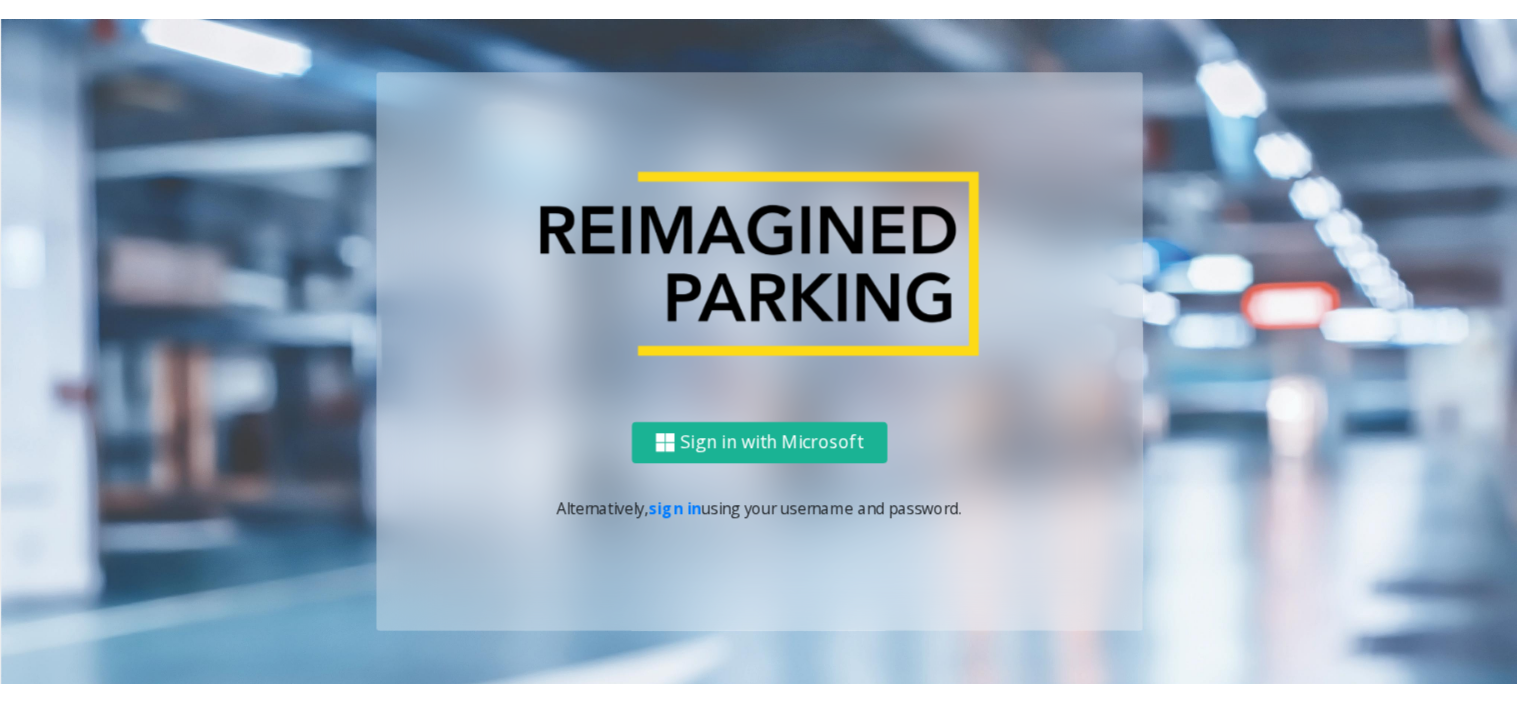 scroll, scrollTop: 0, scrollLeft: 0, axis: both 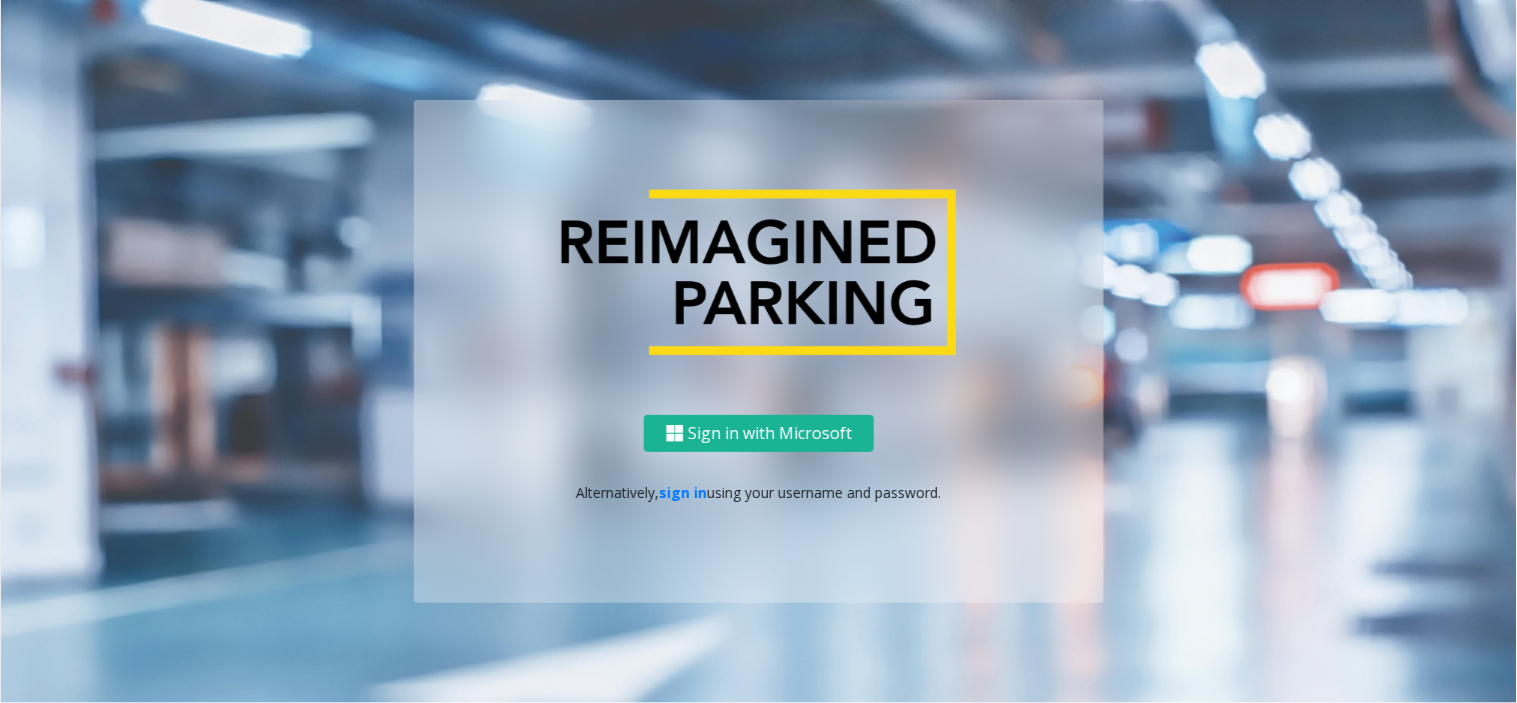 click on "Alternatively,   sign in  using your username and password." 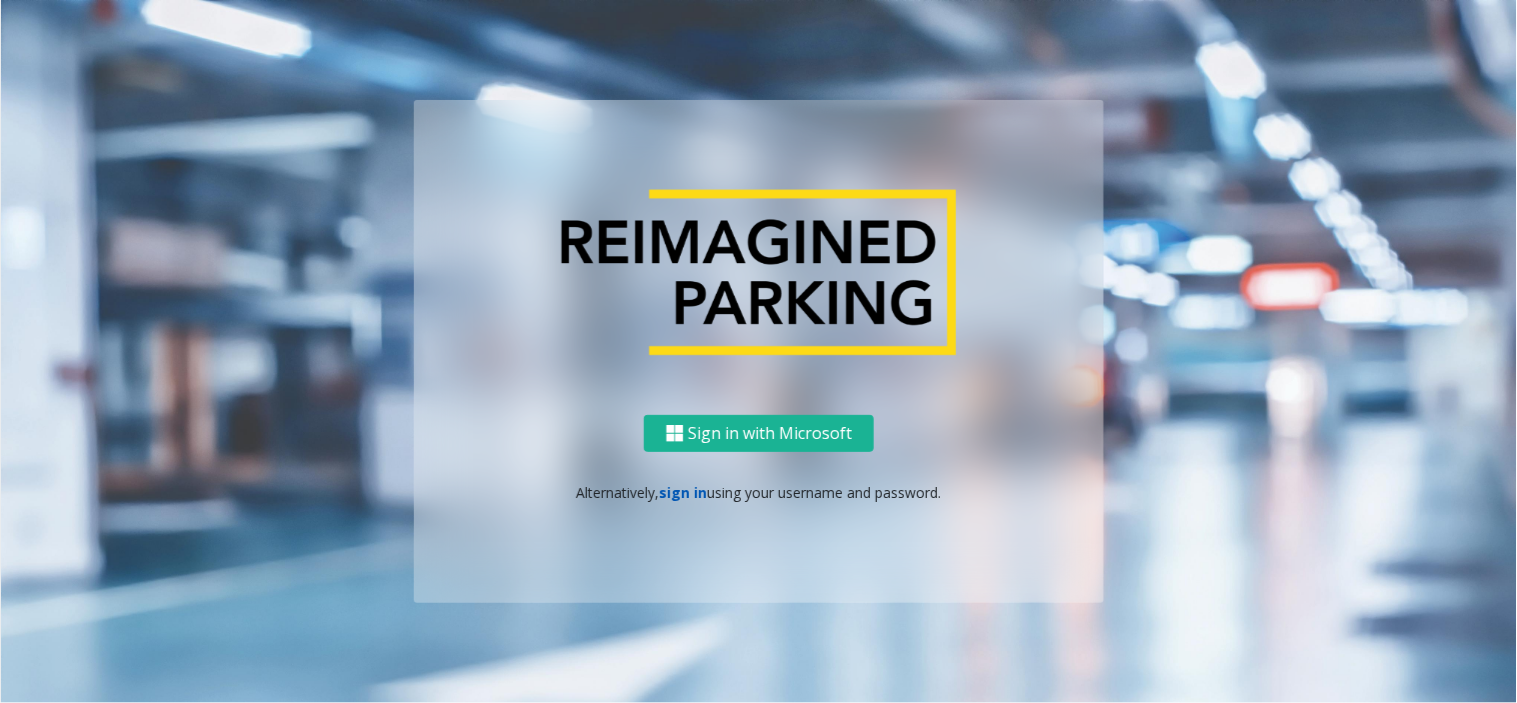click on "sign in" 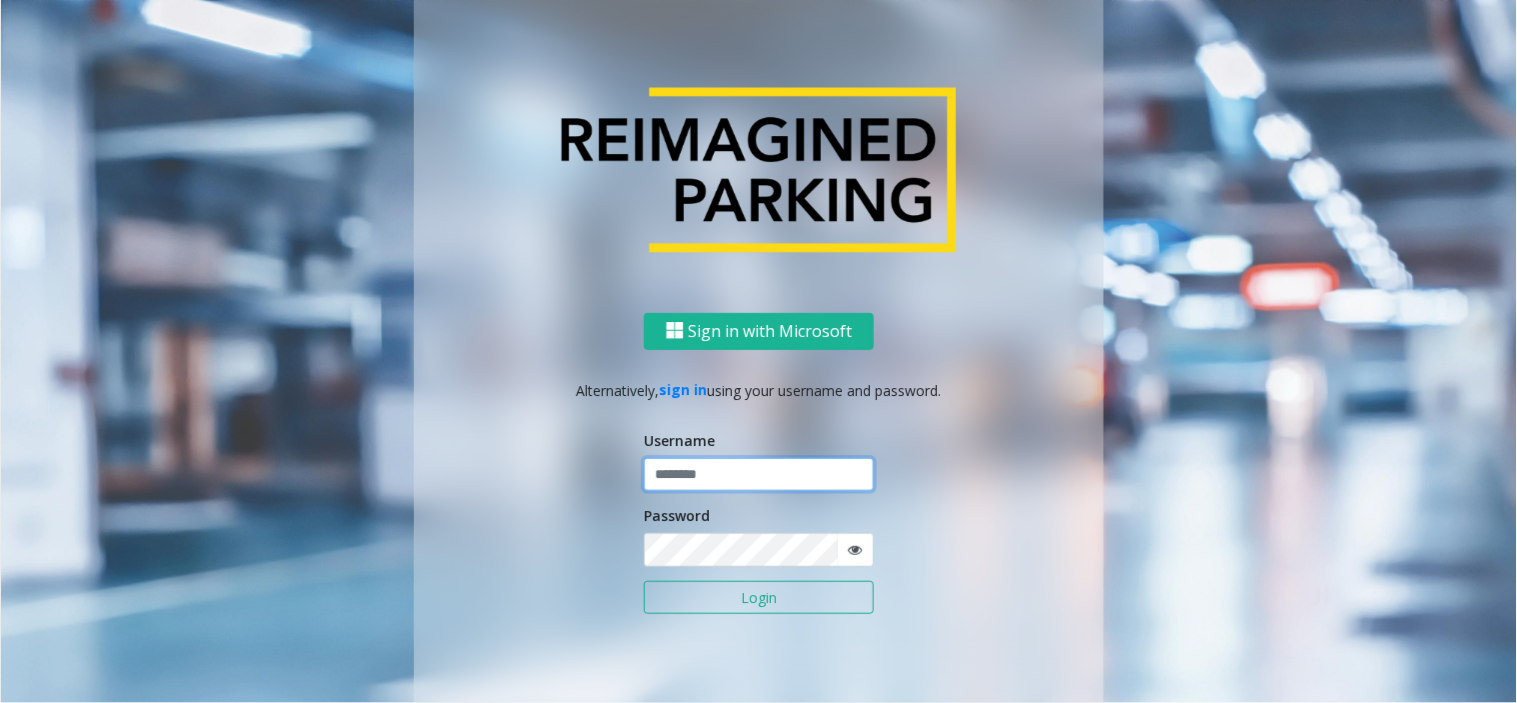 click 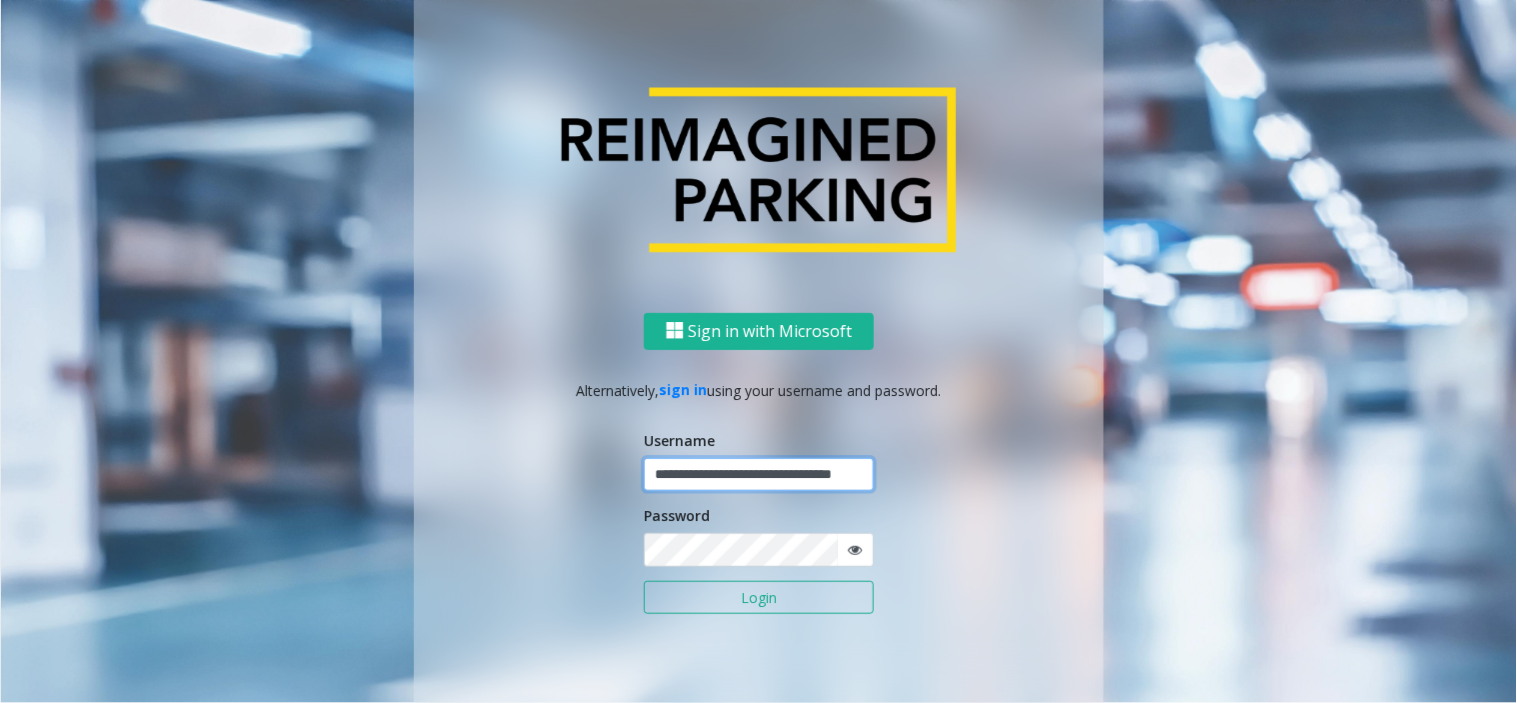 scroll, scrollTop: 0, scrollLeft: 53, axis: horizontal 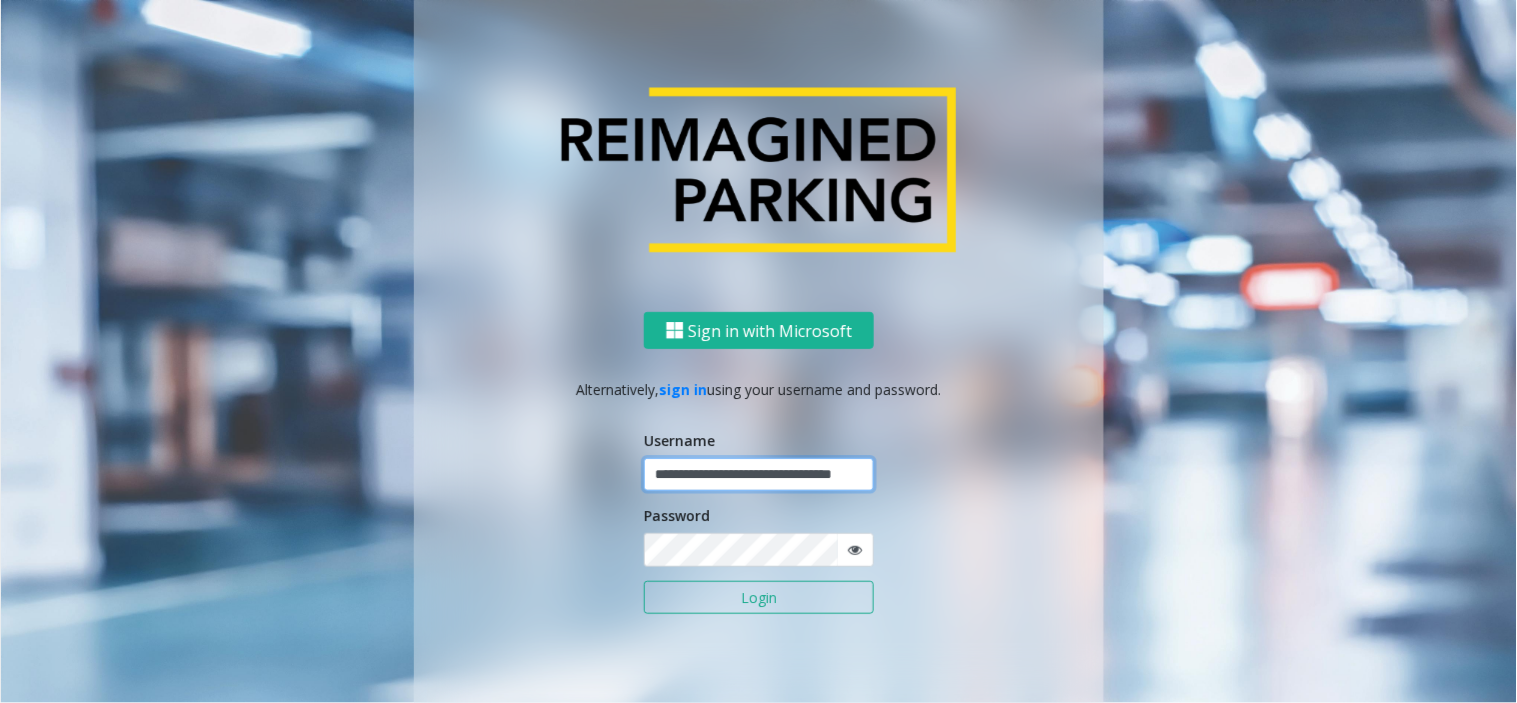 type on "**********" 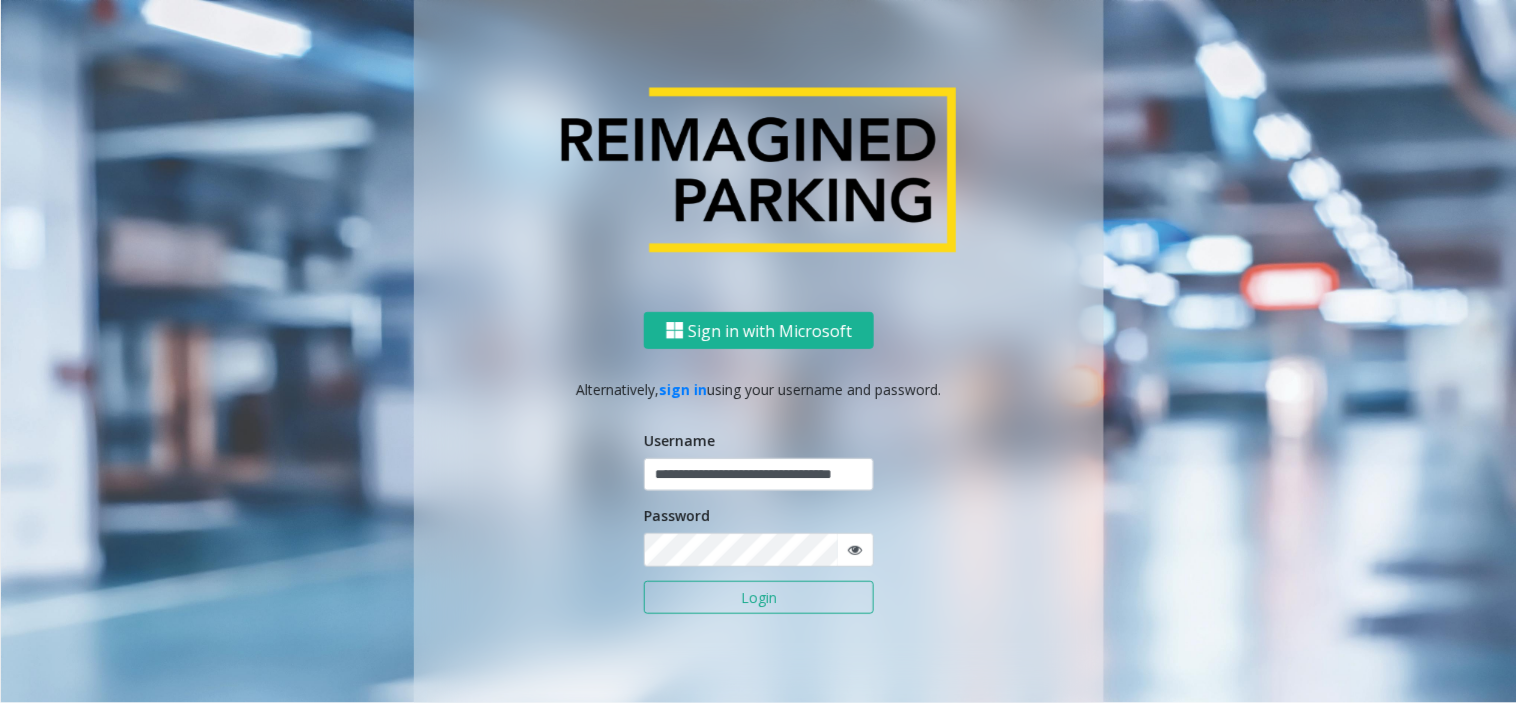 scroll, scrollTop: 0, scrollLeft: 0, axis: both 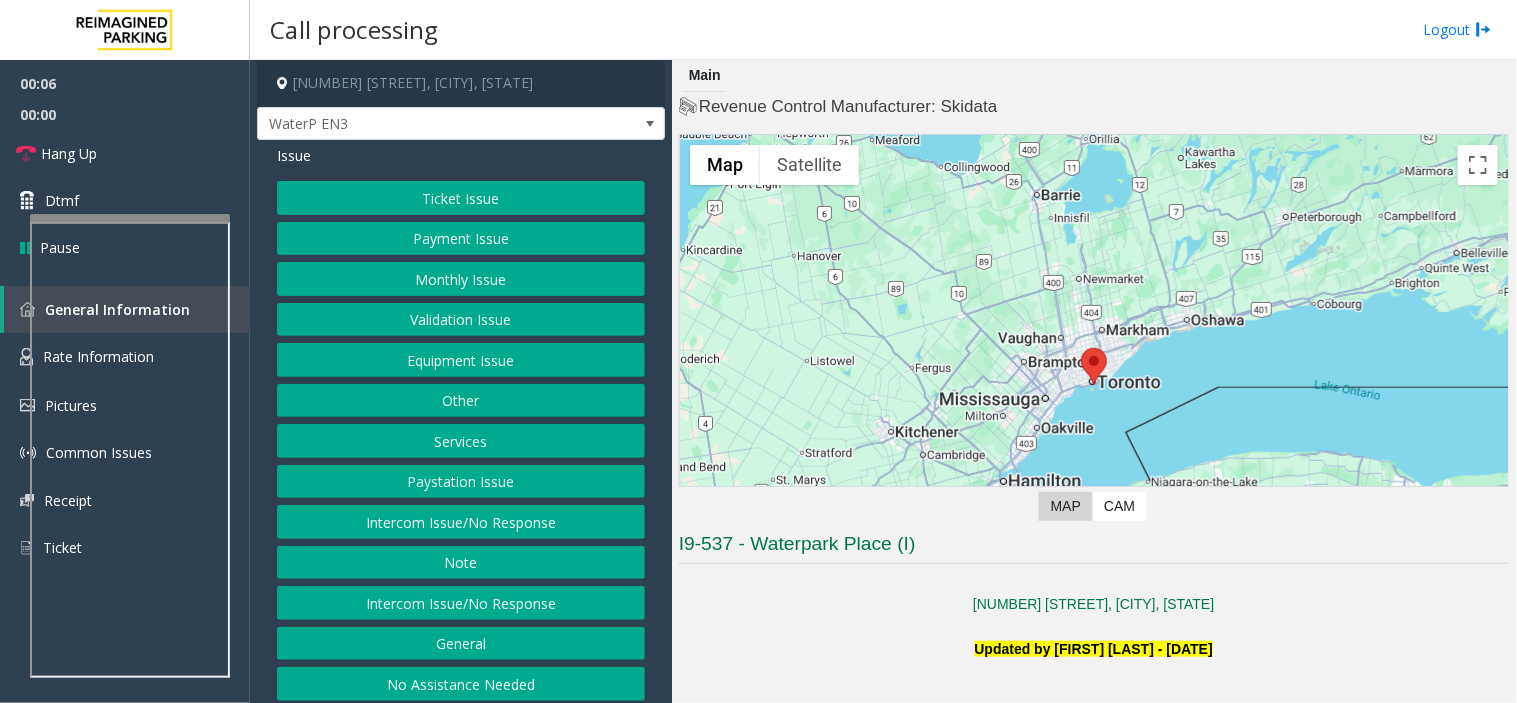click on "Intercom Issue/No Response" 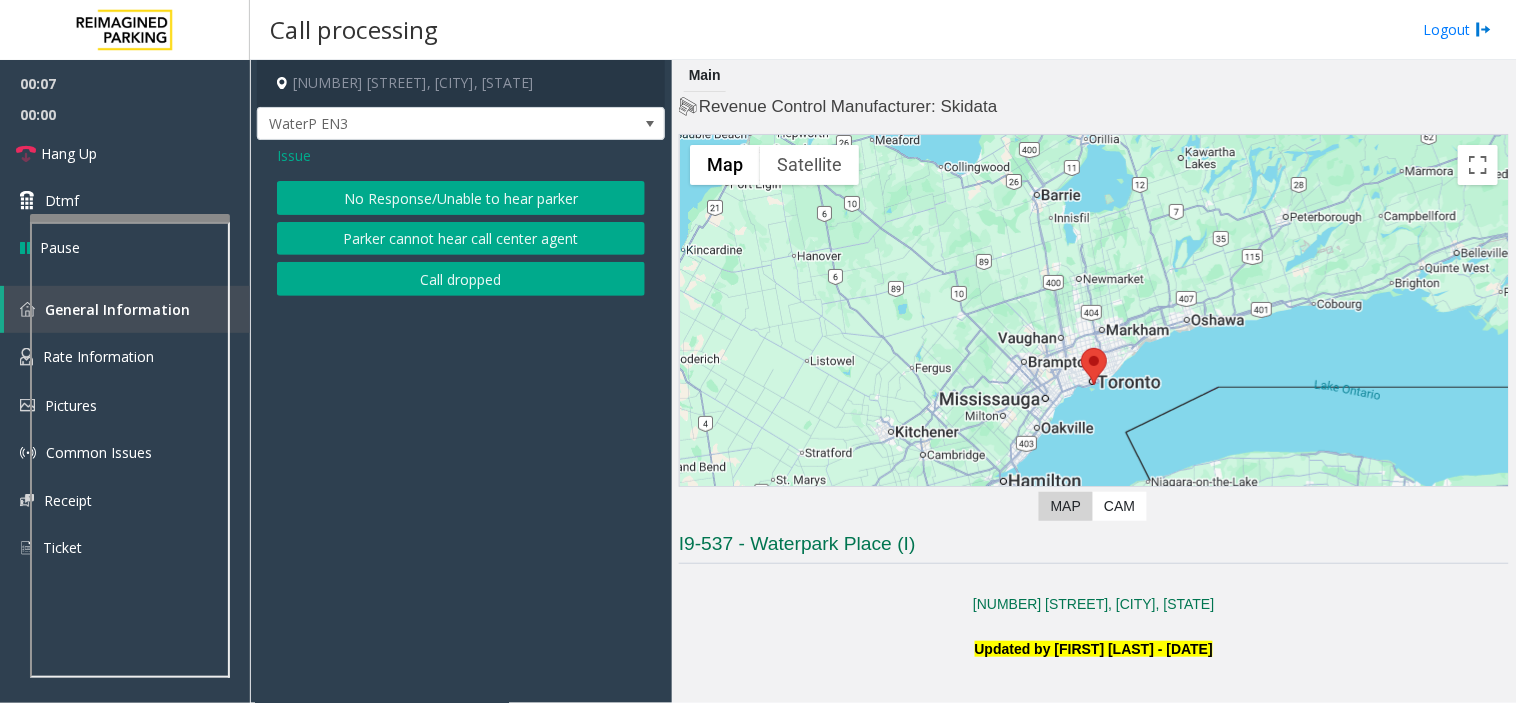 click on "No Response/Unable to hear parker" 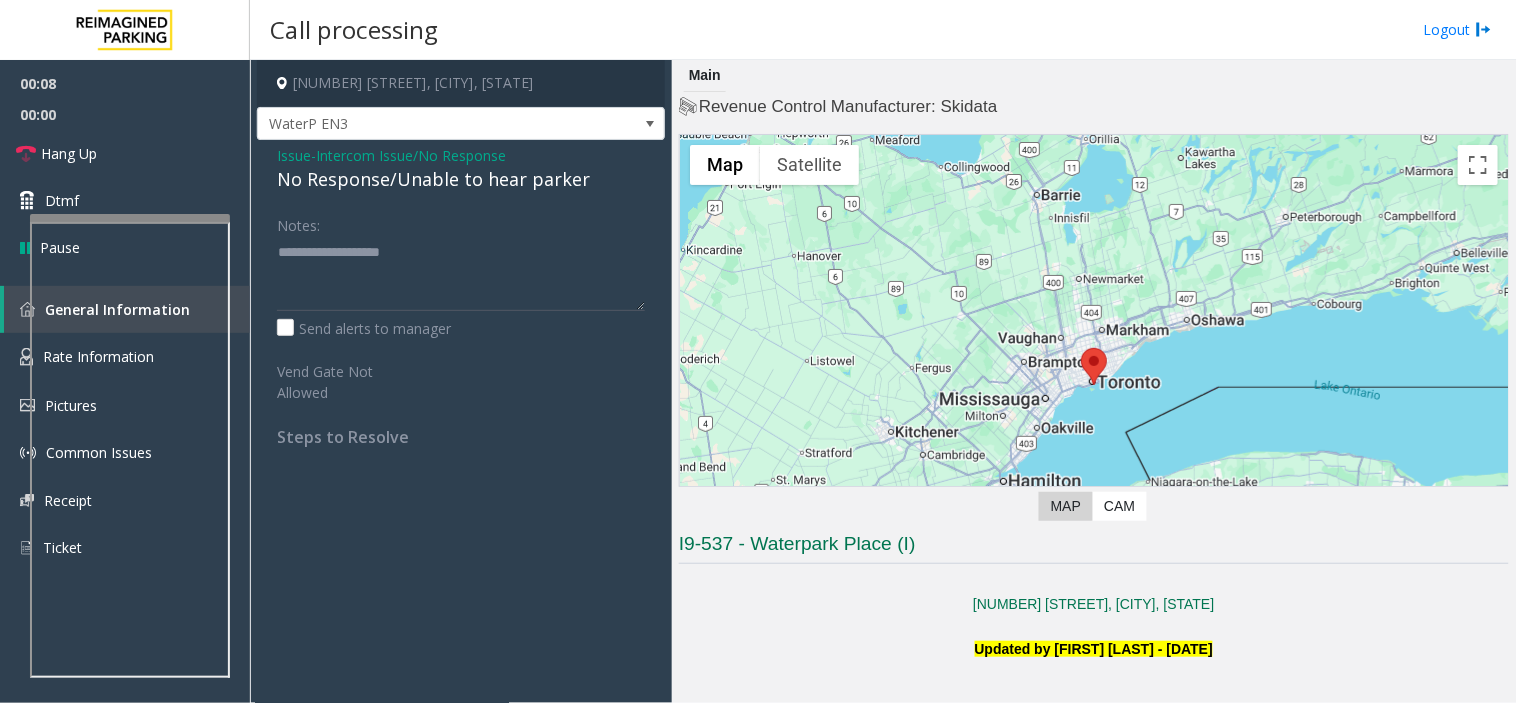 click on "No Response/Unable to hear parker" 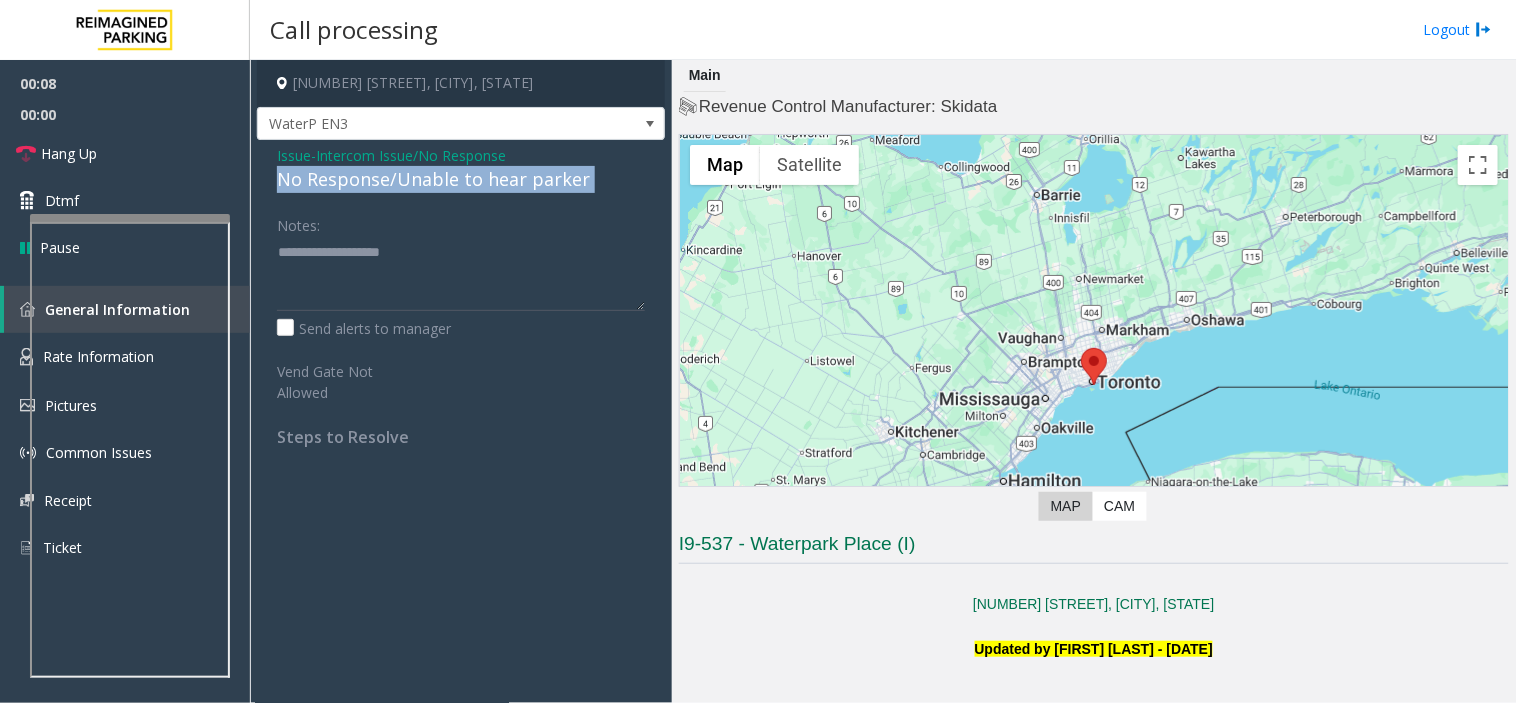 click on "No Response/Unable to hear parker" 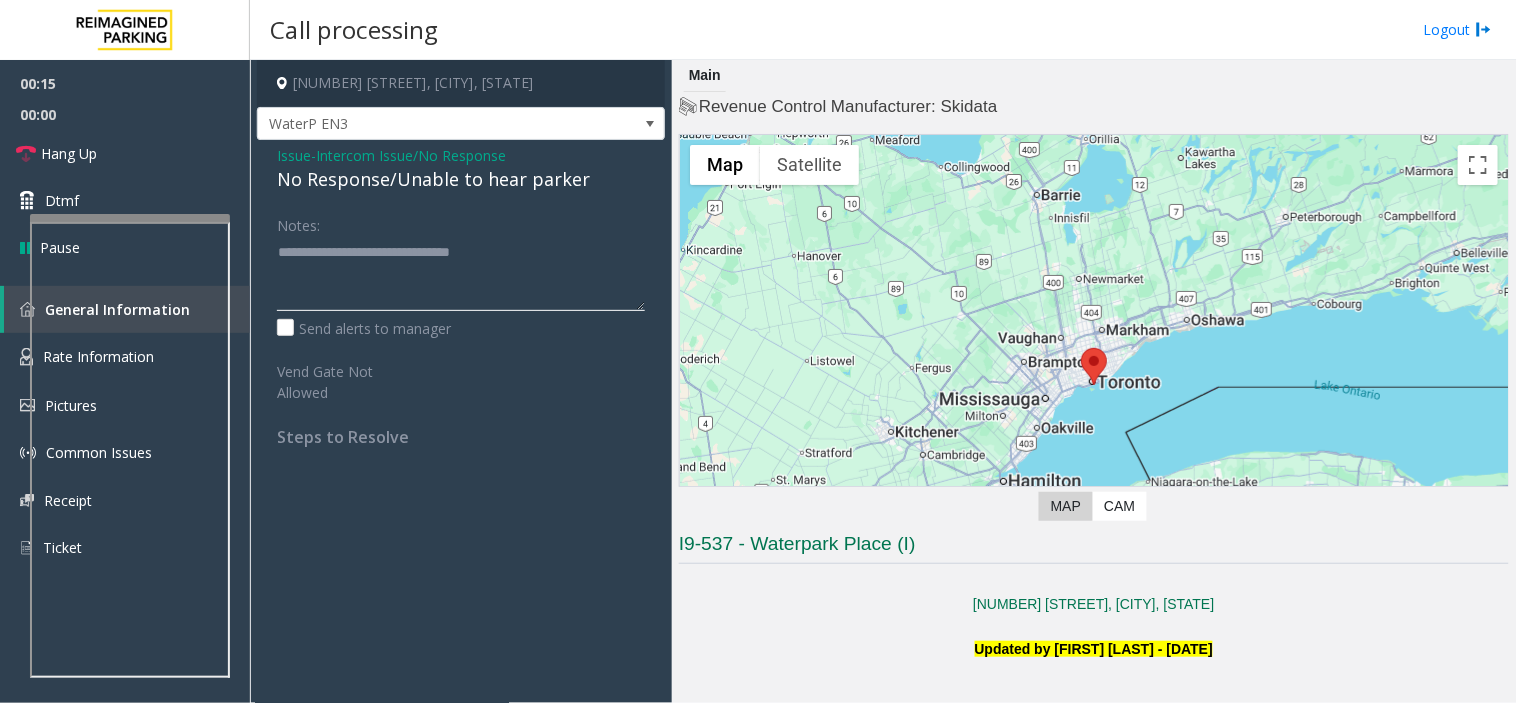 click 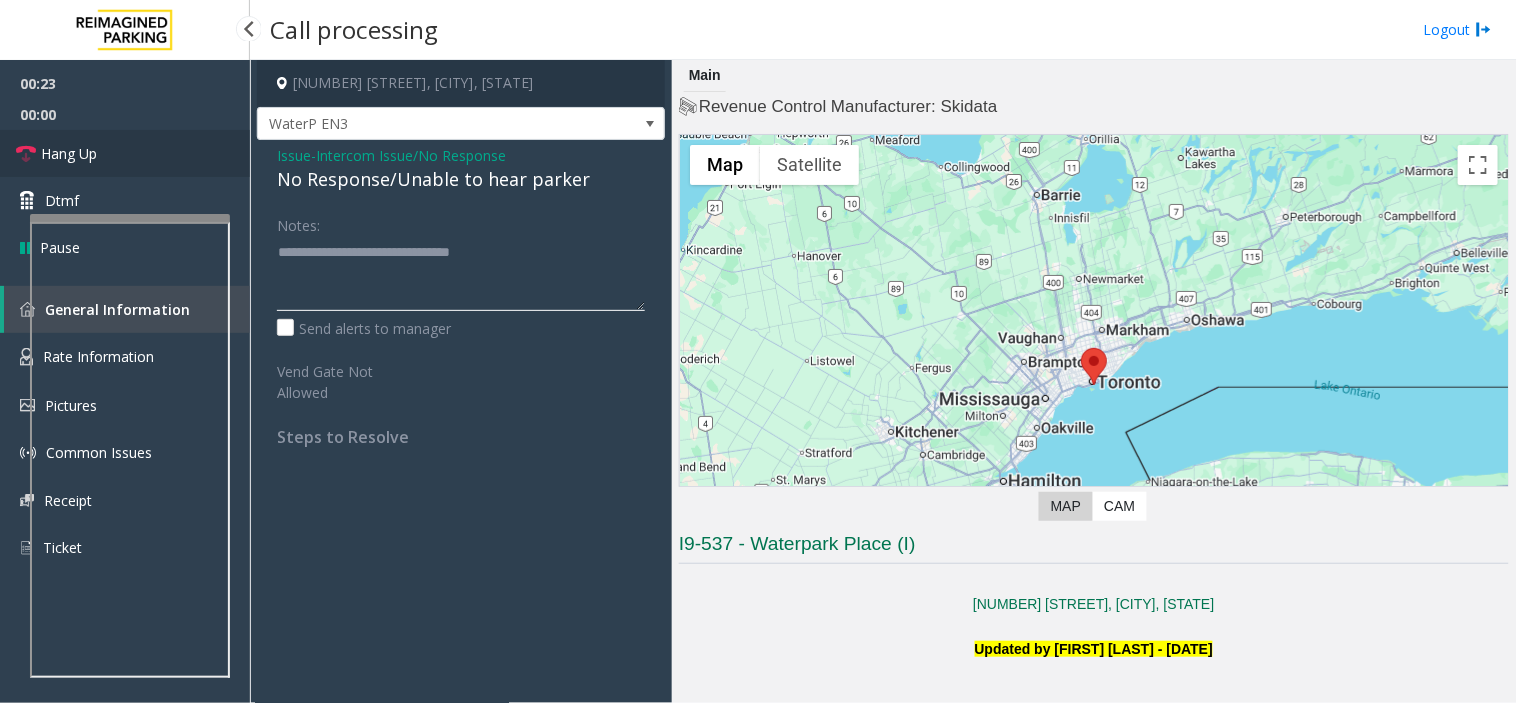 type on "**********" 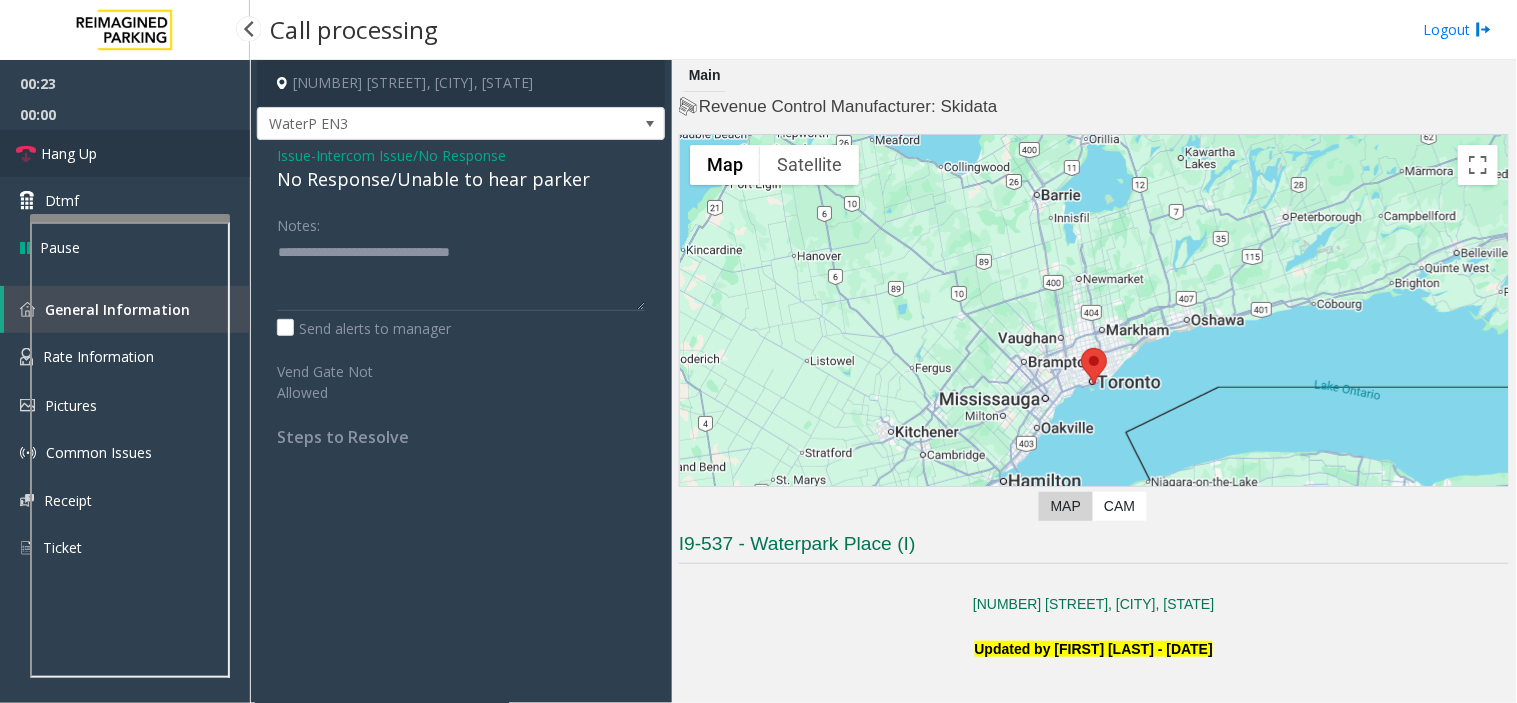 click on "Hang Up" at bounding box center [125, 153] 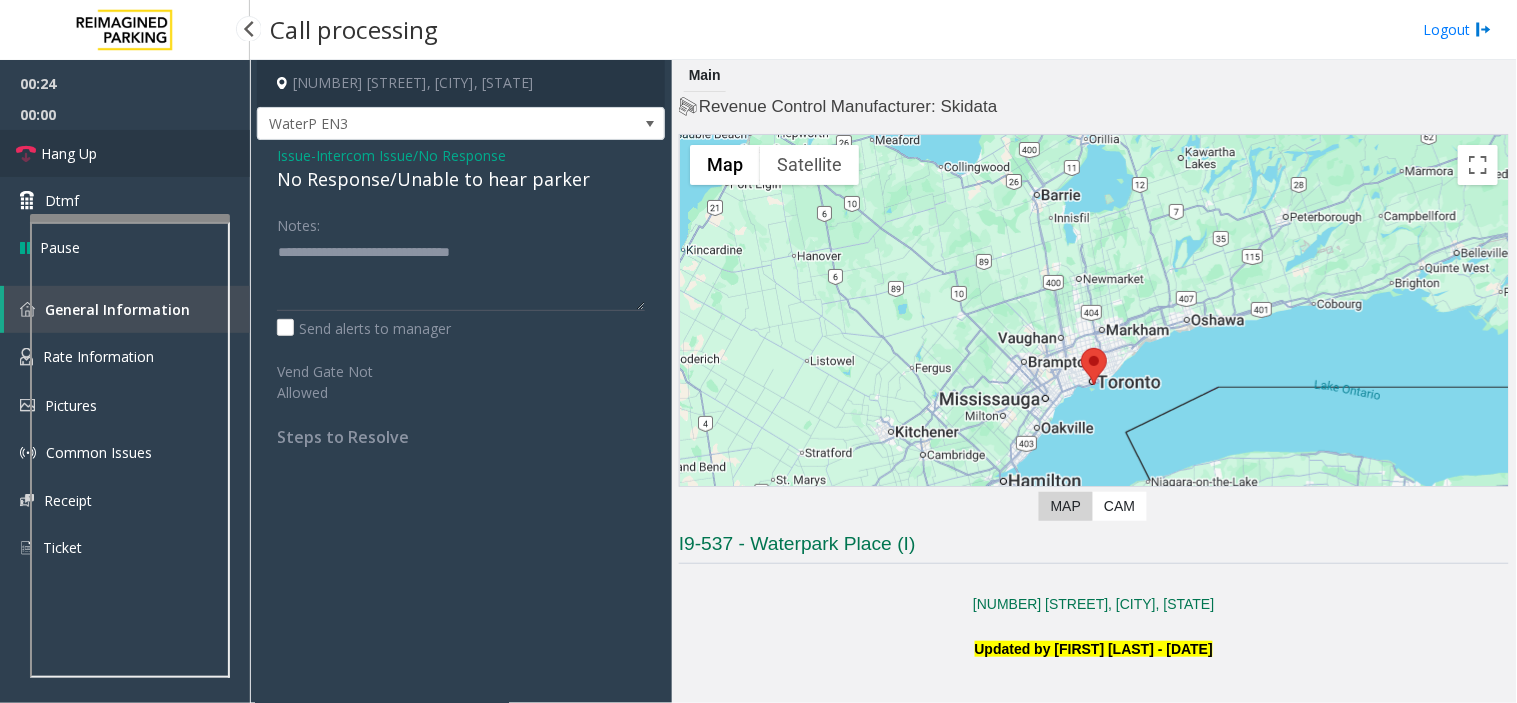 click on "Hang Up" at bounding box center (125, 153) 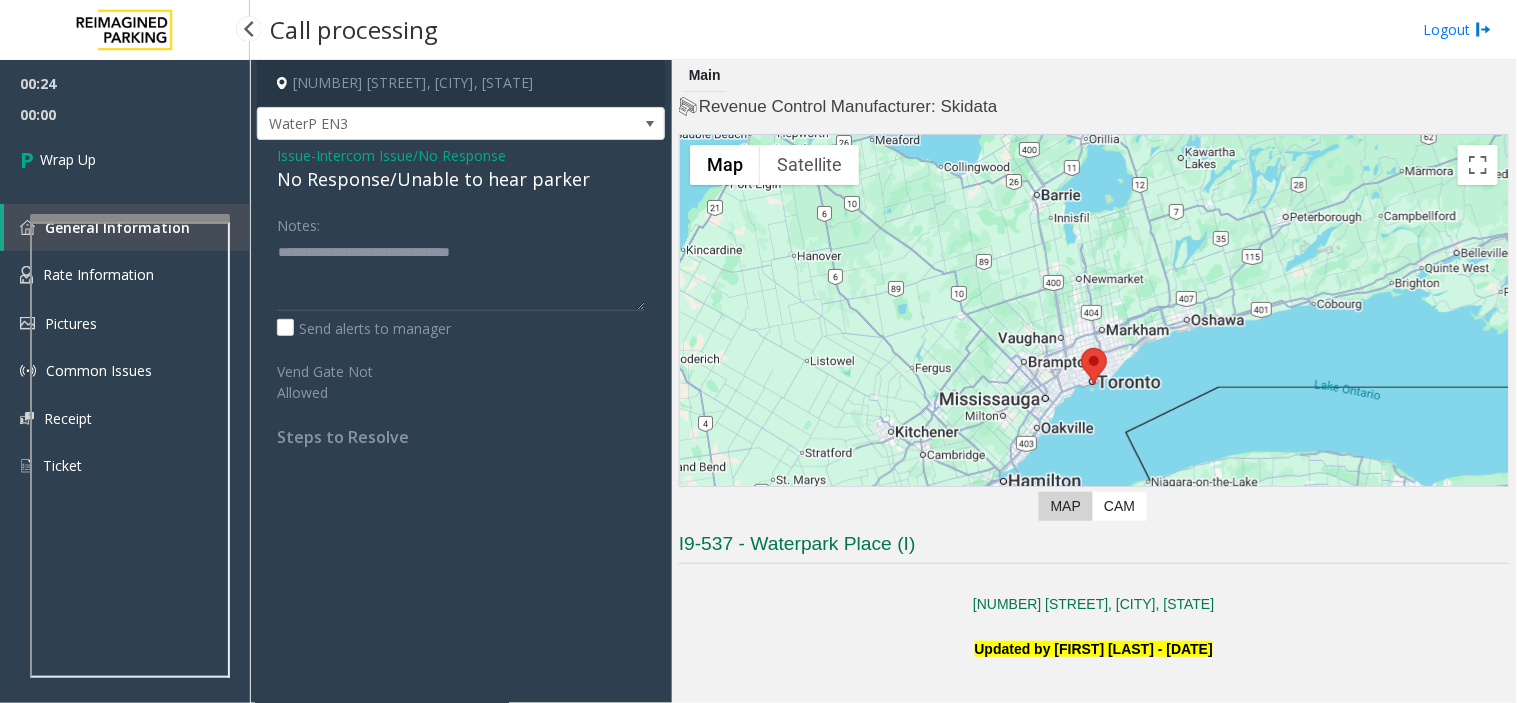 click on "Wrap Up" at bounding box center (125, 159) 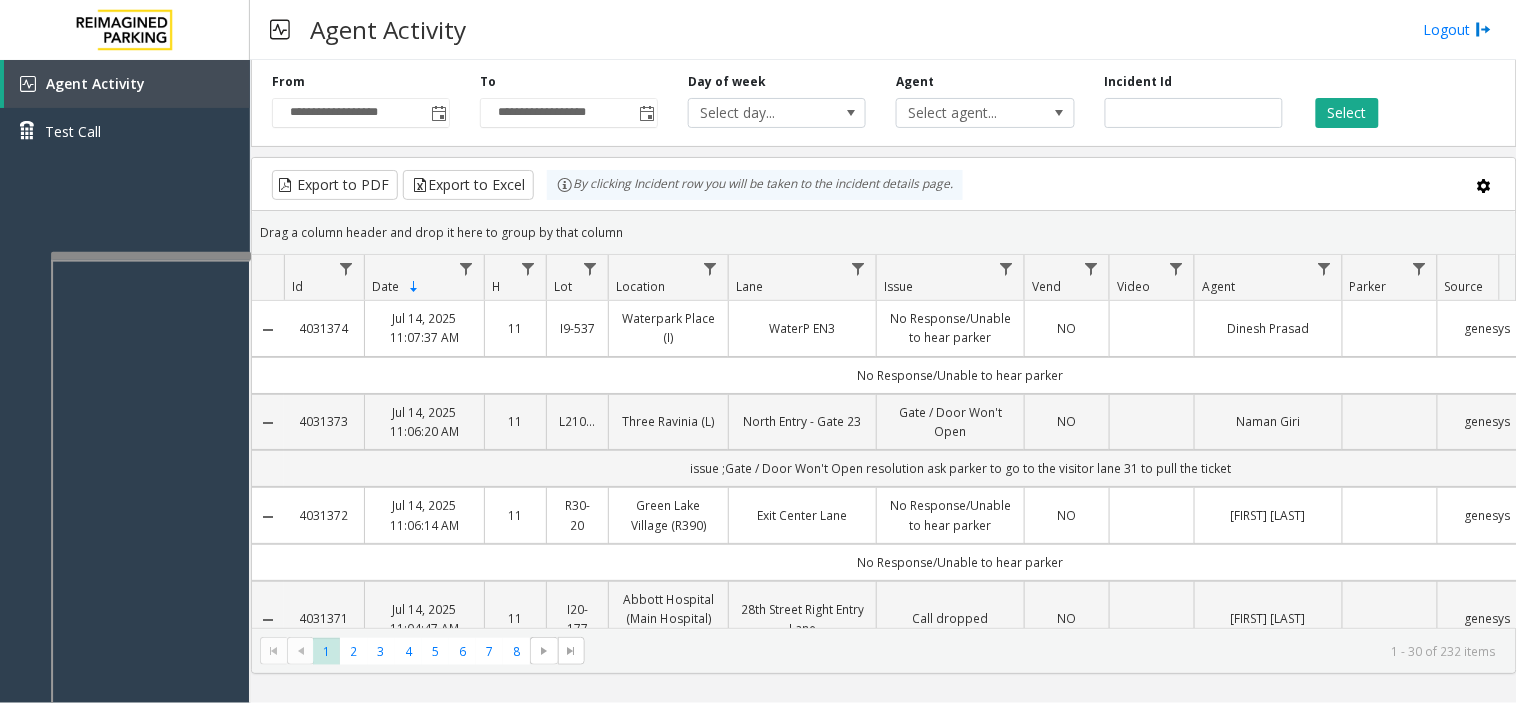 click at bounding box center (151, 256) 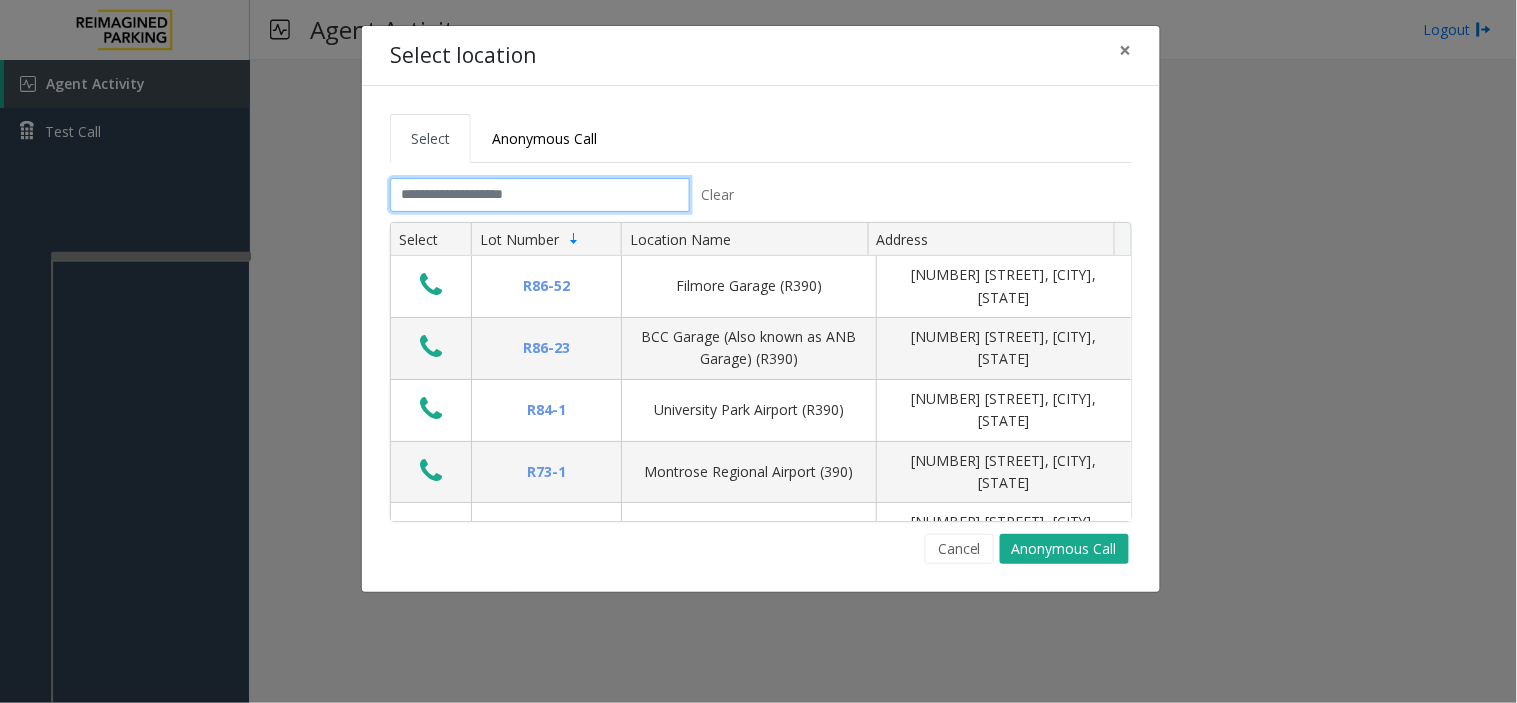 click 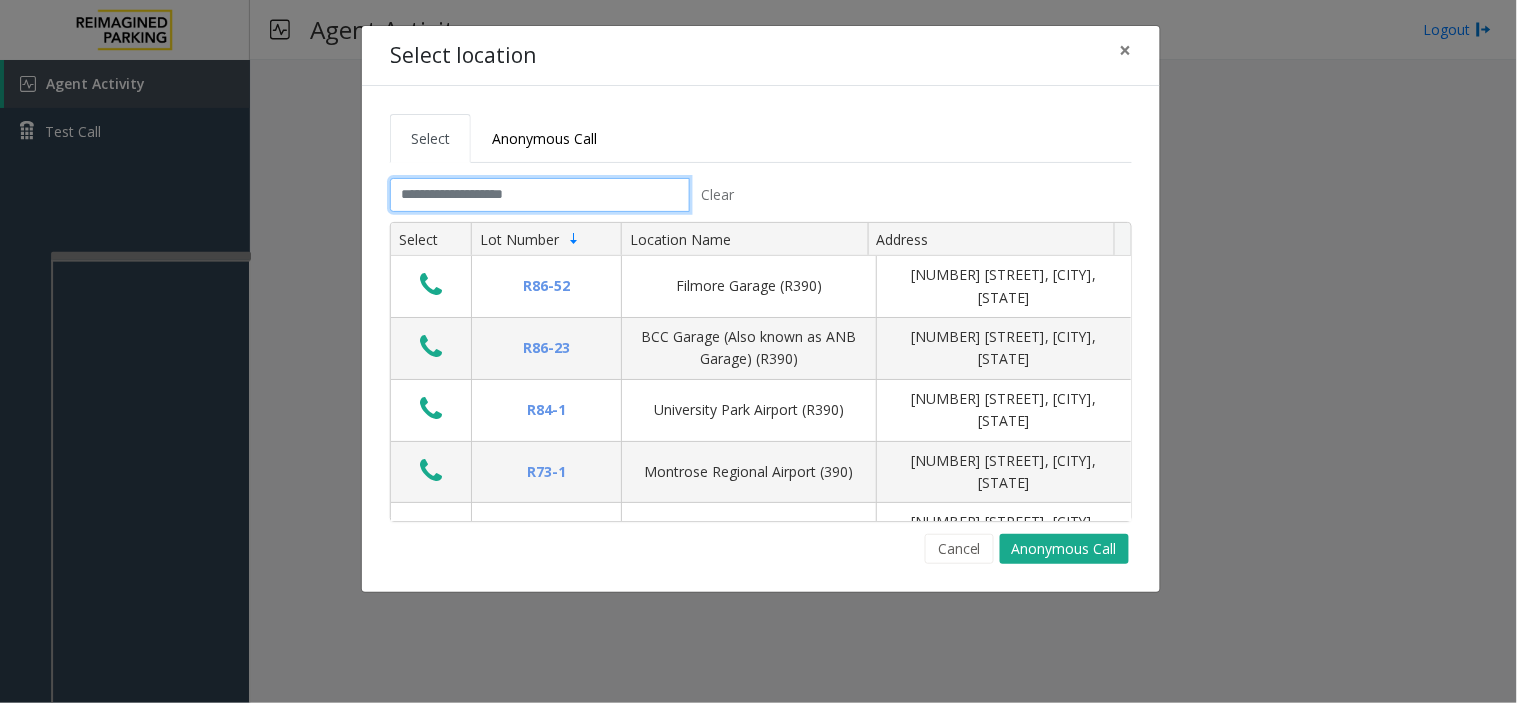 click 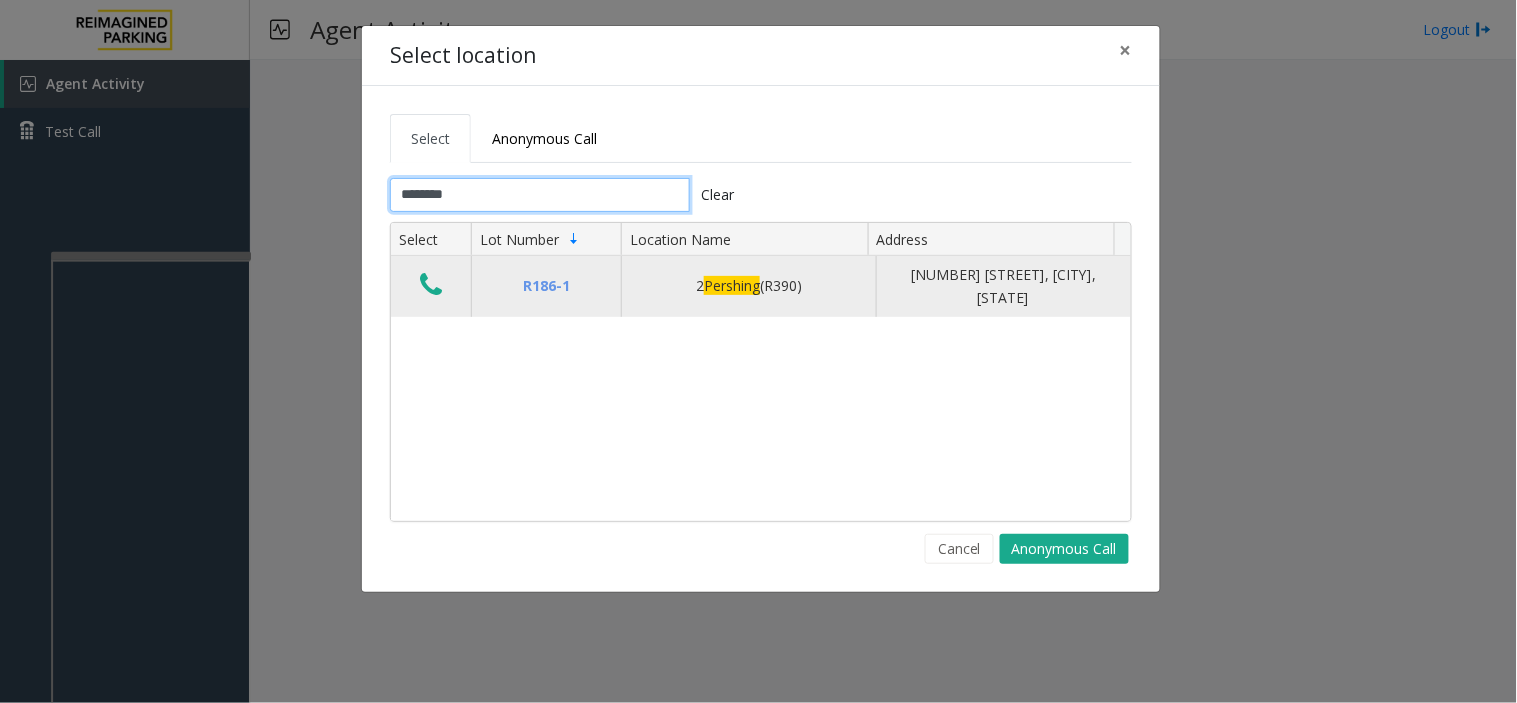 type on "********" 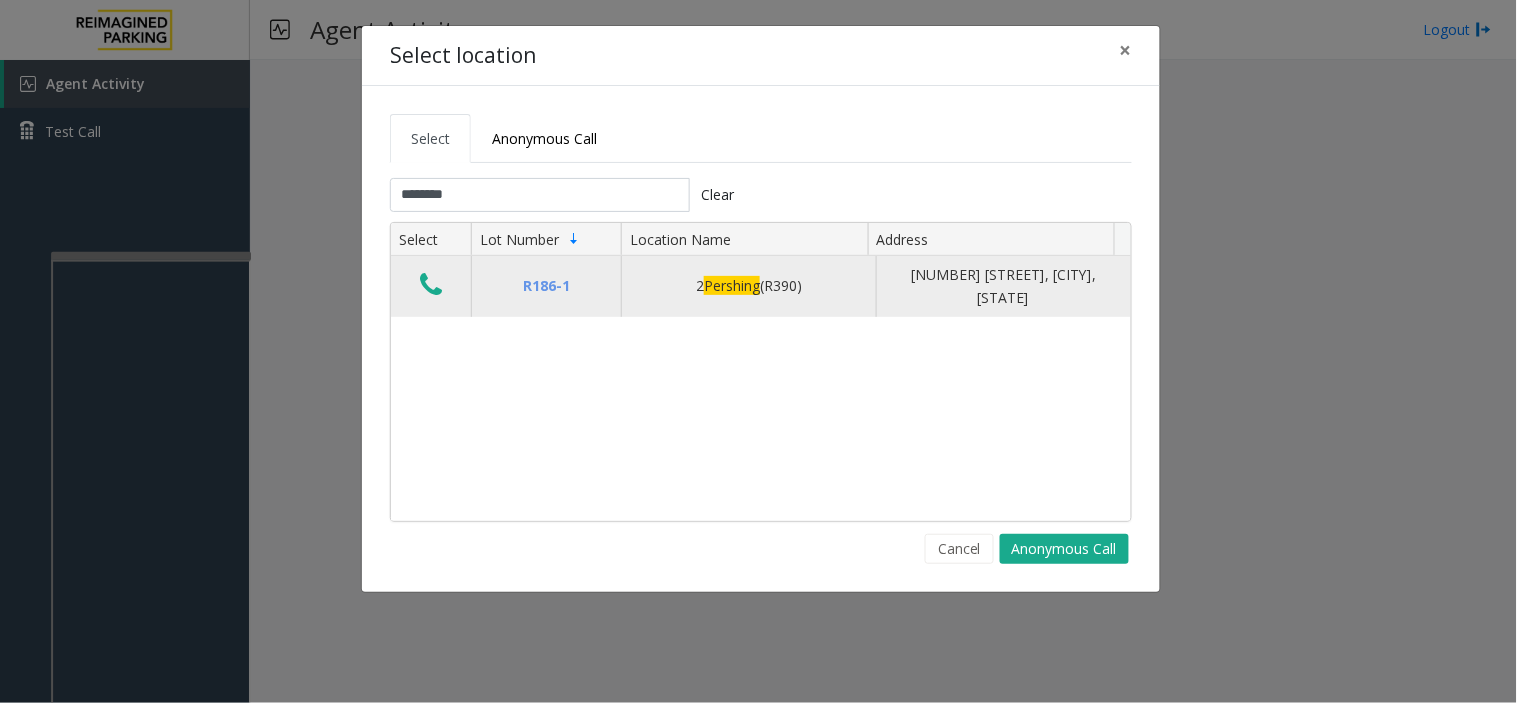 click 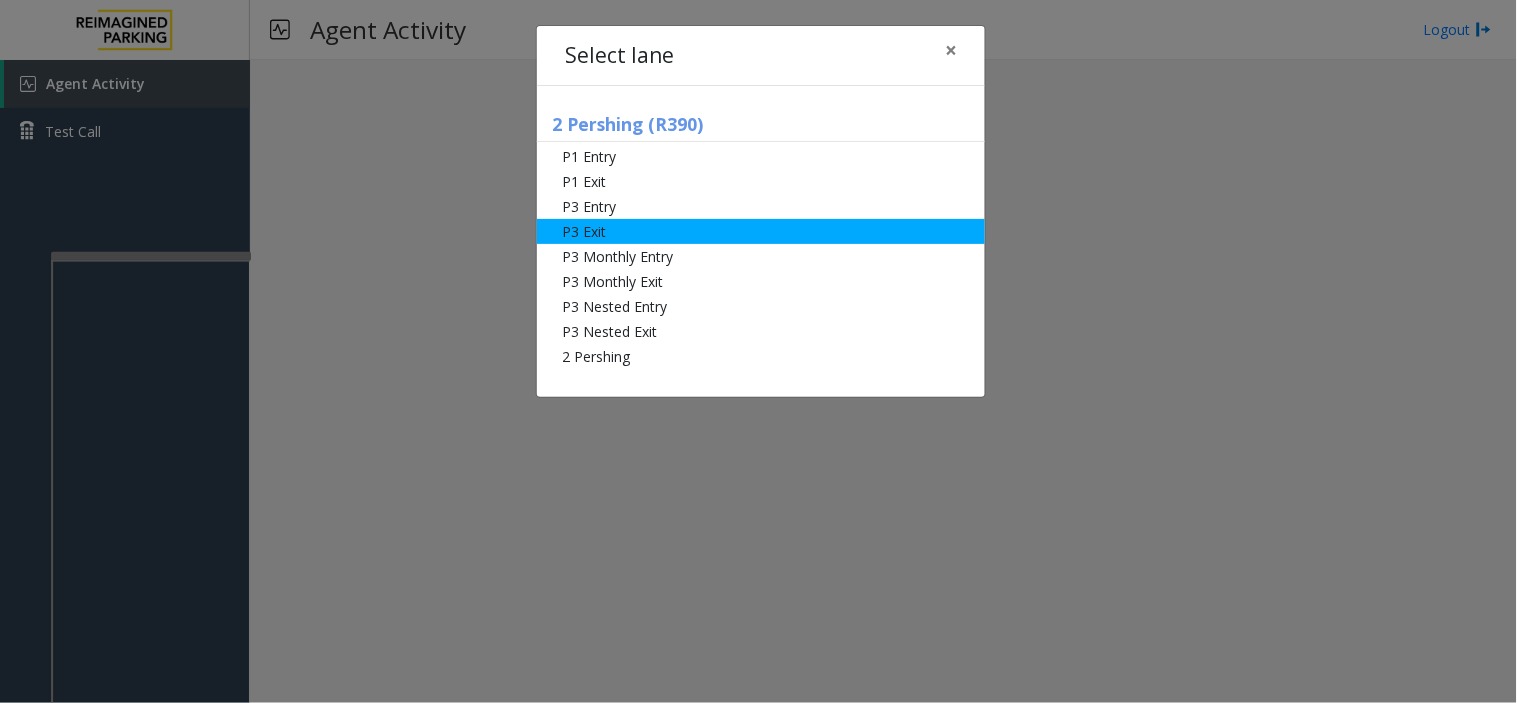 click on "P3 Exit" 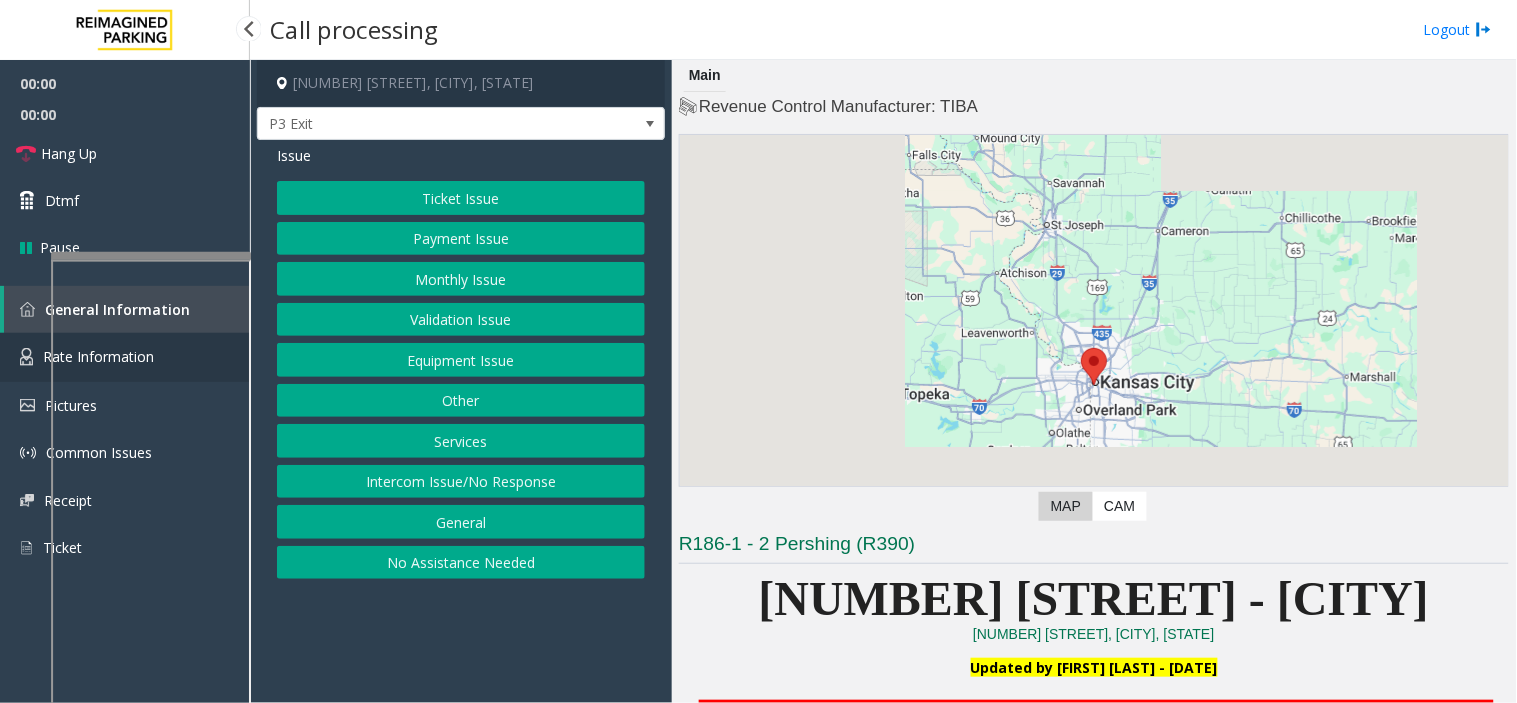 click on "Rate Information" at bounding box center [125, 357] 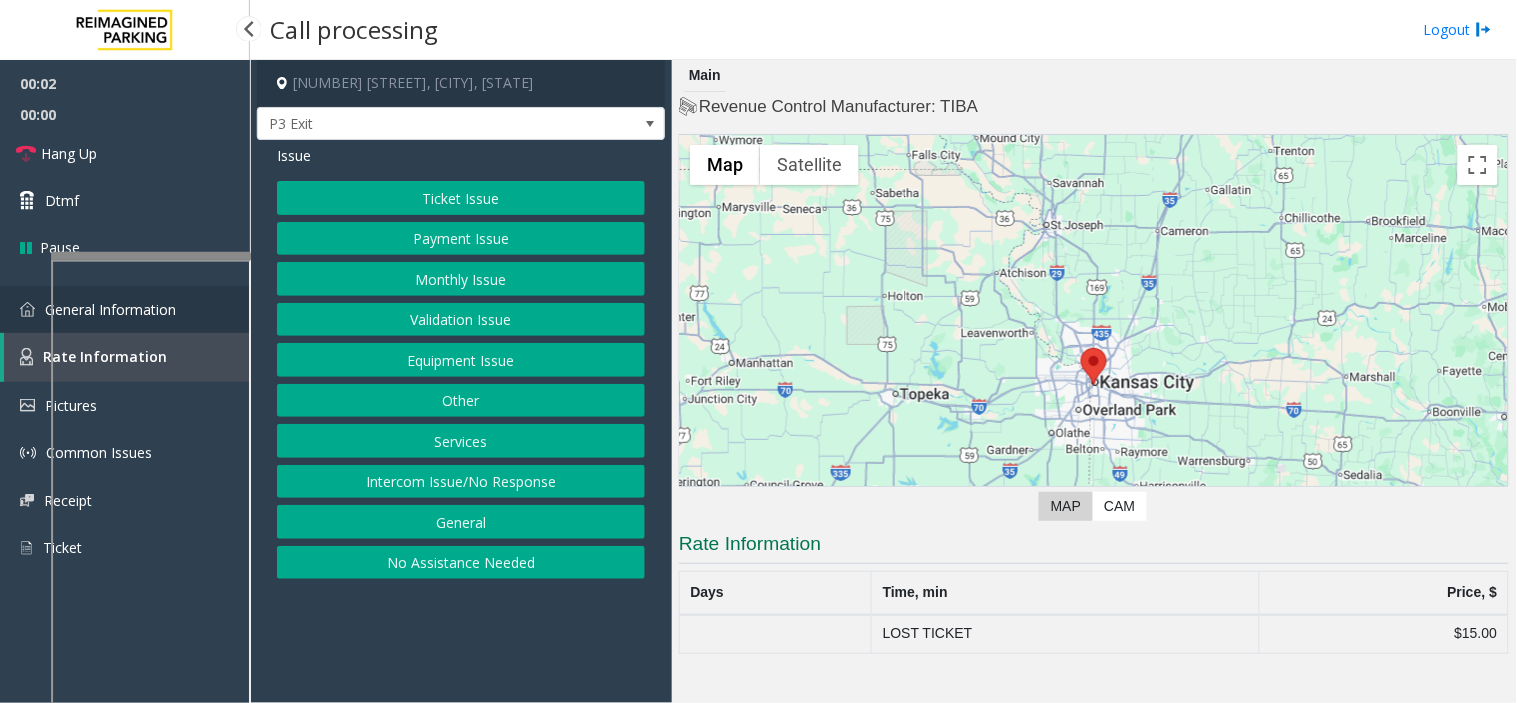 click at bounding box center (27, 309) 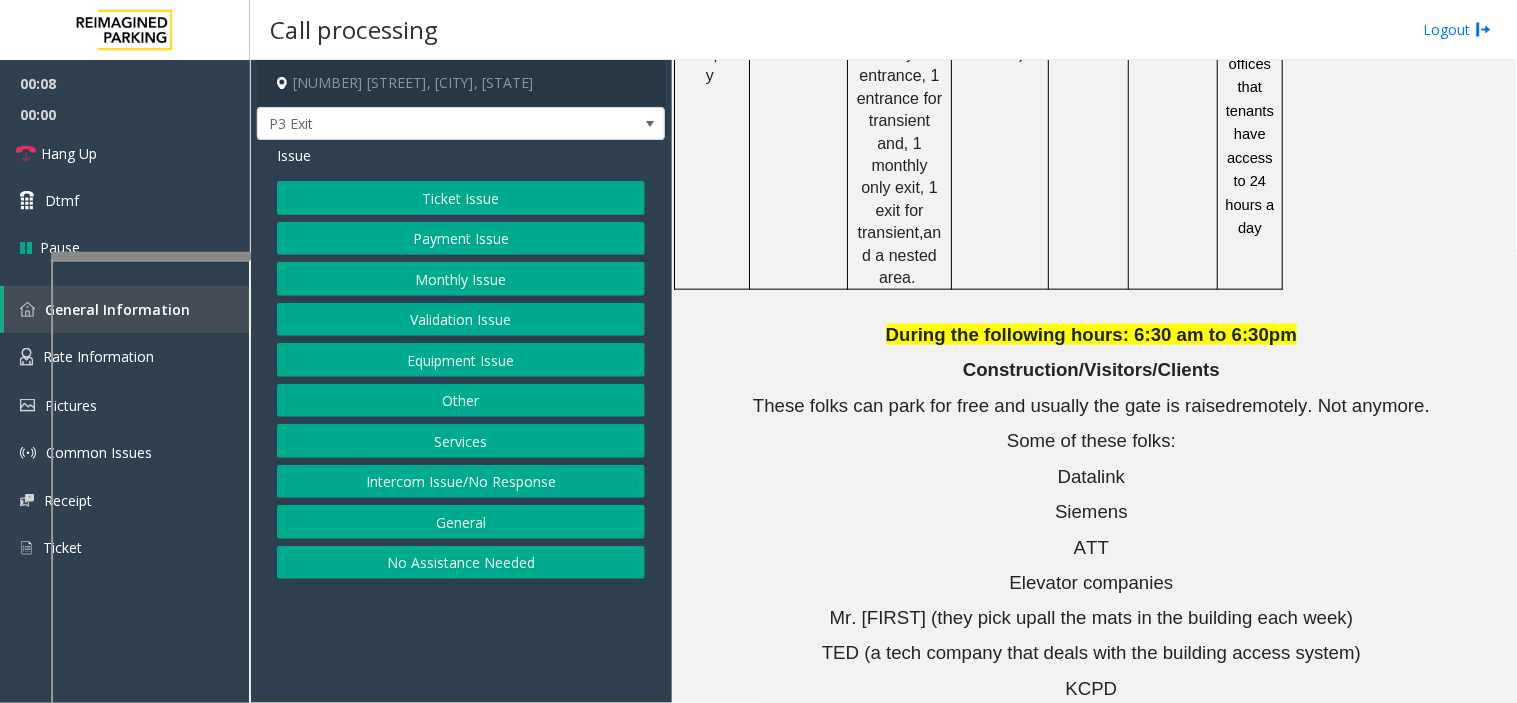 scroll, scrollTop: 2615, scrollLeft: 0, axis: vertical 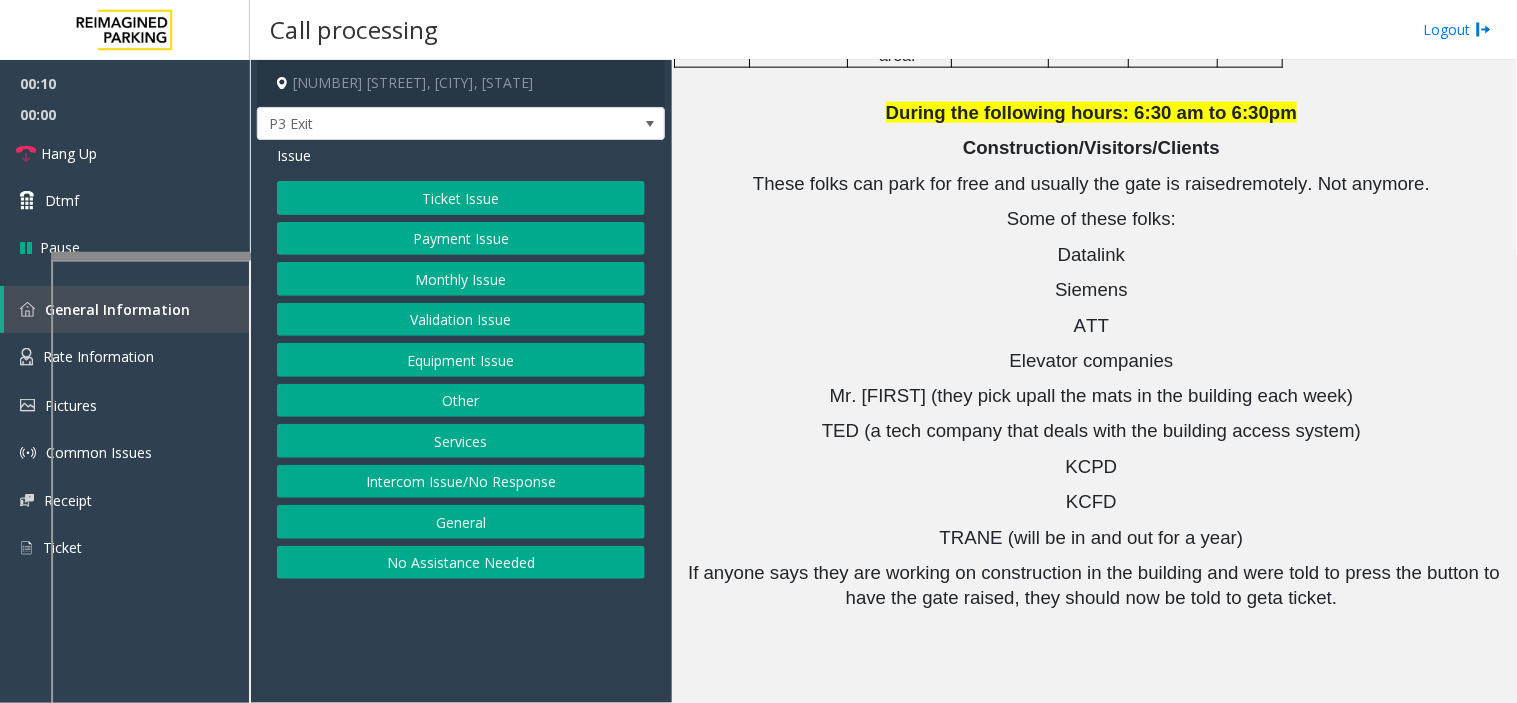 click on "Ticket Issue   Payment Issue   Monthly Issue   Validation Issue   Equipment Issue   Other   Services   Intercom Issue/No Response   General   No Assistance Needed" 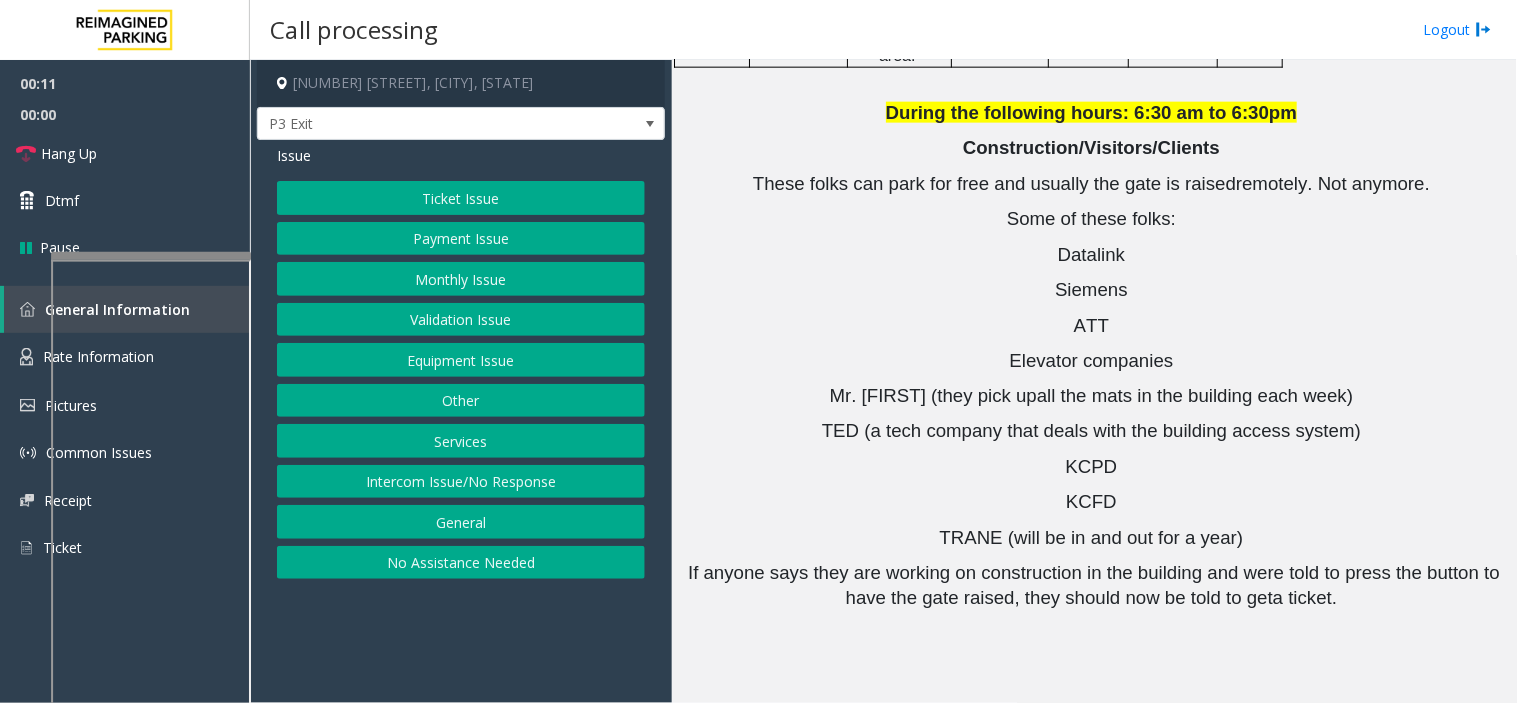 click on "Other" 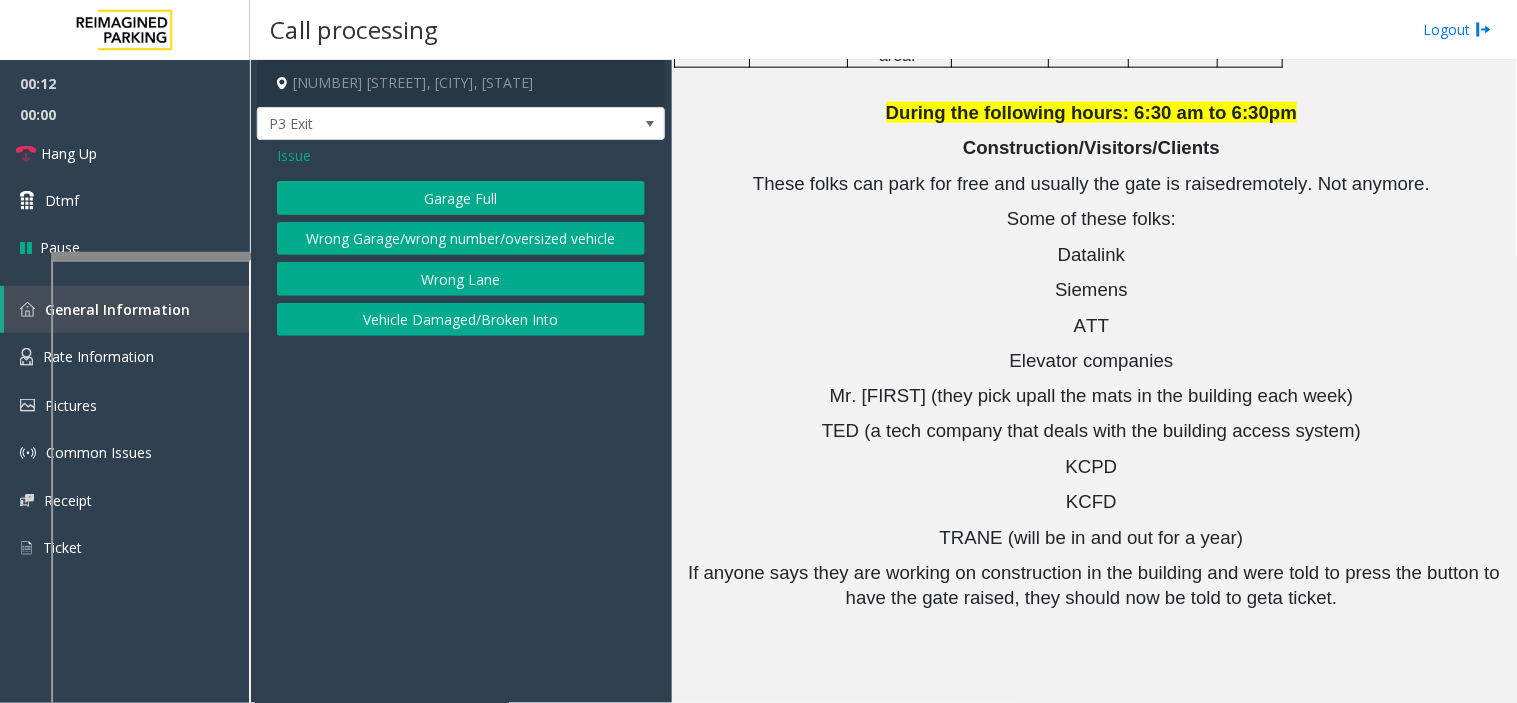 click on "Wrong Garage/wrong number/oversized vehicle" 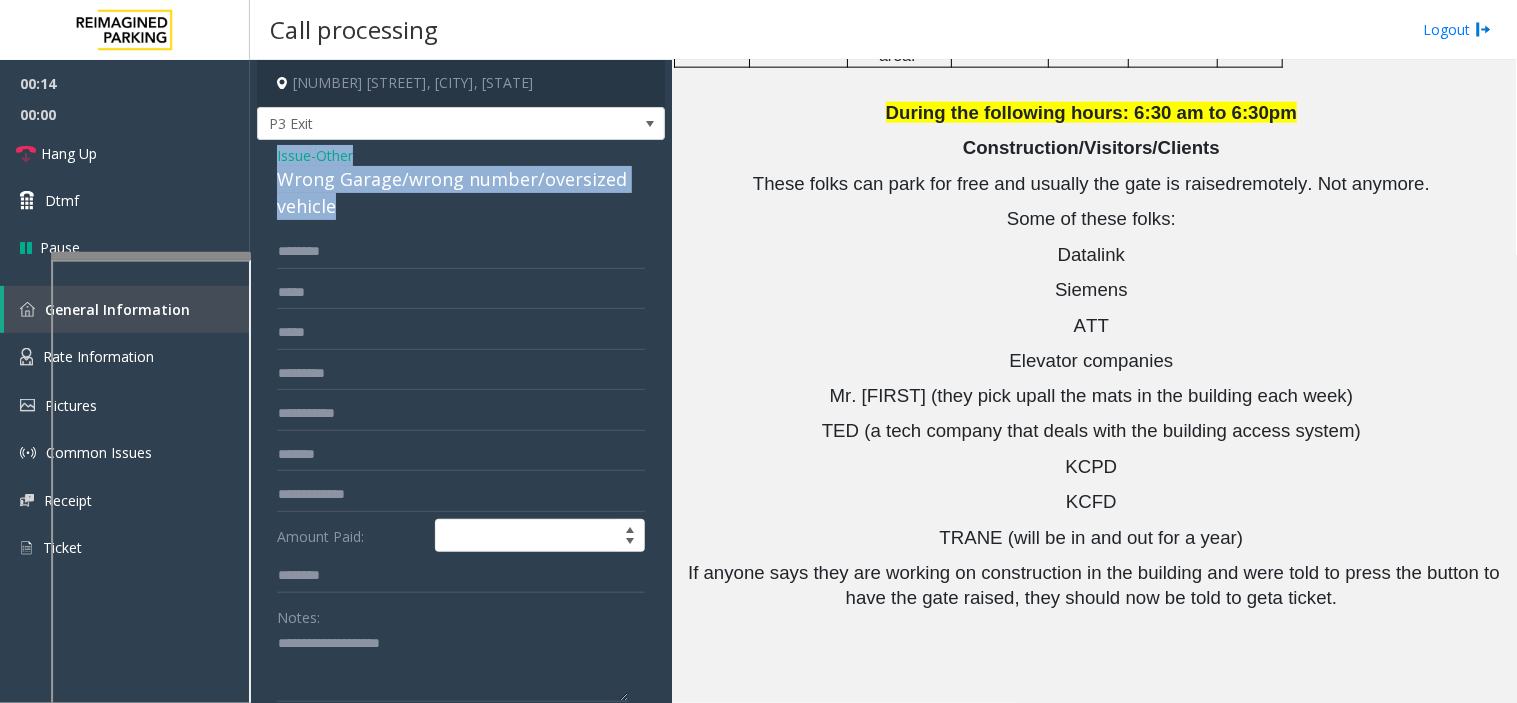 drag, startPoint x: 347, startPoint y: 202, endPoint x: 261, endPoint y: 163, distance: 94.42987 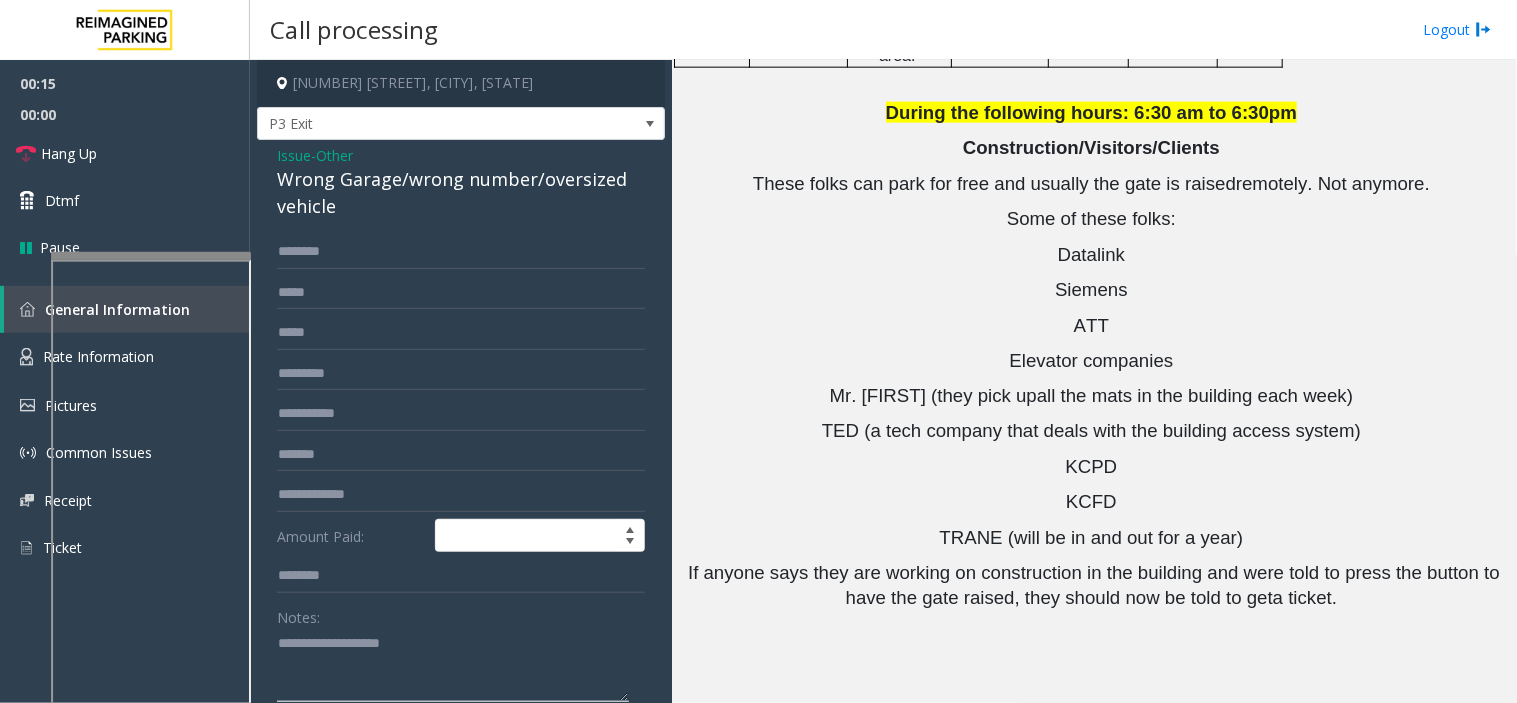 click 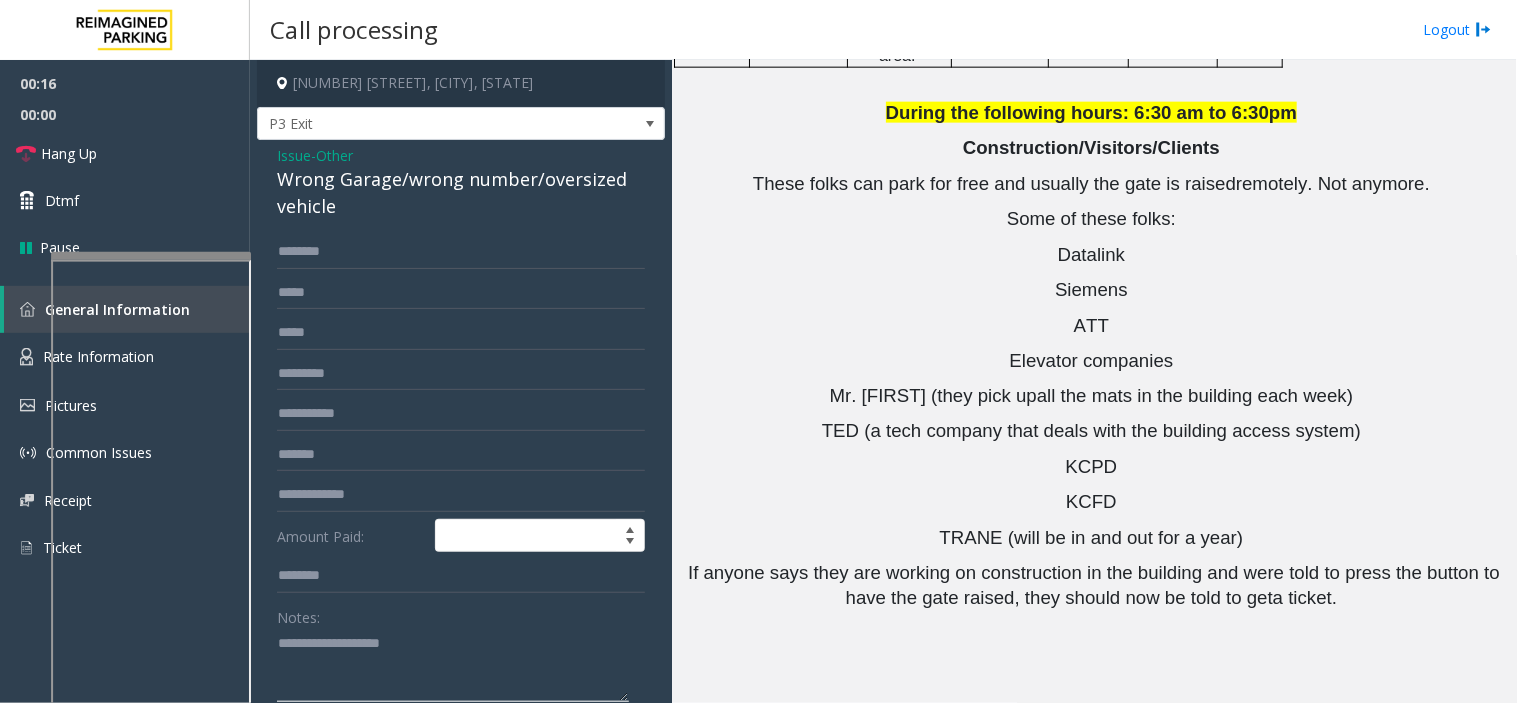 paste on "**********" 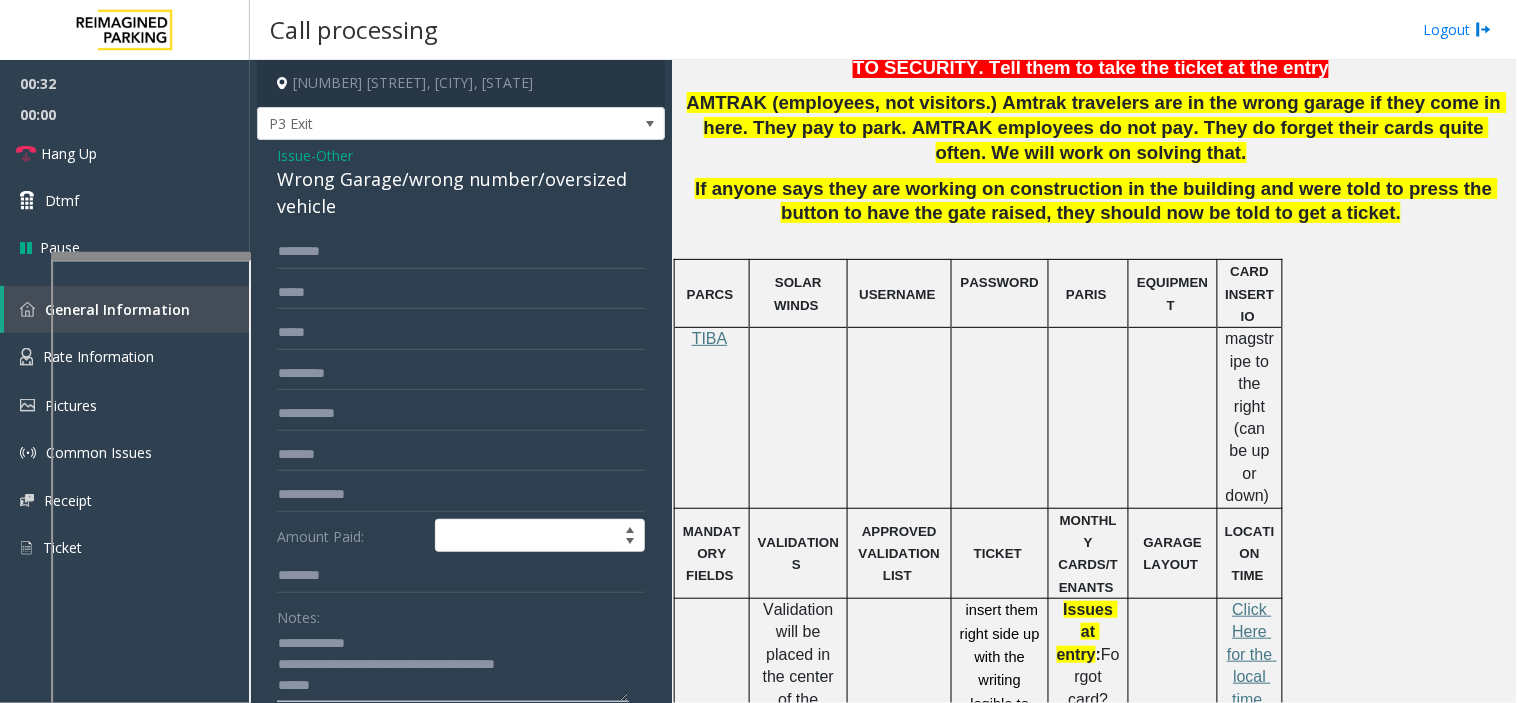 scroll, scrollTop: 726, scrollLeft: 0, axis: vertical 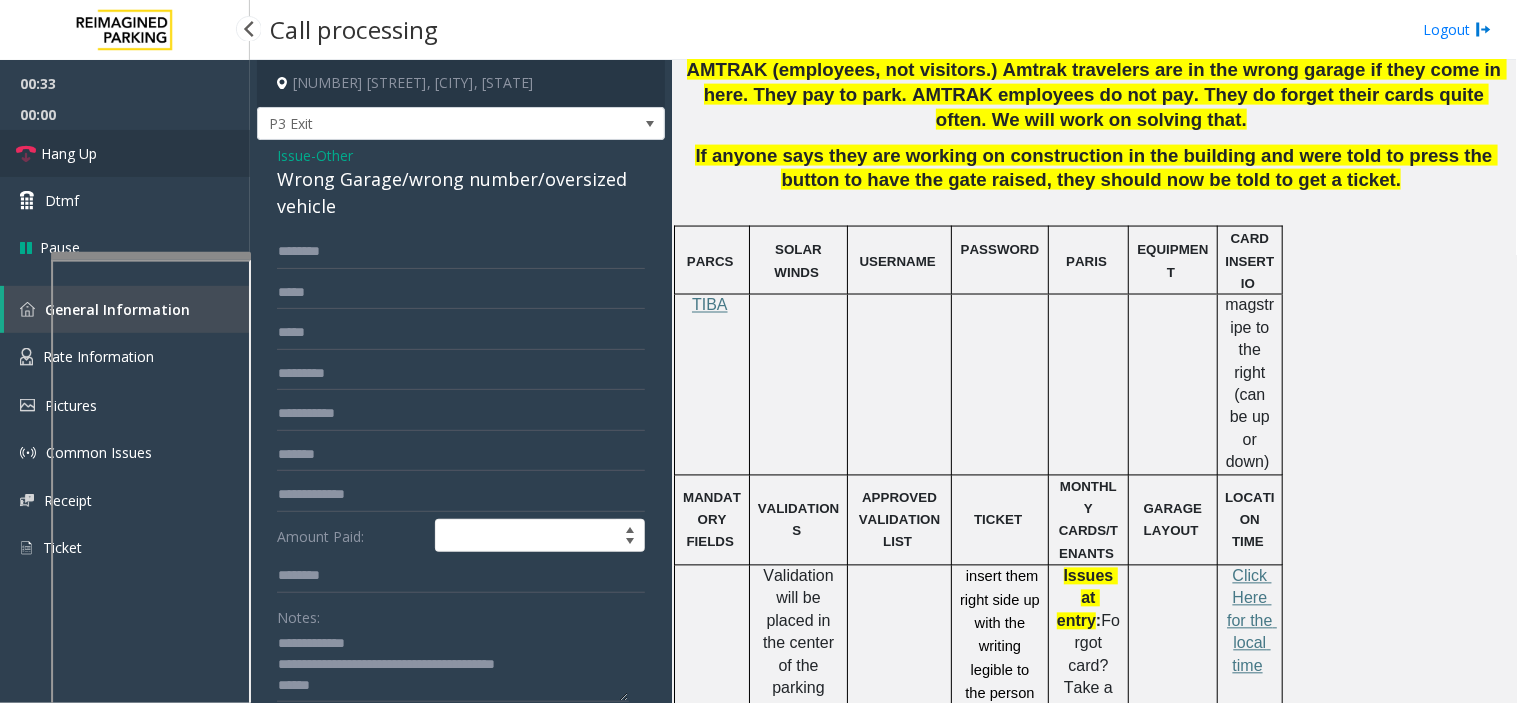 click on "Hang Up" at bounding box center [125, 153] 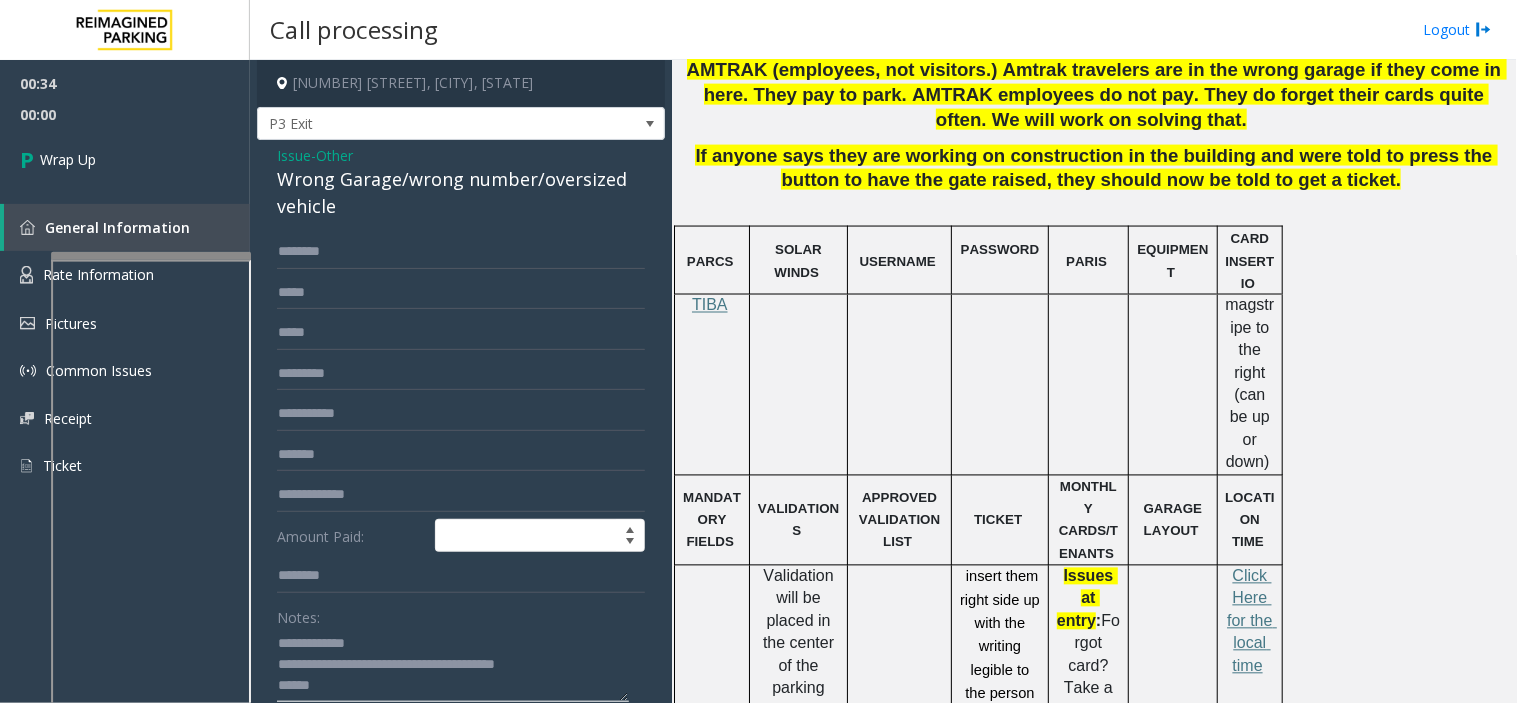 click 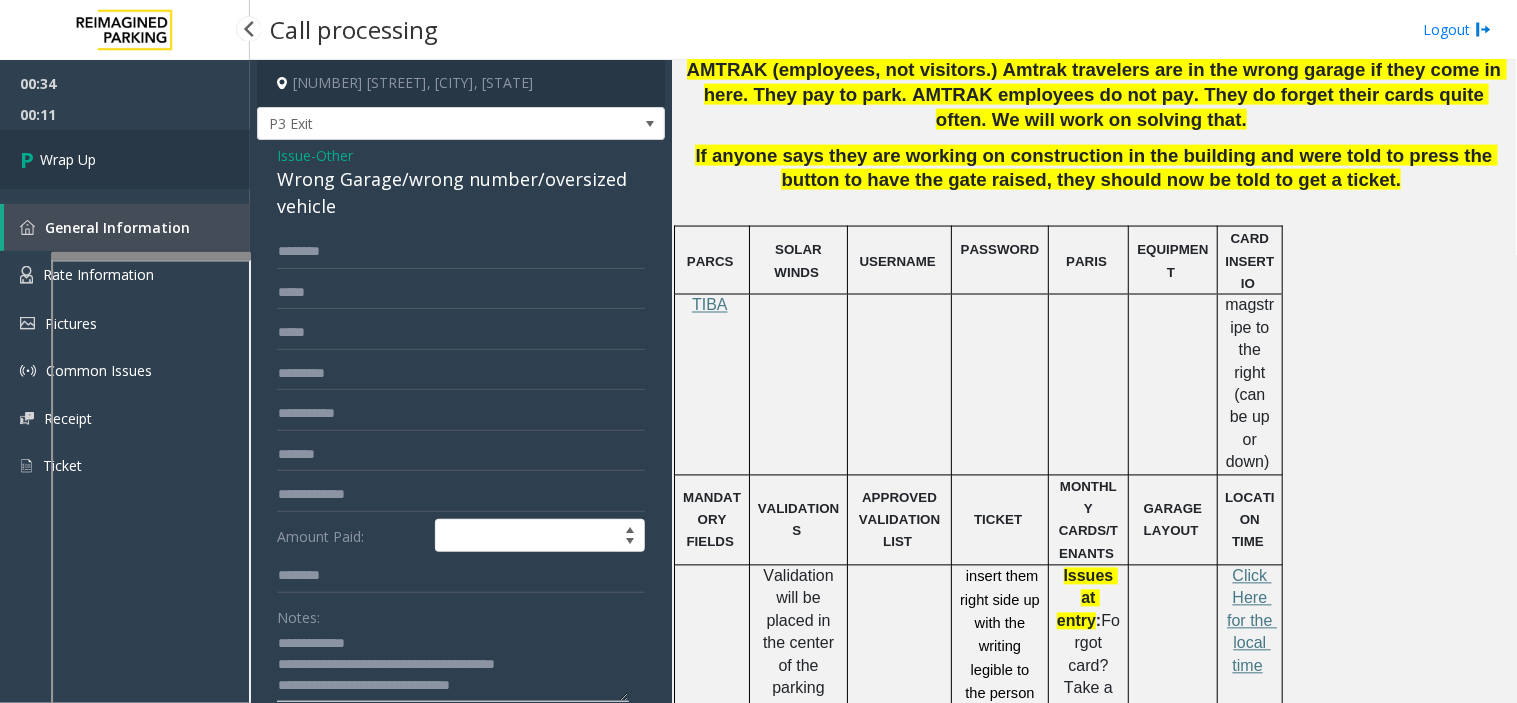type on "**********" 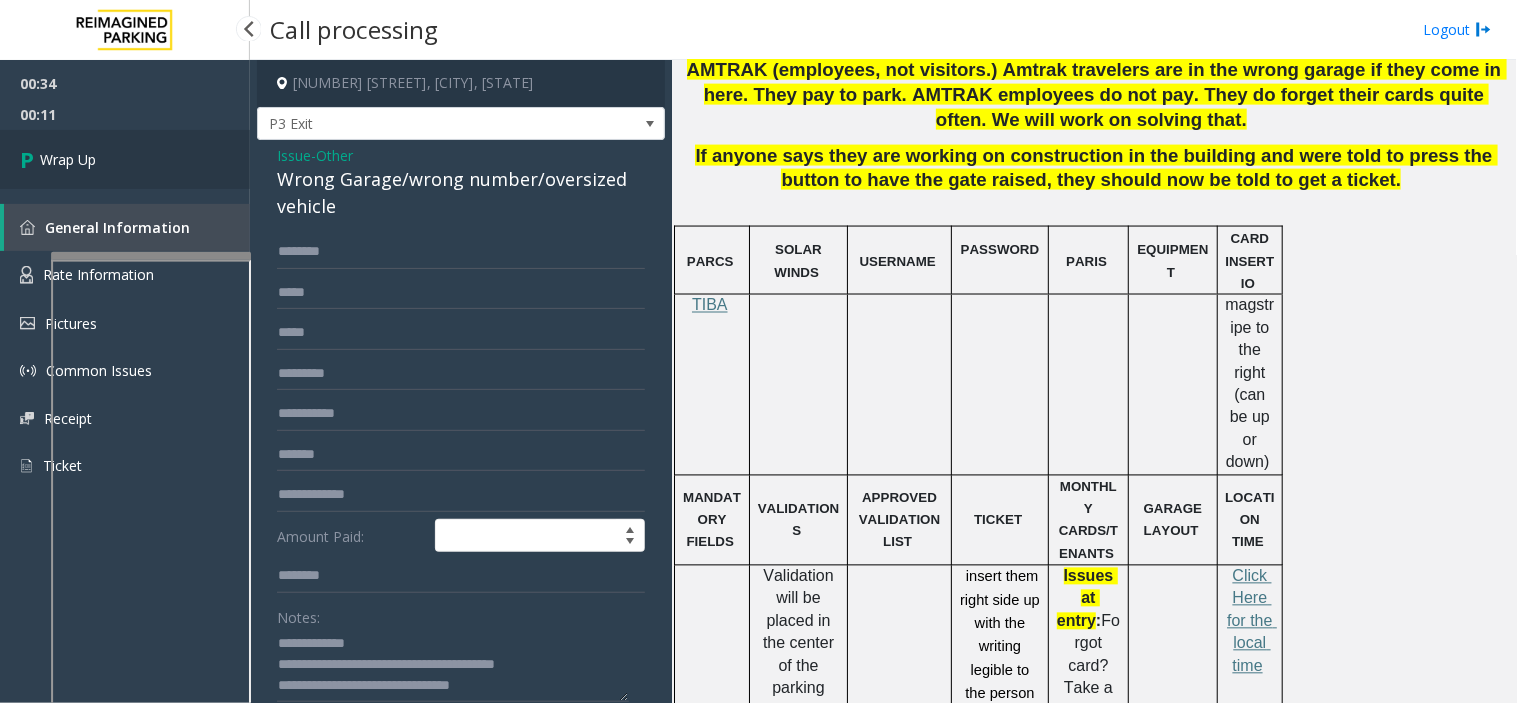 click on "Wrap Up" at bounding box center (125, 159) 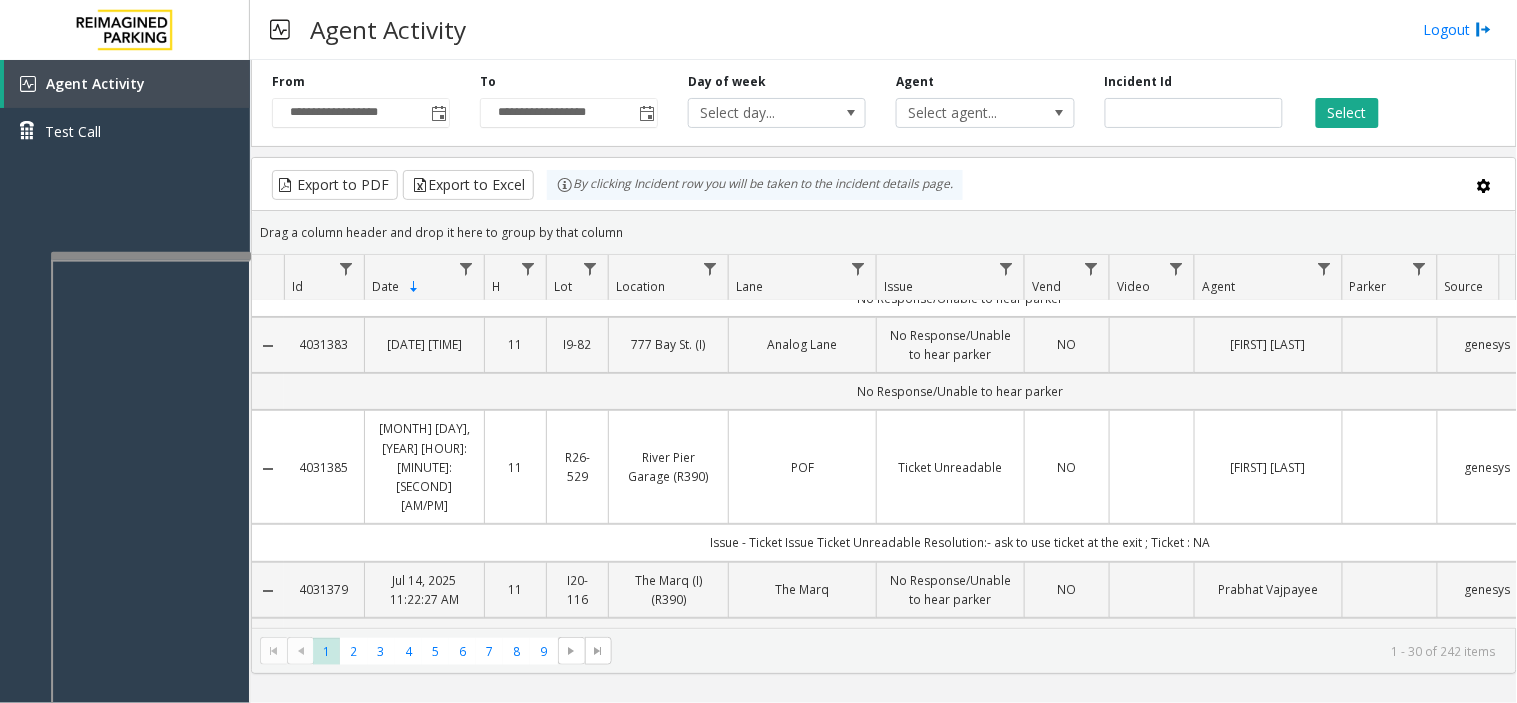 scroll, scrollTop: 0, scrollLeft: 0, axis: both 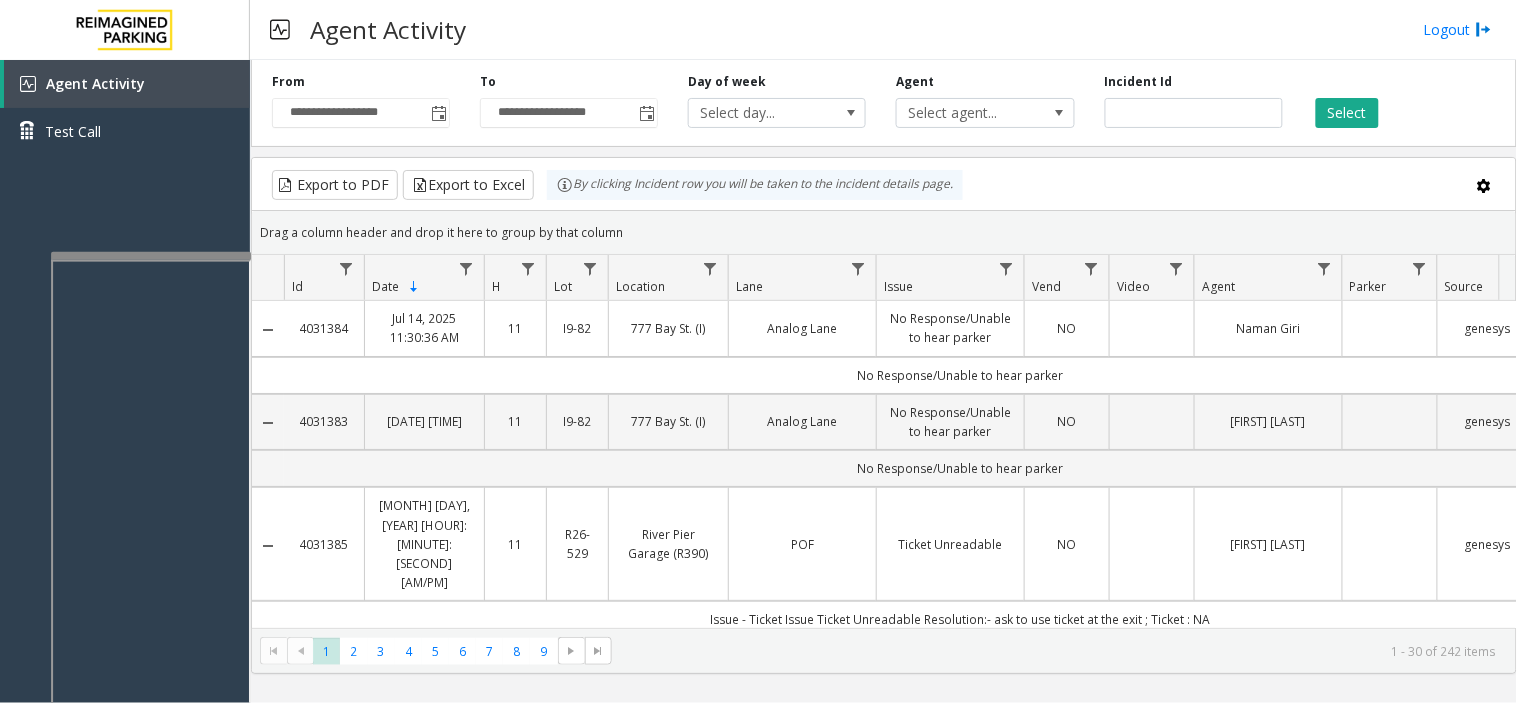 drag, startPoint x: 1052, startPoint y: 427, endPoint x: 465, endPoint y: 13, distance: 718.30707 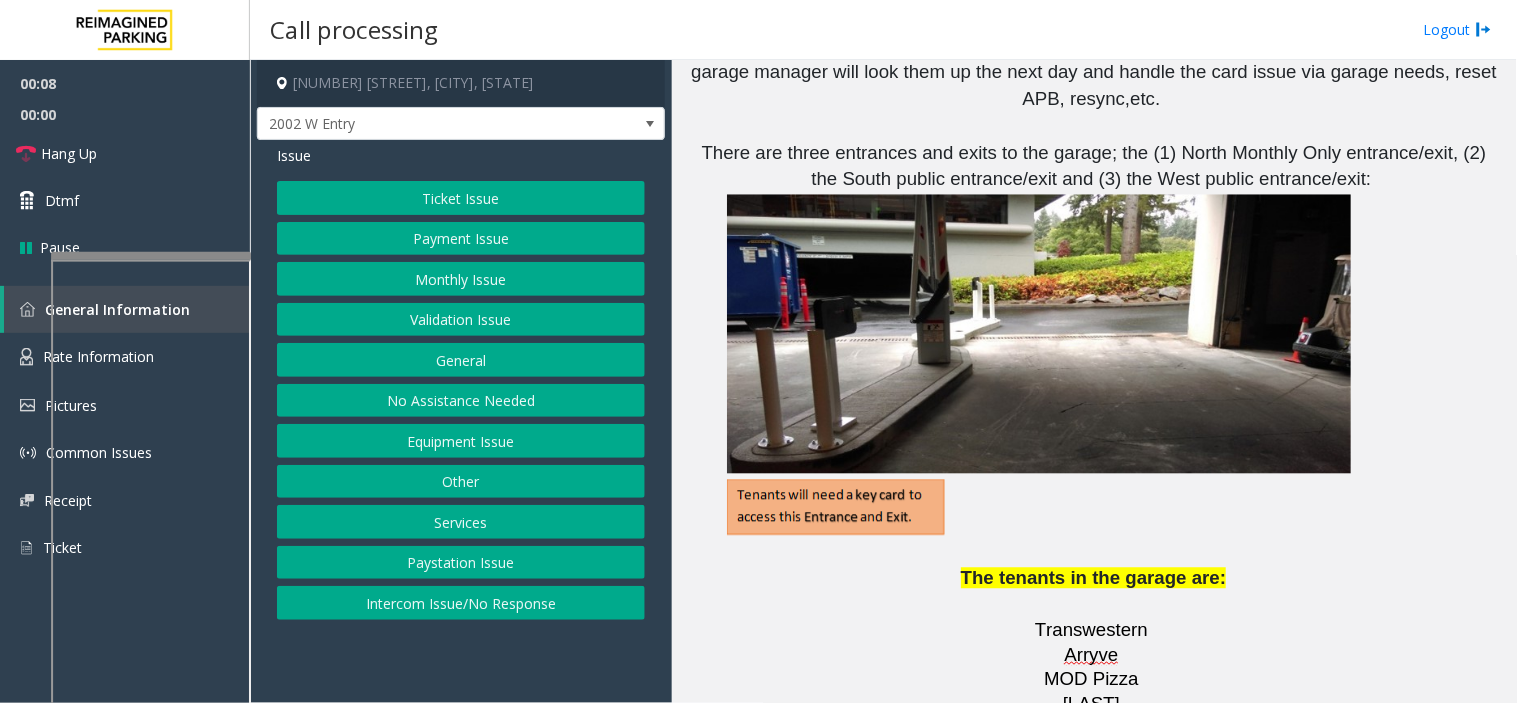 scroll, scrollTop: 3111, scrollLeft: 0, axis: vertical 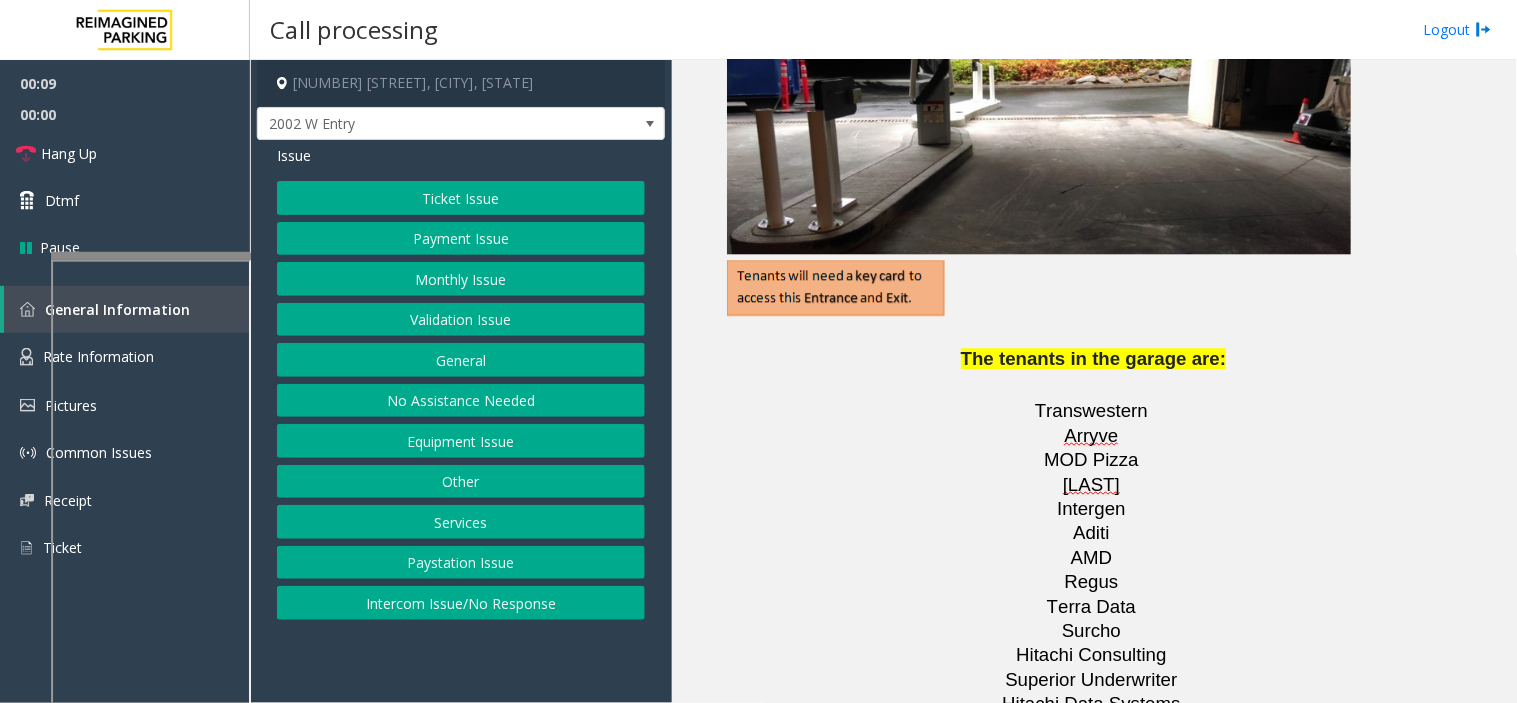click on "Monthly Issue" 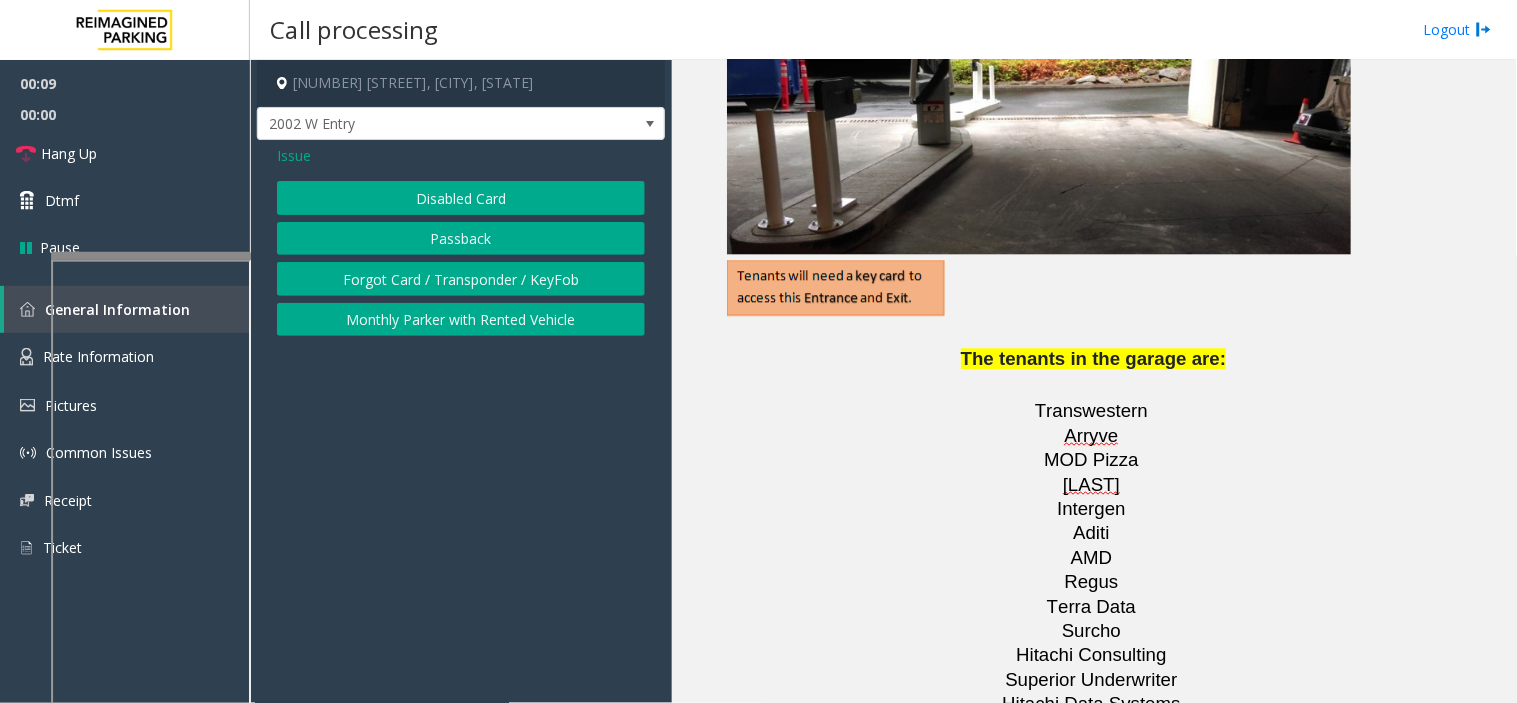 click on "Disabled Card" 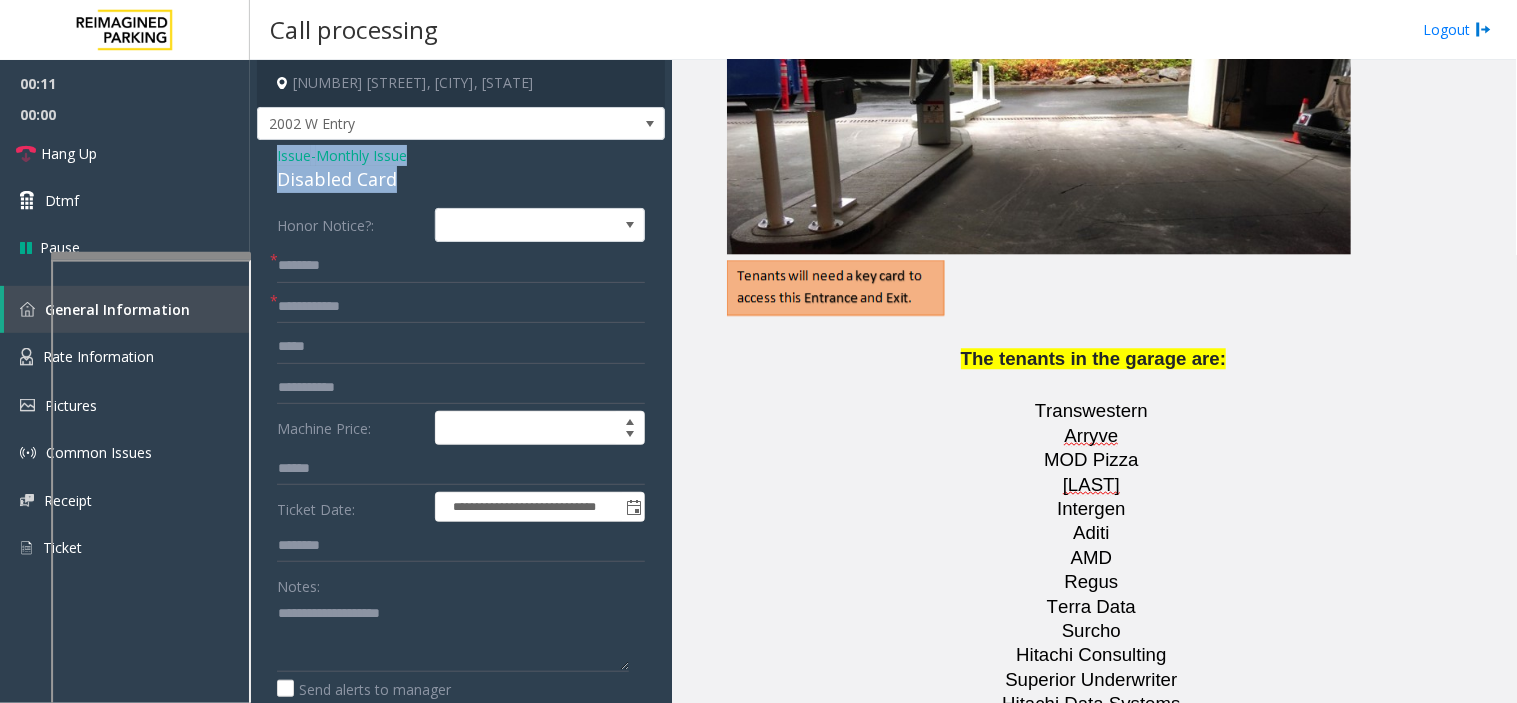 drag, startPoint x: 418, startPoint y: 181, endPoint x: 268, endPoint y: 144, distance: 154.49596 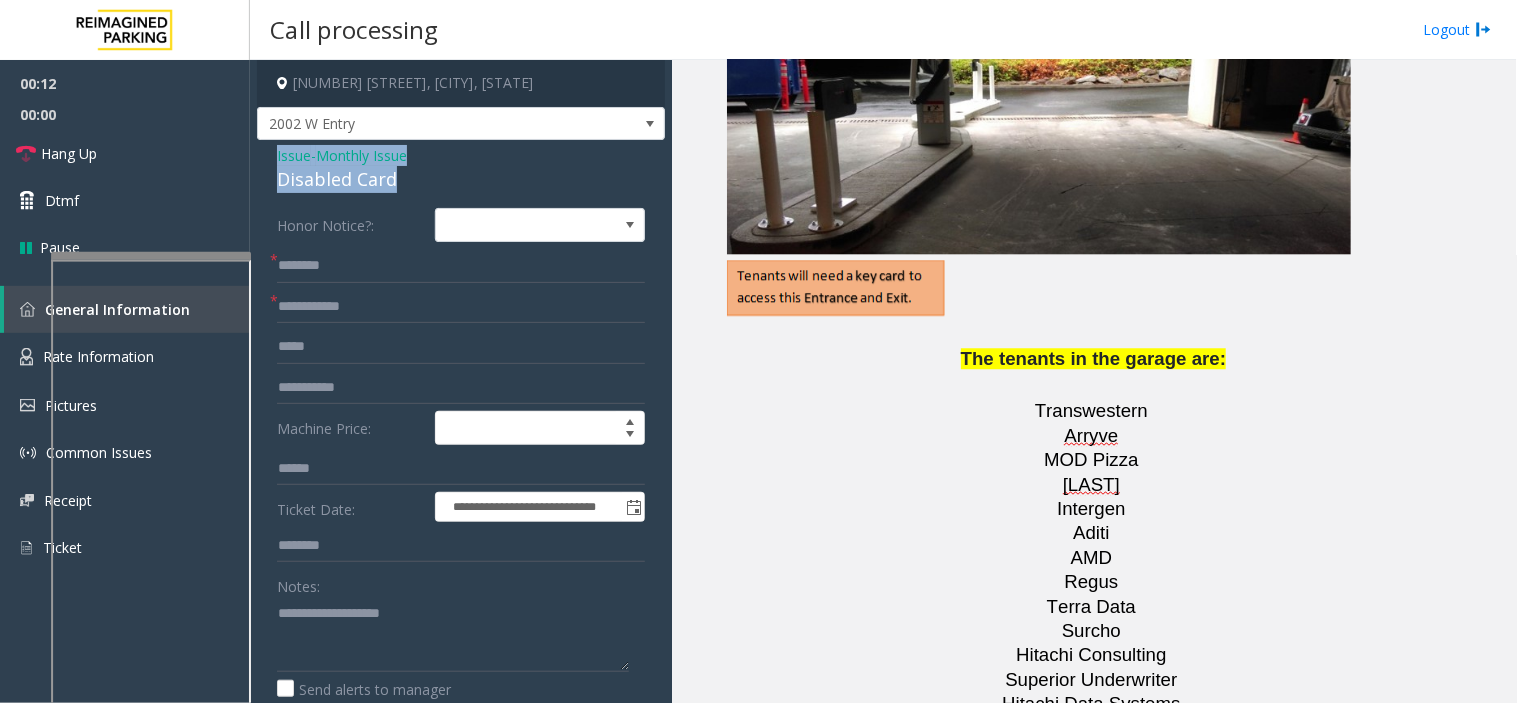copy on "Issue  -  Monthly Issue Disabled Card" 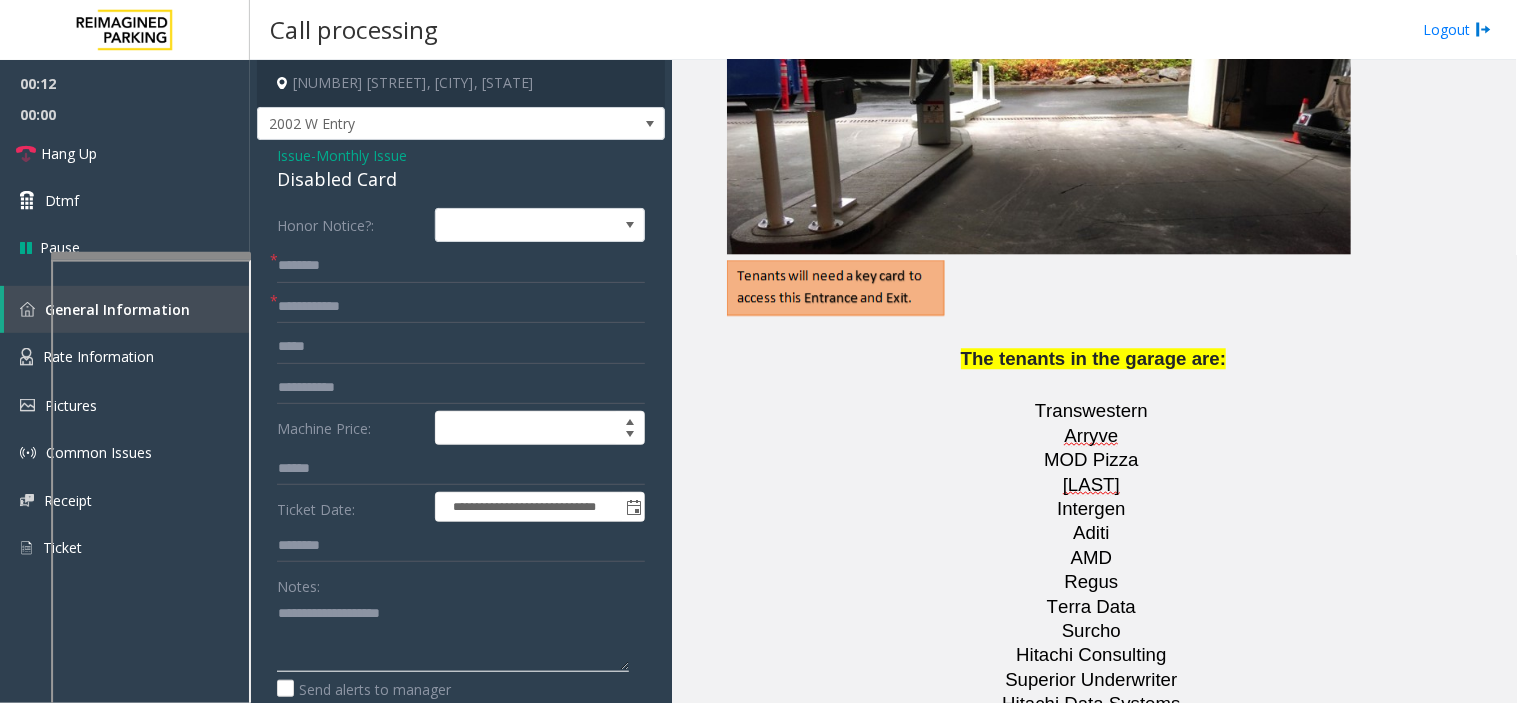 click 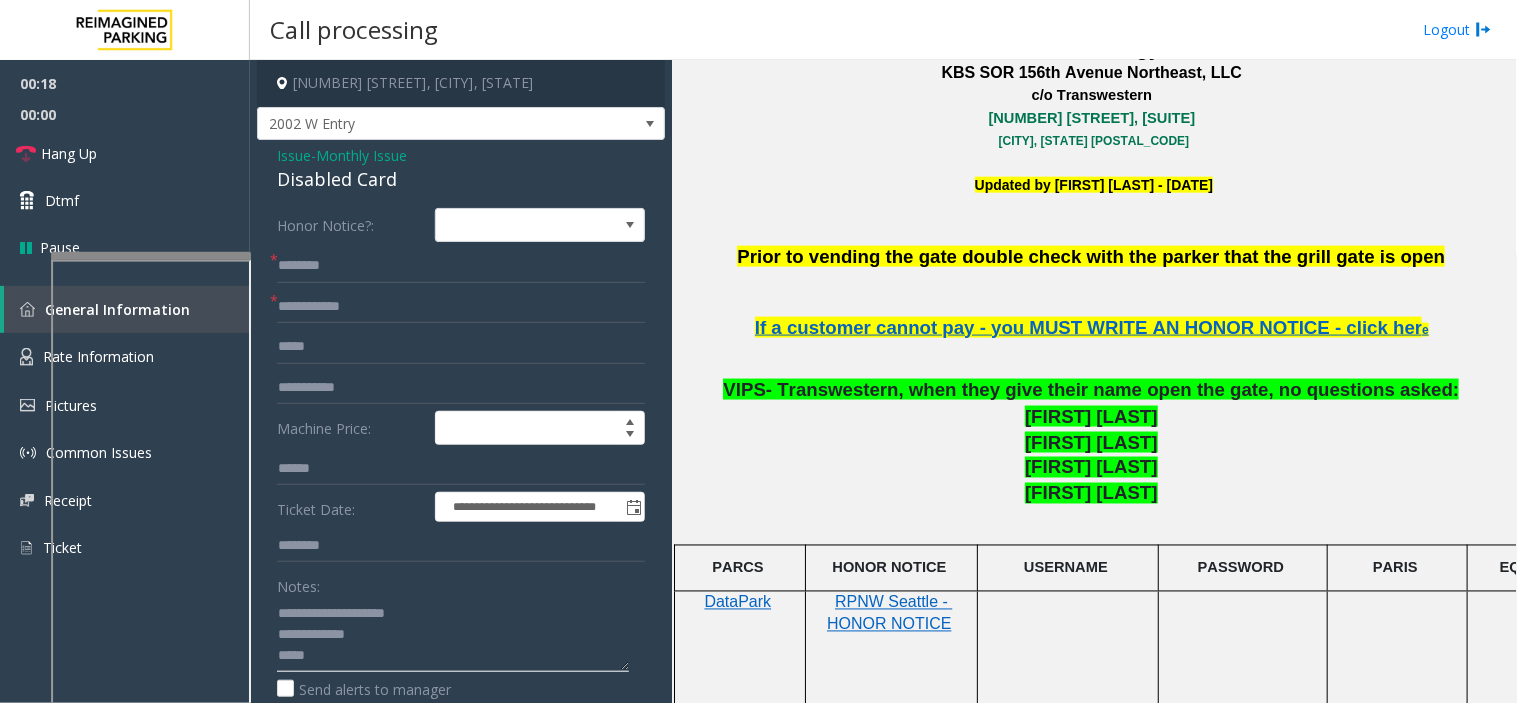 scroll, scrollTop: 555, scrollLeft: 0, axis: vertical 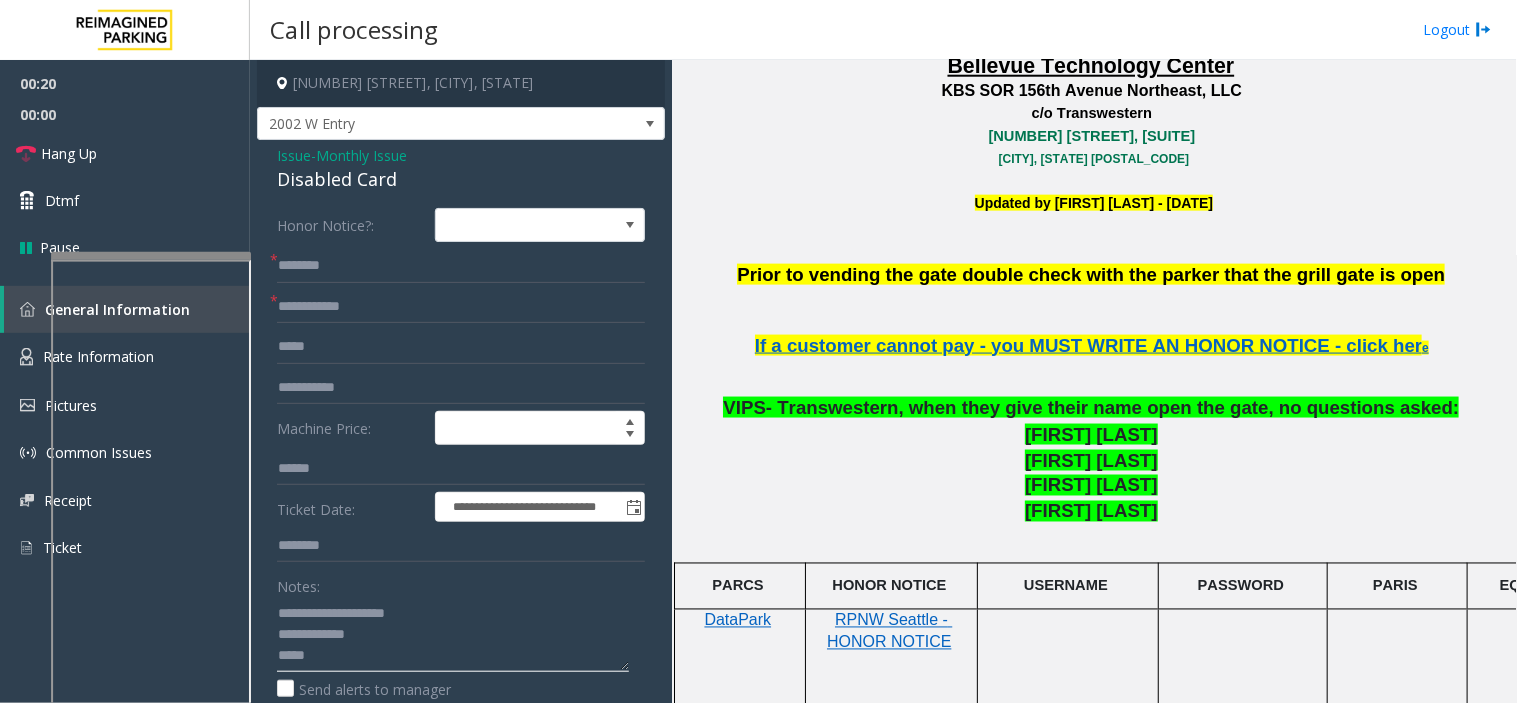 type on "**********" 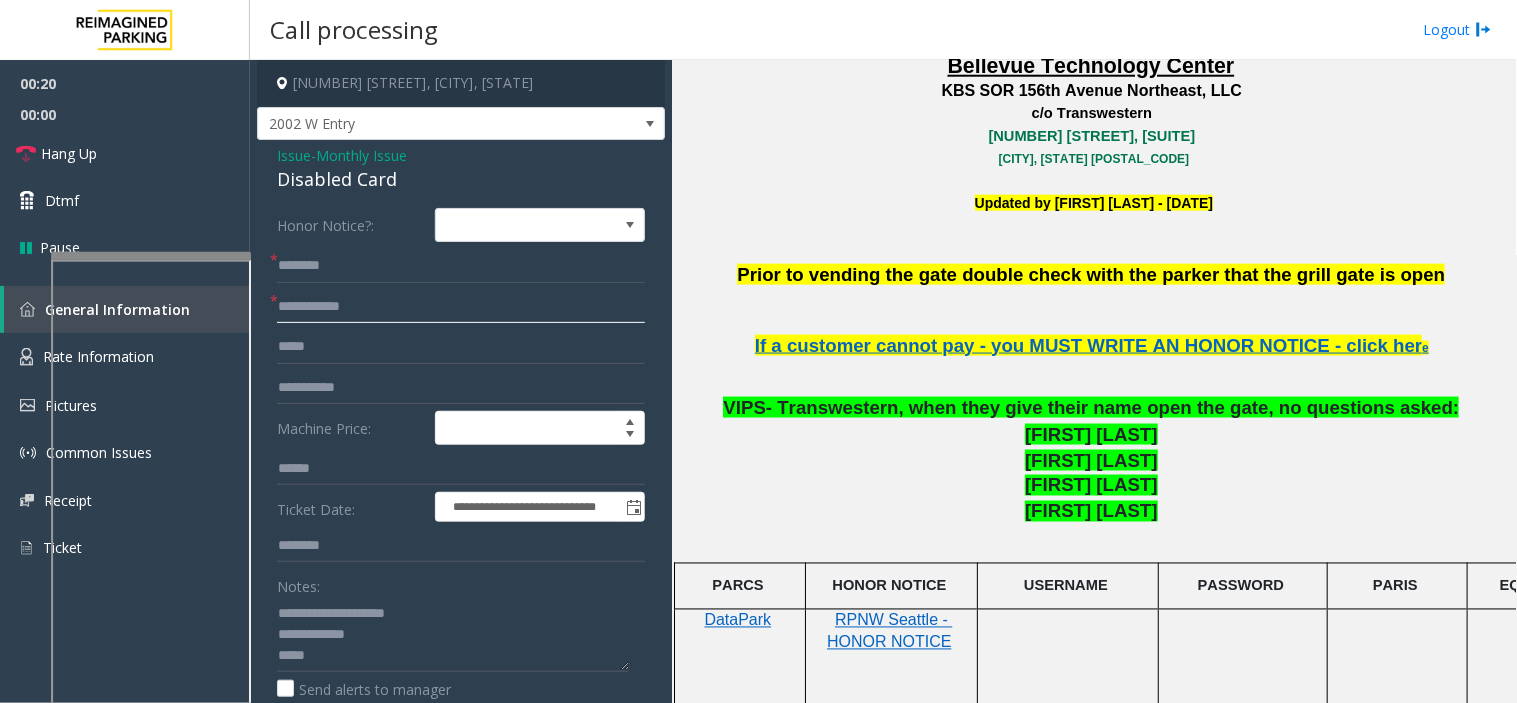 click 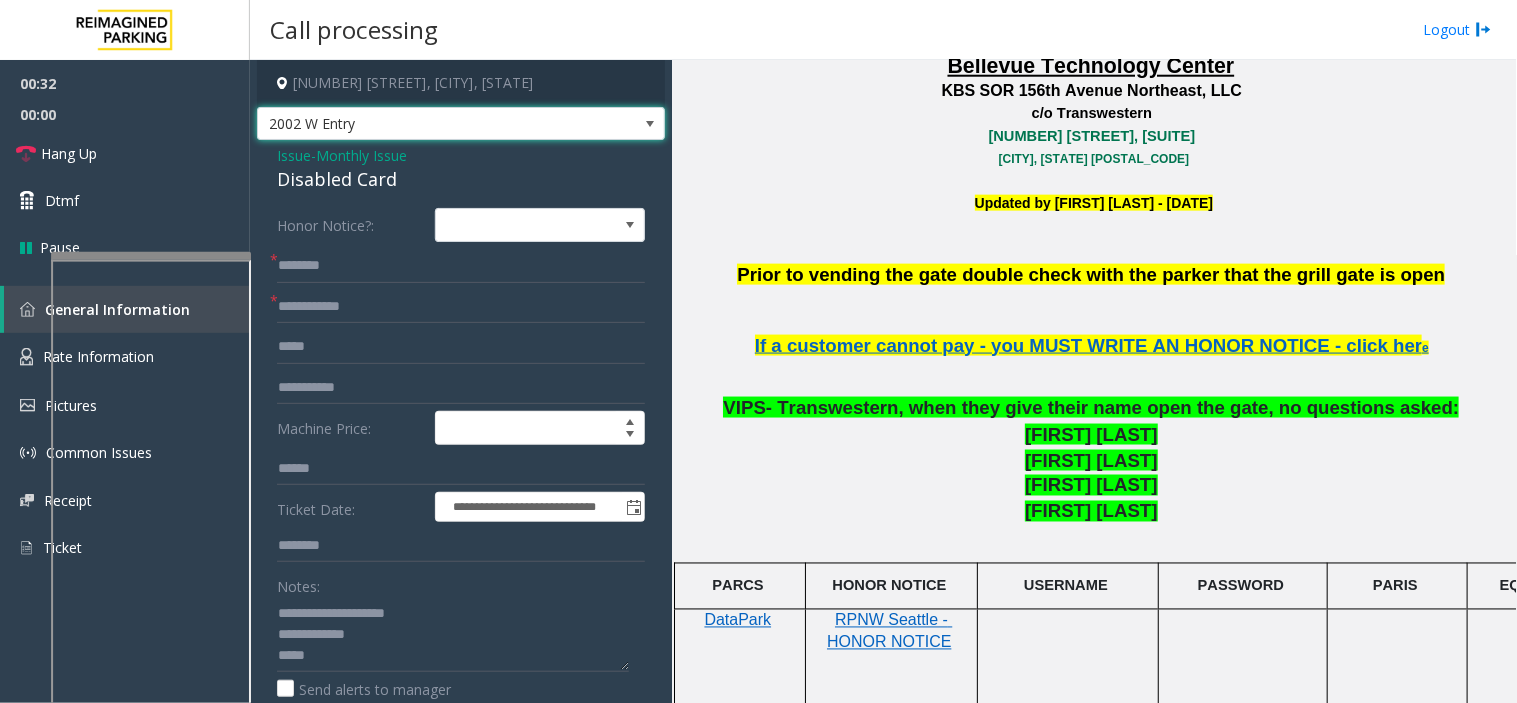 click on "2002 W Entry" at bounding box center [420, 124] 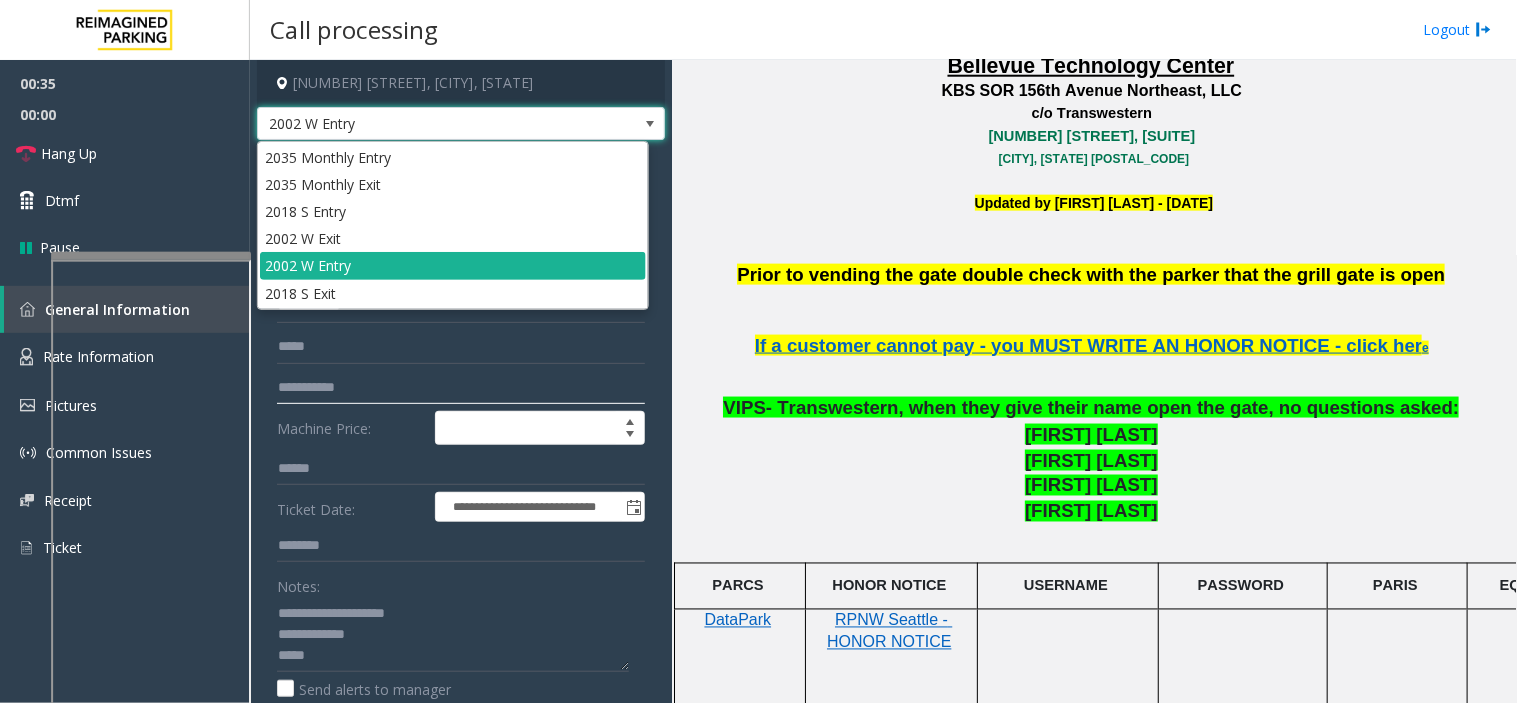 click 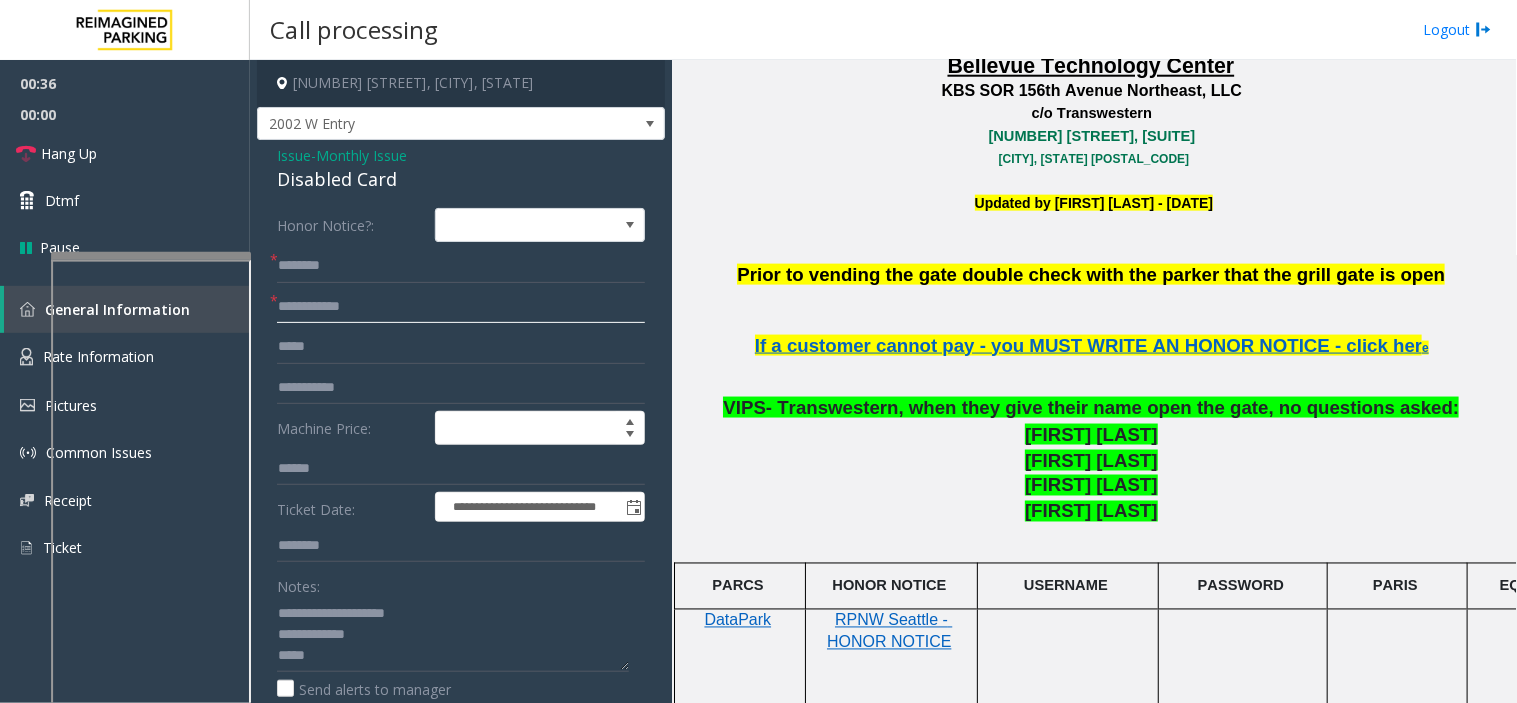 click 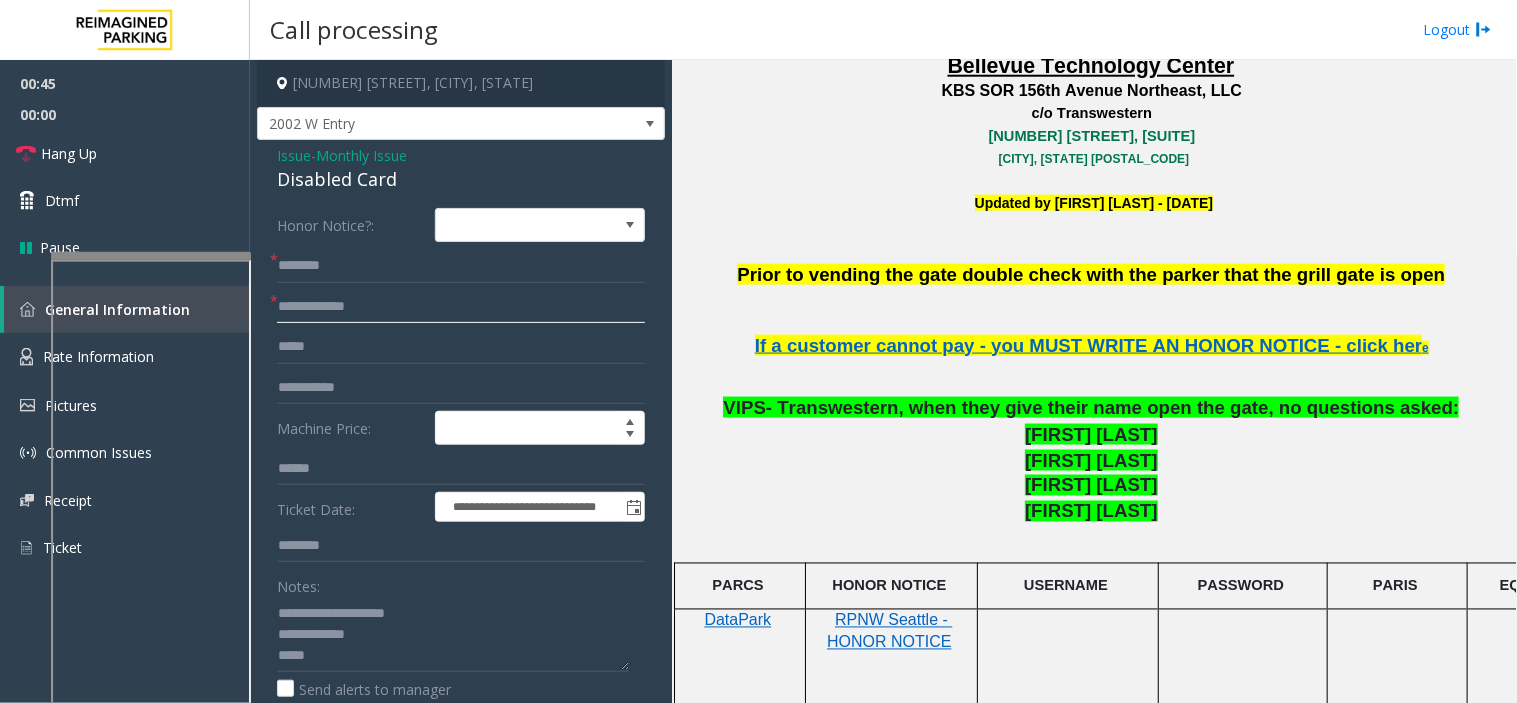 type on "**********" 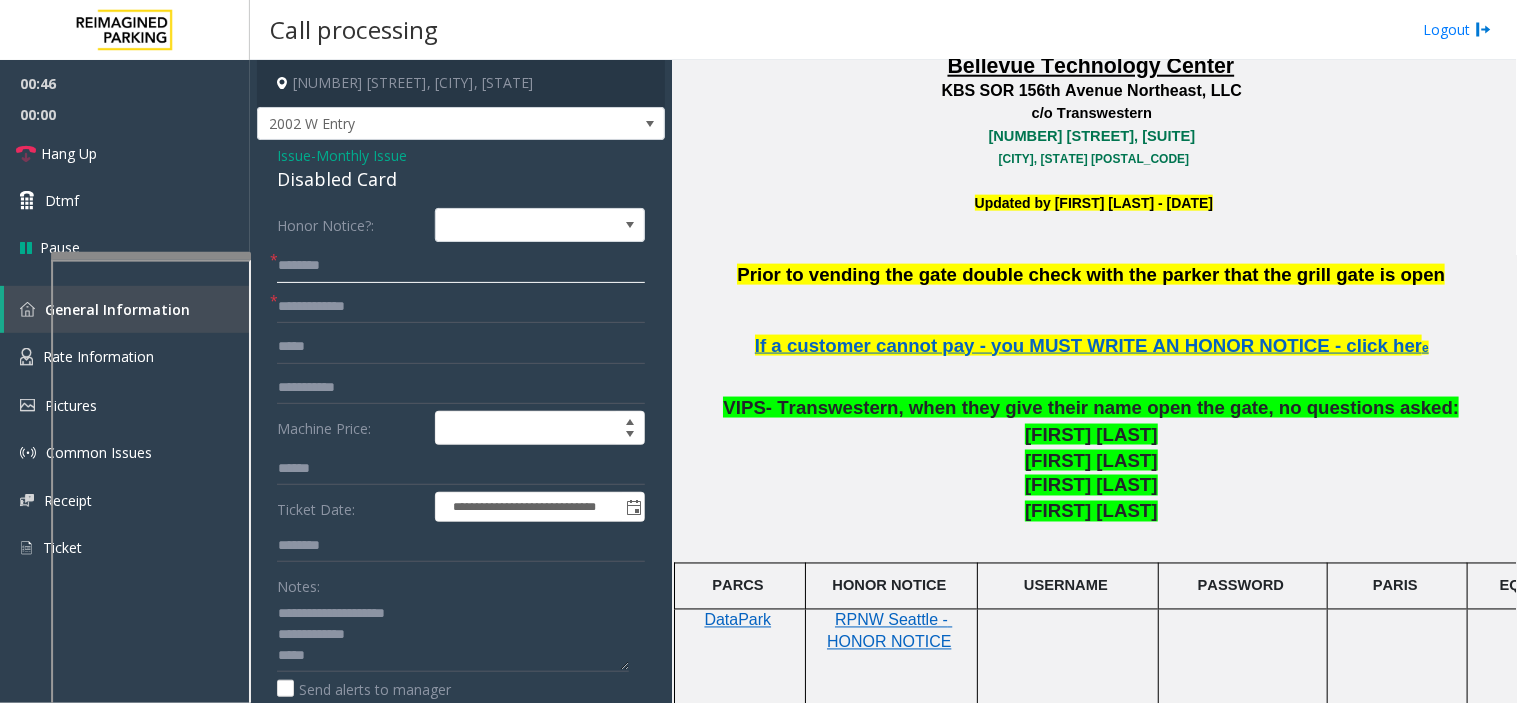 click 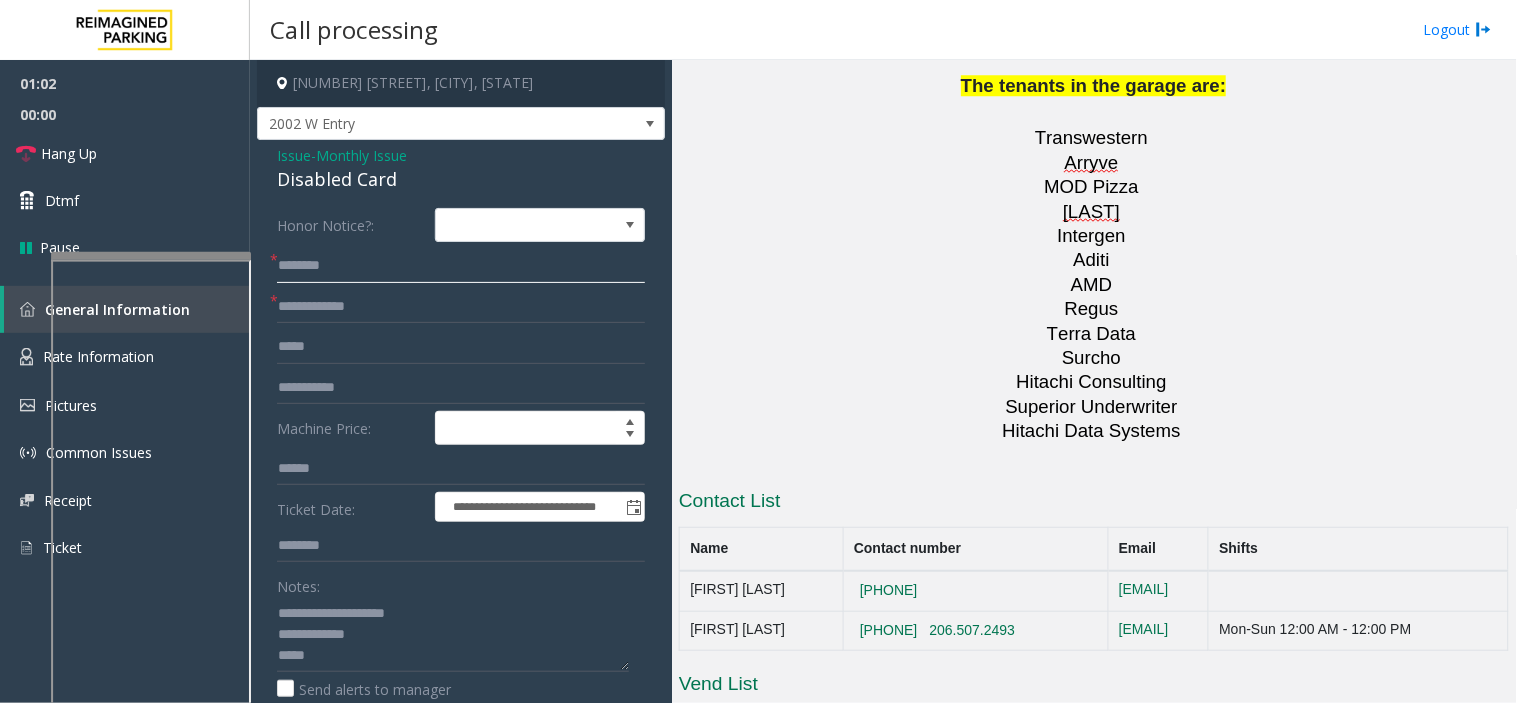scroll, scrollTop: 3222, scrollLeft: 0, axis: vertical 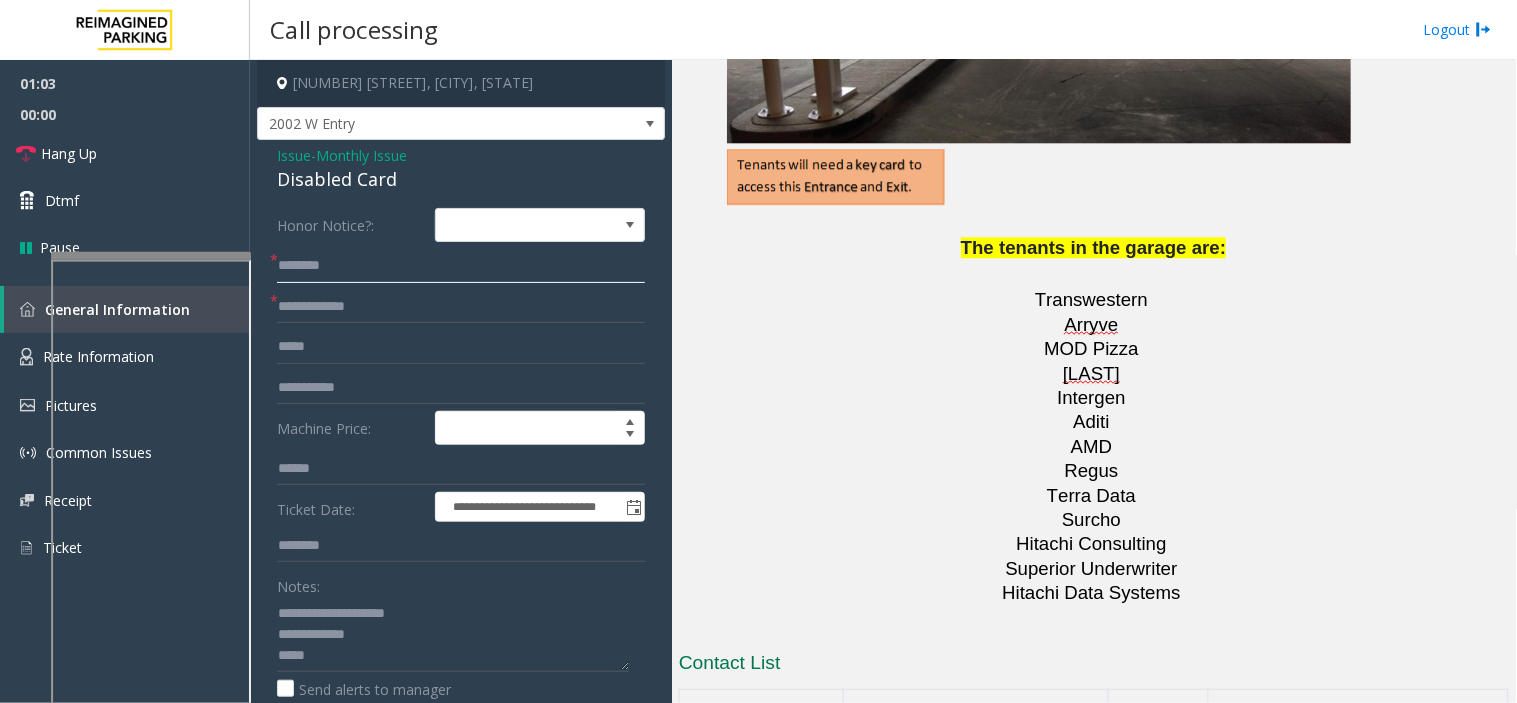 click 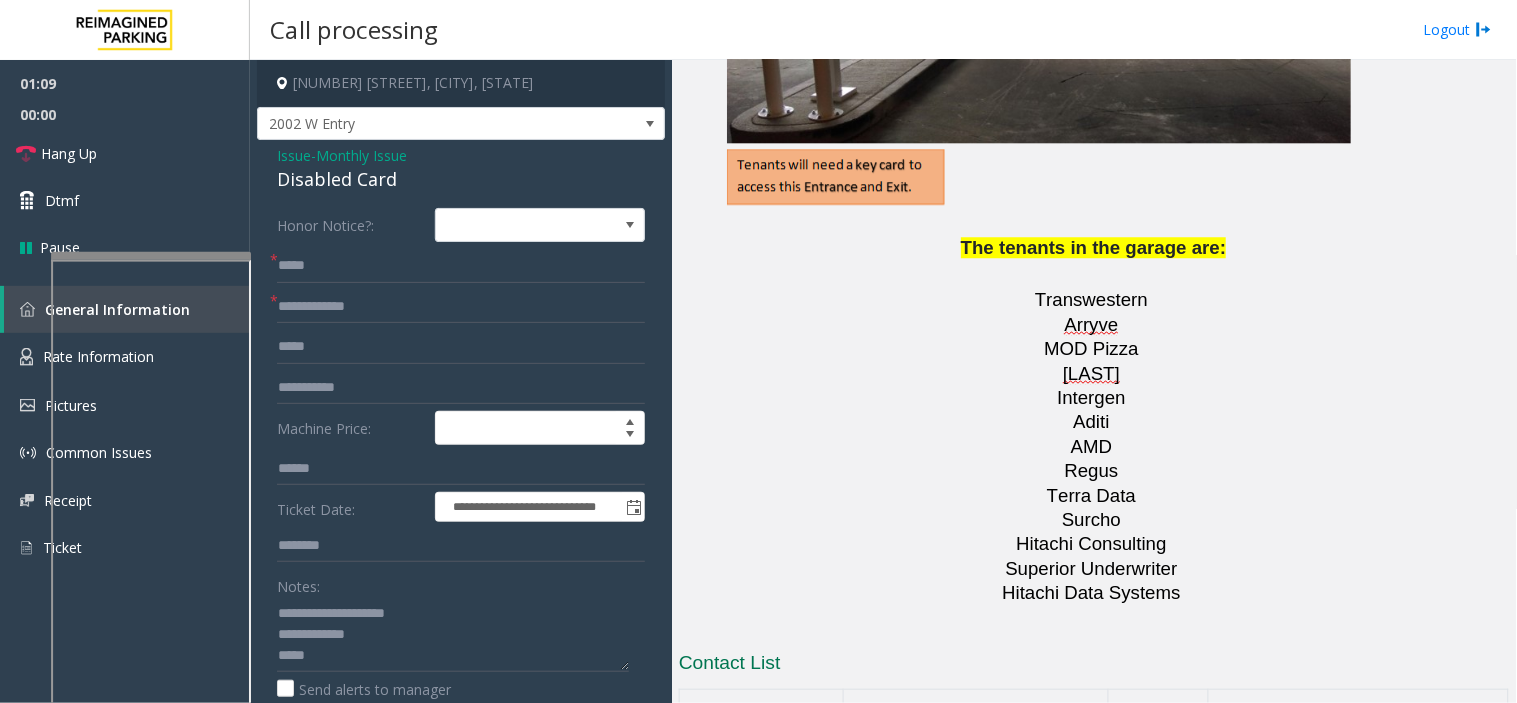 drag, startPoint x: 304, startPoint y: 275, endPoint x: 298, endPoint y: 230, distance: 45.39824 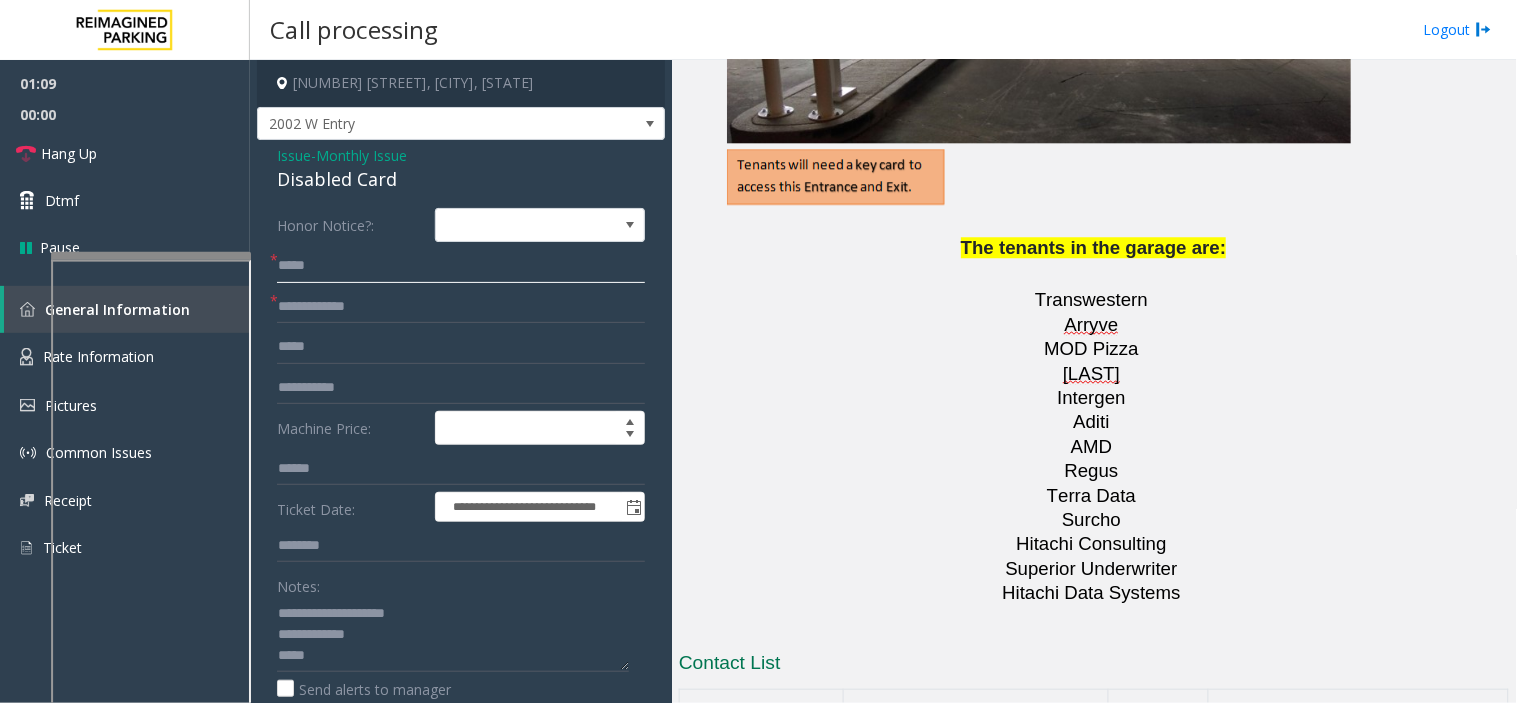 click on "*****" 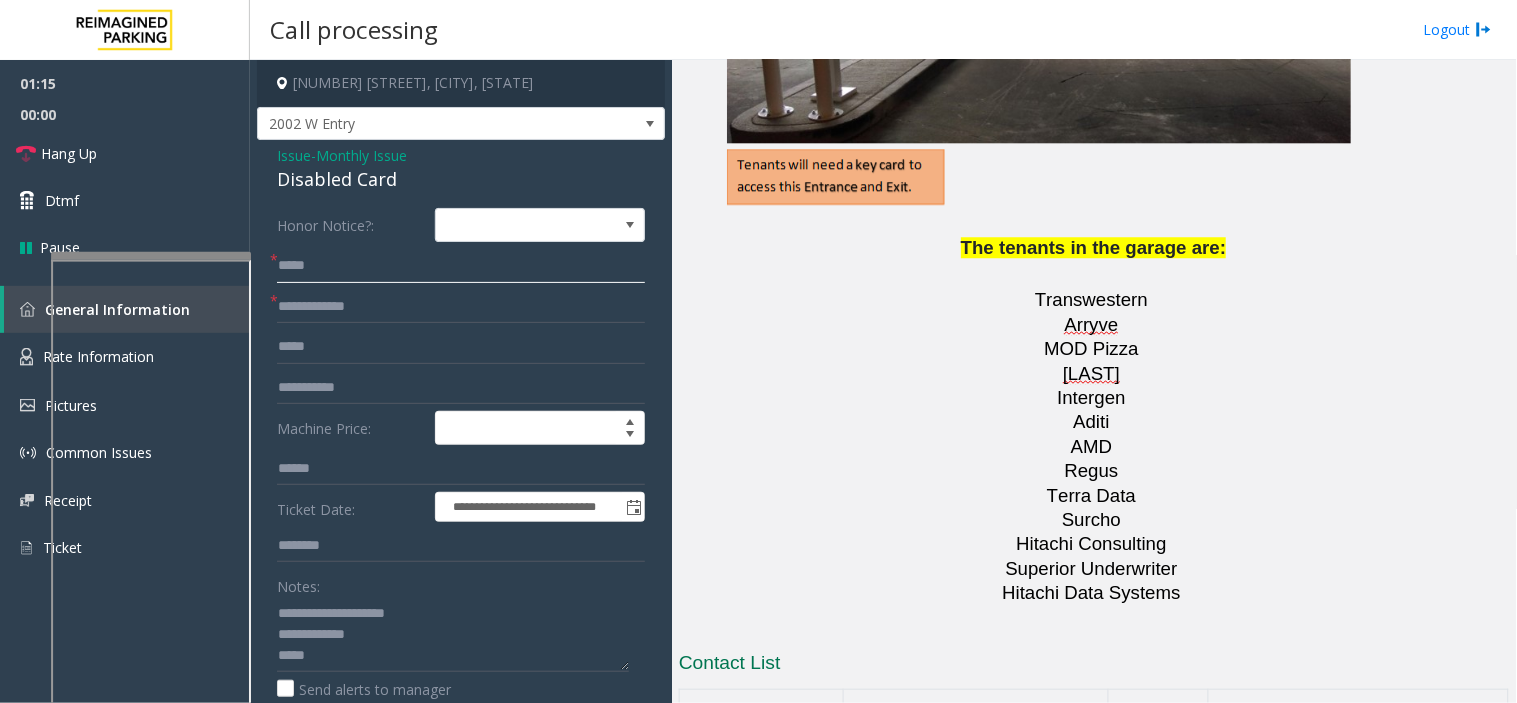 click on "*****" 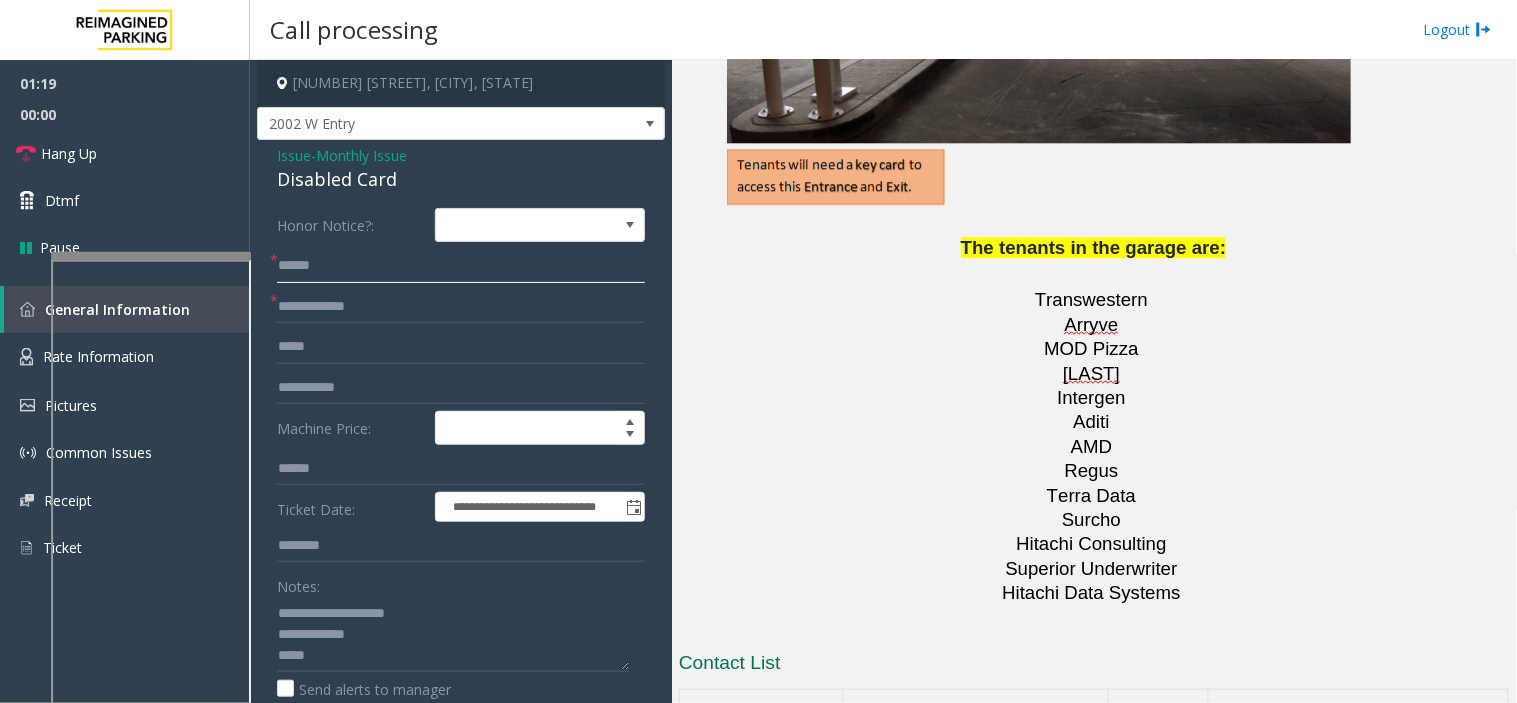 click on "*****" 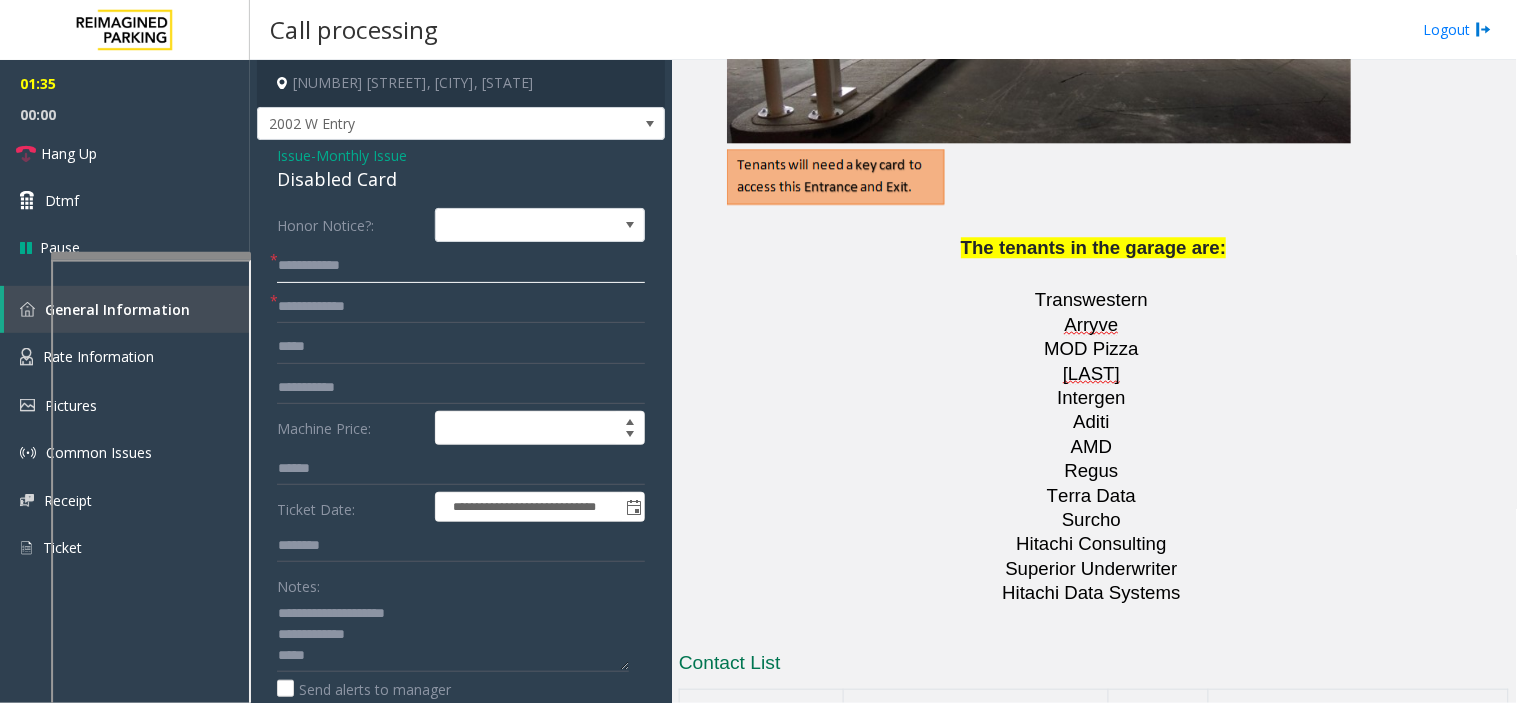 type on "**********" 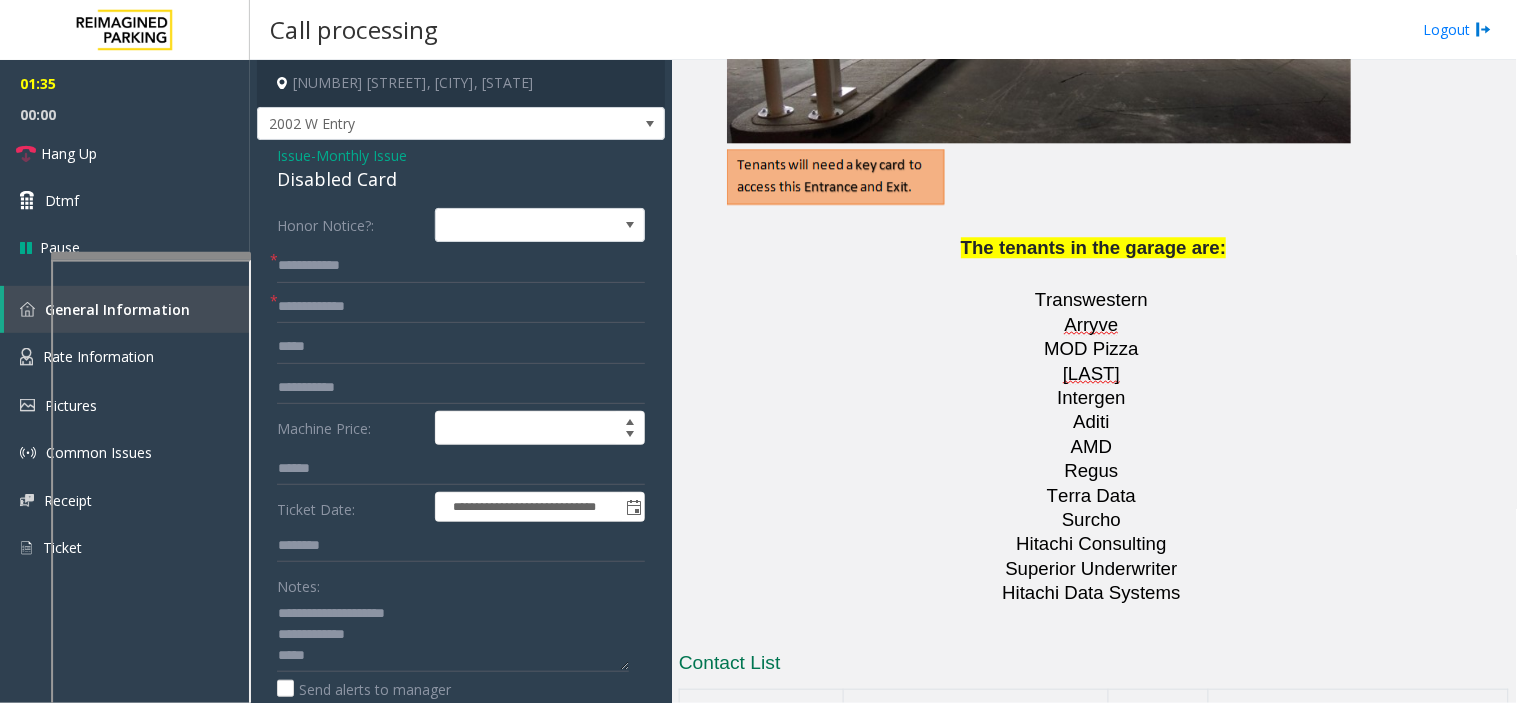 drag, startPoint x: 347, startPoint y: 277, endPoint x: 324, endPoint y: 224, distance: 57.77543 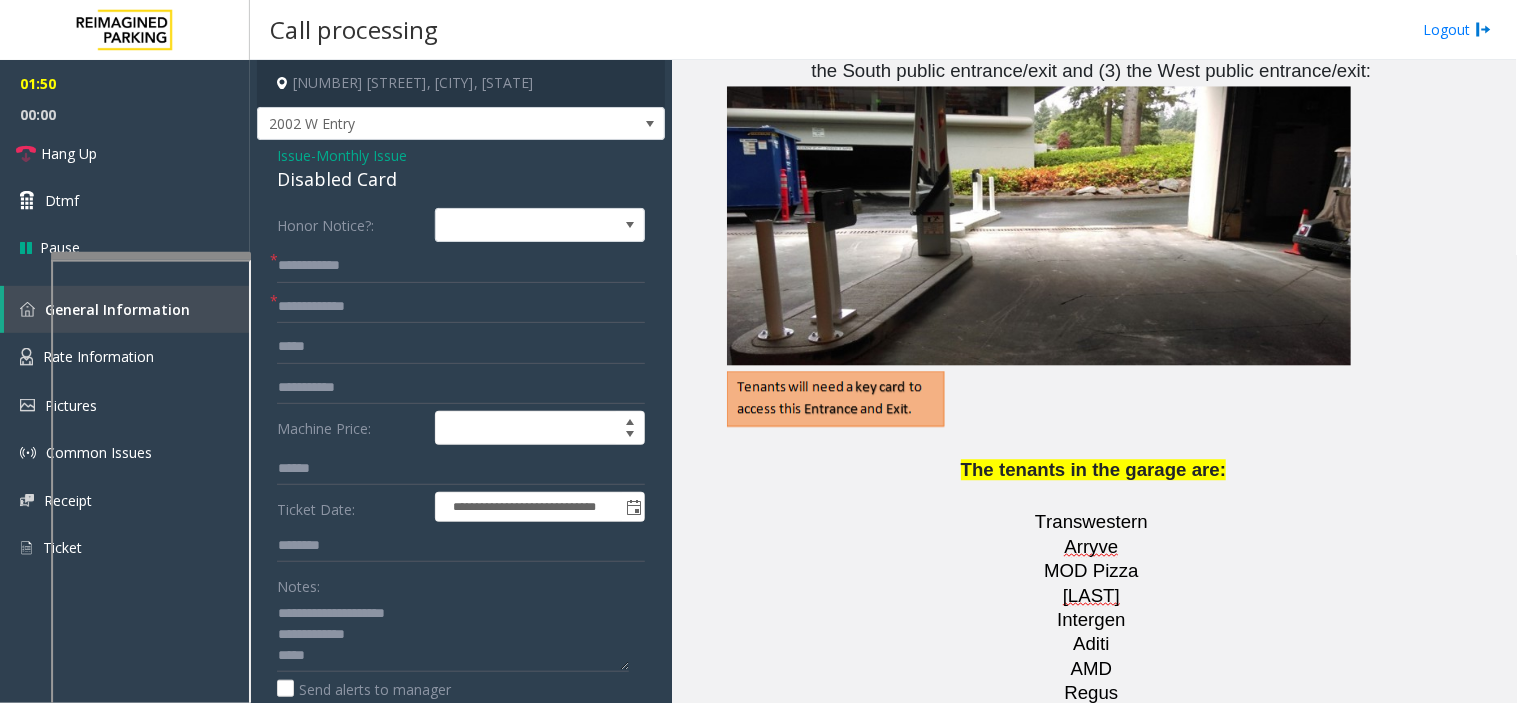 scroll, scrollTop: 3222, scrollLeft: 0, axis: vertical 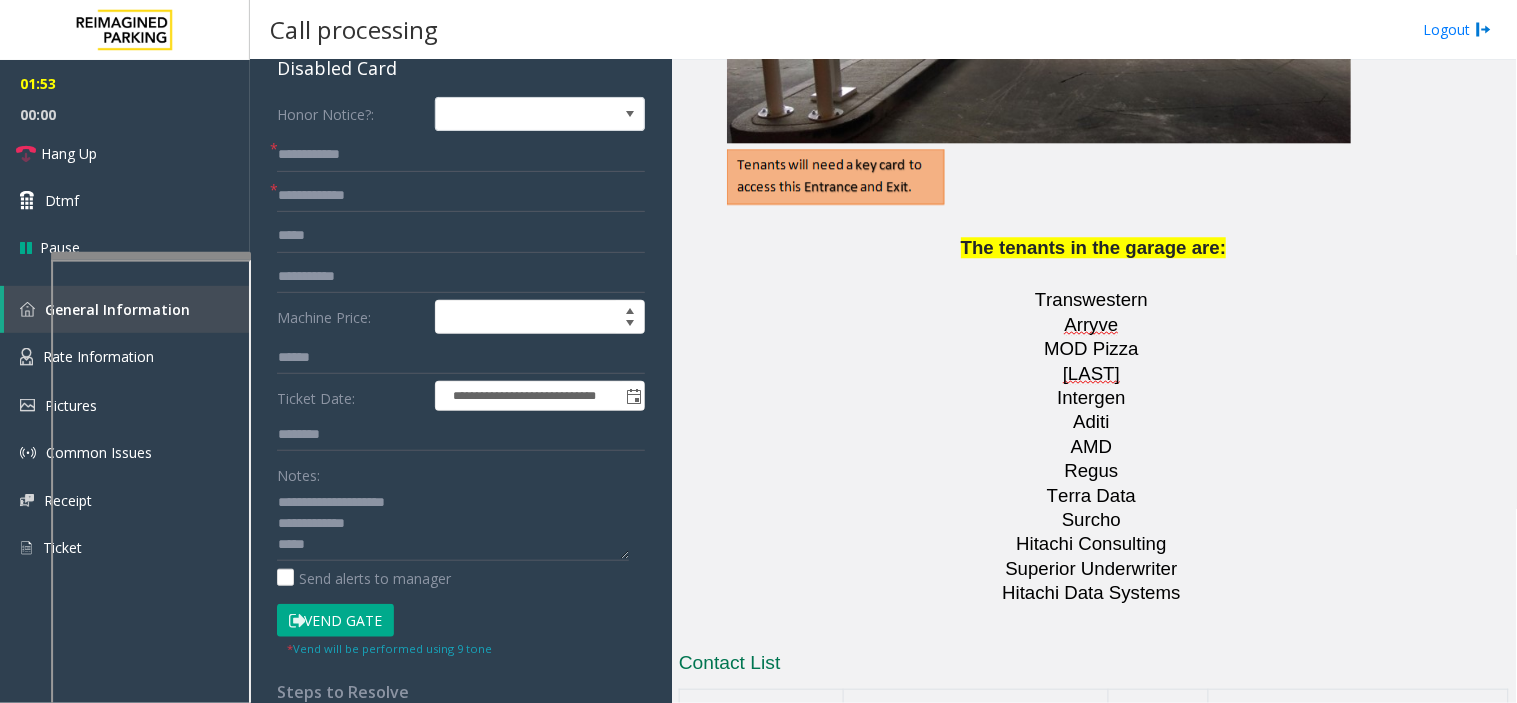 click on "Vend Gate" 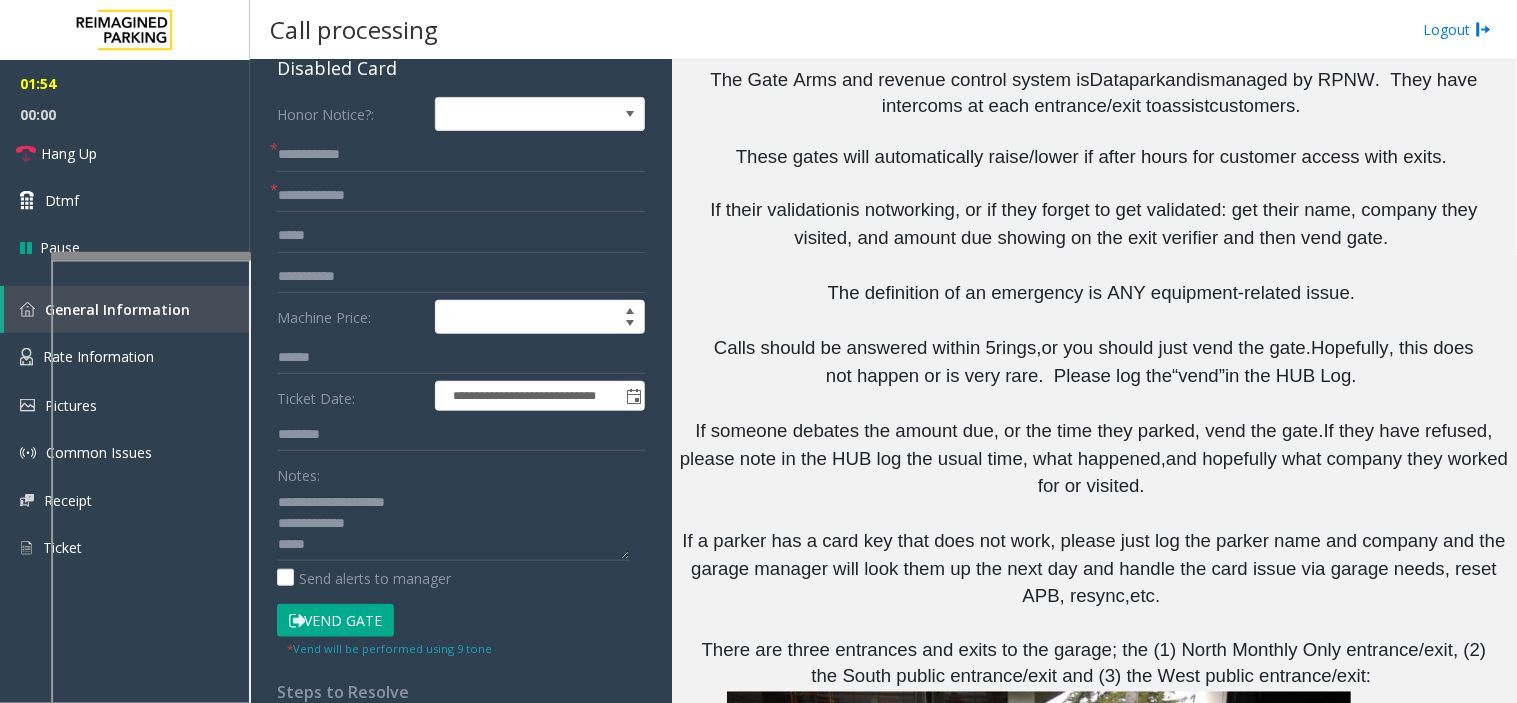 scroll, scrollTop: 2222, scrollLeft: 0, axis: vertical 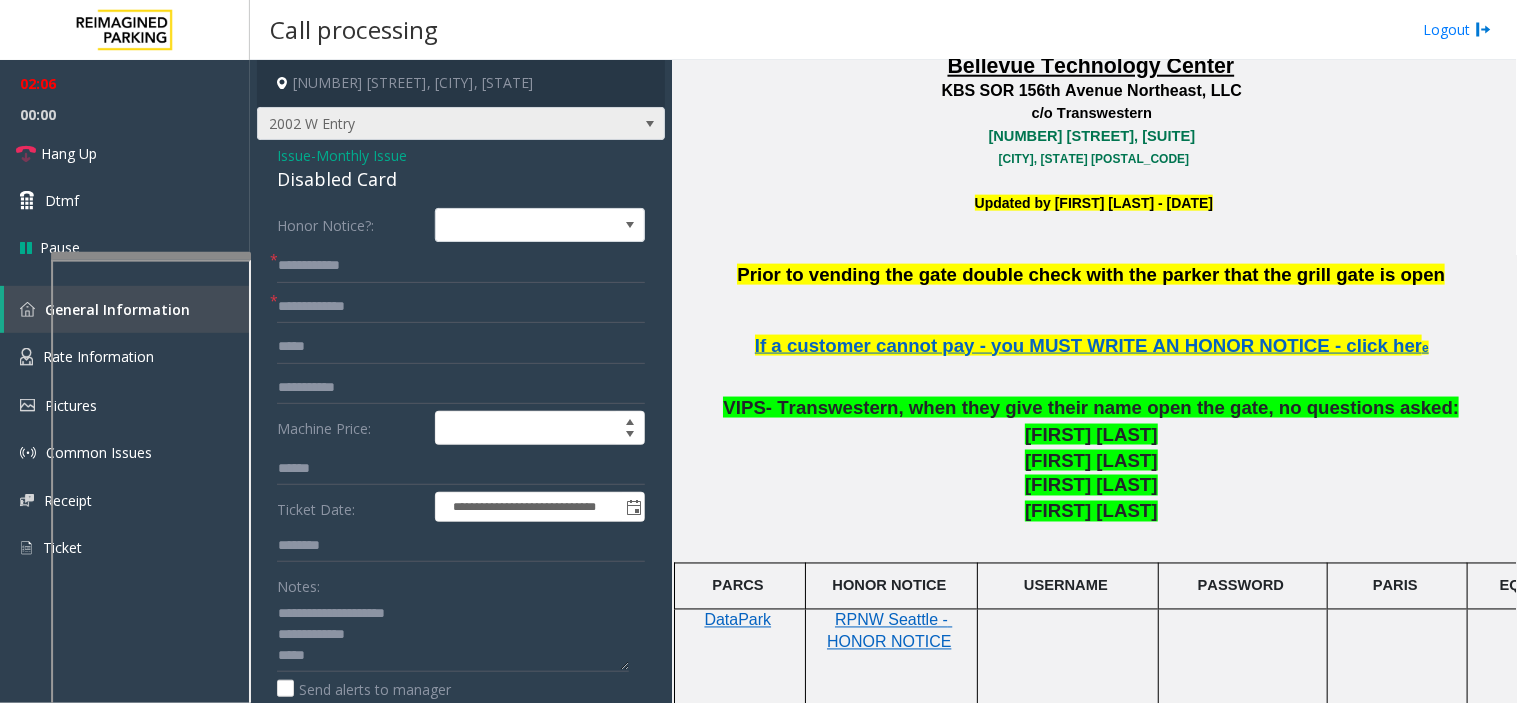 click on "2002 W Entry" at bounding box center (420, 124) 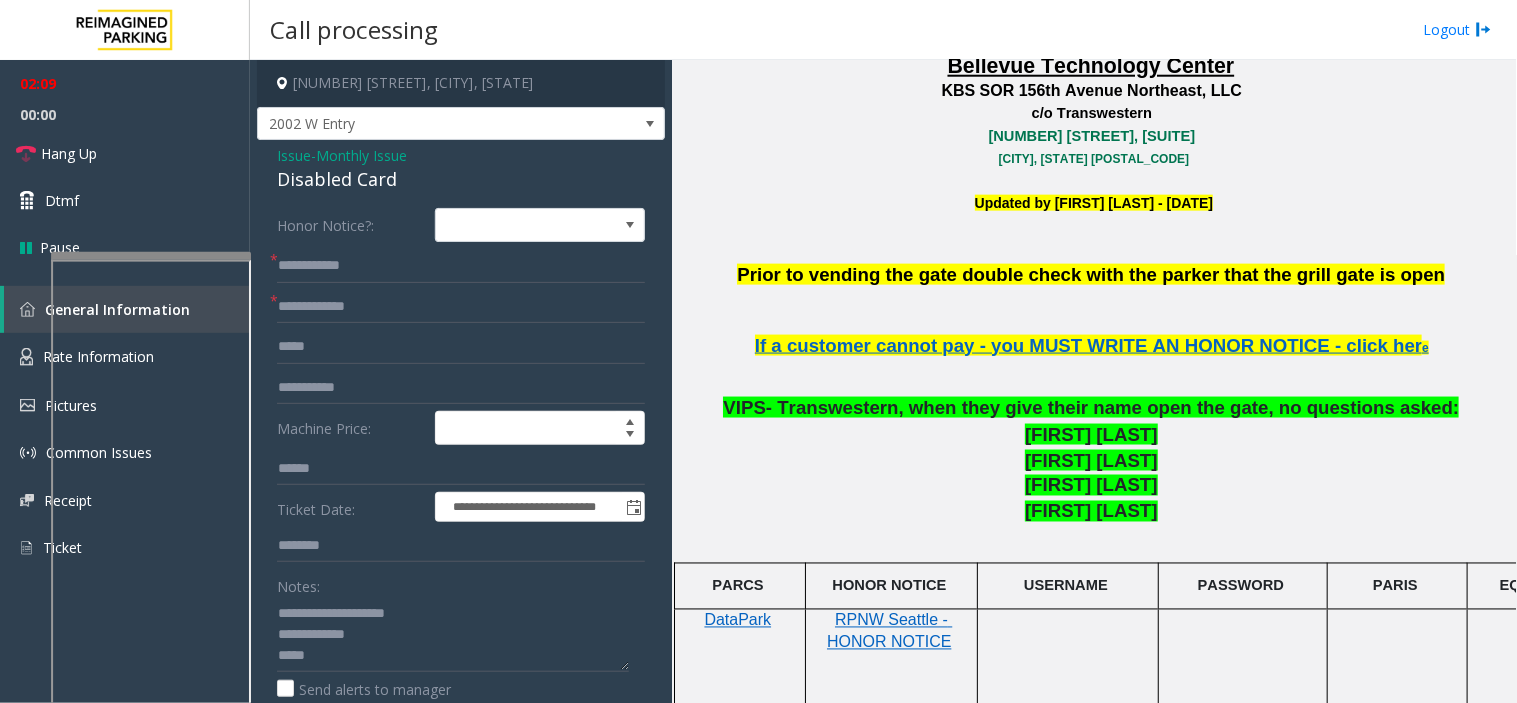 click 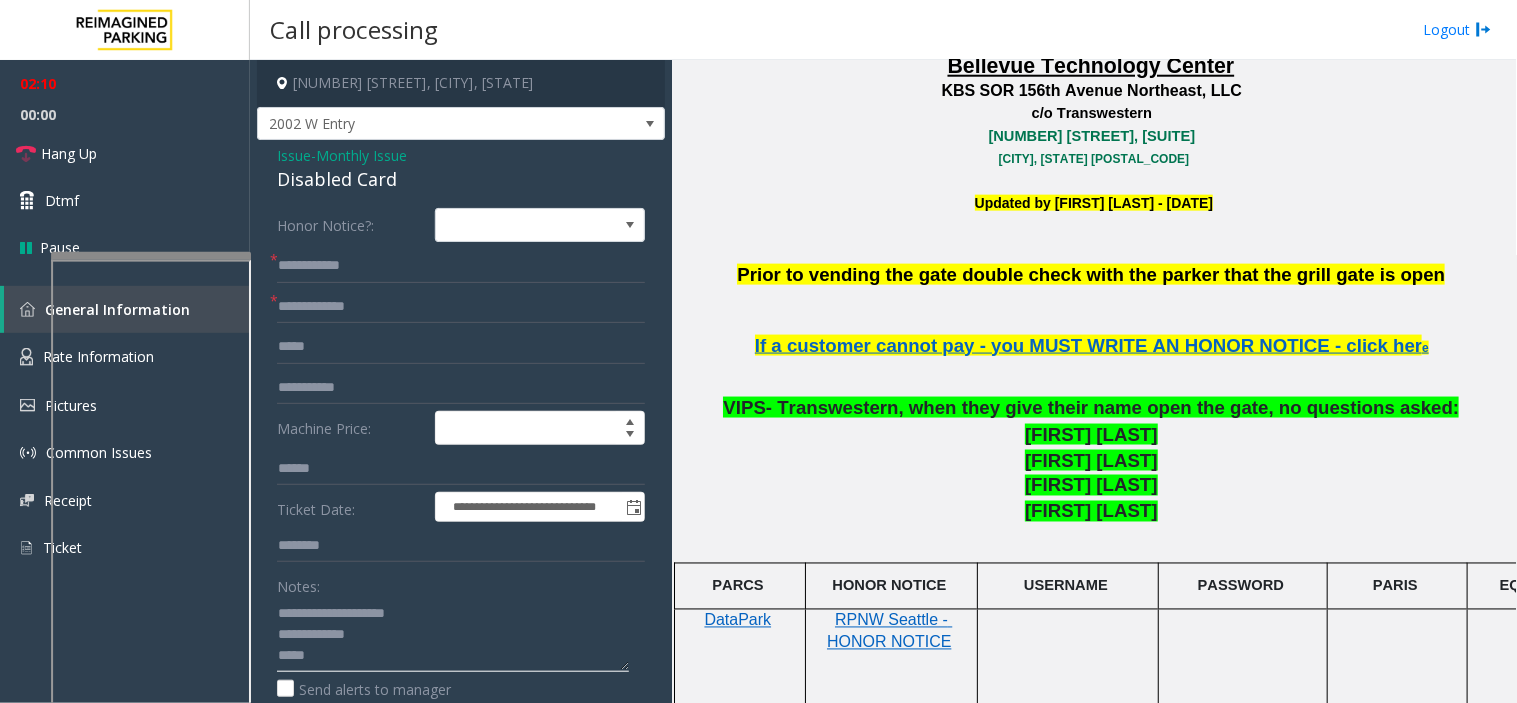 click 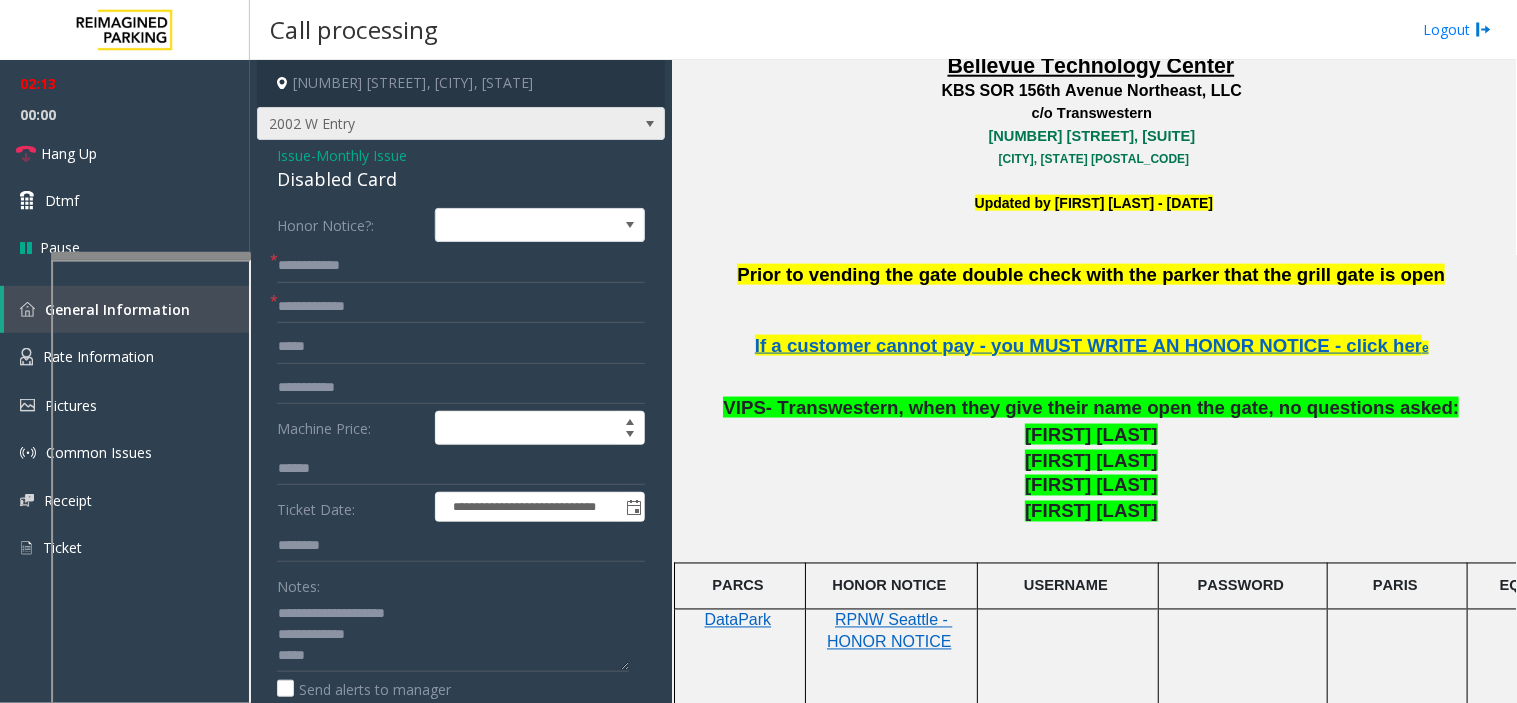 click on "2002 W Entry" at bounding box center [420, 124] 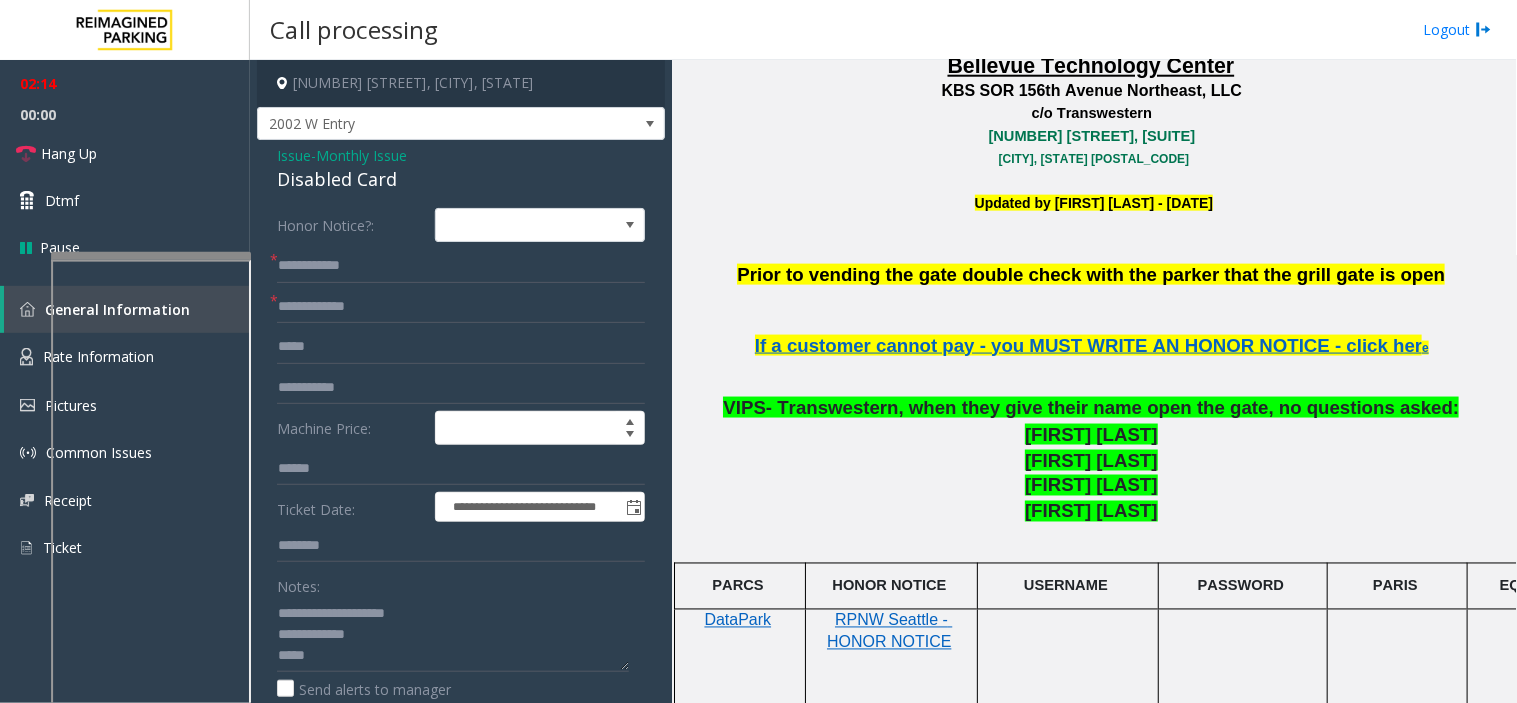 click on "Updated by Pranav Babbar - 24th October 2024" 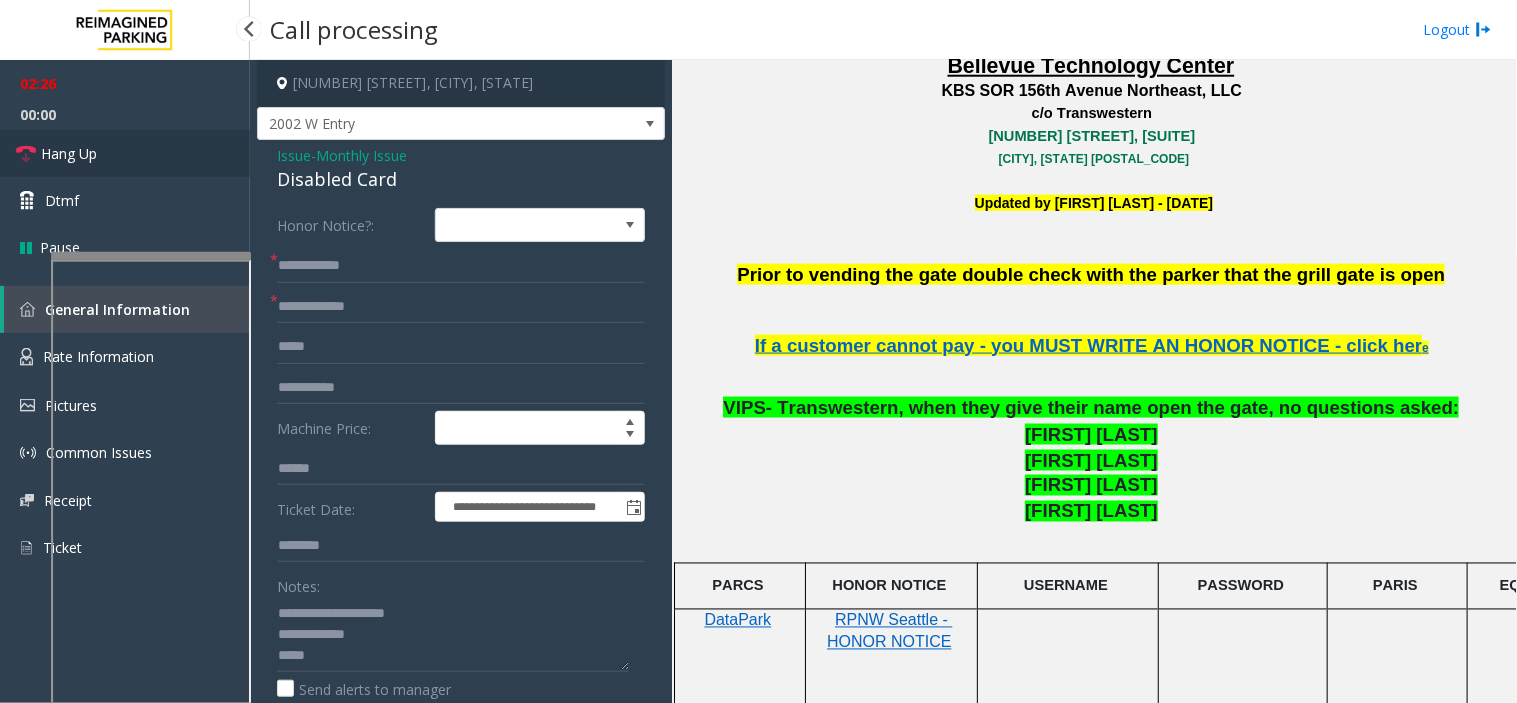 click on "Hang Up" at bounding box center [125, 153] 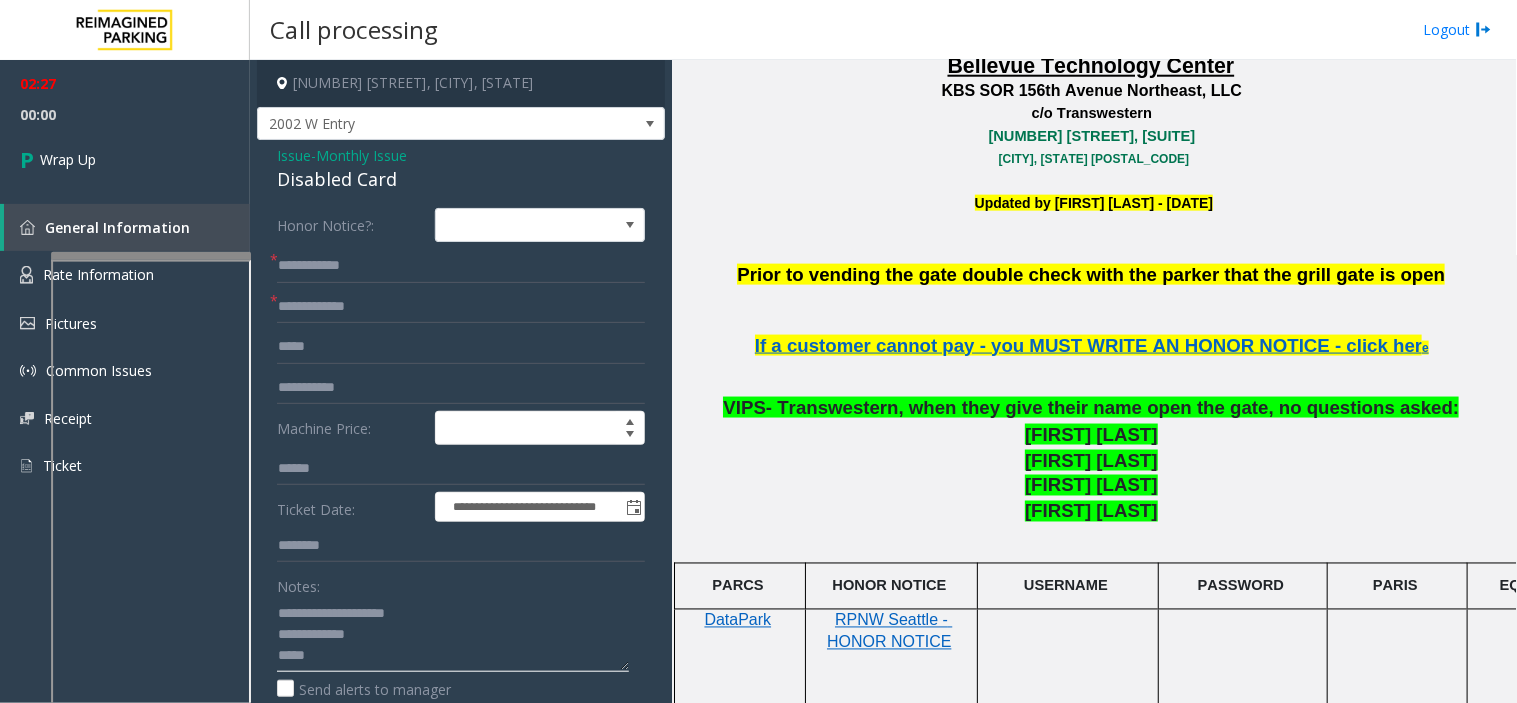click 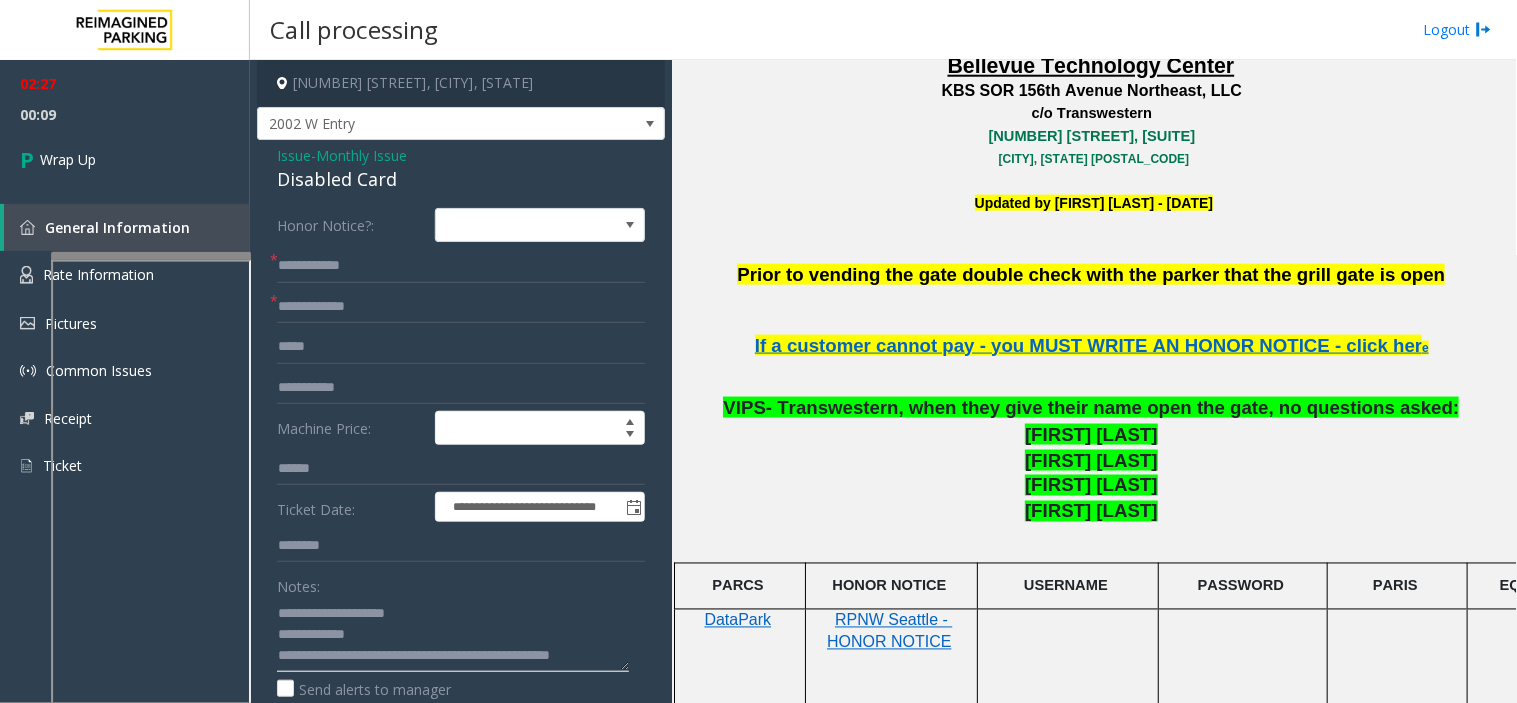 scroll, scrollTop: 14, scrollLeft: 0, axis: vertical 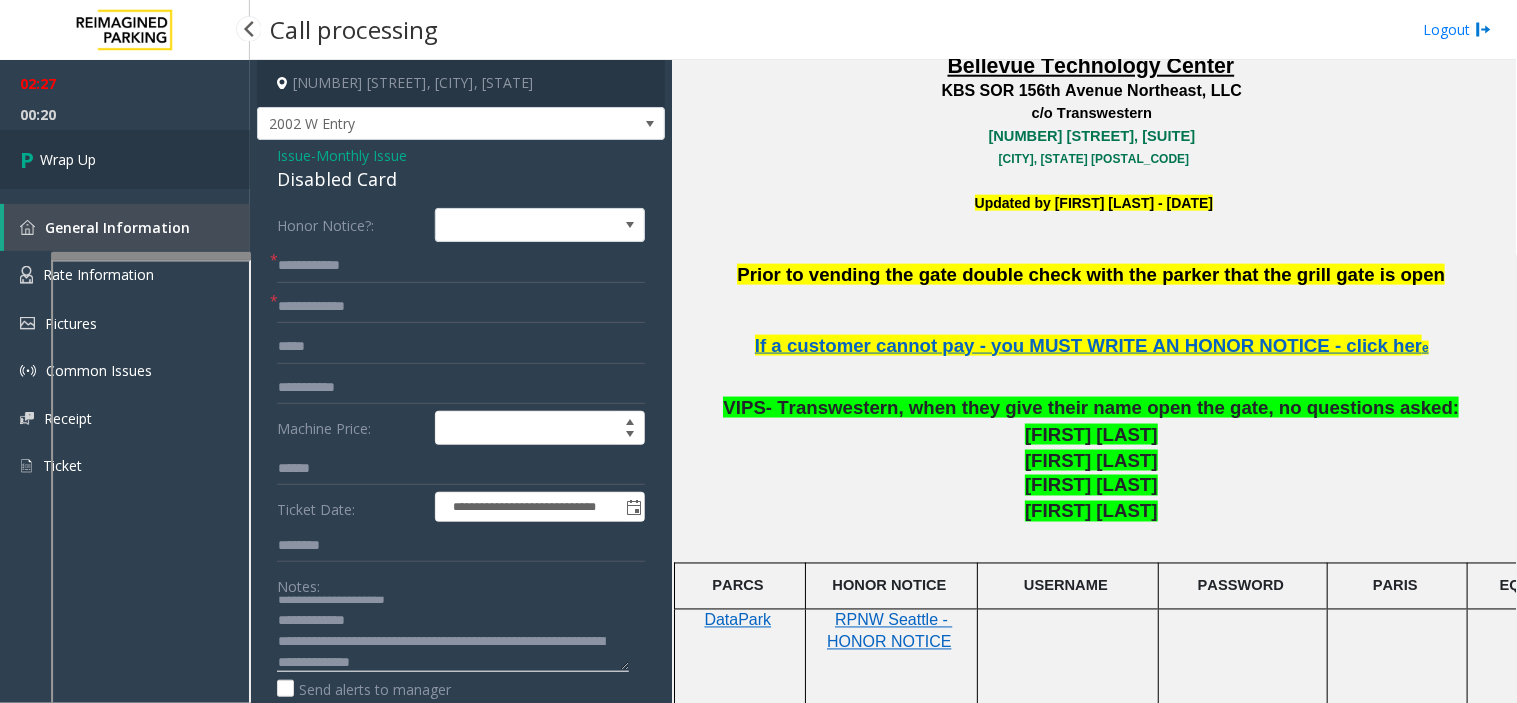type on "**********" 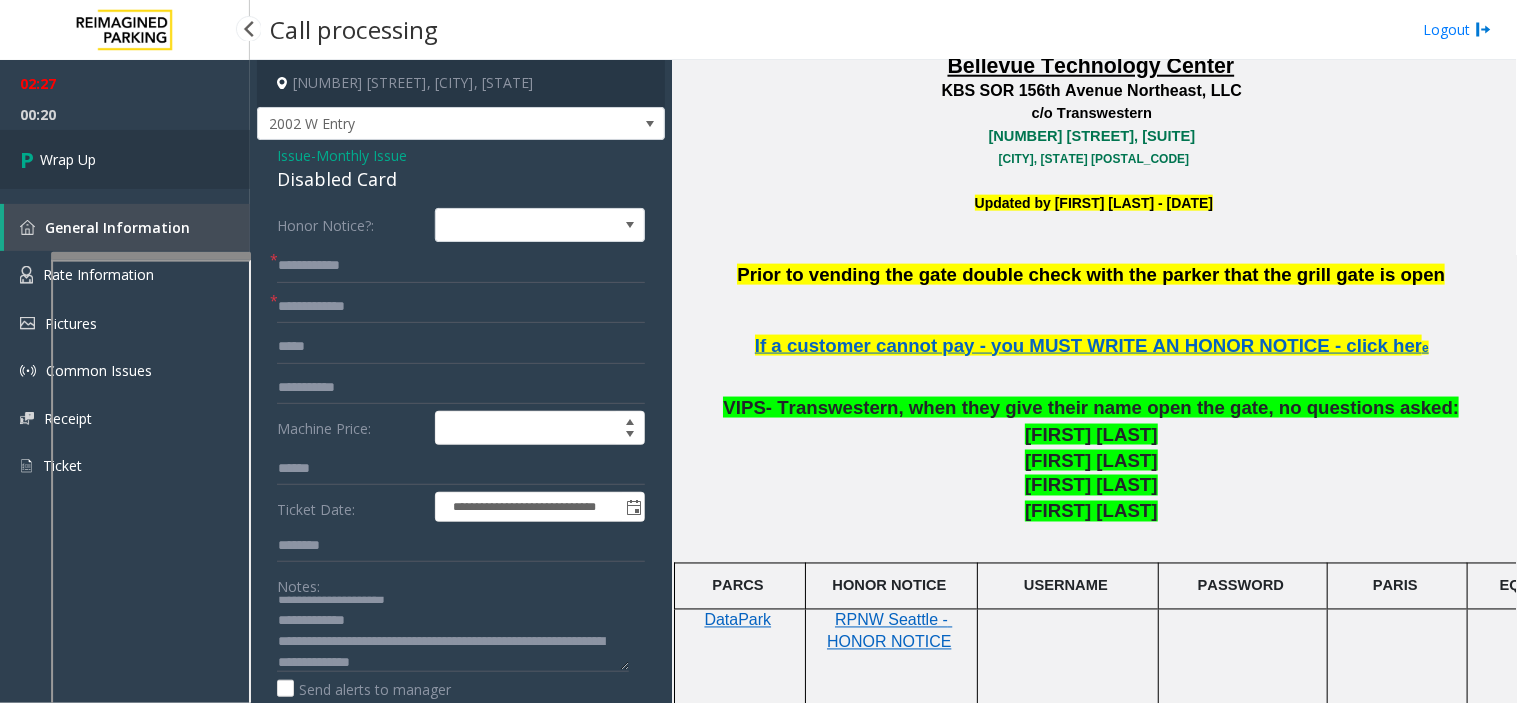 click on "Wrap Up" at bounding box center (125, 159) 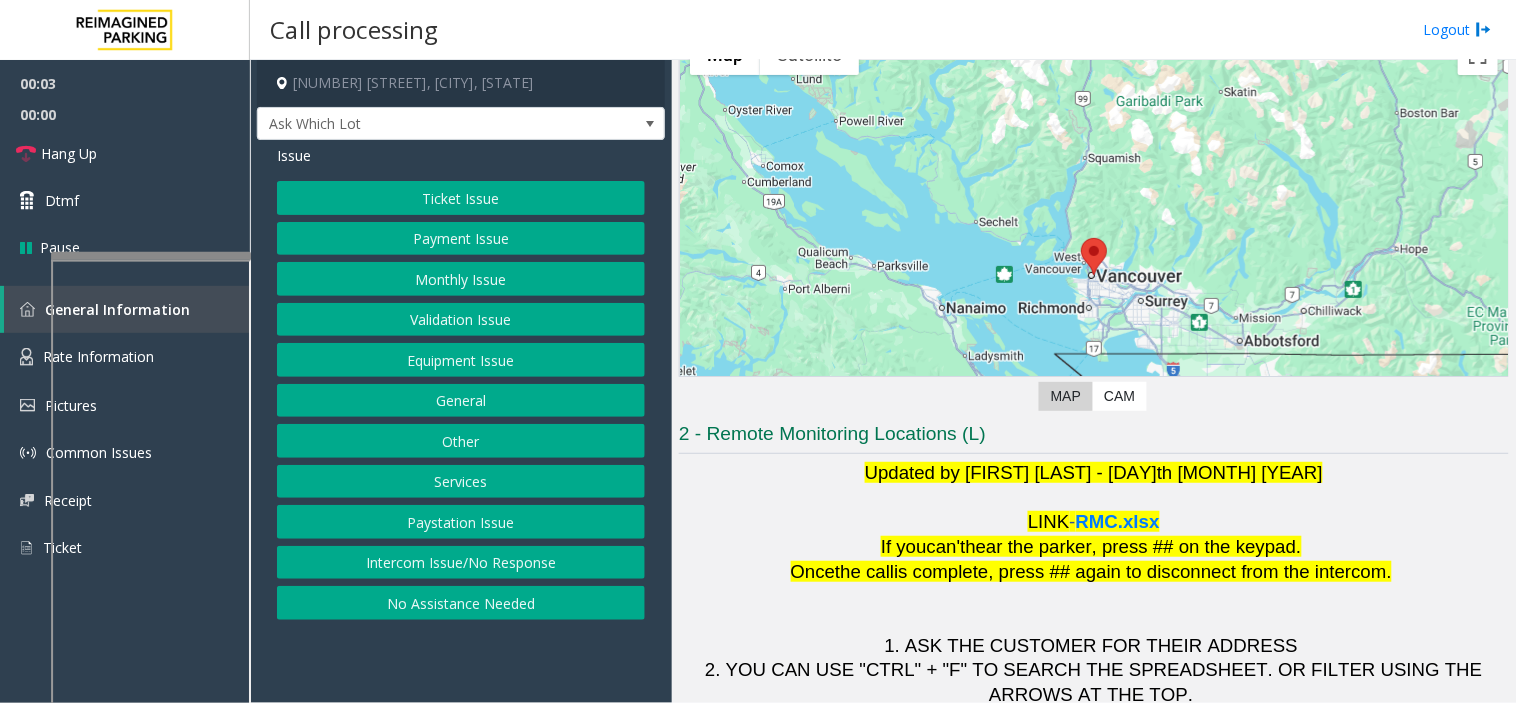 scroll, scrollTop: 210, scrollLeft: 0, axis: vertical 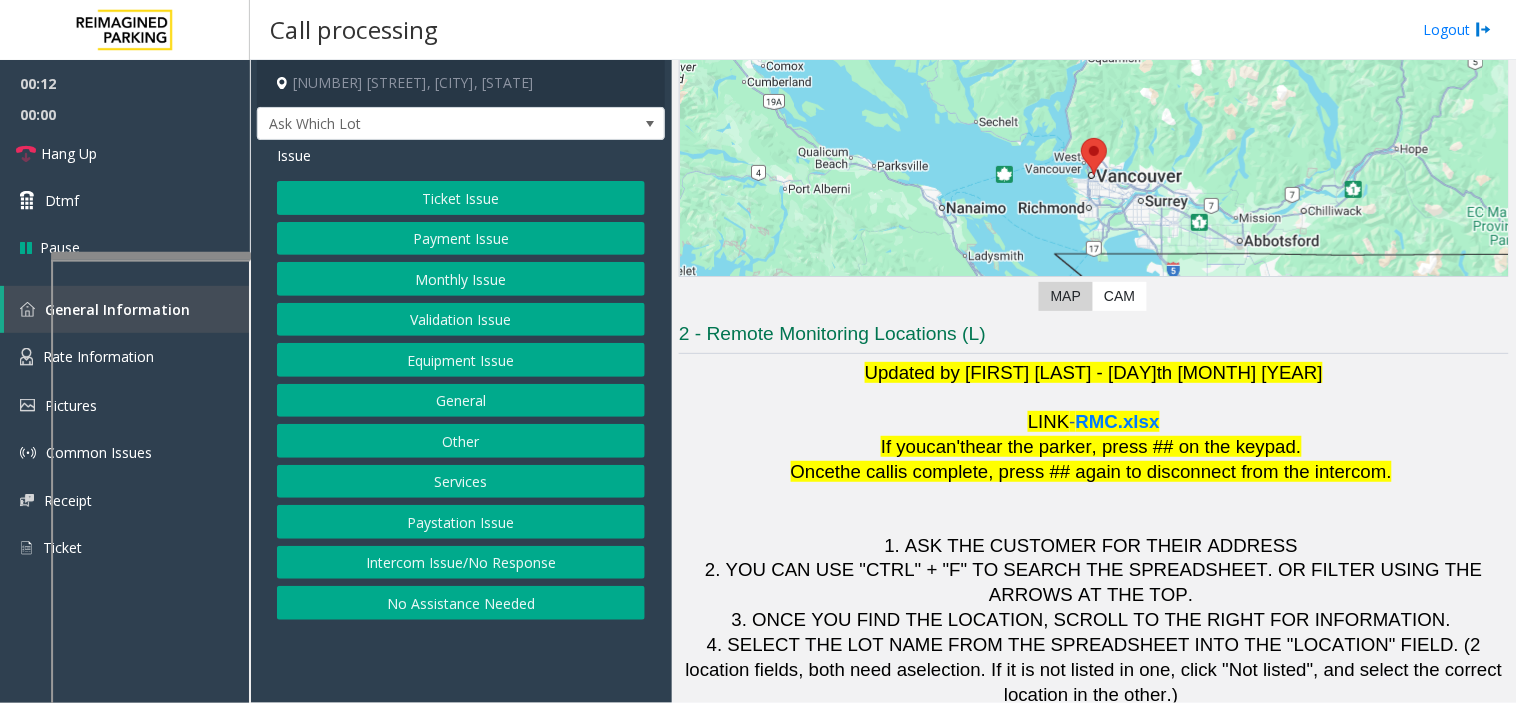 click on "Equipment Issue" 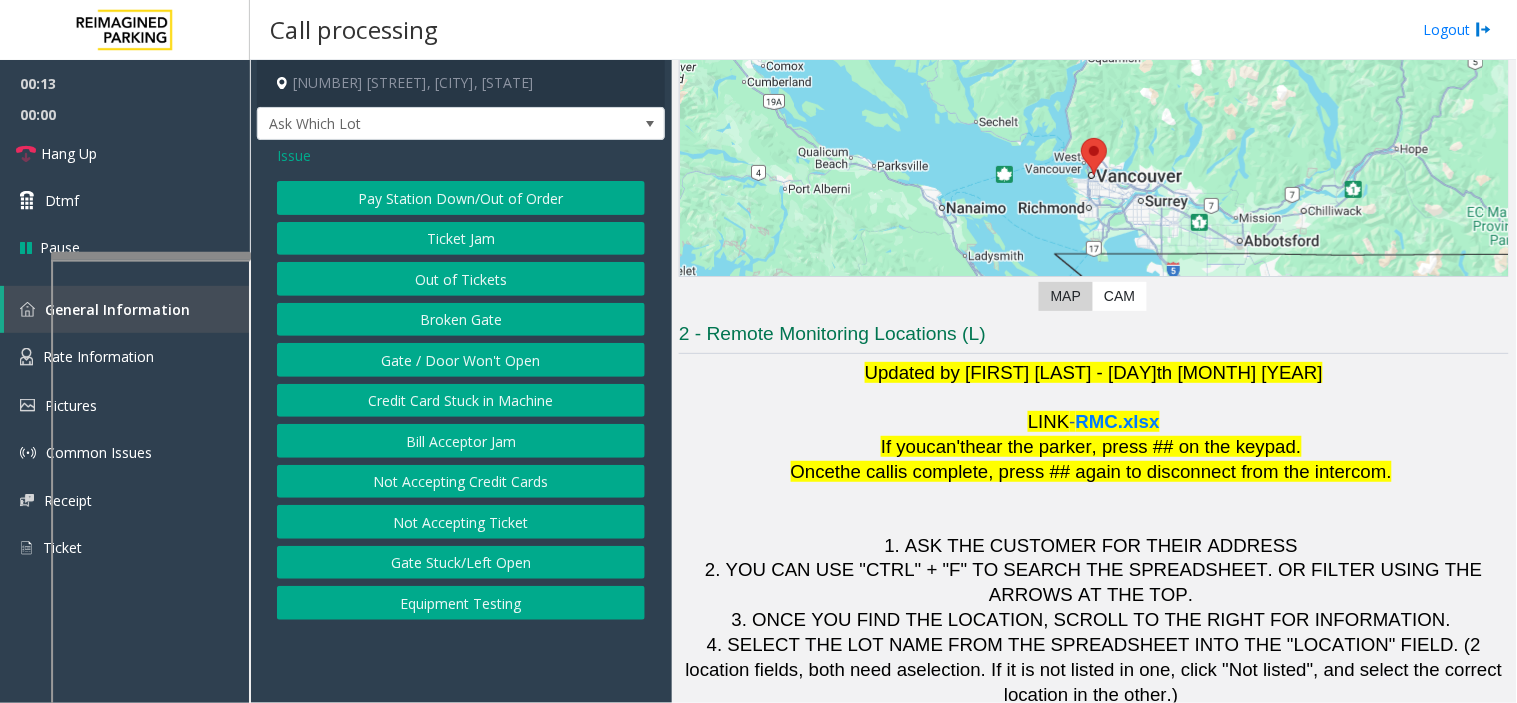 click on "Gate / Door Won't Open" 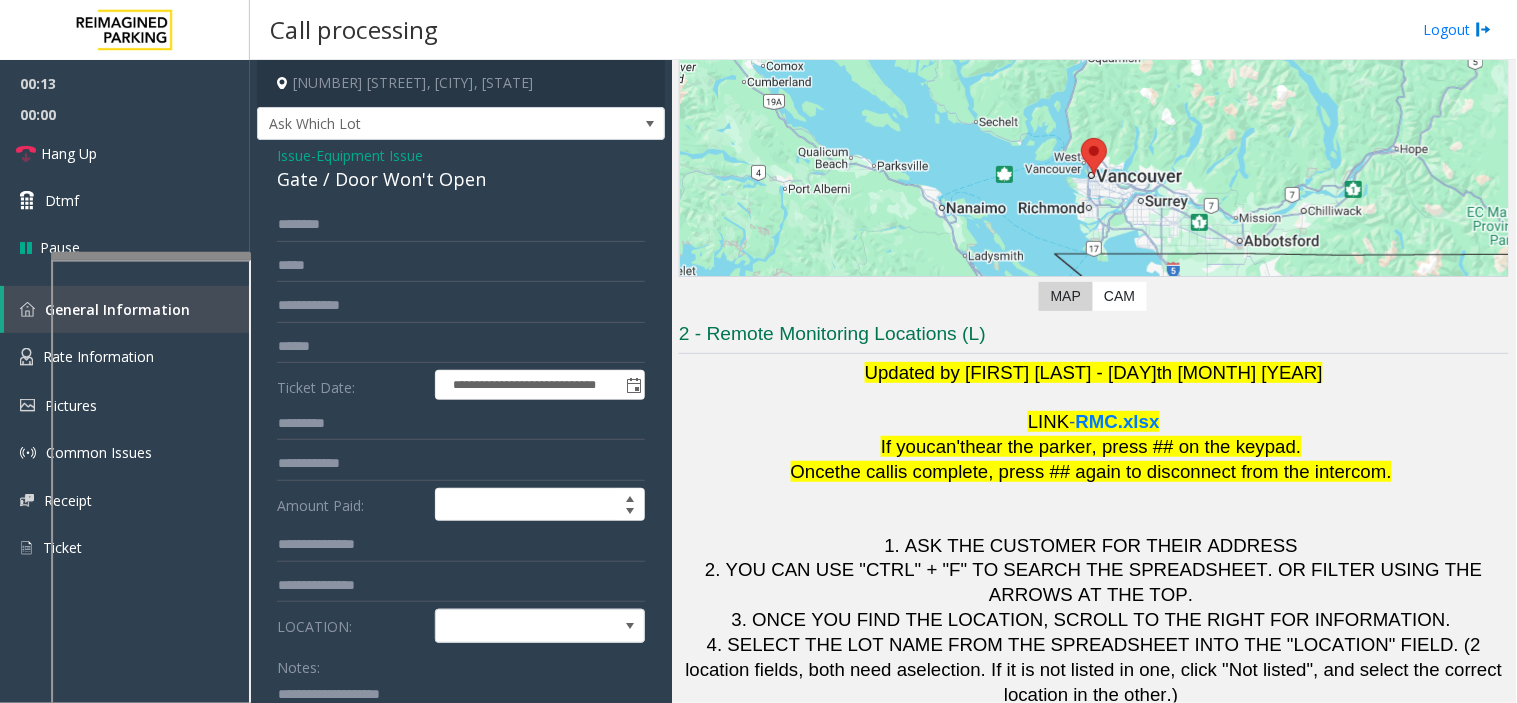 scroll, scrollTop: 222, scrollLeft: 0, axis: vertical 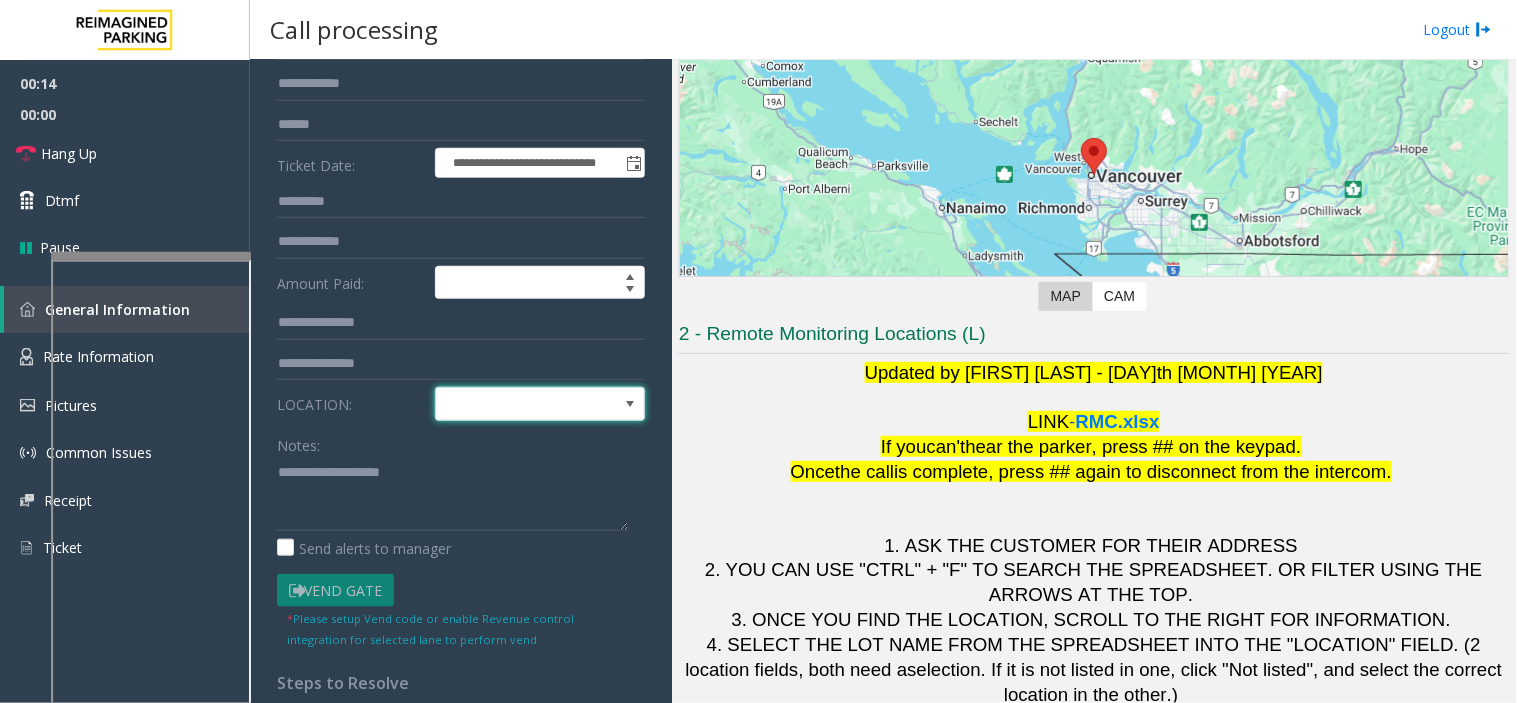 click at bounding box center [519, 404] 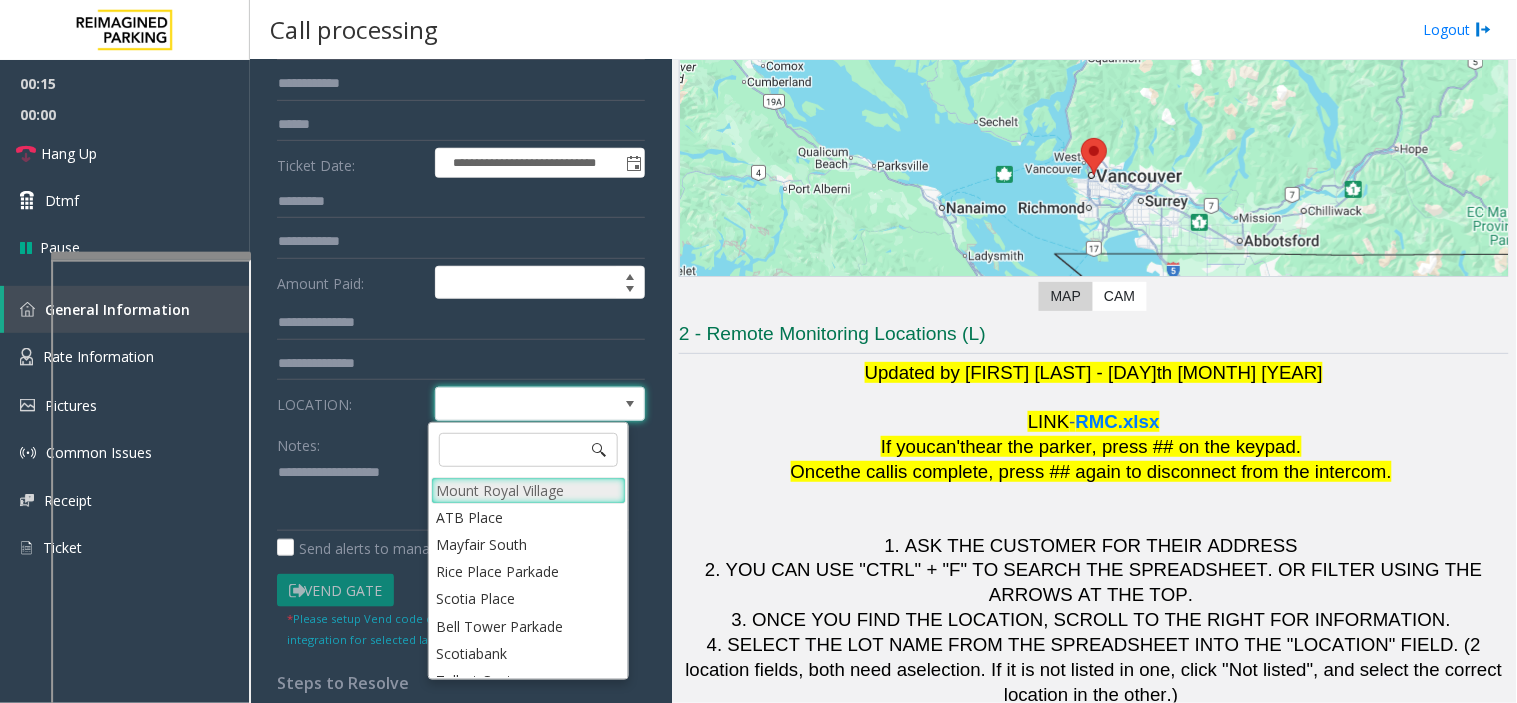 click on "Mount Royal Village" at bounding box center [528, 490] 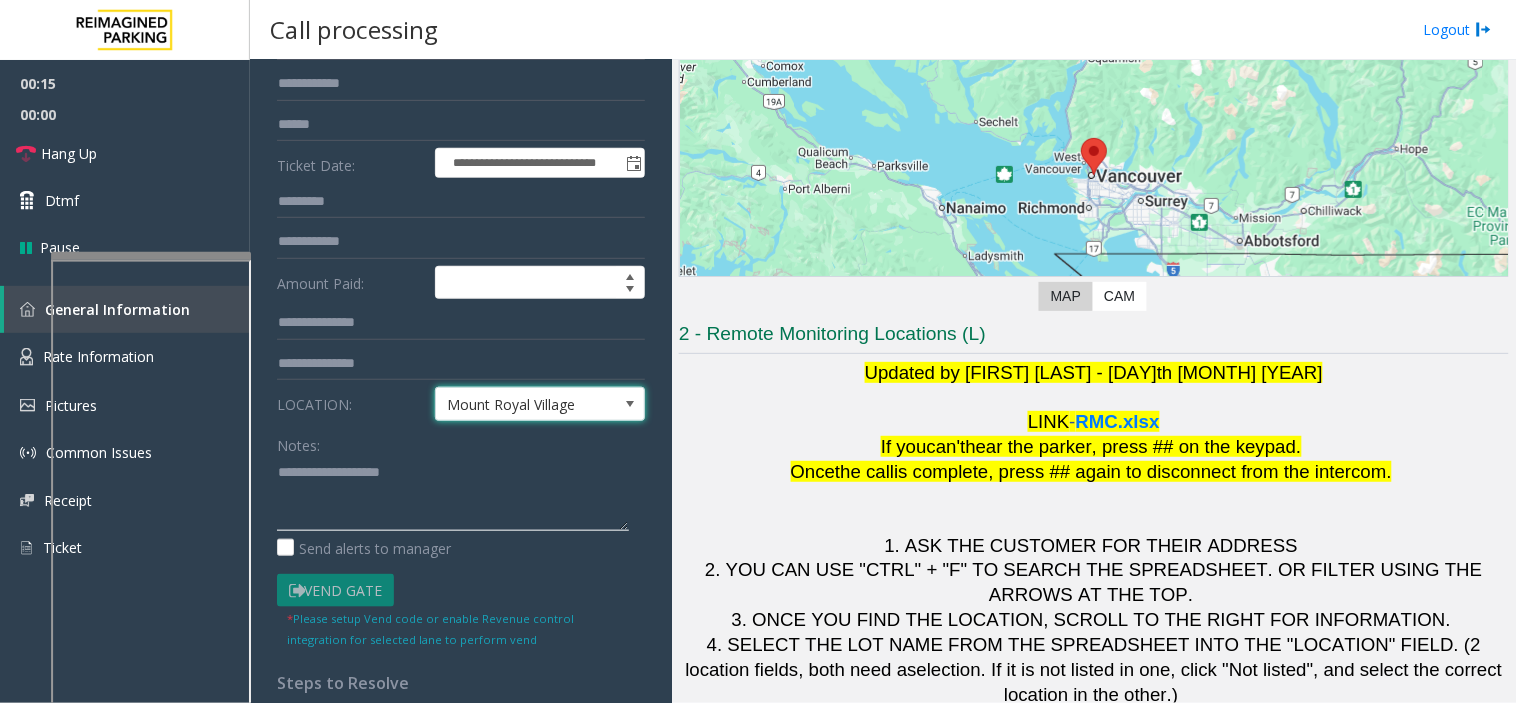 click 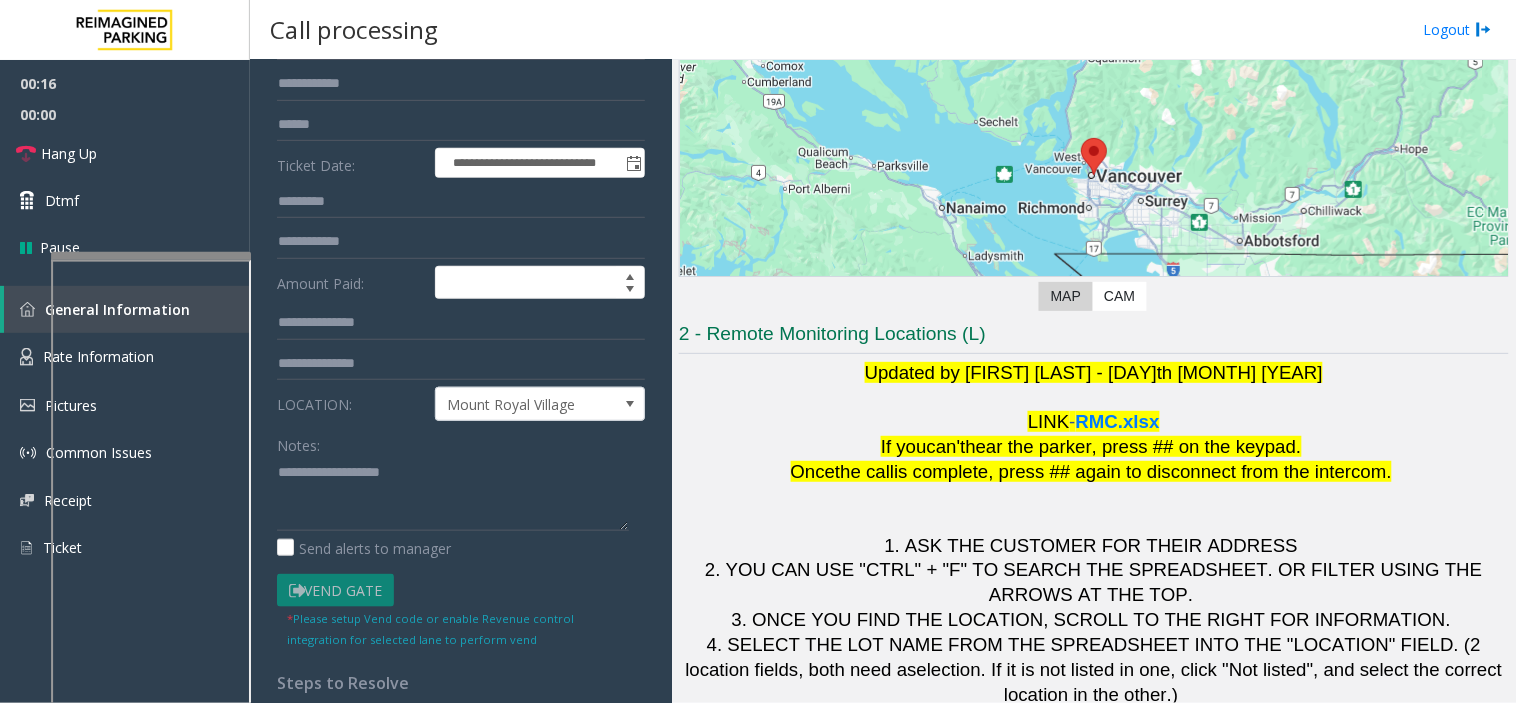 scroll, scrollTop: 0, scrollLeft: 0, axis: both 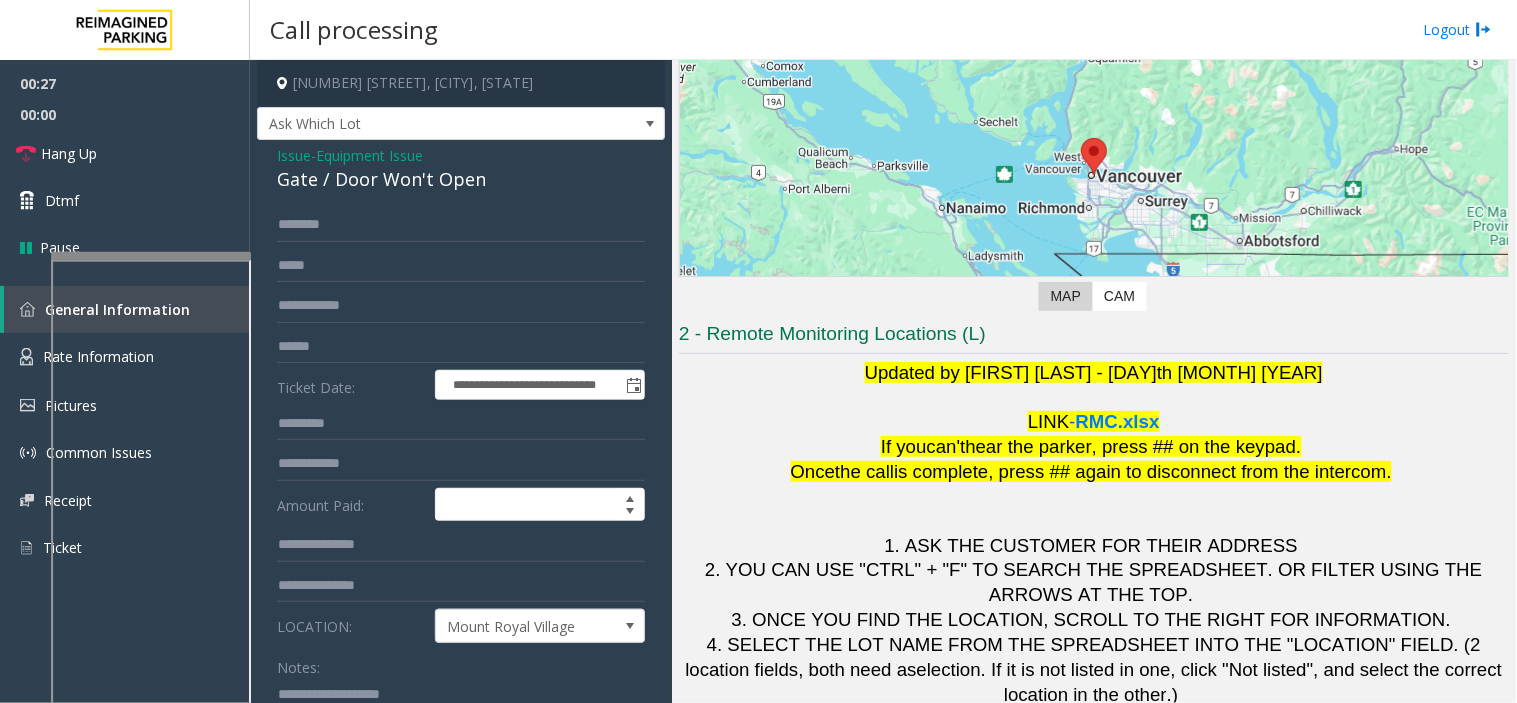 click on "Issue" 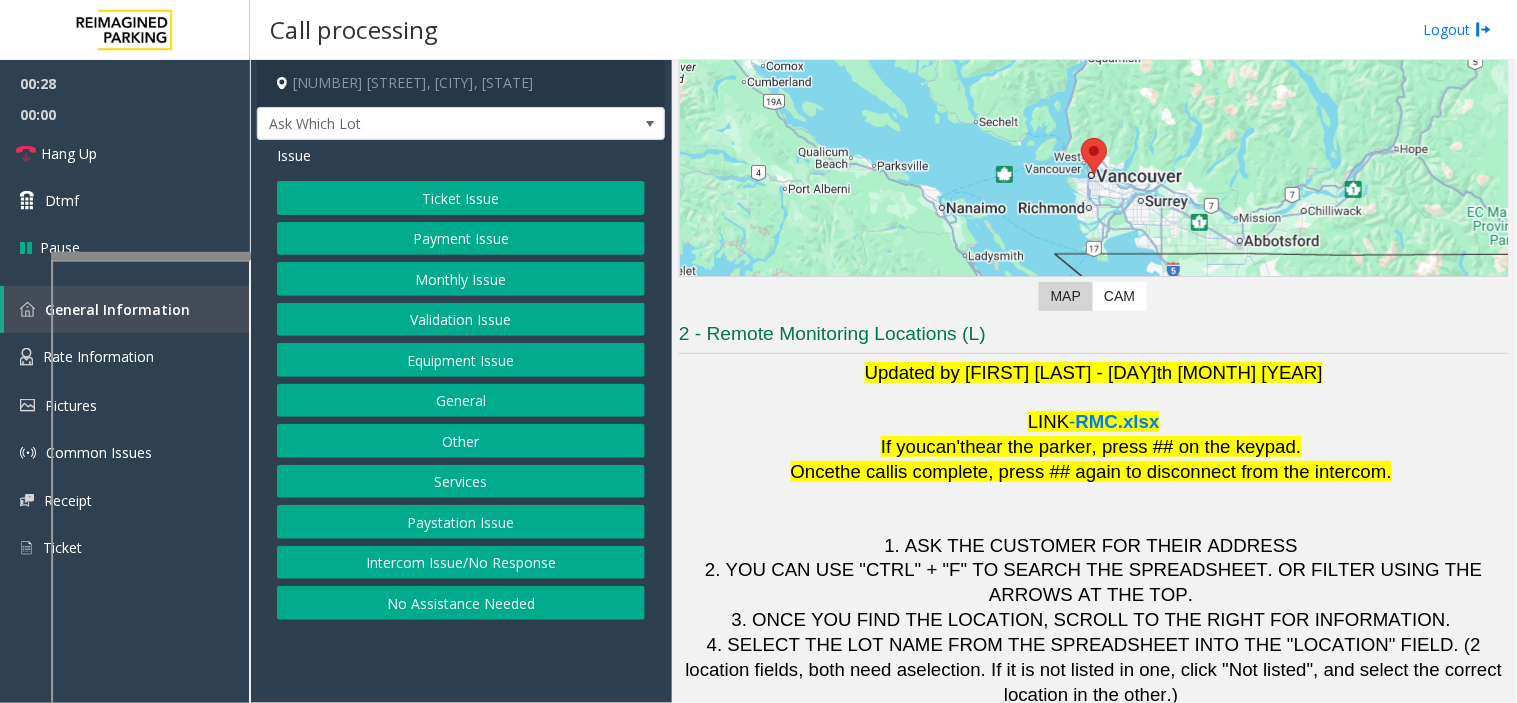 click on "Validation Issue" 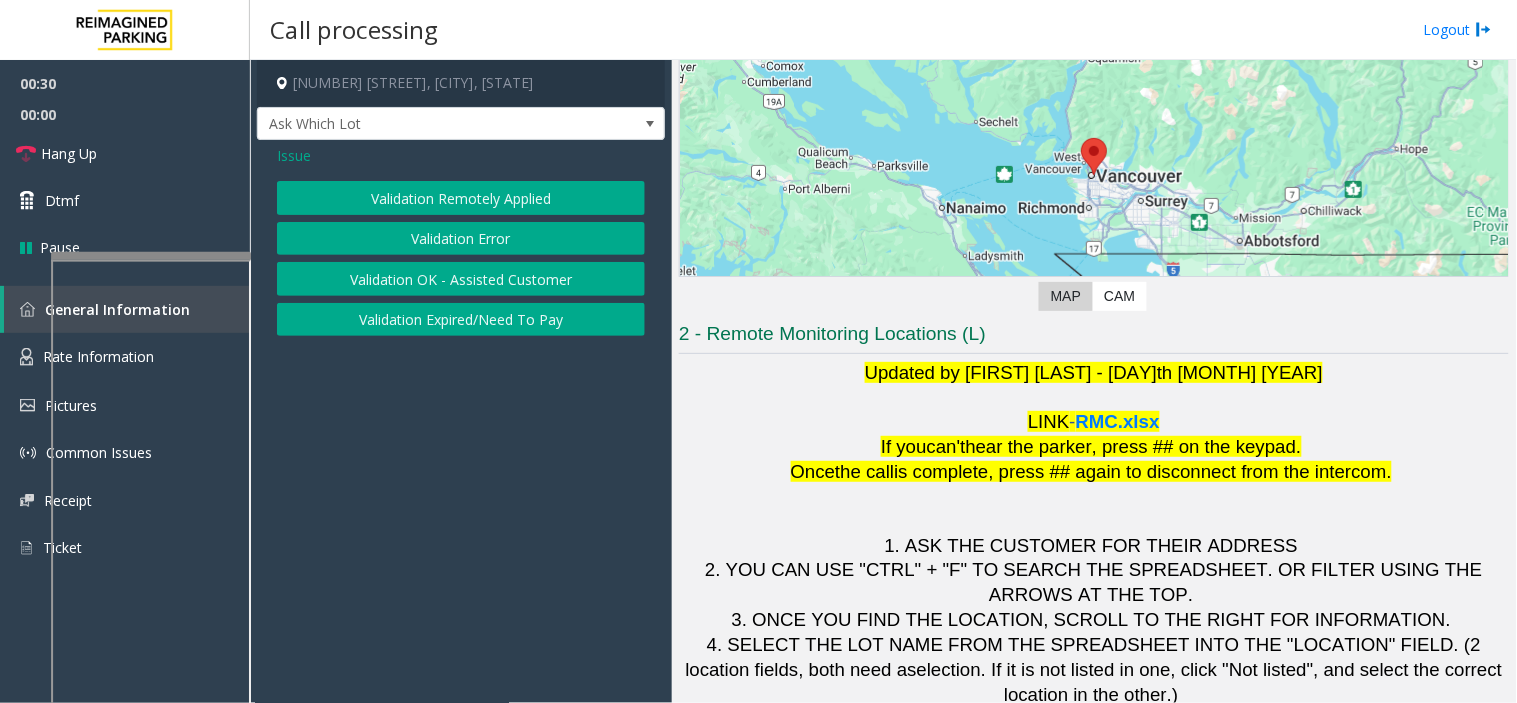 click on "Validation Error" 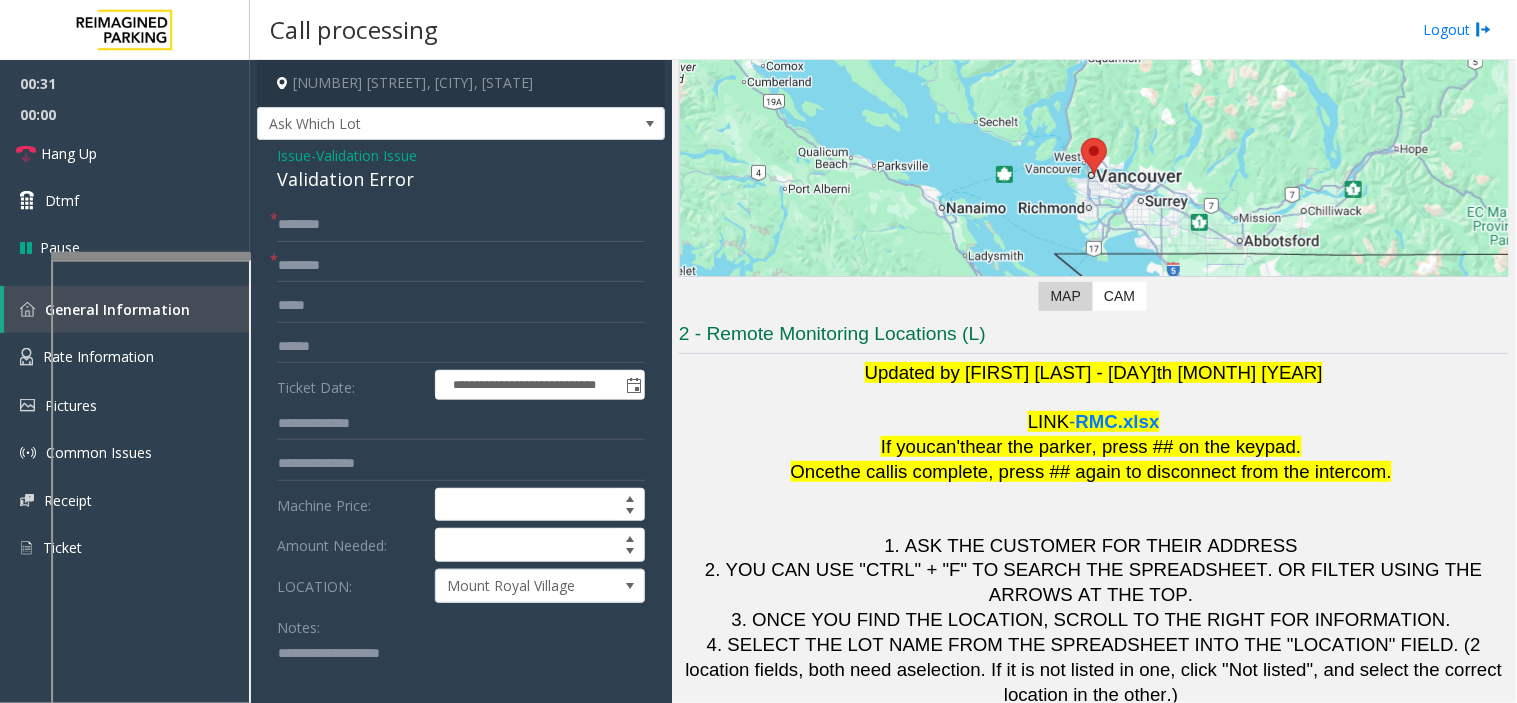 click on "Issue" 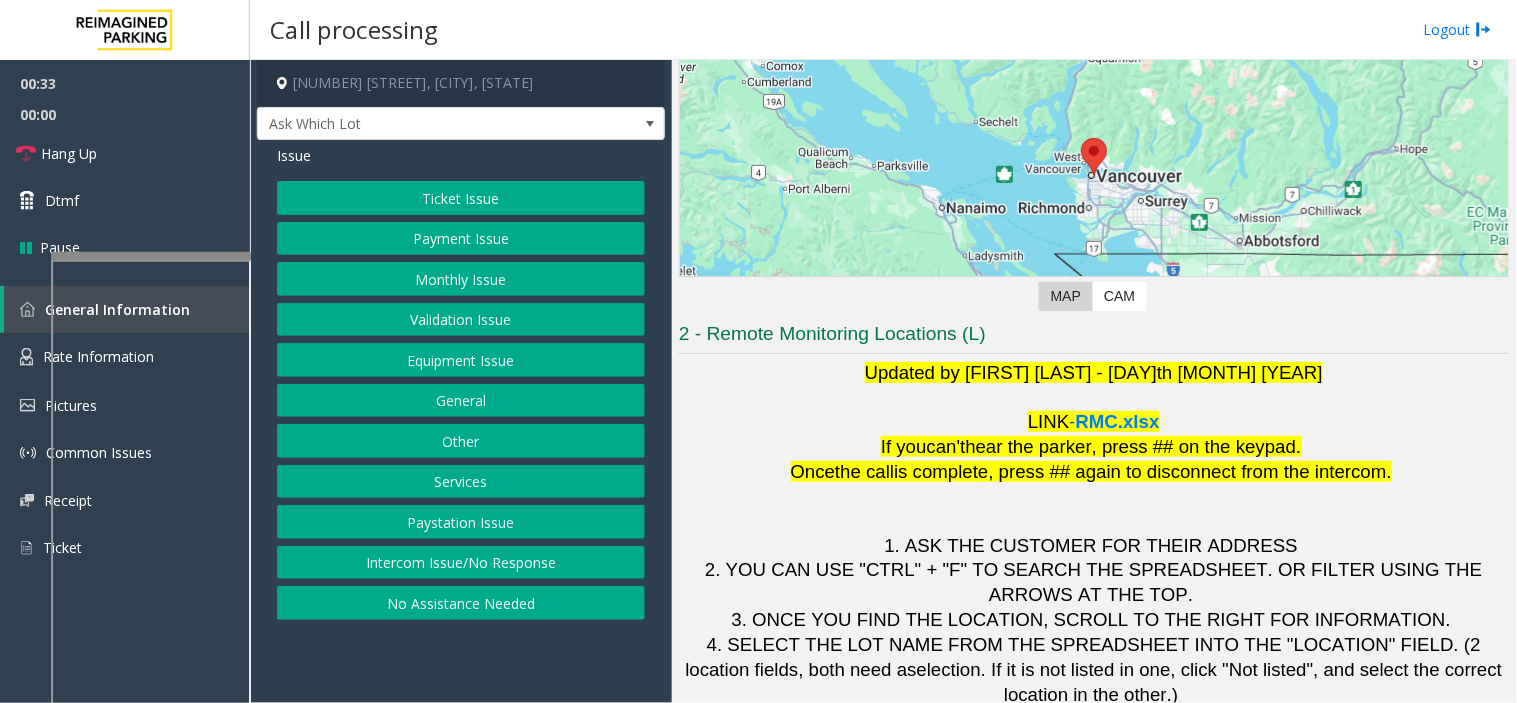 click on "Ticket Issue" 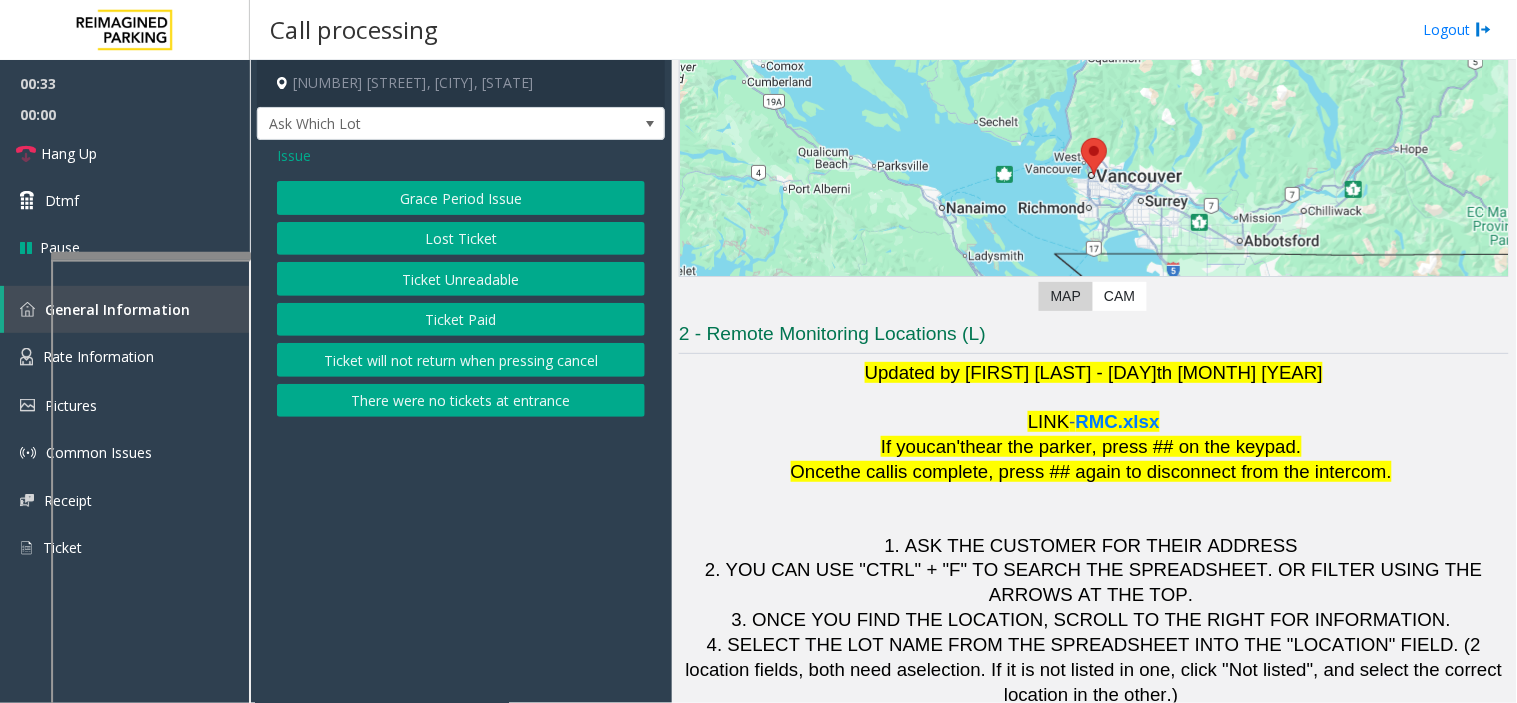 click on "Ticket Unreadable" 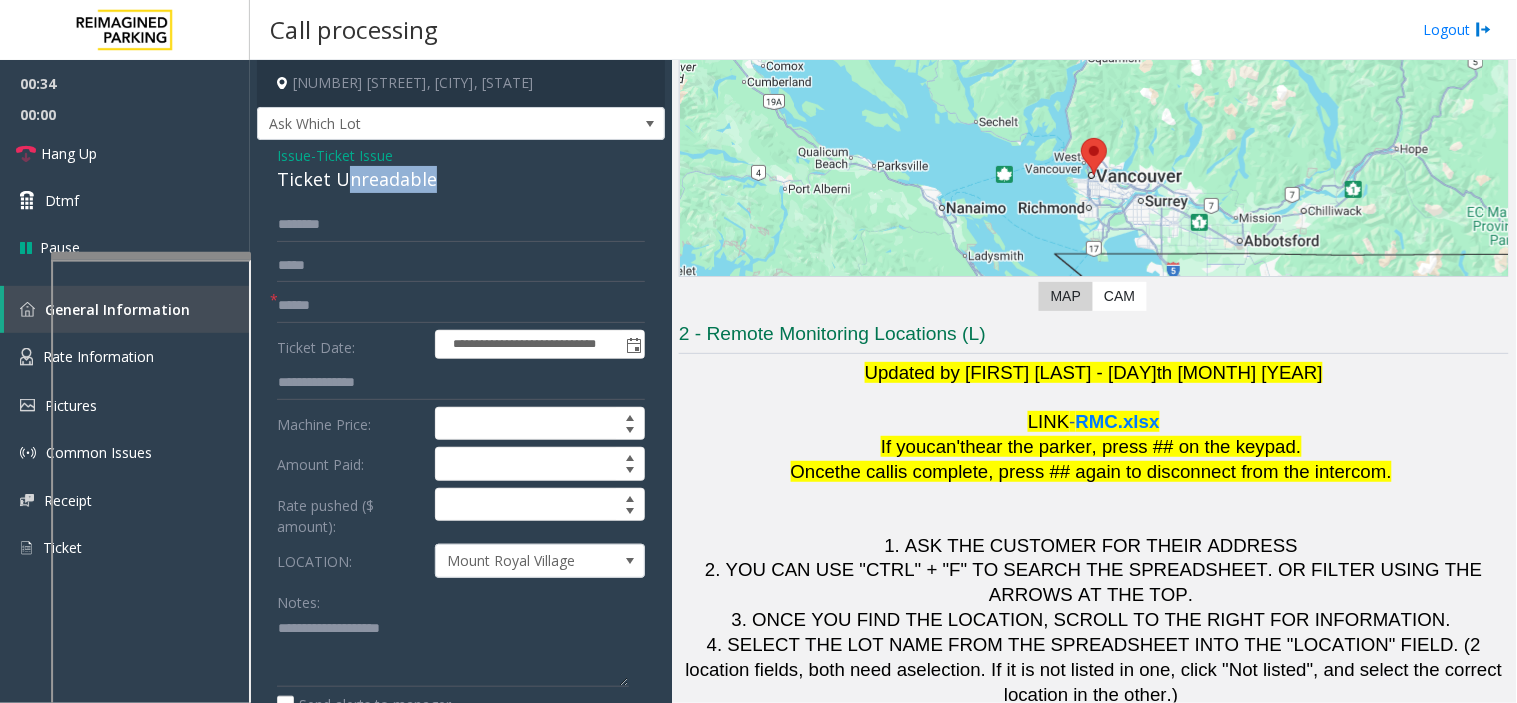 drag, startPoint x: 431, startPoint y: 186, endPoint x: 345, endPoint y: 175, distance: 86.70064 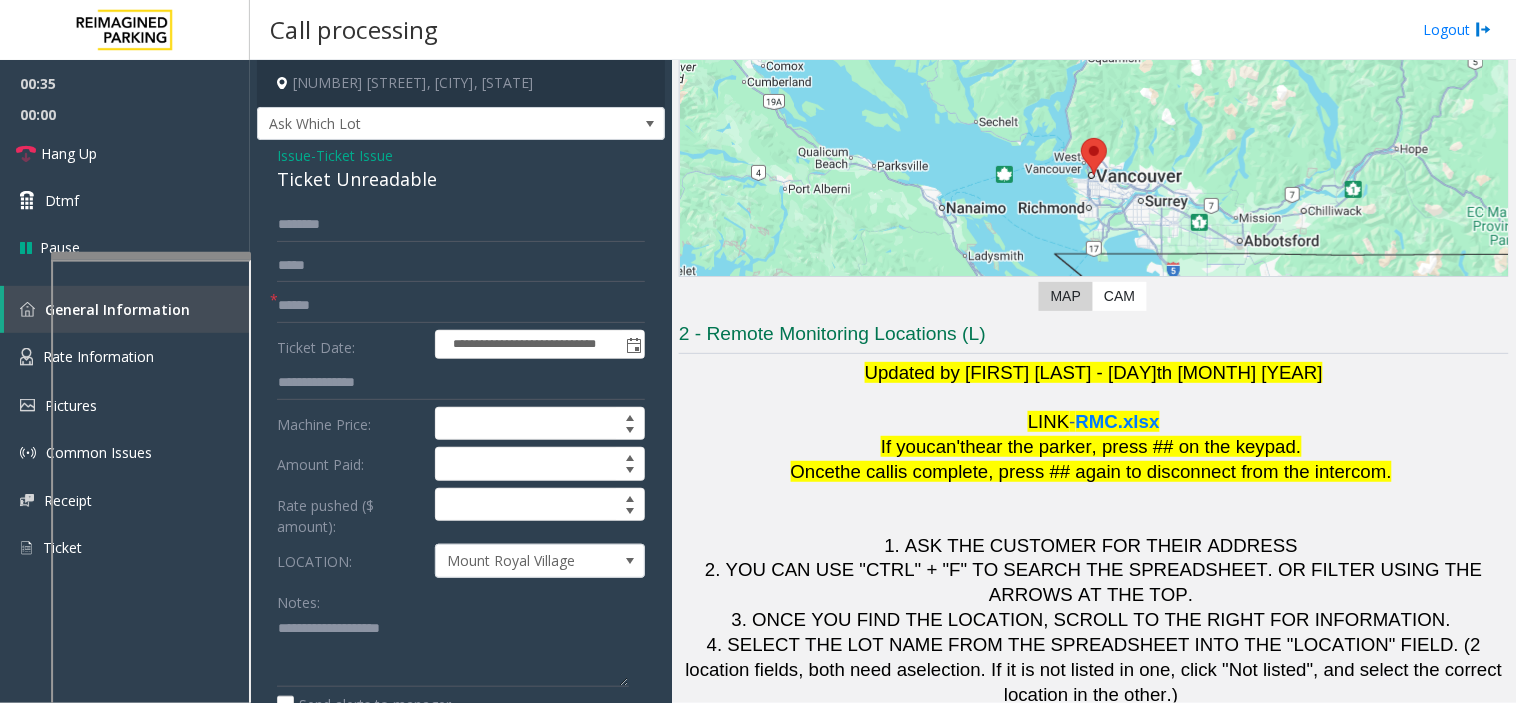 click on "Issue" 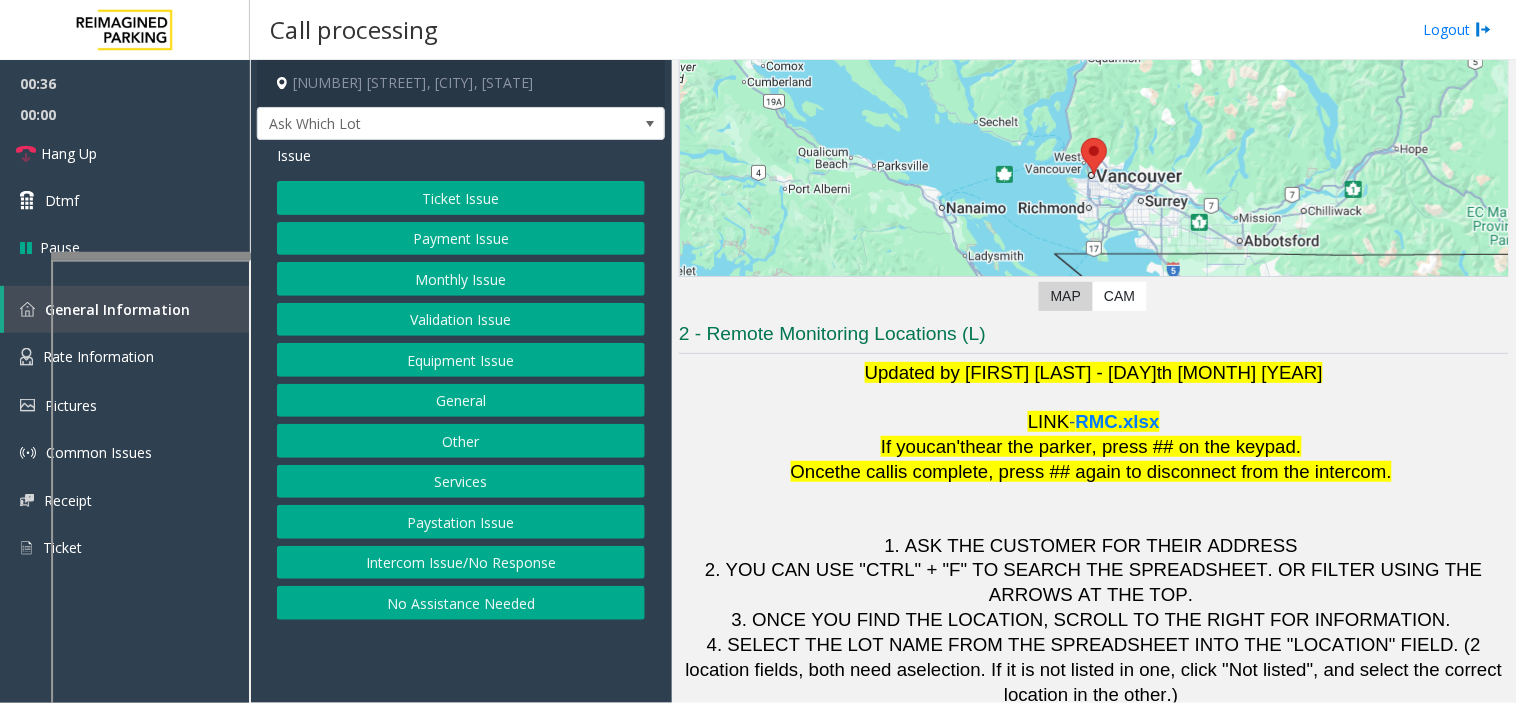 click on "Monthly Issue" 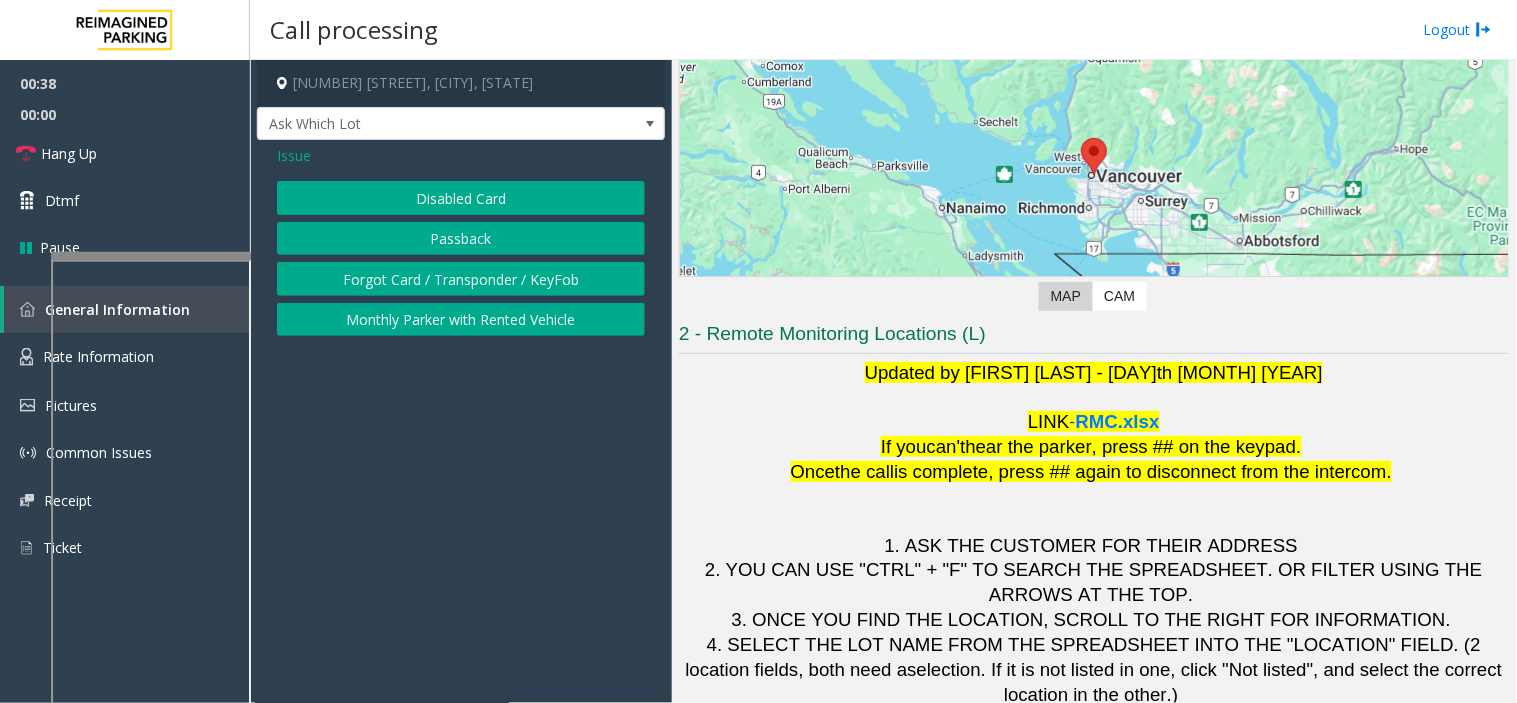 click on "Issue" 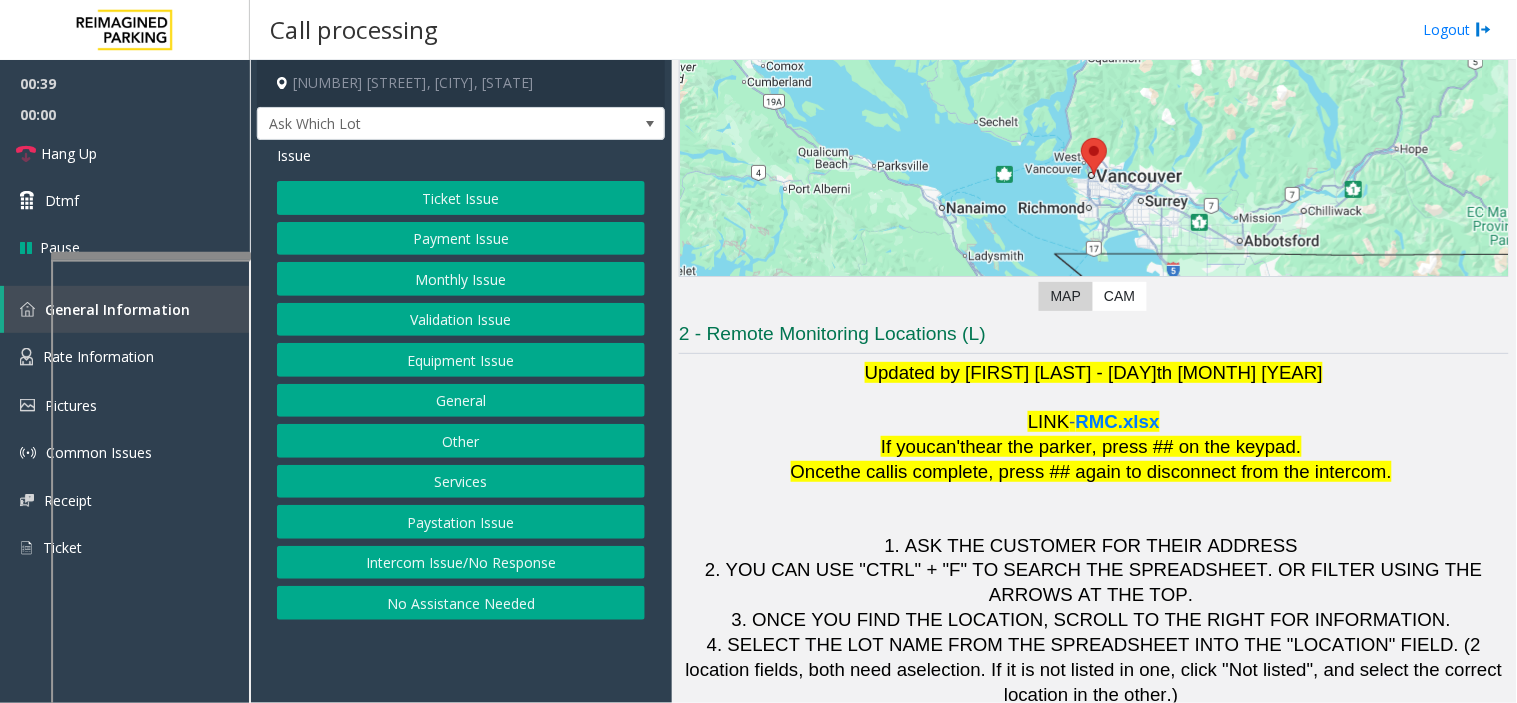 click on "Validation Issue" 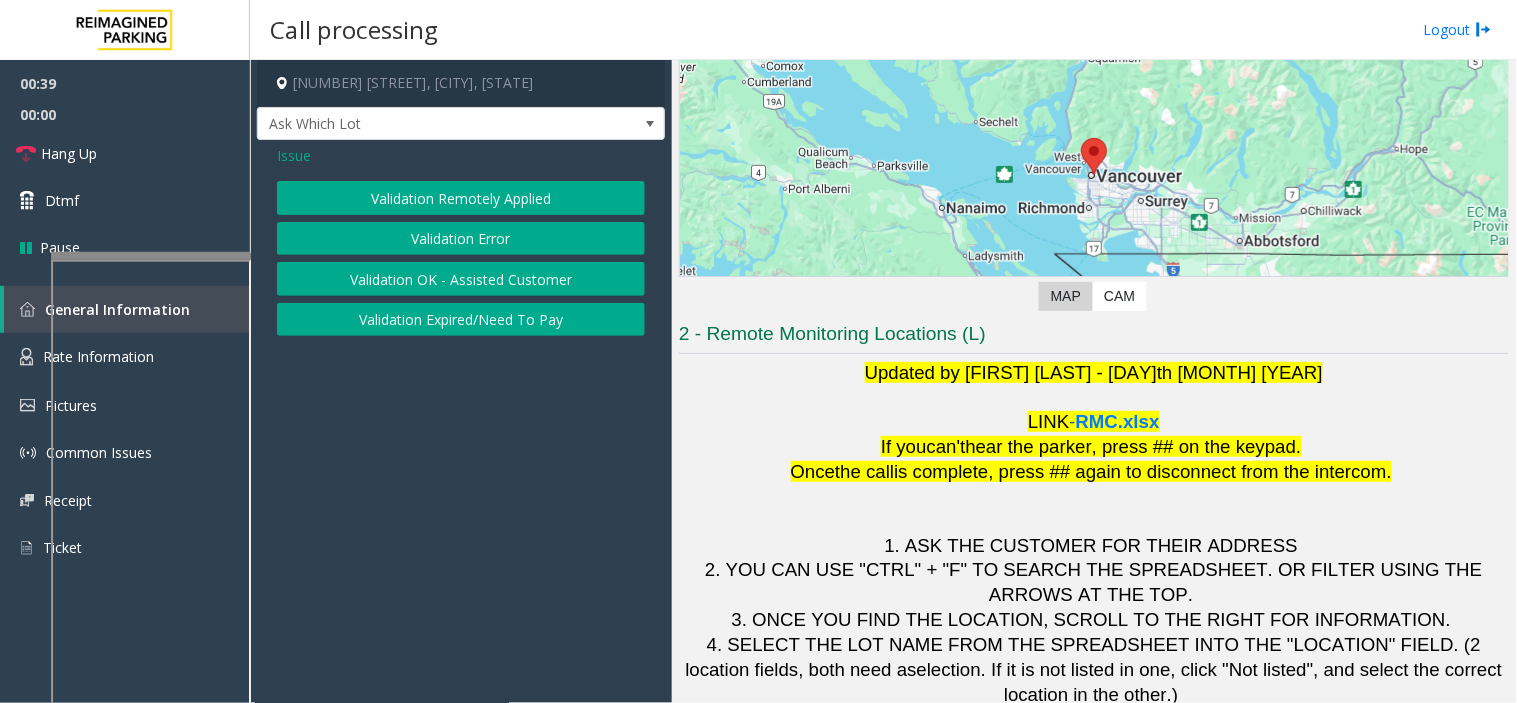 click on "Validation Error" 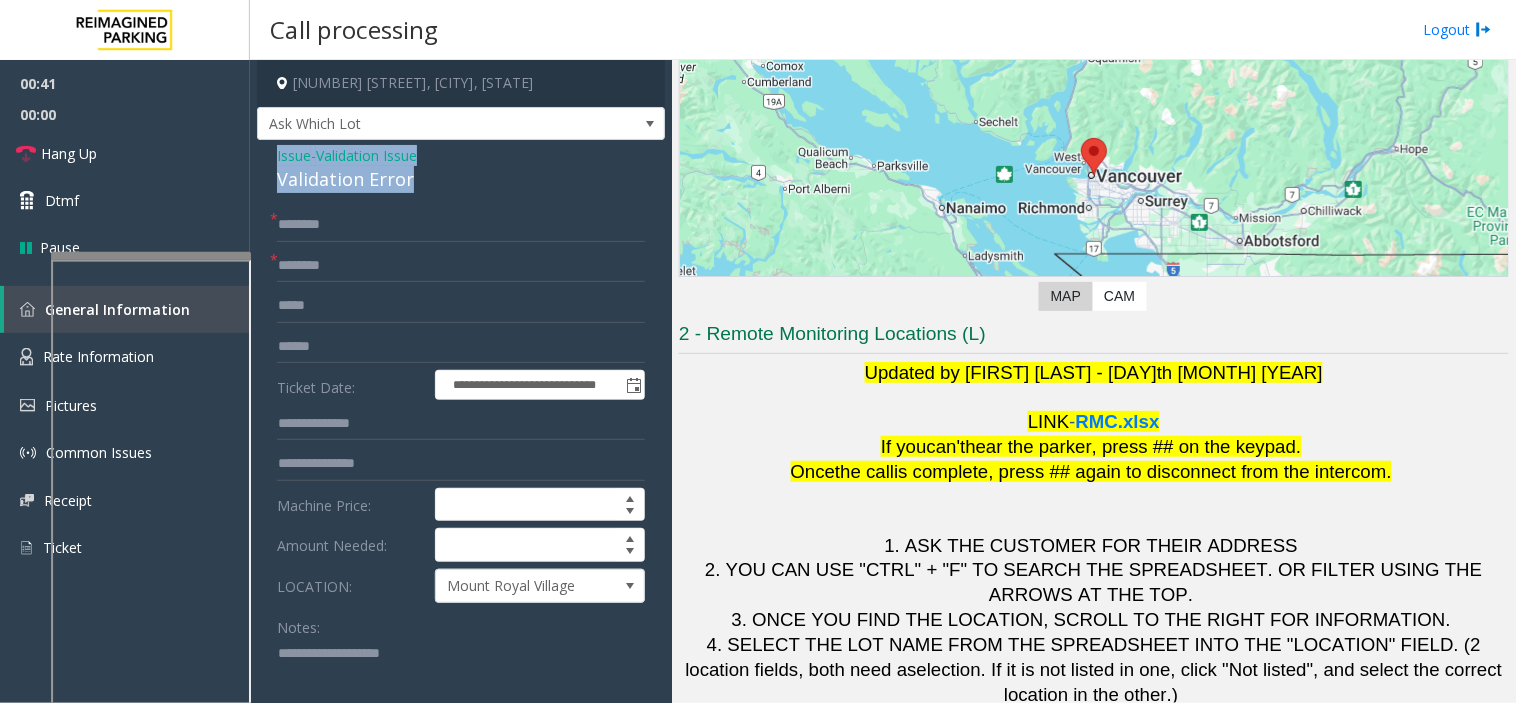 drag, startPoint x: 420, startPoint y: 174, endPoint x: 263, endPoint y: 155, distance: 158.14551 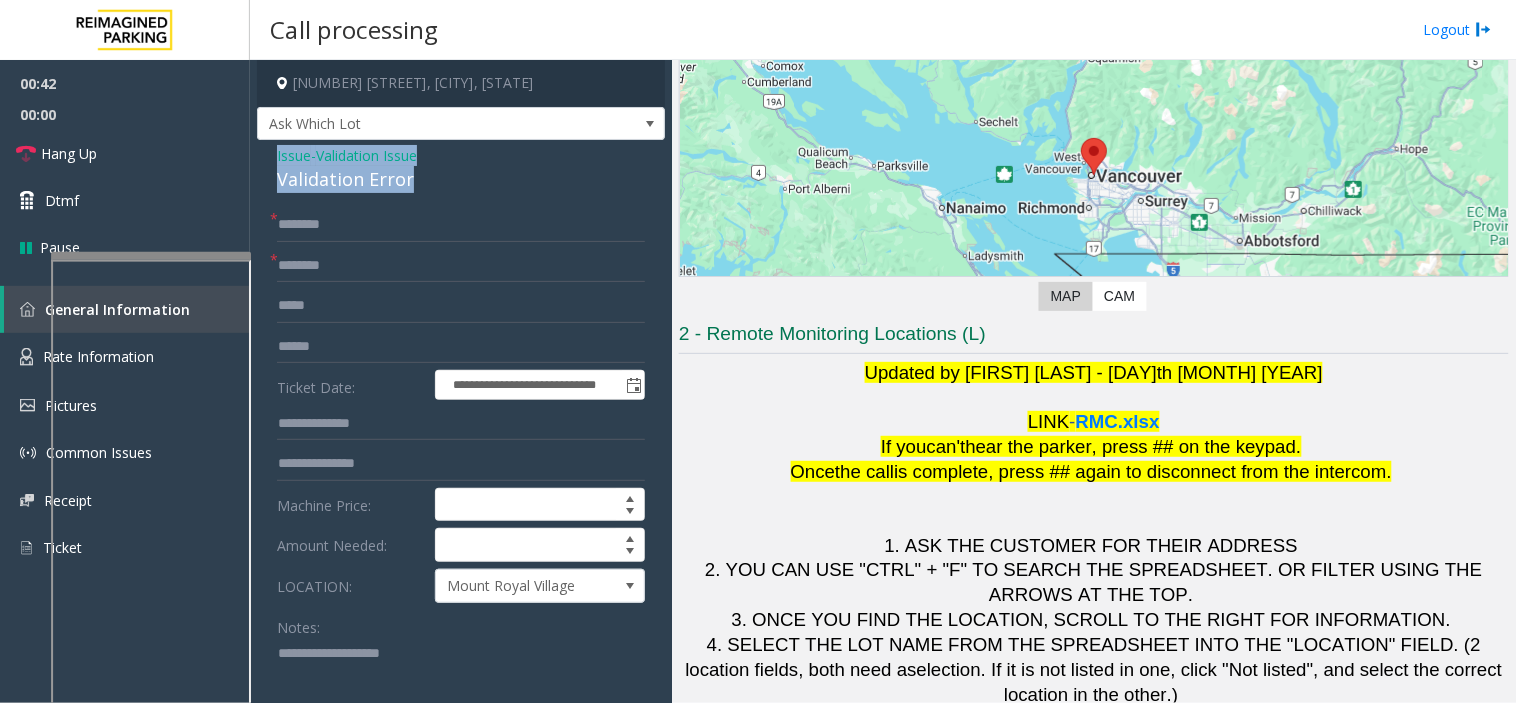 copy on "Issue  -  Validation Issue Validation Error" 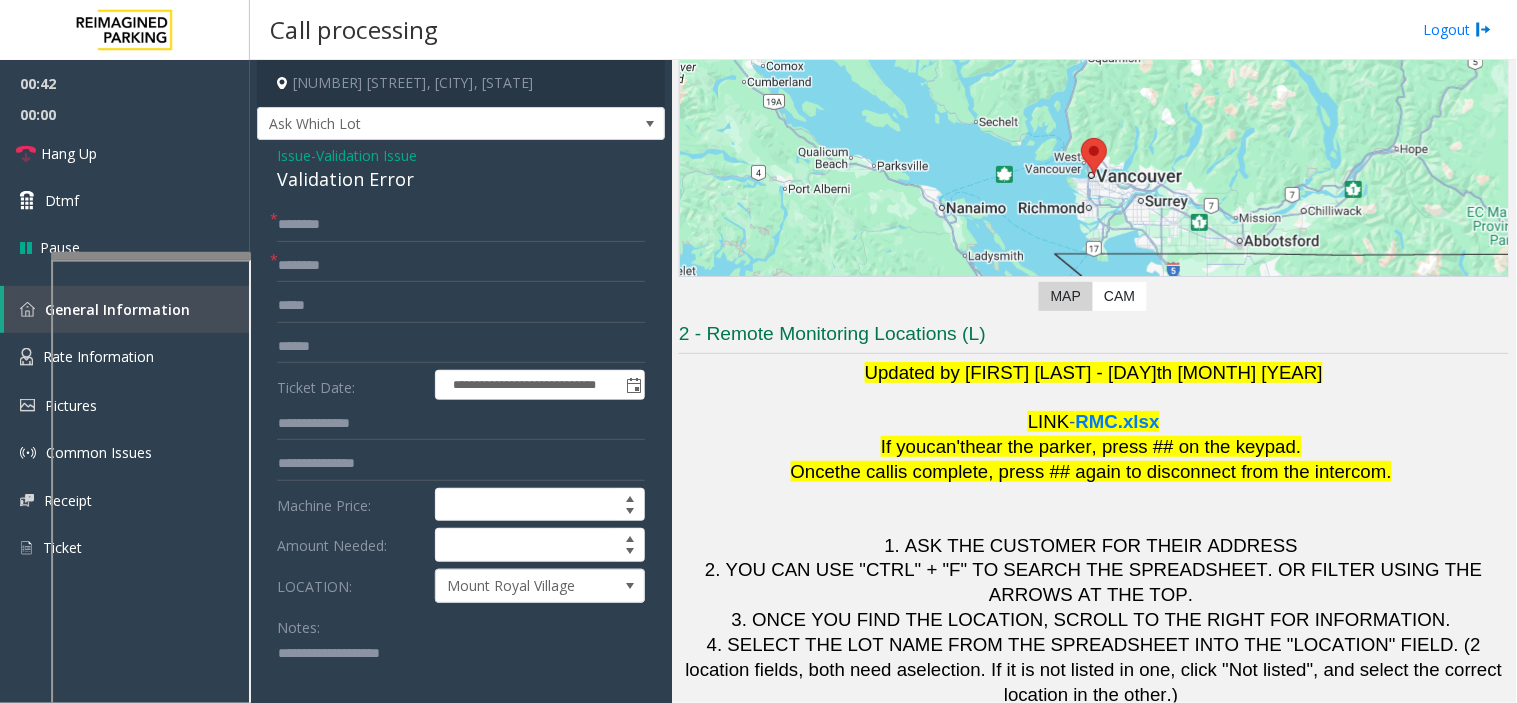 click 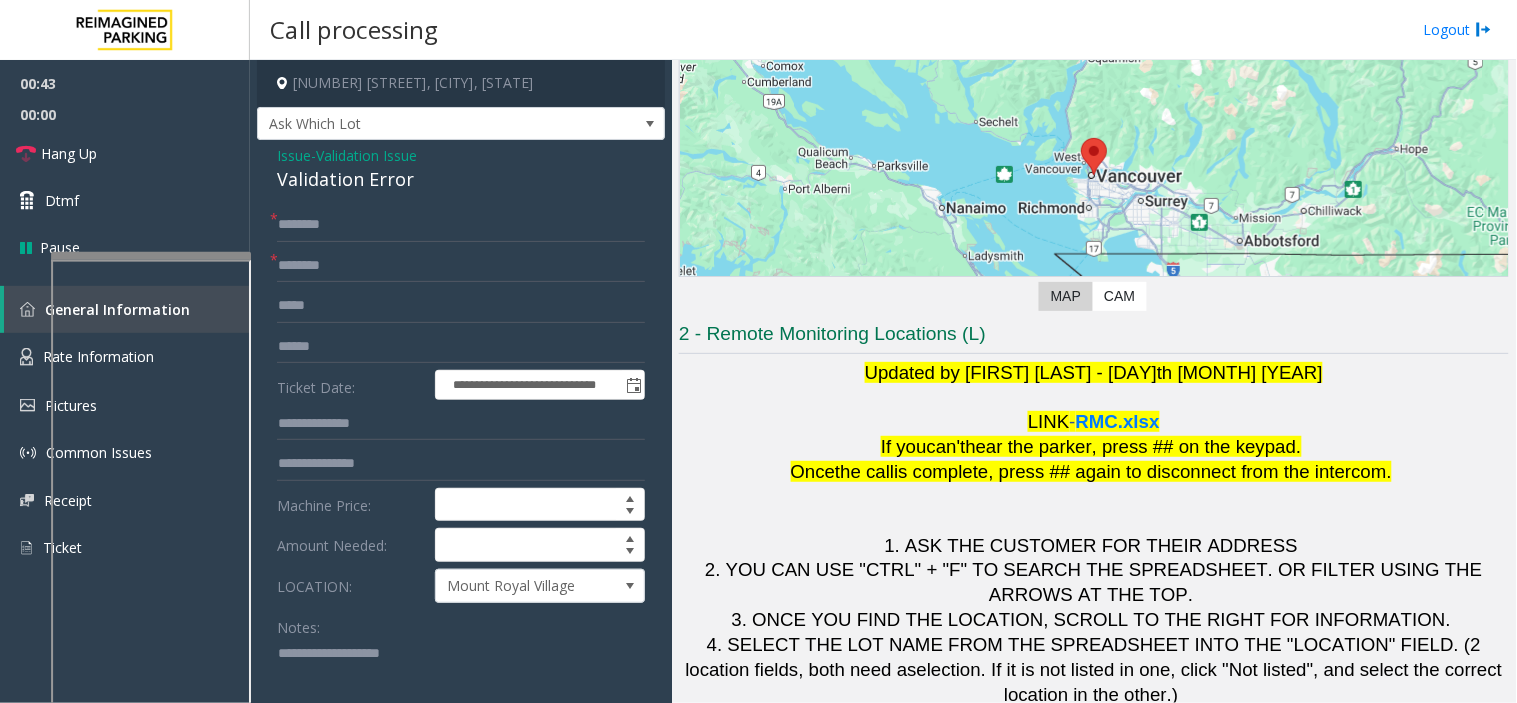 paste on "**********" 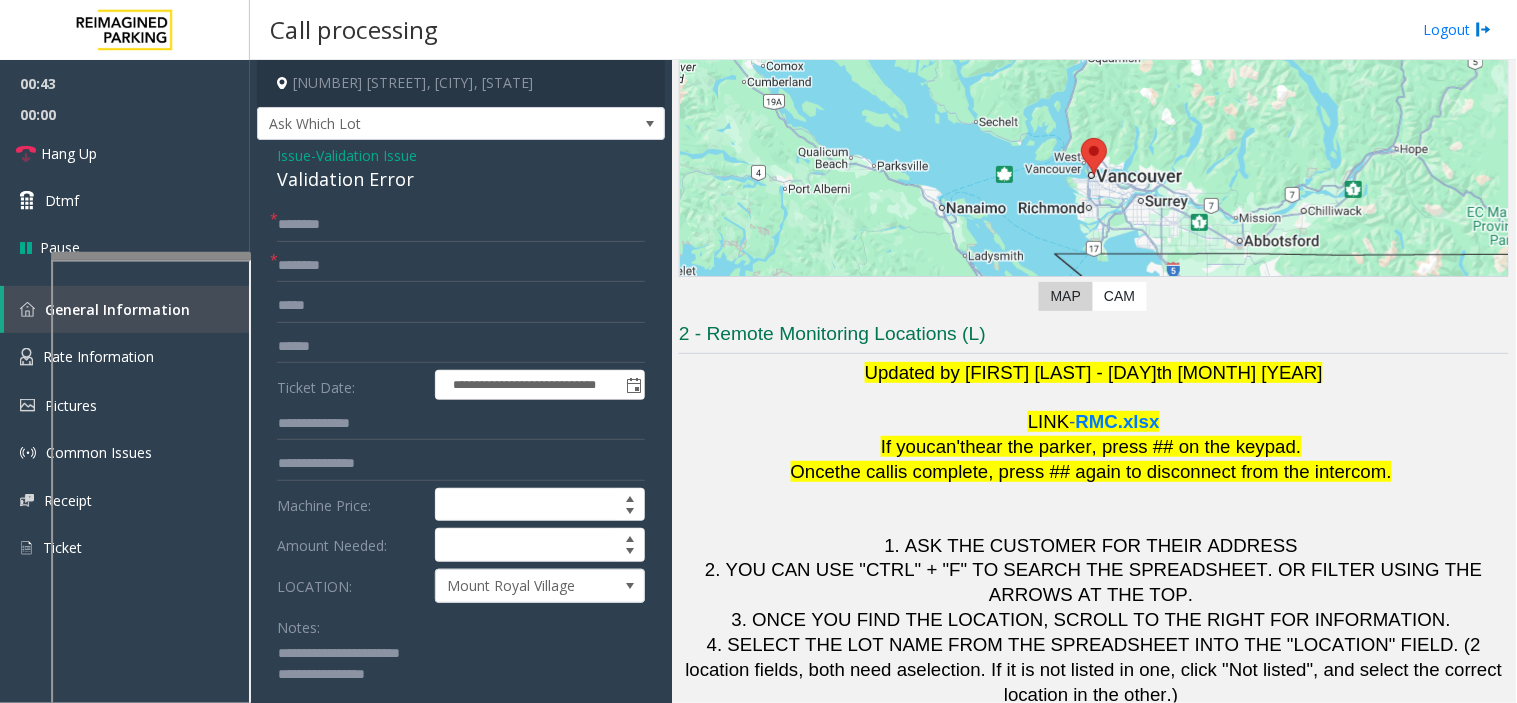scroll, scrollTop: 2, scrollLeft: 0, axis: vertical 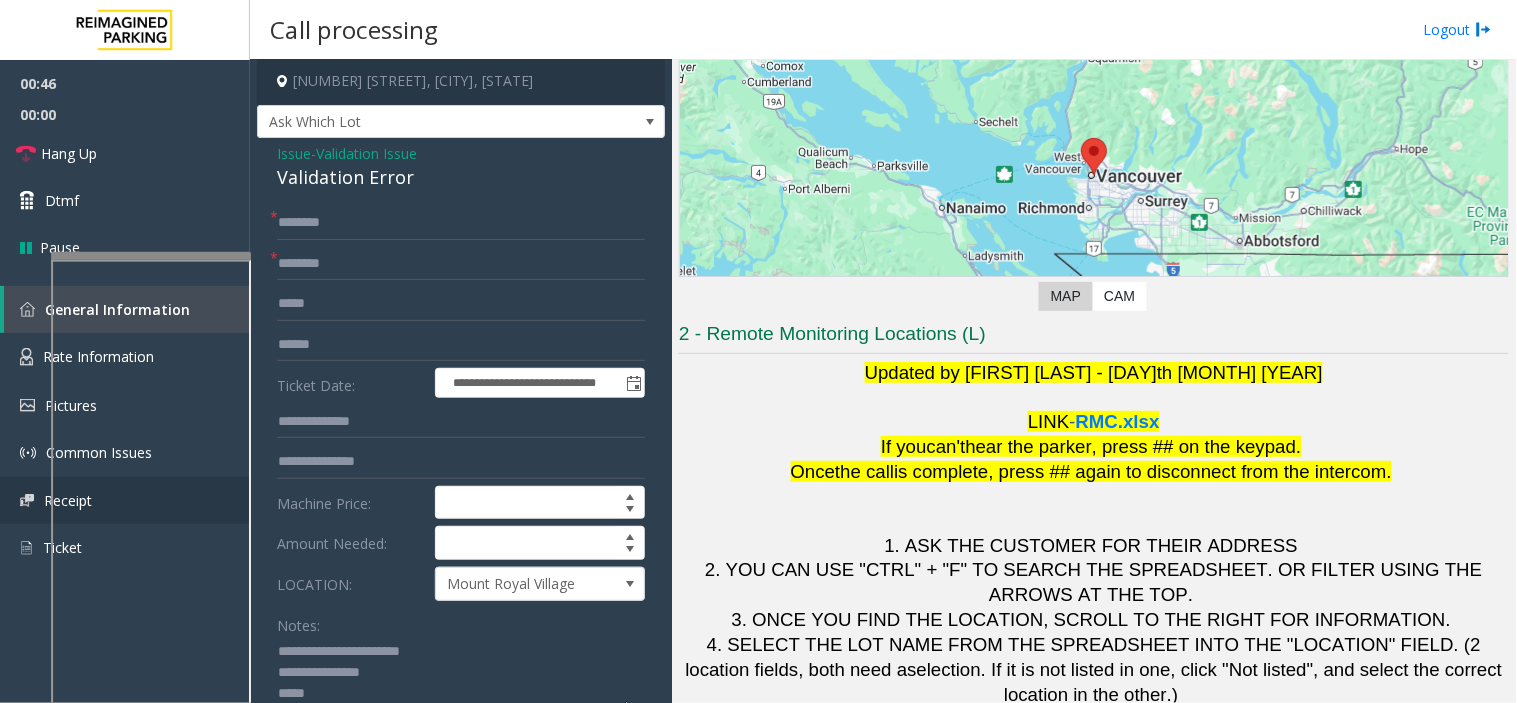 type on "**********" 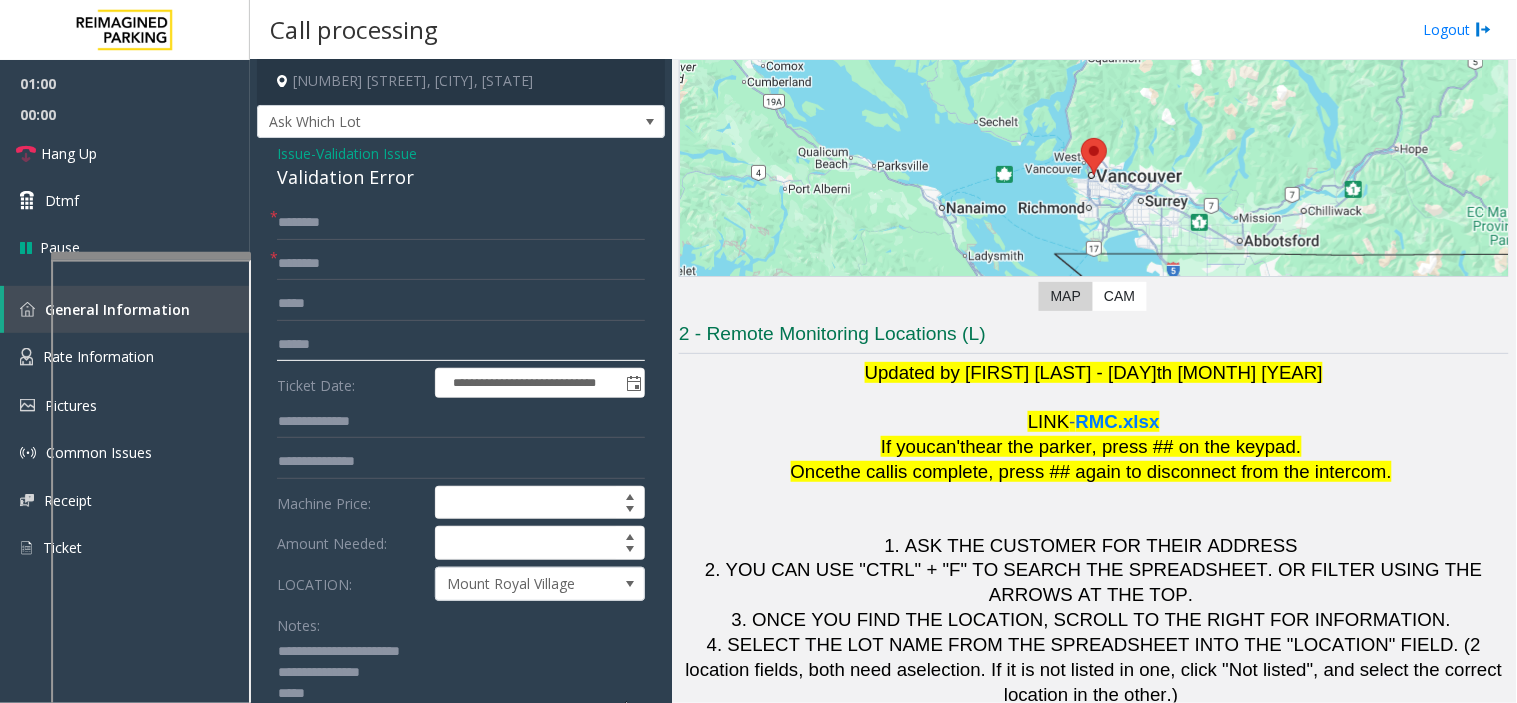 drag, startPoint x: 302, startPoint y: 358, endPoint x: 301, endPoint y: 323, distance: 35.014282 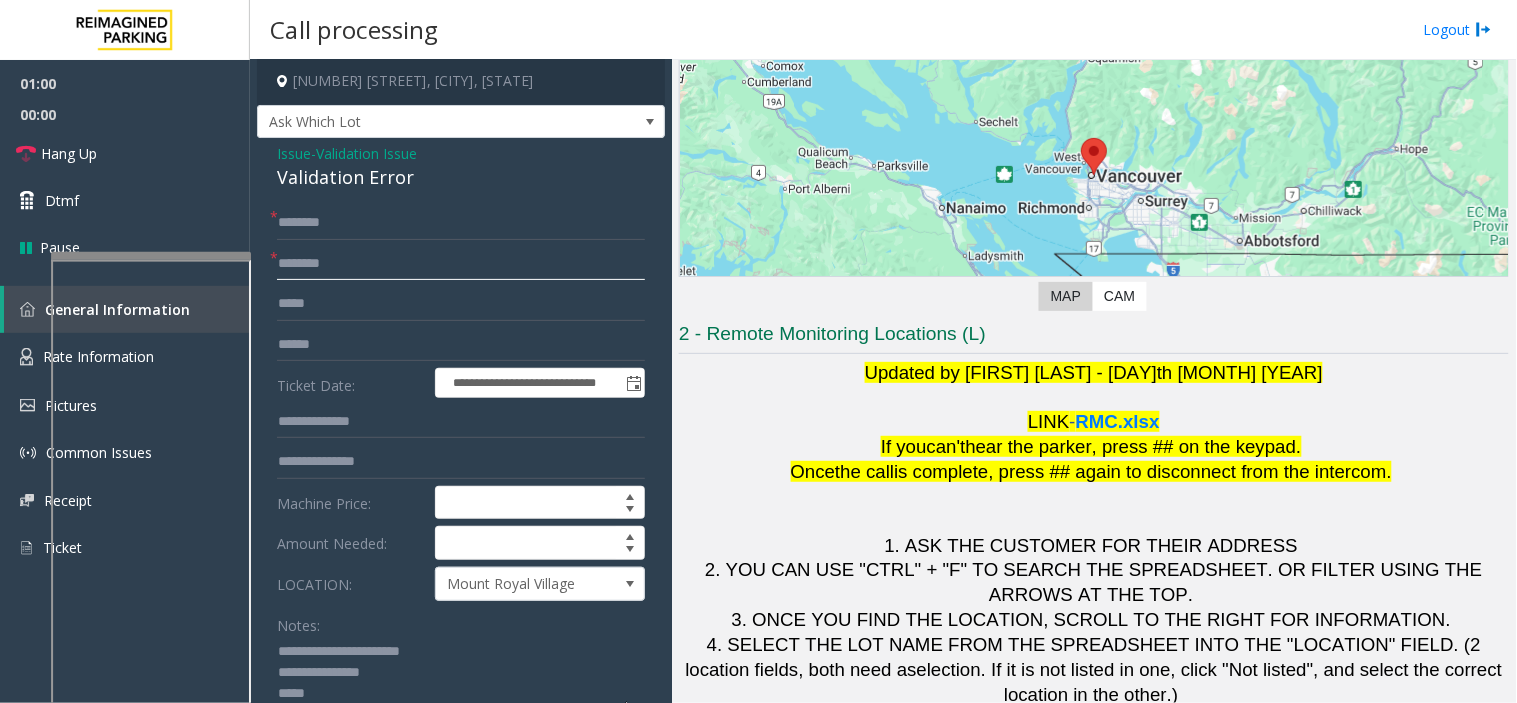 click 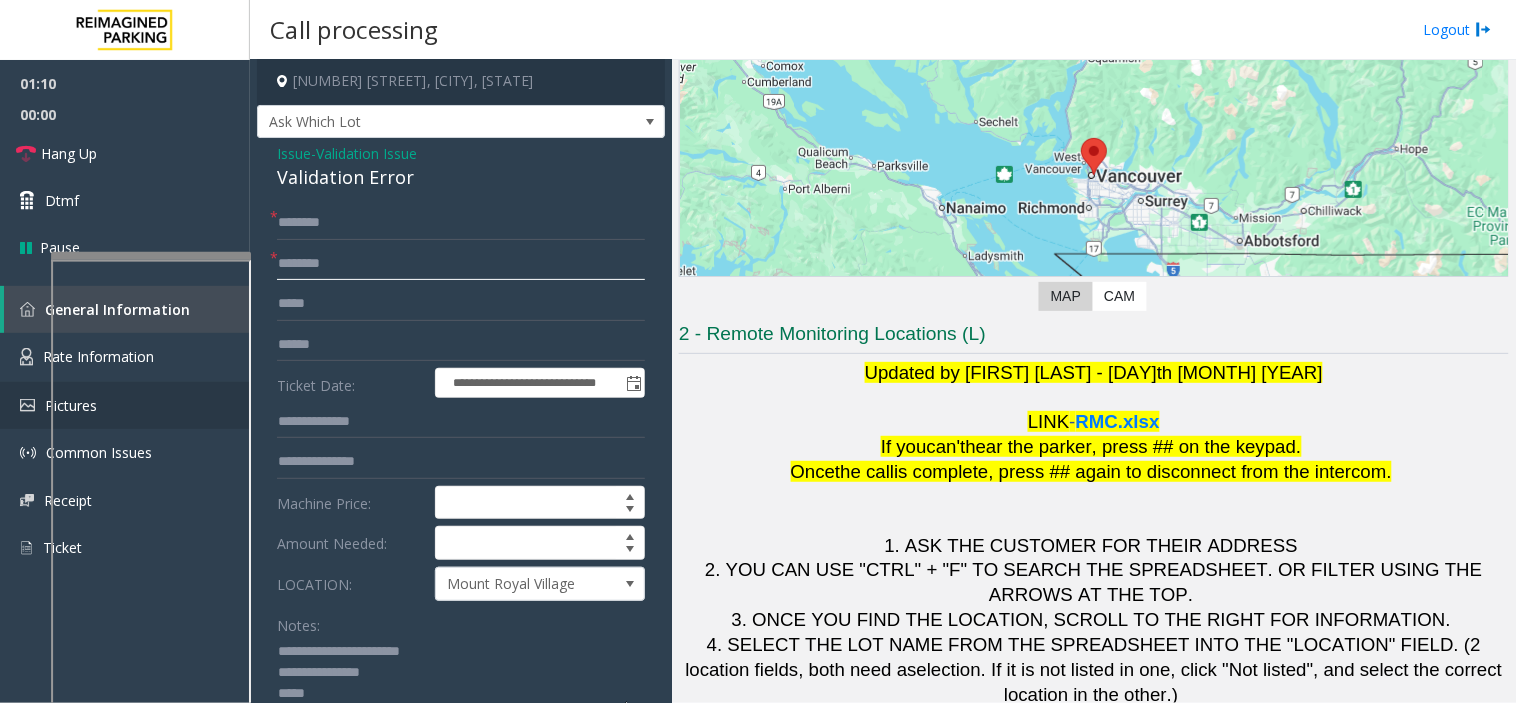 type on "********" 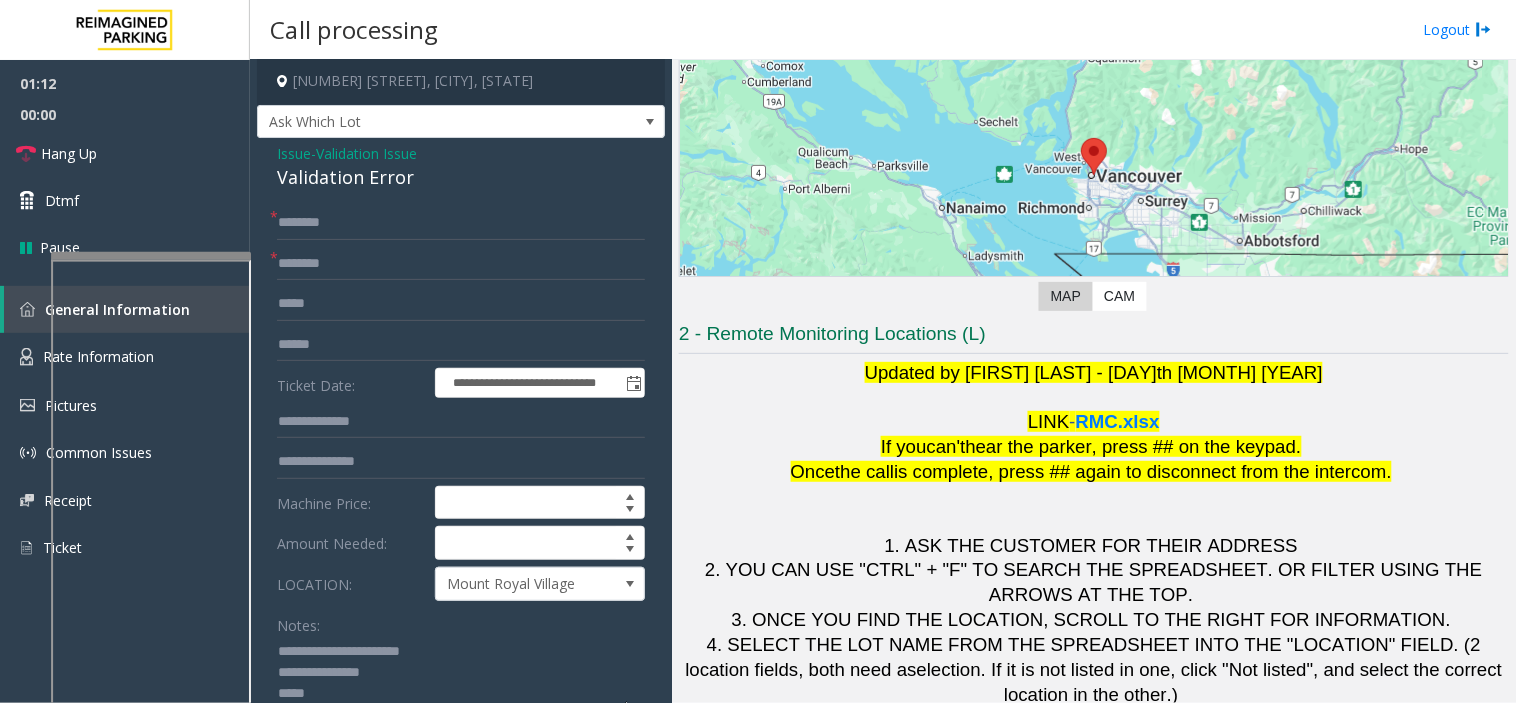 click 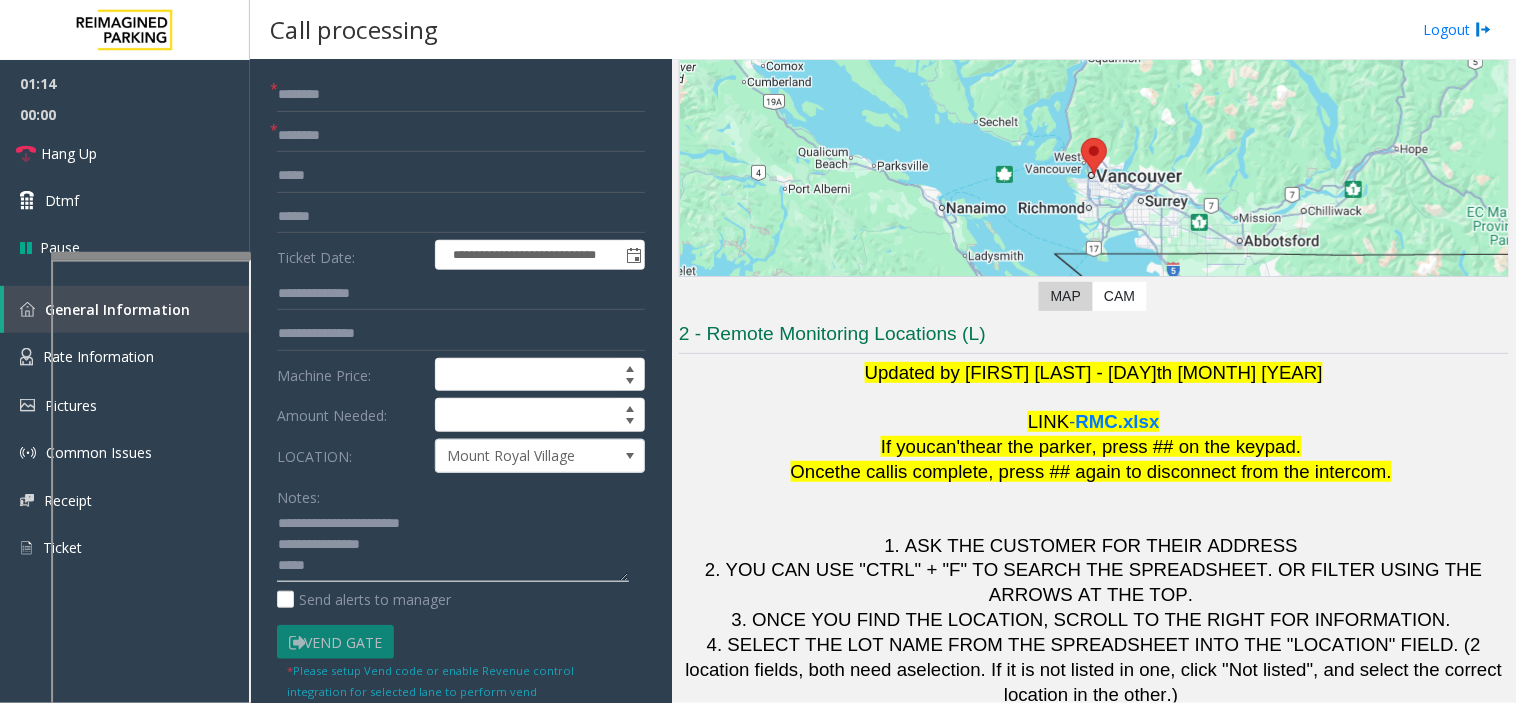 scroll, scrollTop: 0, scrollLeft: 0, axis: both 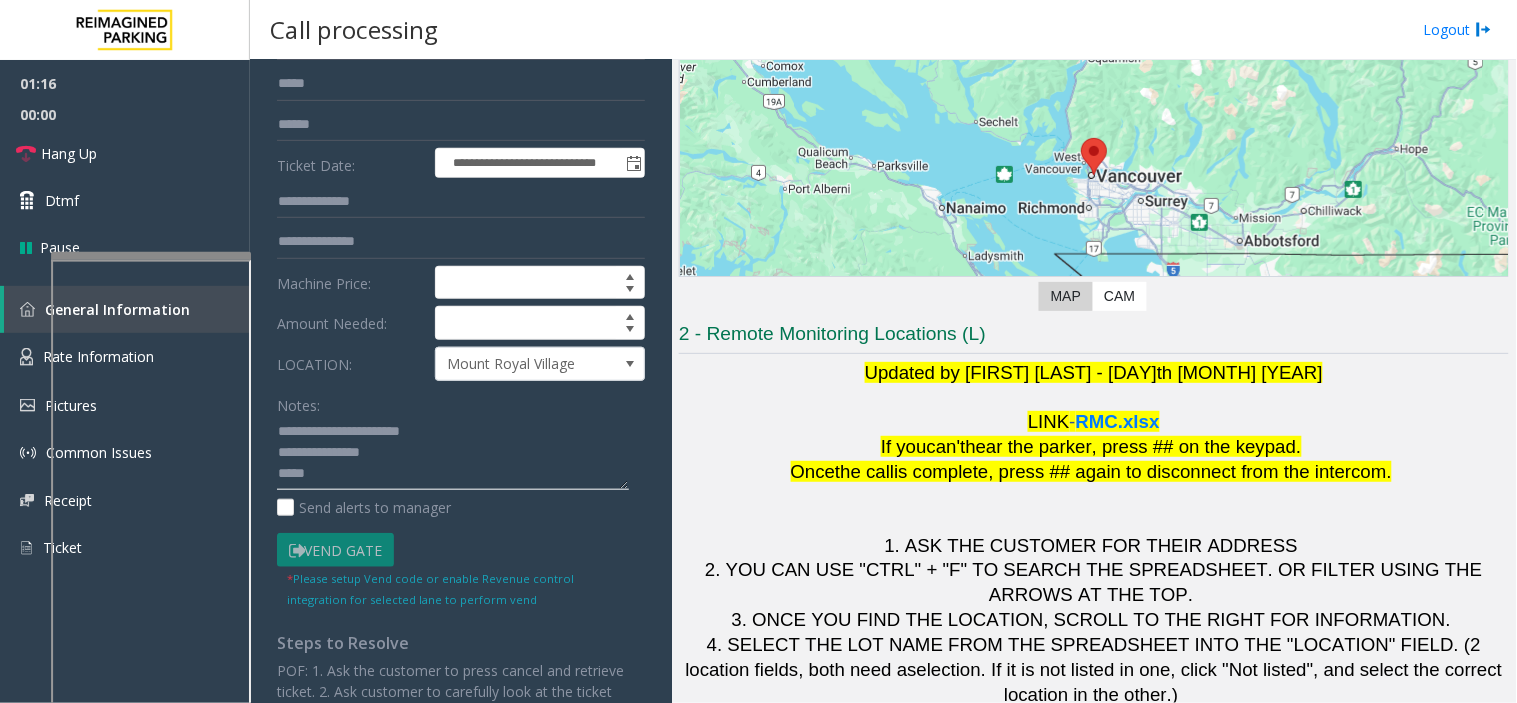 click 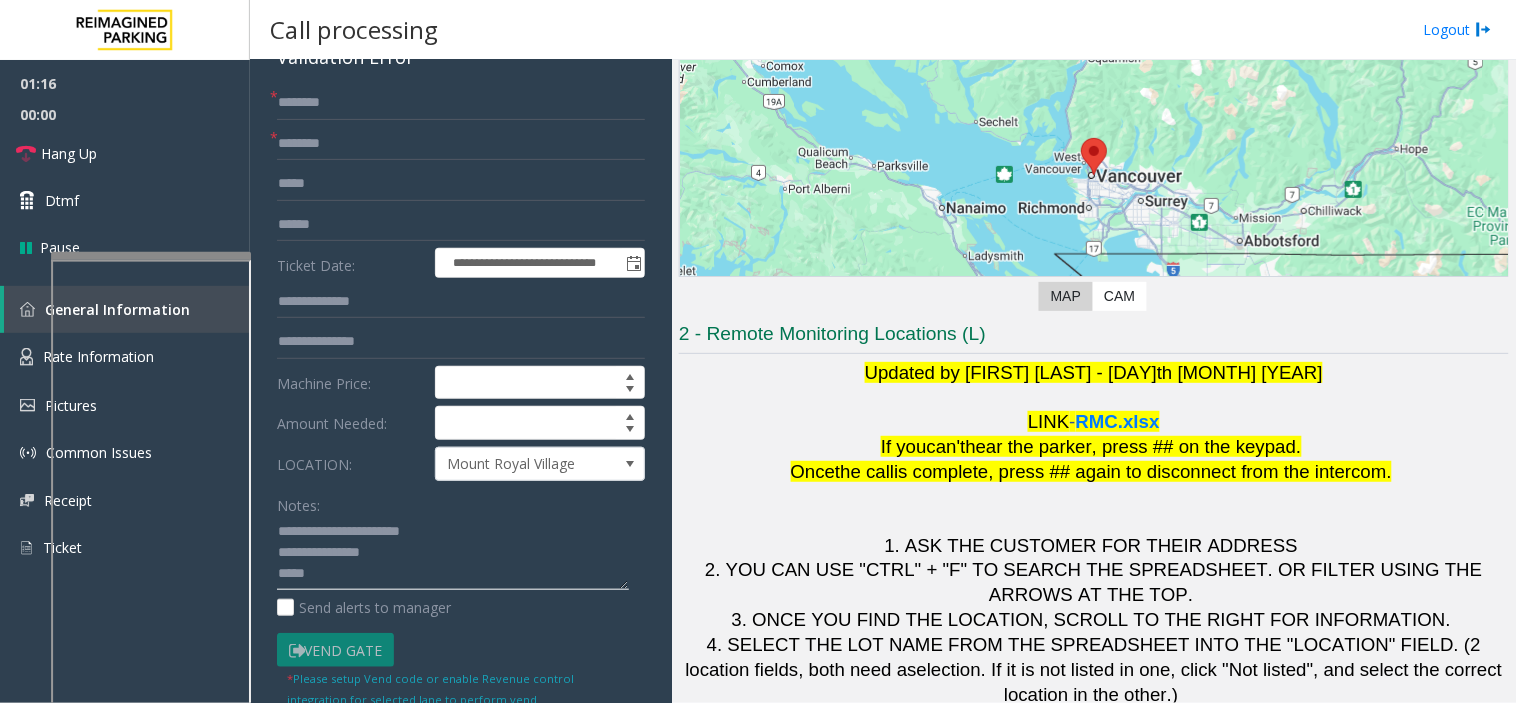 scroll, scrollTop: 0, scrollLeft: 0, axis: both 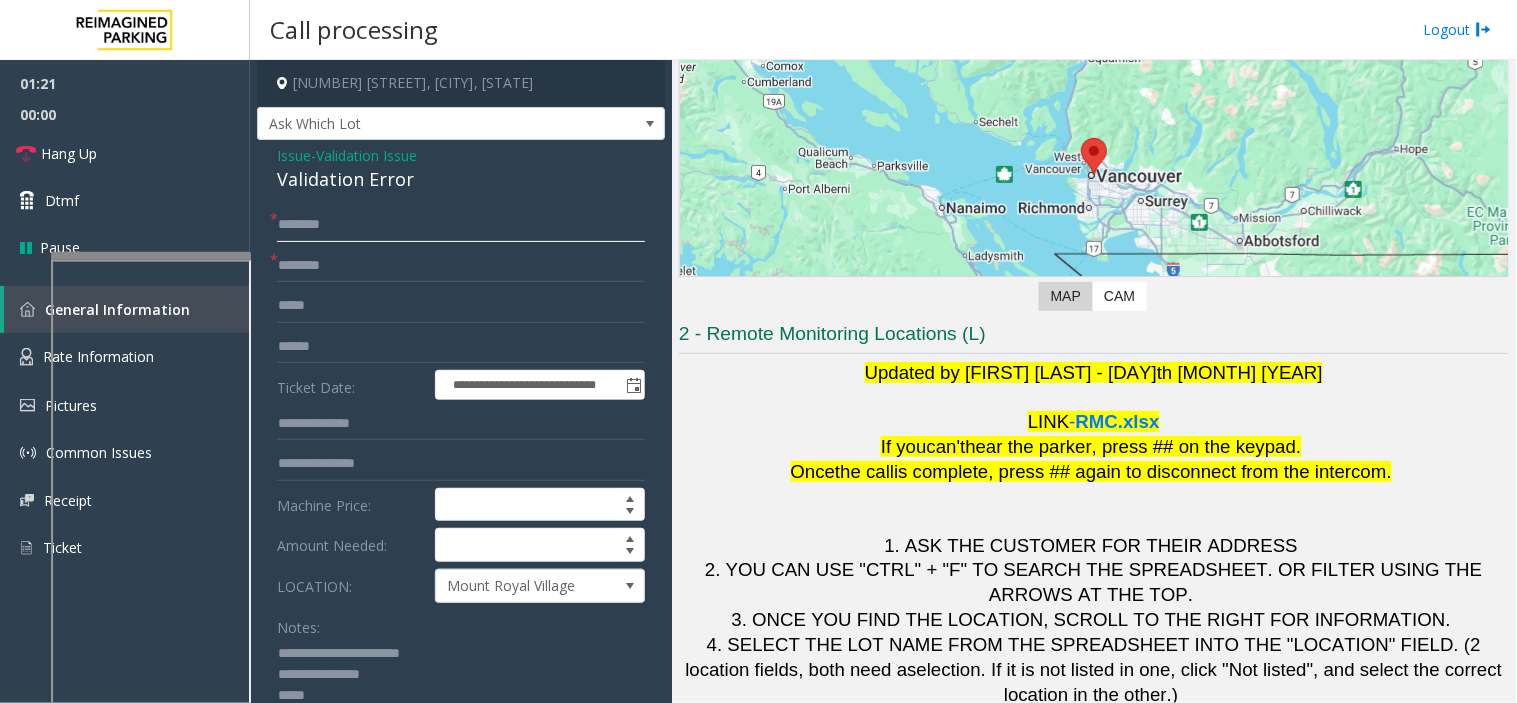 click 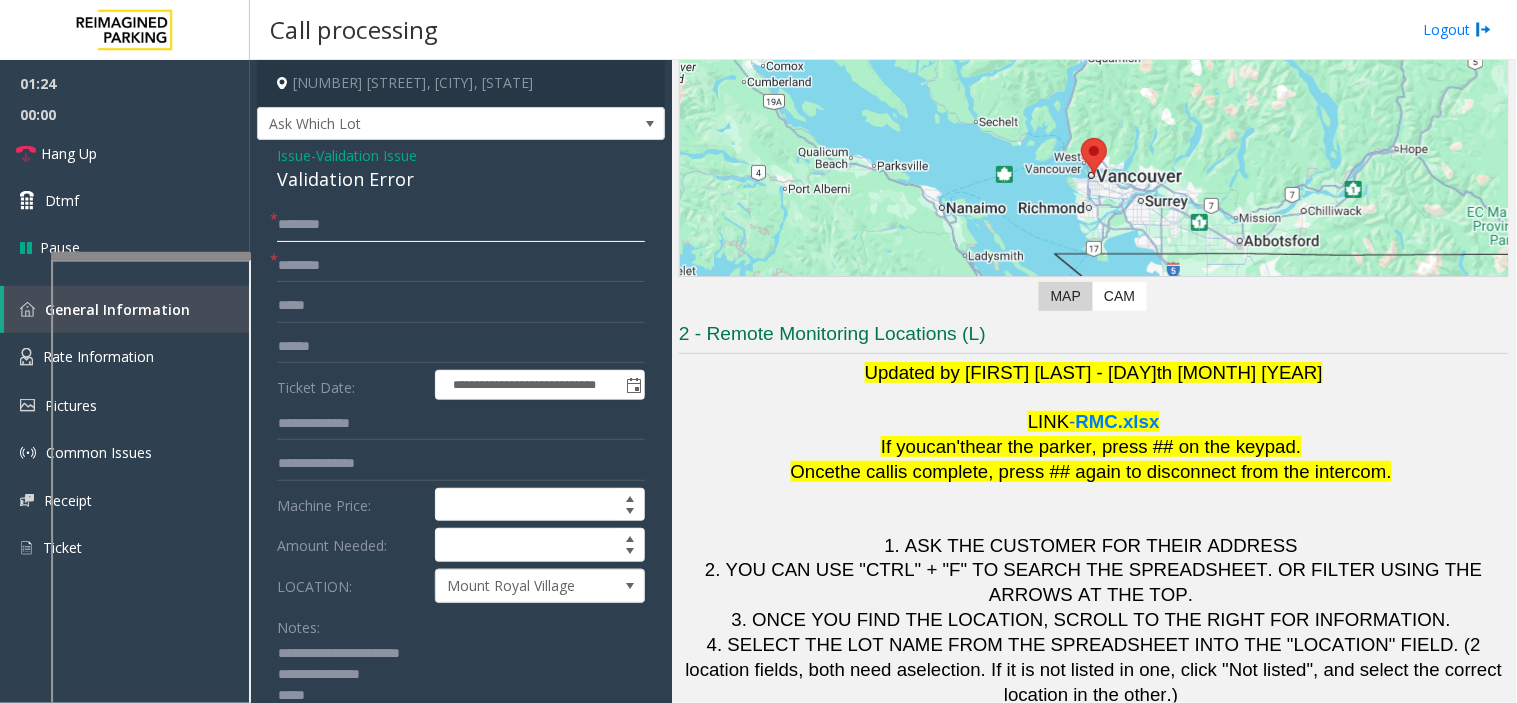 click 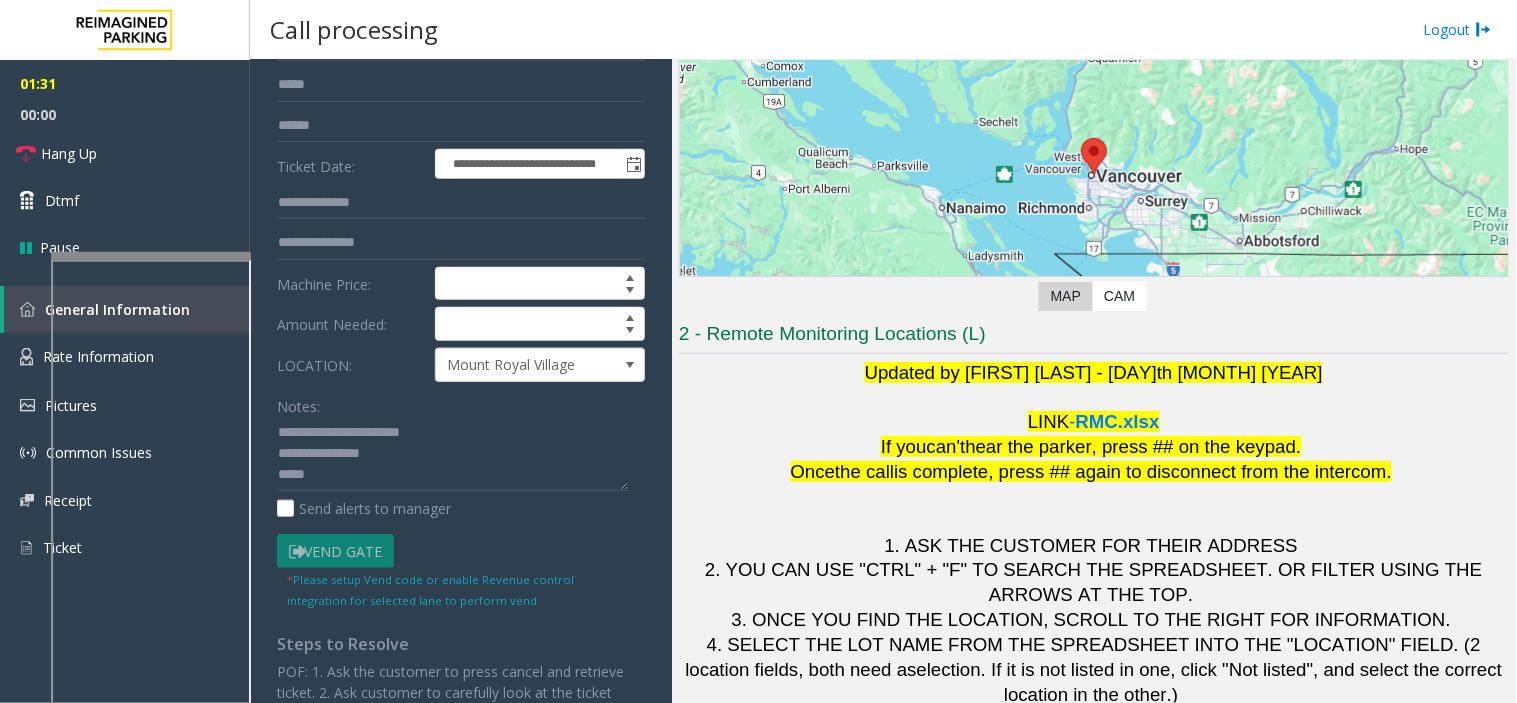 scroll, scrollTop: 222, scrollLeft: 0, axis: vertical 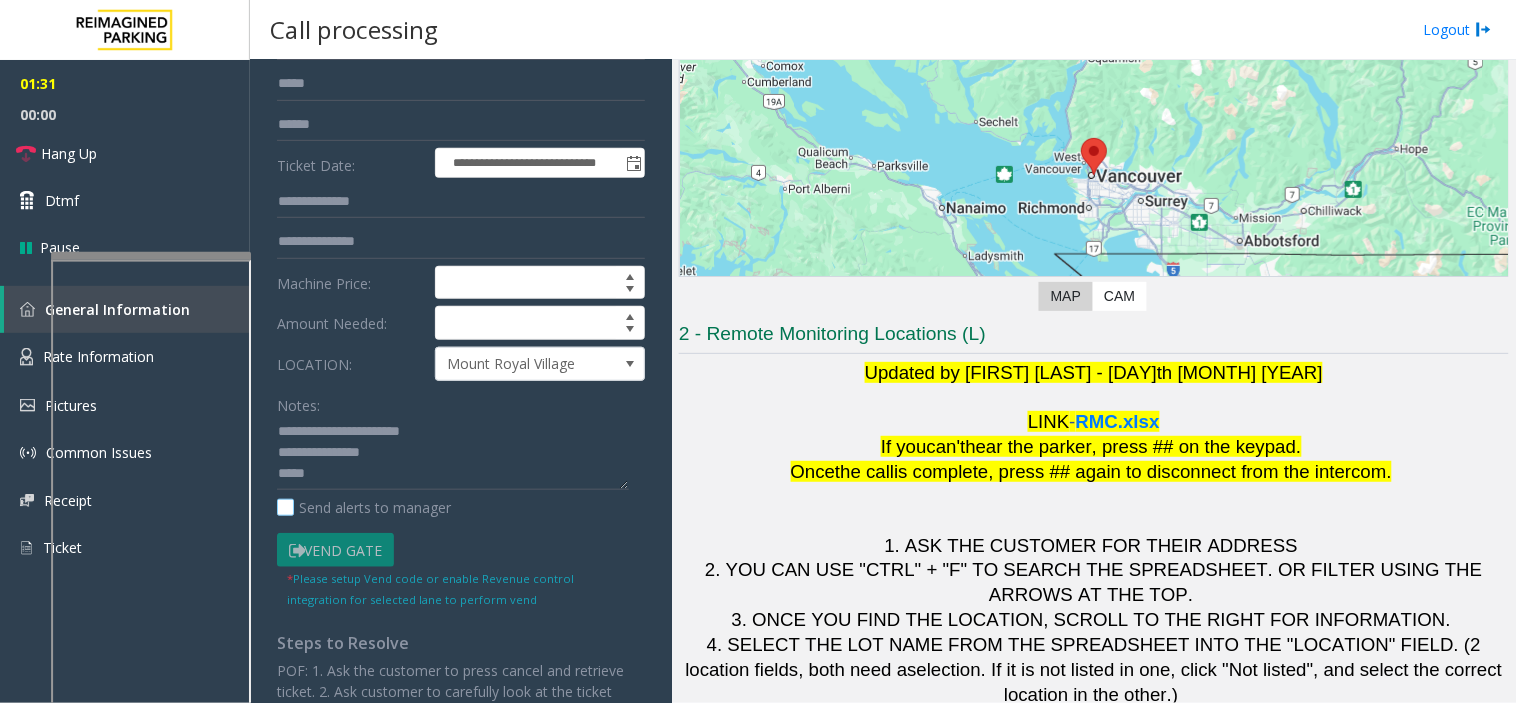 type on "****" 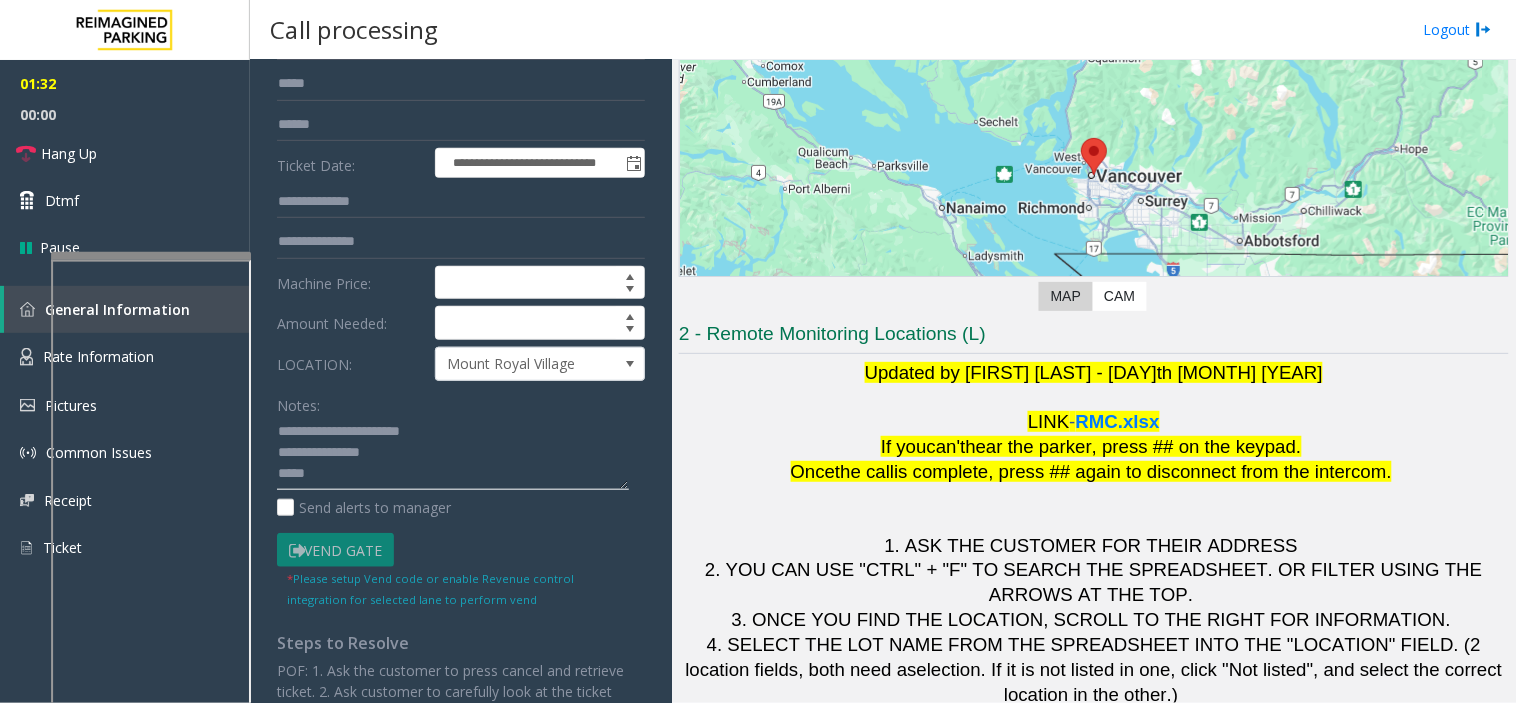 click 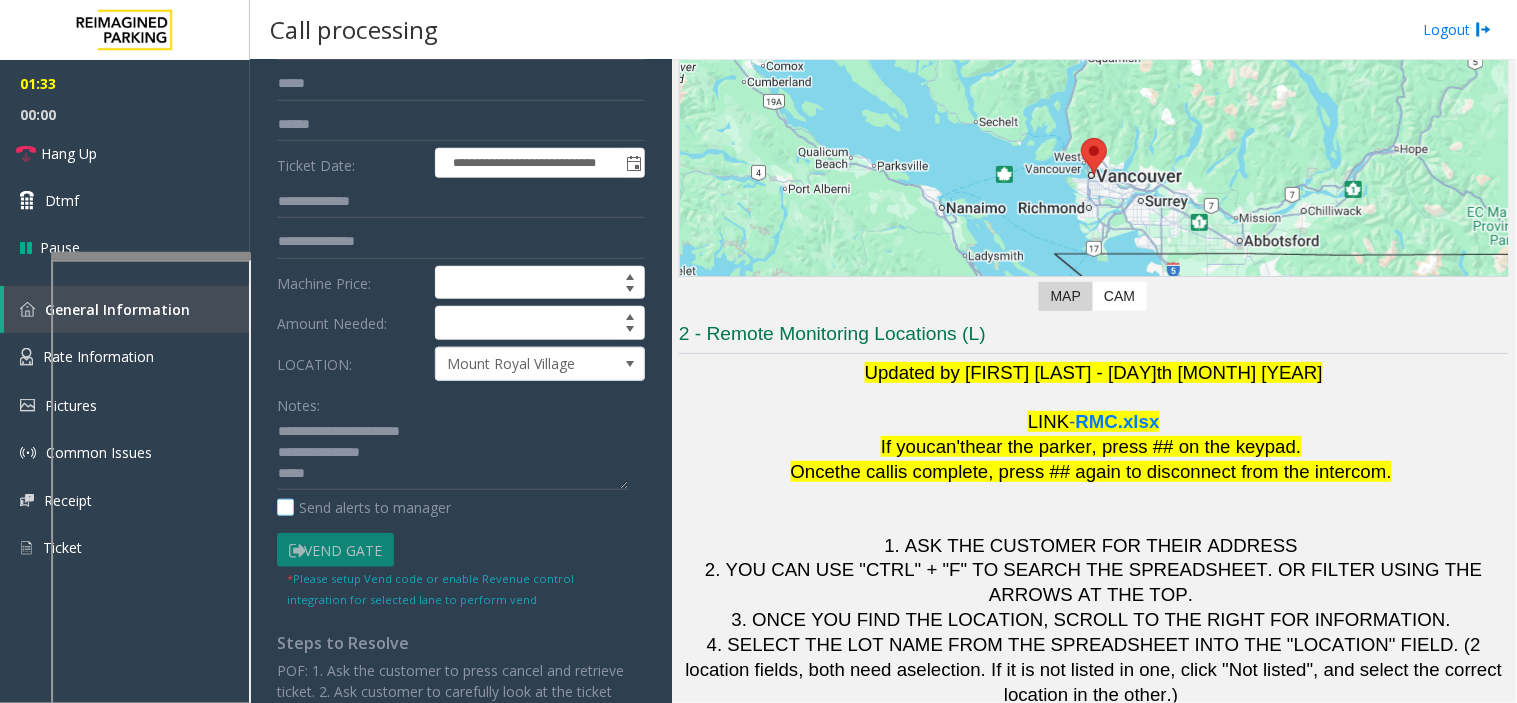 click on "Send alerts to manager" 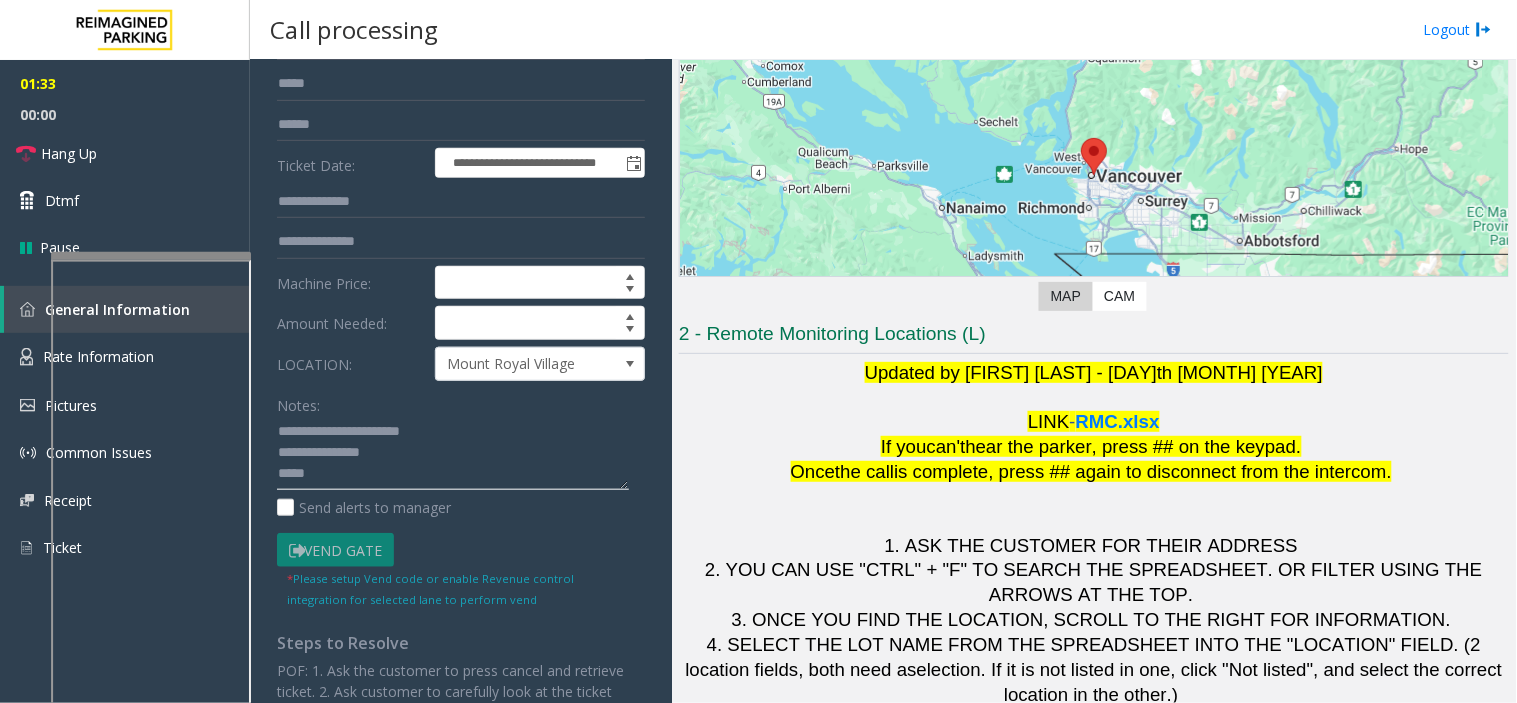 click 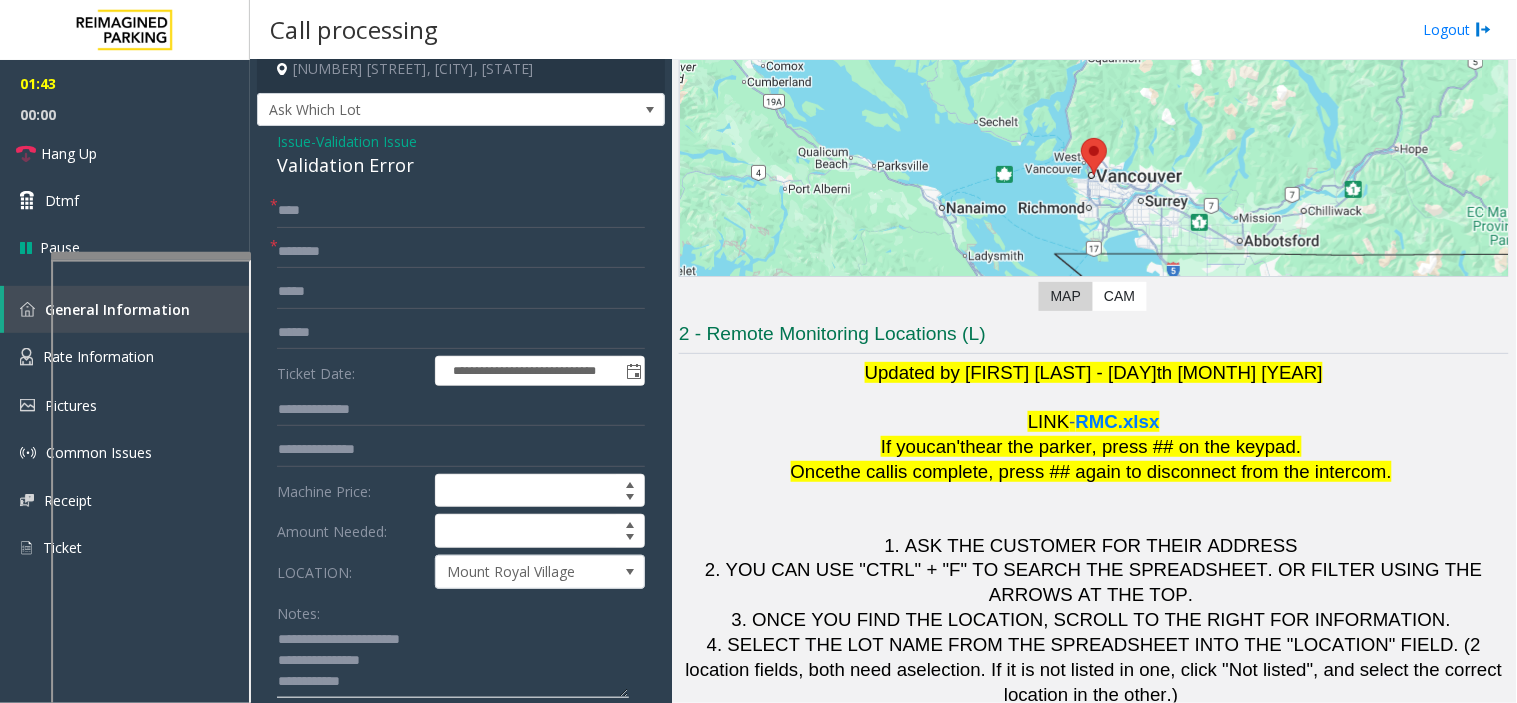 scroll, scrollTop: 0, scrollLeft: 0, axis: both 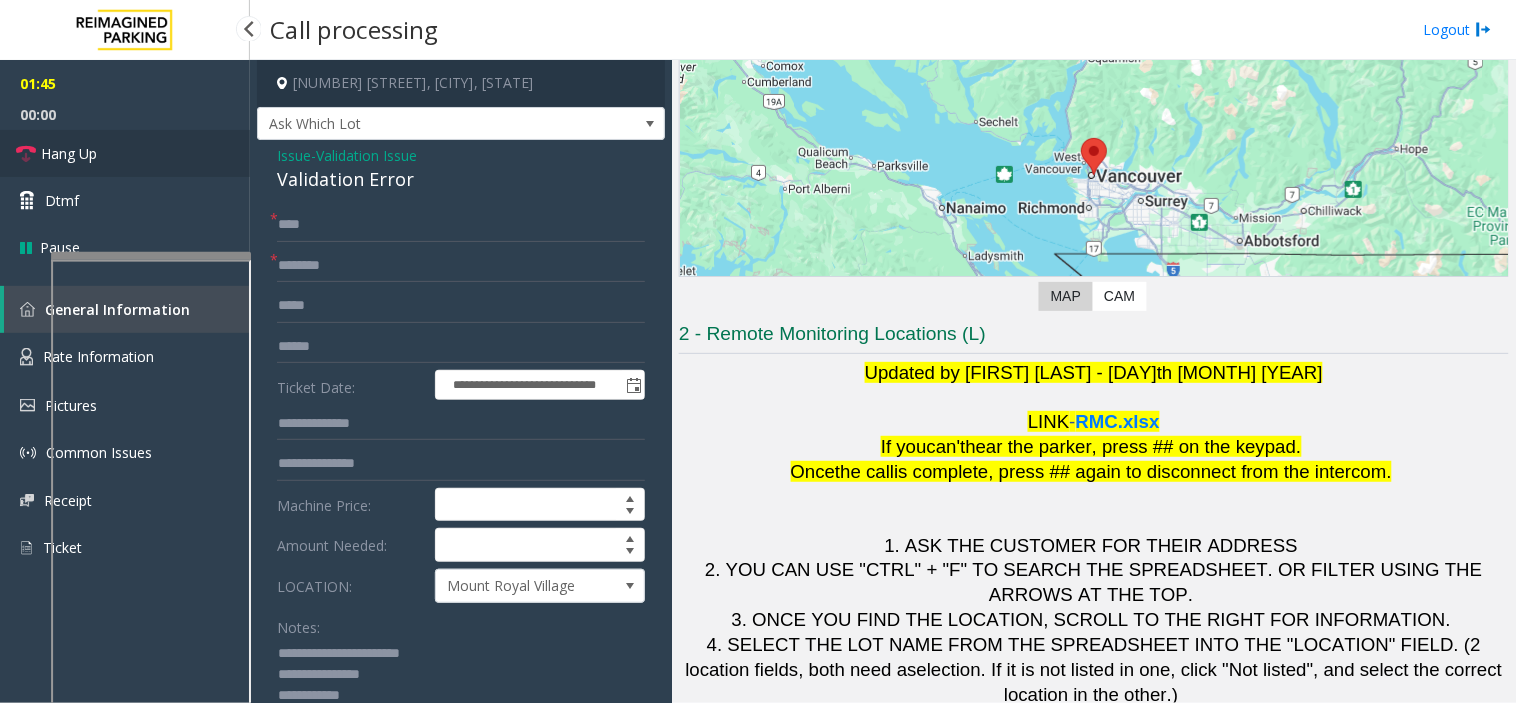 click on "Hang Up" at bounding box center [125, 153] 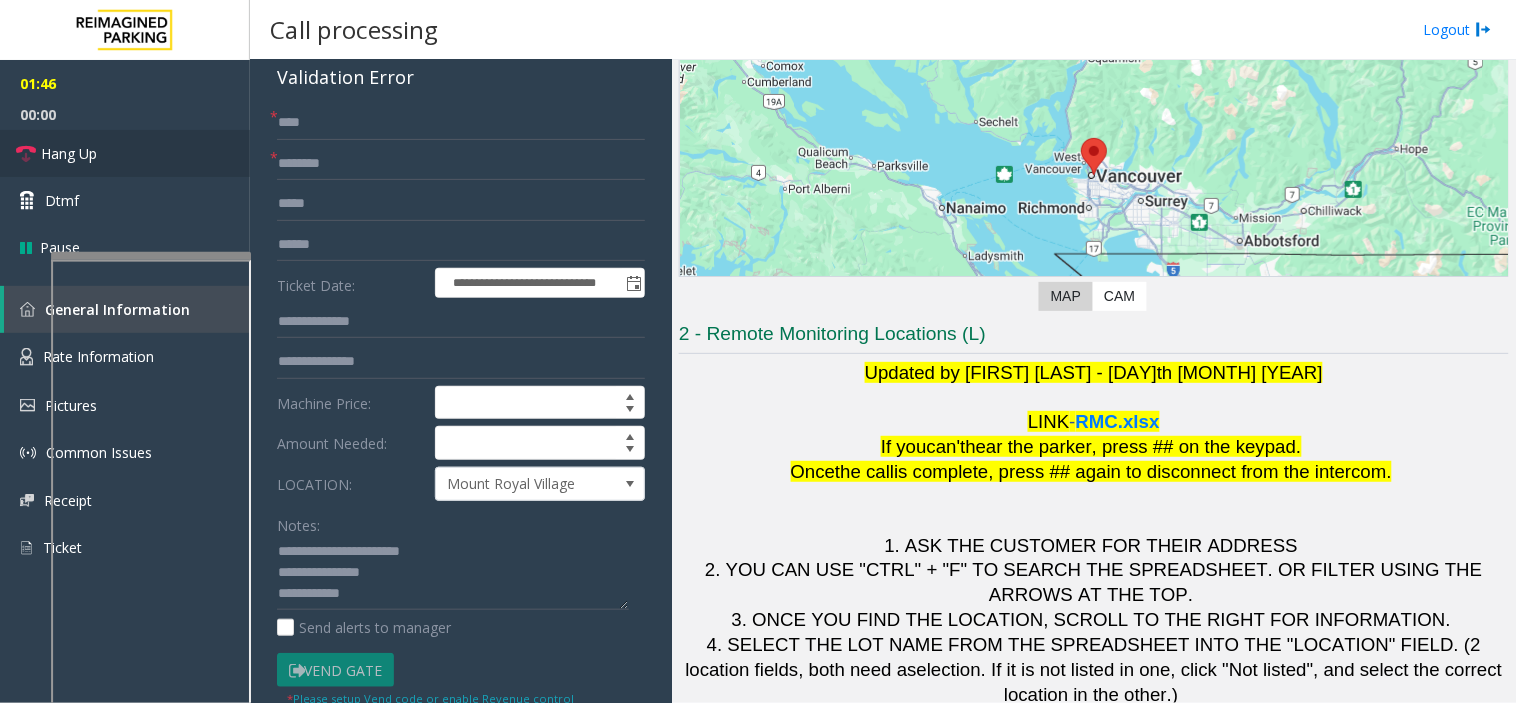scroll, scrollTop: 222, scrollLeft: 0, axis: vertical 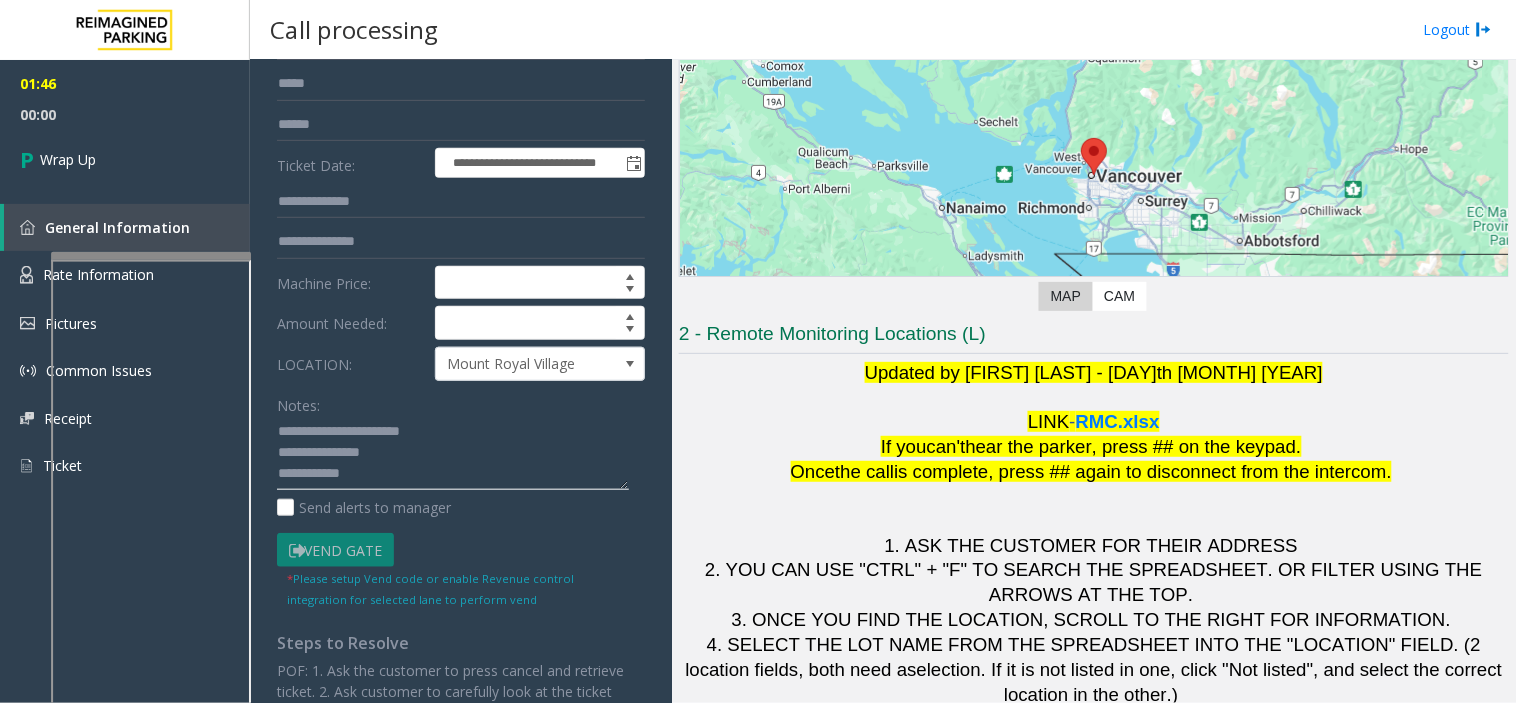 click 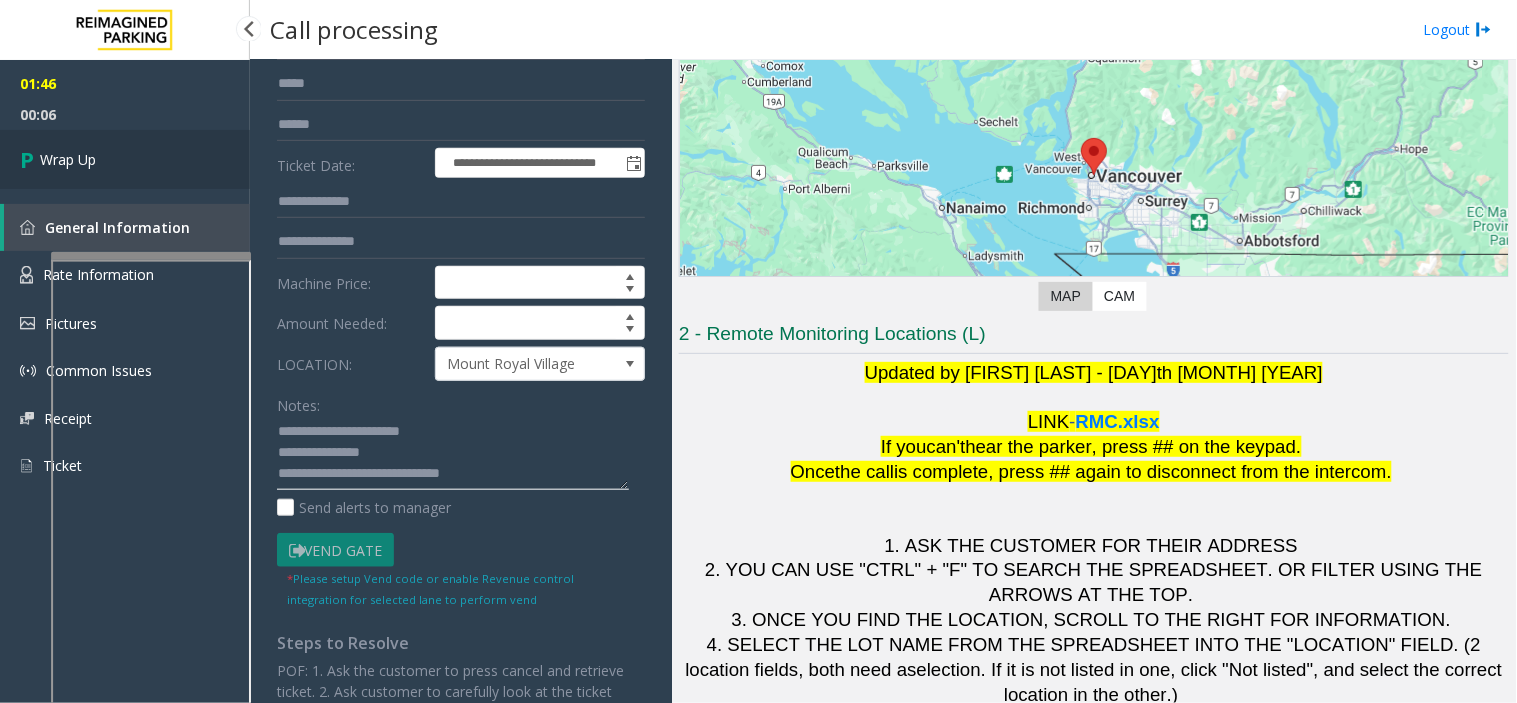 type on "**********" 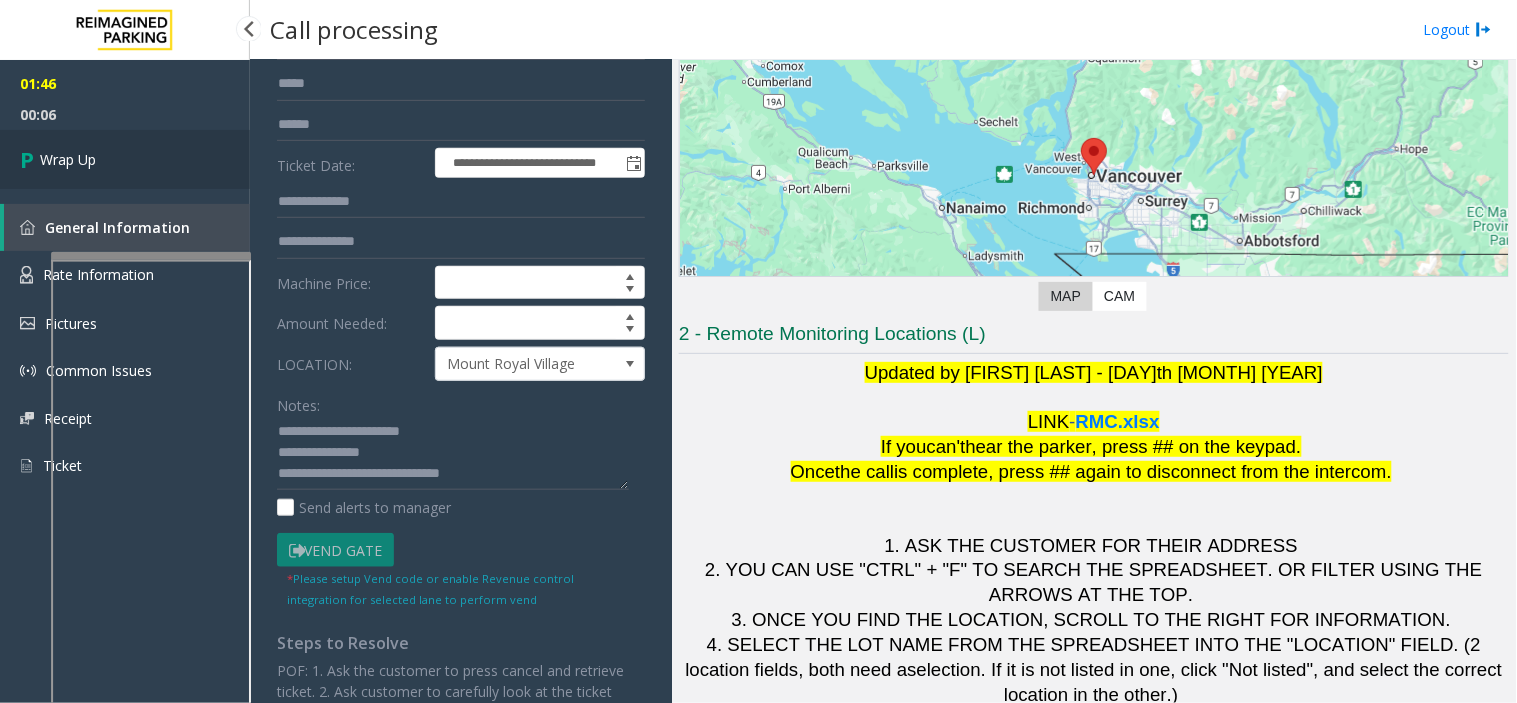 click on "Wrap Up" at bounding box center (125, 159) 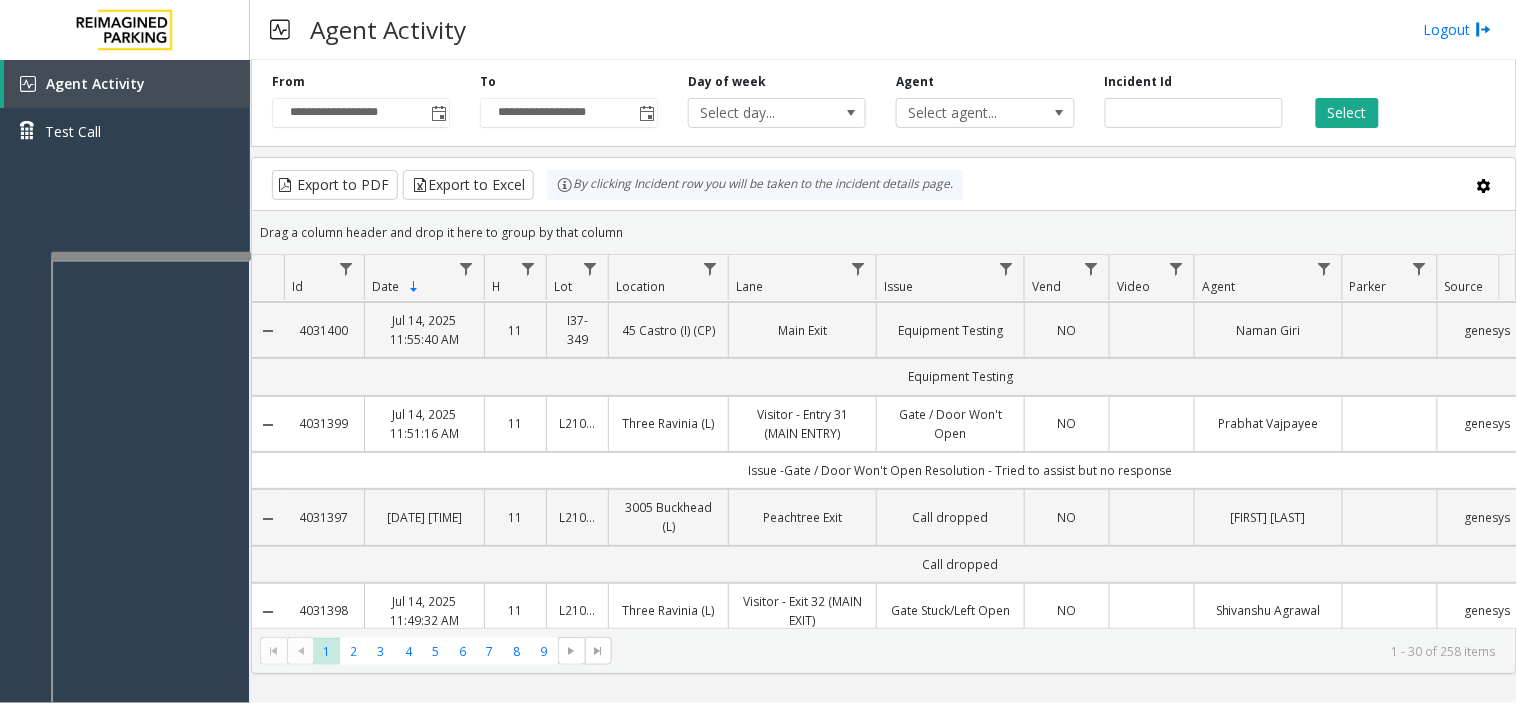 scroll, scrollTop: 0, scrollLeft: 0, axis: both 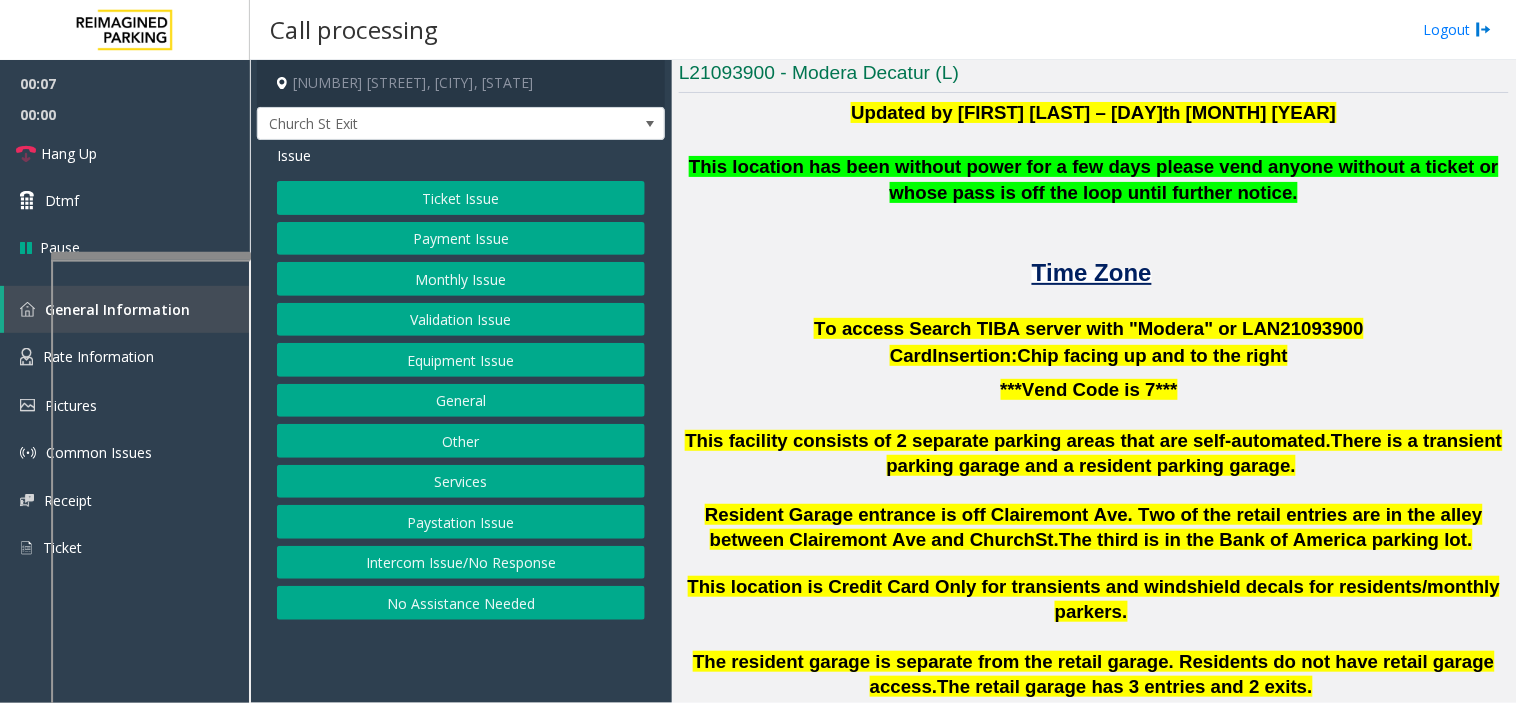 click on "To access Search TIBA server with "Modera" or LAN21093" 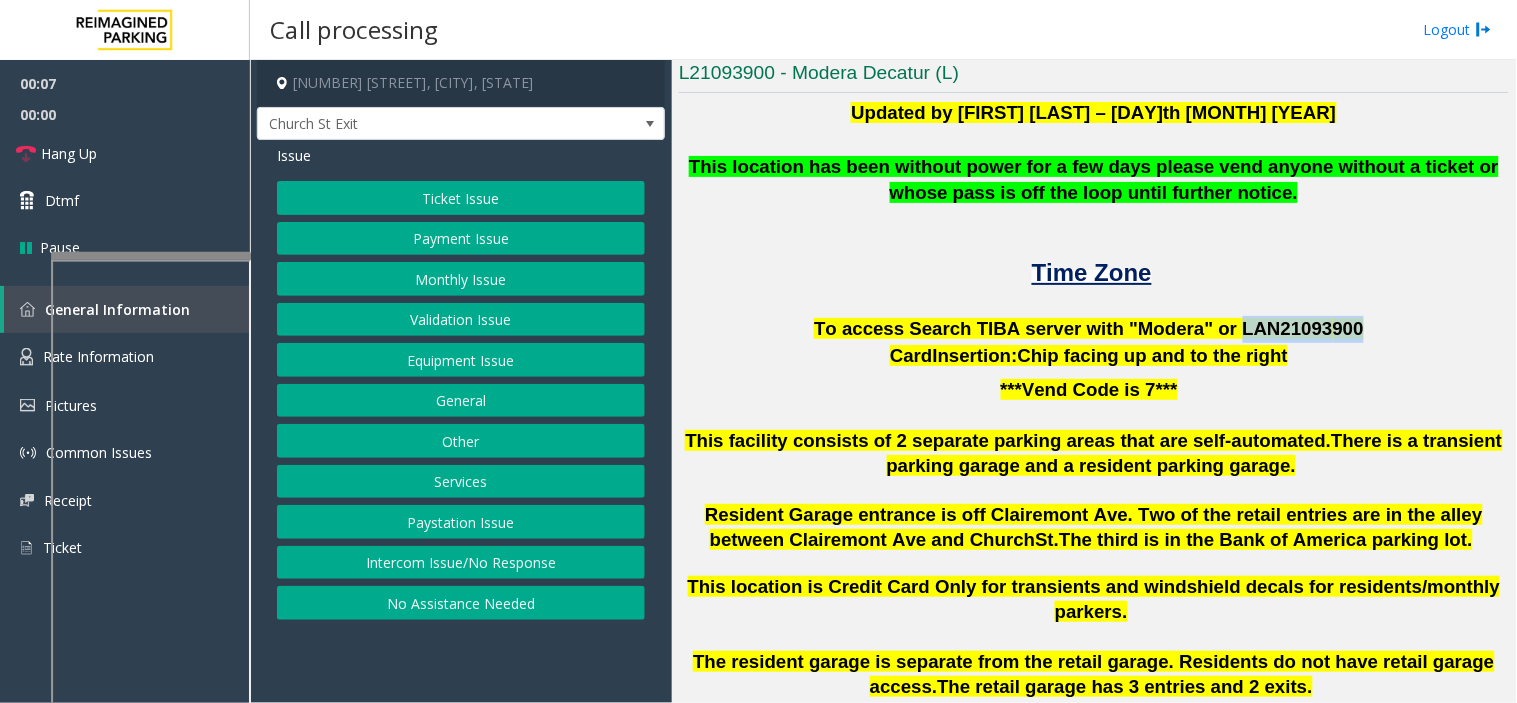 click on "To access Search TIBA server with "Modera" or LAN21093" 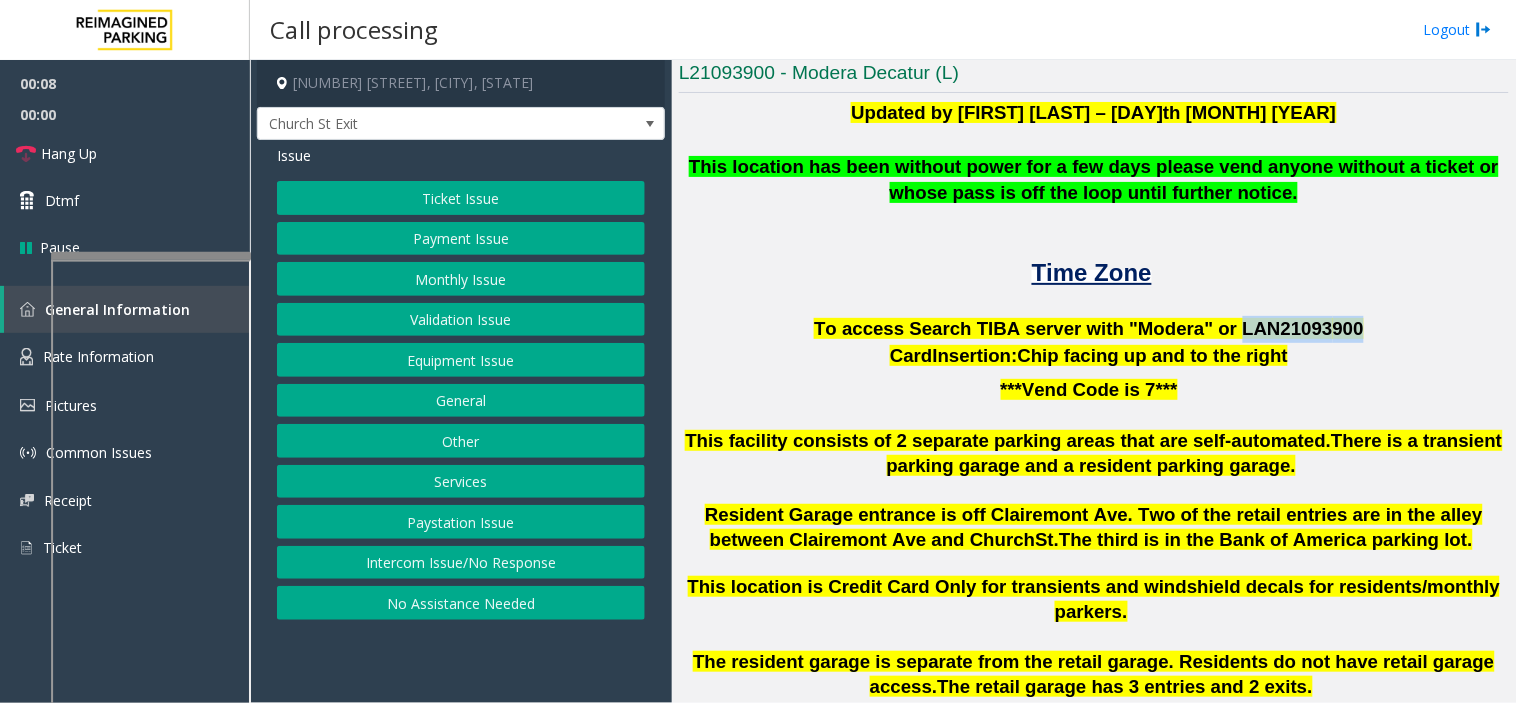 copy on "LAN21093 900" 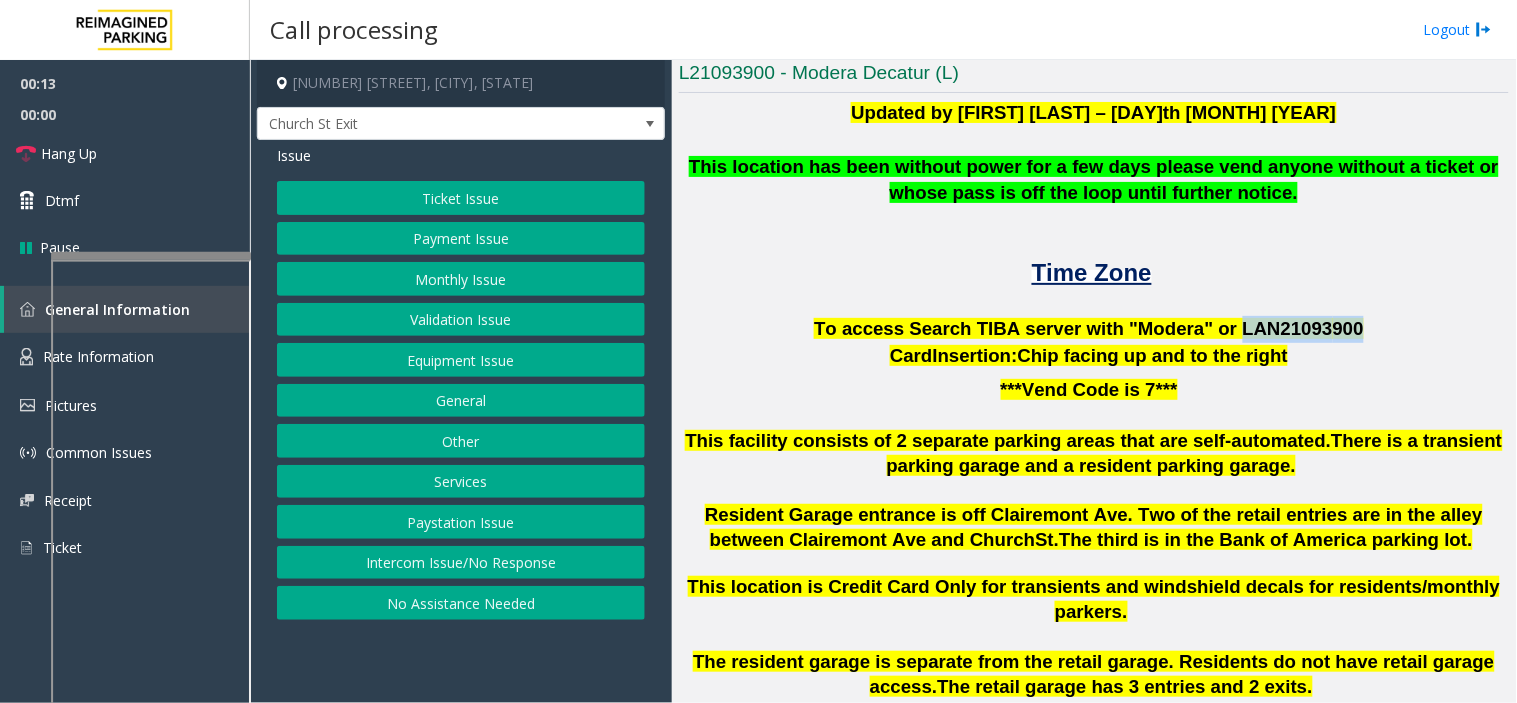 click on "Monthly Issue" 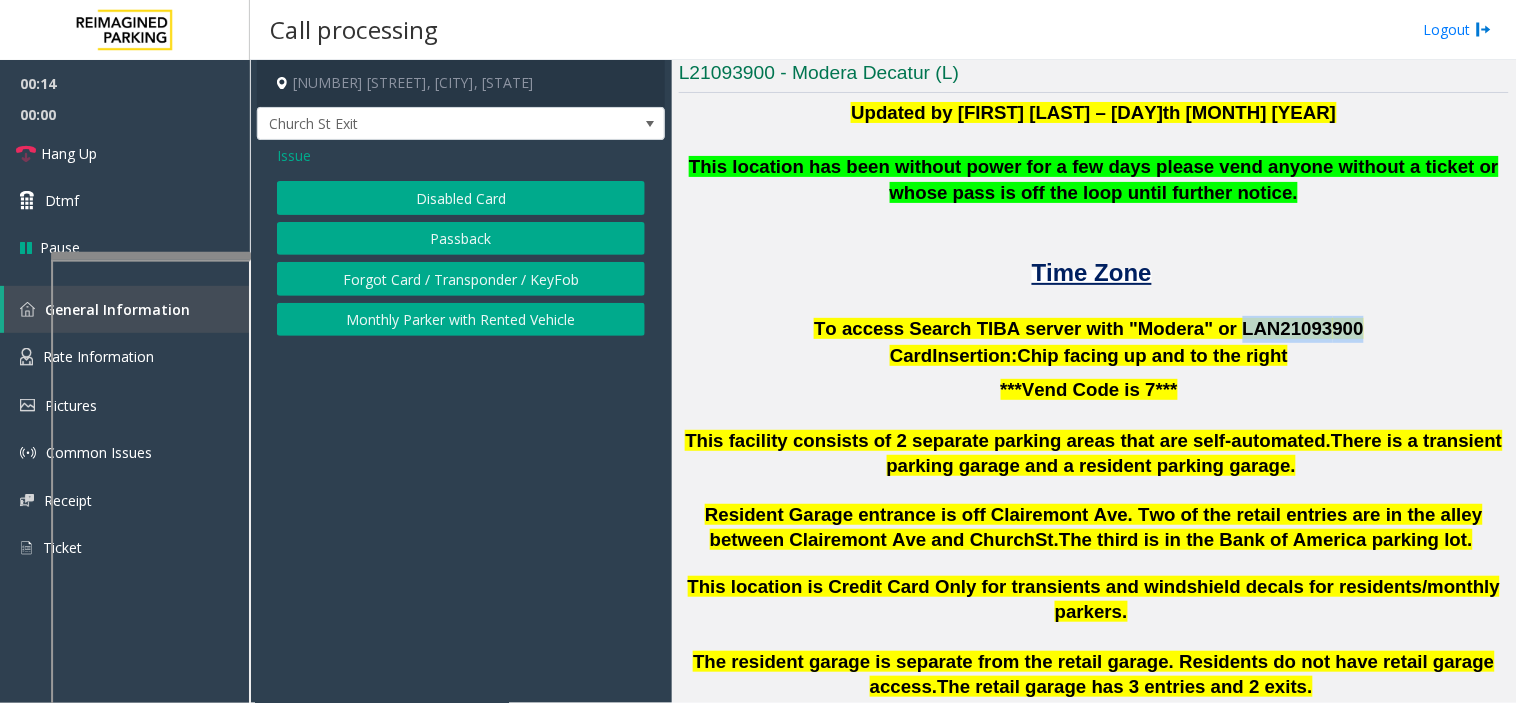 click on "Disabled Card" 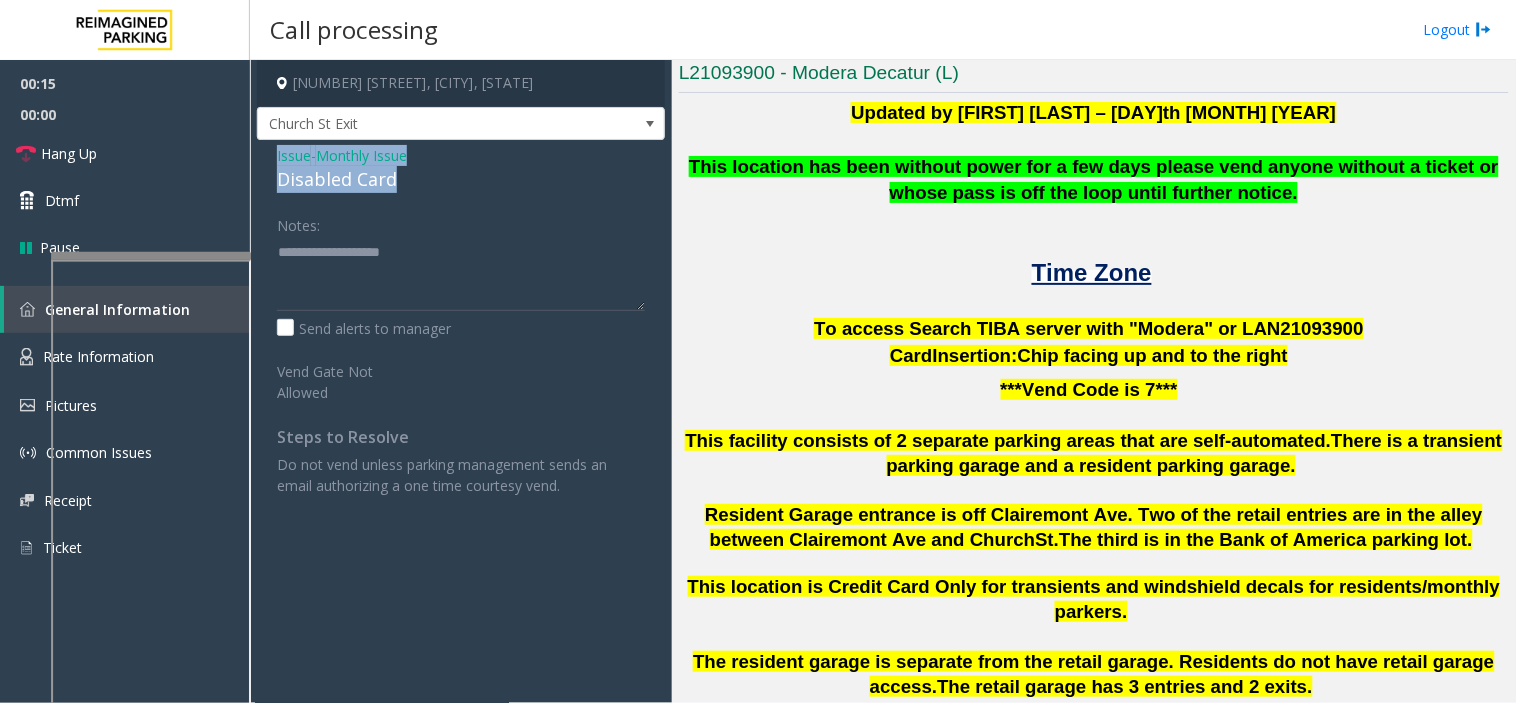 drag, startPoint x: 396, startPoint y: 174, endPoint x: 265, endPoint y: 148, distance: 133.55524 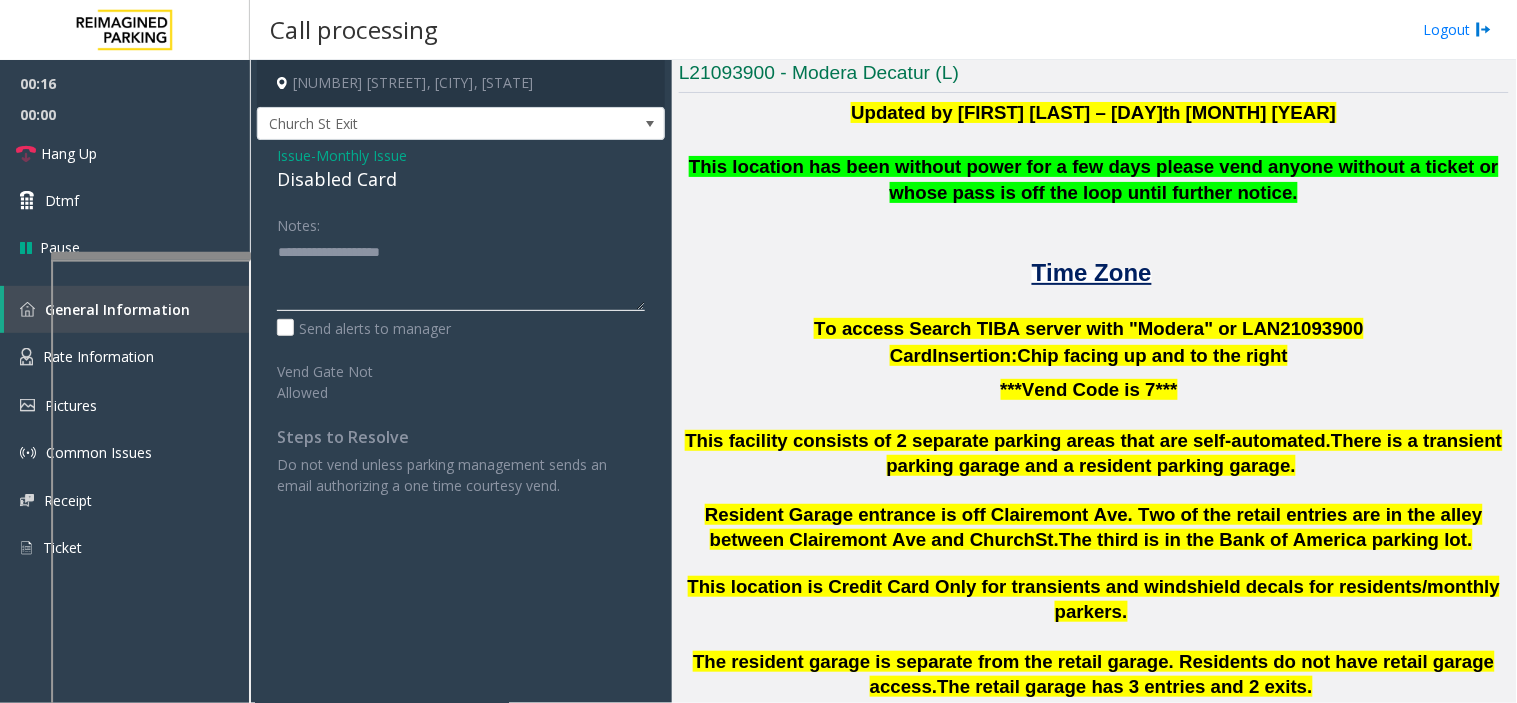 click 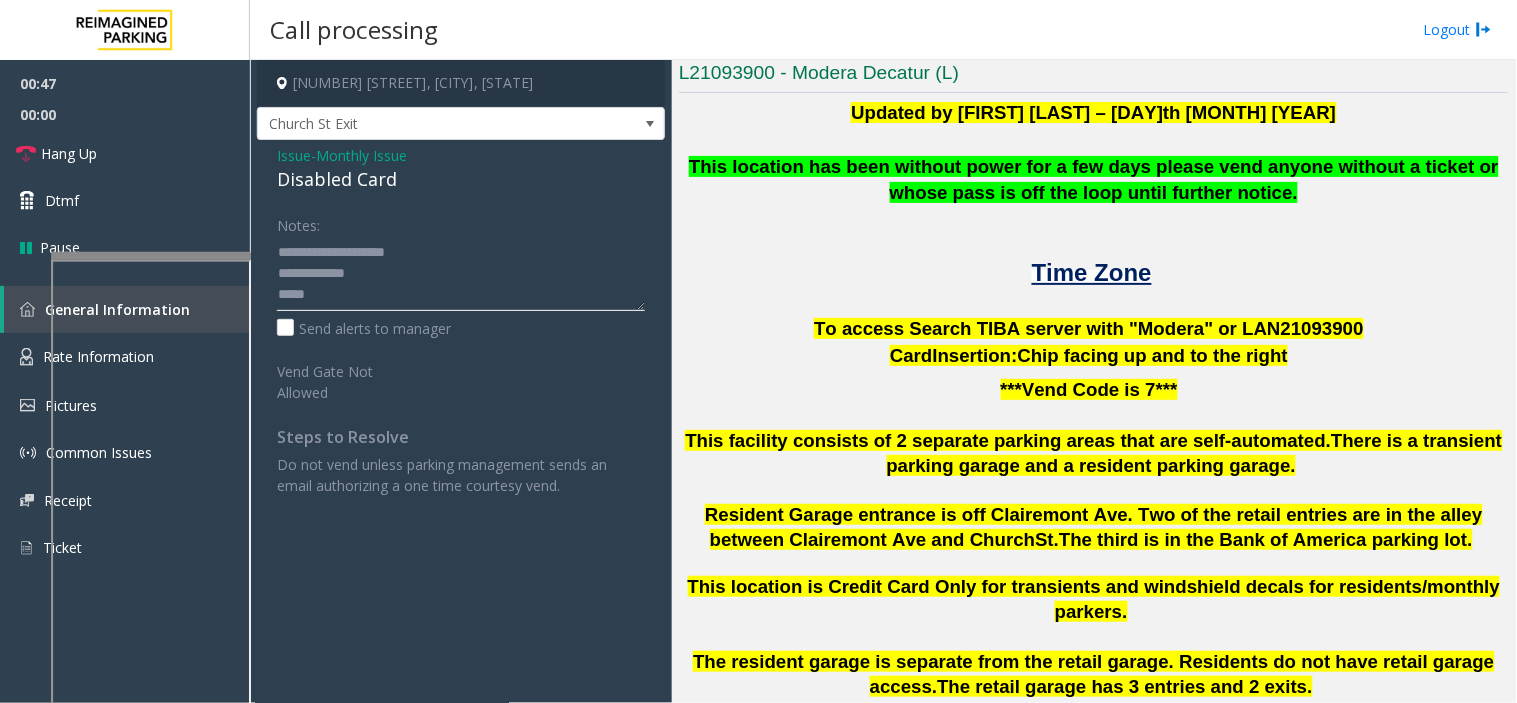 click 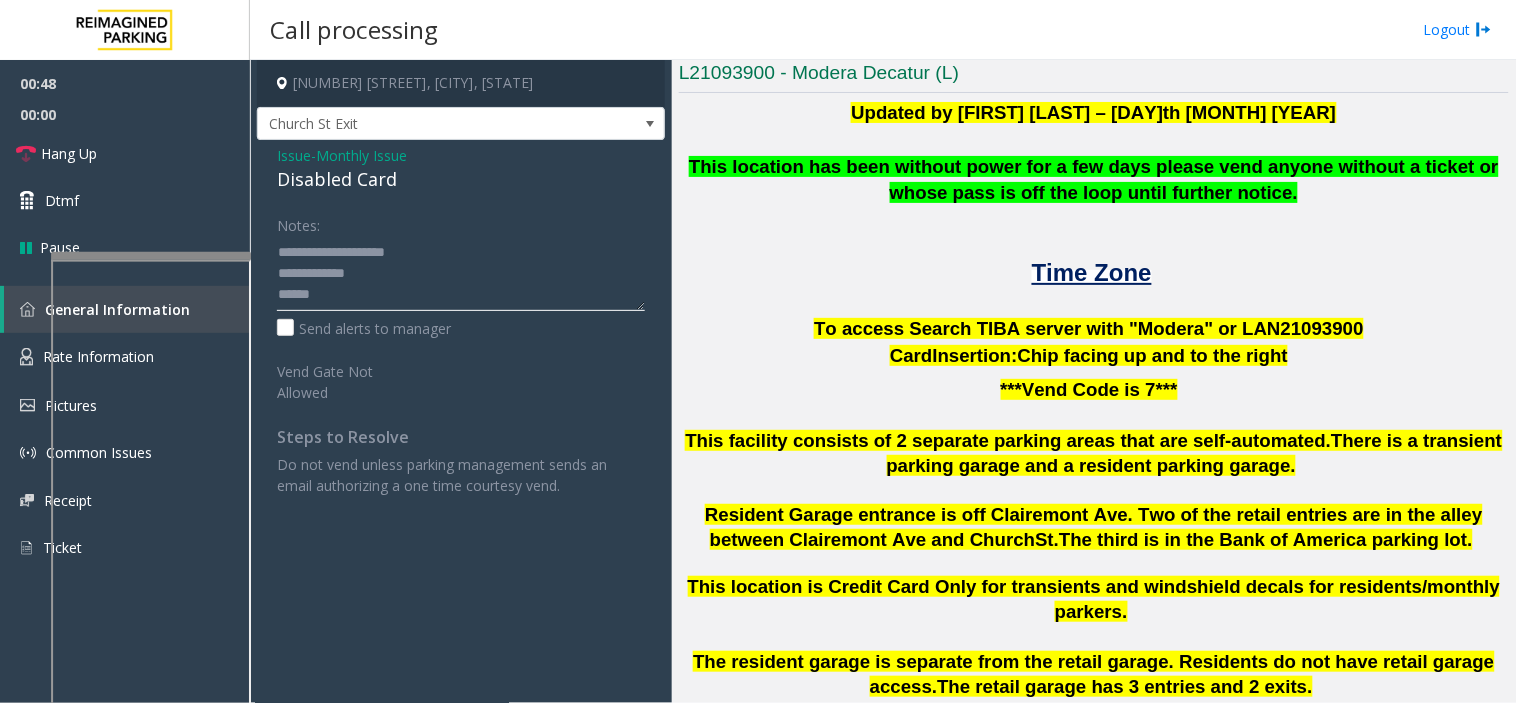 scroll, scrollTop: 14, scrollLeft: 0, axis: vertical 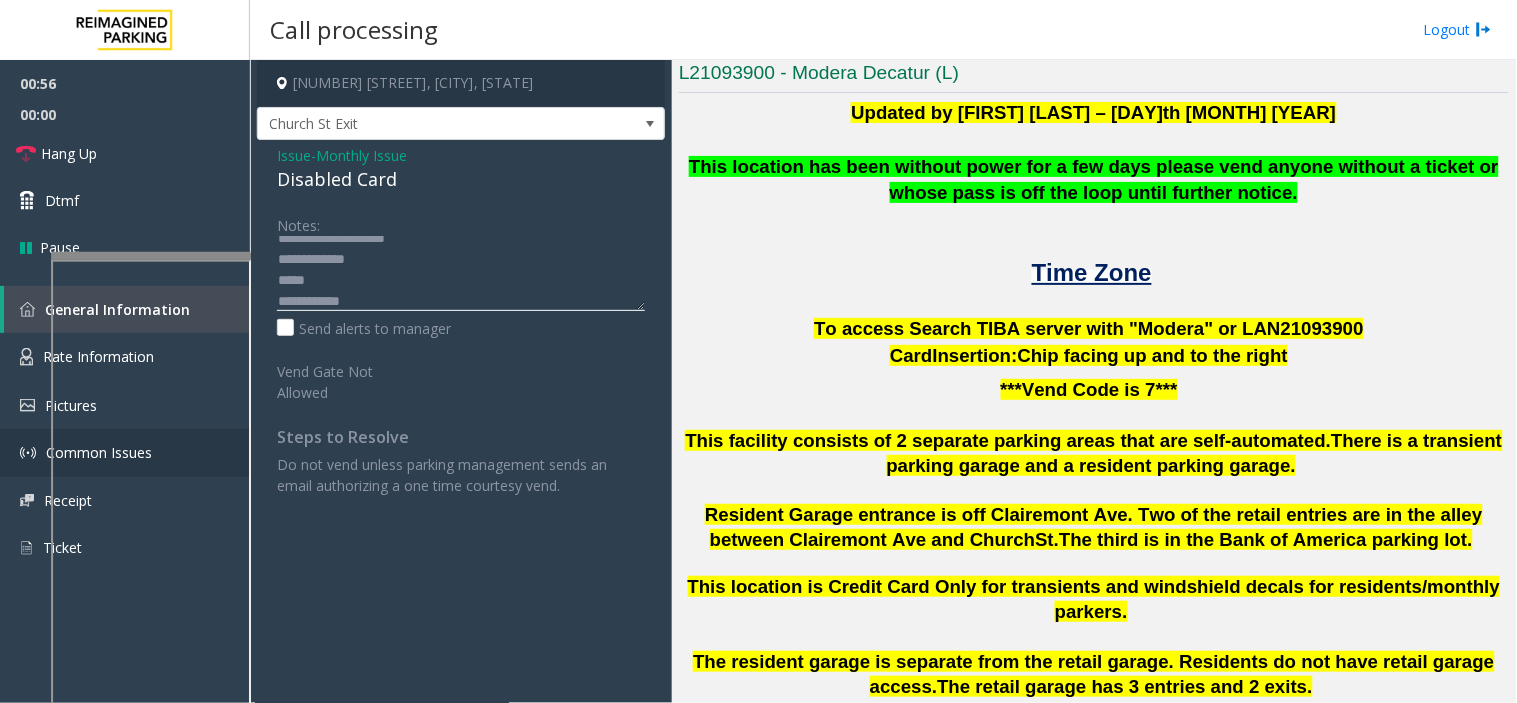 type on "**********" 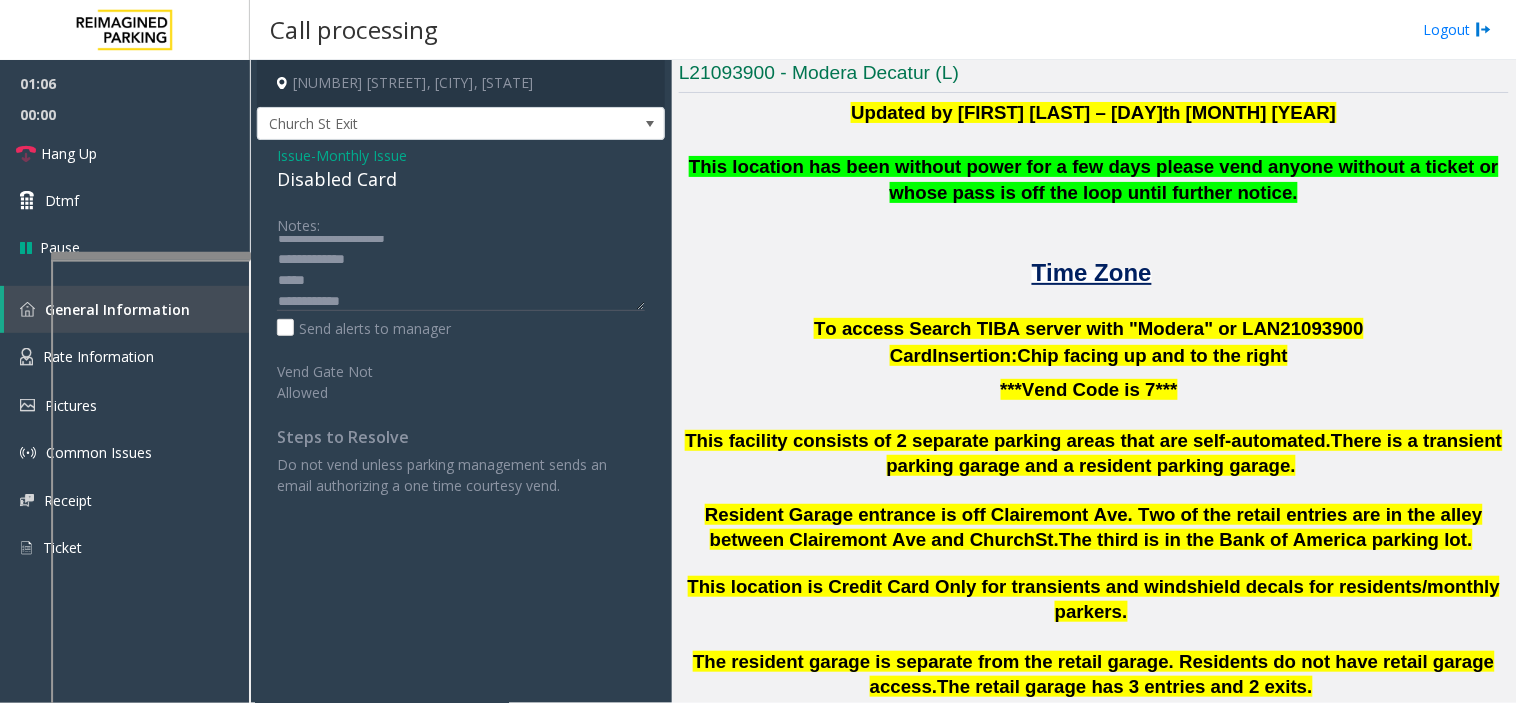 click on "Issue" 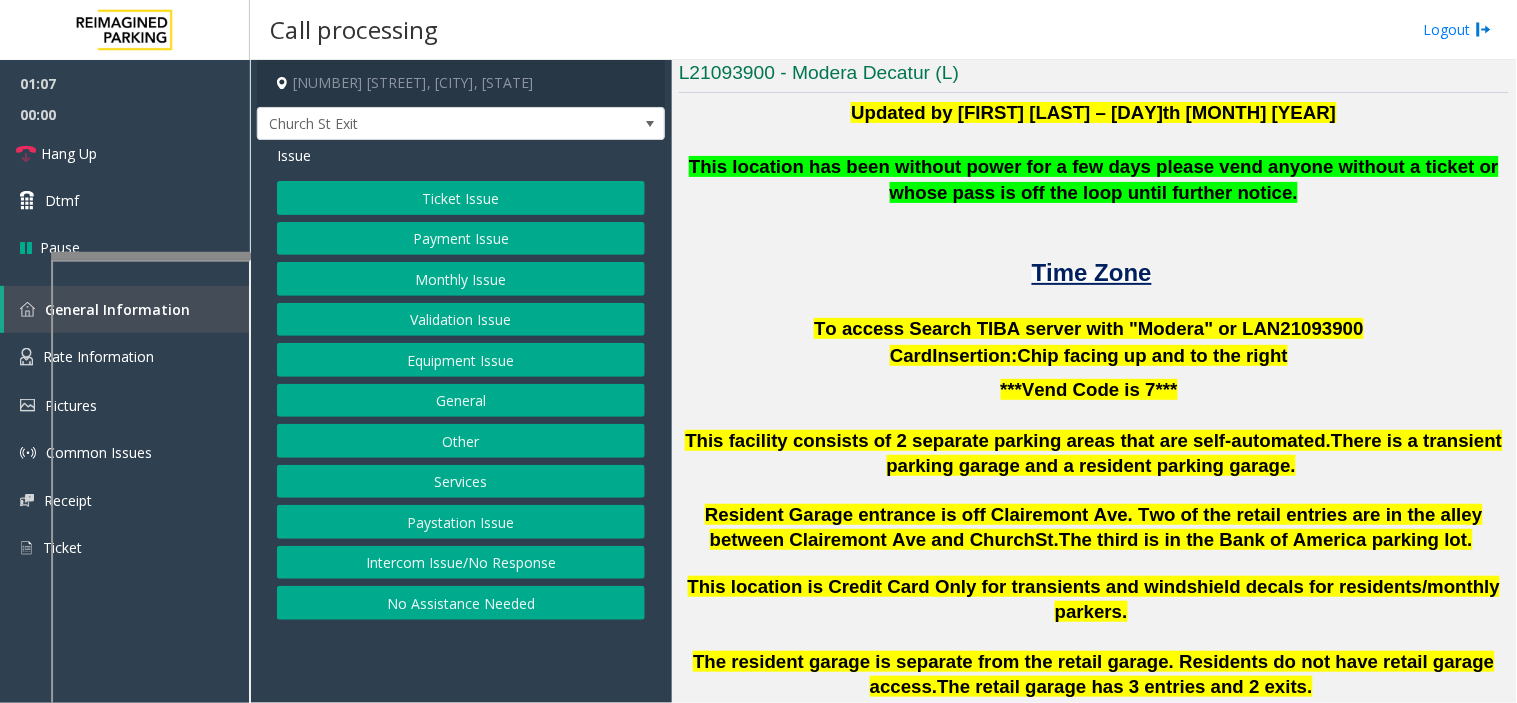 click on "Monthly Issue" 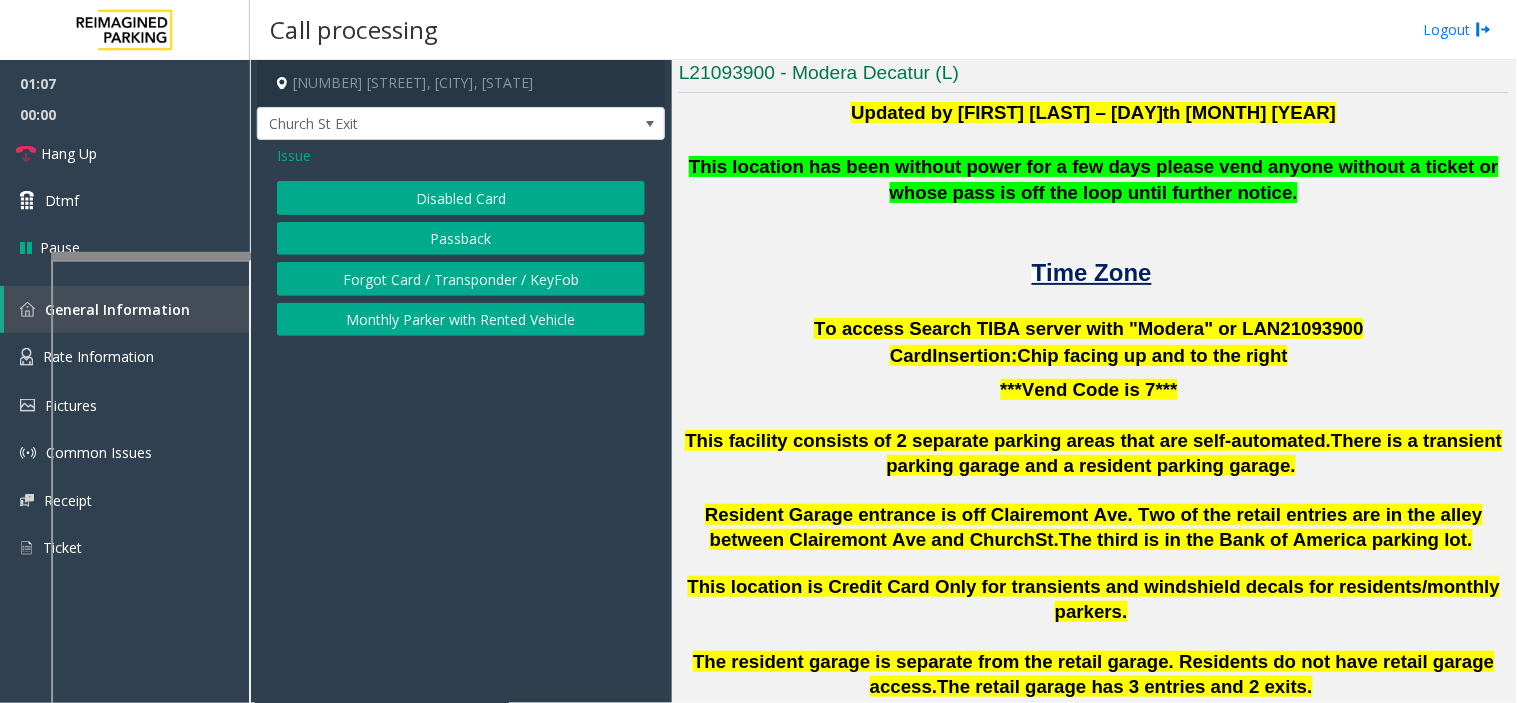 click on "Passback" 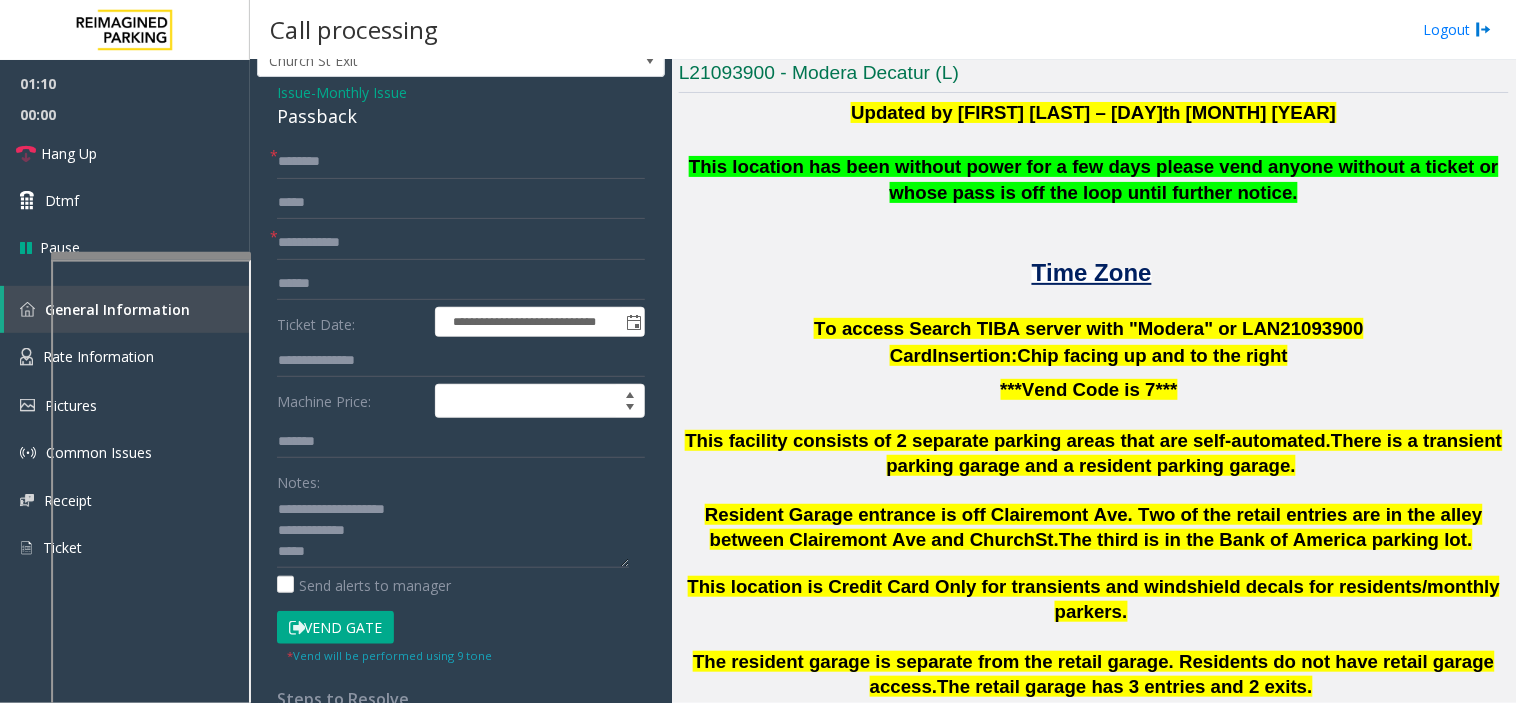 scroll, scrollTop: 57, scrollLeft: 0, axis: vertical 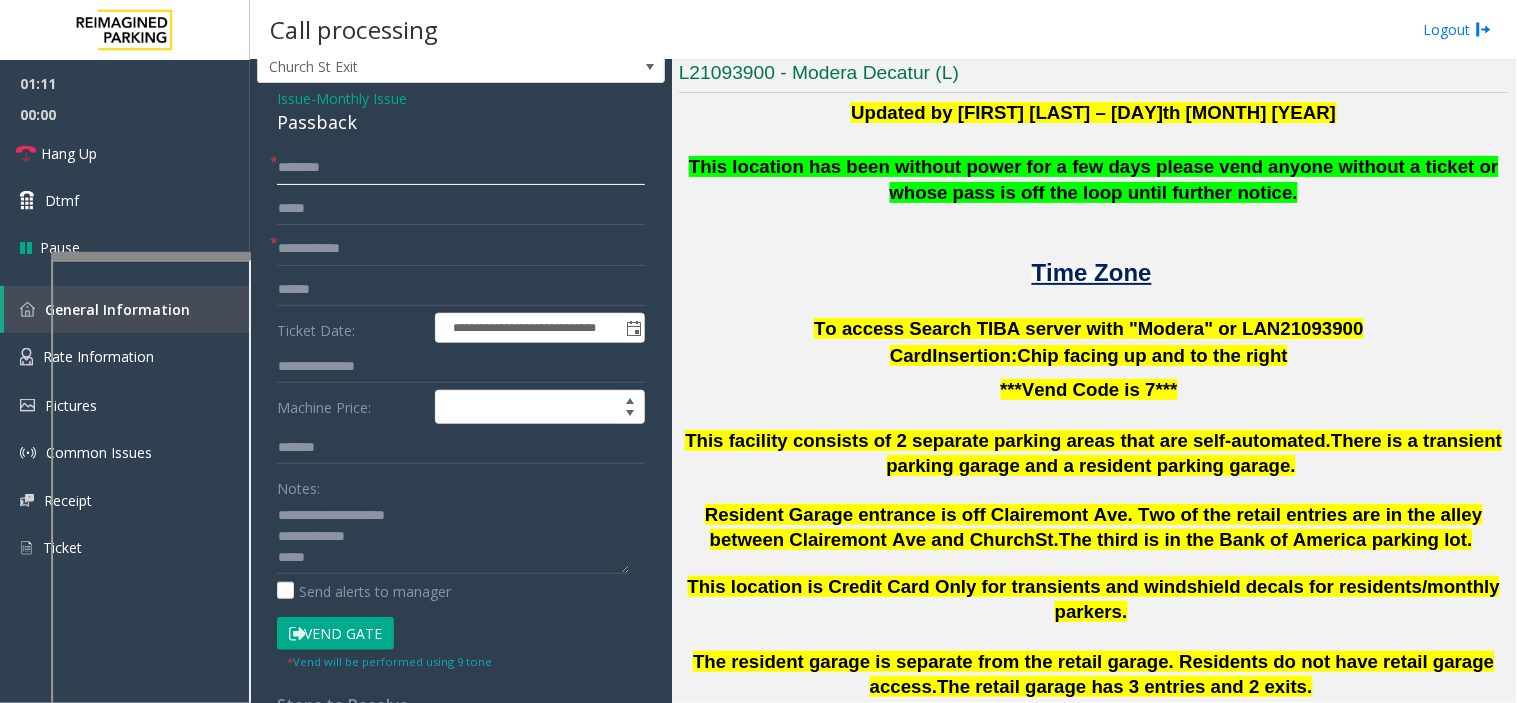 click 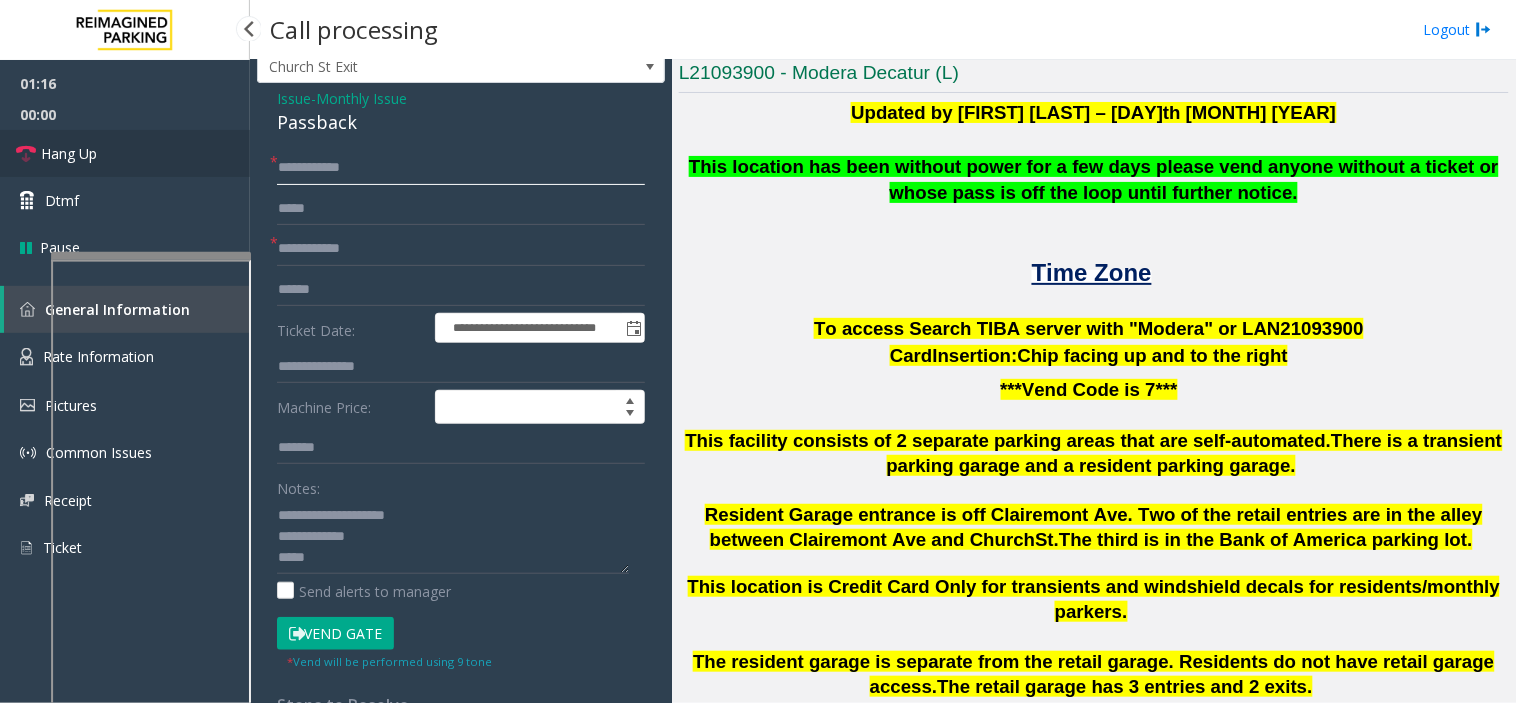type on "**********" 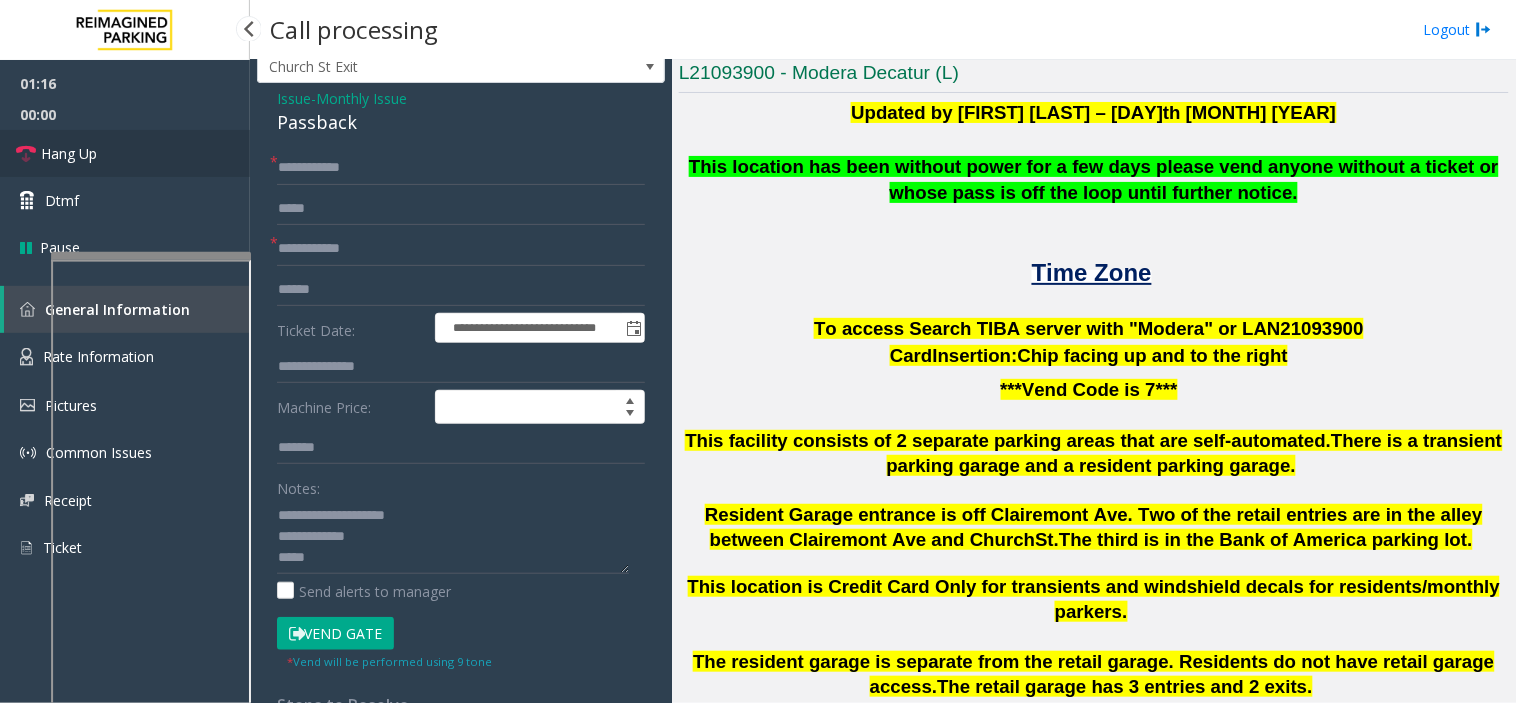 click on "Hang Up" at bounding box center [125, 153] 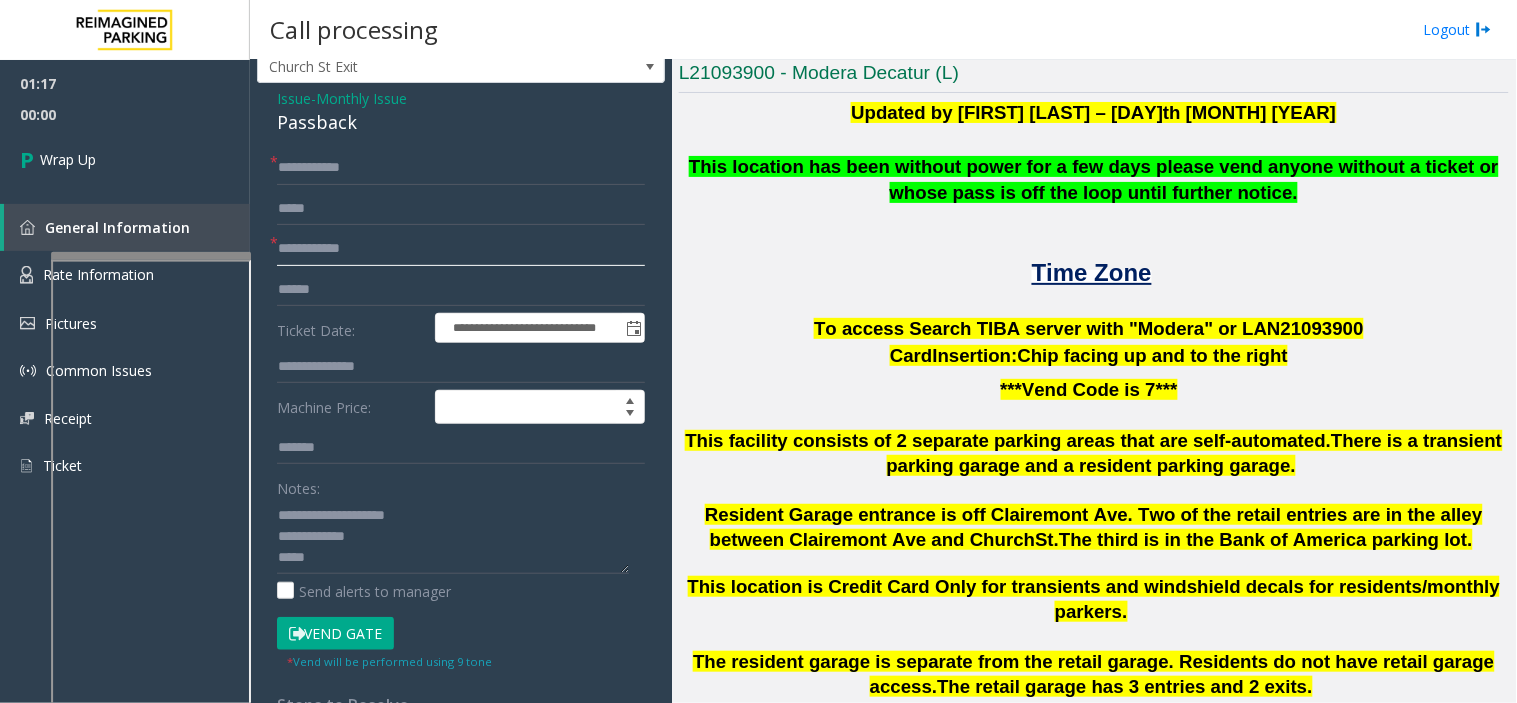 click 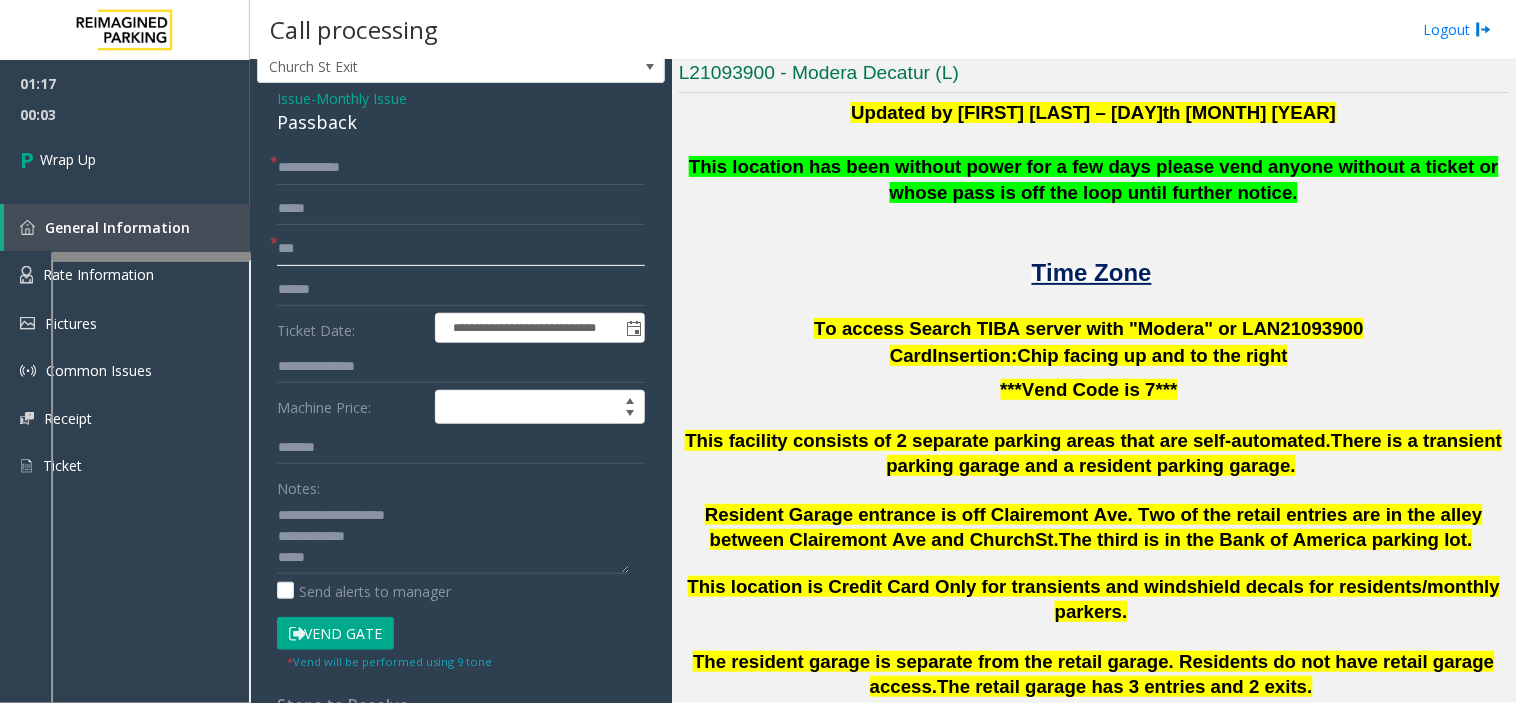type on "***" 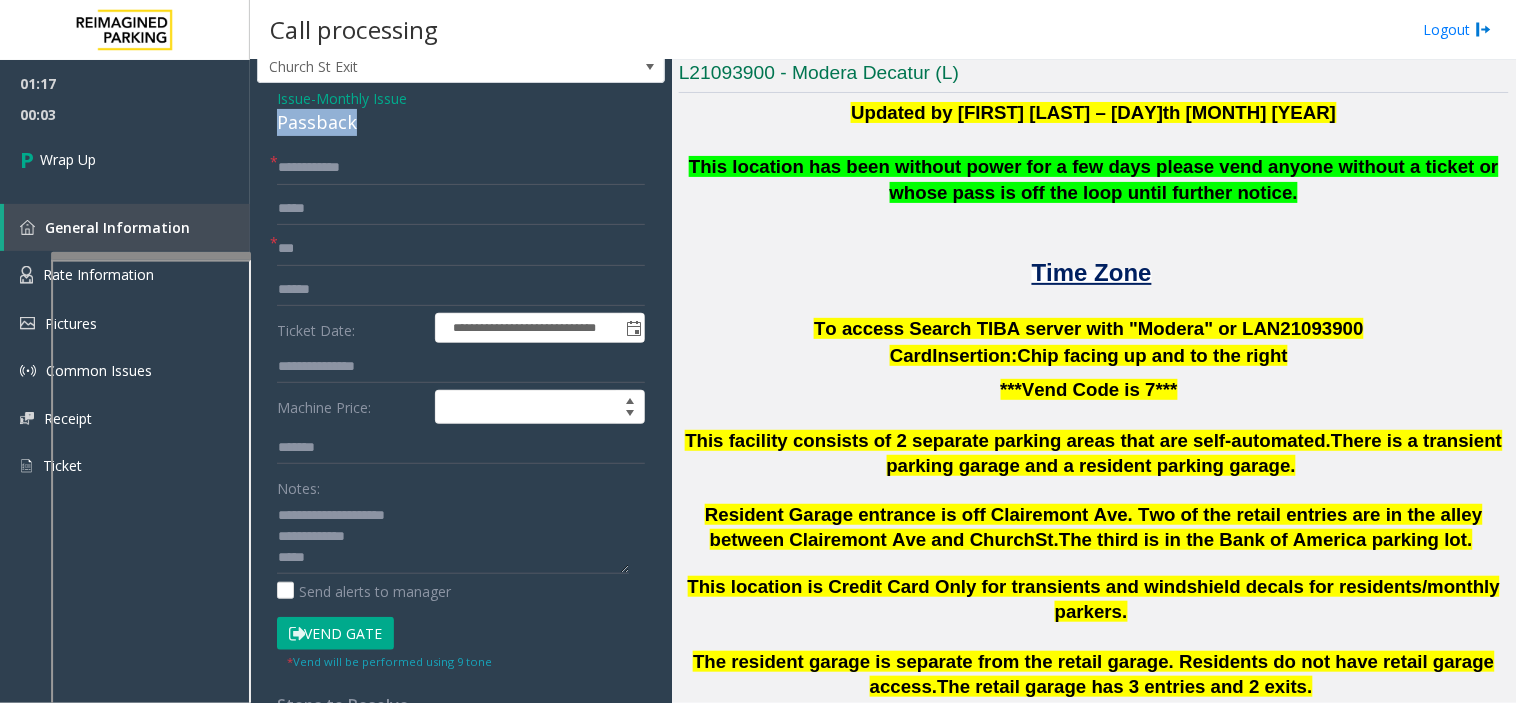 drag, startPoint x: 366, startPoint y: 114, endPoint x: 271, endPoint y: 125, distance: 95.63472 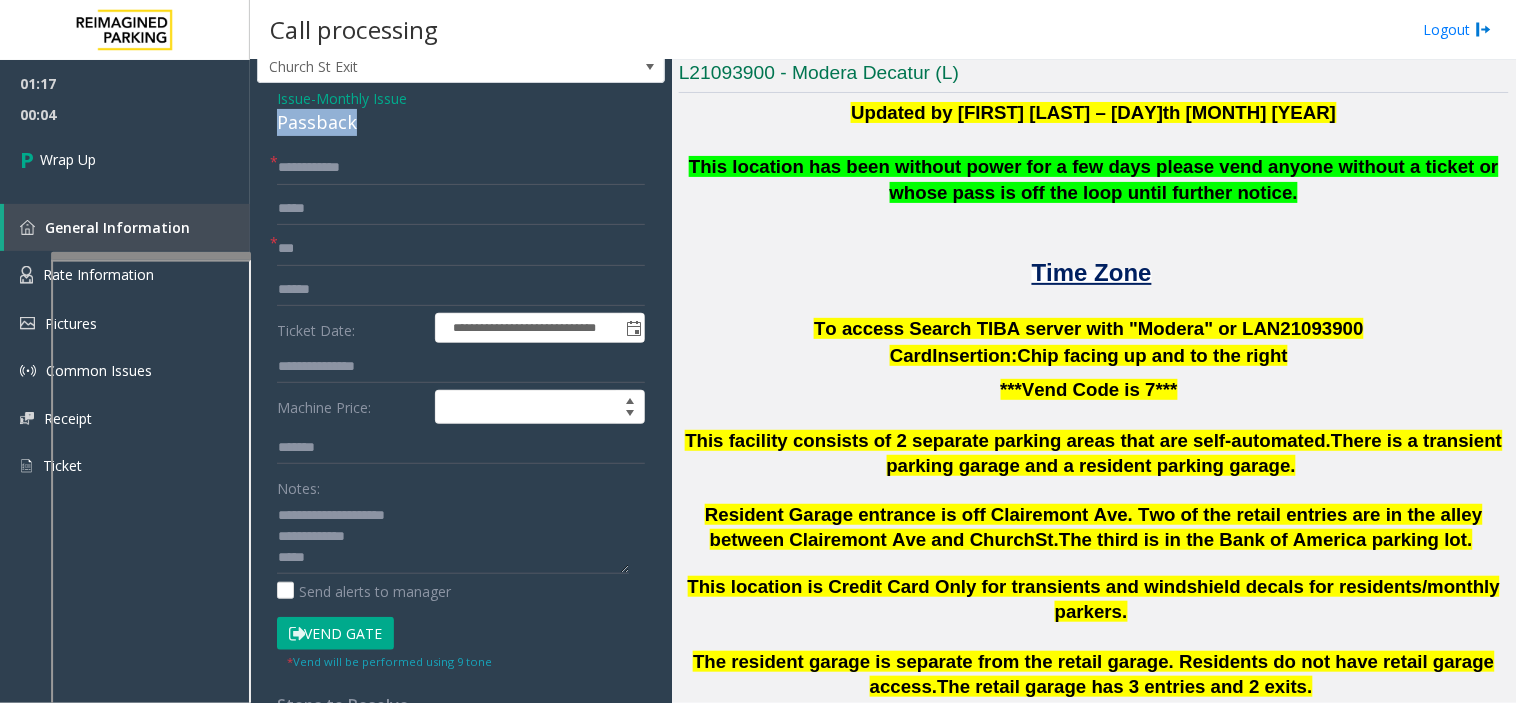 copy on "Passback" 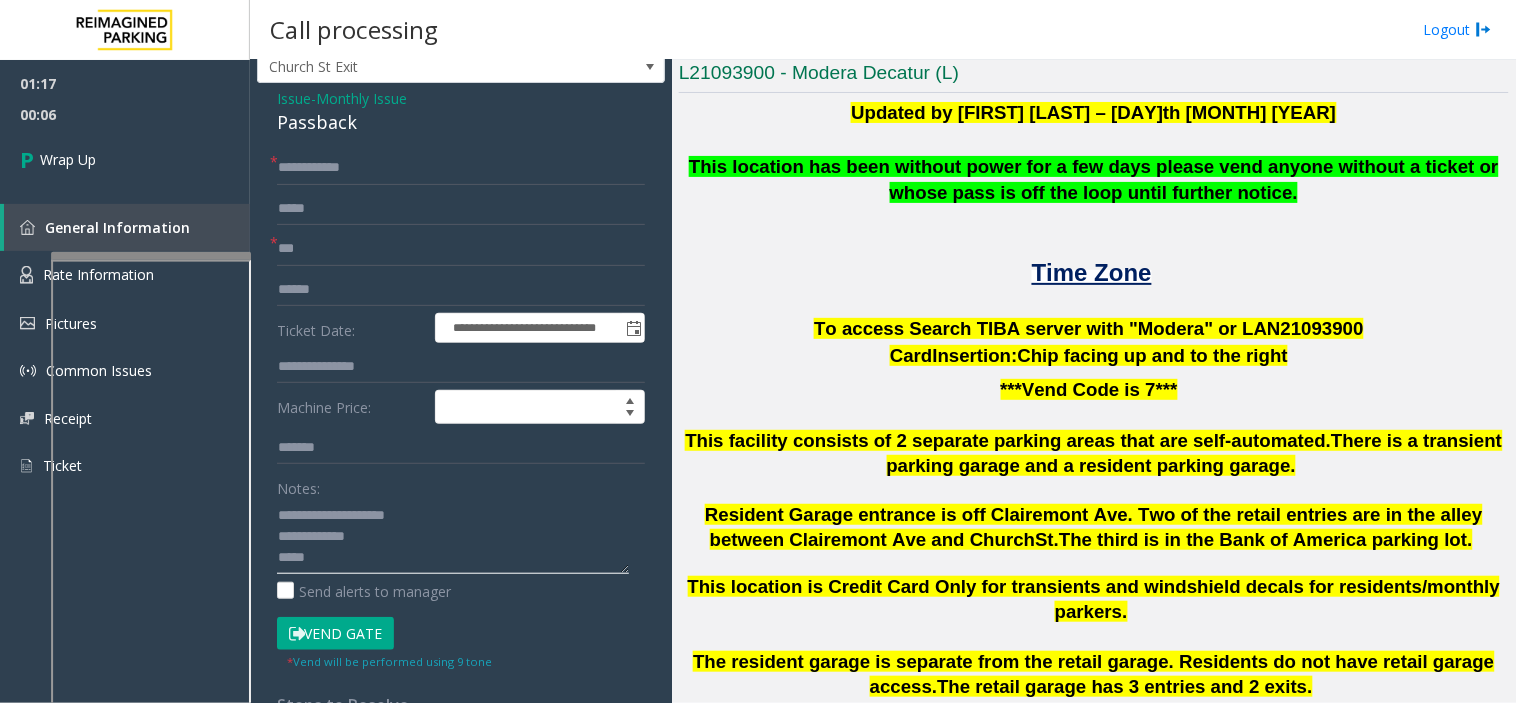 drag, startPoint x: 352, startPoint y: 536, endPoint x: 263, endPoint y: 528, distance: 89.358826 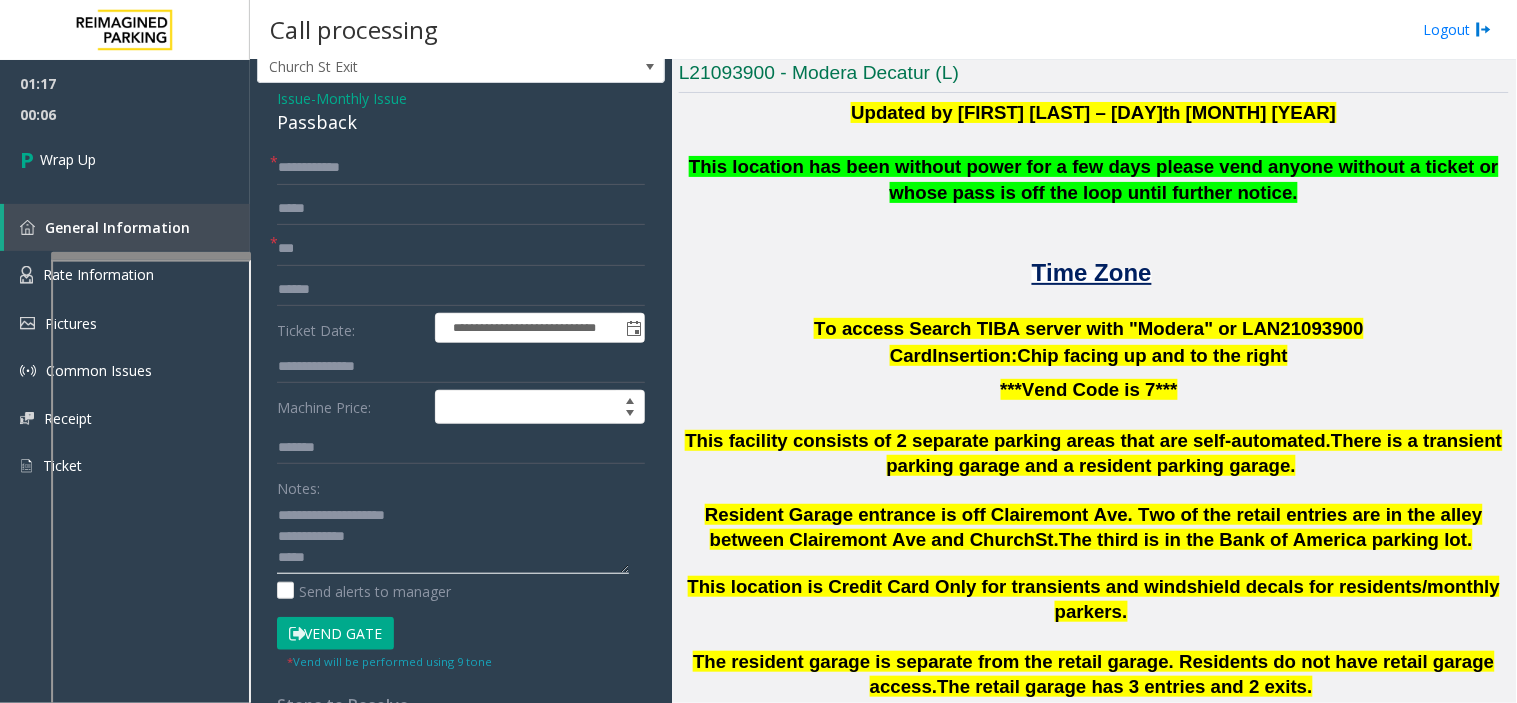 click on "**********" 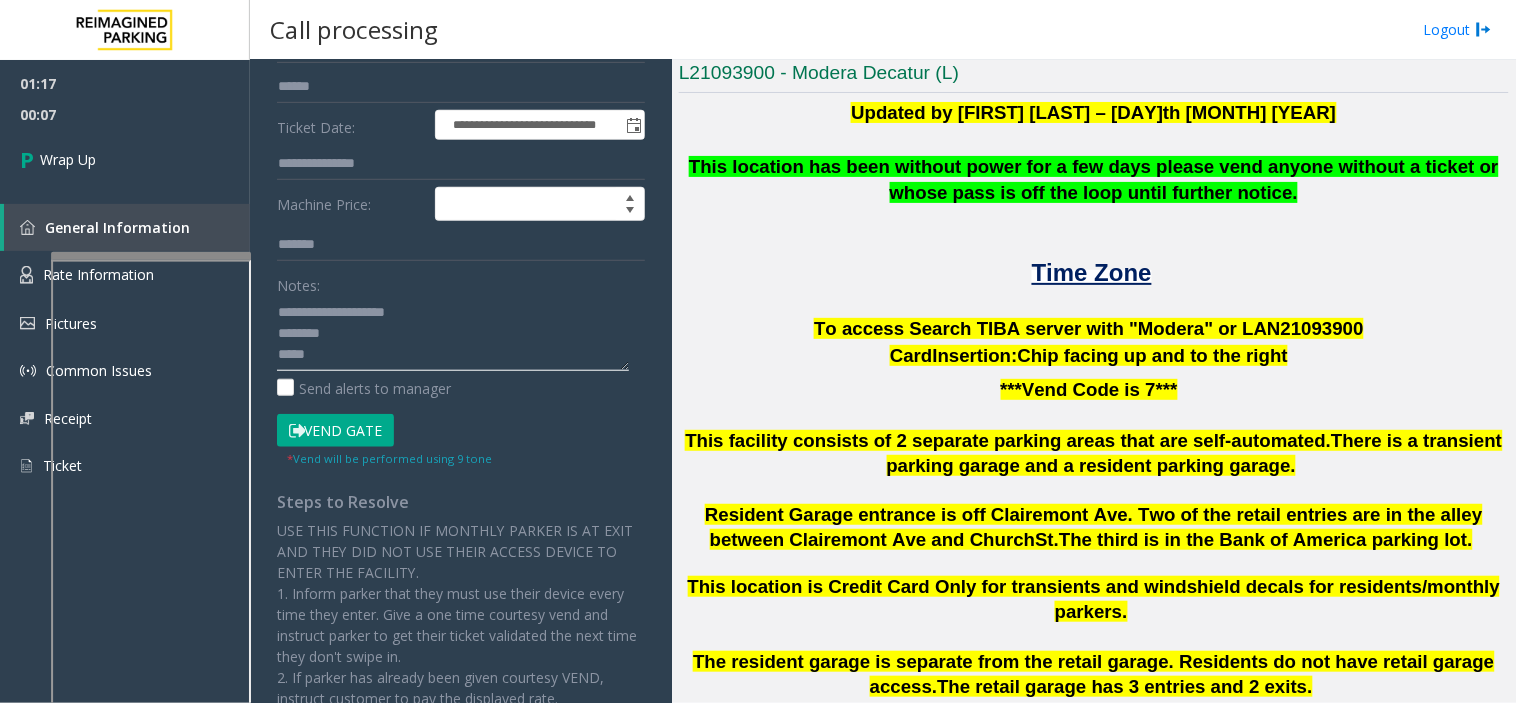 scroll, scrollTop: 280, scrollLeft: 0, axis: vertical 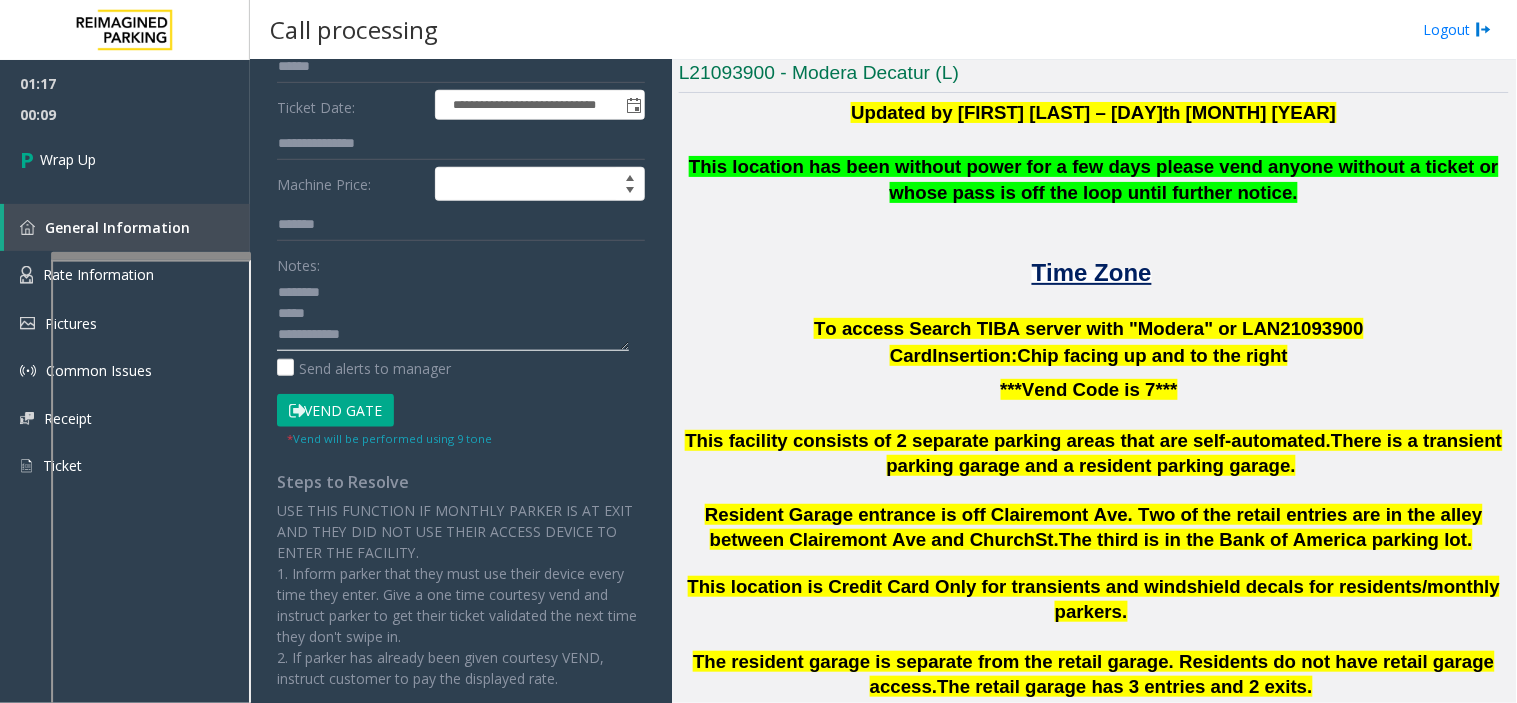 drag, startPoint x: 374, startPoint y: 335, endPoint x: 277, endPoint y: 333, distance: 97.020615 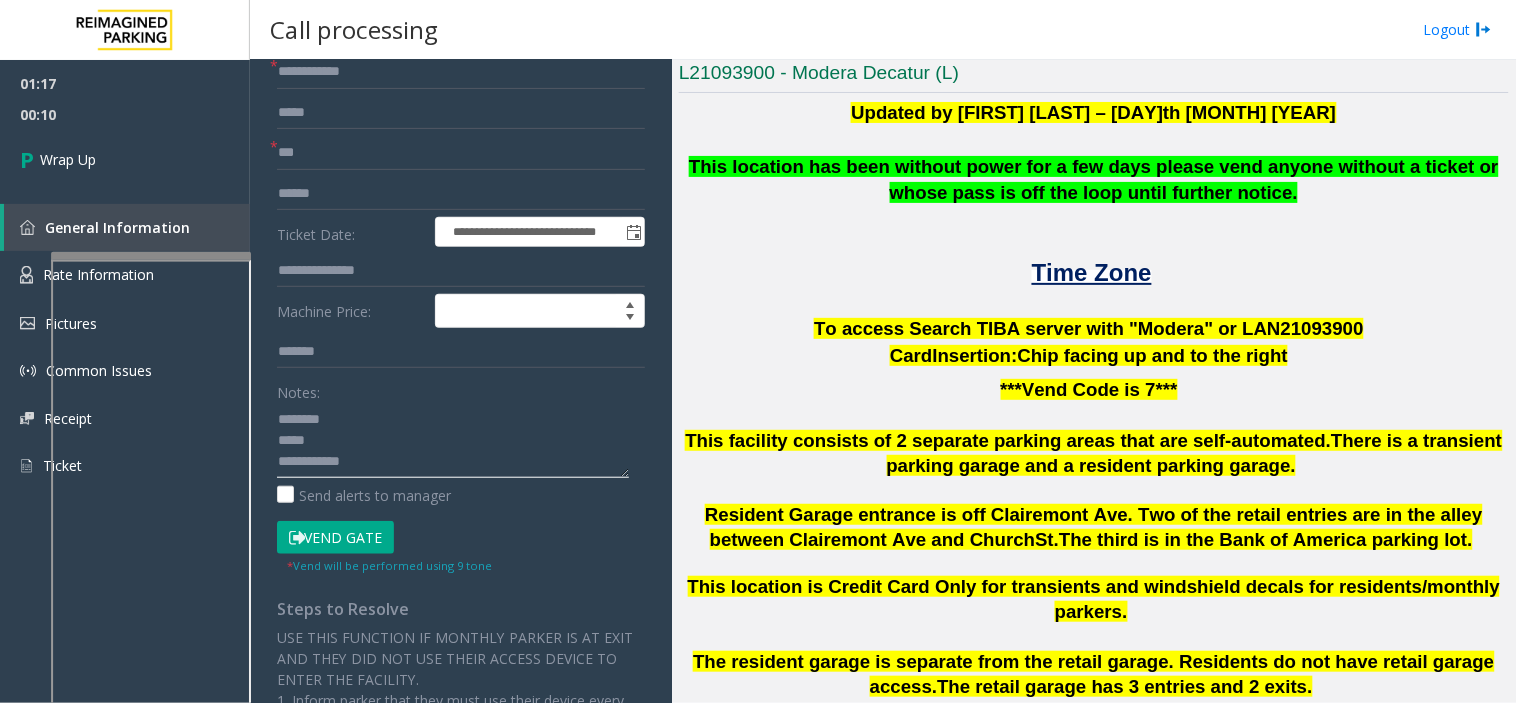 scroll, scrollTop: 0, scrollLeft: 0, axis: both 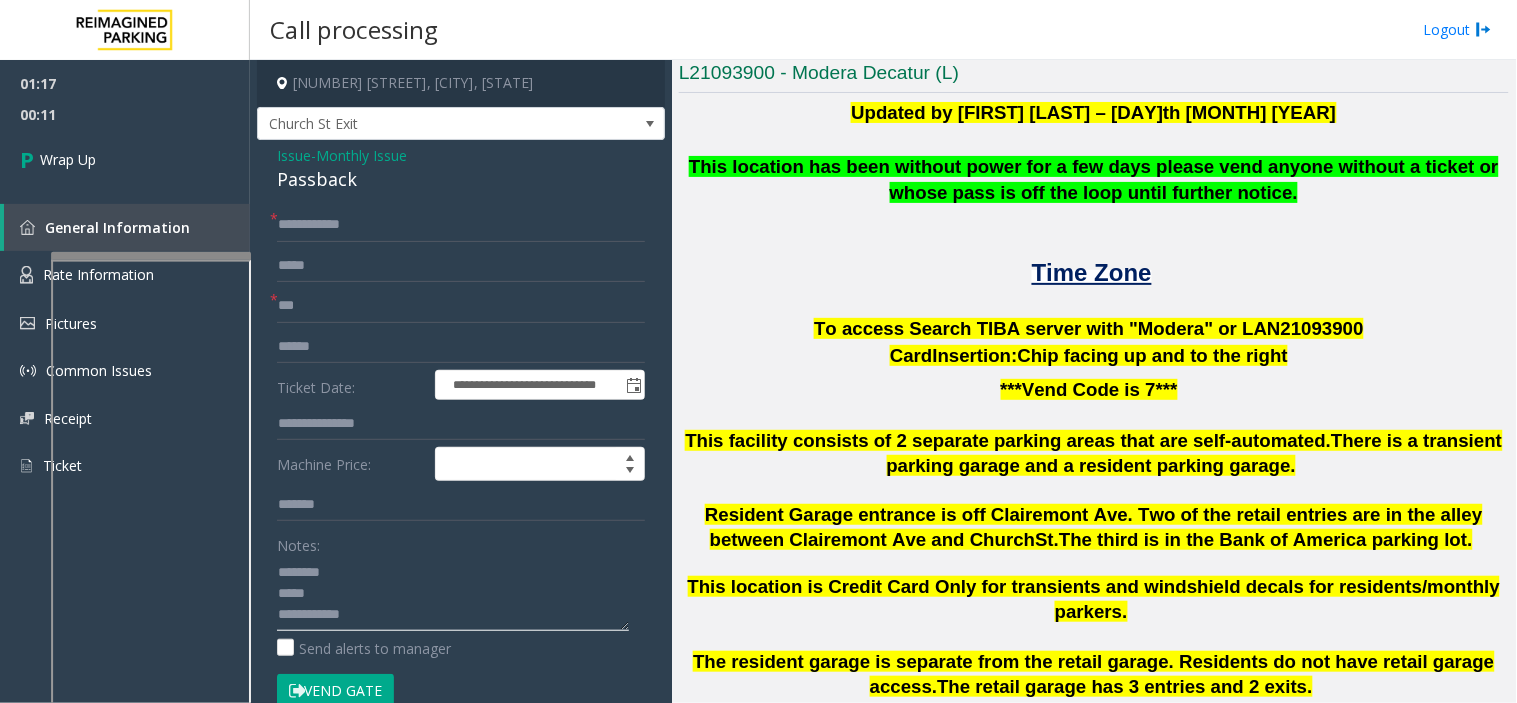 type on "**********" 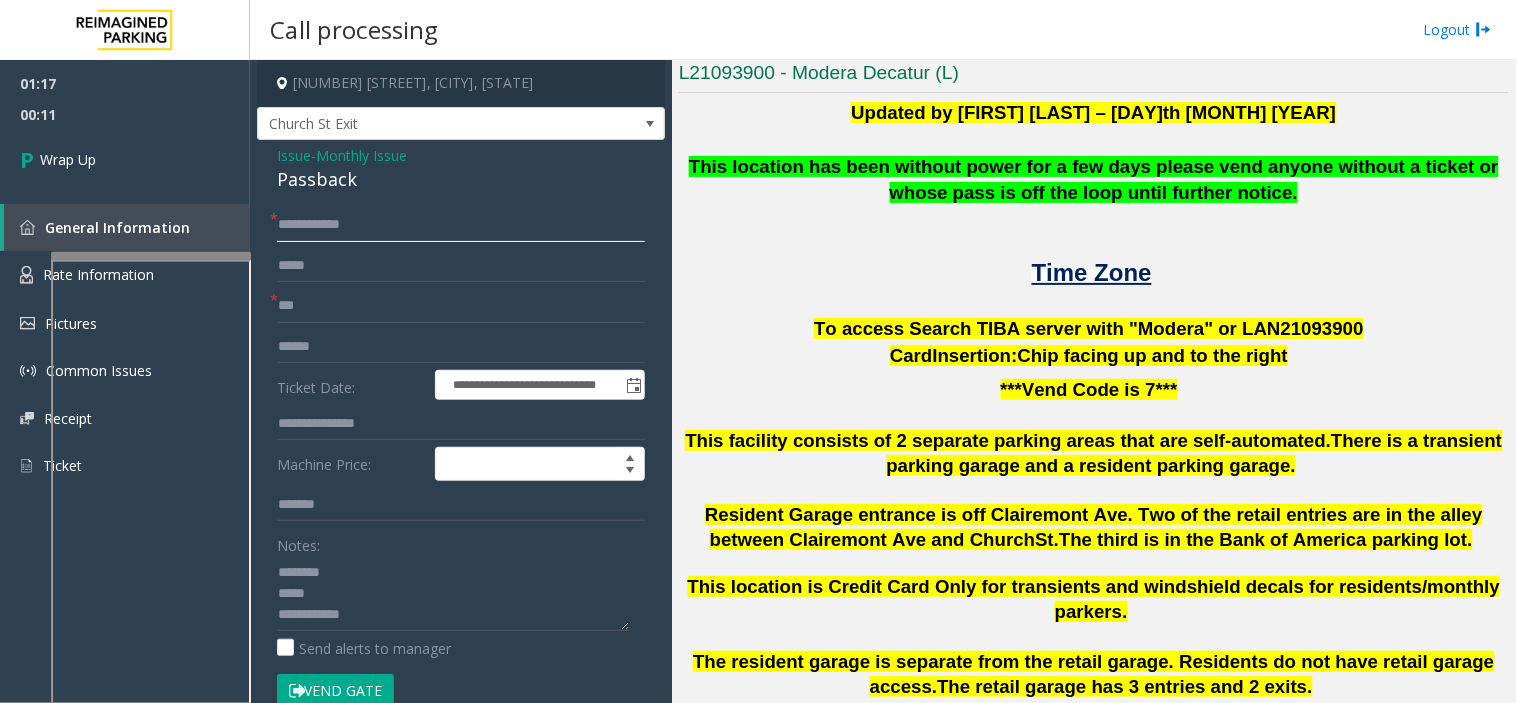 click on "**********" 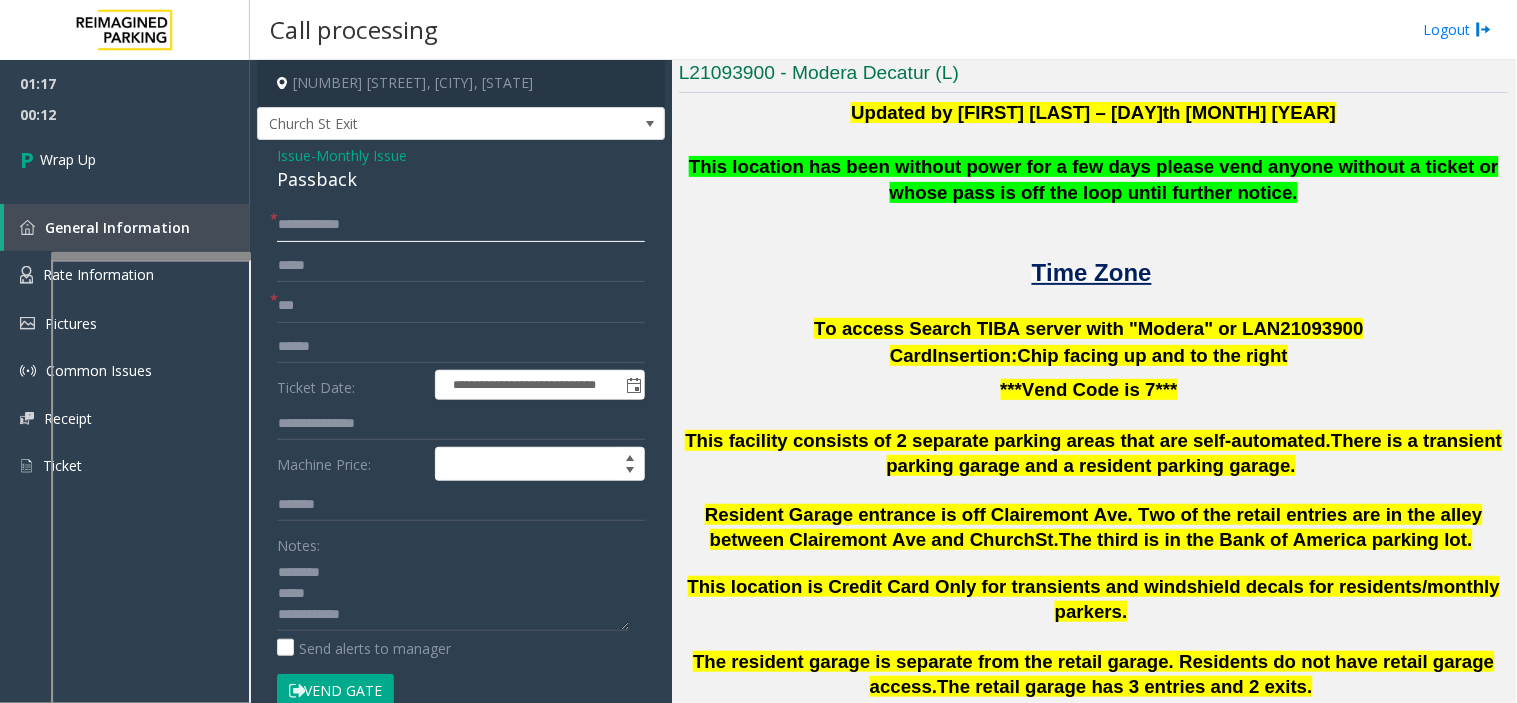 click on "**********" 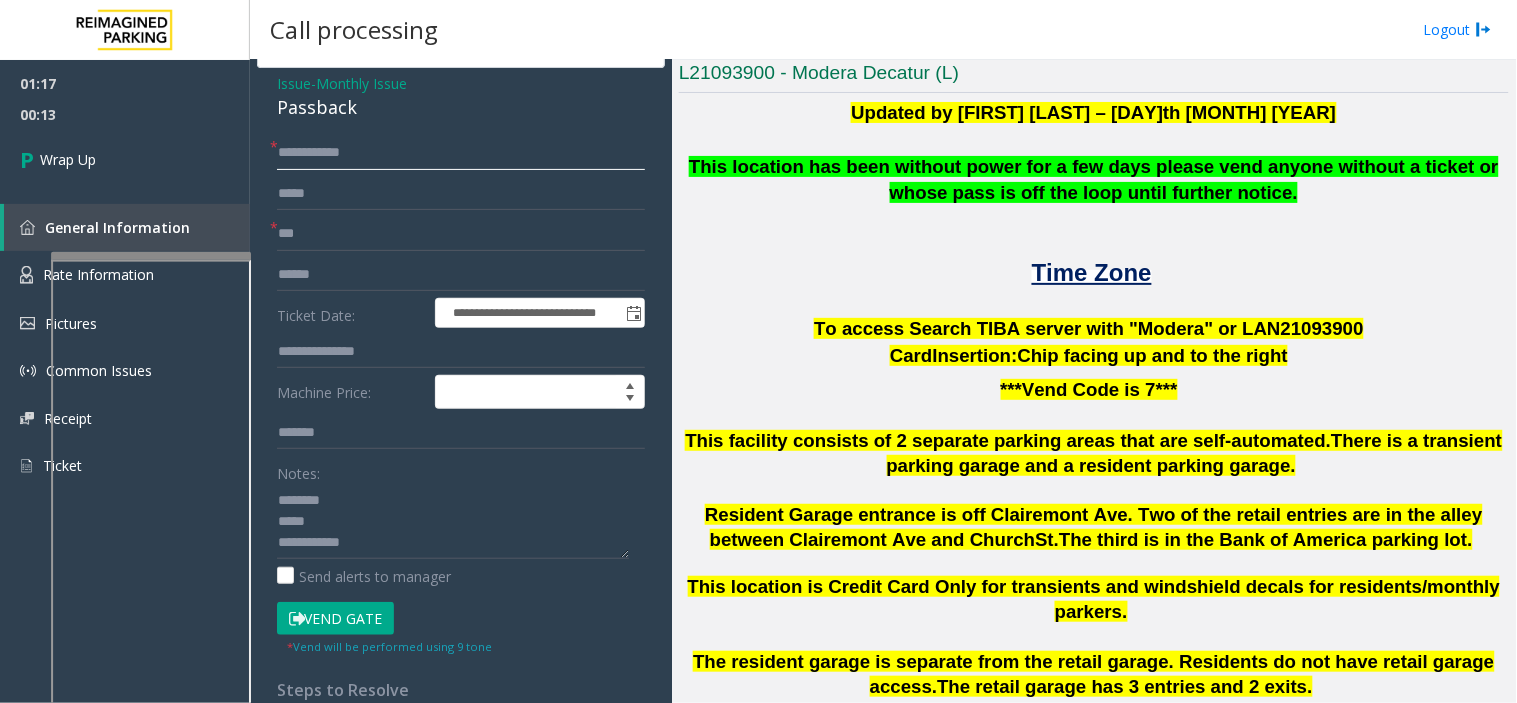 scroll, scrollTop: 111, scrollLeft: 0, axis: vertical 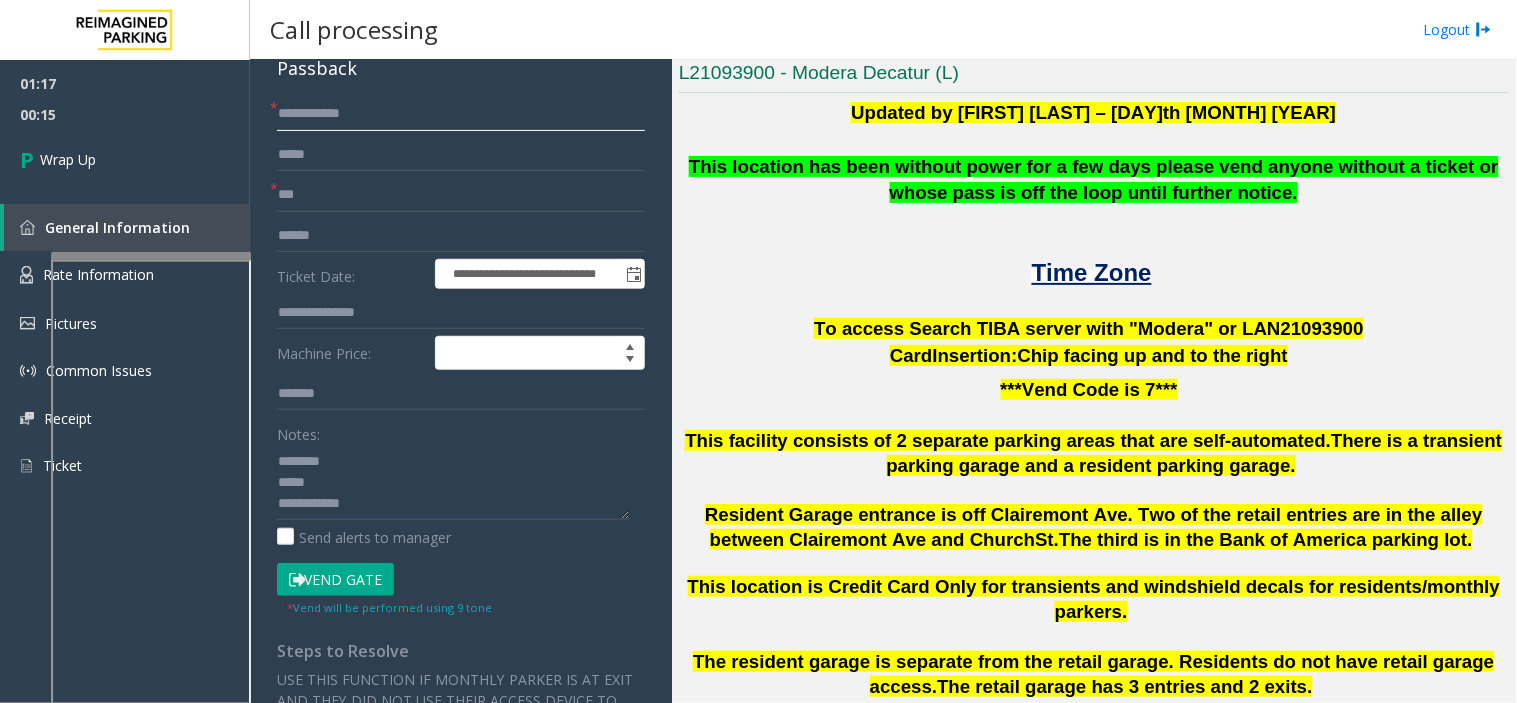 type on "**********" 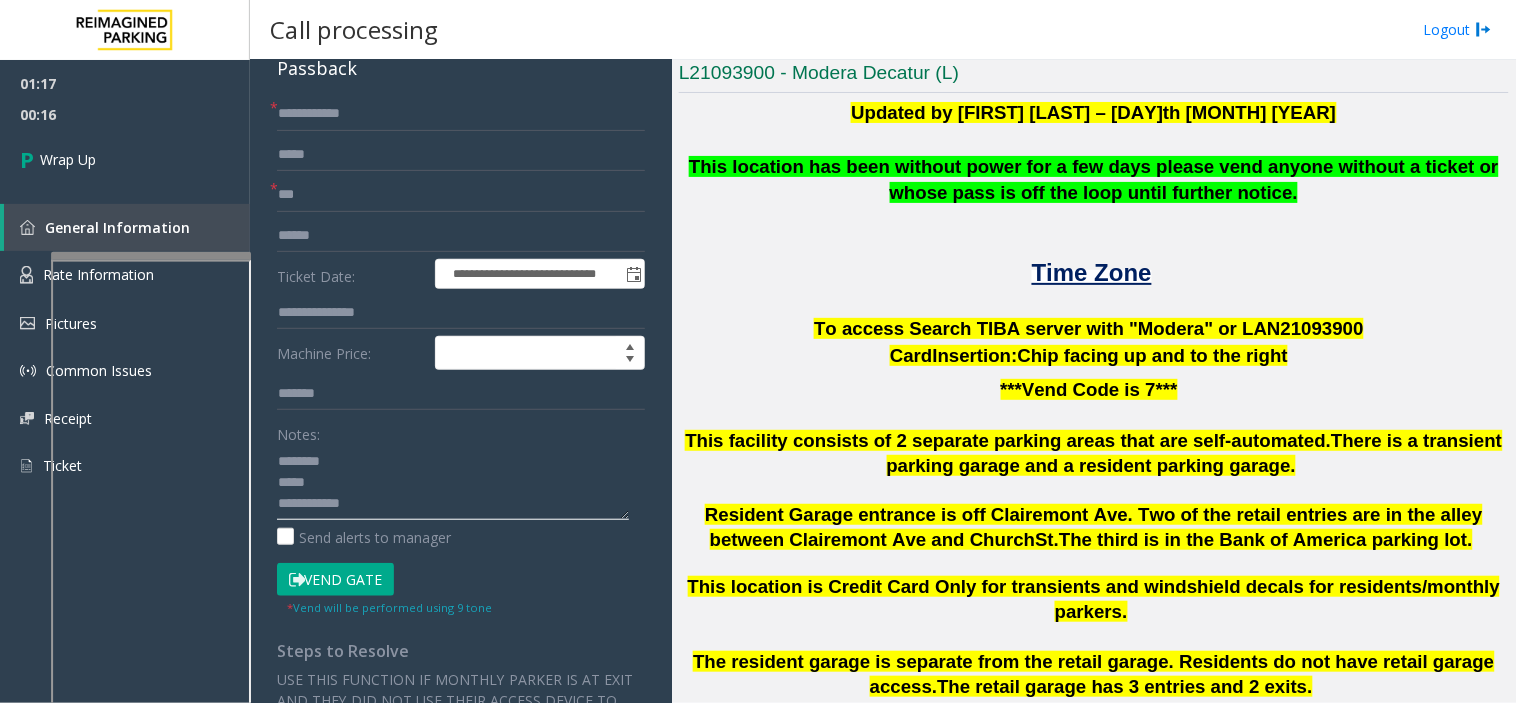 drag, startPoint x: 383, startPoint y: 506, endPoint x: 282, endPoint y: 503, distance: 101.04455 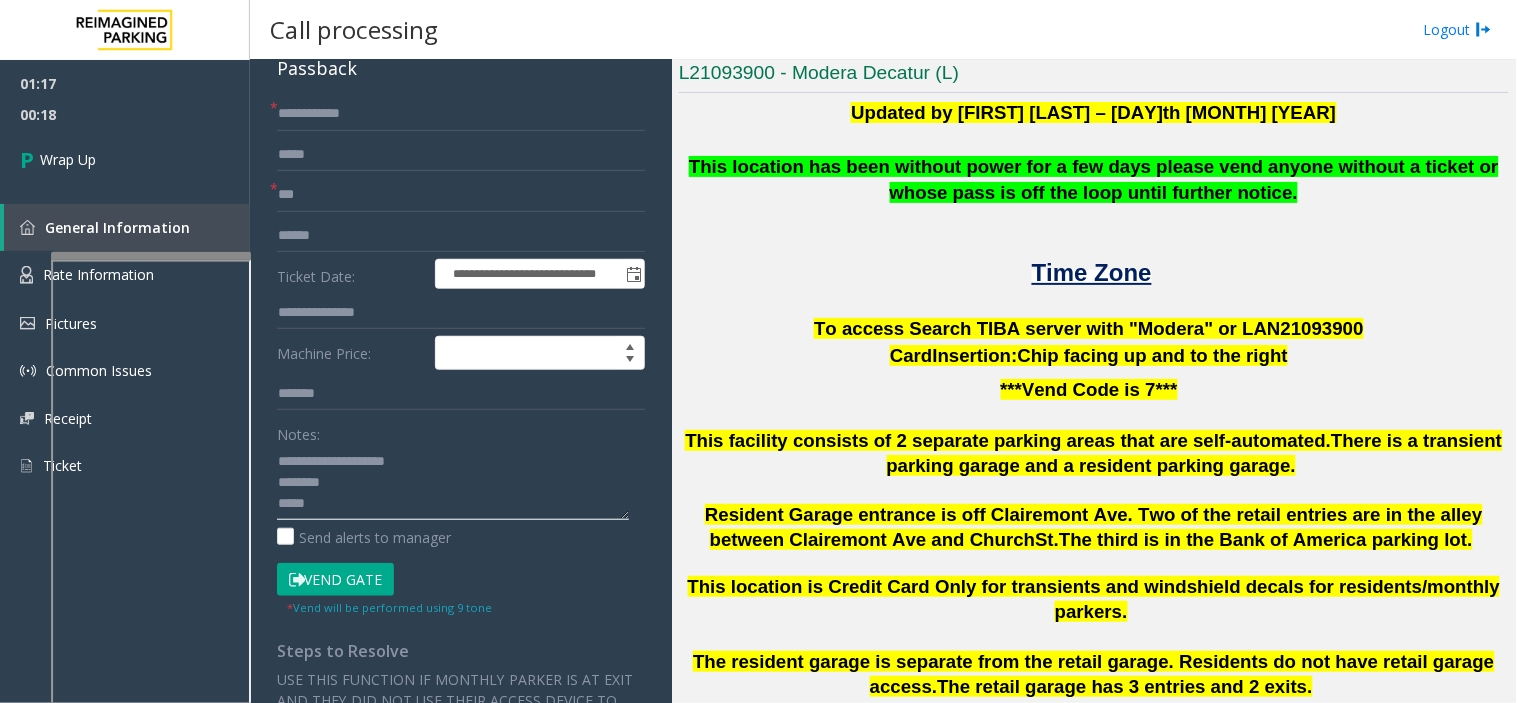 scroll, scrollTop: 0, scrollLeft: 0, axis: both 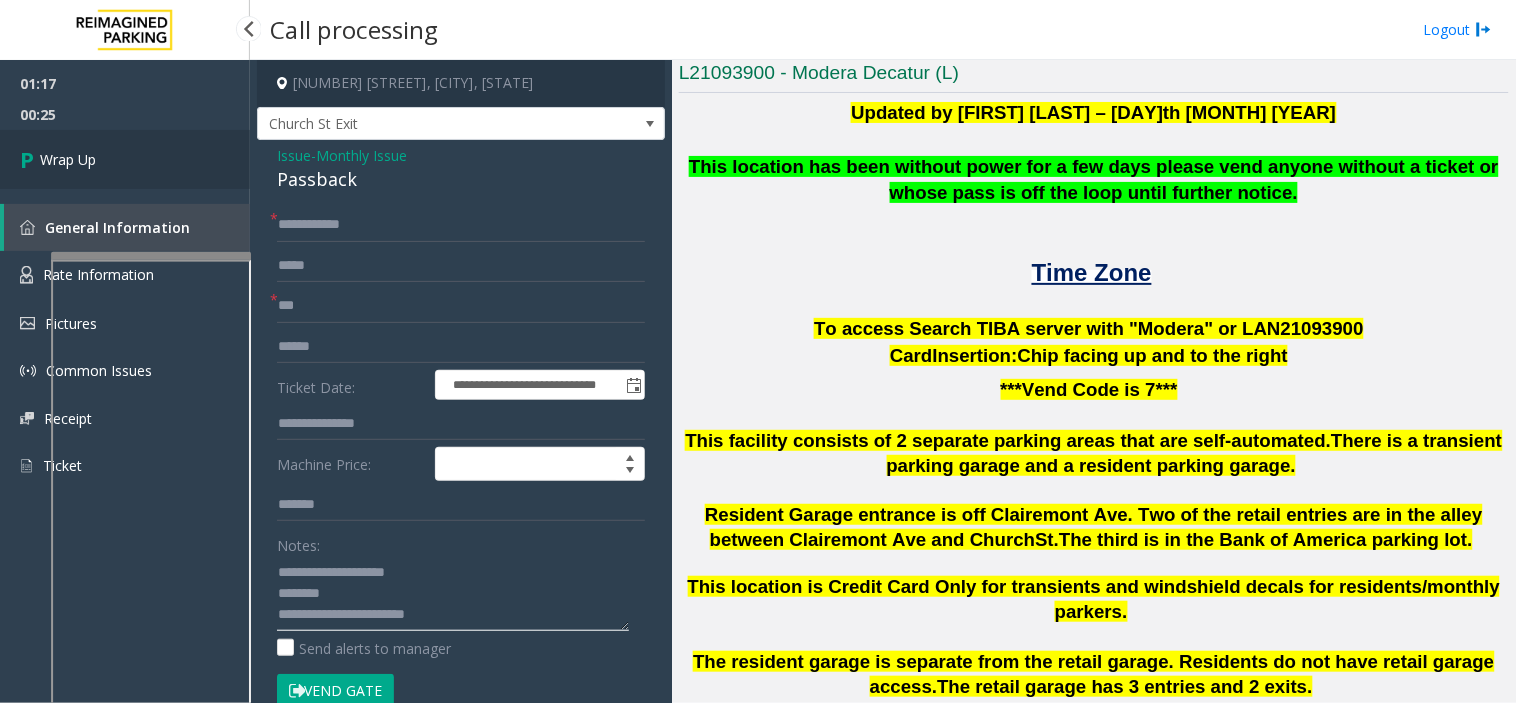 type on "**********" 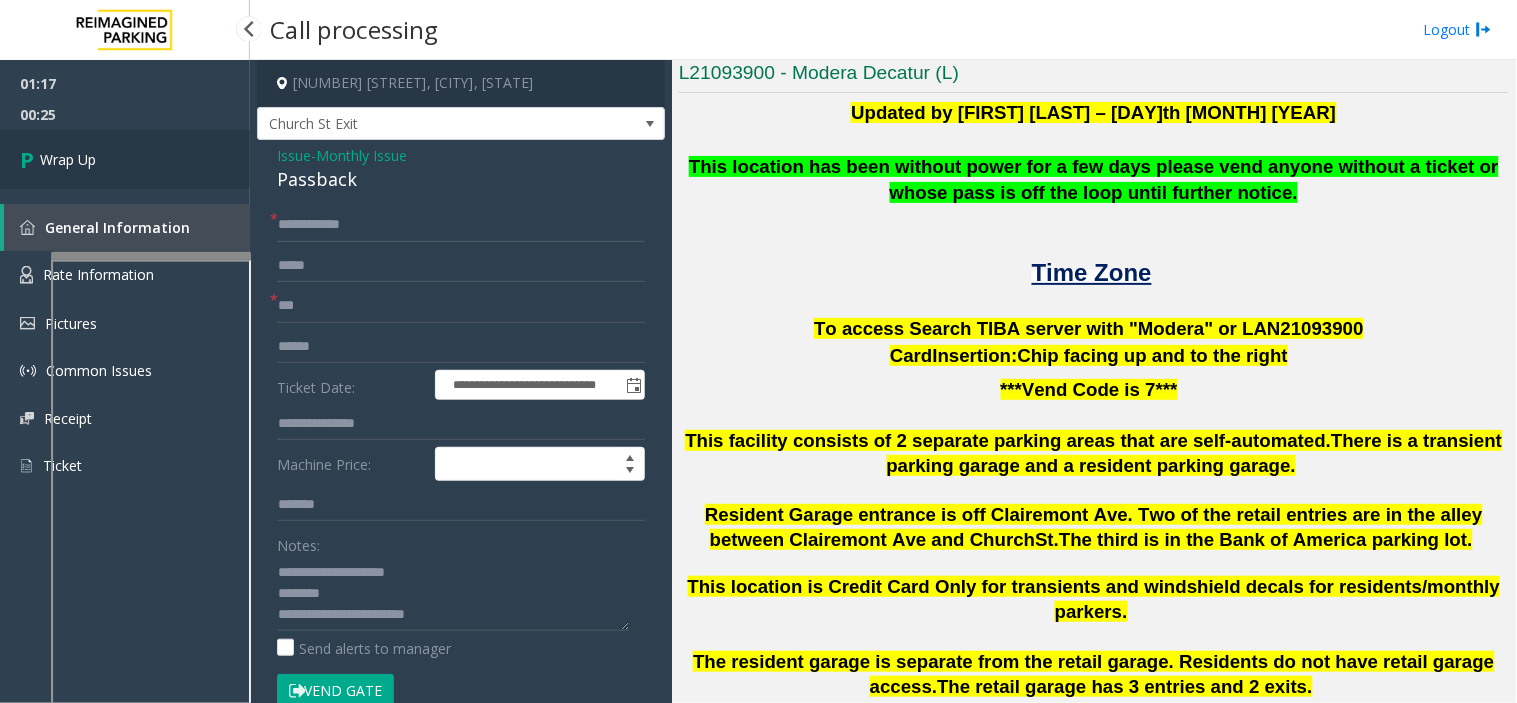click on "Wrap Up" at bounding box center [125, 159] 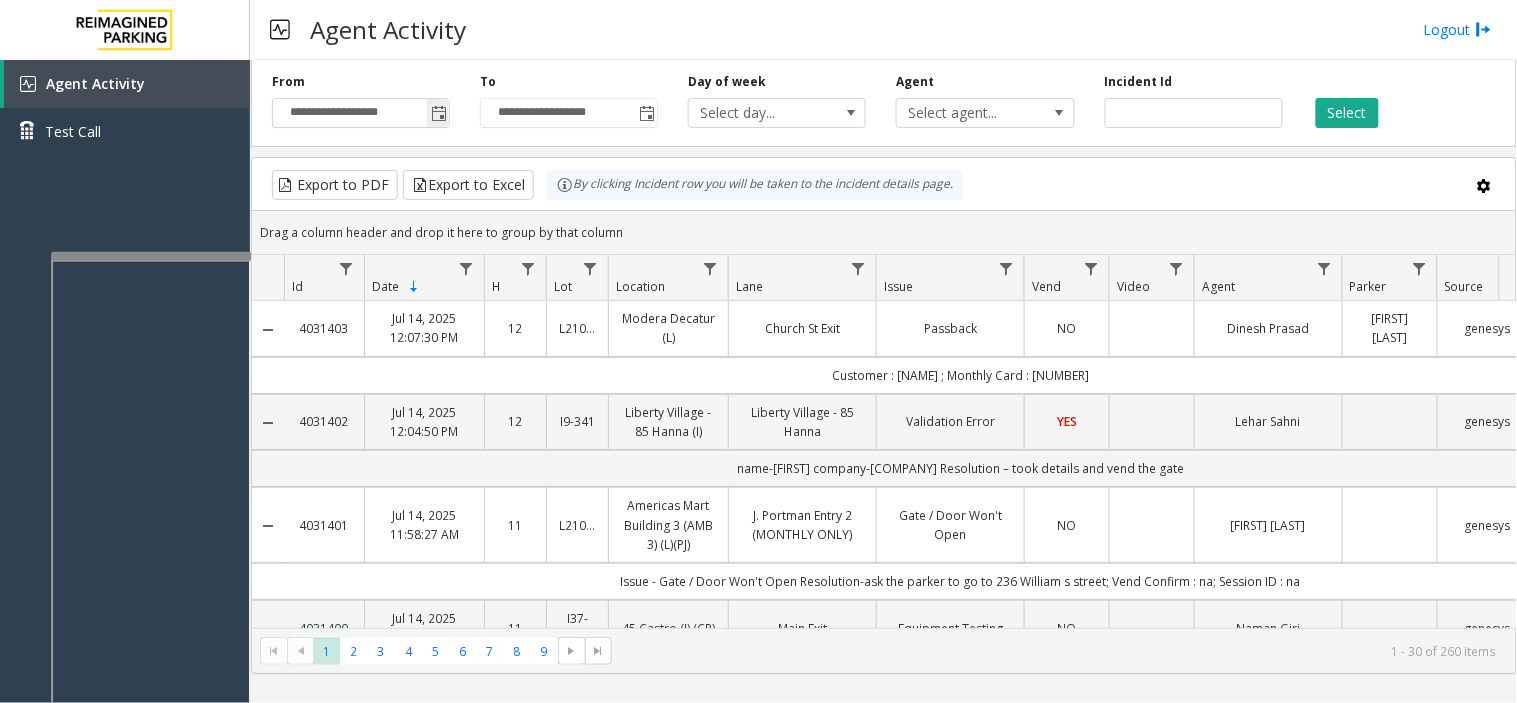 drag, startPoint x: 444, startPoint y: 114, endPoint x: 432, endPoint y: 114, distance: 12 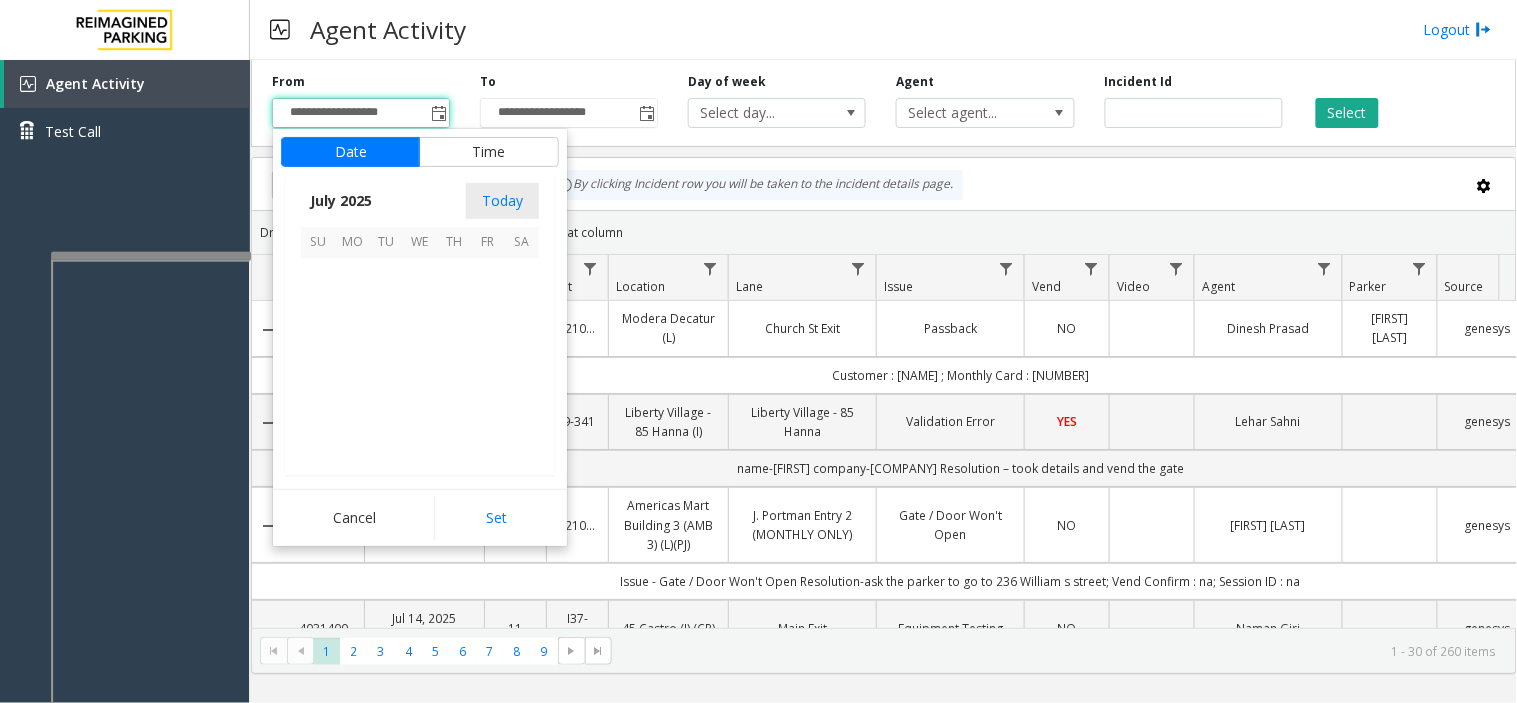 scroll, scrollTop: 358354, scrollLeft: 0, axis: vertical 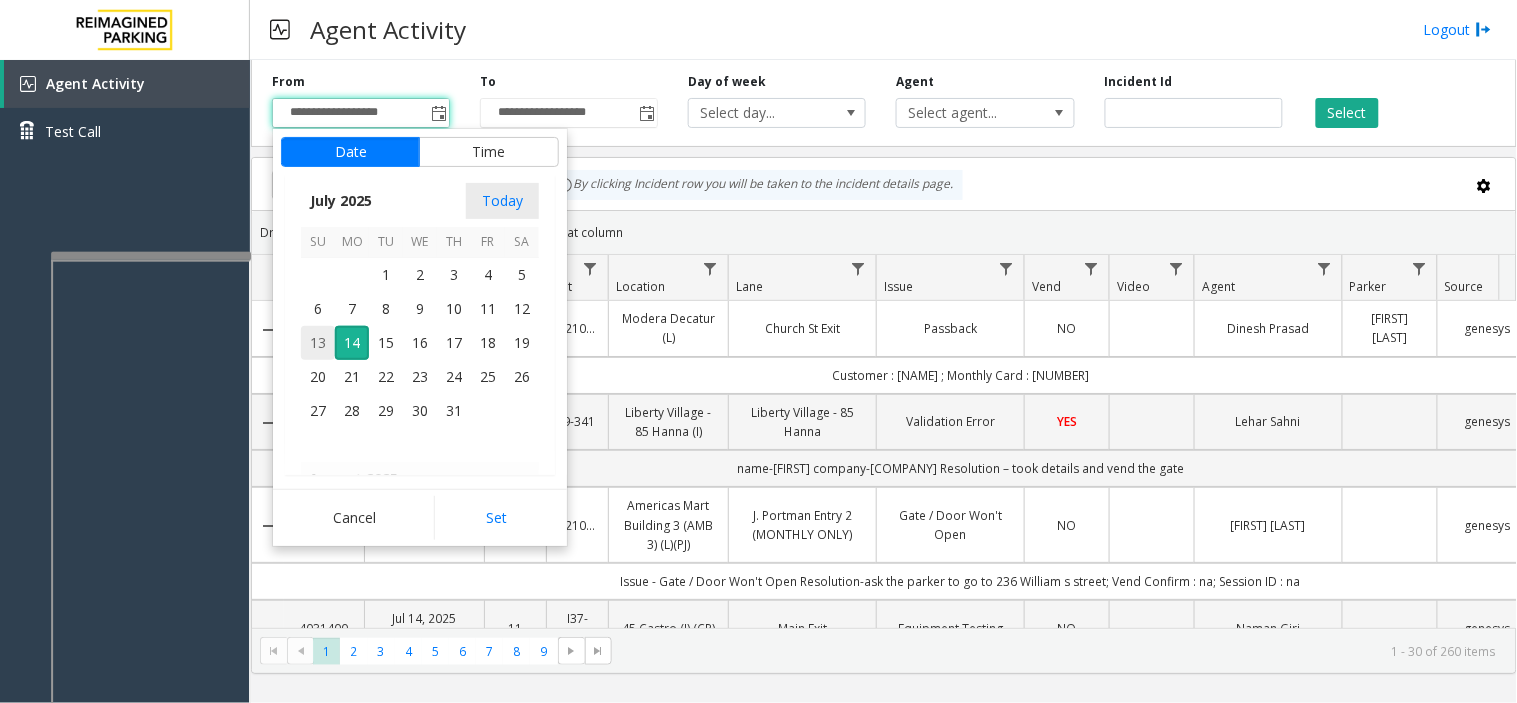 click on "13" at bounding box center (318, 343) 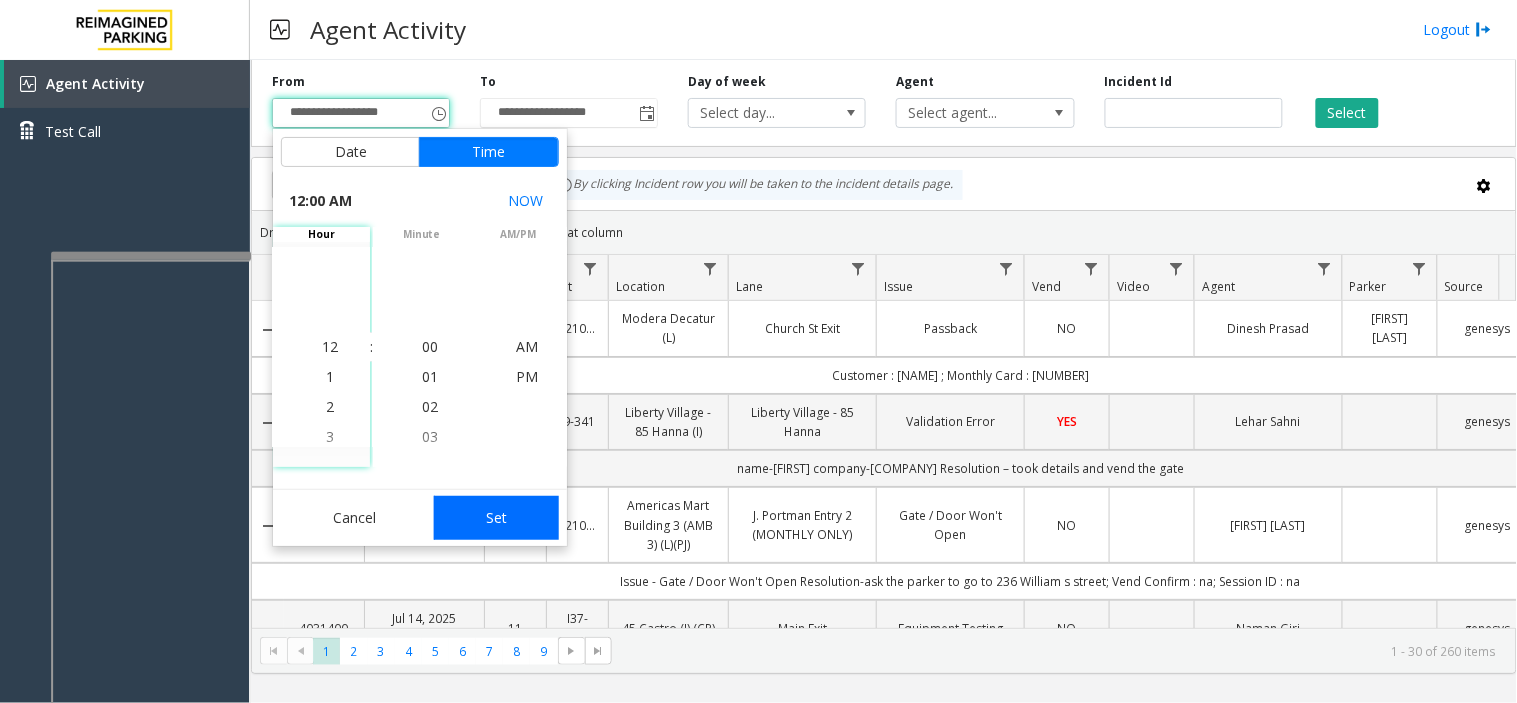 click on "Set" 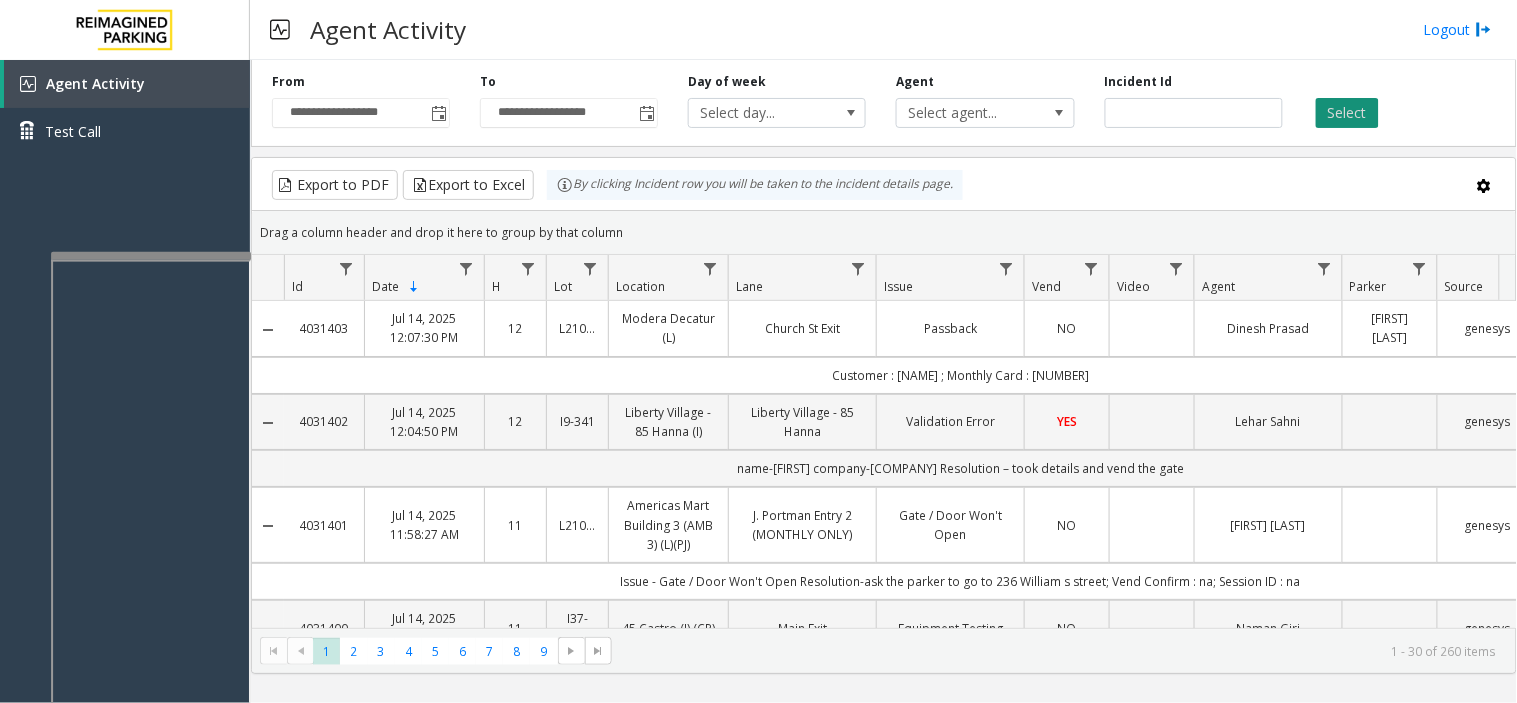 click on "Select" 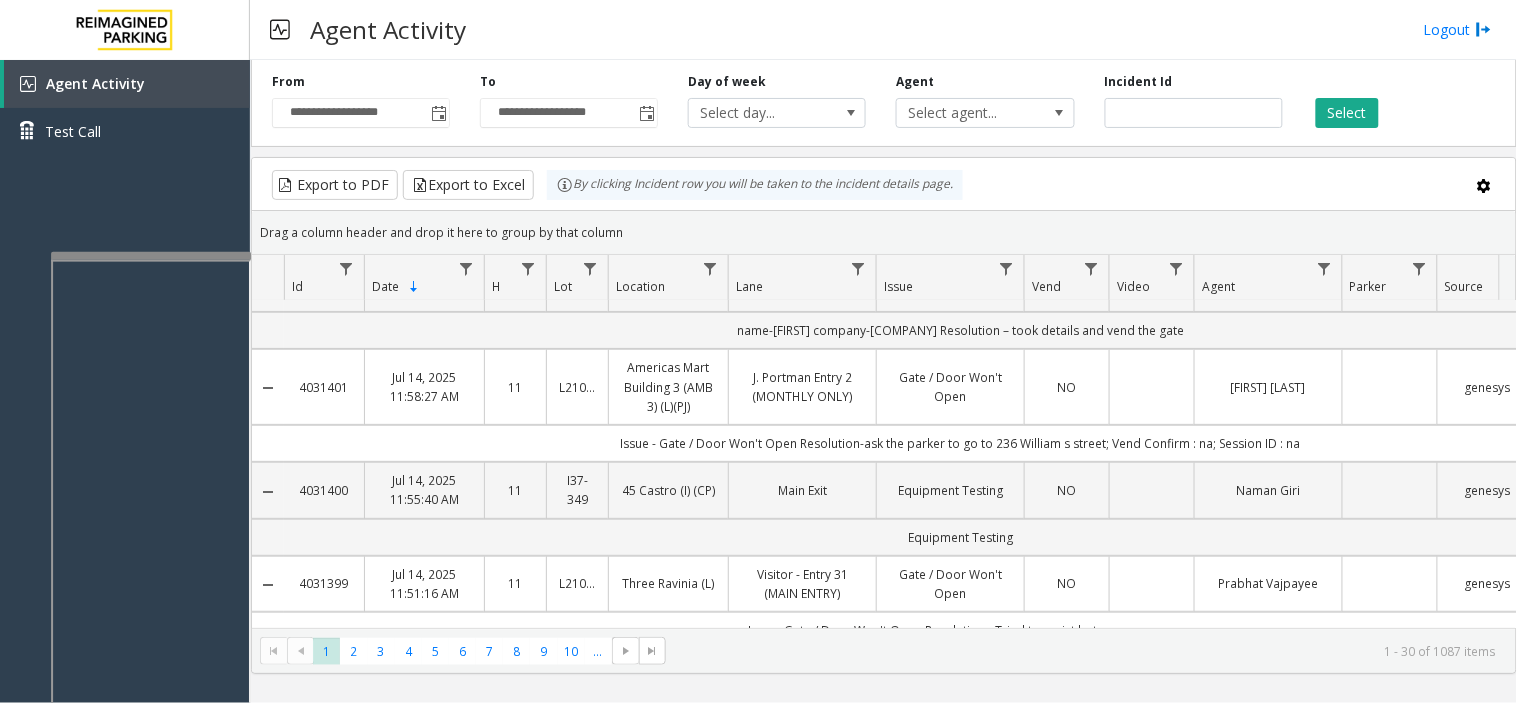 scroll, scrollTop: 0, scrollLeft: 0, axis: both 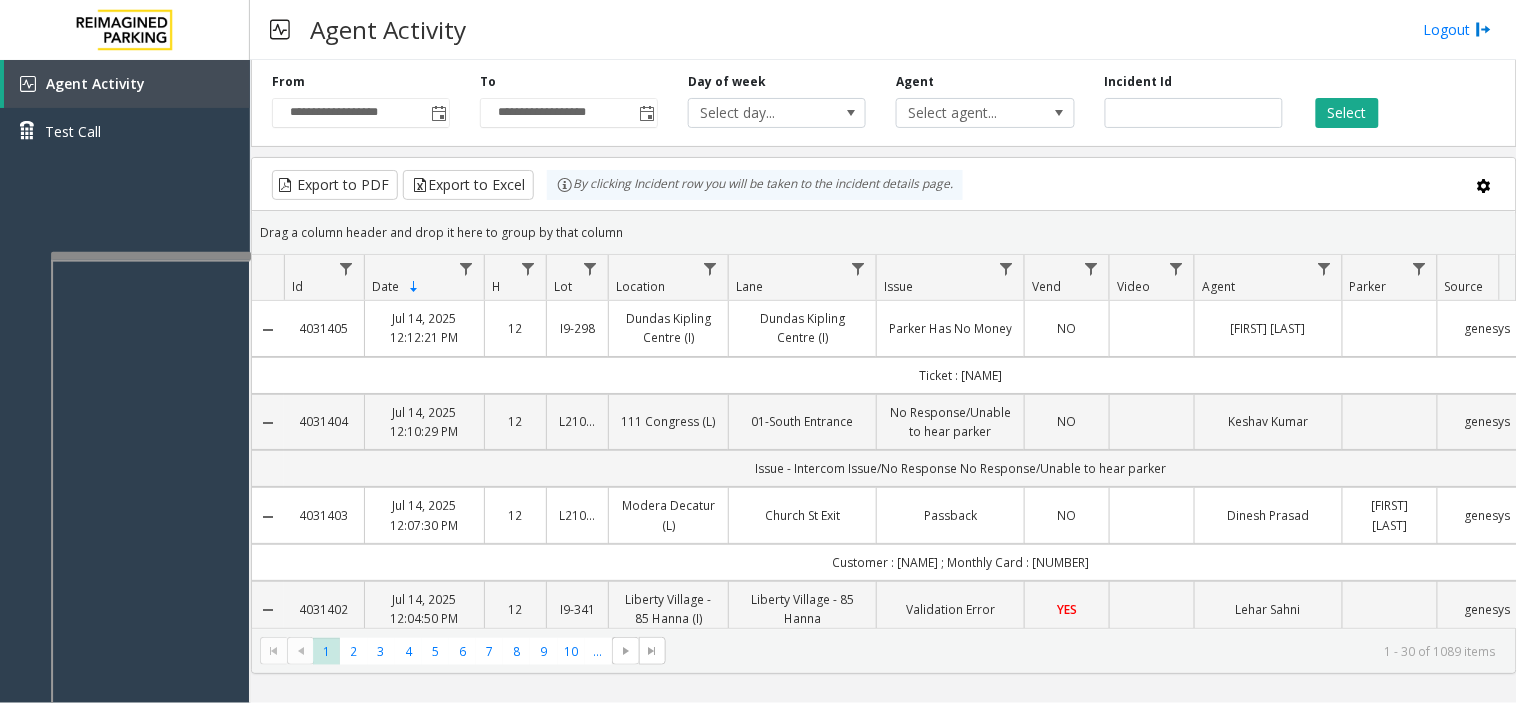 click on "Agent Activity Logout" at bounding box center [883, 30] 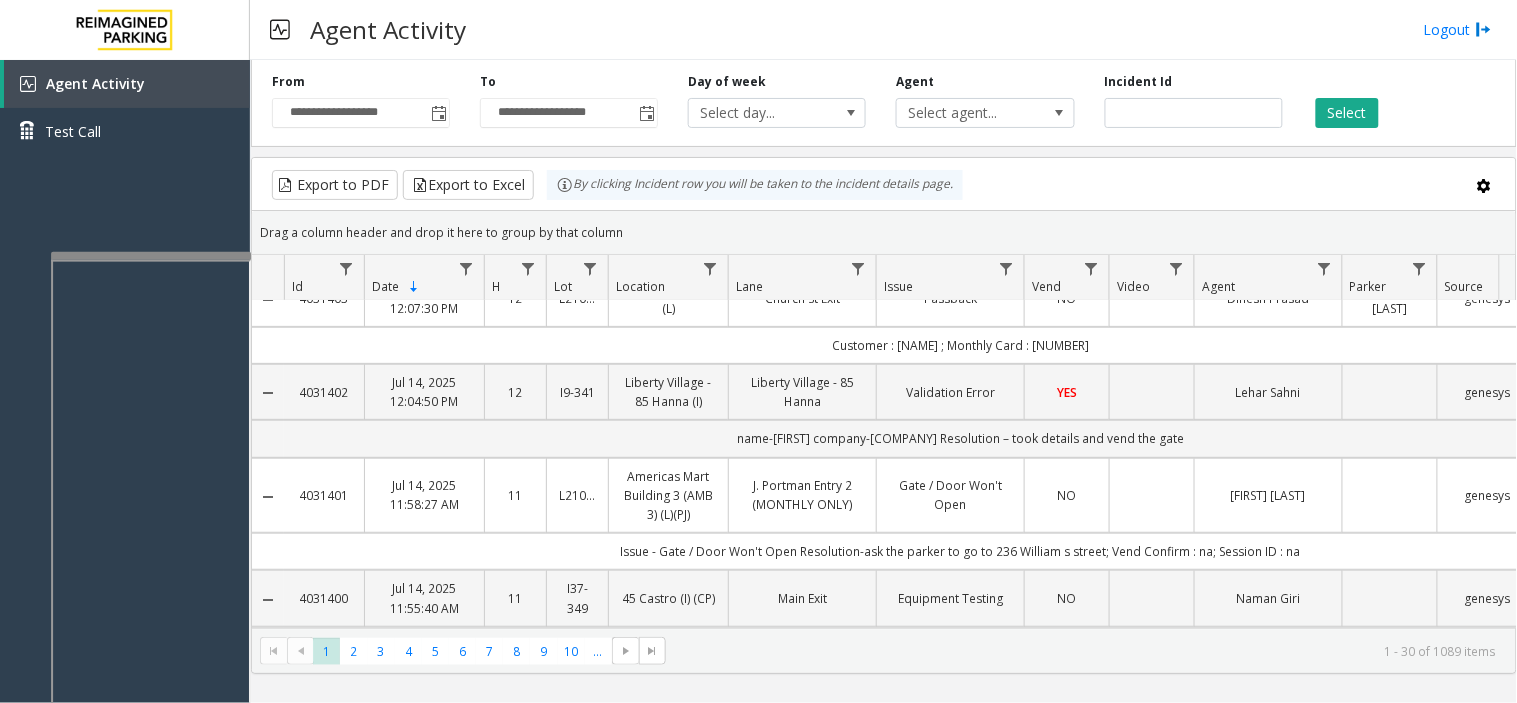 scroll, scrollTop: 222, scrollLeft: 0, axis: vertical 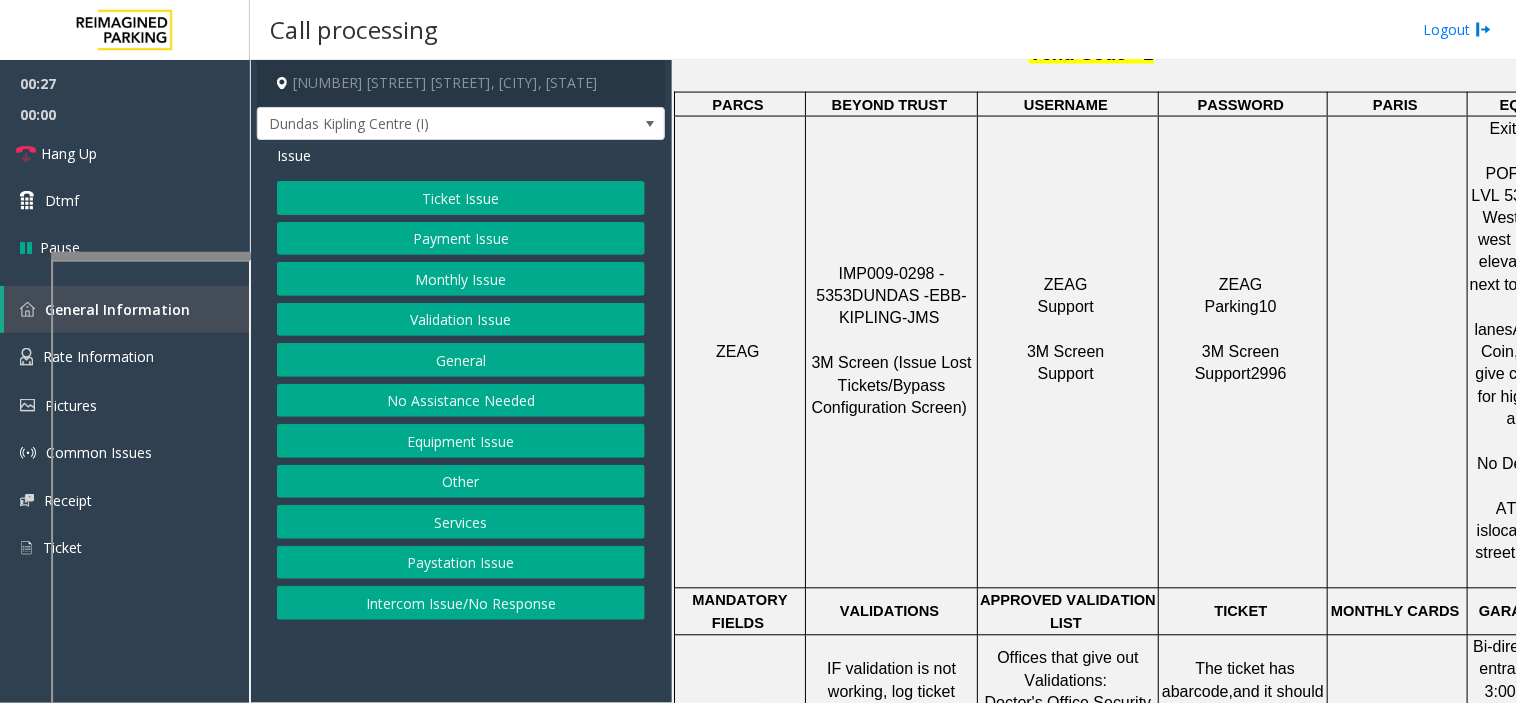 click on "Payment Issue" 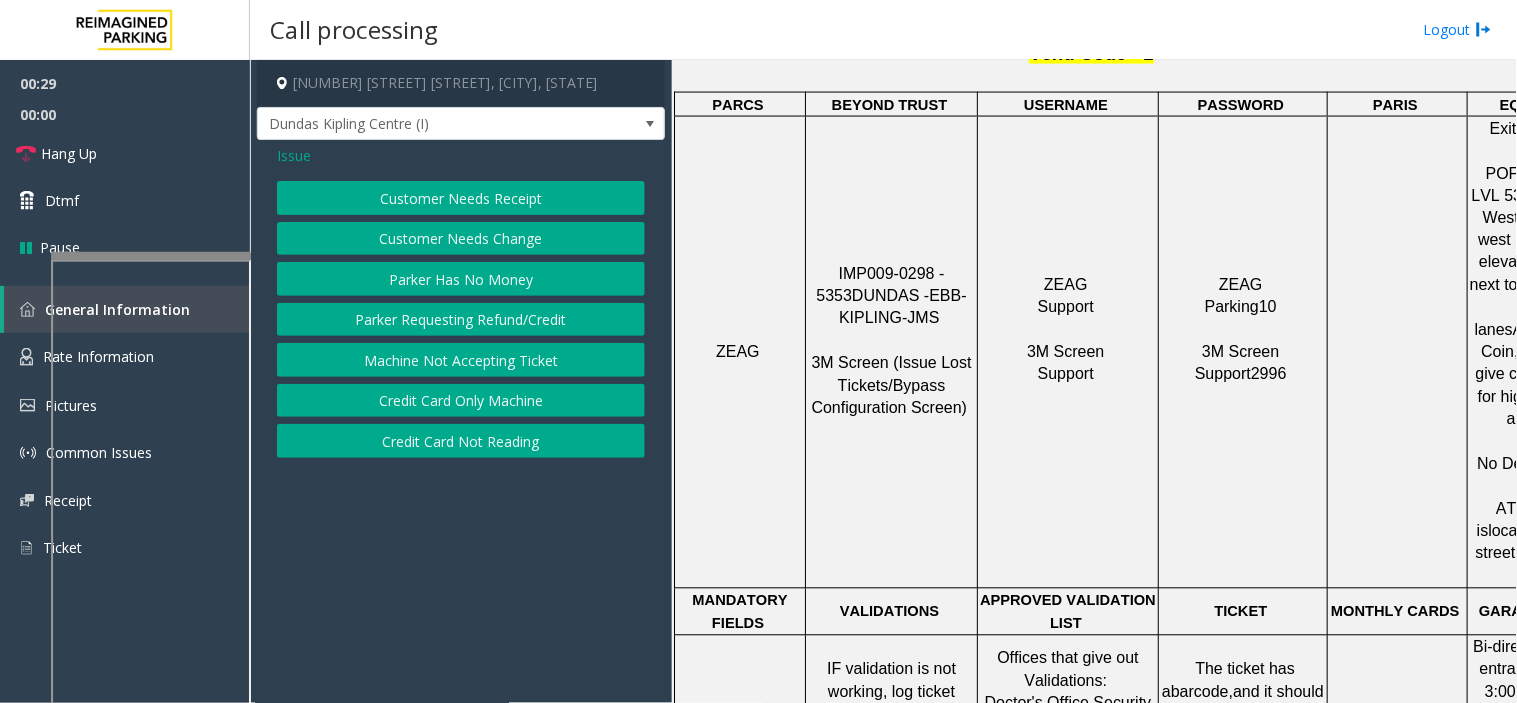 click on "Parker Has No Money" 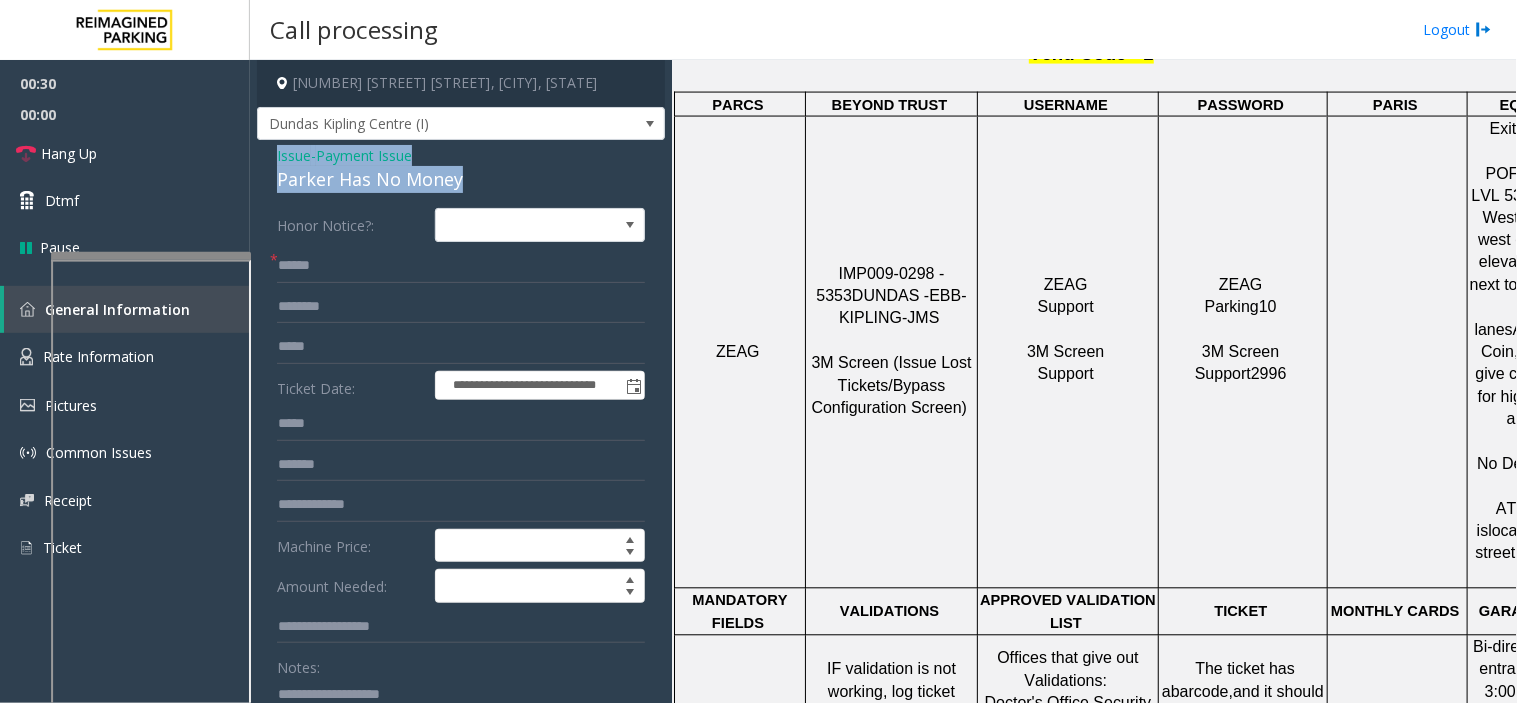drag, startPoint x: 471, startPoint y: 186, endPoint x: 335, endPoint y: 160, distance: 138.463 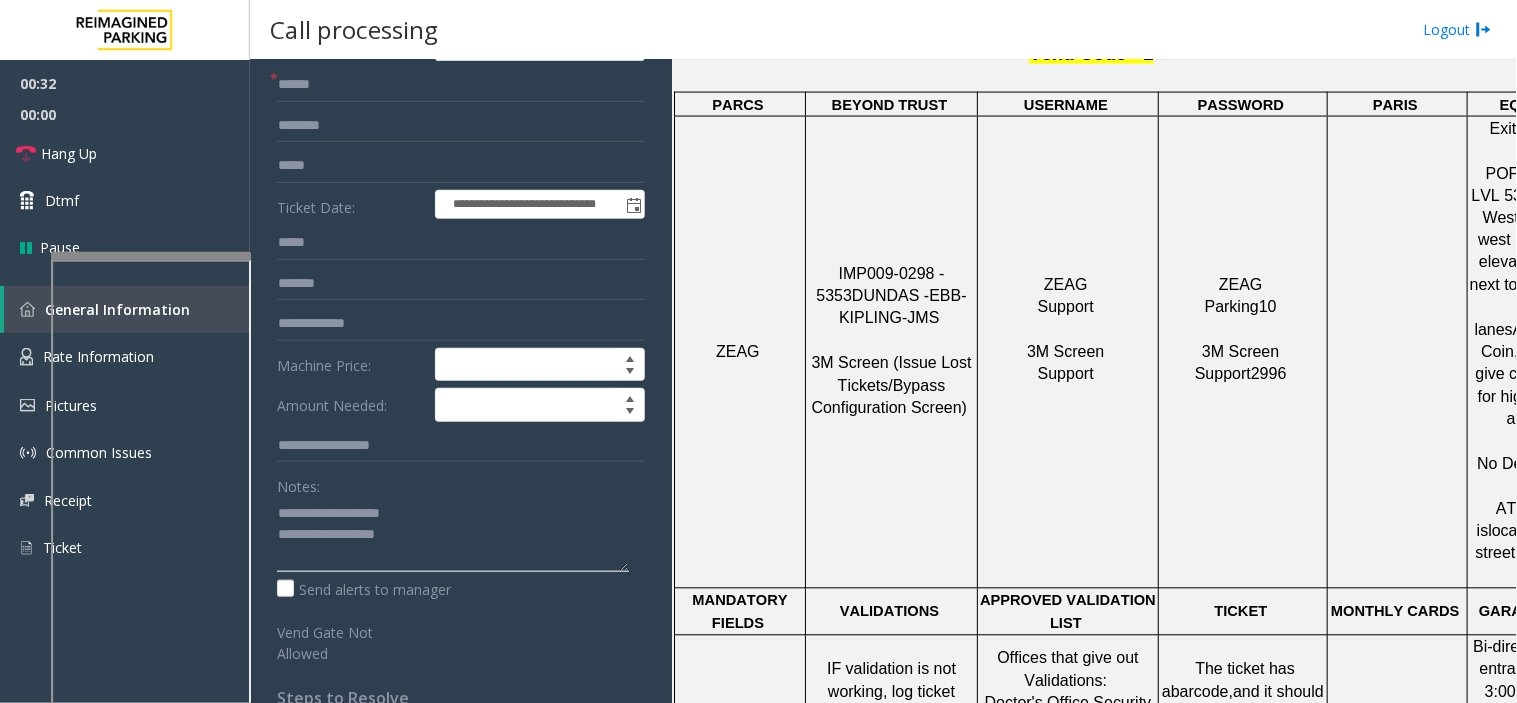 scroll, scrollTop: 57, scrollLeft: 0, axis: vertical 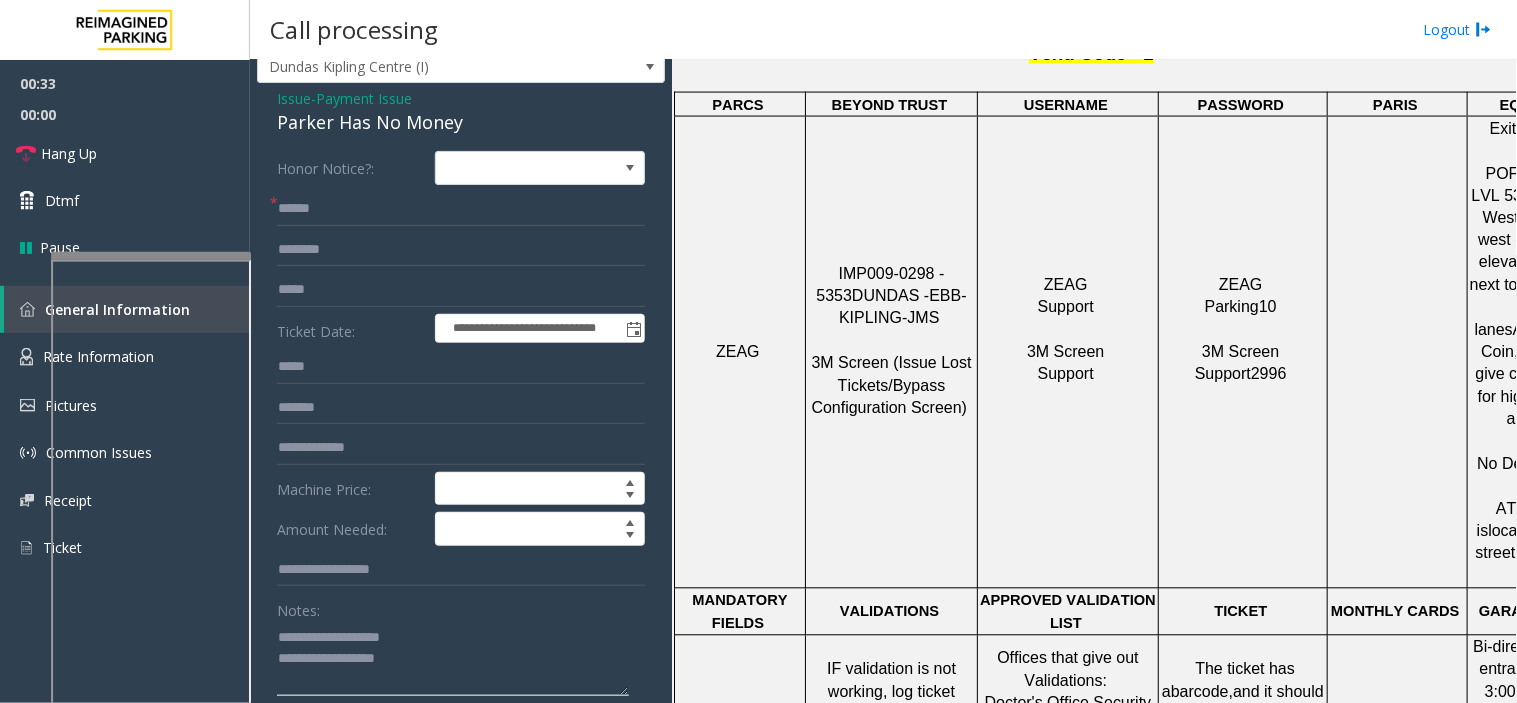 type on "**********" 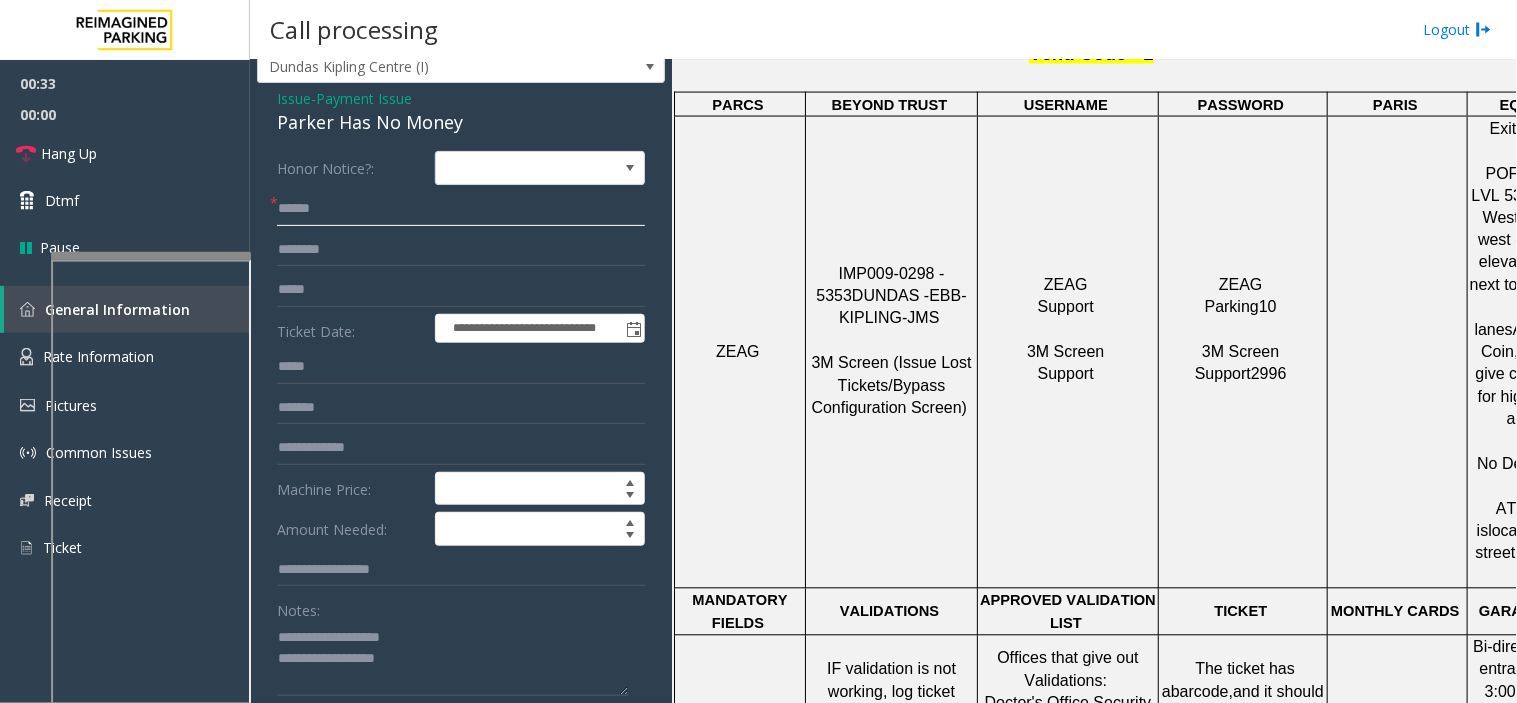 click 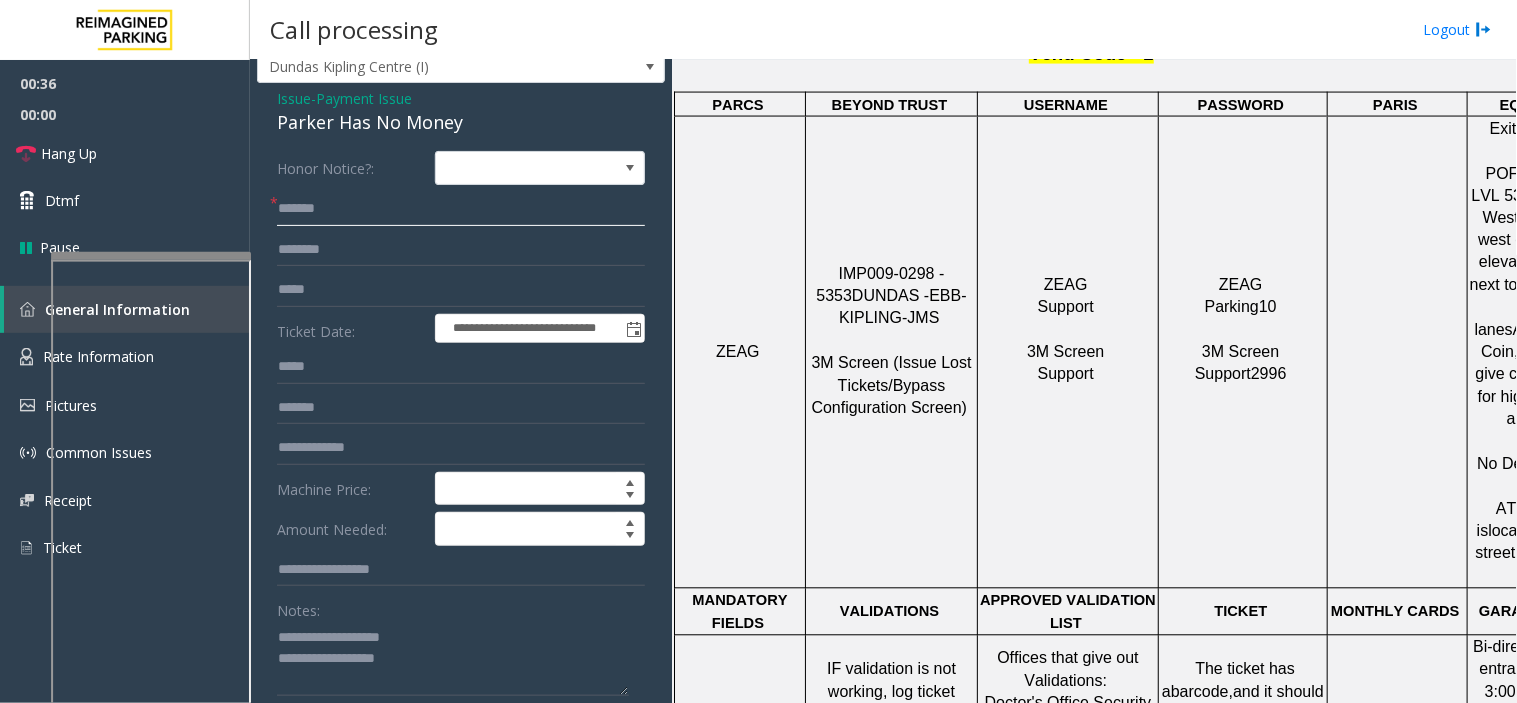 click on "******" 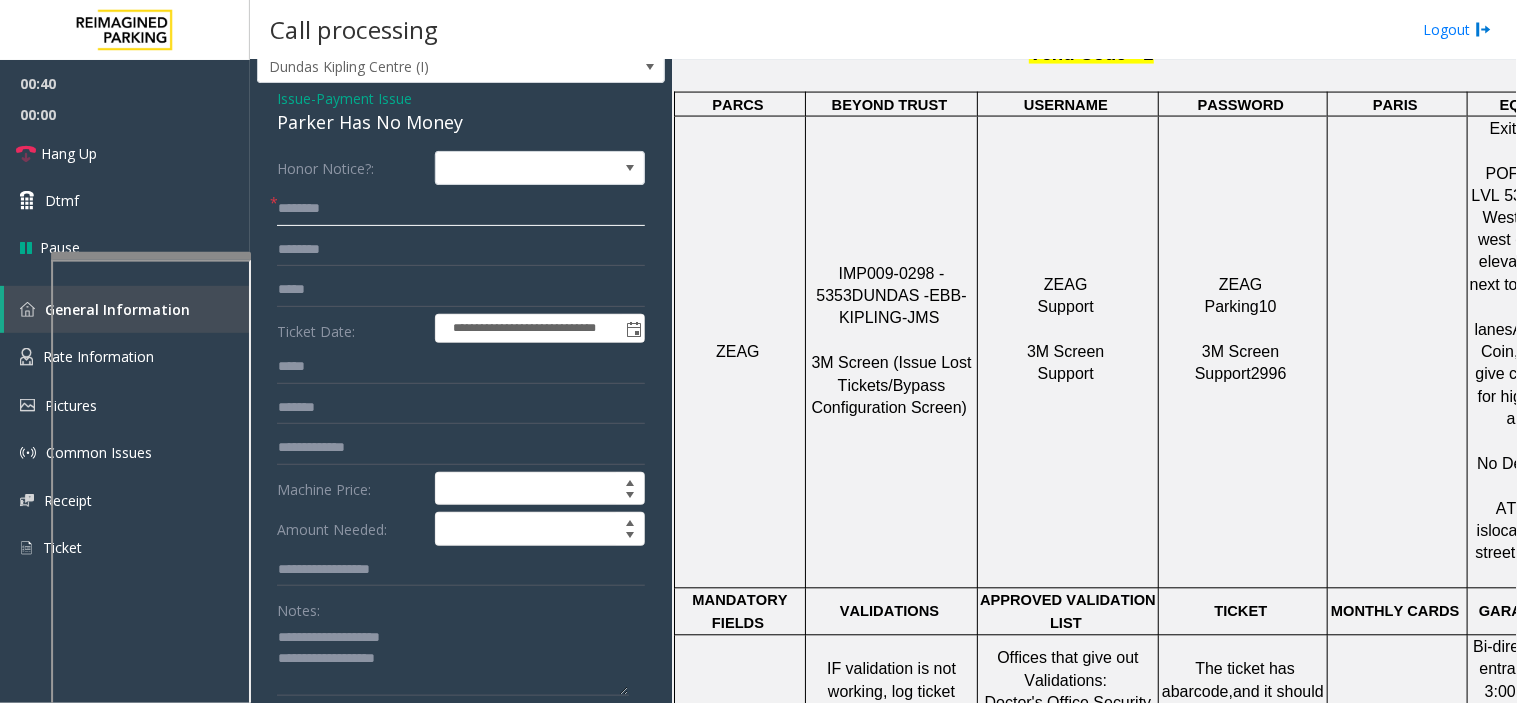 drag, startPoint x: 336, startPoint y: 213, endPoint x: 275, endPoint y: 192, distance: 64.513565 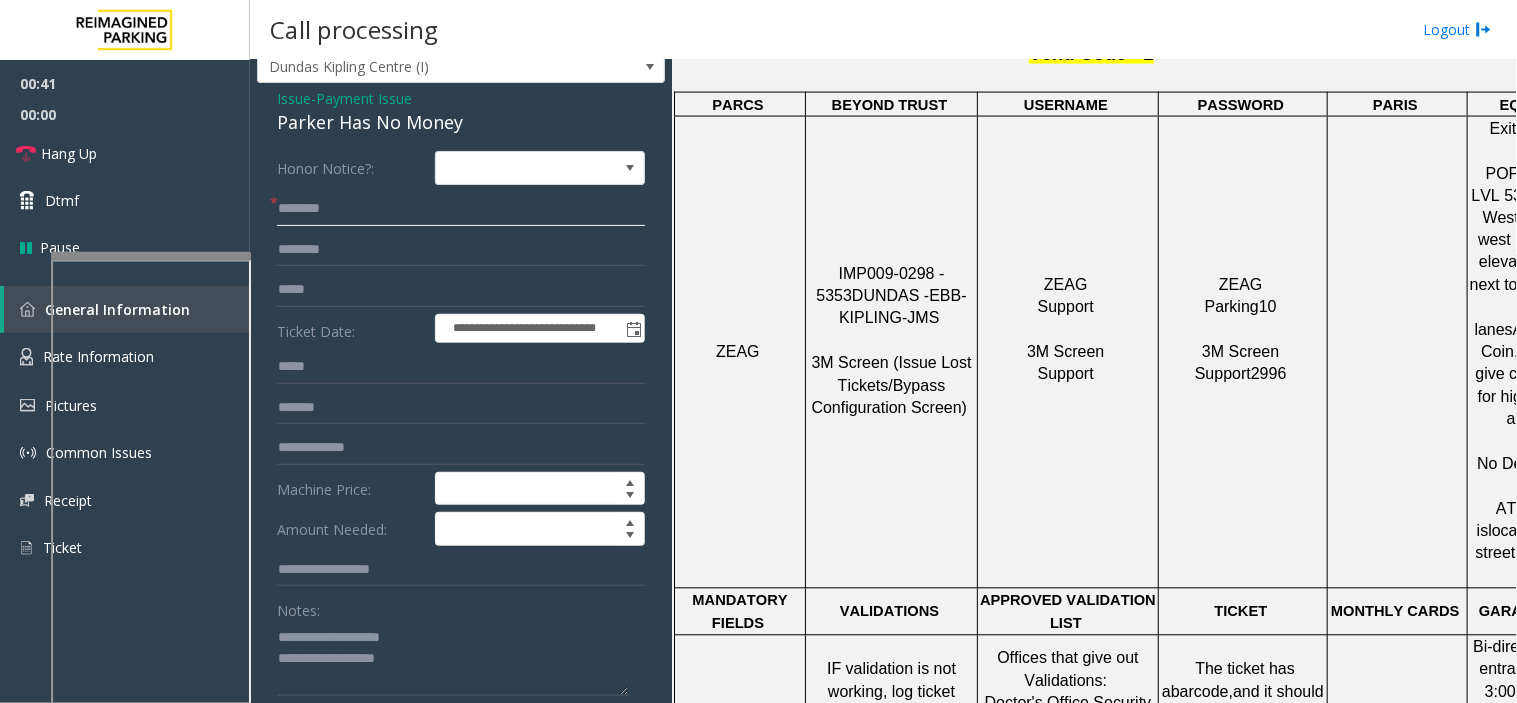 type on "*******" 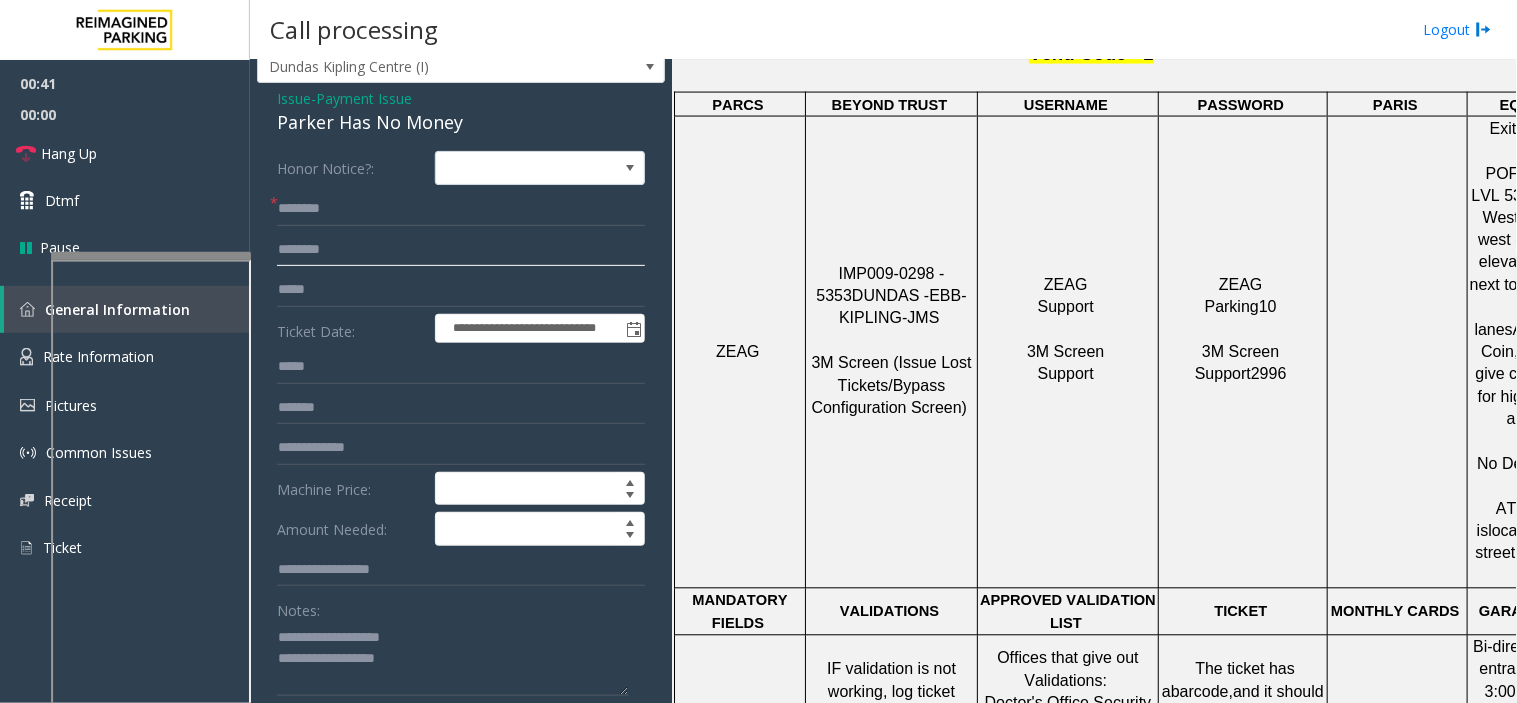 click 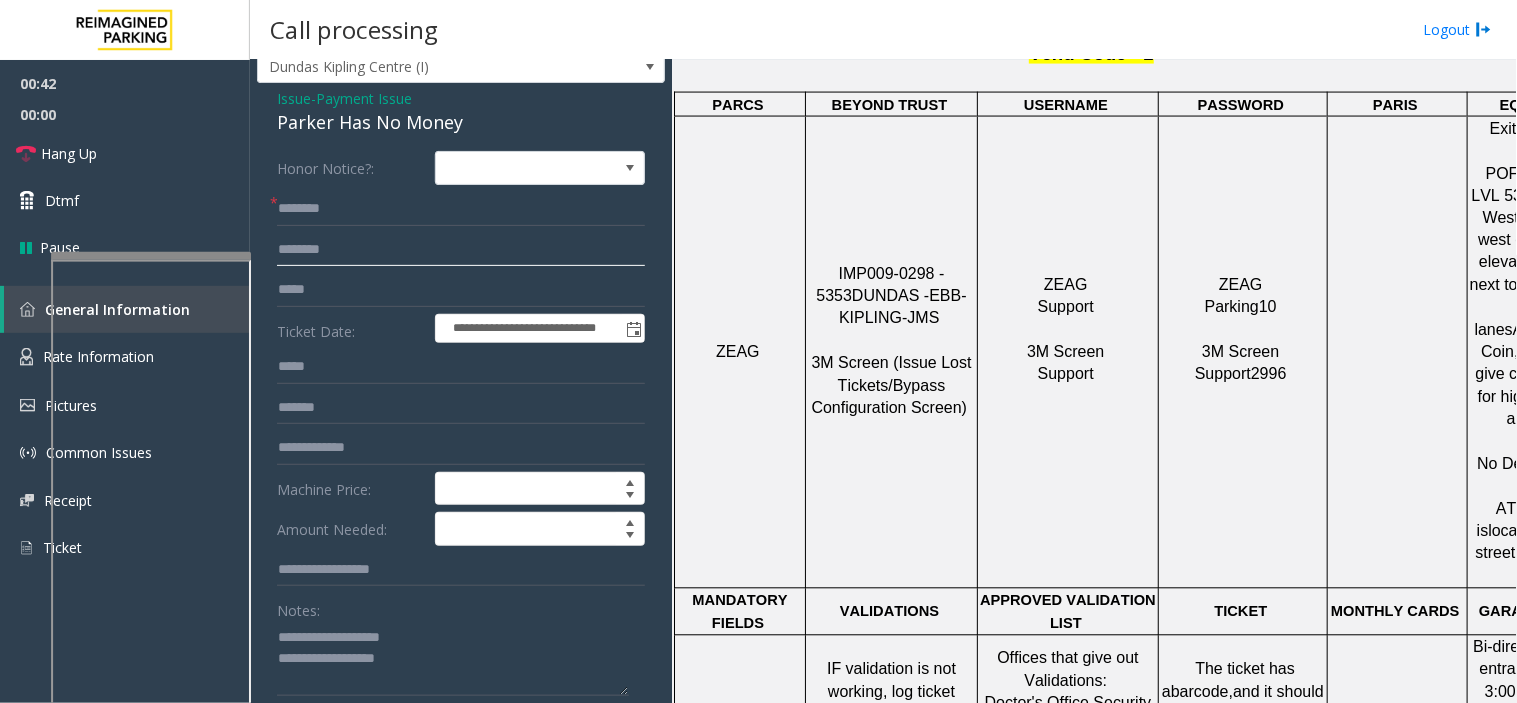 paste on "*******" 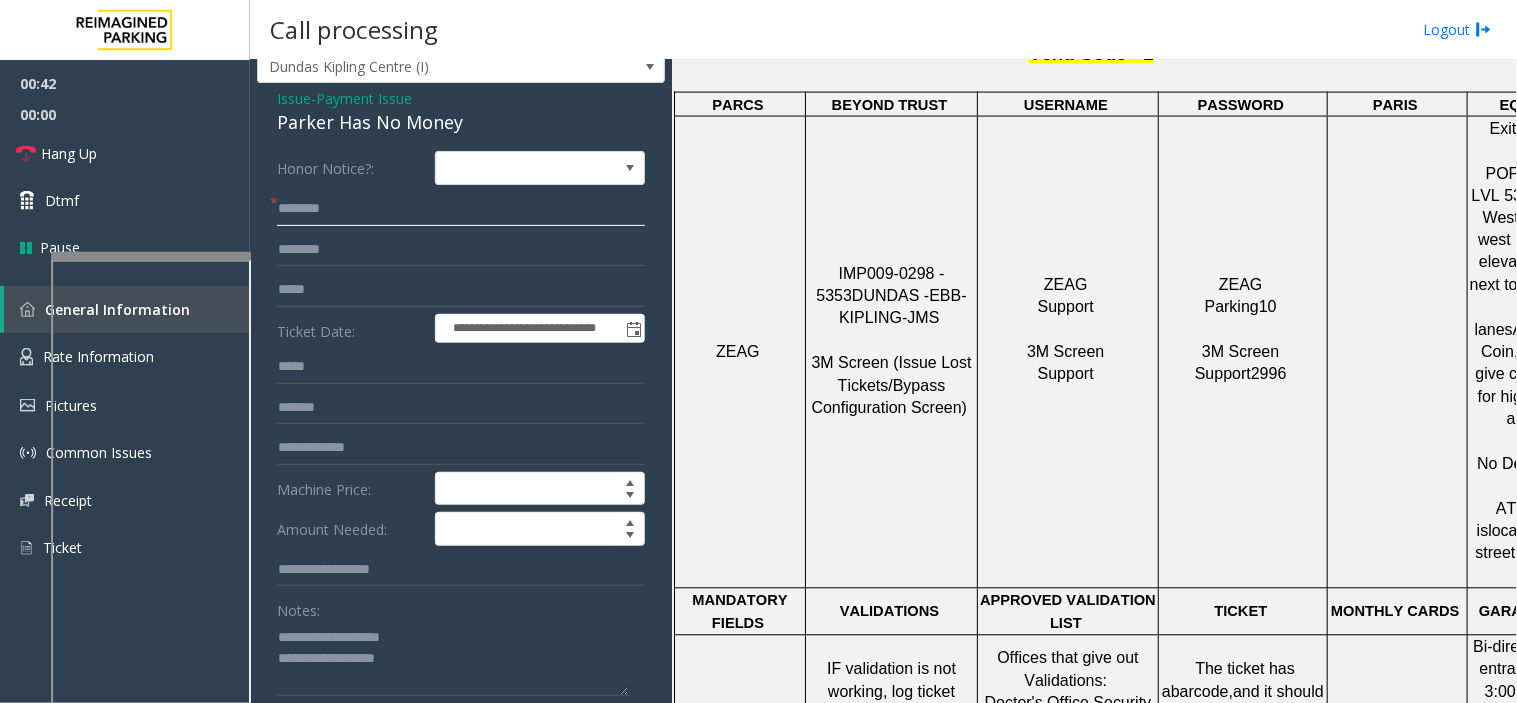 click on "*******" 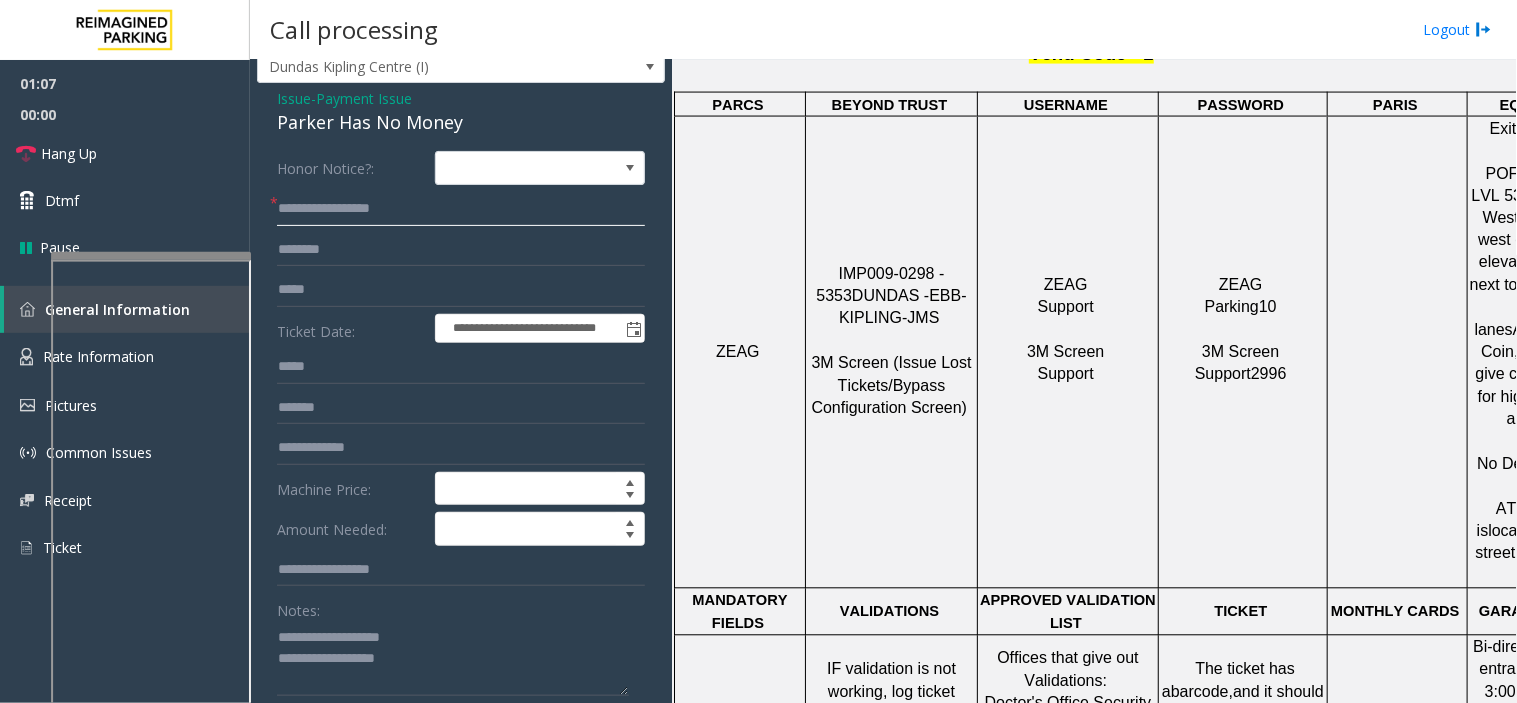 click on "**********" 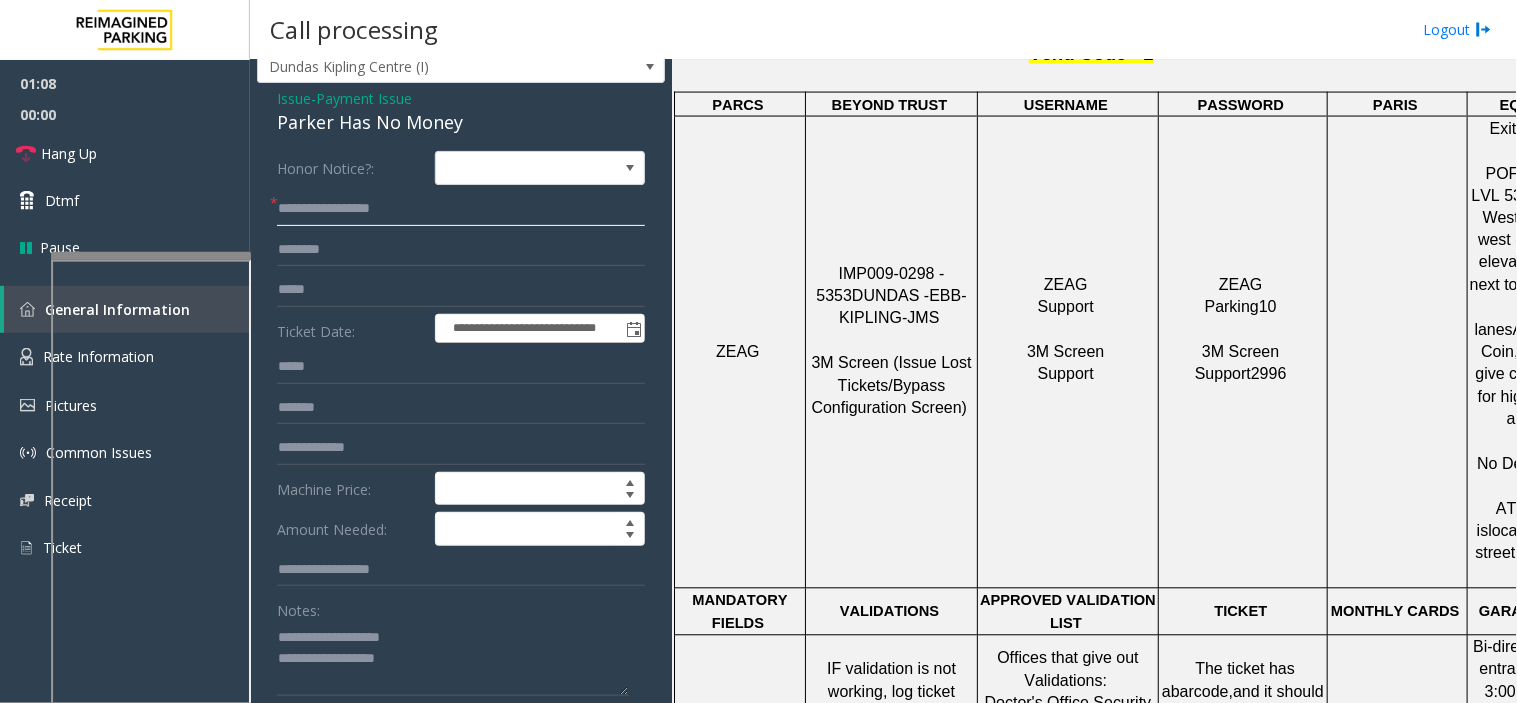 click on "**********" 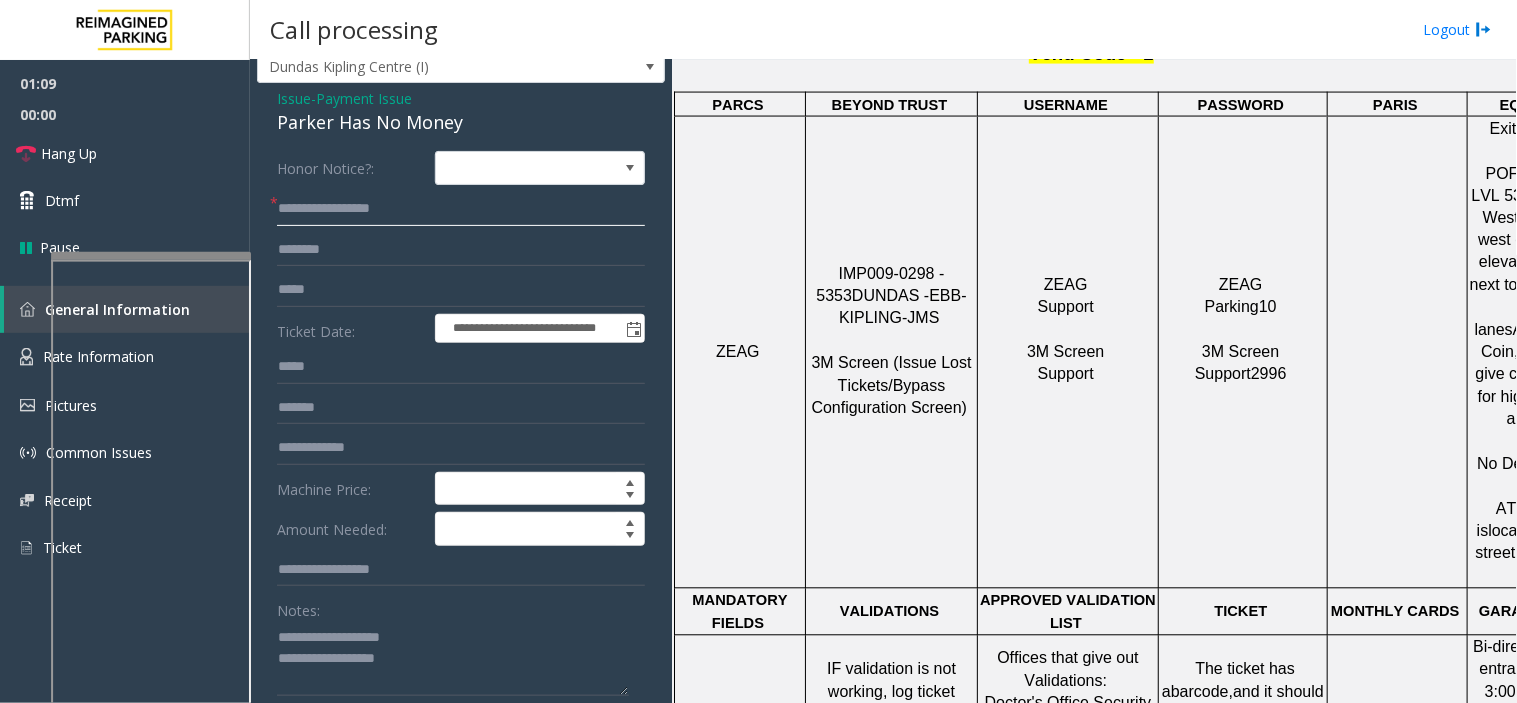 click on "**********" 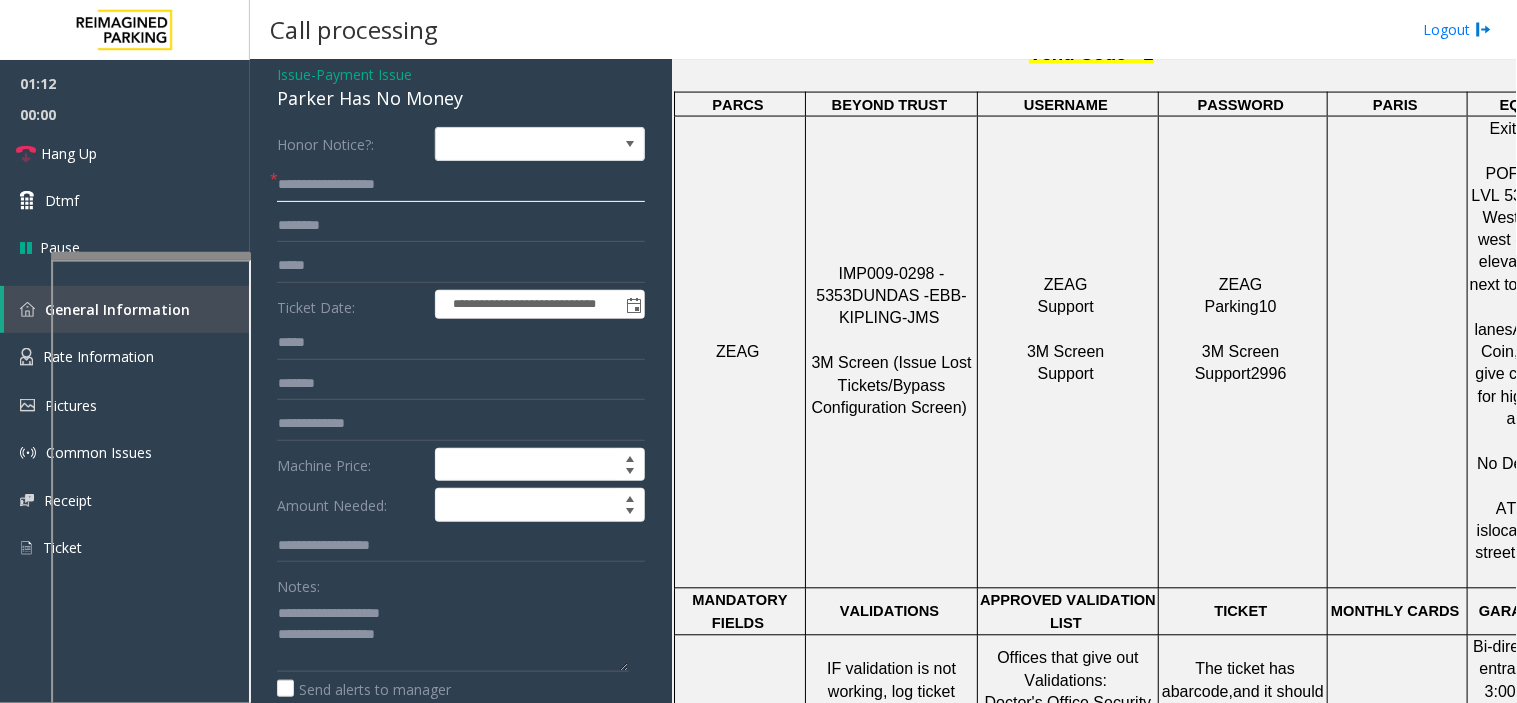 scroll, scrollTop: 0, scrollLeft: 0, axis: both 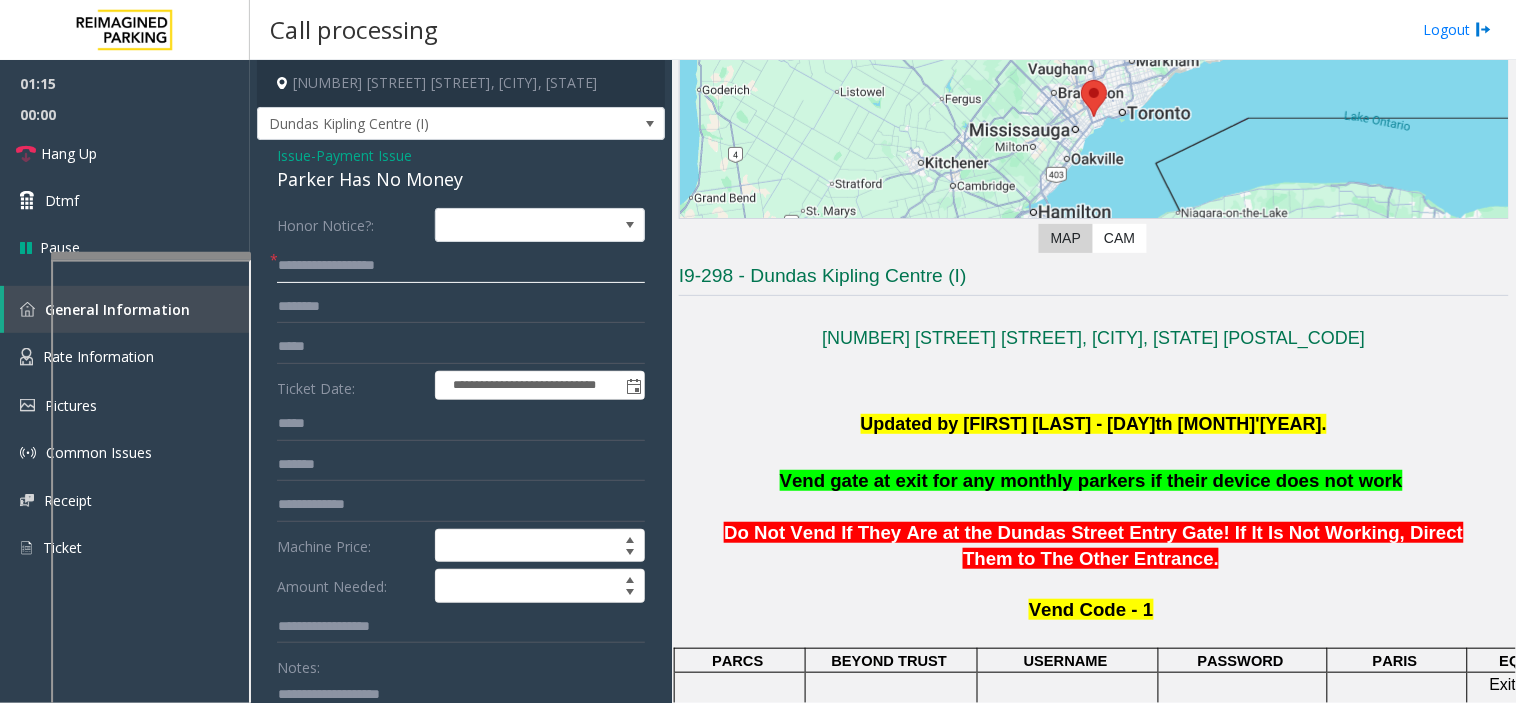 type on "**********" 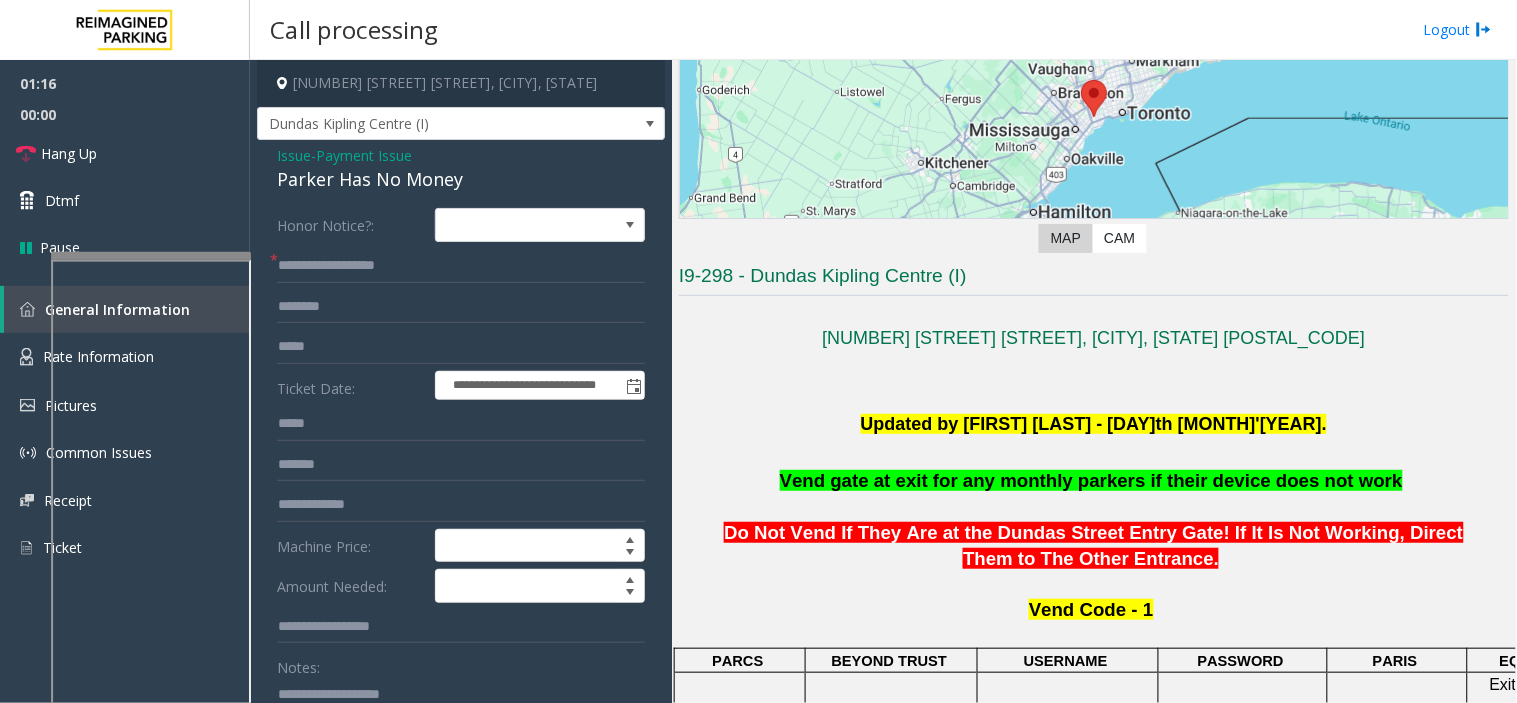 click on "Issue" 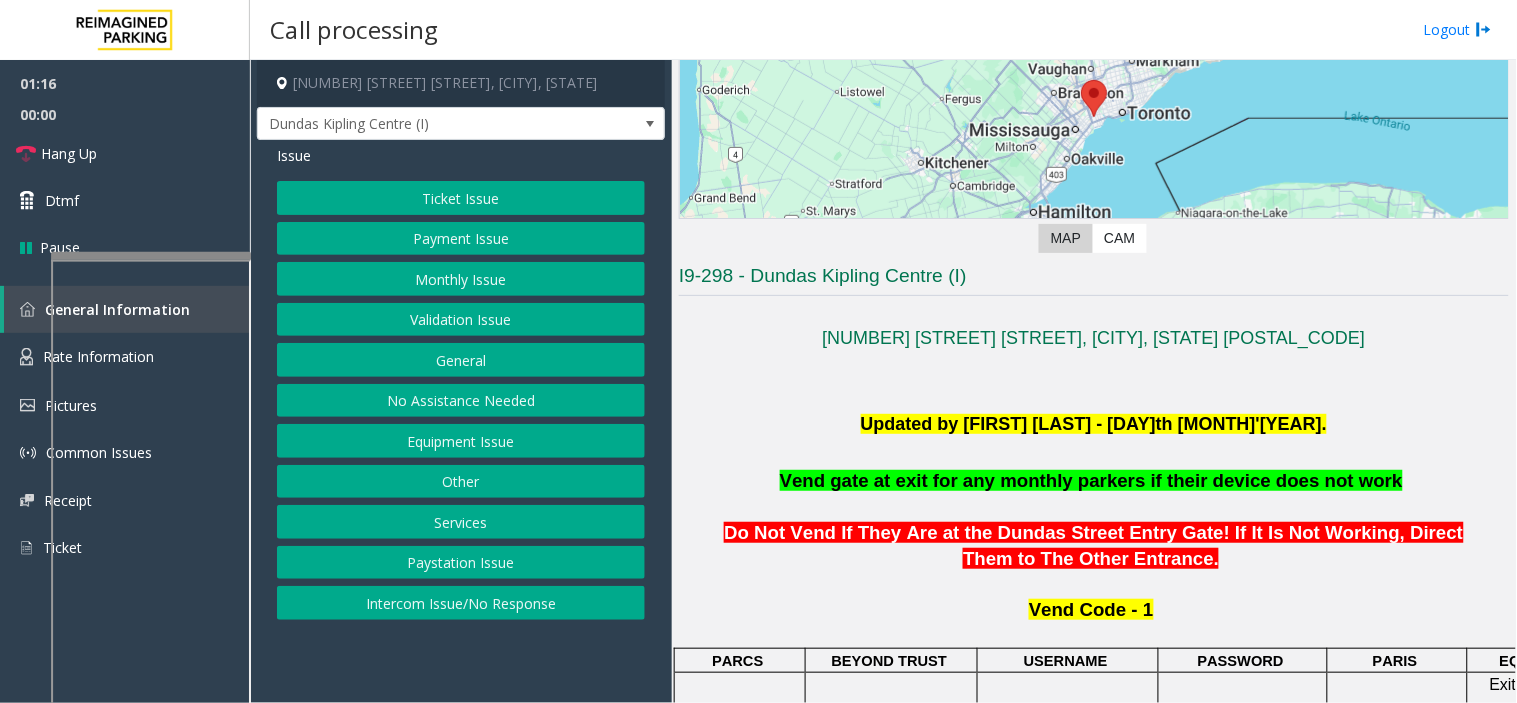 click on "Ticket Issue" 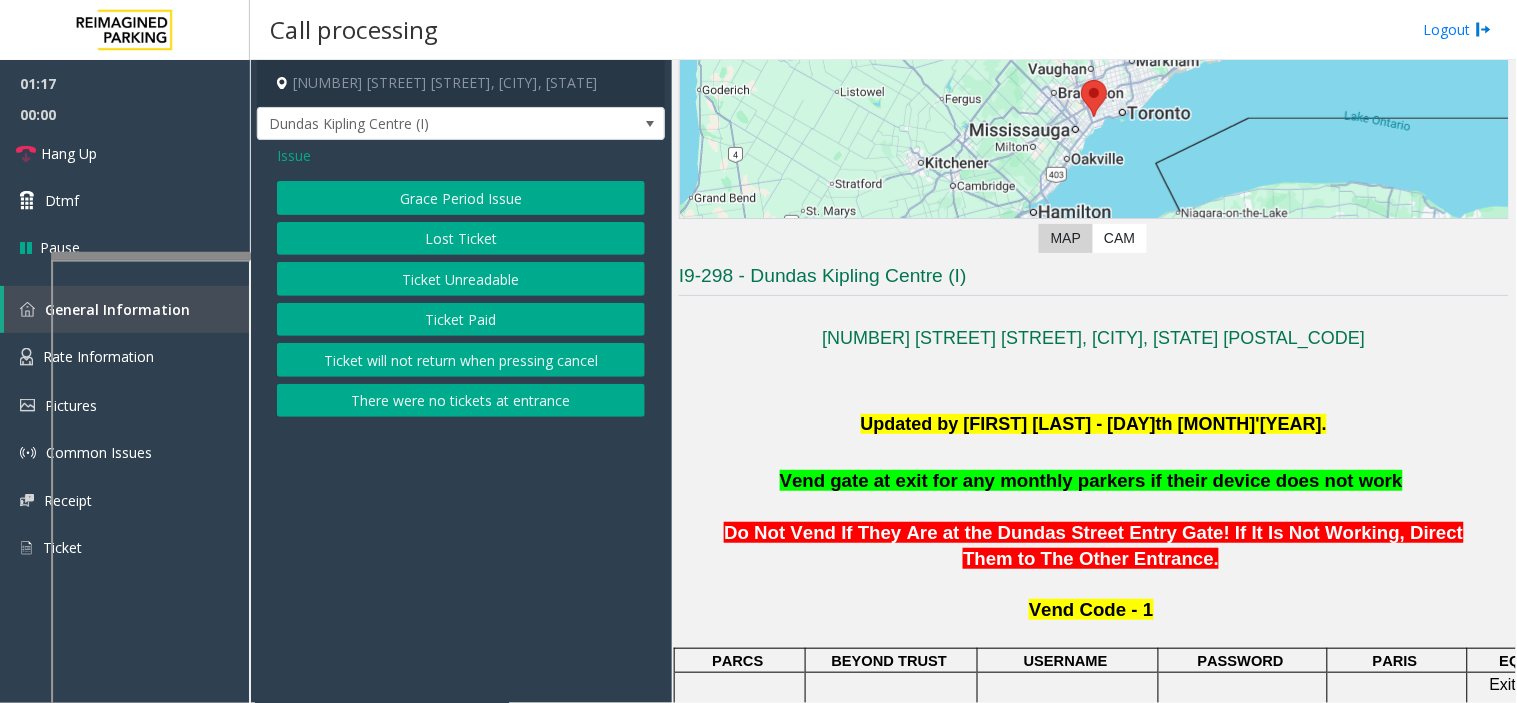 click on "Ticket Paid" 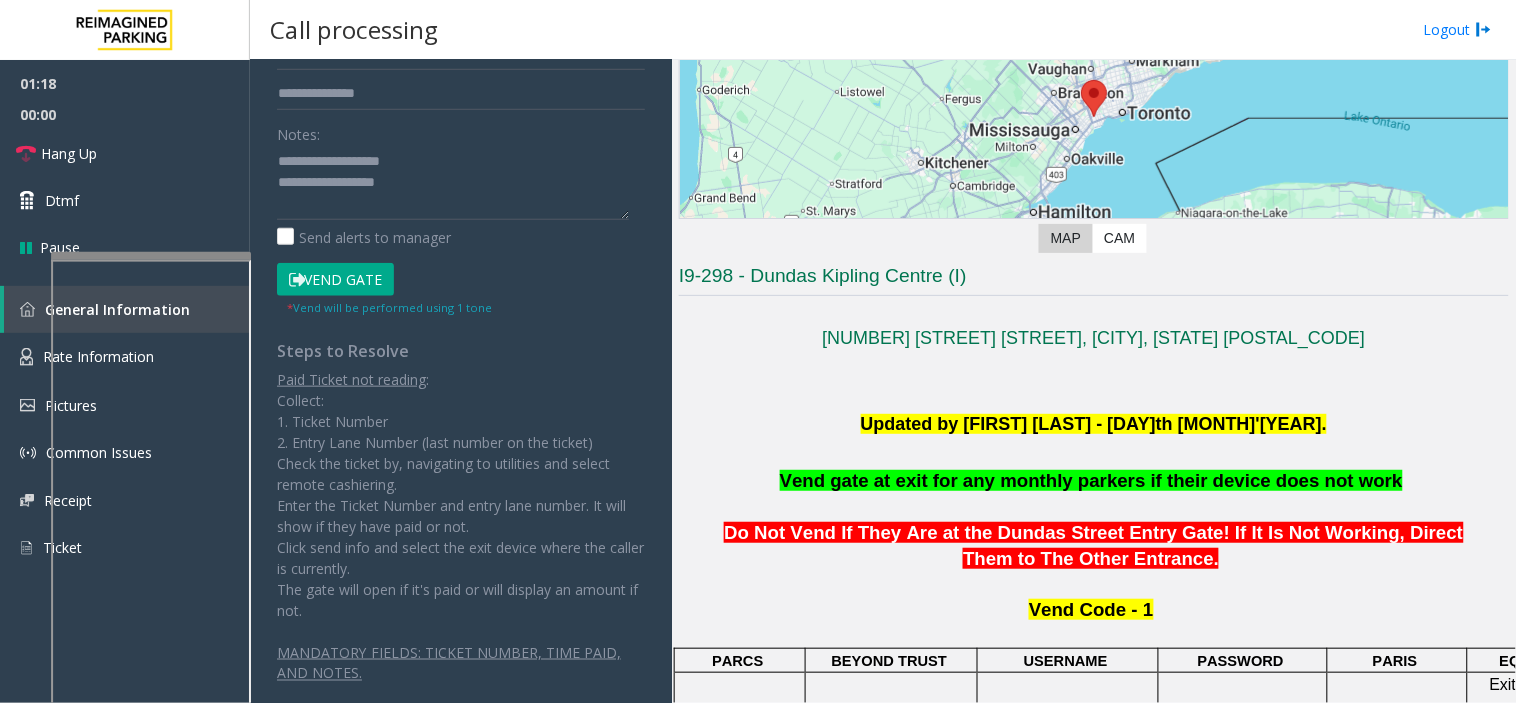 click on "Vend Gate" 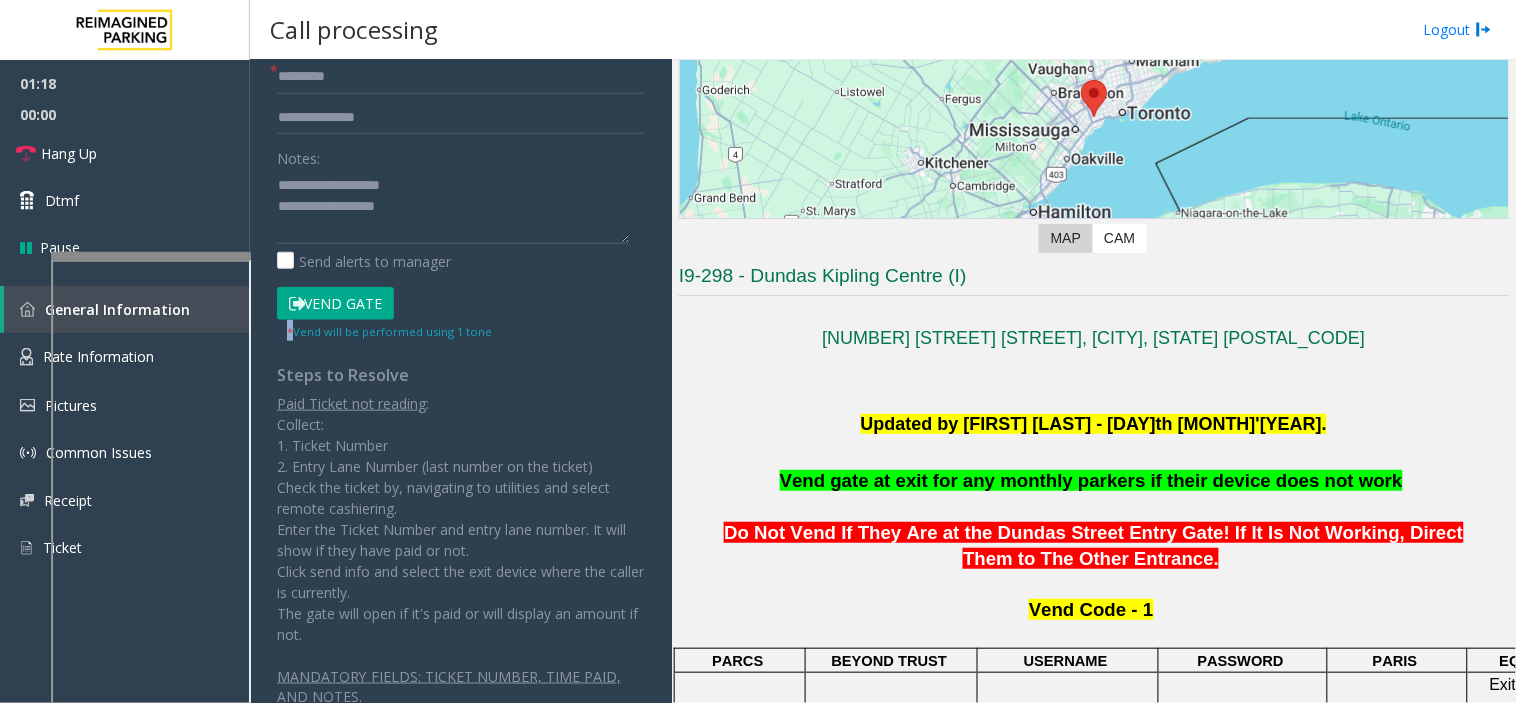 click on "**********" 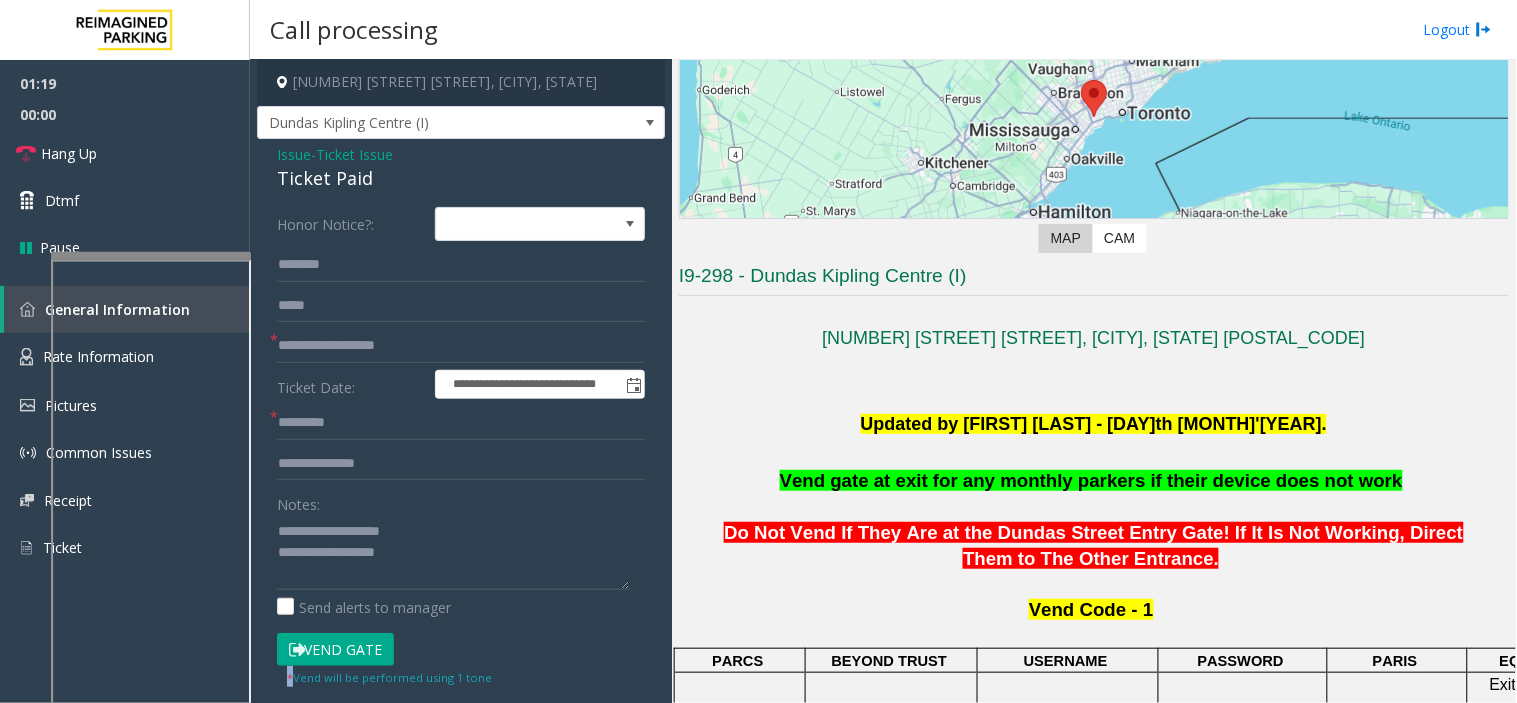 scroll, scrollTop: 0, scrollLeft: 0, axis: both 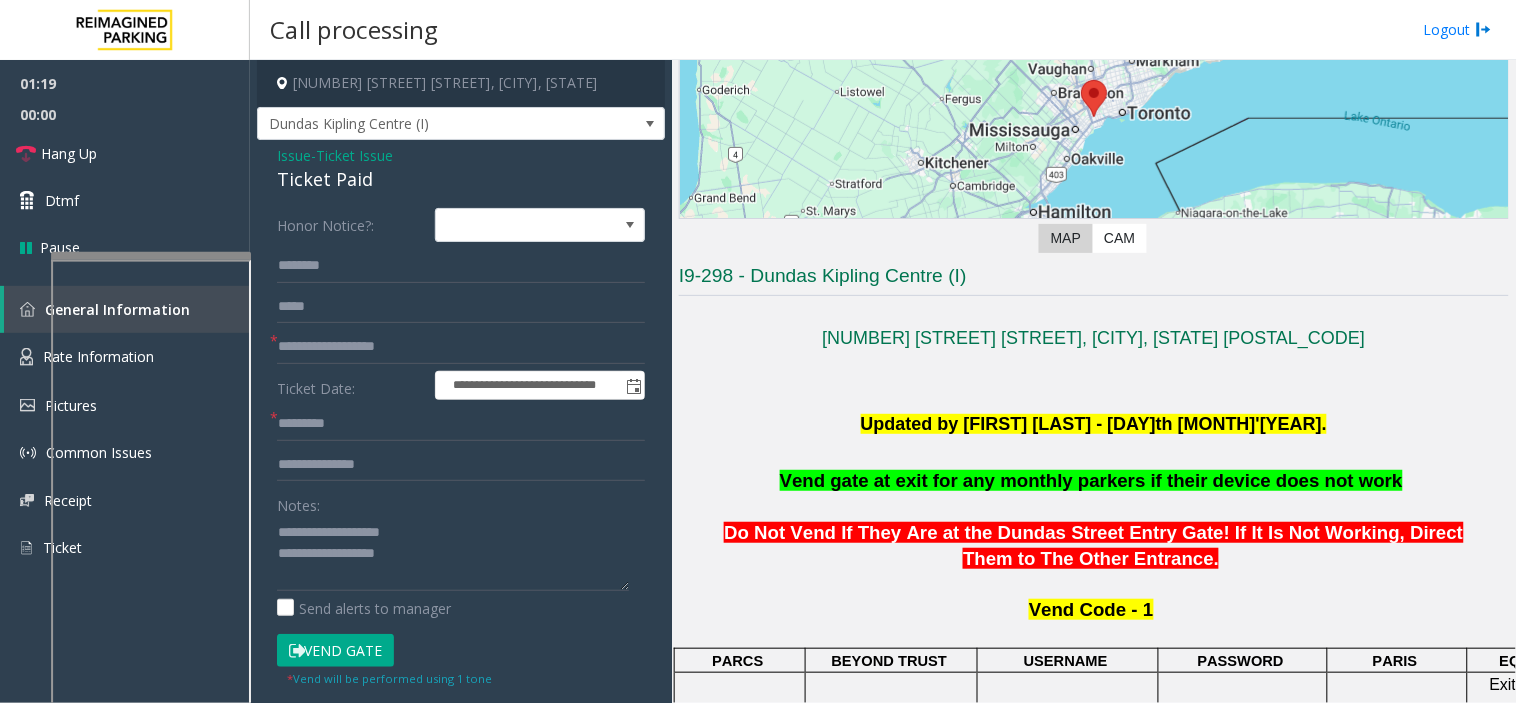 click on "Issue" 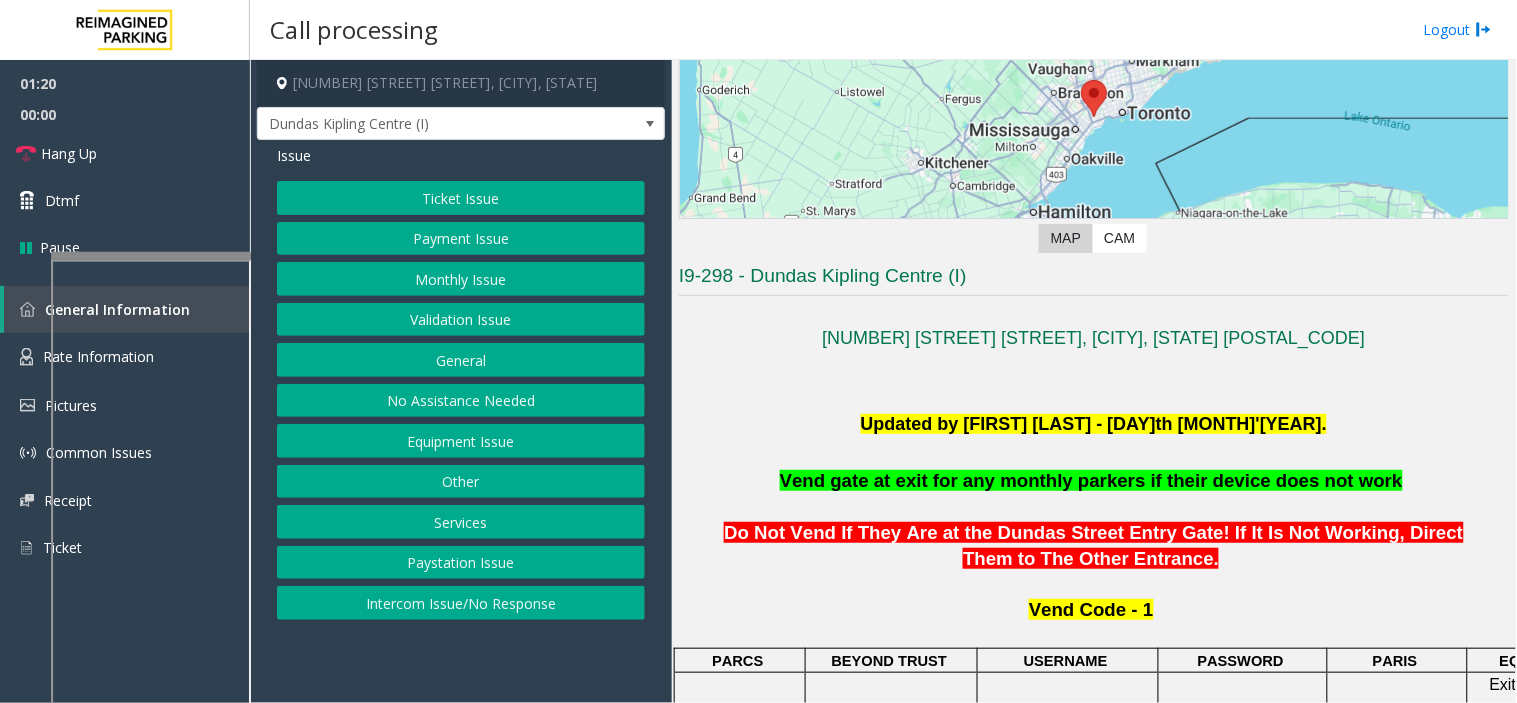 click on "Payment Issue" 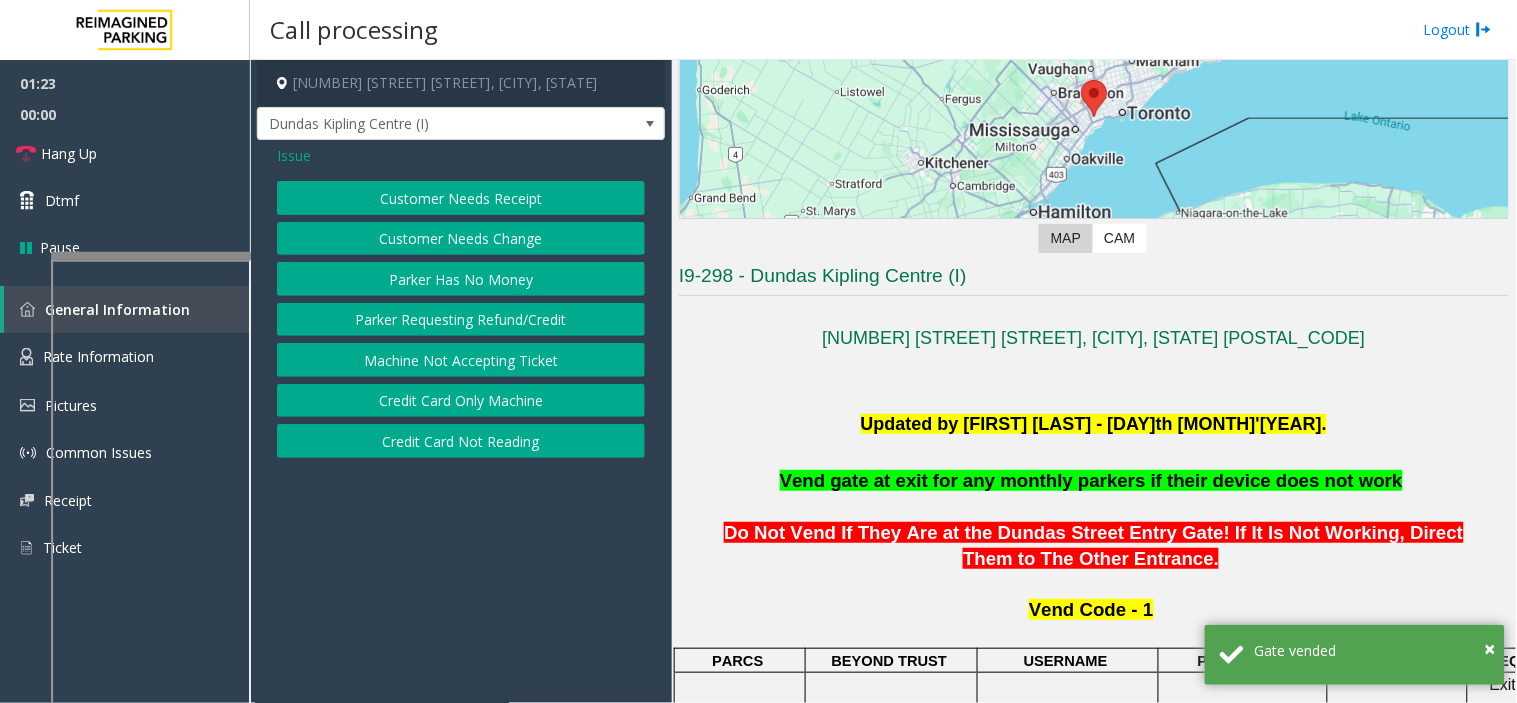 click on "Parker Has No Money" 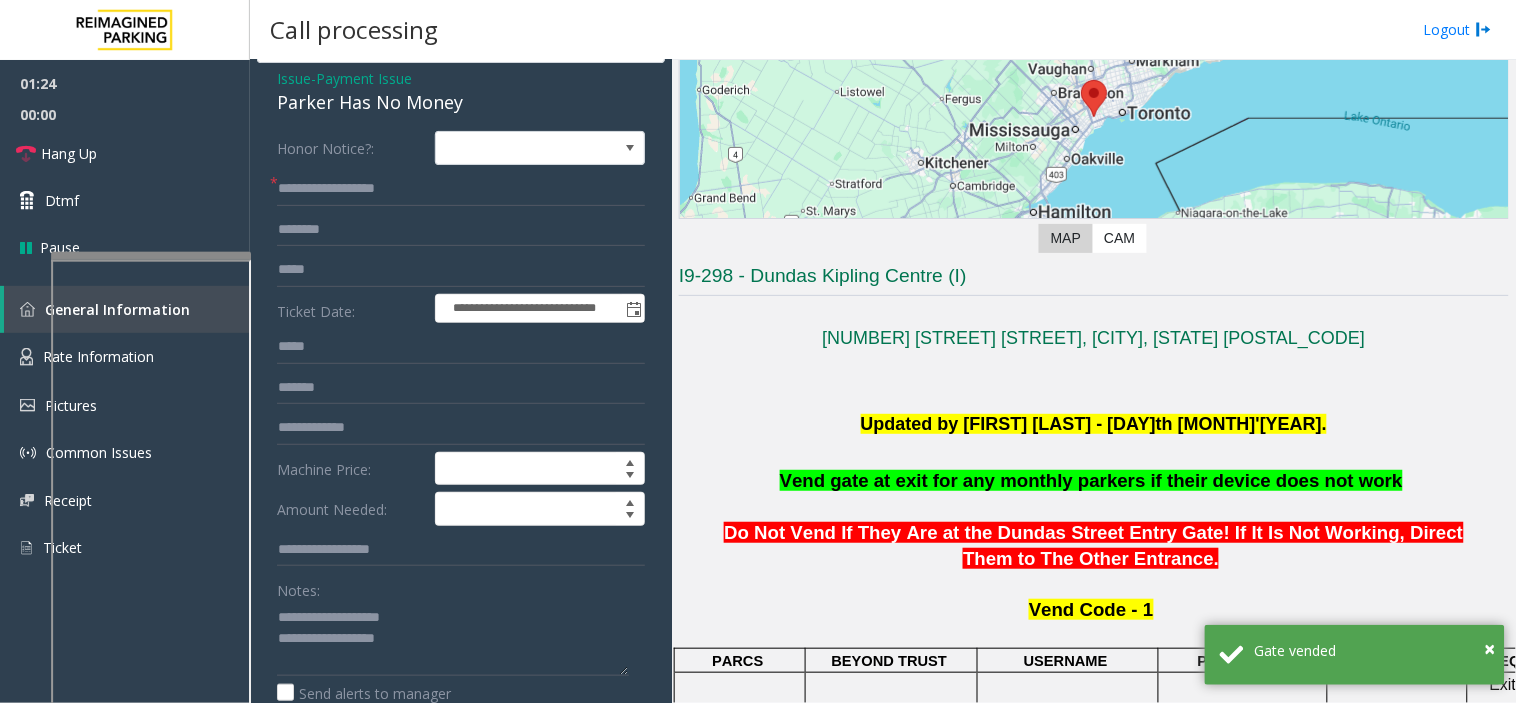scroll, scrollTop: 222, scrollLeft: 0, axis: vertical 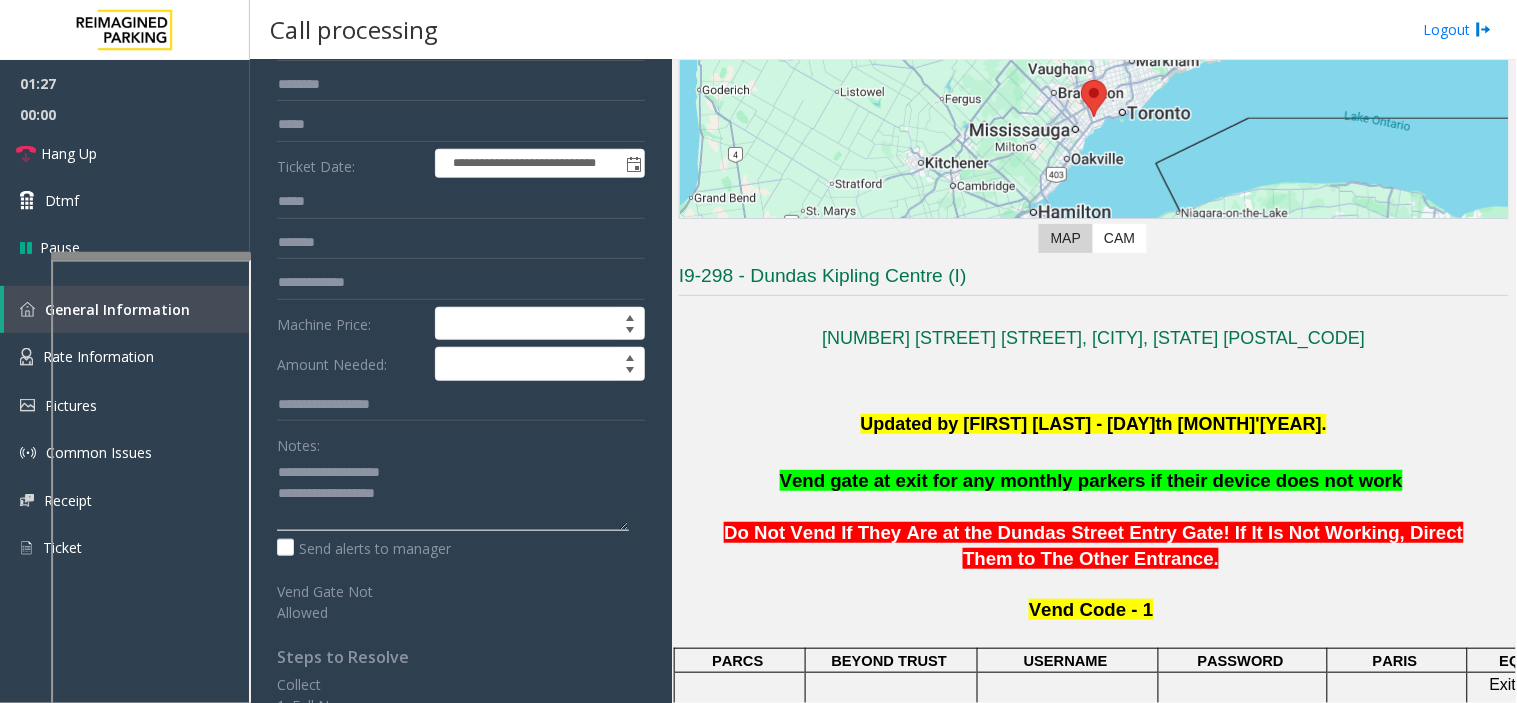 click 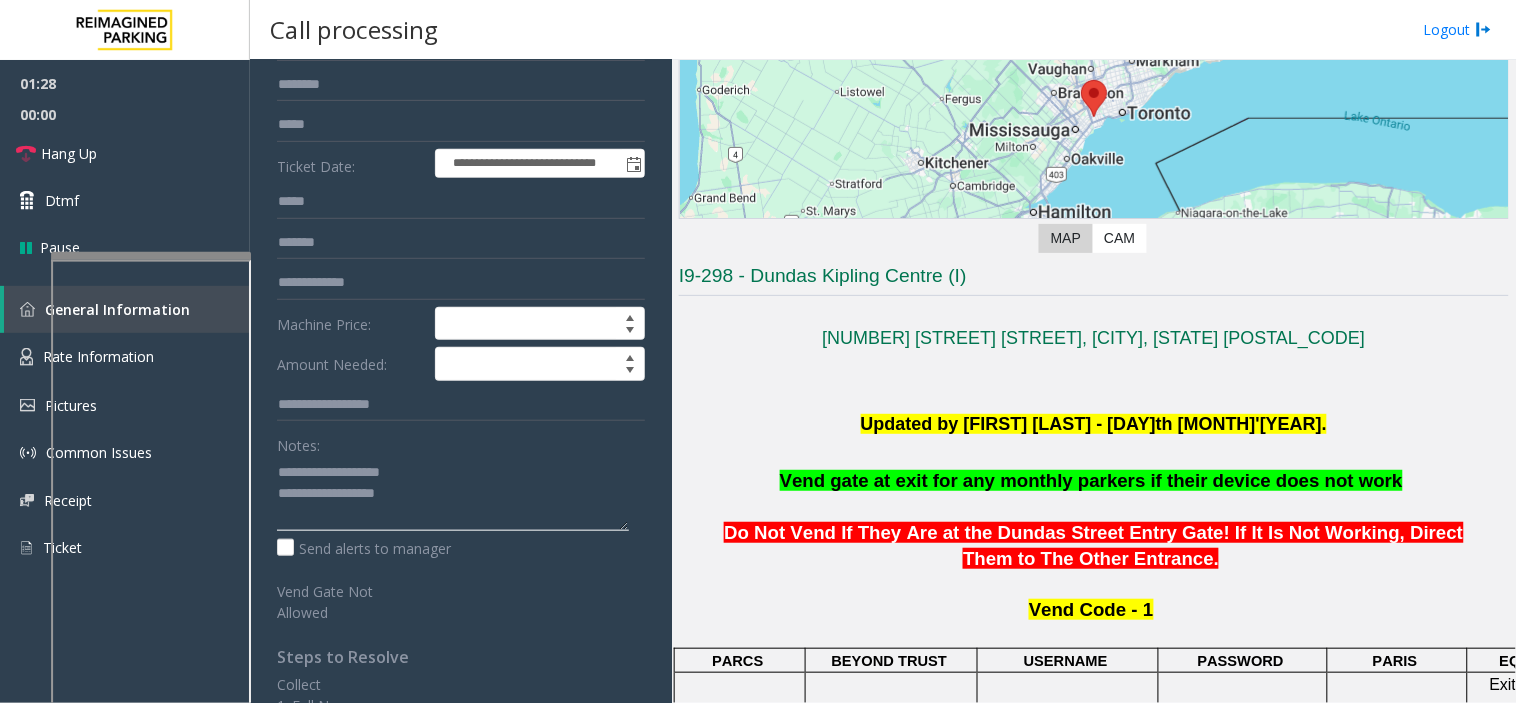 click 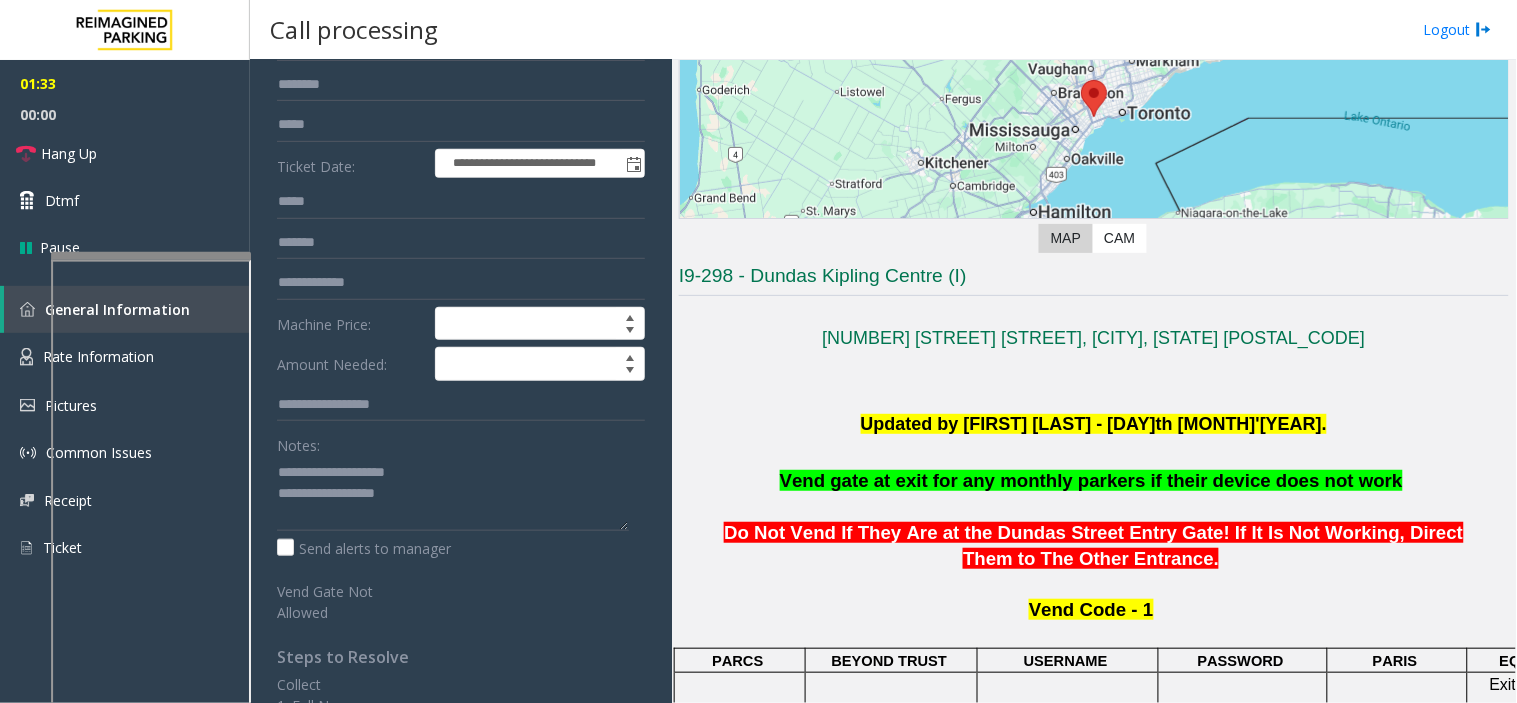 click on "**********" 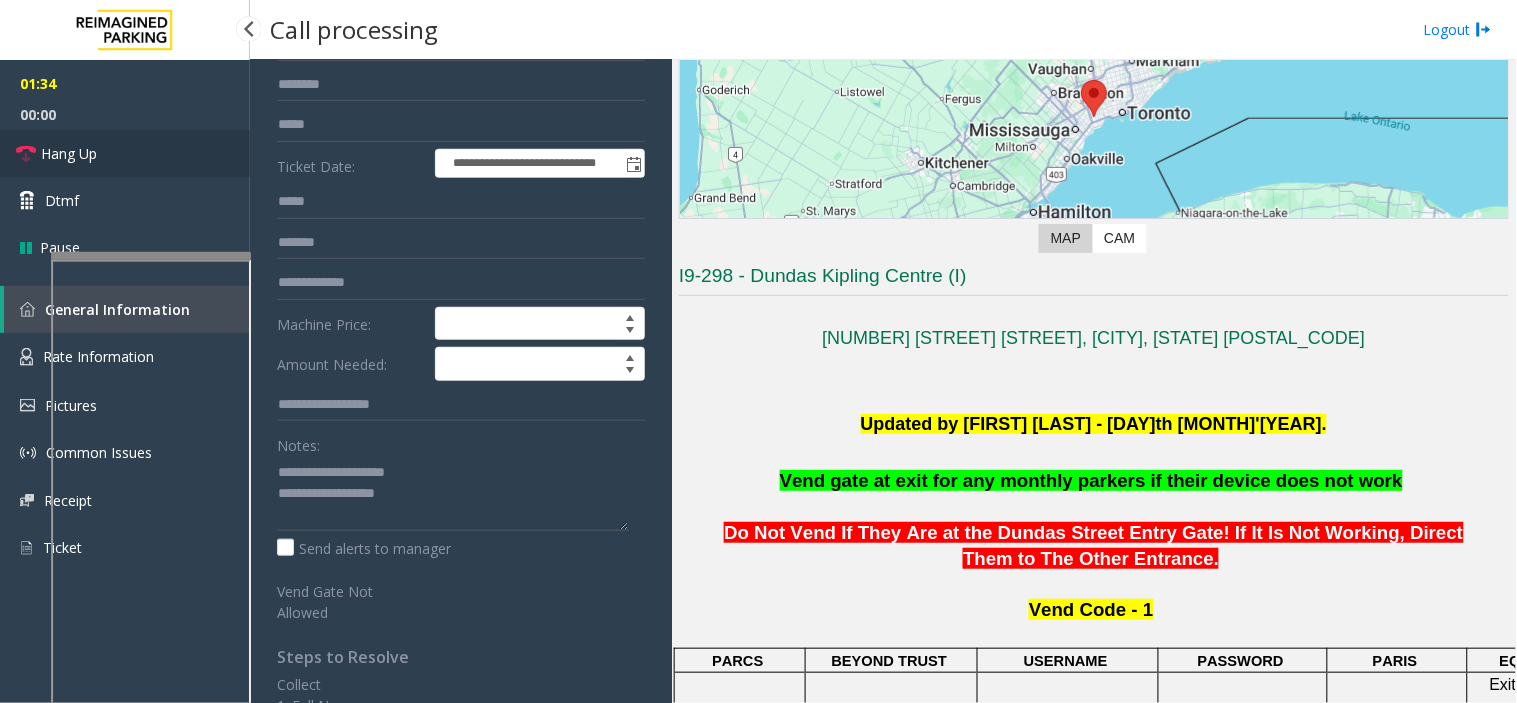 click on "Hang Up" at bounding box center (125, 153) 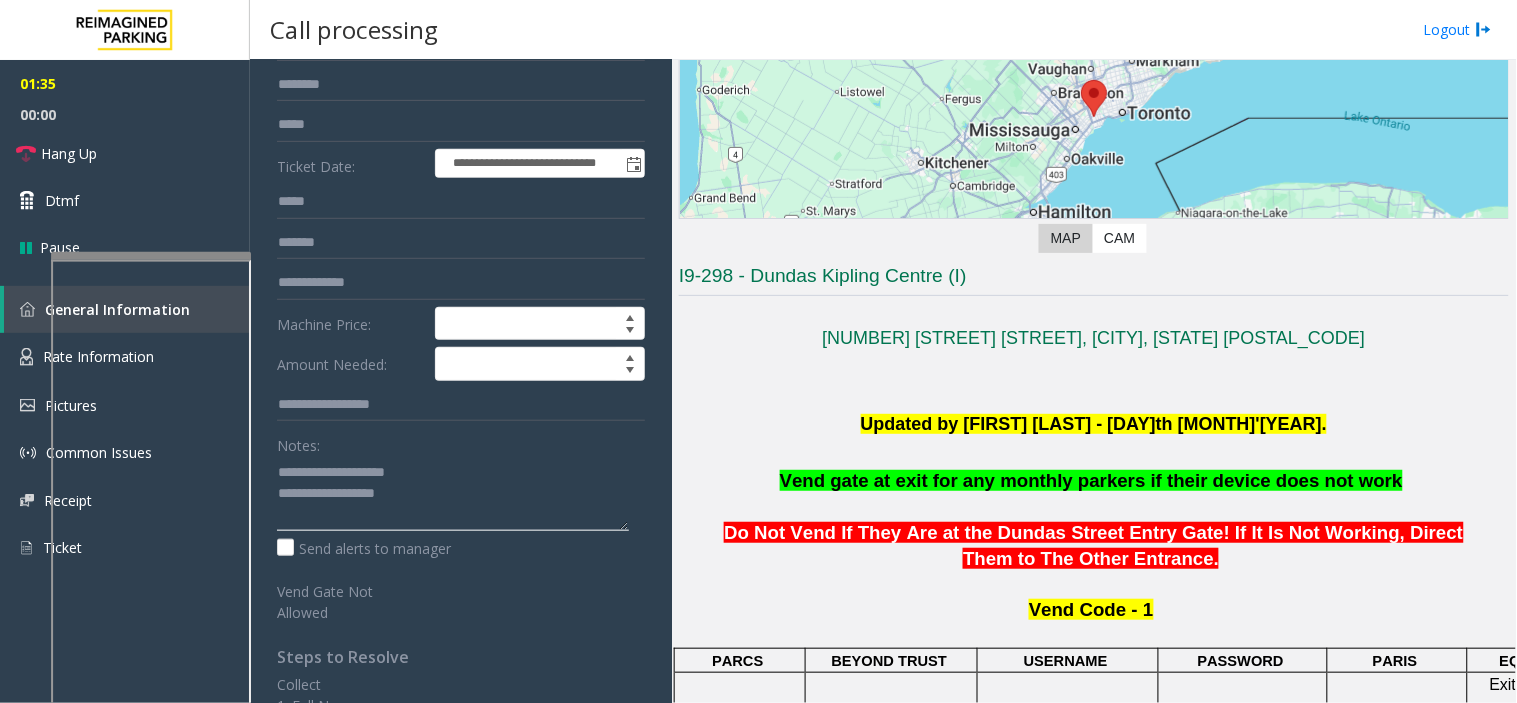 click 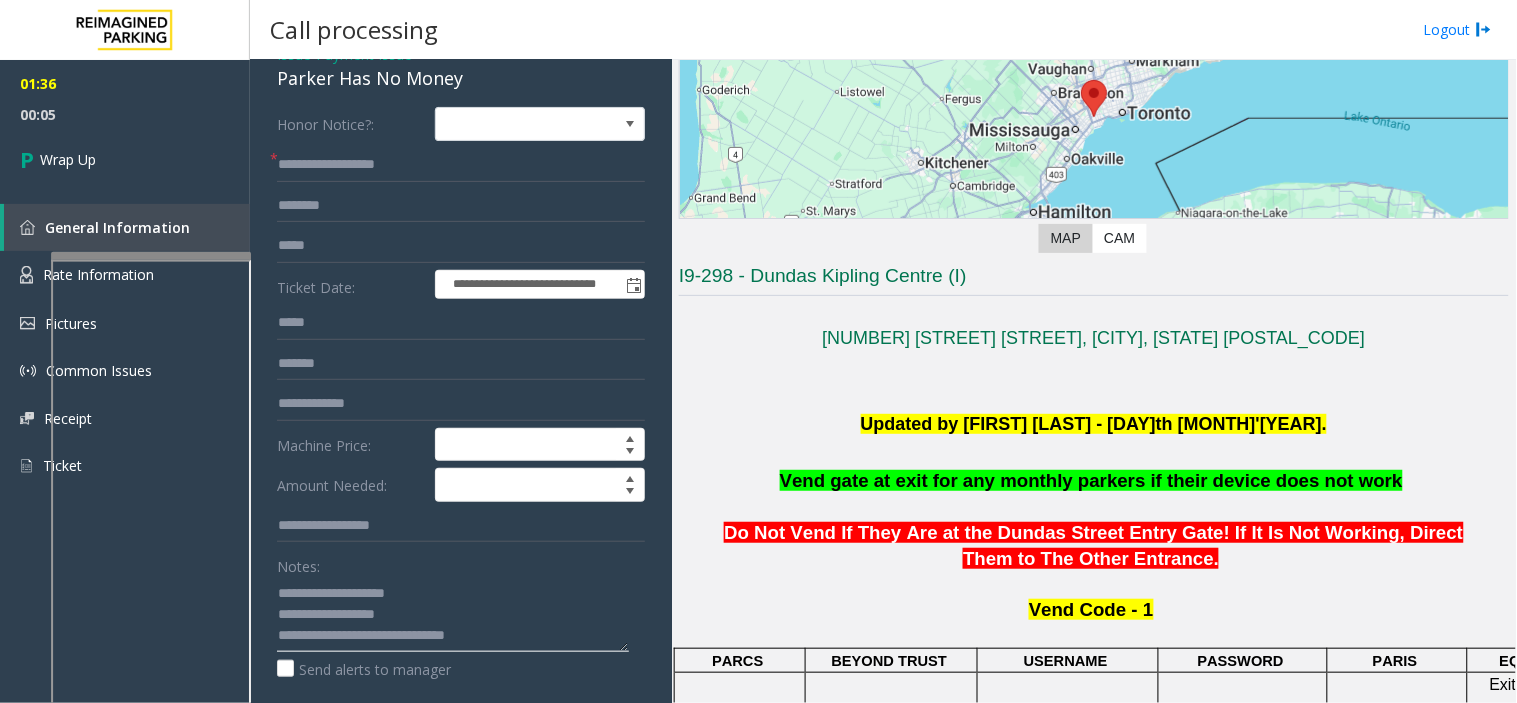 scroll, scrollTop: 0, scrollLeft: 0, axis: both 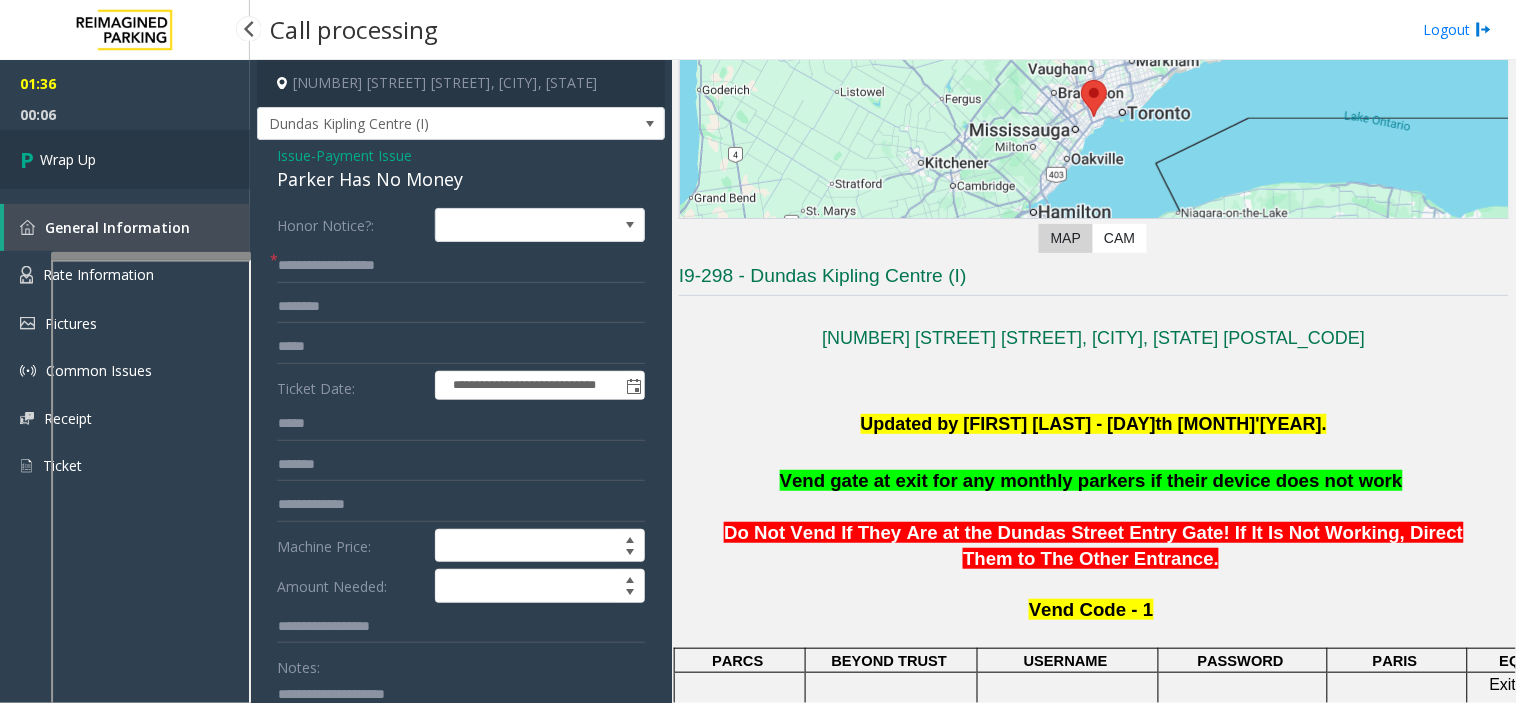 type on "**********" 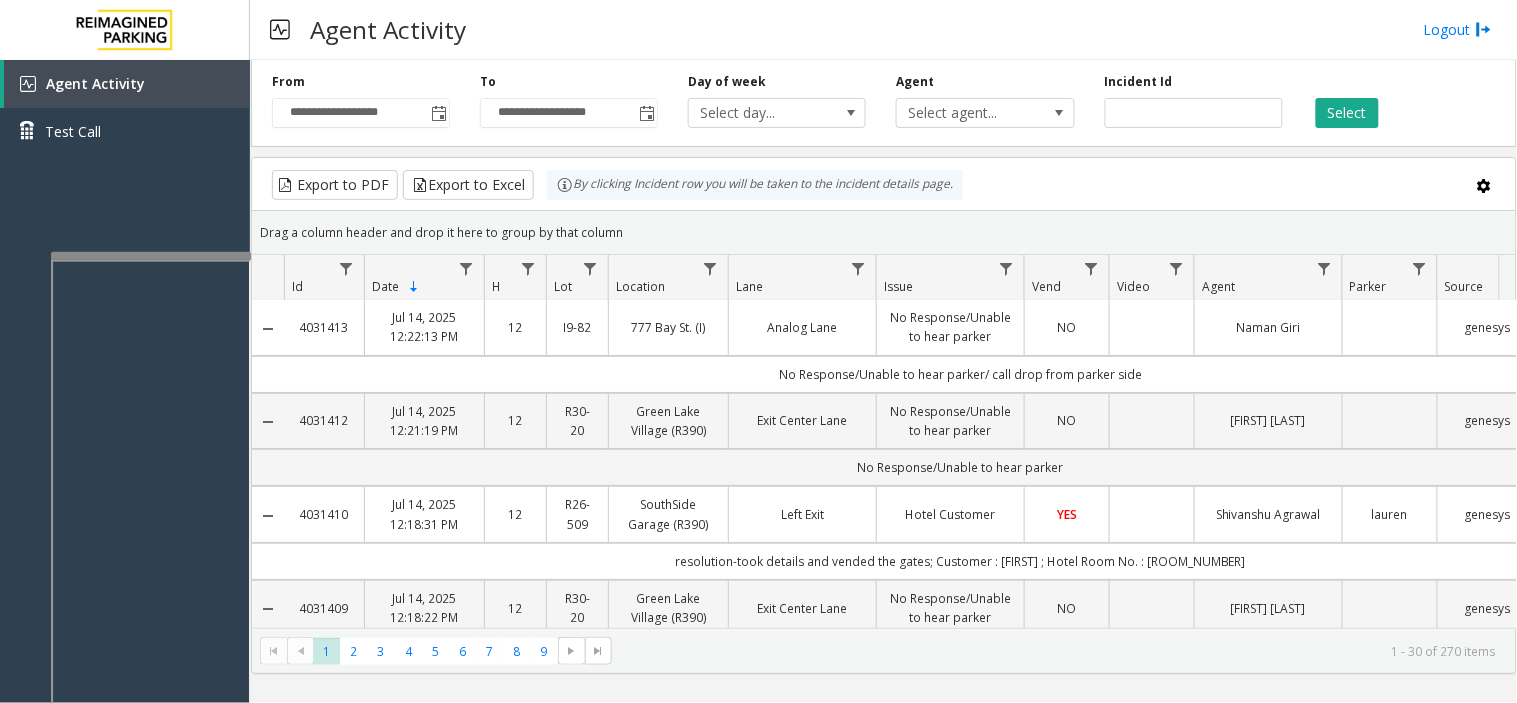 scroll, scrollTop: 0, scrollLeft: 0, axis: both 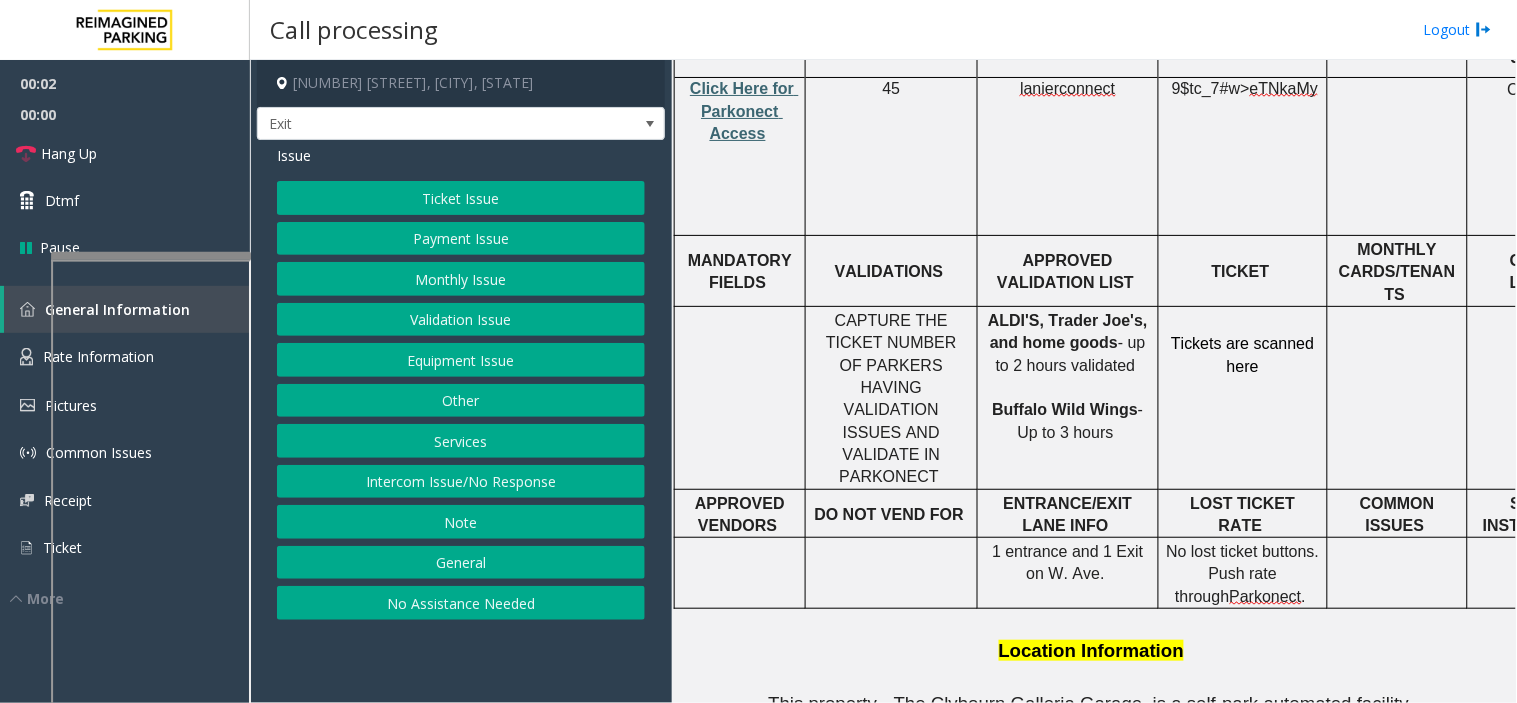 click on "Click Here for Parkonect Access" 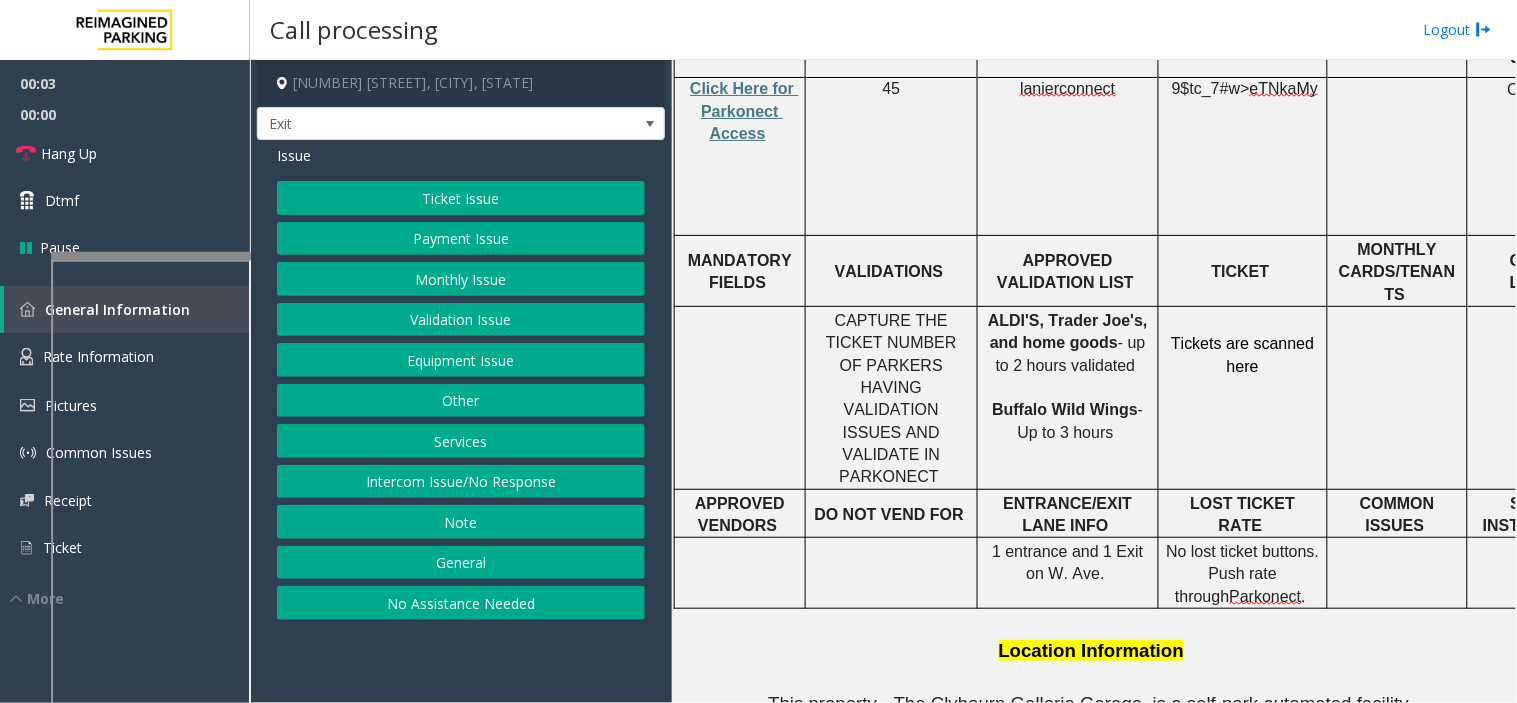 click on "lanierconnect" 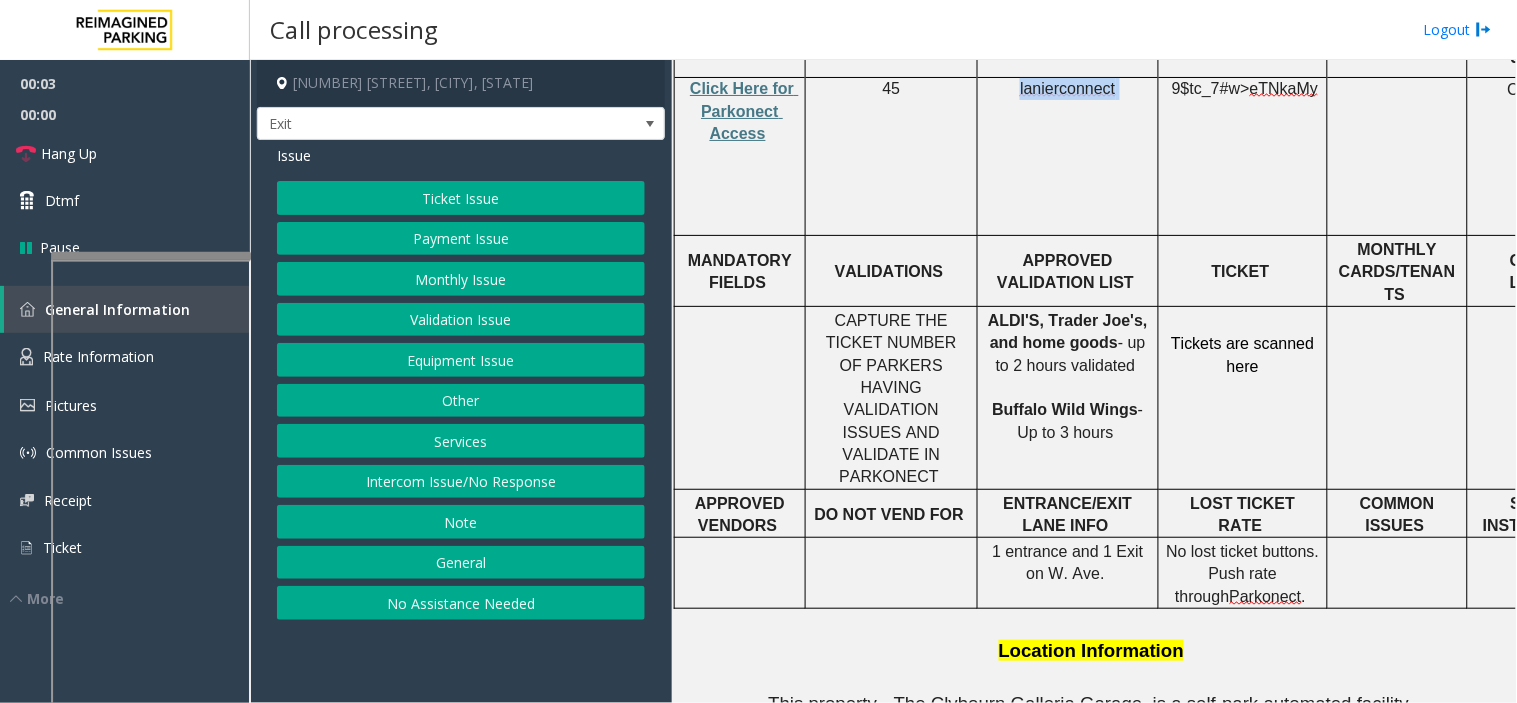 click on "lanierconnect" 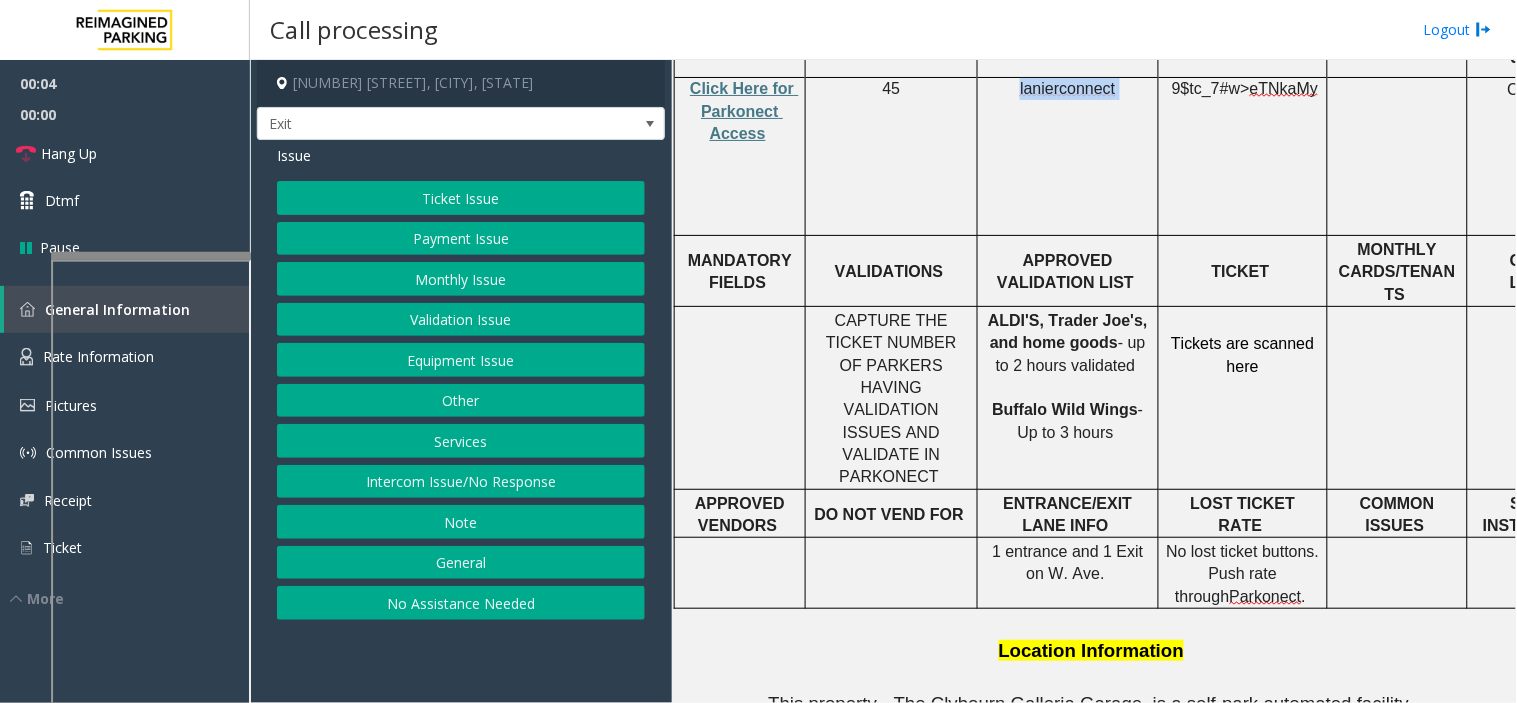 copy on "lanierconnect" 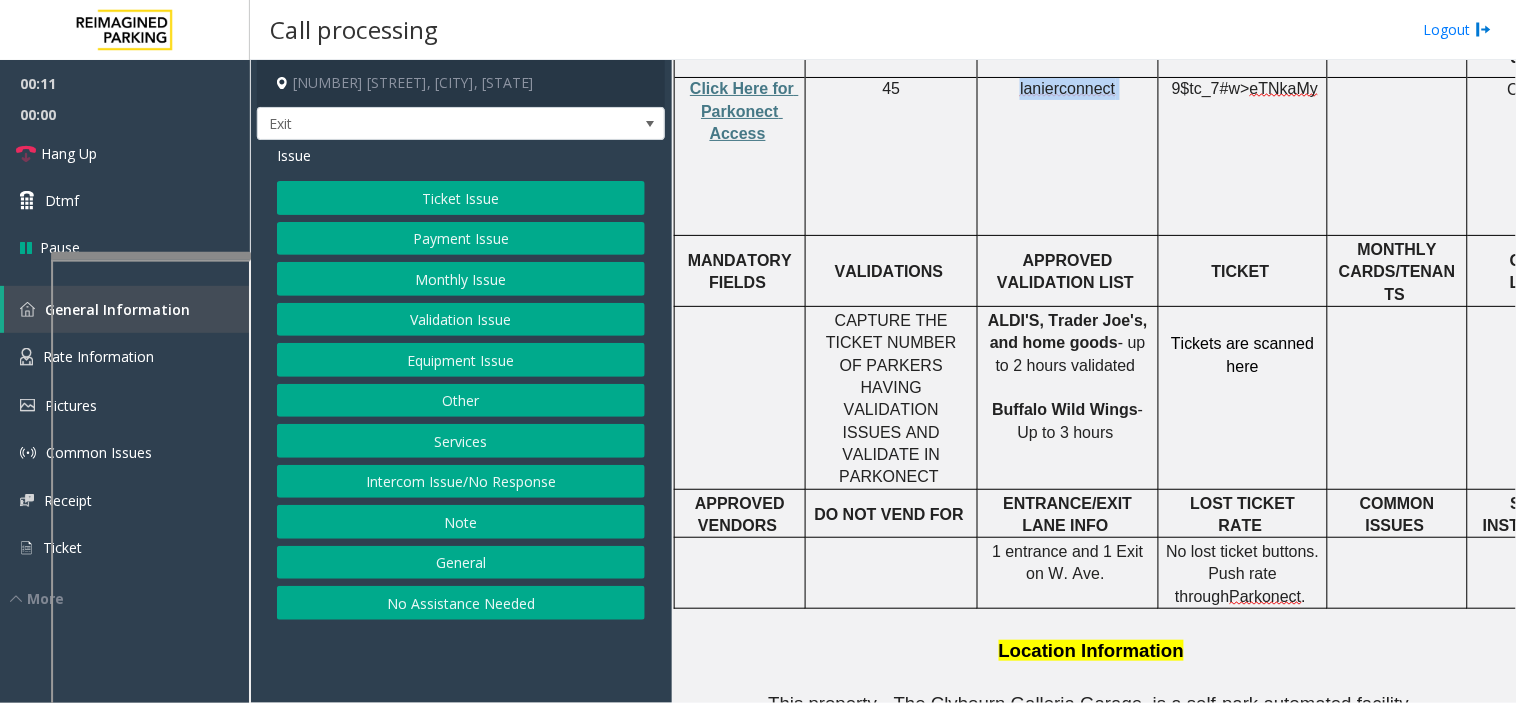 click on "Intercom Issue/No Response" 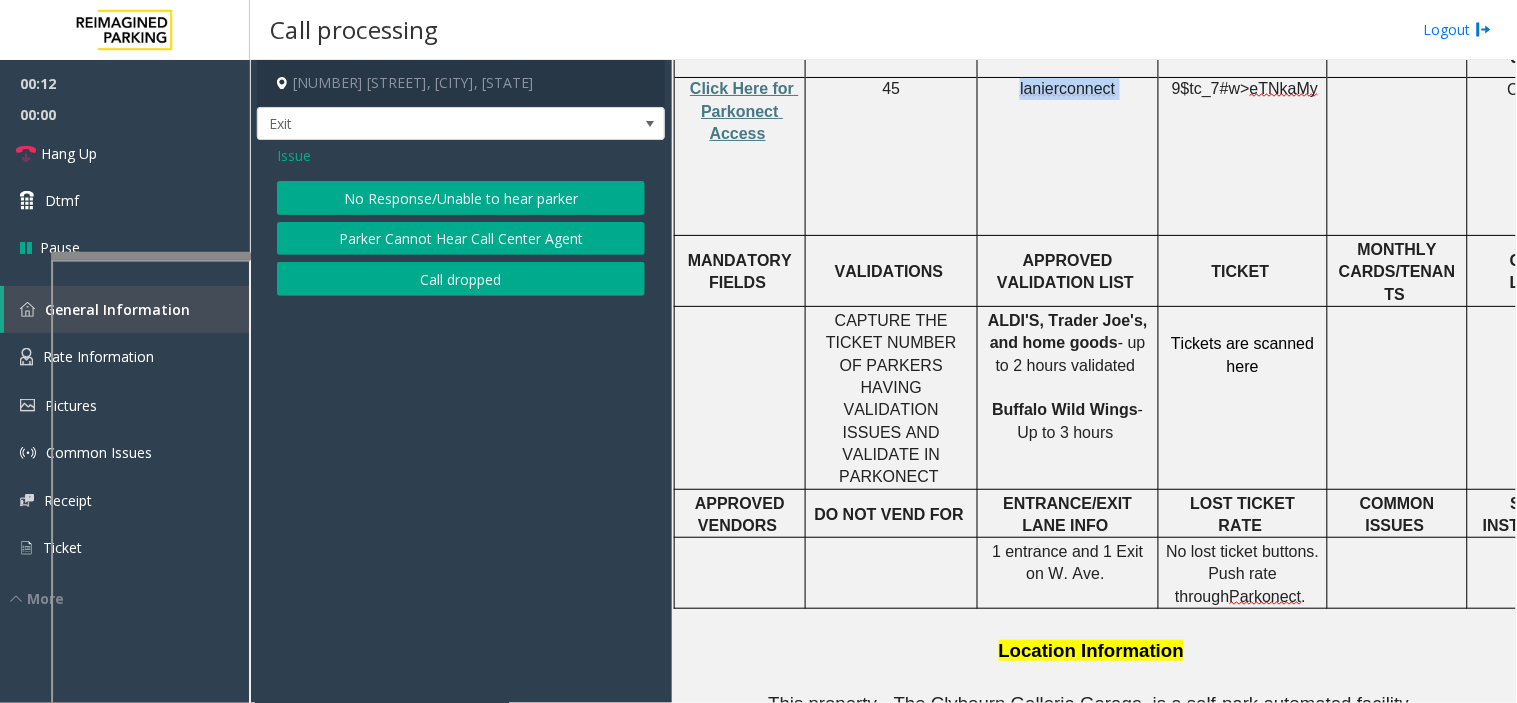 click on "No Response/Unable to hear parker" 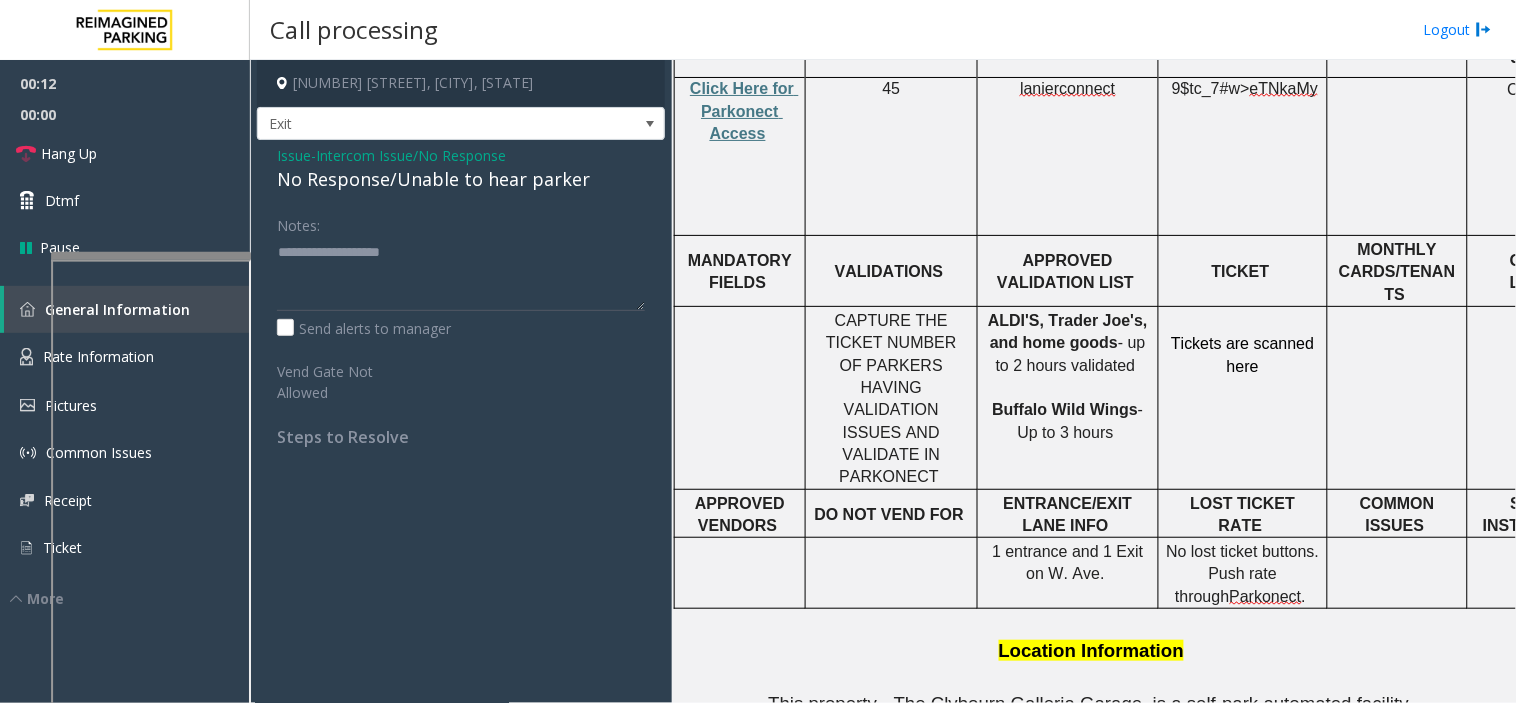 click on "No Response/Unable to hear parker" 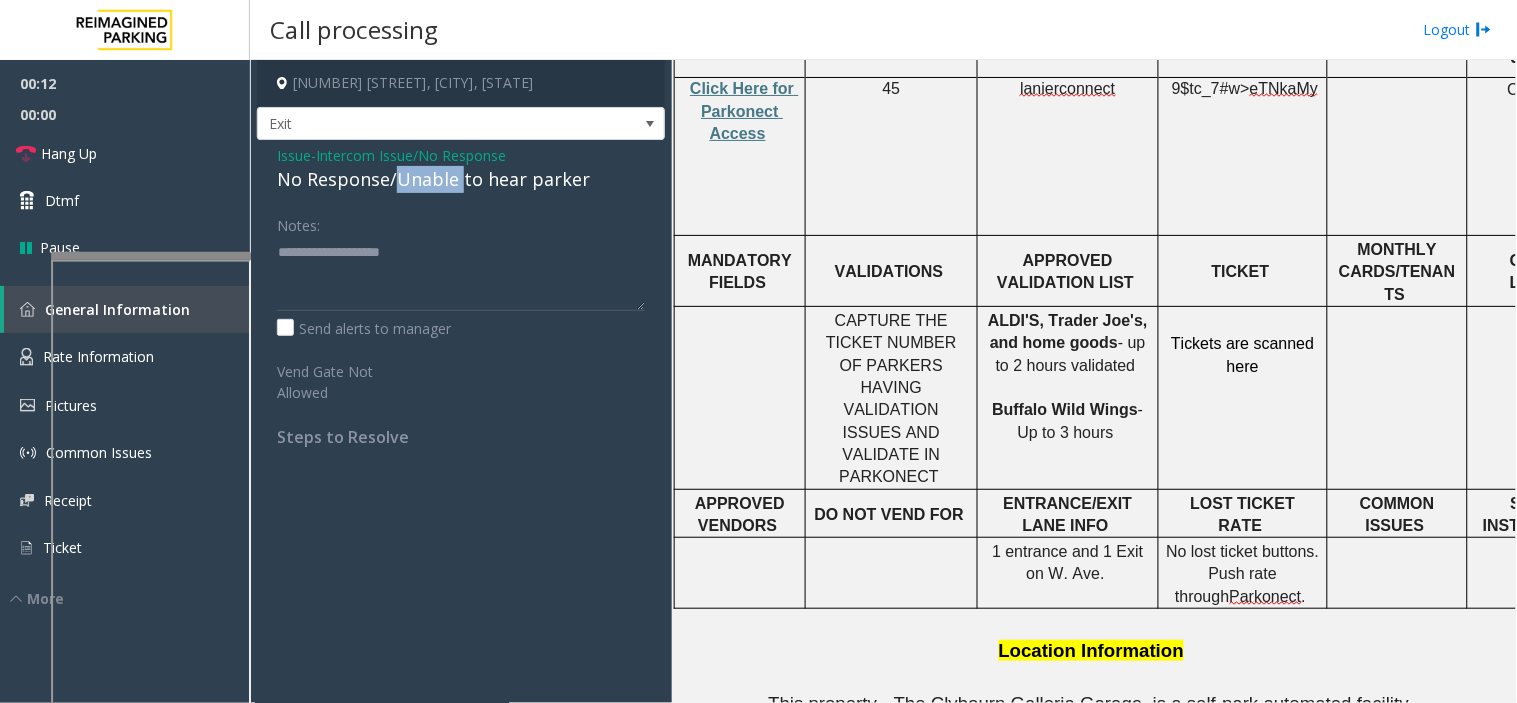 click on "No Response/Unable to hear parker" 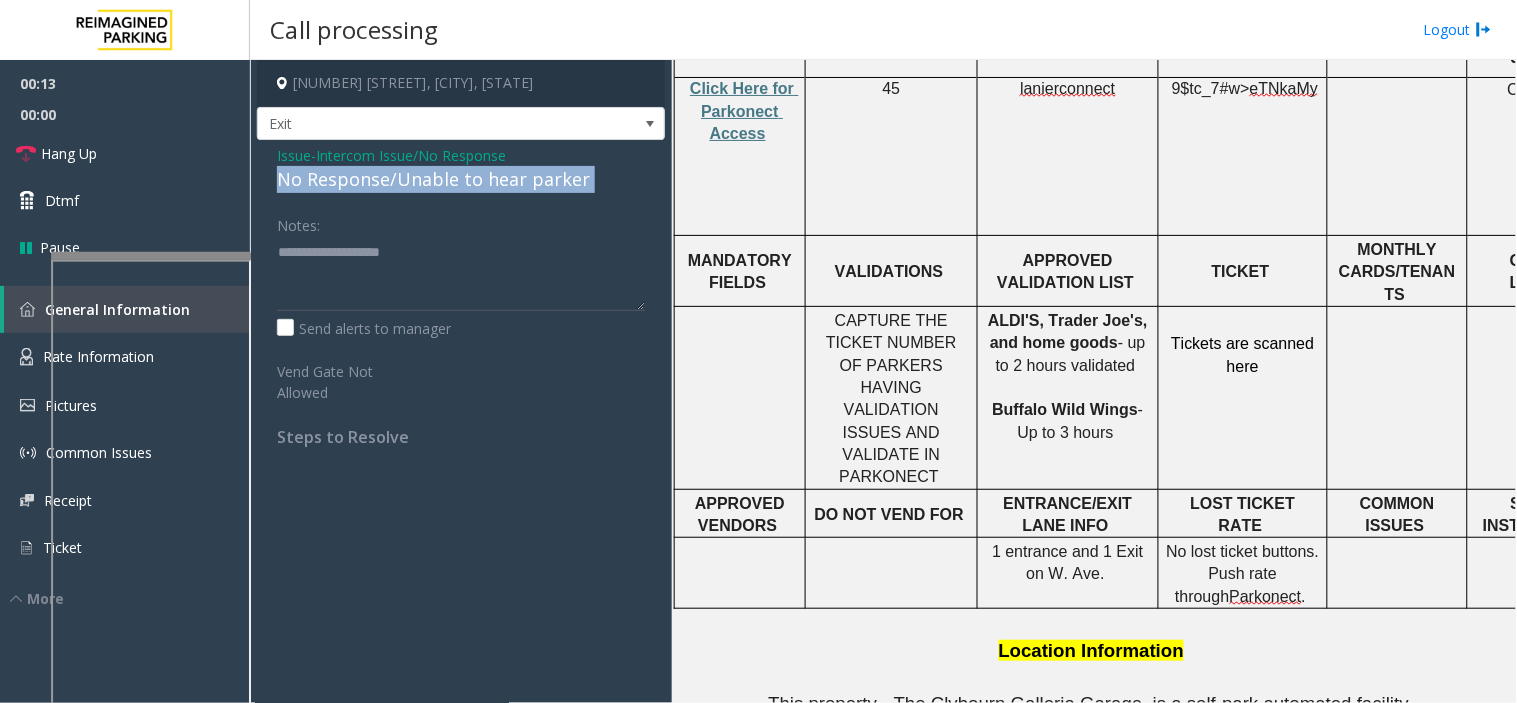 click on "No Response/Unable to hear parker" 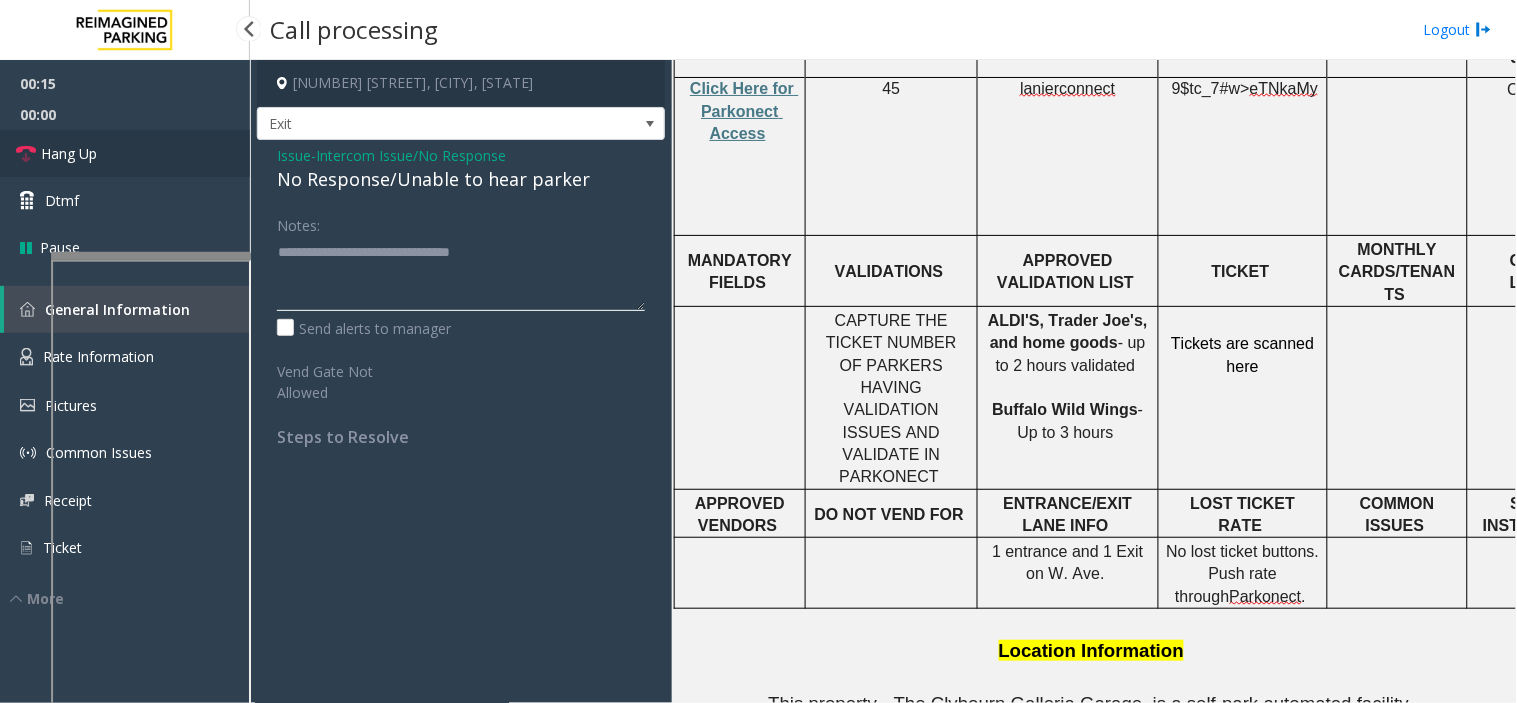 type on "**********" 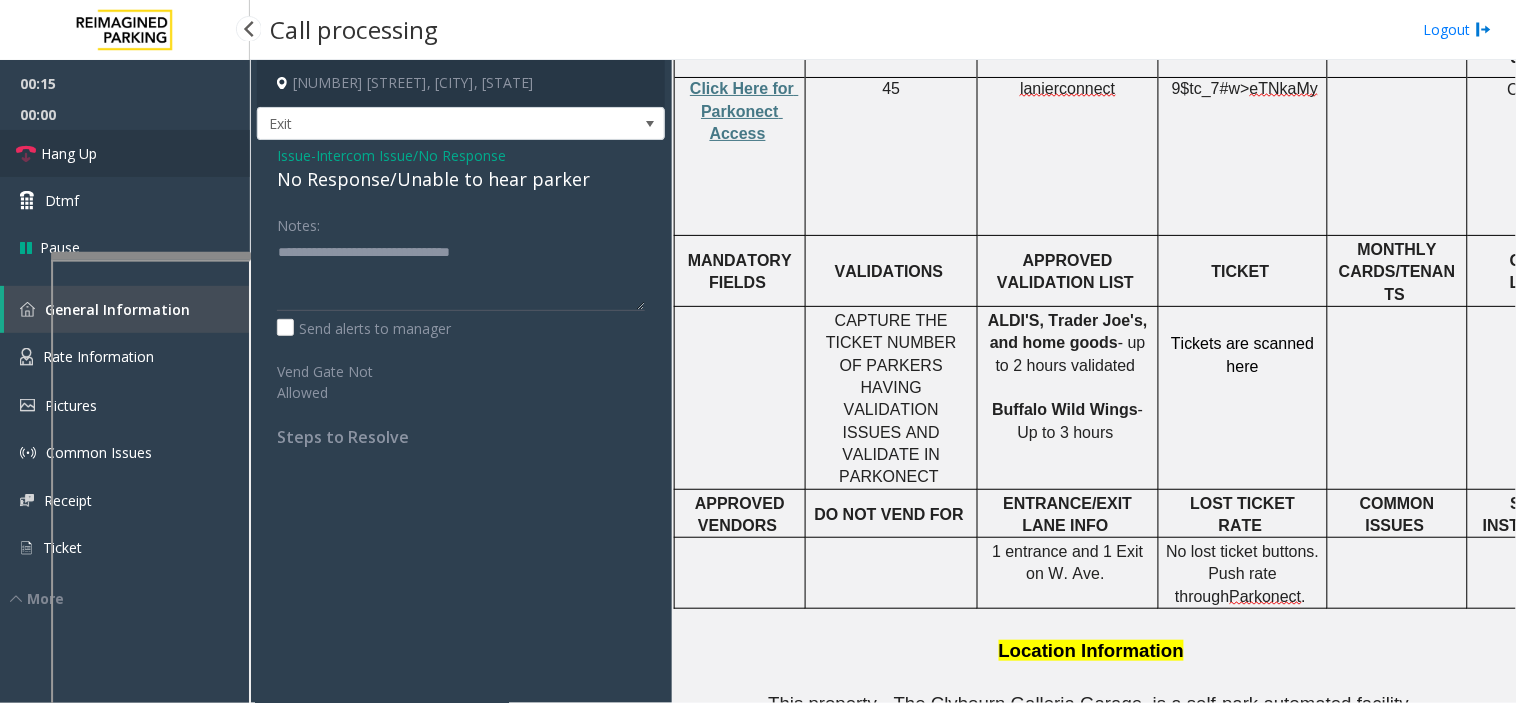 click on "Hang Up" at bounding box center [125, 153] 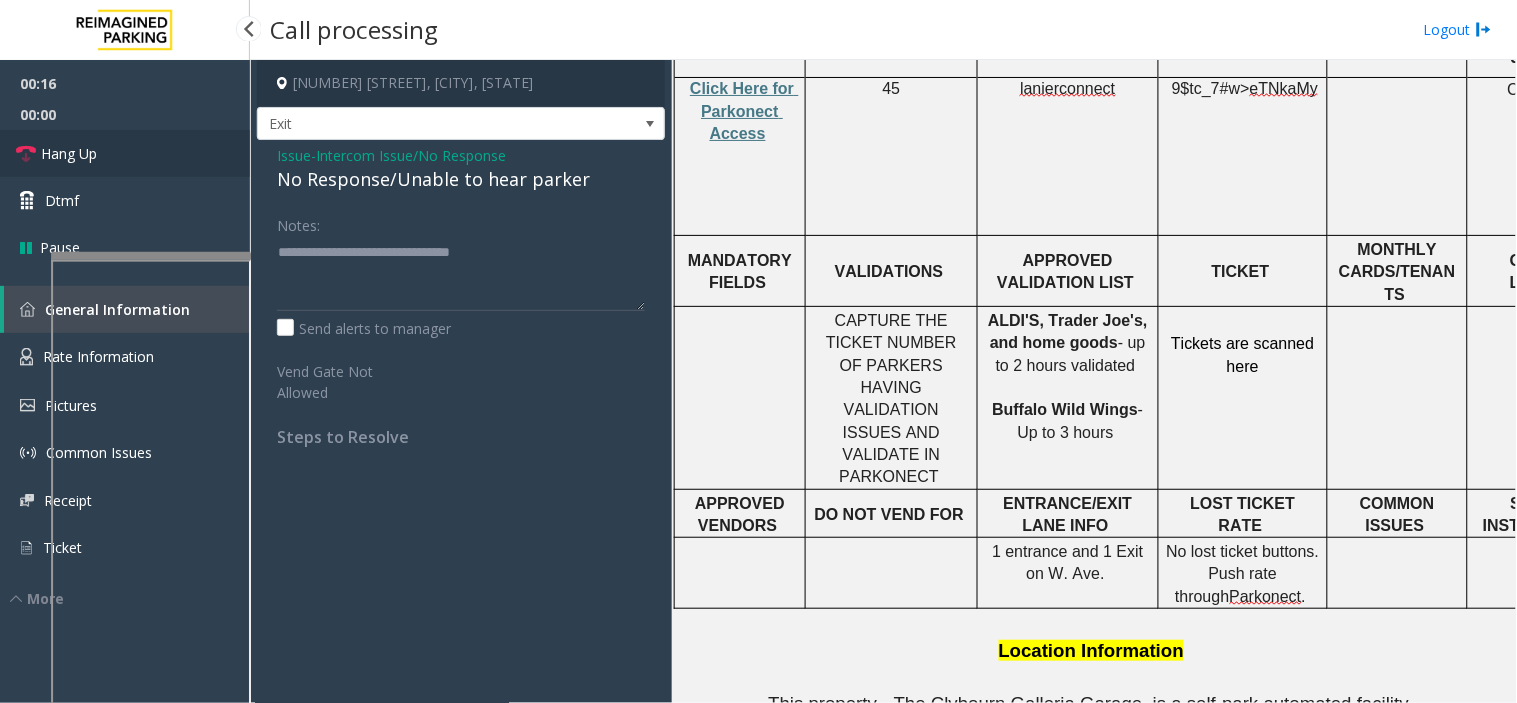 click on "Hang Up" at bounding box center (125, 153) 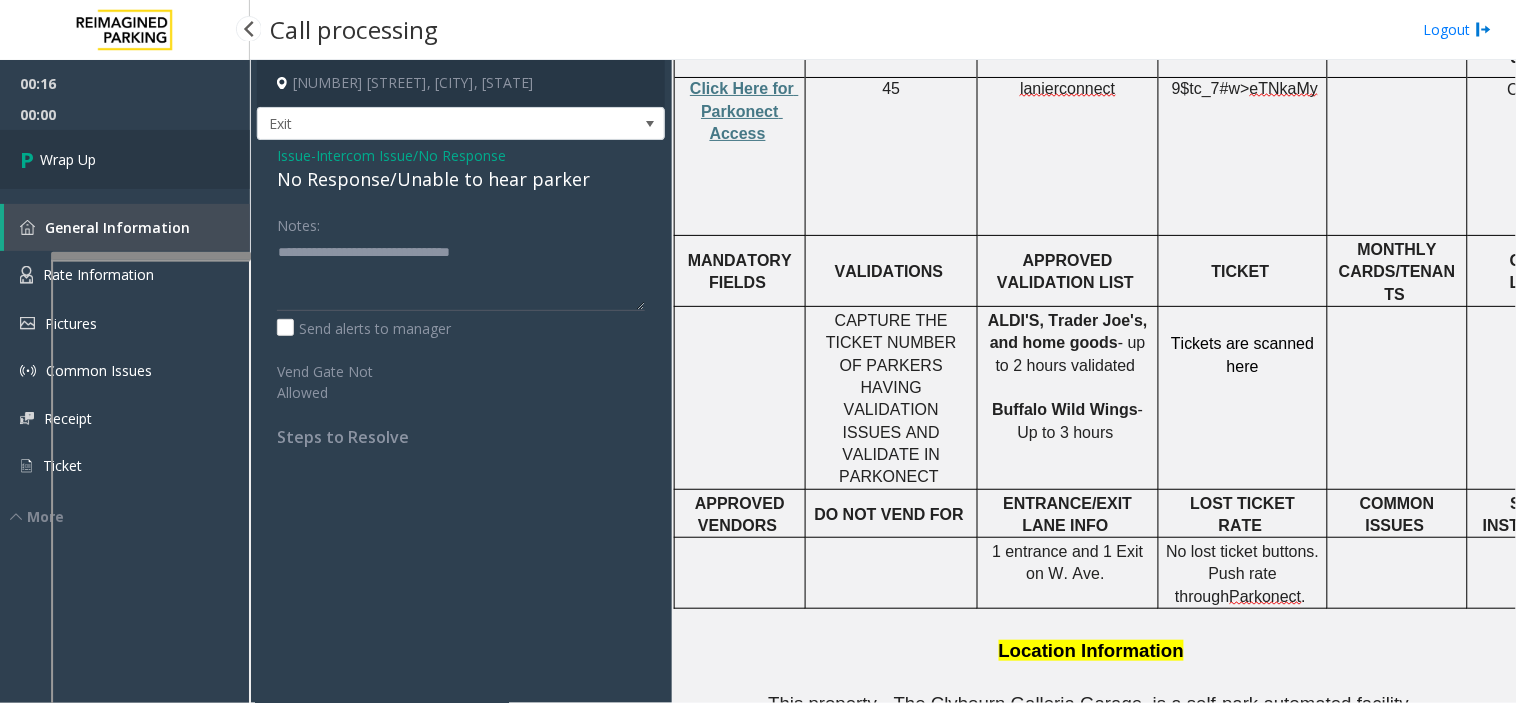 click on "Wrap Up" at bounding box center [125, 159] 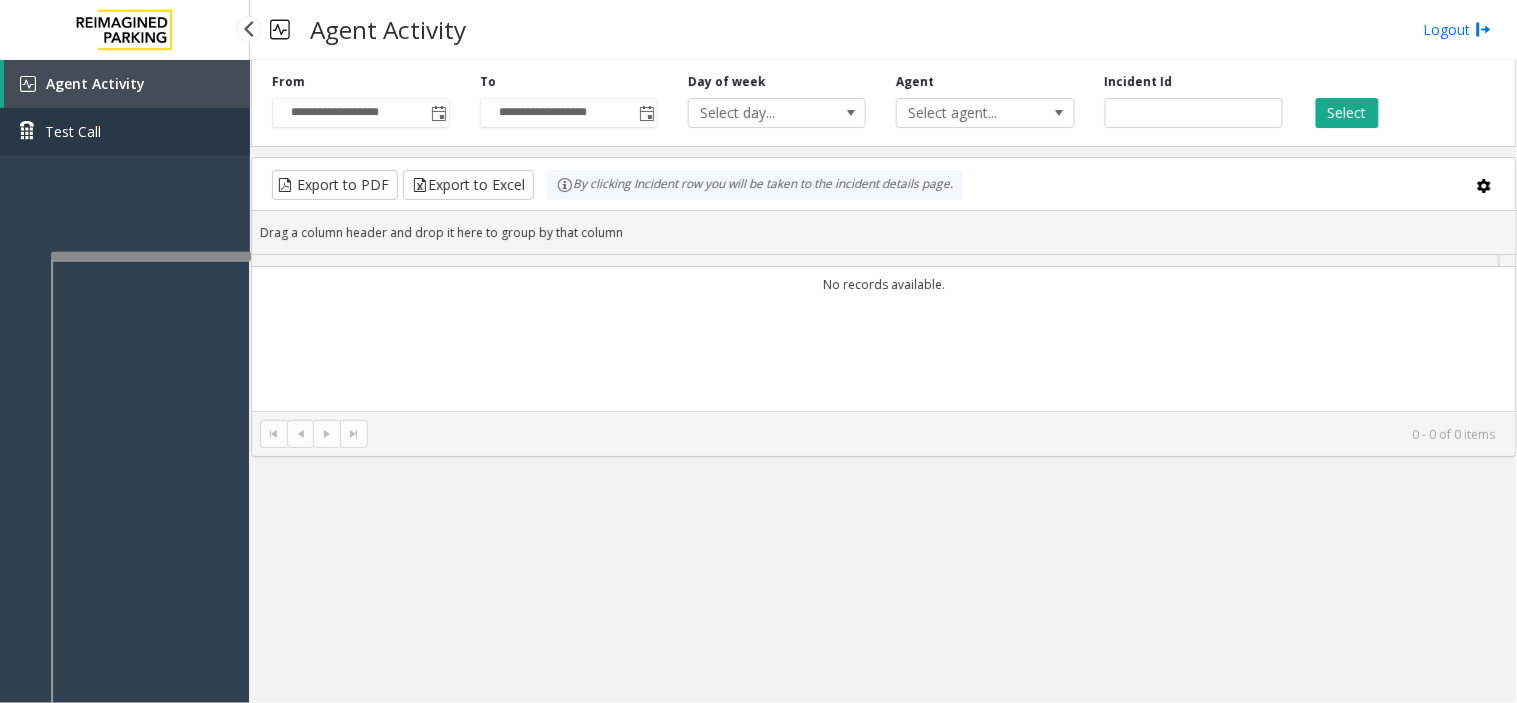 click on "Test Call" at bounding box center (125, 131) 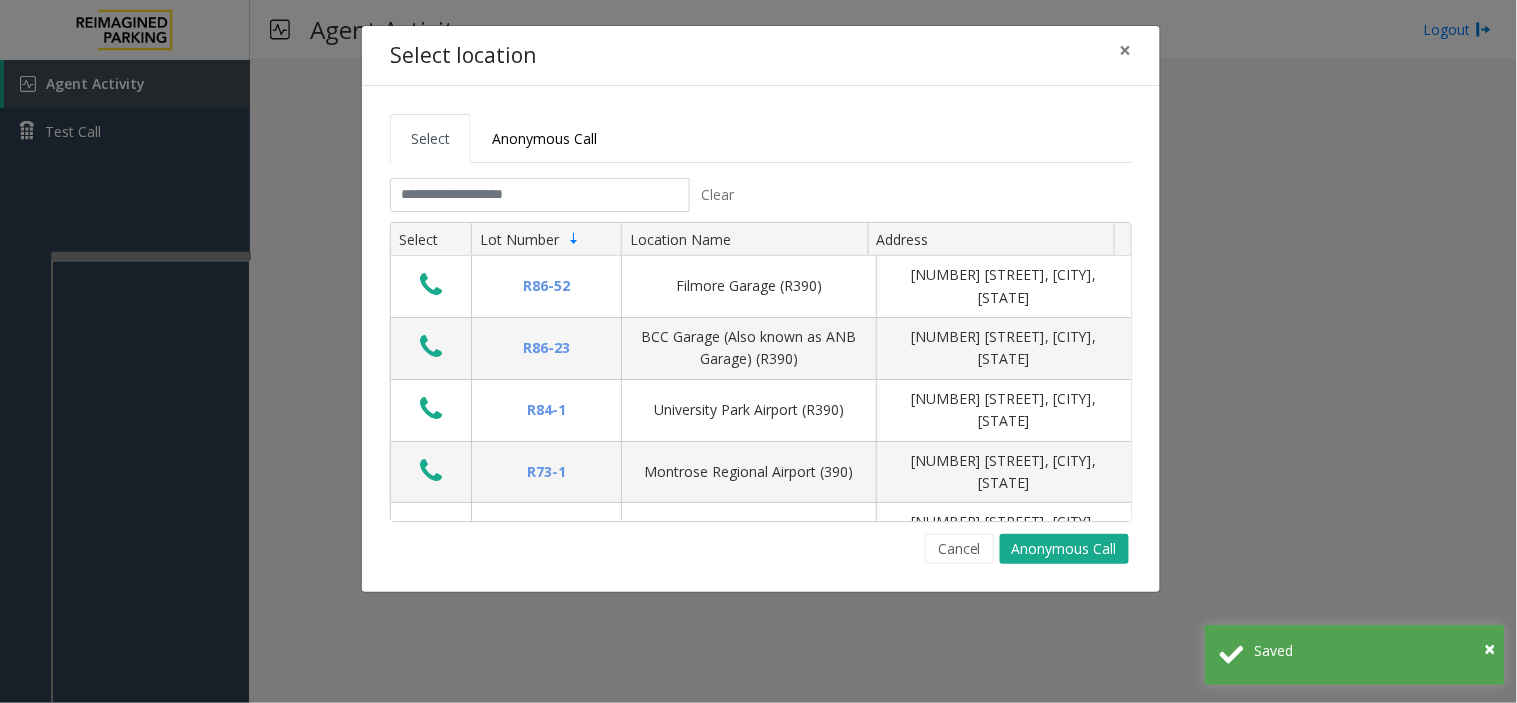 drag, startPoint x: 195, startPoint y: 113, endPoint x: 652, endPoint y: 65, distance: 459.5139 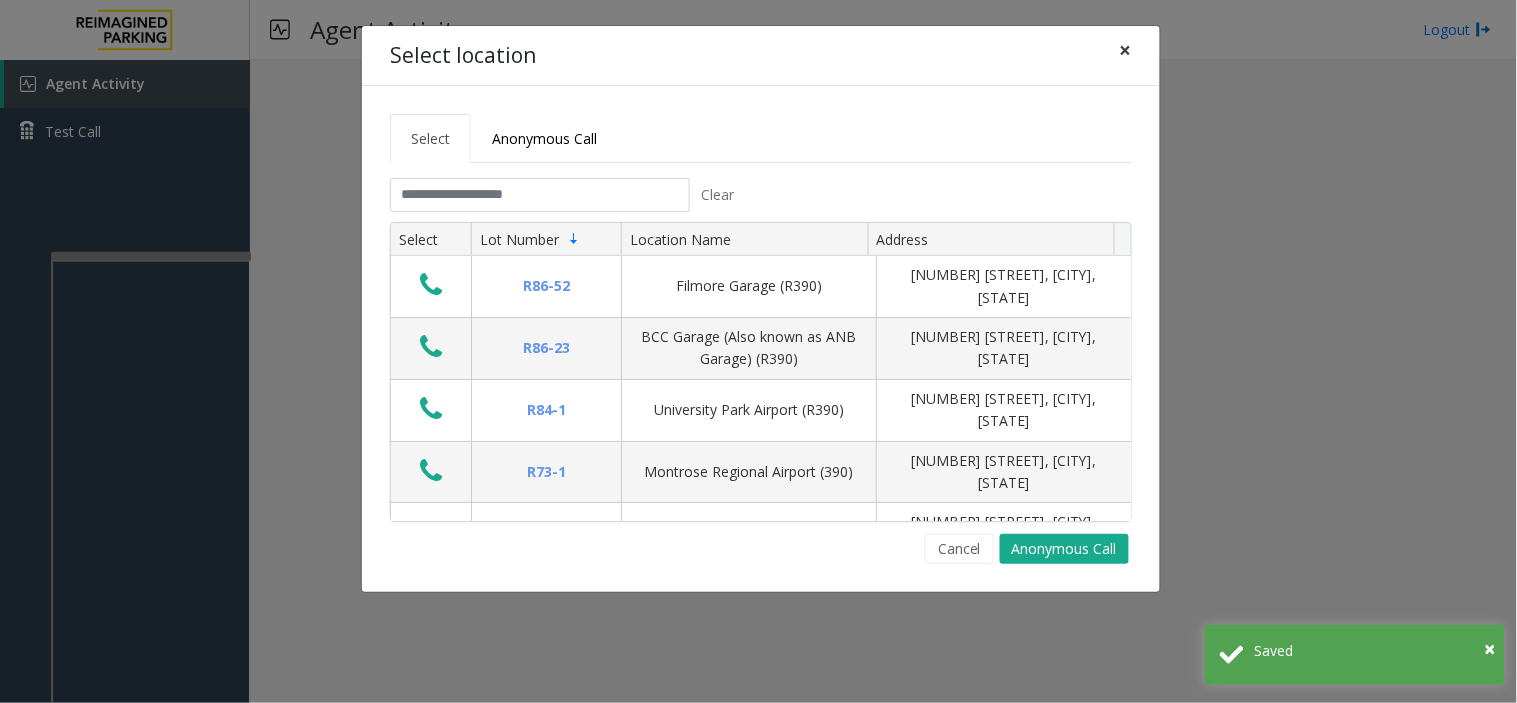 click on "×" 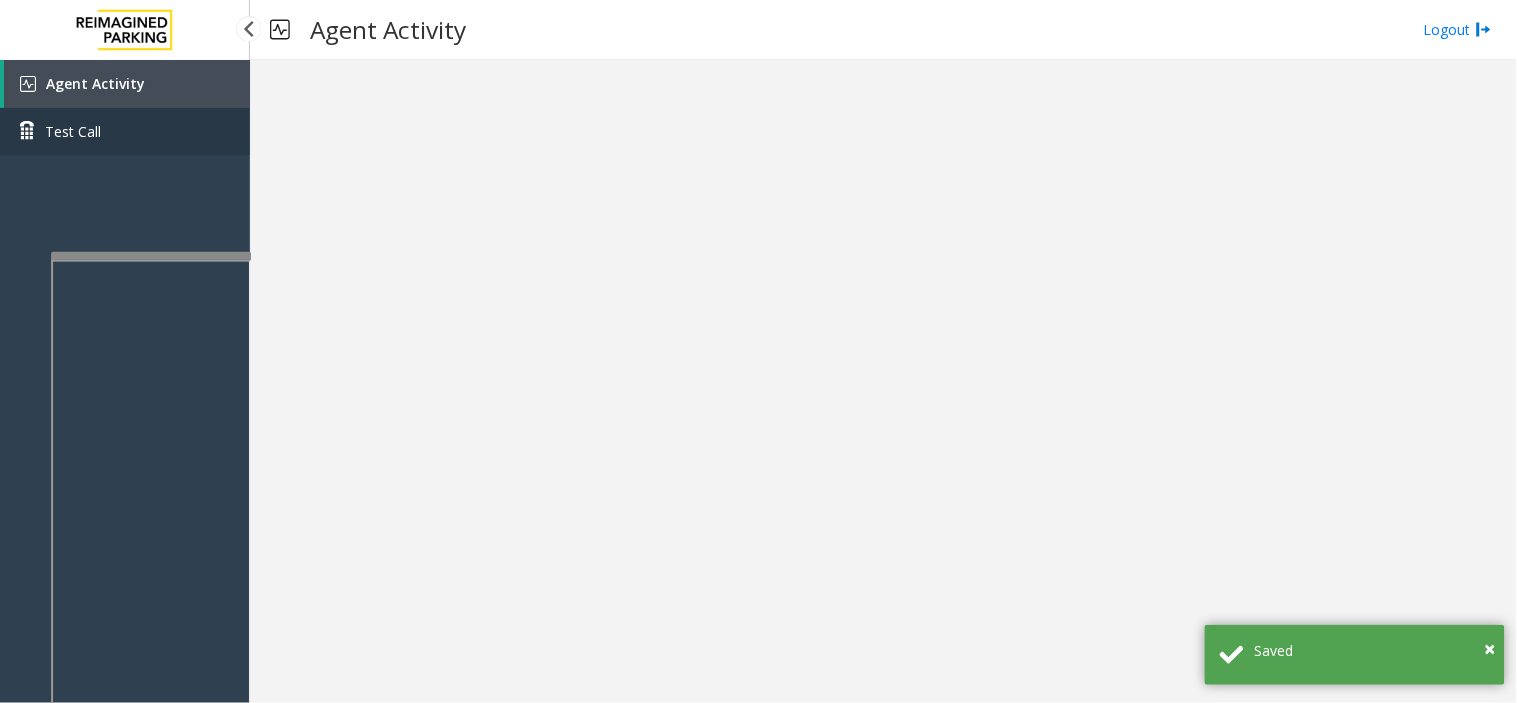 click on "Test Call" at bounding box center (125, 131) 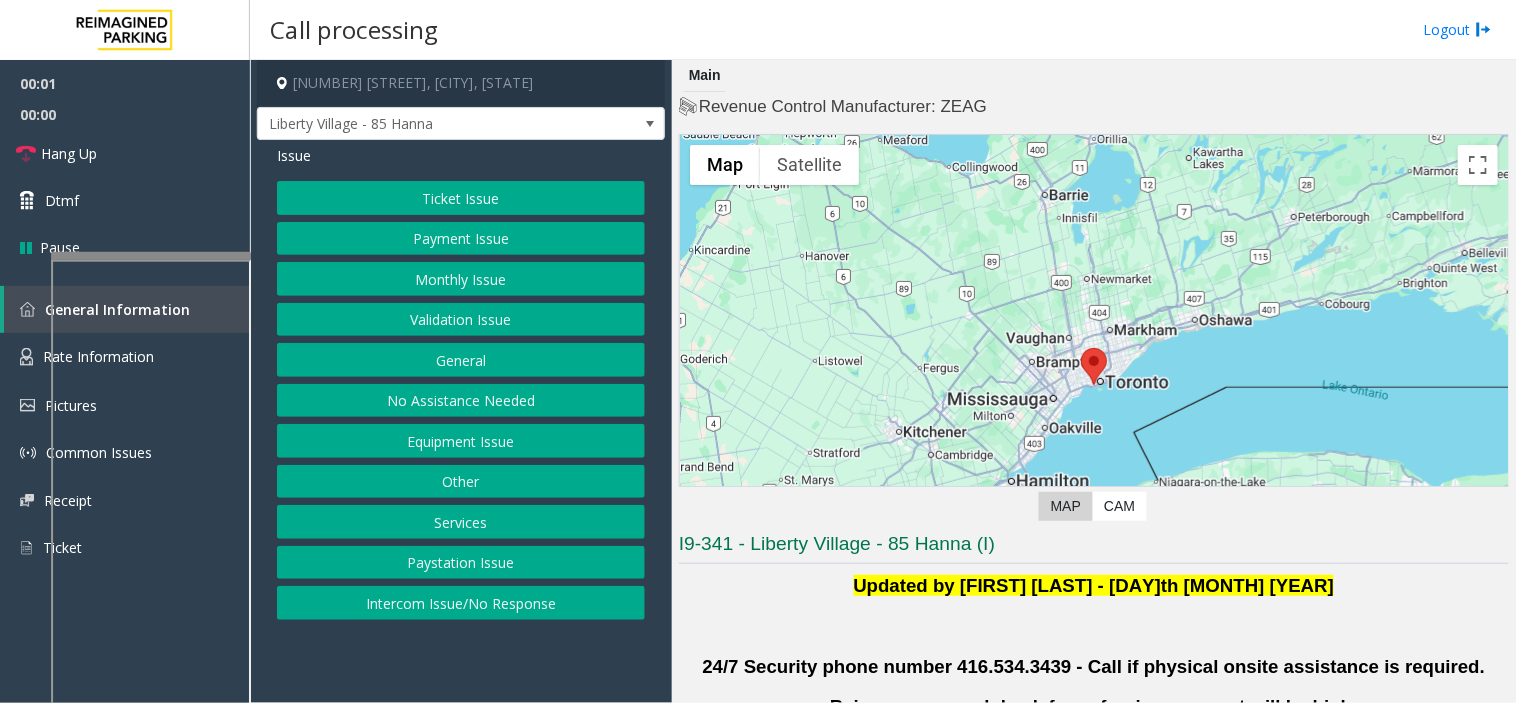 drag, startPoint x: 107, startPoint y: 114, endPoint x: 1036, endPoint y: 74, distance: 929.8607 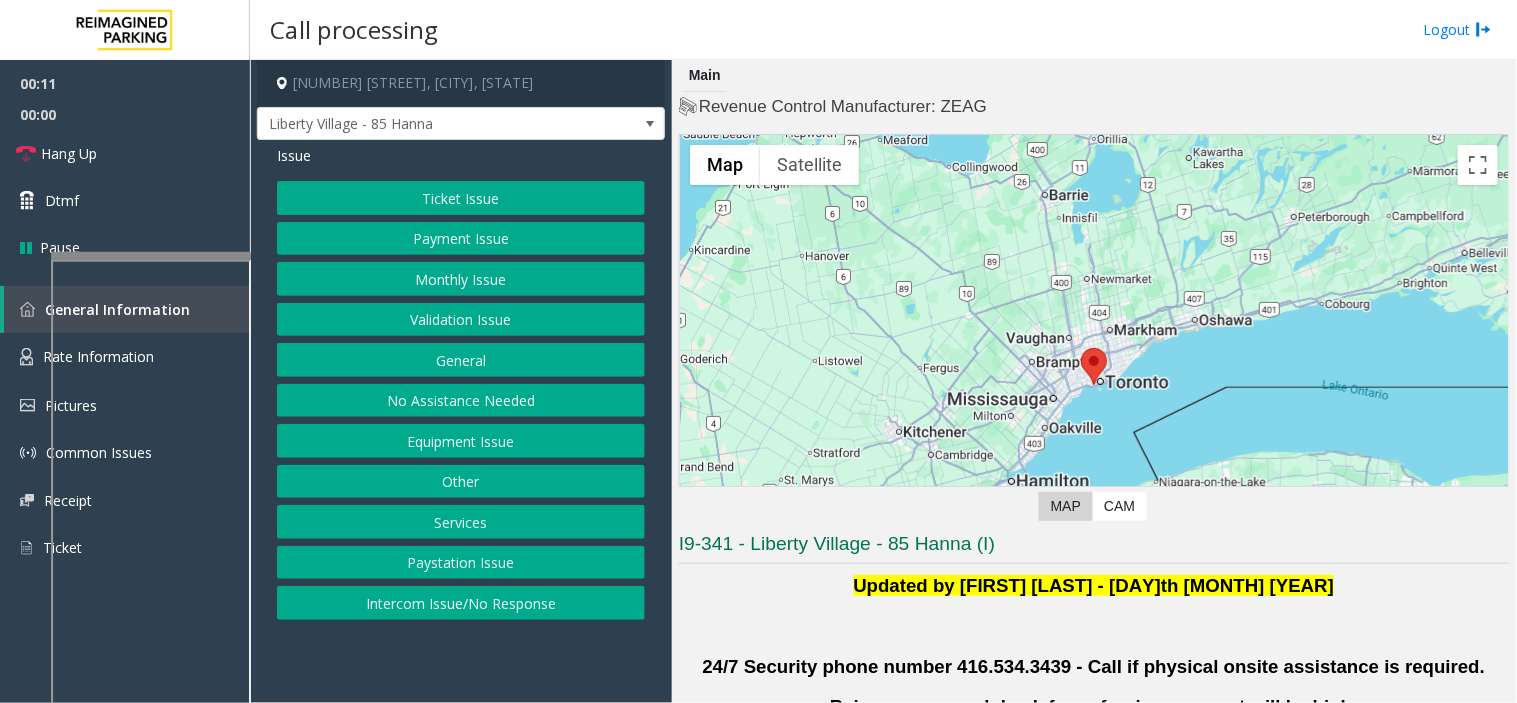 click on "Ticket Issue" 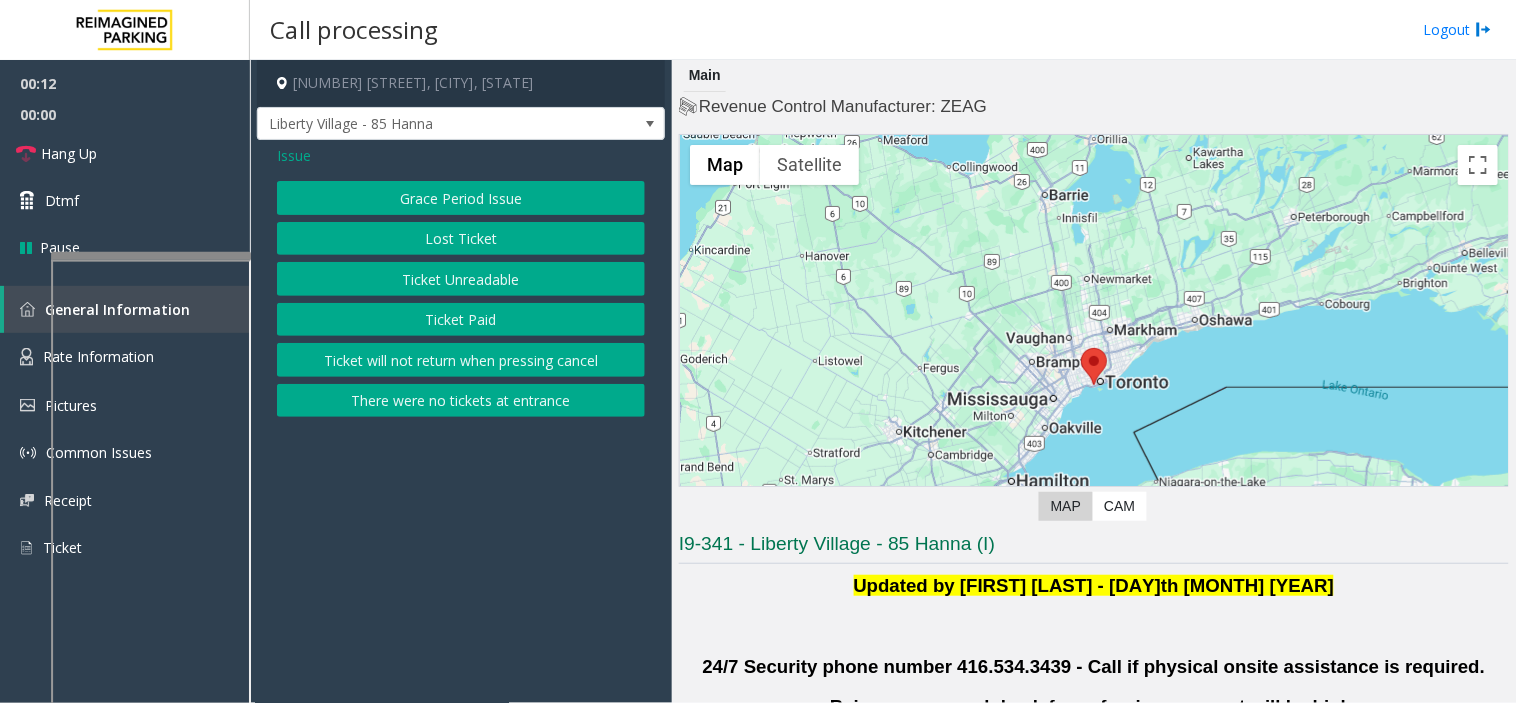 click on "Ticket Unreadable" 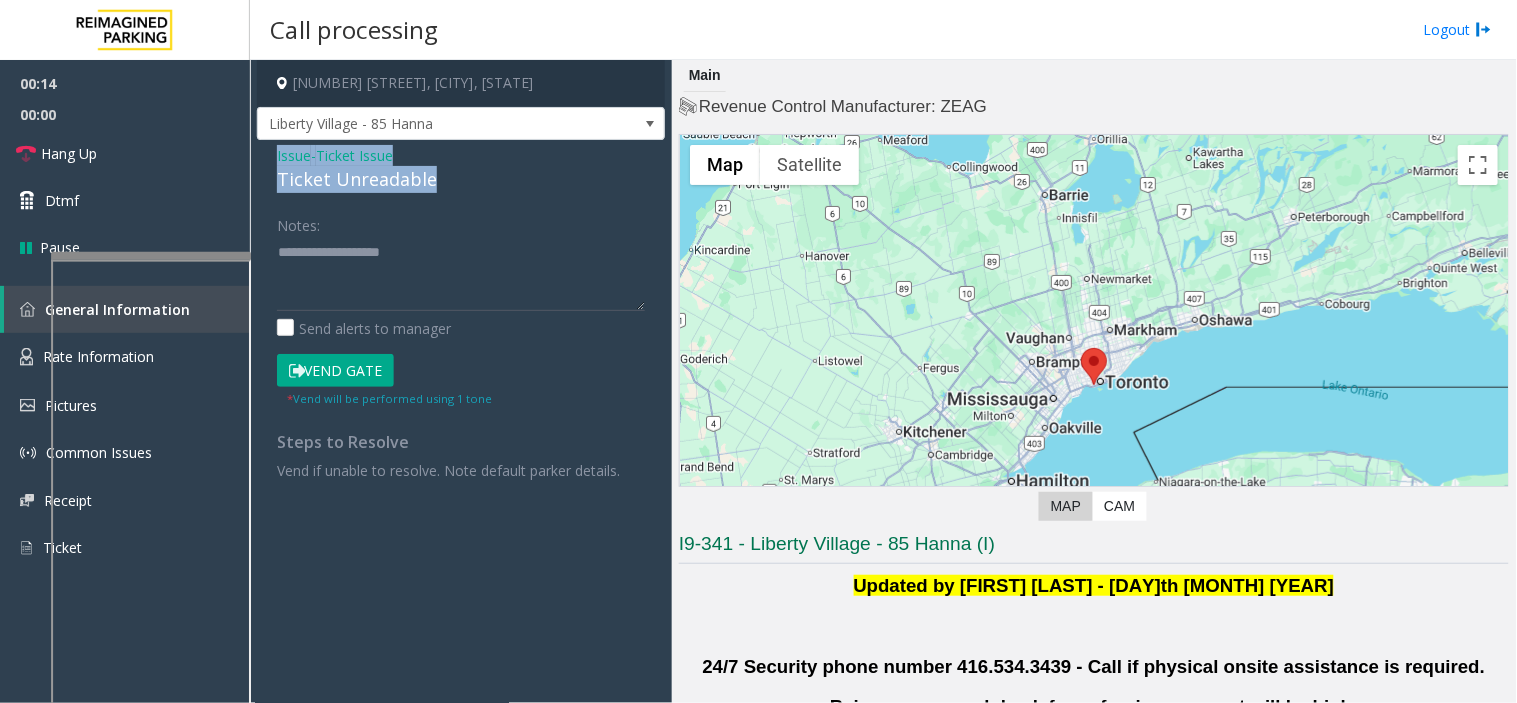 drag, startPoint x: 443, startPoint y: 184, endPoint x: 273, endPoint y: 147, distance: 173.97989 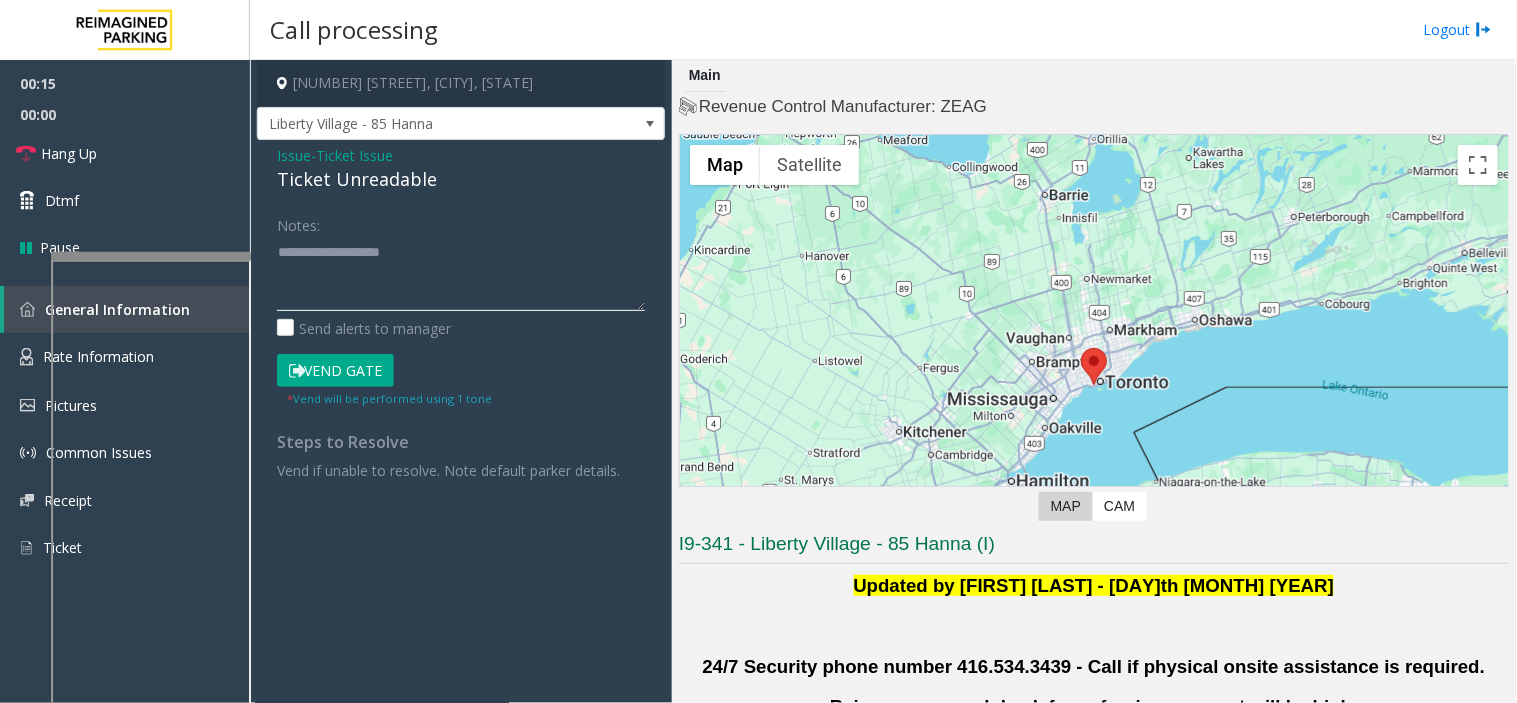 click 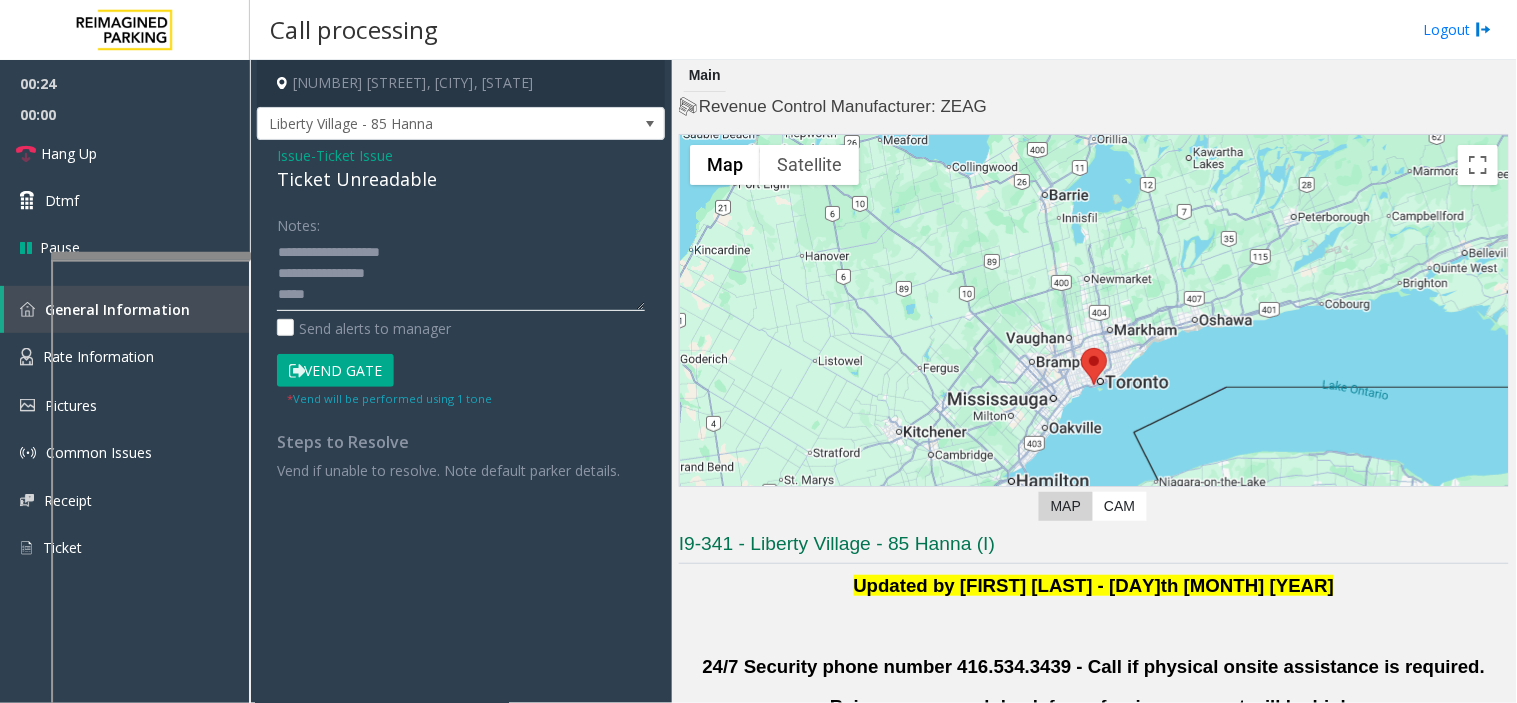 click 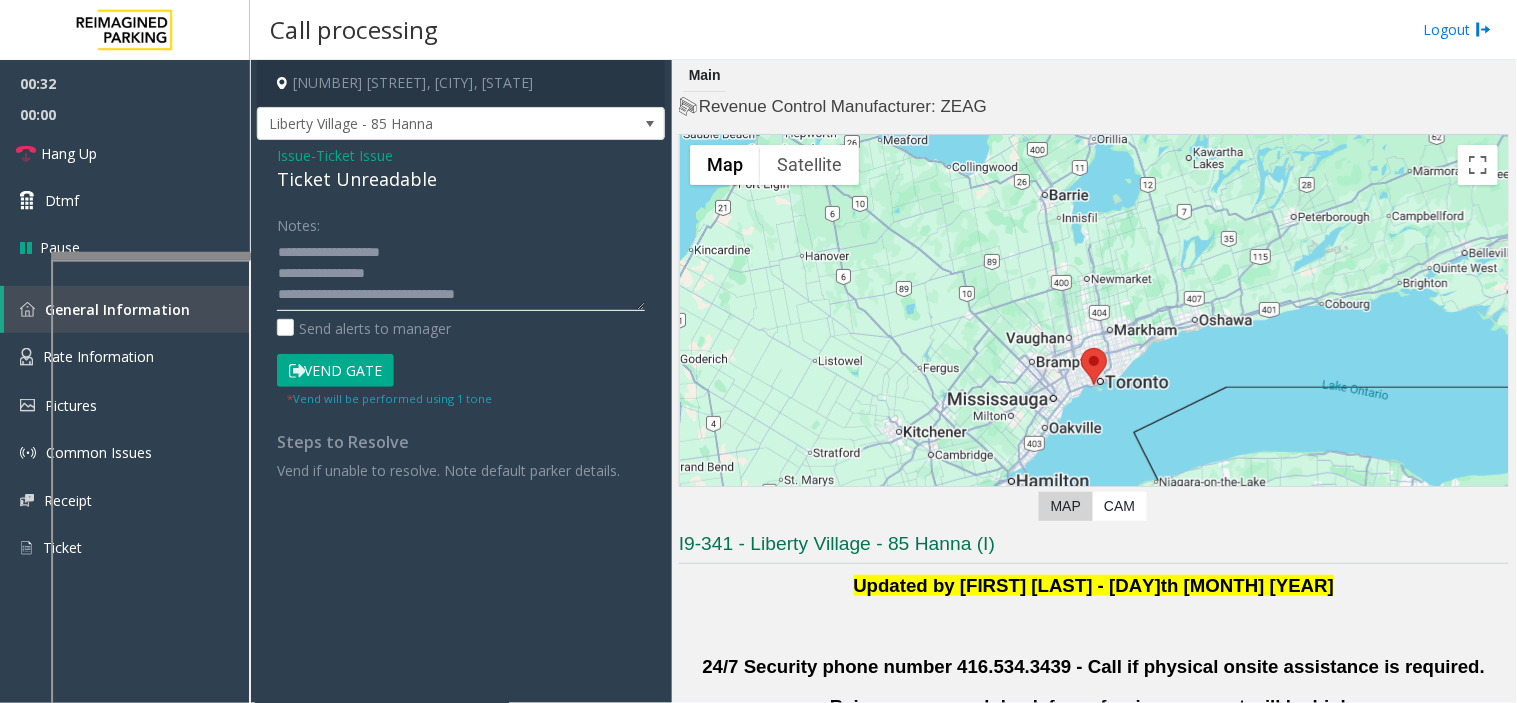 type on "**********" 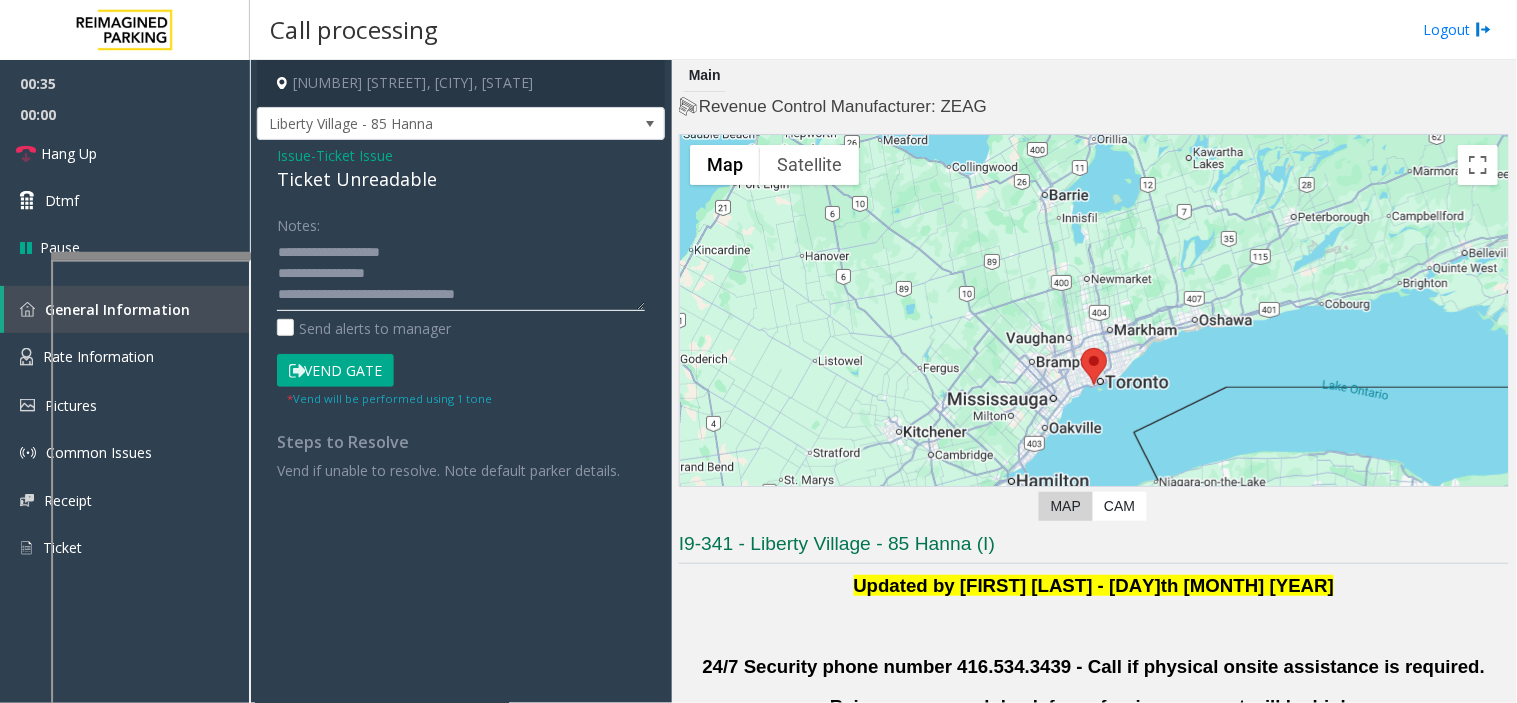 click 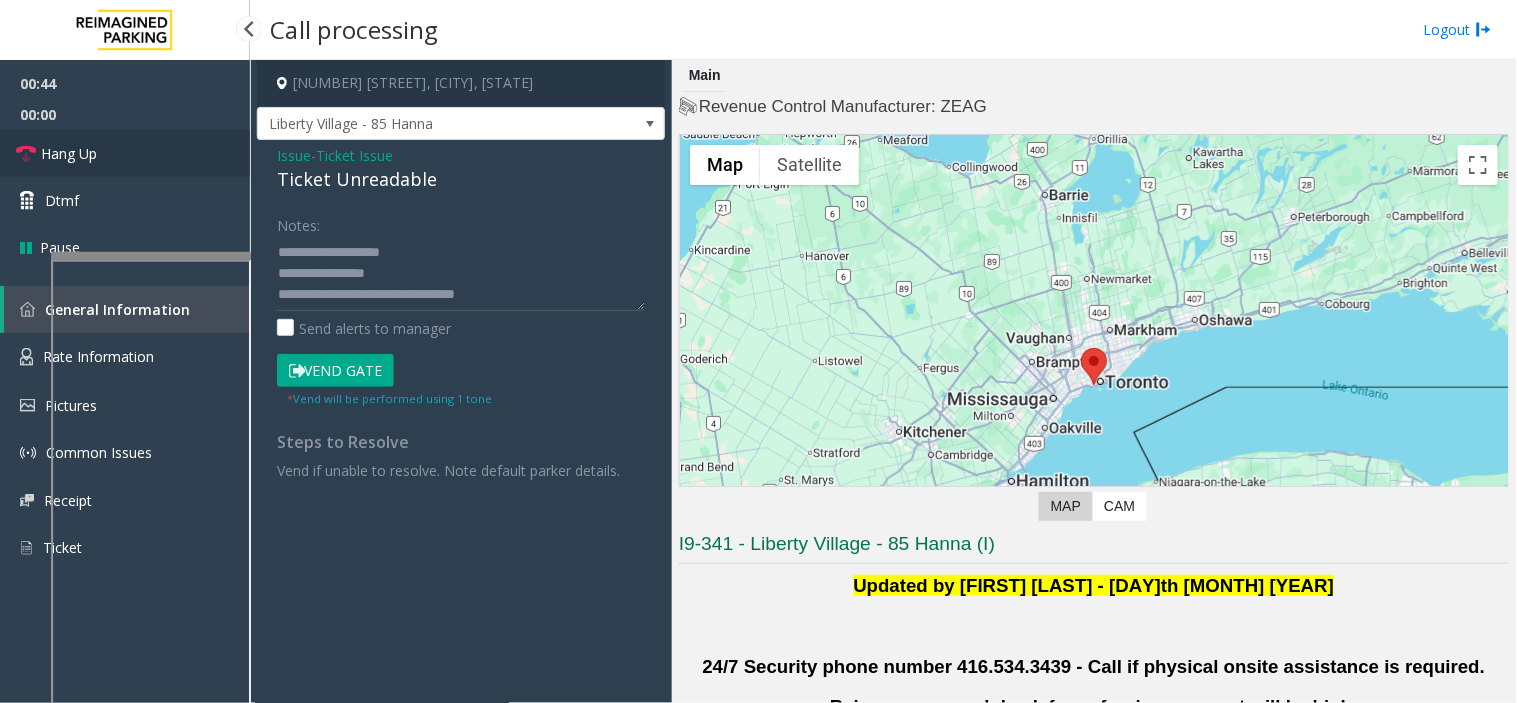 click on "Hang Up" at bounding box center [125, 153] 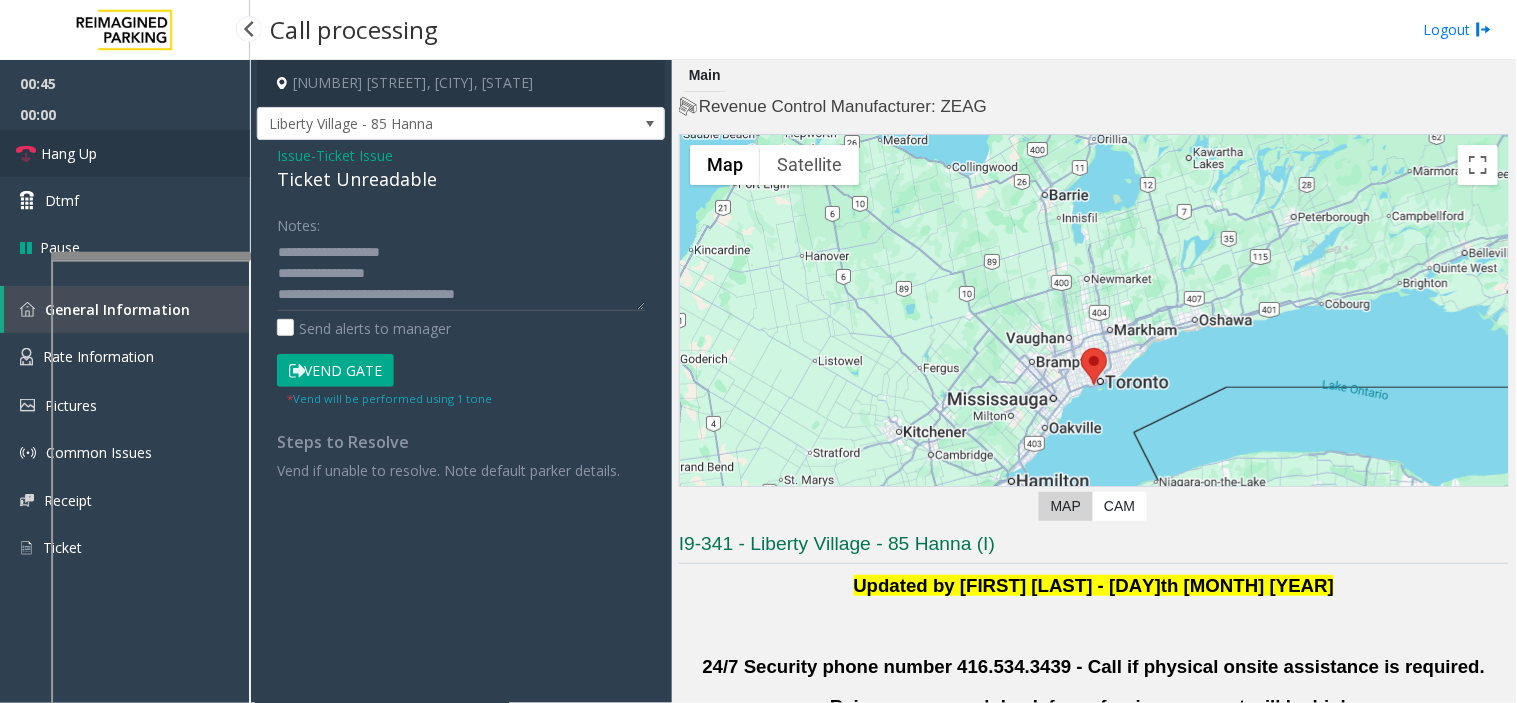 click on "Hang Up" at bounding box center [125, 153] 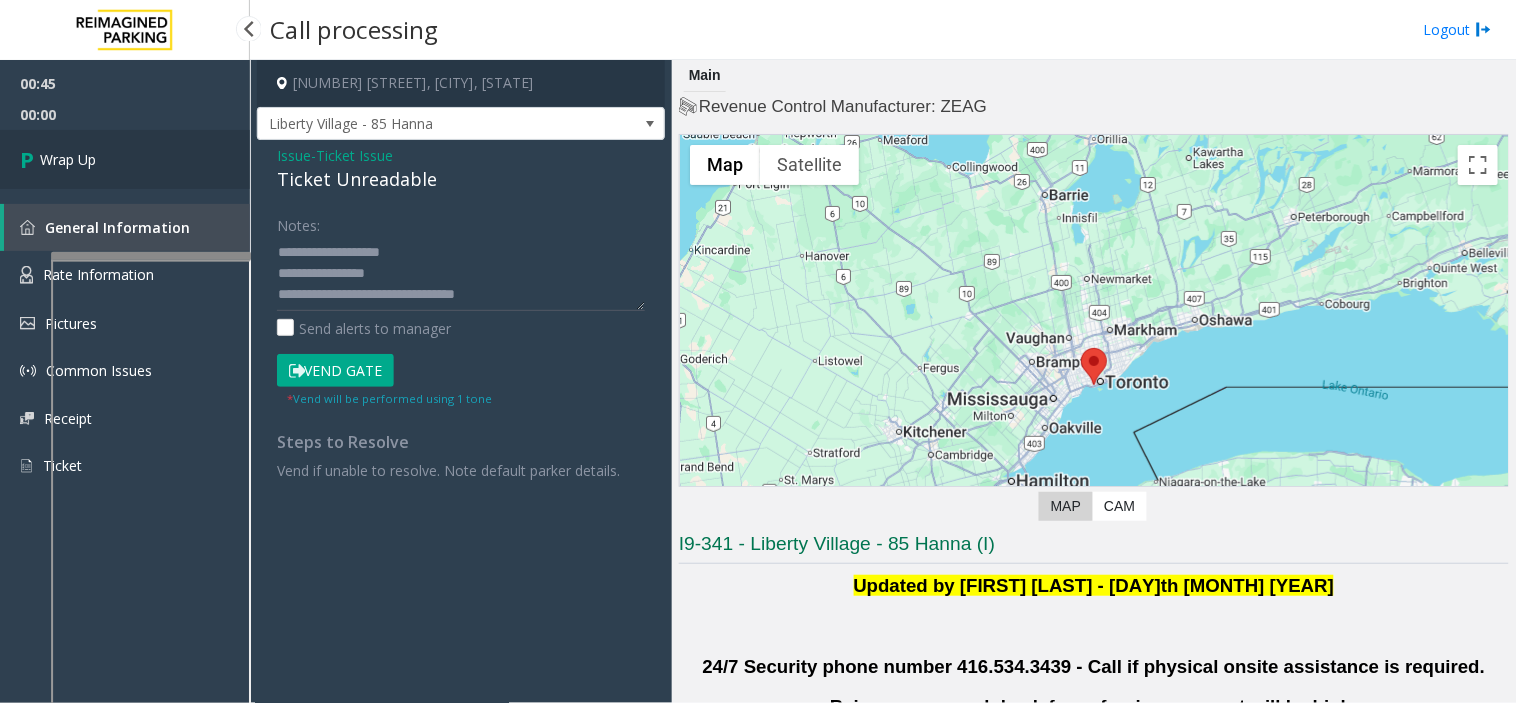 click on "Wrap Up" at bounding box center [125, 159] 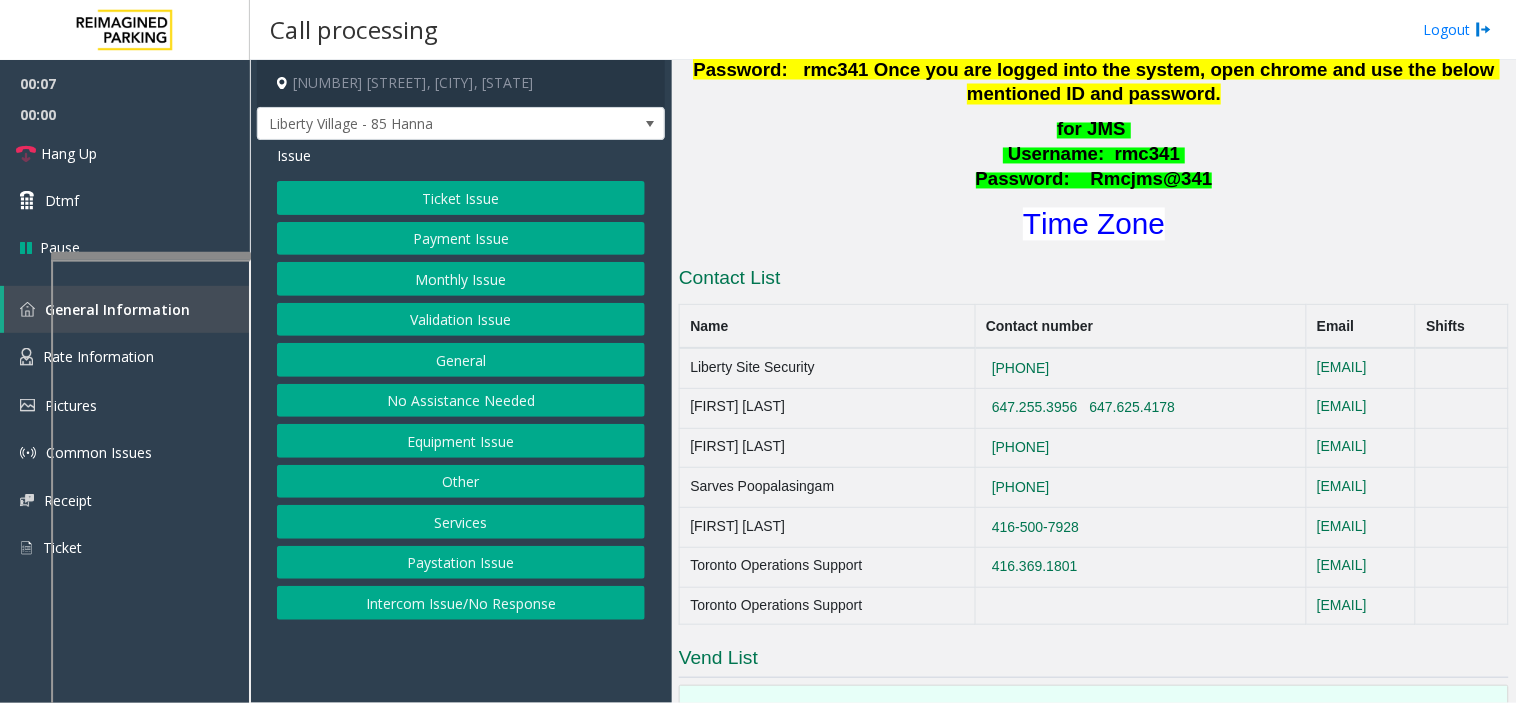 scroll, scrollTop: 817, scrollLeft: 0, axis: vertical 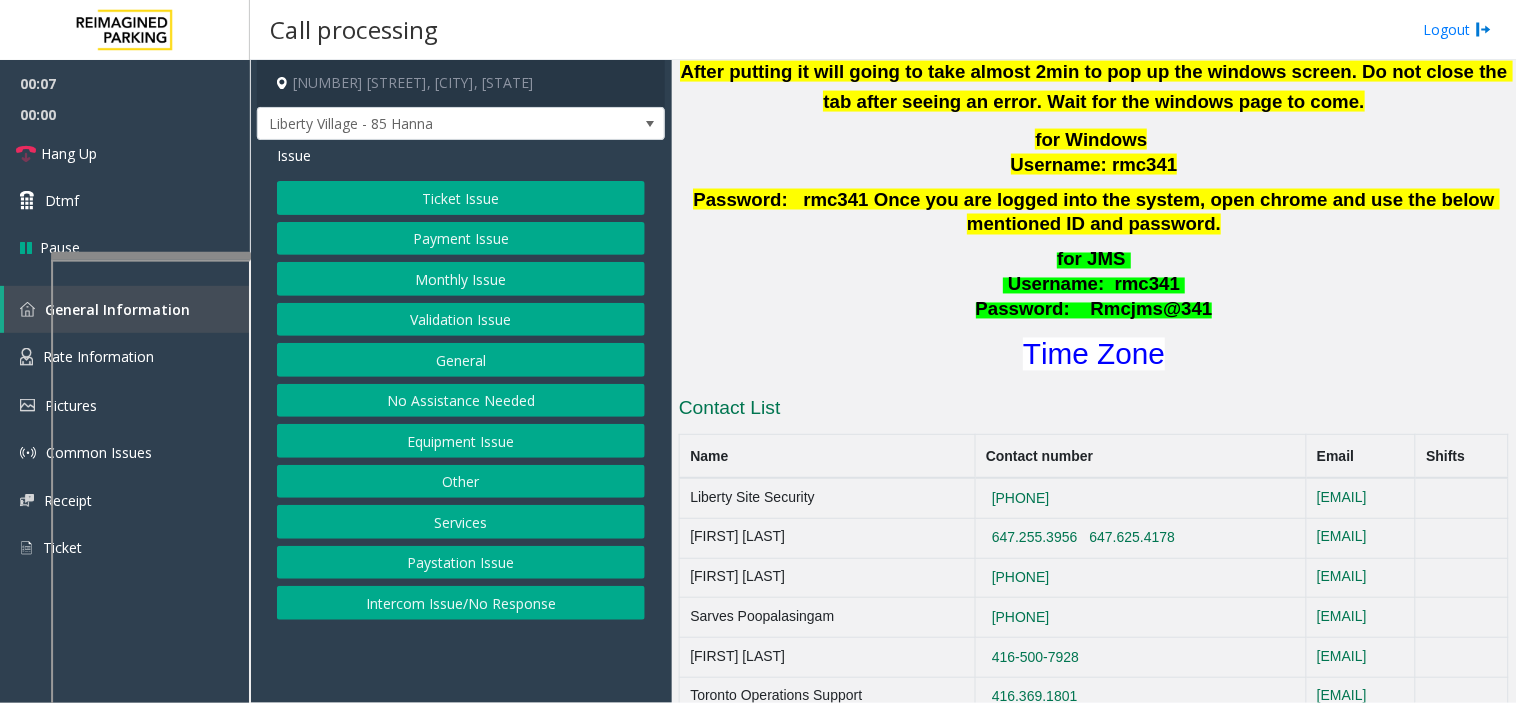 click on "Validation Issue" 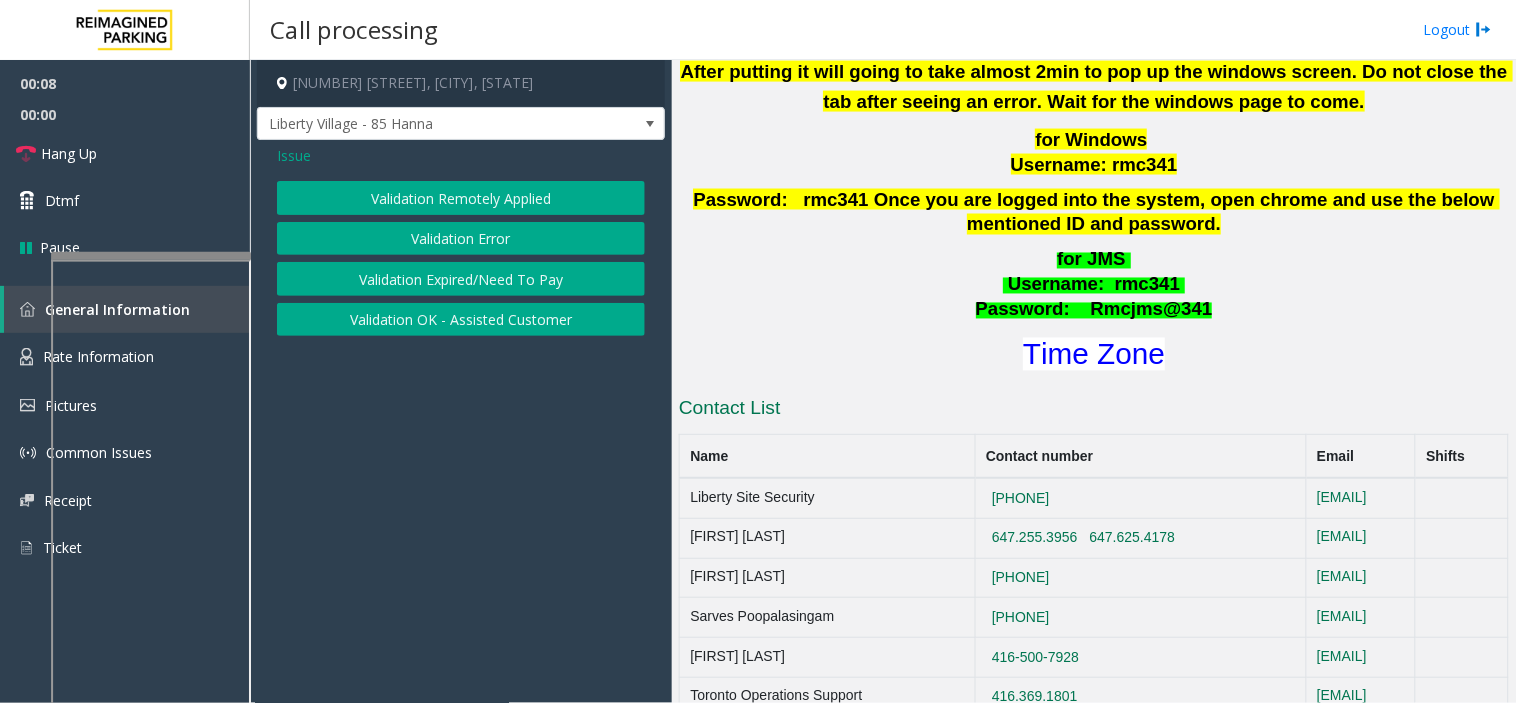 click on "Validation Error" 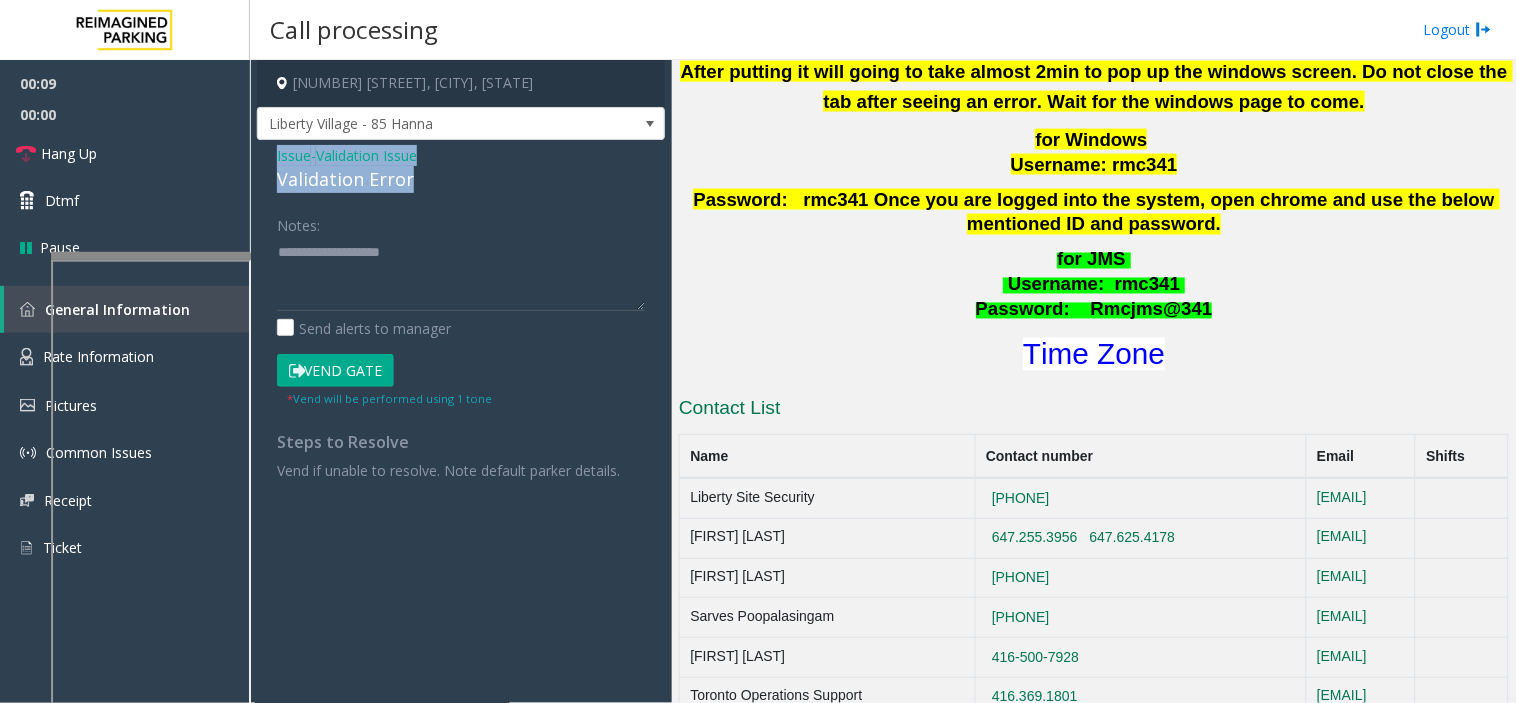 drag, startPoint x: 421, startPoint y: 187, endPoint x: 256, endPoint y: 146, distance: 170.01764 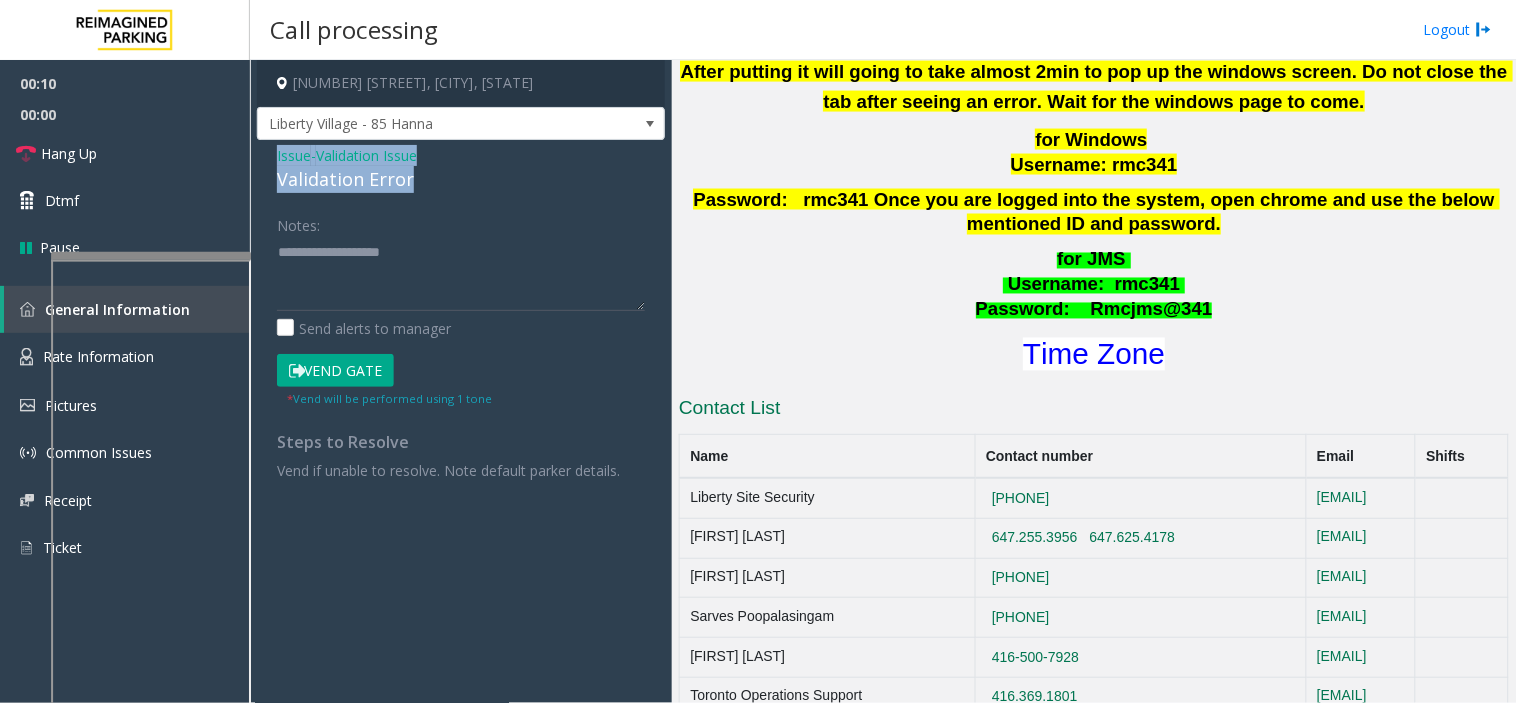 copy on "Issue  -  Validation Issue Validation Error" 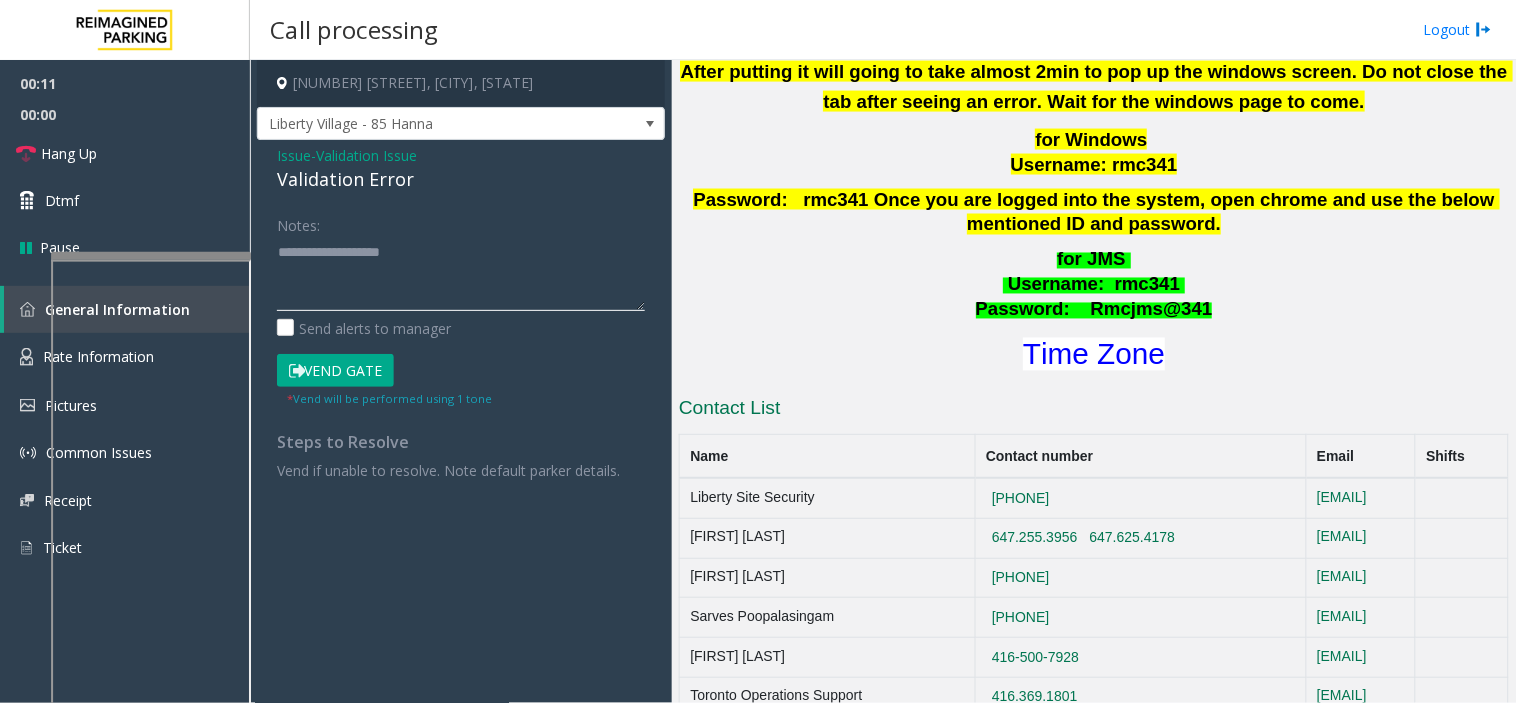 click 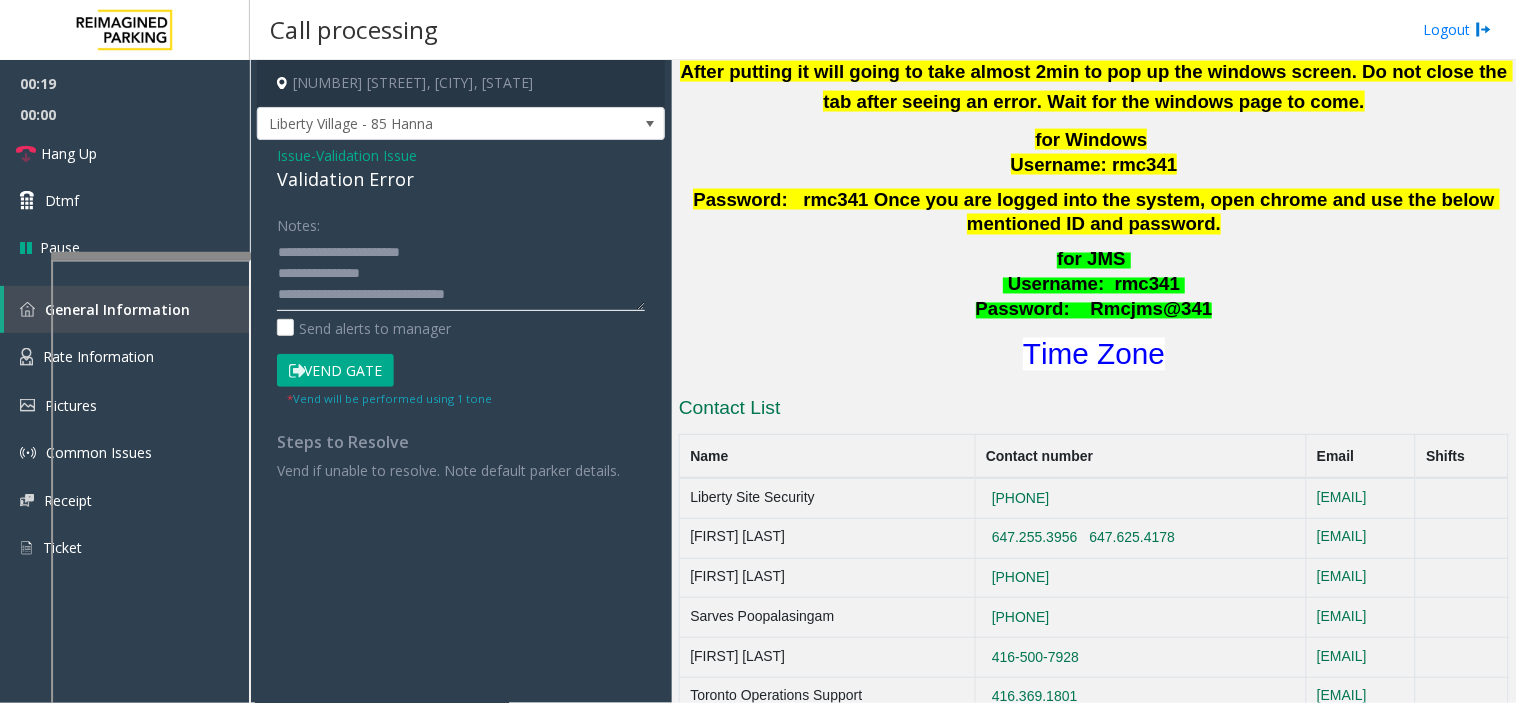 click 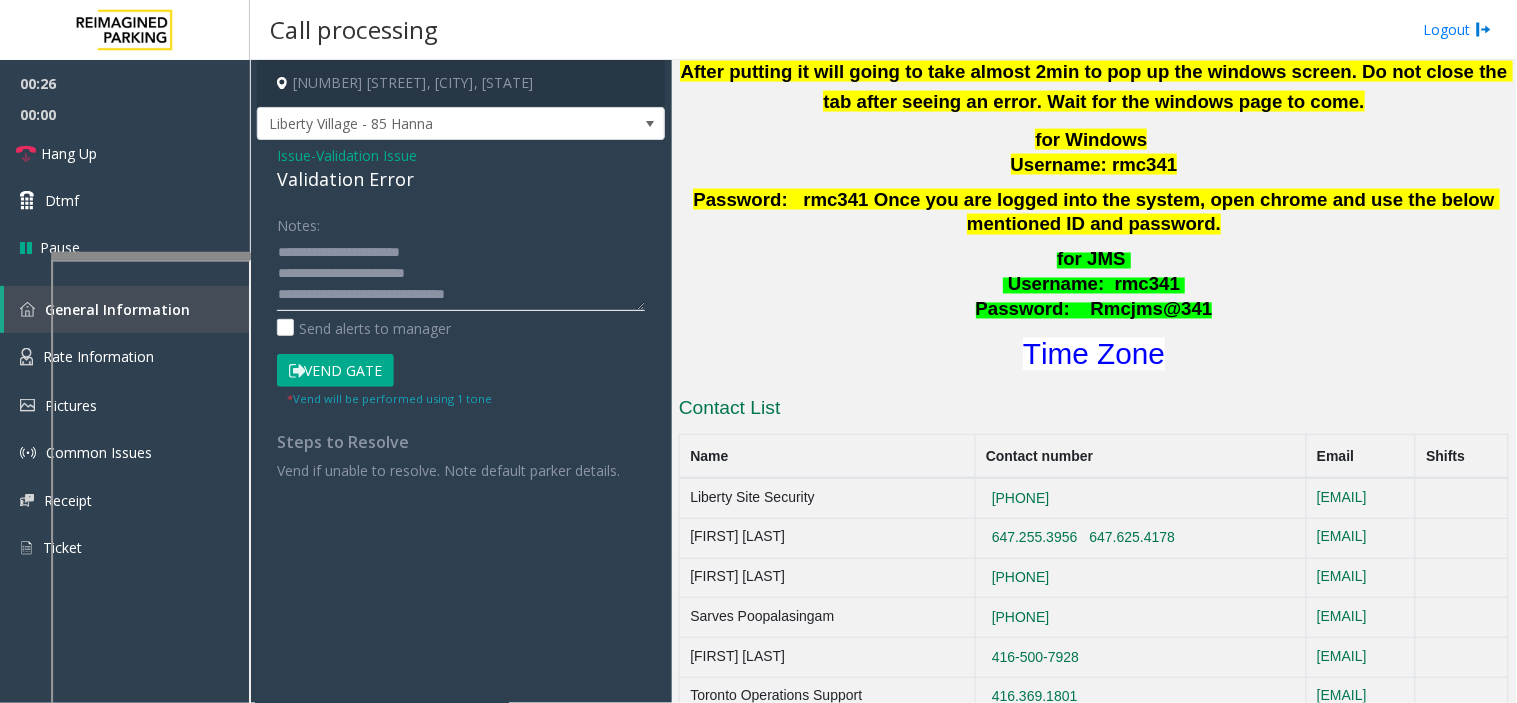 click 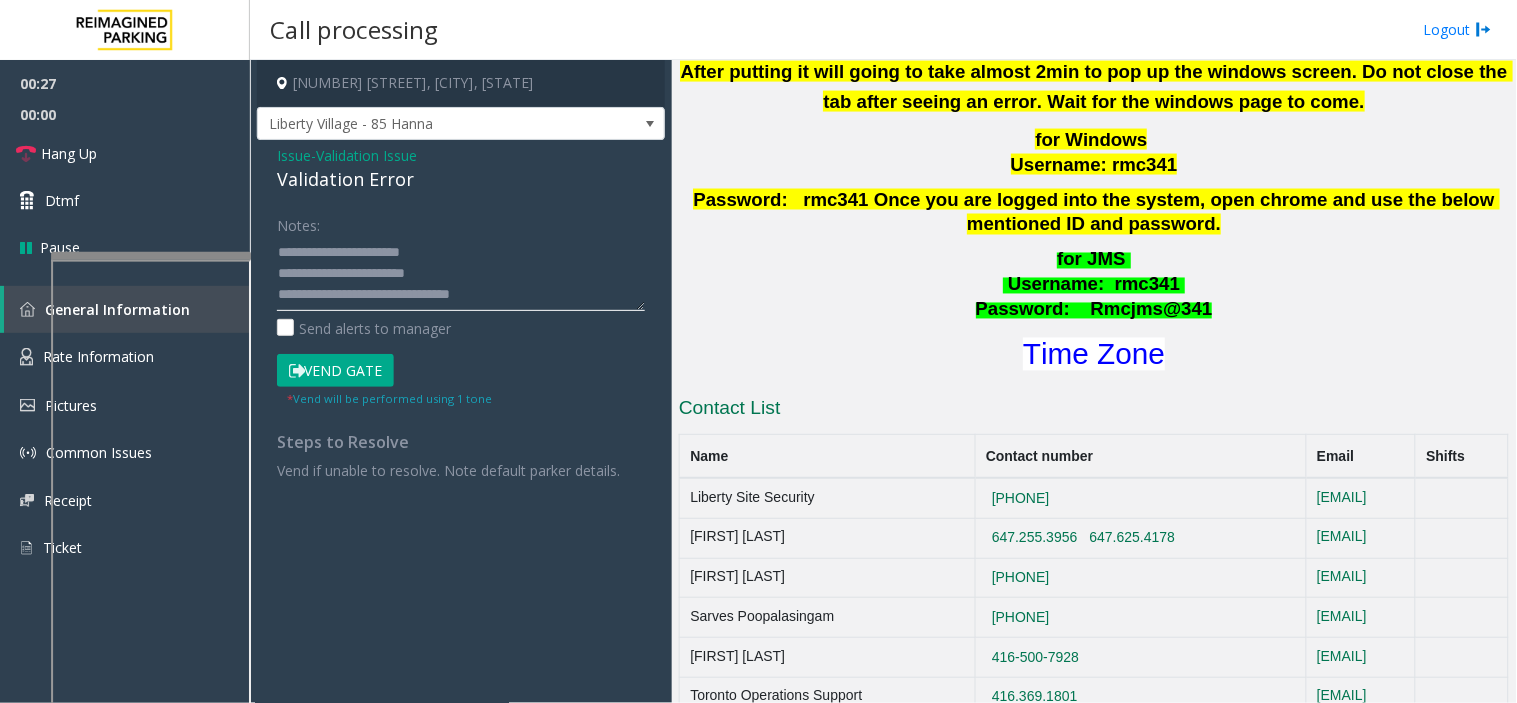 scroll, scrollTop: 14, scrollLeft: 0, axis: vertical 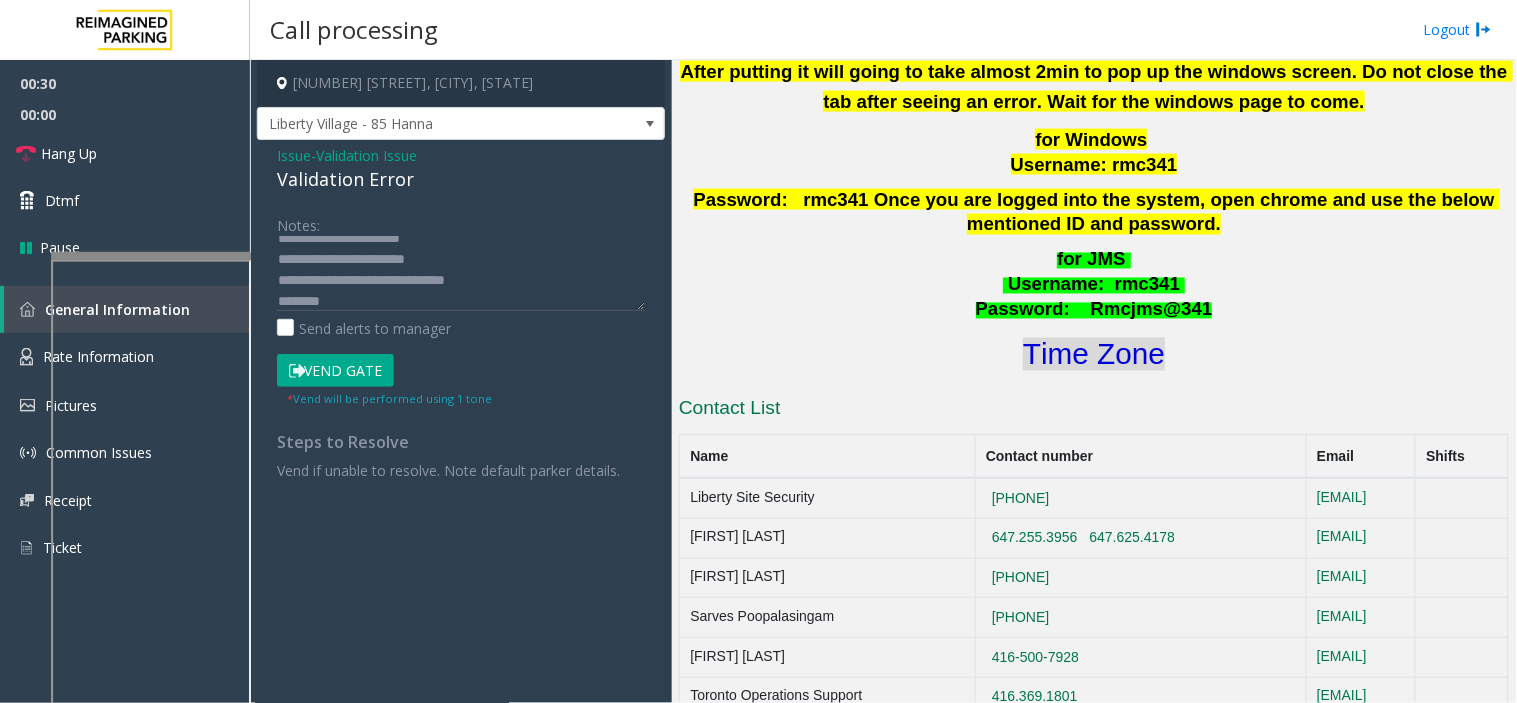 click on "Time Zone" 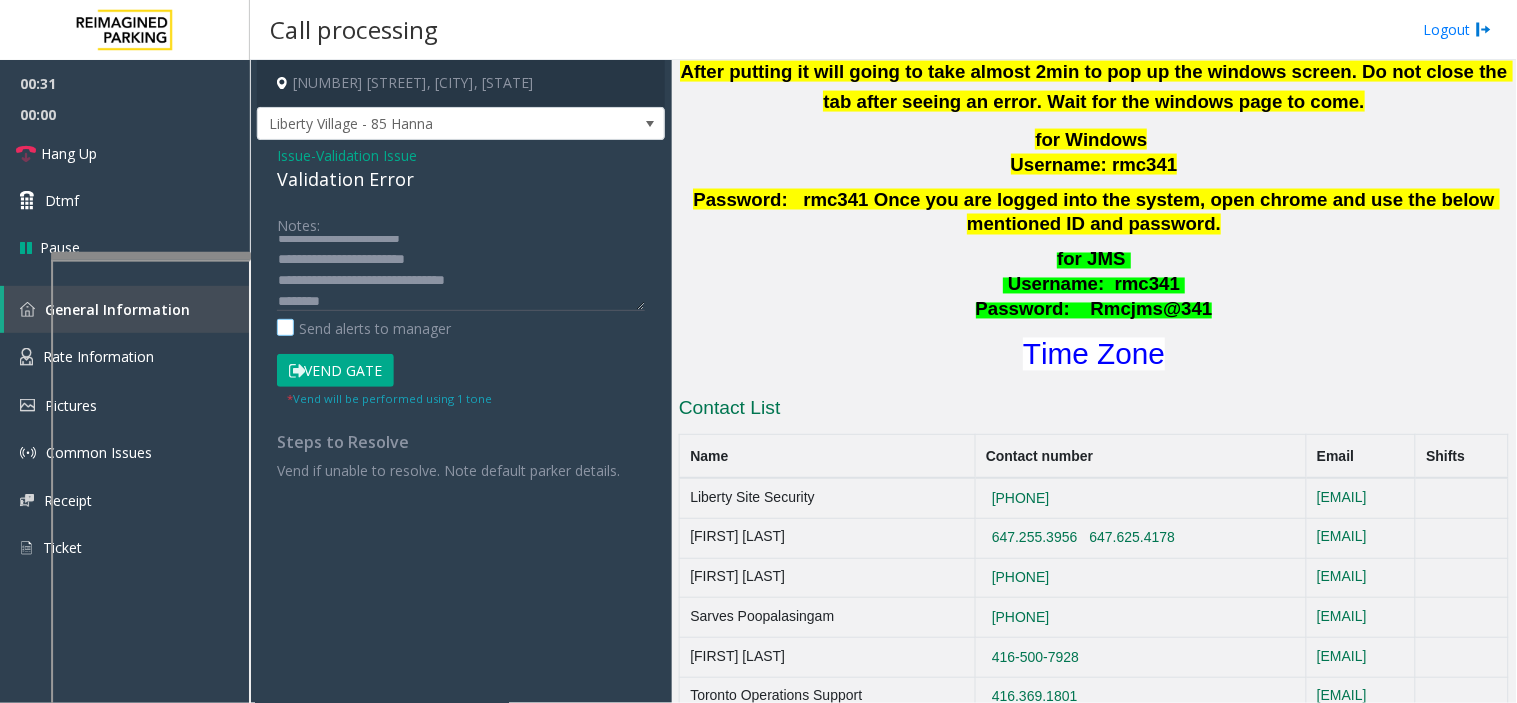 click on "Send alerts to manager" 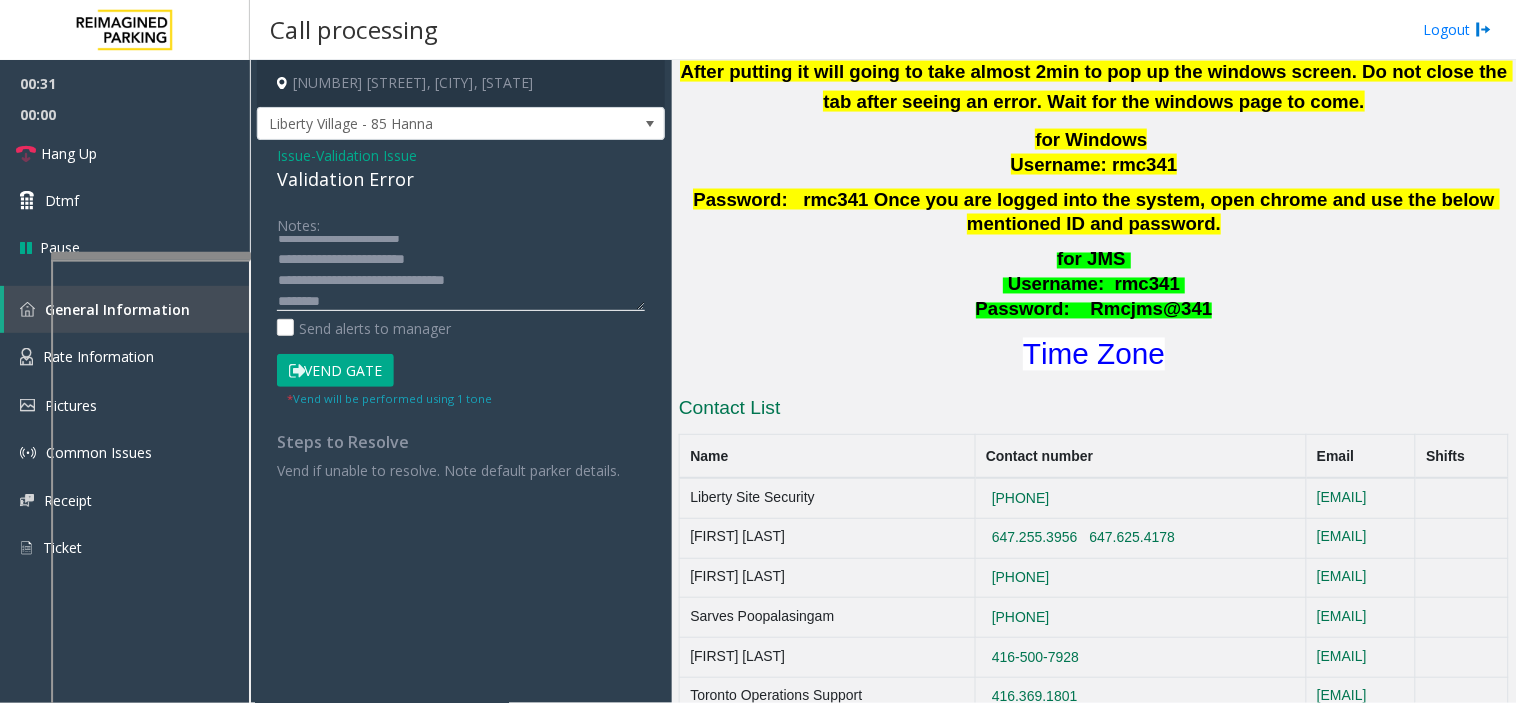 click 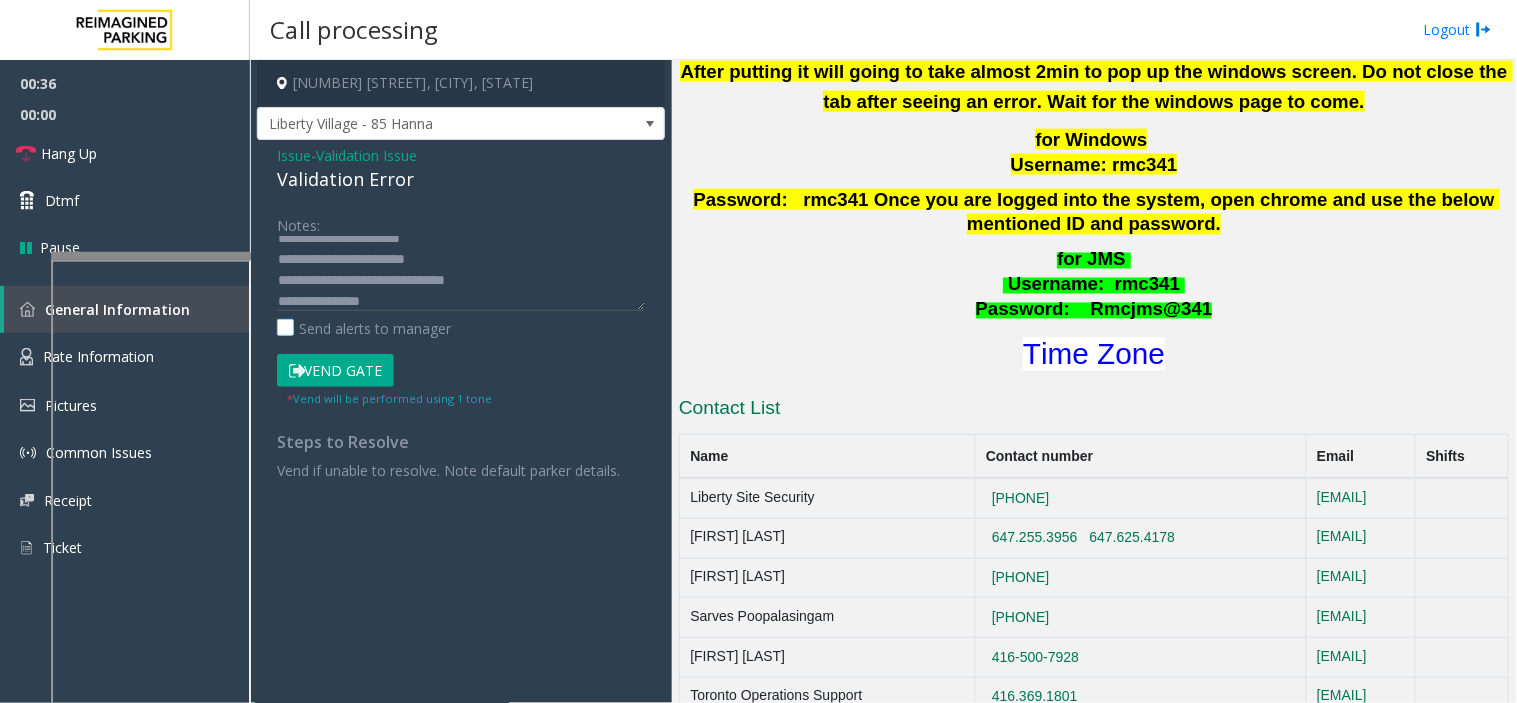click on "Send alerts to manager" 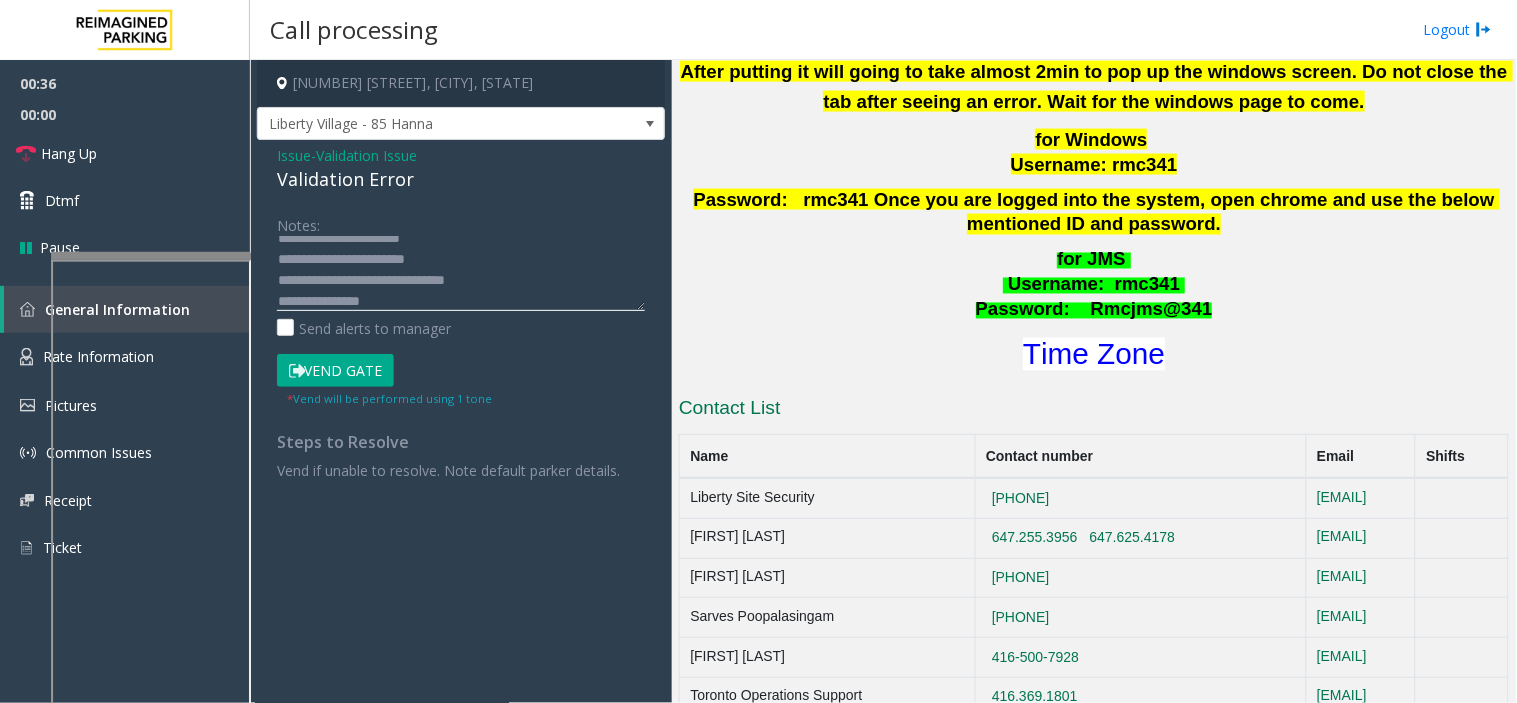 click 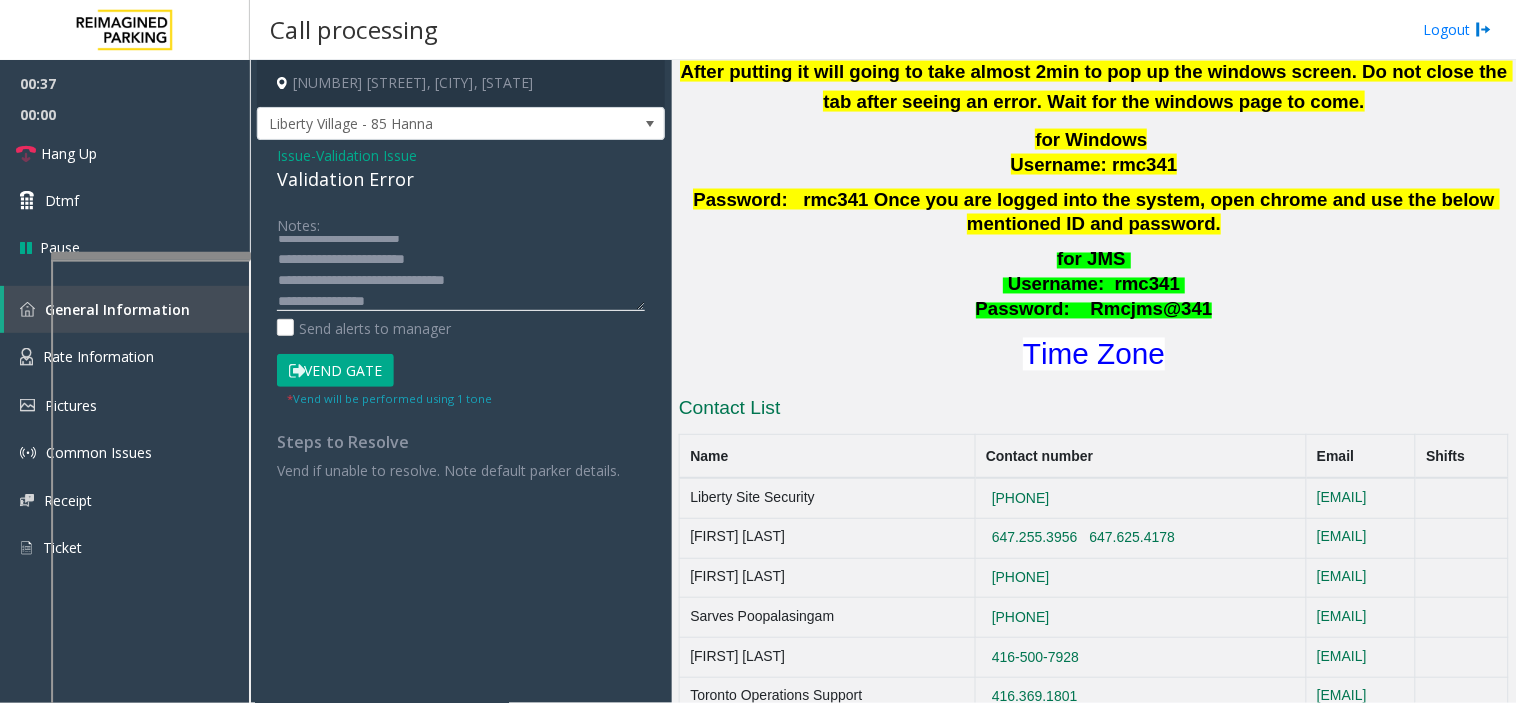 scroll, scrollTop: 35, scrollLeft: 0, axis: vertical 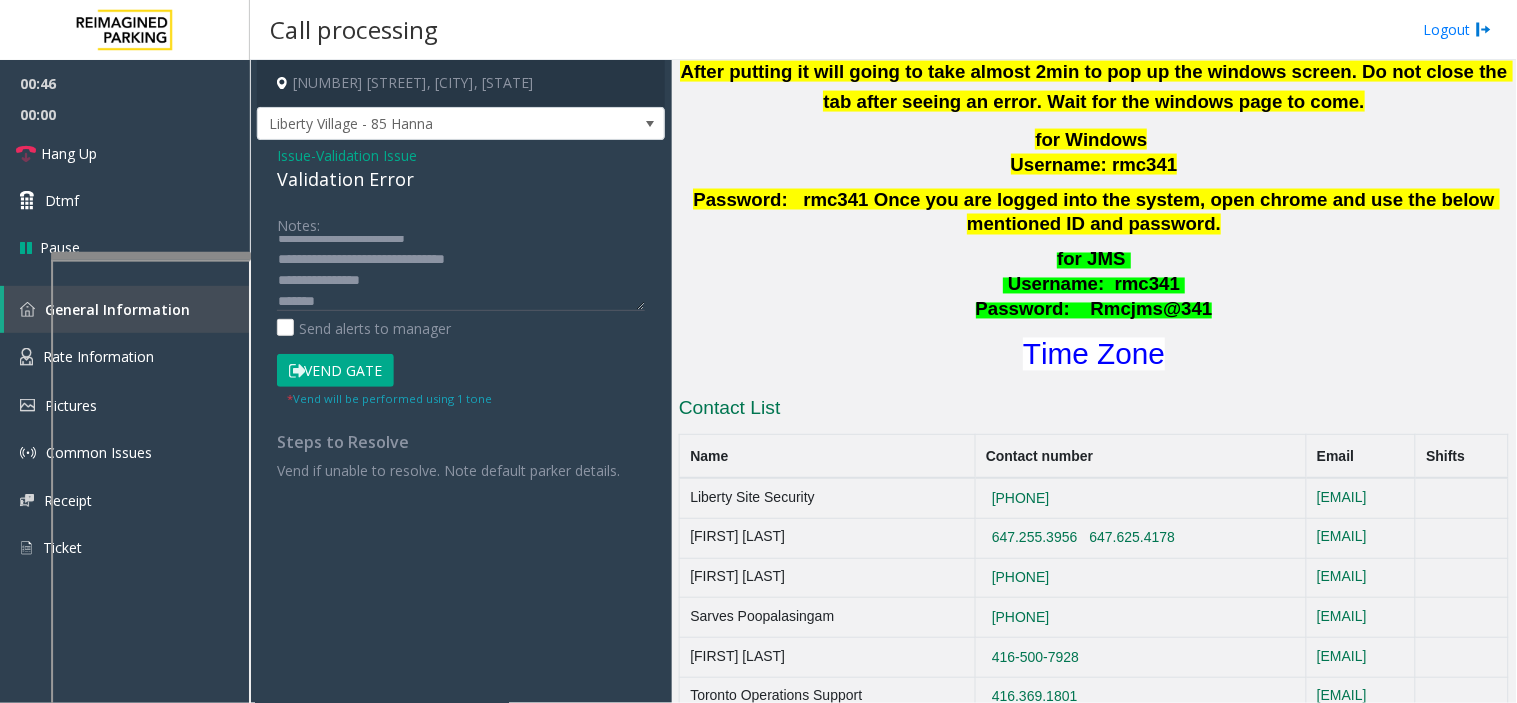 click on "Vend Gate" 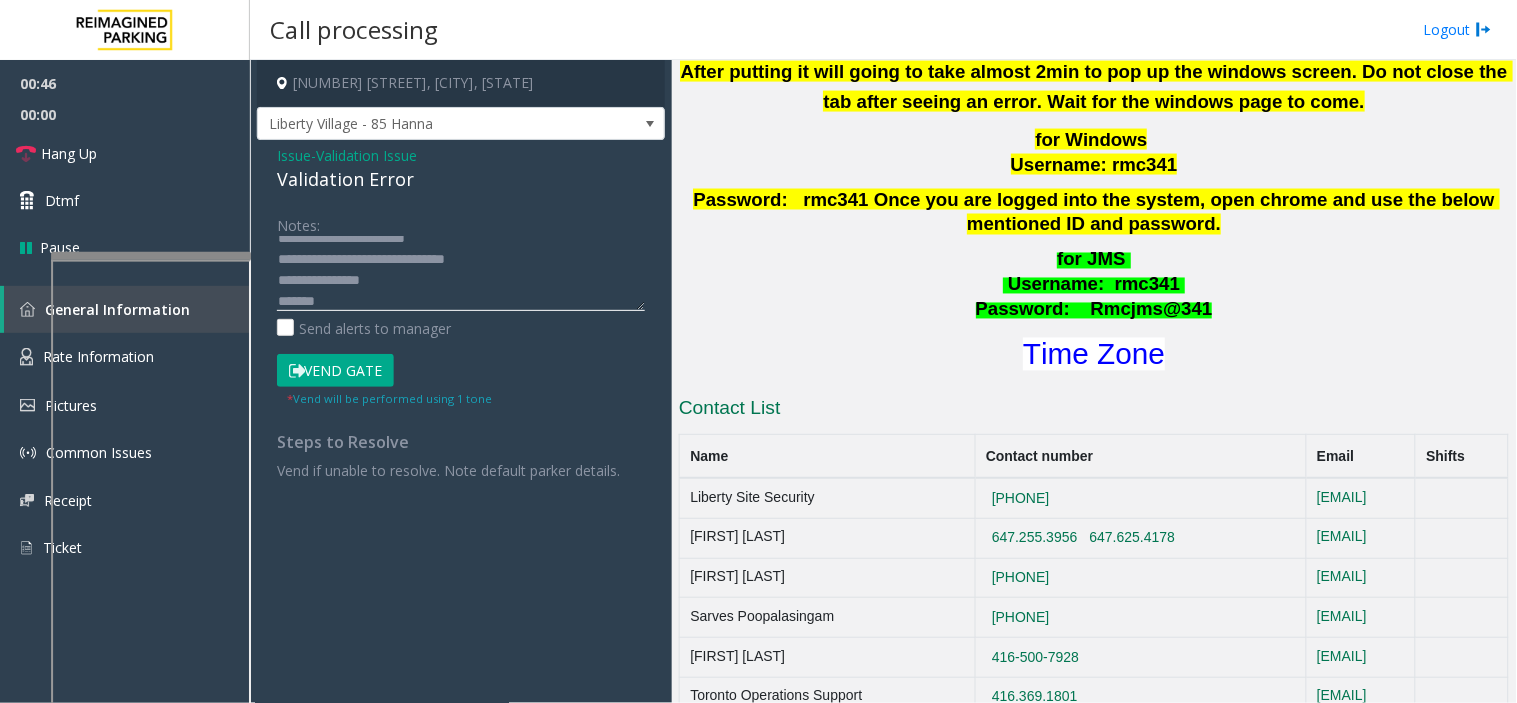 click 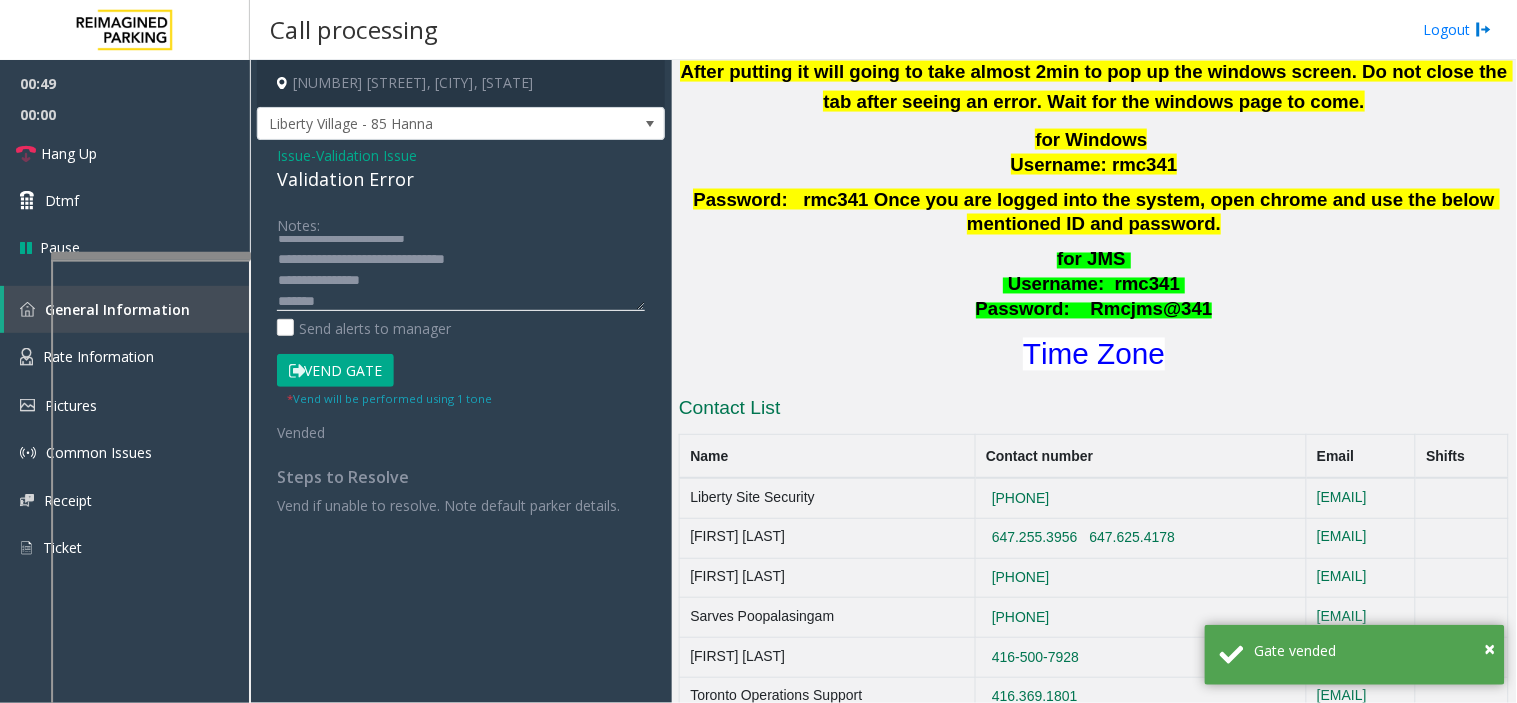click 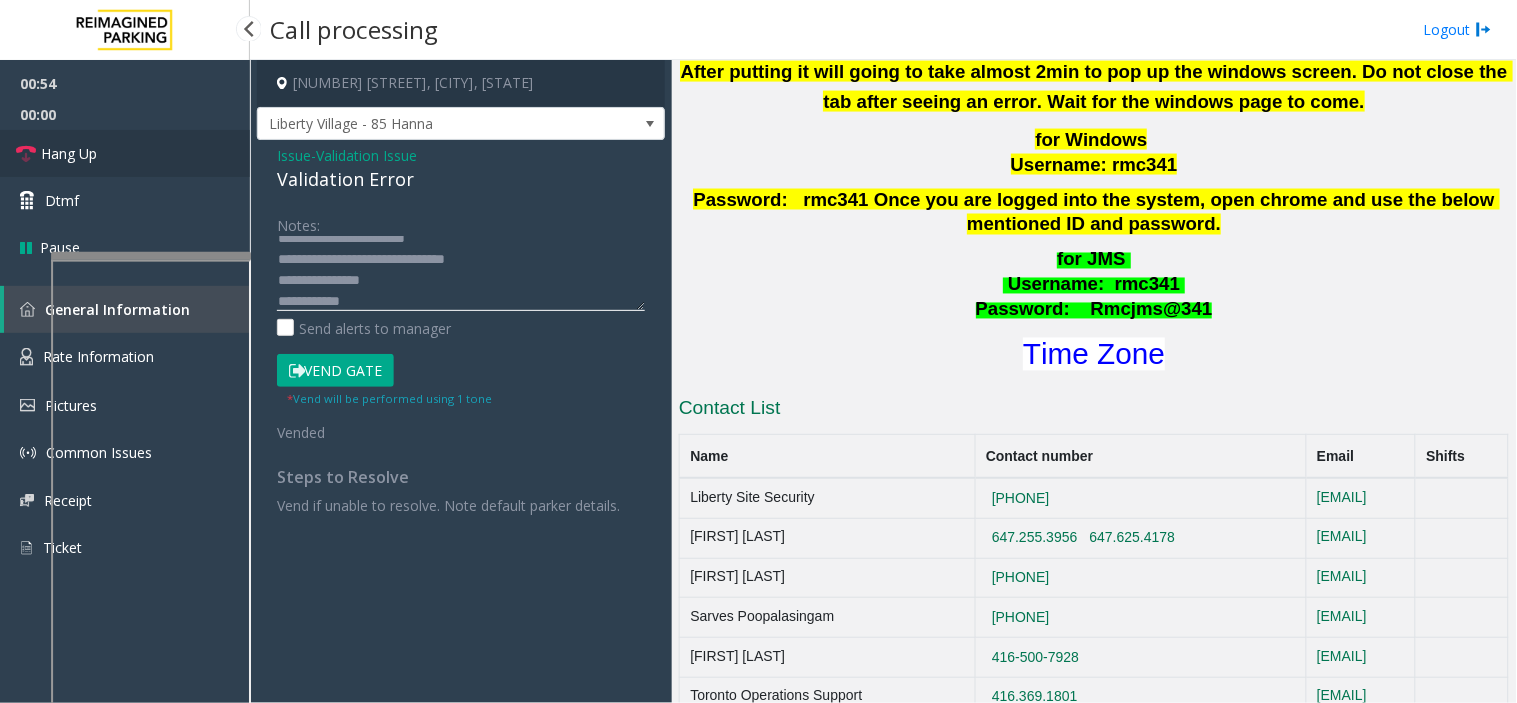 type on "**********" 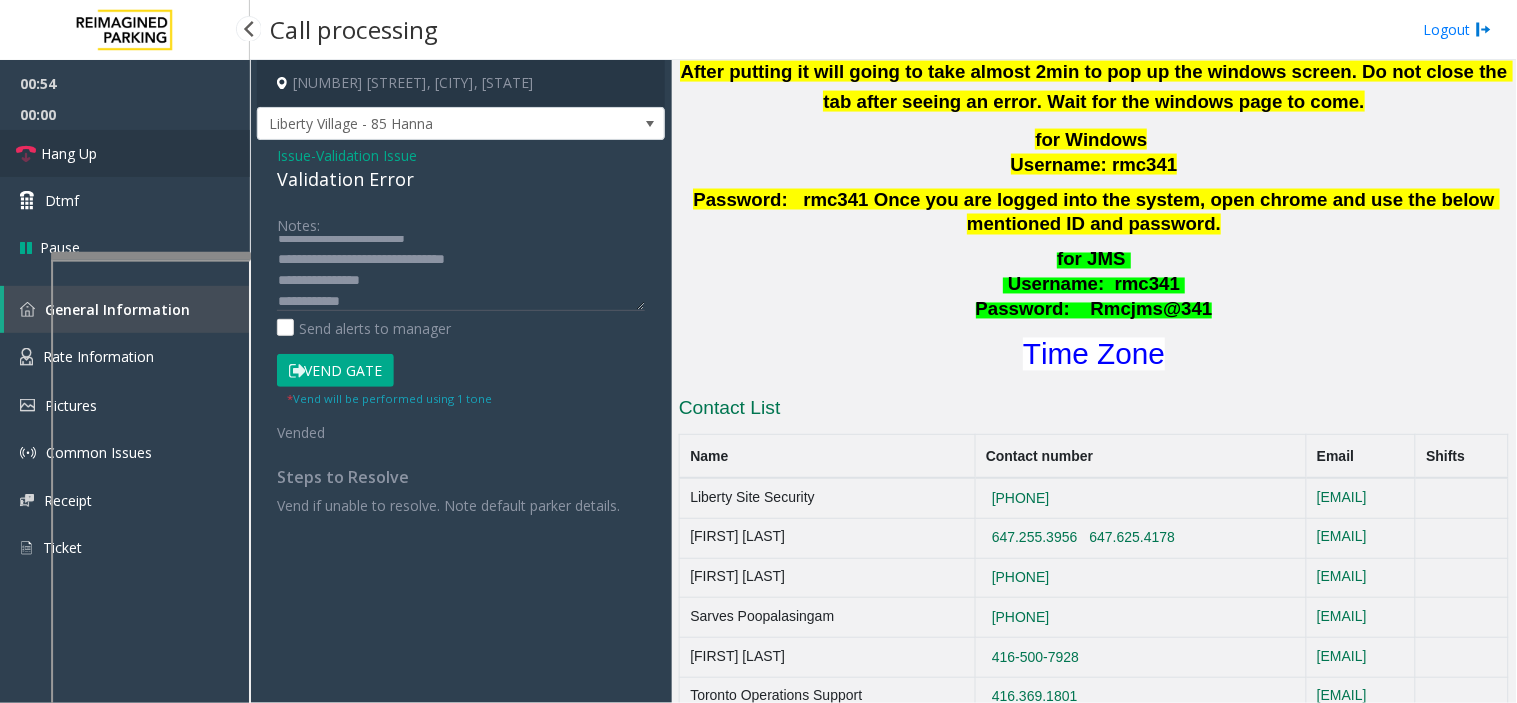 click on "Hang Up" at bounding box center [125, 153] 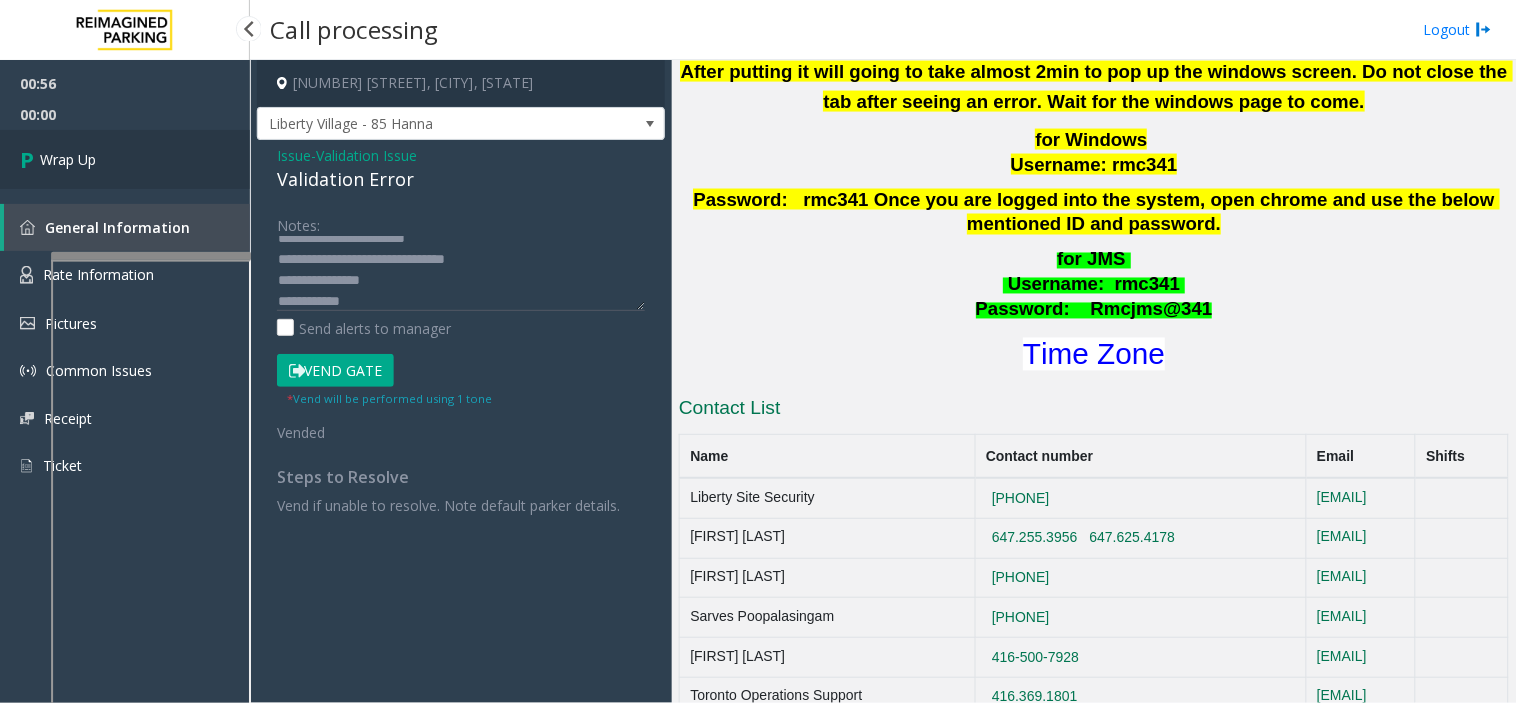 click on "Wrap Up" at bounding box center [125, 159] 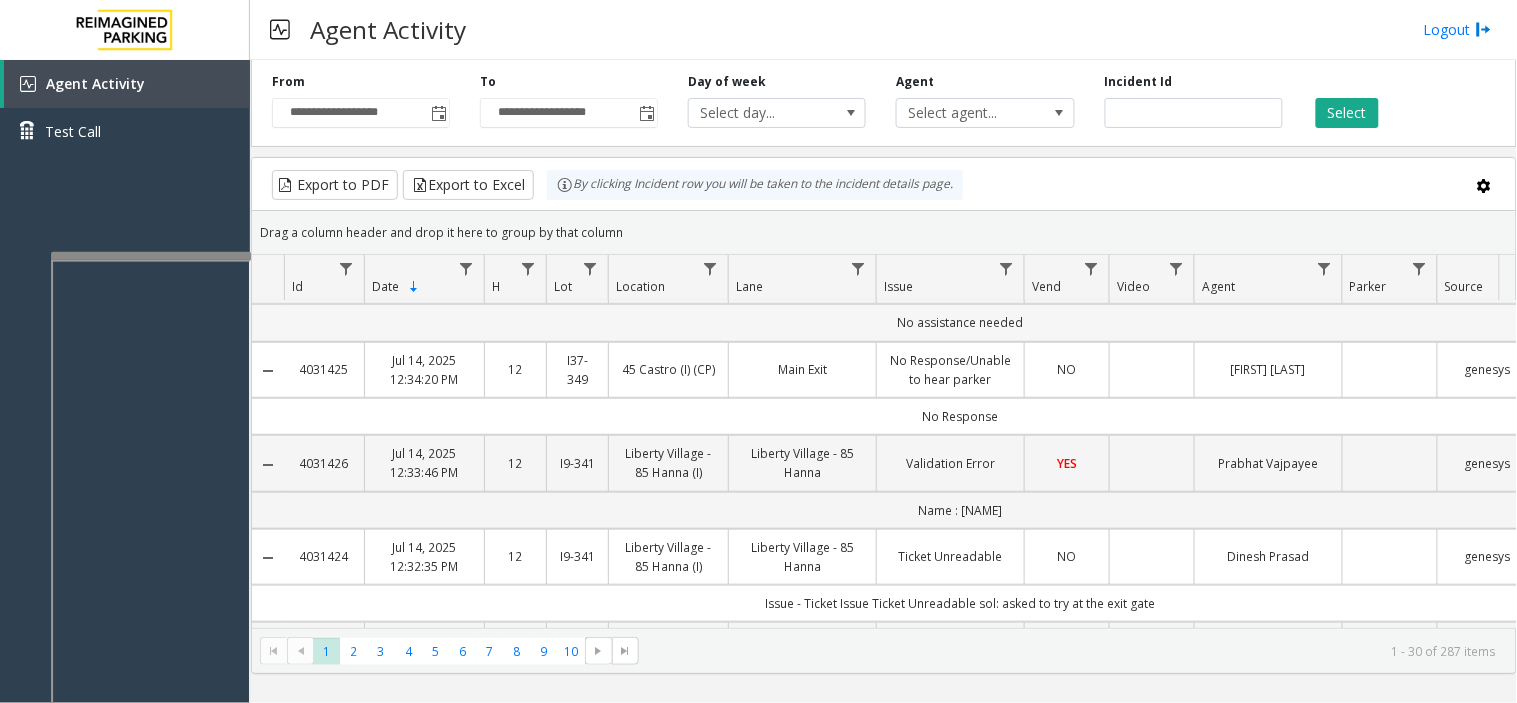 scroll, scrollTop: 0, scrollLeft: 0, axis: both 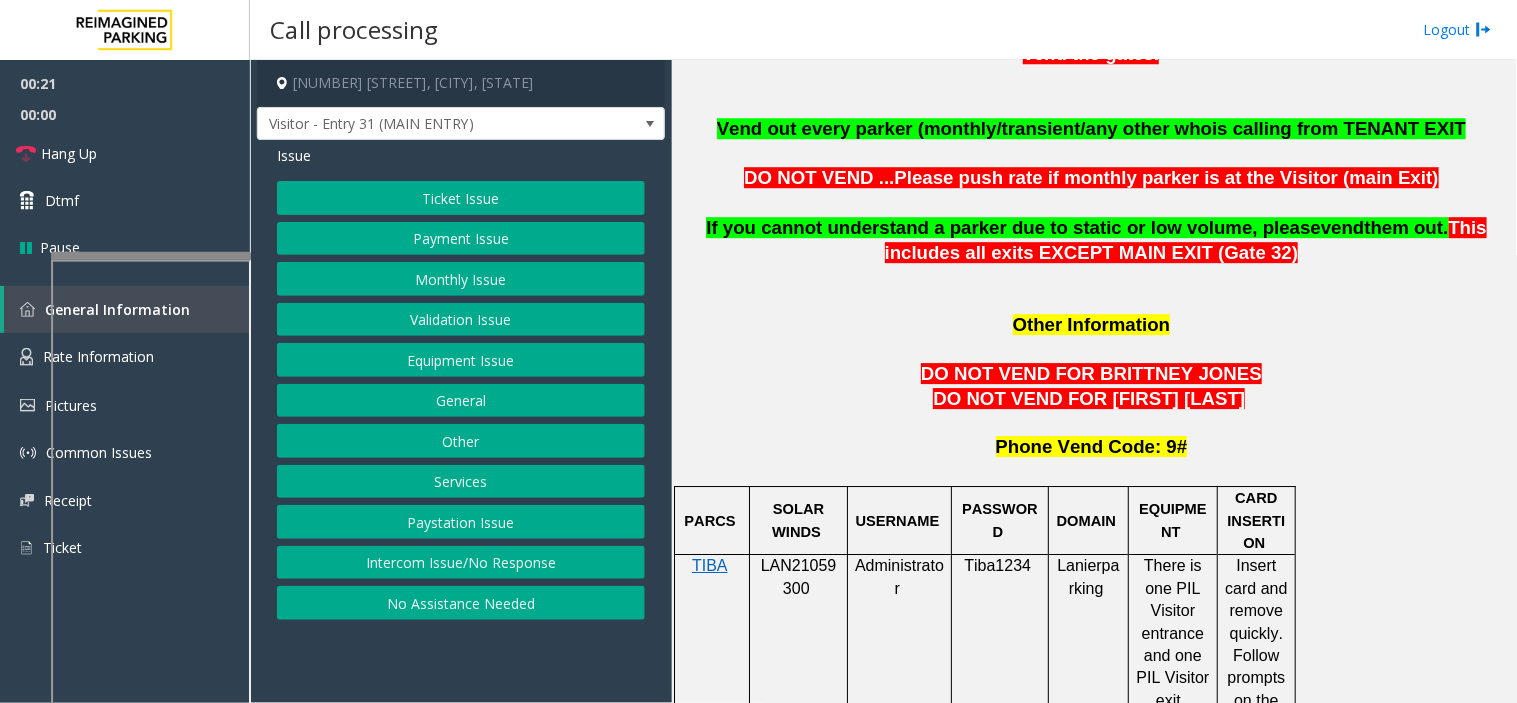 click on "Equipment Issue" 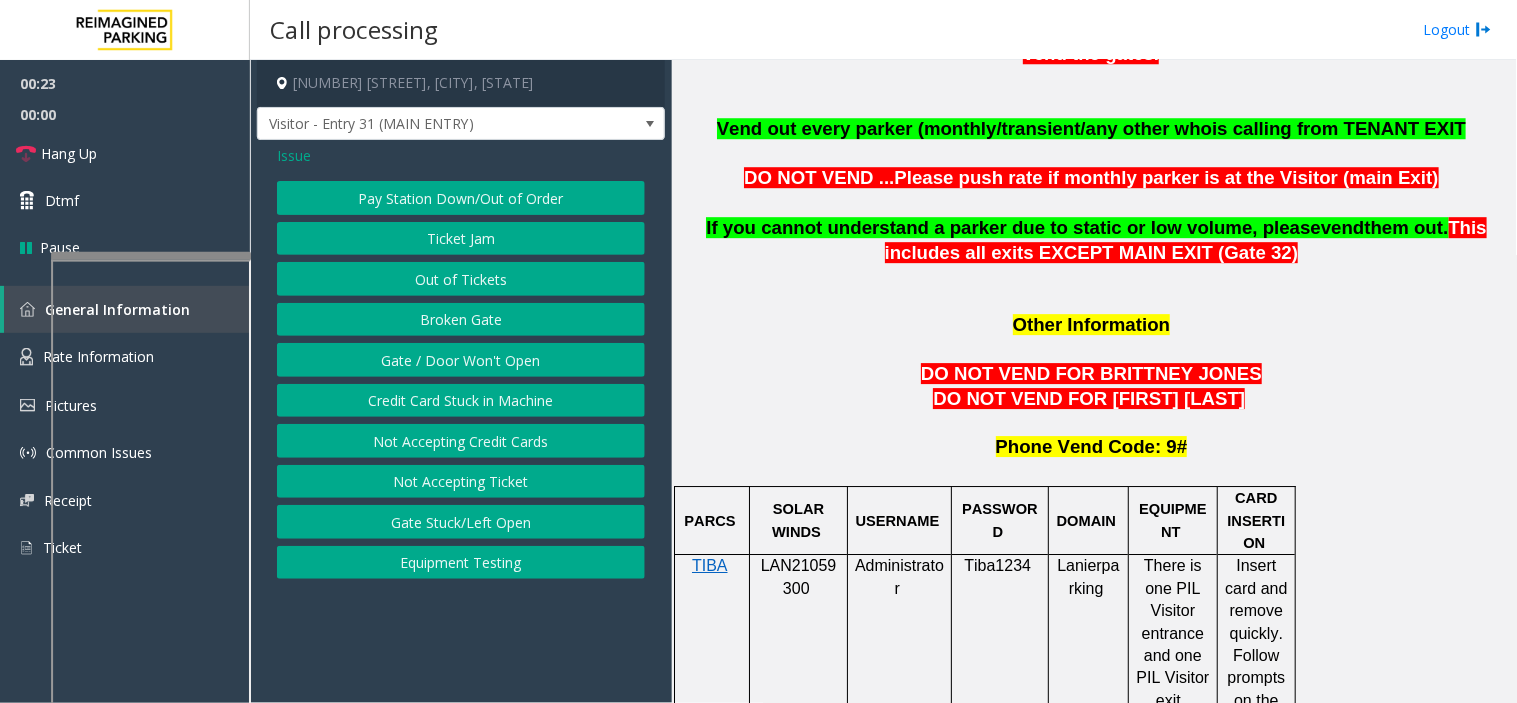 click on "Out of Tickets" 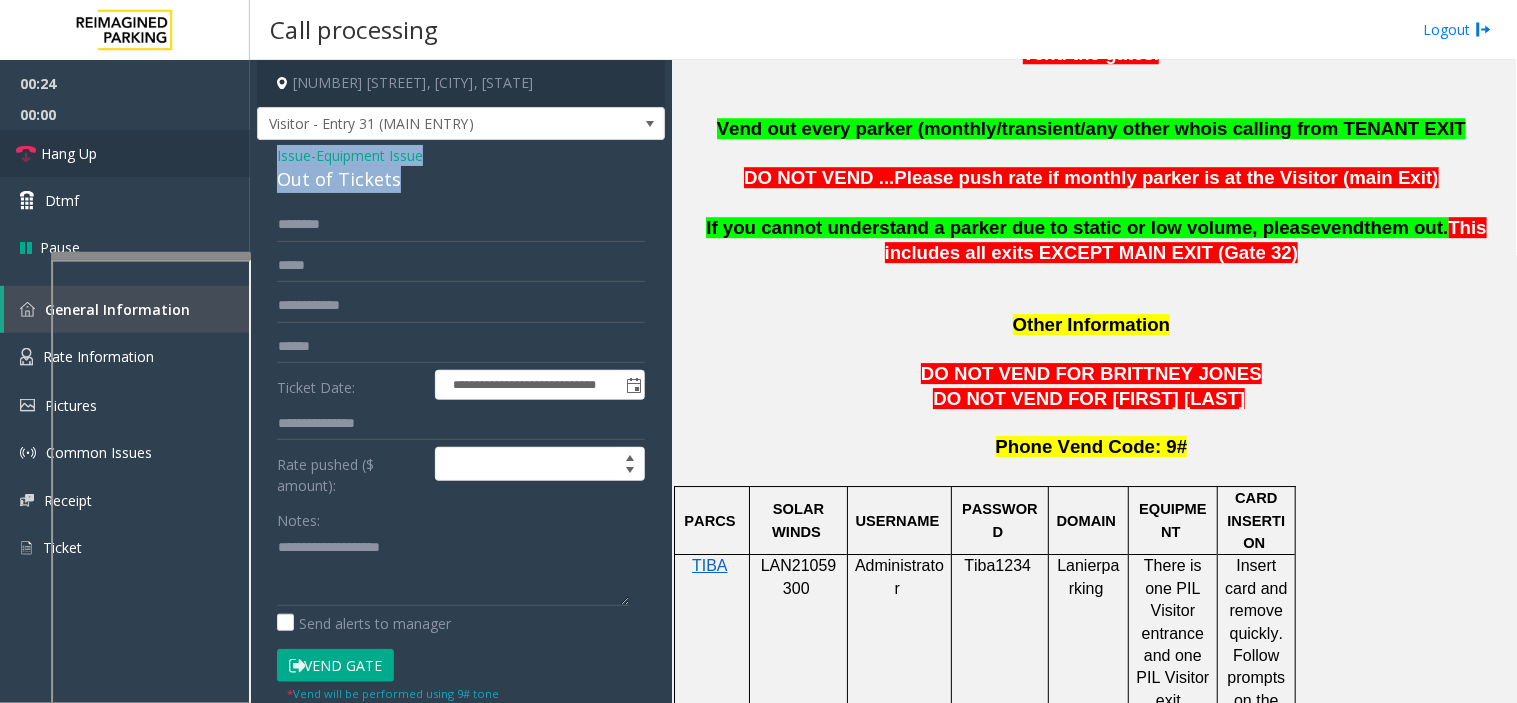 drag, startPoint x: 435, startPoint y: 174, endPoint x: 234, endPoint y: 147, distance: 202.80533 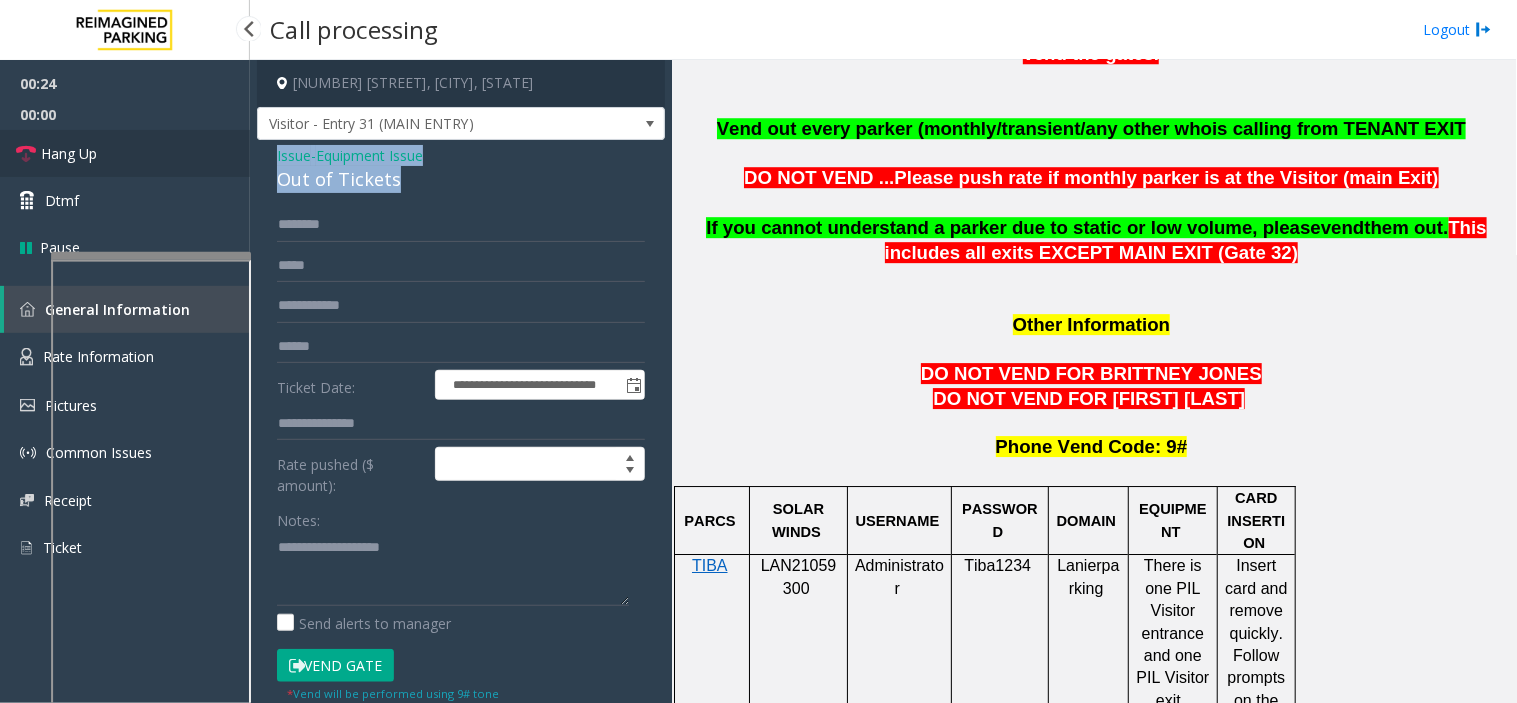 copy on "Issue  -  Equipment Issue Out of Tickets" 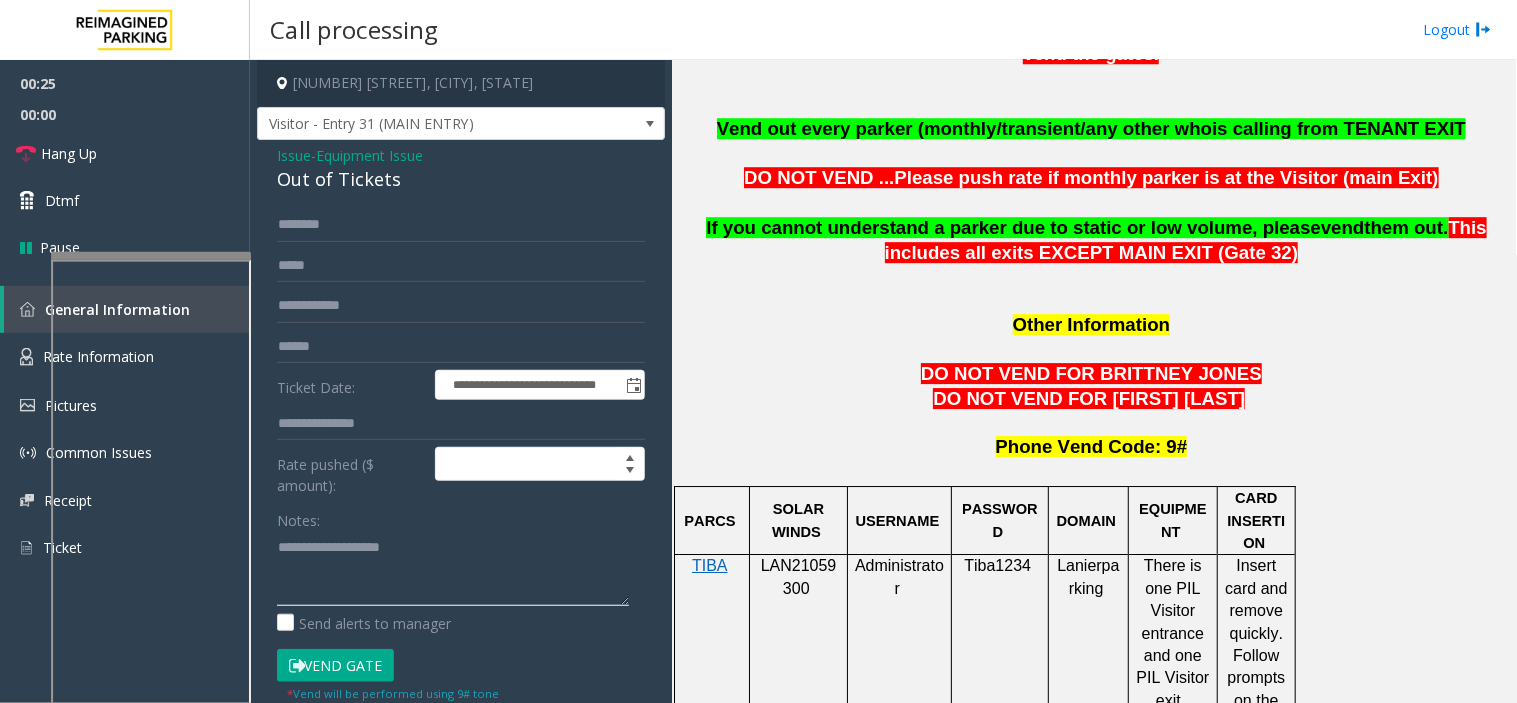 drag, startPoint x: 296, startPoint y: 541, endPoint x: 293, endPoint y: 531, distance: 10.440307 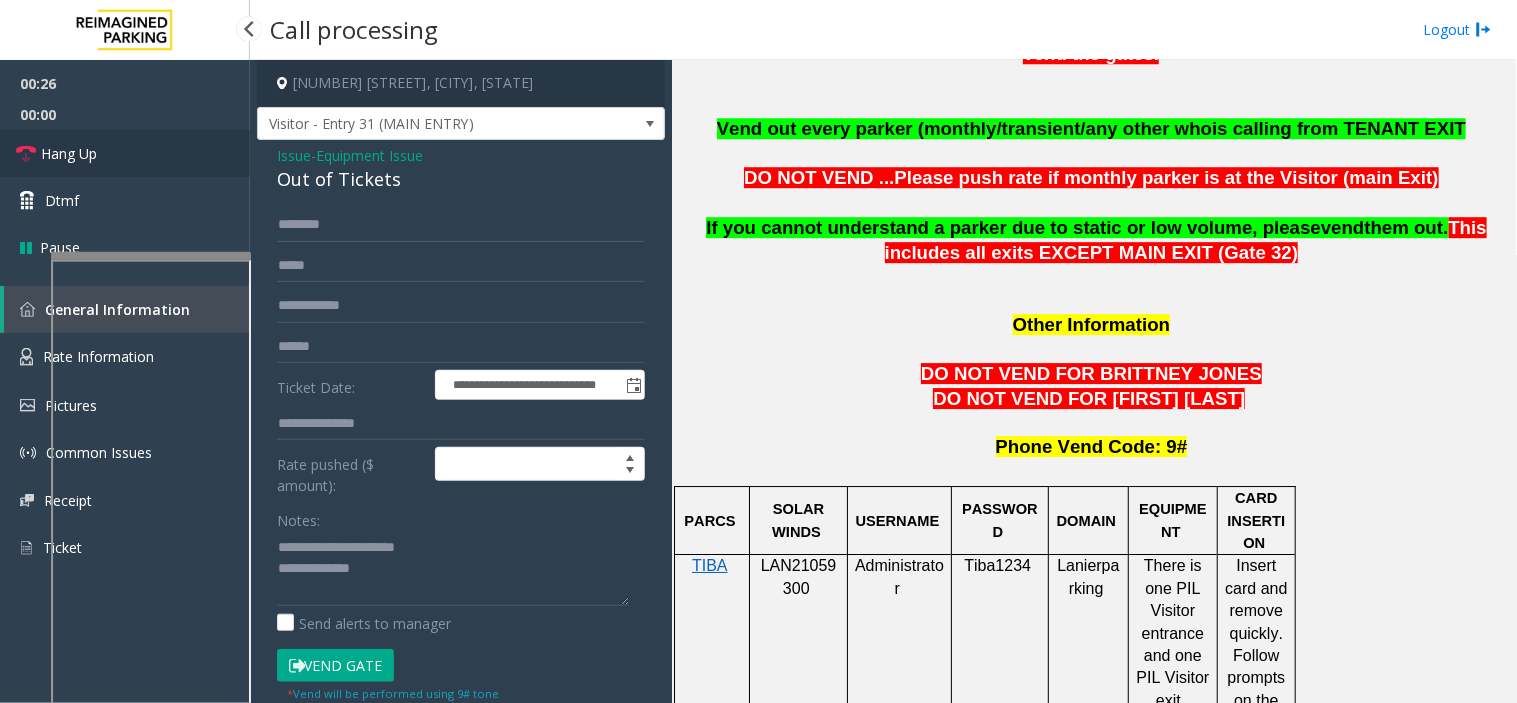click on "Hang Up" at bounding box center [125, 153] 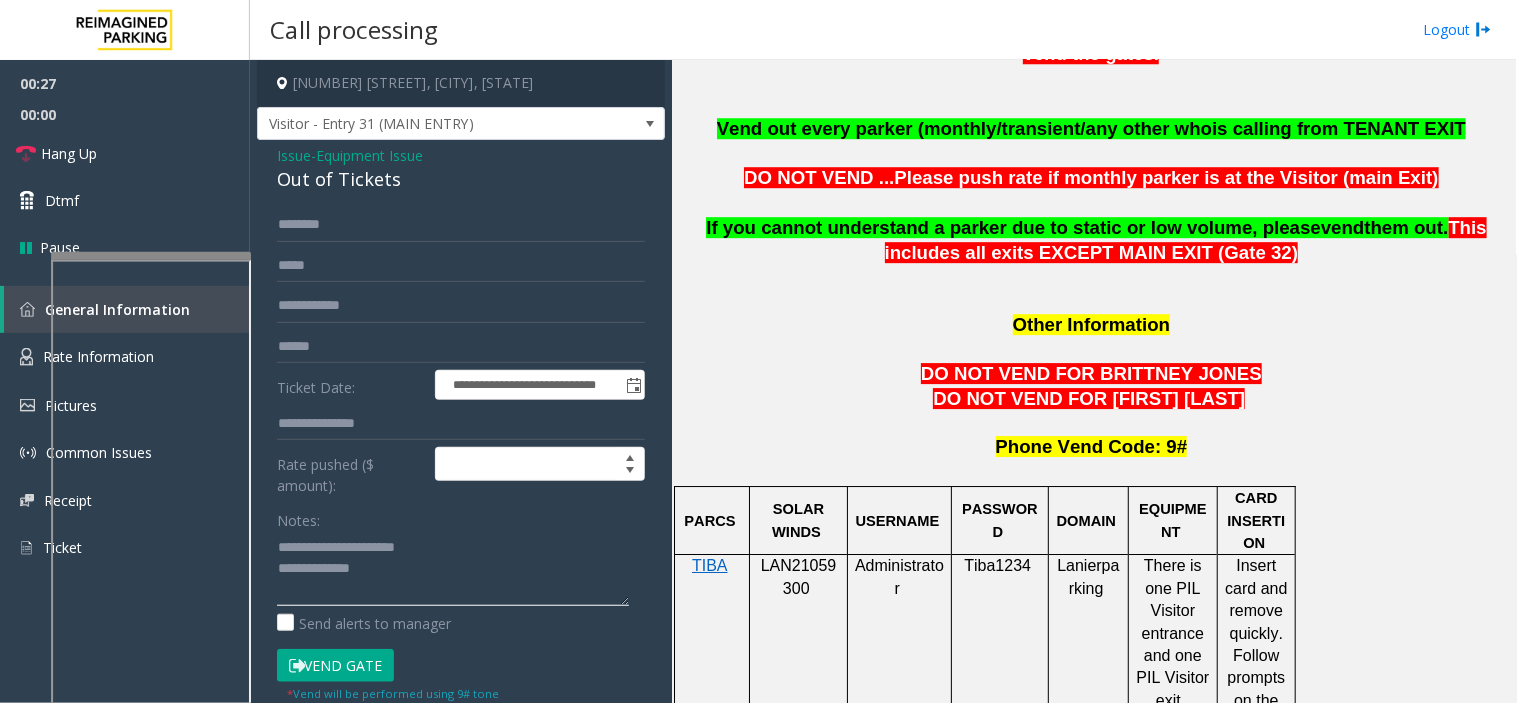 click 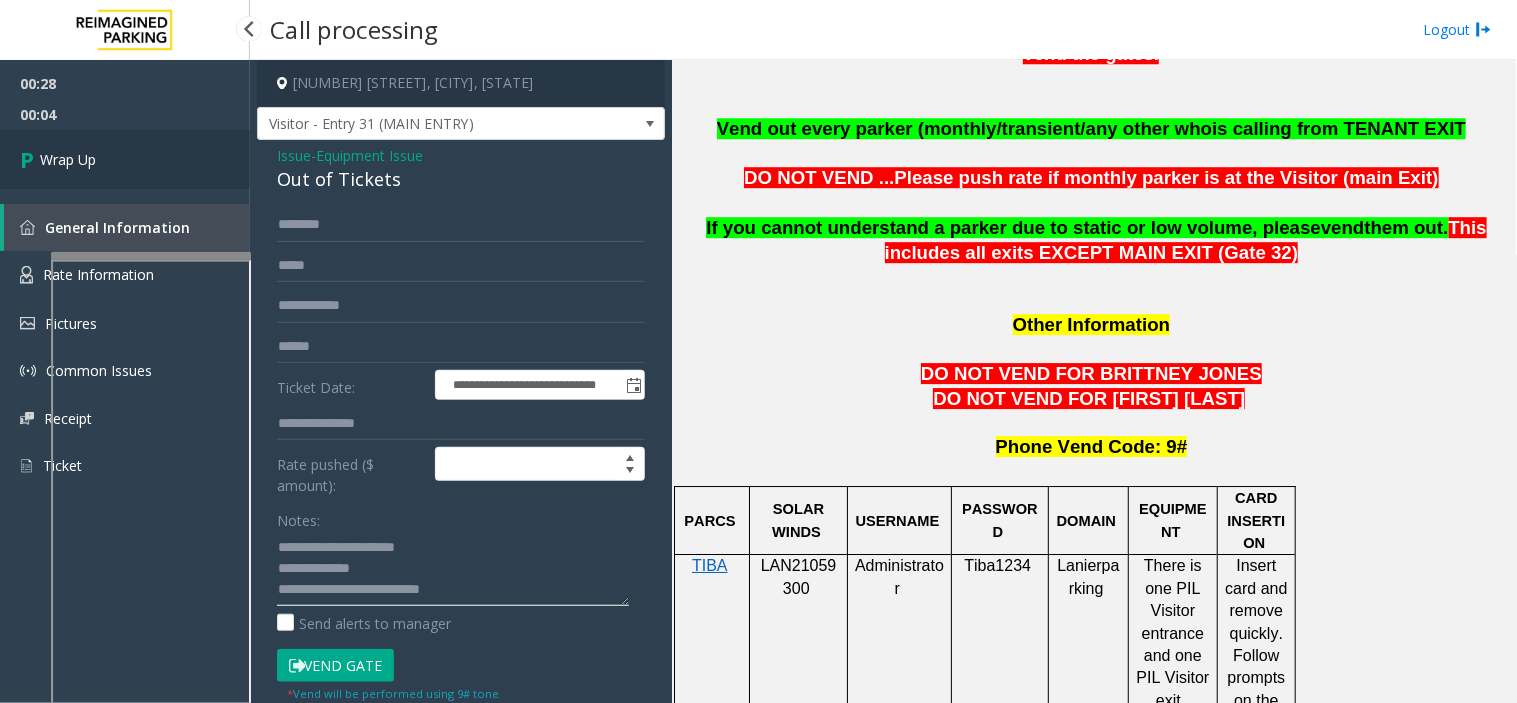 type on "**********" 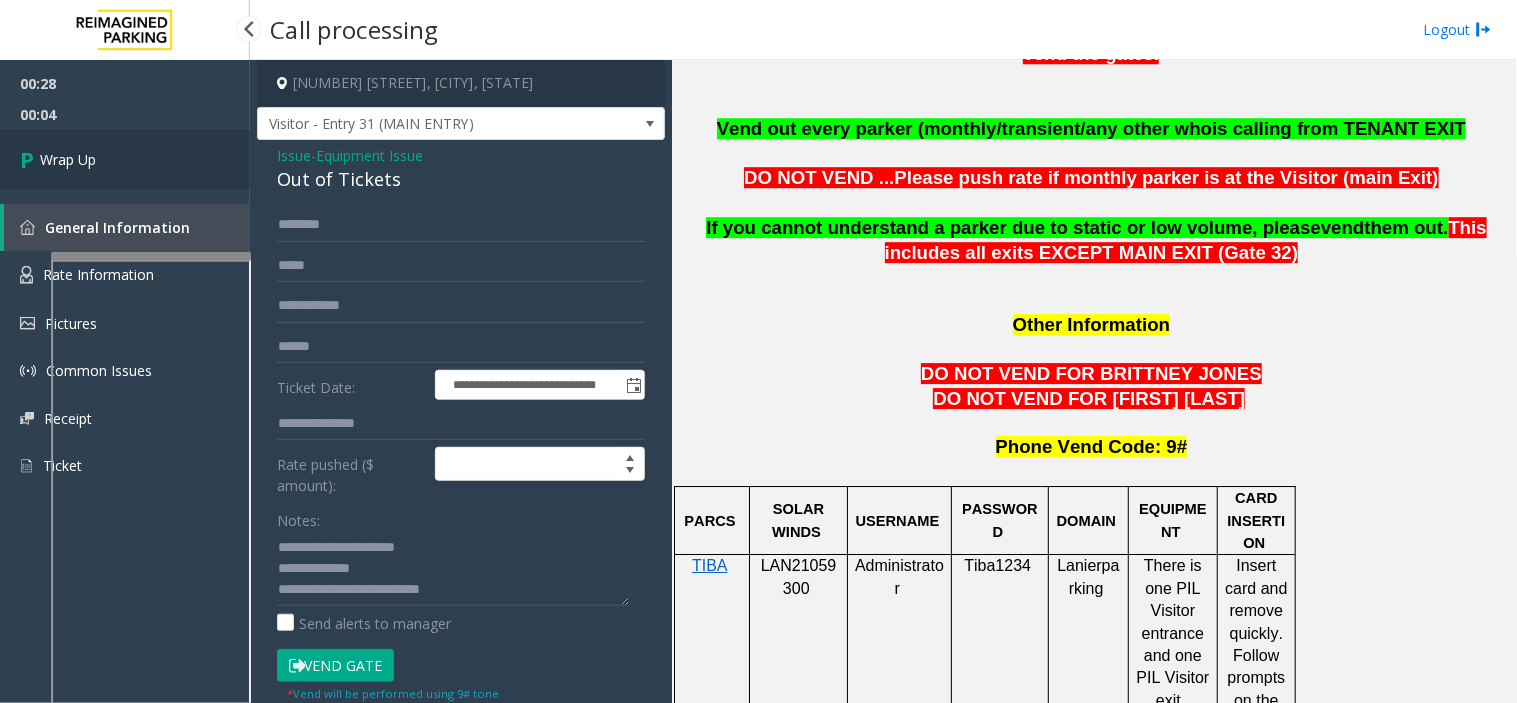 click on "Wrap Up" at bounding box center (125, 159) 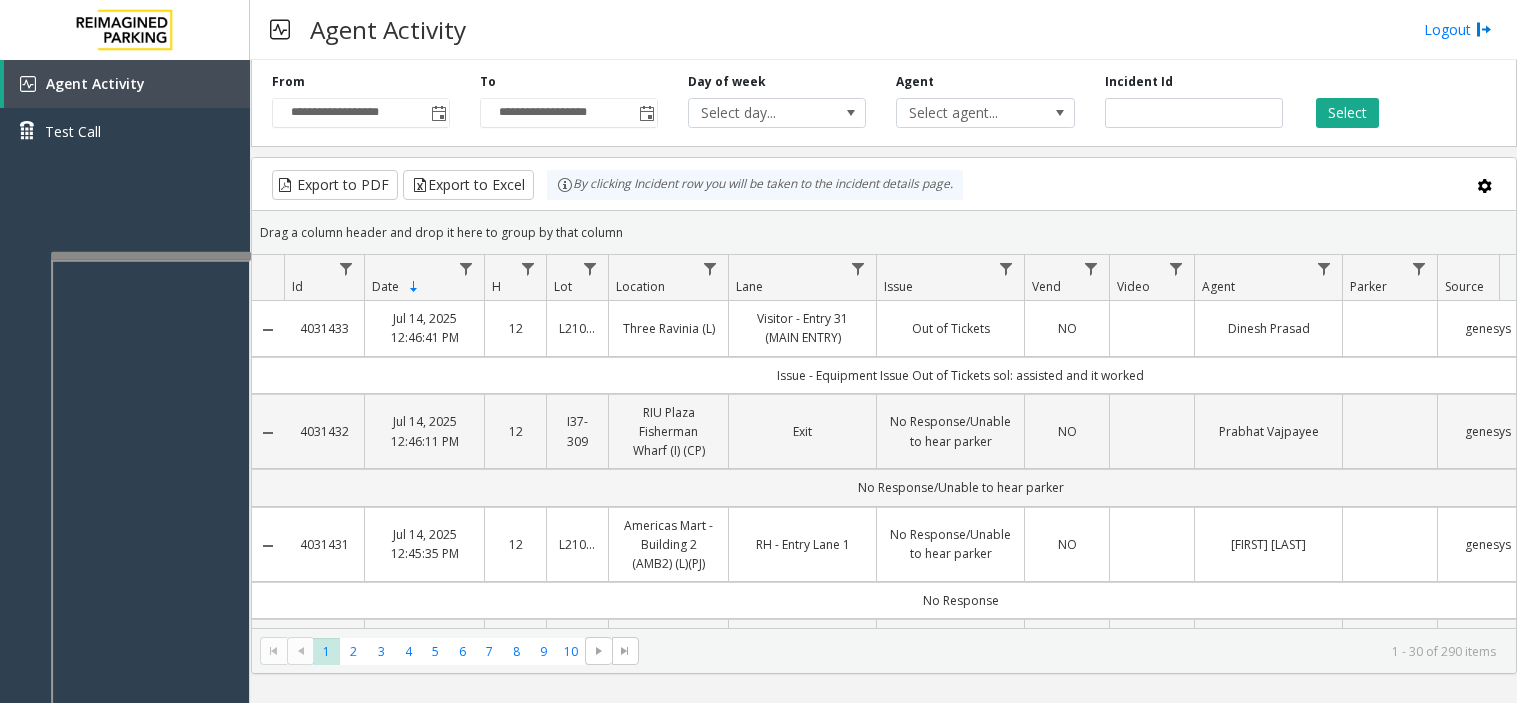 scroll, scrollTop: 0, scrollLeft: 0, axis: both 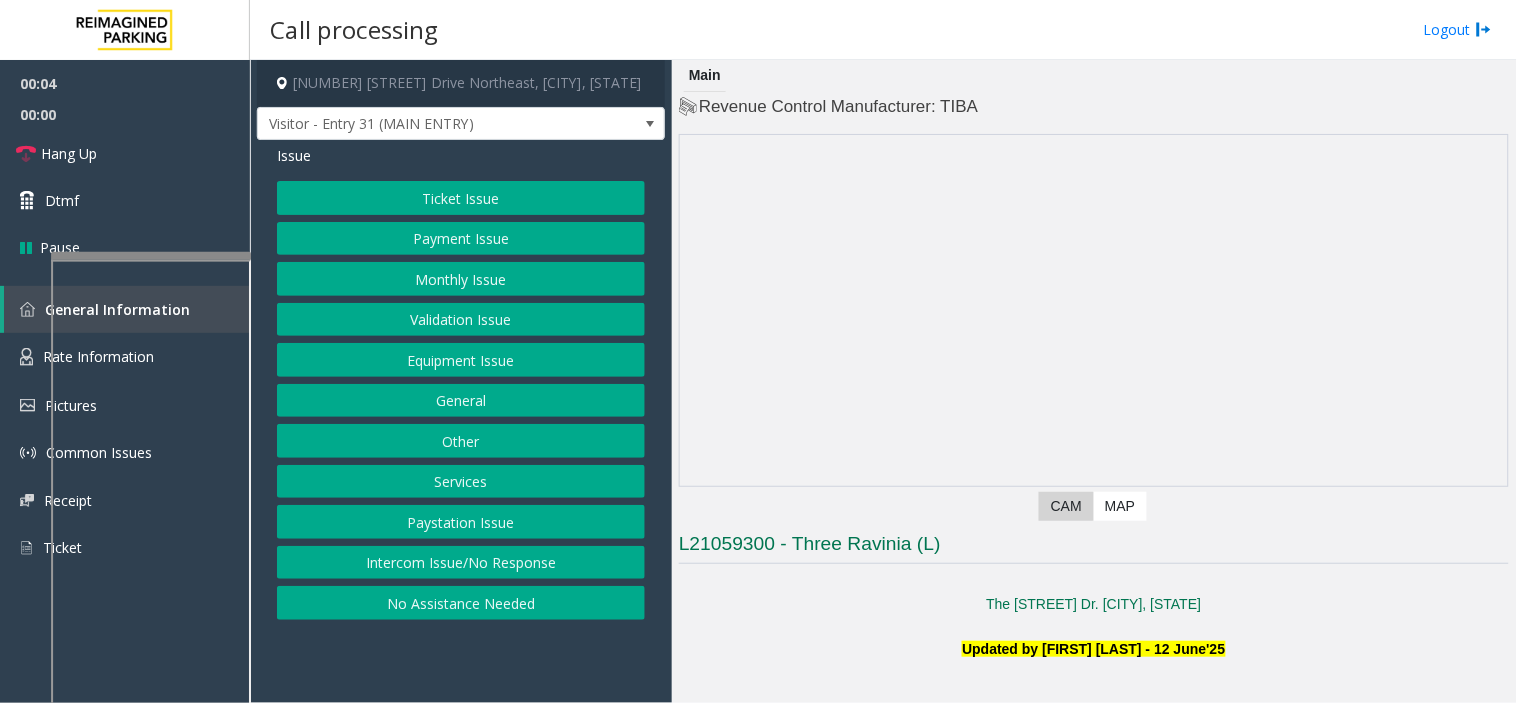 click on "Equipment Issue" 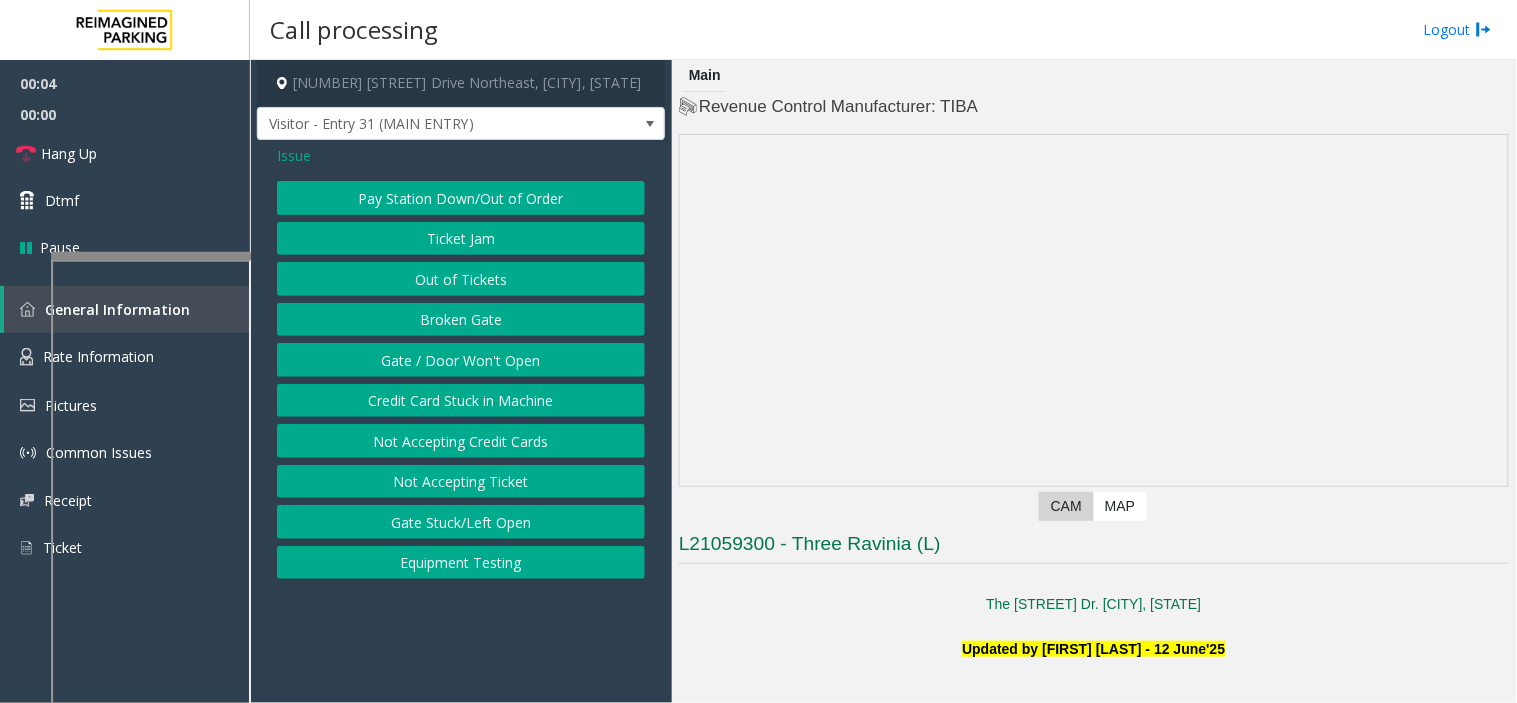 click on "Gate / Door Won't Open" 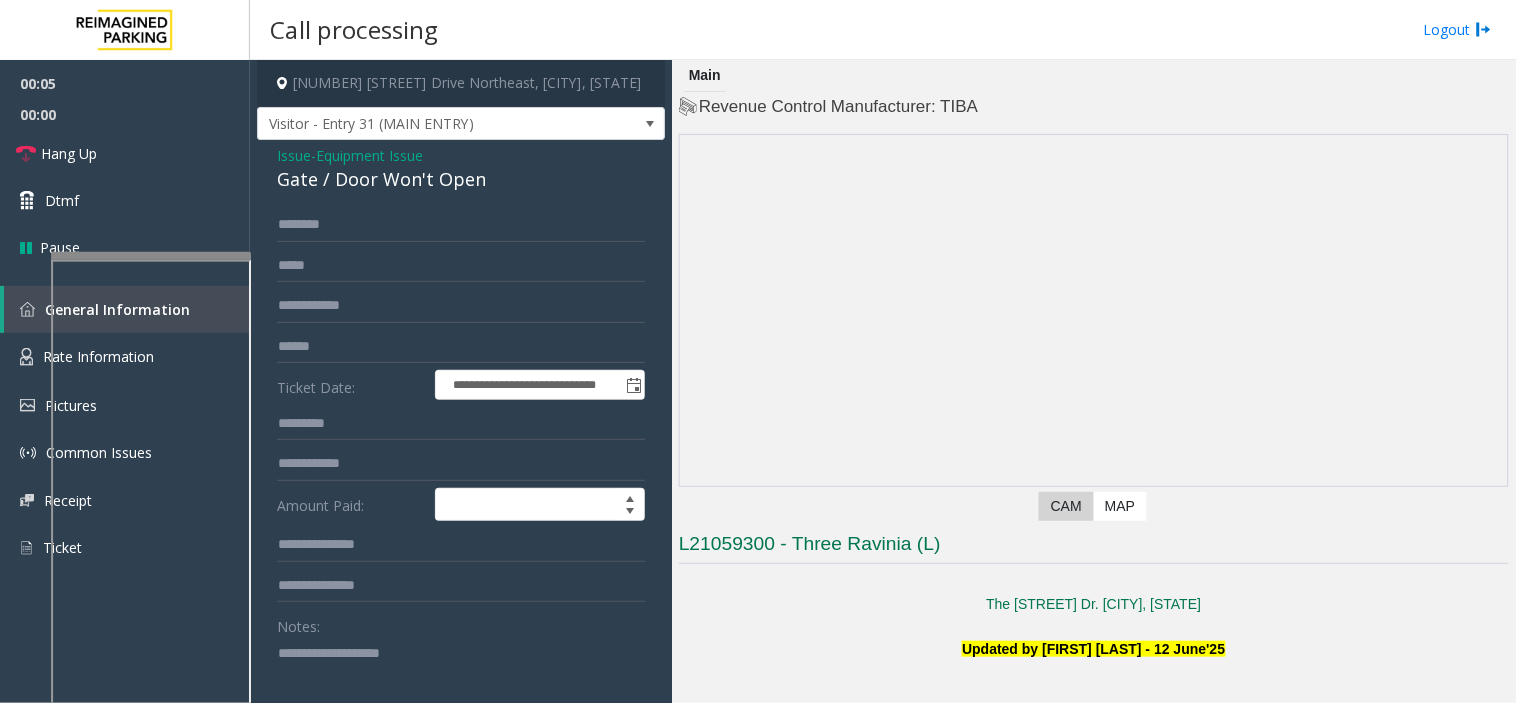 click on "Issue" 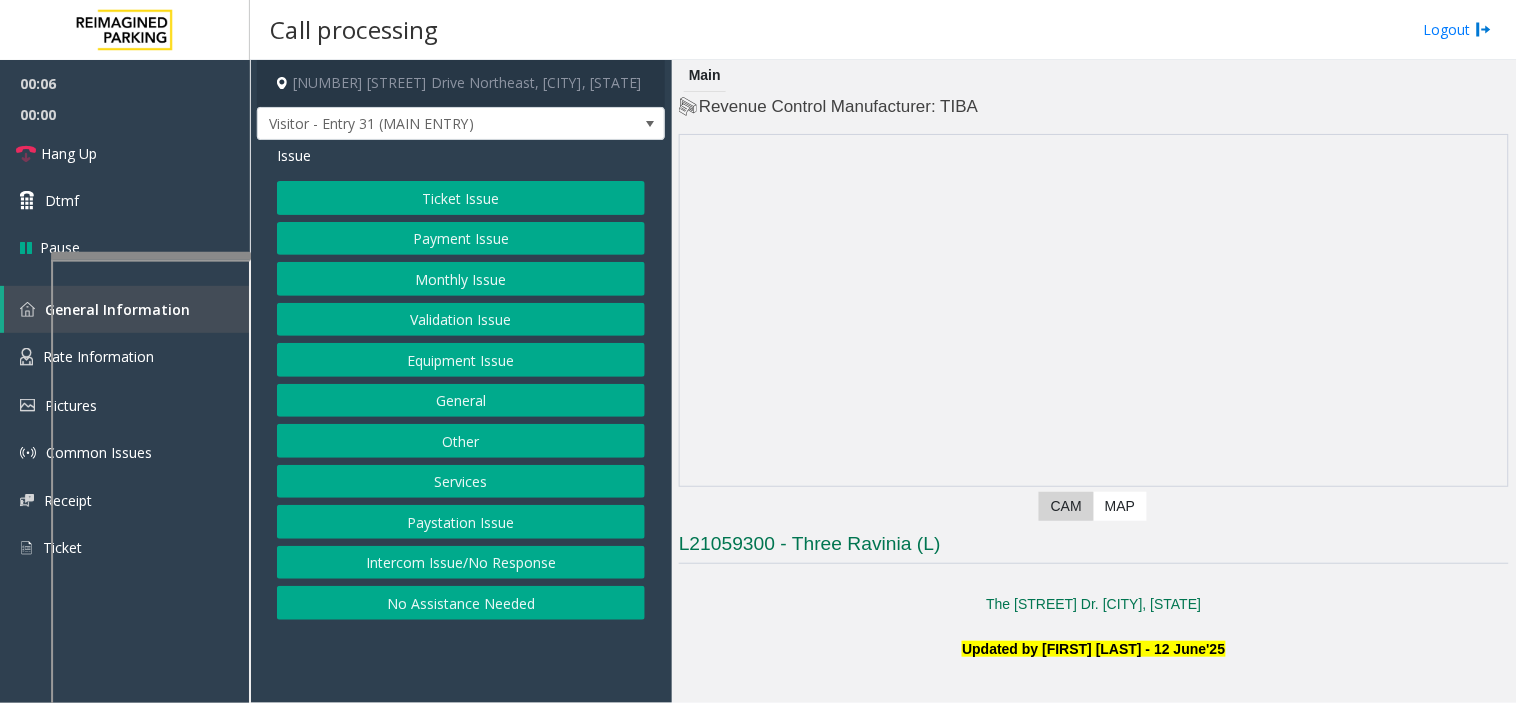 click on "Equipment Issue" 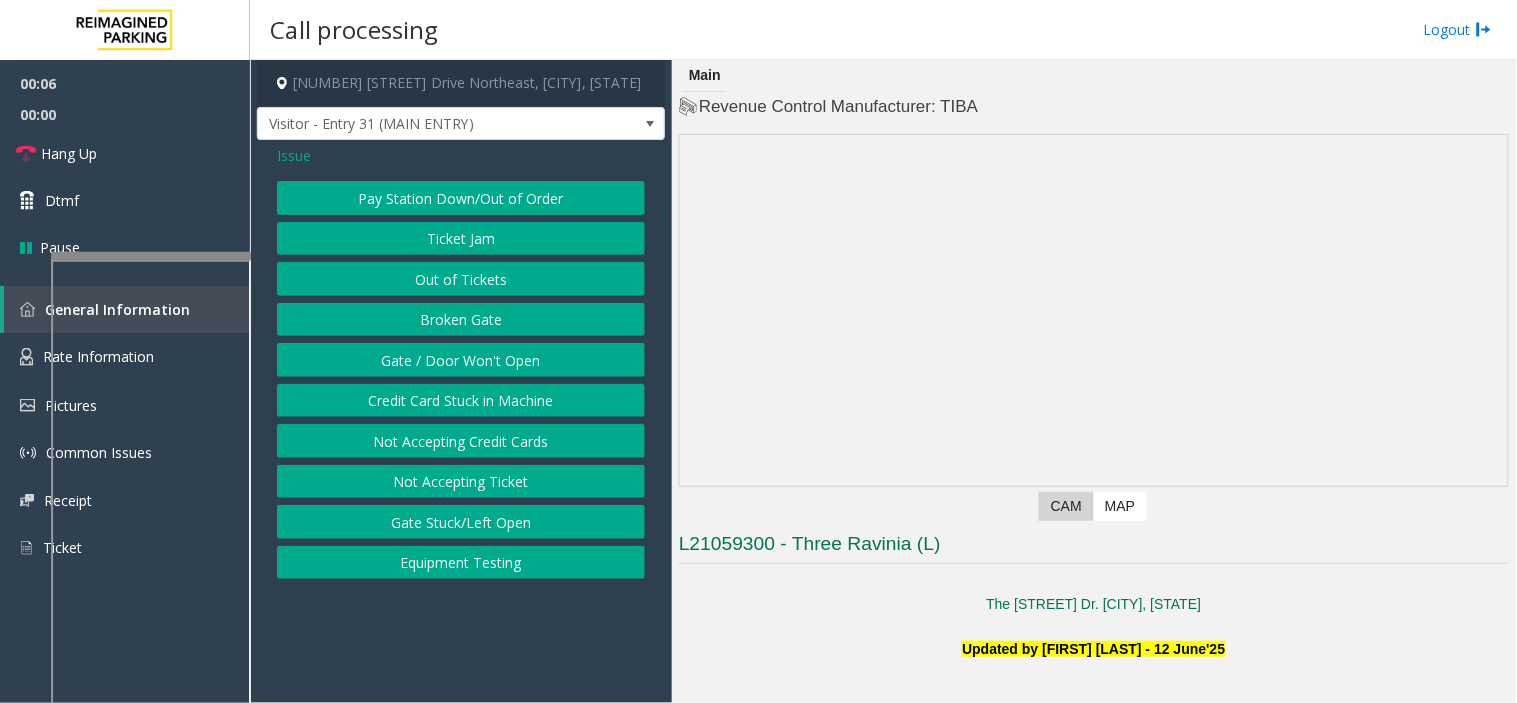 click on "Out of Tickets" 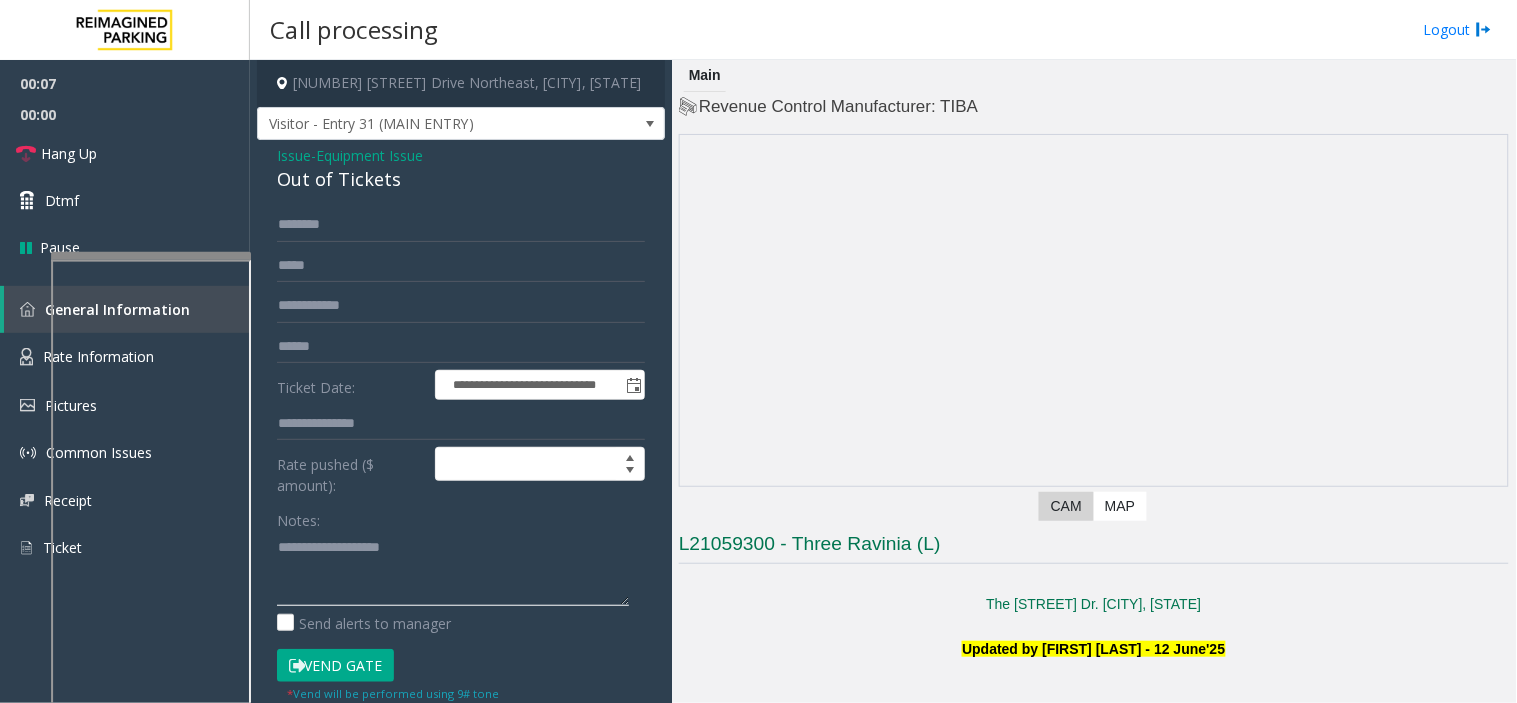click 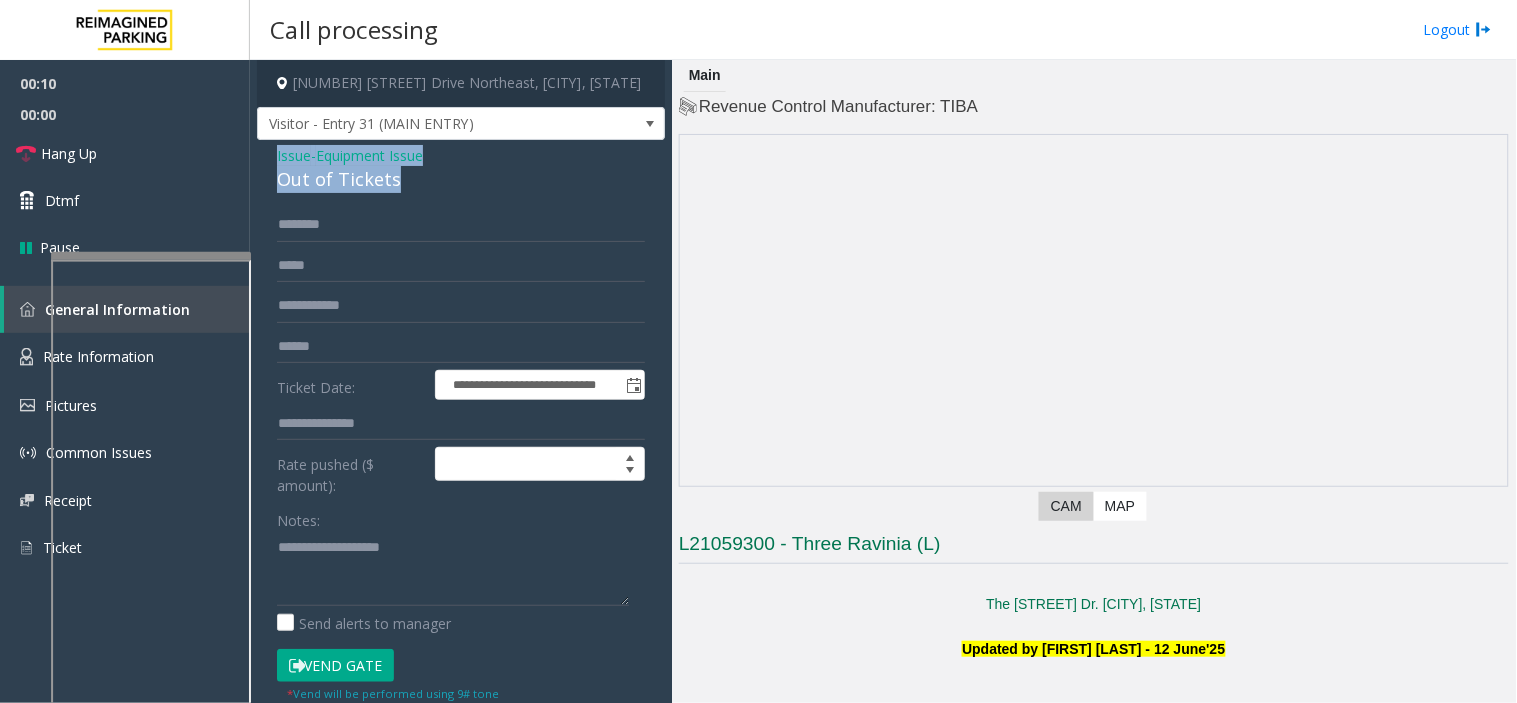 drag, startPoint x: 400, startPoint y: 186, endPoint x: 266, endPoint y: 164, distance: 135.79396 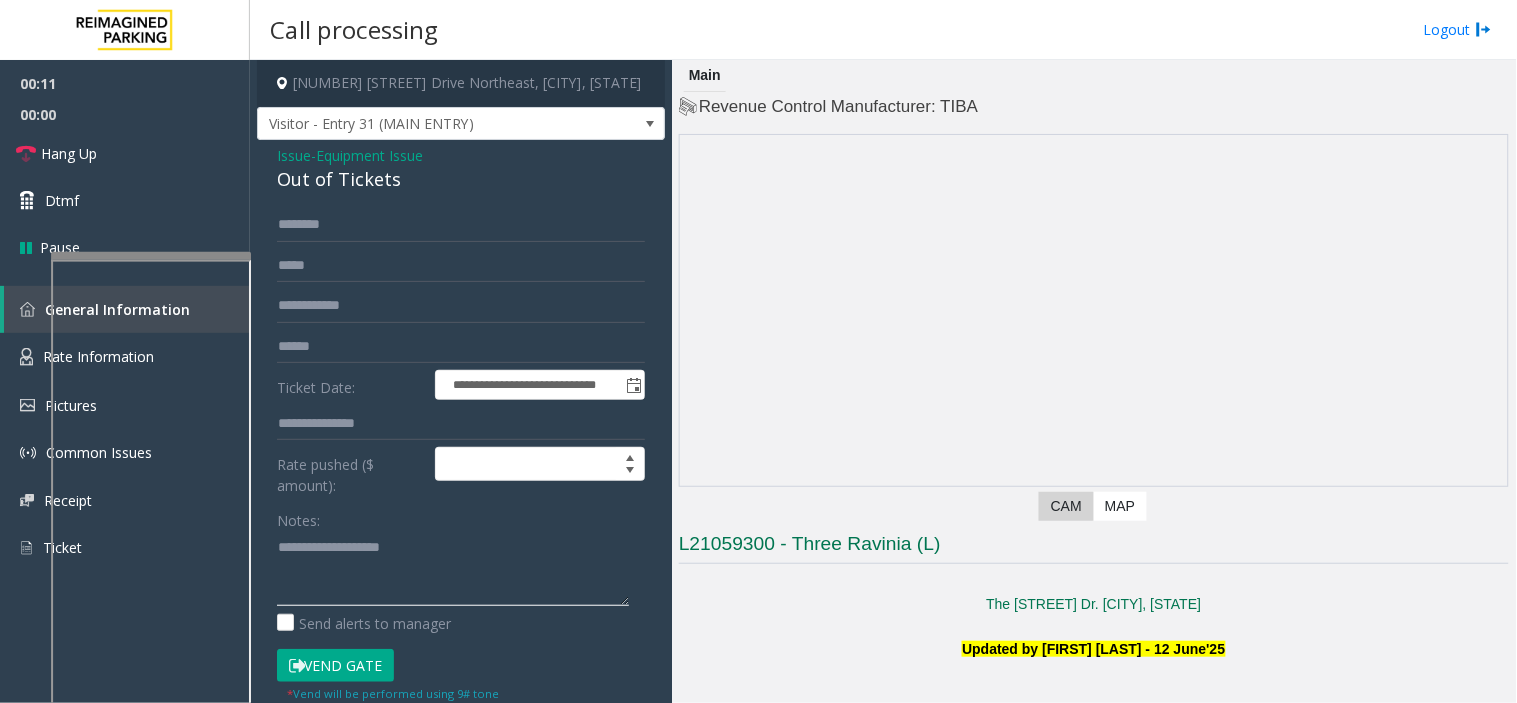 click 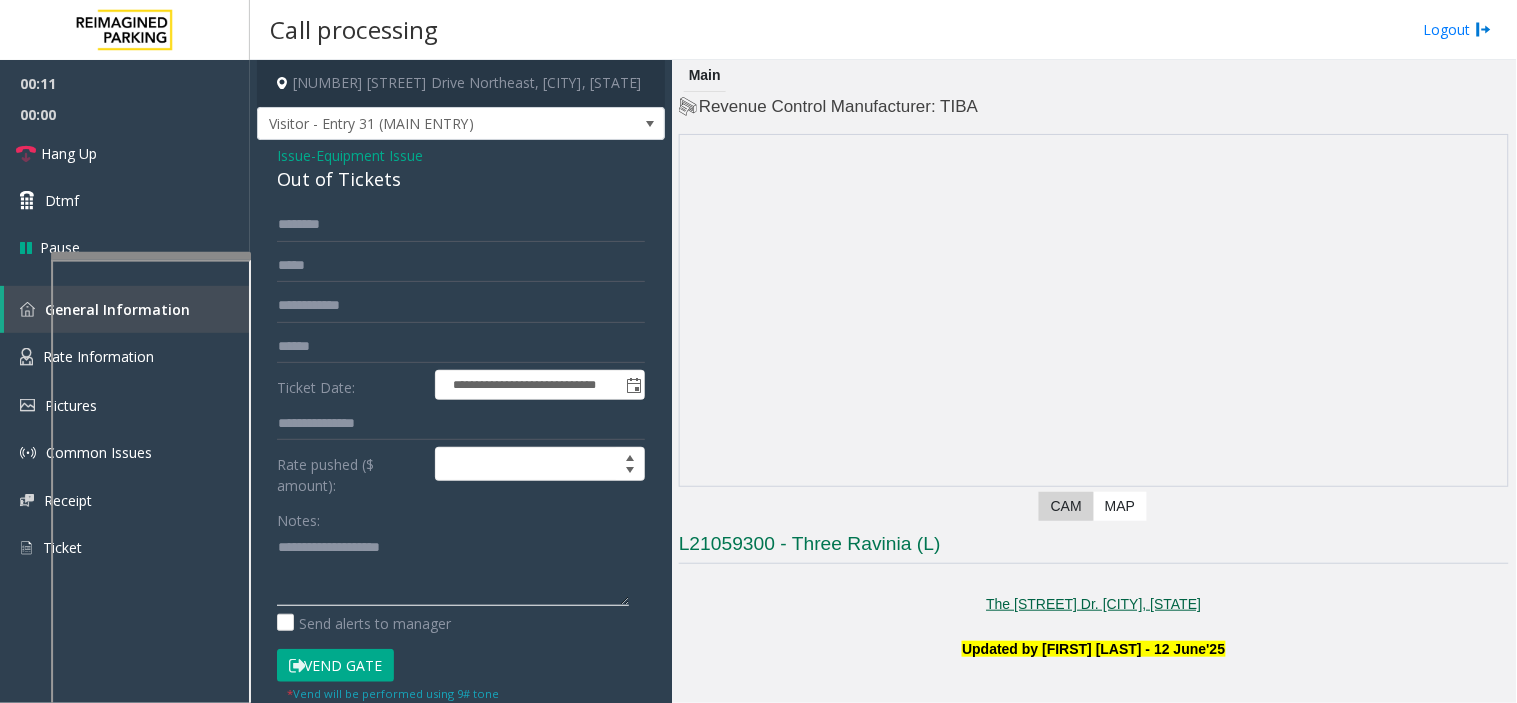 paste on "**********" 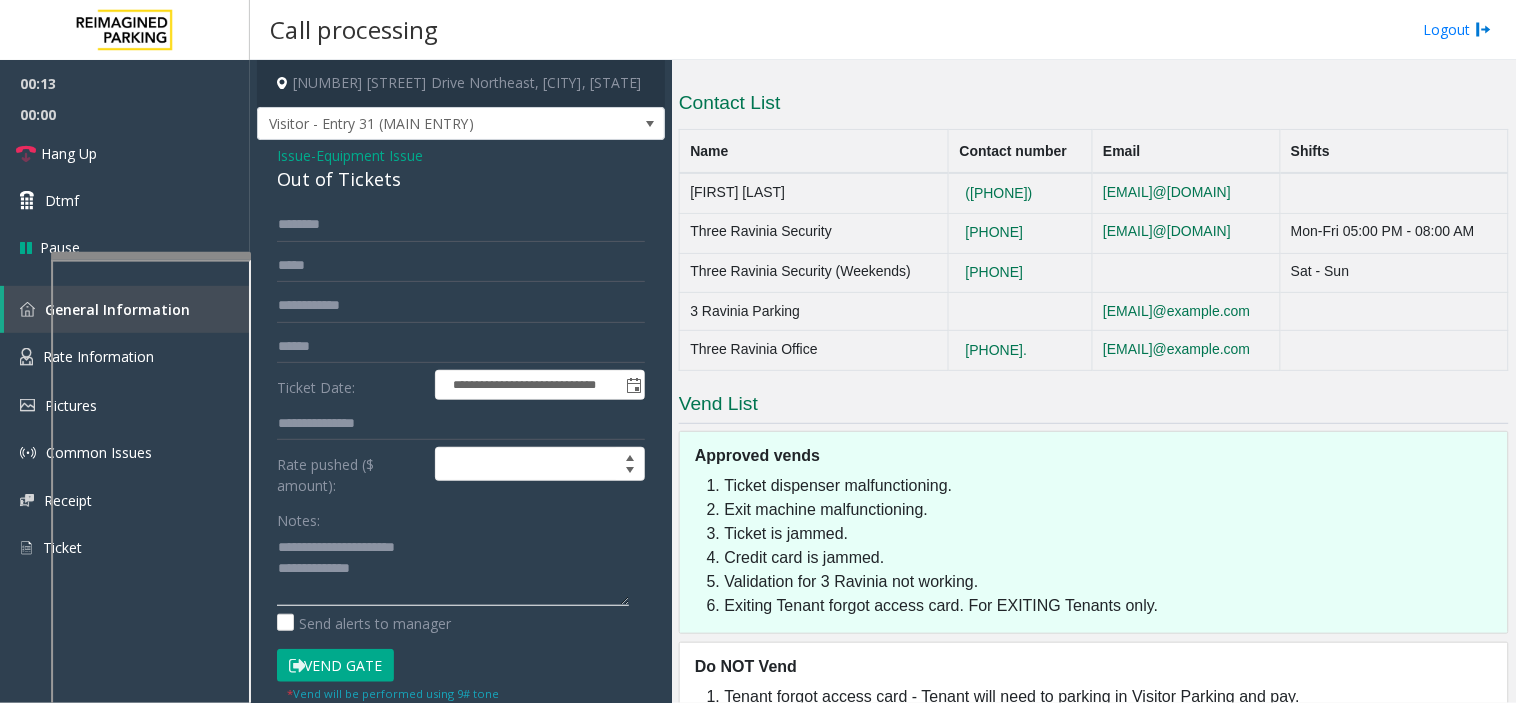 scroll, scrollTop: 3322, scrollLeft: 0, axis: vertical 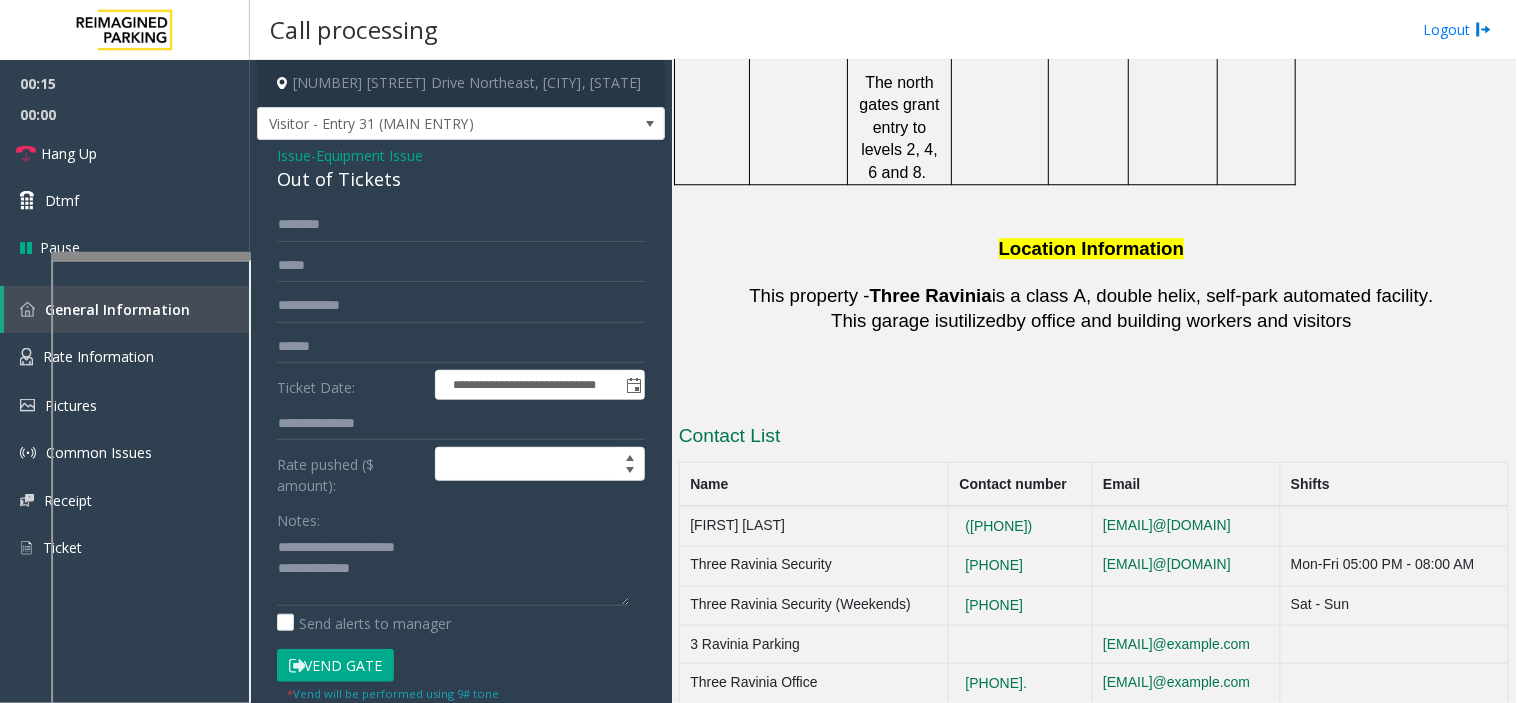 drag, startPoint x: 1037, startPoint y: 365, endPoint x: 922, endPoint y: 357, distance: 115.27792 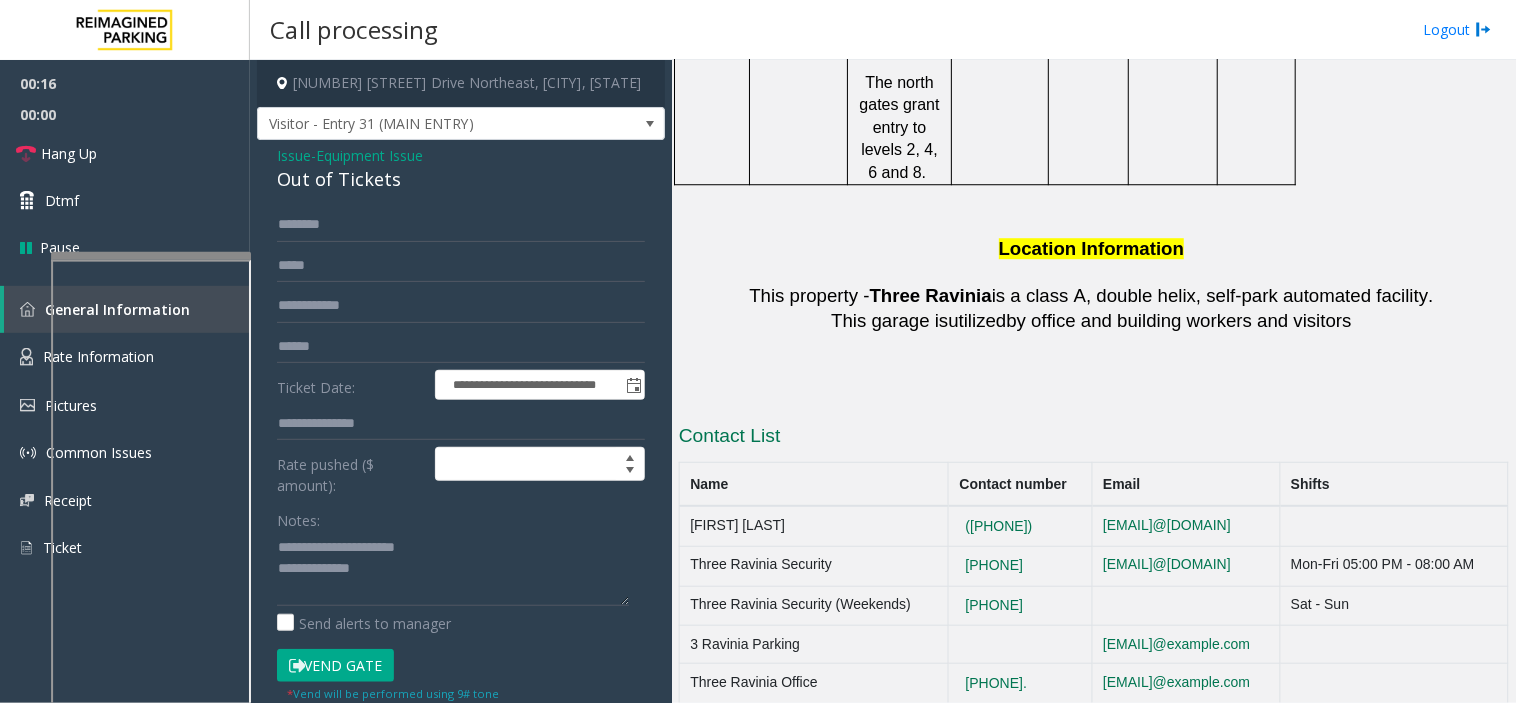 copy on "(404)901-1316" 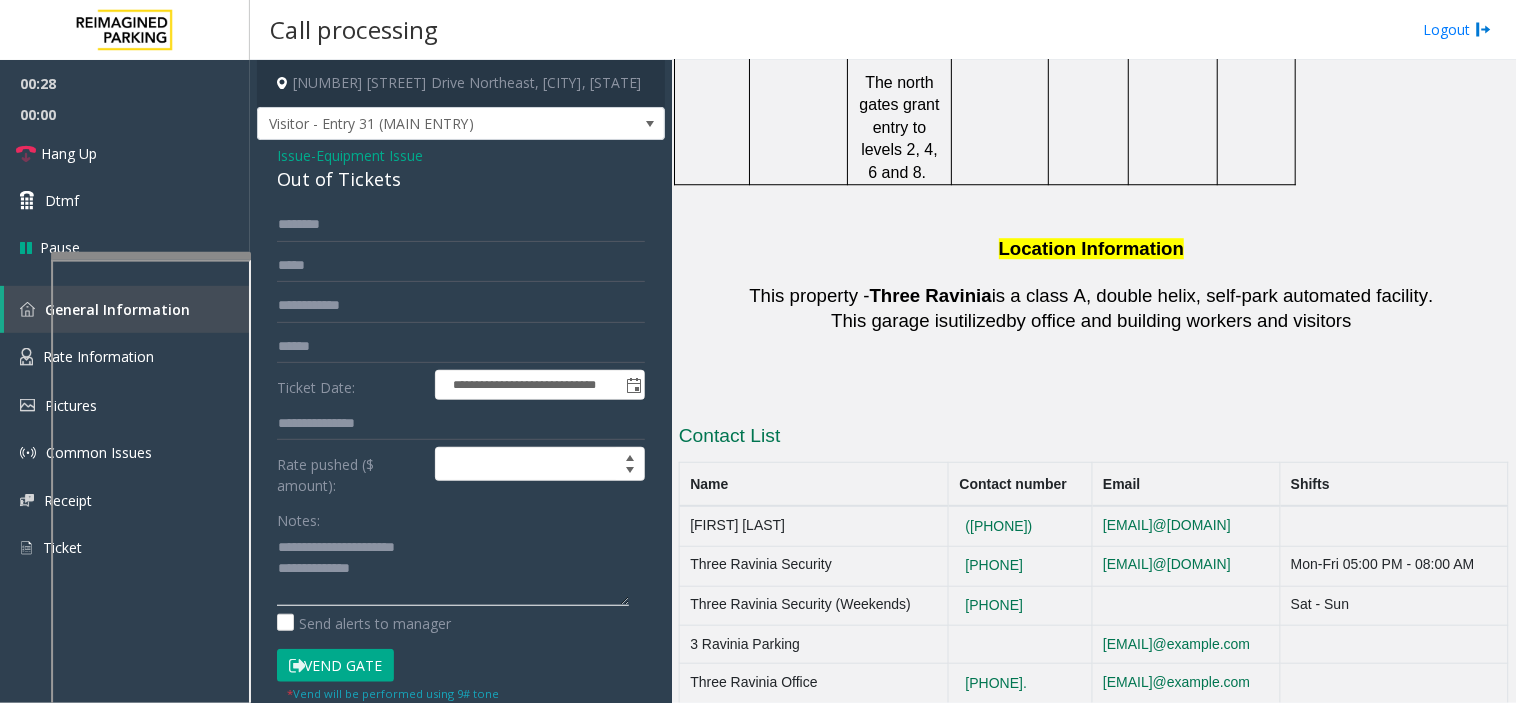 click 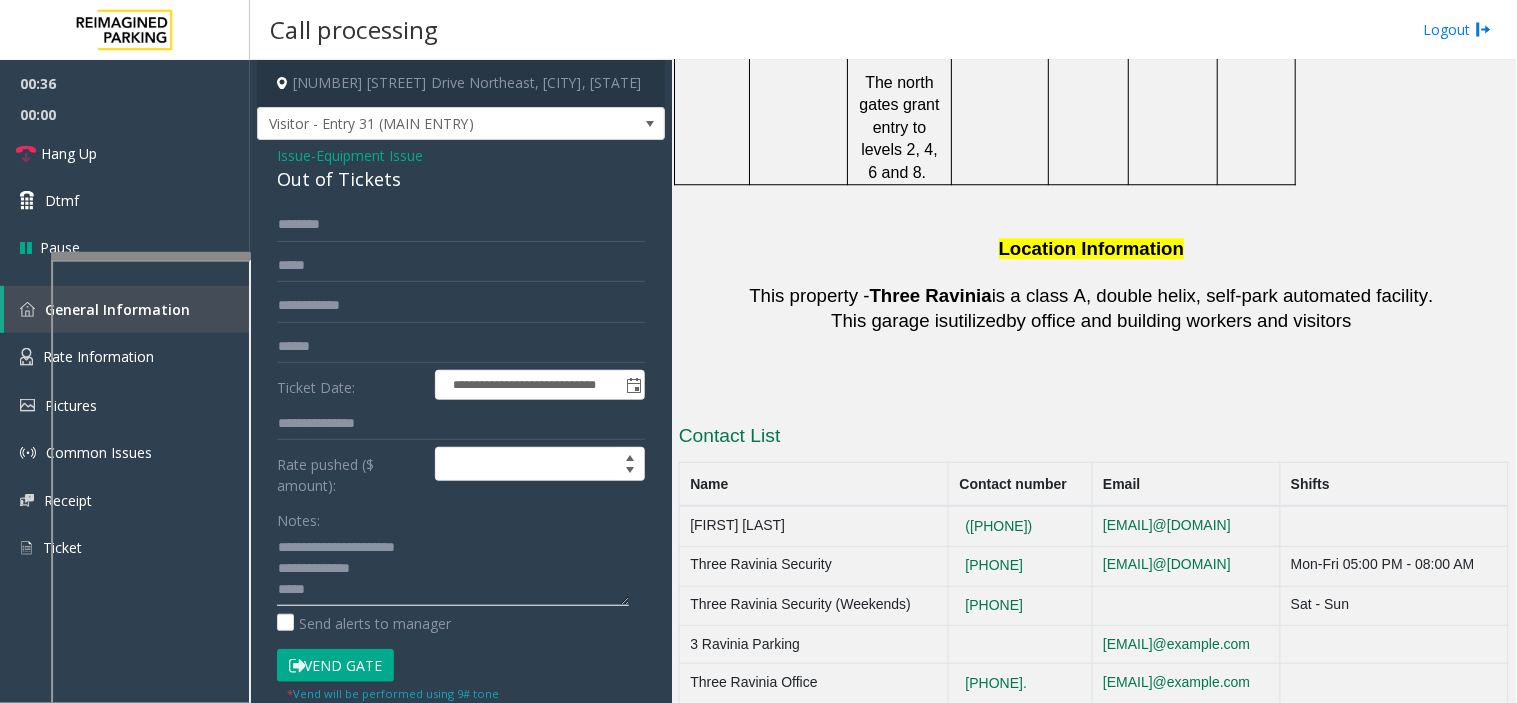click 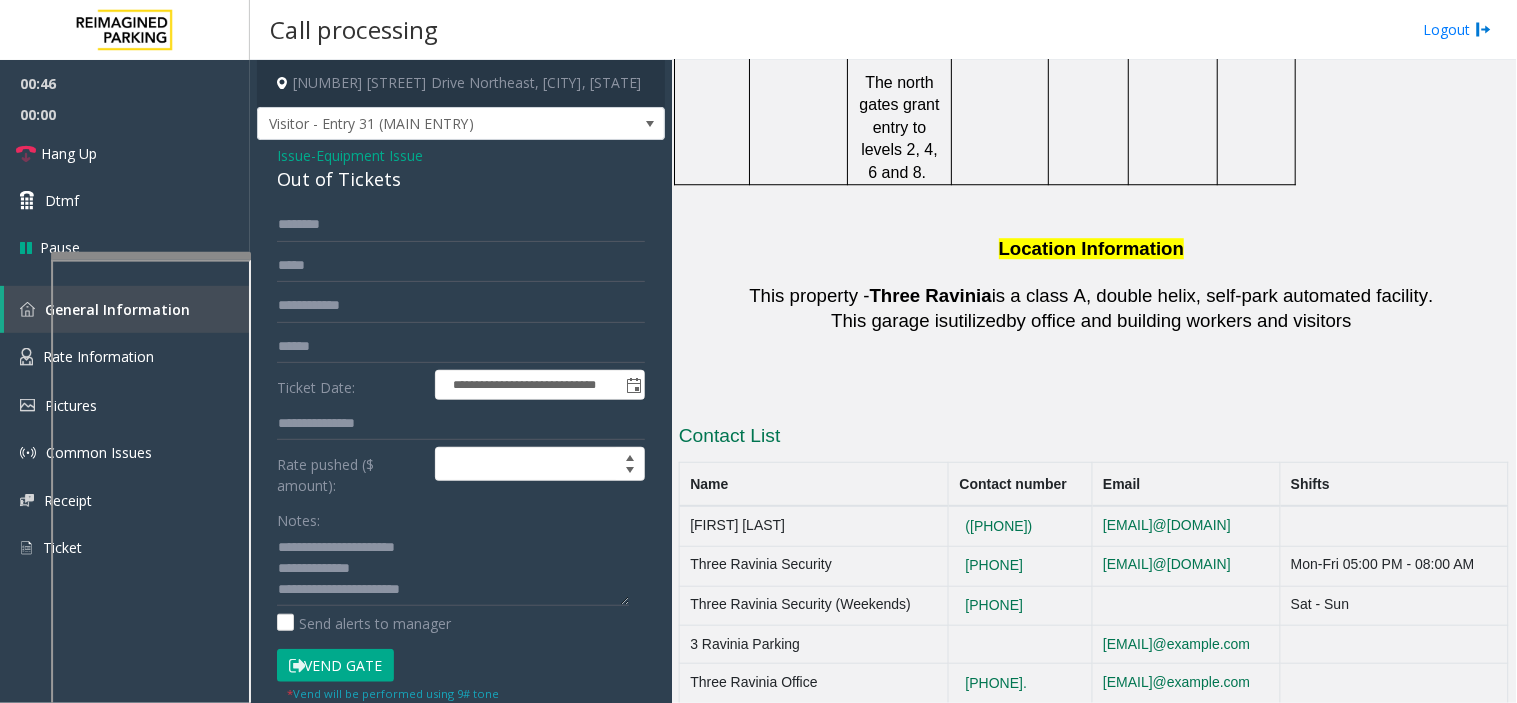 drag, startPoint x: 421, startPoint y: 583, endPoint x: 761, endPoint y: 247, distance: 478.01254 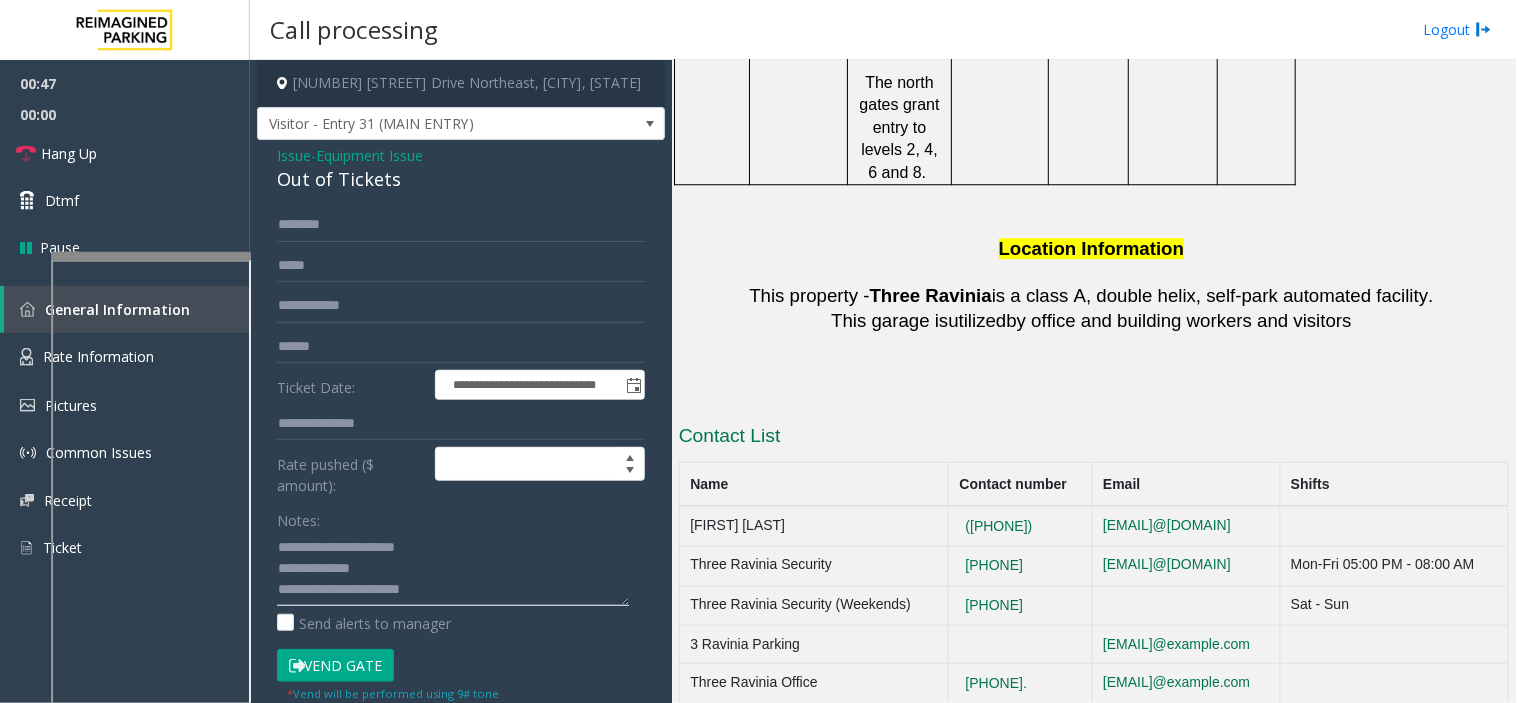 click 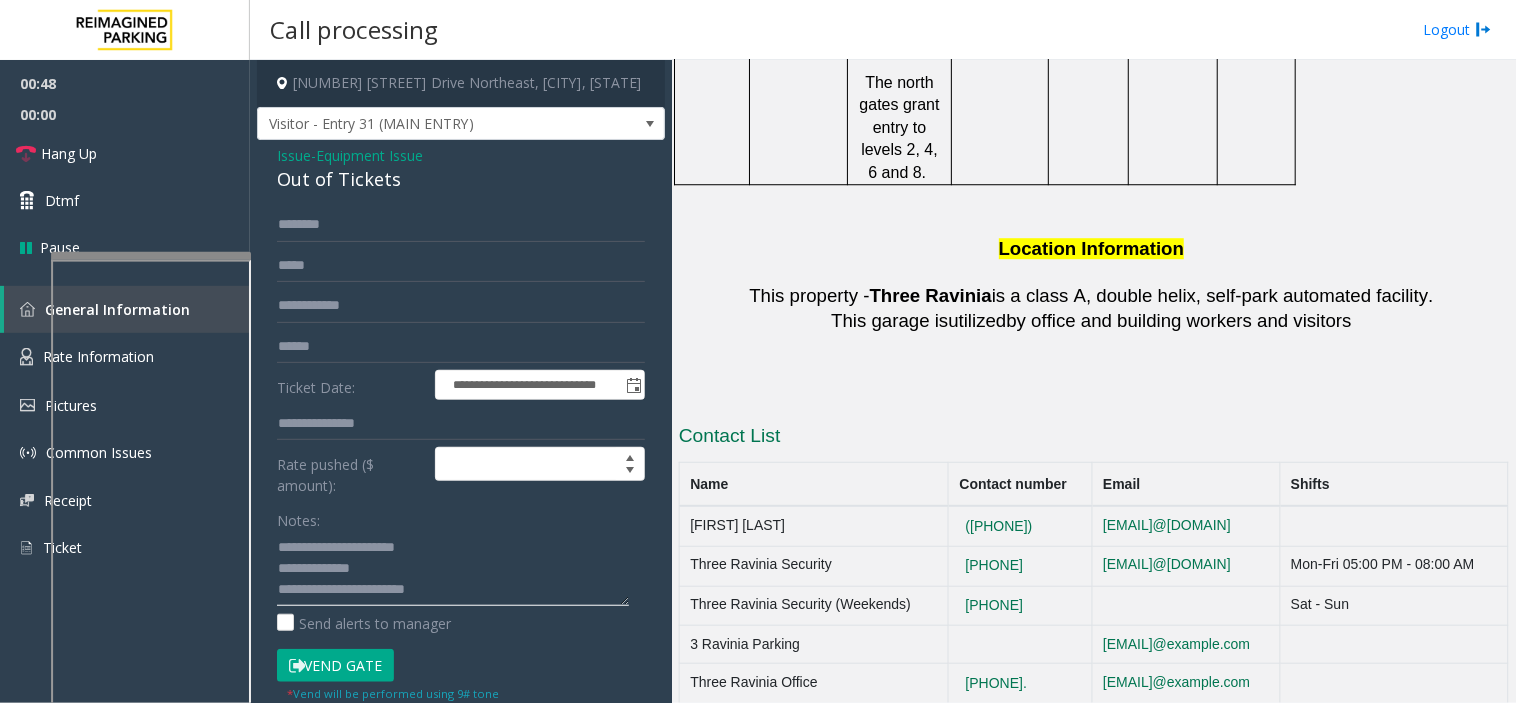 click 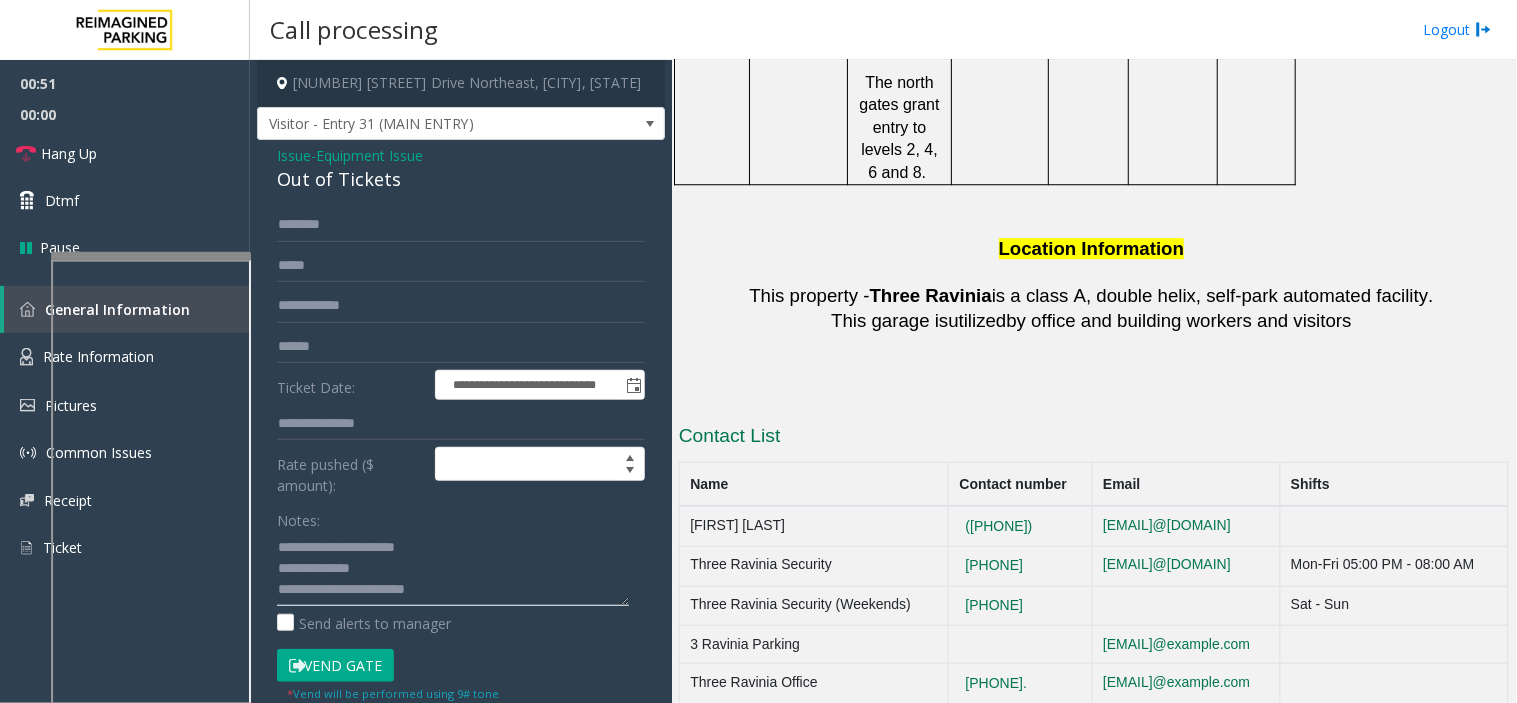 click 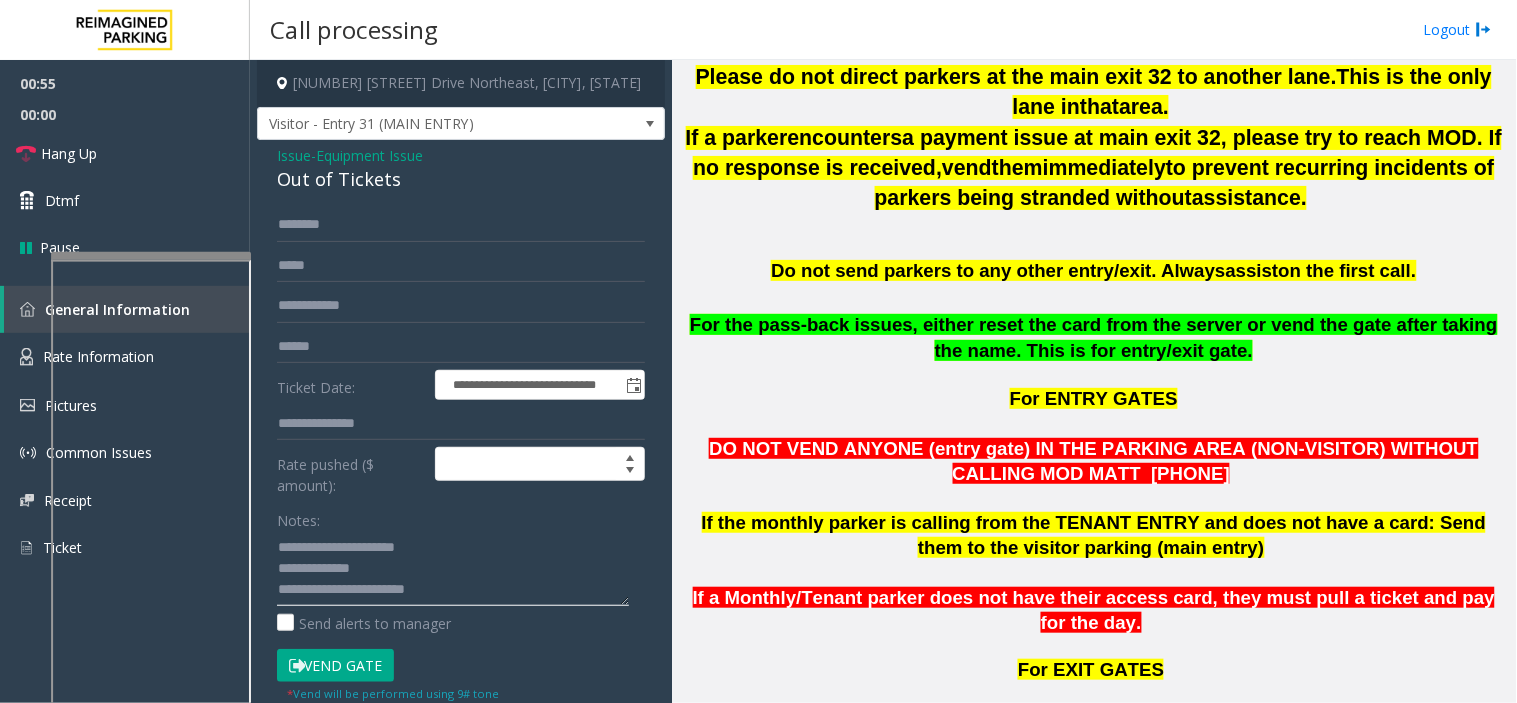 scroll, scrollTop: 433, scrollLeft: 0, axis: vertical 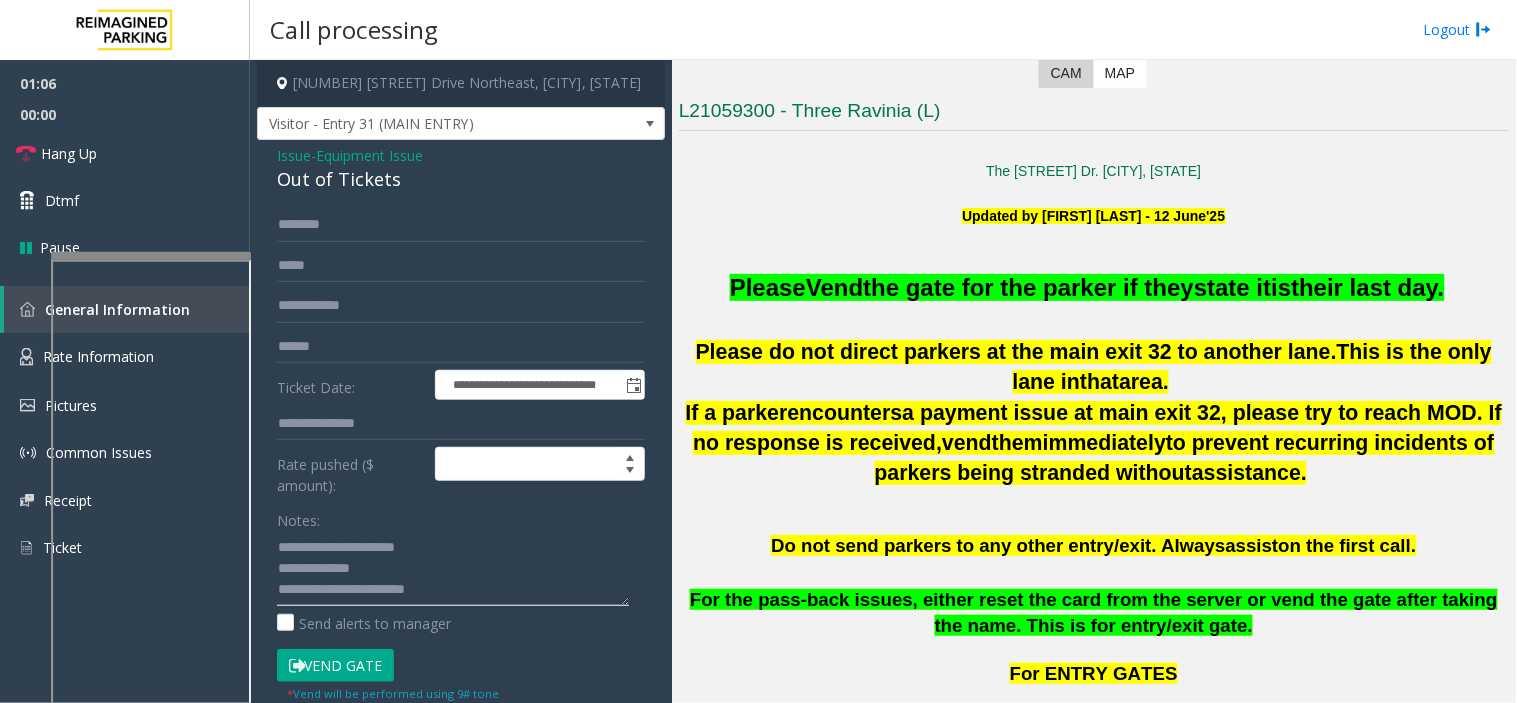 click 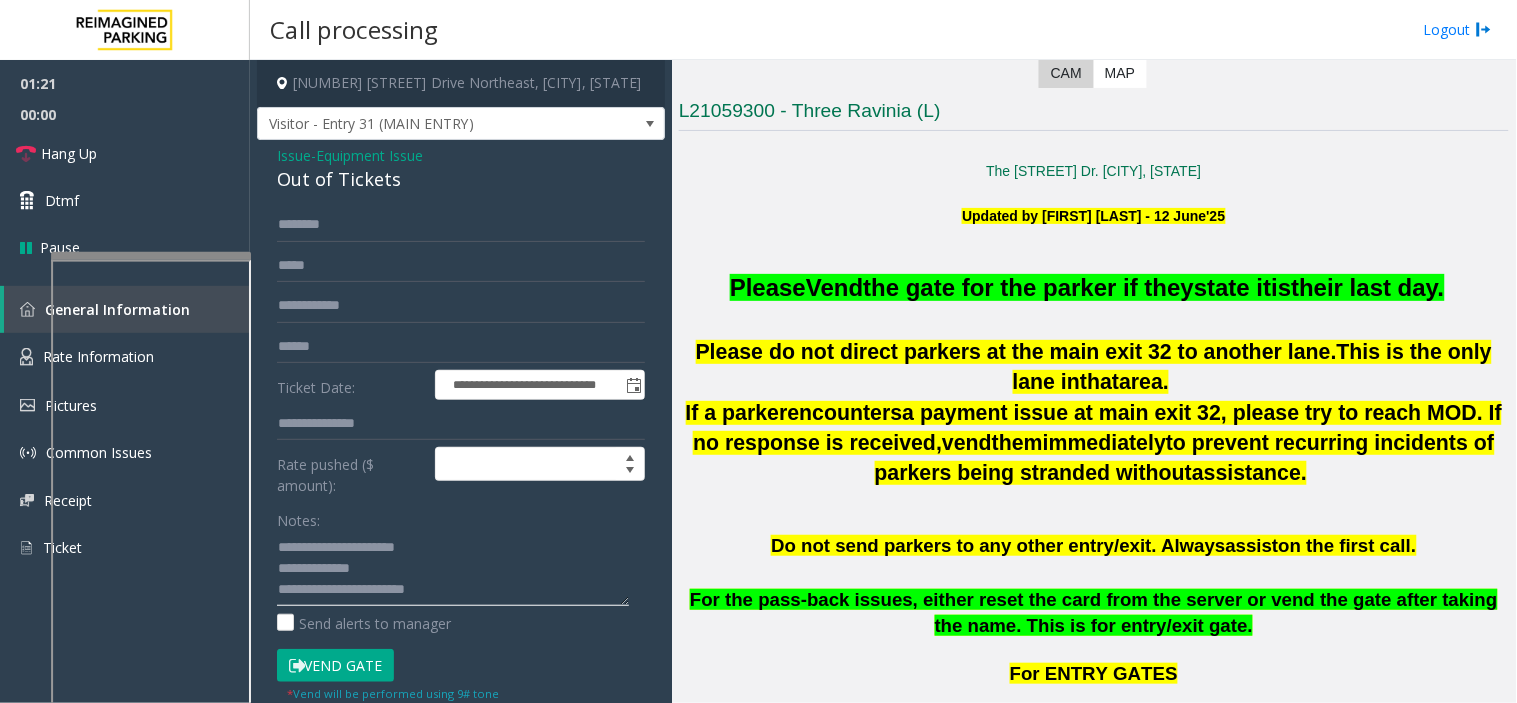 click 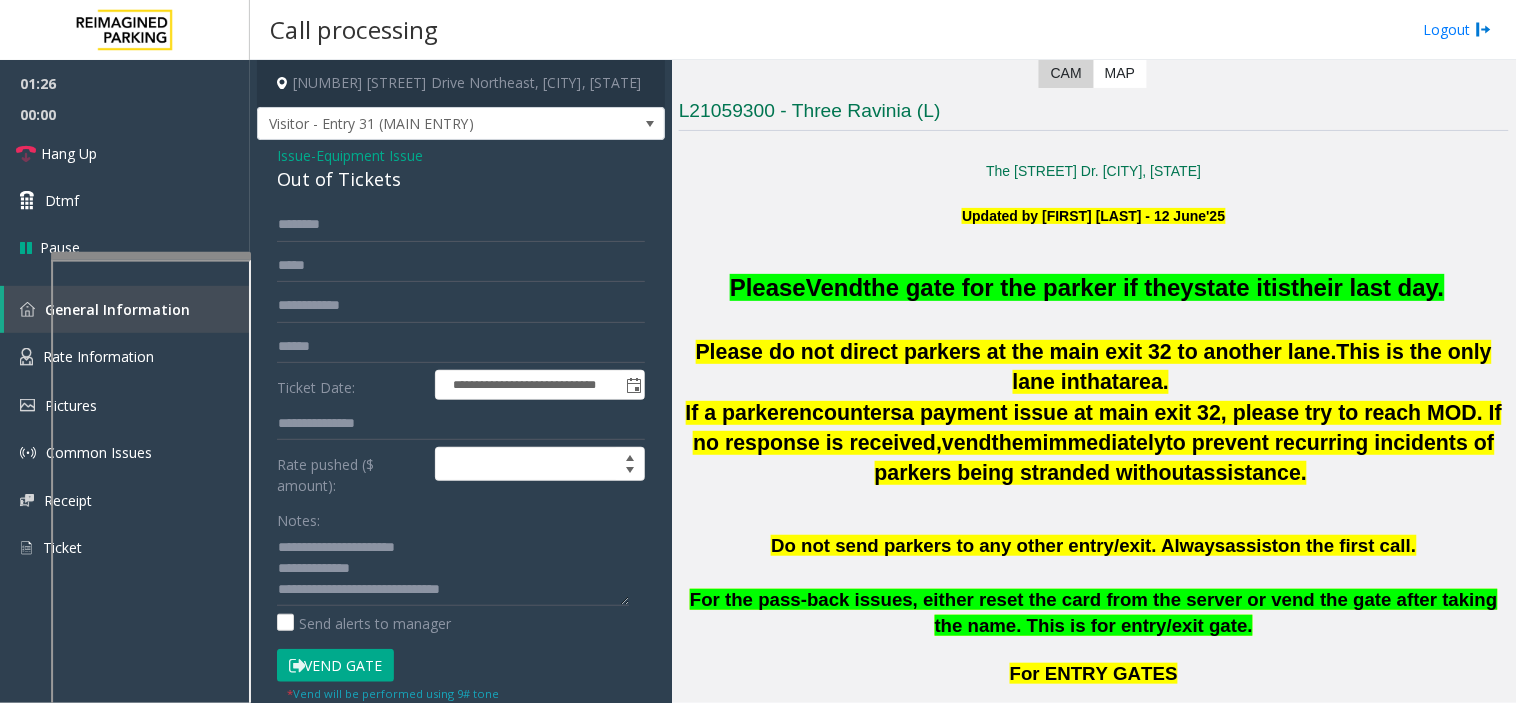 click on "Vend Gate" 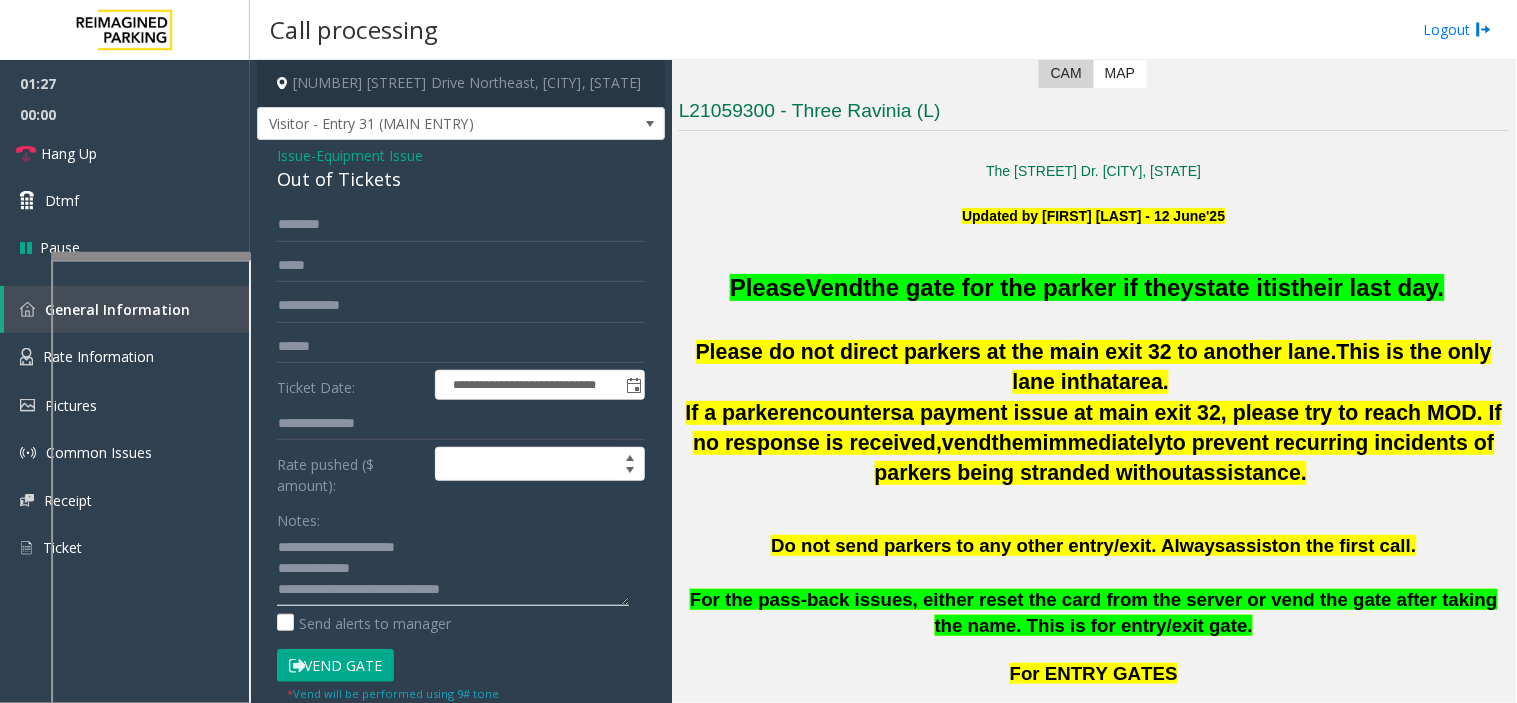 click 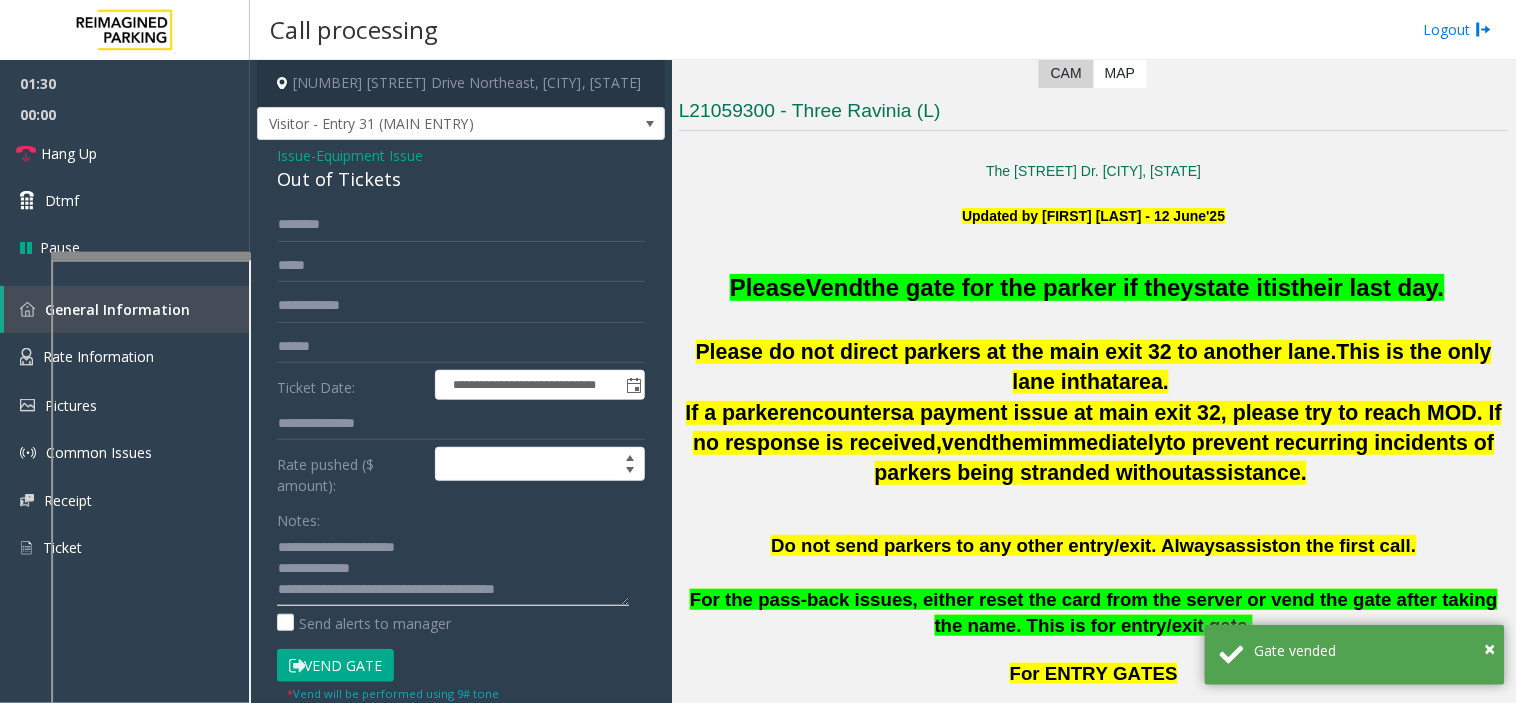 type on "**********" 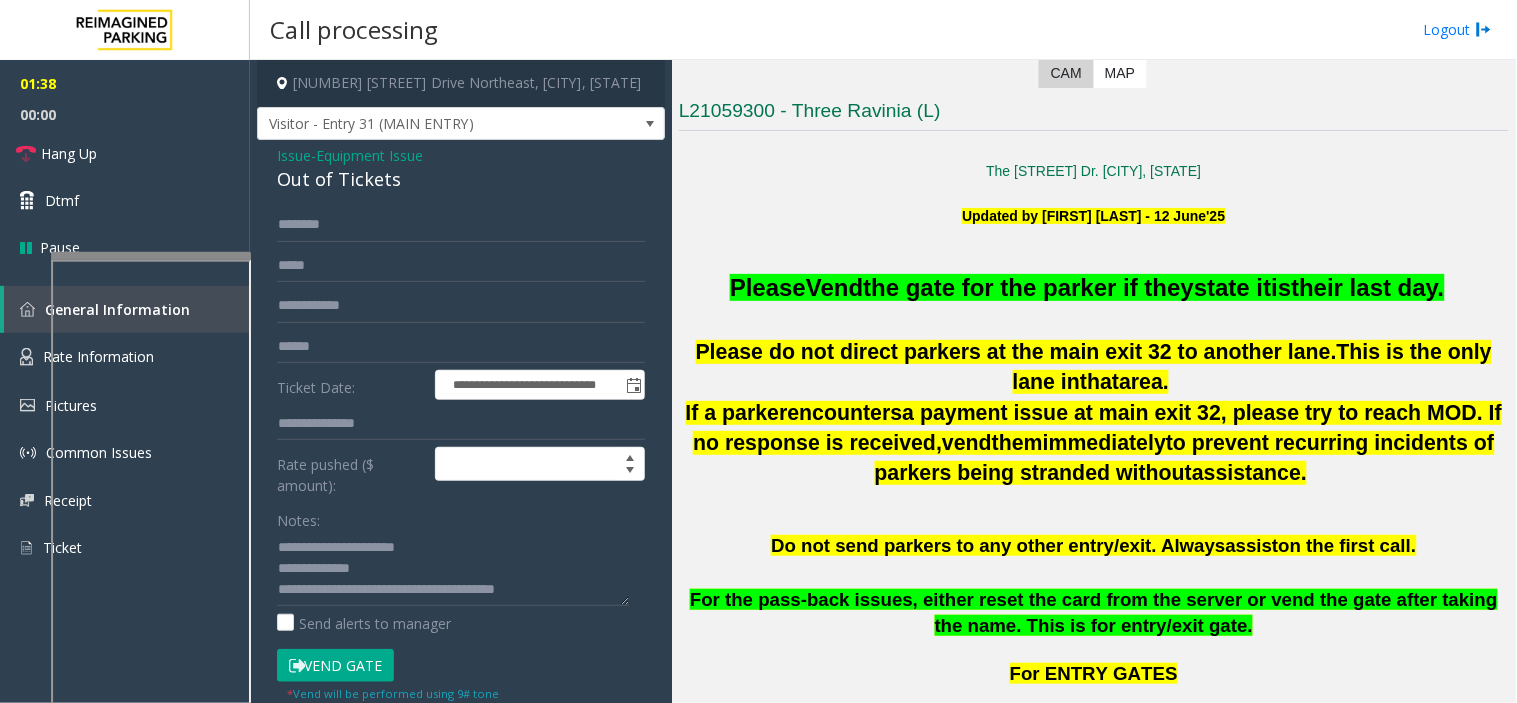 drag, startPoint x: 427, startPoint y: 585, endPoint x: 841, endPoint y: 226, distance: 547.97534 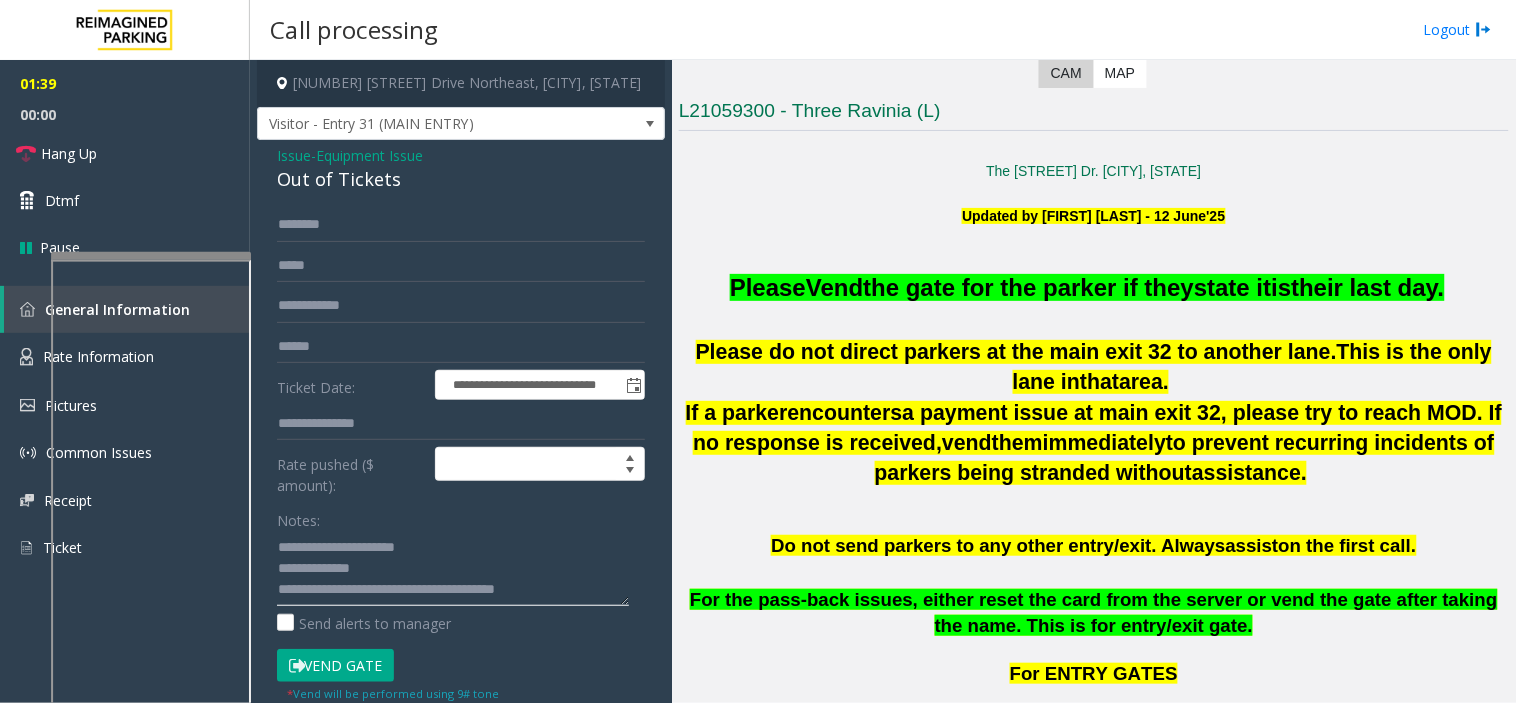 click 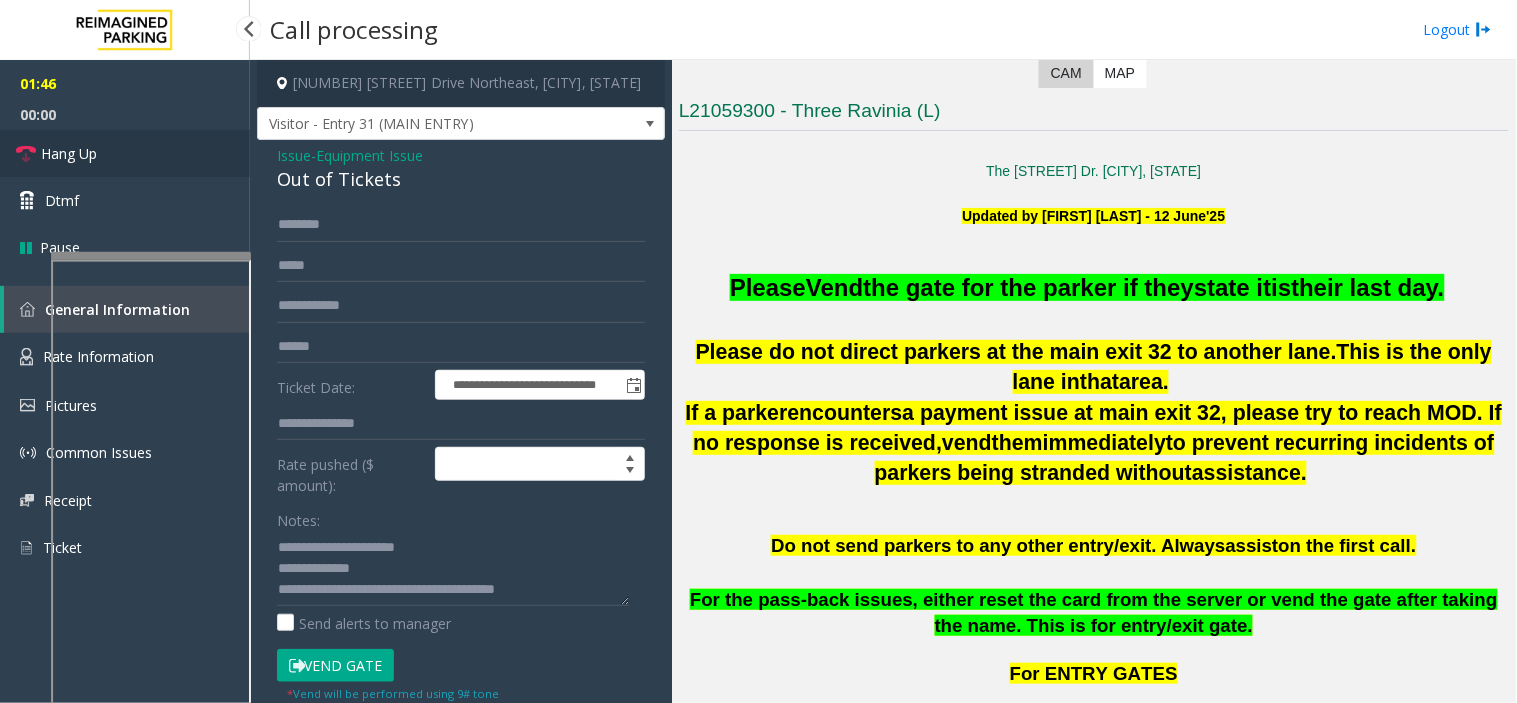 click on "Hang Up" at bounding box center (125, 153) 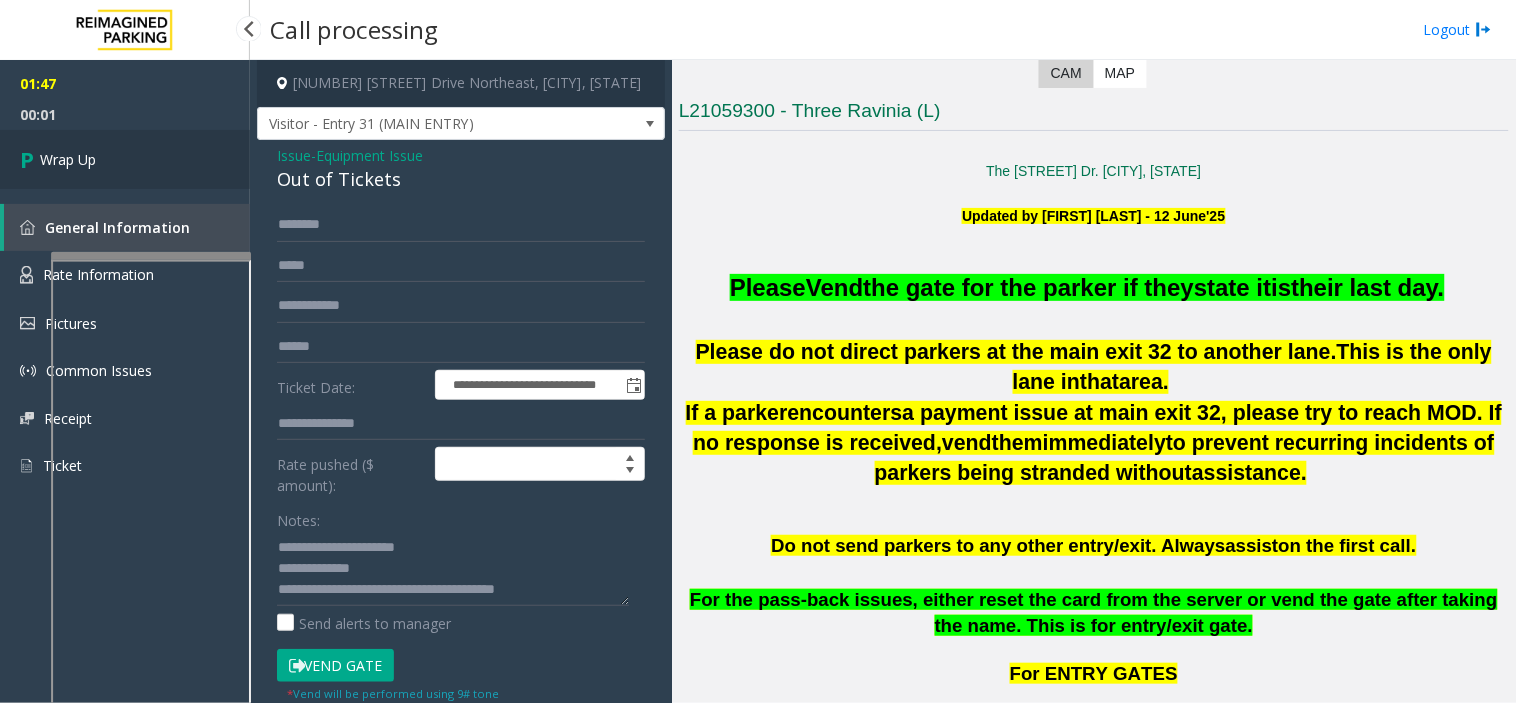 click on "Wrap Up" at bounding box center (125, 159) 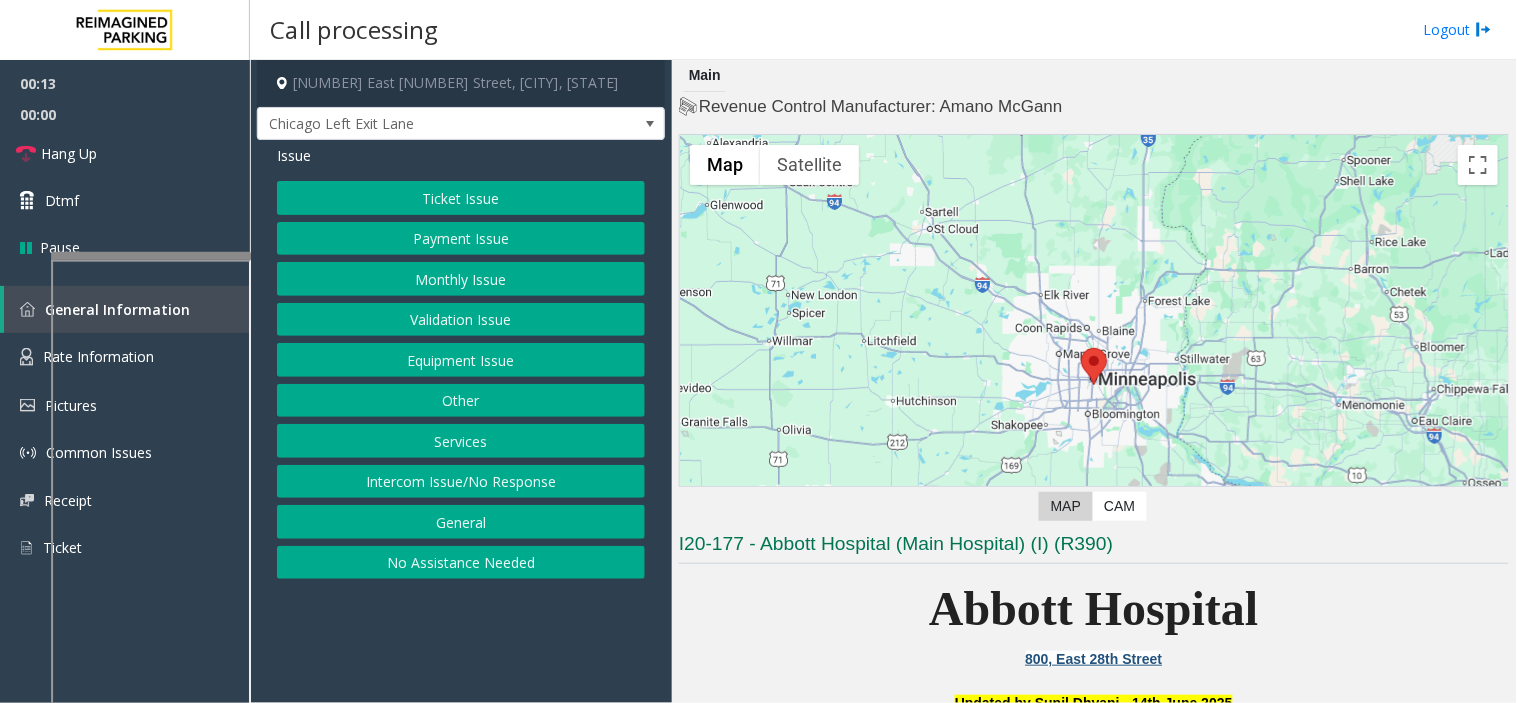 click on "Equipment Issue" 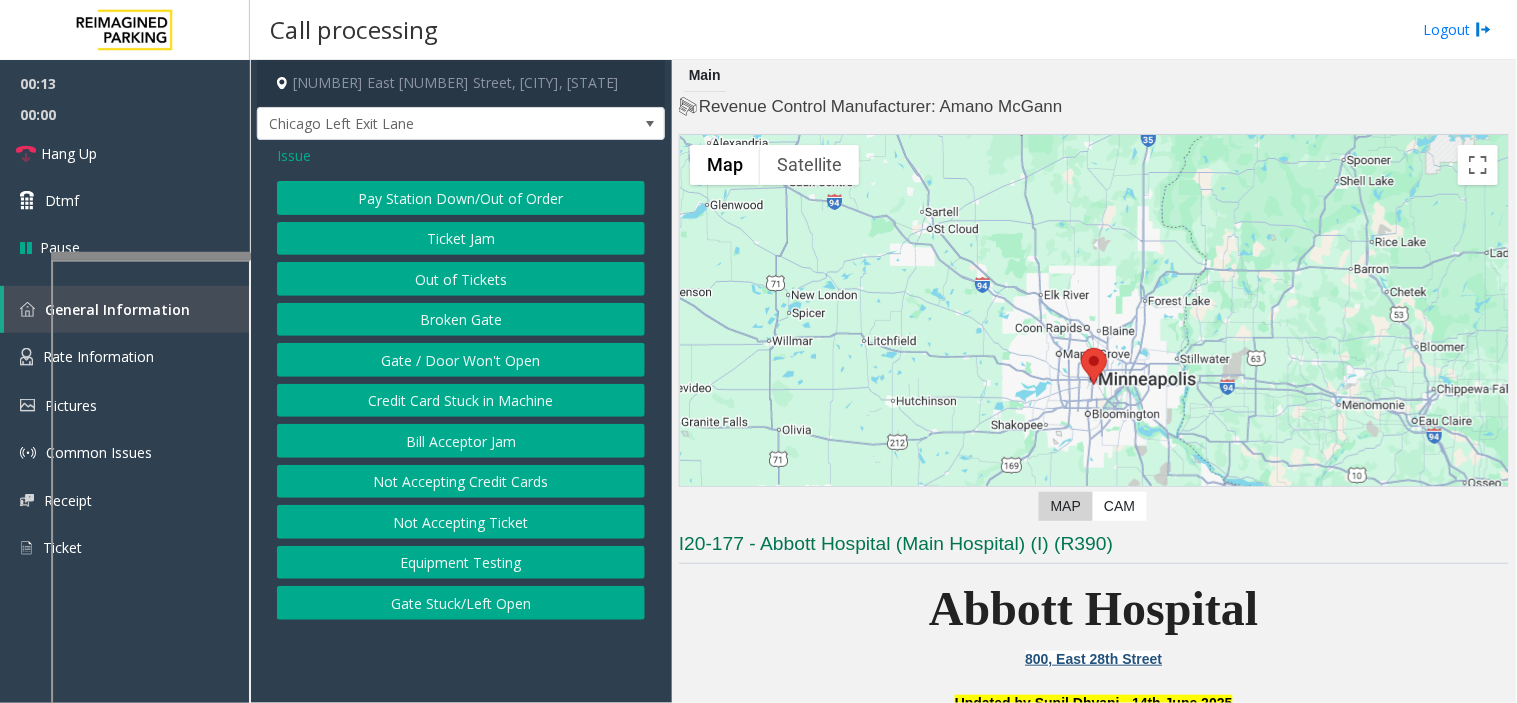 click on "Gate / Door Won't Open" 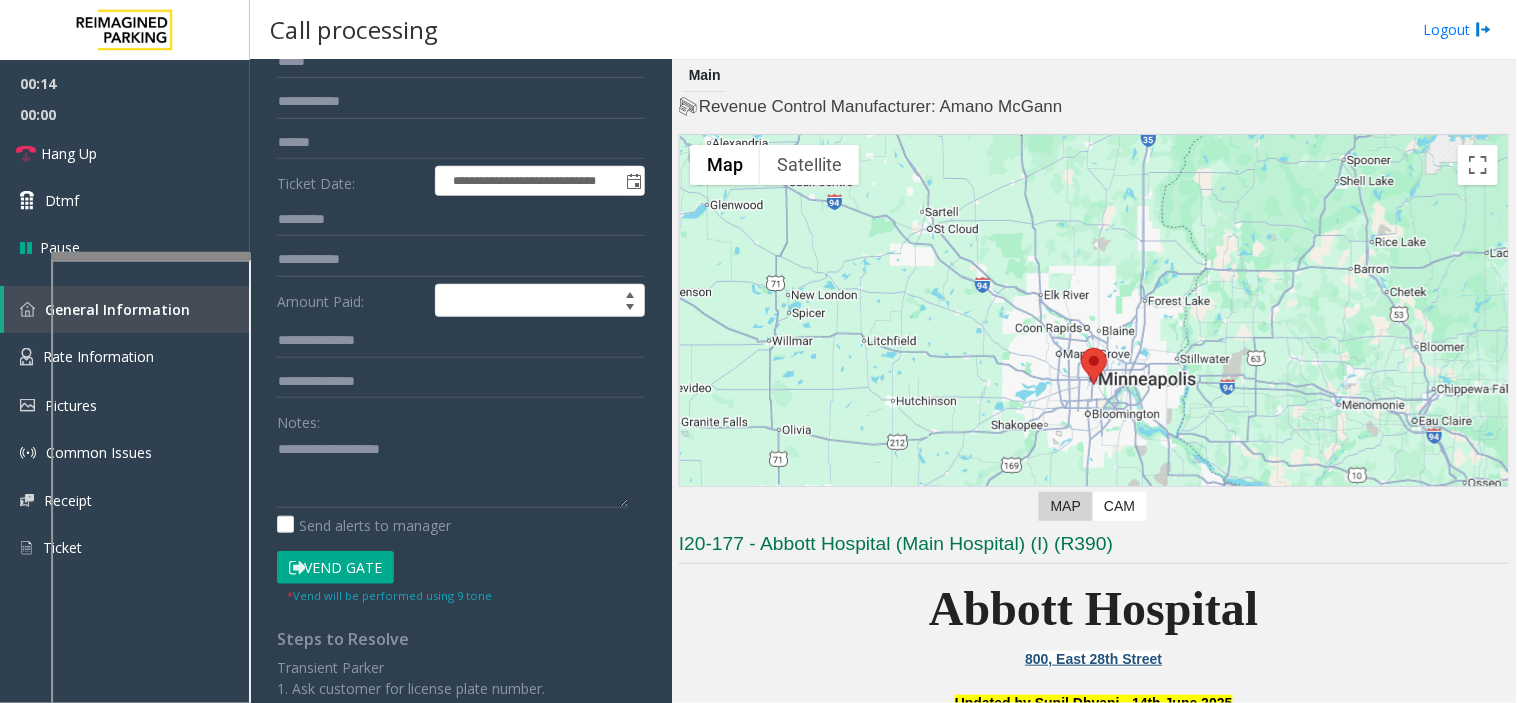 scroll, scrollTop: 222, scrollLeft: 0, axis: vertical 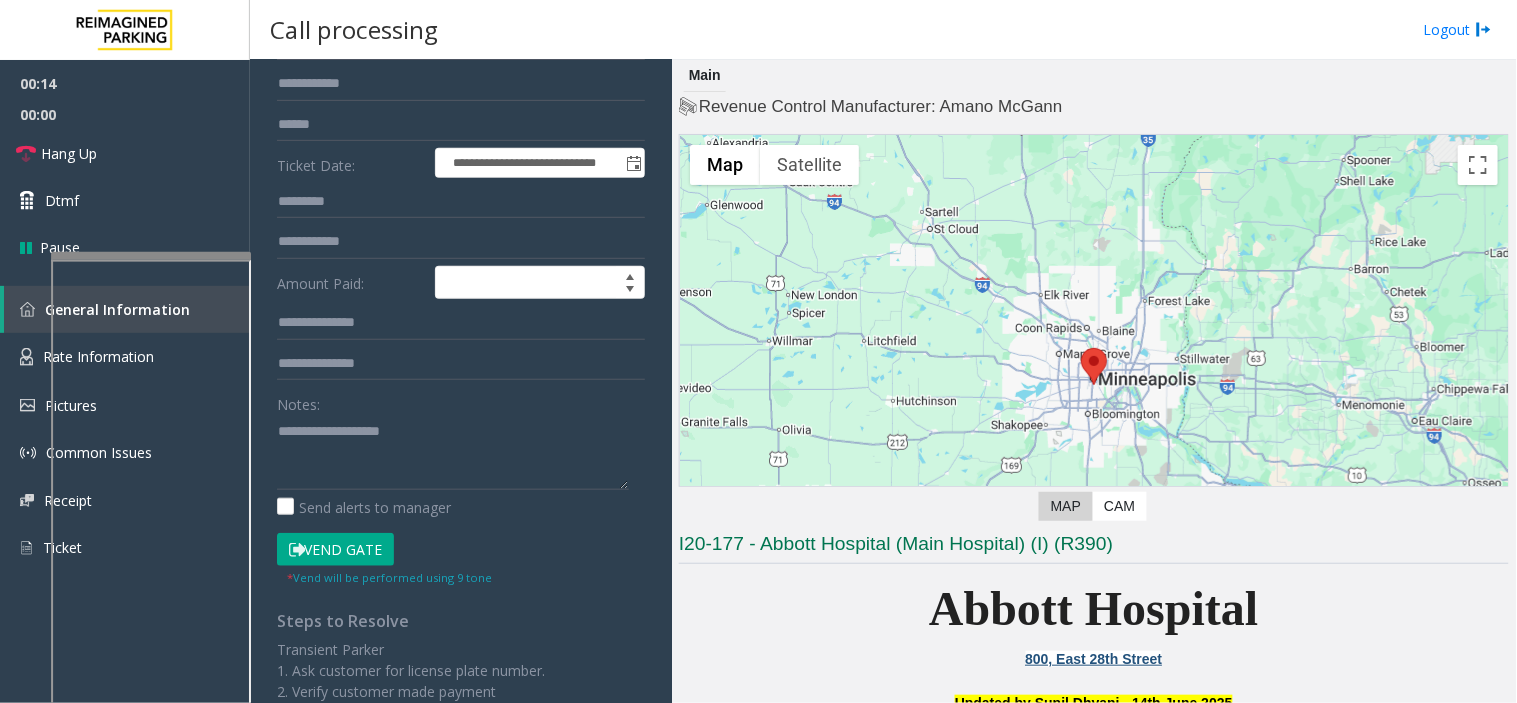 click on "Vend Gate" 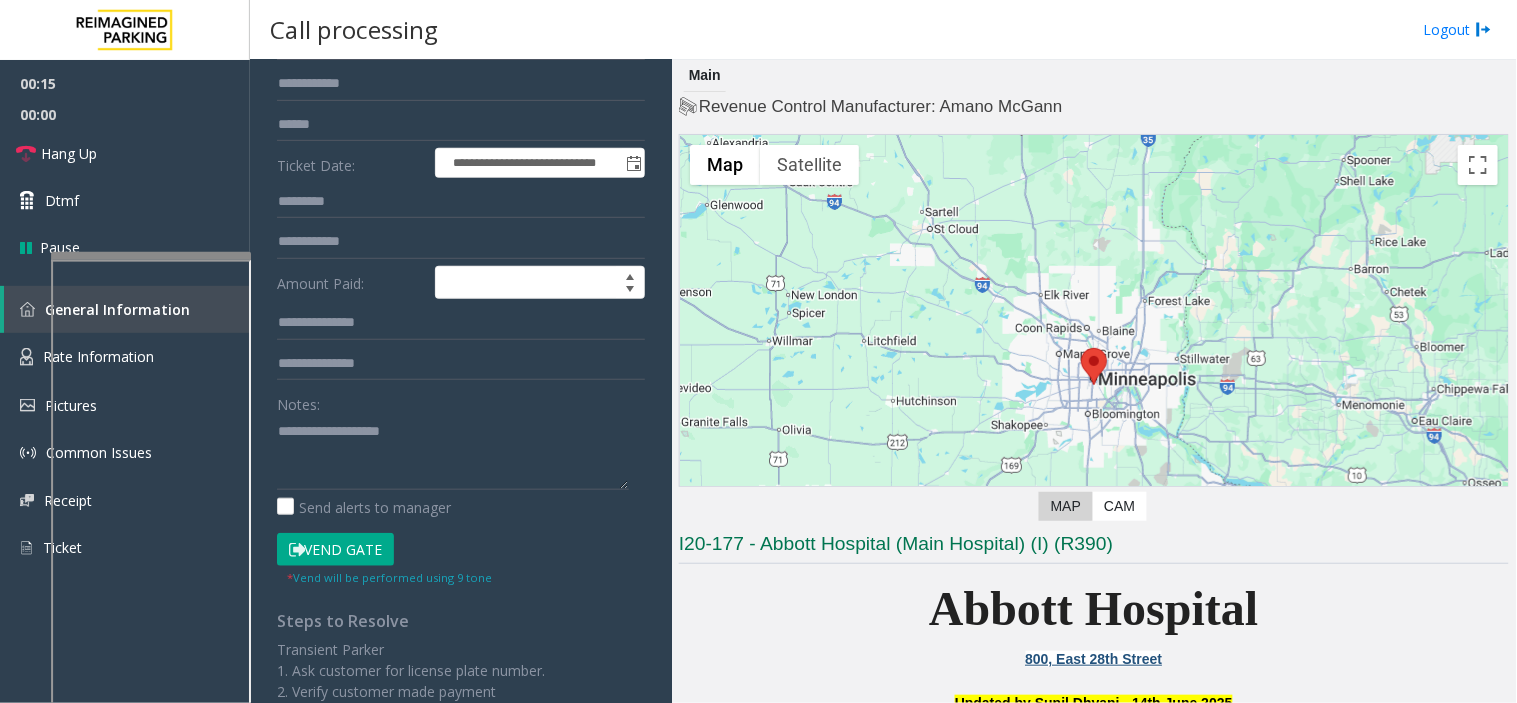 click on "Vend Gate" 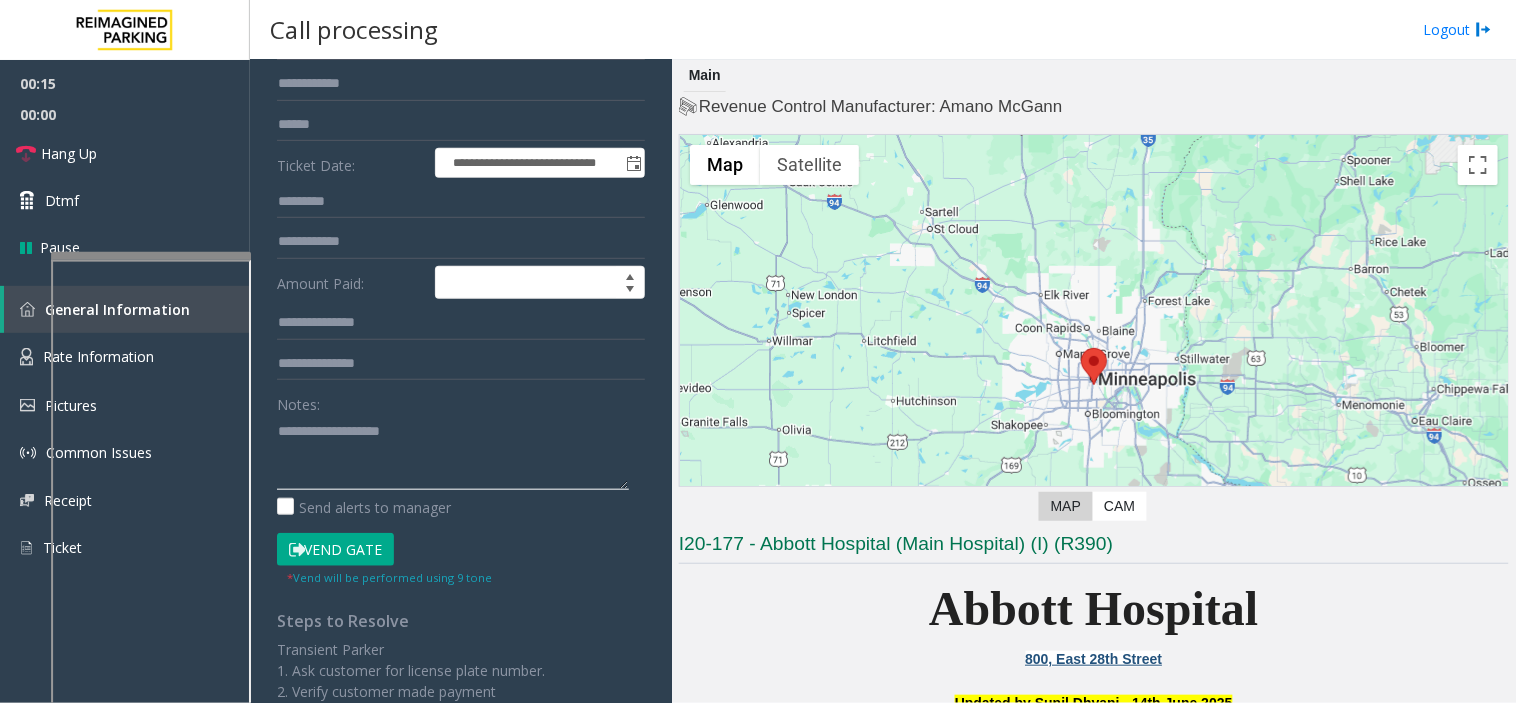 click 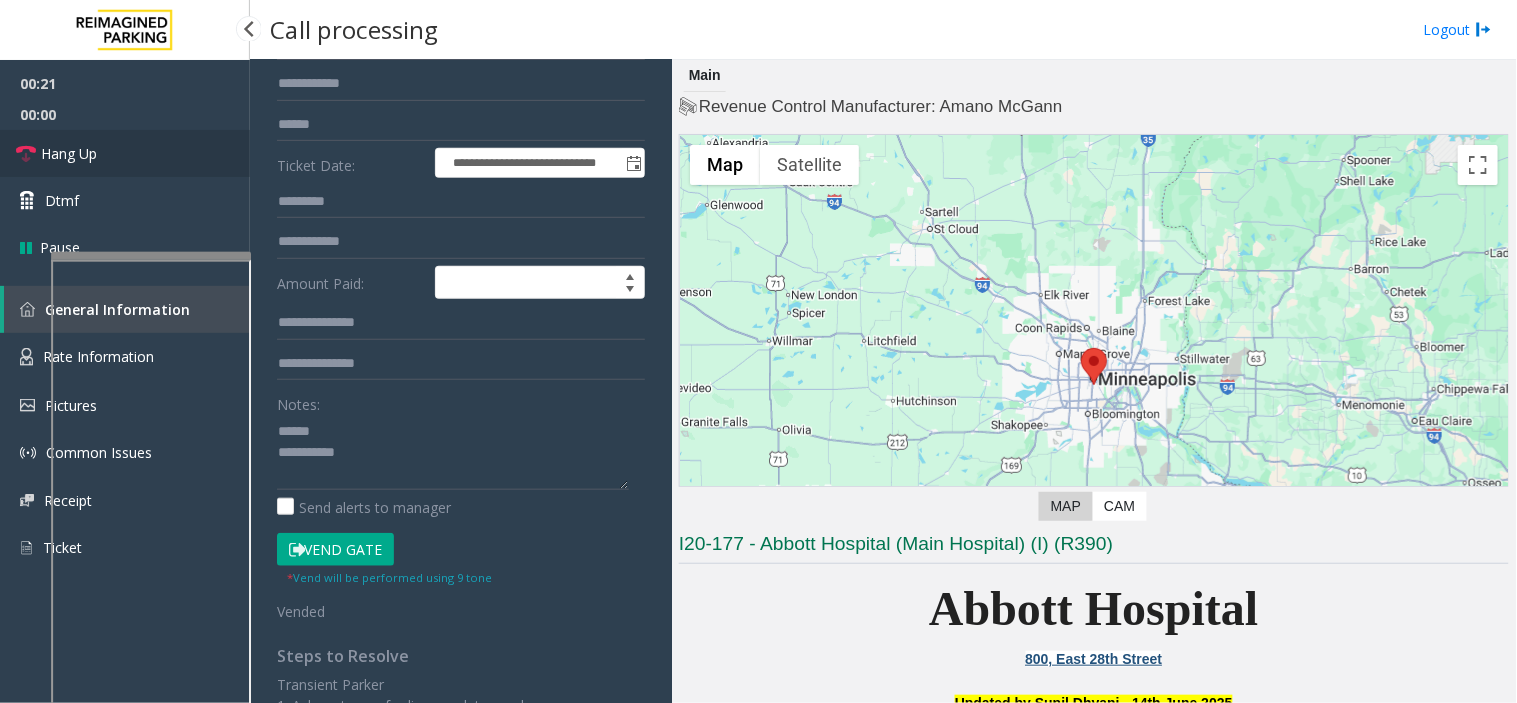 click on "Hang Up" at bounding box center [69, 153] 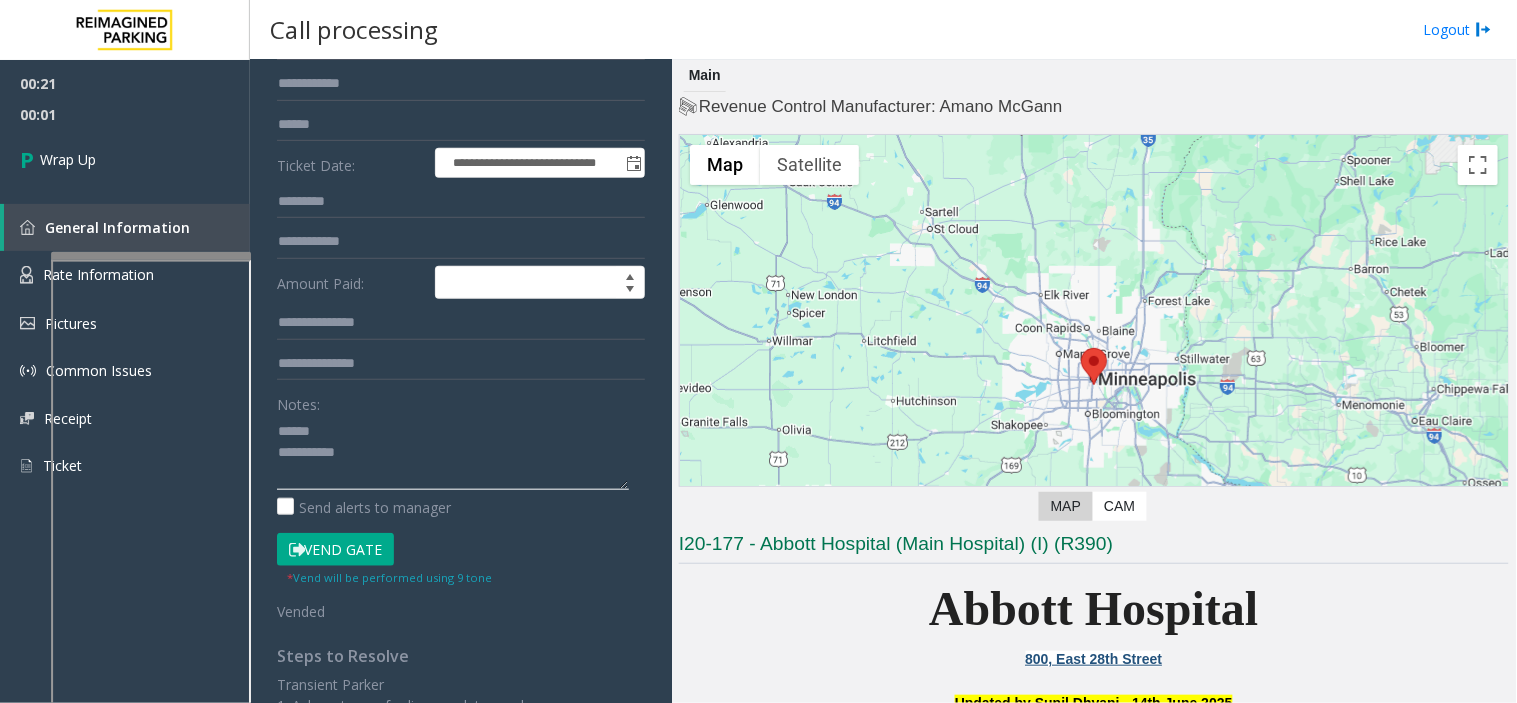 click 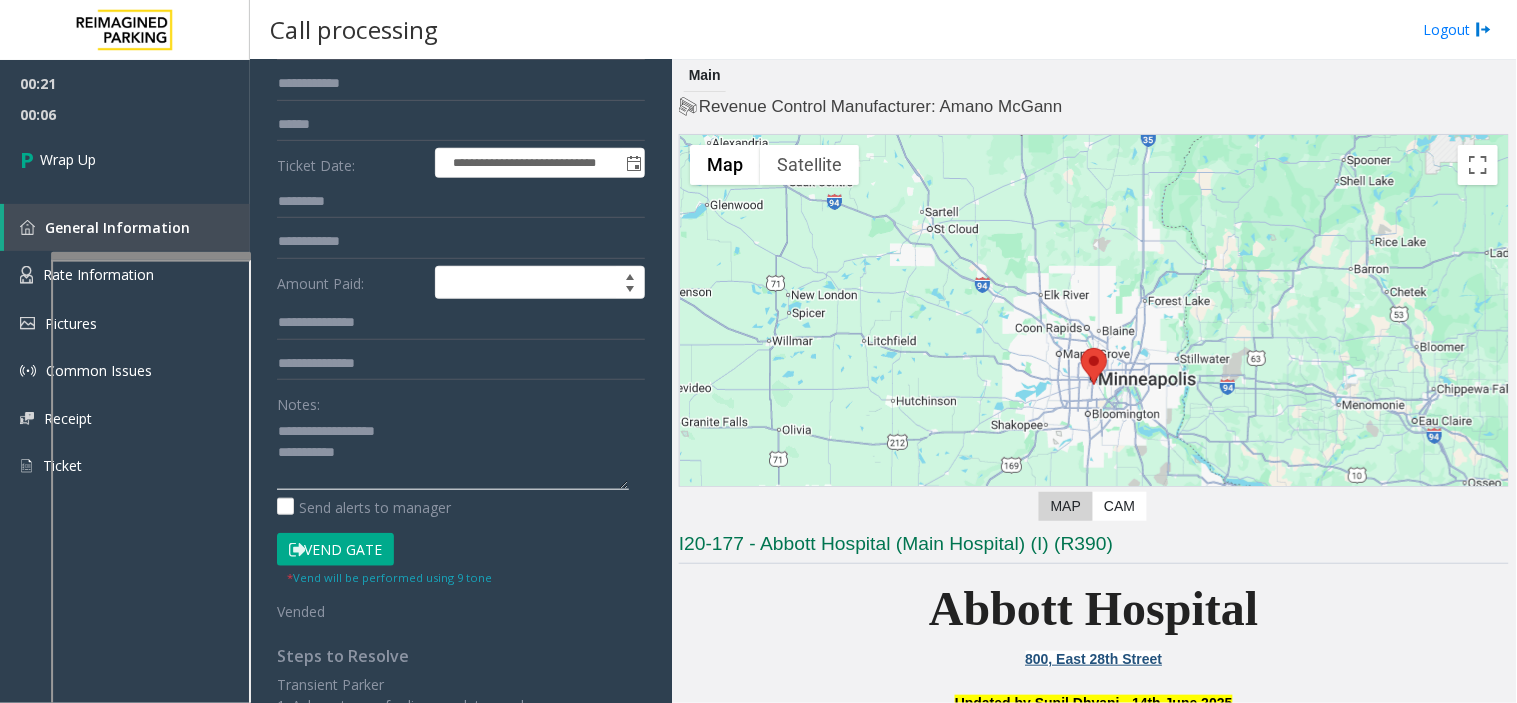 click 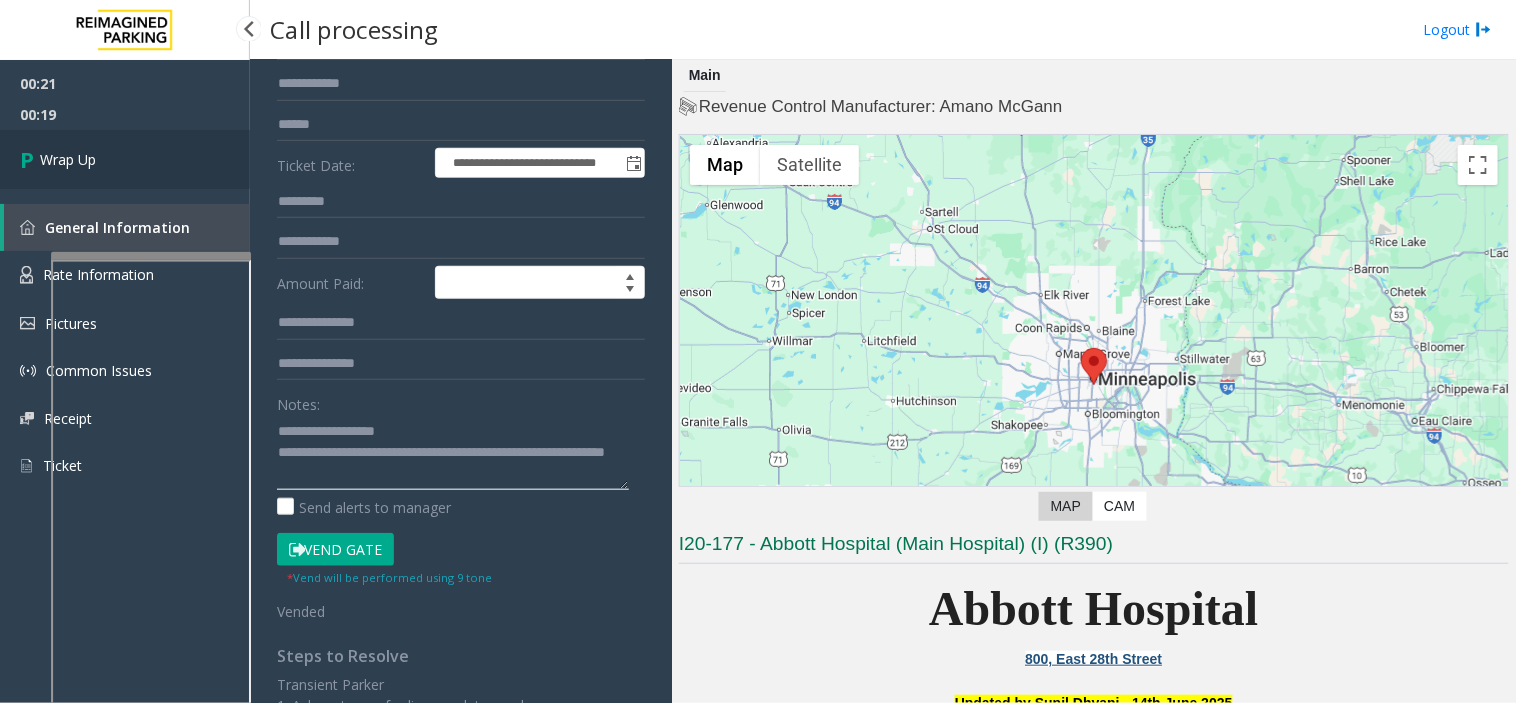 type on "**********" 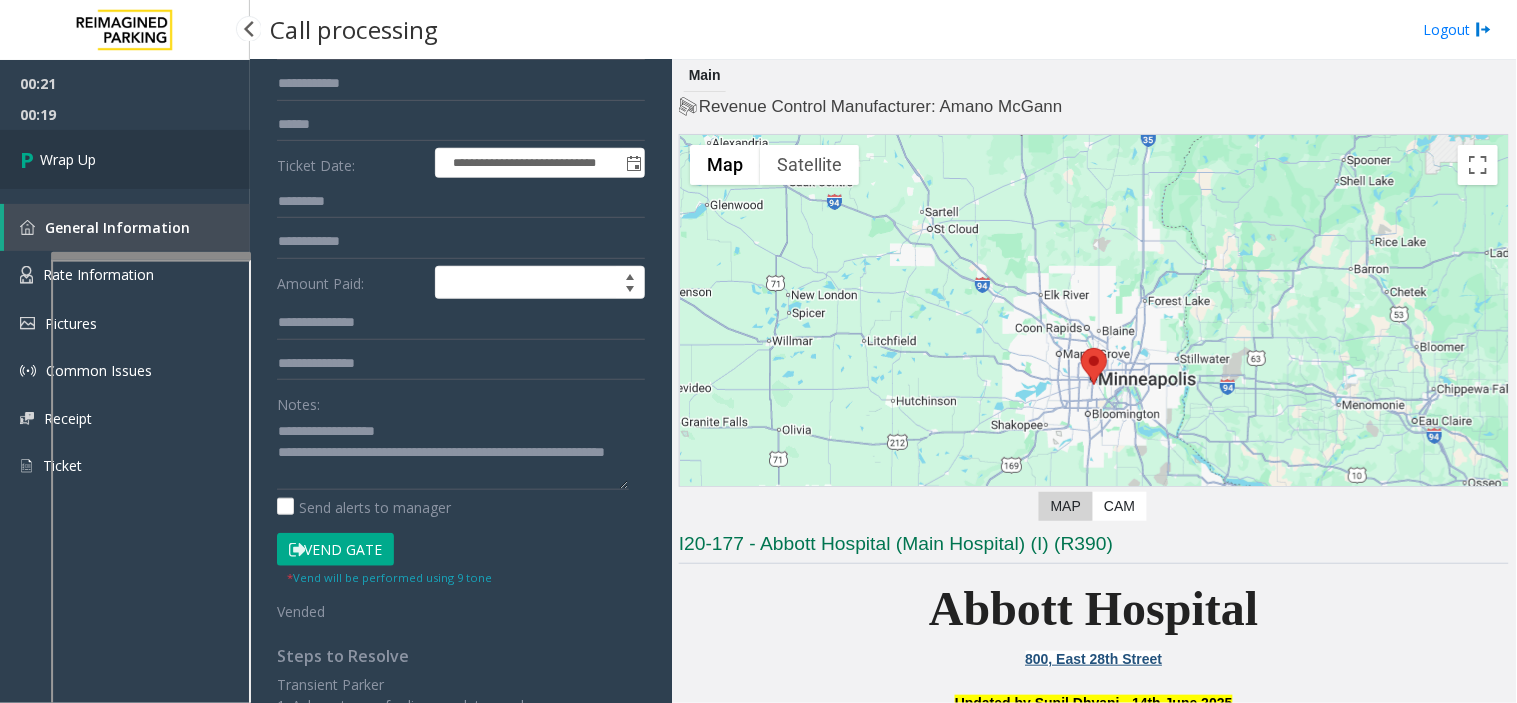click on "Wrap Up" at bounding box center (125, 159) 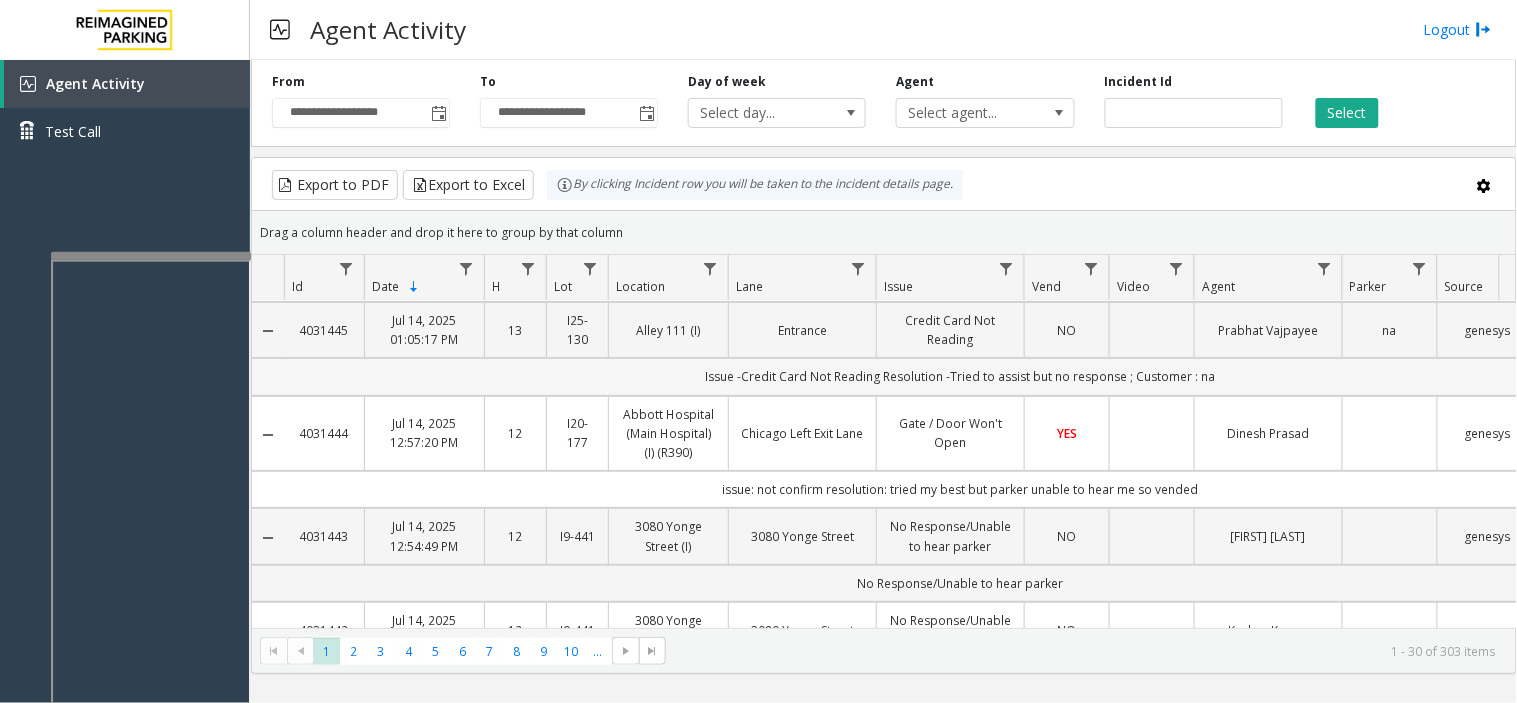 scroll, scrollTop: 0, scrollLeft: 0, axis: both 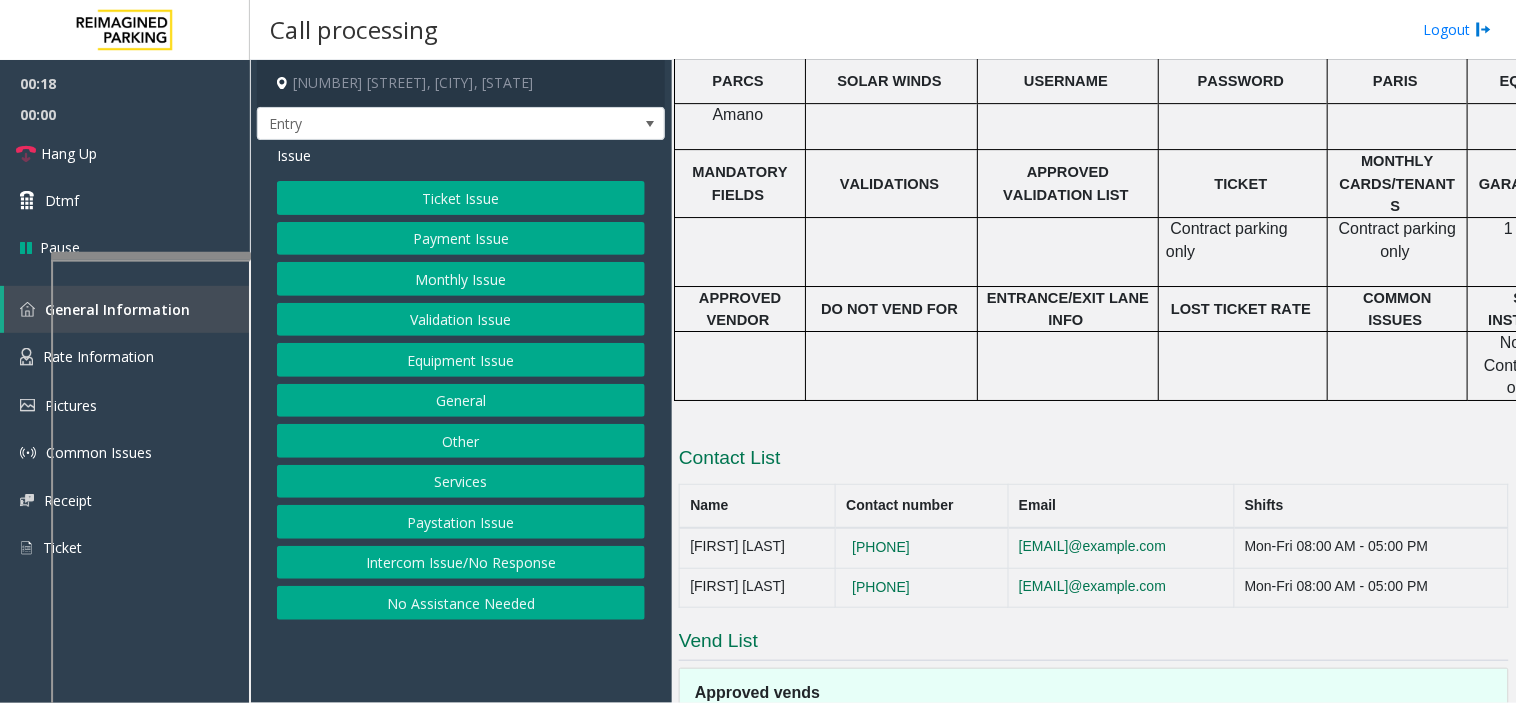 click on "Monthly Issue" 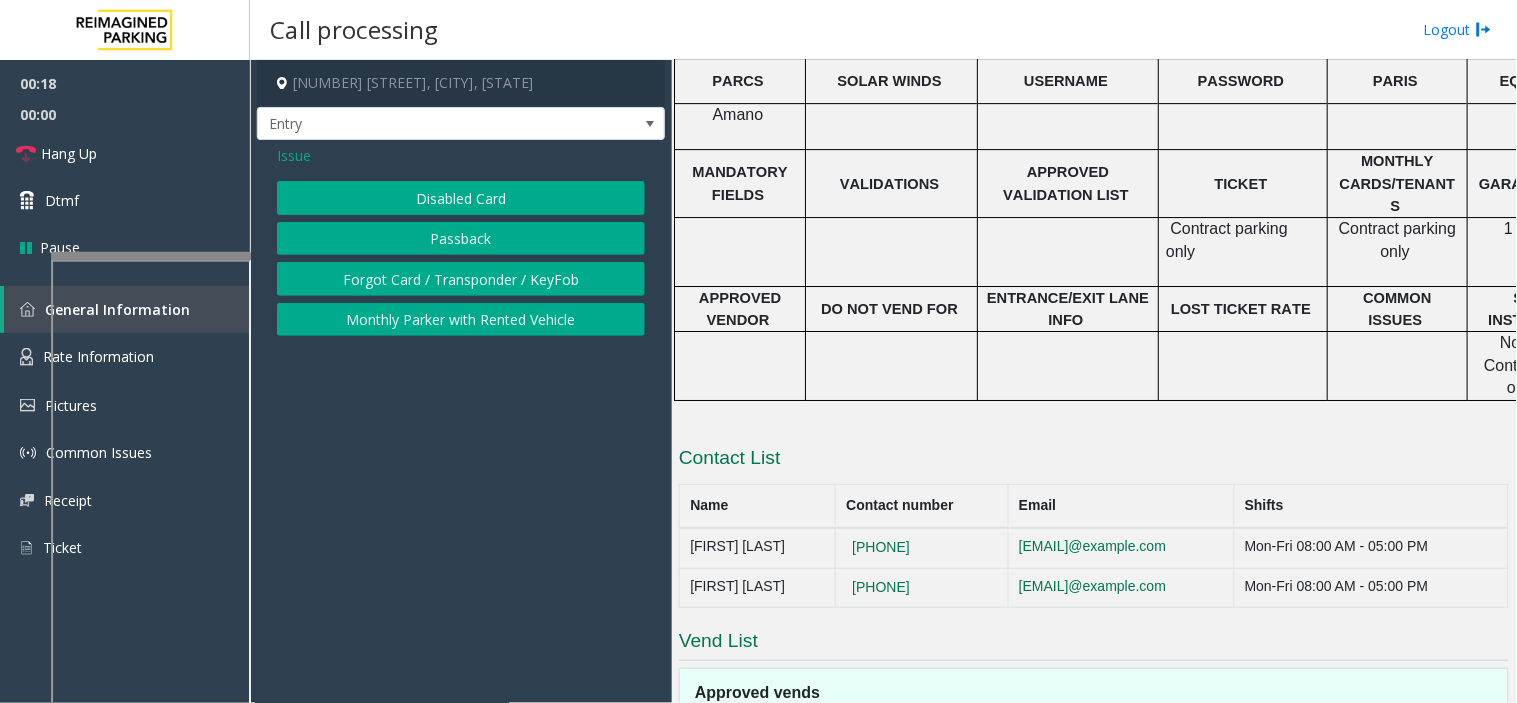 click on "Disabled Card" 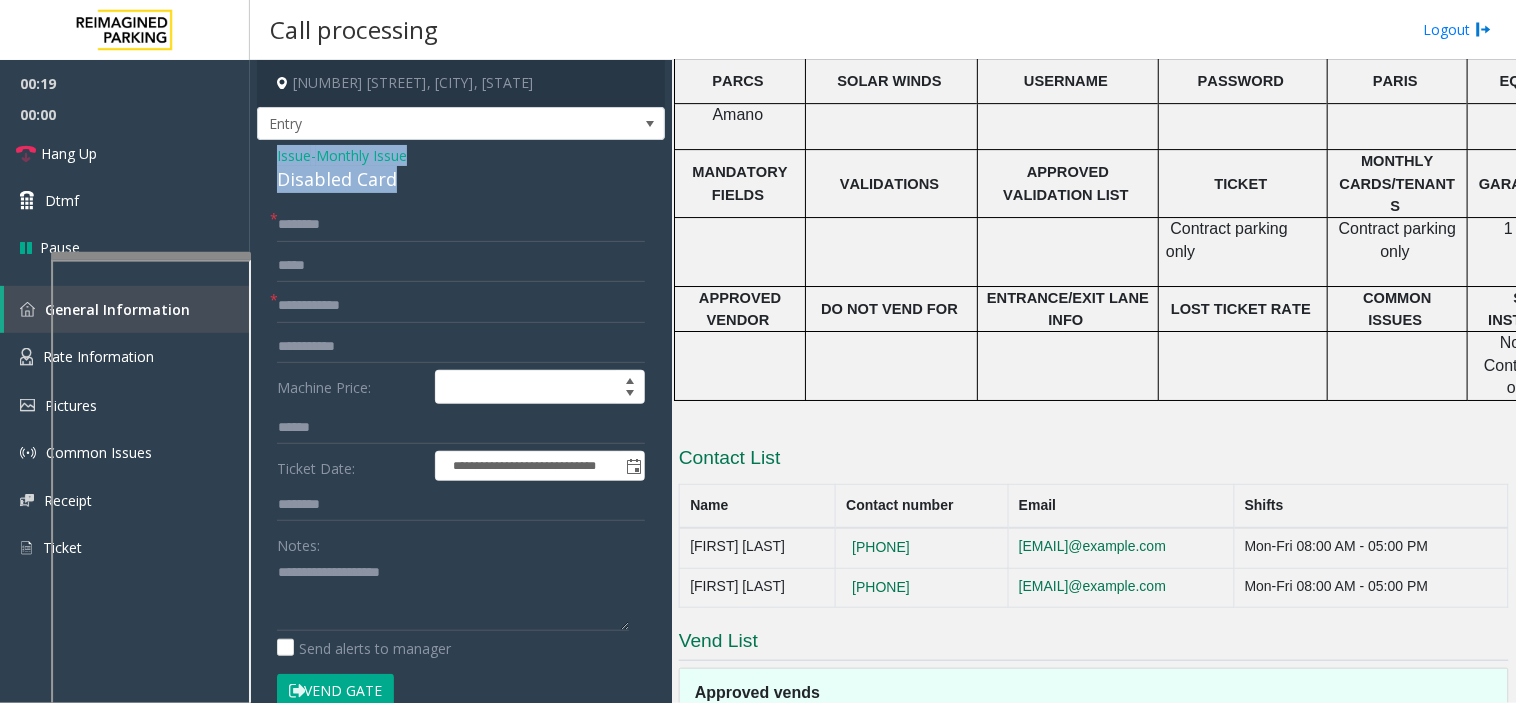 drag, startPoint x: 413, startPoint y: 181, endPoint x: 255, endPoint y: 152, distance: 160.63934 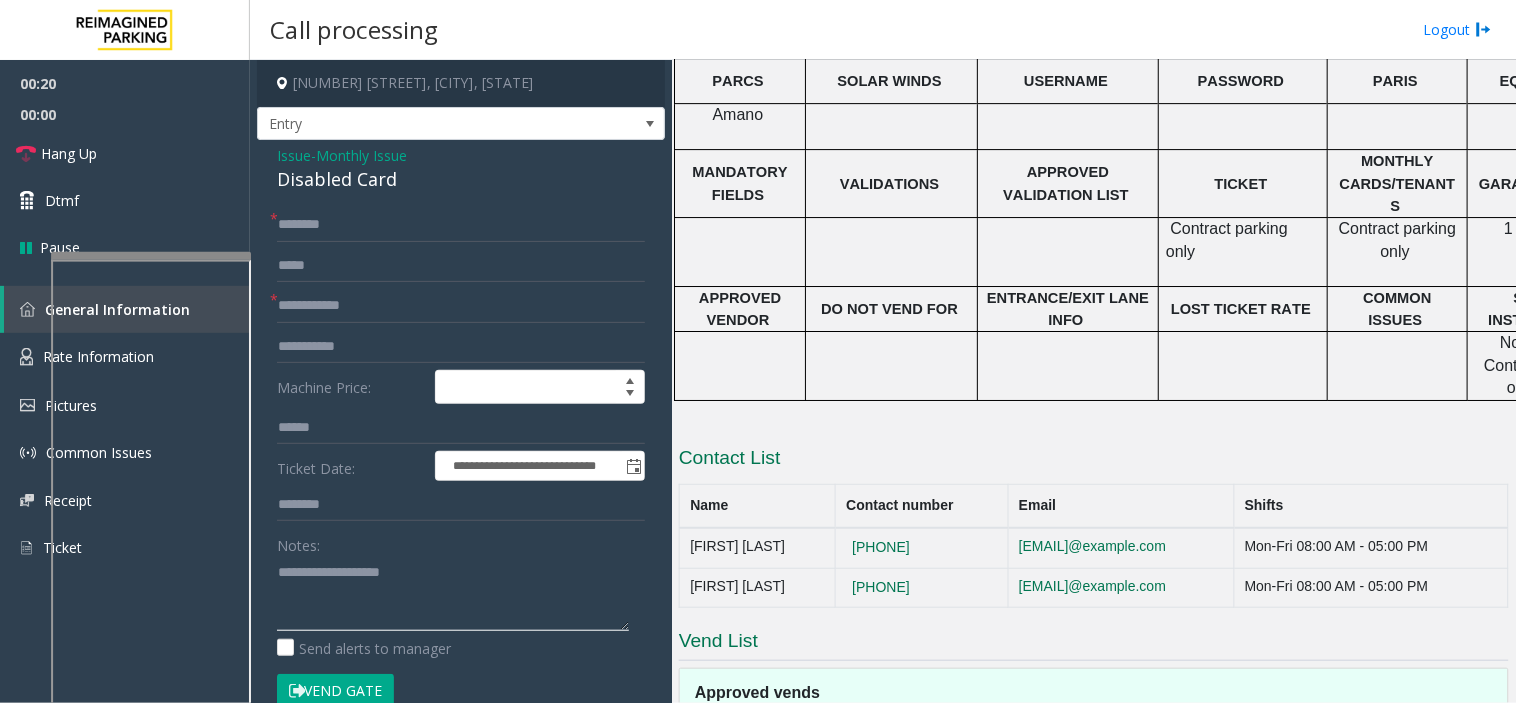 click 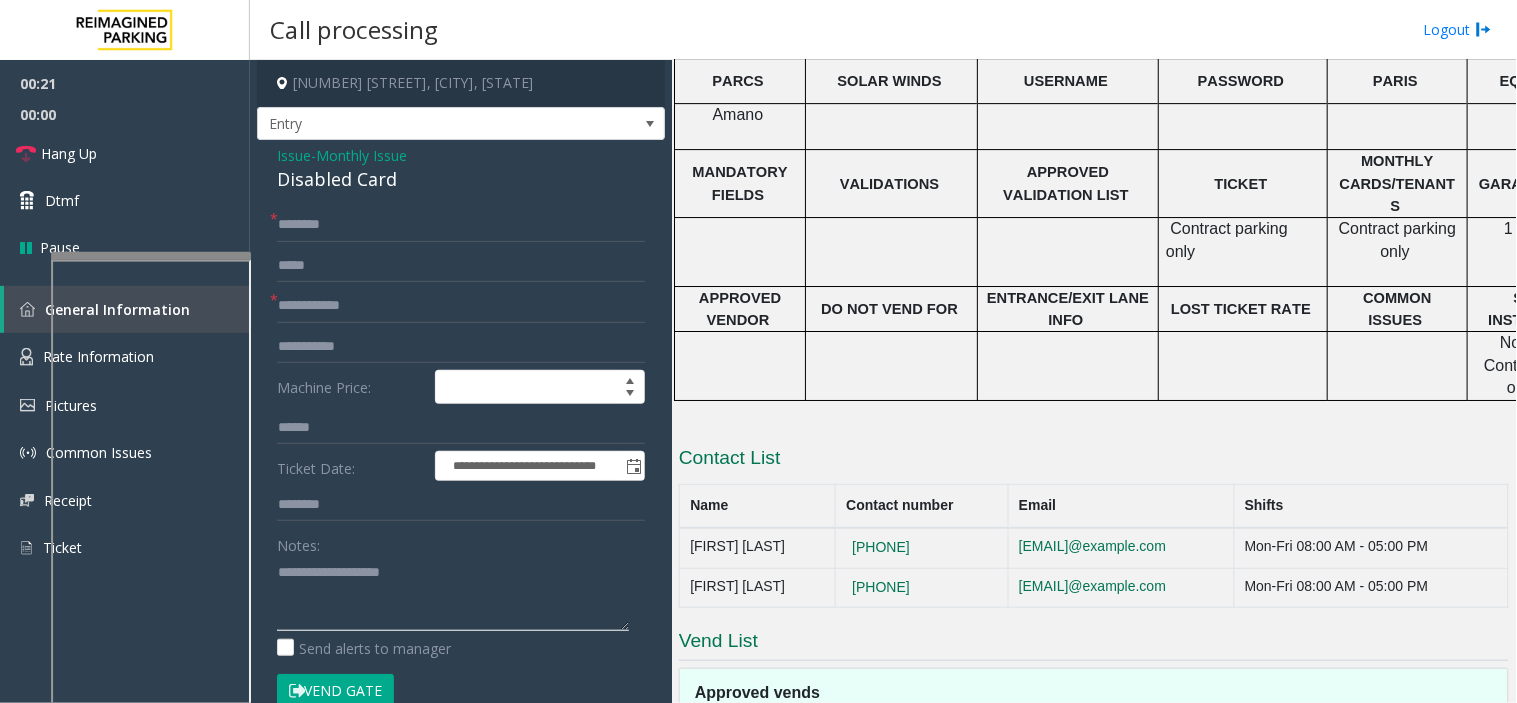 paste on "**********" 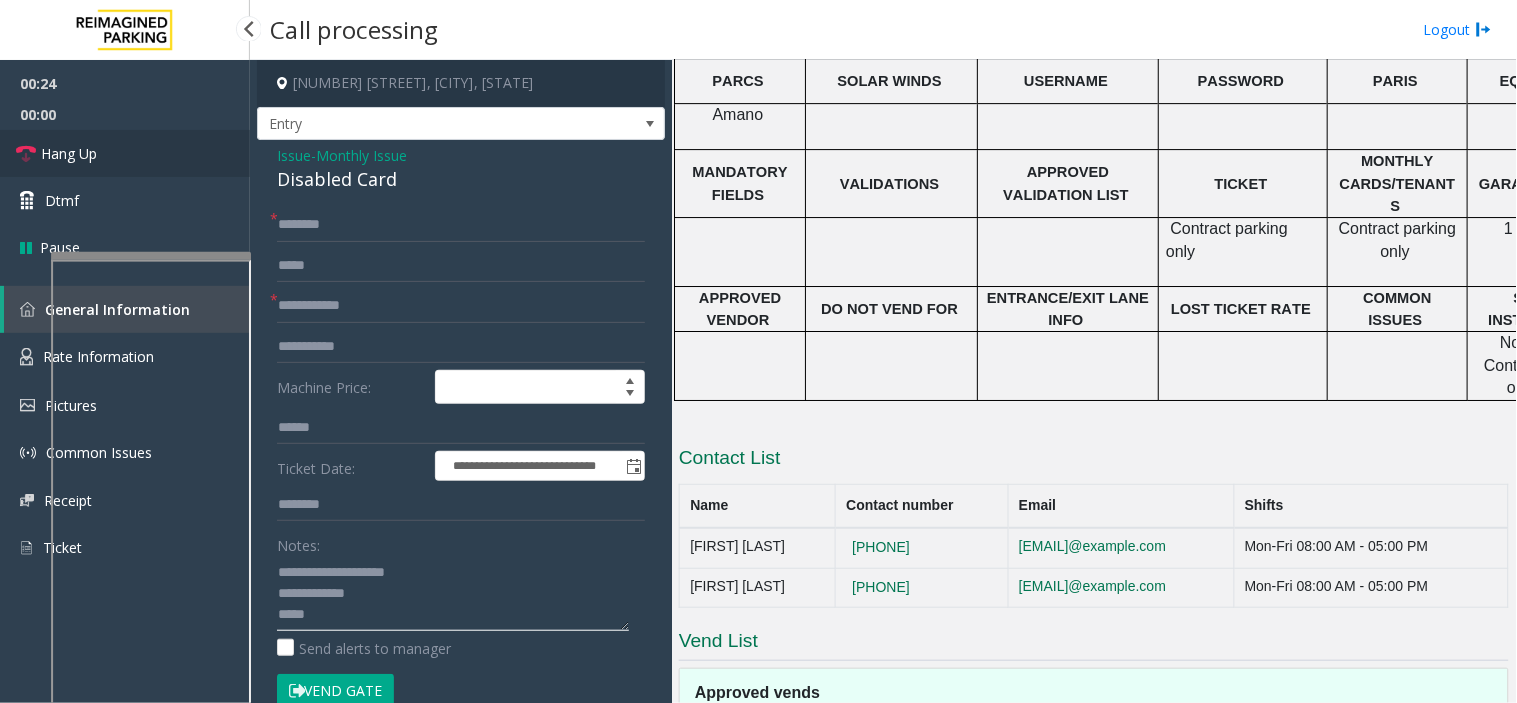 type on "**********" 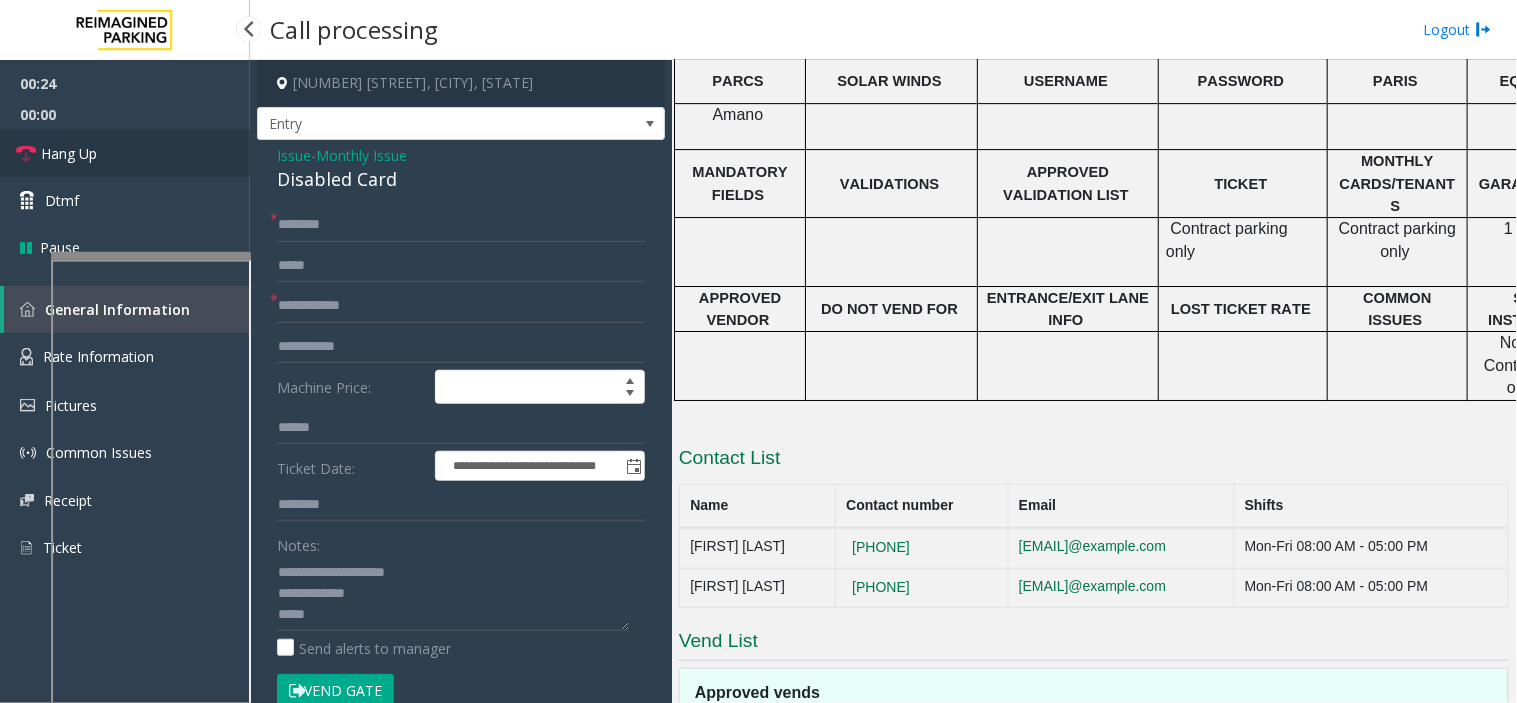 click on "Hang Up" at bounding box center [125, 153] 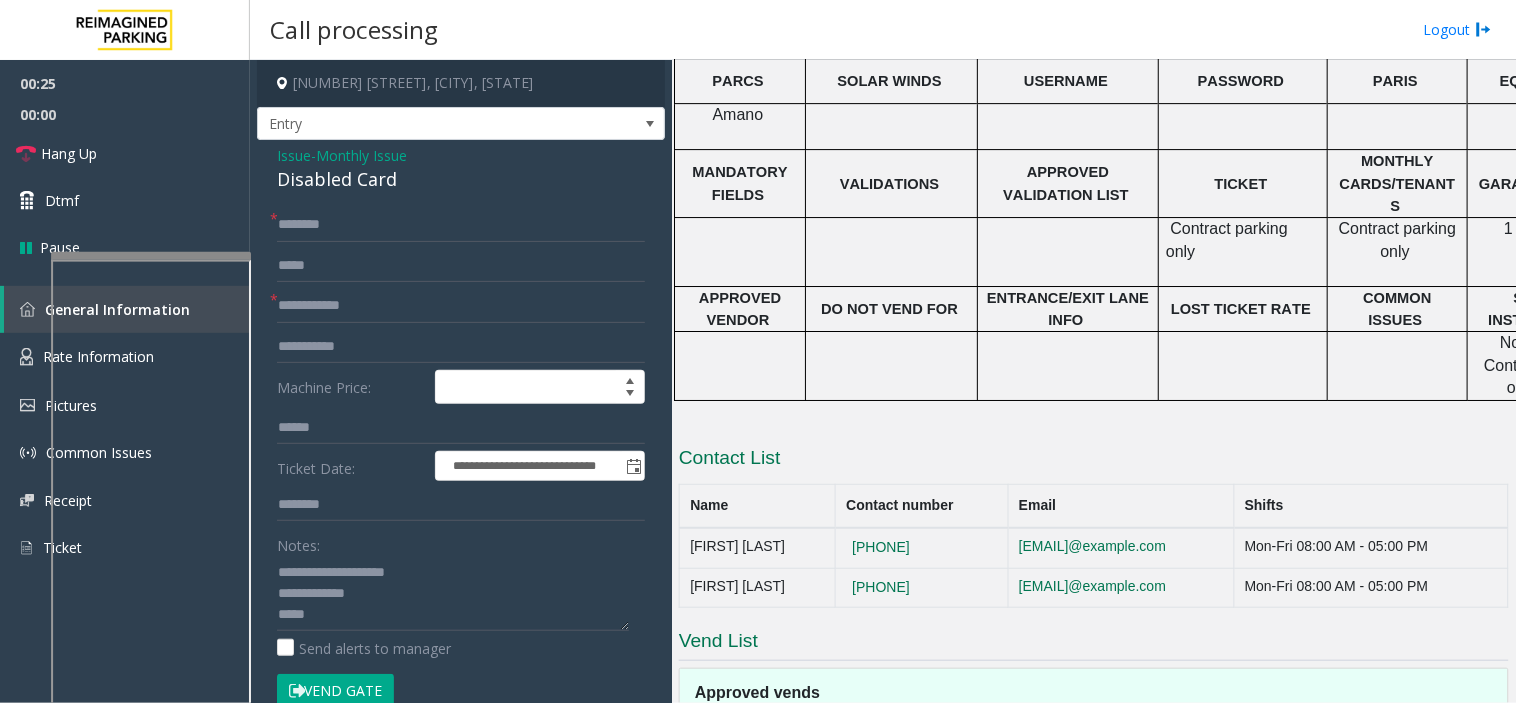 click on "Issue" 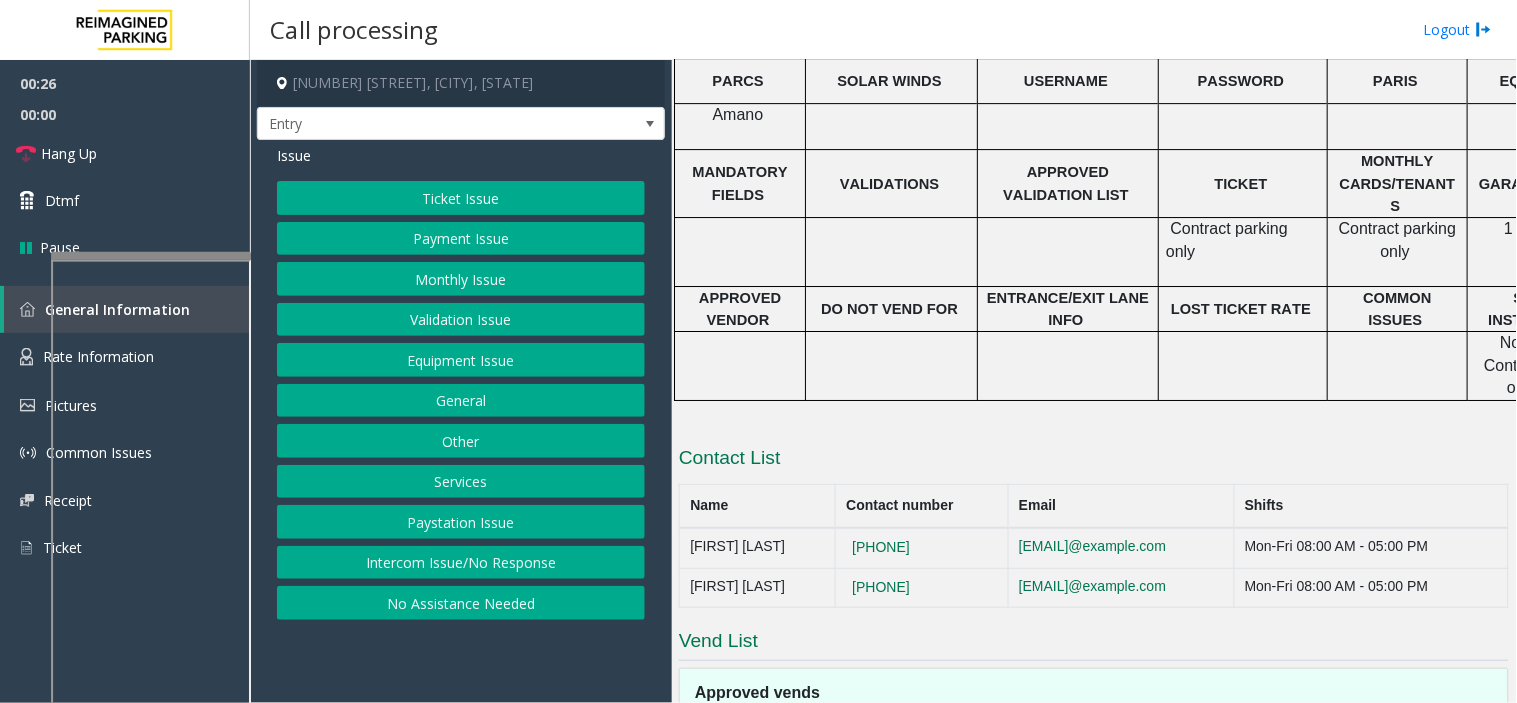 click on "Equipment Issue" 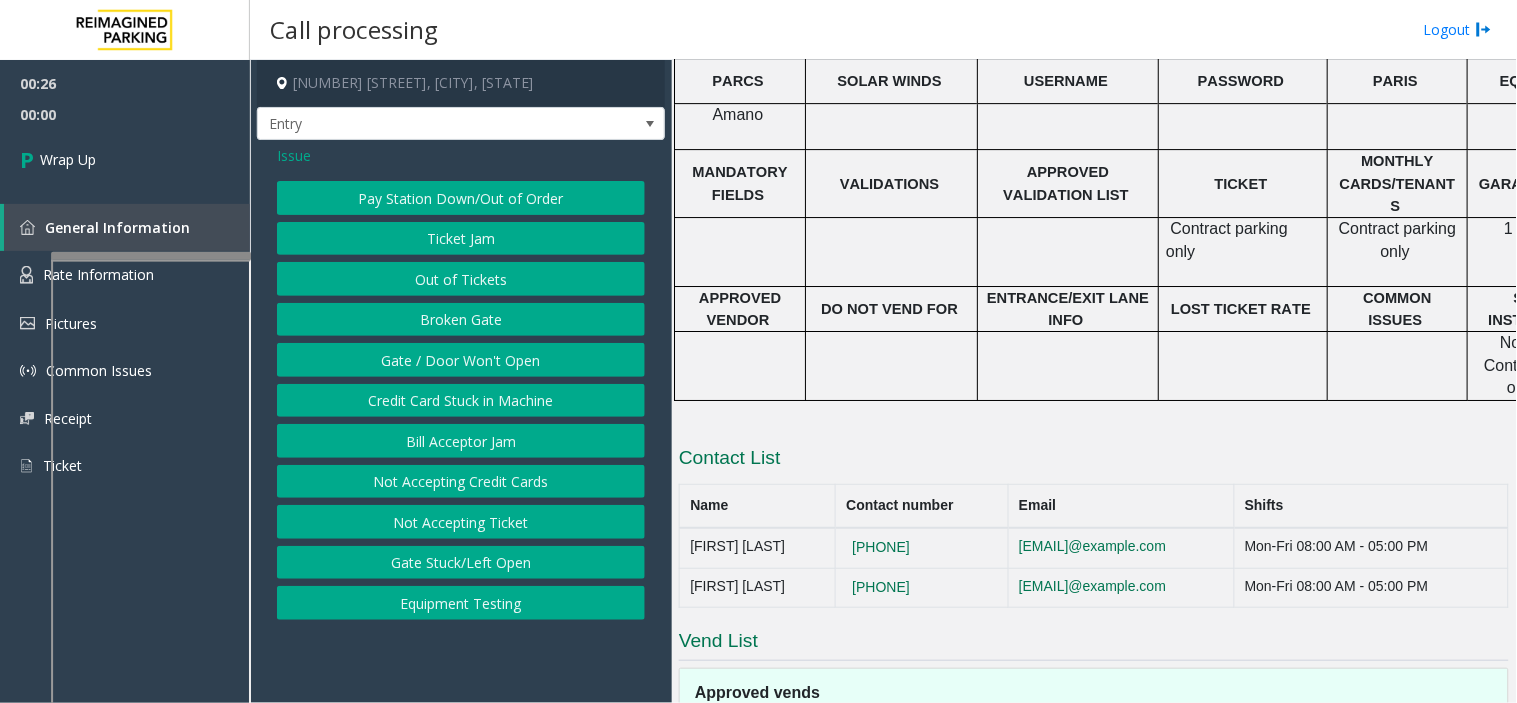 click on "Gate / Door Won't Open" 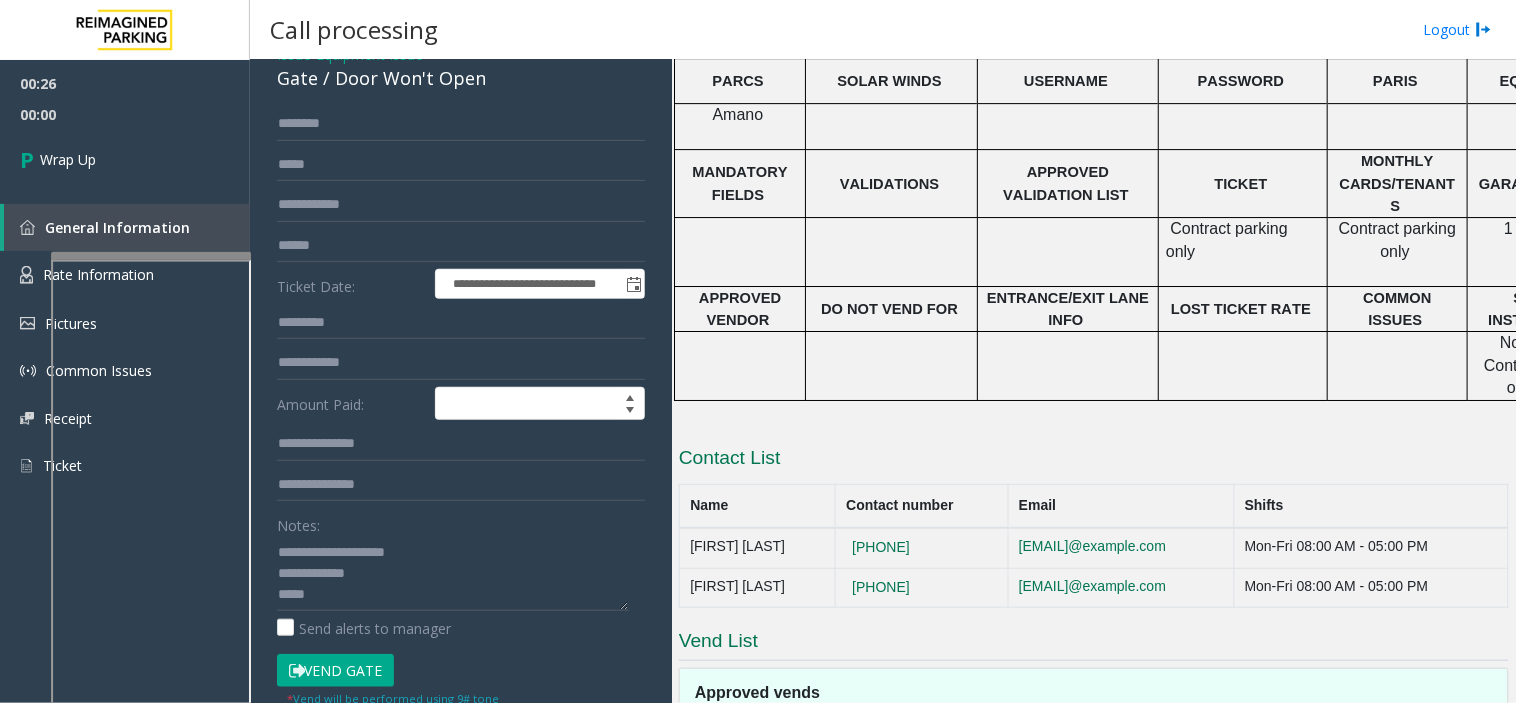 scroll, scrollTop: 222, scrollLeft: 0, axis: vertical 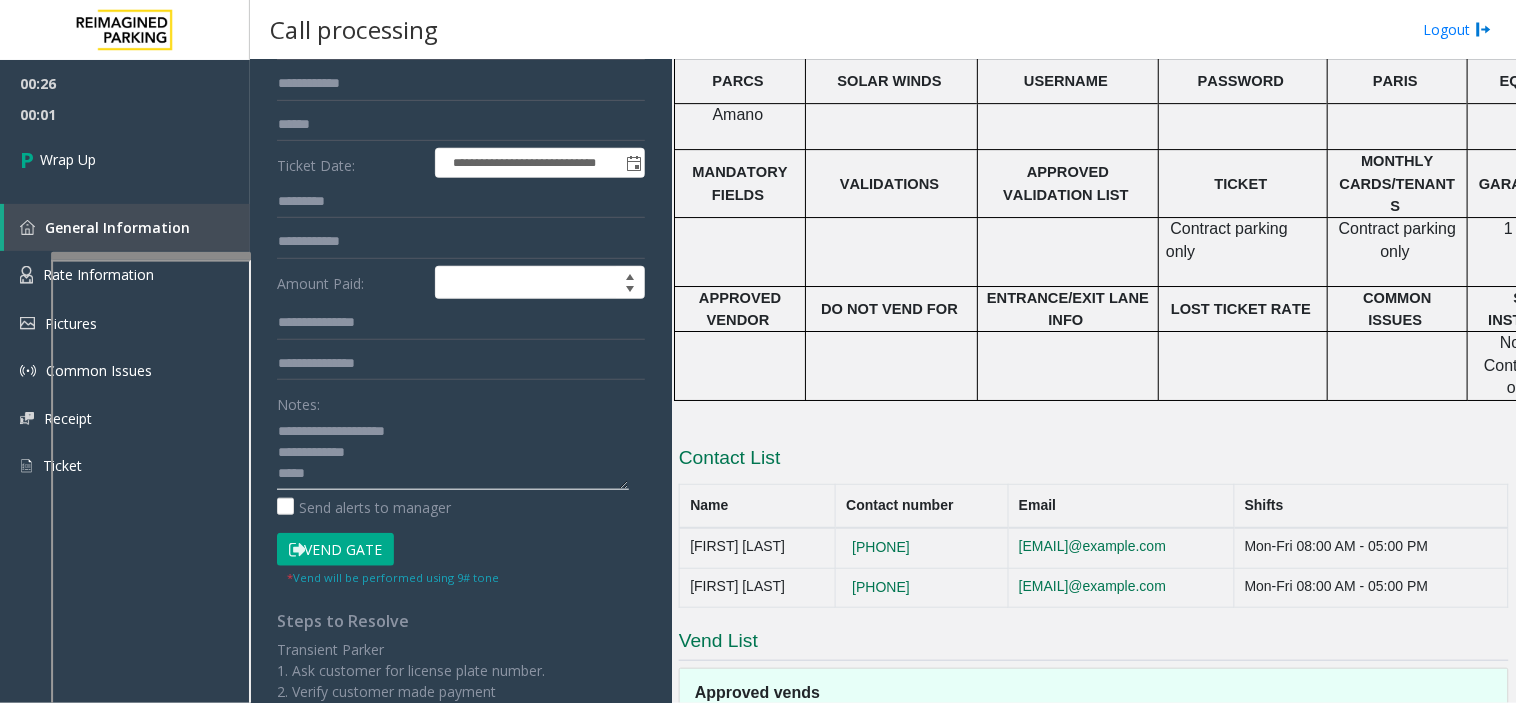 drag, startPoint x: 317, startPoint y: 424, endPoint x: 422, endPoint y: 420, distance: 105.076164 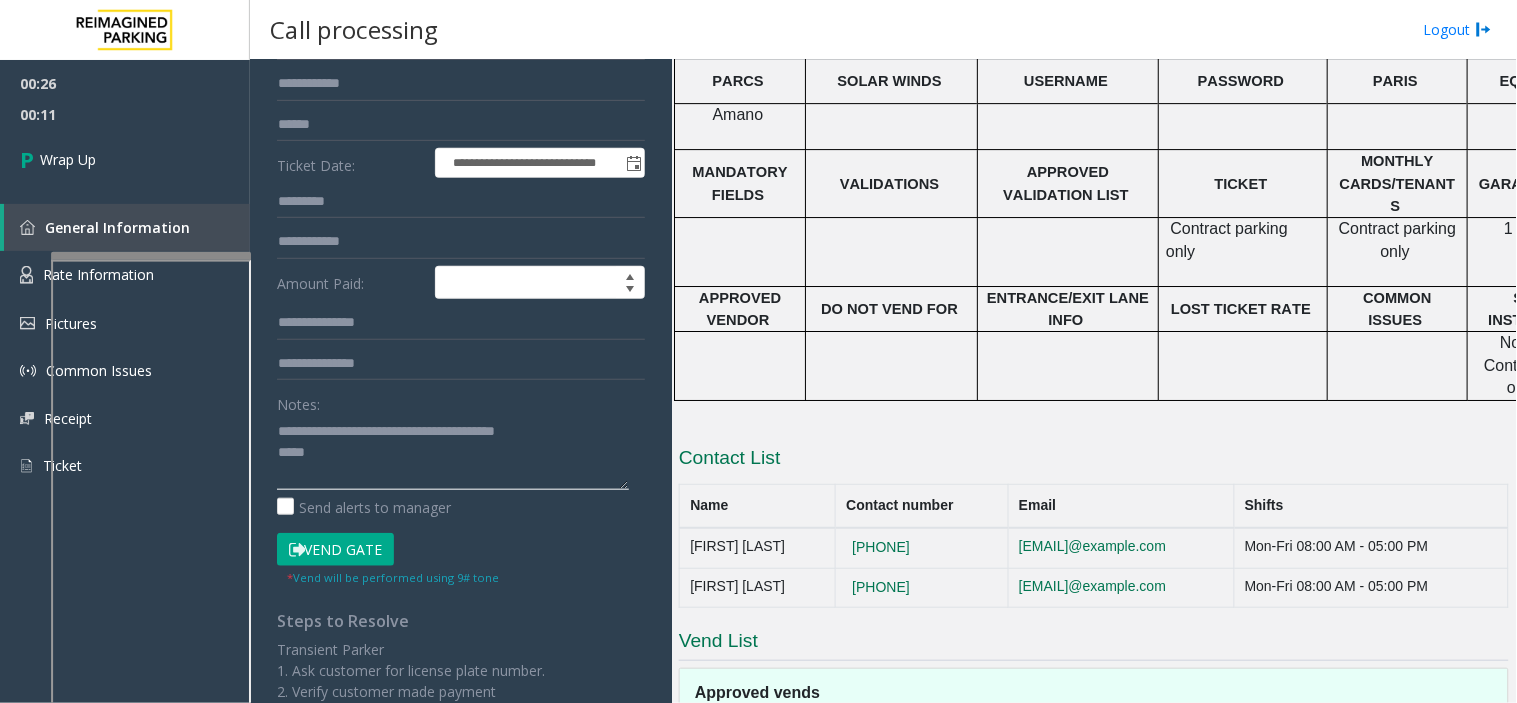 click 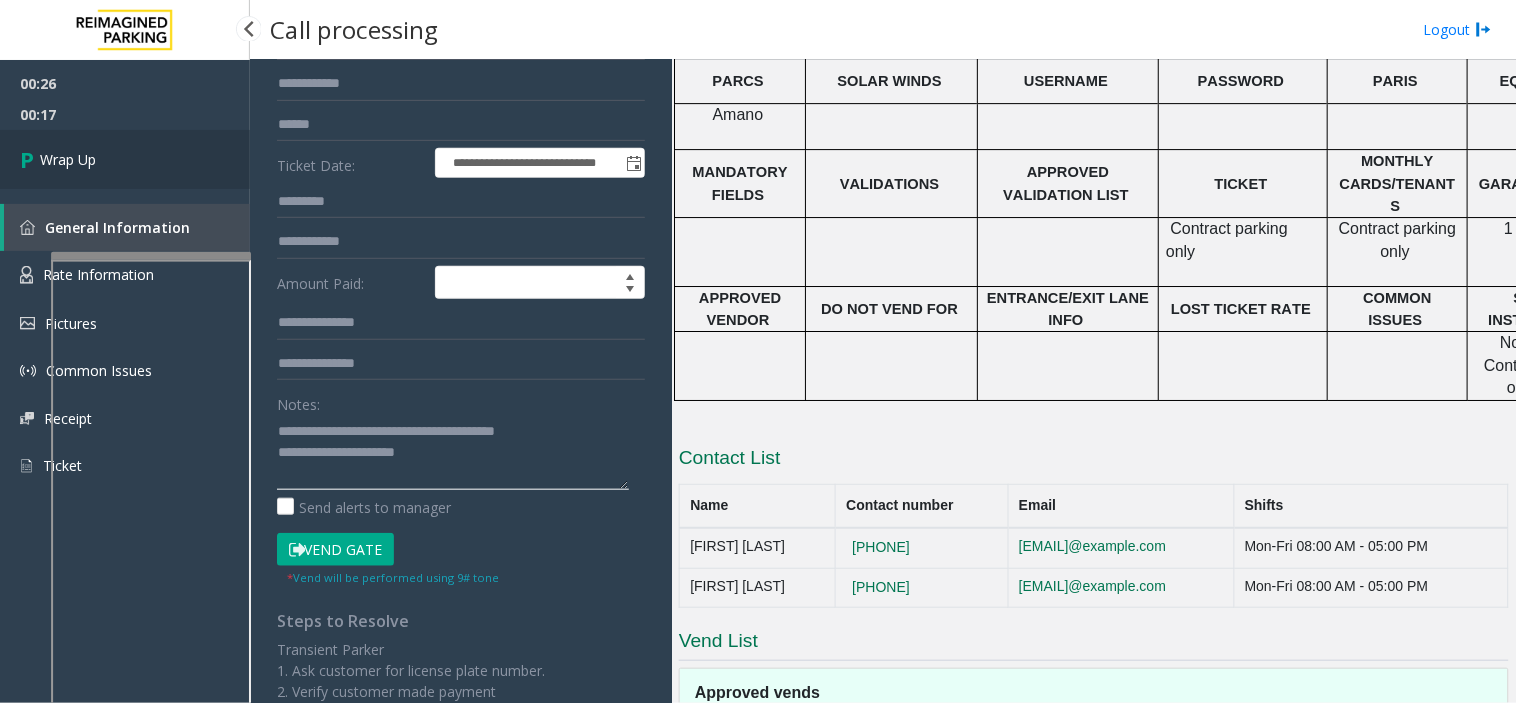 type on "**********" 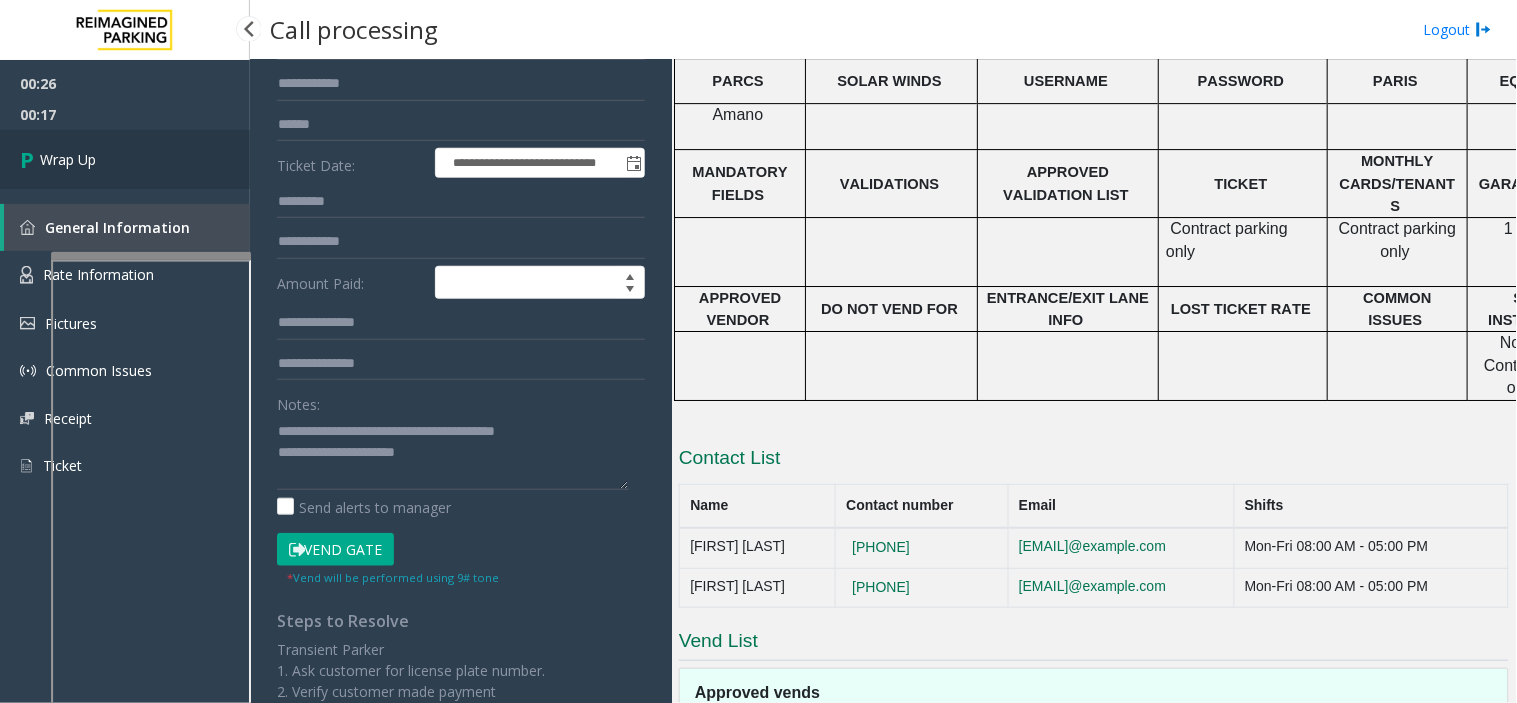 click on "Wrap Up" at bounding box center (125, 159) 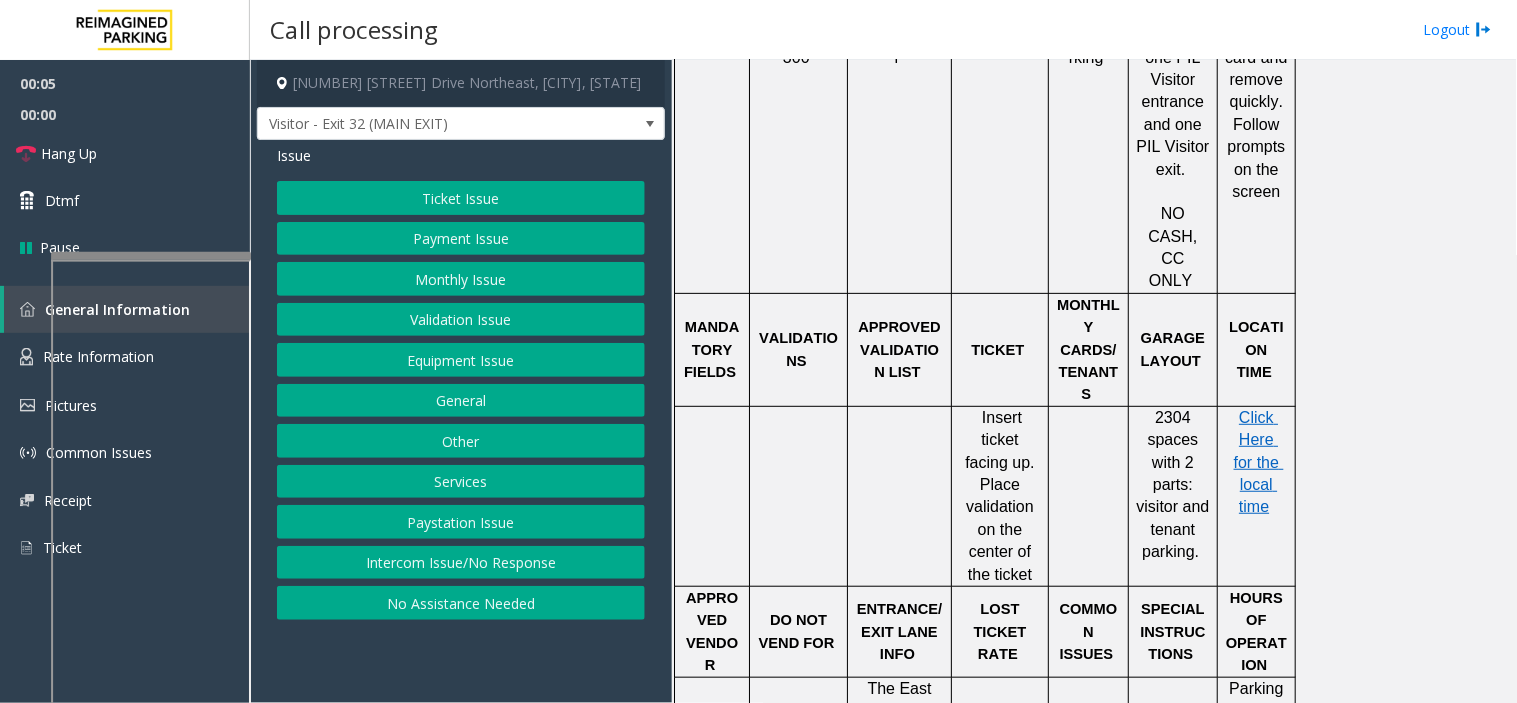 scroll, scrollTop: 2444, scrollLeft: 0, axis: vertical 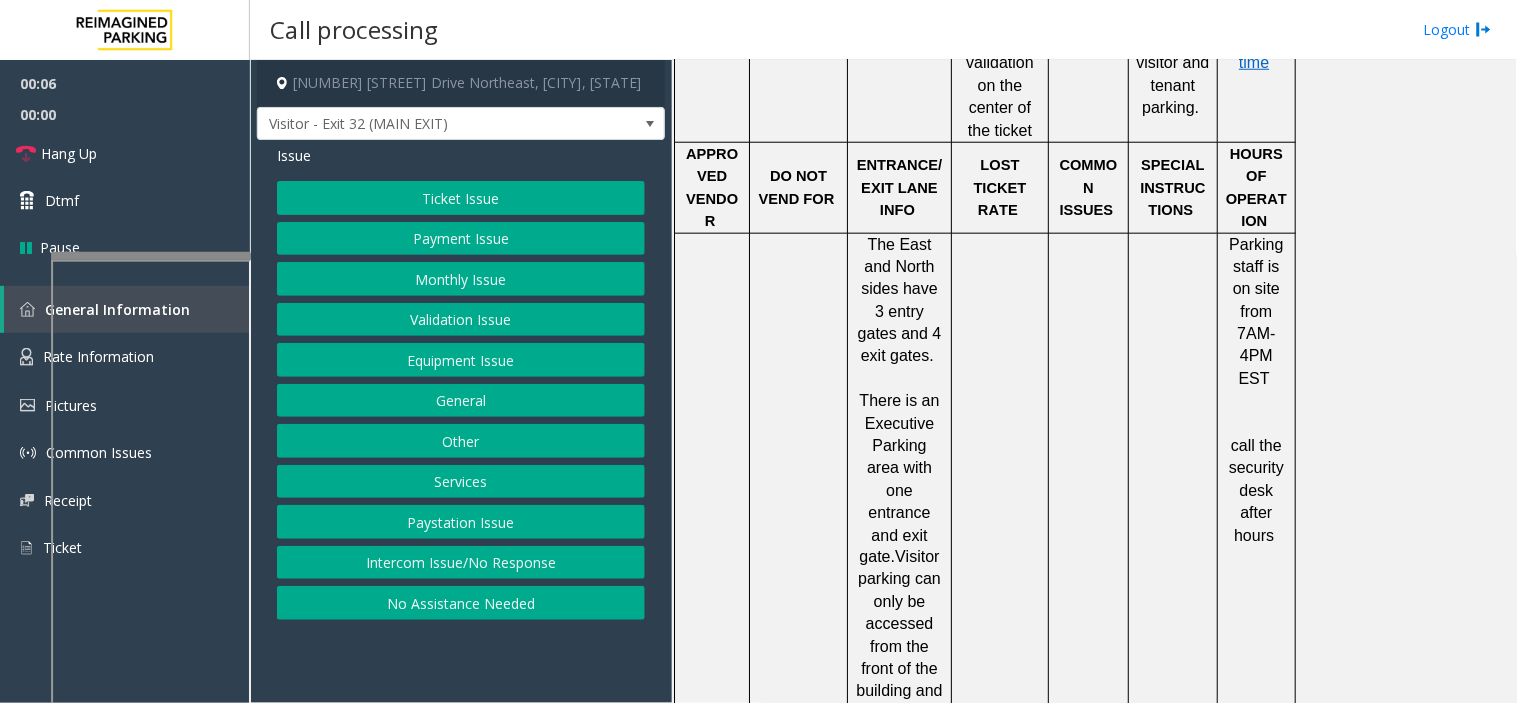 click on "Intercom Issue/No Response" 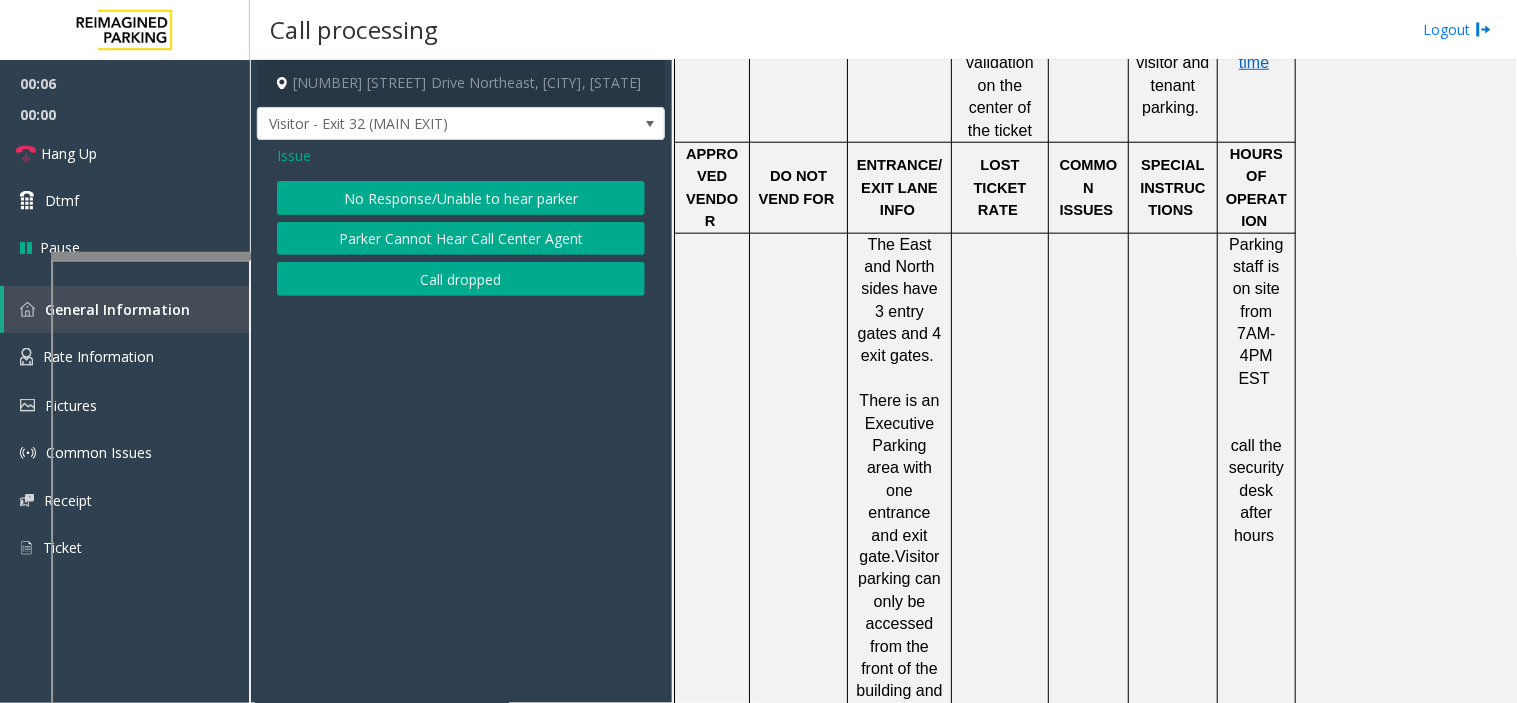 click on "Issue  No Response/Unable to hear parker   Parker Cannot Hear Call Center Agent   Call dropped" 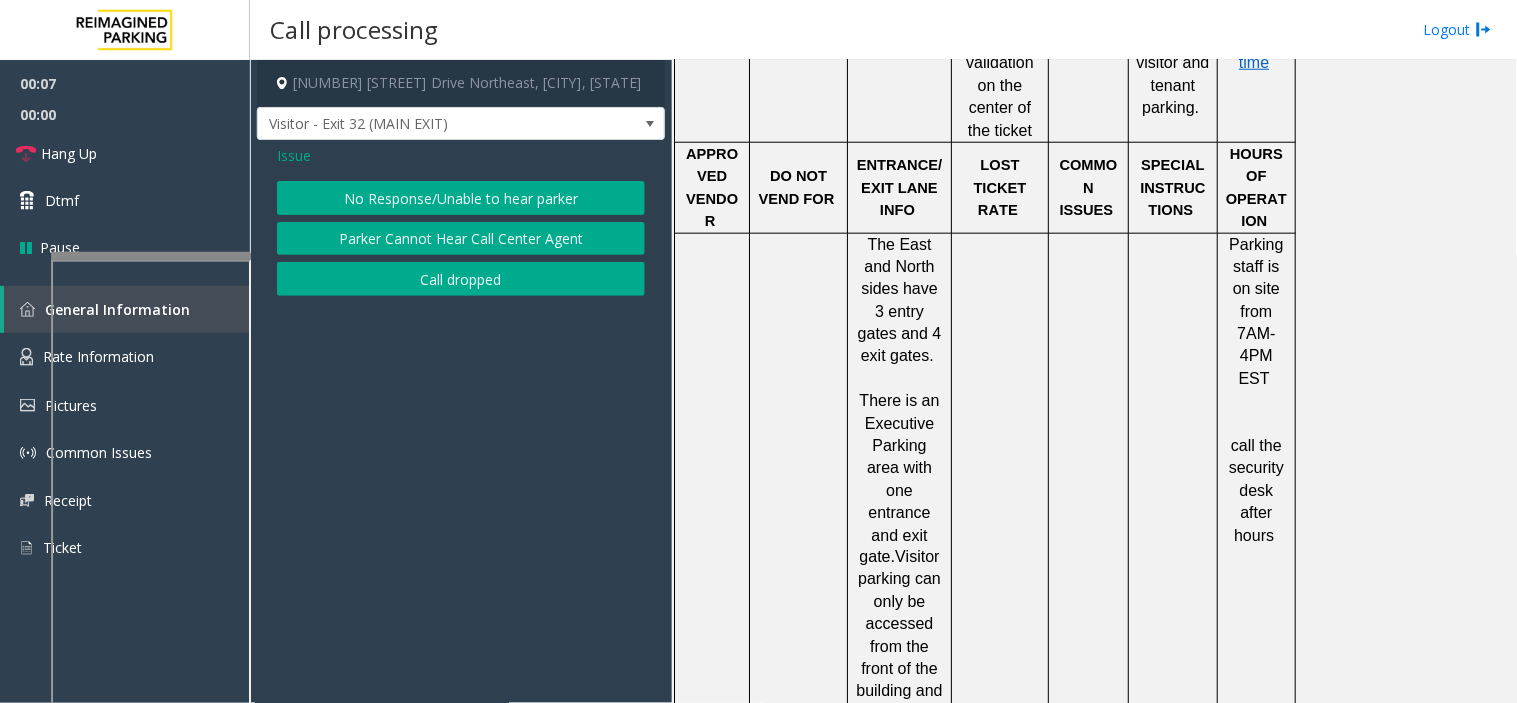 click on "Issue  No Response/Unable to hear parker   Parker Cannot Hear Call Center Agent   Call dropped" 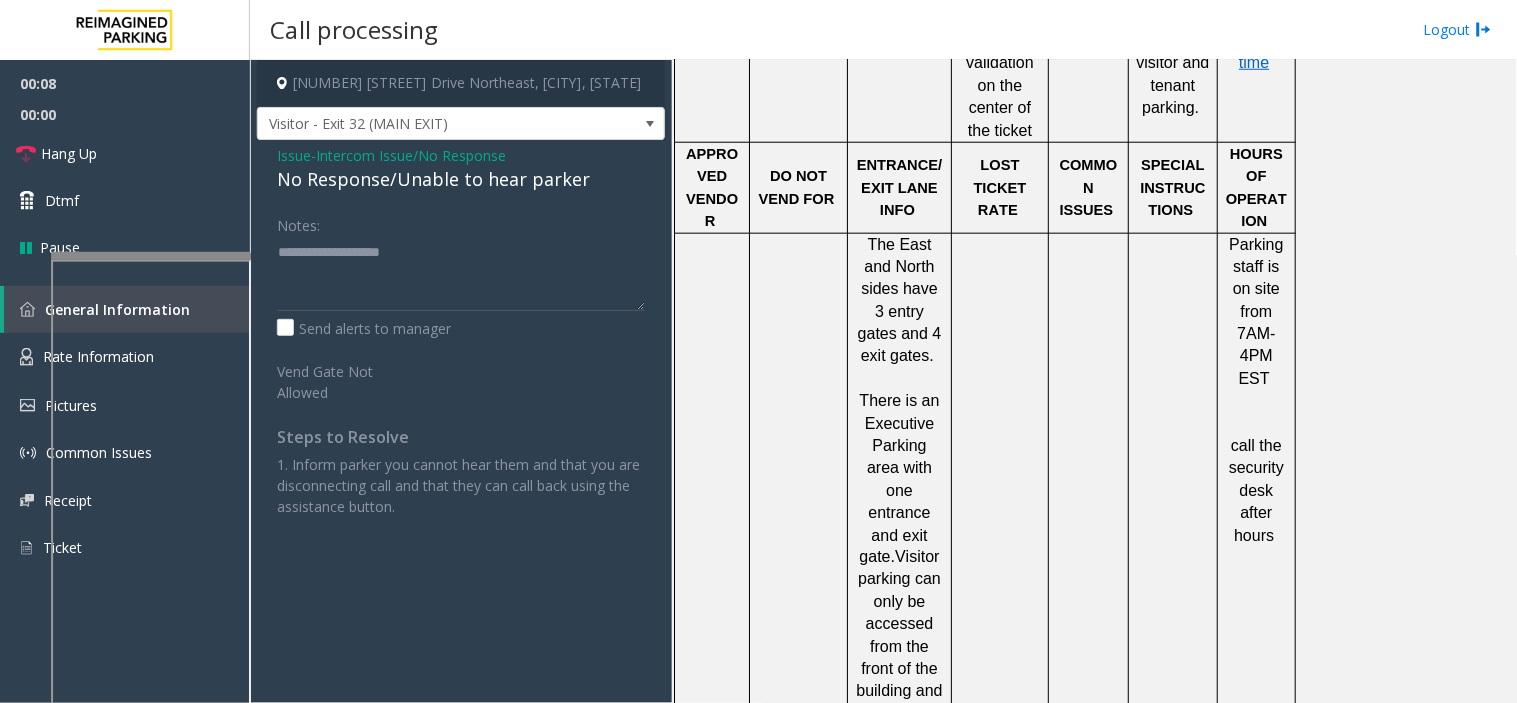 click on "No Response/Unable to hear parker" 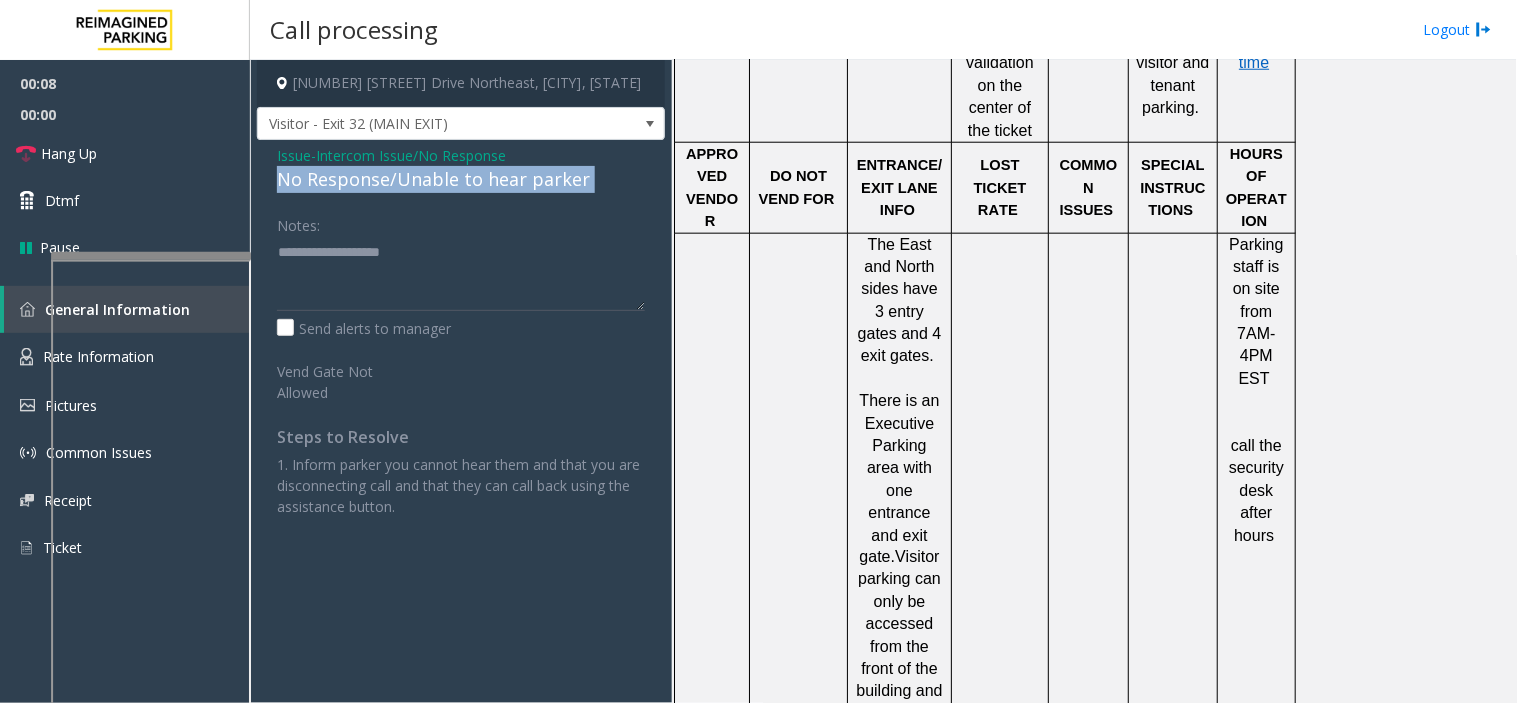 click on "No Response/Unable to hear parker" 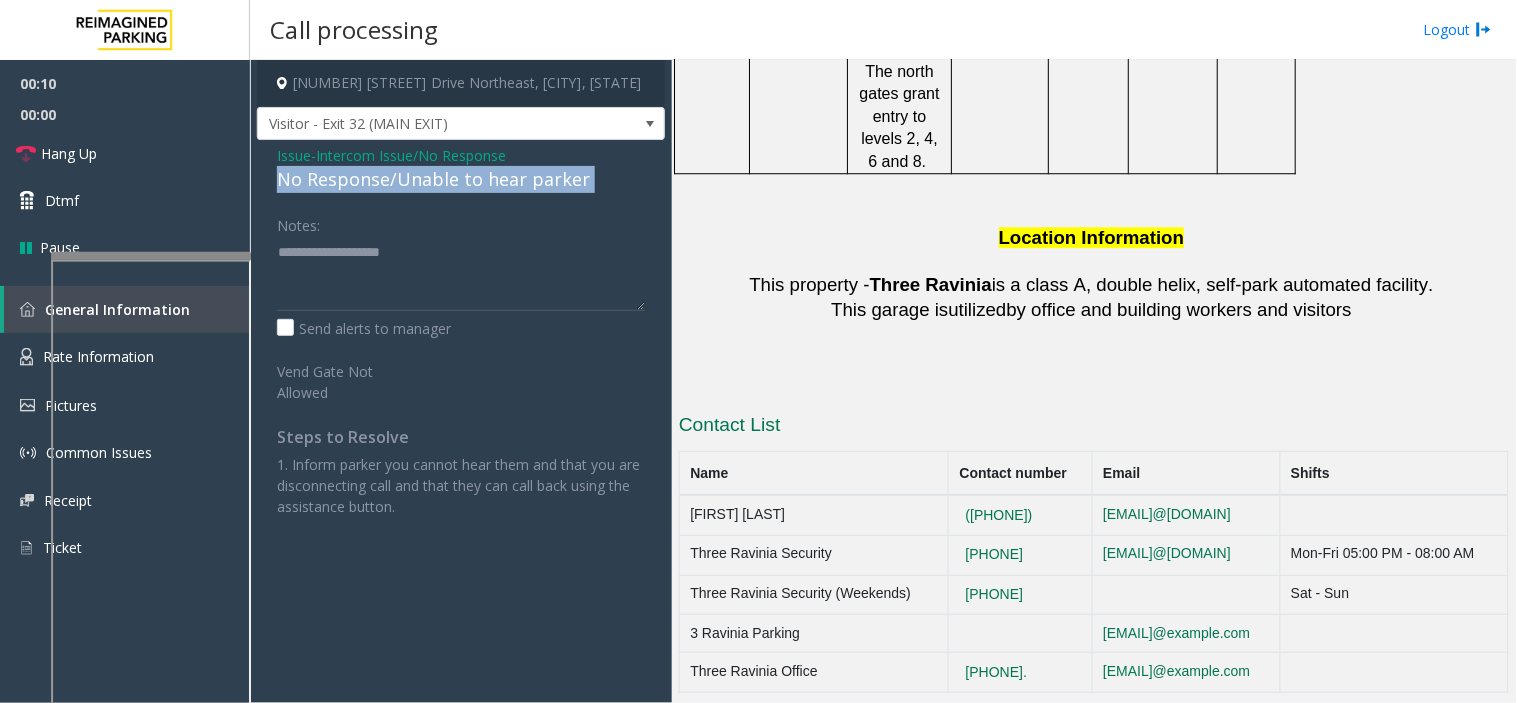 scroll, scrollTop: 3655, scrollLeft: 0, axis: vertical 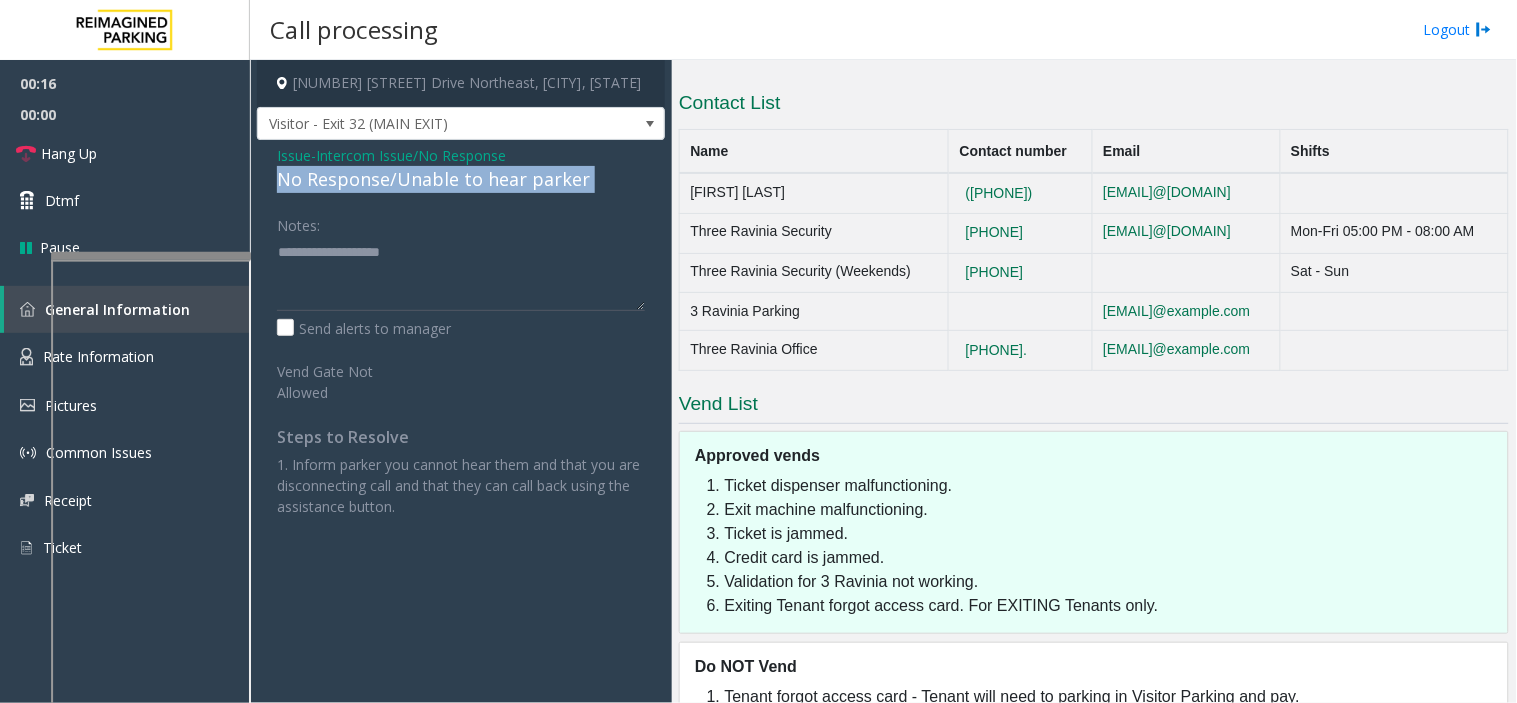 click on "No Response/Unable to hear parker" 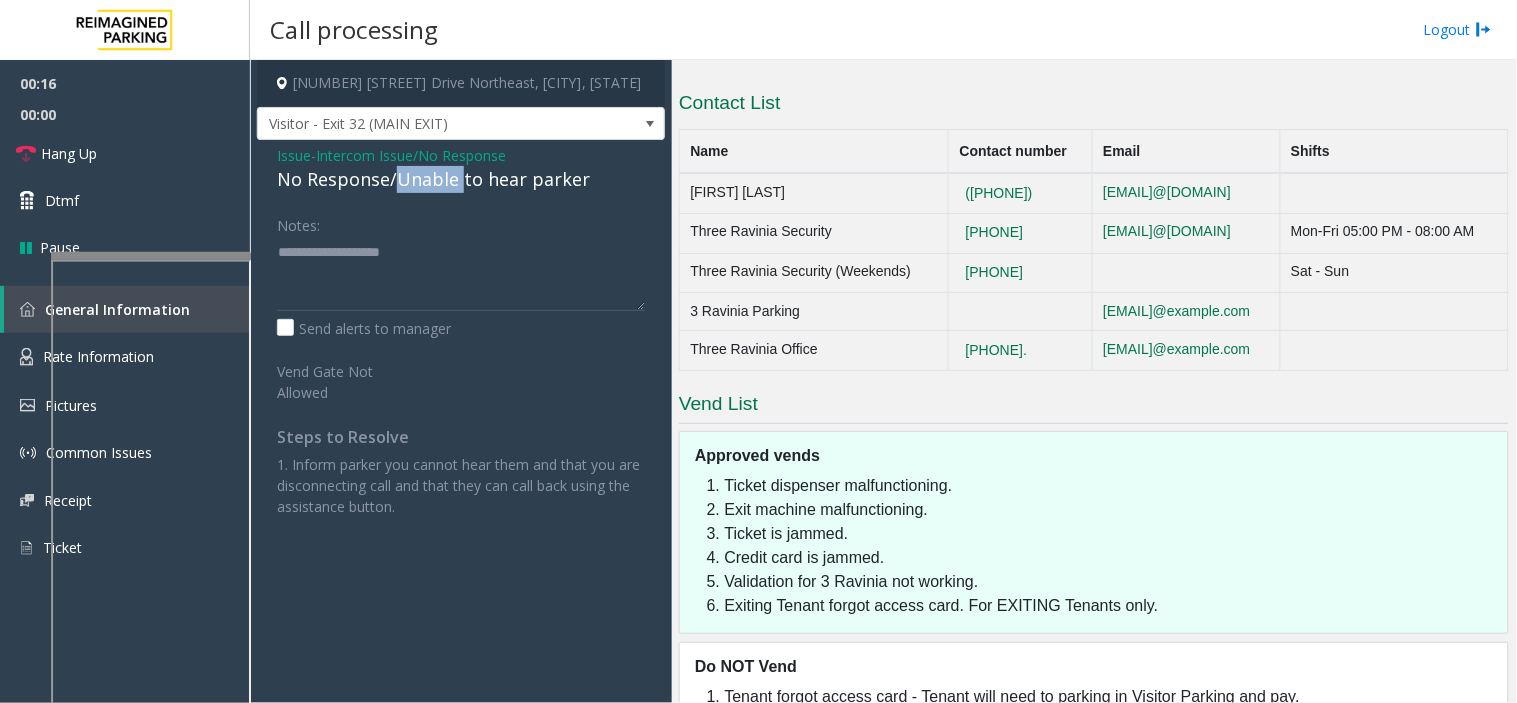 click on "No Response/Unable to hear parker" 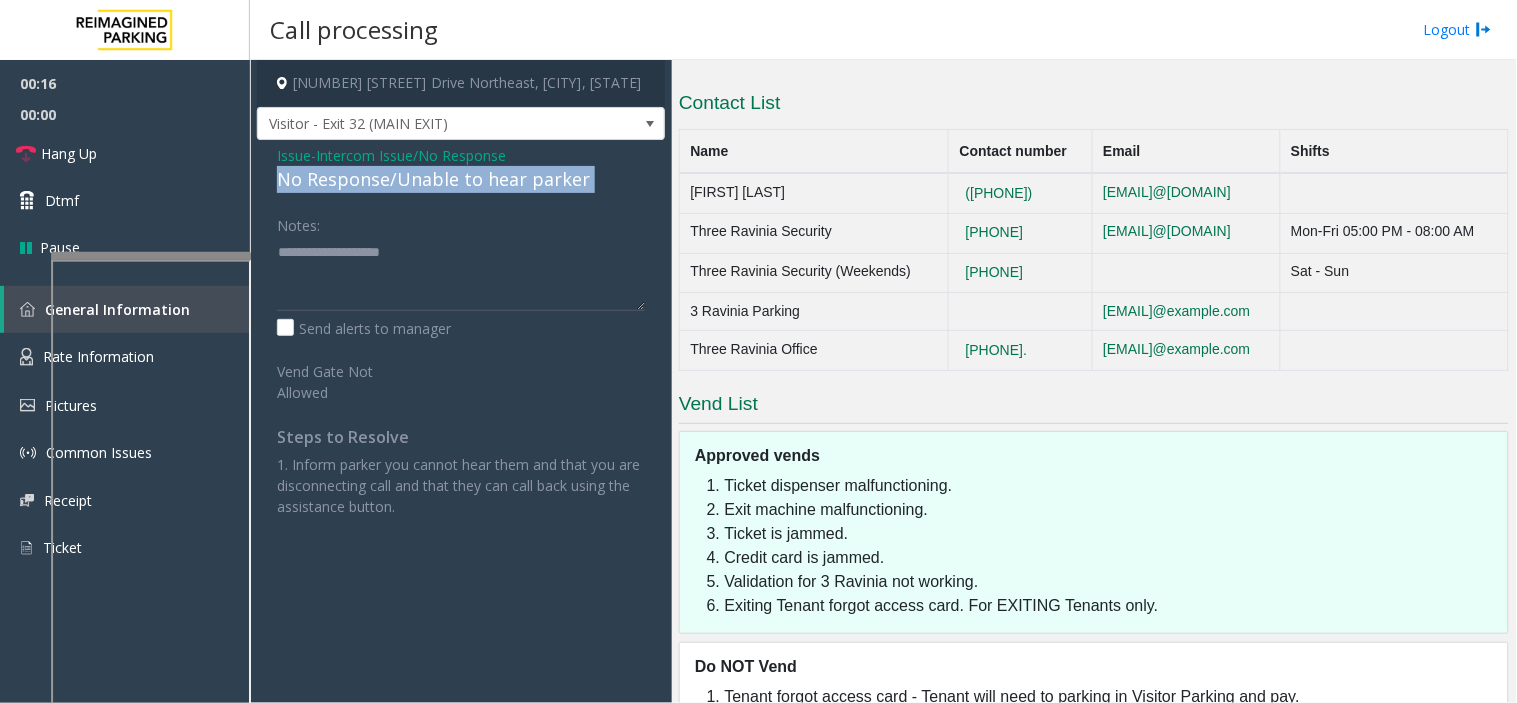 click on "No Response/Unable to hear parker" 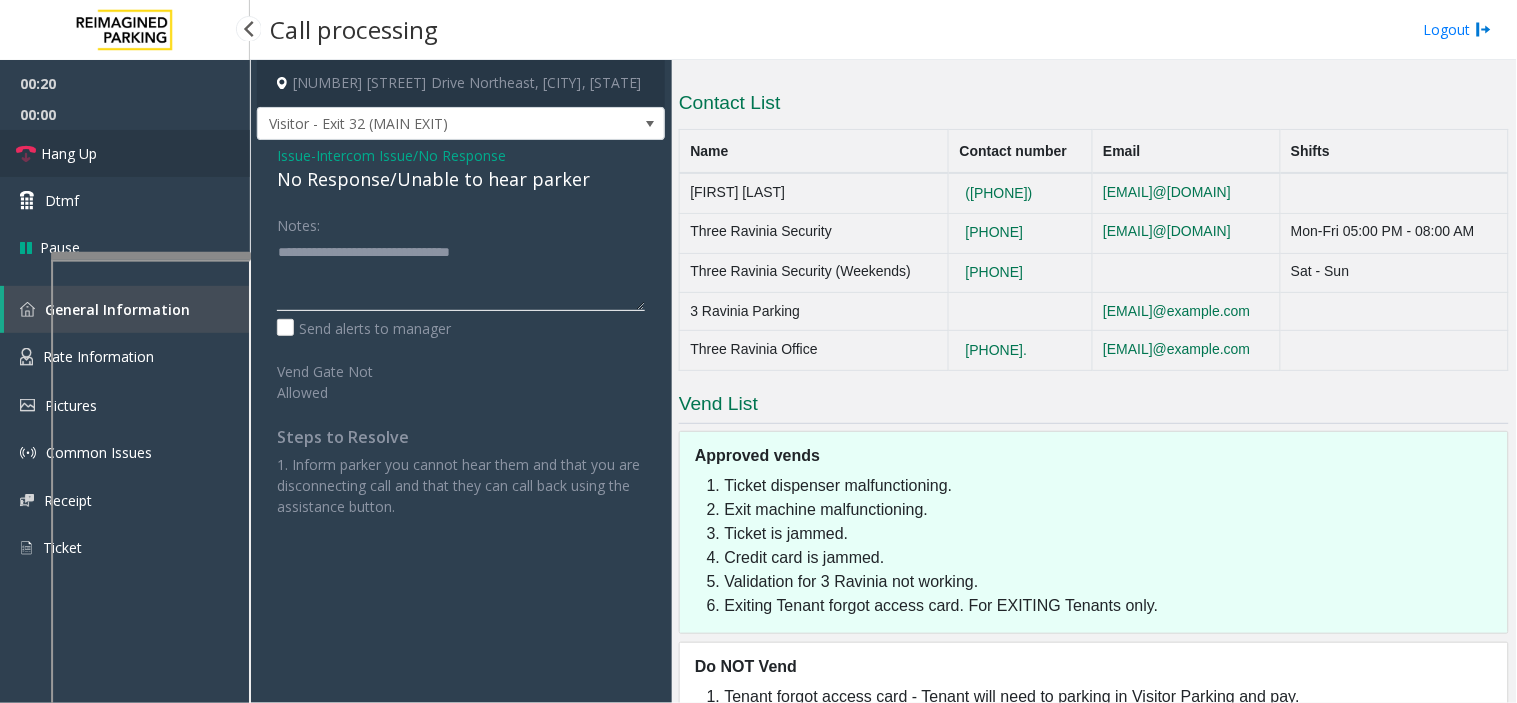 type on "**********" 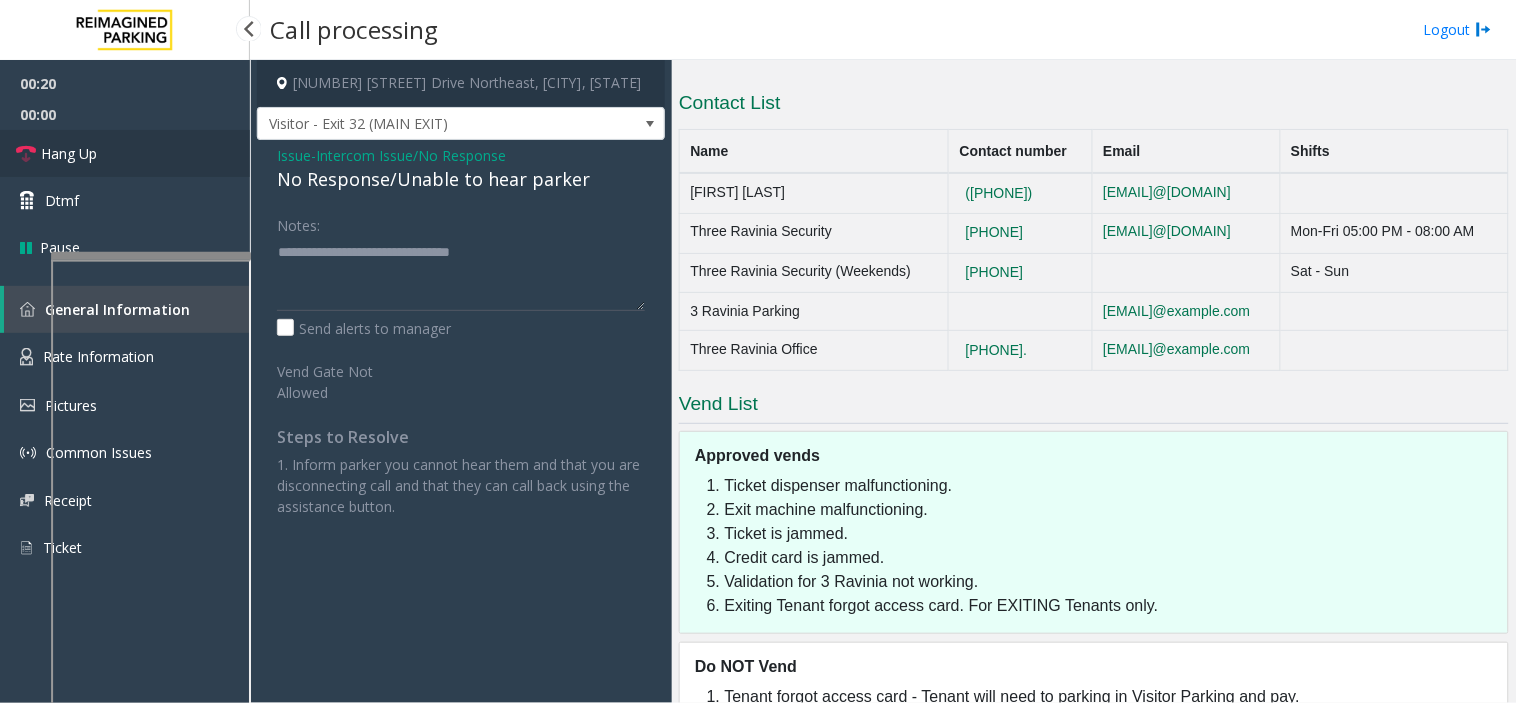 click on "Hang Up" at bounding box center [125, 153] 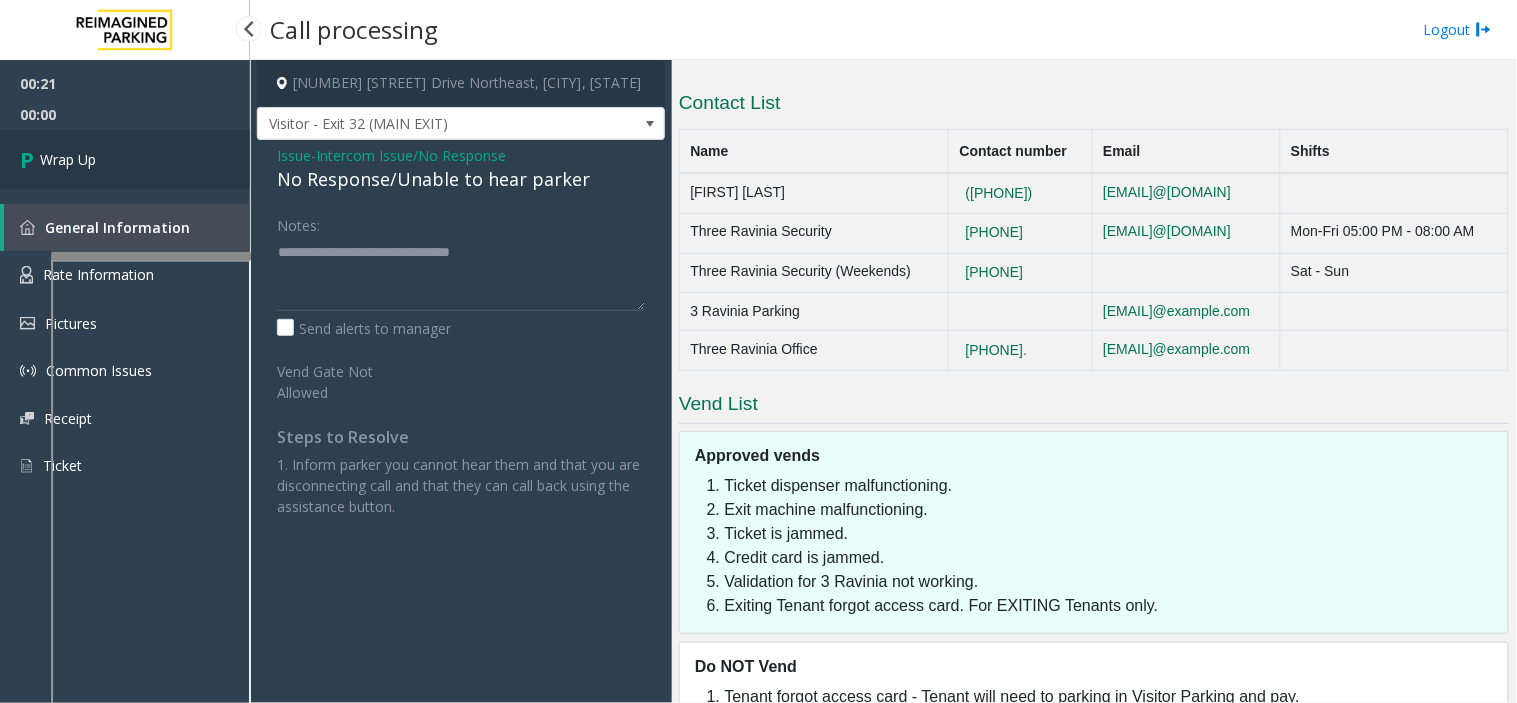 click on "Wrap Up" at bounding box center (125, 159) 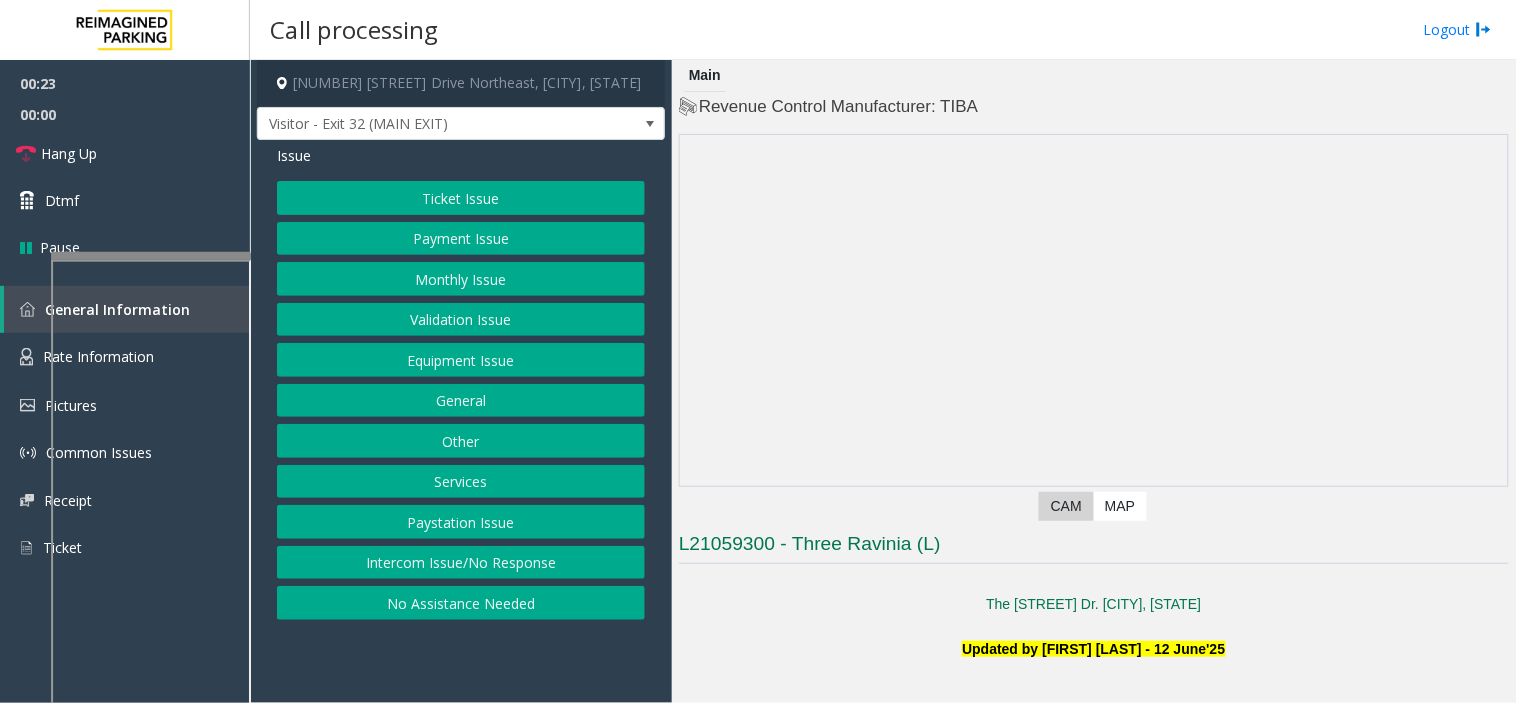 click on "Ticket Issue" 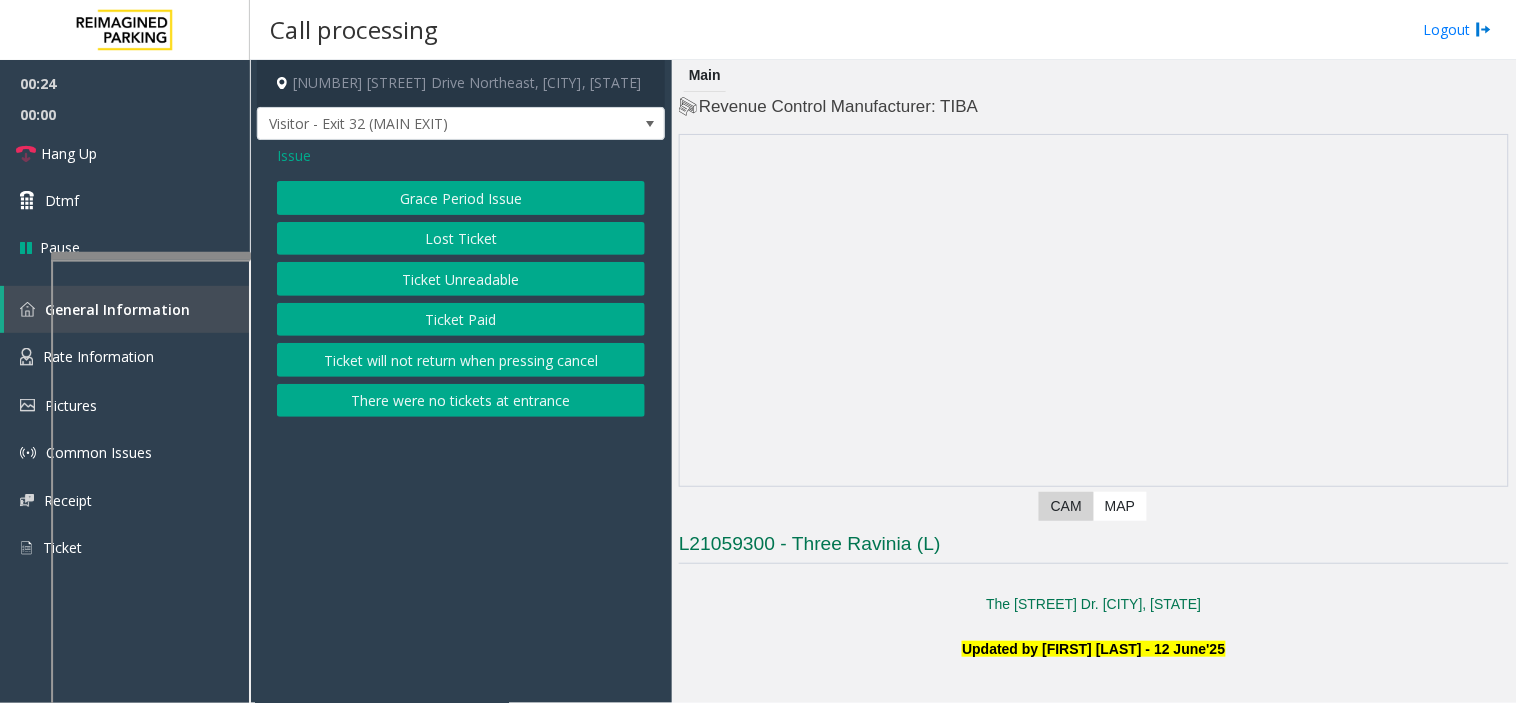 click on "There were no tickets at entrance" 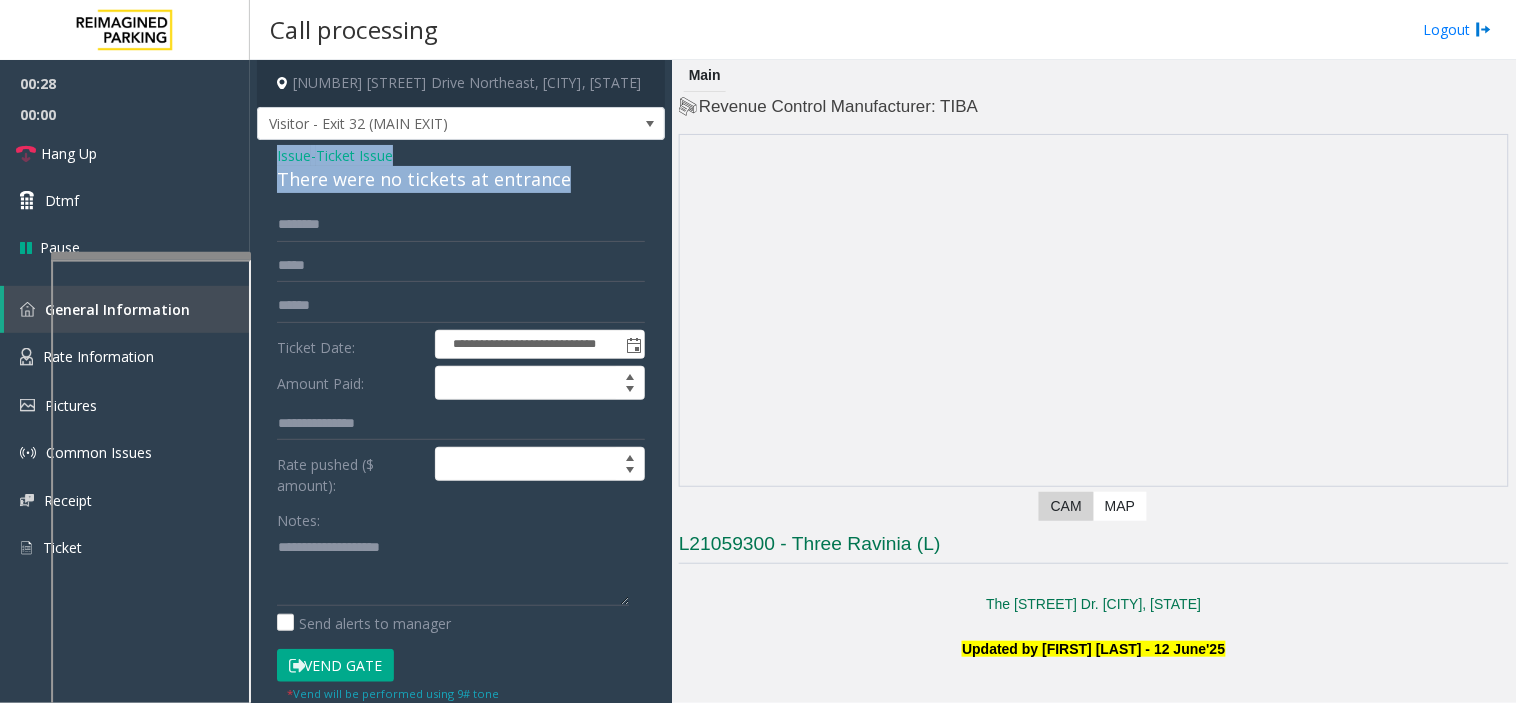 drag, startPoint x: 570, startPoint y: 186, endPoint x: 274, endPoint y: 152, distance: 297.9463 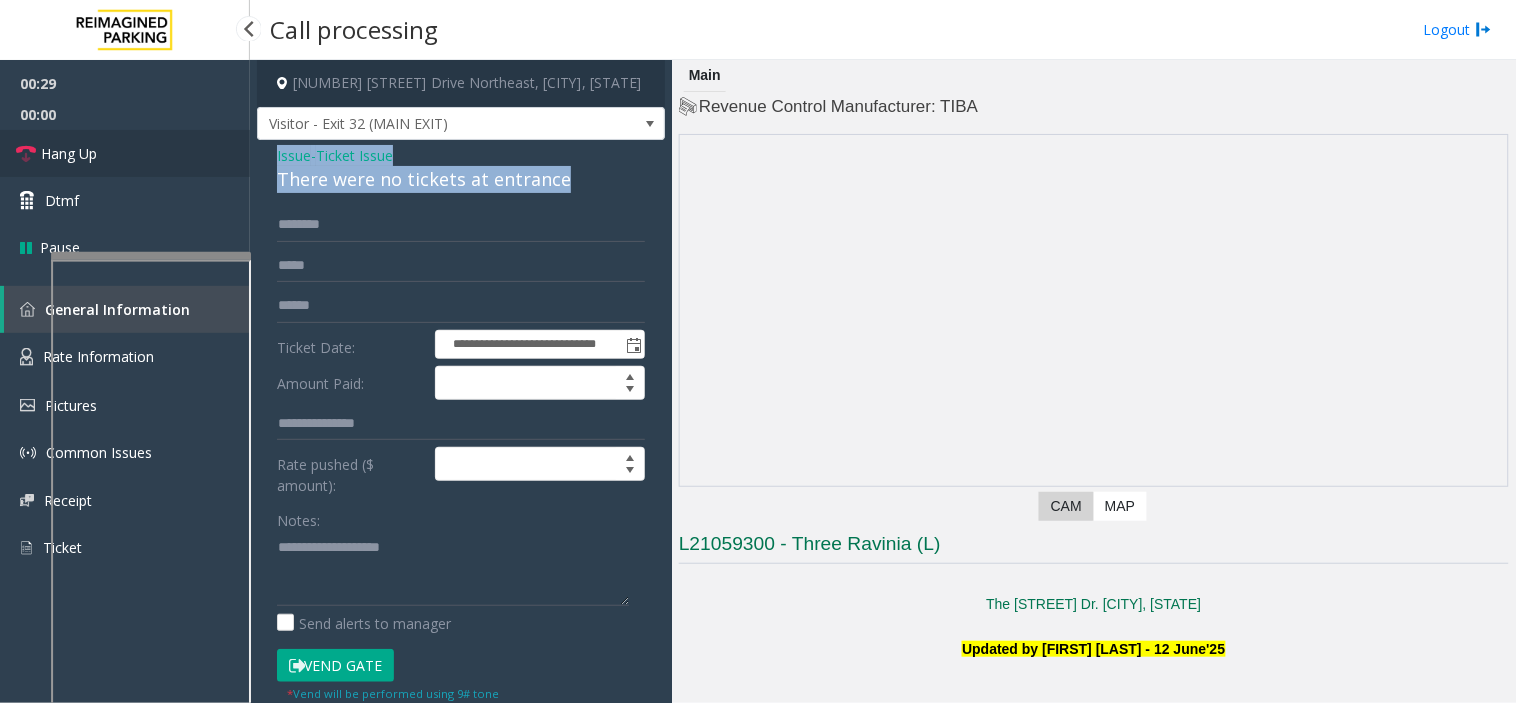 copy on "Issue  -  Ticket Issue There were no tickets at entrance" 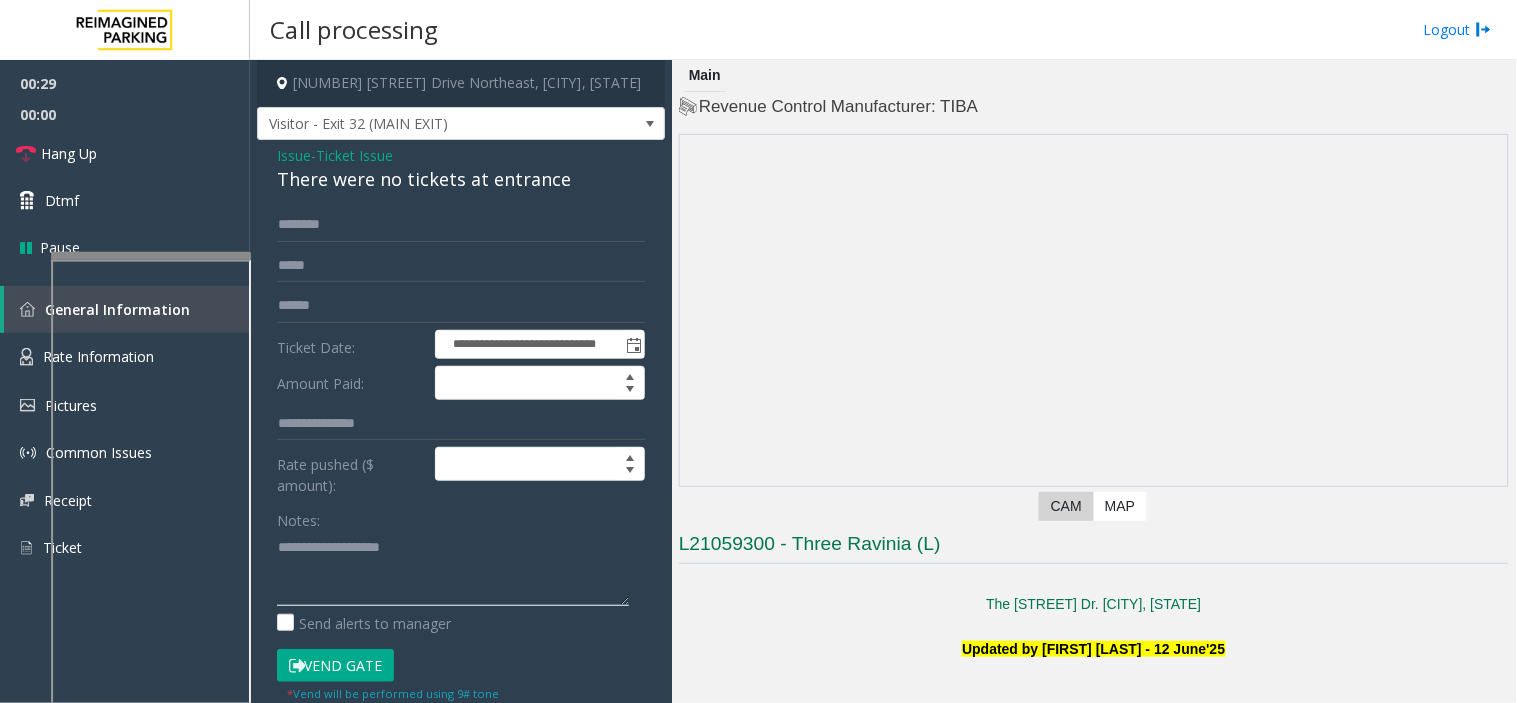 click 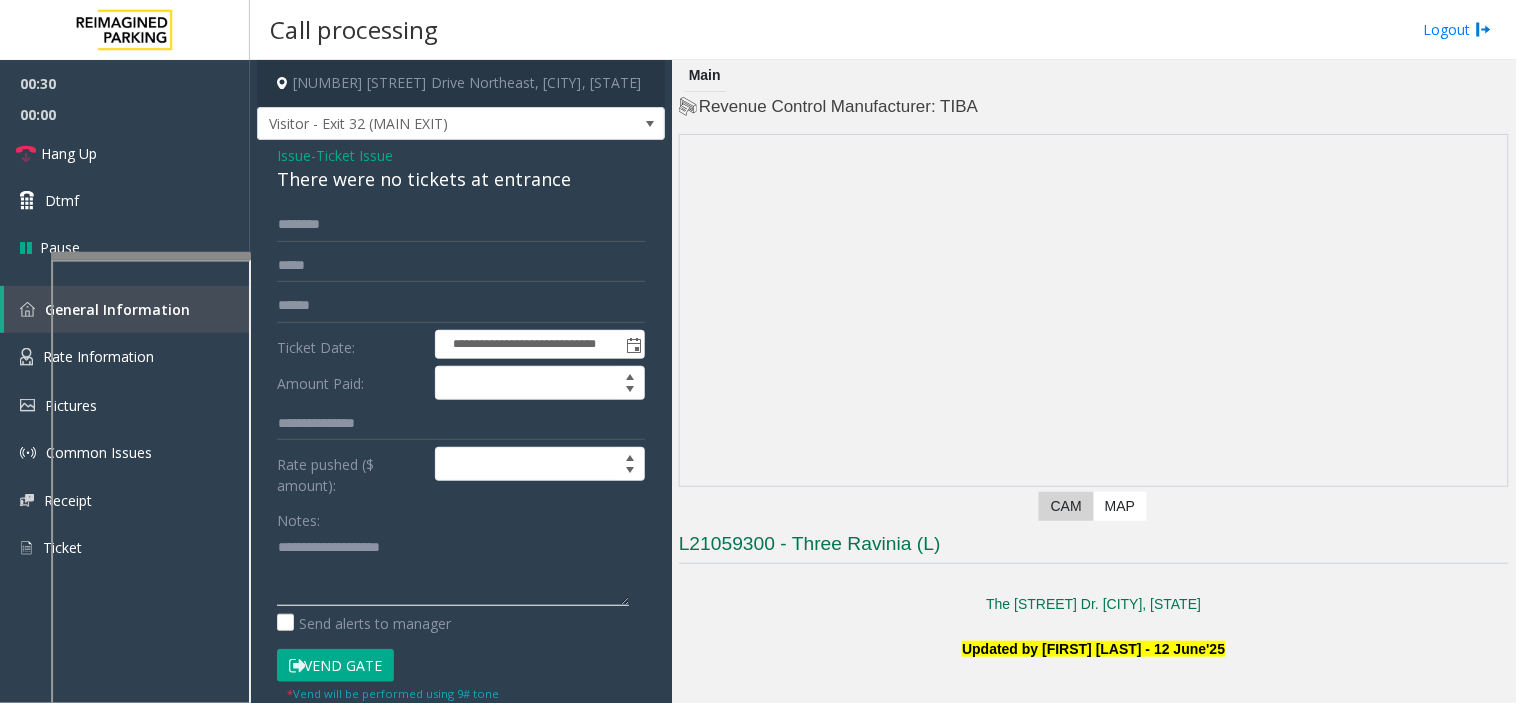 paste on "**********" 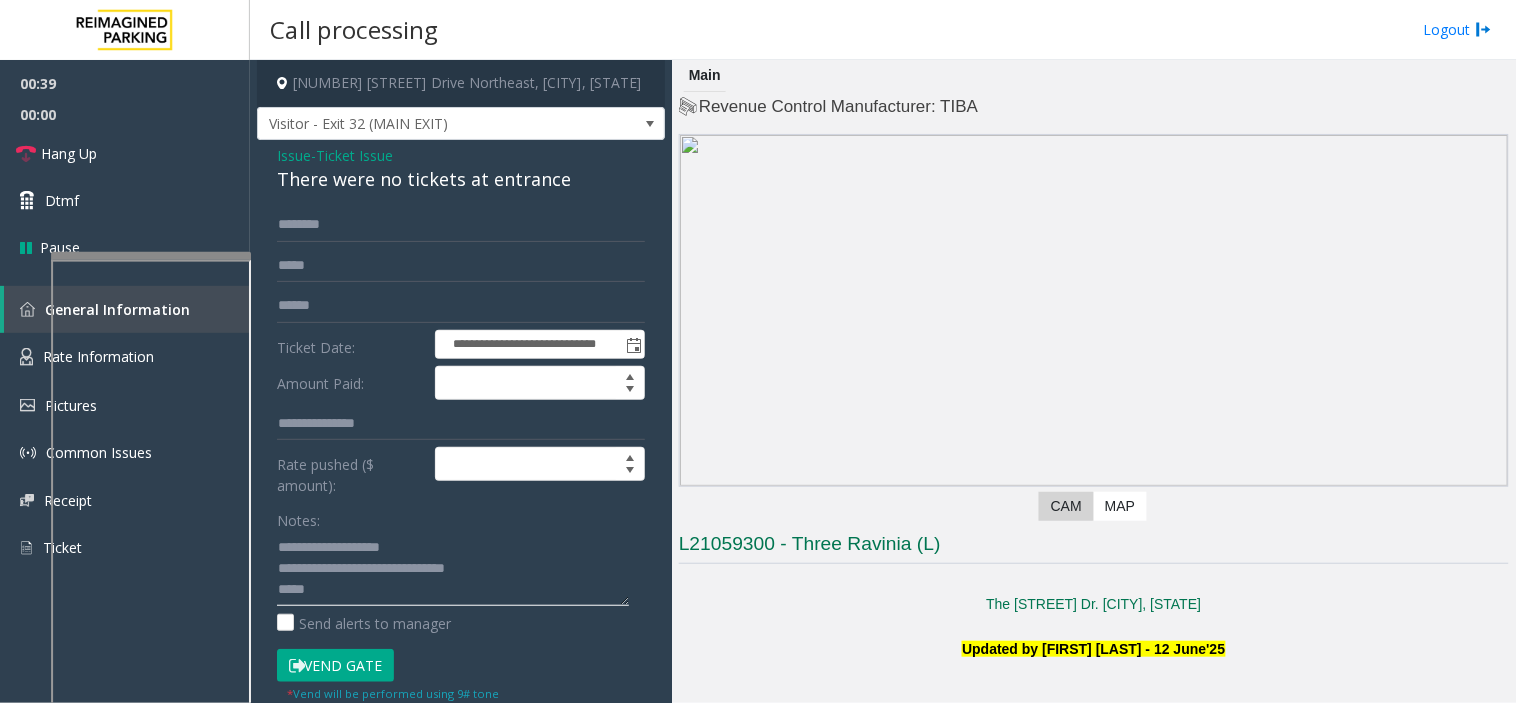 type on "**********" 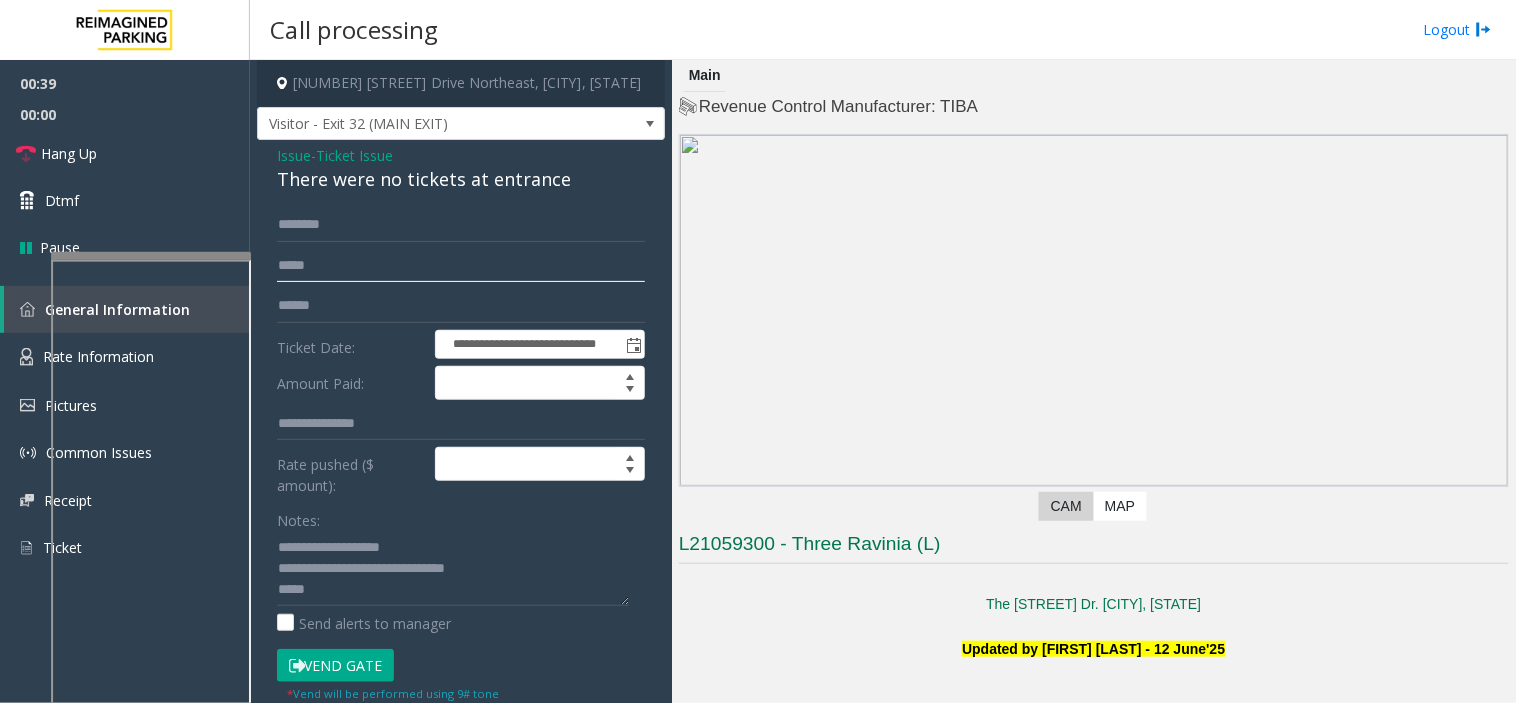 click 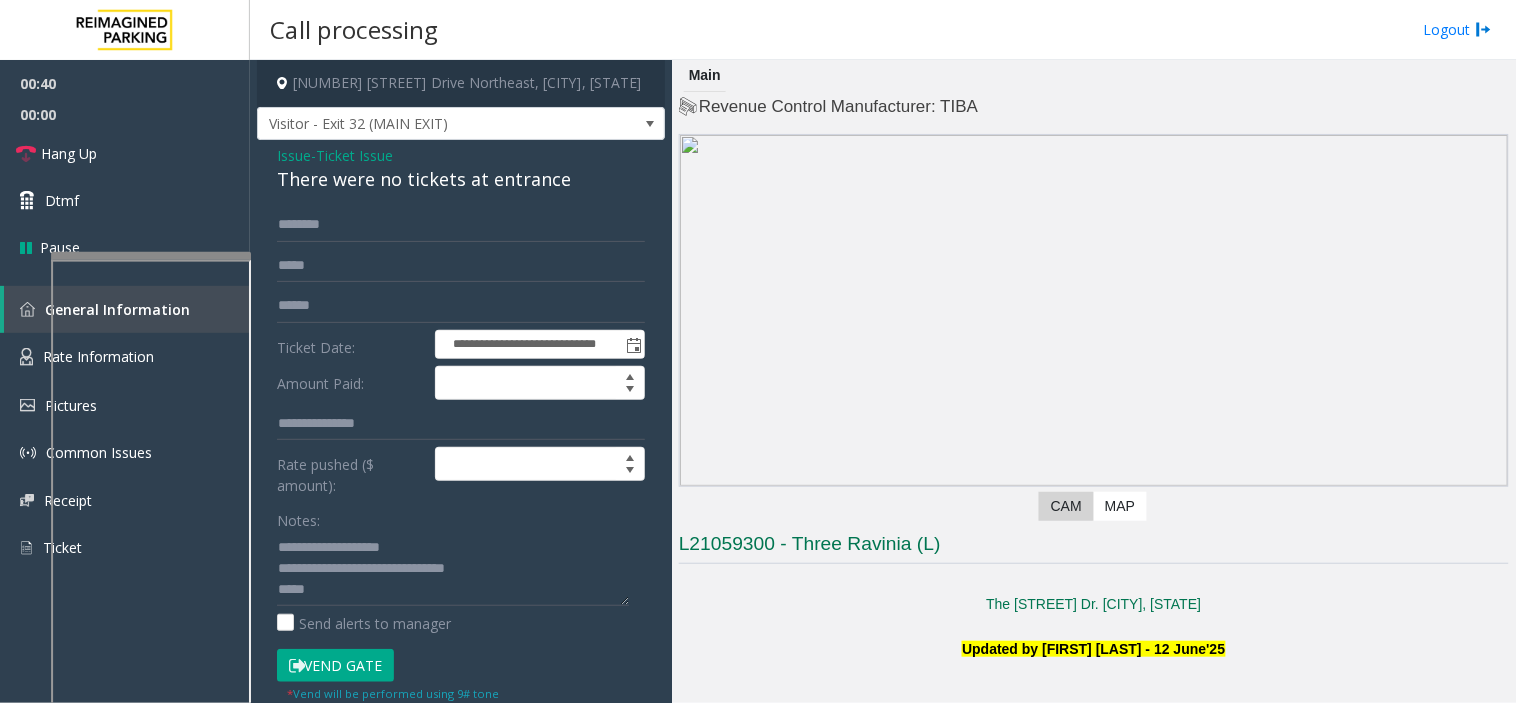 click on "**********" 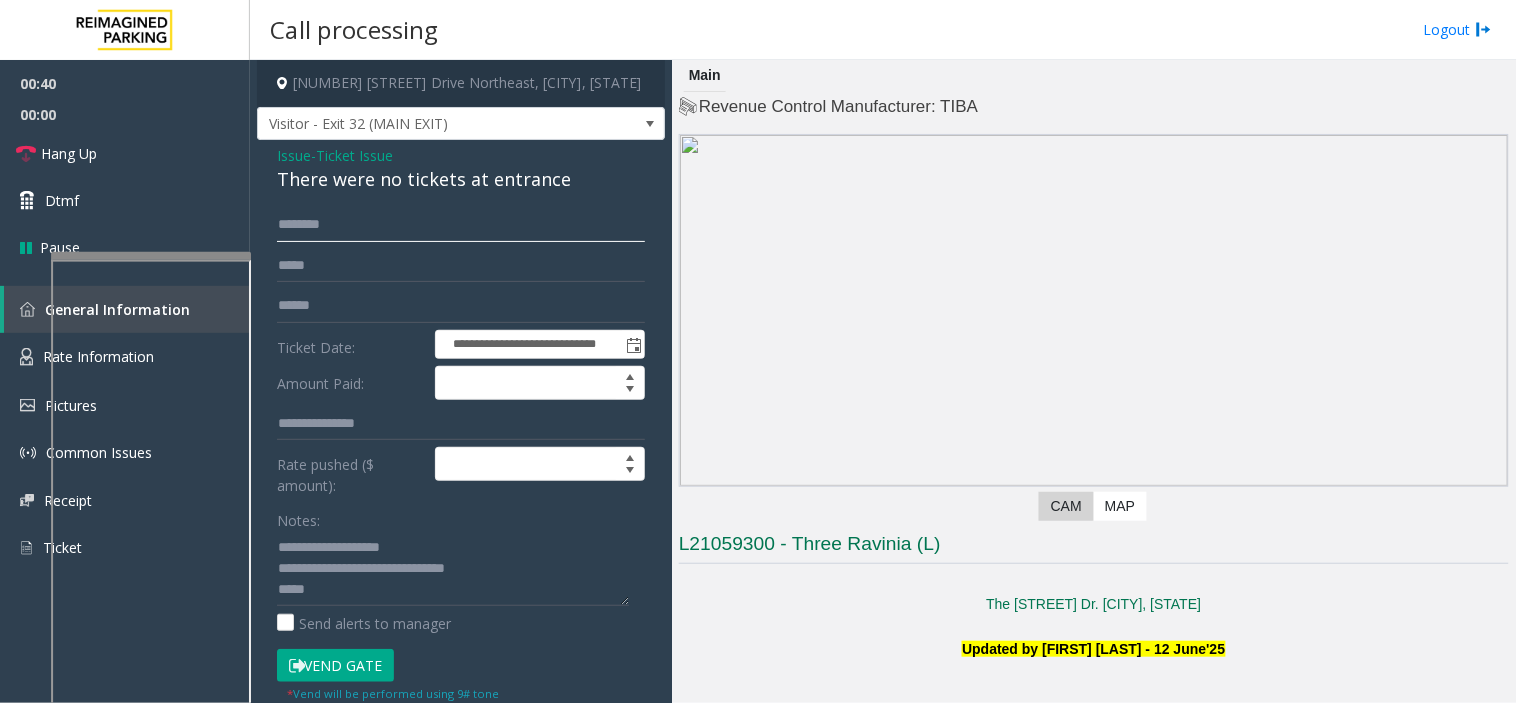 click 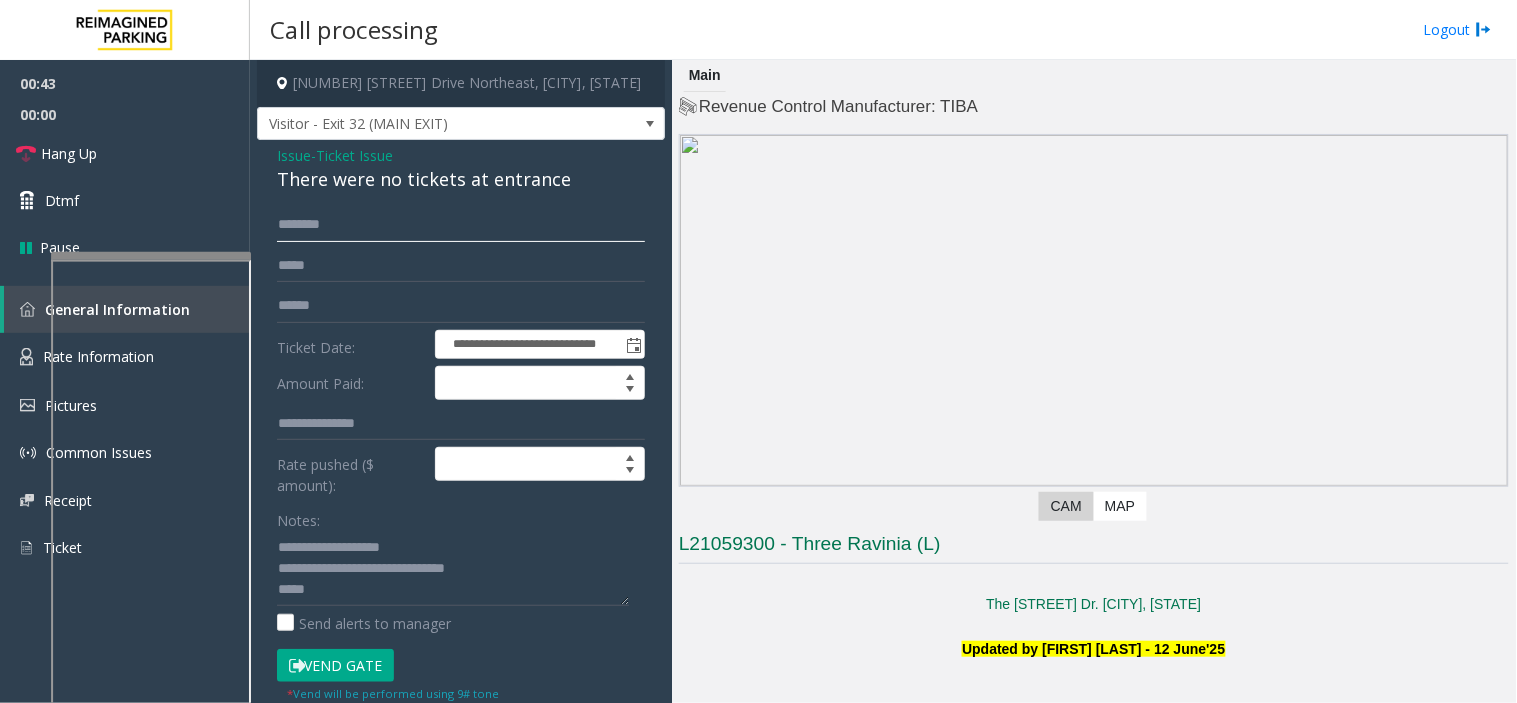 click 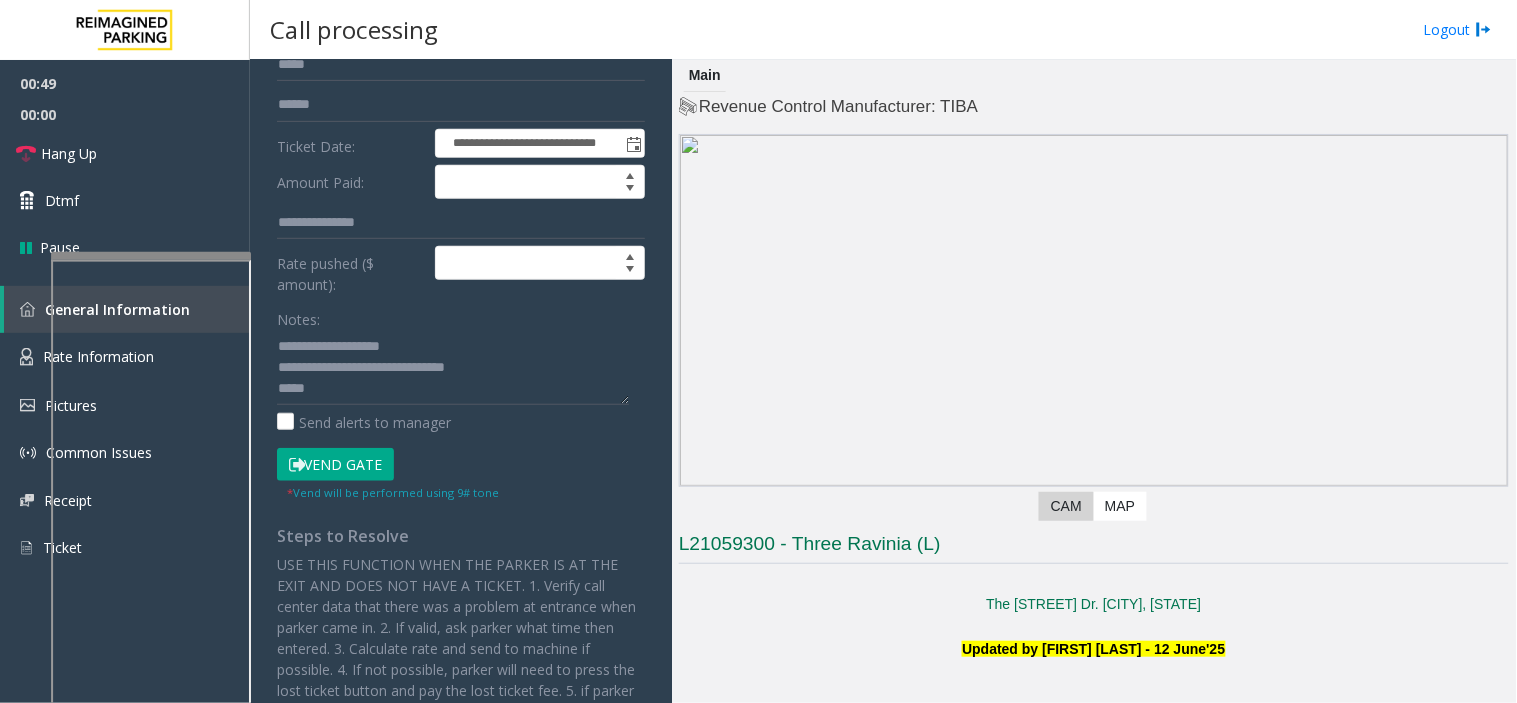 scroll, scrollTop: 222, scrollLeft: 0, axis: vertical 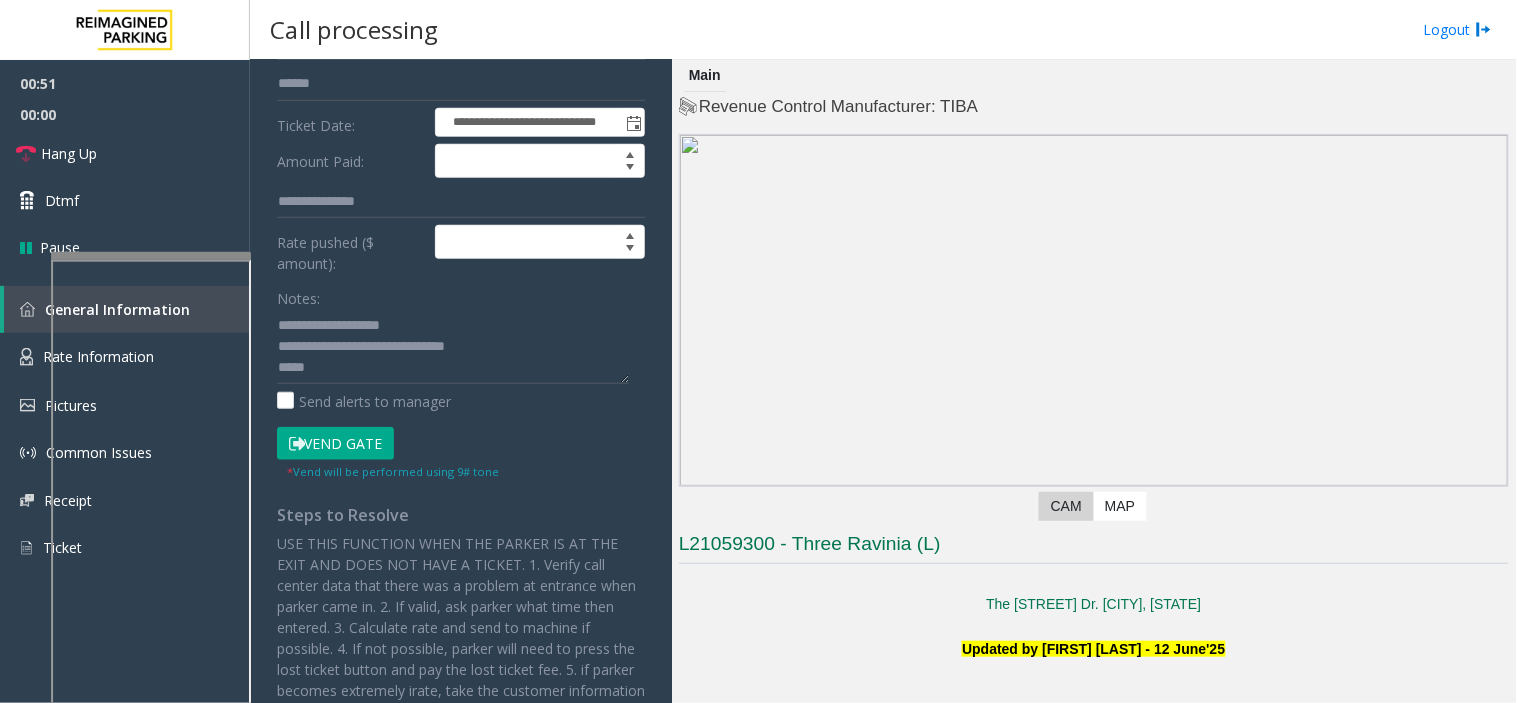 type on "****" 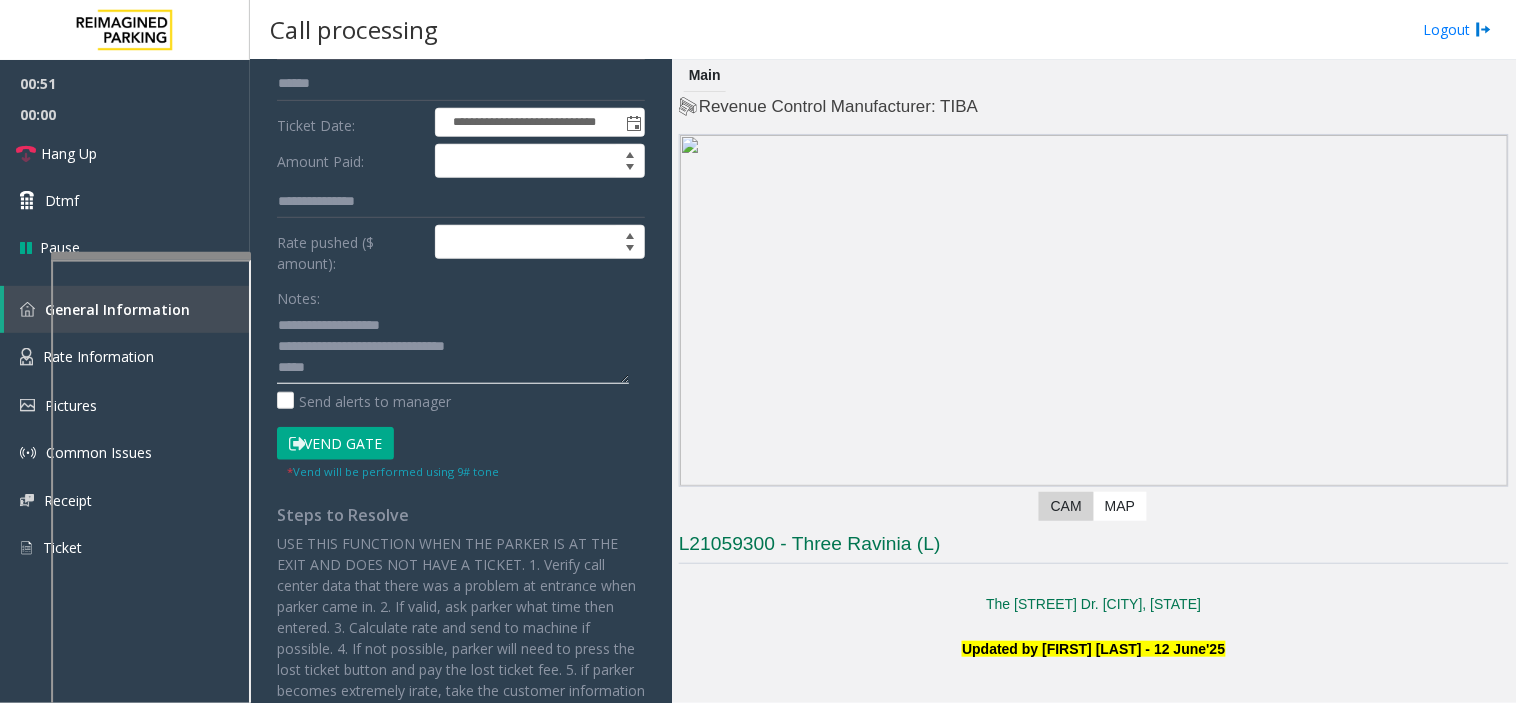click 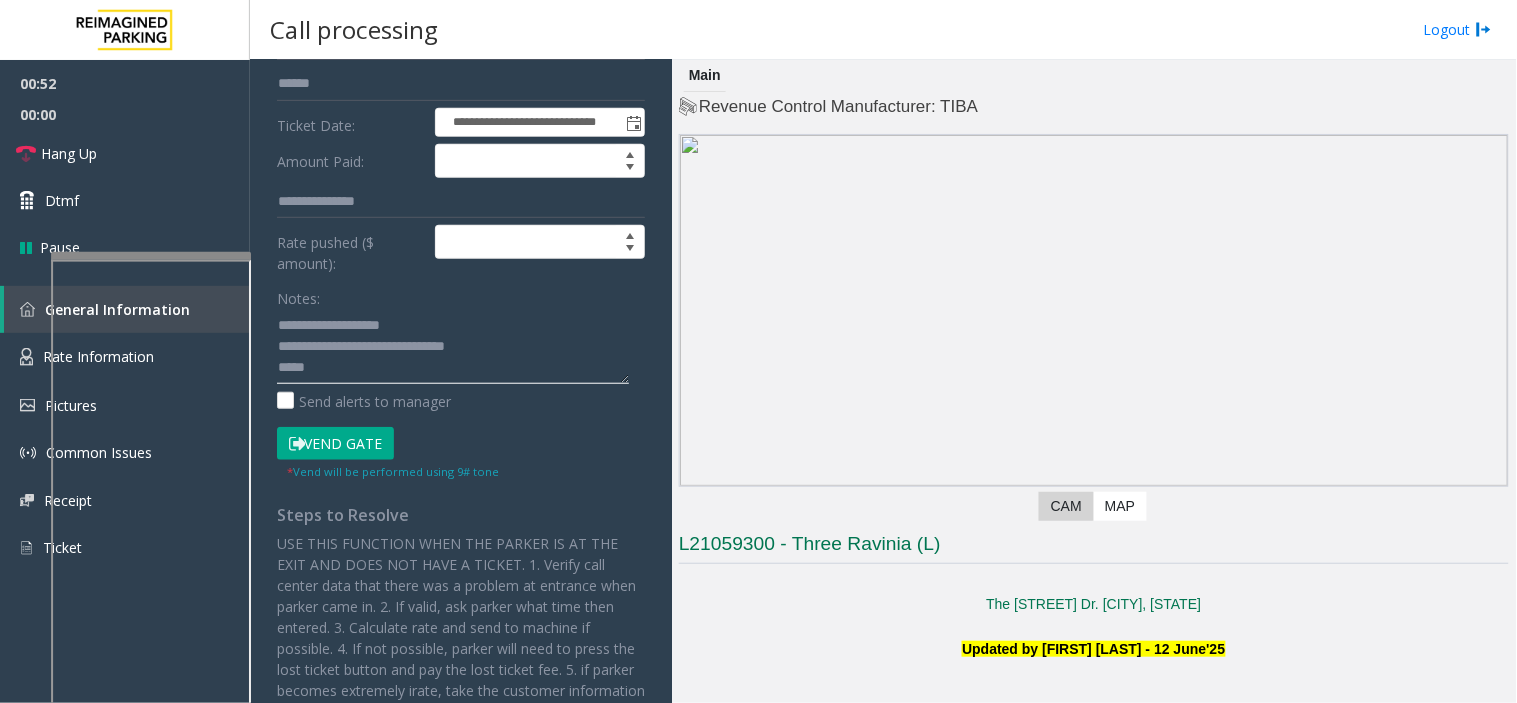 scroll, scrollTop: 0, scrollLeft: 0, axis: both 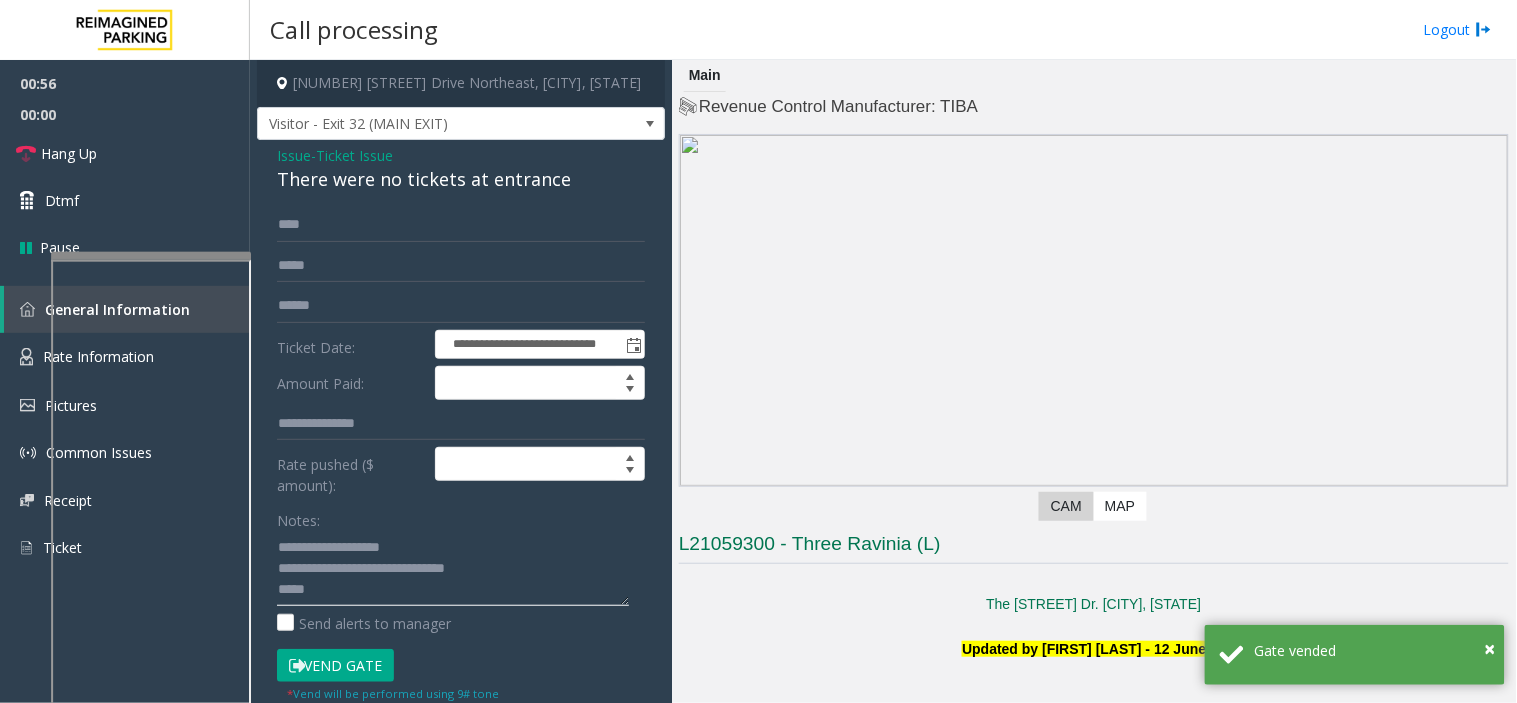 click 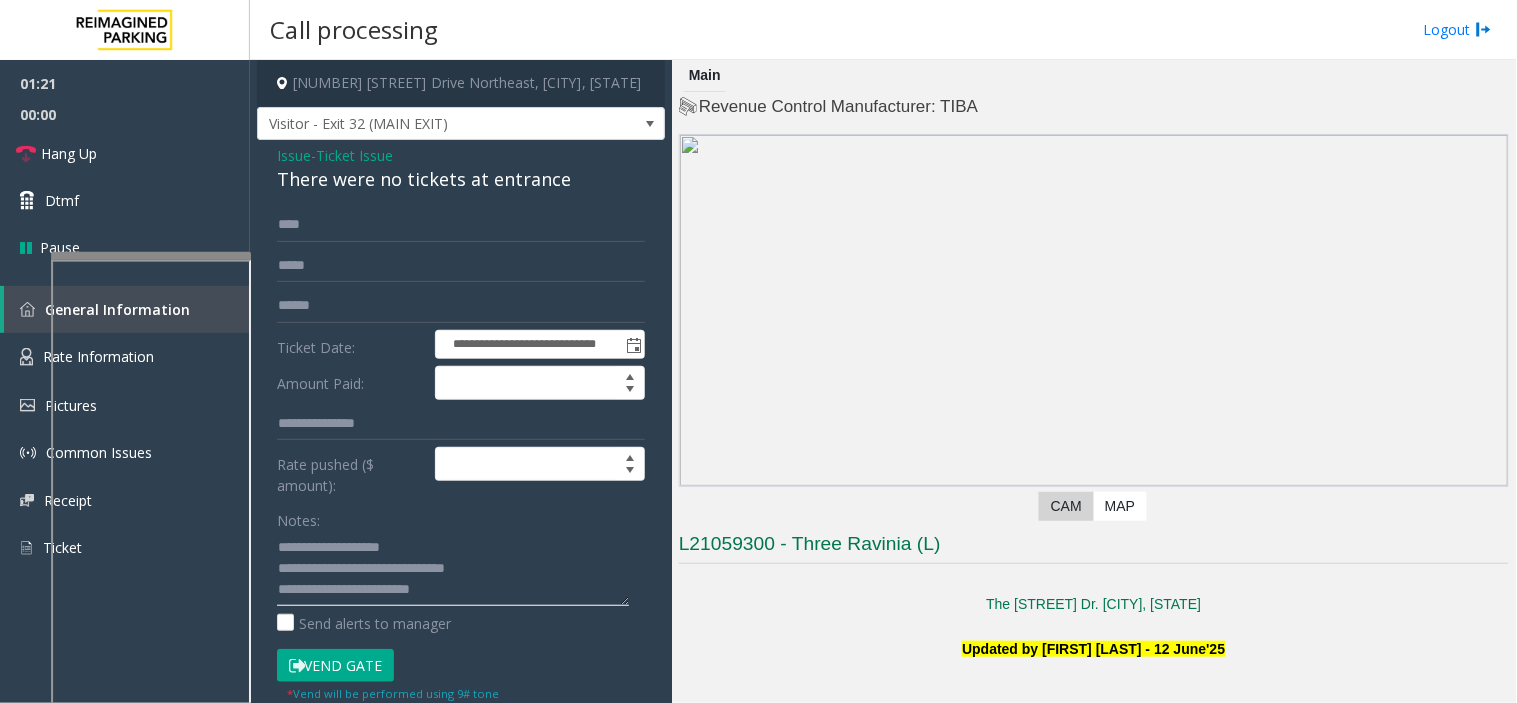 click 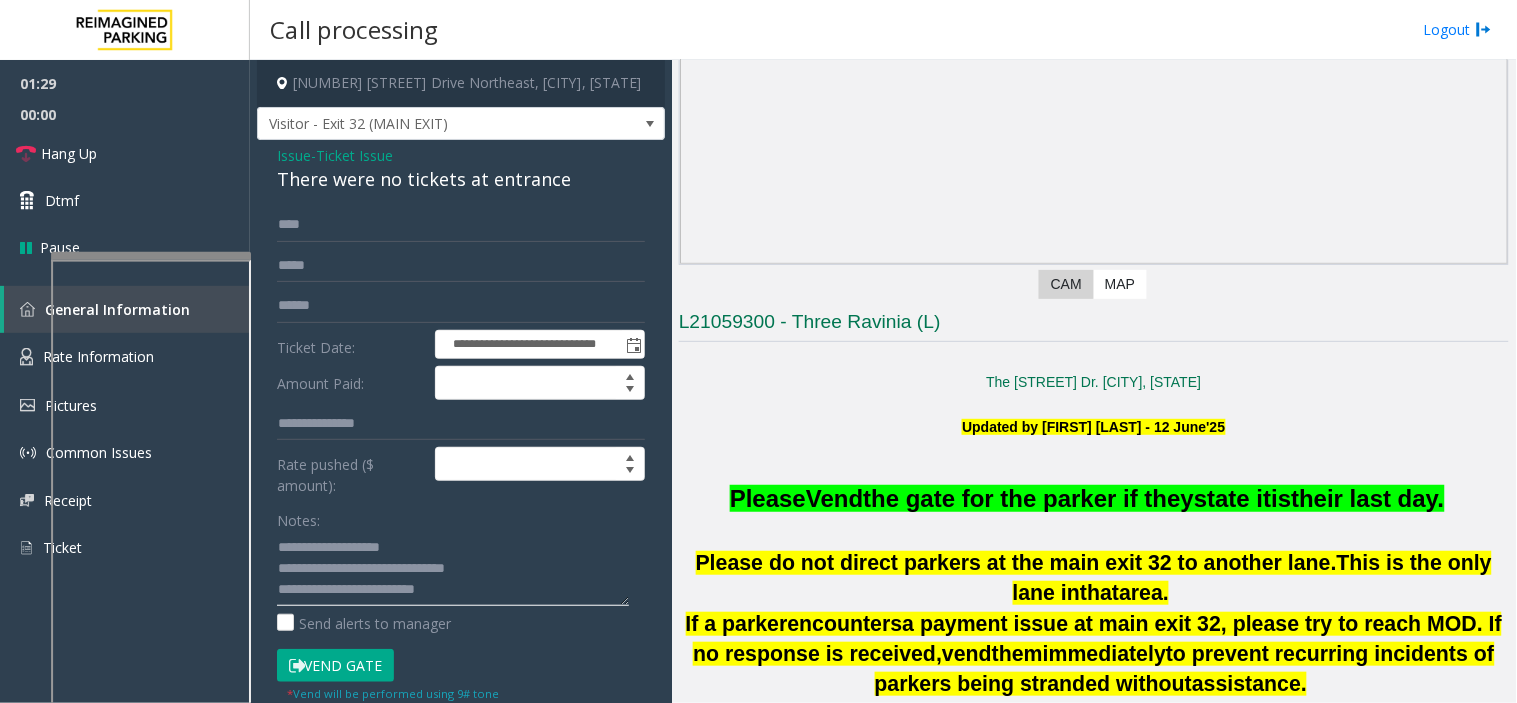 scroll, scrollTop: 333, scrollLeft: 0, axis: vertical 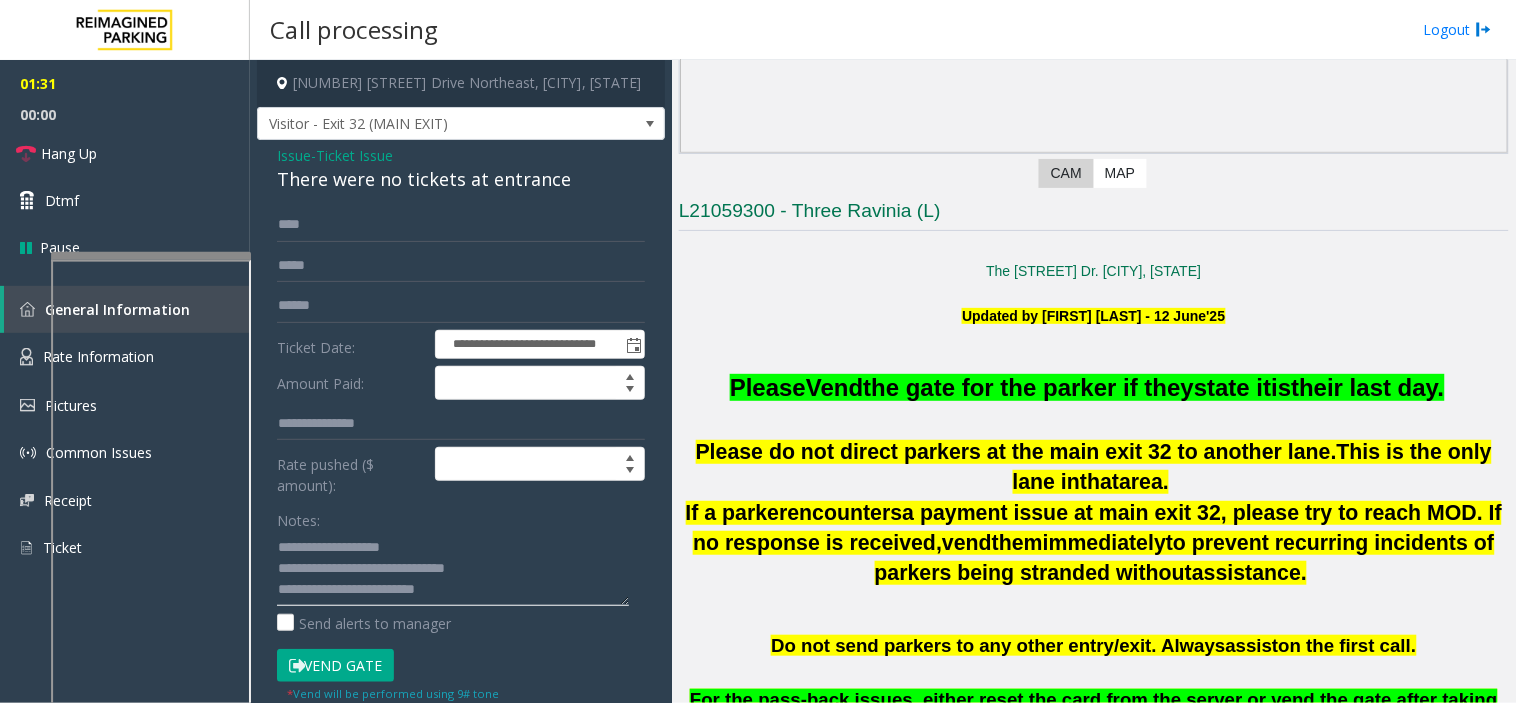 type on "**********" 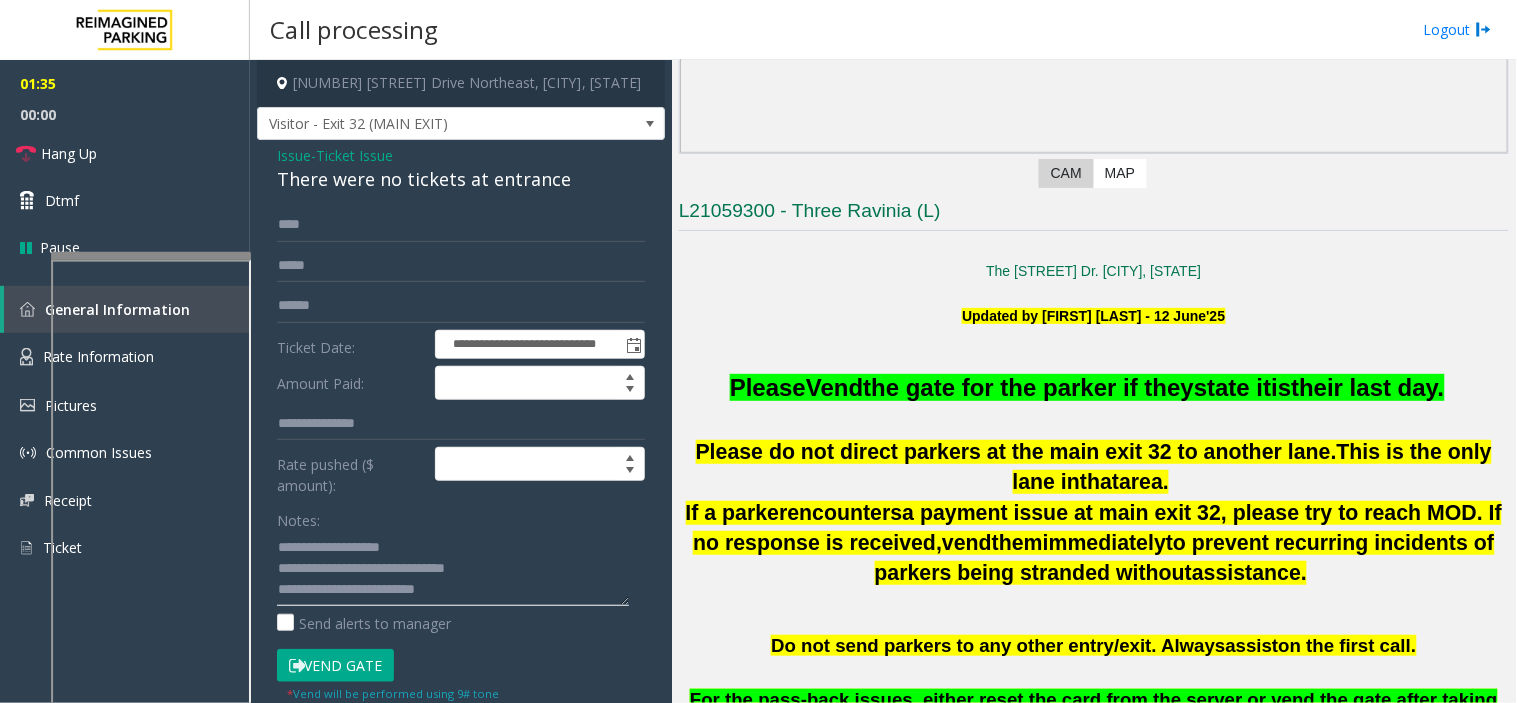 click 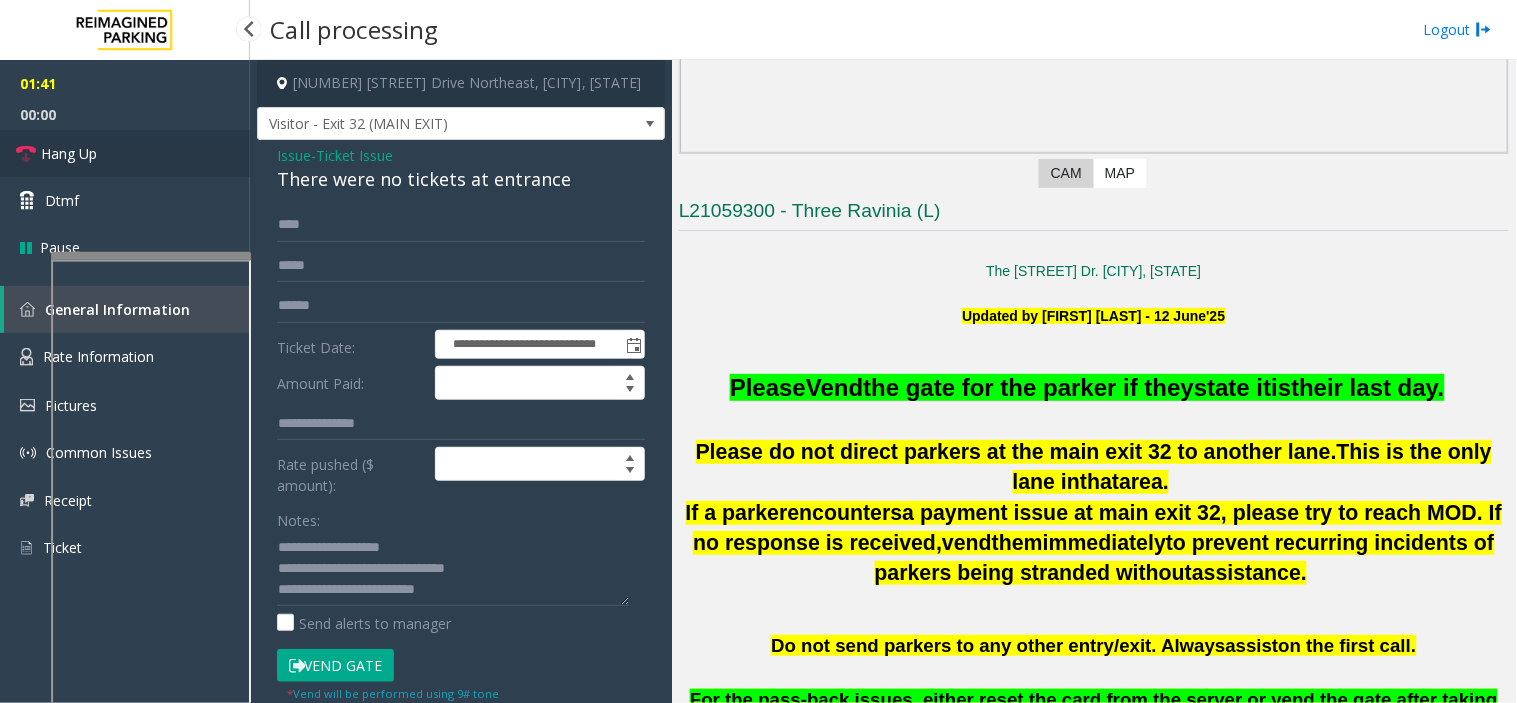 click on "Hang Up" at bounding box center [125, 153] 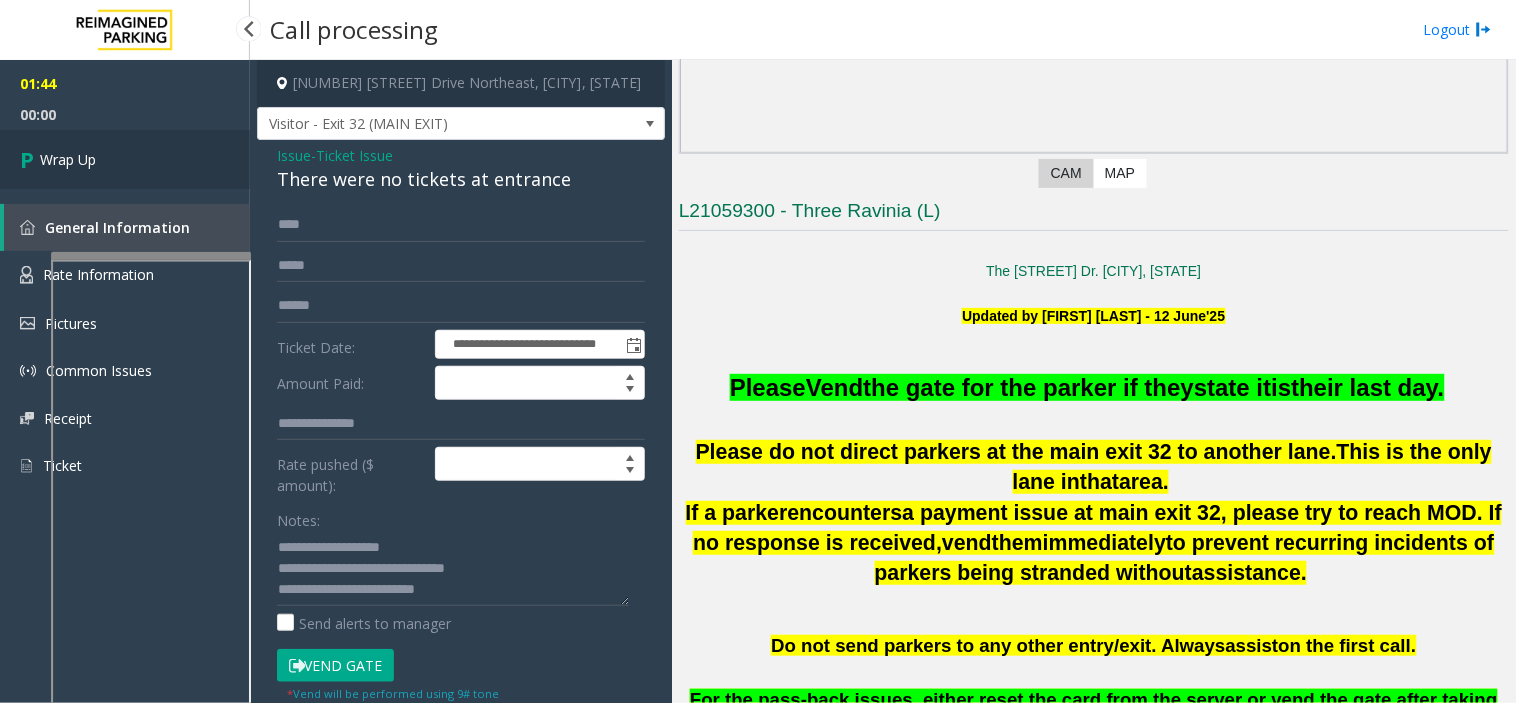 click on "Wrap Up" at bounding box center (125, 159) 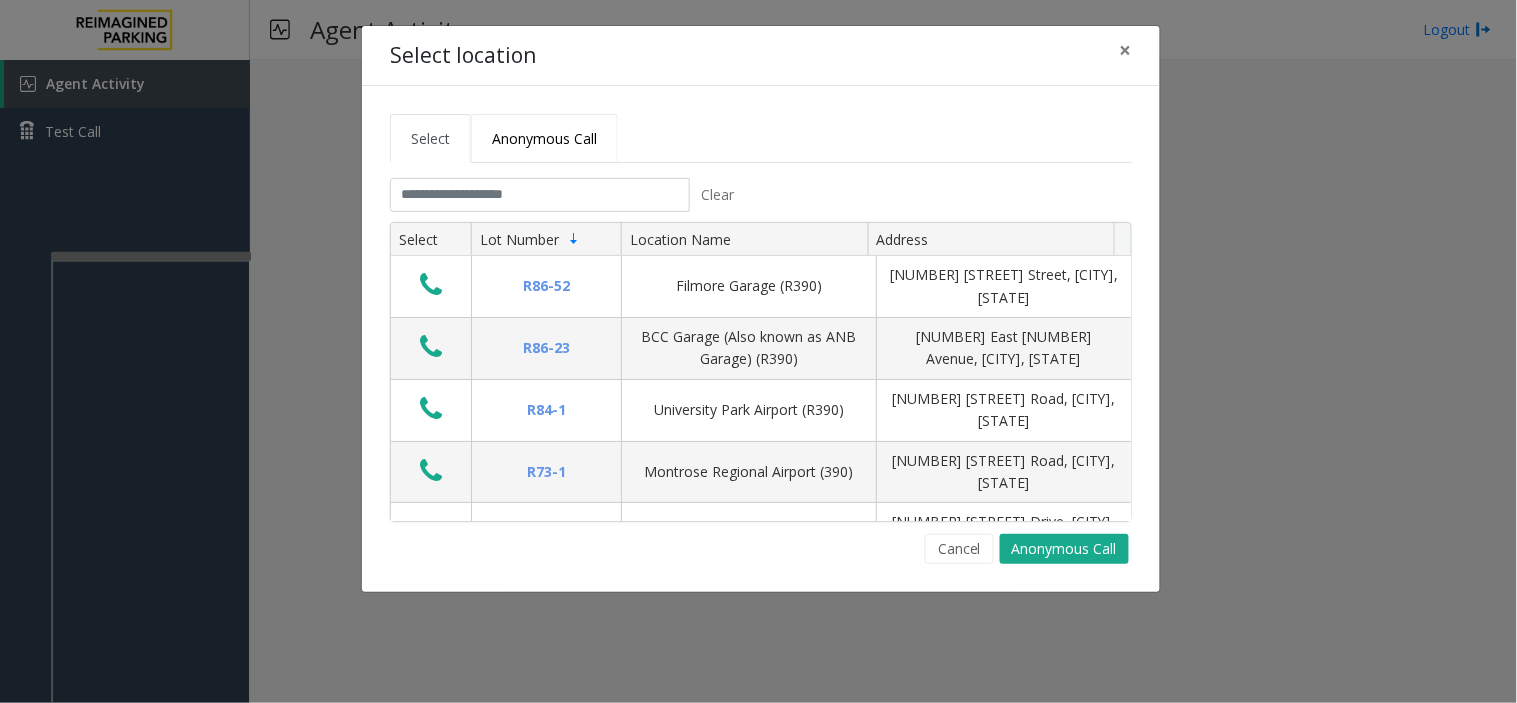 drag, startPoint x: 606, startPoint y: 124, endPoint x: 603, endPoint y: 137, distance: 13.341664 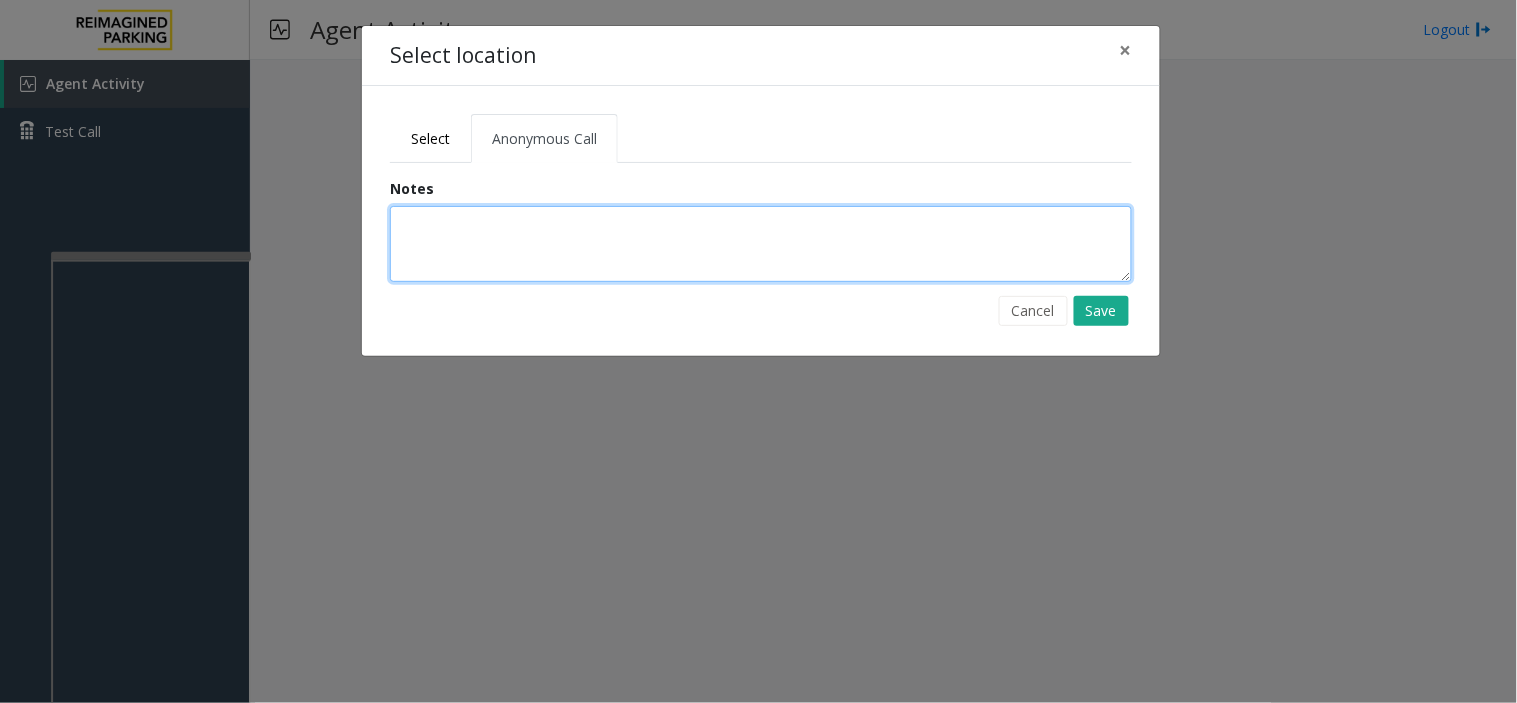click 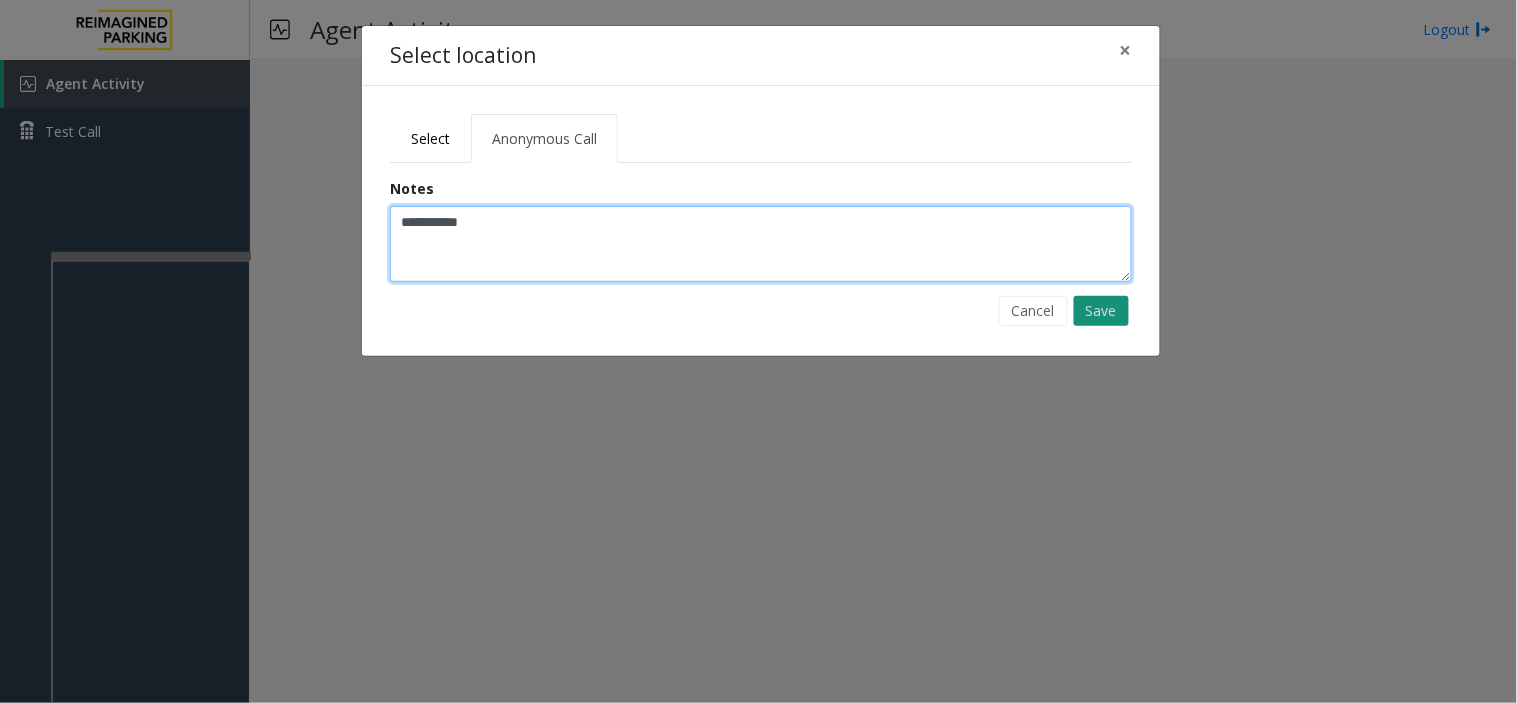 type on "**********" 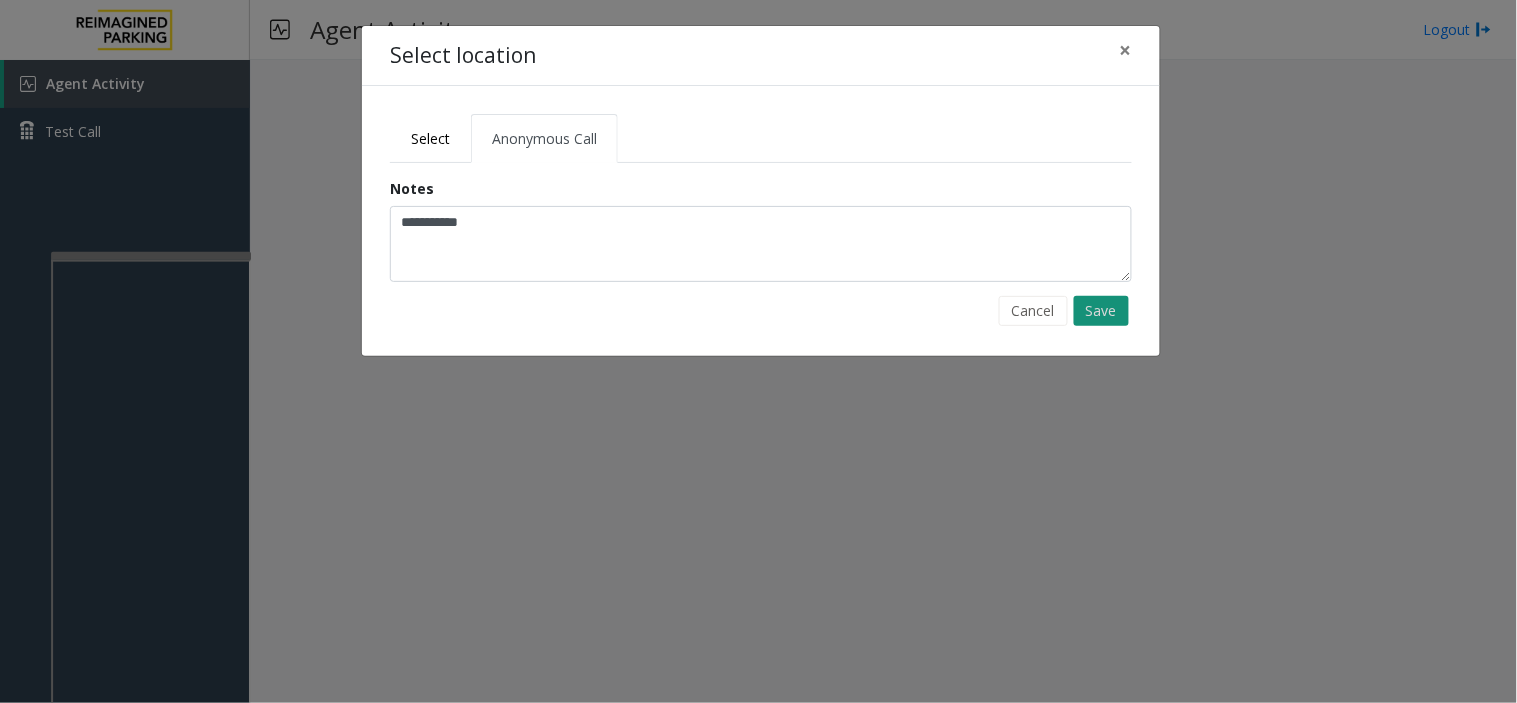 click on "Save" 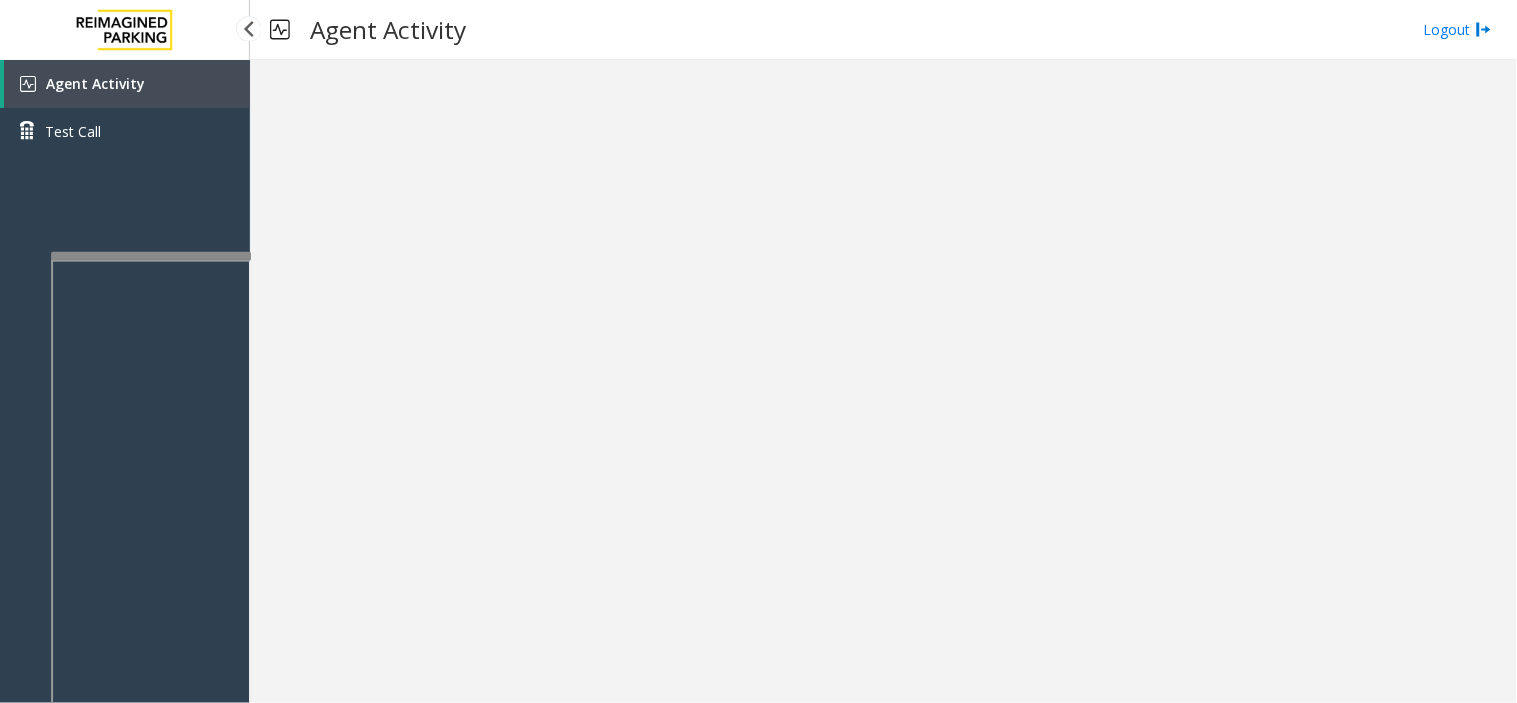 click on "Agent Activity" at bounding box center (127, 84) 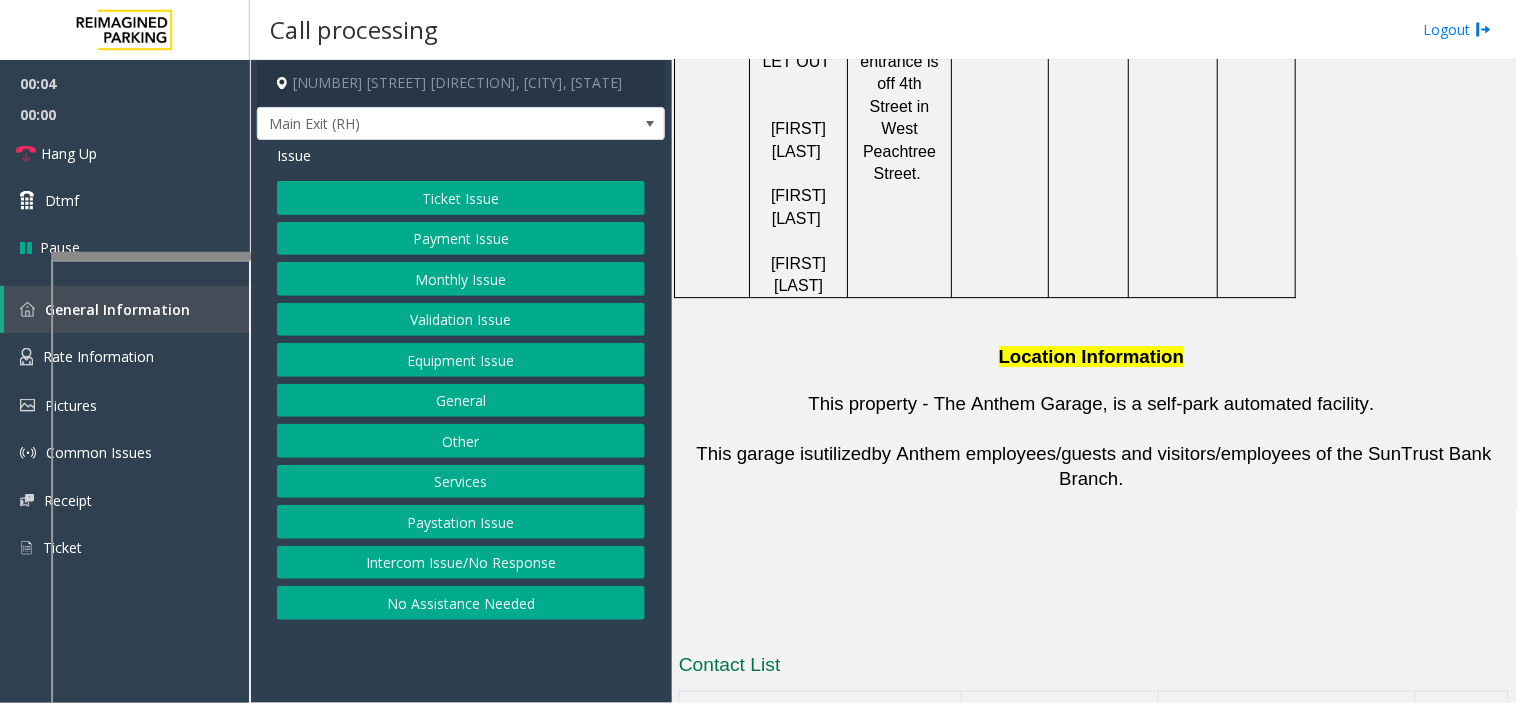 scroll, scrollTop: 1025, scrollLeft: 0, axis: vertical 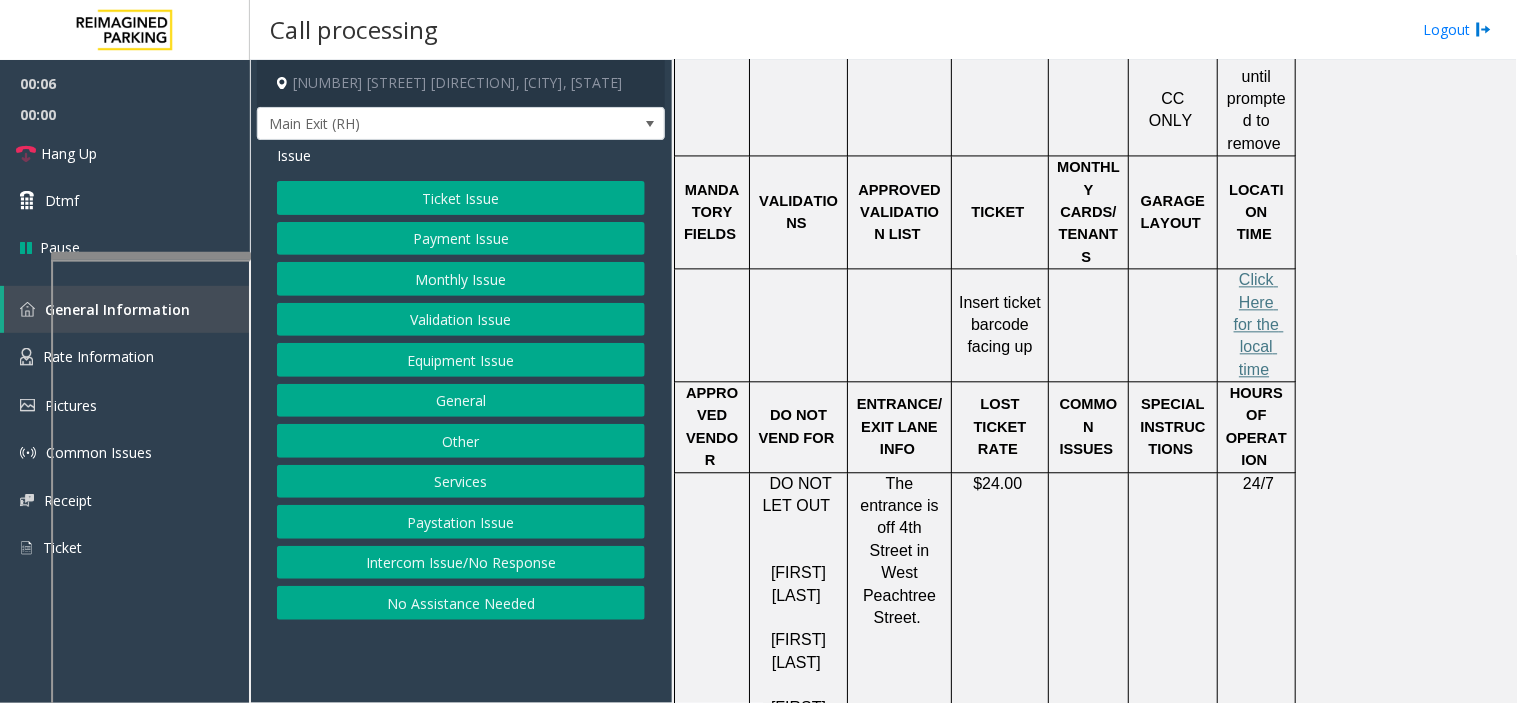 click on "Monthly Issue" 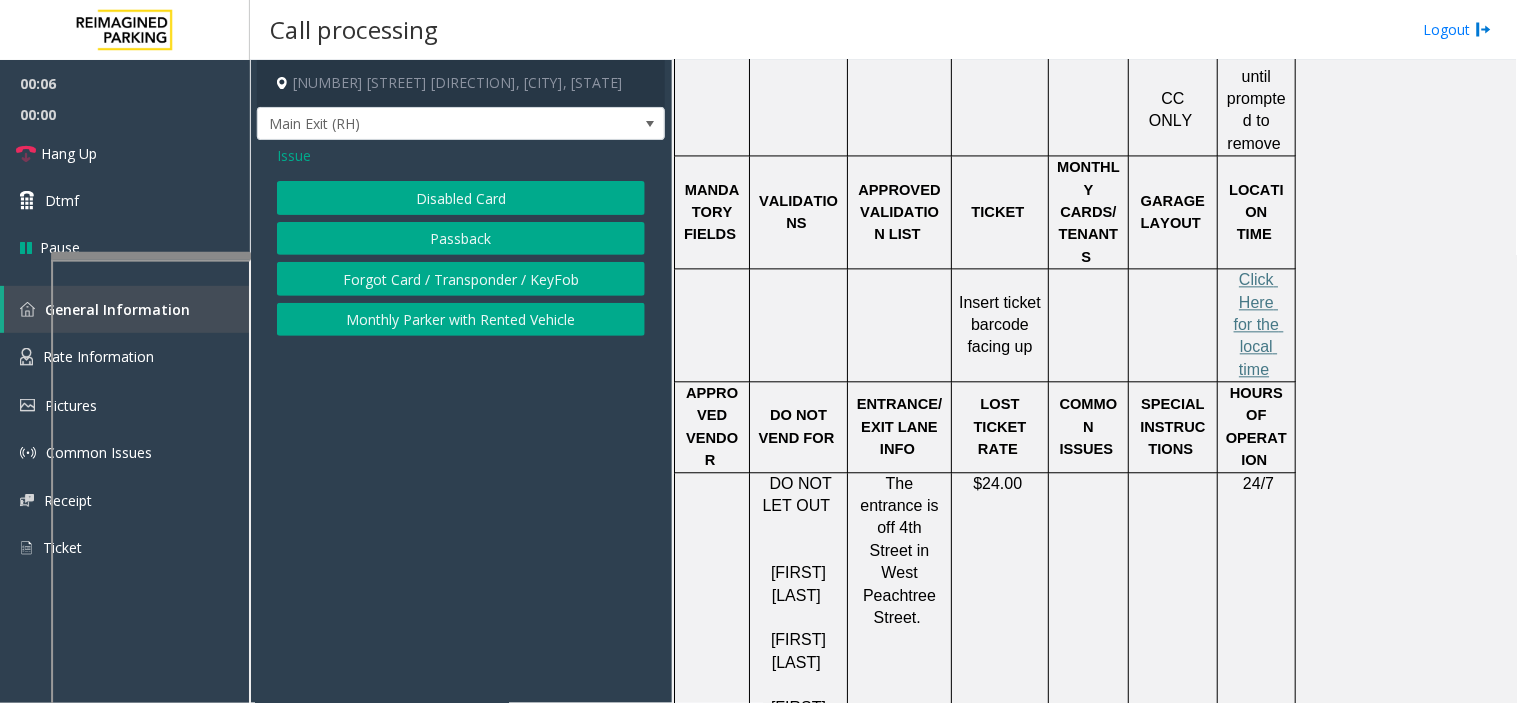 click on "Disabled Card" 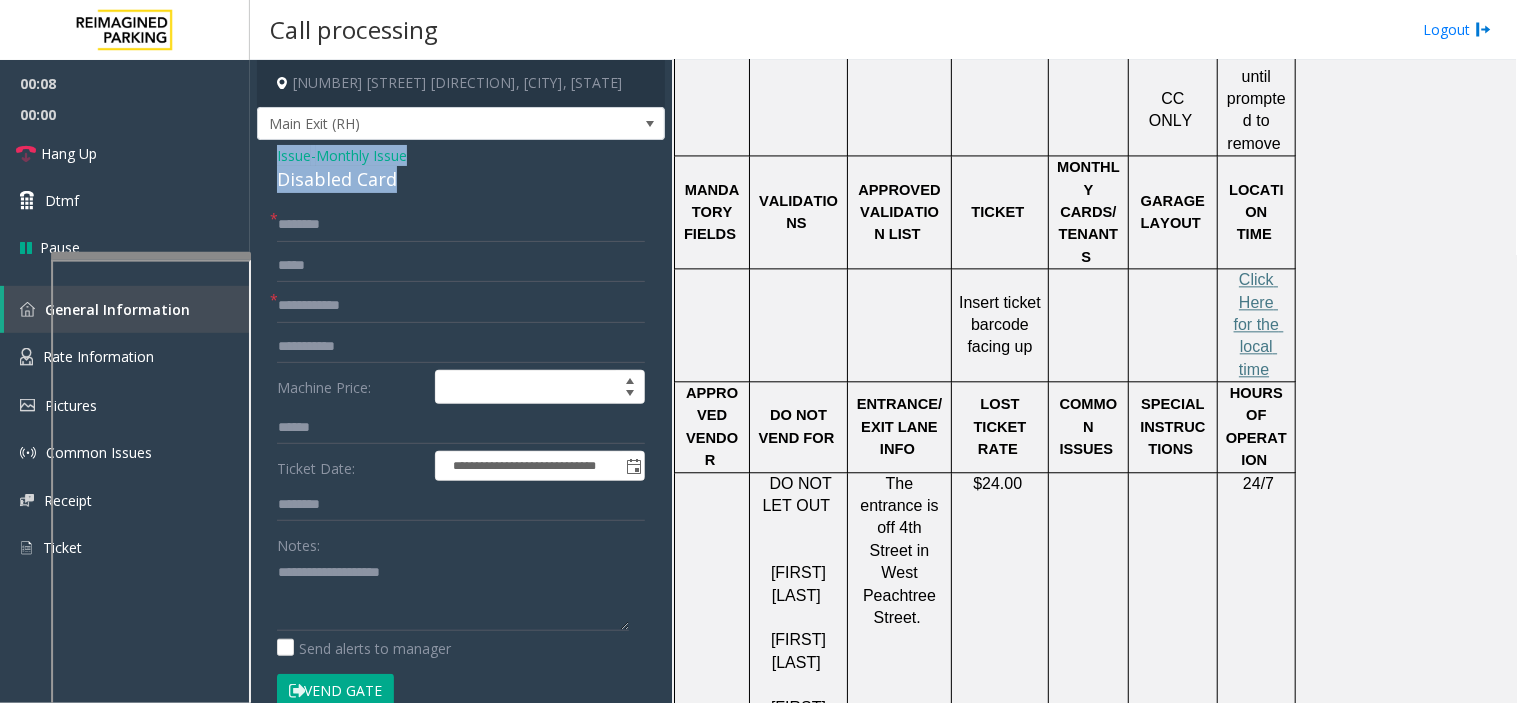 drag, startPoint x: 438, startPoint y: 180, endPoint x: 263, endPoint y: 160, distance: 176.13914 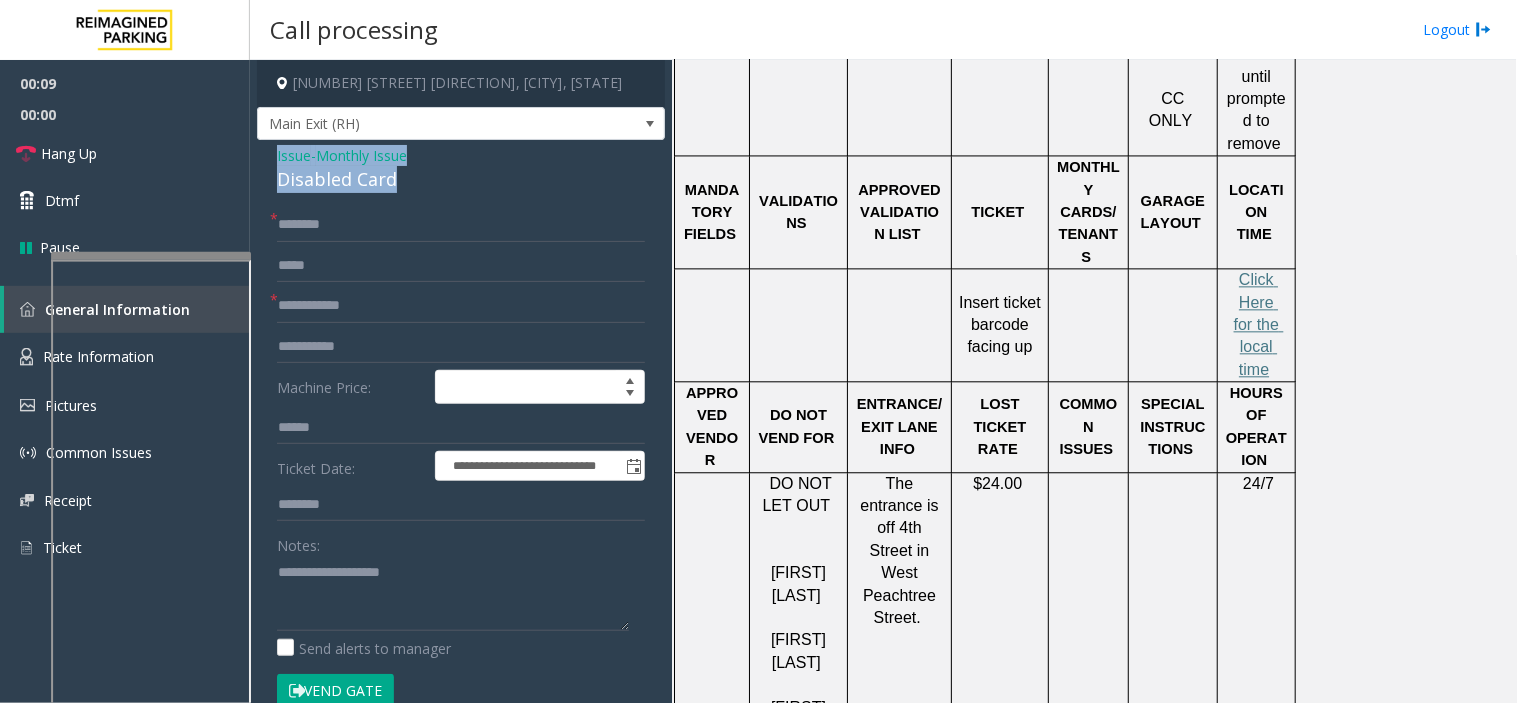copy on "Issue  -  Monthly Issue Disabled Card" 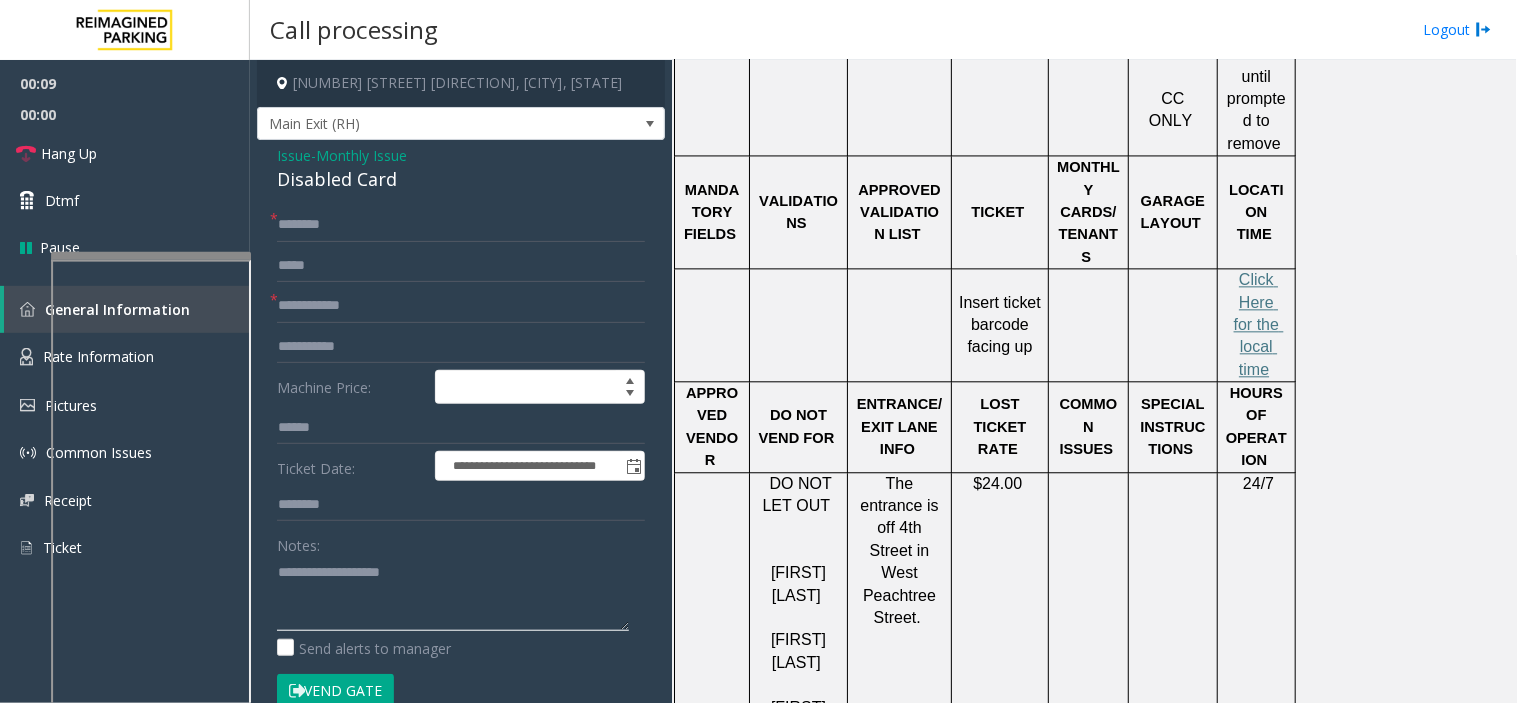 click 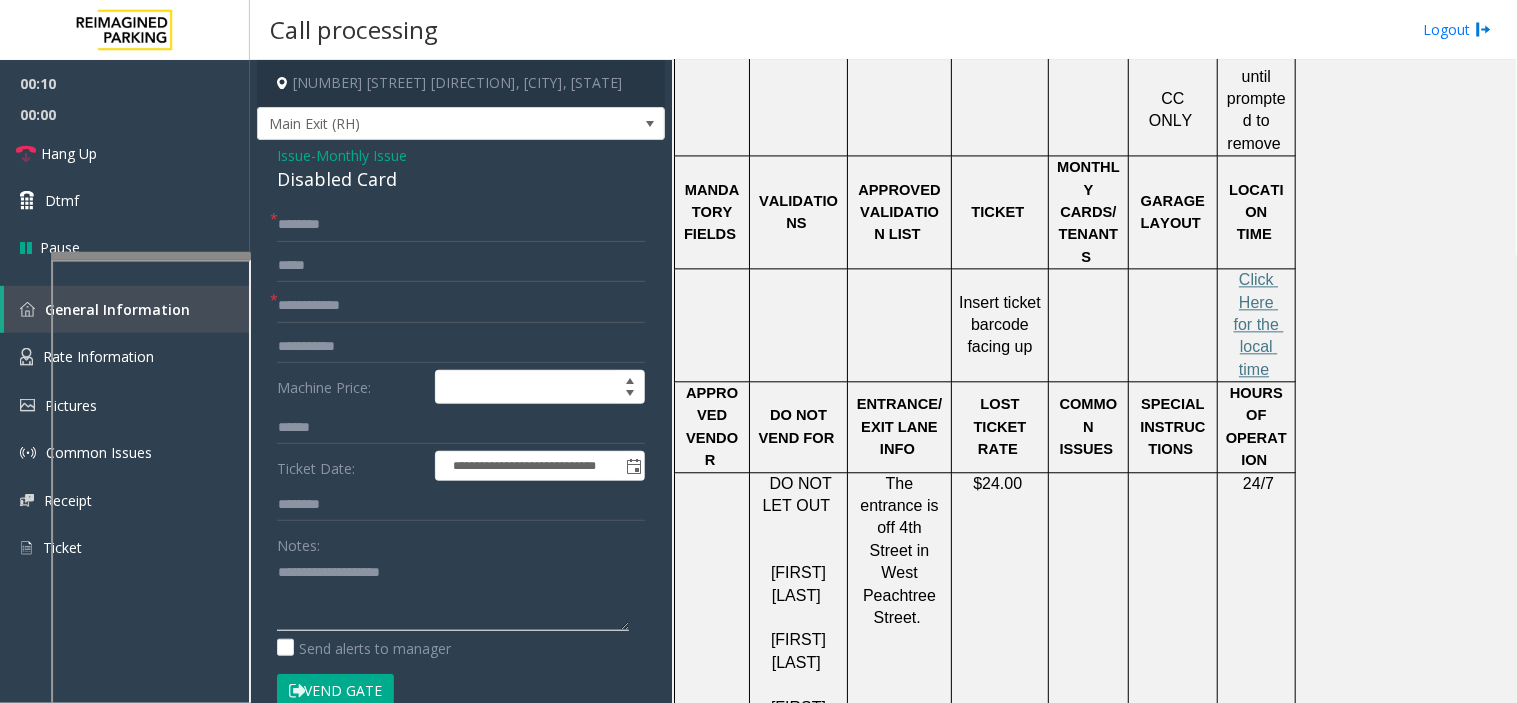 paste on "**********" 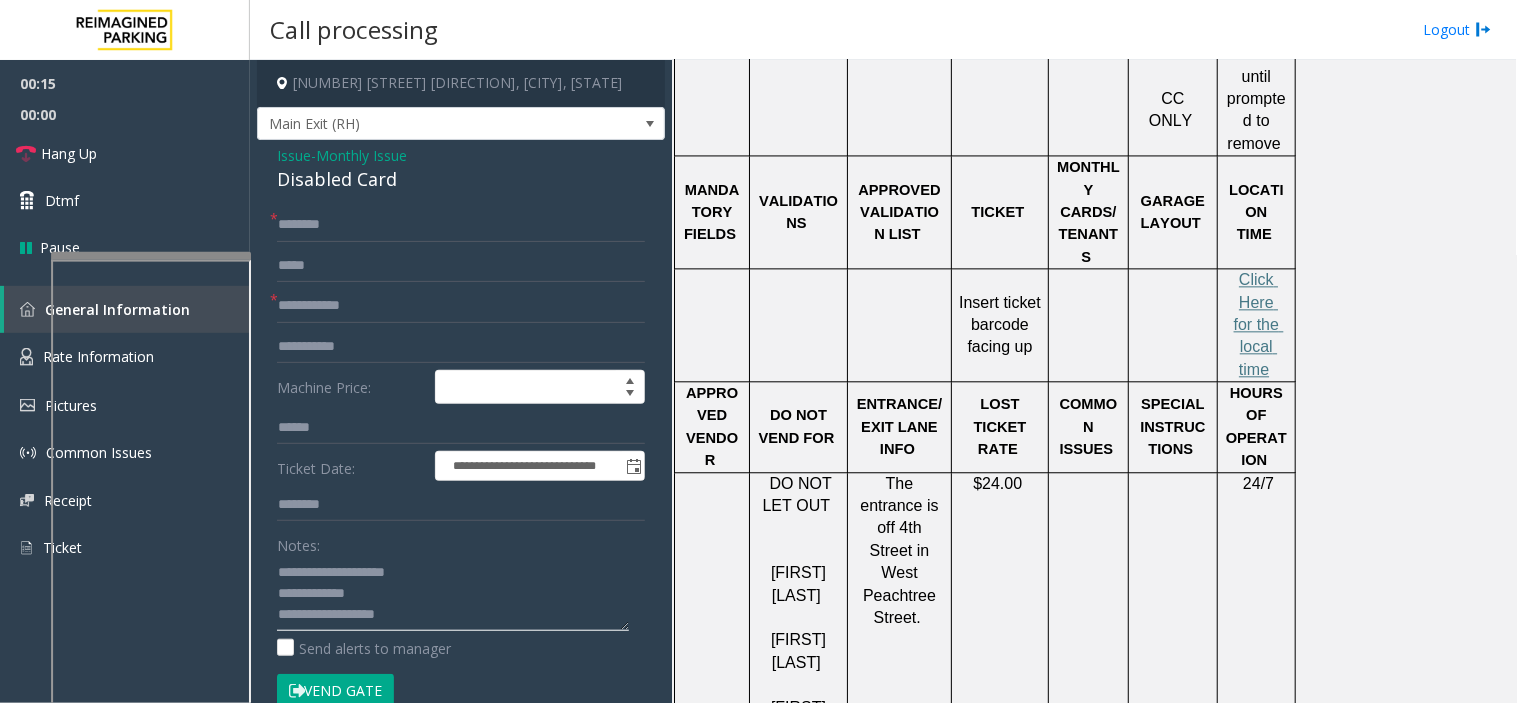 type on "**********" 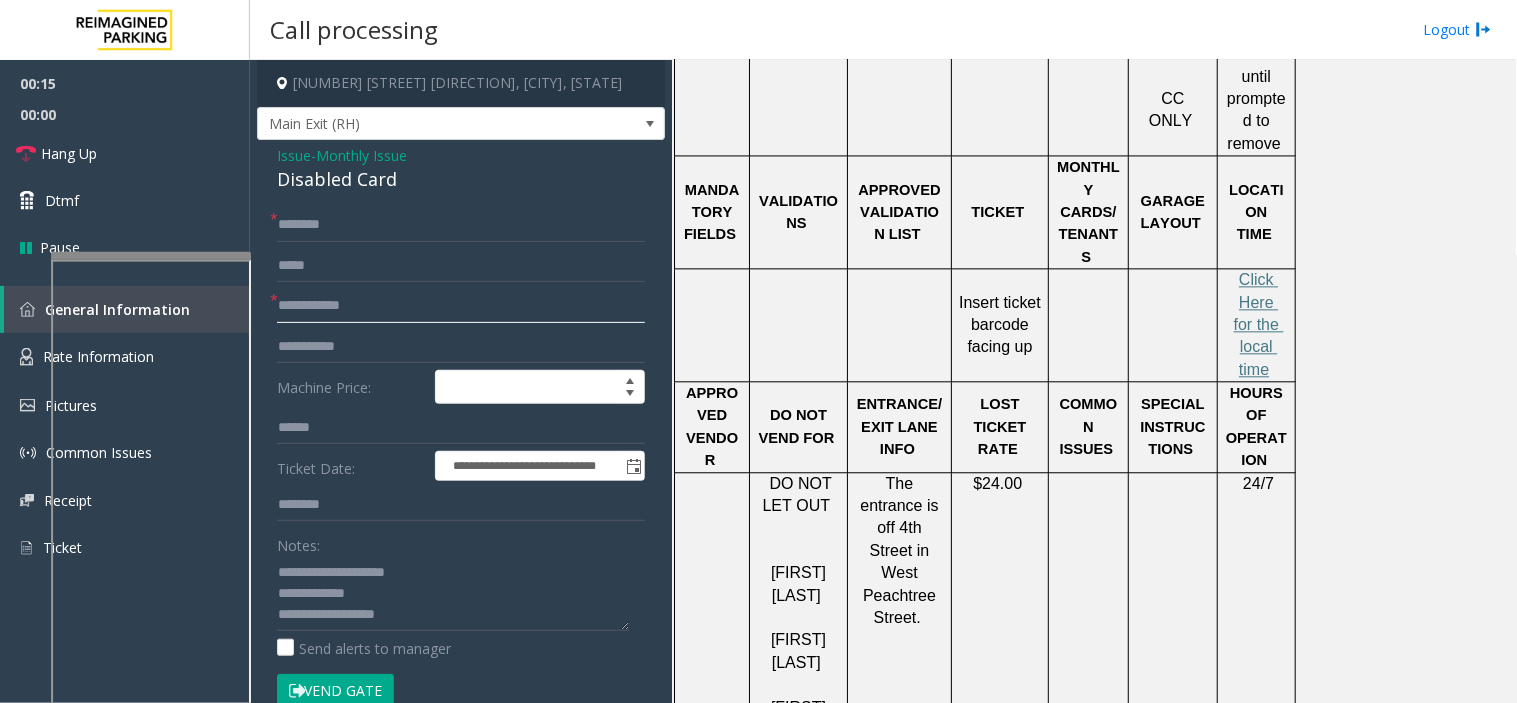 click 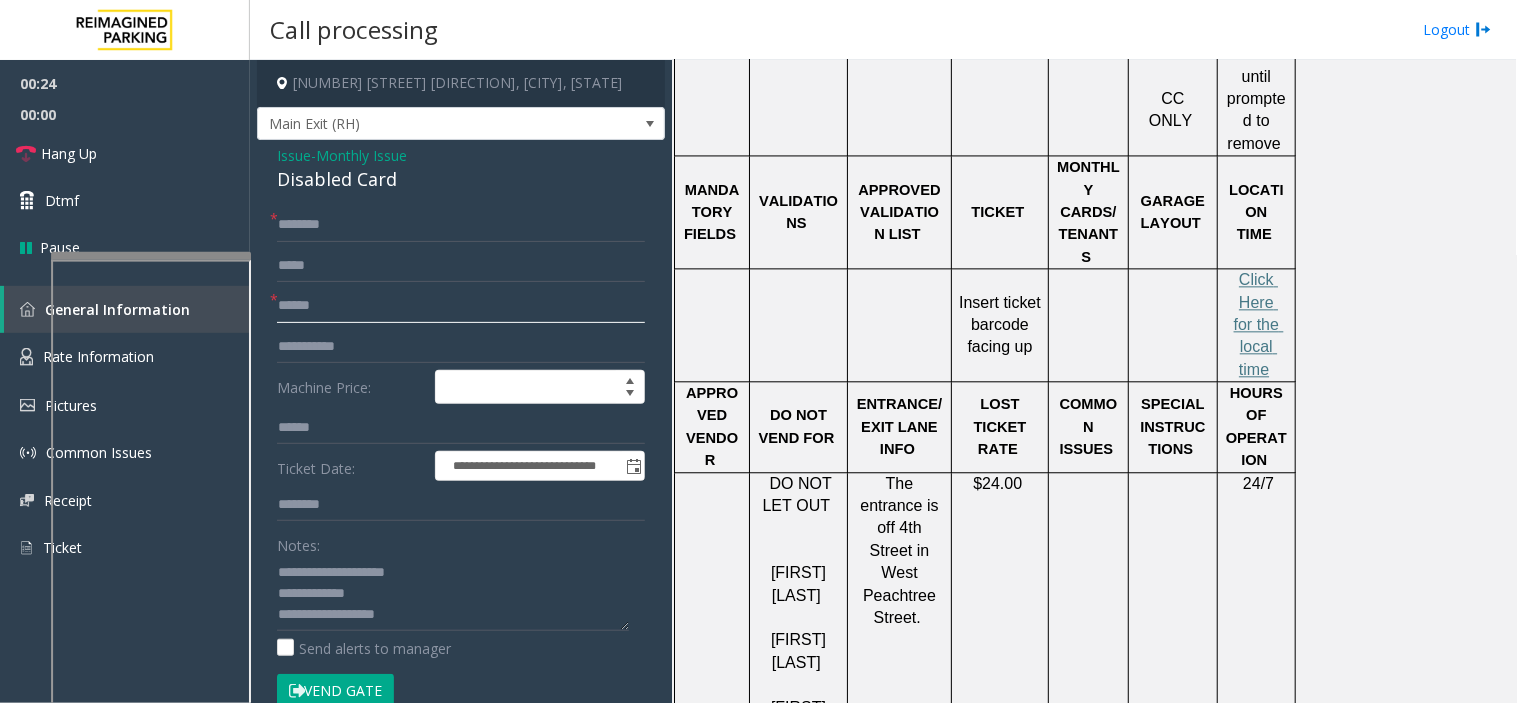 type on "******" 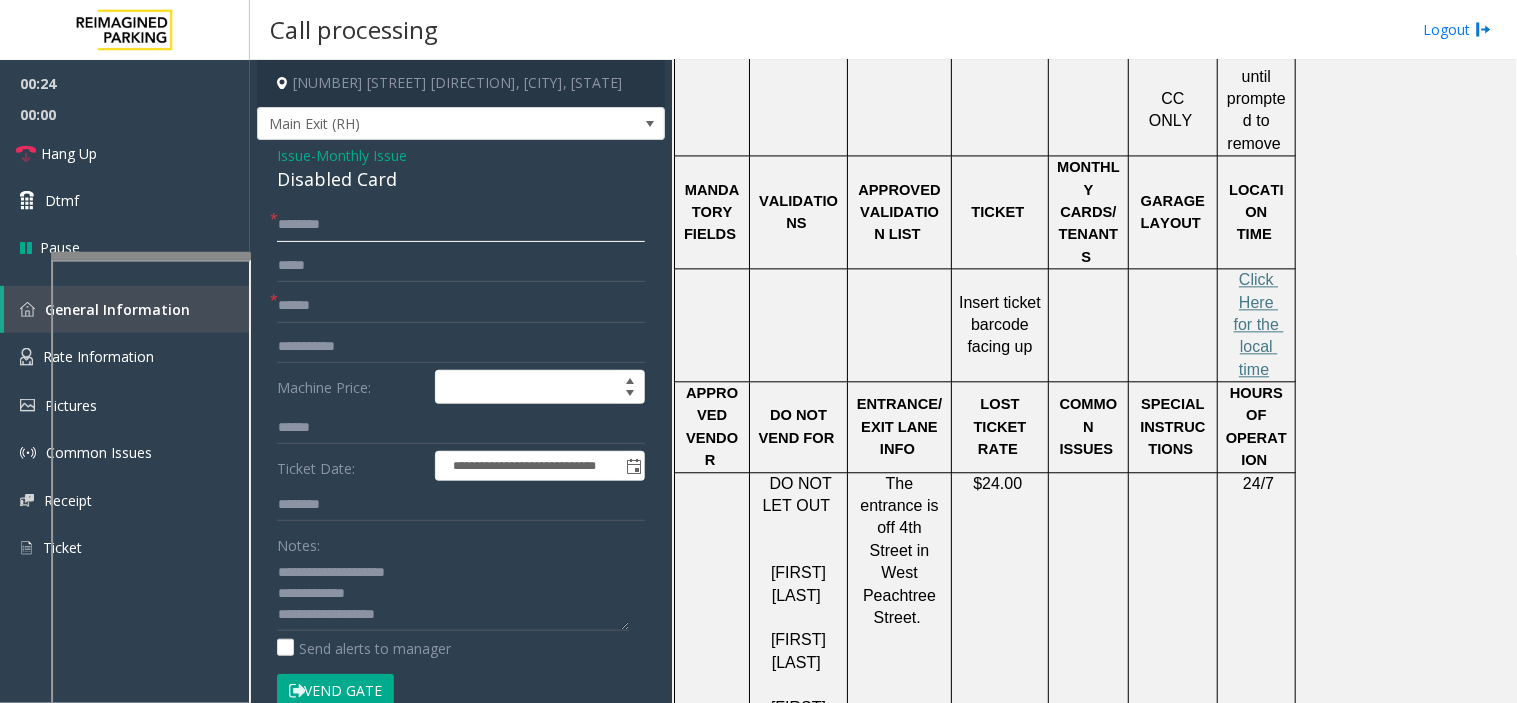 click 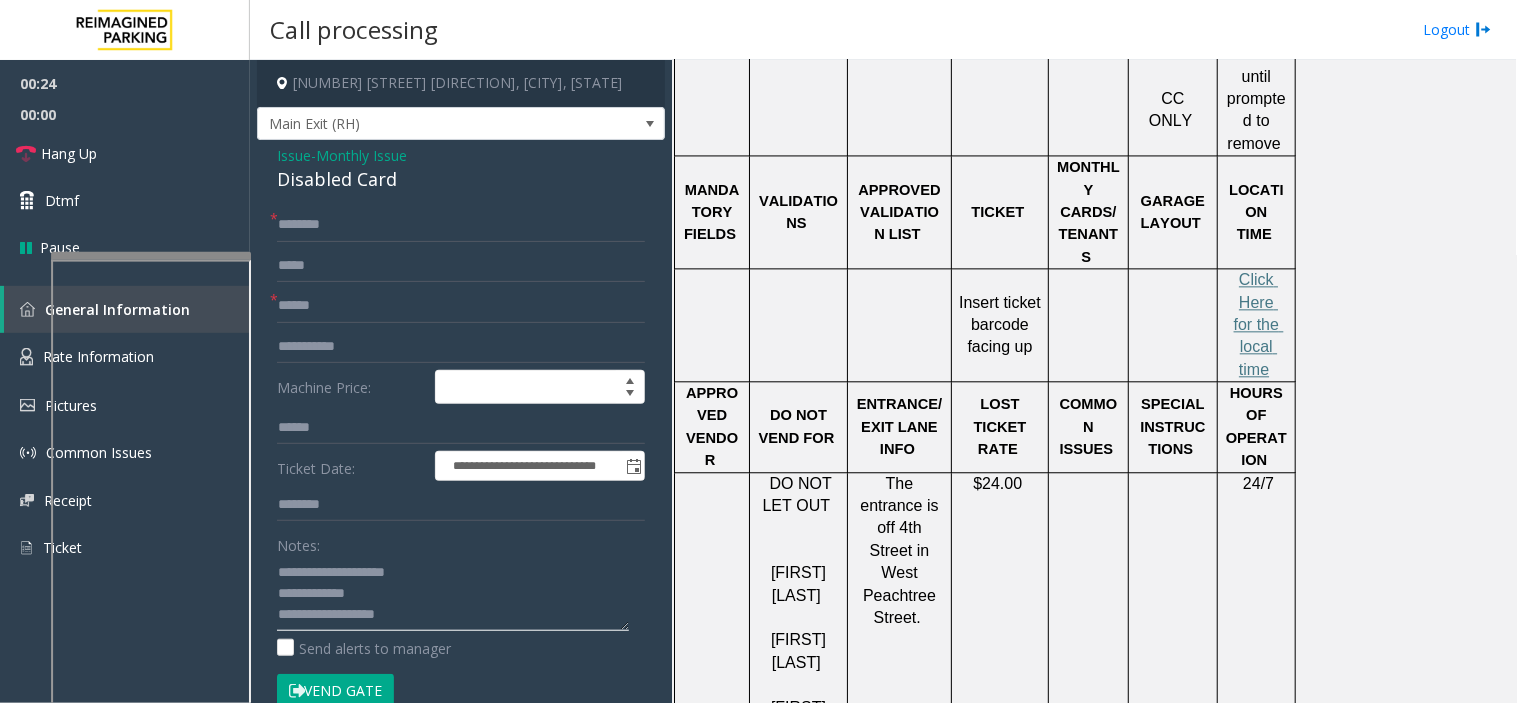 click 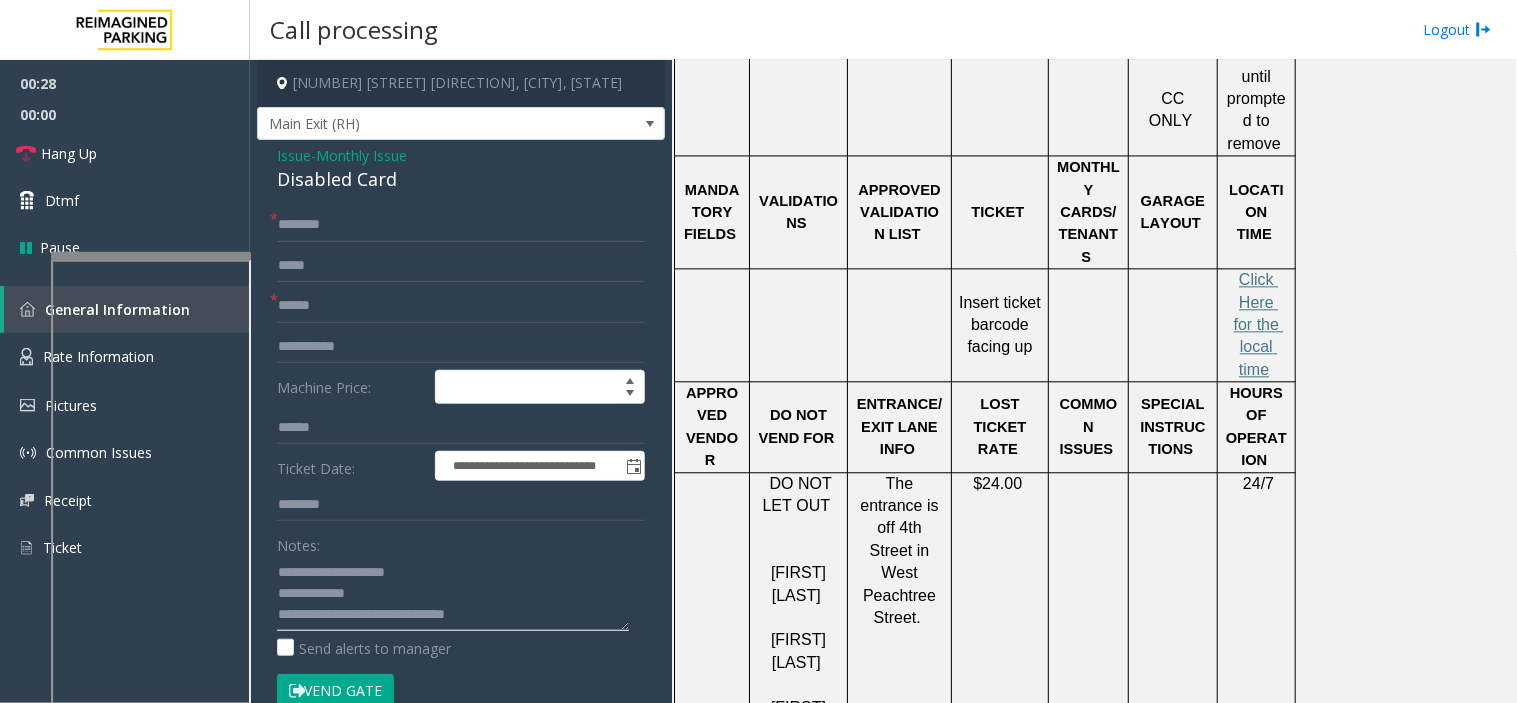 type on "**********" 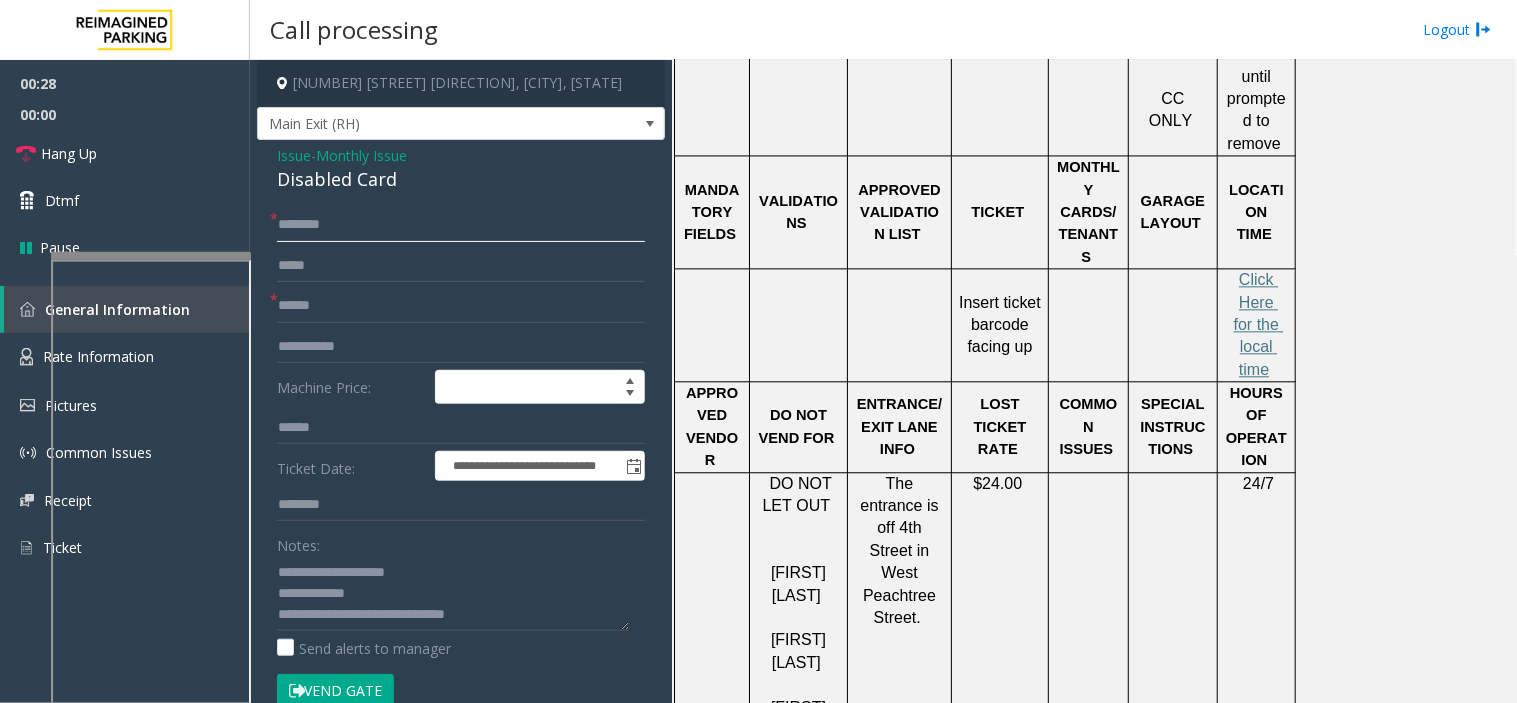 click 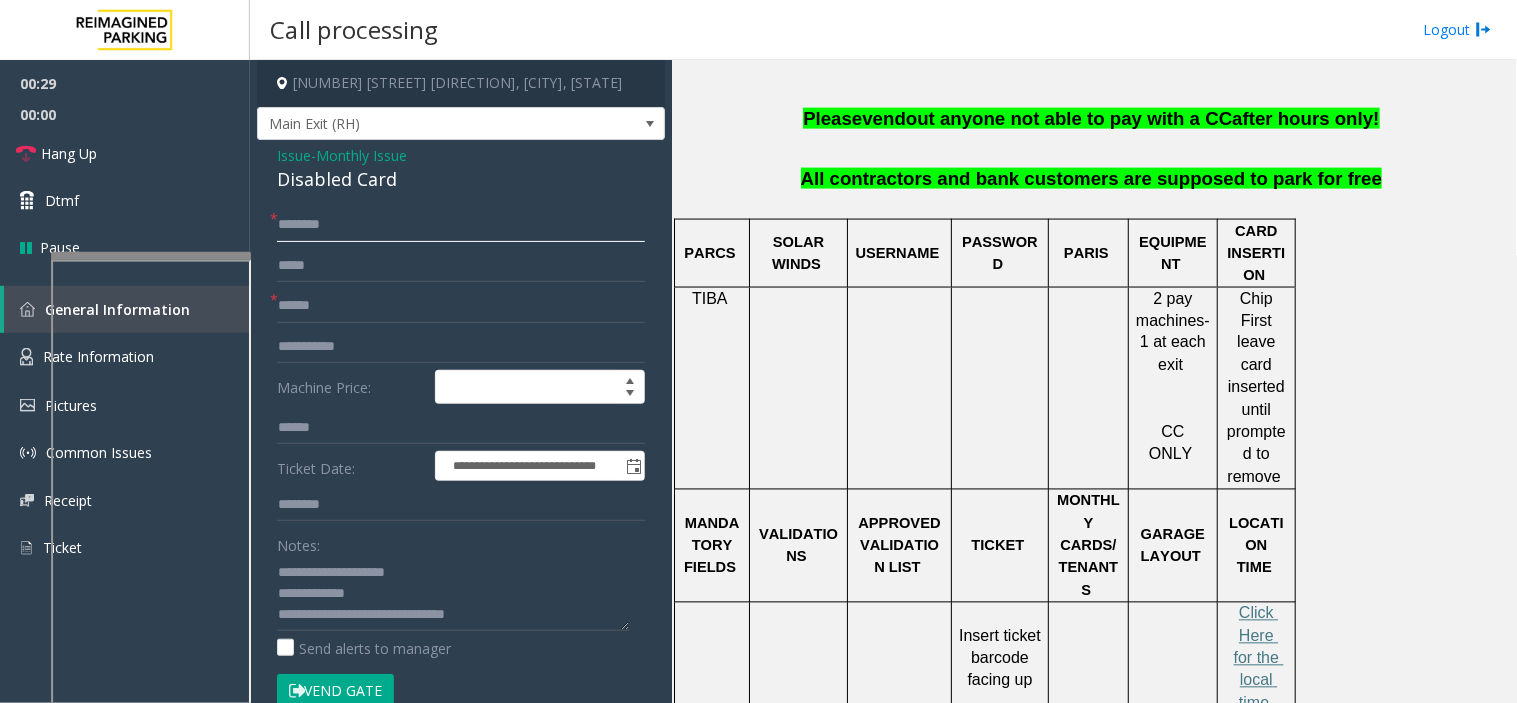 scroll, scrollTop: 581, scrollLeft: 0, axis: vertical 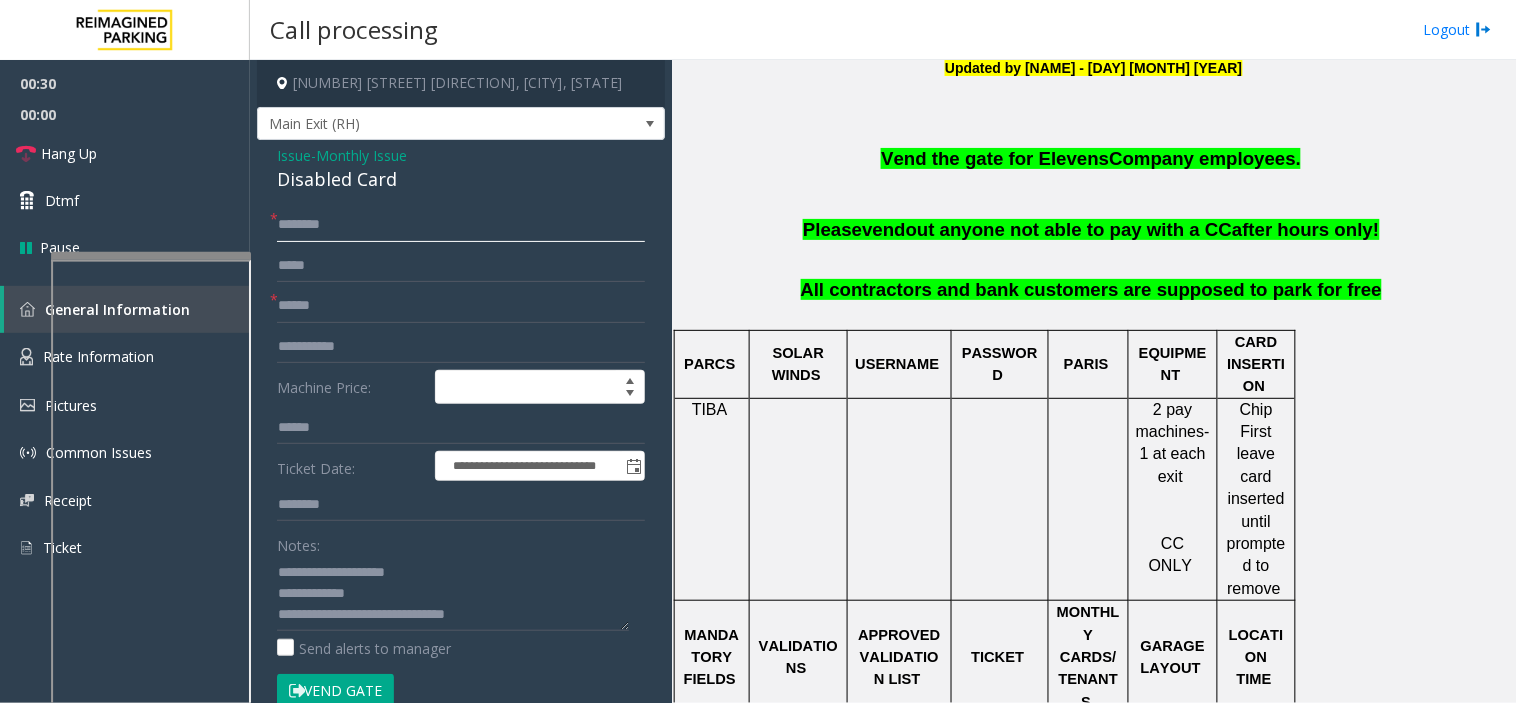 click 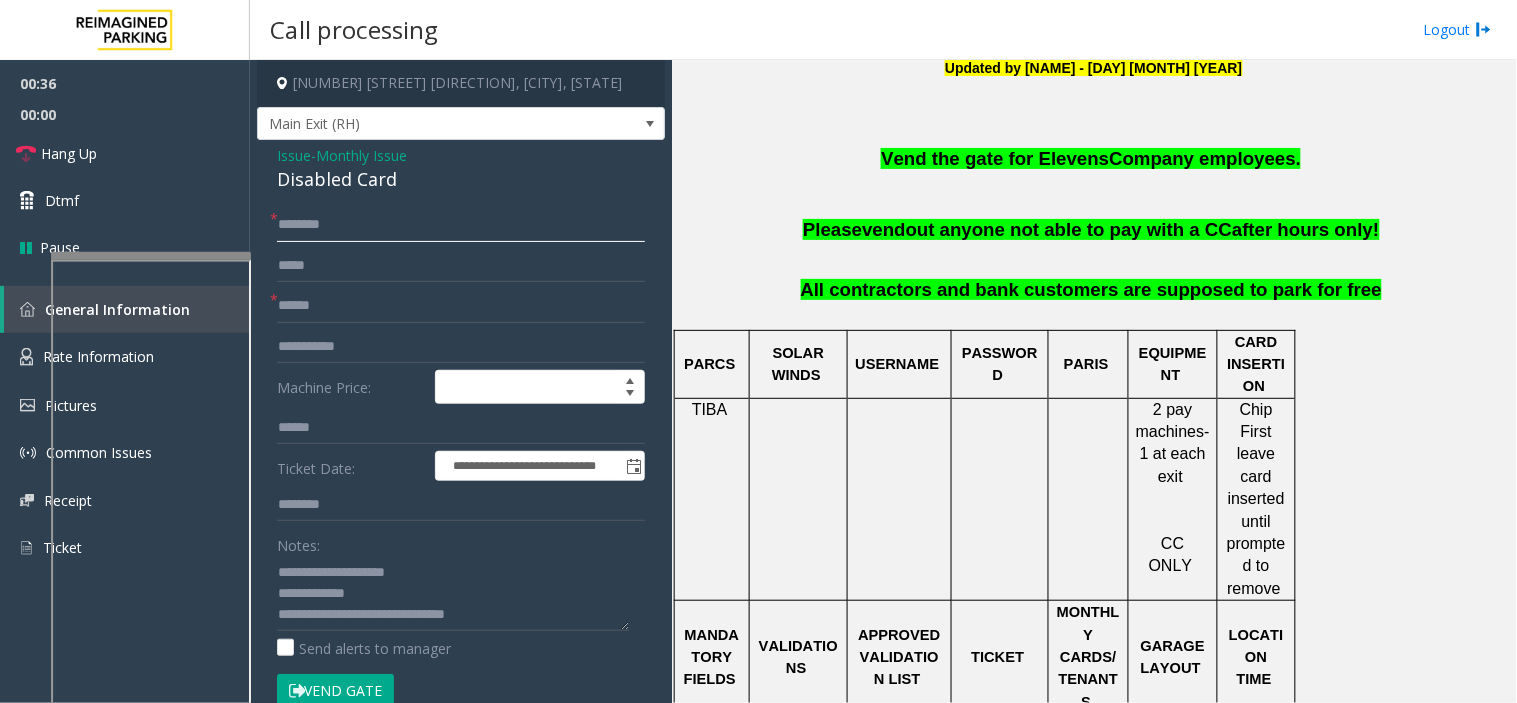 click on "********" 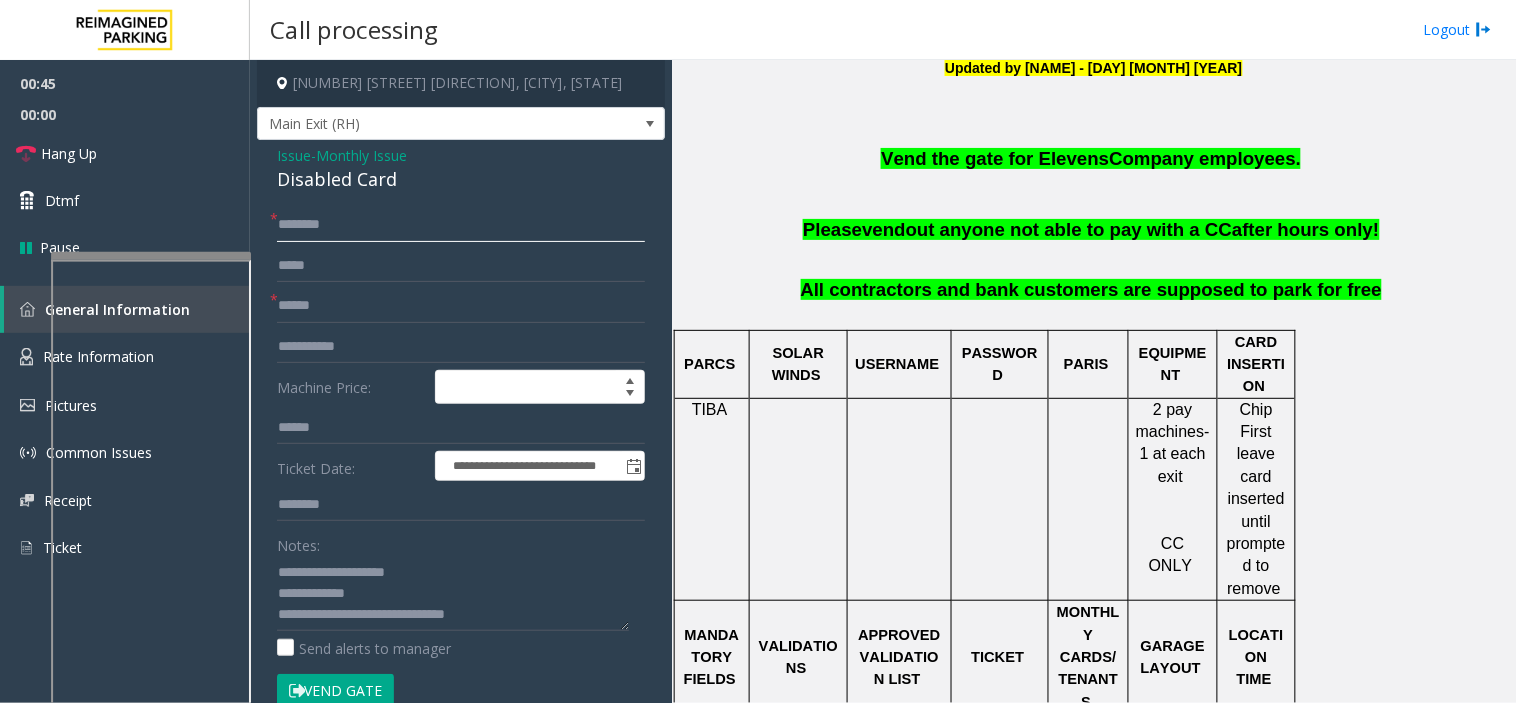 scroll, scrollTop: 333, scrollLeft: 0, axis: vertical 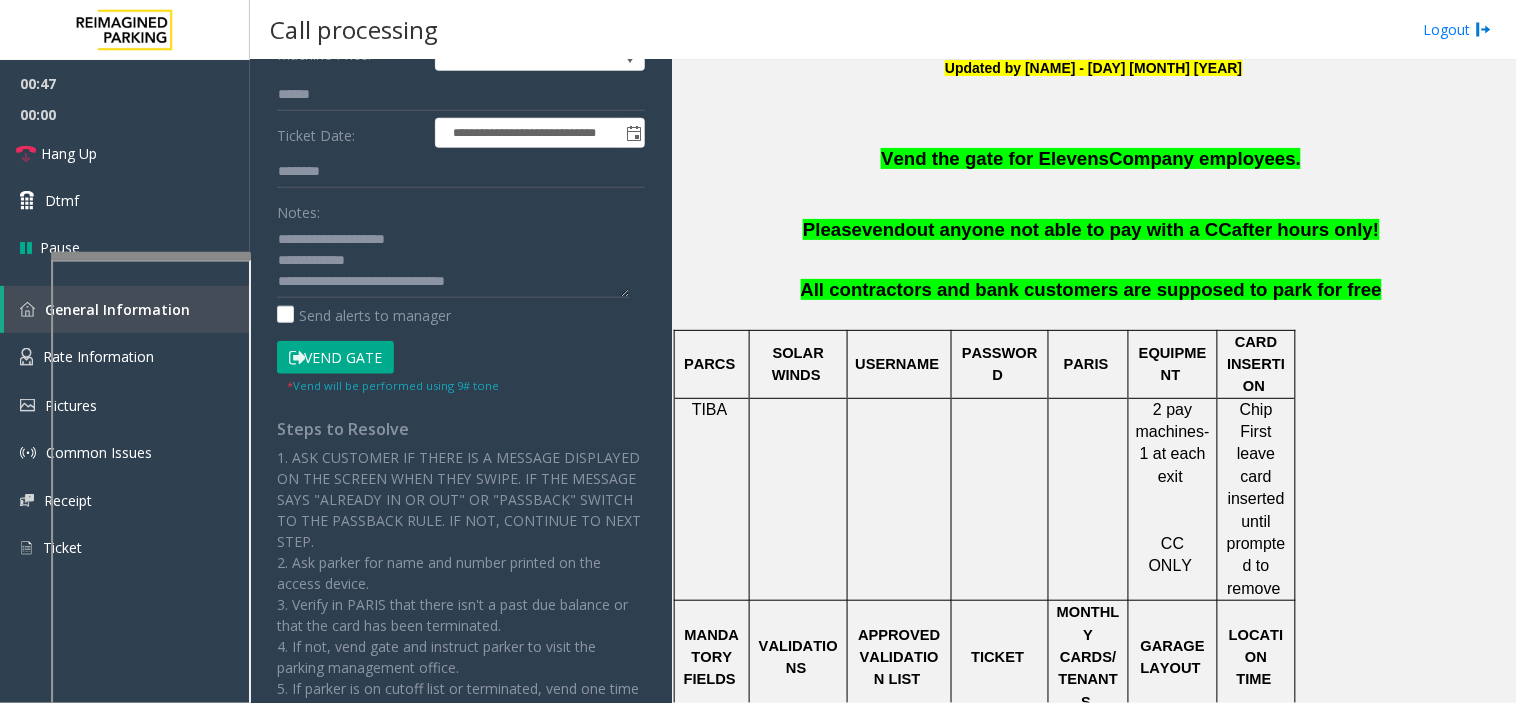 type on "********" 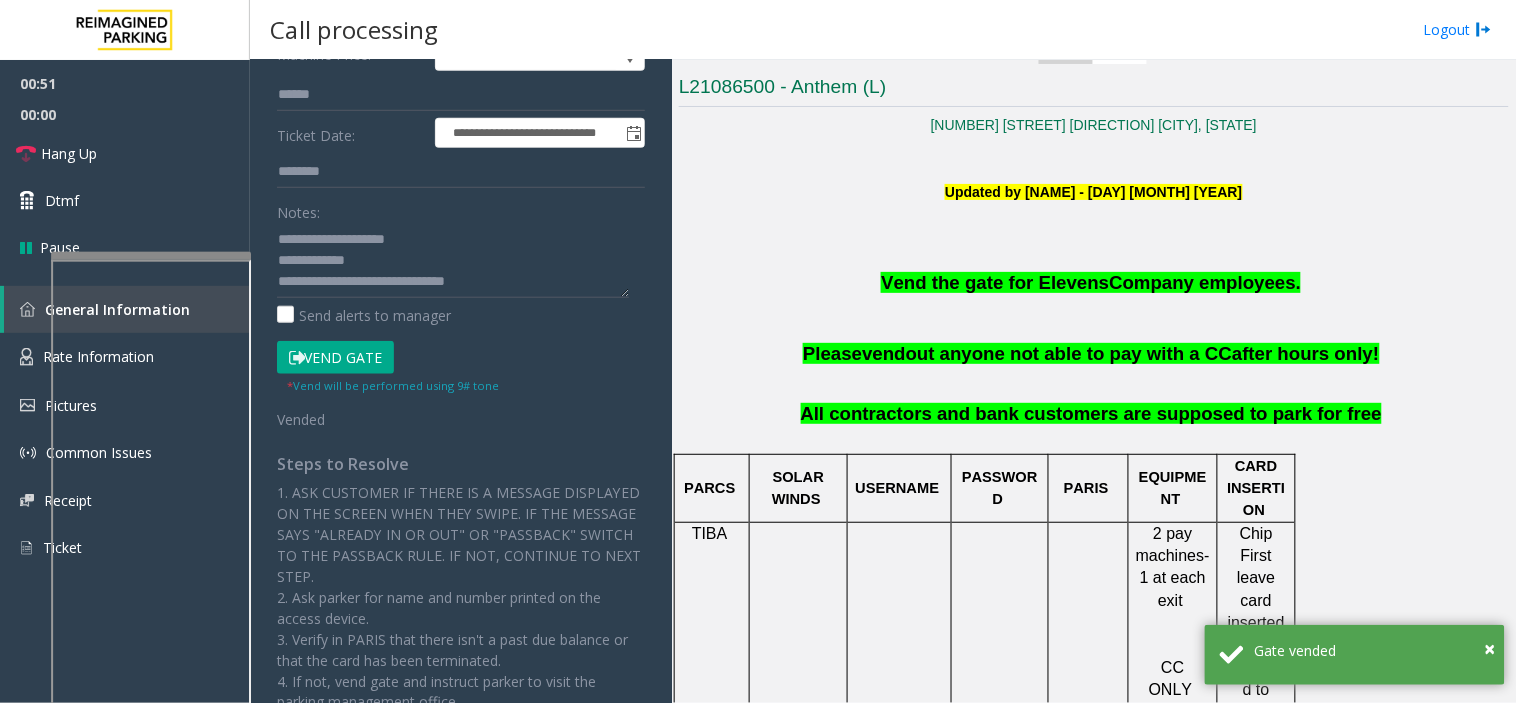 scroll, scrollTop: 358, scrollLeft: 0, axis: vertical 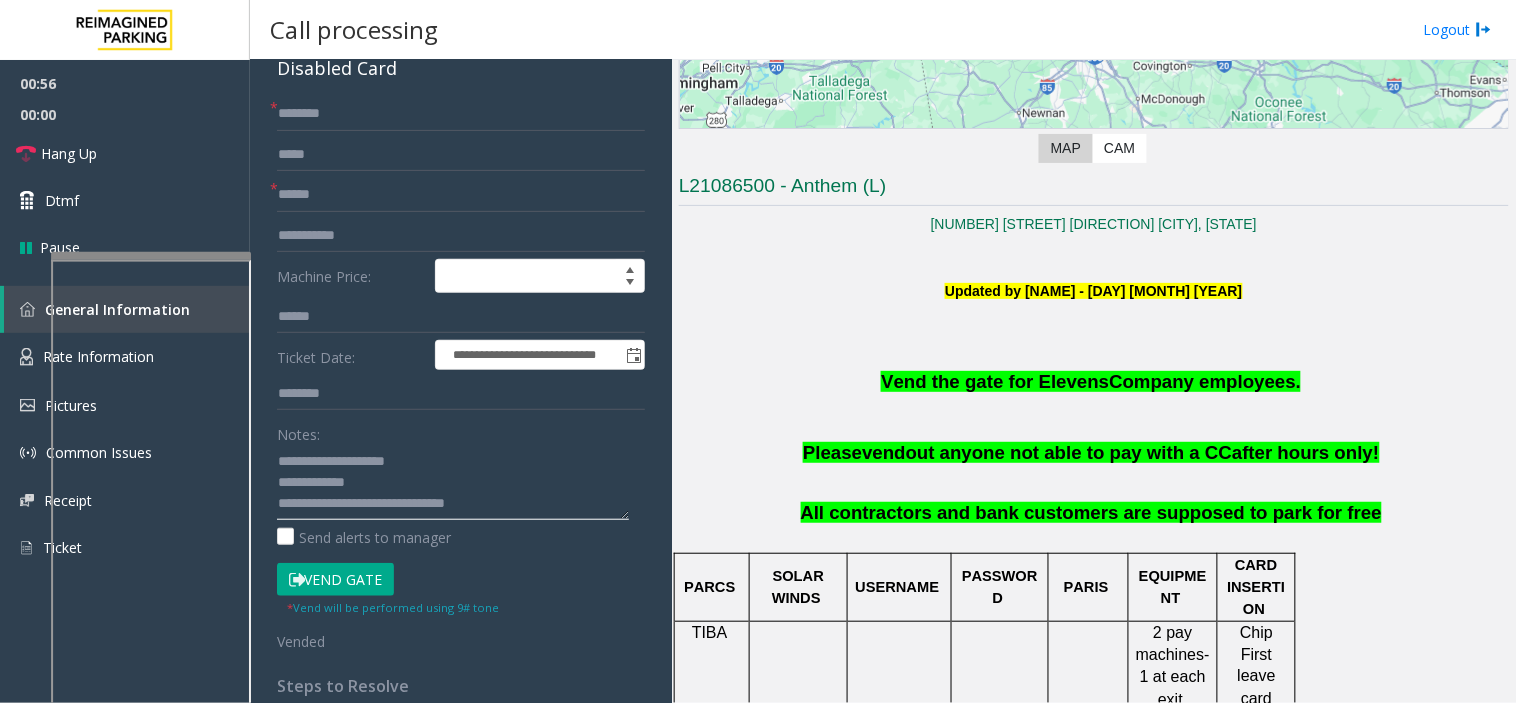 click 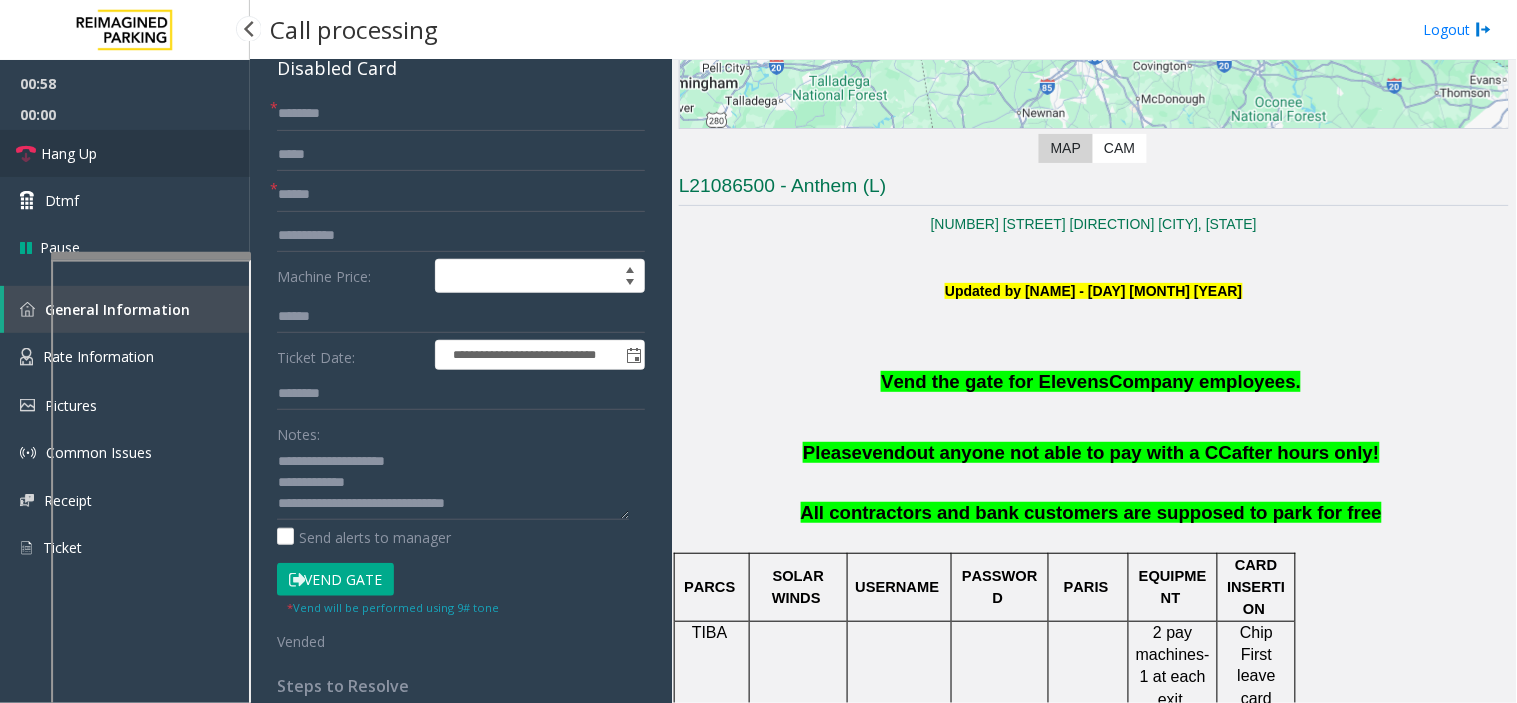 click on "Hang Up" at bounding box center [125, 153] 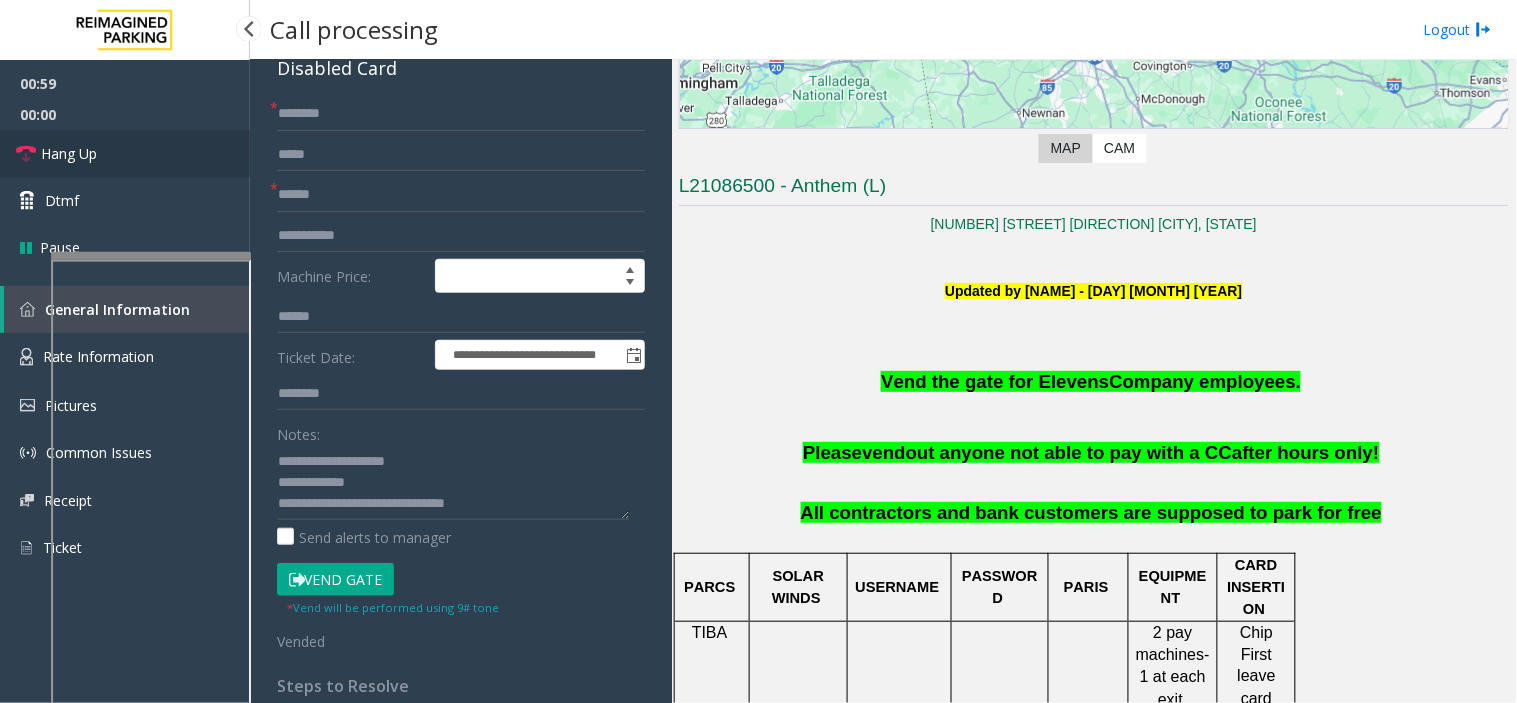 click on "Hang Up" at bounding box center [125, 153] 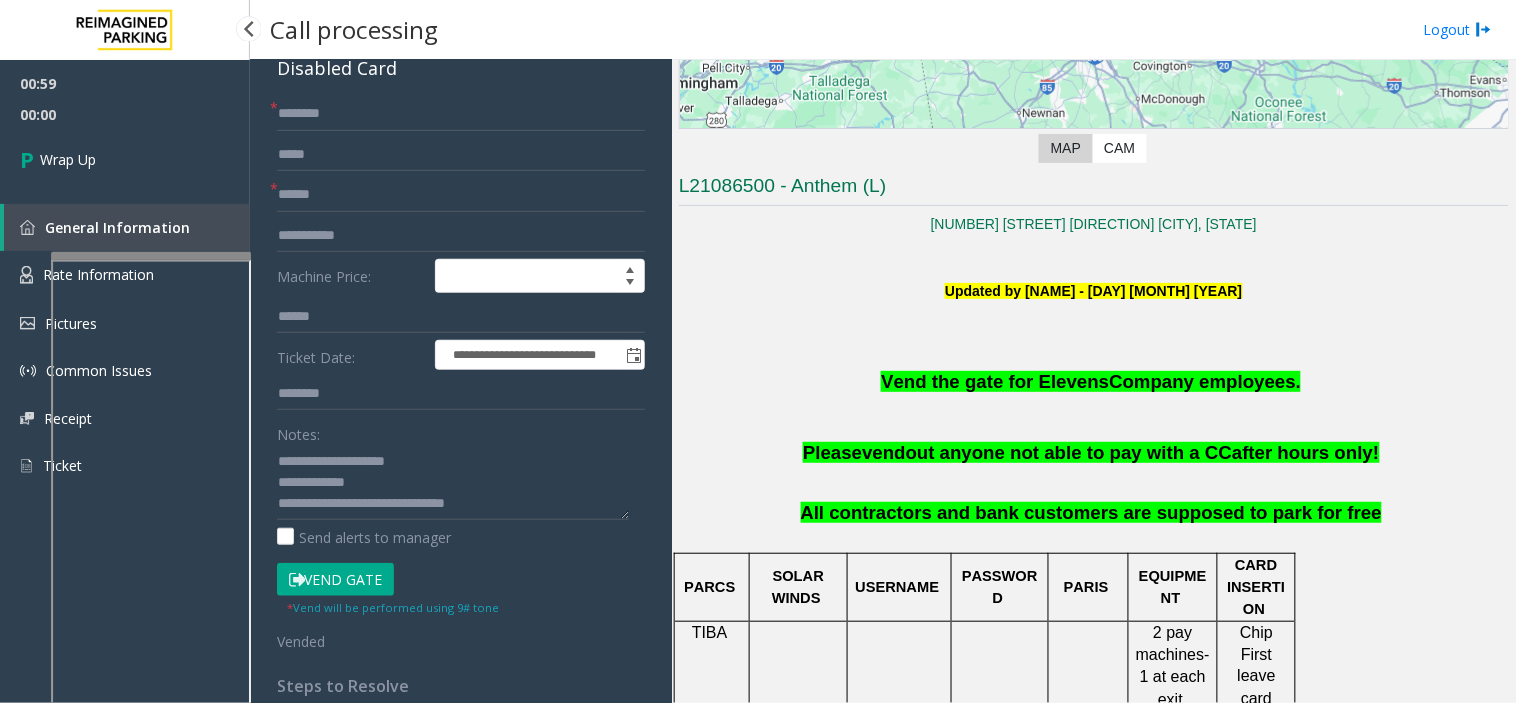 click on "Wrap Up" at bounding box center (125, 159) 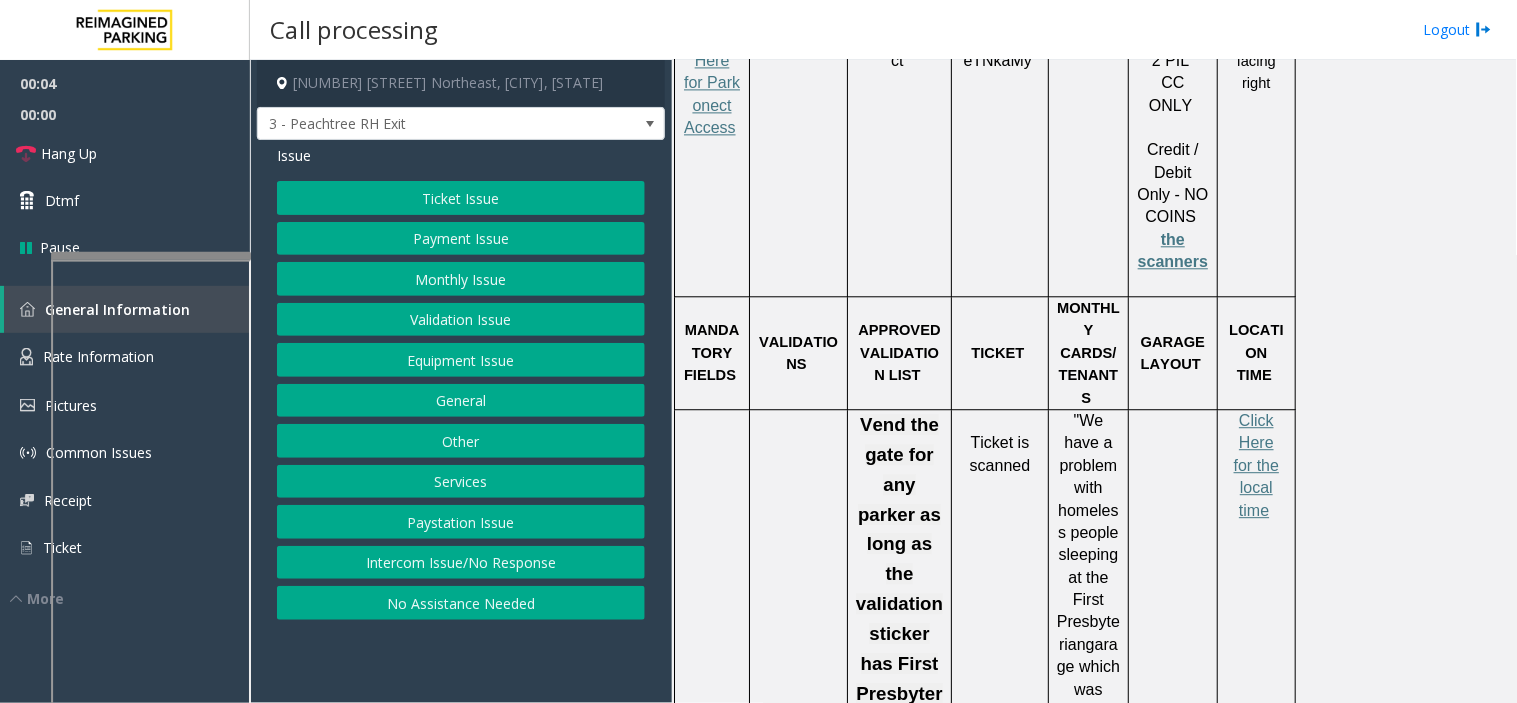 scroll, scrollTop: 2777, scrollLeft: 0, axis: vertical 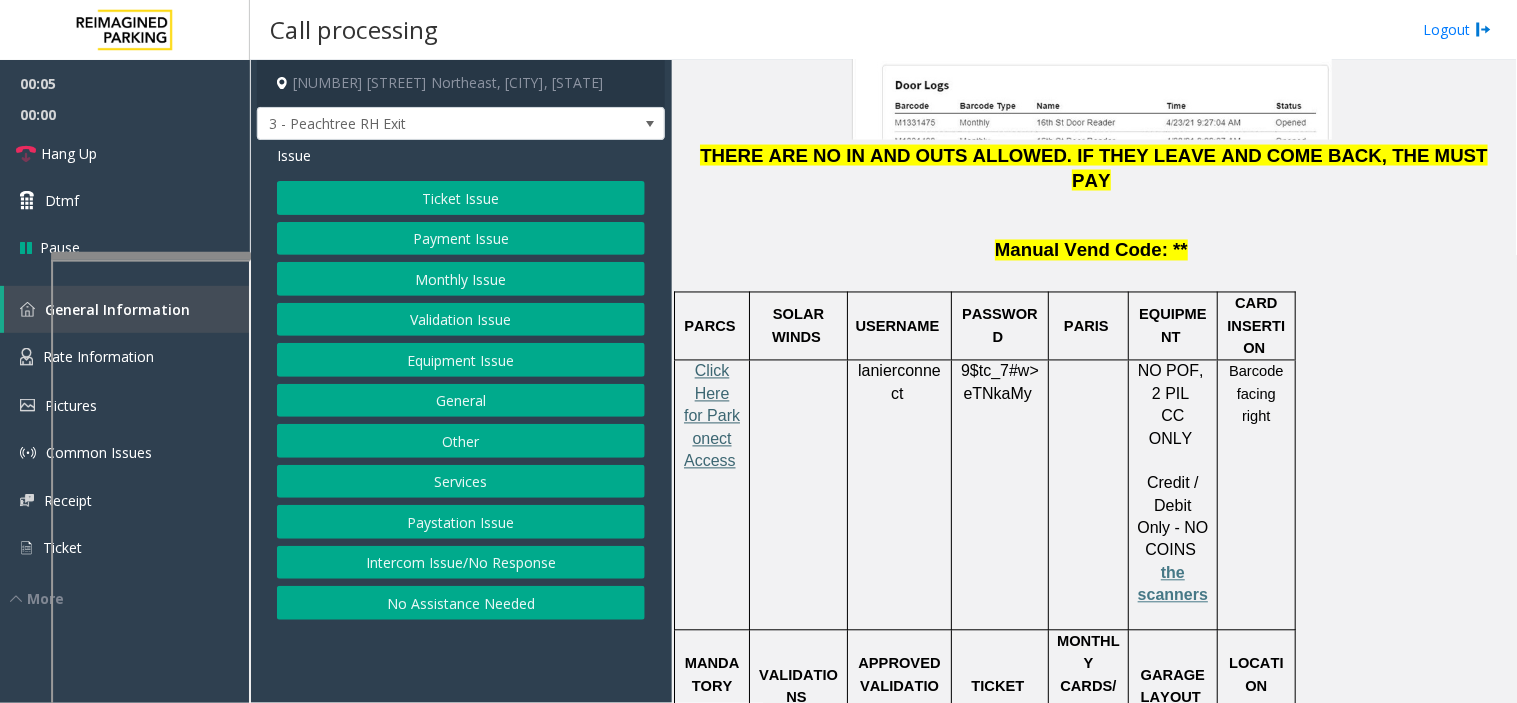 click on "Click Here for Parkonect Access" 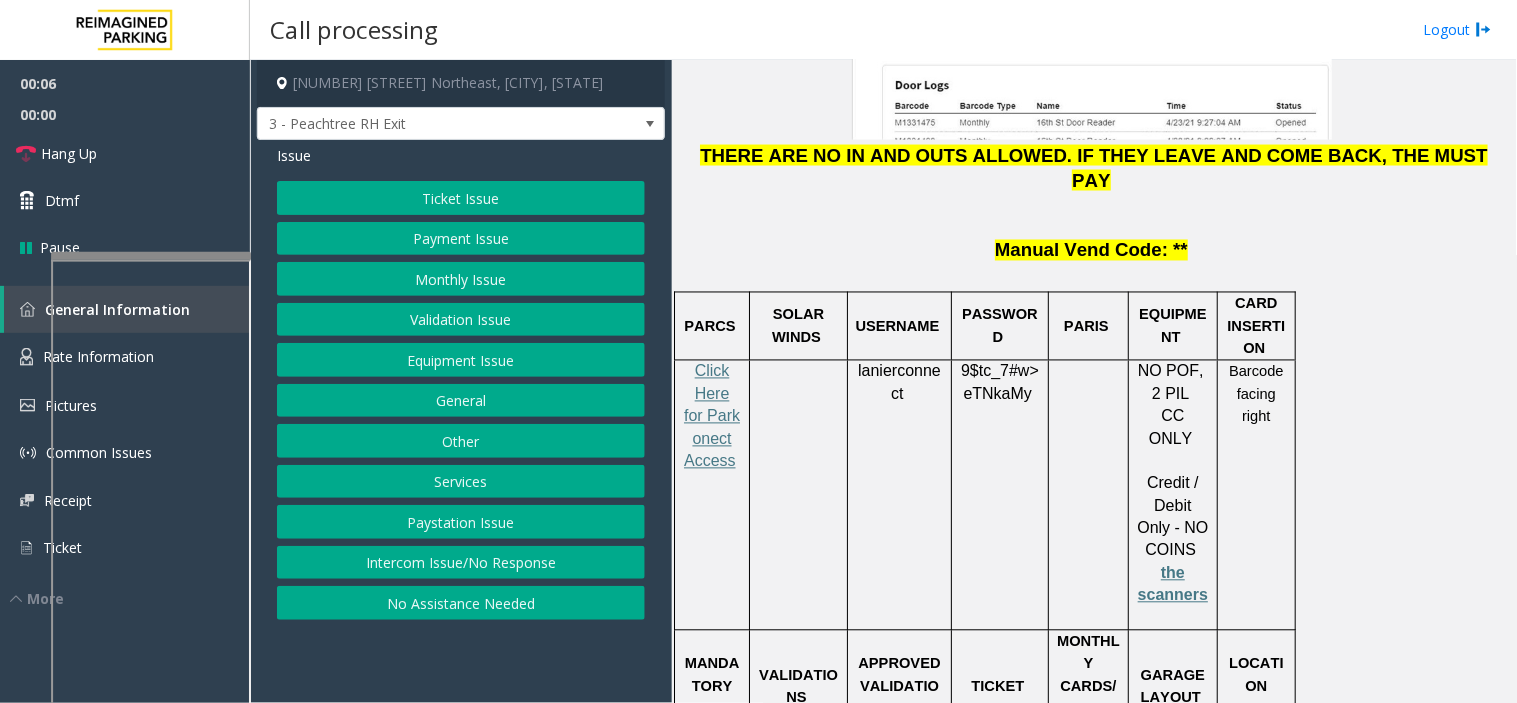 click on "lanierconnect" 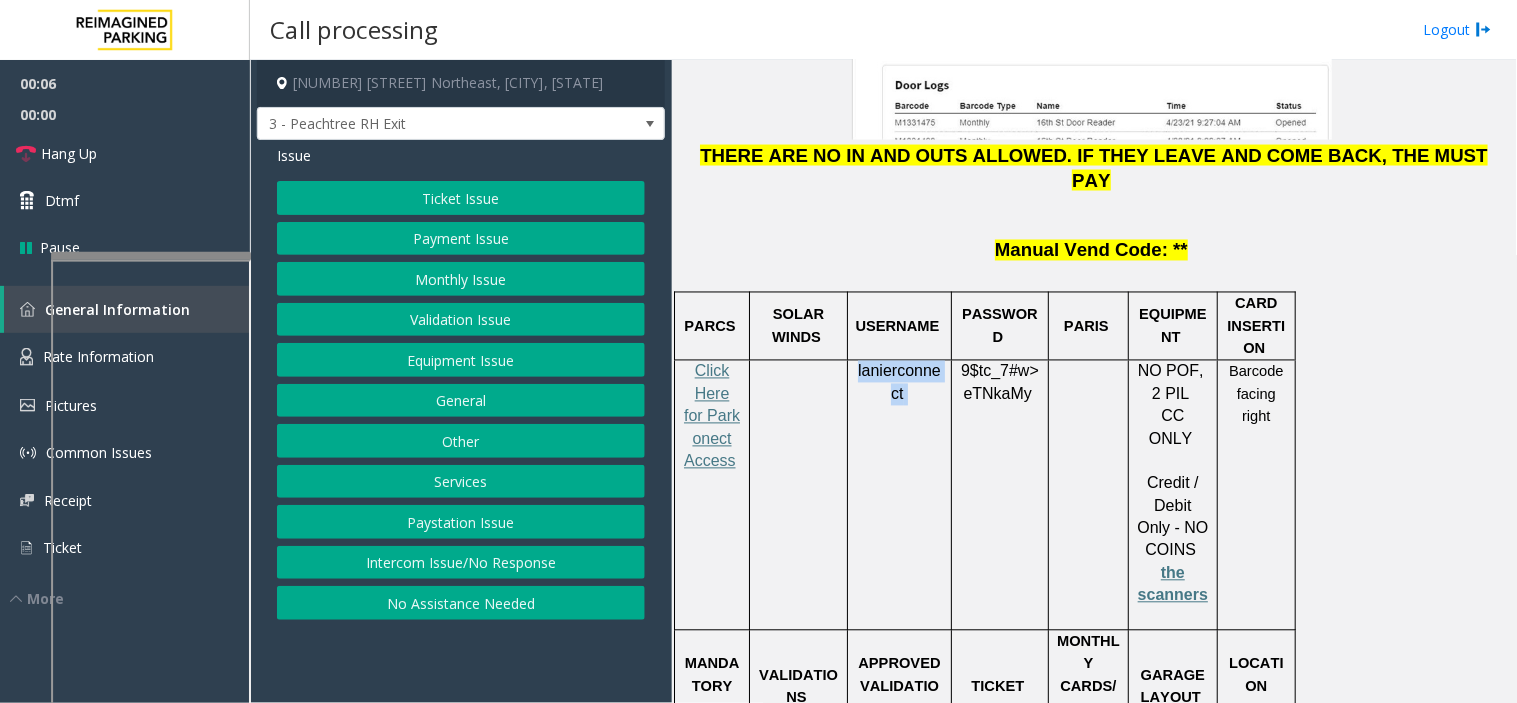 click on "lanierconnect" 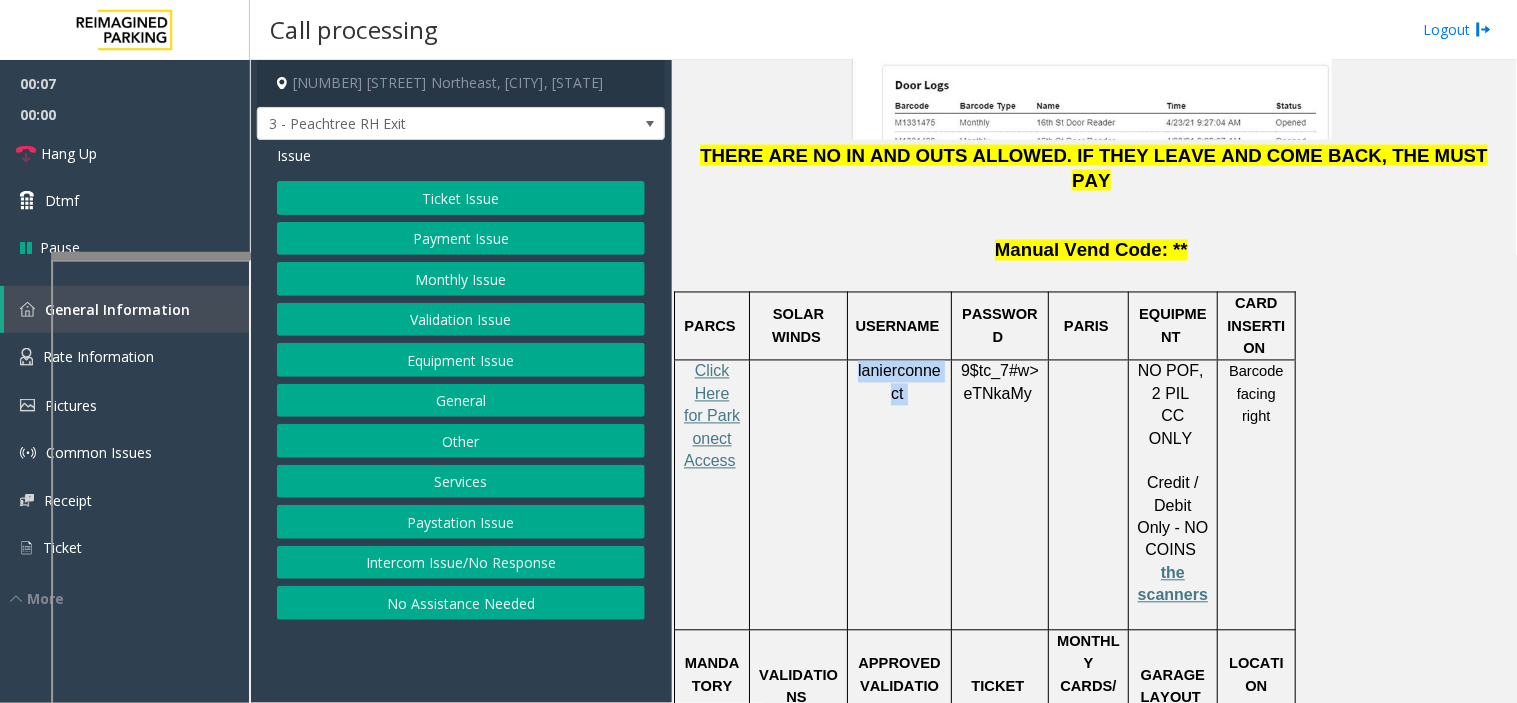 copy on "lanierconnect" 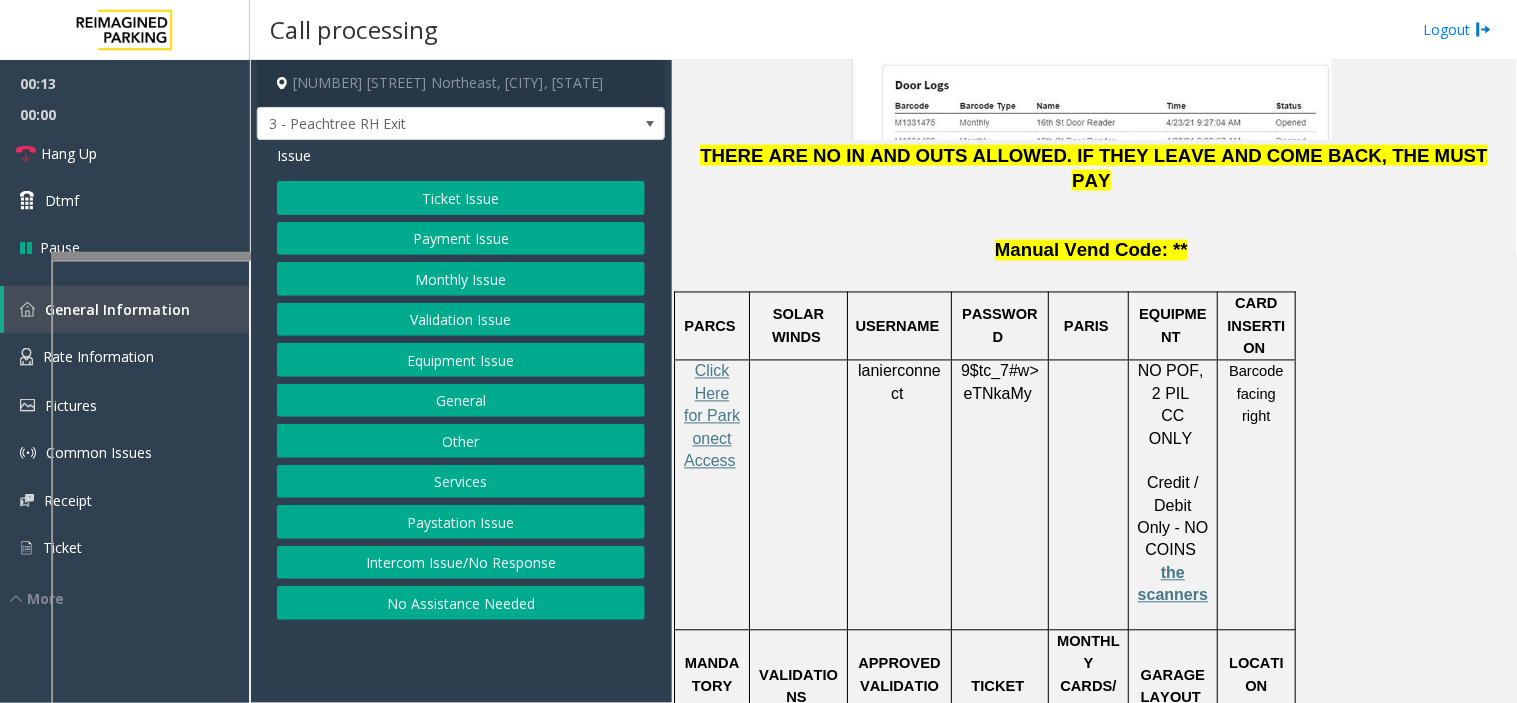 click on "eTNkaMy" 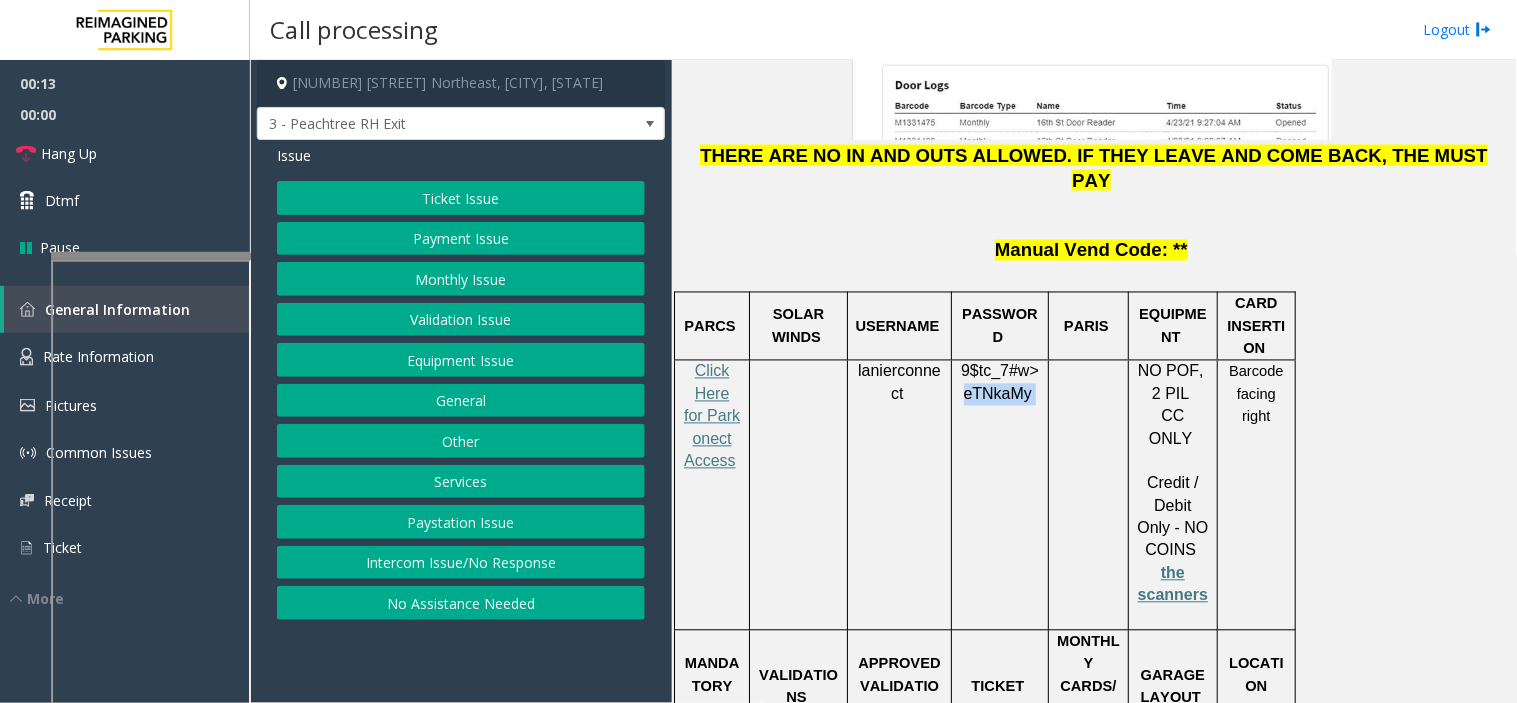 click on "eTNkaMy" 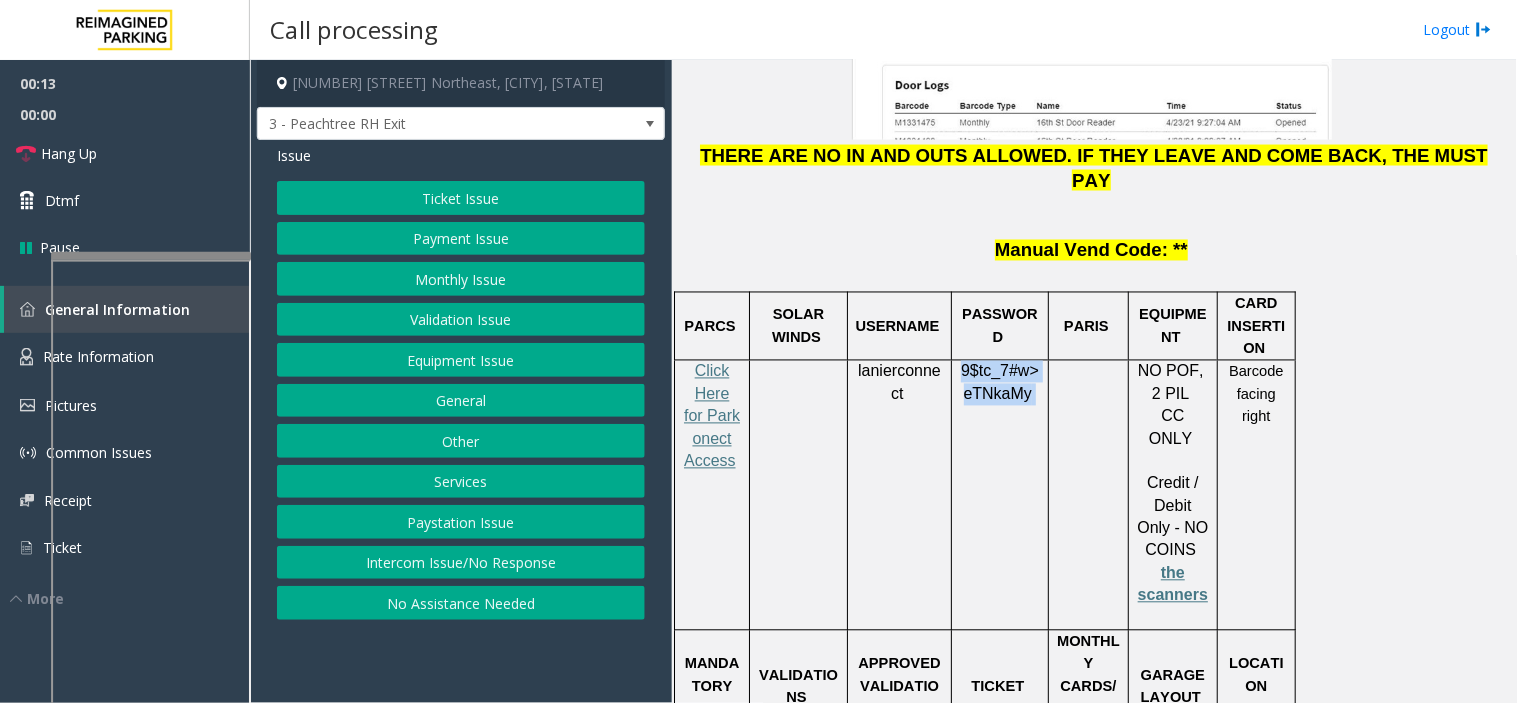 click on "eTNkaMy" 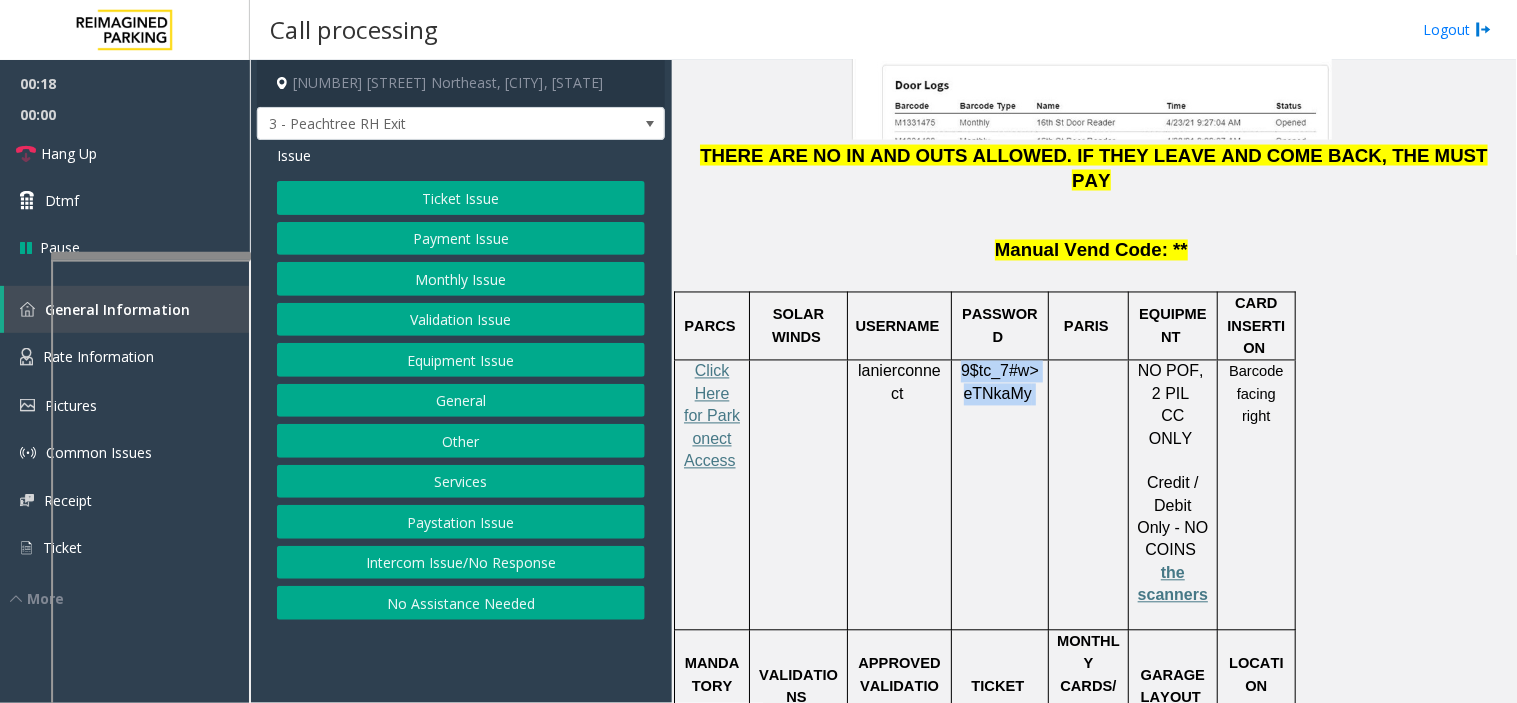 click on "Ticket Issue" 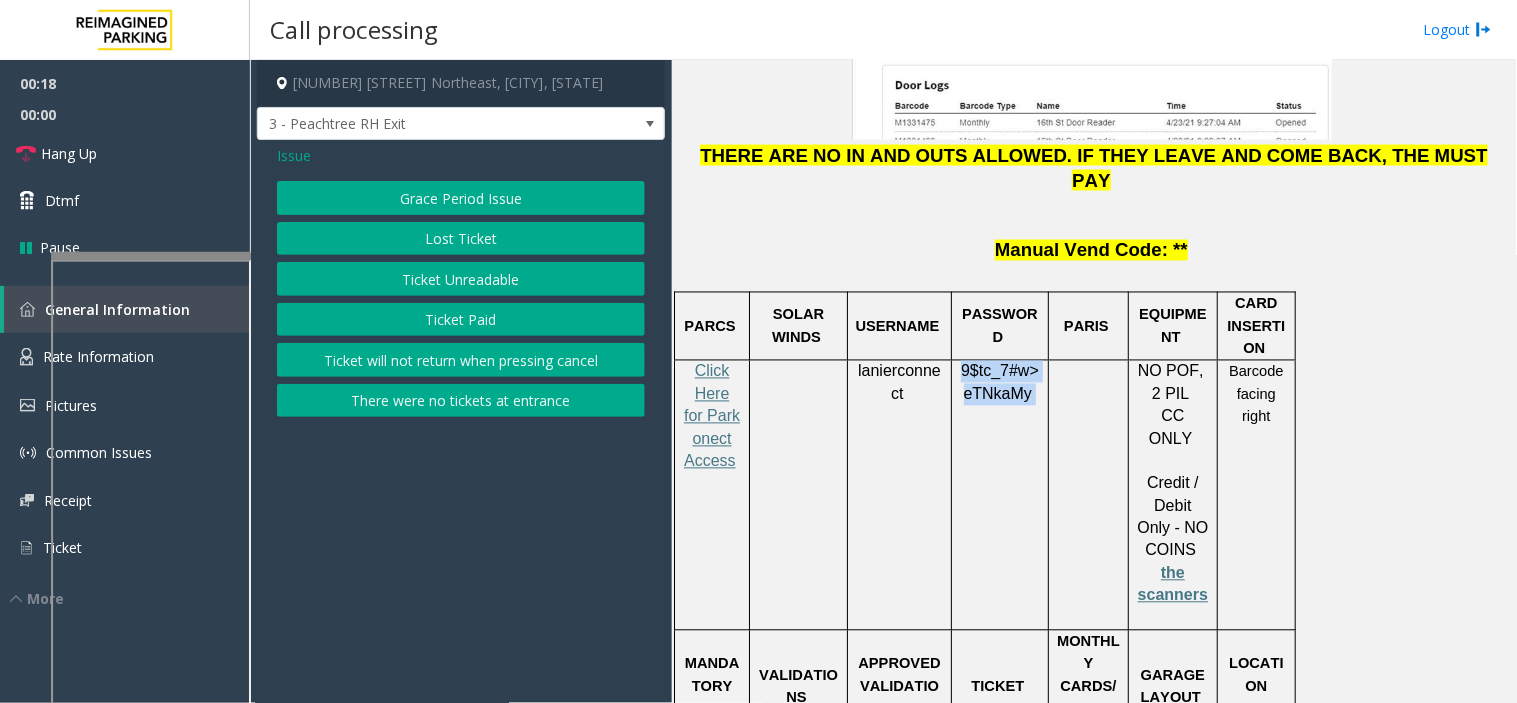 click on "Lost Ticket" 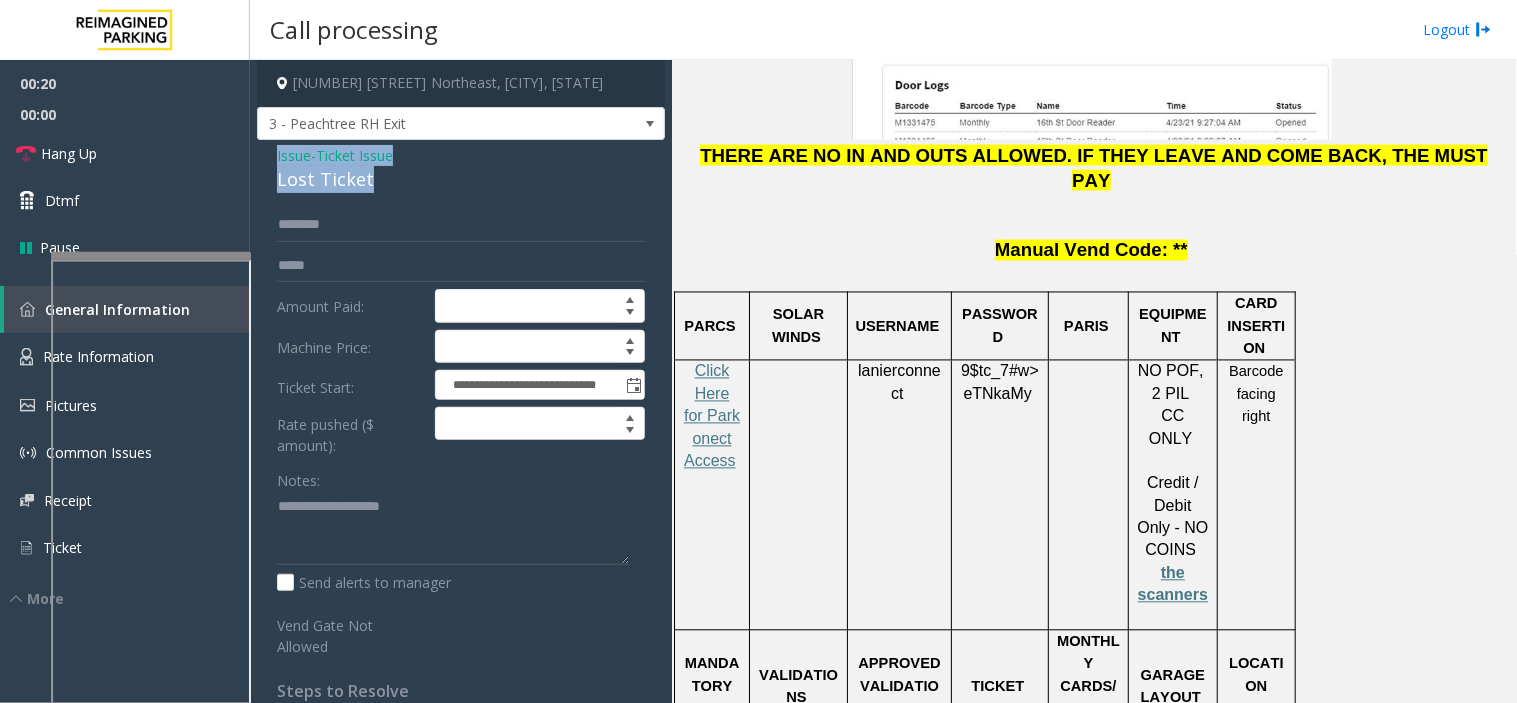 drag, startPoint x: 357, startPoint y: 180, endPoint x: 257, endPoint y: 152, distance: 103.84604 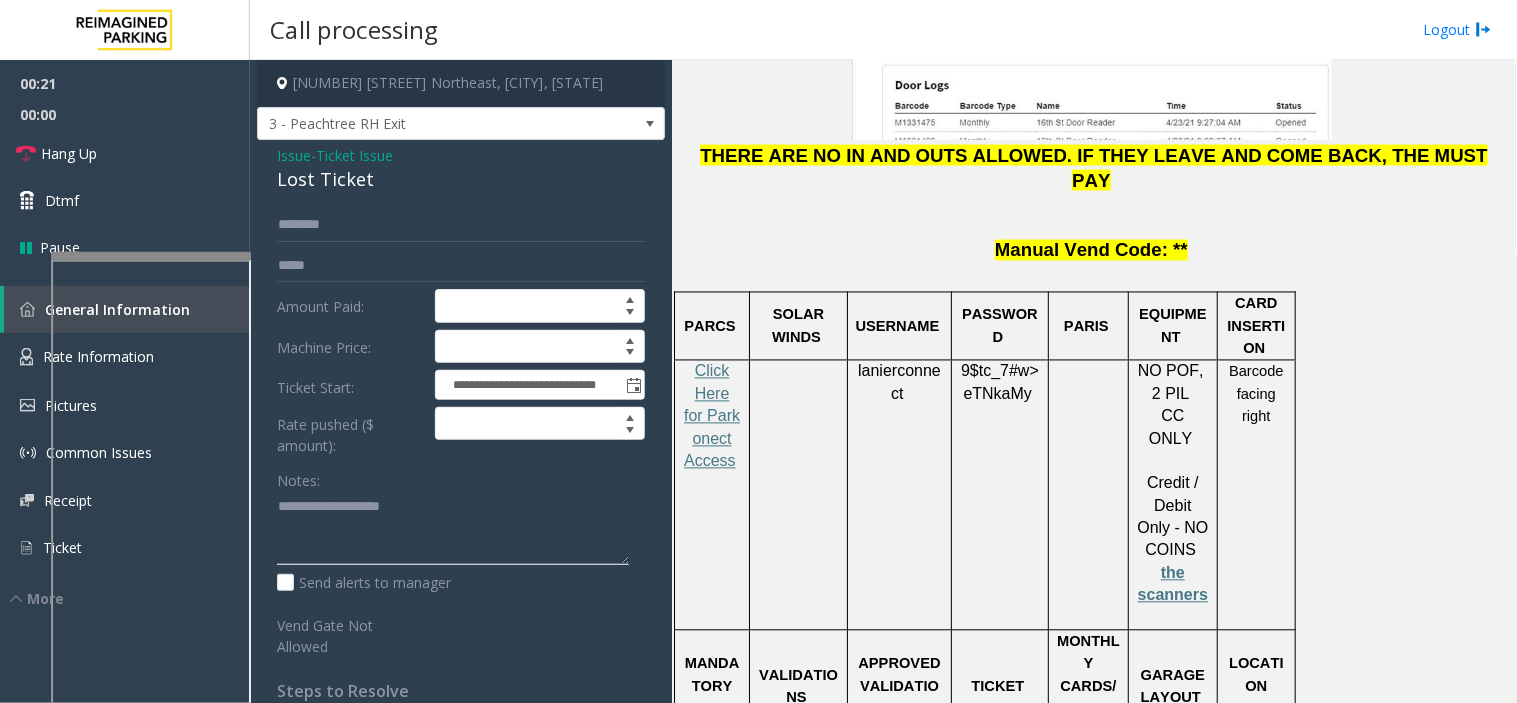 click 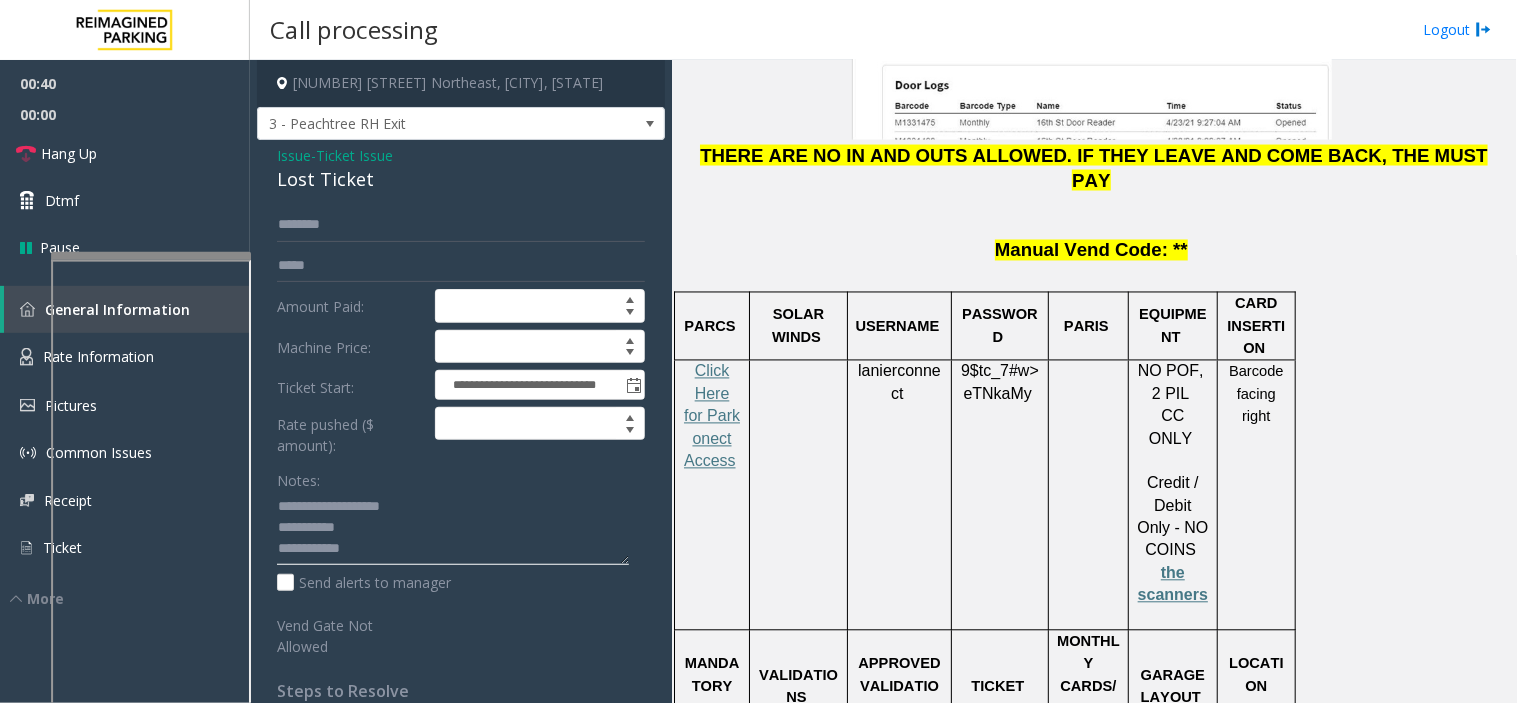 click 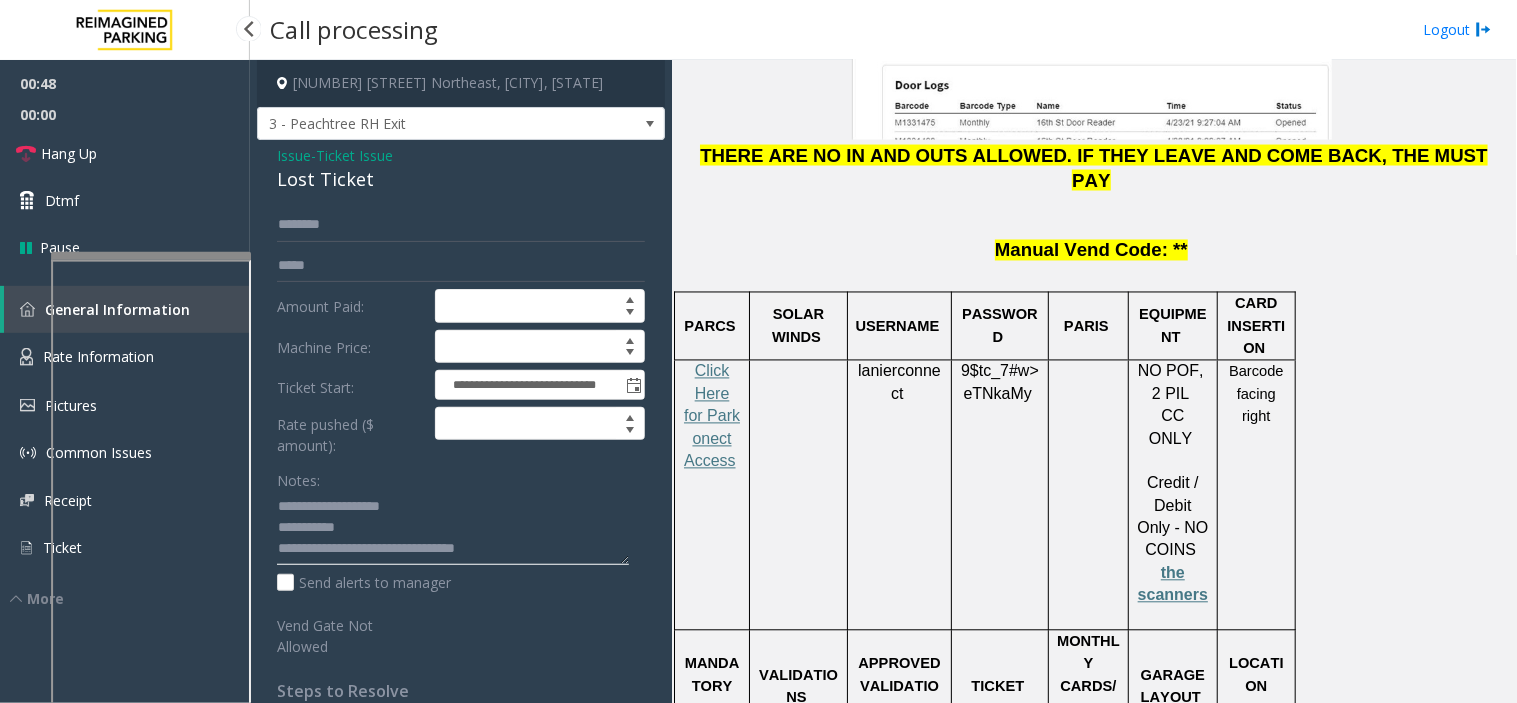 type on "**********" 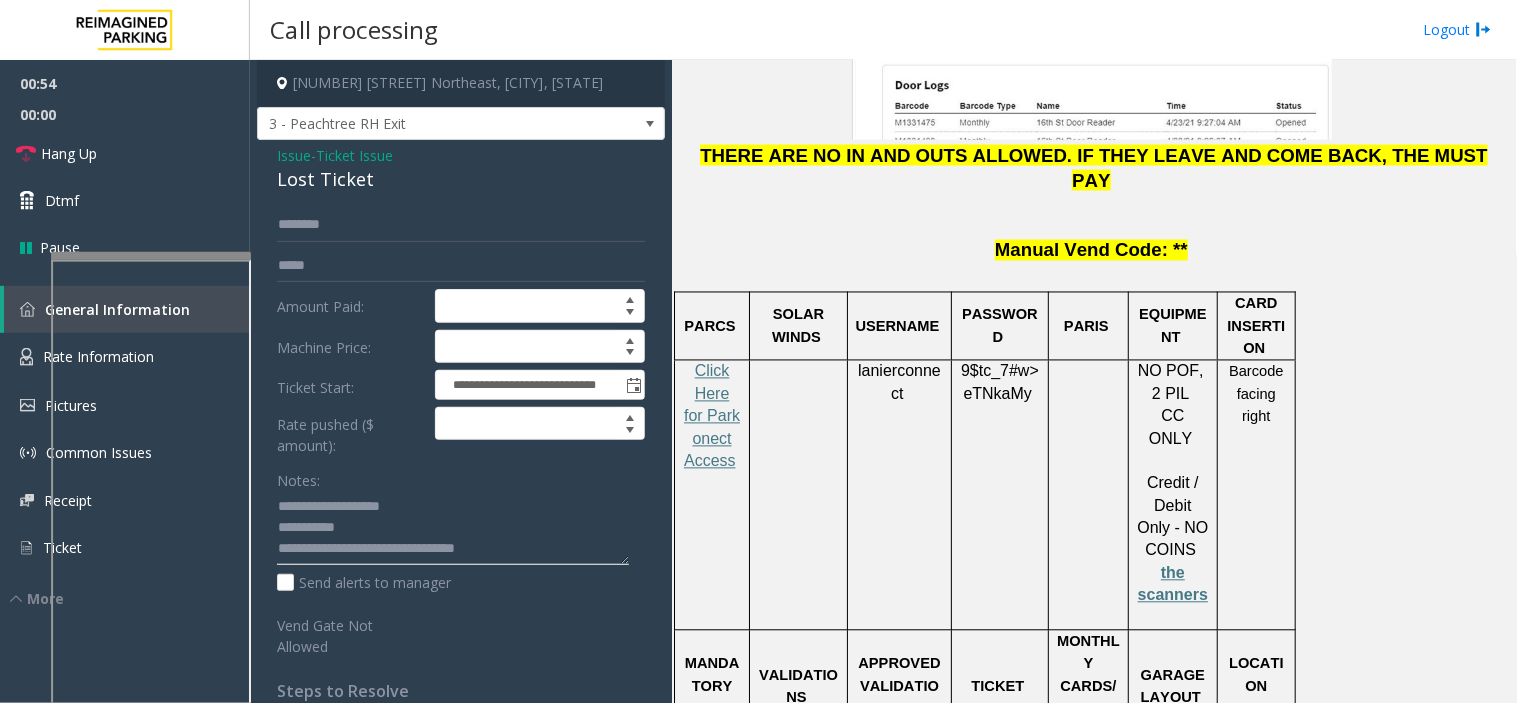 click 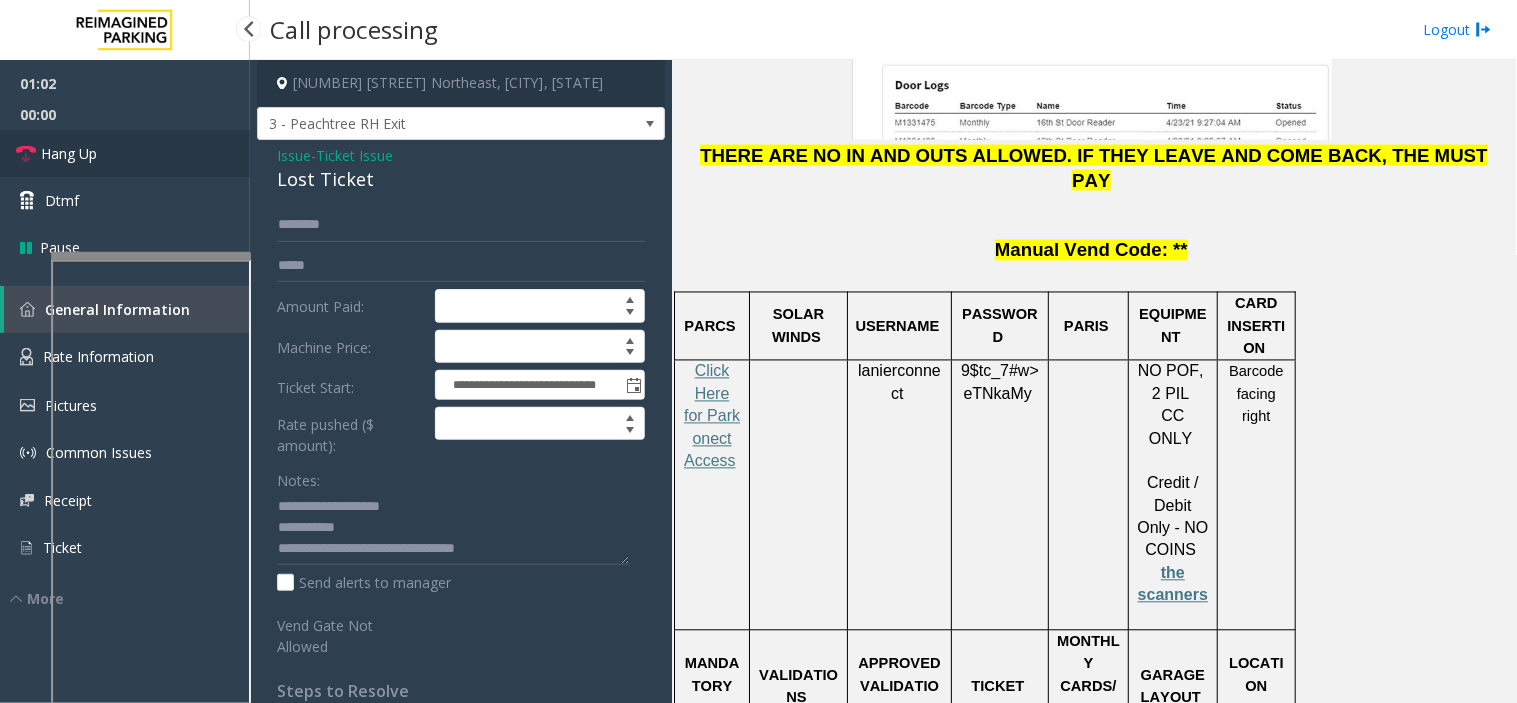 click on "Hang Up" at bounding box center (125, 153) 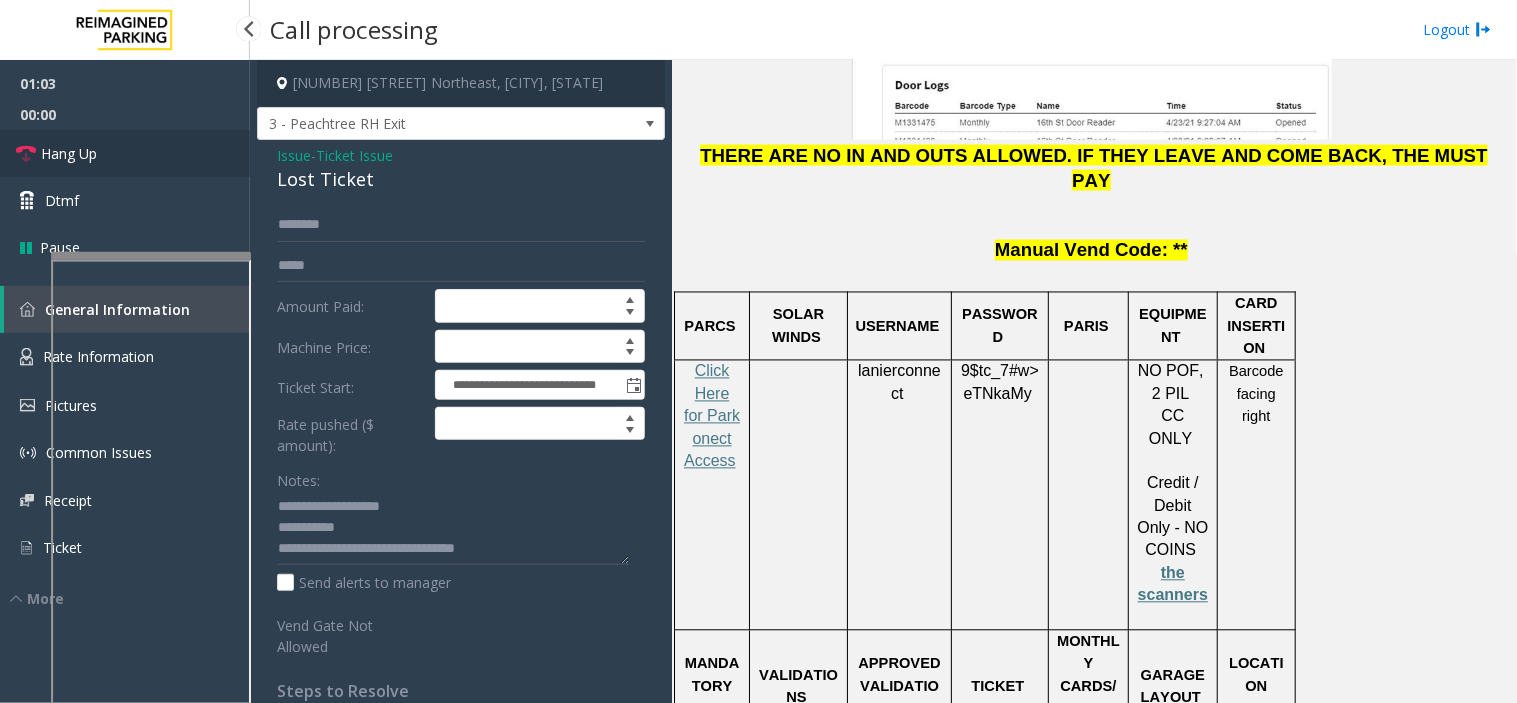 click on "Hang Up" at bounding box center [125, 153] 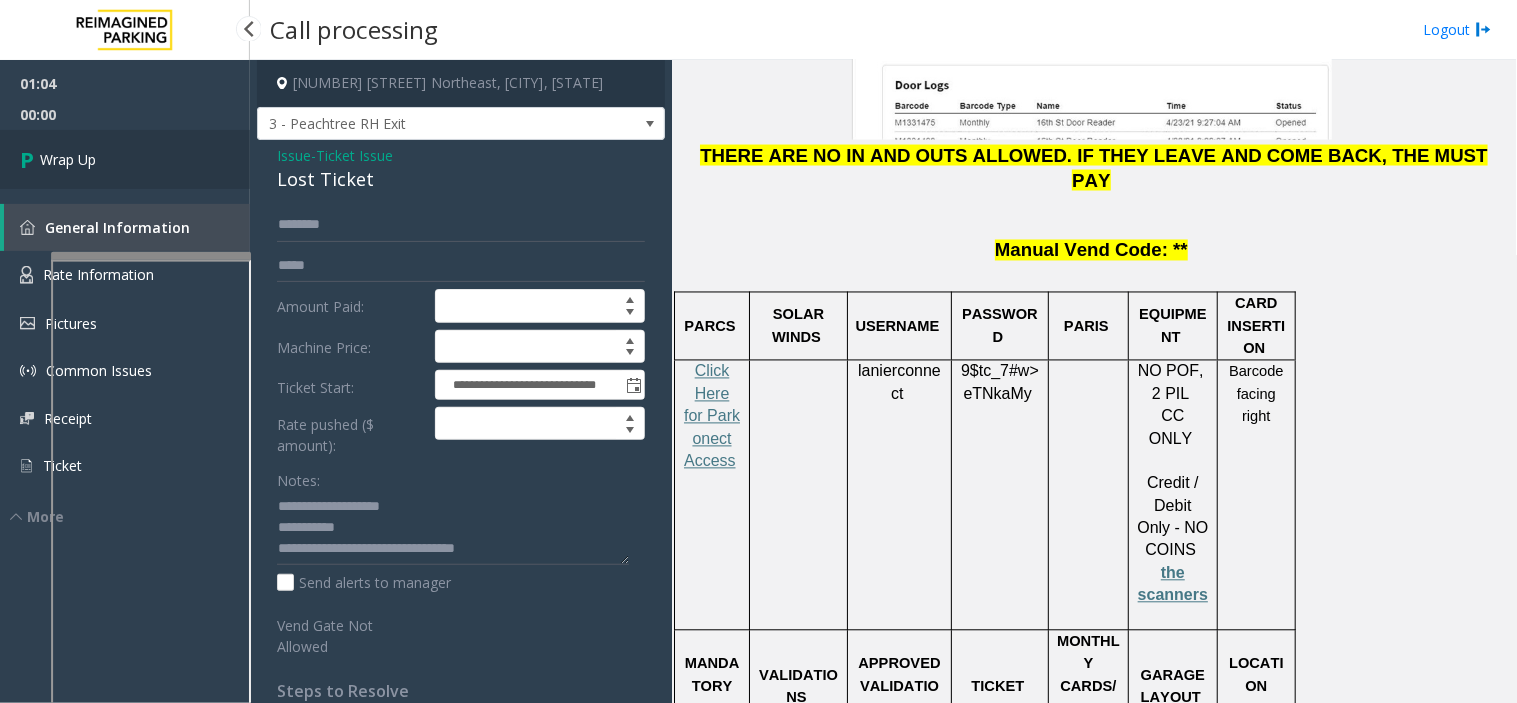 click on "Wrap Up" at bounding box center [125, 159] 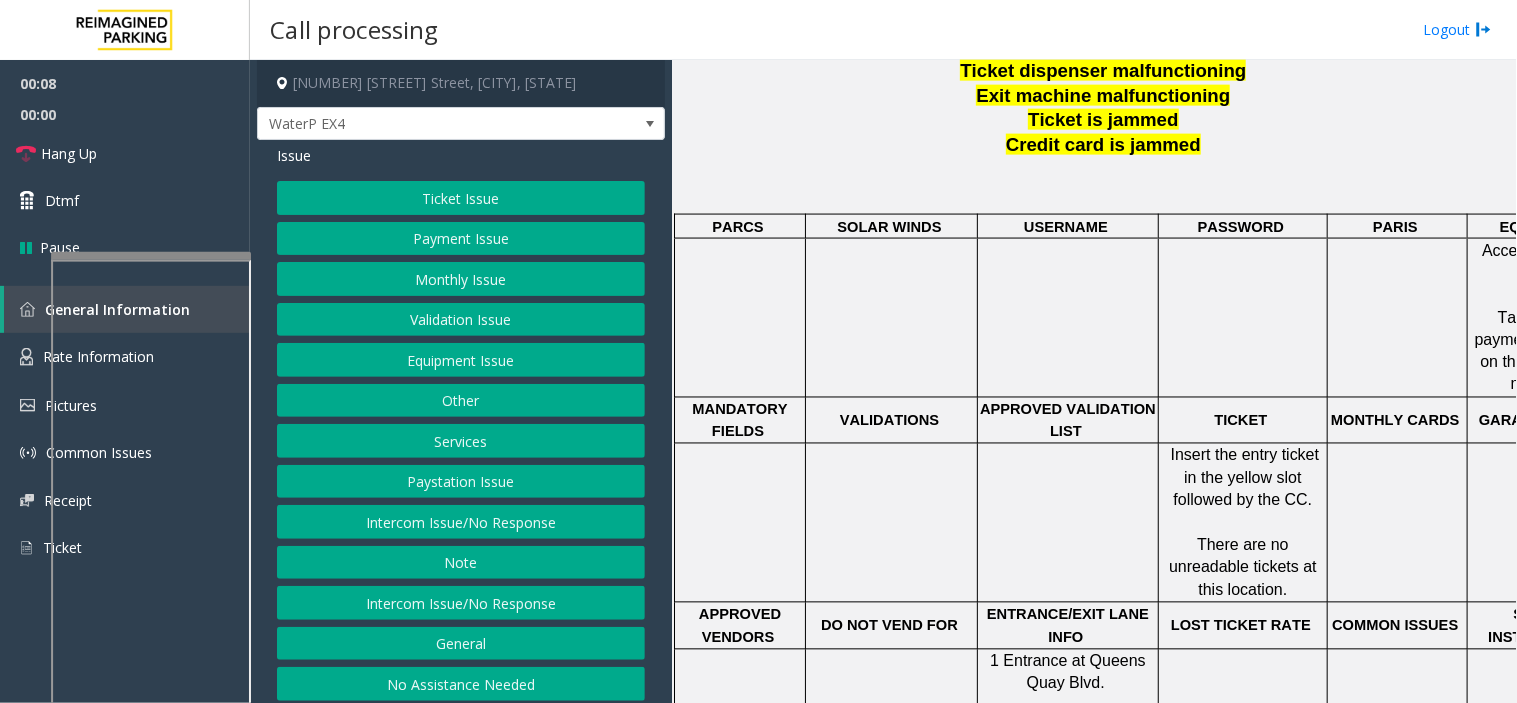 scroll, scrollTop: 888, scrollLeft: 0, axis: vertical 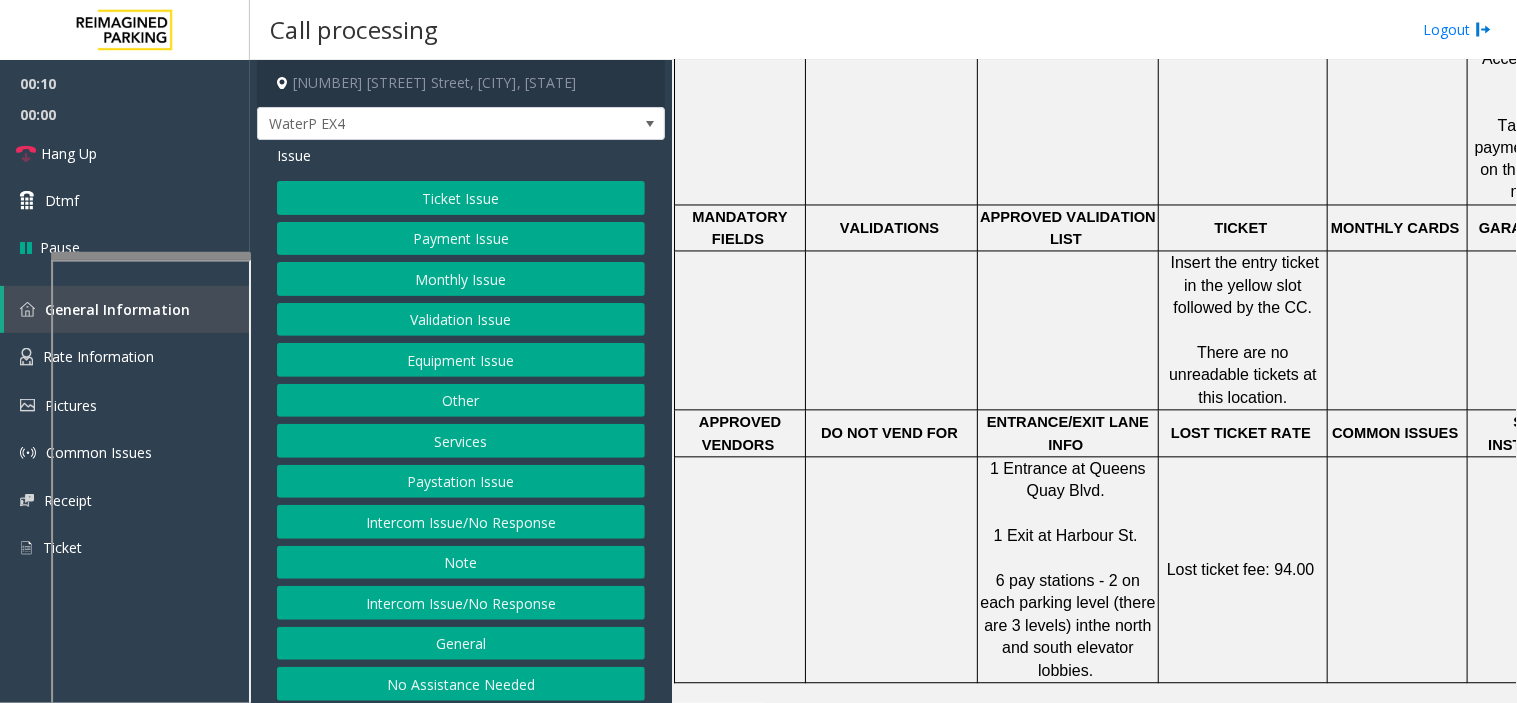 click on "Ticket Issue" 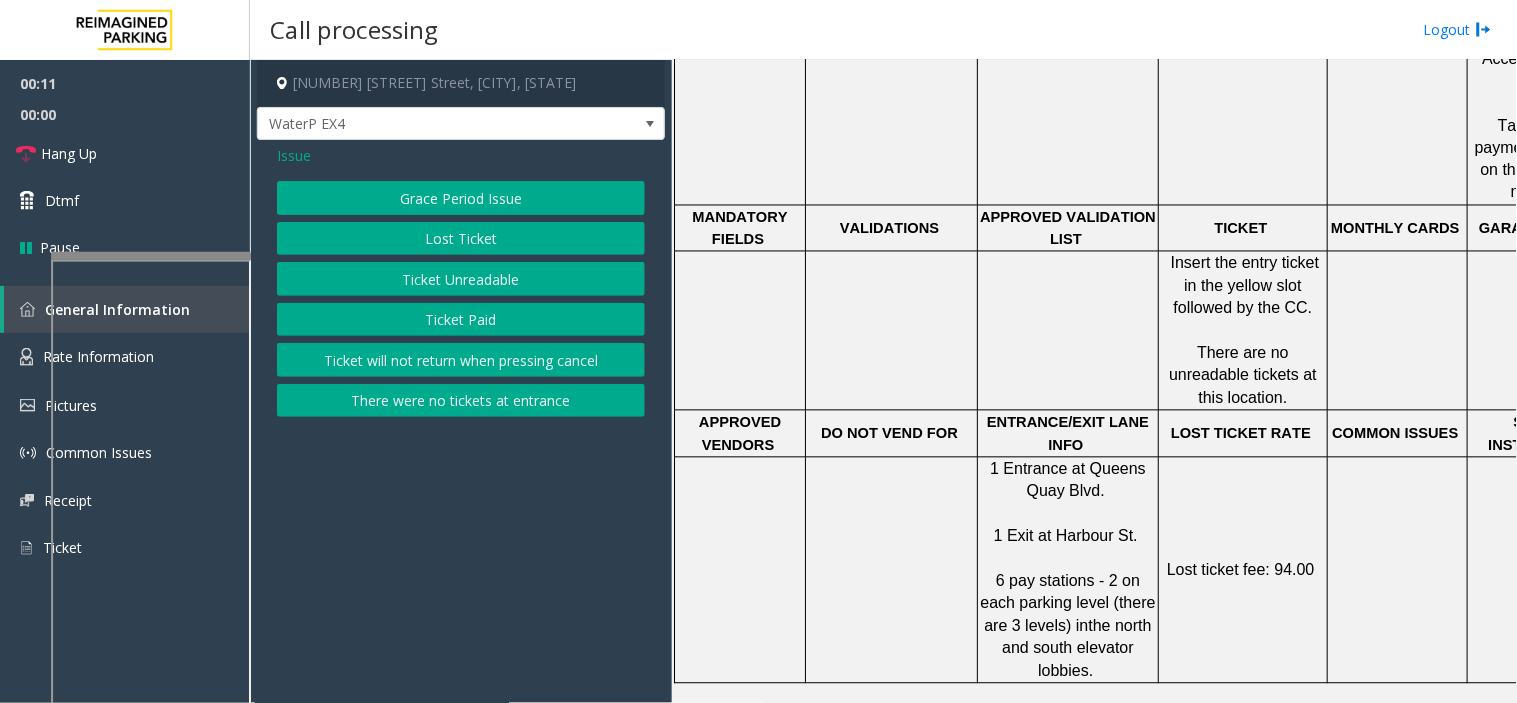 click on "Ticket Unreadable" 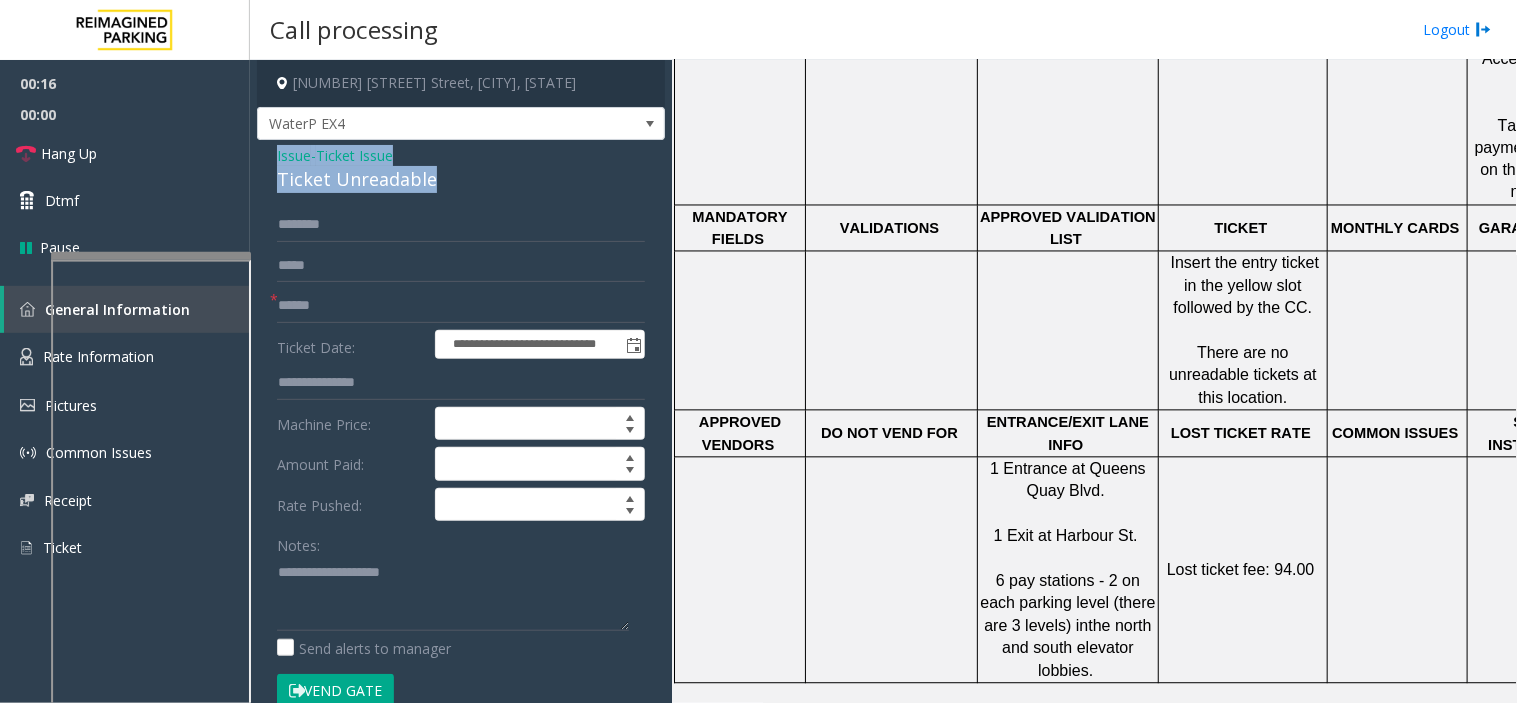 drag, startPoint x: 441, startPoint y: 180, endPoint x: 263, endPoint y: 163, distance: 178.80995 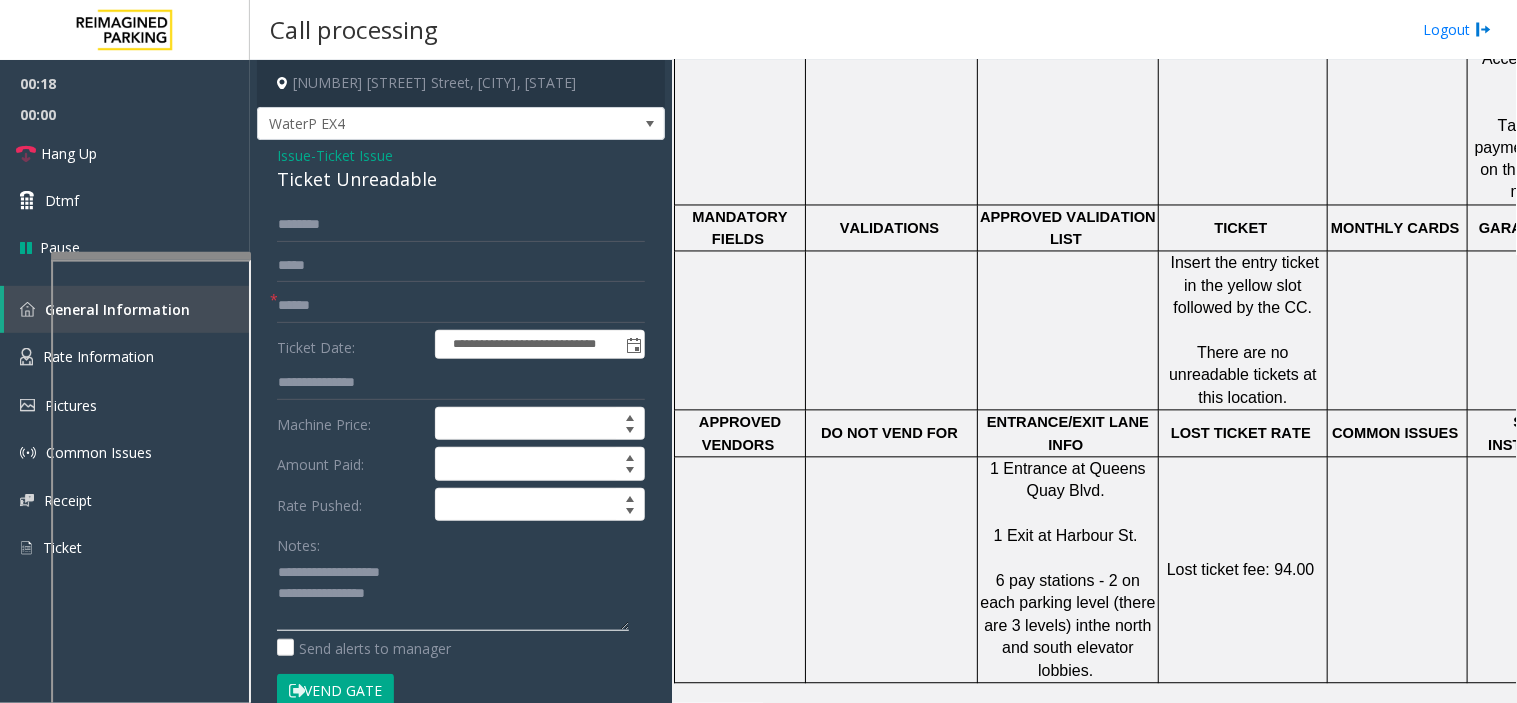 click 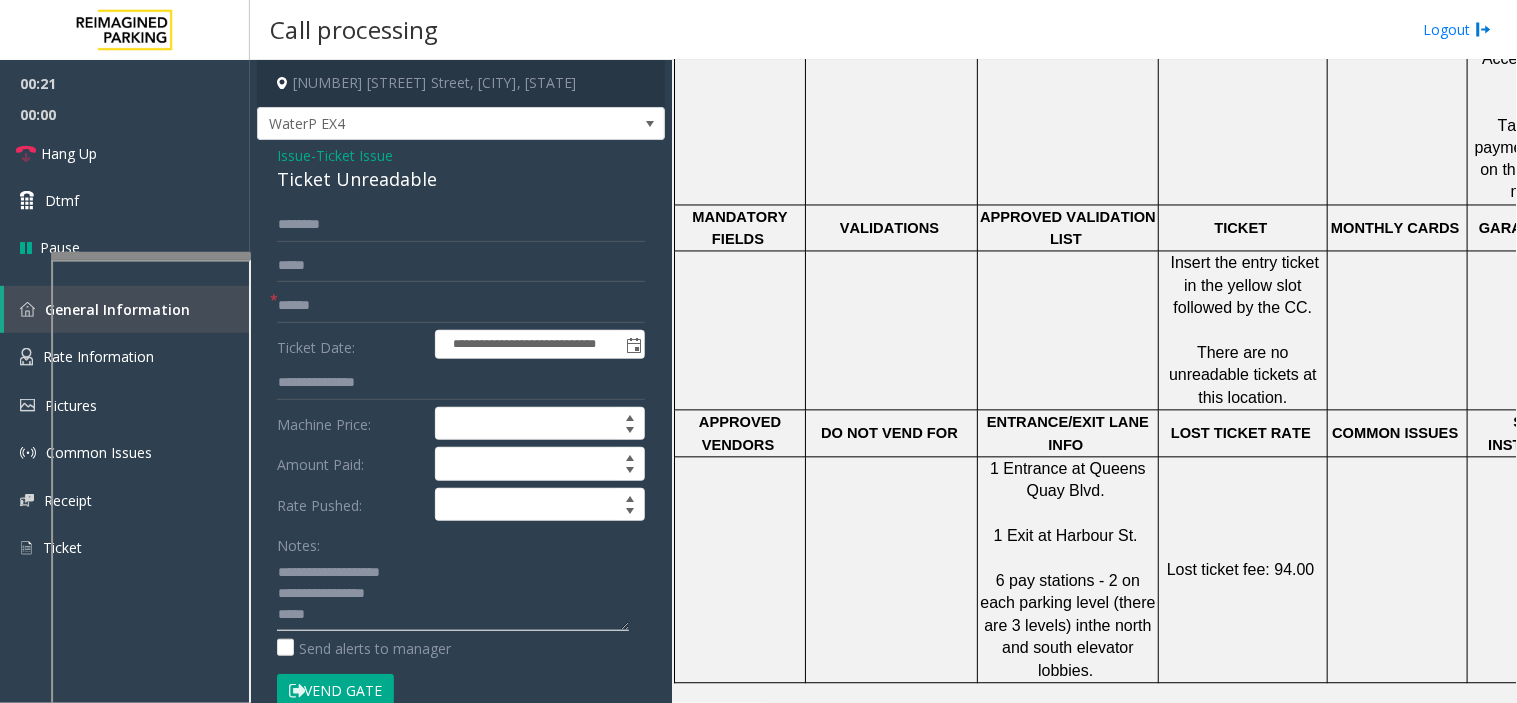 type on "**********" 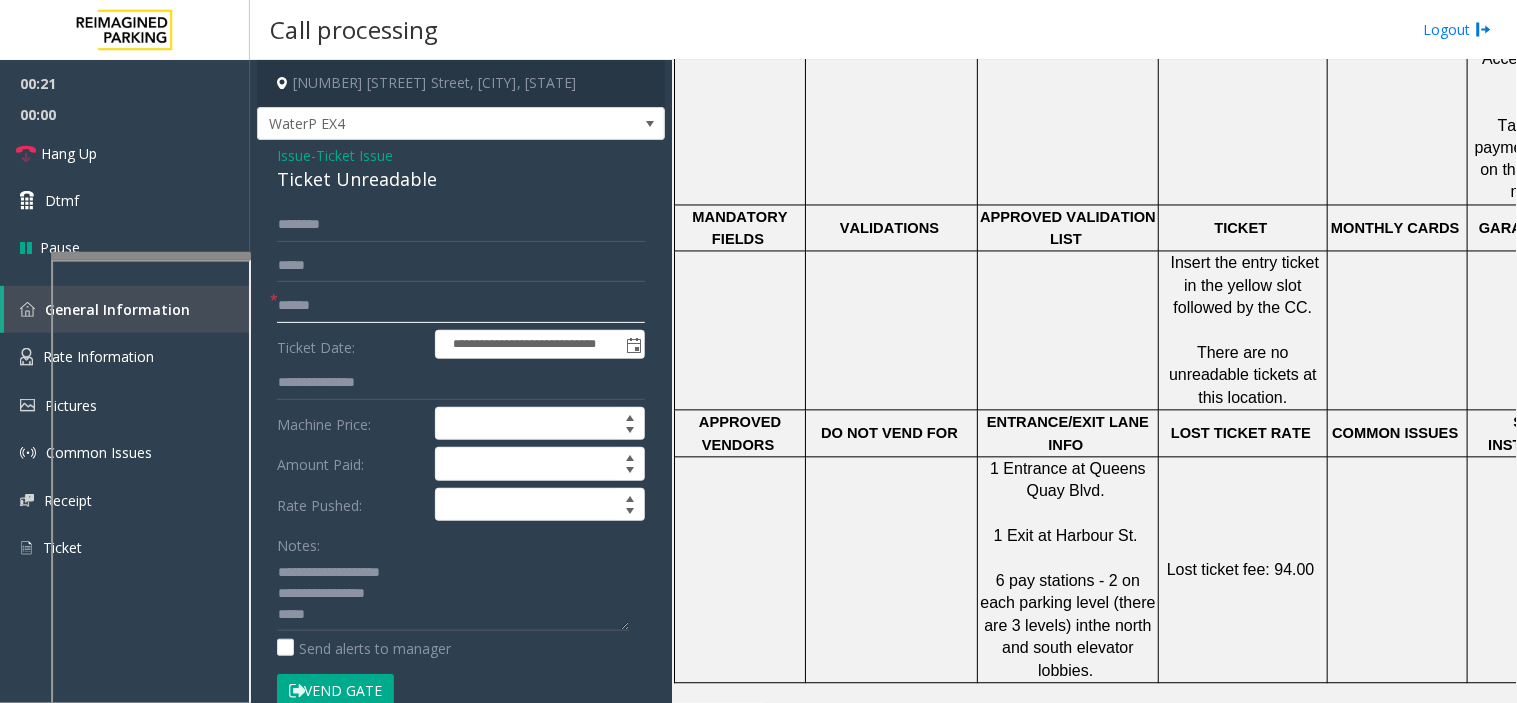 click 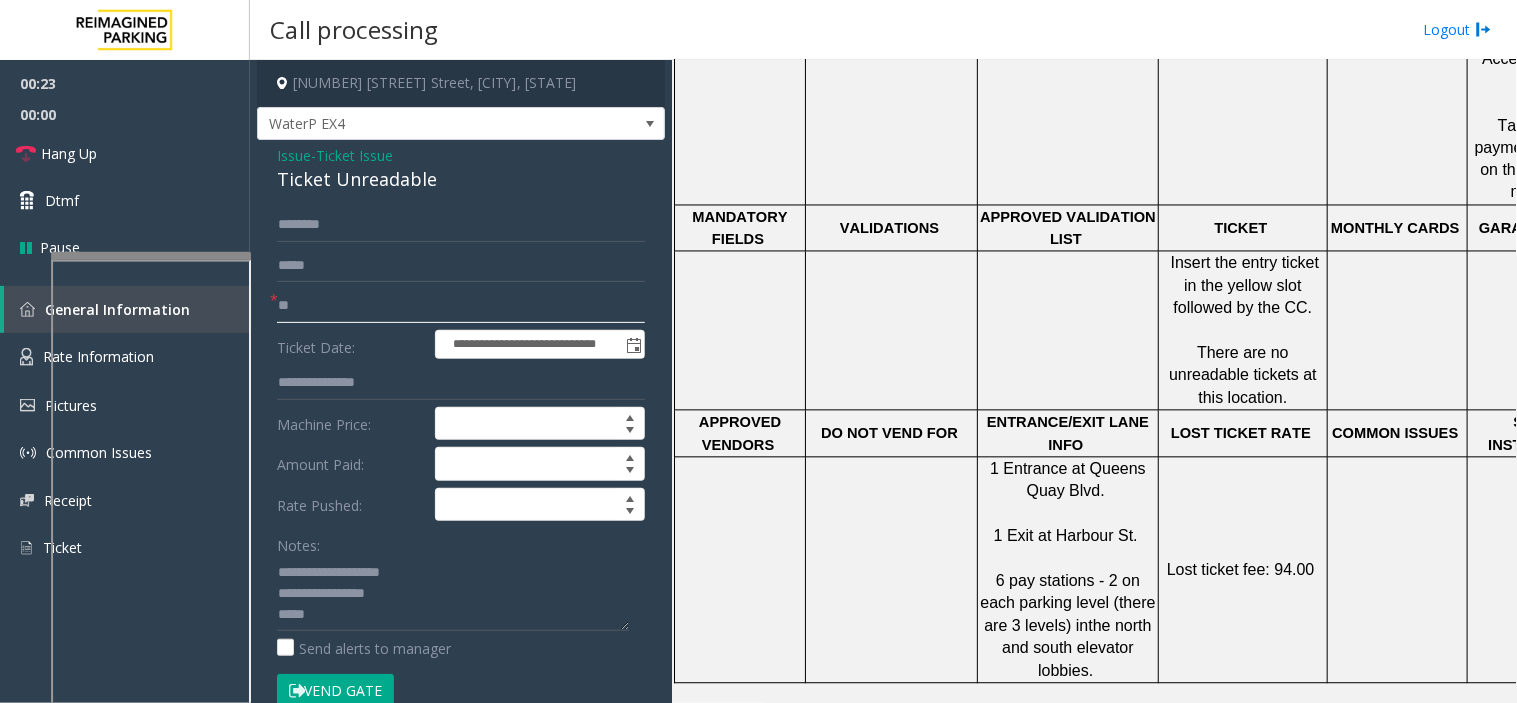 type on "**" 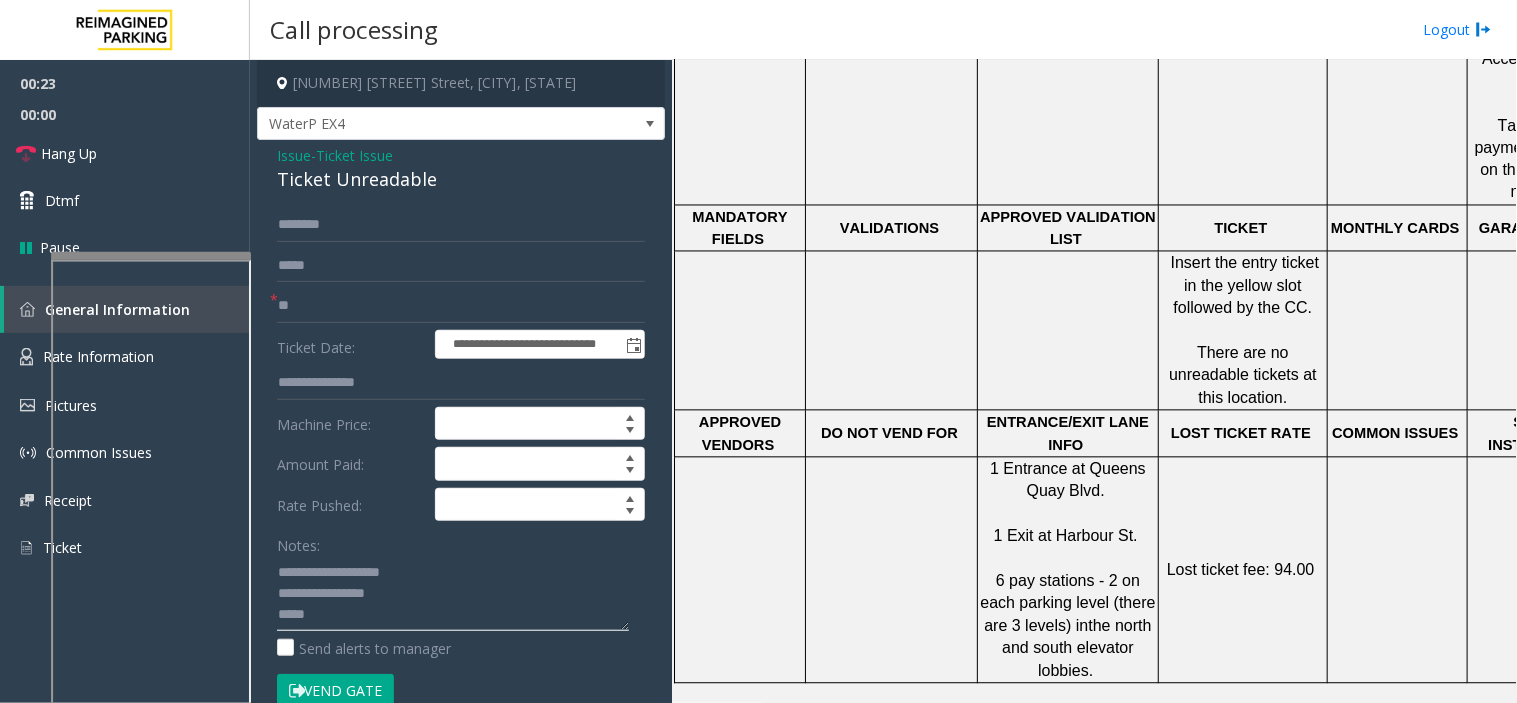 click 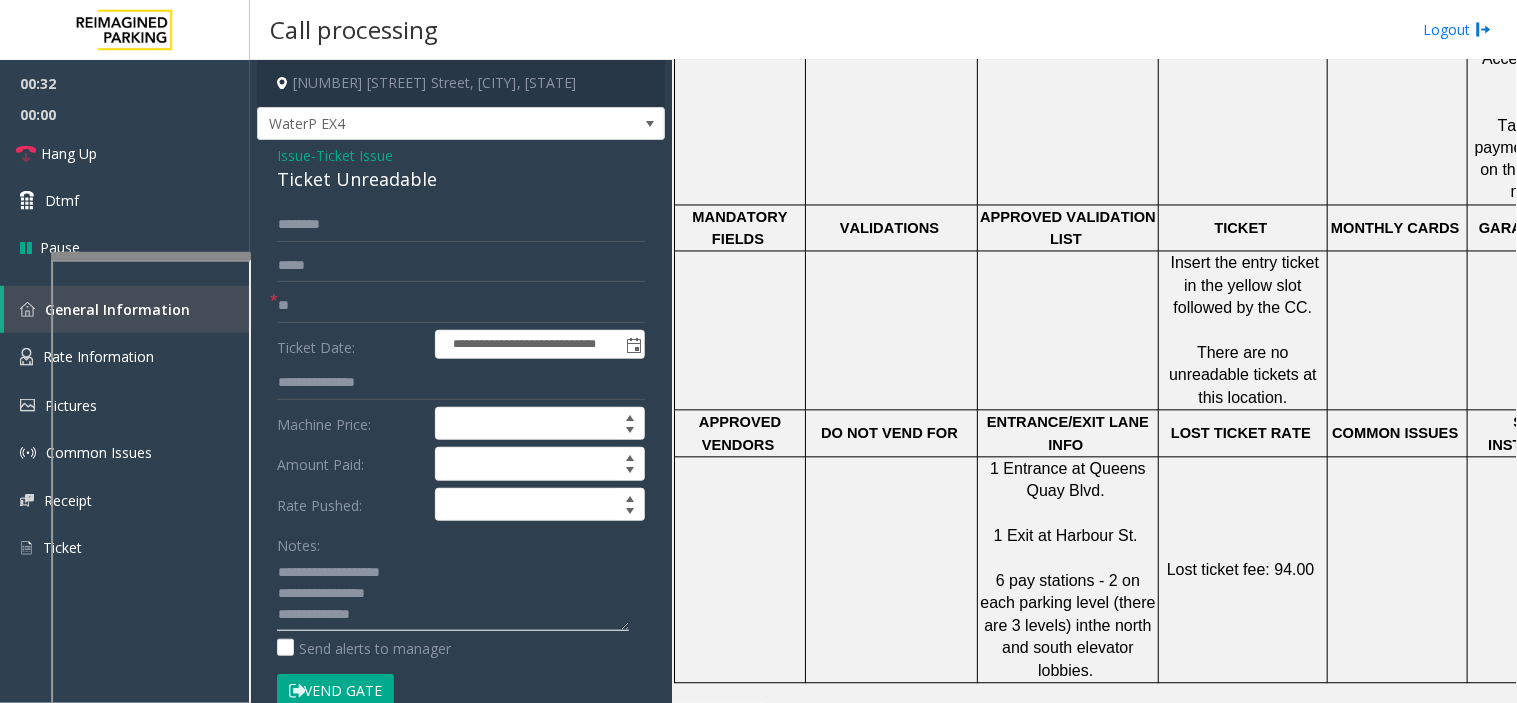 click 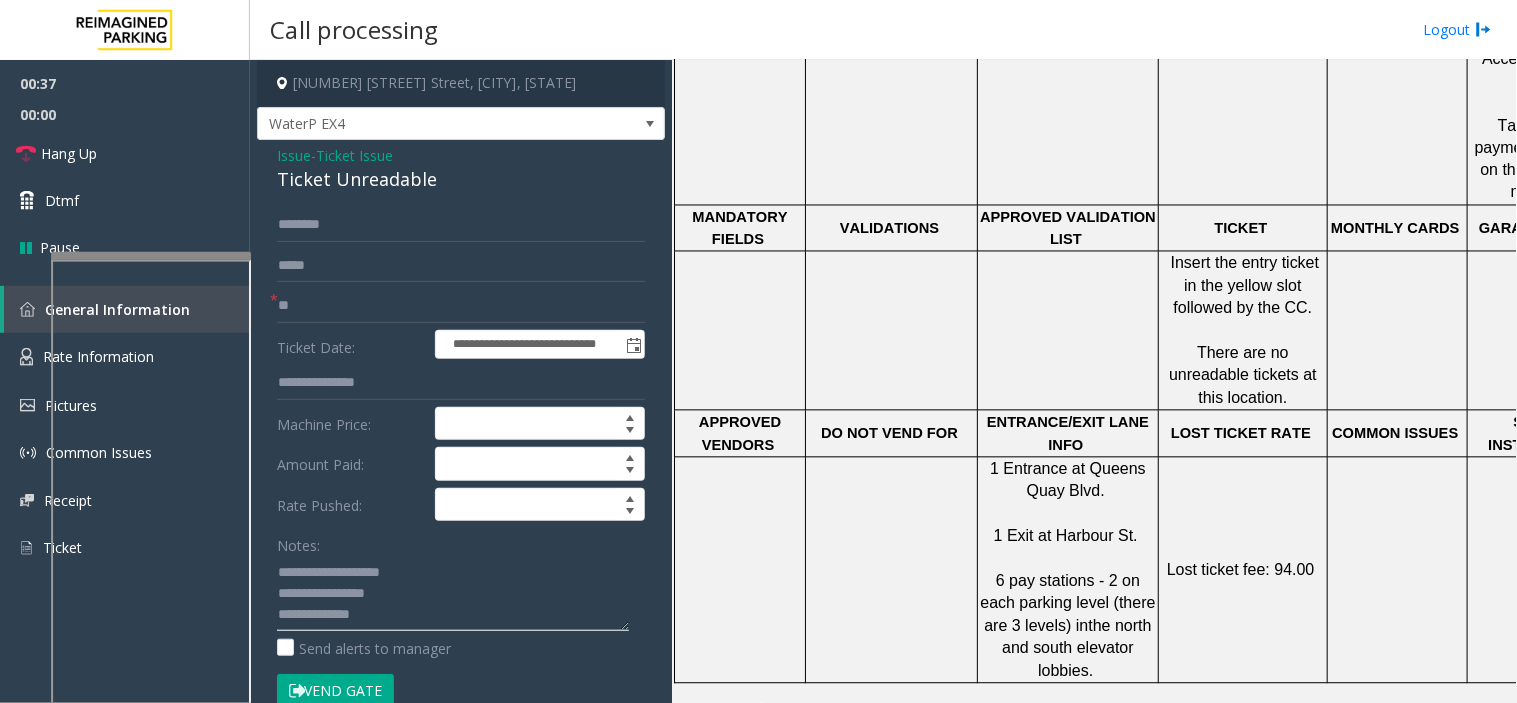 click 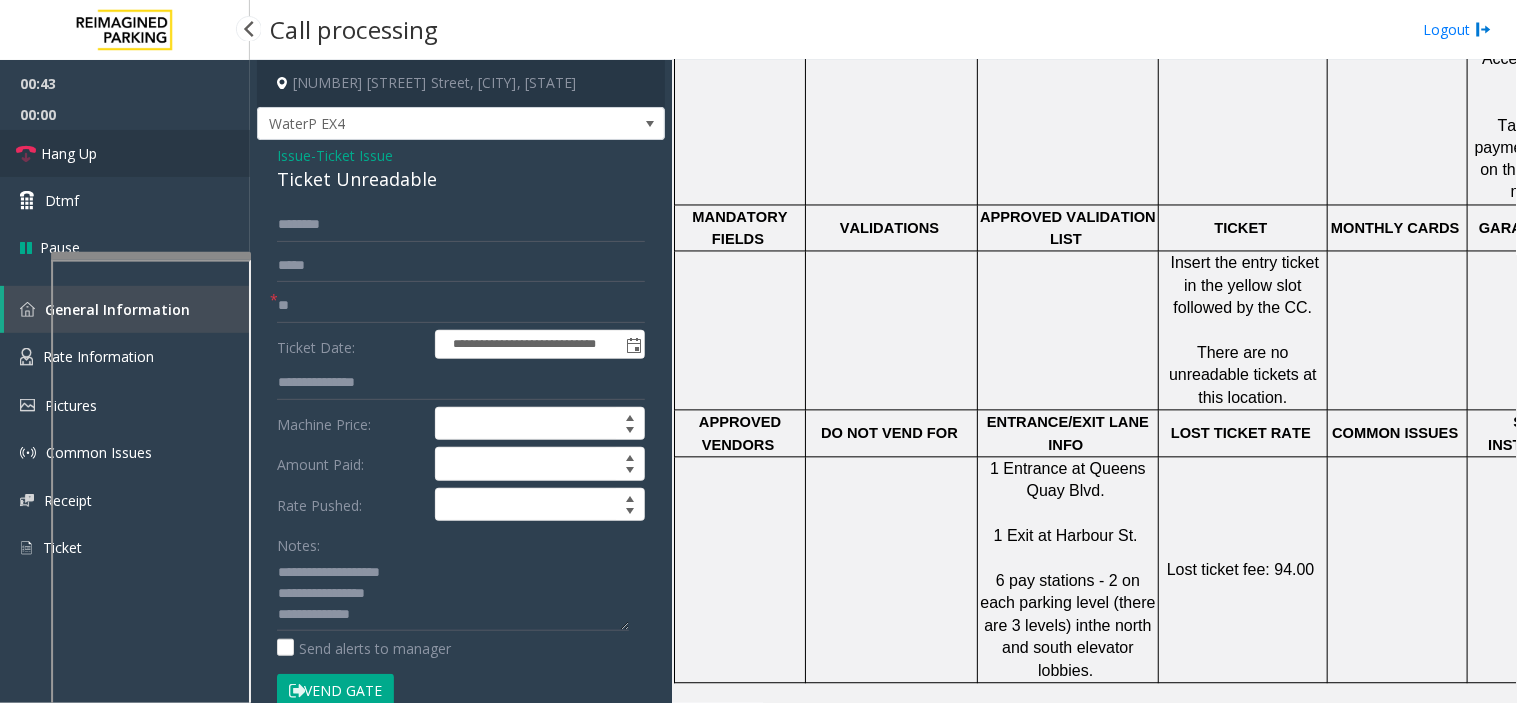 click on "Hang Up" at bounding box center [125, 153] 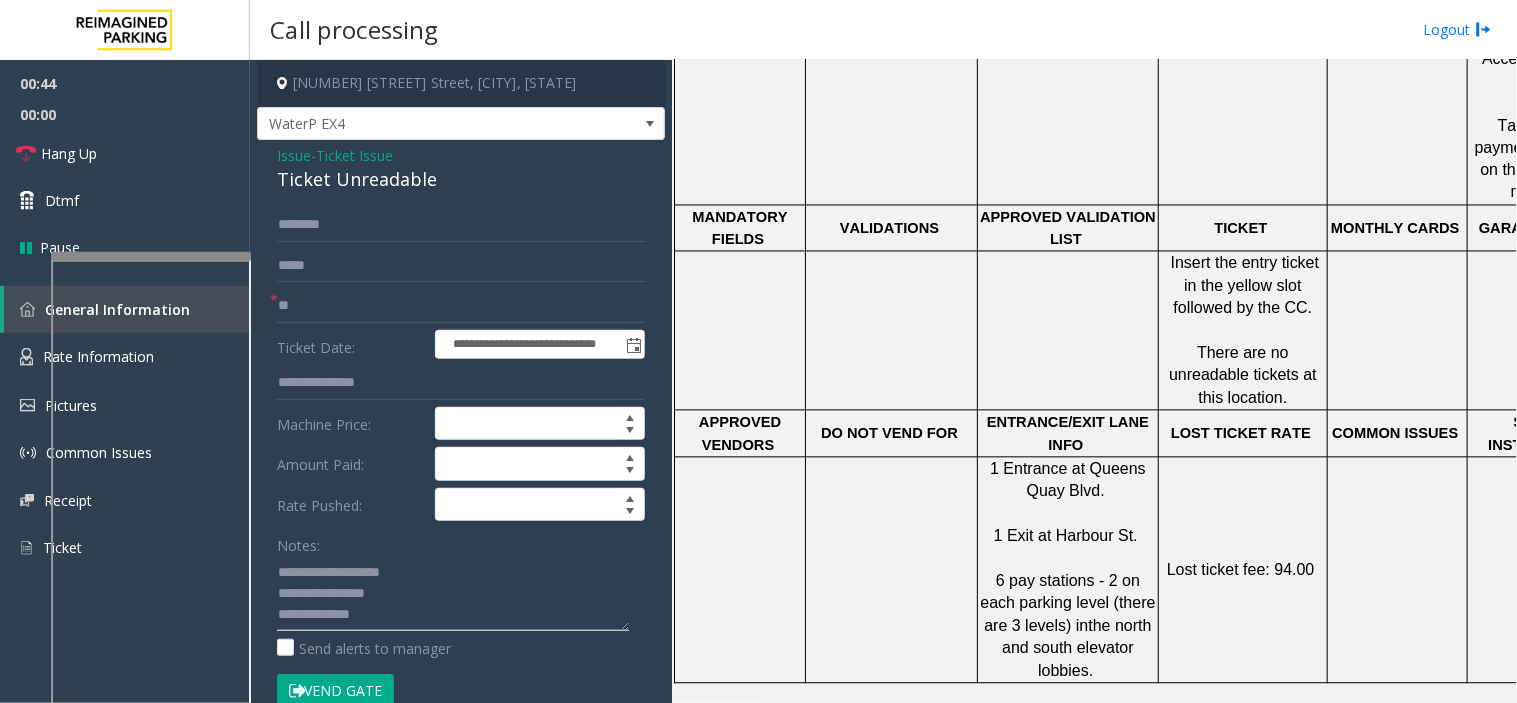 click 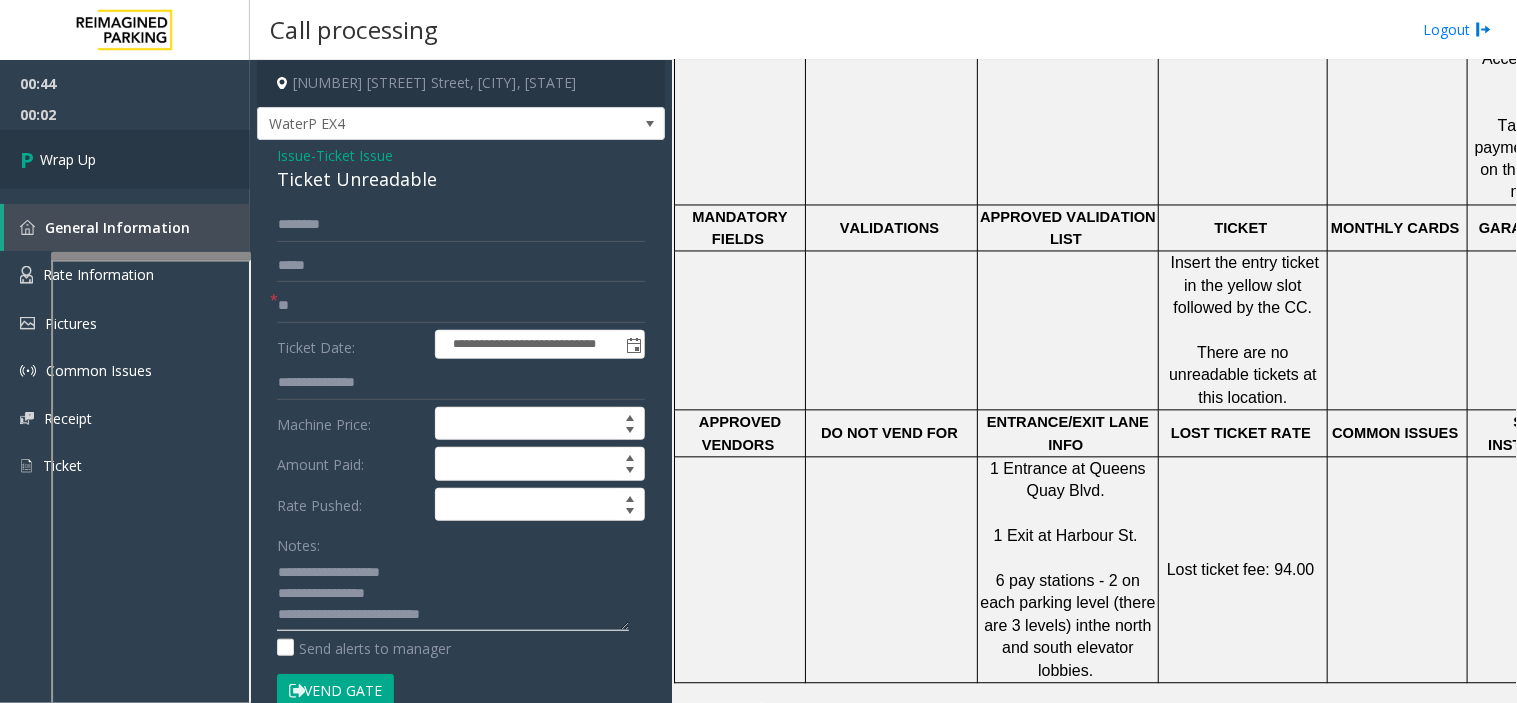 type on "**********" 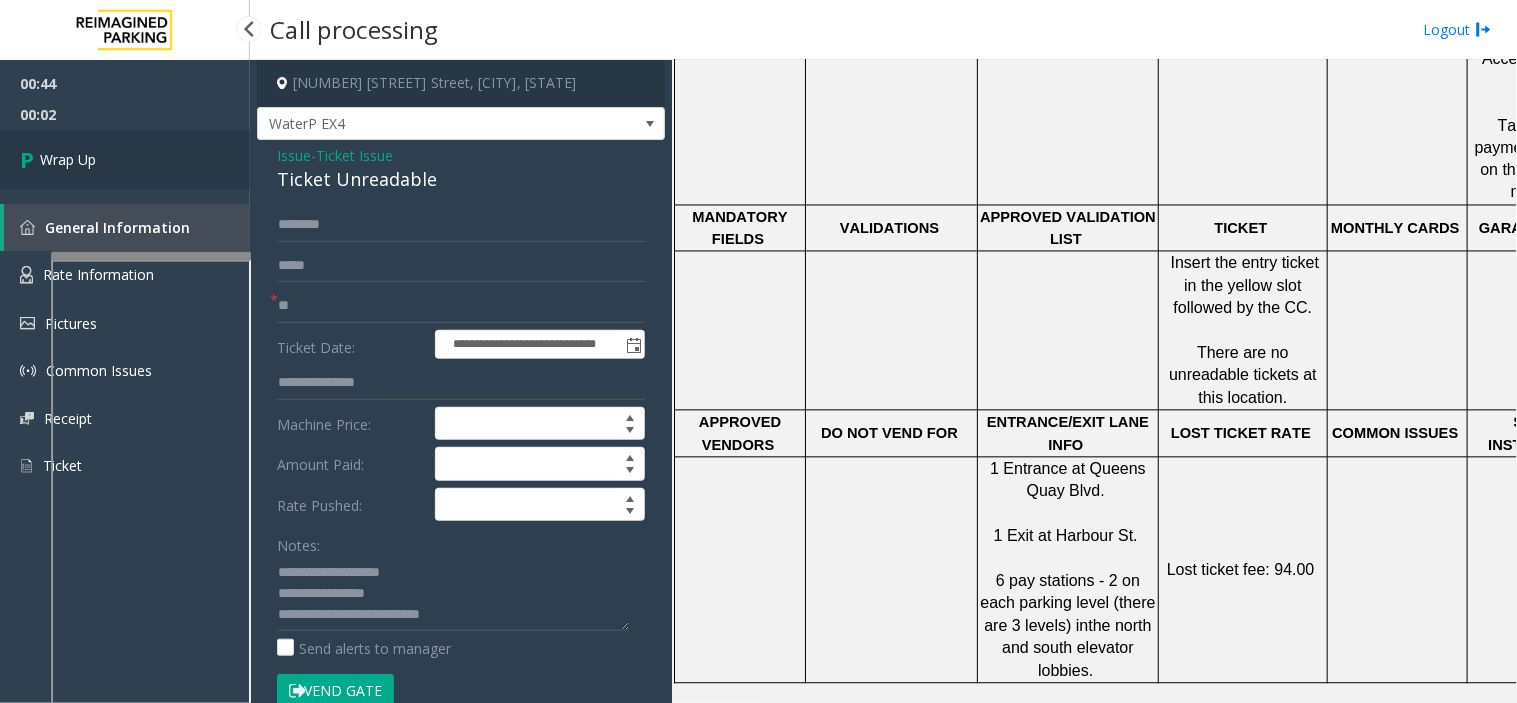 click on "Wrap Up" at bounding box center (125, 159) 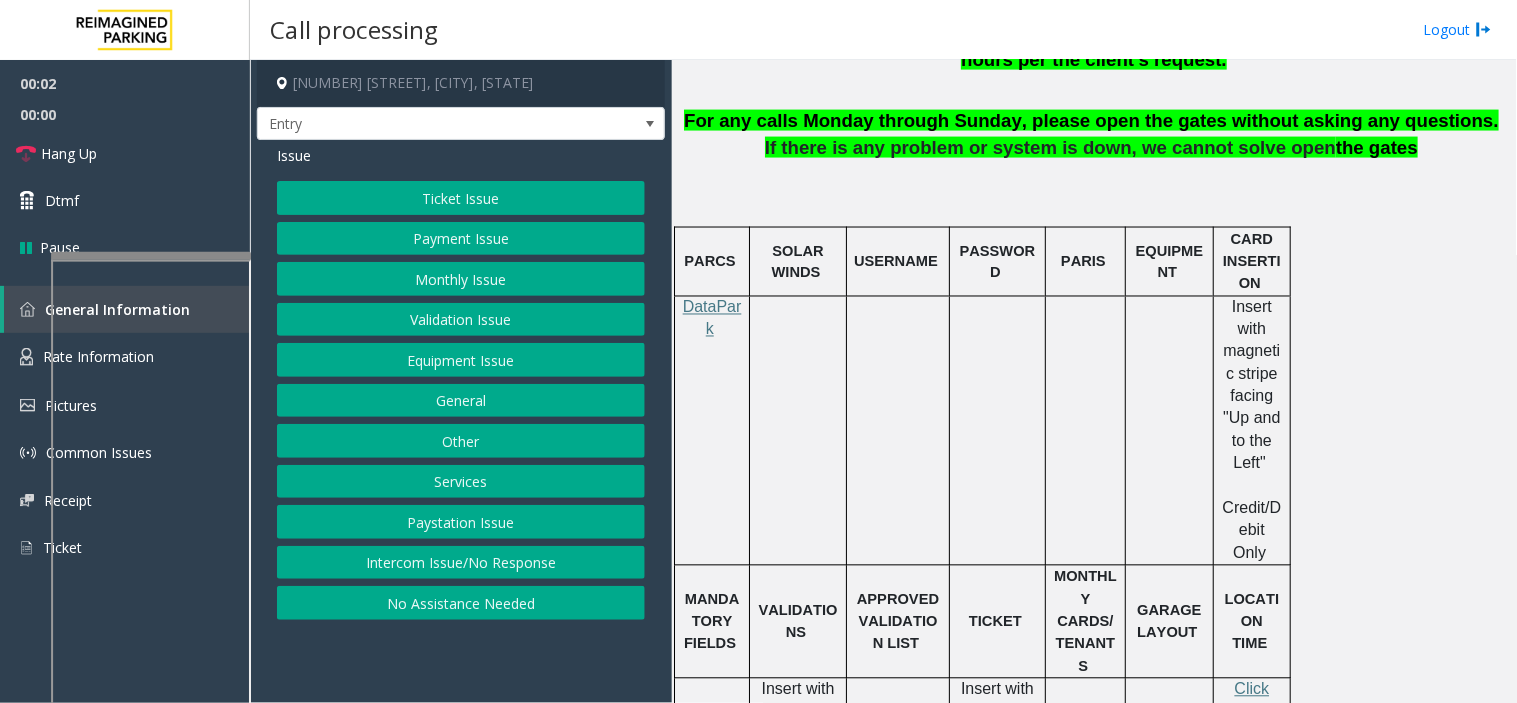 scroll, scrollTop: 777, scrollLeft: 0, axis: vertical 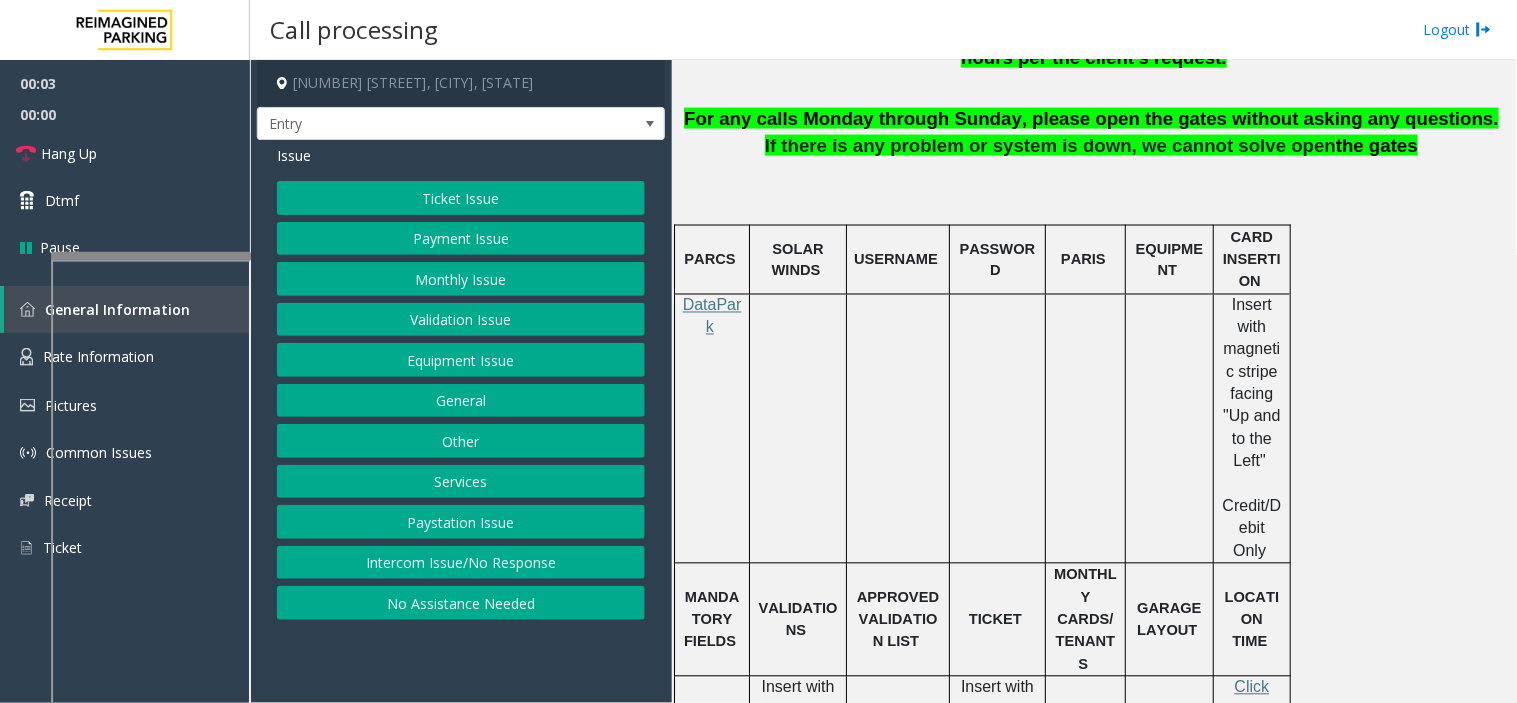 click on "Equipment Issue" 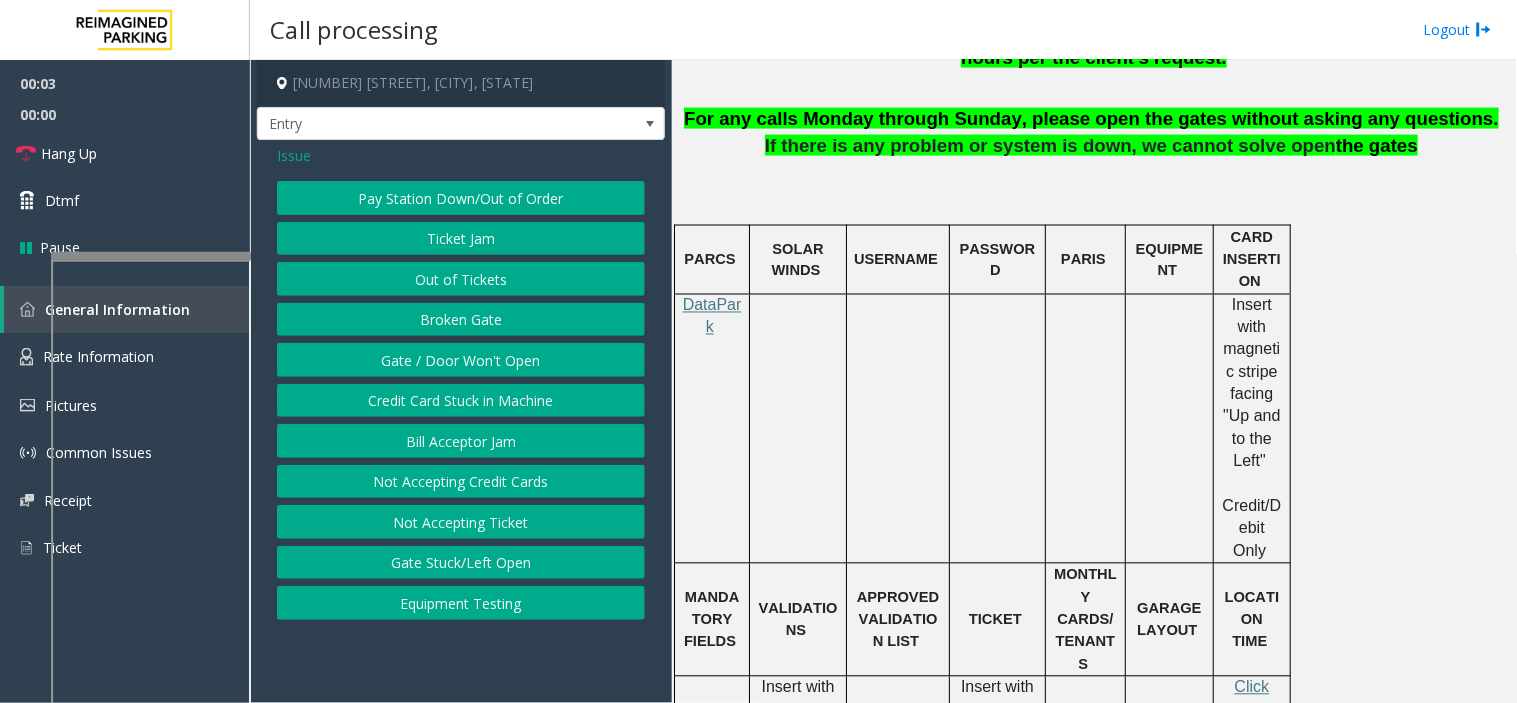 click on "Gate / Door Won't Open" 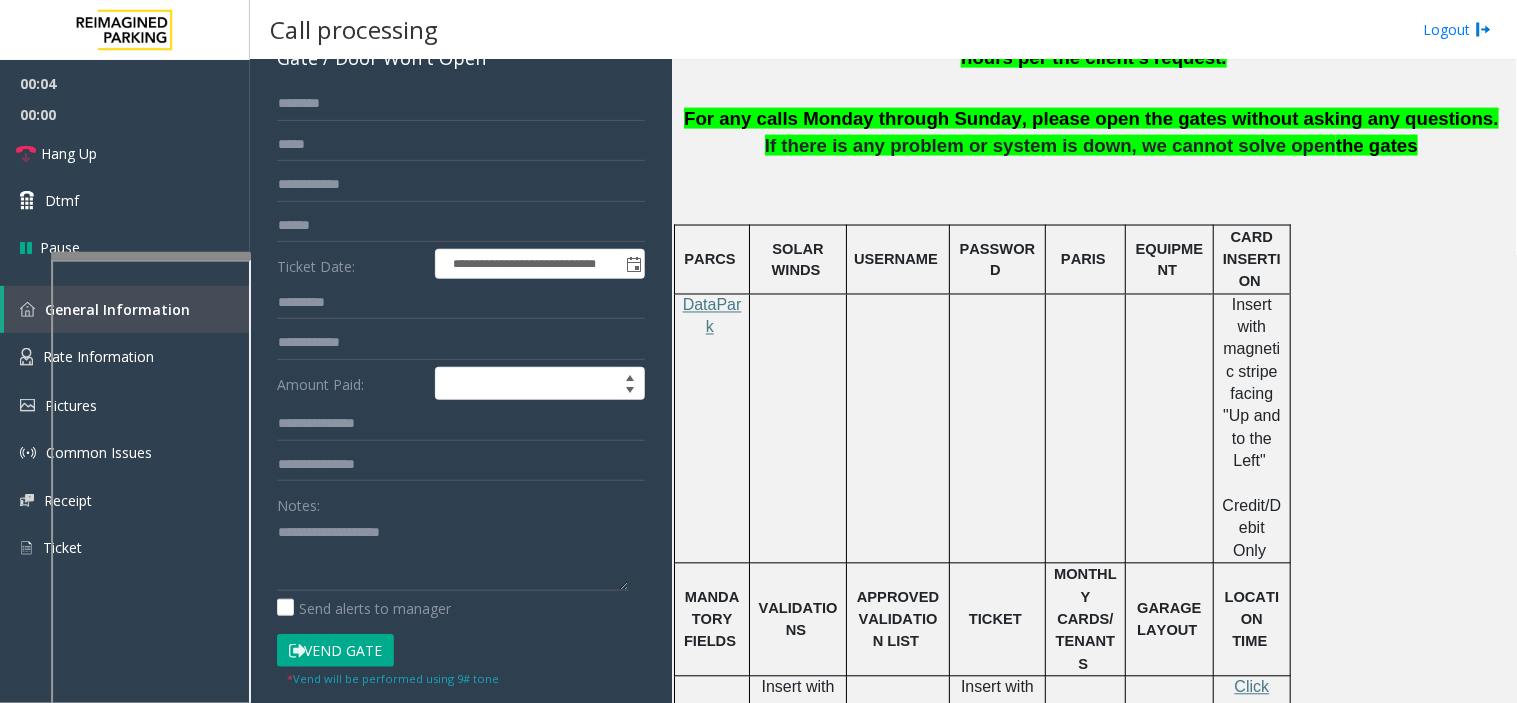 scroll, scrollTop: 222, scrollLeft: 0, axis: vertical 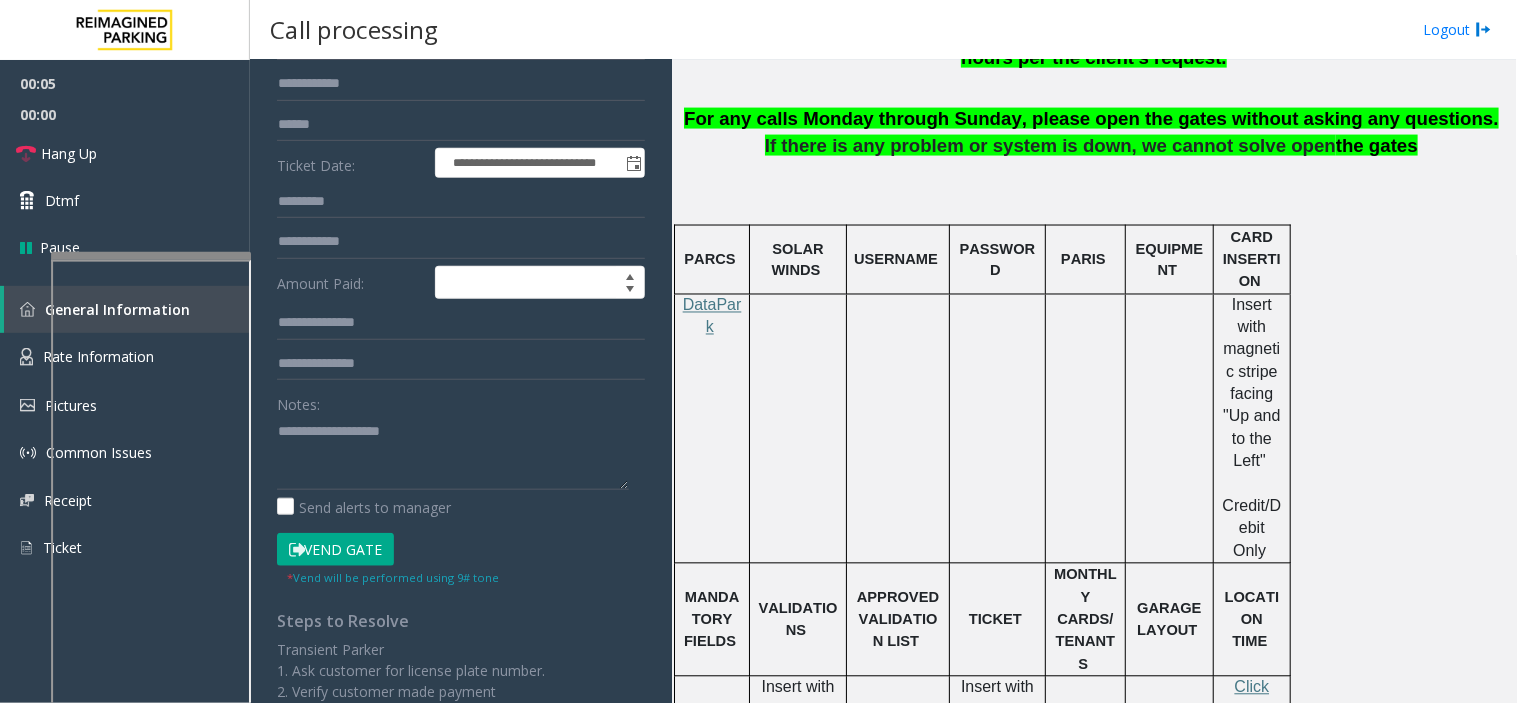 click on "Vend Gate" 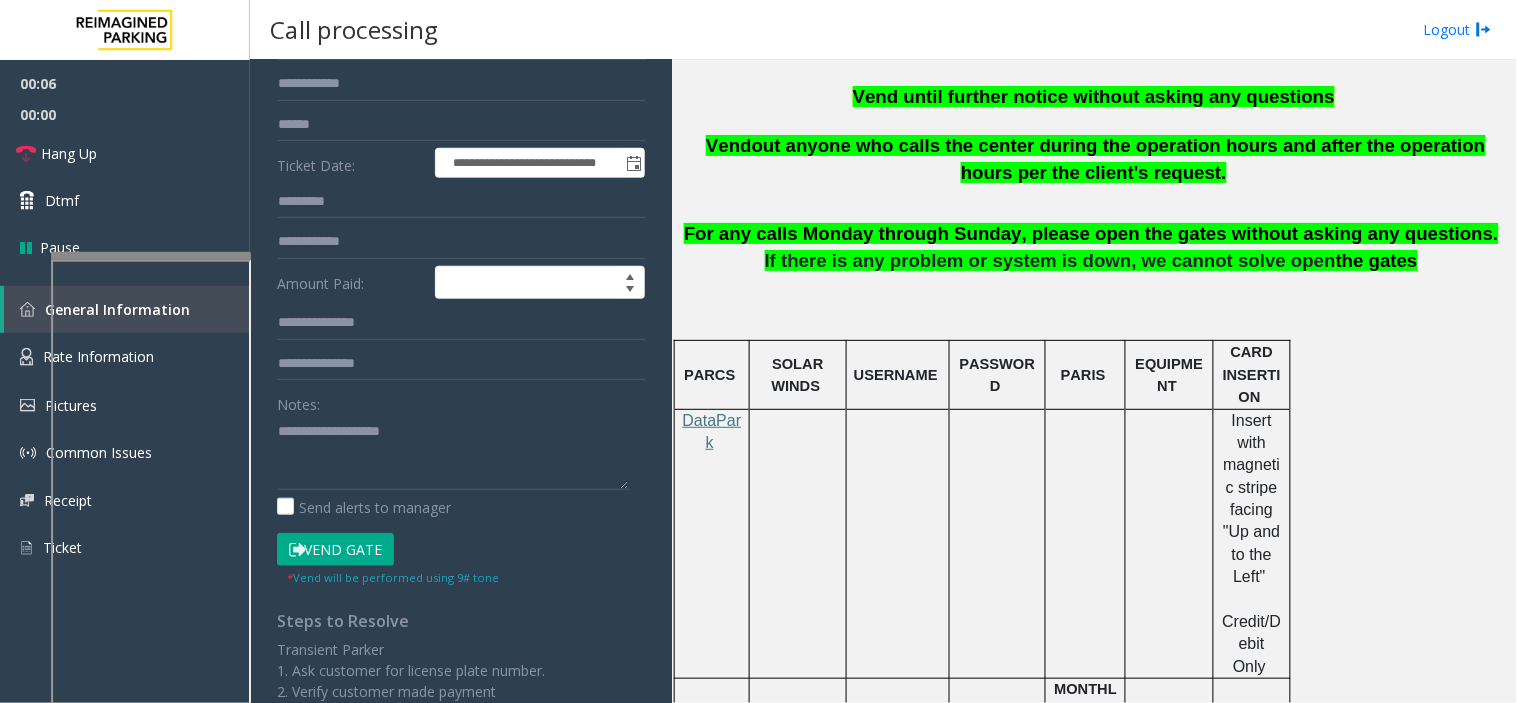 scroll, scrollTop: 444, scrollLeft: 0, axis: vertical 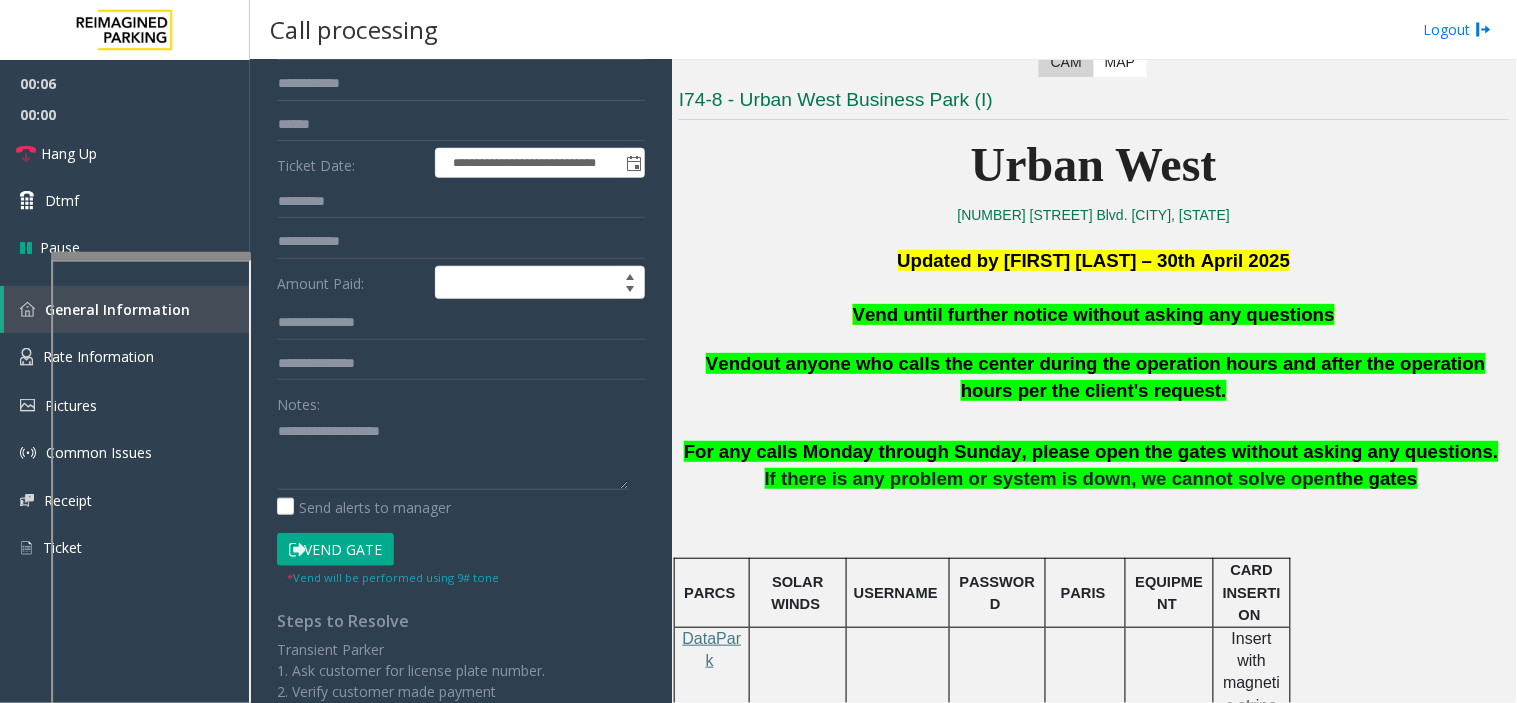 click on "Vend until further notice without asking any questions" 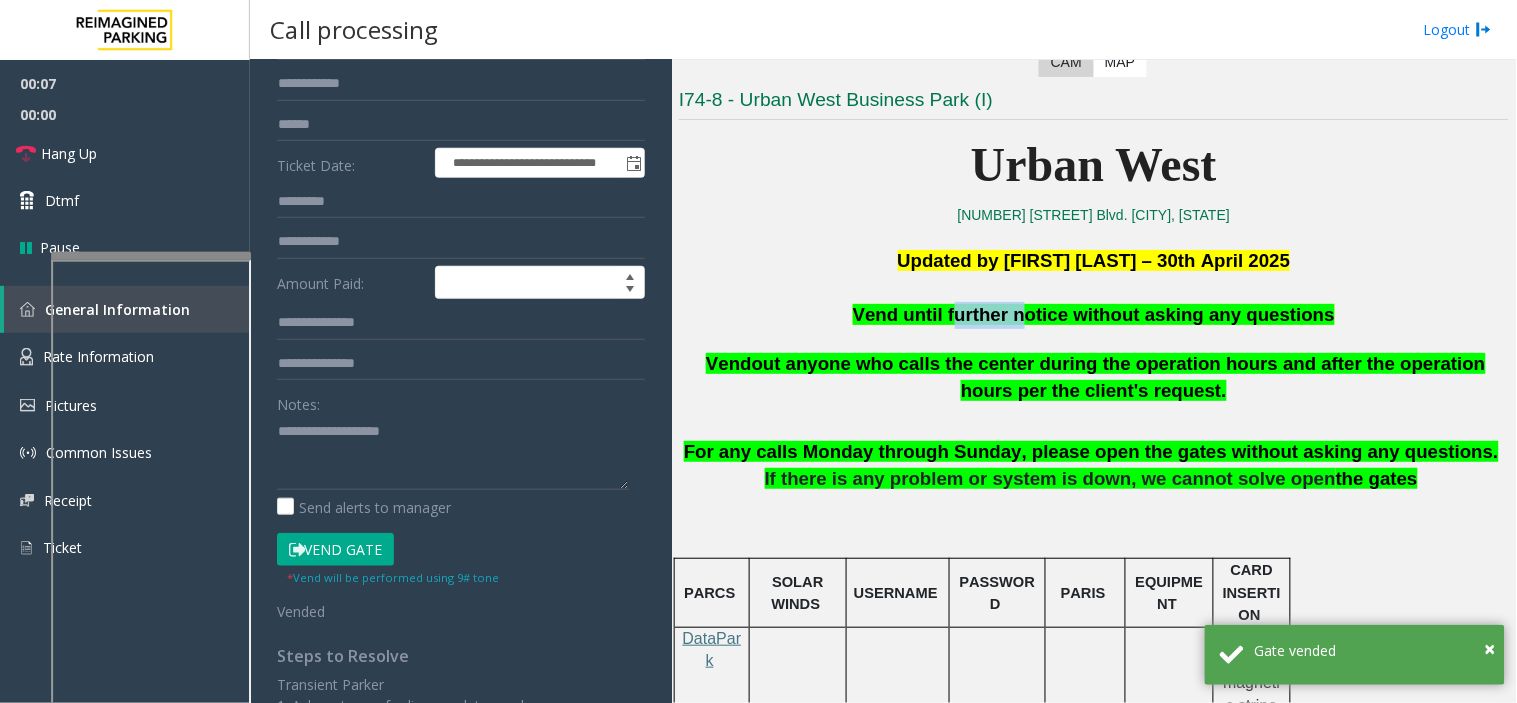 click on "Vend until further notice without asking any questions" 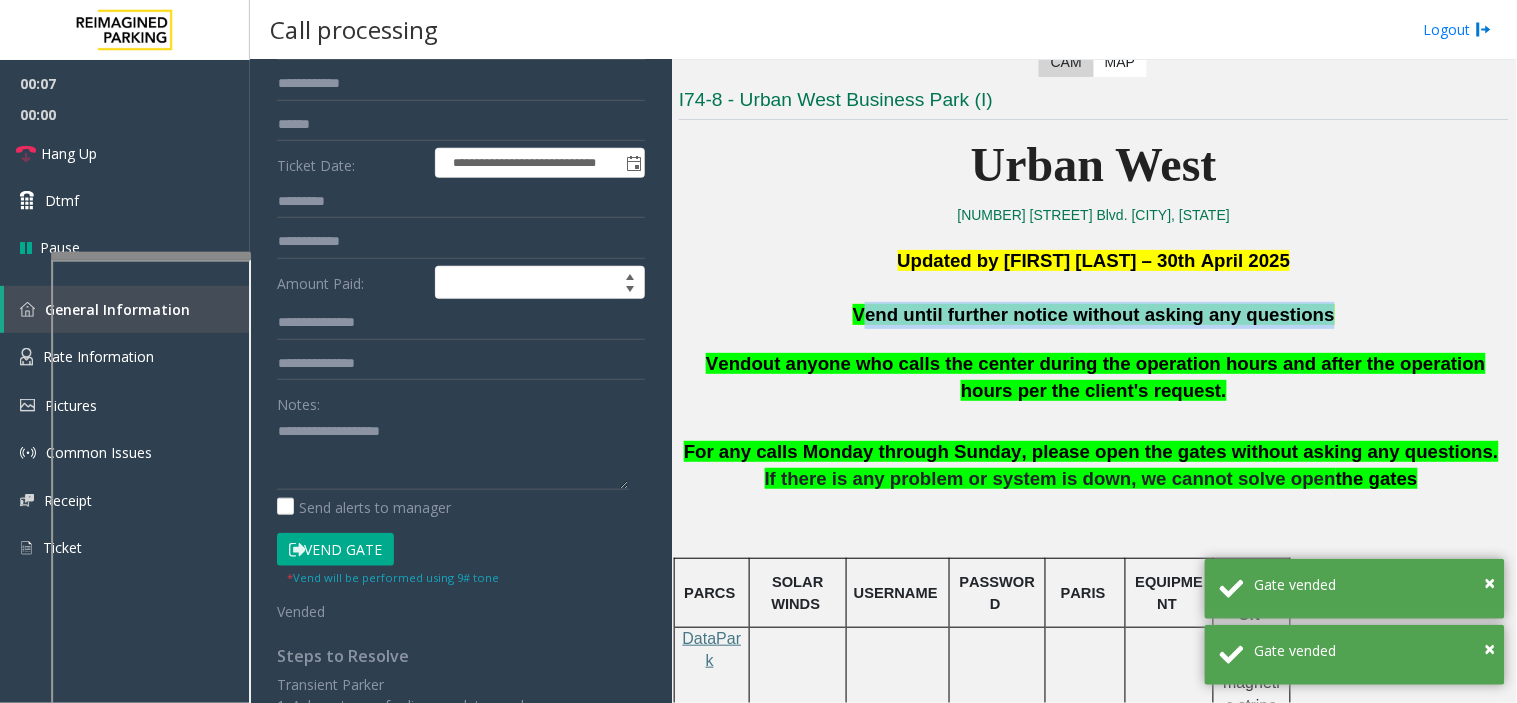 click on "Vend until further notice without asking any questions" 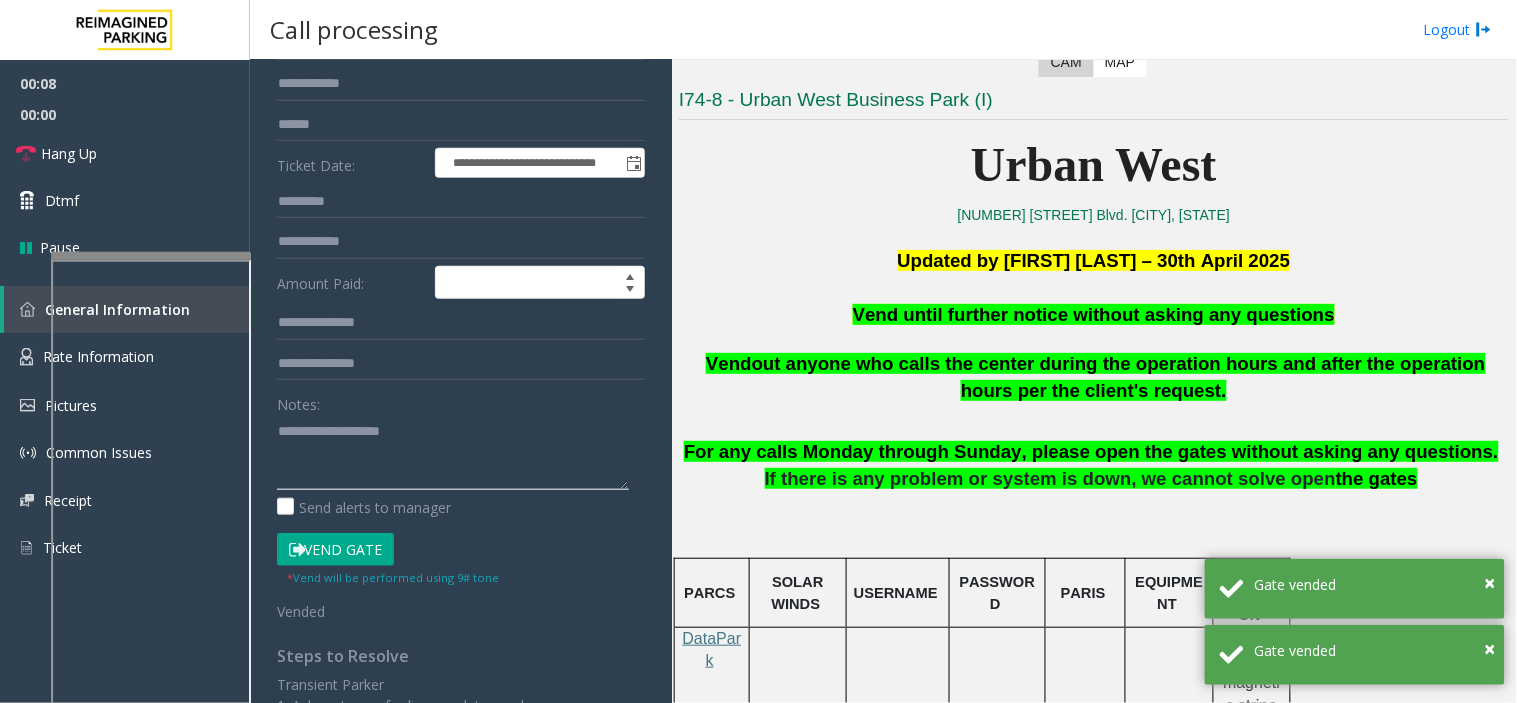 click 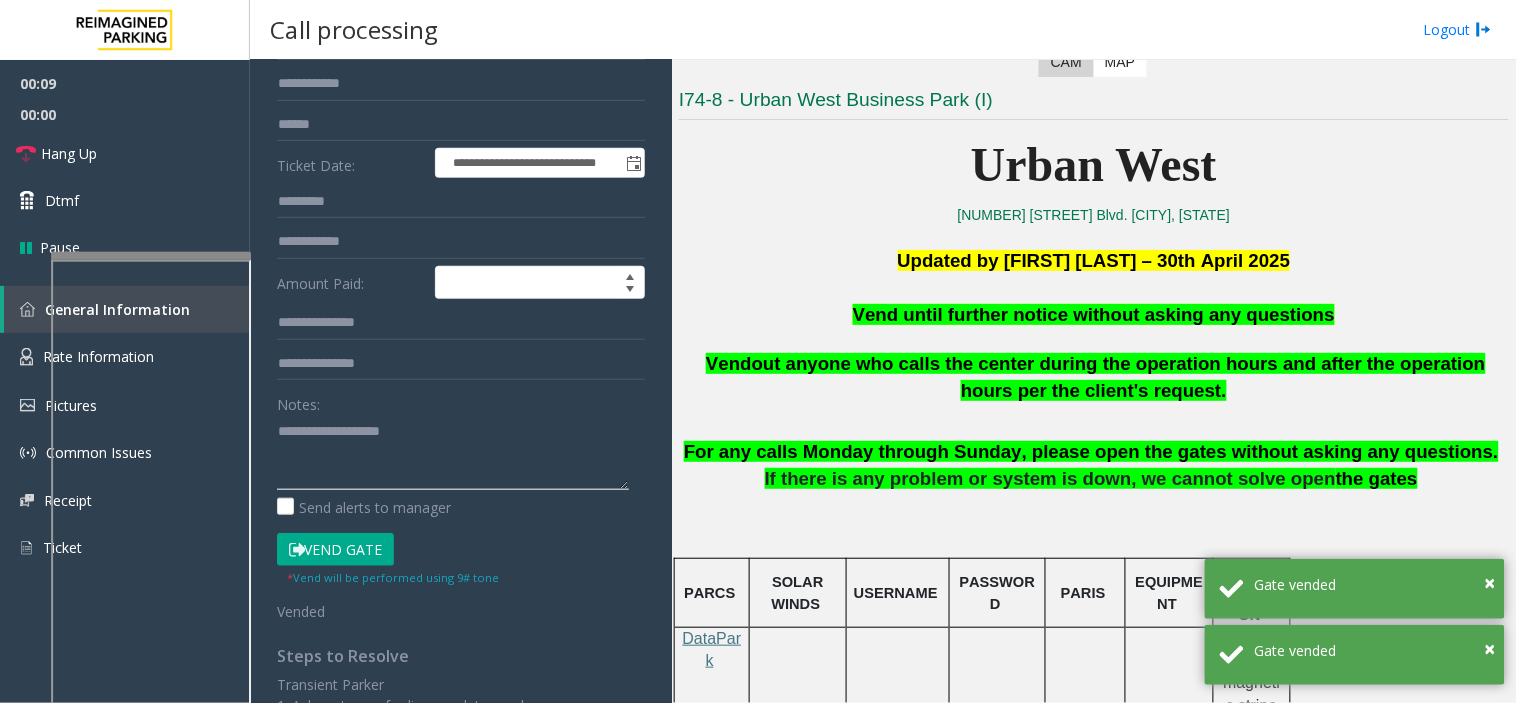paste on "**********" 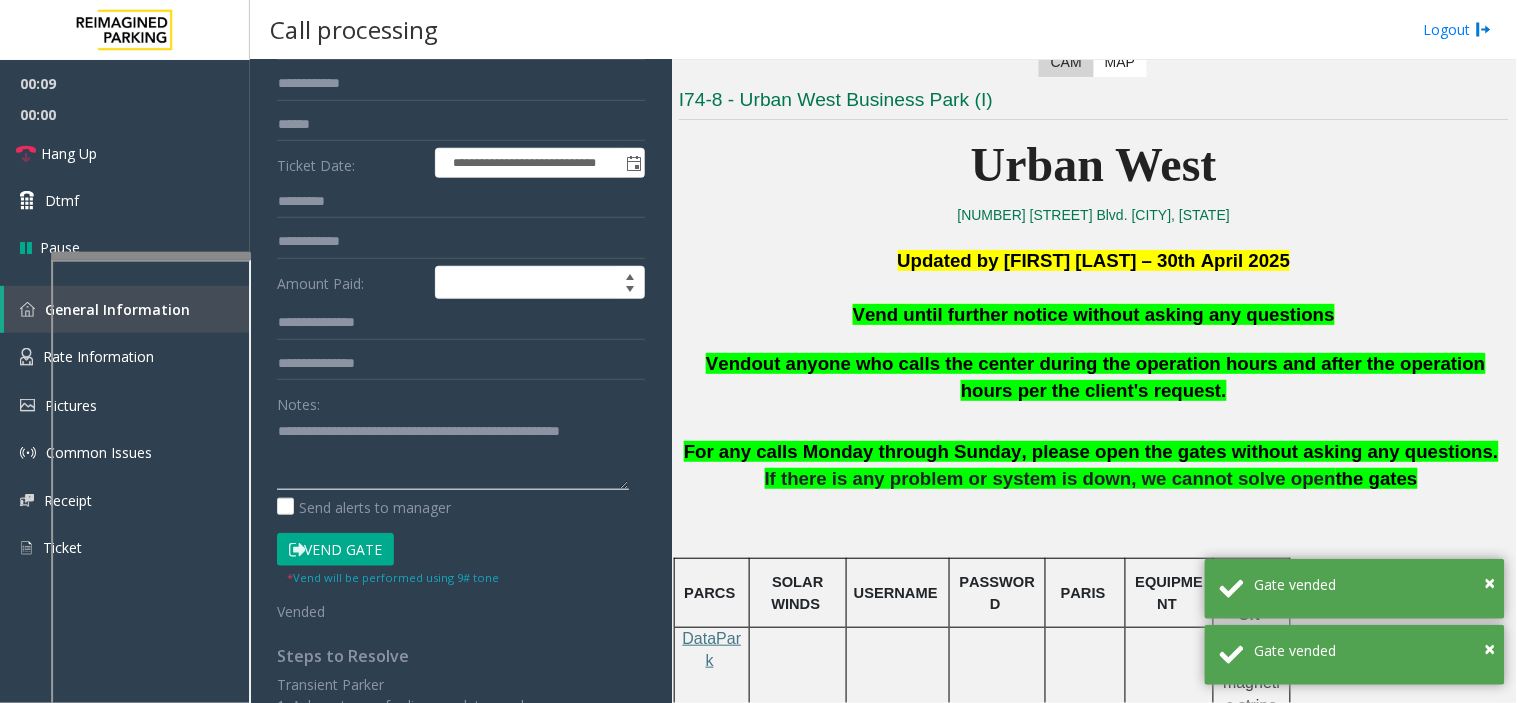 scroll, scrollTop: 0, scrollLeft: 0, axis: both 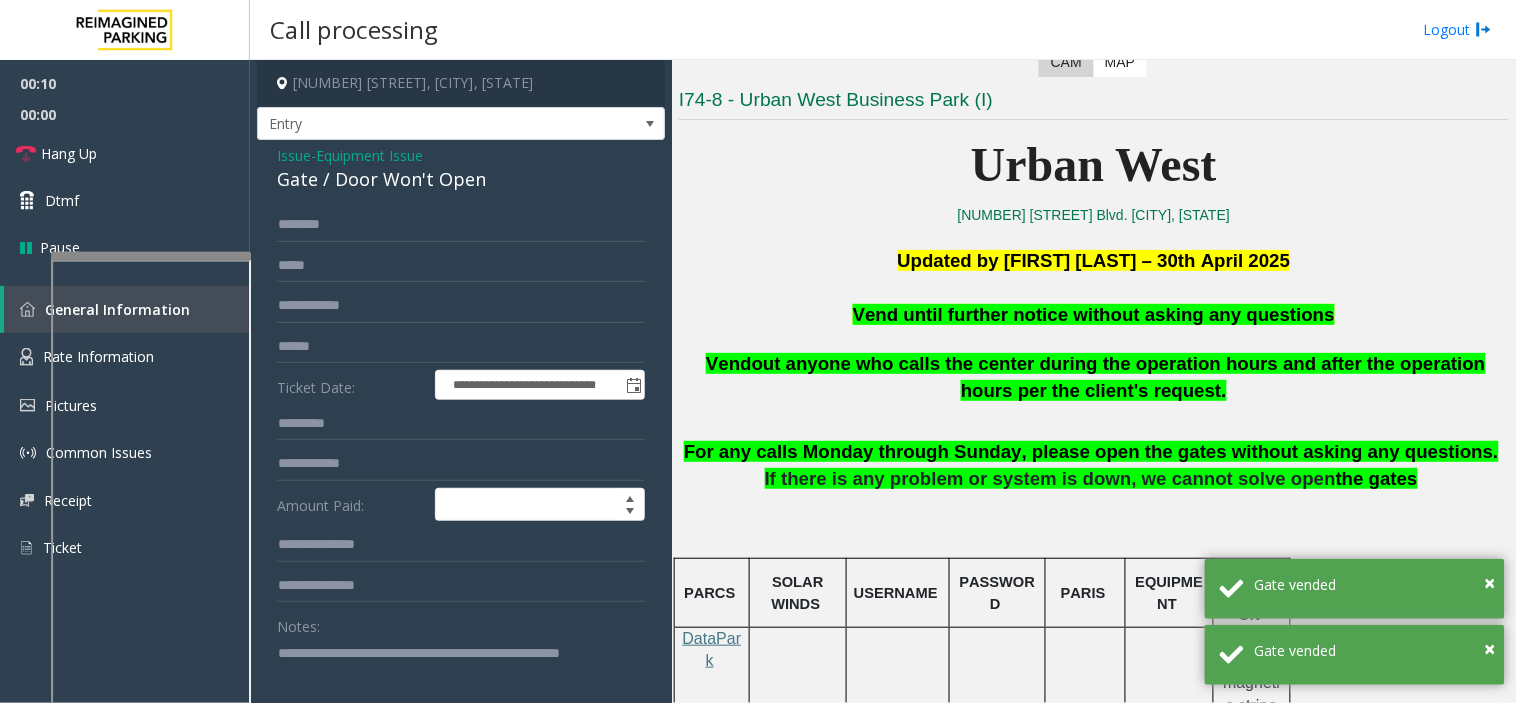 type on "**********" 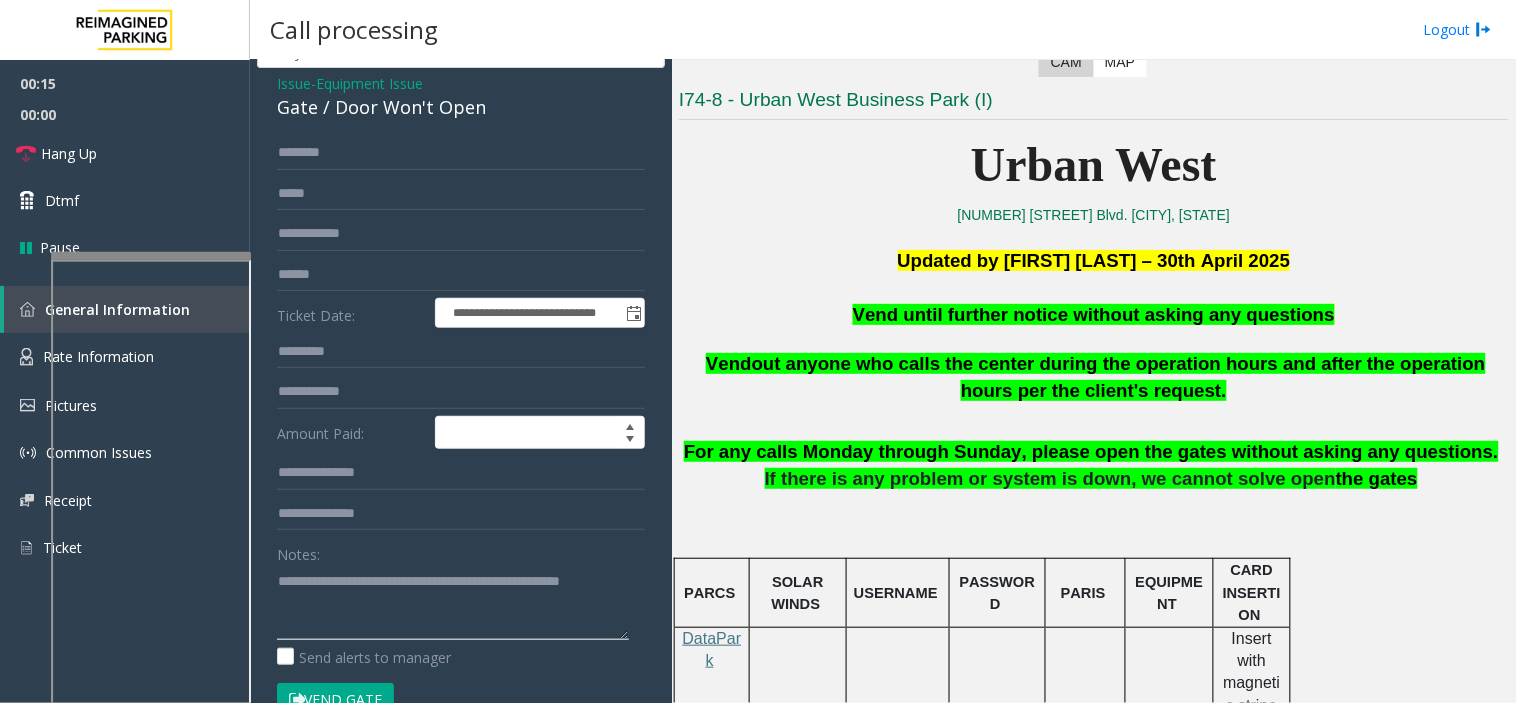 scroll, scrollTop: 111, scrollLeft: 0, axis: vertical 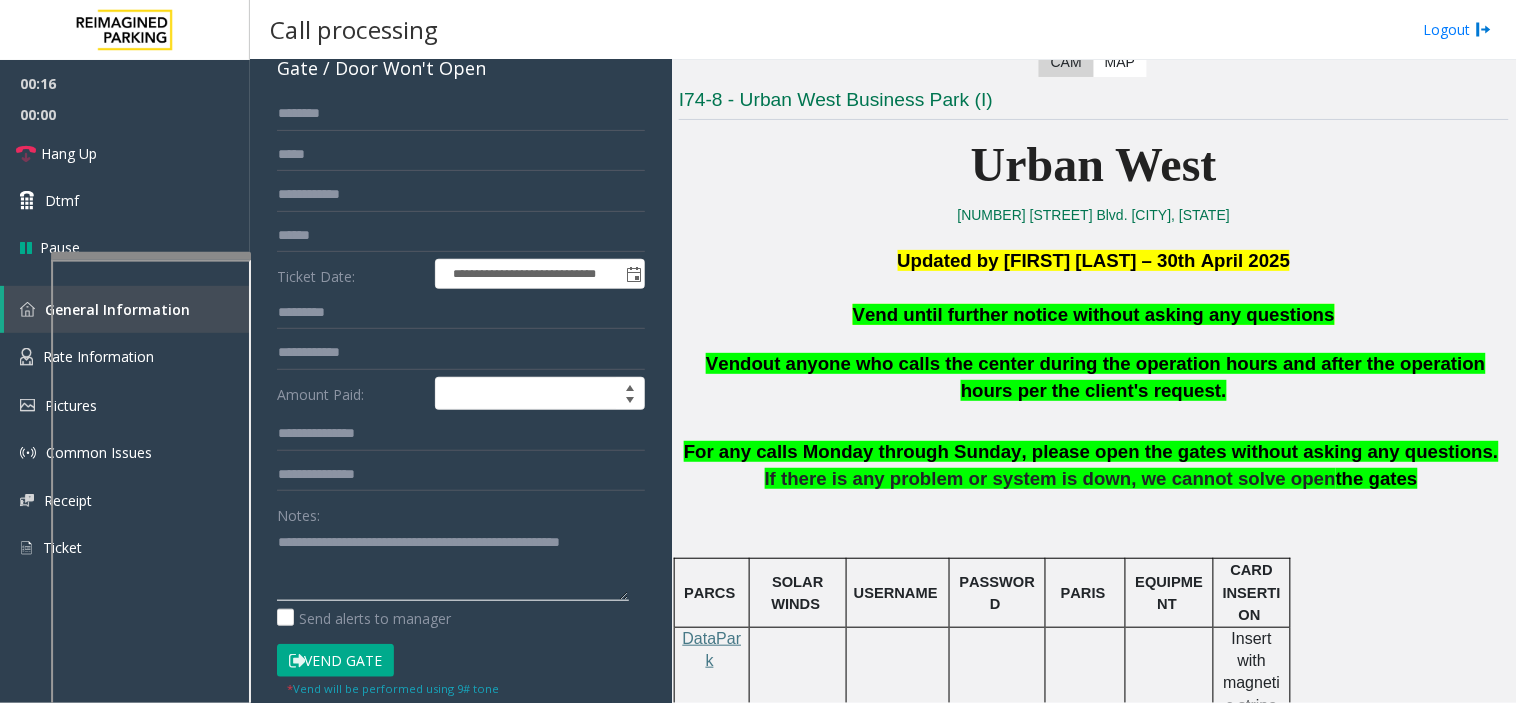 click 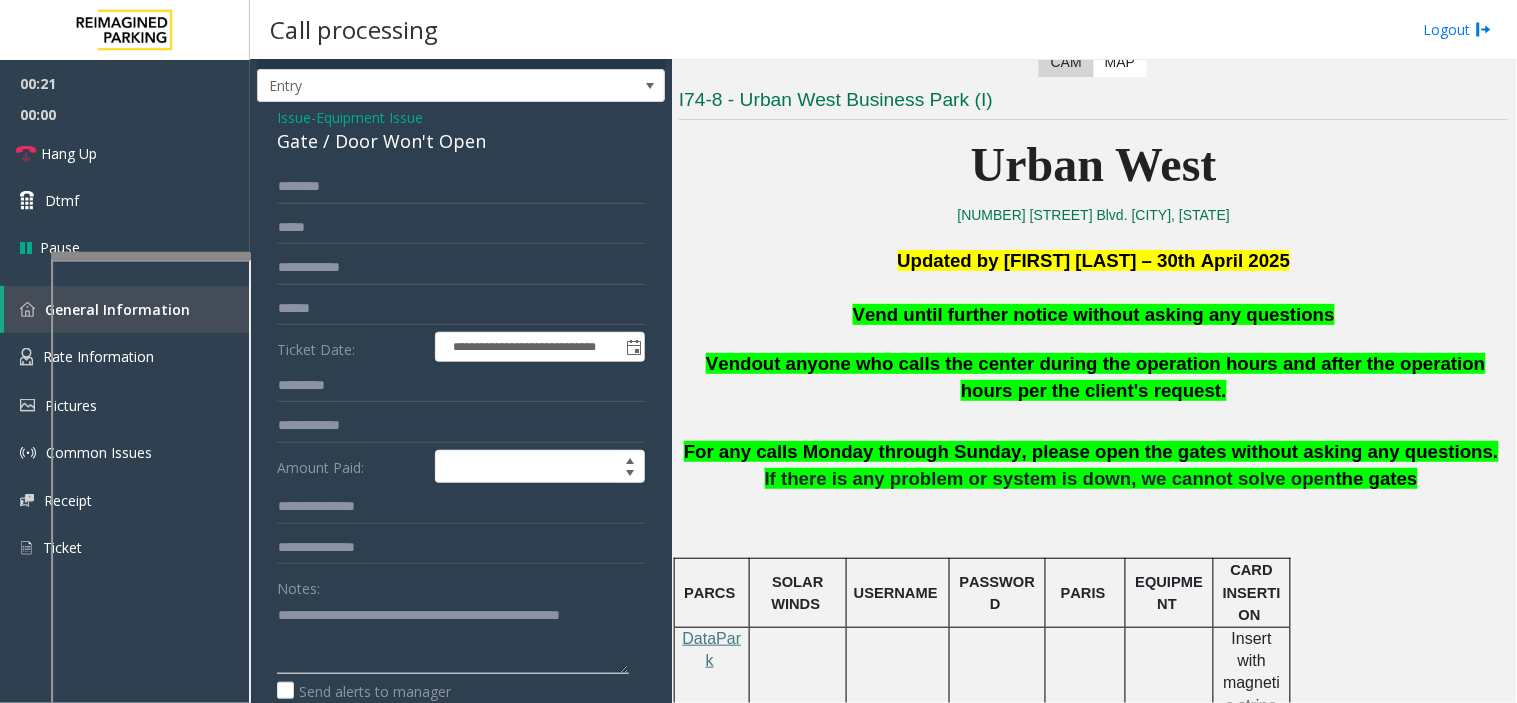 scroll, scrollTop: 0, scrollLeft: 0, axis: both 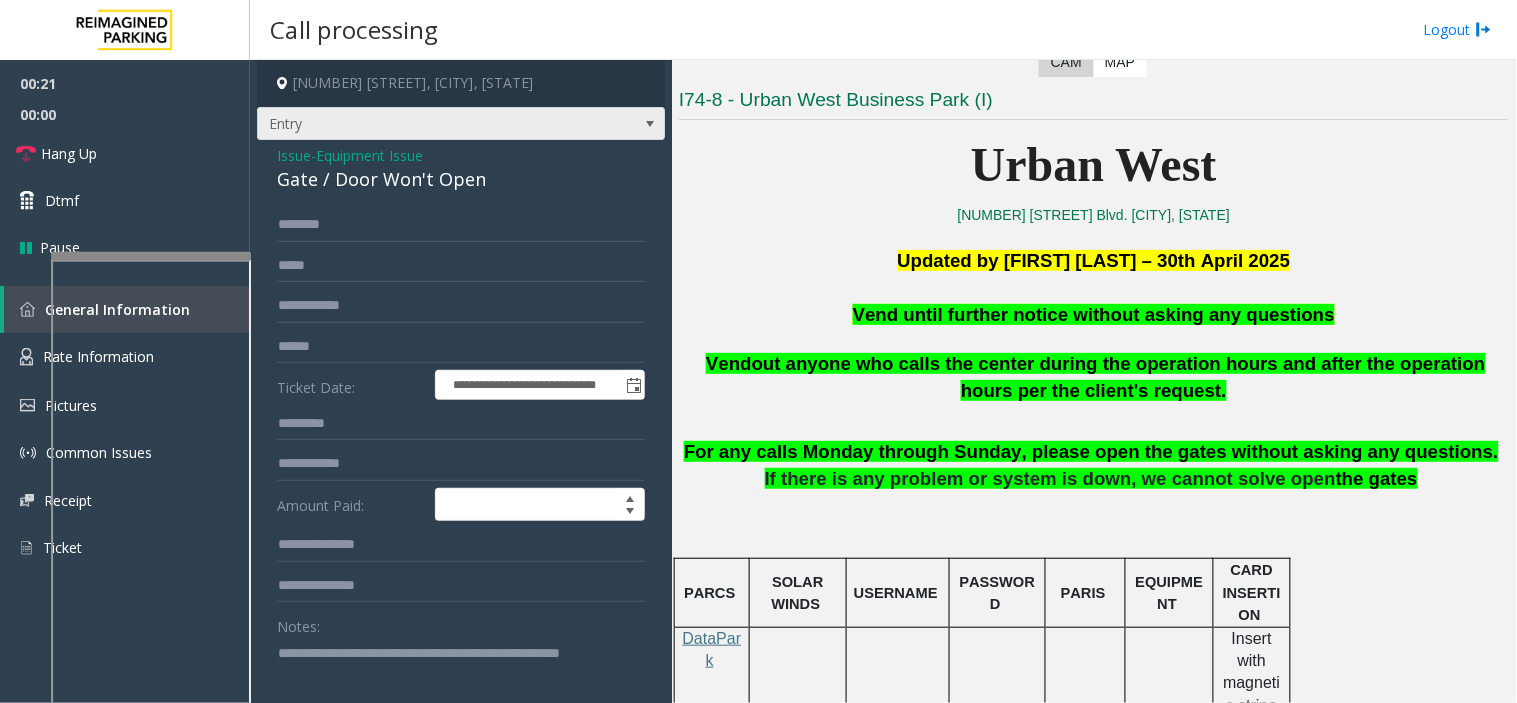 click on "Entry" at bounding box center (420, 124) 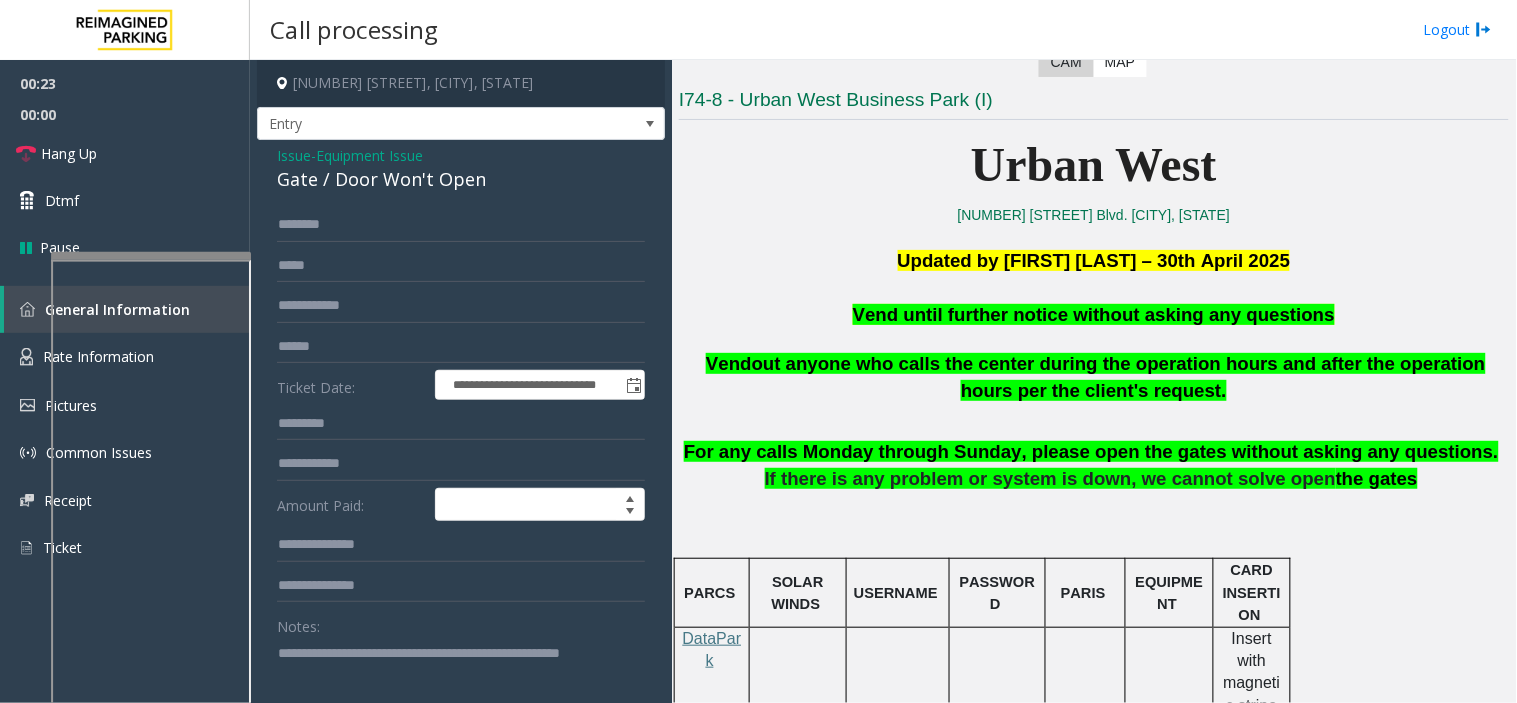 click on "Urban West" 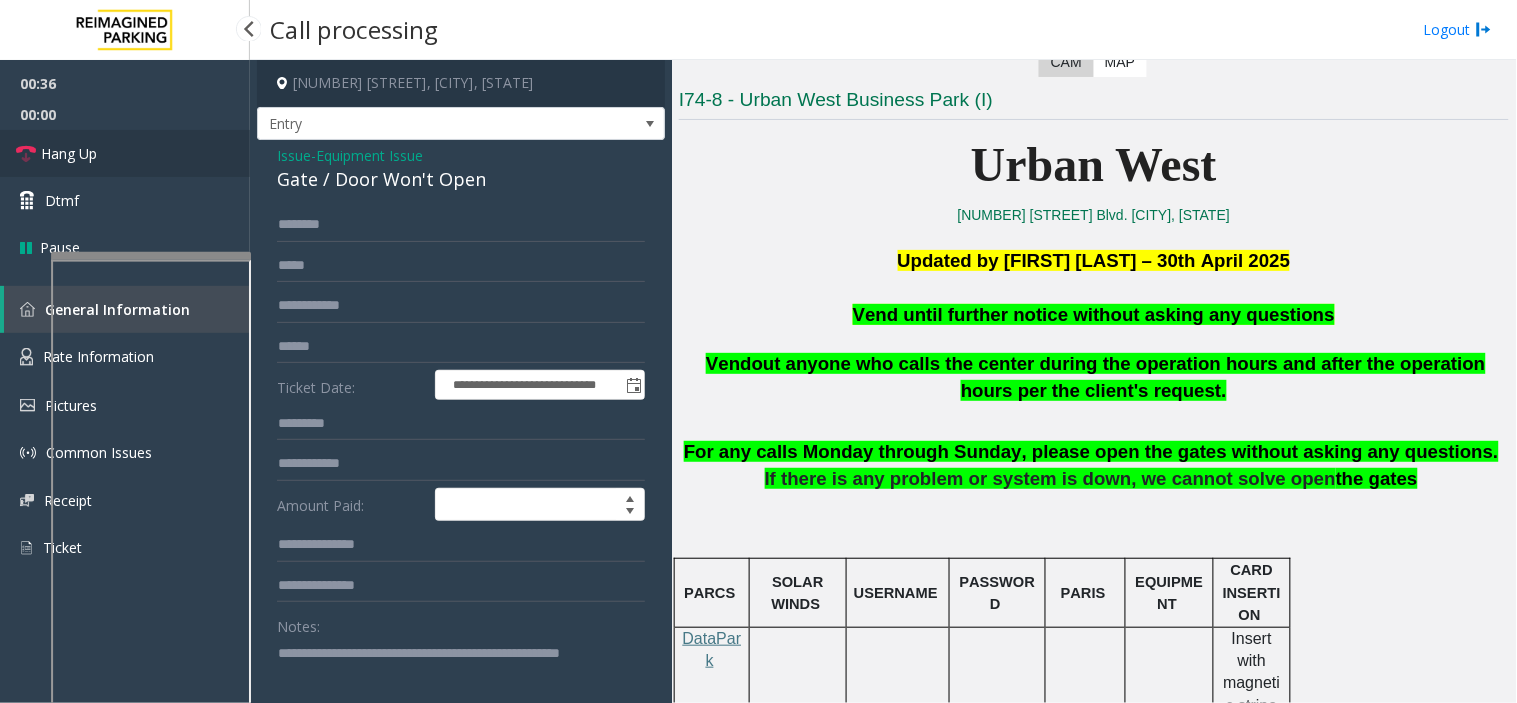 click on "Hang Up" at bounding box center [125, 153] 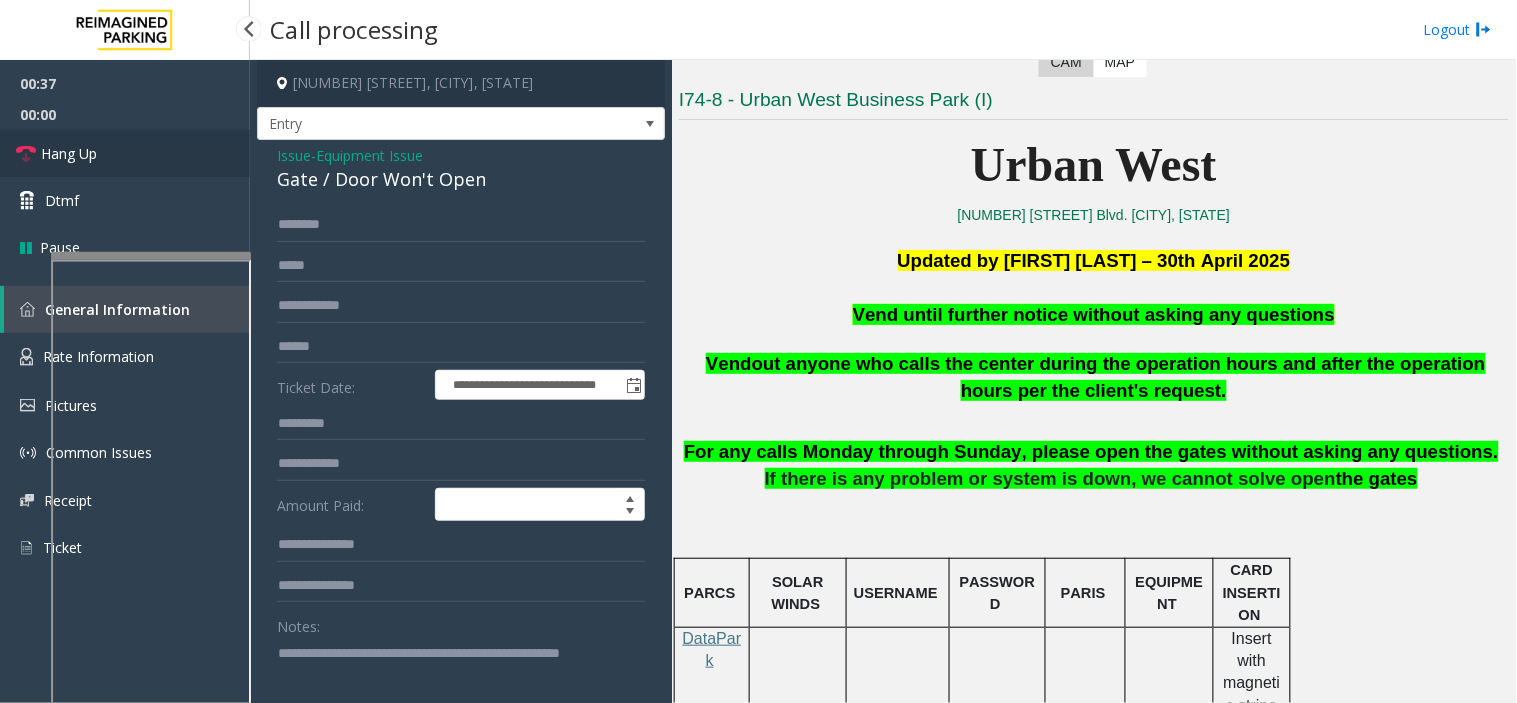 click on "Hang Up" at bounding box center [125, 153] 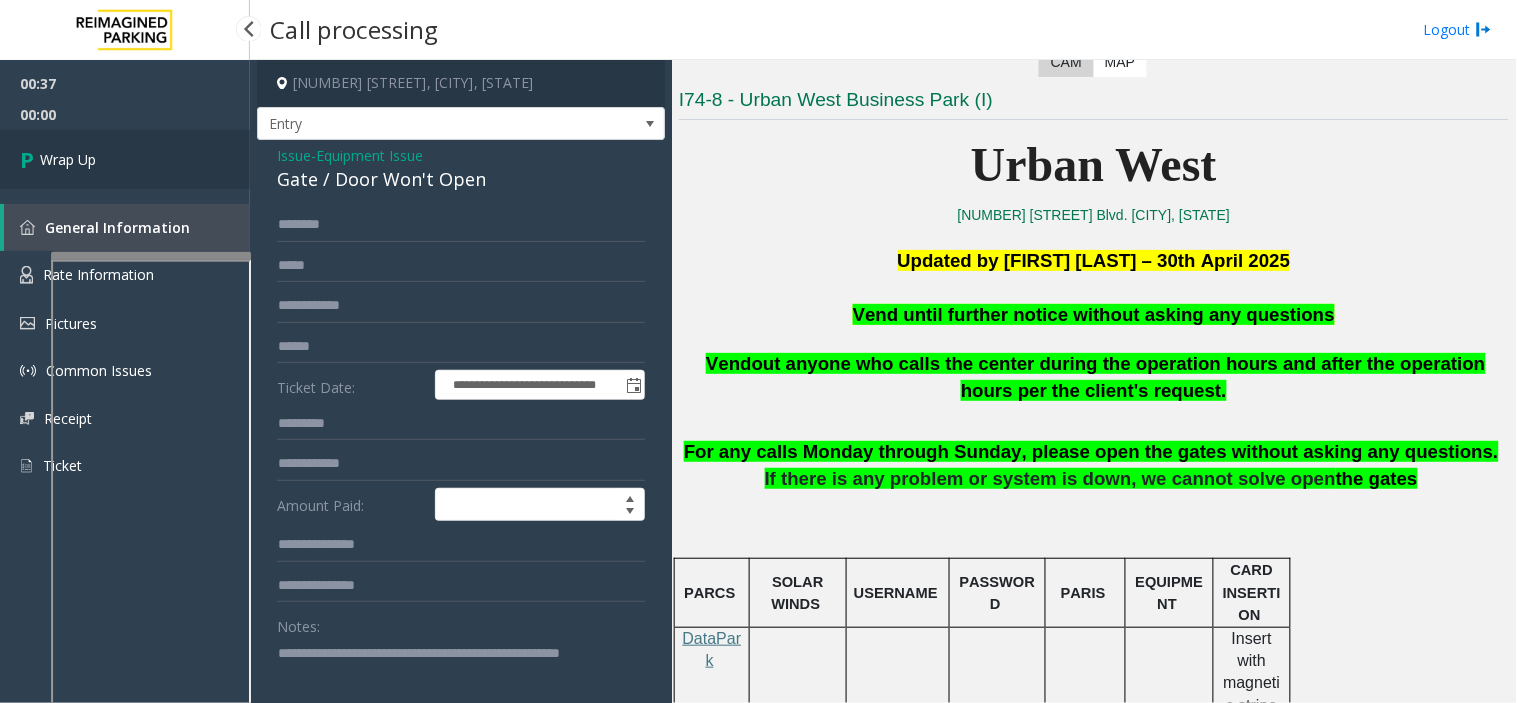 click on "Wrap Up" at bounding box center (125, 159) 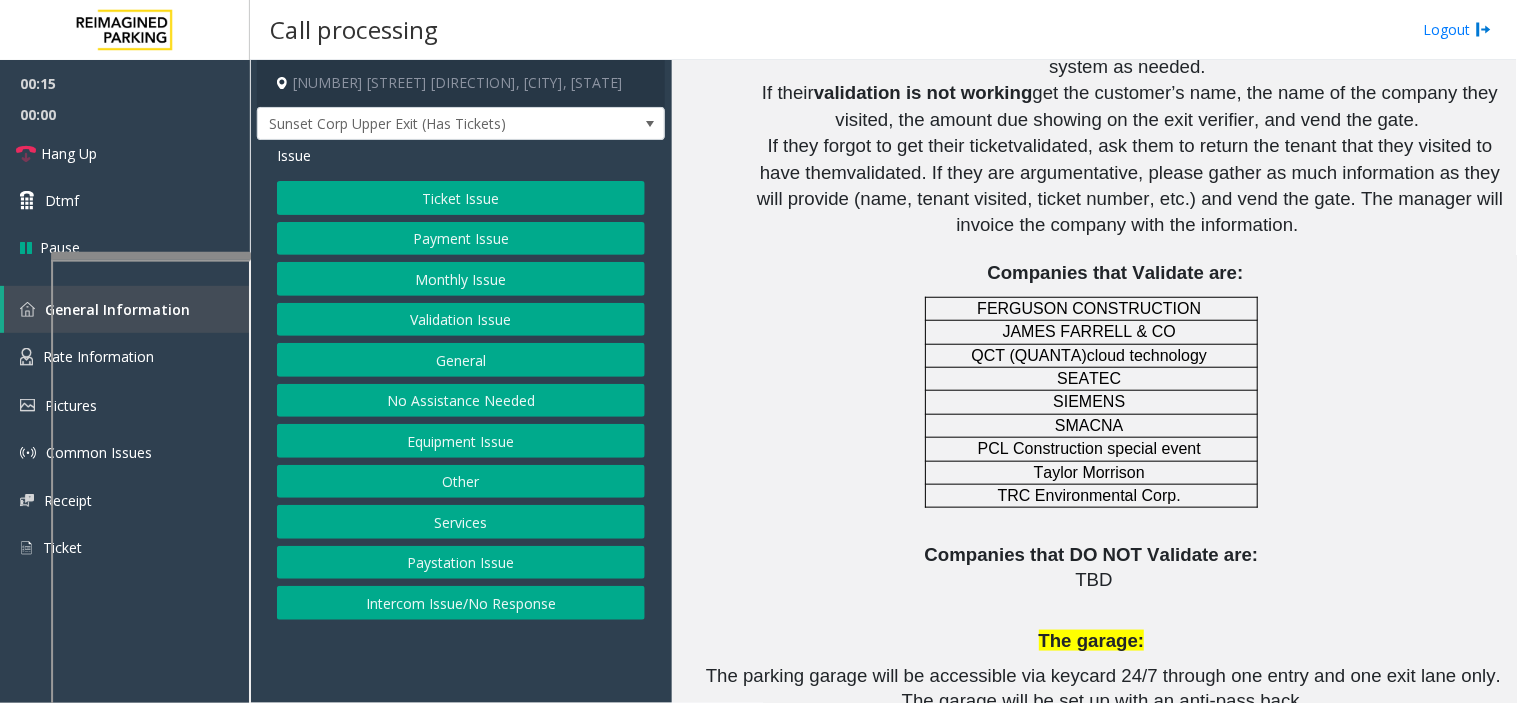 scroll, scrollTop: 2333, scrollLeft: 0, axis: vertical 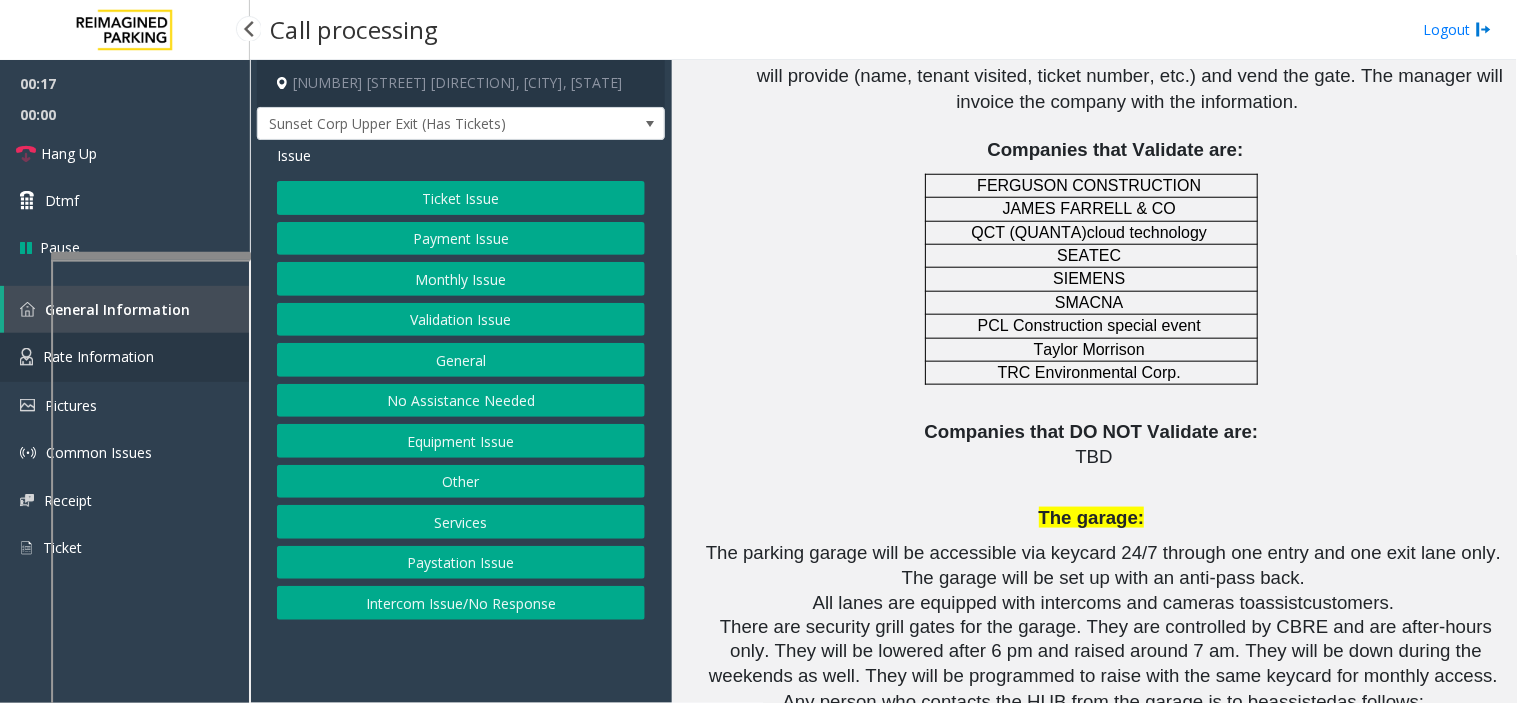 click on "Rate Information" at bounding box center [125, 357] 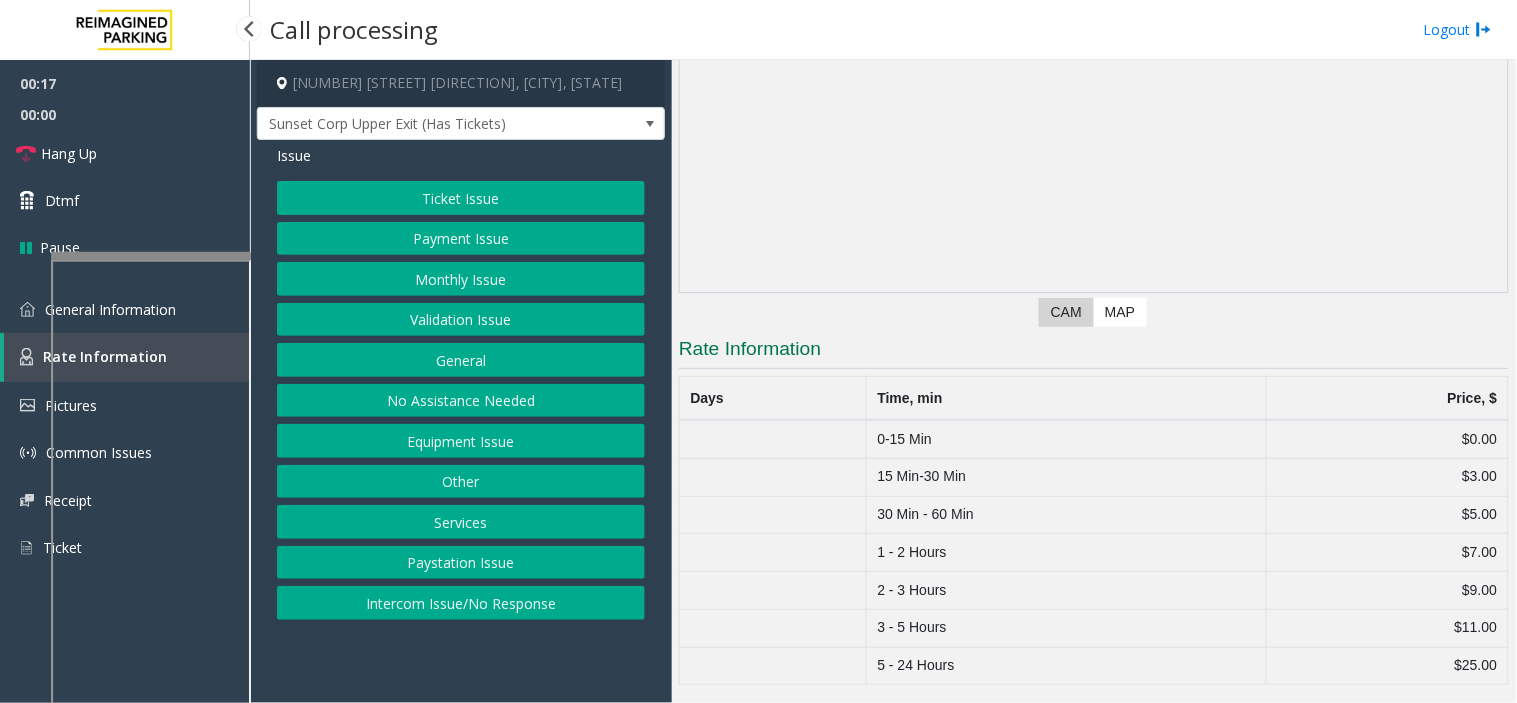 scroll, scrollTop: 167, scrollLeft: 0, axis: vertical 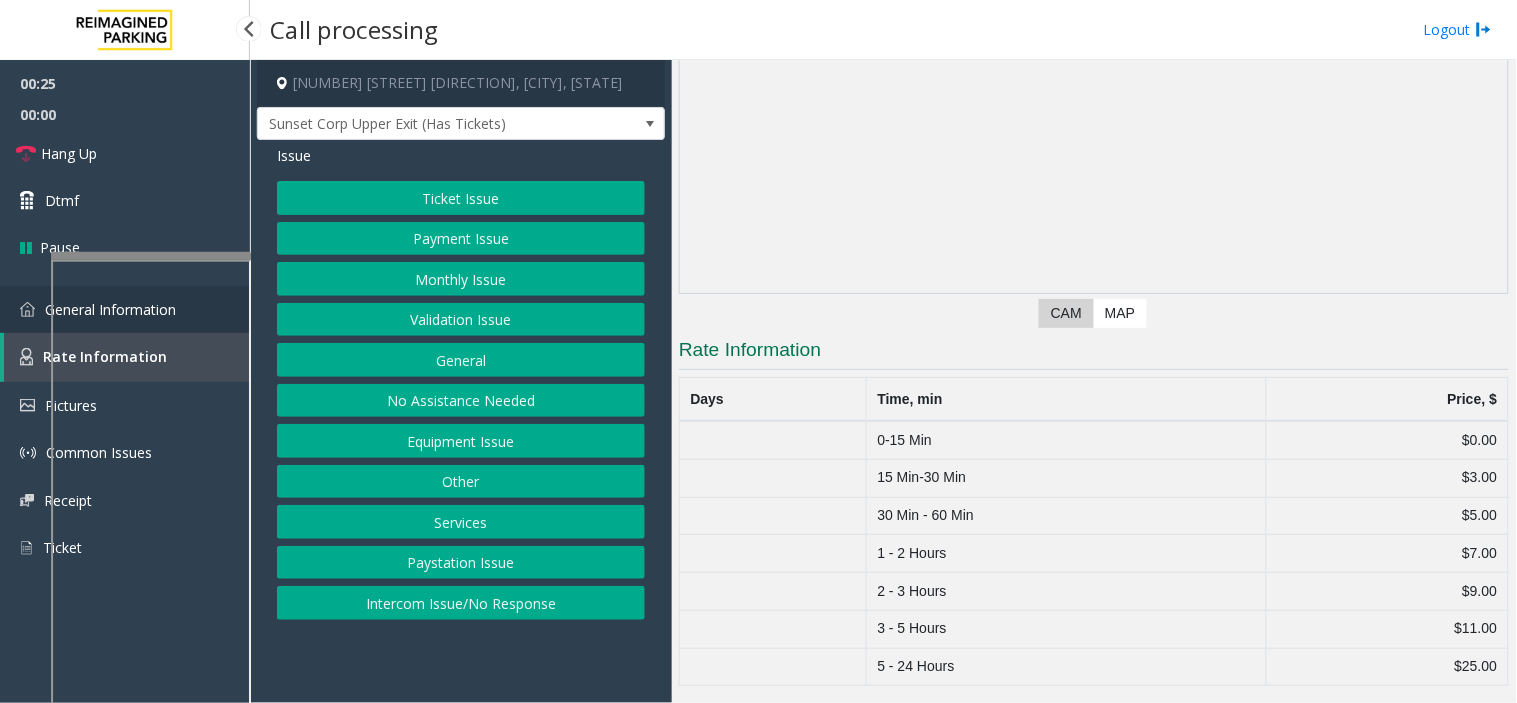 click on "General Information" at bounding box center (125, 309) 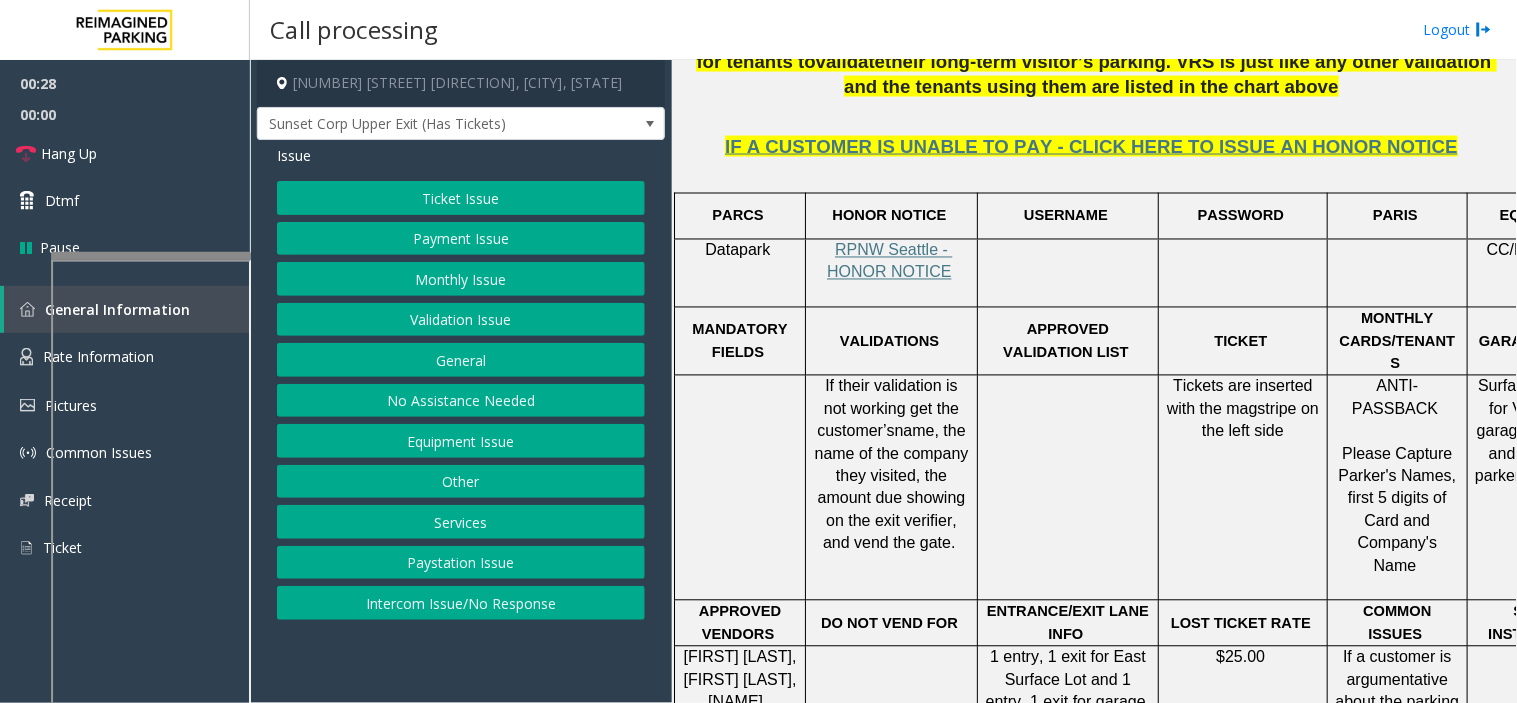 scroll, scrollTop: 888, scrollLeft: 0, axis: vertical 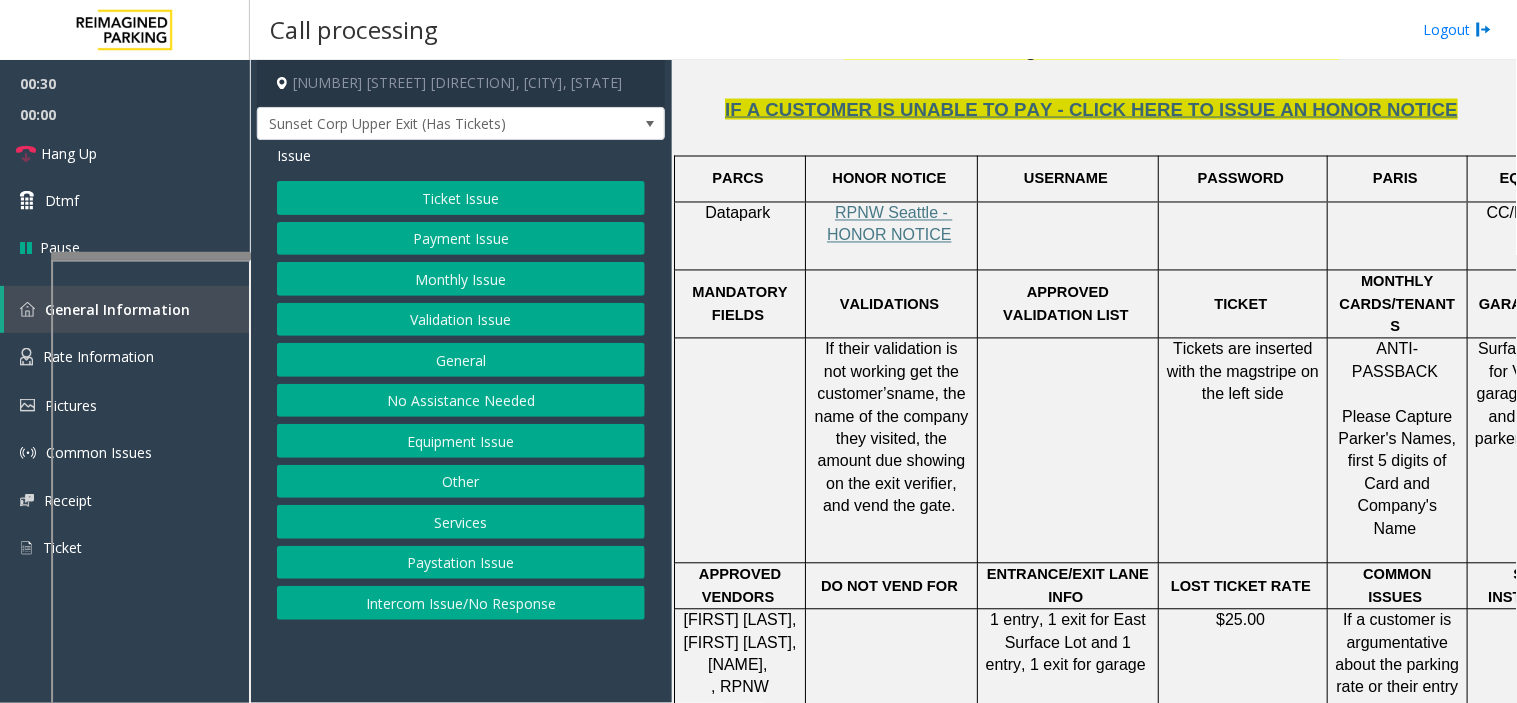 click on "IF A CUSTOMER IS UNABLE TO PAY - CLICK HERE TO ISSUE AN HONOR NOTICE" 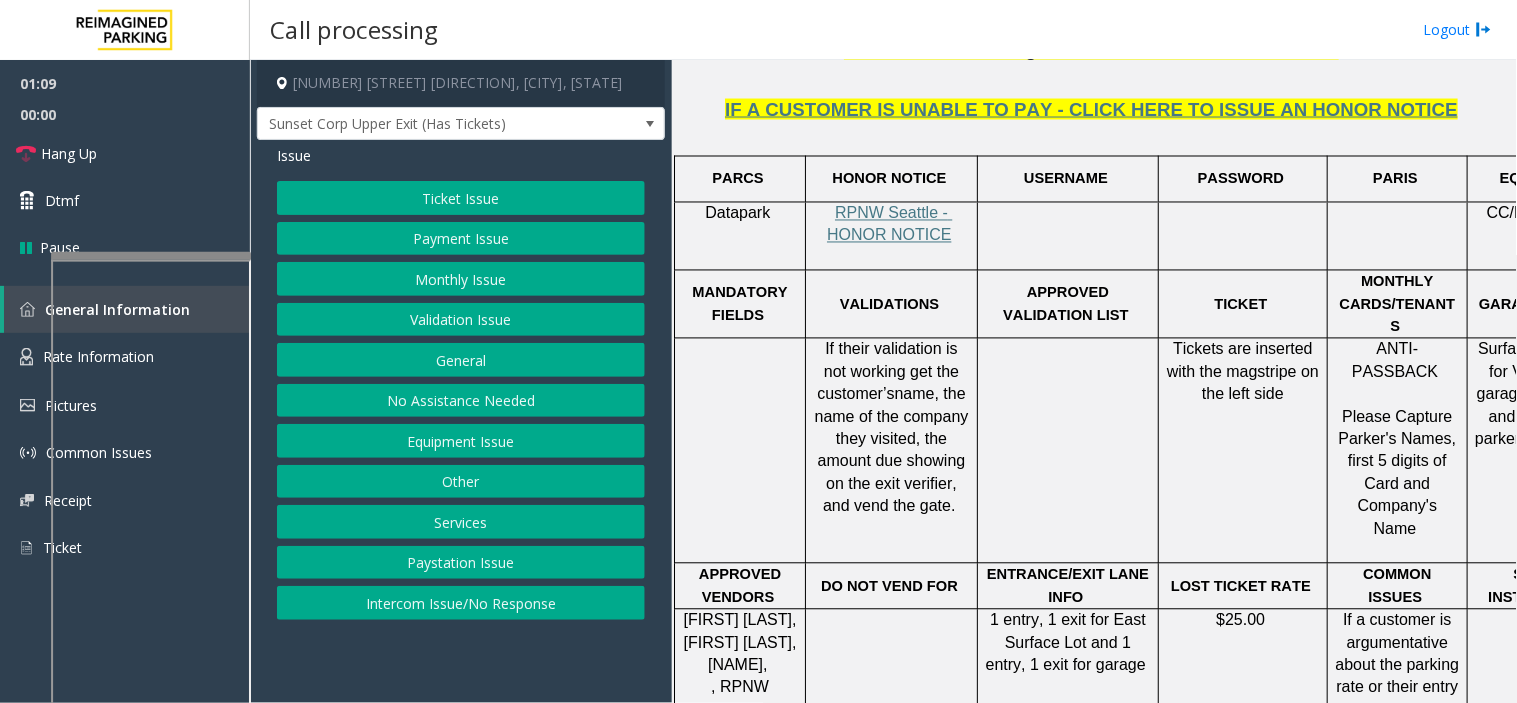 click on "Ticket Issue" 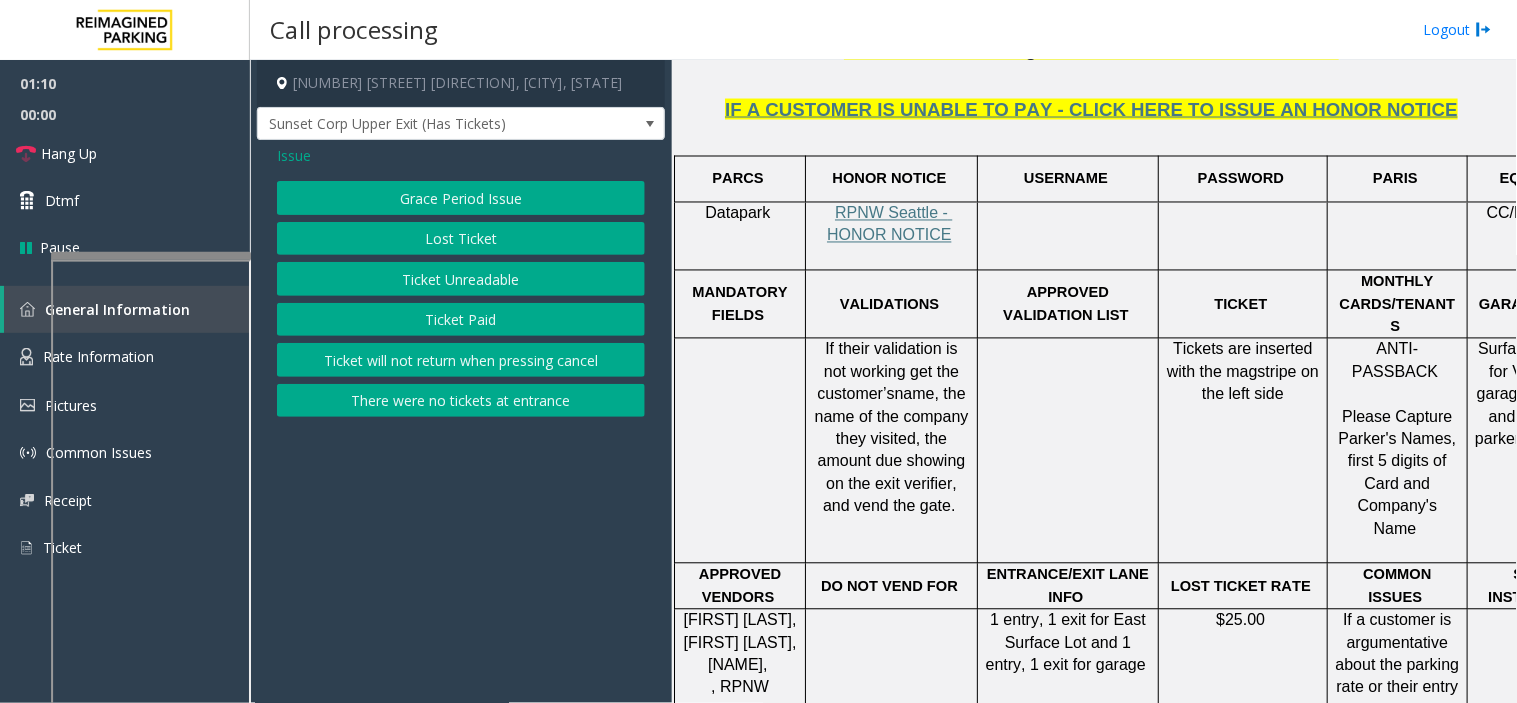 click on "Ticket Unreadable" 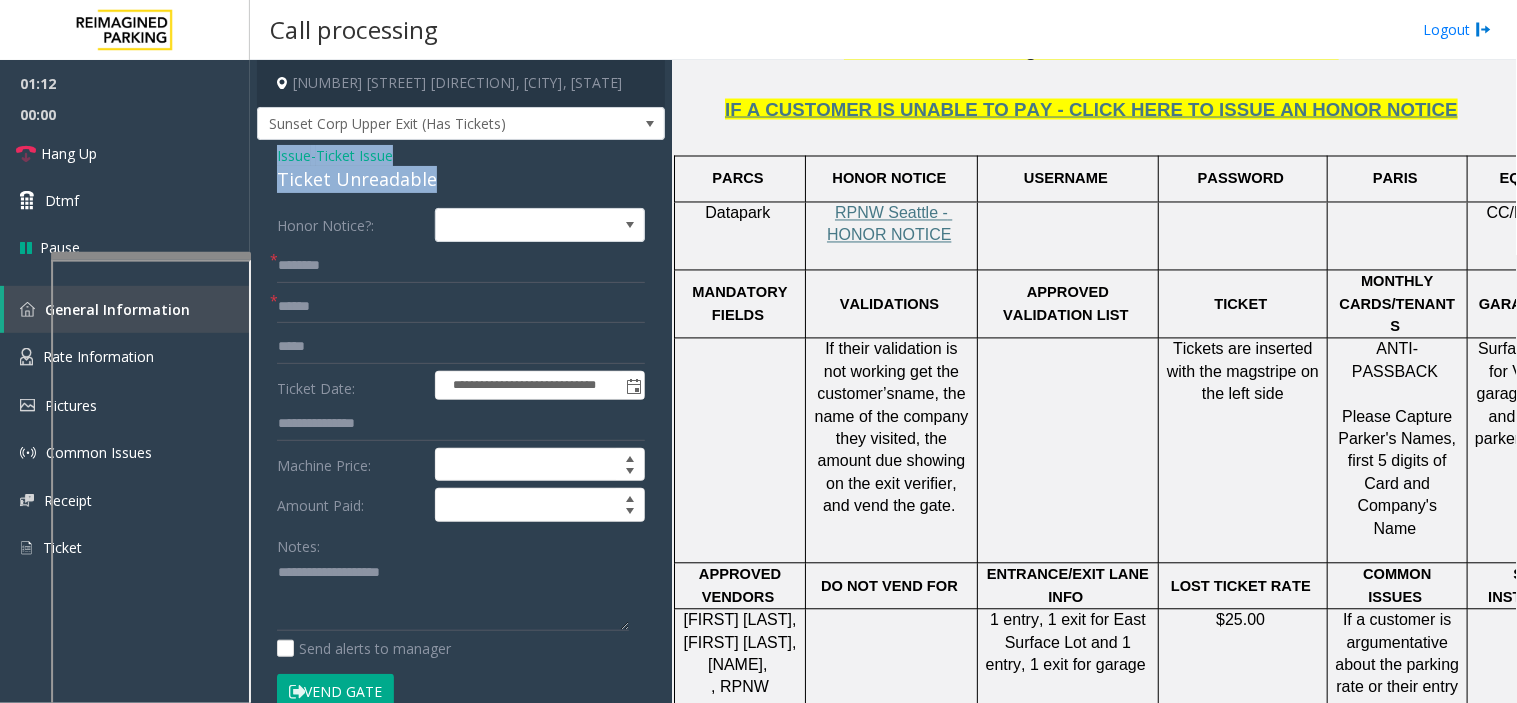 drag, startPoint x: 453, startPoint y: 178, endPoint x: 268, endPoint y: 155, distance: 186.42424 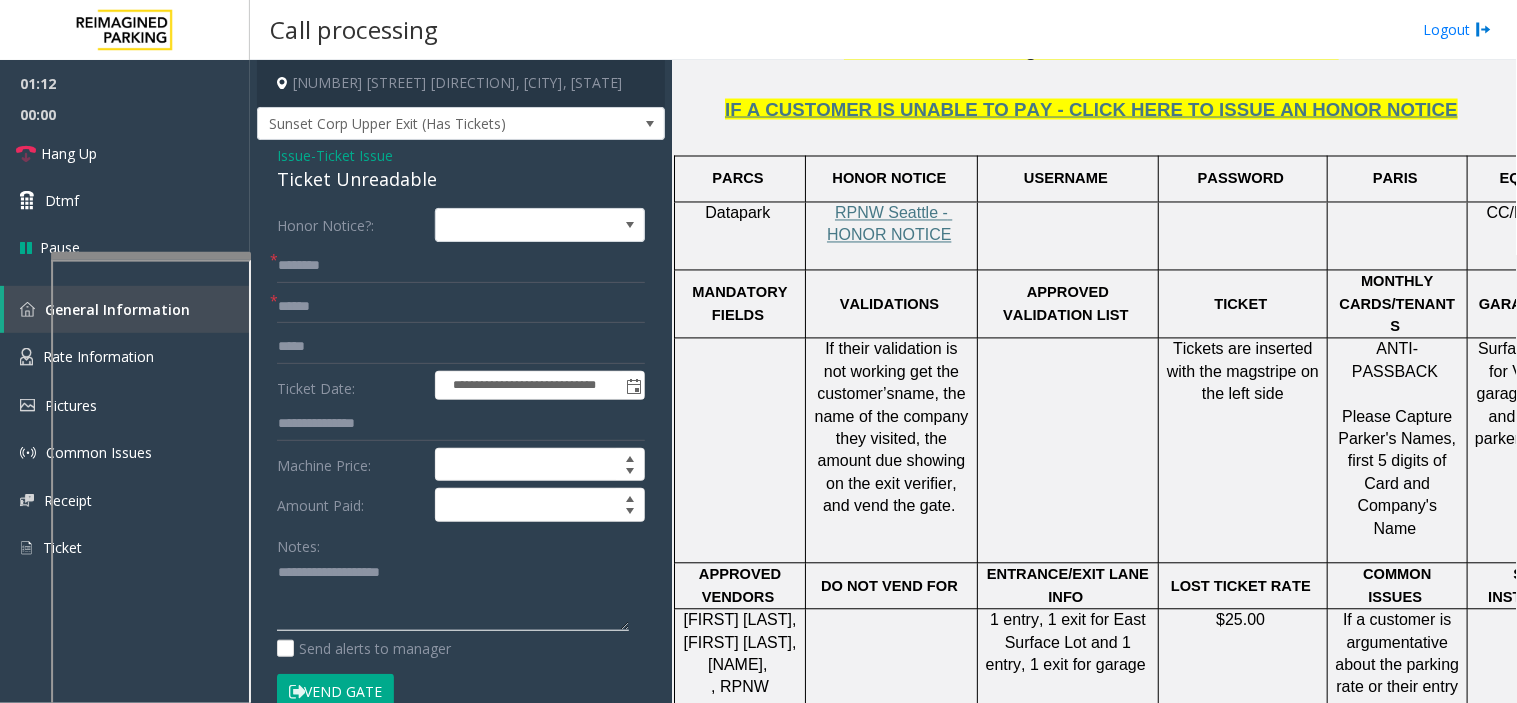 click 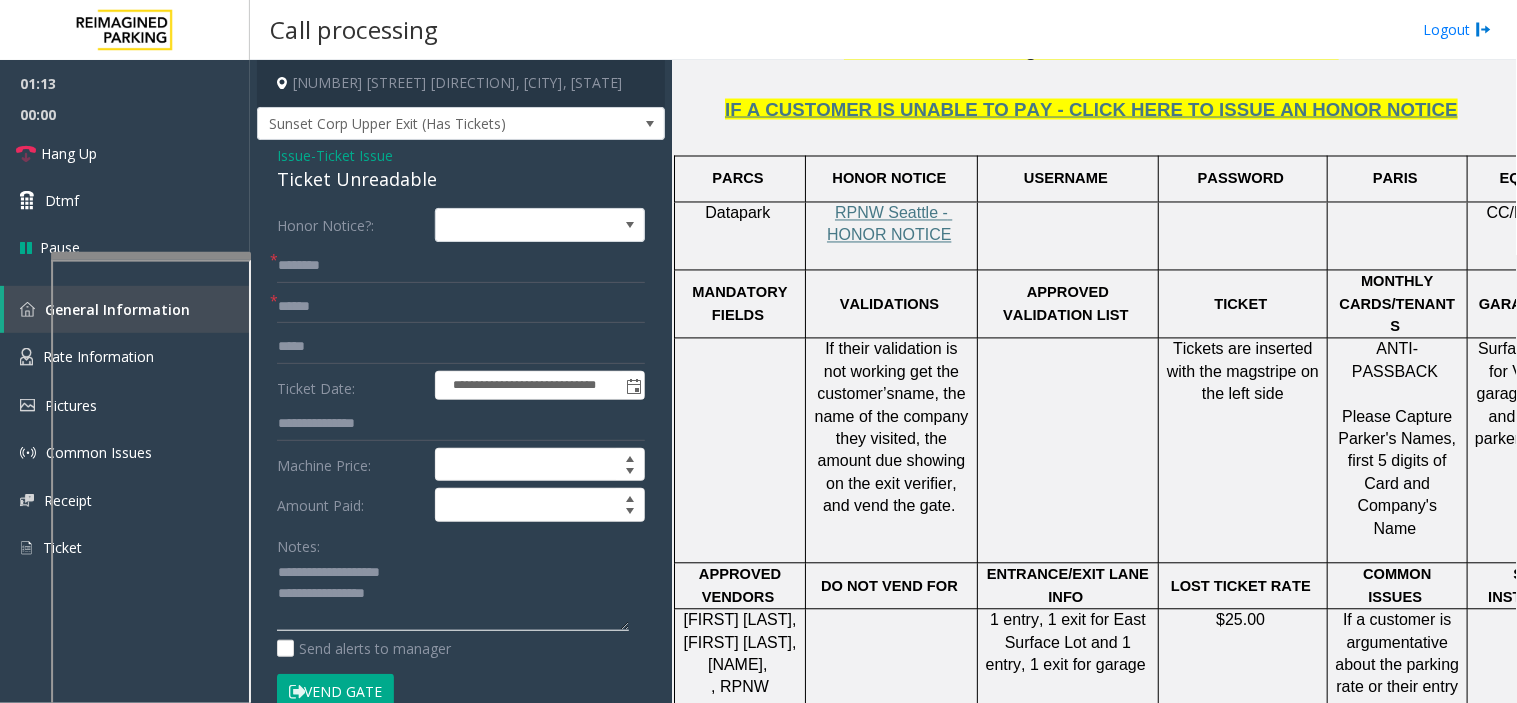 type on "**********" 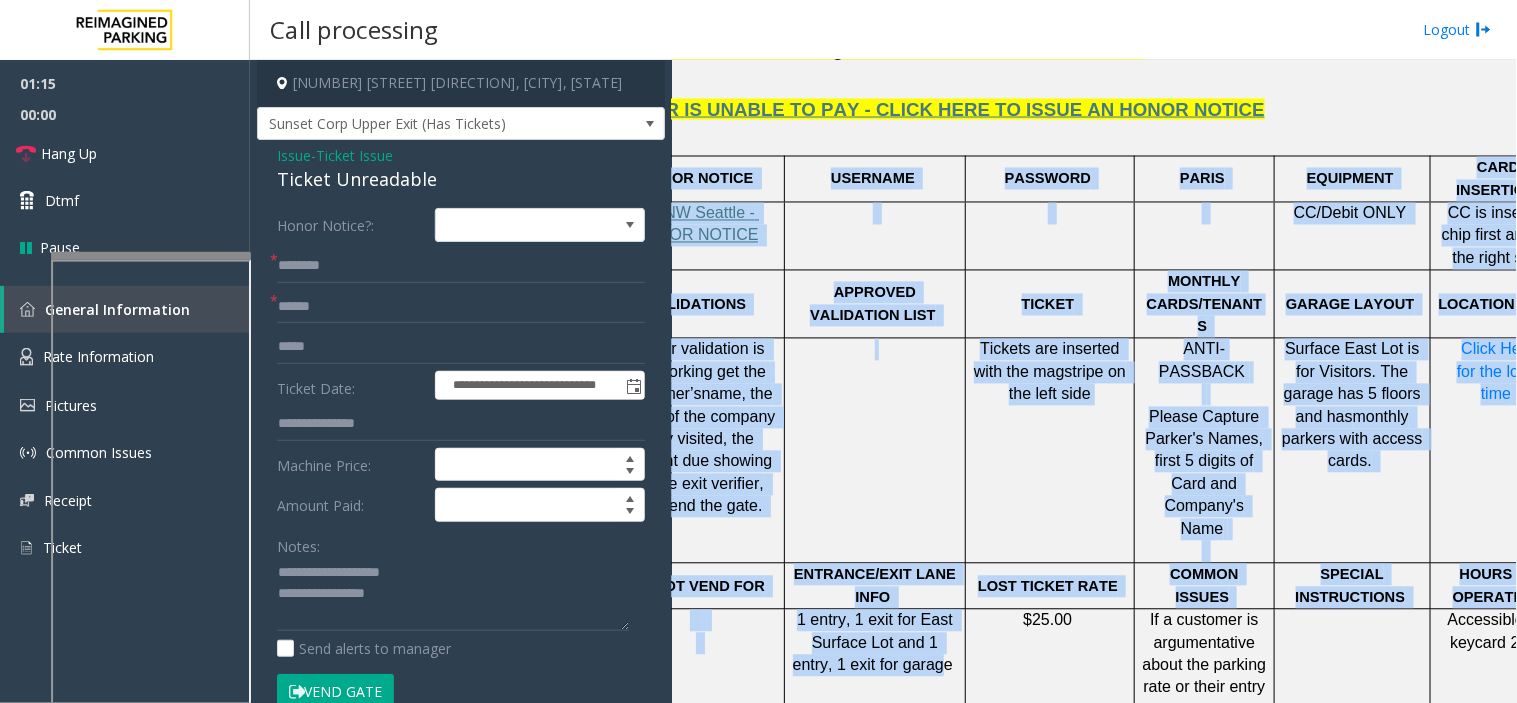 scroll, scrollTop: 888, scrollLeft: 260, axis: both 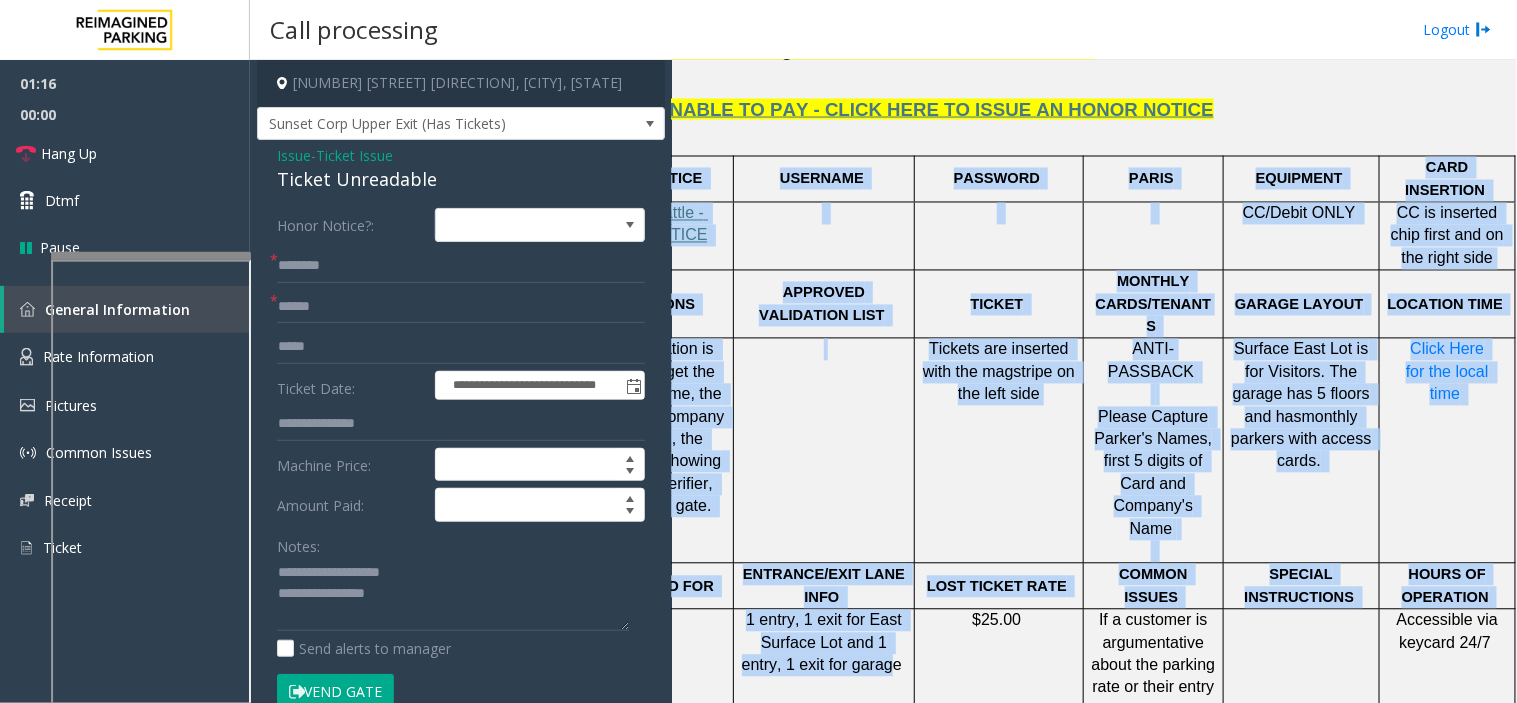 drag, startPoint x: 1107, startPoint y: 643, endPoint x: 1441, endPoint y: 520, distance: 355.92838 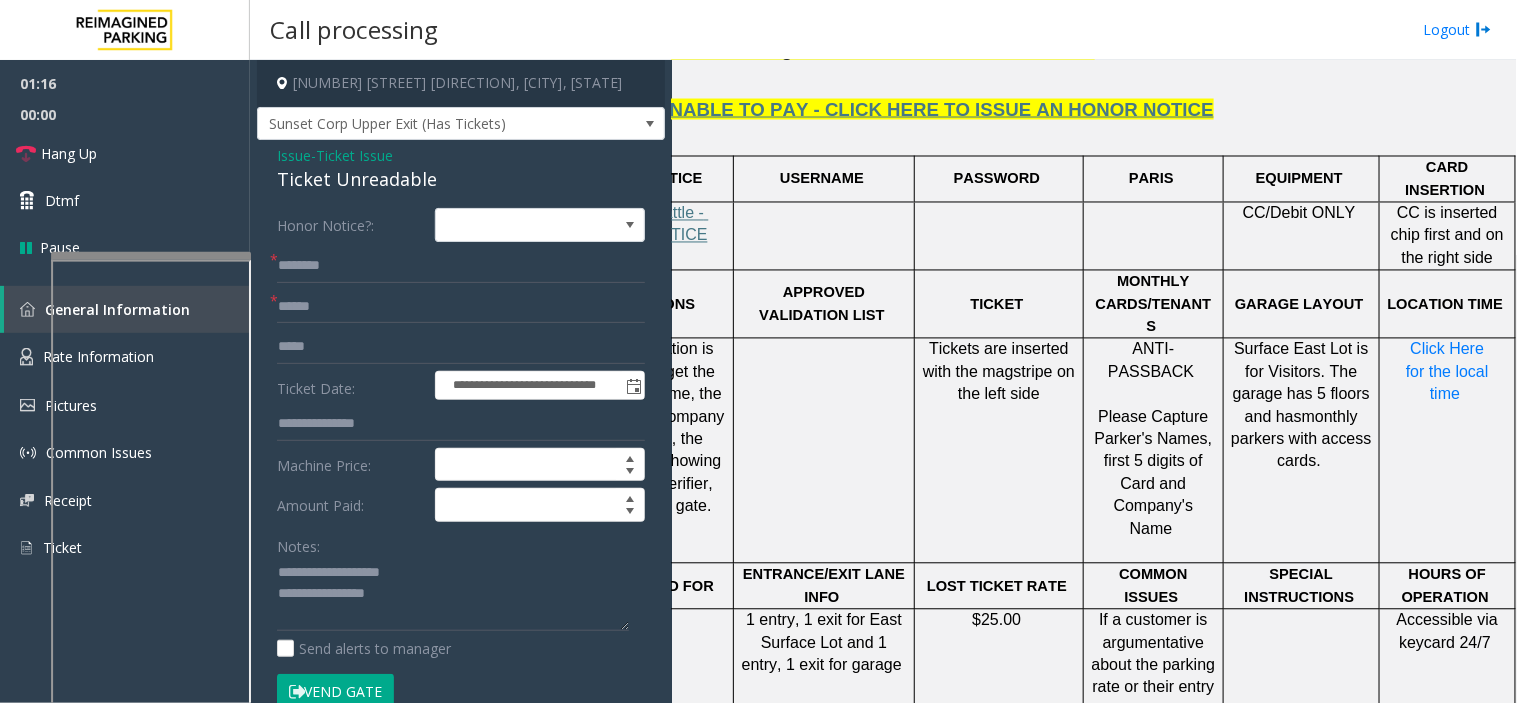 click on "Click Here for the local time" 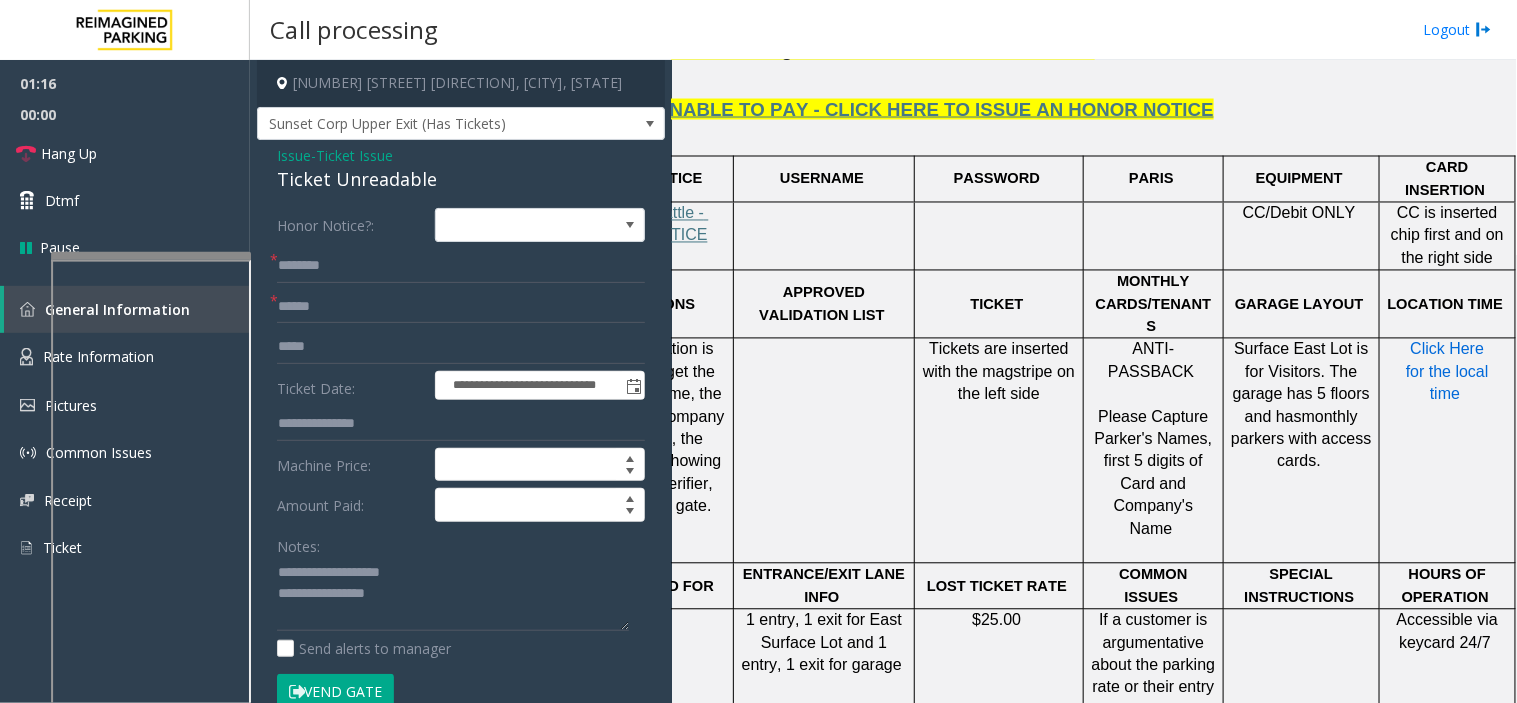 click on "Click Here for the local time" 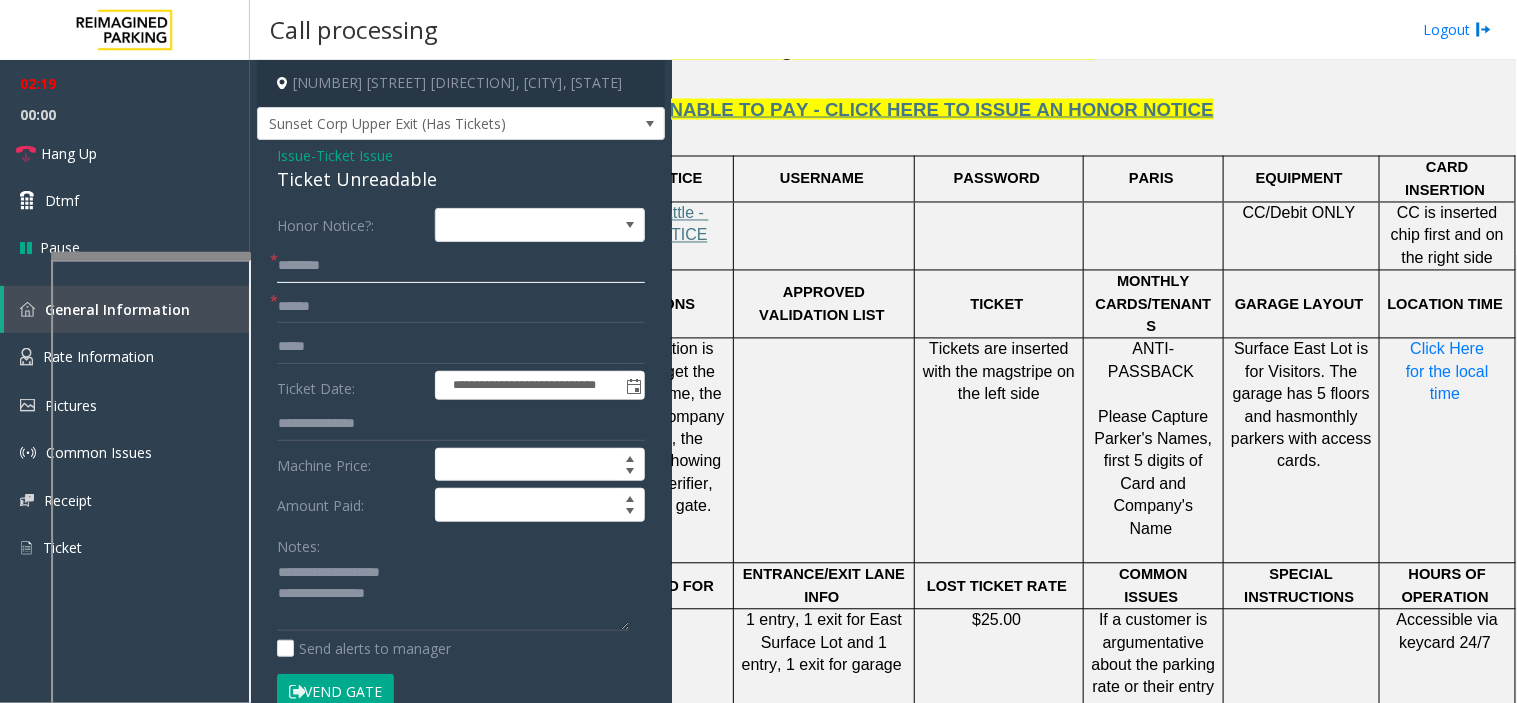 click 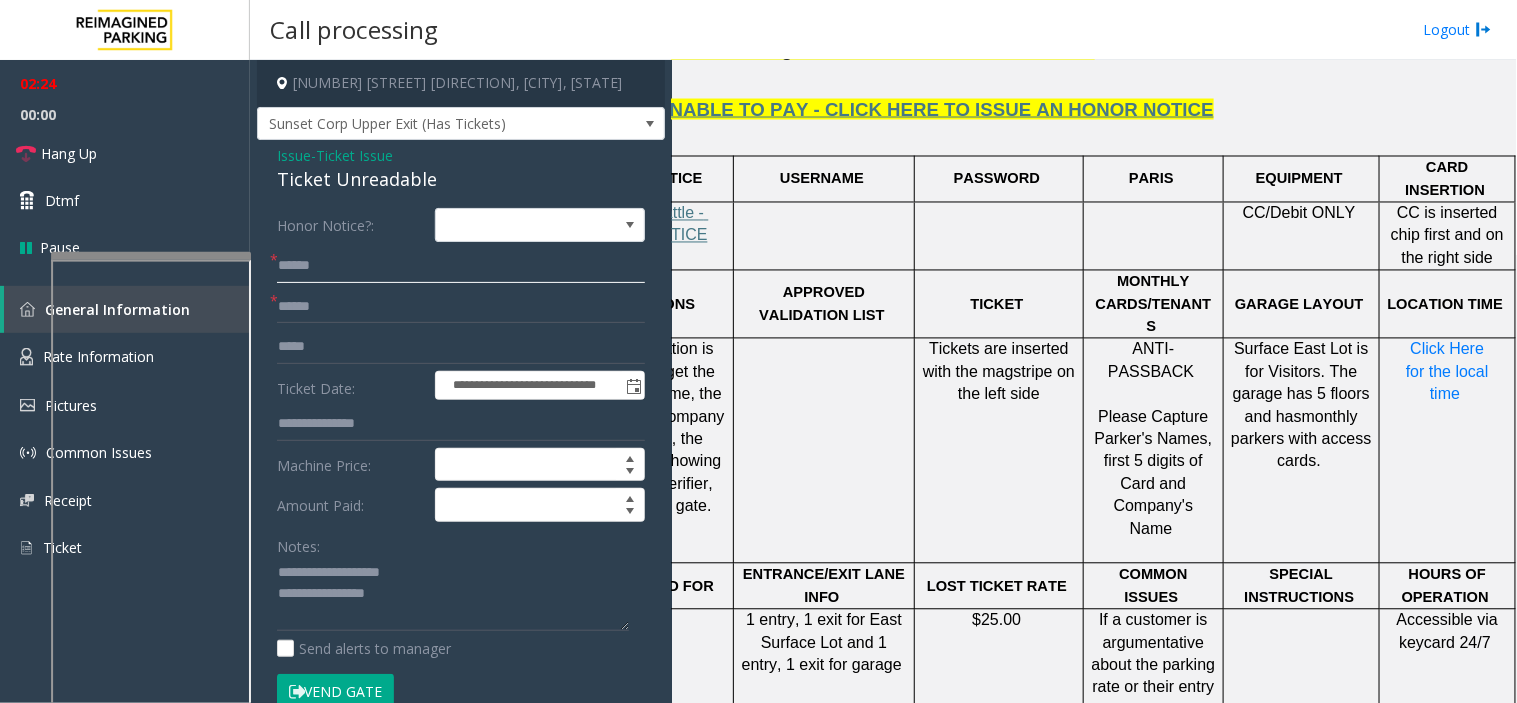 type on "*****" 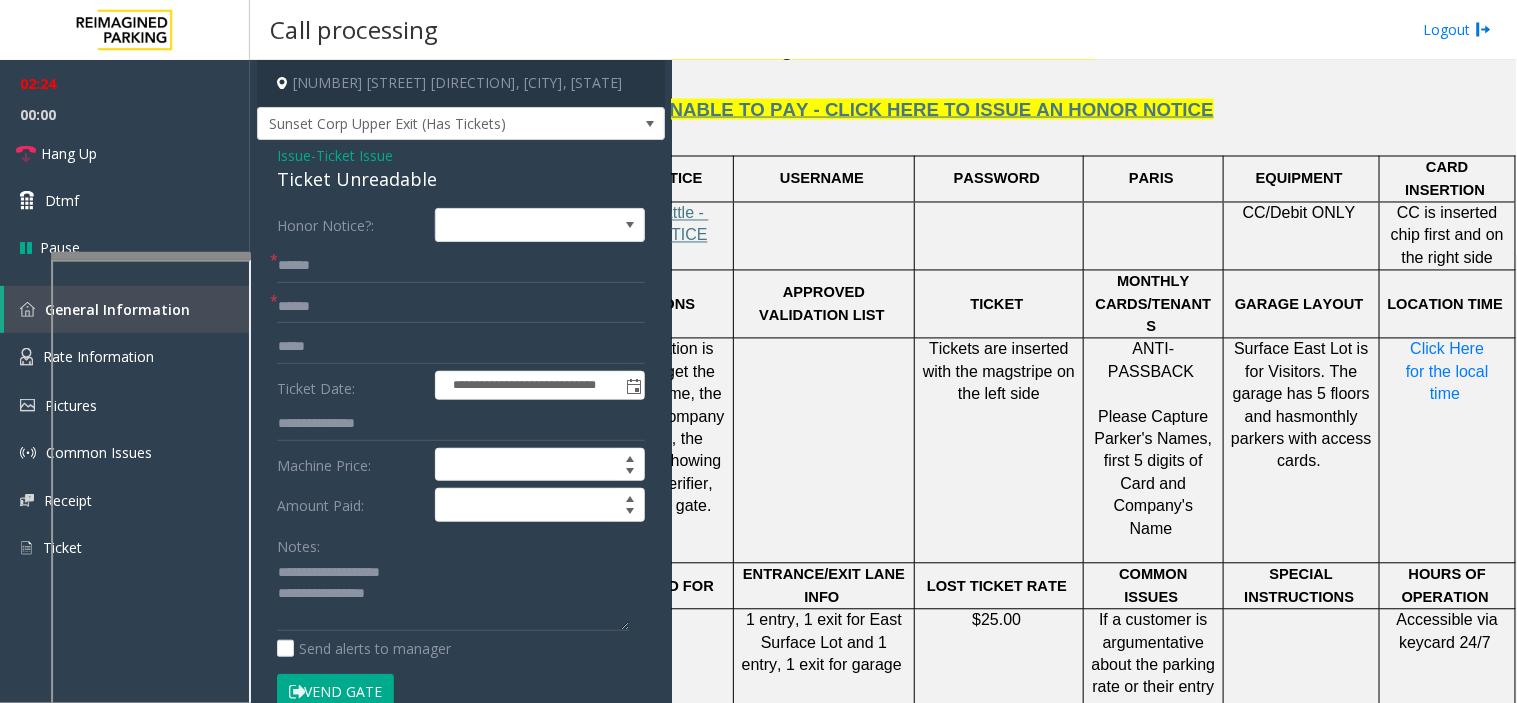 click on "**********" 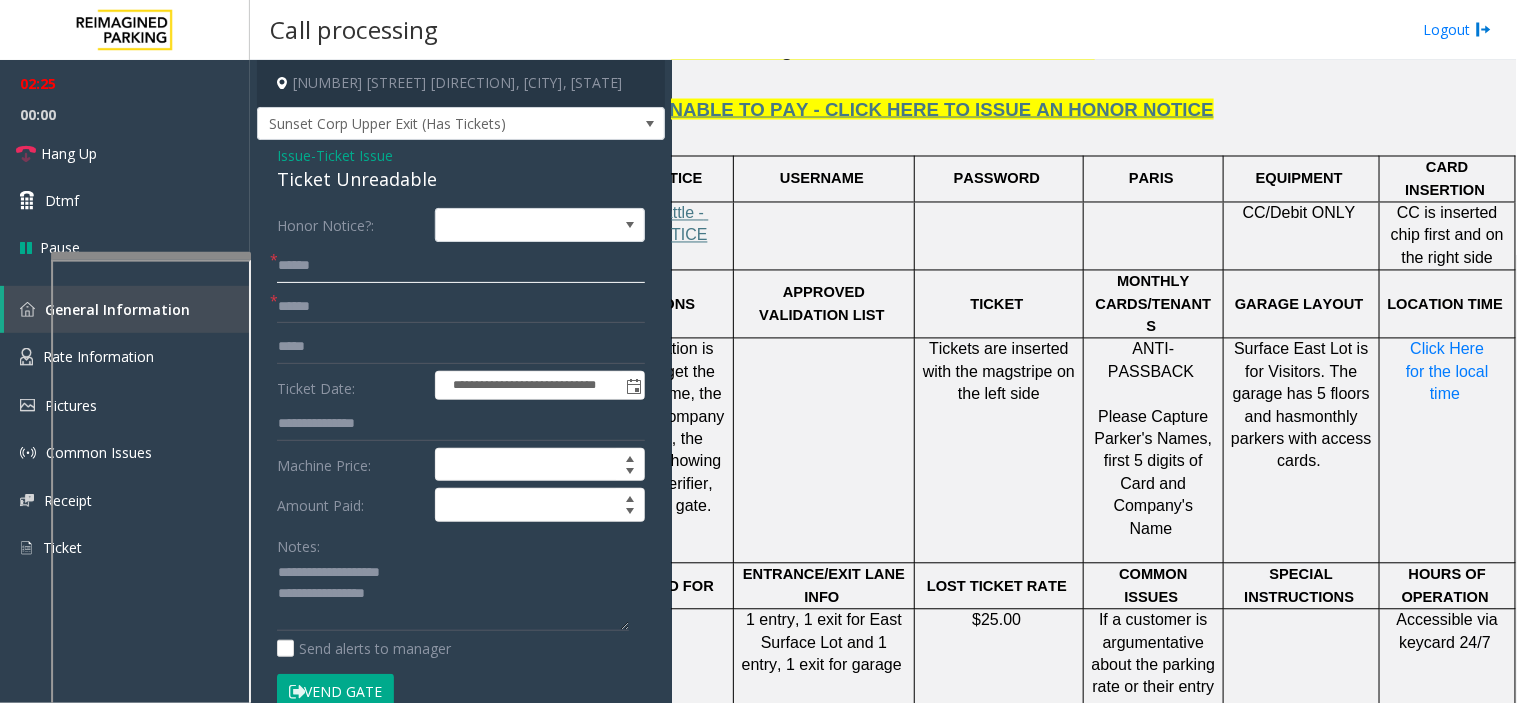 click on "*****" 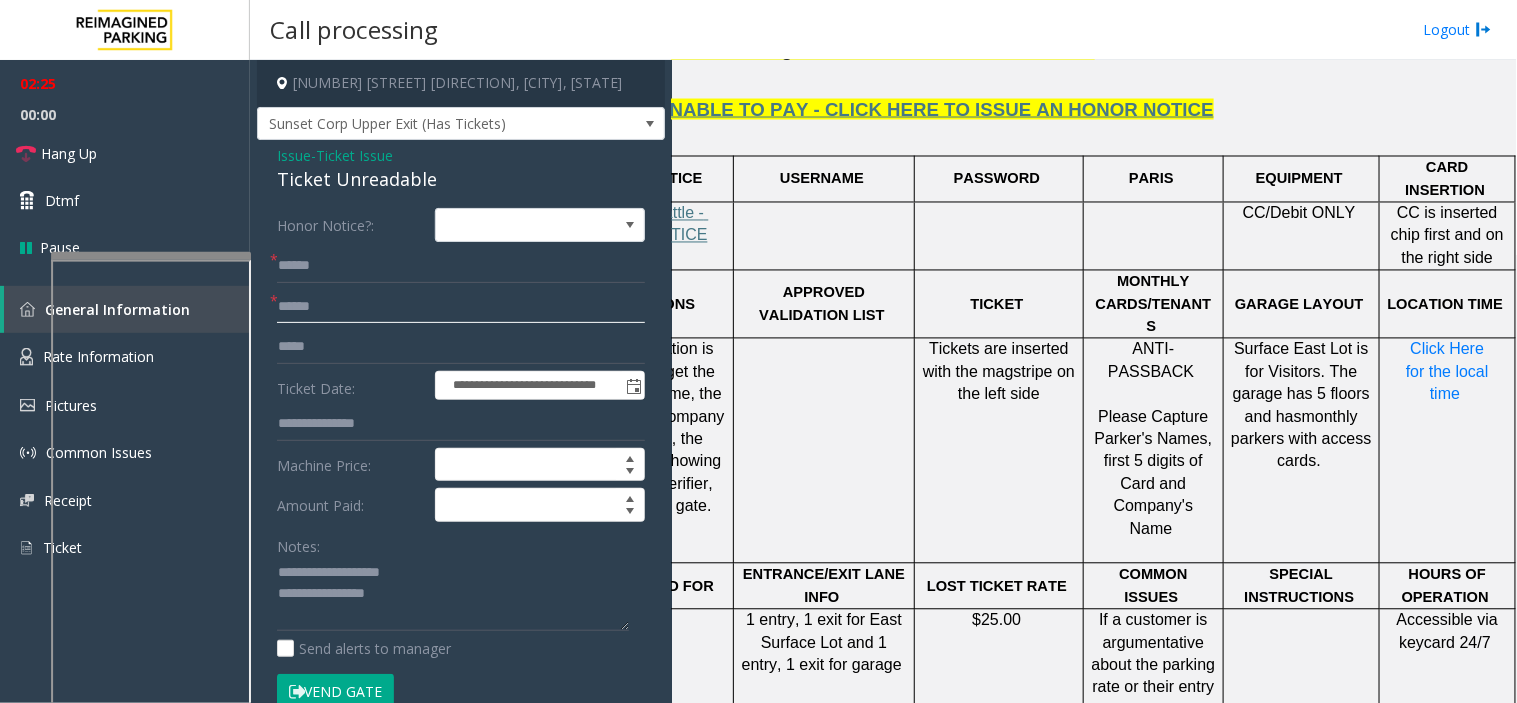 click 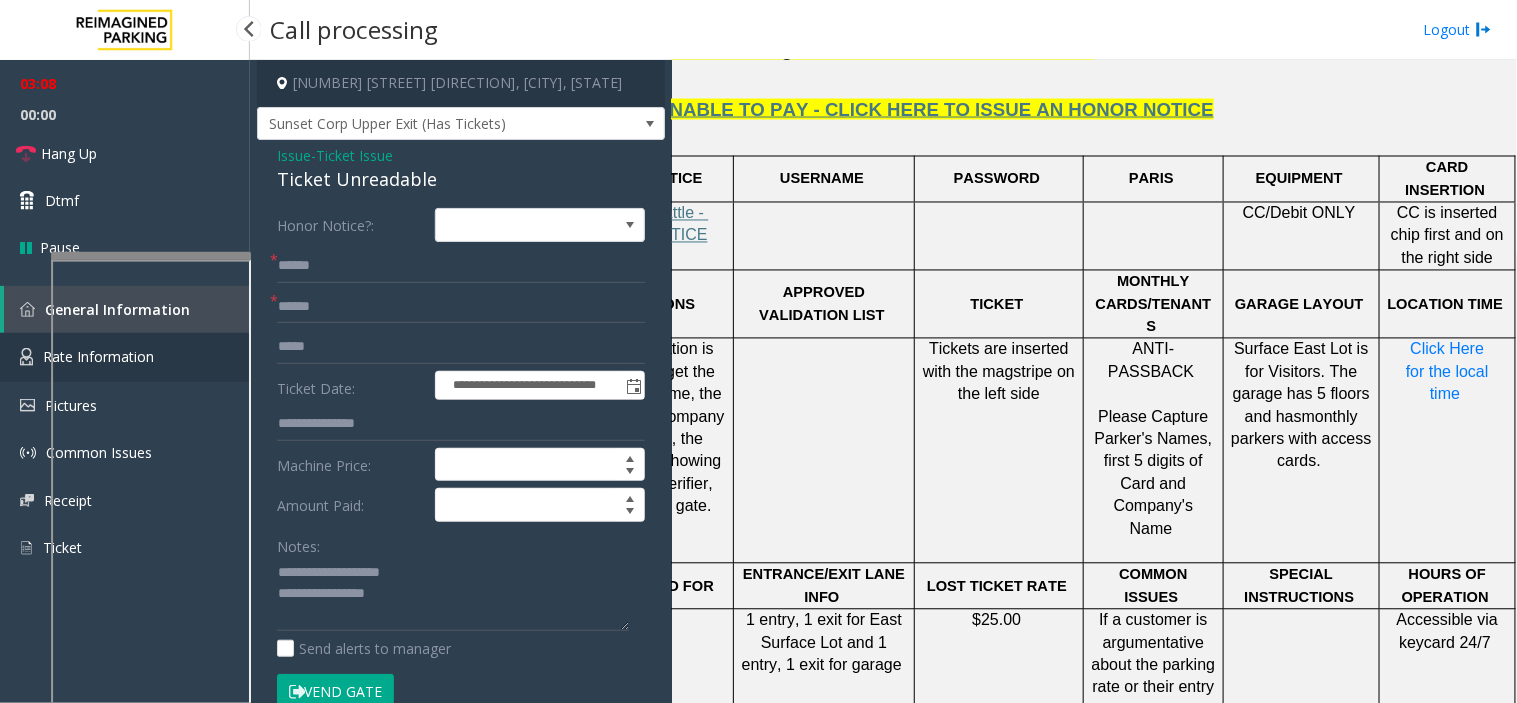 click on "Rate Information" at bounding box center [125, 357] 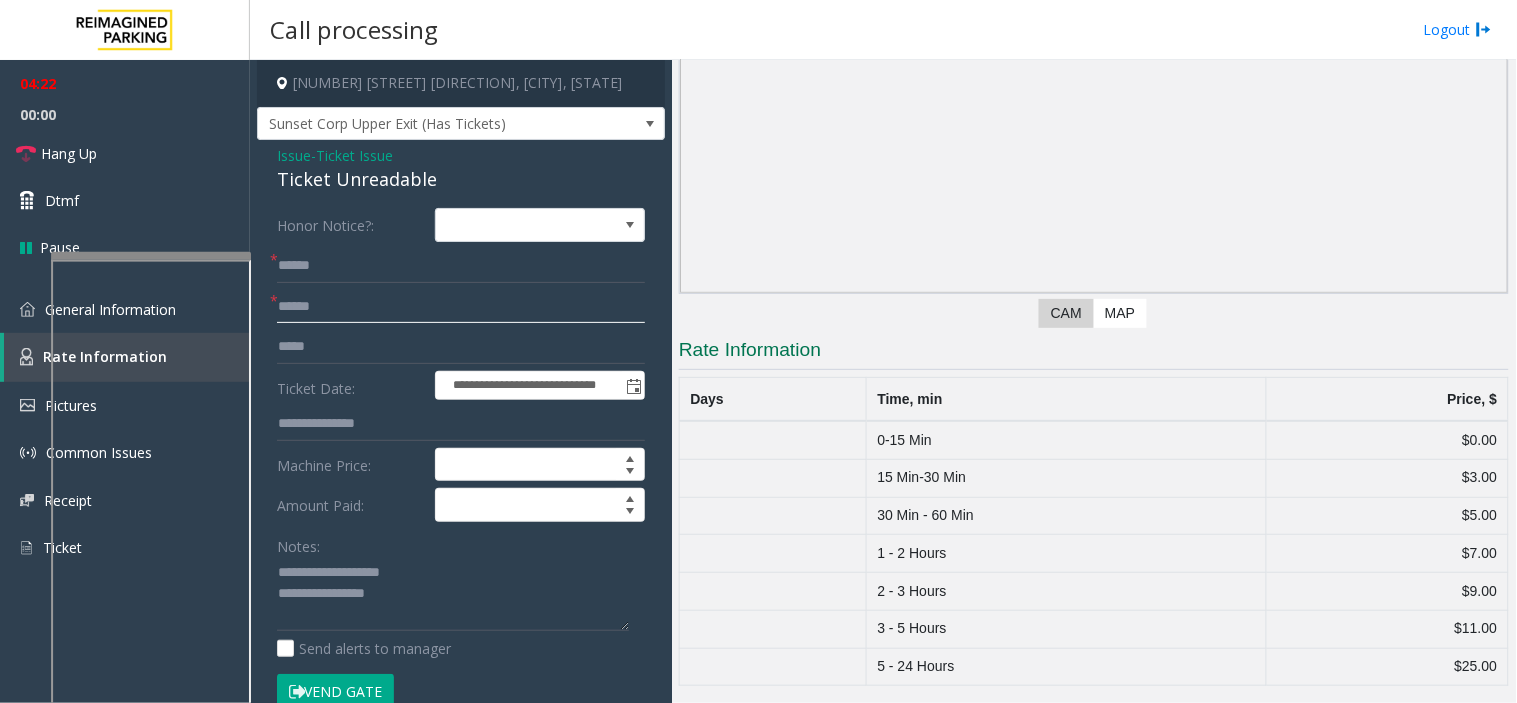 click 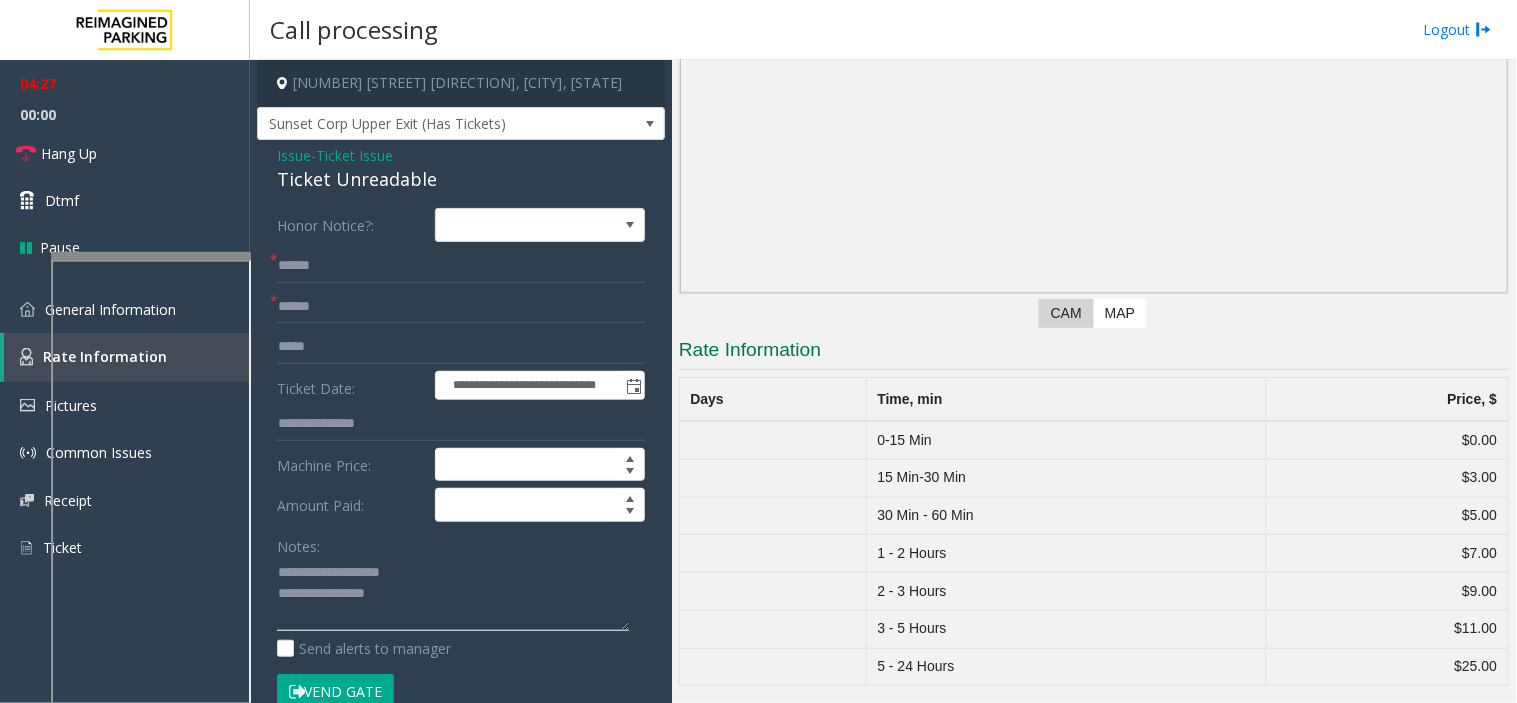 click 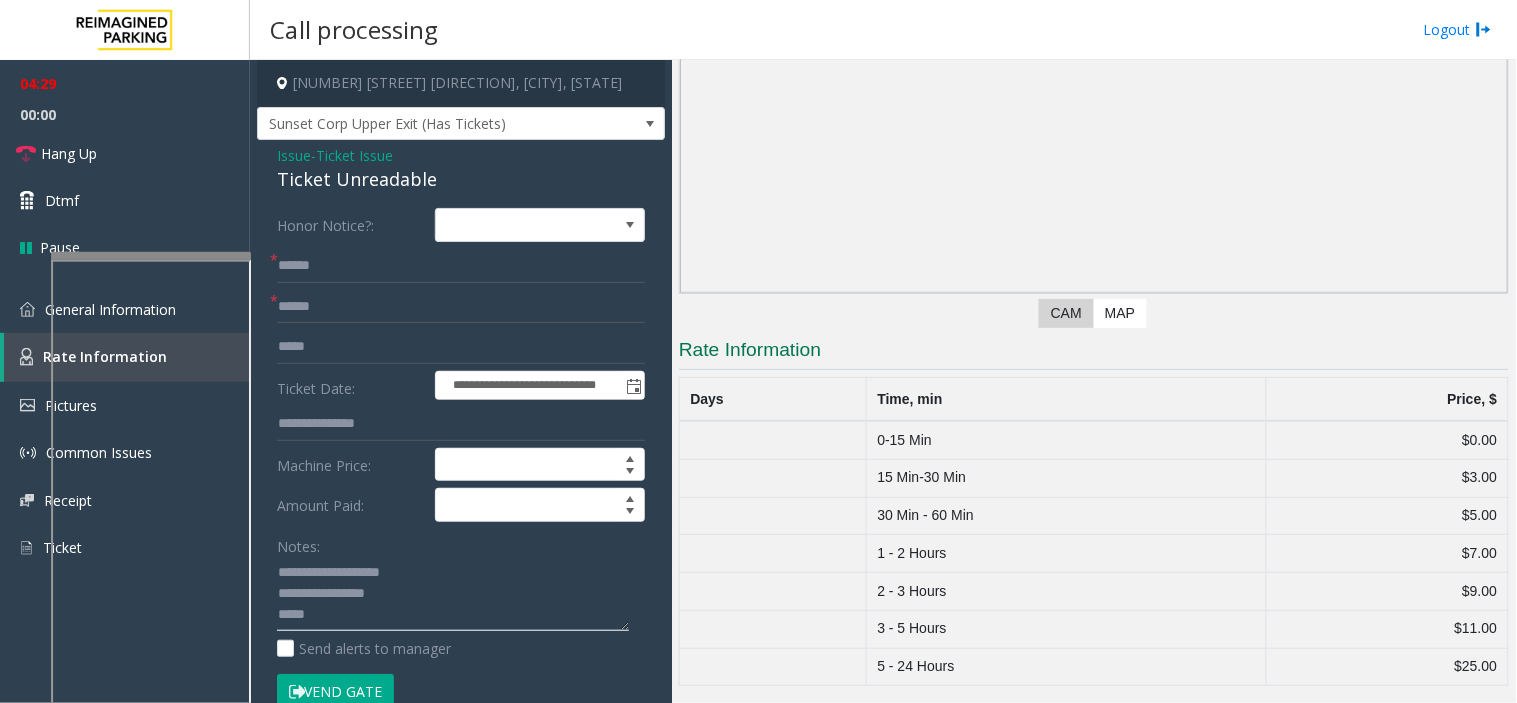 type on "**********" 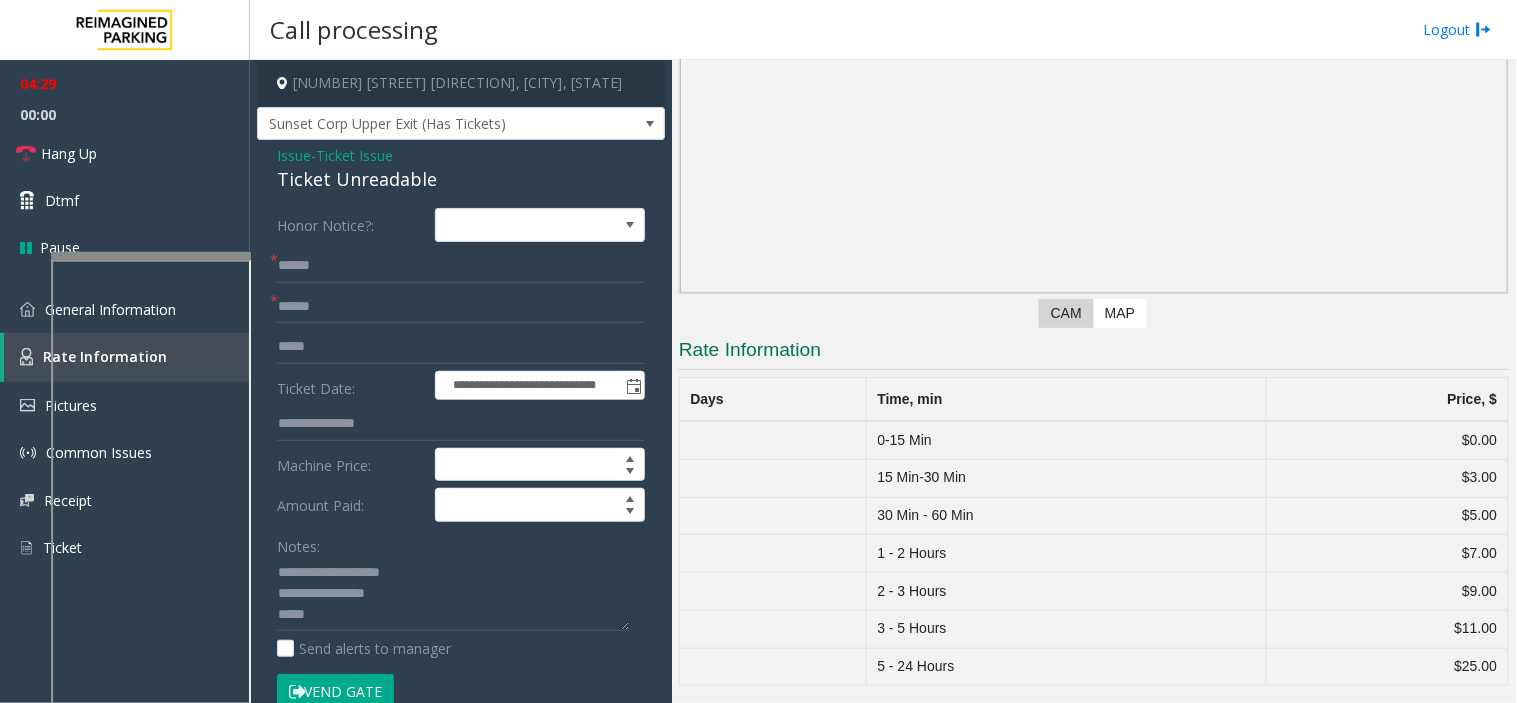 click on "**********" 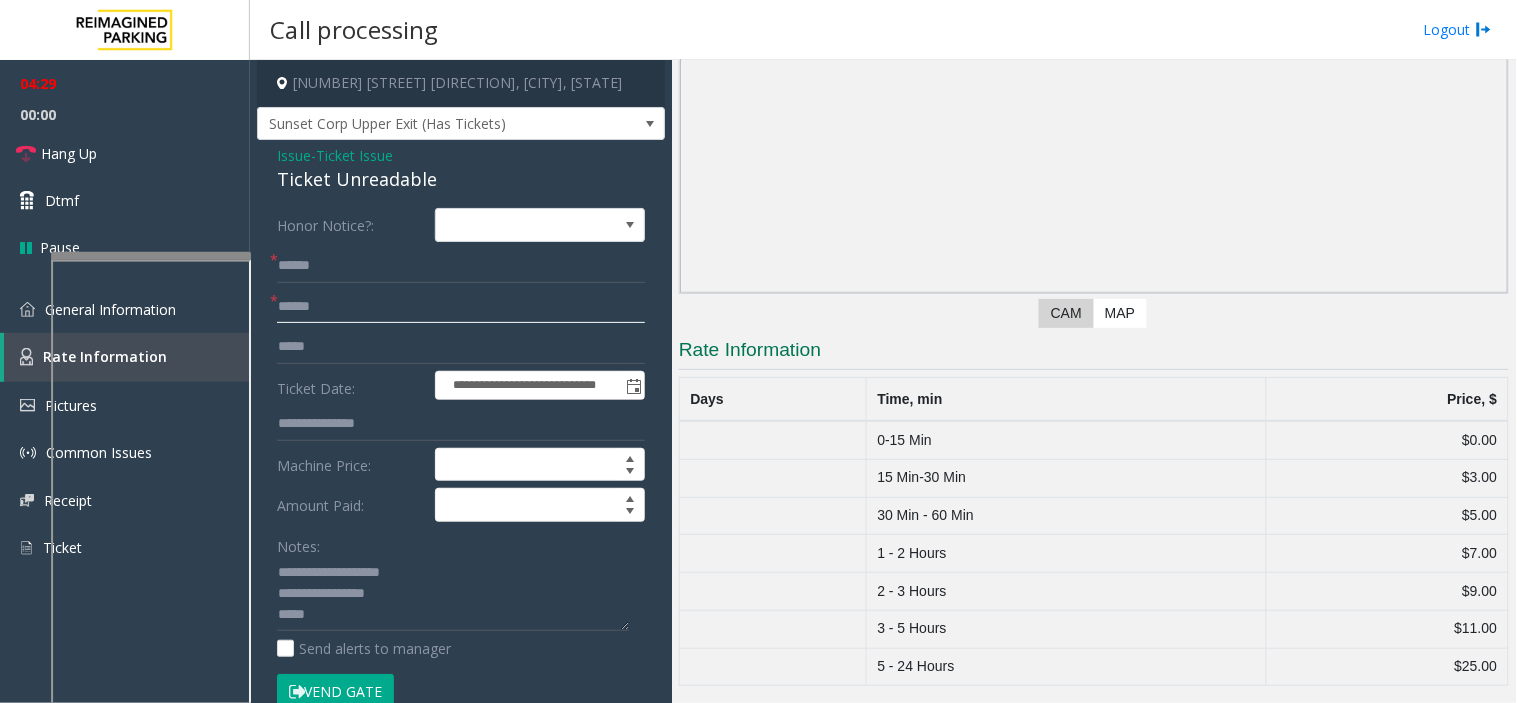 click 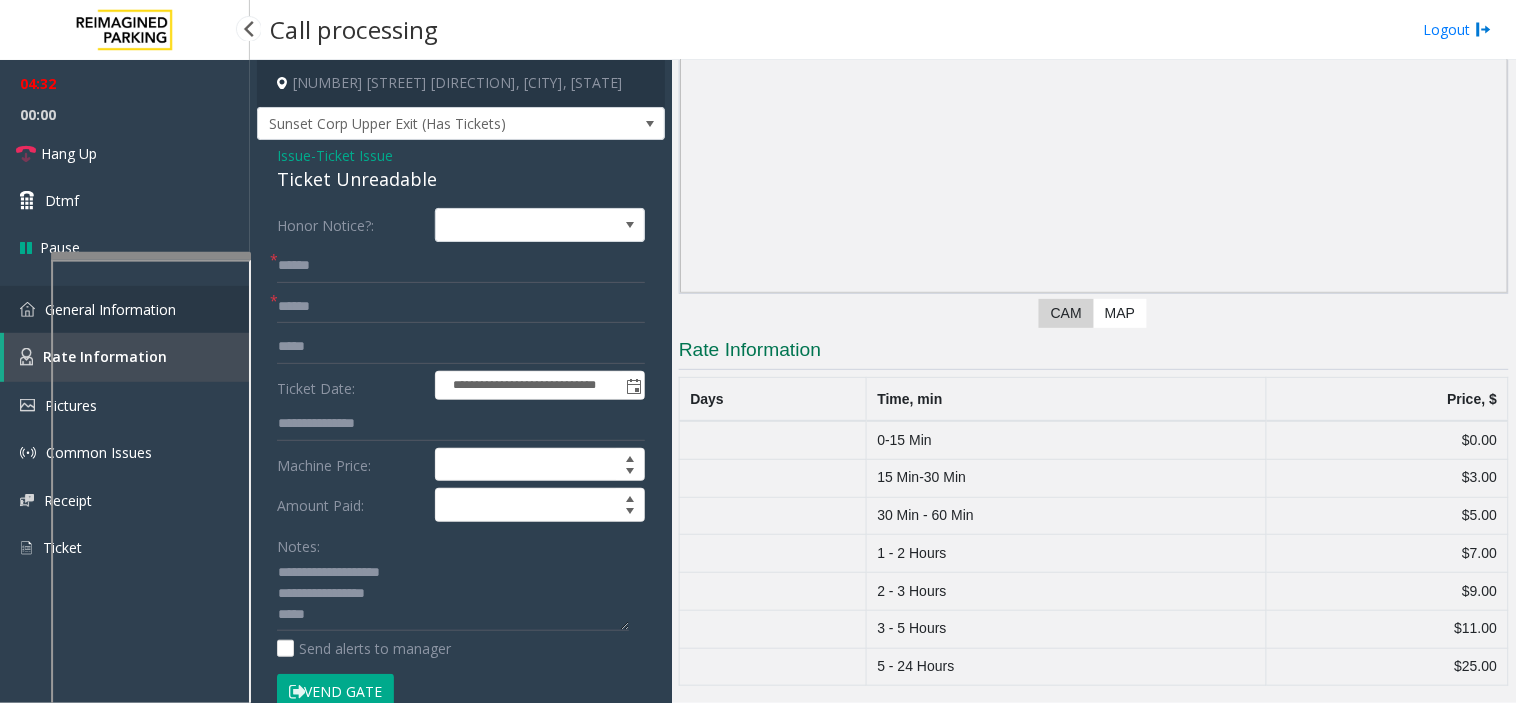 click at bounding box center [27, 309] 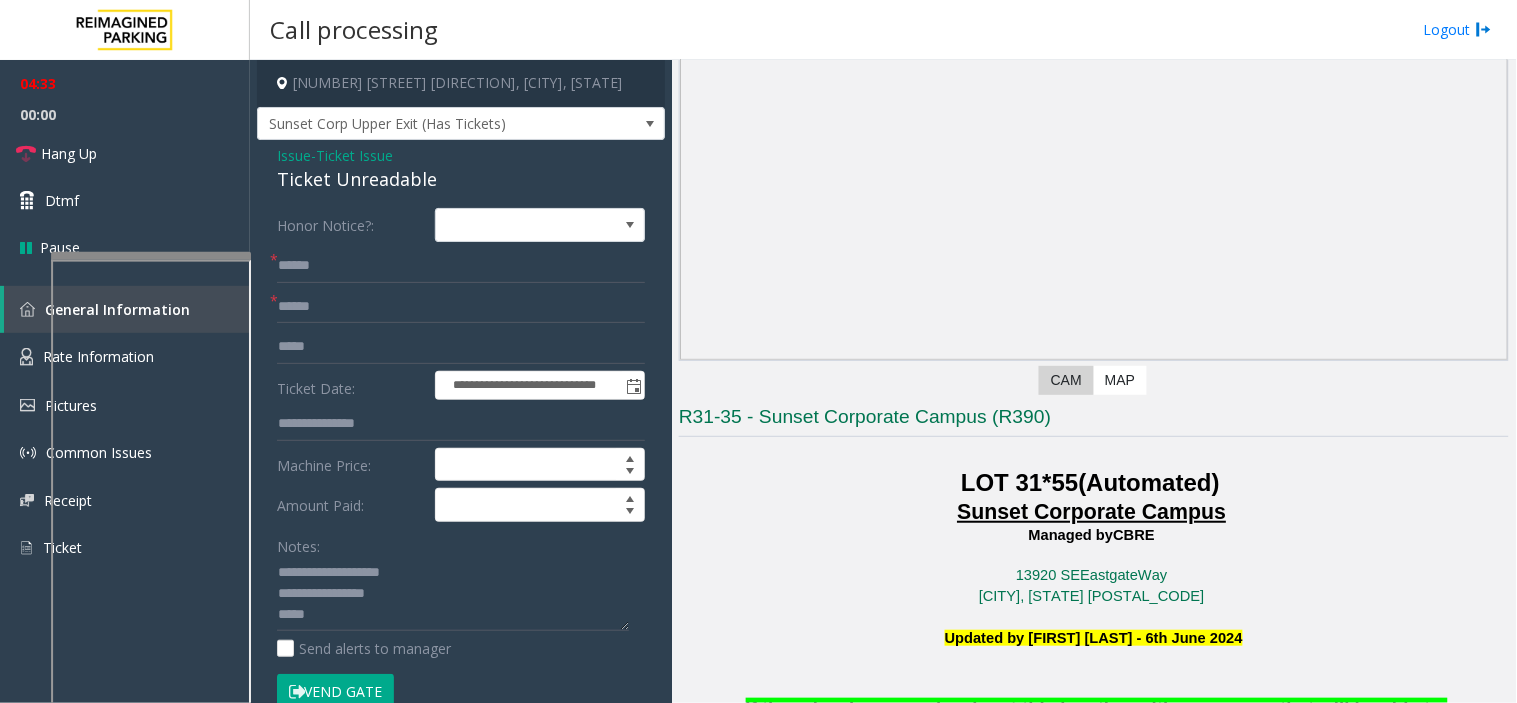 scroll, scrollTop: 0, scrollLeft: 0, axis: both 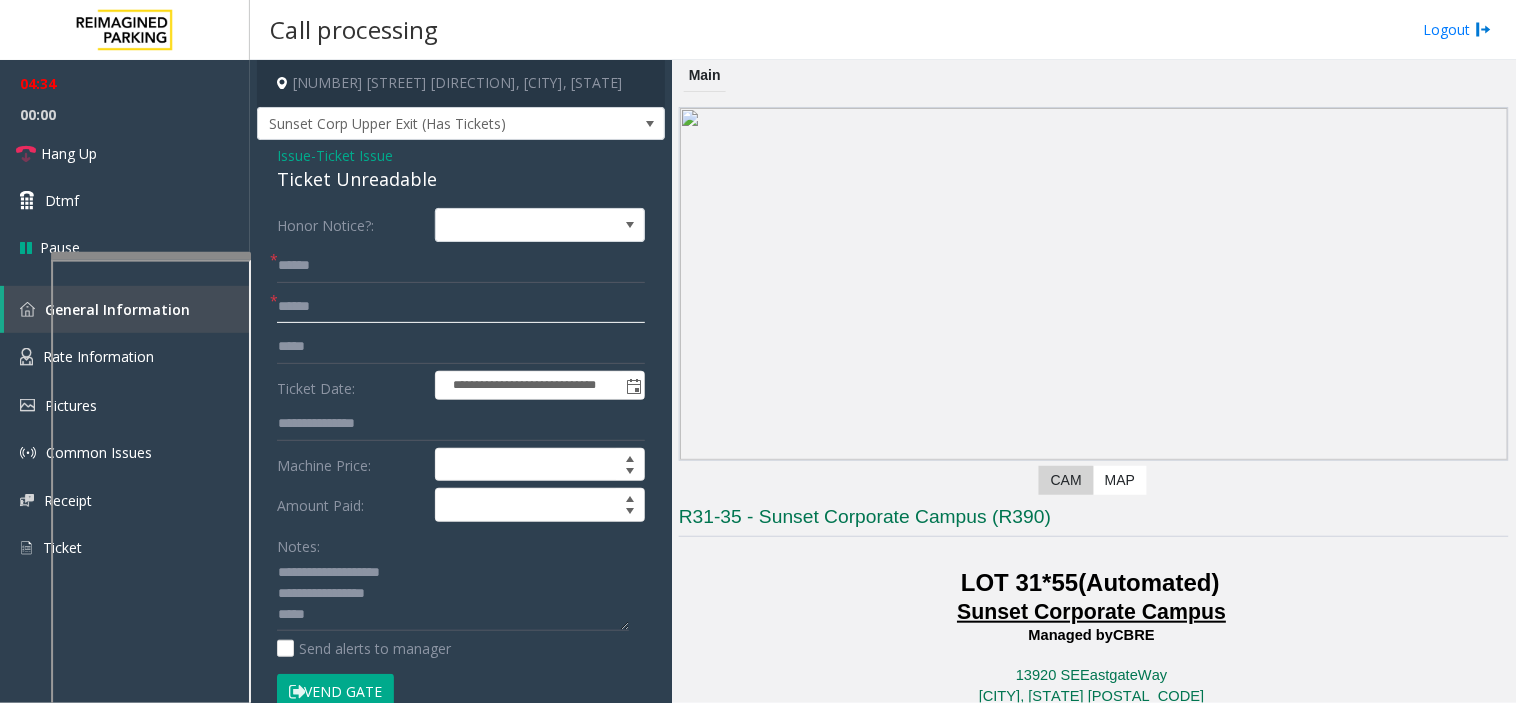 click 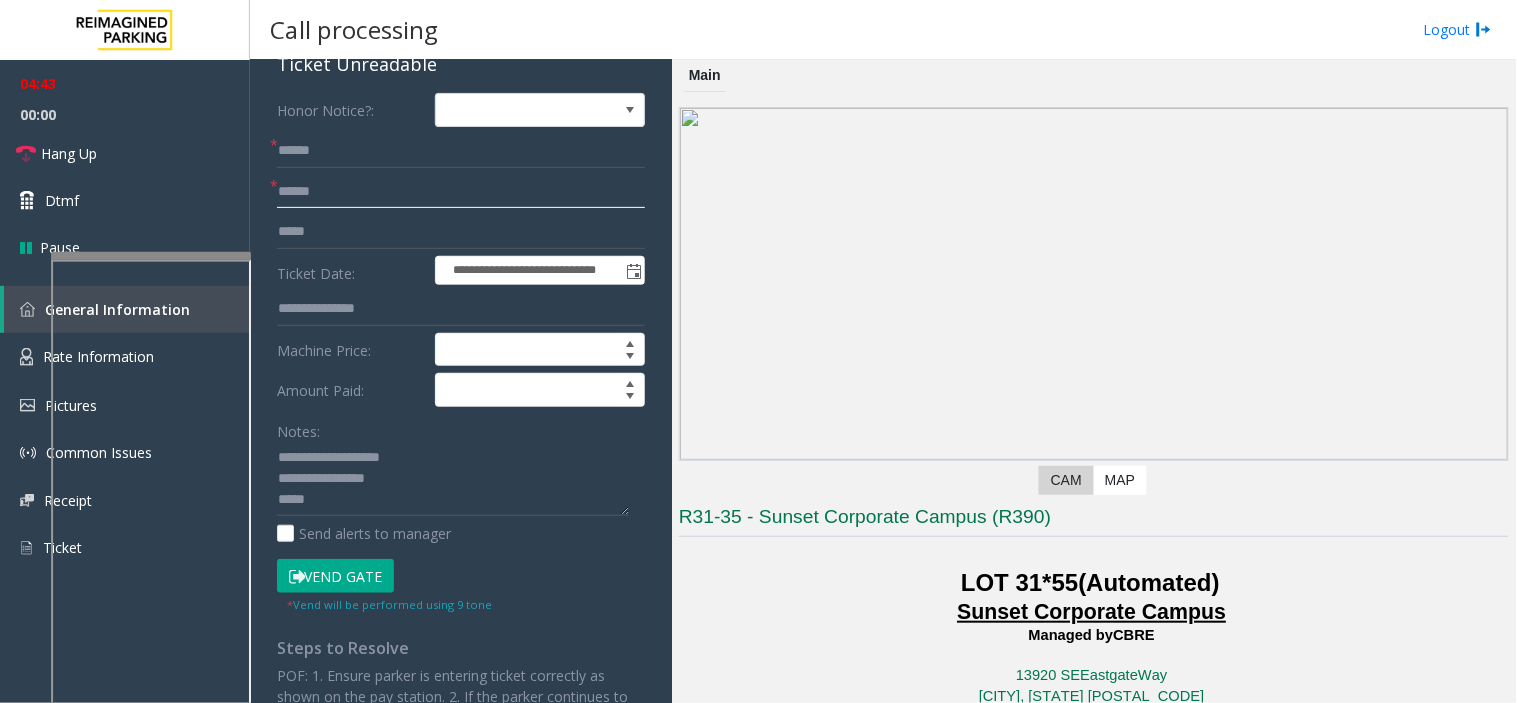 scroll, scrollTop: 222, scrollLeft: 0, axis: vertical 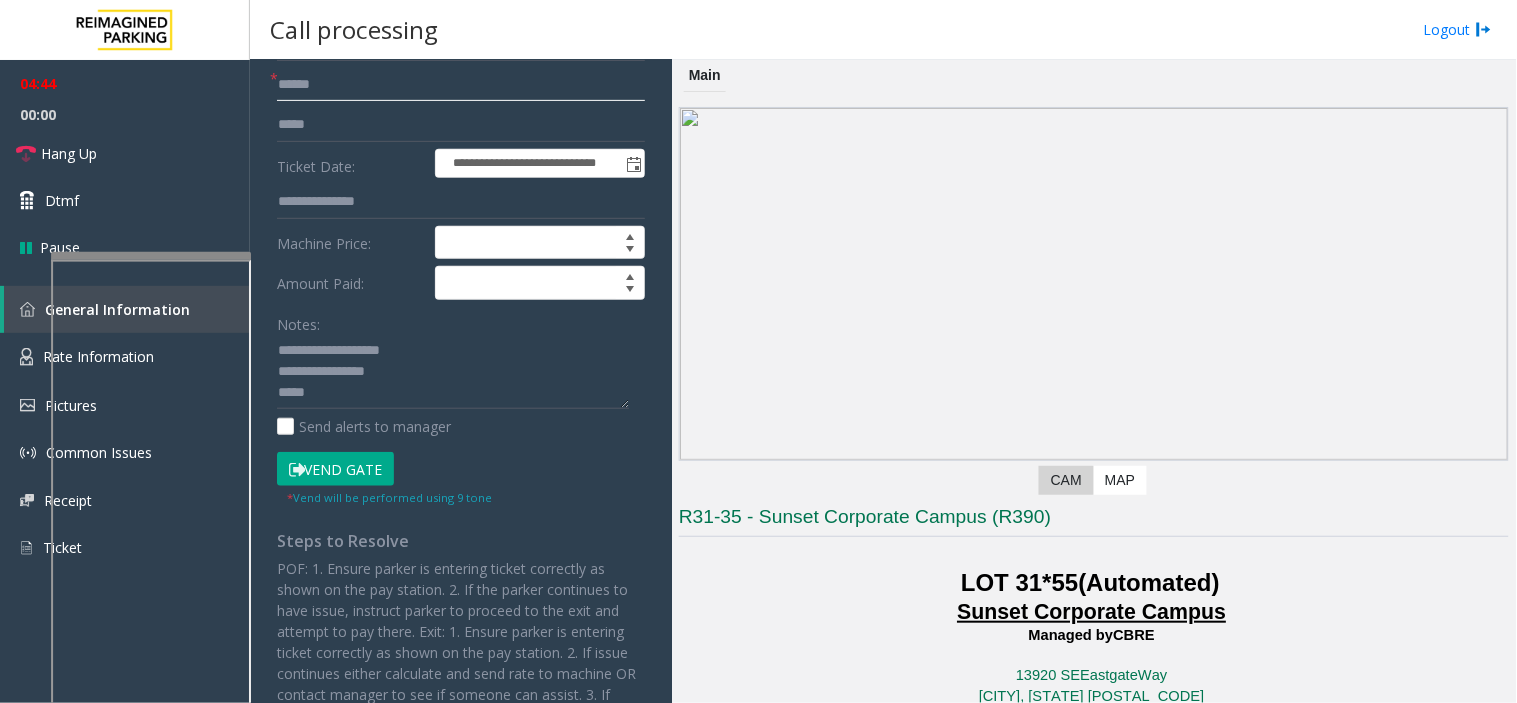 type on "******" 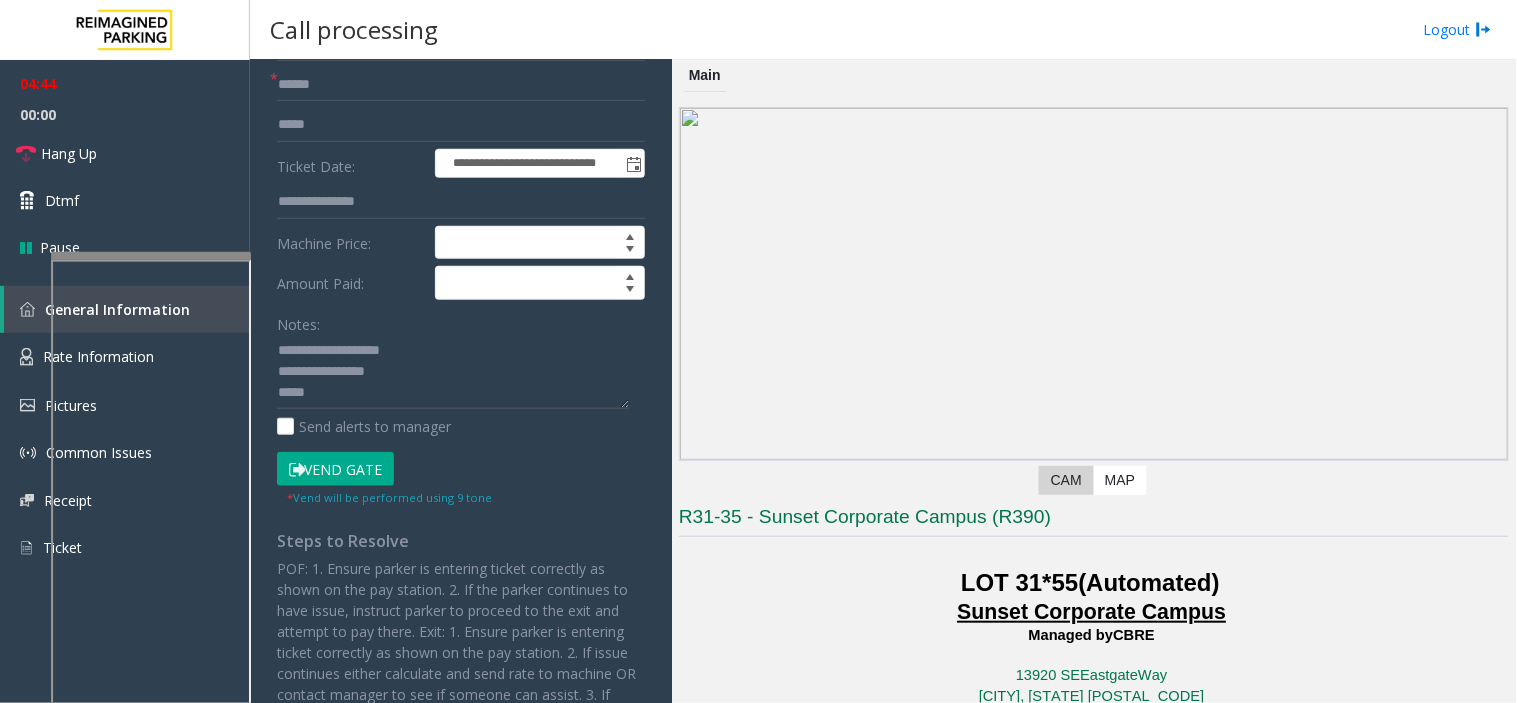click on "Vend Gate" 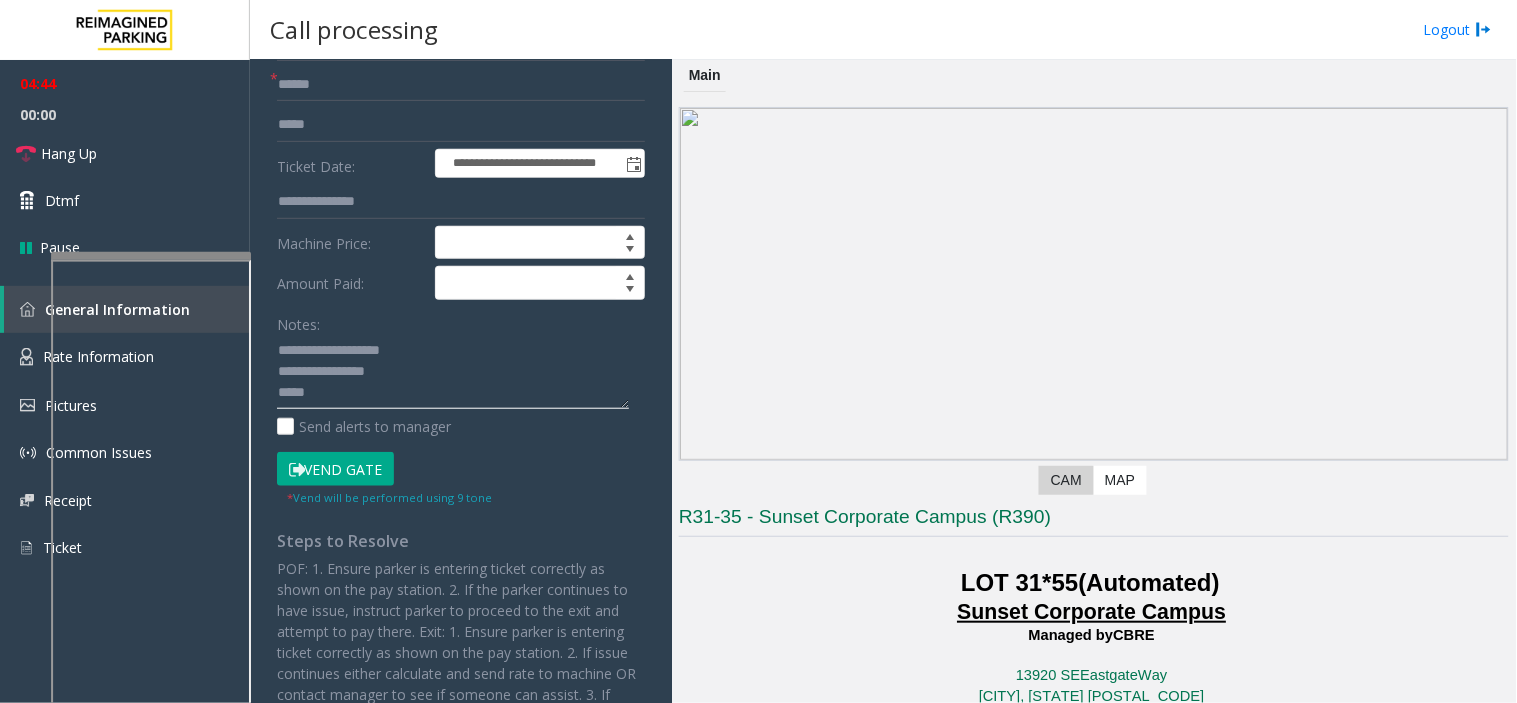 click 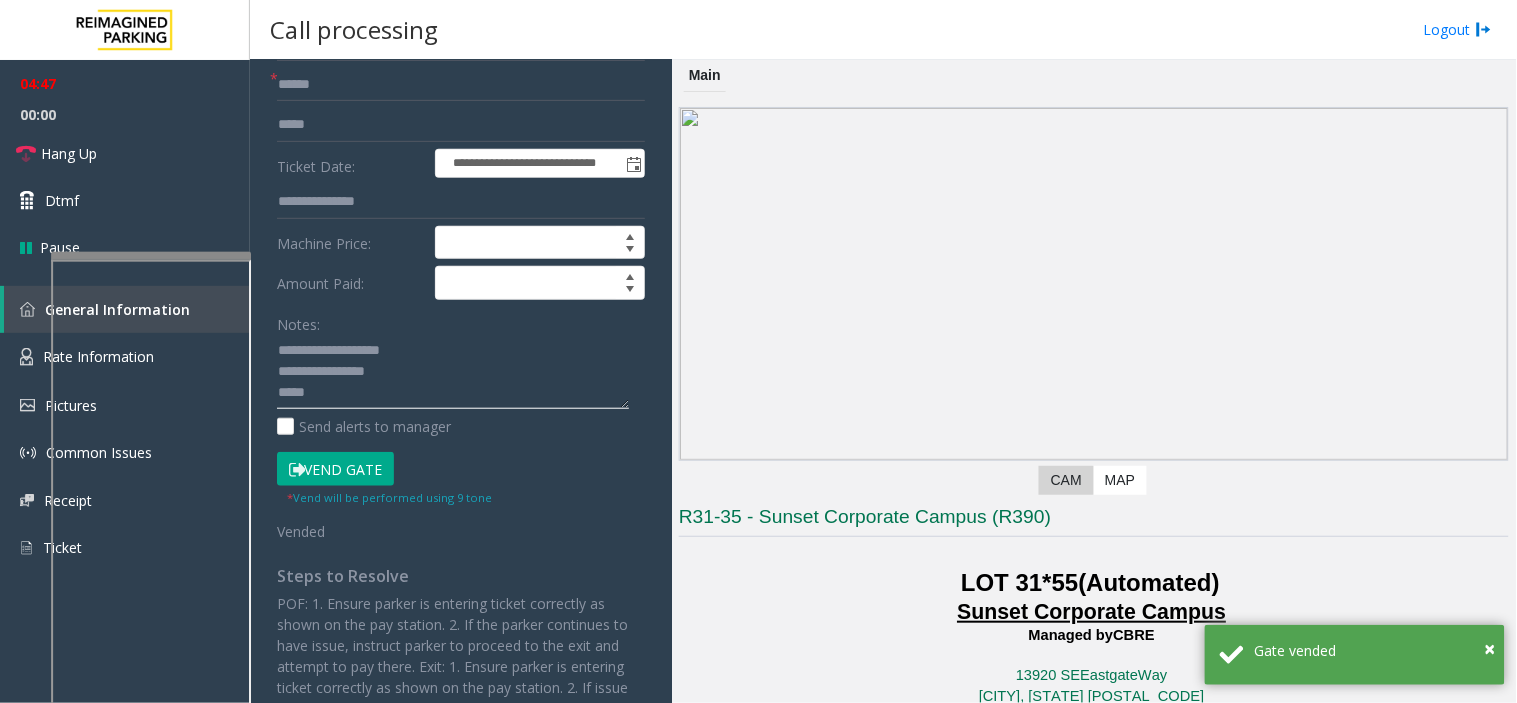 click 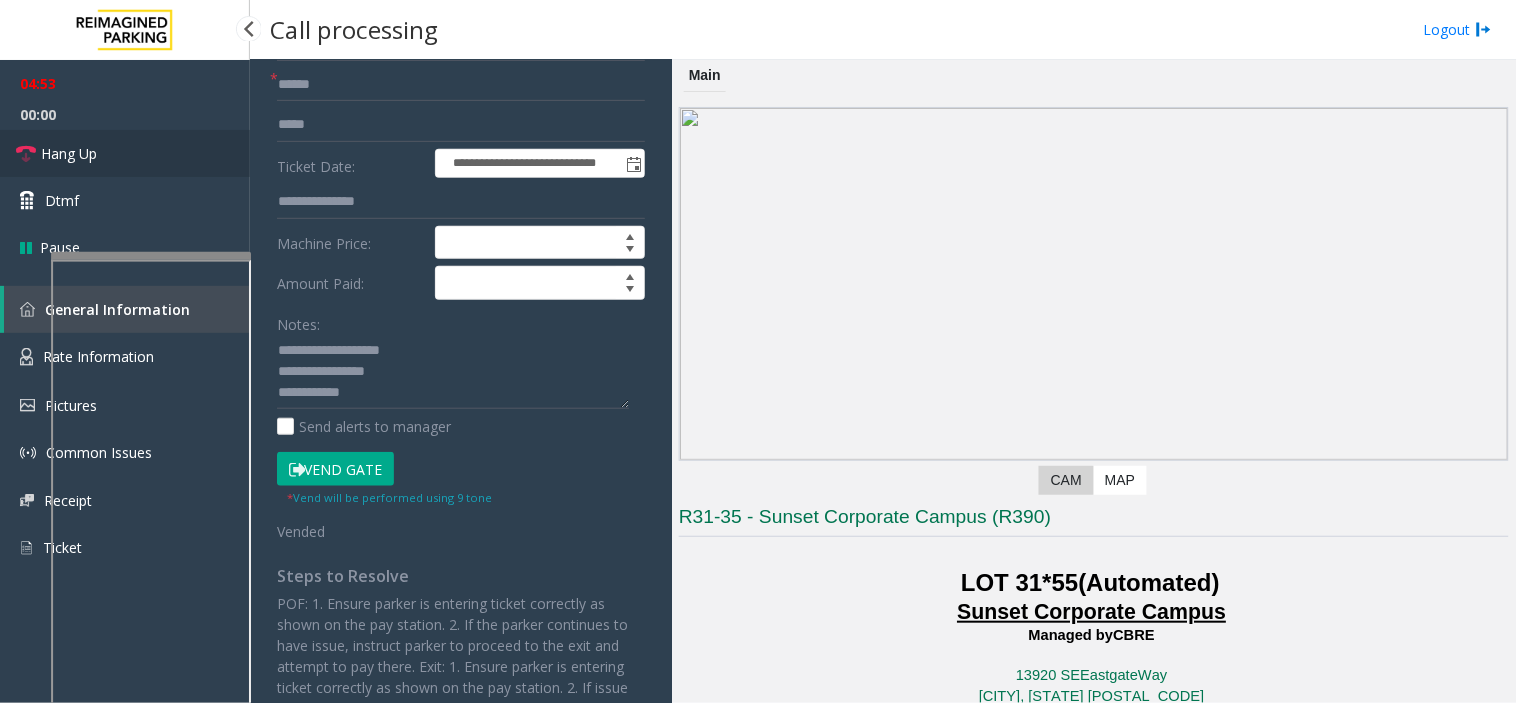 click on "Hang Up" at bounding box center (125, 153) 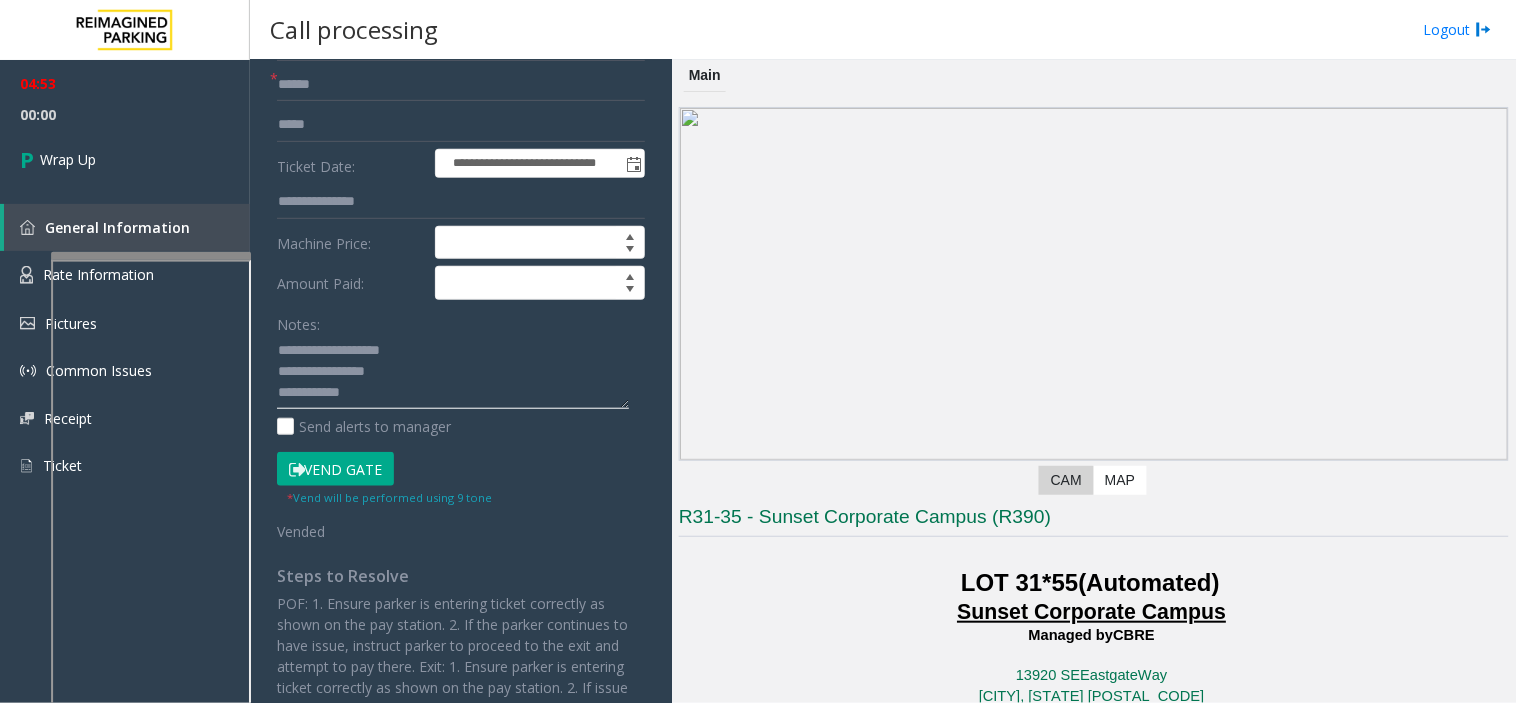 click 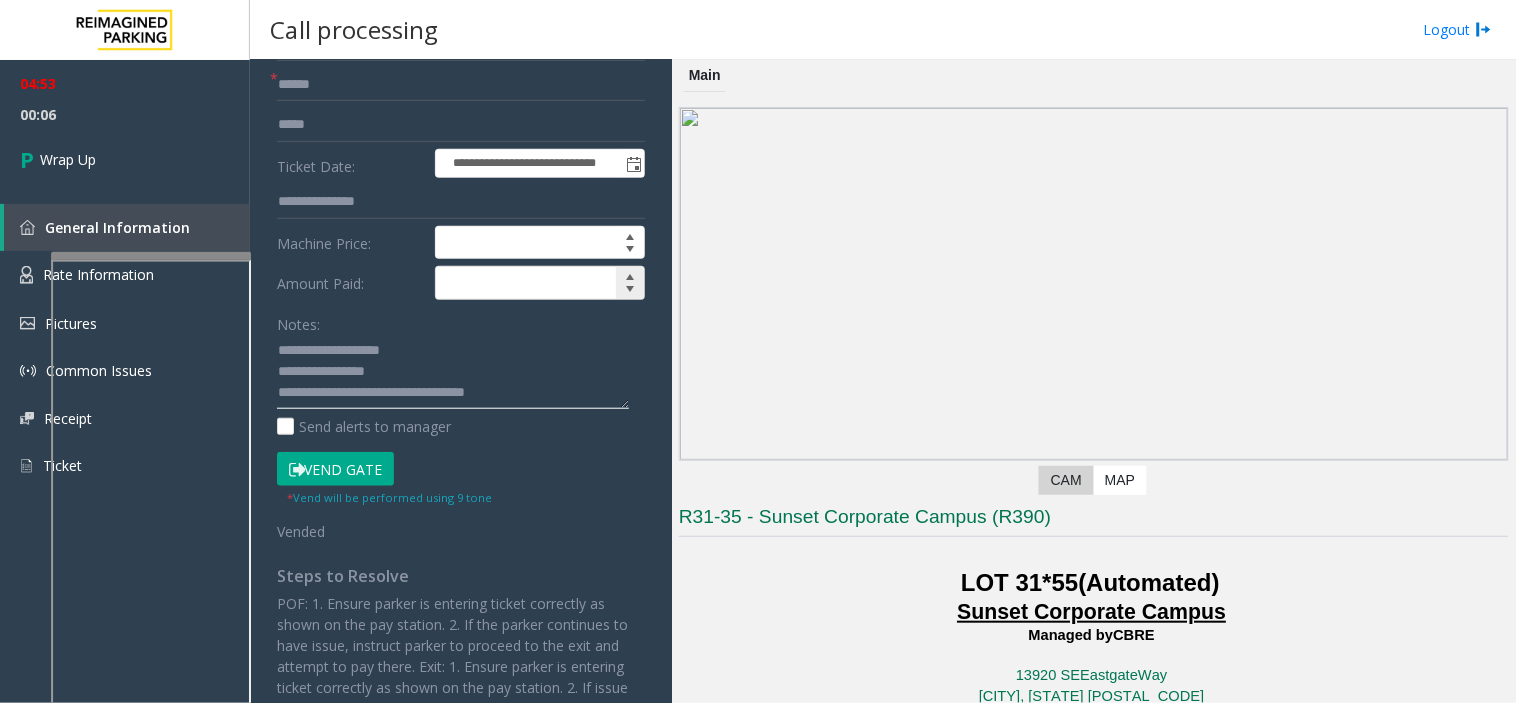 scroll, scrollTop: 0, scrollLeft: 0, axis: both 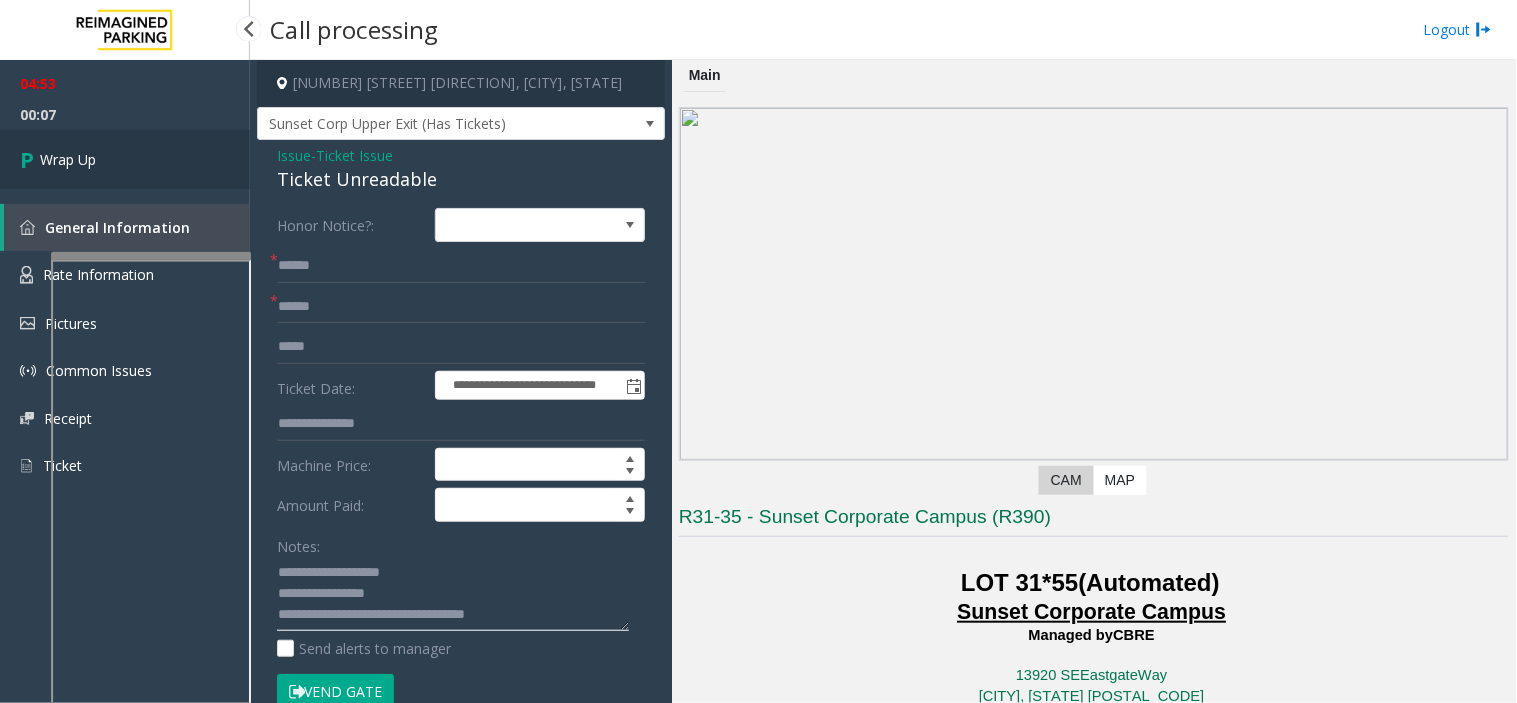 type on "**********" 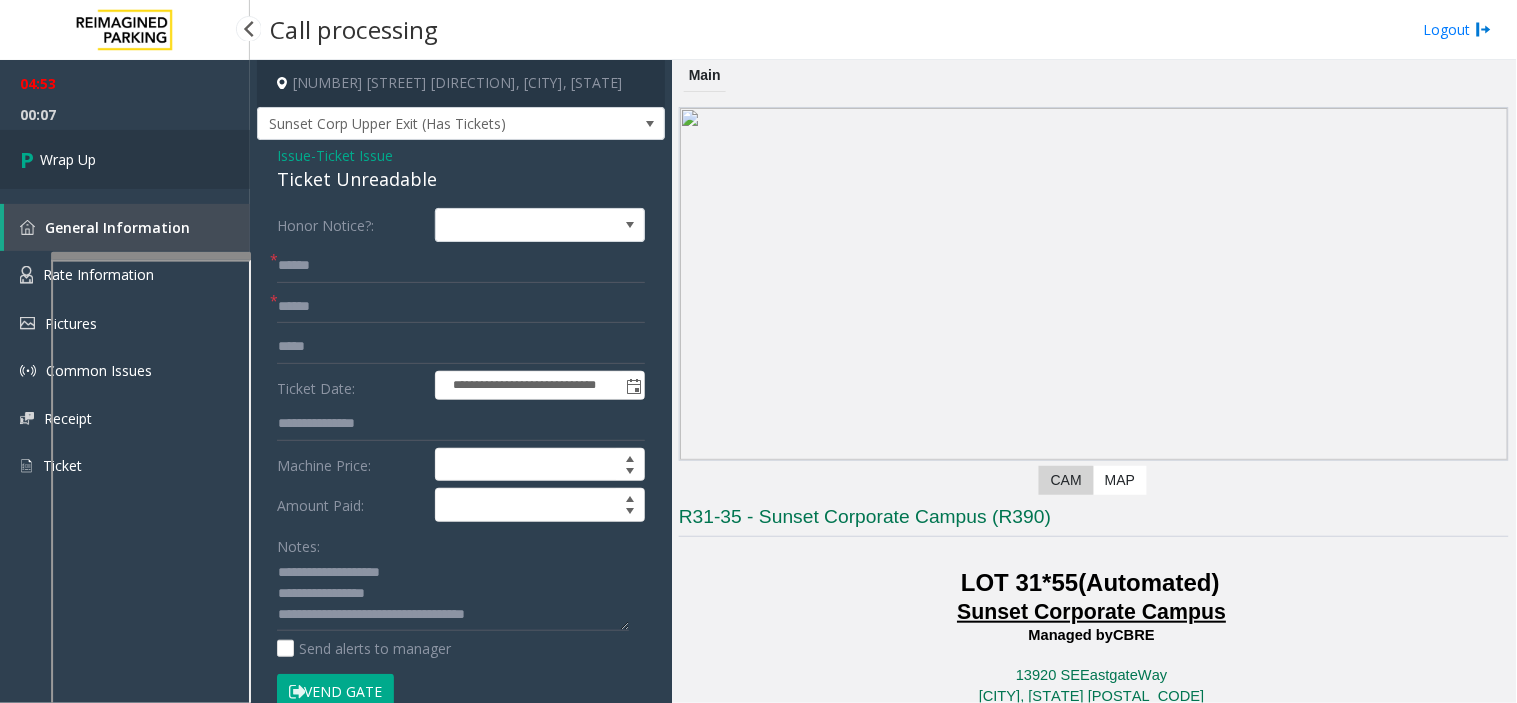 click on "Wrap Up" at bounding box center (68, 159) 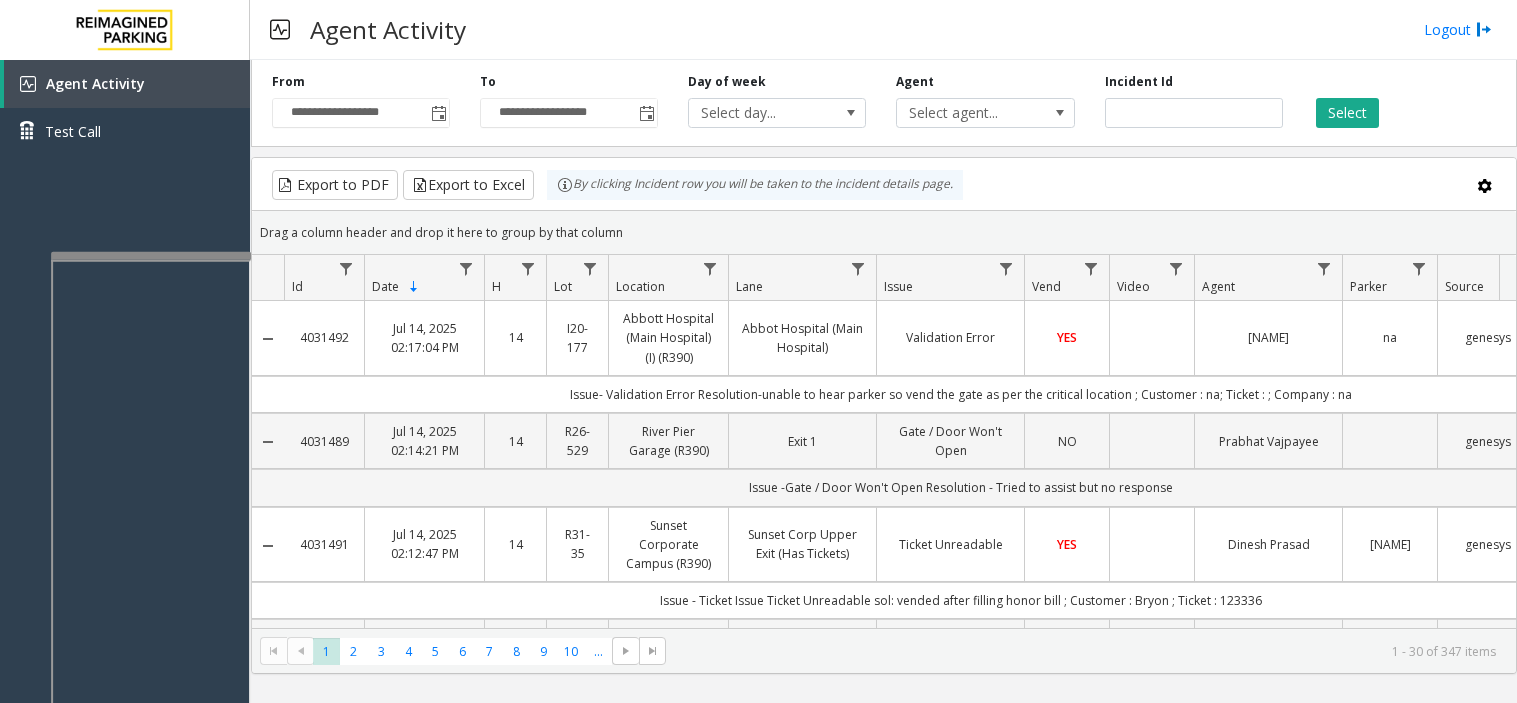 scroll, scrollTop: 0, scrollLeft: 0, axis: both 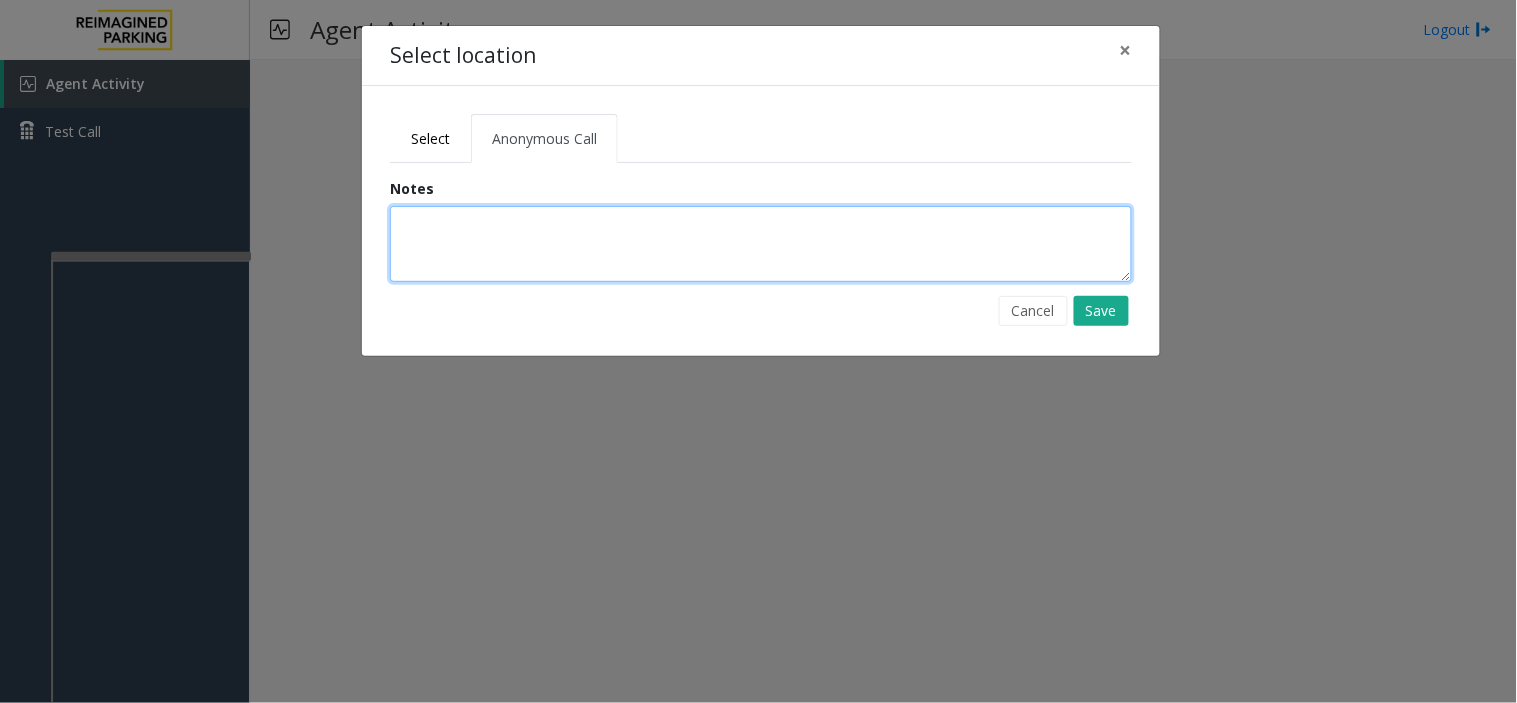 click 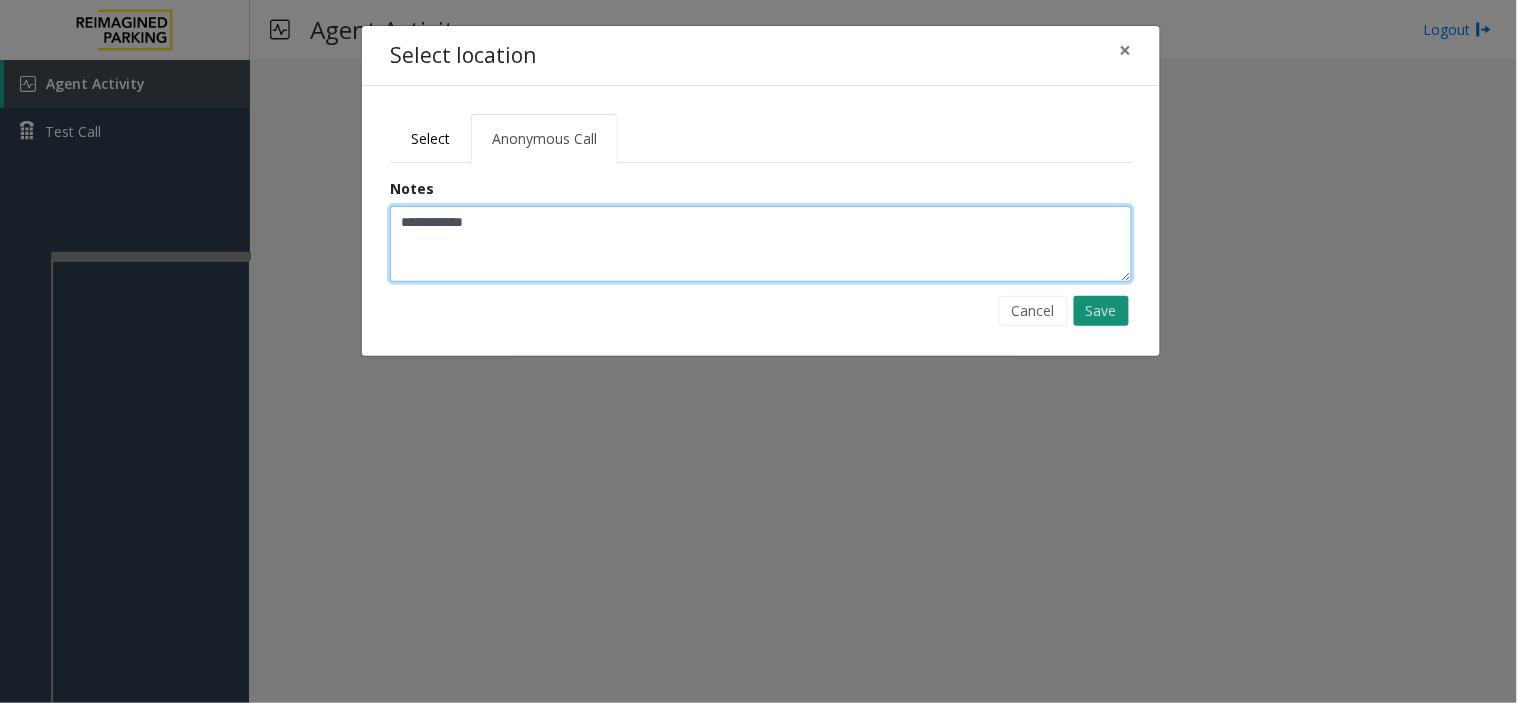 type on "**********" 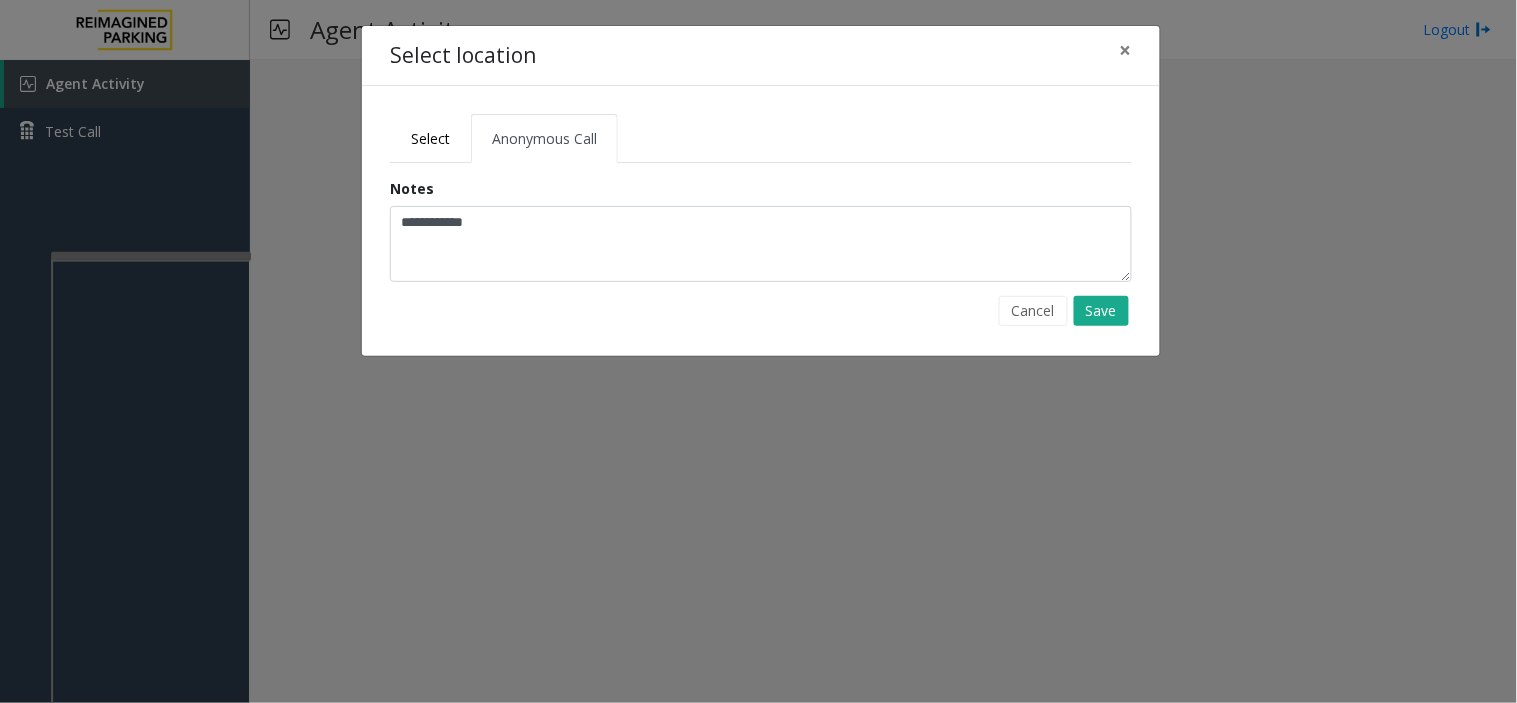 drag, startPoint x: 1100, startPoint y: 325, endPoint x: 1121, endPoint y: 336, distance: 23.70654 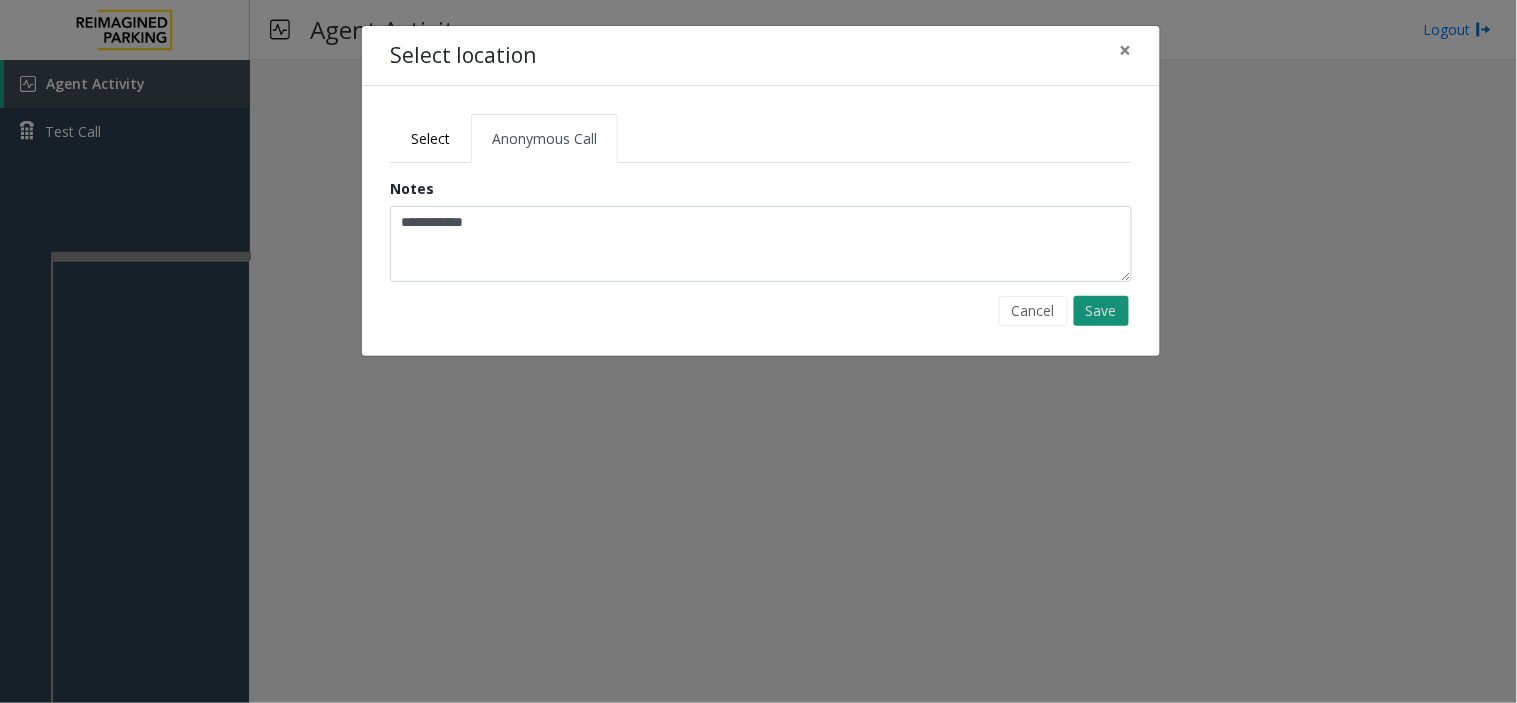 click on "Save" 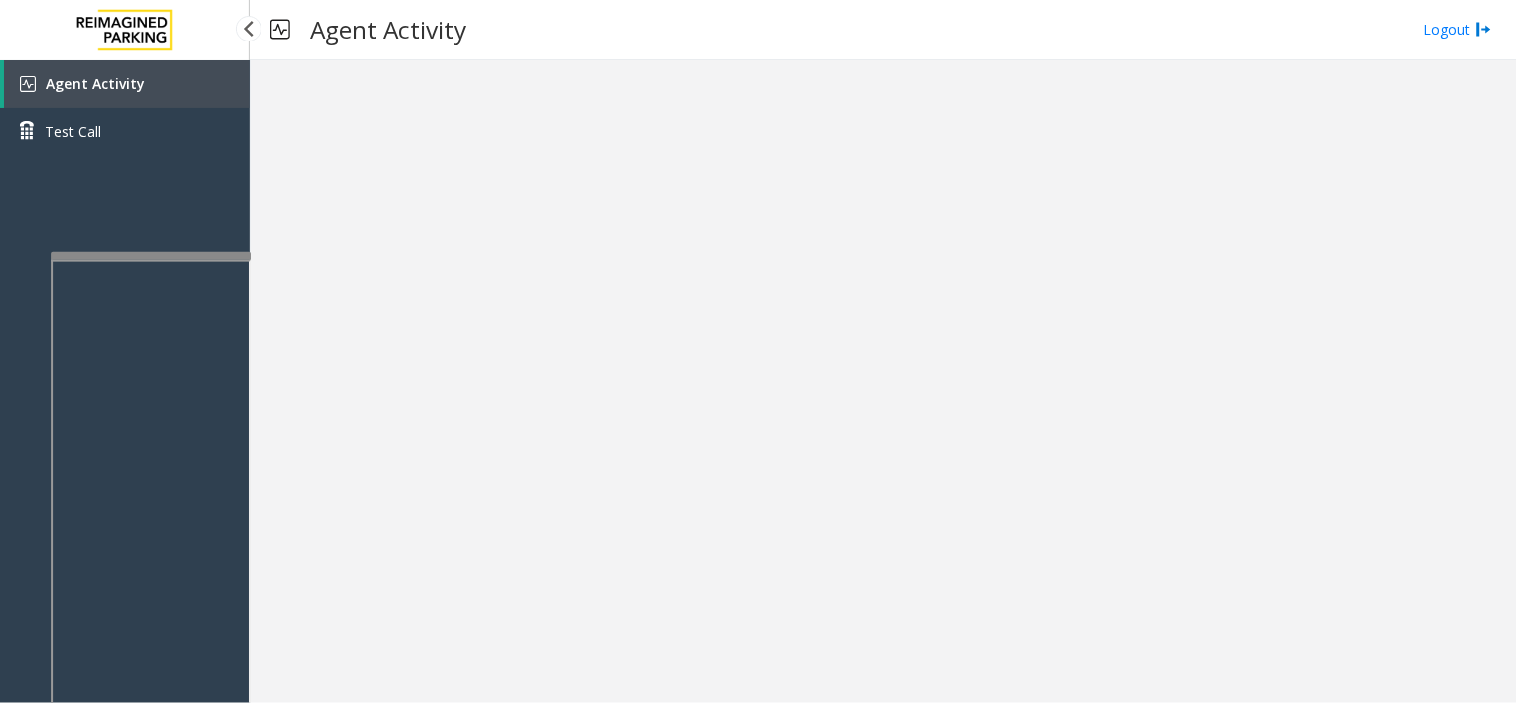 click on "Agent Activity" at bounding box center [95, 83] 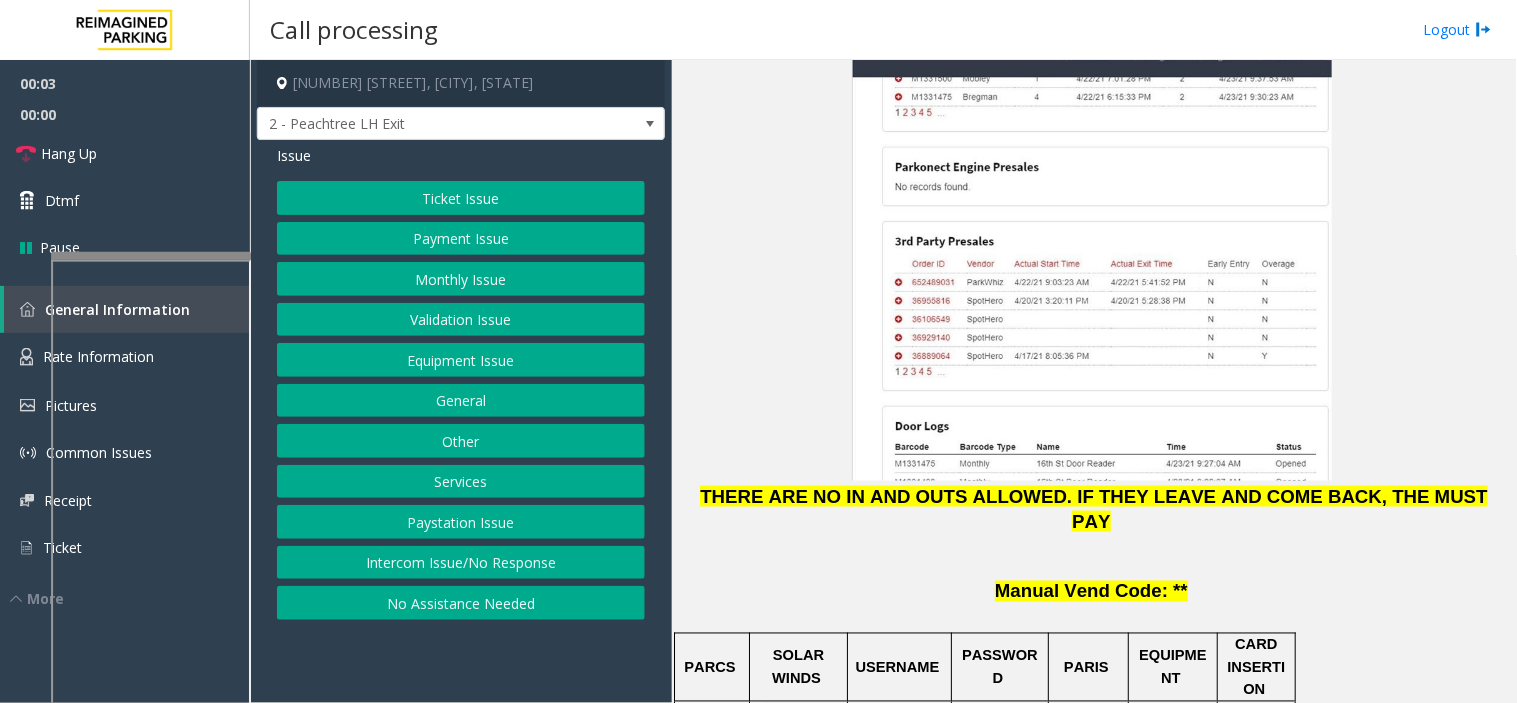 scroll, scrollTop: 2555, scrollLeft: 0, axis: vertical 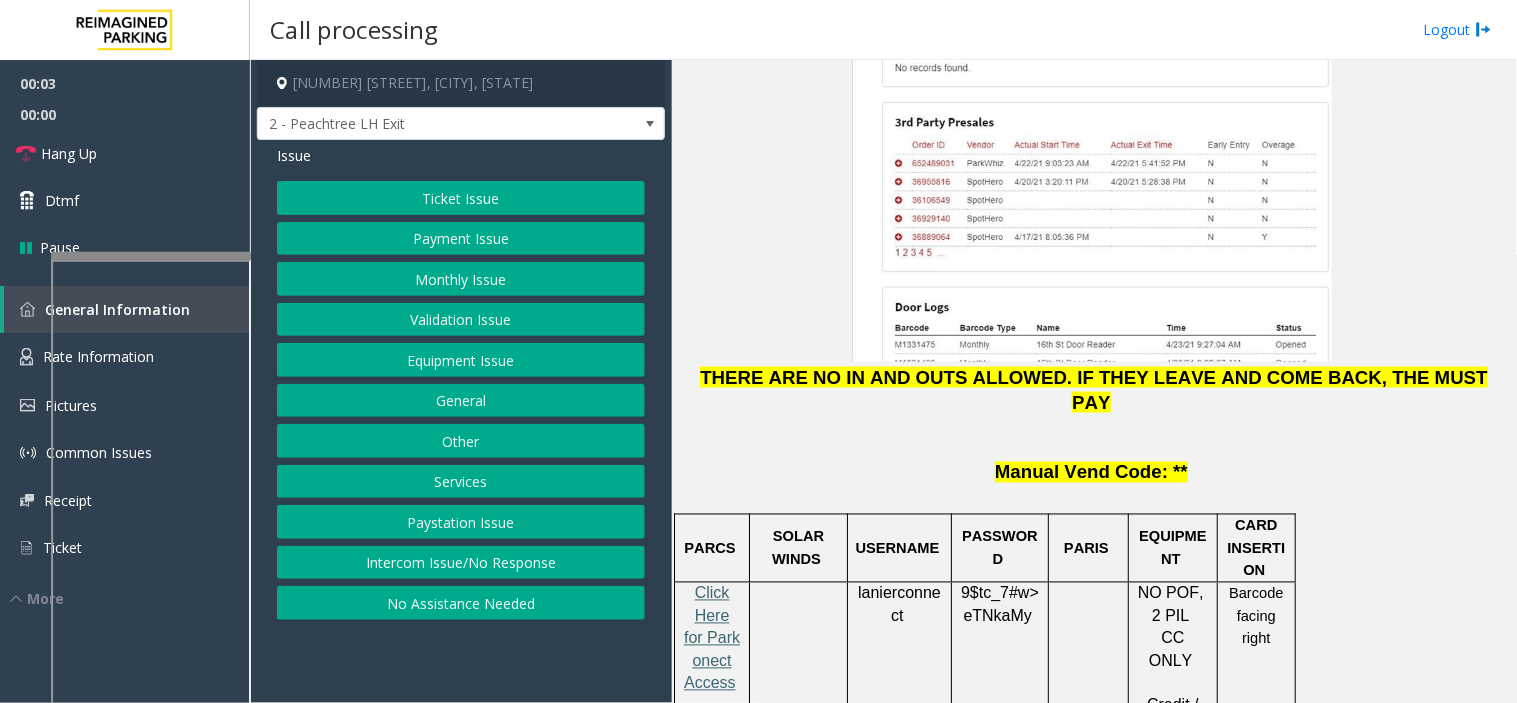 click on "Click Here for Parkonect Access" 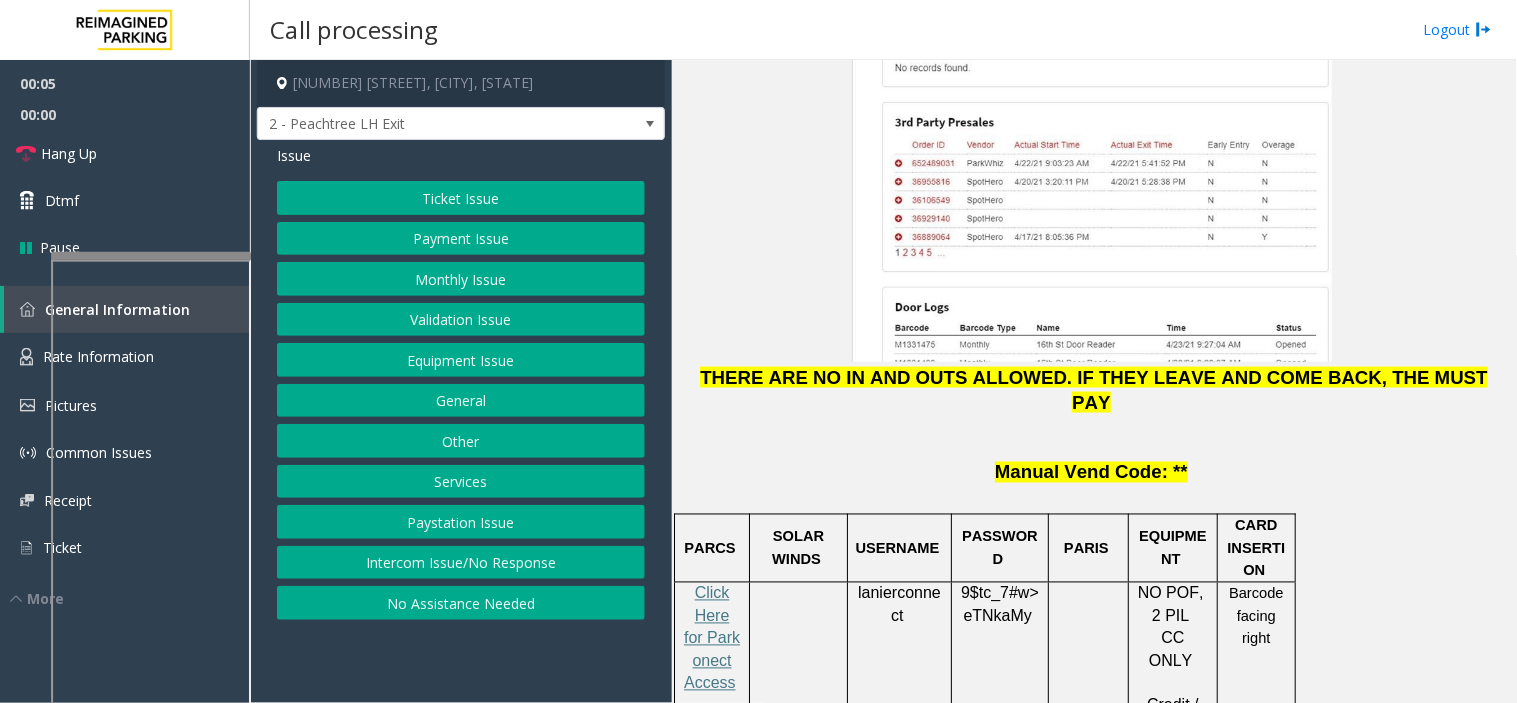 click on "lanierconnect" 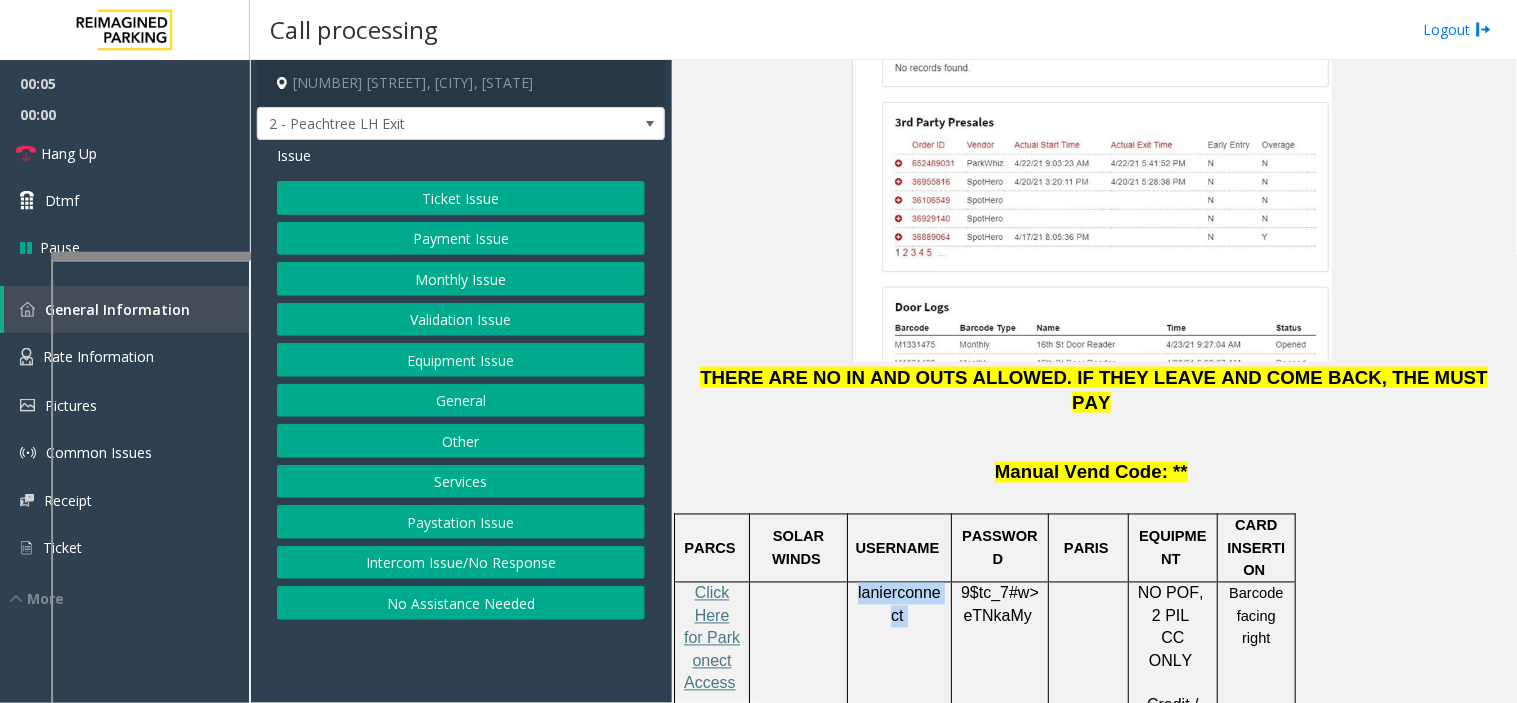 click on "lanierconnect" 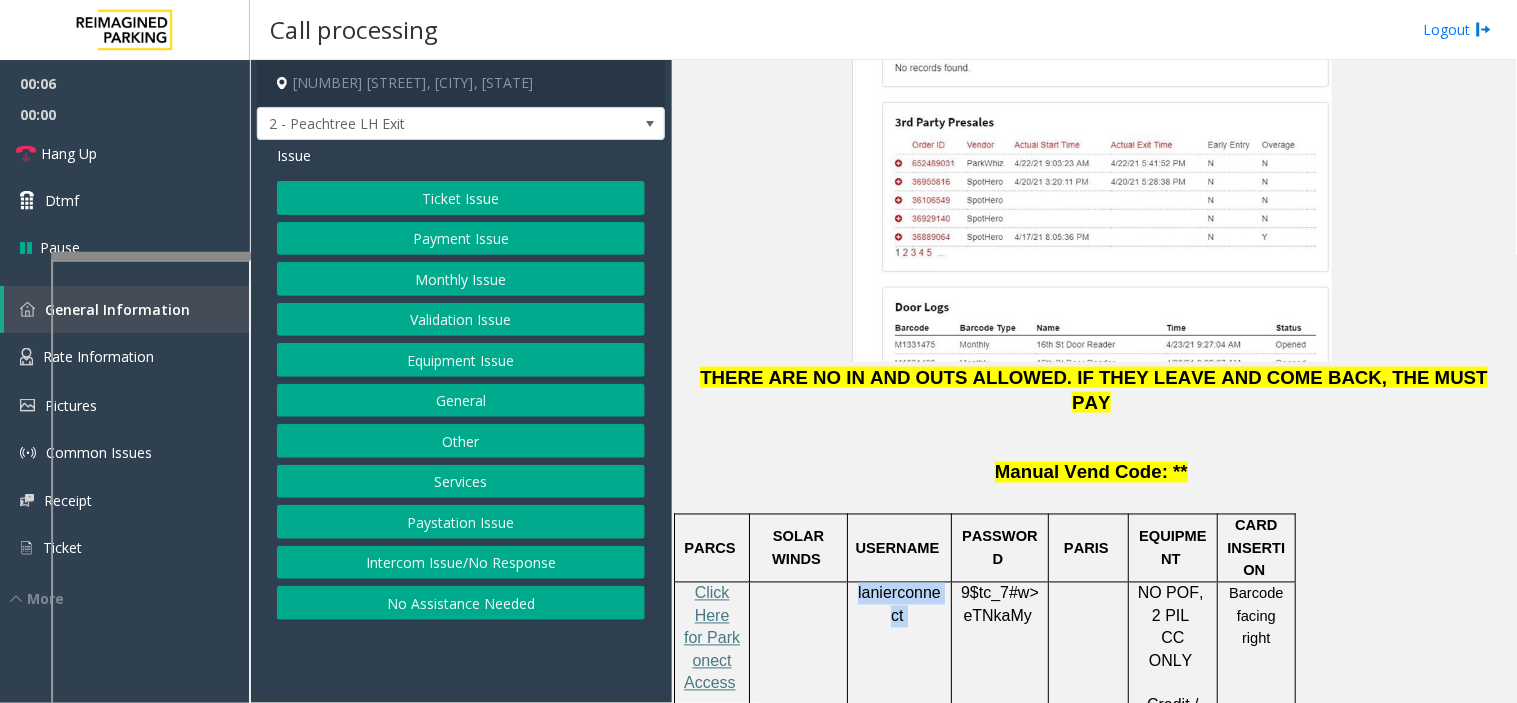 copy on "lanierconnect" 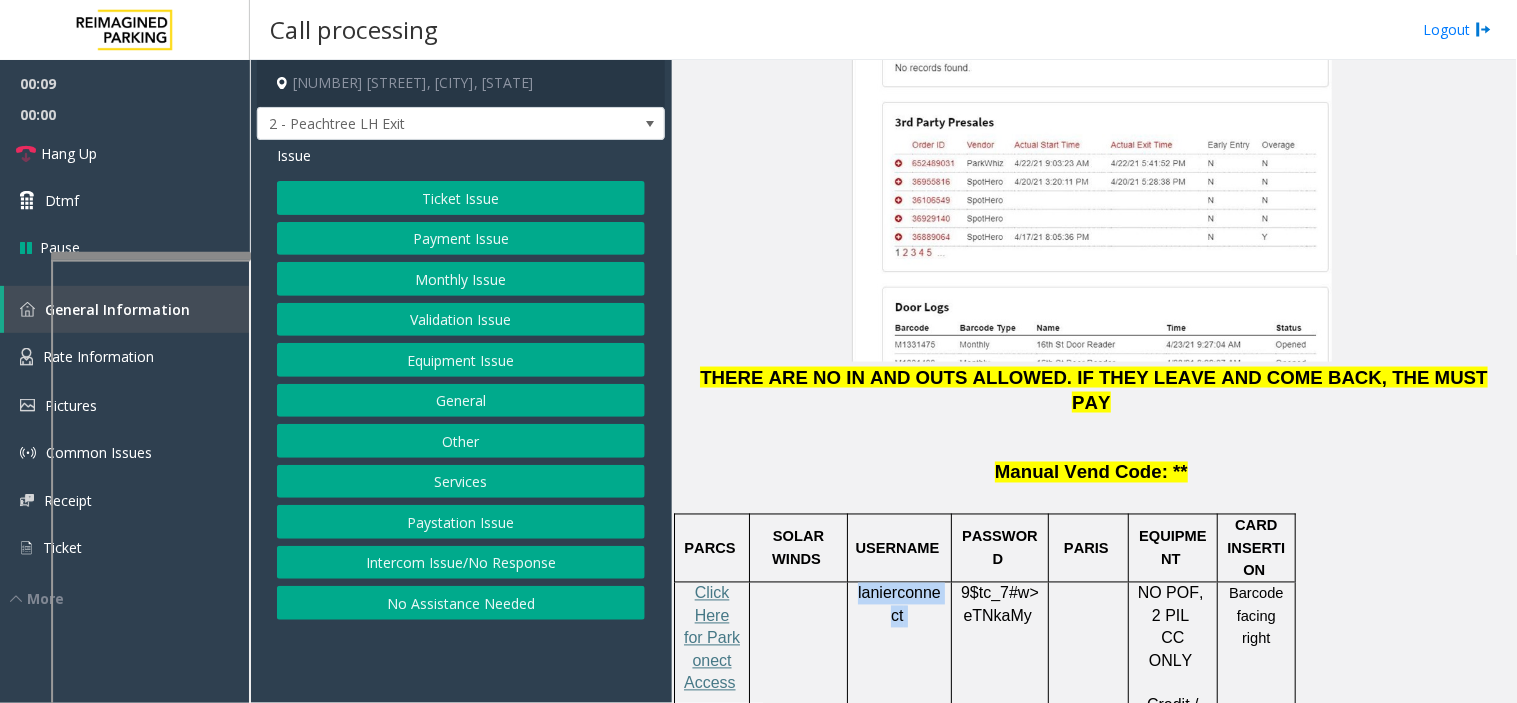 click on "Intercom Issue/No Response" 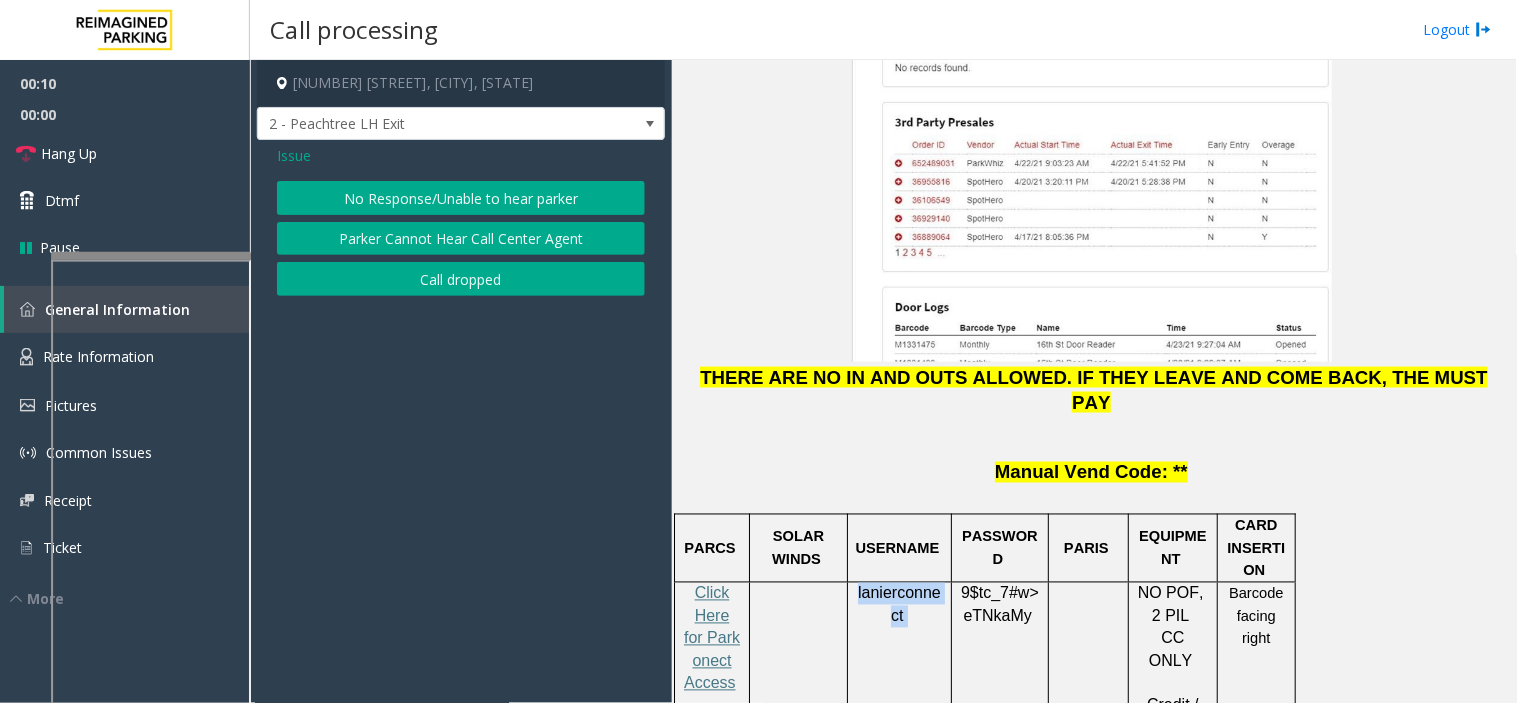 click on "No Response/Unable to hear parker" 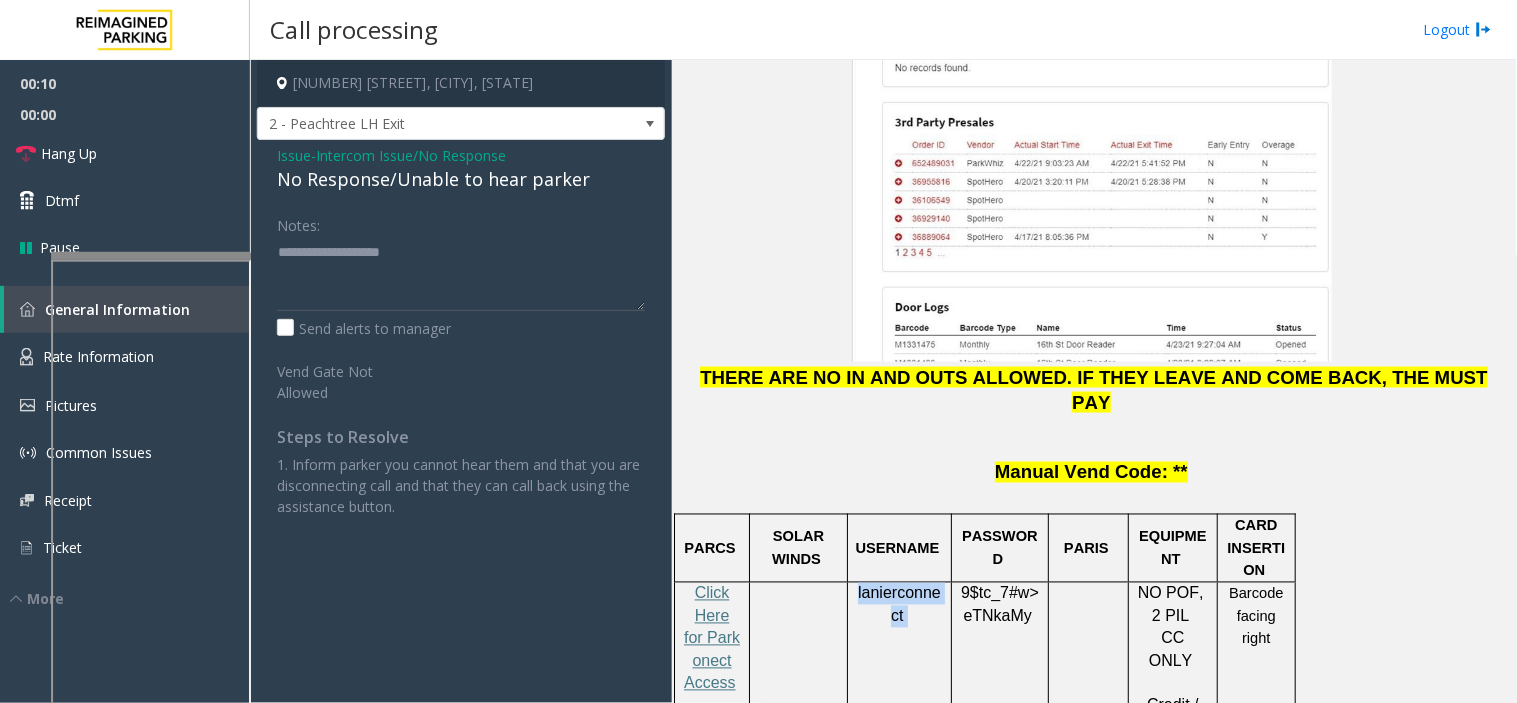 click on "No Response/Unable to hear parker" 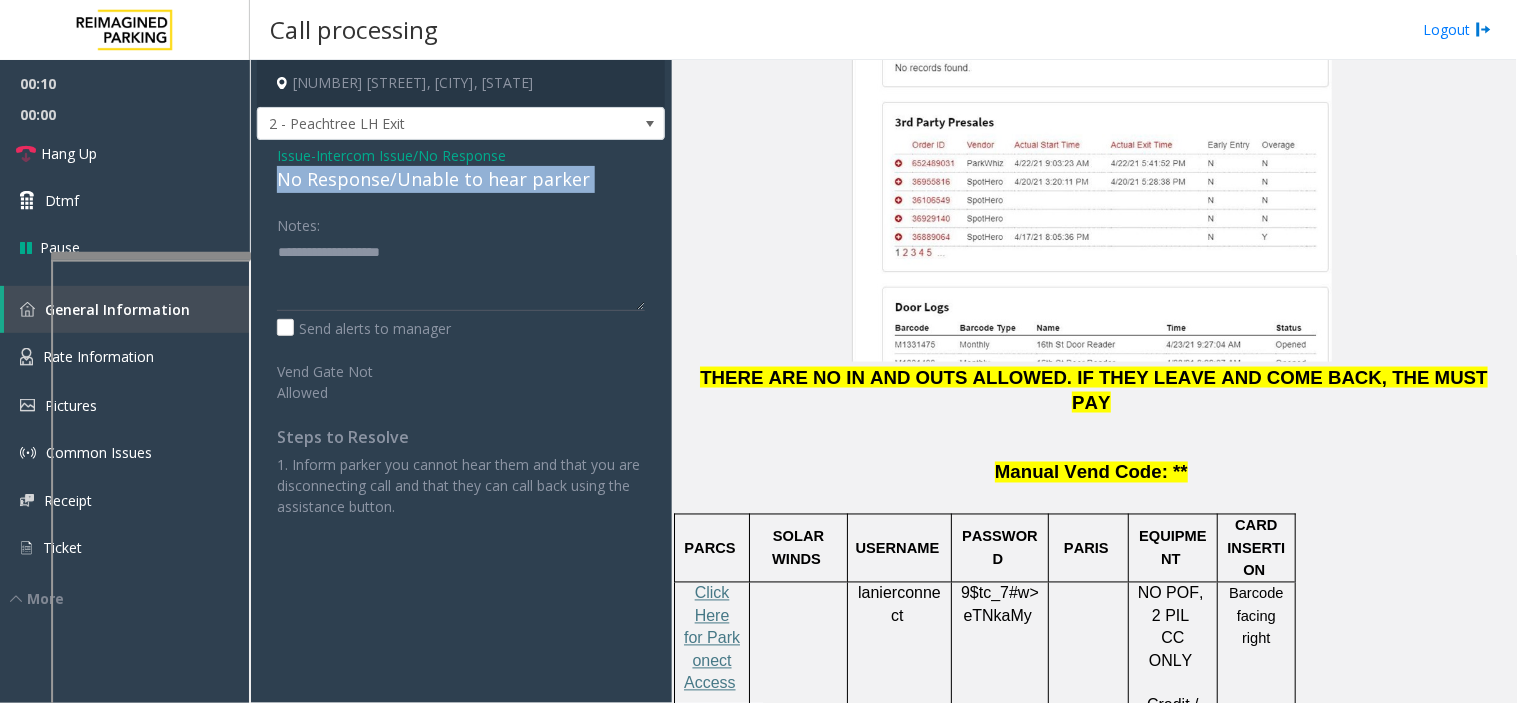click on "No Response/Unable to hear parker" 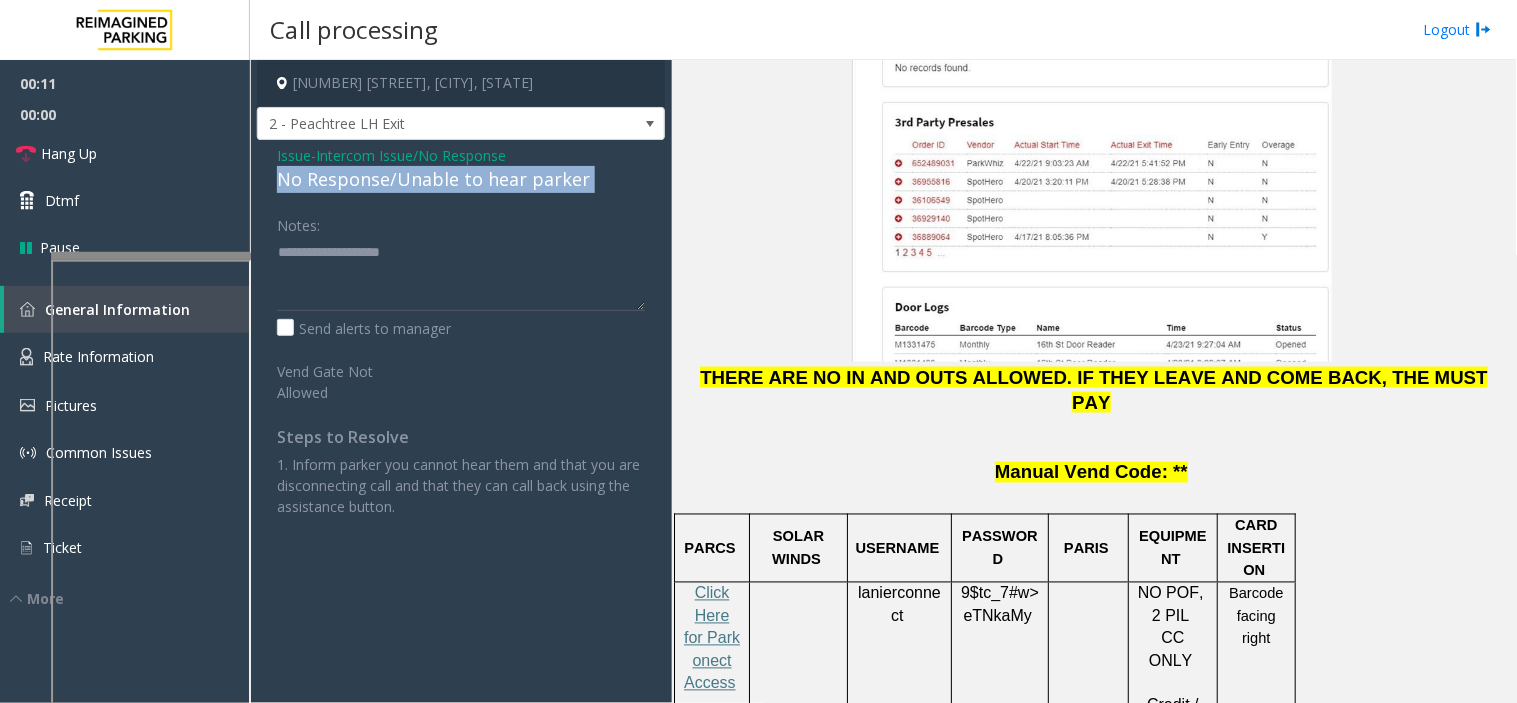 click on "No Response/Unable to hear parker" 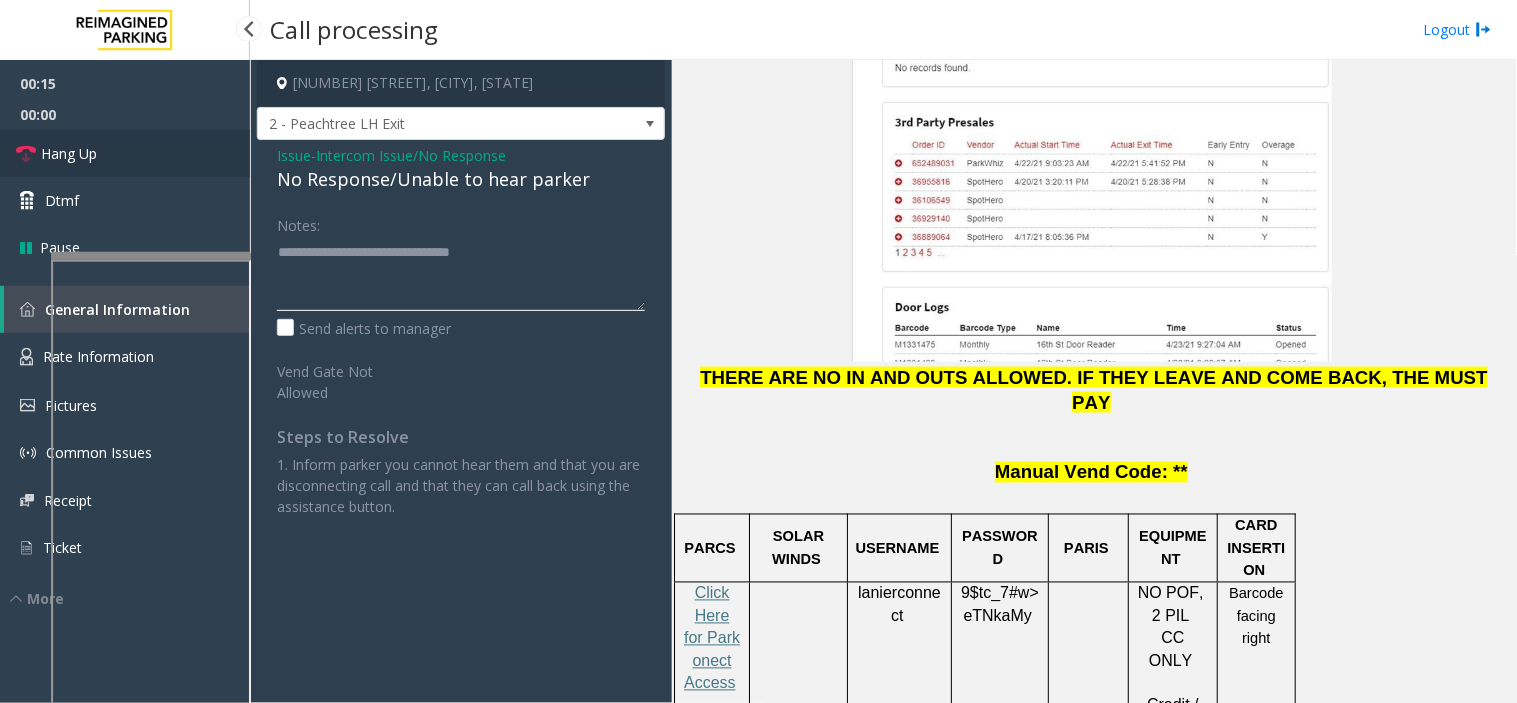 type on "**********" 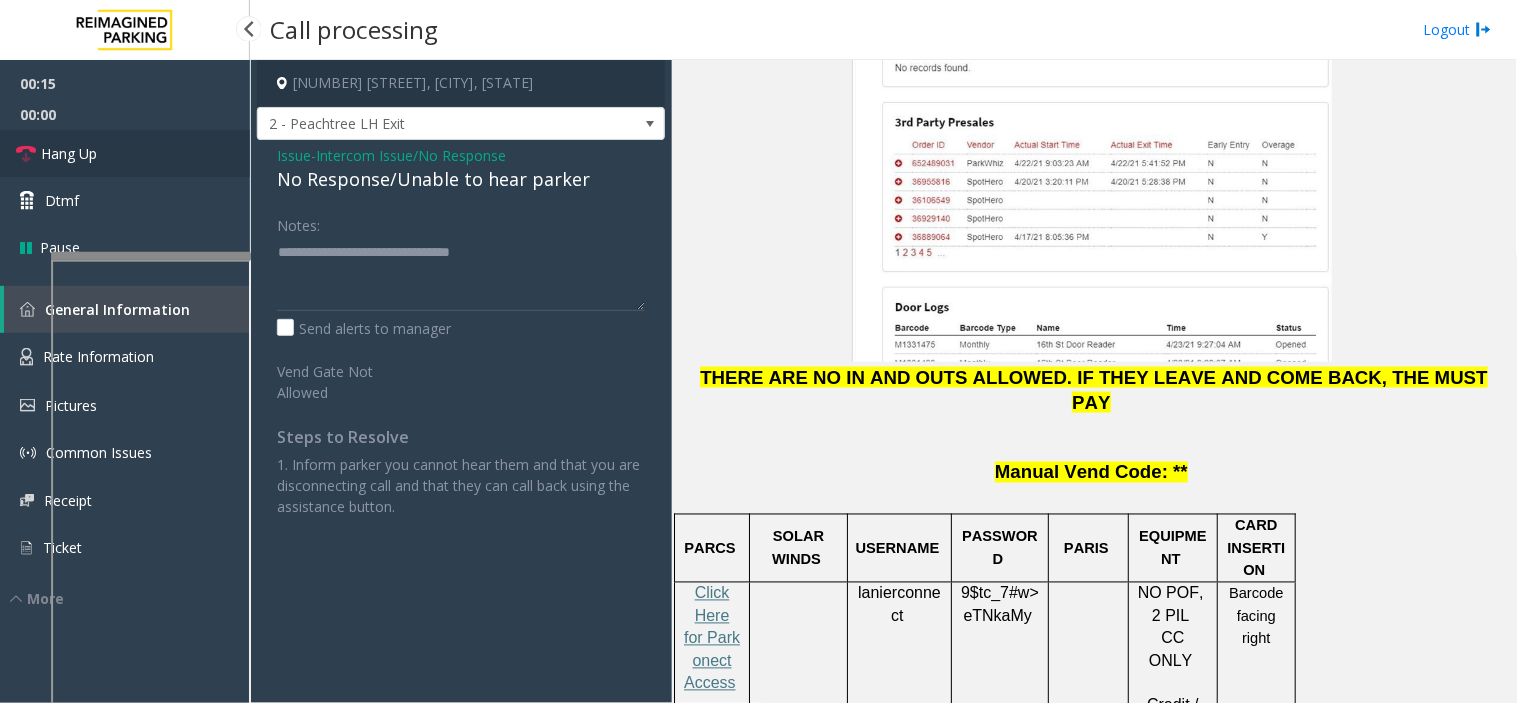 click on "Hang Up" at bounding box center [125, 153] 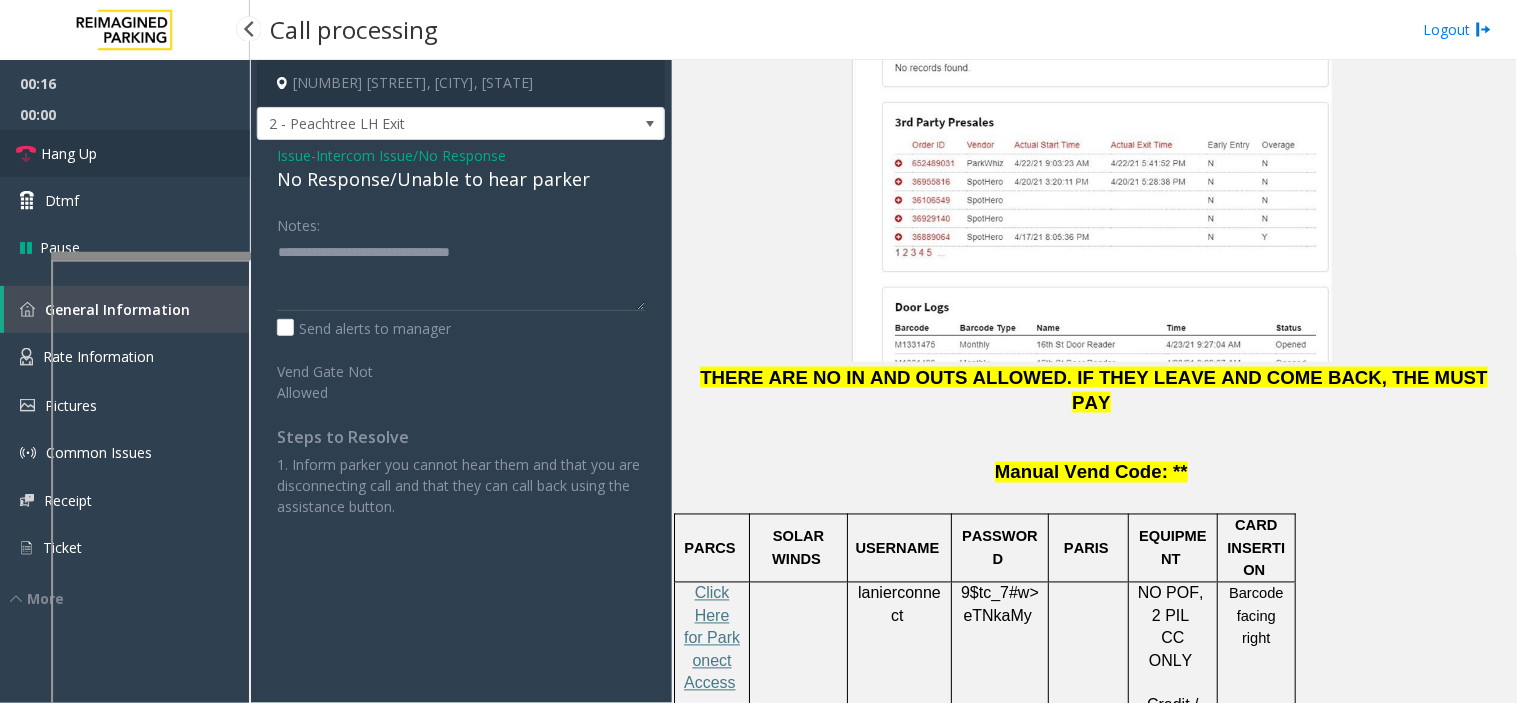 click on "Hang Up" at bounding box center [125, 153] 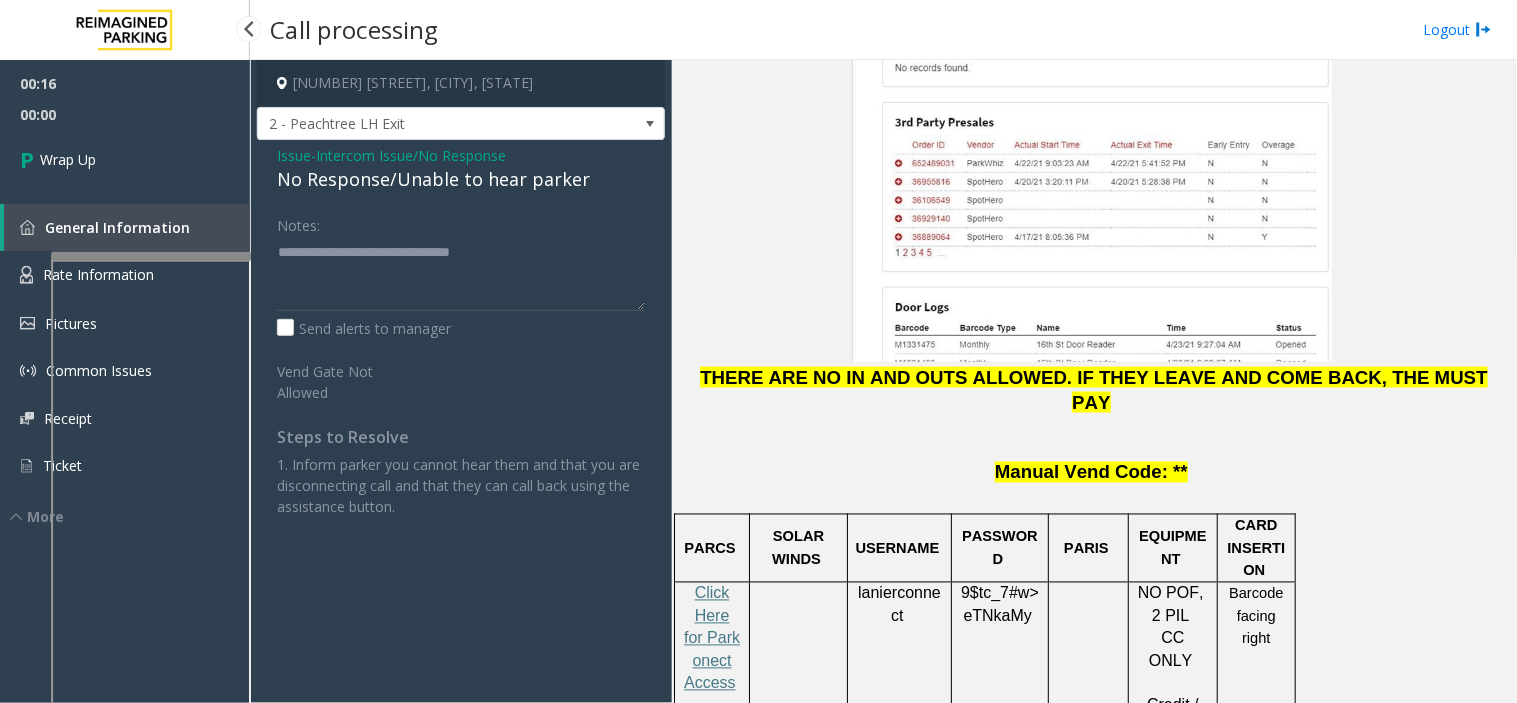 click on "Wrap Up" at bounding box center (125, 159) 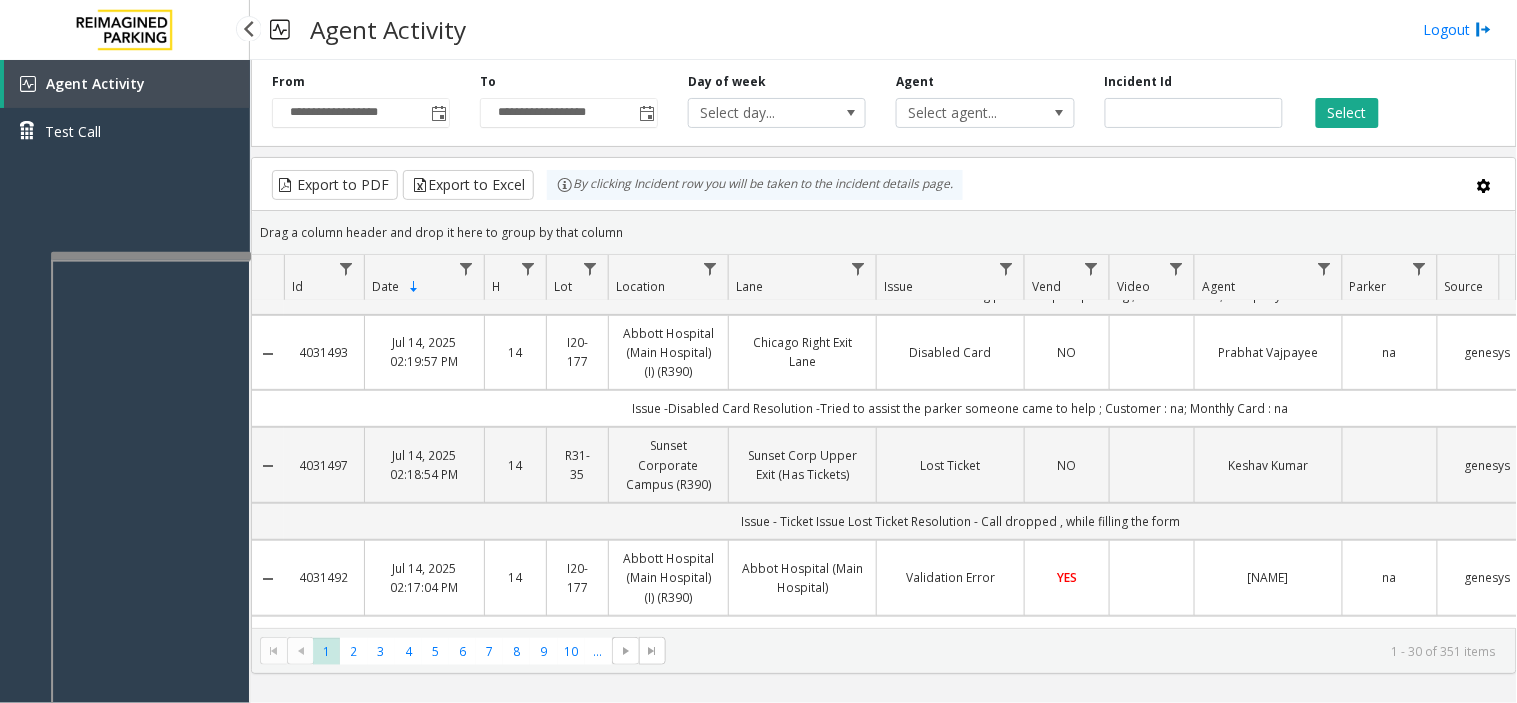 scroll, scrollTop: 0, scrollLeft: 0, axis: both 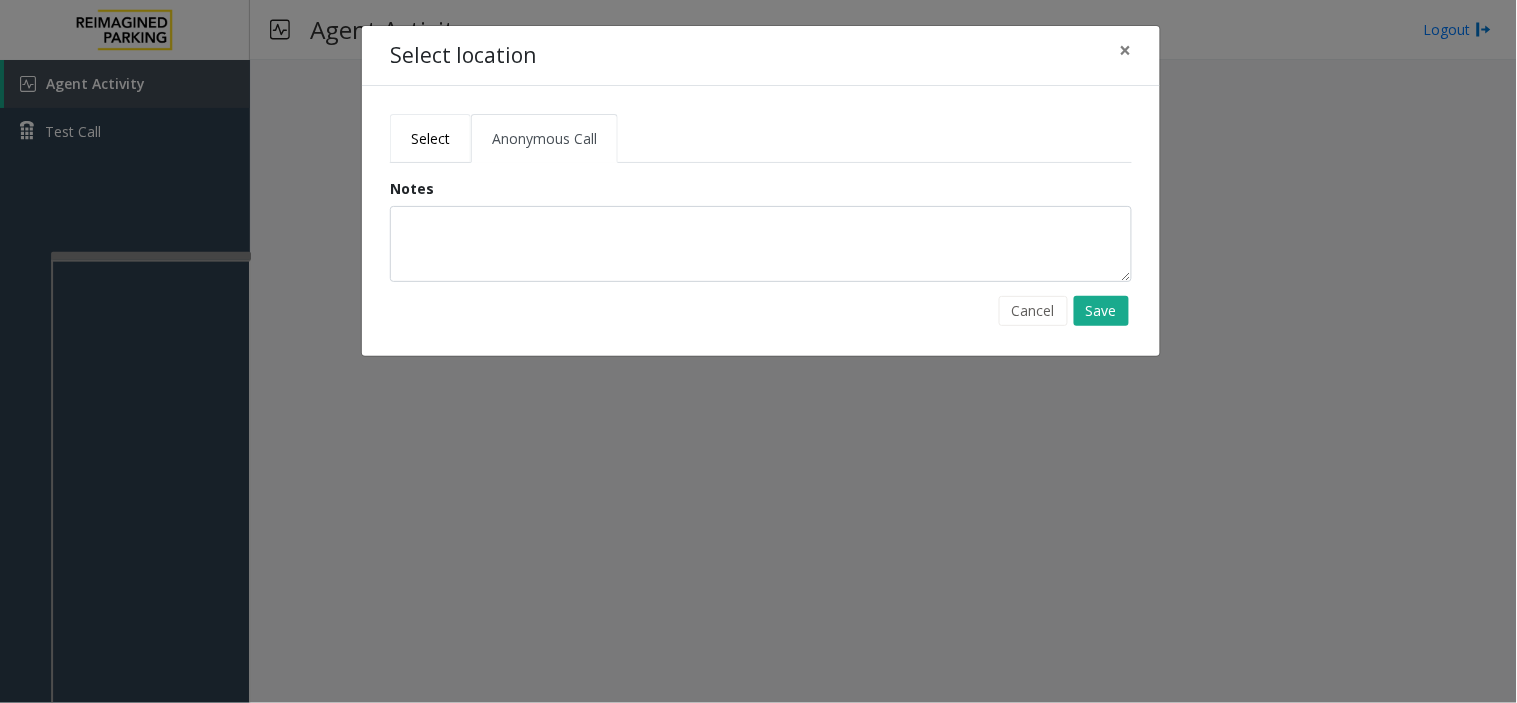 click on "Select" 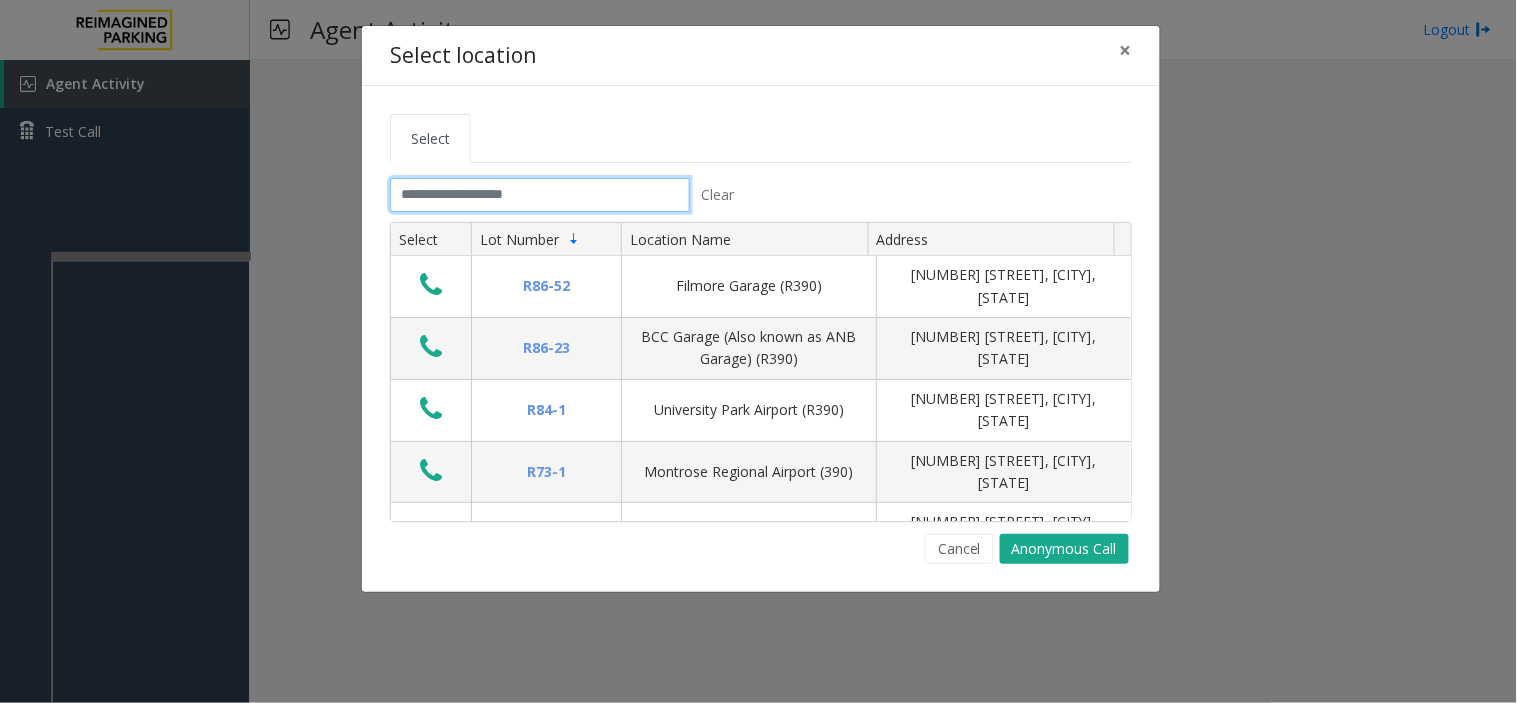 click 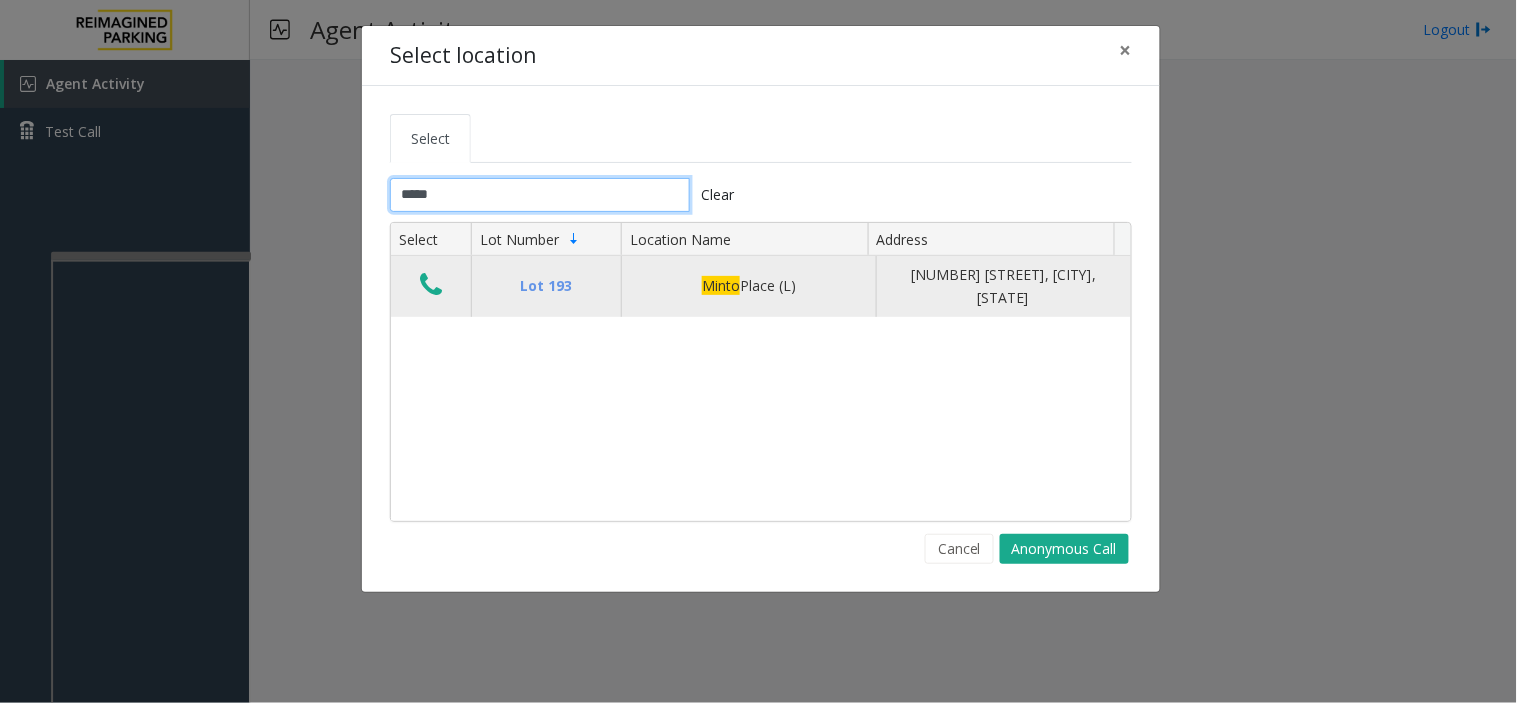 type on "*****" 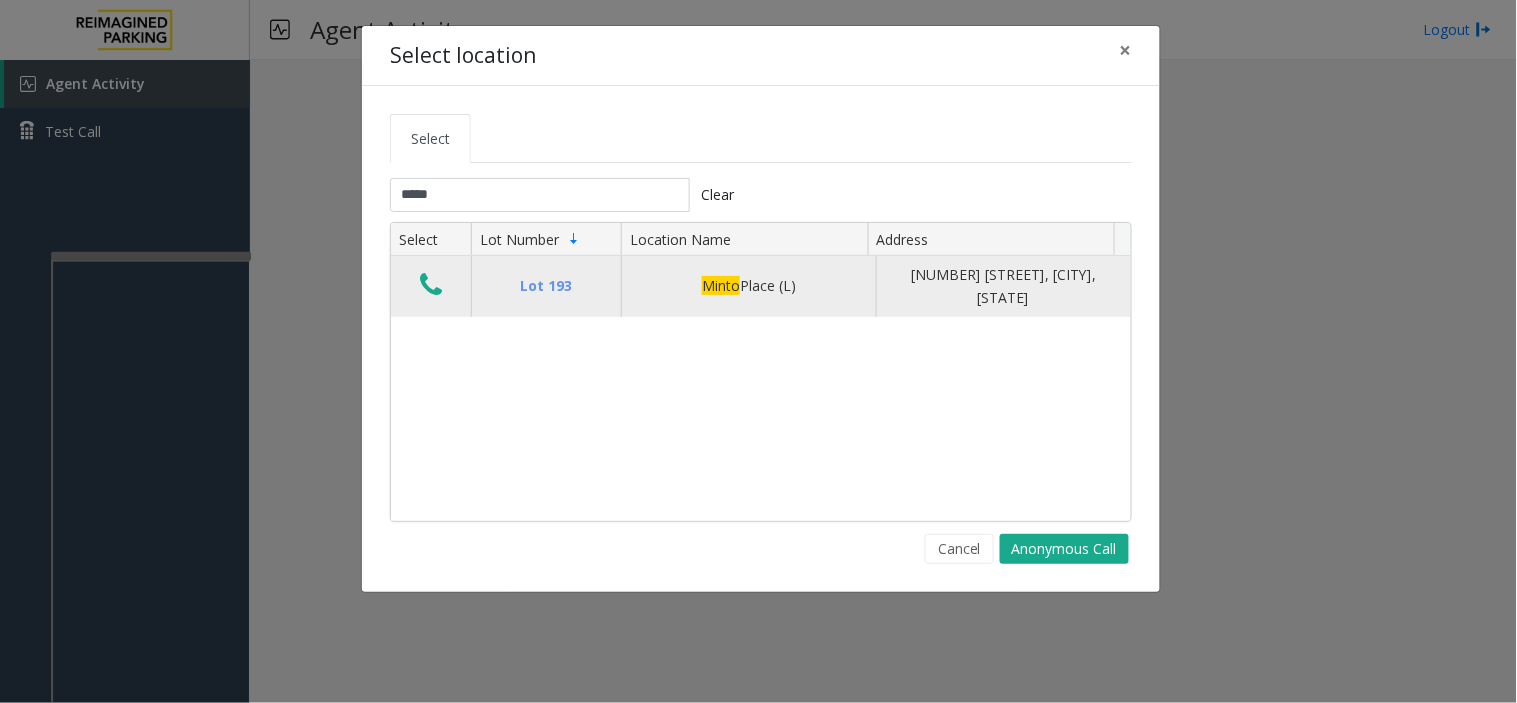 click 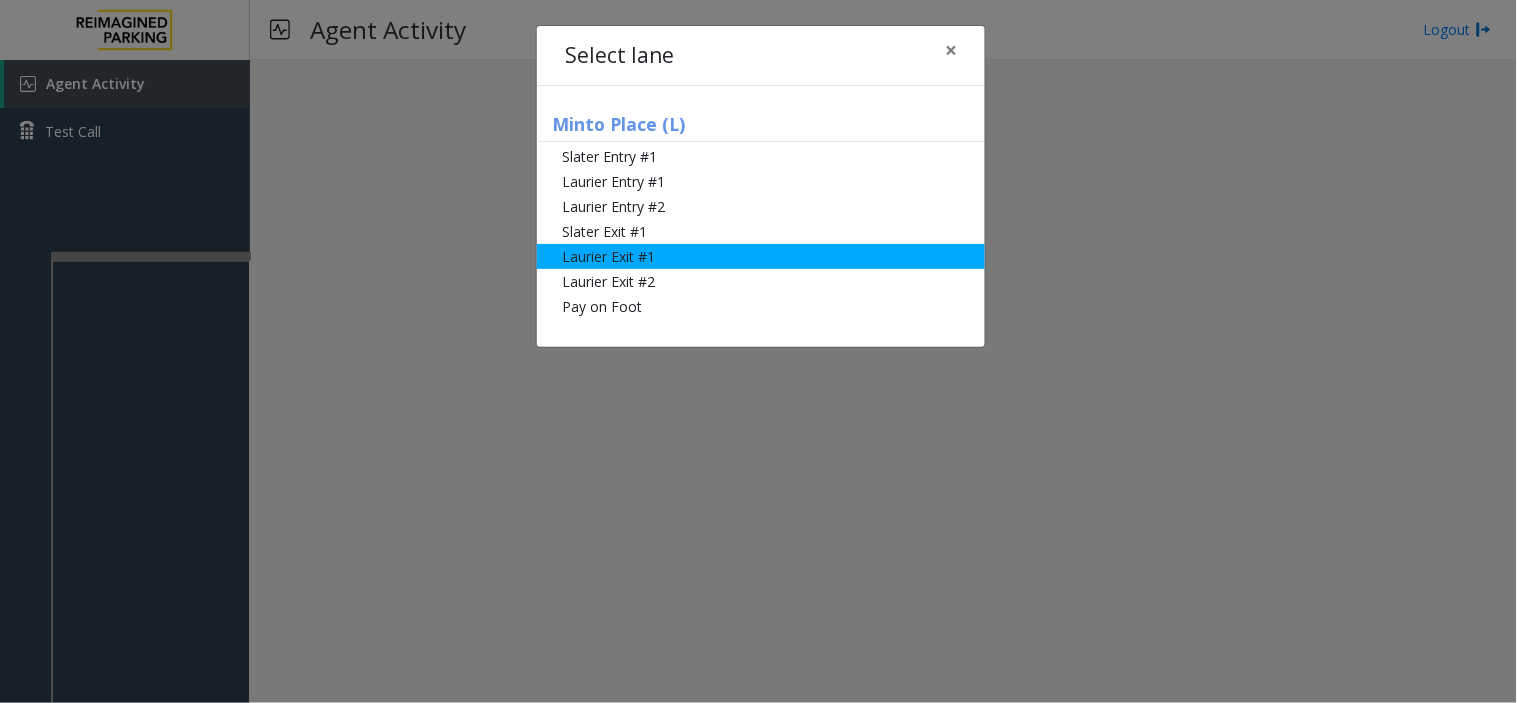 click on "Laurier Exit #1" 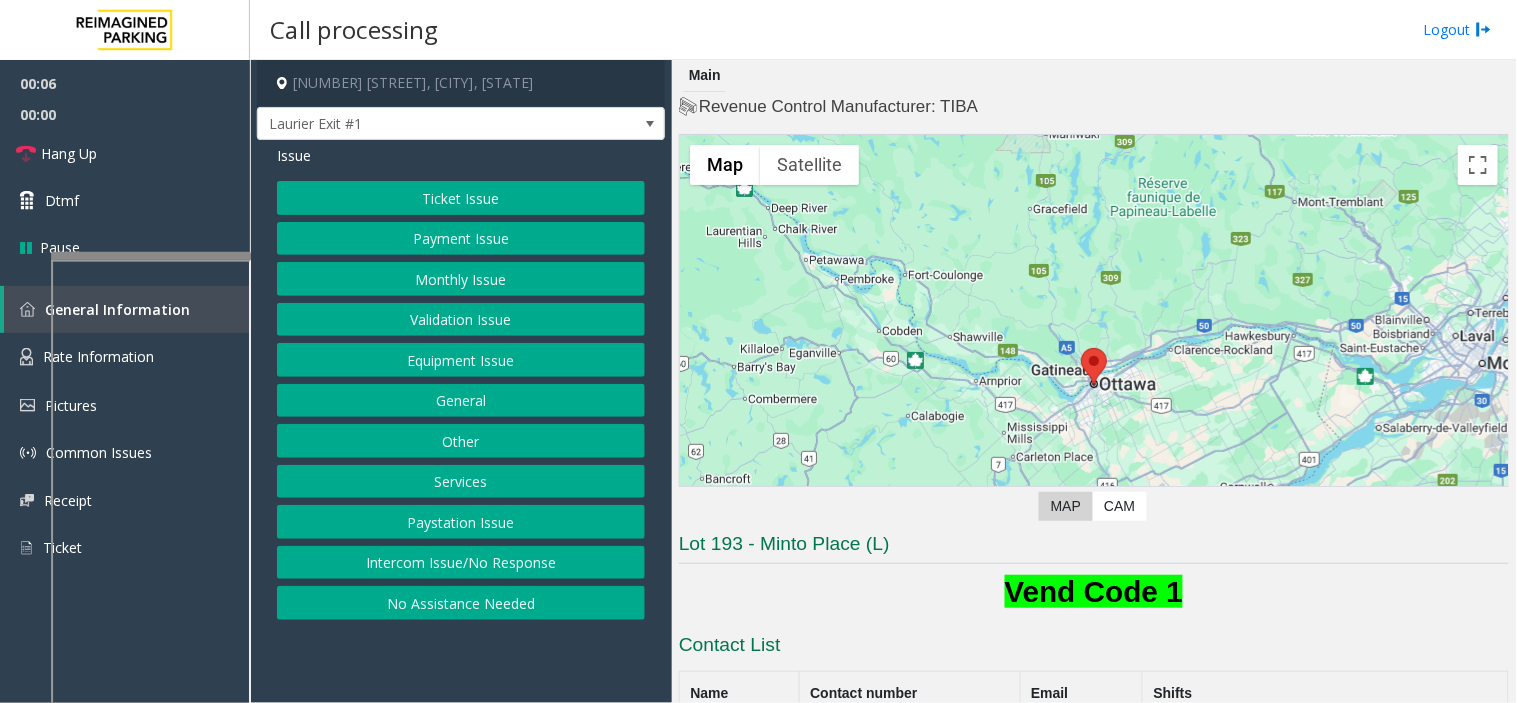 click on "Payment Issue" 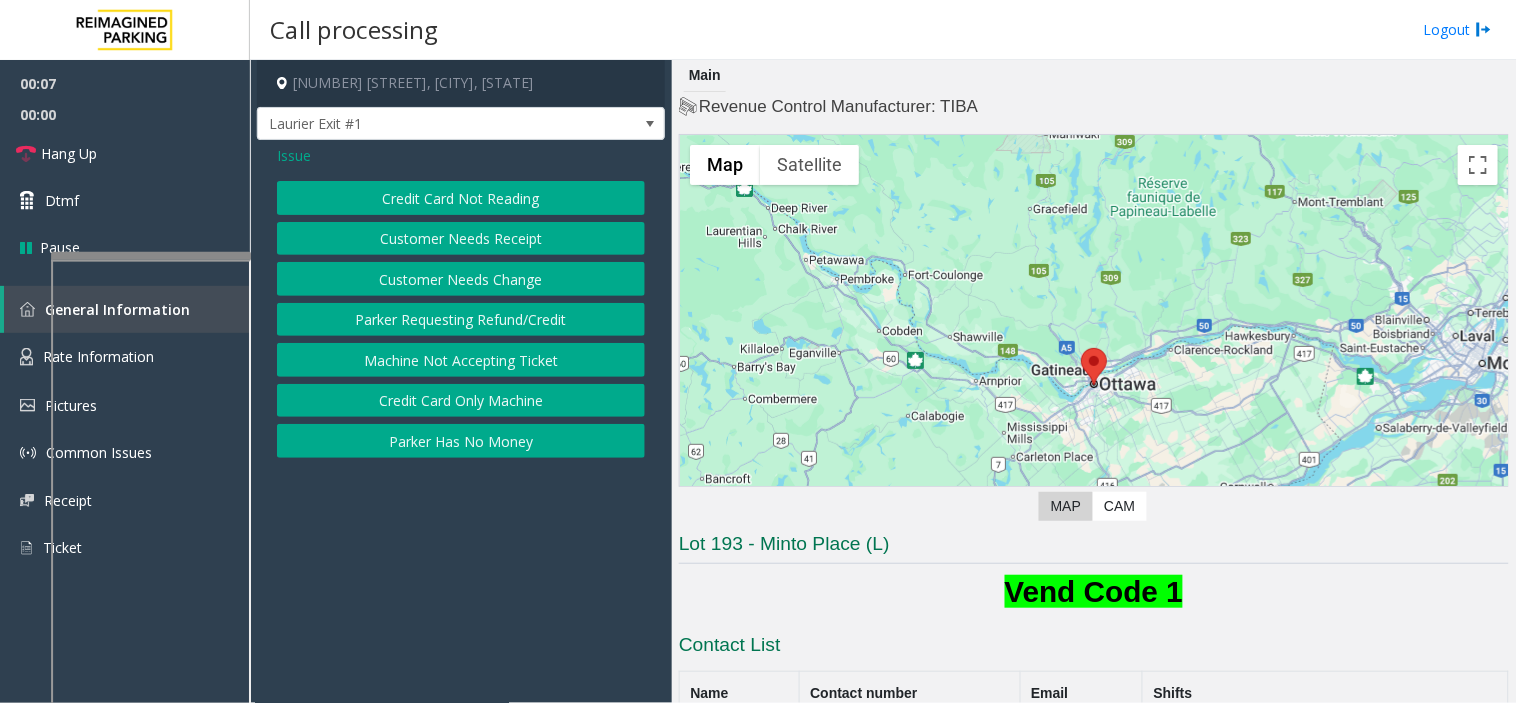 click on "Credit Card Not Reading" 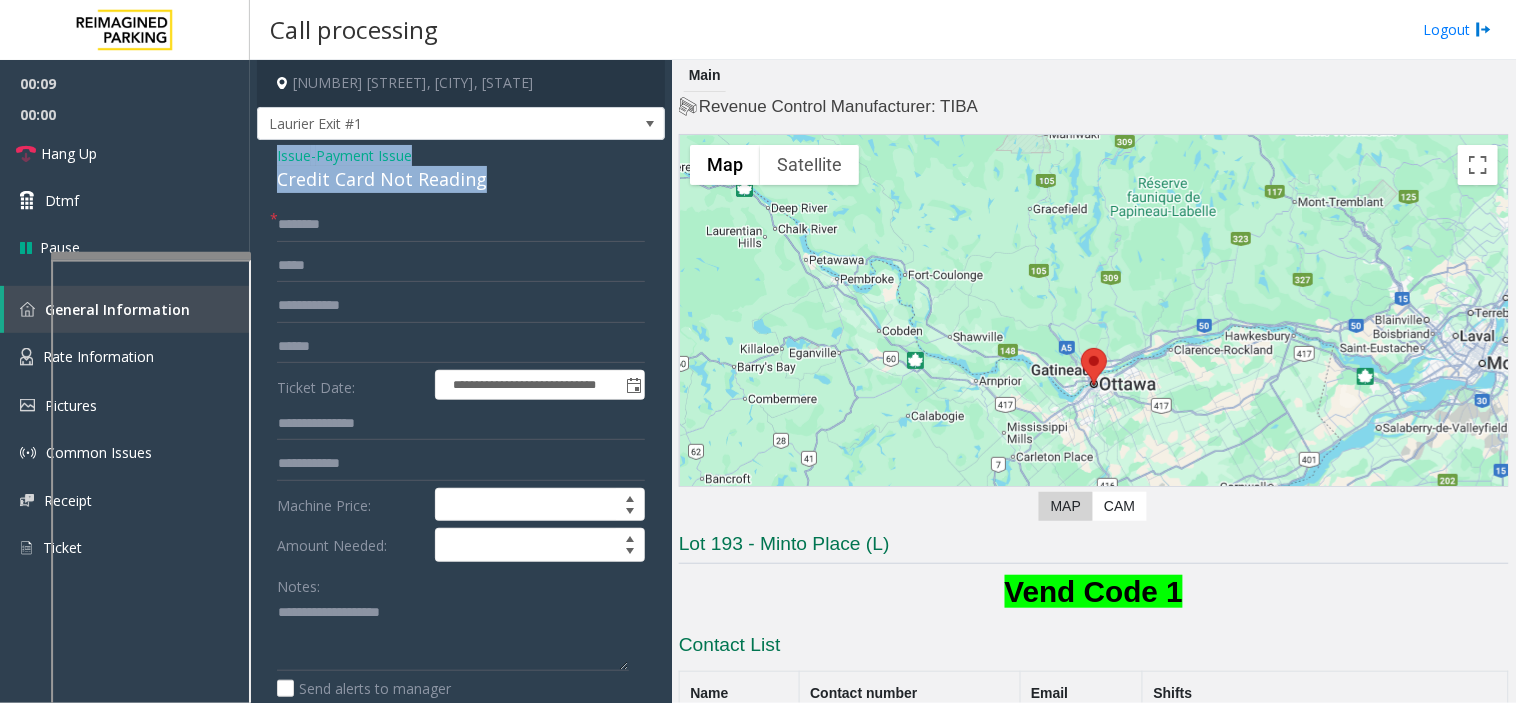 drag, startPoint x: 512, startPoint y: 178, endPoint x: 267, endPoint y: 151, distance: 246.48326 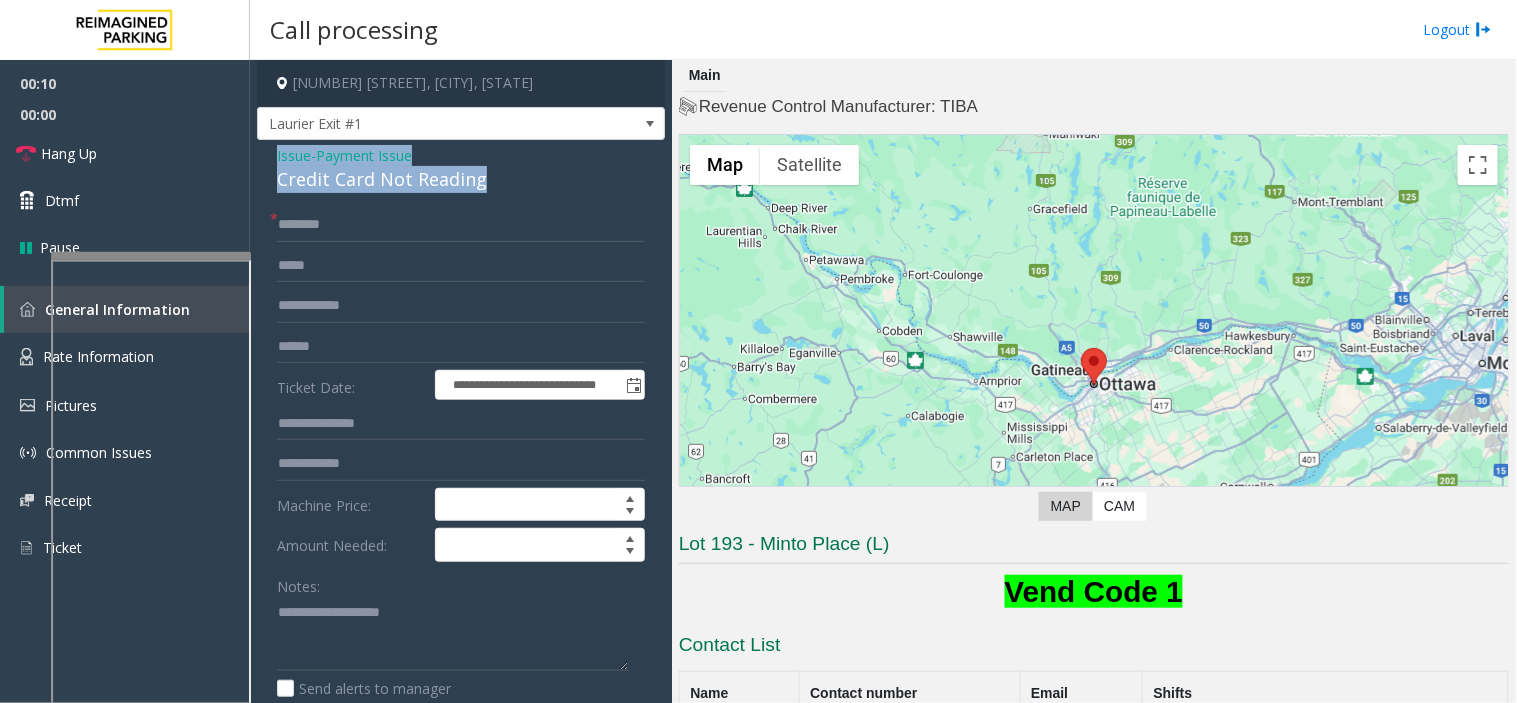 copy on "Issue  -  Payment Issue Credit Card Not Reading" 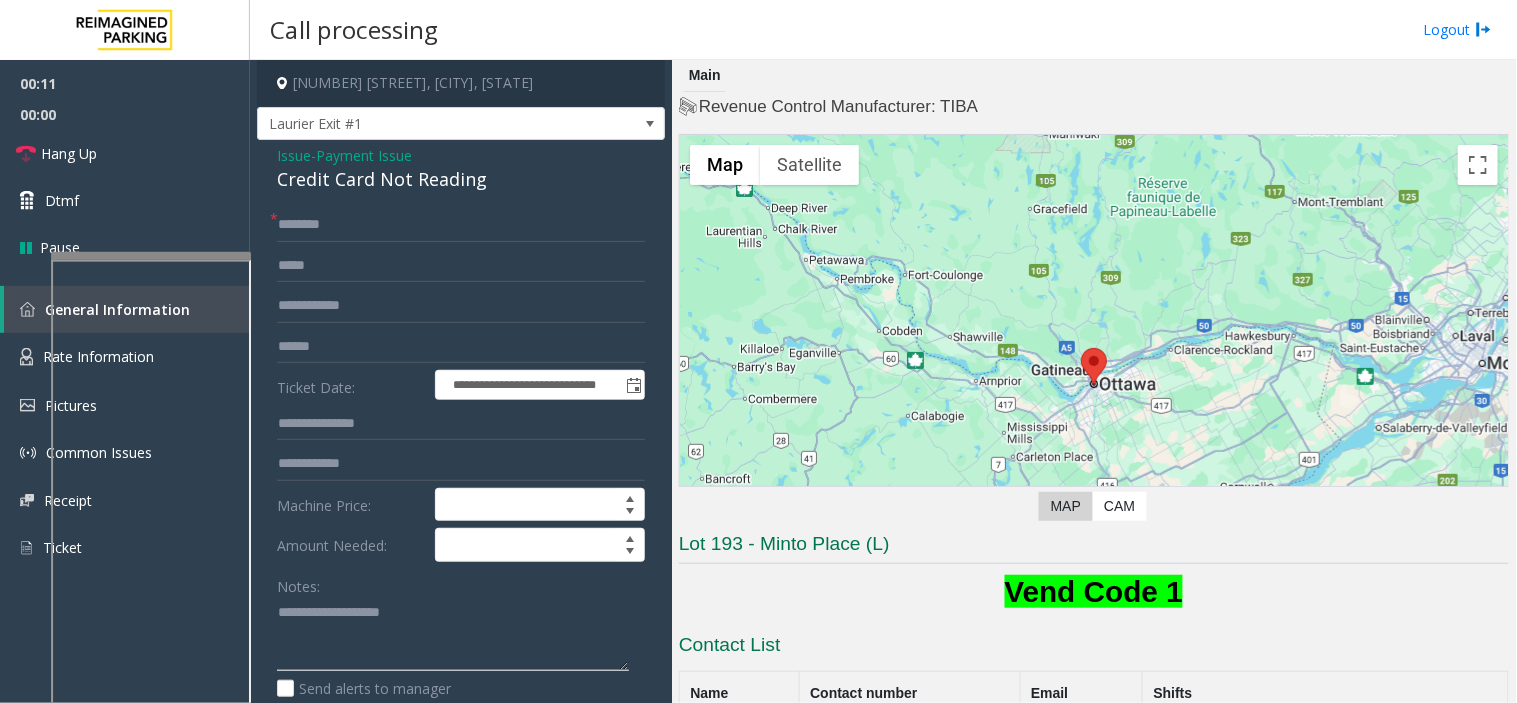 click 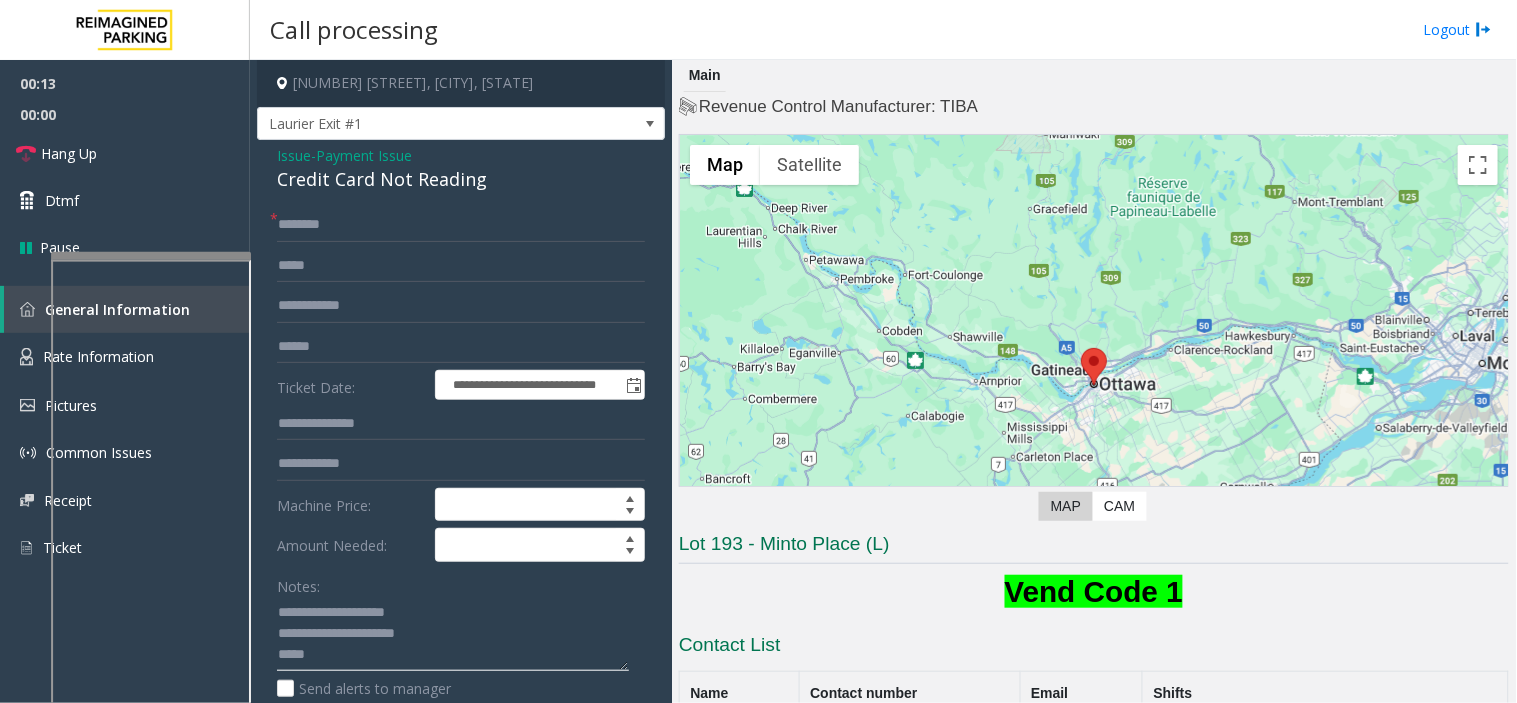 type on "**********" 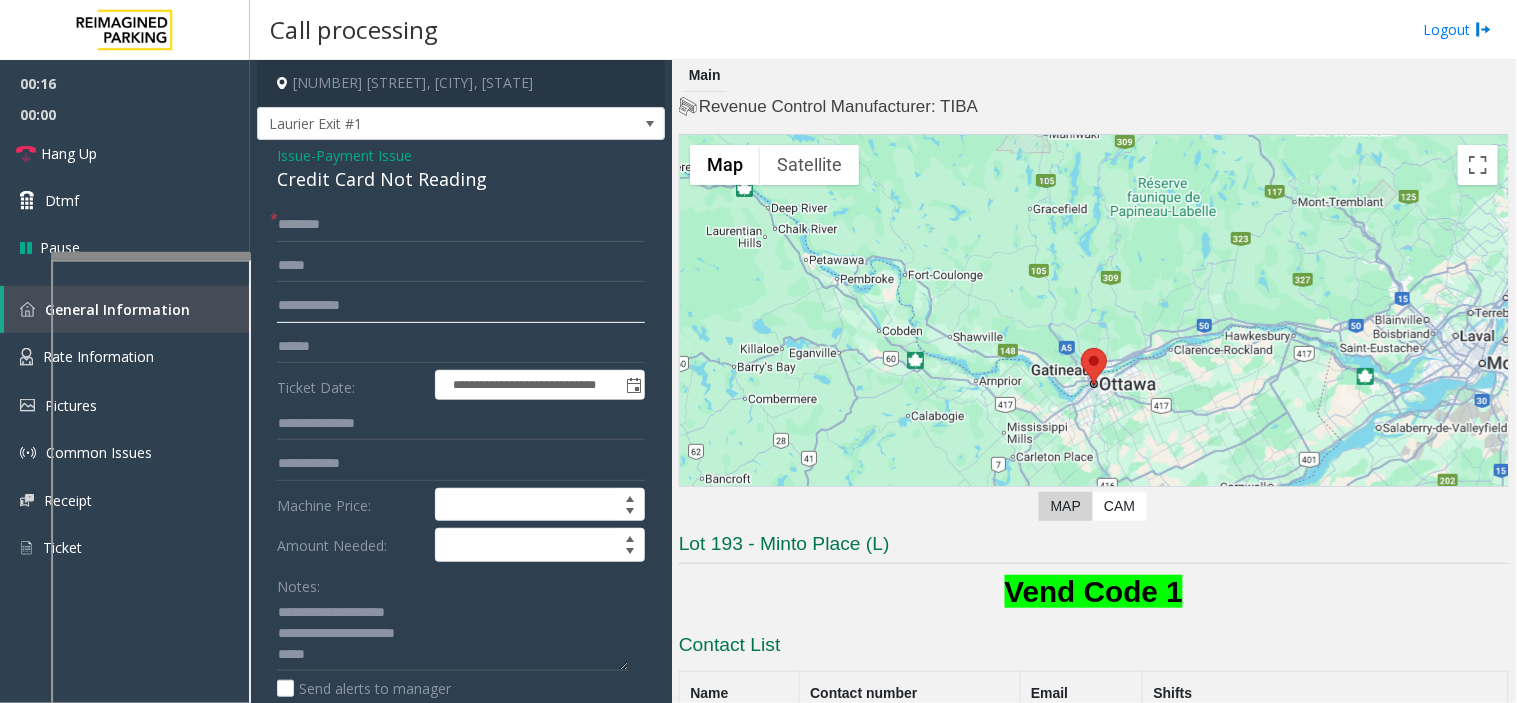 click 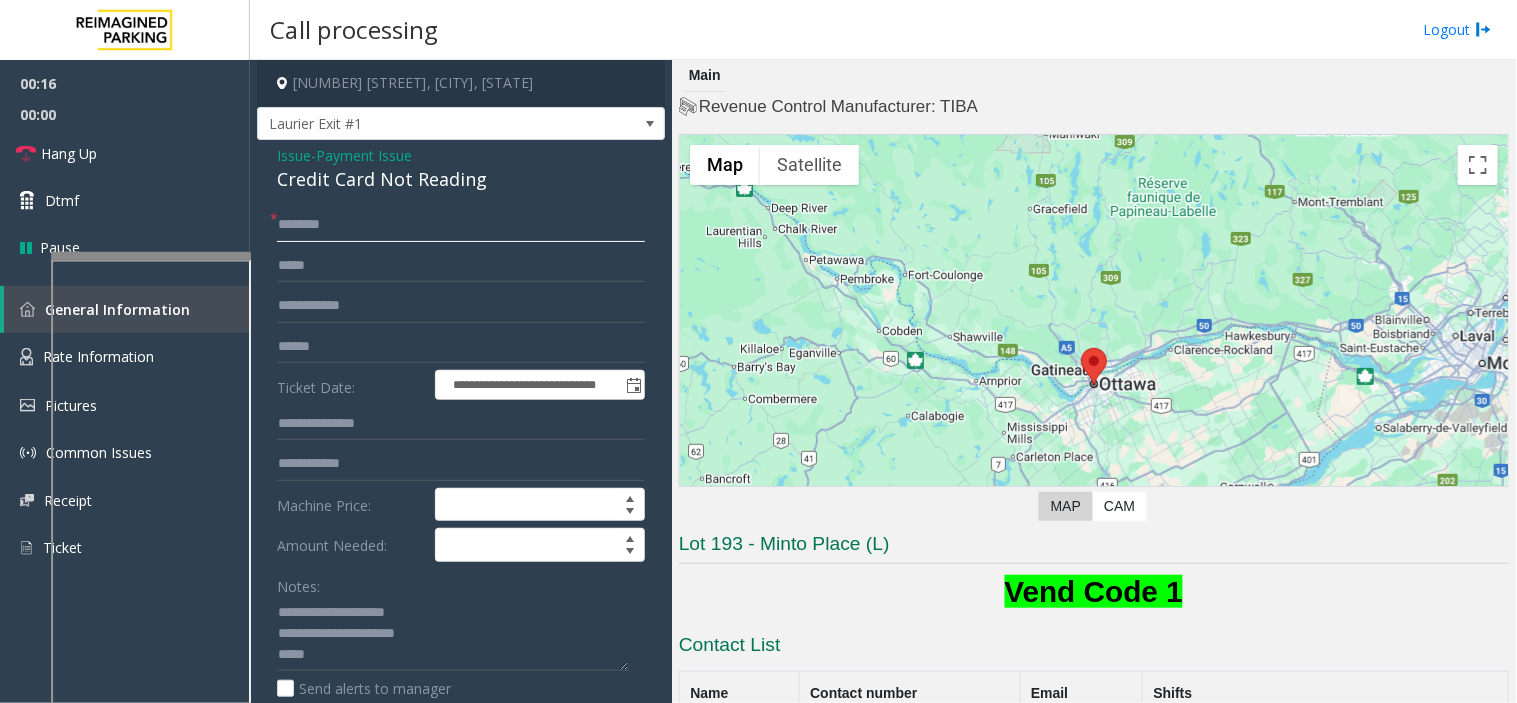 click 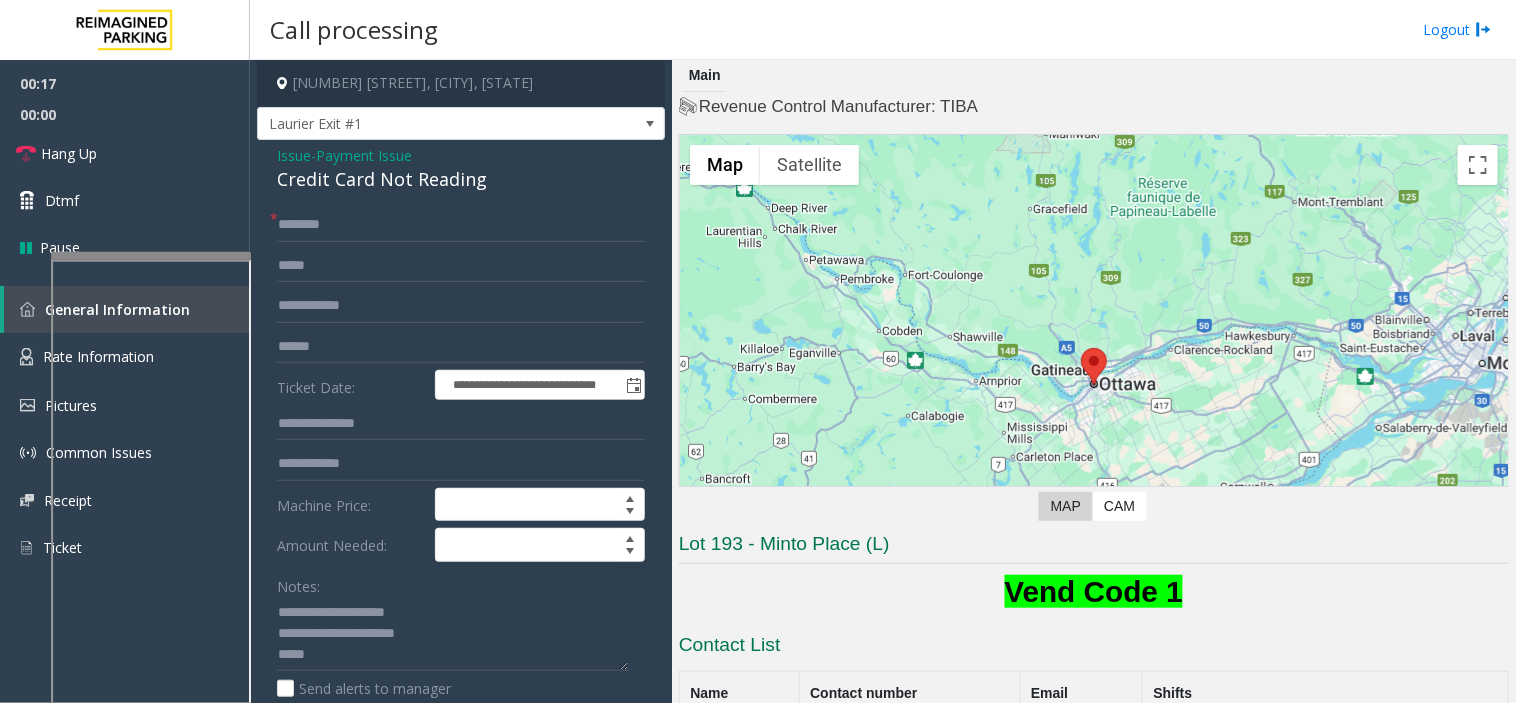 click on "Ticket Date:" 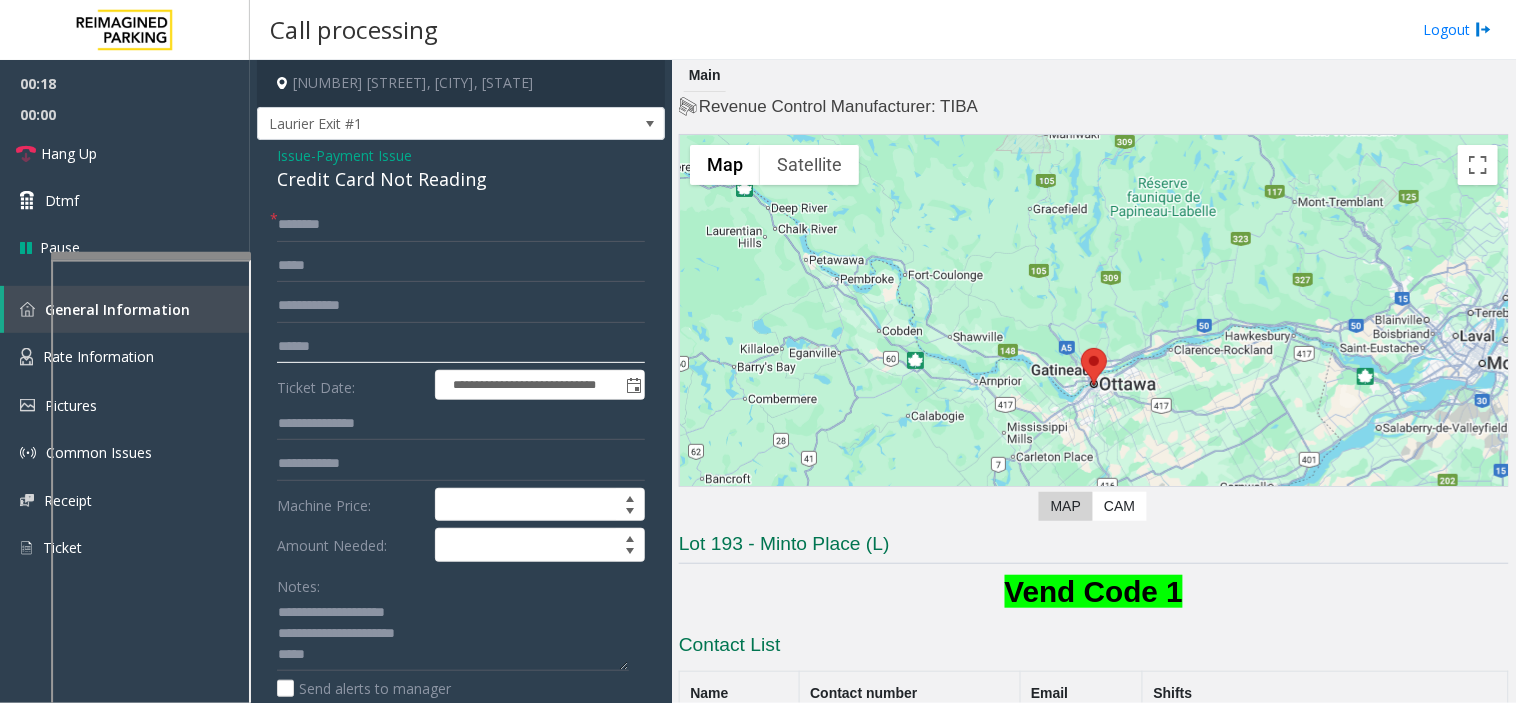 click 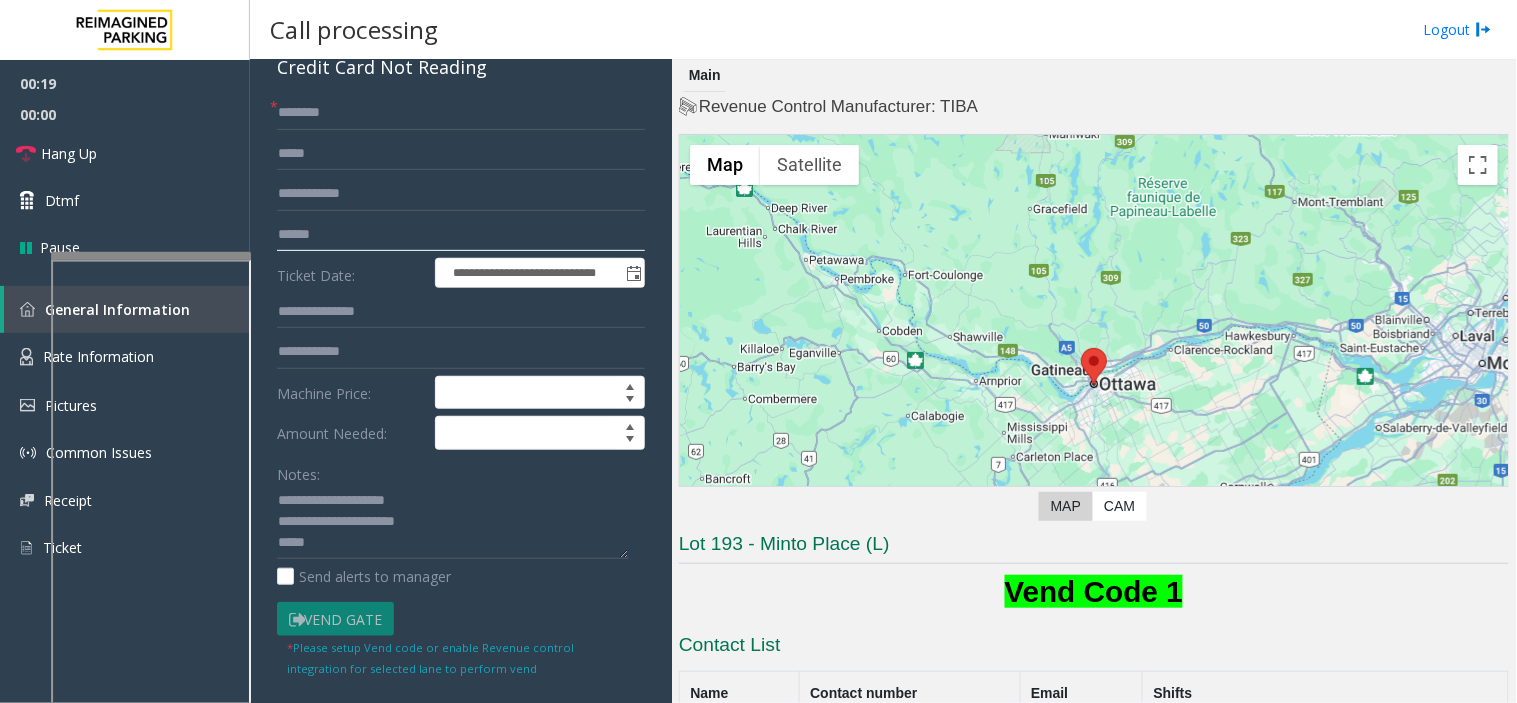 scroll, scrollTop: 333, scrollLeft: 0, axis: vertical 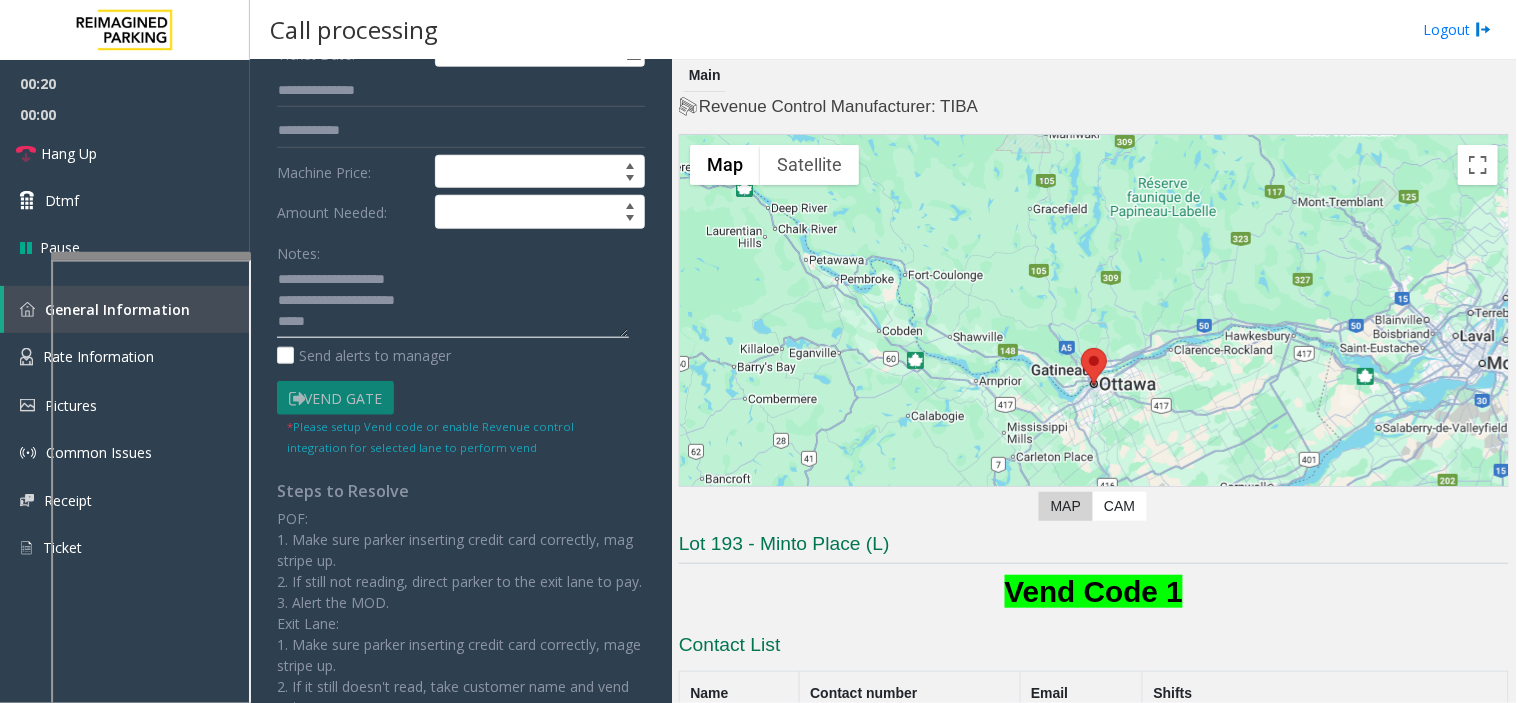 click 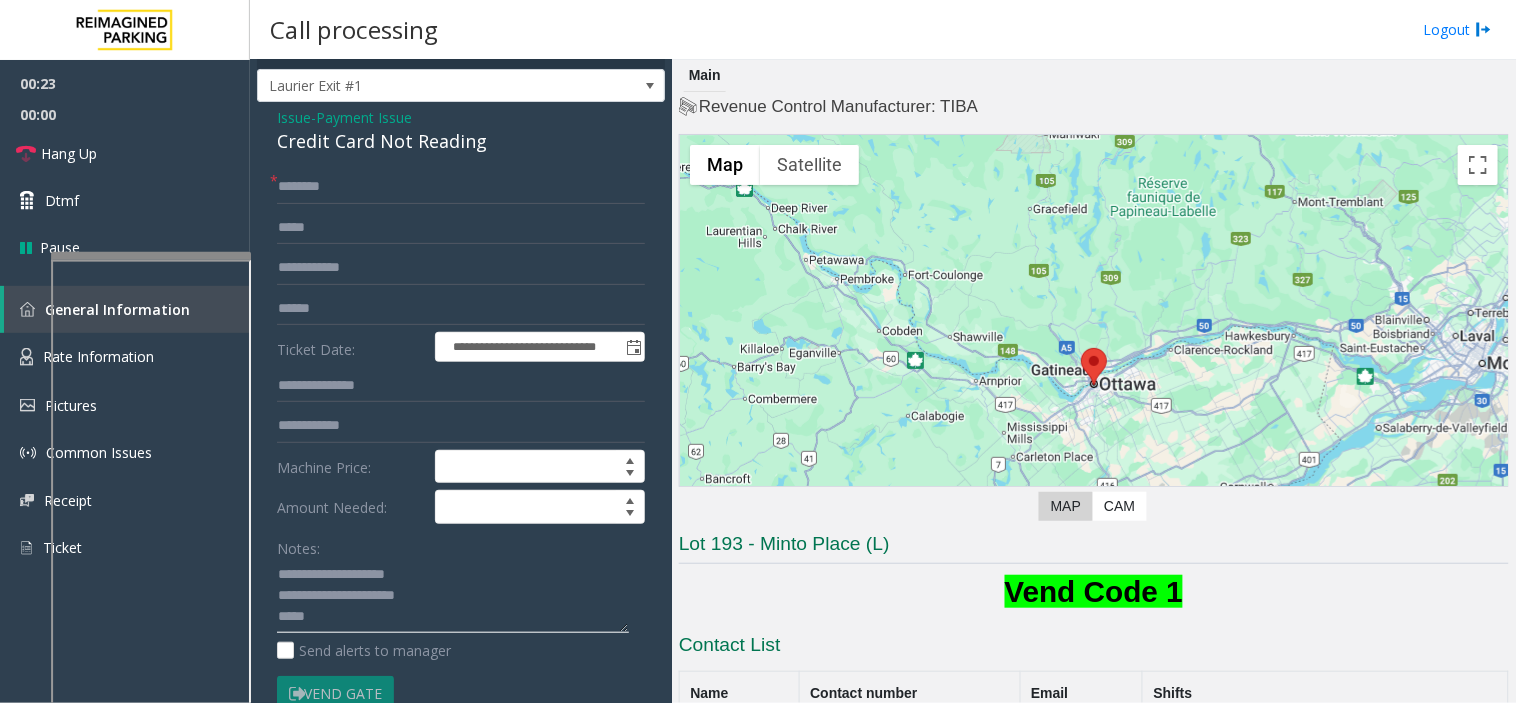 scroll, scrollTop: 0, scrollLeft: 0, axis: both 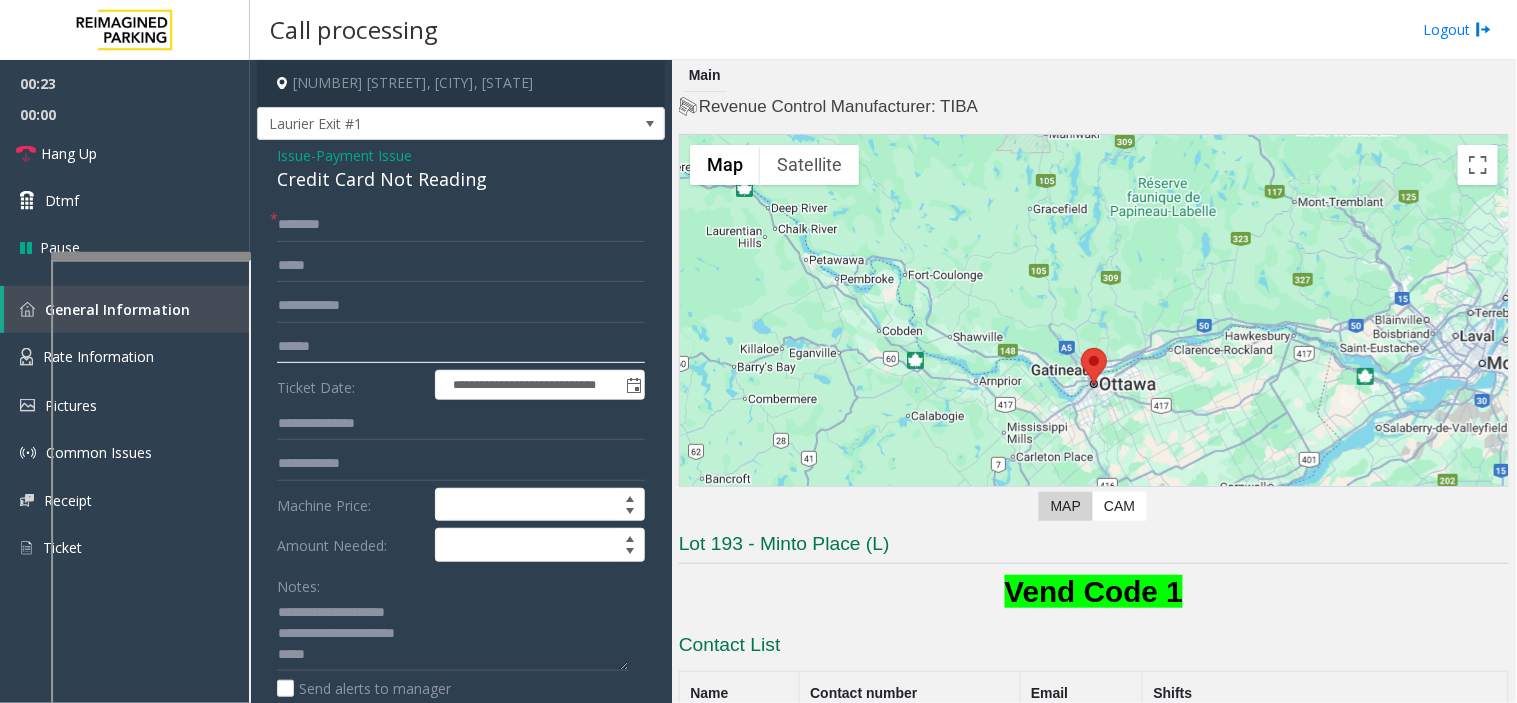 click 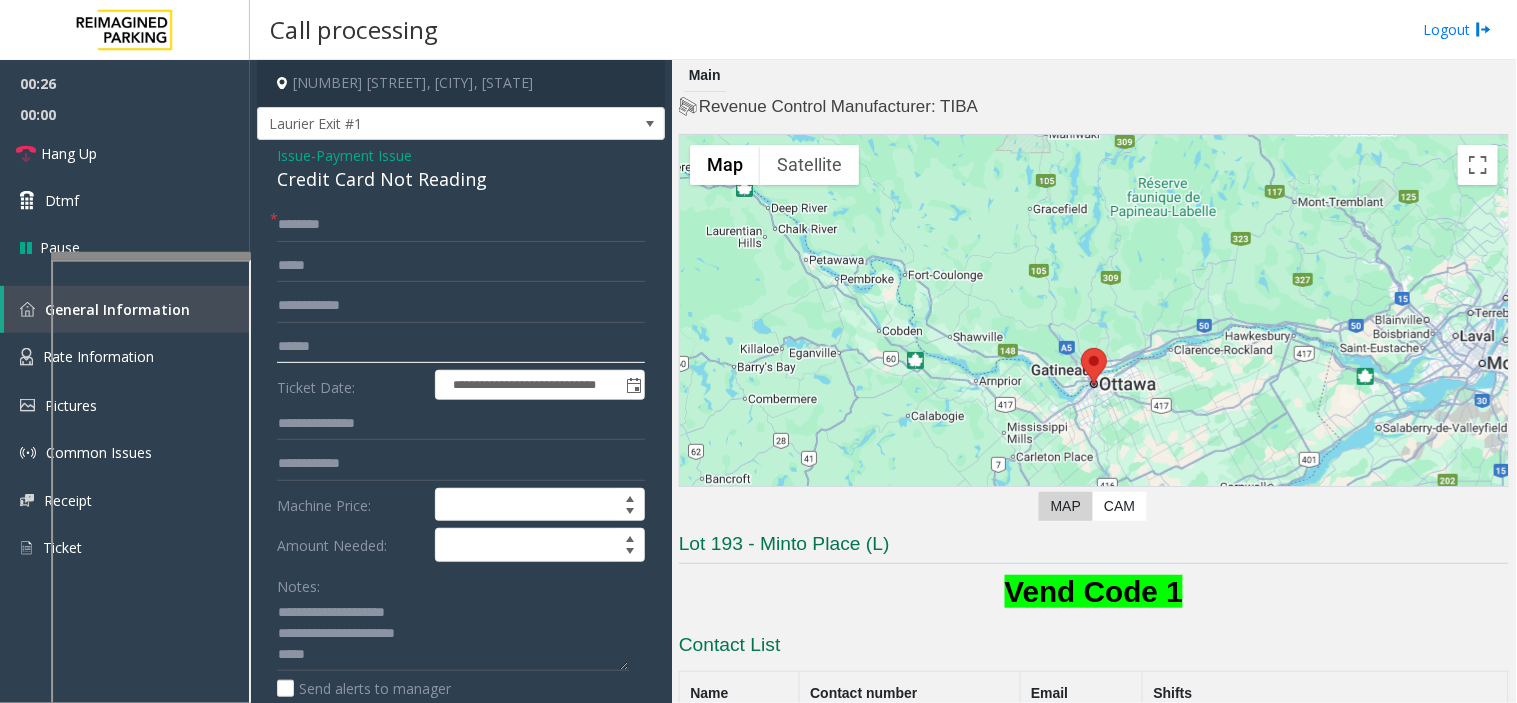 click 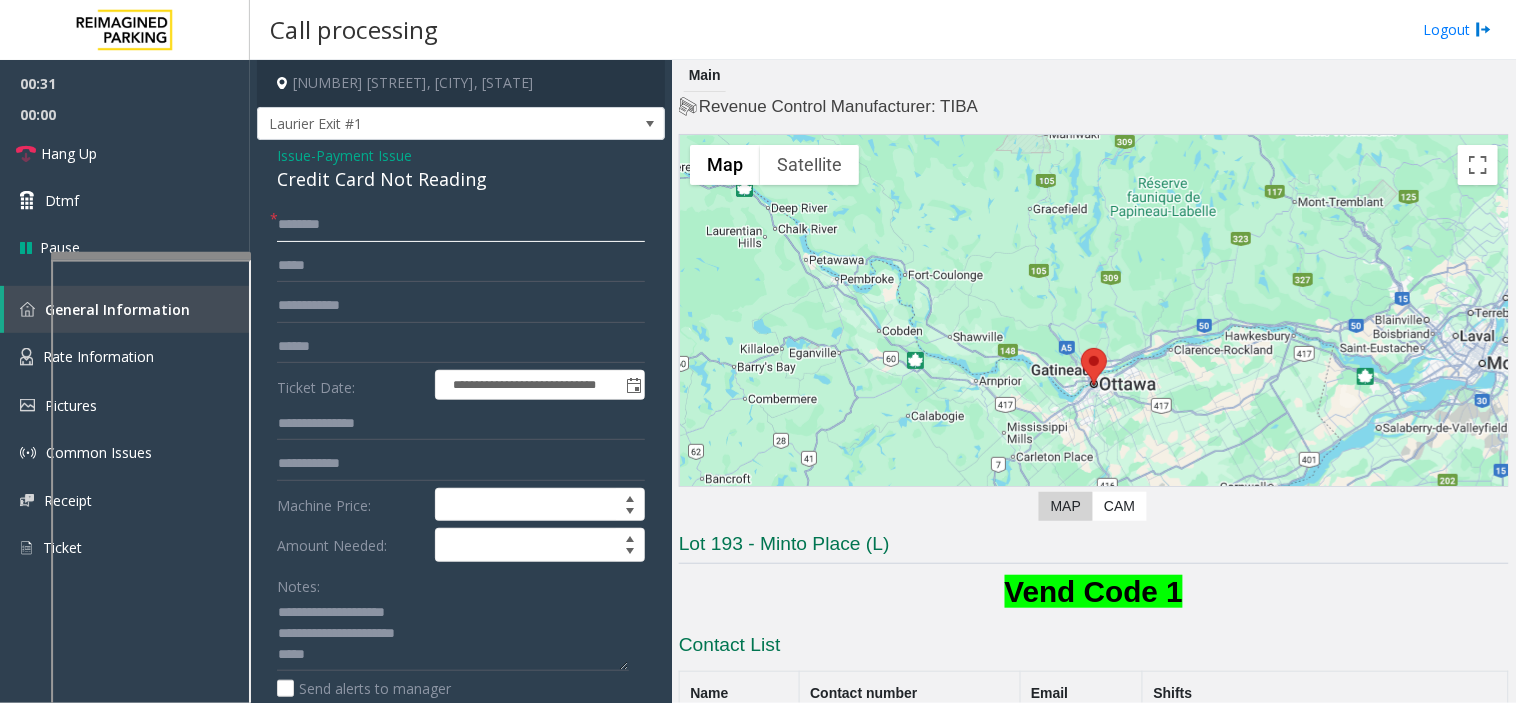 click 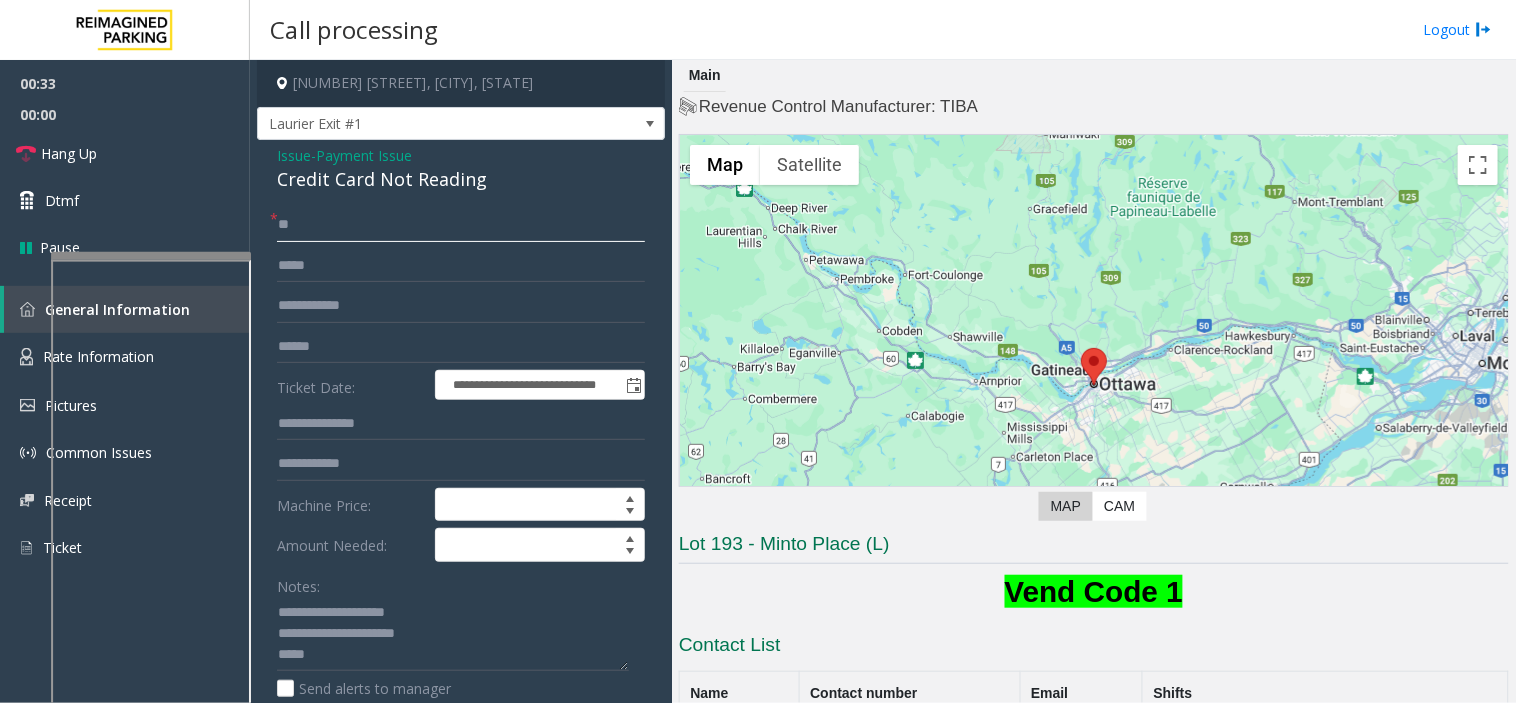type on "**" 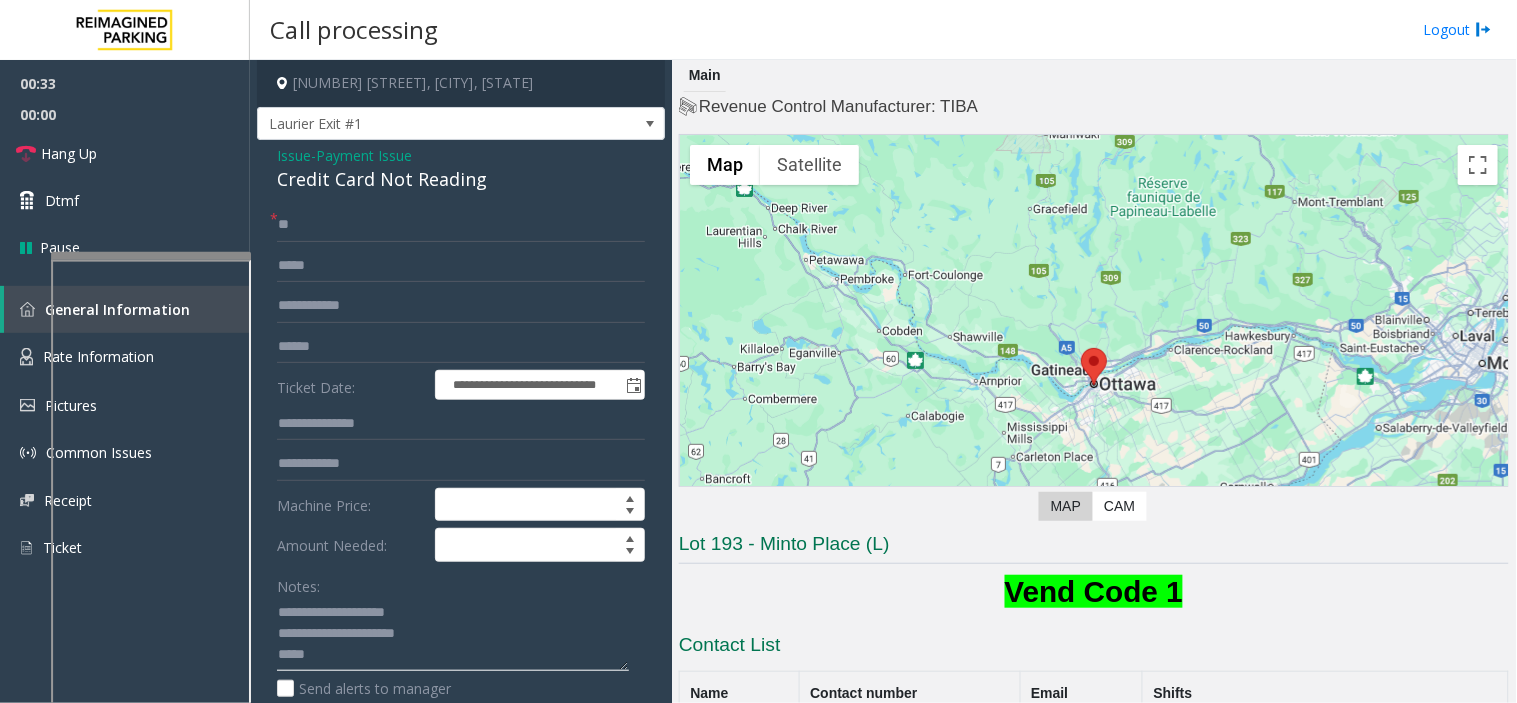 click 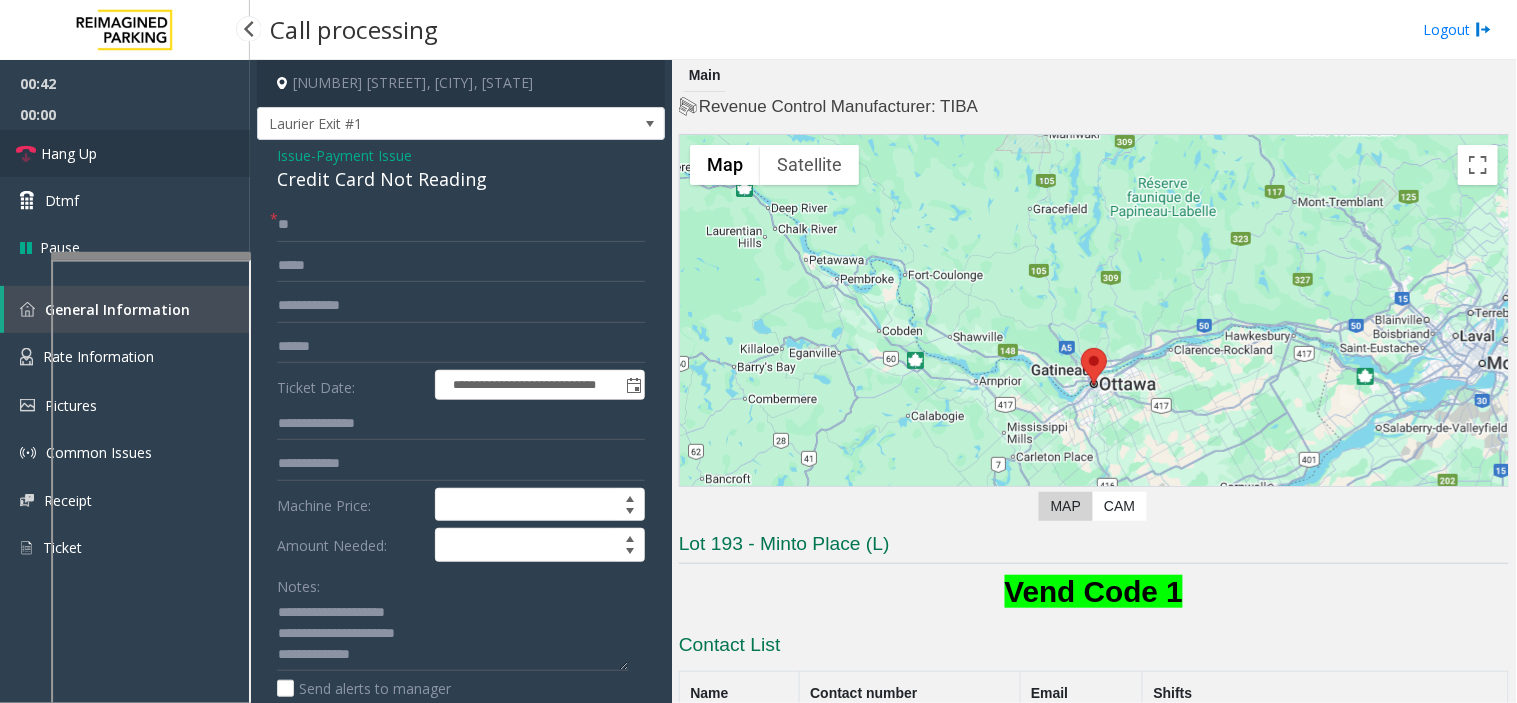 click on "Hang Up" at bounding box center (125, 153) 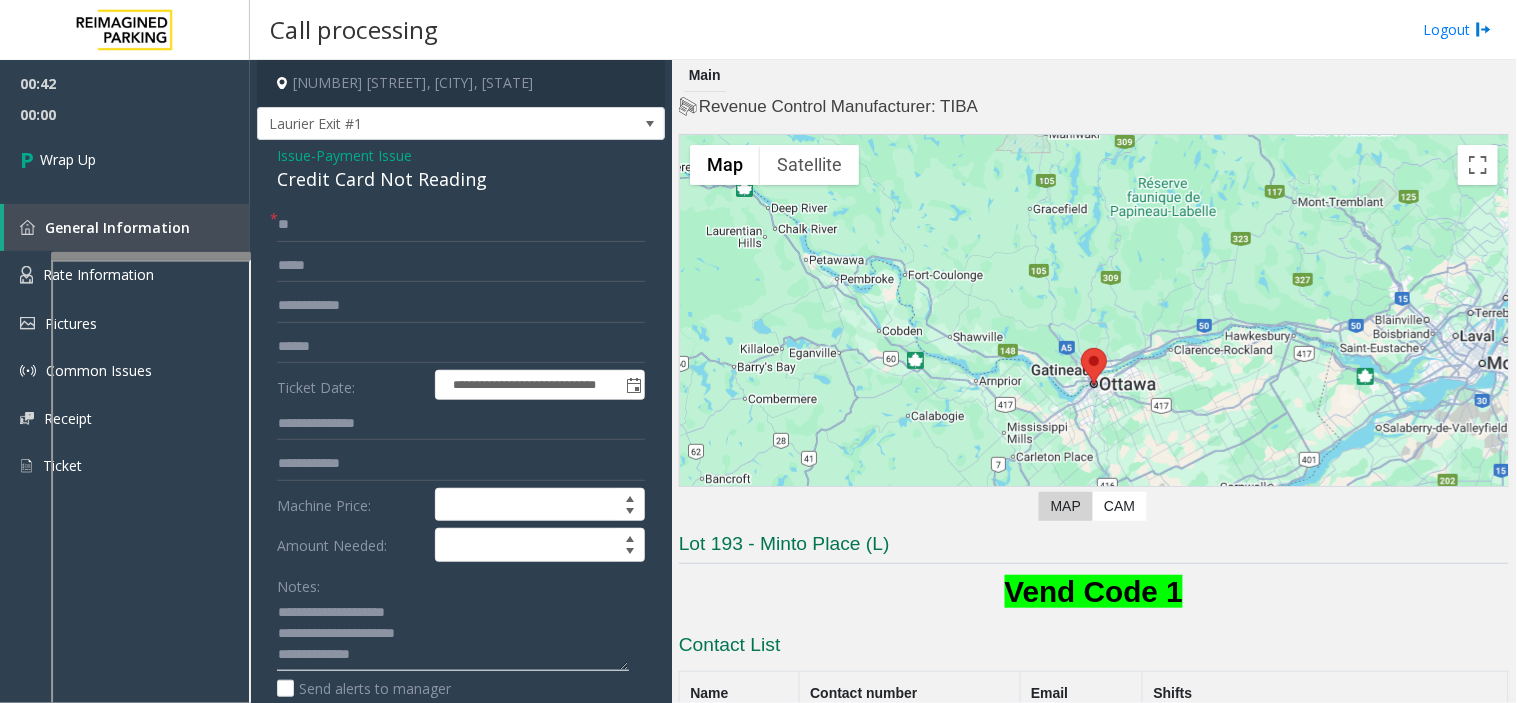 click 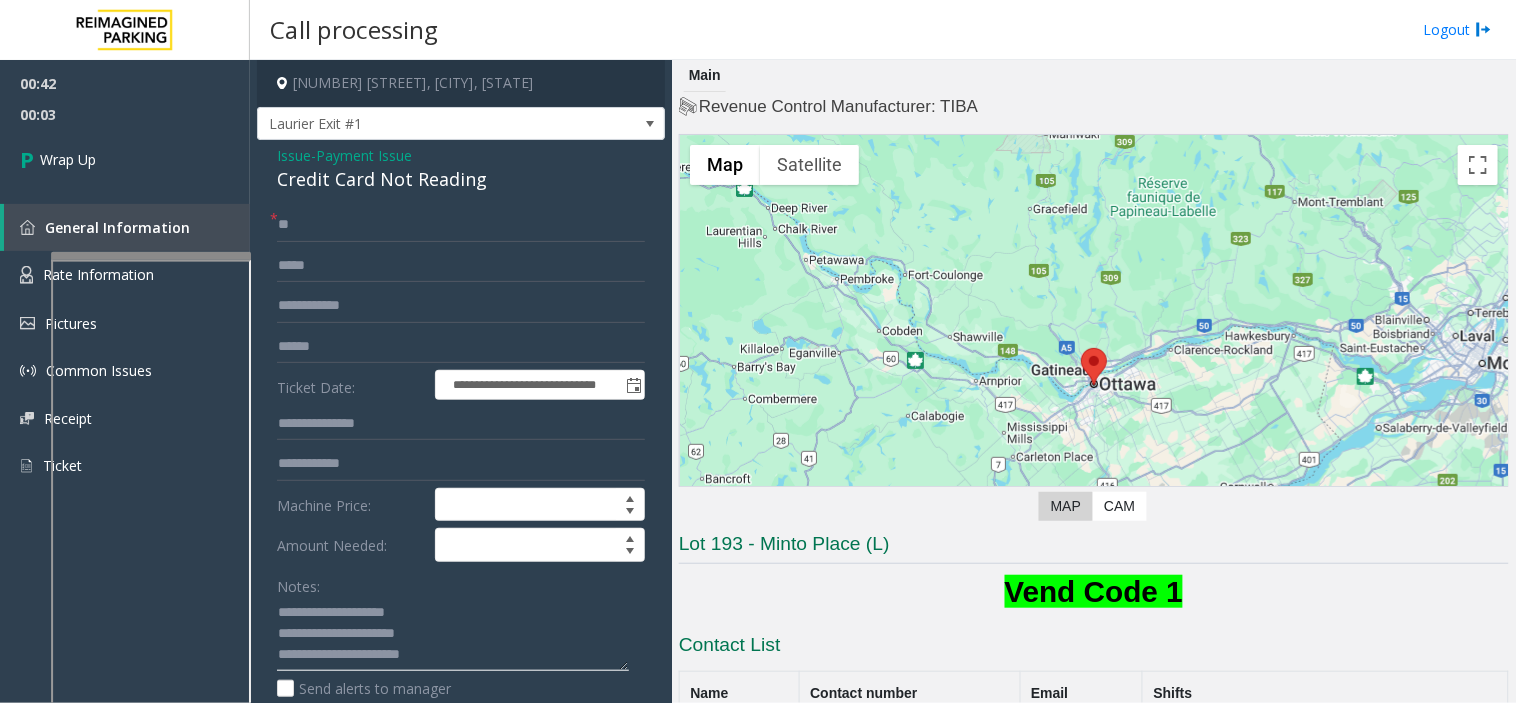 click 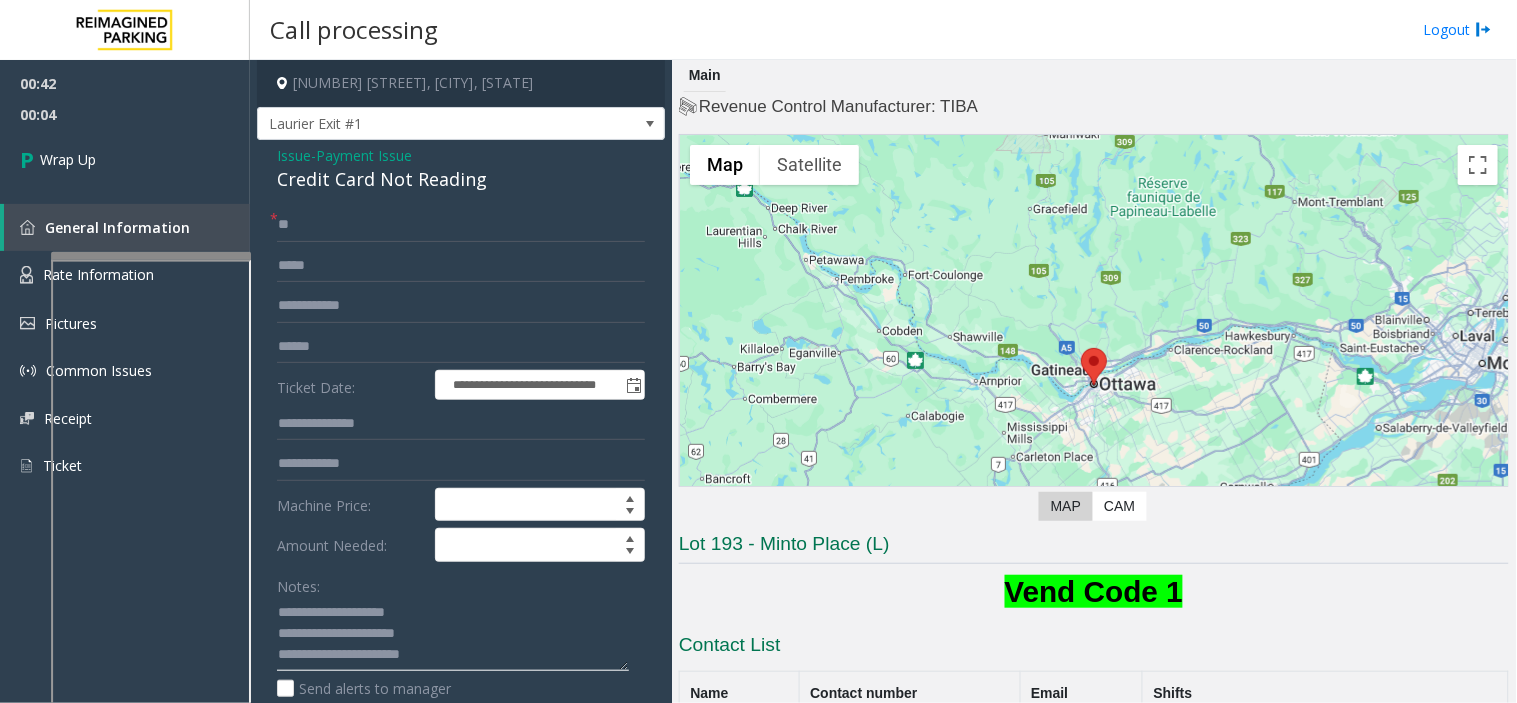 click 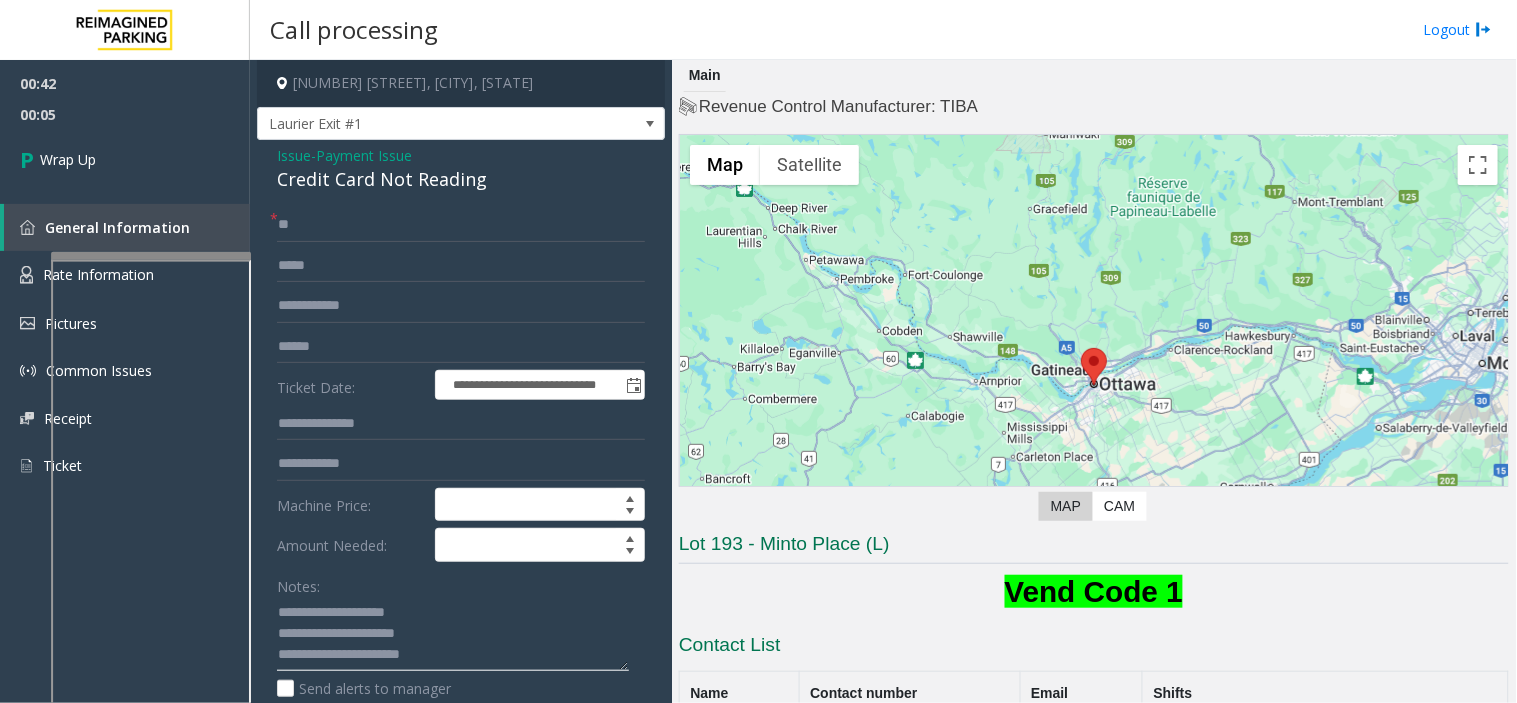 click 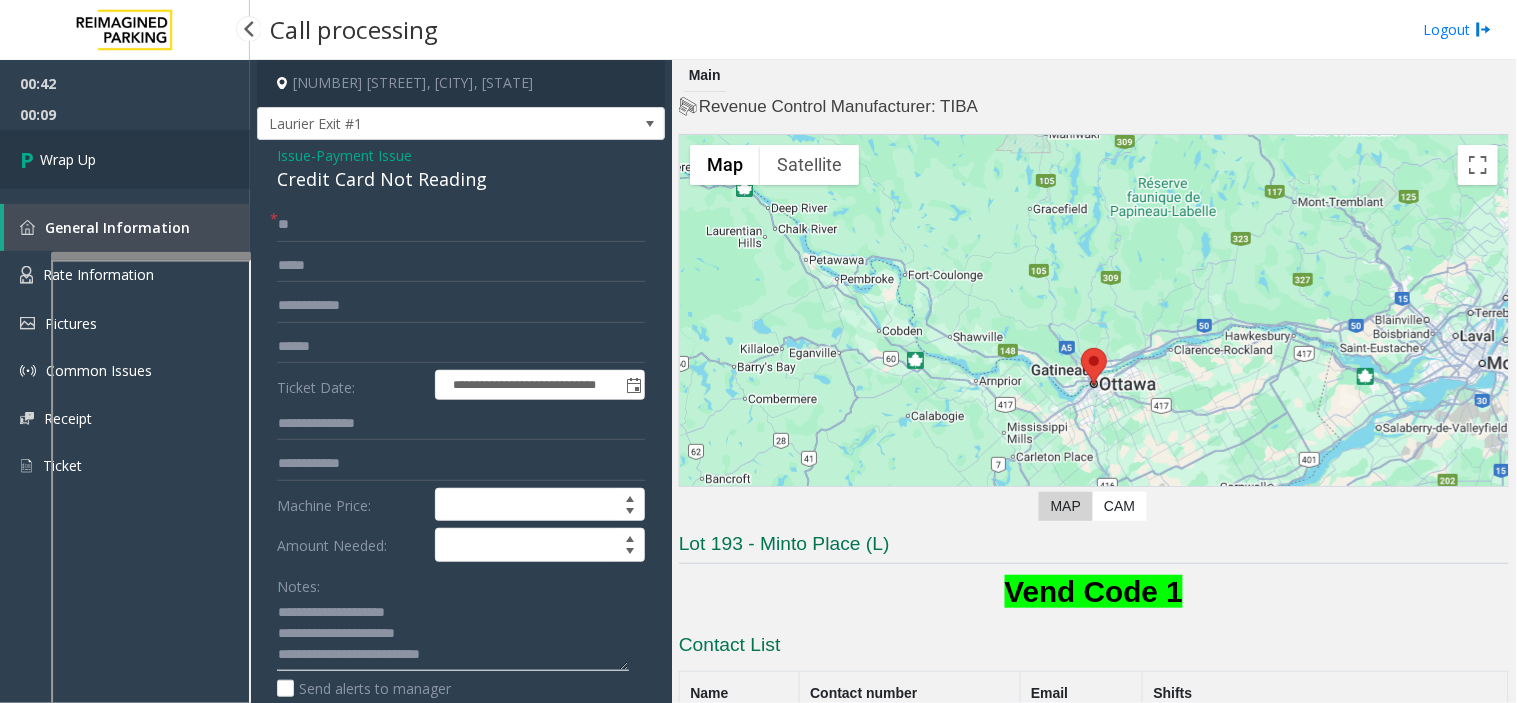 type on "**********" 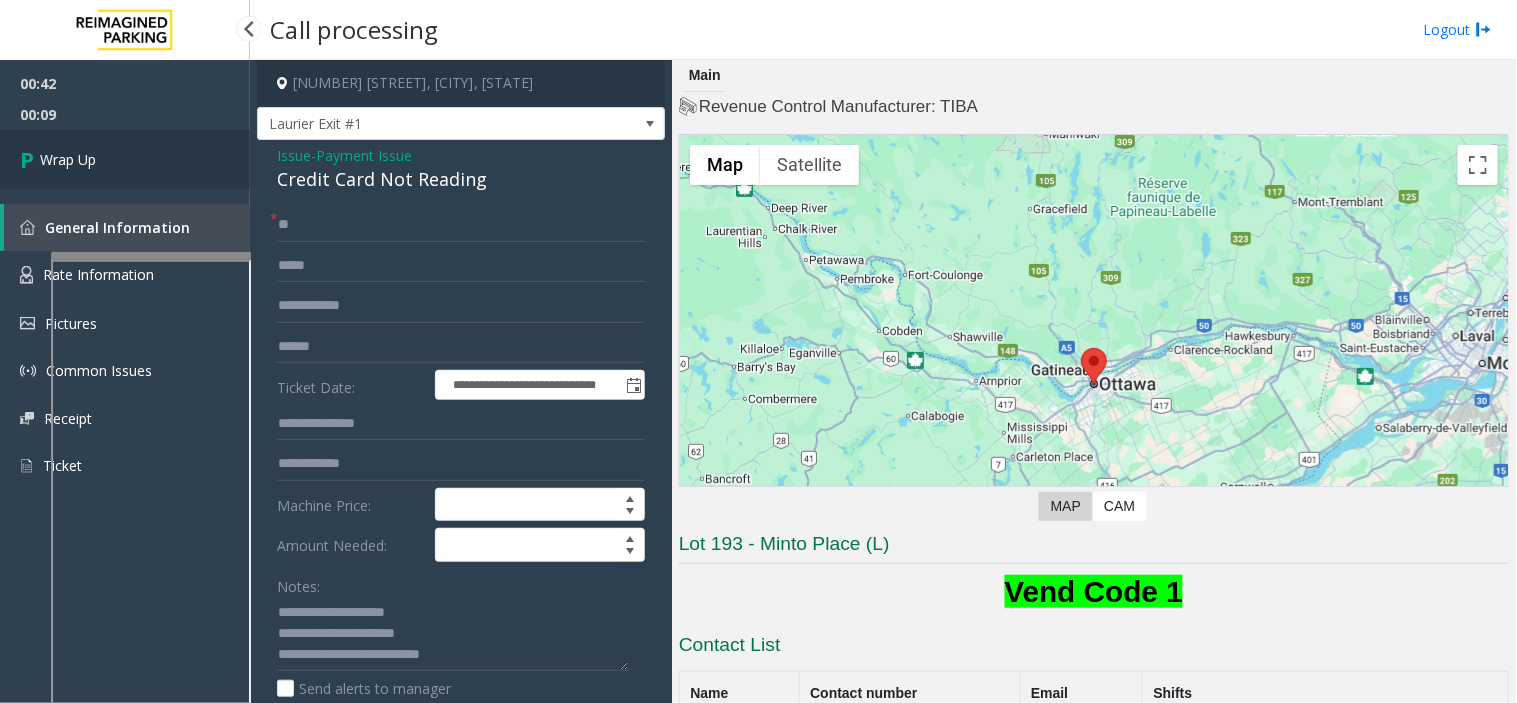 click on "Wrap Up" at bounding box center (125, 159) 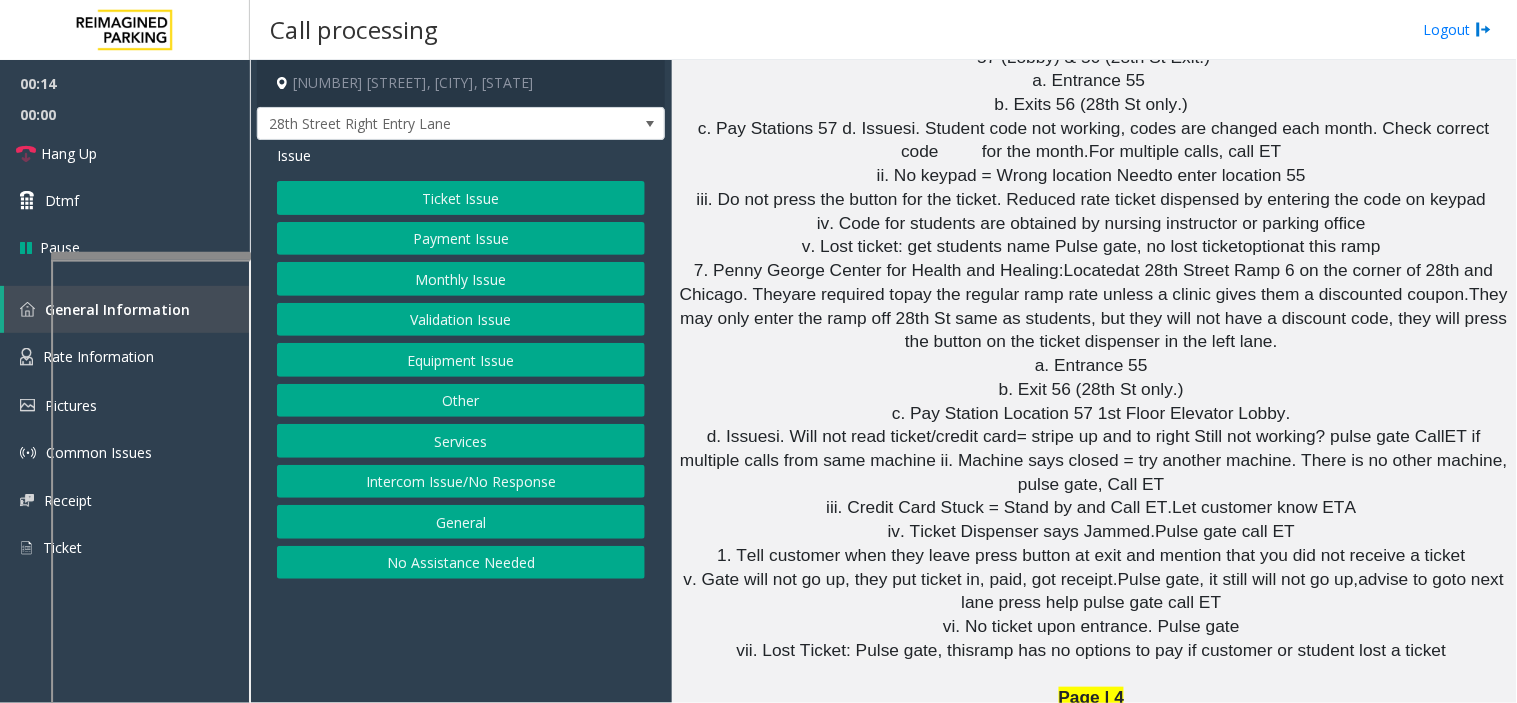 scroll, scrollTop: 5444, scrollLeft: 0, axis: vertical 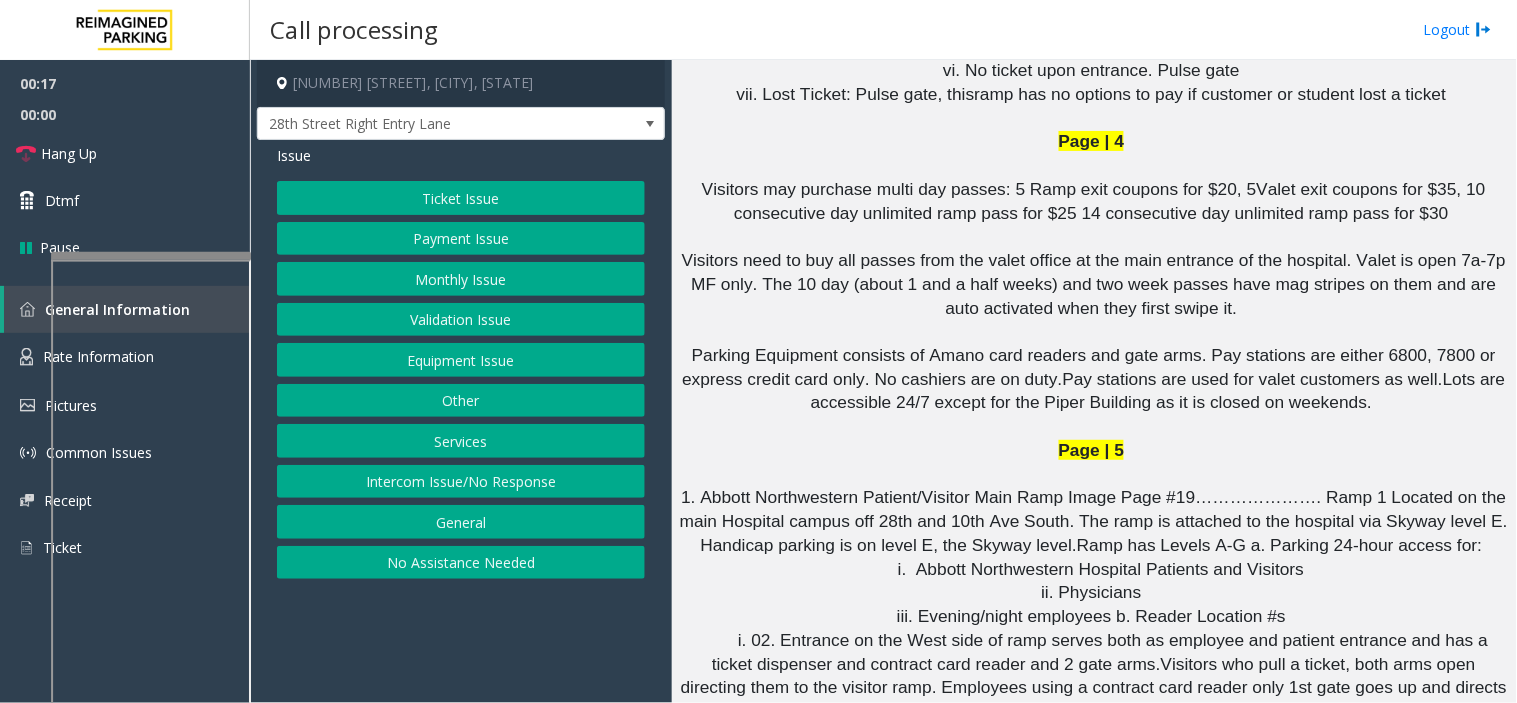 click on "Equipment Issue" 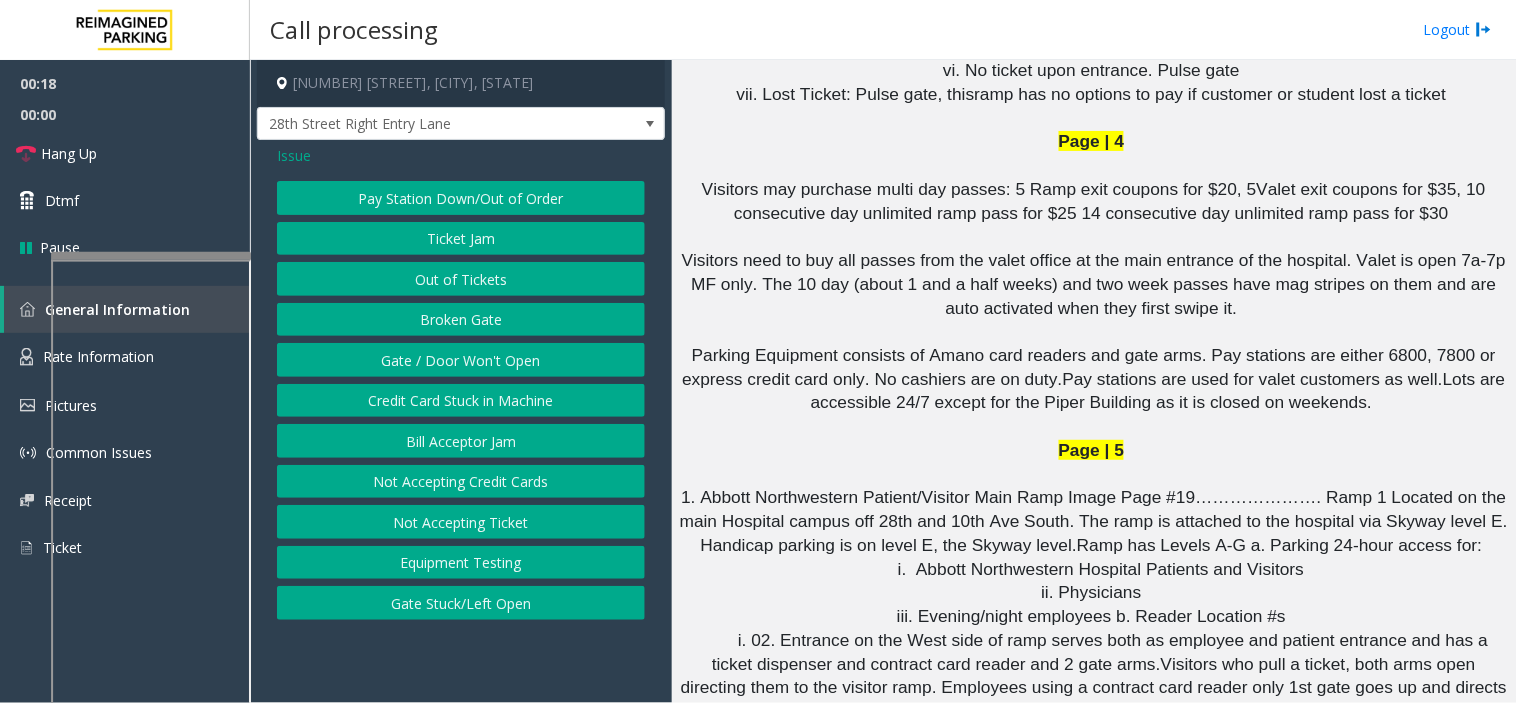 click on "Gate / Door Won't Open" 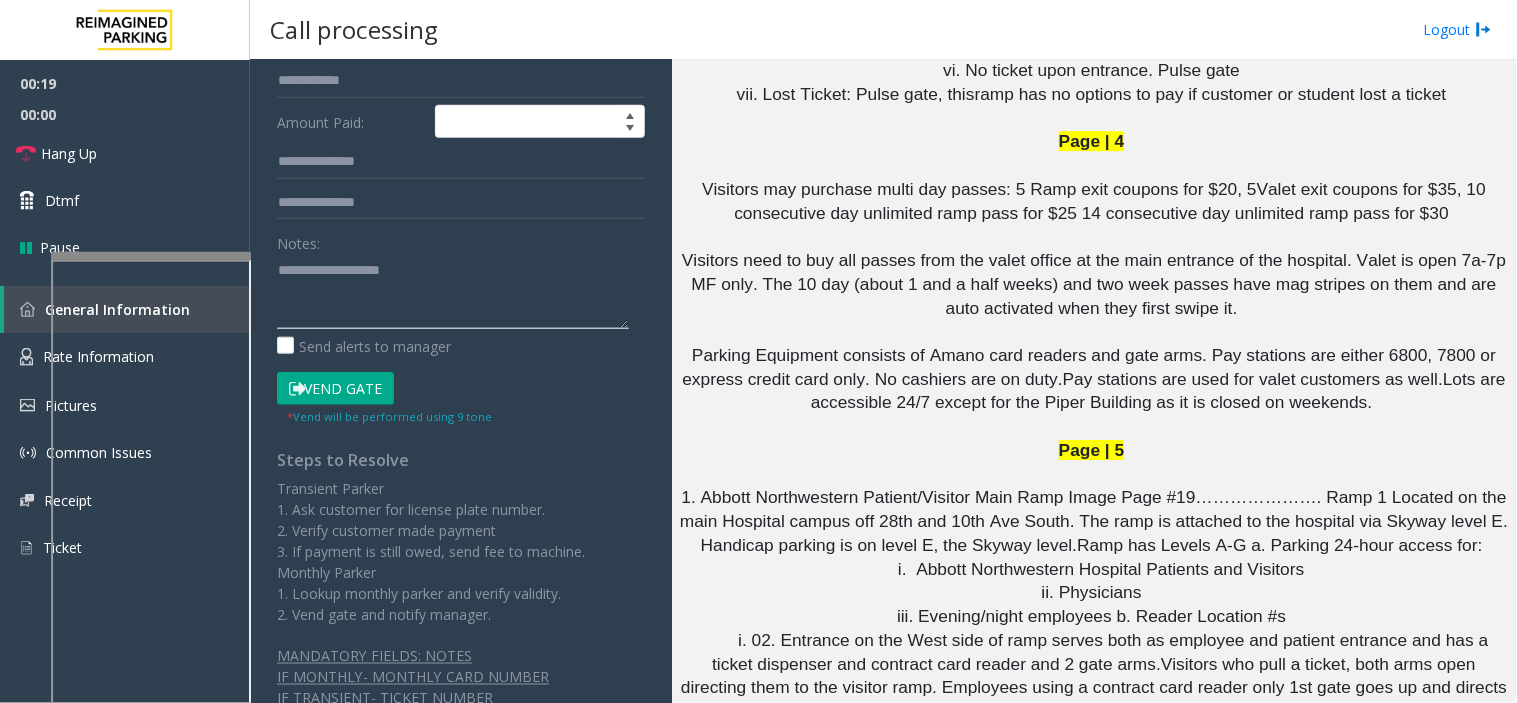 click 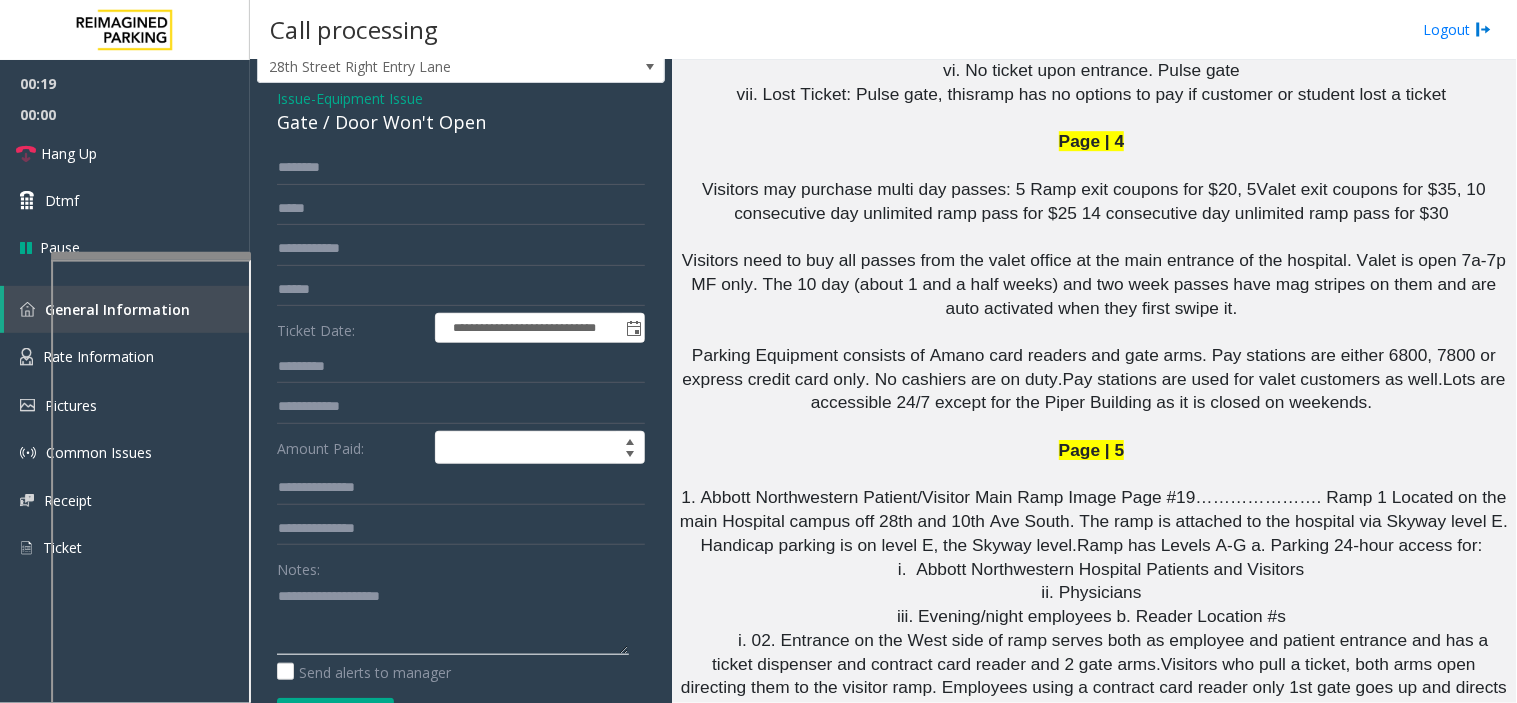 scroll, scrollTop: 50, scrollLeft: 0, axis: vertical 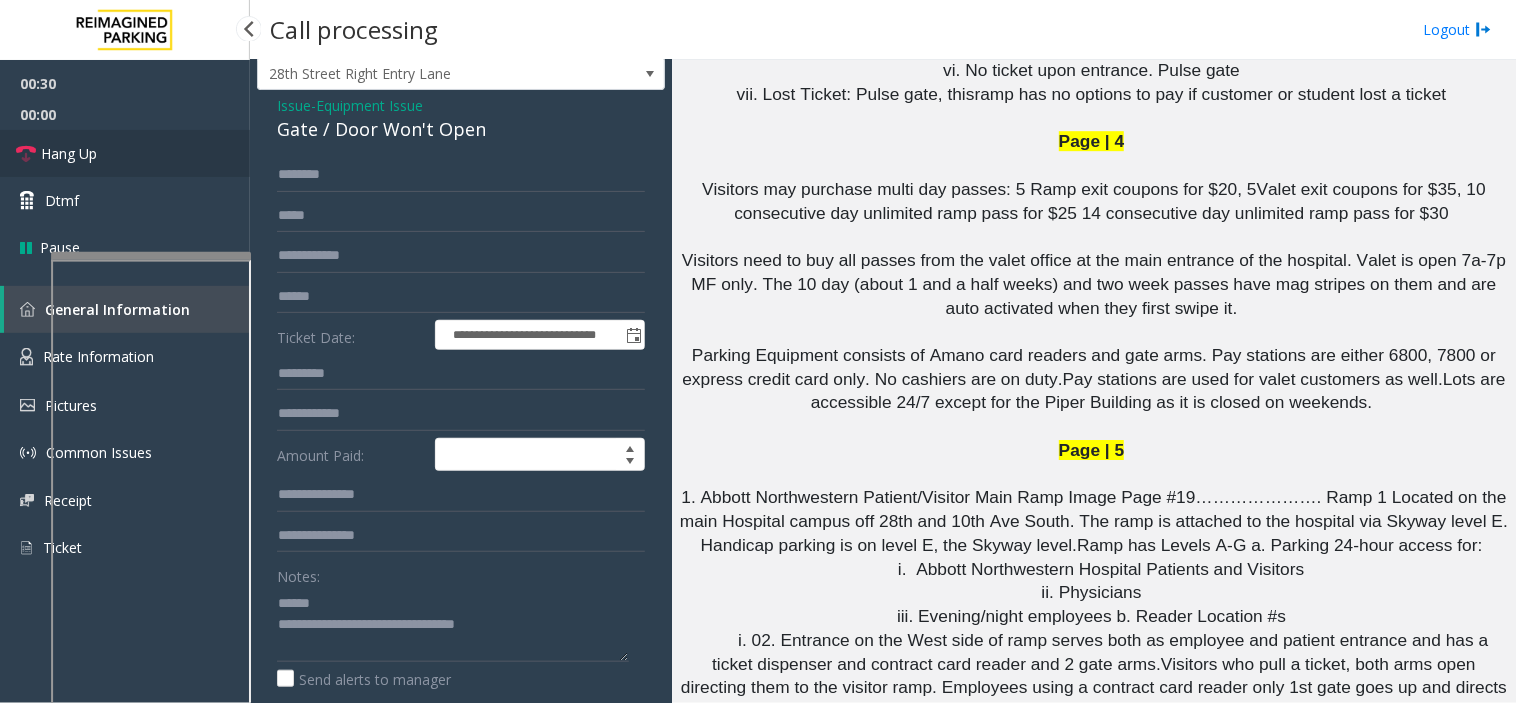 click on "Hang Up" at bounding box center [125, 153] 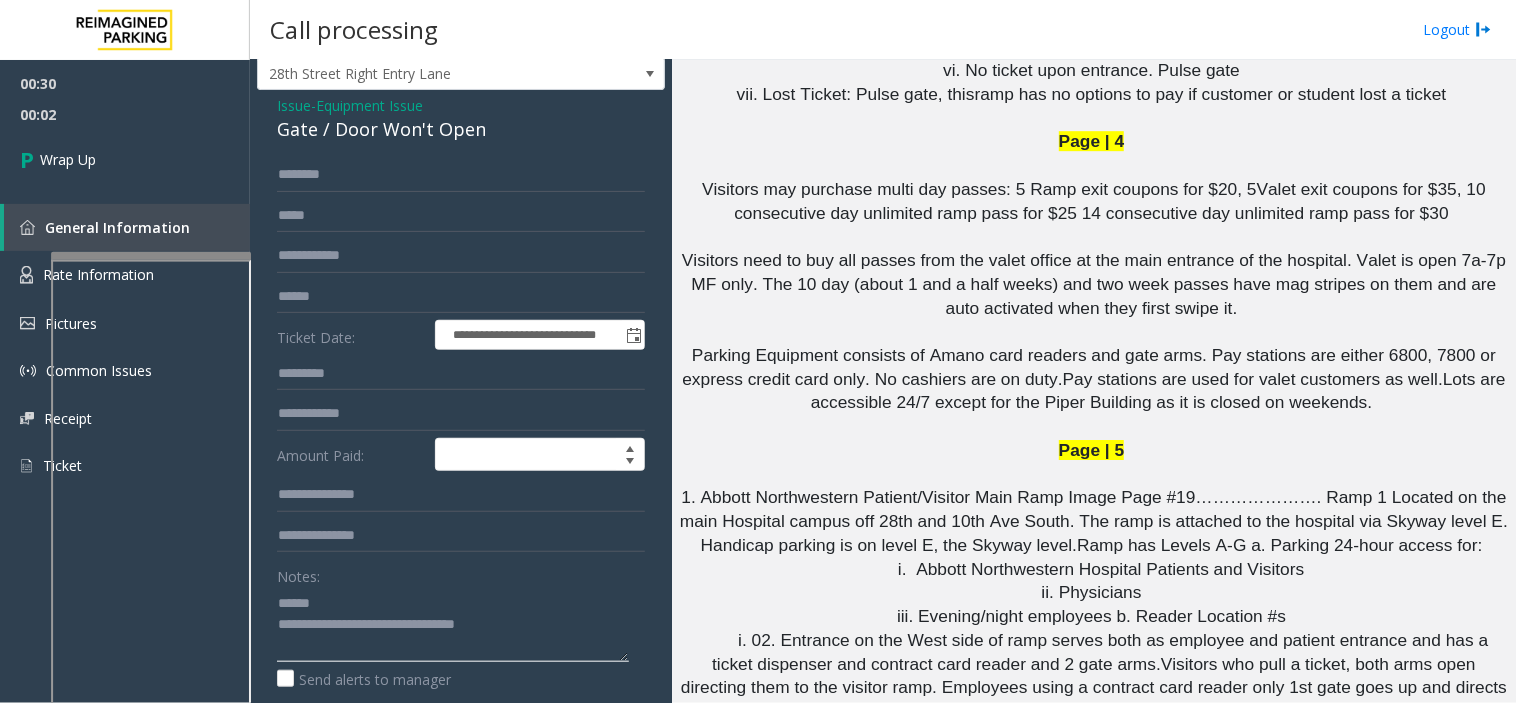 click 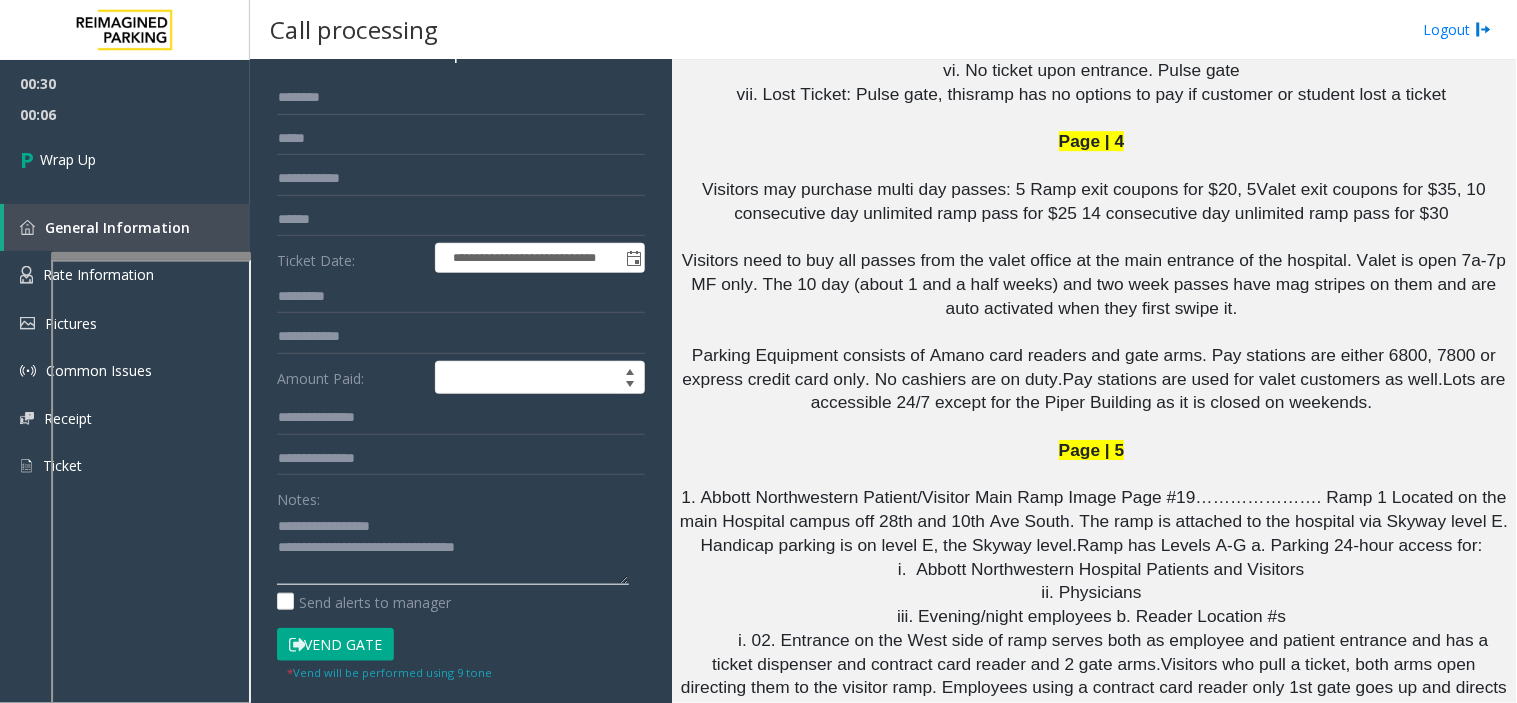 scroll, scrollTop: 161, scrollLeft: 0, axis: vertical 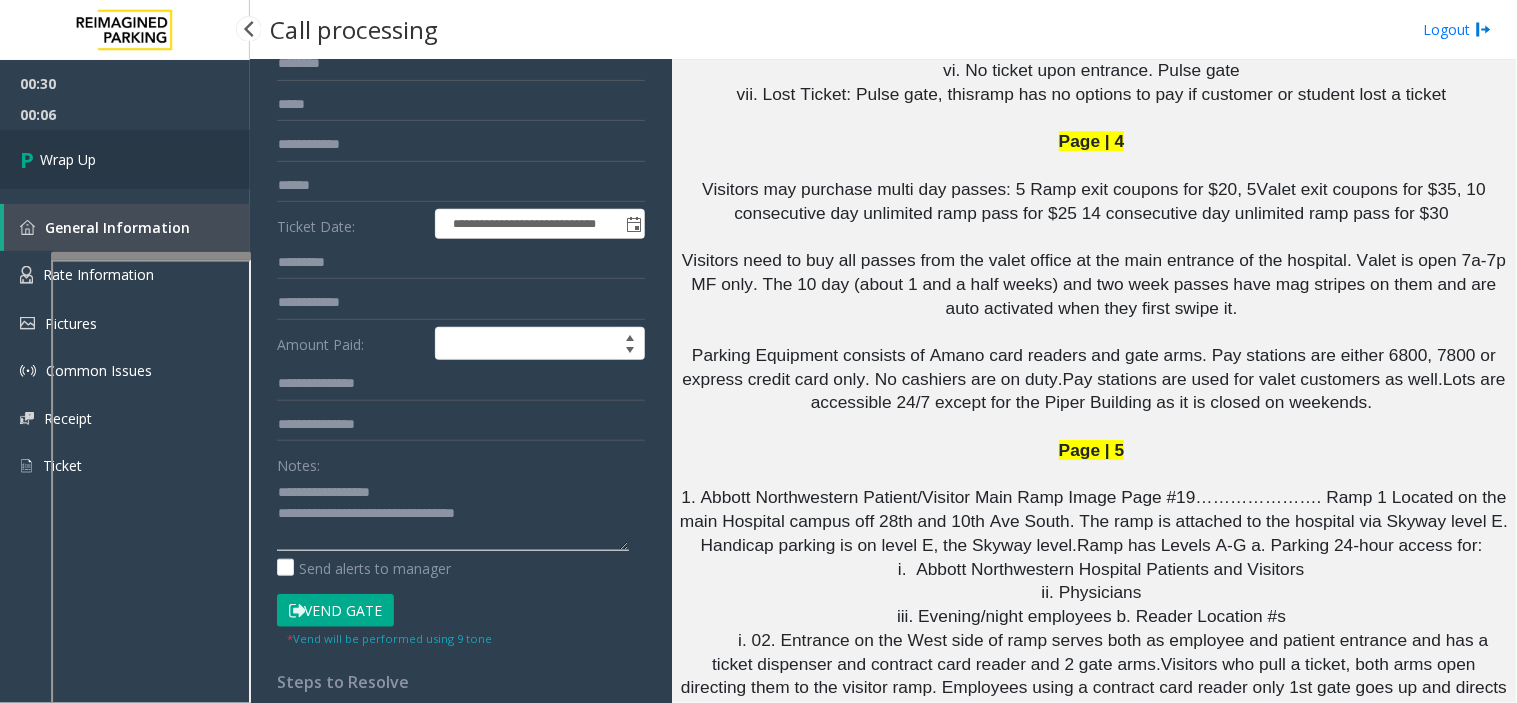 type on "**********" 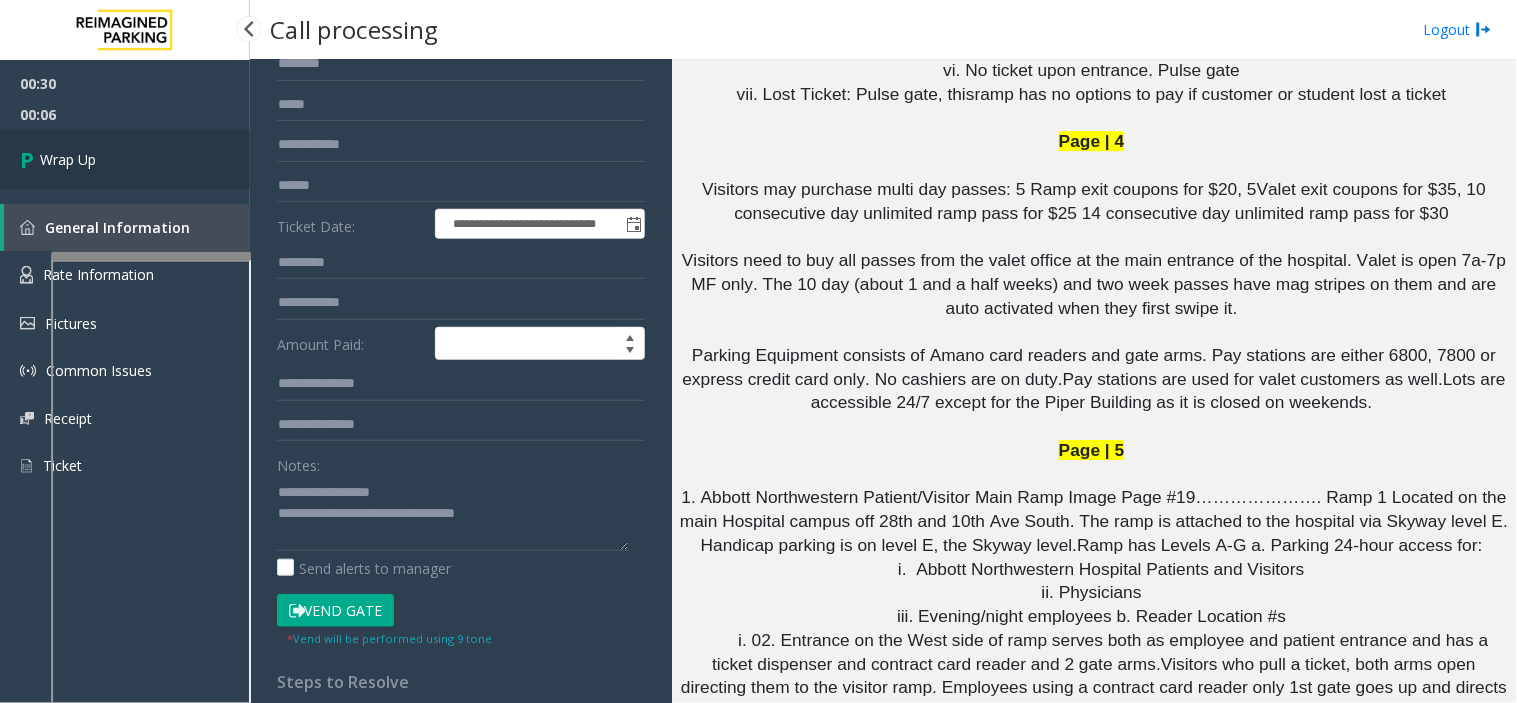 click on "Wrap Up" at bounding box center [125, 159] 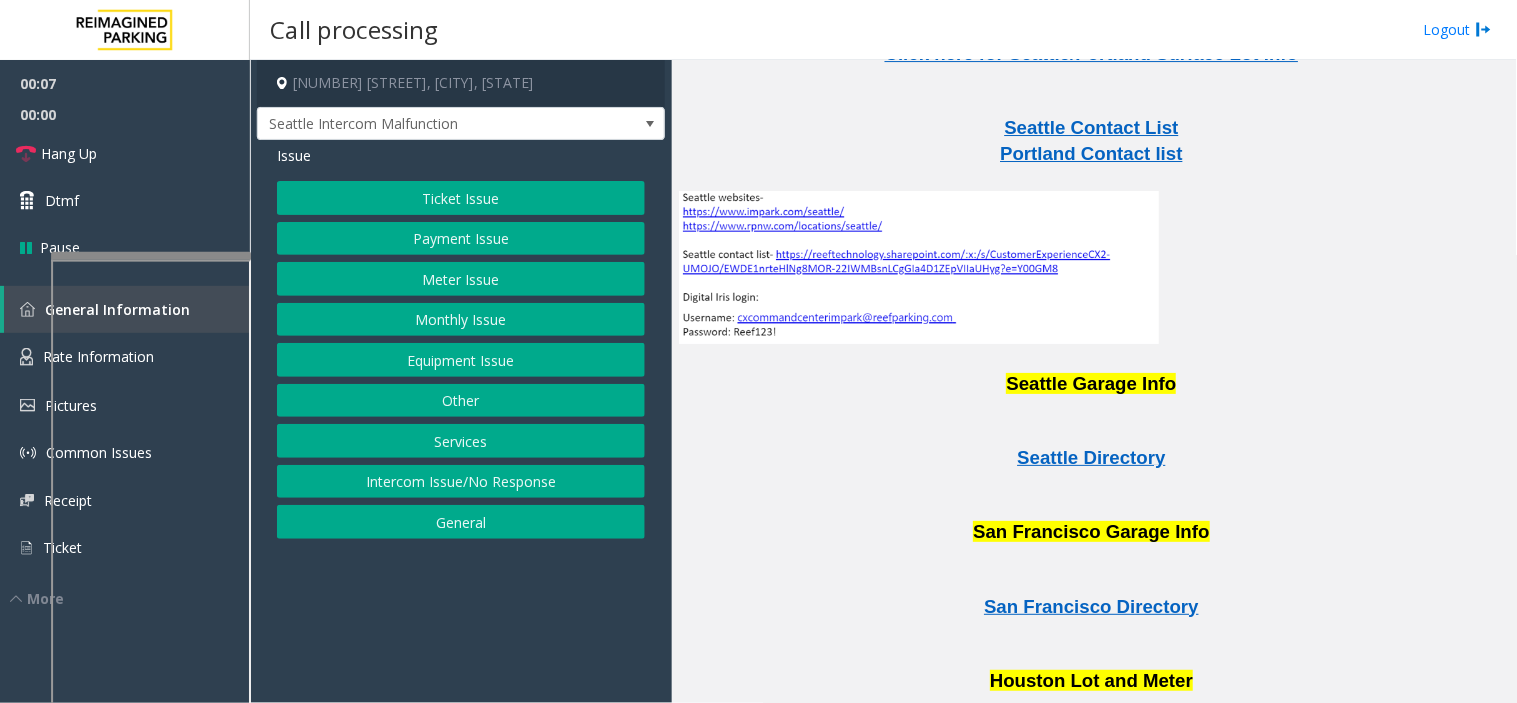scroll, scrollTop: 3925, scrollLeft: 0, axis: vertical 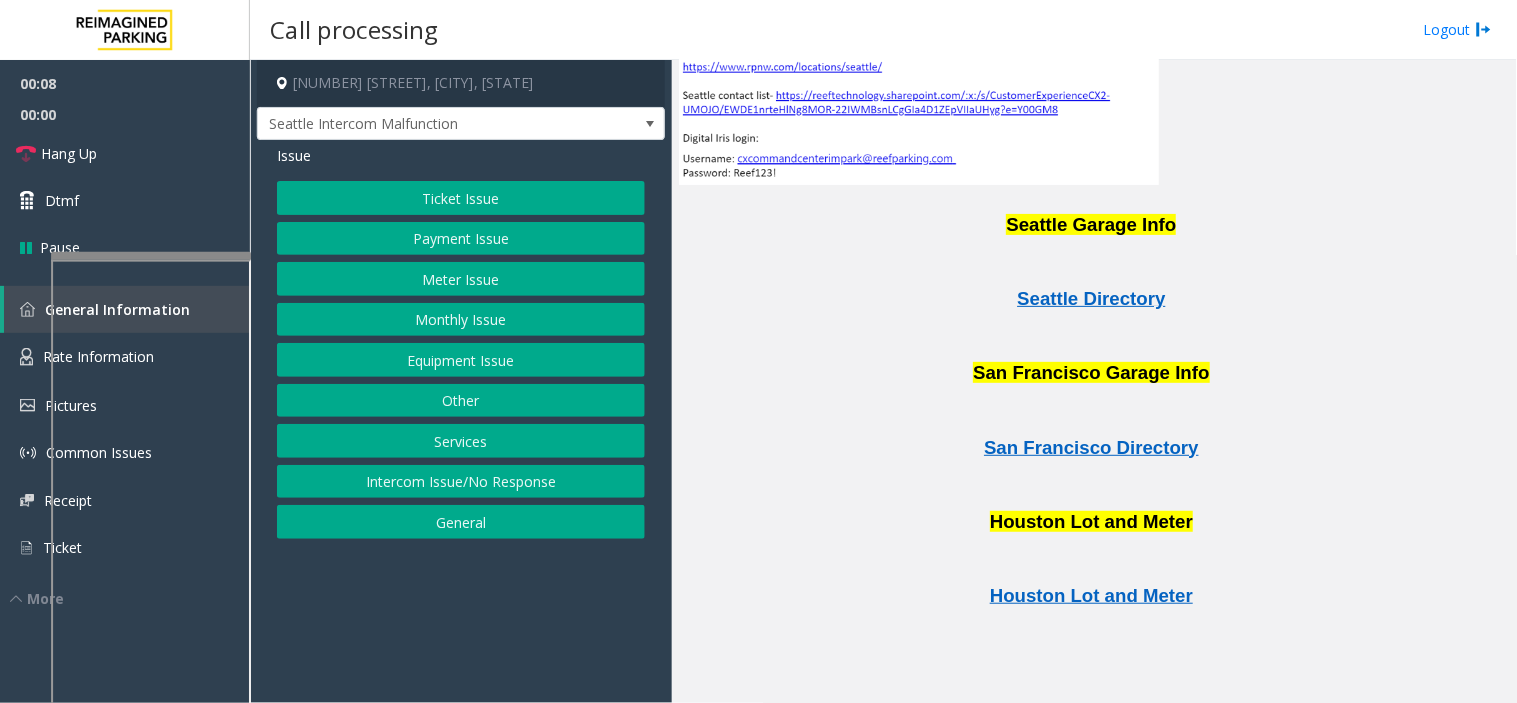 click on "Intercom Issue/No Response" 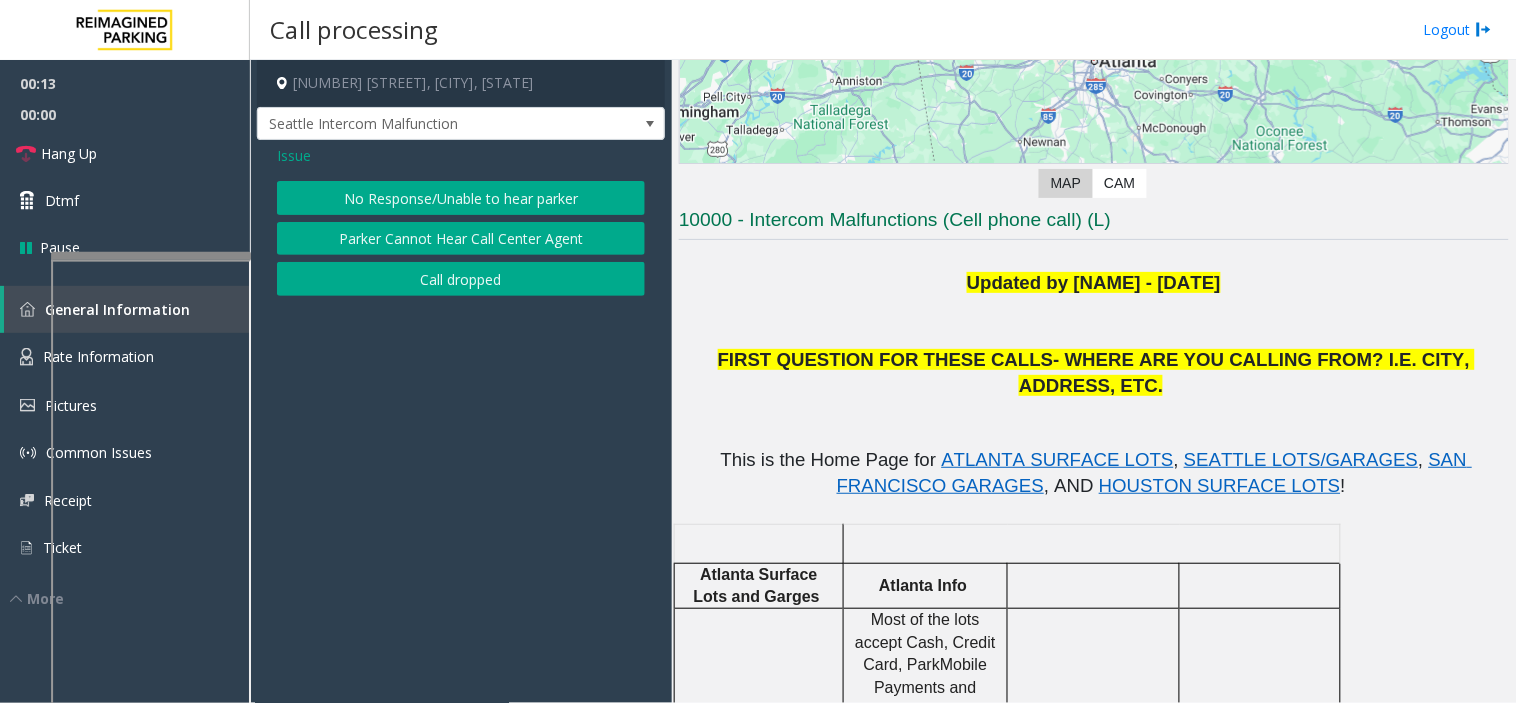 scroll, scrollTop: 555, scrollLeft: 0, axis: vertical 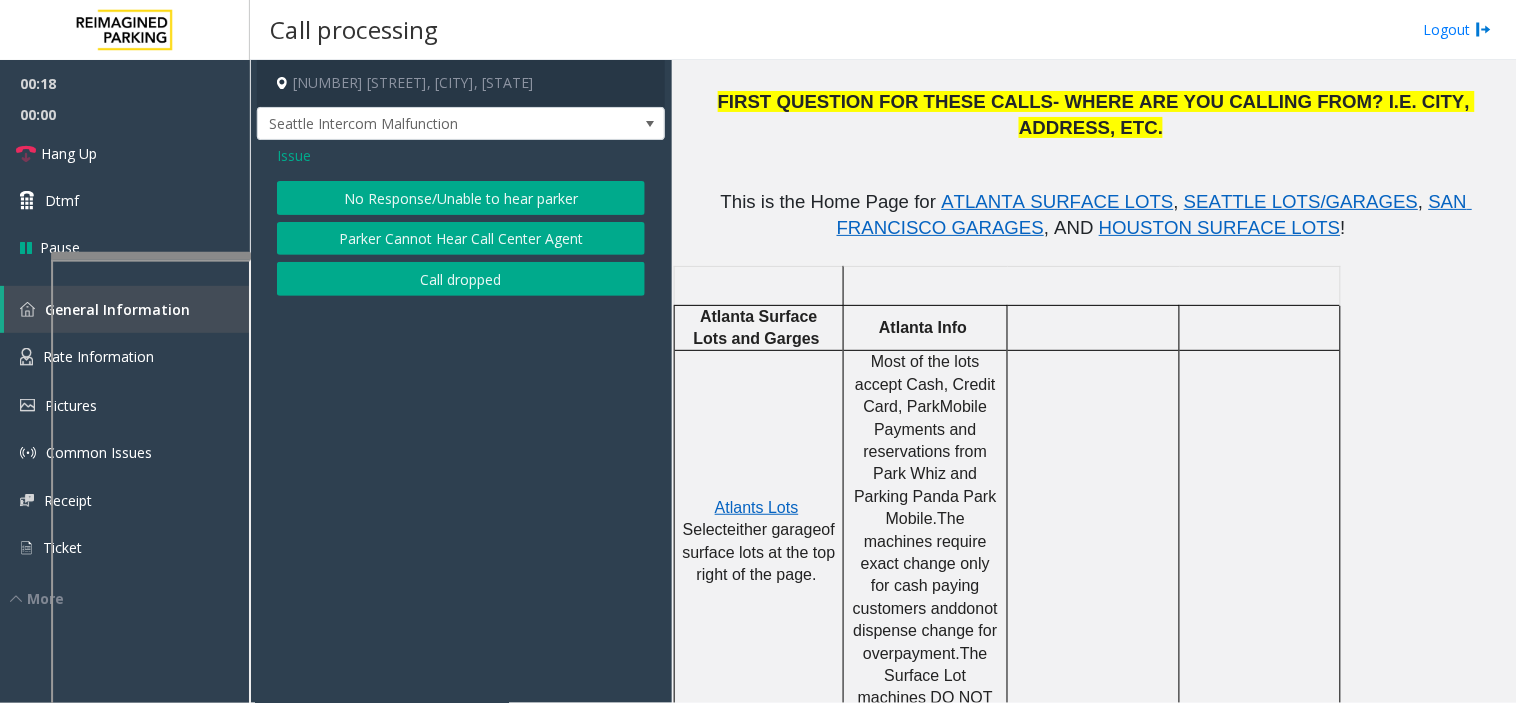 click on "Issue  No Response/Unable to hear parker   Parker Cannot Hear Call Center Agent   Call dropped" 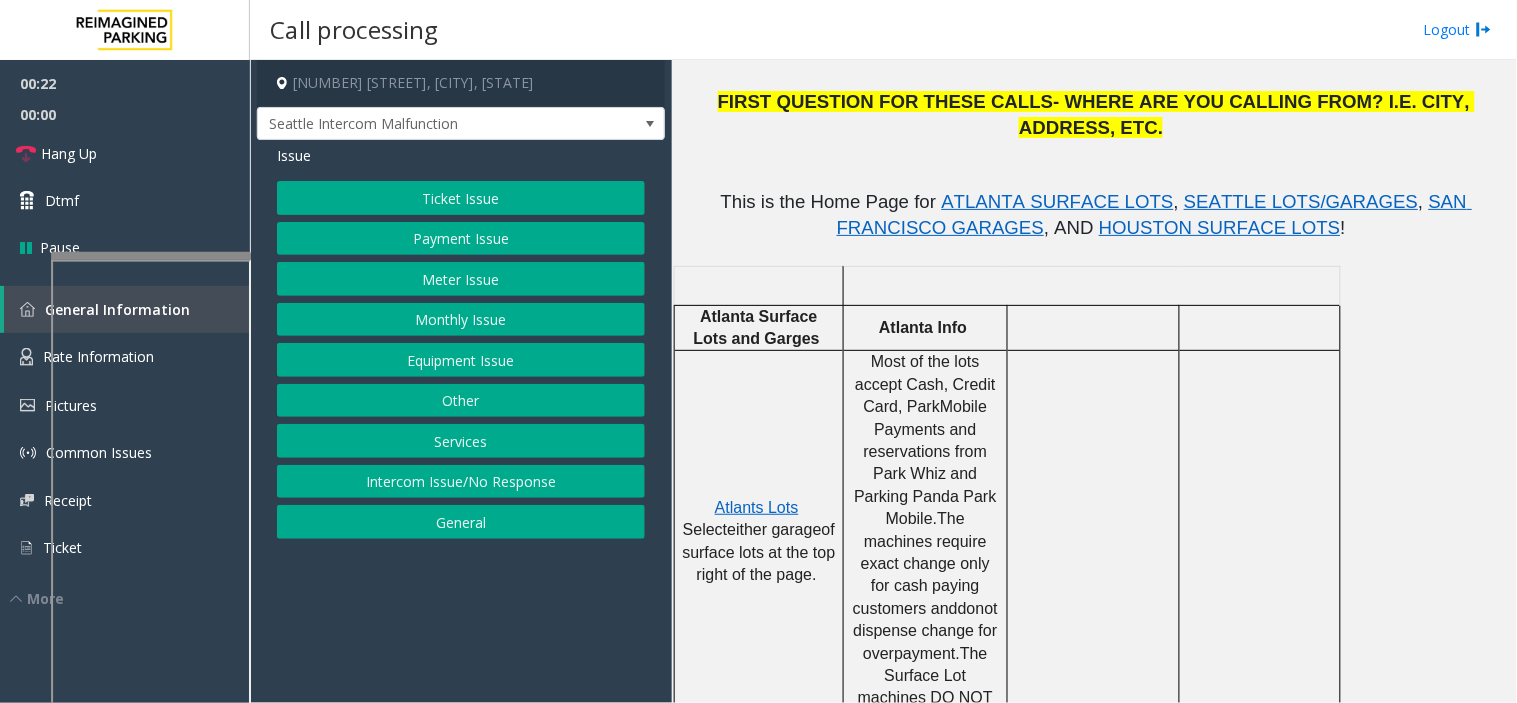 click on "Monthly Issue" 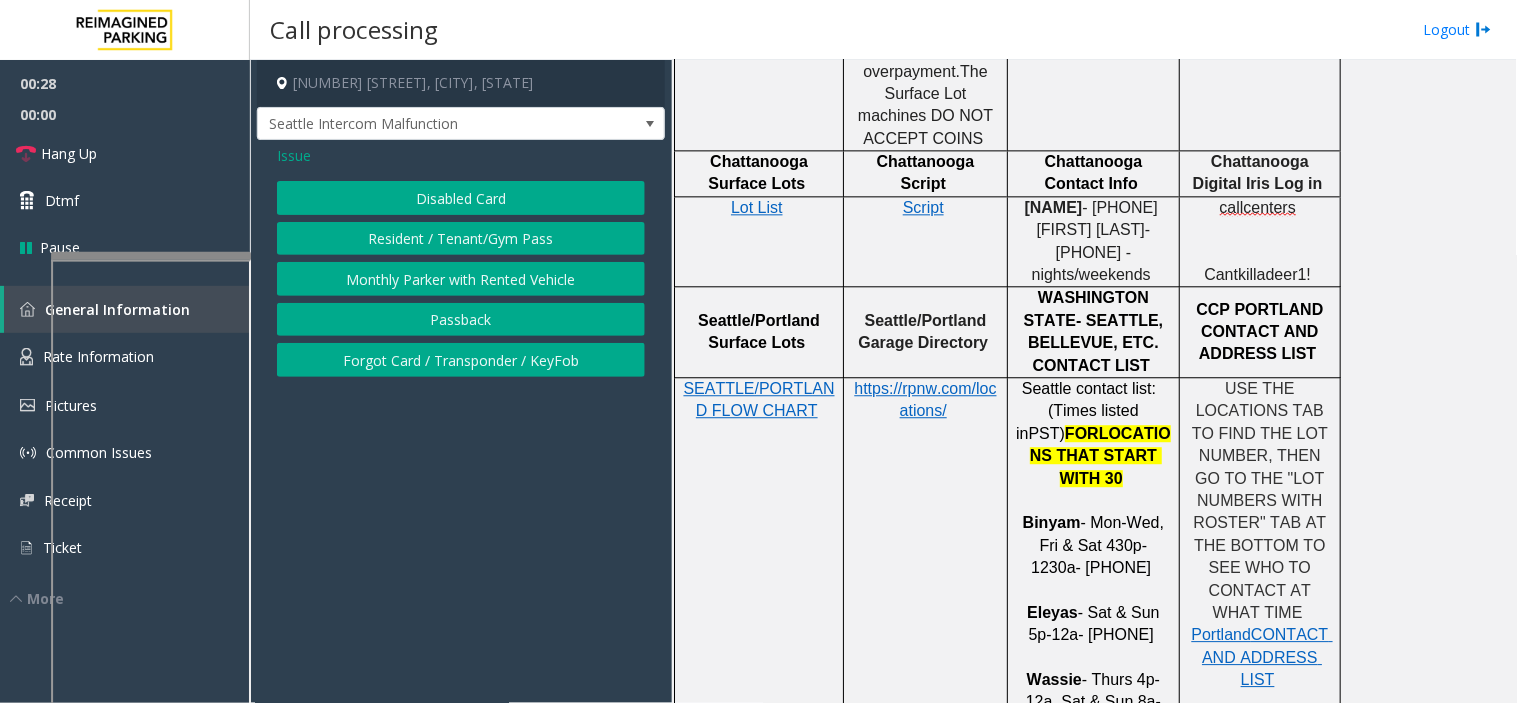 scroll, scrollTop: 1333, scrollLeft: 0, axis: vertical 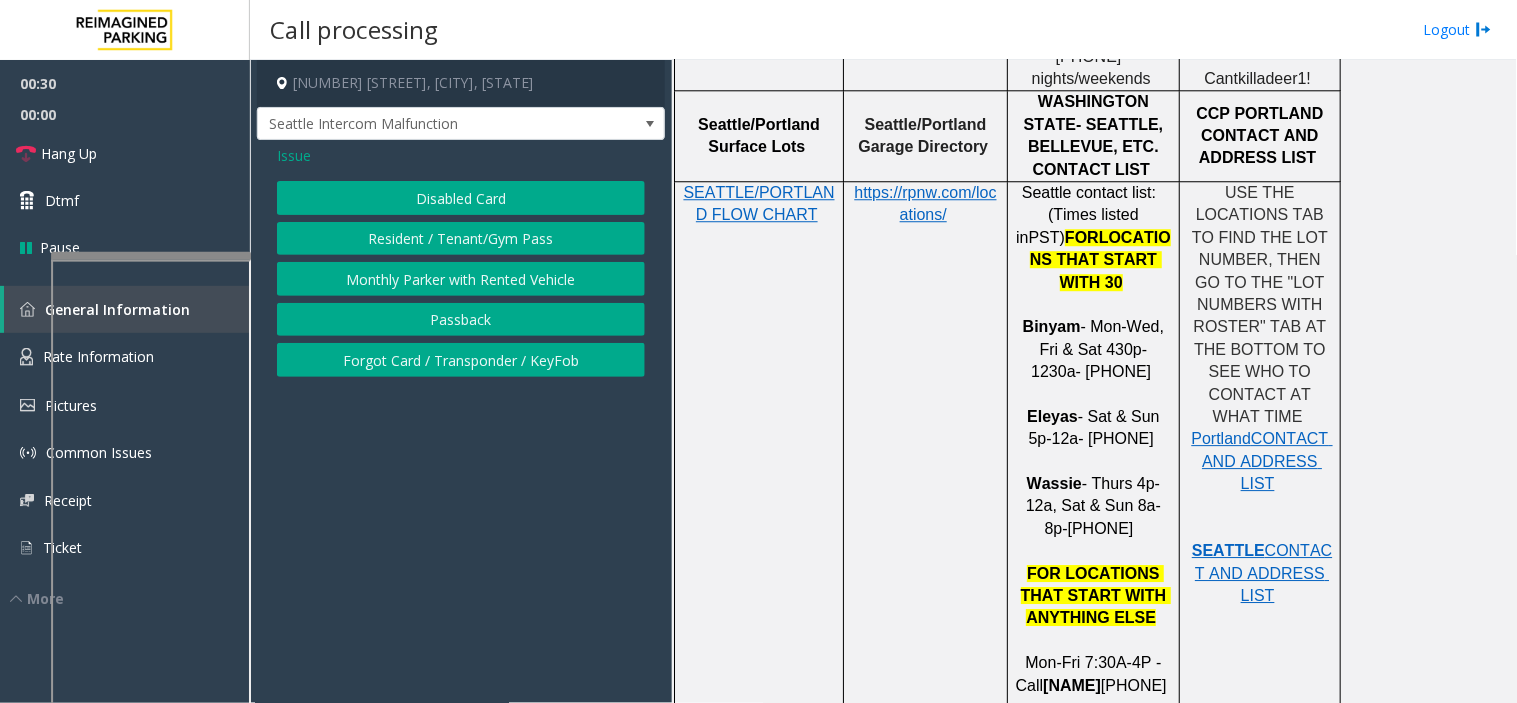 click on "Disabled Card" 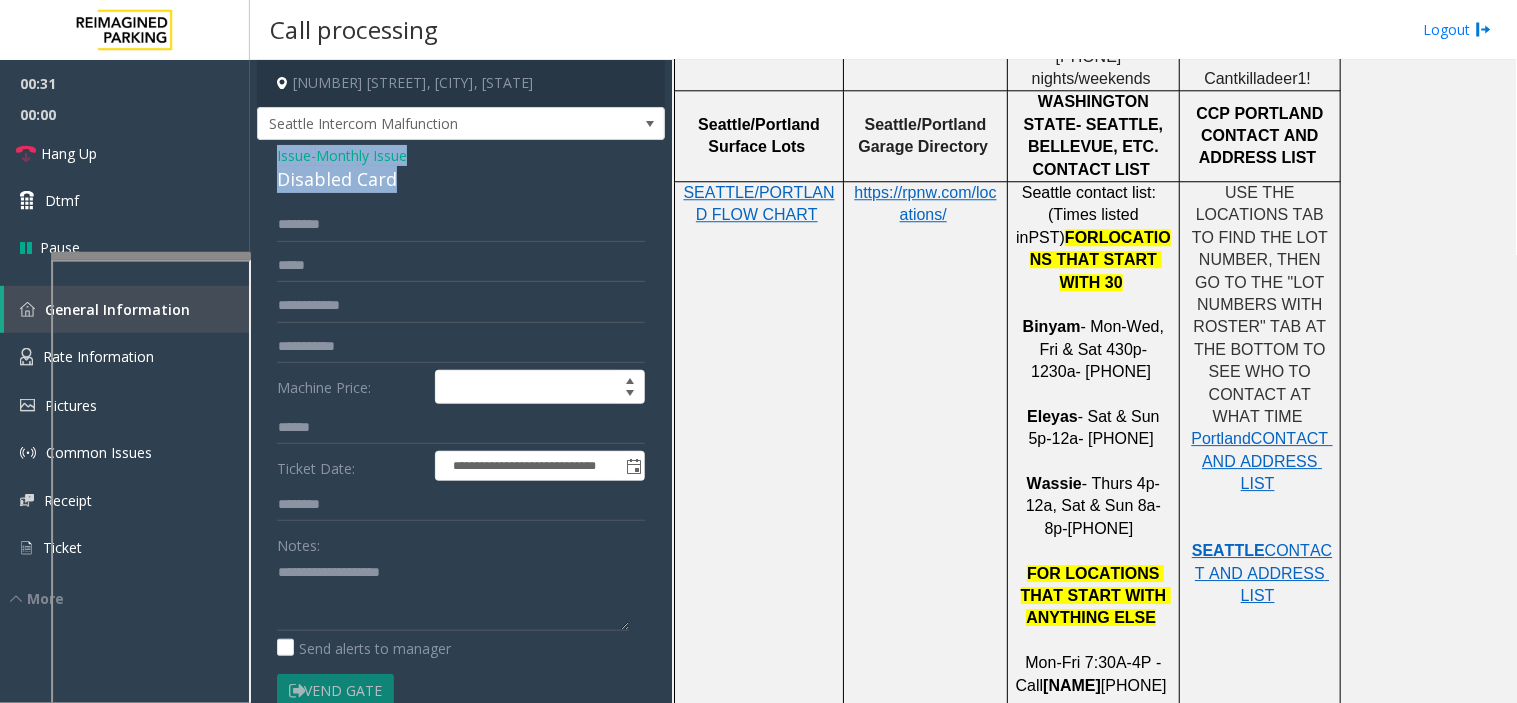 drag, startPoint x: 411, startPoint y: 190, endPoint x: 265, endPoint y: 153, distance: 150.6154 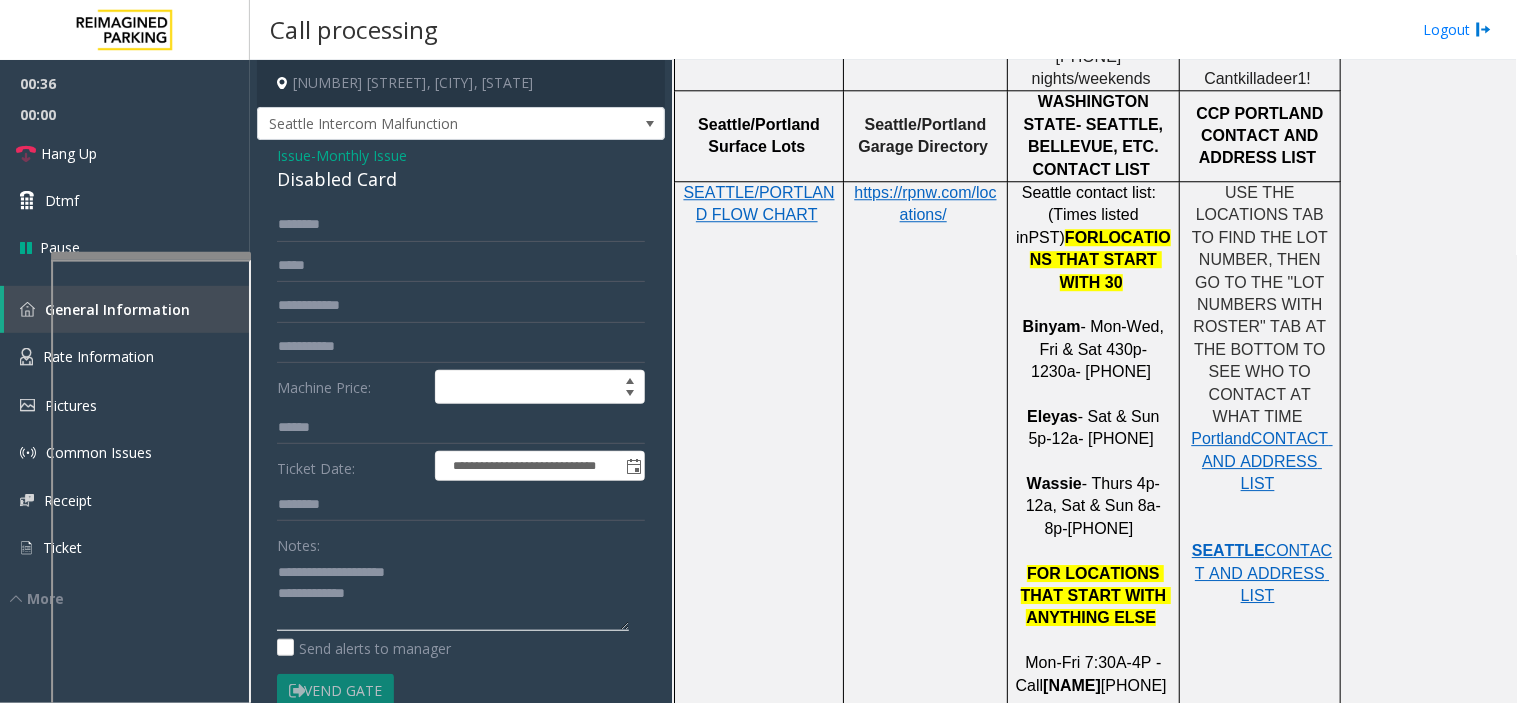 click 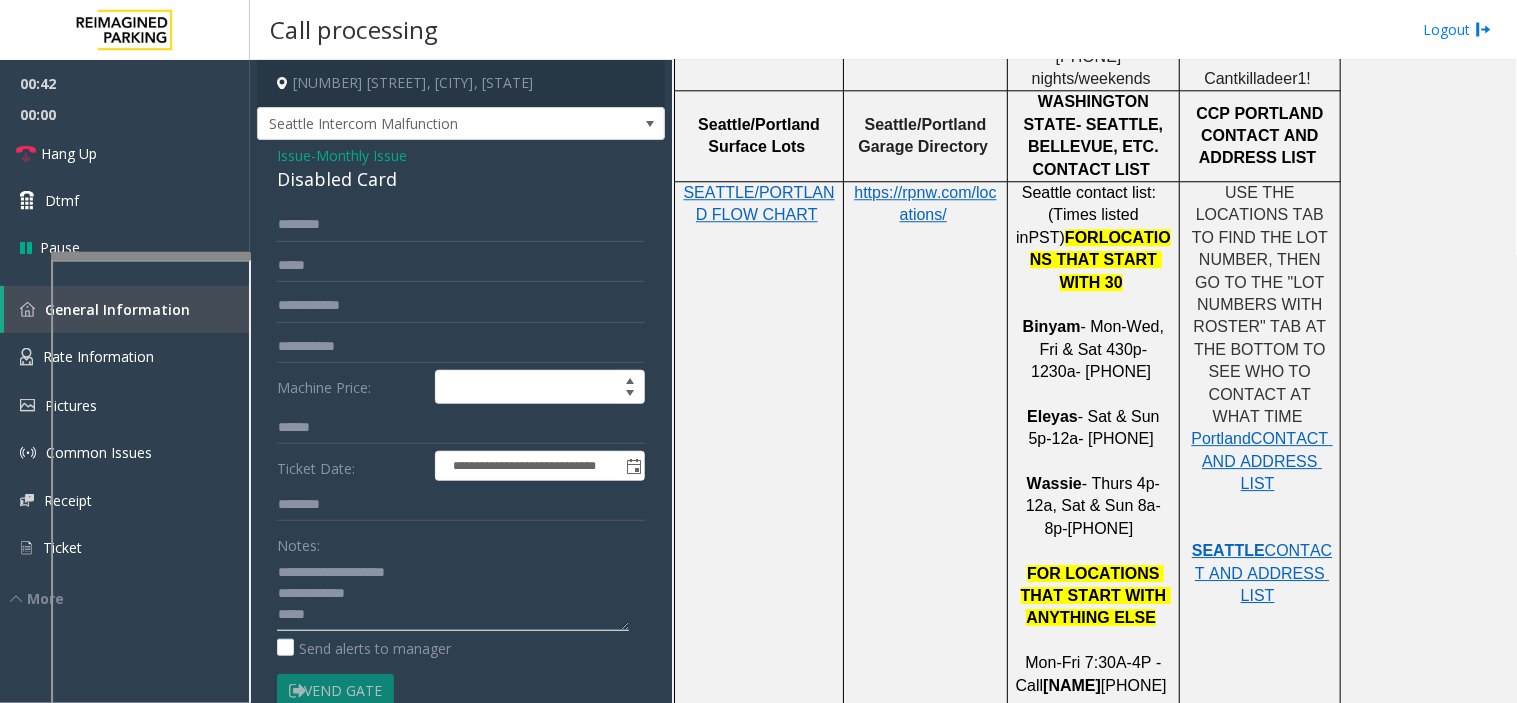 click 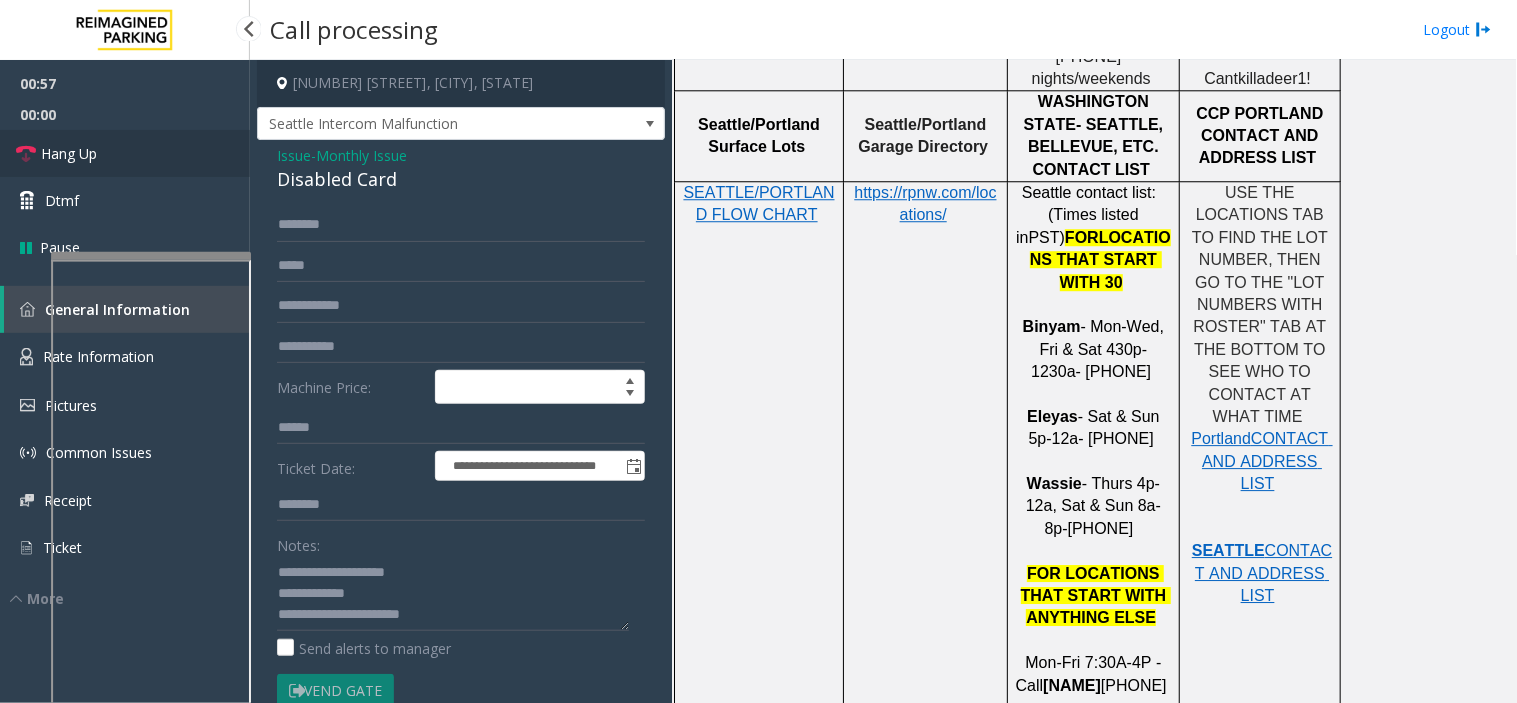 click on "Hang Up" at bounding box center [125, 153] 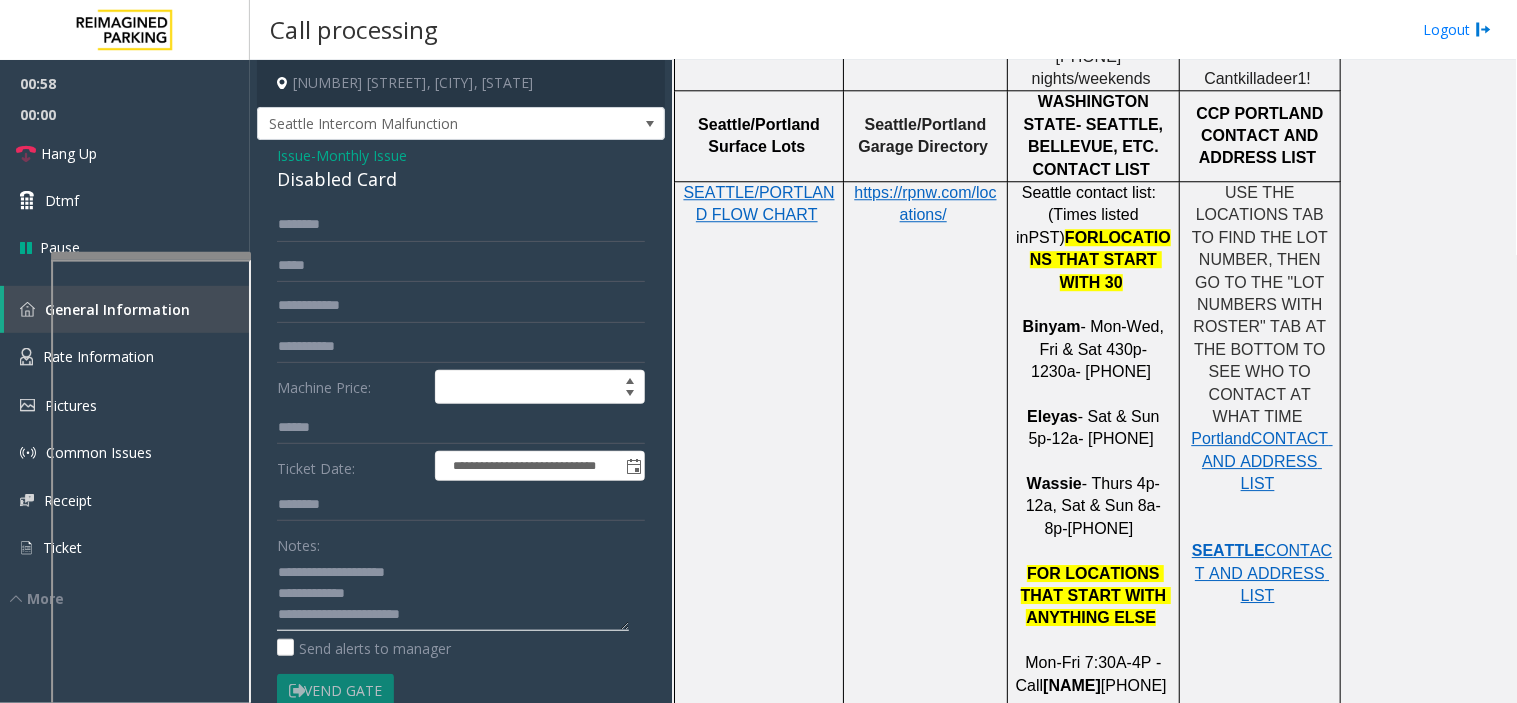 click 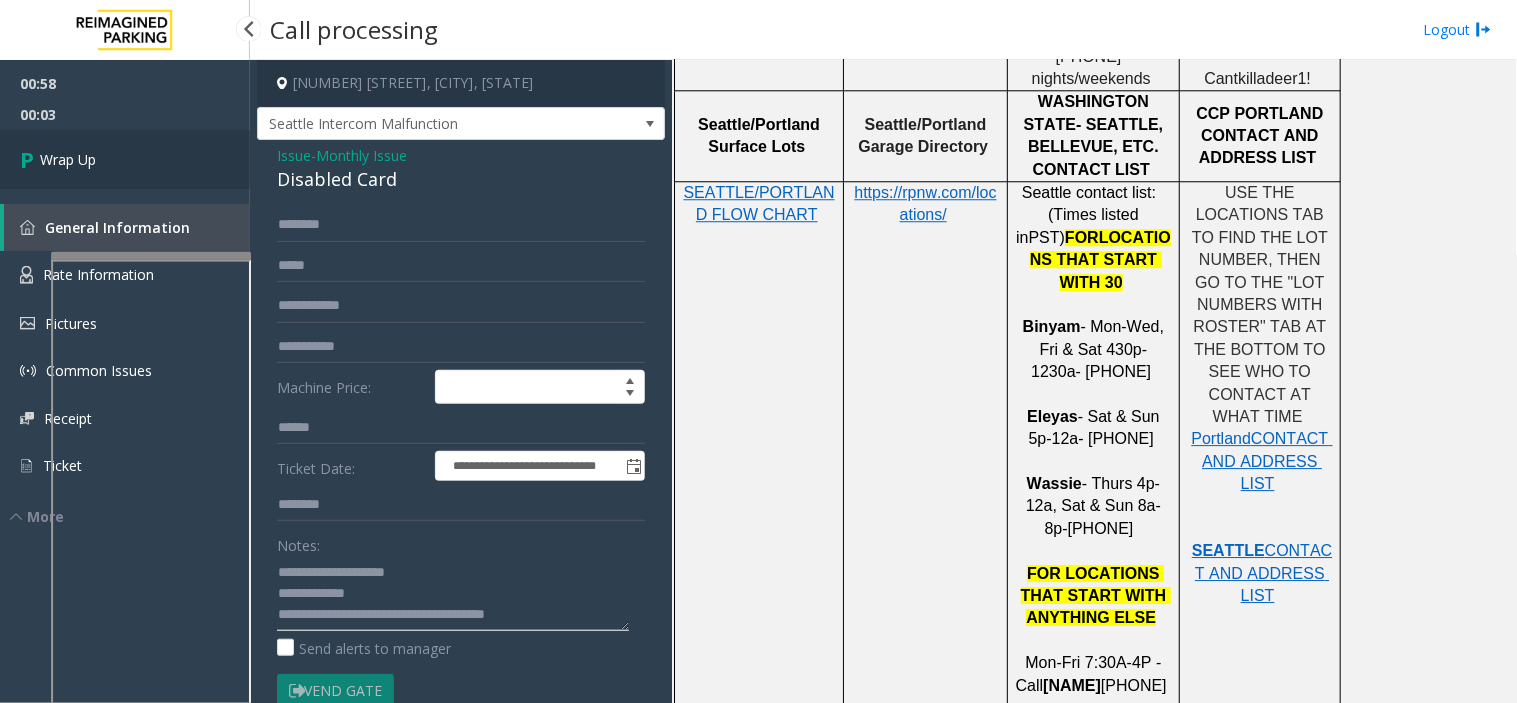 type on "**********" 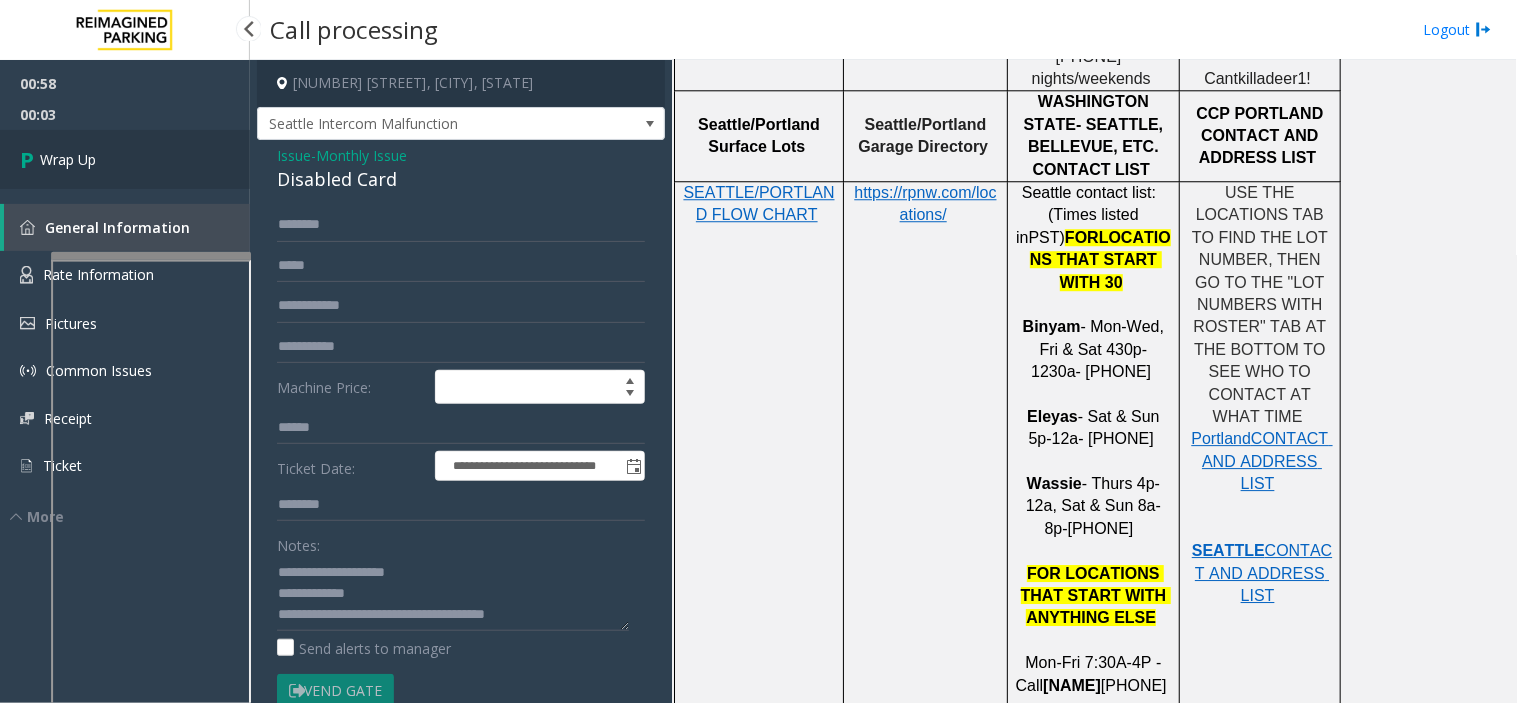 click on "Wrap Up" at bounding box center (125, 159) 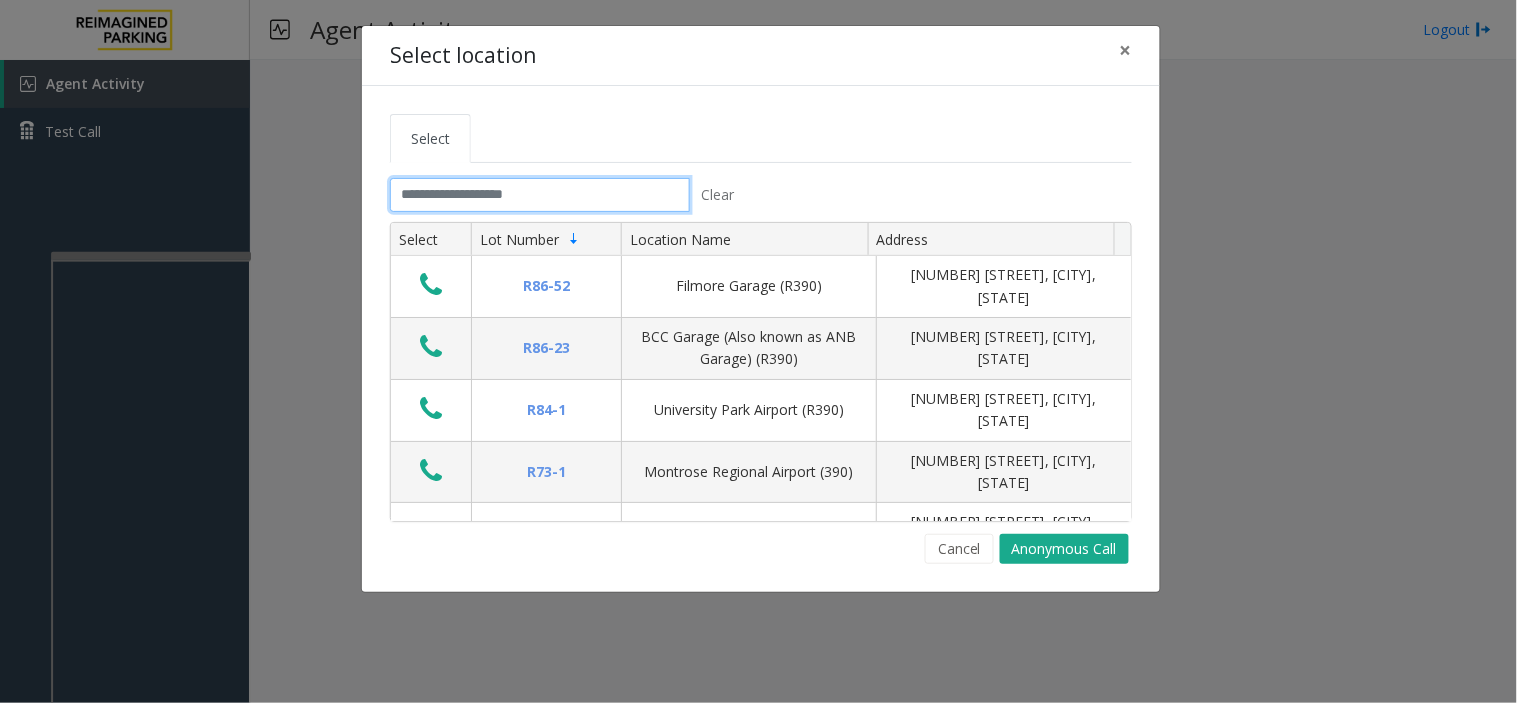 click 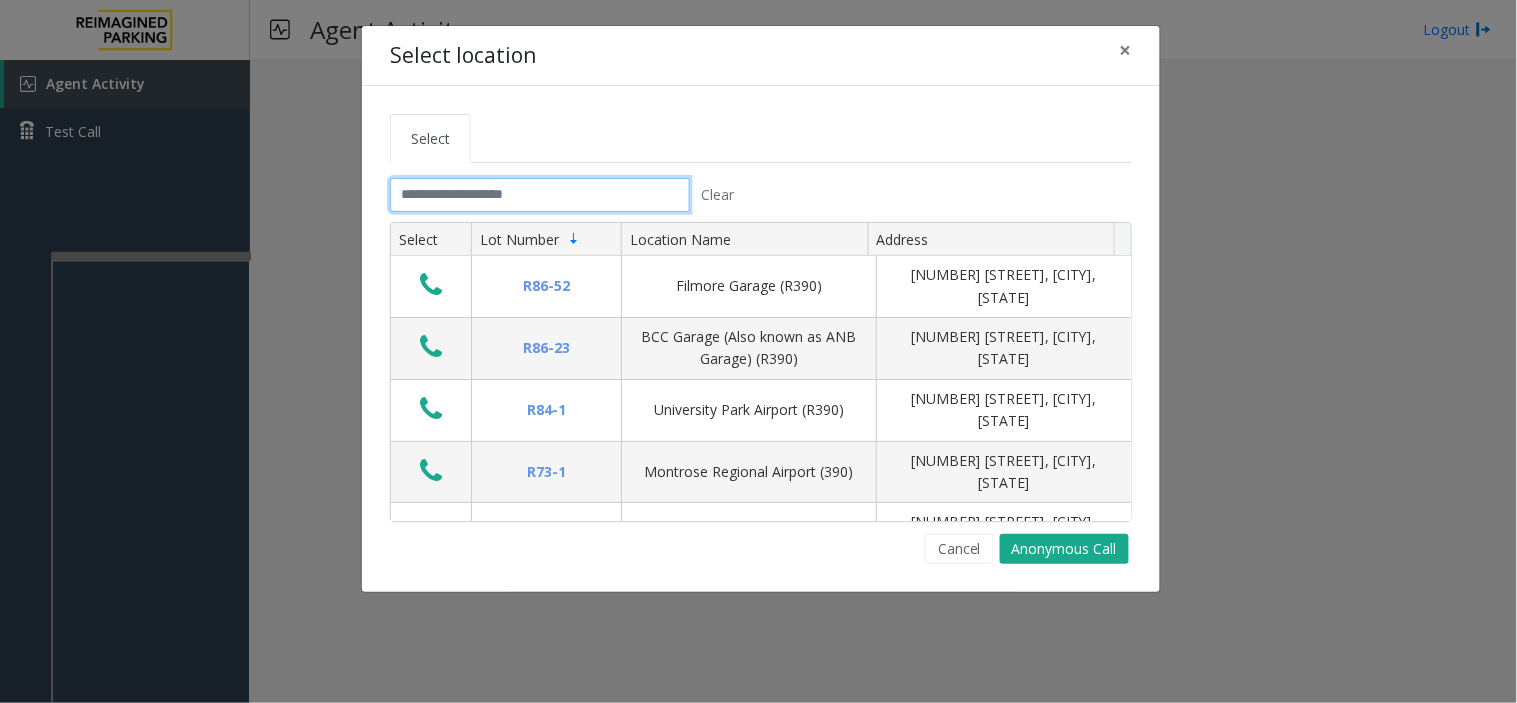 click 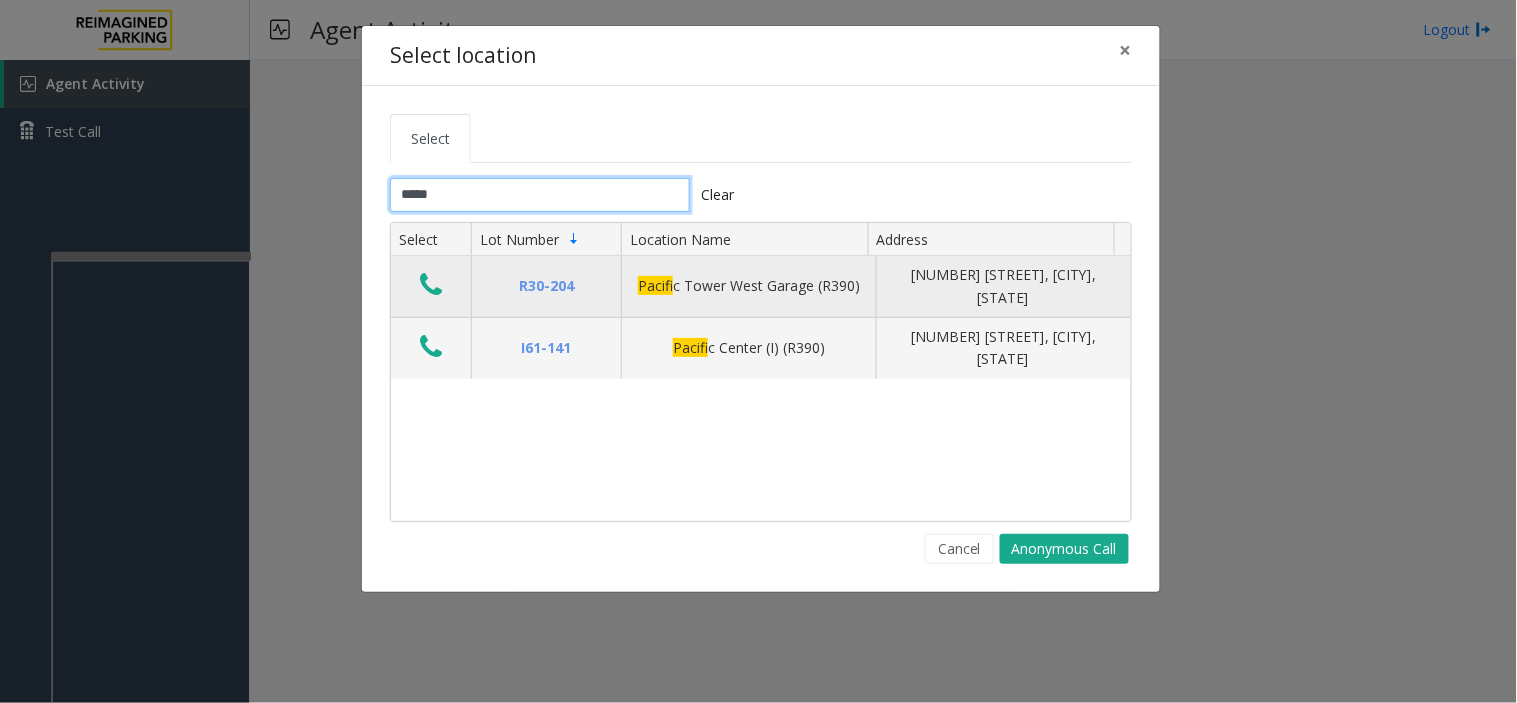 type on "*****" 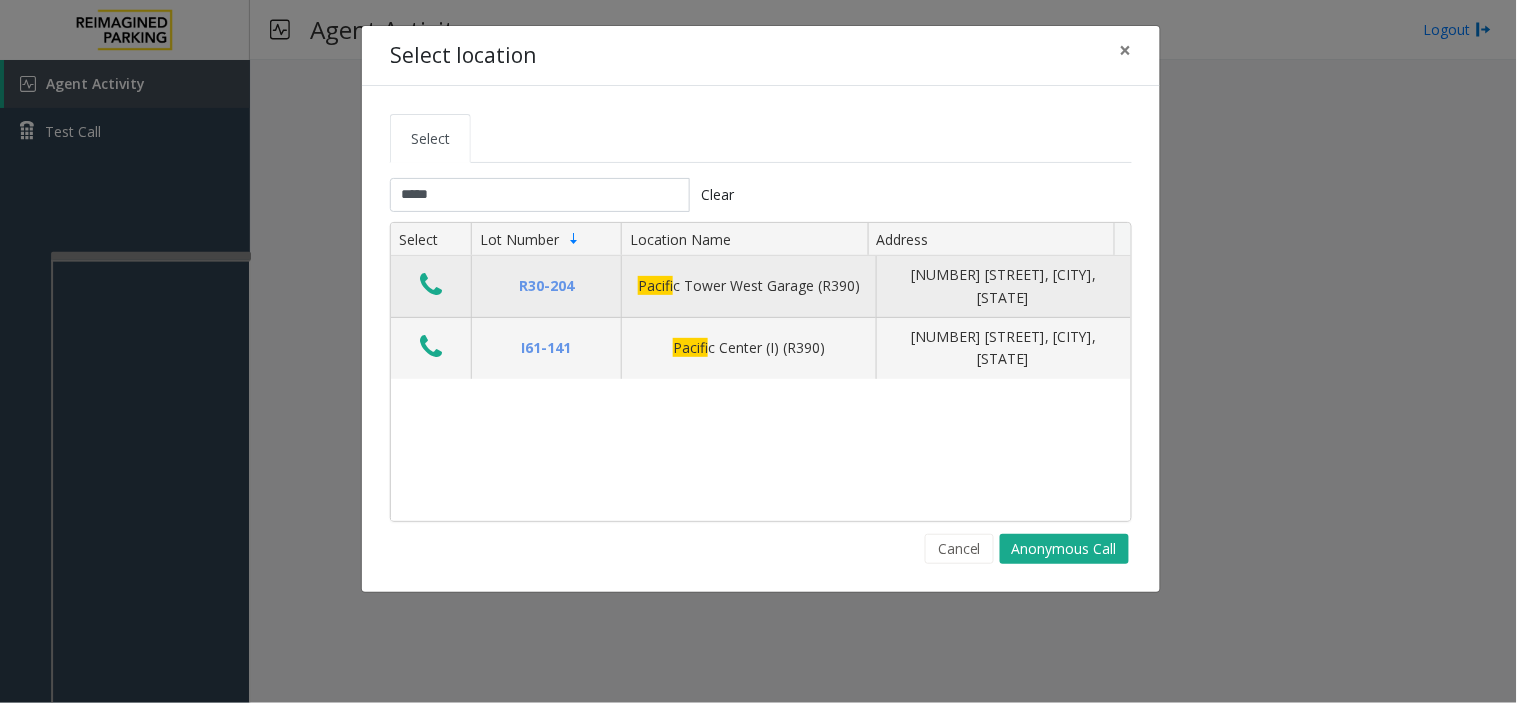 click 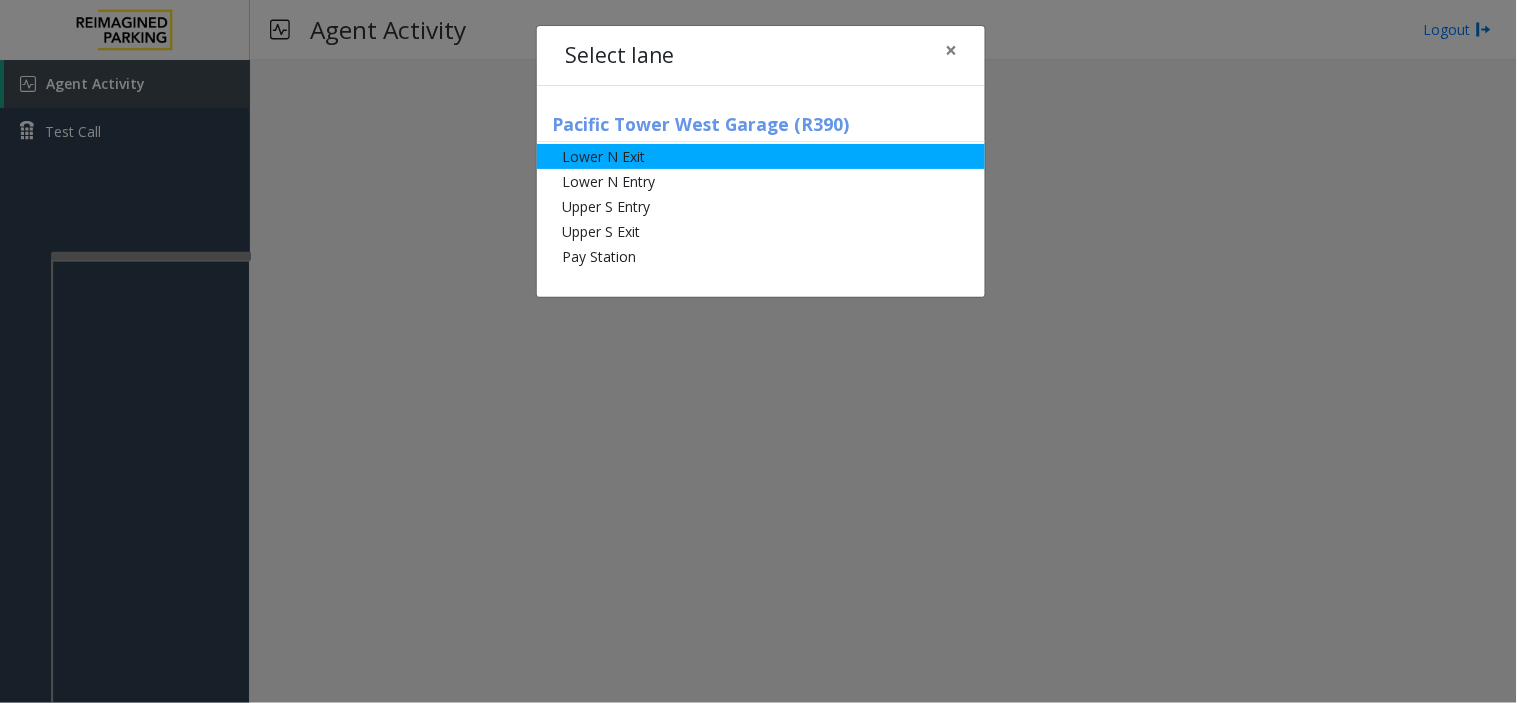 click on "Lower N Exit" 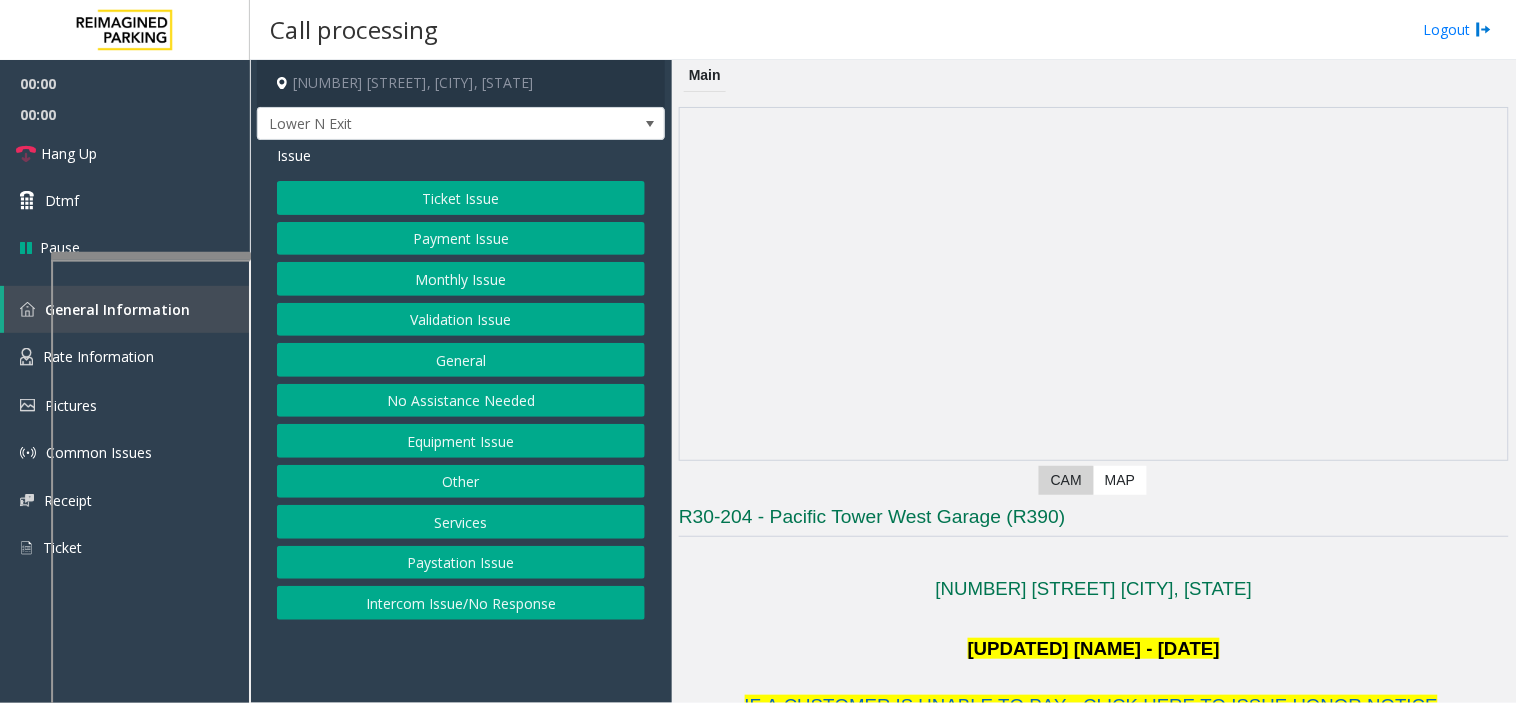 click on "Monthly Issue" 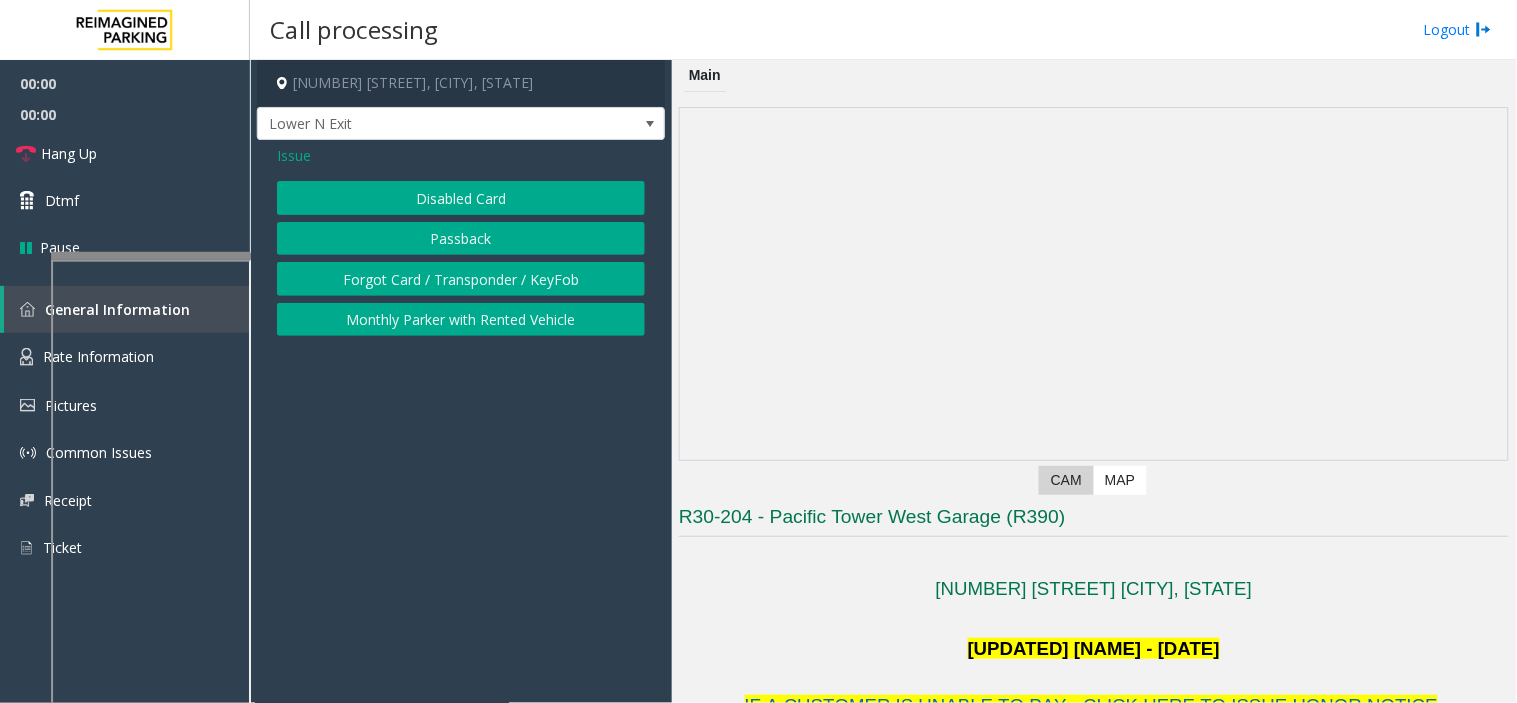 click on "Disabled Card" 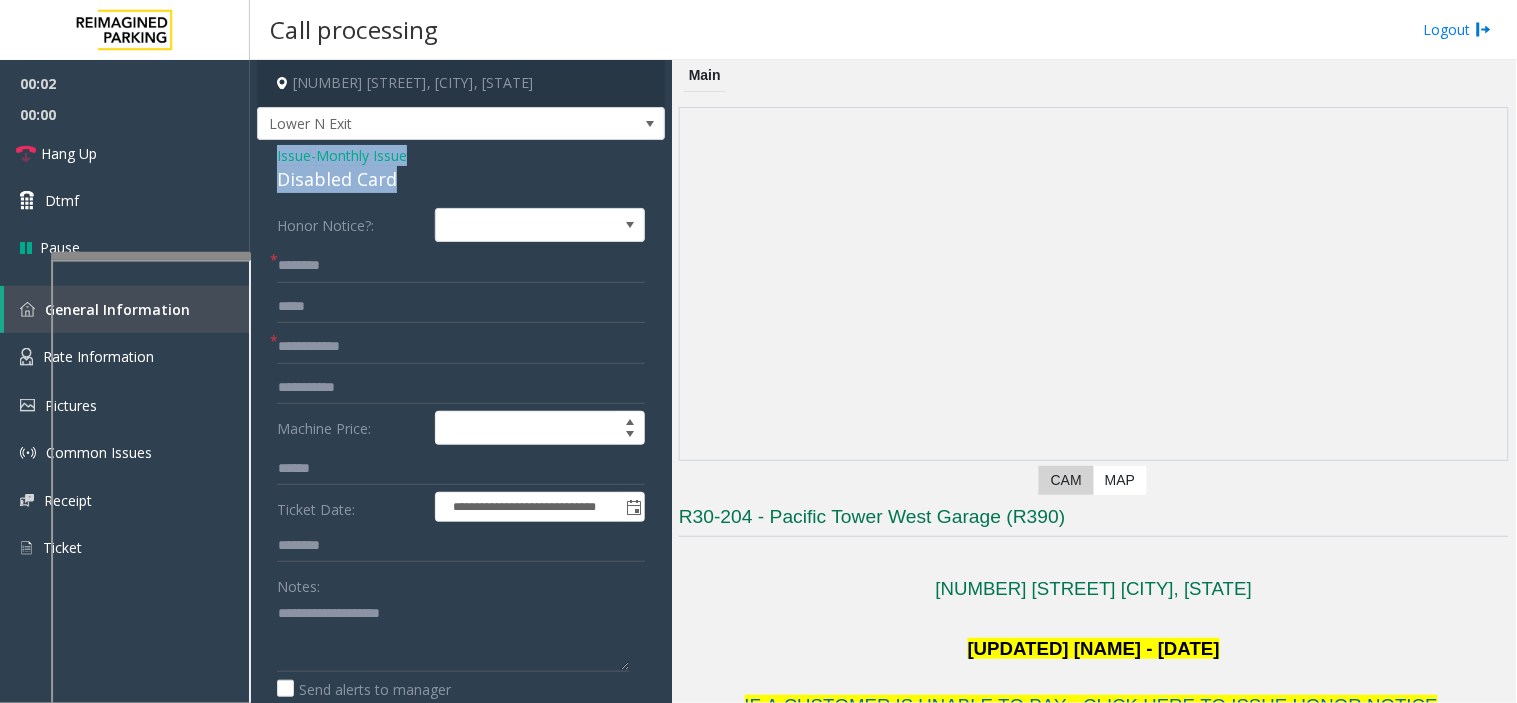 drag, startPoint x: 404, startPoint y: 182, endPoint x: 272, endPoint y: 164, distance: 133.22162 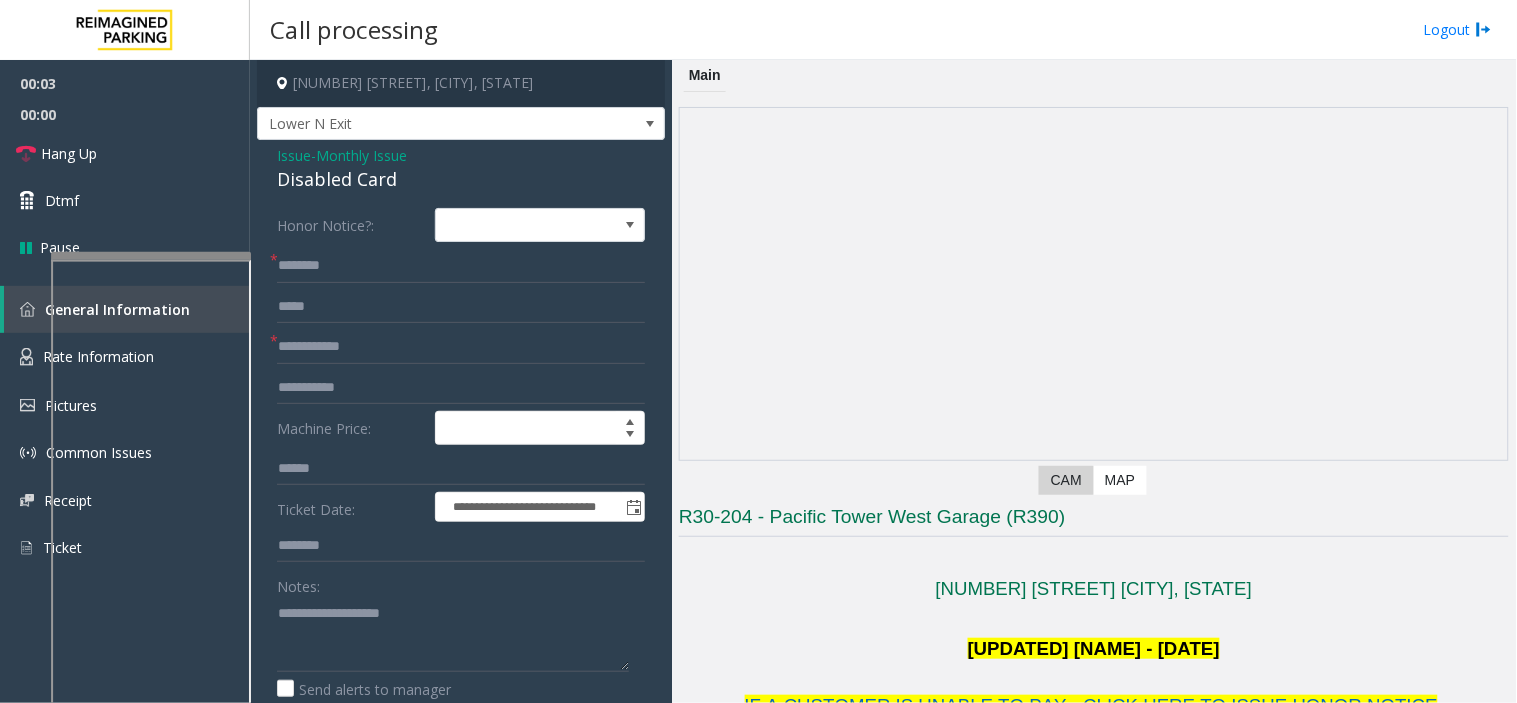 click on "Notes:                      Send alerts to manager" 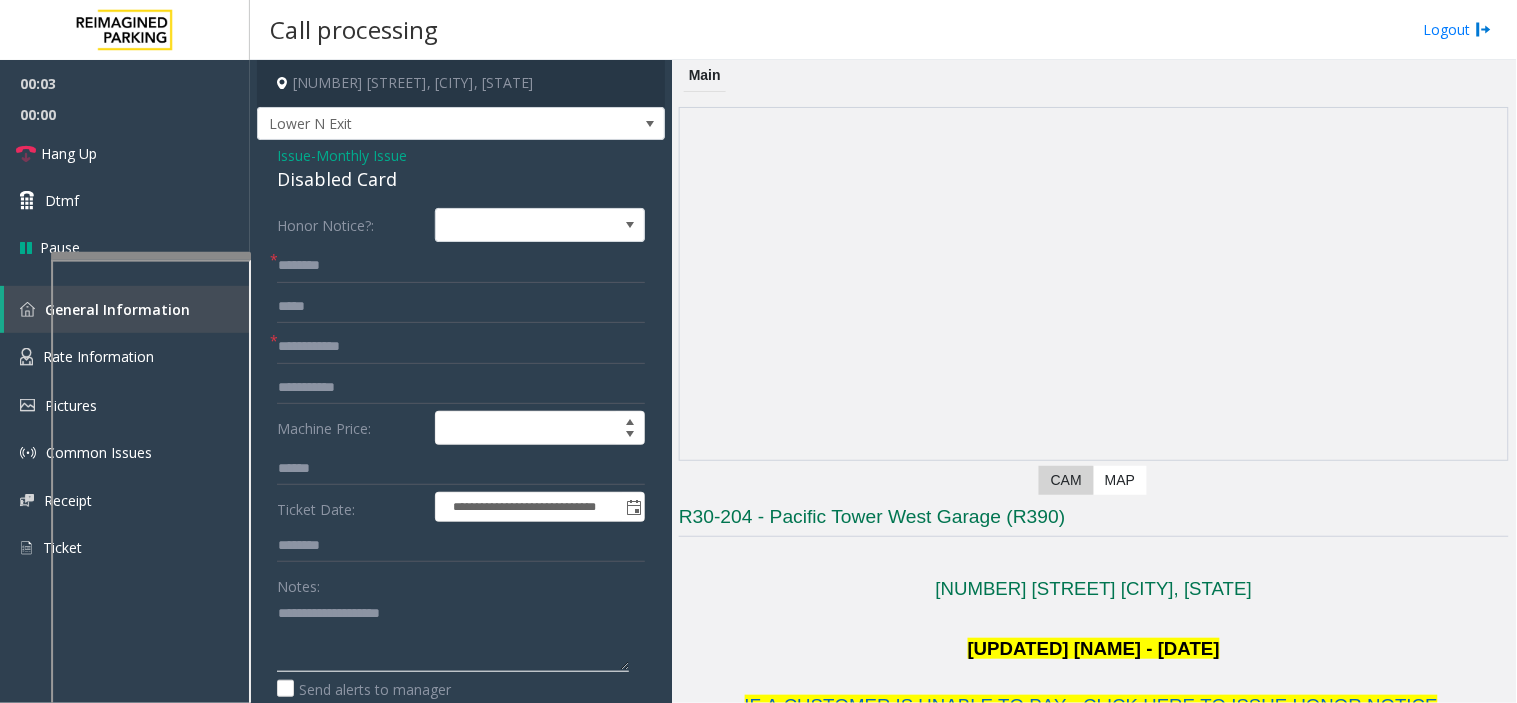 click 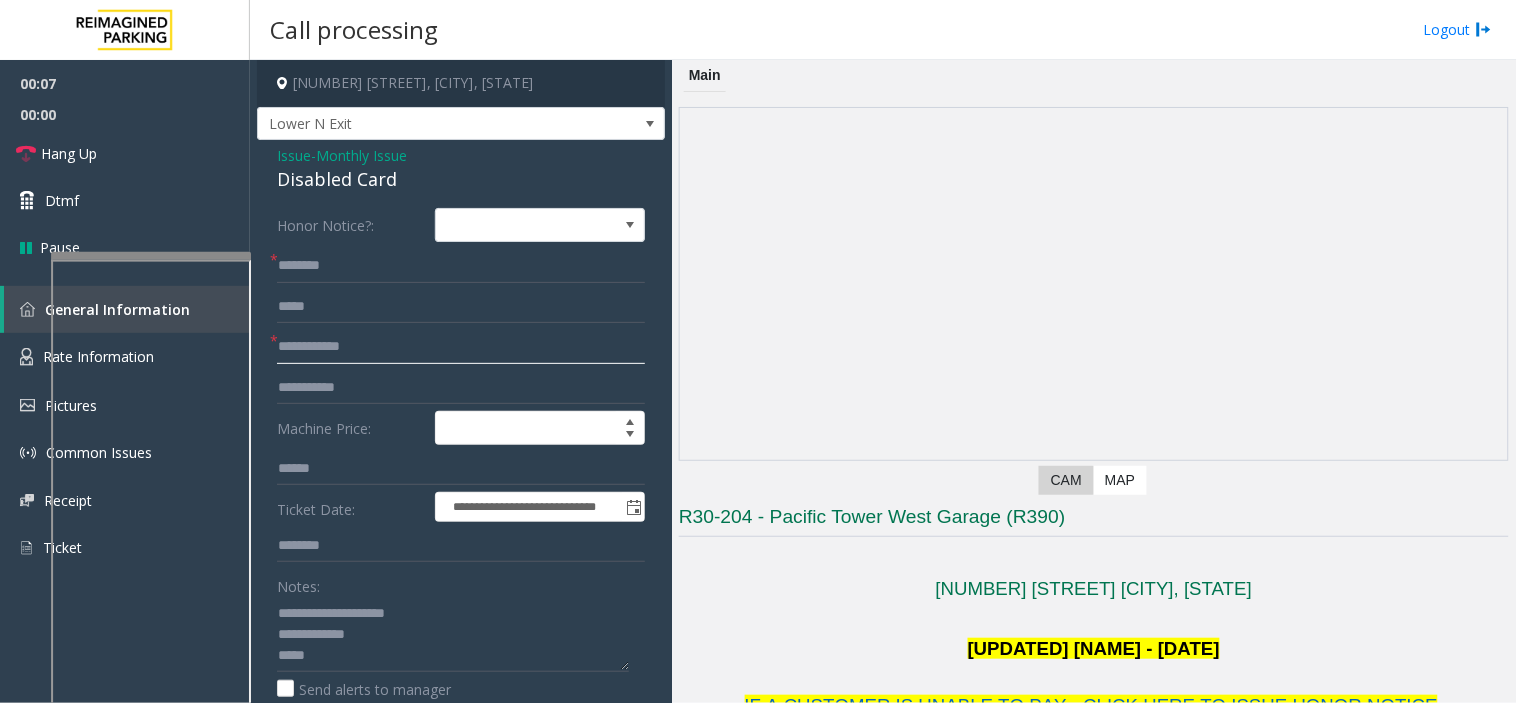click 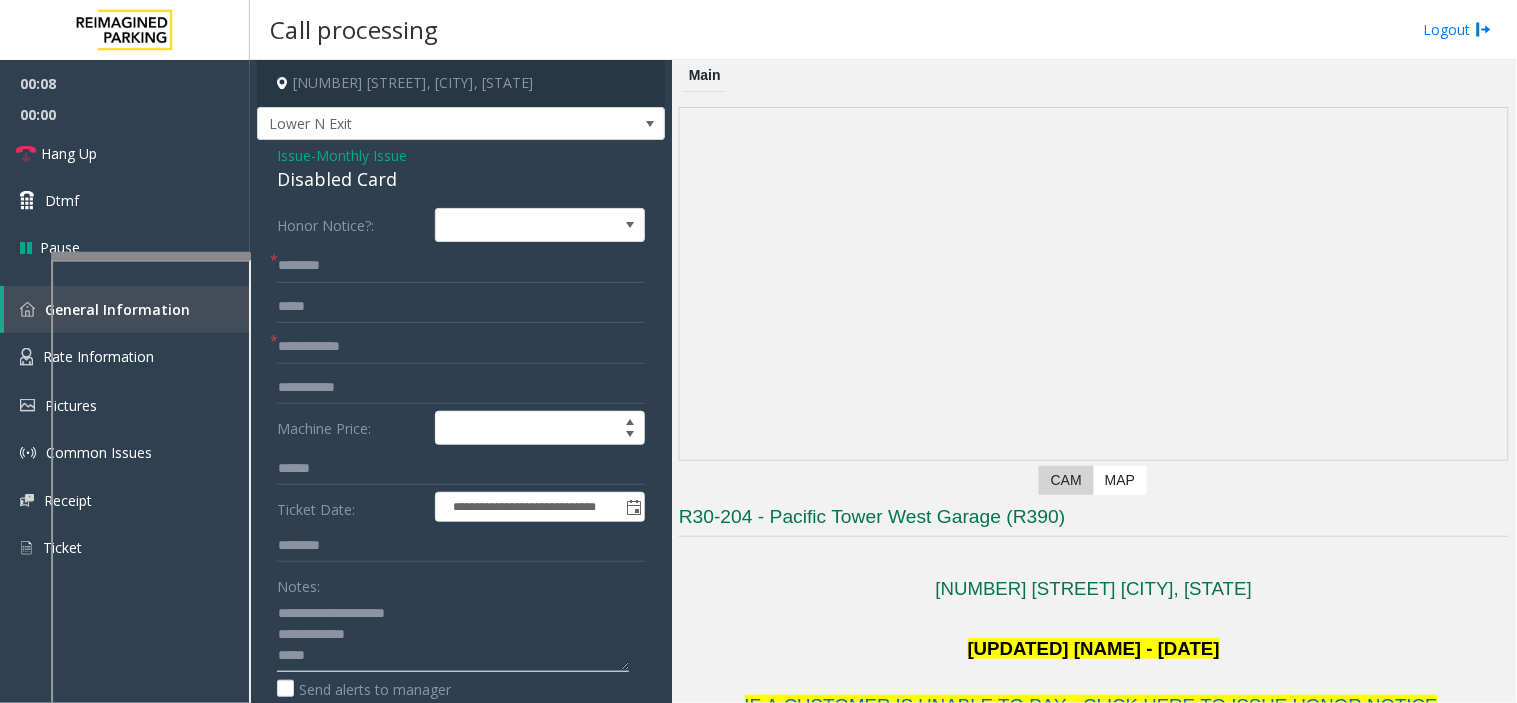 click 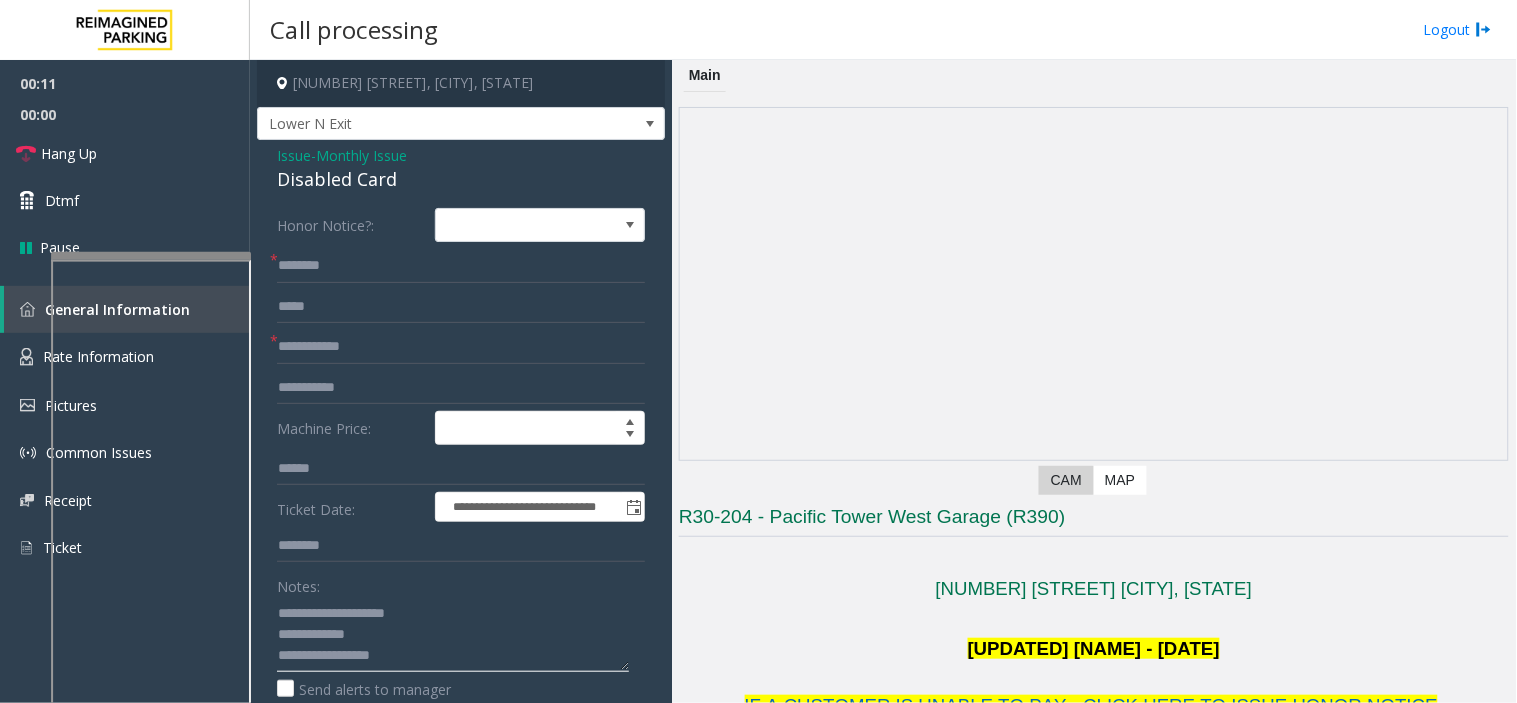 type on "**********" 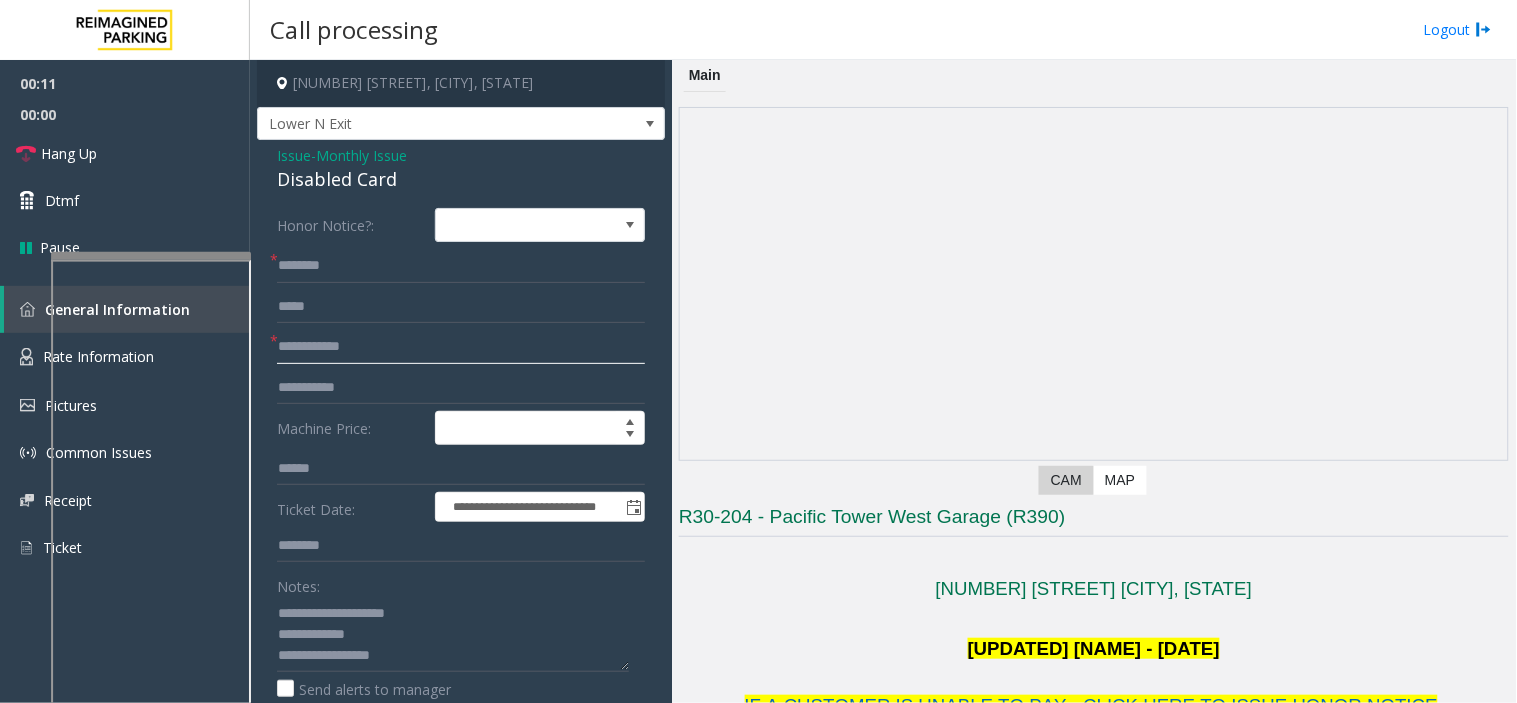click 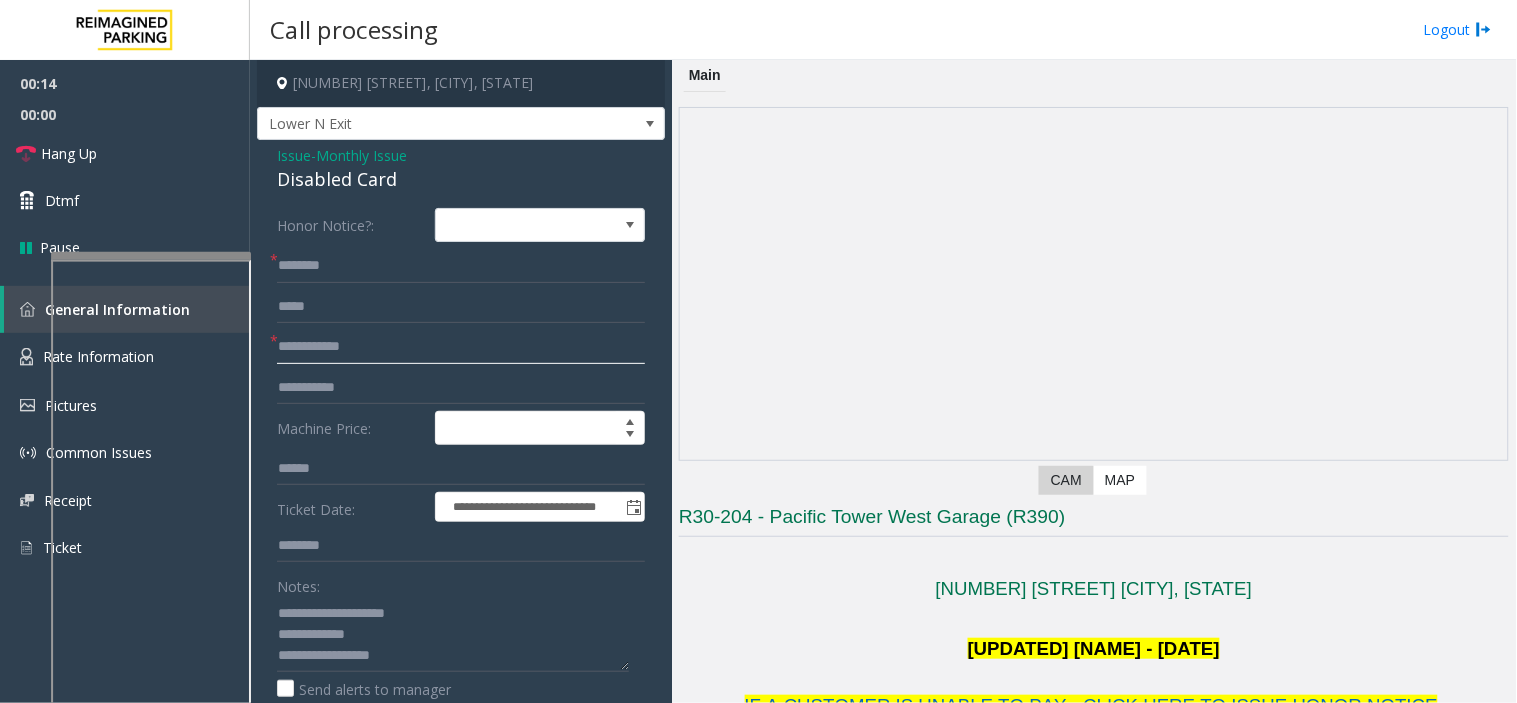 scroll, scrollTop: 555, scrollLeft: 0, axis: vertical 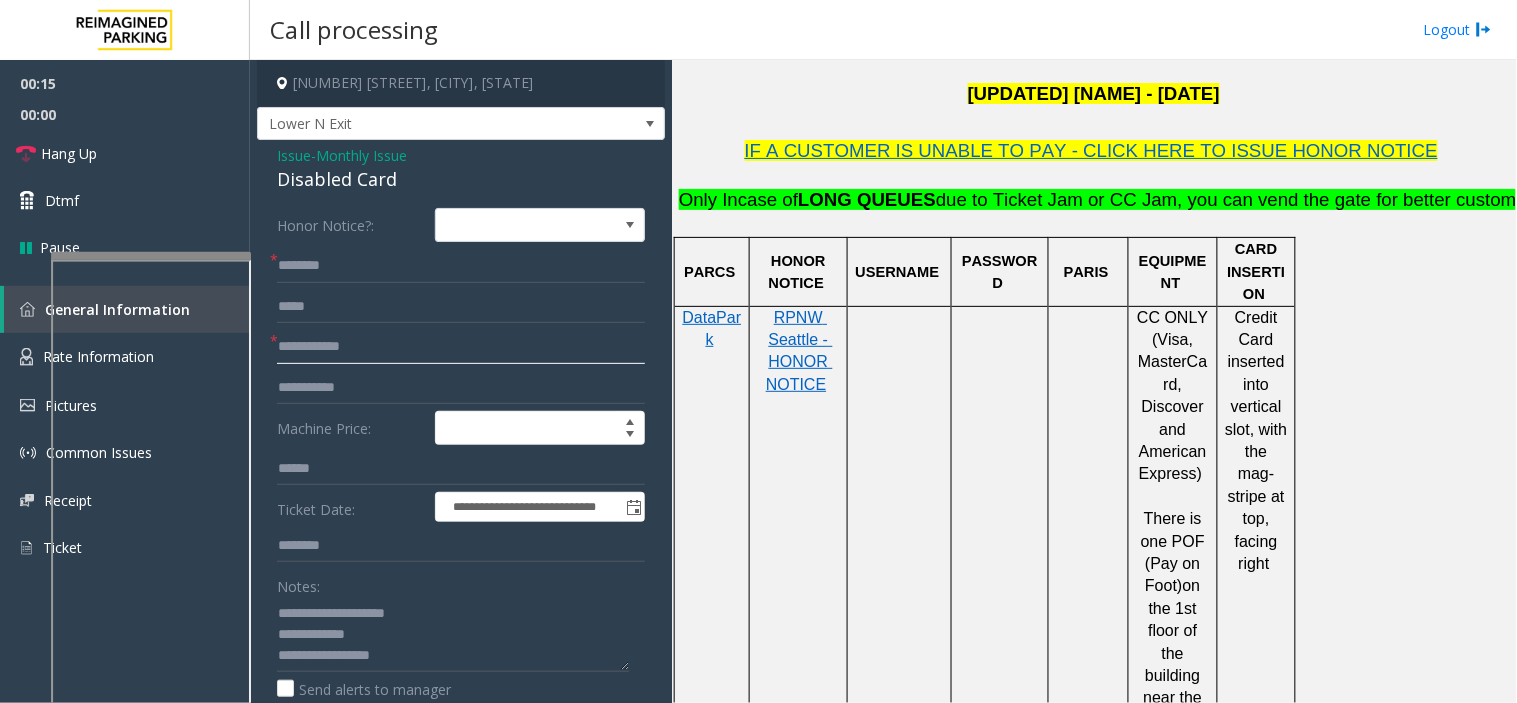 click 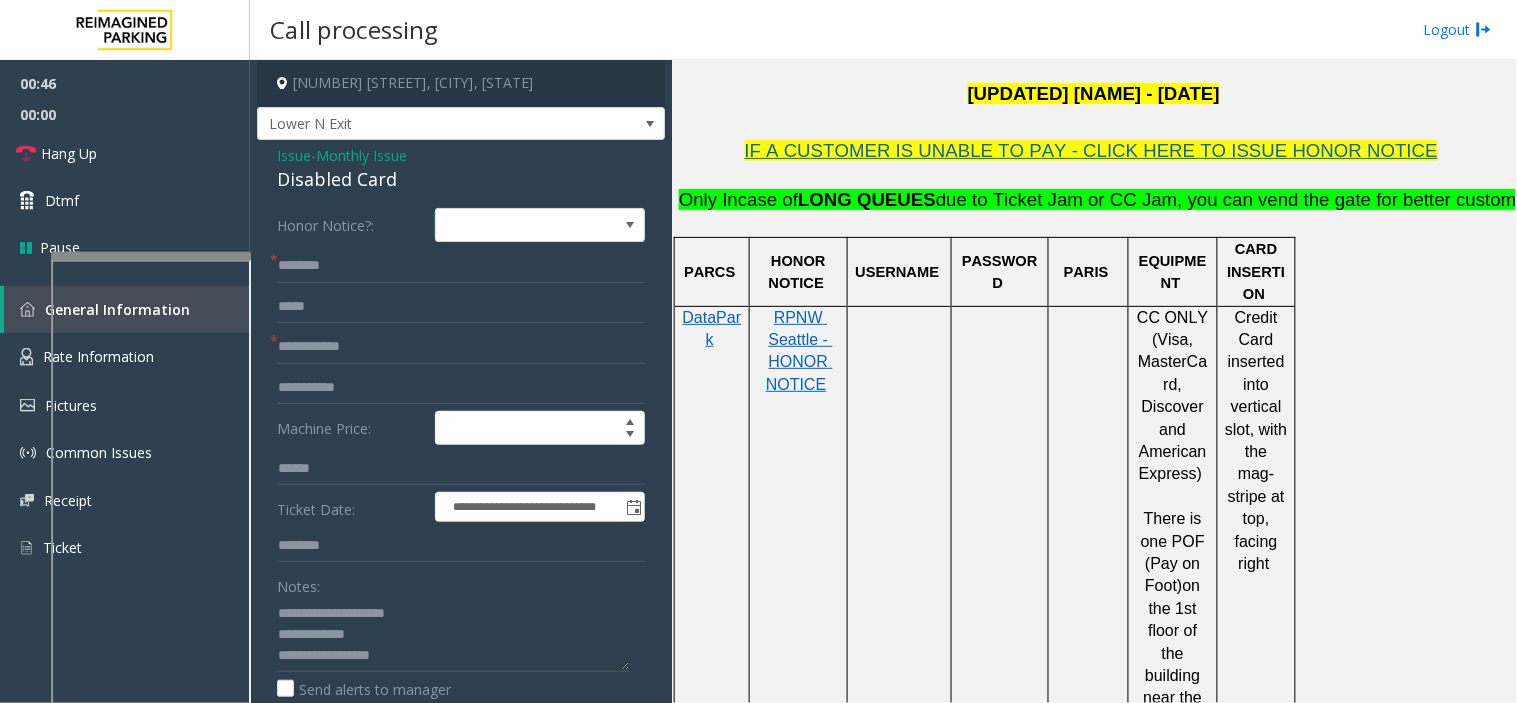 click on "**********" 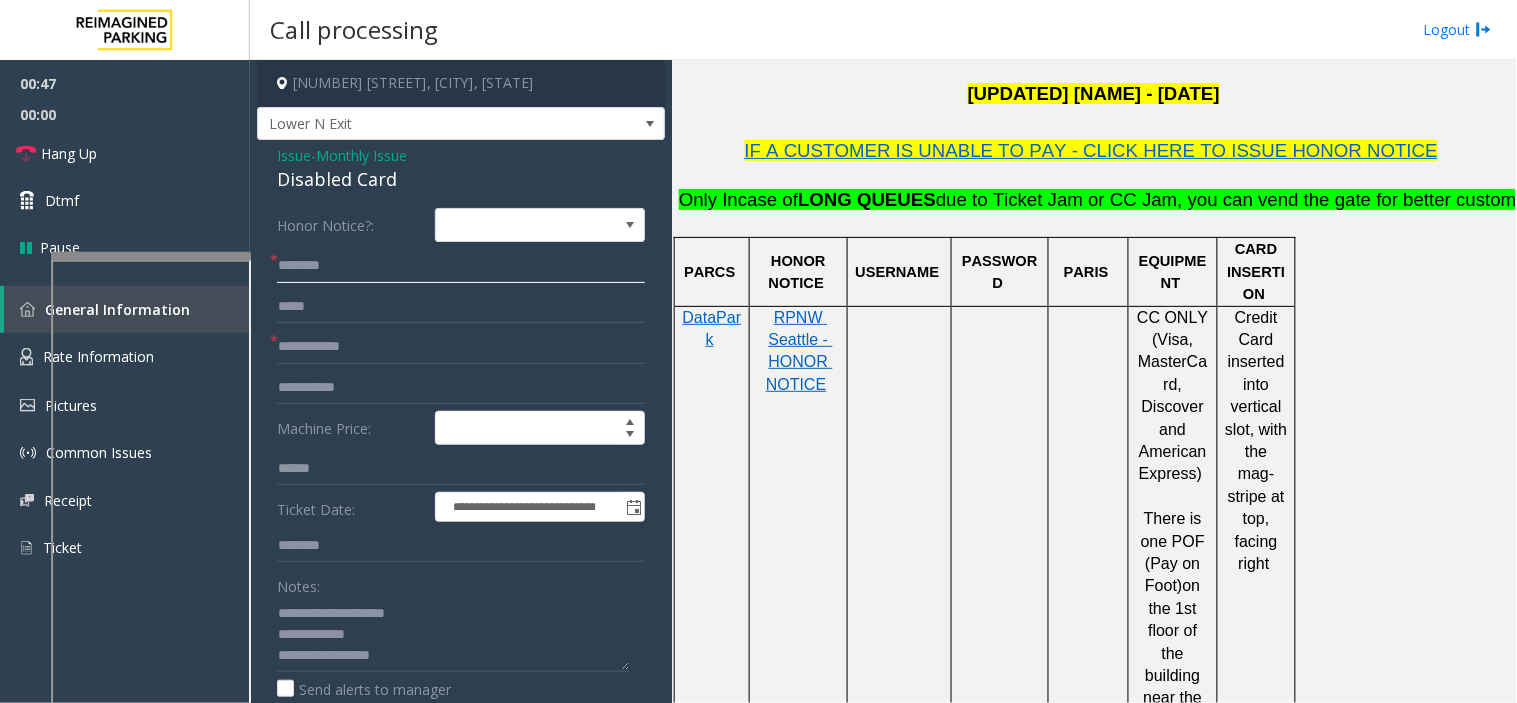 click 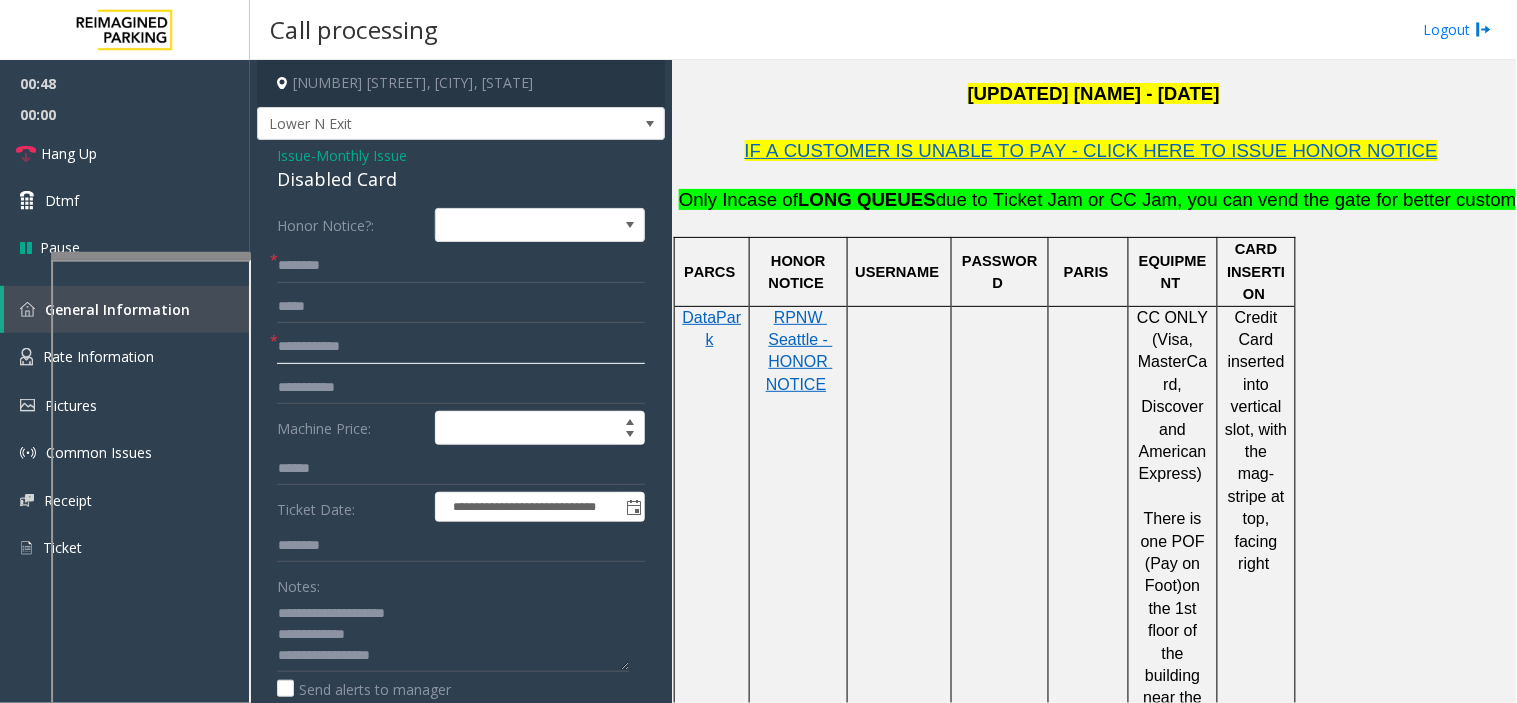 click 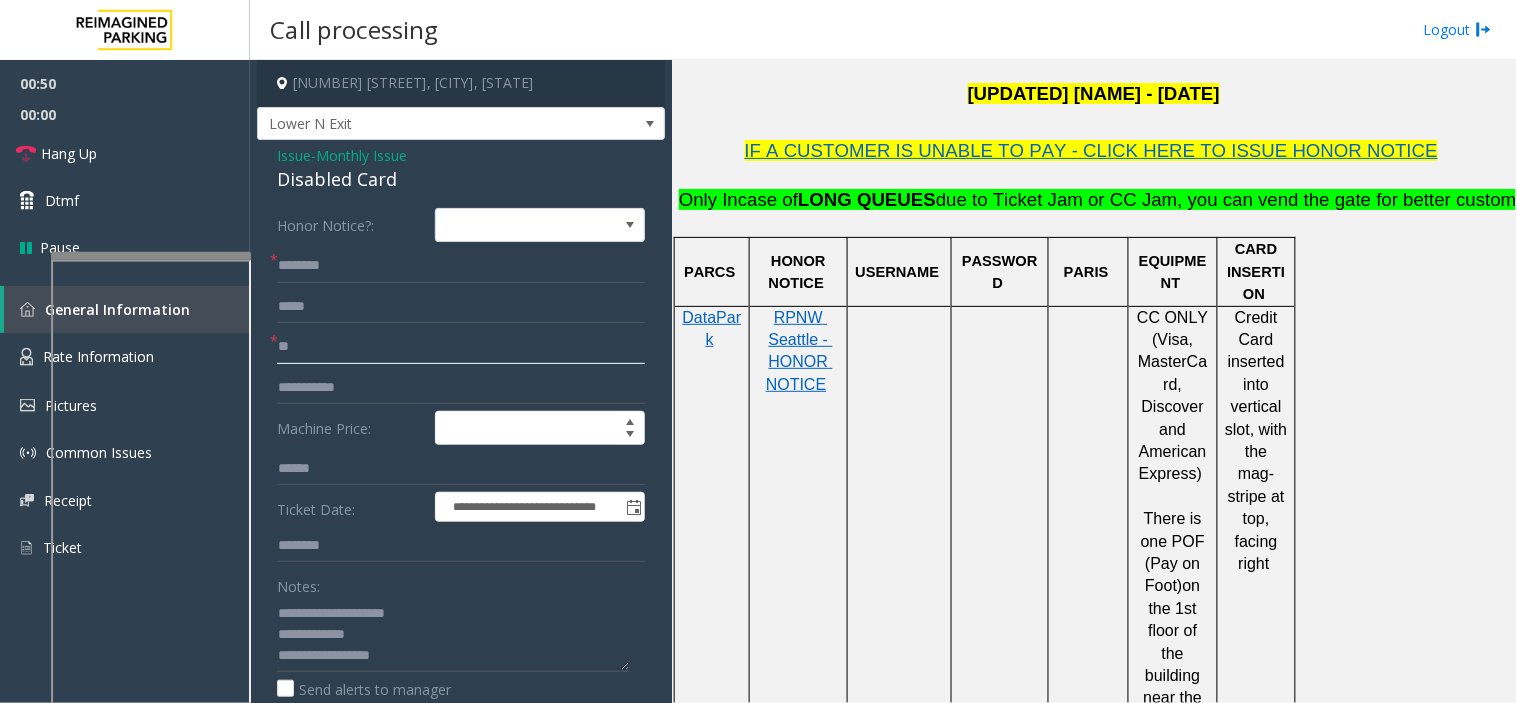 type on "**" 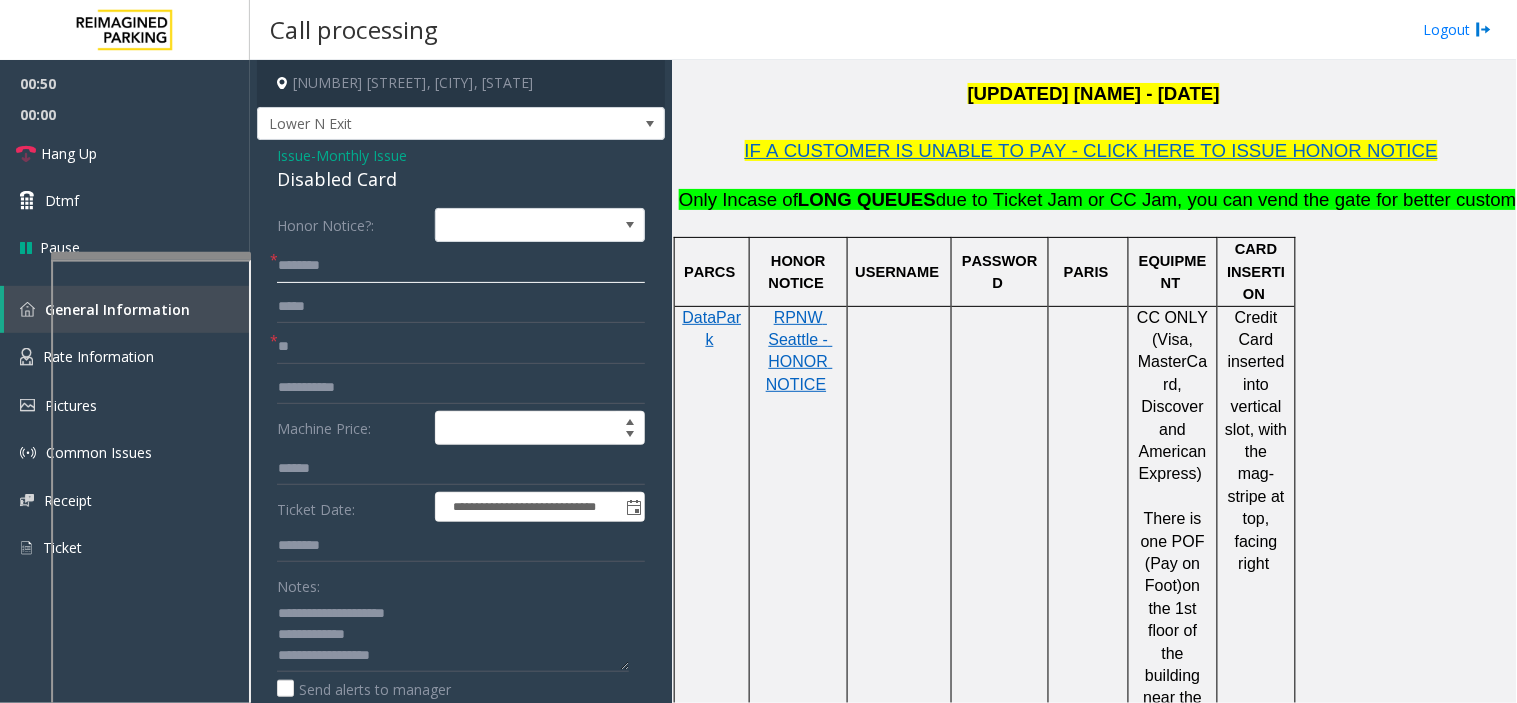 click 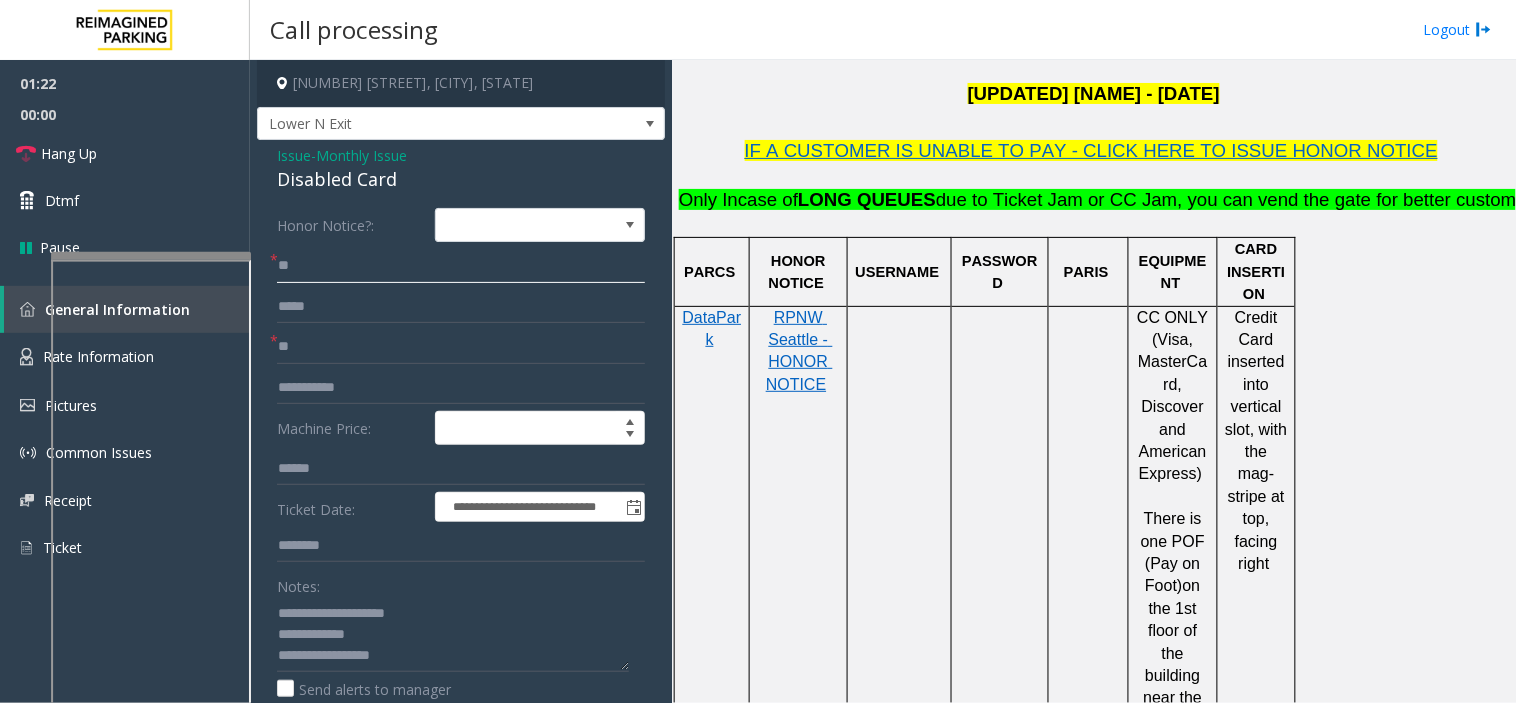 type on "**" 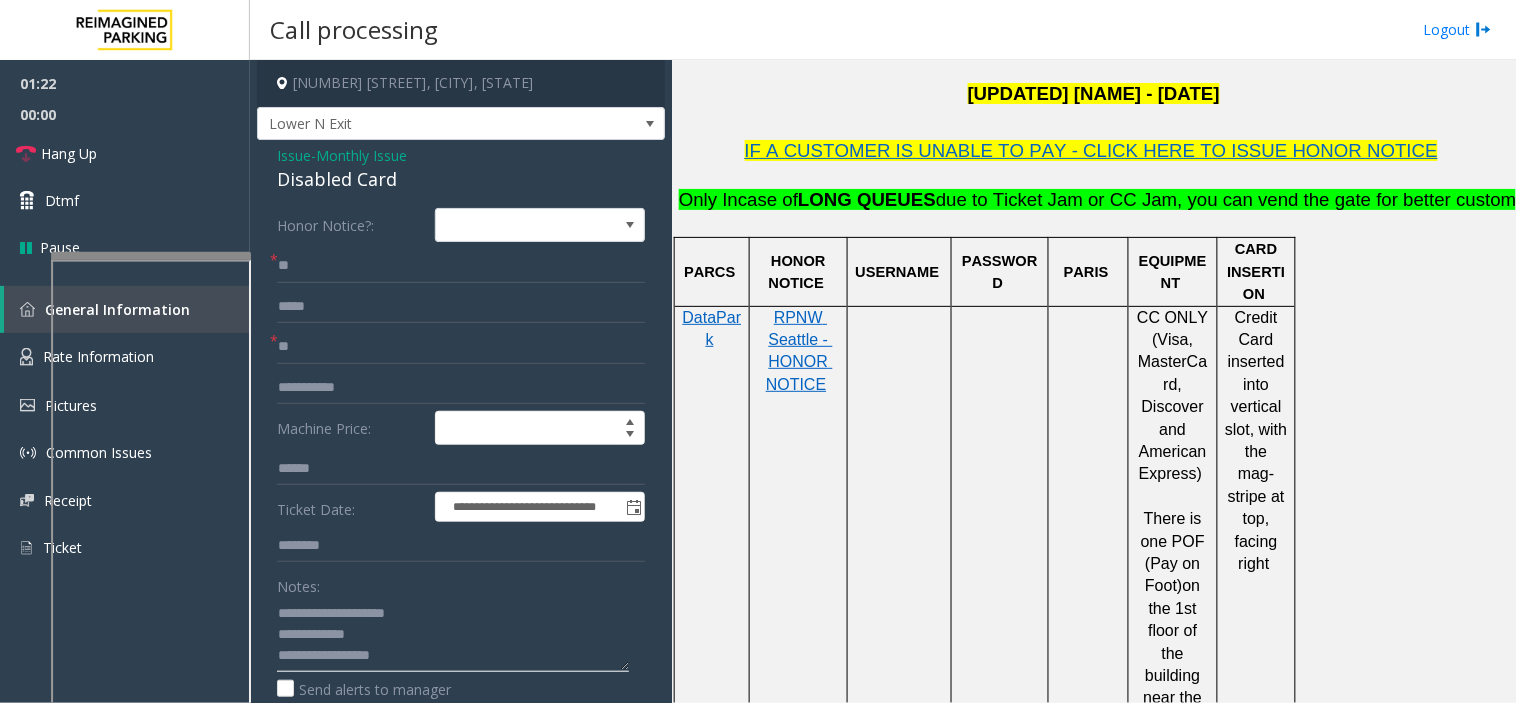 drag, startPoint x: 304, startPoint y: 663, endPoint x: 403, endPoint y: 672, distance: 99.40825 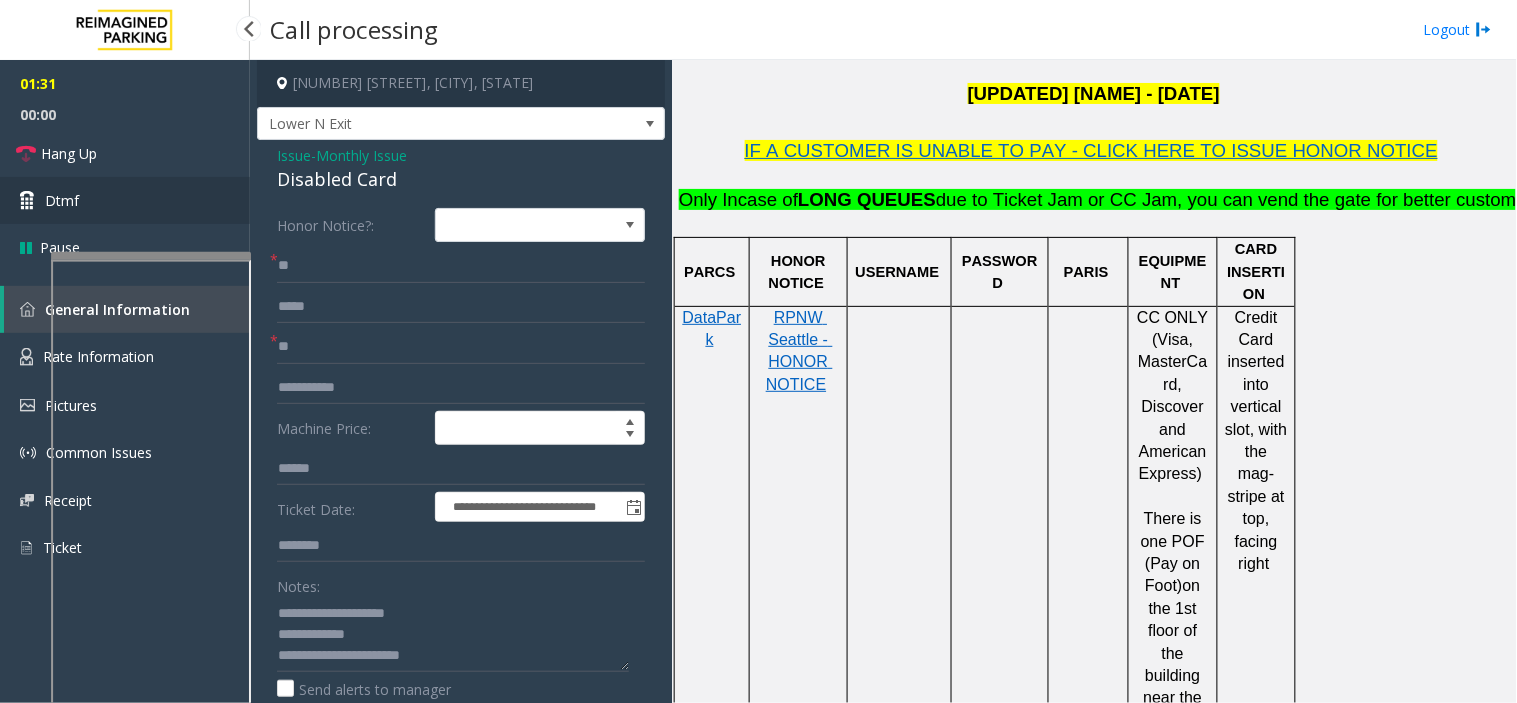 click on "Dtmf" at bounding box center (125, 200) 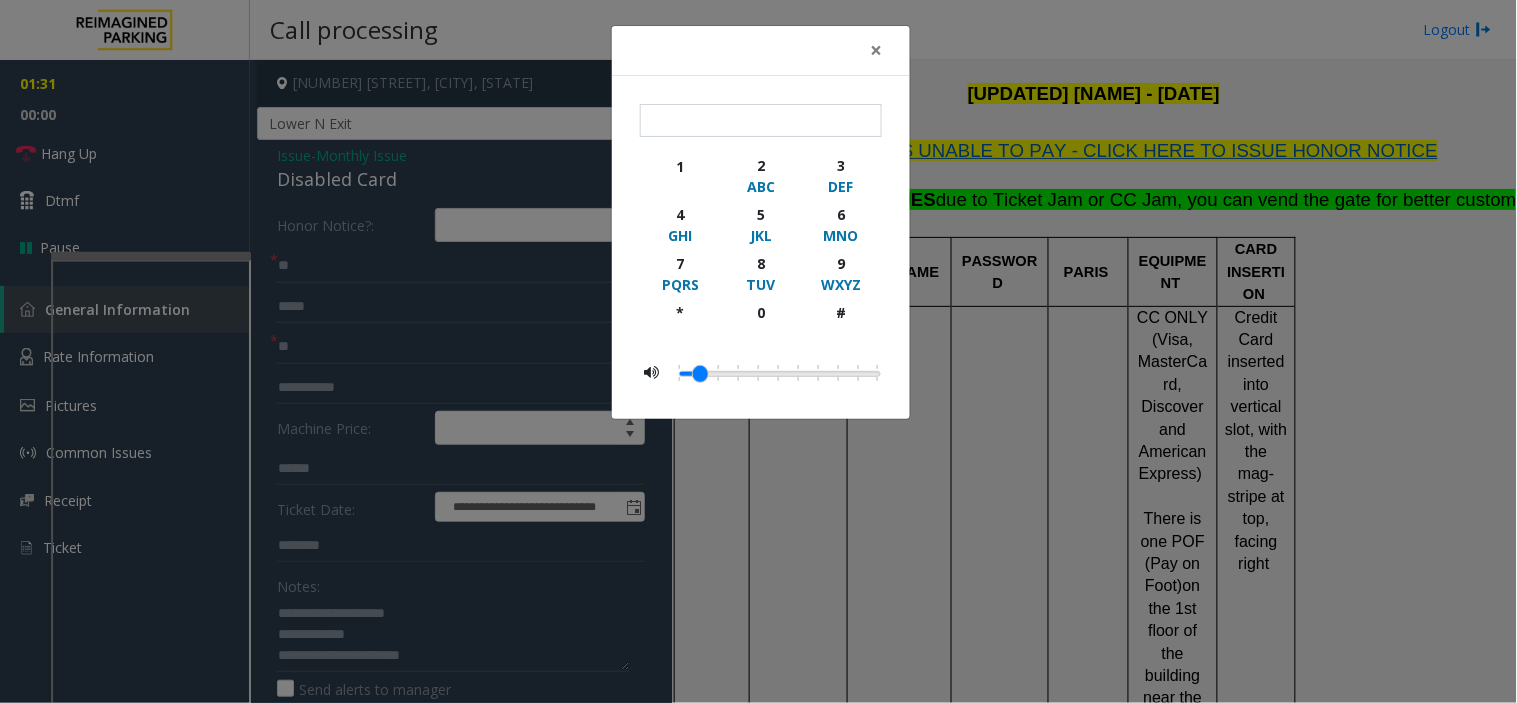click on "× 1 2 ABC 3 DEF 4 GHI 5 JKL 6 MNO 7 PQRS 8 TUV 9 WXYZ * 0 #" 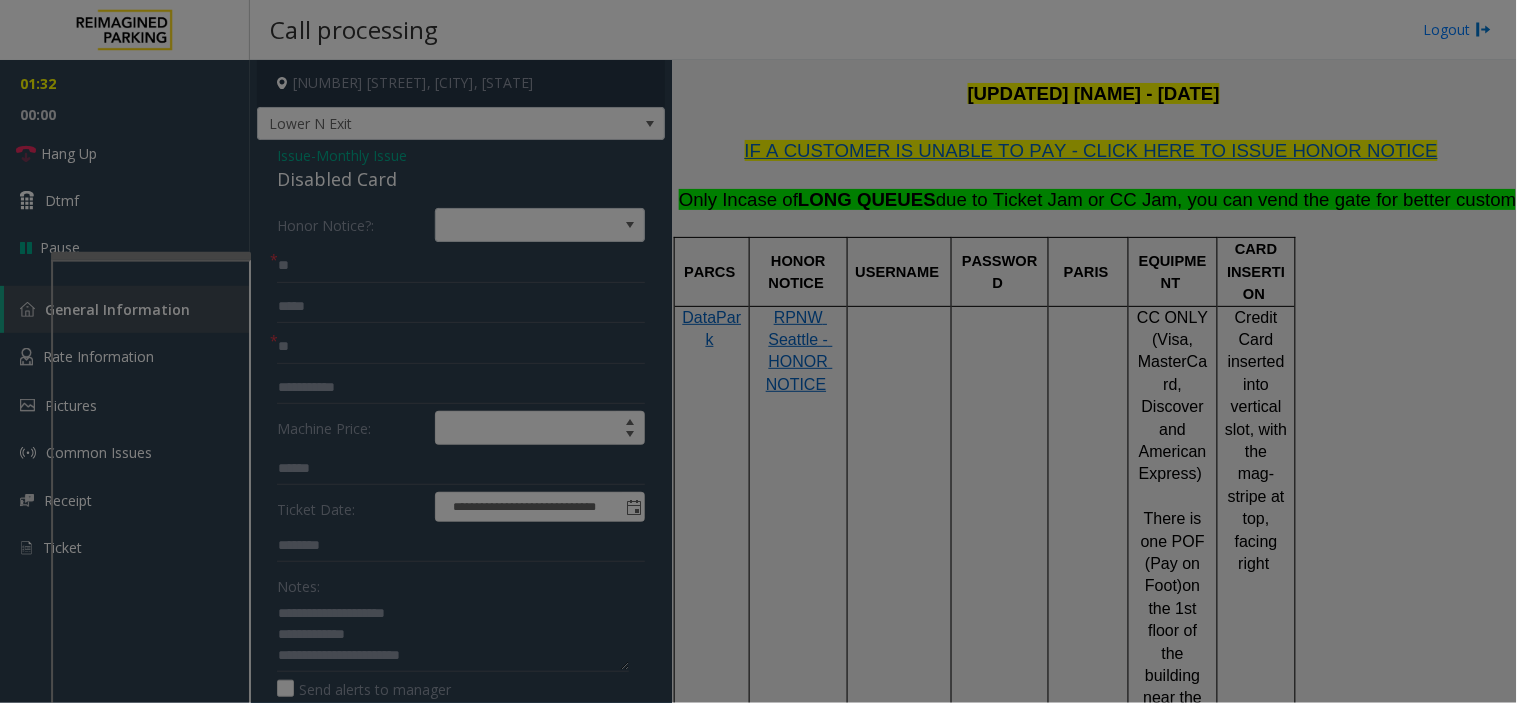 click on "× 1 2 ABC 3 DEF 4 GHI 5 JKL 6 MNO 7 PQRS 8 TUV 9 WXYZ * 0 #" 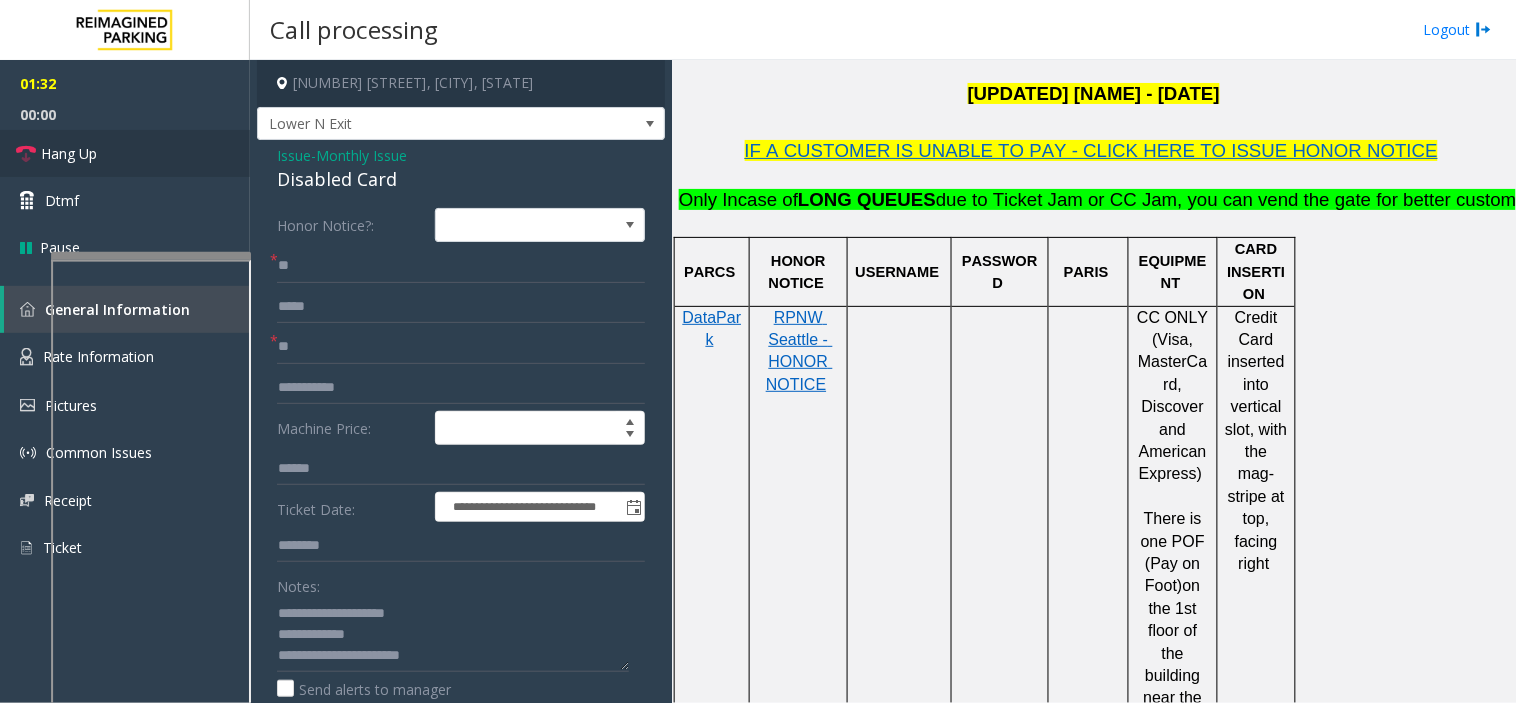 click on "Hang Up" at bounding box center (125, 153) 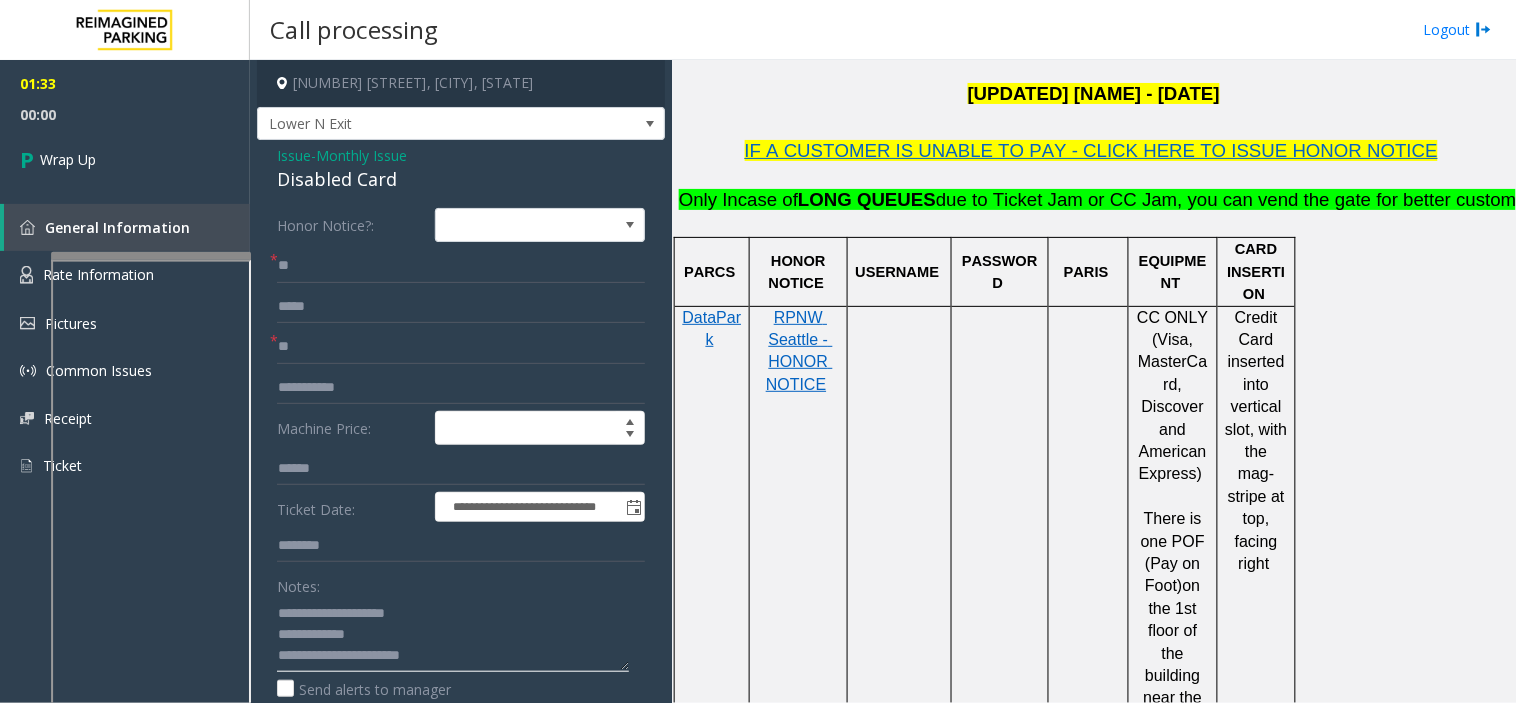 click 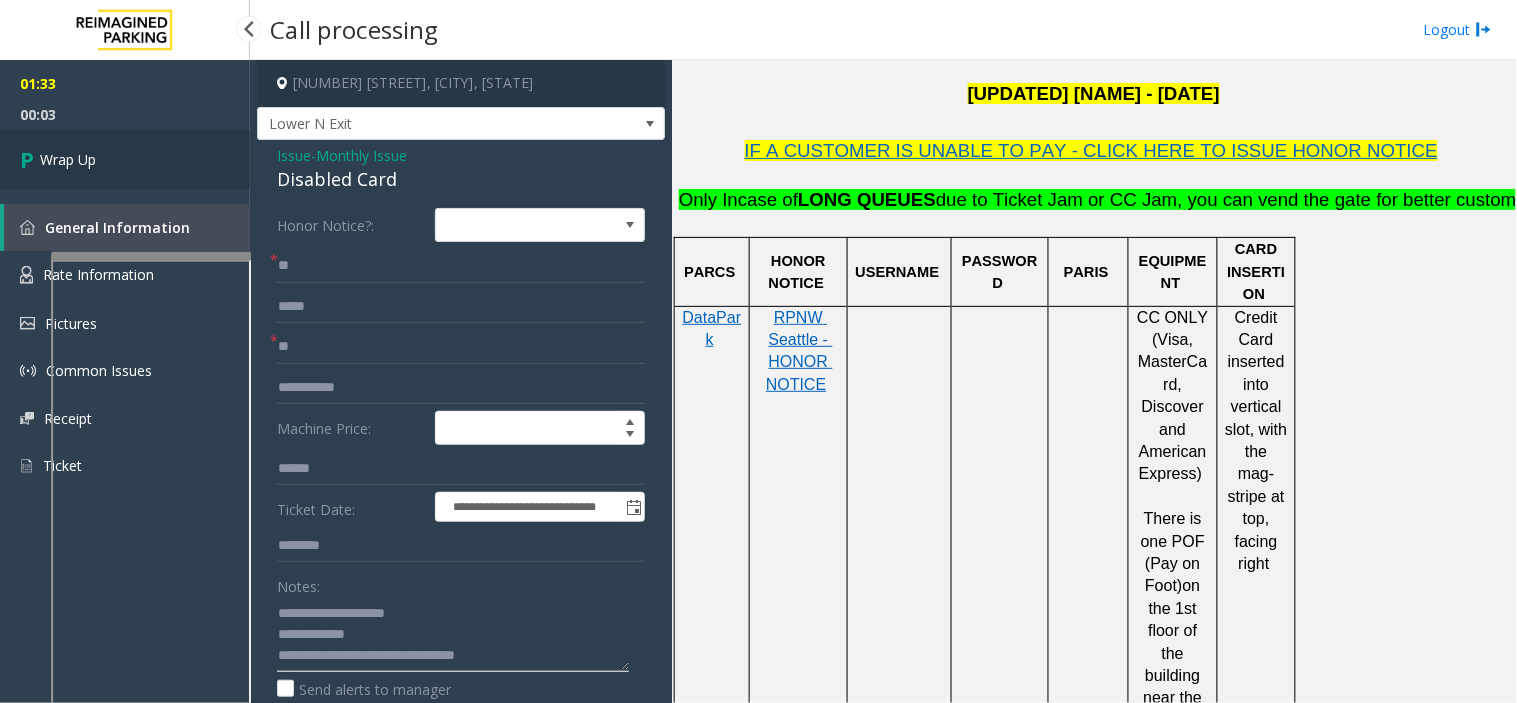 type on "**********" 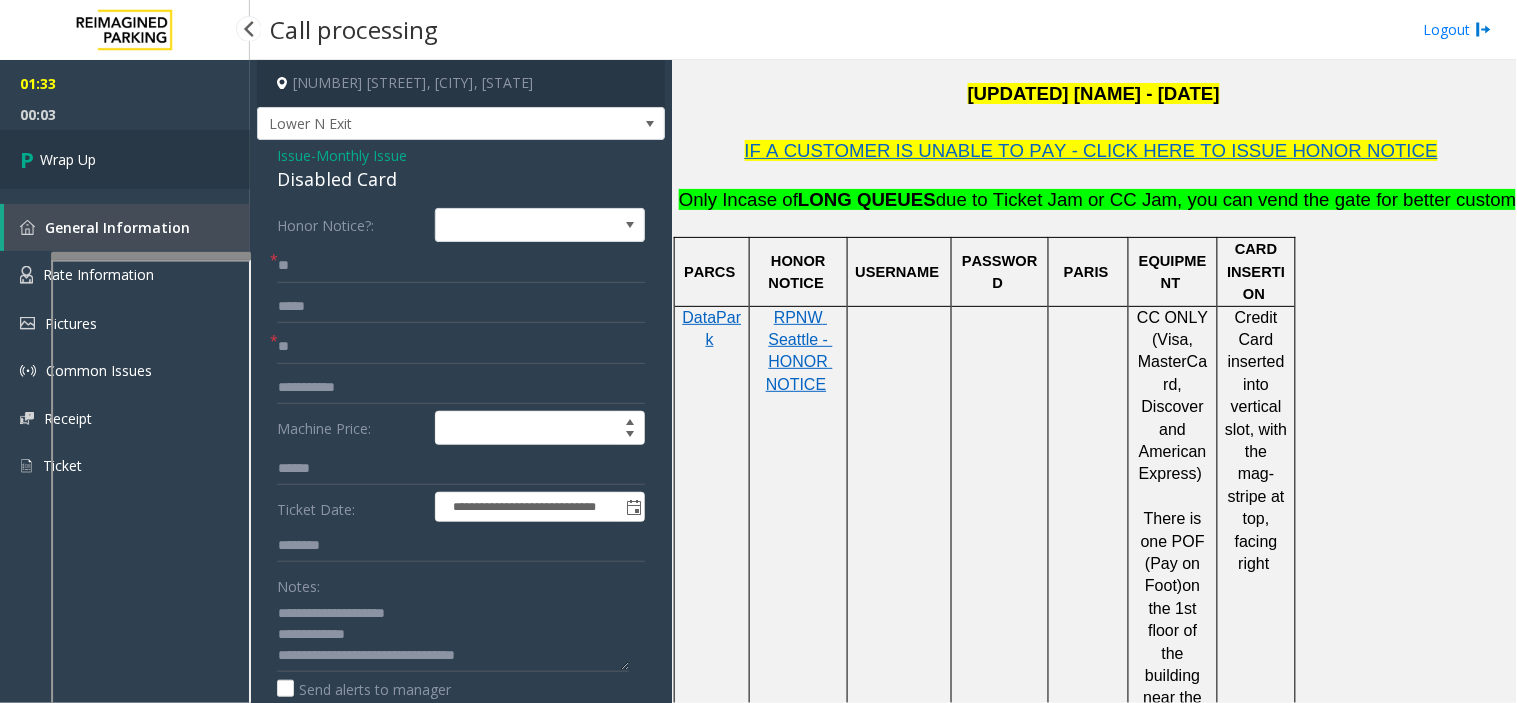 click on "Wrap Up" at bounding box center [125, 159] 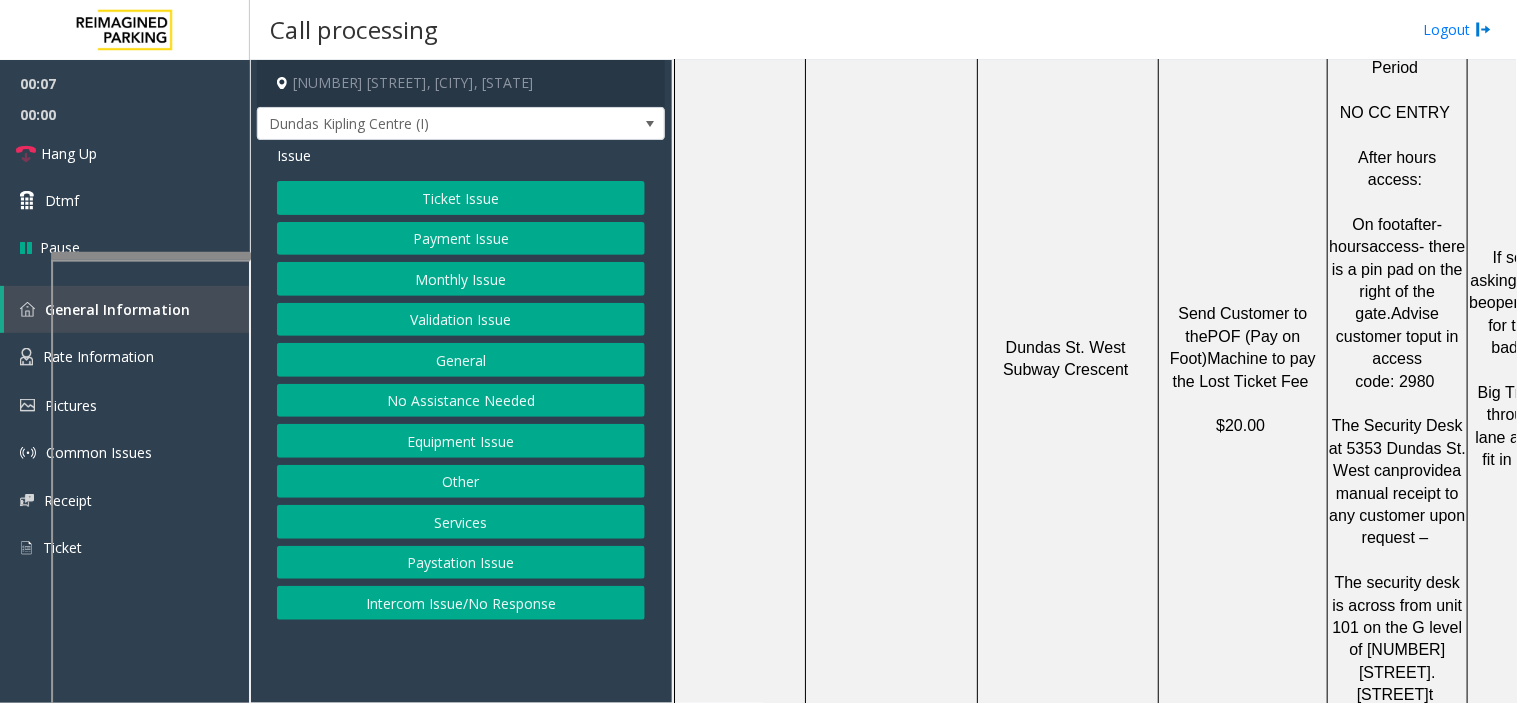 scroll, scrollTop: 1555, scrollLeft: 0, axis: vertical 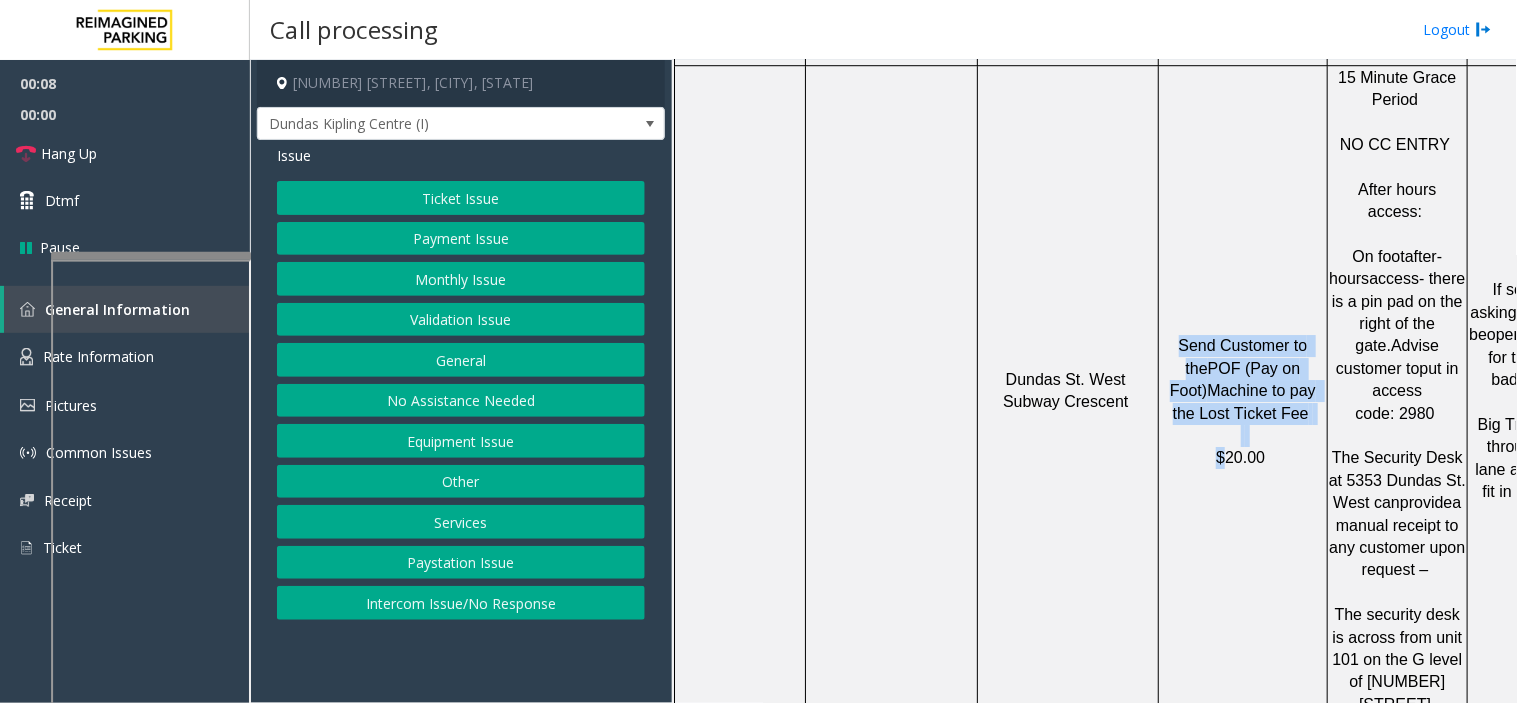 drag, startPoint x: 1084, startPoint y: 484, endPoint x: 1224, endPoint y: 492, distance: 140.22838 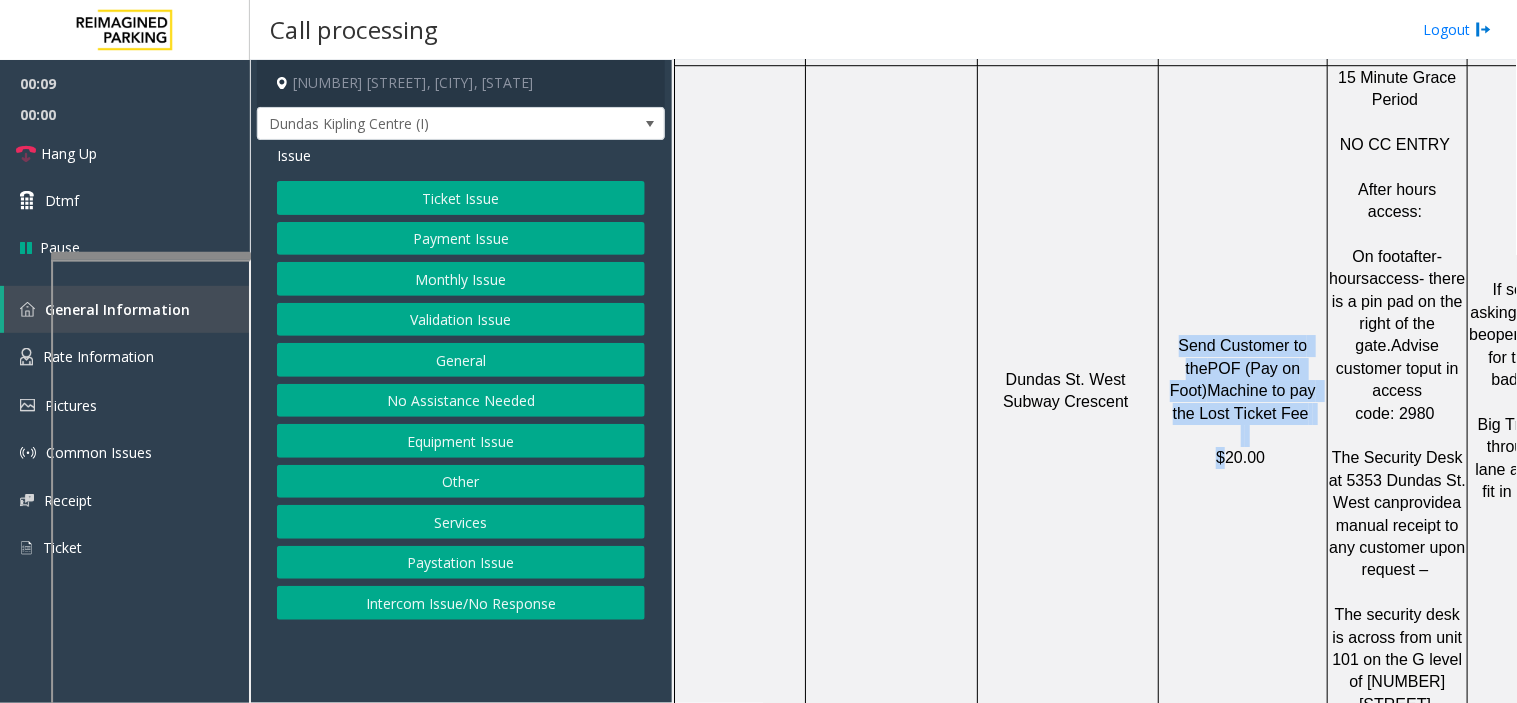 click on "Send Customer to the  POF (Pay on Foot)  Machine to pay the Lost Ticket Fee      $20.00" 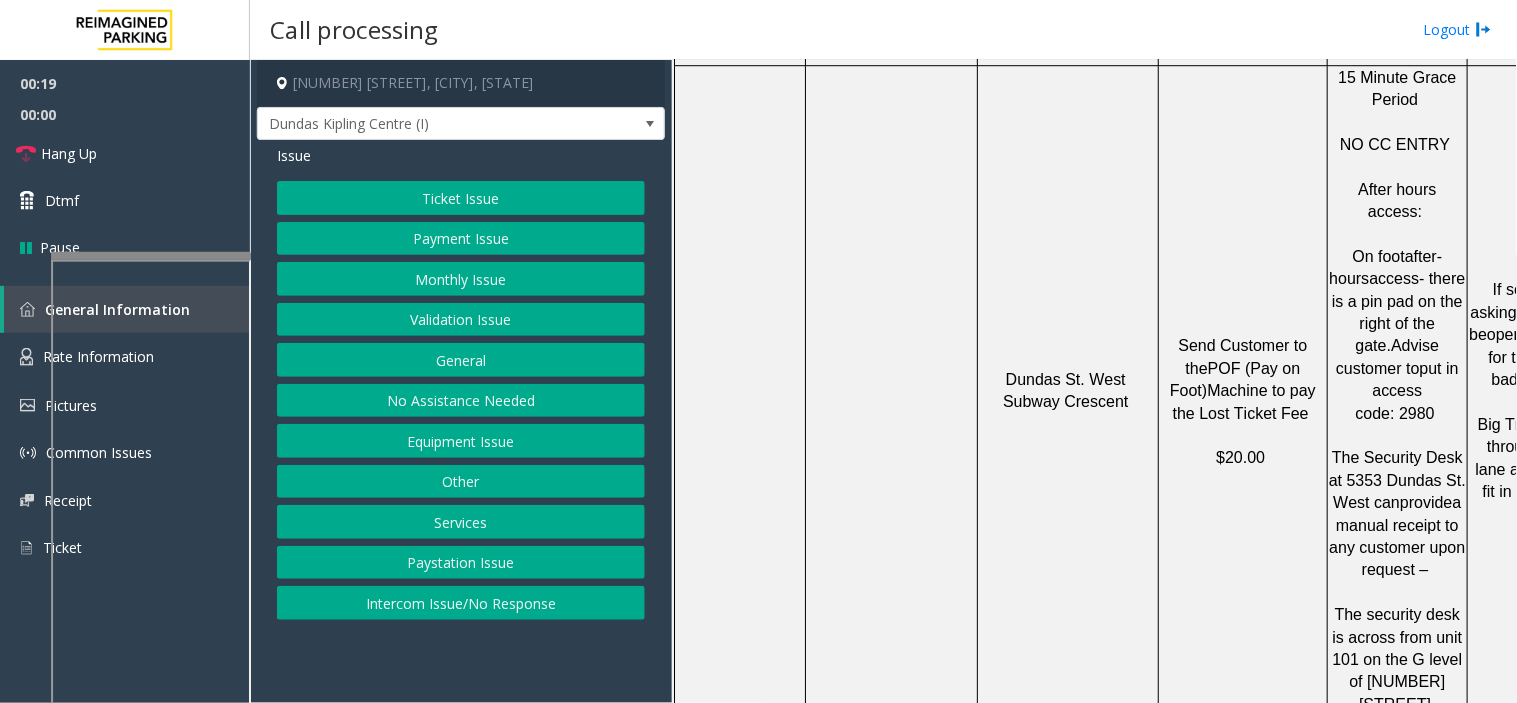 click on "Ticket Issue" 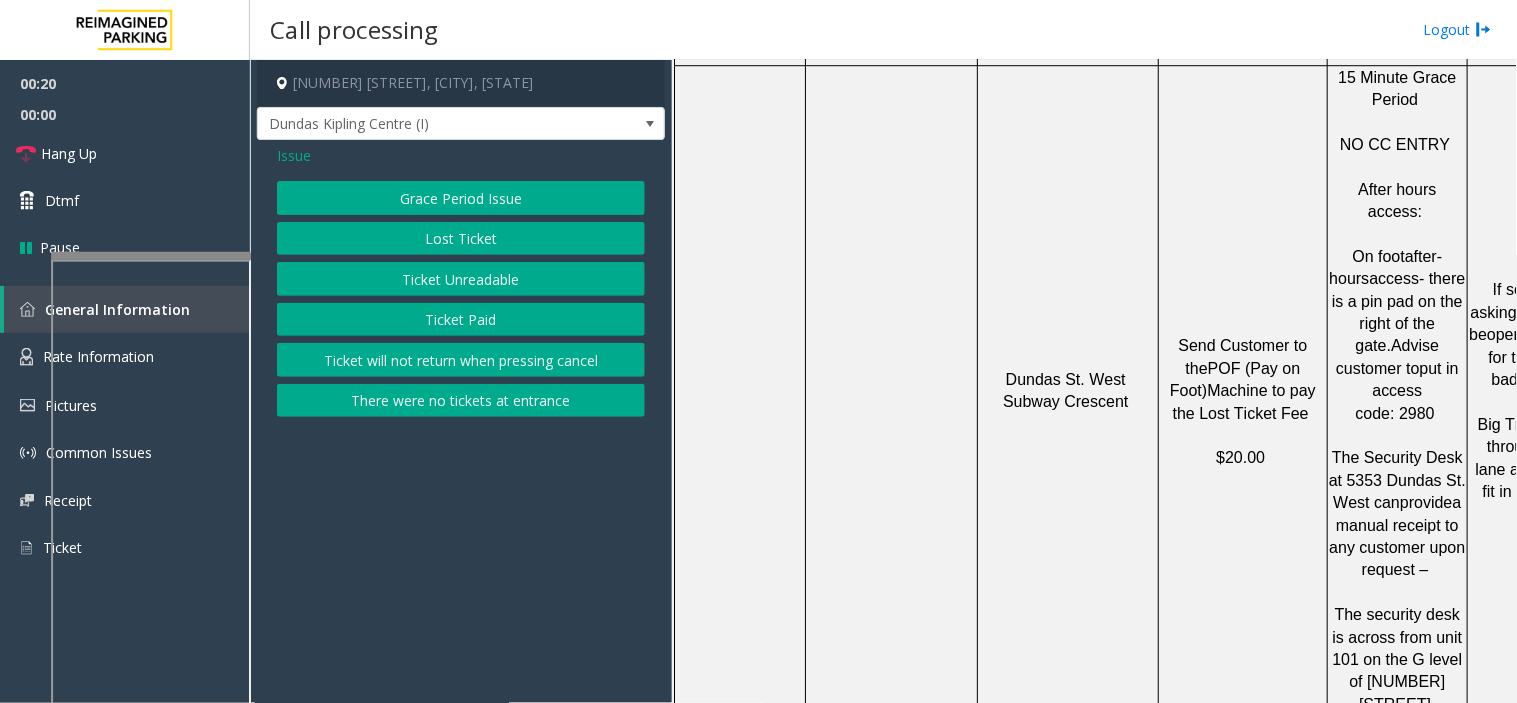 click on "Lost Ticket" 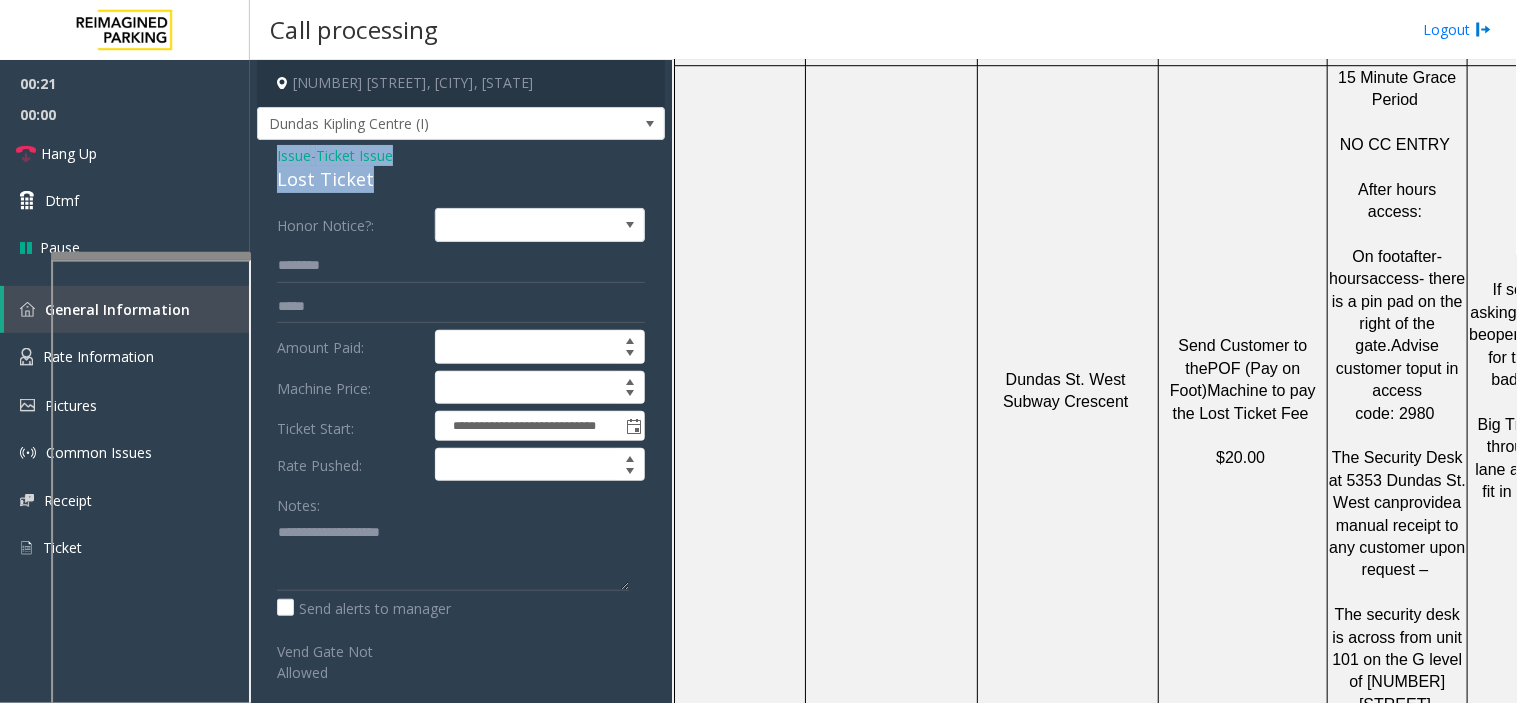 drag, startPoint x: 378, startPoint y: 183, endPoint x: 262, endPoint y: 158, distance: 118.66339 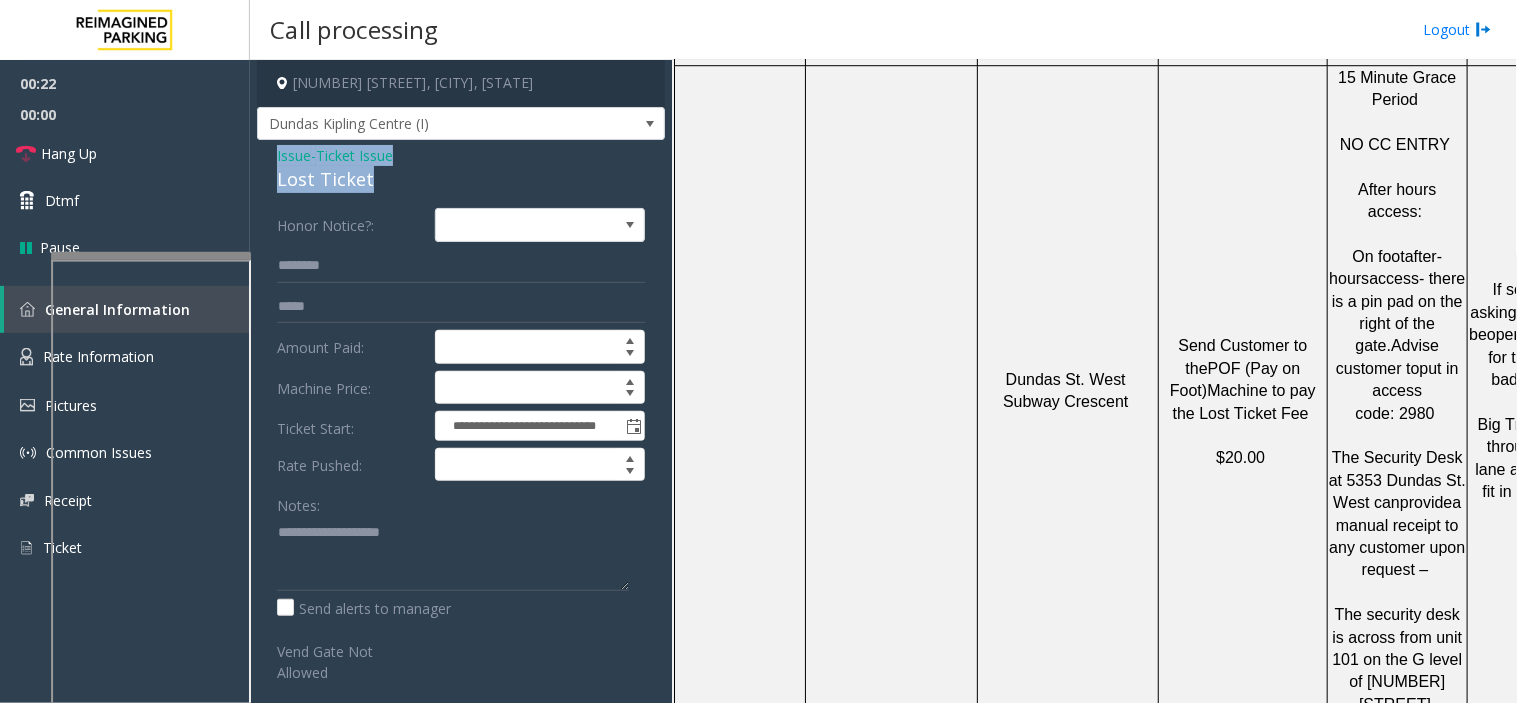 copy on "Issue  -  Ticket Issue Lost Ticket" 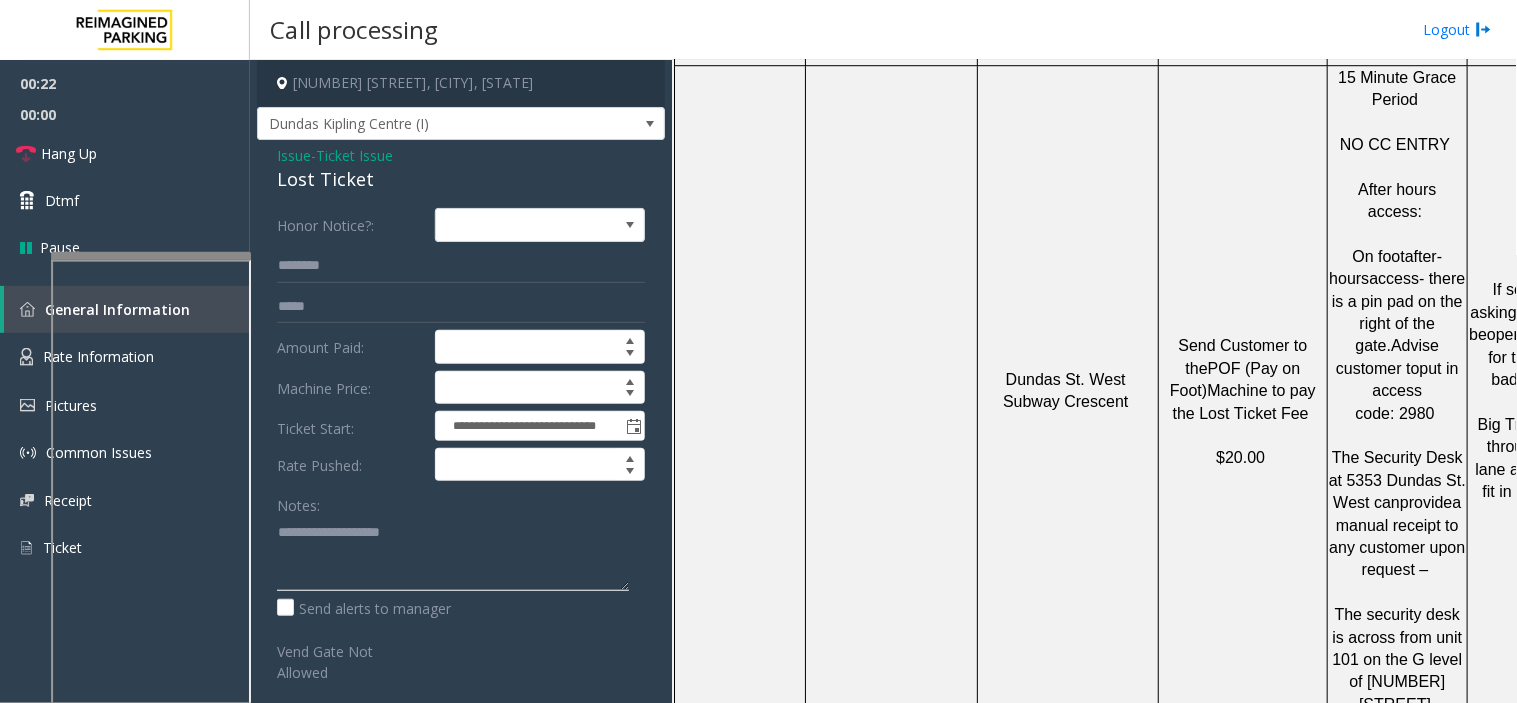 click 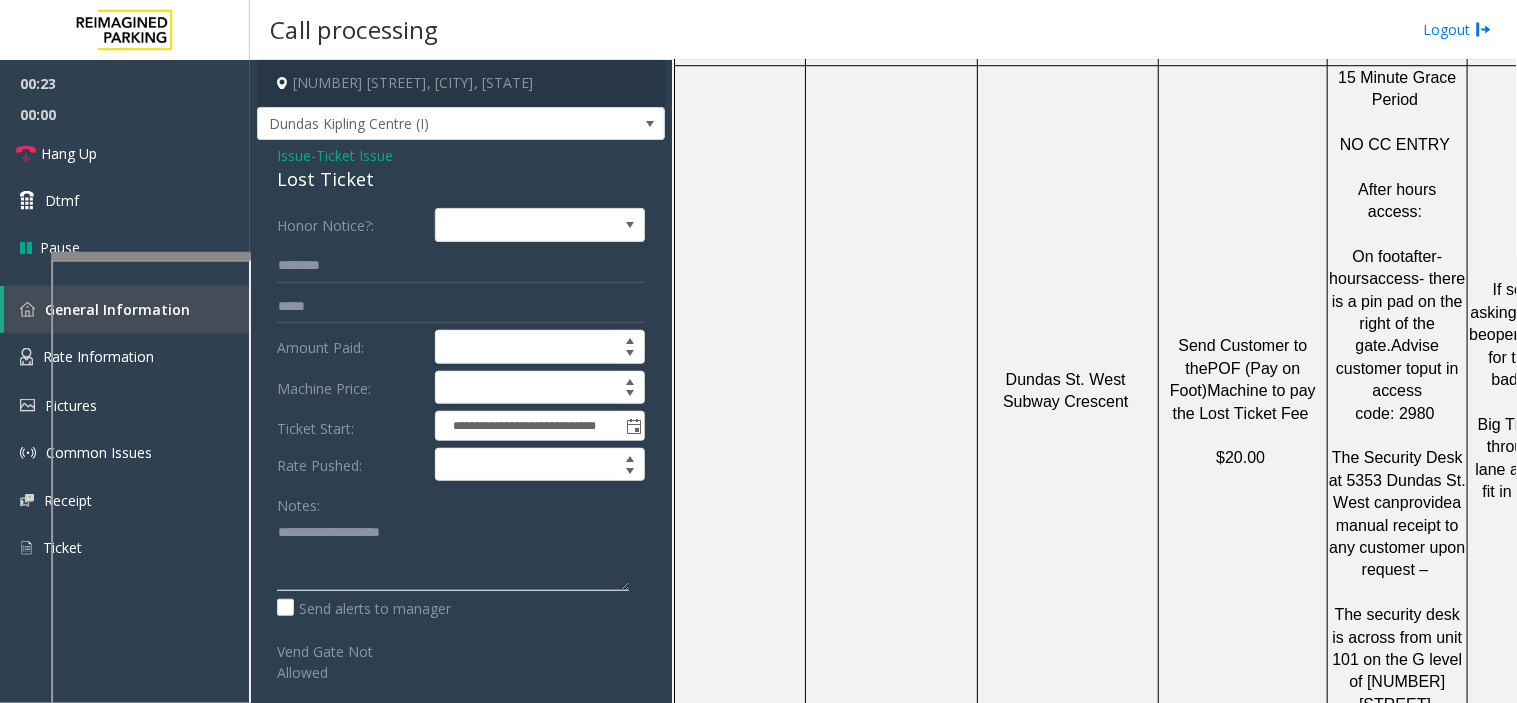 paste on "**********" 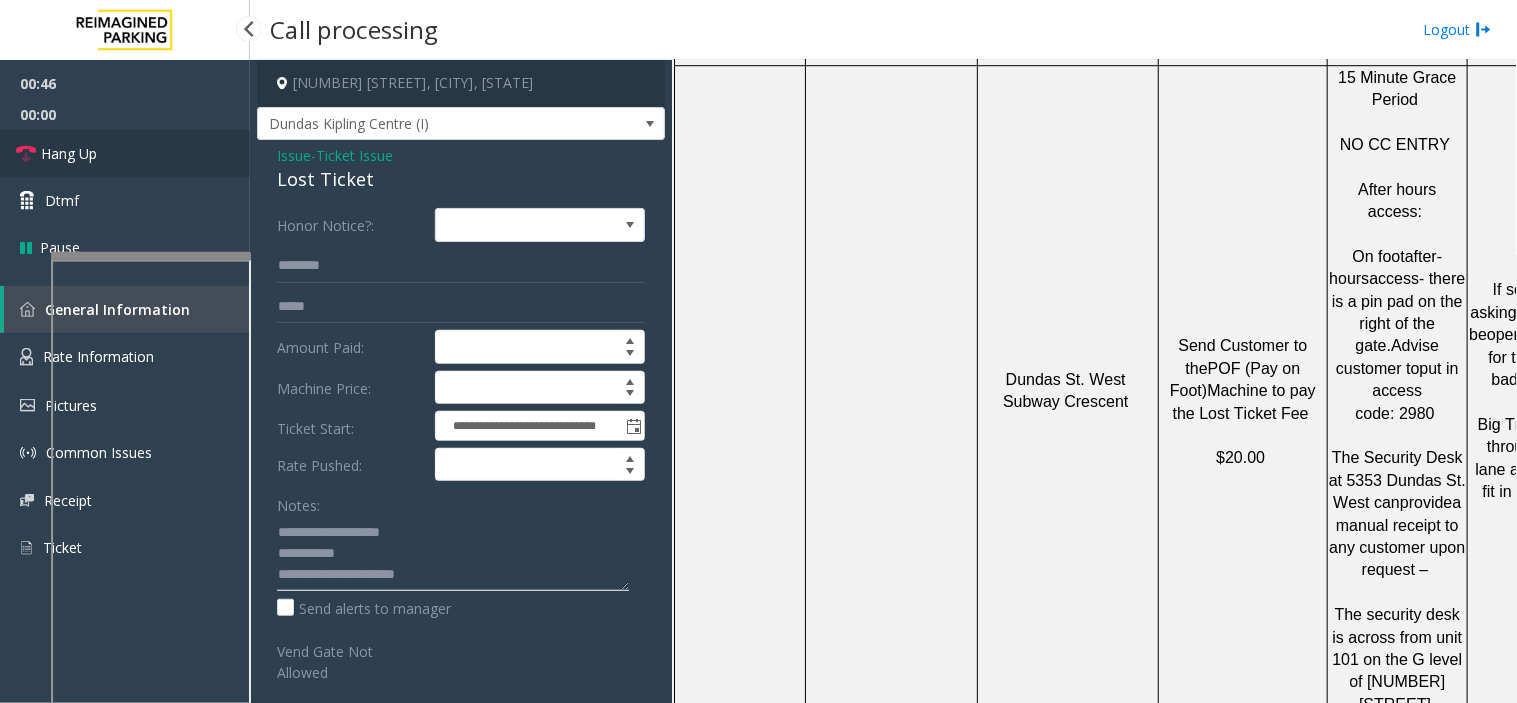 type on "**********" 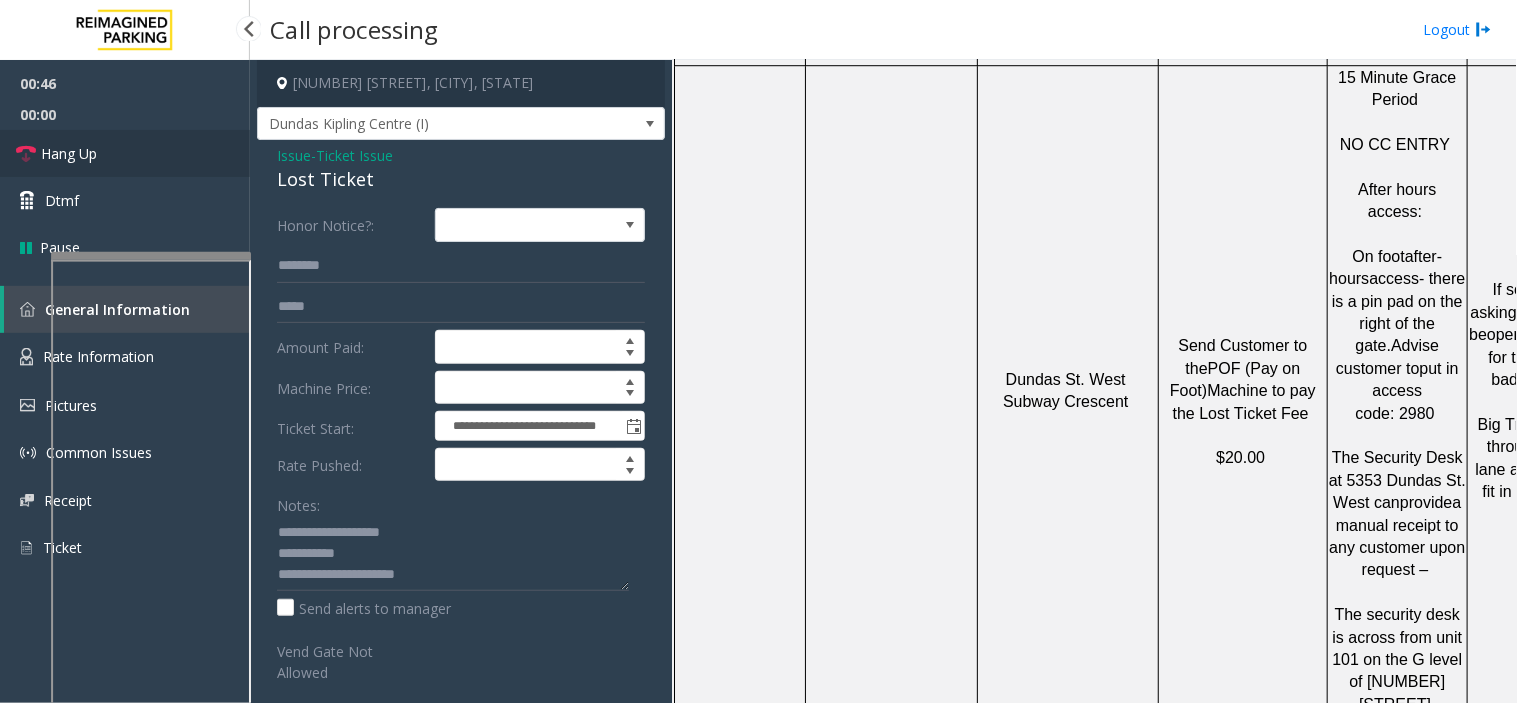 click on "Hang Up" at bounding box center [69, 153] 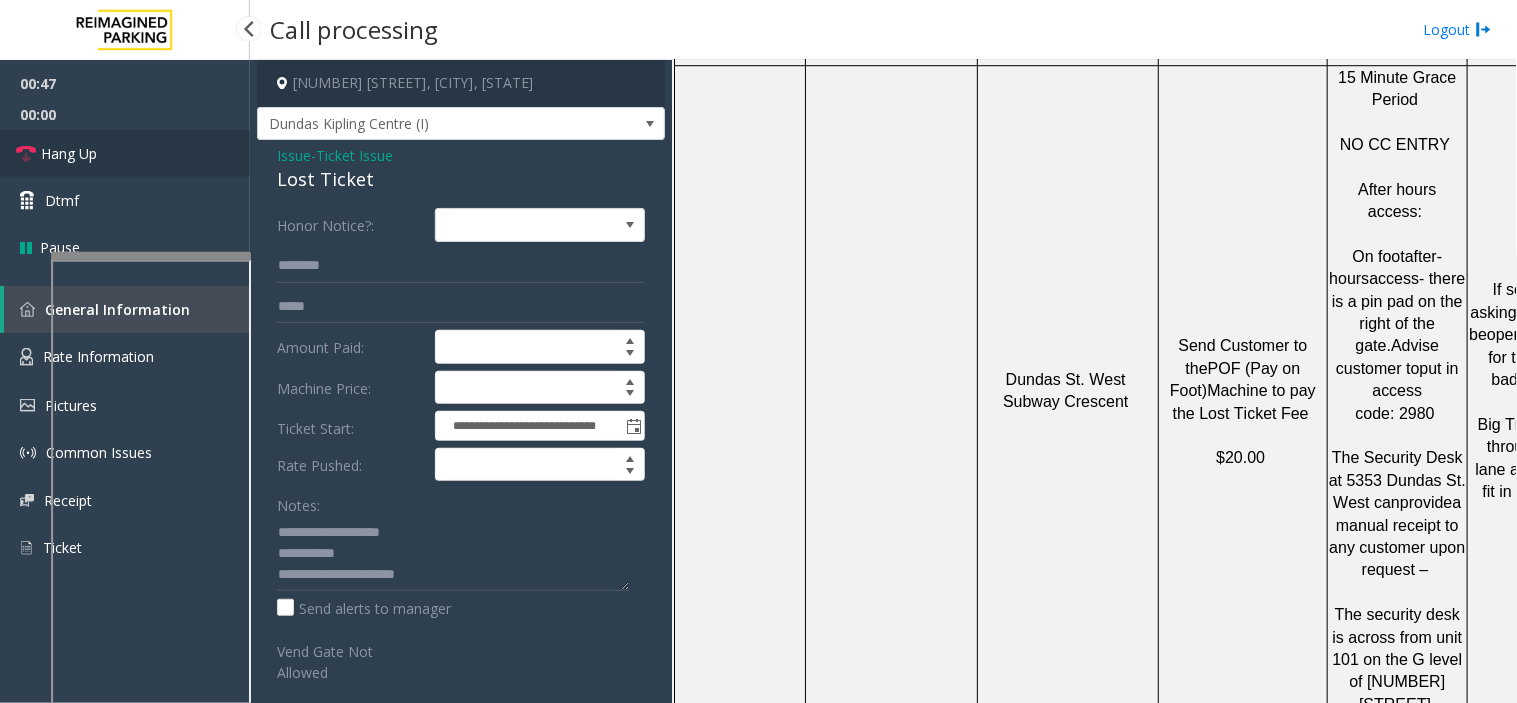 click on "Hang Up" at bounding box center [69, 153] 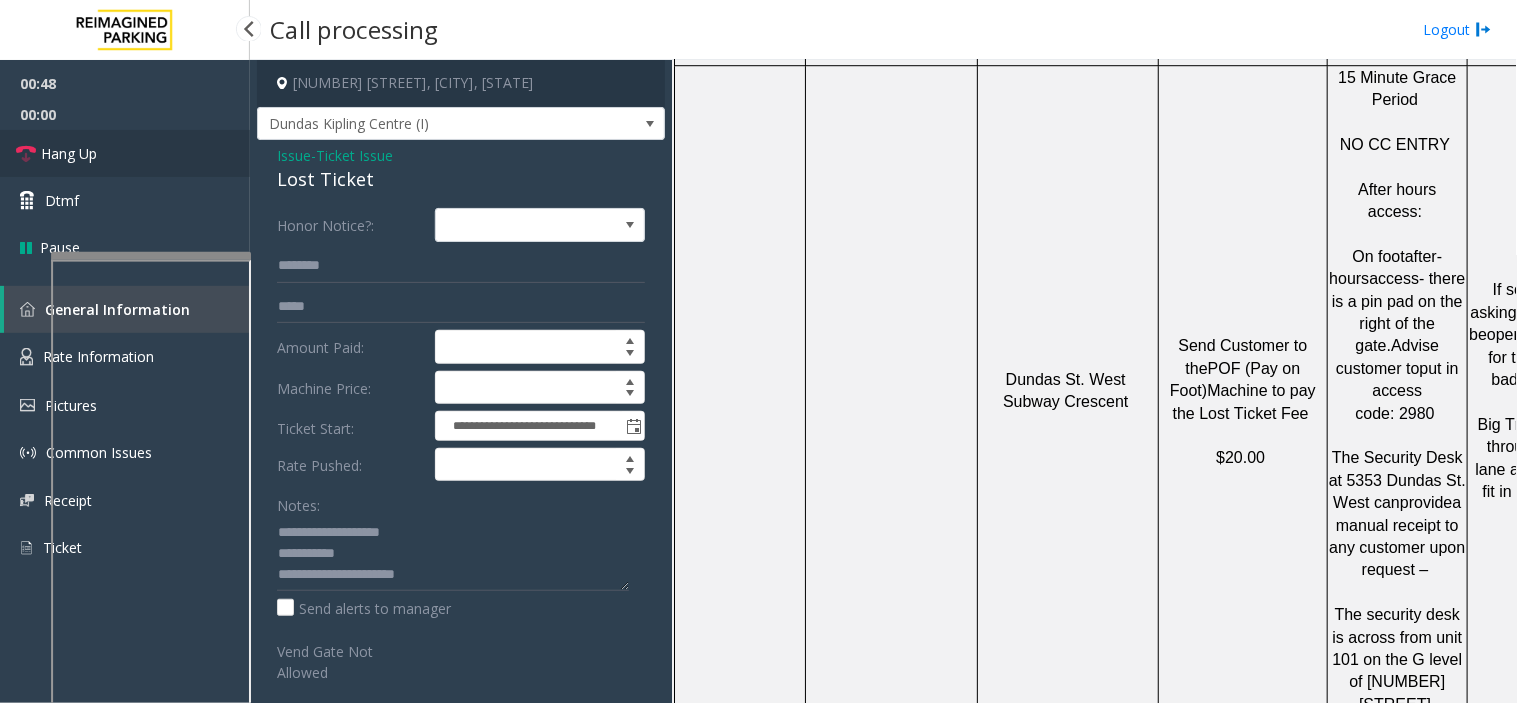 click on "Hang Up" at bounding box center (69, 153) 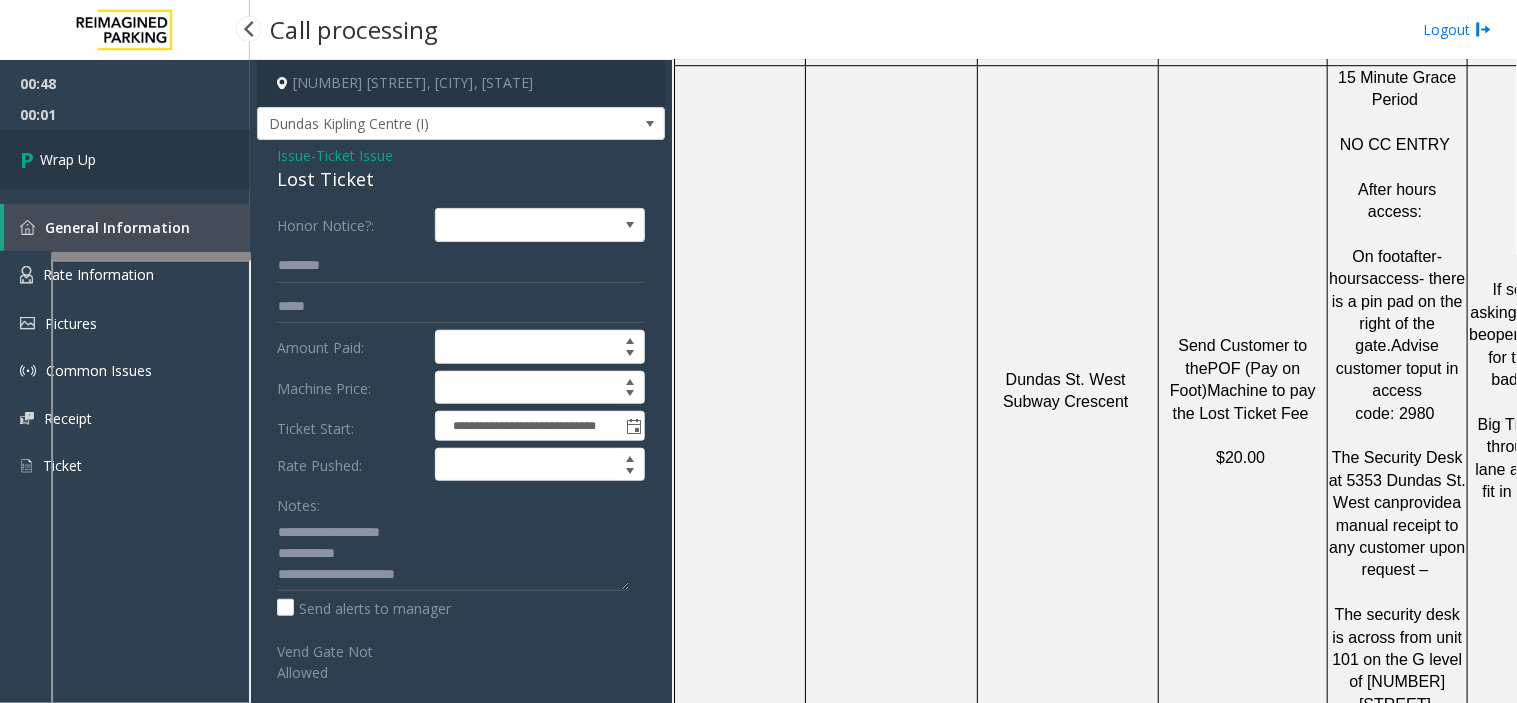 click on "Wrap Up" at bounding box center (68, 159) 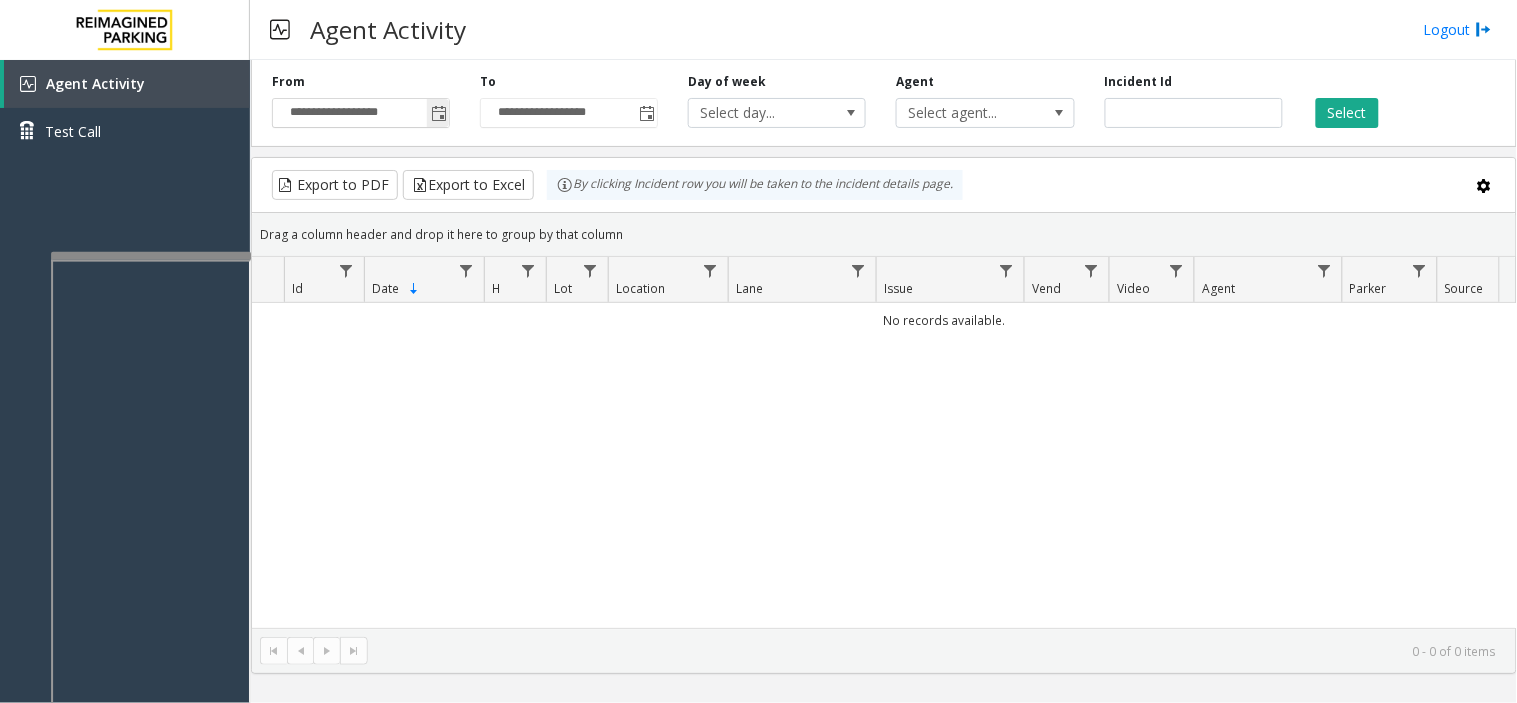 click 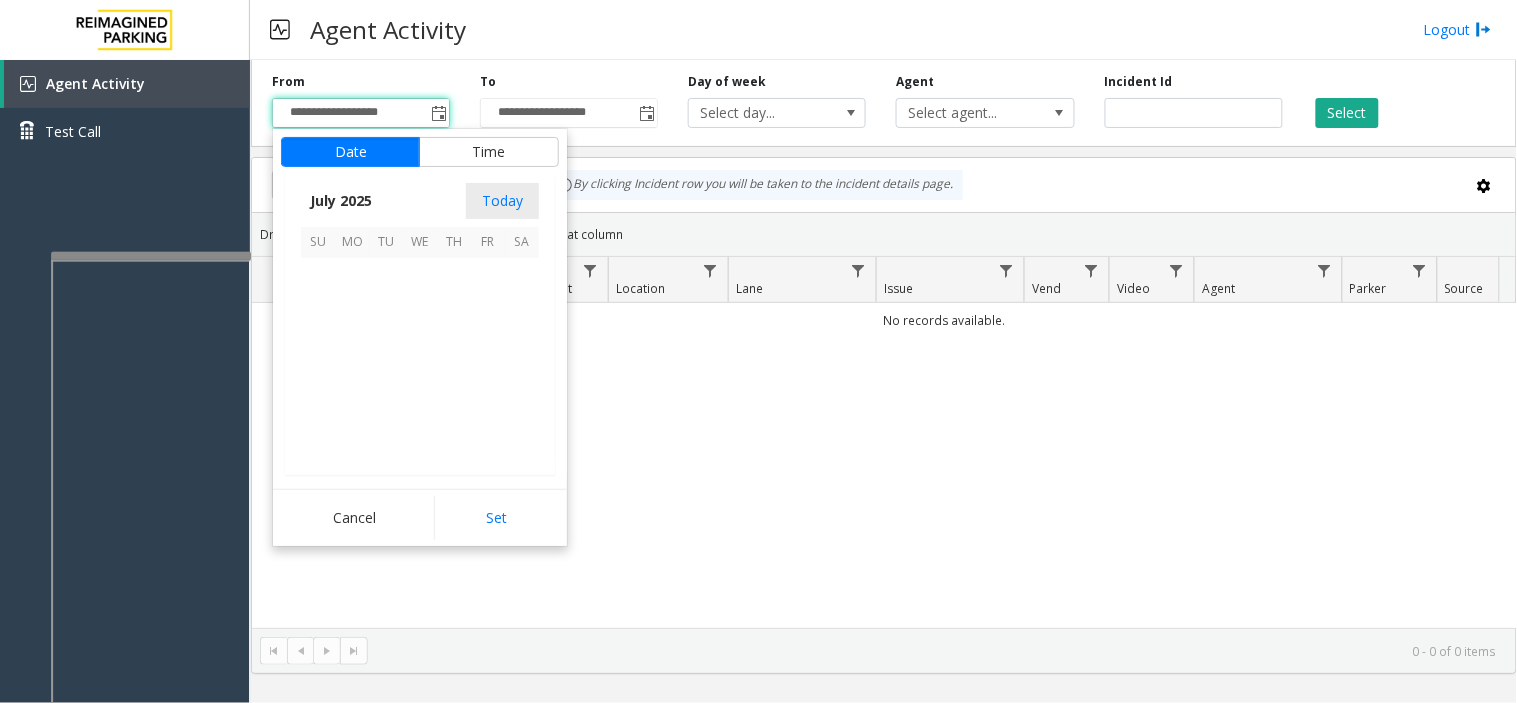 scroll, scrollTop: 358354, scrollLeft: 0, axis: vertical 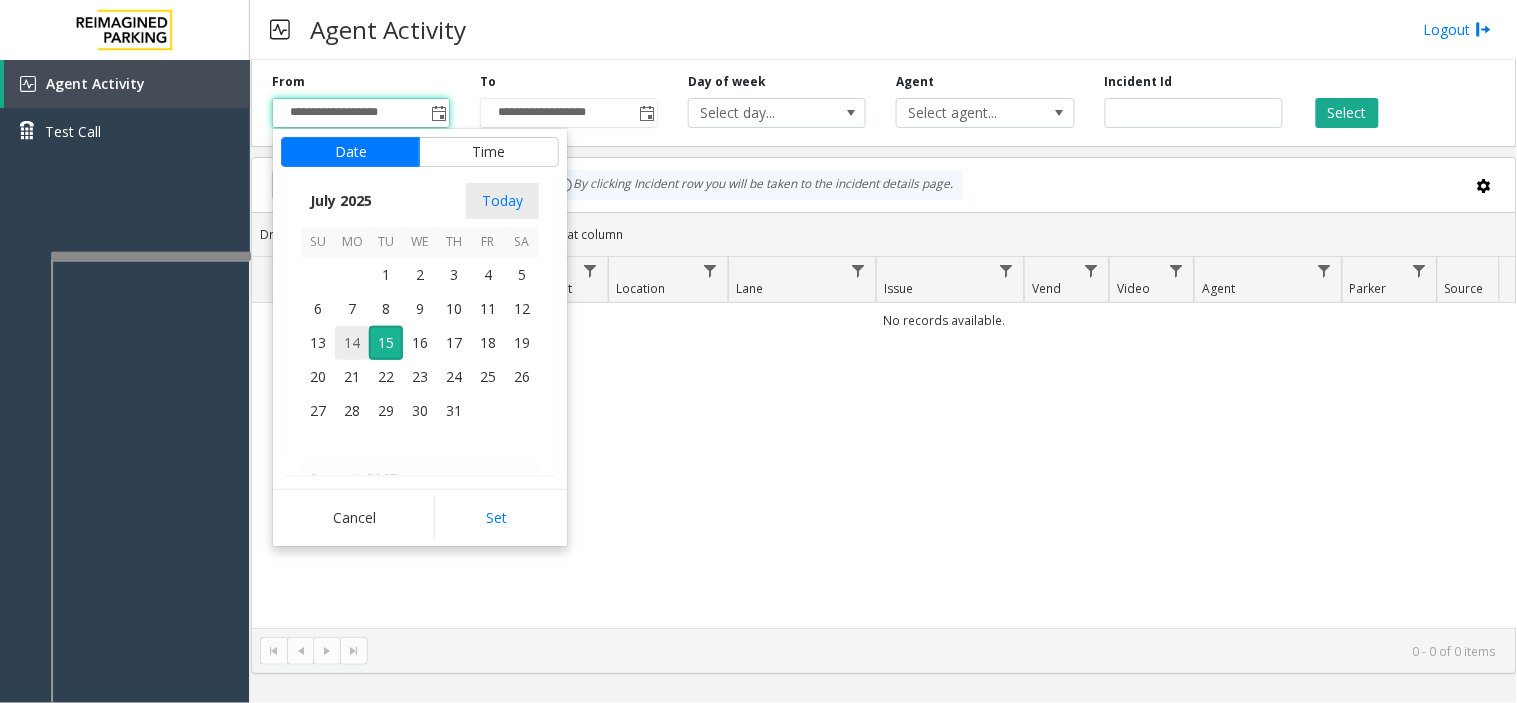 click on "14" at bounding box center [352, 343] 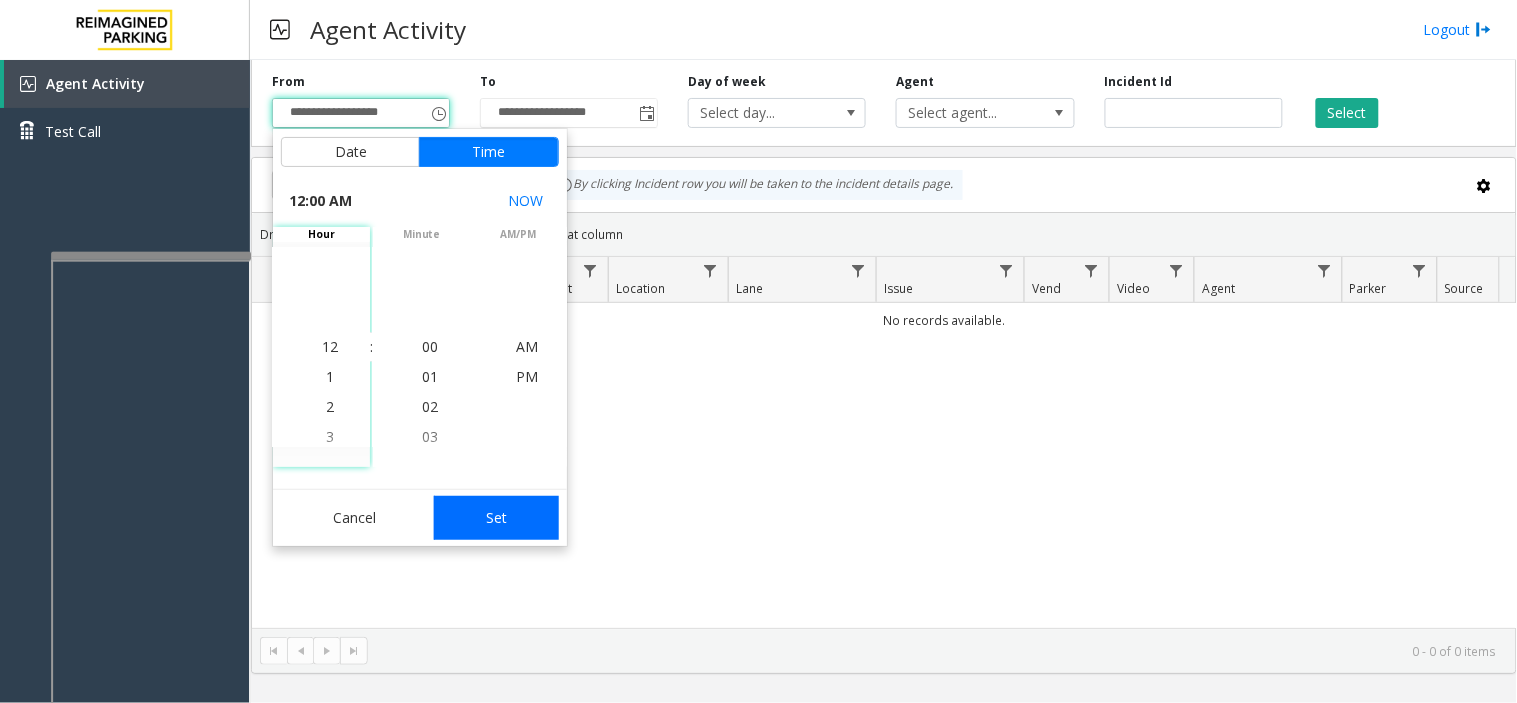 click on "Set" 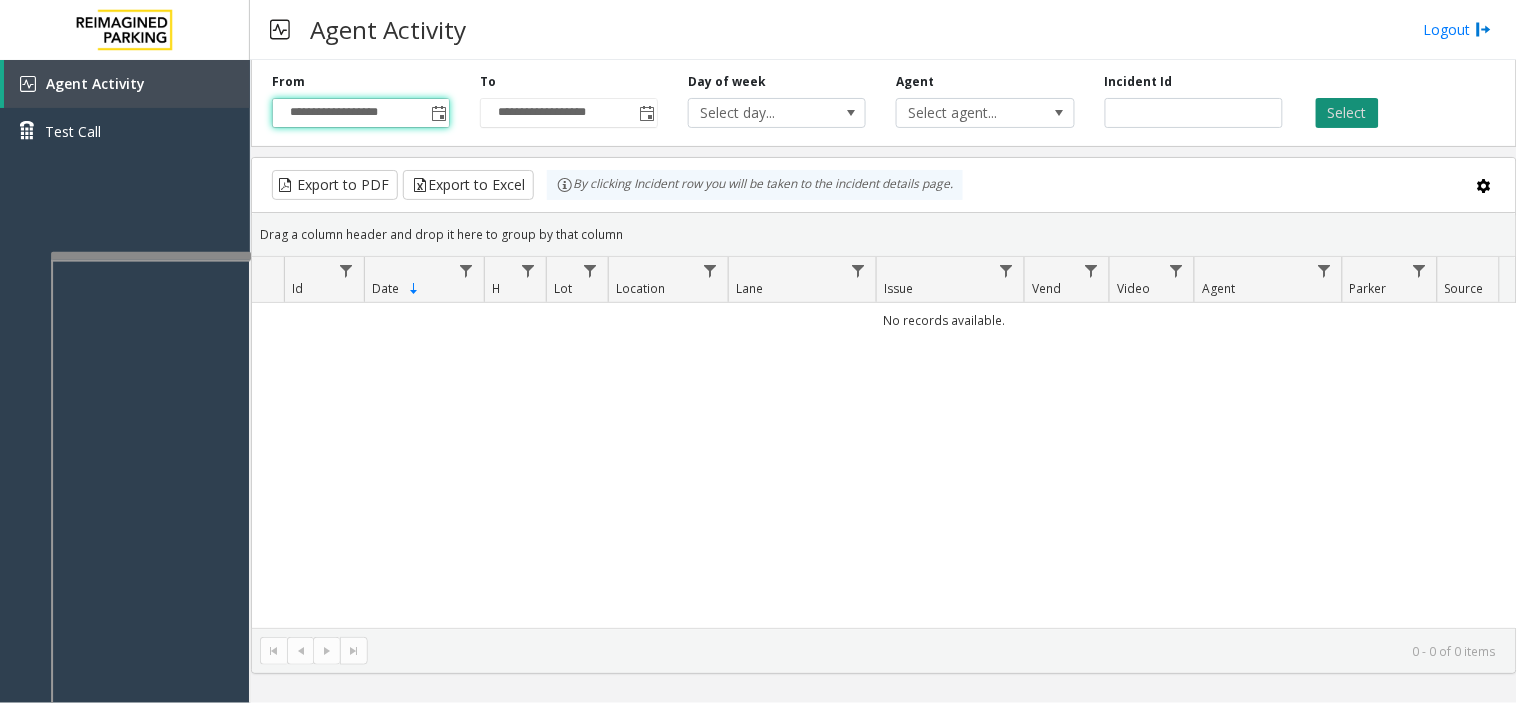 click on "Select" 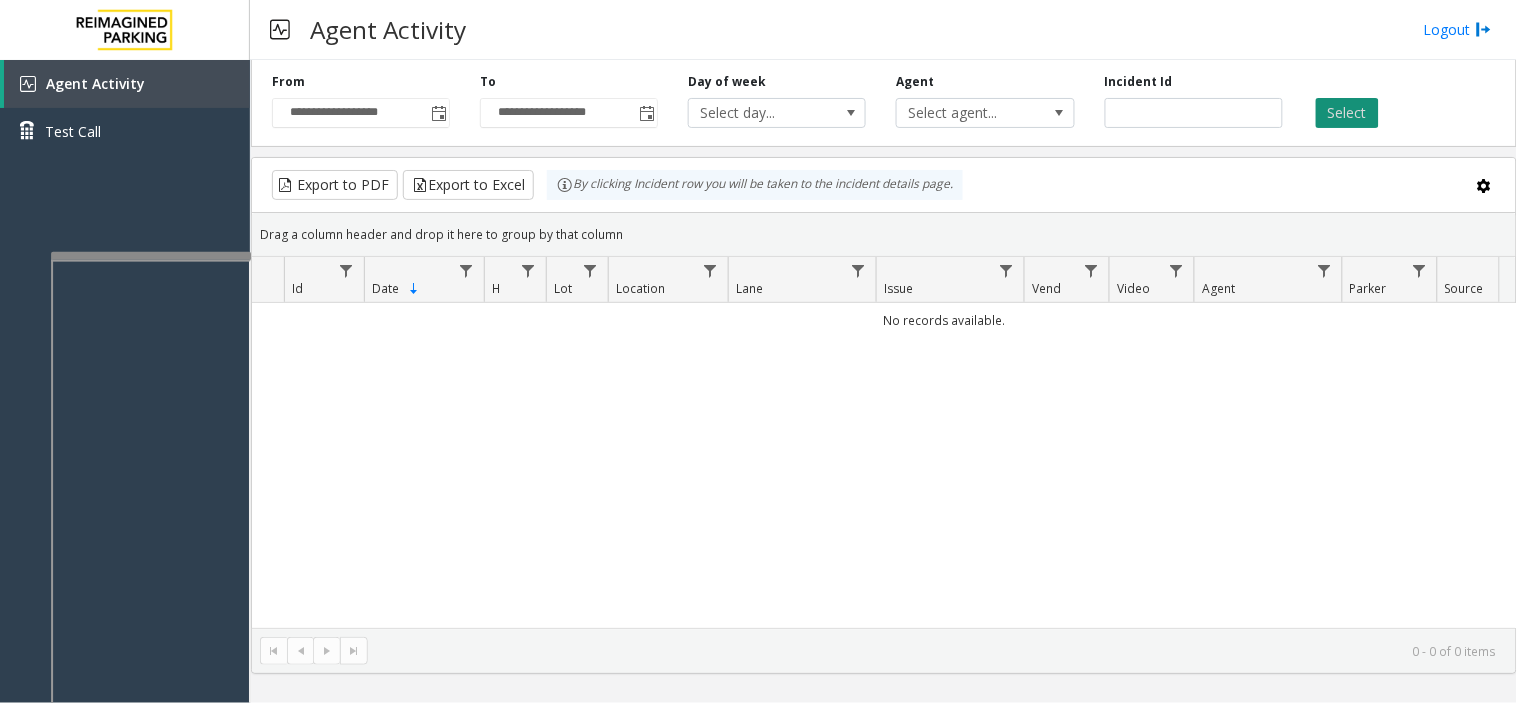 click on "Select" 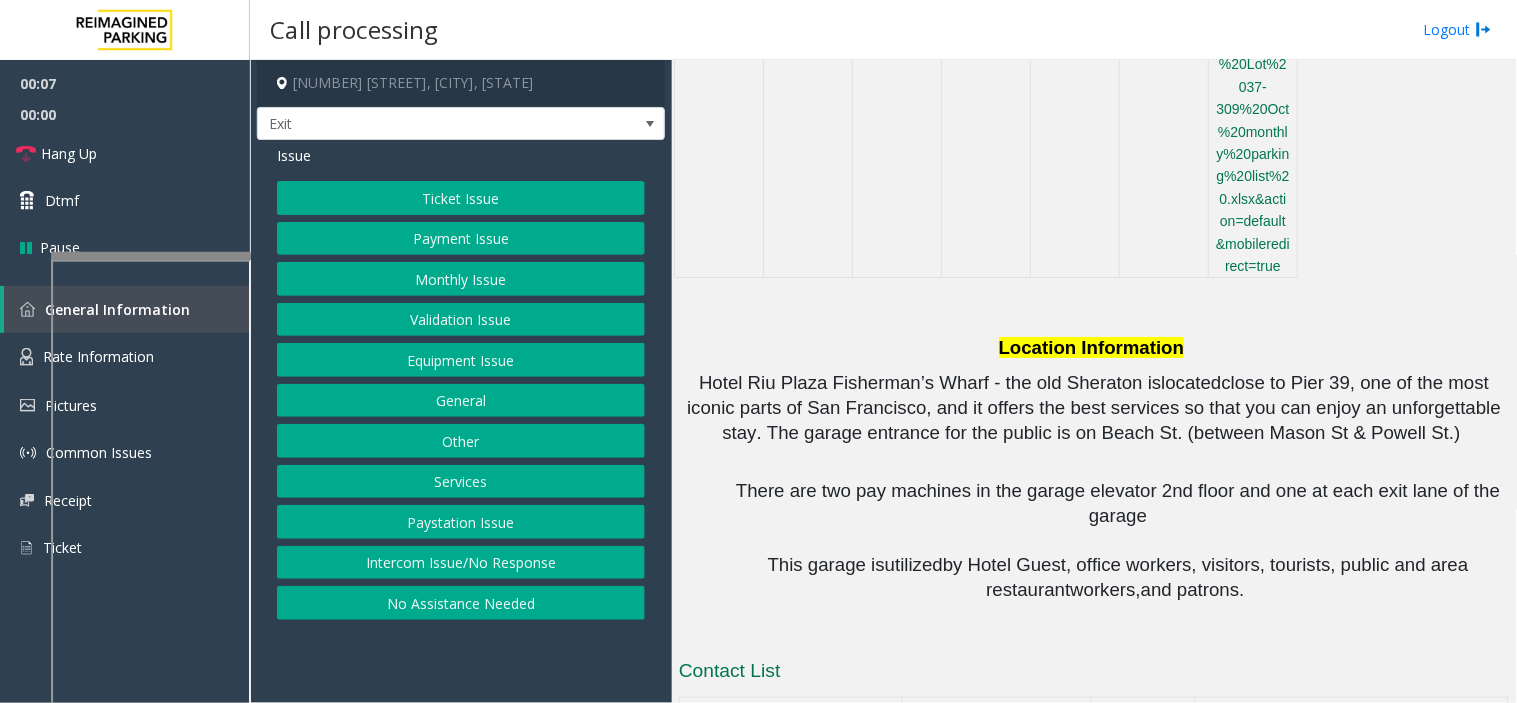 scroll, scrollTop: 1828, scrollLeft: 0, axis: vertical 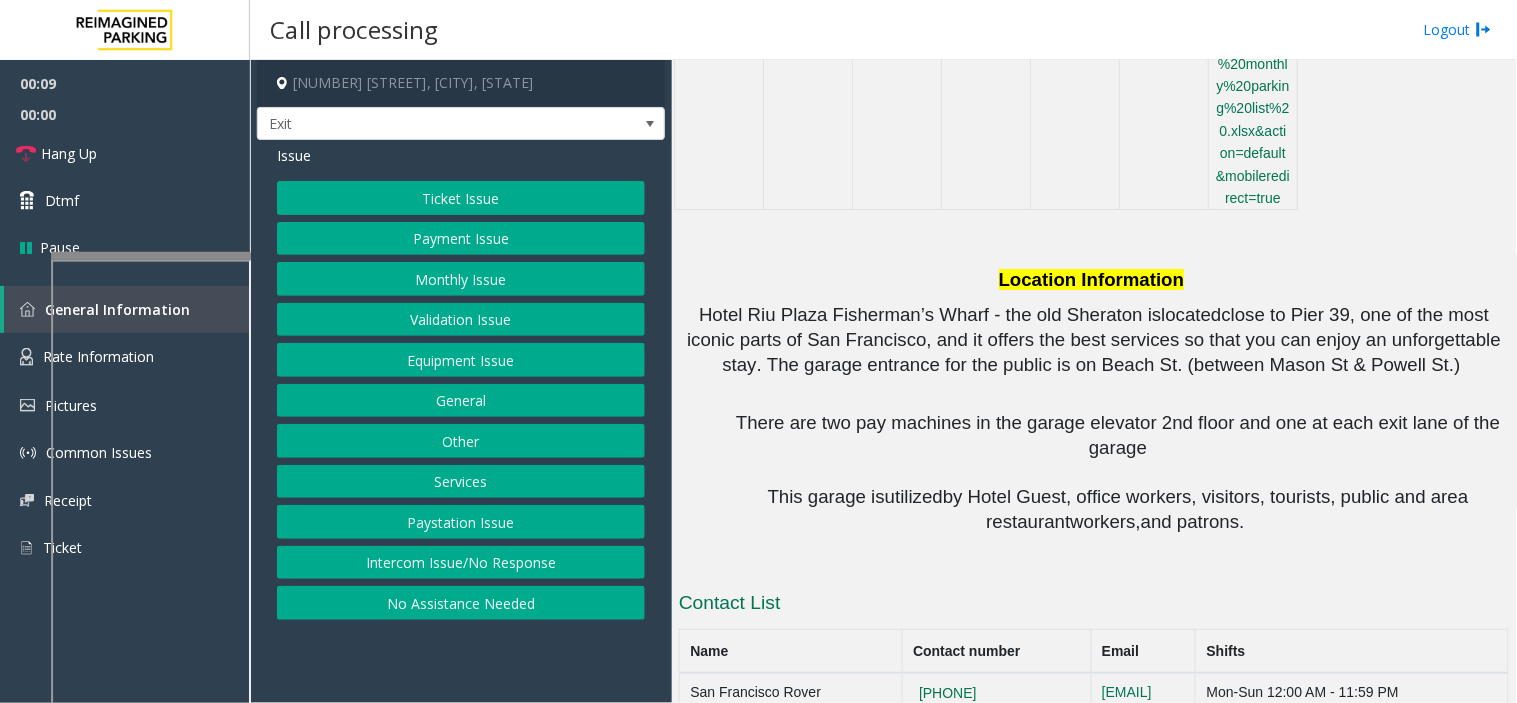 click on "Services" 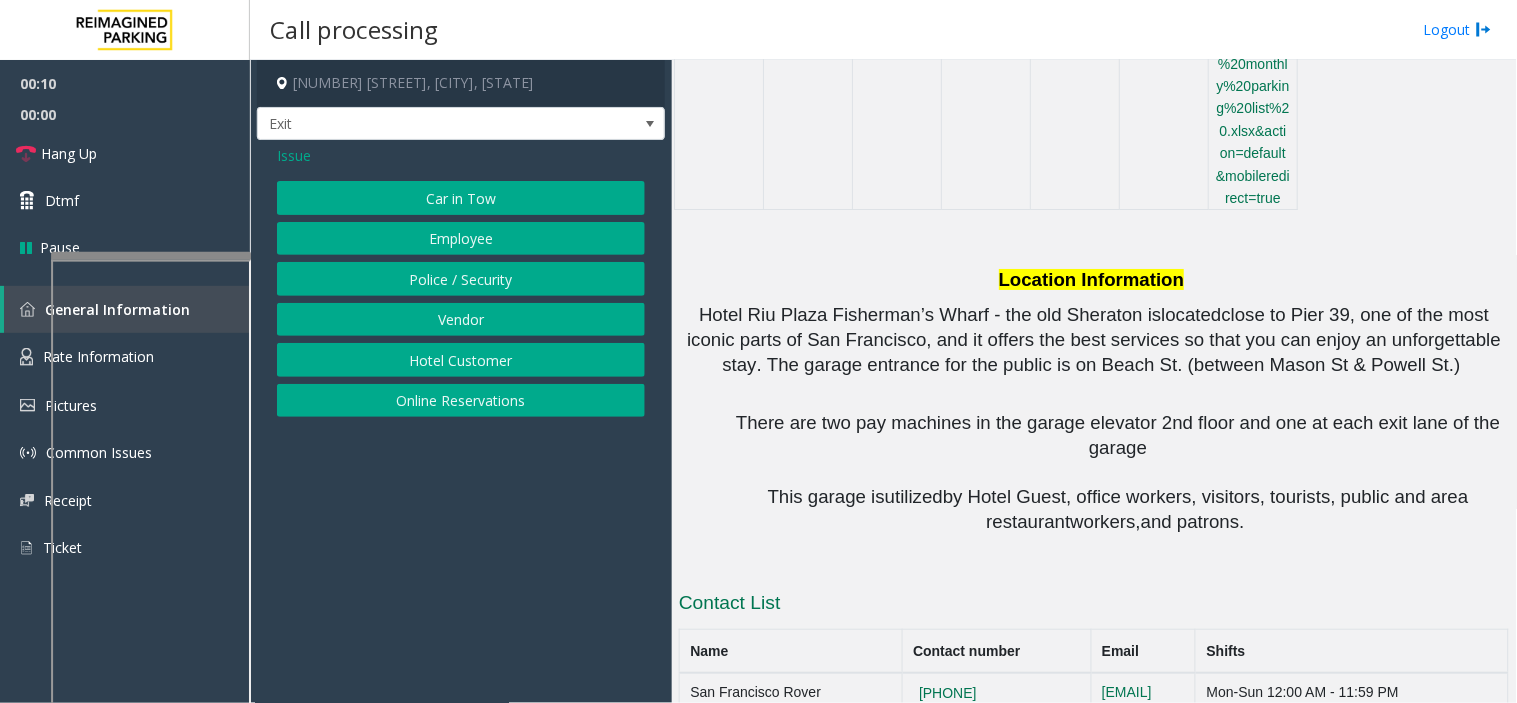 click on "Online Reservations" 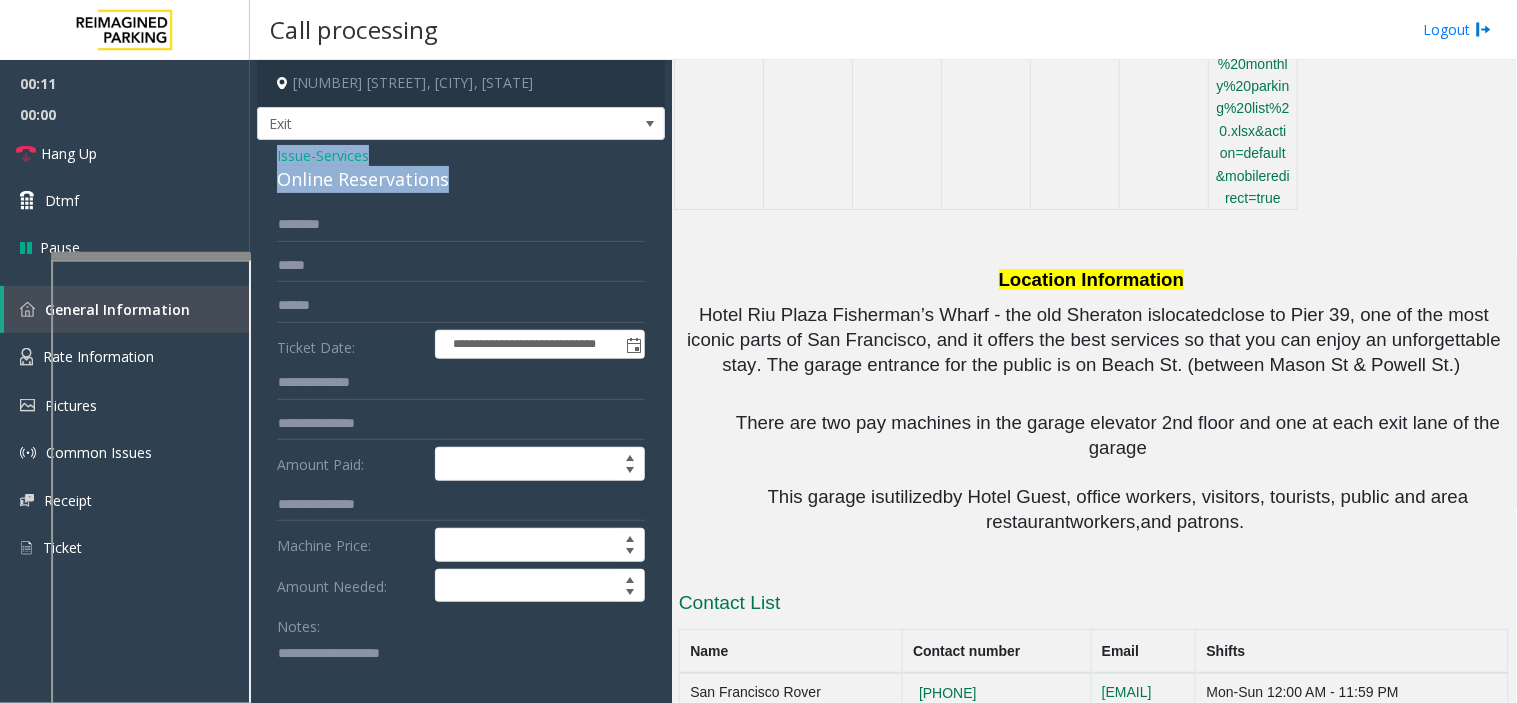 drag, startPoint x: 465, startPoint y: 187, endPoint x: 267, endPoint y: 152, distance: 201.06964 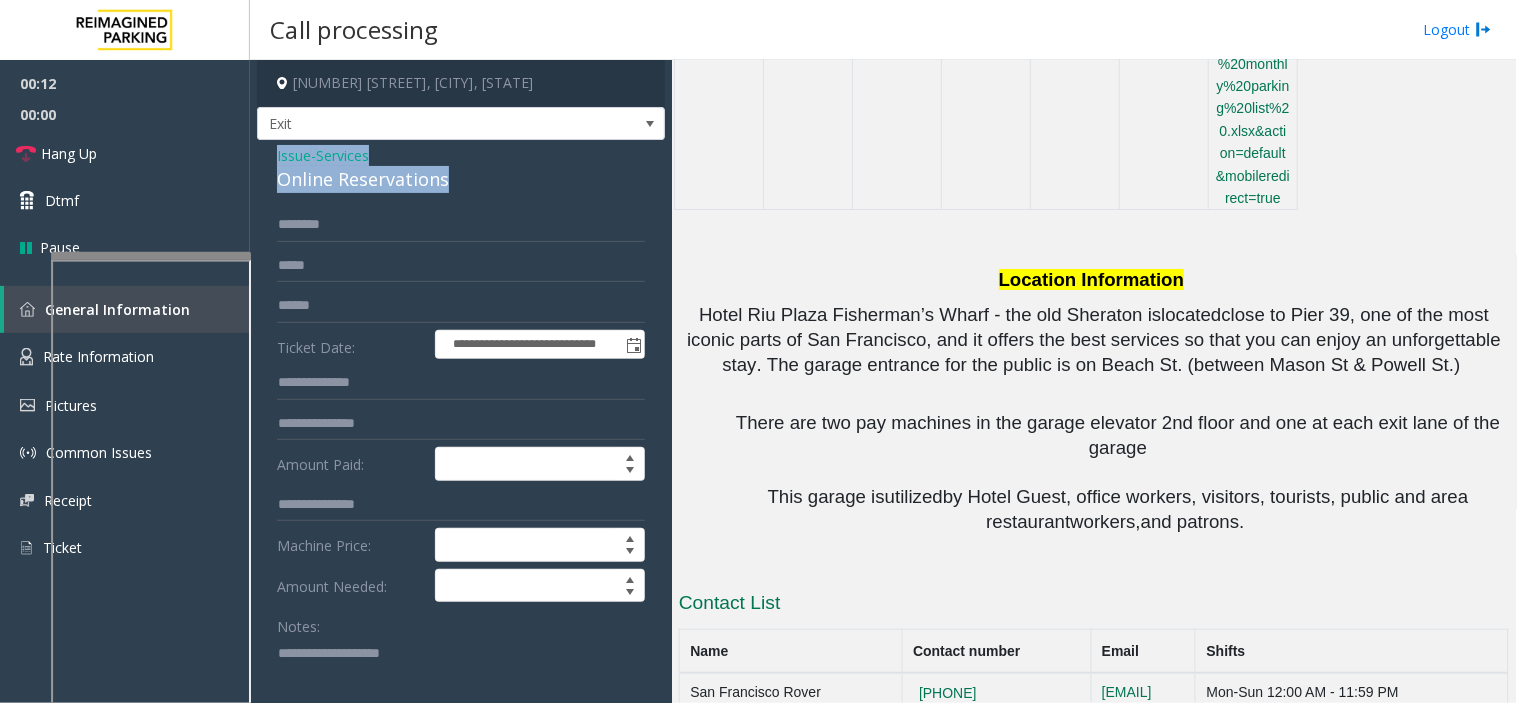 copy on "Issue  -  Services Online Reservations" 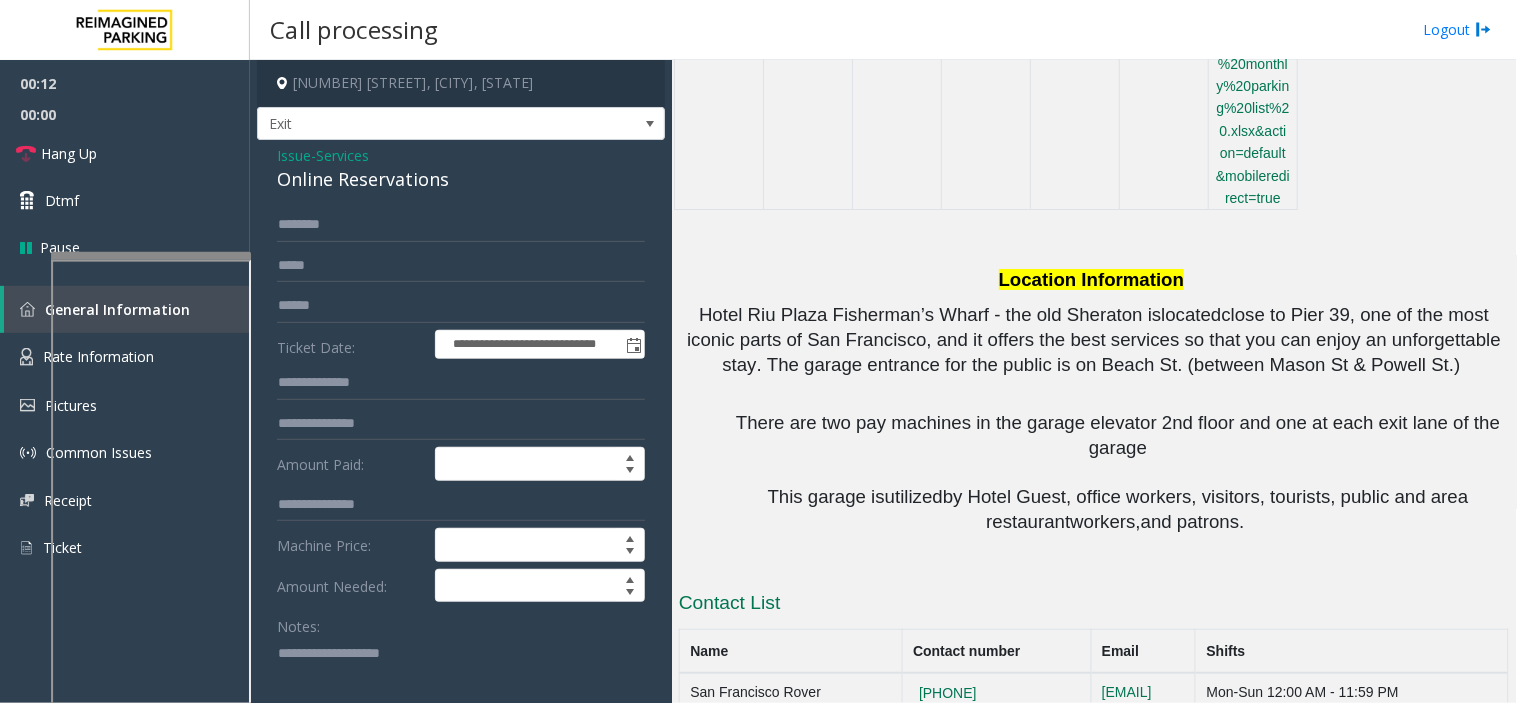 click 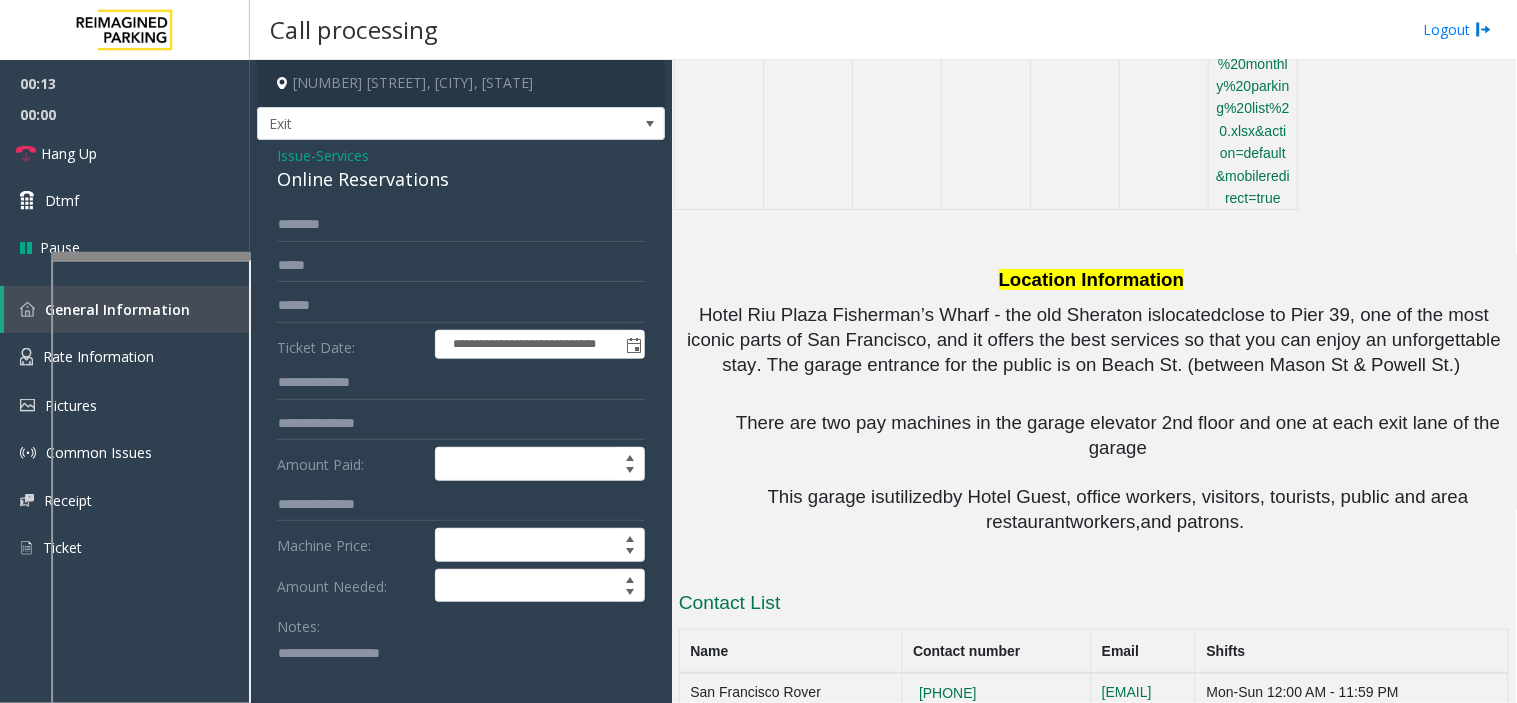 paste on "**********" 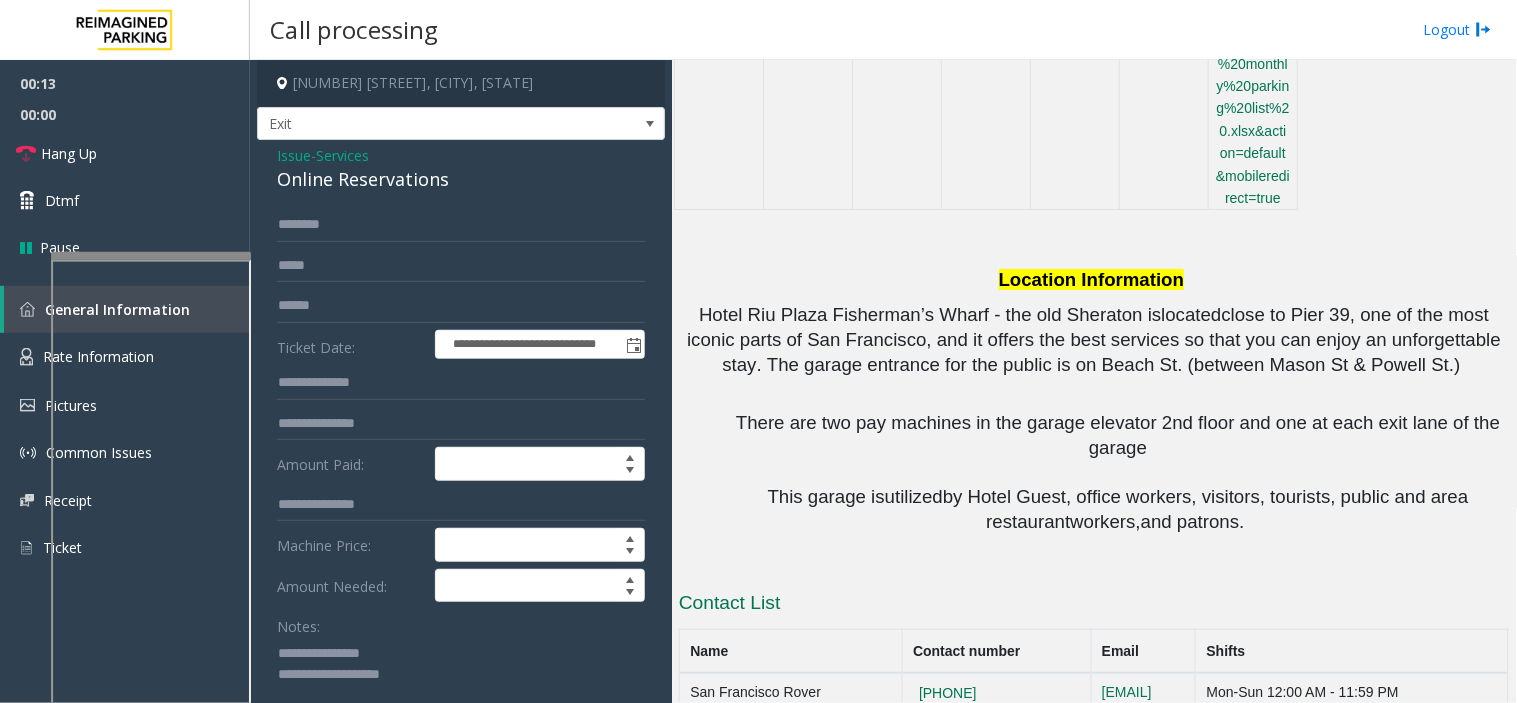 scroll, scrollTop: 1, scrollLeft: 0, axis: vertical 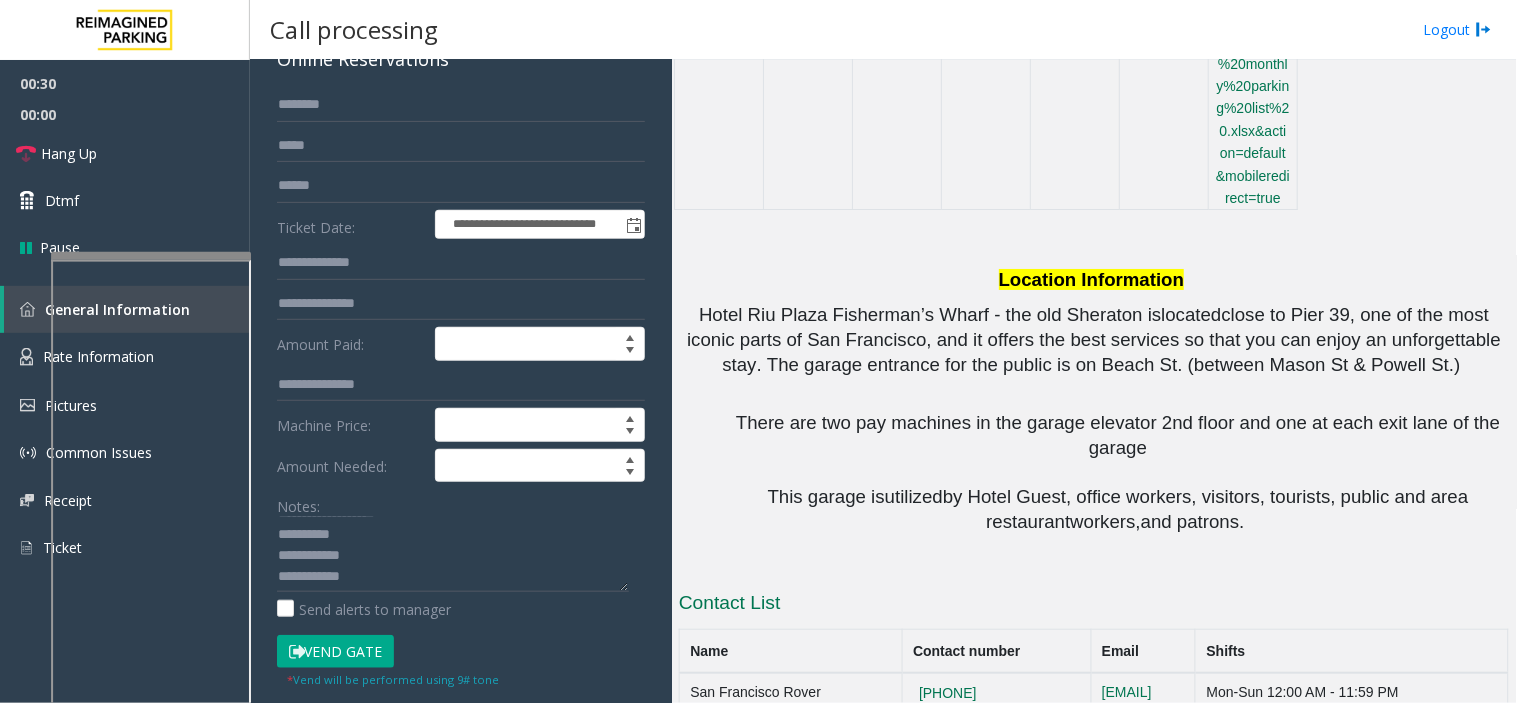 click on "Vend Gate" 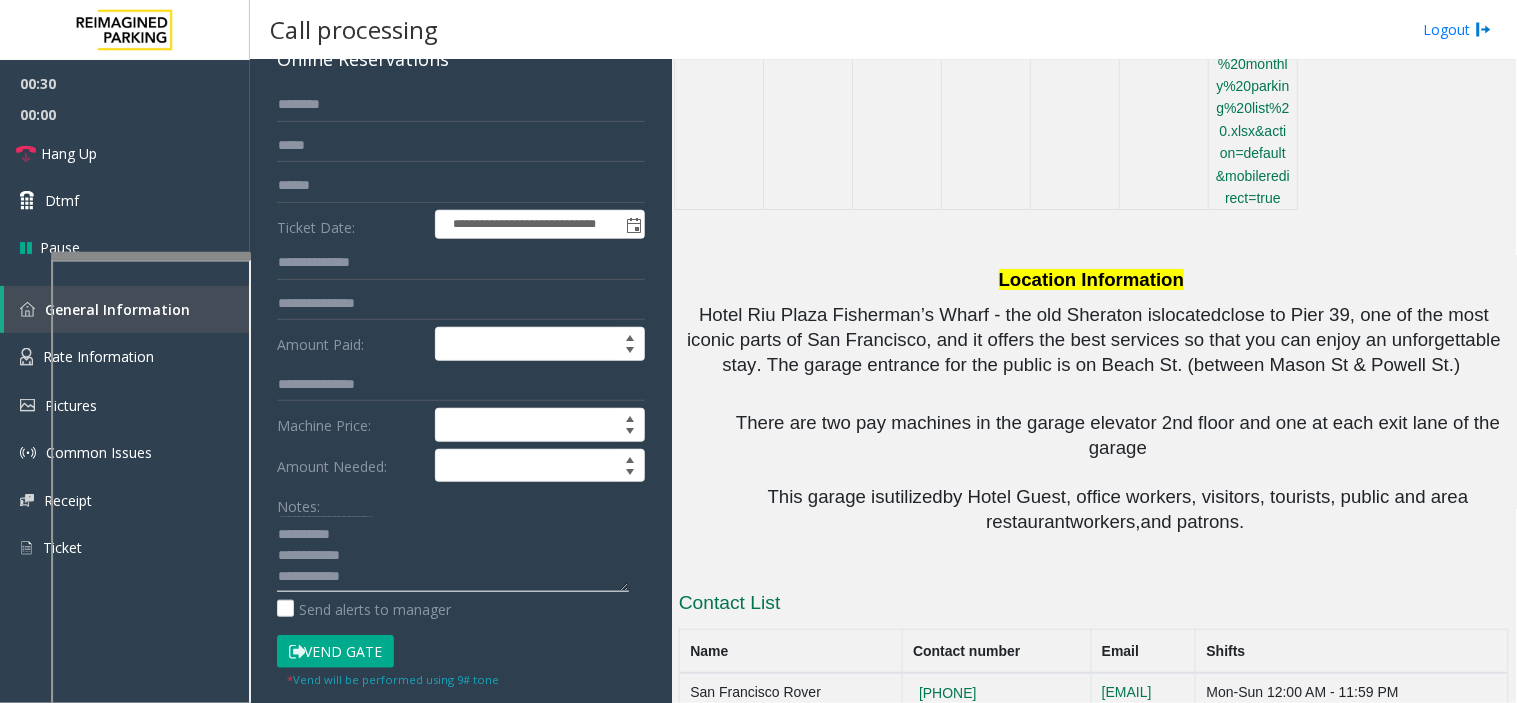 click 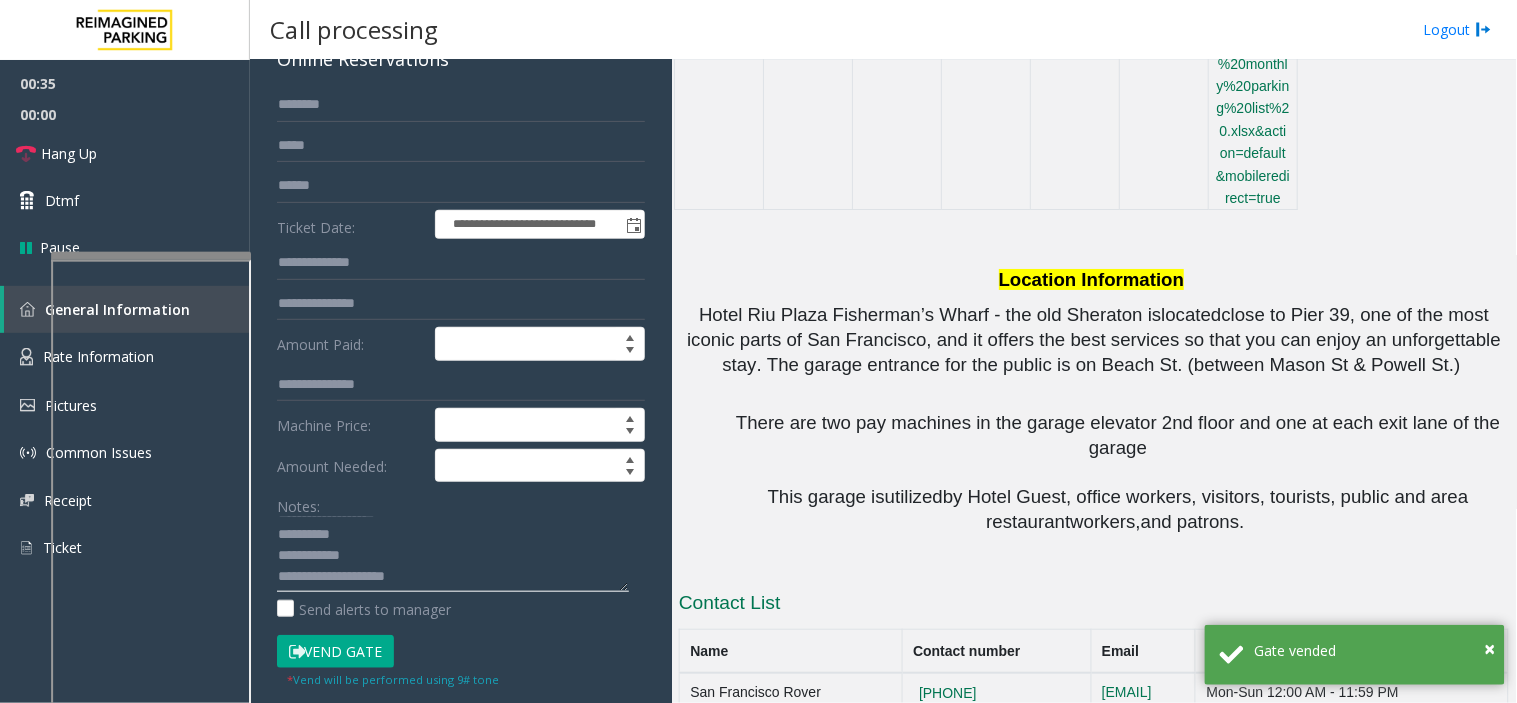click 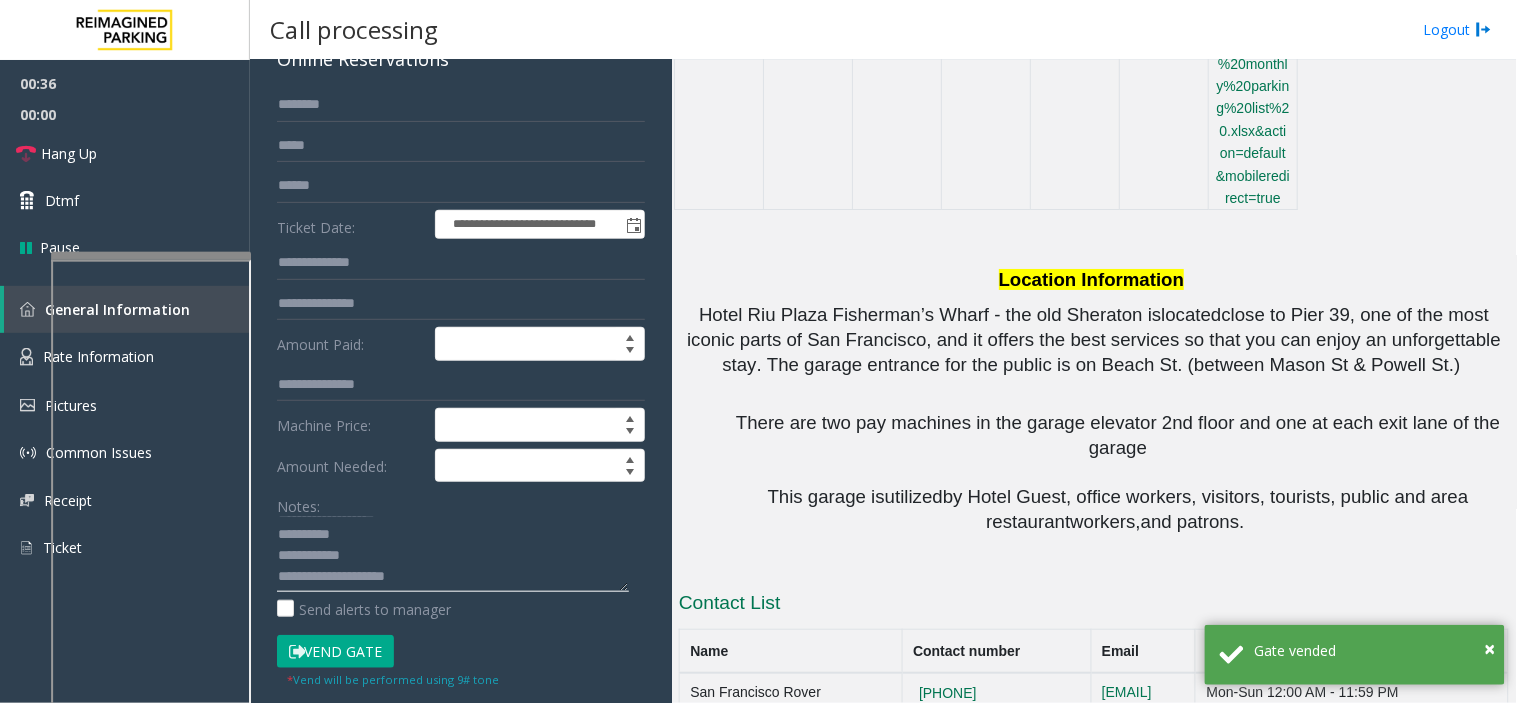 click 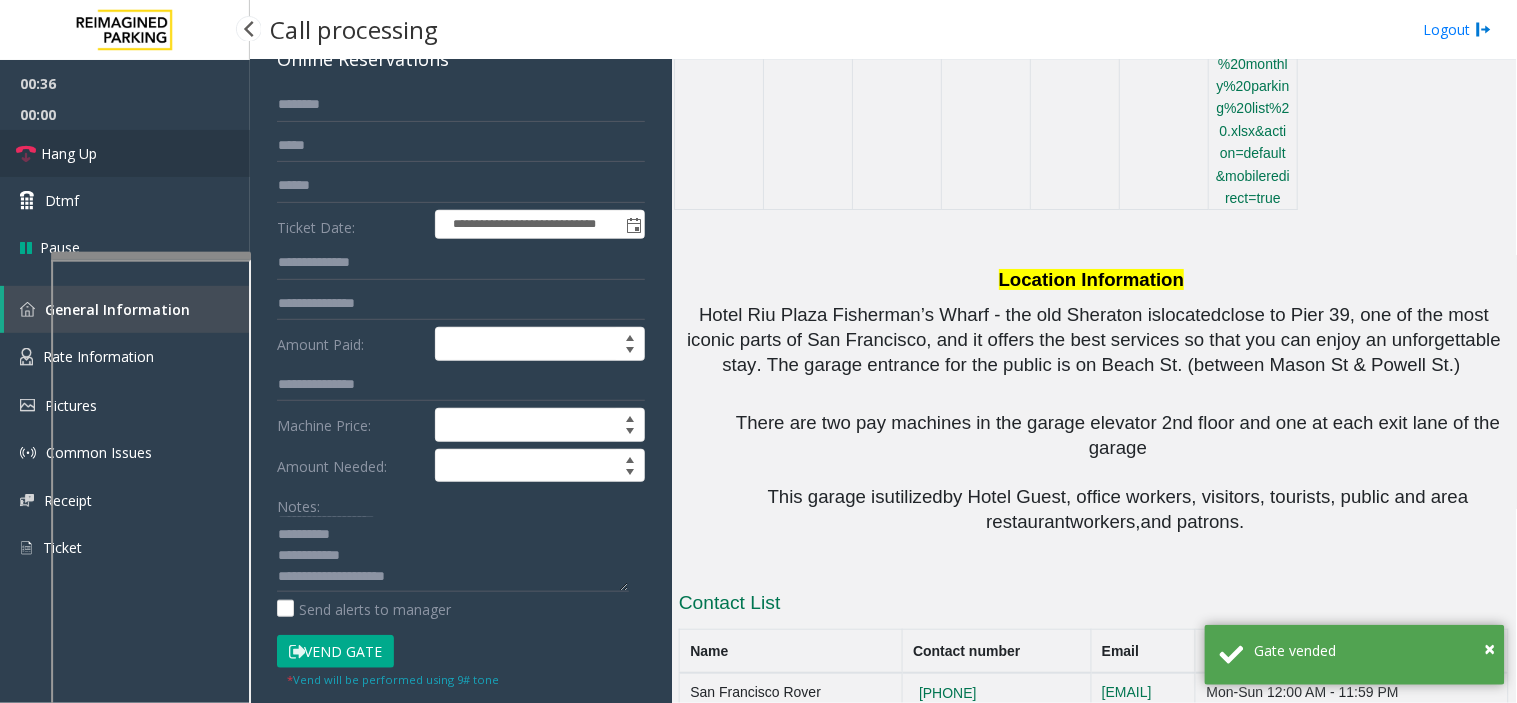 click on "Hang Up" at bounding box center (125, 153) 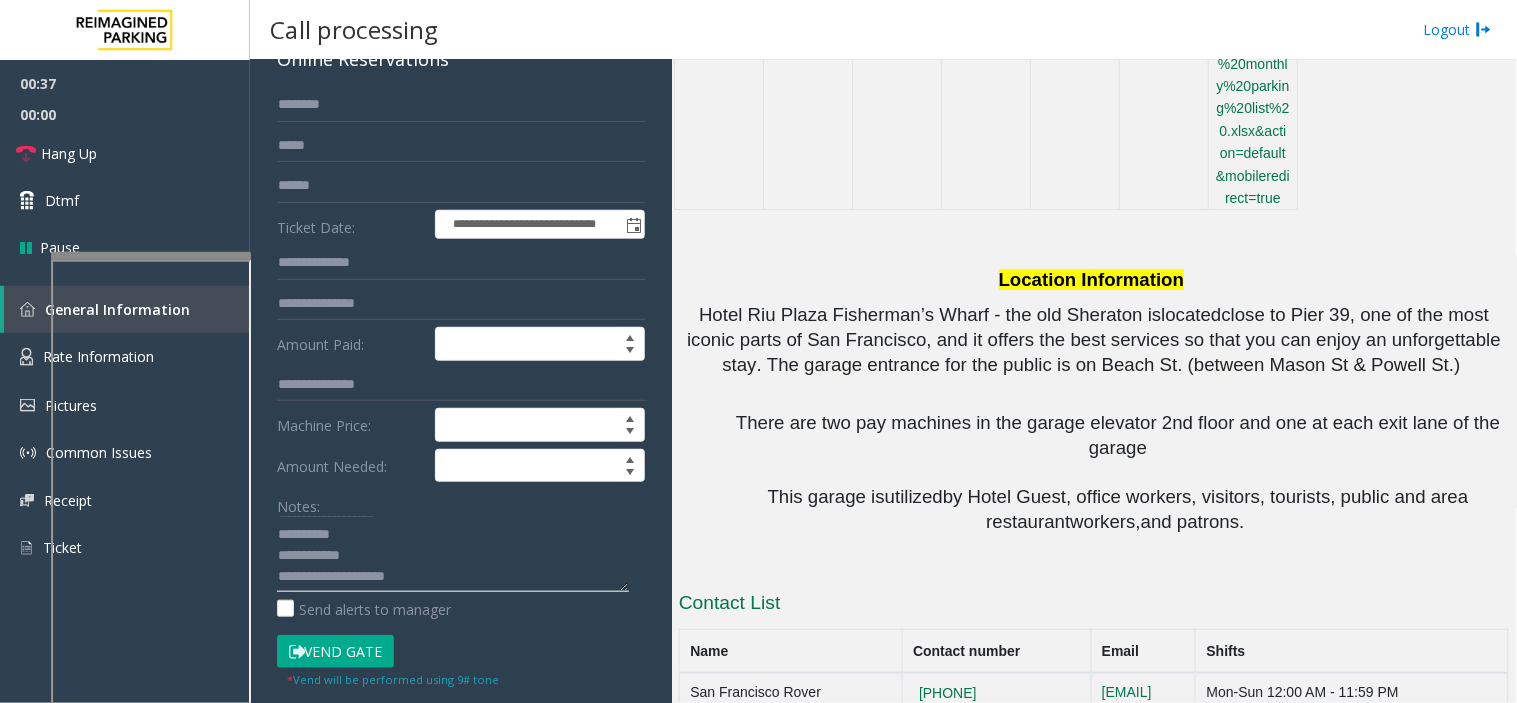 click 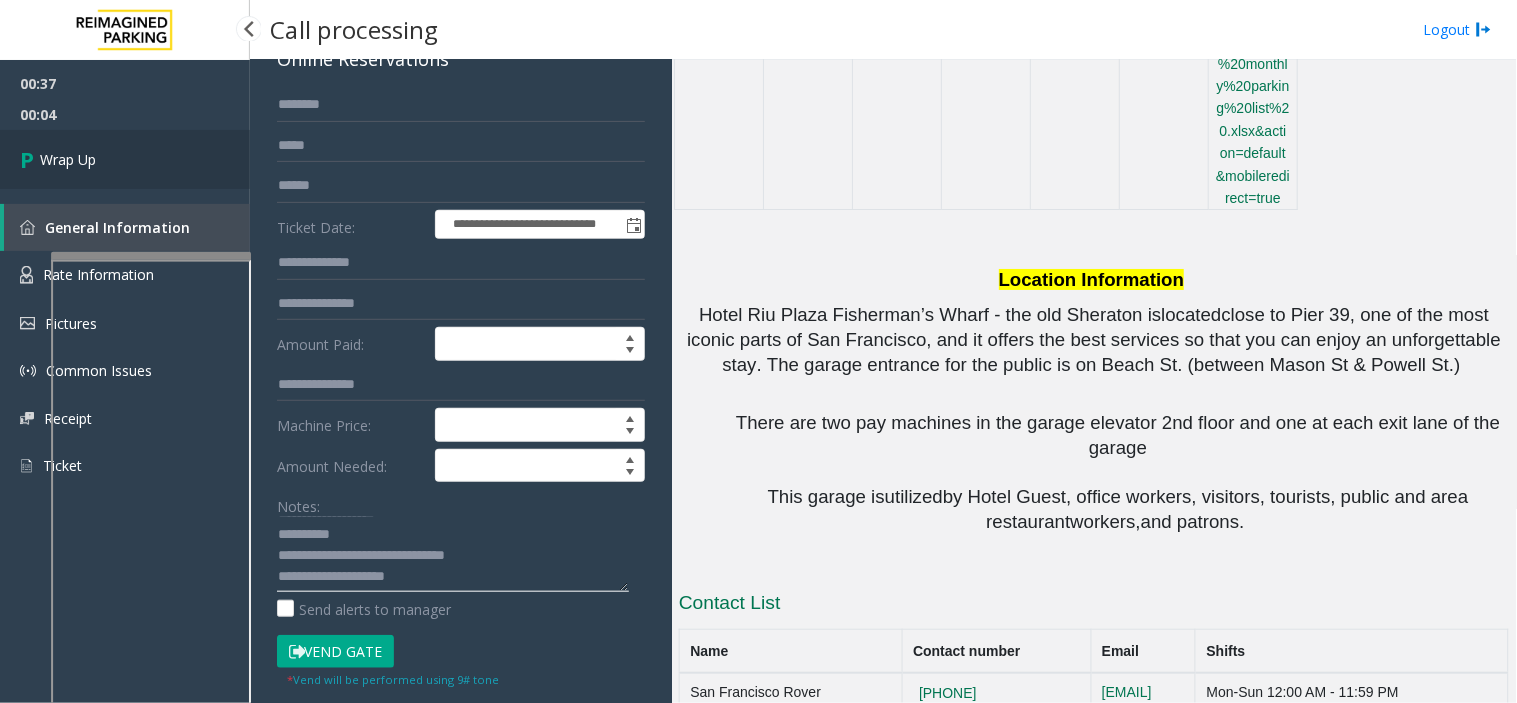 type on "**********" 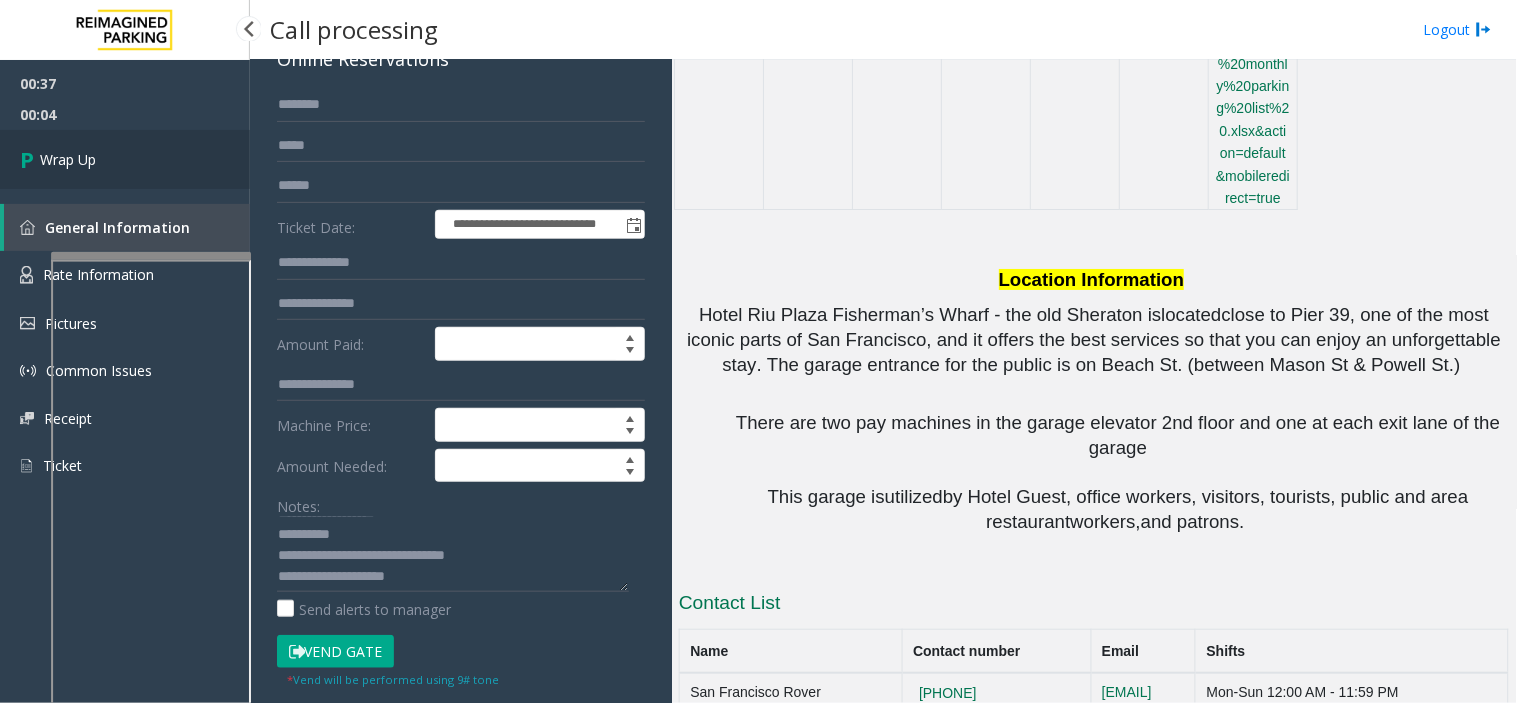click on "Wrap Up" at bounding box center (125, 159) 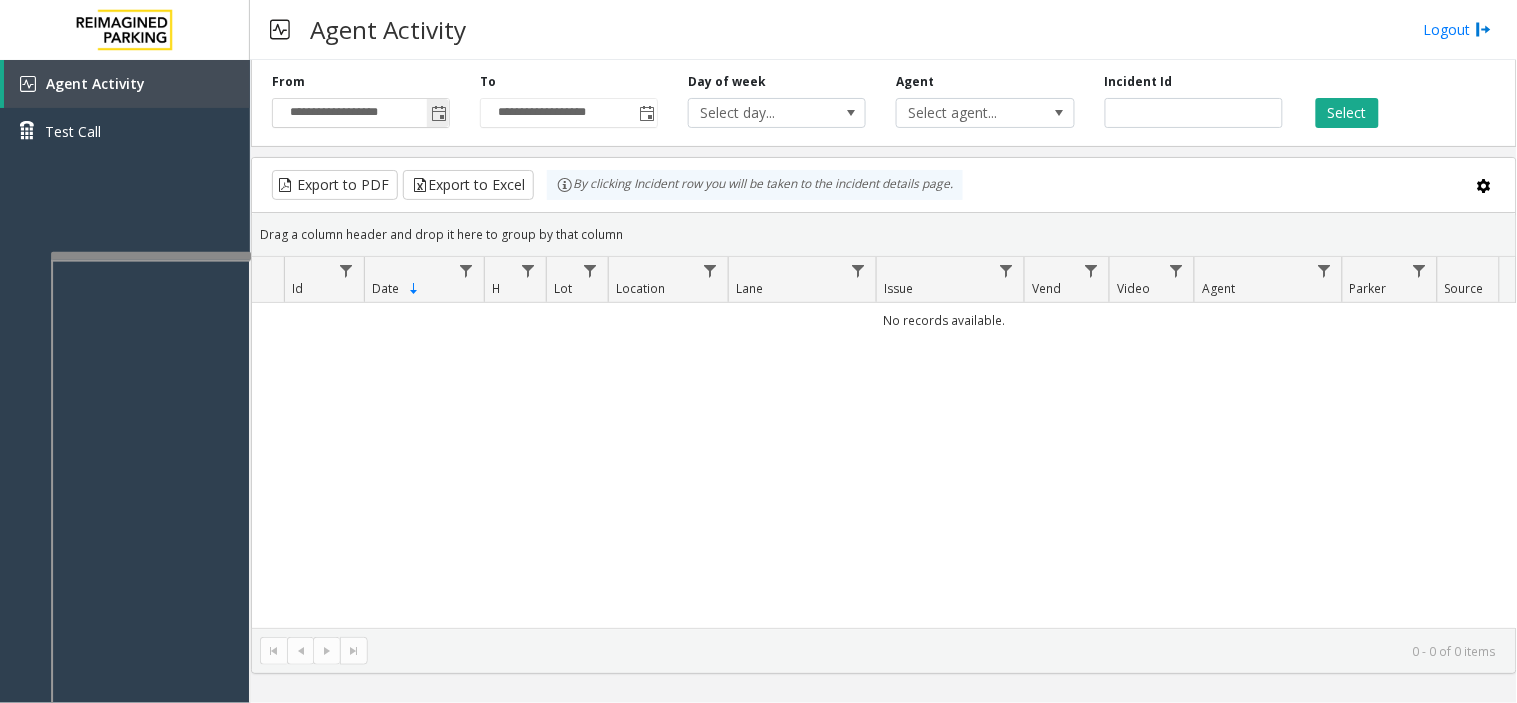 click 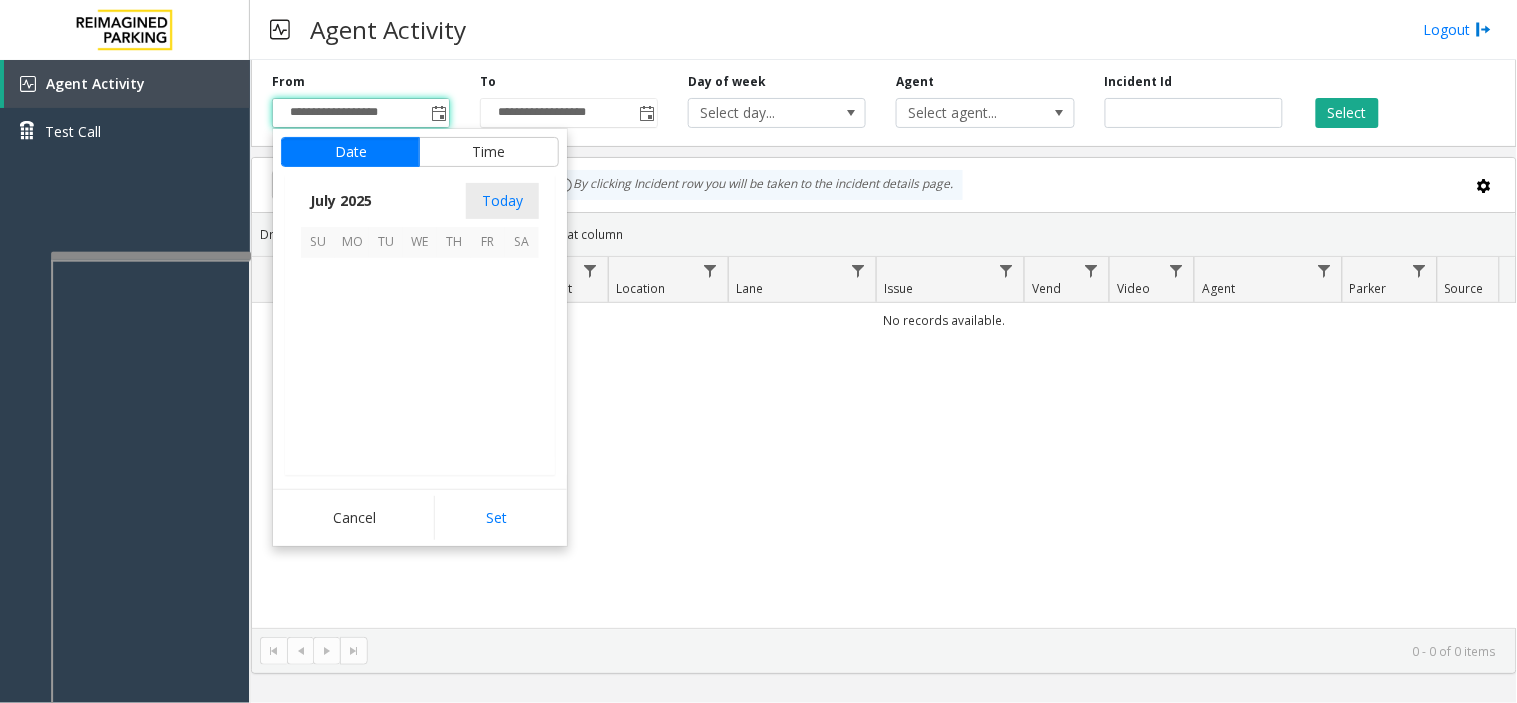 scroll, scrollTop: 358354, scrollLeft: 0, axis: vertical 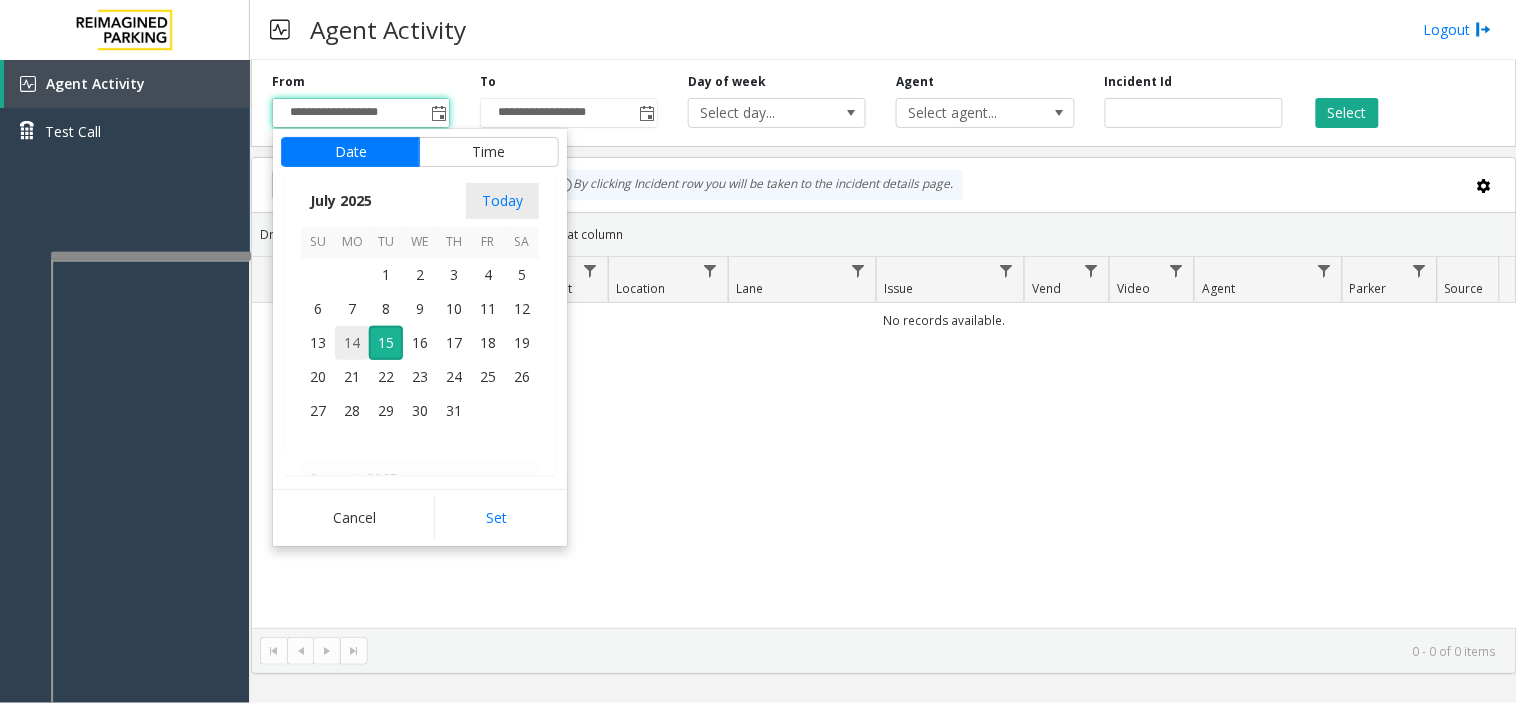 click on "14" at bounding box center (352, 343) 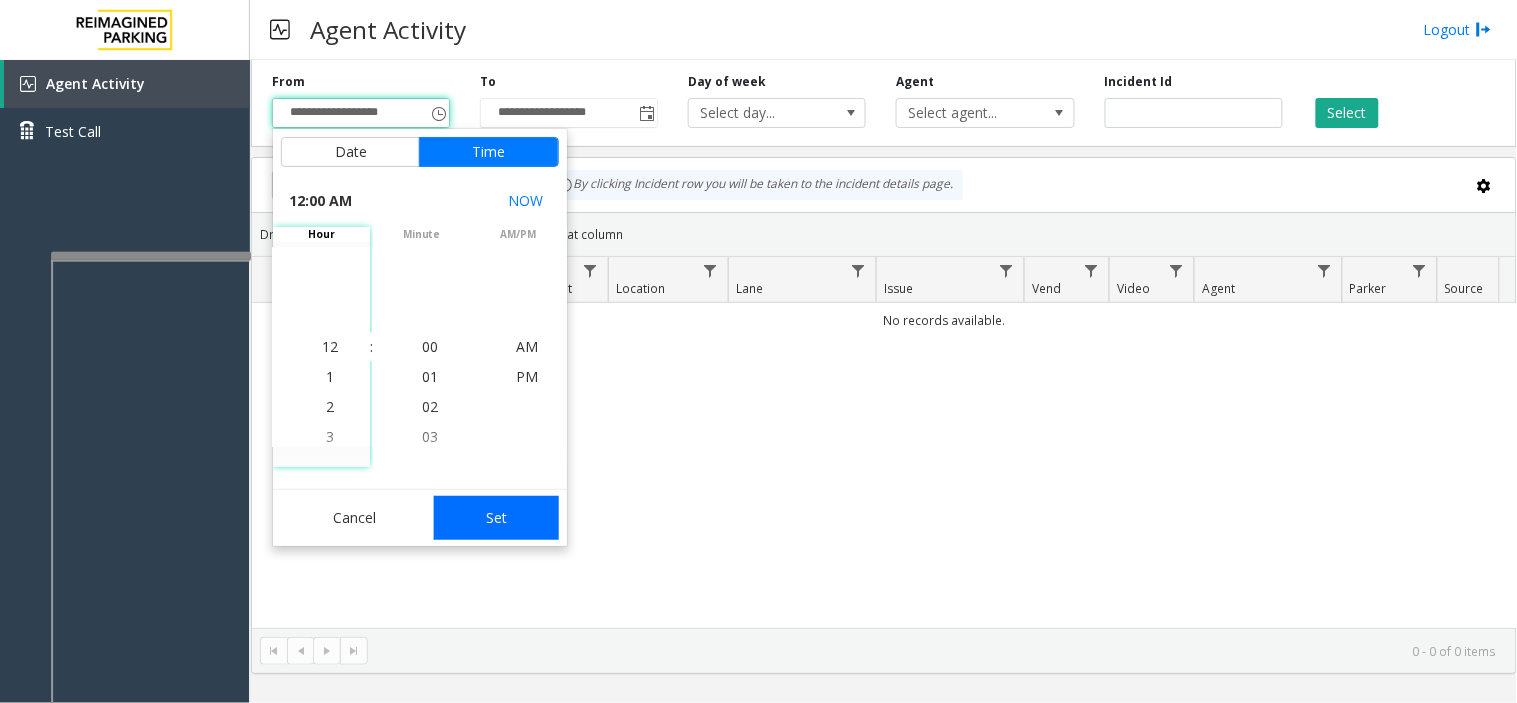 click on "Set" 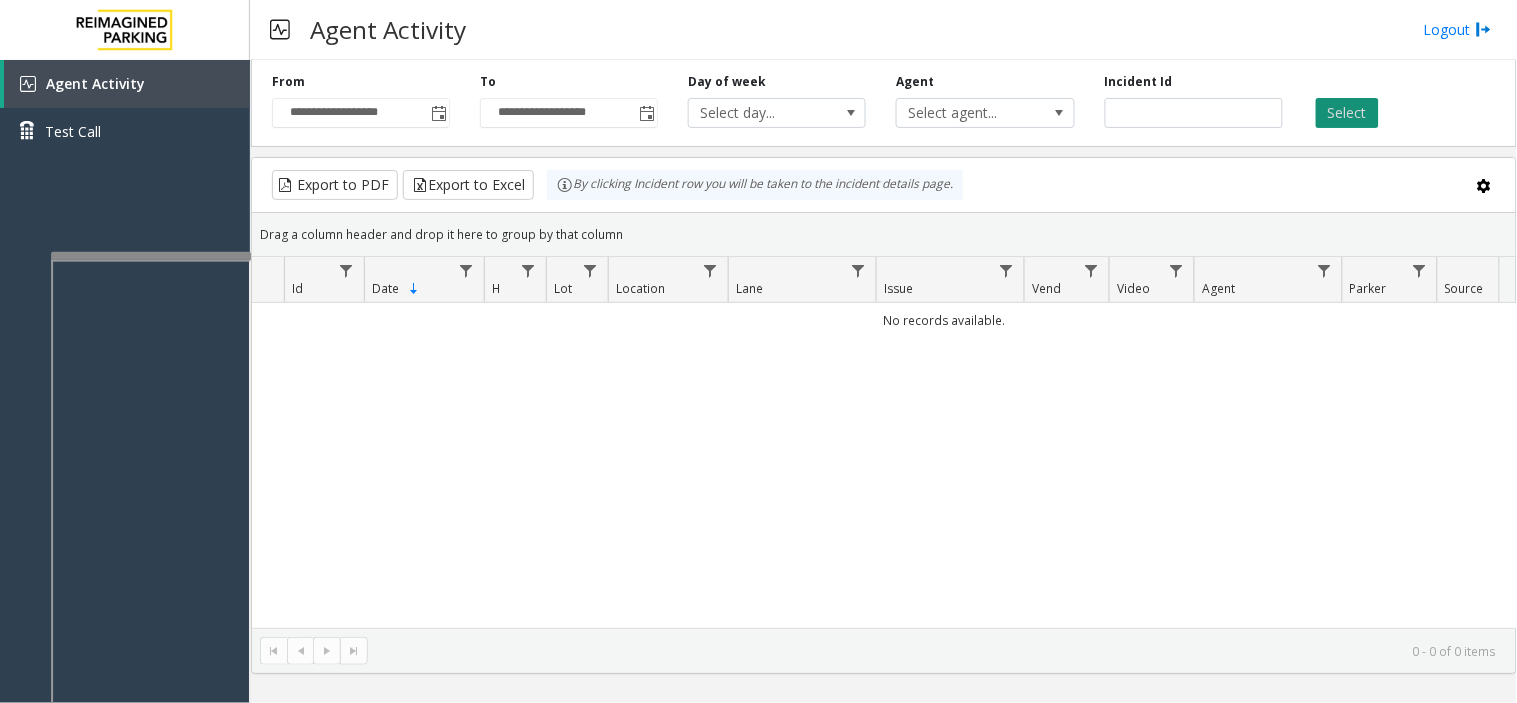 click on "Select" 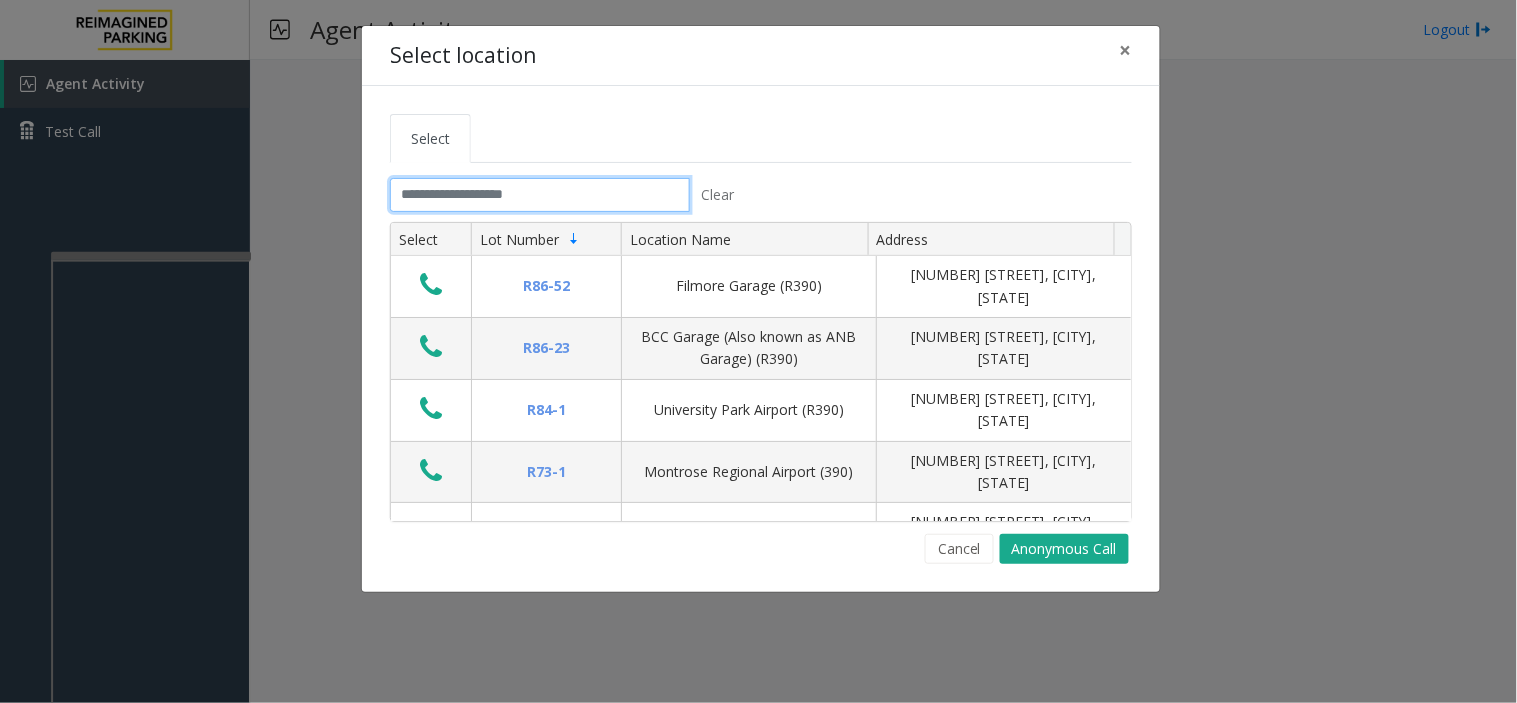 click 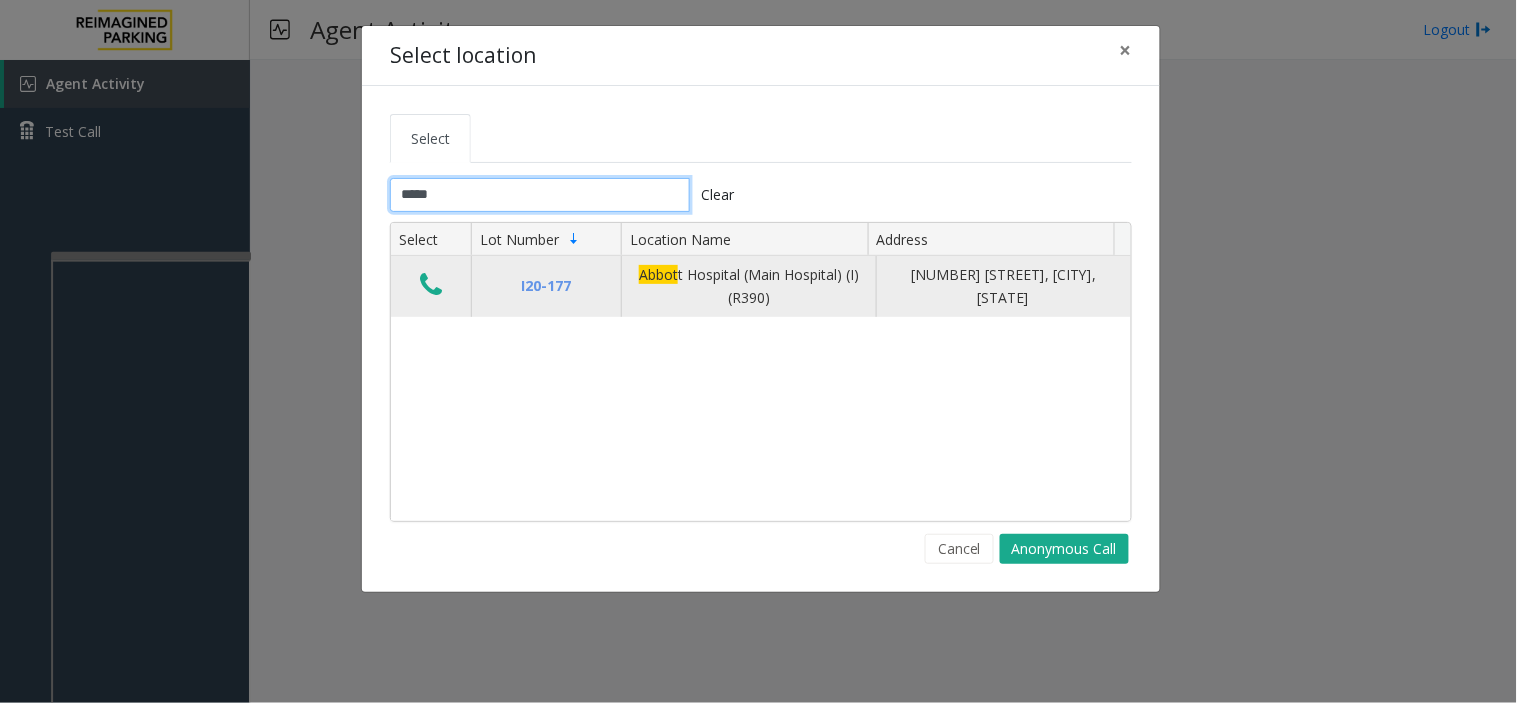 type on "*****" 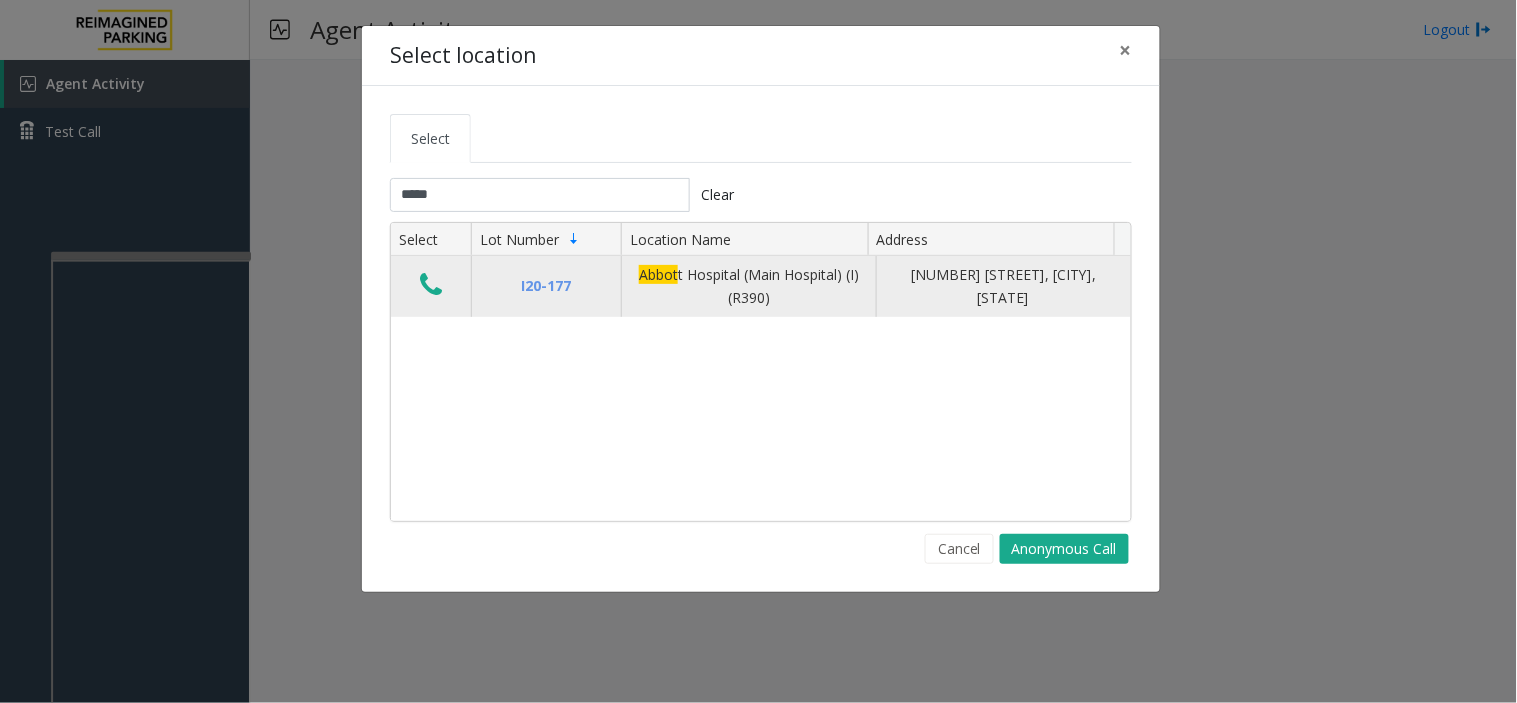 click 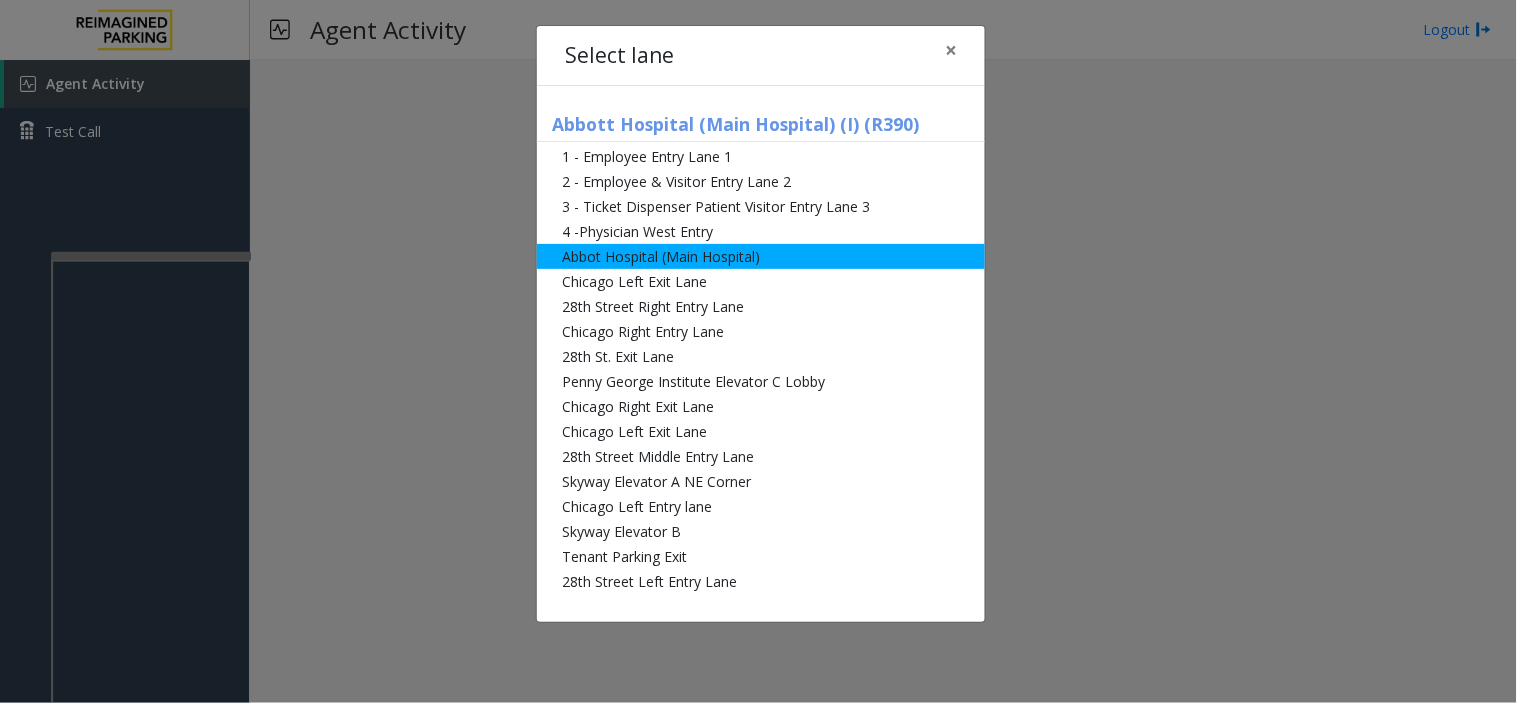 click on "Abbot Hospital (Main Hospital)" 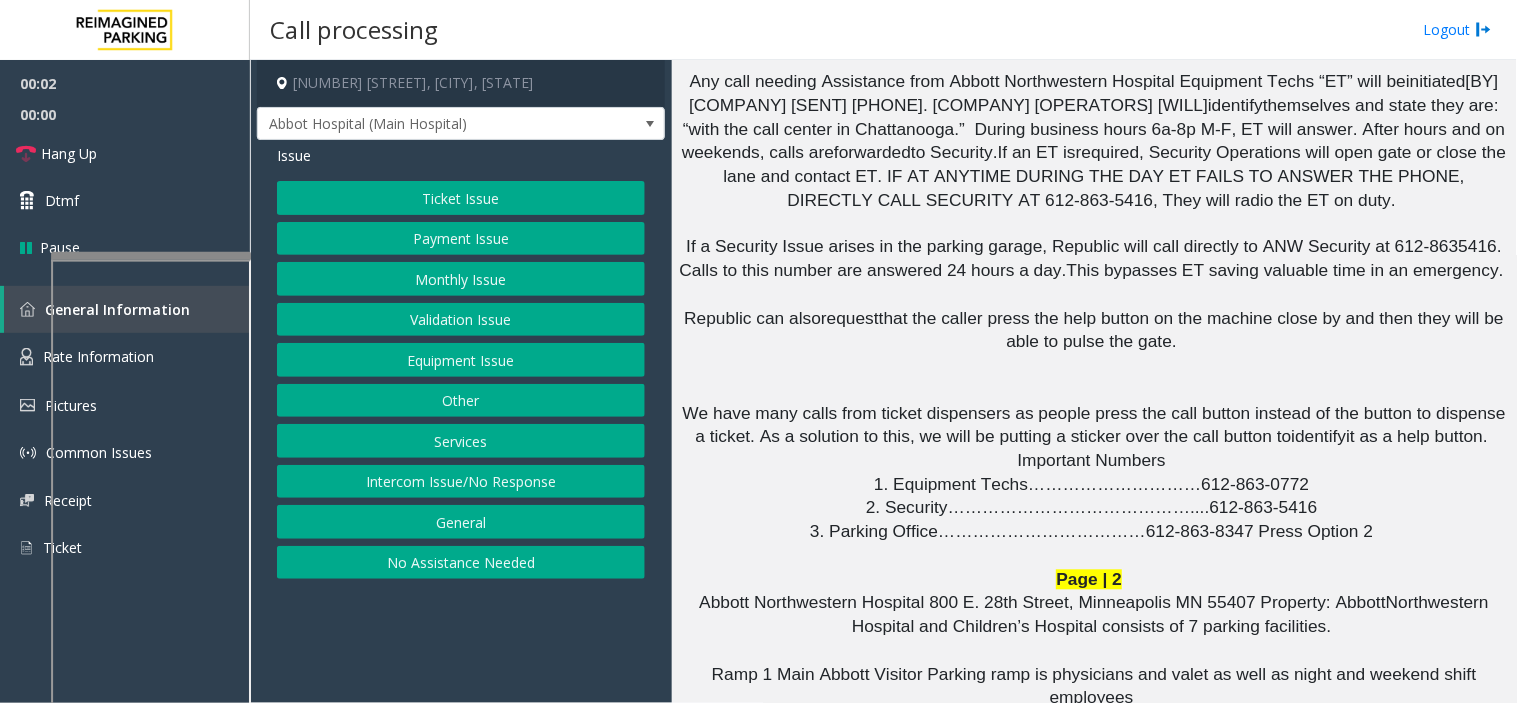 scroll, scrollTop: 2777, scrollLeft: 0, axis: vertical 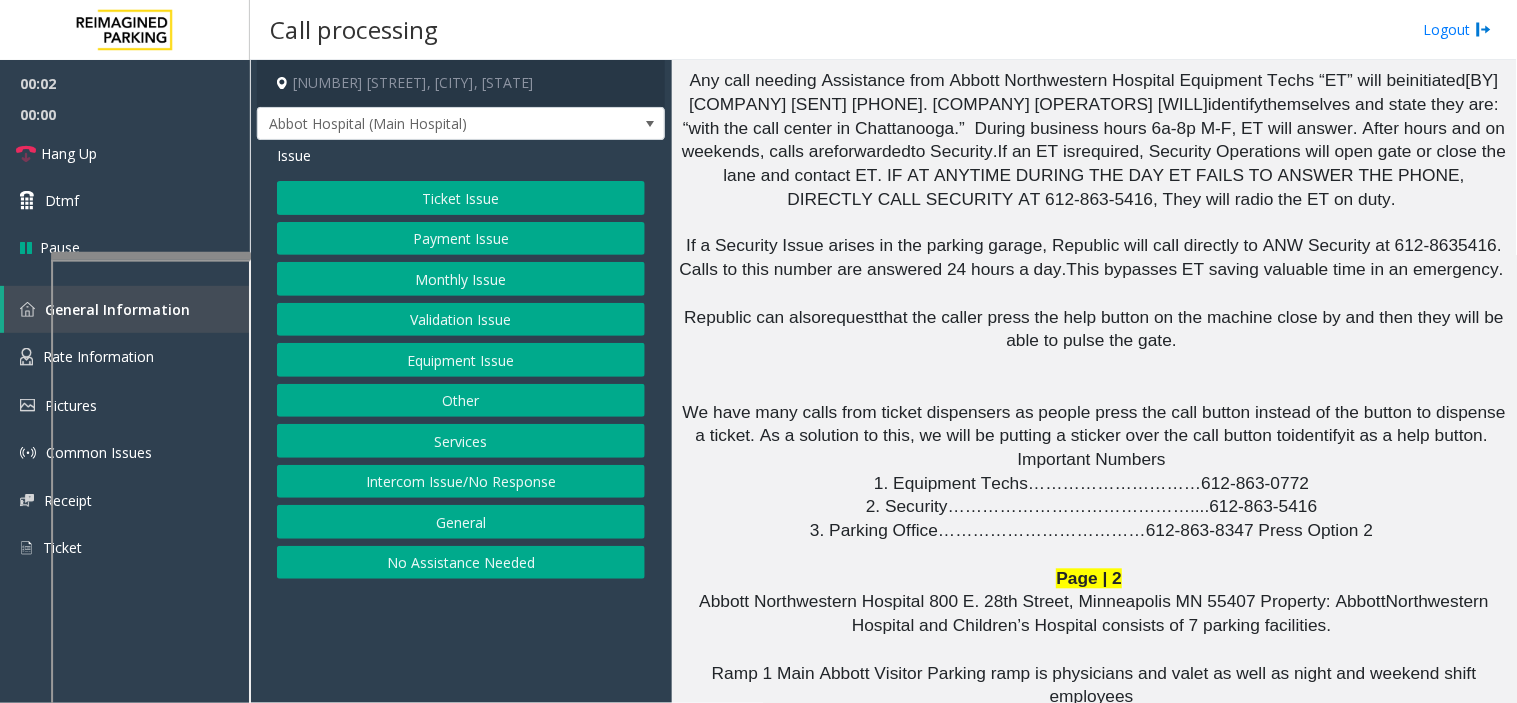 click on "Ticket Issue   Payment Issue   Monthly Issue   Validation Issue   Equipment Issue   Other   Services   Intercom Issue/No Response   General   No Assistance Needed" 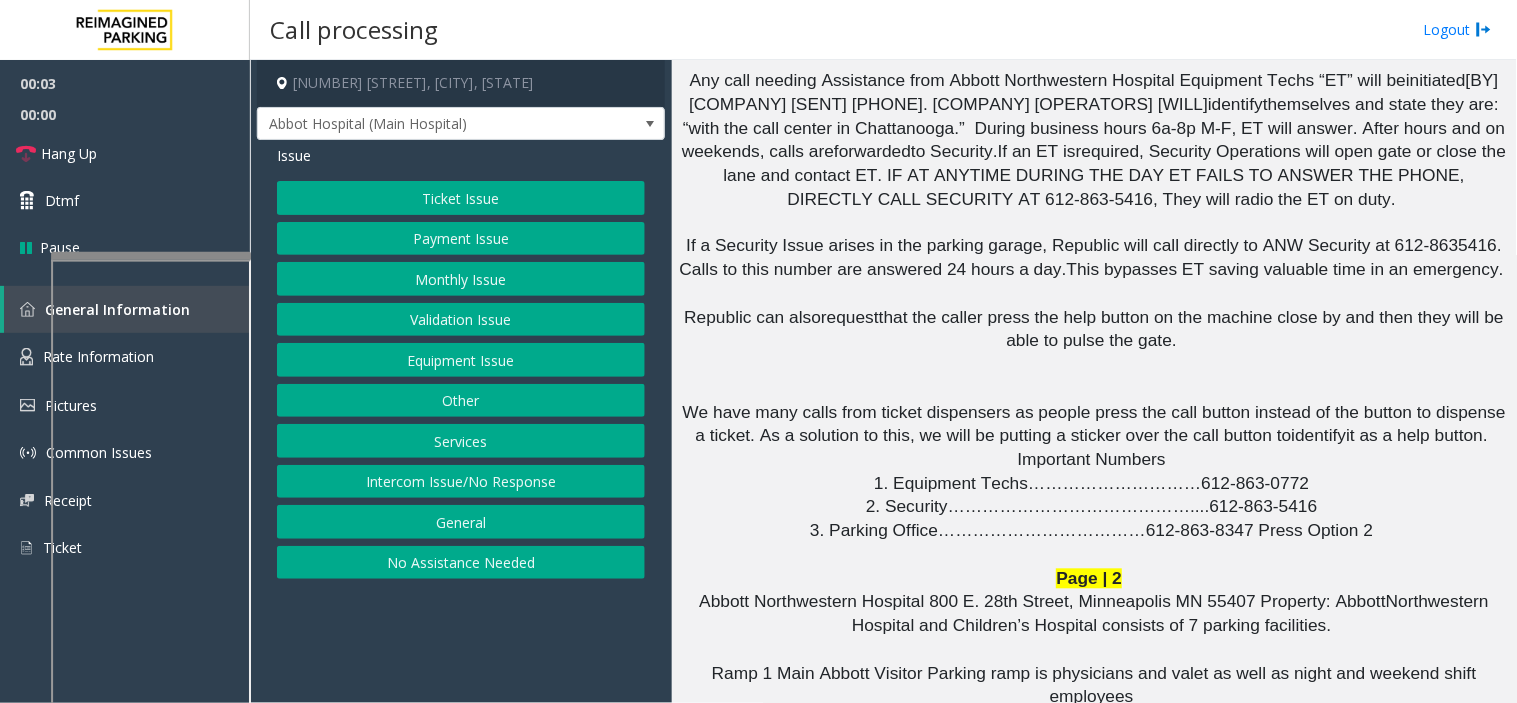 click on "Equipment Issue" 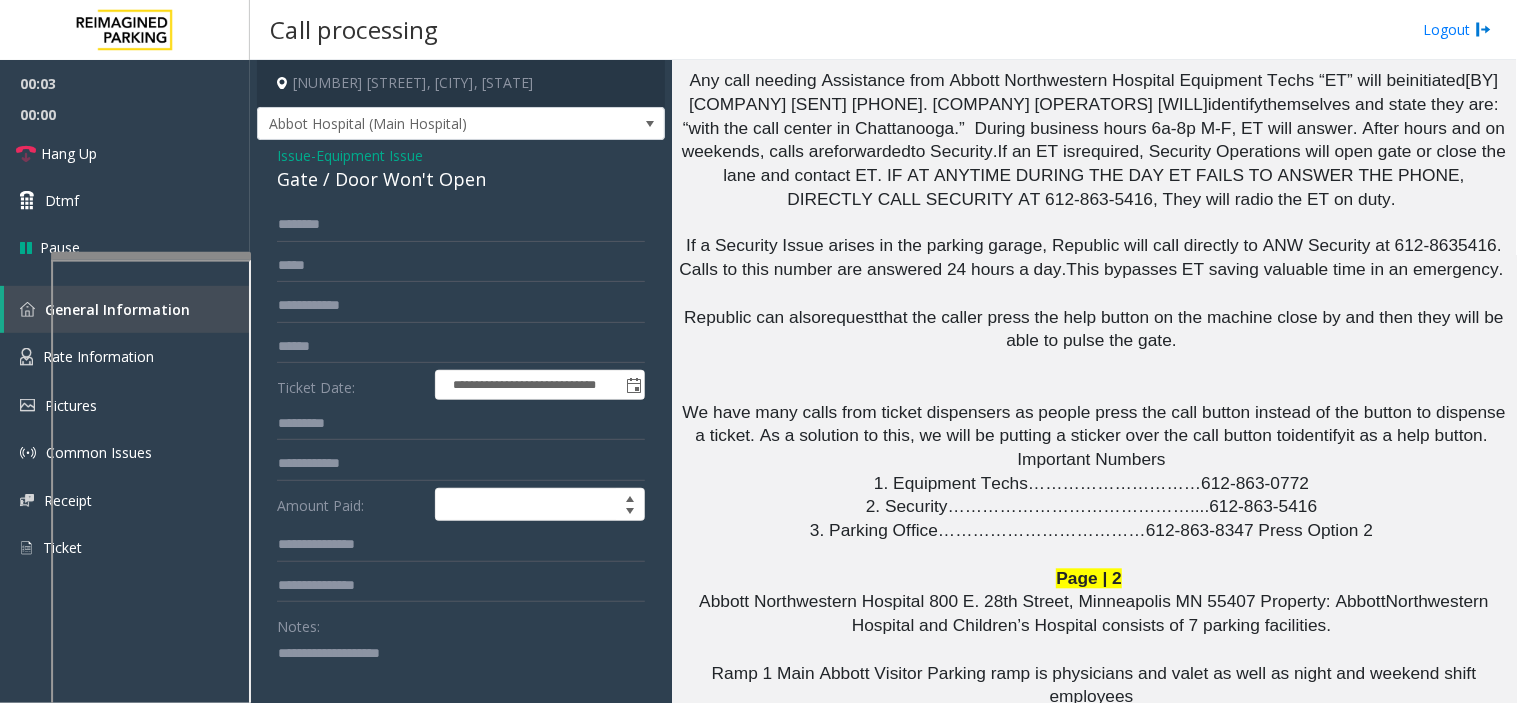 scroll, scrollTop: 333, scrollLeft: 0, axis: vertical 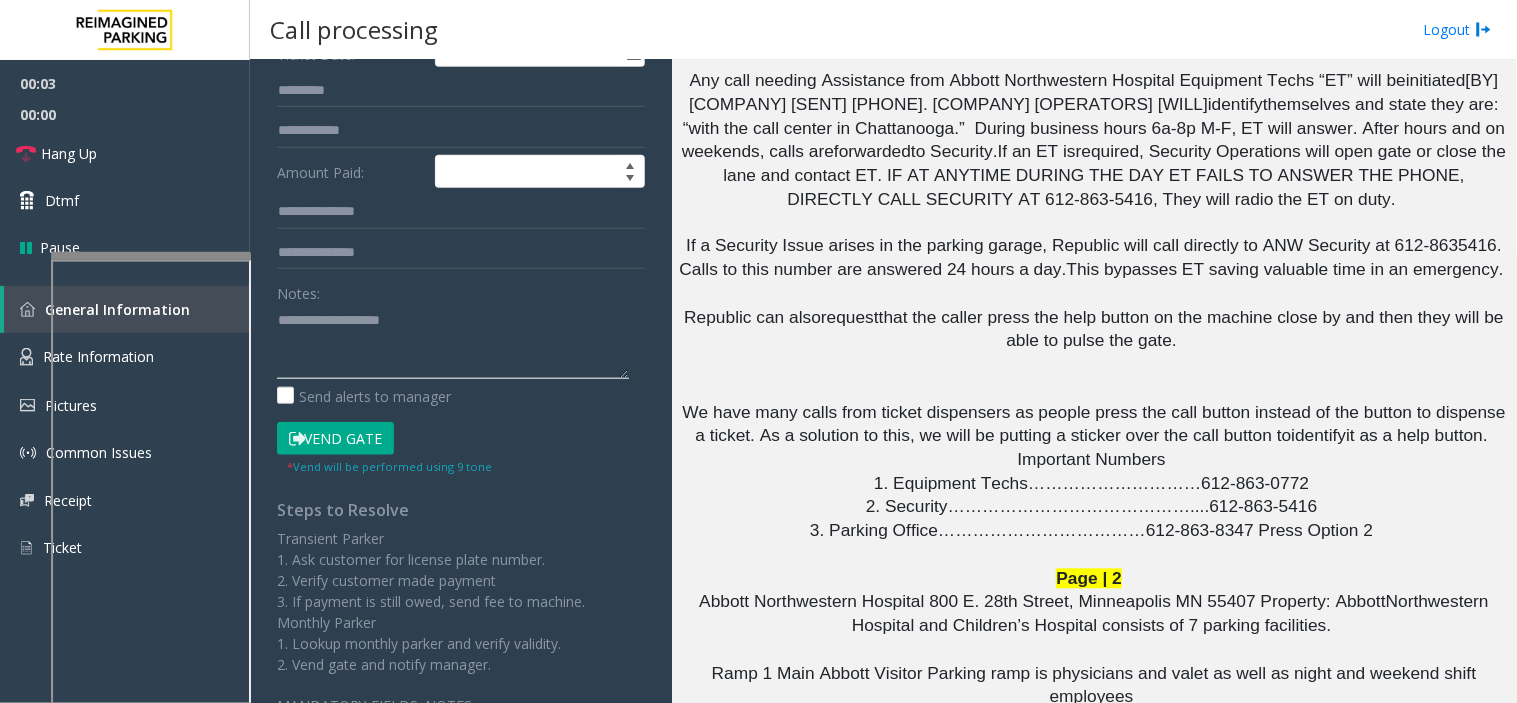 click 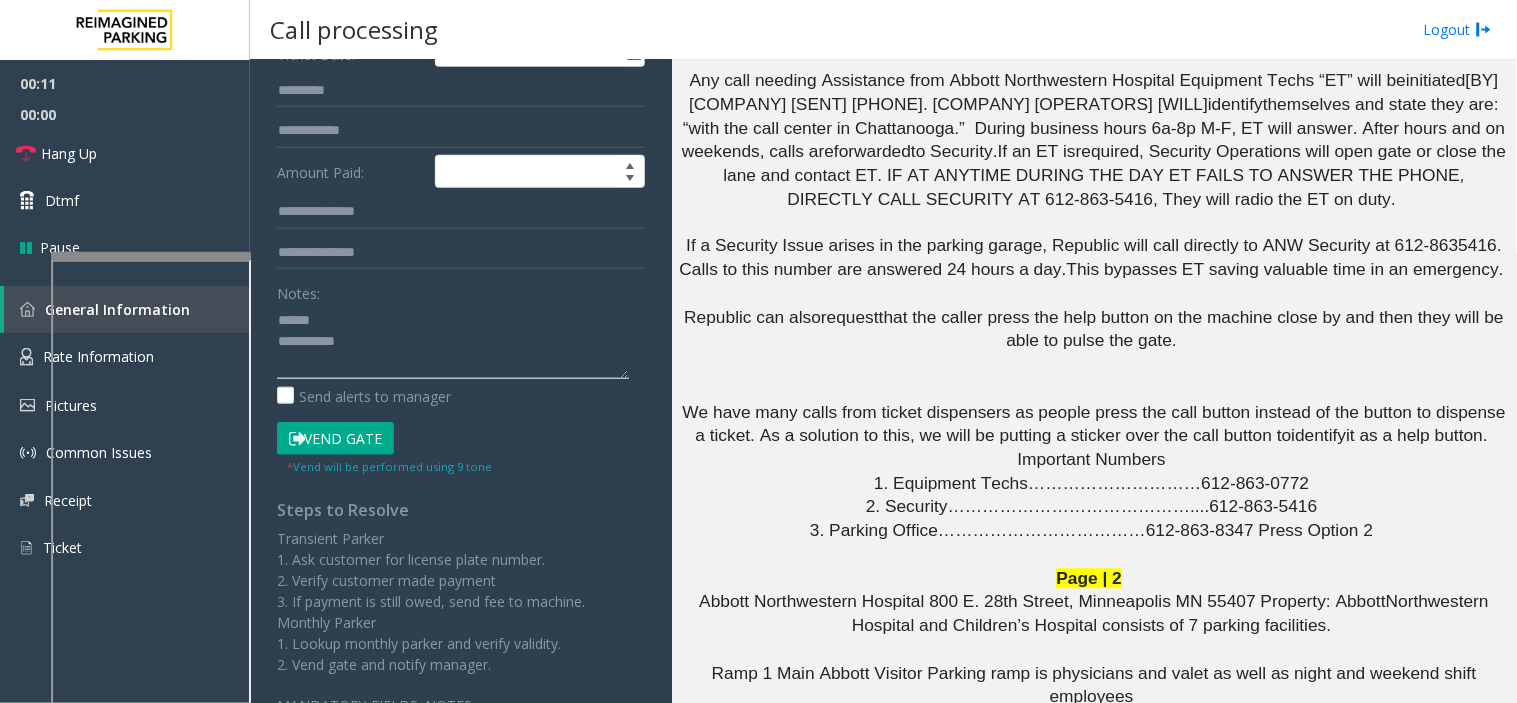 click 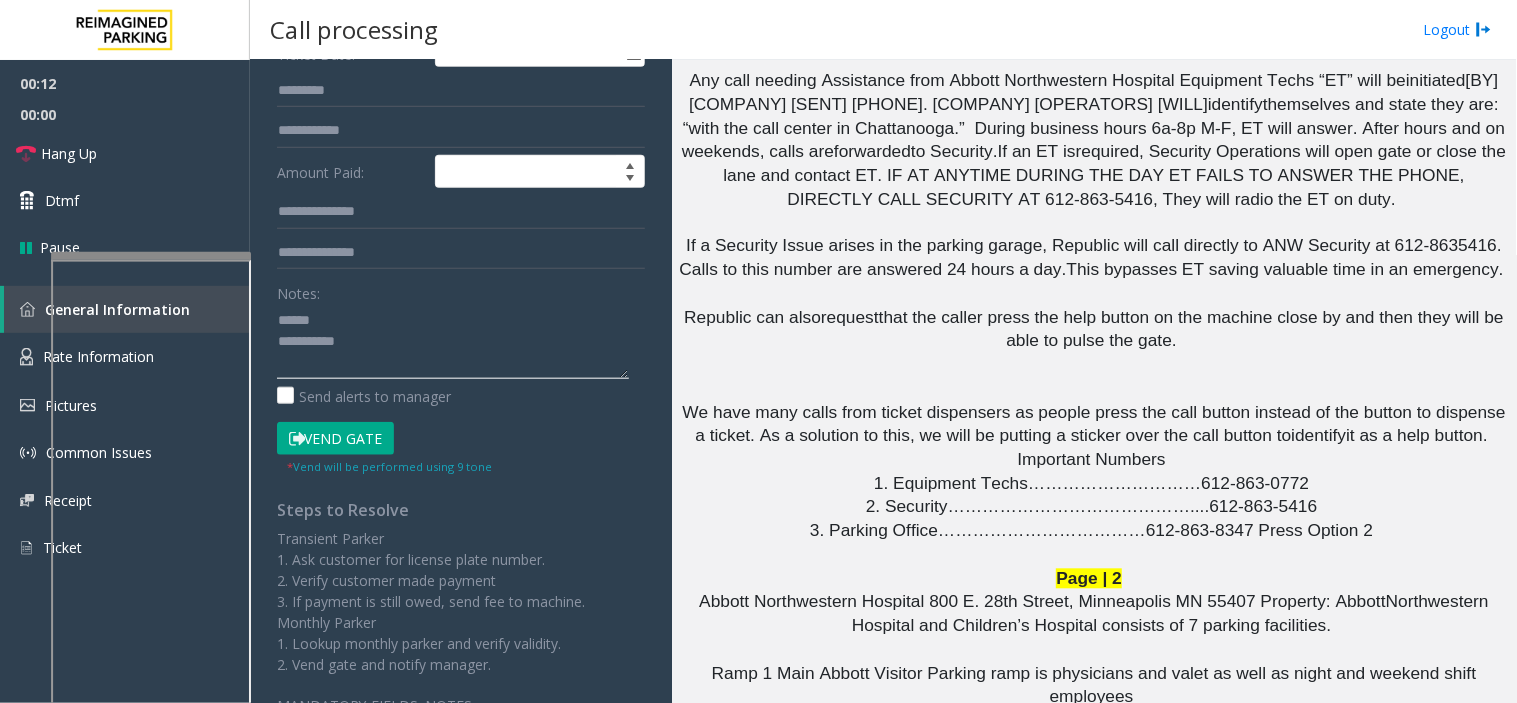 click 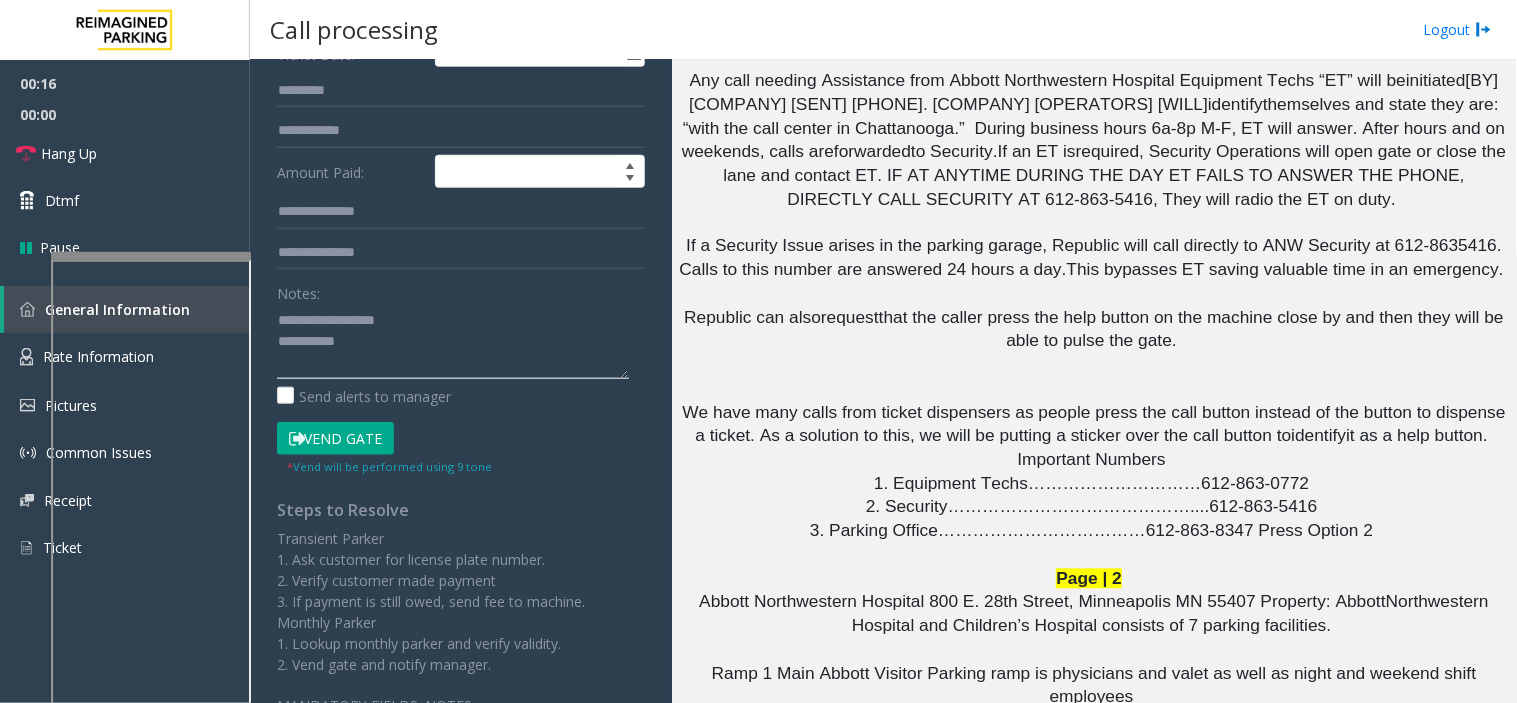 click 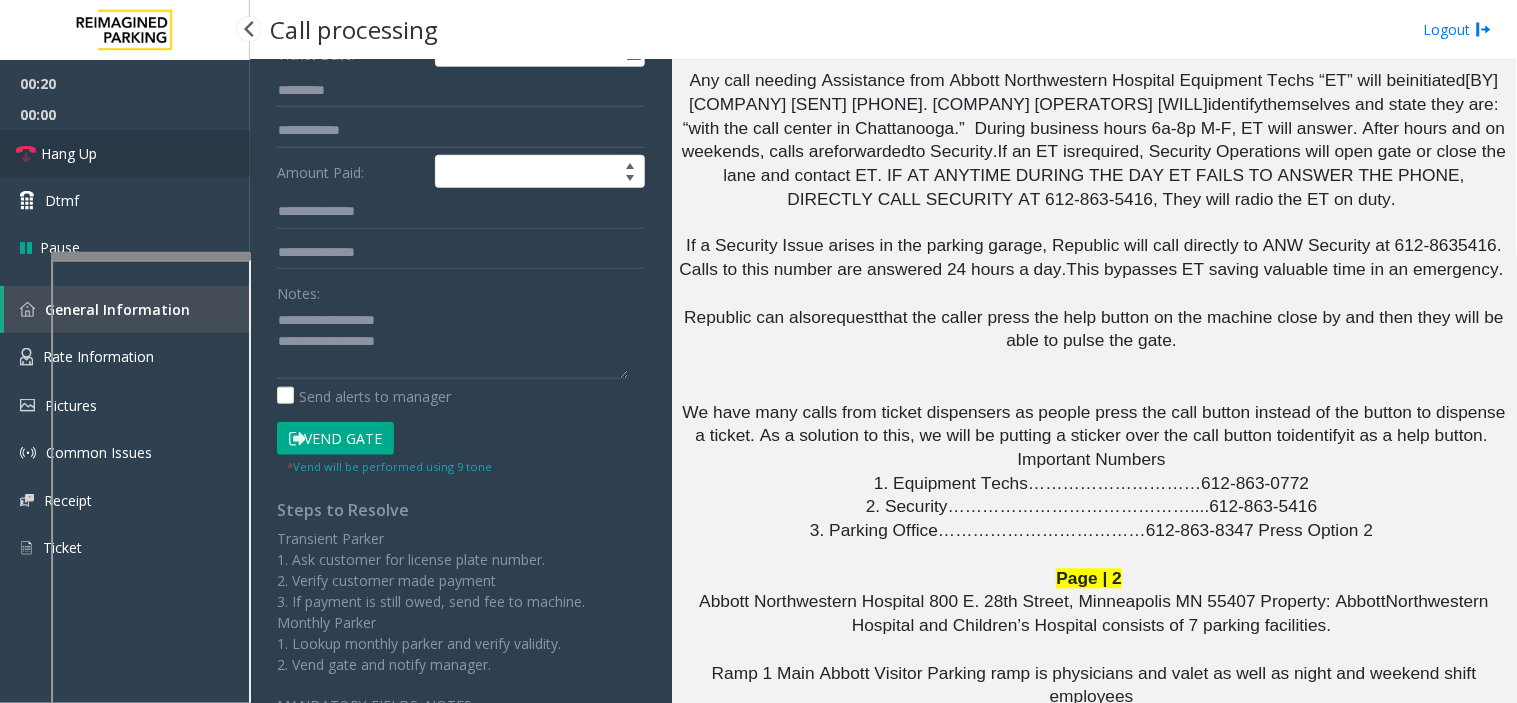 click on "Hang Up" at bounding box center [125, 153] 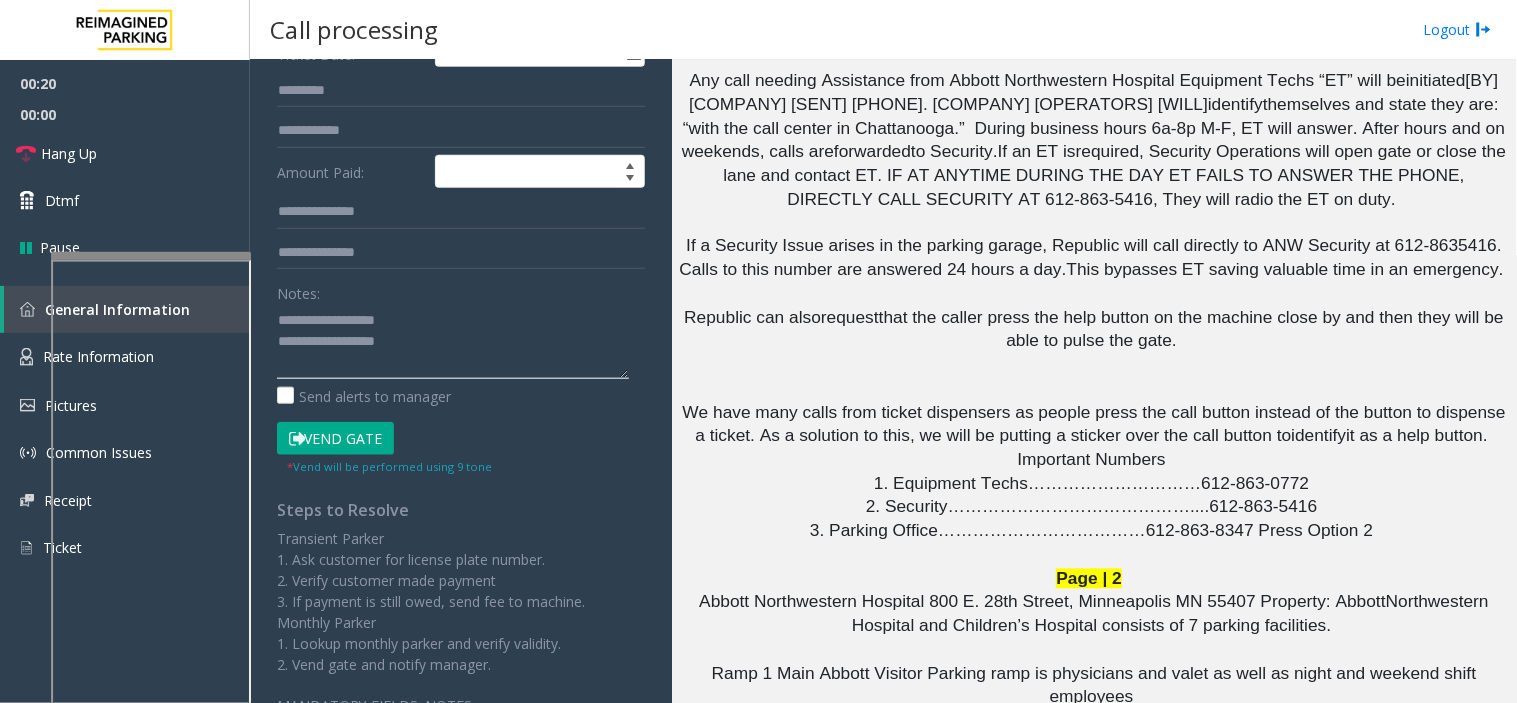 click 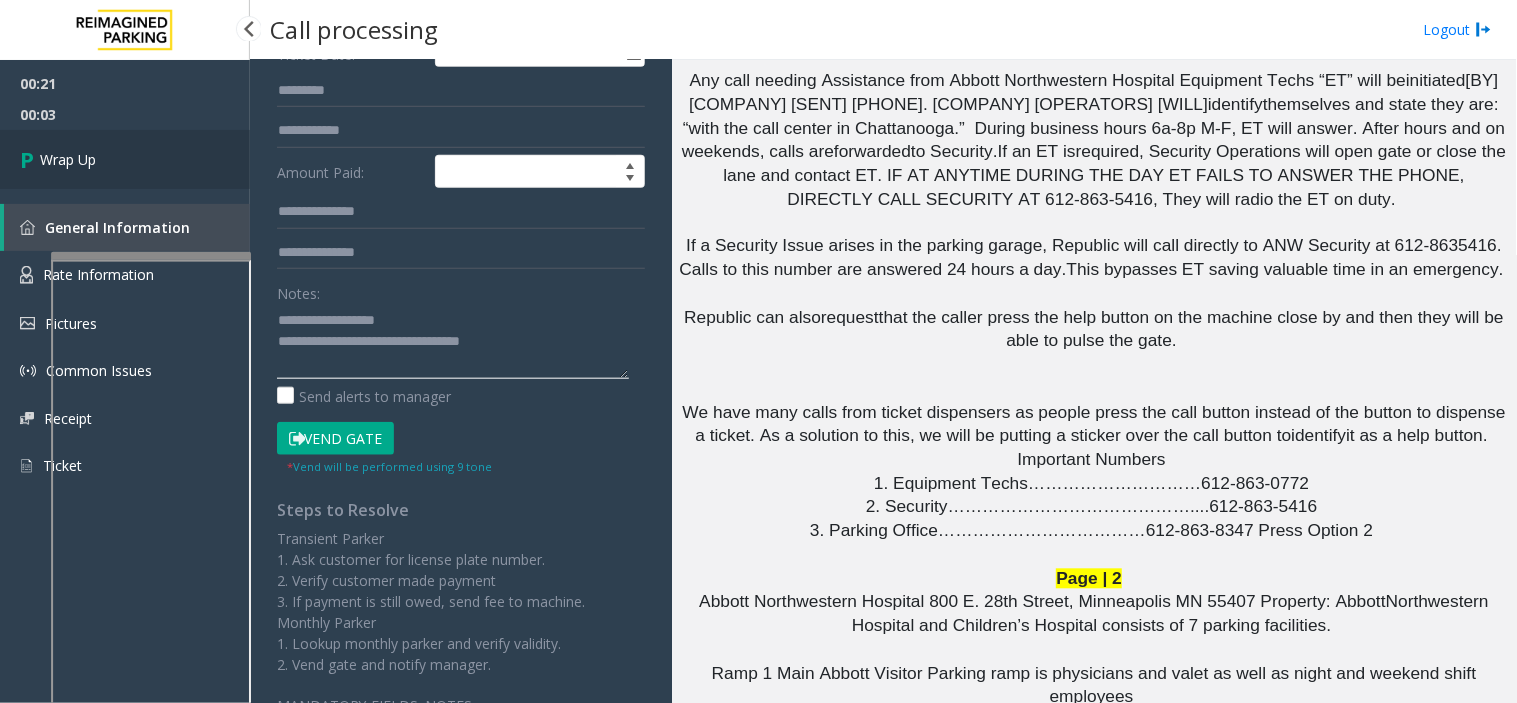 type on "**********" 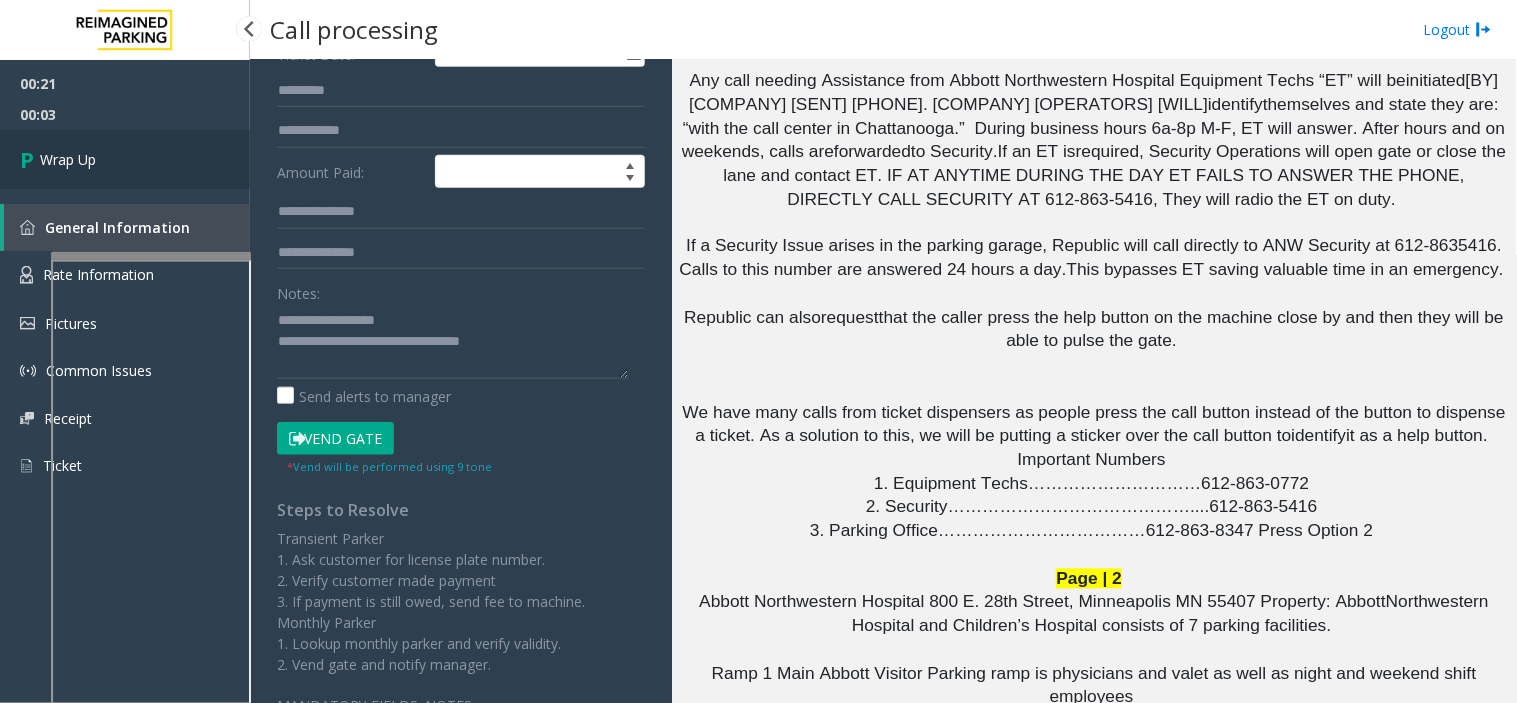 click on "Wrap Up" at bounding box center [125, 159] 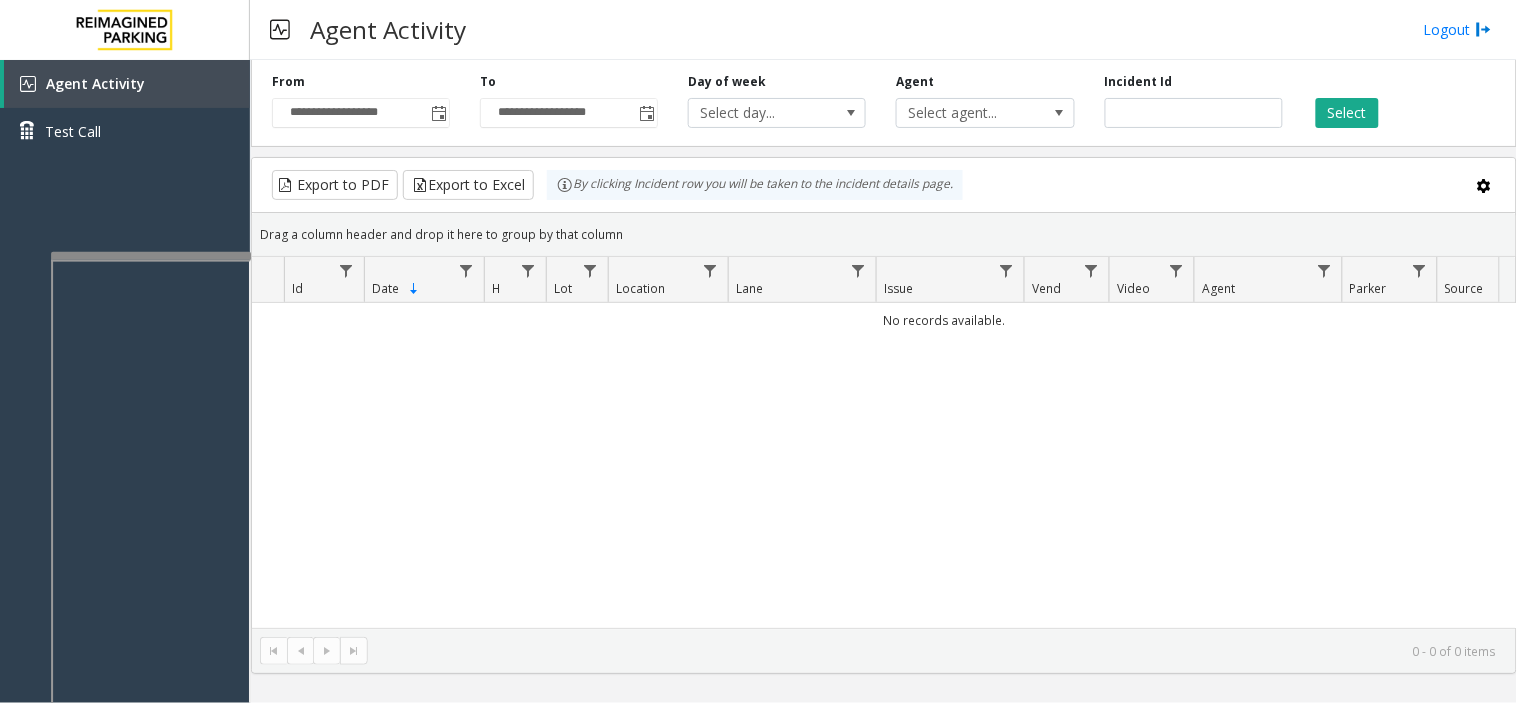 click on "**********" 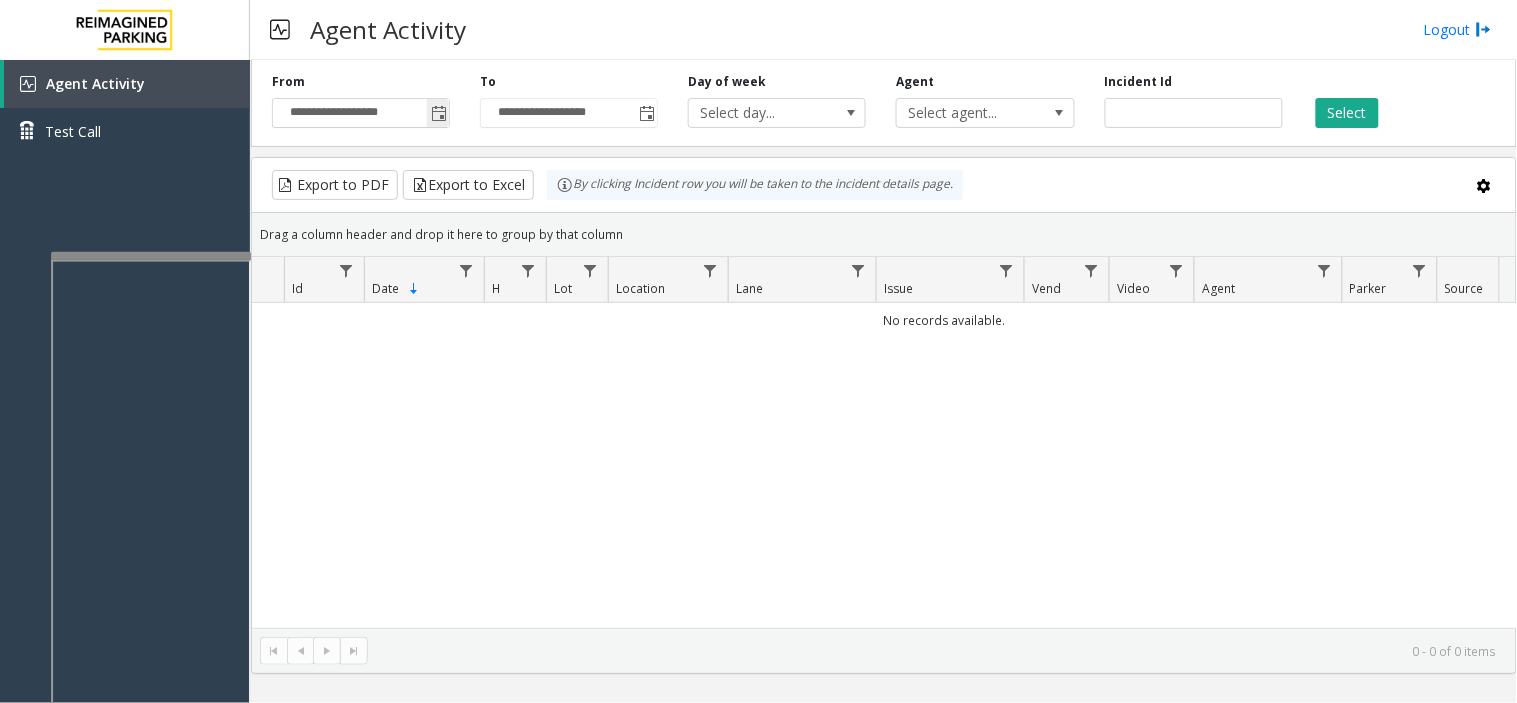 click 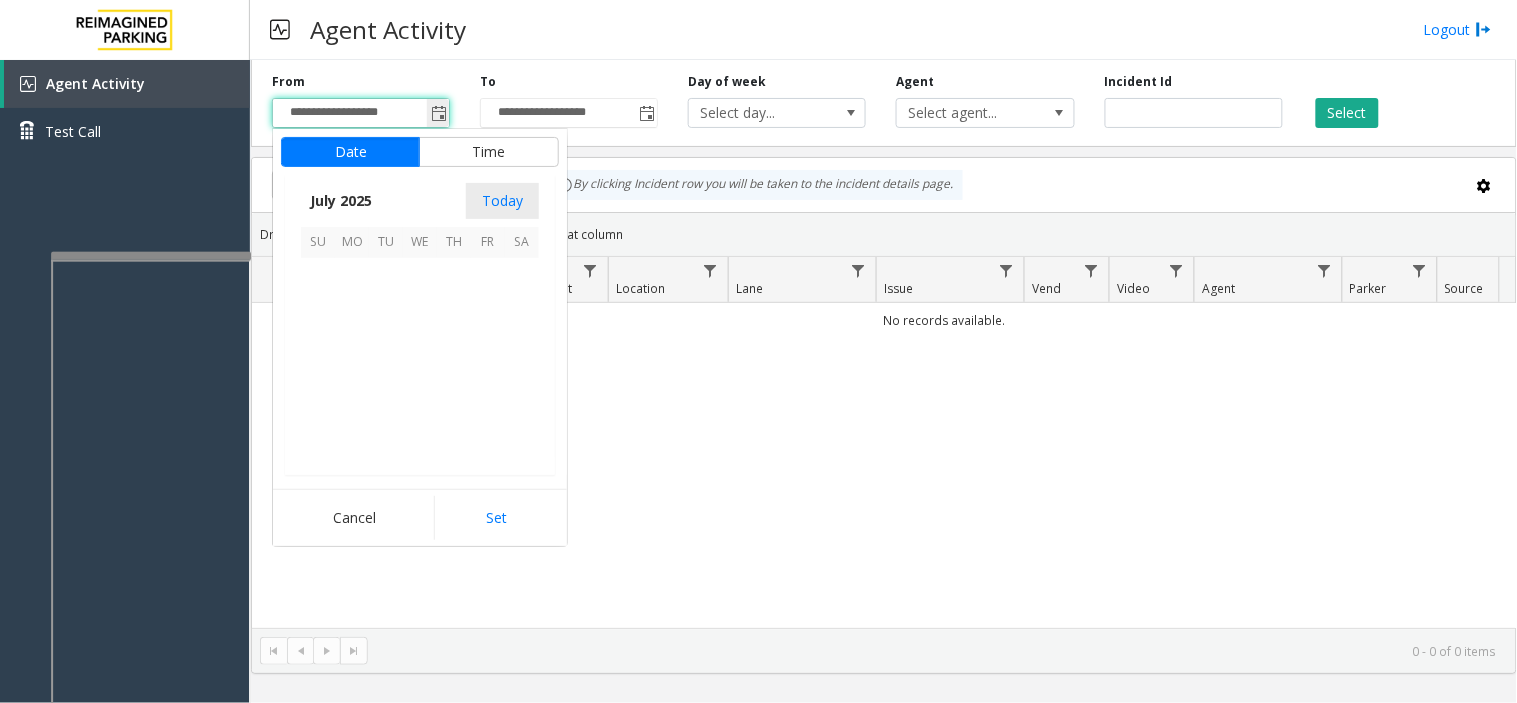 scroll, scrollTop: 358354, scrollLeft: 0, axis: vertical 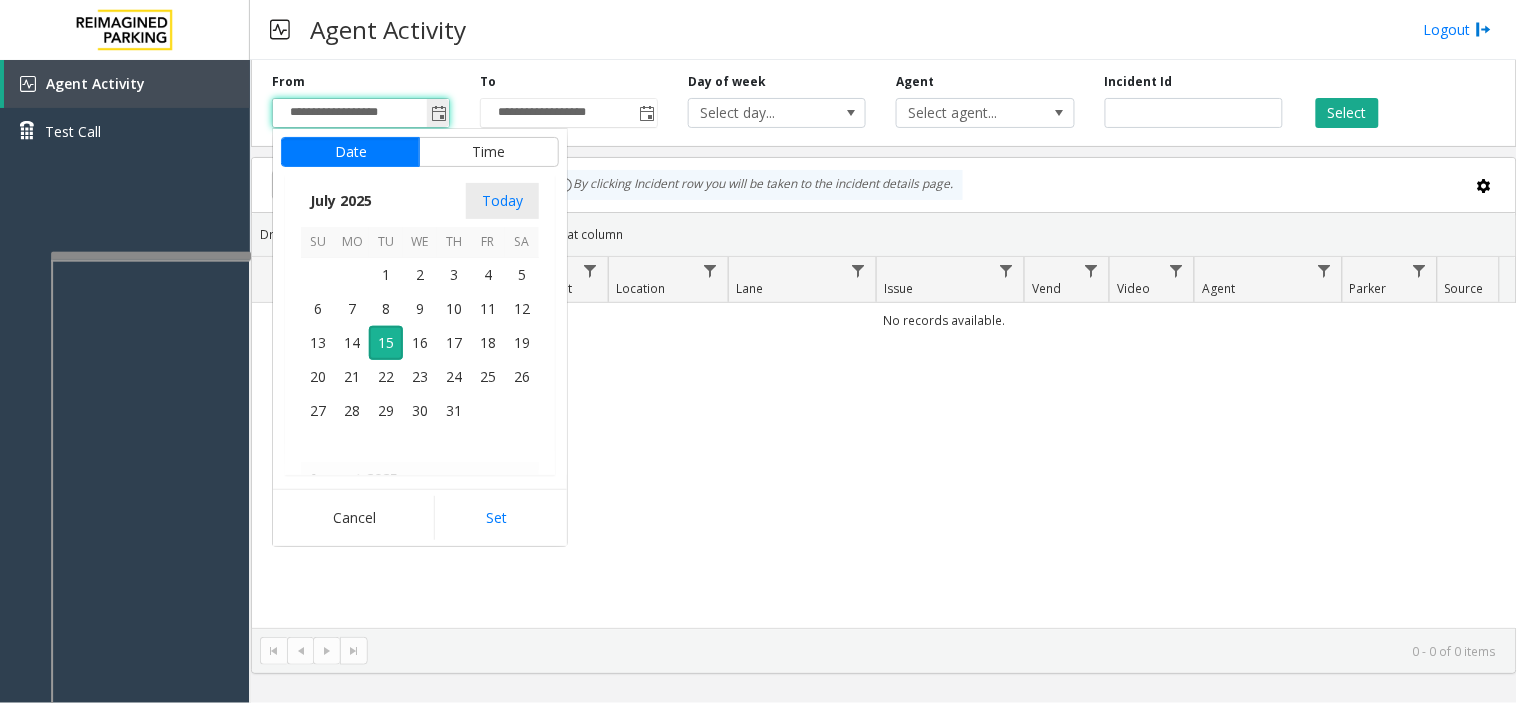 click on "Date   Time" 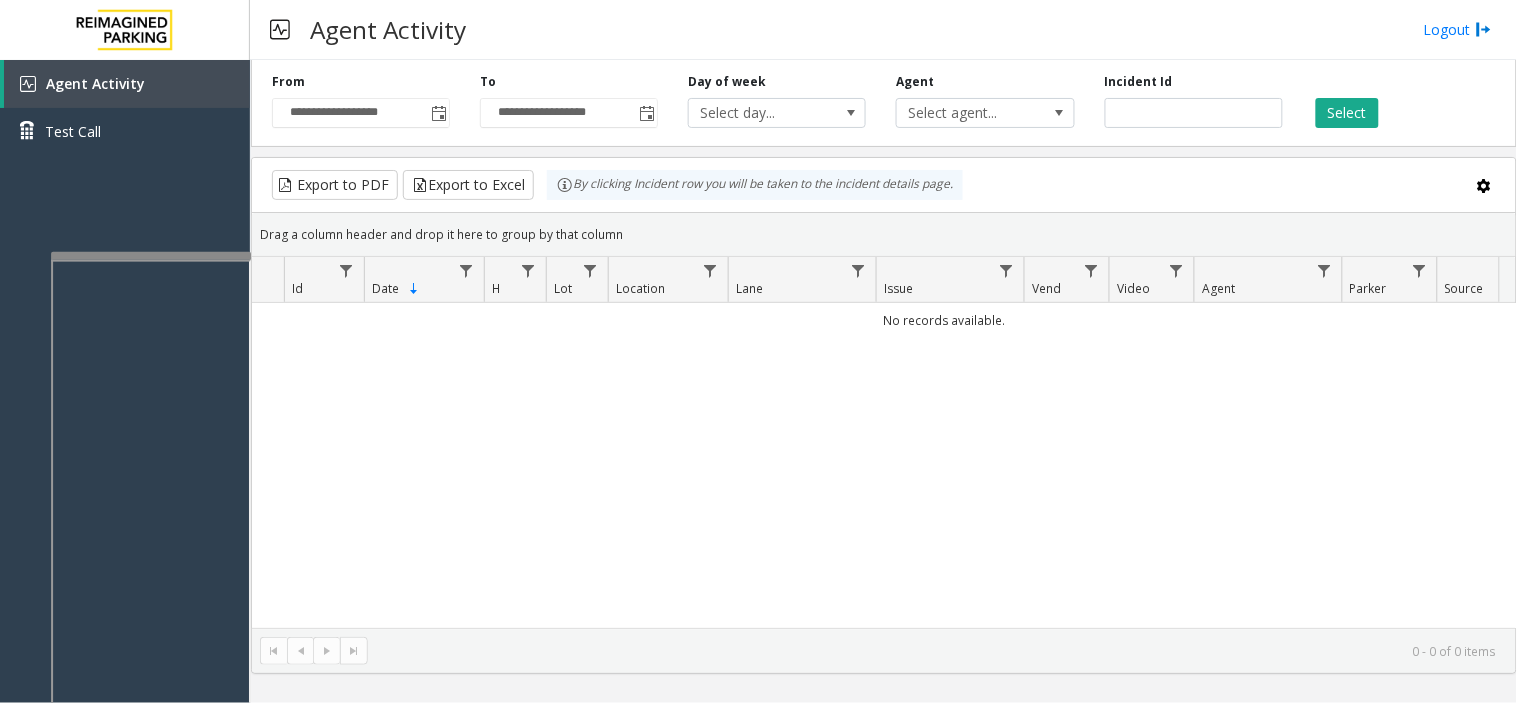 click on "No records available." 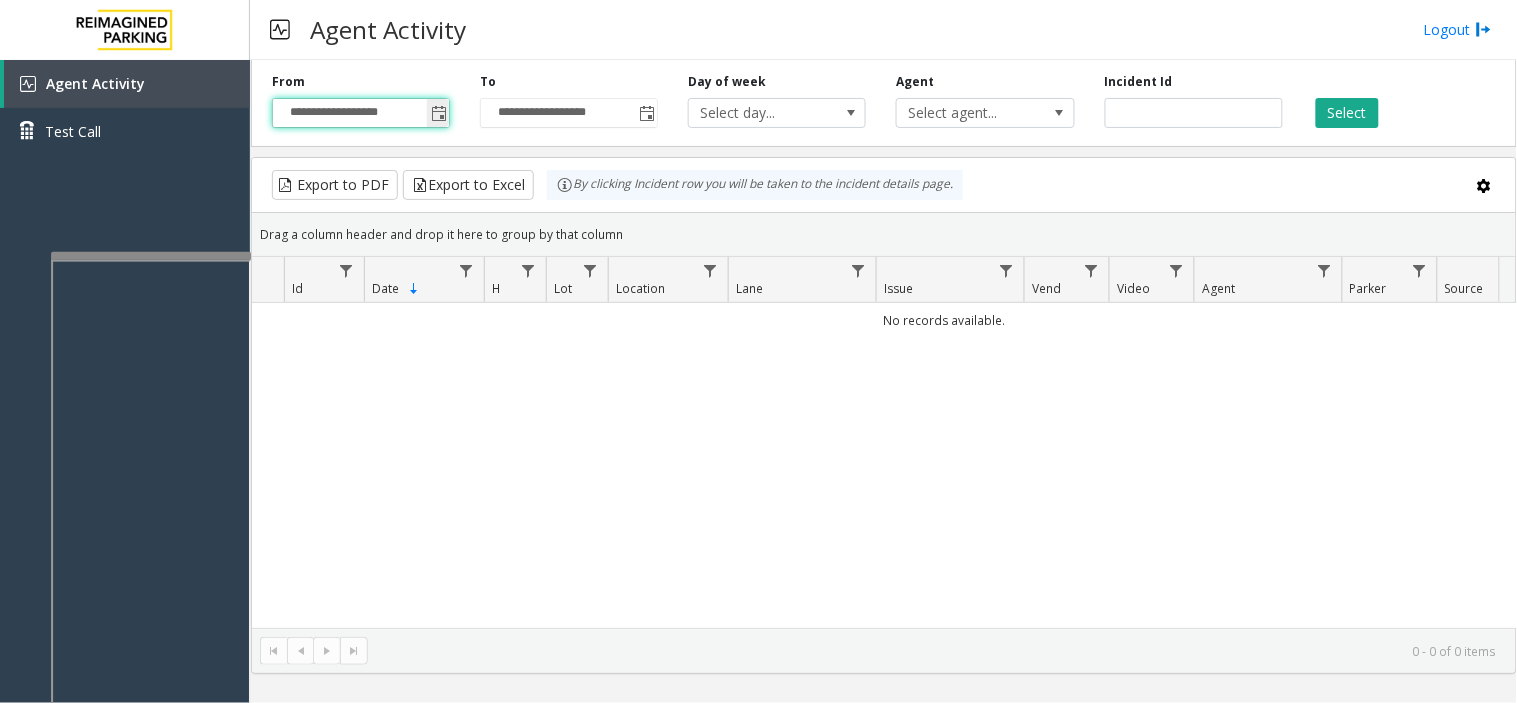 click on "**********" at bounding box center [361, 113] 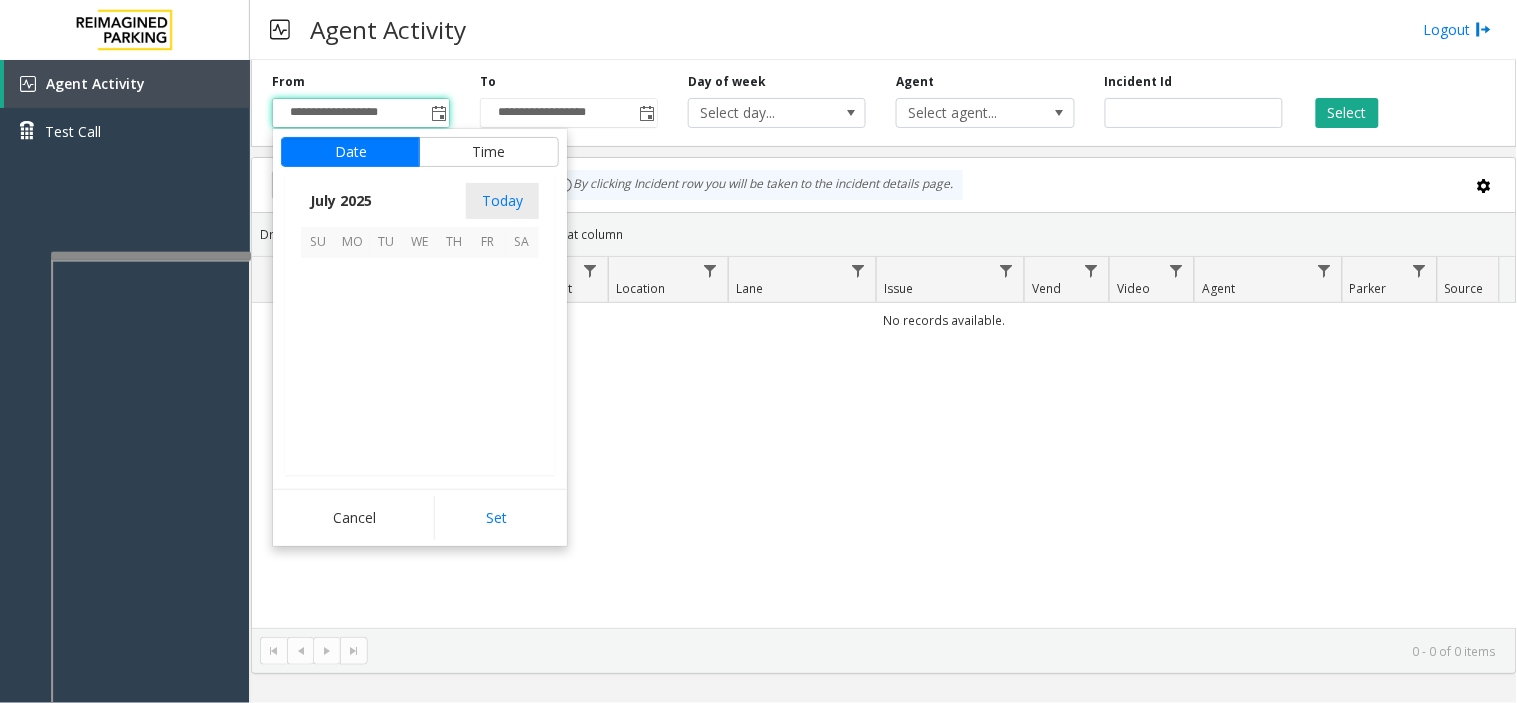 scroll, scrollTop: 358354, scrollLeft: 0, axis: vertical 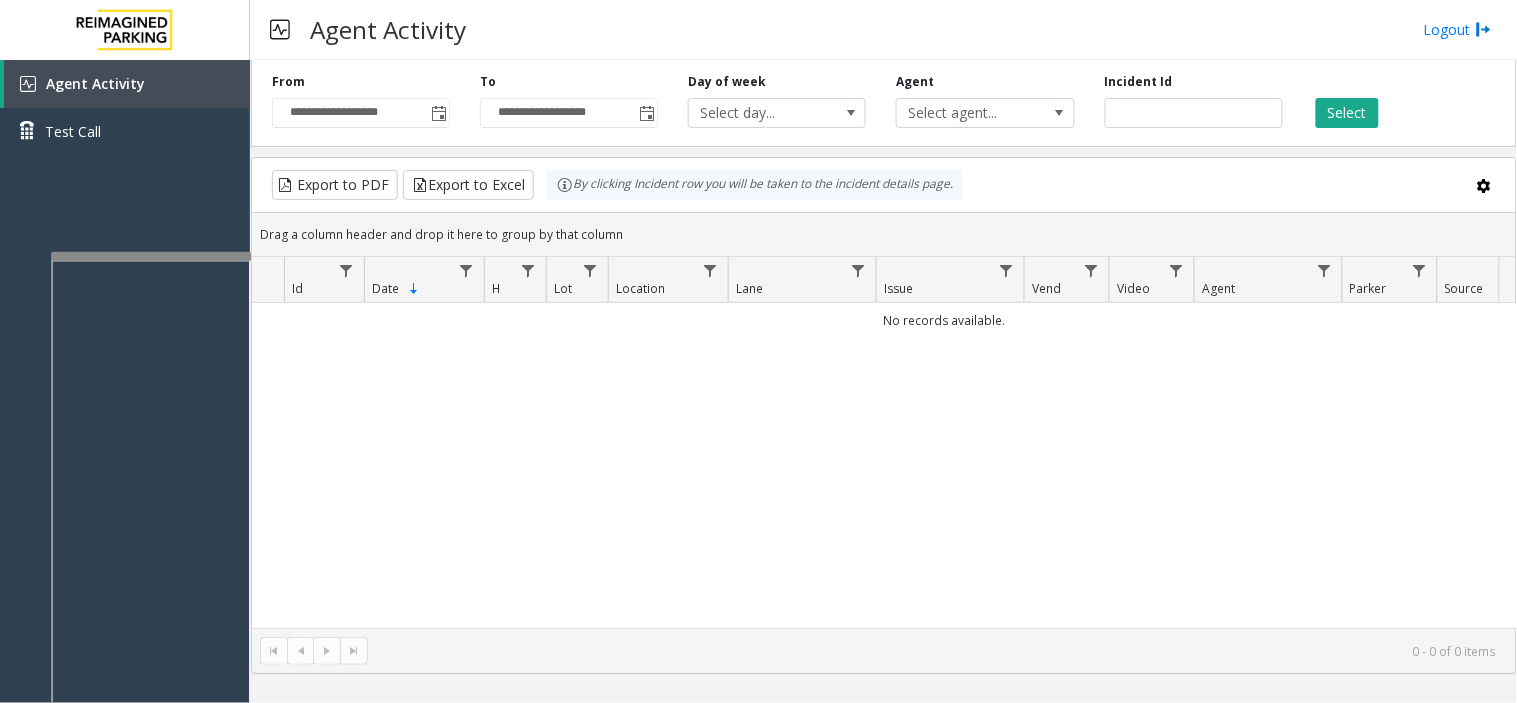 click on "No records available." 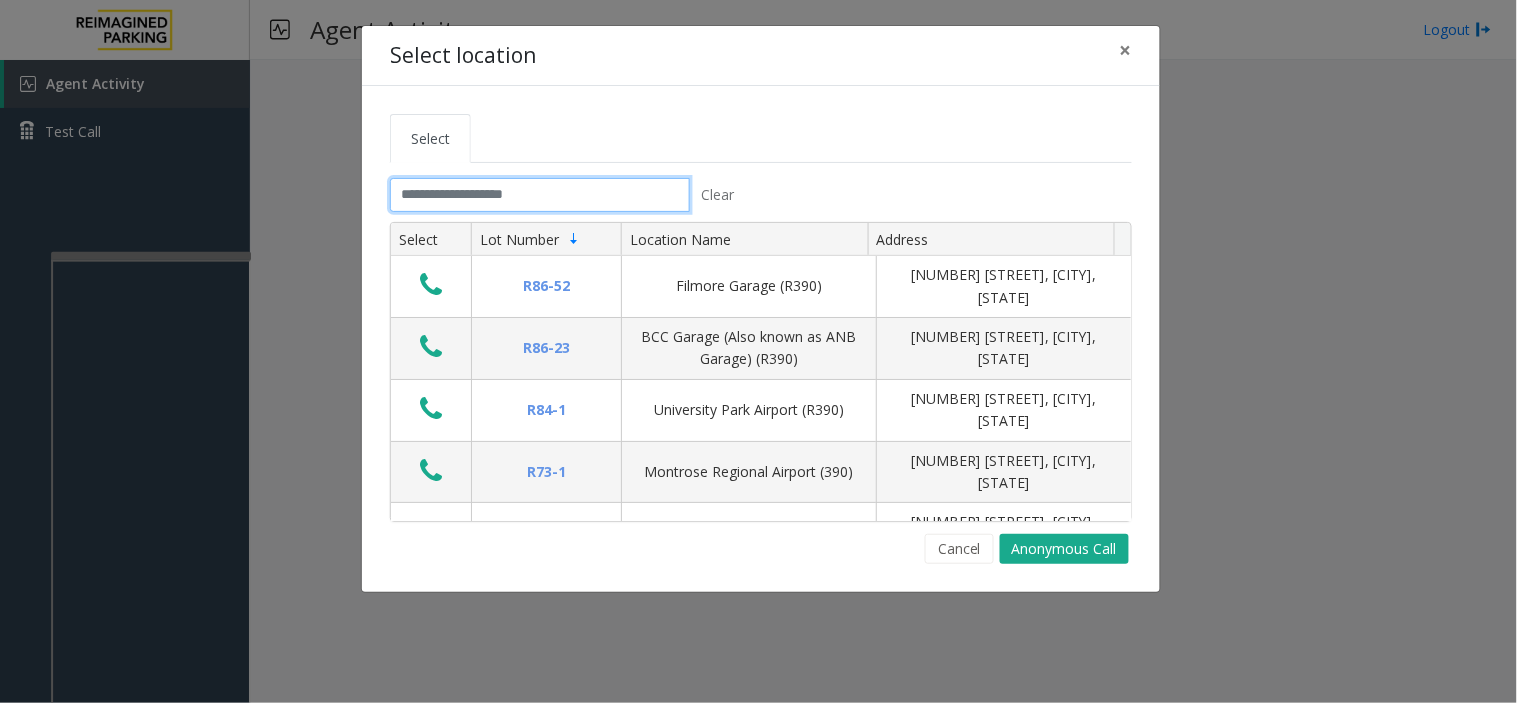 click 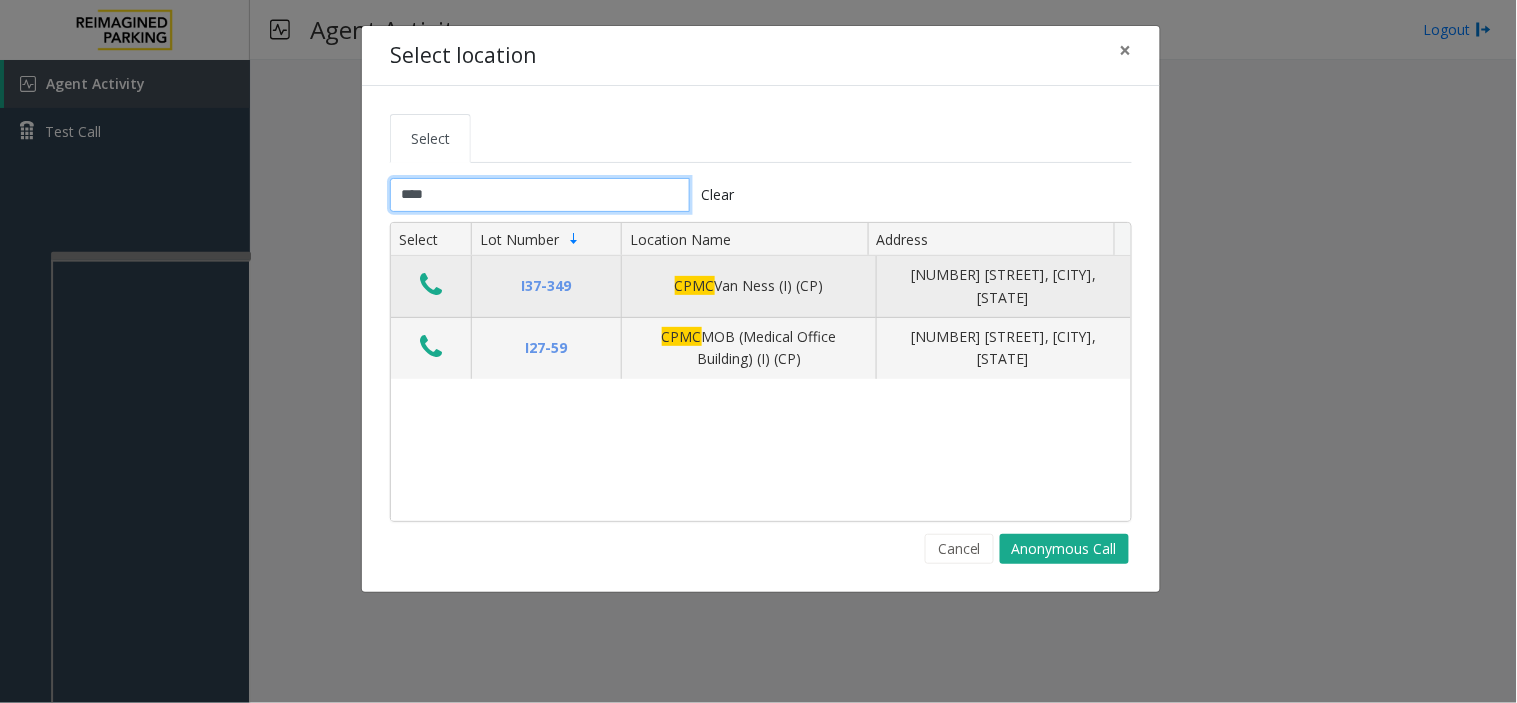 type on "****" 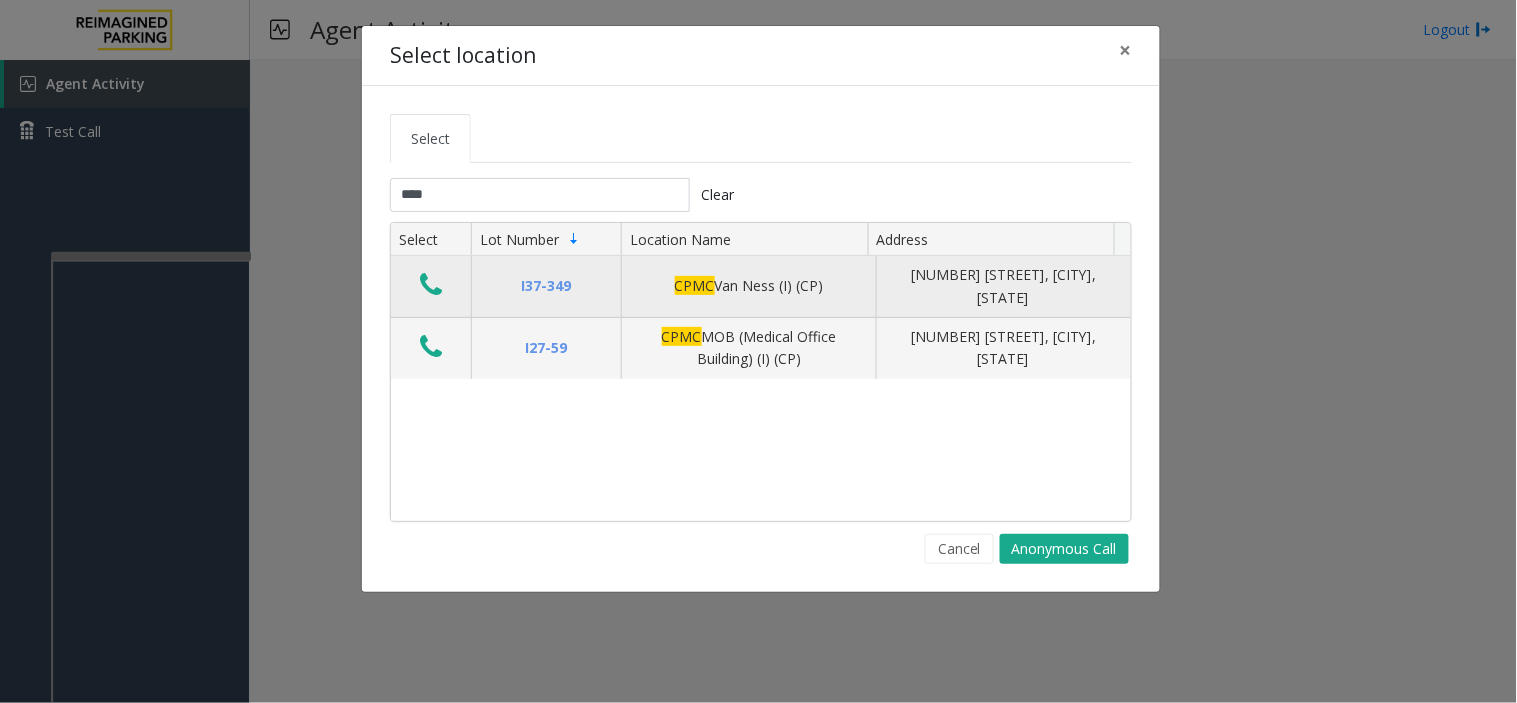 click 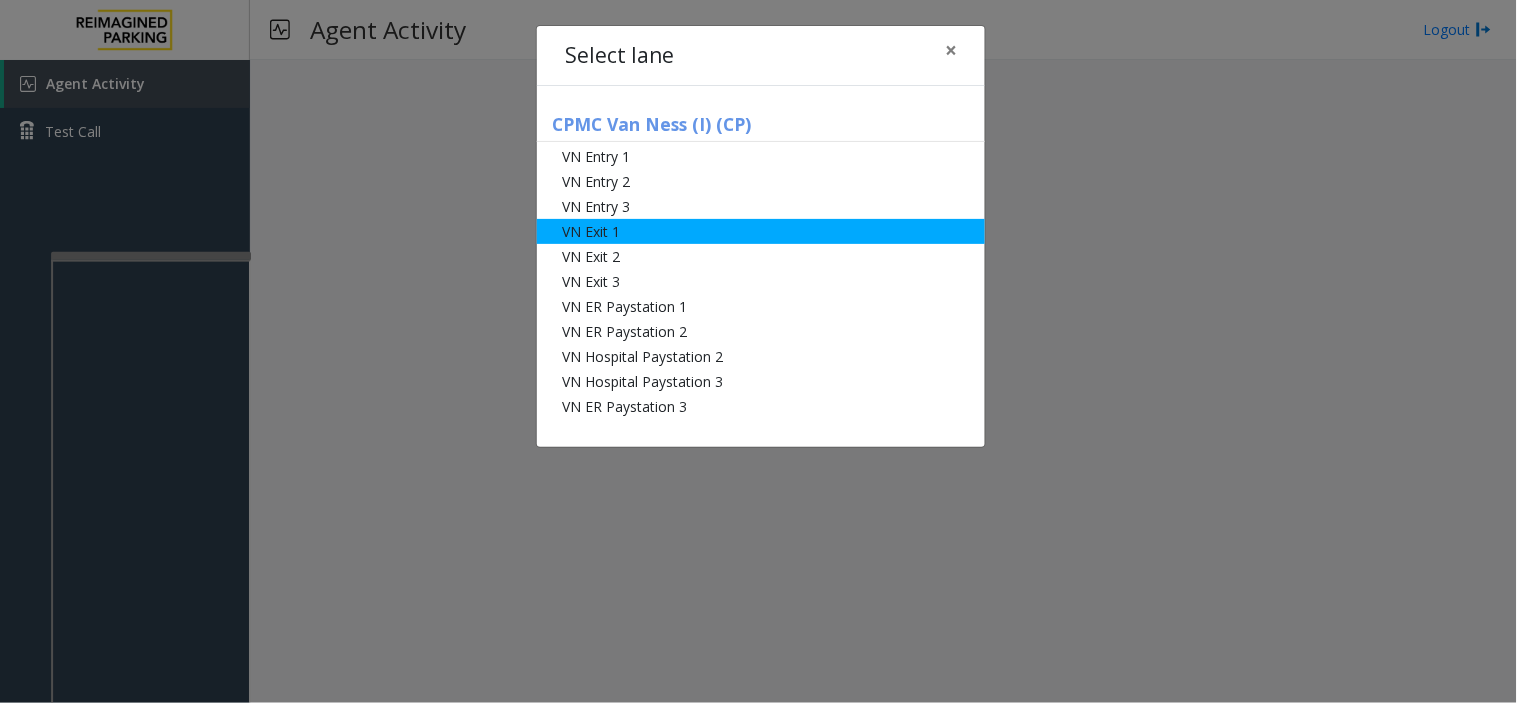 click on "VN Exit 1" 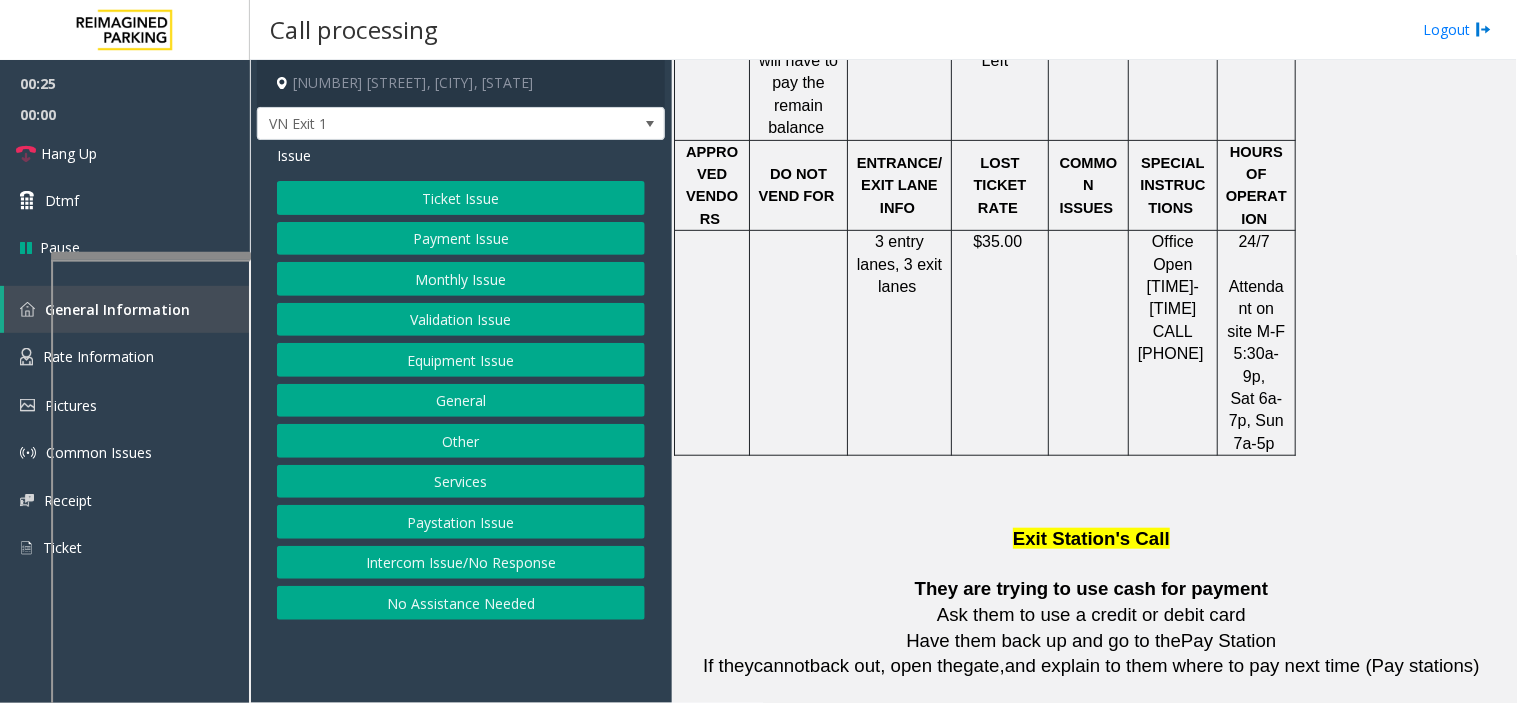 scroll, scrollTop: 1555, scrollLeft: 0, axis: vertical 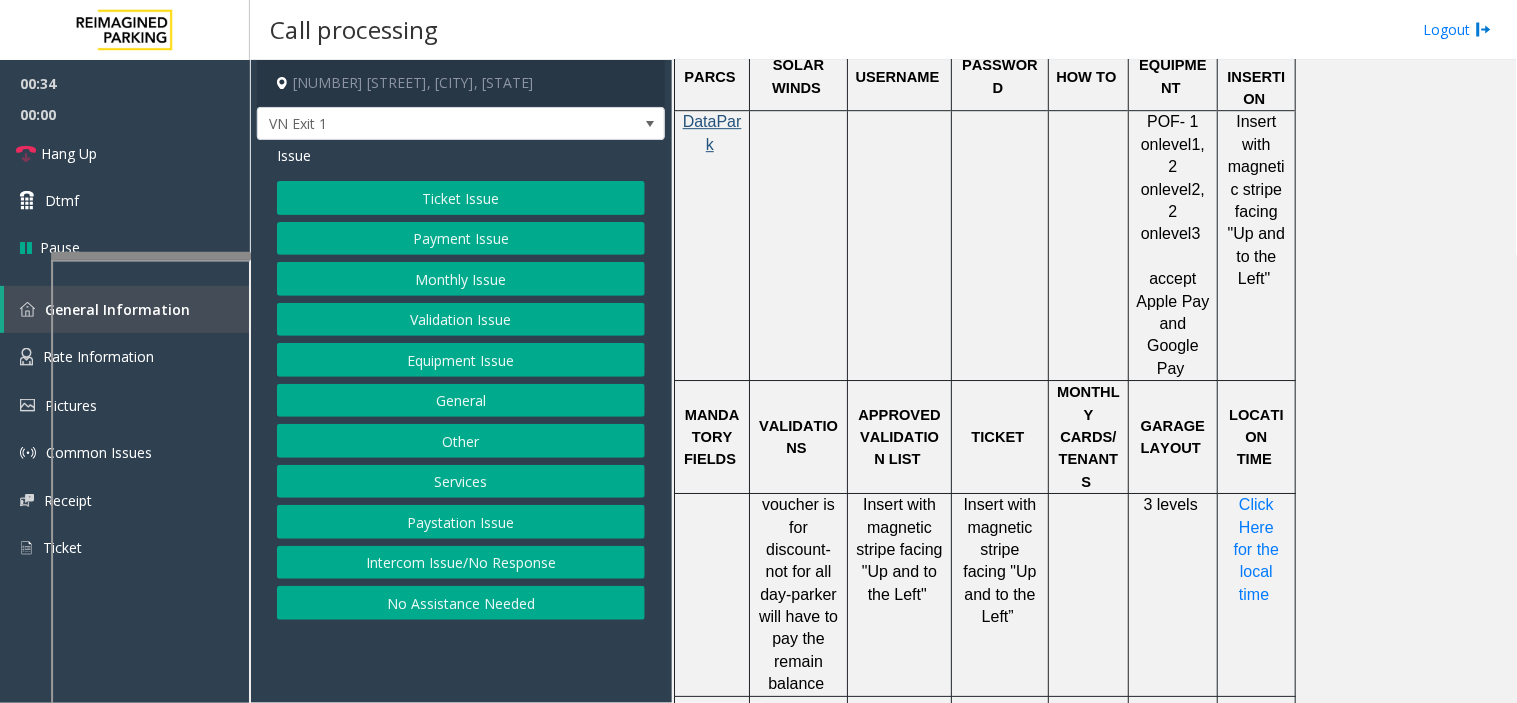 click on "Ticket Issue" 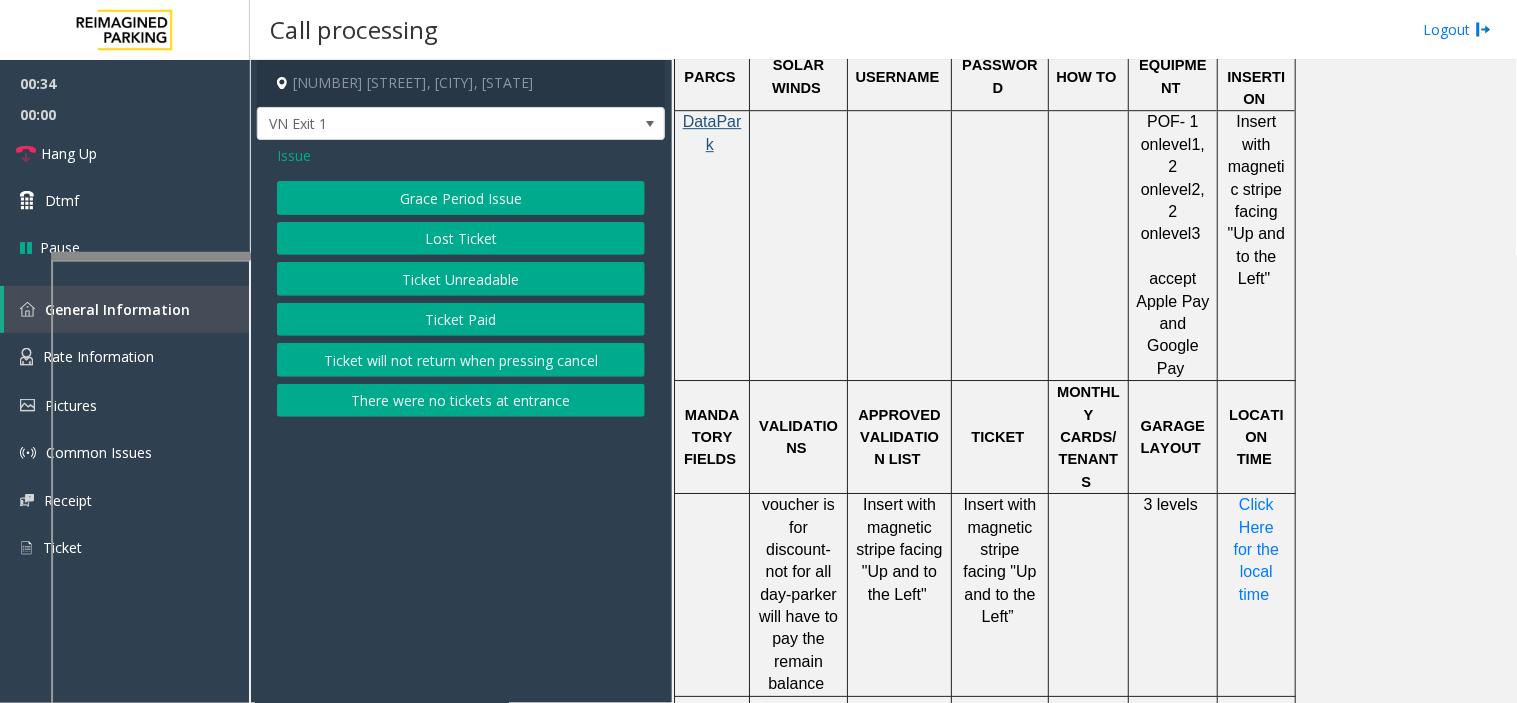 click on "Ticket Unreadable" 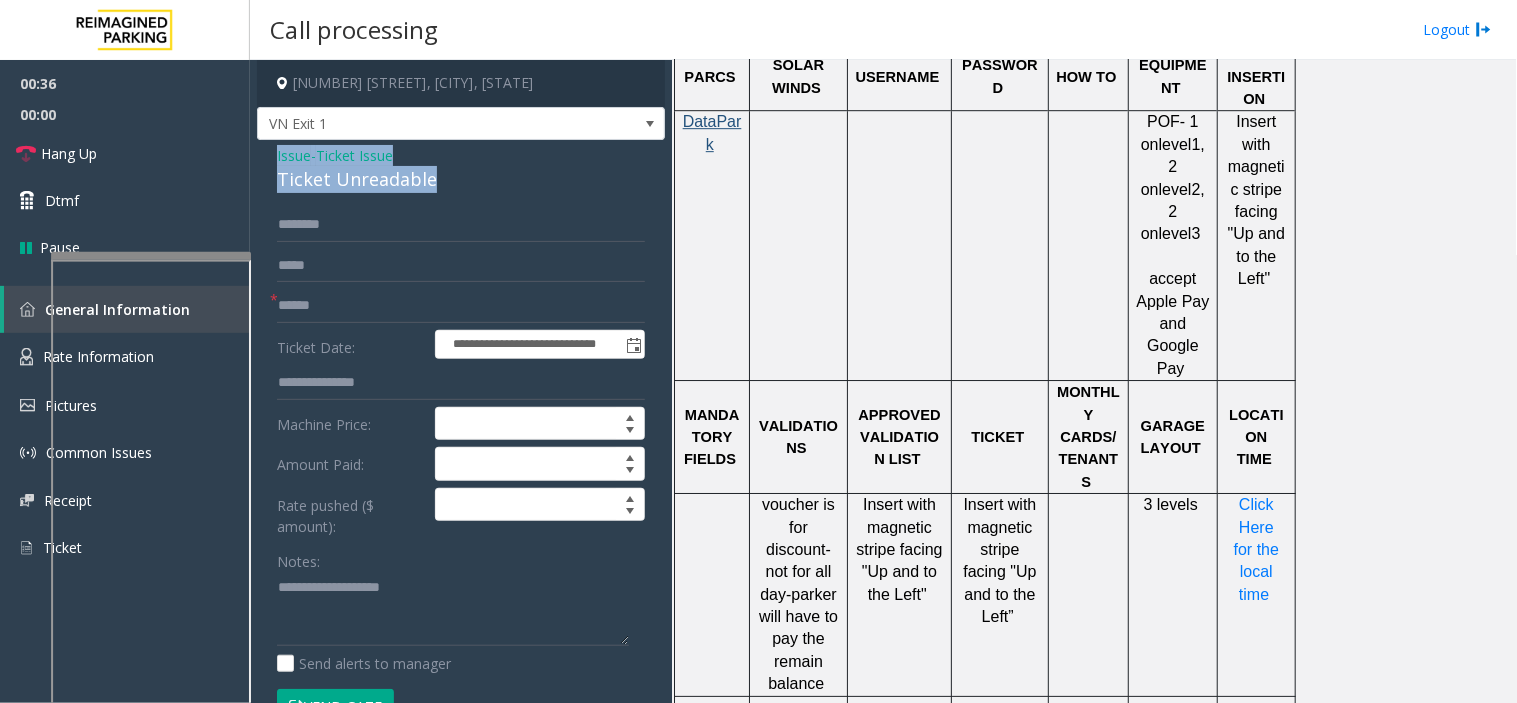 drag, startPoint x: 441, startPoint y: 182, endPoint x: 273, endPoint y: 152, distance: 170.65755 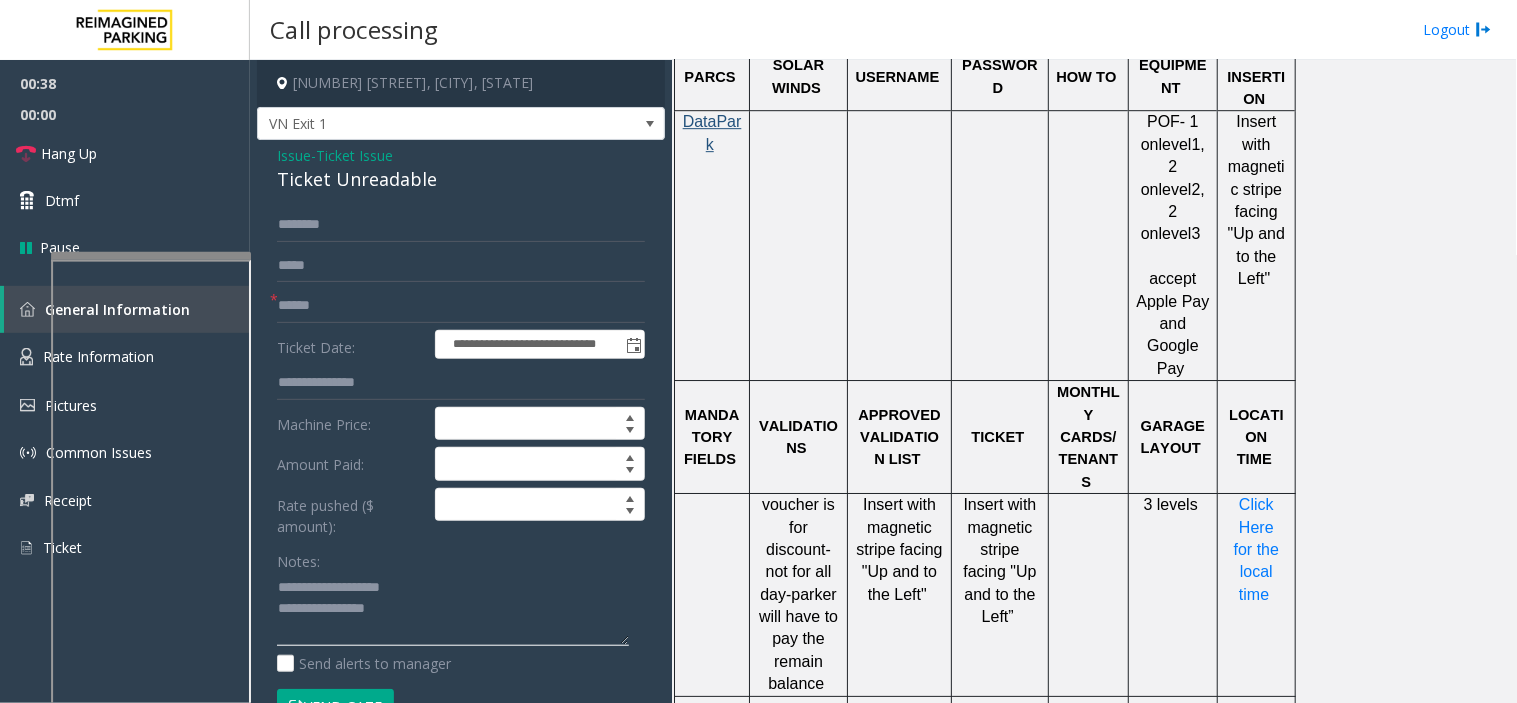 click 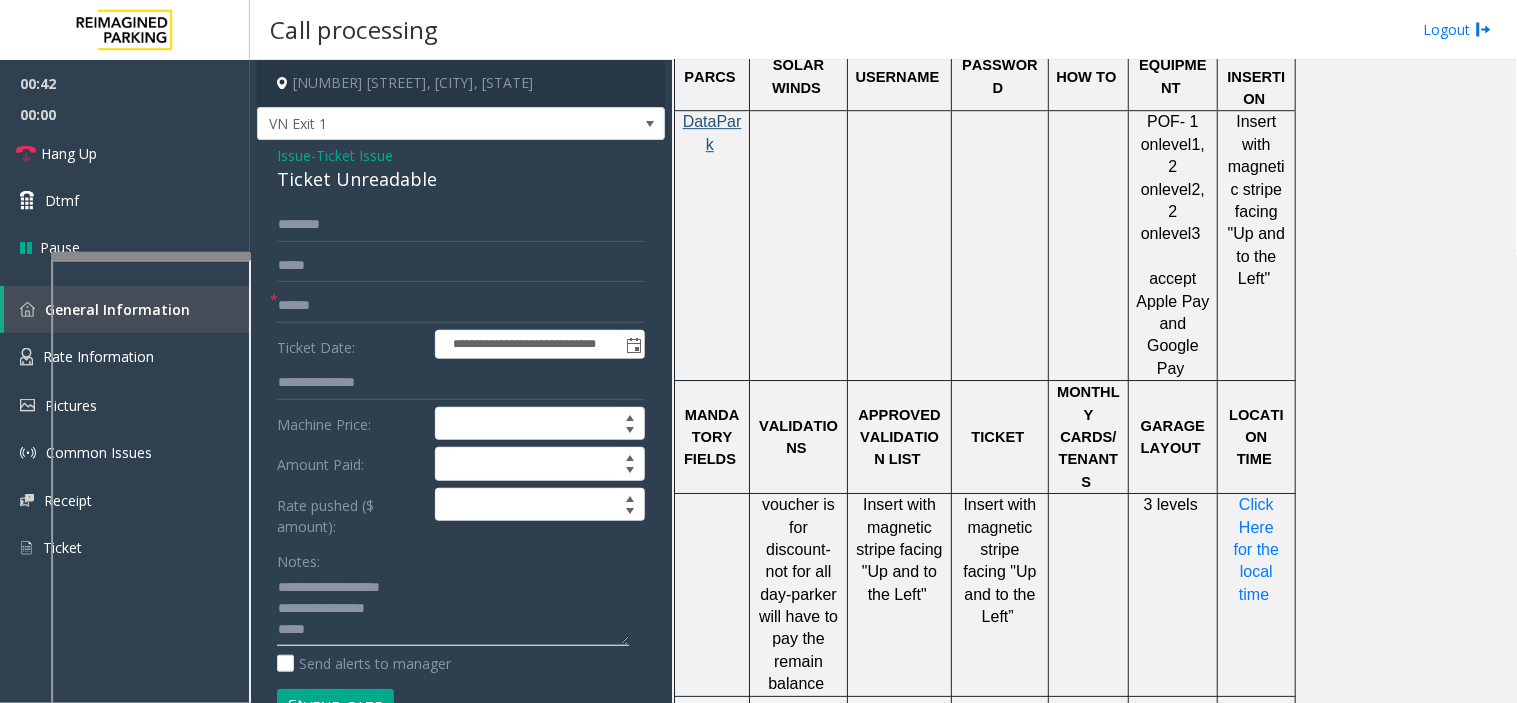 type on "**********" 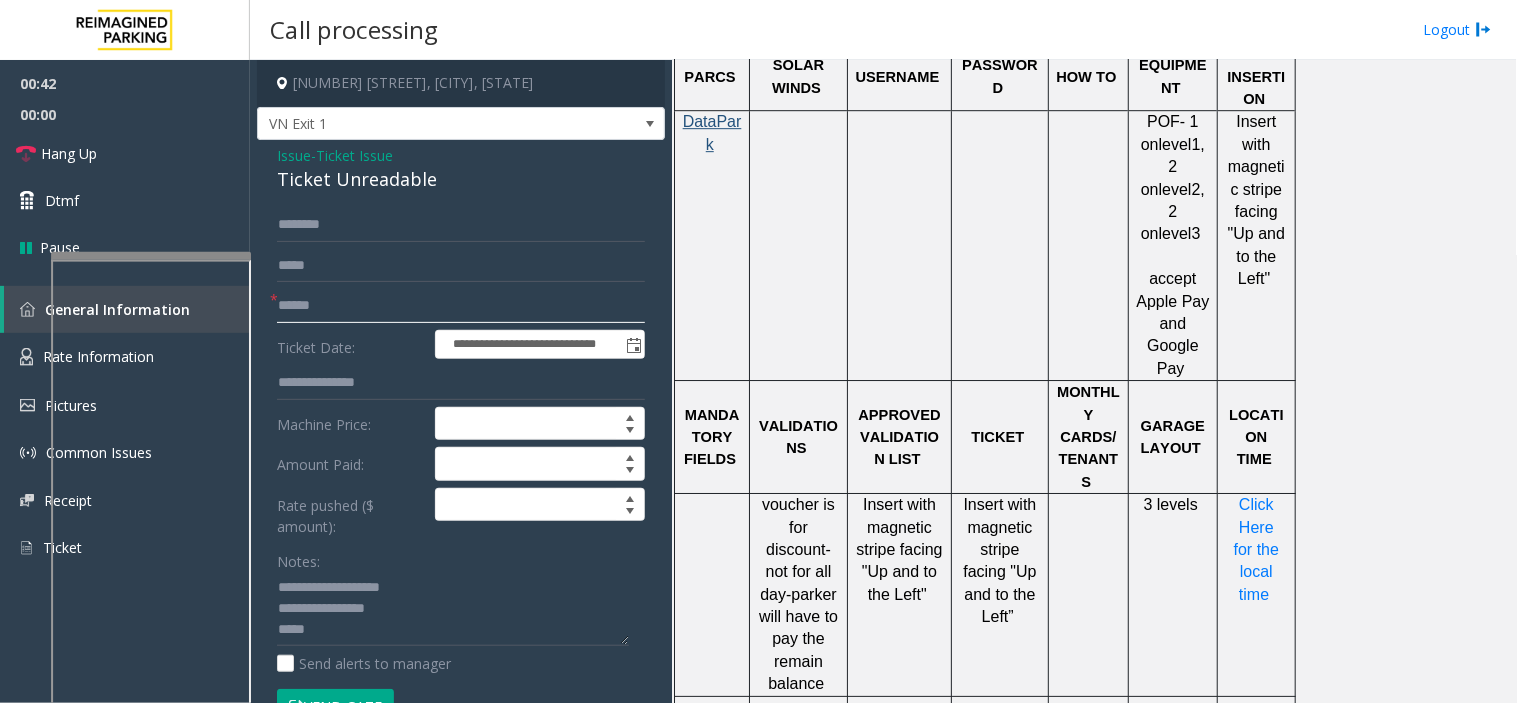 click 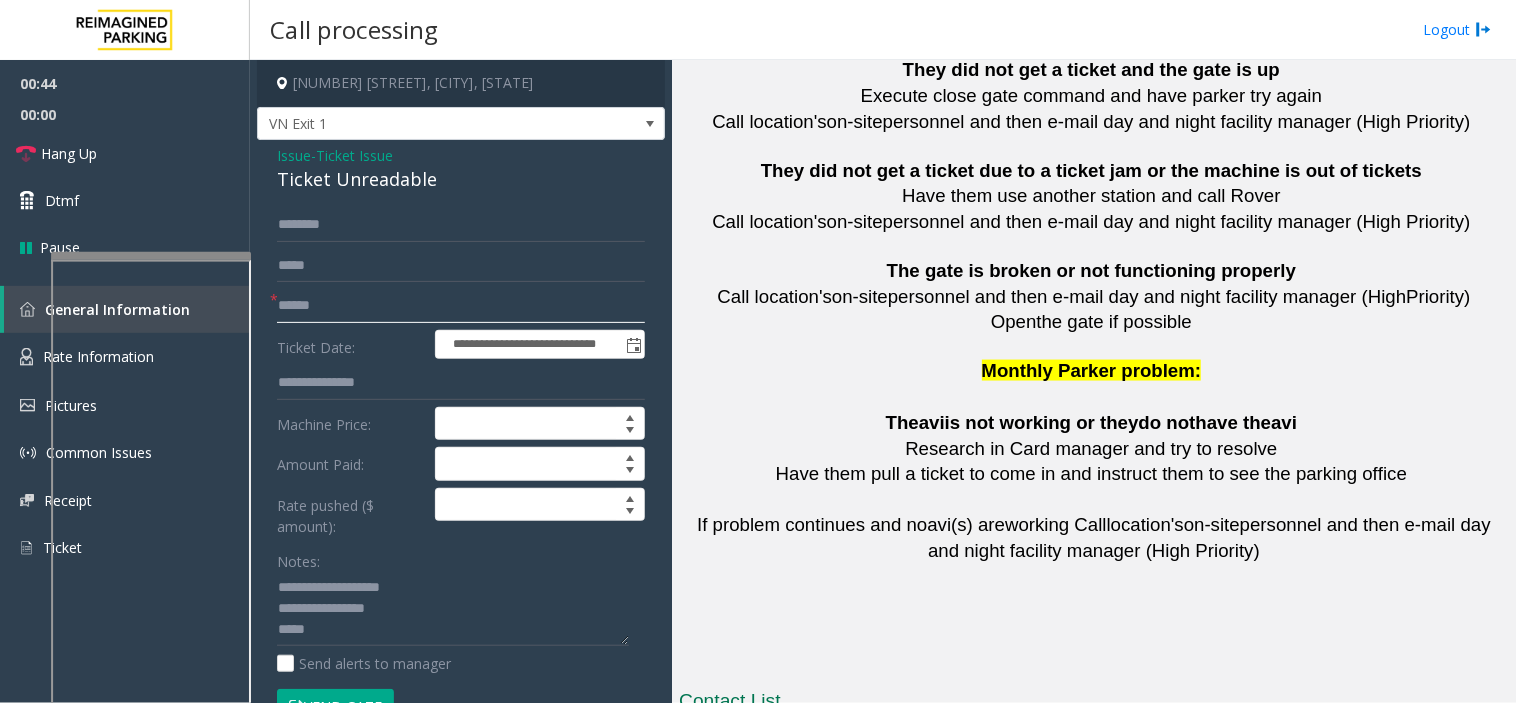 scroll, scrollTop: 4548, scrollLeft: 0, axis: vertical 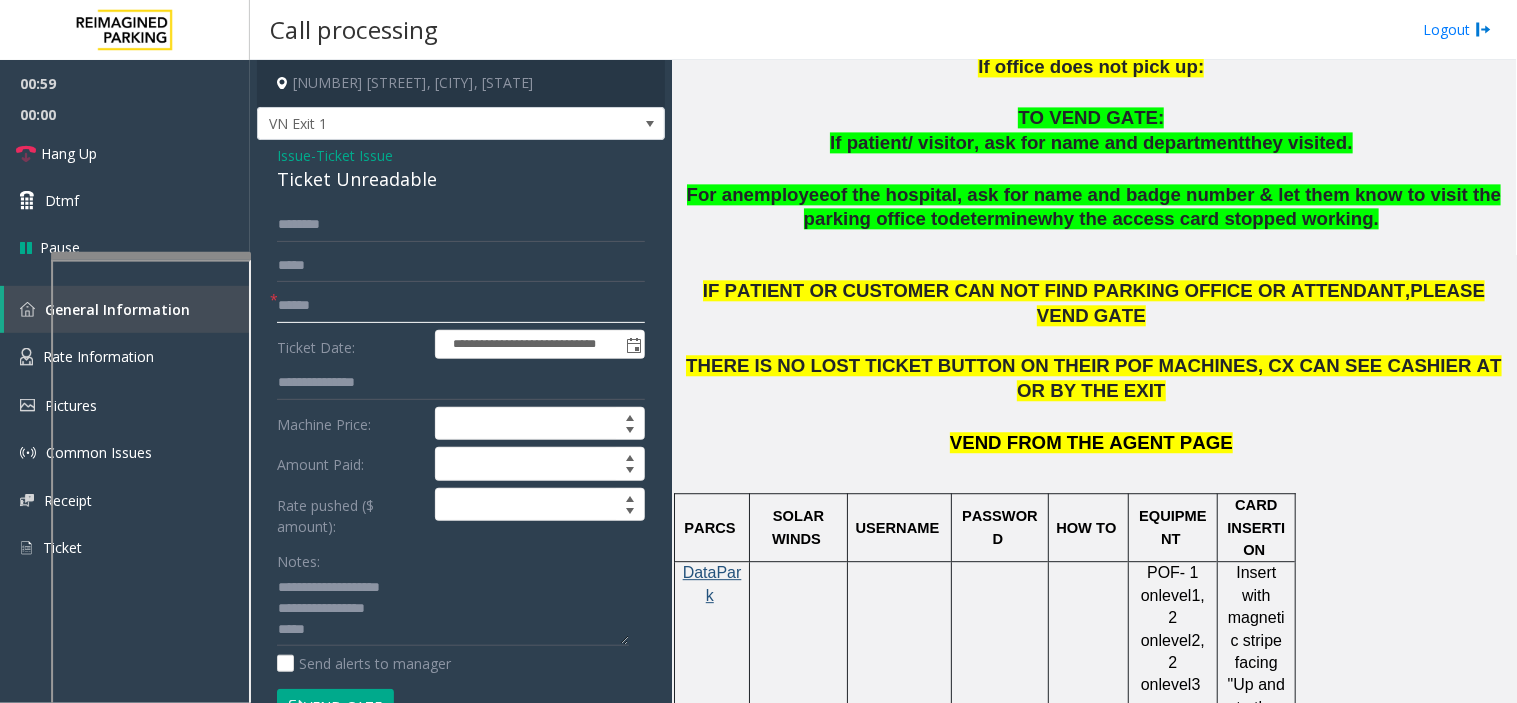 click 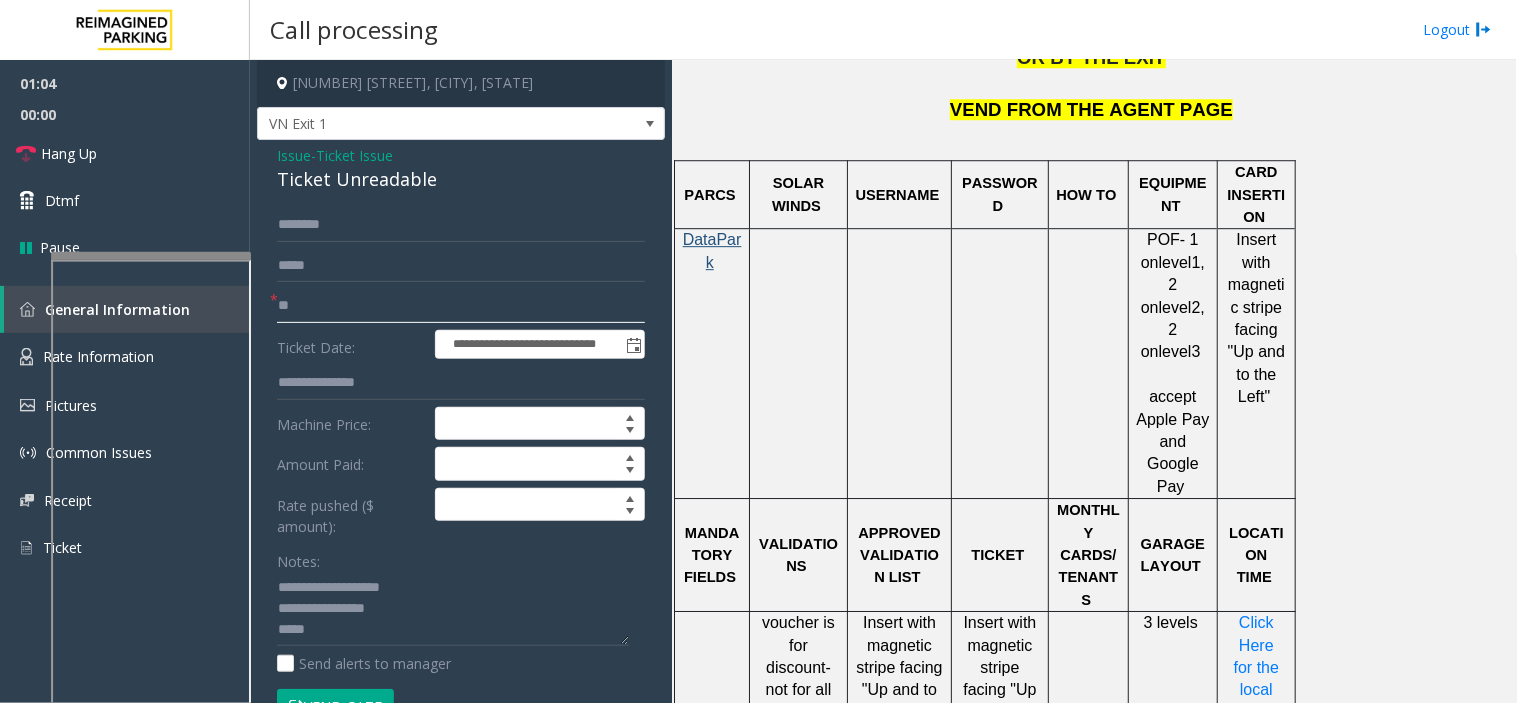 scroll, scrollTop: 1326, scrollLeft: 0, axis: vertical 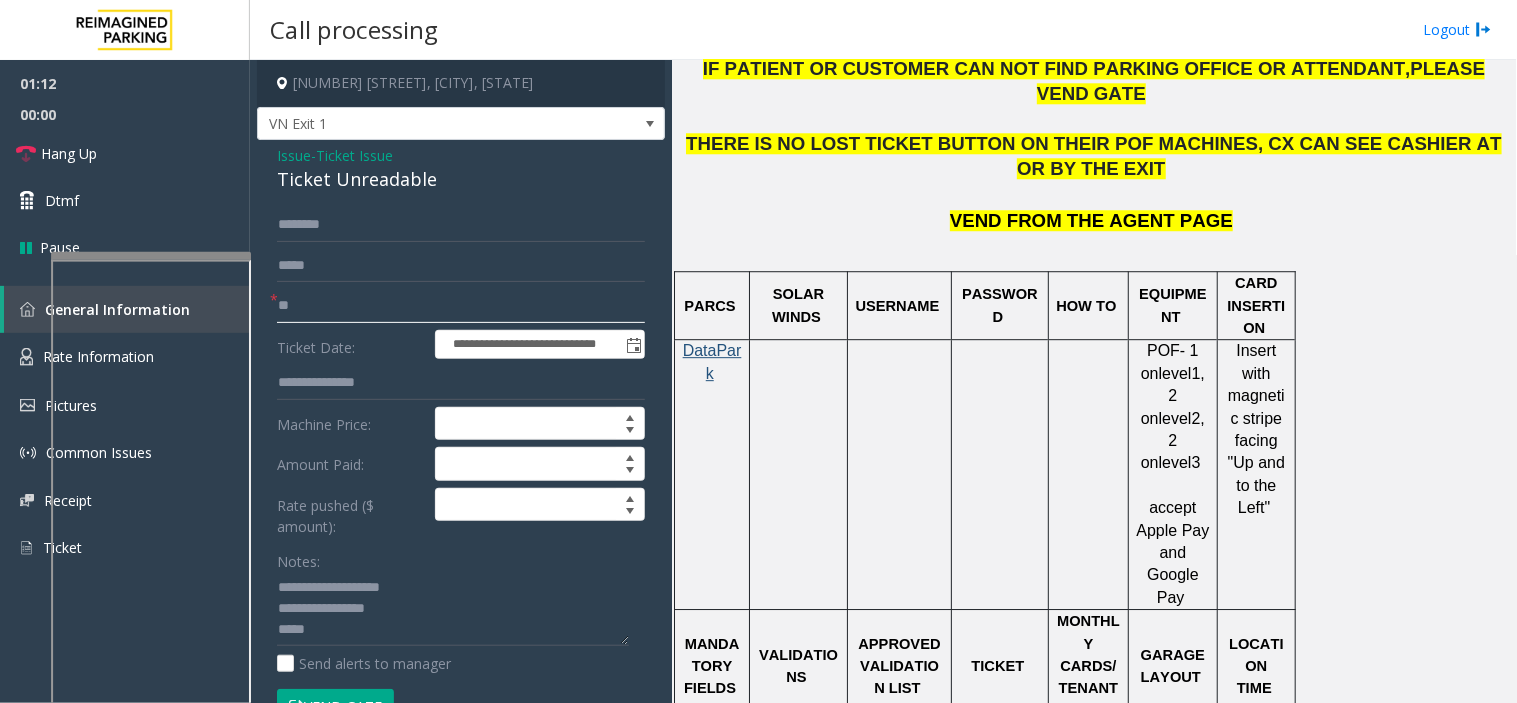 type on "**" 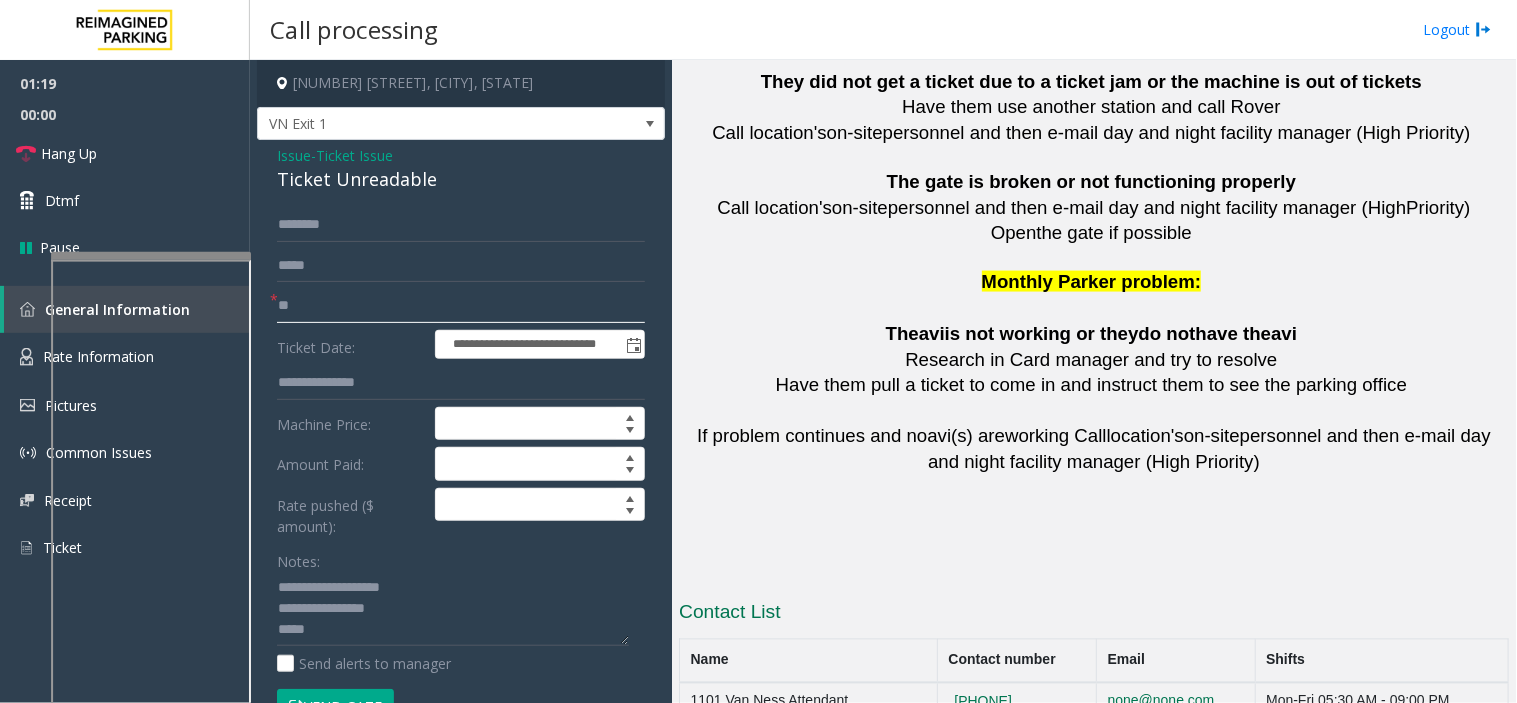 scroll, scrollTop: 4548, scrollLeft: 0, axis: vertical 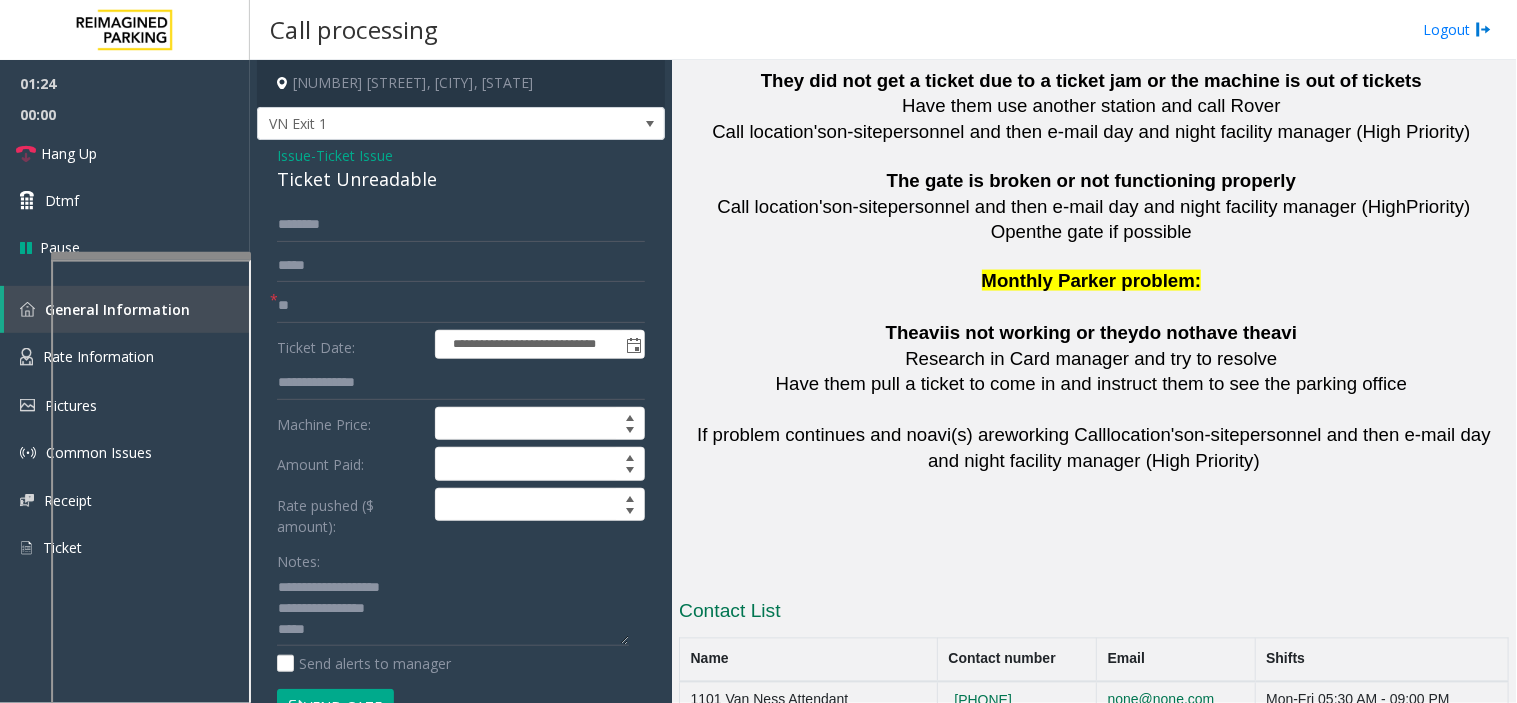 drag, startPoint x: 1013, startPoint y: 592, endPoint x: 896, endPoint y: 577, distance: 117.95762 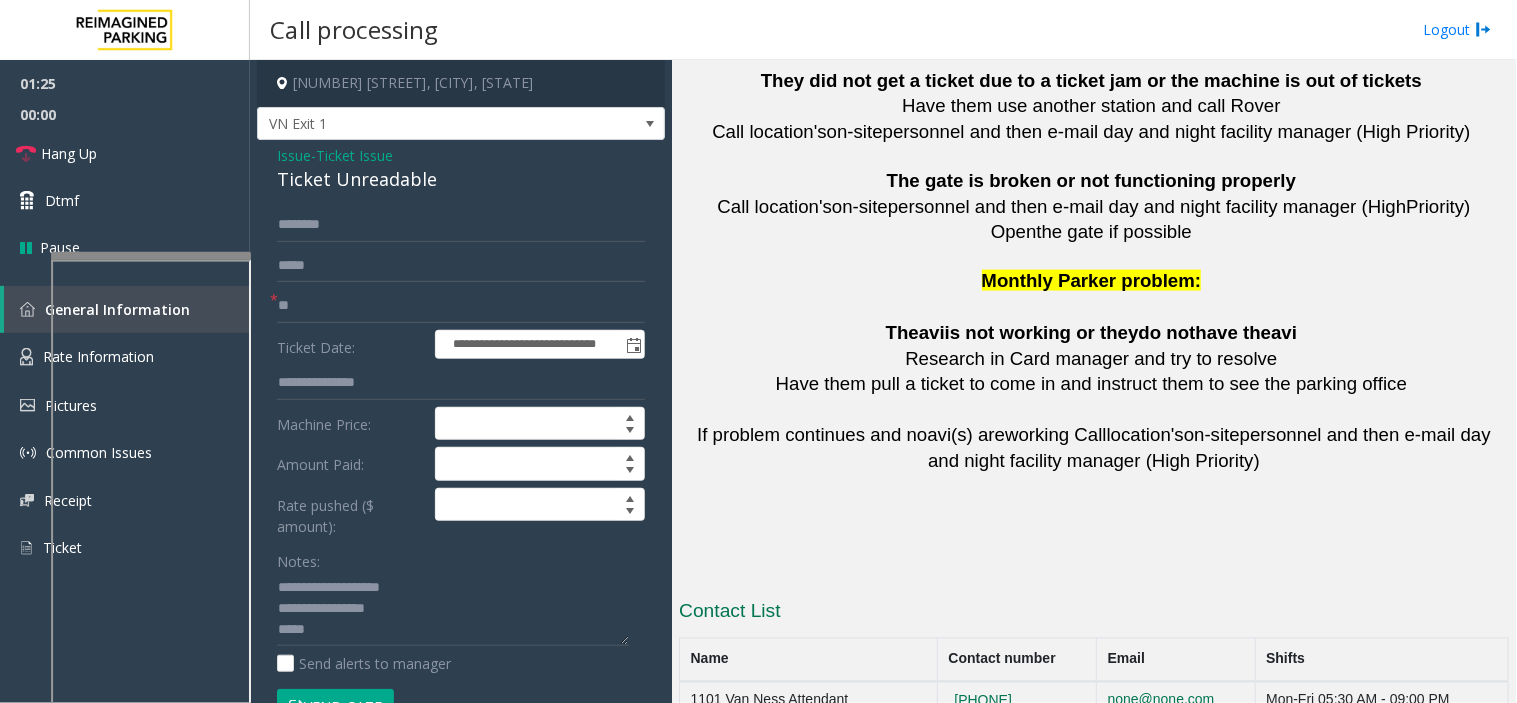 copy on "415.600.8994" 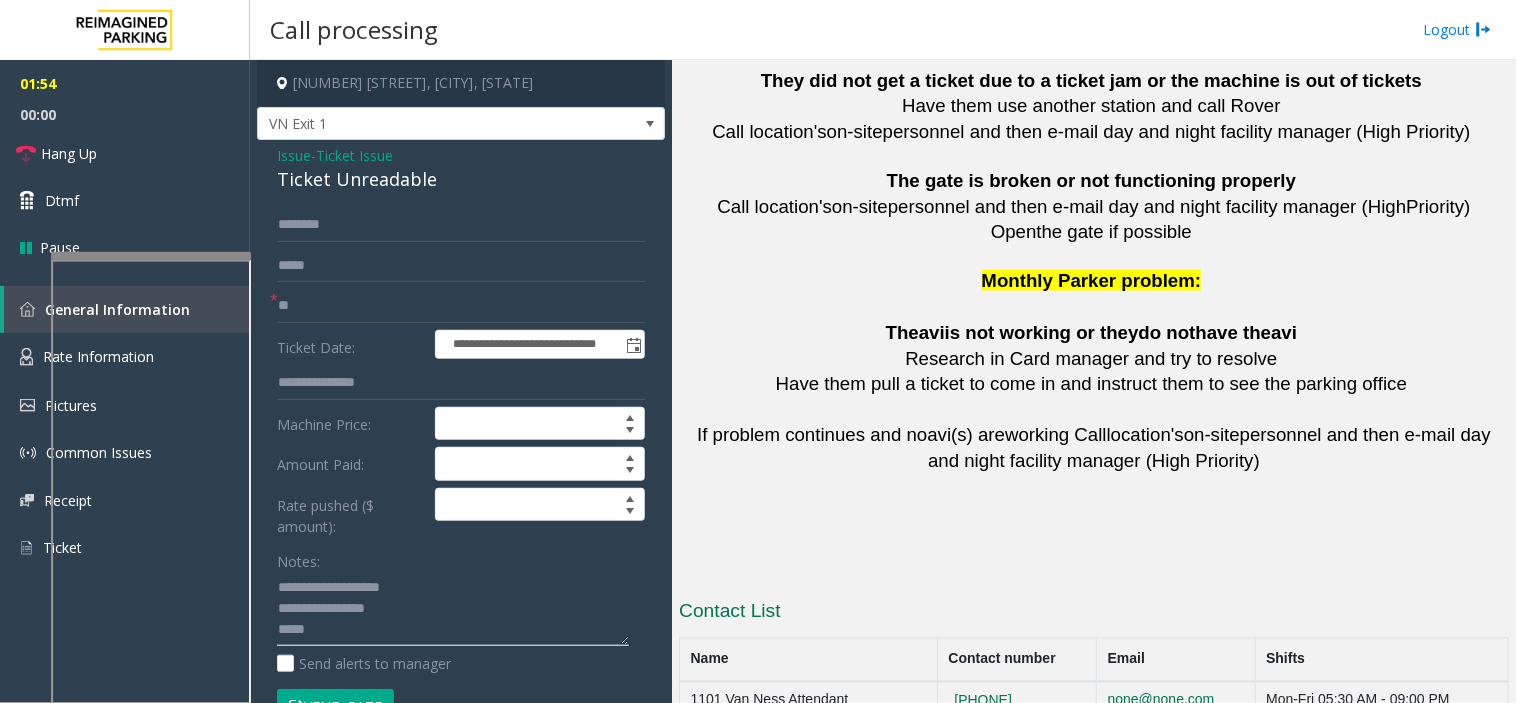 click 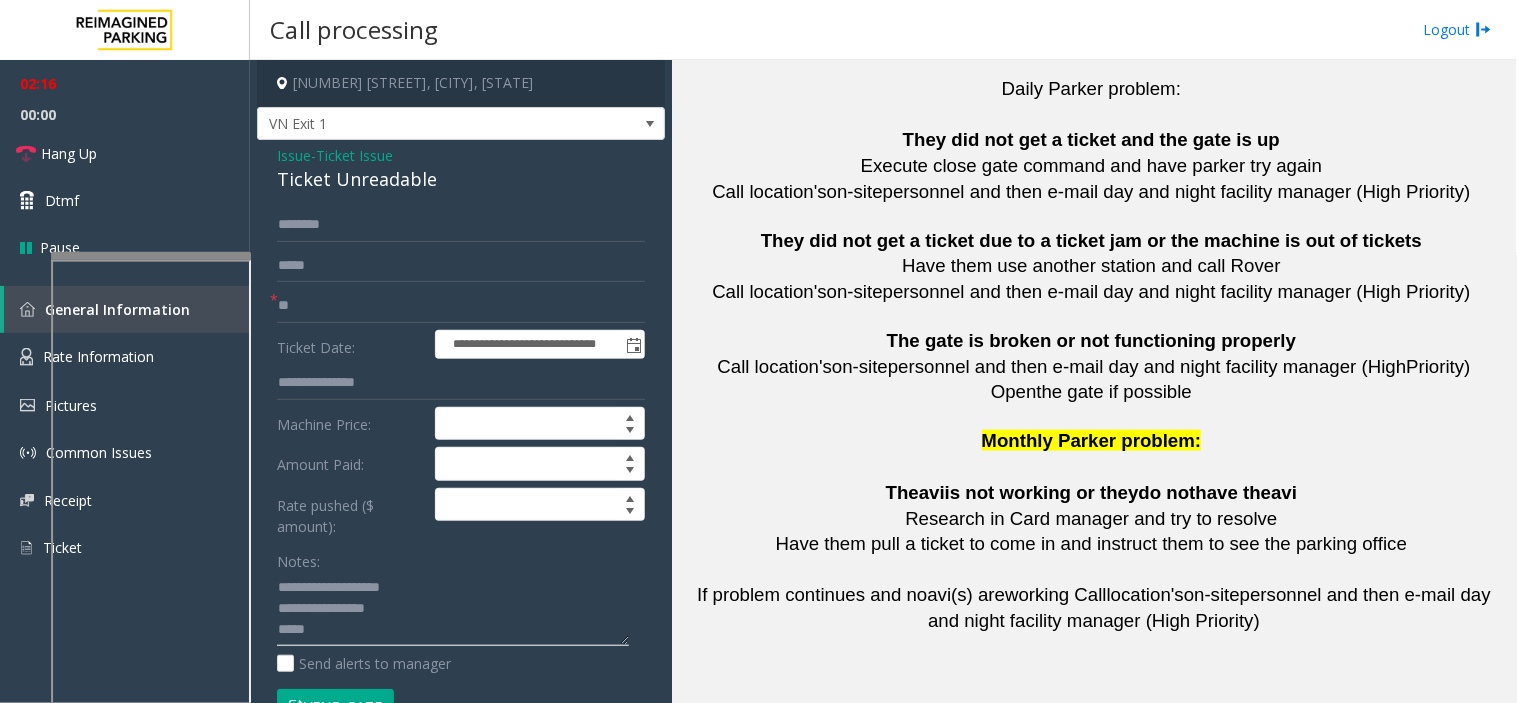 scroll, scrollTop: 4548, scrollLeft: 0, axis: vertical 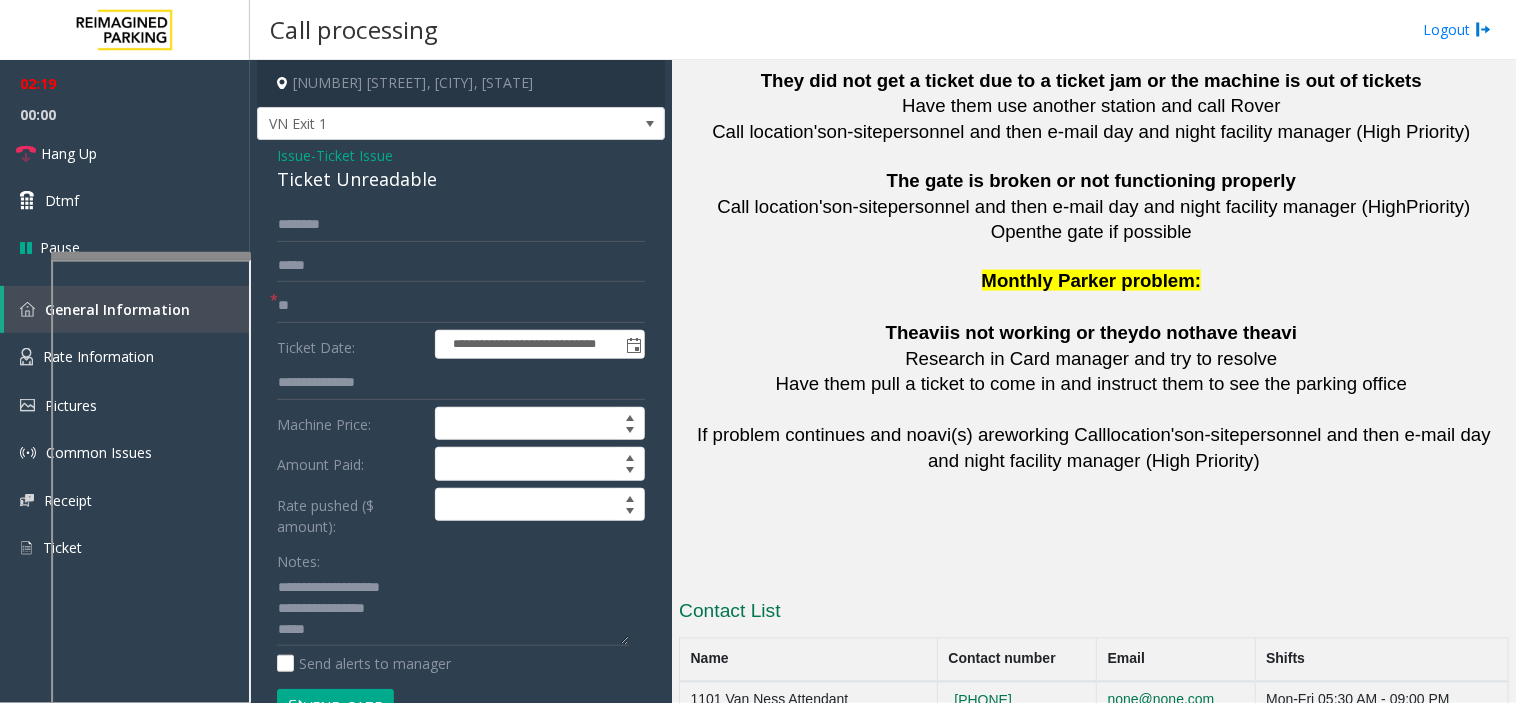 drag, startPoint x: 1012, startPoint y: 630, endPoint x: 910, endPoint y: 625, distance: 102.122475 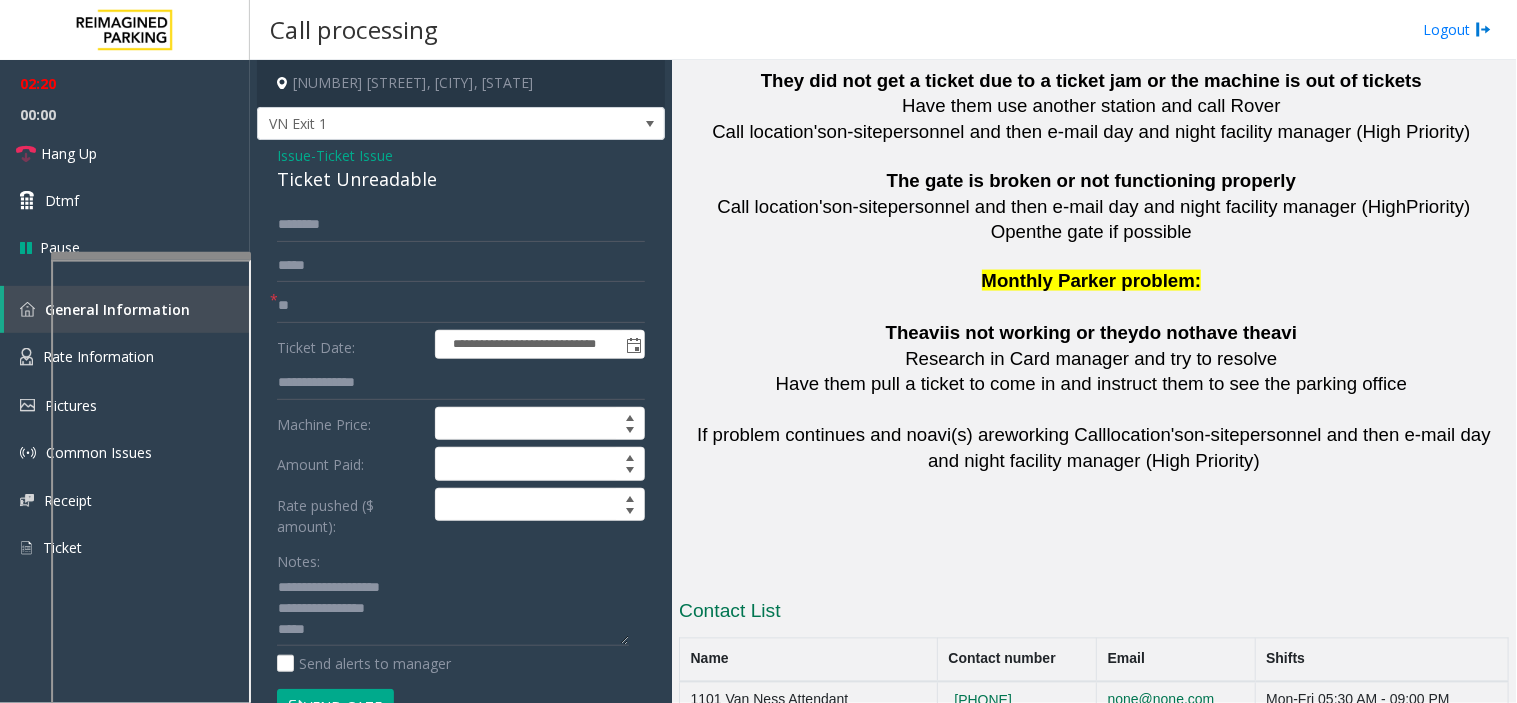copy on "628-282-6254" 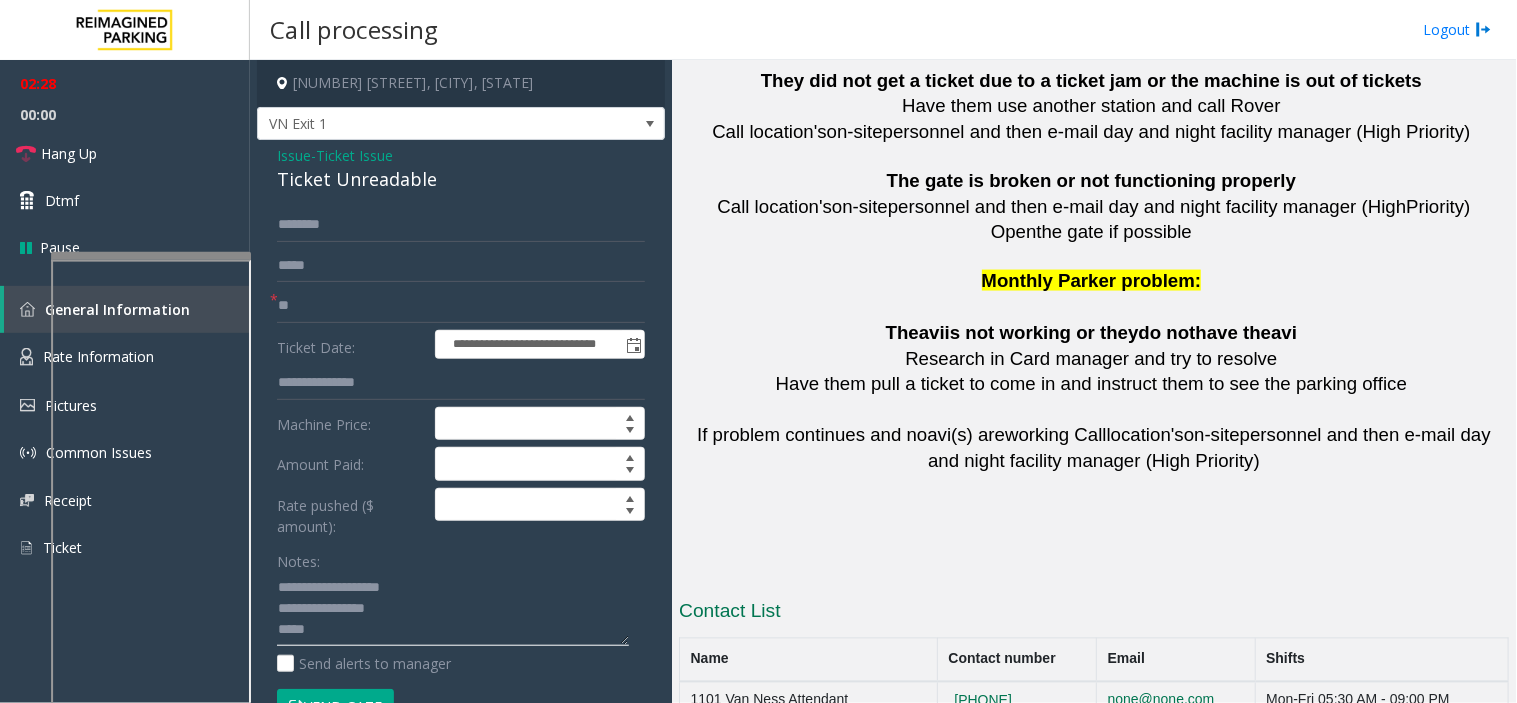 click 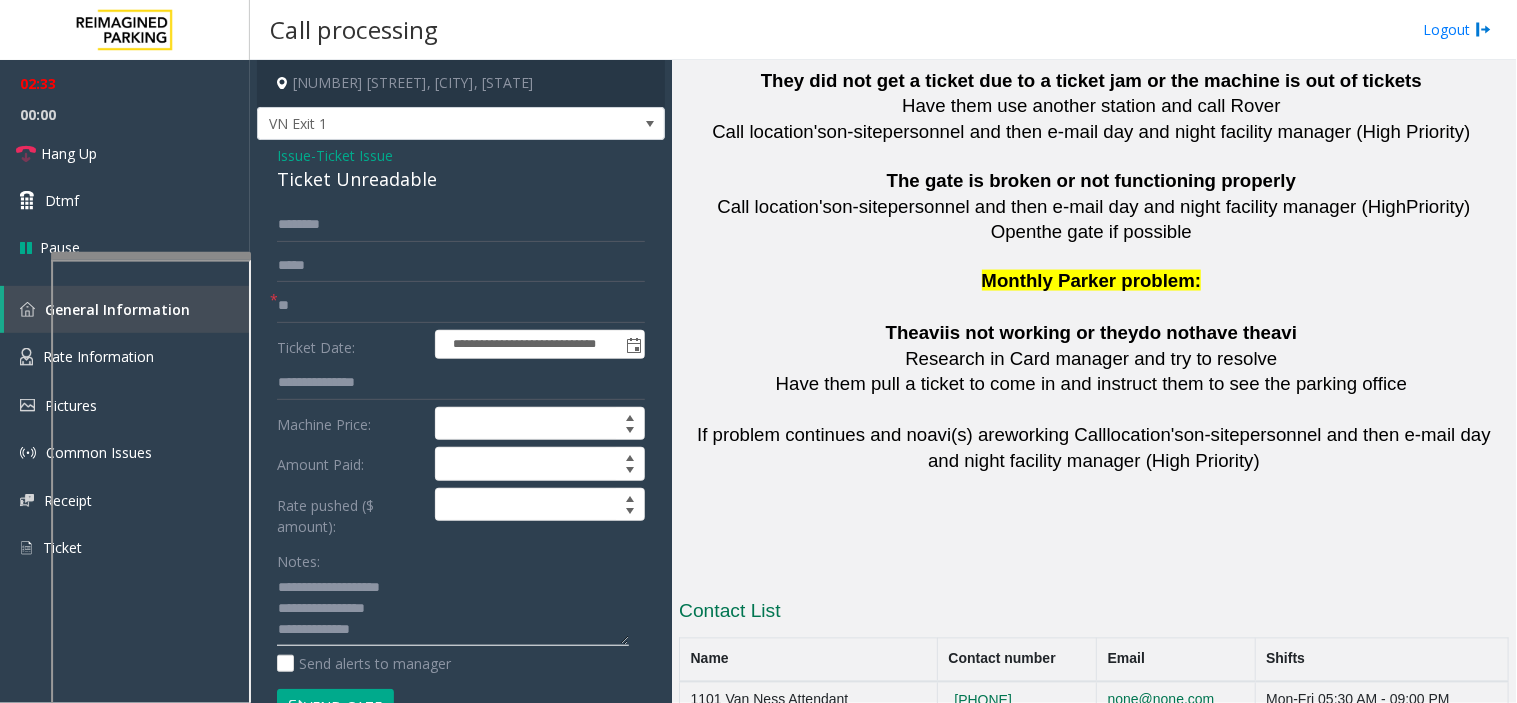 type on "**********" 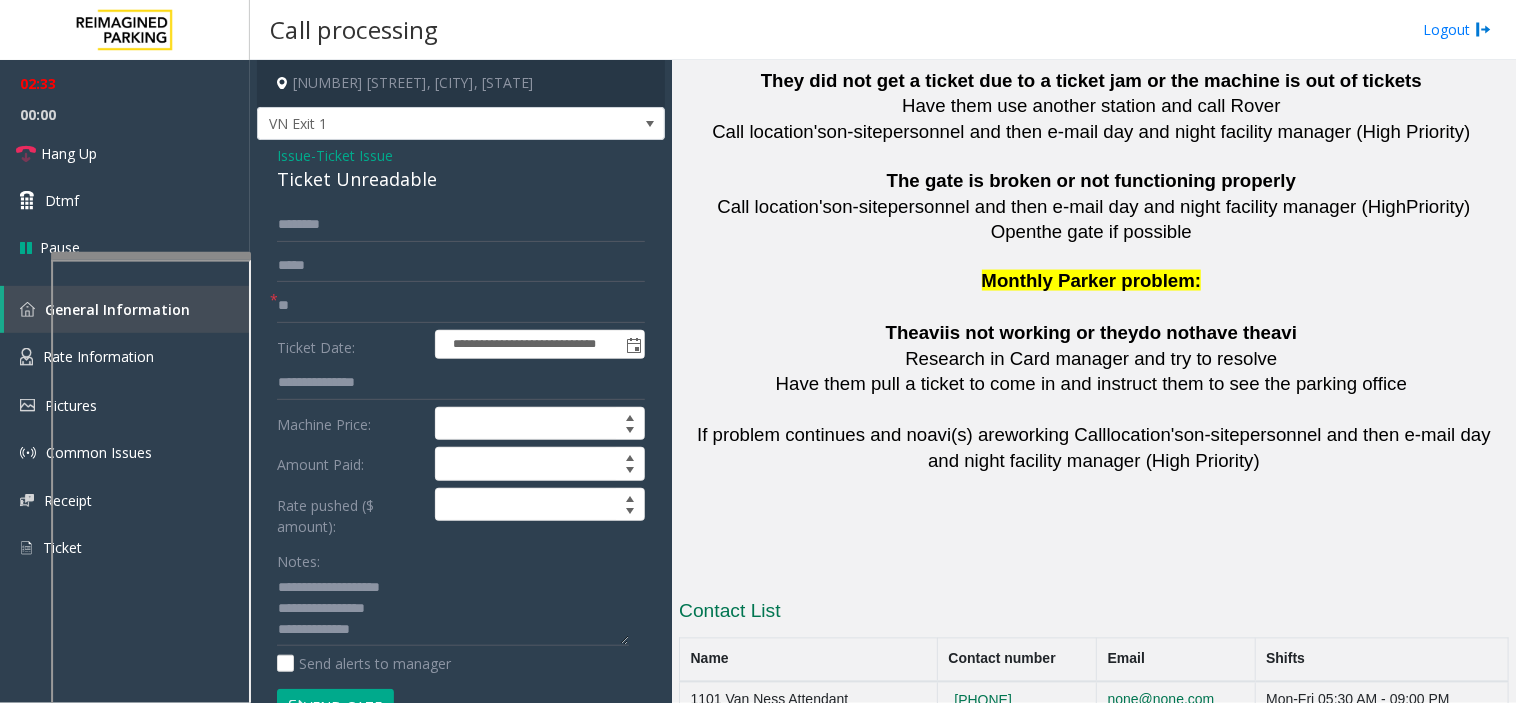 click on "Issue" 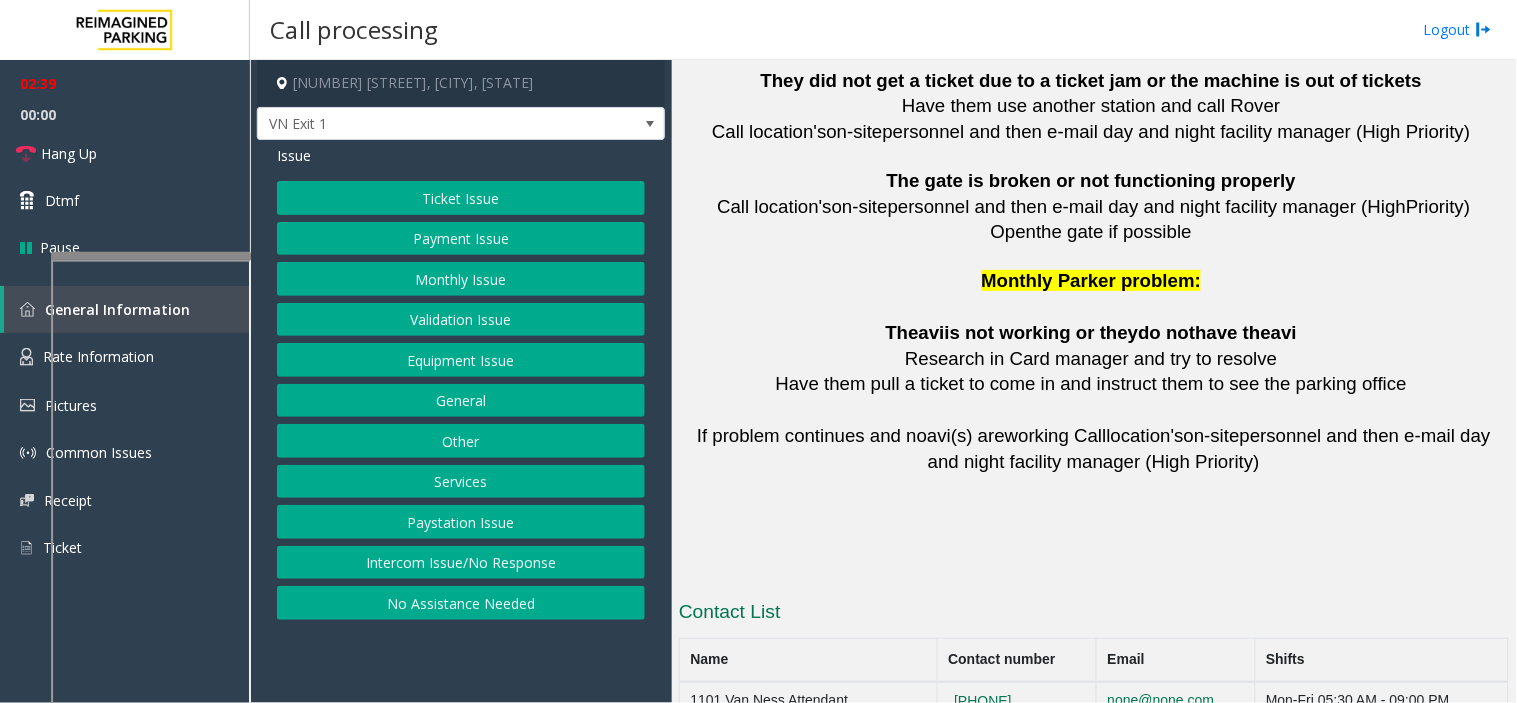click on "Payment Issue" 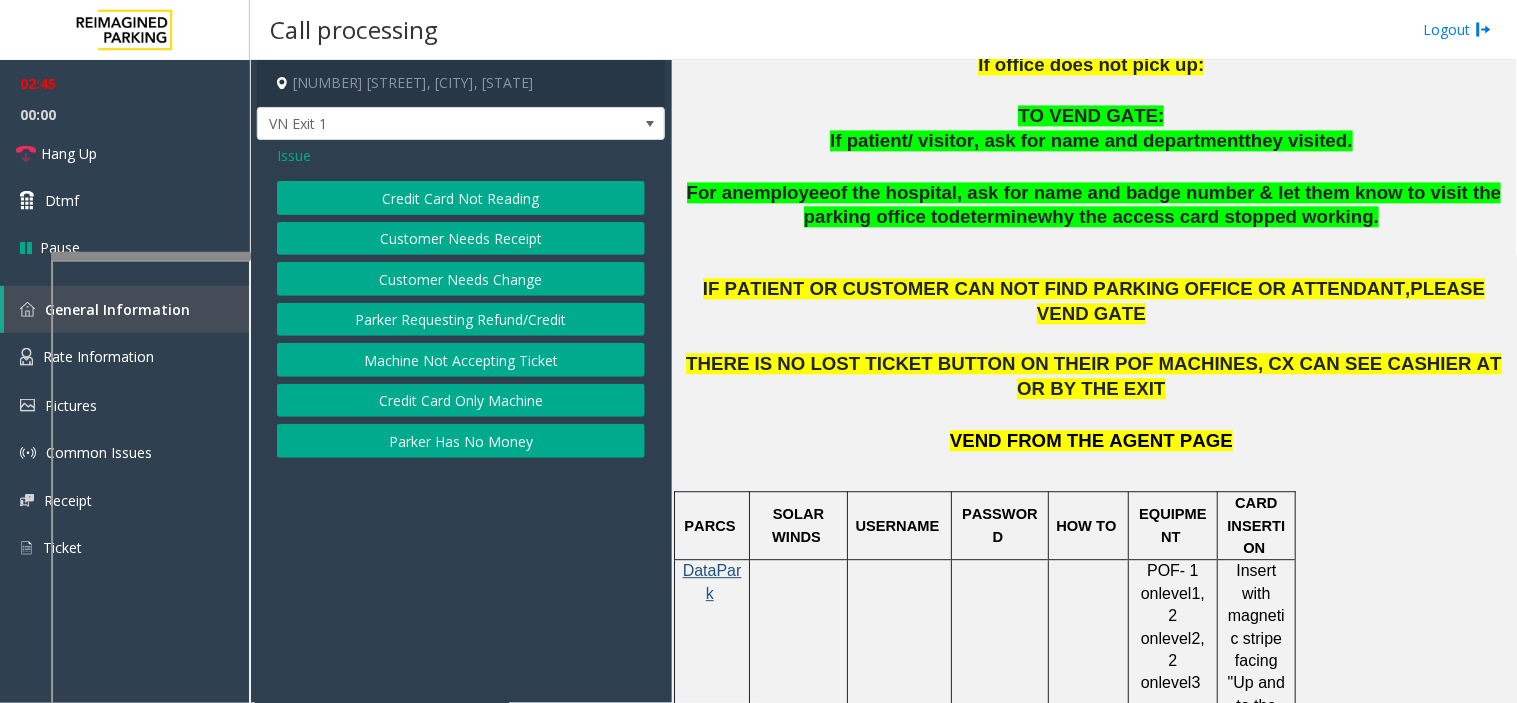 scroll, scrollTop: 1104, scrollLeft: 0, axis: vertical 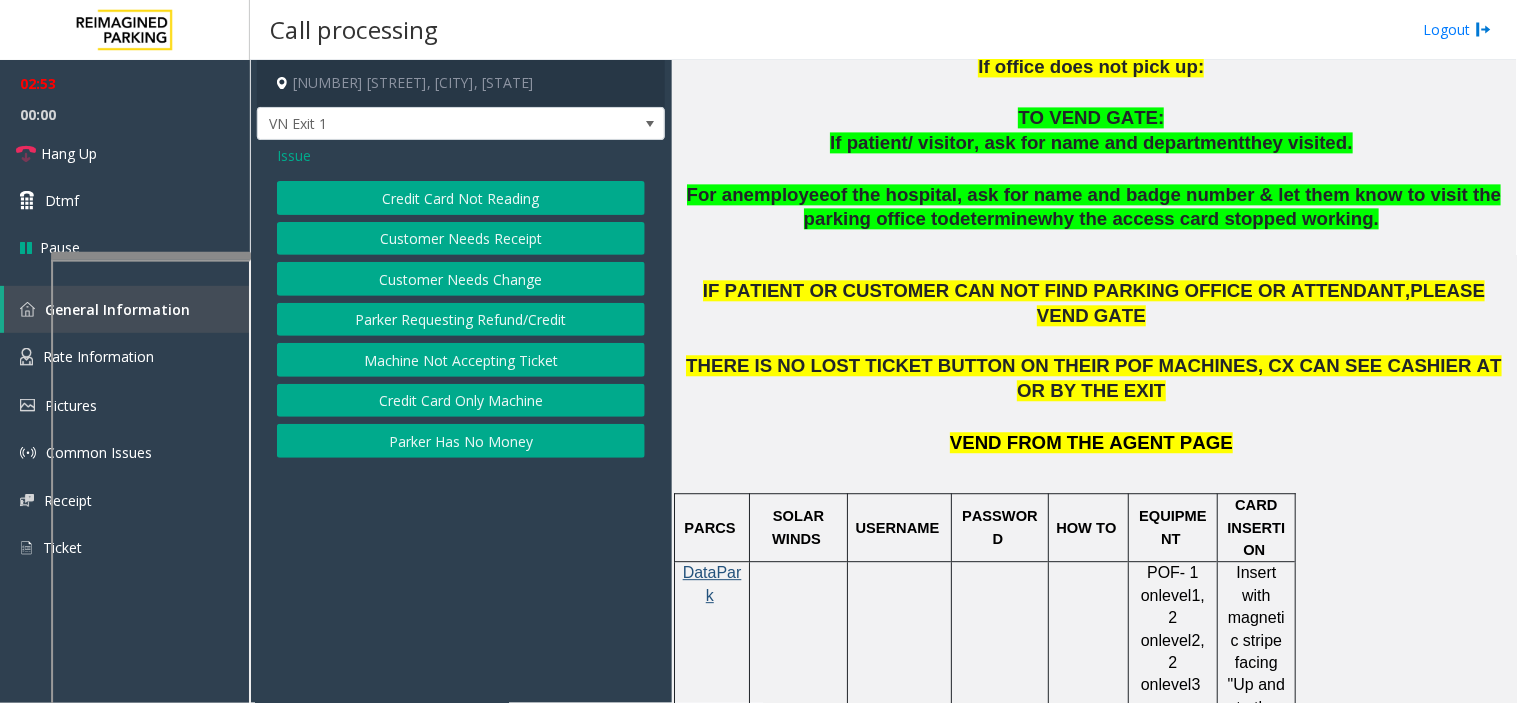 click on "Credit Card Not Reading" 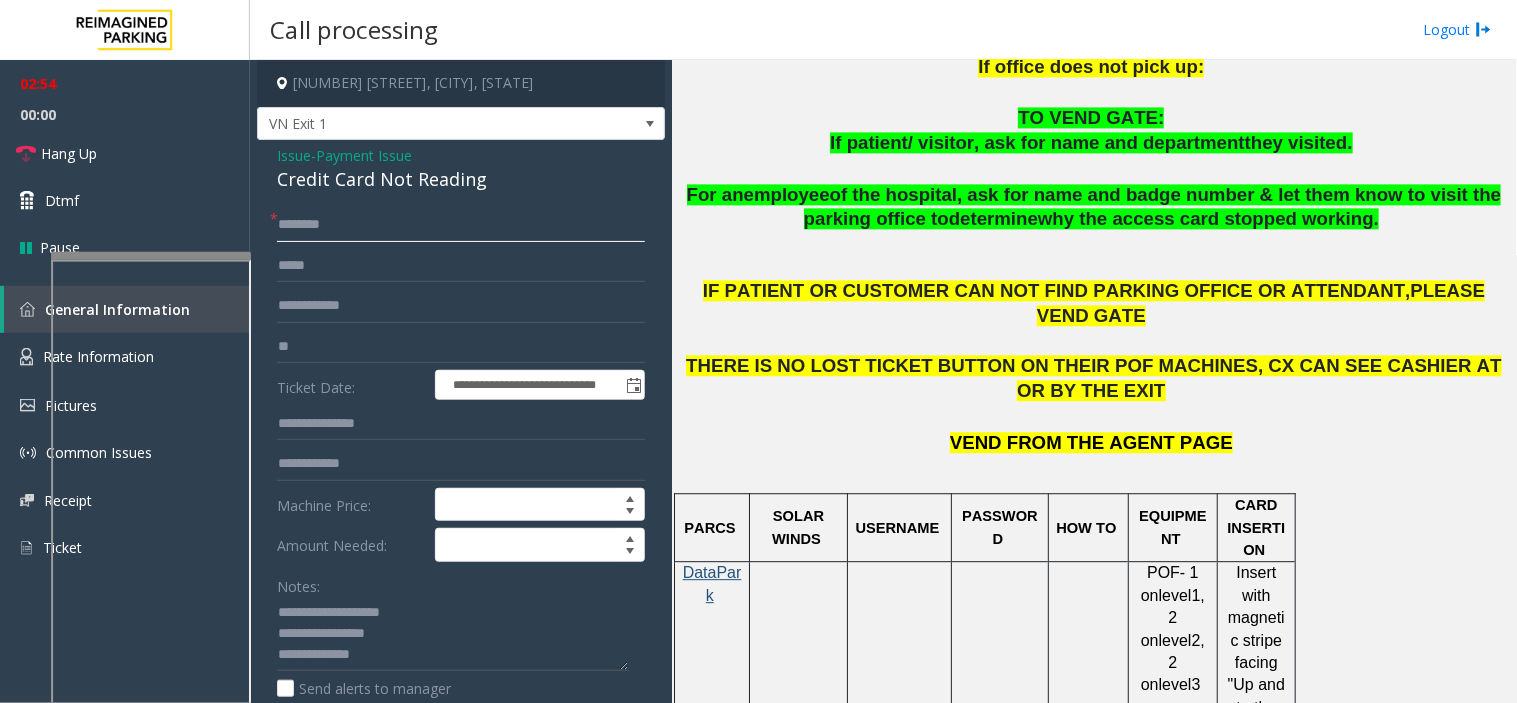 click 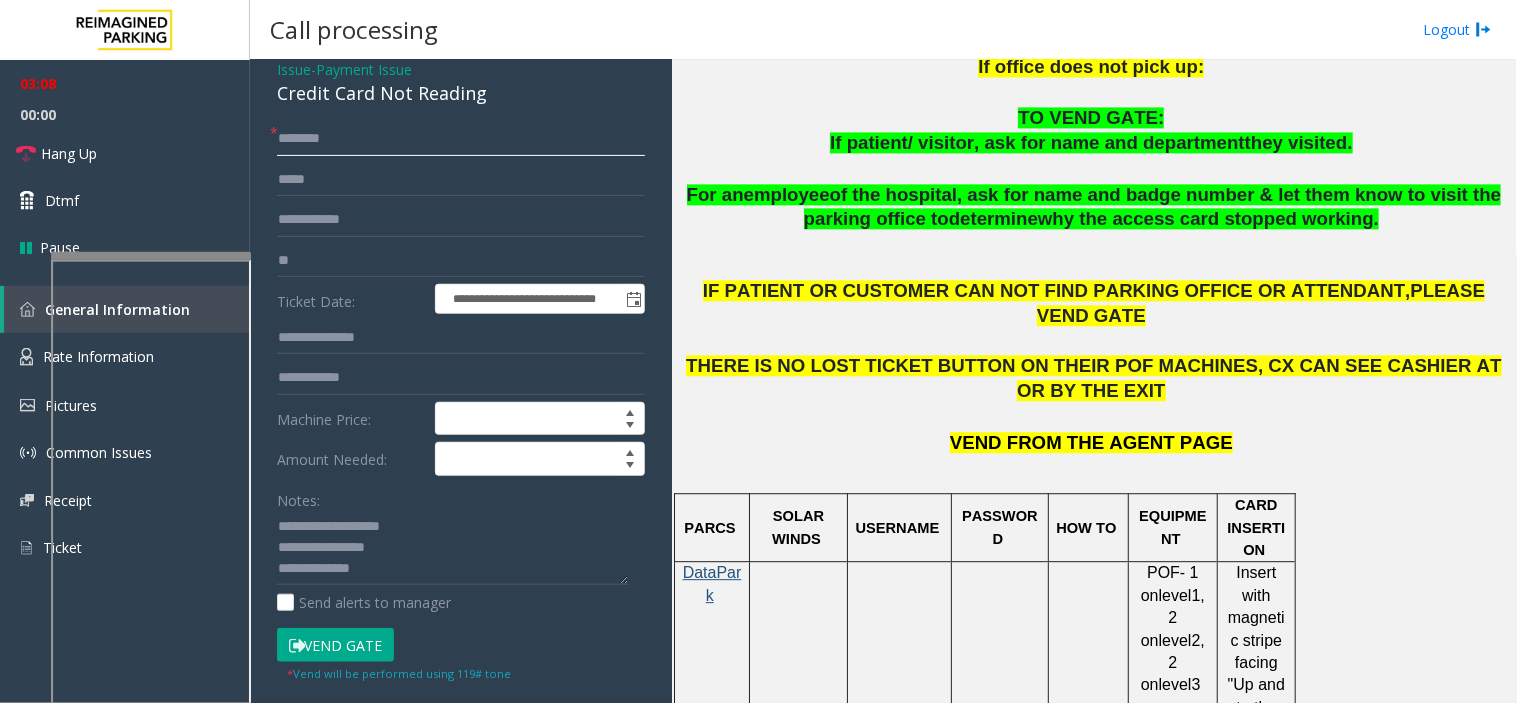 scroll, scrollTop: 222, scrollLeft: 0, axis: vertical 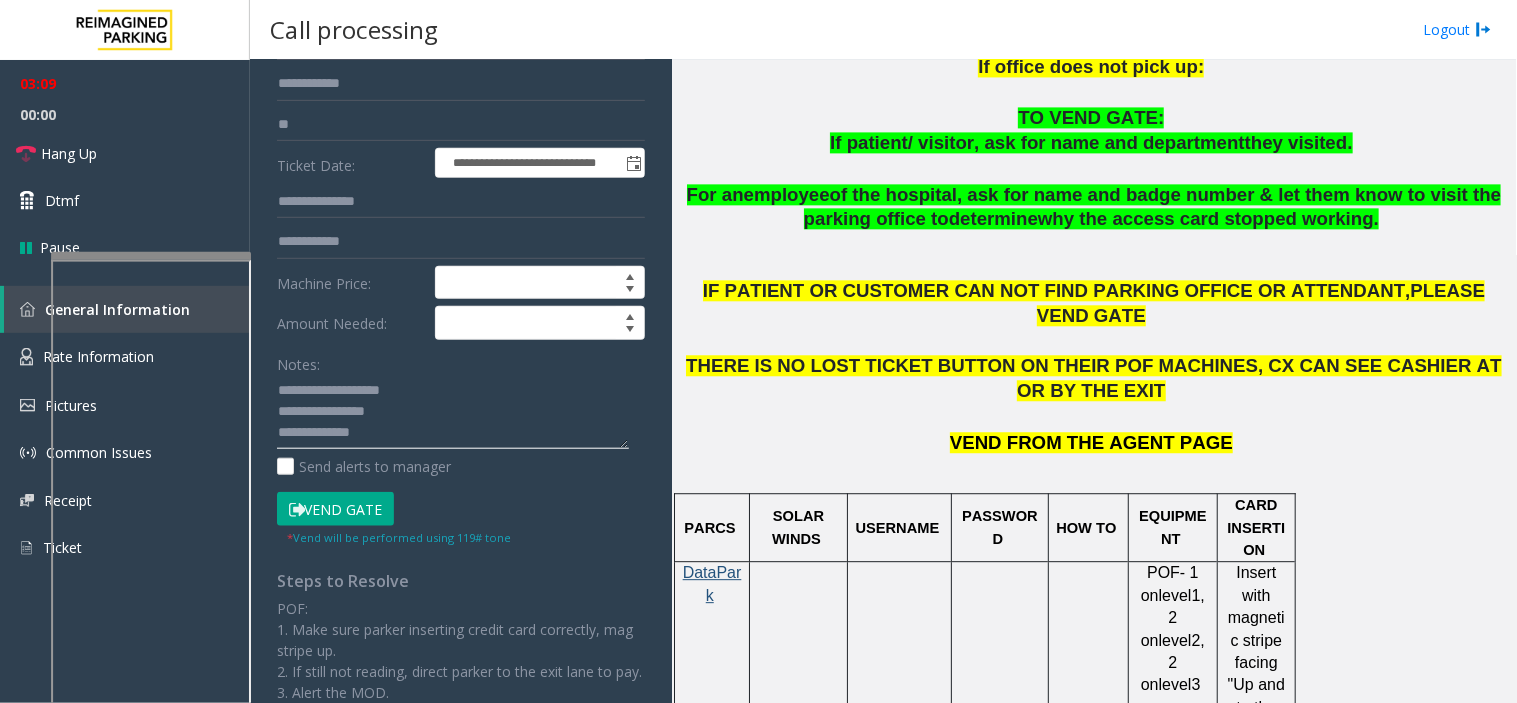 click 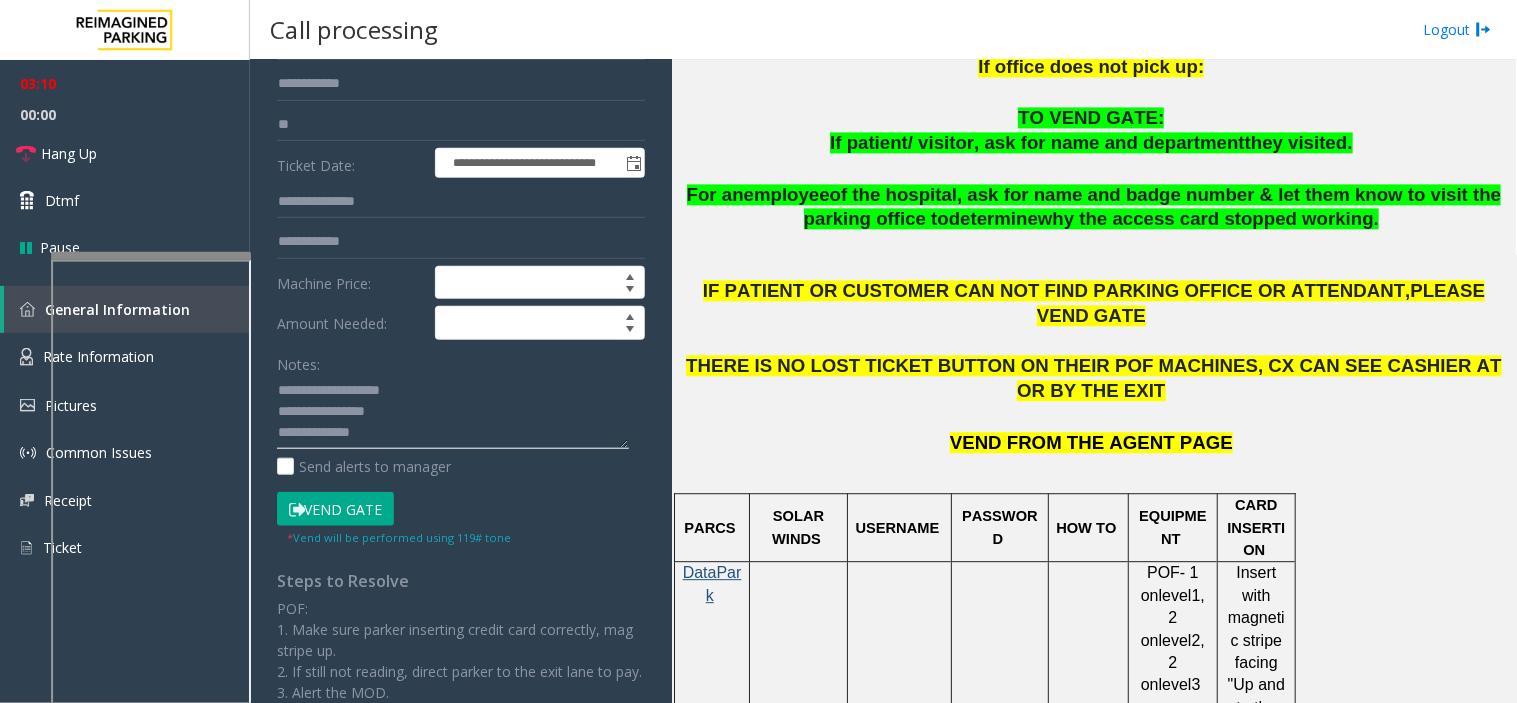 scroll, scrollTop: 0, scrollLeft: 0, axis: both 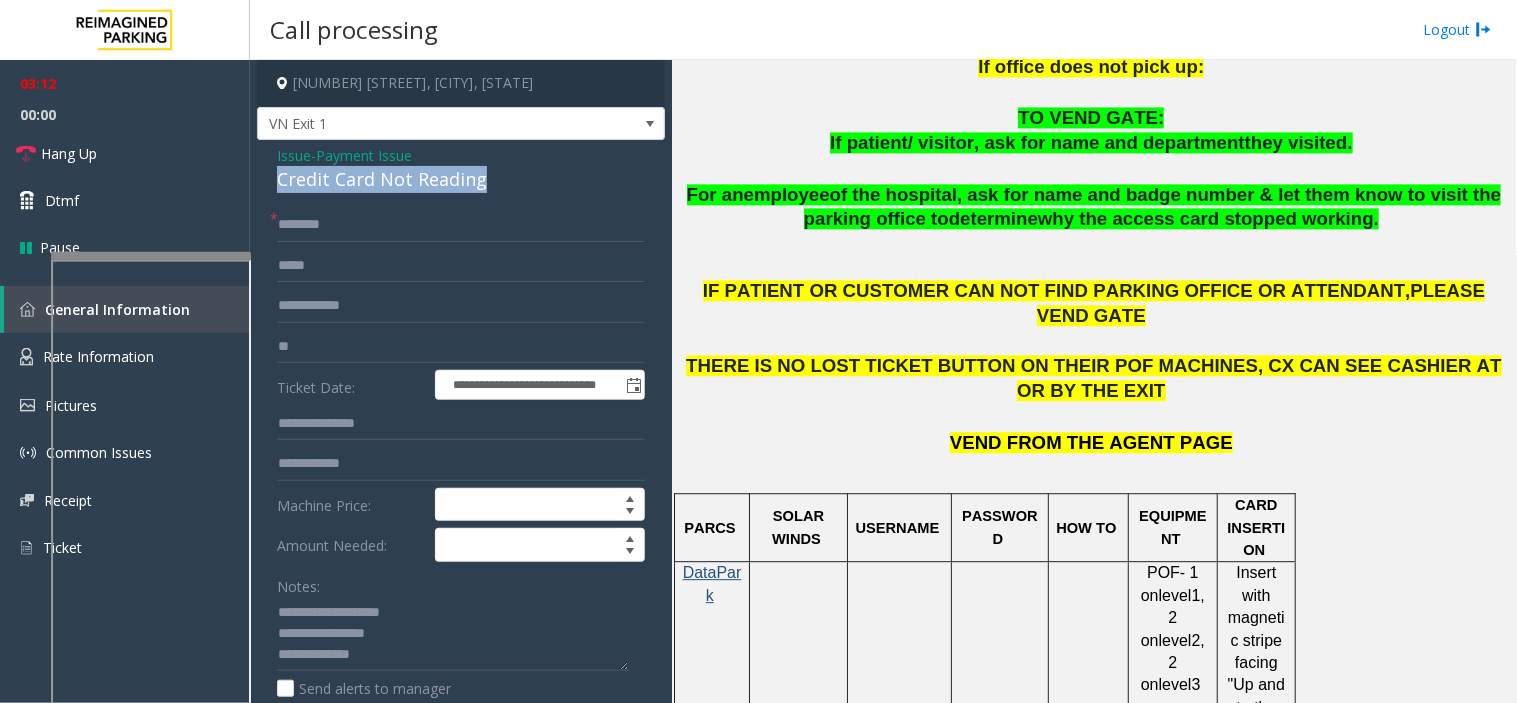 drag, startPoint x: 483, startPoint y: 182, endPoint x: 250, endPoint y: 184, distance: 233.00859 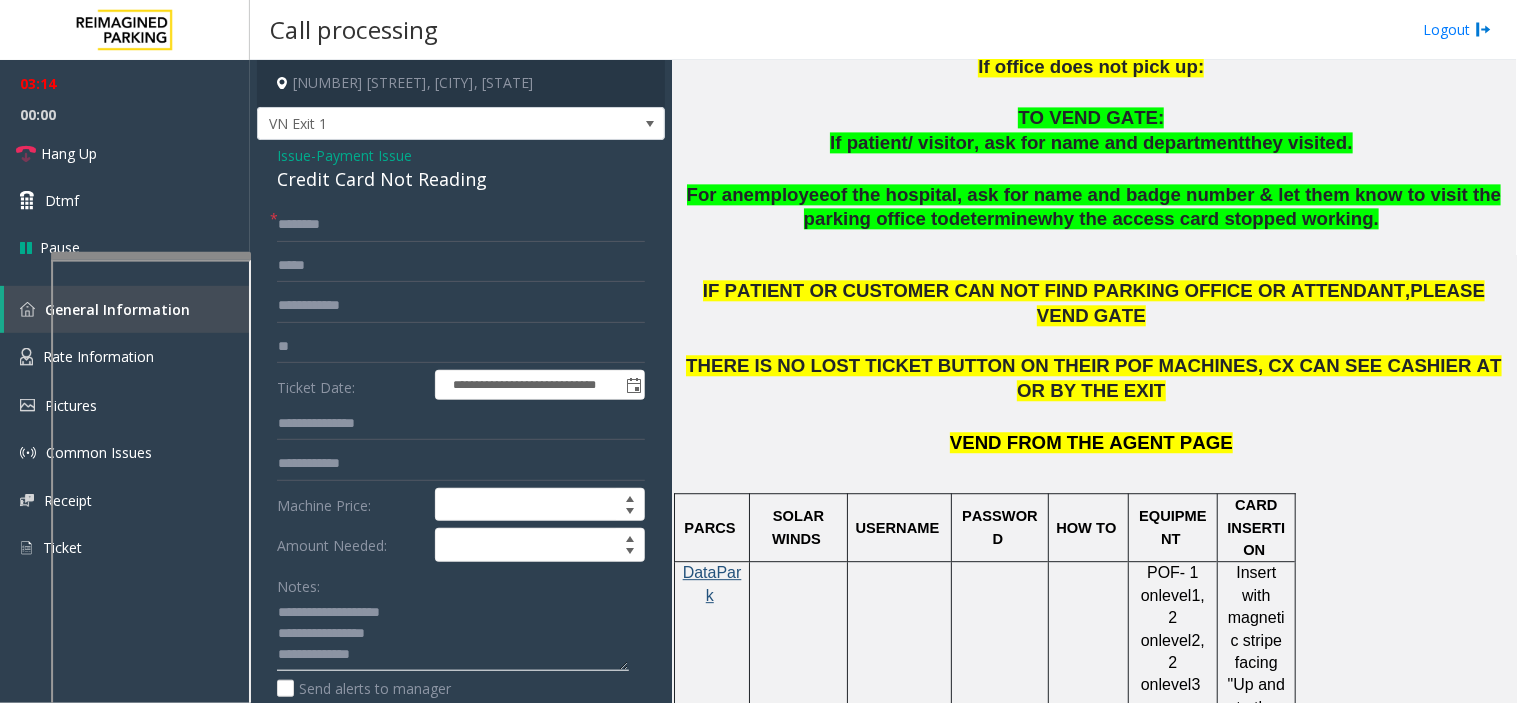 drag, startPoint x: 326, startPoint y: 612, endPoint x: 423, endPoint y: 628, distance: 98.31073 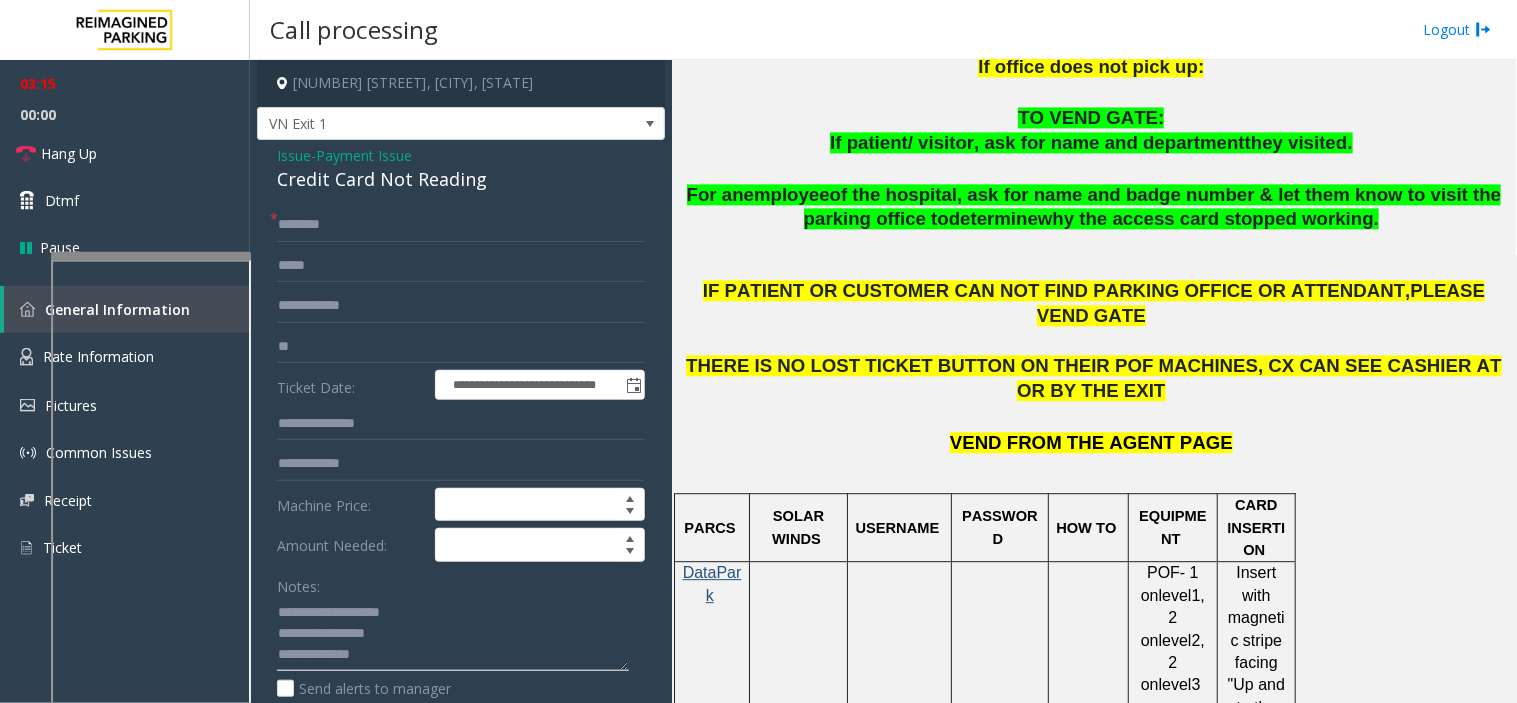 paste 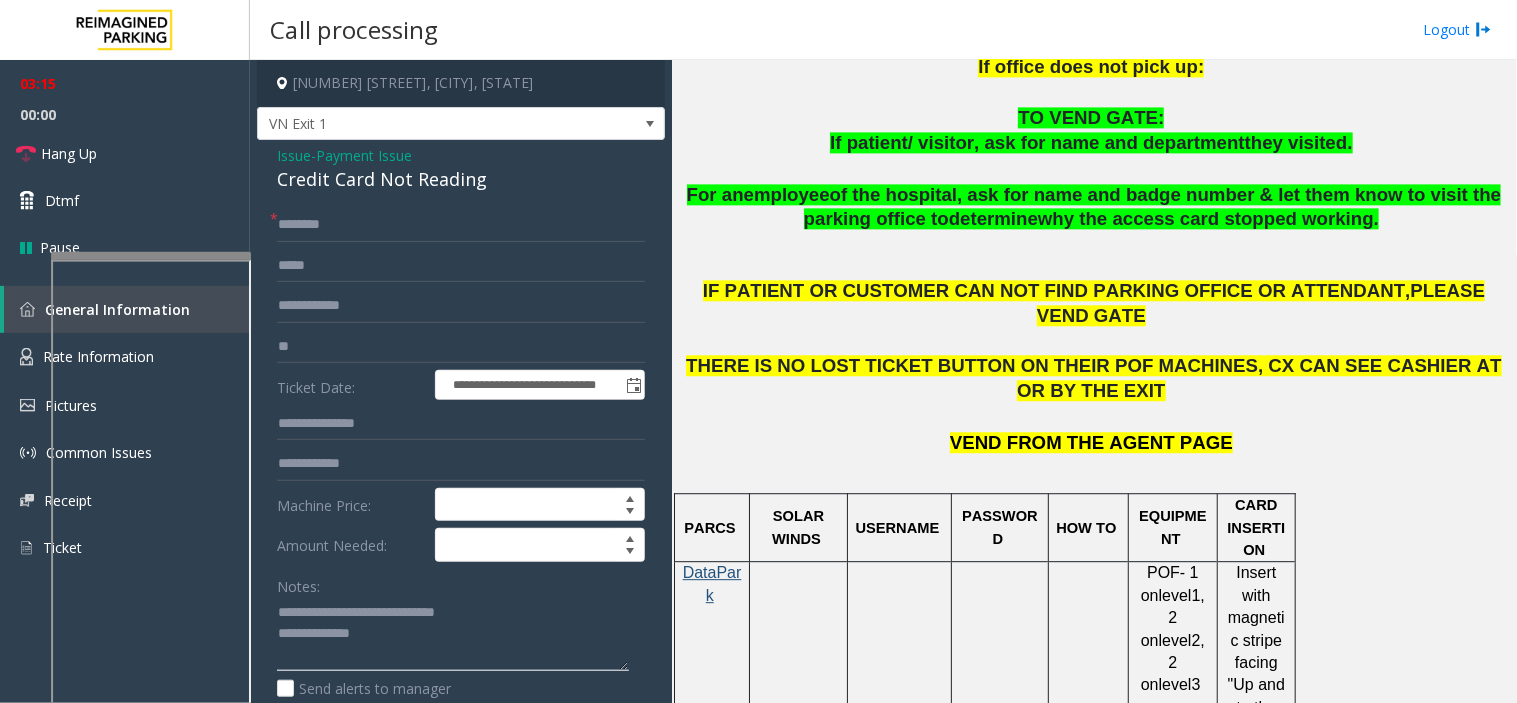 click 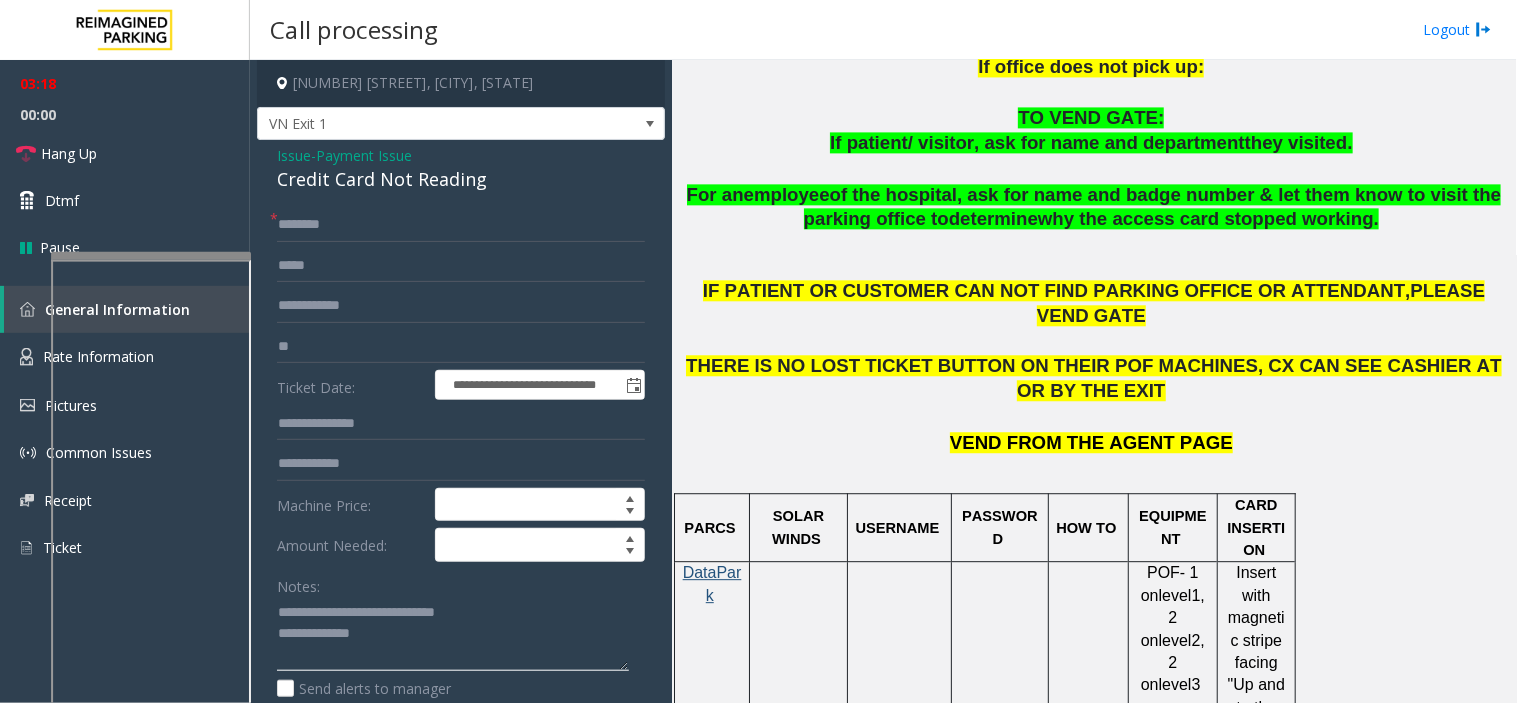 type on "**********" 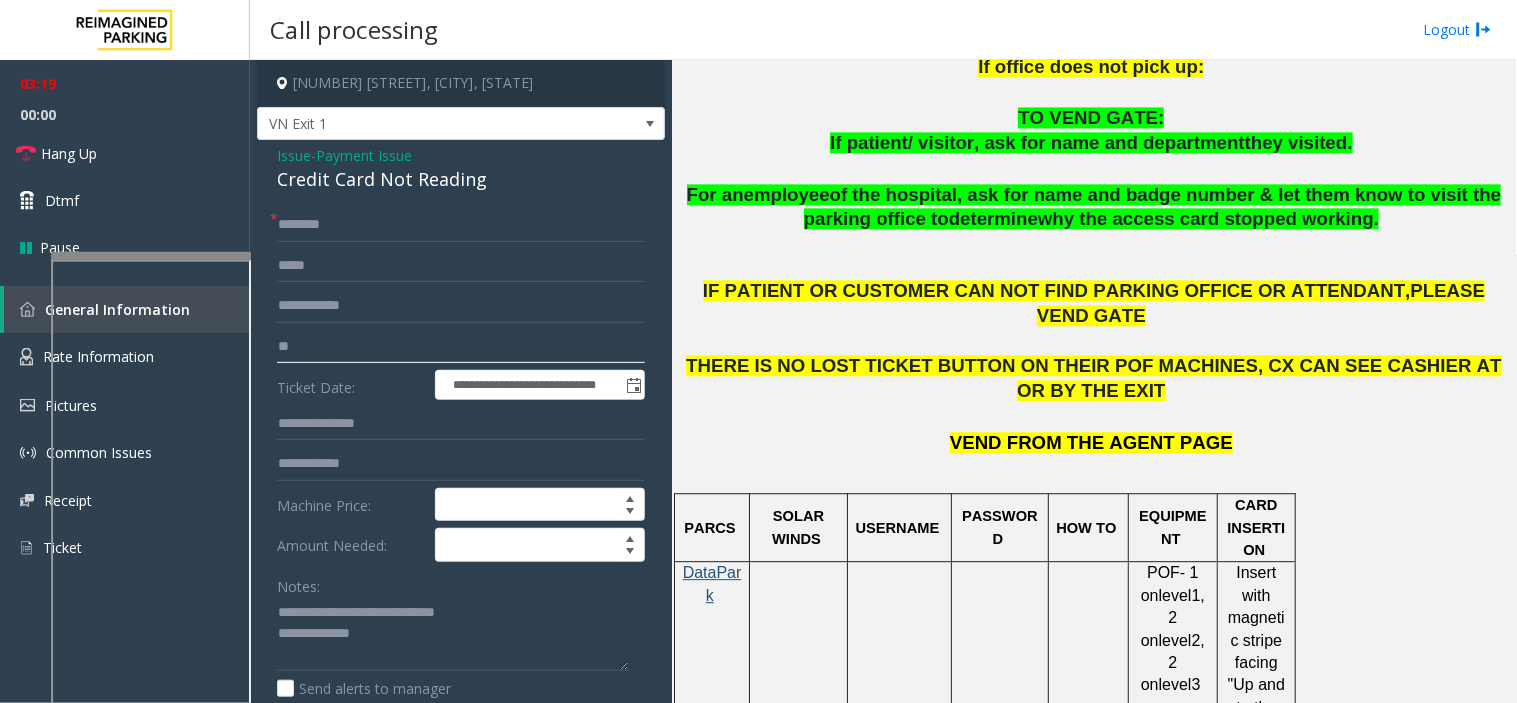 click on "**" 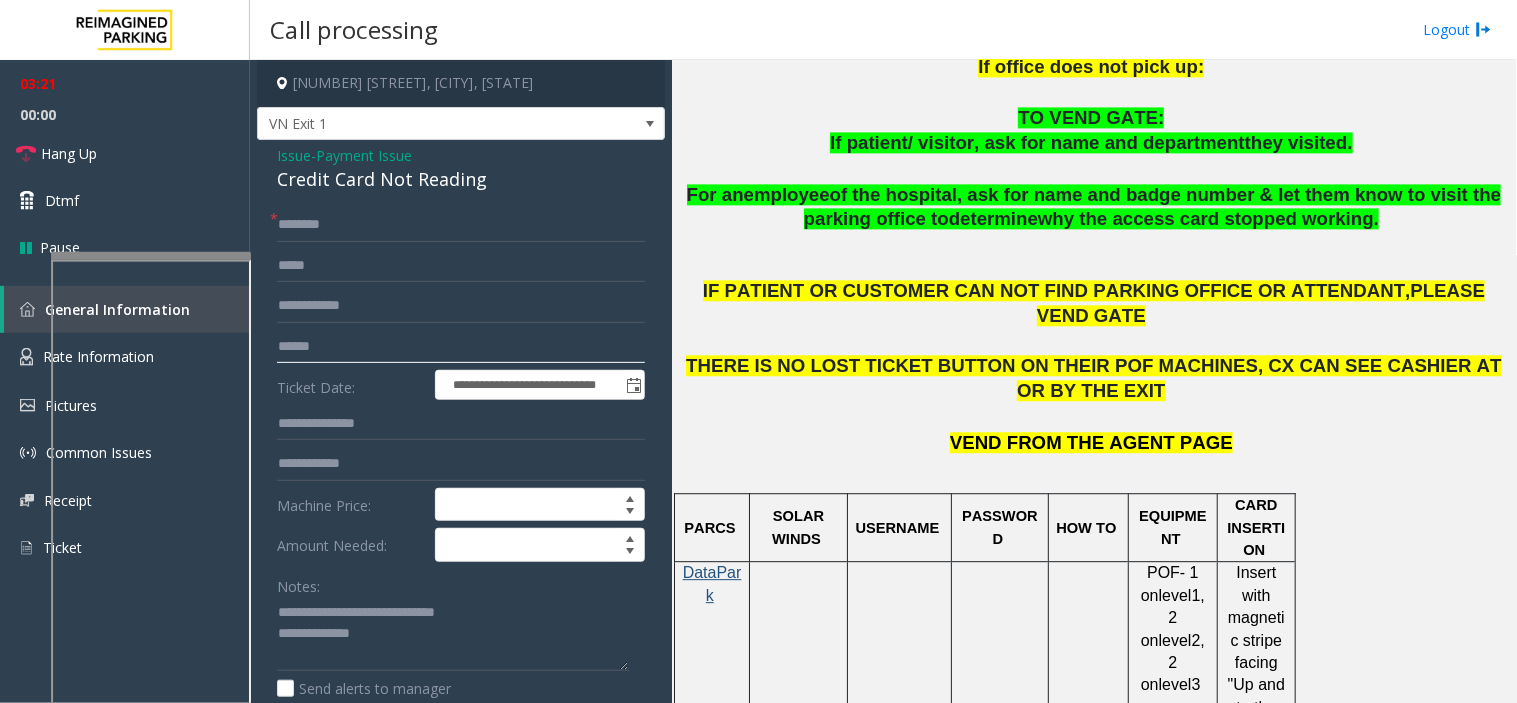 type 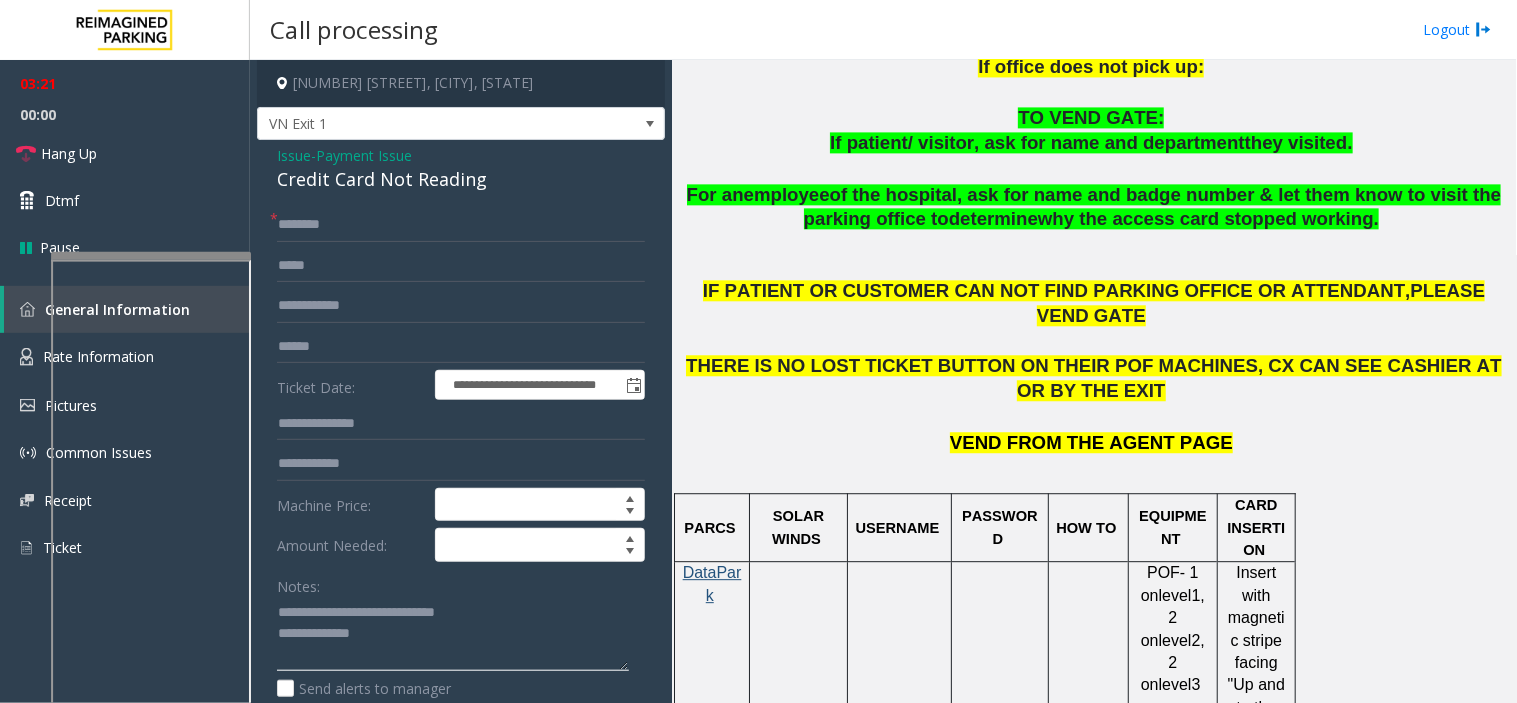 click 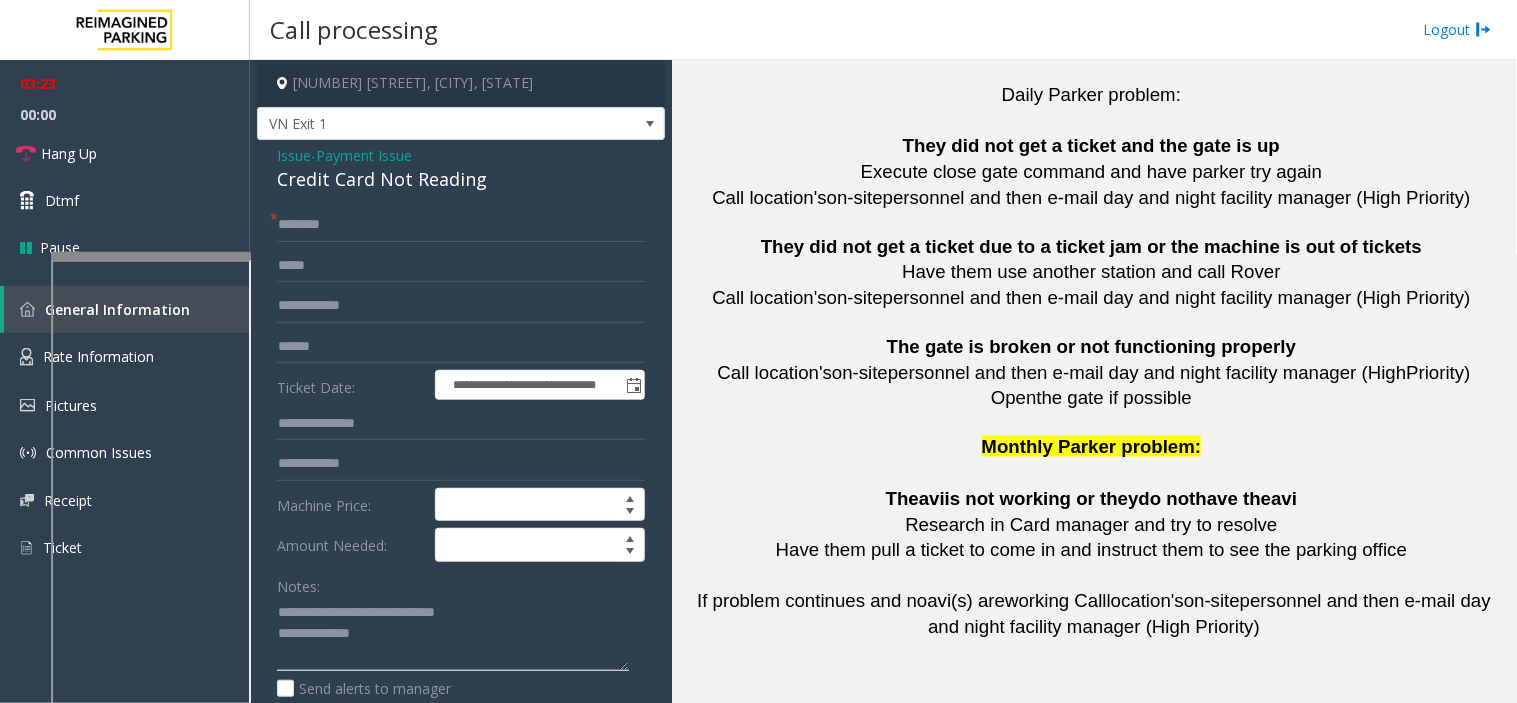 scroll, scrollTop: 4437, scrollLeft: 0, axis: vertical 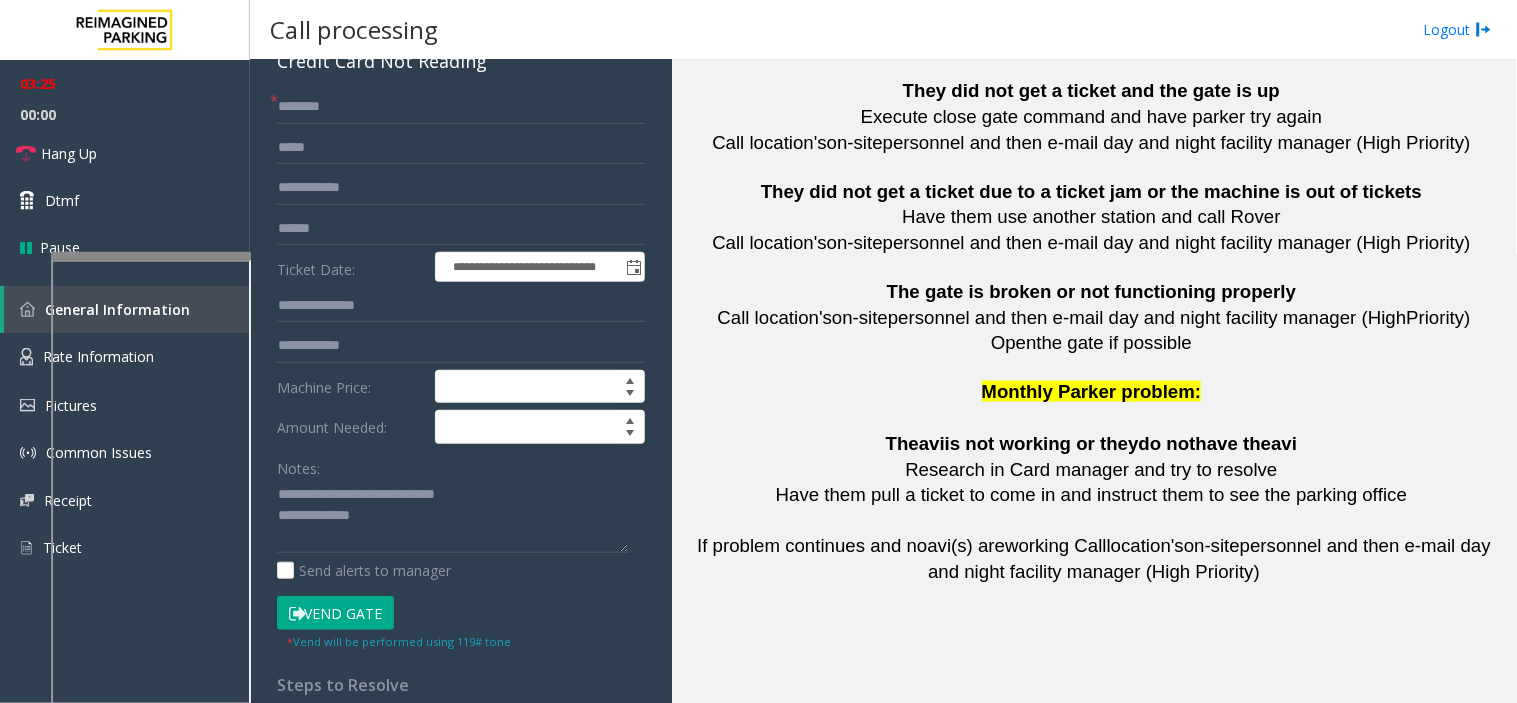 click on "Vend Gate" 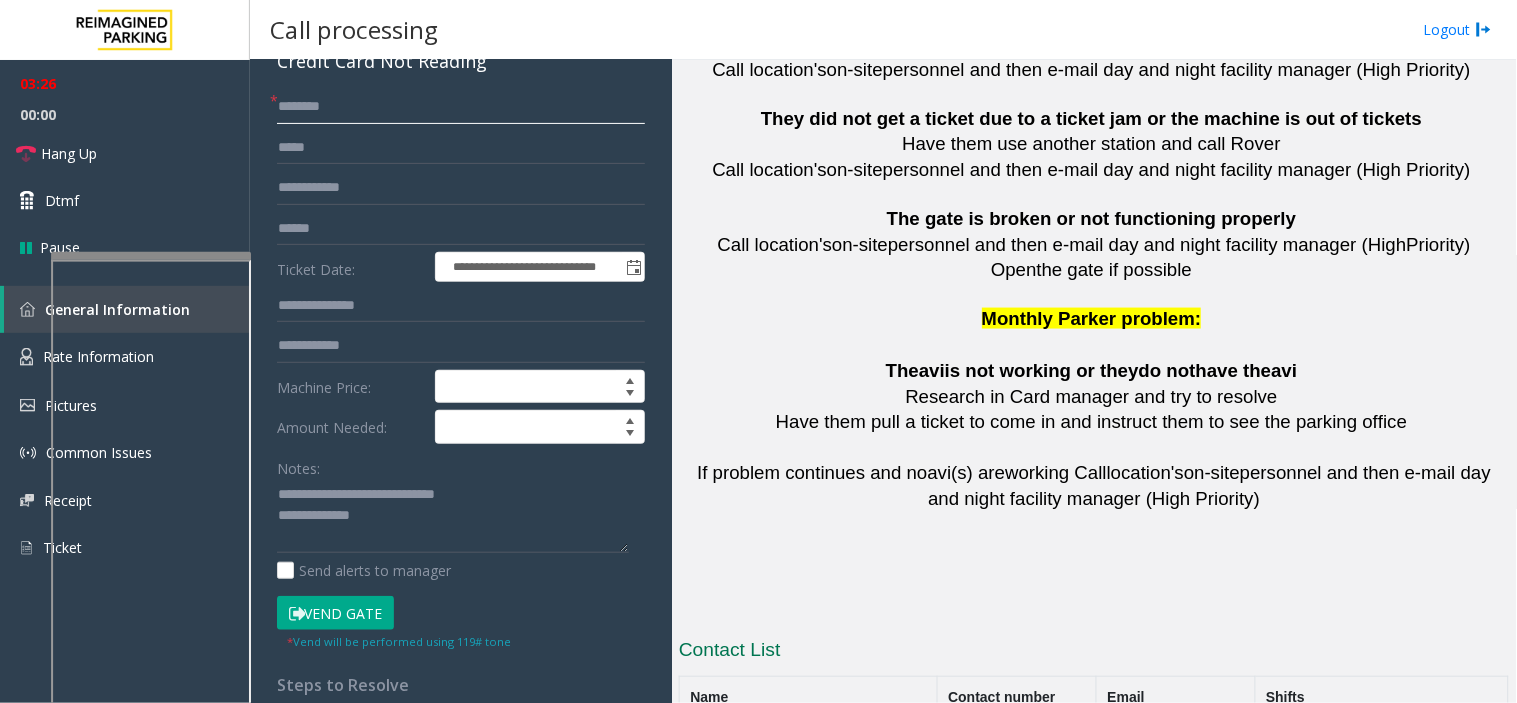 scroll, scrollTop: 4548, scrollLeft: 0, axis: vertical 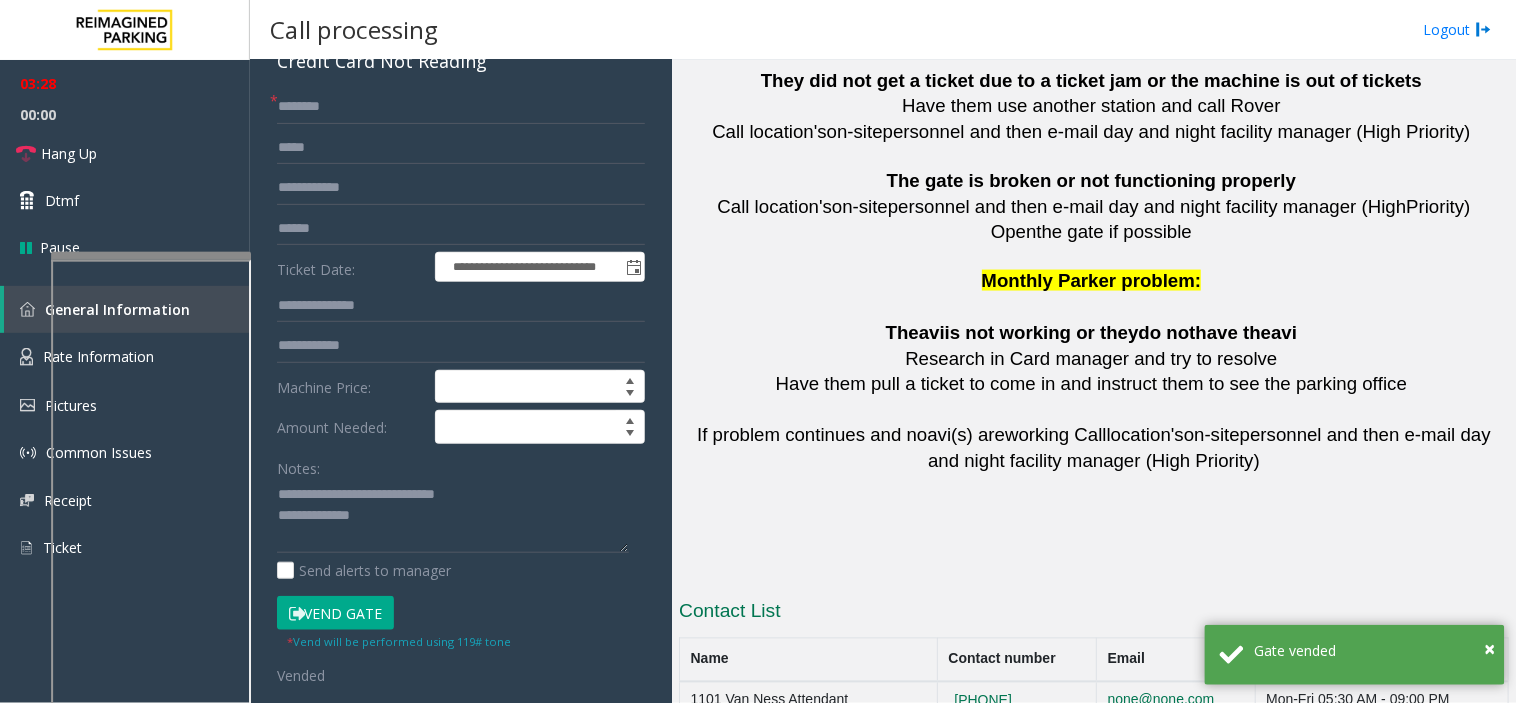 drag, startPoint x: 794, startPoint y: 630, endPoint x: 687, endPoint y: 612, distance: 108.503456 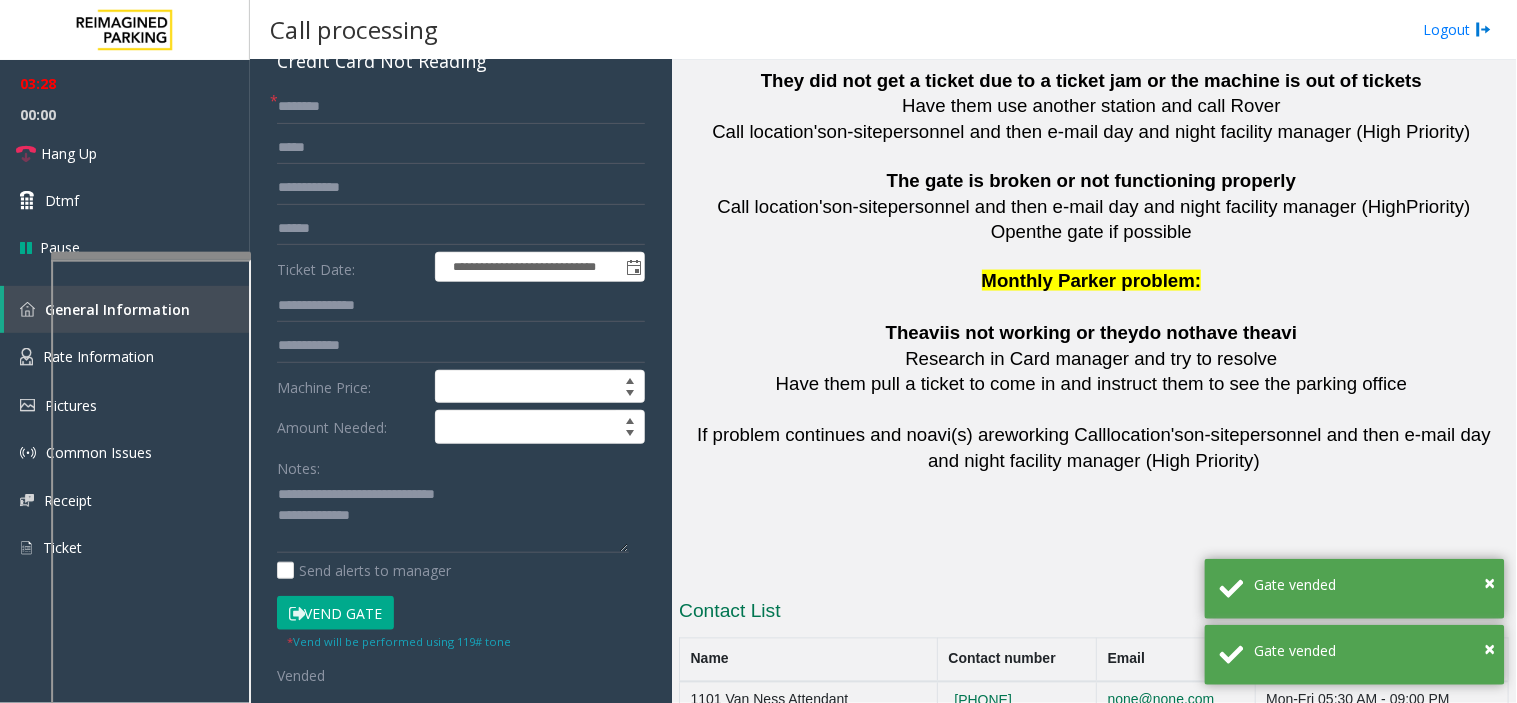 copy on "Alan Giang" 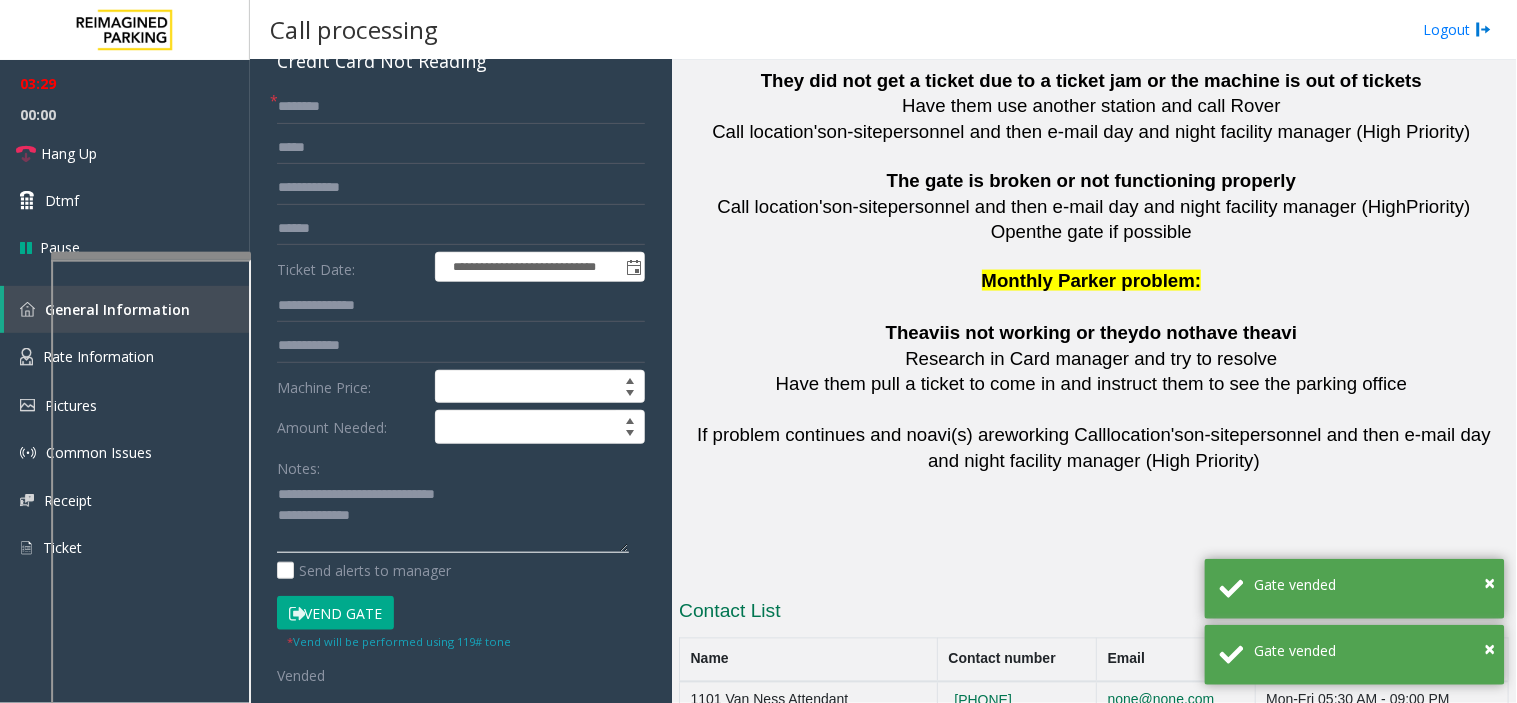 click 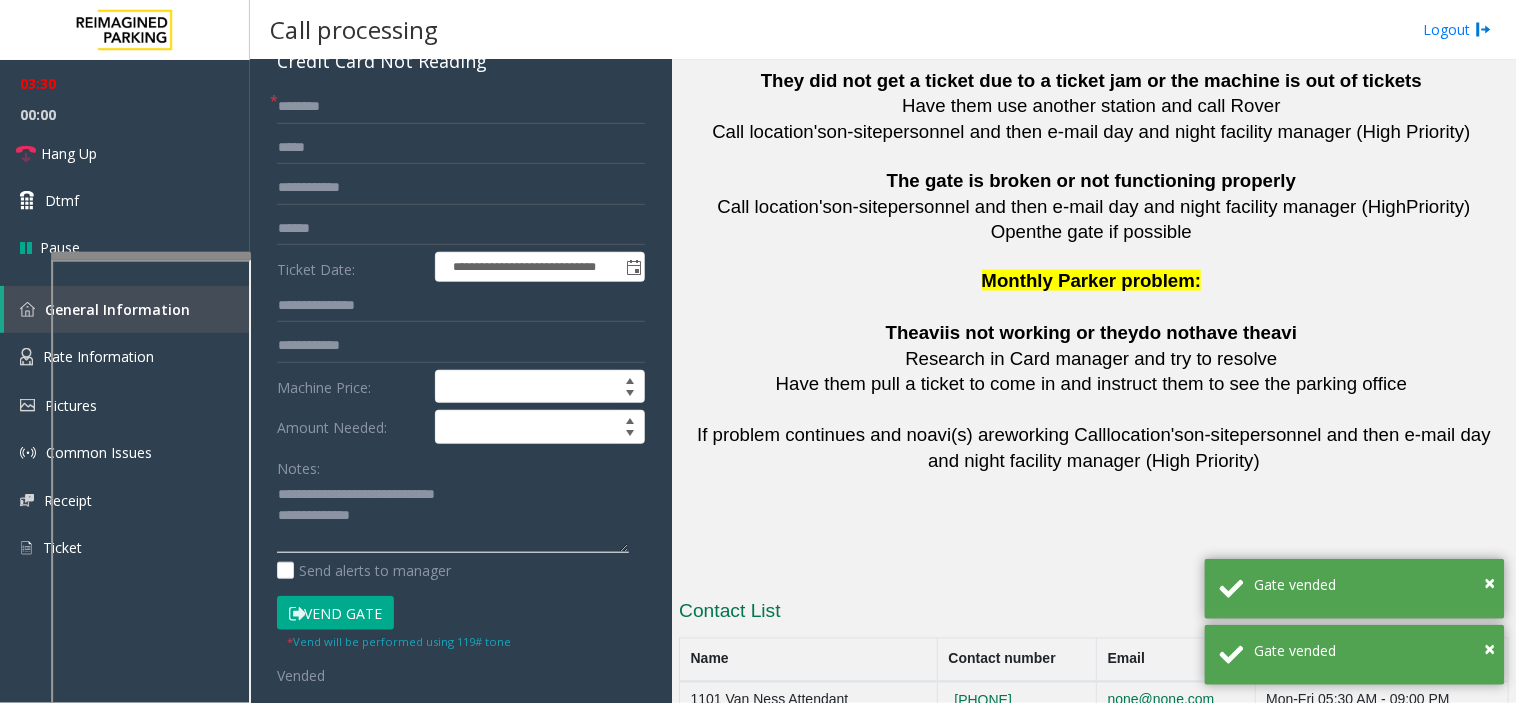 paste on "**********" 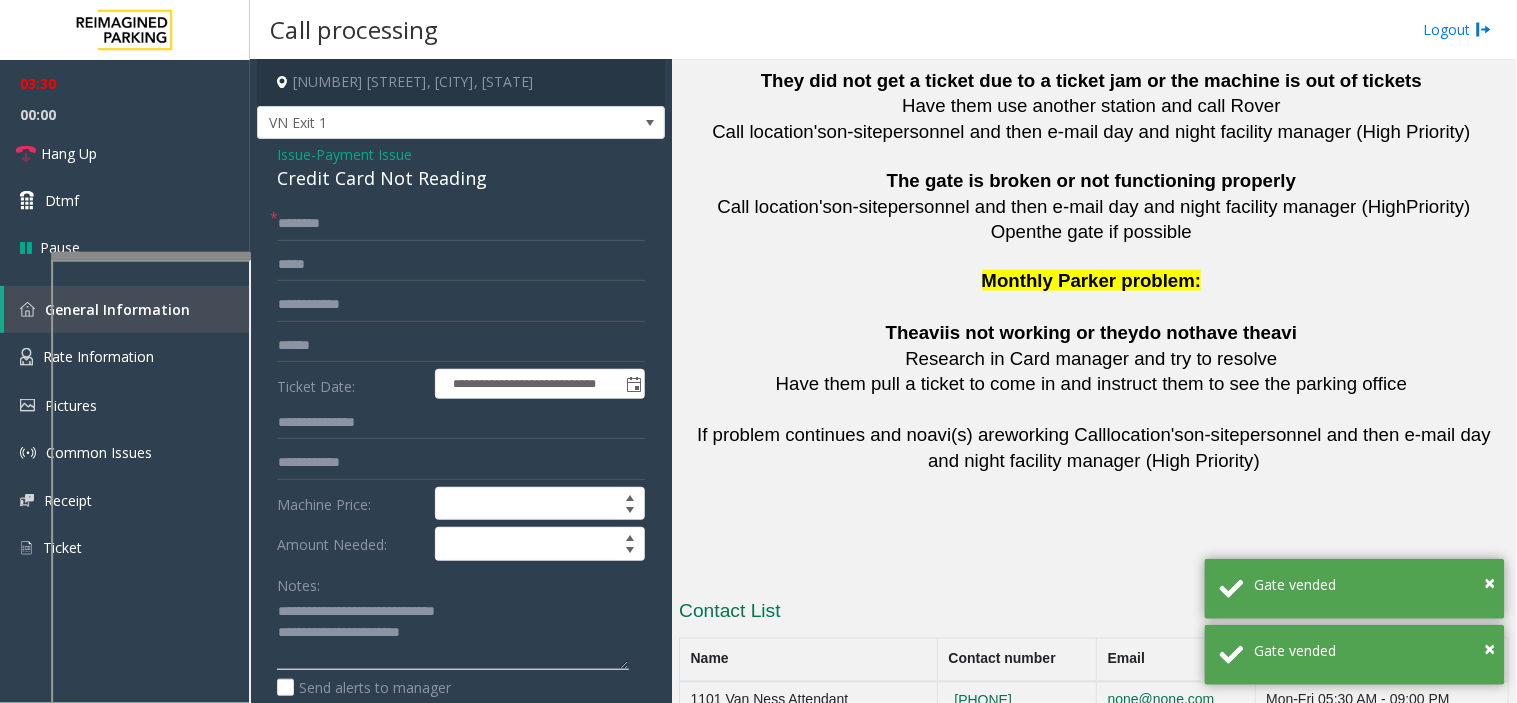 scroll, scrollTop: 0, scrollLeft: 0, axis: both 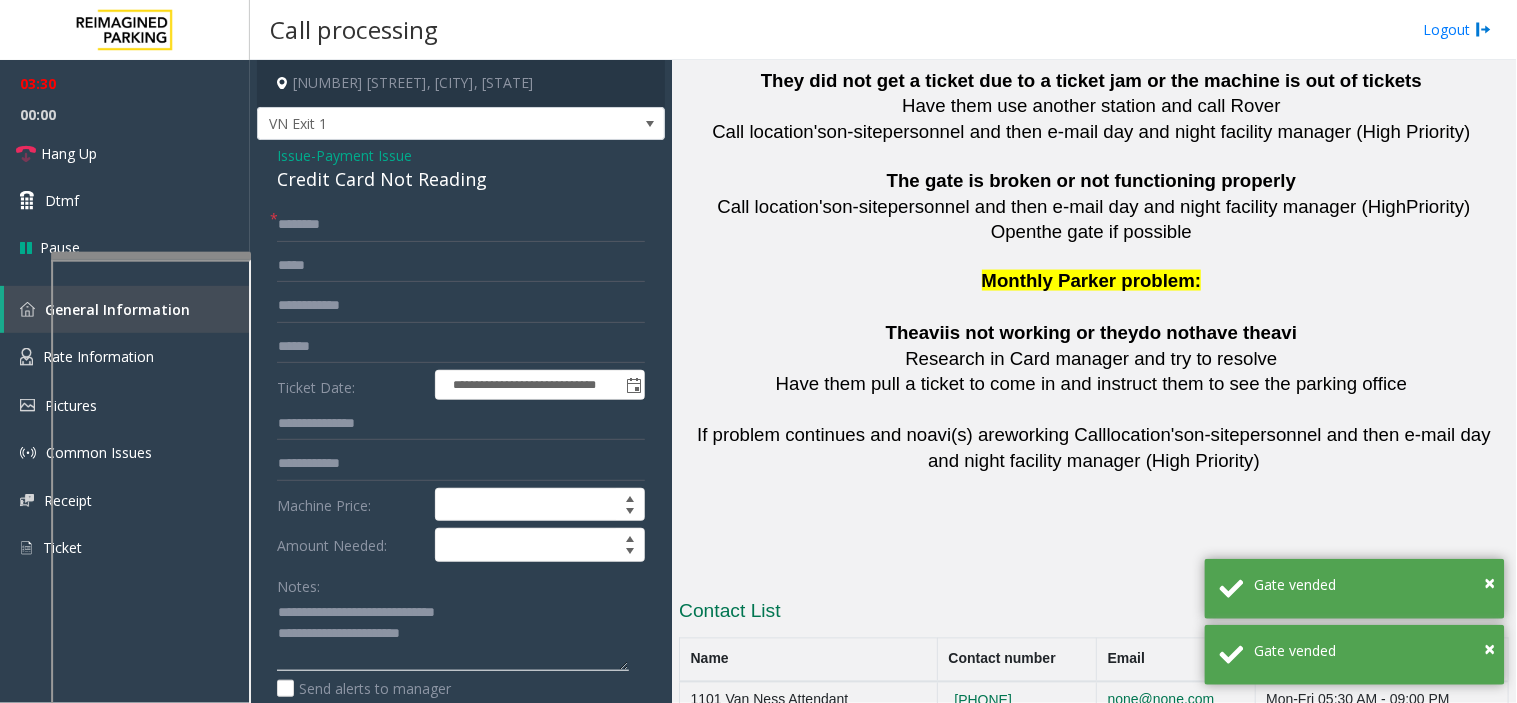 type on "**********" 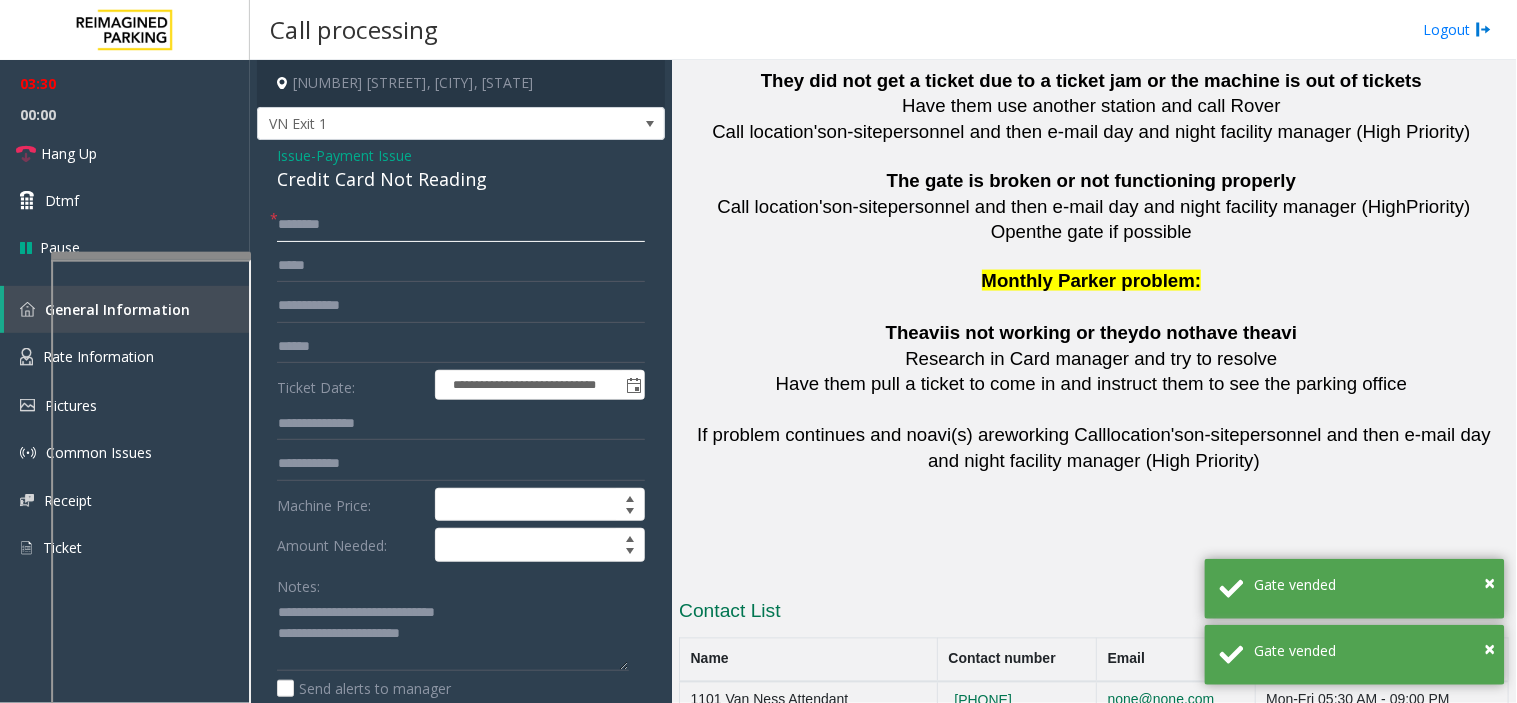 click 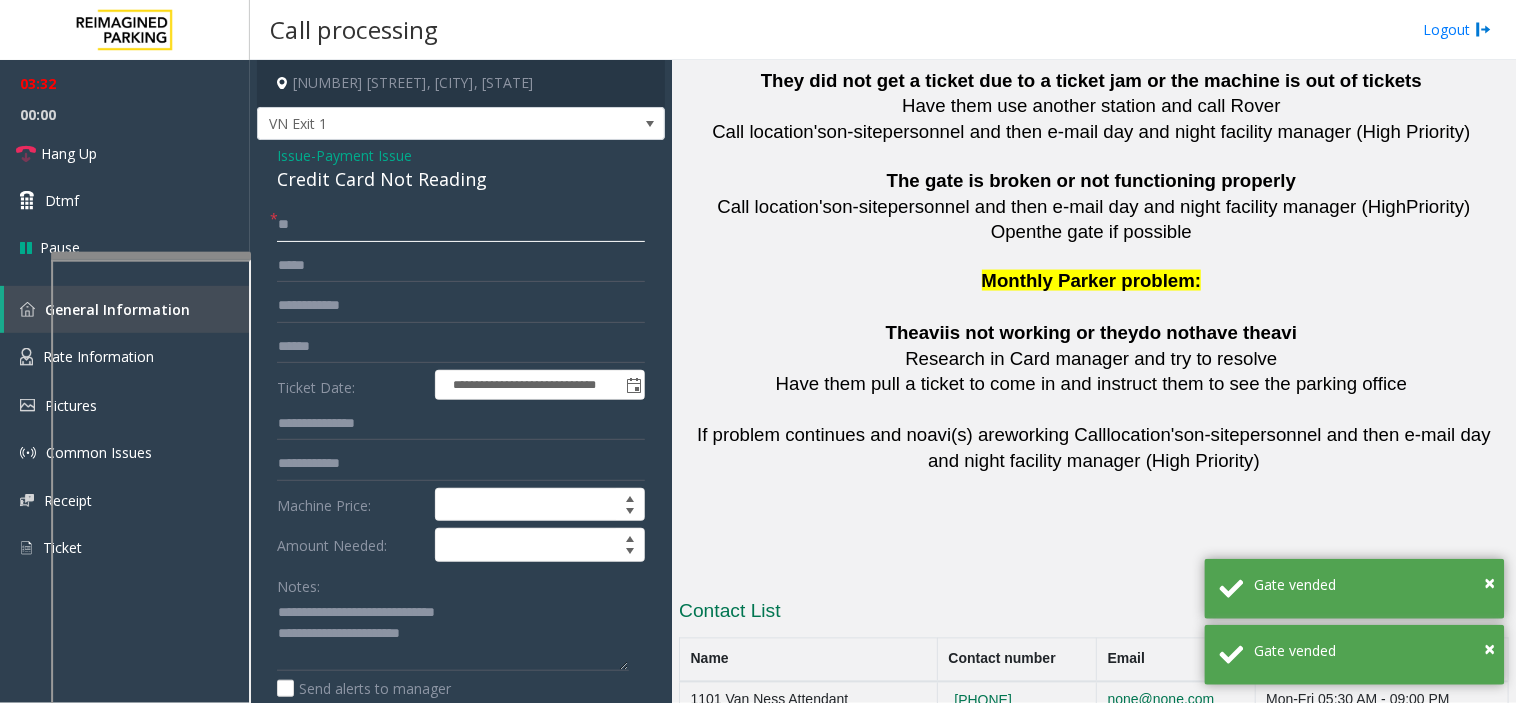 type on "**" 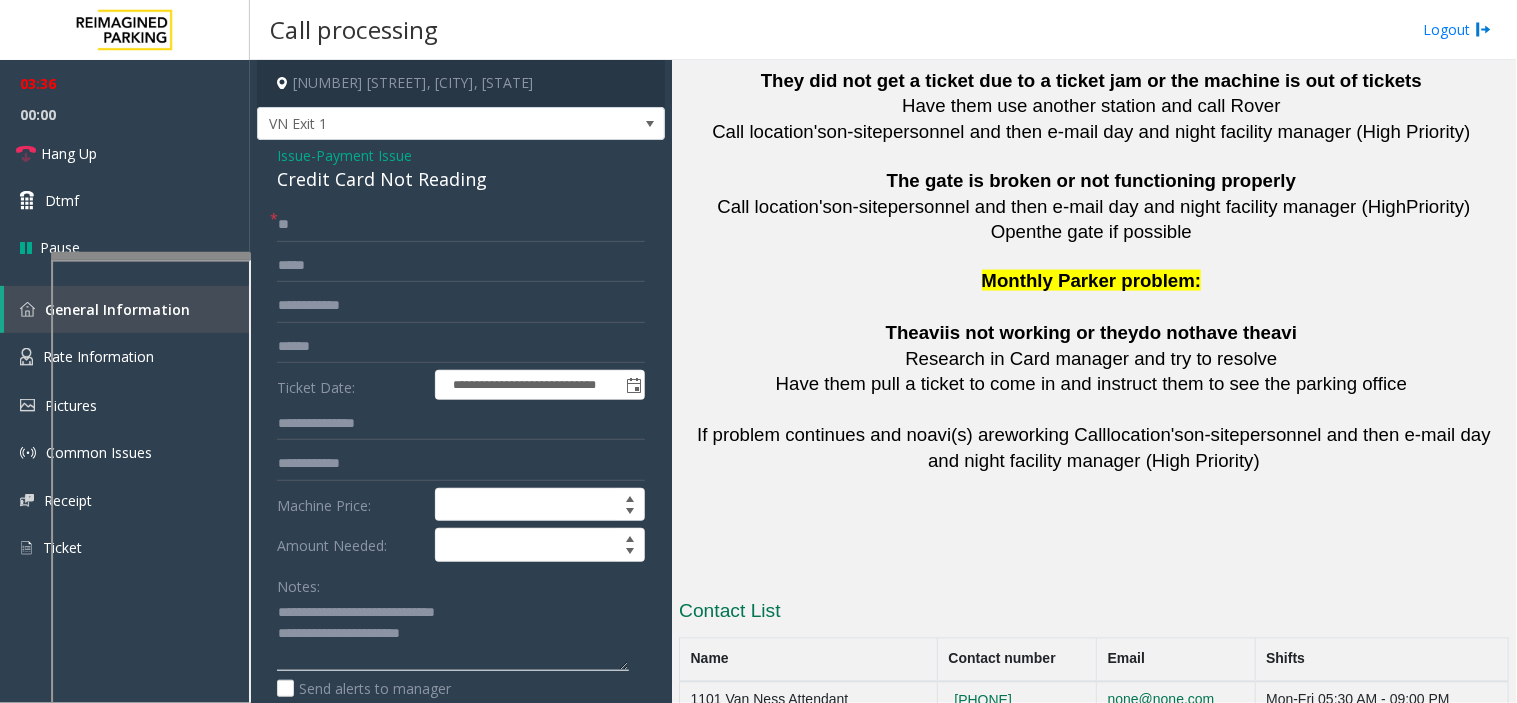 click 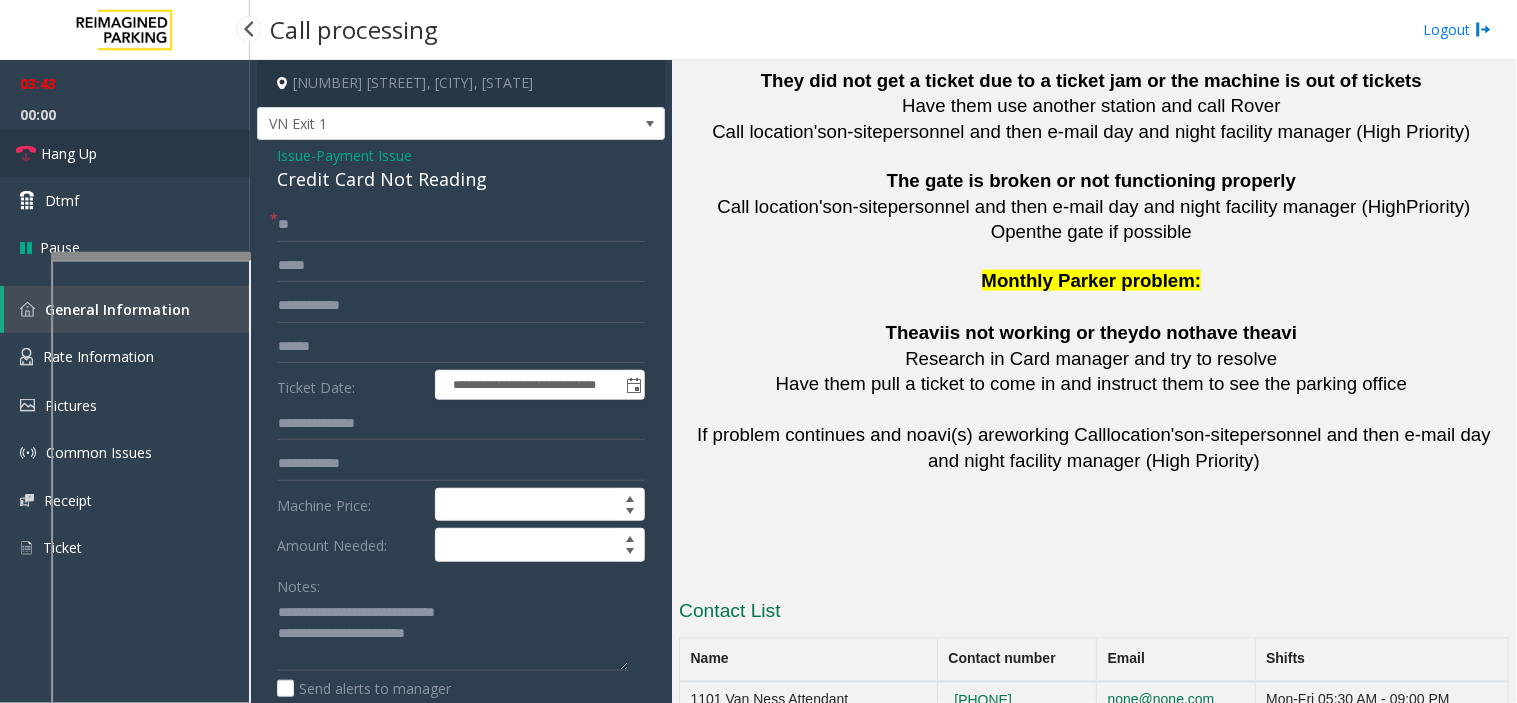 click on "Hang Up" at bounding box center [125, 153] 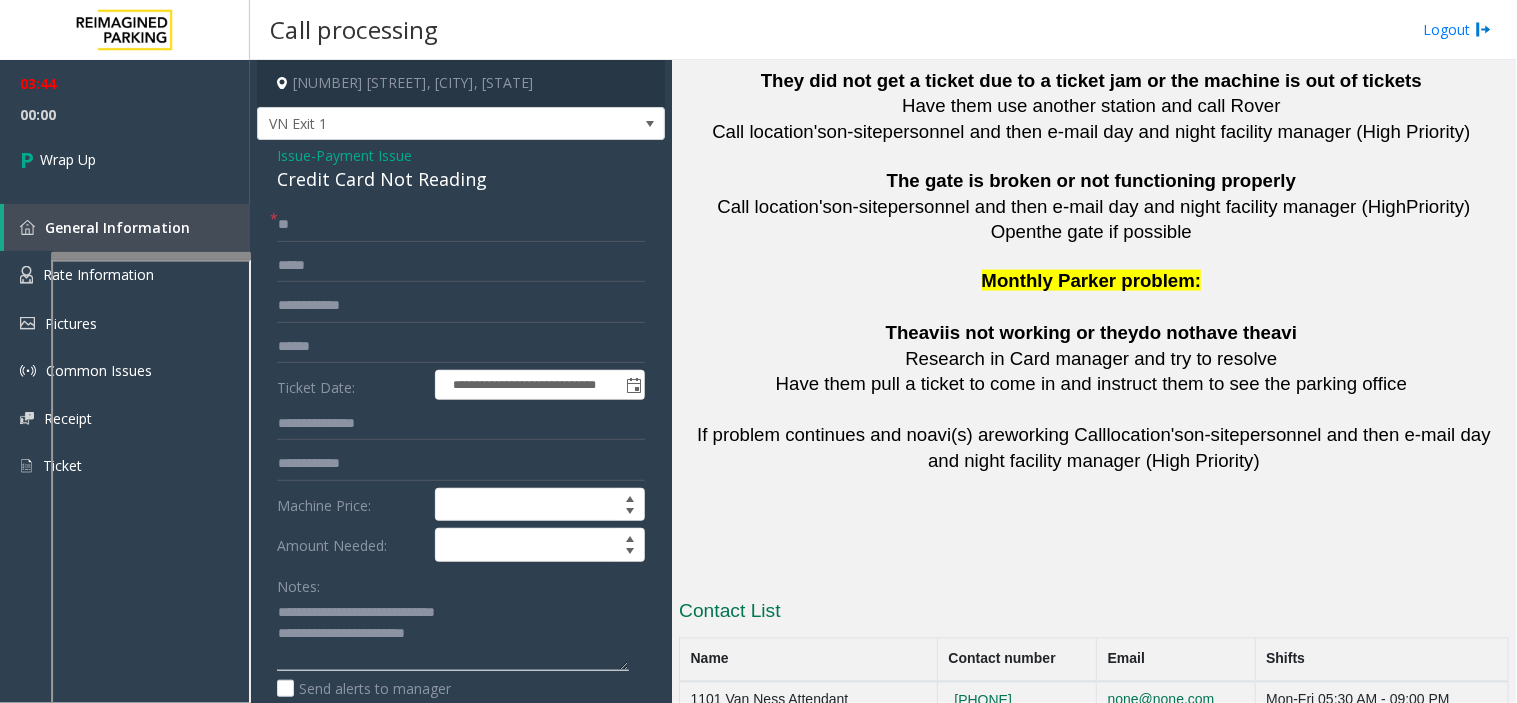 click 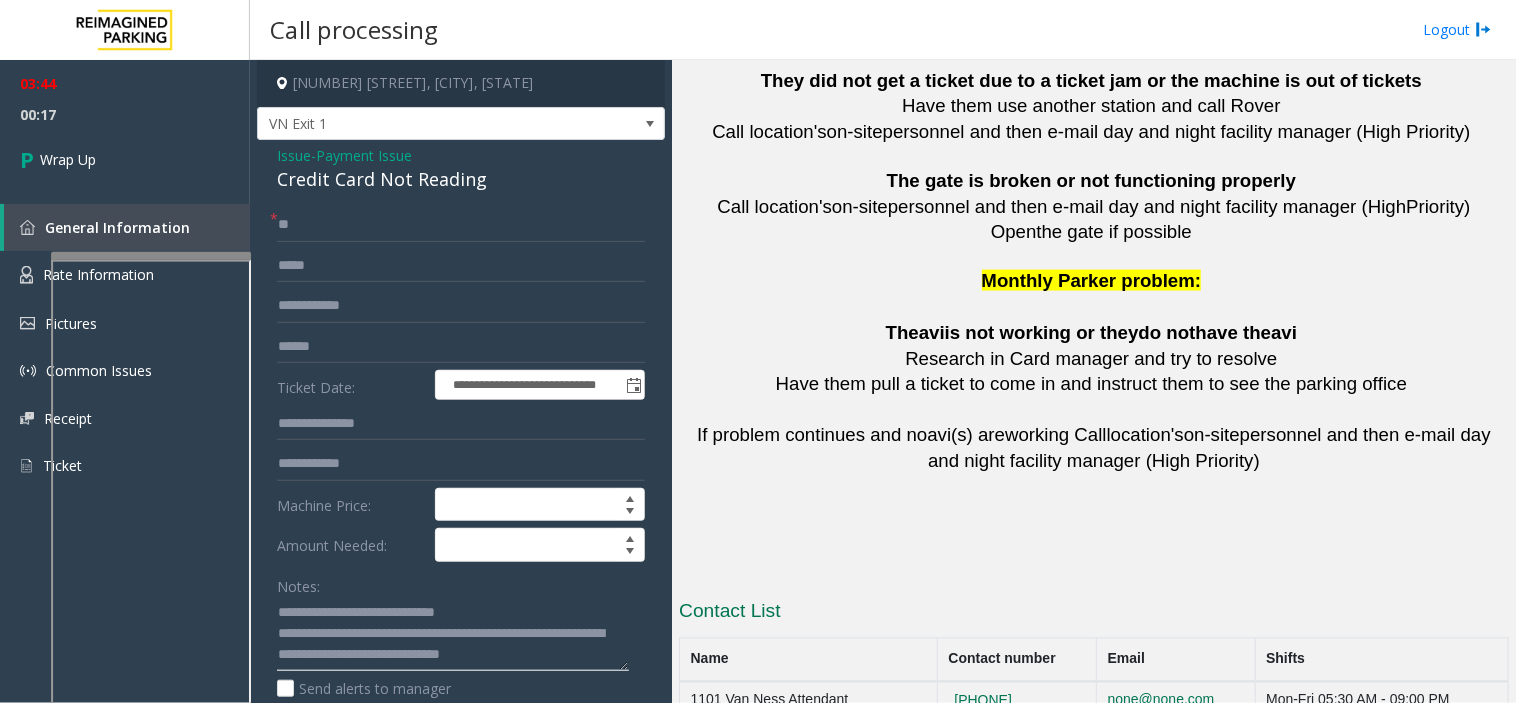 scroll, scrollTop: 14, scrollLeft: 0, axis: vertical 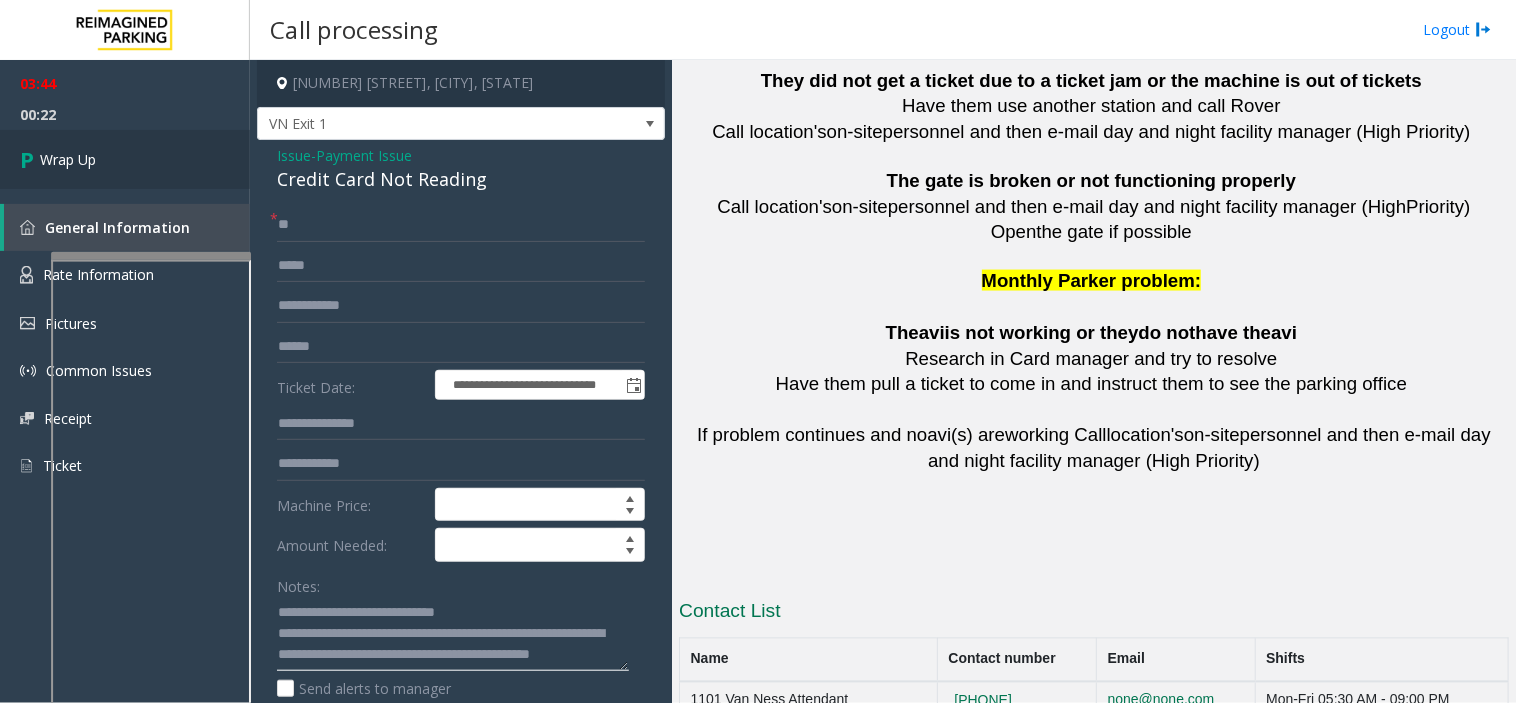 type on "**********" 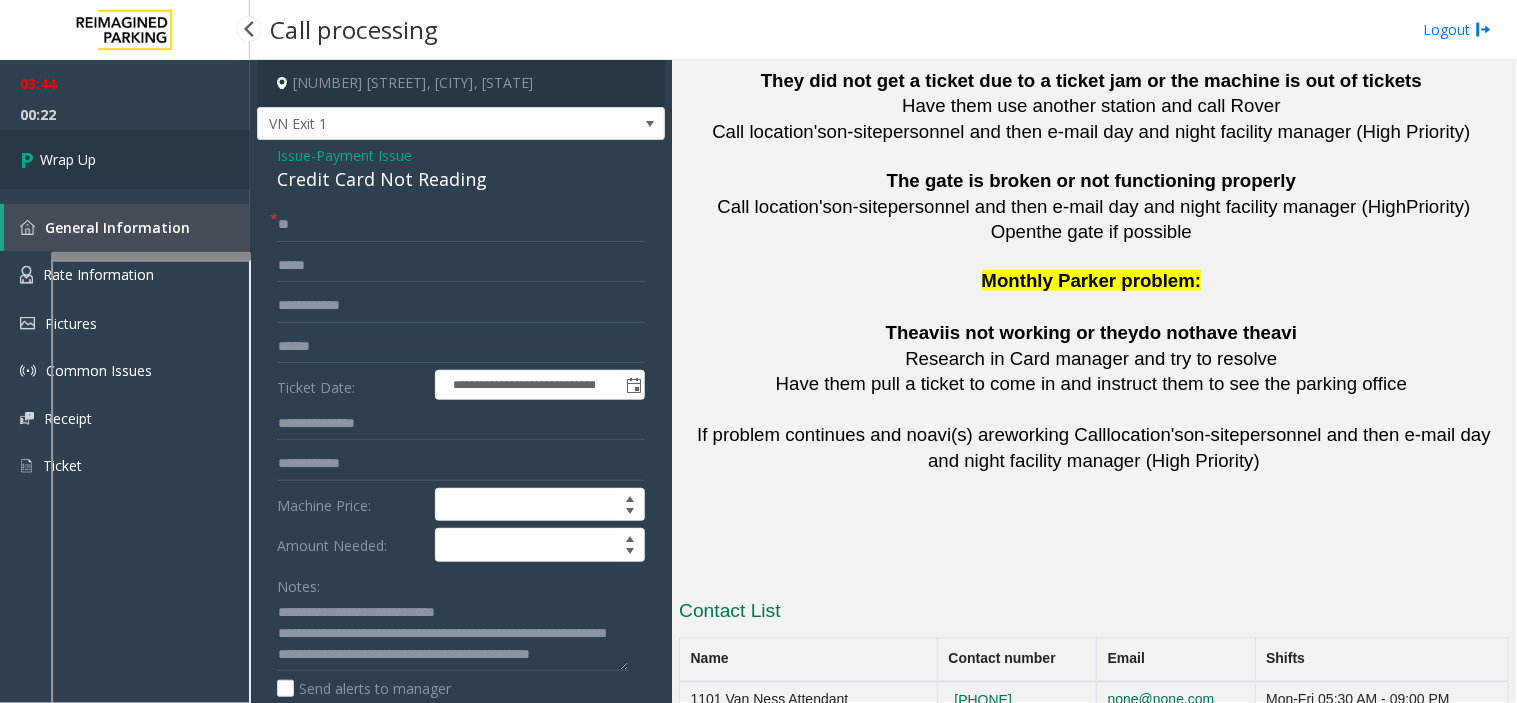 click on "Wrap Up" at bounding box center [125, 159] 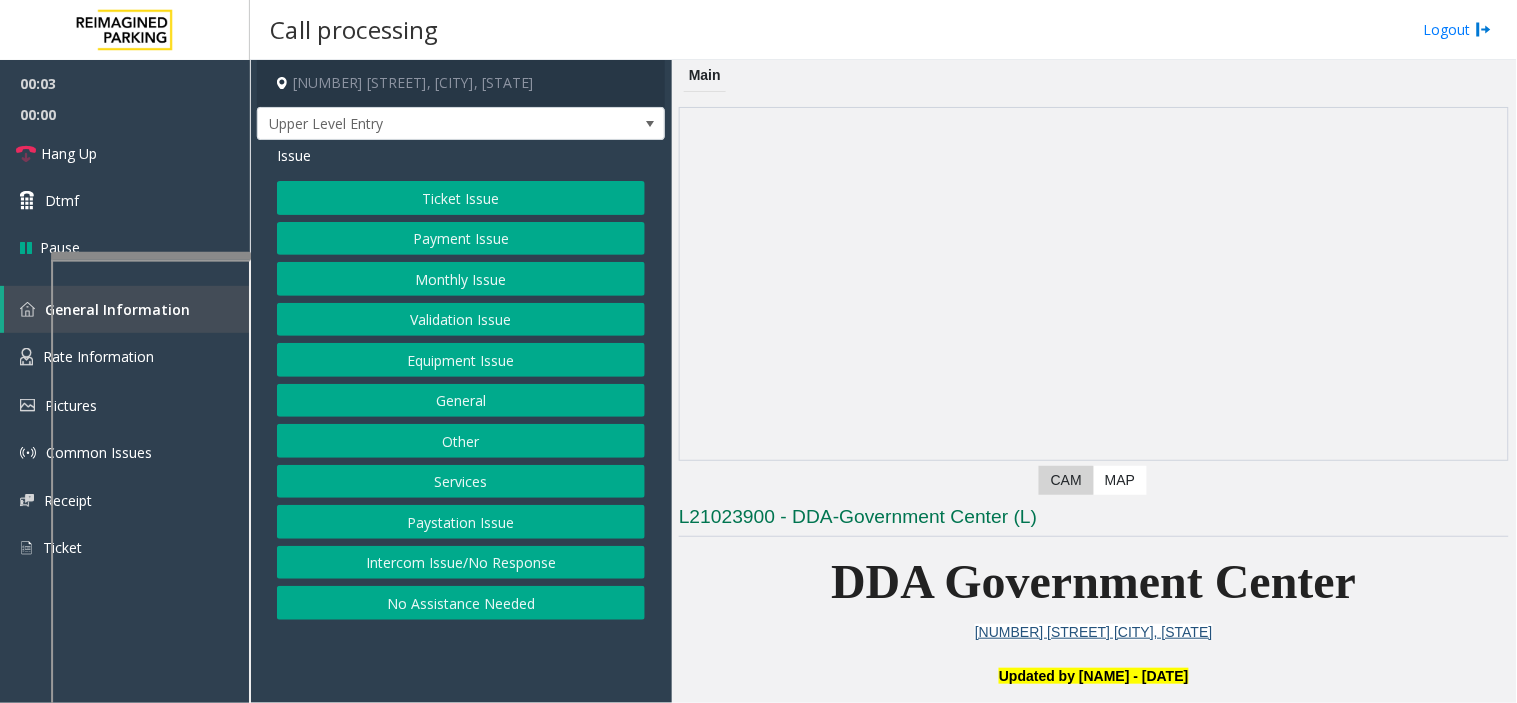 click on "Intercom Issue/No Response" 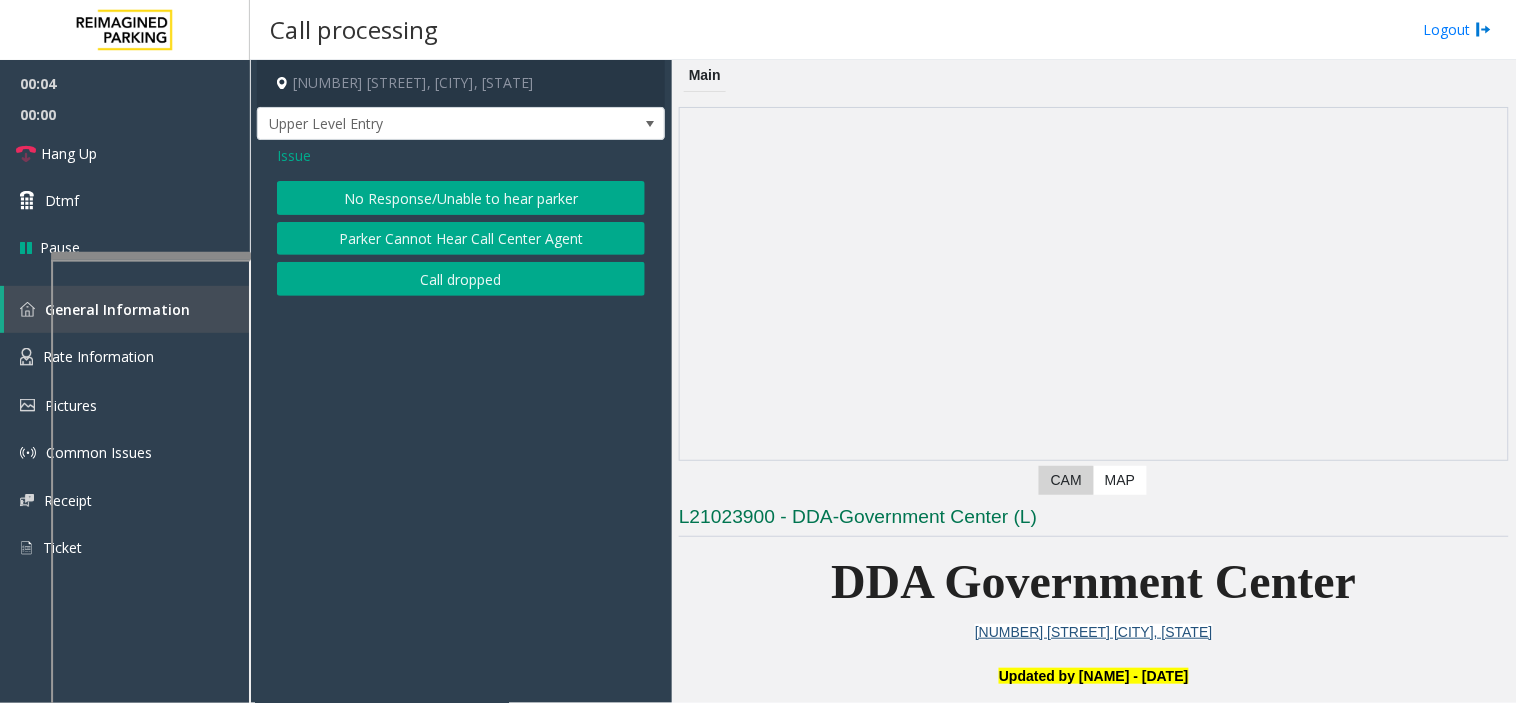 click on "No Response/Unable to hear parker" 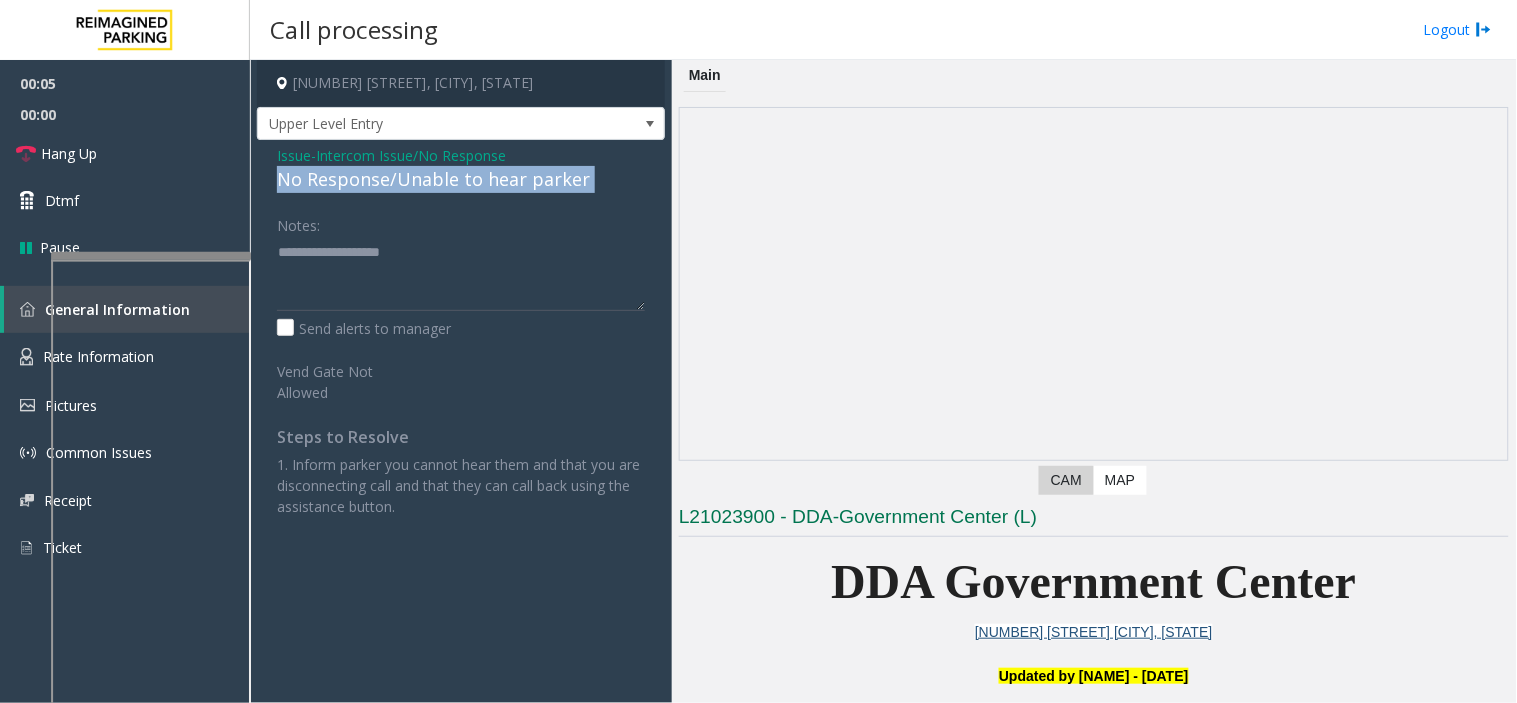 click on "No Response/Unable to hear parker" 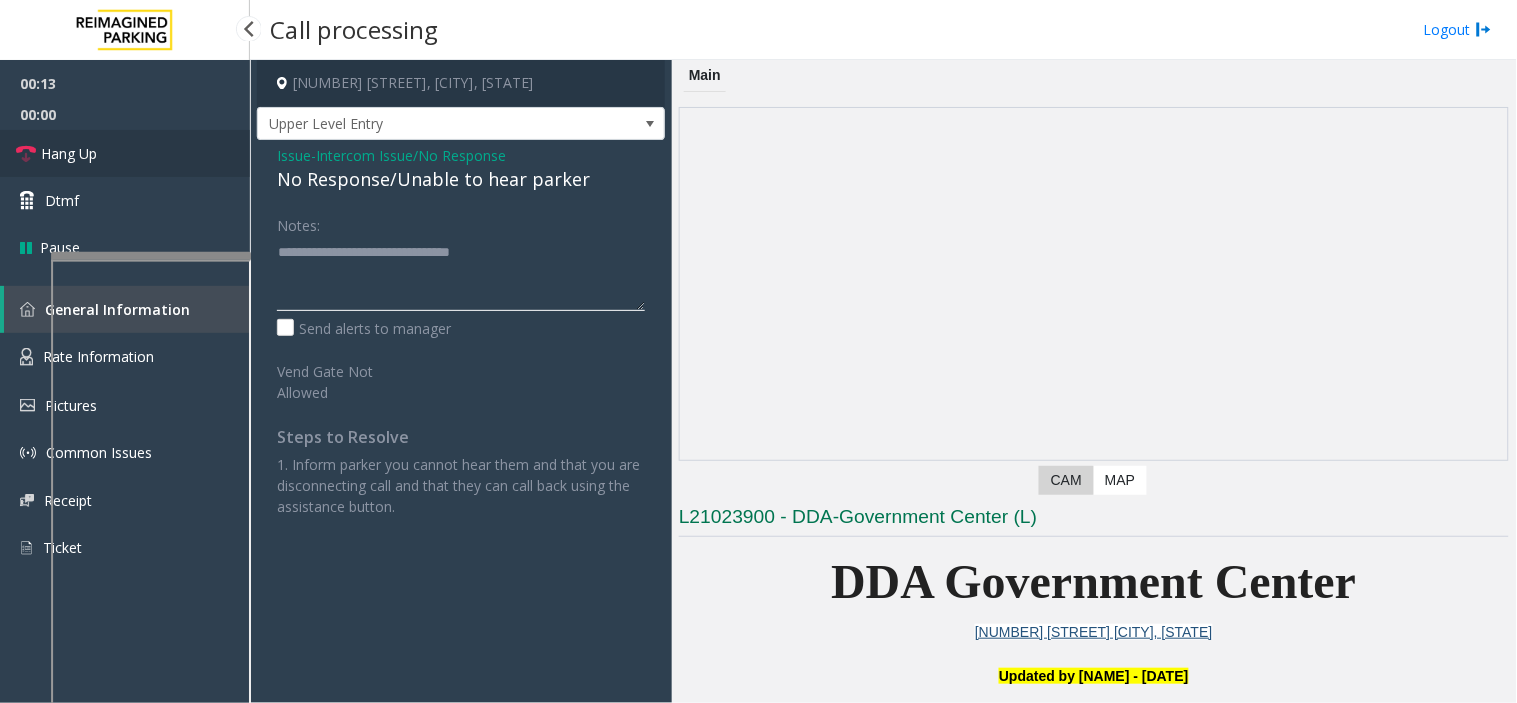 type on "**********" 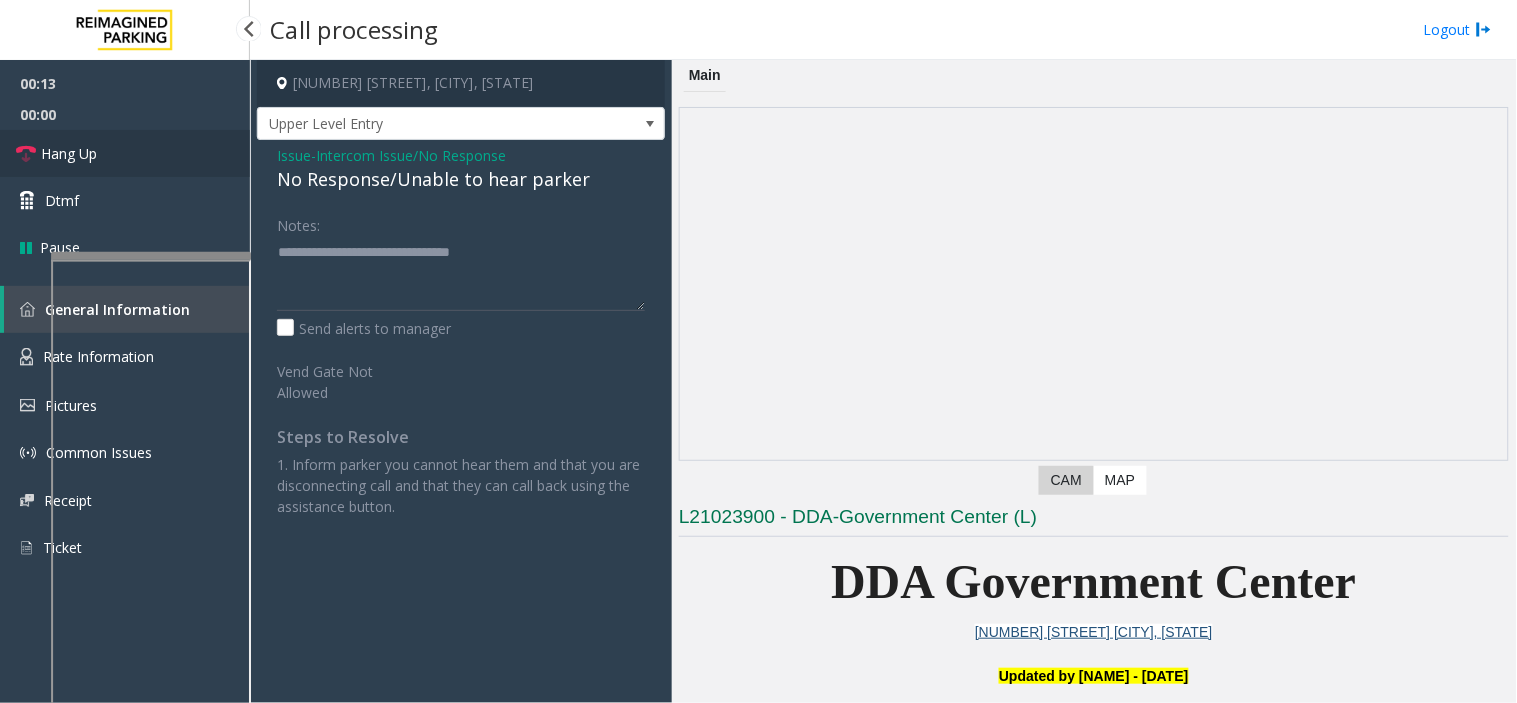 click on "Hang Up" at bounding box center (125, 153) 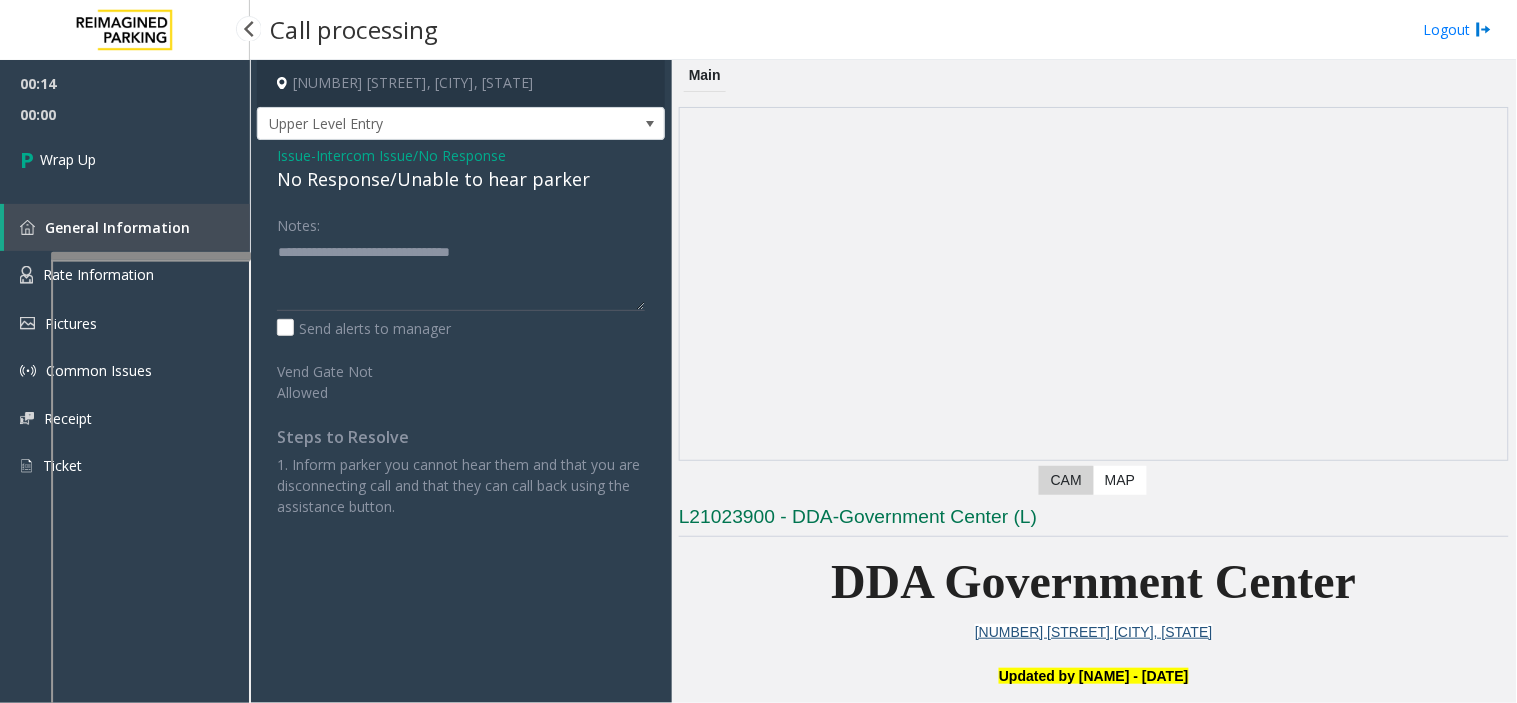 click on "Wrap Up" at bounding box center [125, 159] 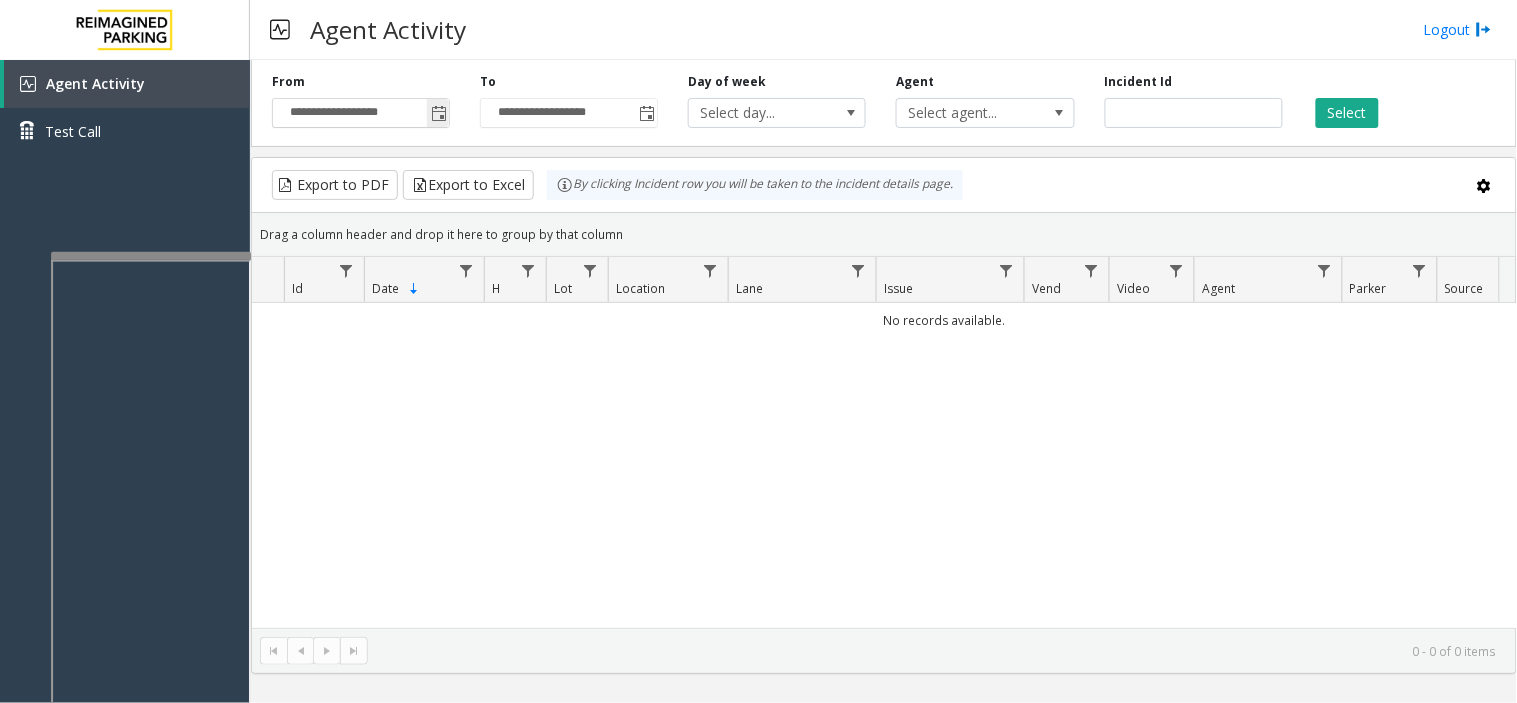 click 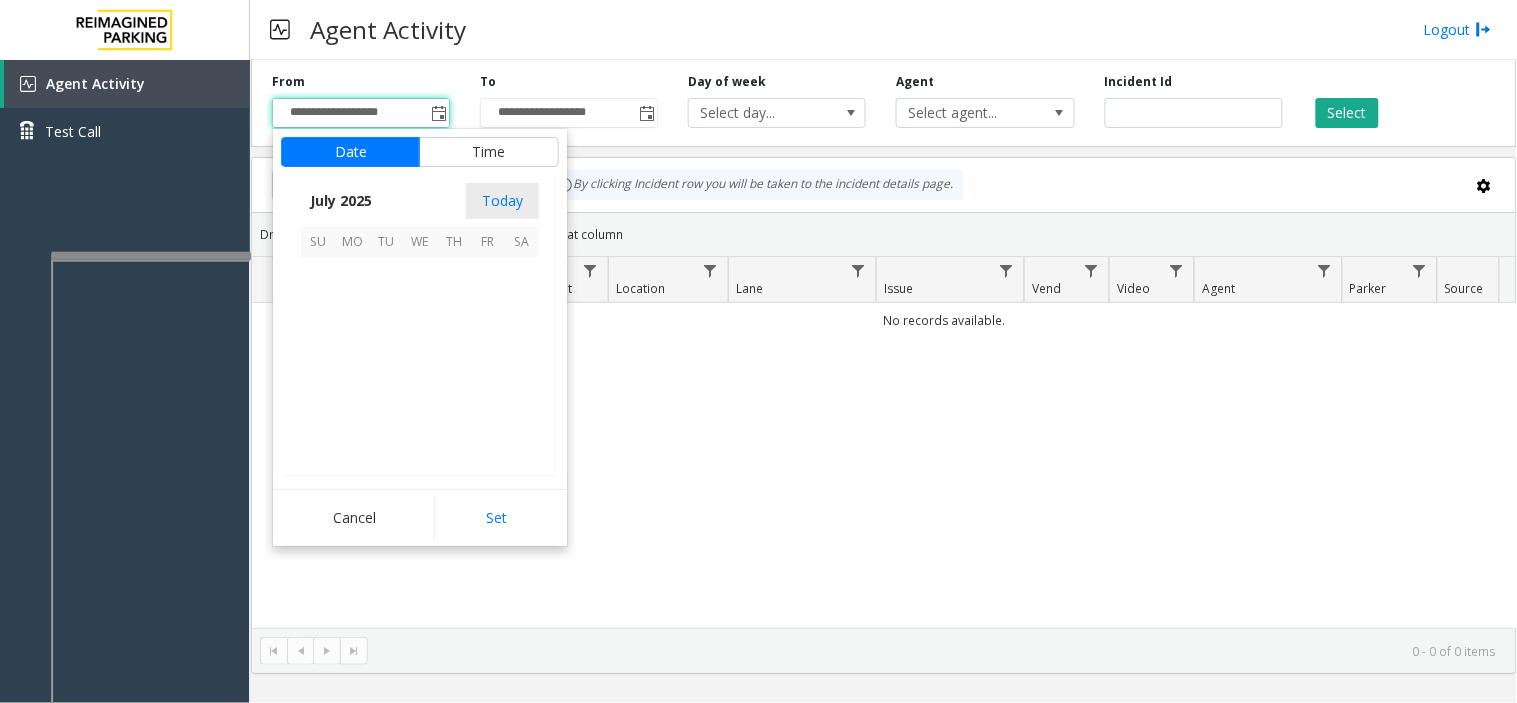 scroll, scrollTop: 358354, scrollLeft: 0, axis: vertical 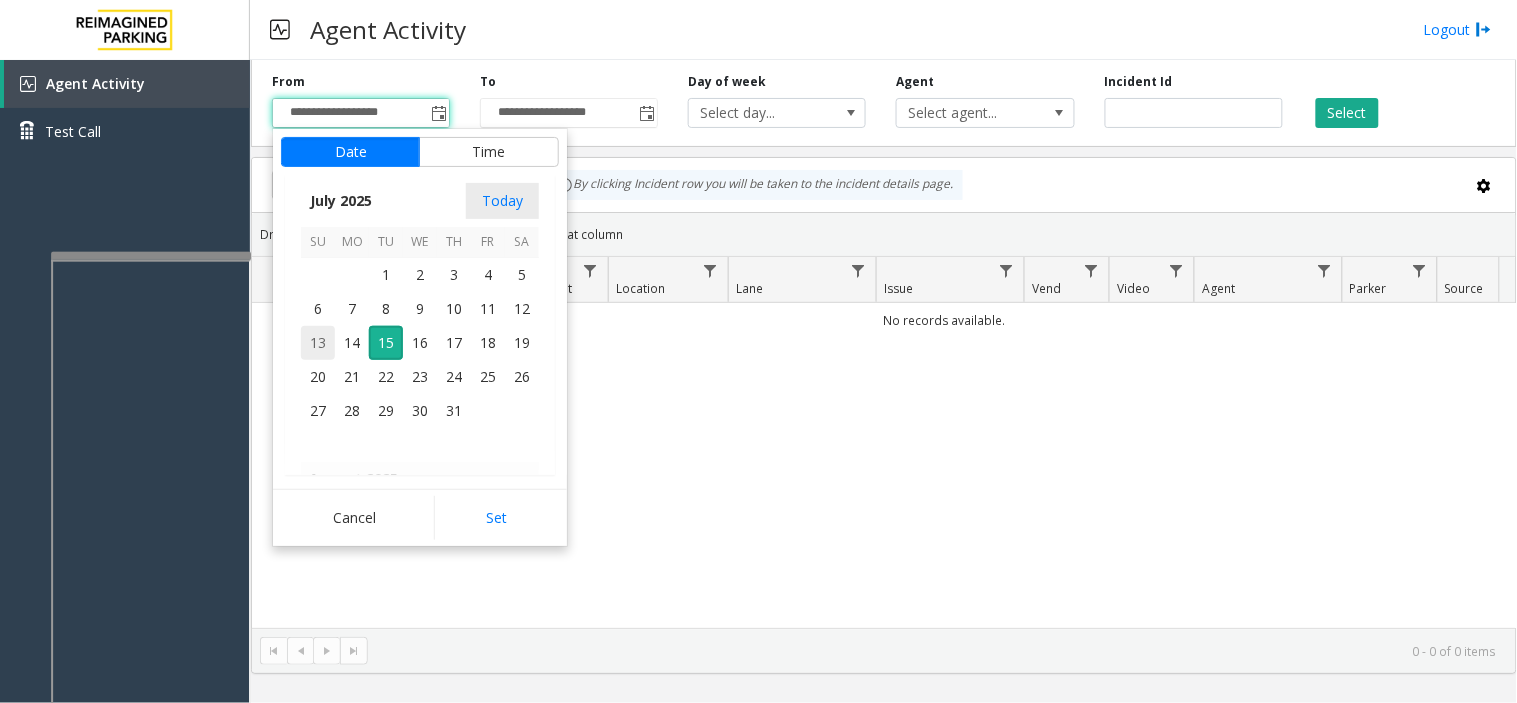 click on "13" at bounding box center (318, 343) 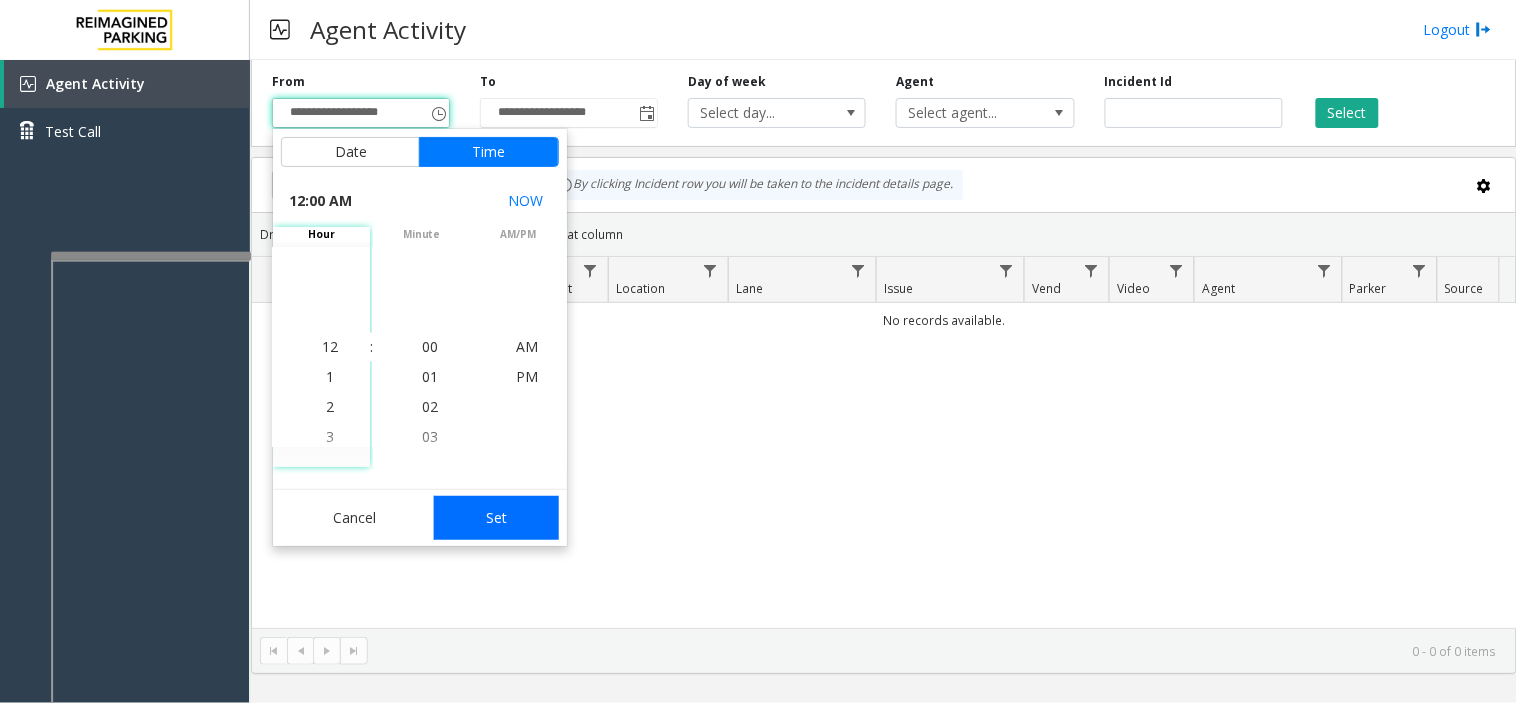 click on "Set" 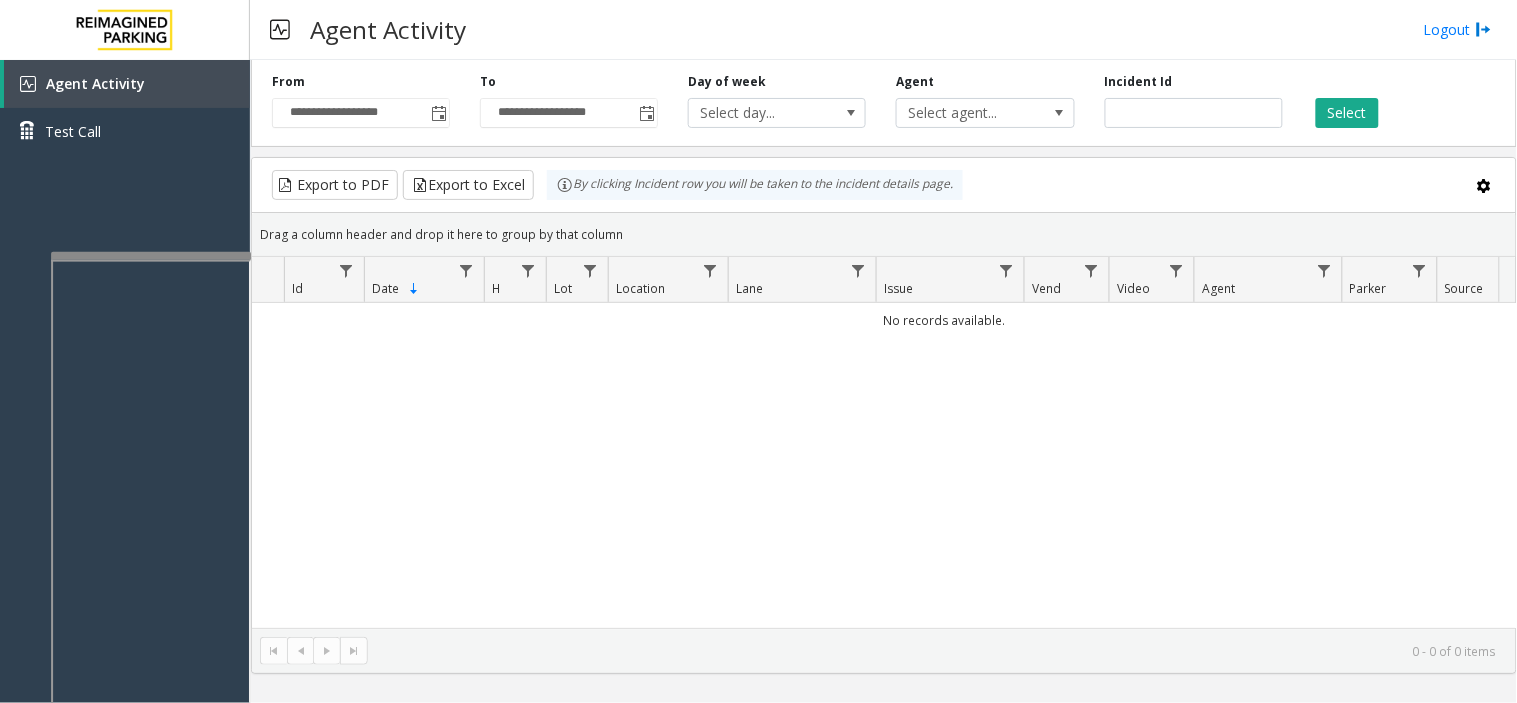 click on "Select" 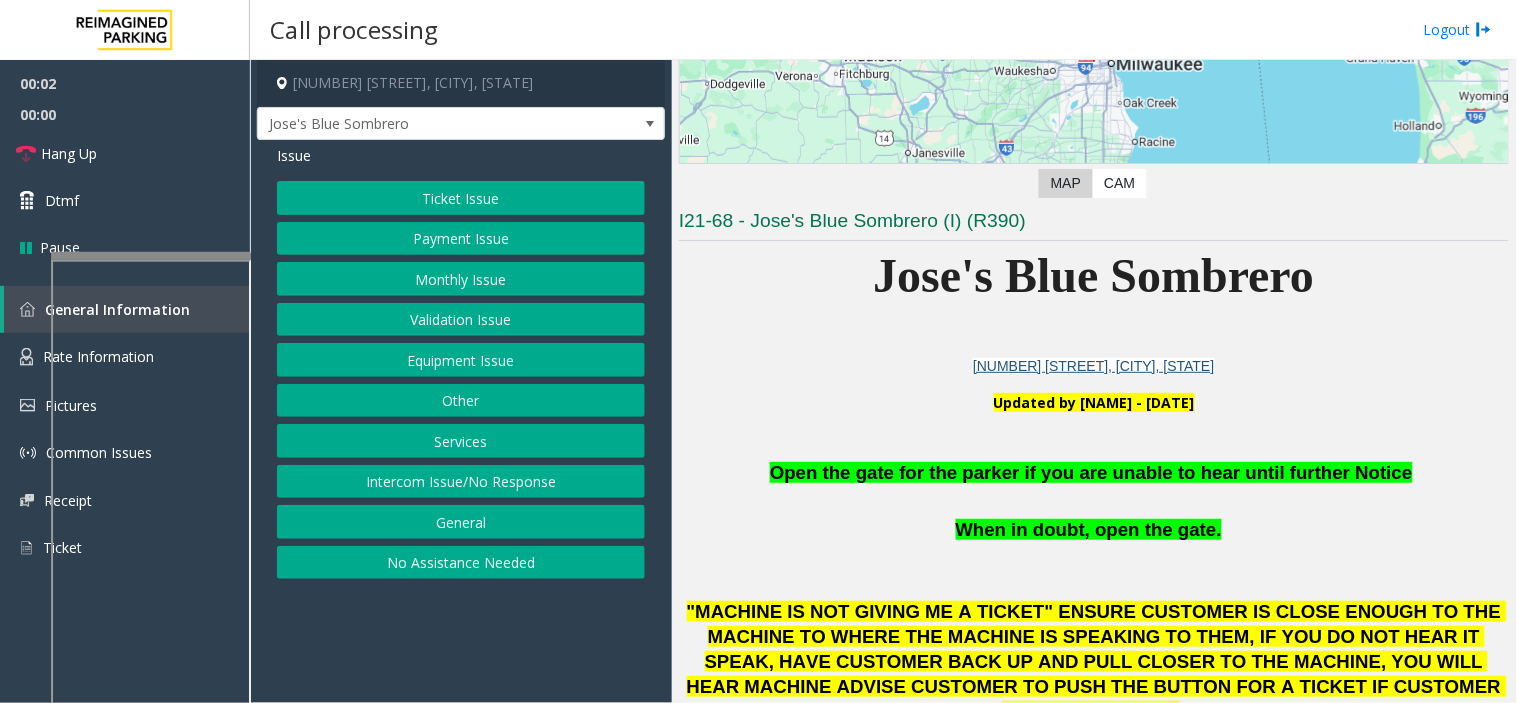 scroll, scrollTop: 444, scrollLeft: 0, axis: vertical 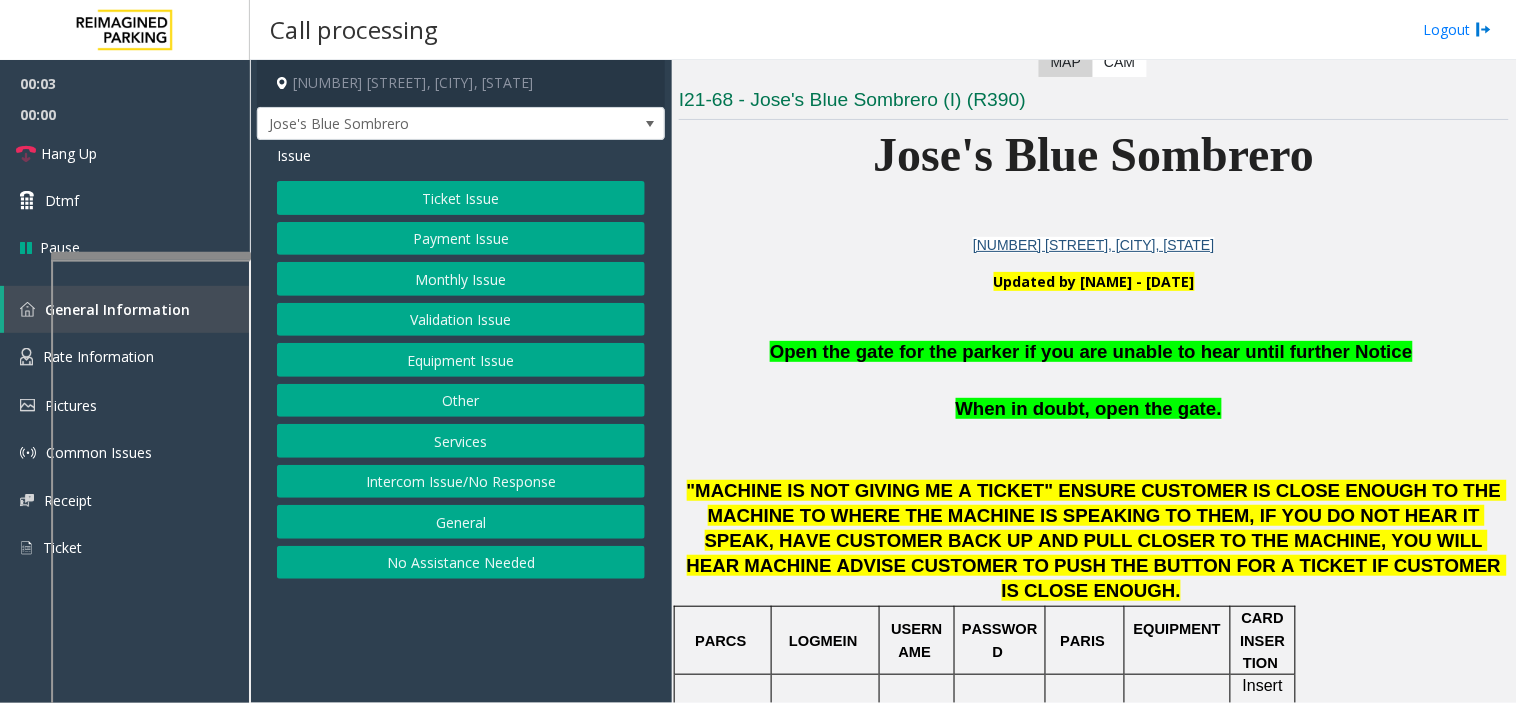 click on "Equipment Issue" 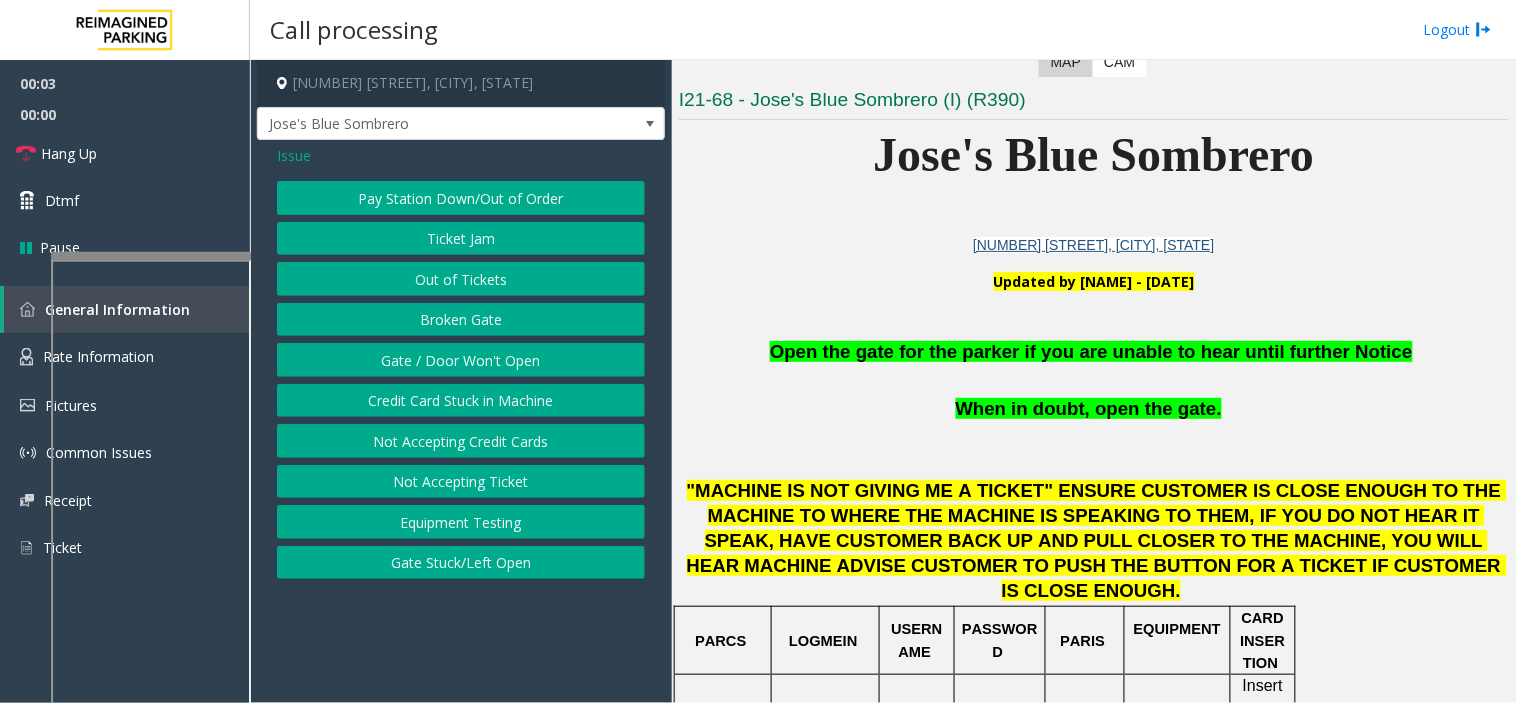 click on "Gate / Door Won't Open" 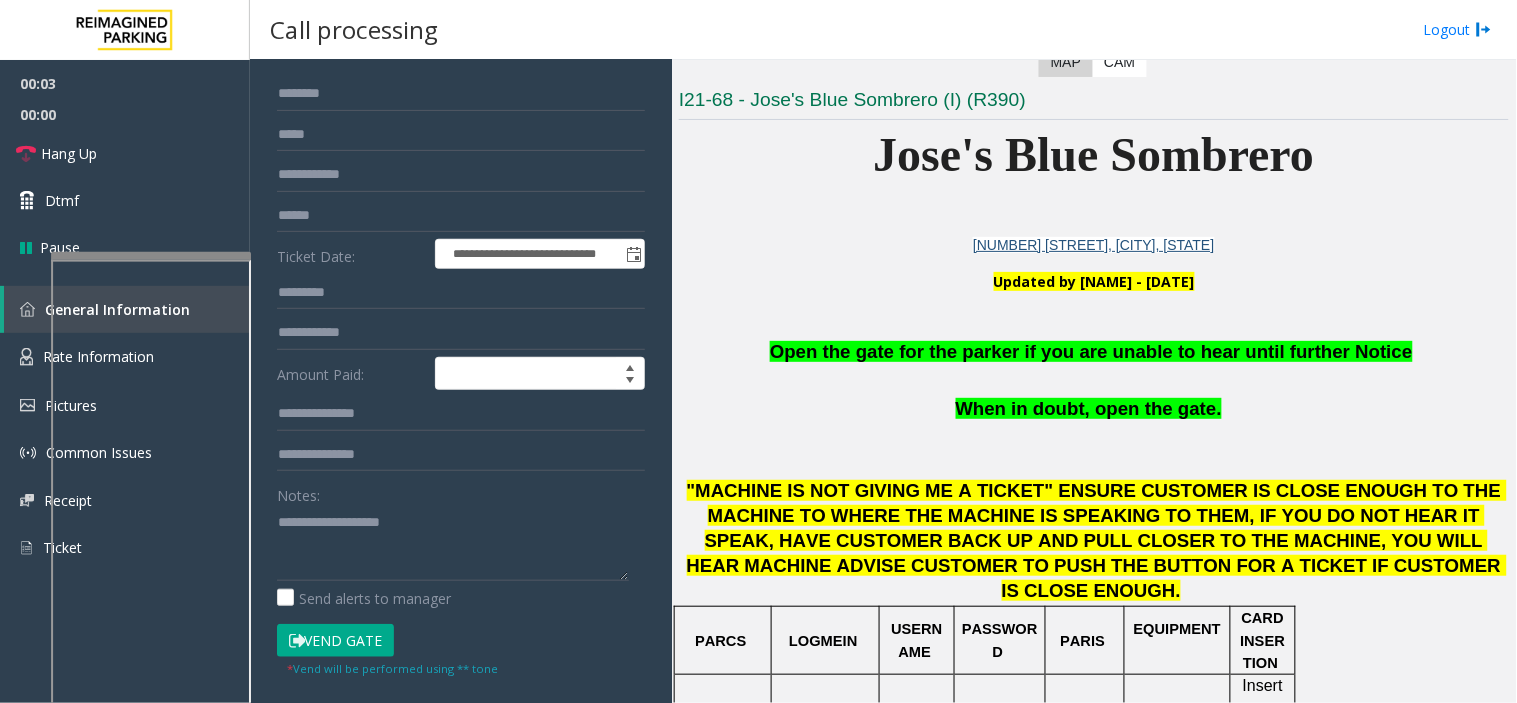 scroll, scrollTop: 333, scrollLeft: 0, axis: vertical 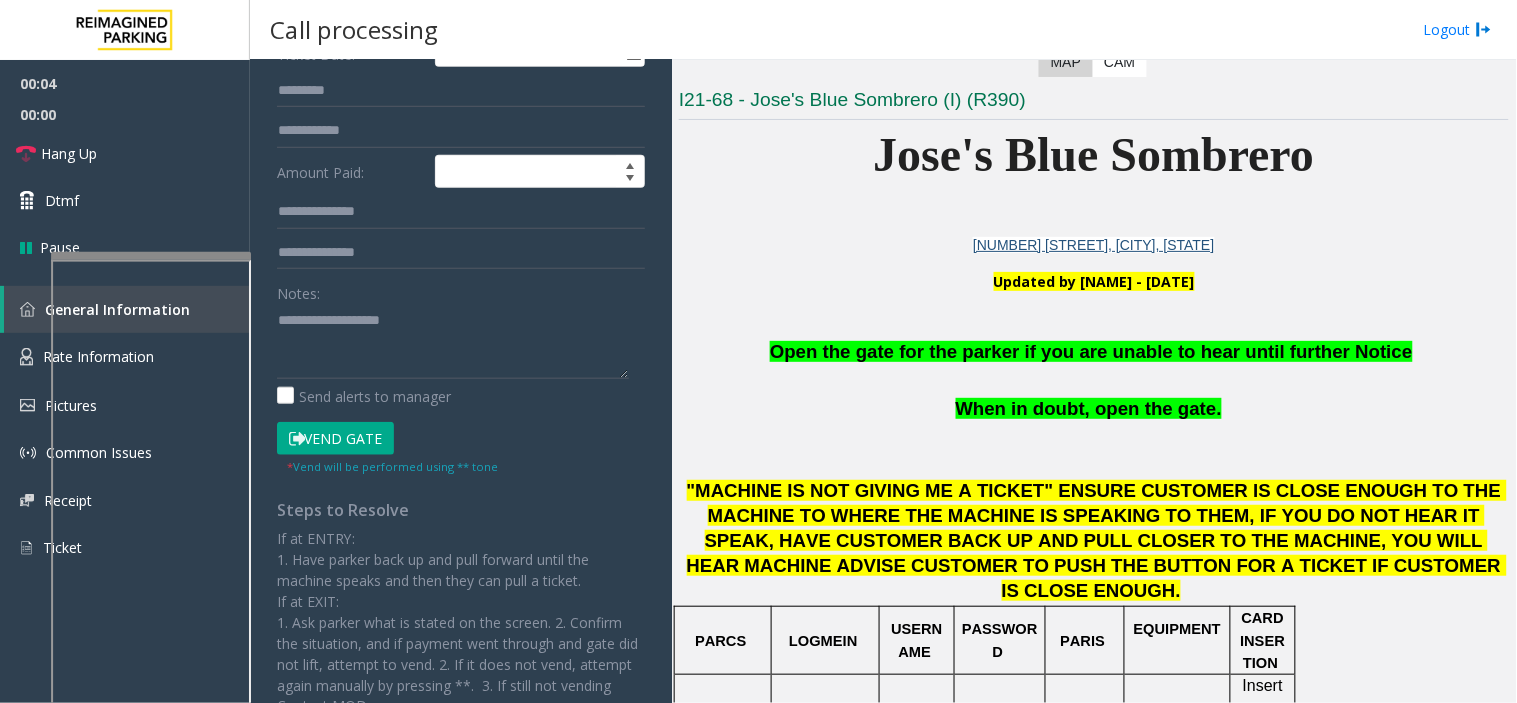 click on "Open the gate for the parker if you are unable to hear until further Notice" 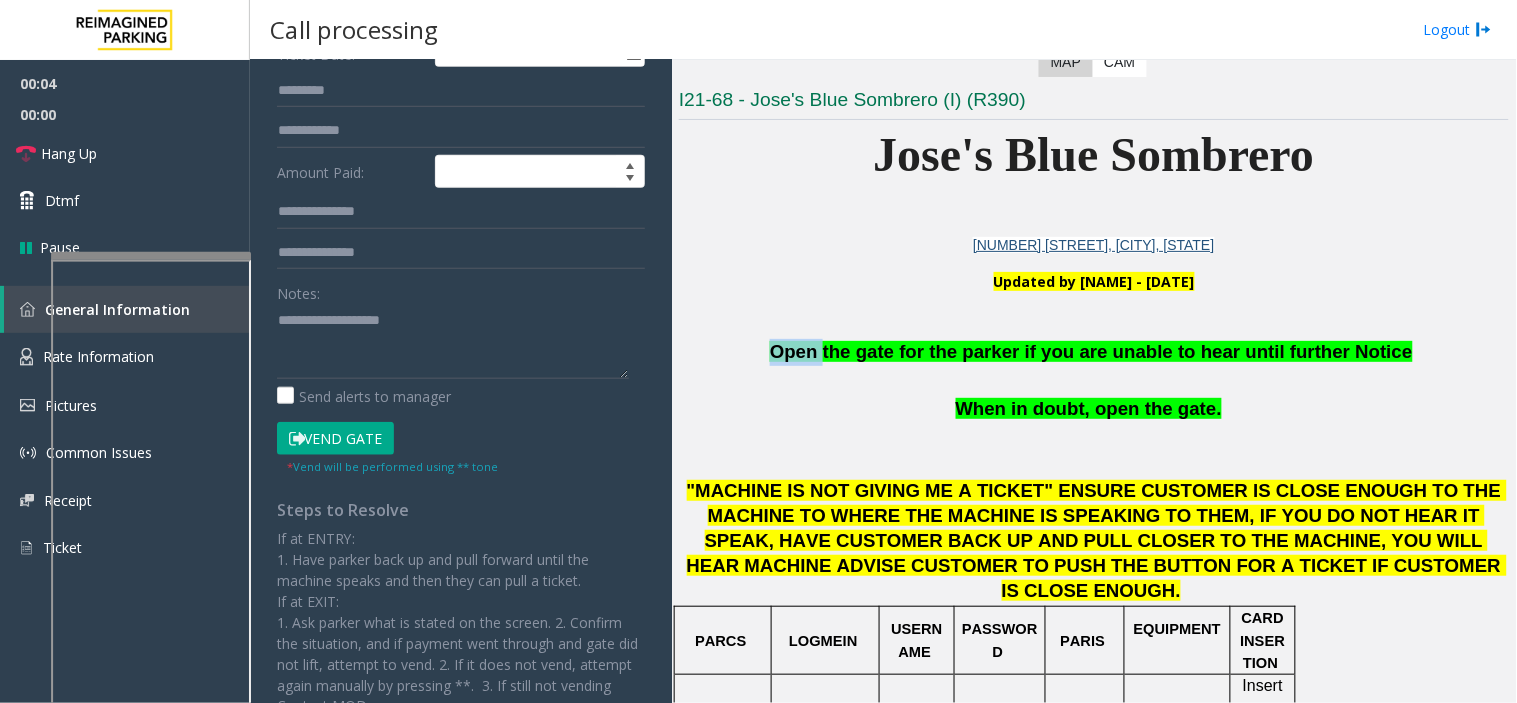 click on "Open the gate for the parker if you are unable to hear until further Notice" 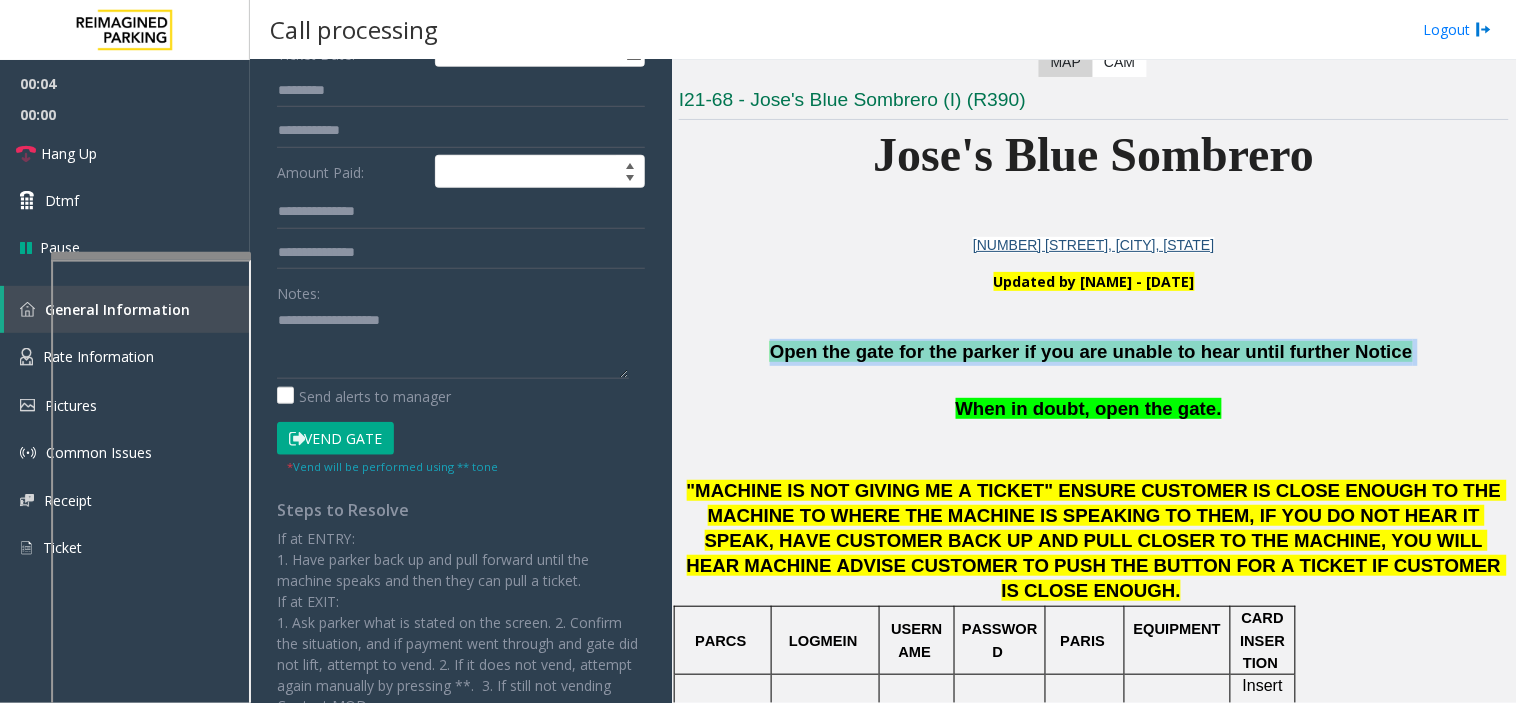click on "Open the gate for the parker if you are unable to hear until further Notice" 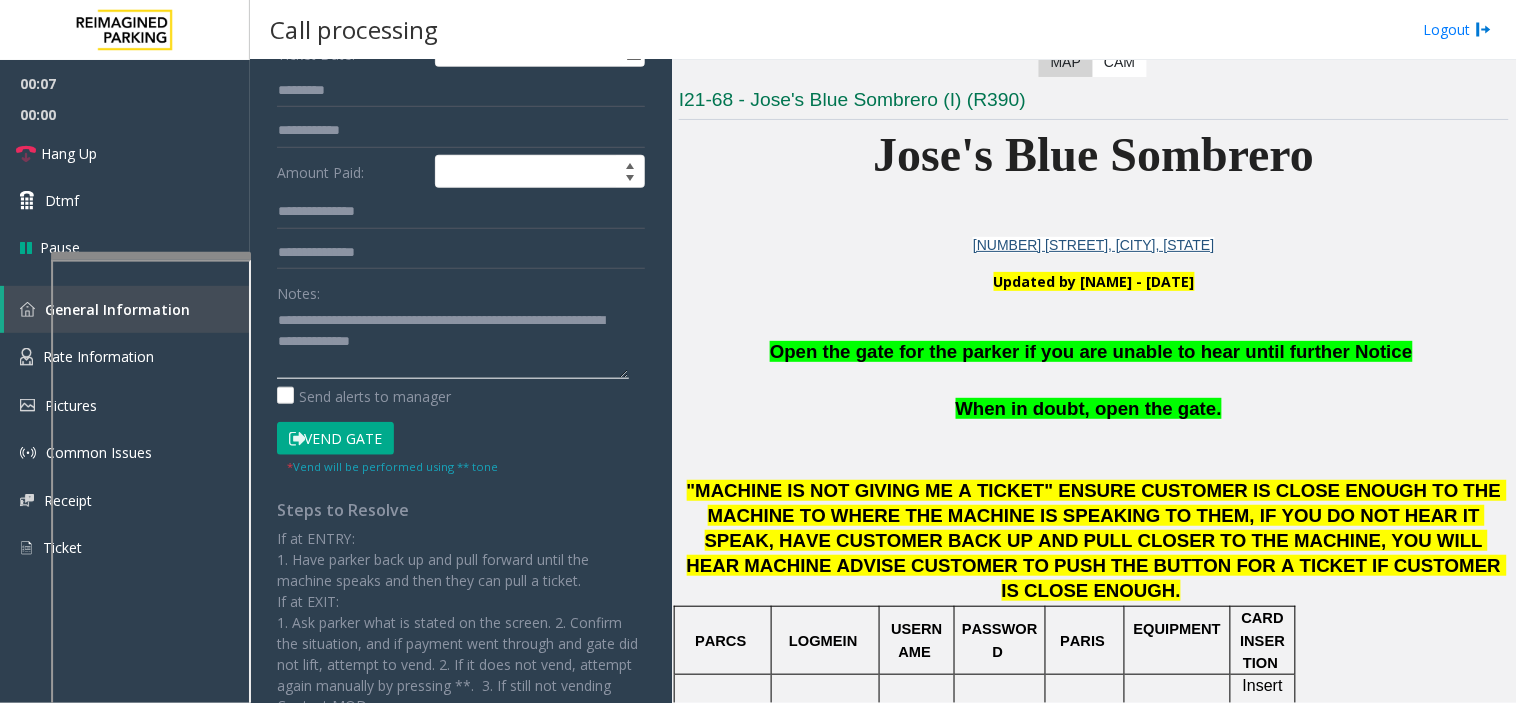 type on "**********" 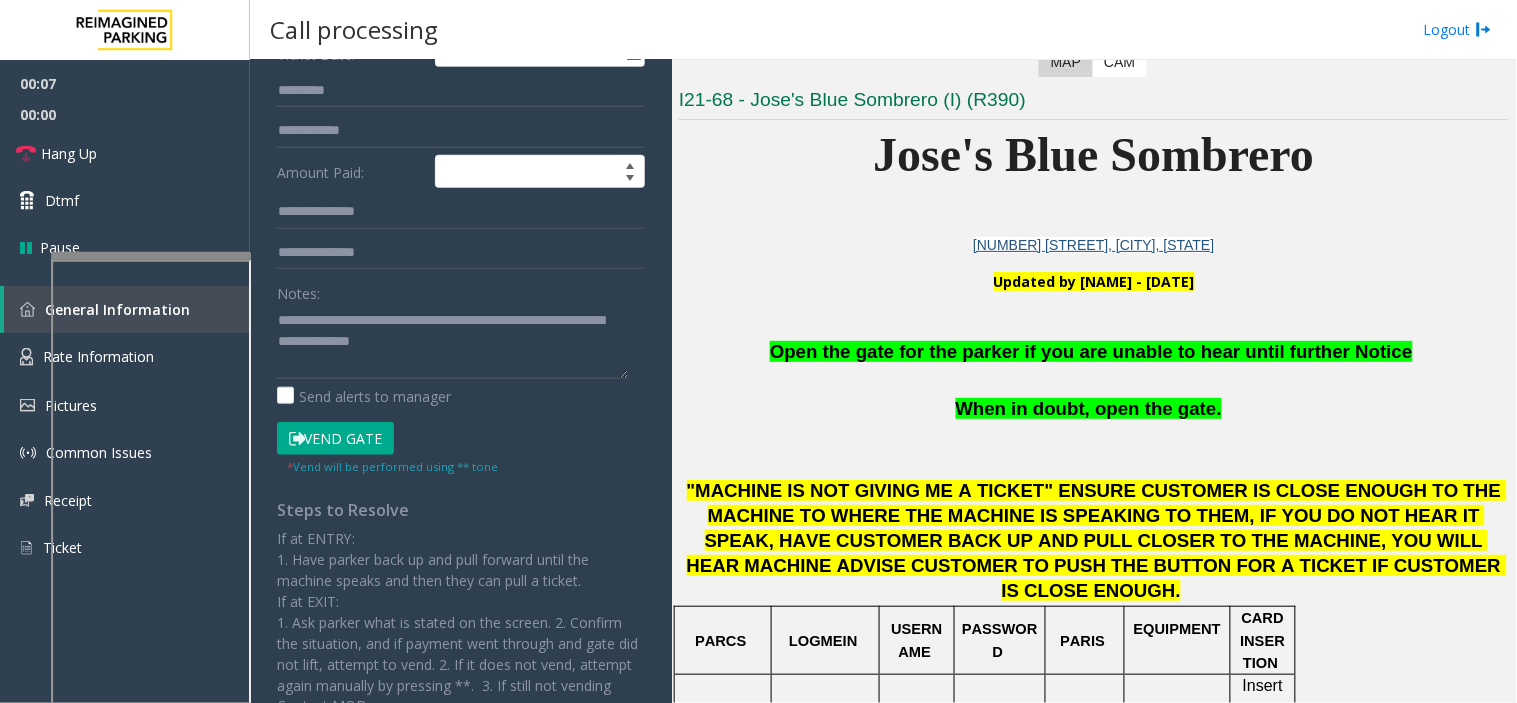click on "Vend Gate" 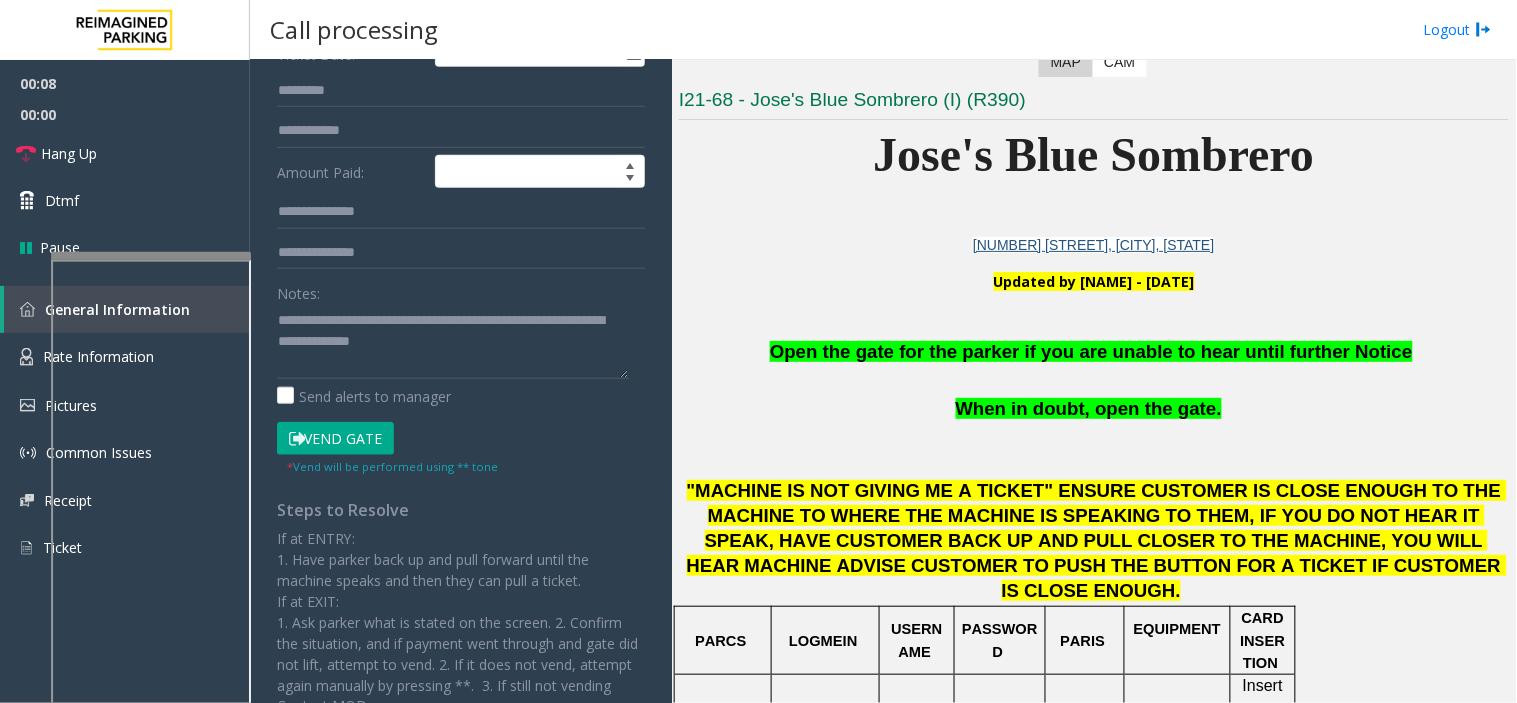 click on "Vend Gate" 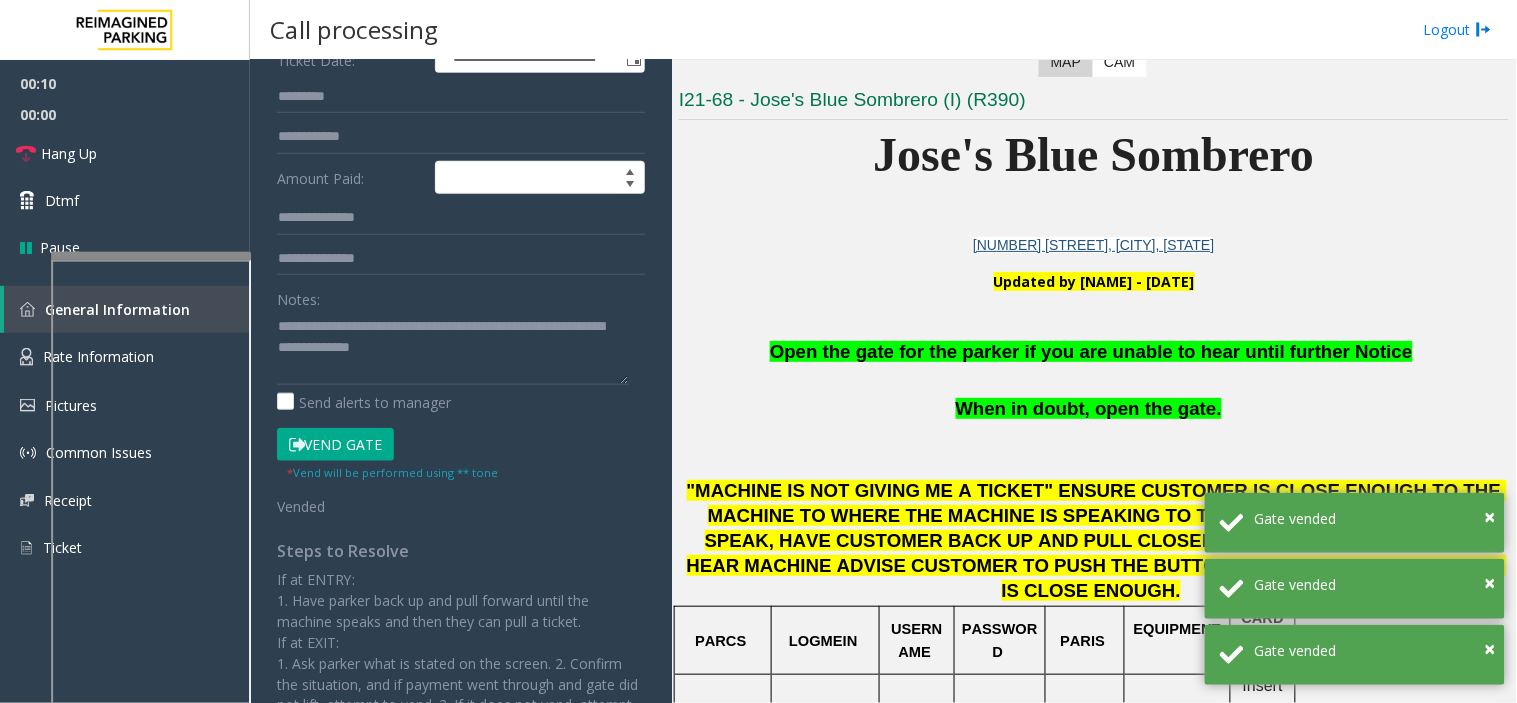 scroll, scrollTop: 443, scrollLeft: 0, axis: vertical 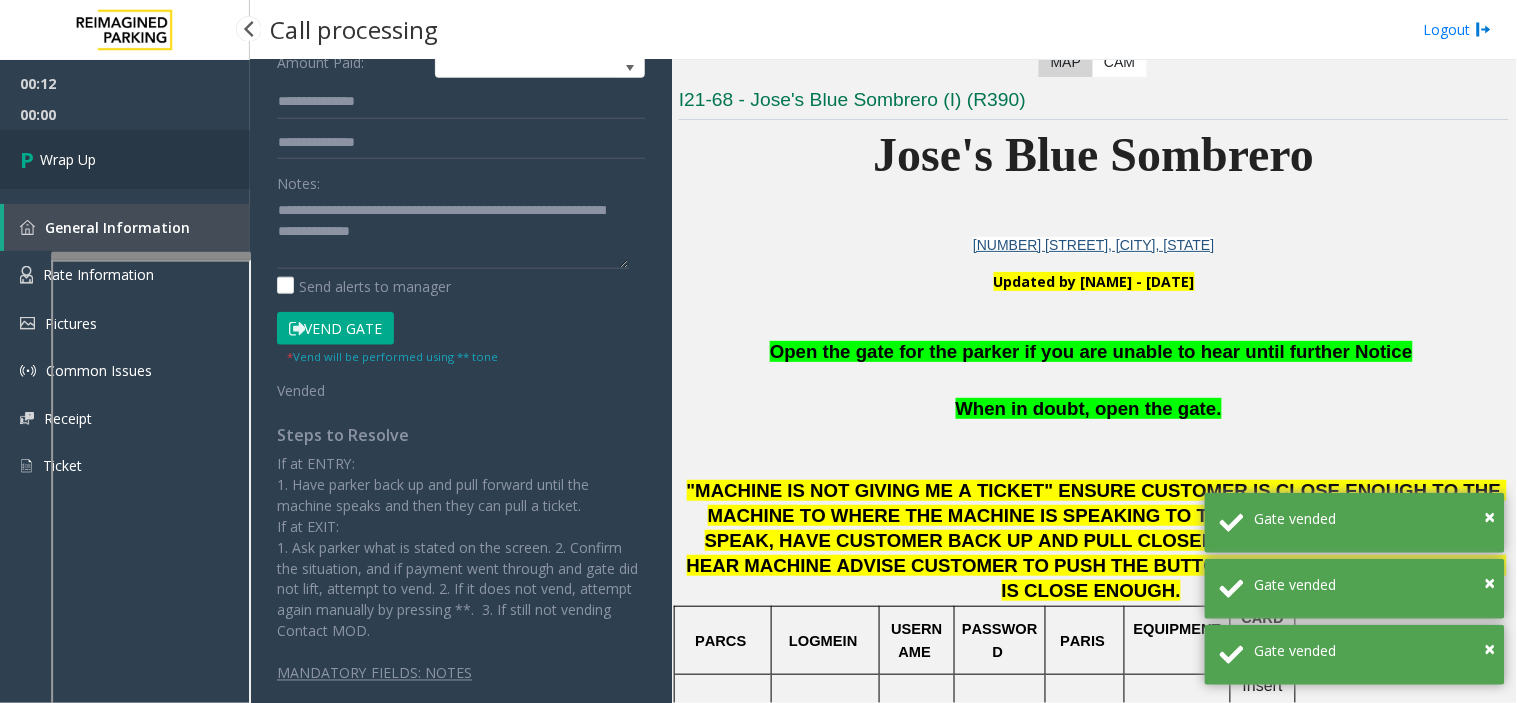click on "Wrap Up" at bounding box center (125, 159) 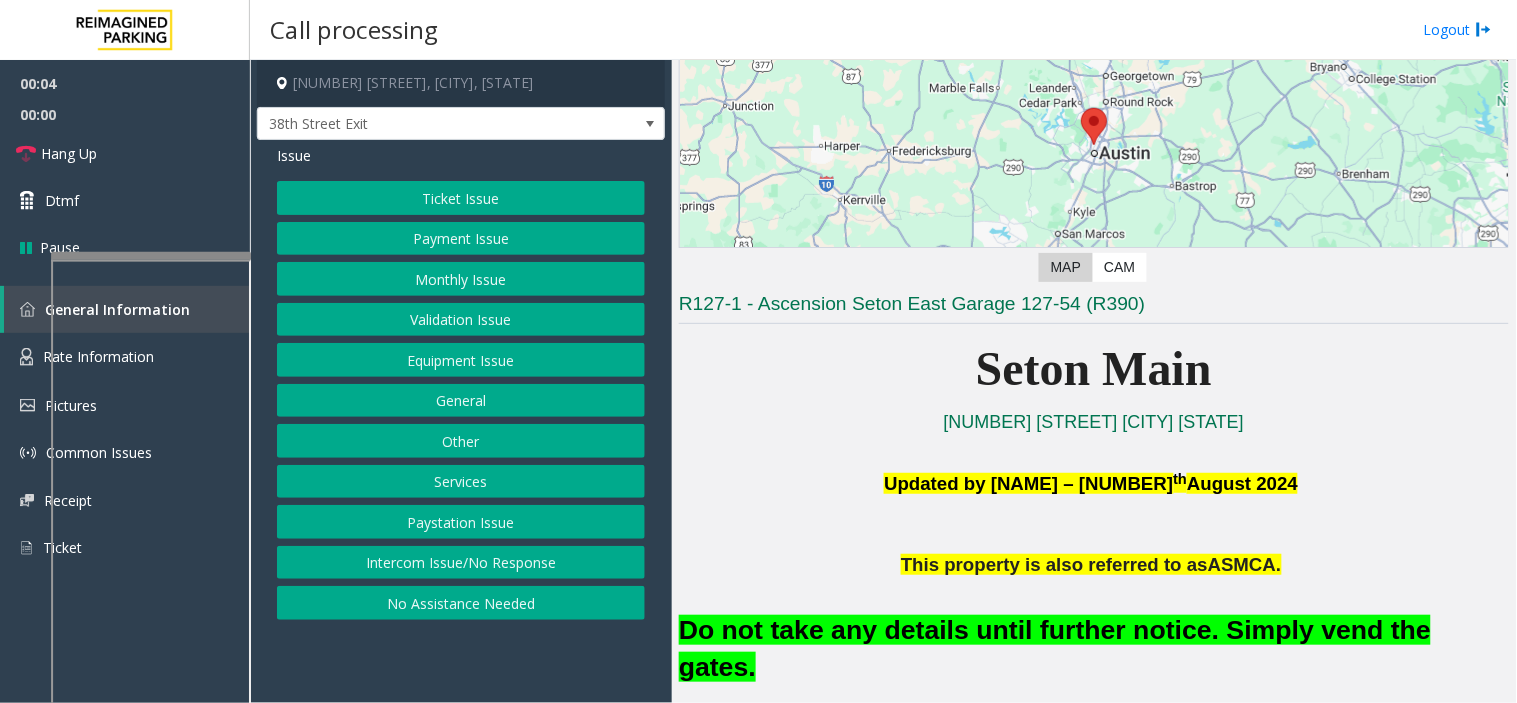 scroll, scrollTop: 333, scrollLeft: 0, axis: vertical 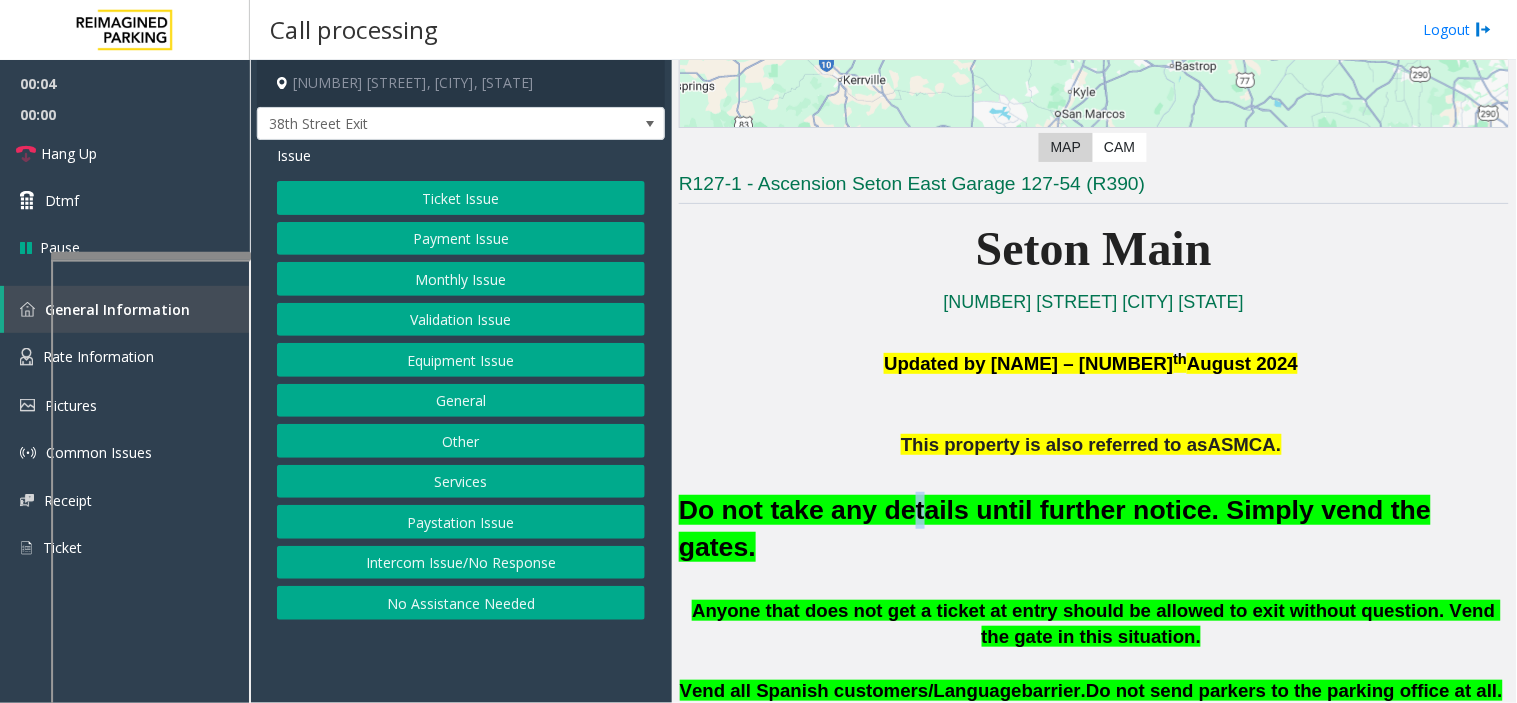 click on "Do not take any details until further notice. Simply vend the gates." 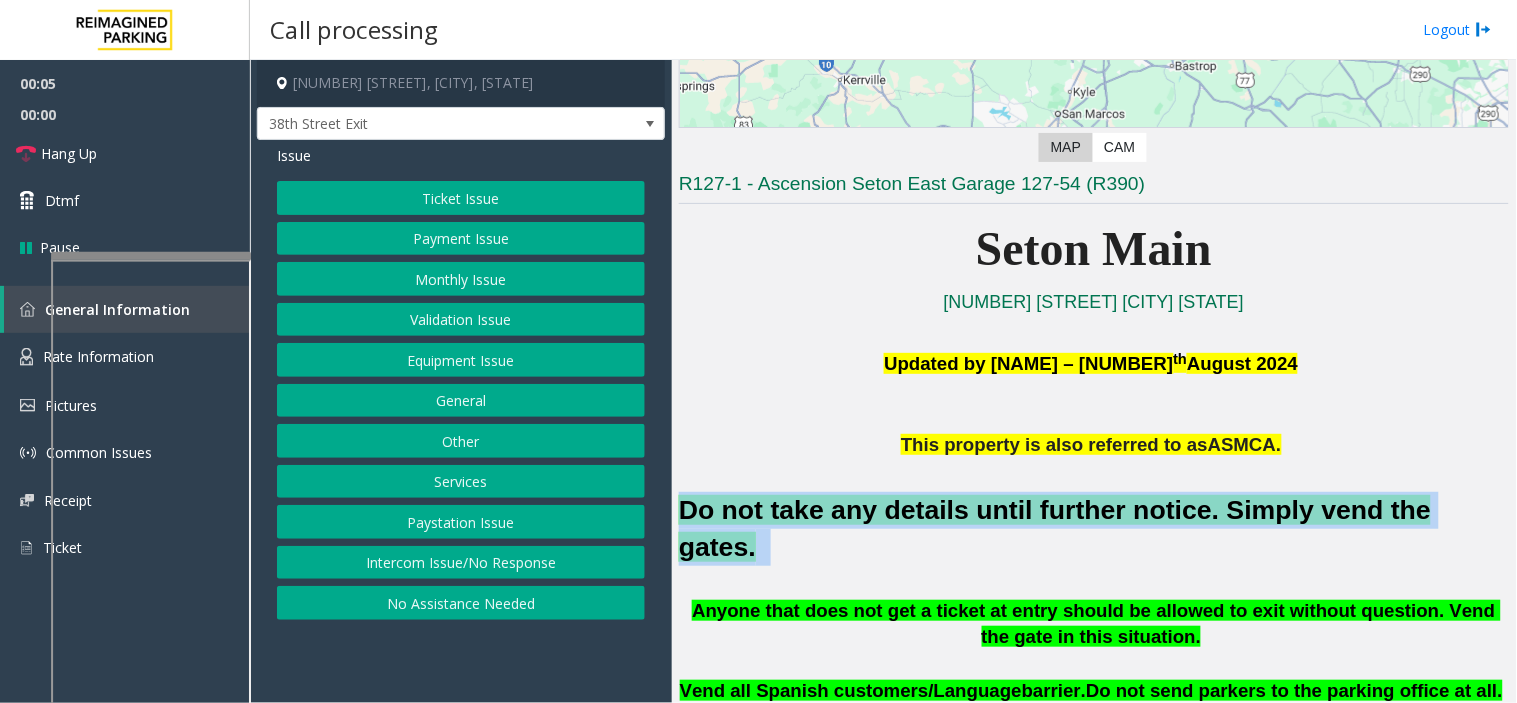 click on "Do not take any details until further notice. Simply vend the gates." 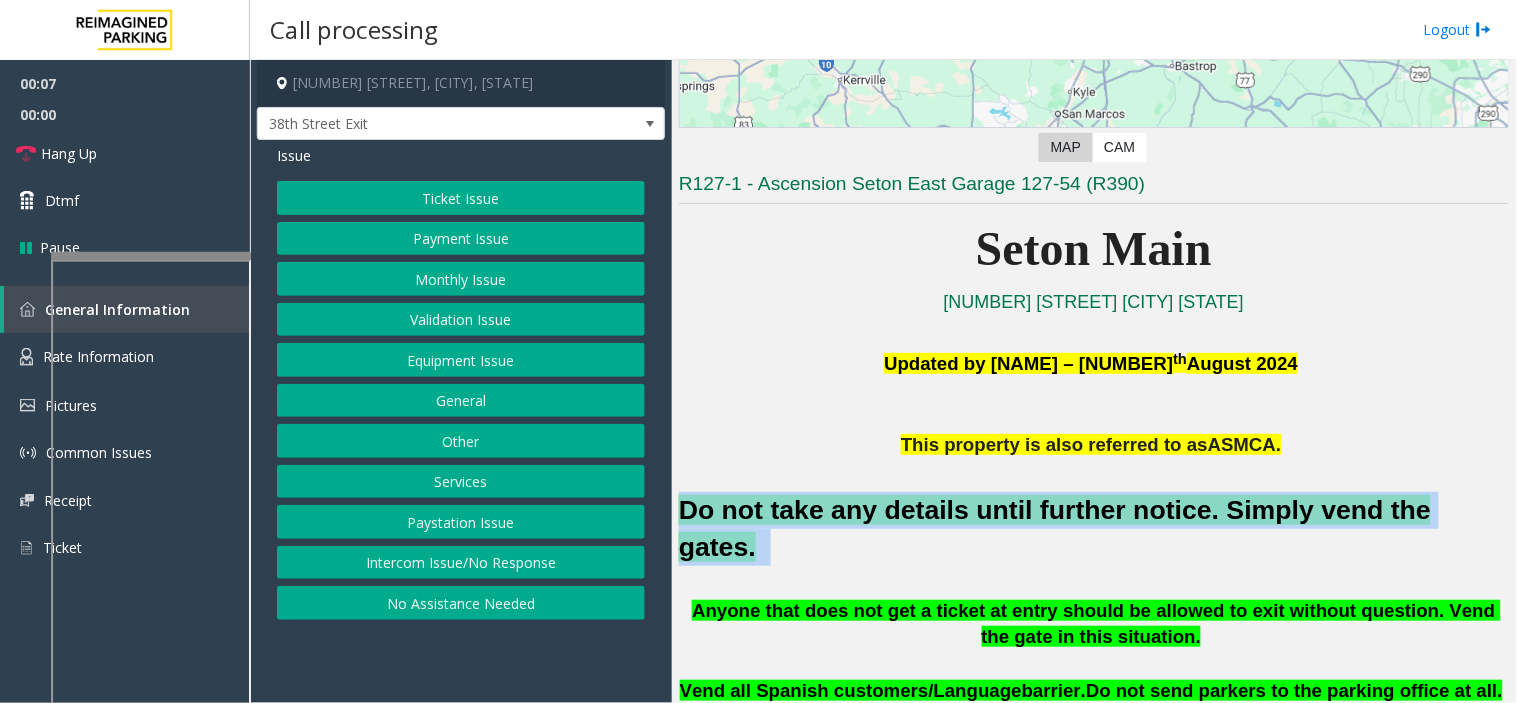 click on "Equipment Issue" 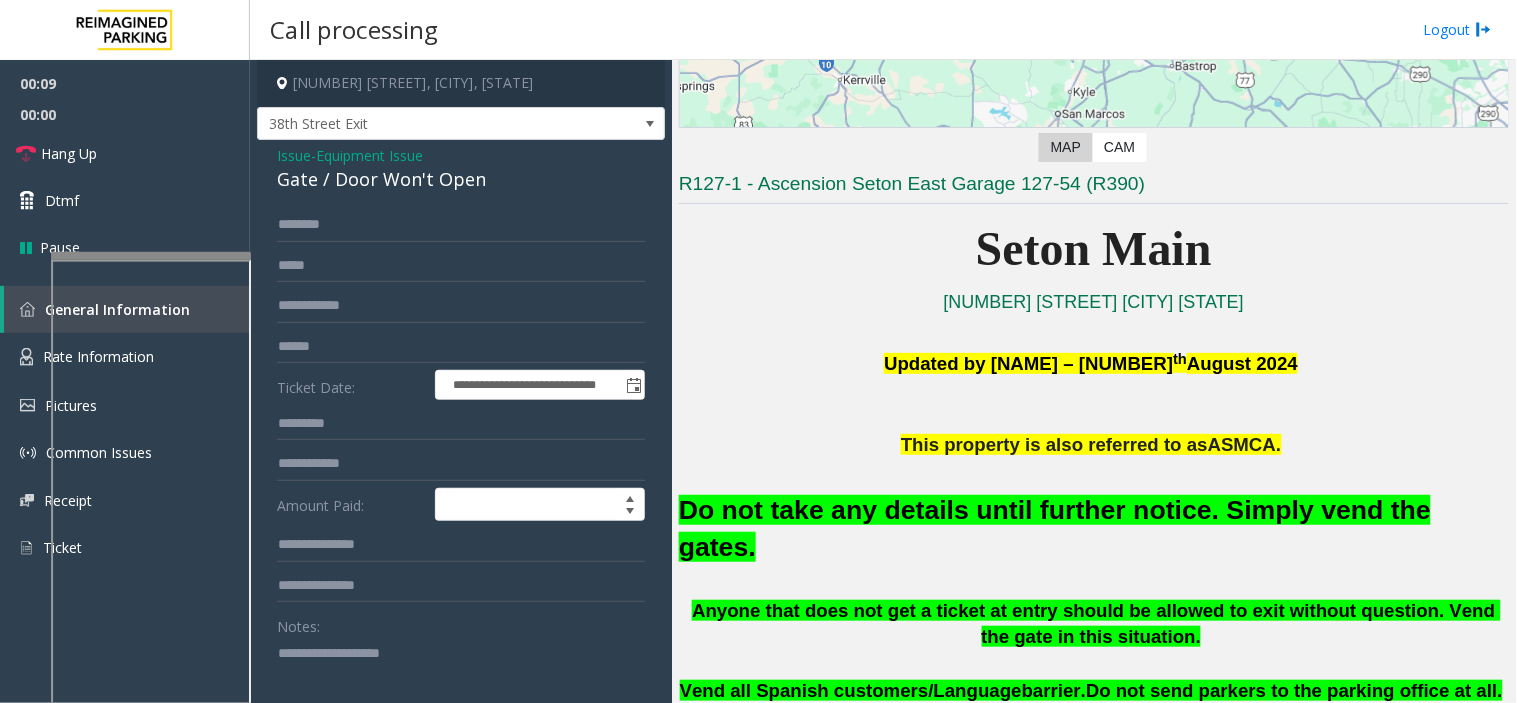 click 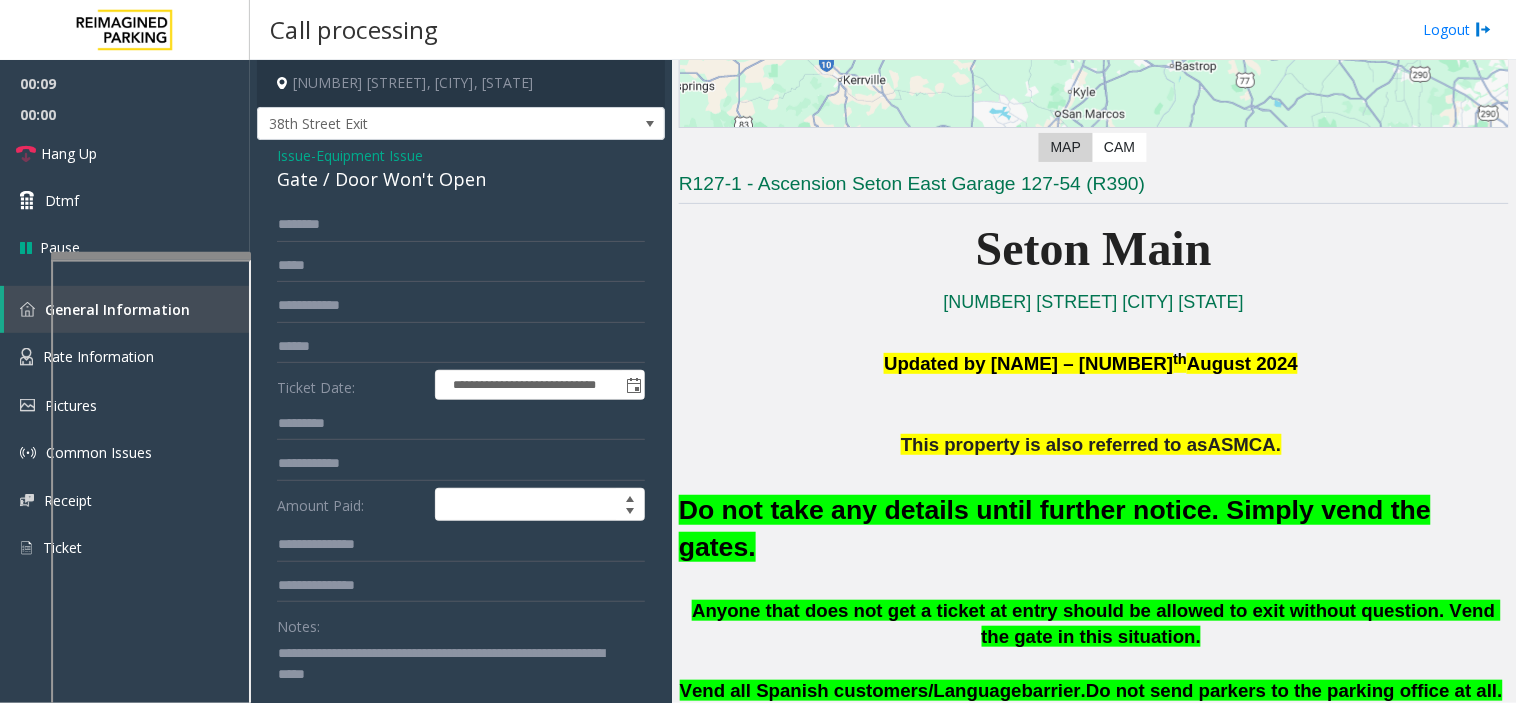 scroll, scrollTop: 1, scrollLeft: 0, axis: vertical 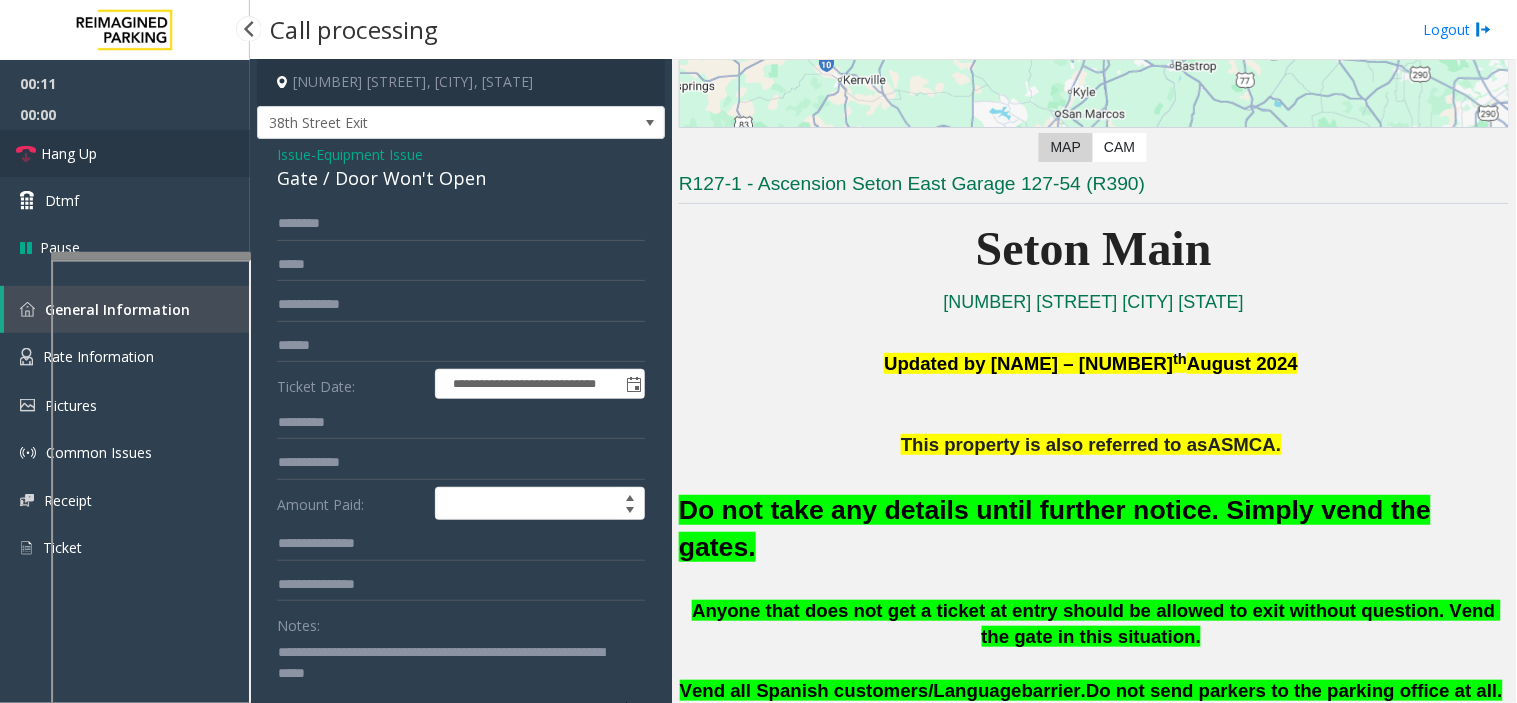 type on "**********" 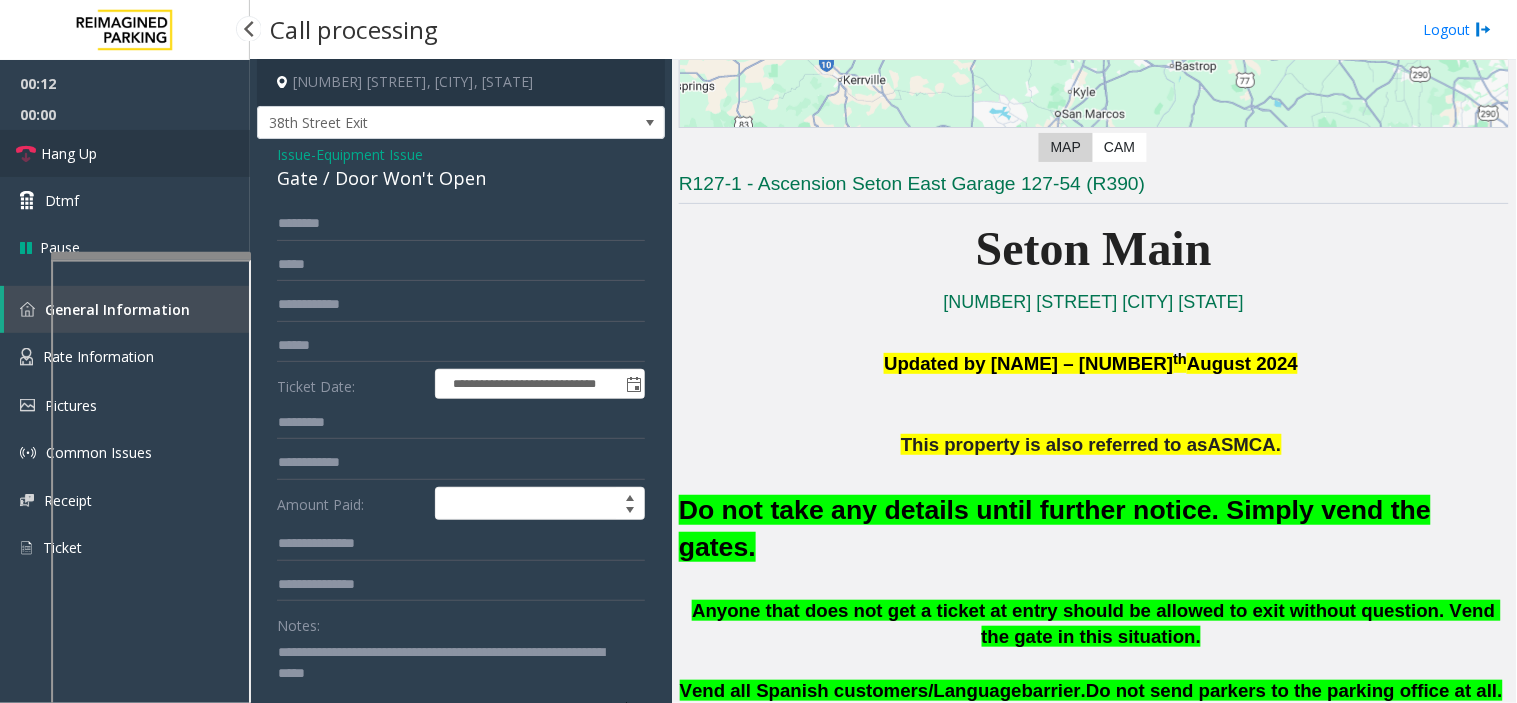click on "Hang Up" at bounding box center [125, 153] 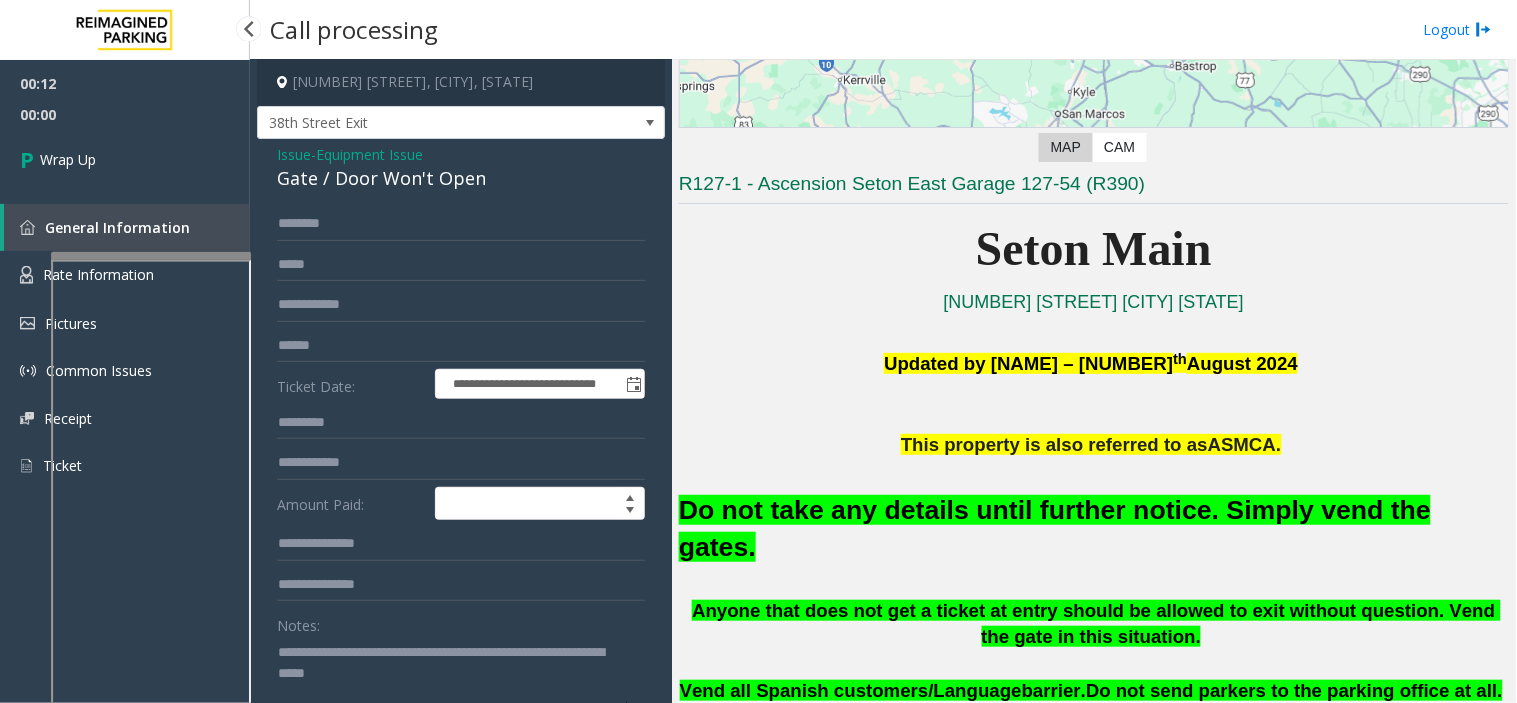 click on "Wrap Up" at bounding box center (125, 159) 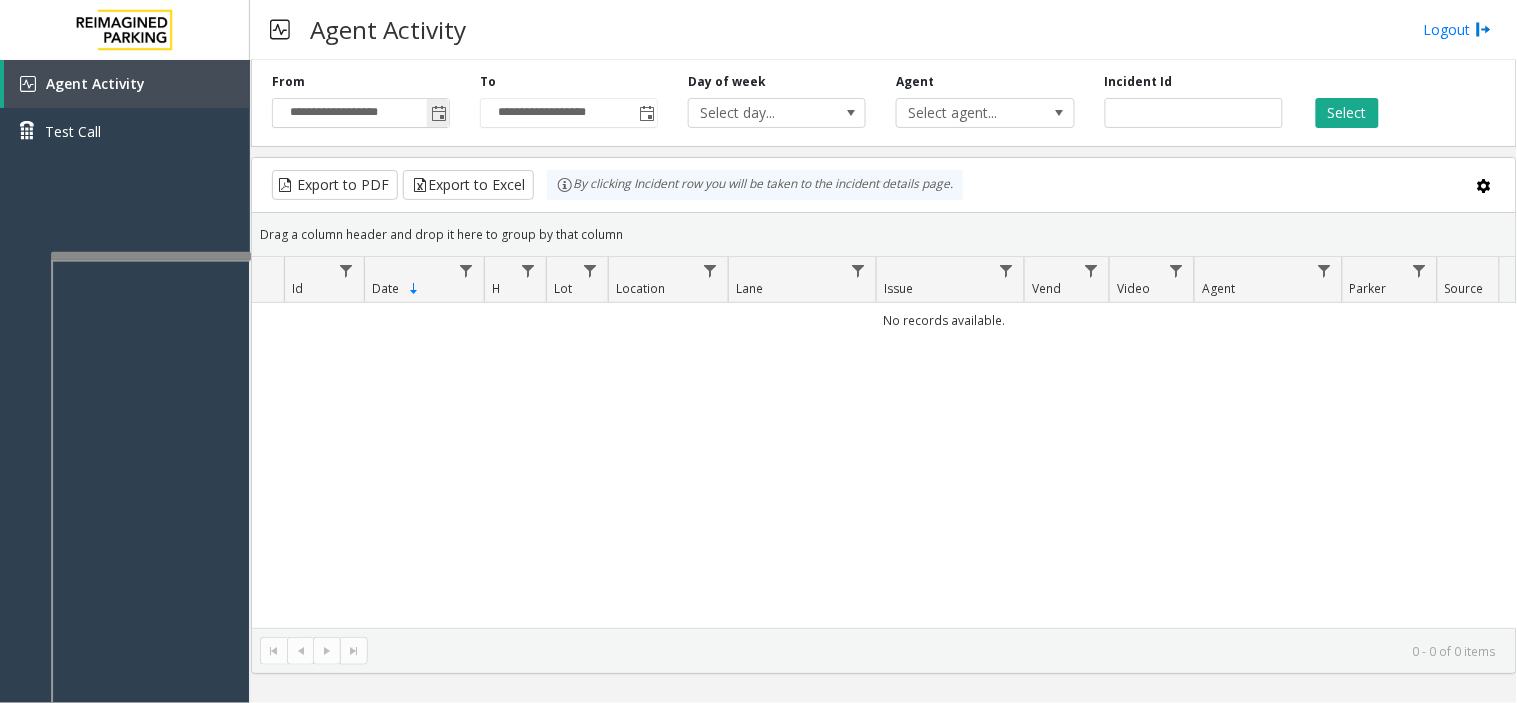 click 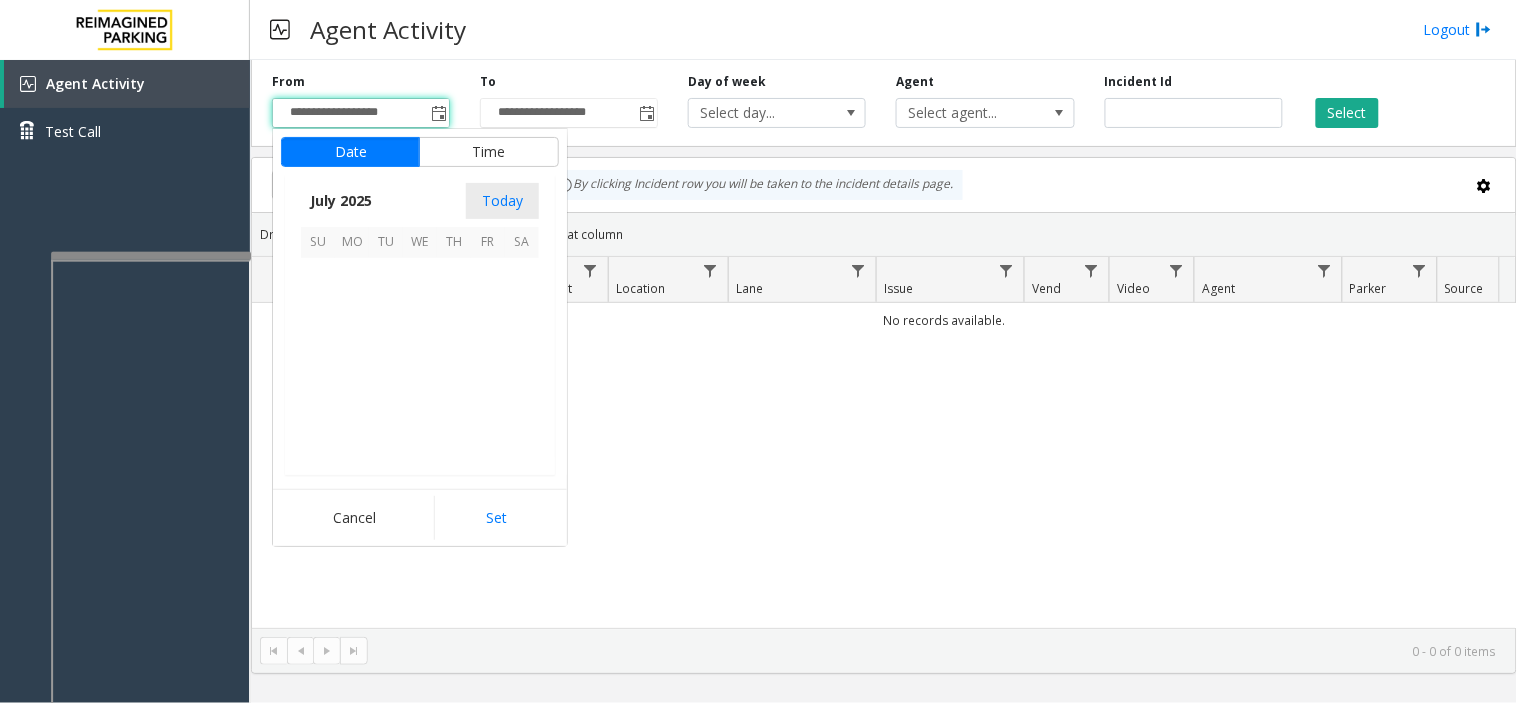 scroll, scrollTop: 358354, scrollLeft: 0, axis: vertical 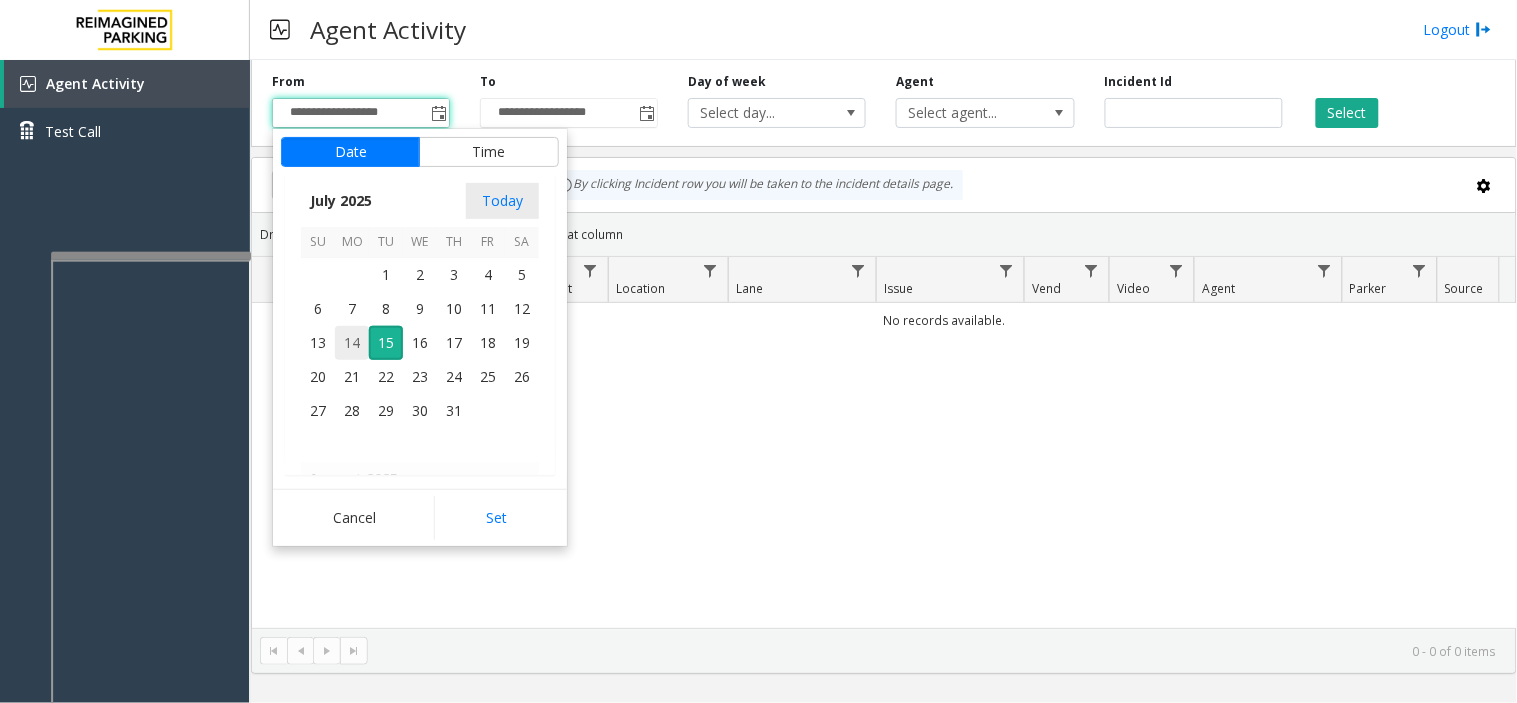 click on "14" at bounding box center [352, 343] 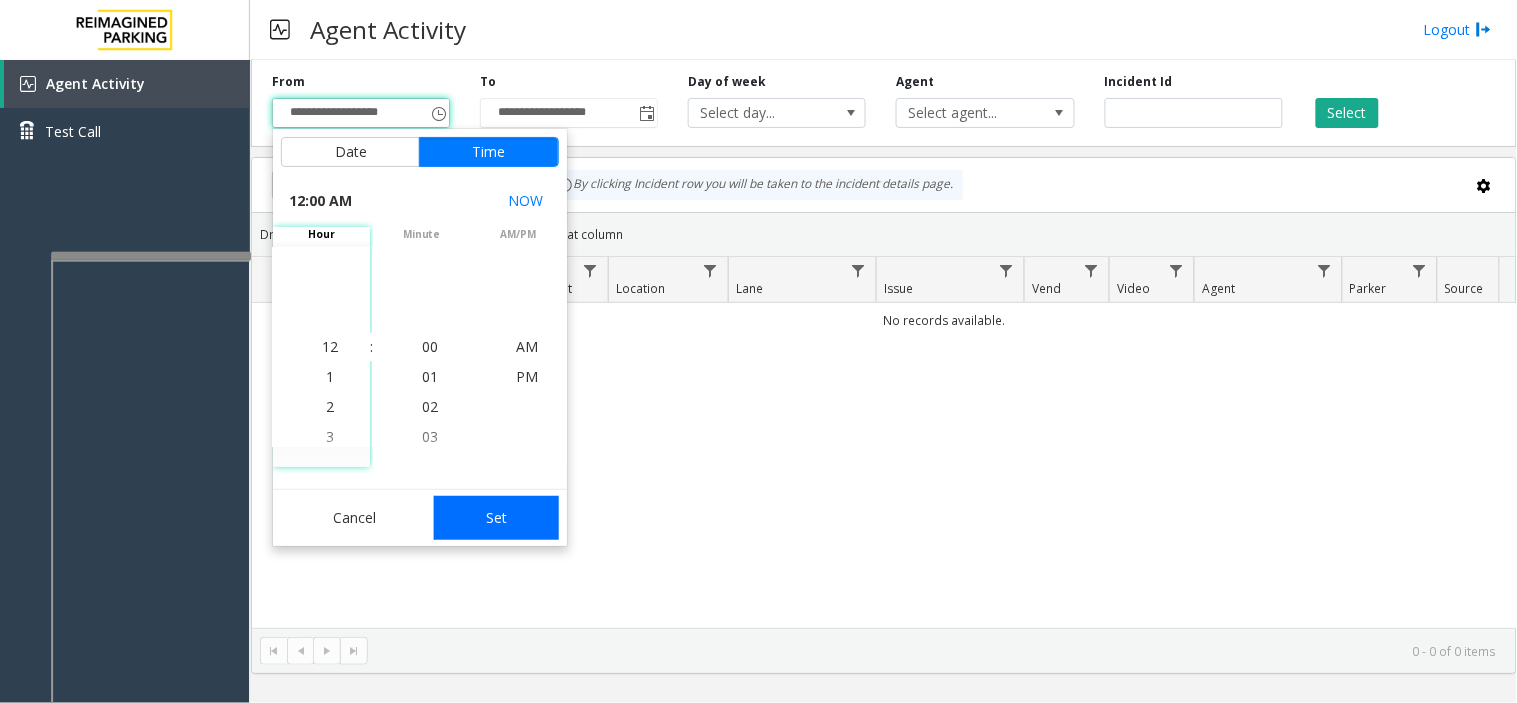 click on "Set" 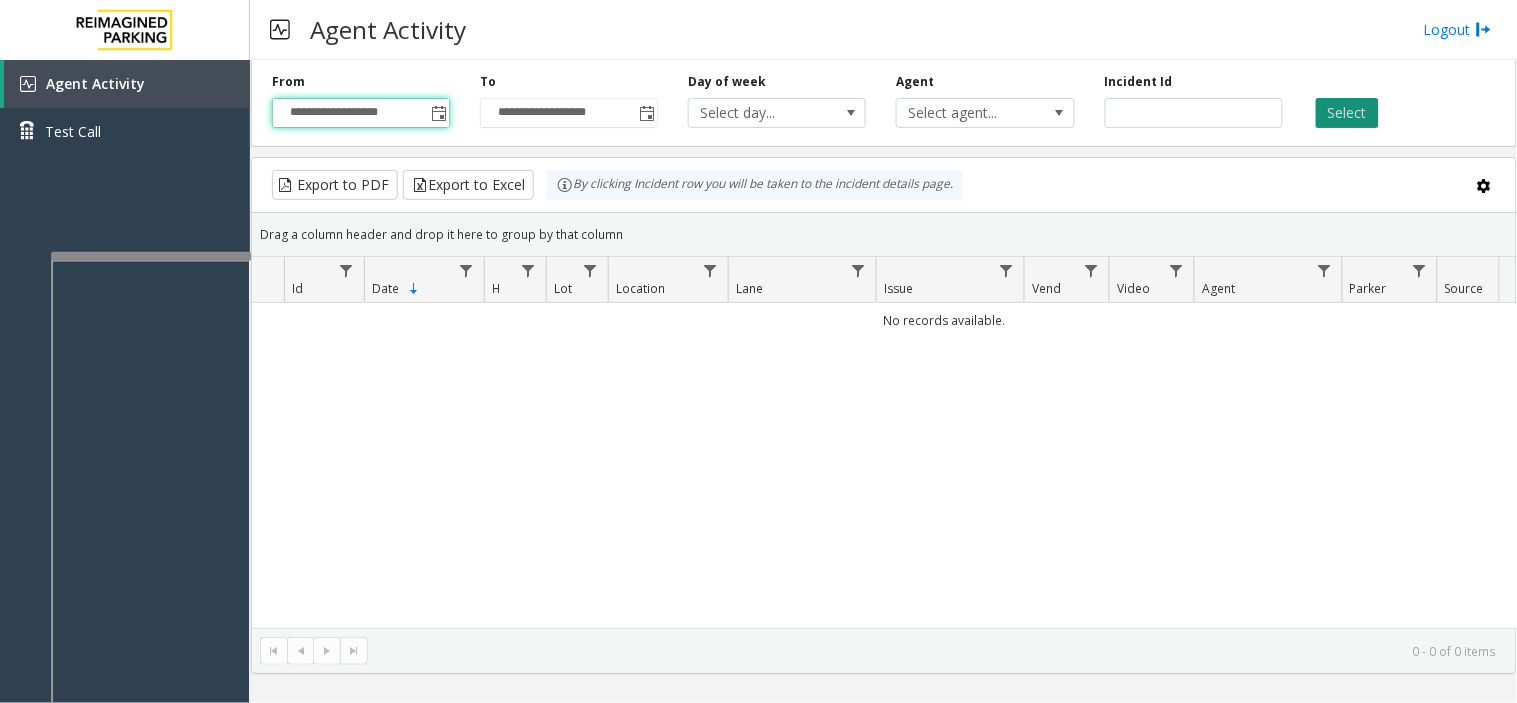 click on "Select" 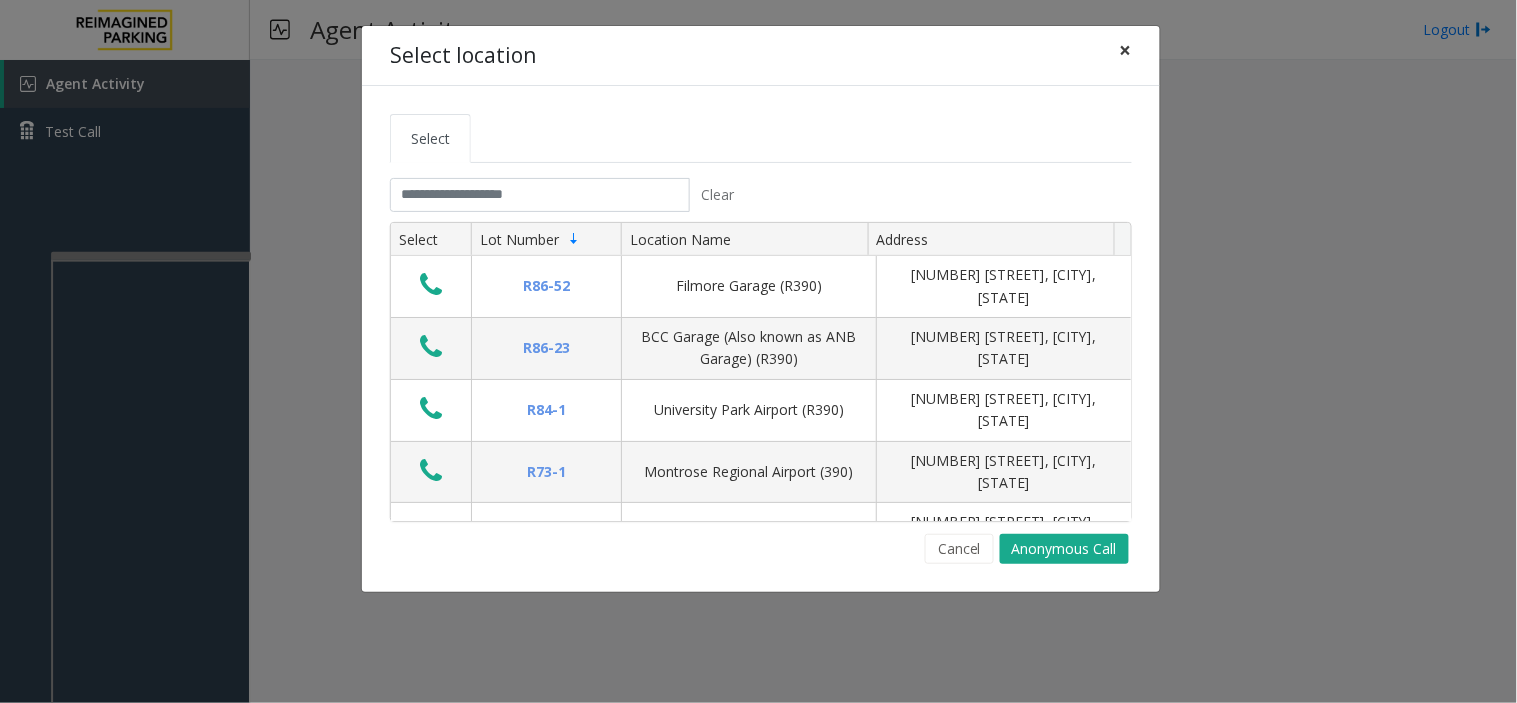 click on "×" 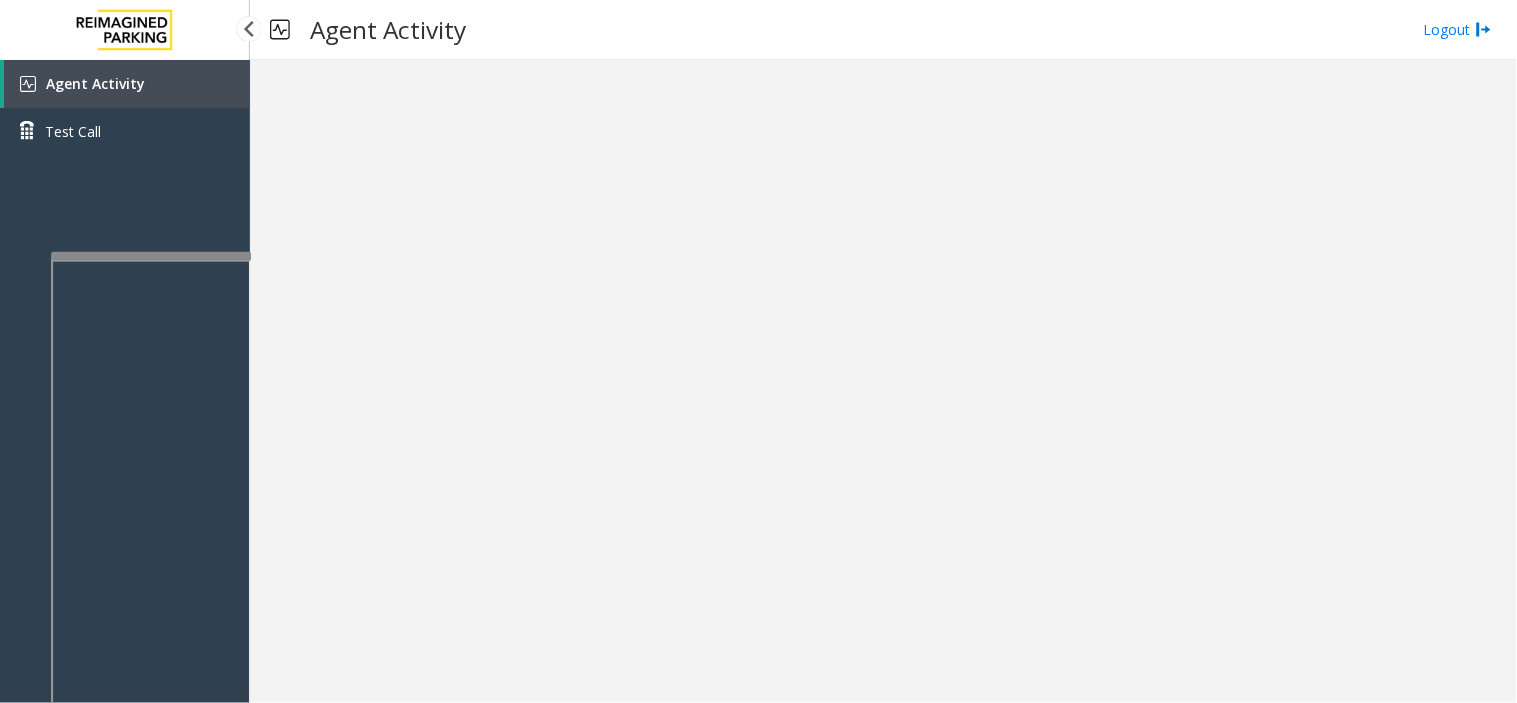 click on "Agent Activity" at bounding box center (127, 84) 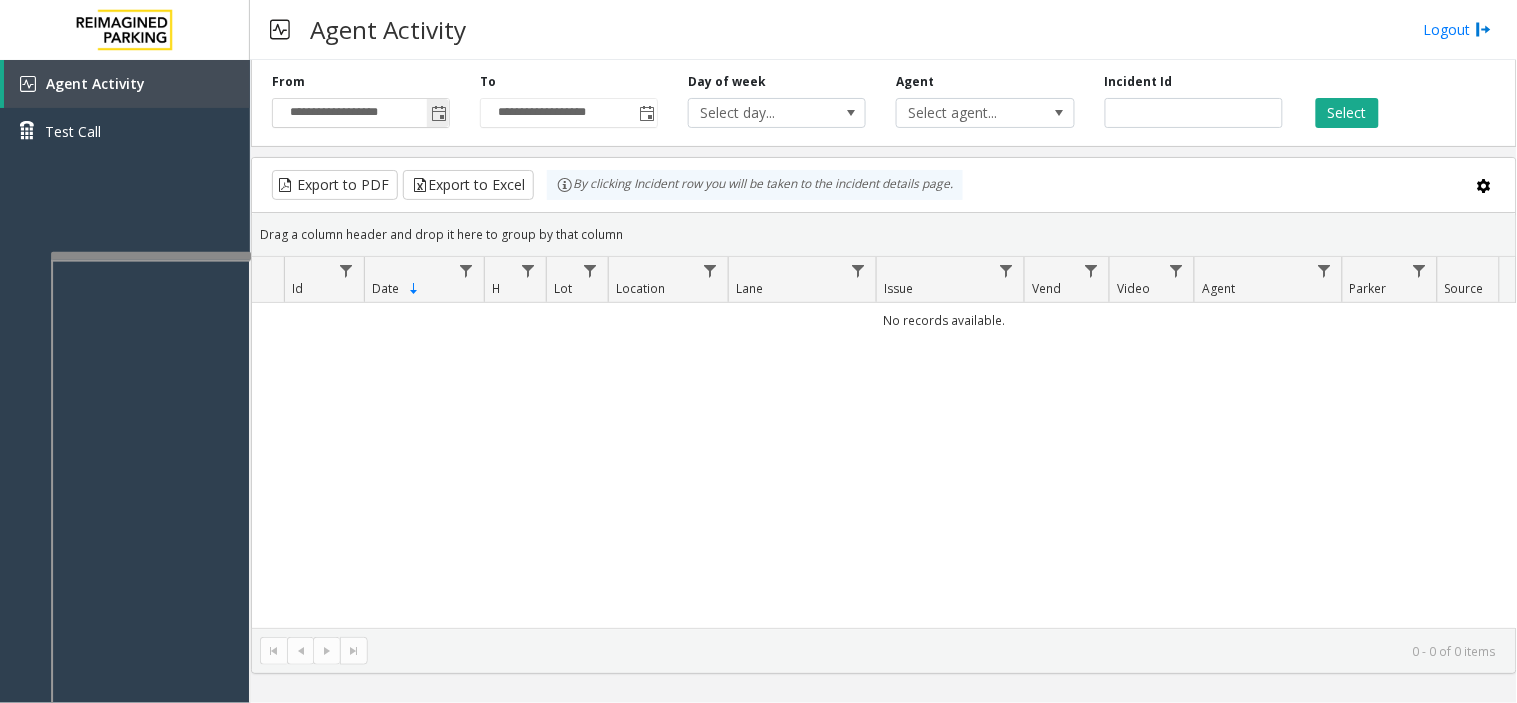 click 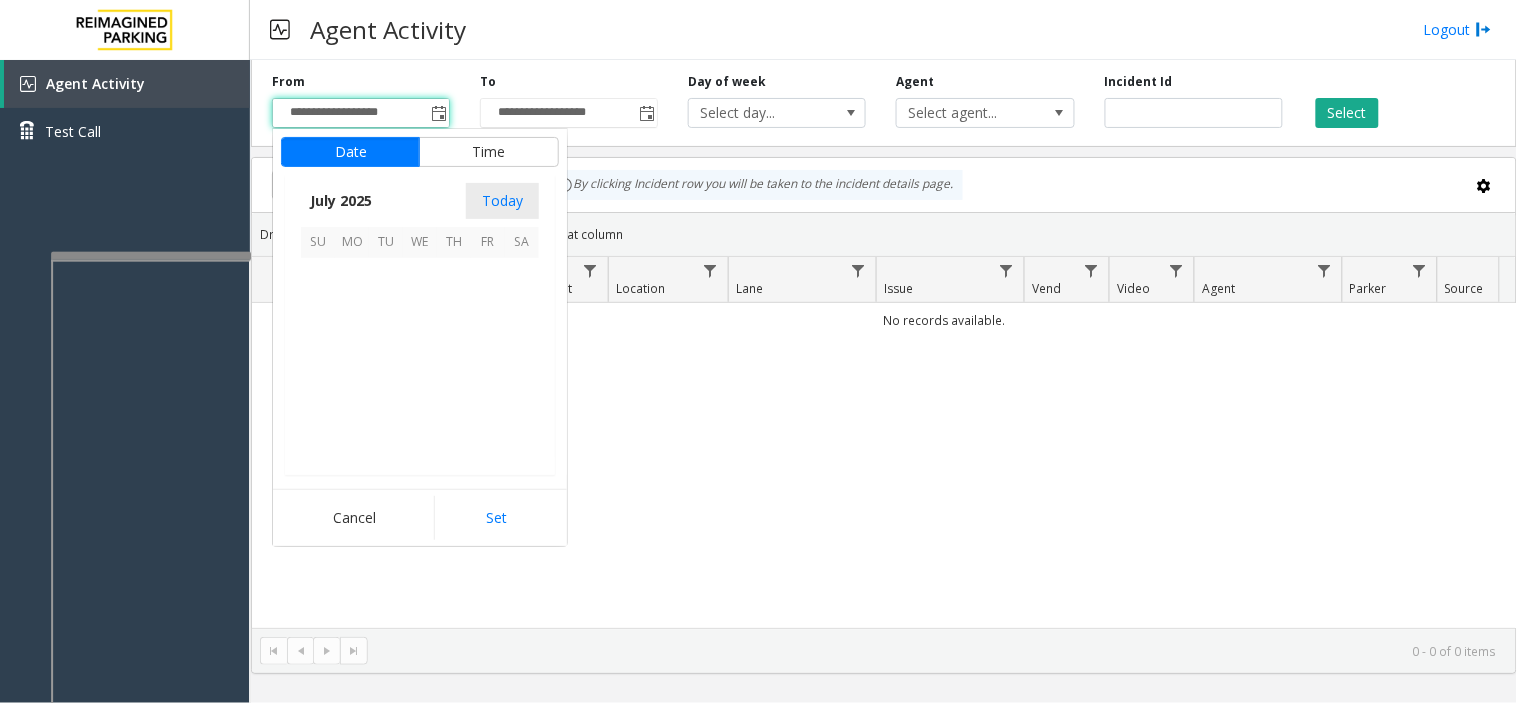 scroll, scrollTop: 358354, scrollLeft: 0, axis: vertical 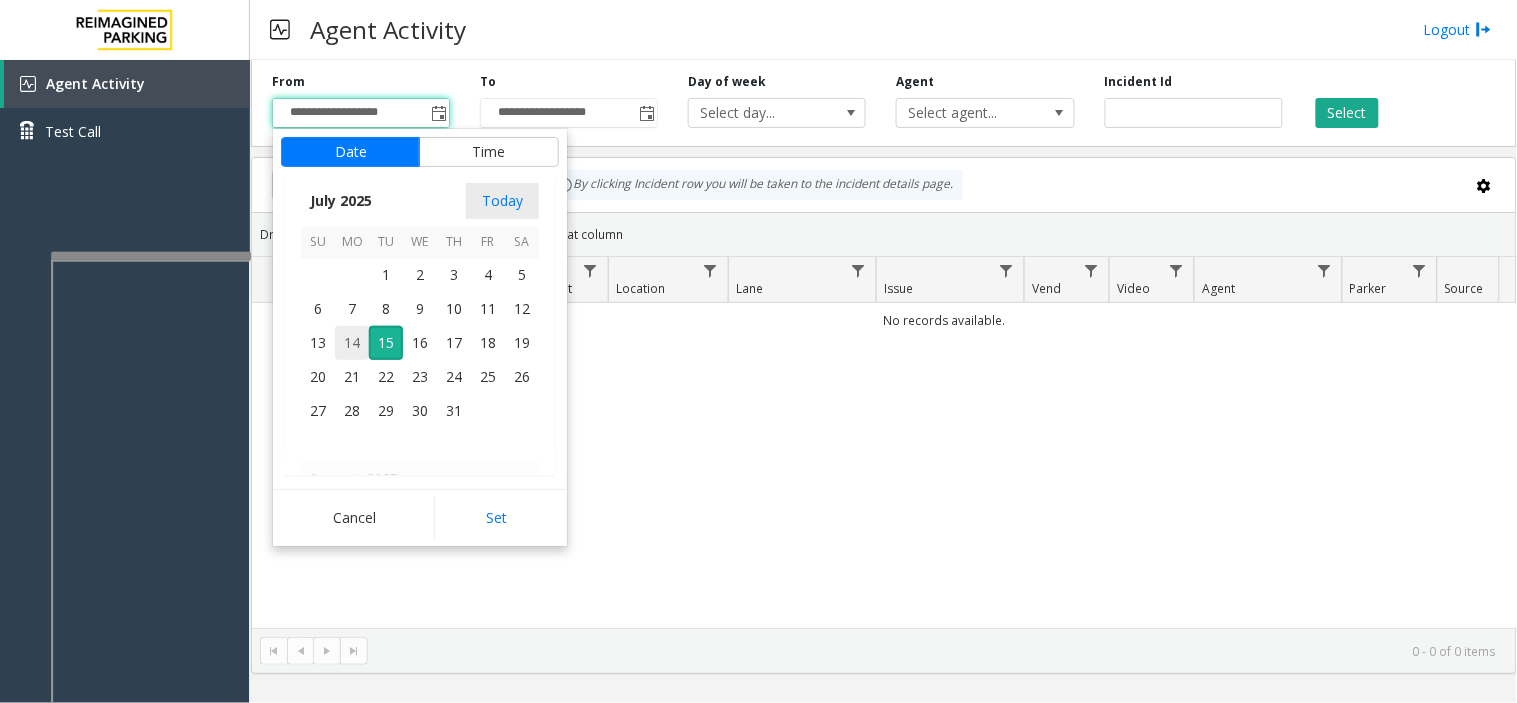 click on "14" at bounding box center (352, 343) 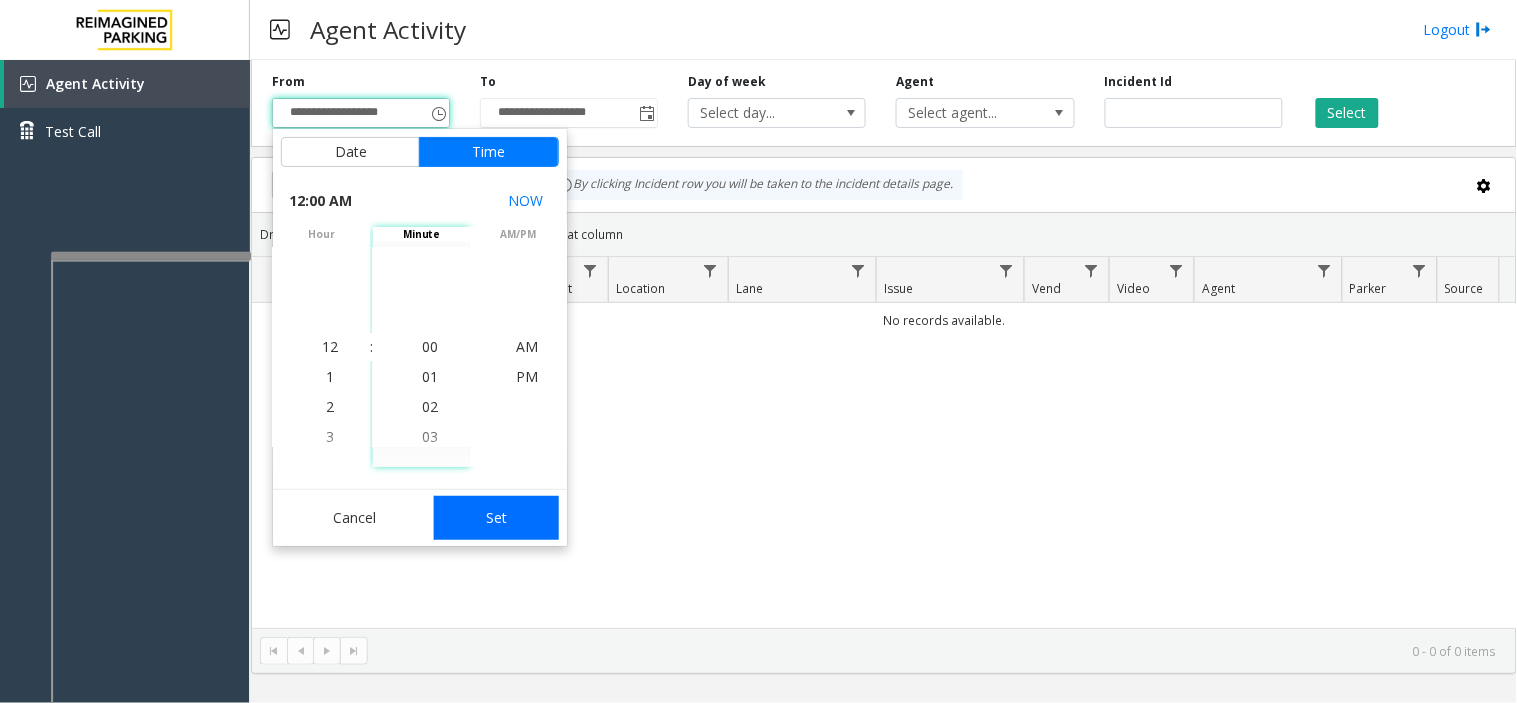 click on "Set" 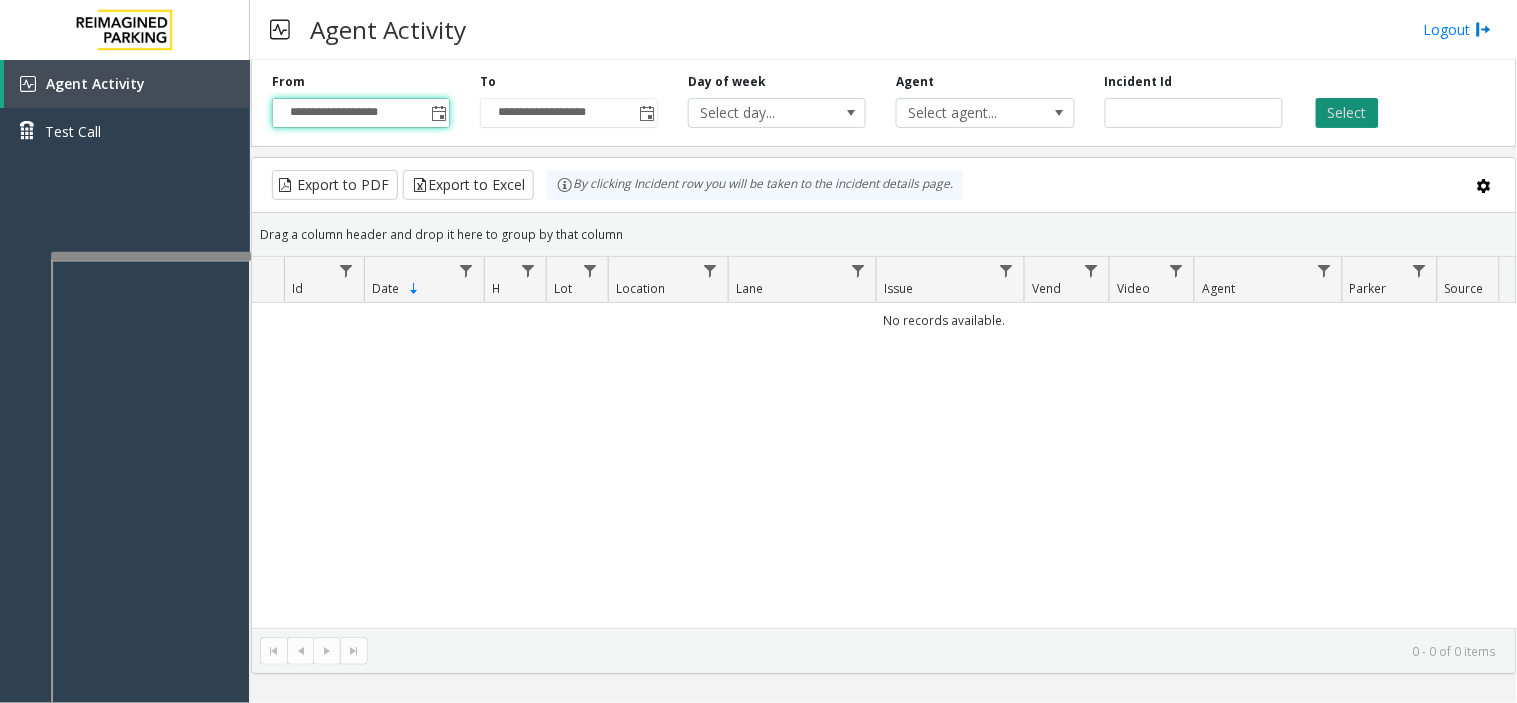 click on "Select" 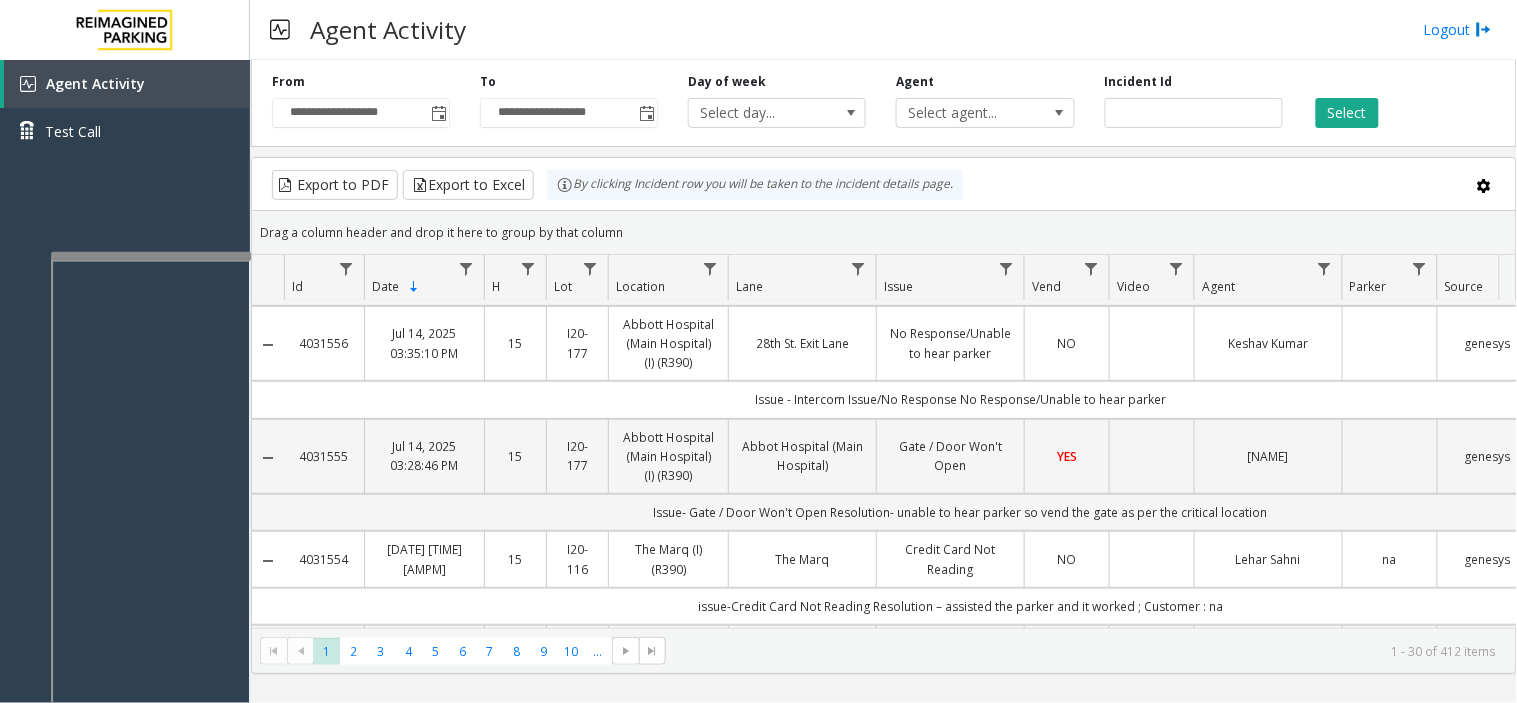 scroll, scrollTop: 222, scrollLeft: 0, axis: vertical 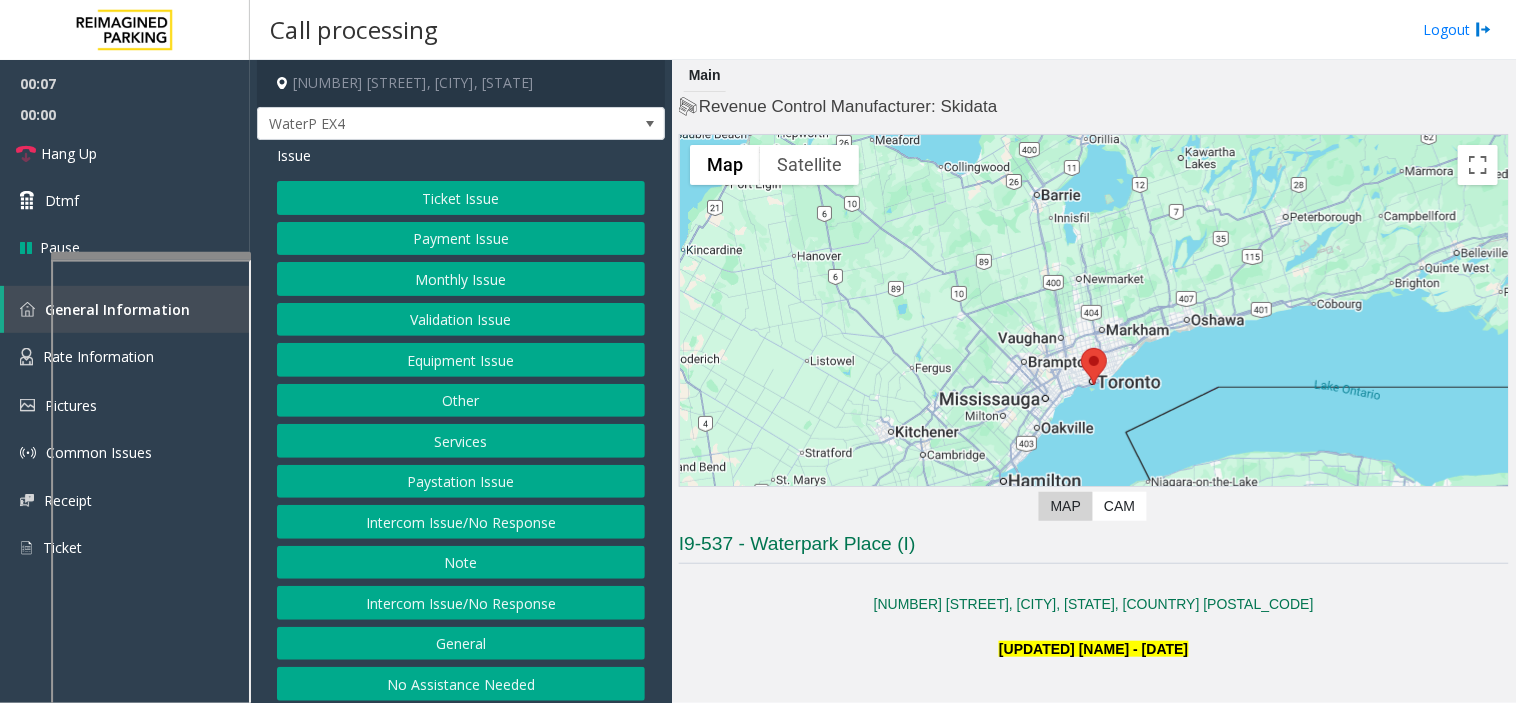 click on "Intercom Issue/No Response" 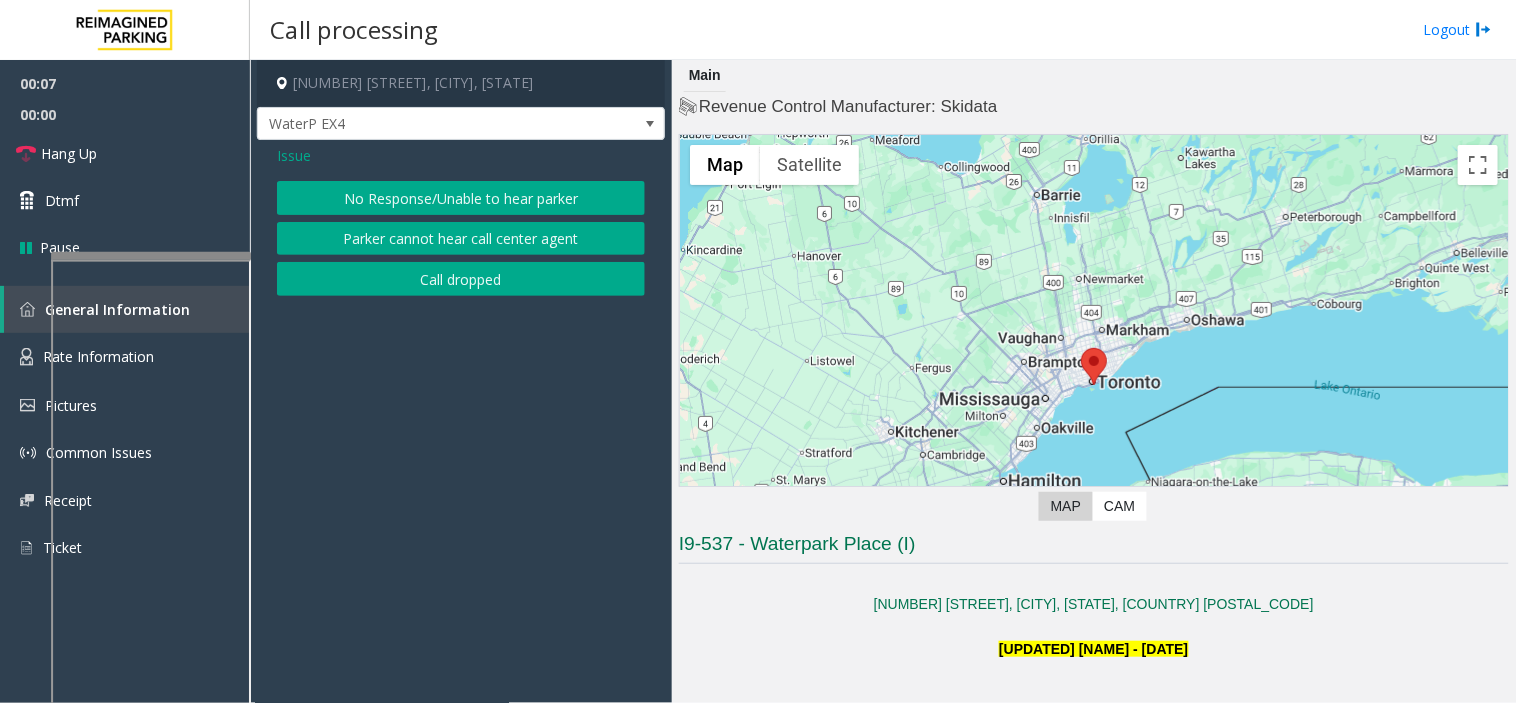 click on "Issue  No Response/Unable to hear parker   Parker cannot hear call center agent   Call dropped" 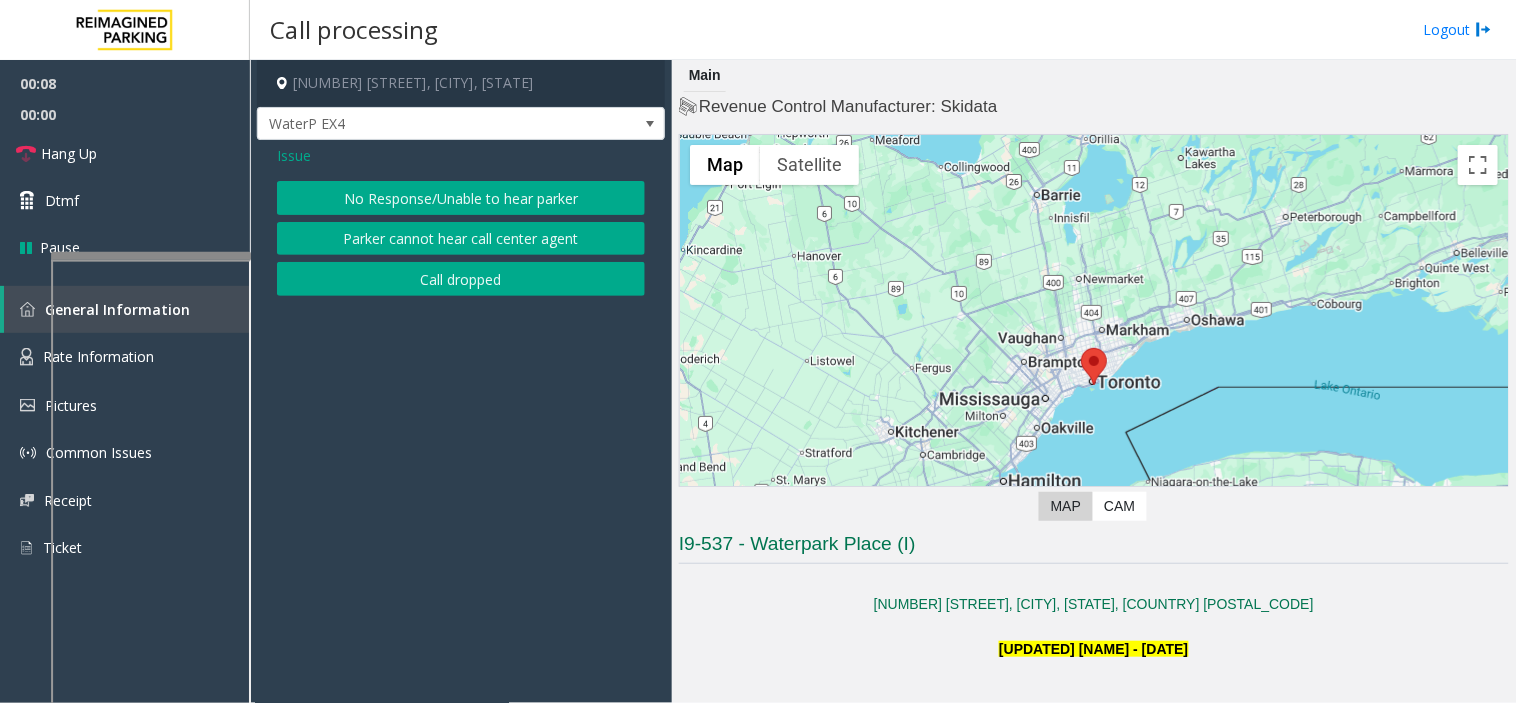 click on "No Response/Unable to hear parker" 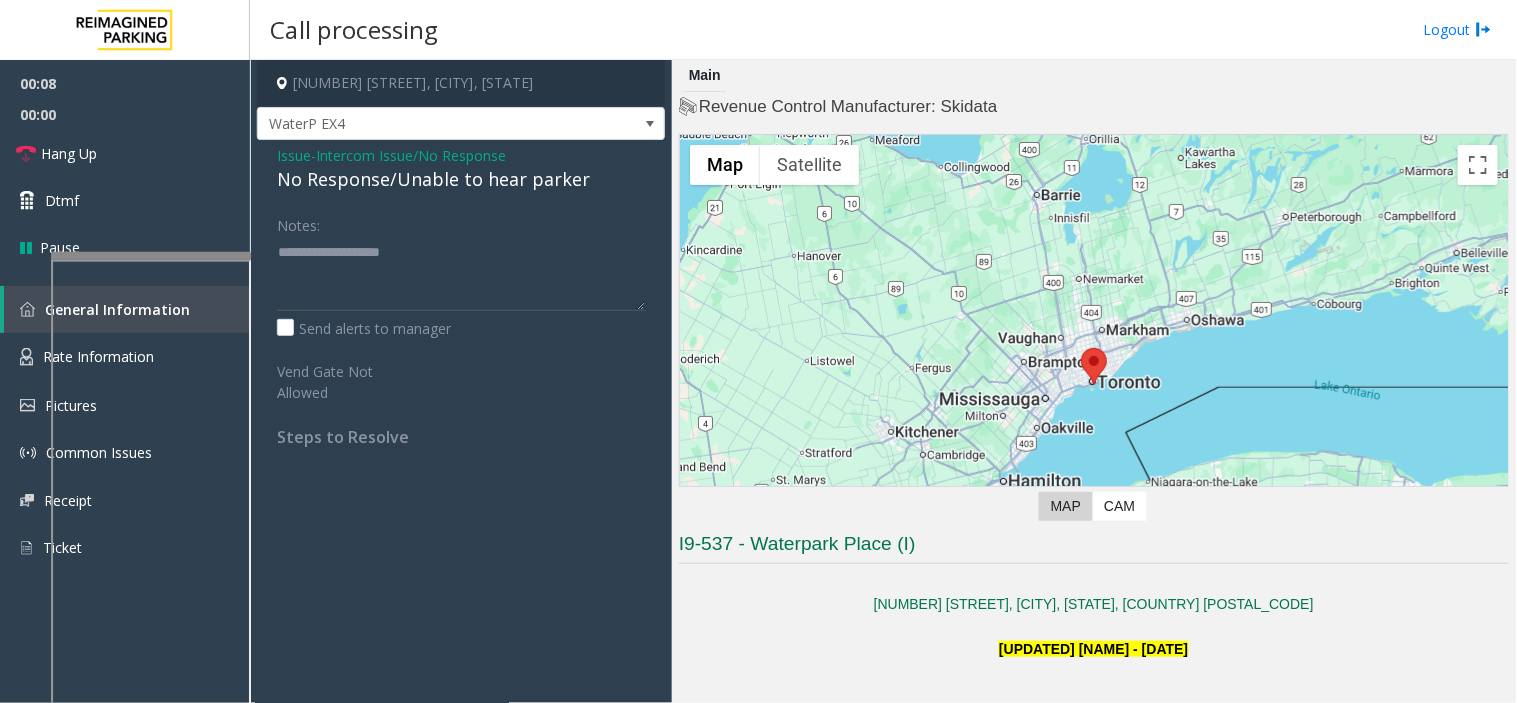click on "No Response/Unable to hear parker" 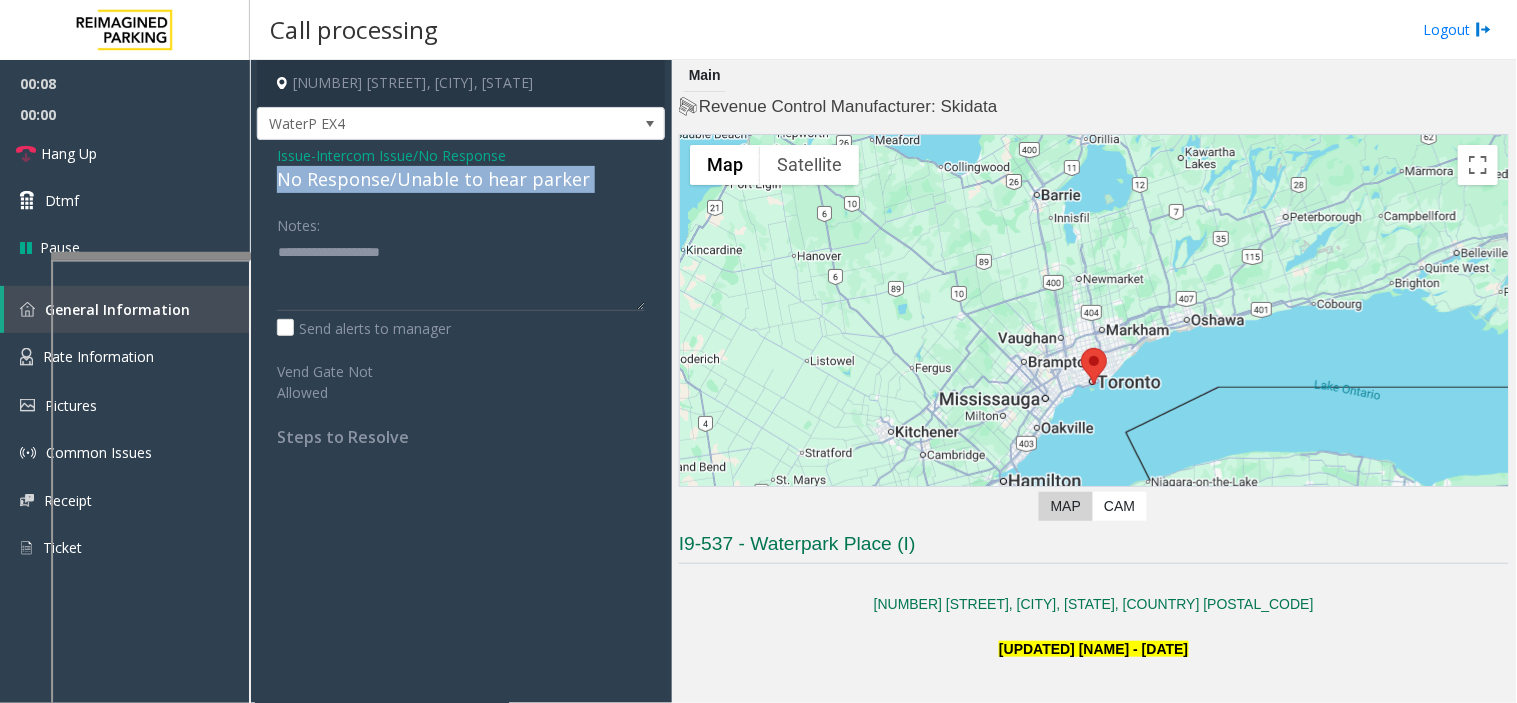 click on "No Response/Unable to hear parker" 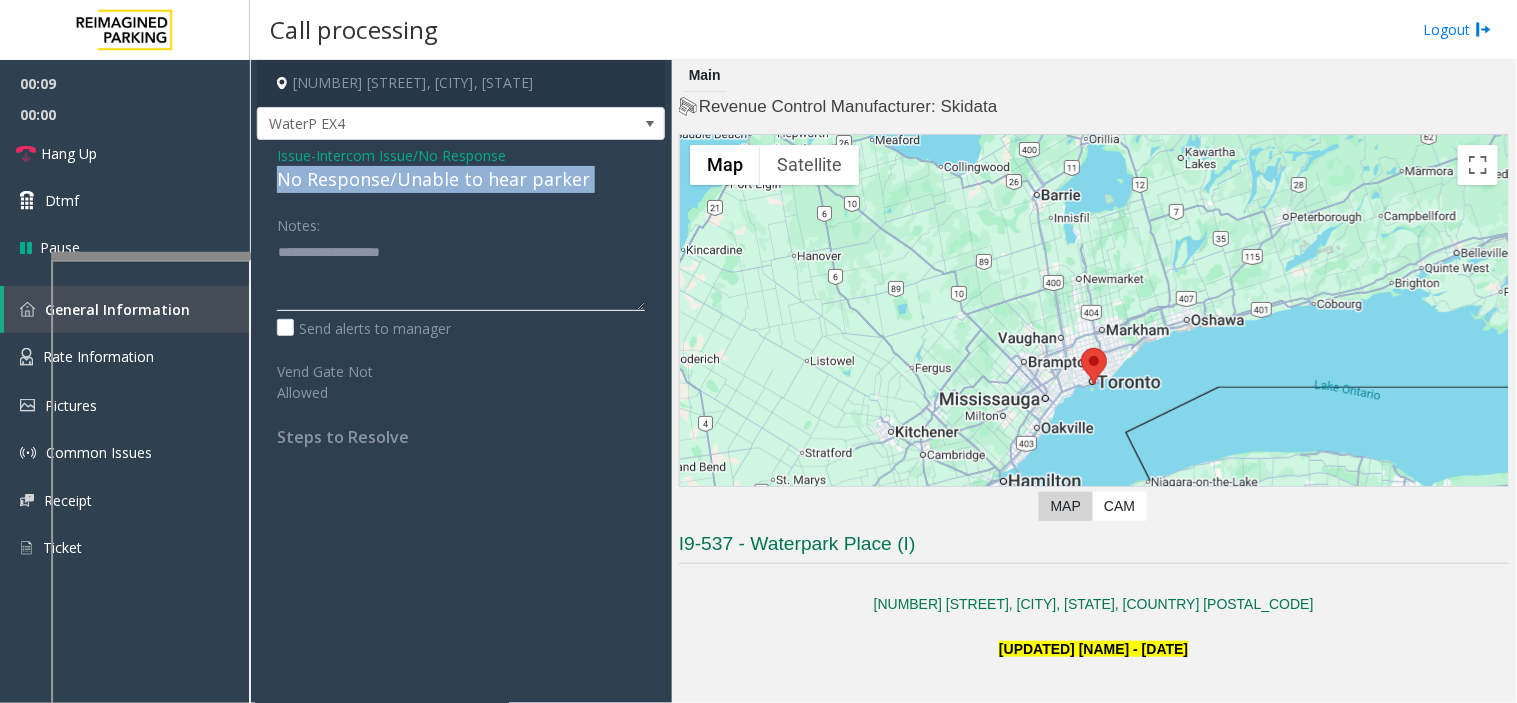 type on "**********" 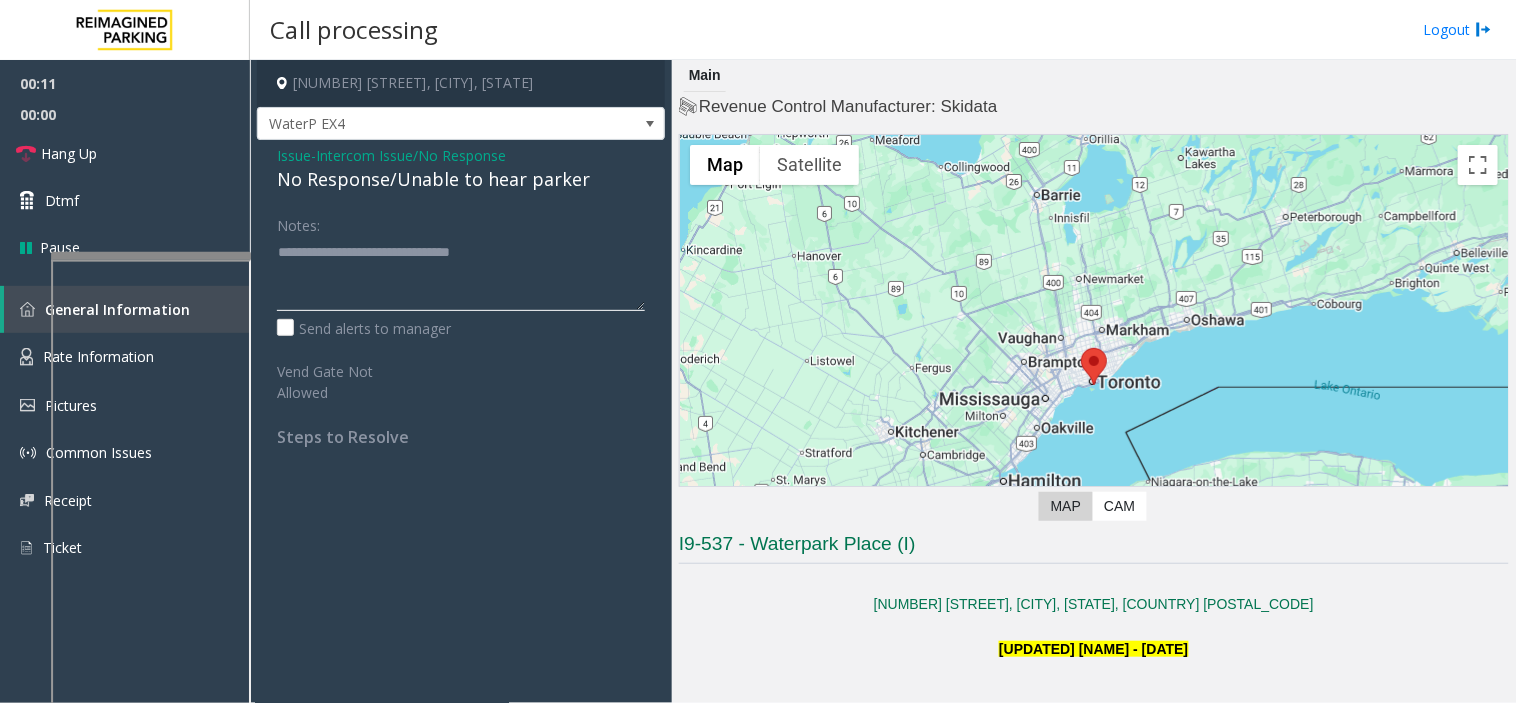 click 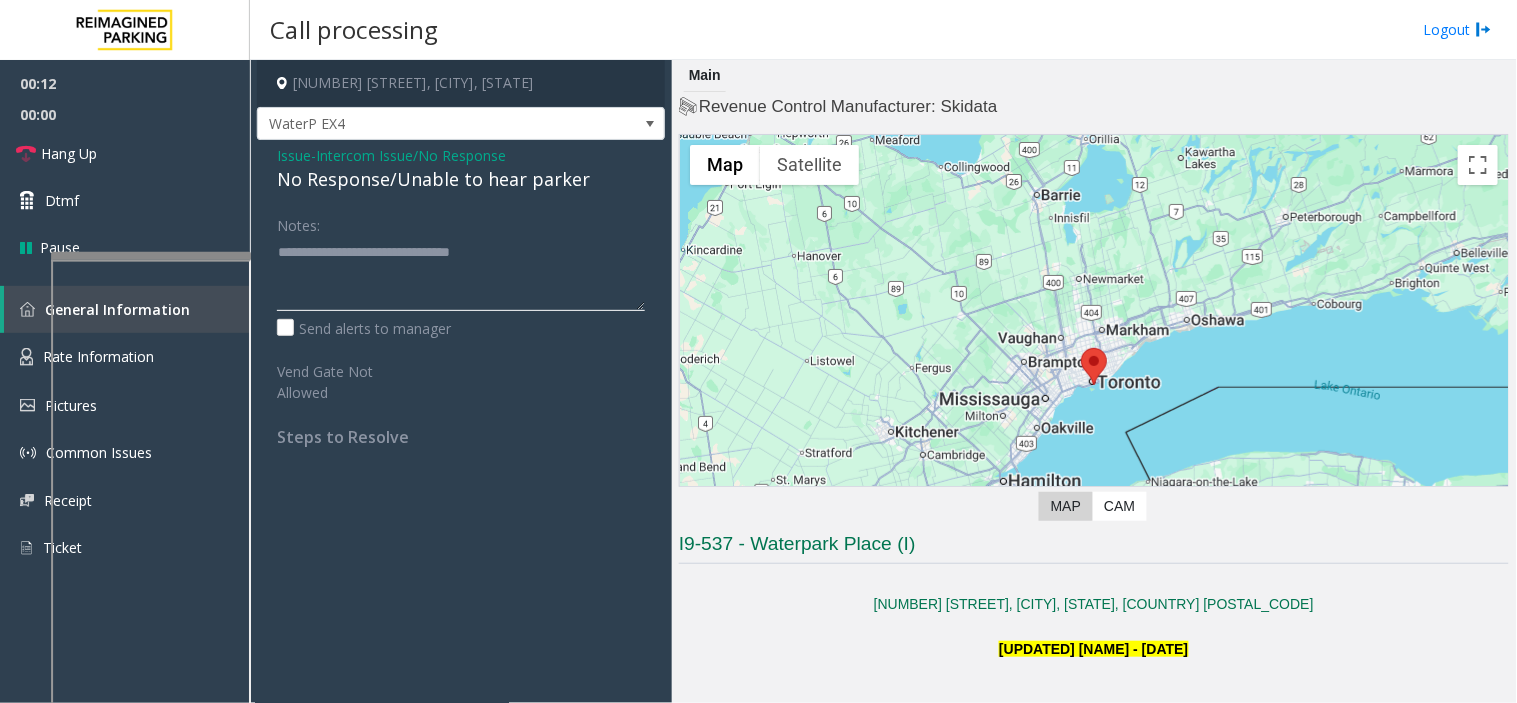 click 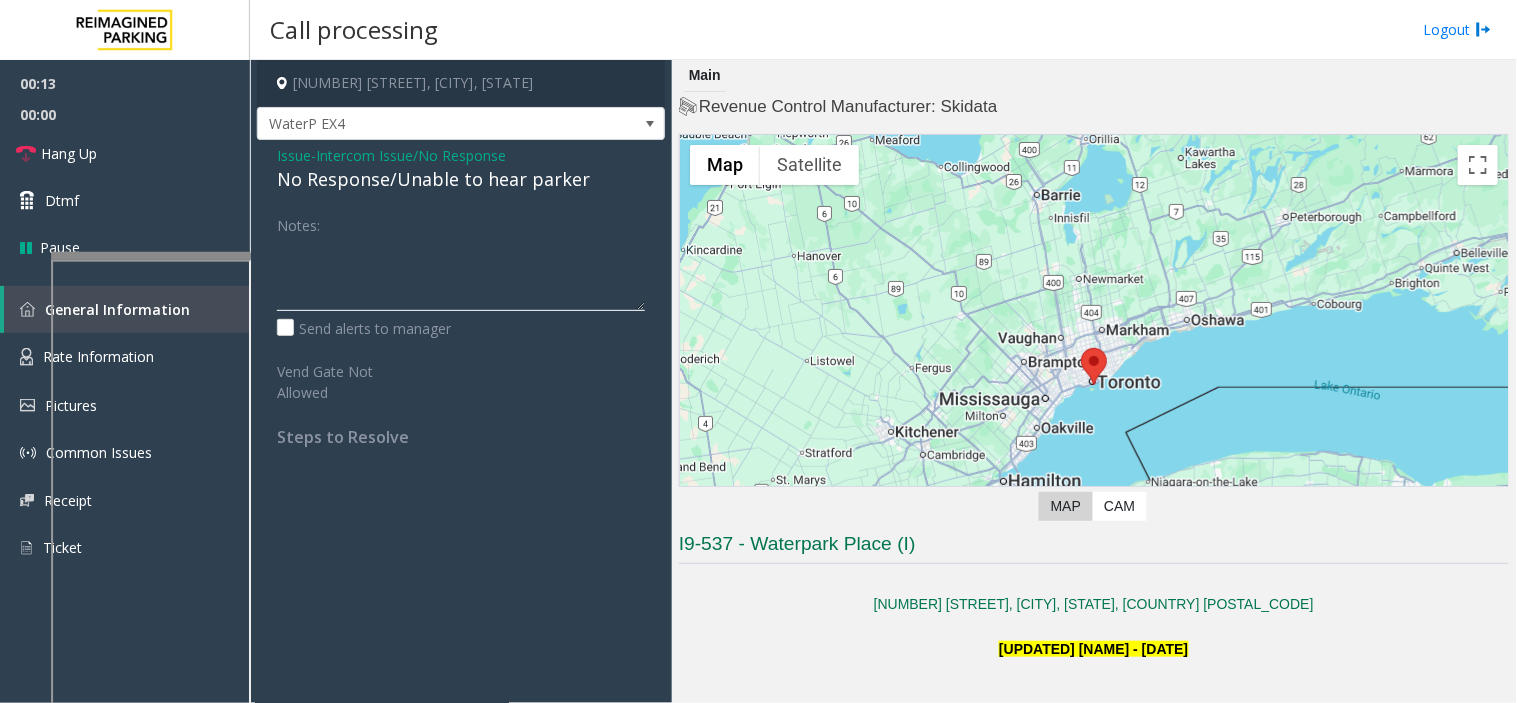 type on "*" 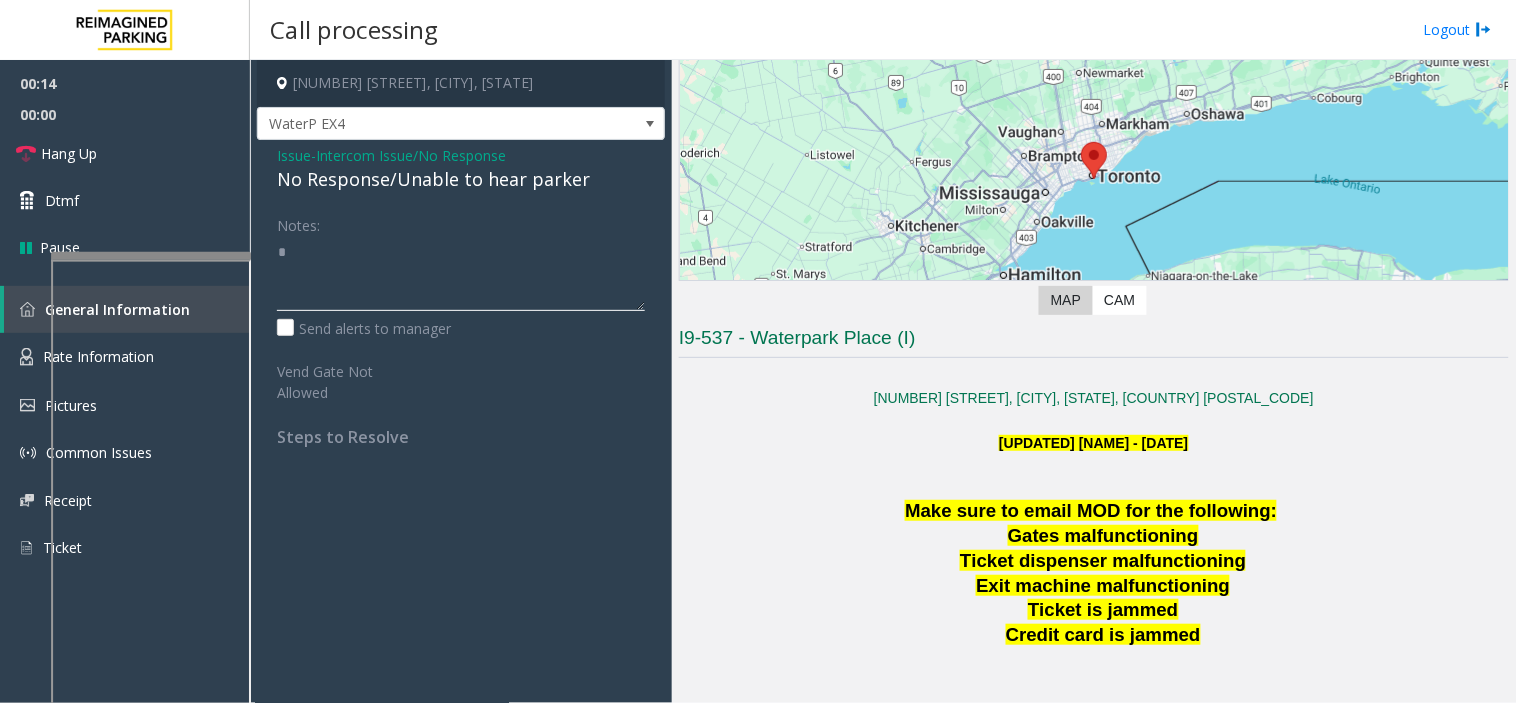 scroll, scrollTop: 333, scrollLeft: 0, axis: vertical 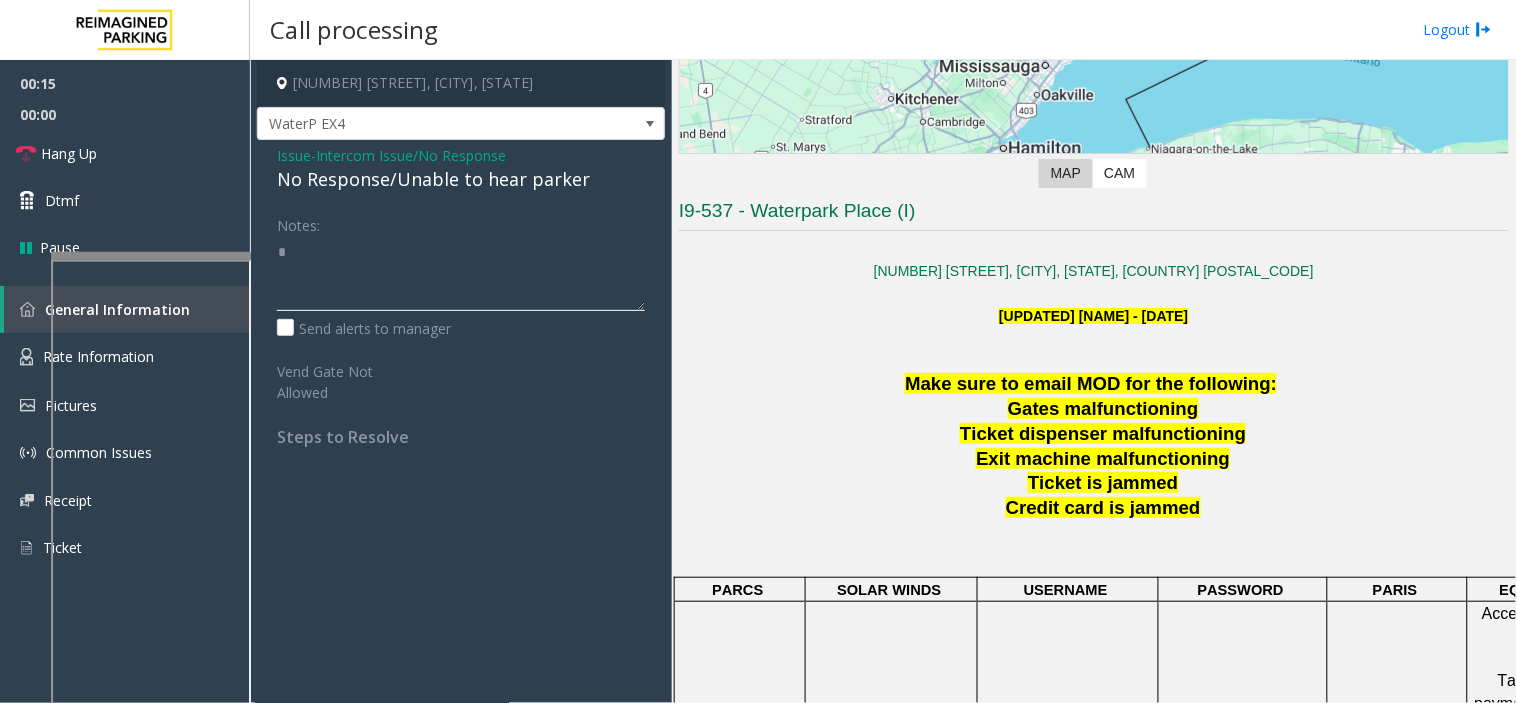 click 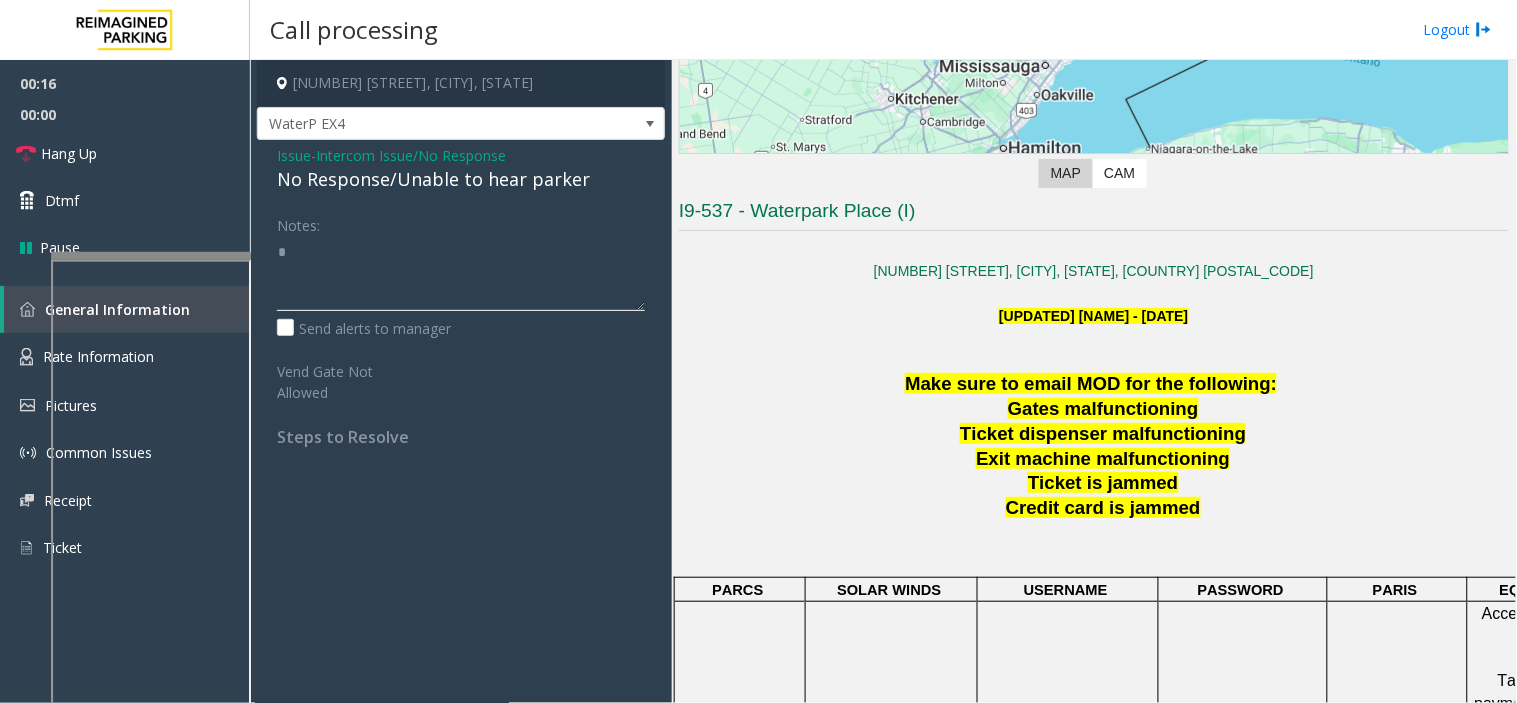 type 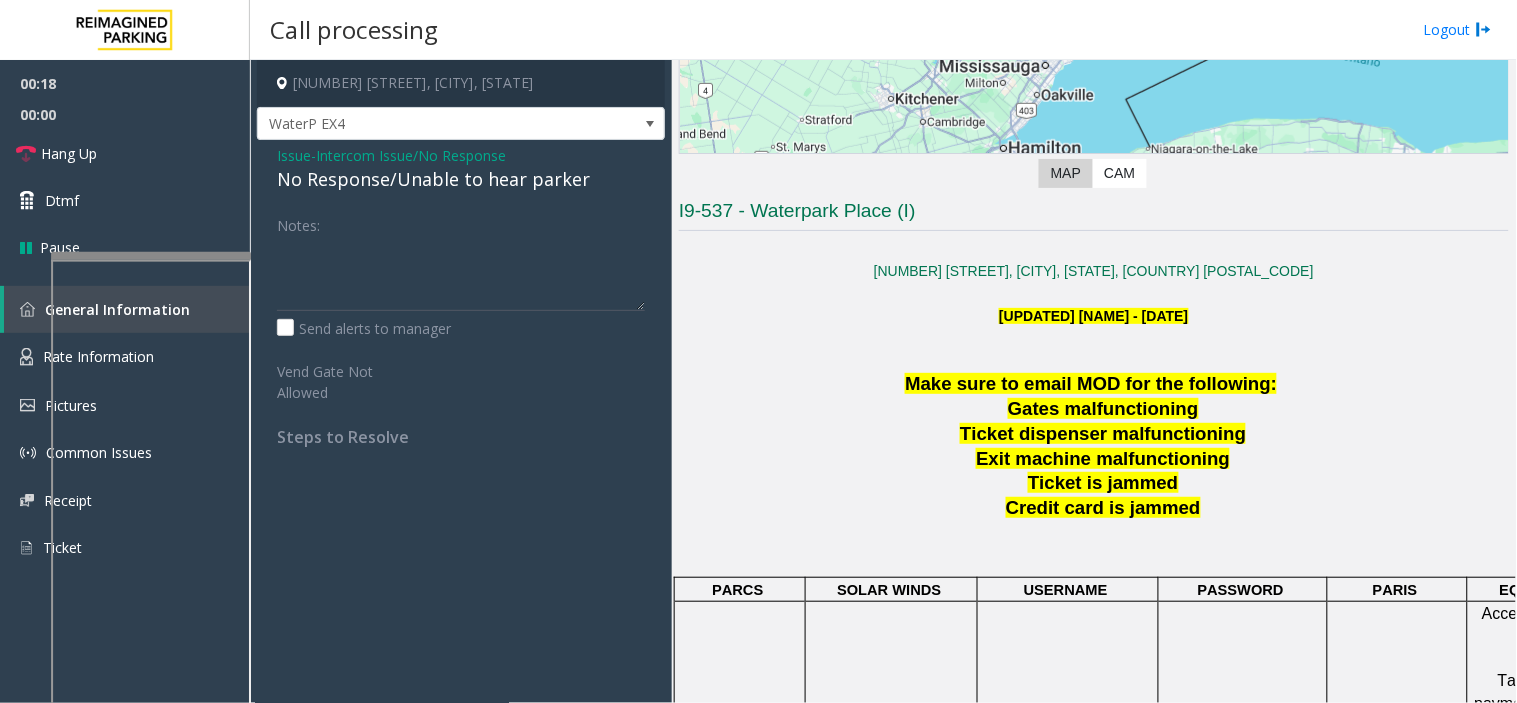 click on "Issue" 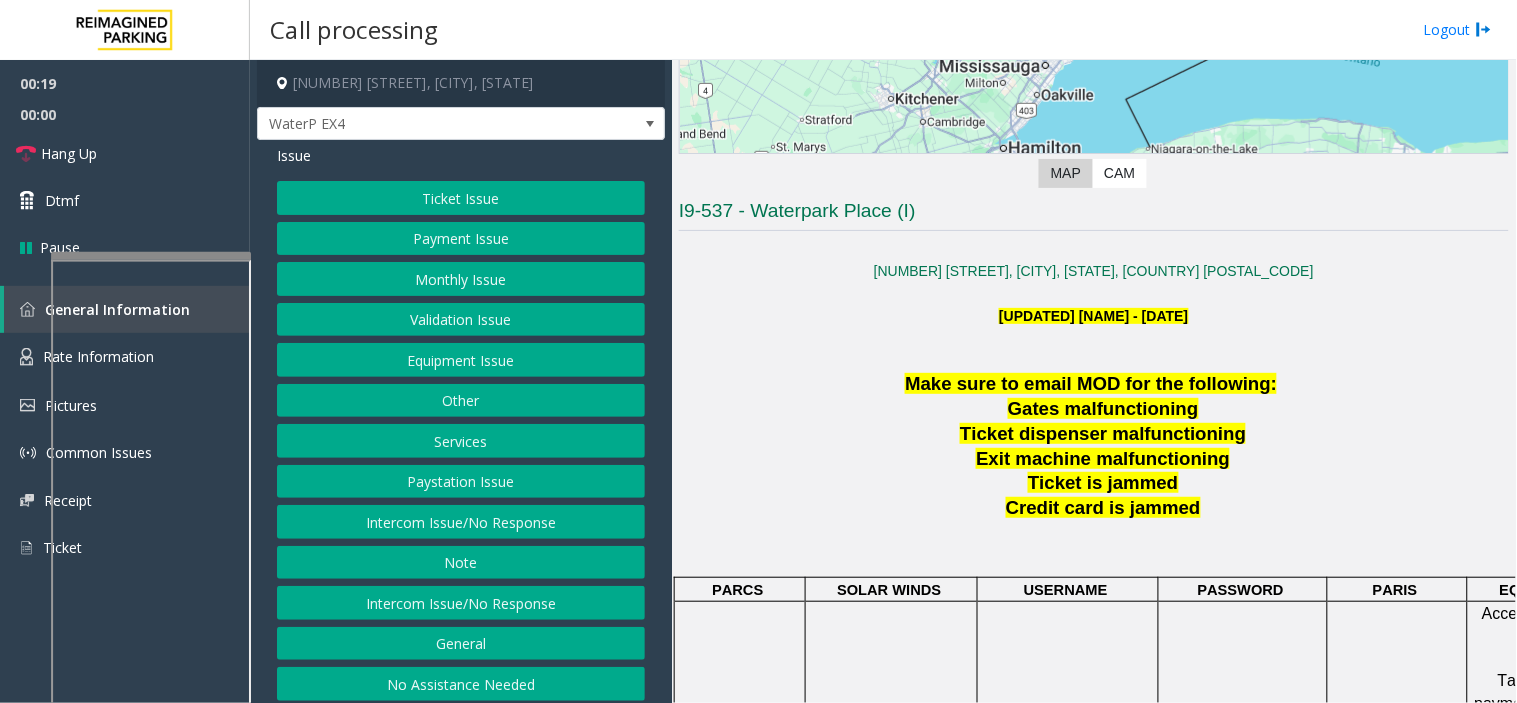 click on "Equipment Issue" 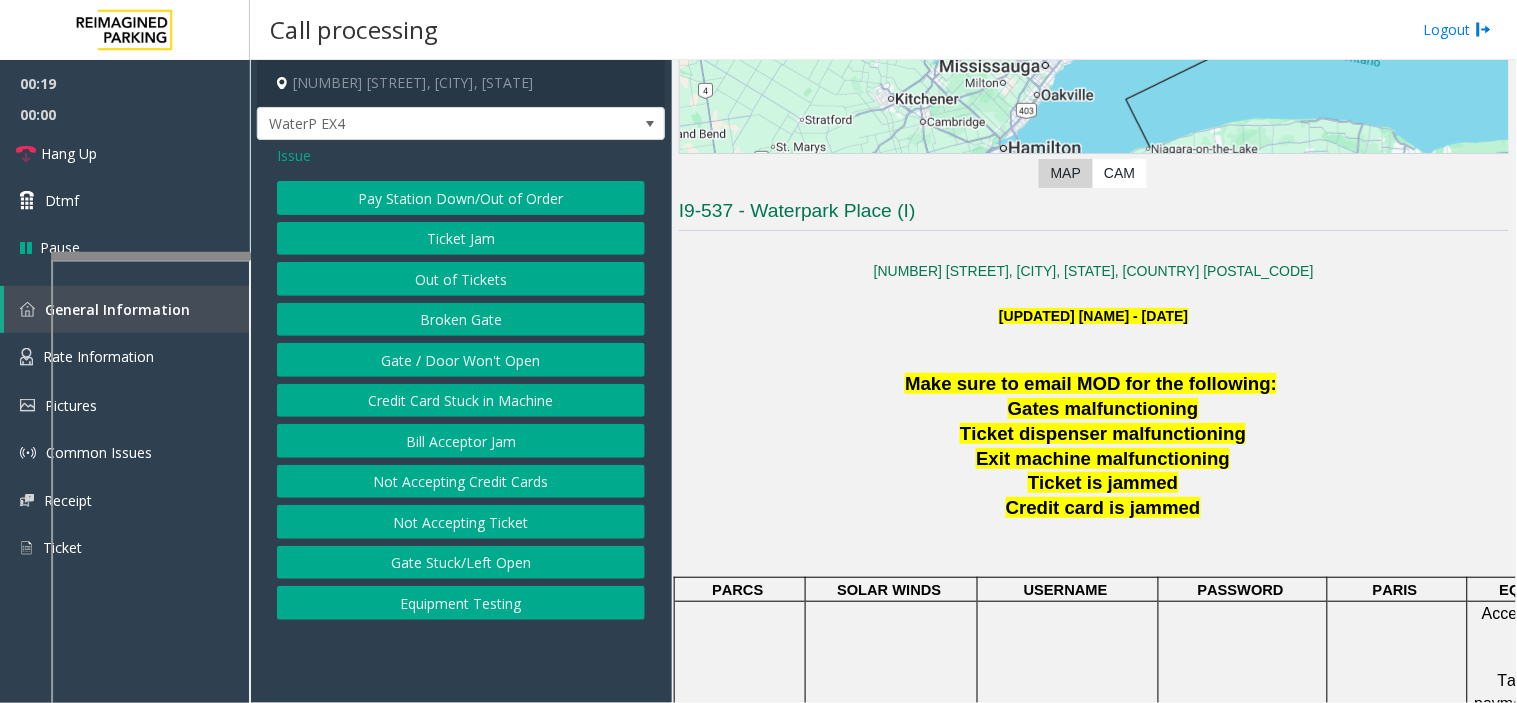 click on "Gate / Door Won't Open" 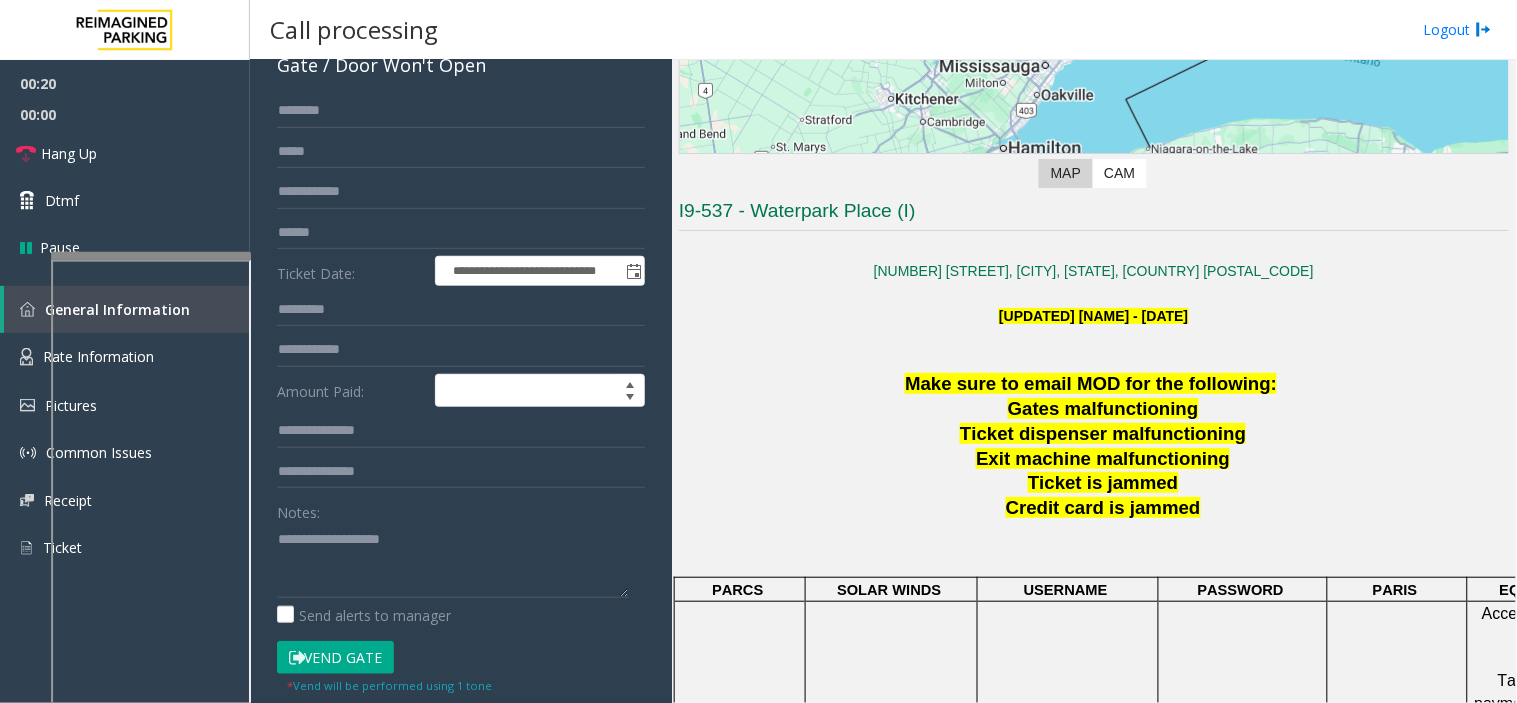 scroll, scrollTop: 333, scrollLeft: 0, axis: vertical 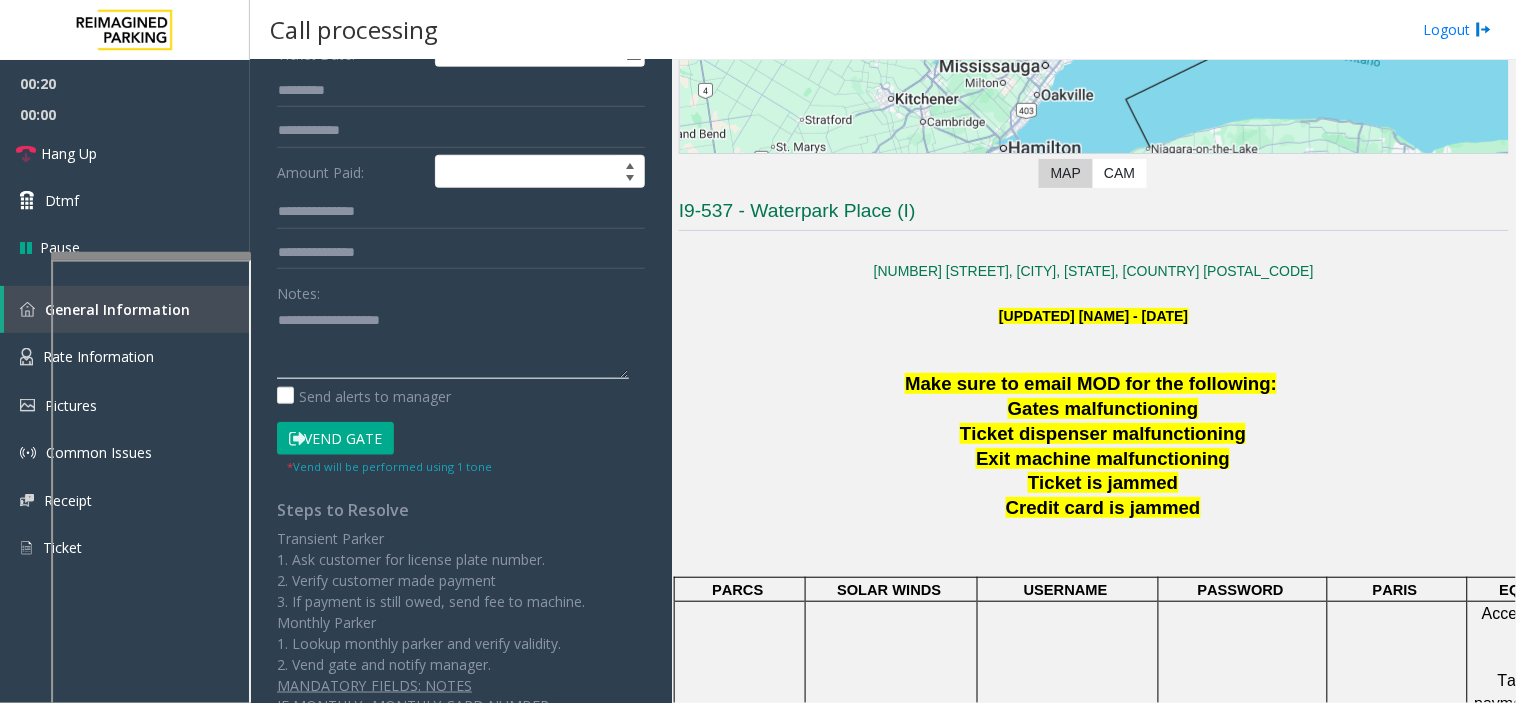 click 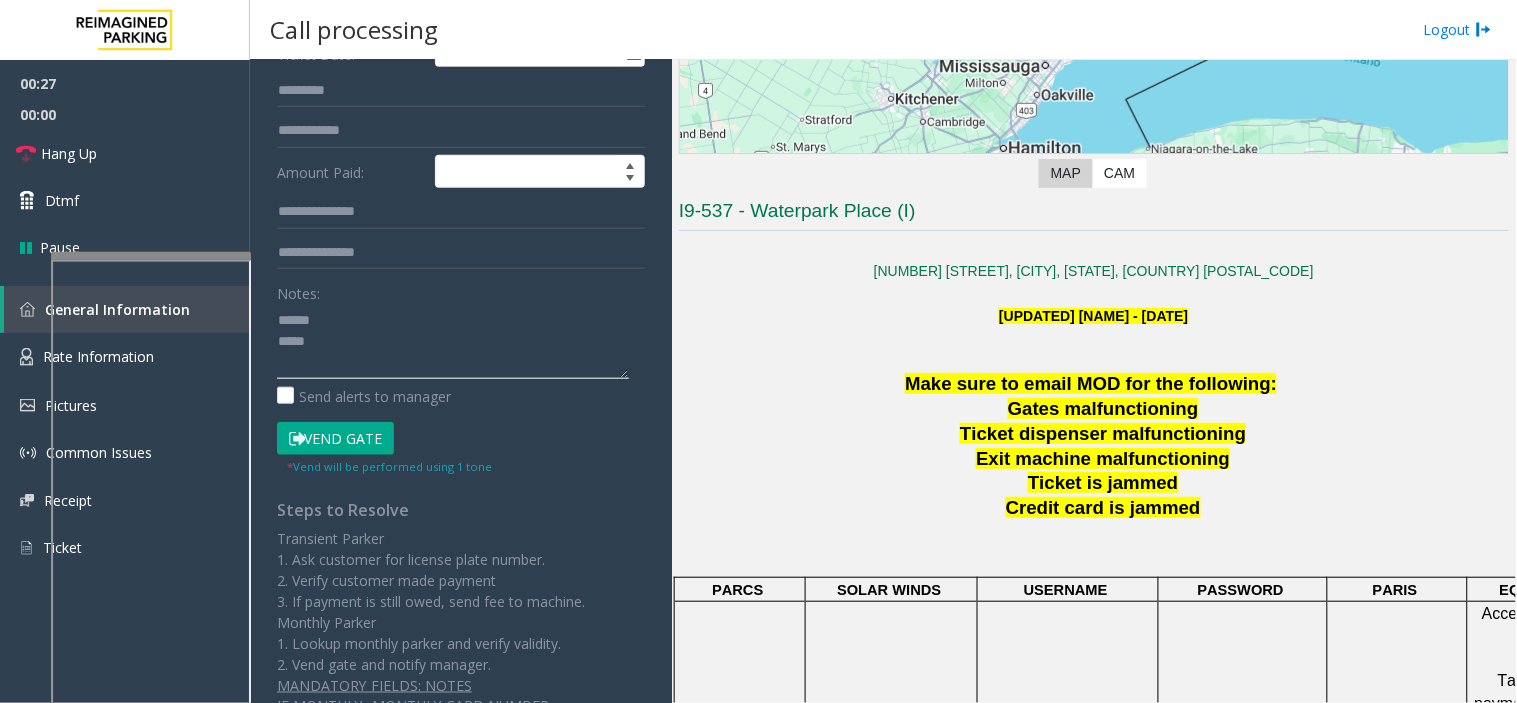 click 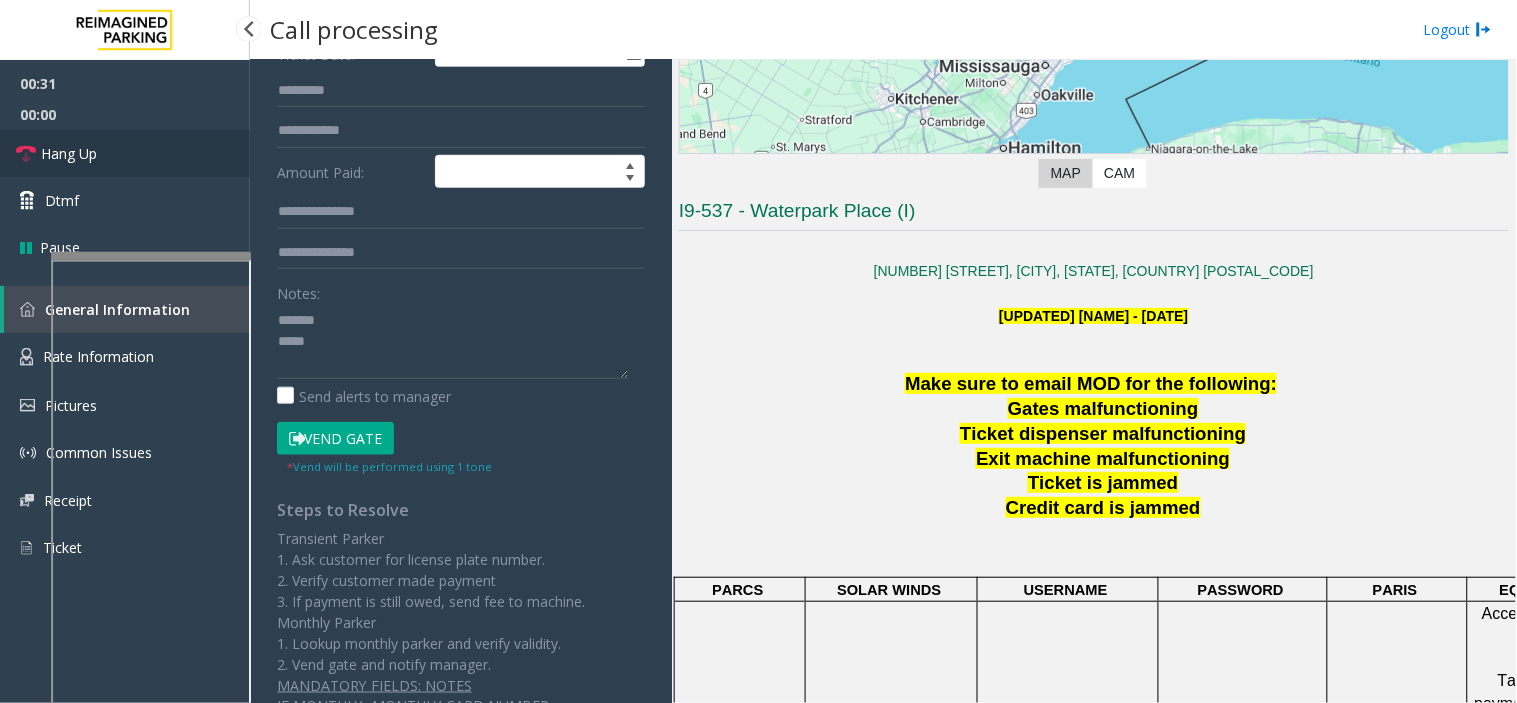click on "Hang Up" at bounding box center (125, 153) 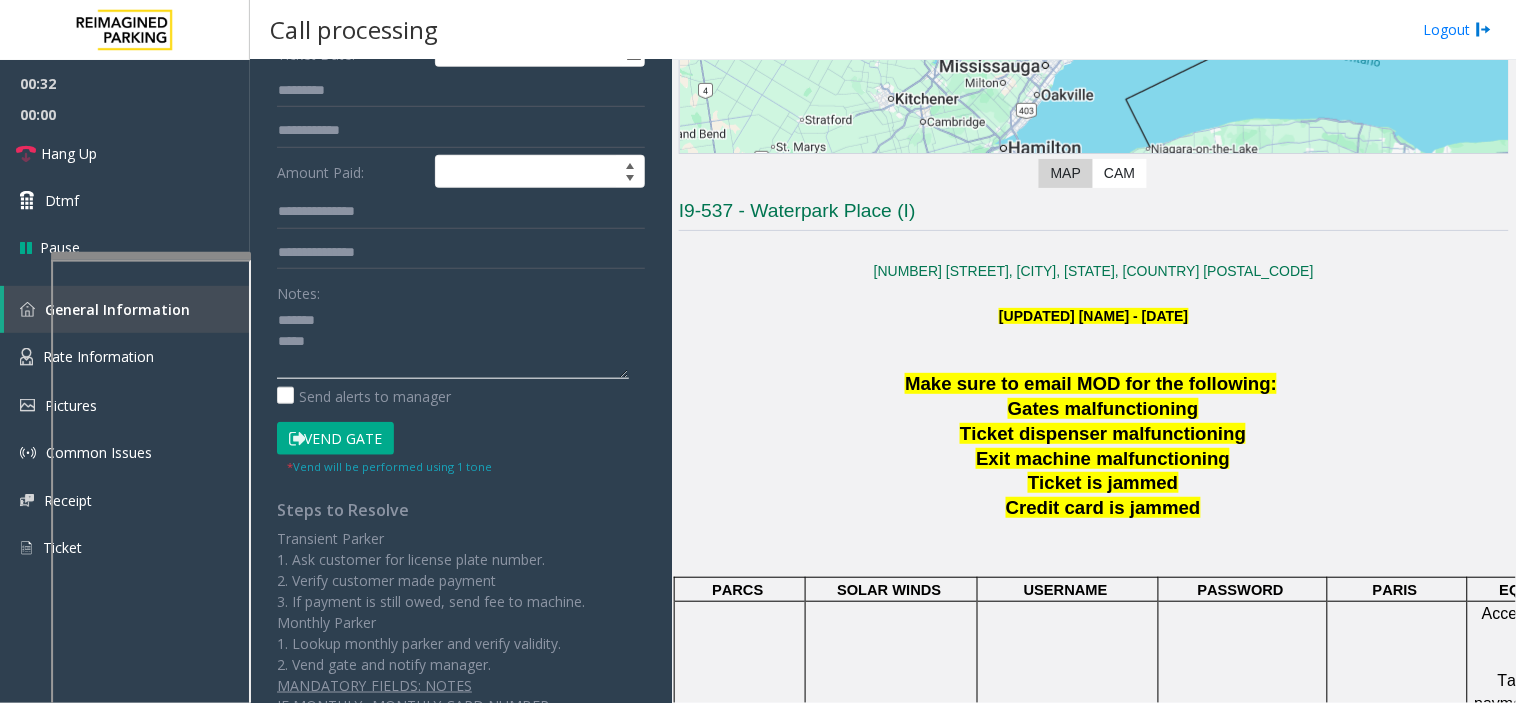 click 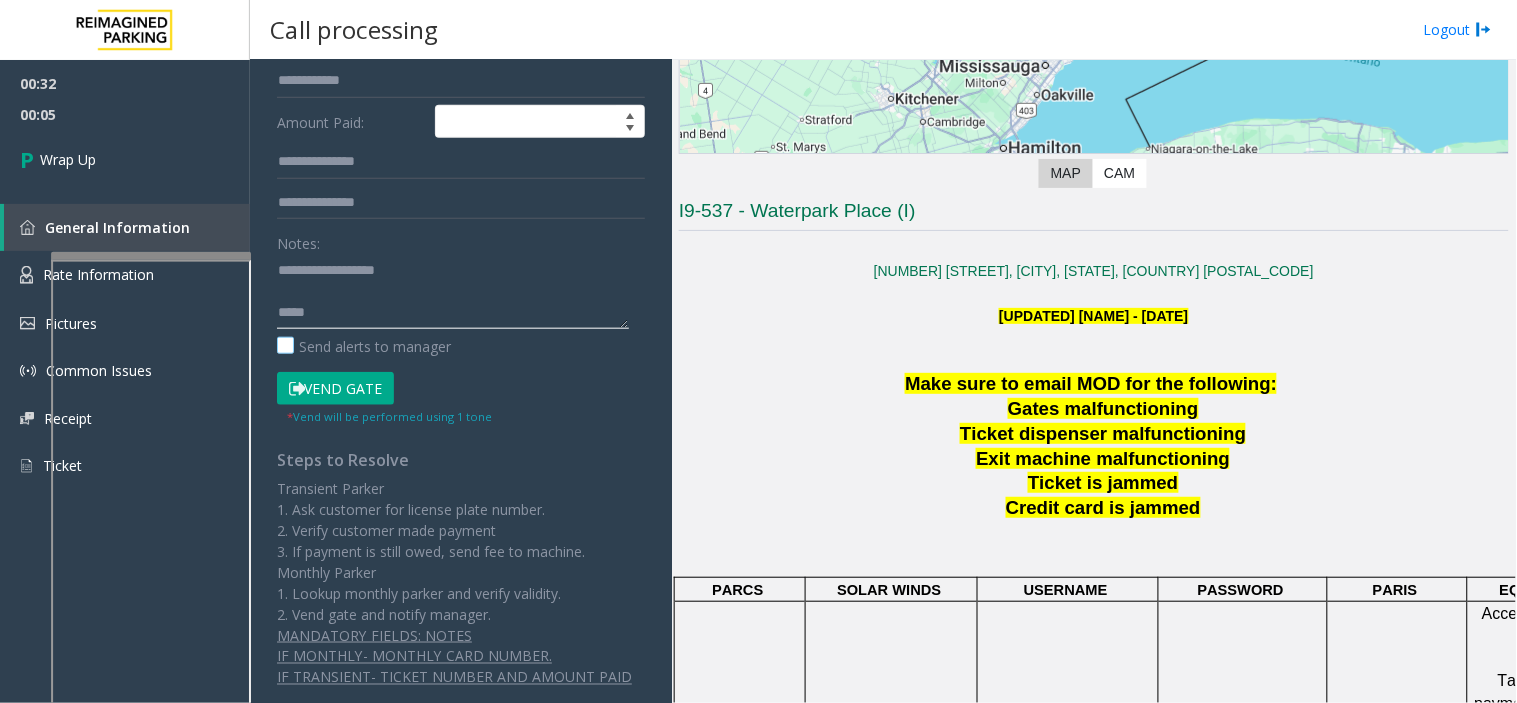 scroll, scrollTop: 408, scrollLeft: 0, axis: vertical 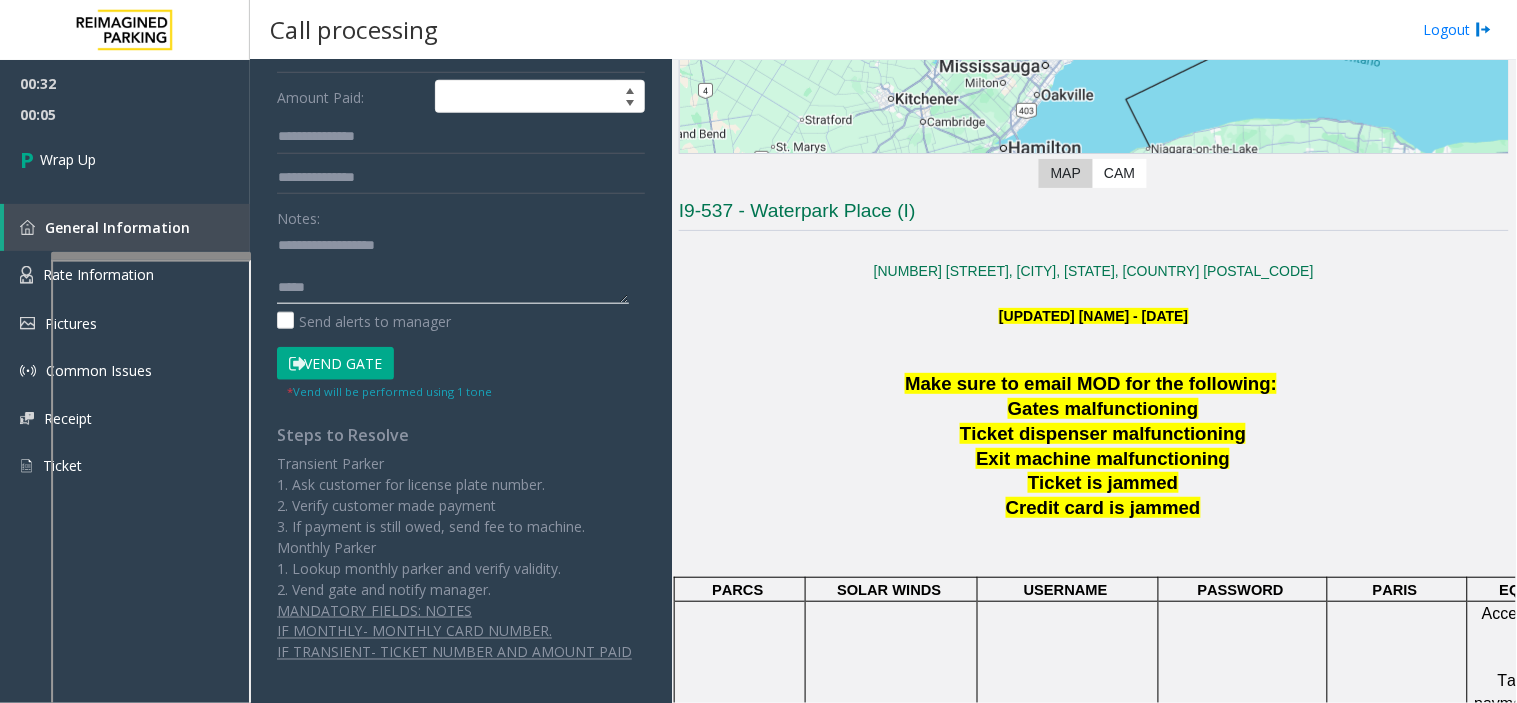 click 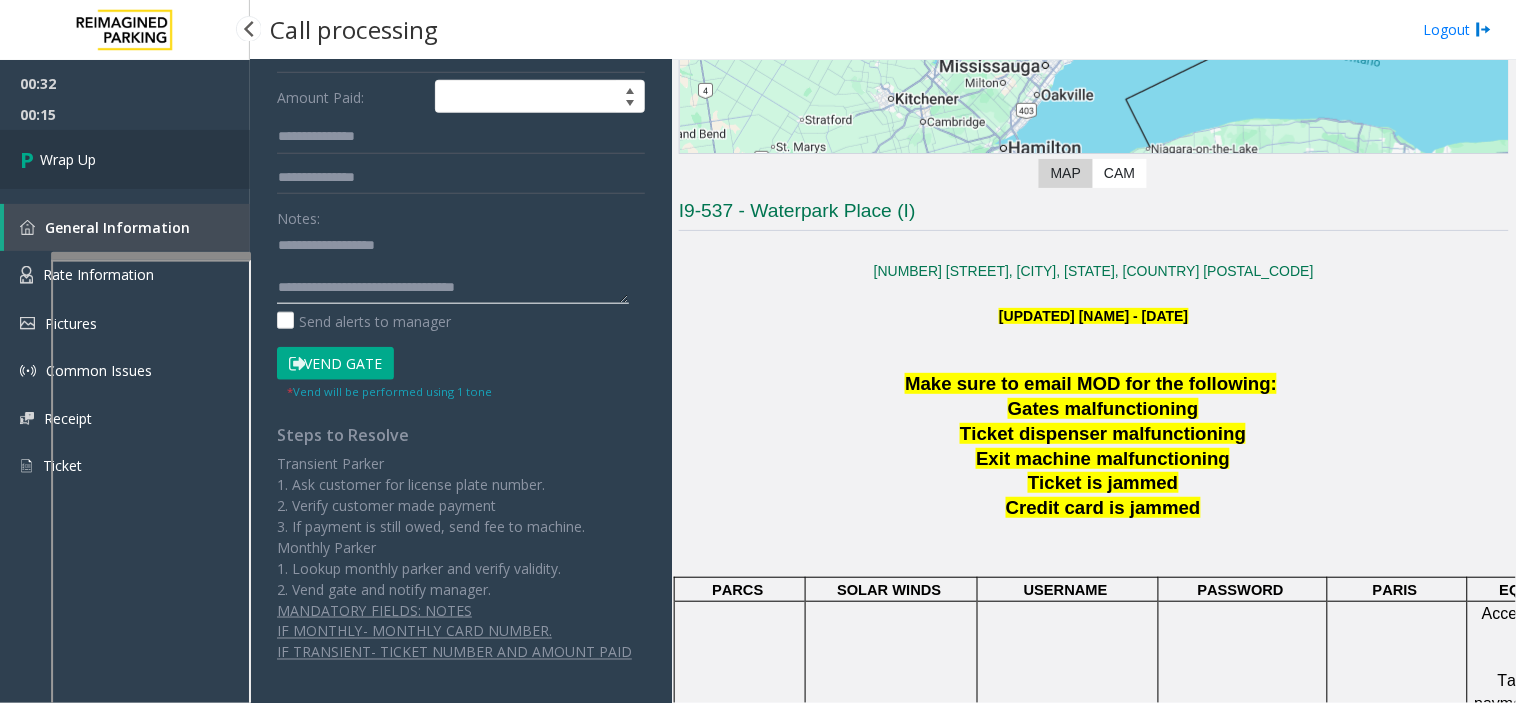 type on "**********" 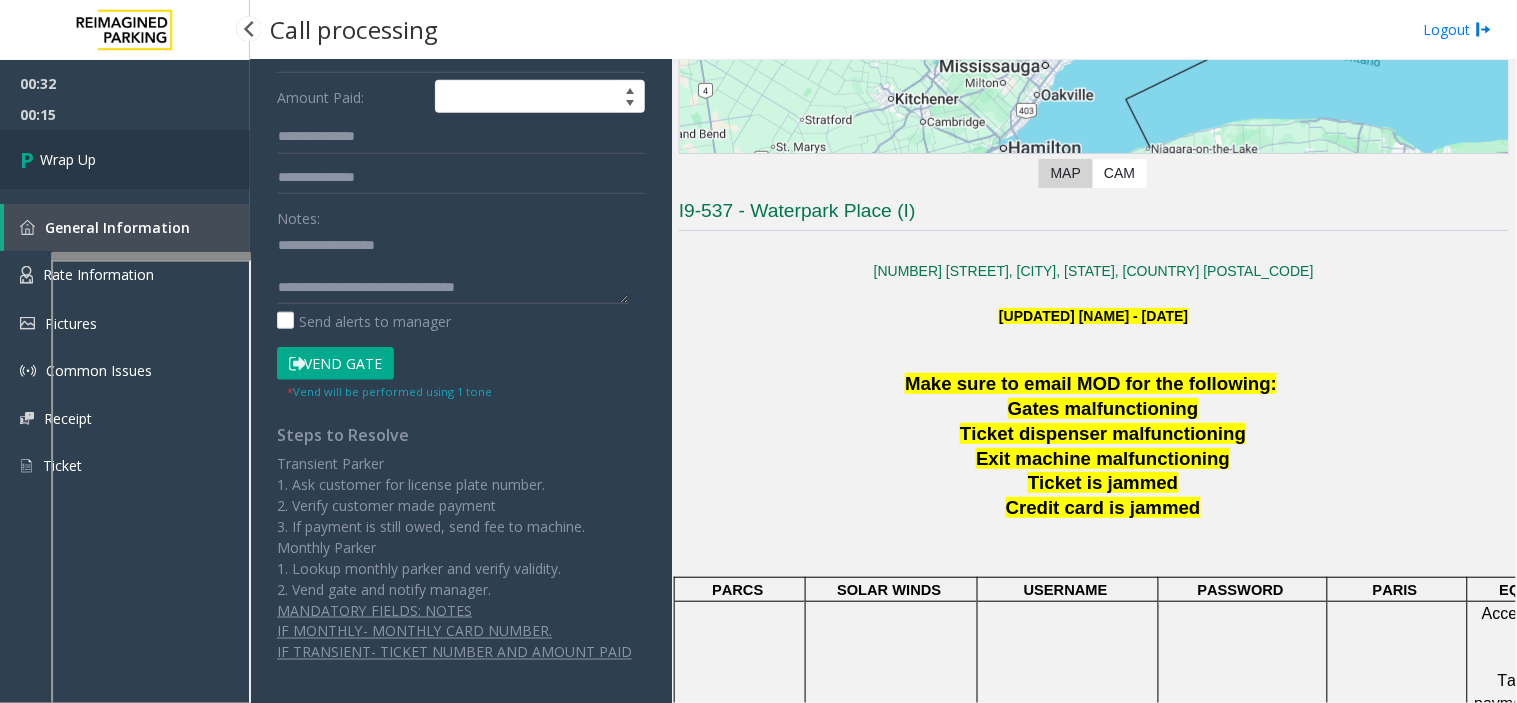 click on "Wrap Up" at bounding box center [125, 159] 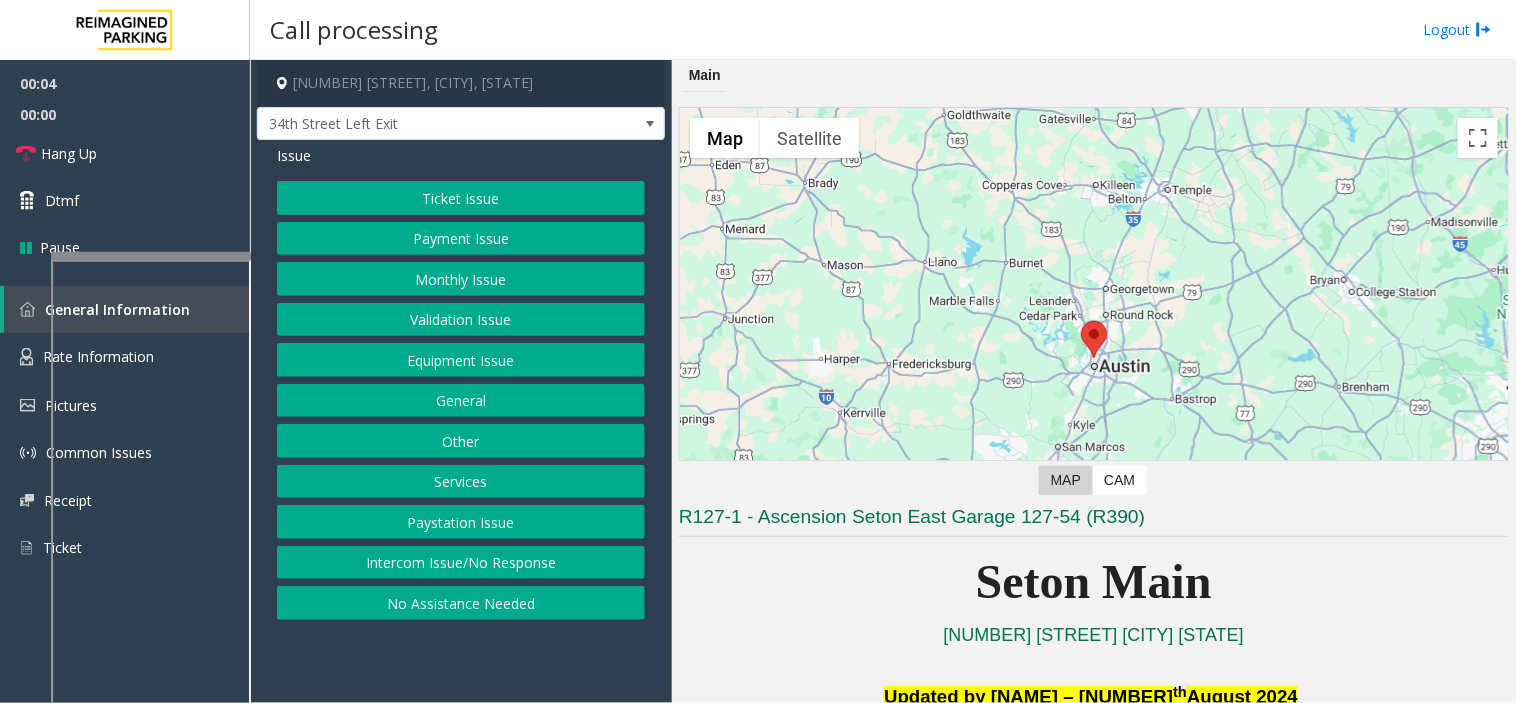 click on "Equipment Issue" 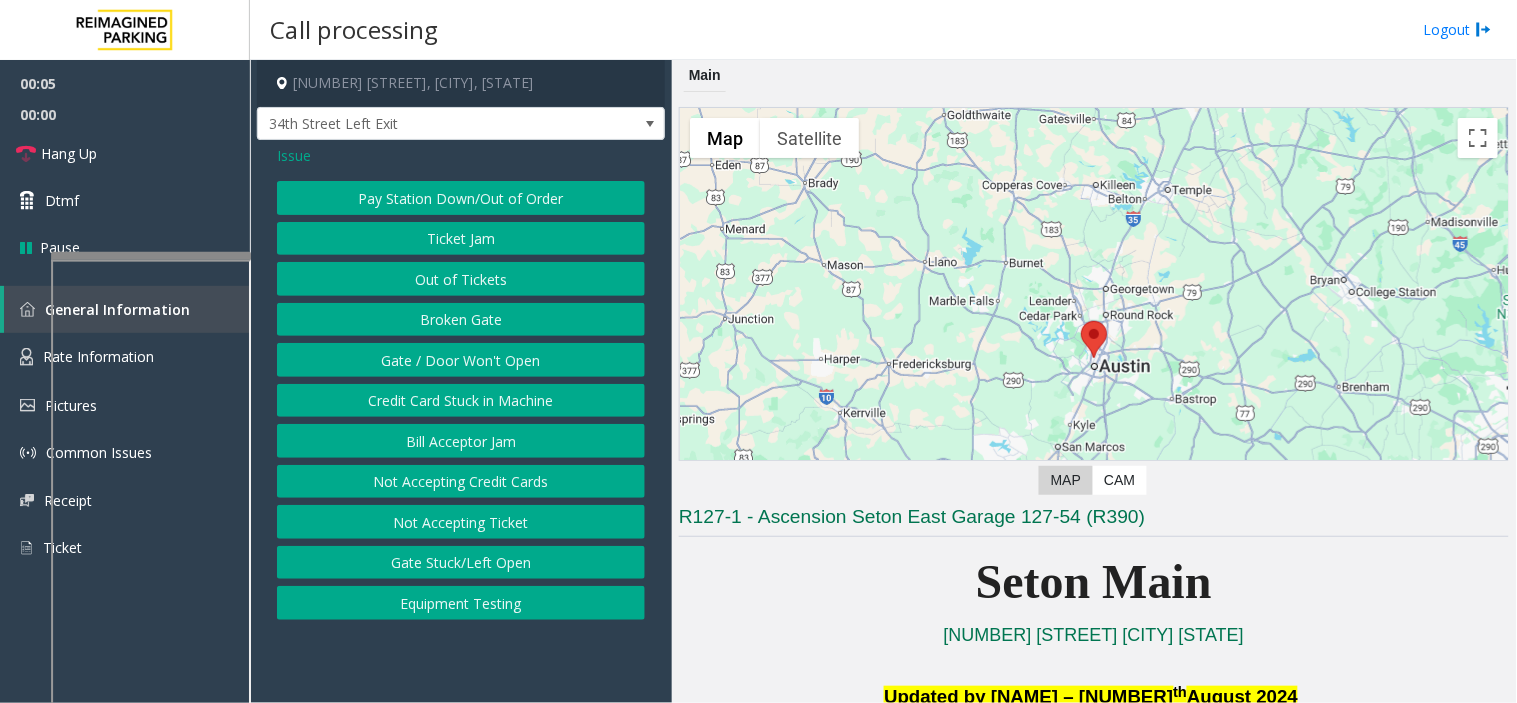 click on "Gate / Door Won't Open" 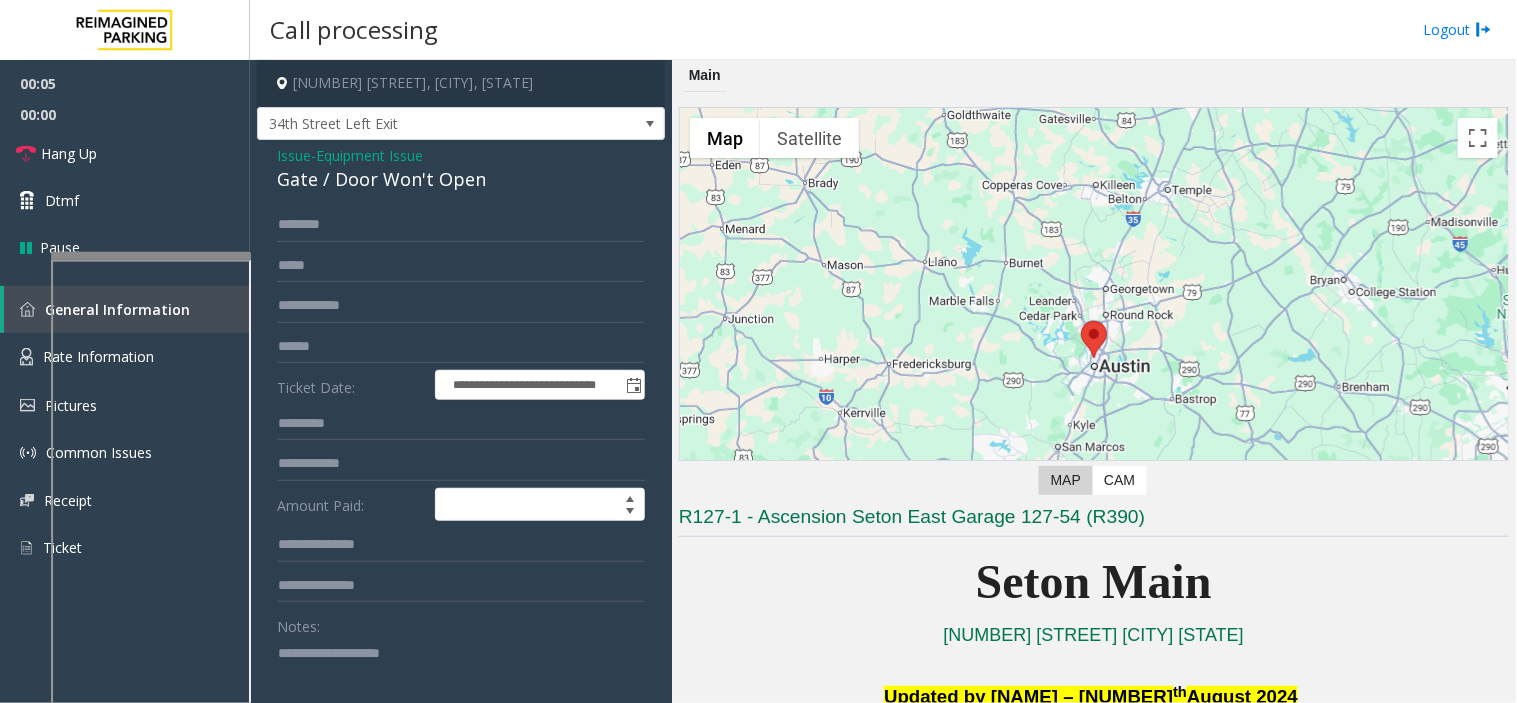 scroll, scrollTop: 333, scrollLeft: 0, axis: vertical 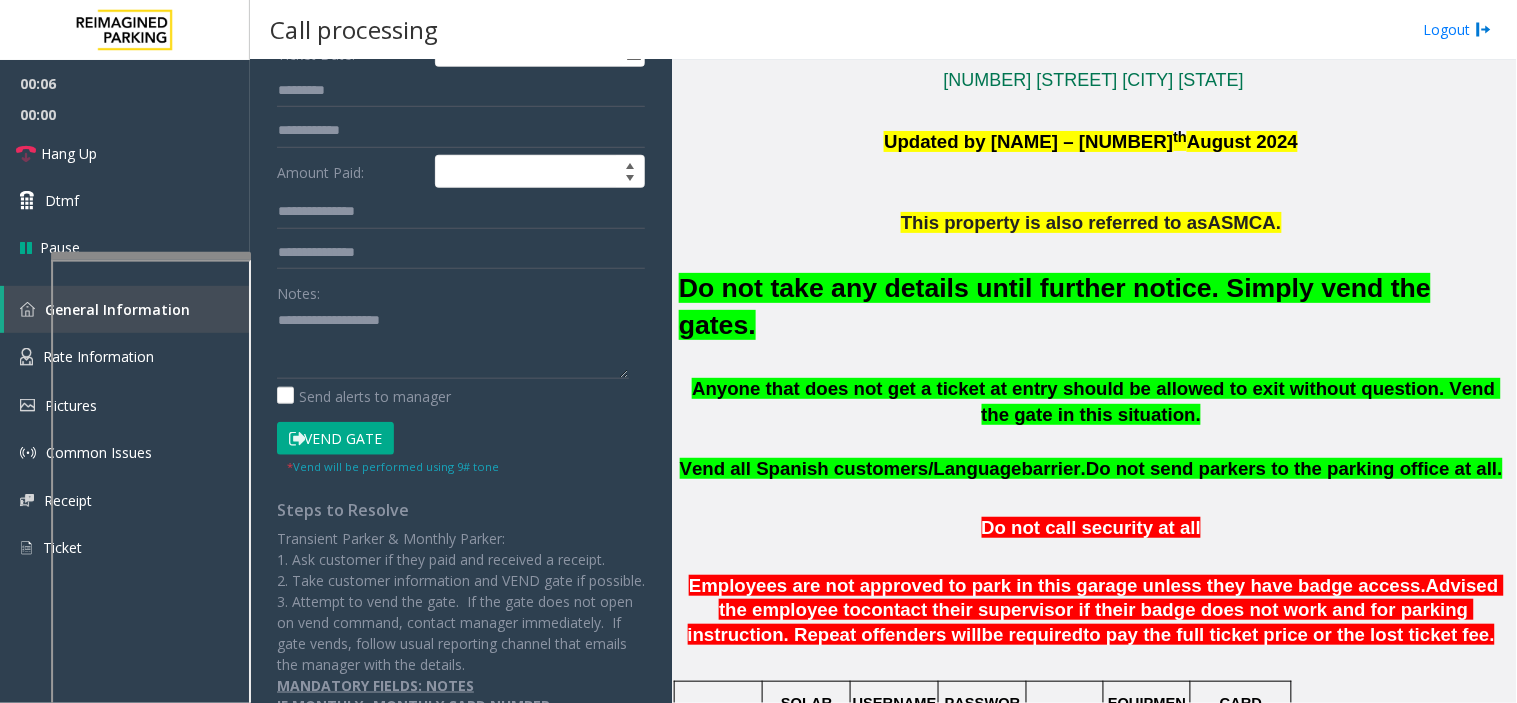 click on "Do not take any details until further notice. Simply vend the gates." 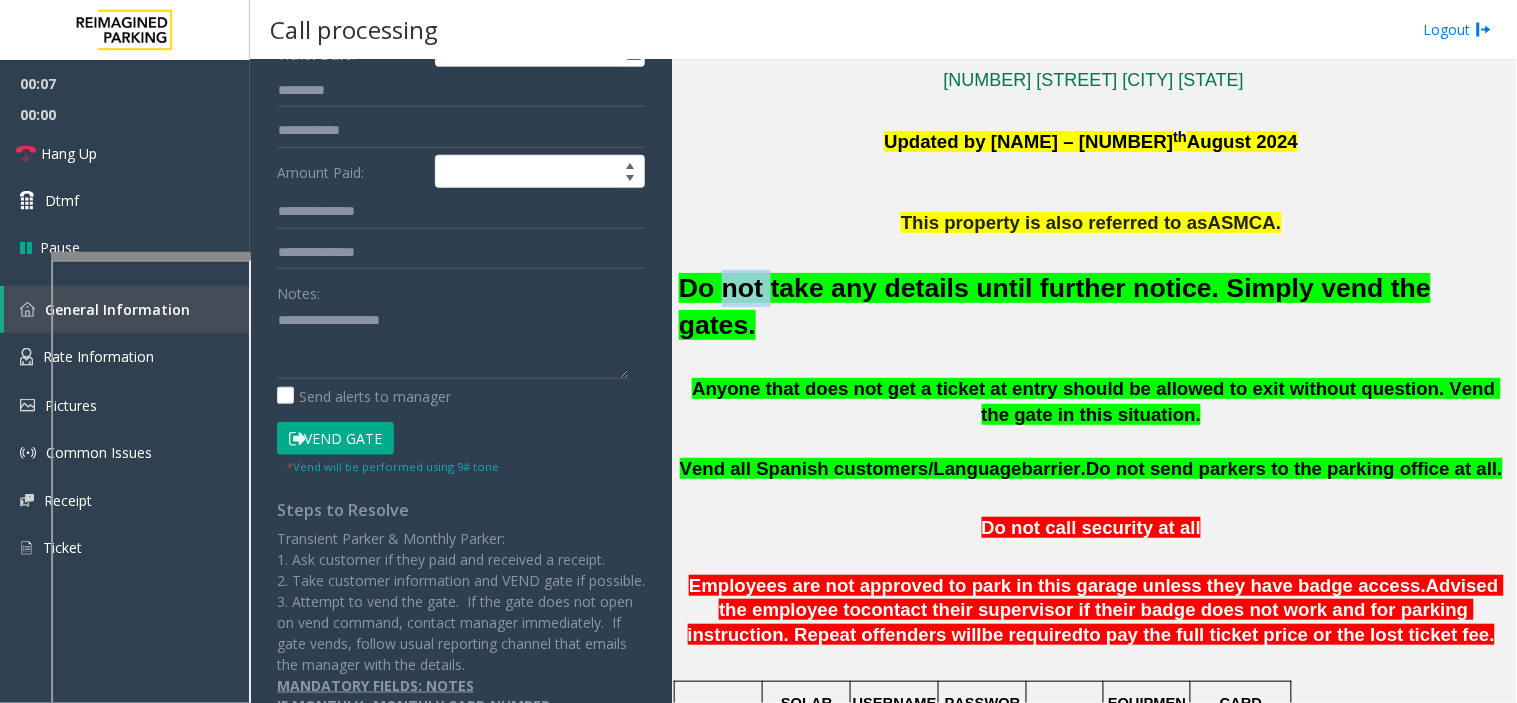 click on "Do not take any details until further notice. Simply vend the gates." 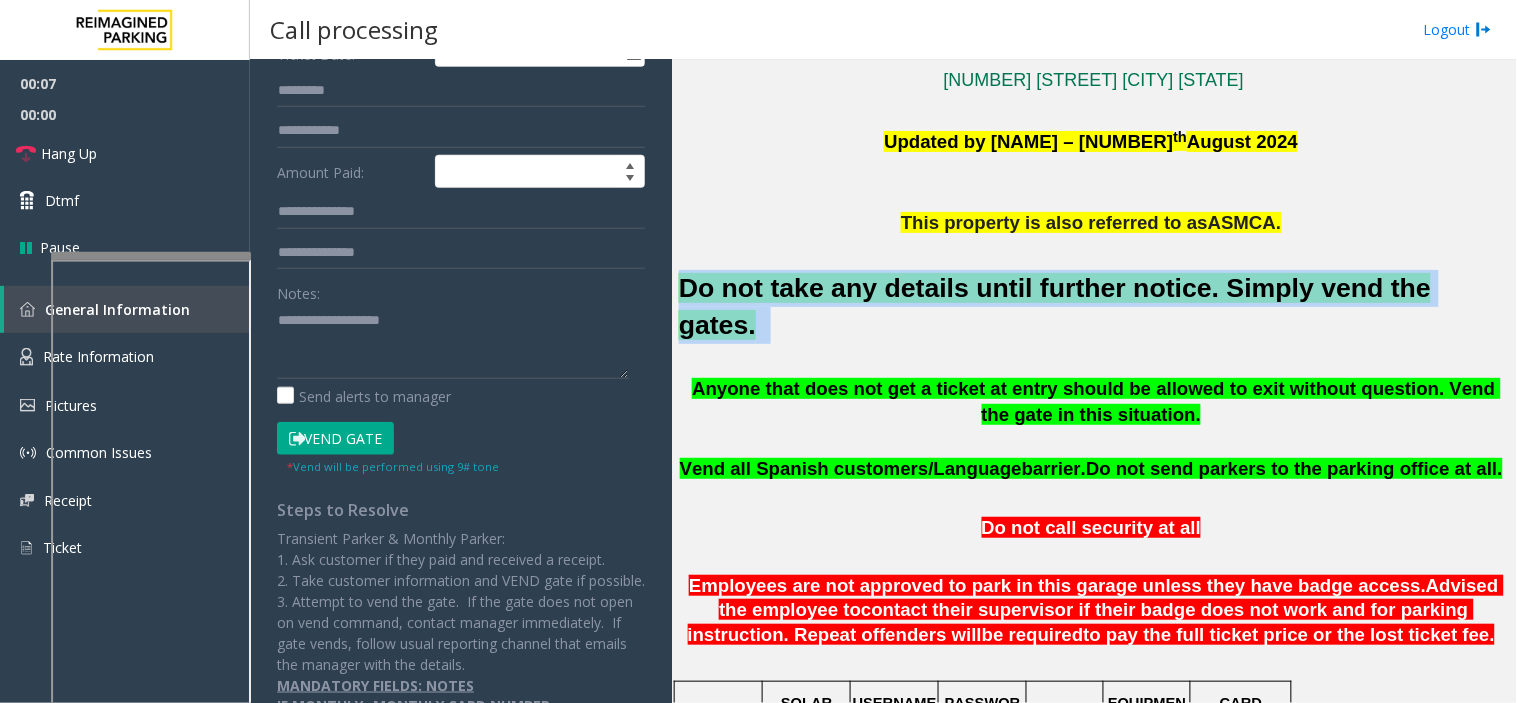 click on "Do not take any details until further notice. Simply vend the gates." 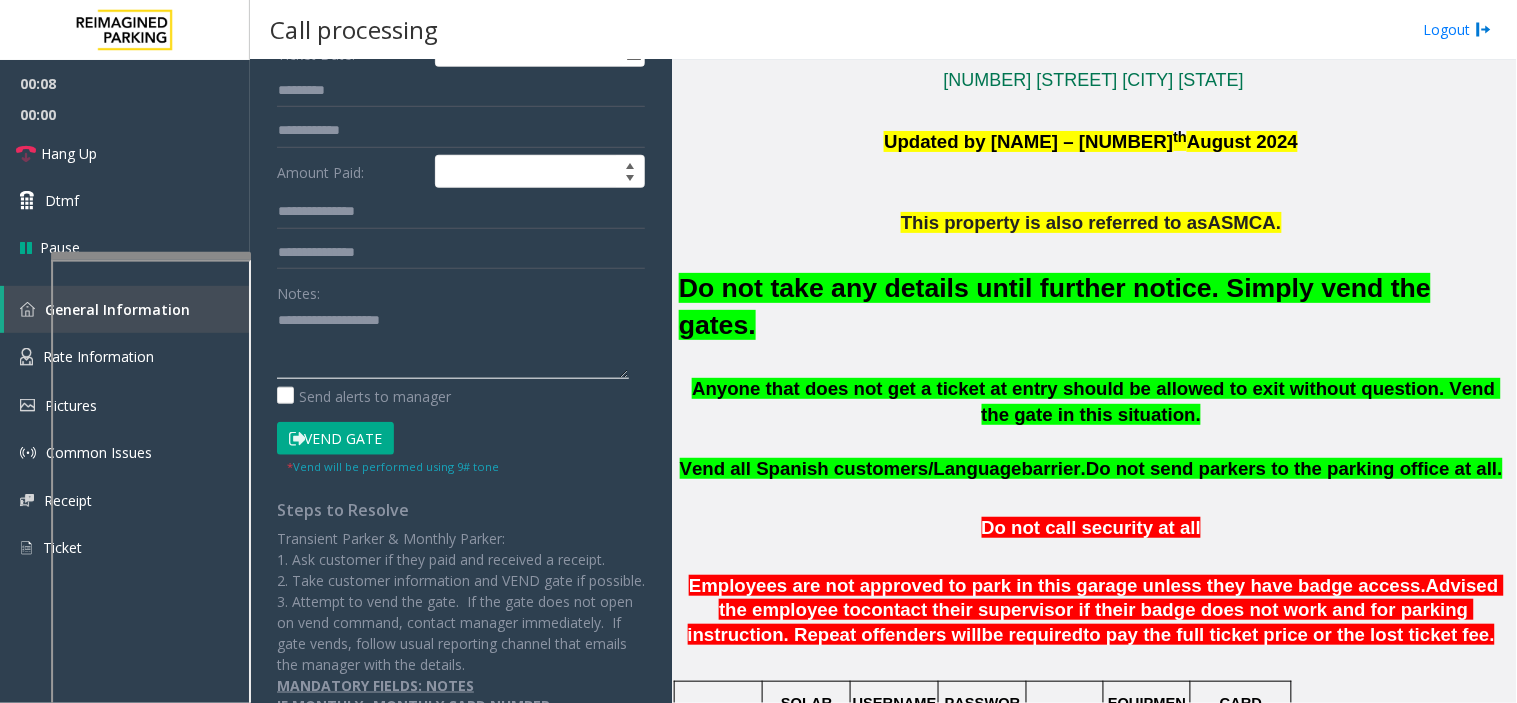 click 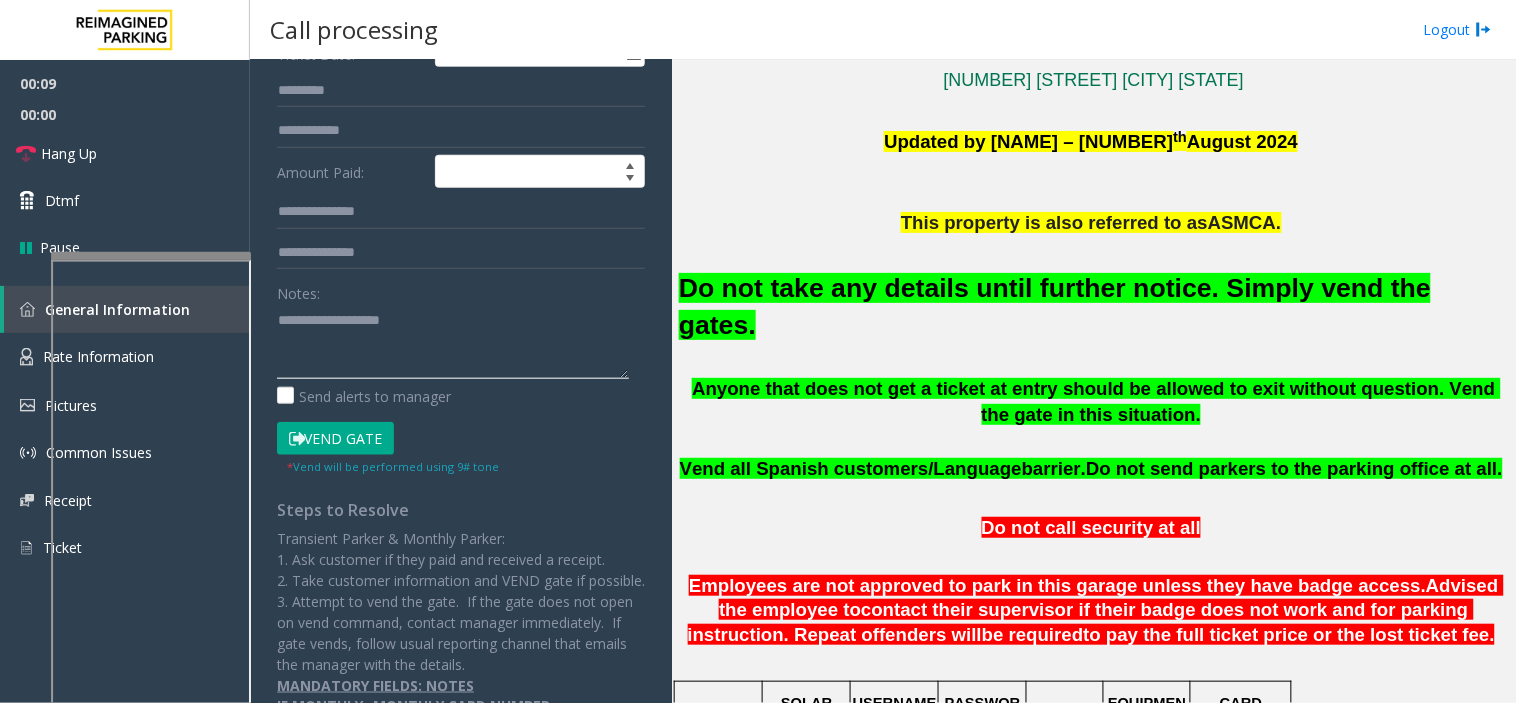 paste on "**********" 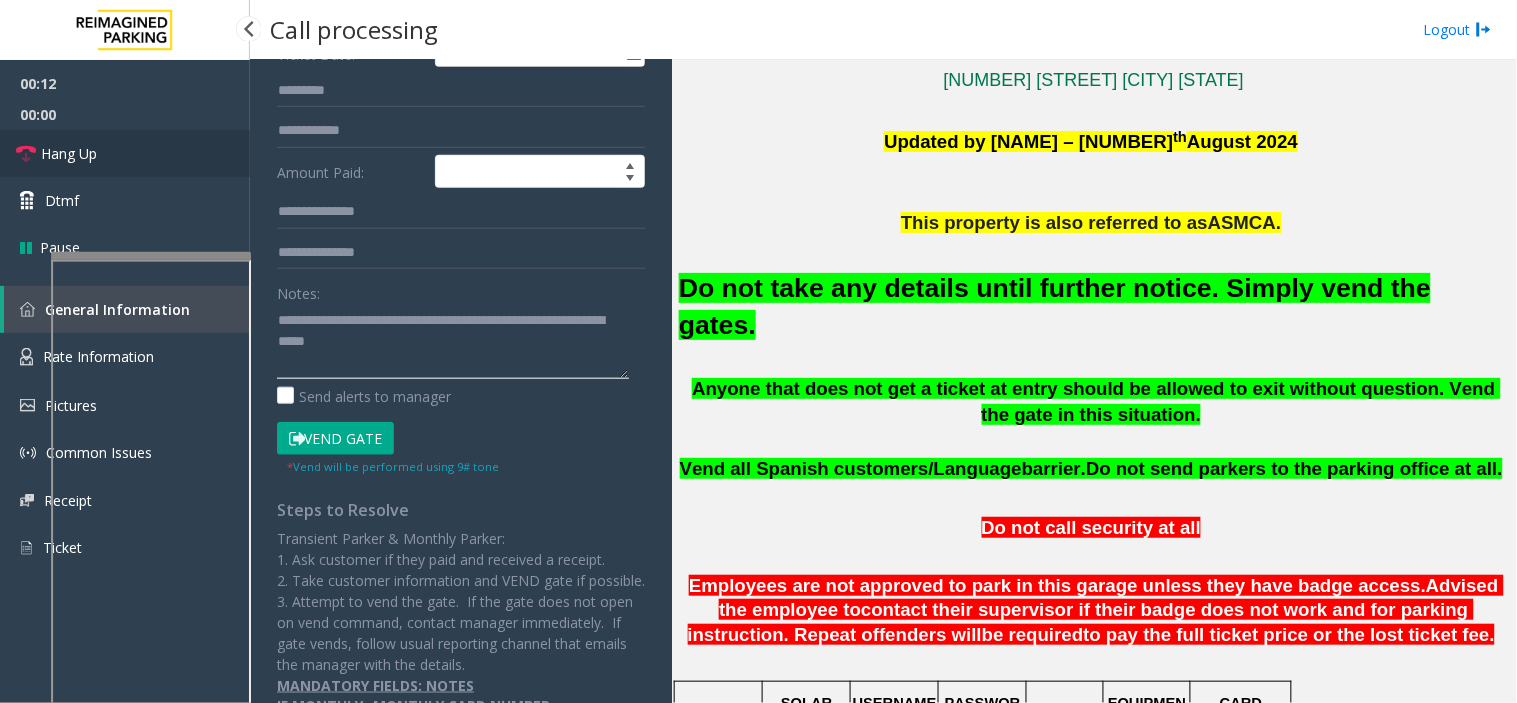type on "**********" 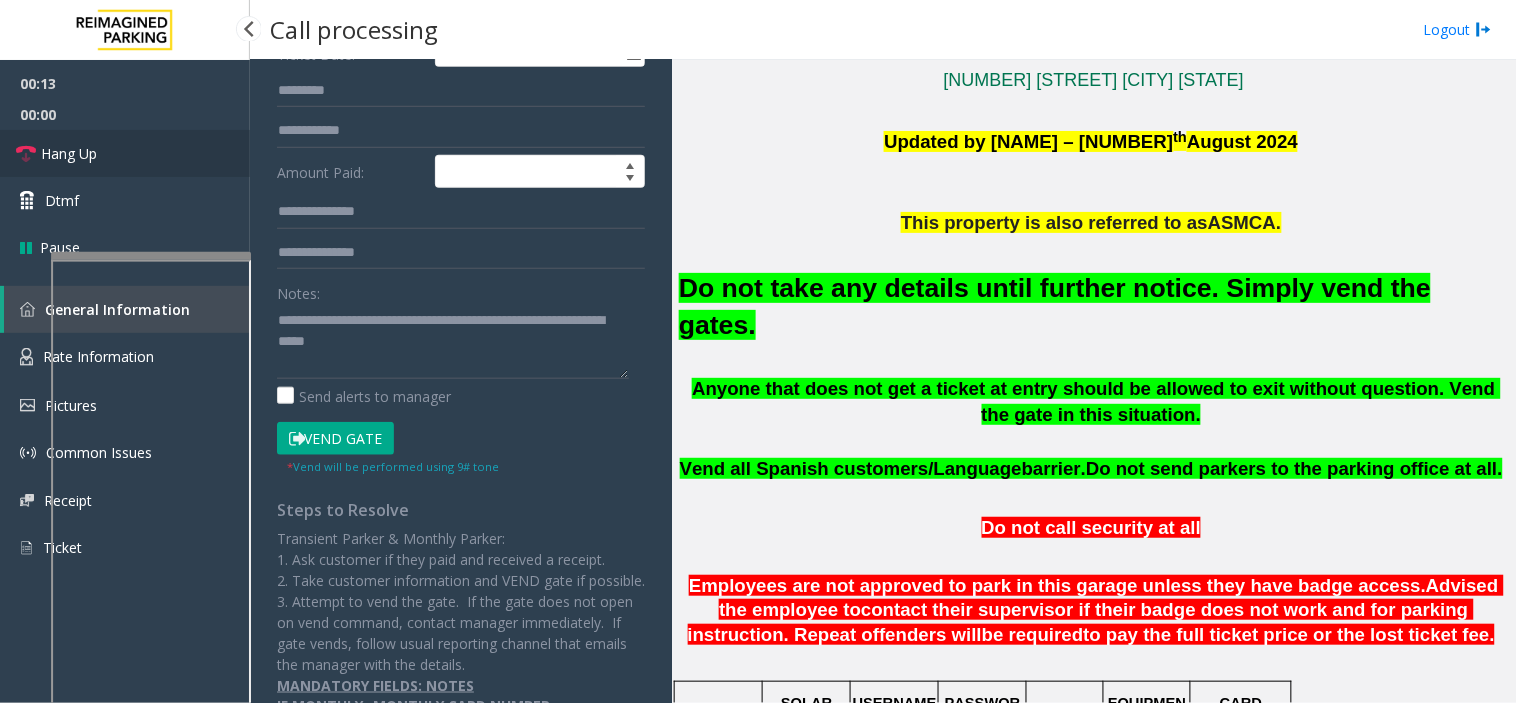 click on "Hang Up" at bounding box center (125, 153) 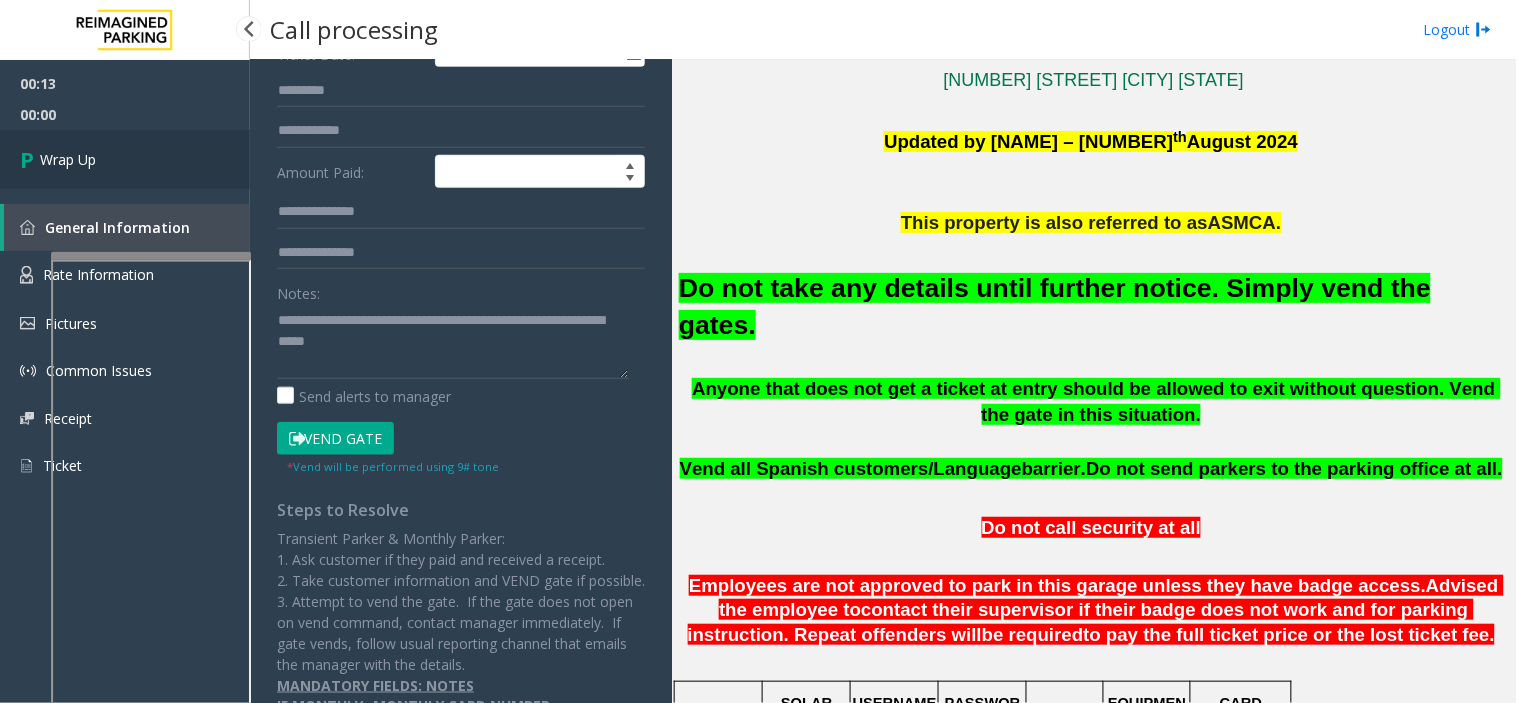 click on "Wrap Up" at bounding box center (125, 159) 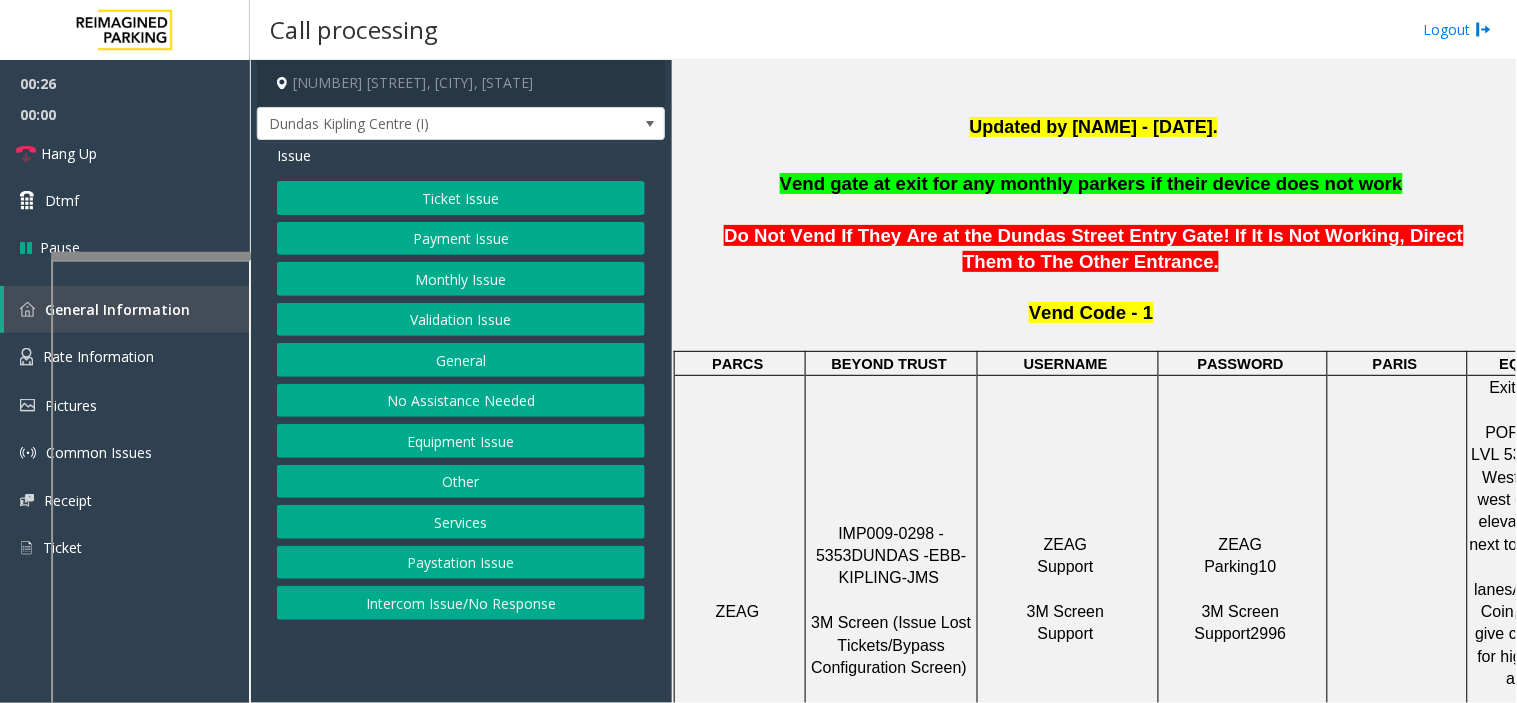 scroll, scrollTop: 491, scrollLeft: 0, axis: vertical 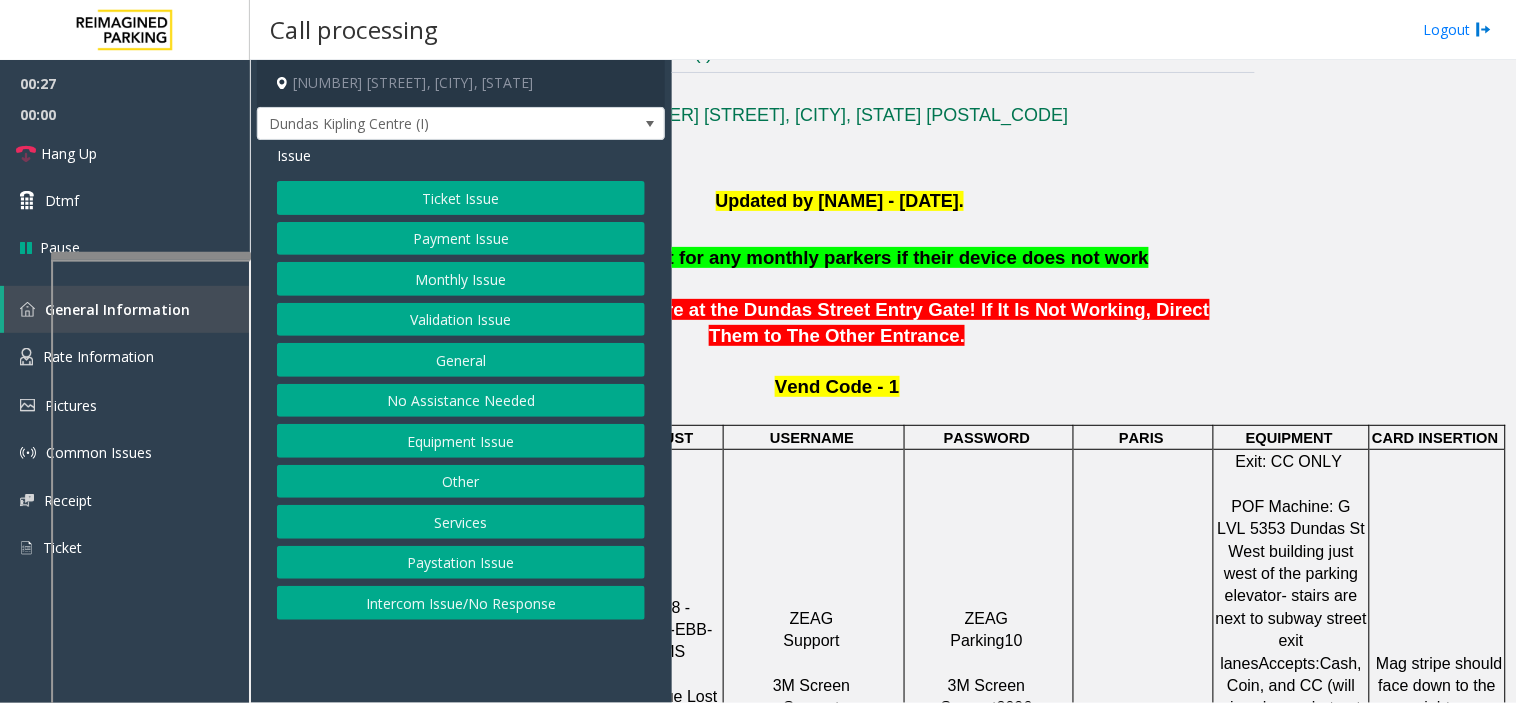 drag, startPoint x: 914, startPoint y: 648, endPoint x: 1516, endPoint y: 580, distance: 605.82837 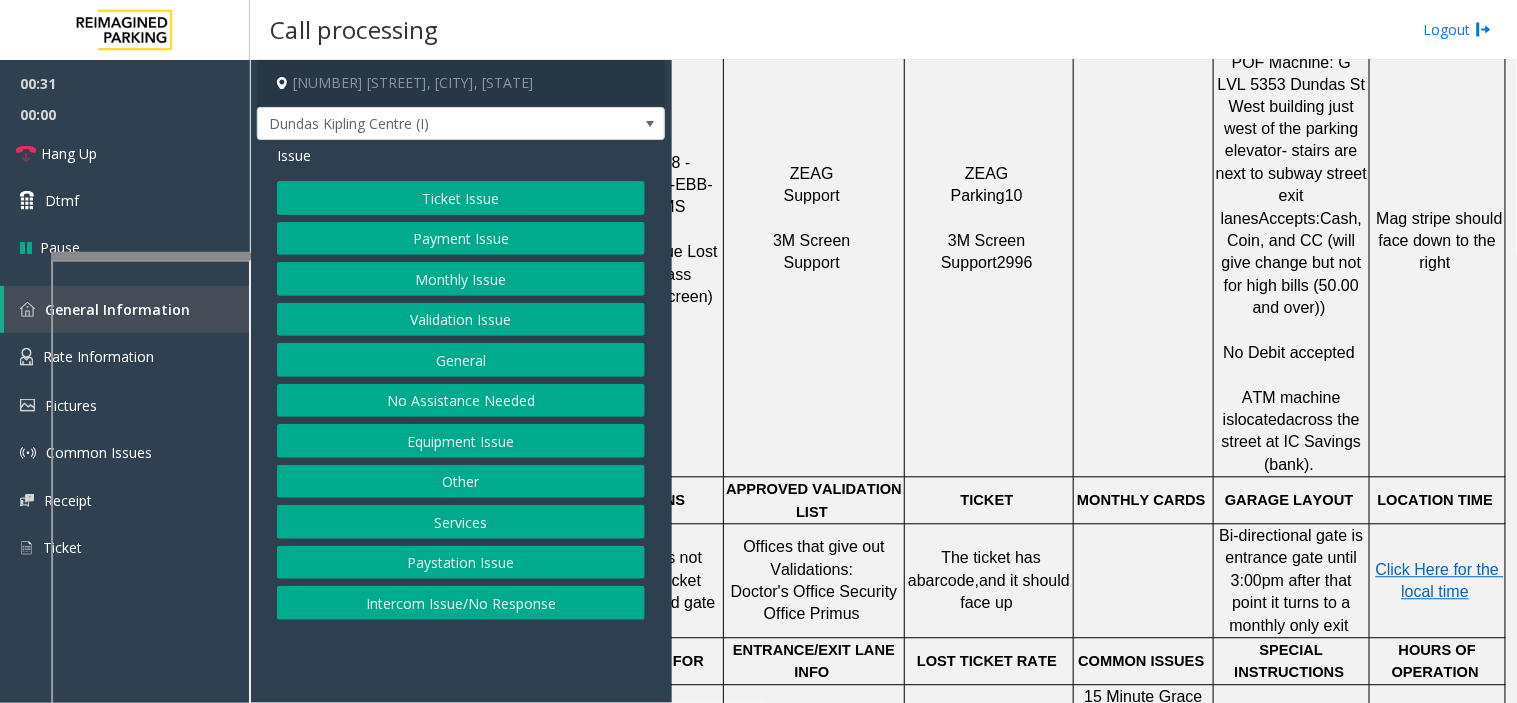 scroll, scrollTop: 824, scrollLeft: 270, axis: both 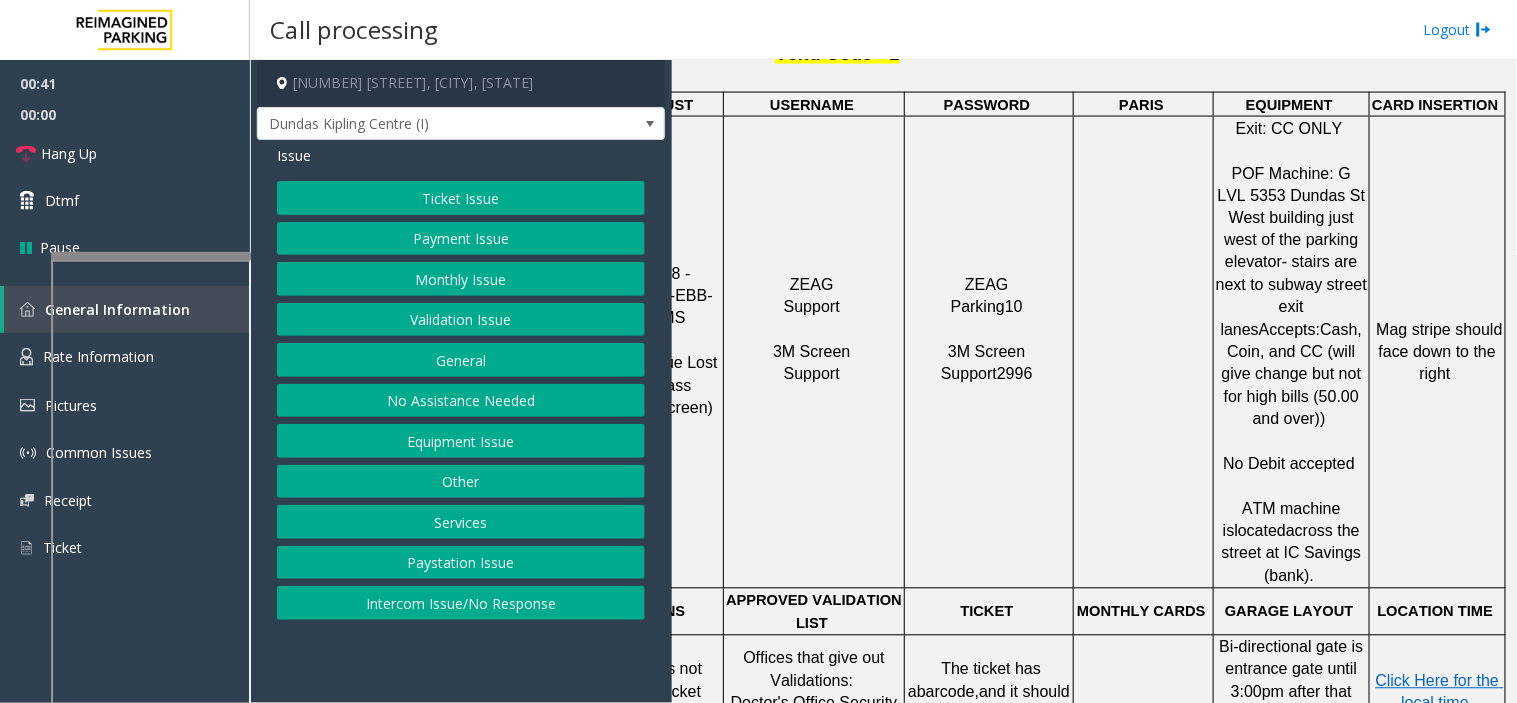 click on "Validation Issue" 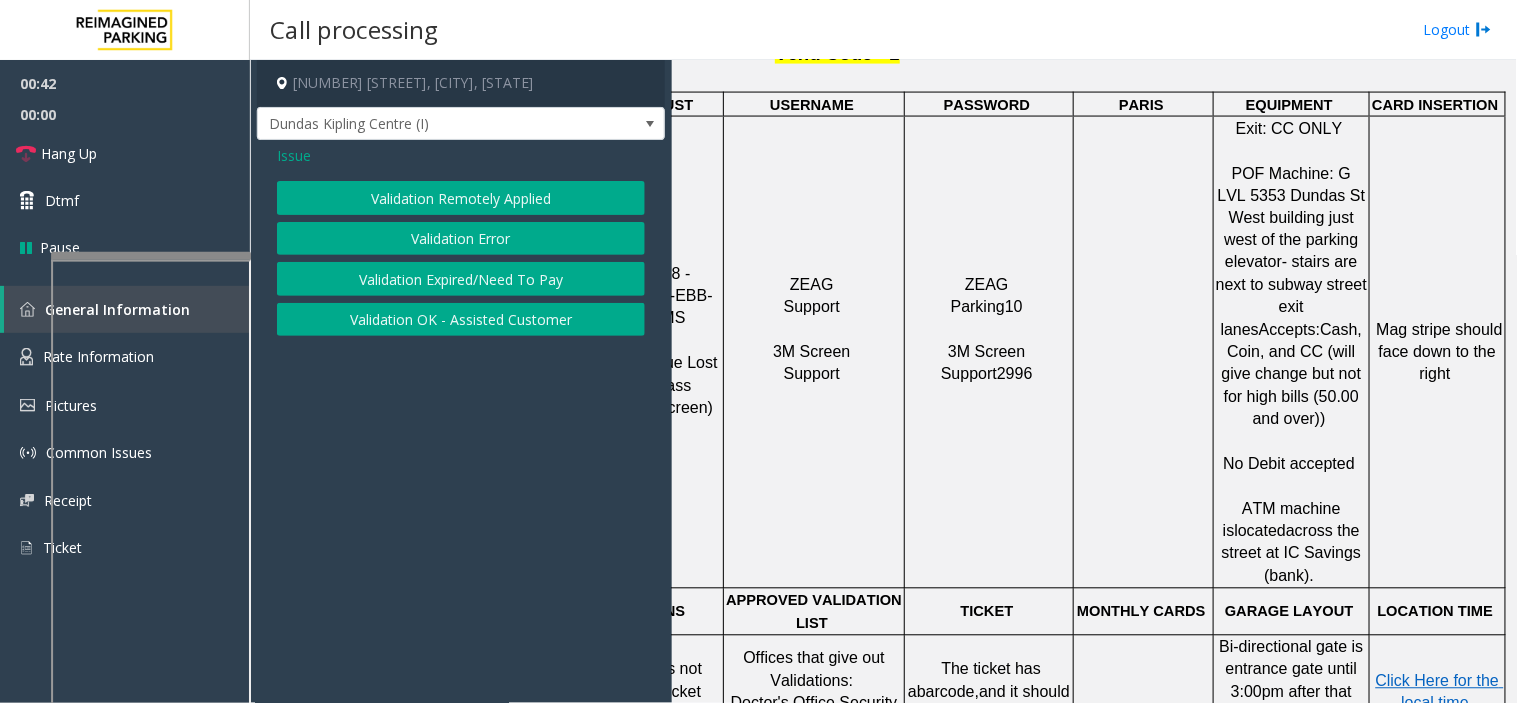 click on "Validation Error" 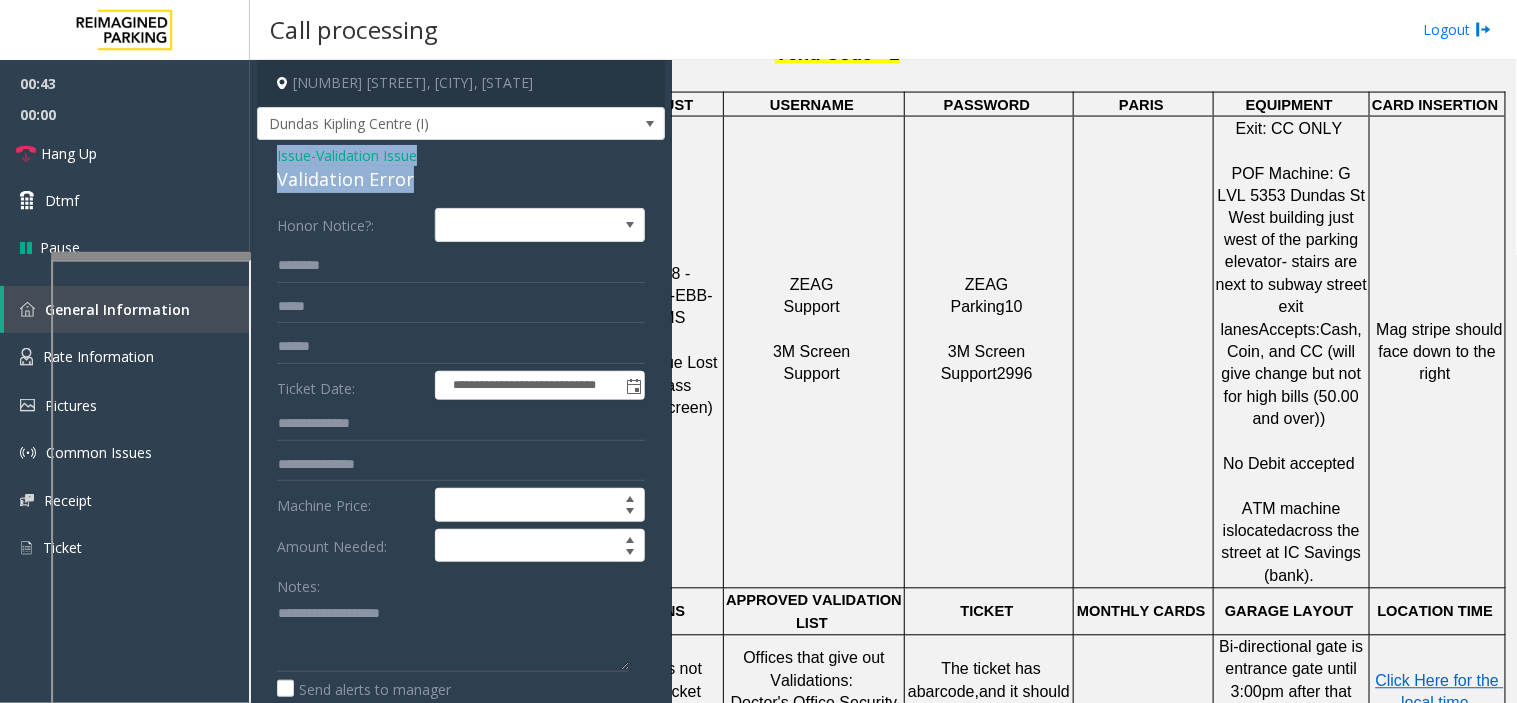 drag, startPoint x: 422, startPoint y: 183, endPoint x: 736, endPoint y: 380, distance: 370.6818 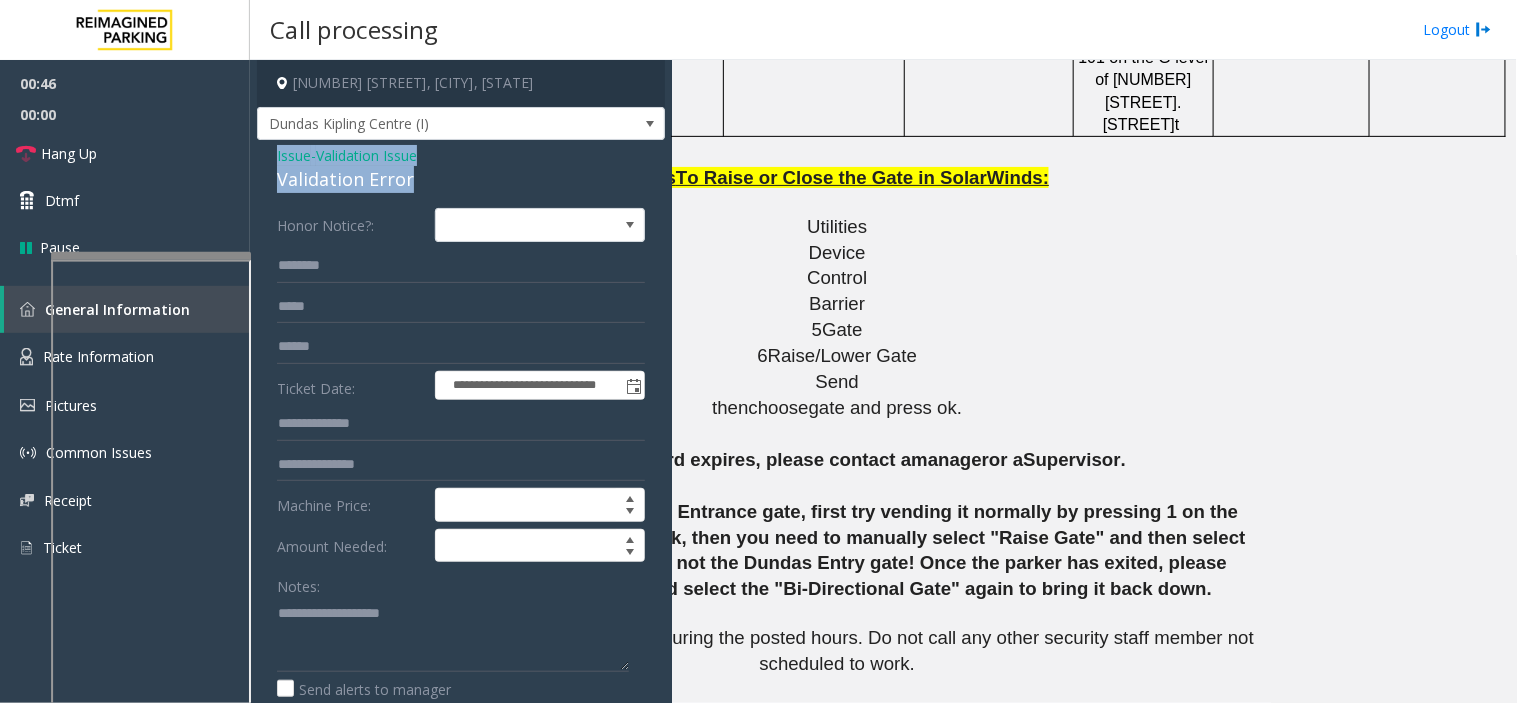 scroll, scrollTop: 2602, scrollLeft: 270, axis: both 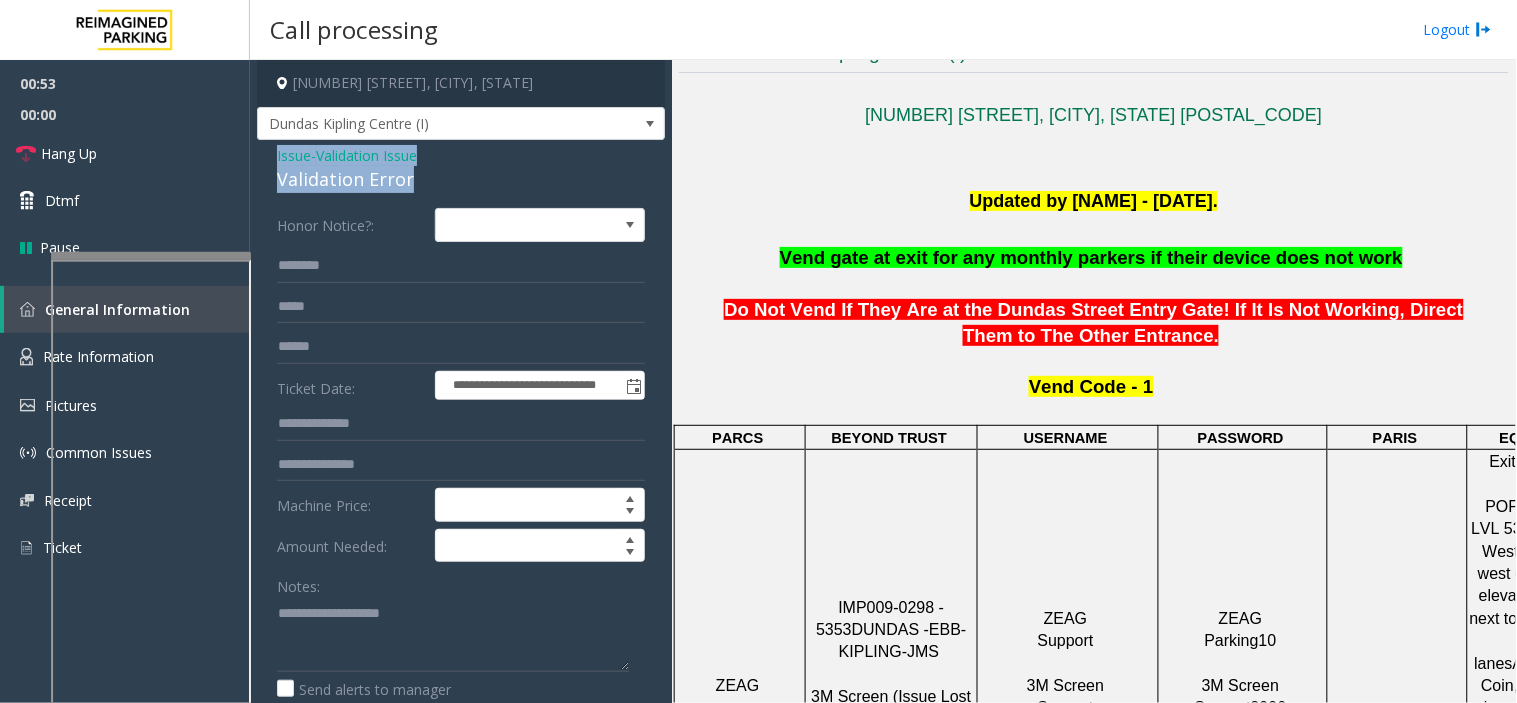 click on "Validation Error" 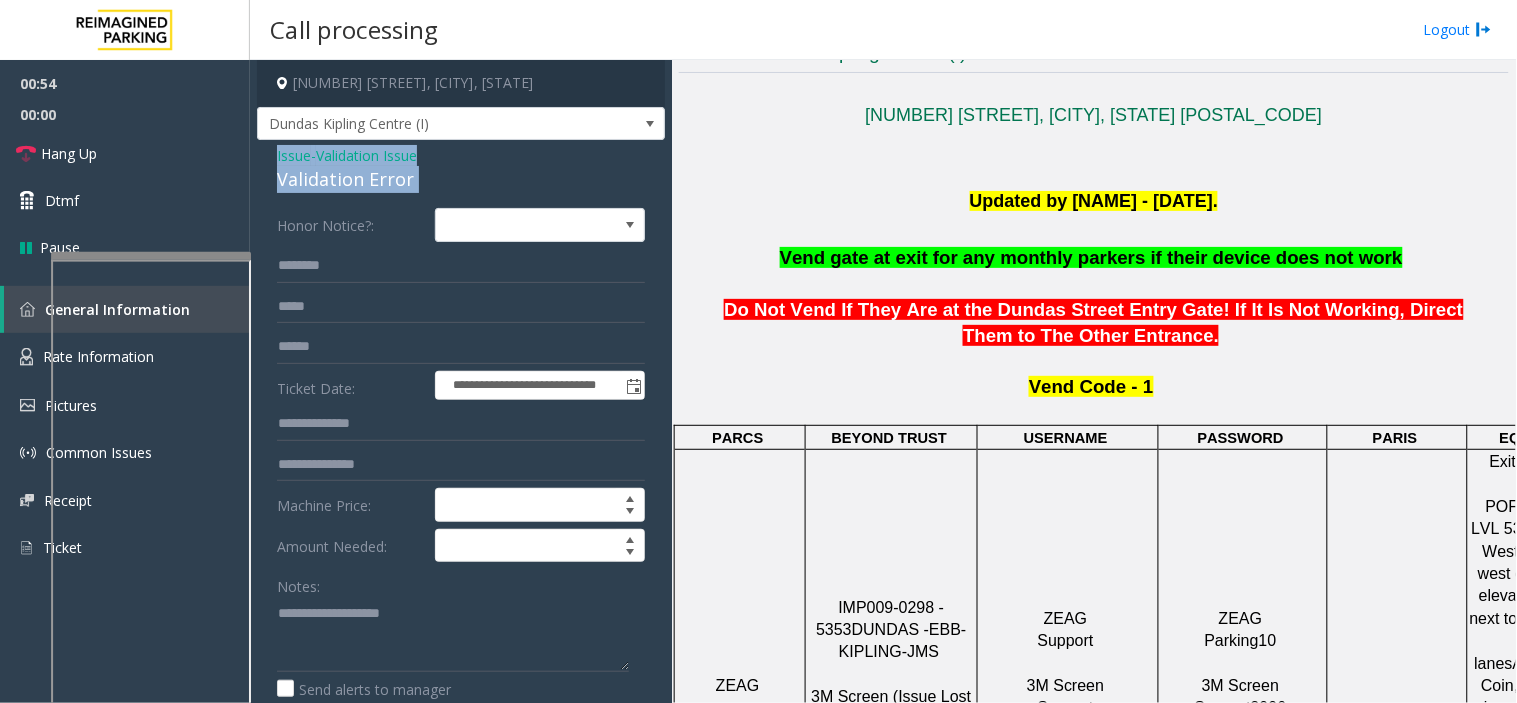 drag, startPoint x: 406, startPoint y: 186, endPoint x: 274, endPoint y: 152, distance: 136.30847 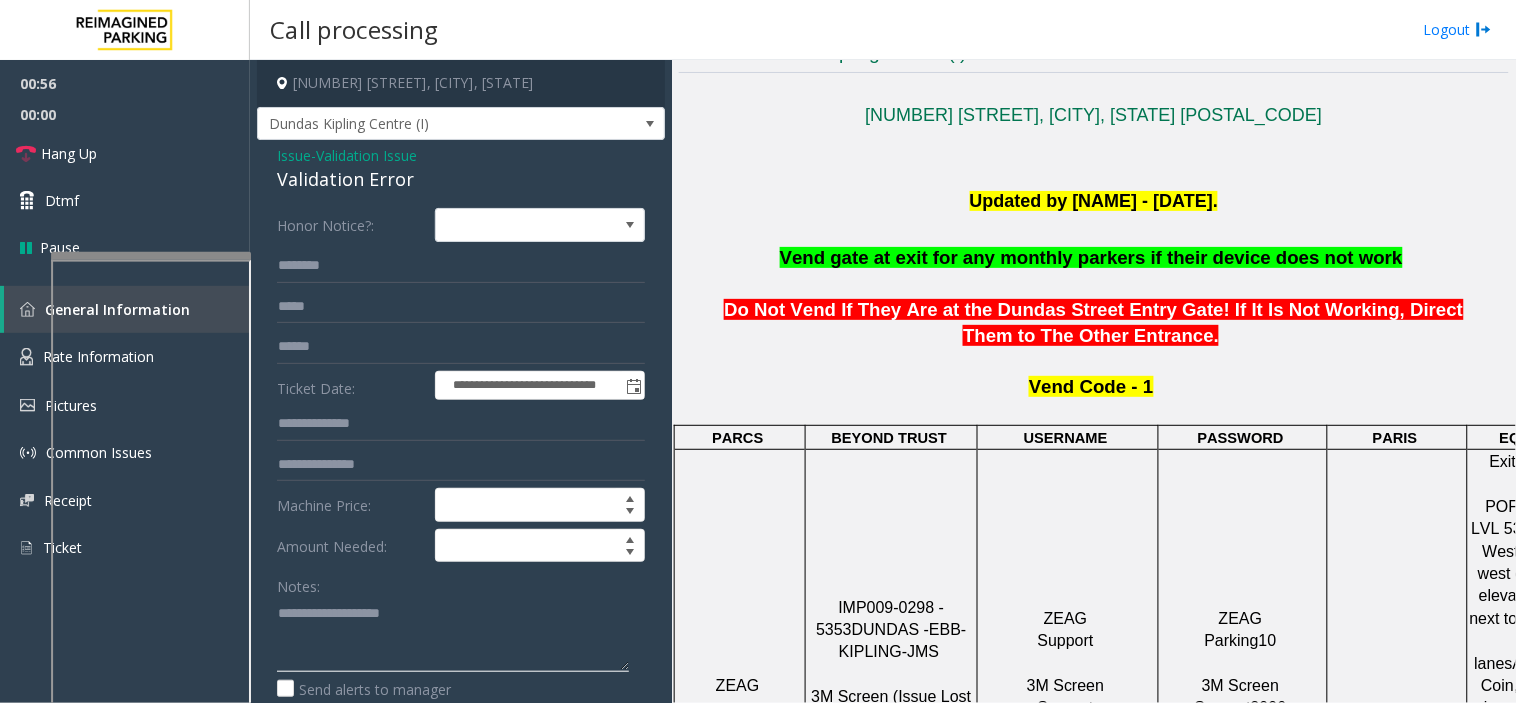 click 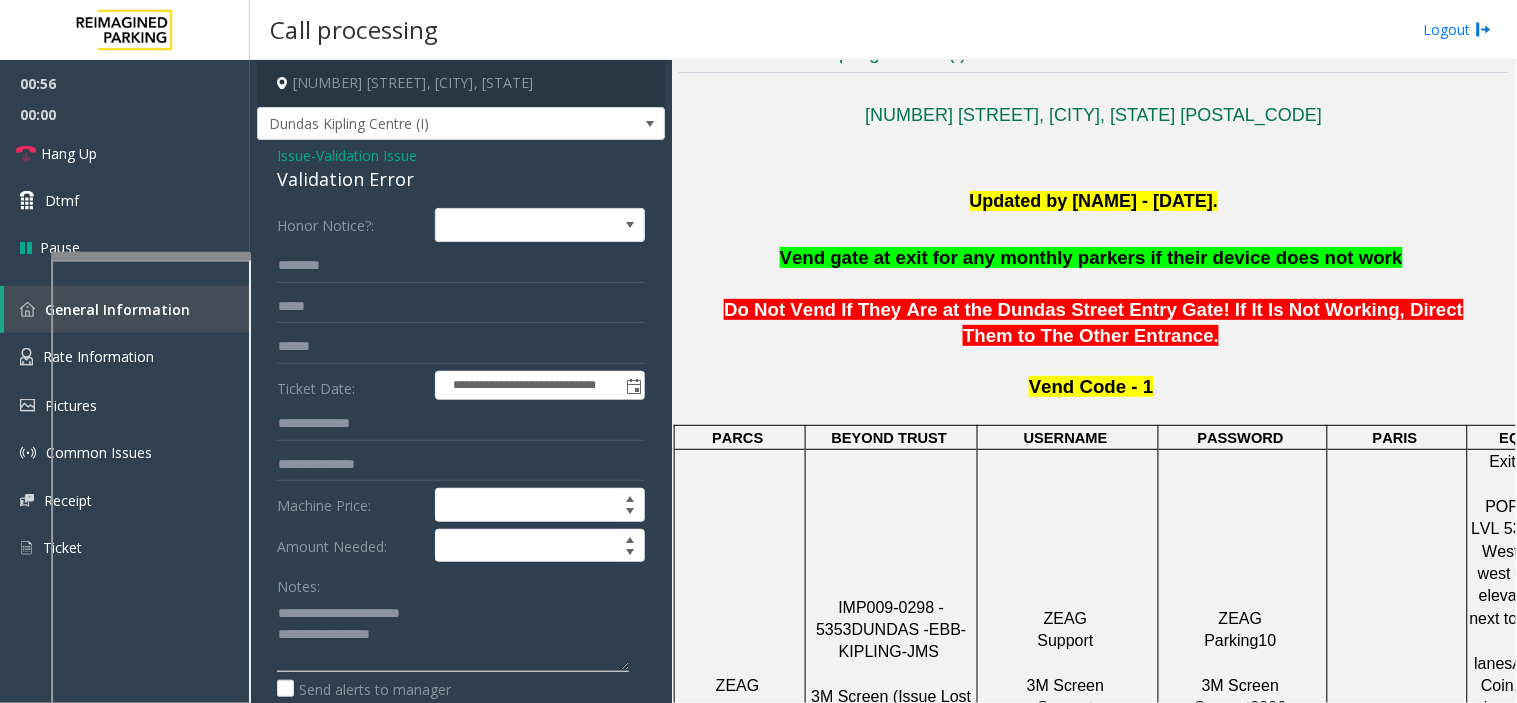 scroll, scrollTop: 14, scrollLeft: 0, axis: vertical 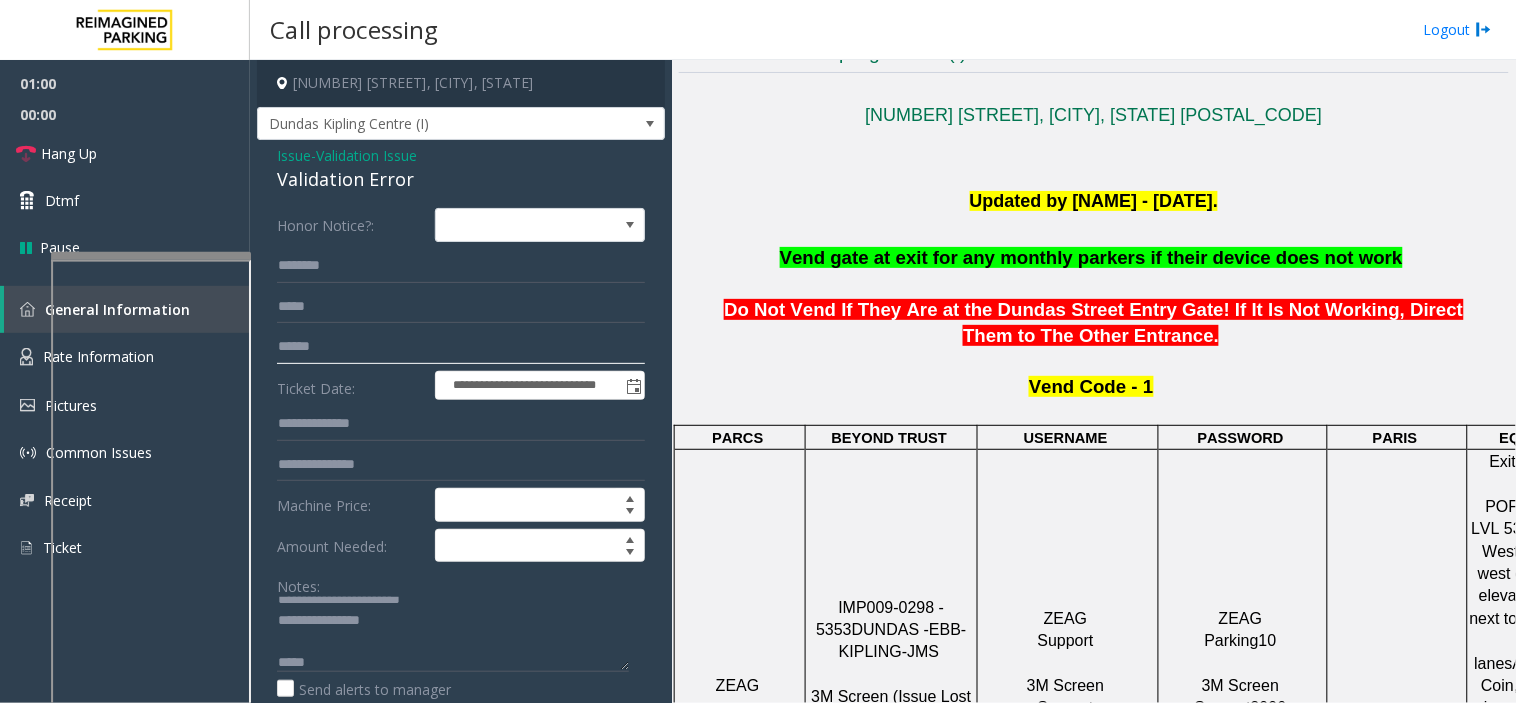click 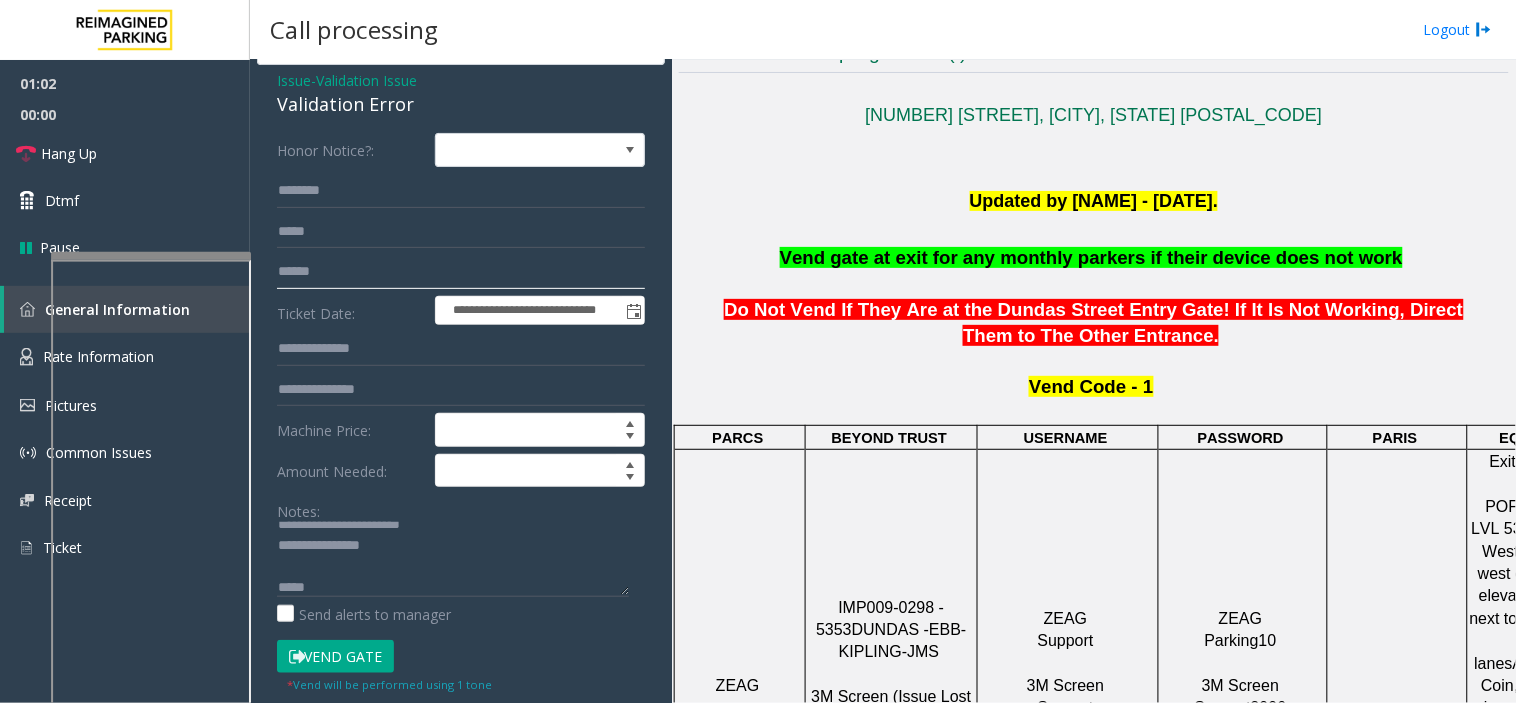 scroll, scrollTop: 111, scrollLeft: 0, axis: vertical 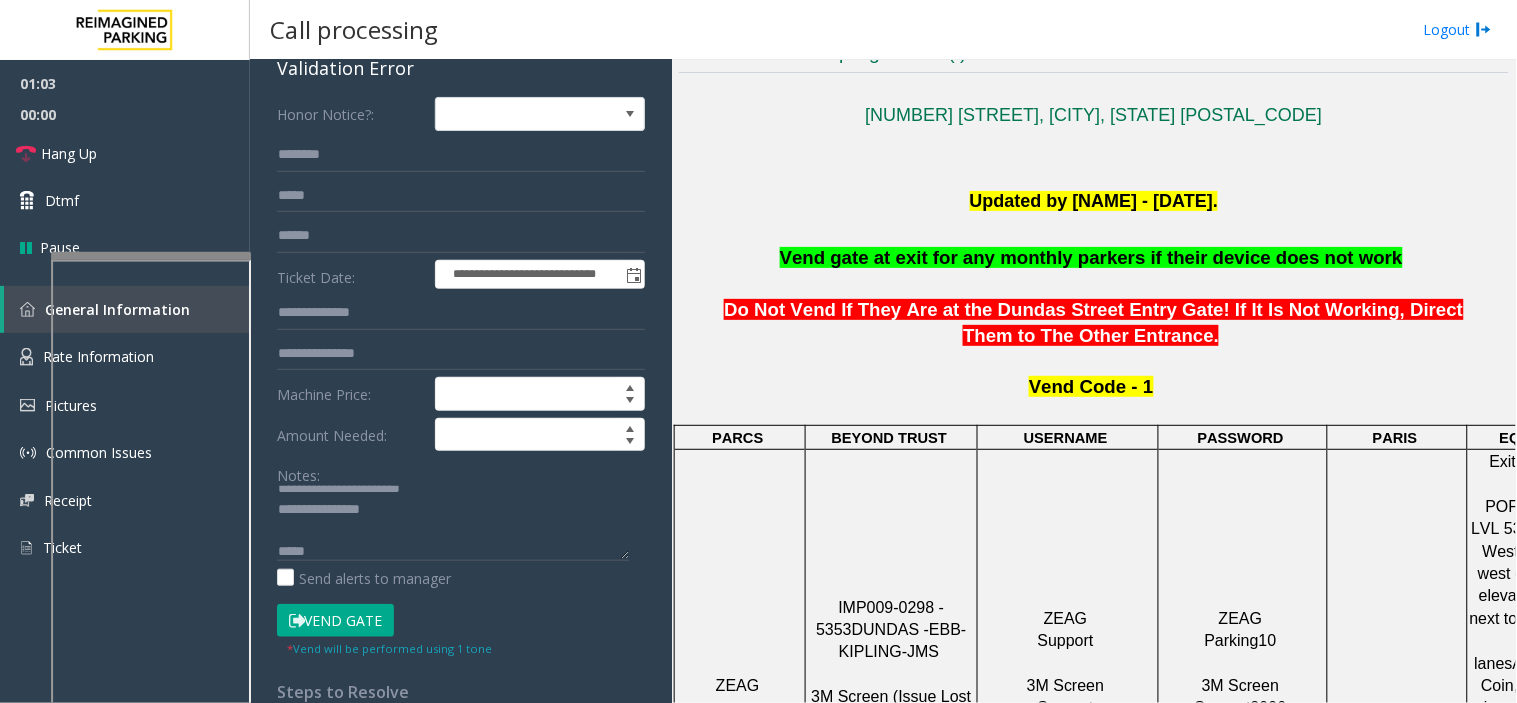 click on "Notes:                      Send alerts to manager" 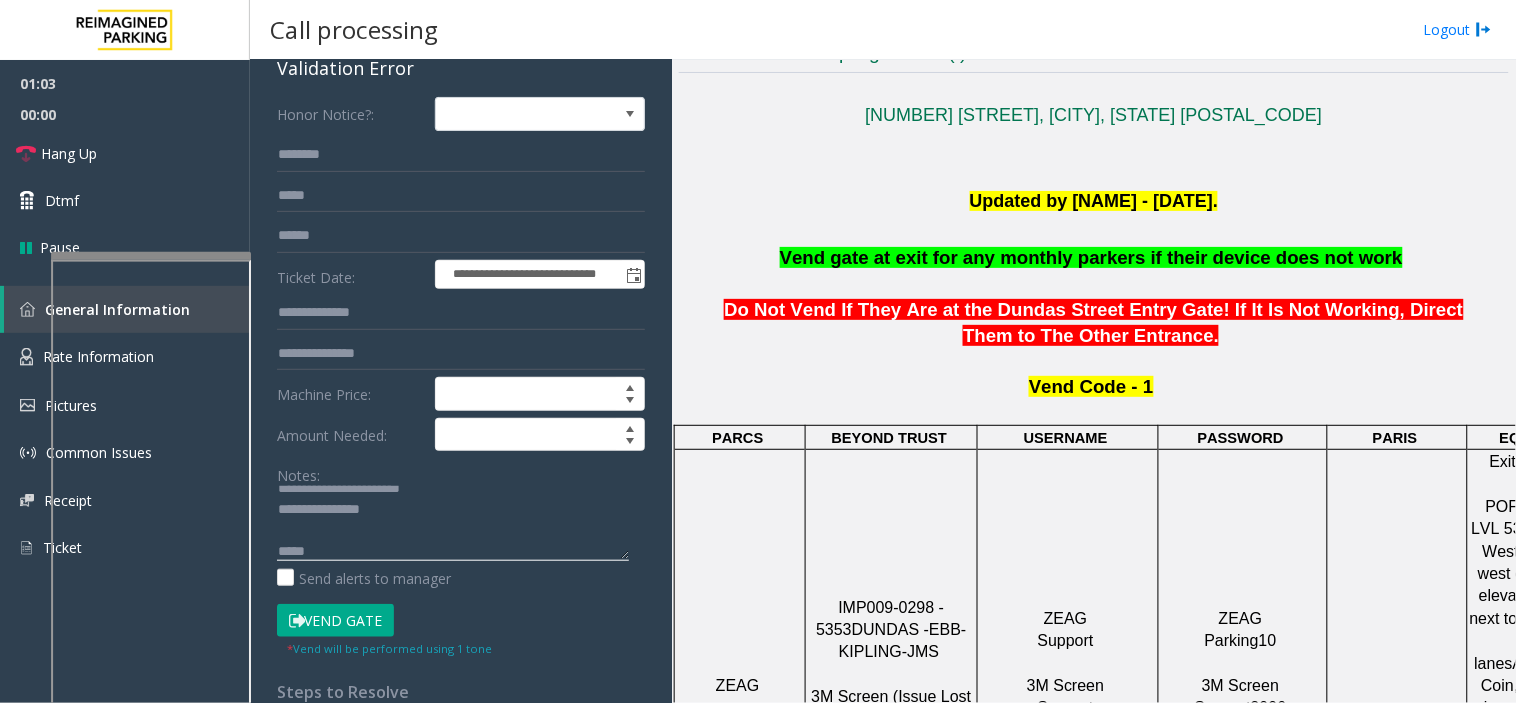 click 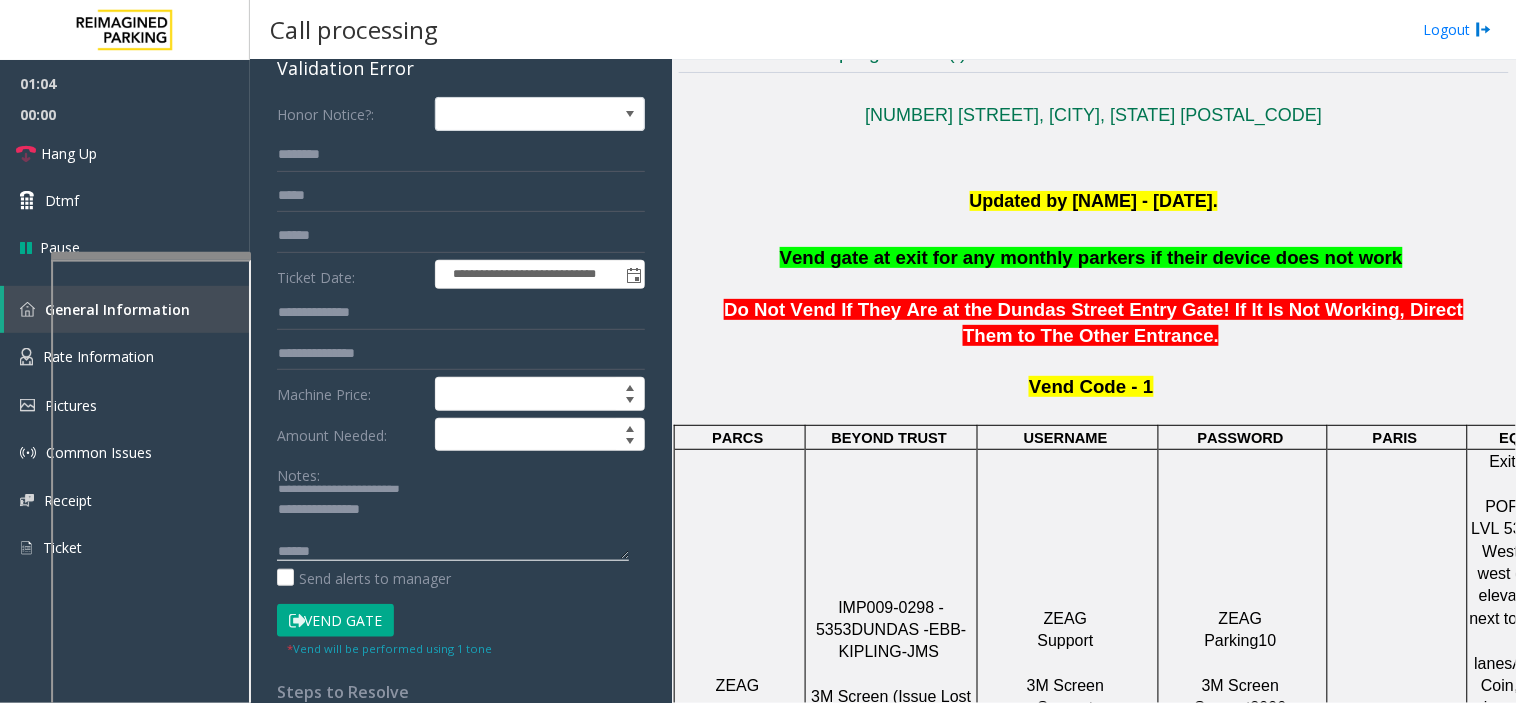 scroll, scrollTop: 35, scrollLeft: 0, axis: vertical 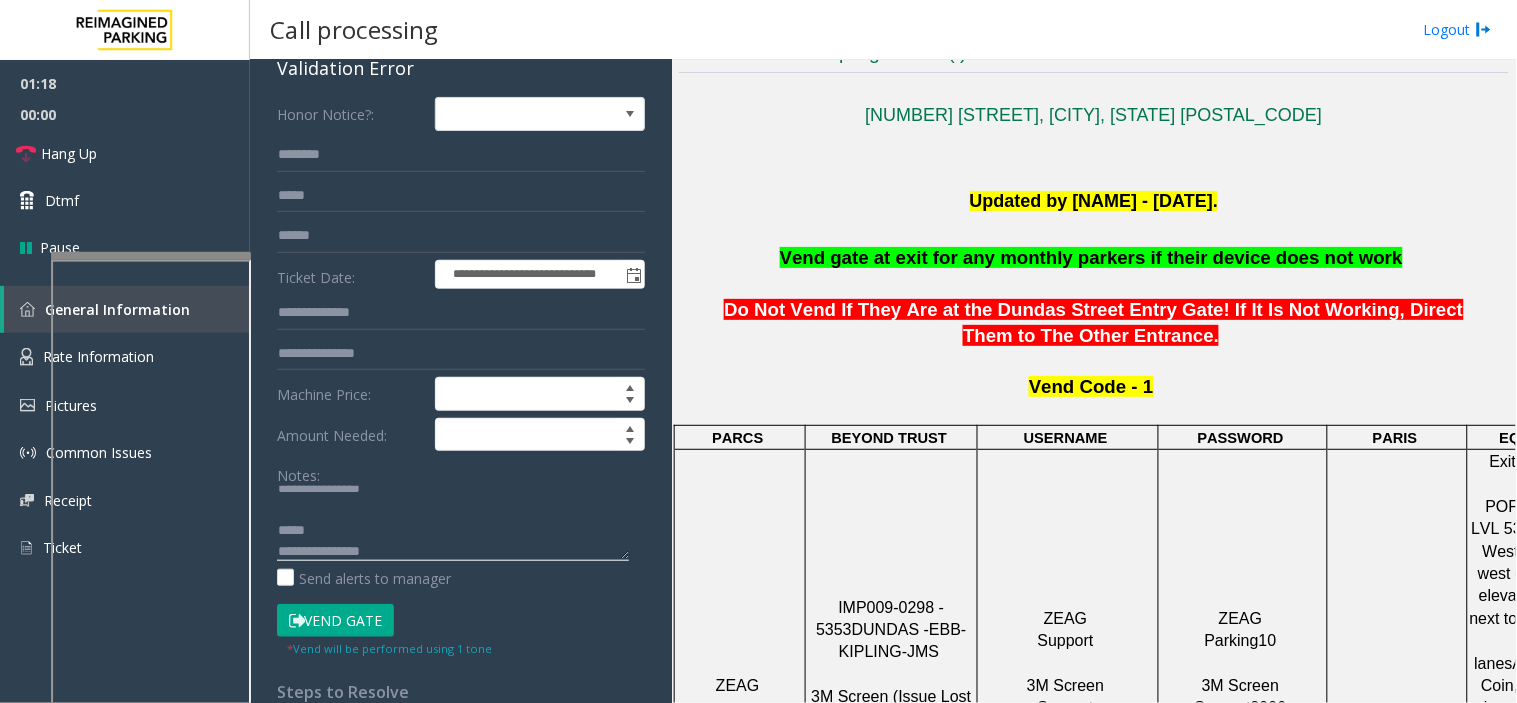 drag, startPoint x: 357, startPoint y: 553, endPoint x: 344, endPoint y: 526, distance: 29.966648 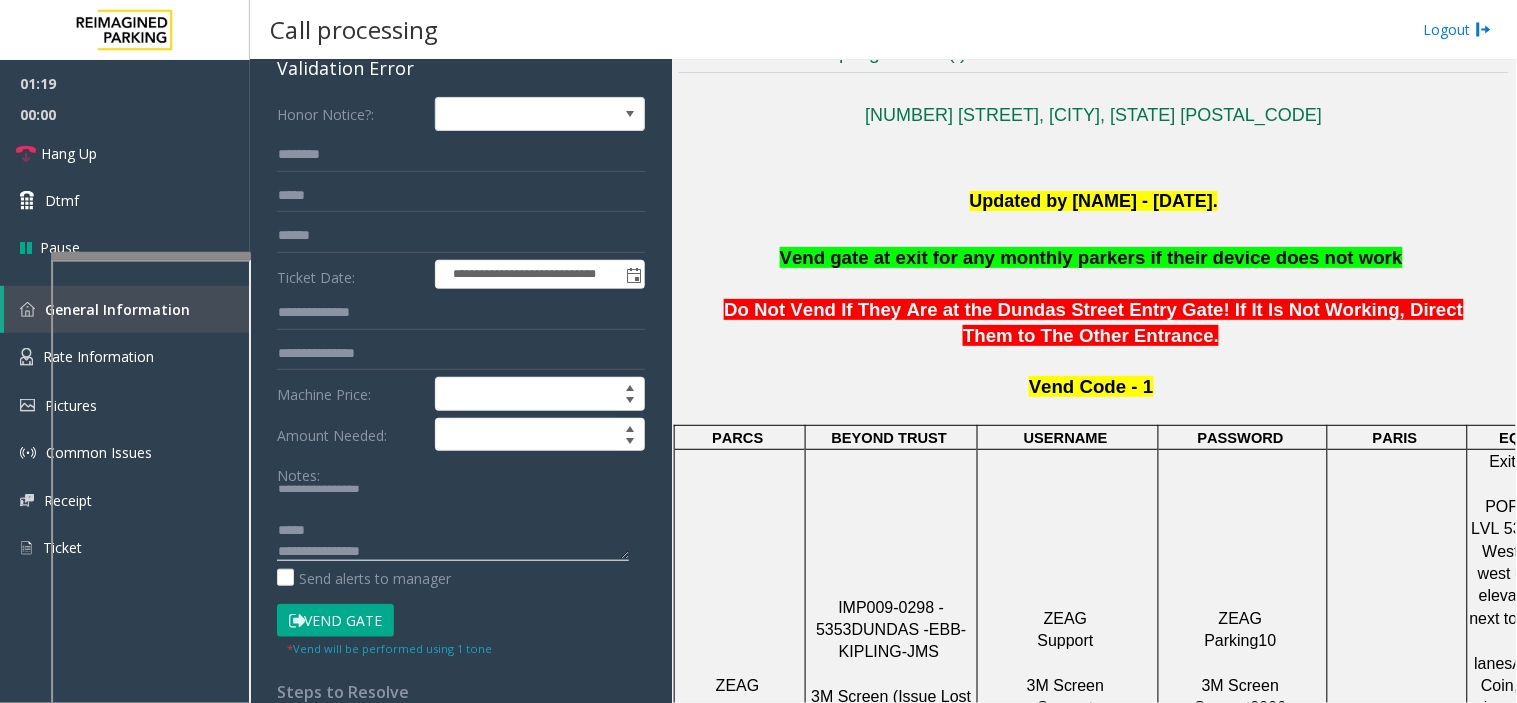click 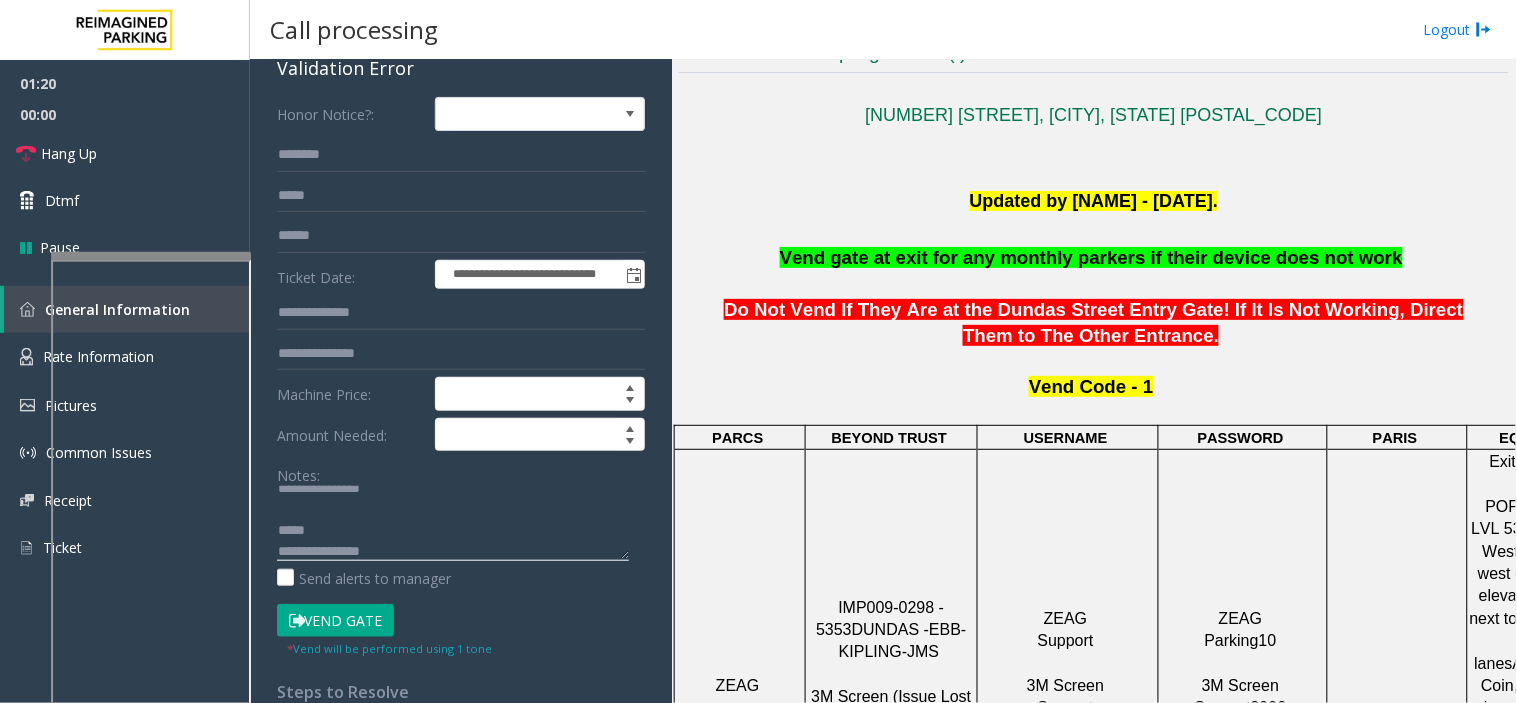click 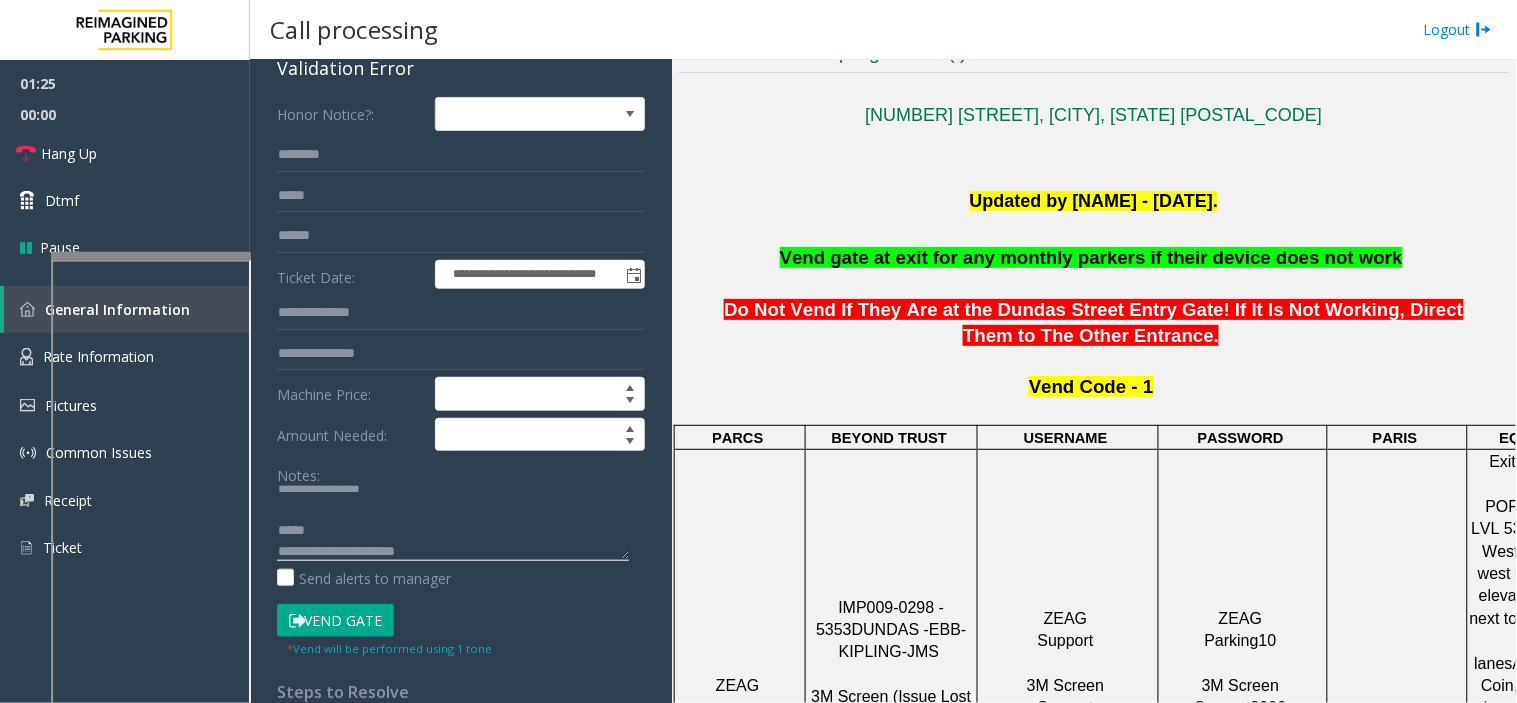 type on "**********" 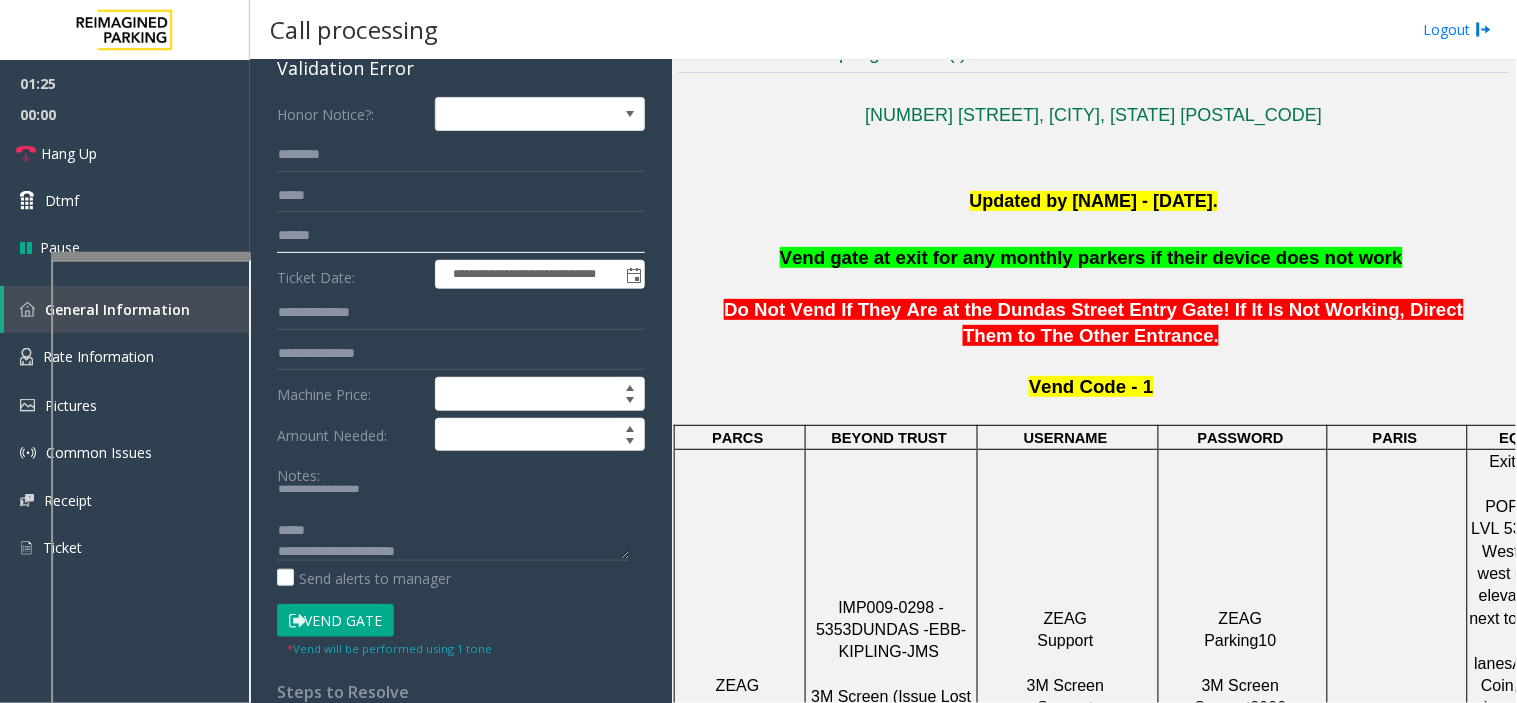 click 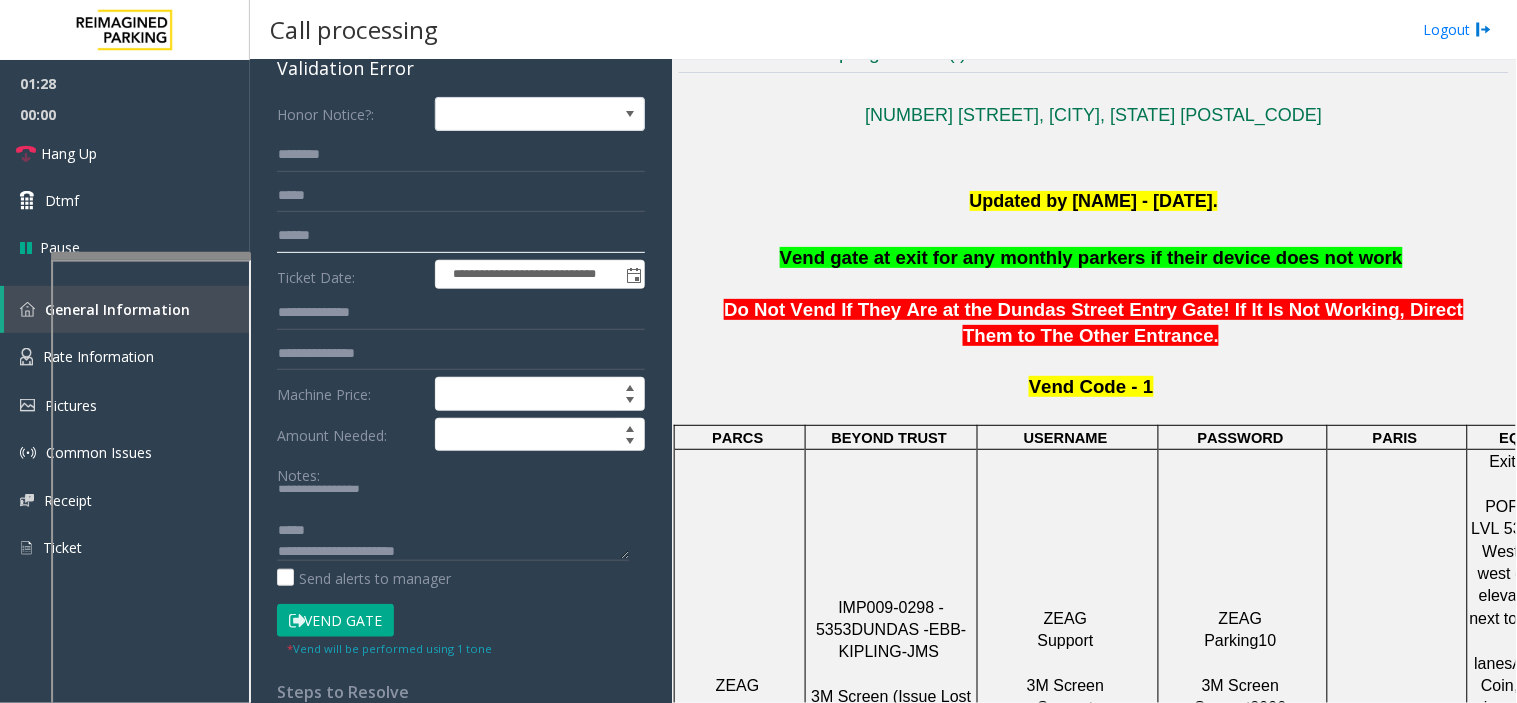 click 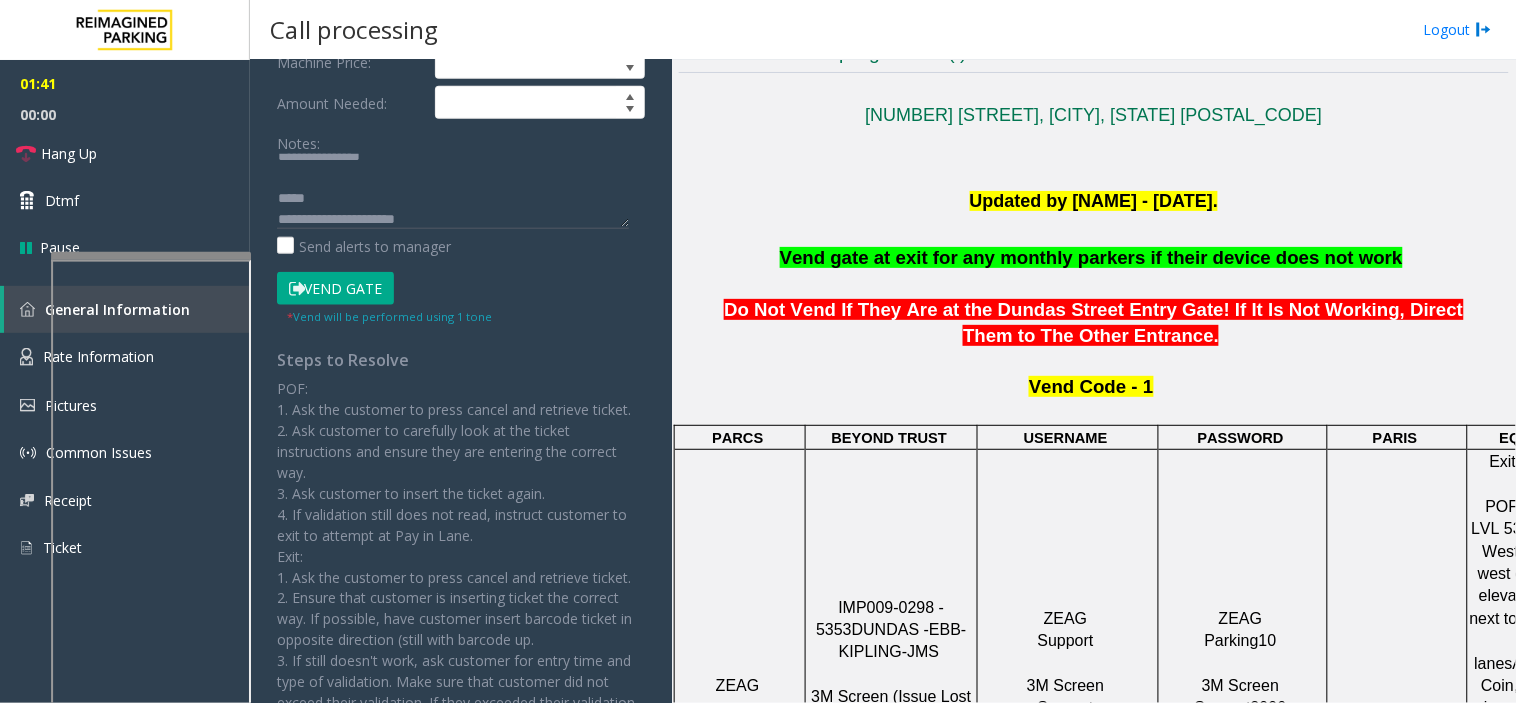 scroll, scrollTop: 444, scrollLeft: 0, axis: vertical 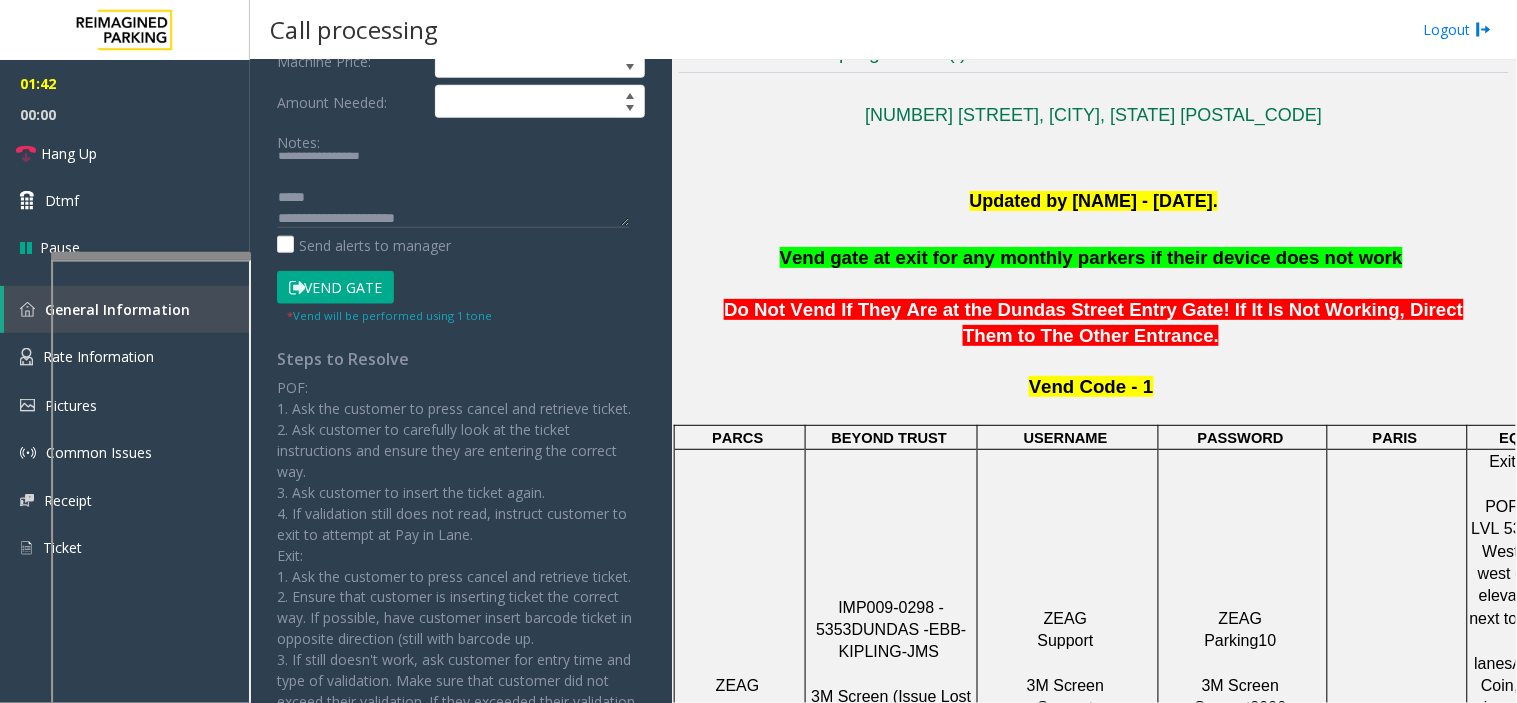 type on "**********" 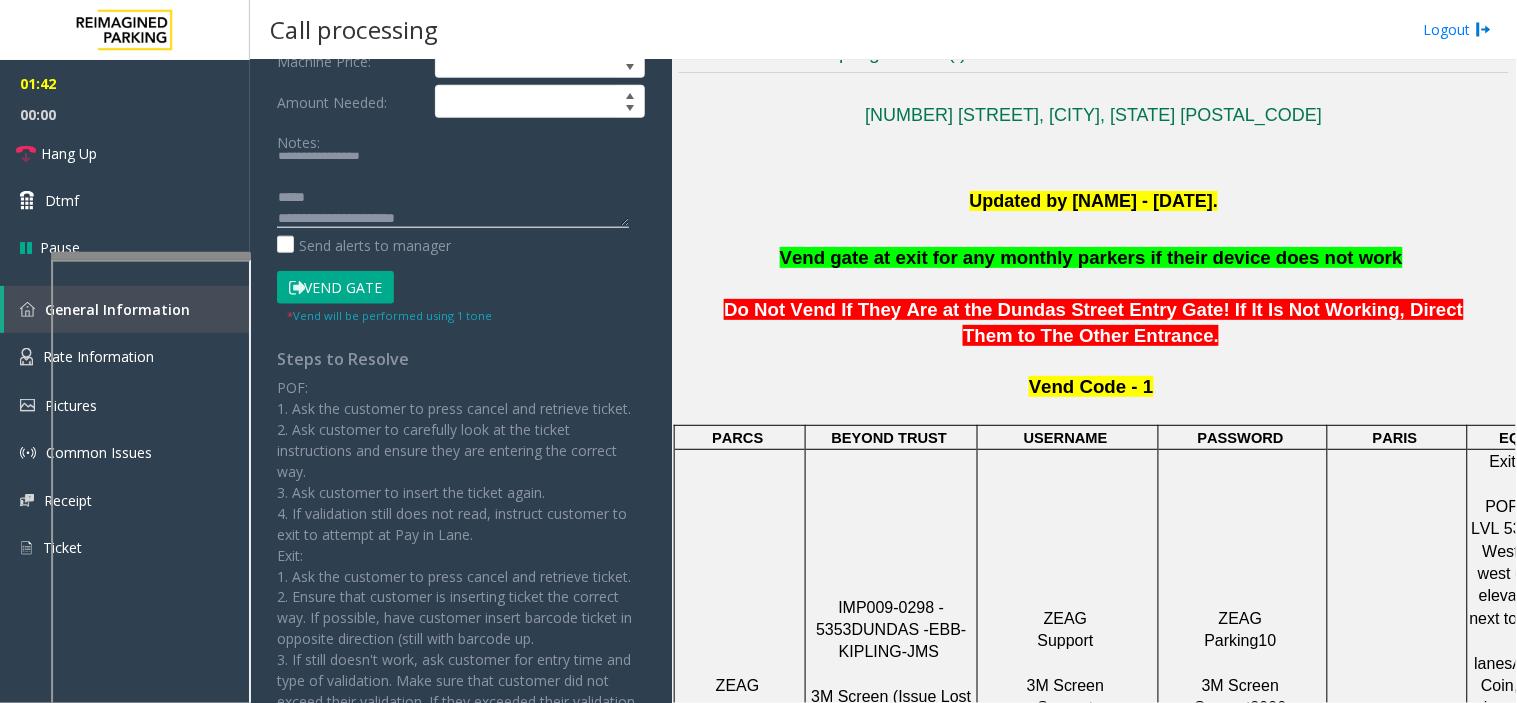 click 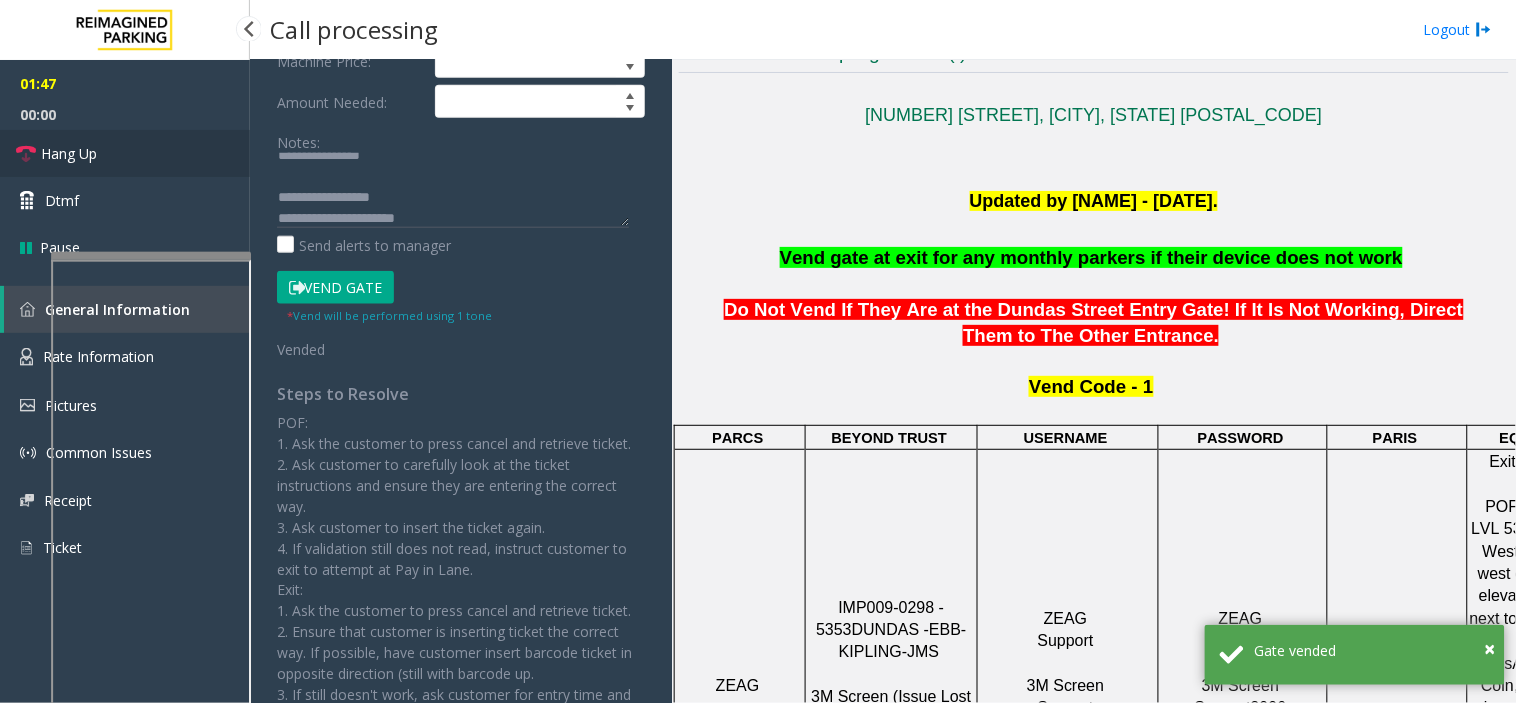 click on "Hang Up" at bounding box center (125, 153) 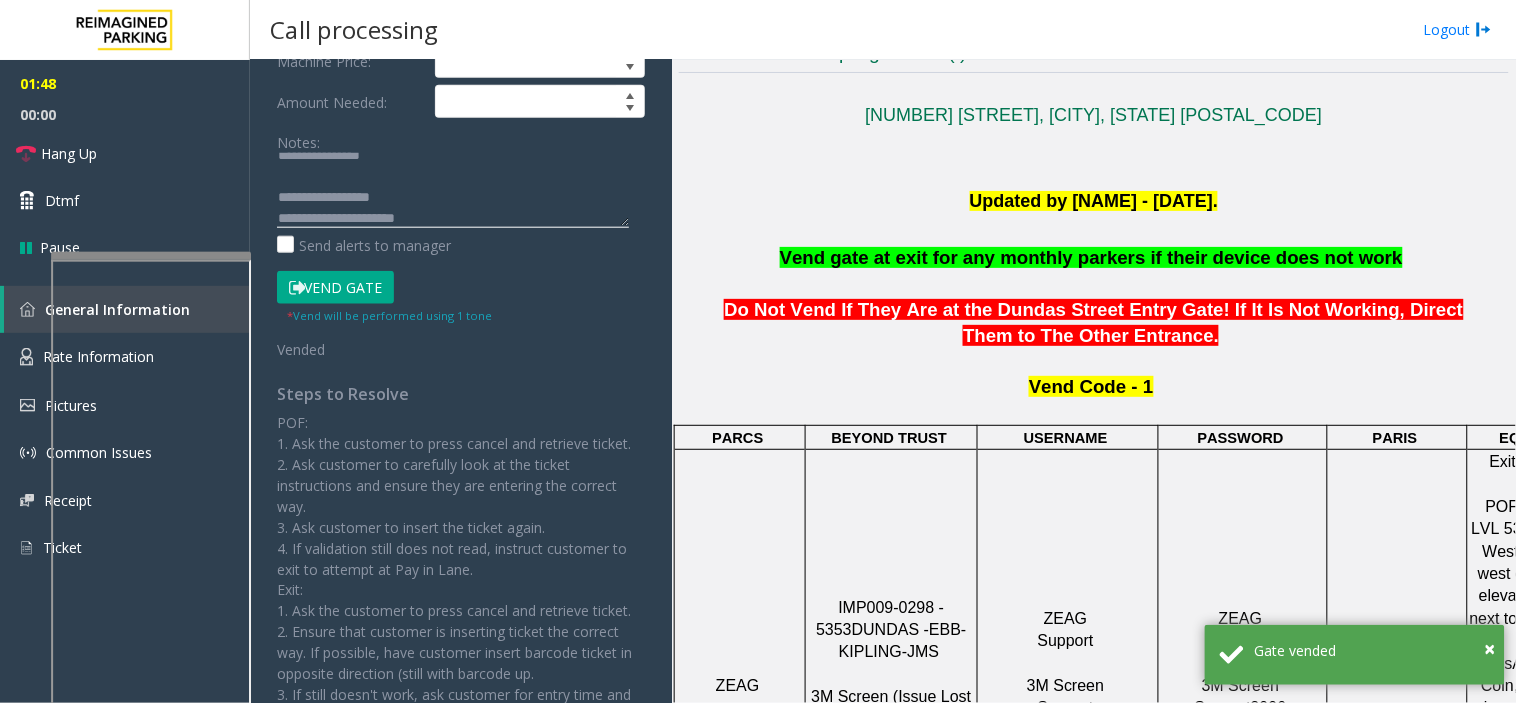 click 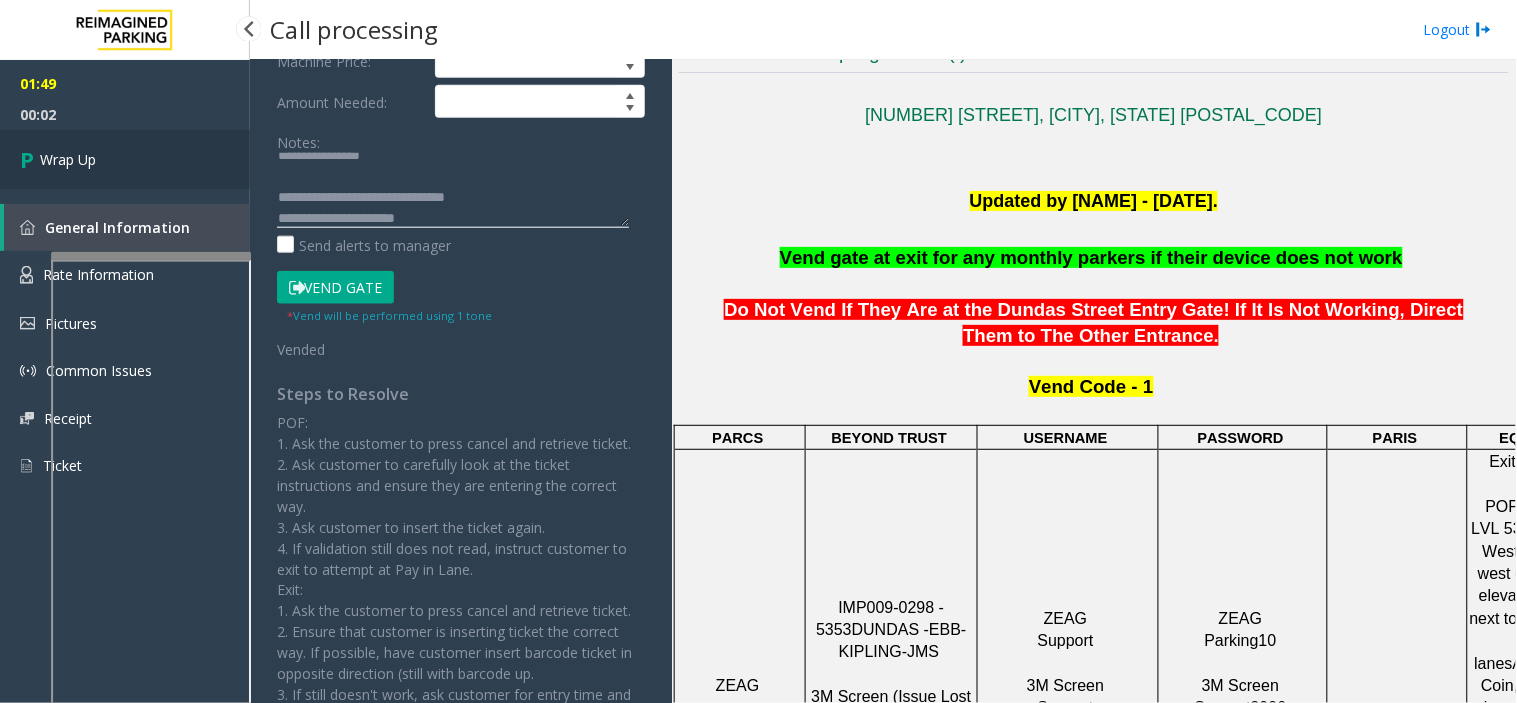 type on "**********" 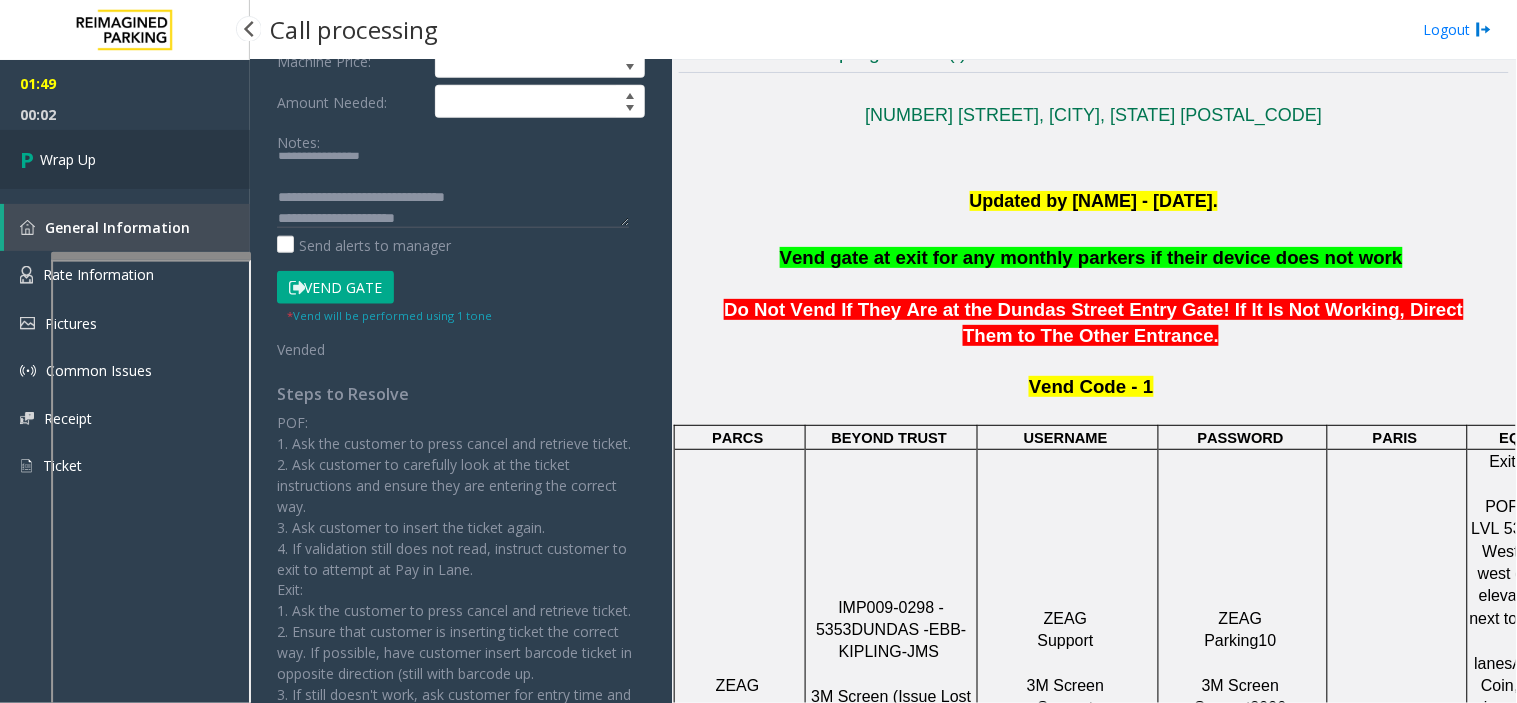 click on "Wrap Up" at bounding box center [125, 159] 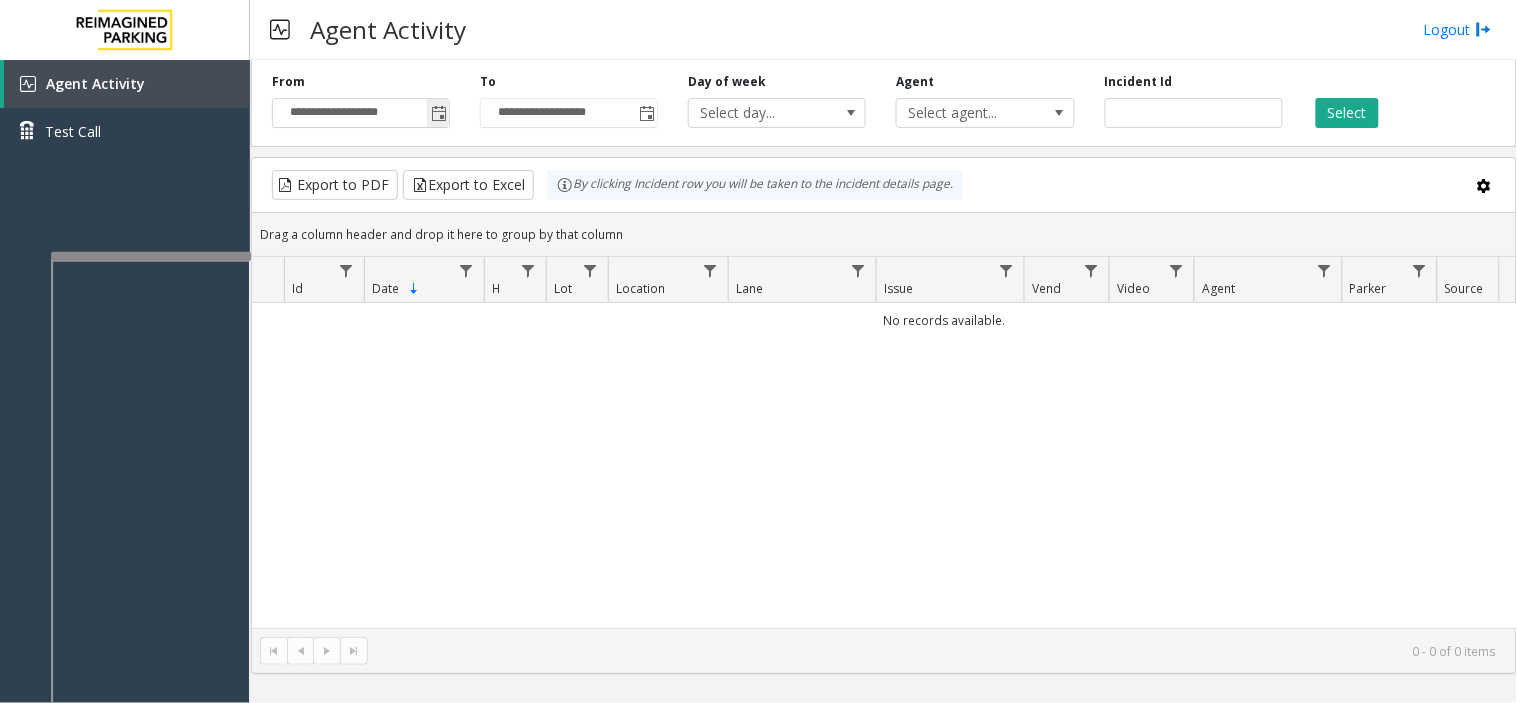 click 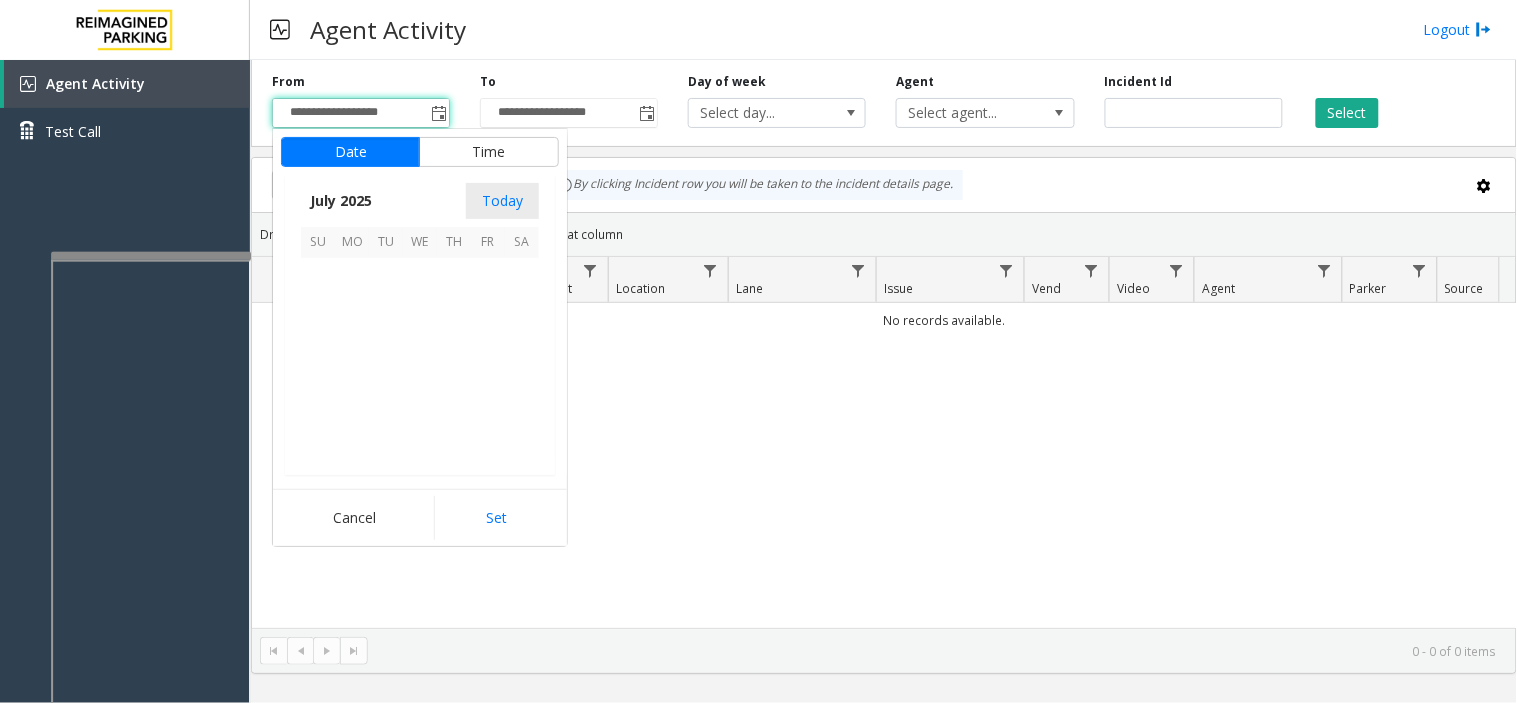 scroll, scrollTop: 358354, scrollLeft: 0, axis: vertical 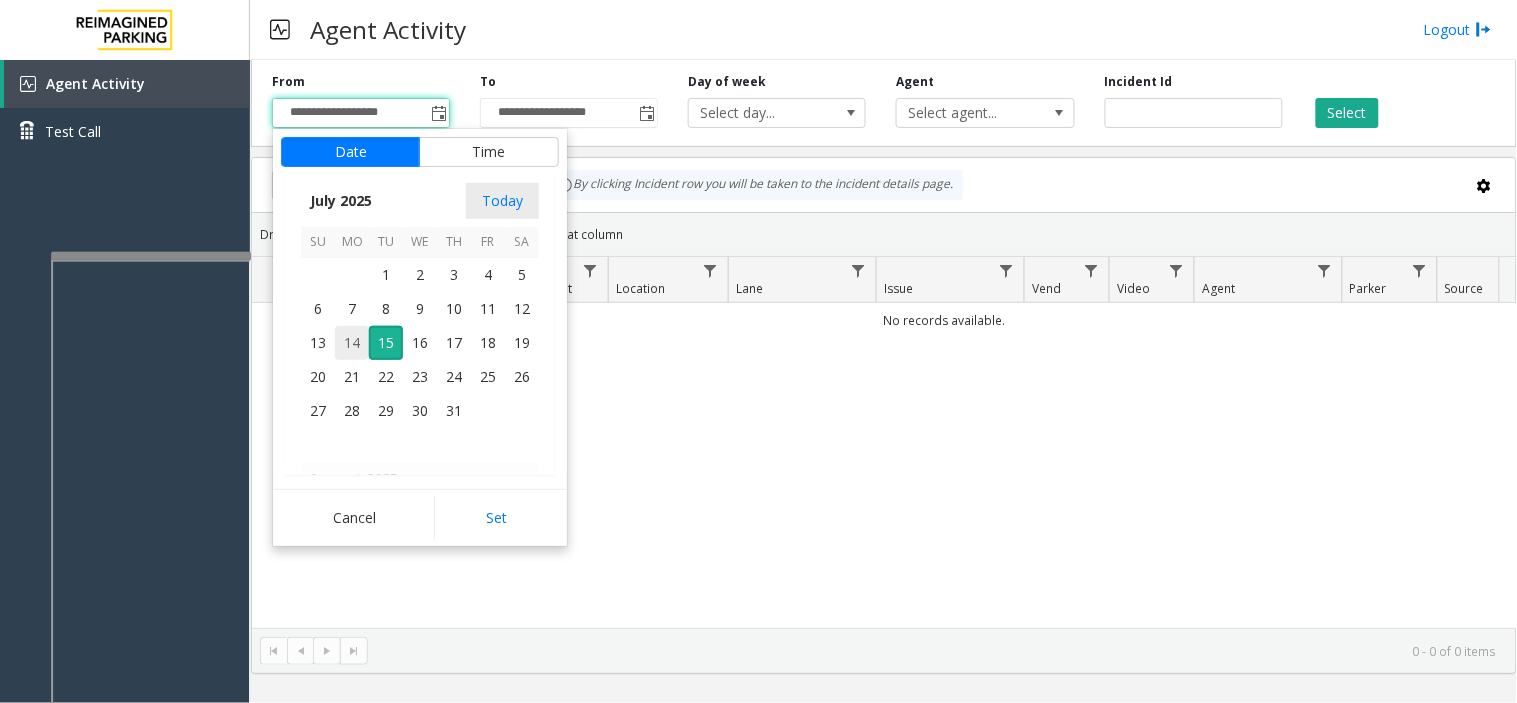click on "14" at bounding box center (352, 343) 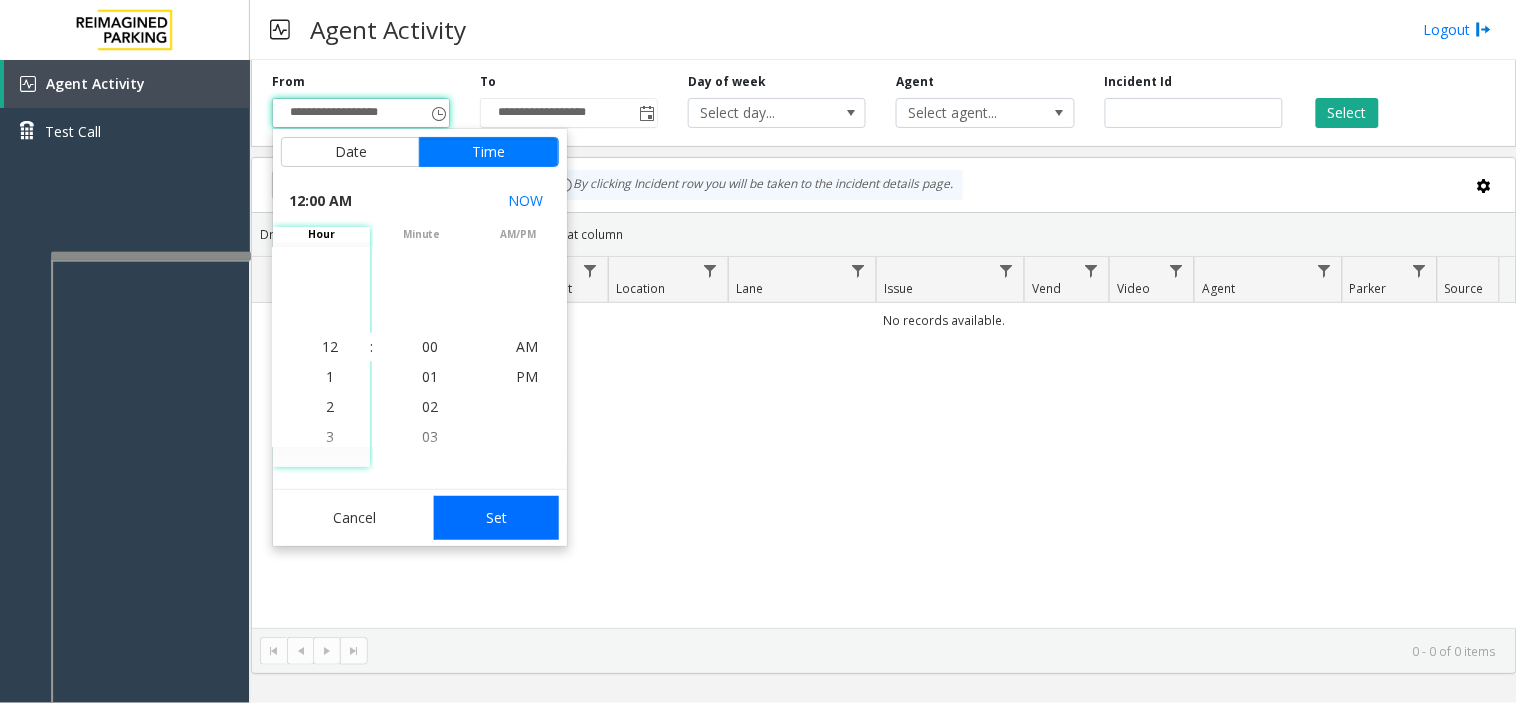 click on "Set" 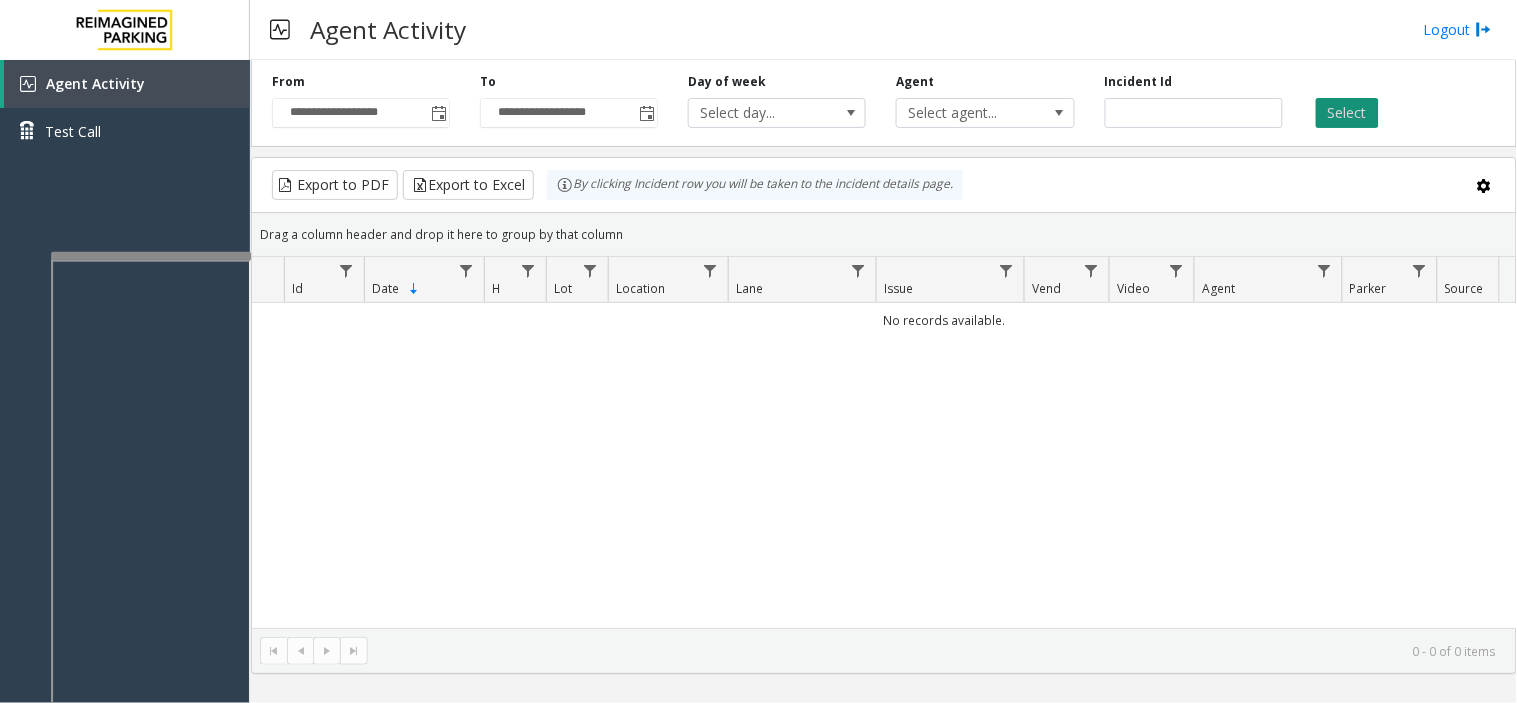 click on "Select" 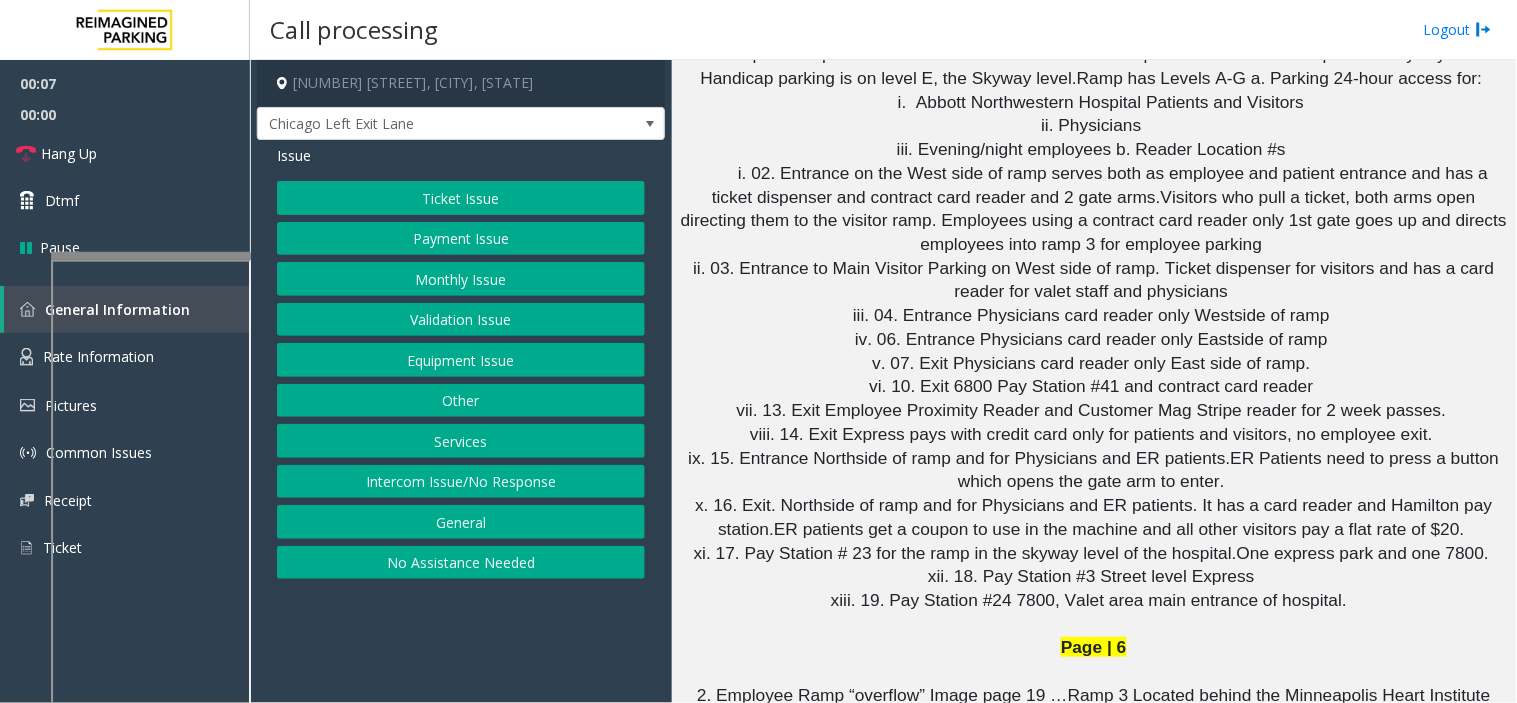 scroll, scrollTop: 6111, scrollLeft: 0, axis: vertical 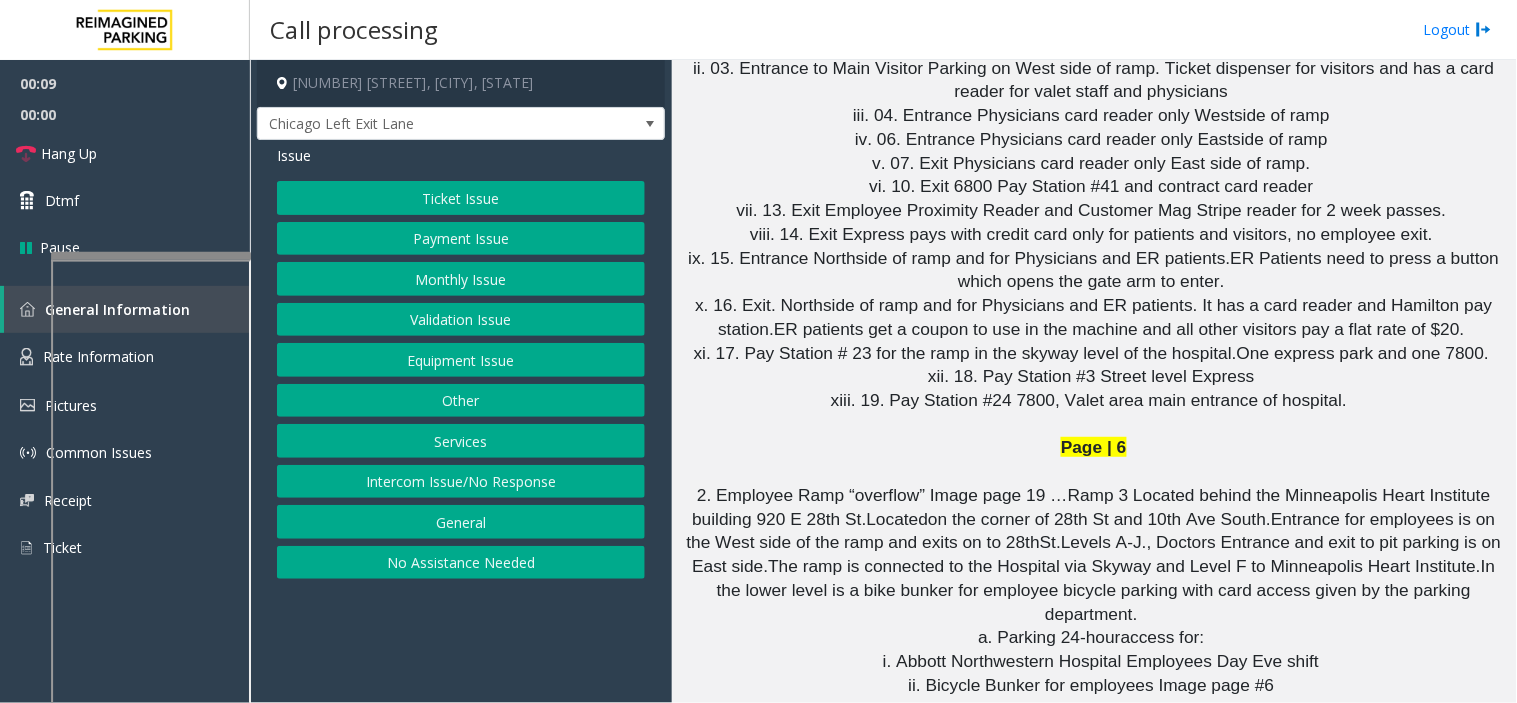 click on "Intercom Issue/No Response" 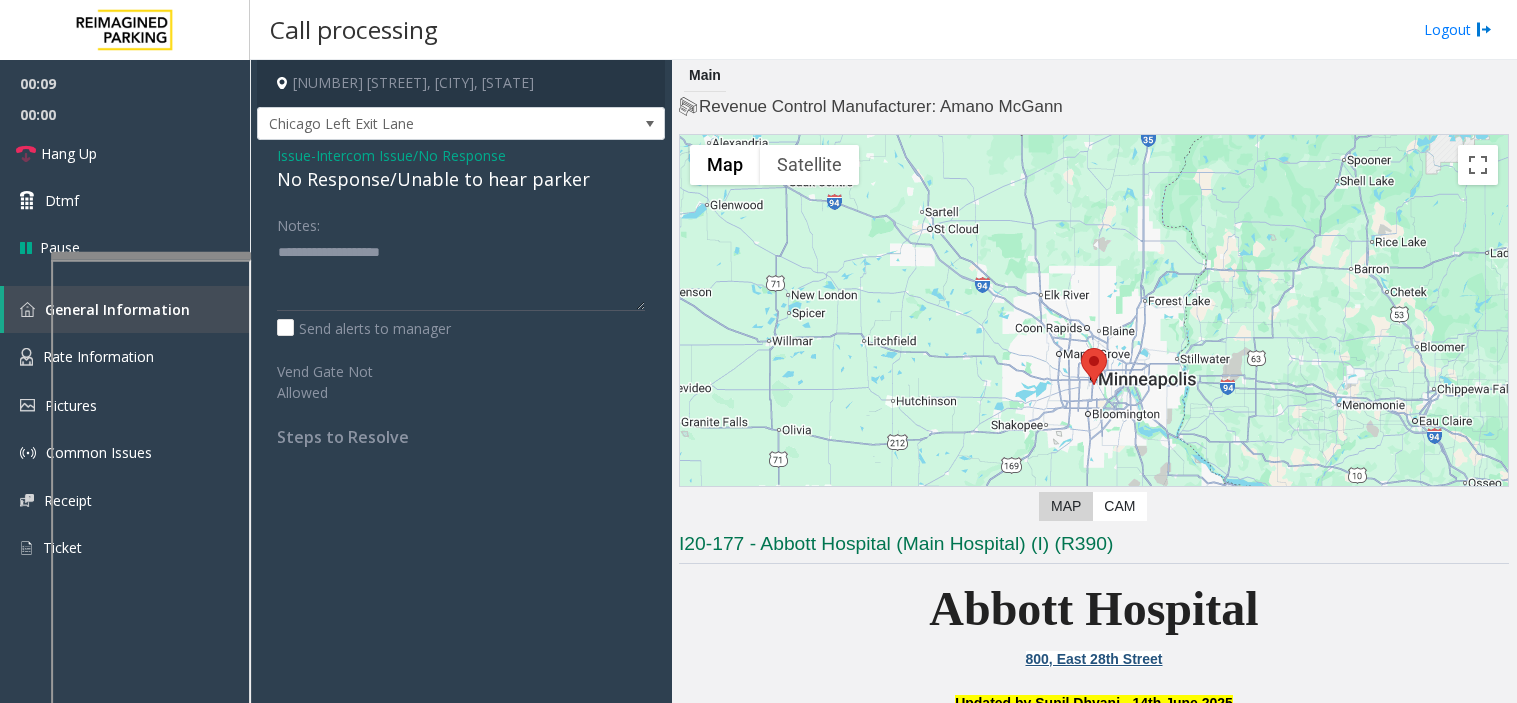 scroll, scrollTop: 0, scrollLeft: 0, axis: both 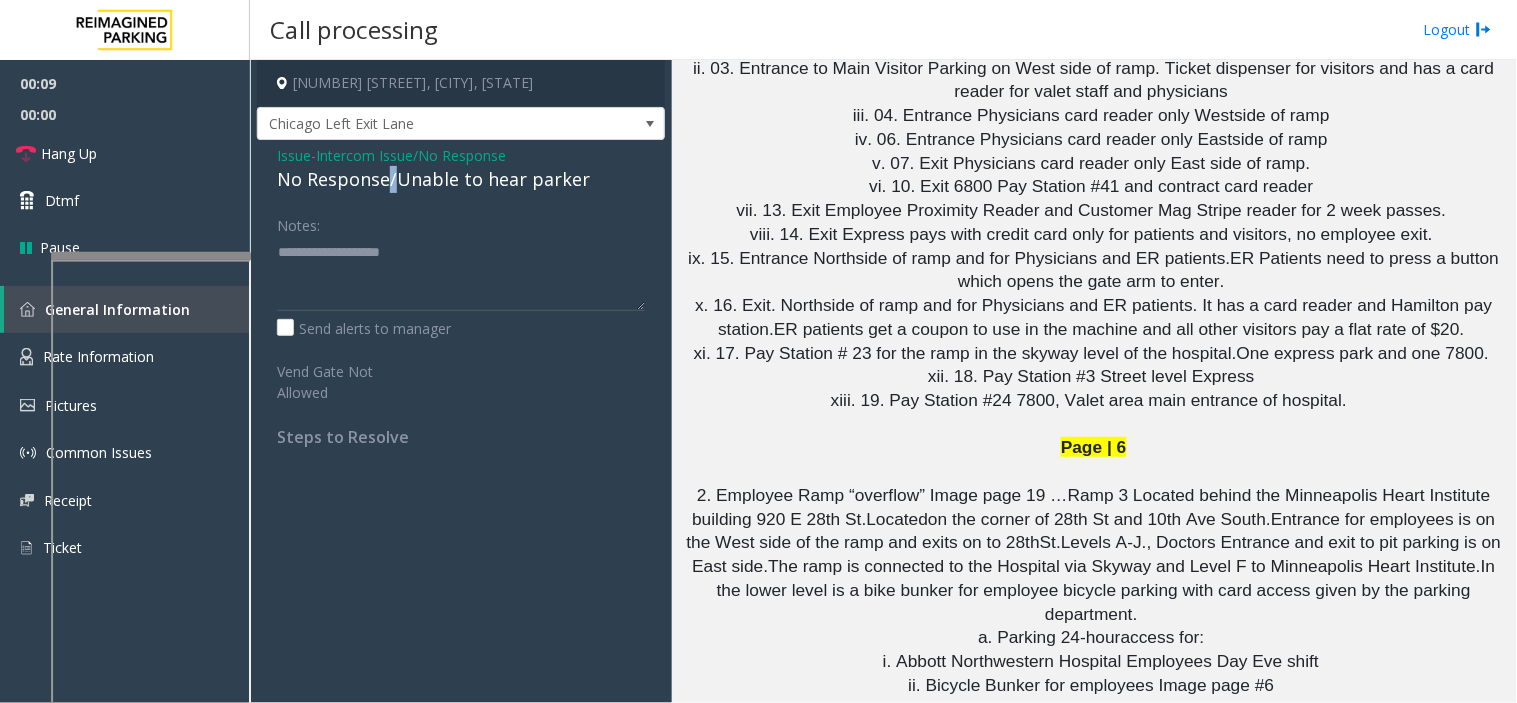 click on "No Response/Unable to hear parker" 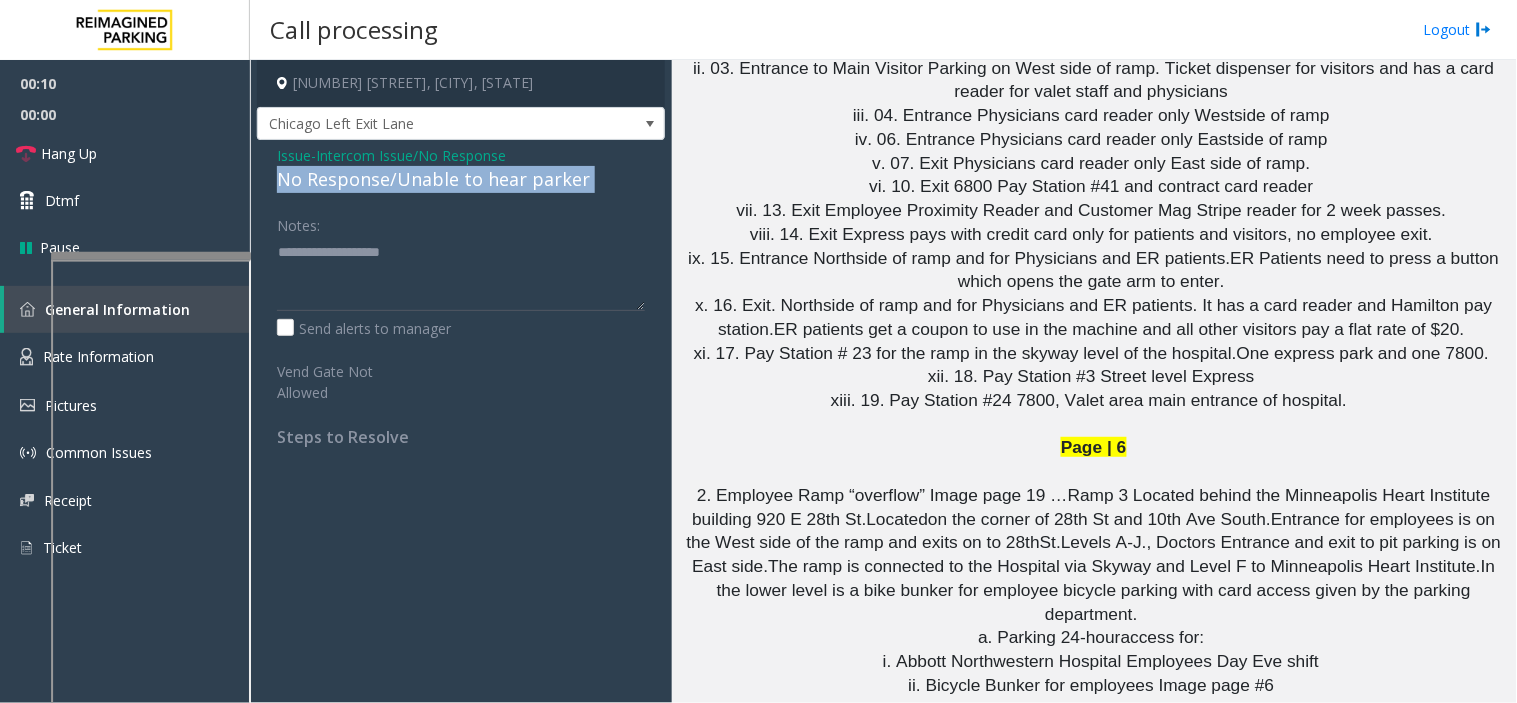 click on "No Response/Unable to hear parker" 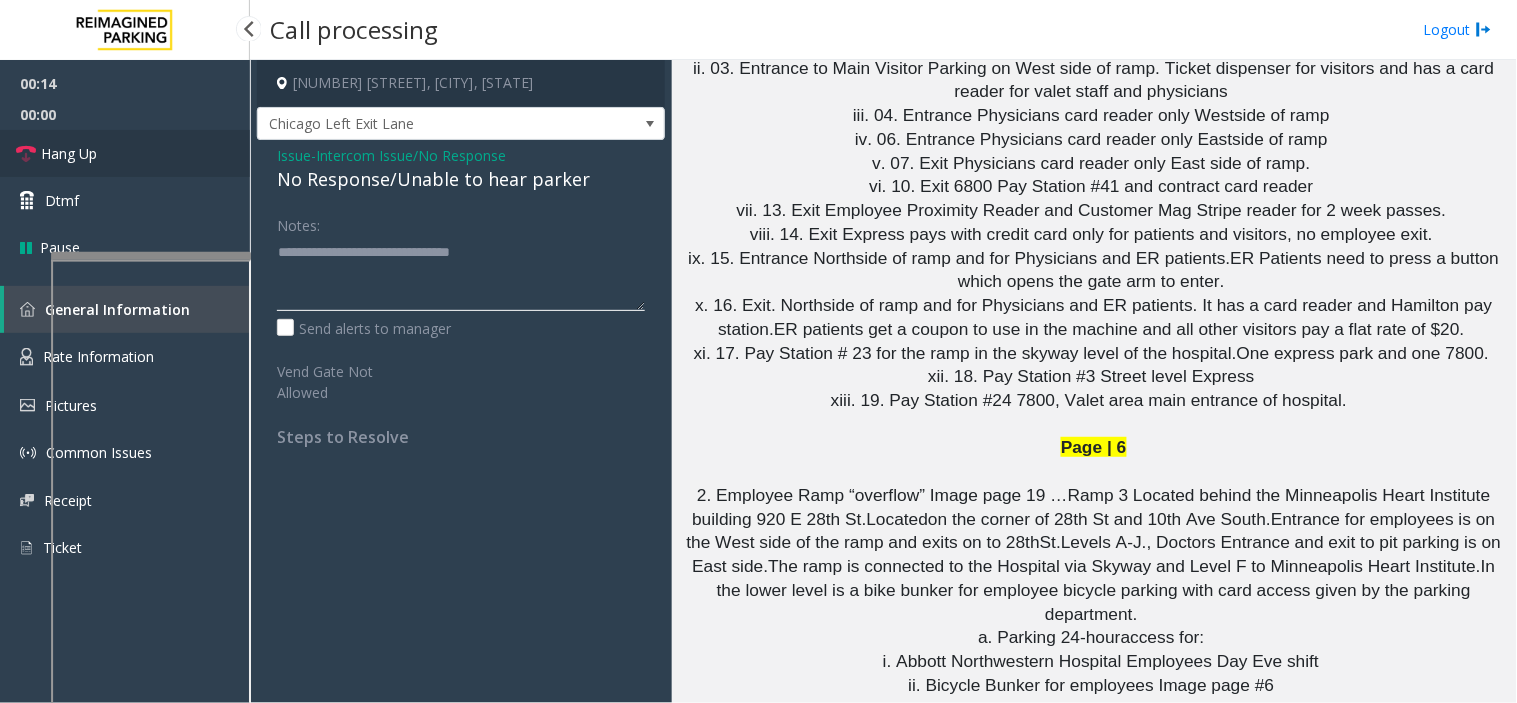 type on "**********" 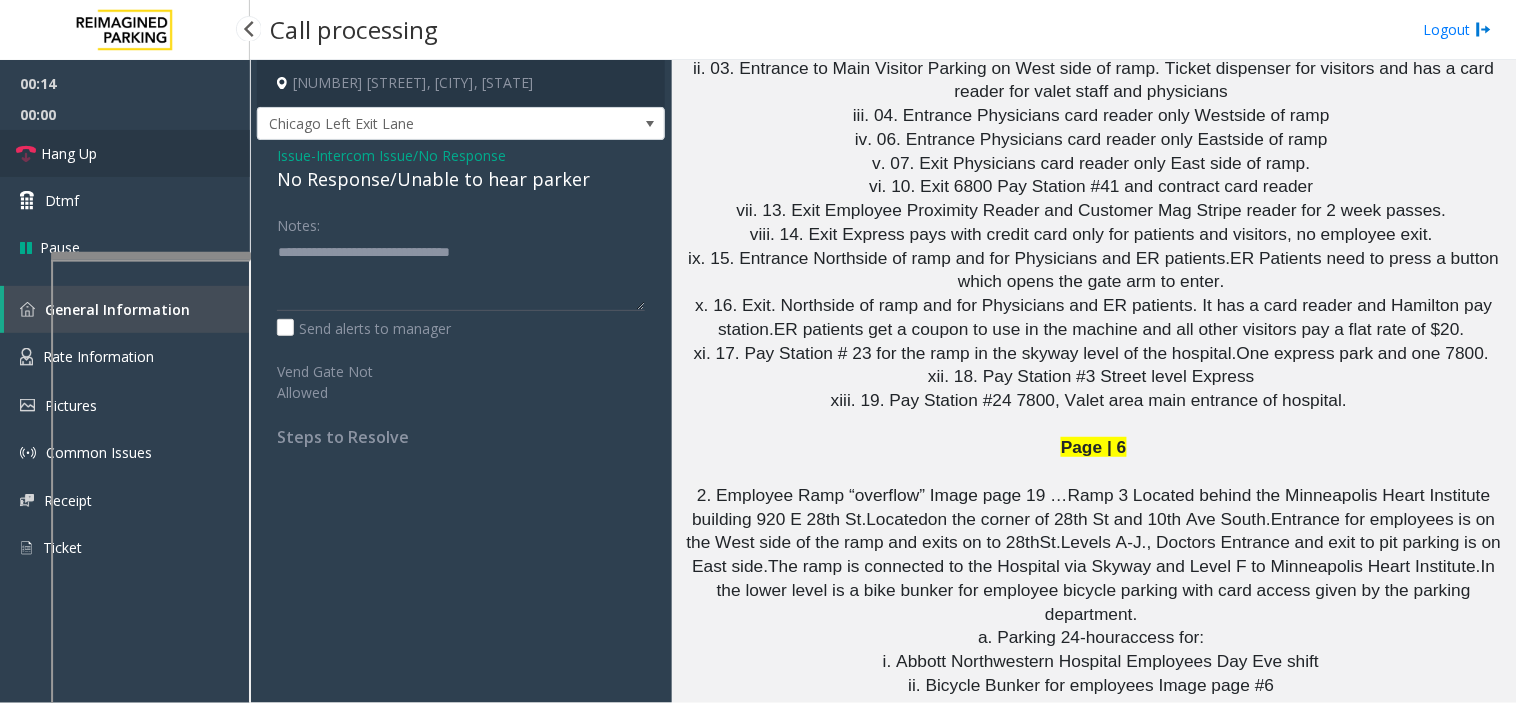 click on "Hang Up" at bounding box center (125, 153) 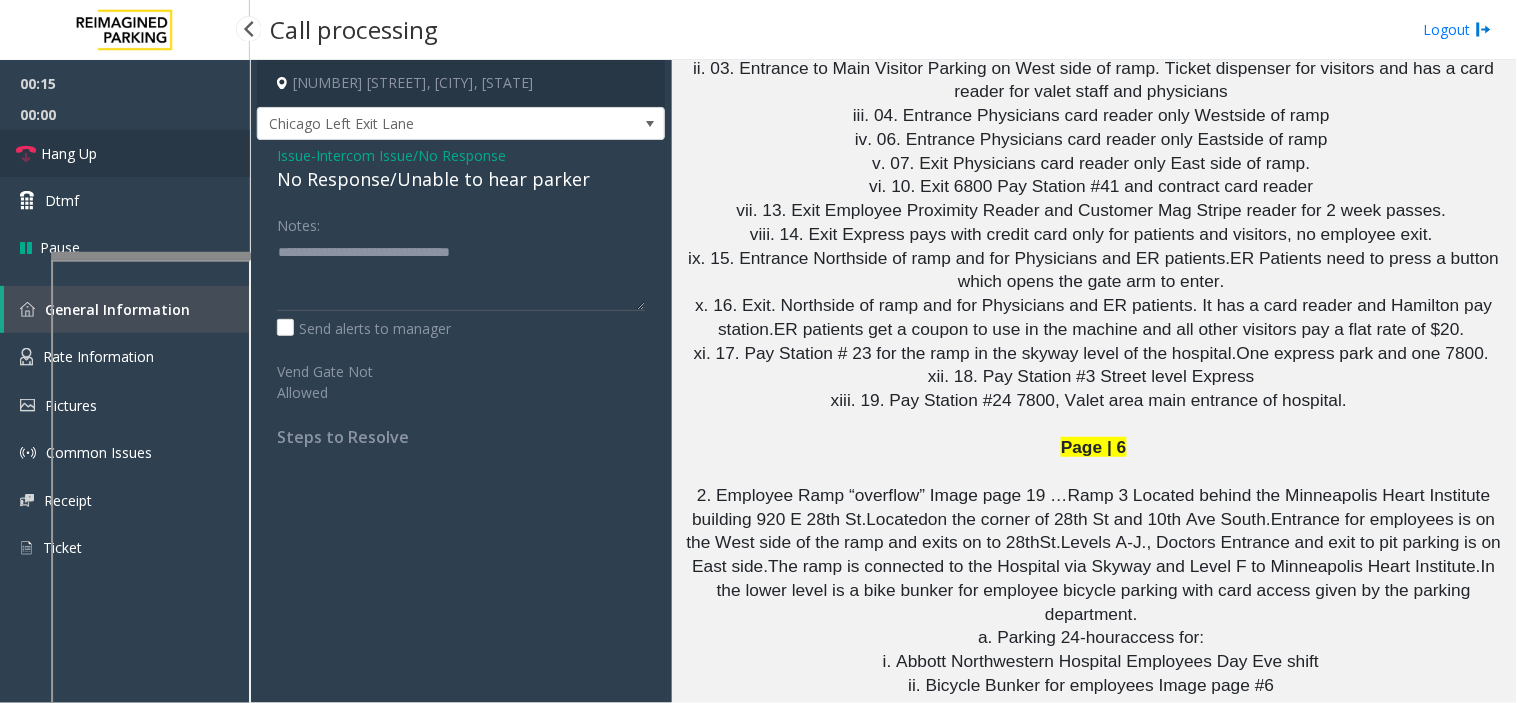 click on "Hang Up" at bounding box center [125, 153] 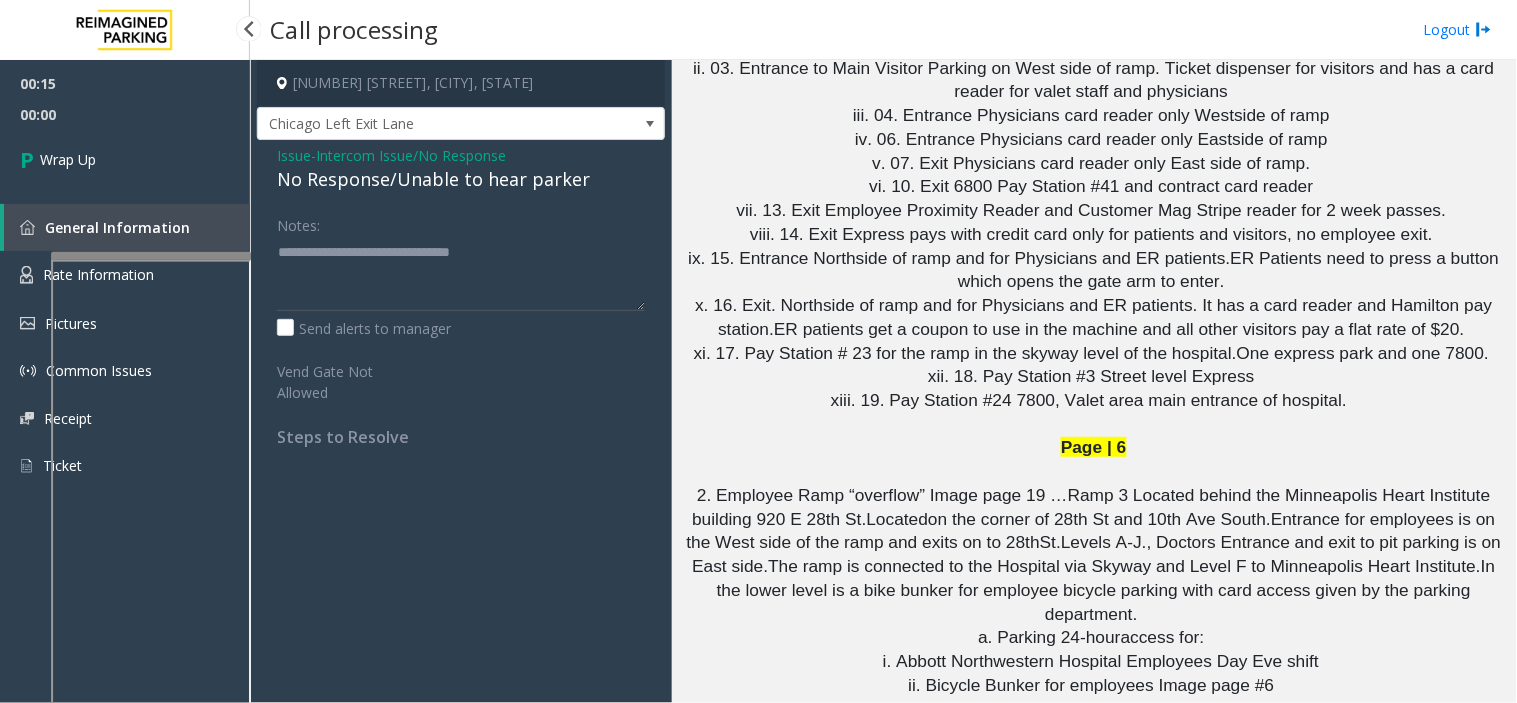click on "Wrap Up" at bounding box center [125, 159] 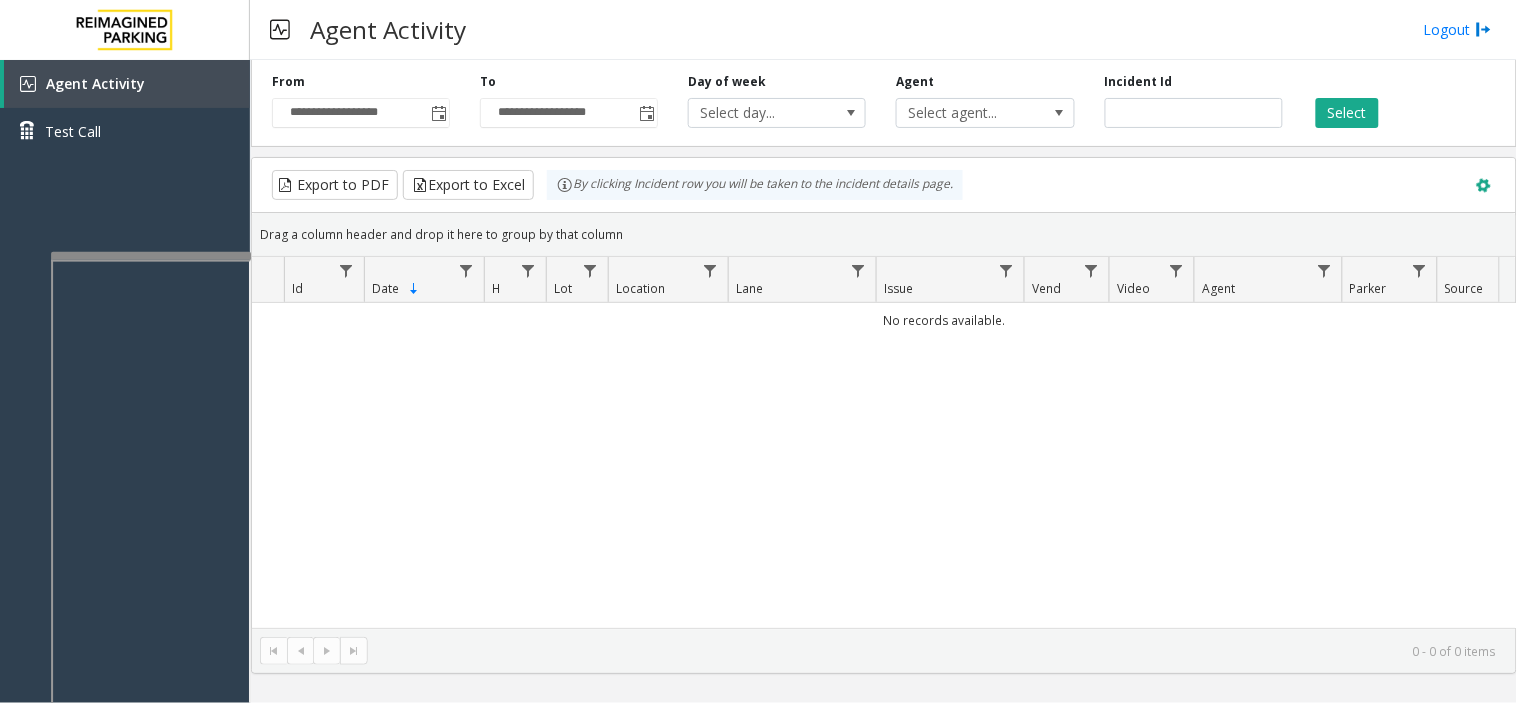 click 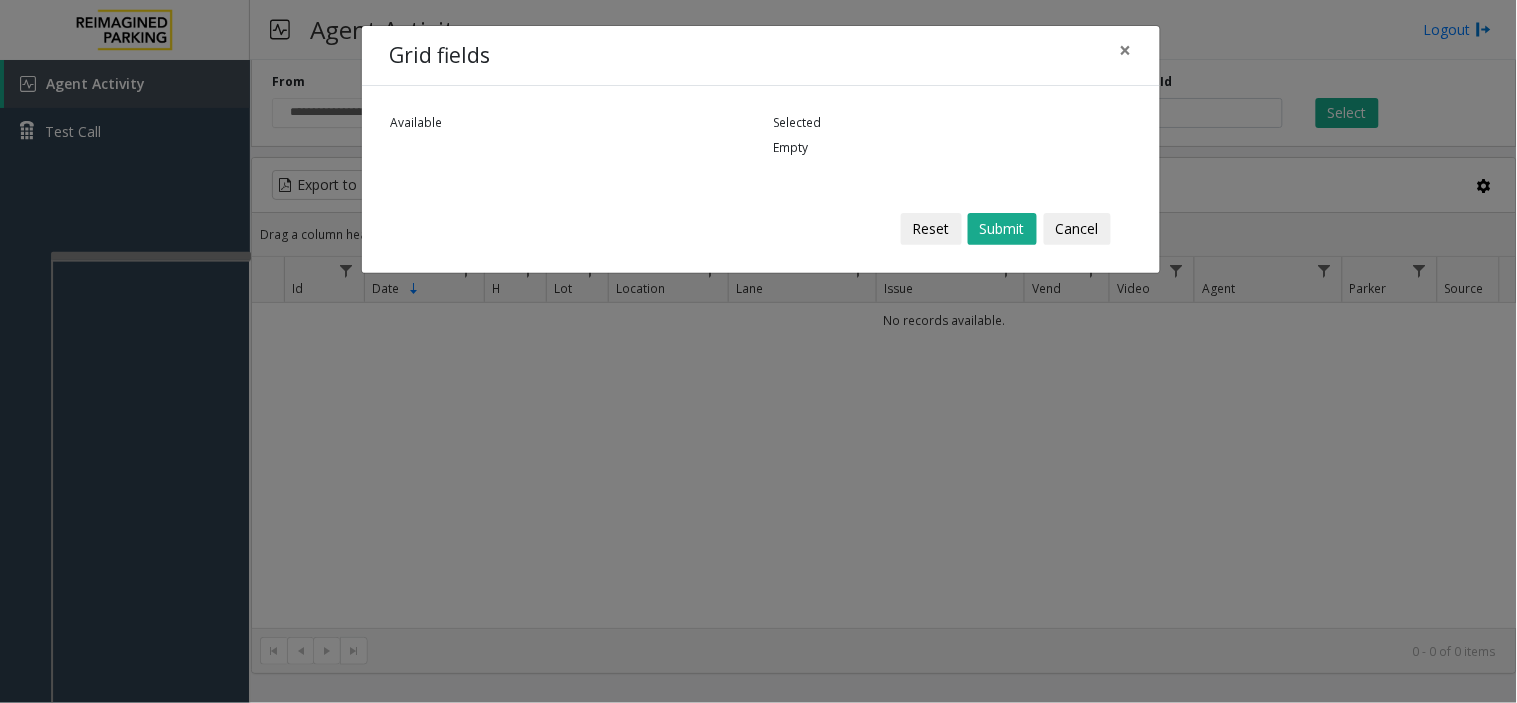click on "Grid fields ×" 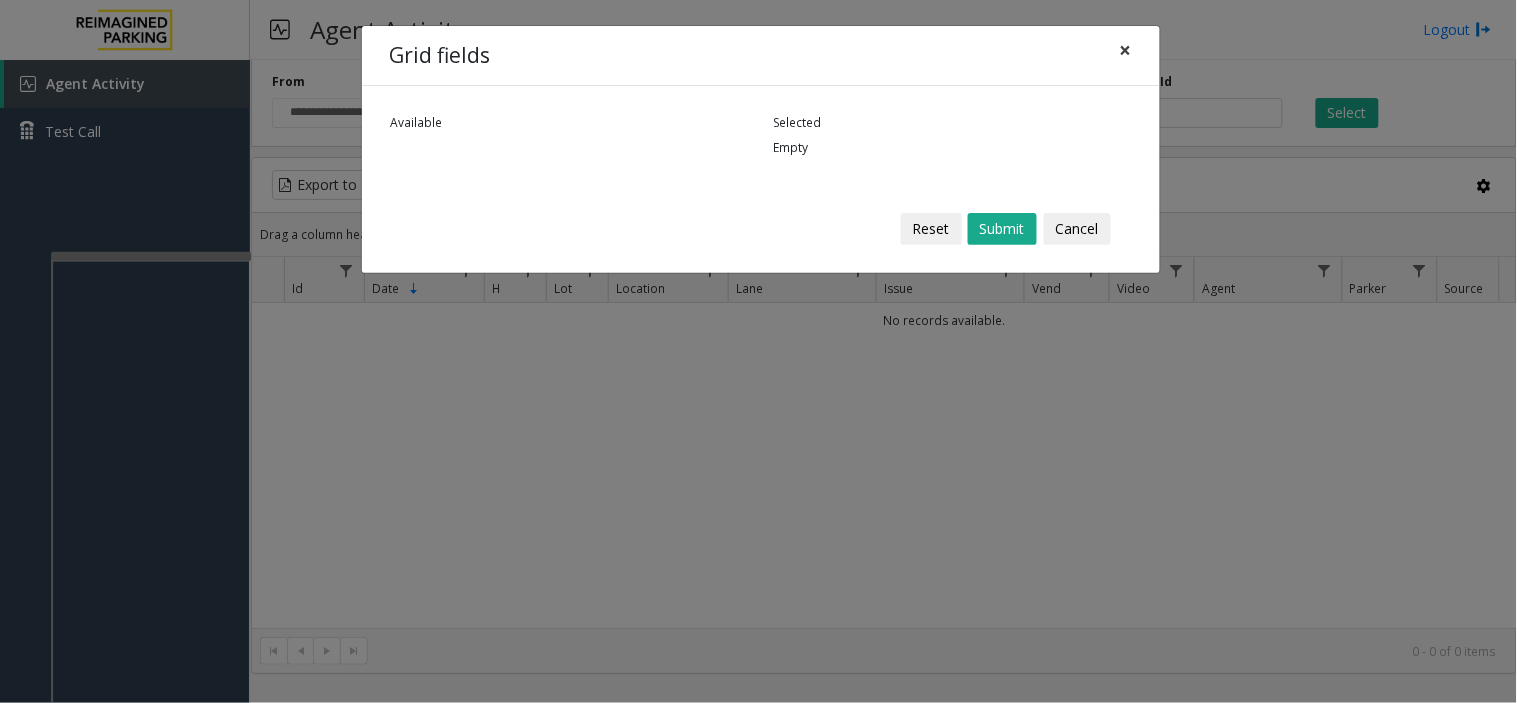click on "×" 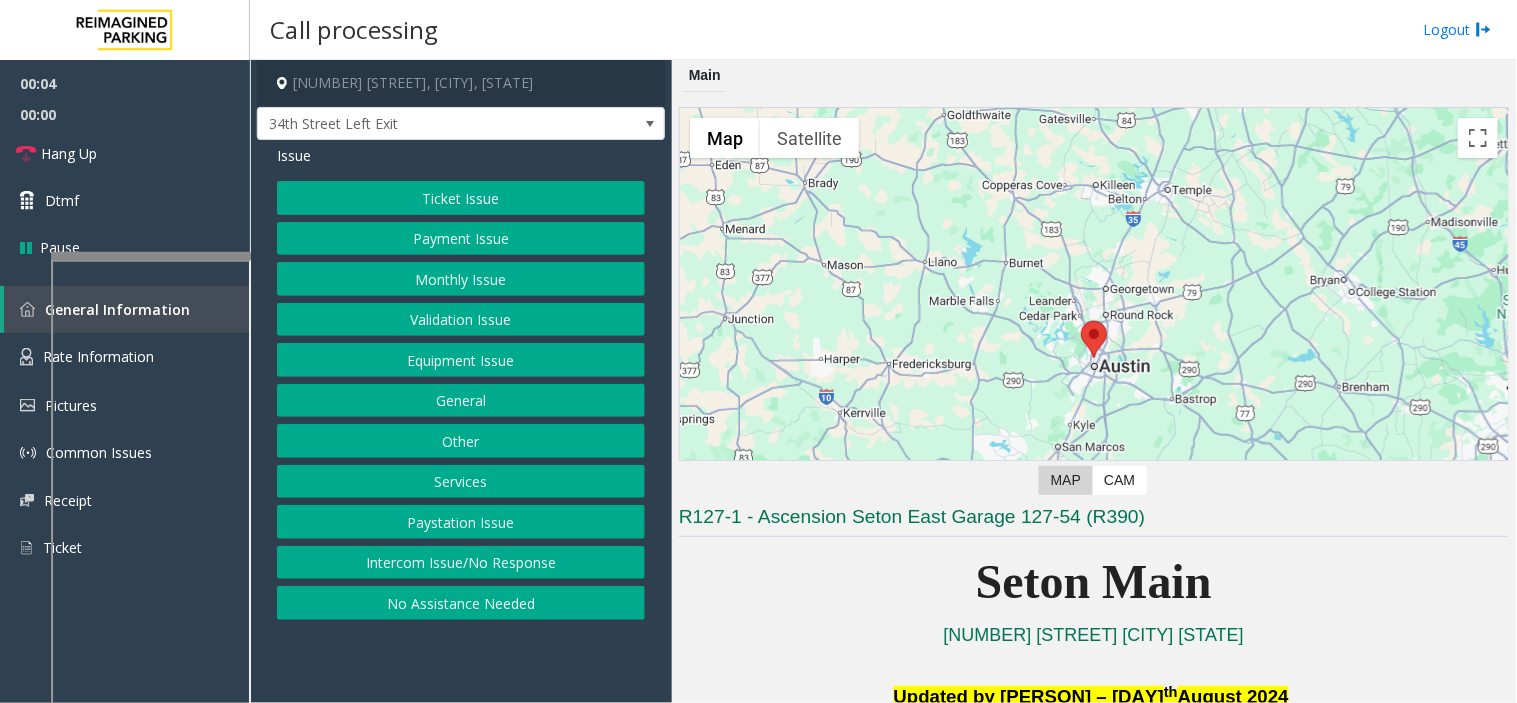 click on "Monthly Issue" 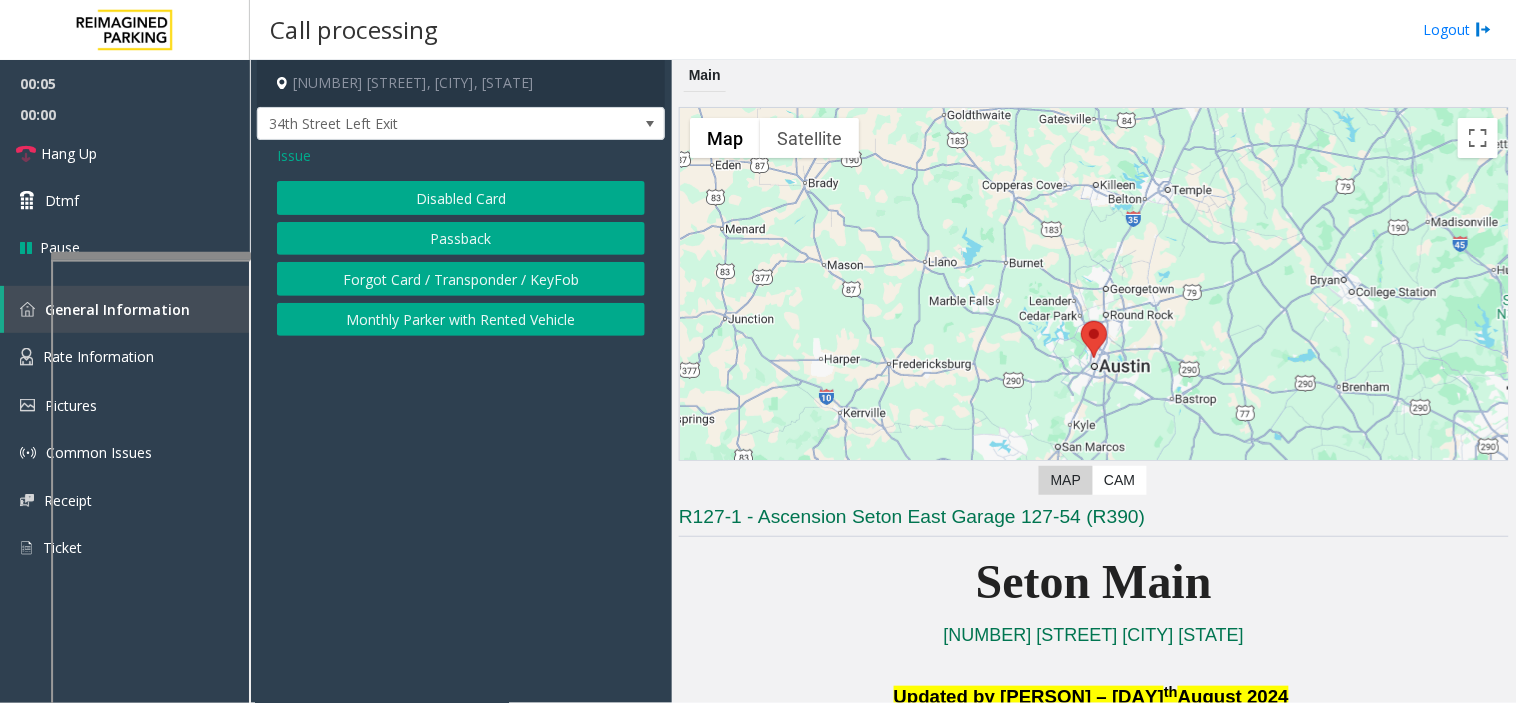 click on "Disabled Card" 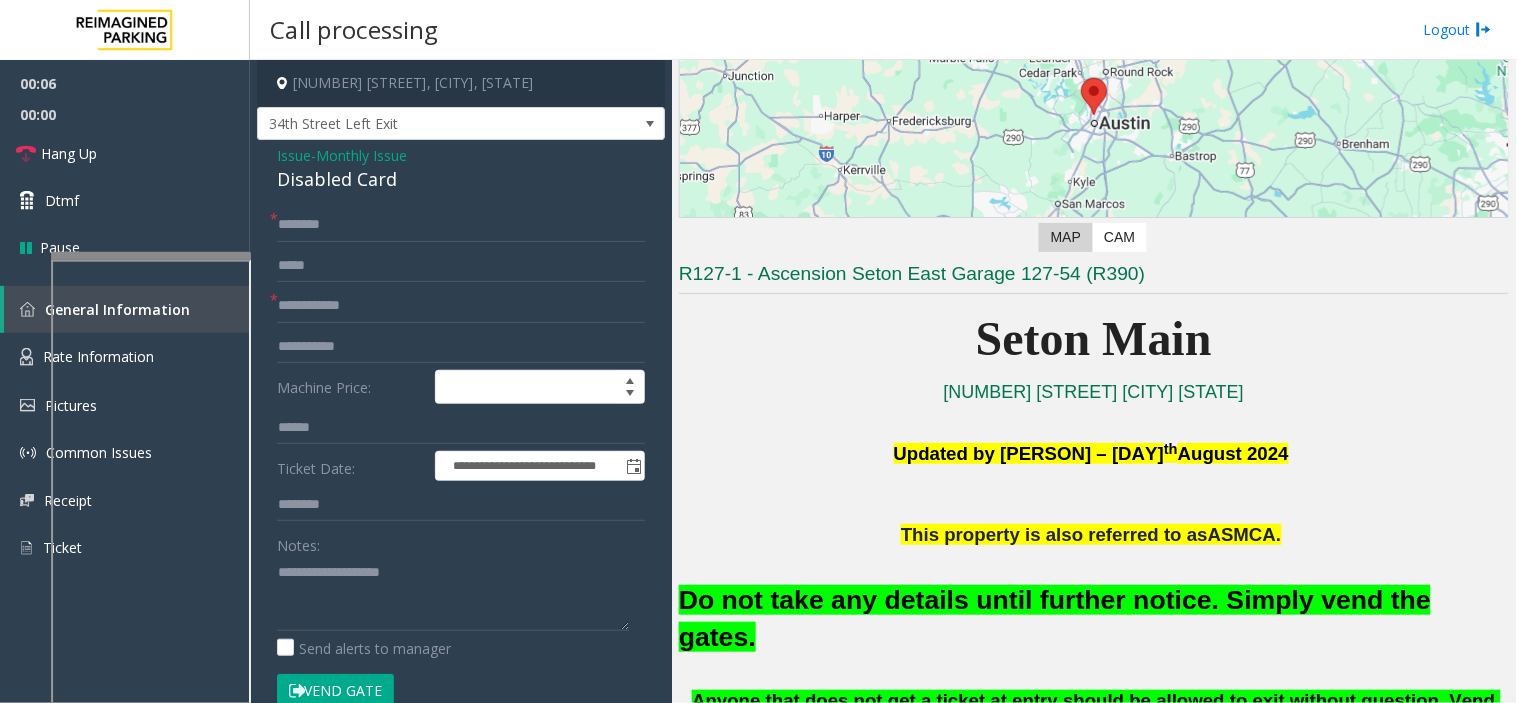 scroll, scrollTop: 444, scrollLeft: 0, axis: vertical 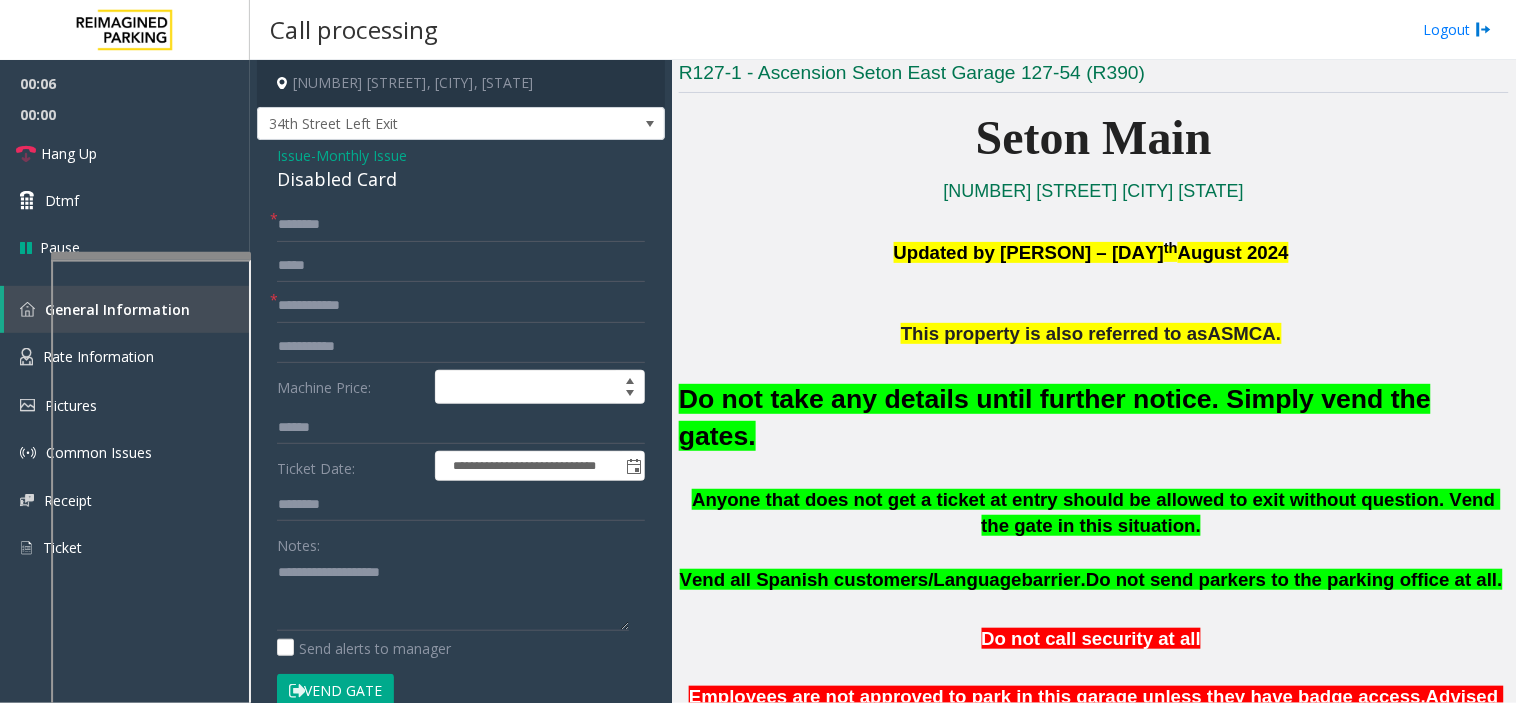 click on "Do not take any details until further notice. Simply vend the gates." 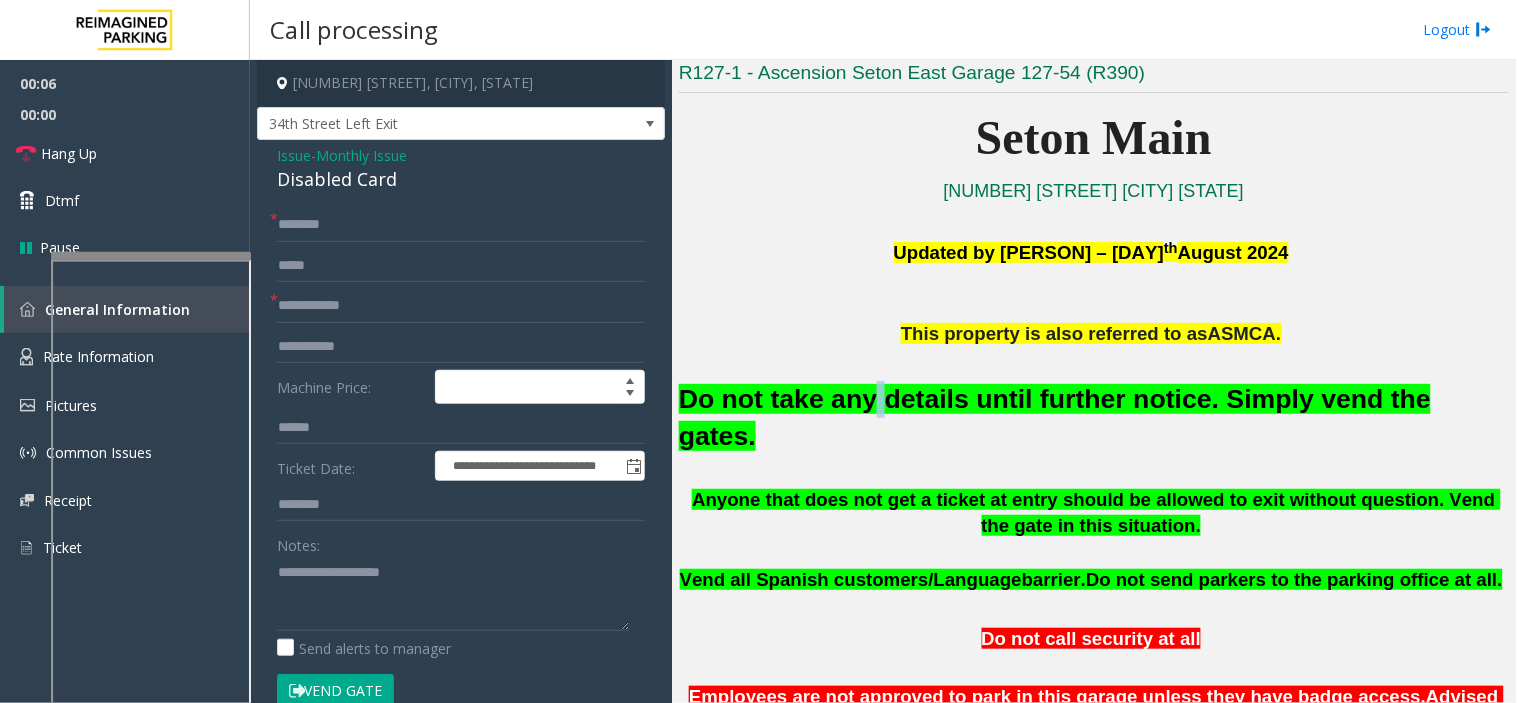 click on "Do not take any details until further notice. Simply vend the gates." 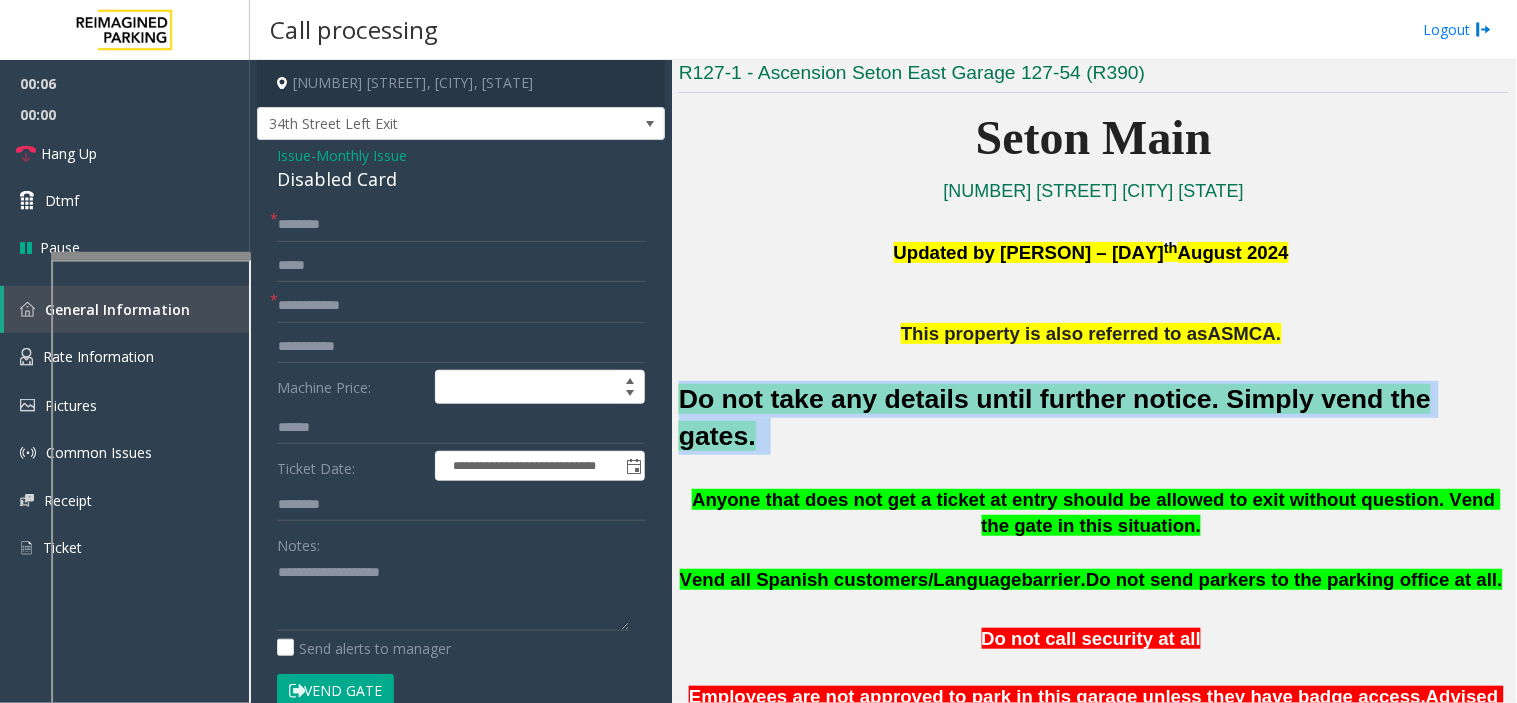 click on "Do not take any details until further notice. Simply vend the gates." 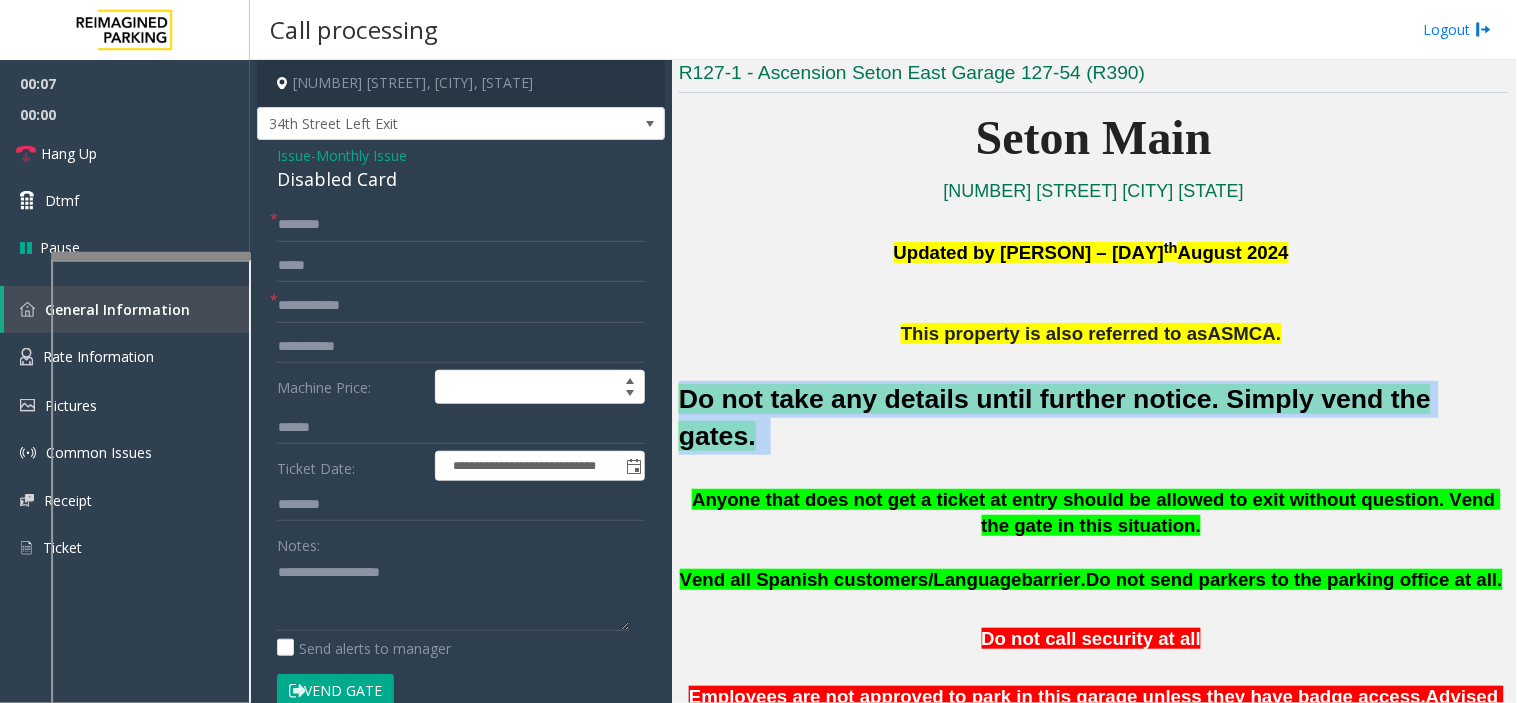 copy on "Do not take any details until further notice. Simply vend the gates." 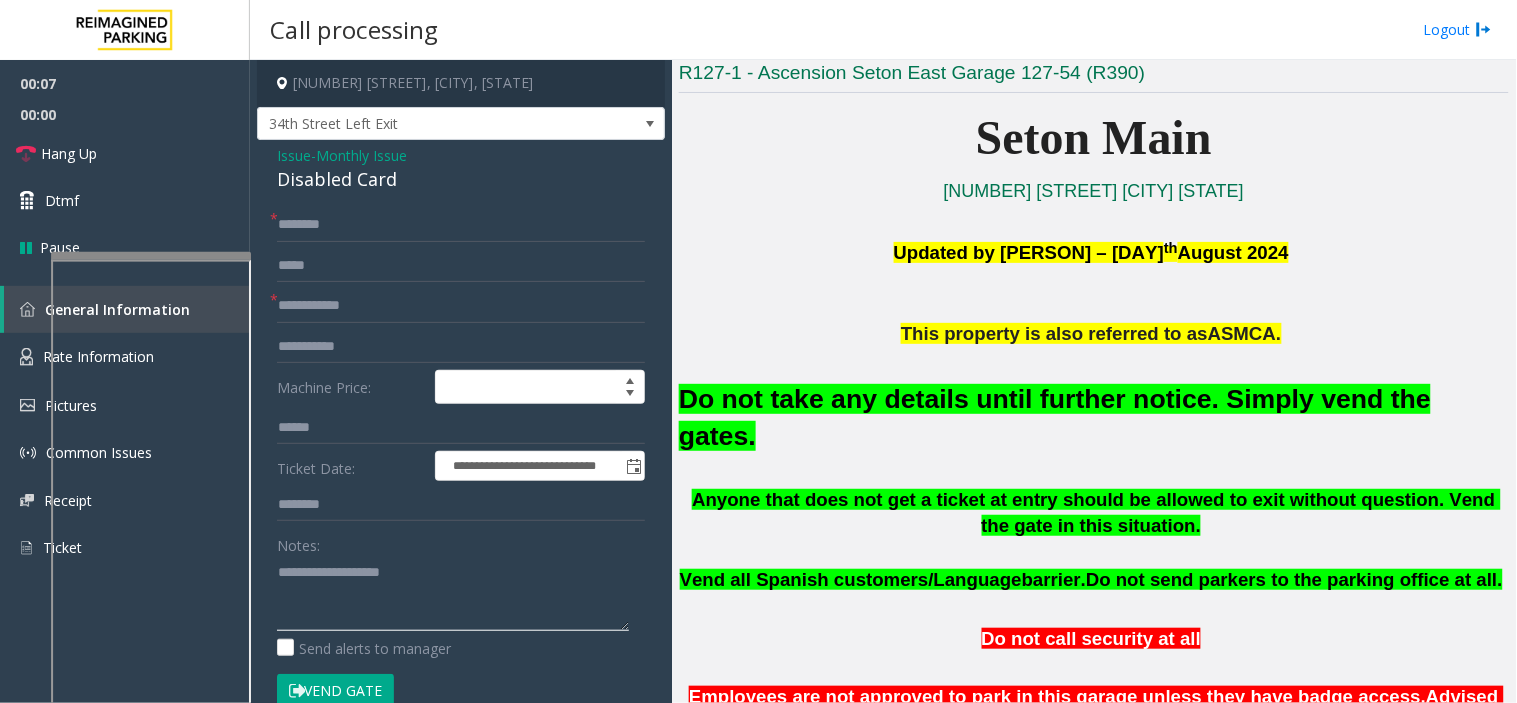 click 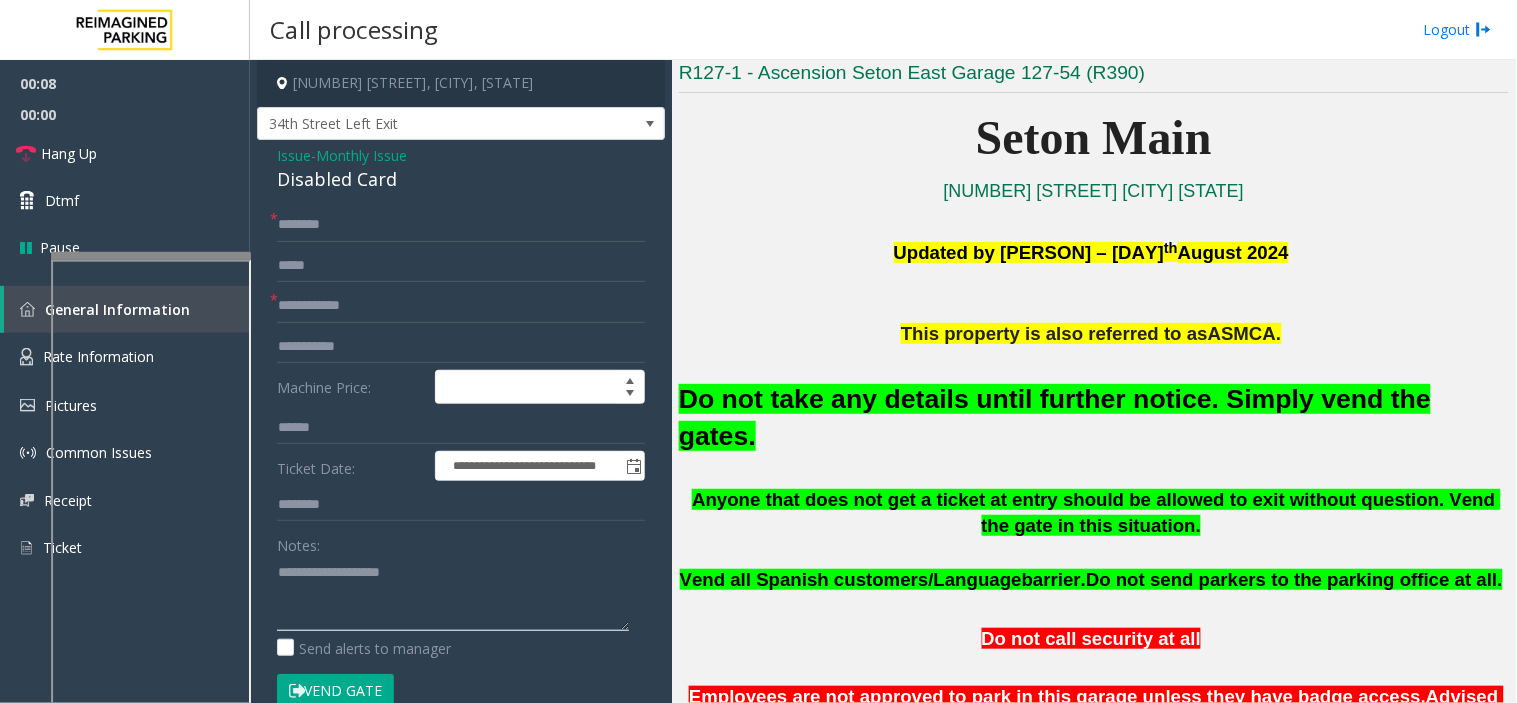 paste on "**********" 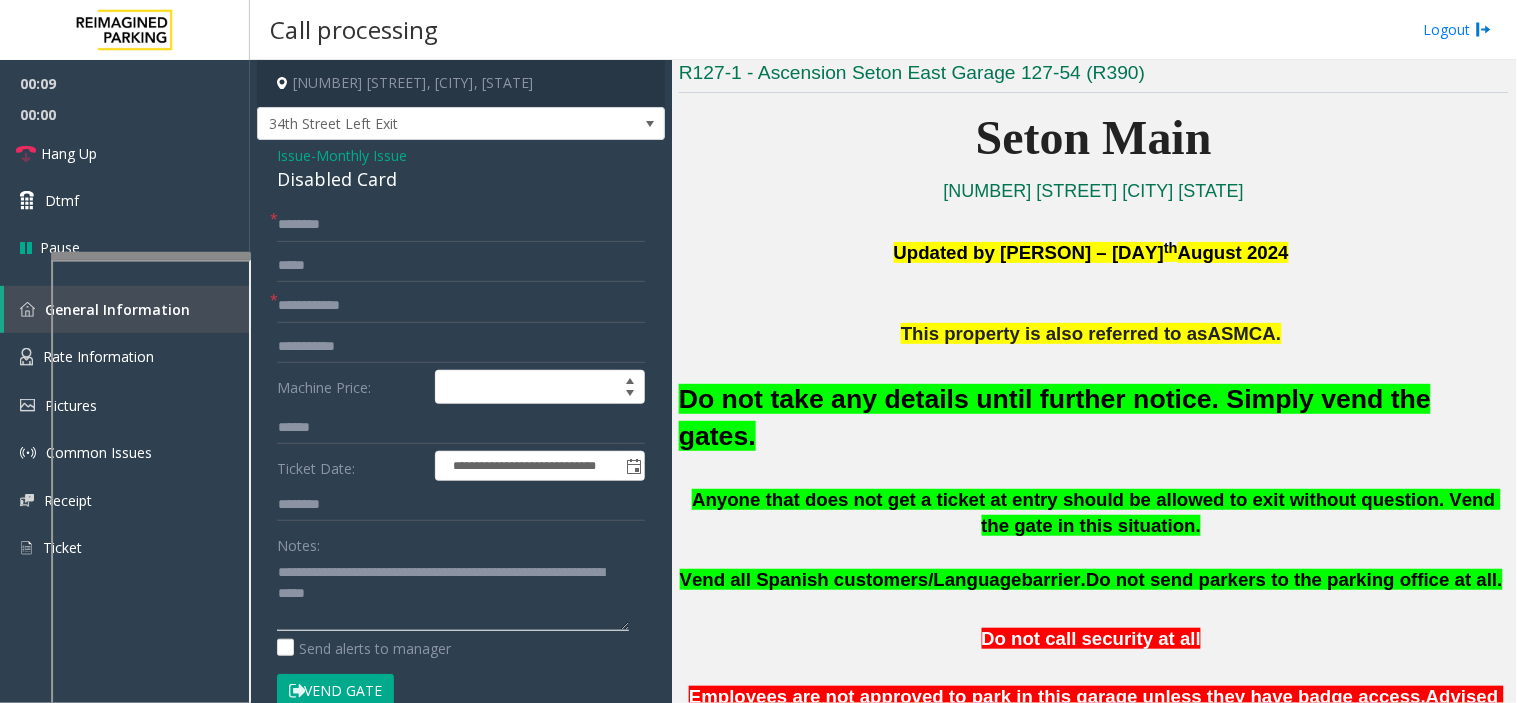 type on "**********" 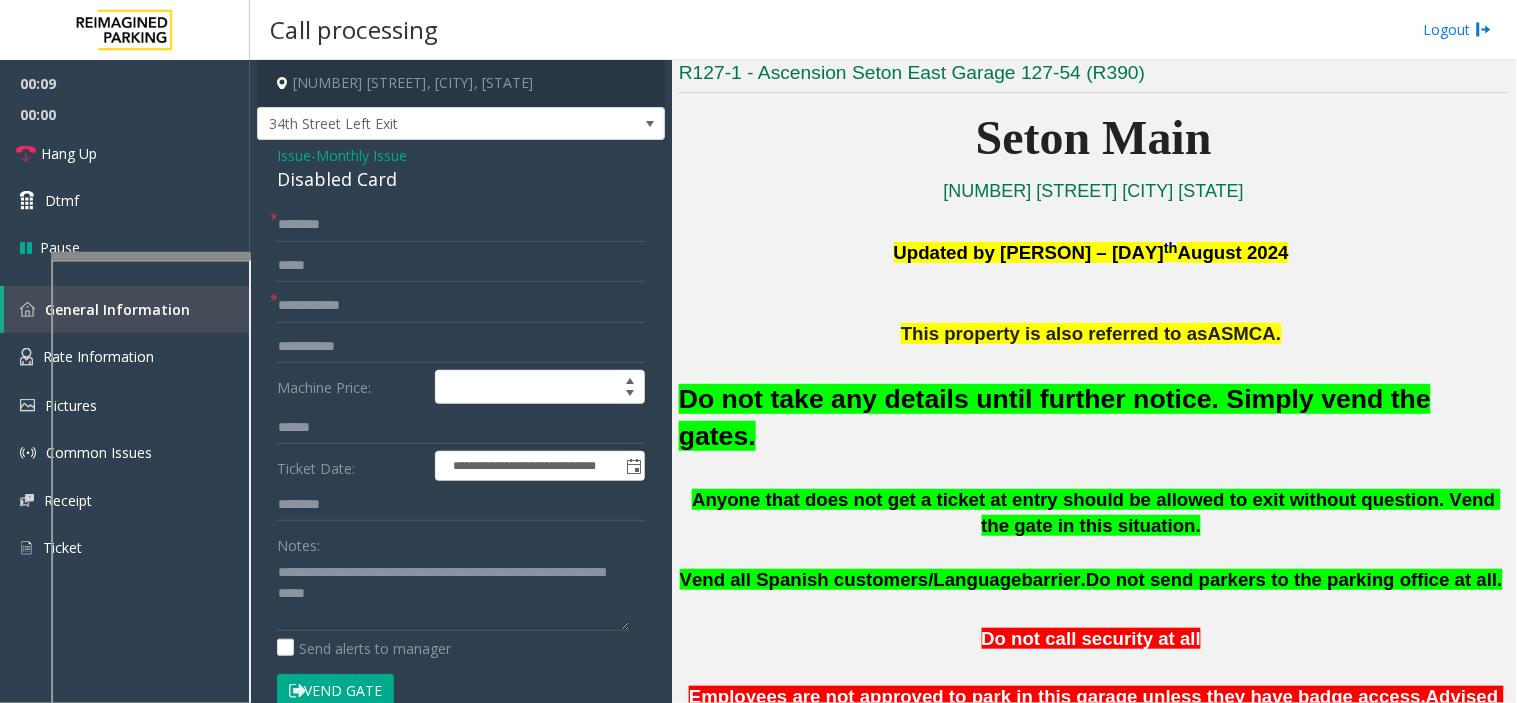 click on "**********" 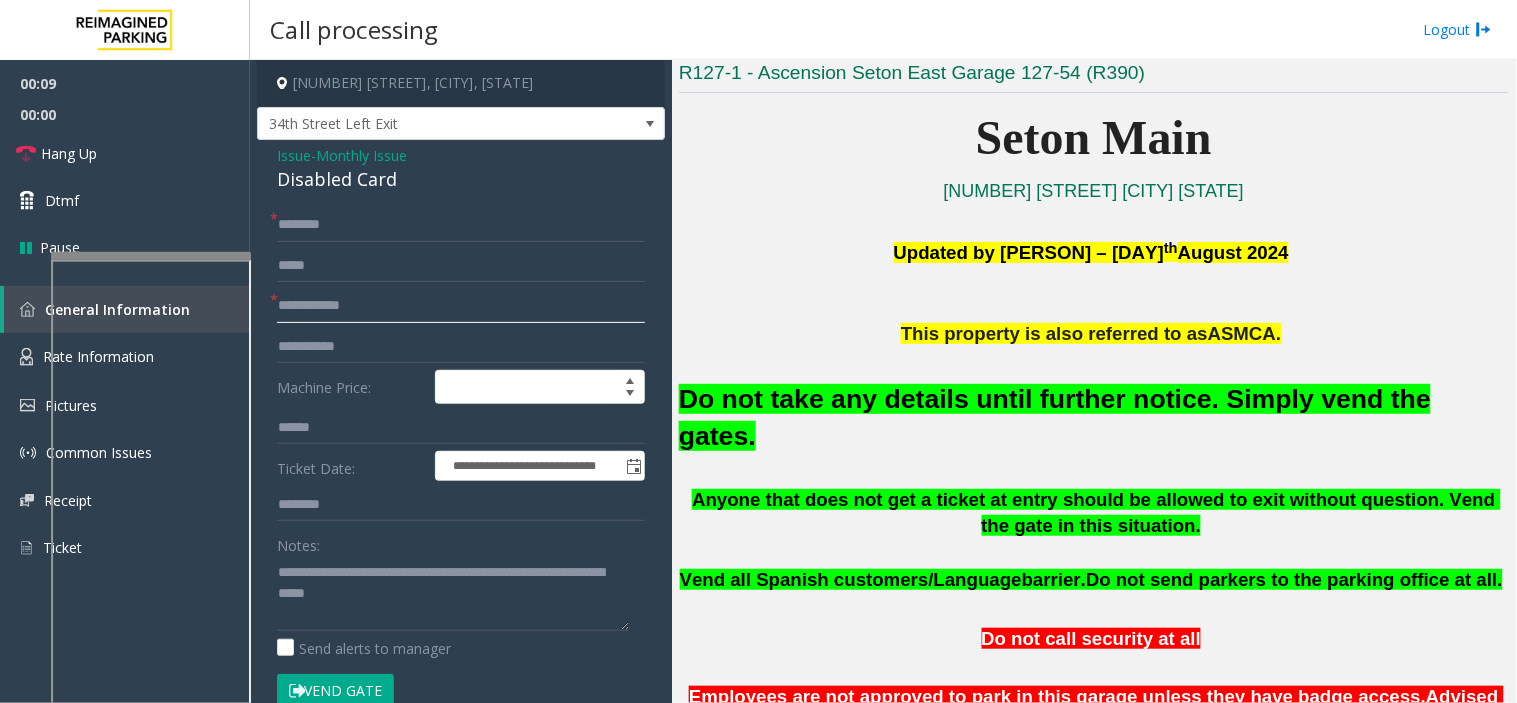 click 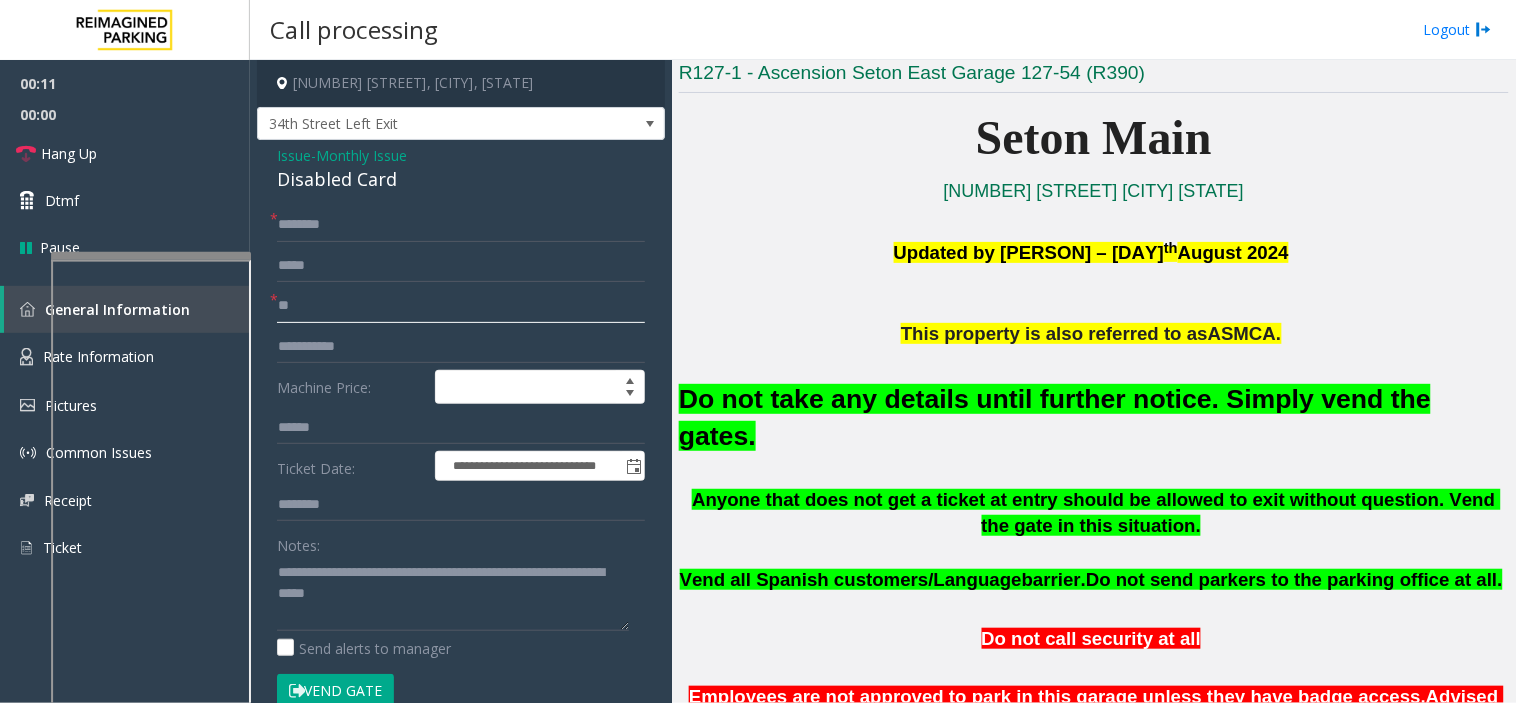 type on "**" 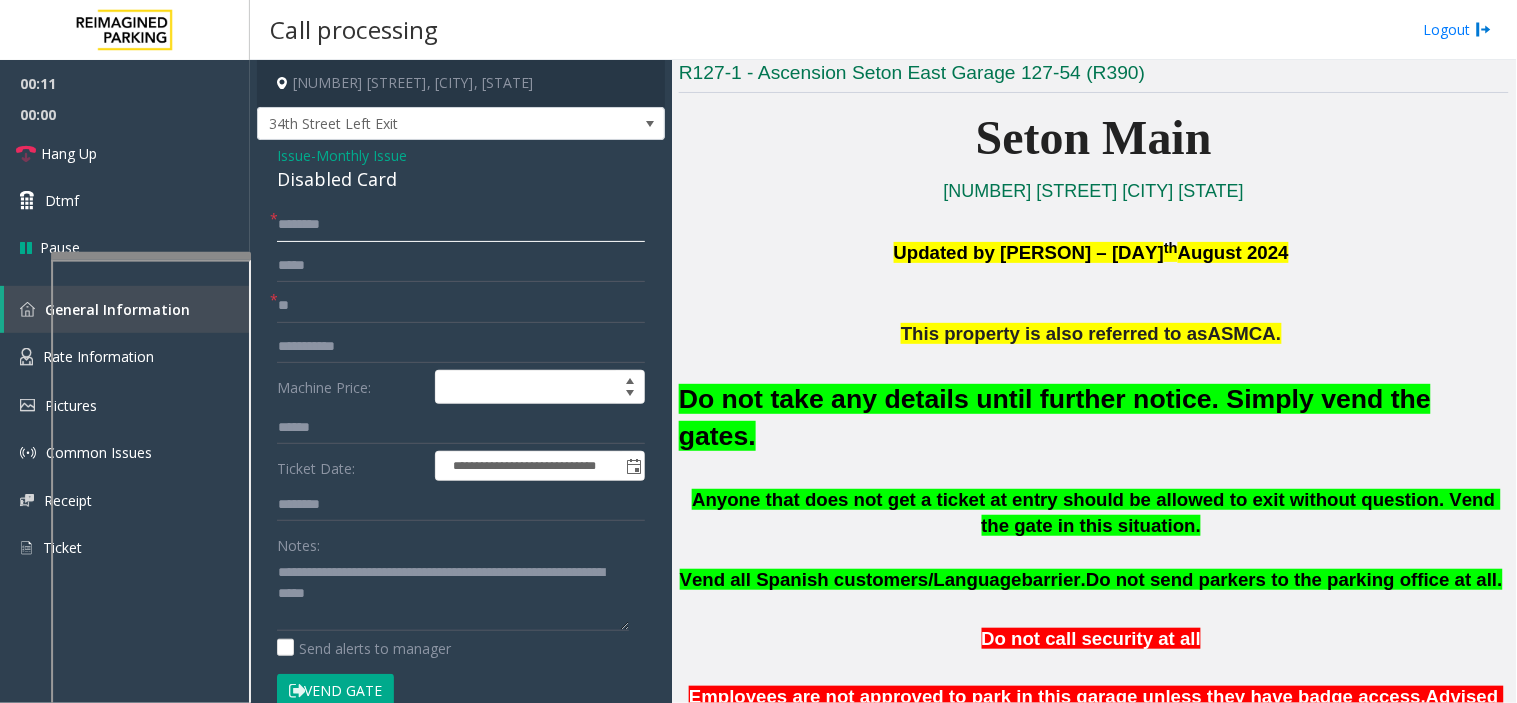click 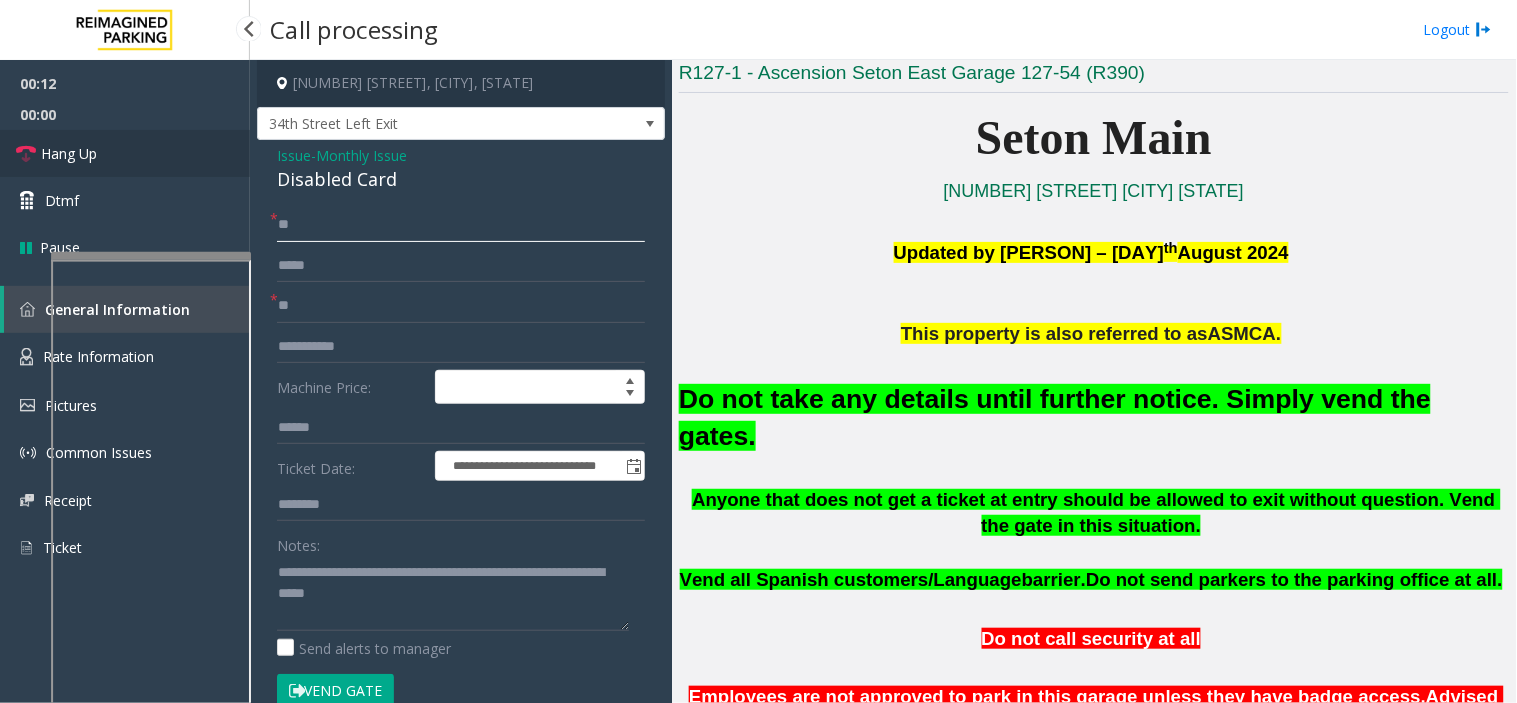 type on "**" 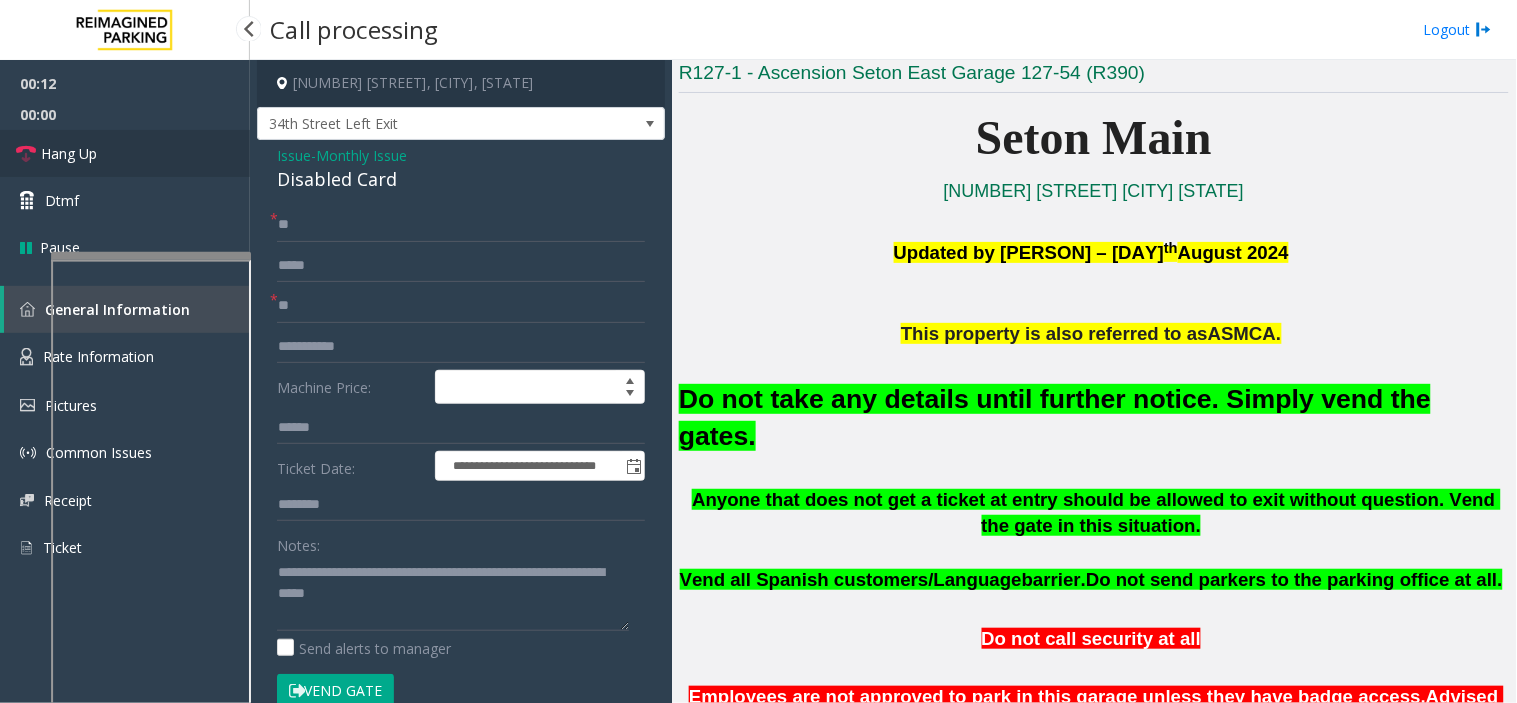 click on "Hang Up" at bounding box center (69, 153) 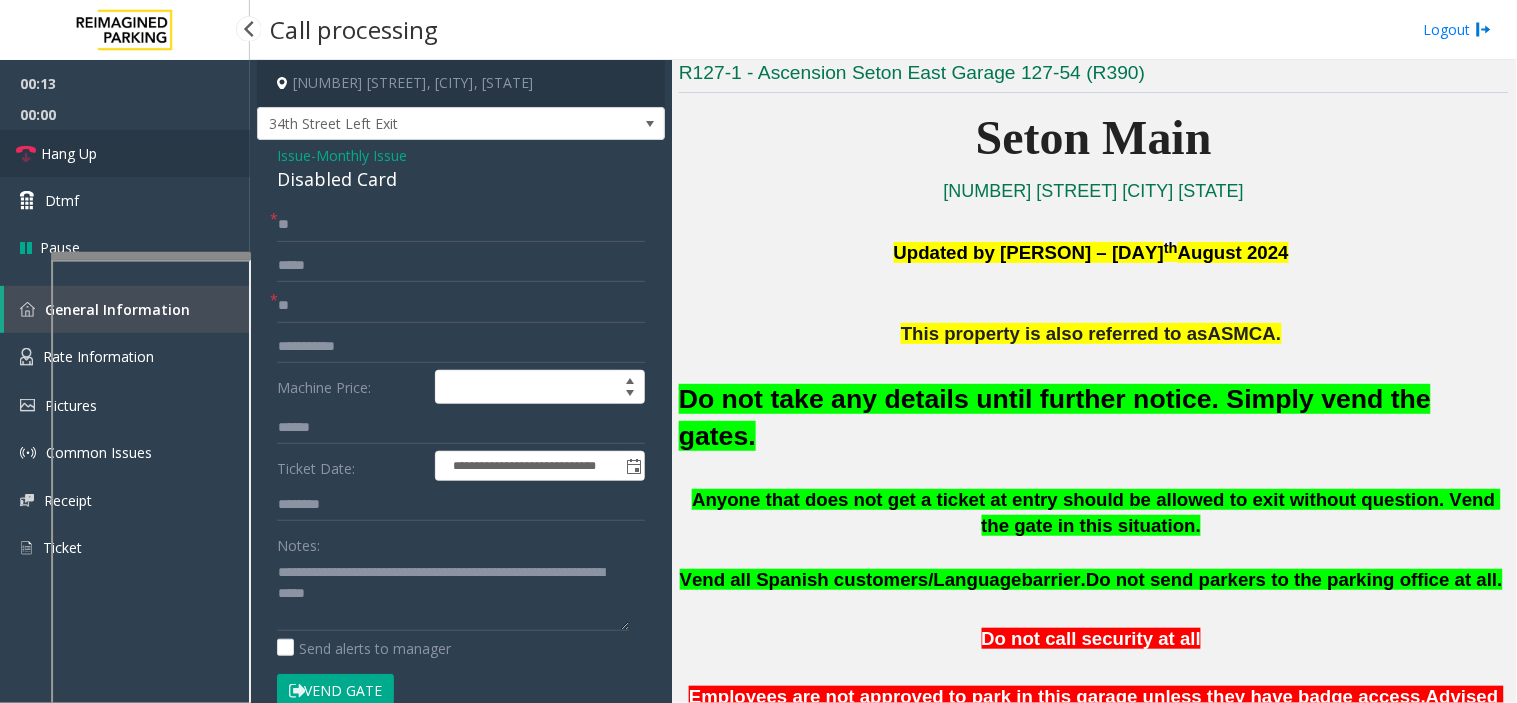 click on "Hang Up" at bounding box center (69, 153) 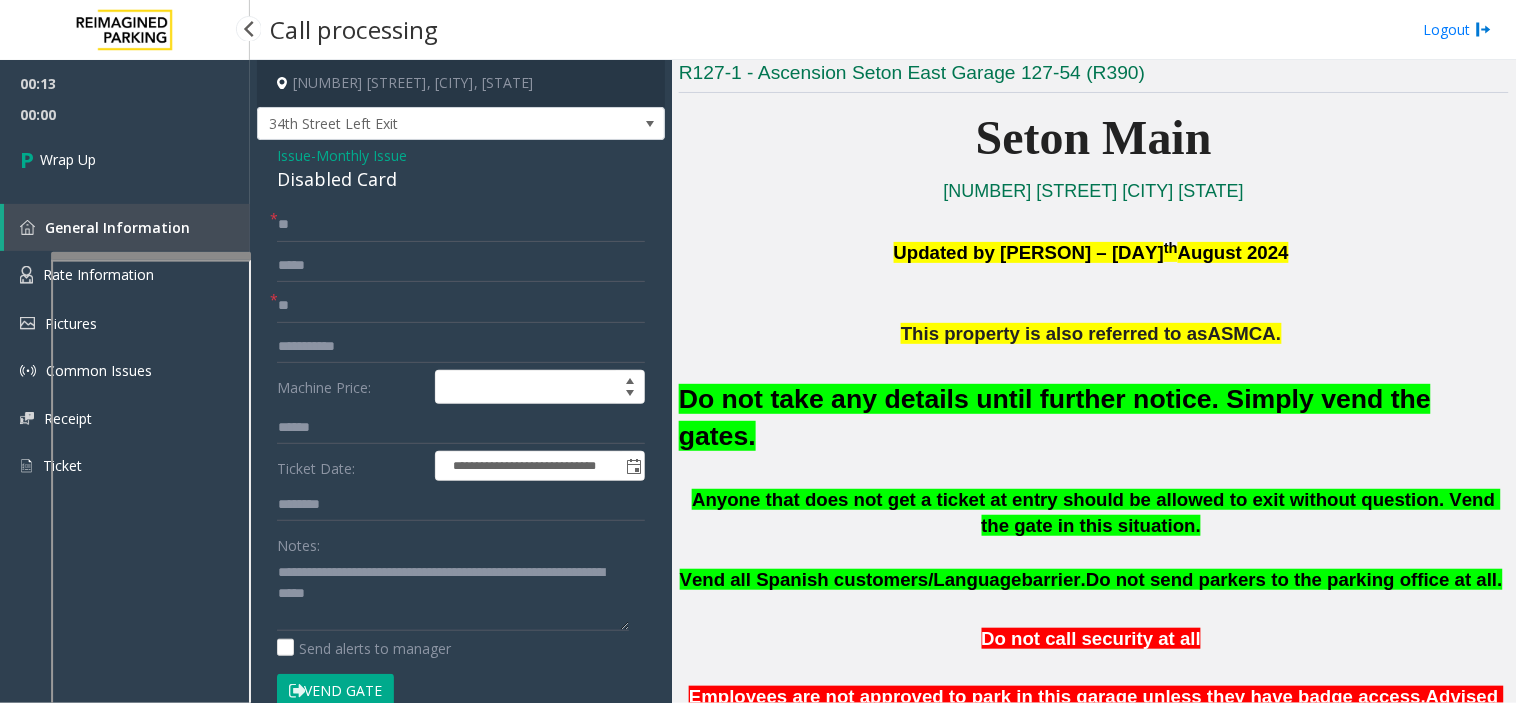 click on "Wrap Up" at bounding box center (68, 159) 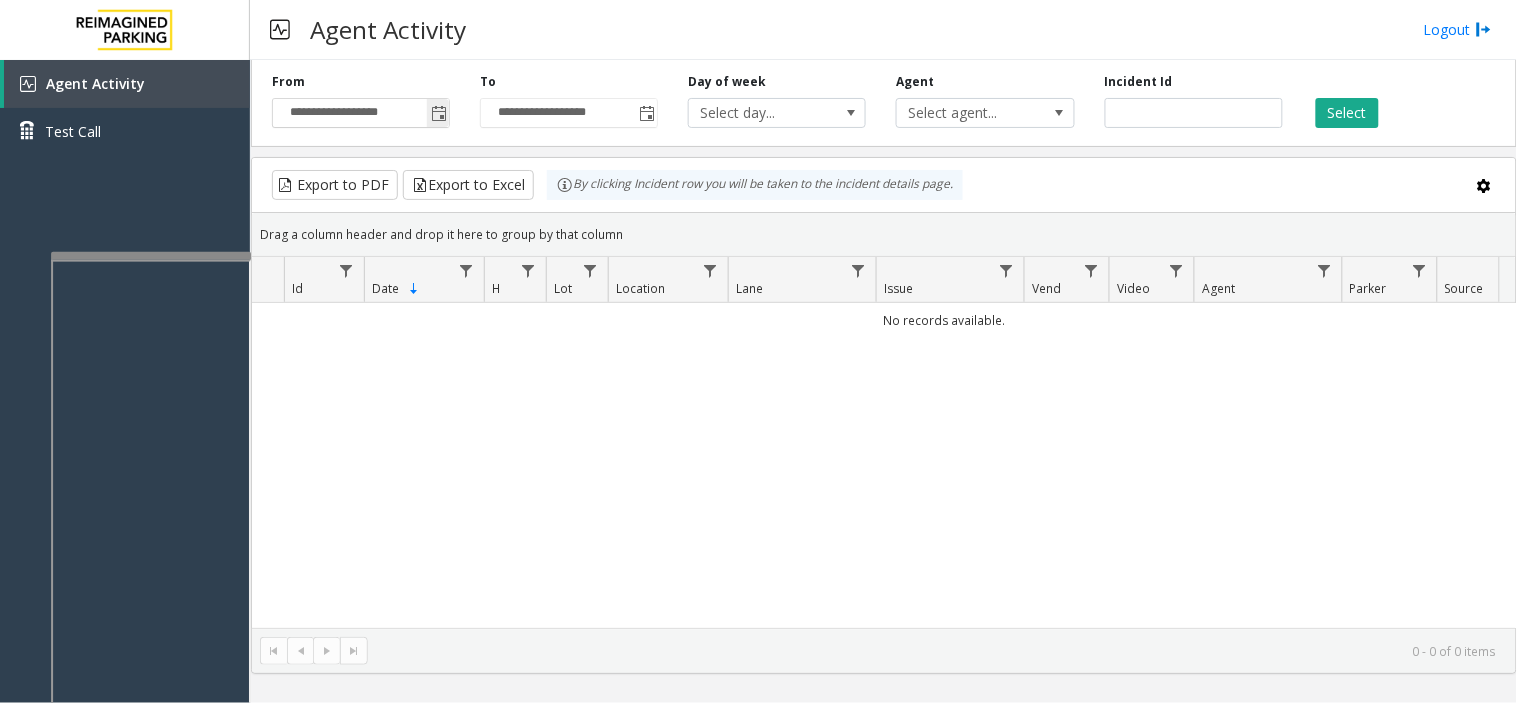 click 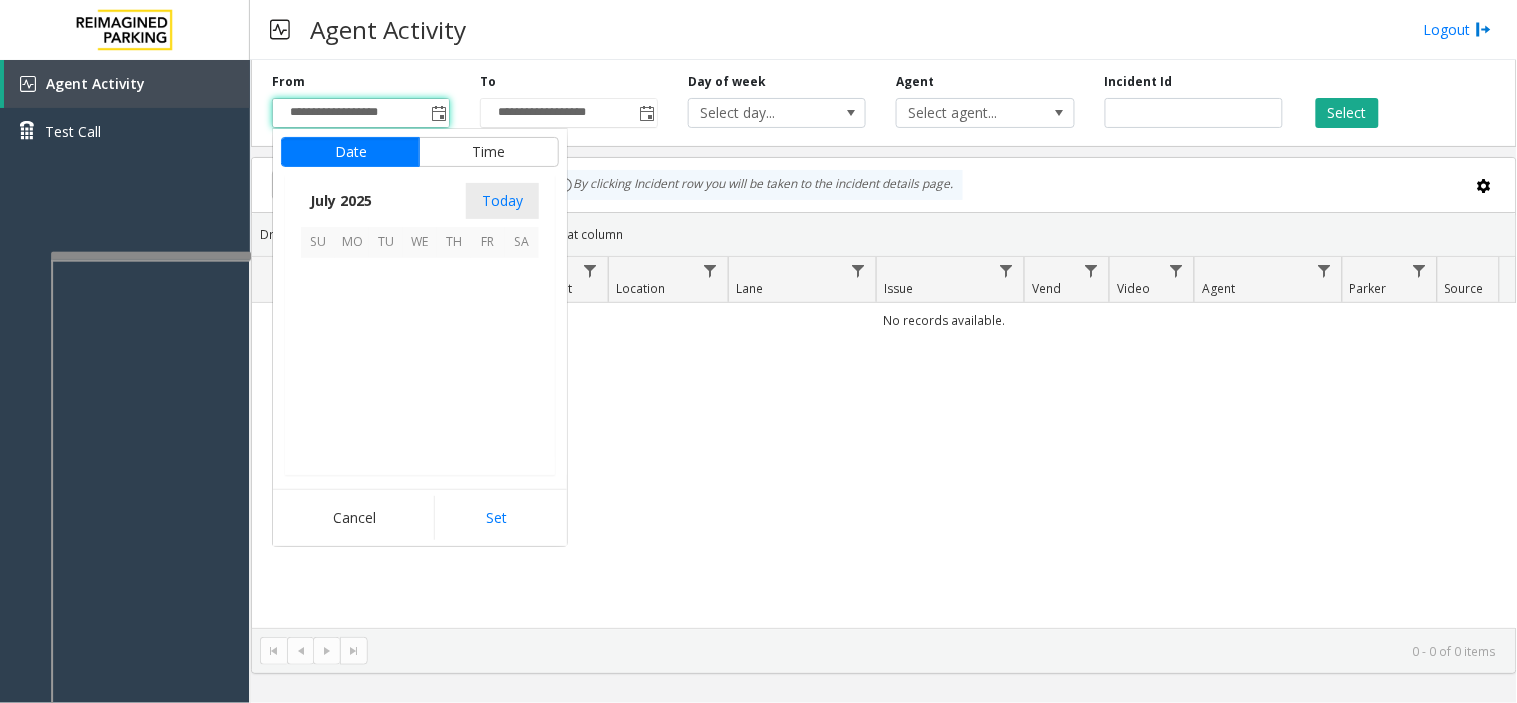 scroll, scrollTop: 358354, scrollLeft: 0, axis: vertical 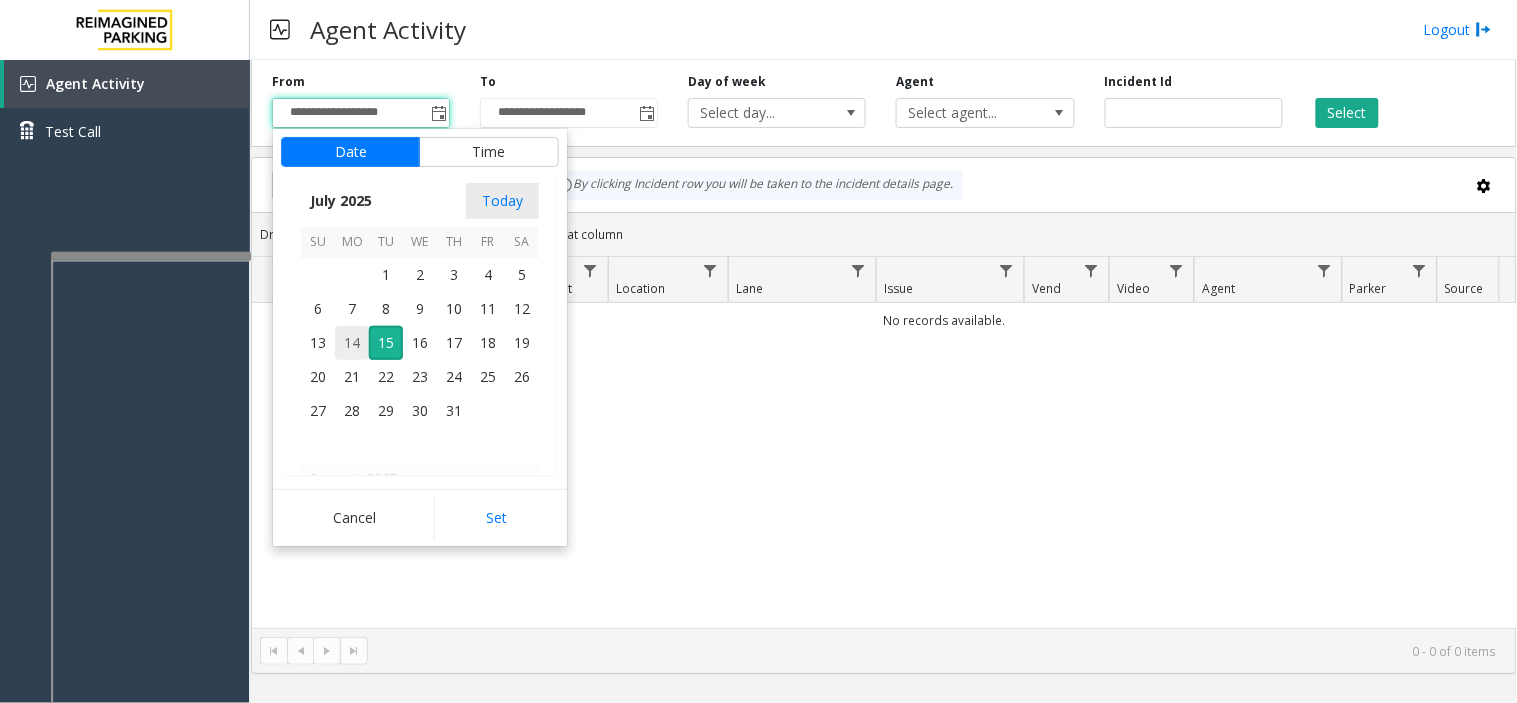 click on "14" at bounding box center (352, 343) 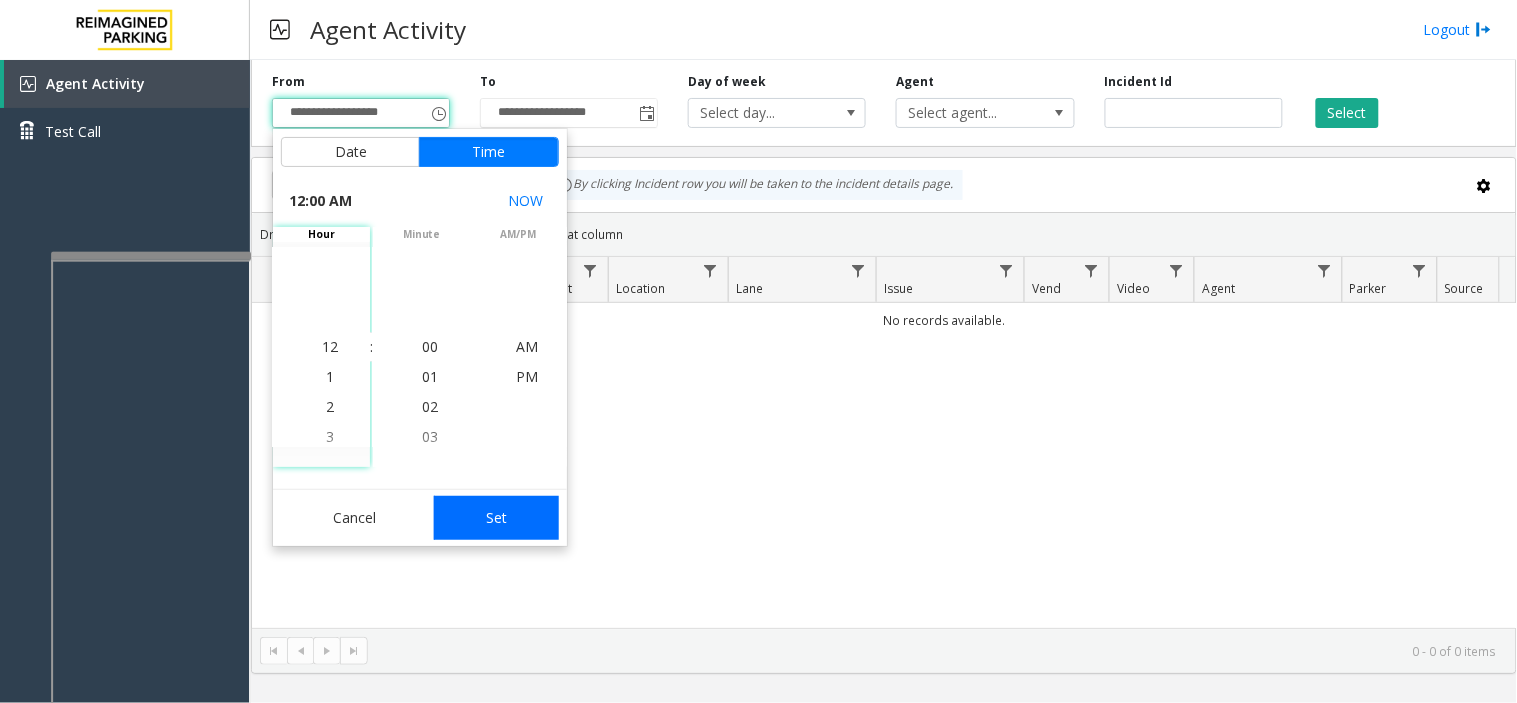 click on "Set" 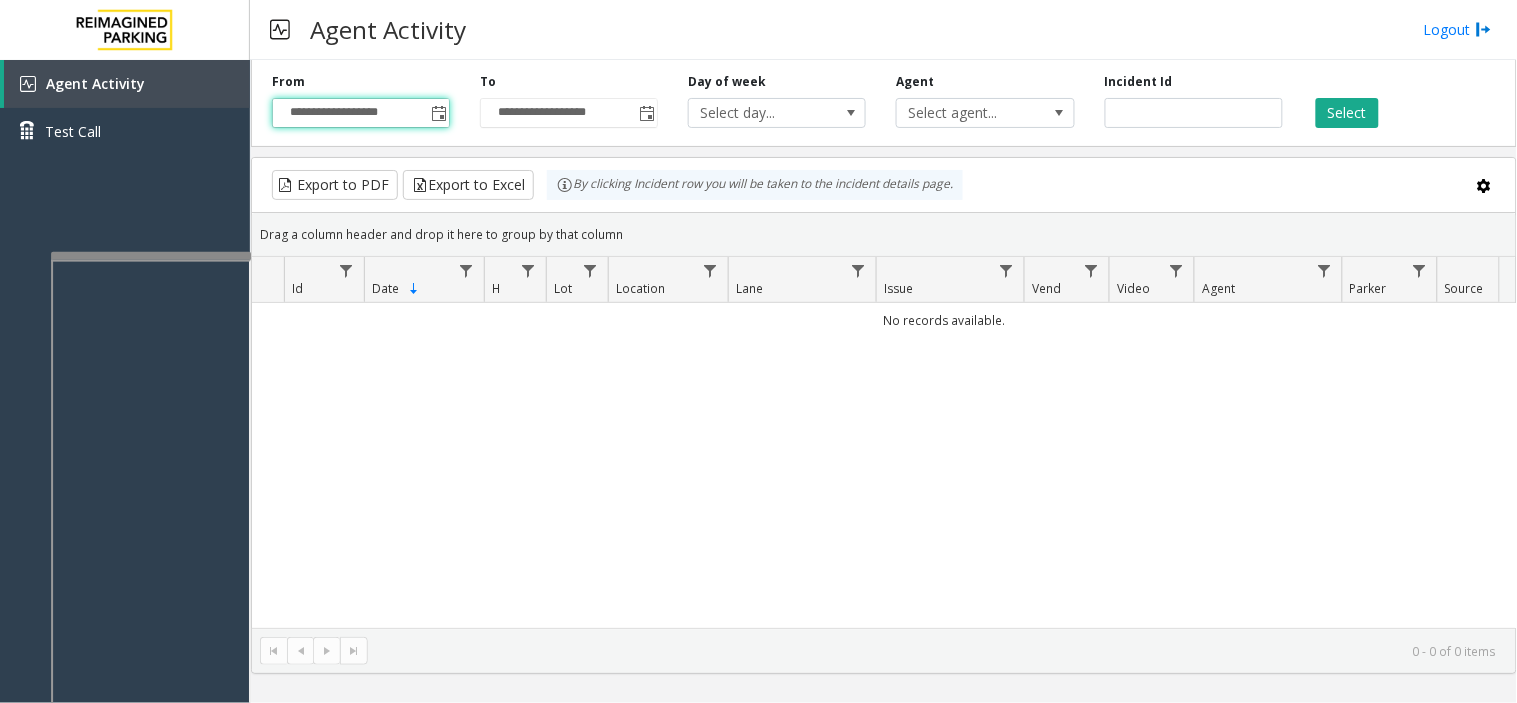 drag, startPoint x: 1330, startPoint y: 123, endPoint x: 1323, endPoint y: 133, distance: 12.206555 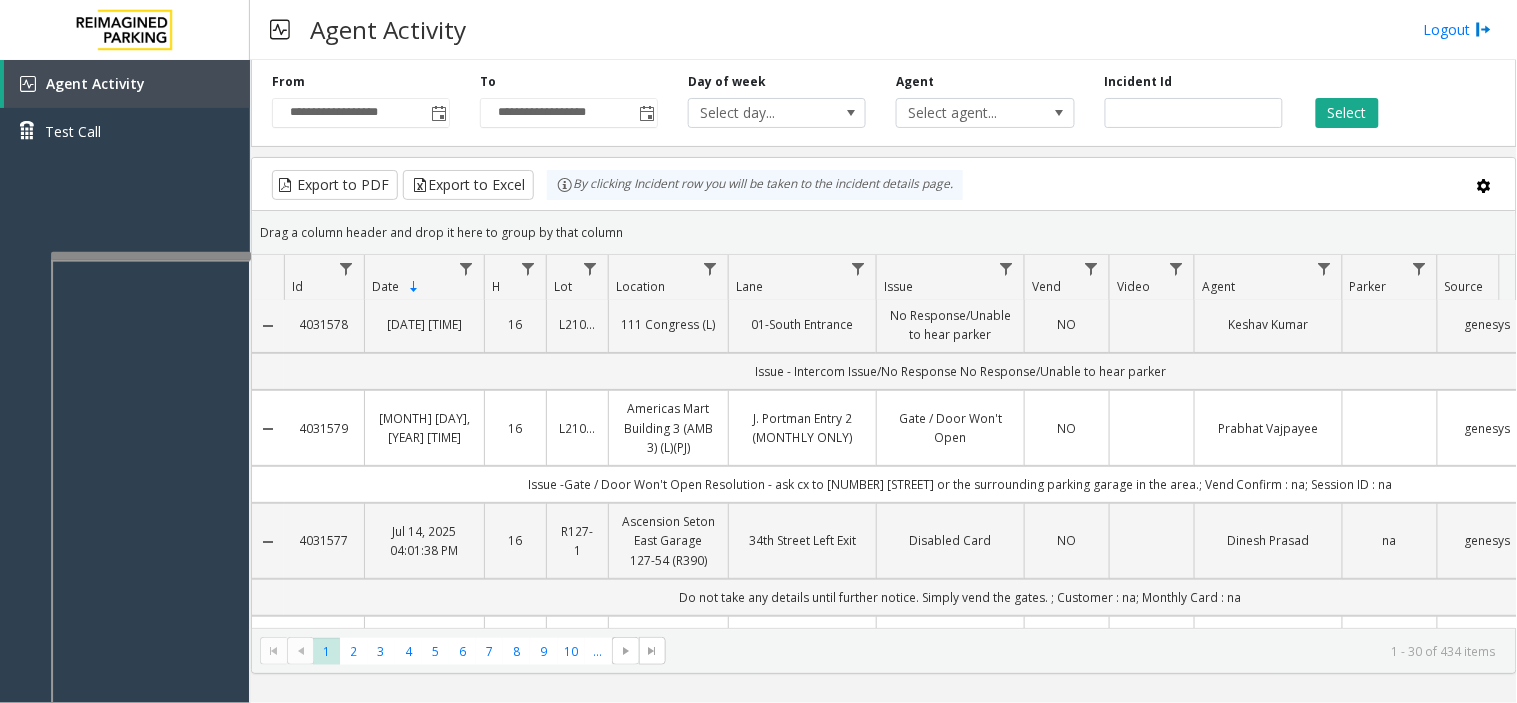 scroll, scrollTop: 0, scrollLeft: 0, axis: both 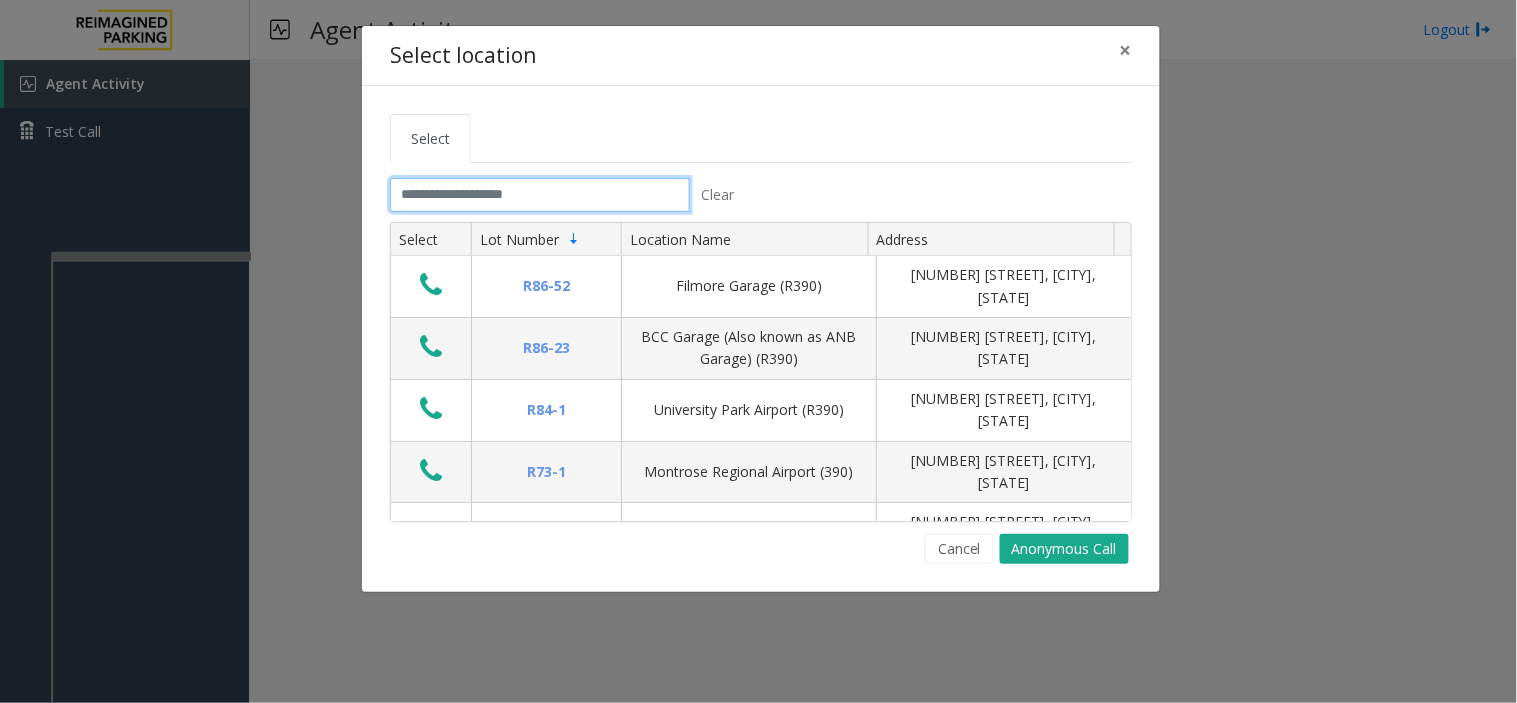 click 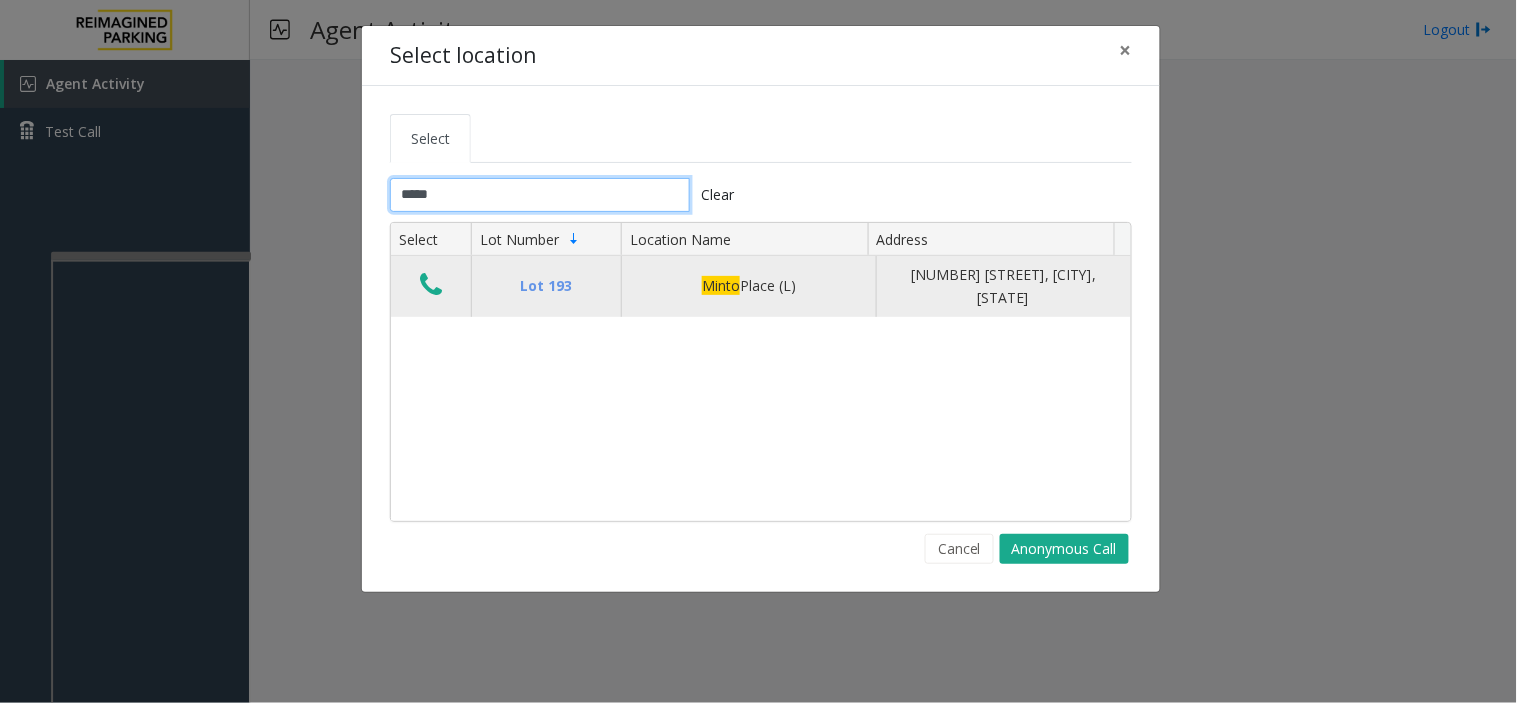 type on "*****" 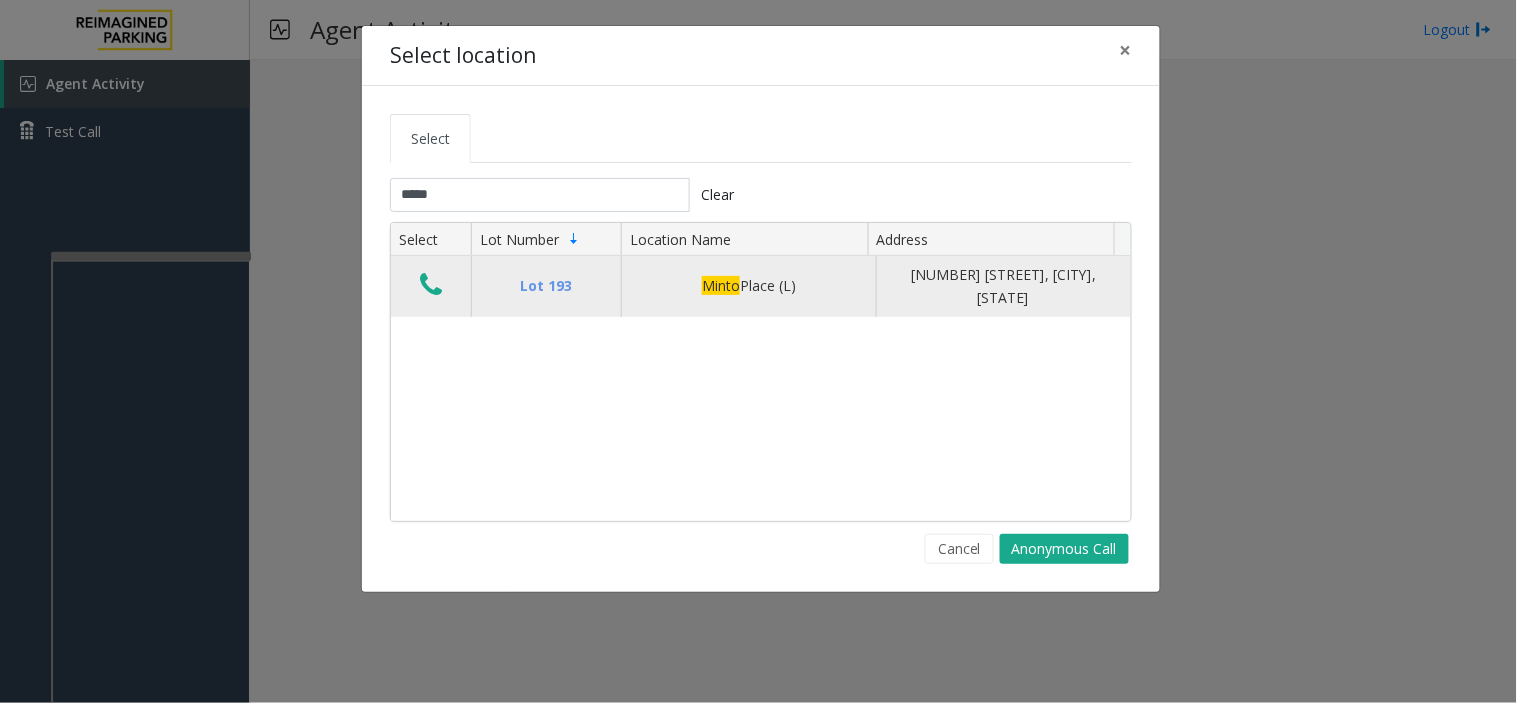 click 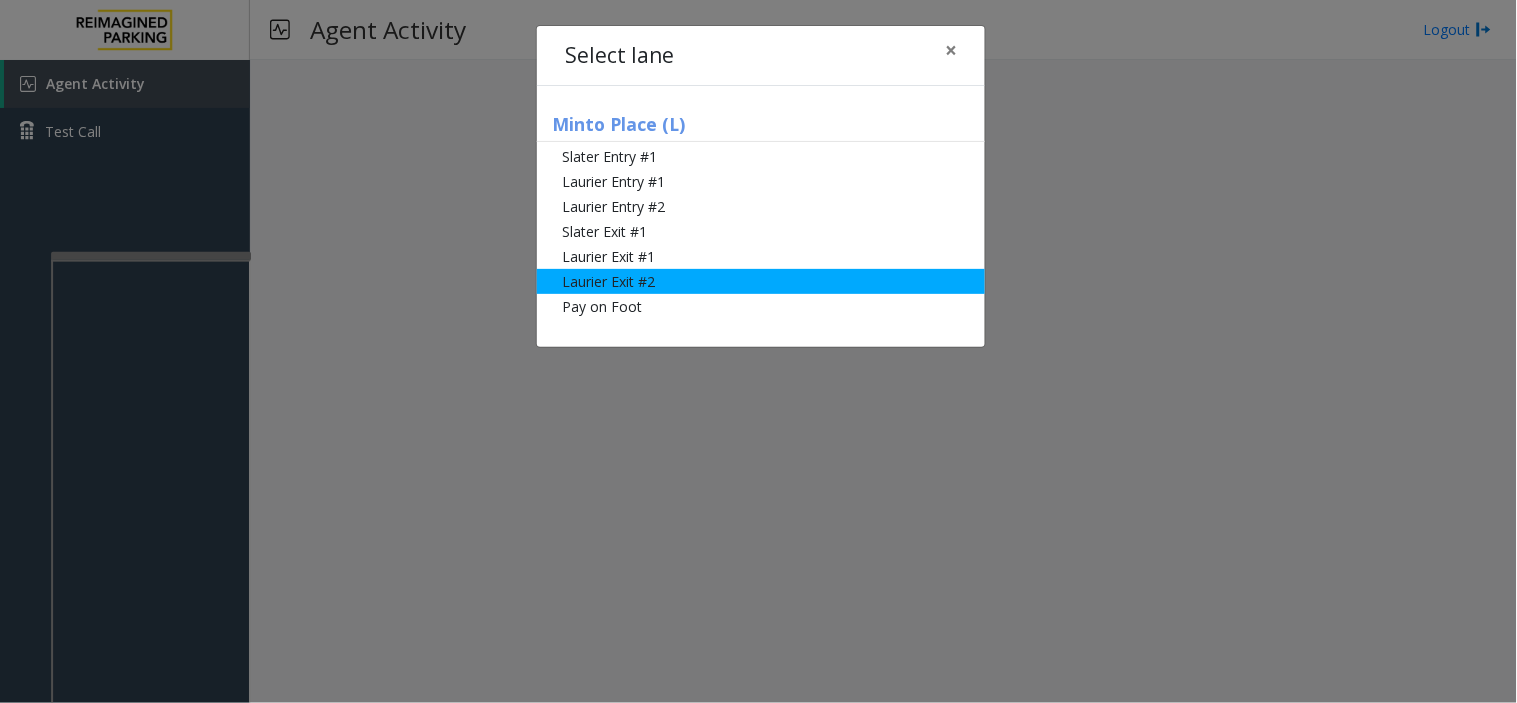 click on "Laurier Exit #2" 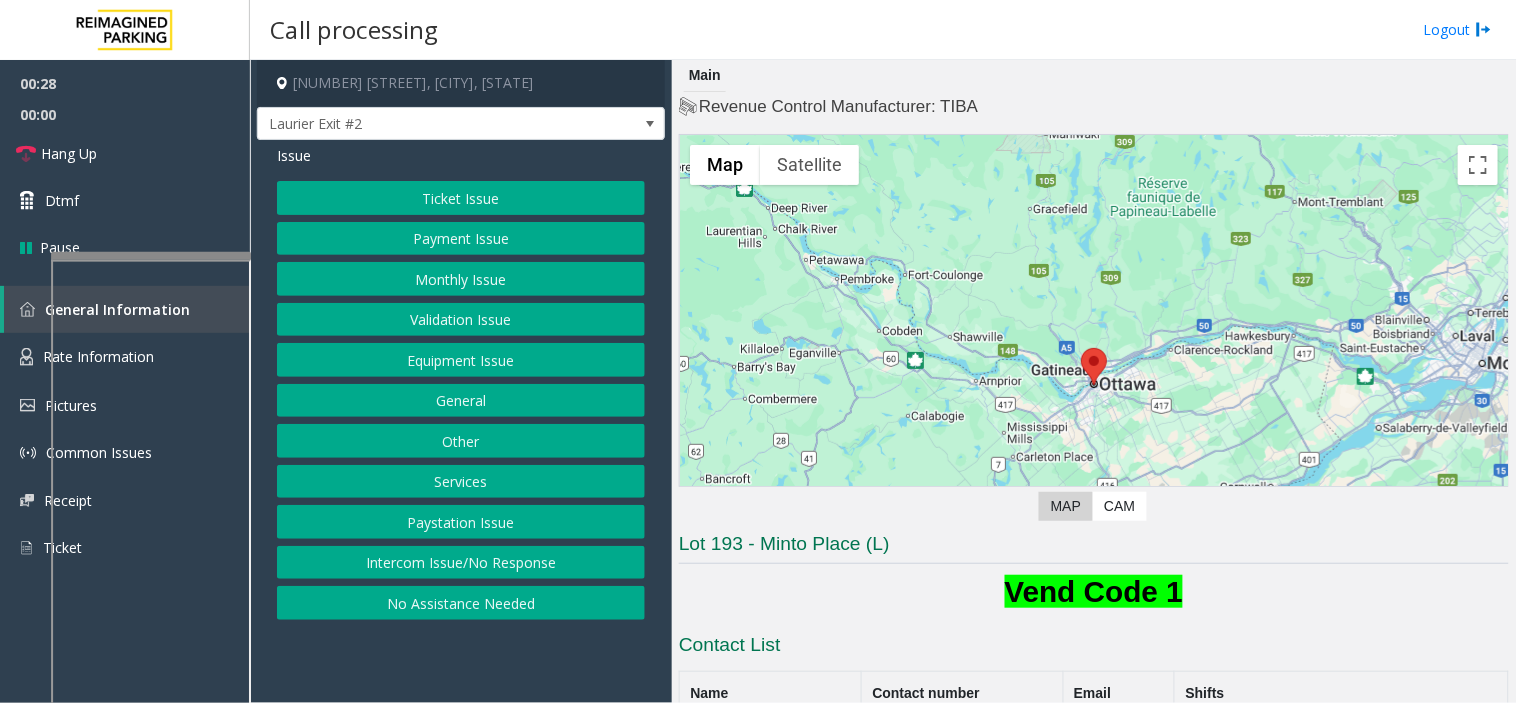 click on "Ticket Issue" 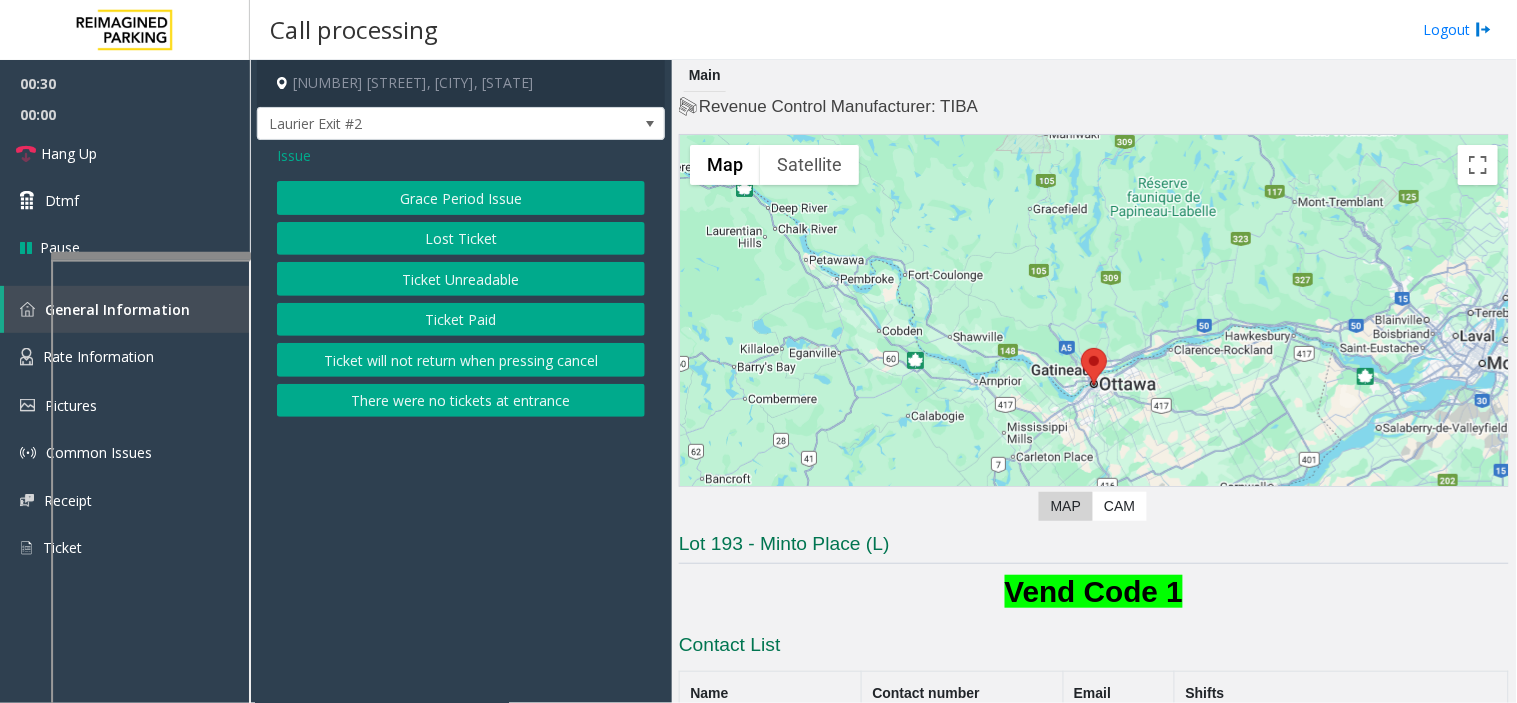 click on "Ticket Unreadable" 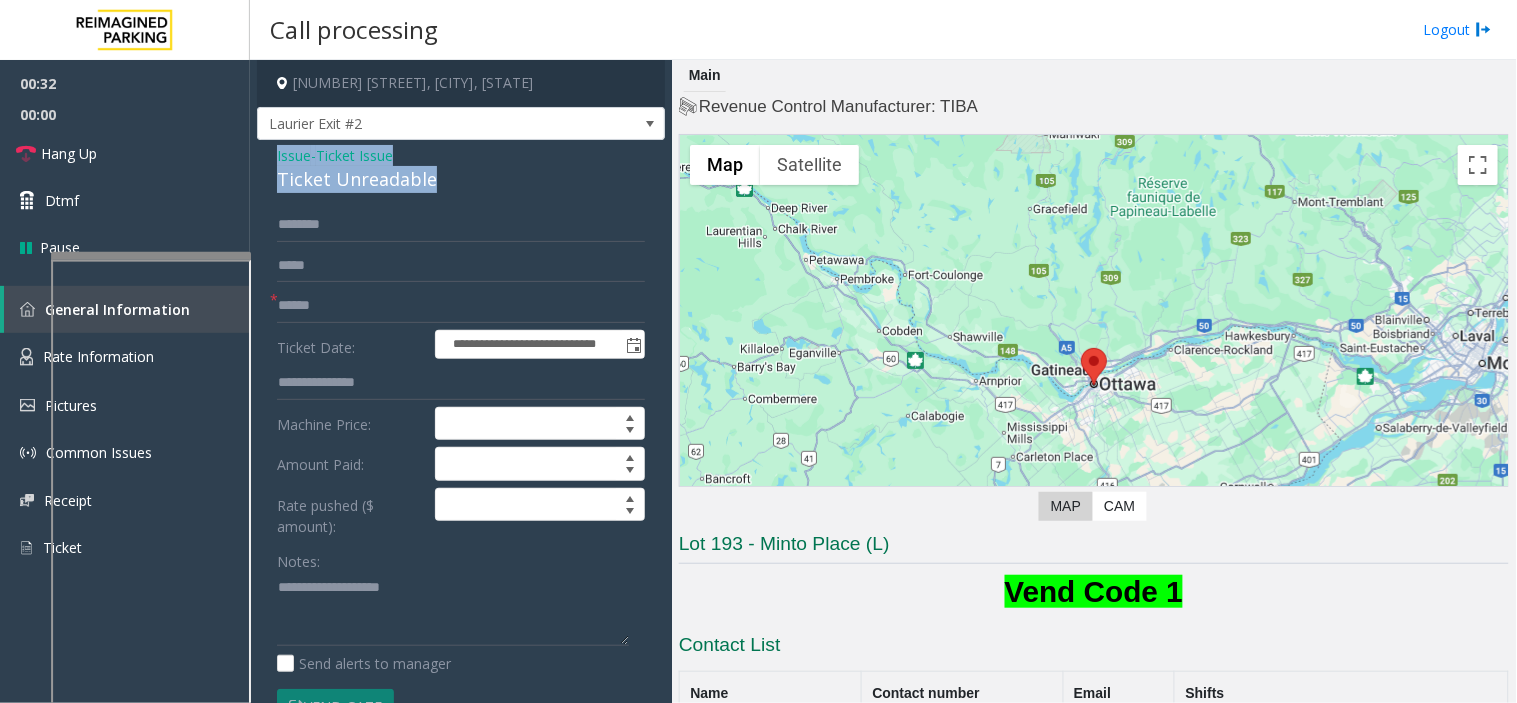 drag, startPoint x: 435, startPoint y: 182, endPoint x: 267, endPoint y: 155, distance: 170.1558 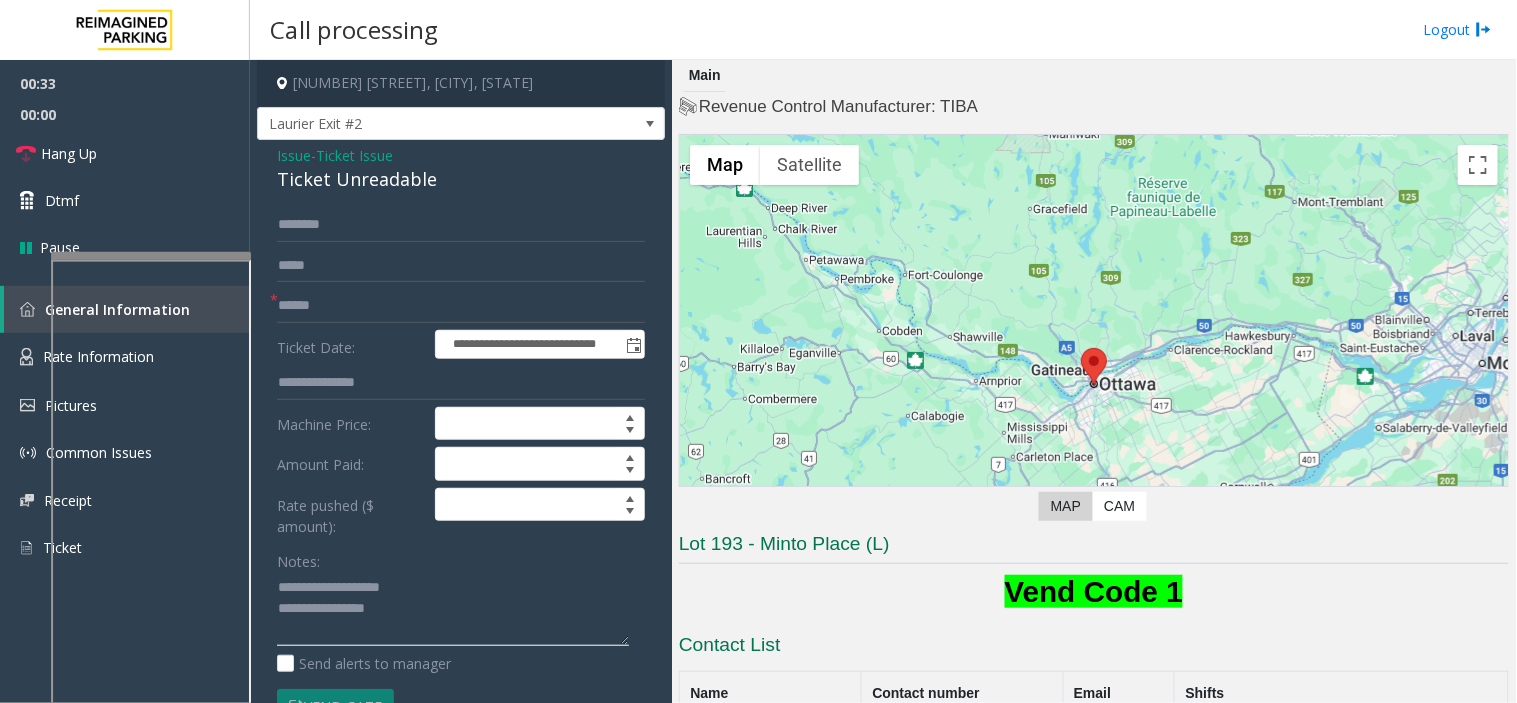 click 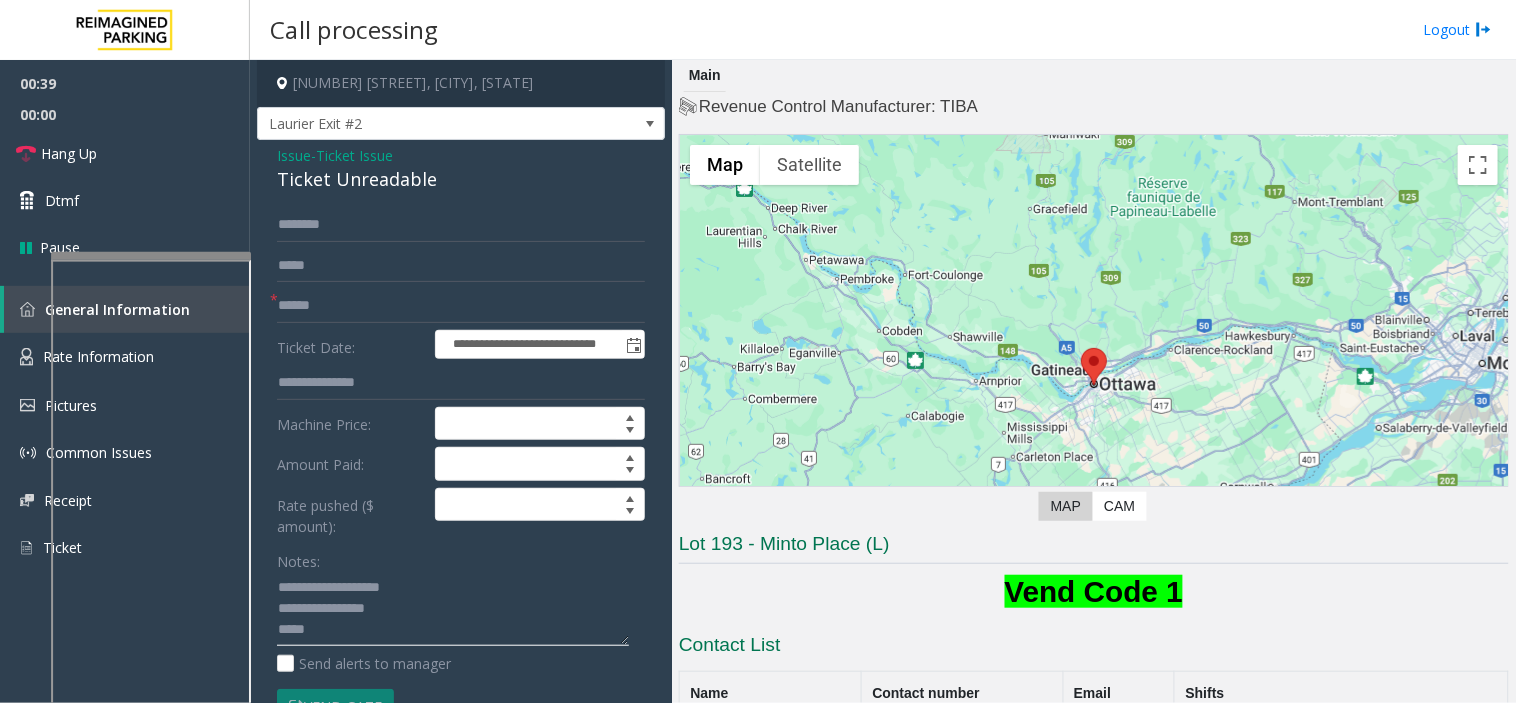 click 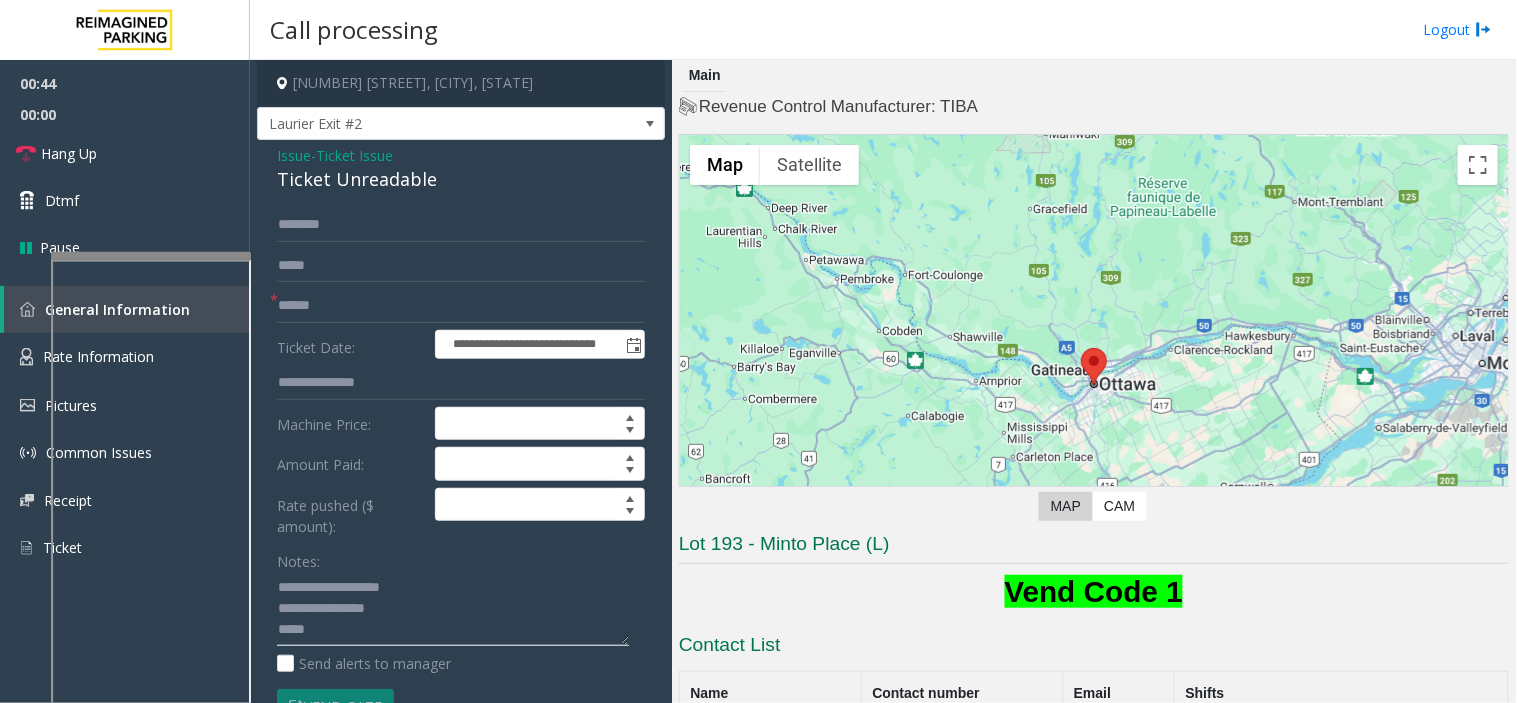 type on "**********" 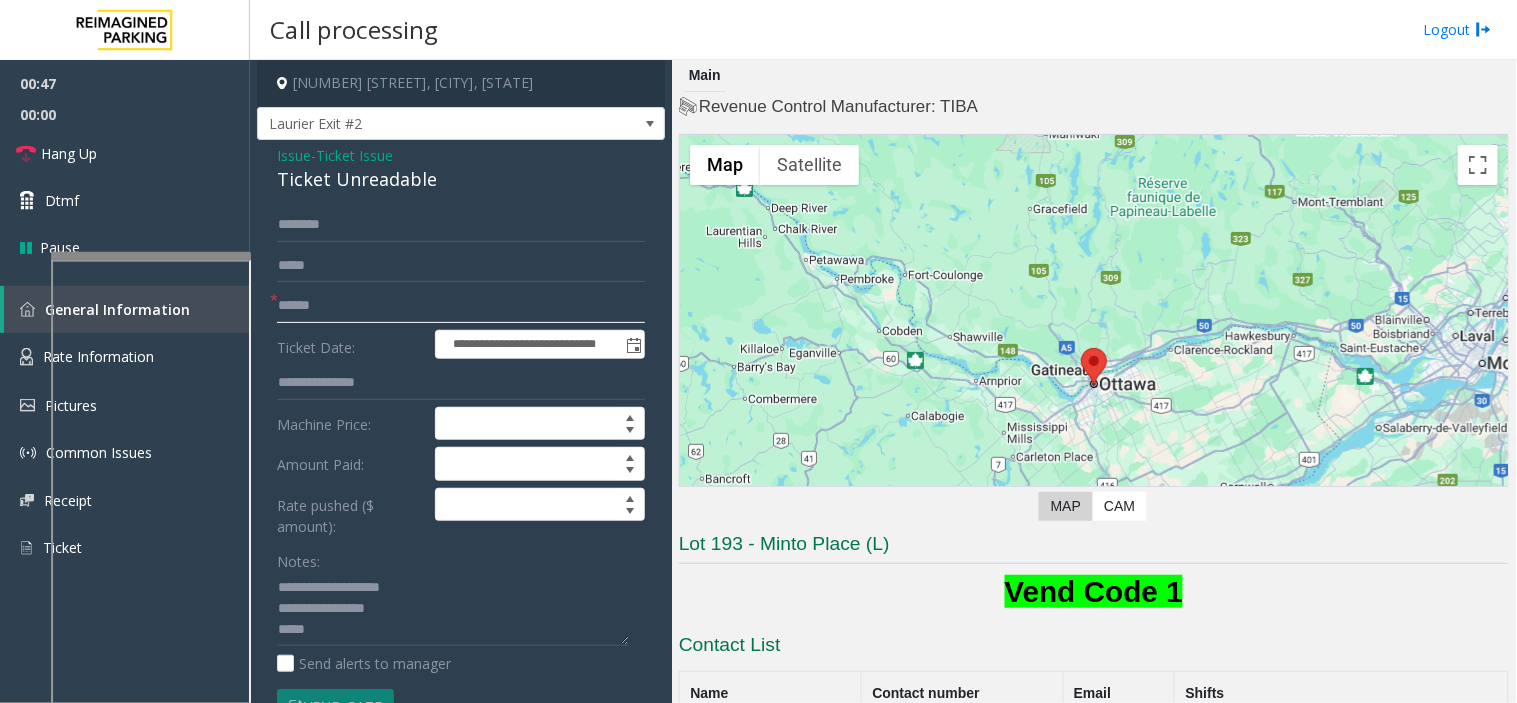 click 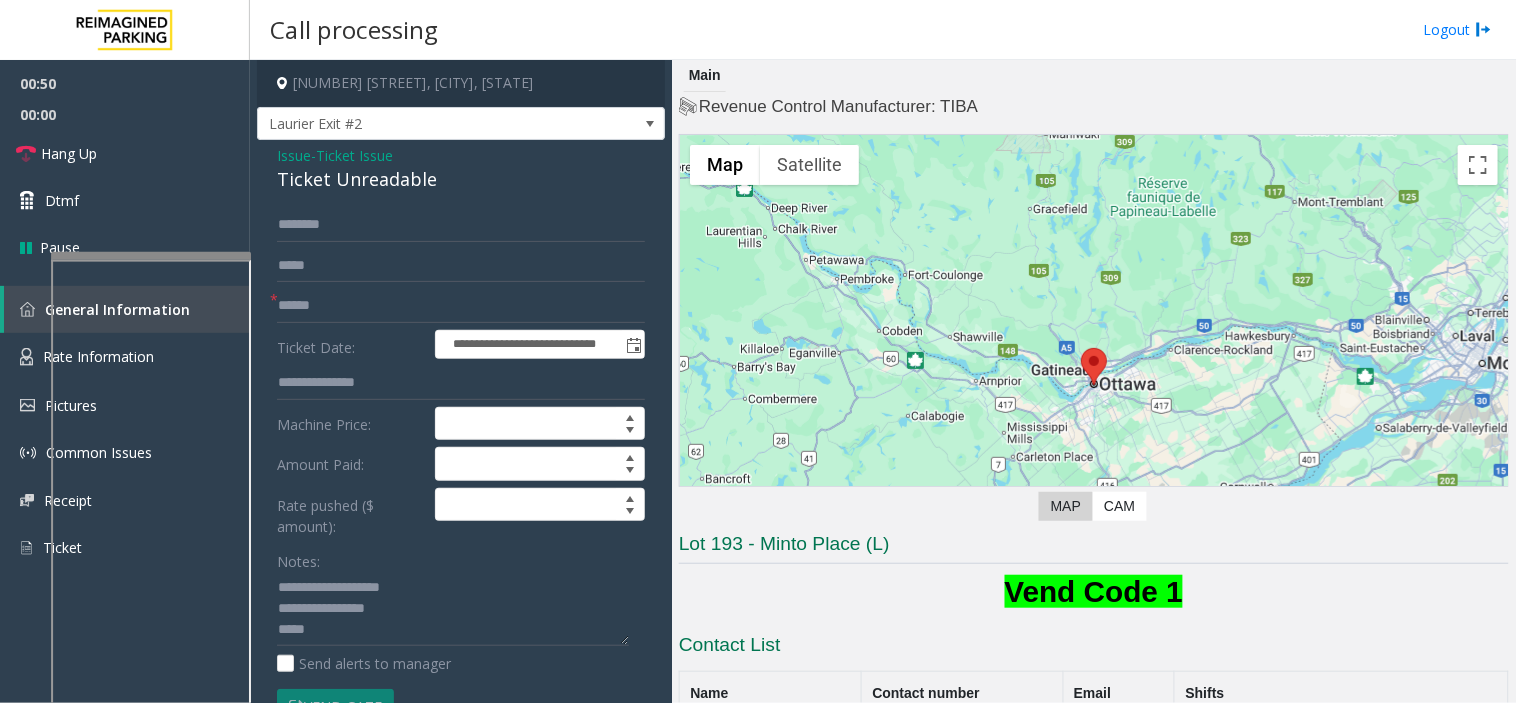 click on "**********" 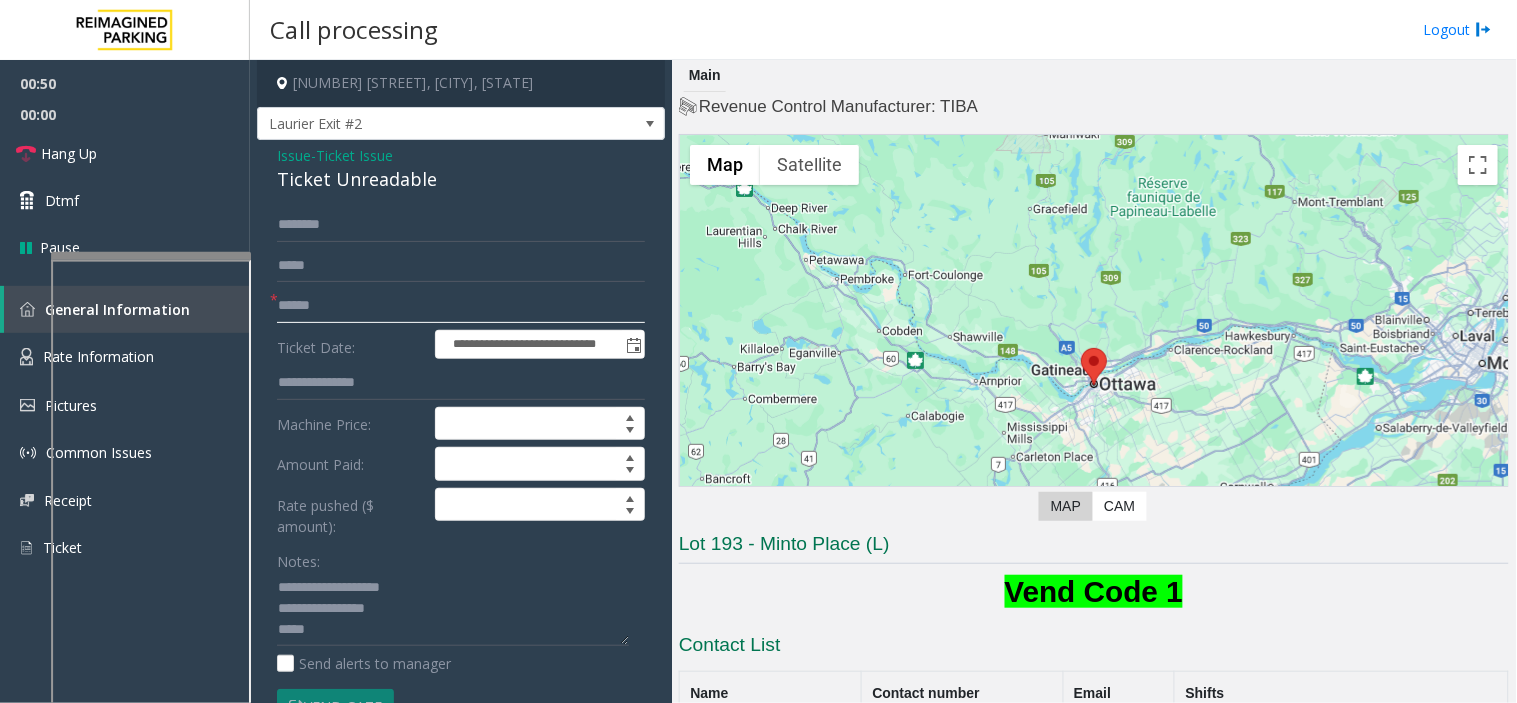 click 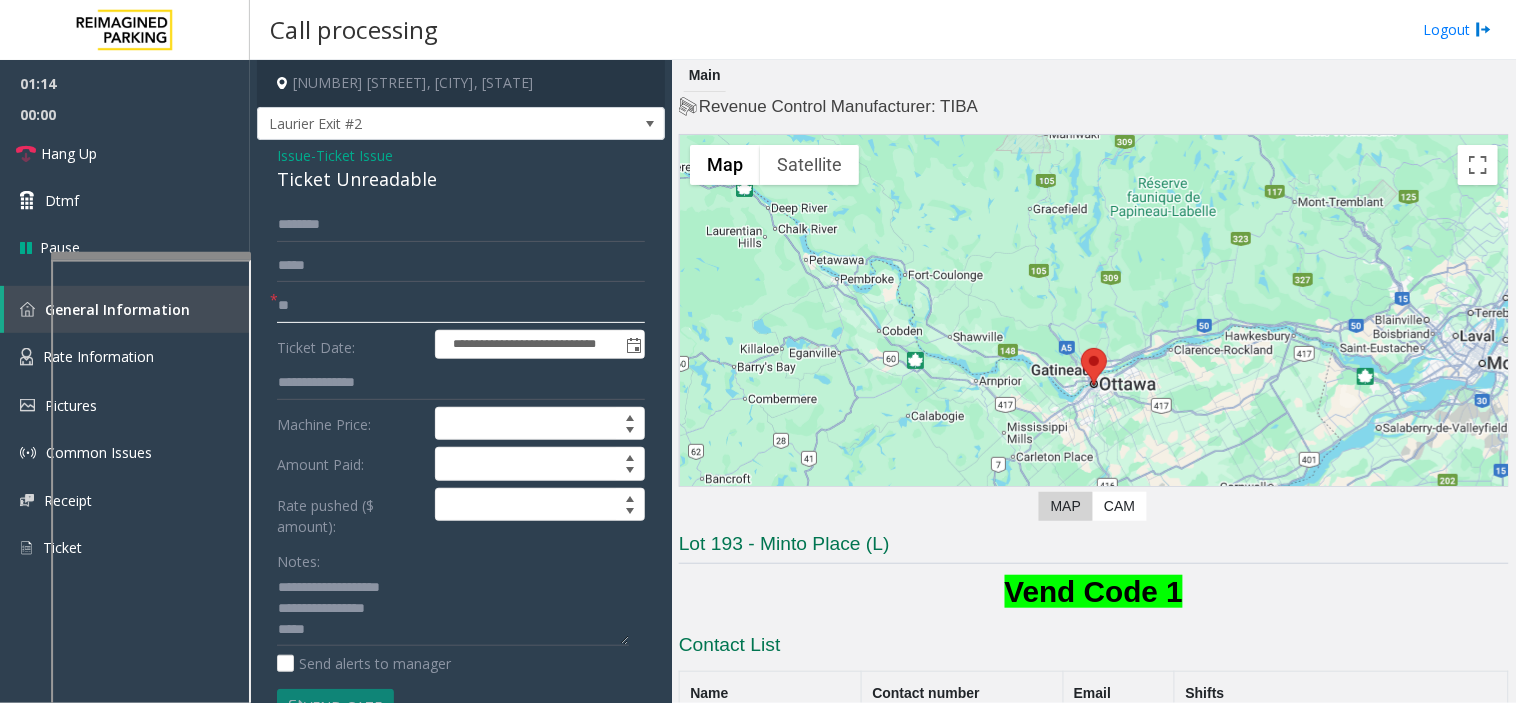 type on "*" 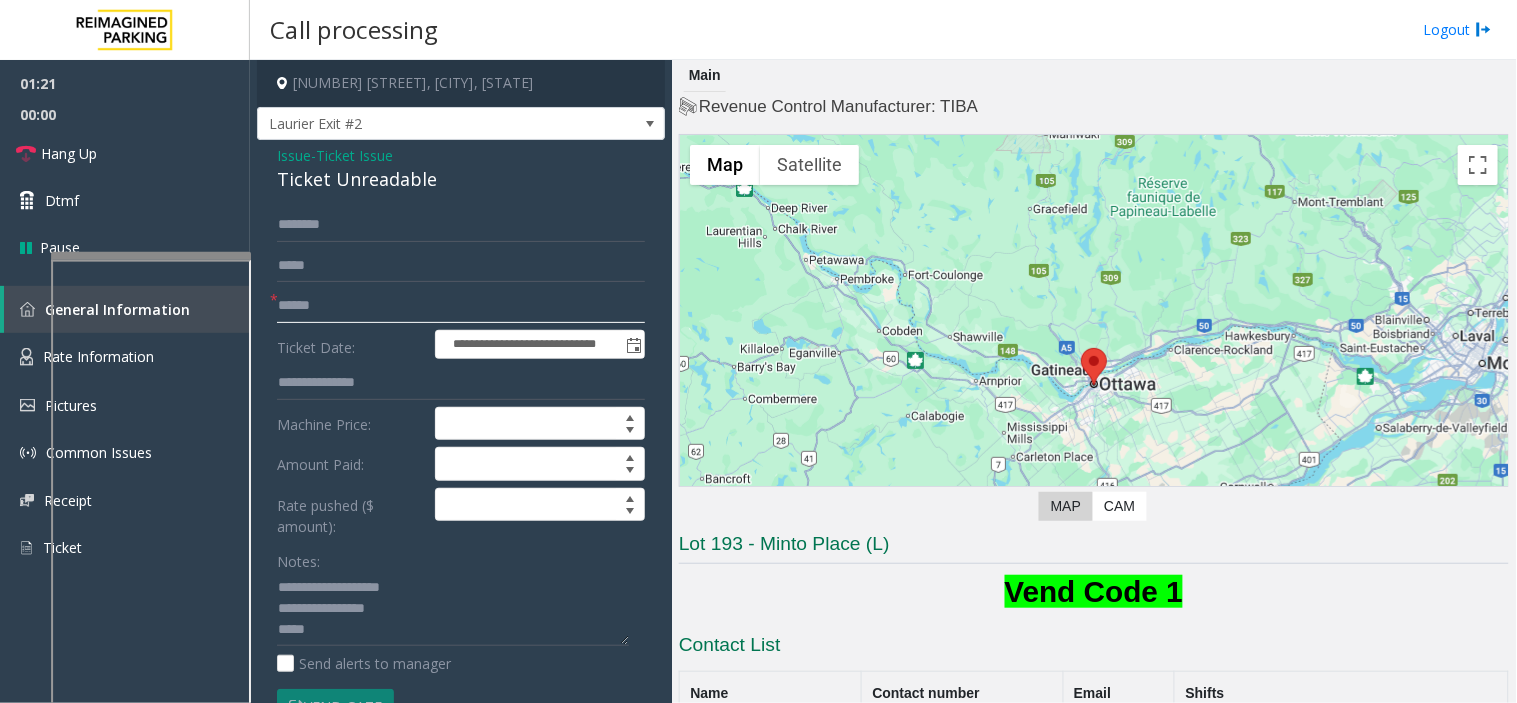 click 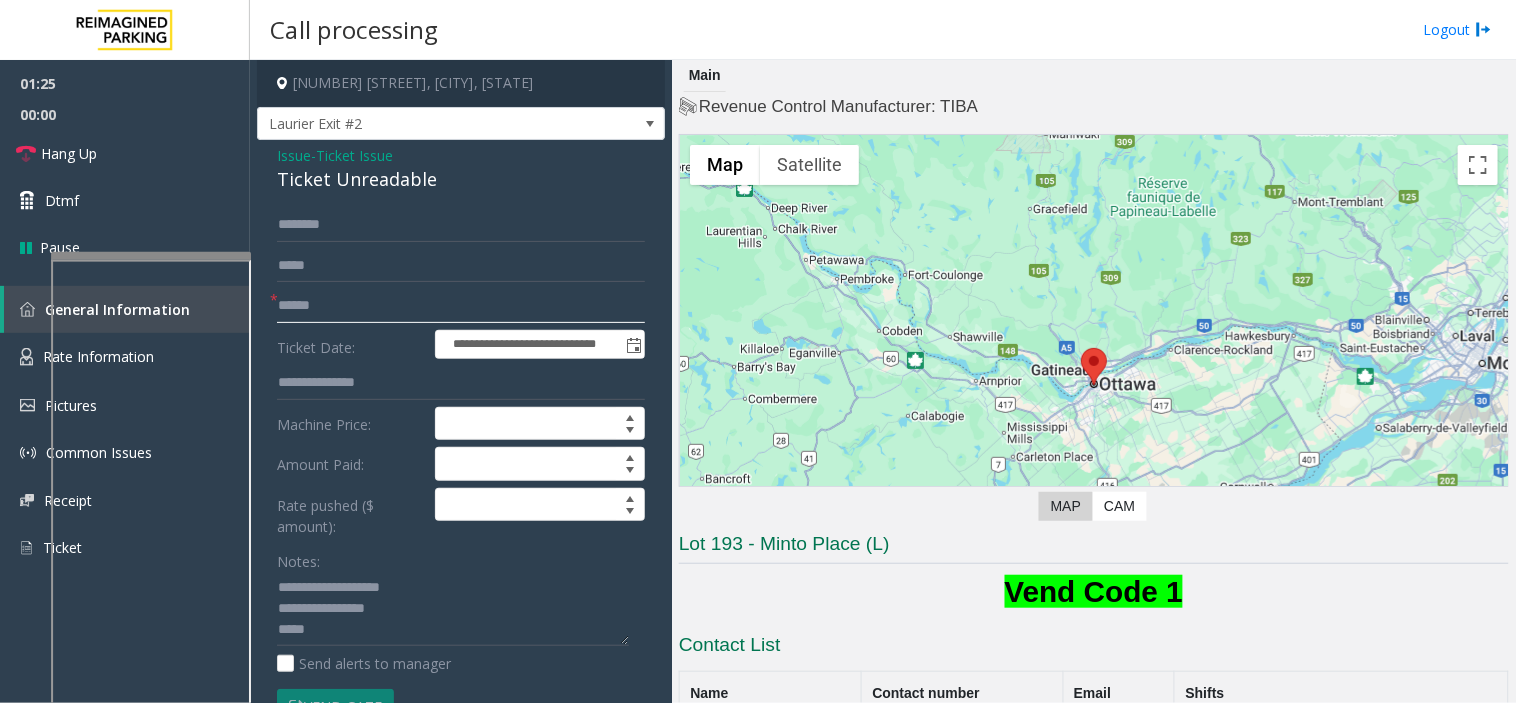 click 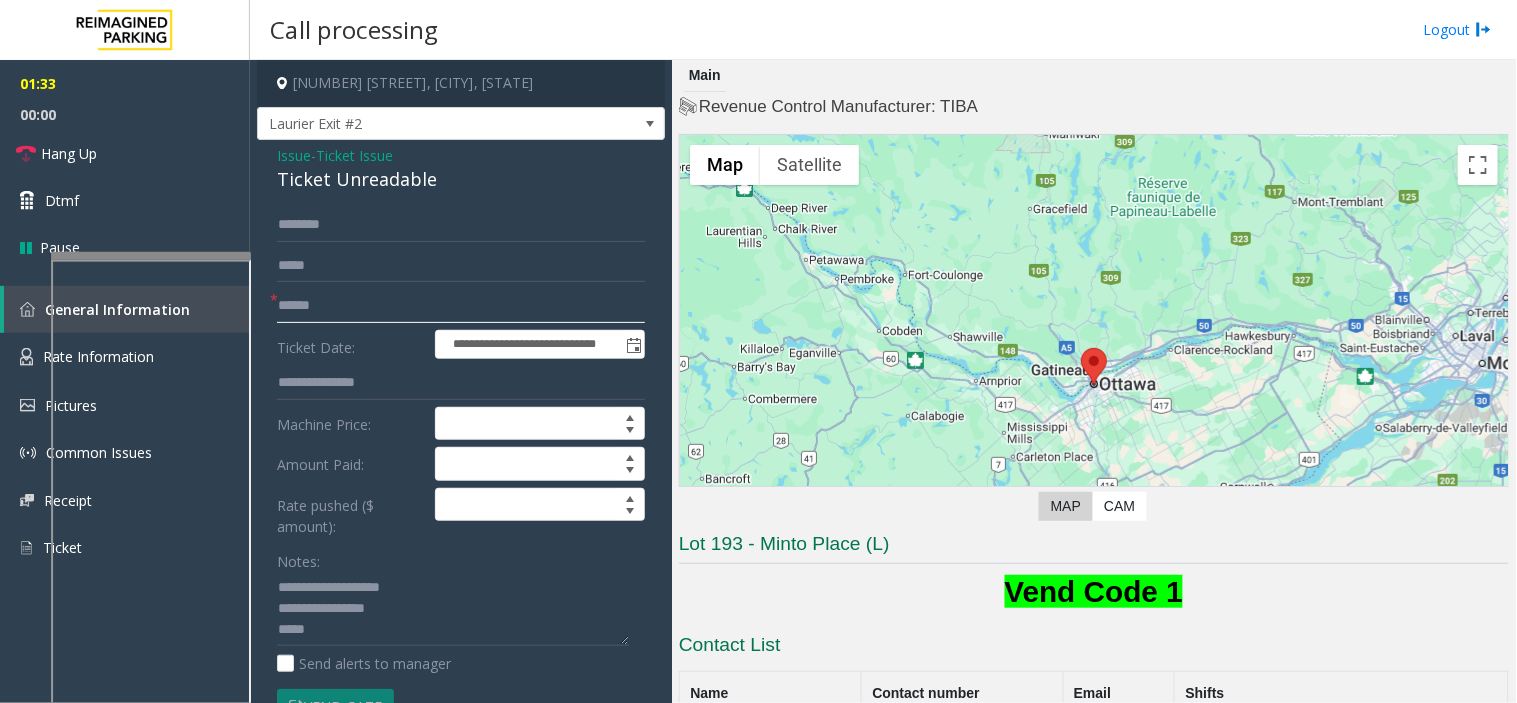 click 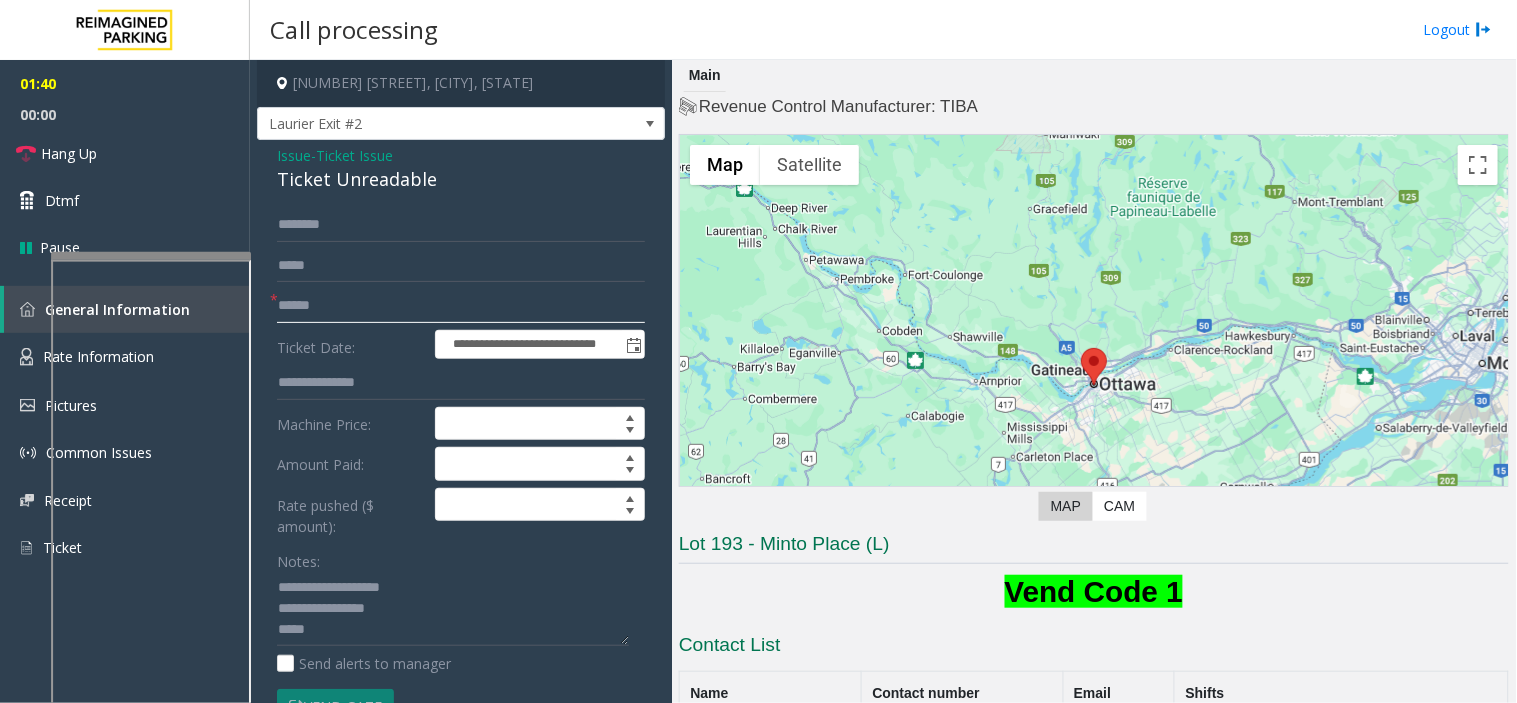 type on "*" 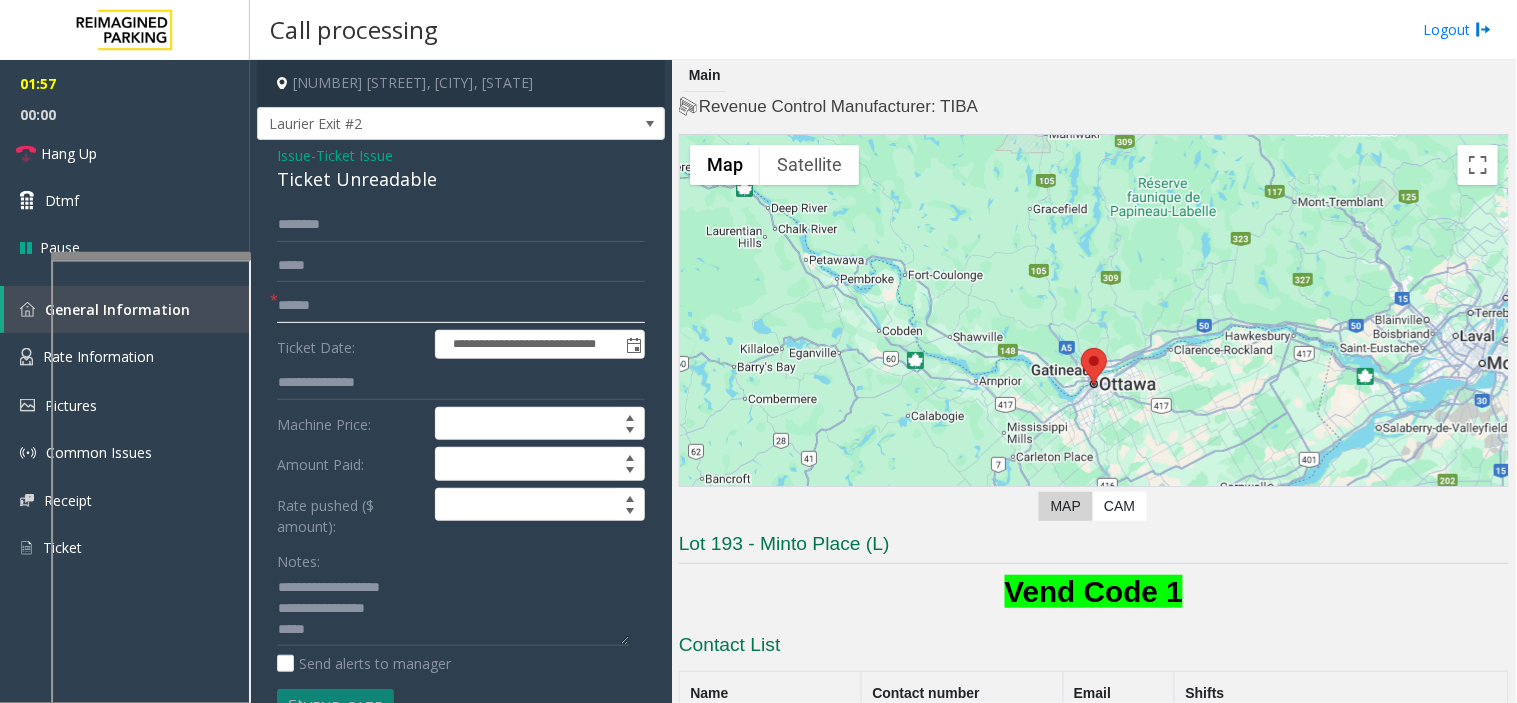 scroll, scrollTop: 111, scrollLeft: 0, axis: vertical 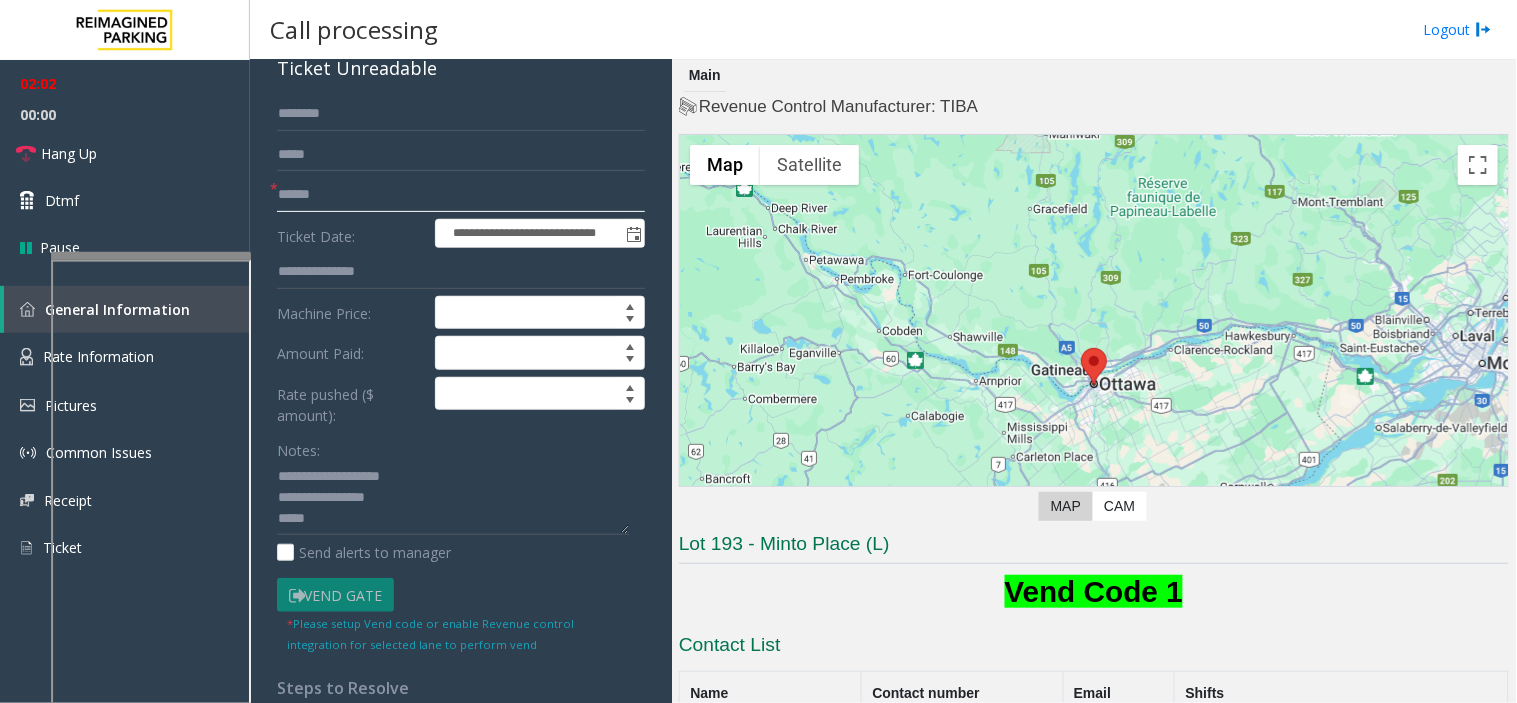 click 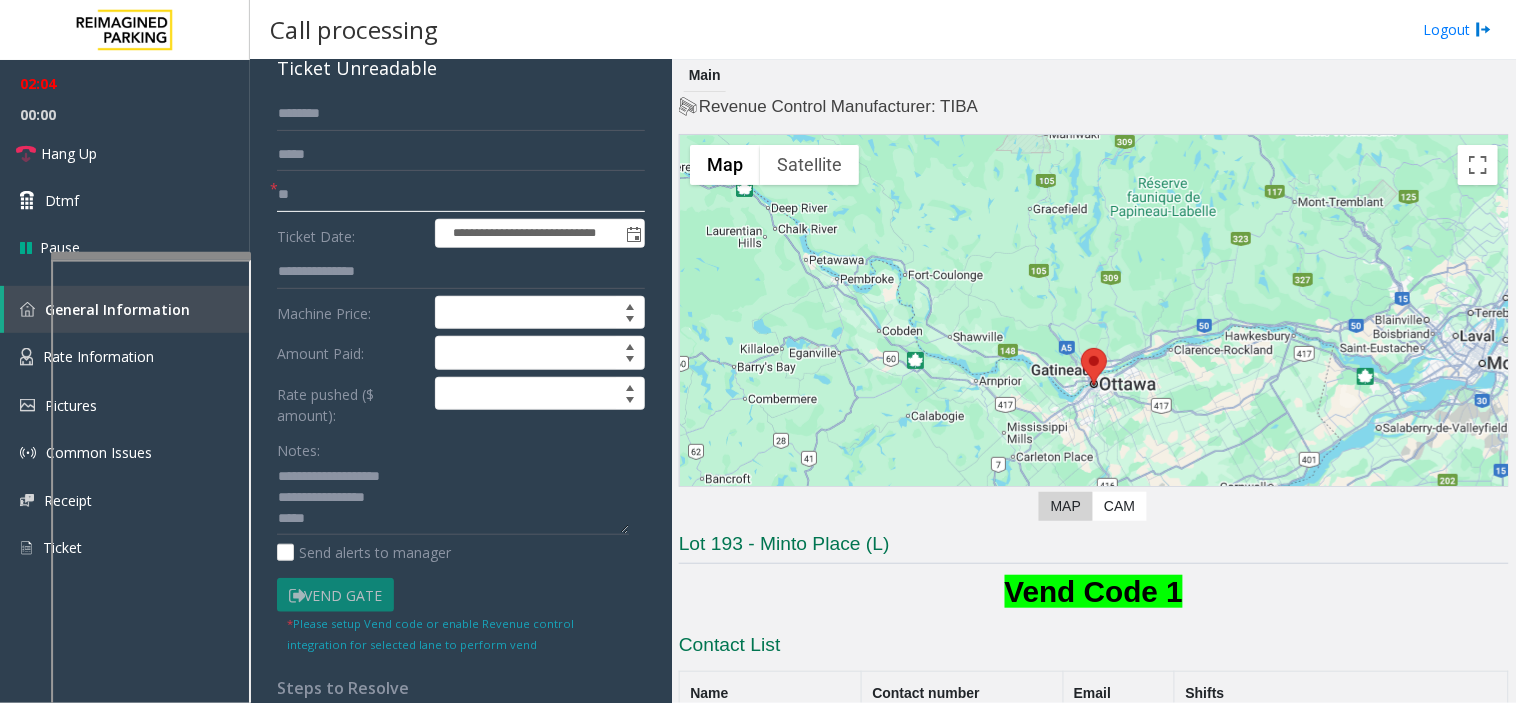 type on "**" 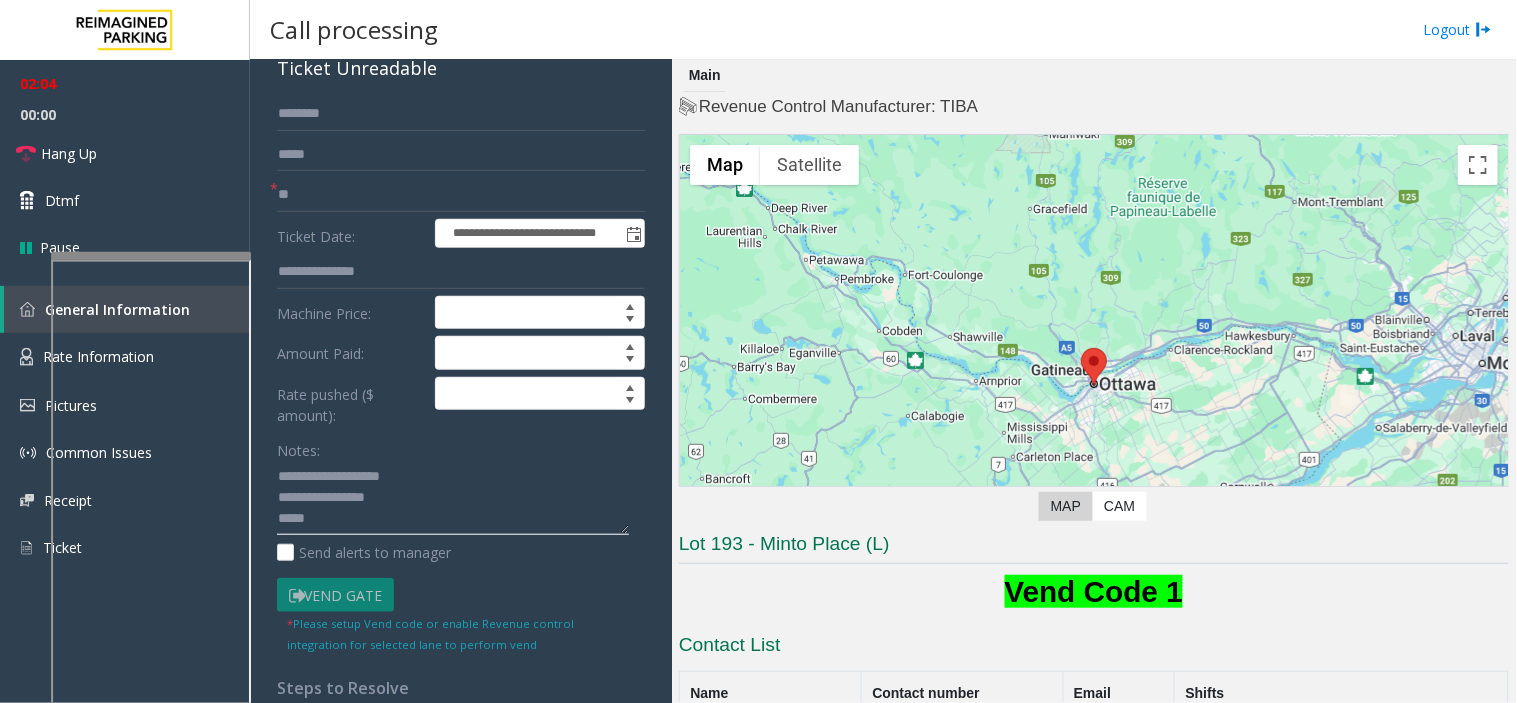 click 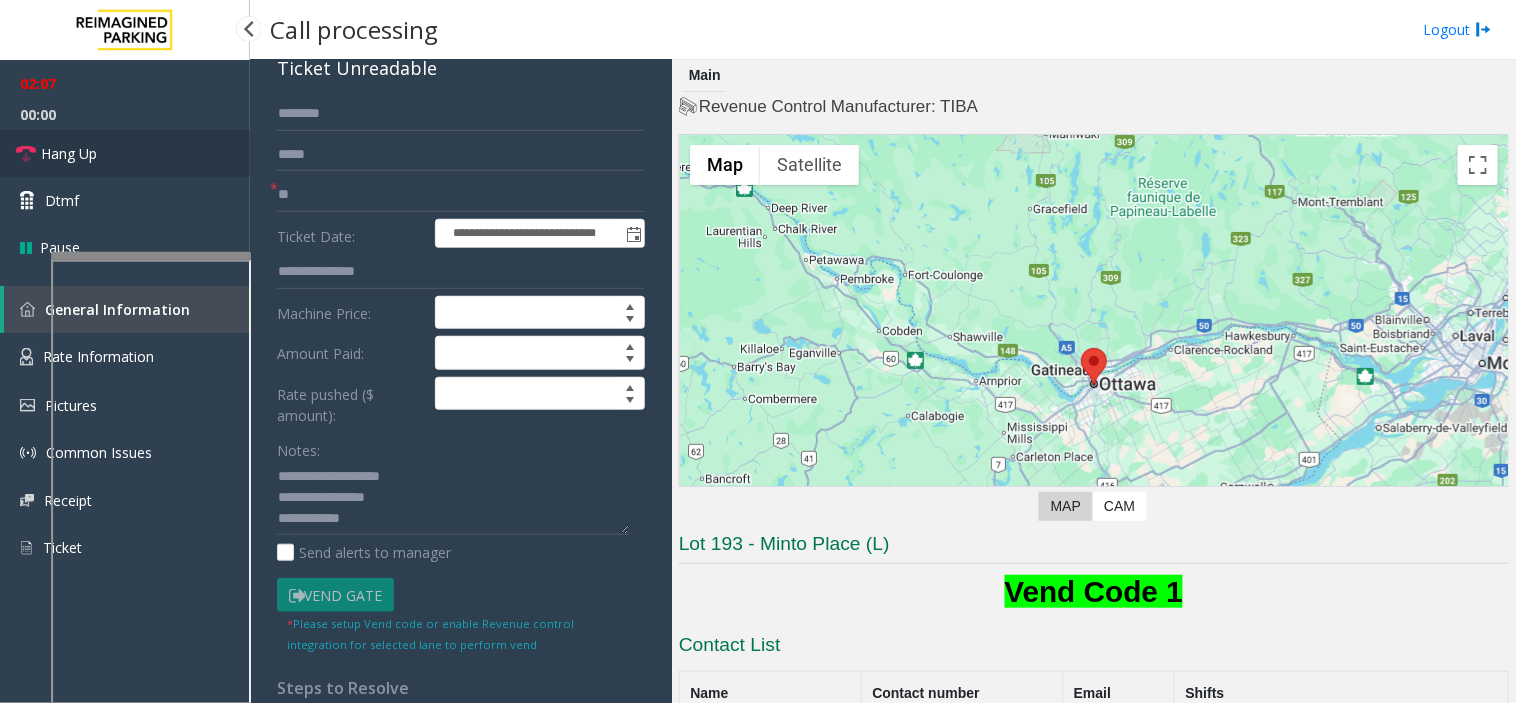 click on "Hang Up" at bounding box center (125, 153) 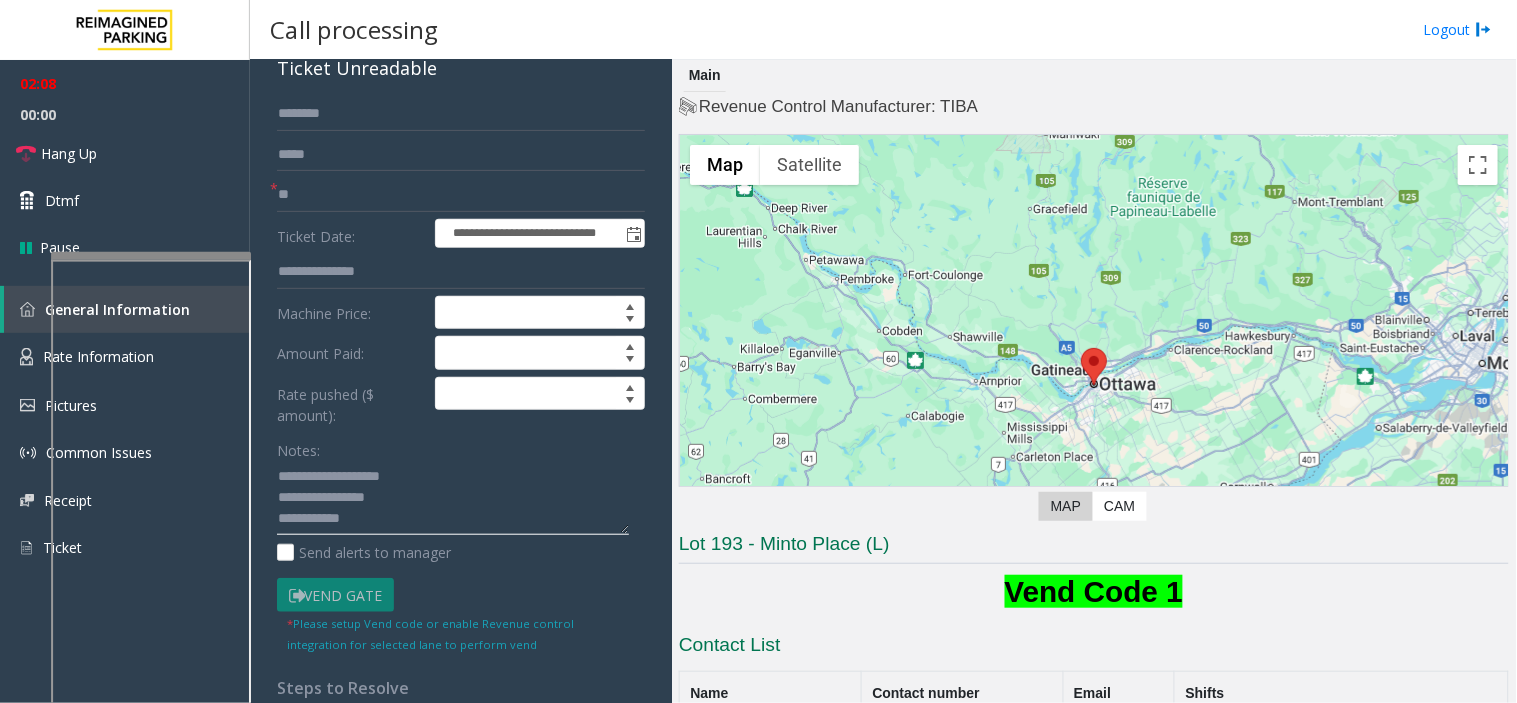 click 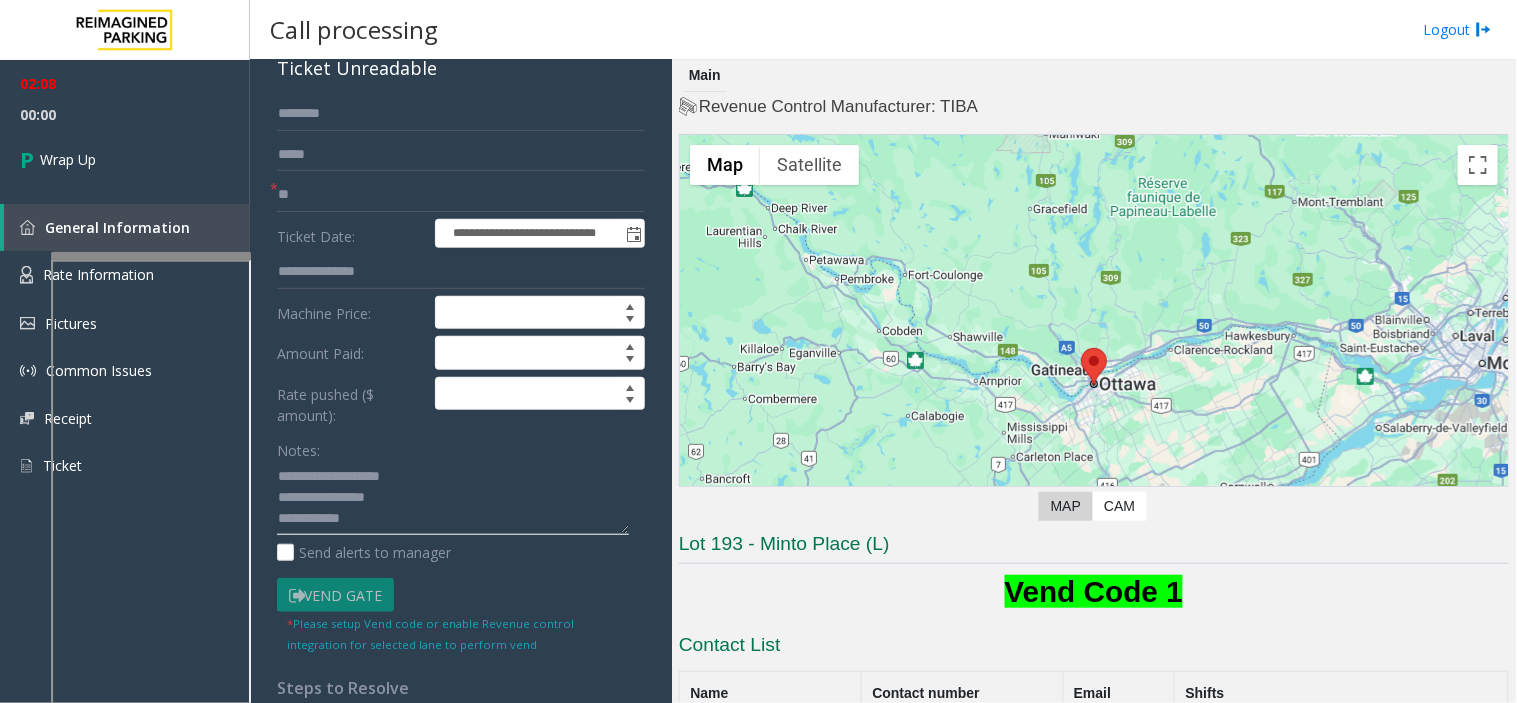 click 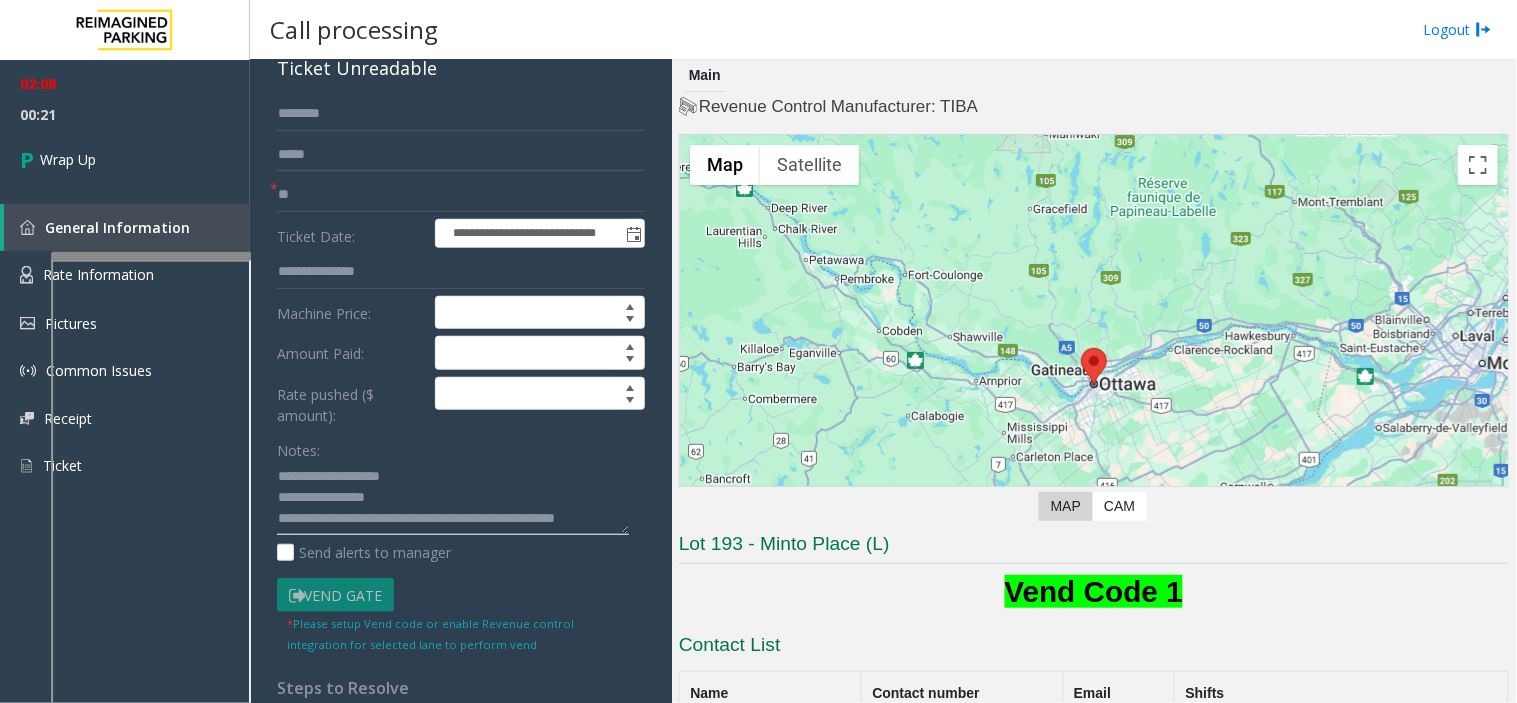 scroll, scrollTop: 14, scrollLeft: 0, axis: vertical 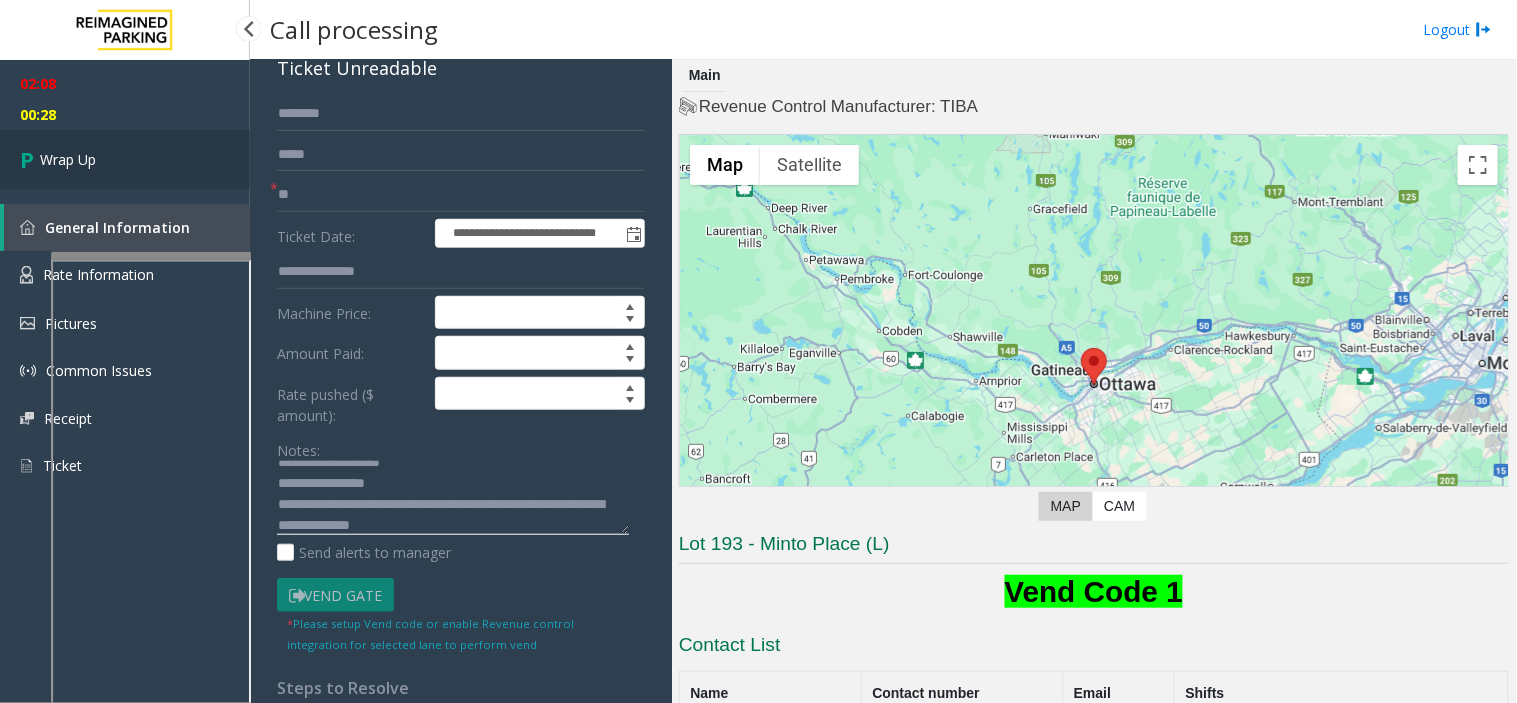 type on "**********" 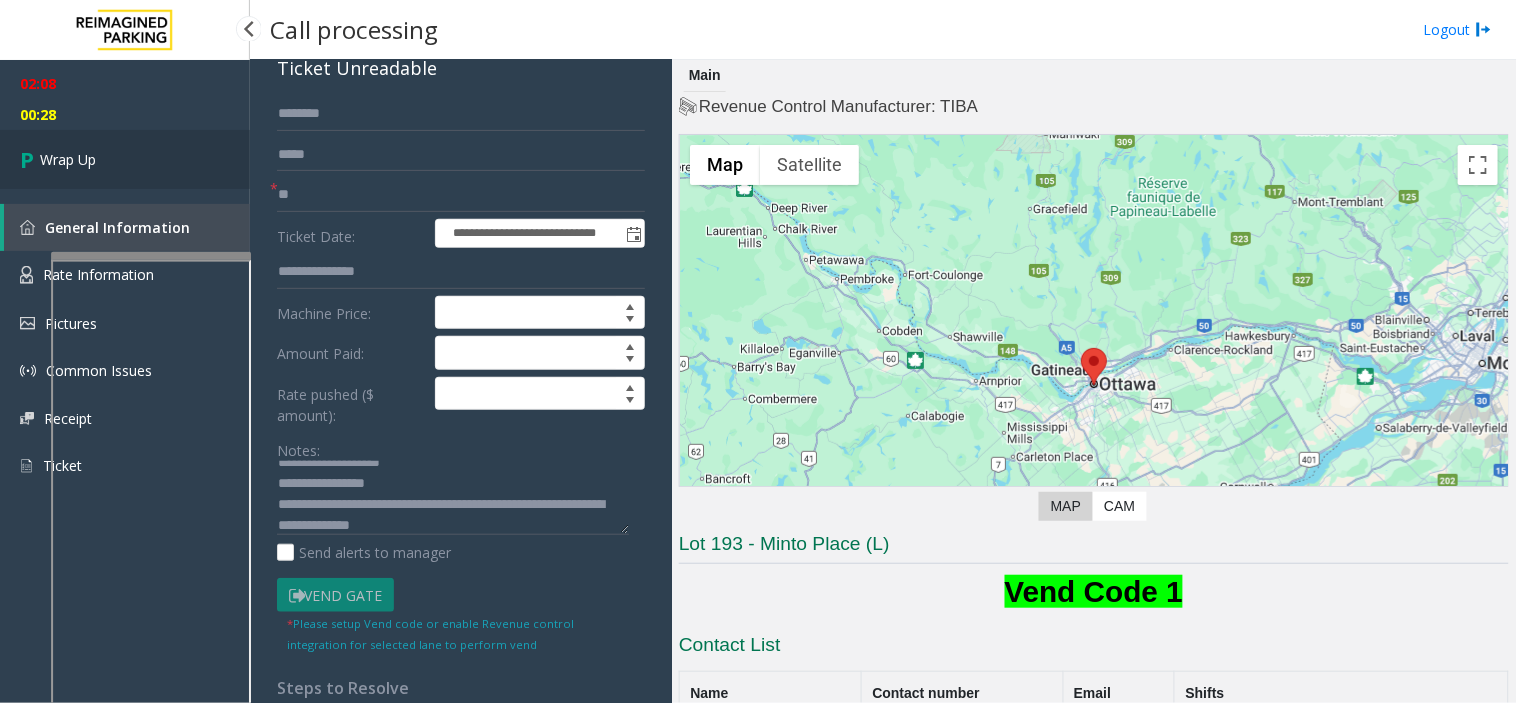click on "Wrap Up" at bounding box center (125, 159) 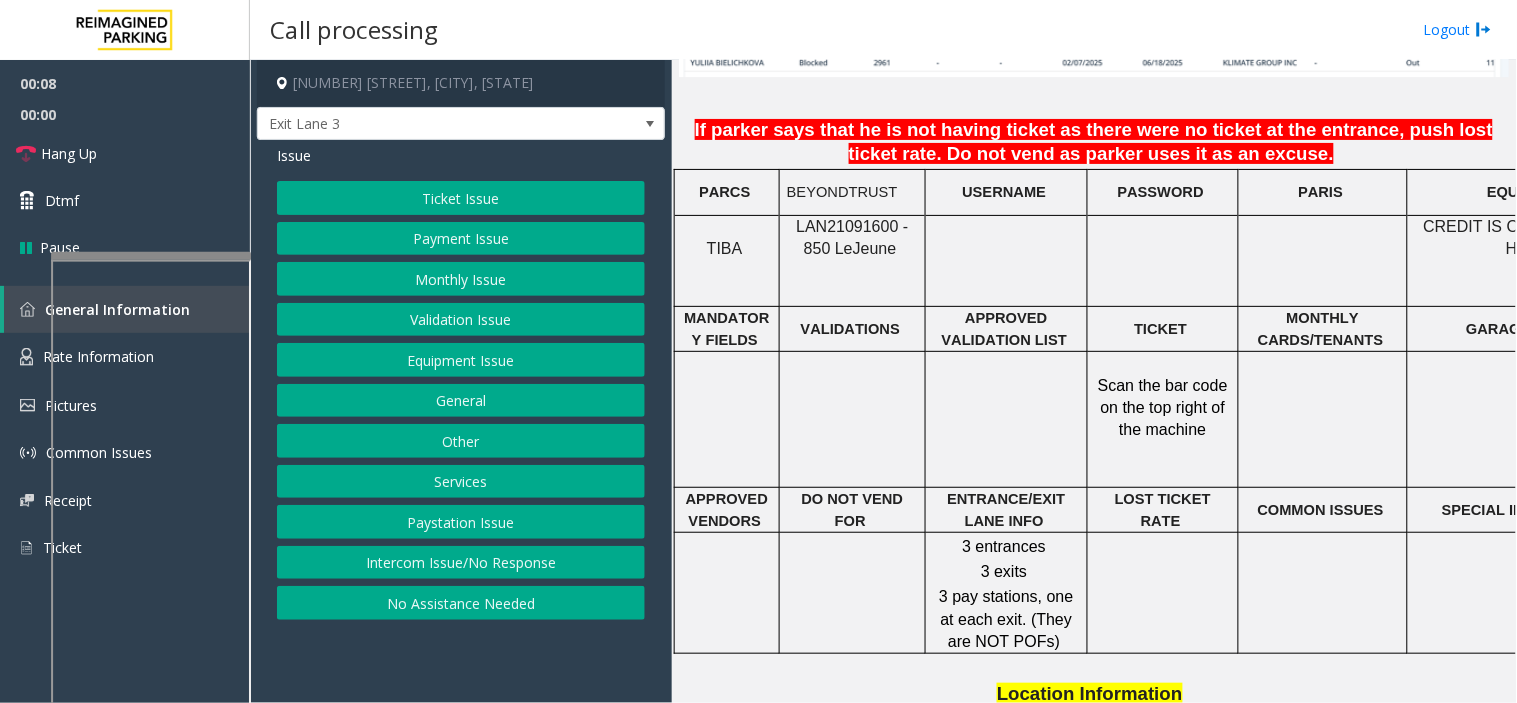 scroll, scrollTop: 1666, scrollLeft: 0, axis: vertical 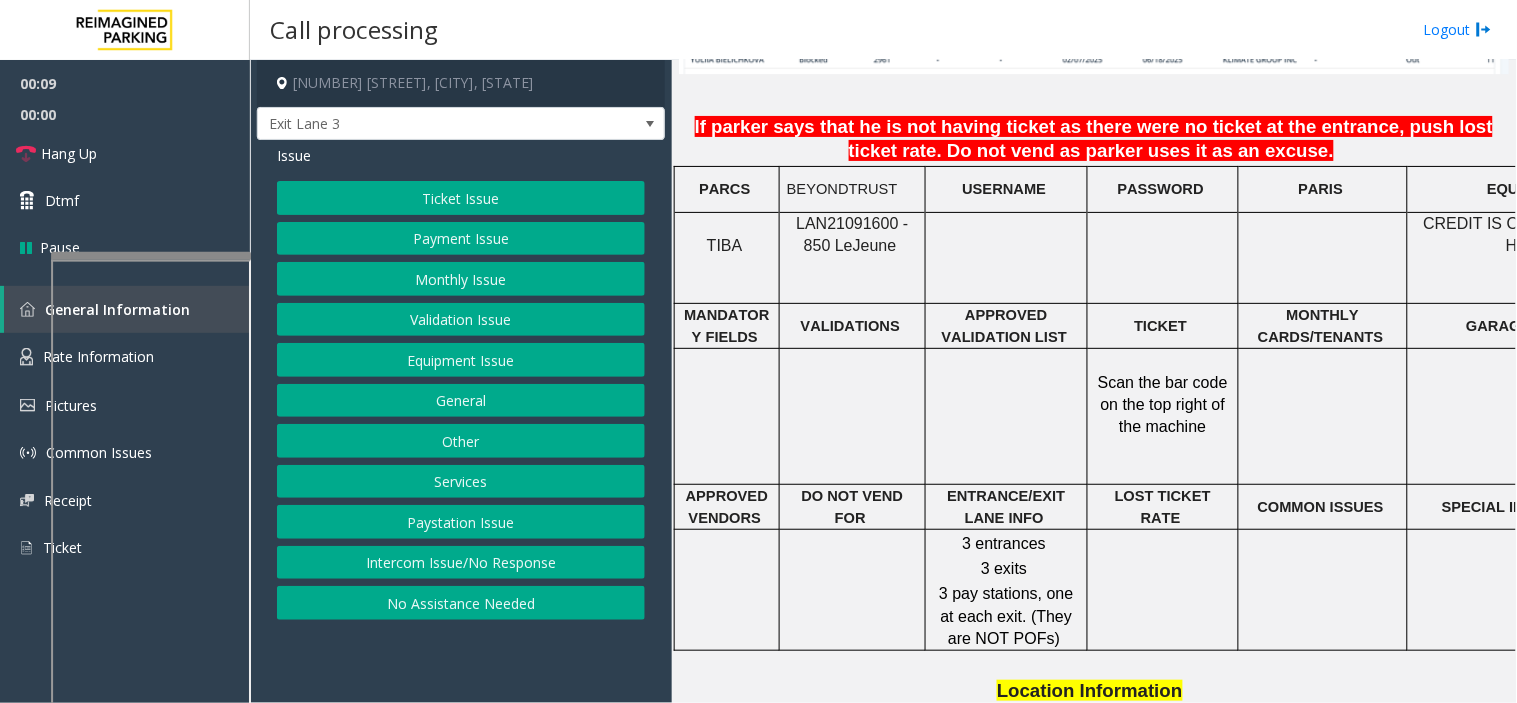 click on "LAN21091600 - 850 Le" 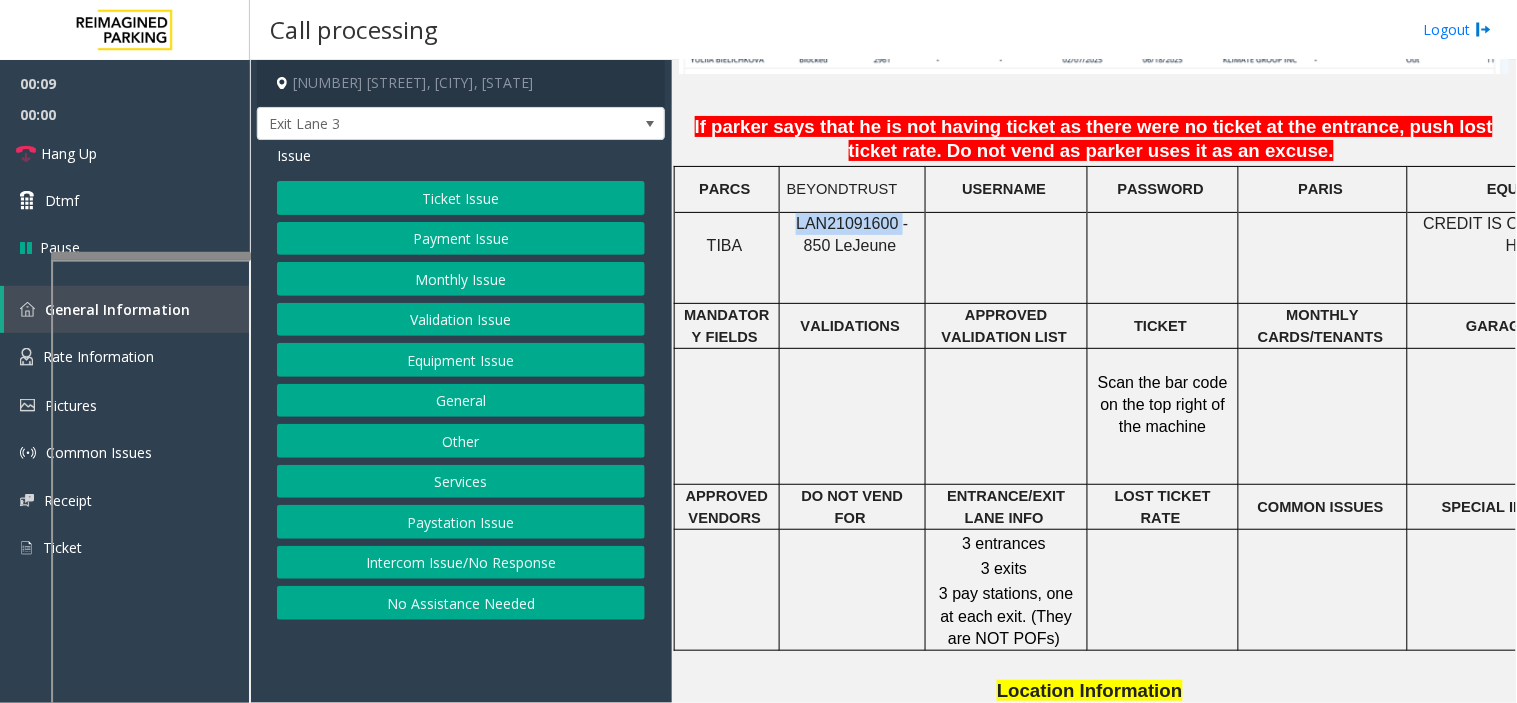 click on "LAN21091600 - 850 Le" 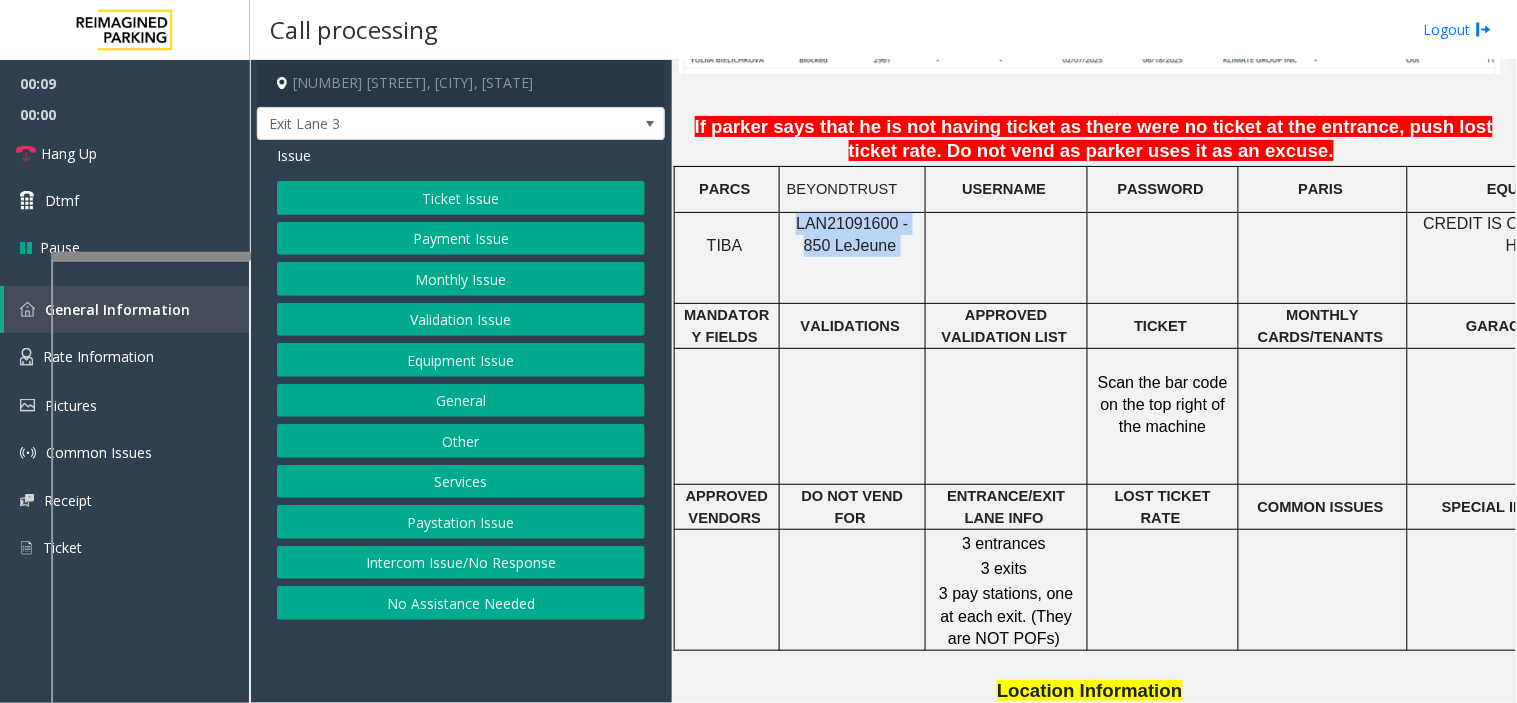 click on "LAN21091600 - 850 Le" 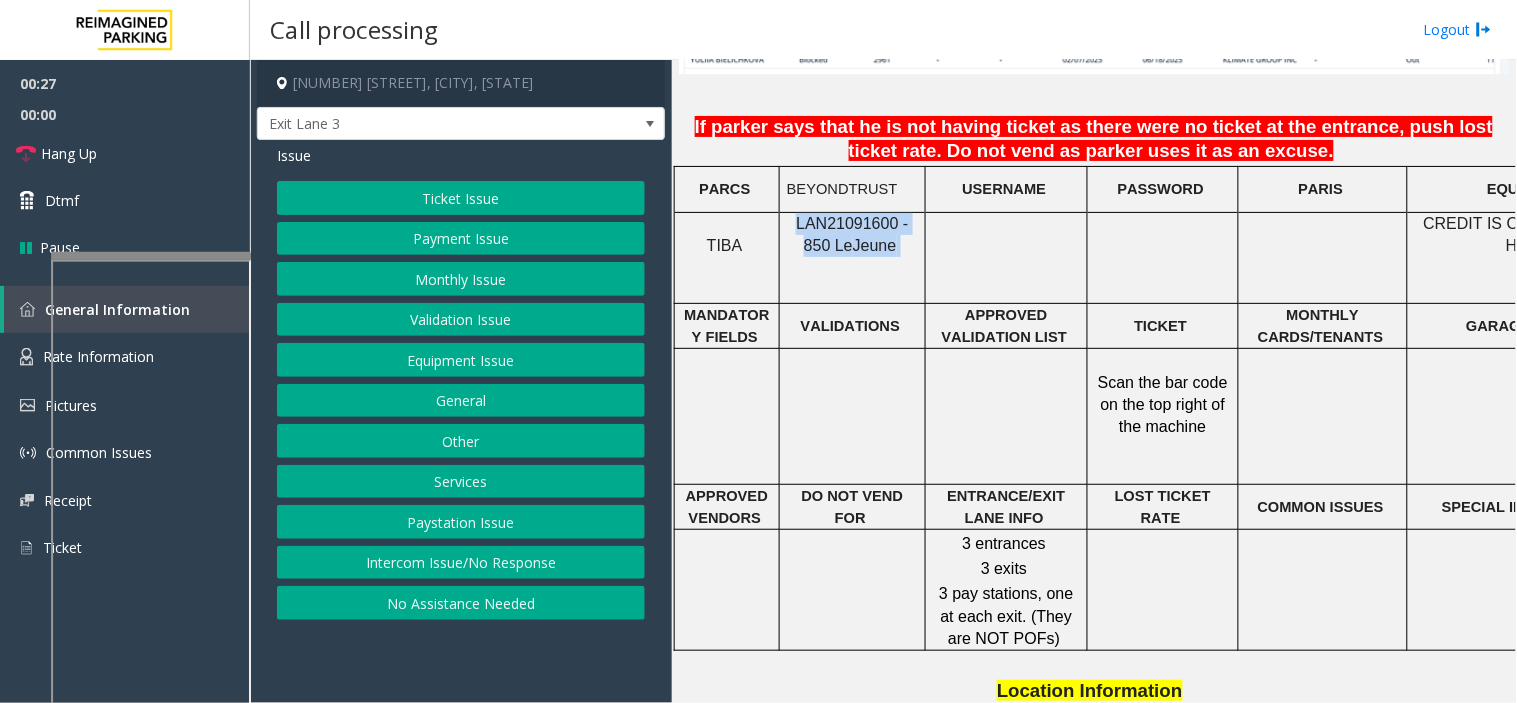 click on "Monthly Issue" 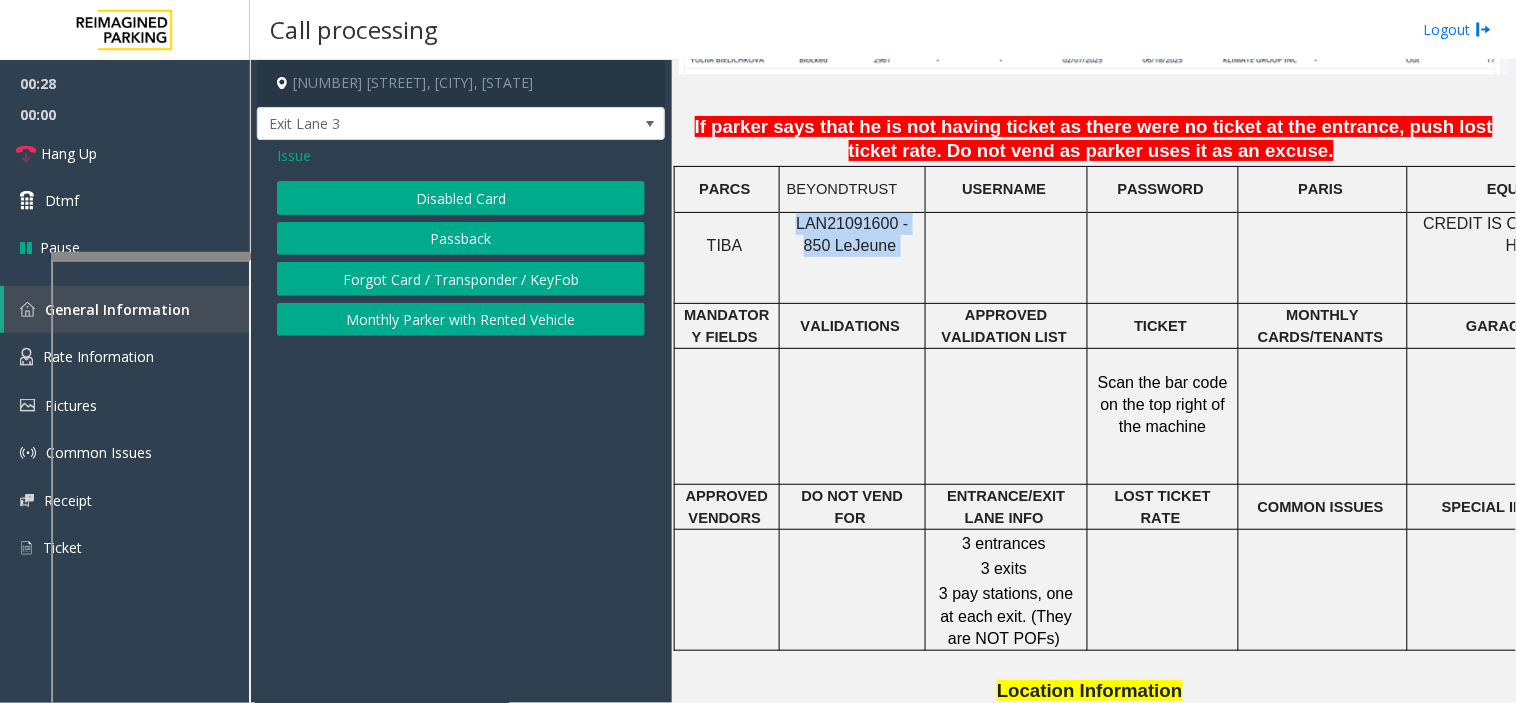 click on "Disabled Card" 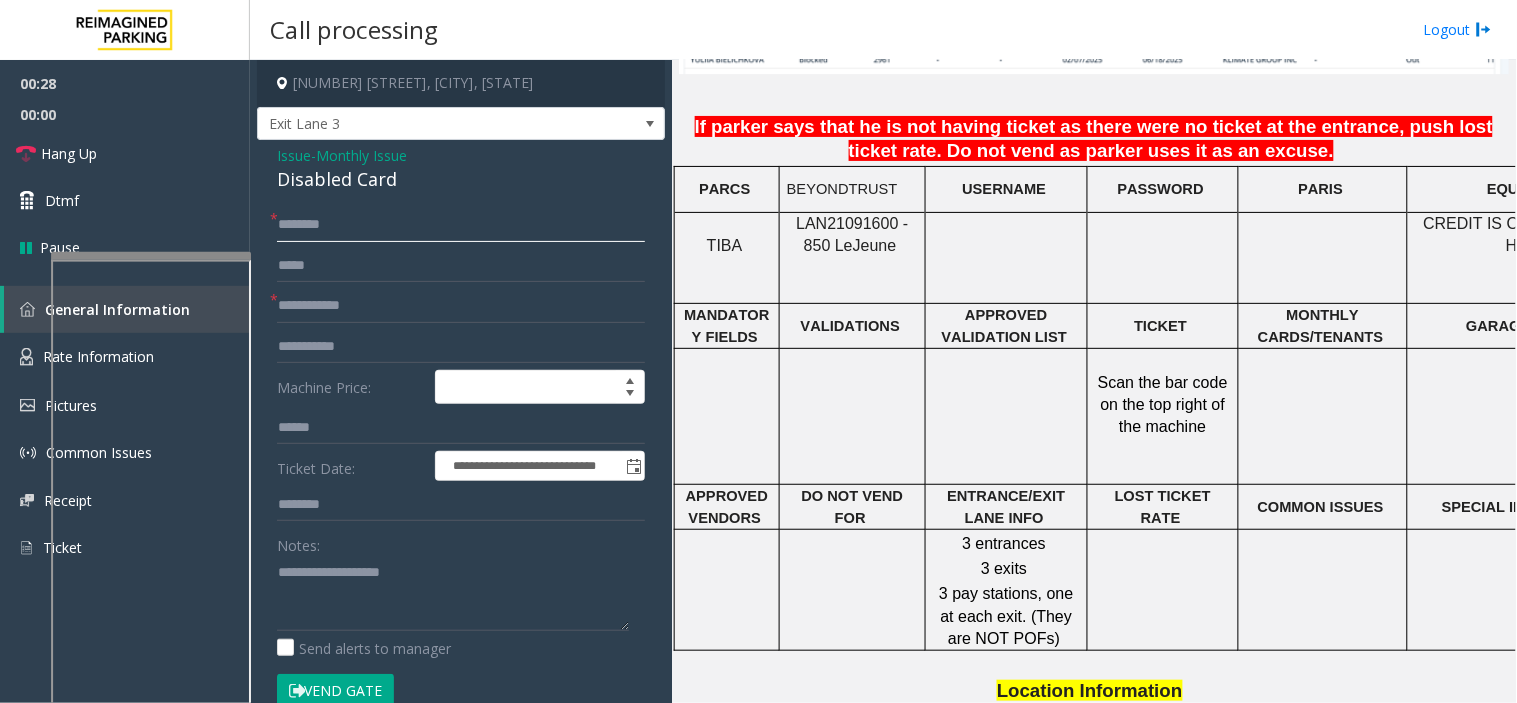 click 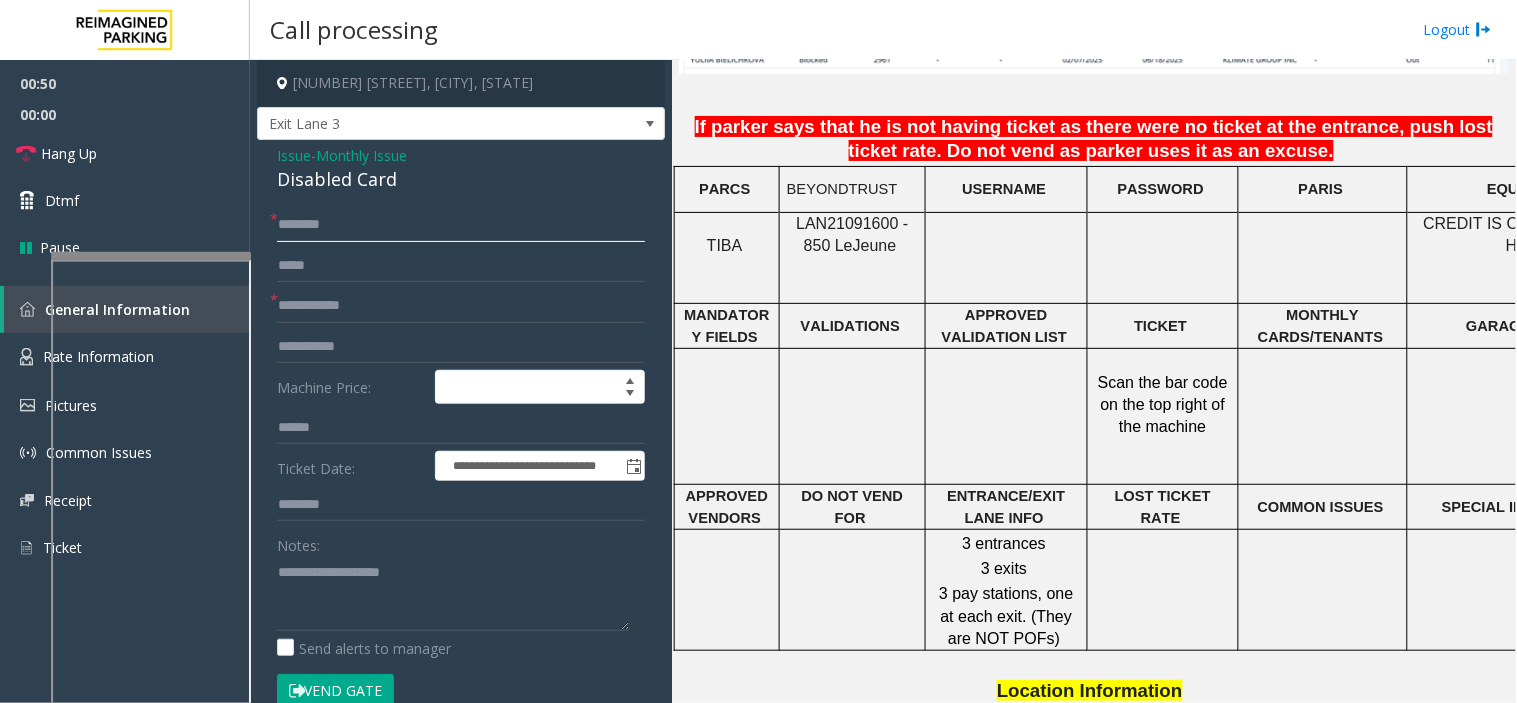 click 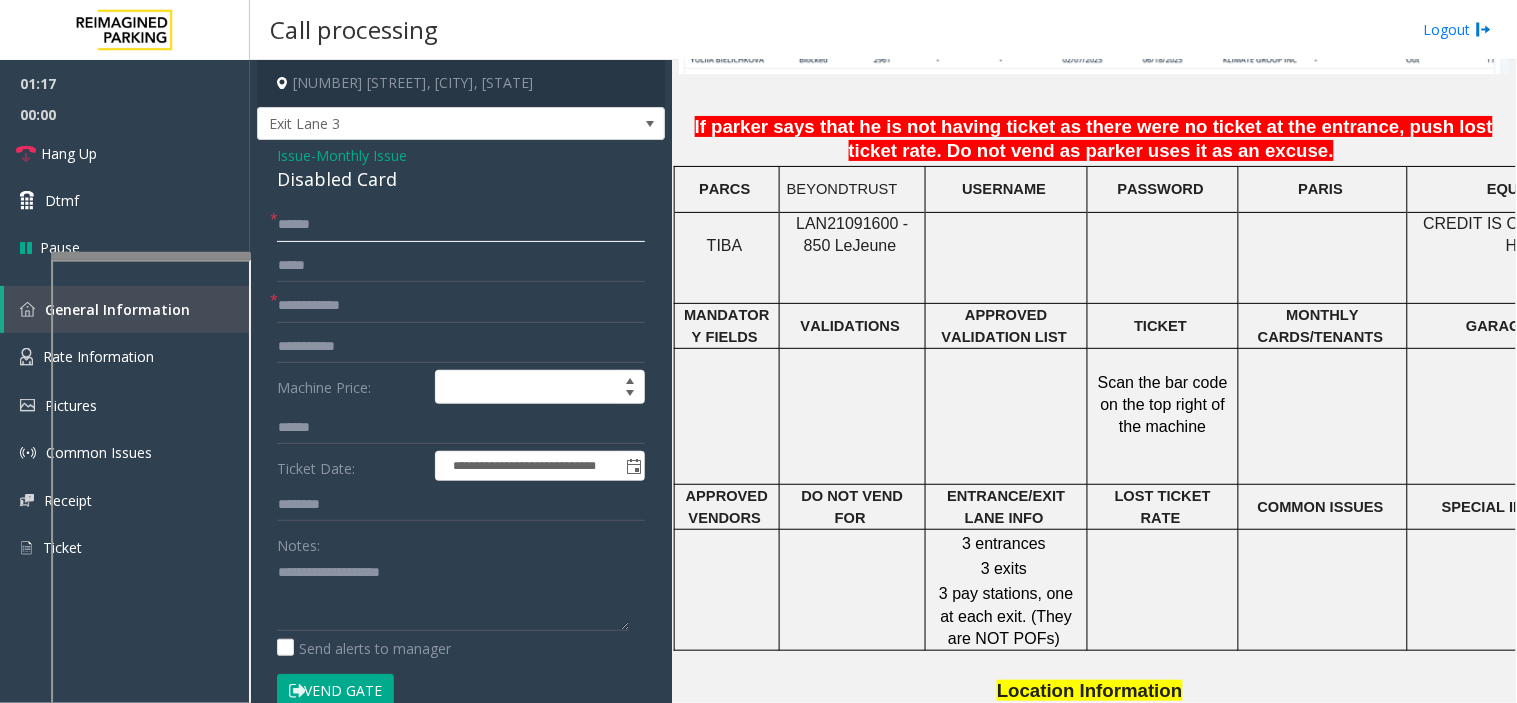 click on "******" 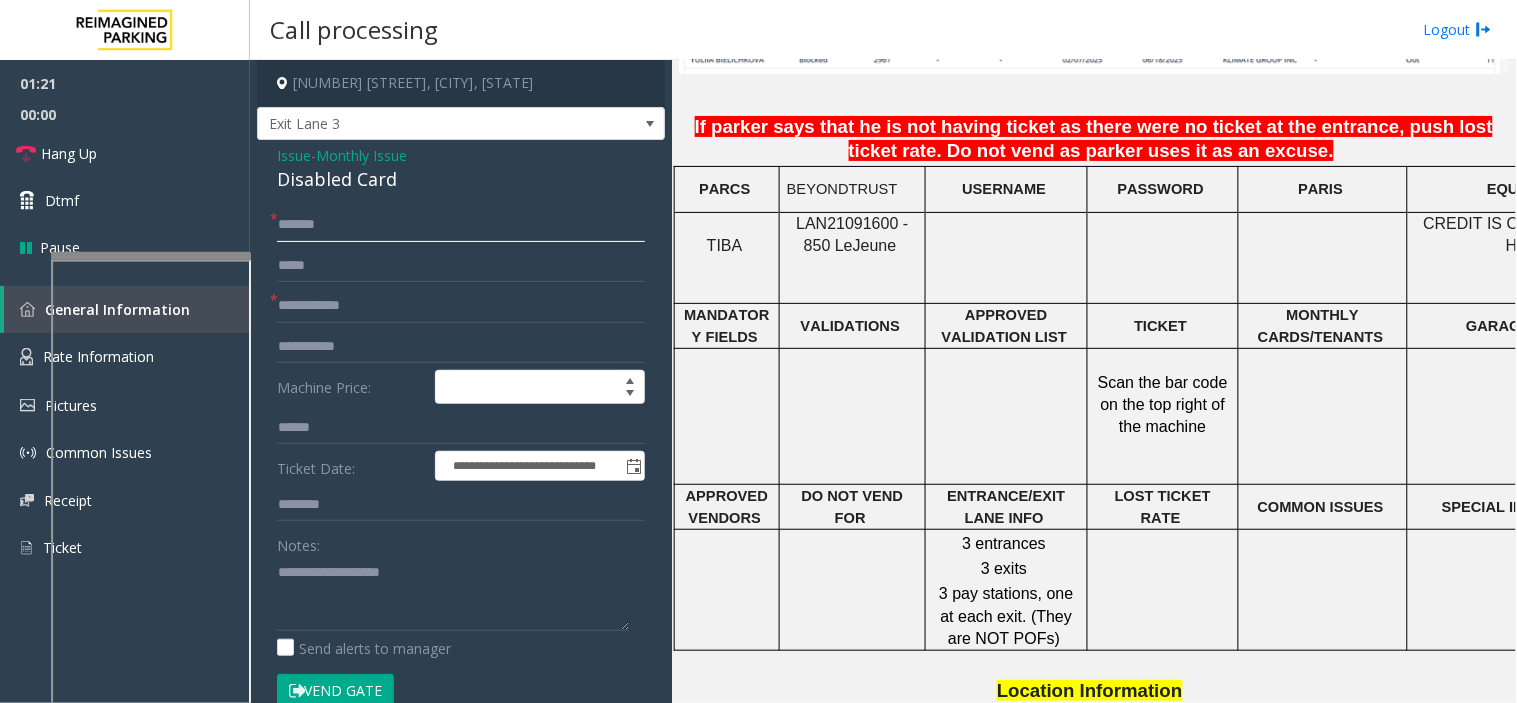 click on "******" 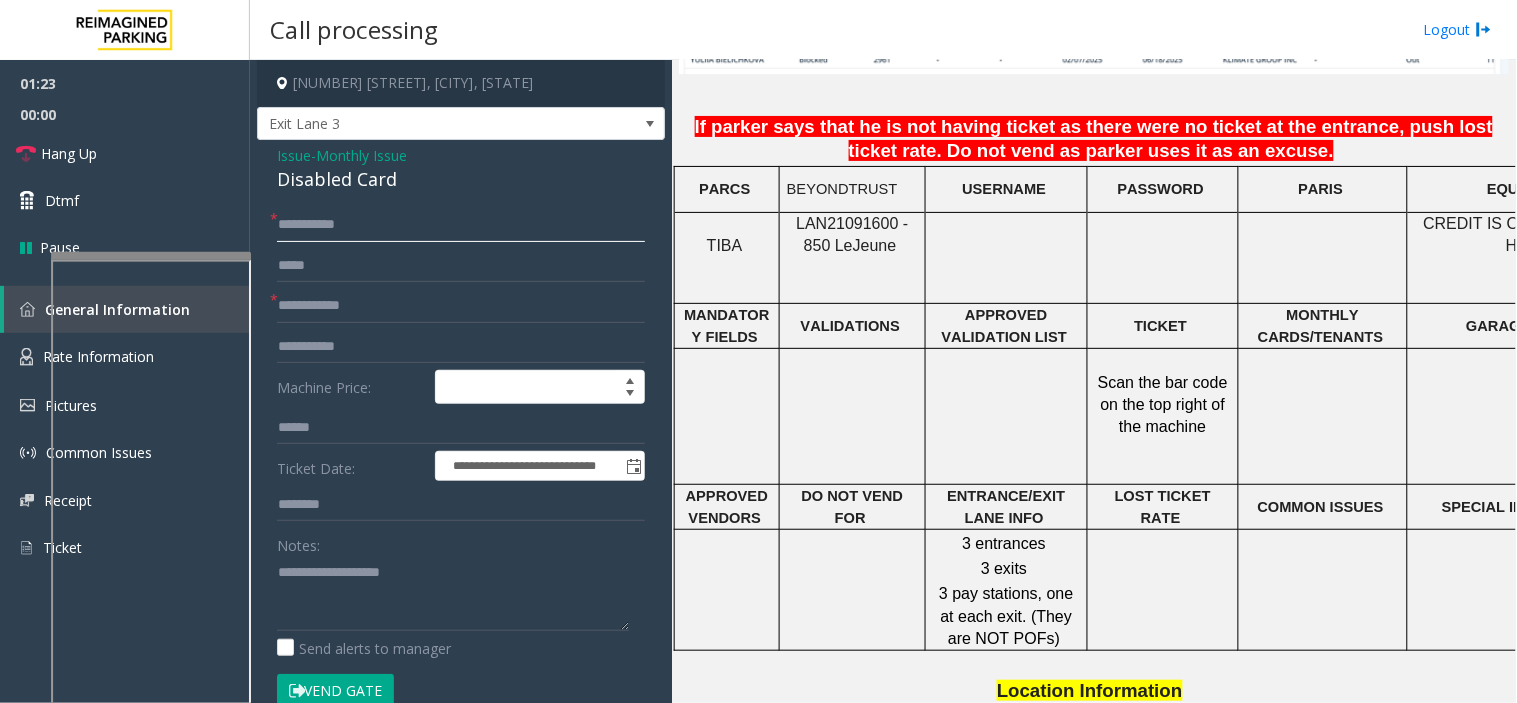 drag, startPoint x: 370, startPoint y: 231, endPoint x: 332, endPoint y: 224, distance: 38.63936 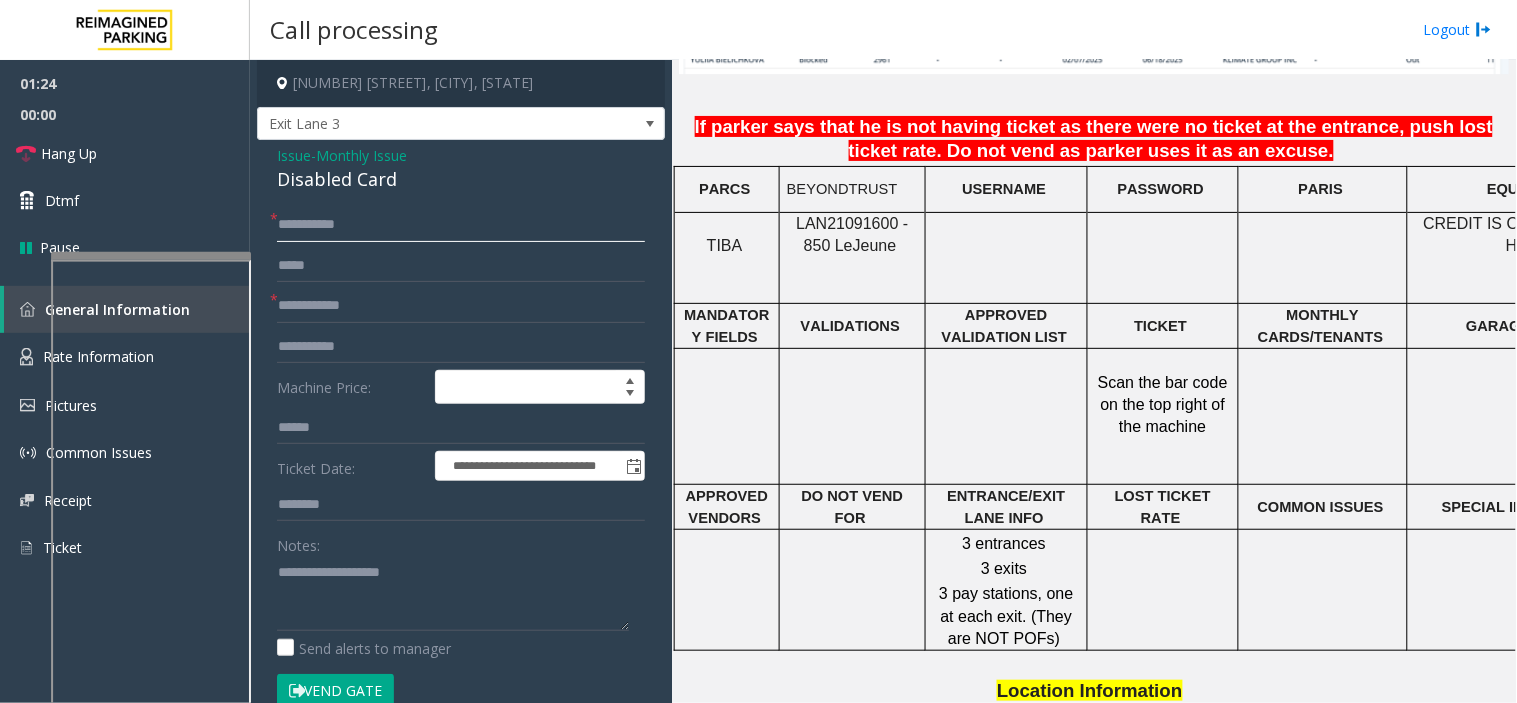 type on "**********" 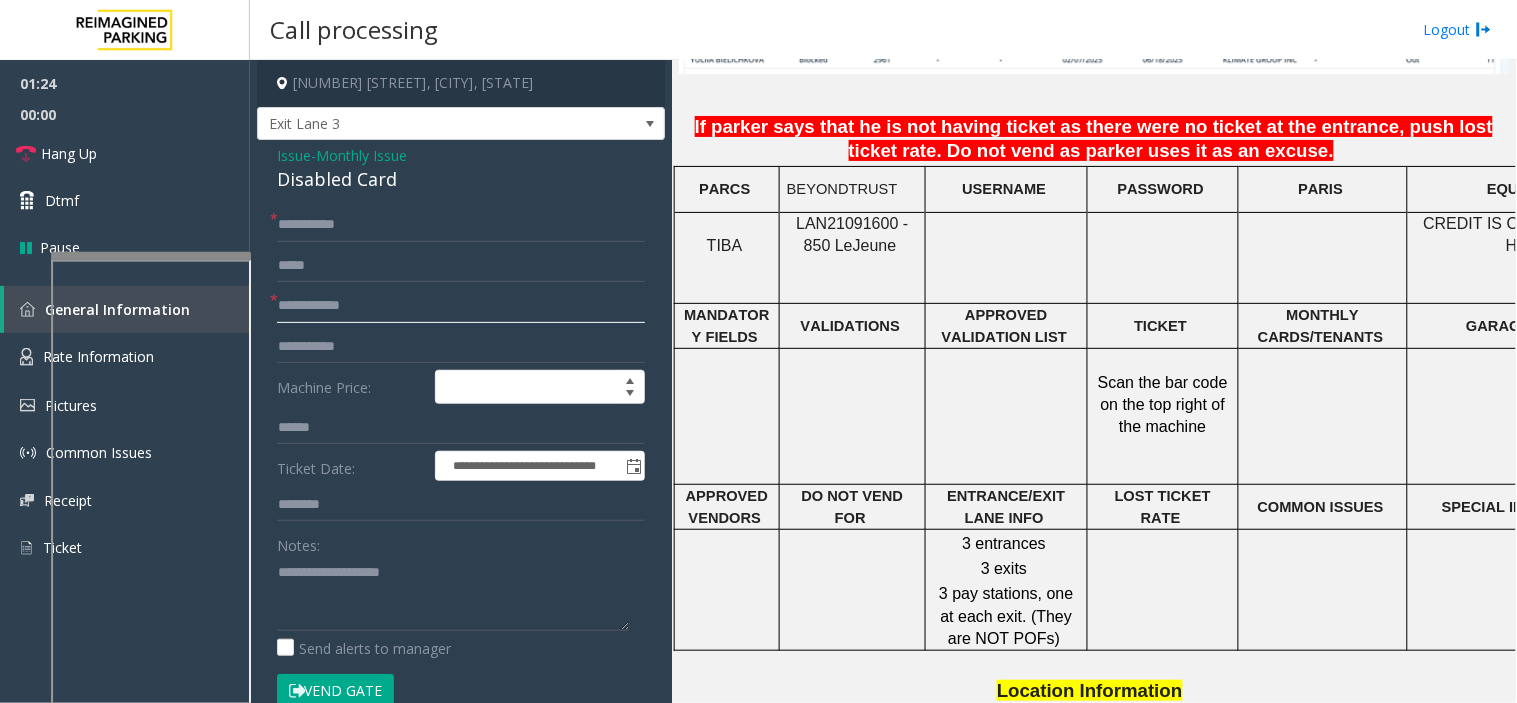 click 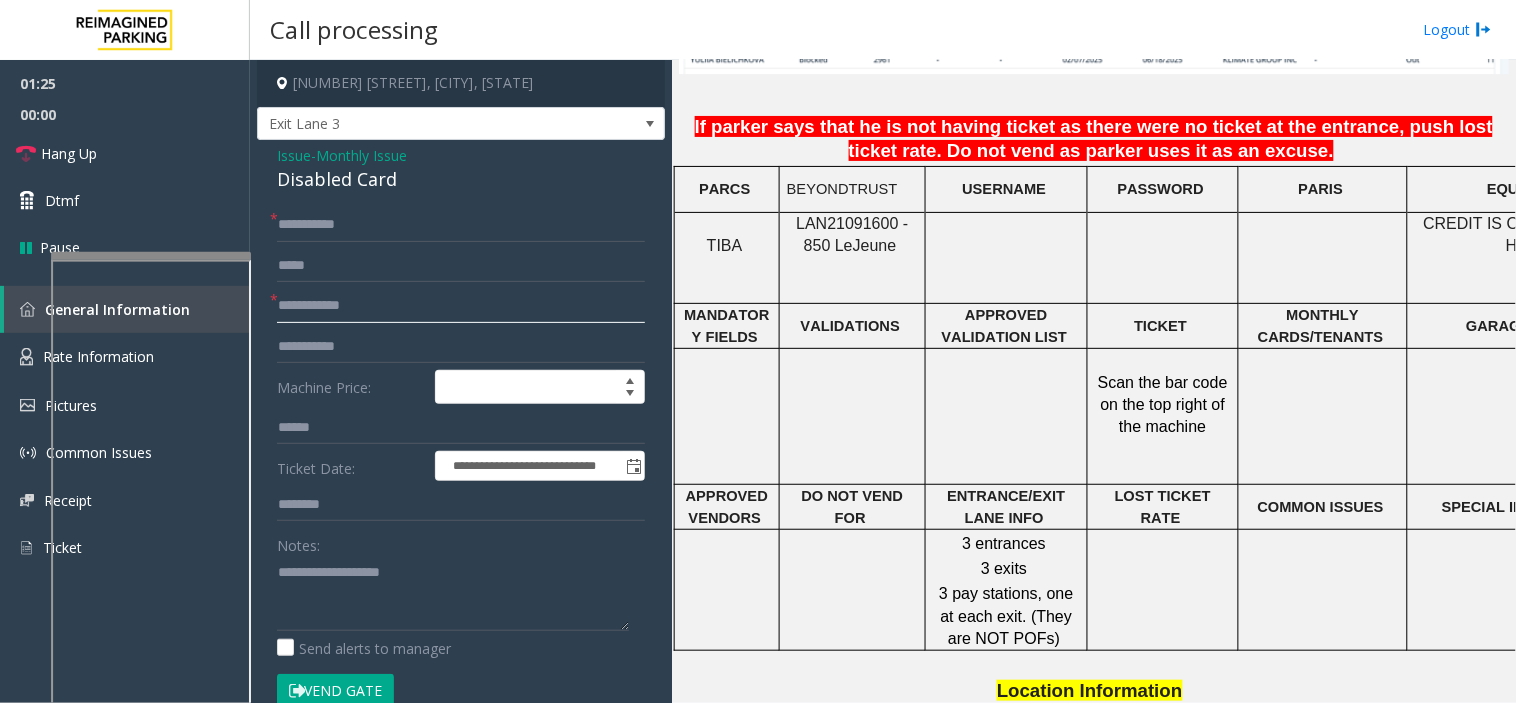 paste on "****" 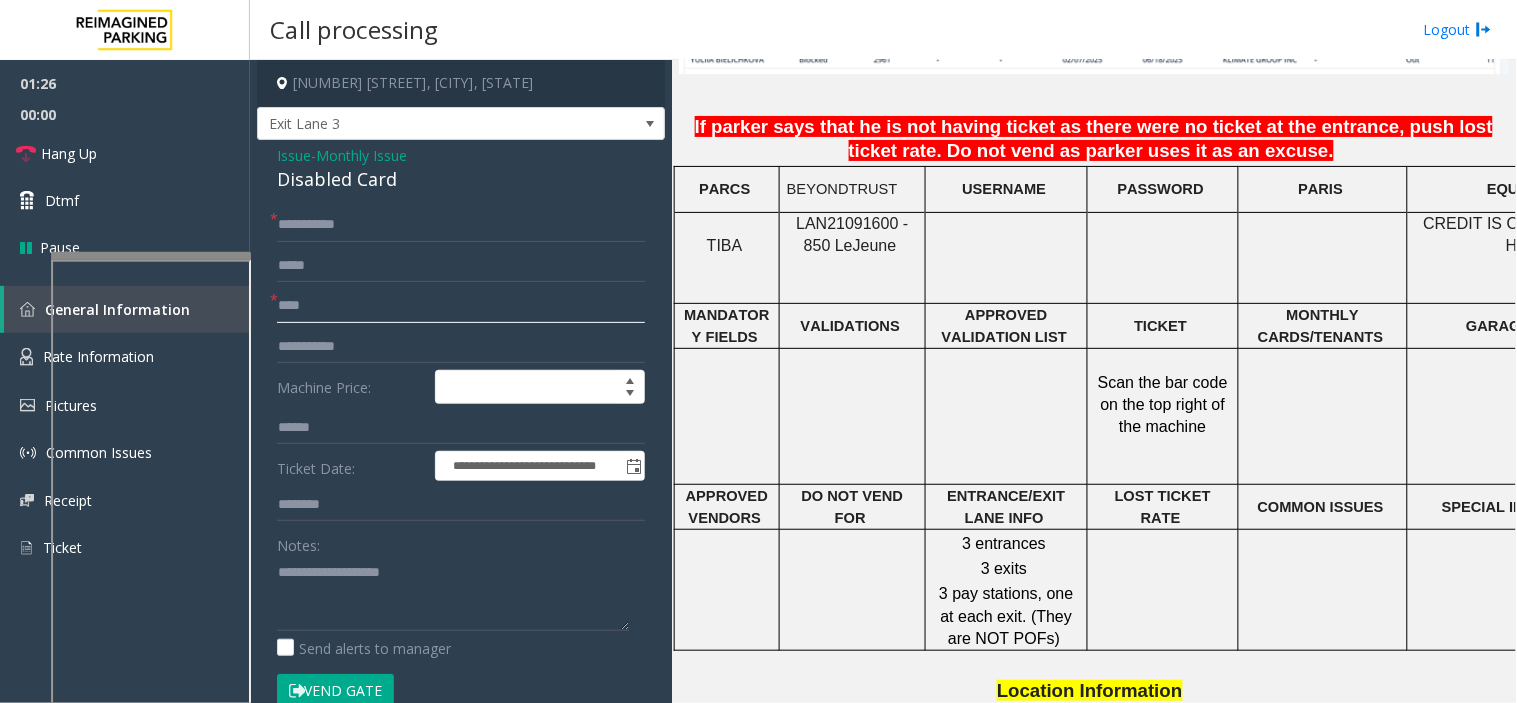 type on "****" 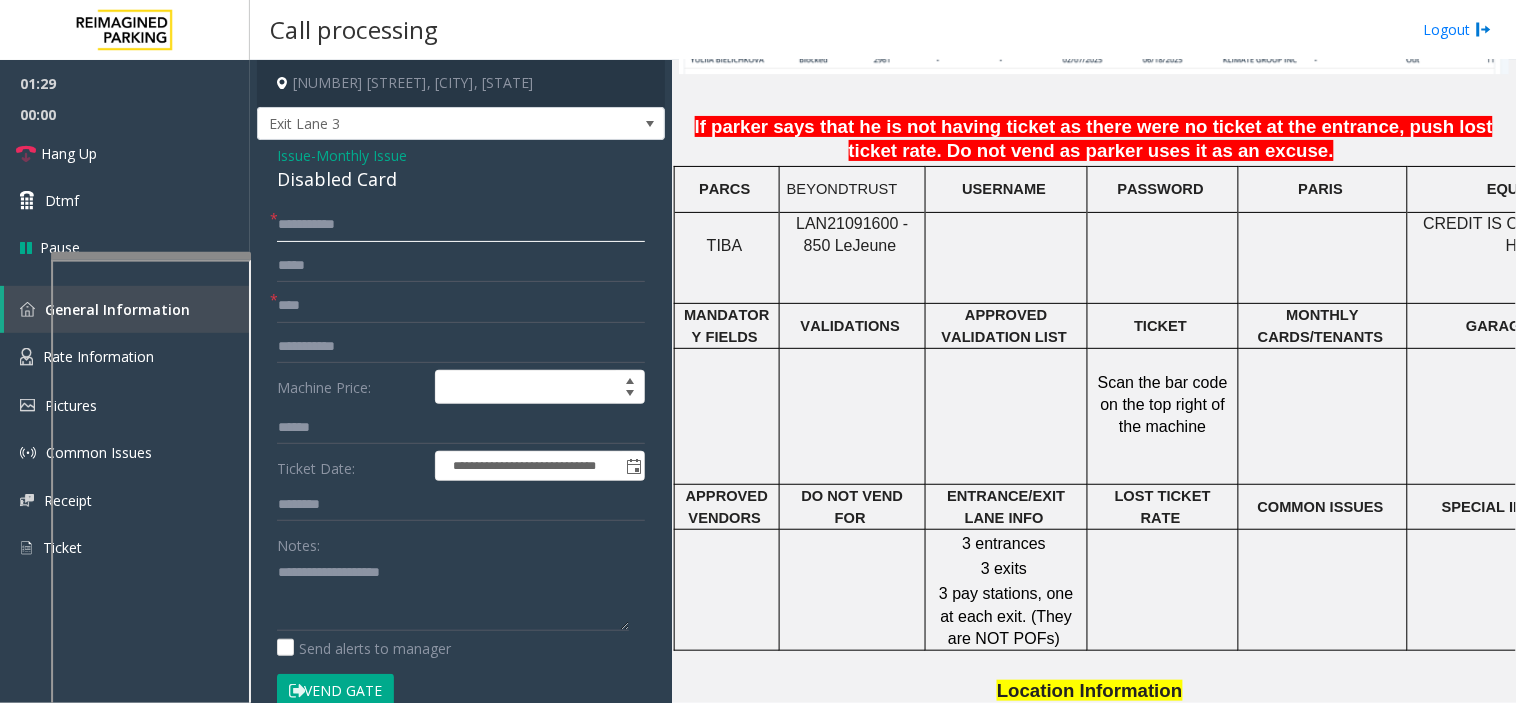 drag, startPoint x: 331, startPoint y: 226, endPoint x: 397, endPoint y: 226, distance: 66 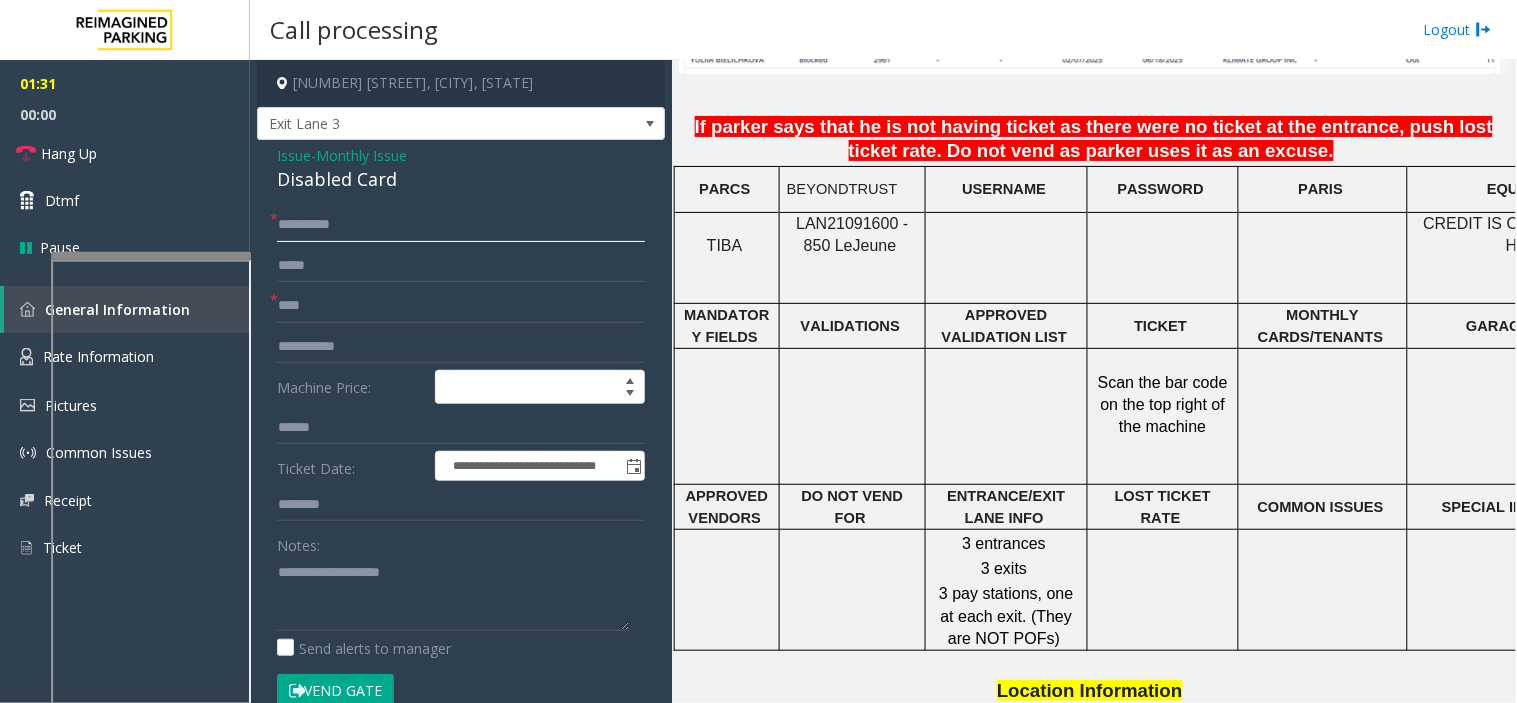 click on "**********" 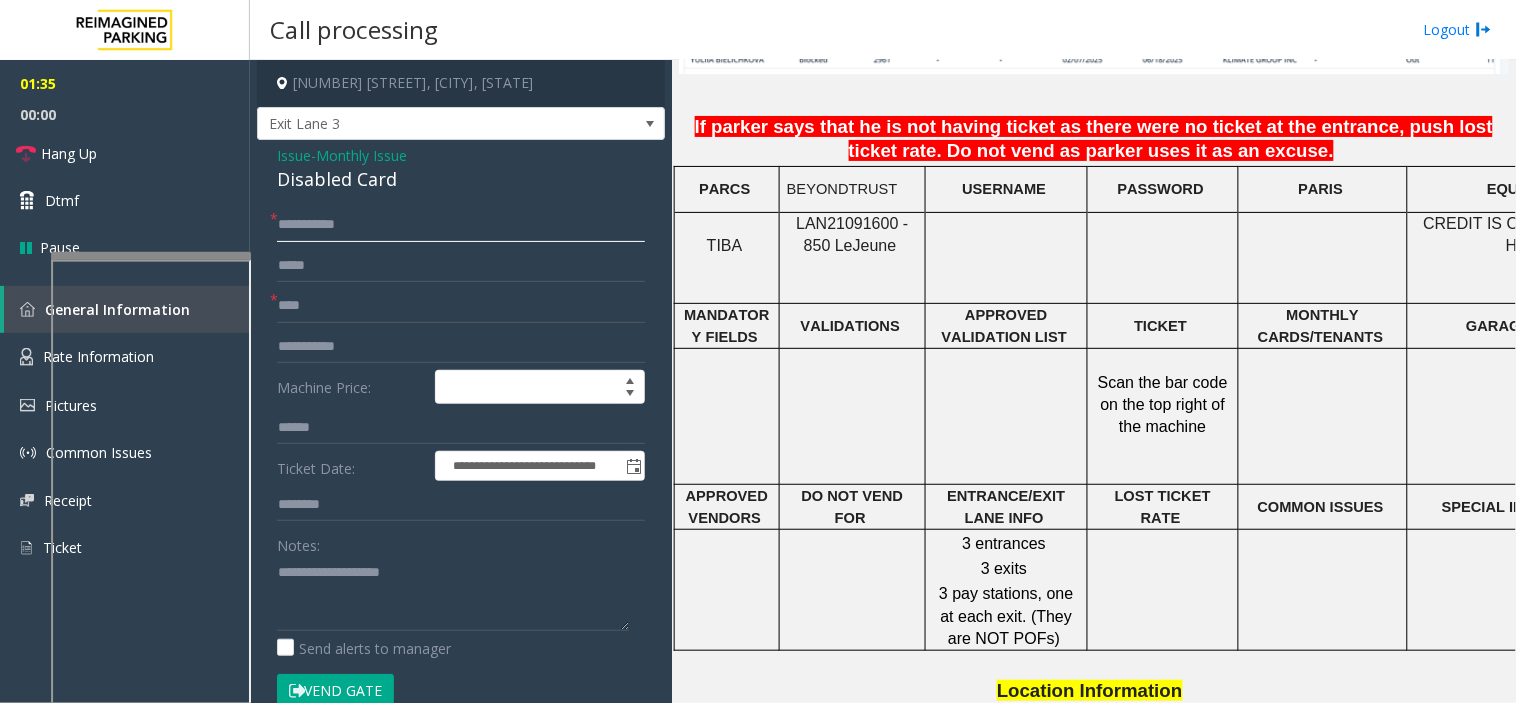 type on "**********" 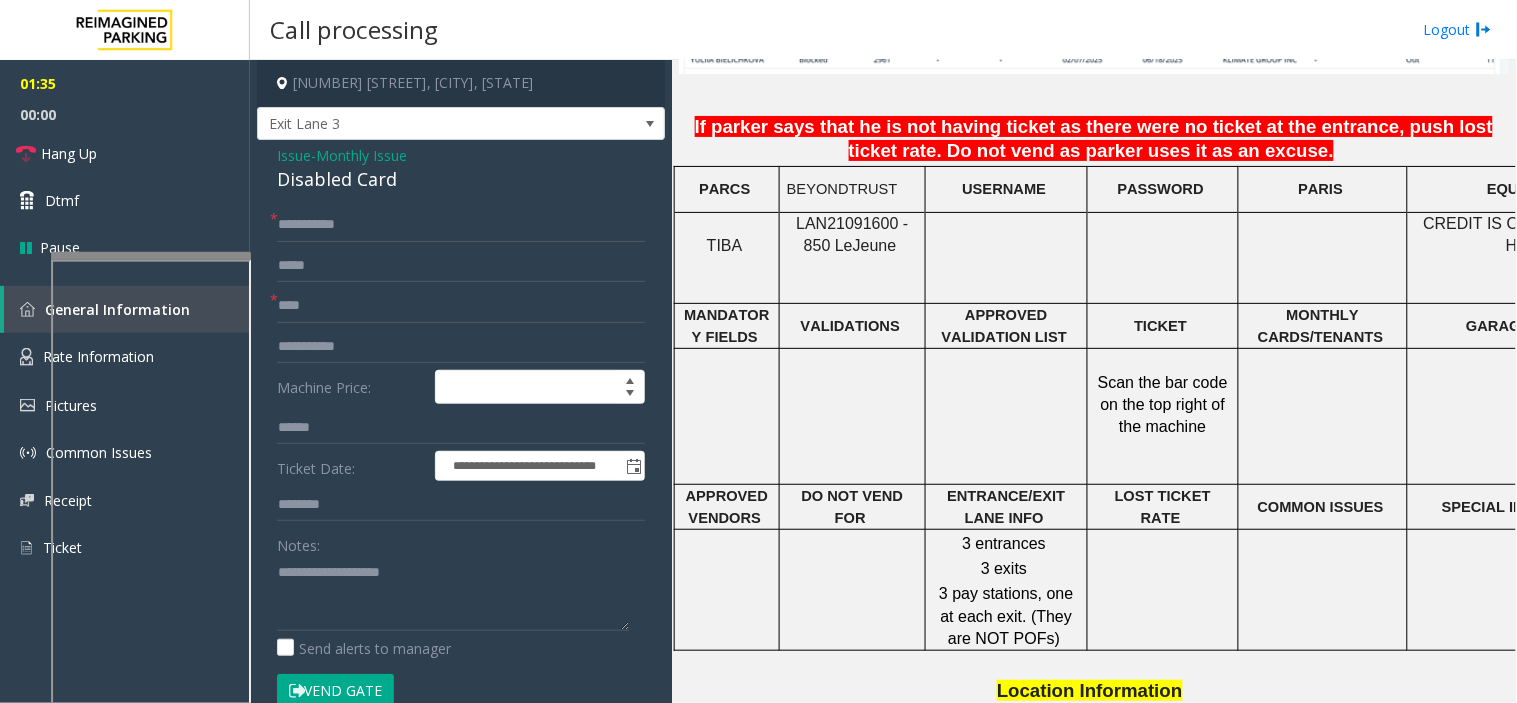click on "Issue" 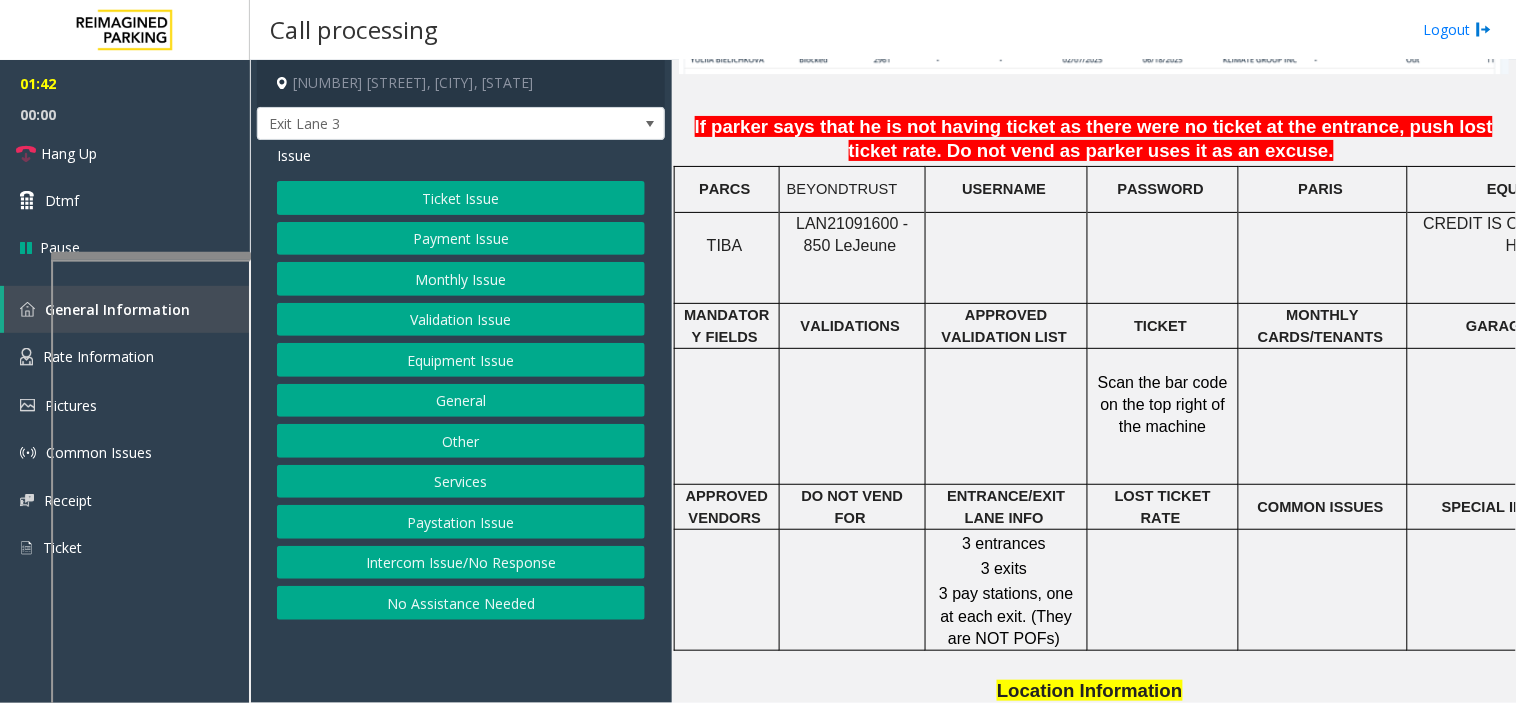 click on "Monthly Issue" 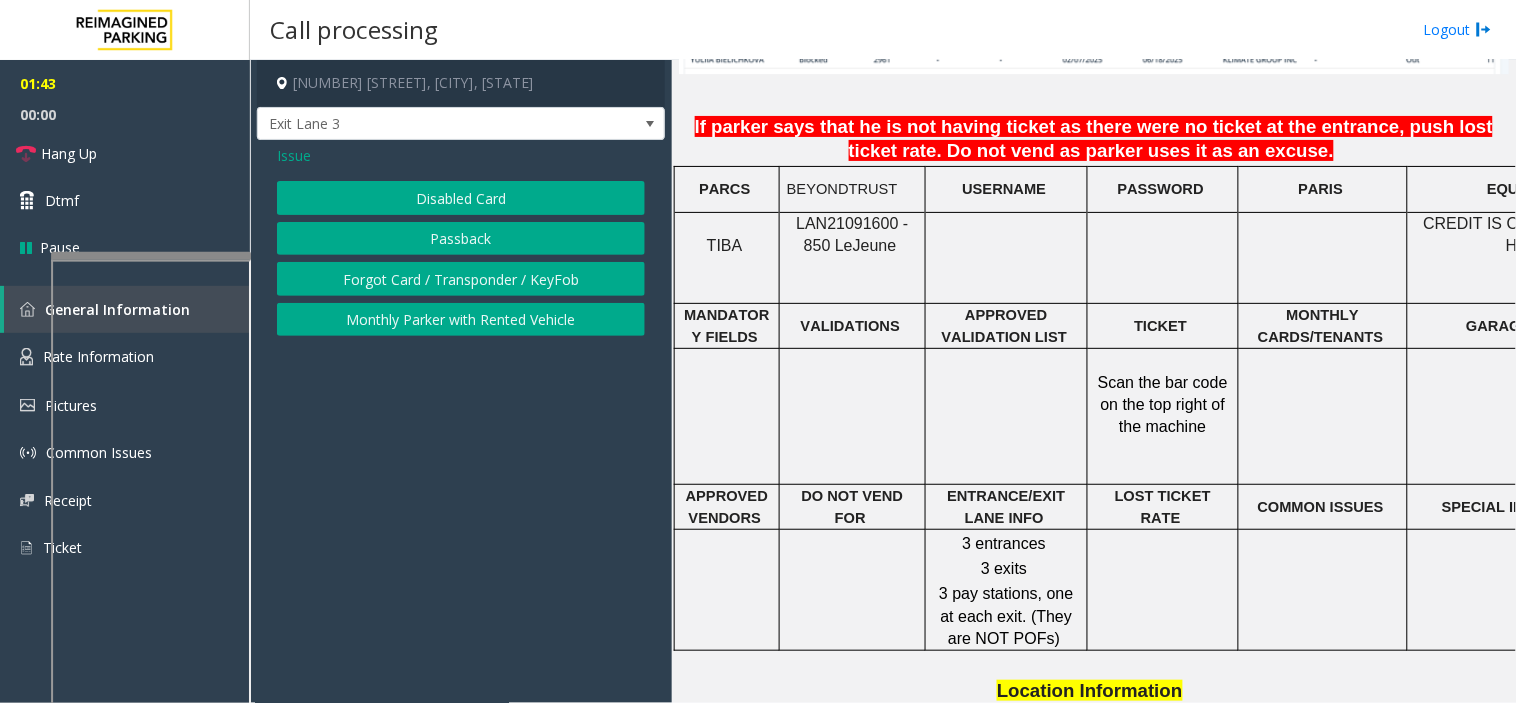 click on "Passback" 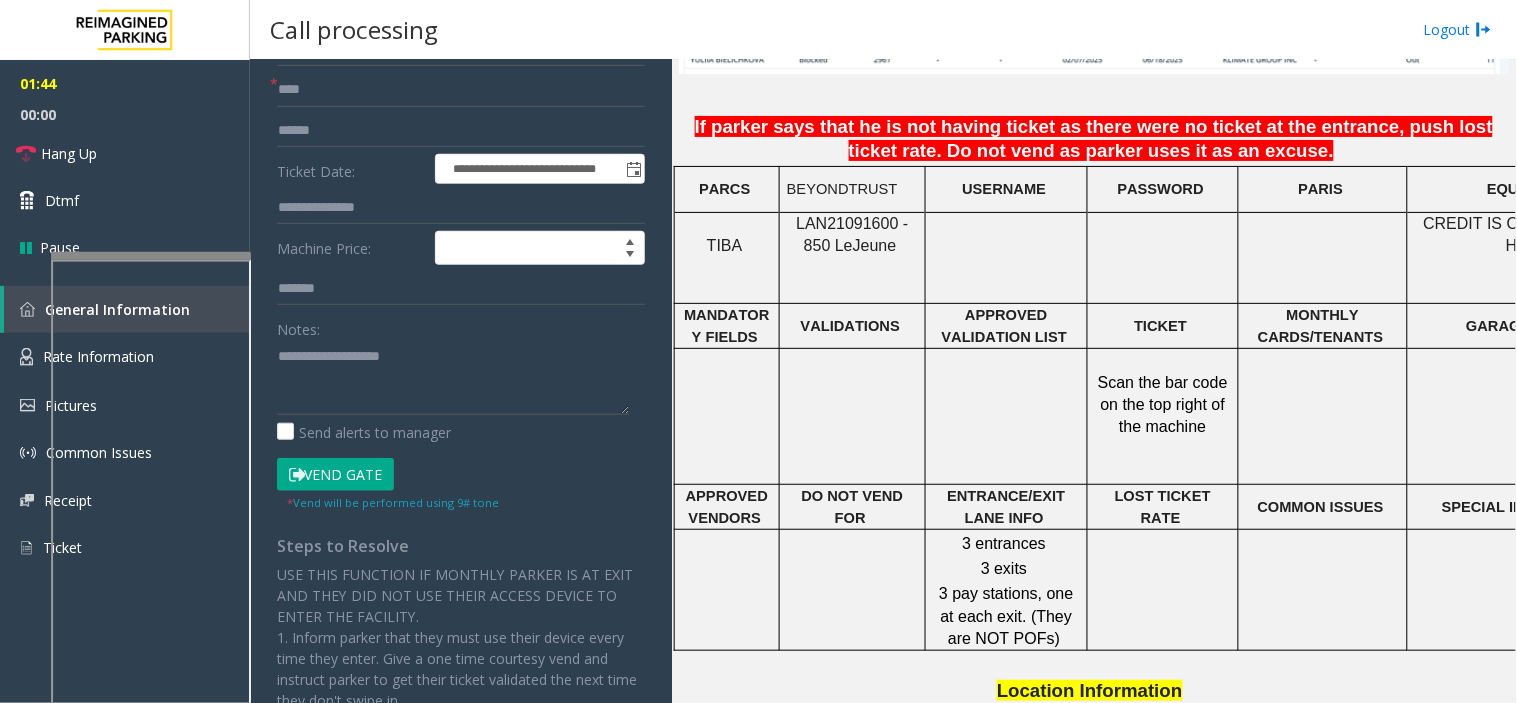 scroll, scrollTop: 222, scrollLeft: 0, axis: vertical 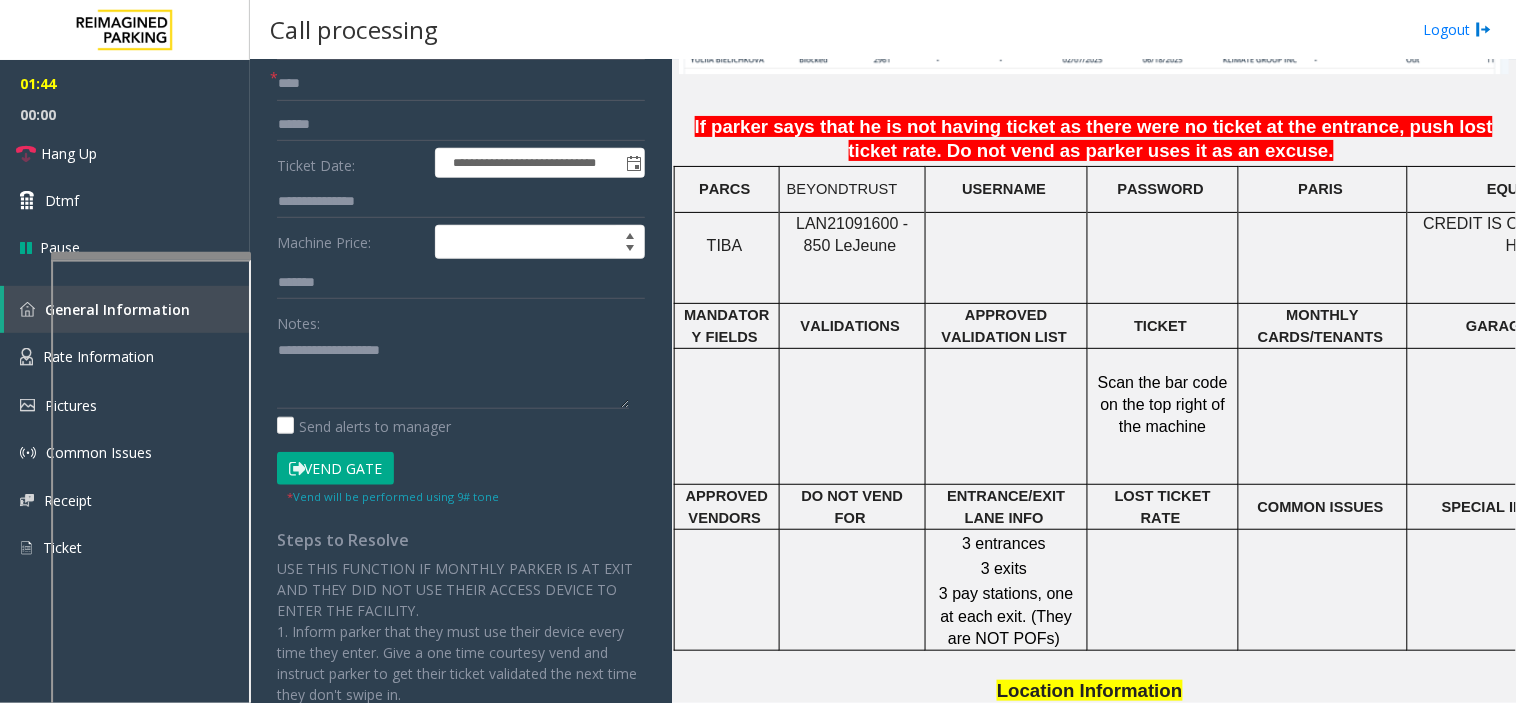 click on "Vend Gate" 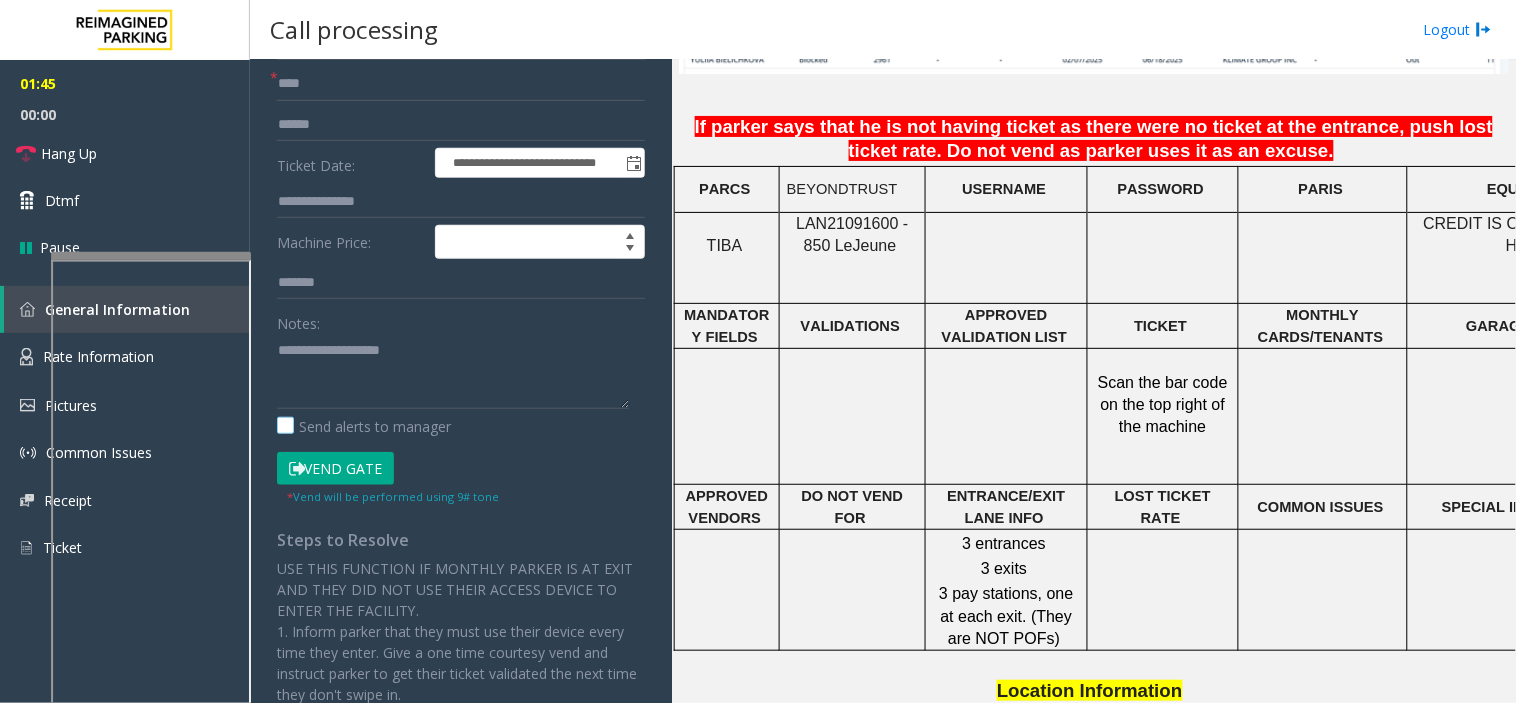 scroll, scrollTop: 0, scrollLeft: 0, axis: both 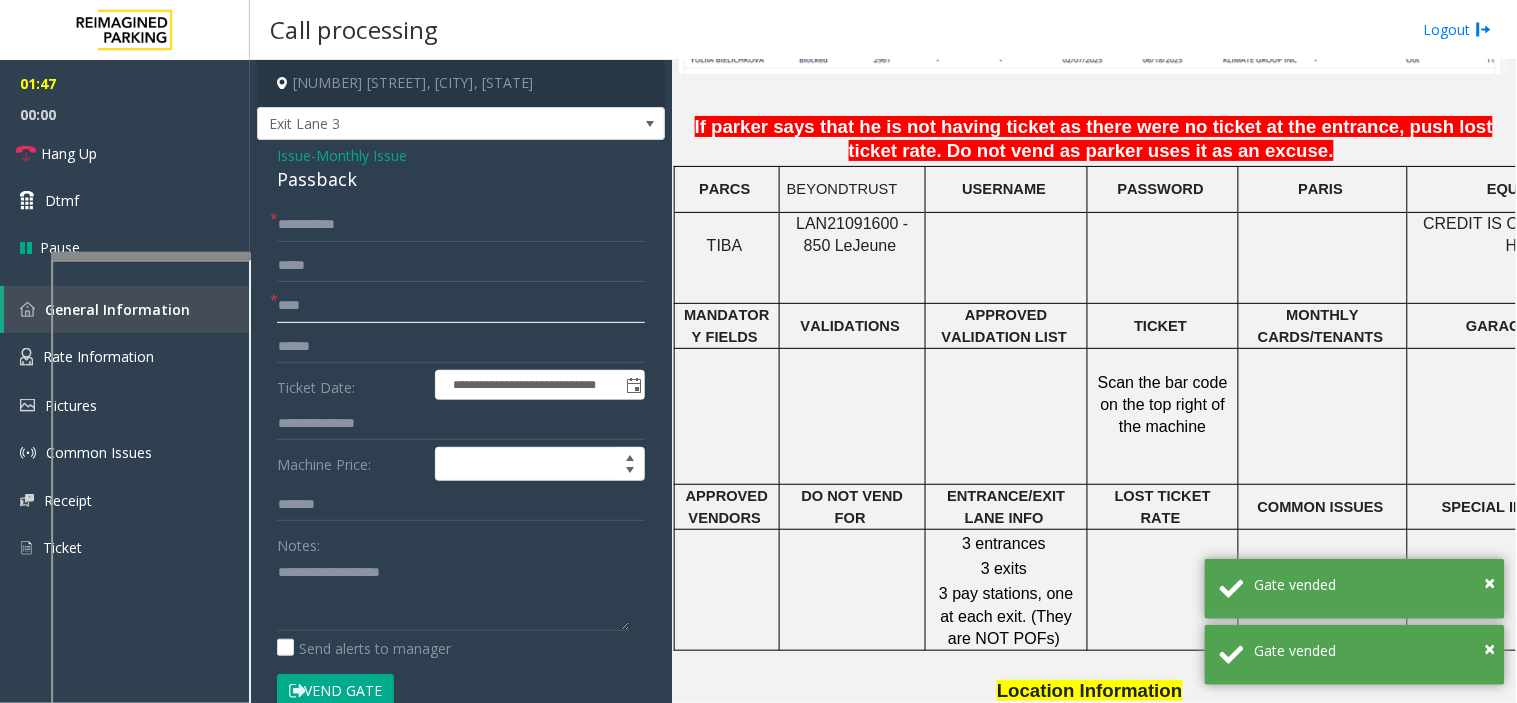 click on "****" 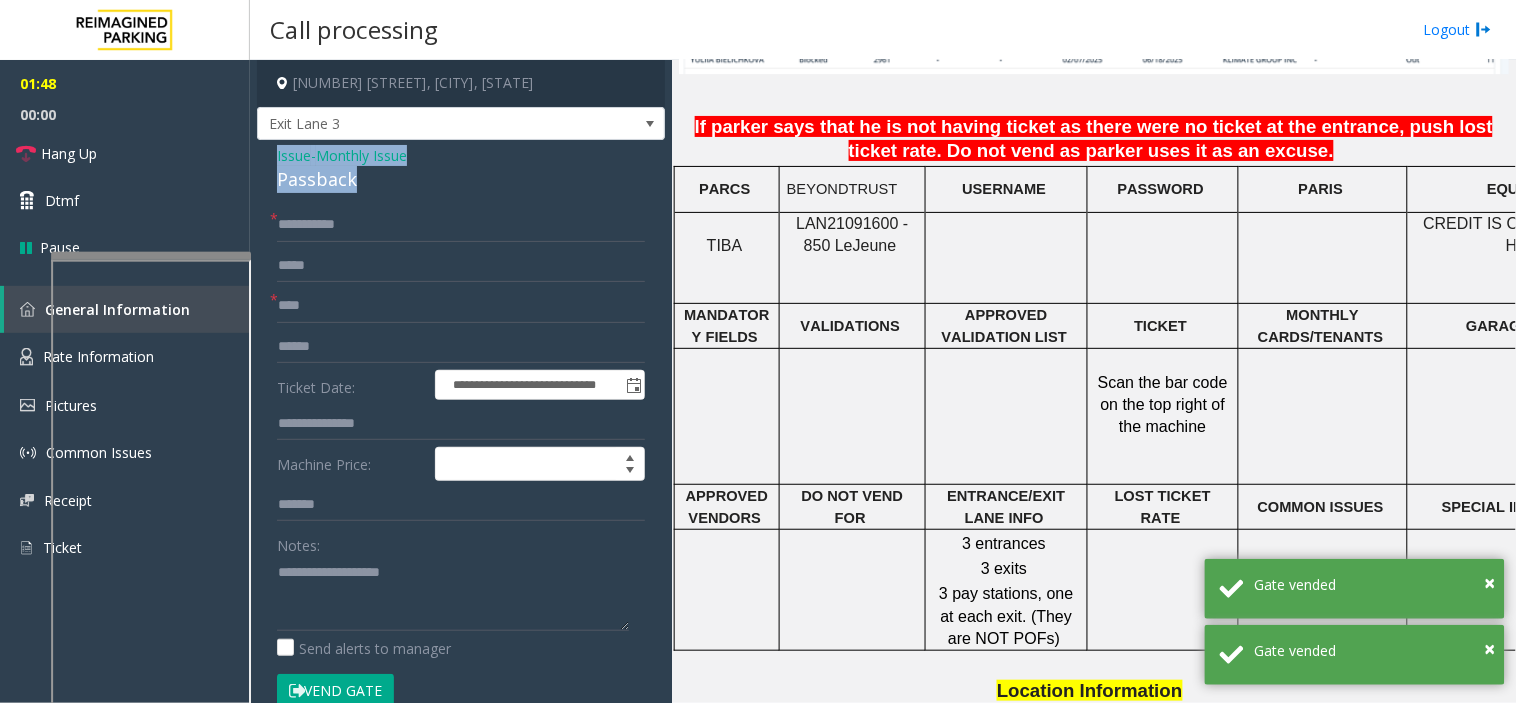 drag, startPoint x: 366, startPoint y: 180, endPoint x: 275, endPoint y: 152, distance: 95.2103 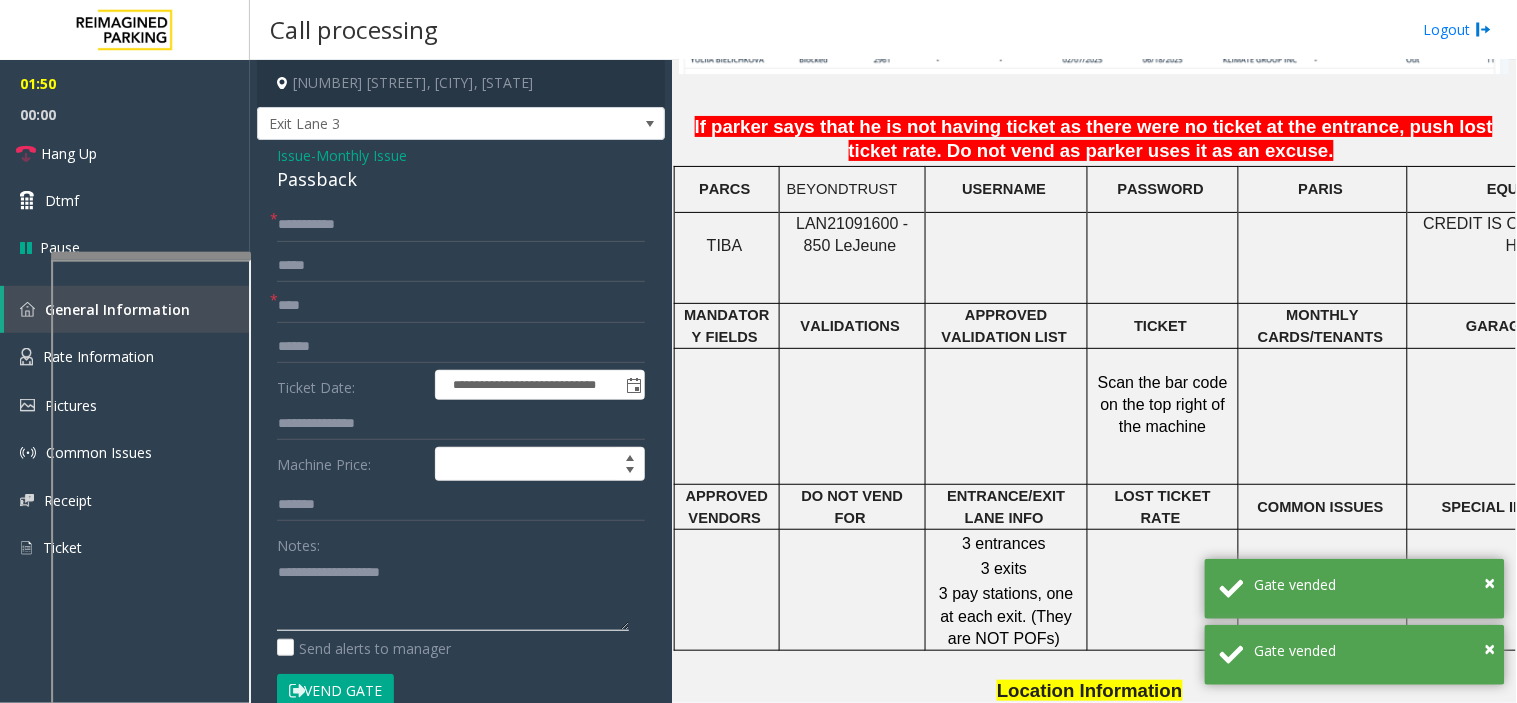 click 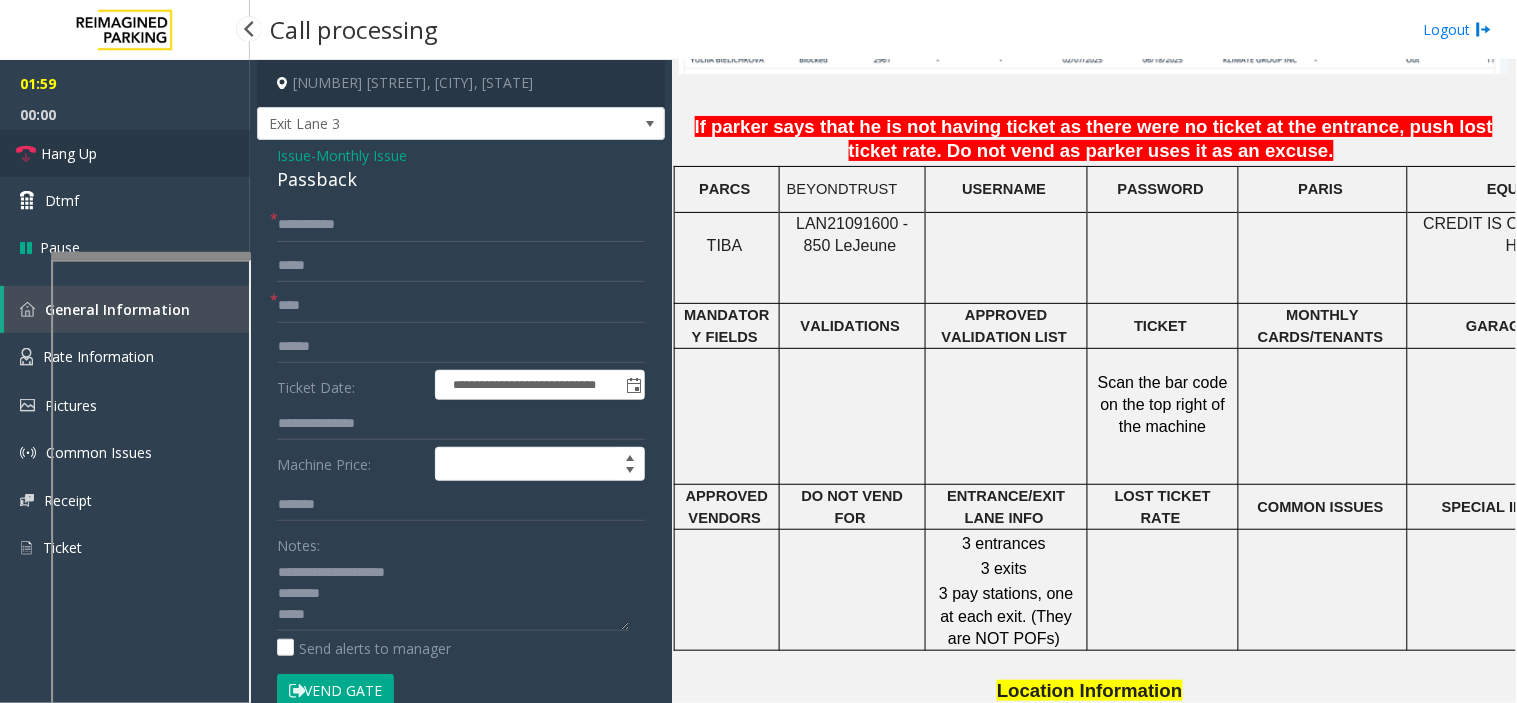click on "Hang Up" at bounding box center [125, 153] 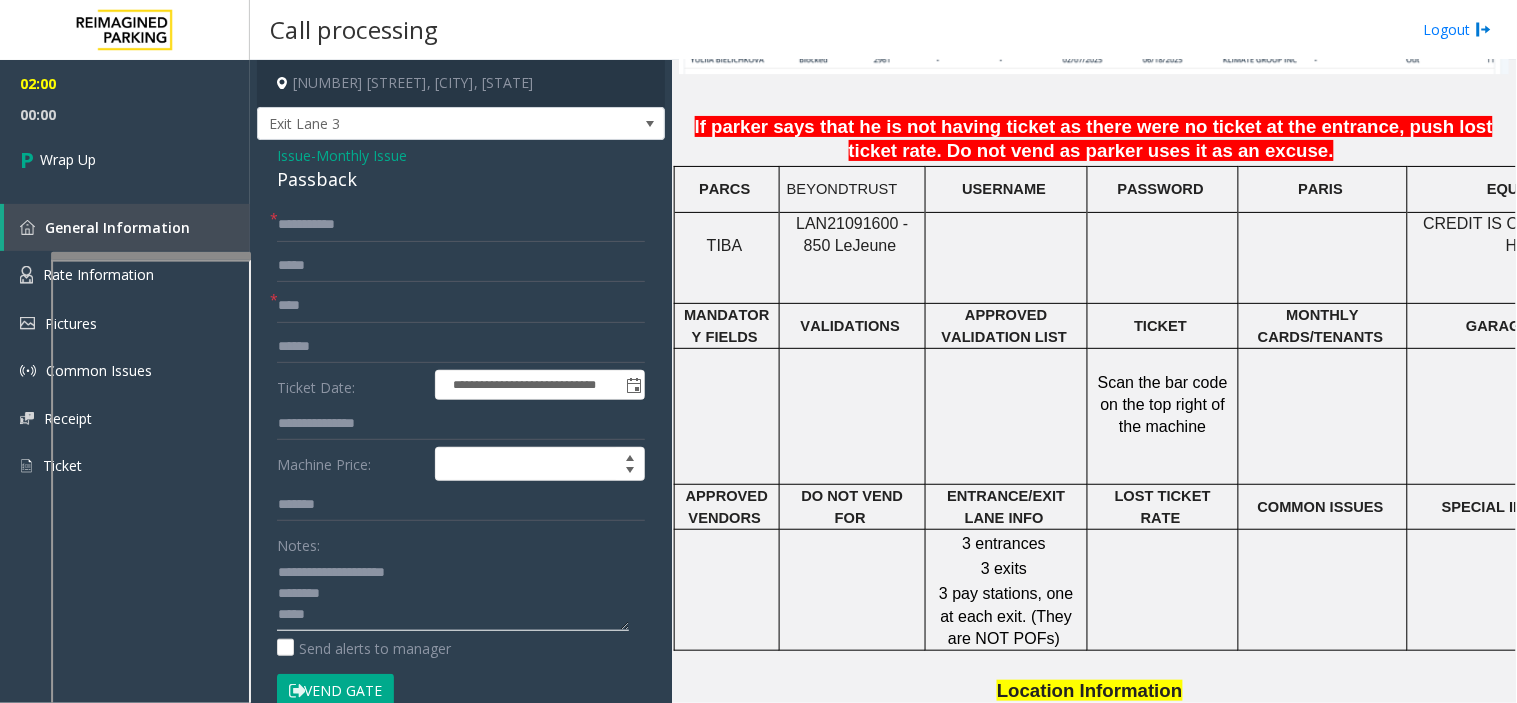click 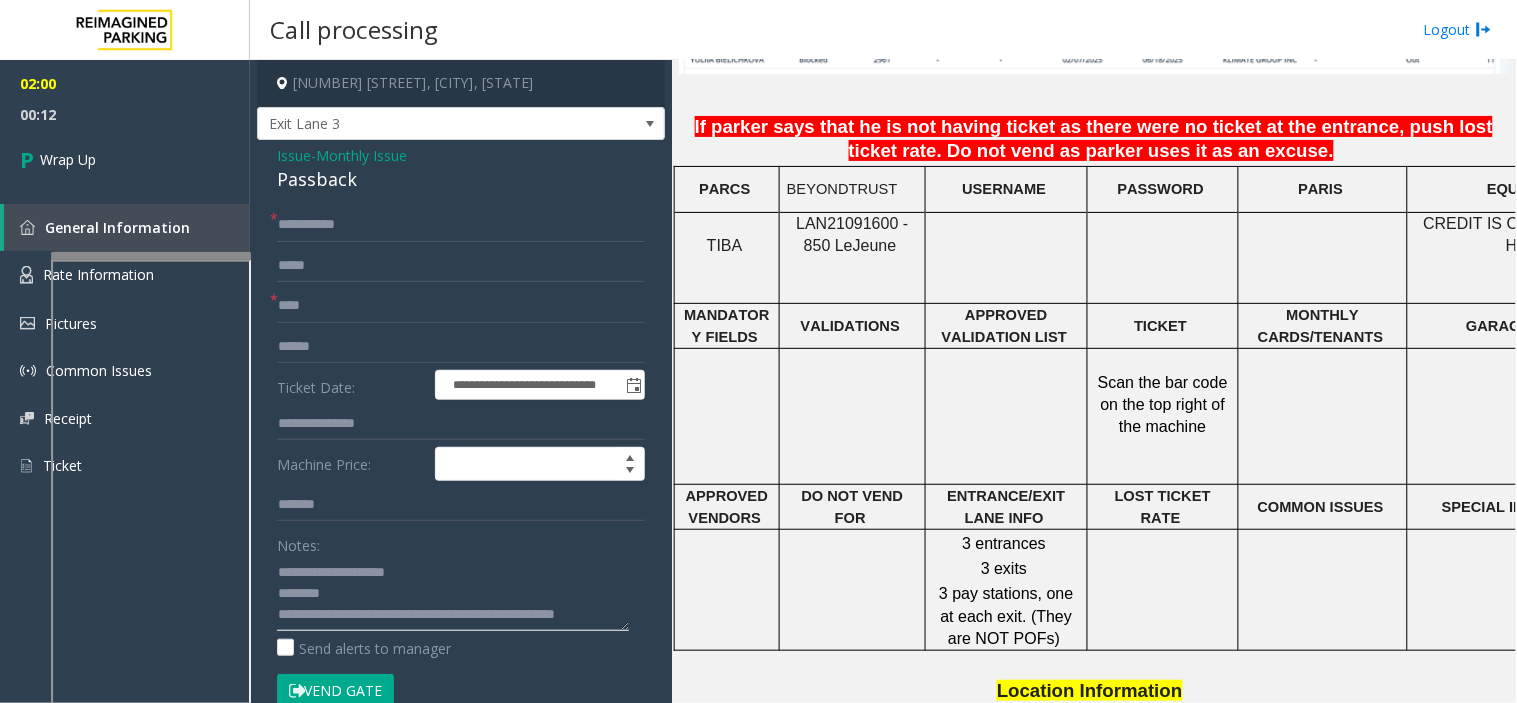 scroll, scrollTop: 14, scrollLeft: 0, axis: vertical 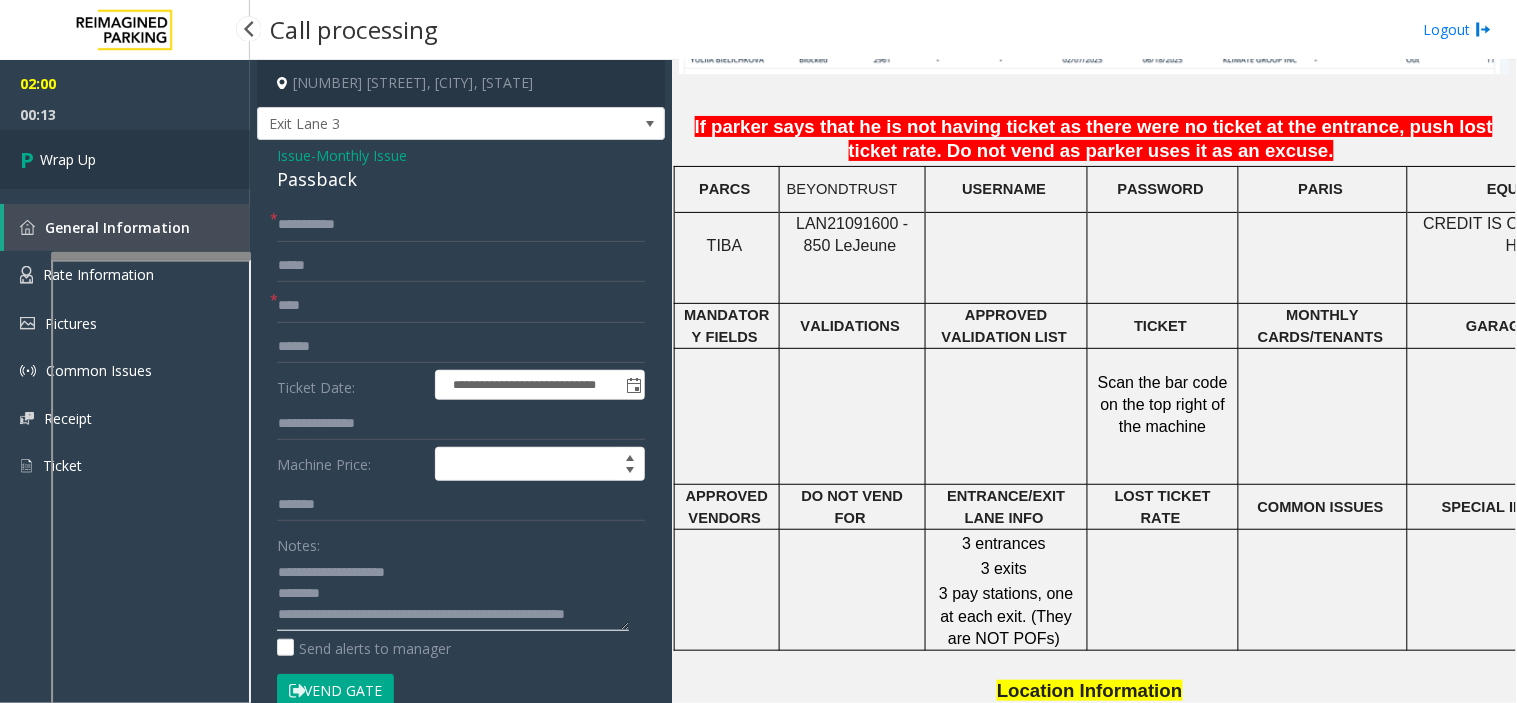 type on "**********" 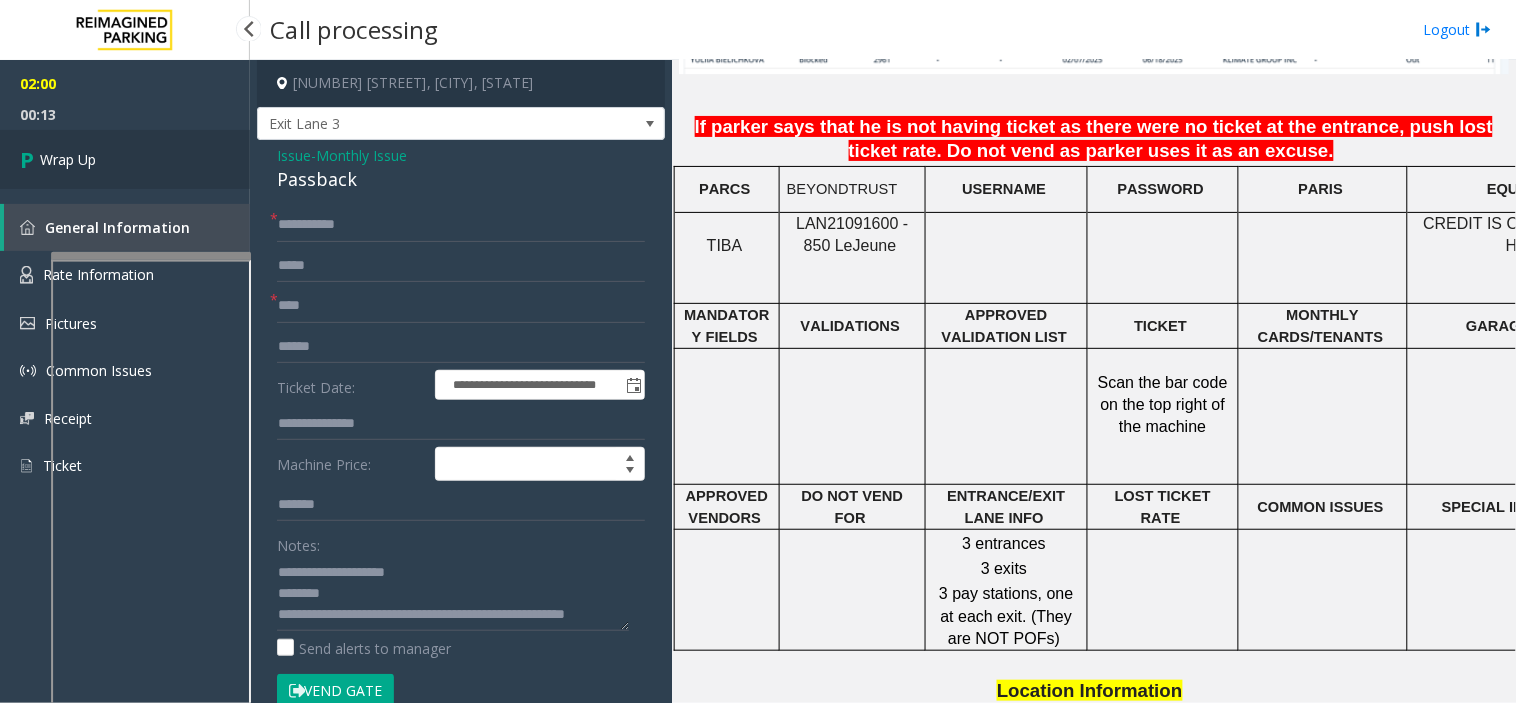 click on "Wrap Up" at bounding box center [68, 159] 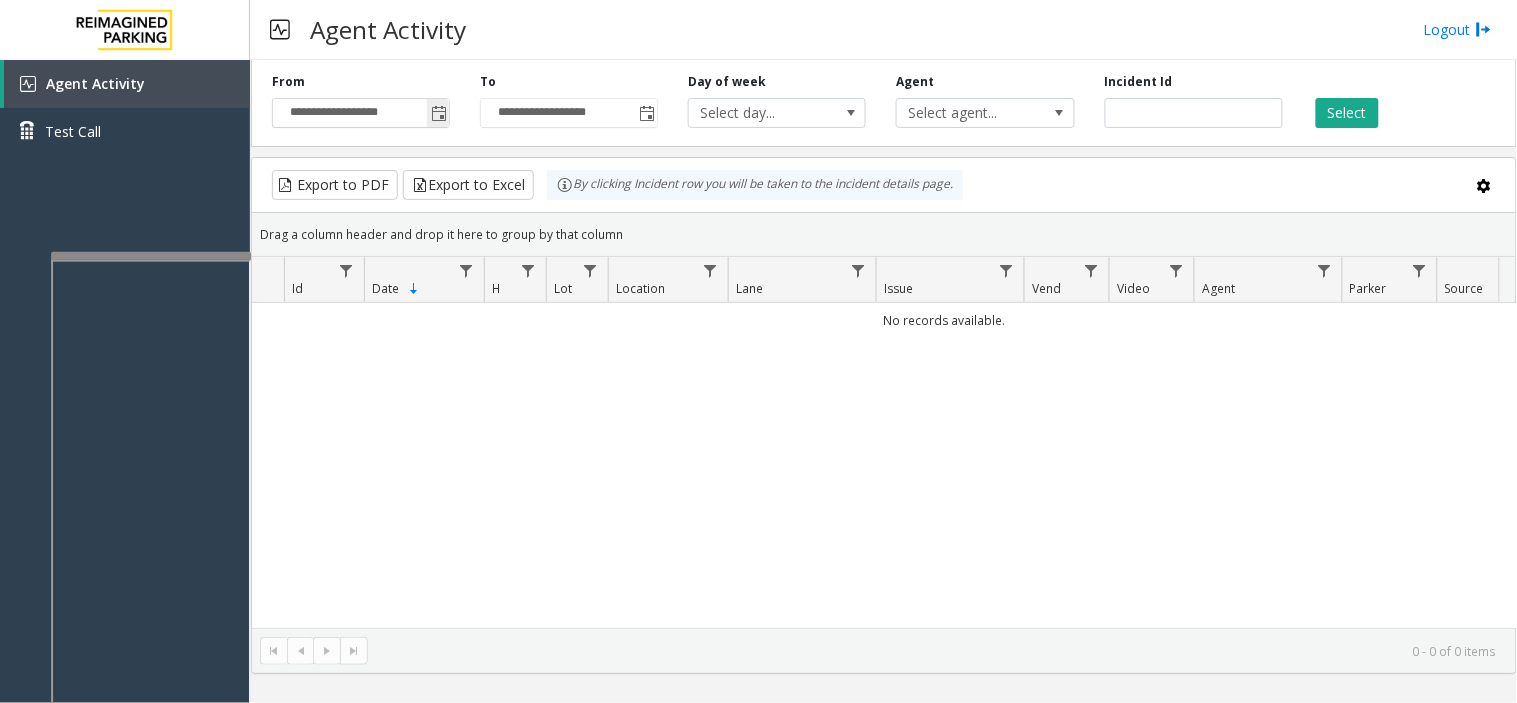 click 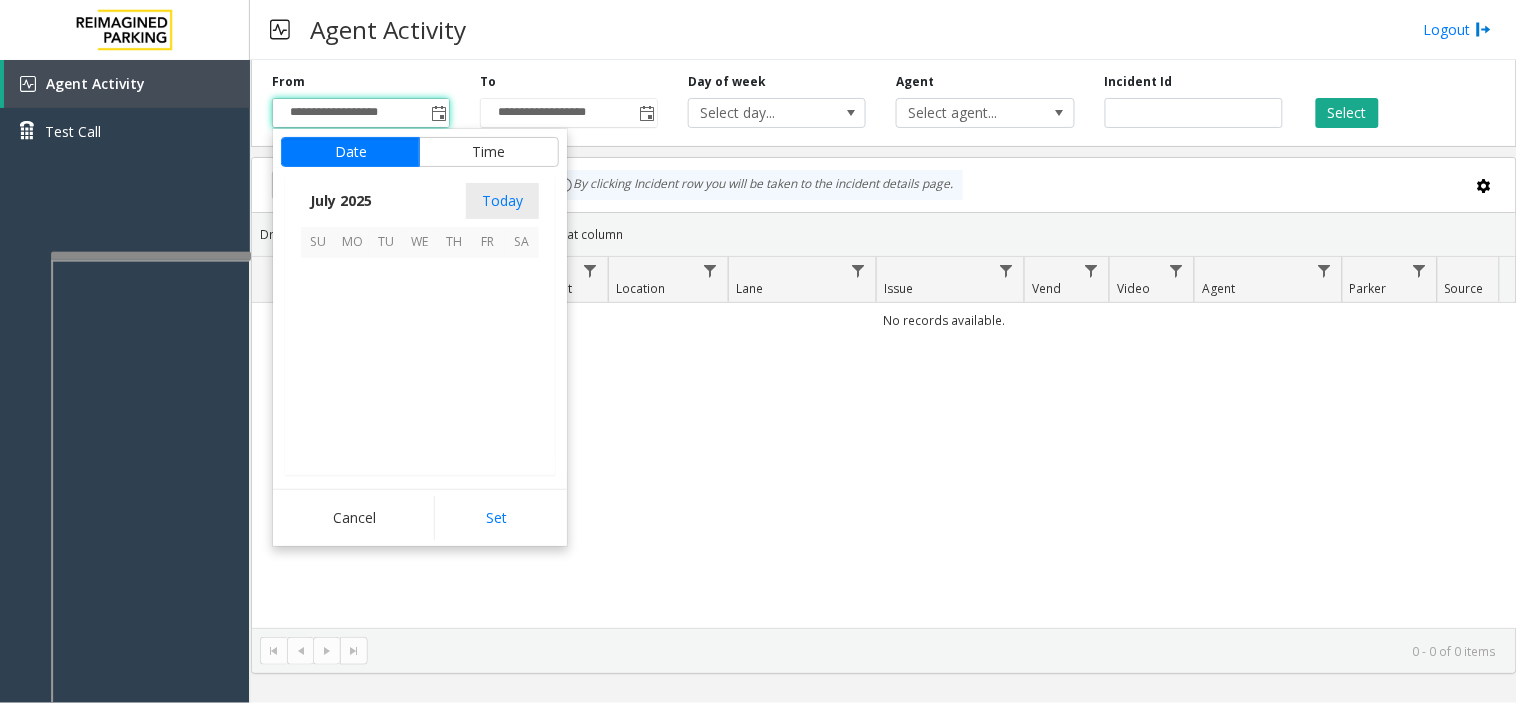scroll, scrollTop: 358354, scrollLeft: 0, axis: vertical 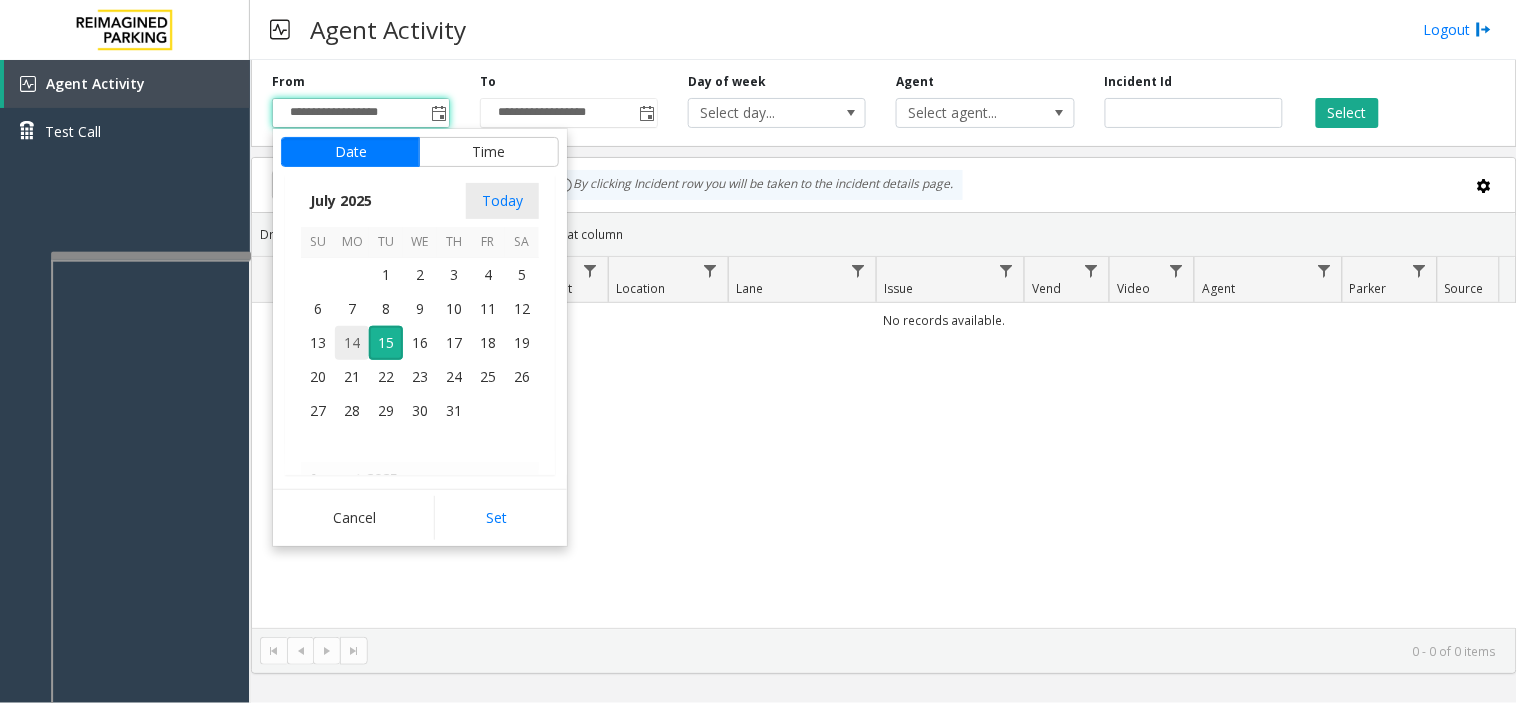 click on "14" at bounding box center (352, 343) 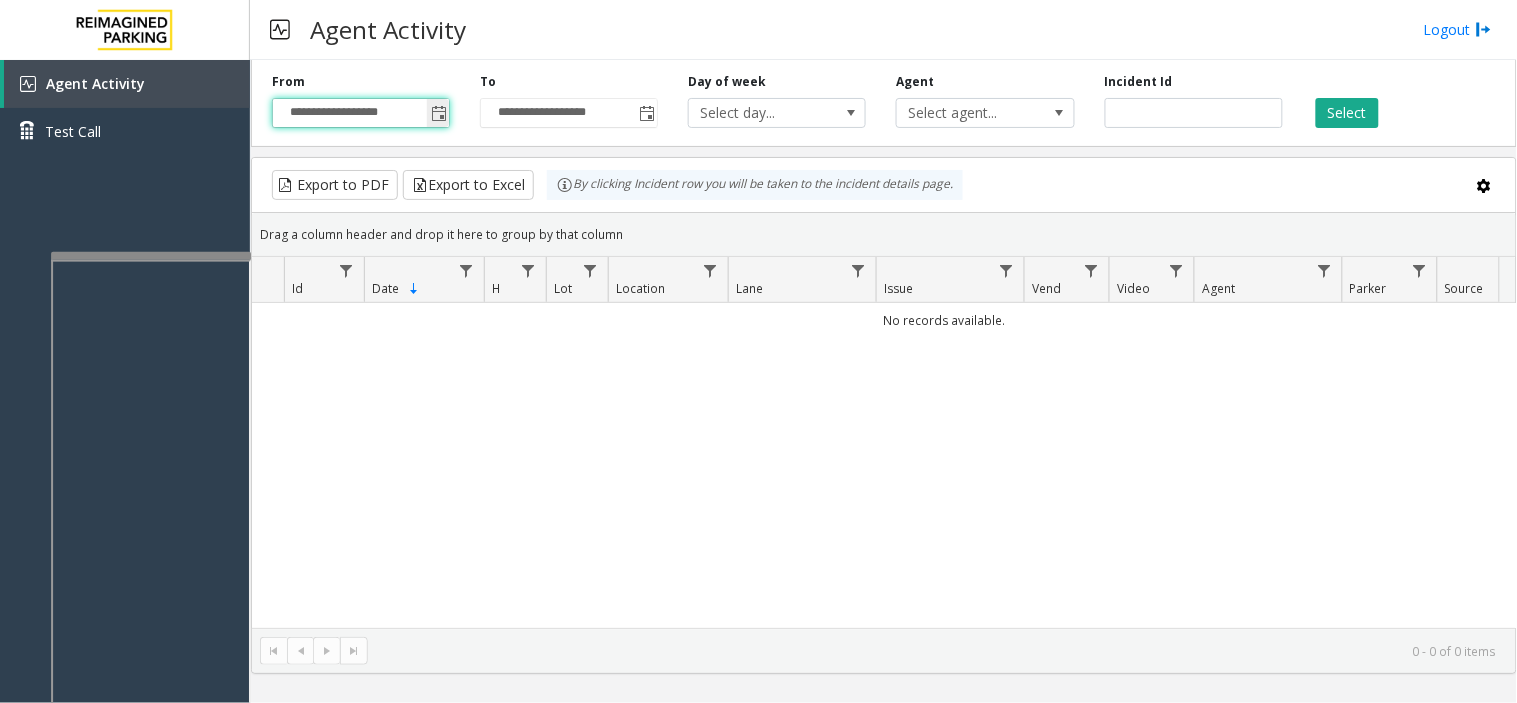 click 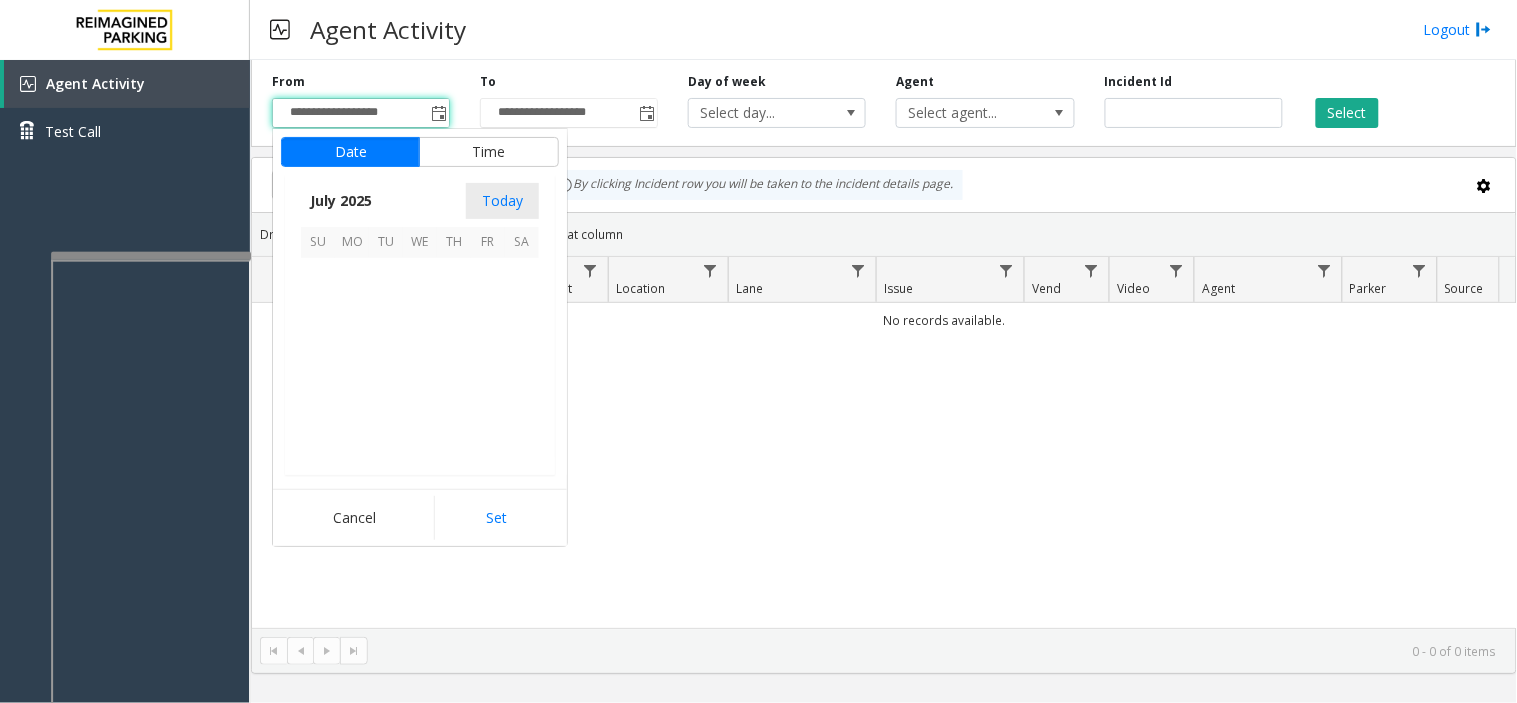 scroll, scrollTop: 358354, scrollLeft: 0, axis: vertical 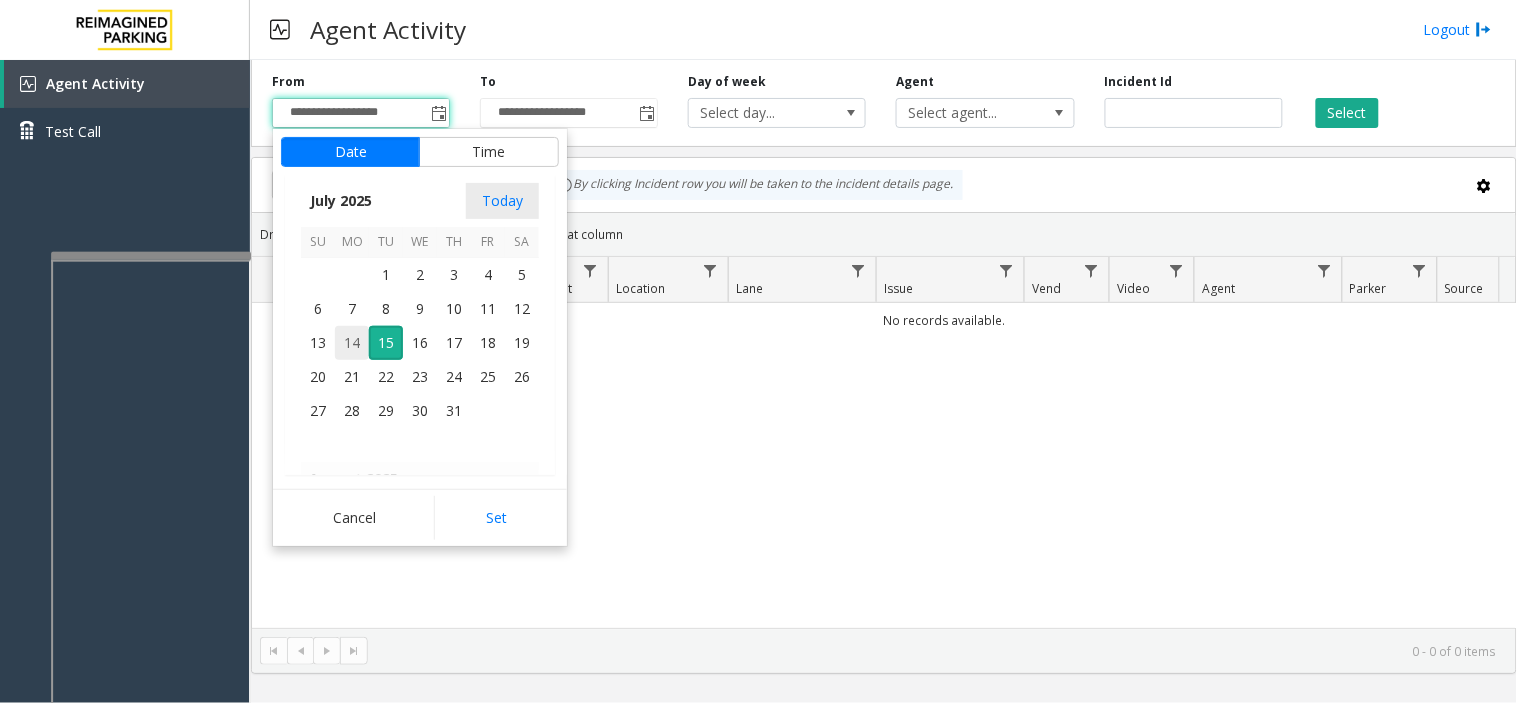 click on "14" at bounding box center [352, 343] 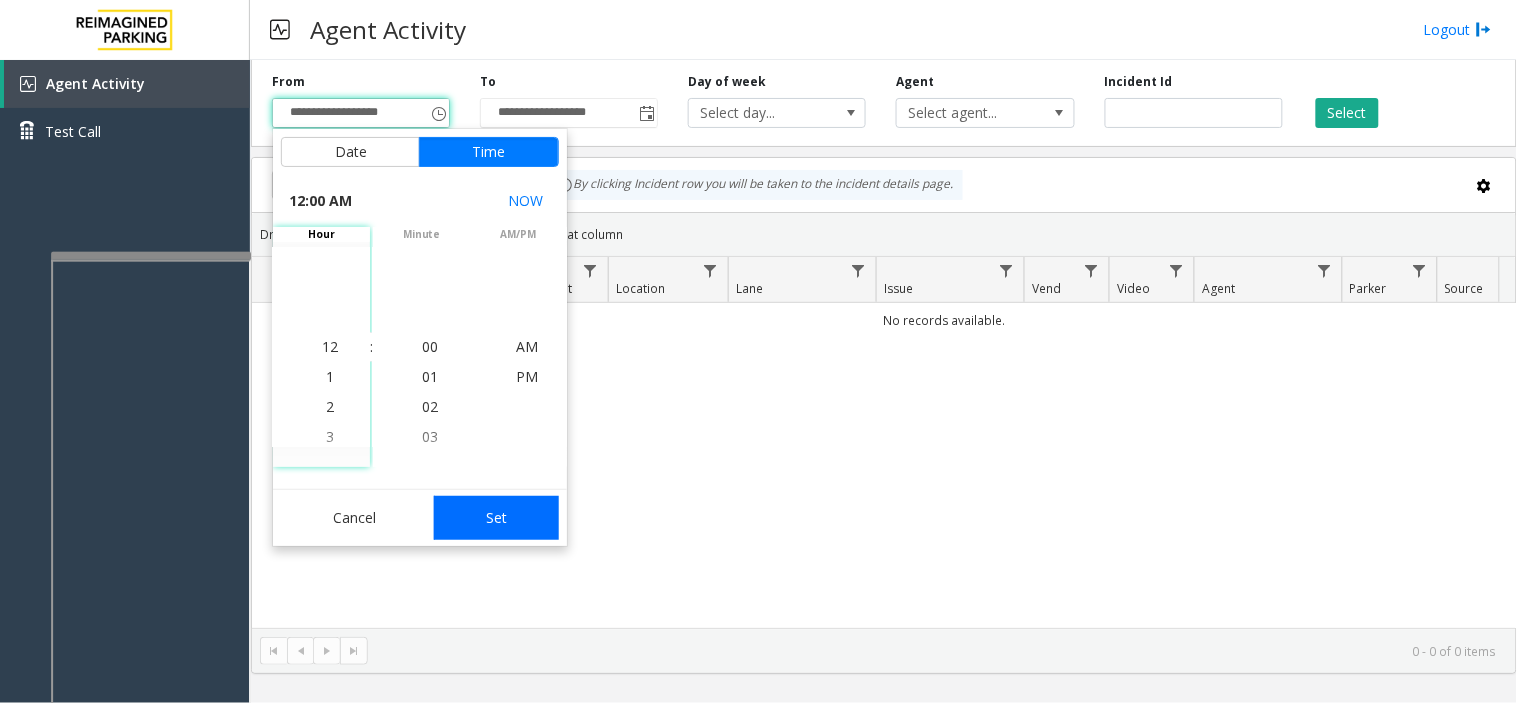 click on "Set" 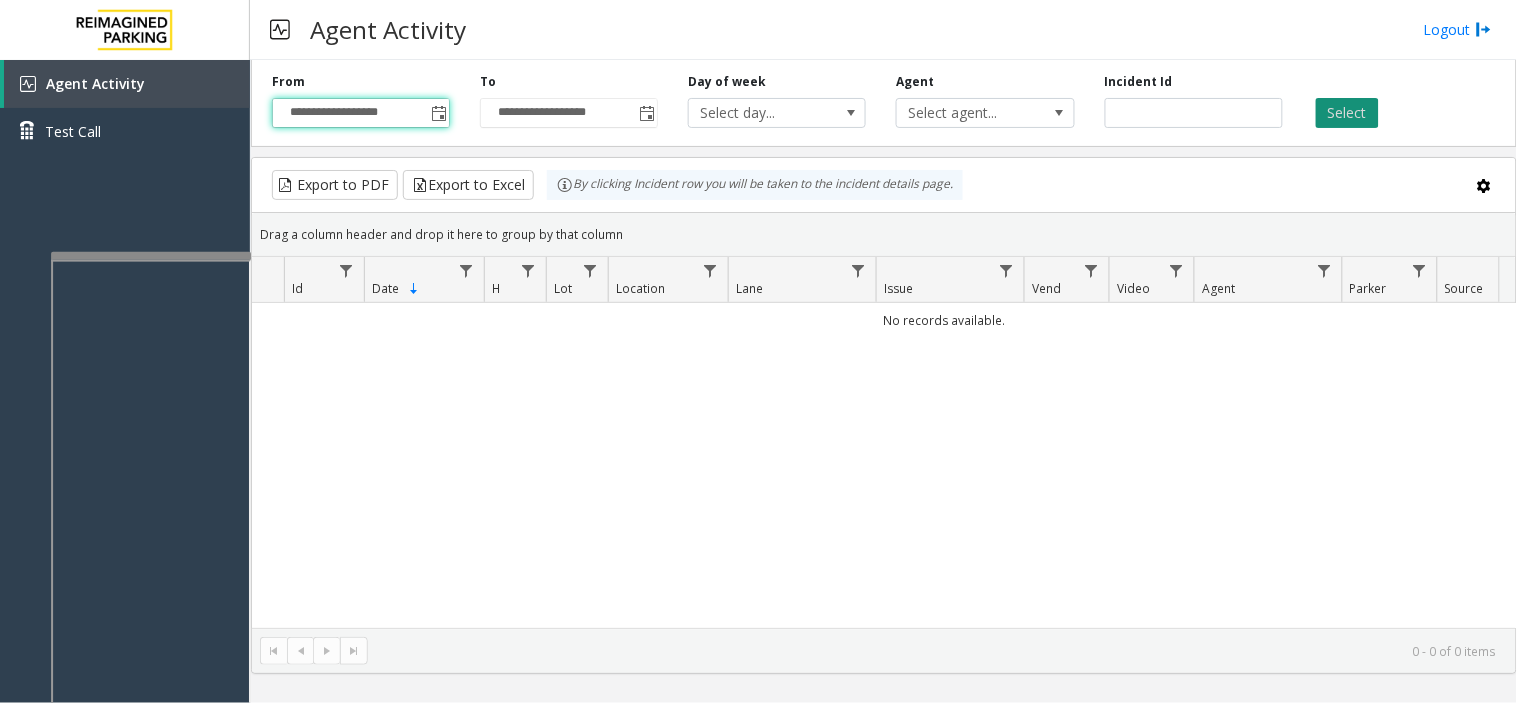 drag, startPoint x: 1371, startPoint y: 97, endPoint x: 1366, endPoint y: 114, distance: 17.720045 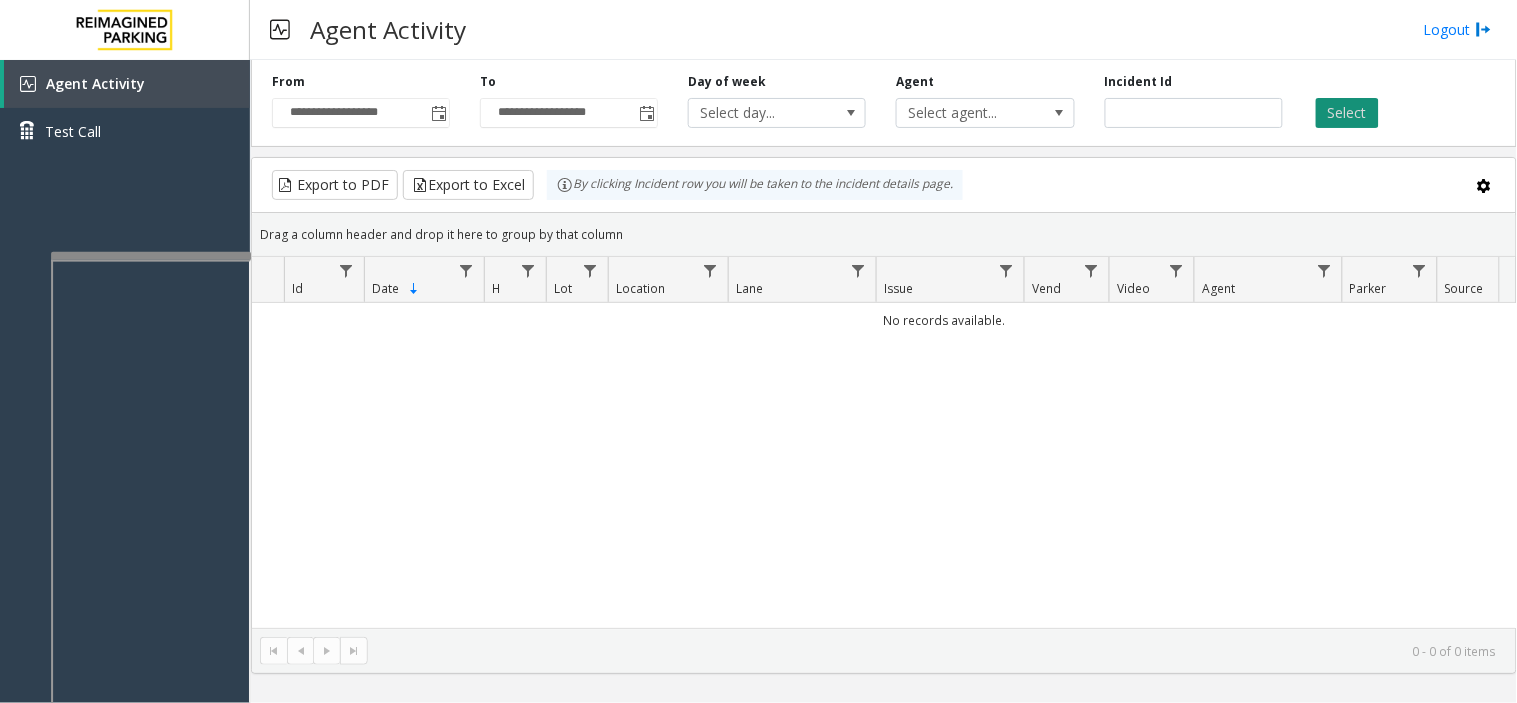 click on "Select" 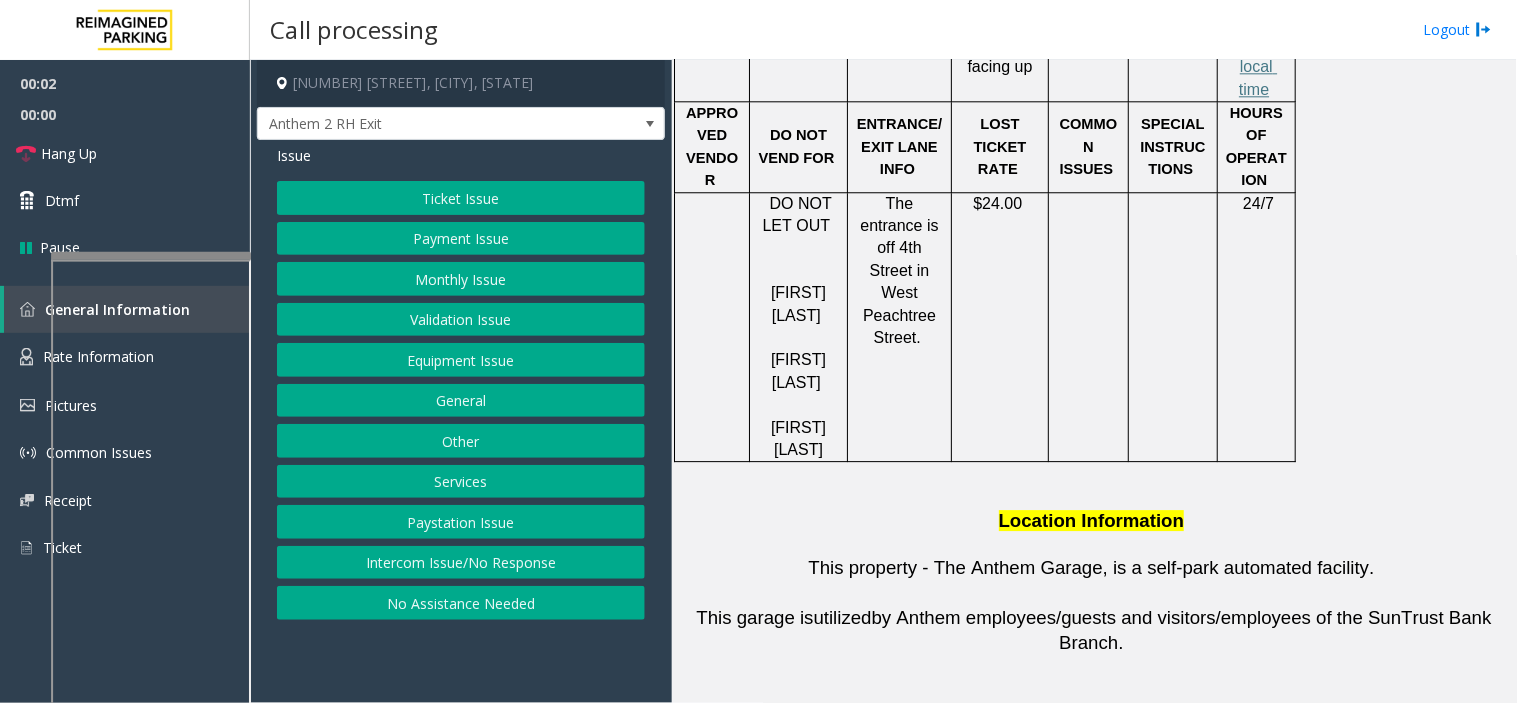 scroll, scrollTop: 1470, scrollLeft: 0, axis: vertical 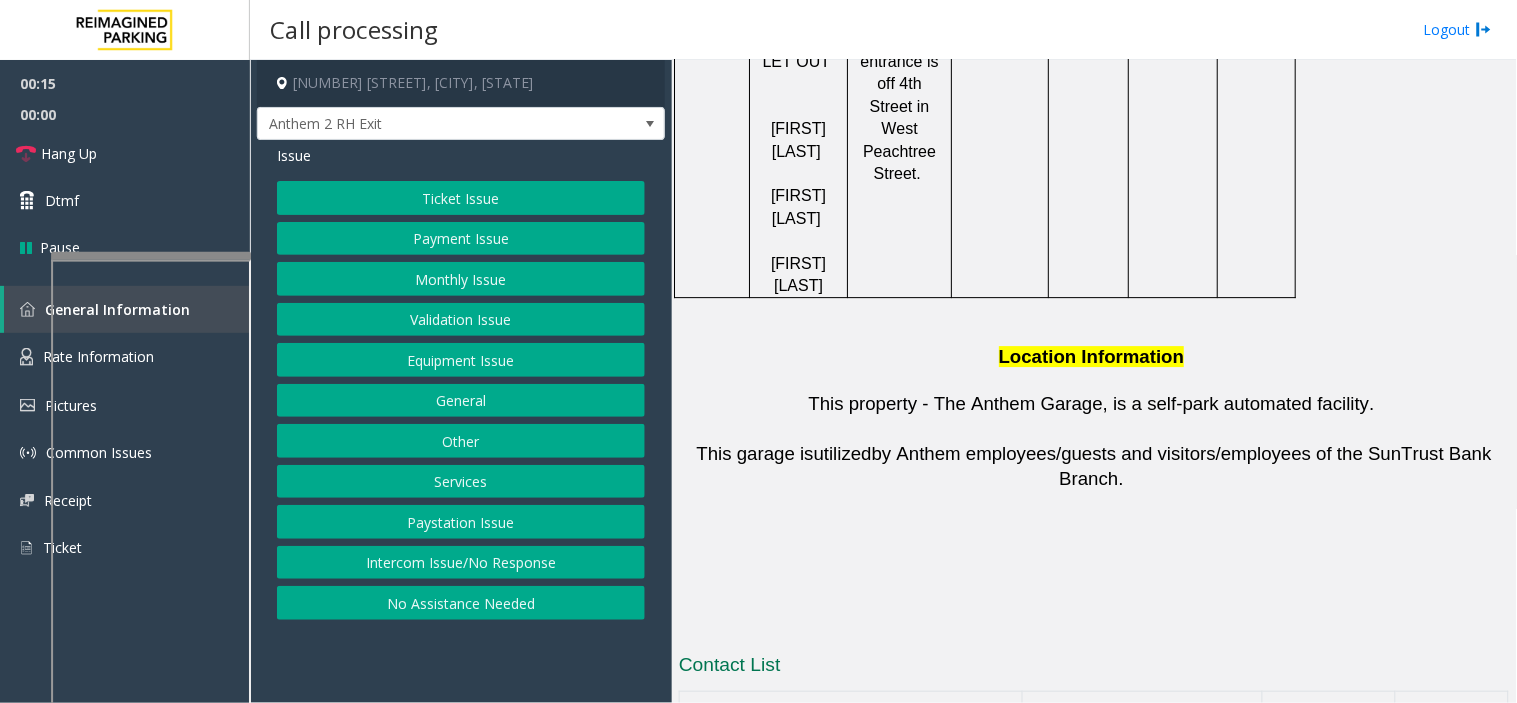 click on "Intercom Issue/No Response" 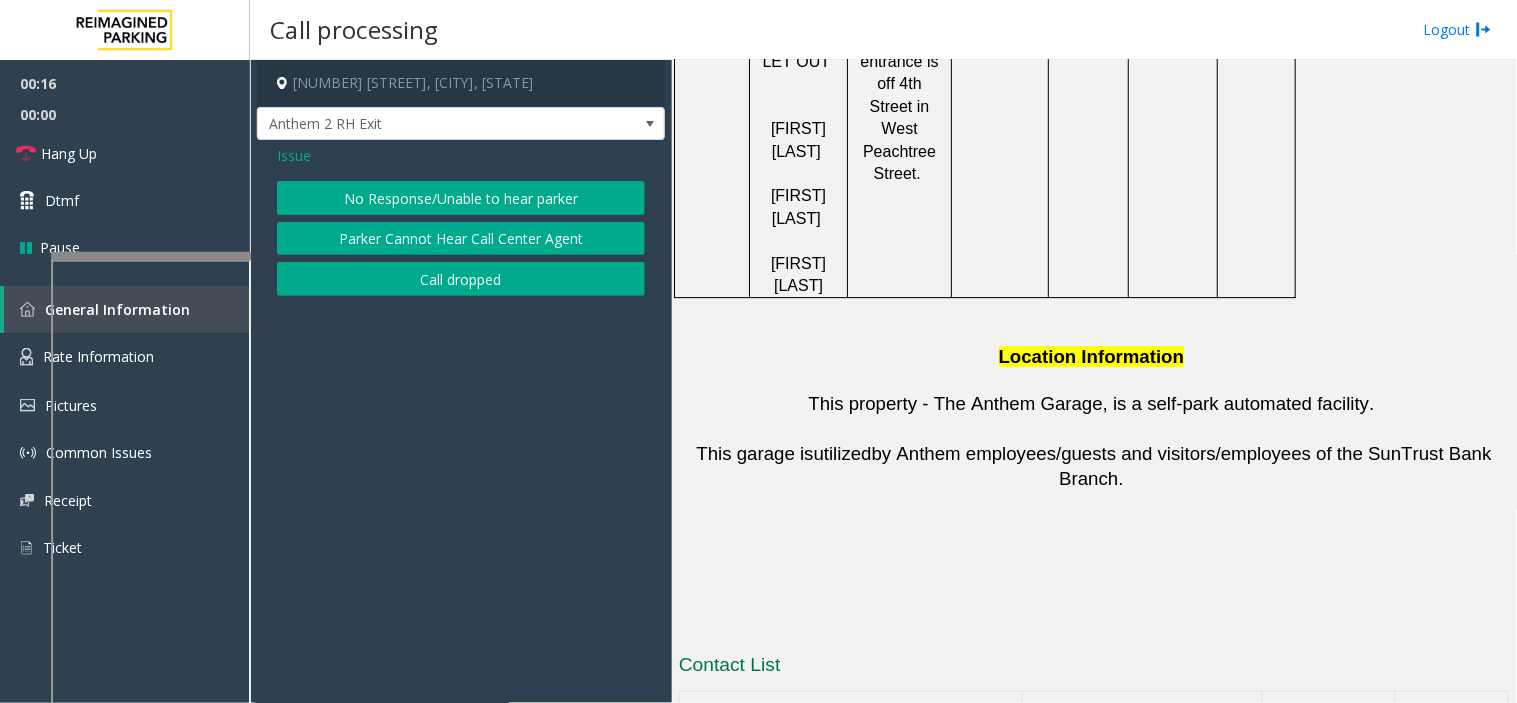 click on "Parker Cannot Hear Call Center Agent" 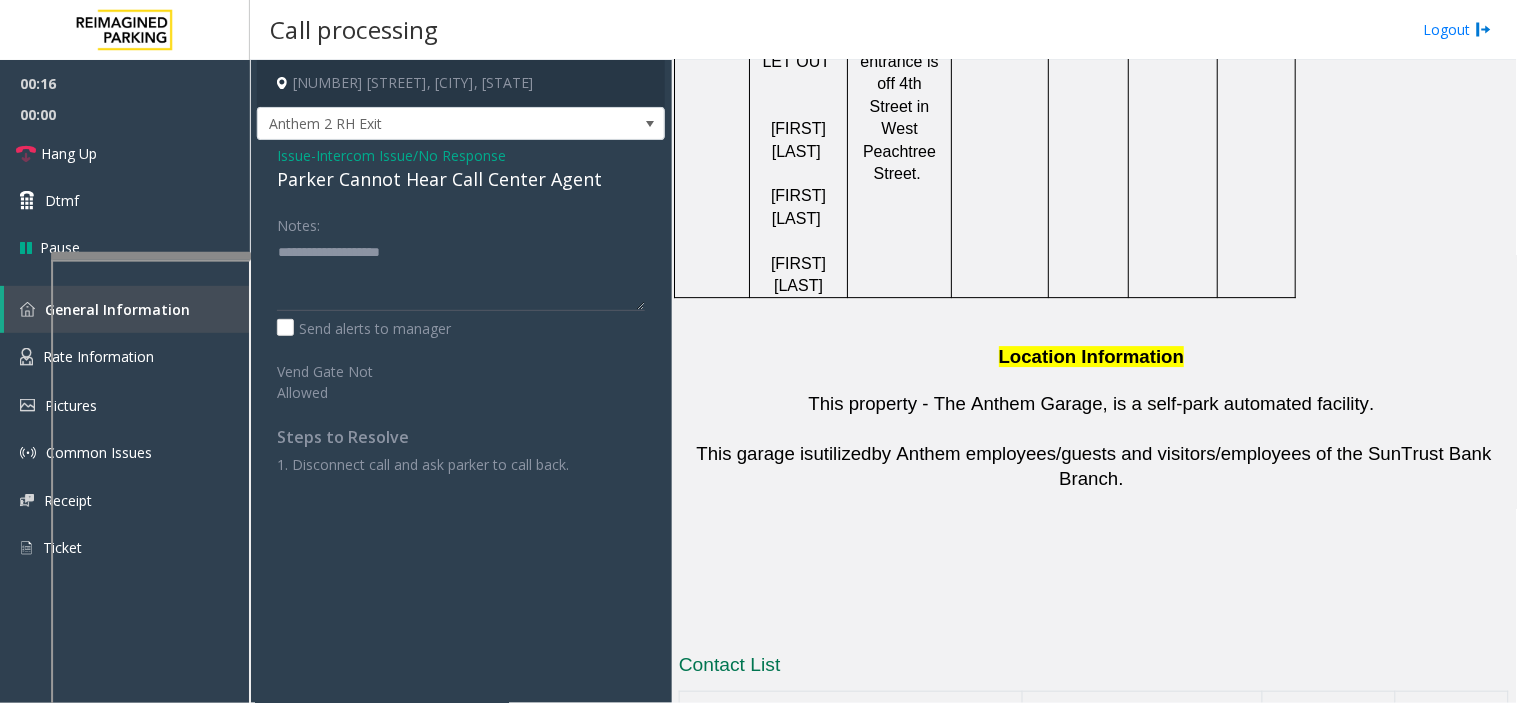 click on "Parker Cannot Hear Call Center Agent" 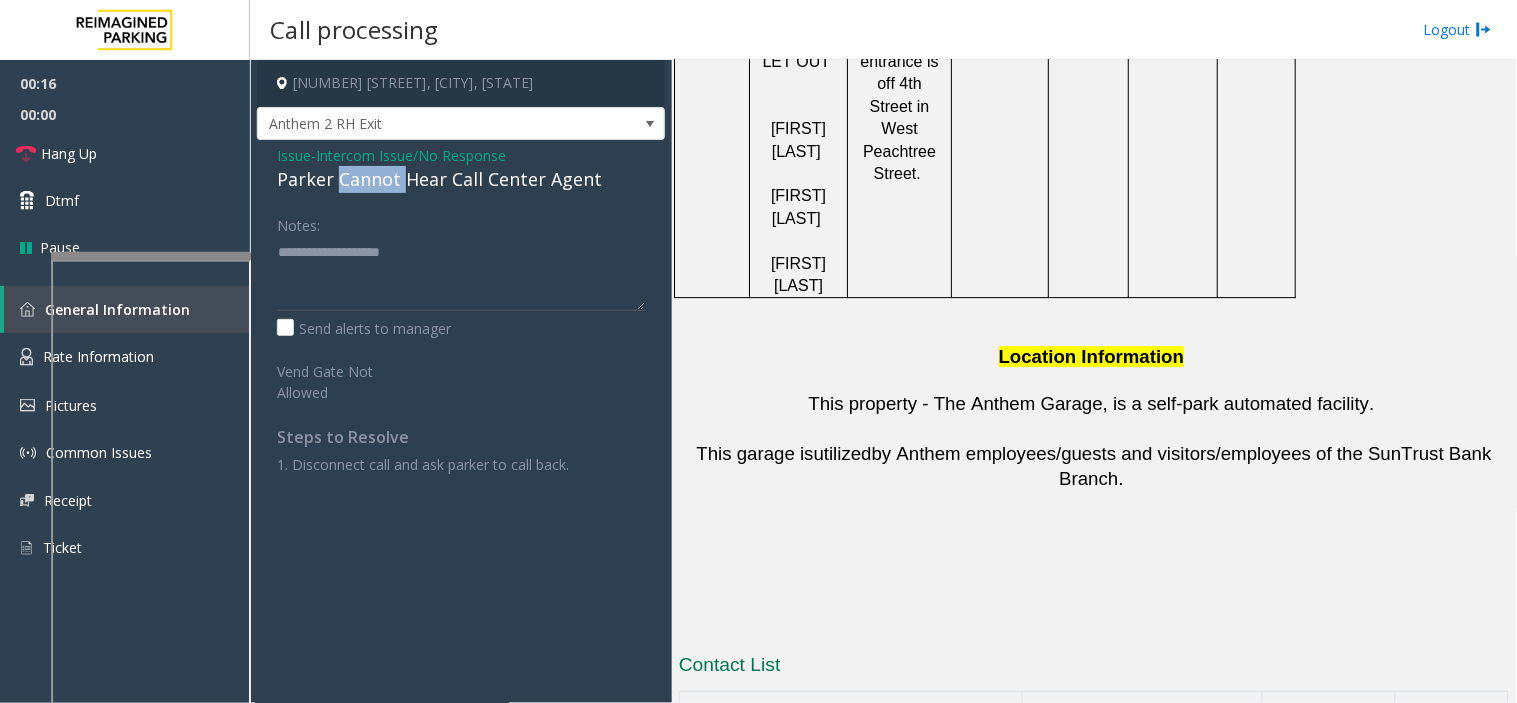 click on "Parker Cannot Hear Call Center Agent" 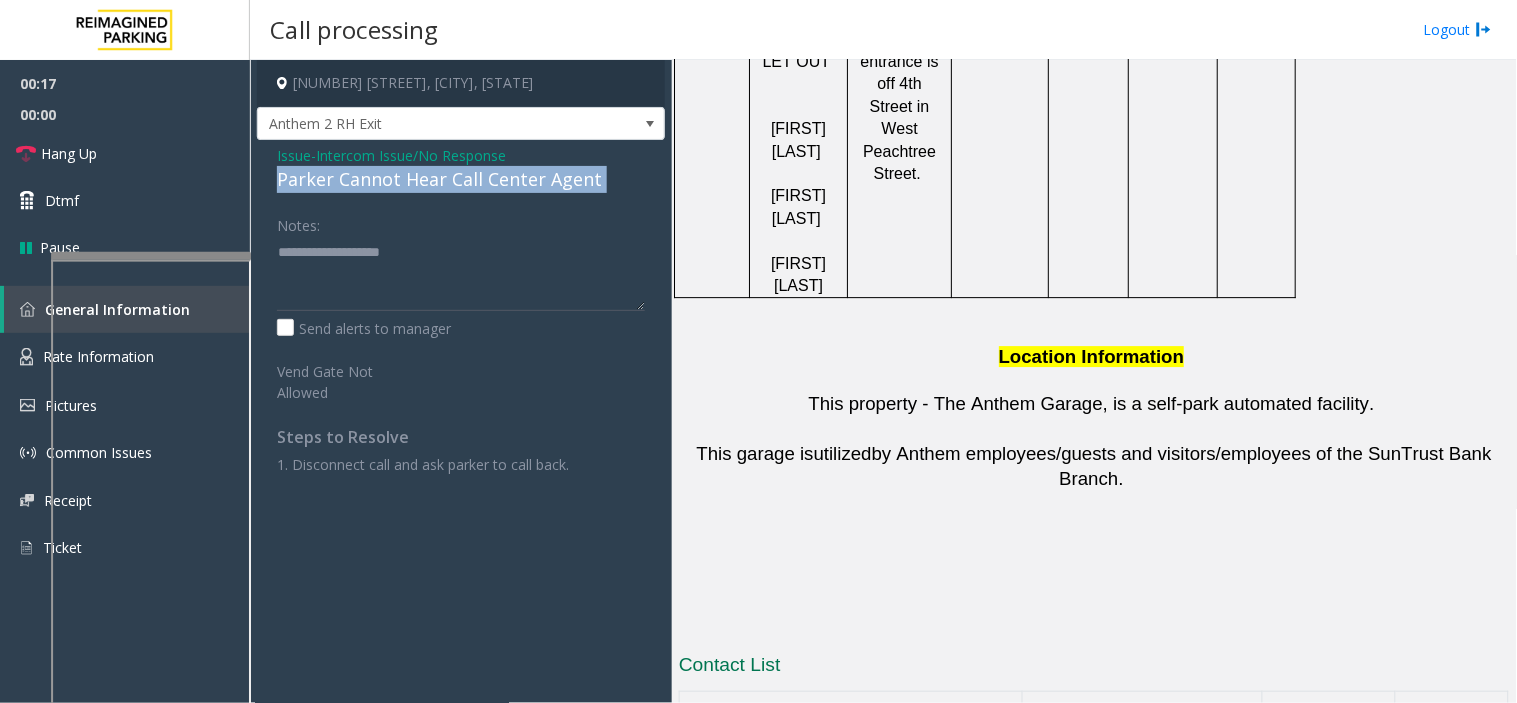 click on "Parker Cannot Hear Call Center Agent" 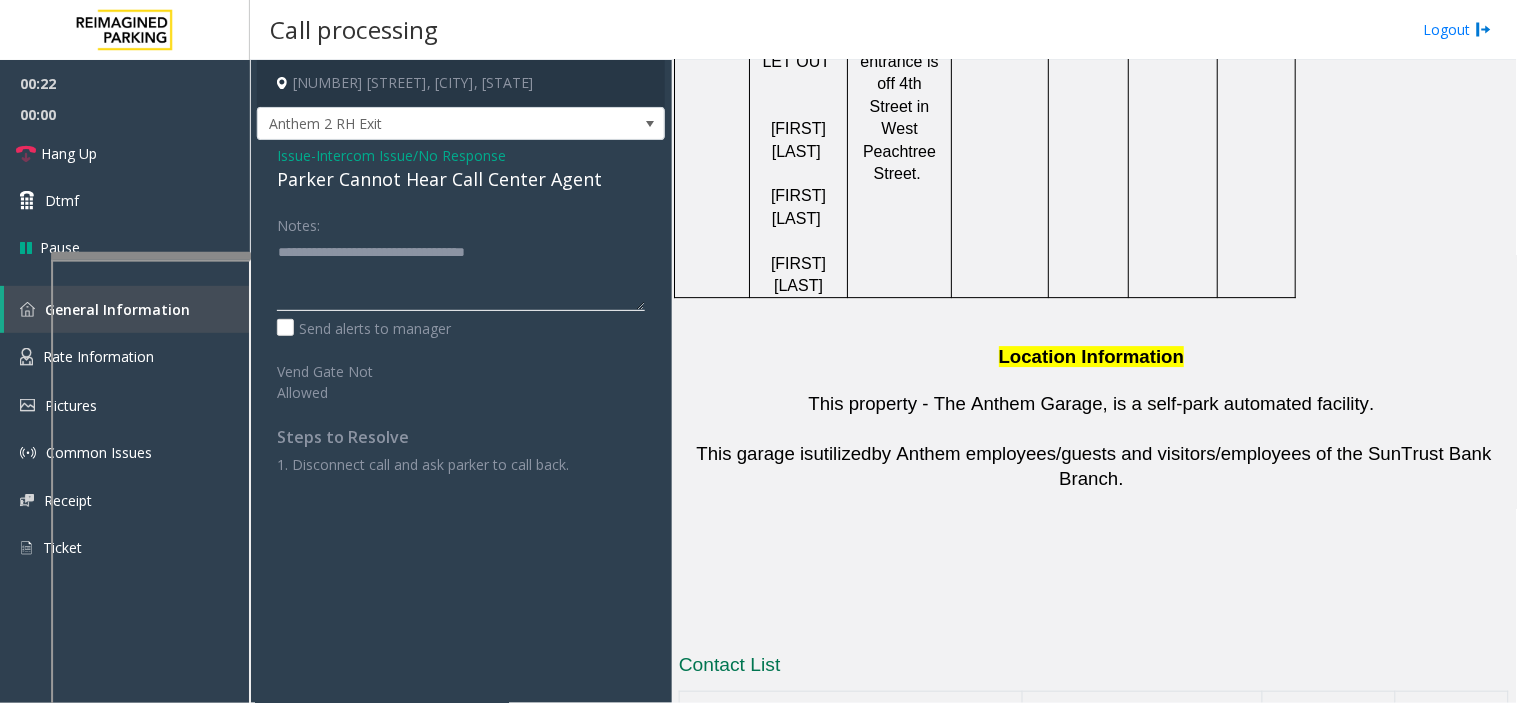 click 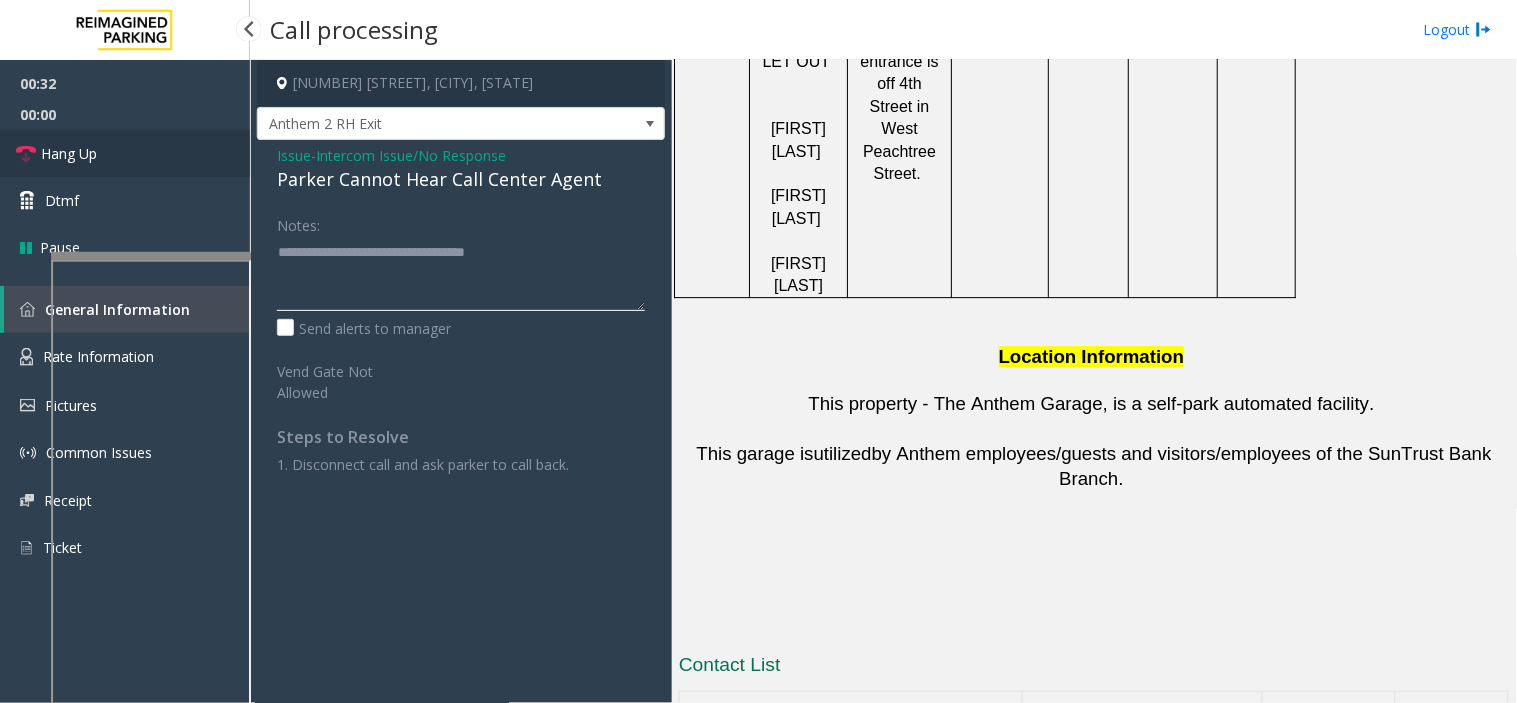 type on "**********" 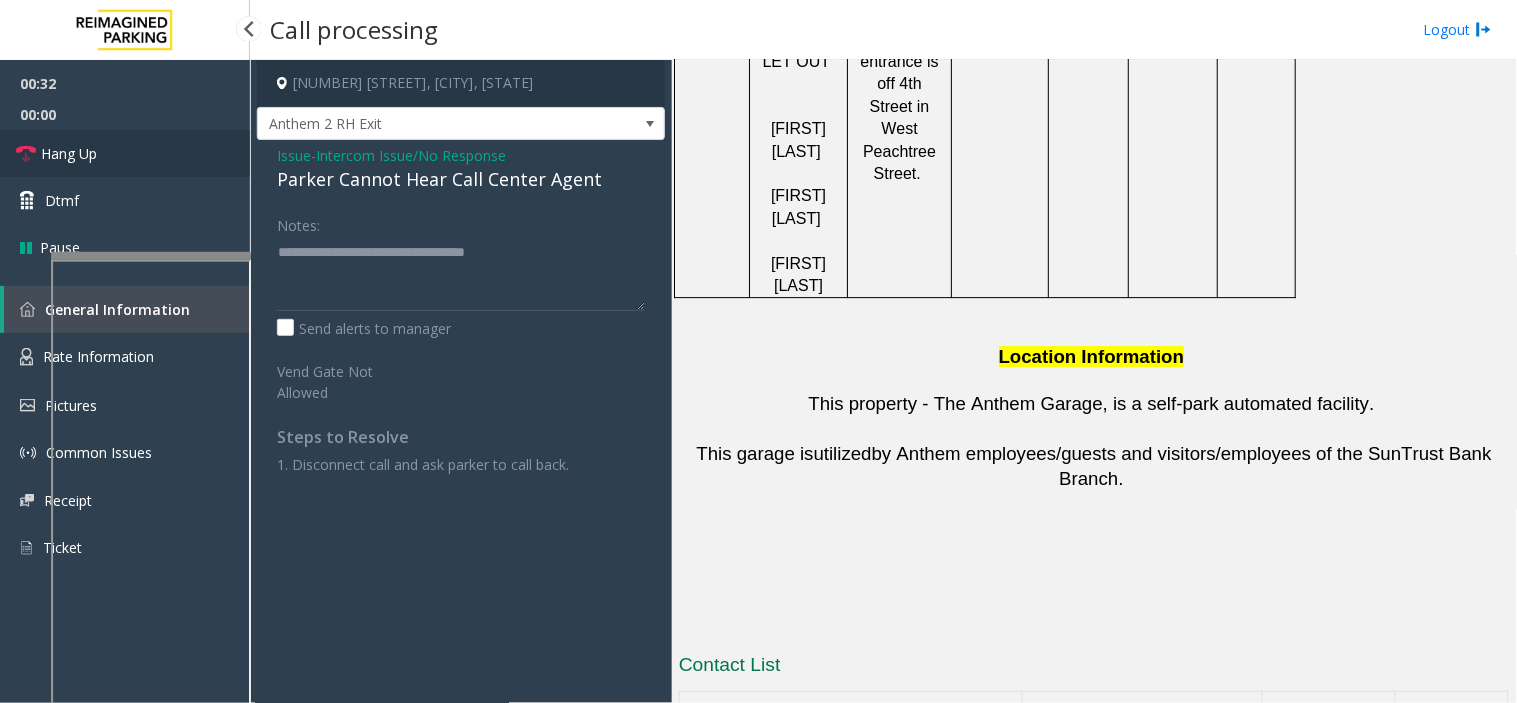 click on "Hang Up" at bounding box center [125, 153] 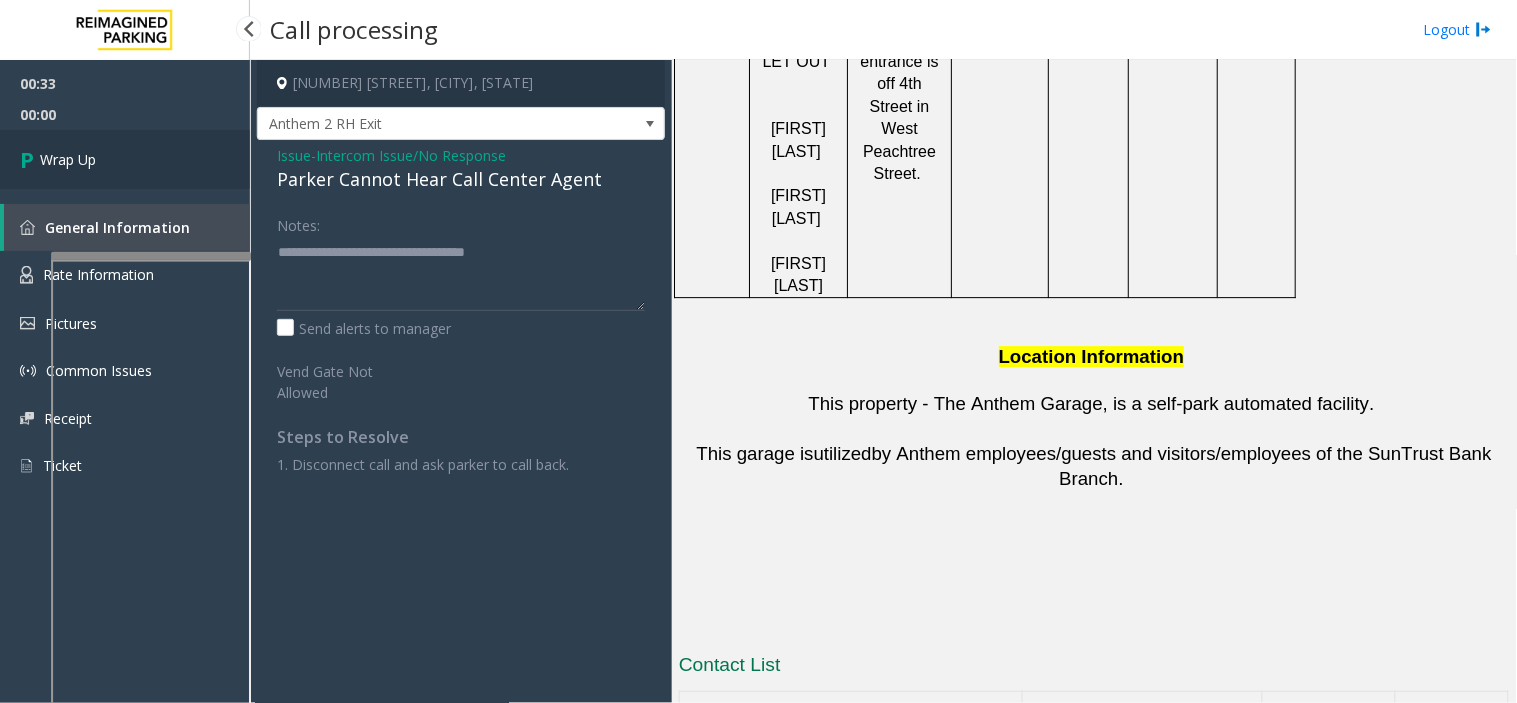 click on "Wrap Up" at bounding box center [125, 159] 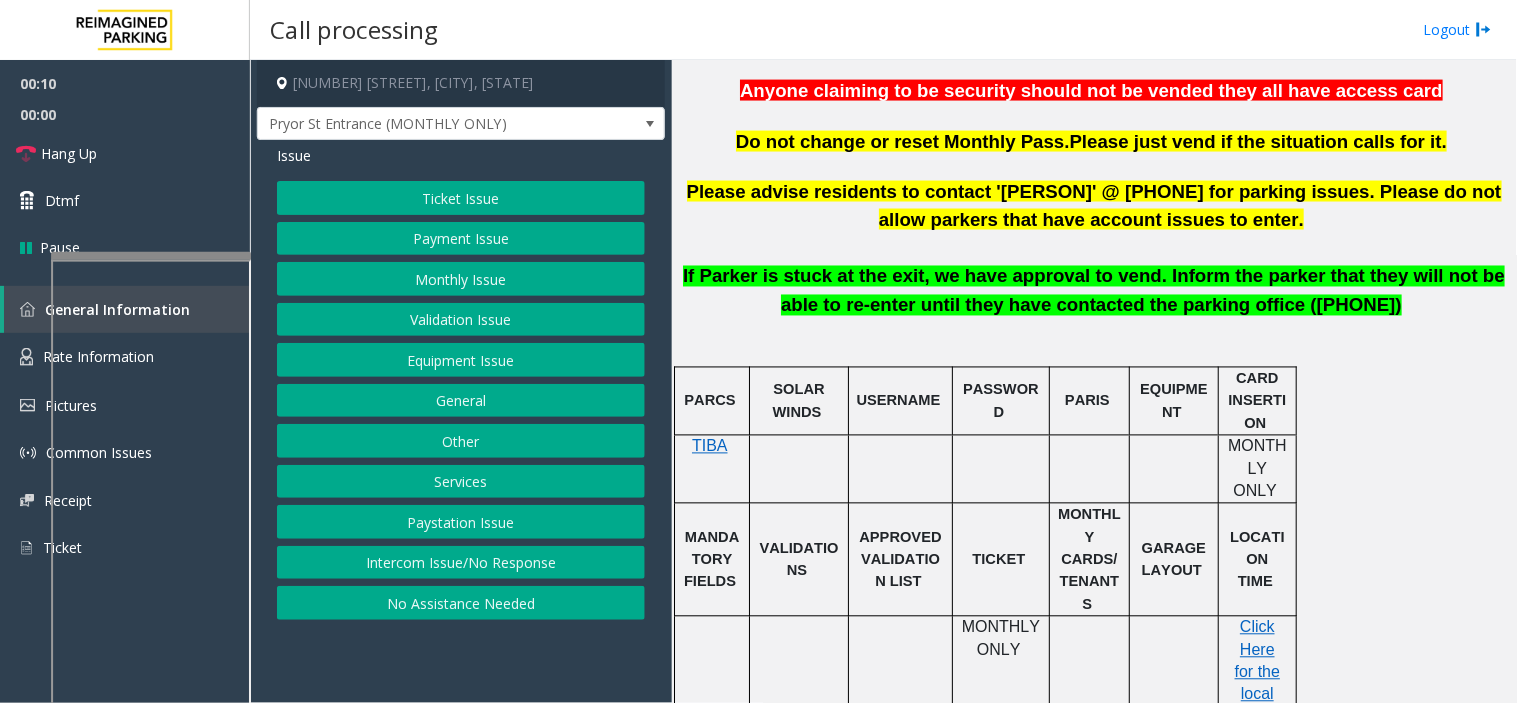 scroll, scrollTop: 777, scrollLeft: 0, axis: vertical 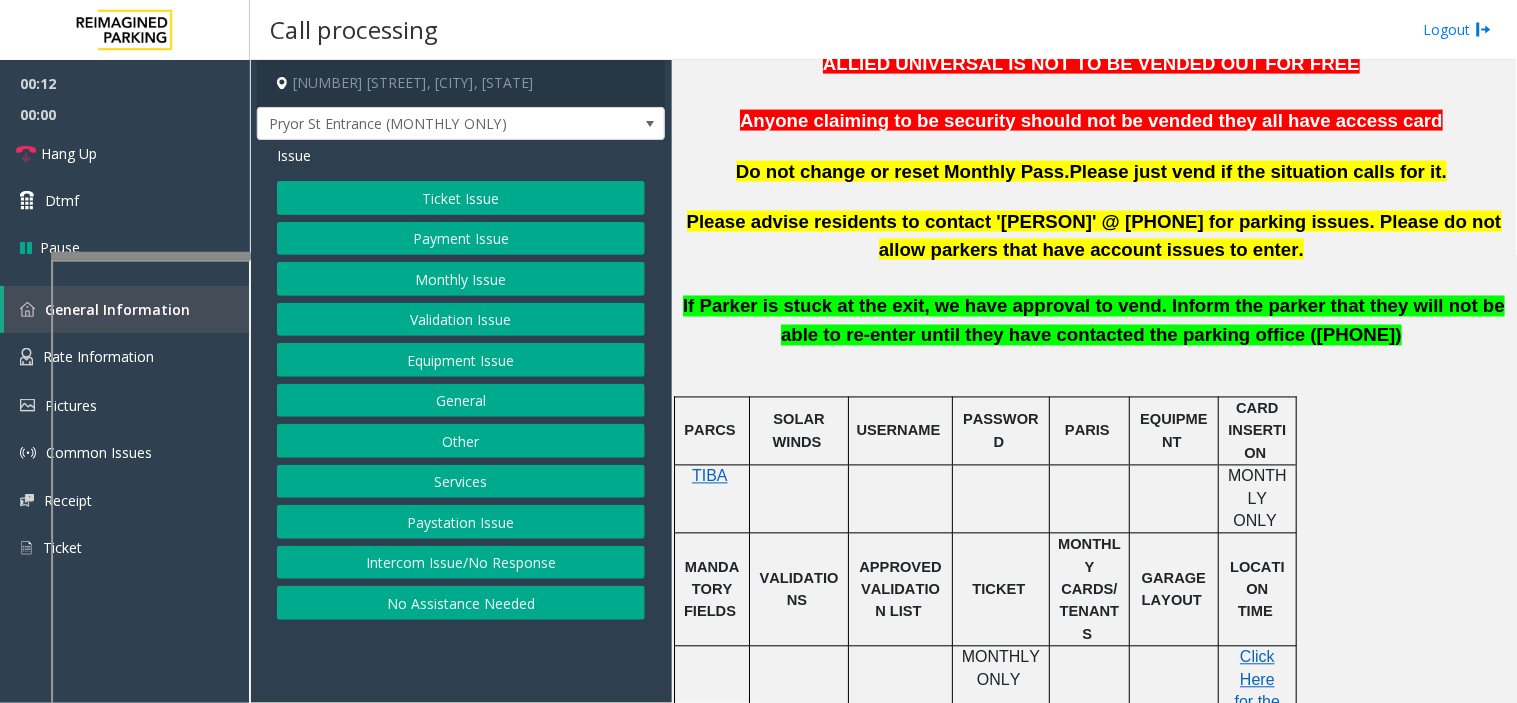 click on "Monthly Issue" 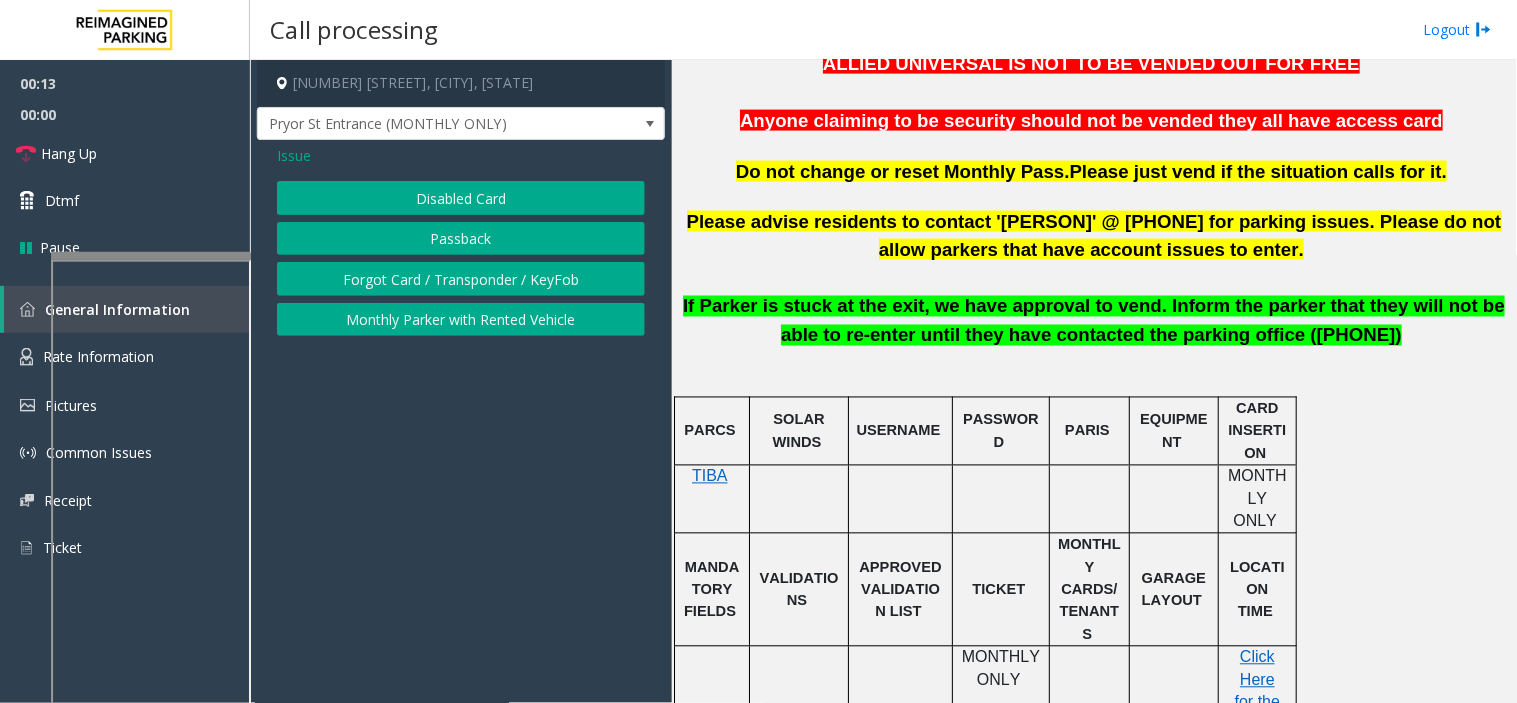 click on "Disabled Card" 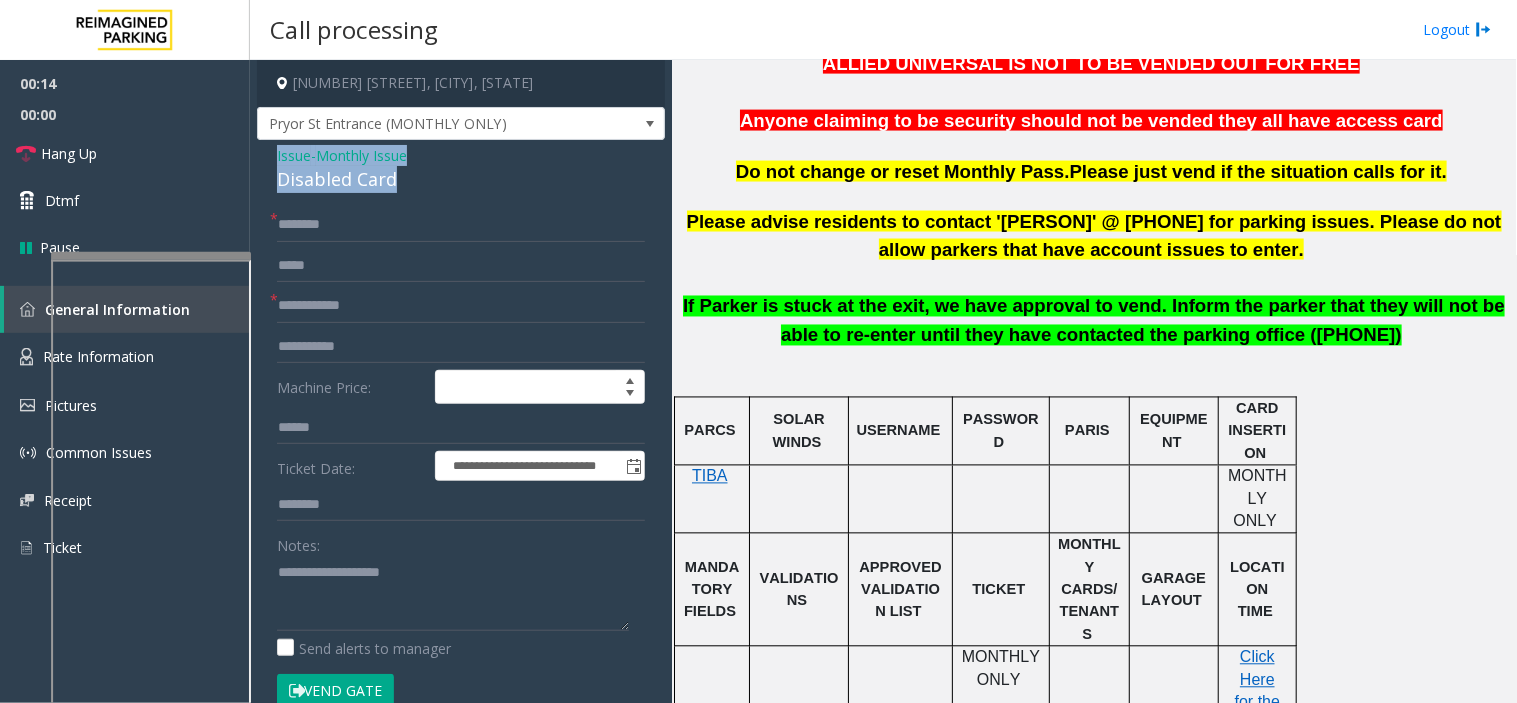 drag, startPoint x: 410, startPoint y: 183, endPoint x: 264, endPoint y: 158, distance: 148.12495 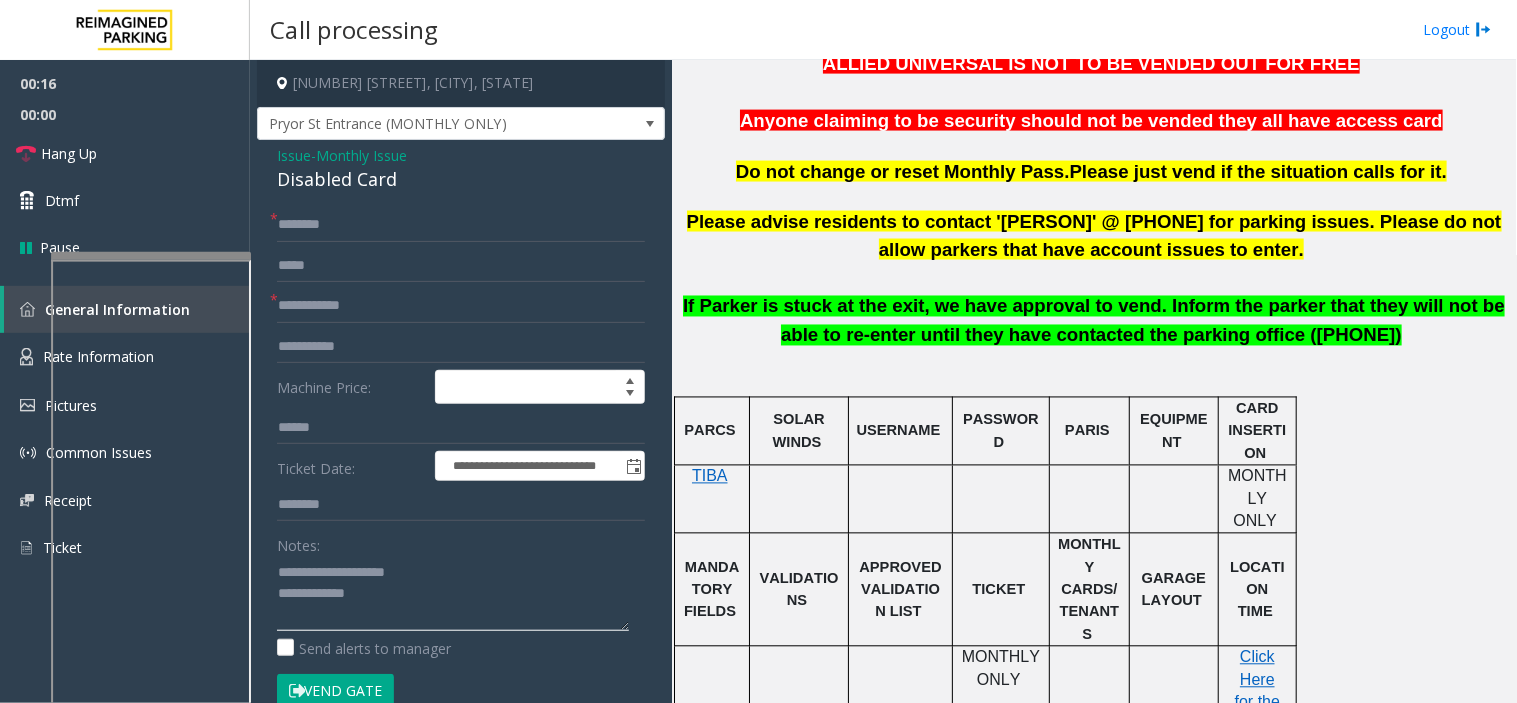 click 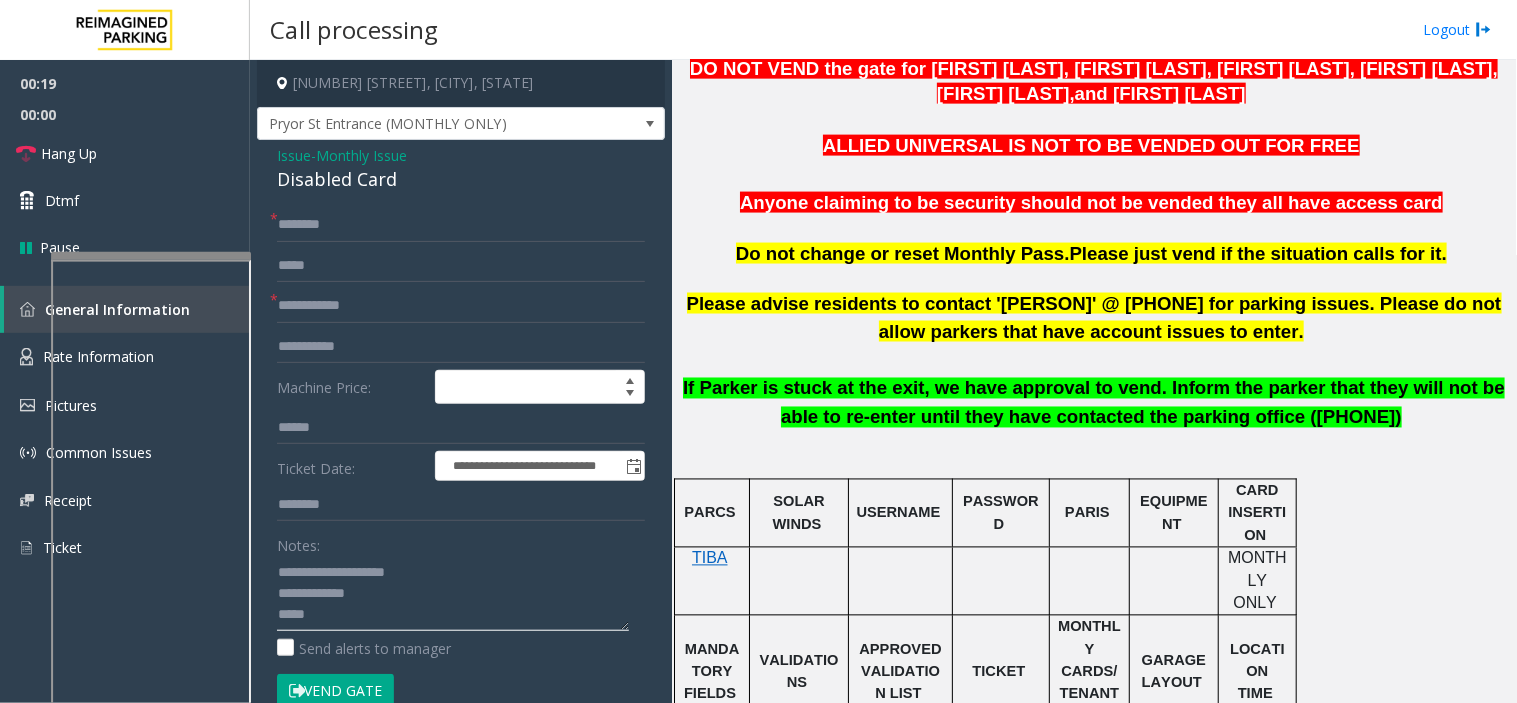 scroll, scrollTop: 555, scrollLeft: 0, axis: vertical 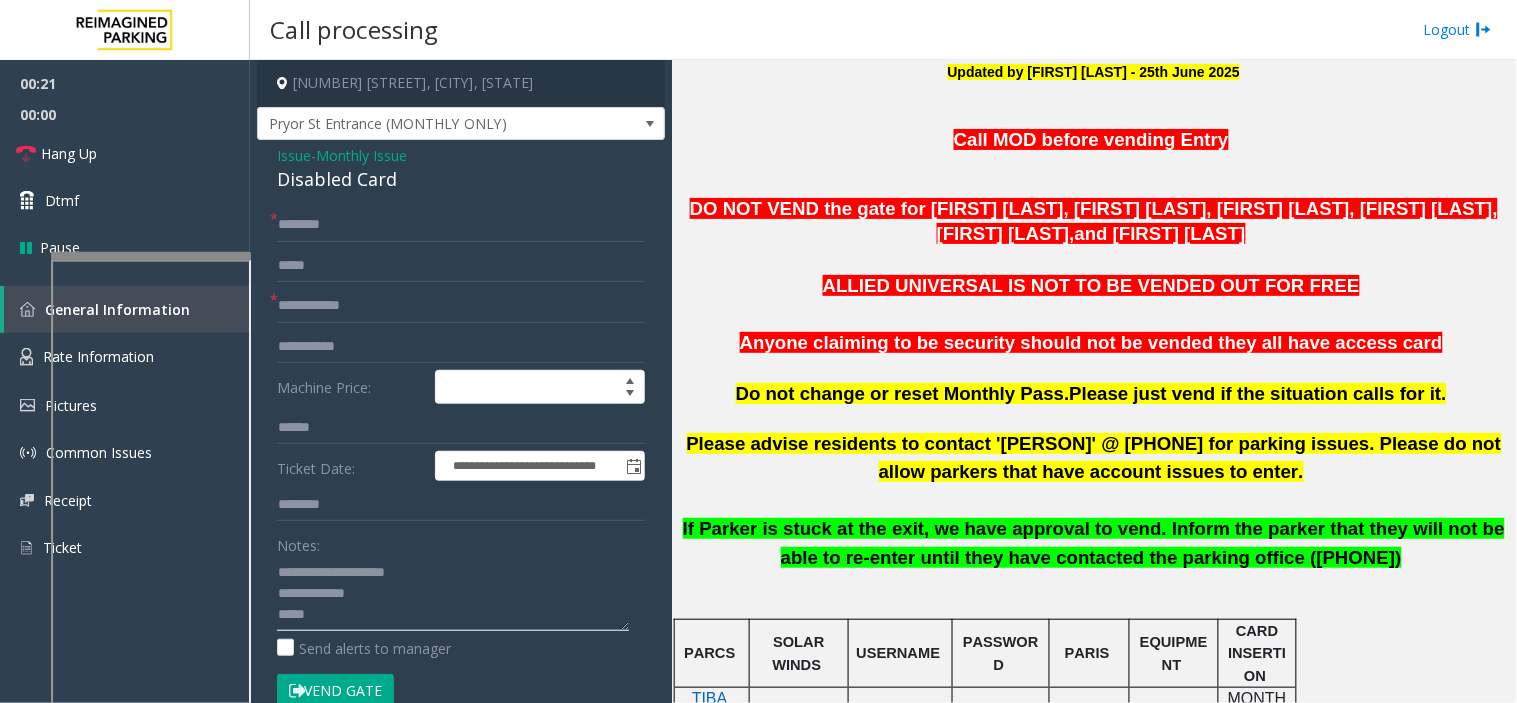 type on "**********" 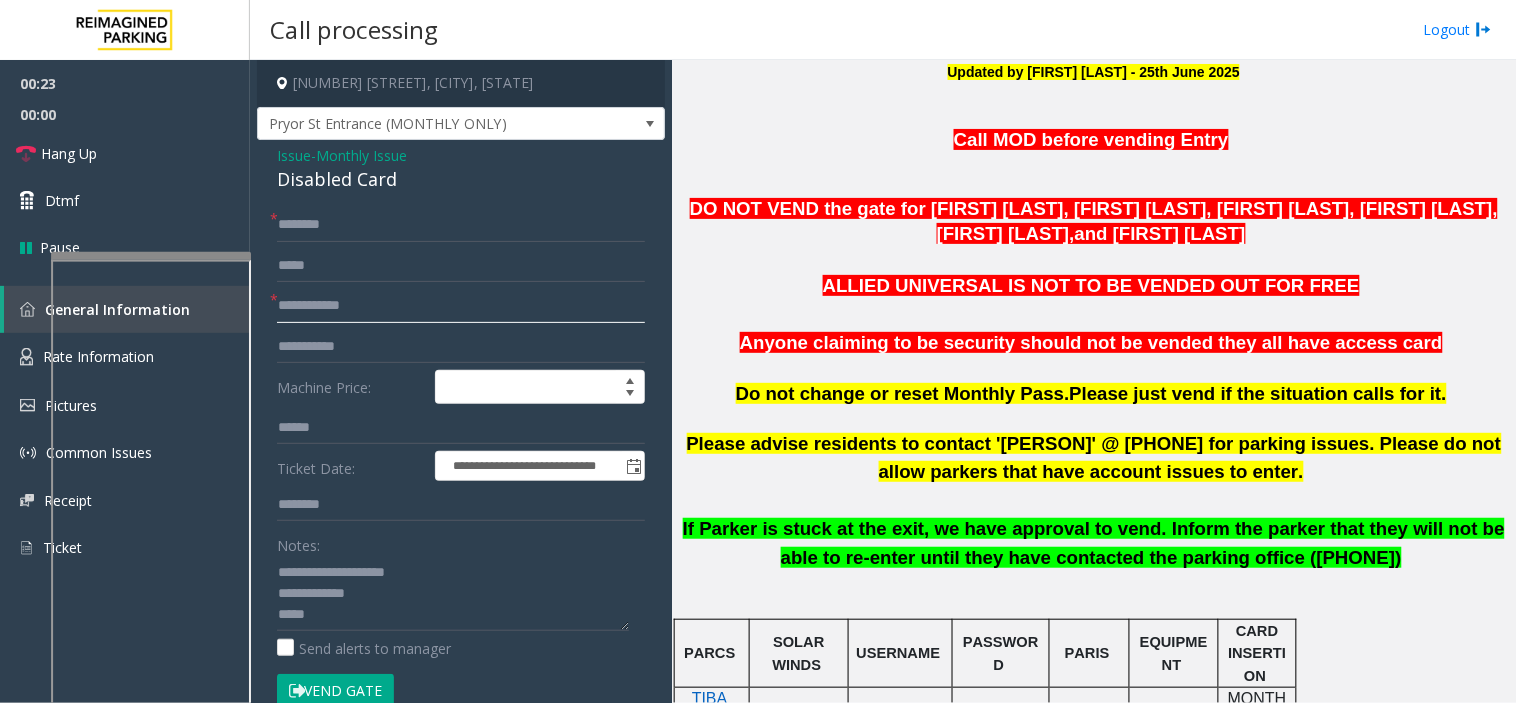 click 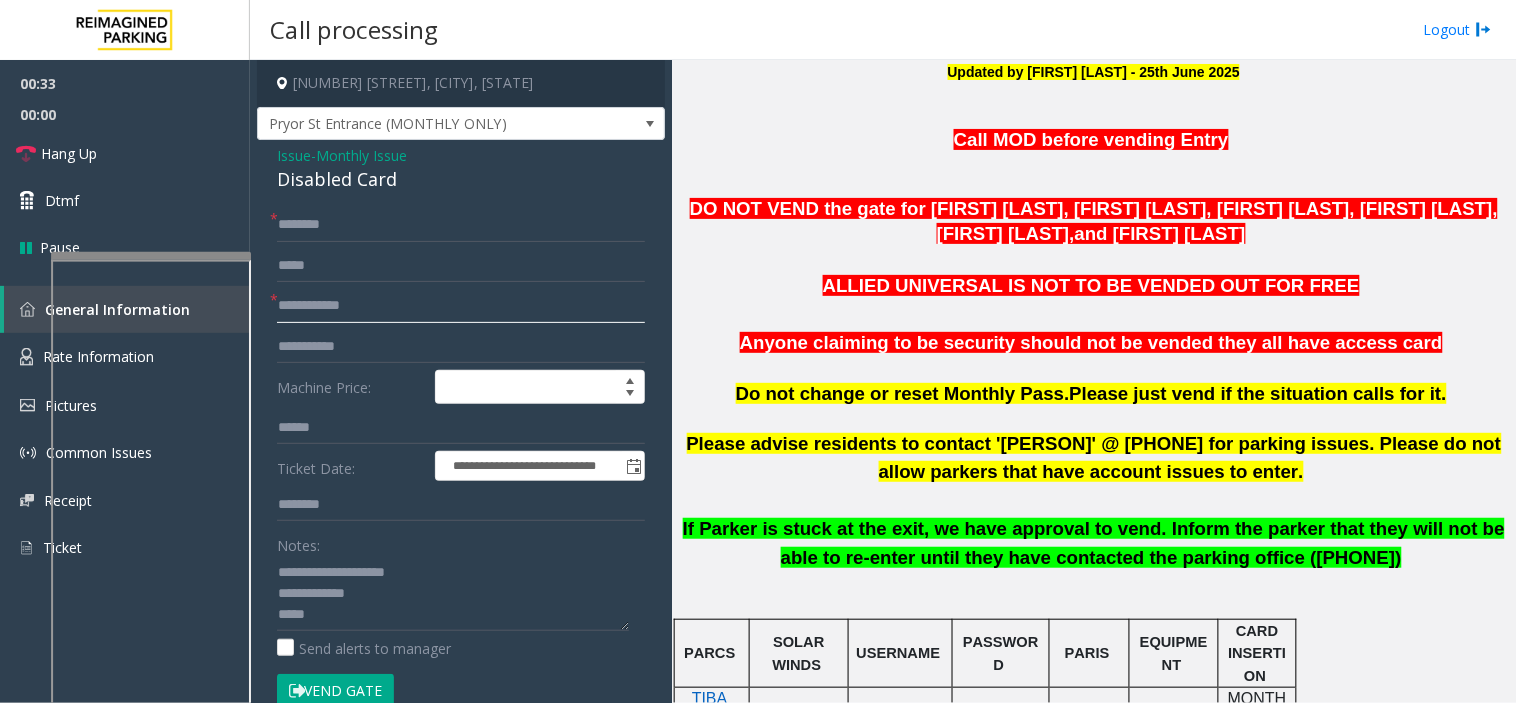 click 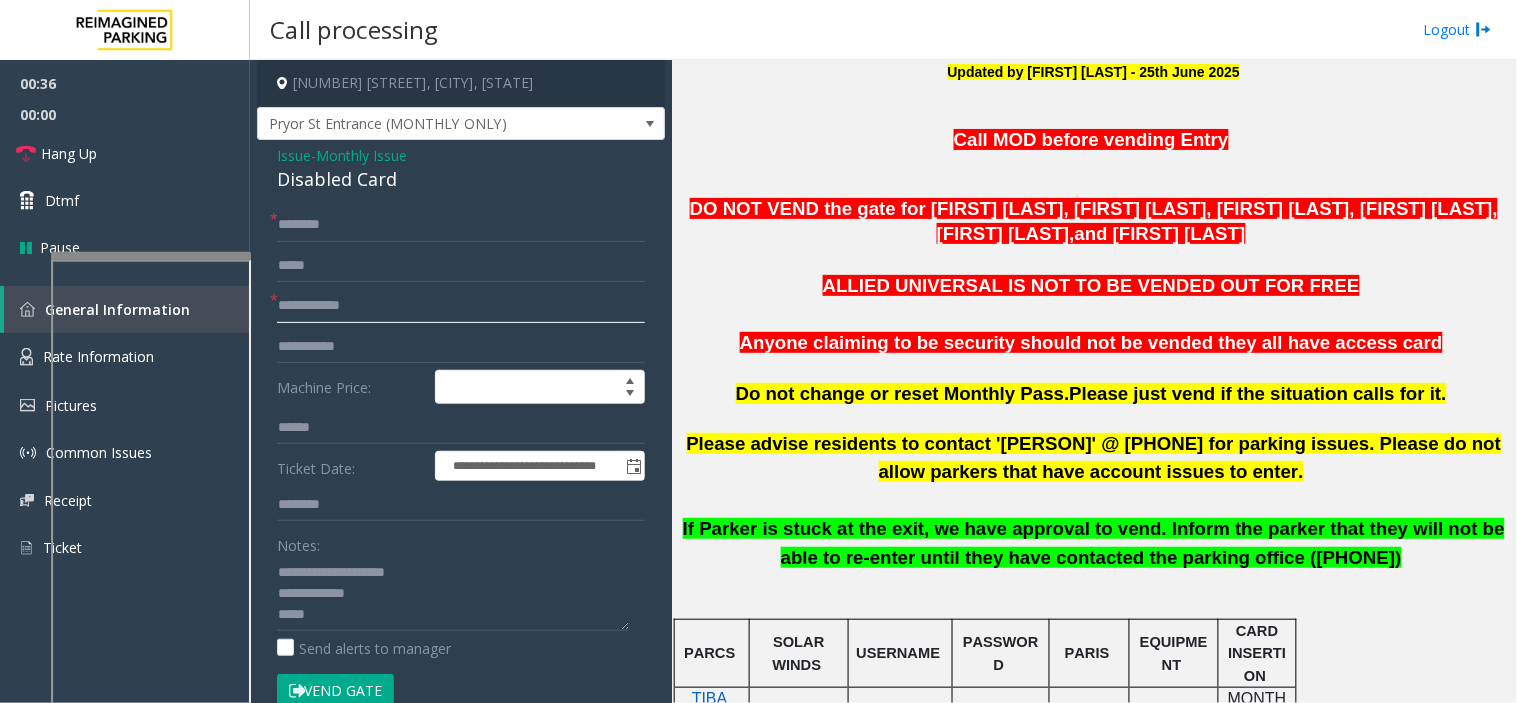 click 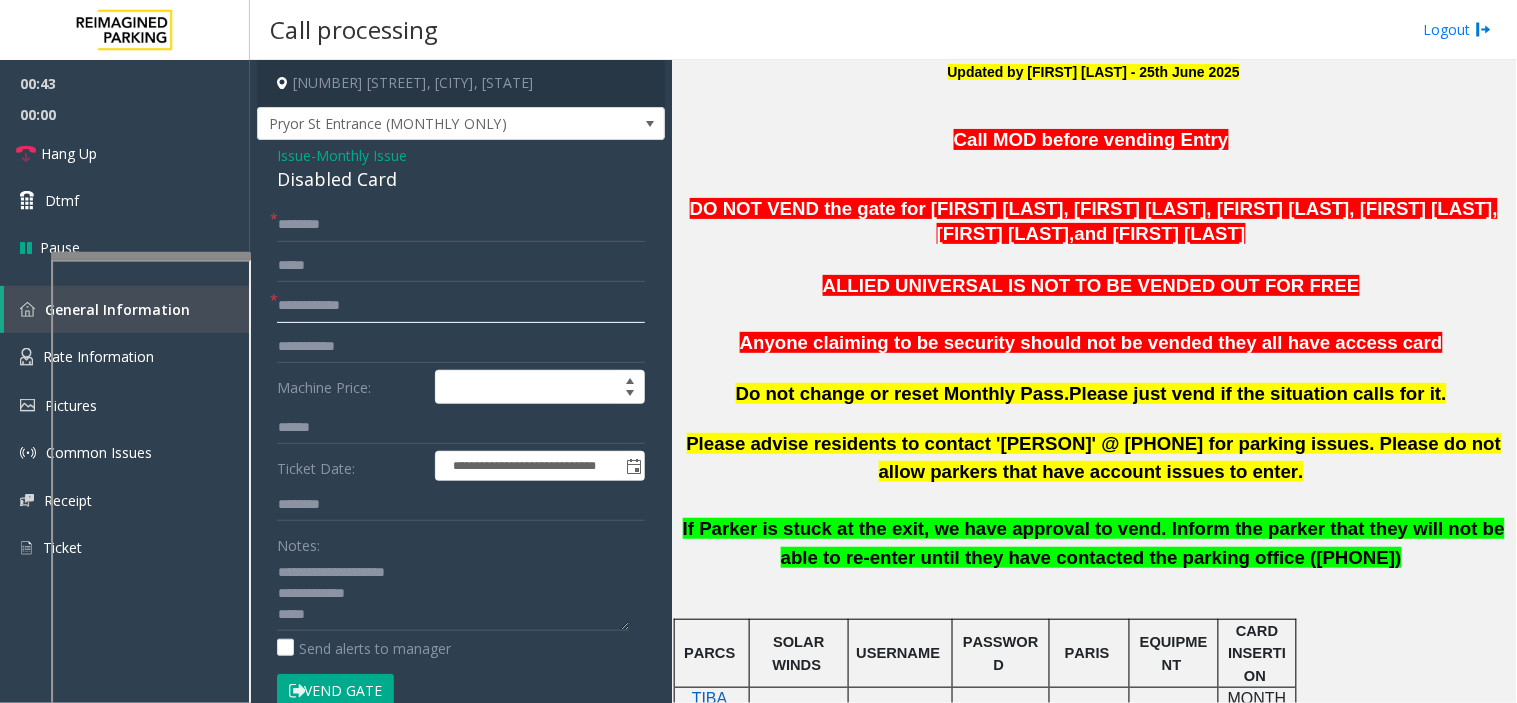 click 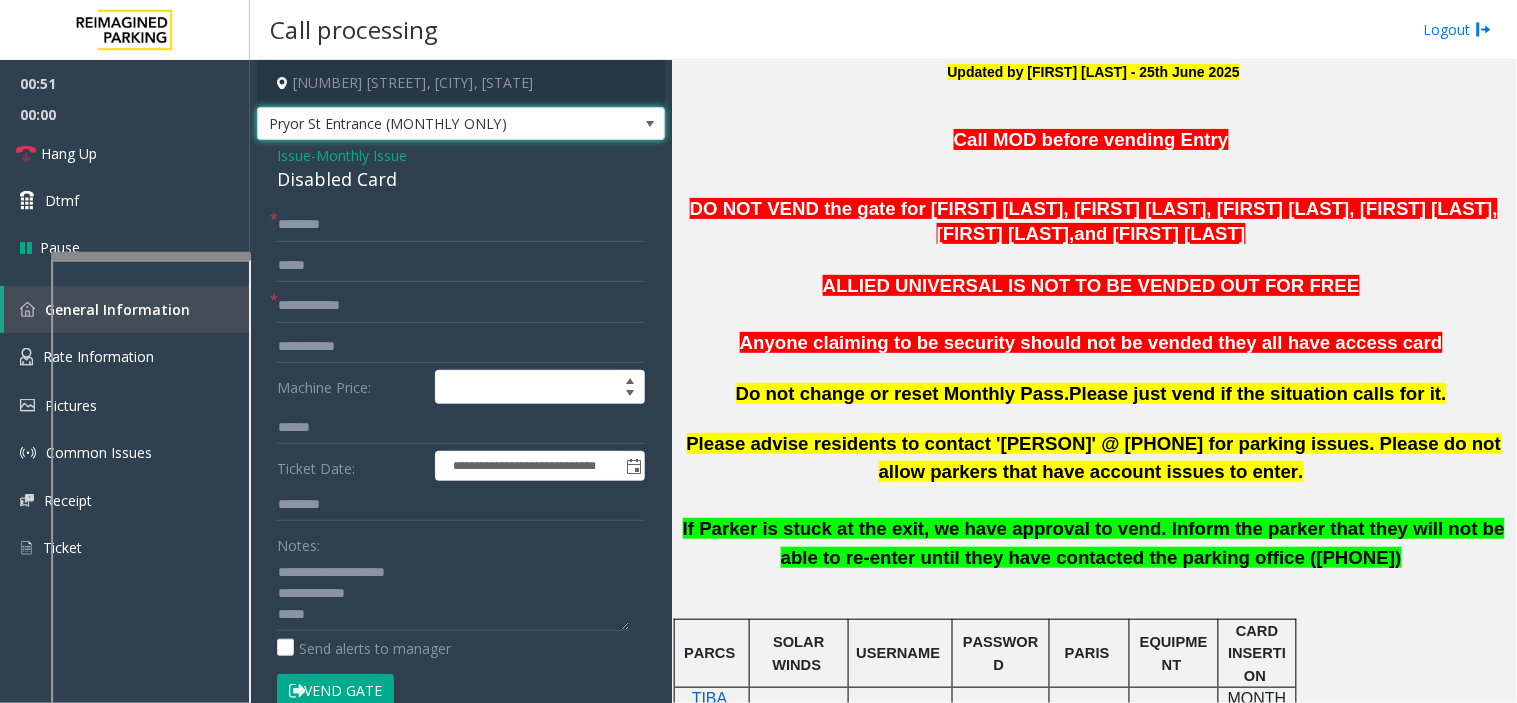 click on "Pryor St Entrance (MONTHLY ONLY)" at bounding box center (420, 124) 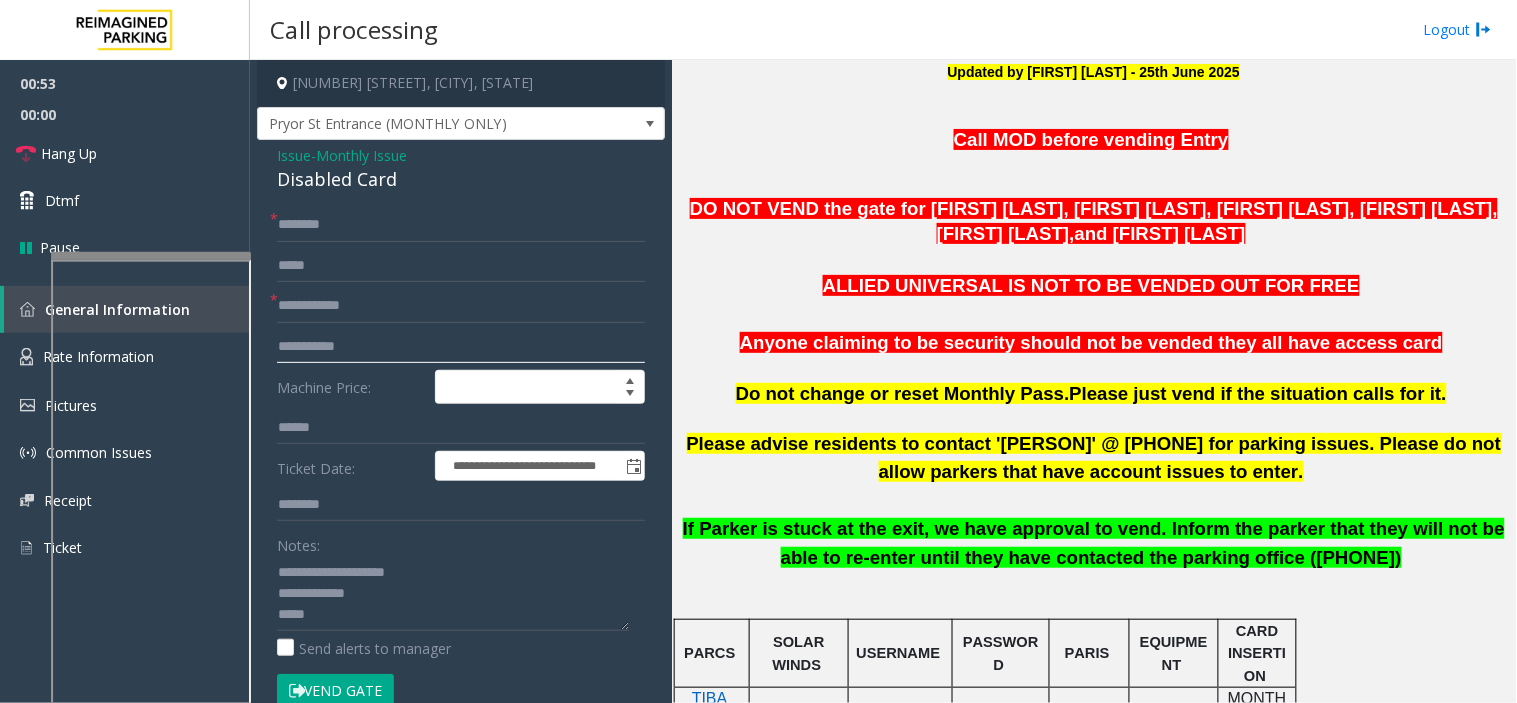 click 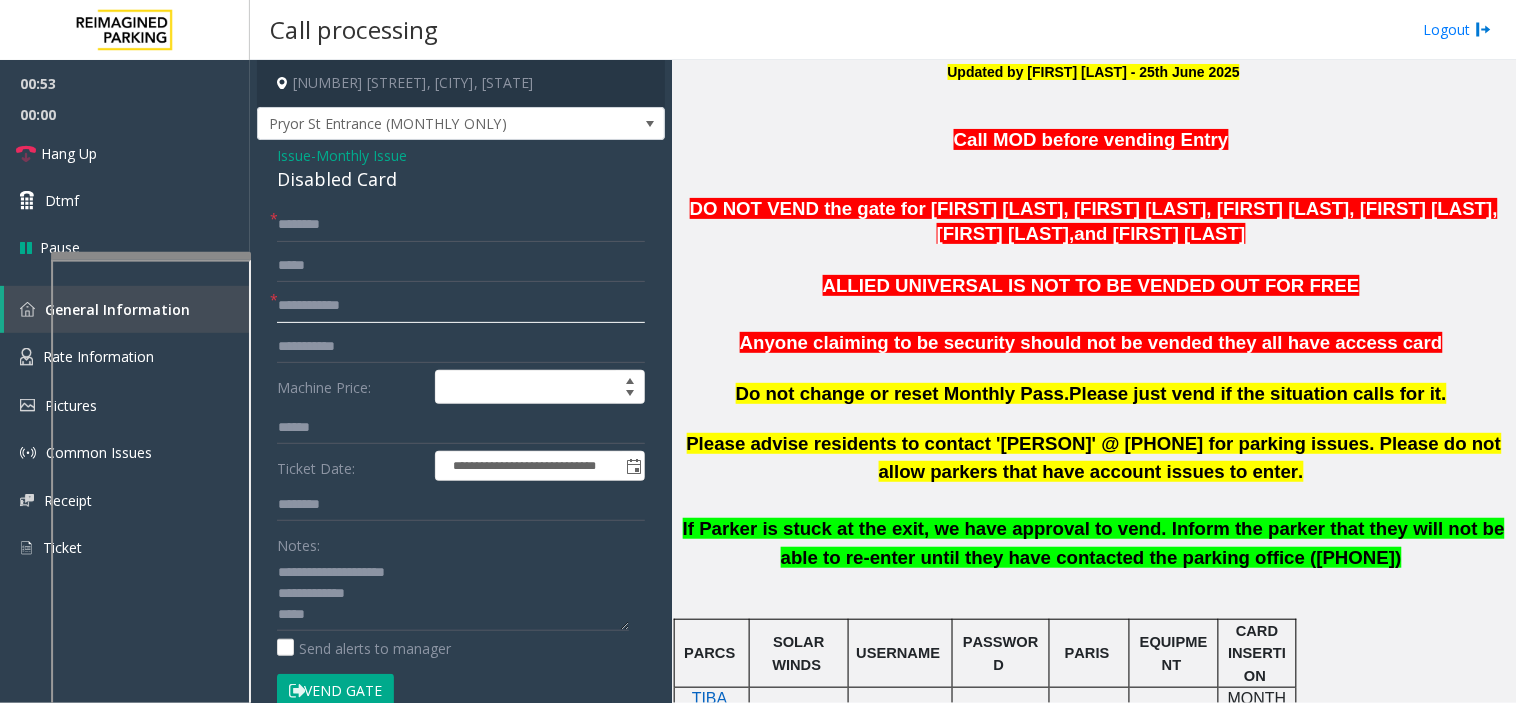 click 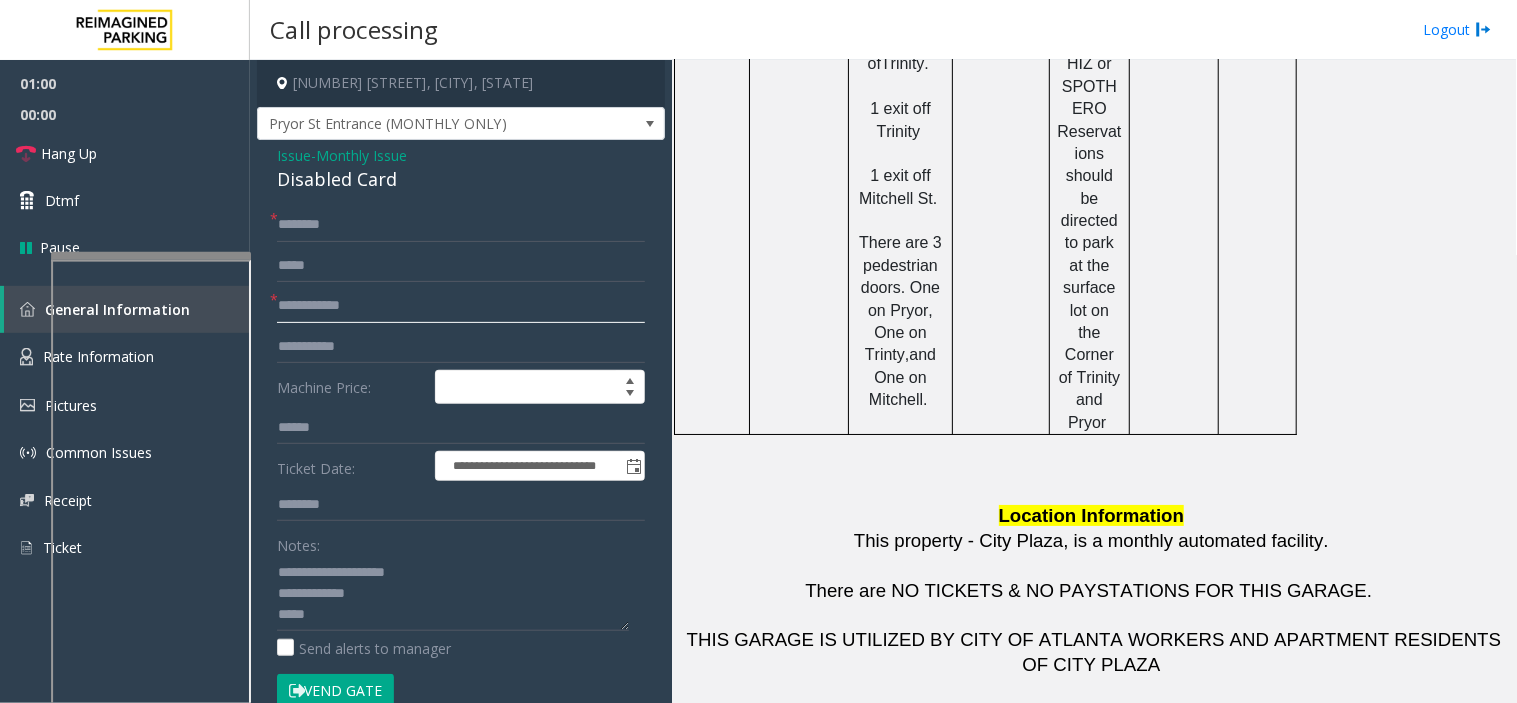 scroll, scrollTop: 1337, scrollLeft: 0, axis: vertical 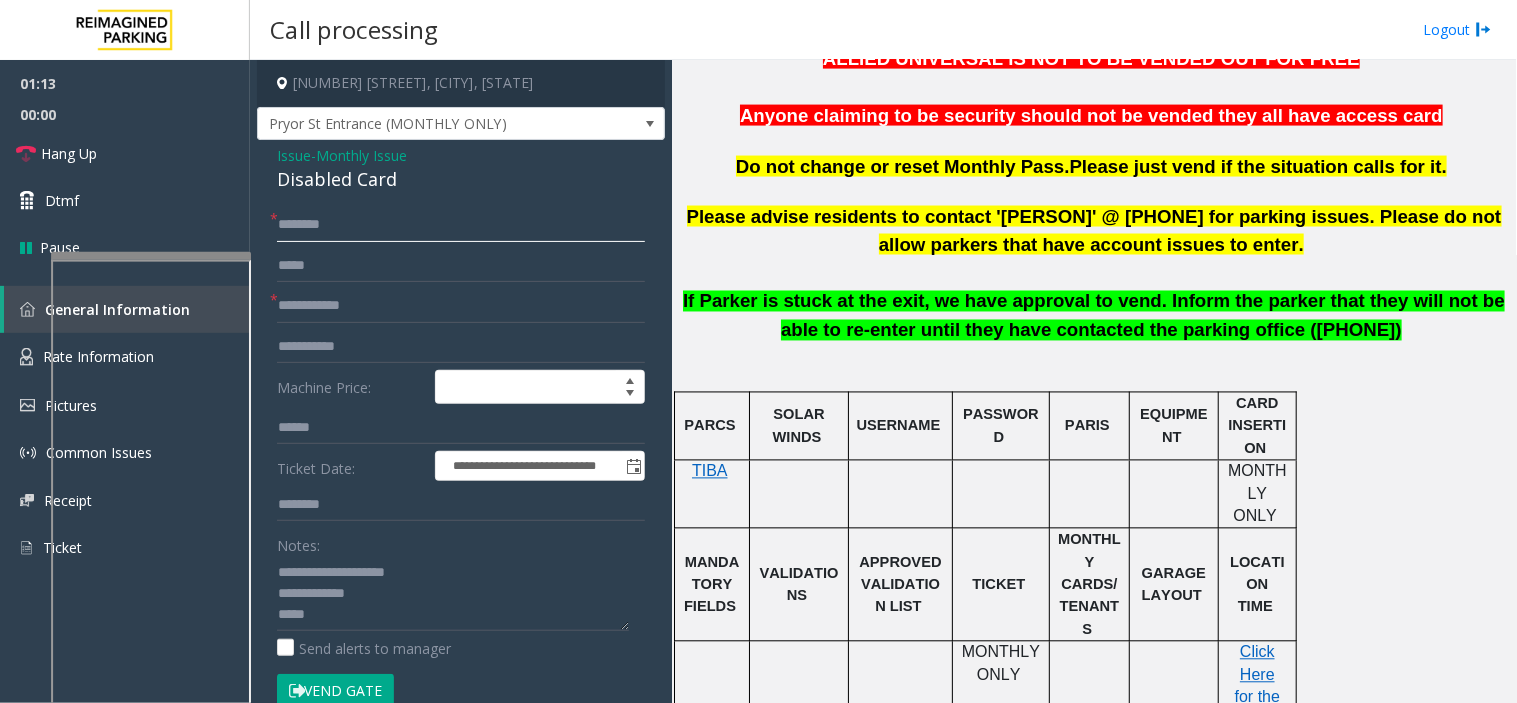 click 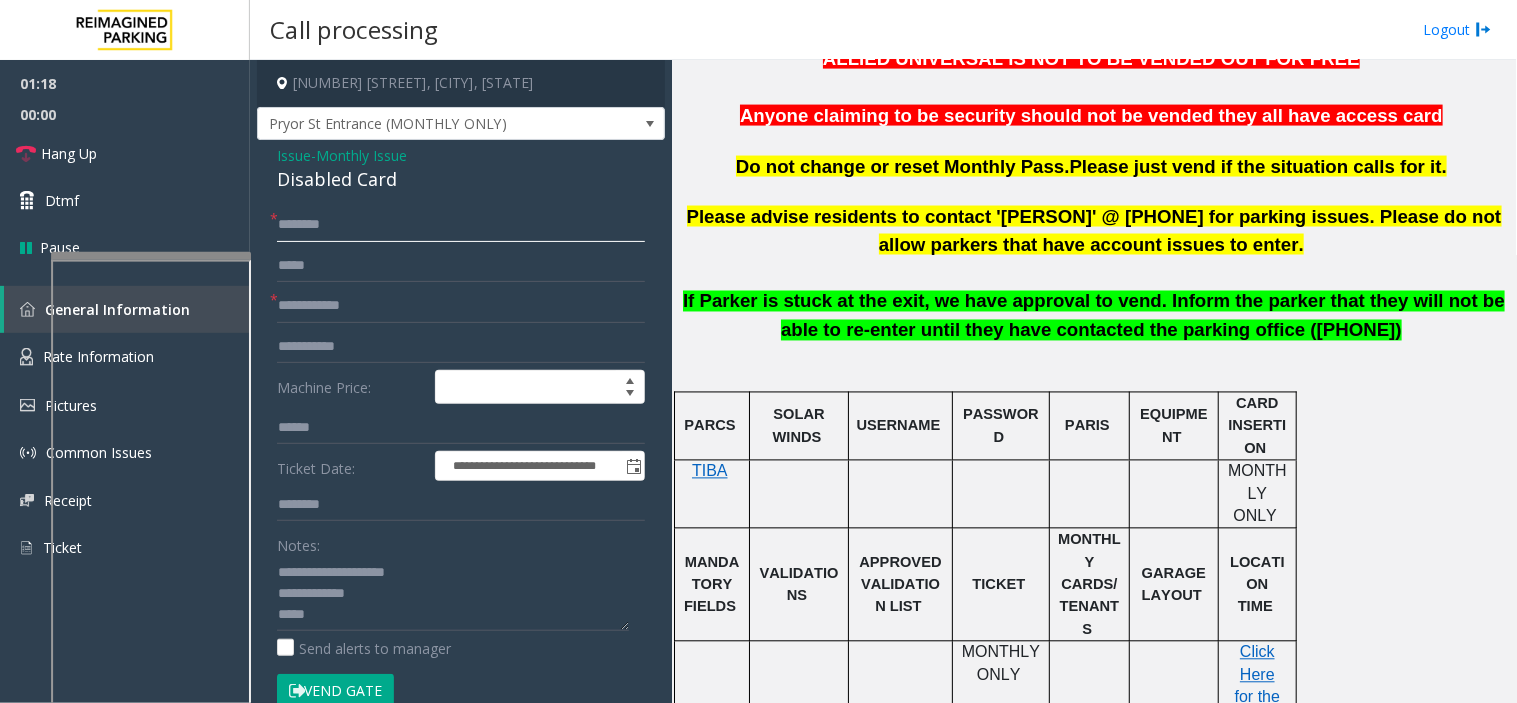 click 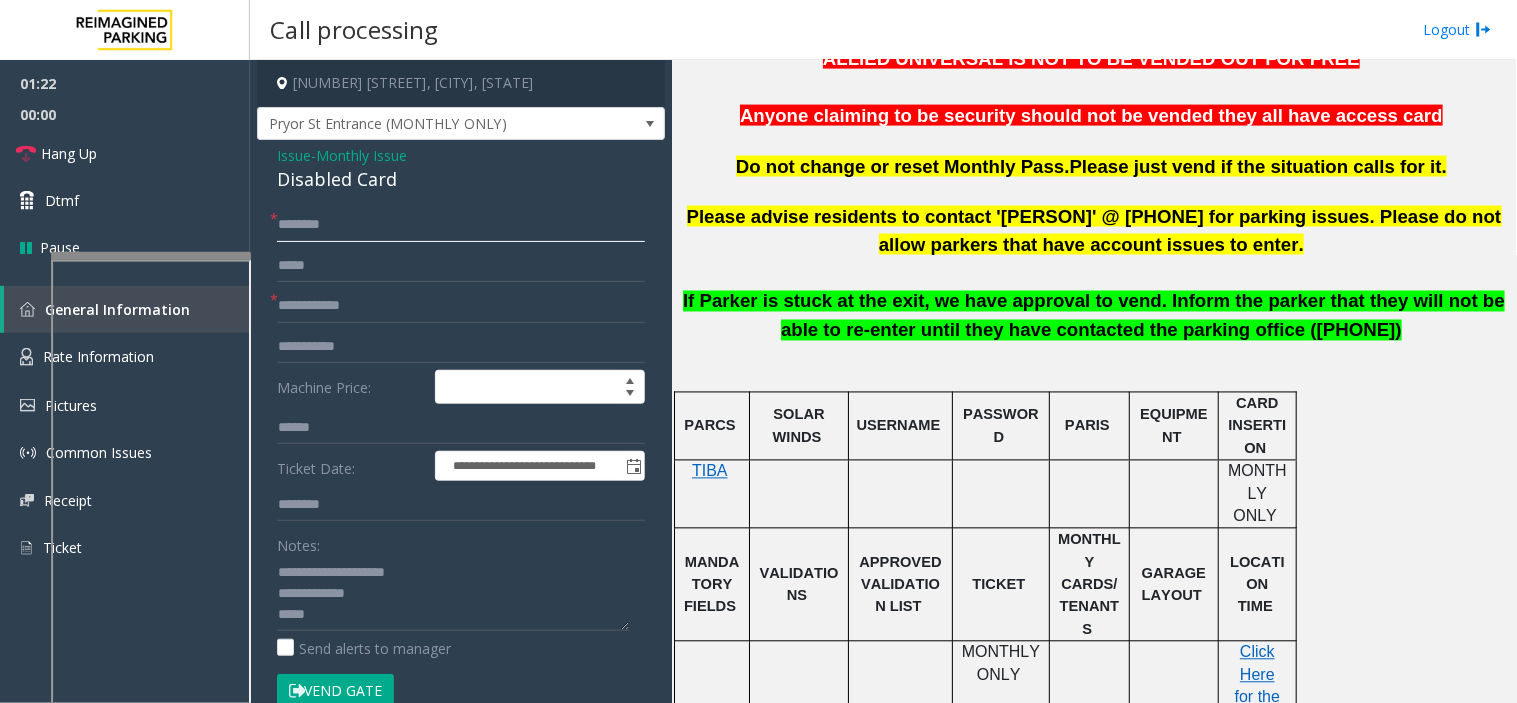type on "*" 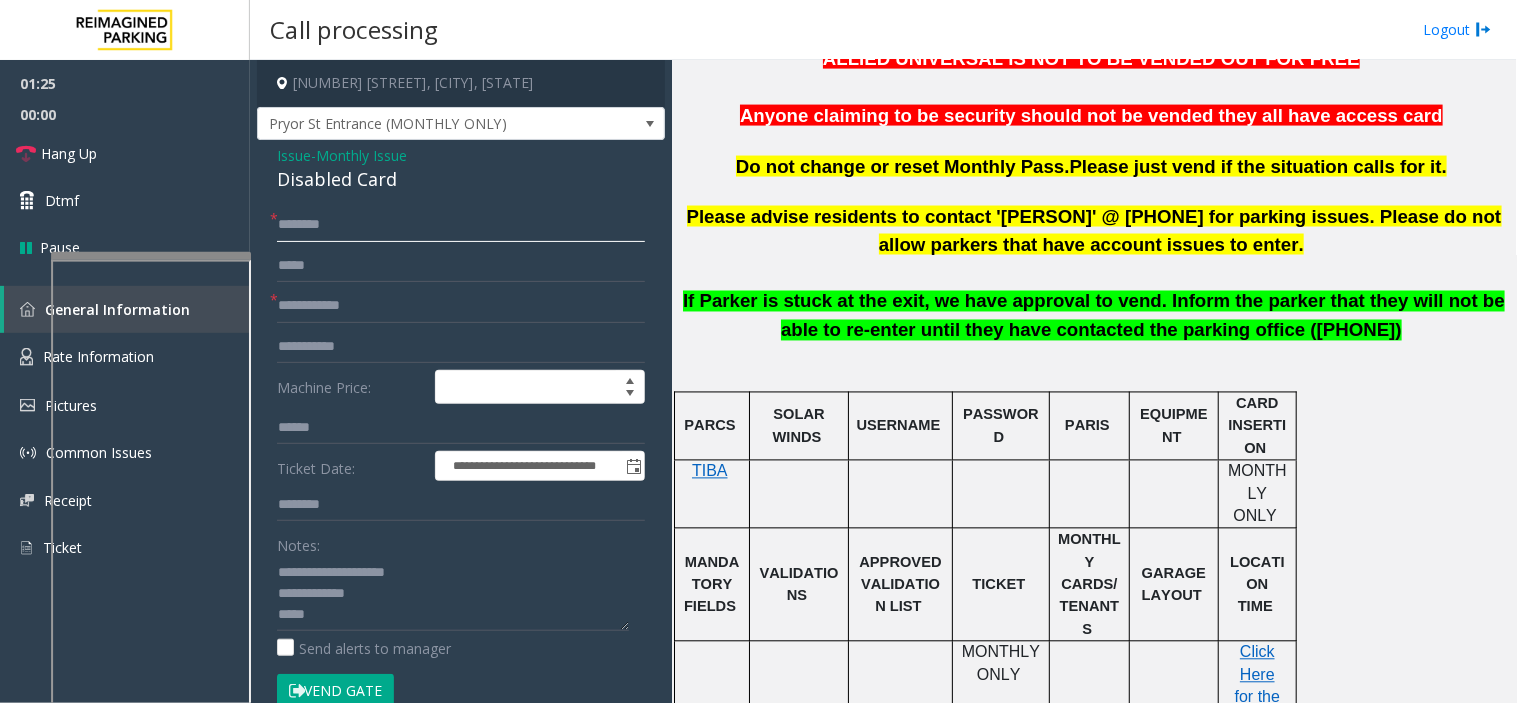 click 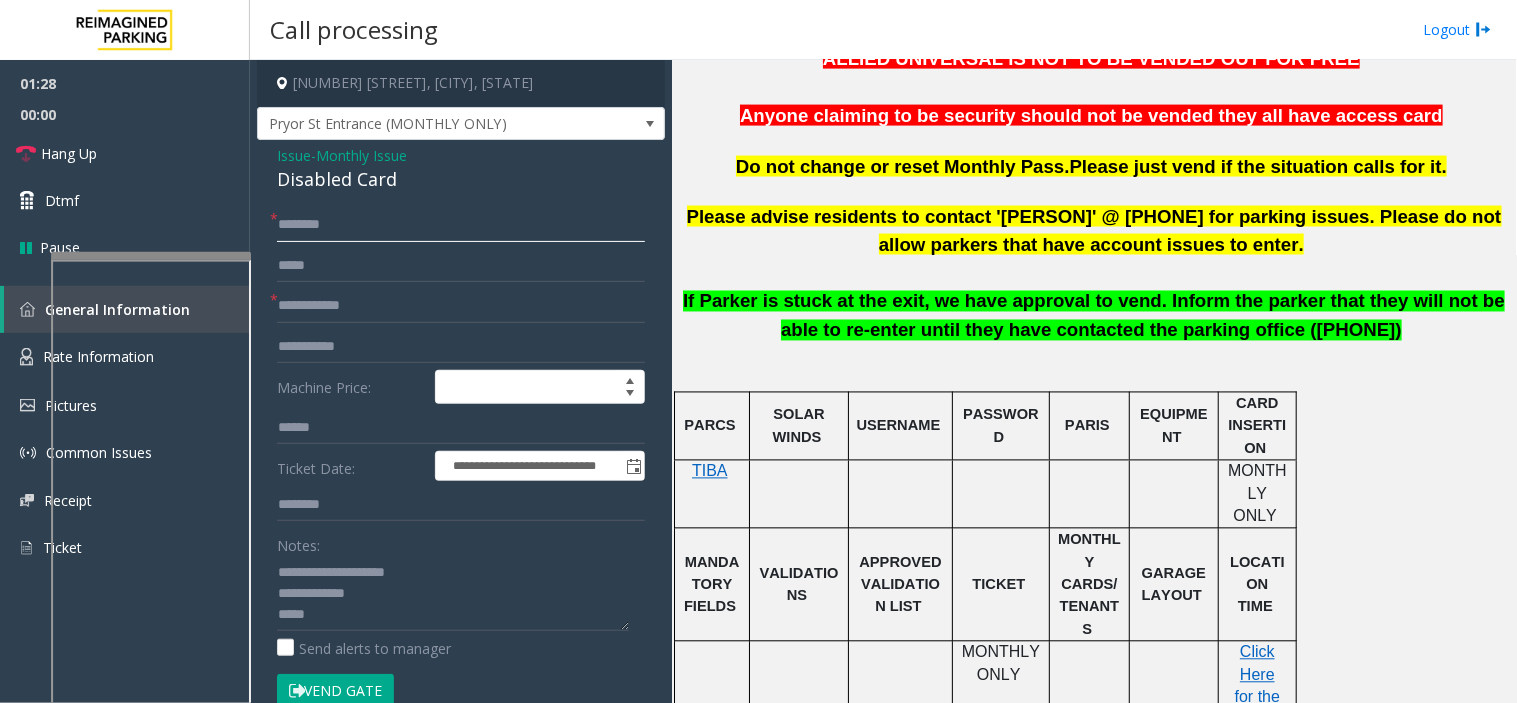 click 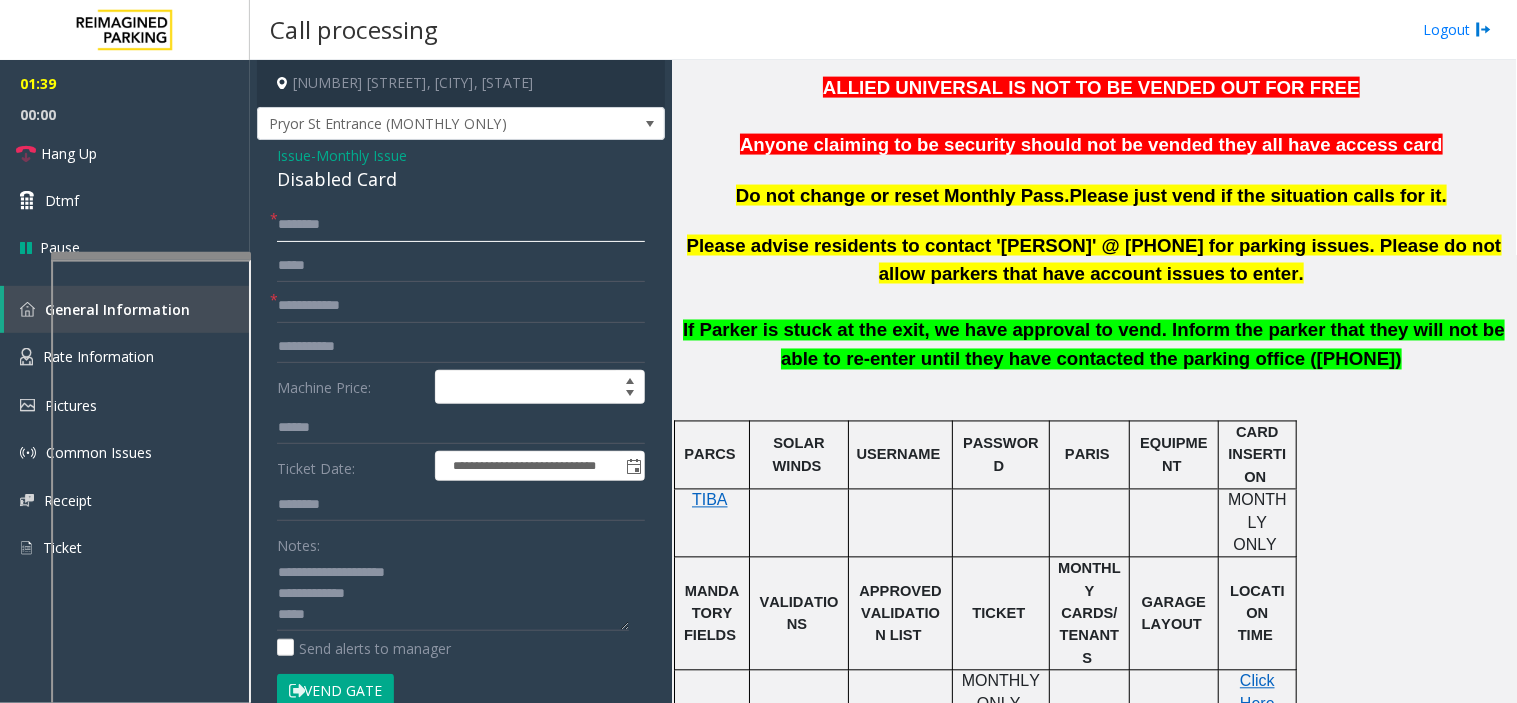 scroll, scrollTop: 782, scrollLeft: 0, axis: vertical 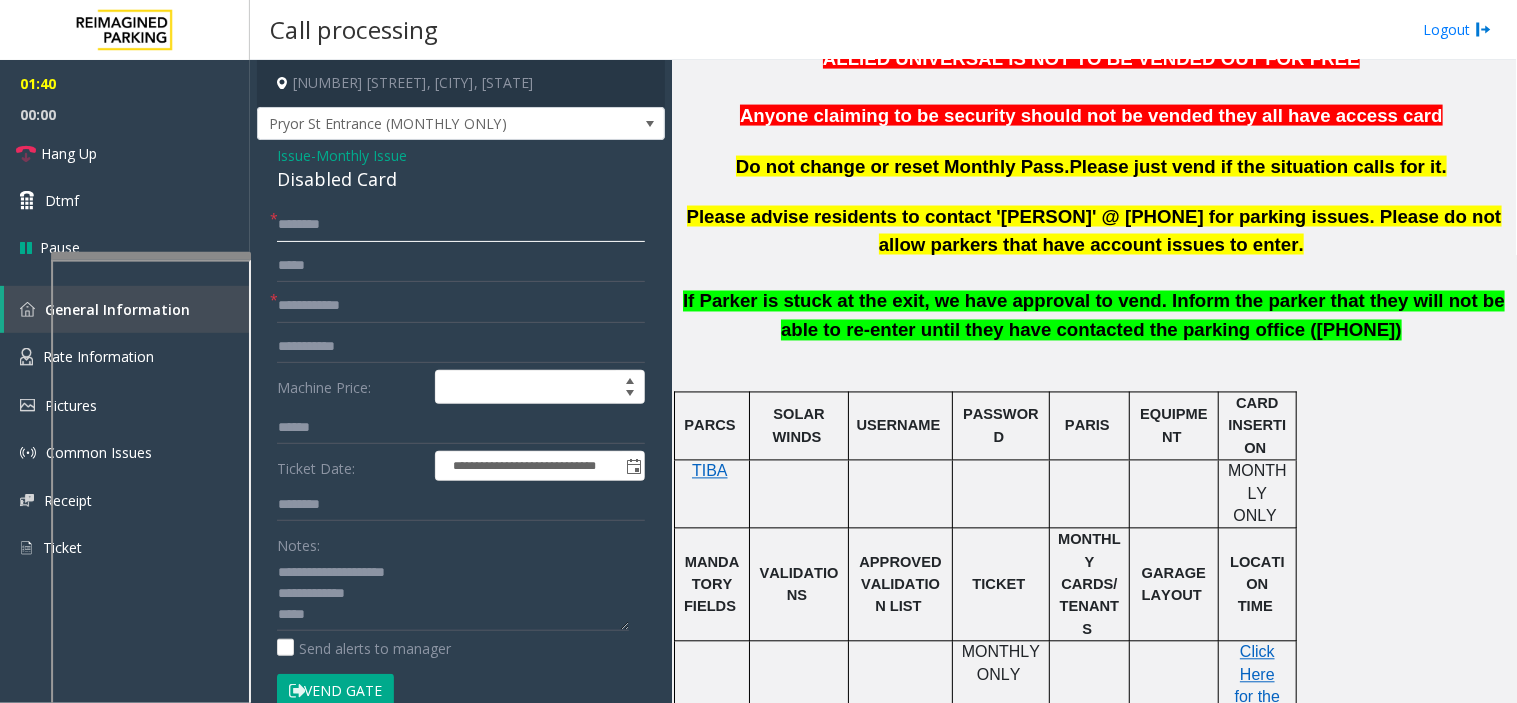 click 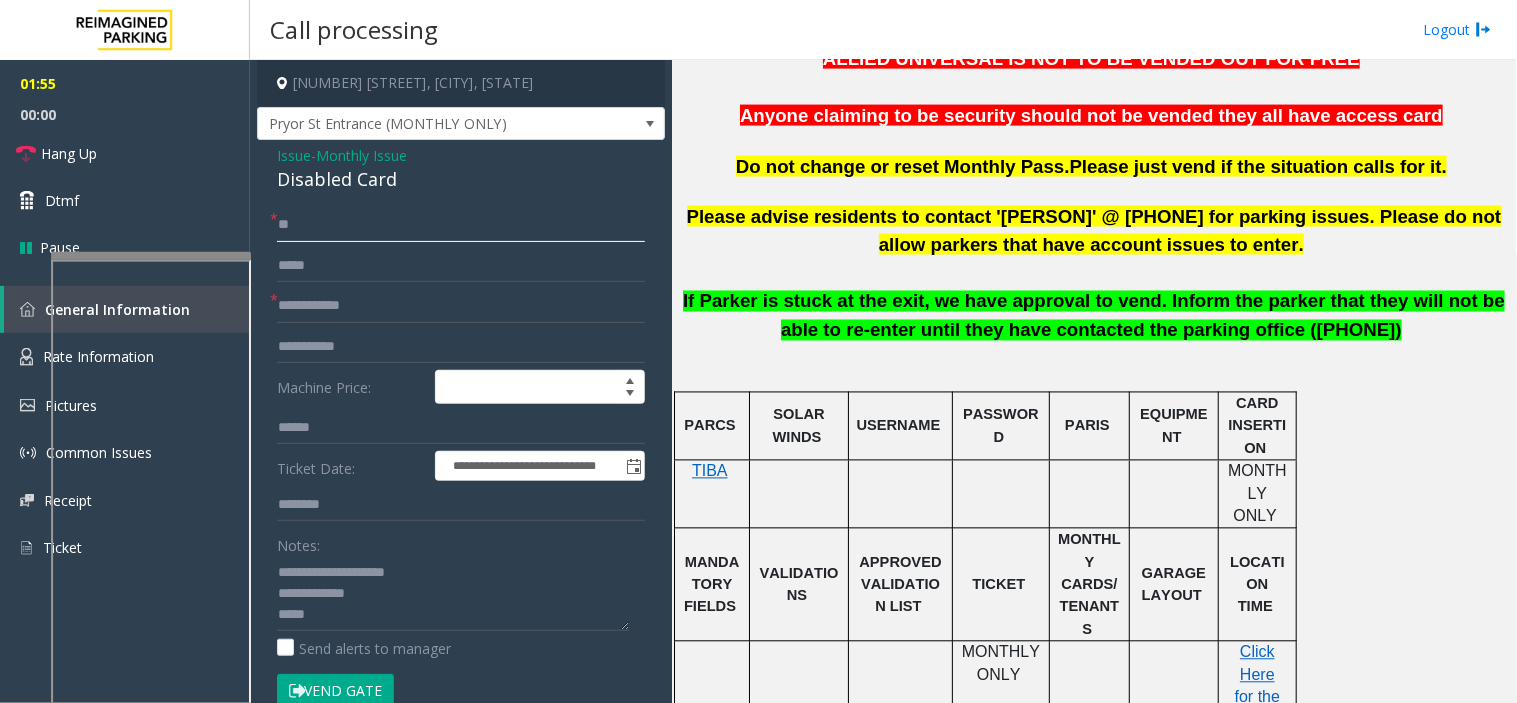 type on "**" 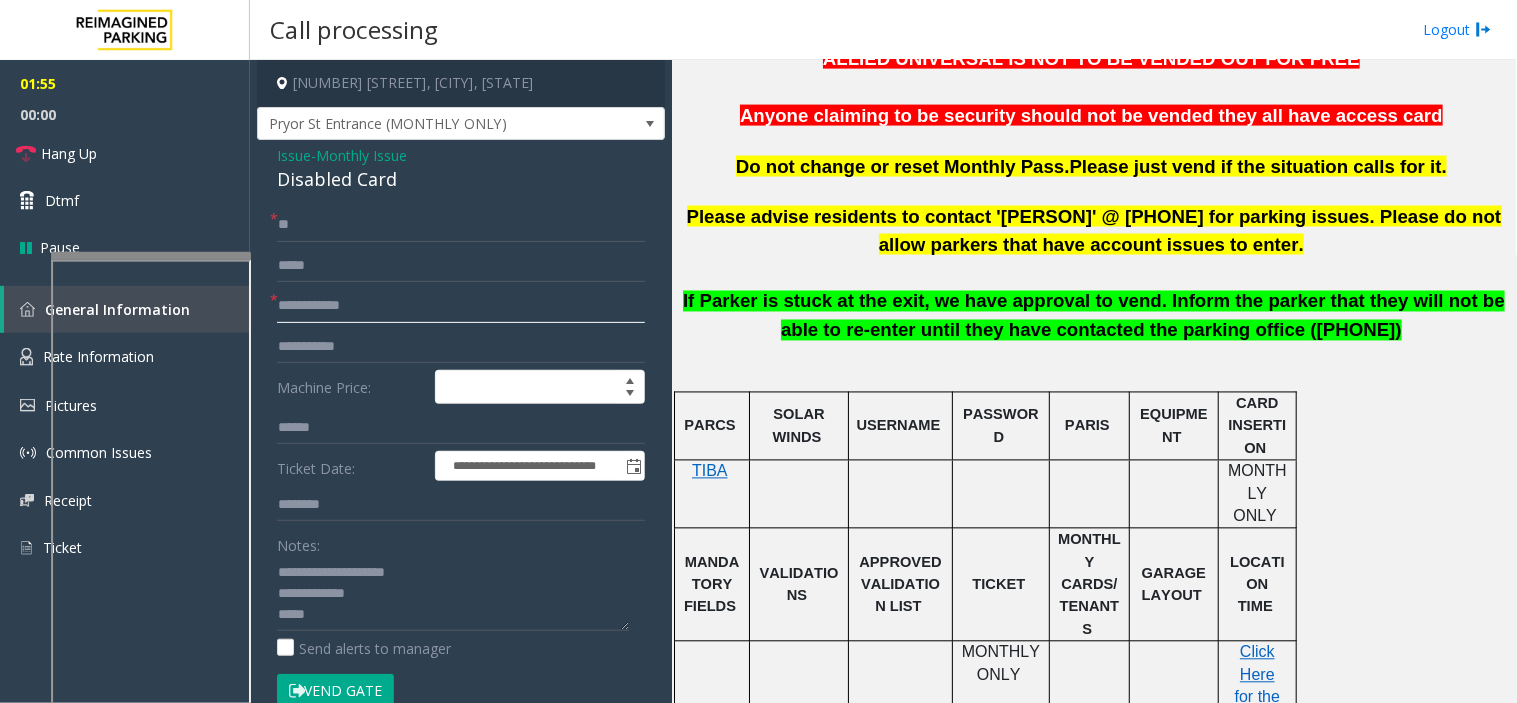 click 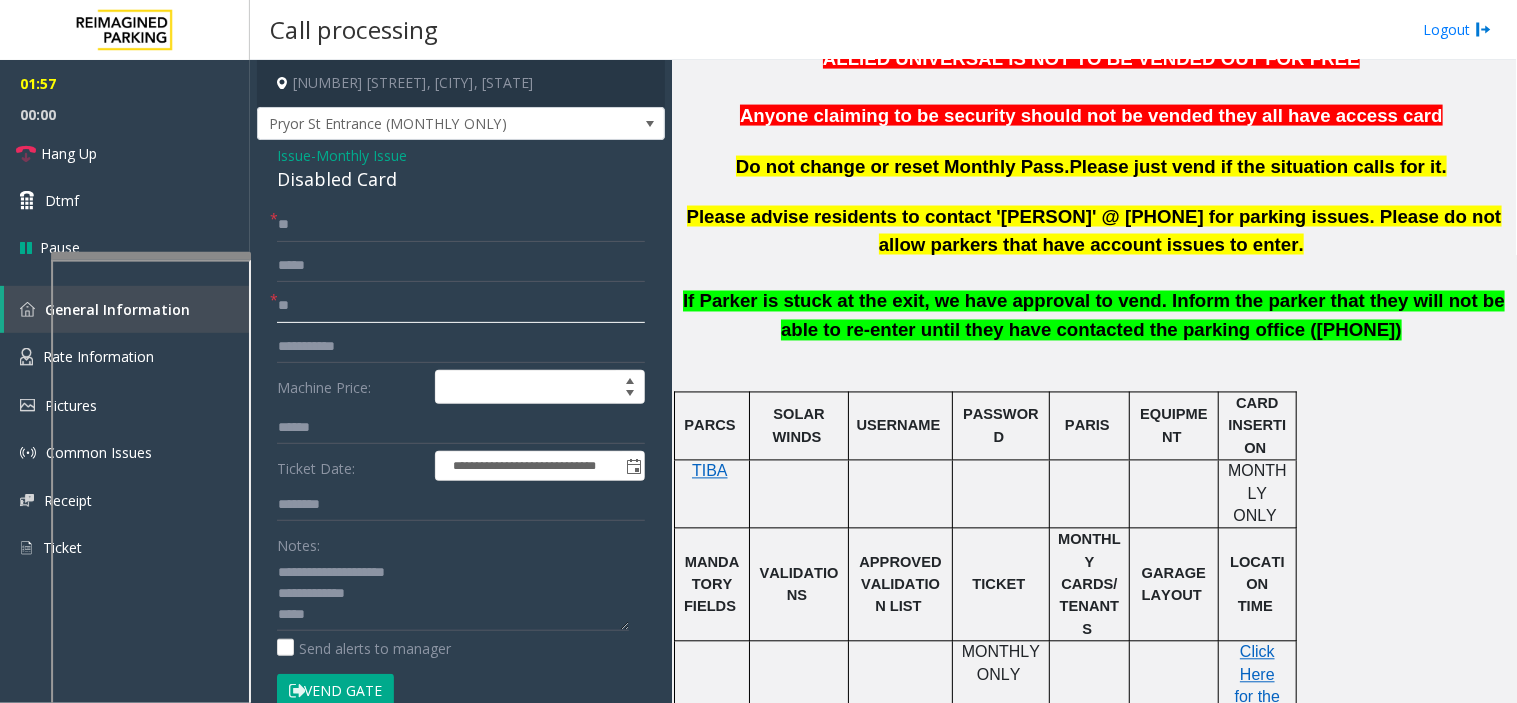 type on "**" 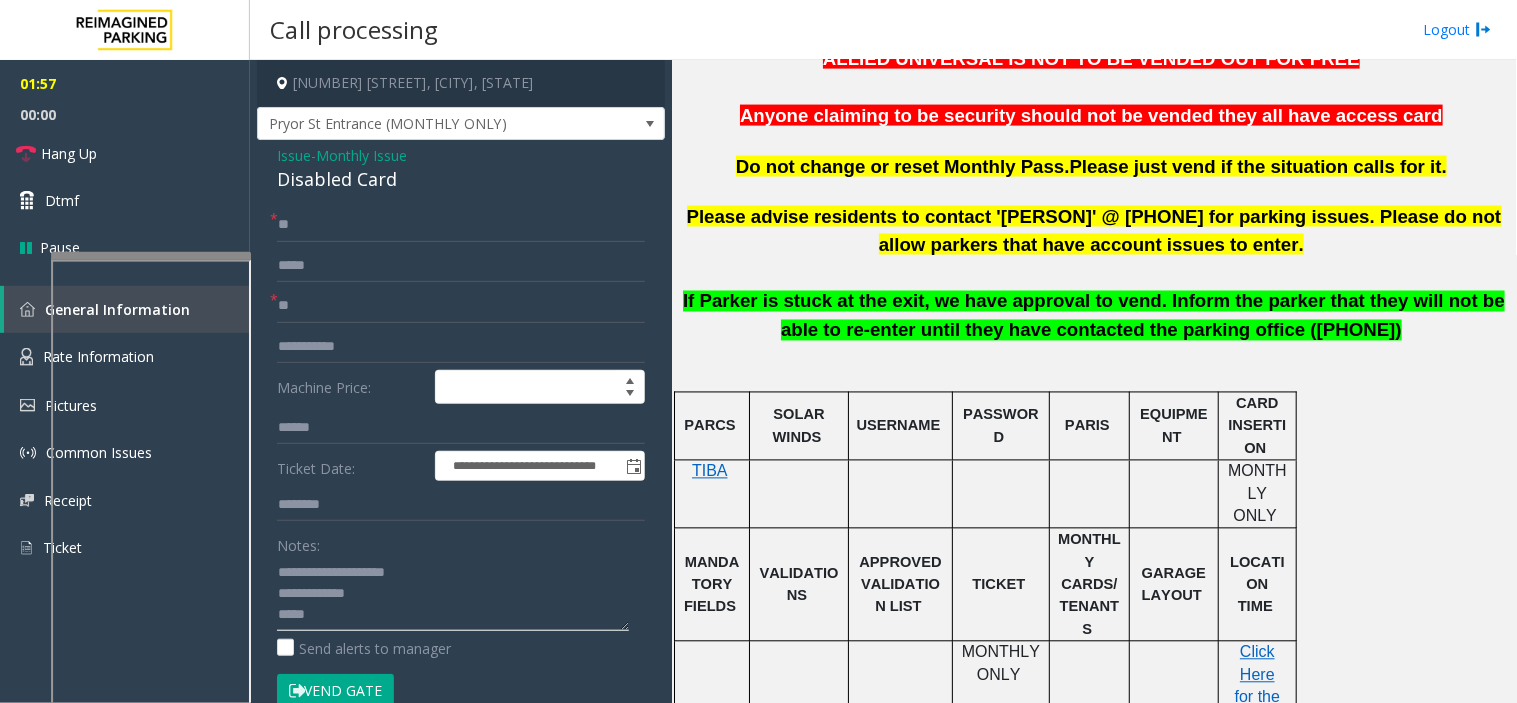 click 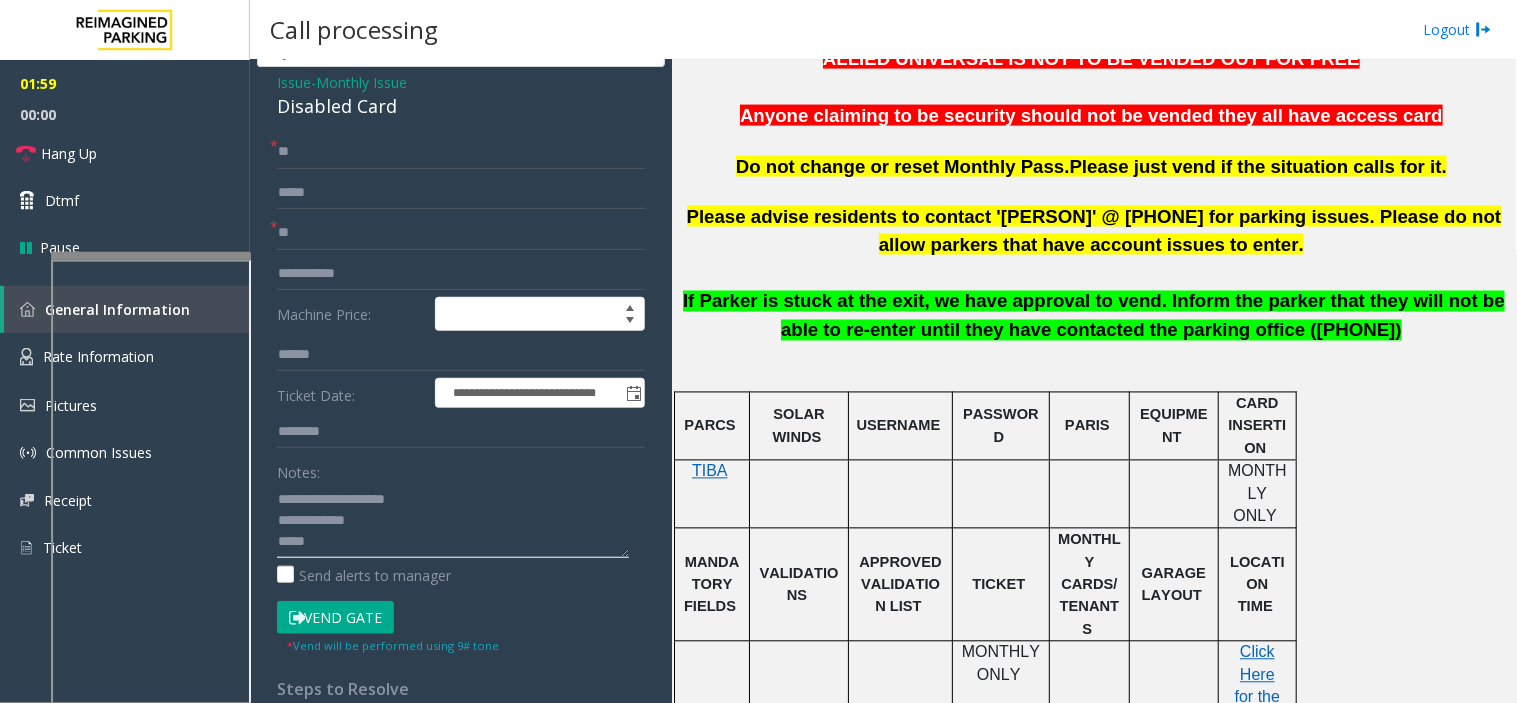 scroll, scrollTop: 111, scrollLeft: 0, axis: vertical 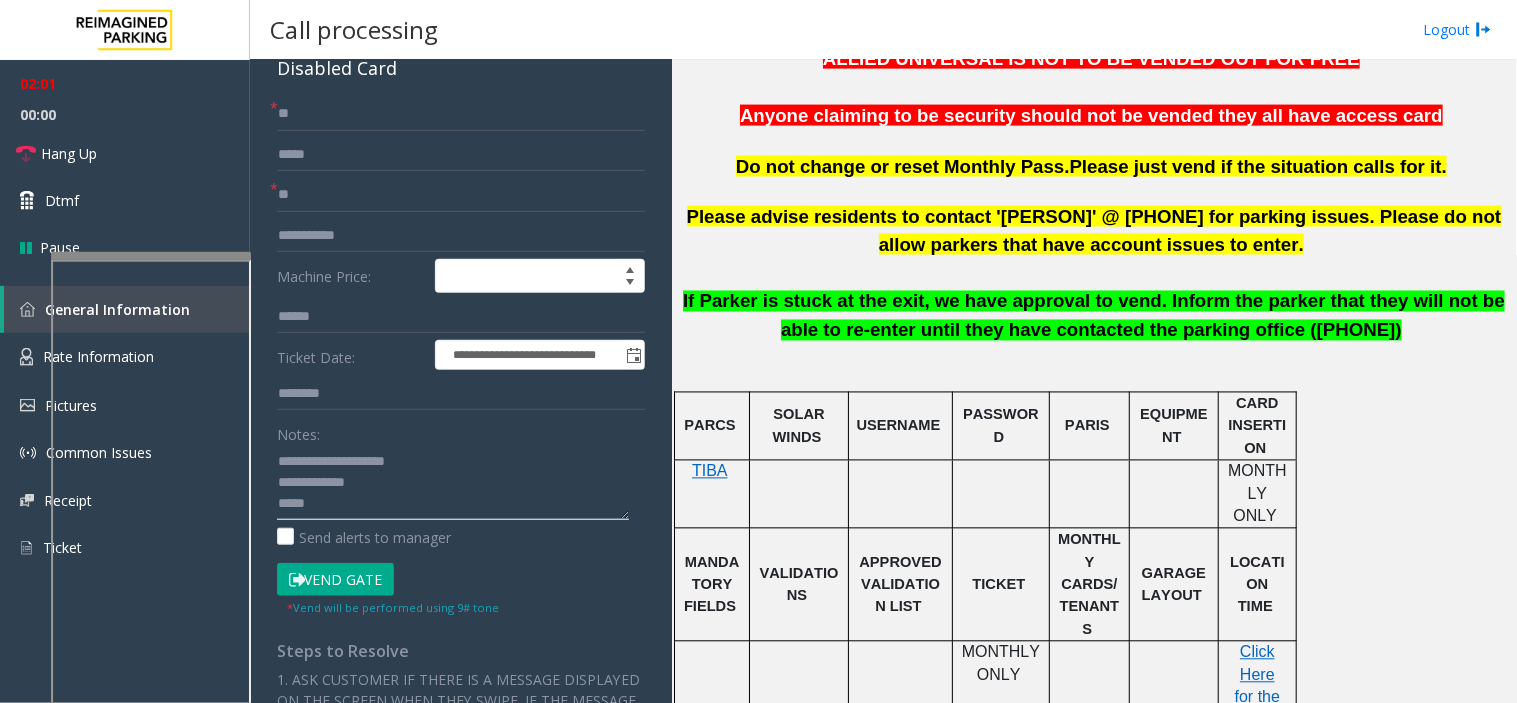 click 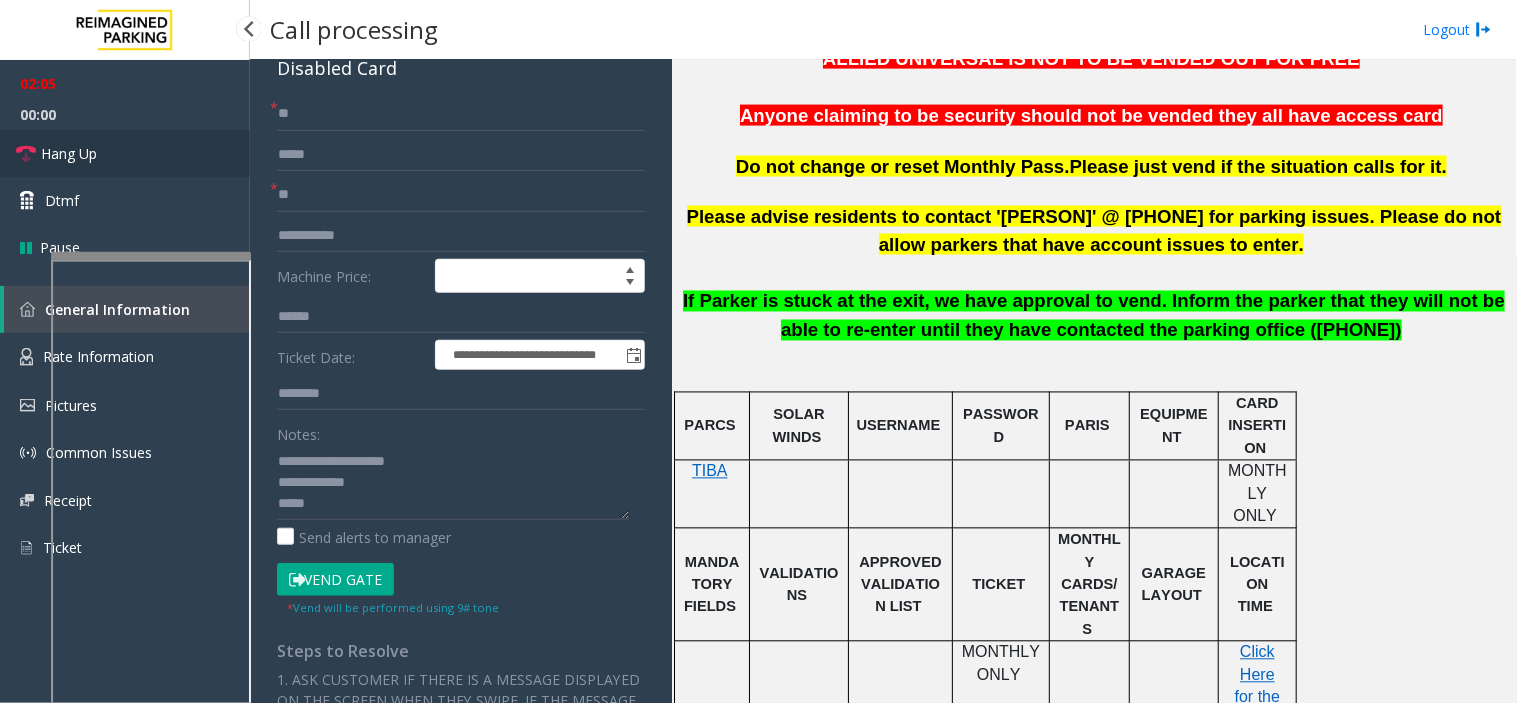 click on "Hang Up" at bounding box center (125, 153) 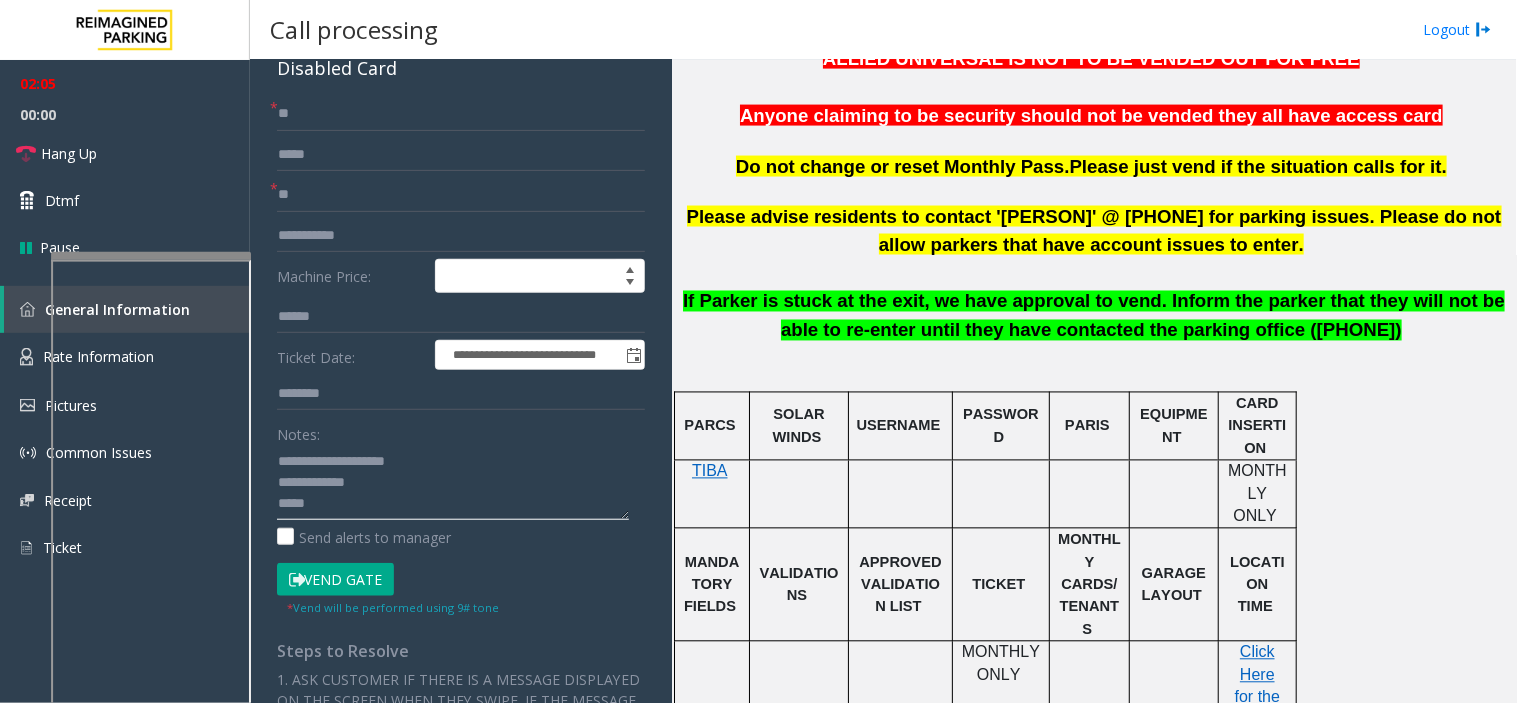 click 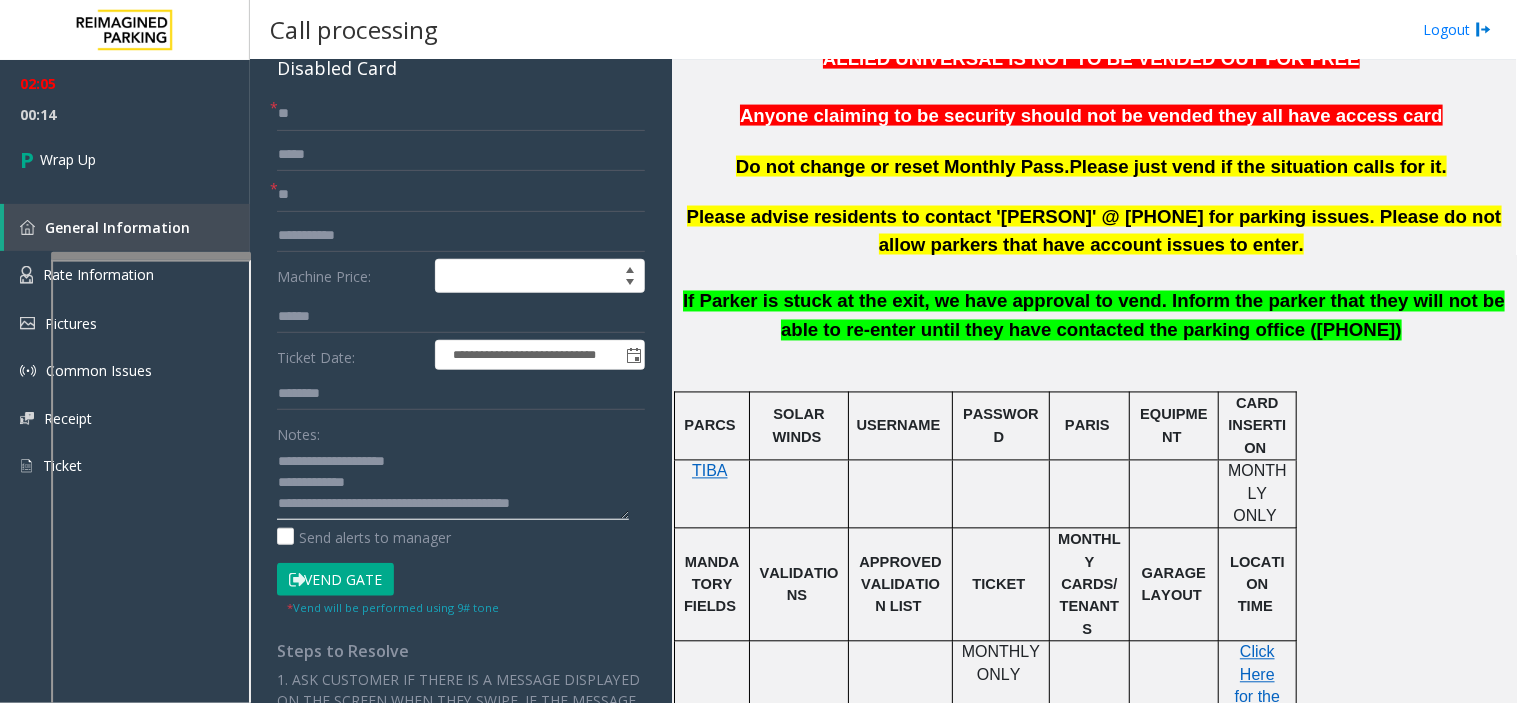 drag, startPoint x: 484, startPoint y: 510, endPoint x: 588, endPoint y: 513, distance: 104.04326 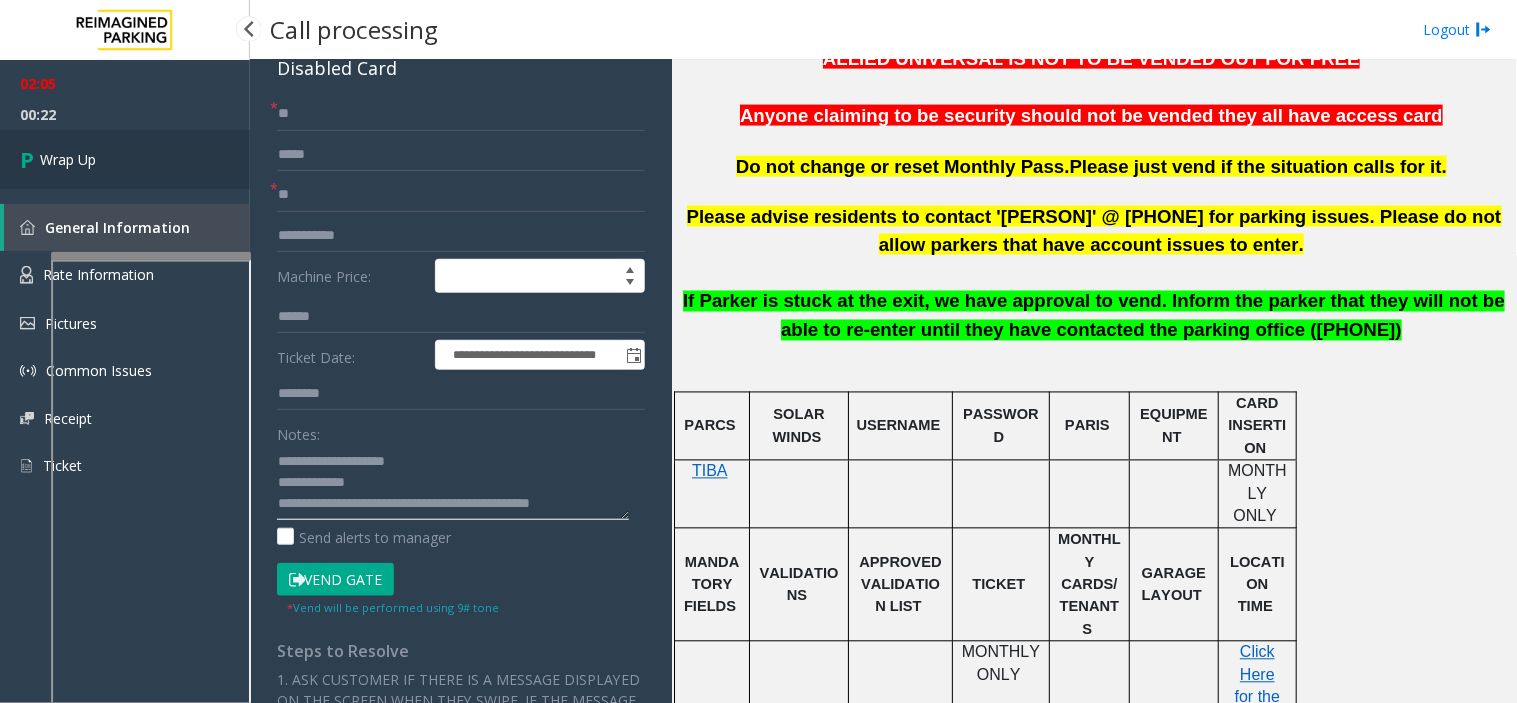 type on "**********" 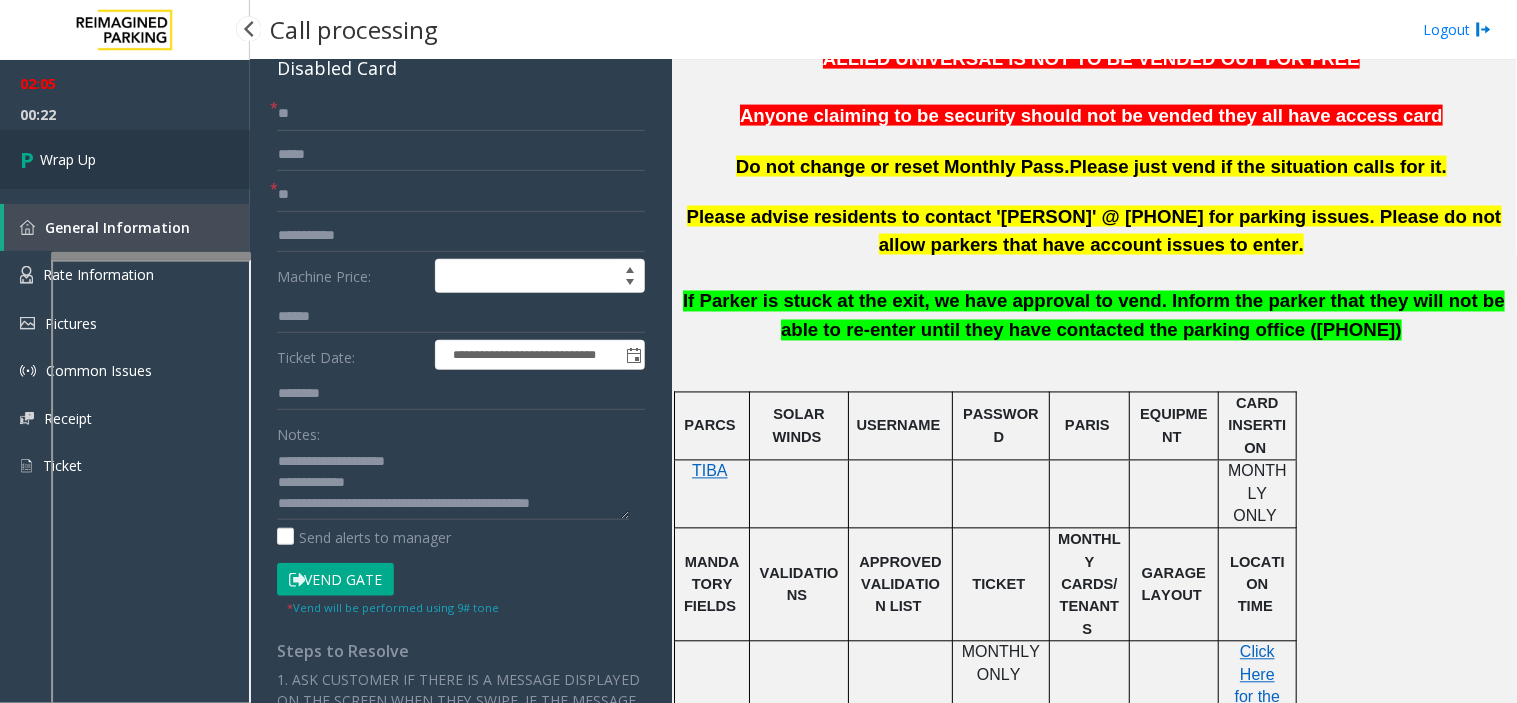 click on "Wrap Up" at bounding box center [125, 159] 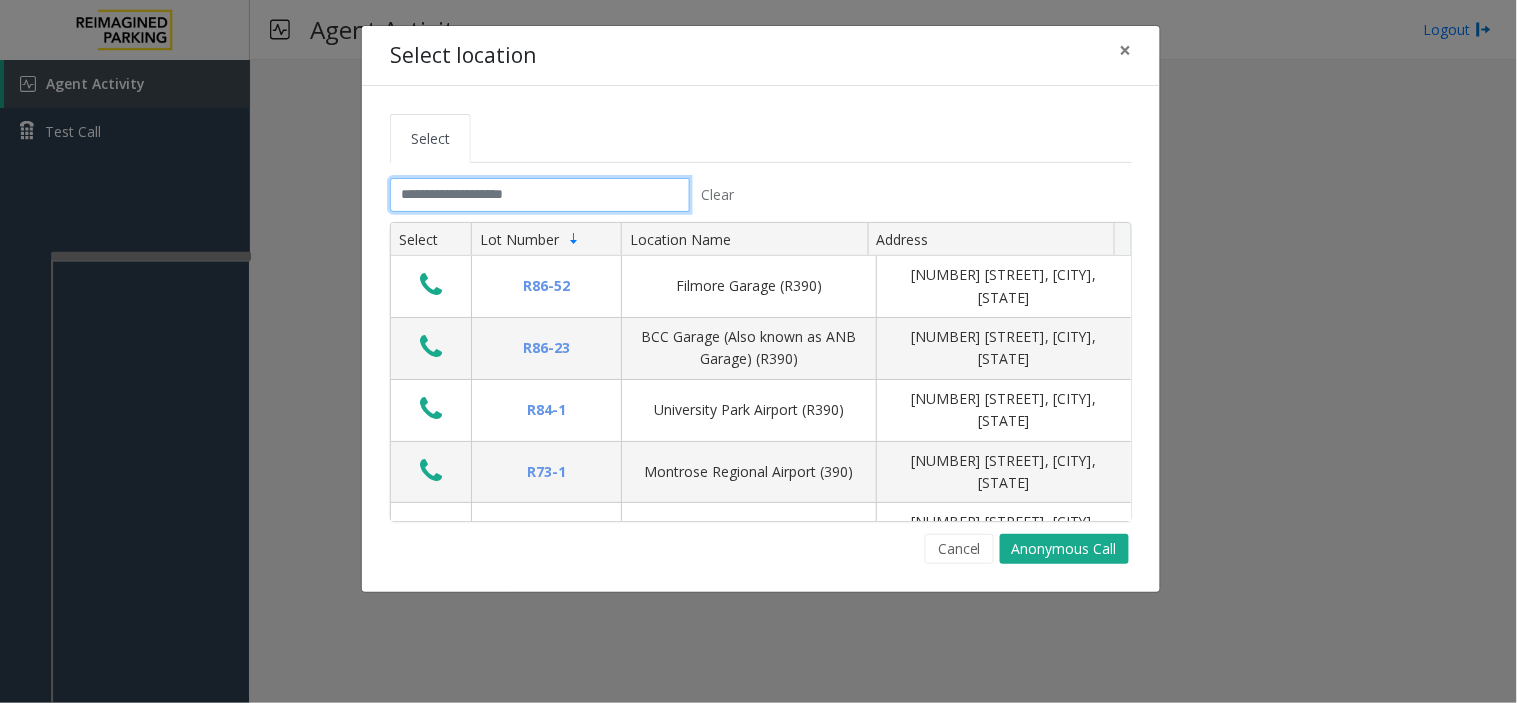 click 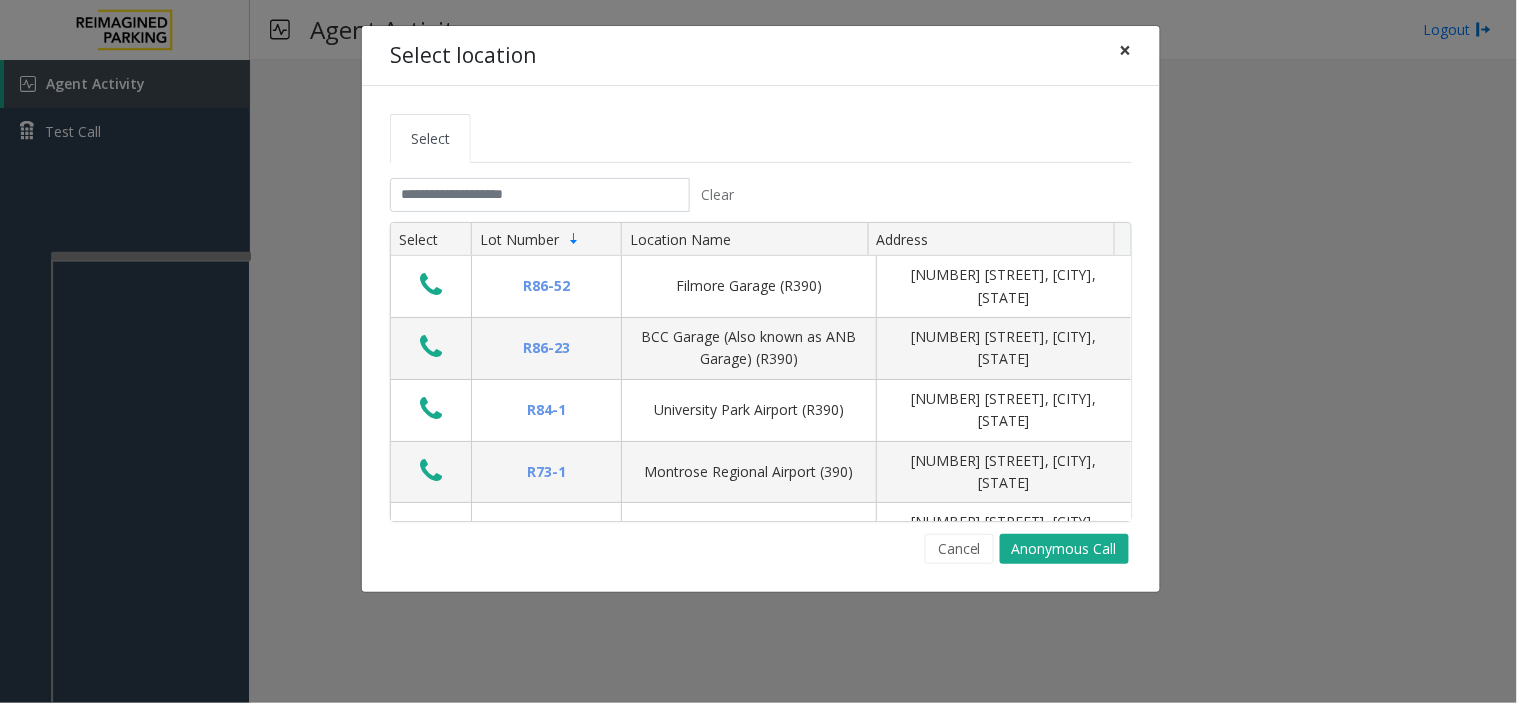 click on "×" 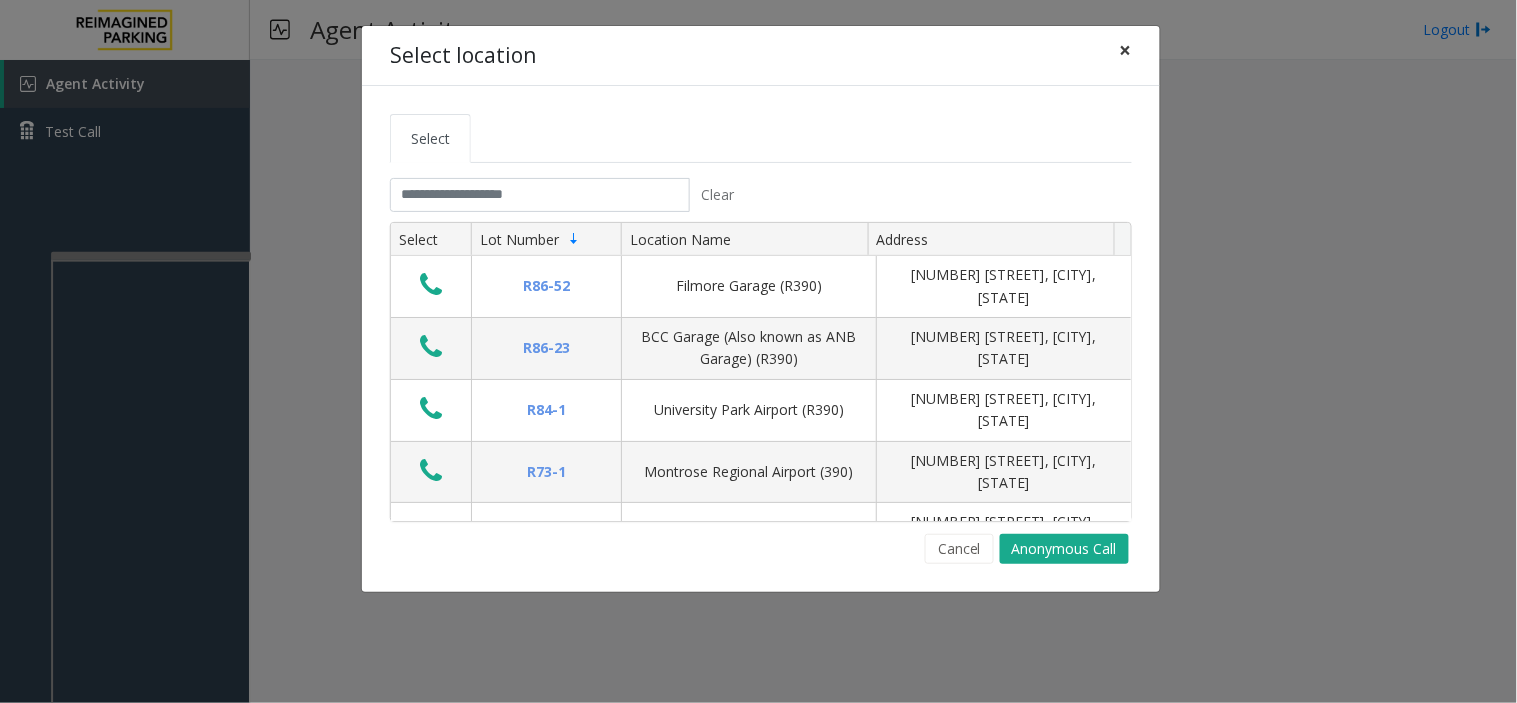 click on "×" 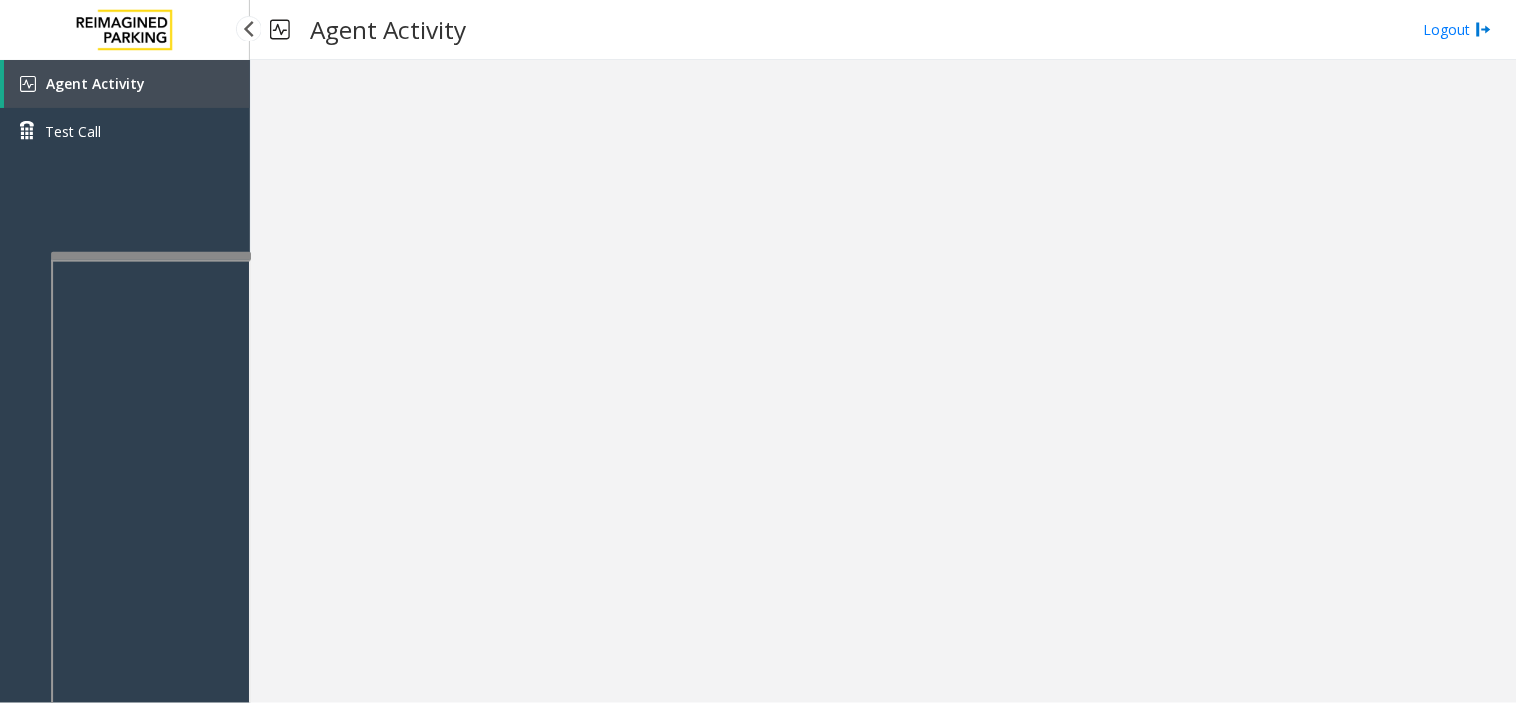click on "Agent Activity" at bounding box center (127, 84) 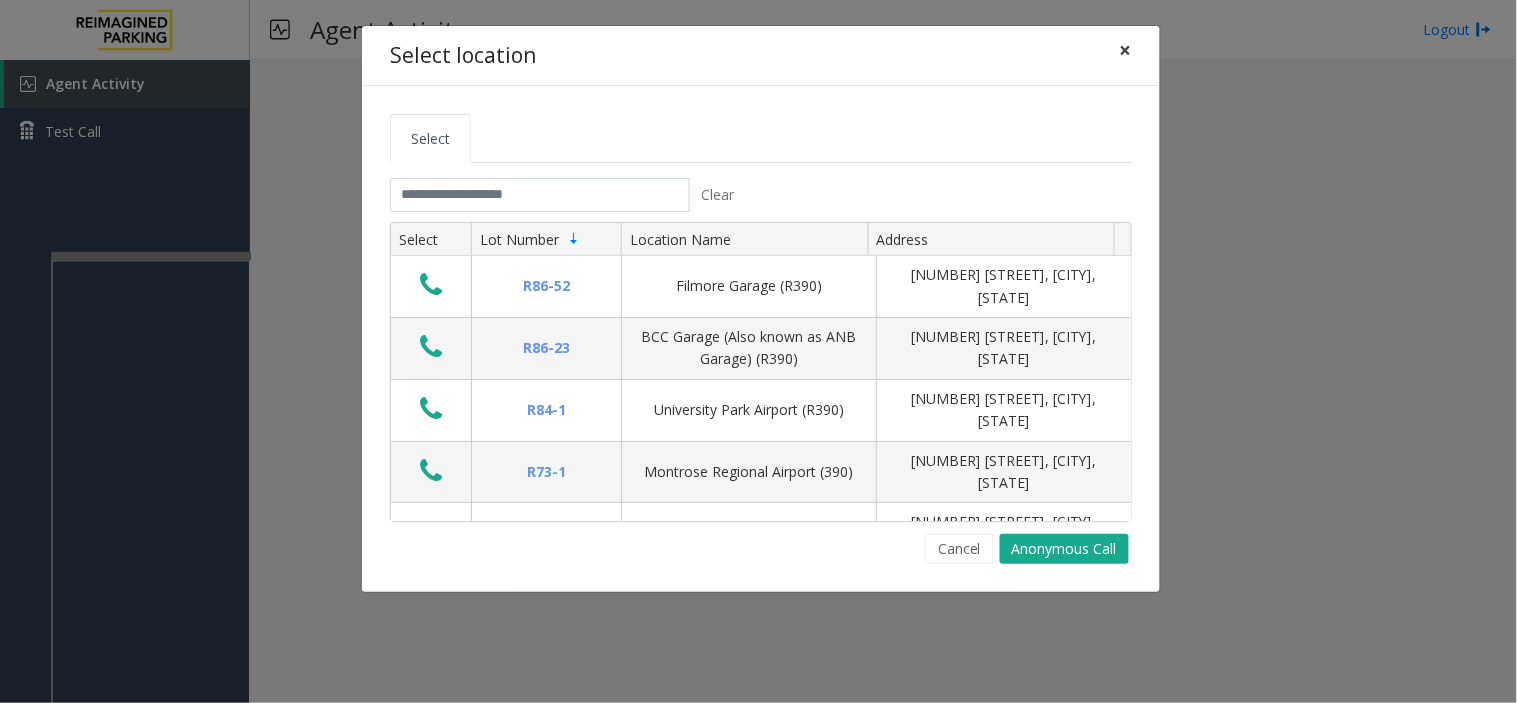 click on "×" 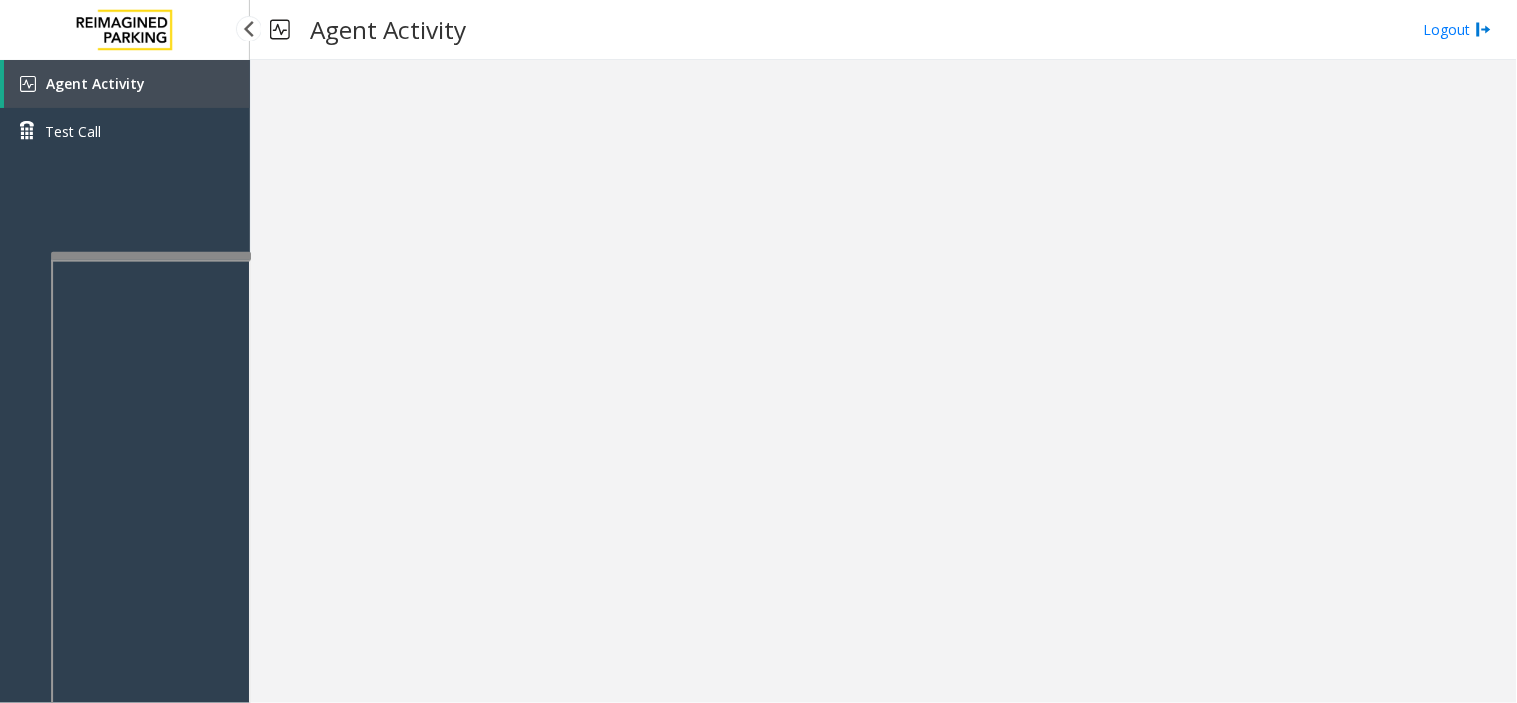click on "Agent Activity" at bounding box center [95, 83] 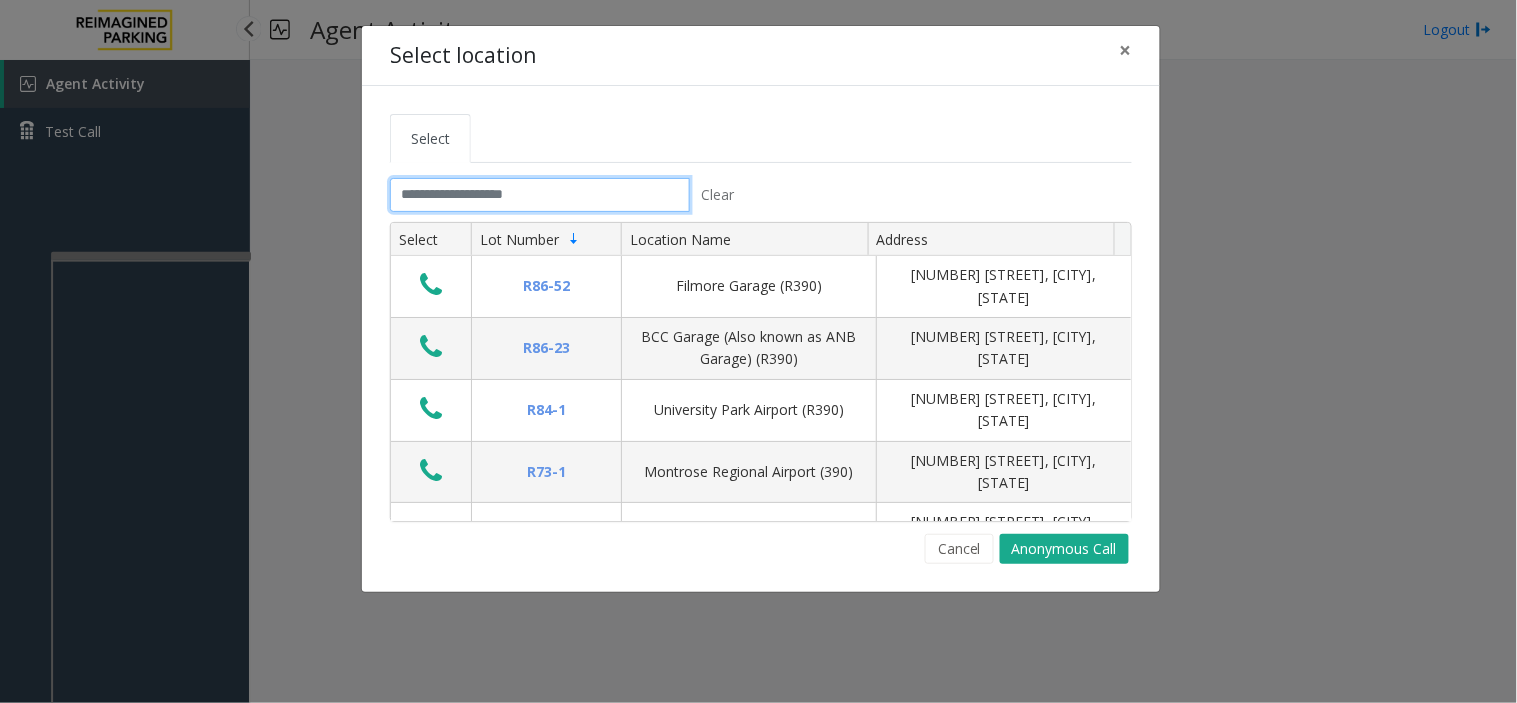 click 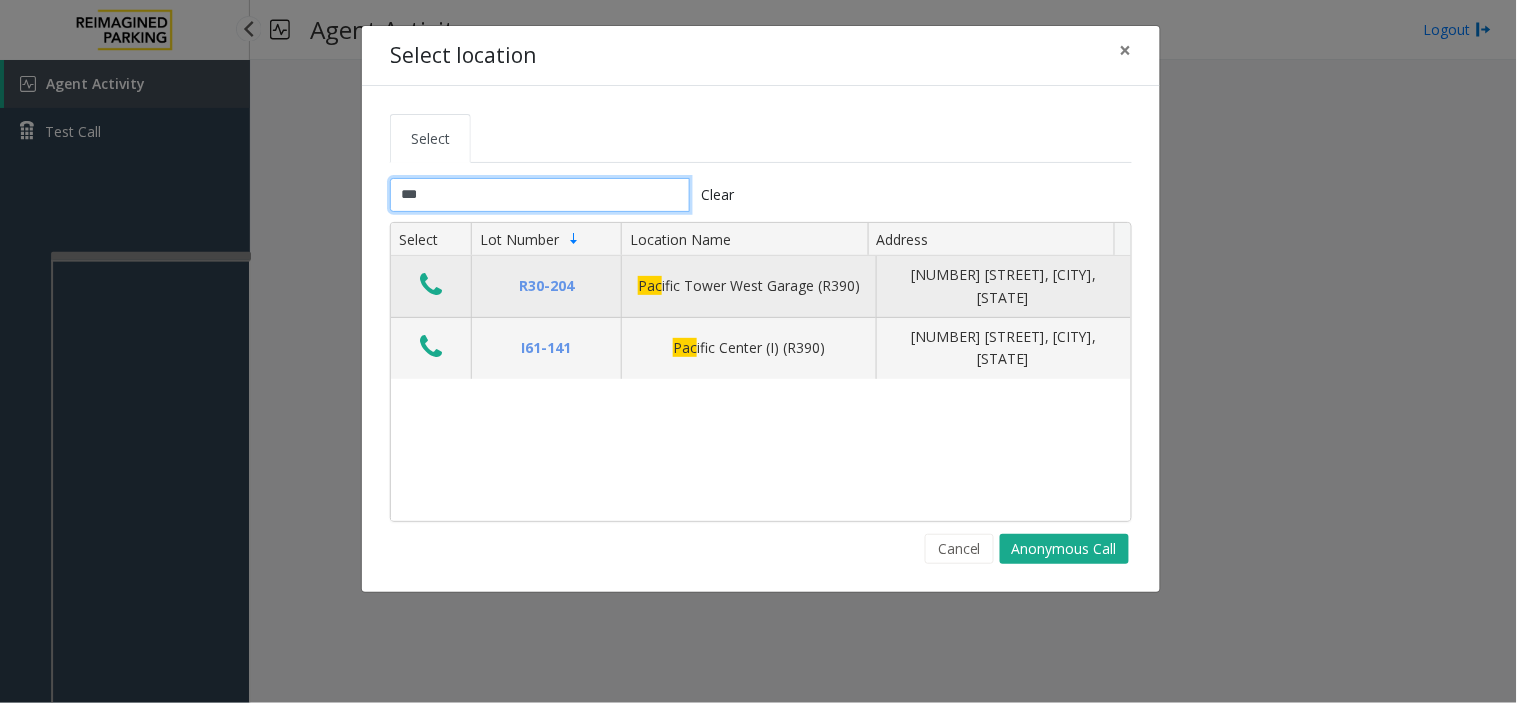 type on "***" 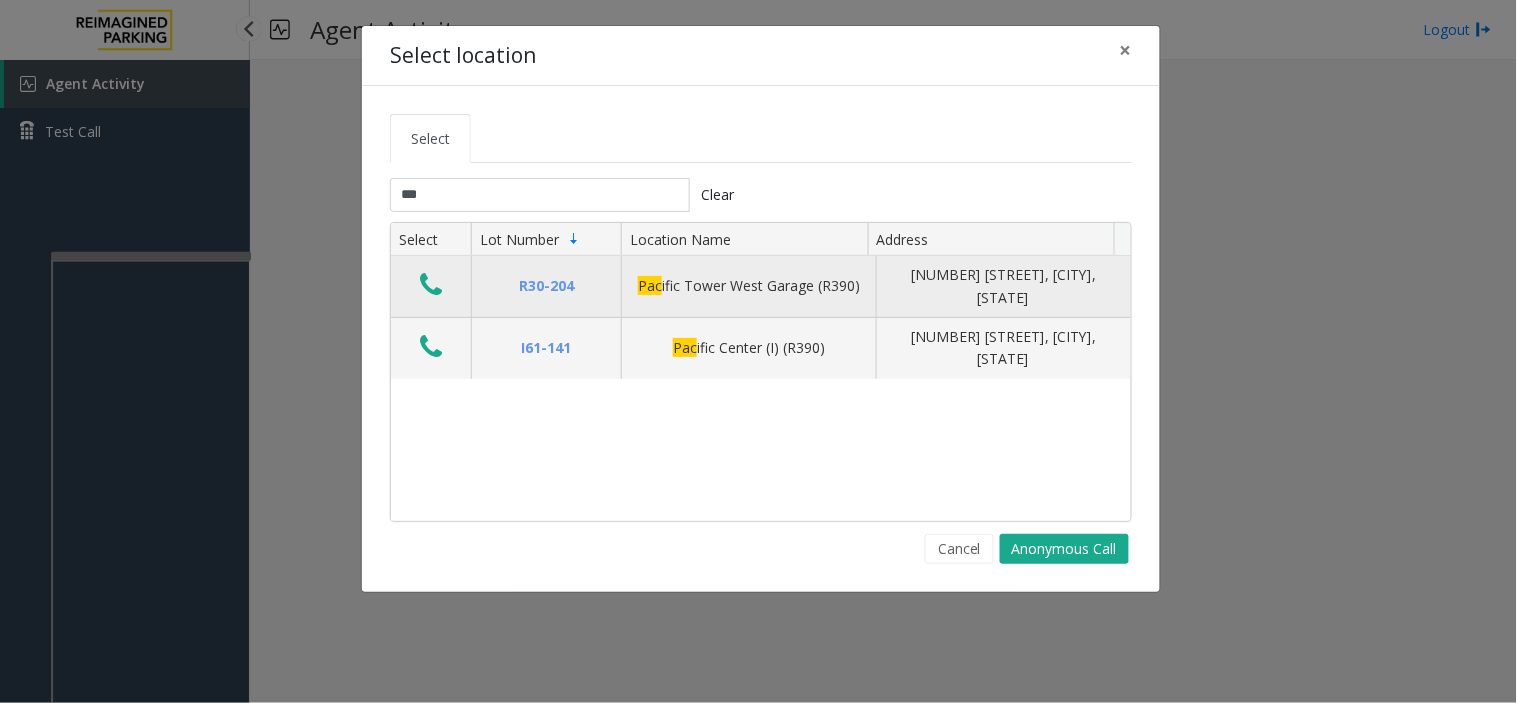 click 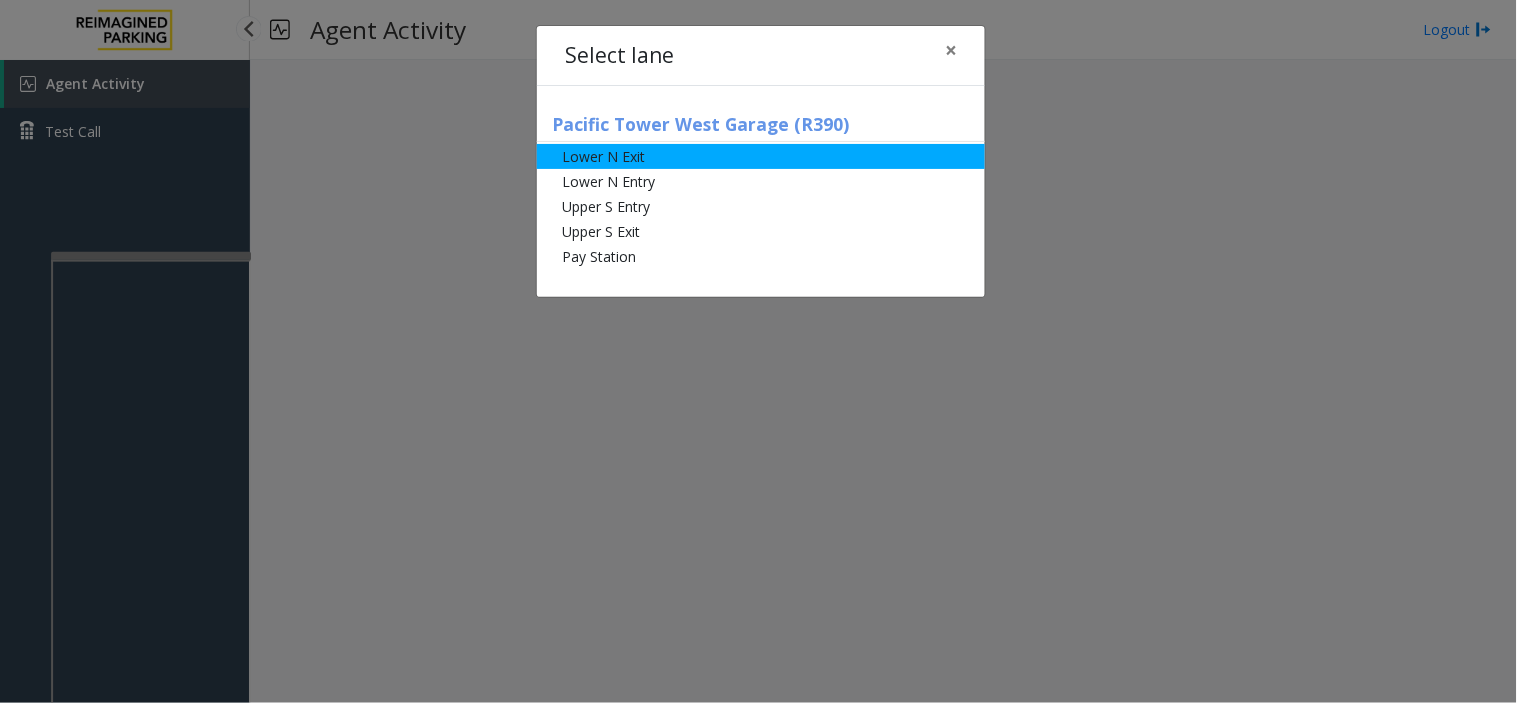 click on "Lower N Exit" 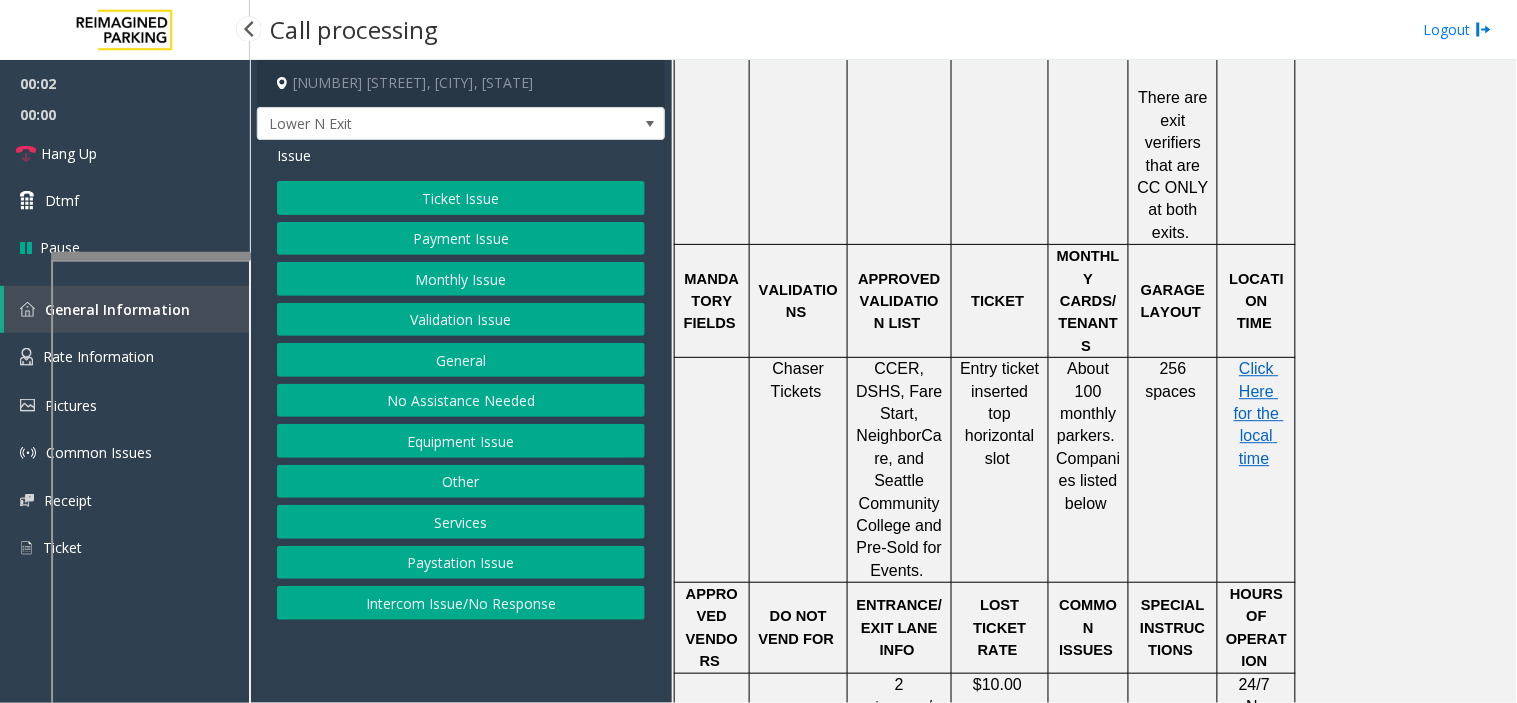 scroll, scrollTop: 1666, scrollLeft: 0, axis: vertical 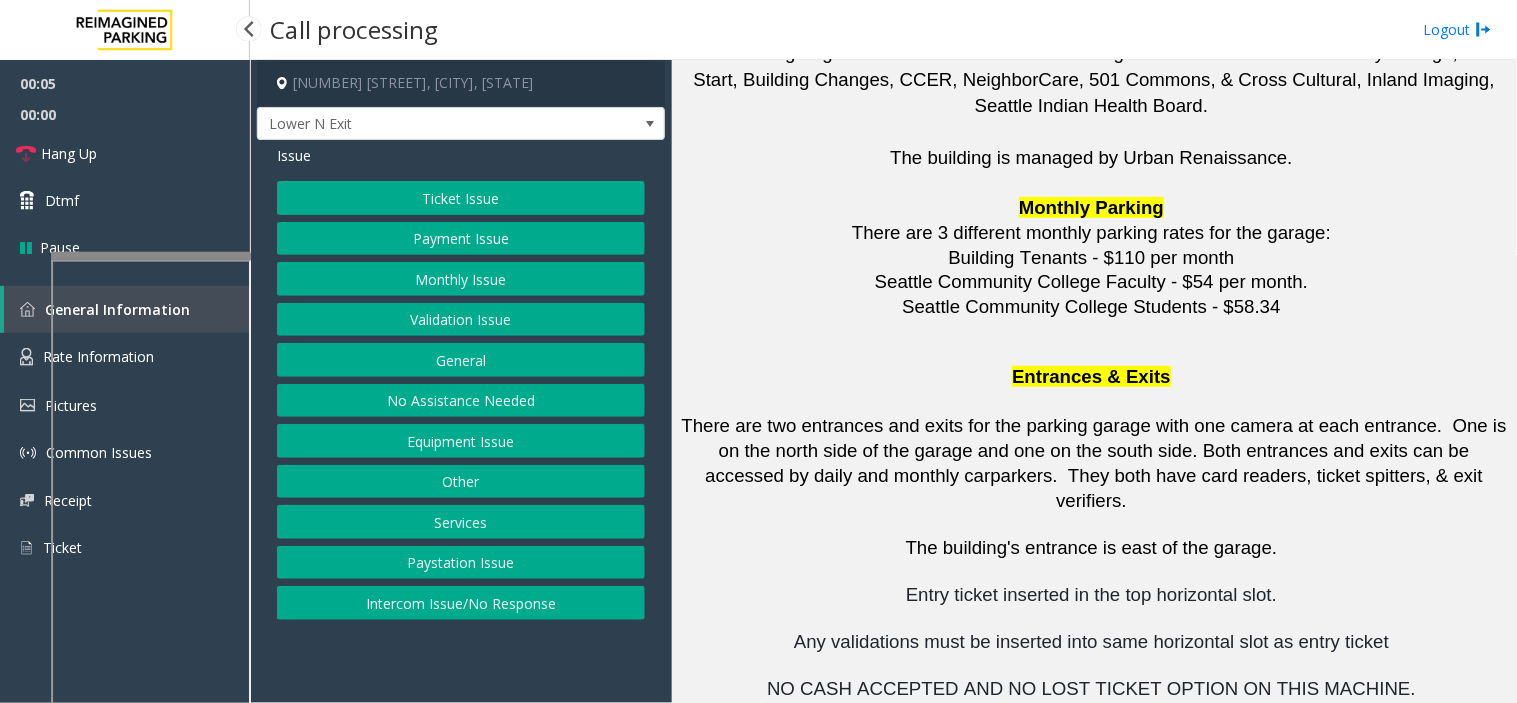 click on "Validation Issue" 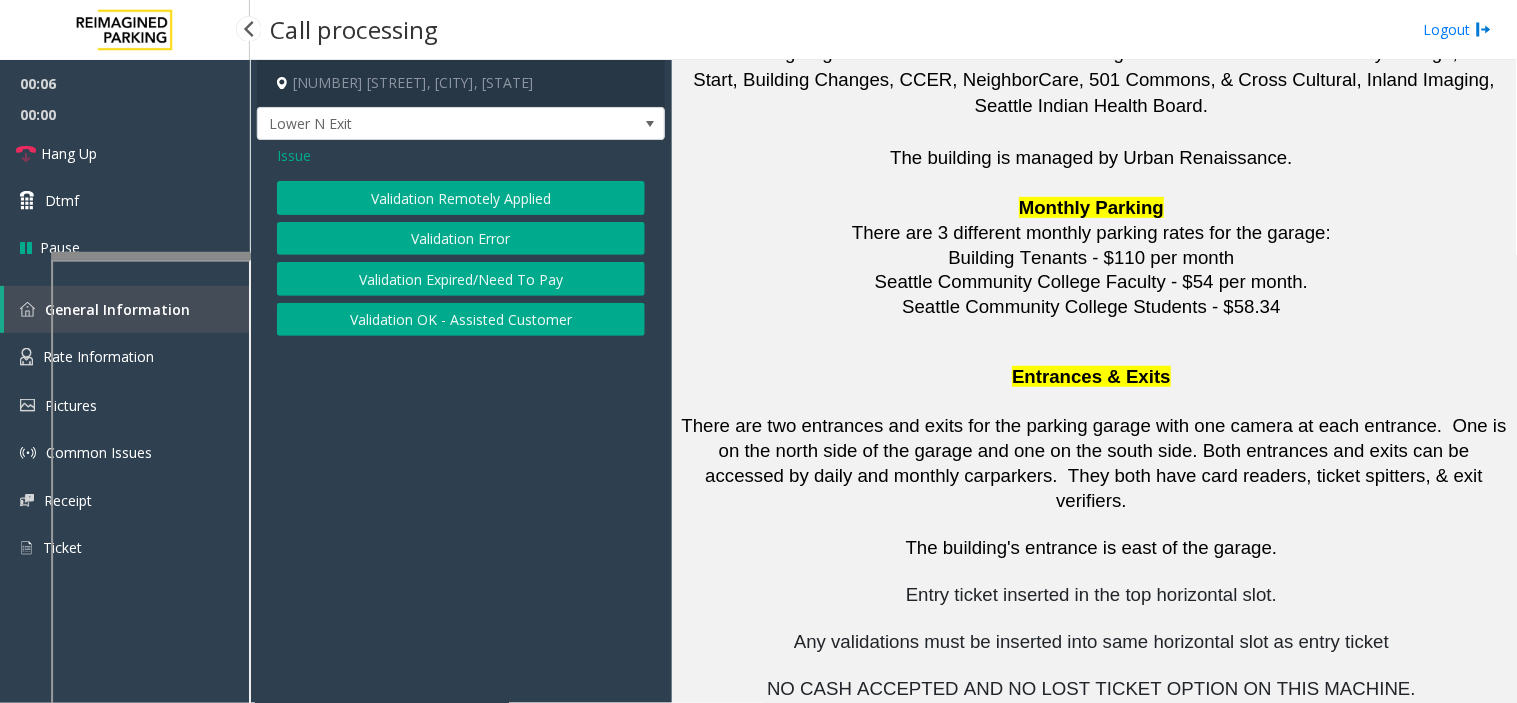 click on "Validation Error" 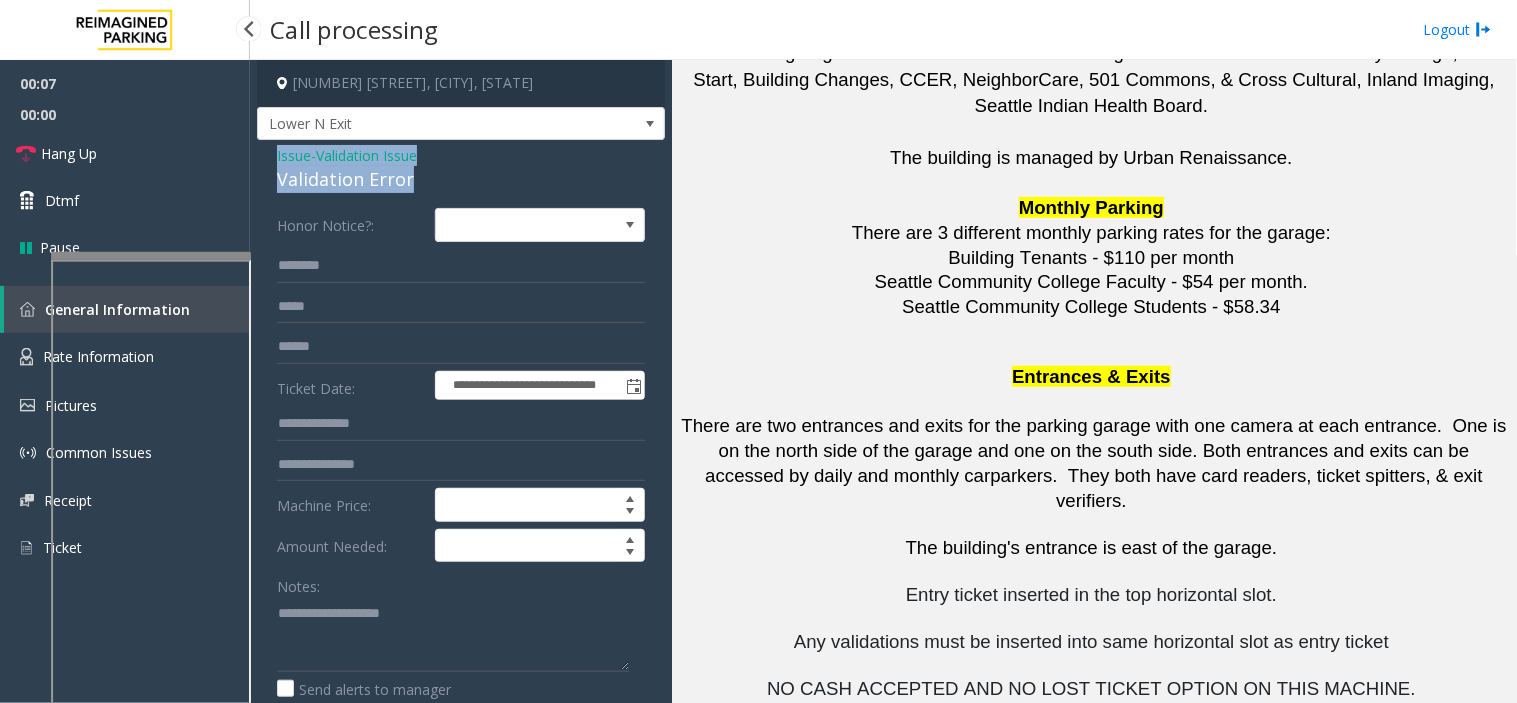 drag, startPoint x: 417, startPoint y: 183, endPoint x: 275, endPoint y: 156, distance: 144.54411 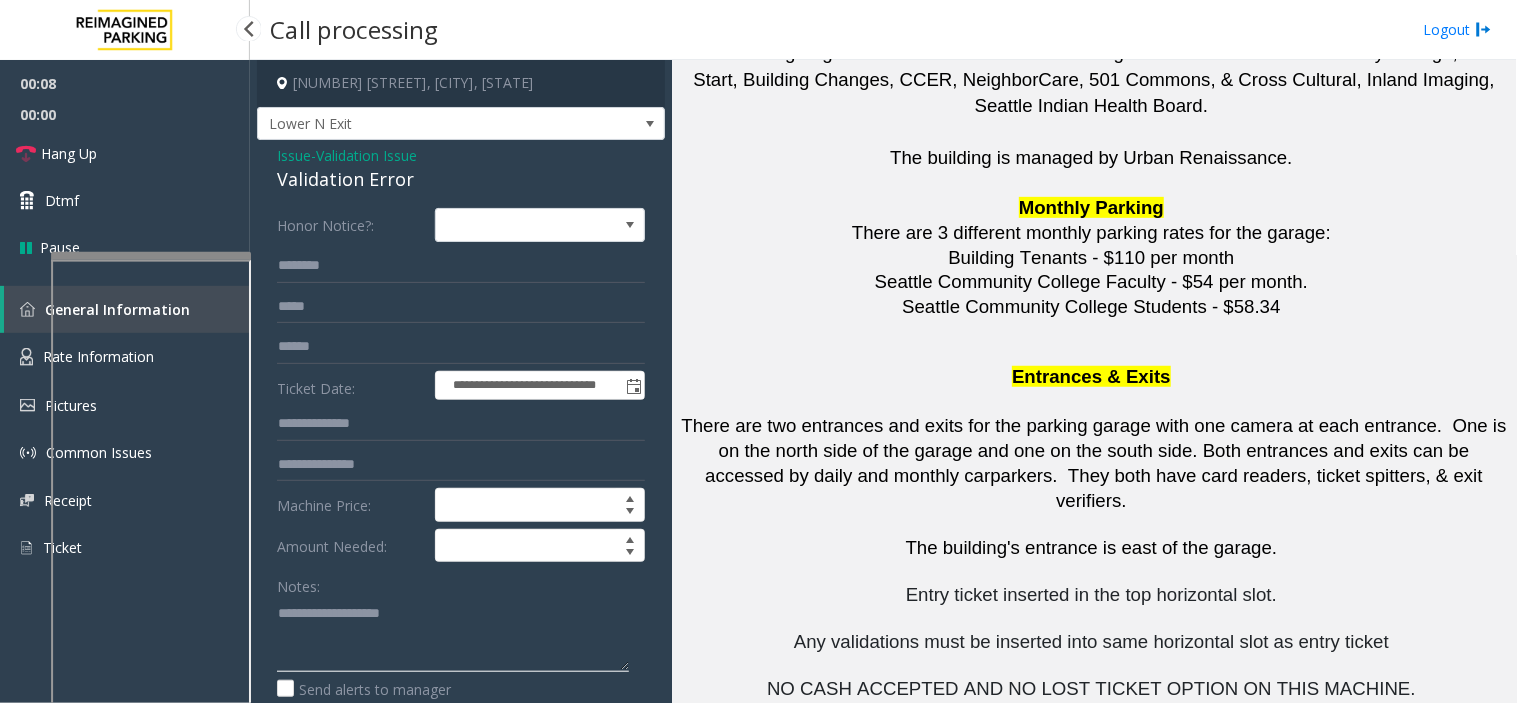 click 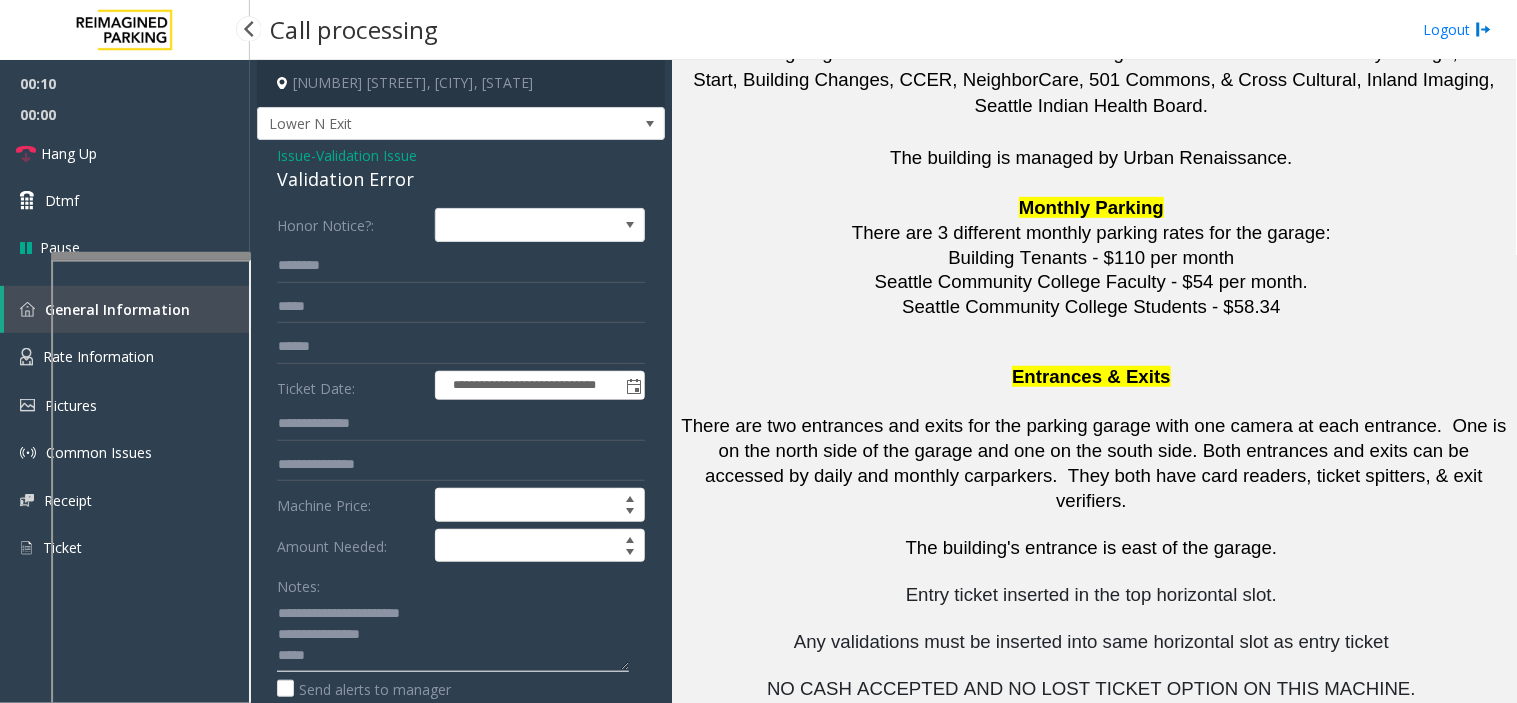 scroll, scrollTop: 14, scrollLeft: 0, axis: vertical 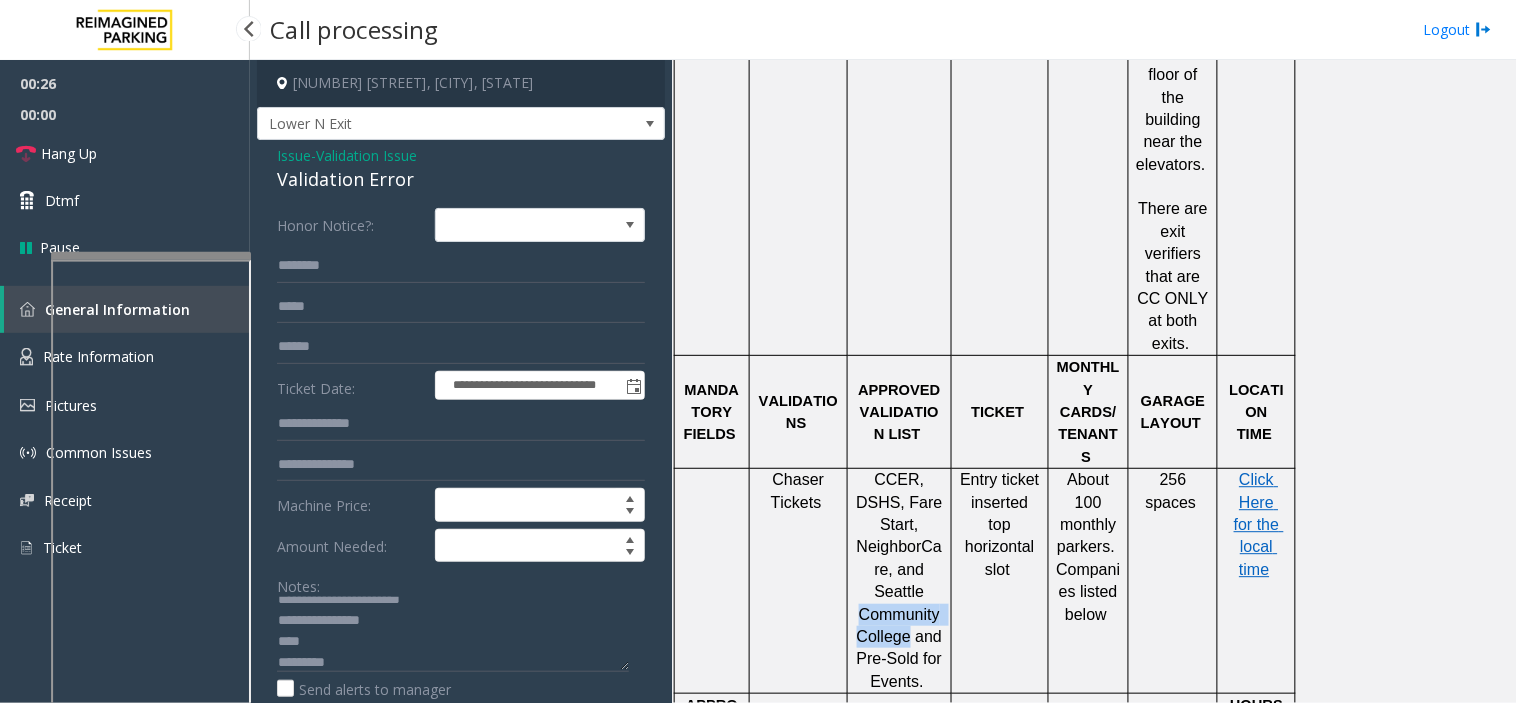 drag, startPoint x: 910, startPoint y: 524, endPoint x: 854, endPoint y: 506, distance: 58.821766 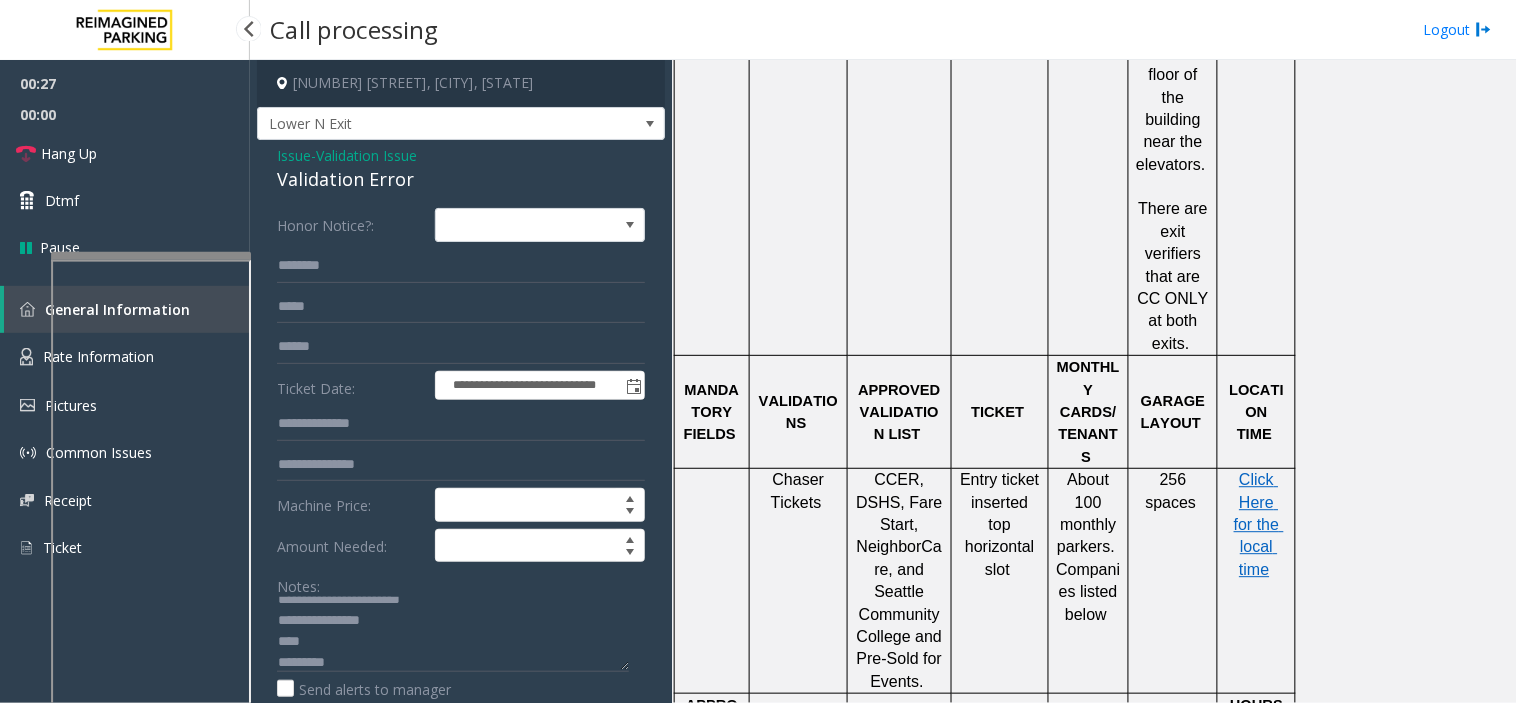 click on ", and Seattle Community College and Pre-Sold for Events." 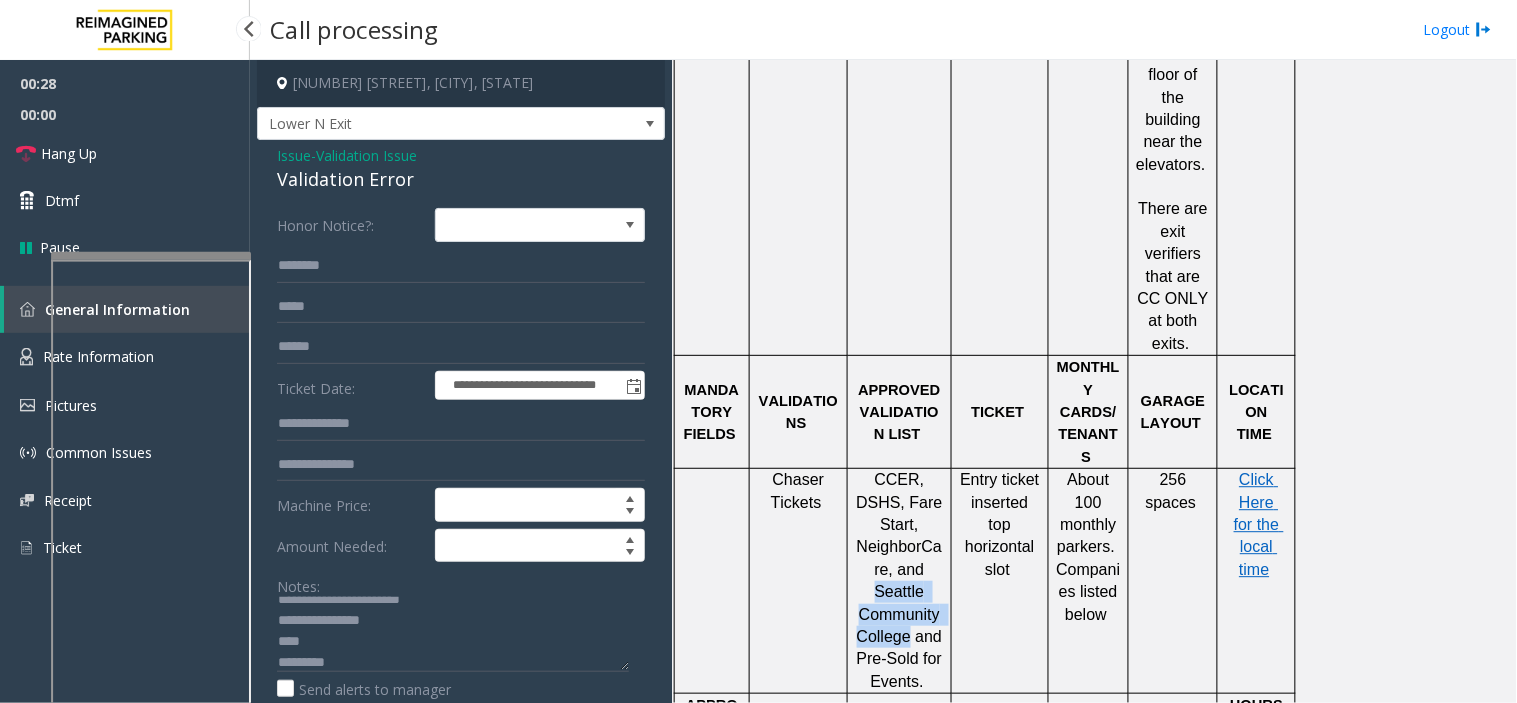 drag, startPoint x: 905, startPoint y: 518, endPoint x: 872, endPoint y: 482, distance: 48.83646 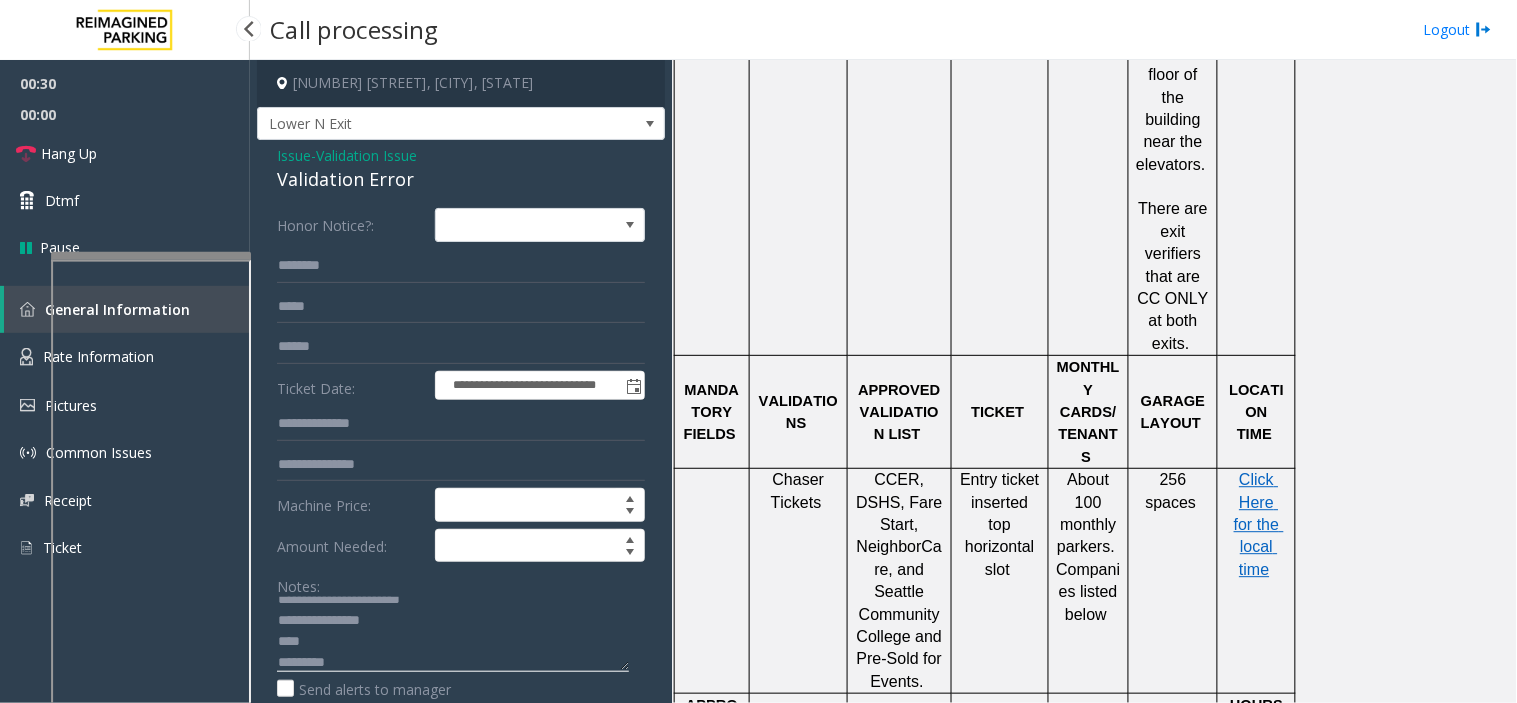 click 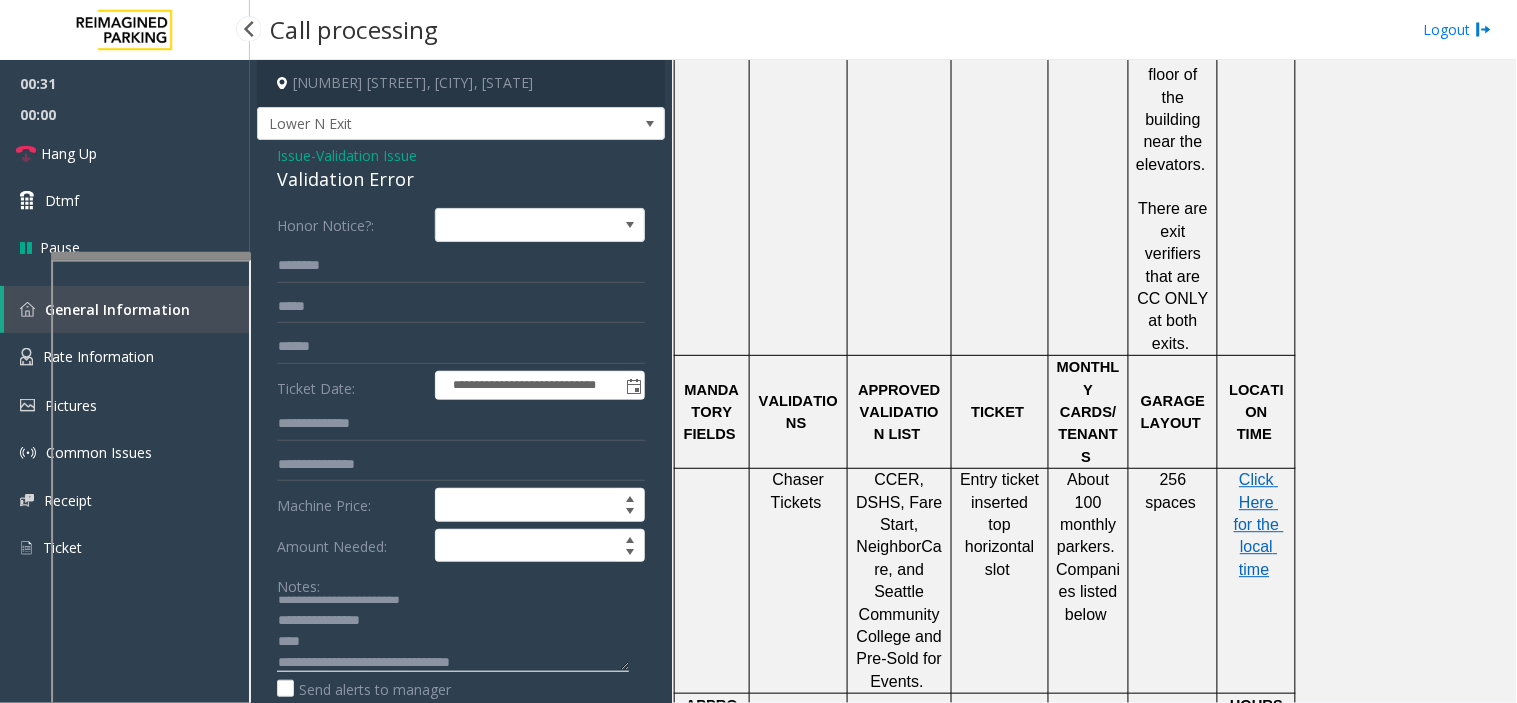 type on "**********" 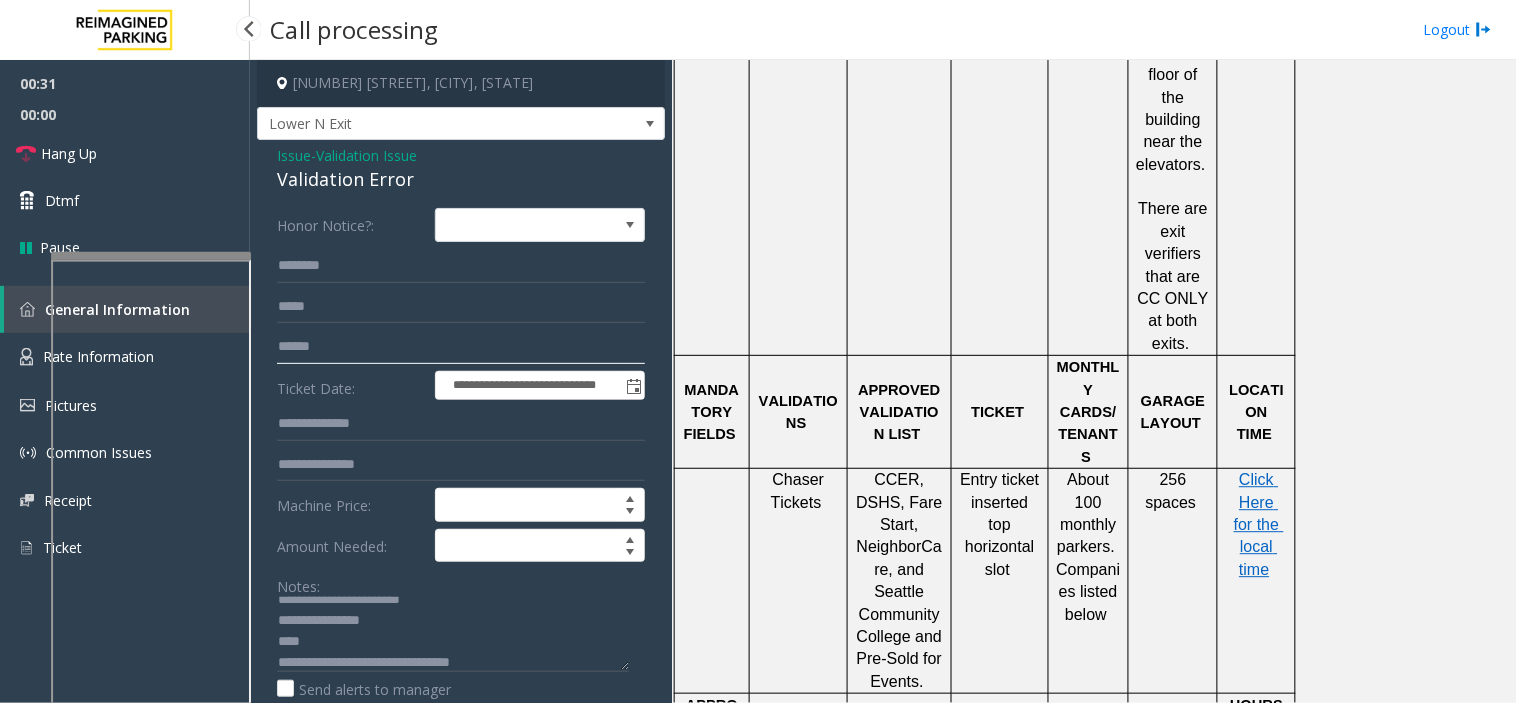 click 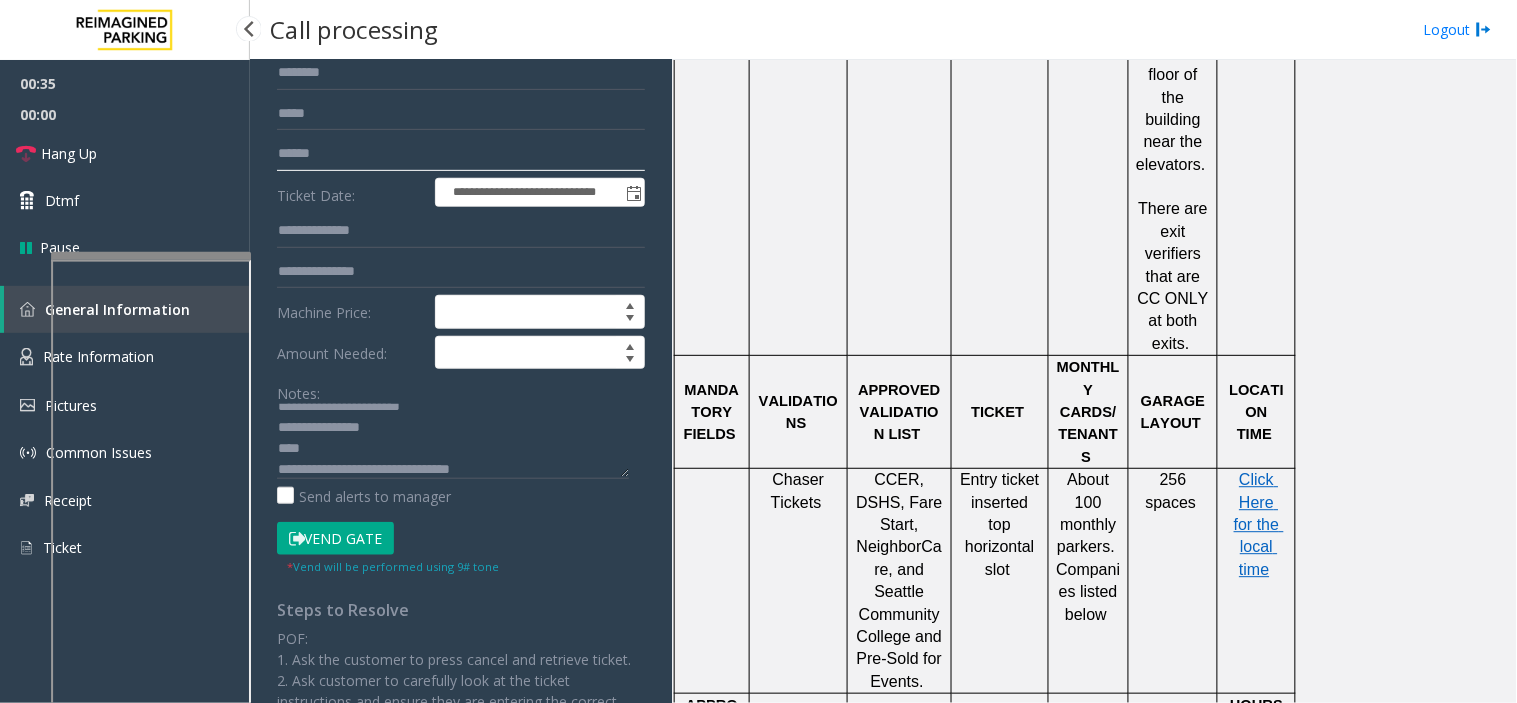 scroll, scrollTop: 666, scrollLeft: 0, axis: vertical 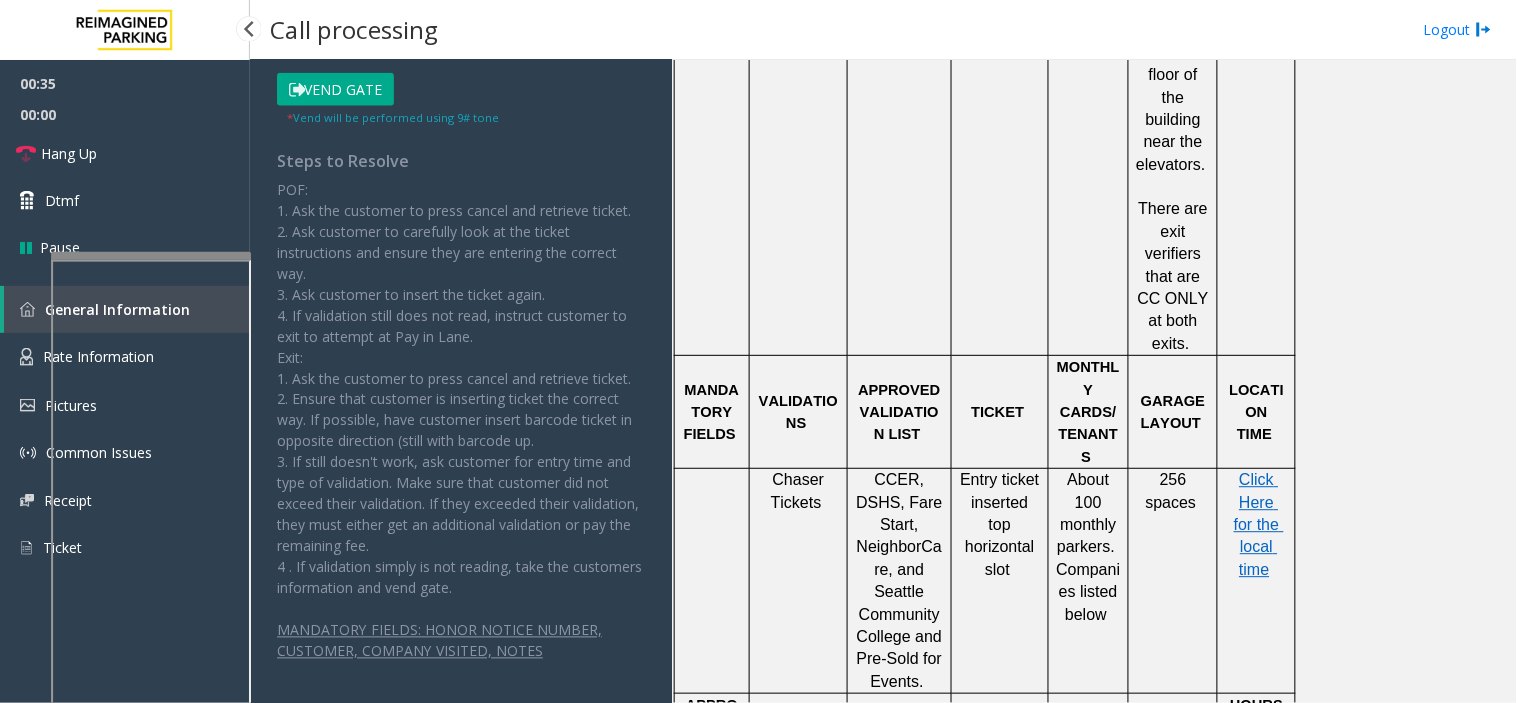 type on "******" 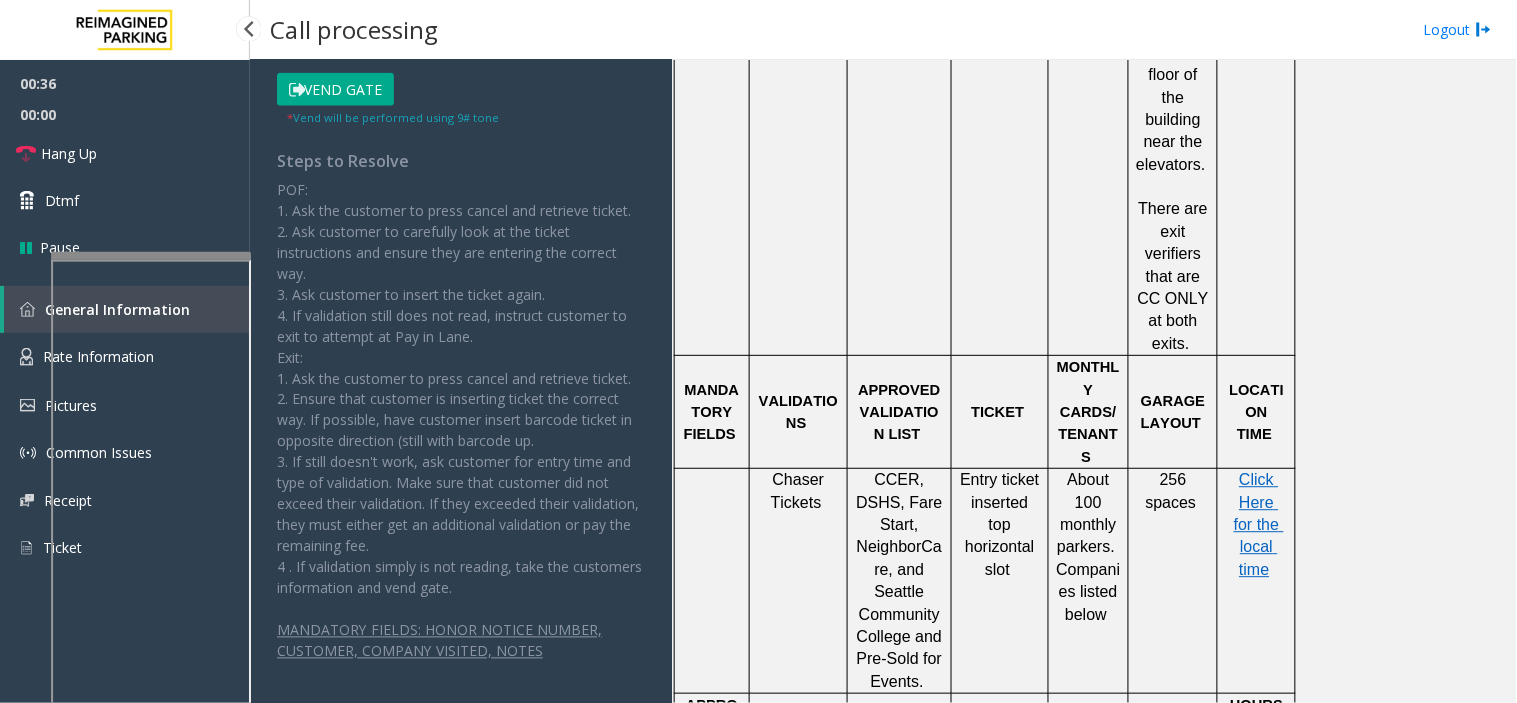 click on "Call processing" at bounding box center (354, 29) 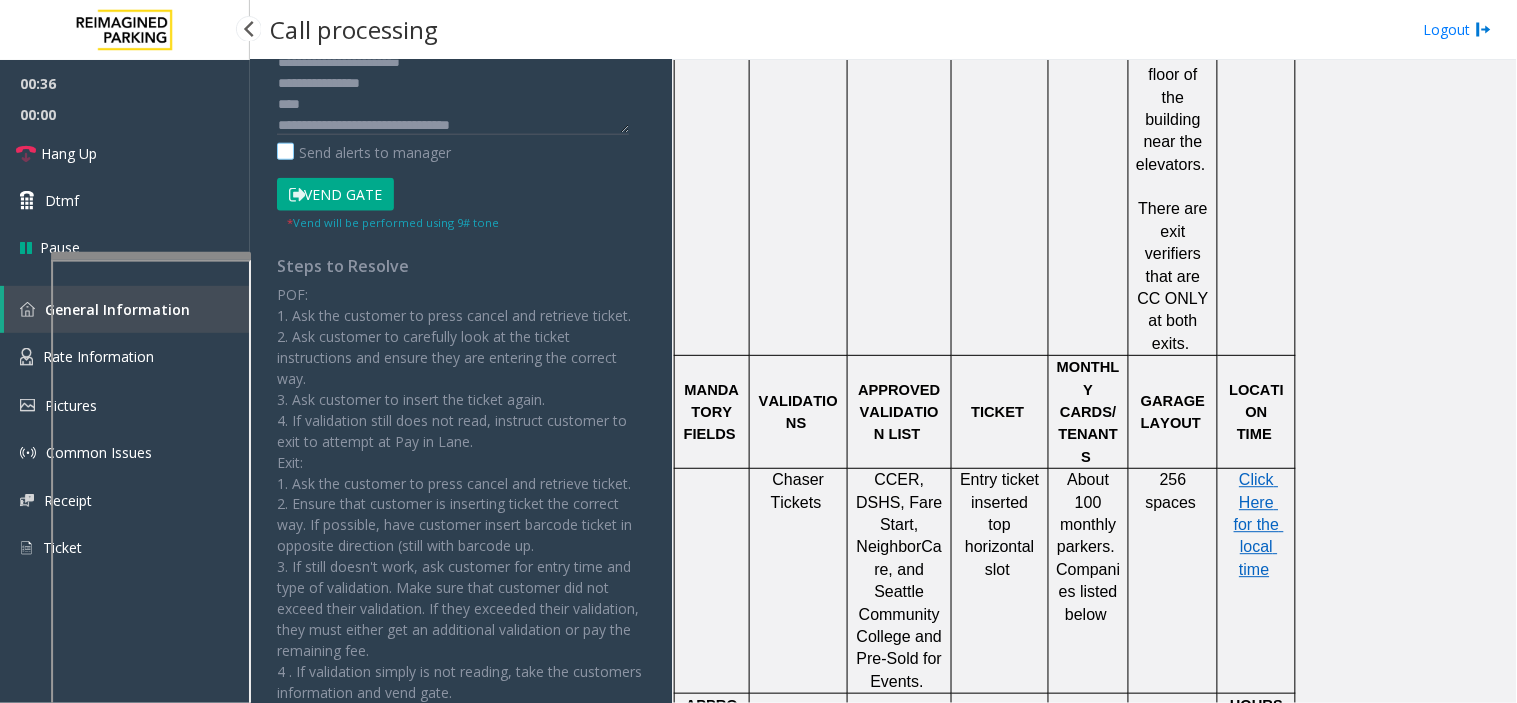scroll, scrollTop: 444, scrollLeft: 0, axis: vertical 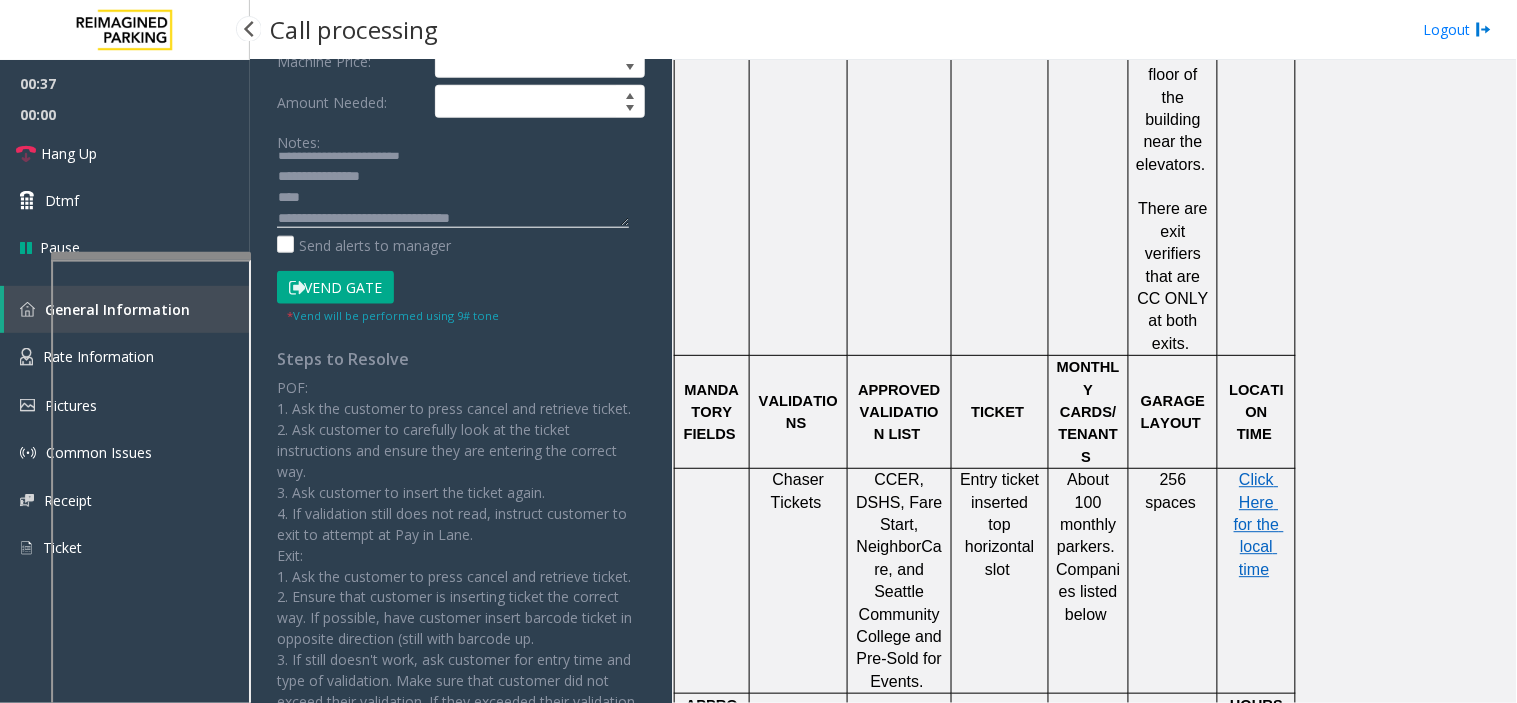 click 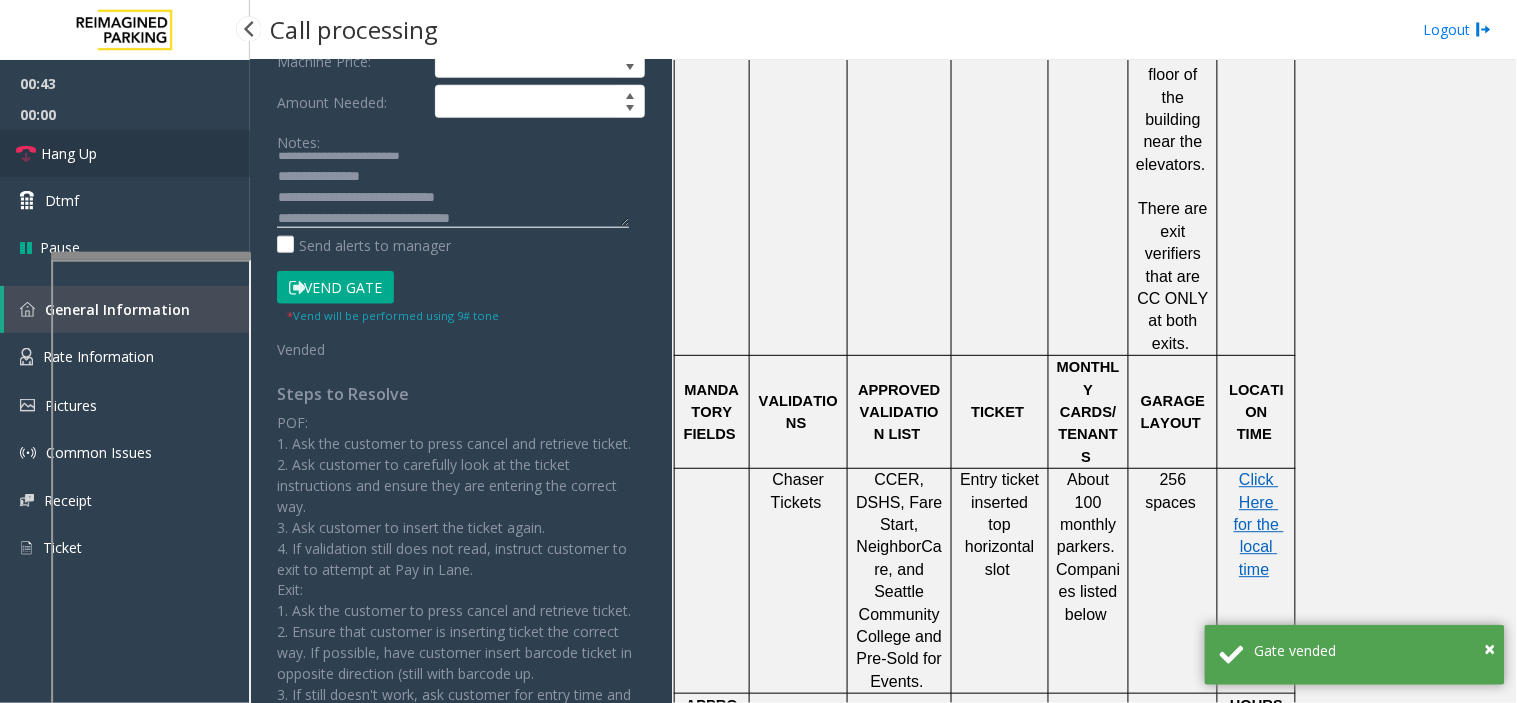 type on "**********" 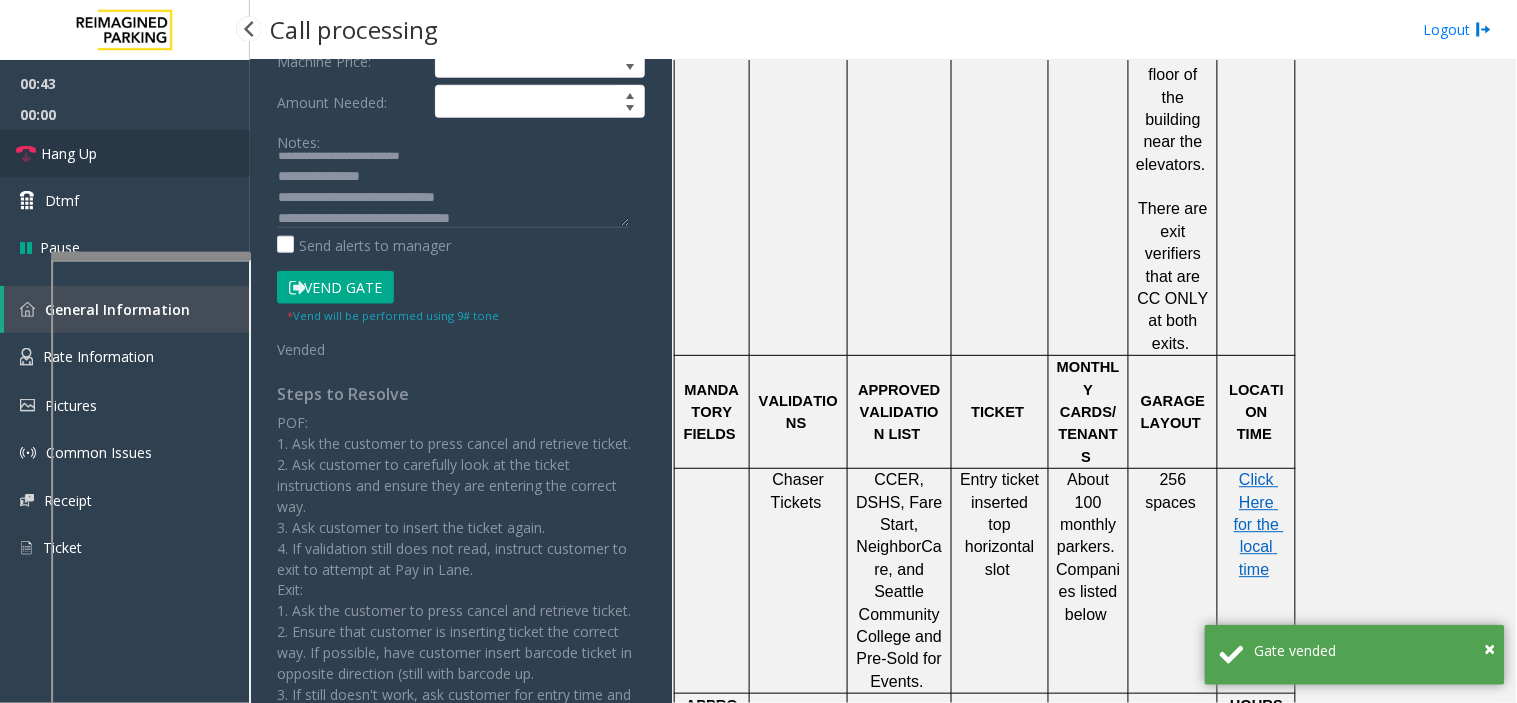 click on "Hang Up" at bounding box center [69, 153] 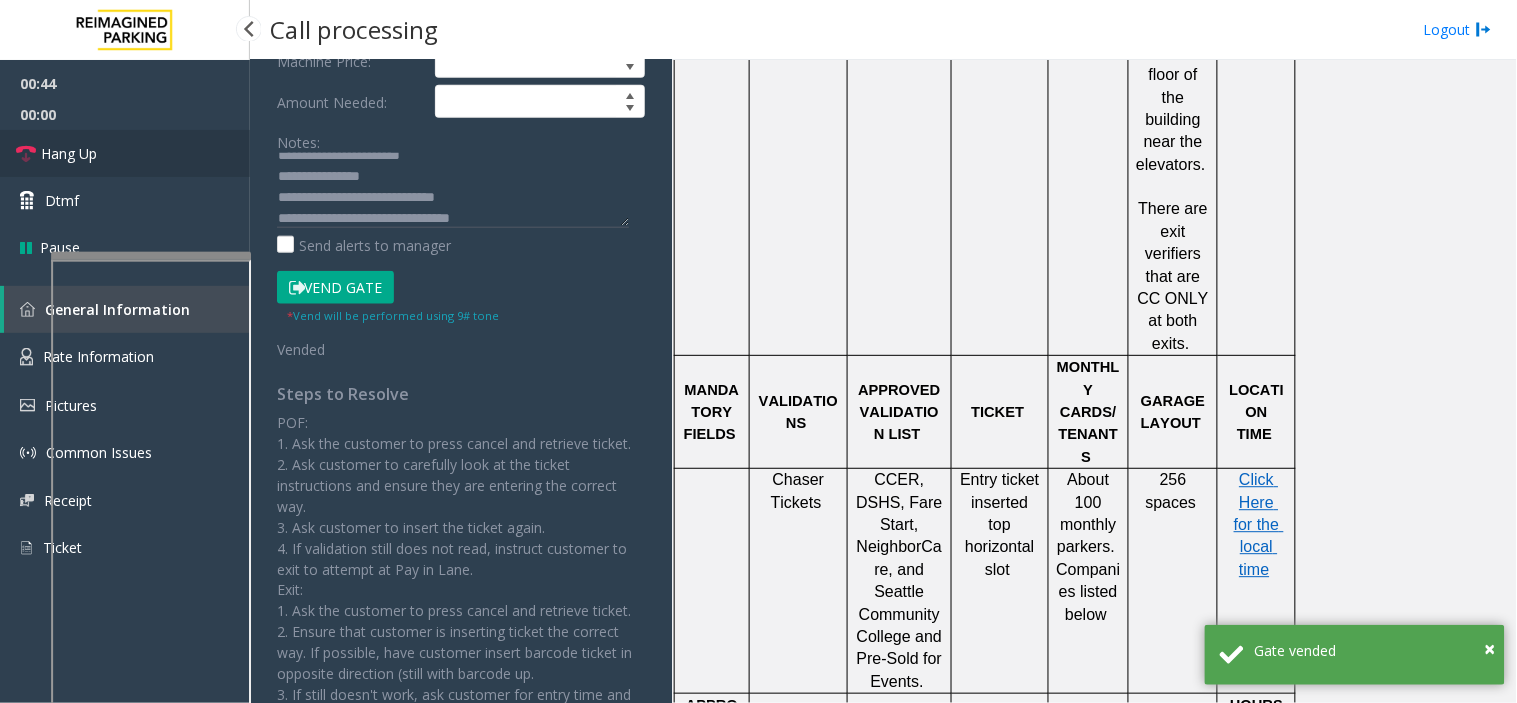 click on "Hang Up" at bounding box center [69, 153] 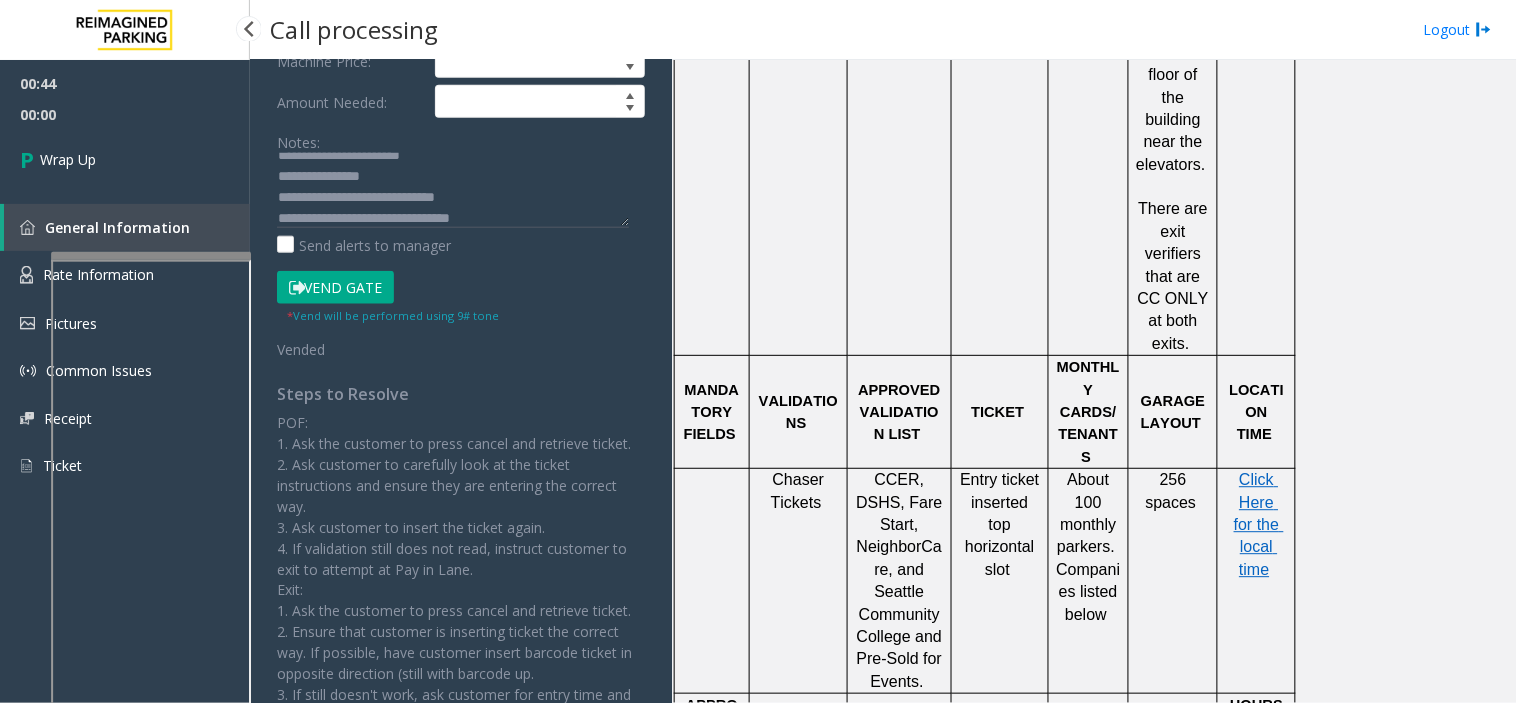 click on "Wrap Up" at bounding box center [125, 159] 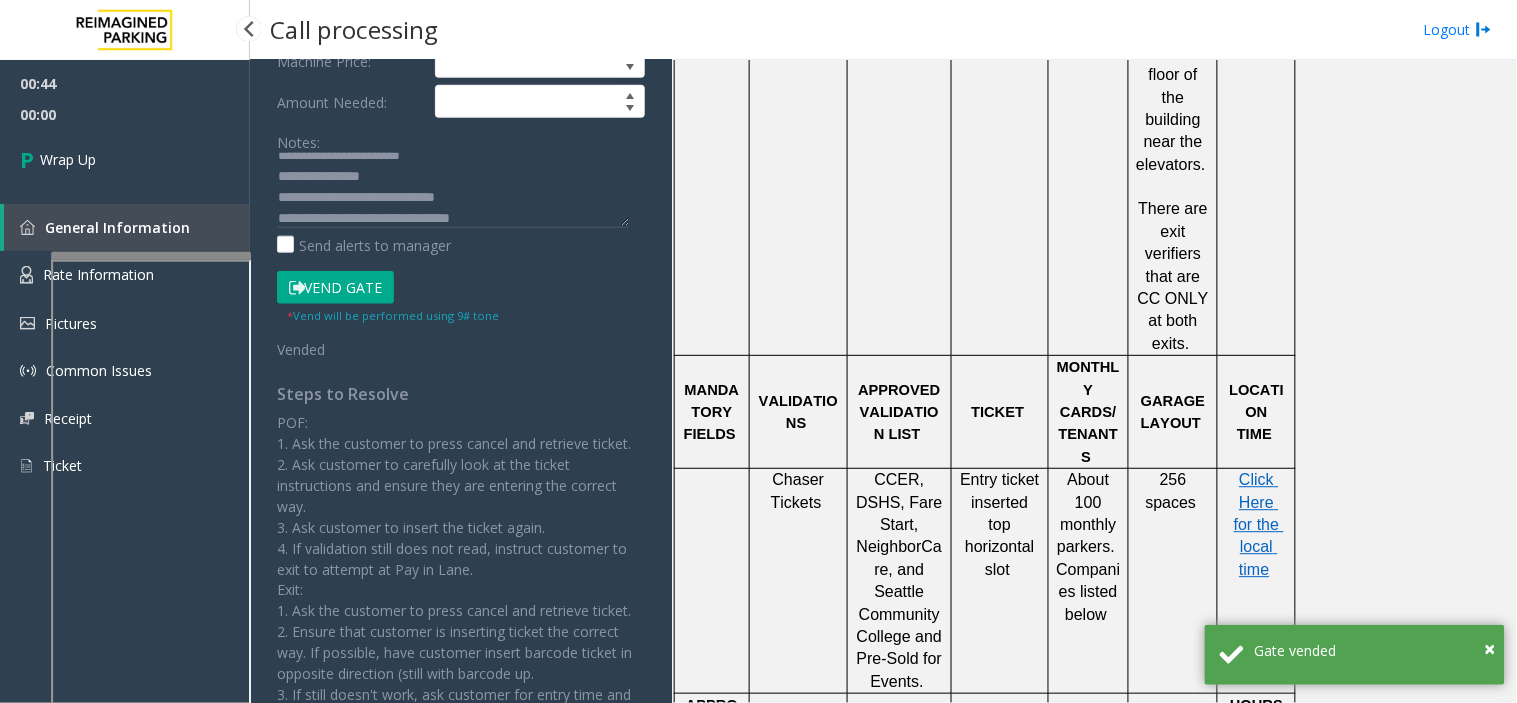 click on "Wrap Up" at bounding box center [125, 159] 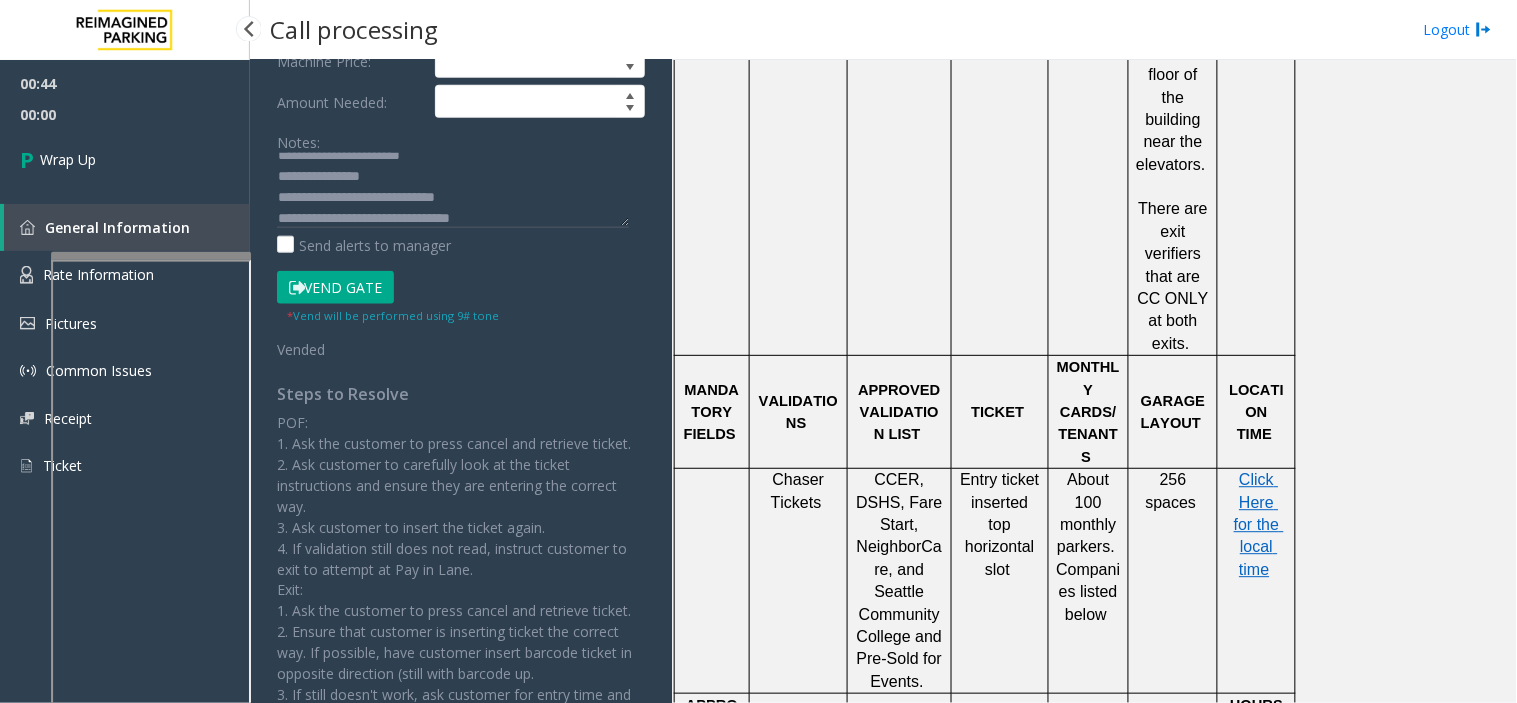 click on "Wrap Up" at bounding box center (125, 159) 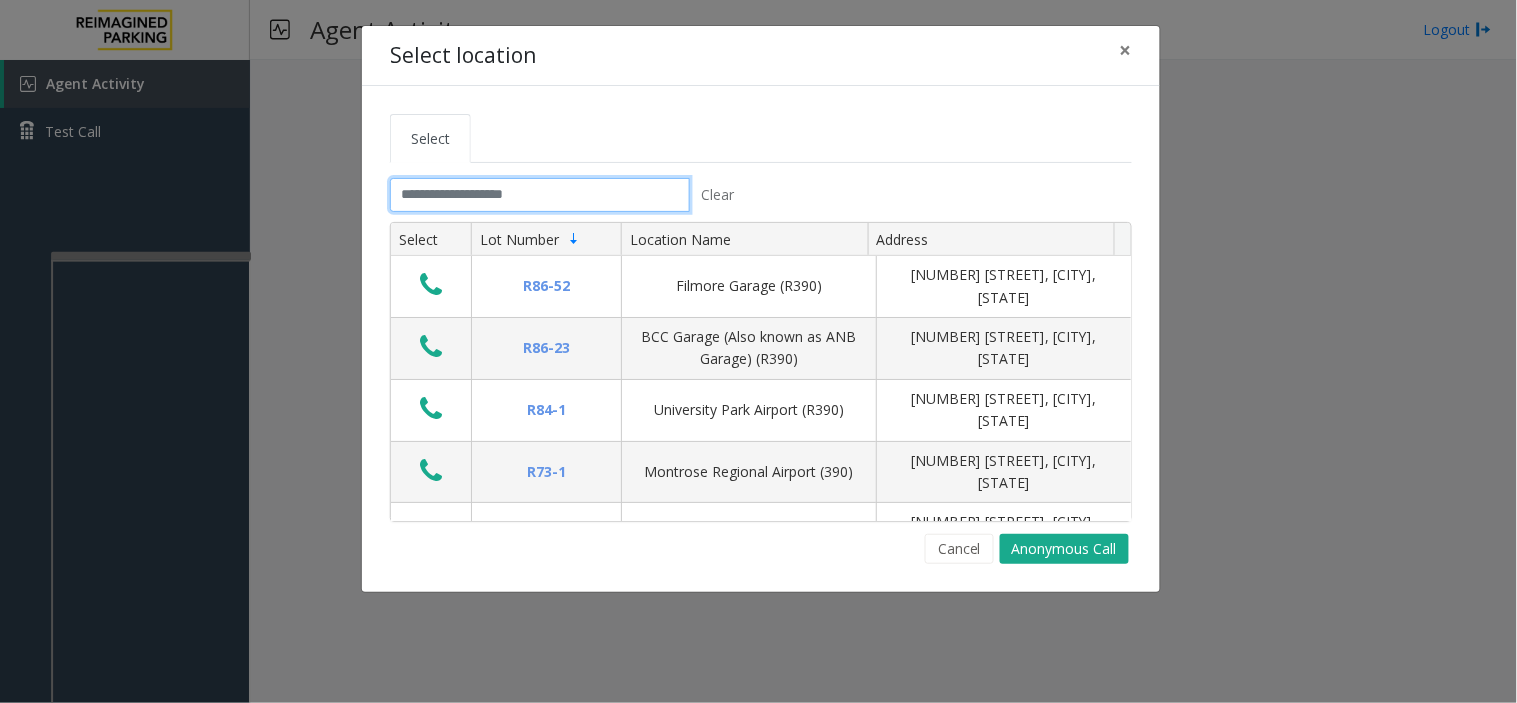 click 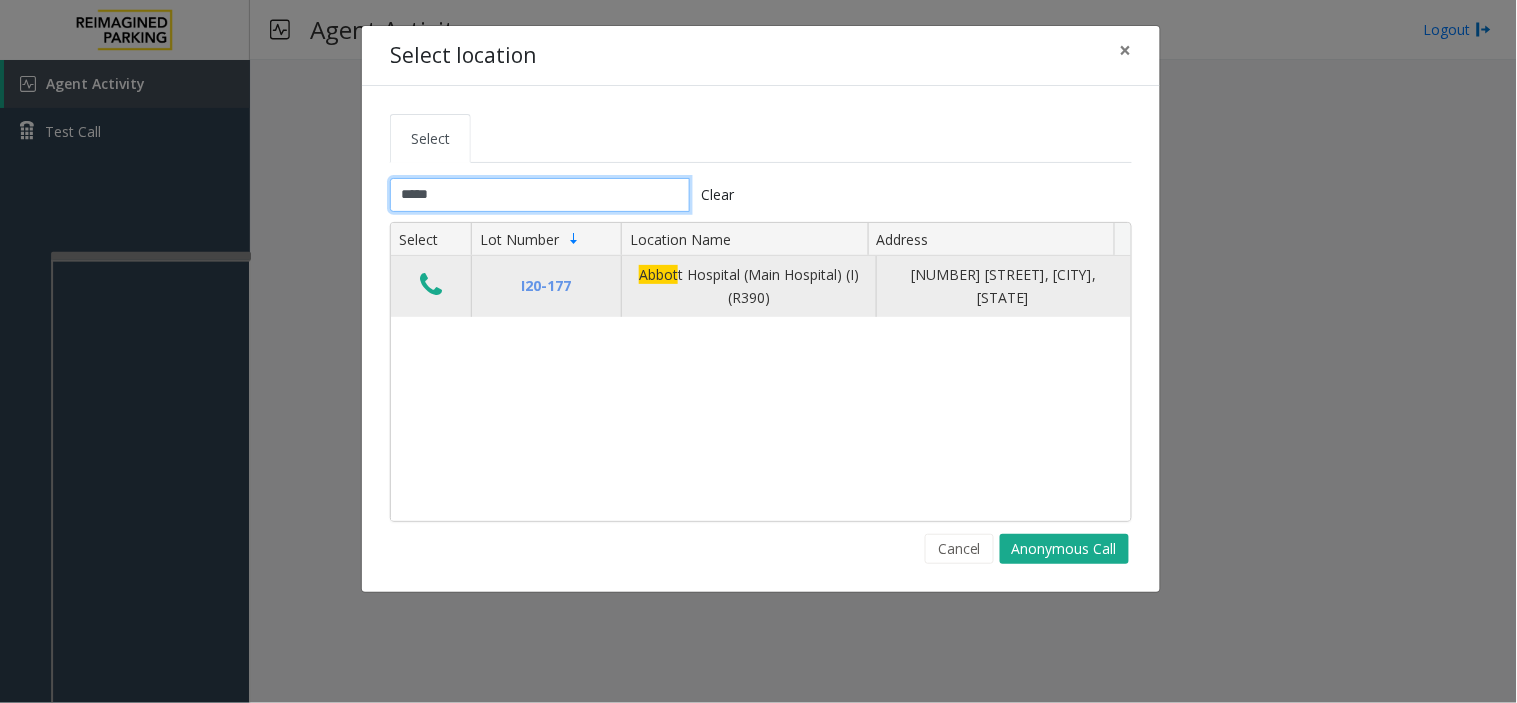 type on "*****" 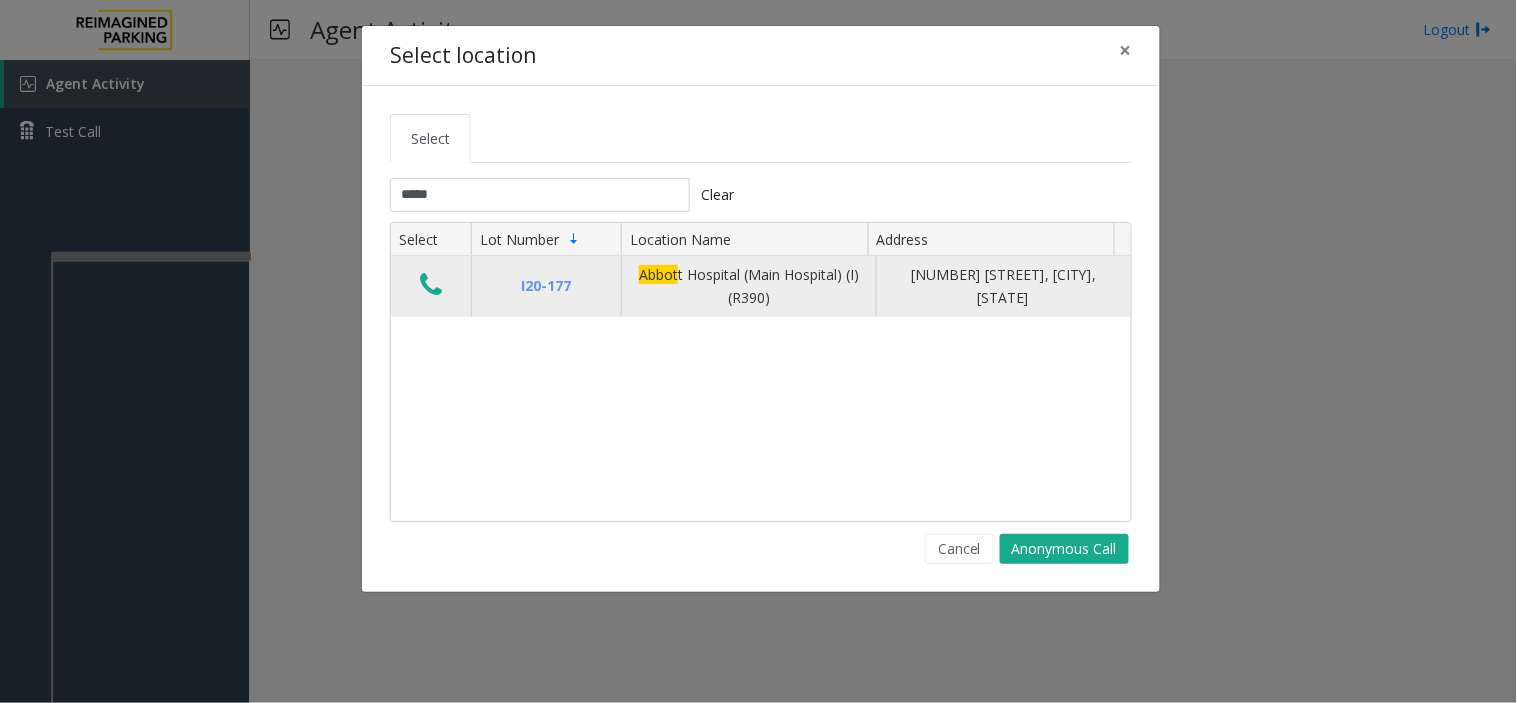 click 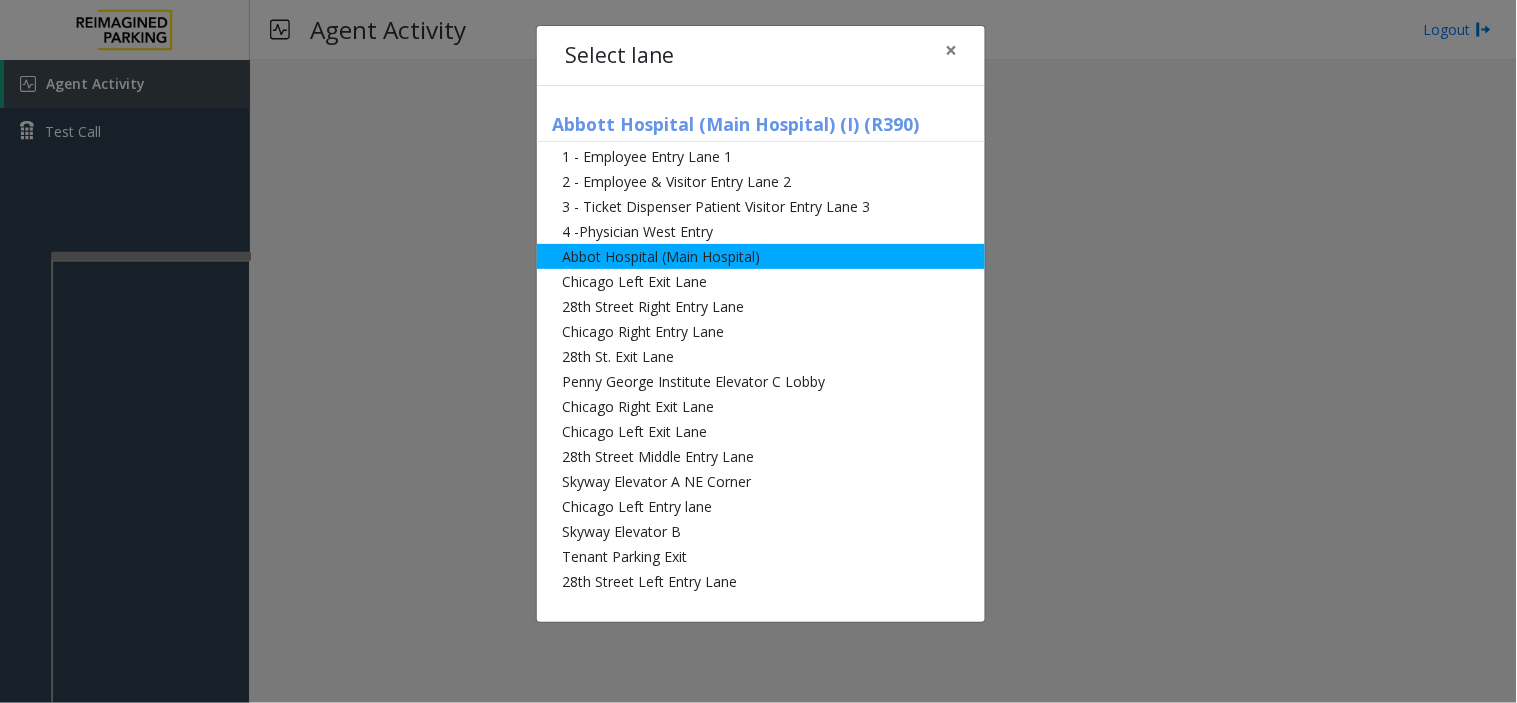 click on "Abbot Hospital (Main Hospital)" 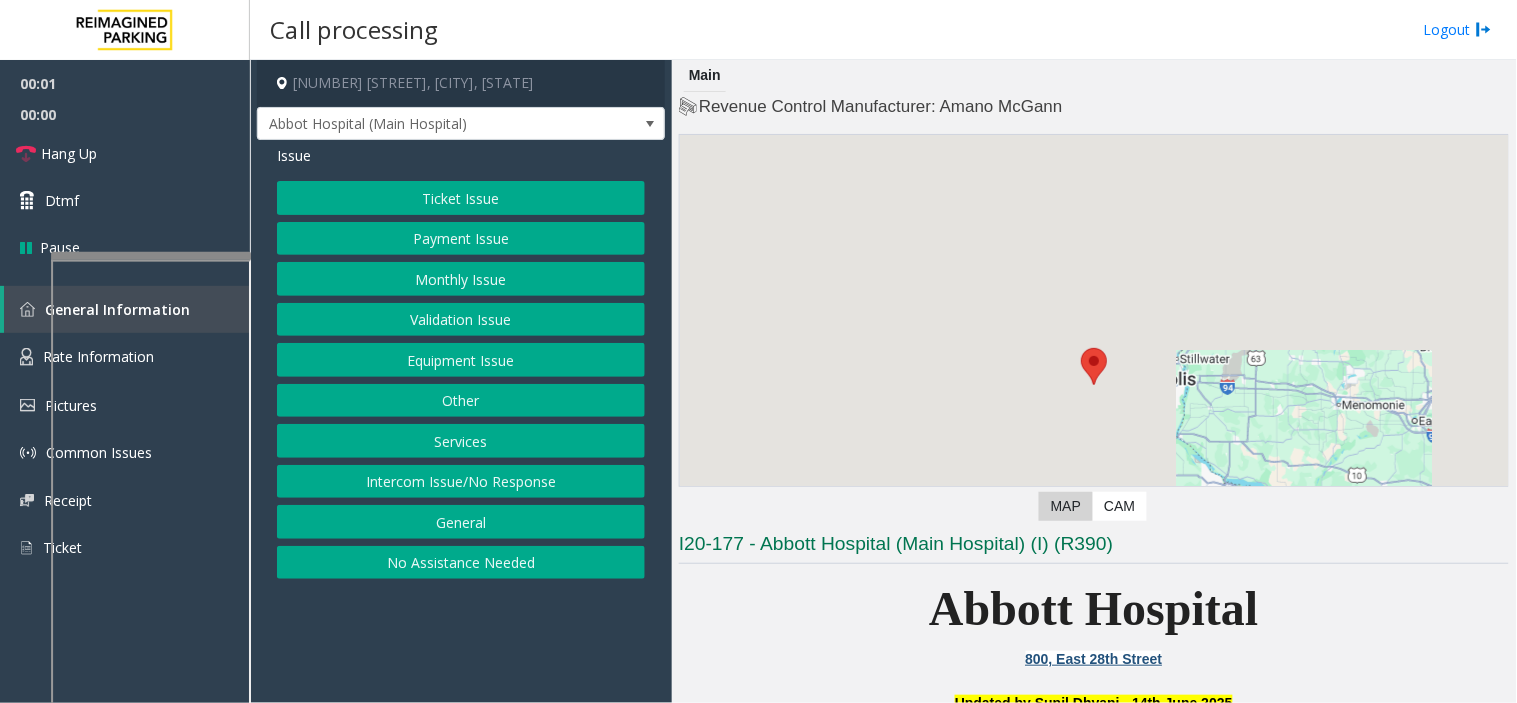 click on "Intercom Issue/No Response" 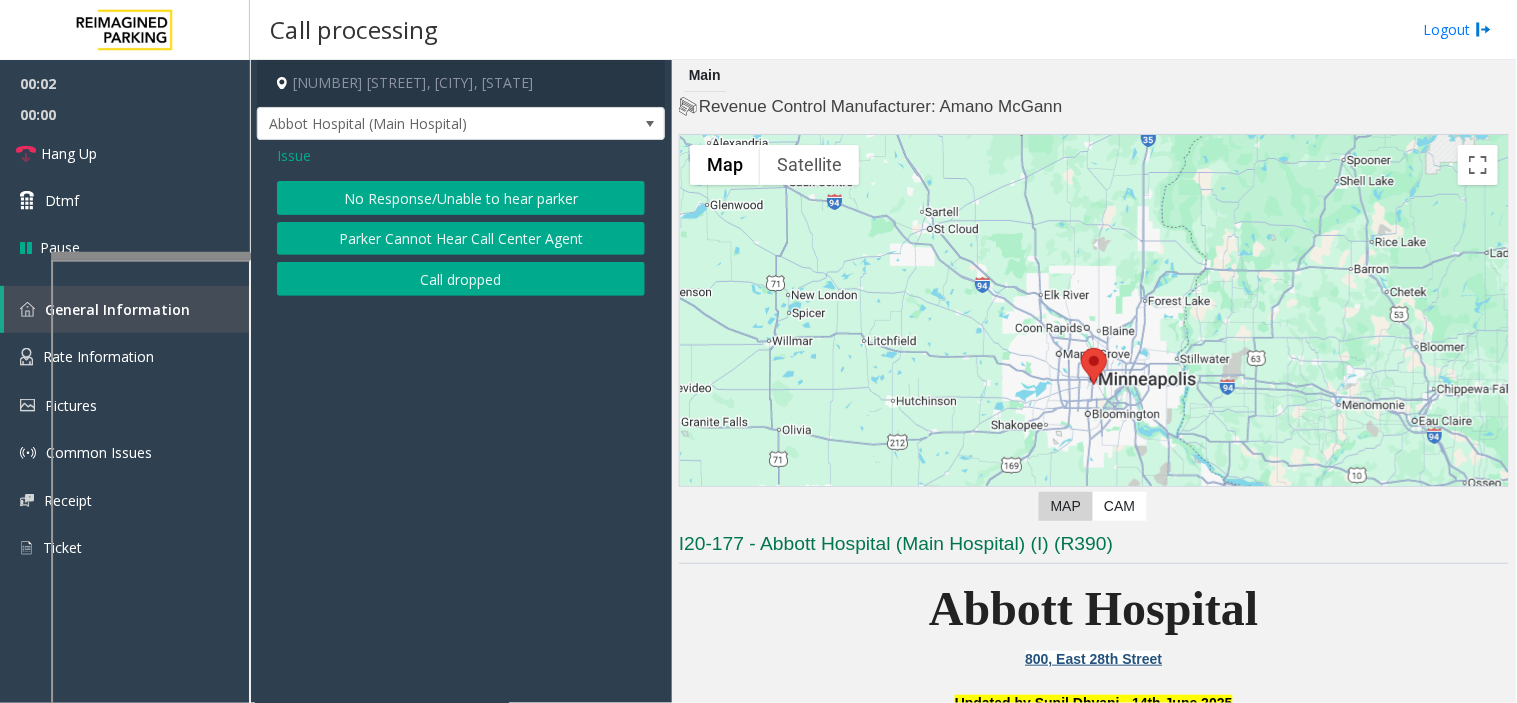 click on "No Response/Unable to hear parker" 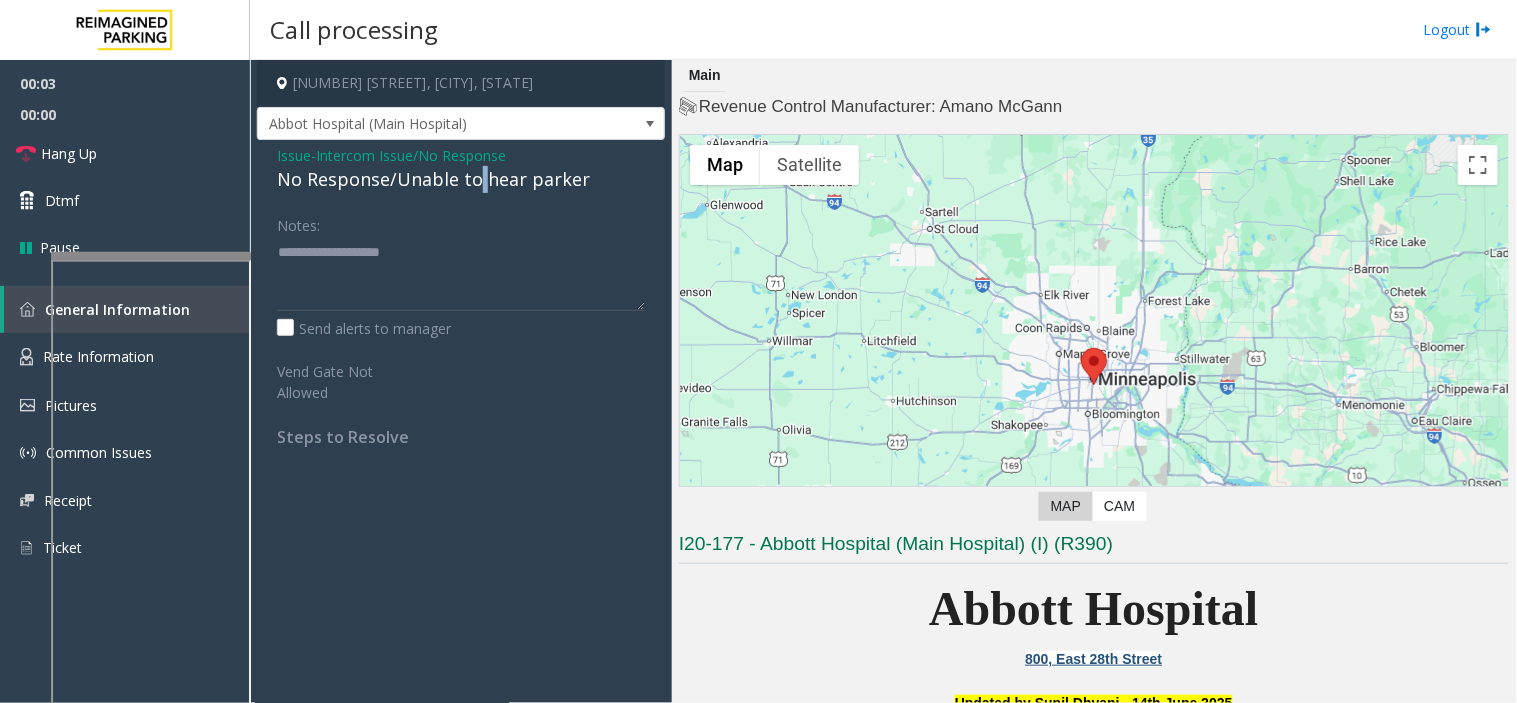 click on "No Response/Unable to hear parker" 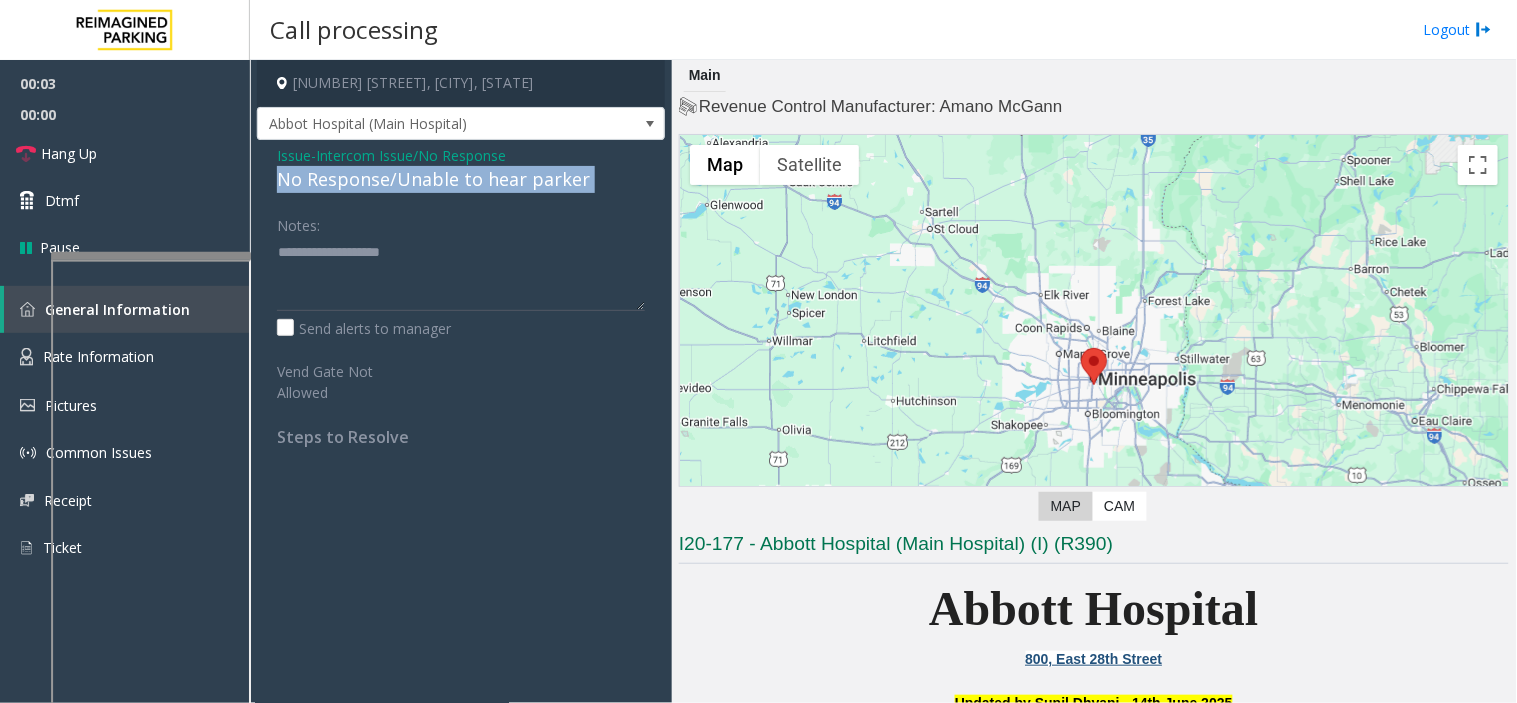 click on "No Response/Unable to hear parker" 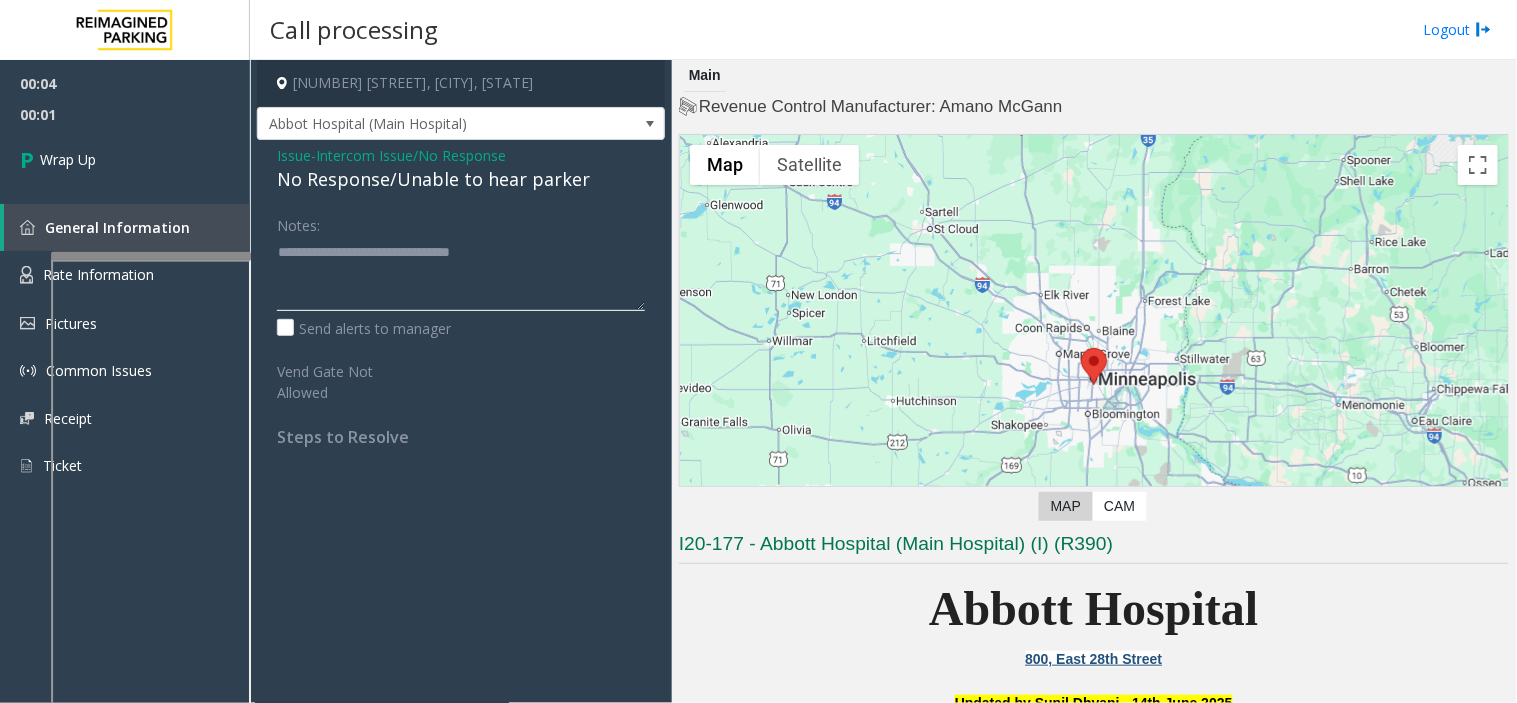 click 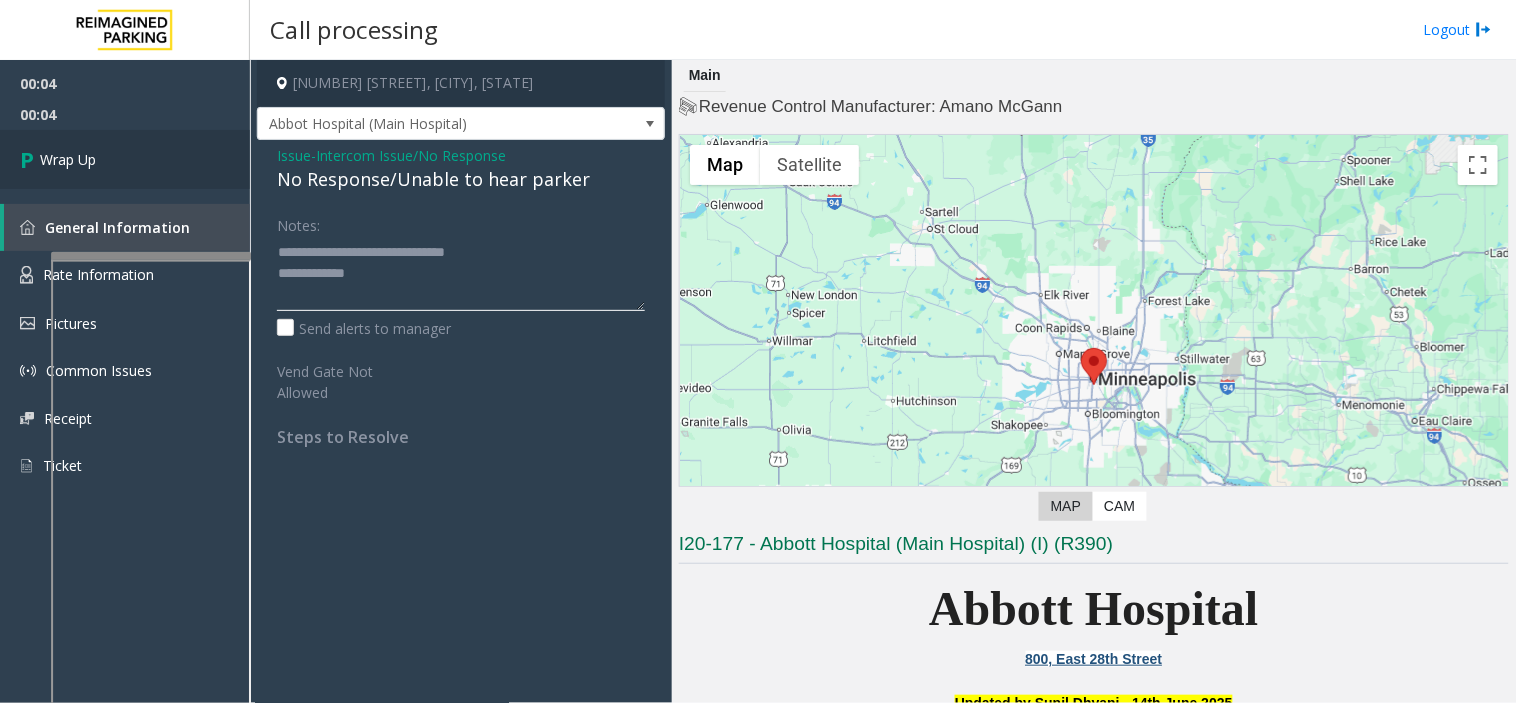 type on "**********" 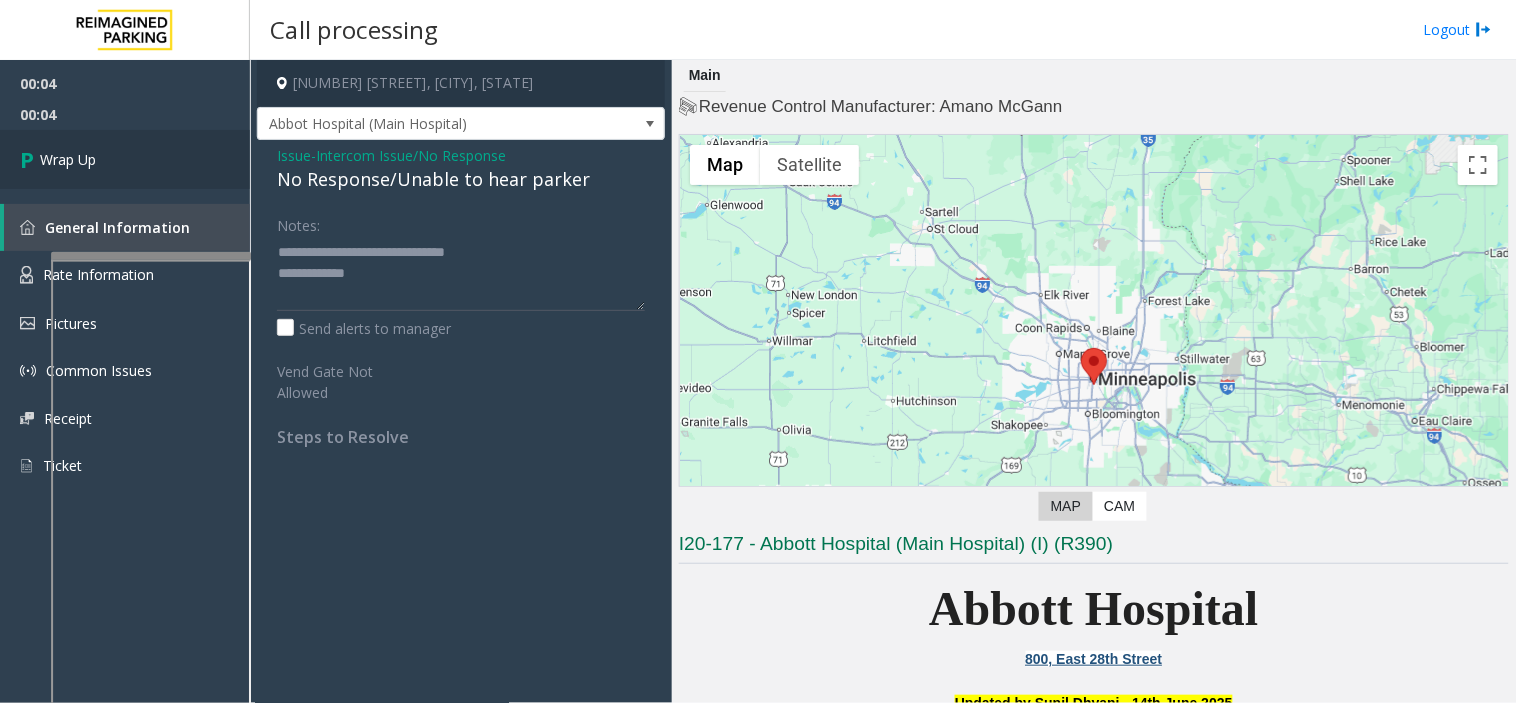 click on "Wrap Up" at bounding box center [125, 159] 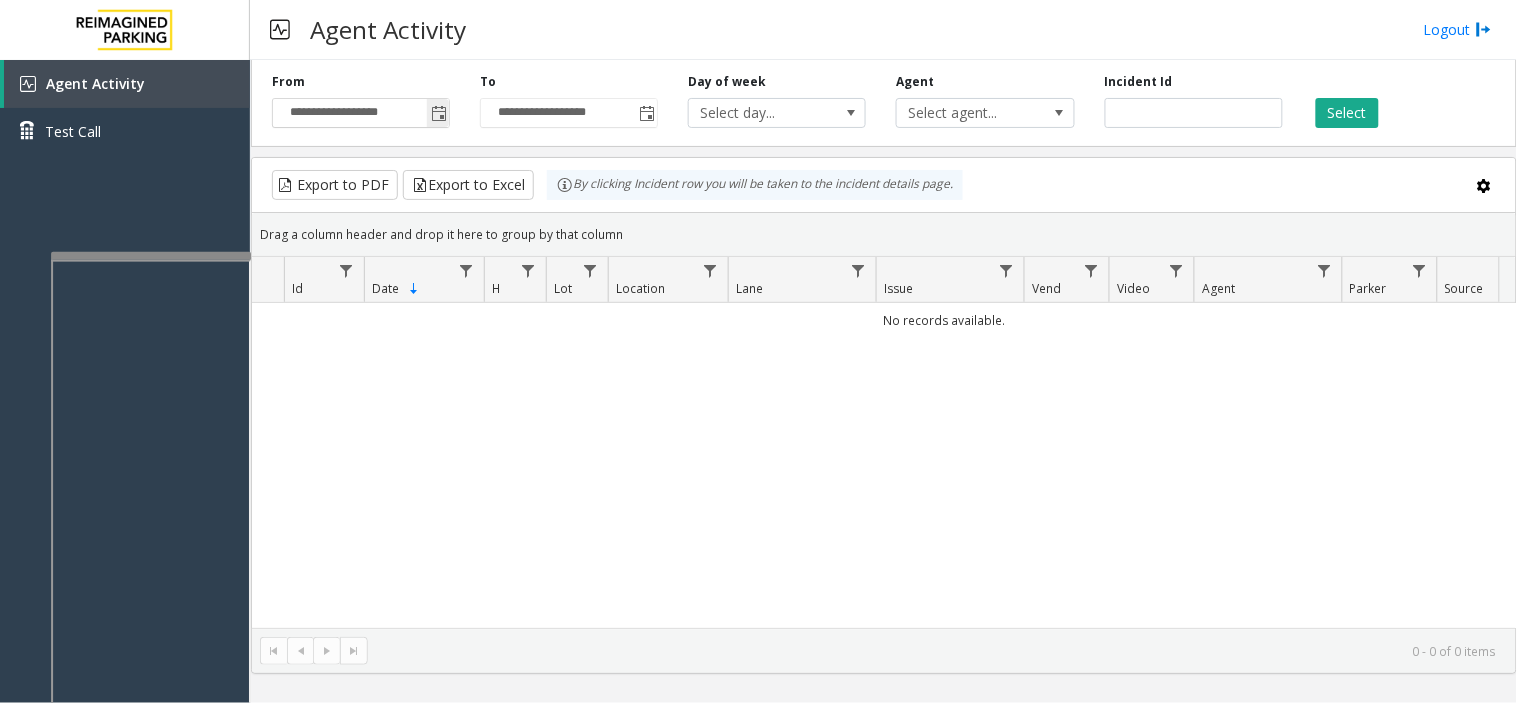 click 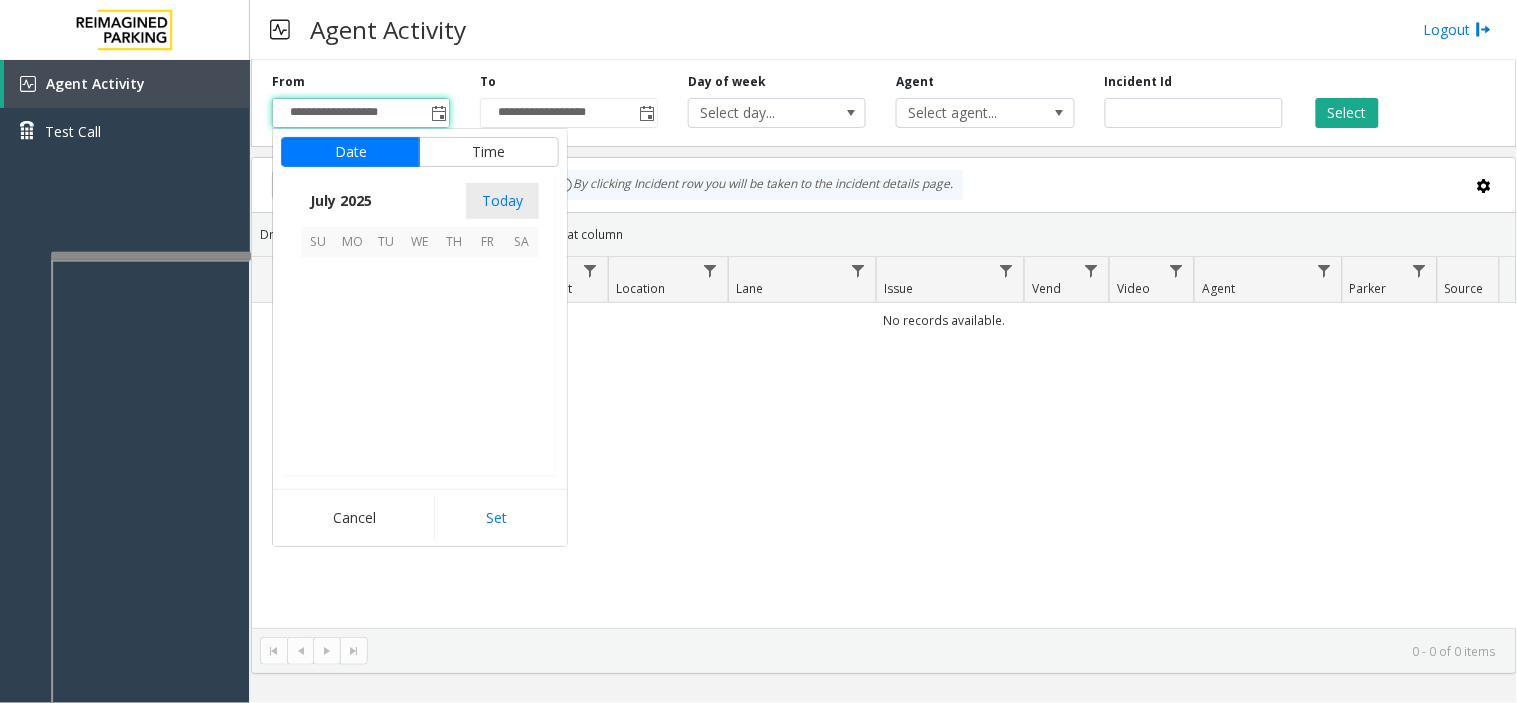 scroll, scrollTop: 358354, scrollLeft: 0, axis: vertical 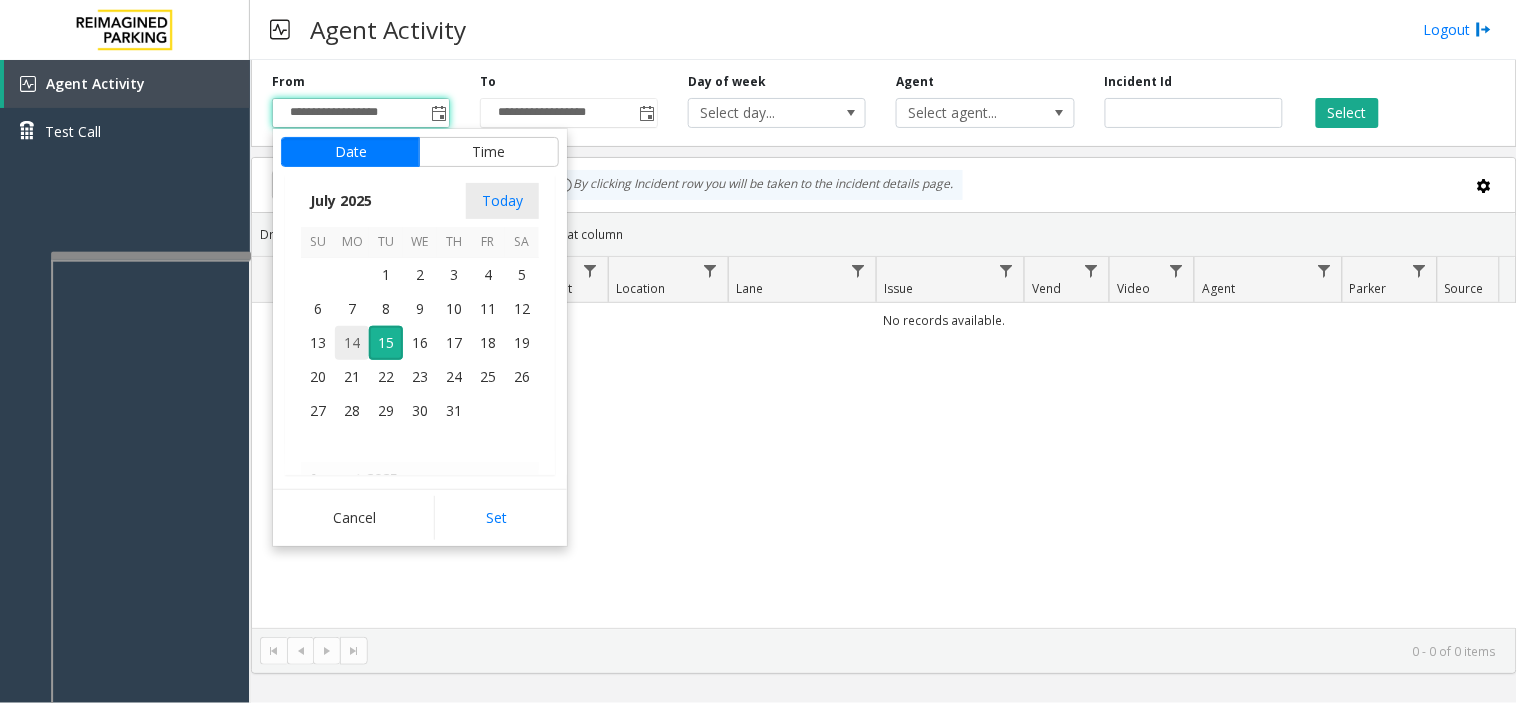 click on "14" at bounding box center [352, 343] 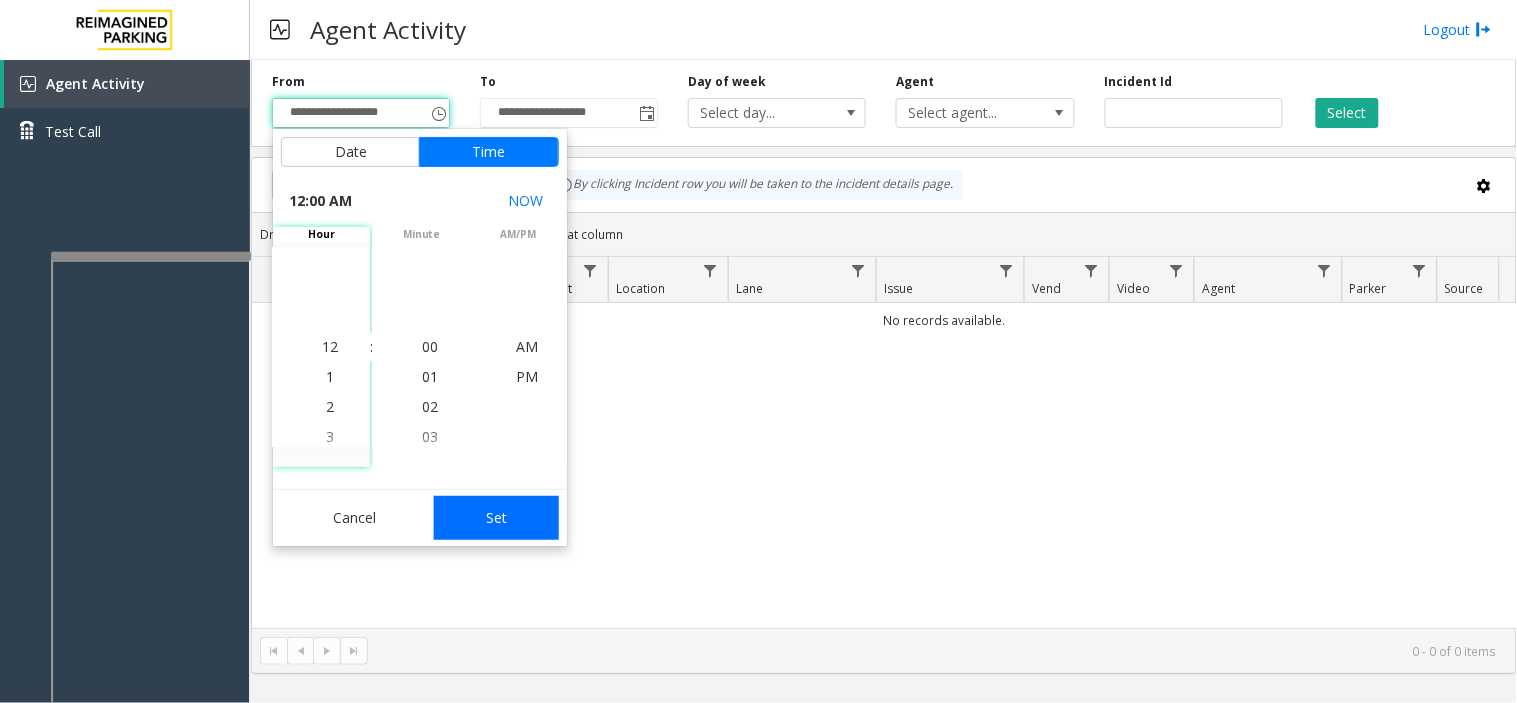 click on "Set" 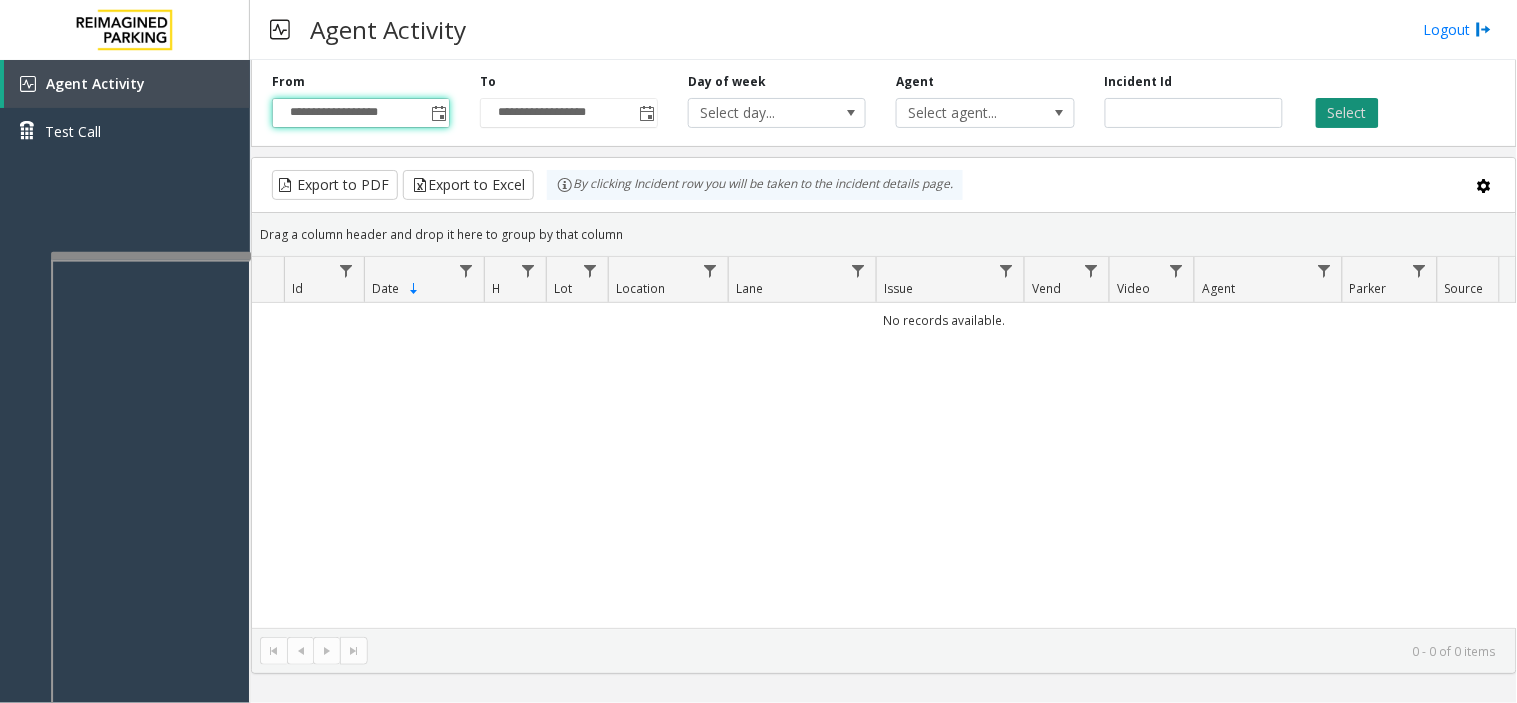 click on "Select" 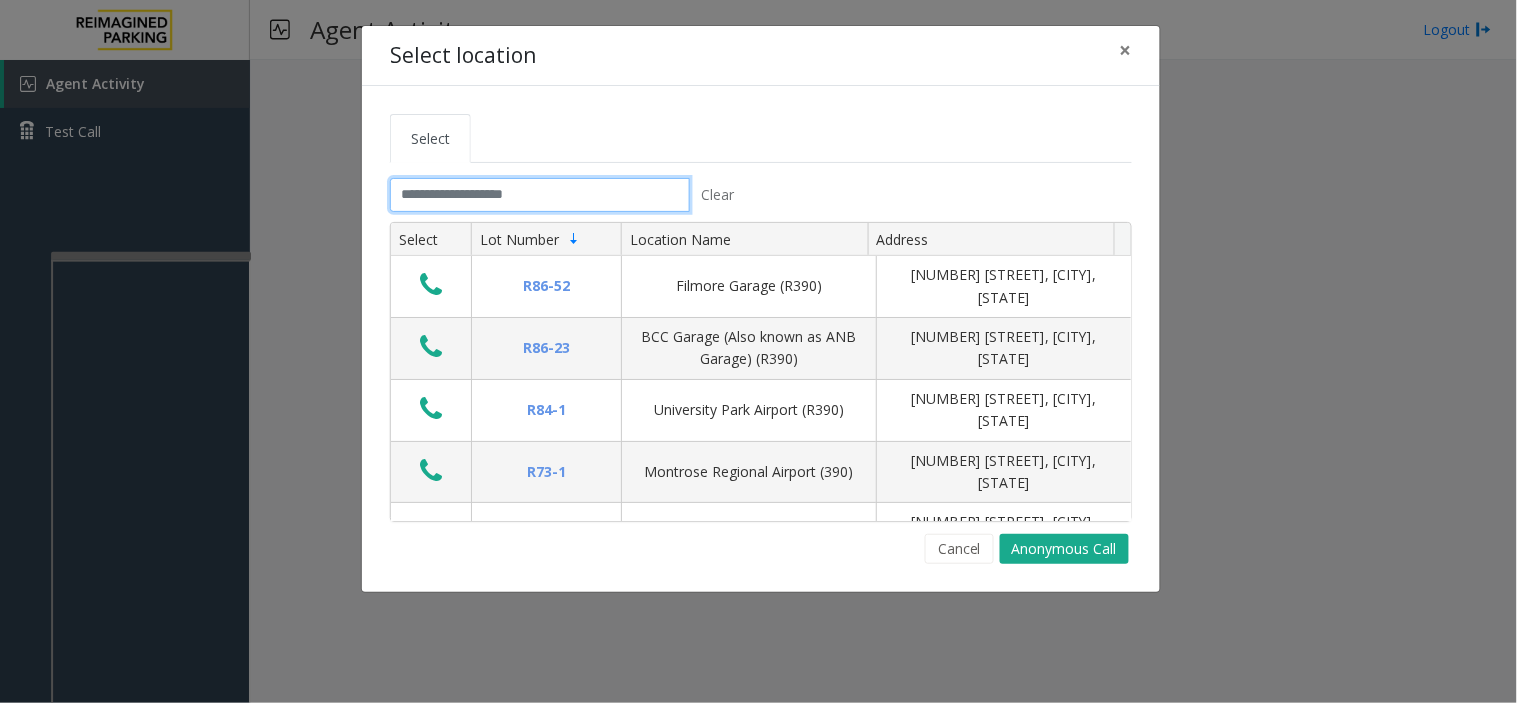 click 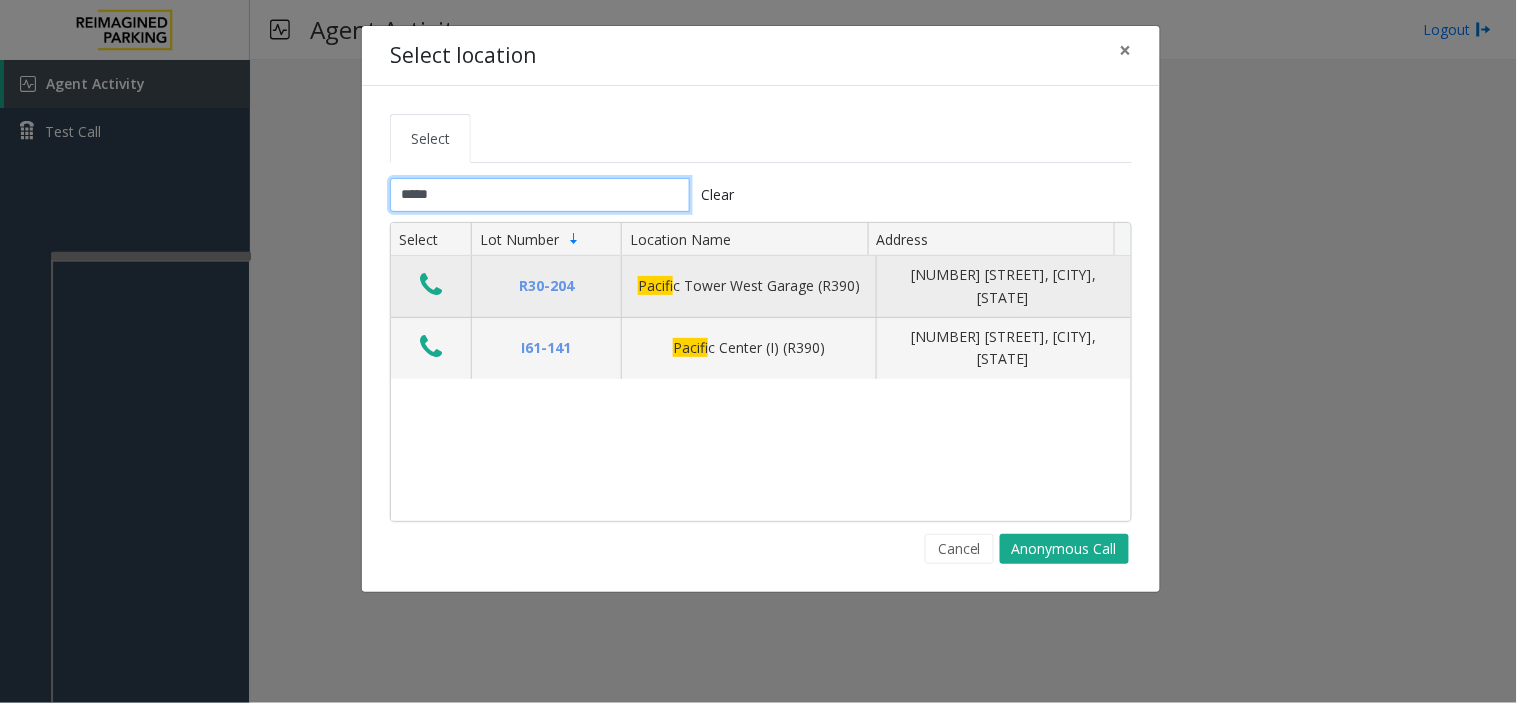 type on "*****" 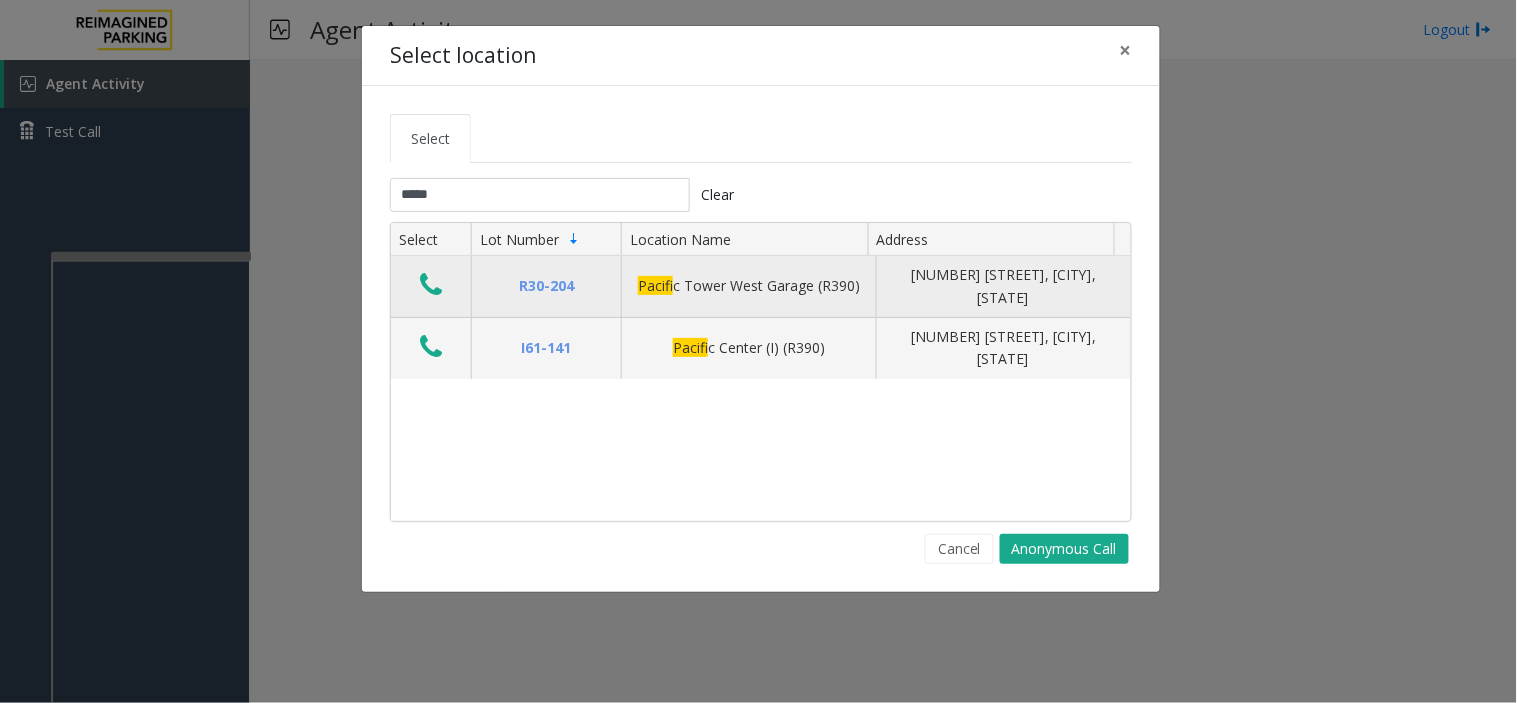 click 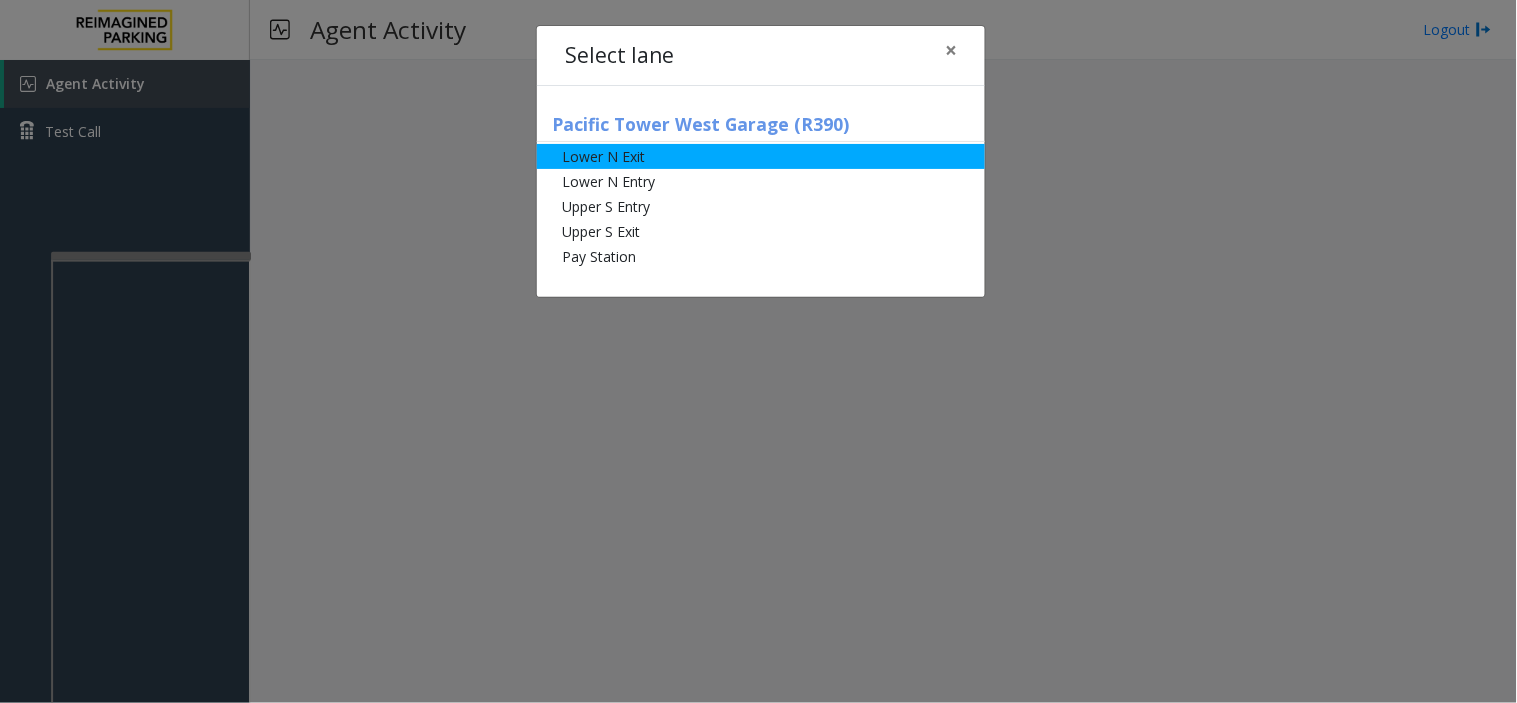 click on "Lower N Exit" 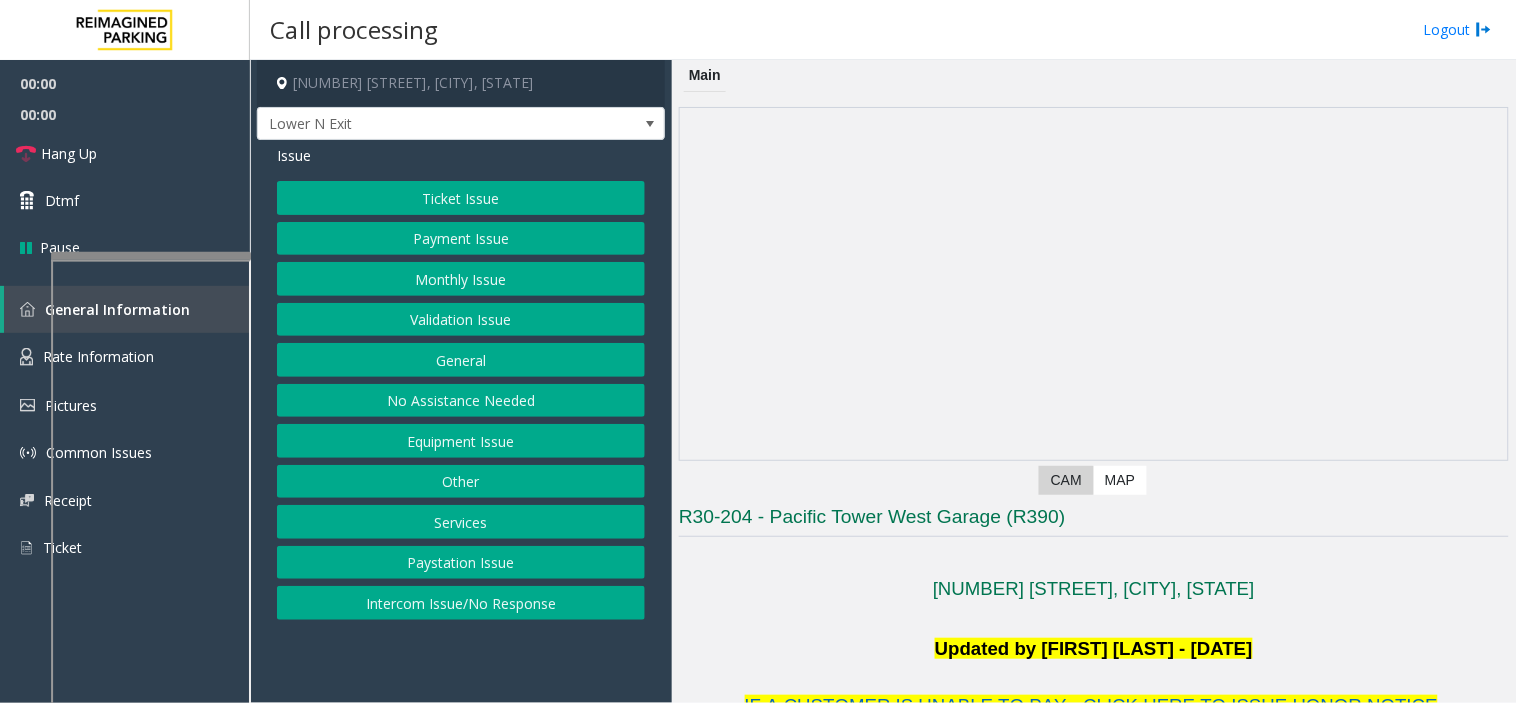 click on "Monthly Issue" 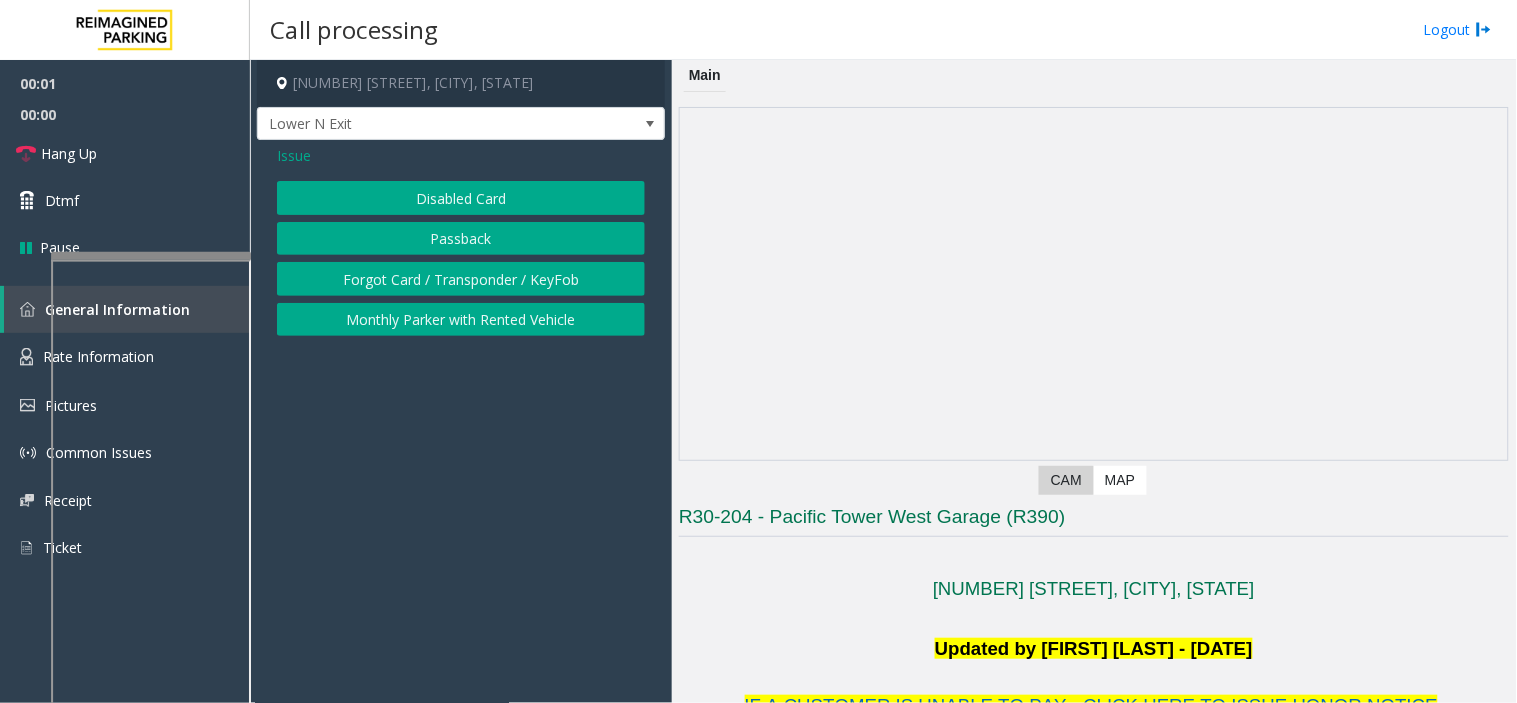 click on "Issue" 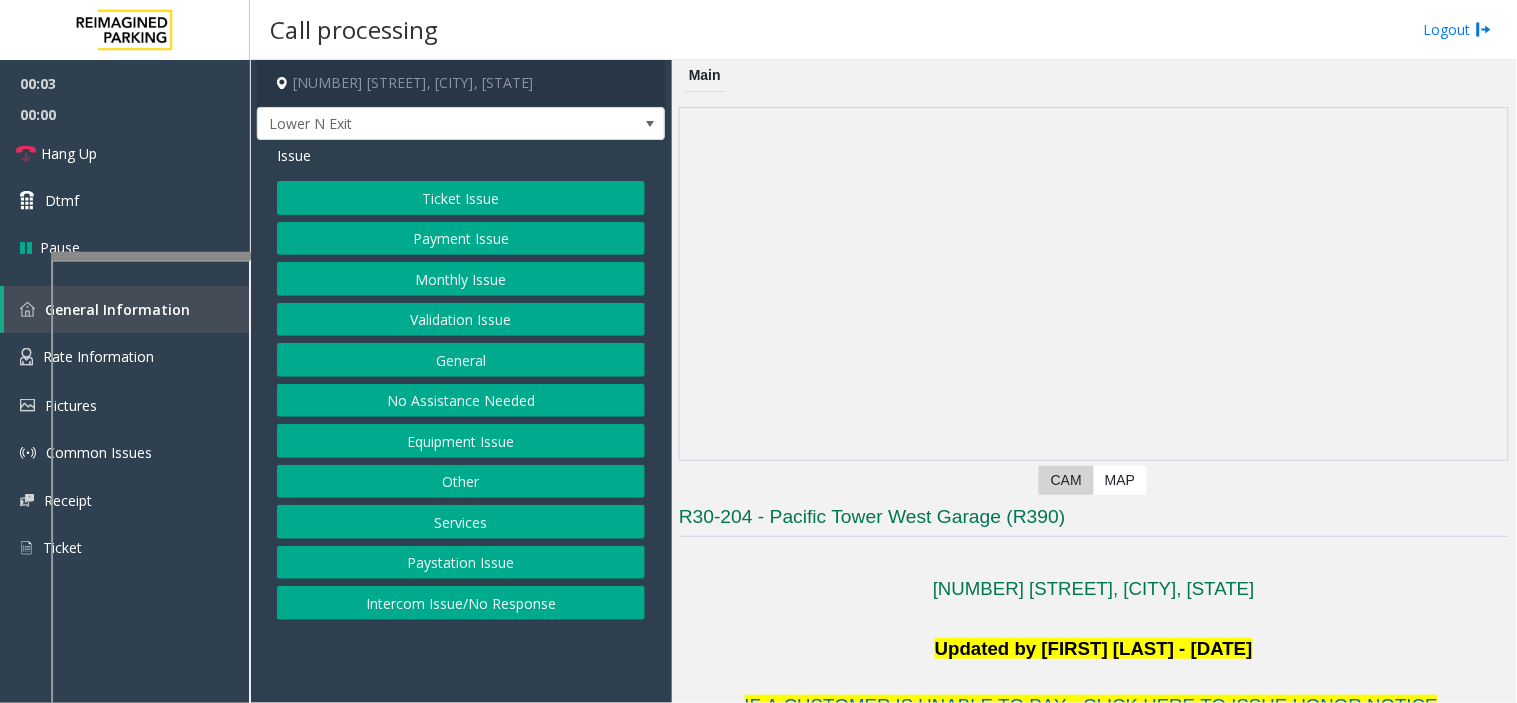 click on "Validation Issue" 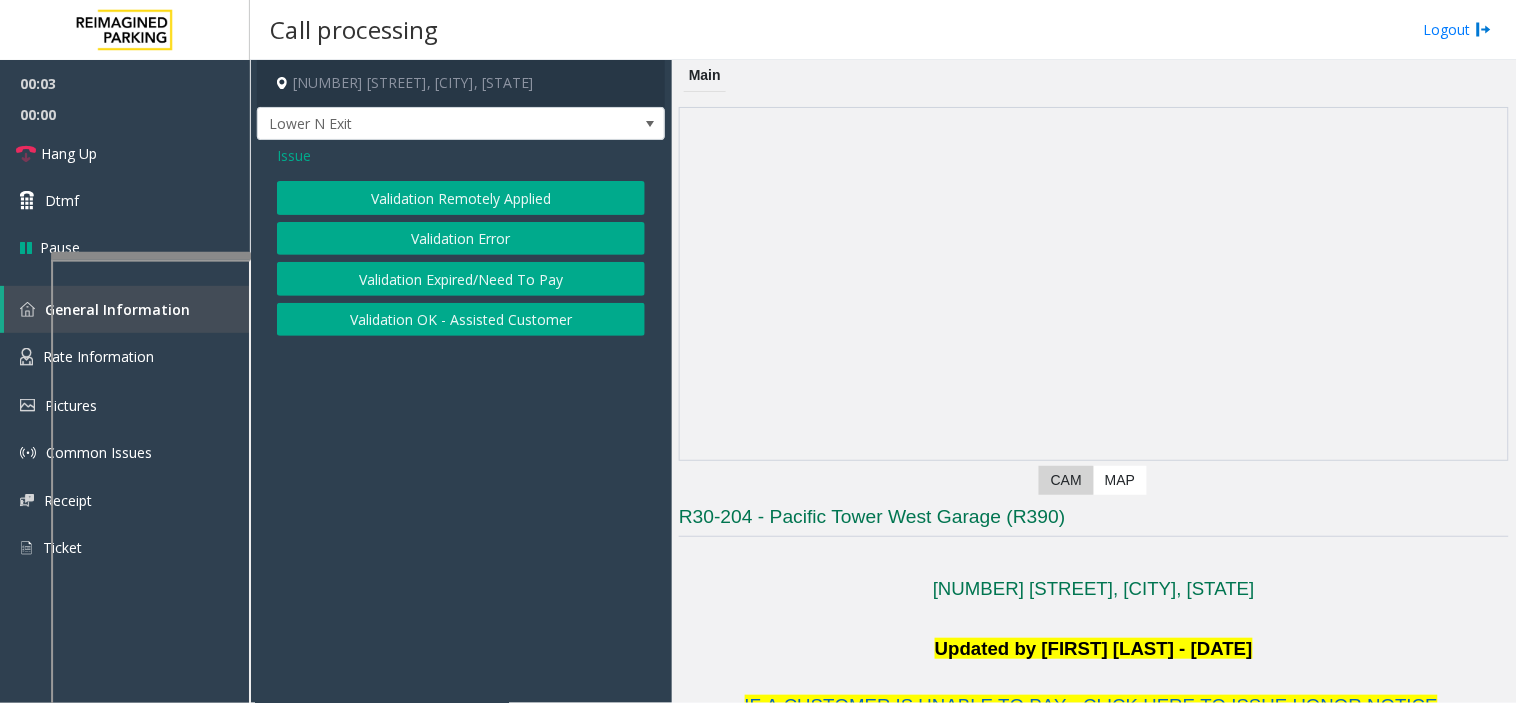 click on "Validation Error" 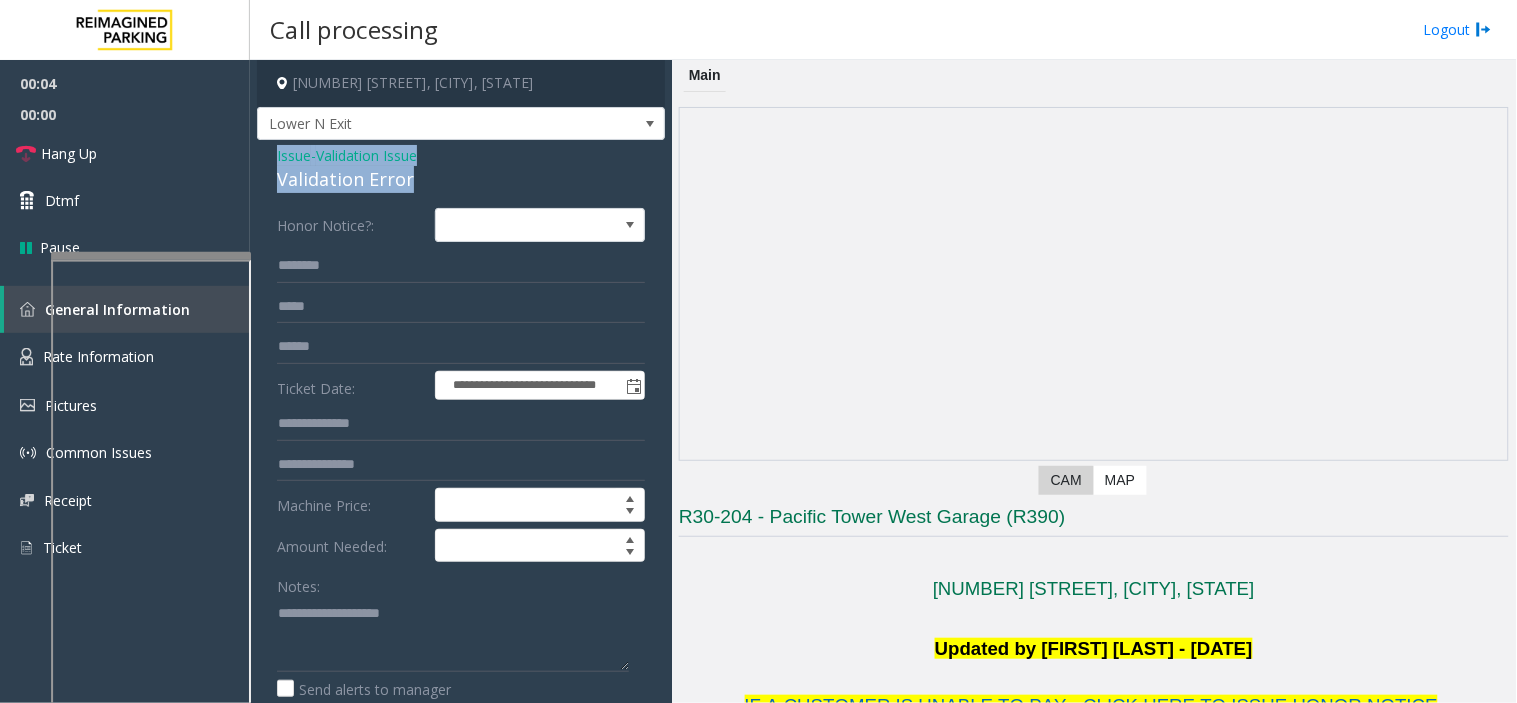 drag, startPoint x: 412, startPoint y: 184, endPoint x: 255, endPoint y: 147, distance: 161.30096 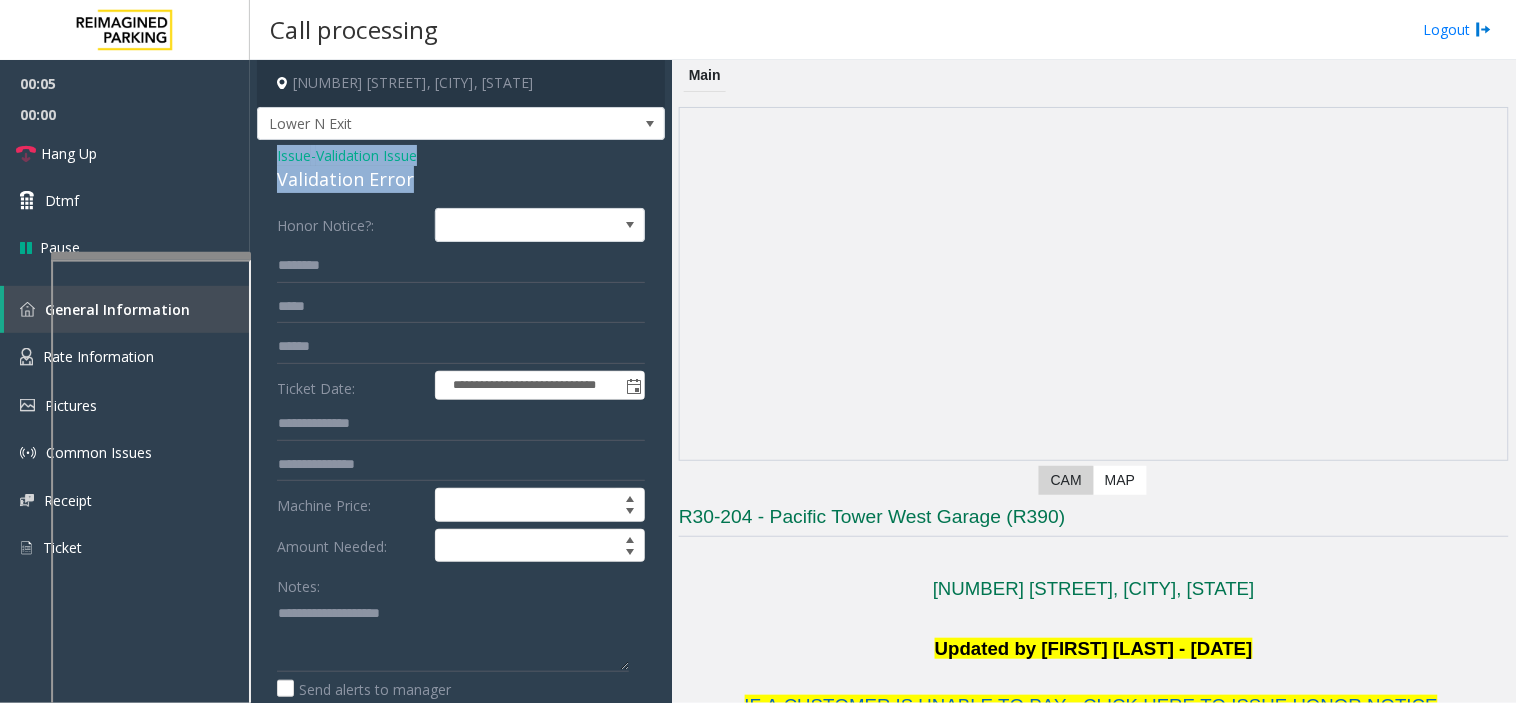 copy on "Issue  -  Validation Issue Validation Error" 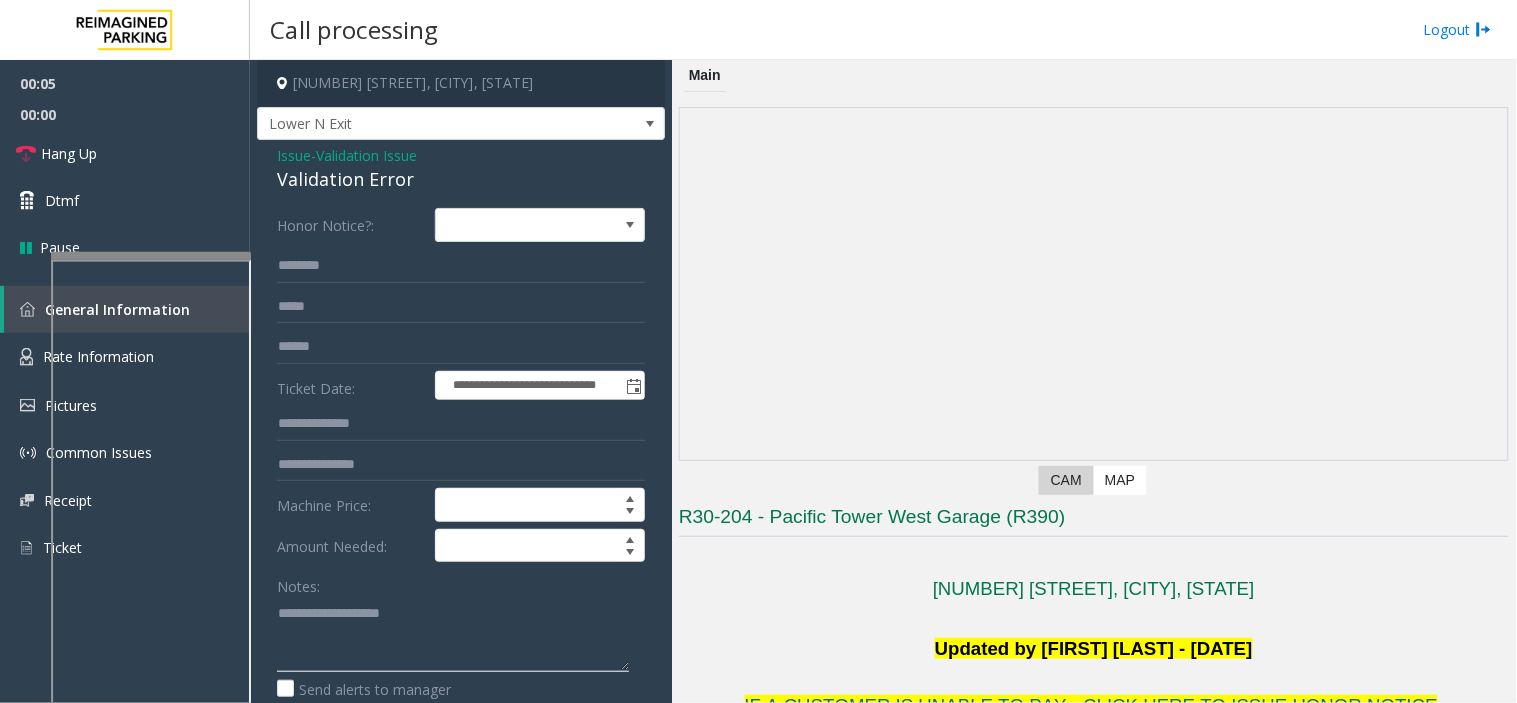 click 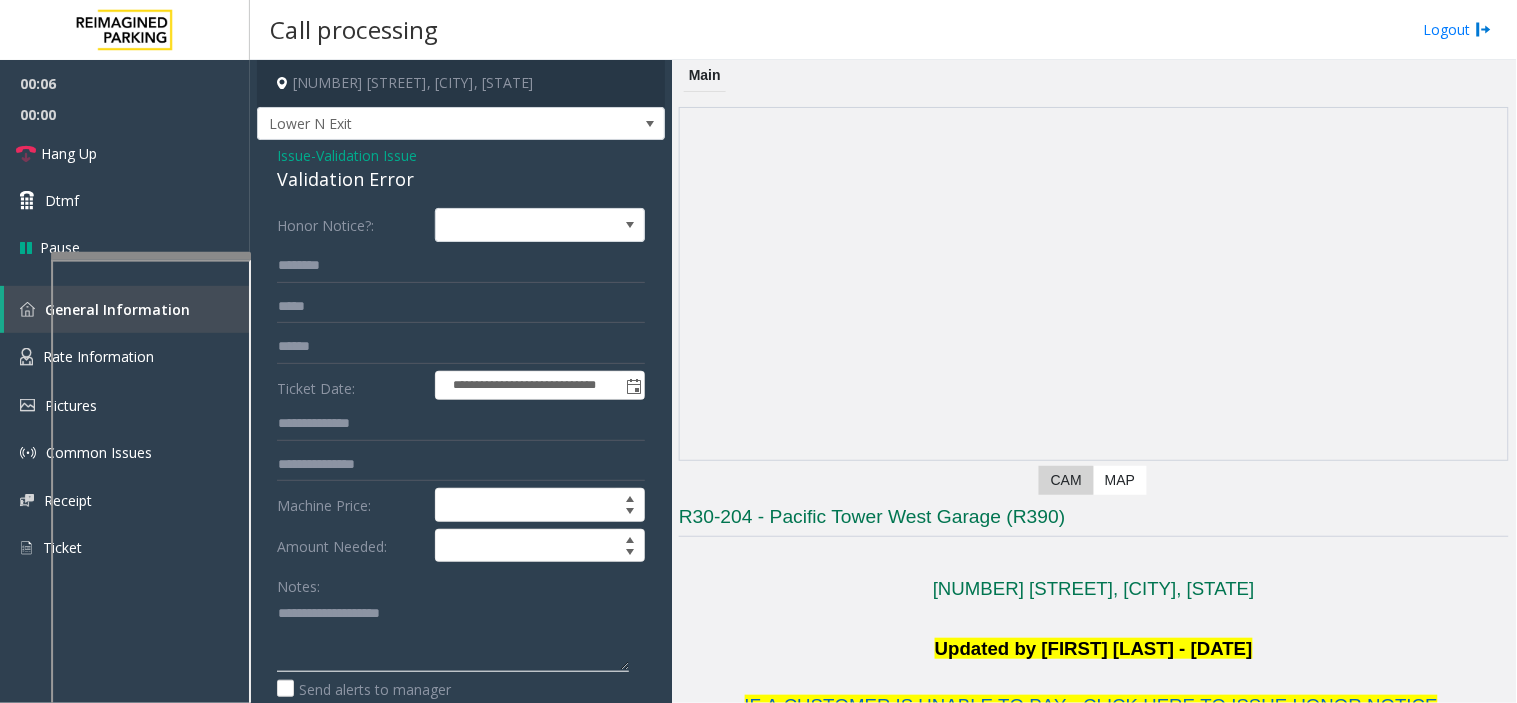 paste on "**********" 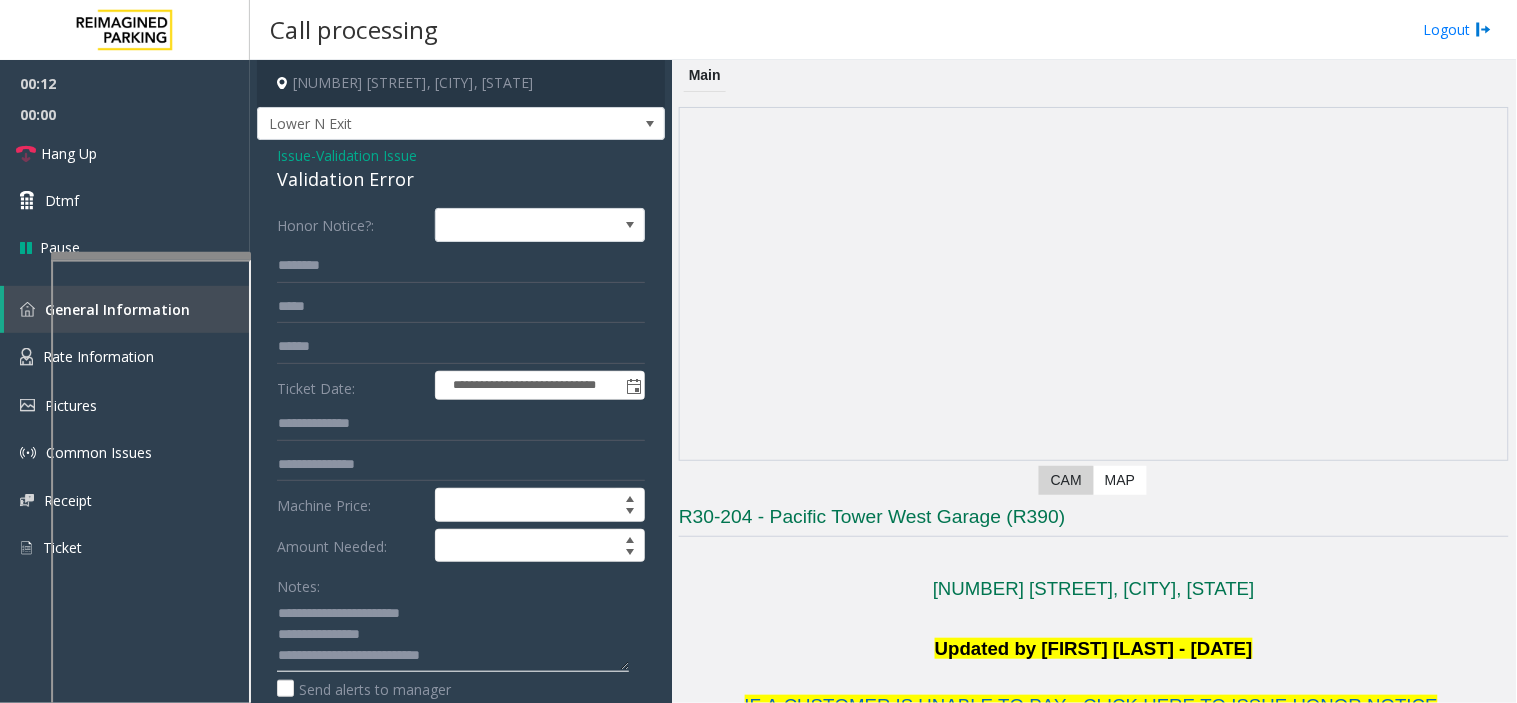 scroll, scrollTop: 14, scrollLeft: 0, axis: vertical 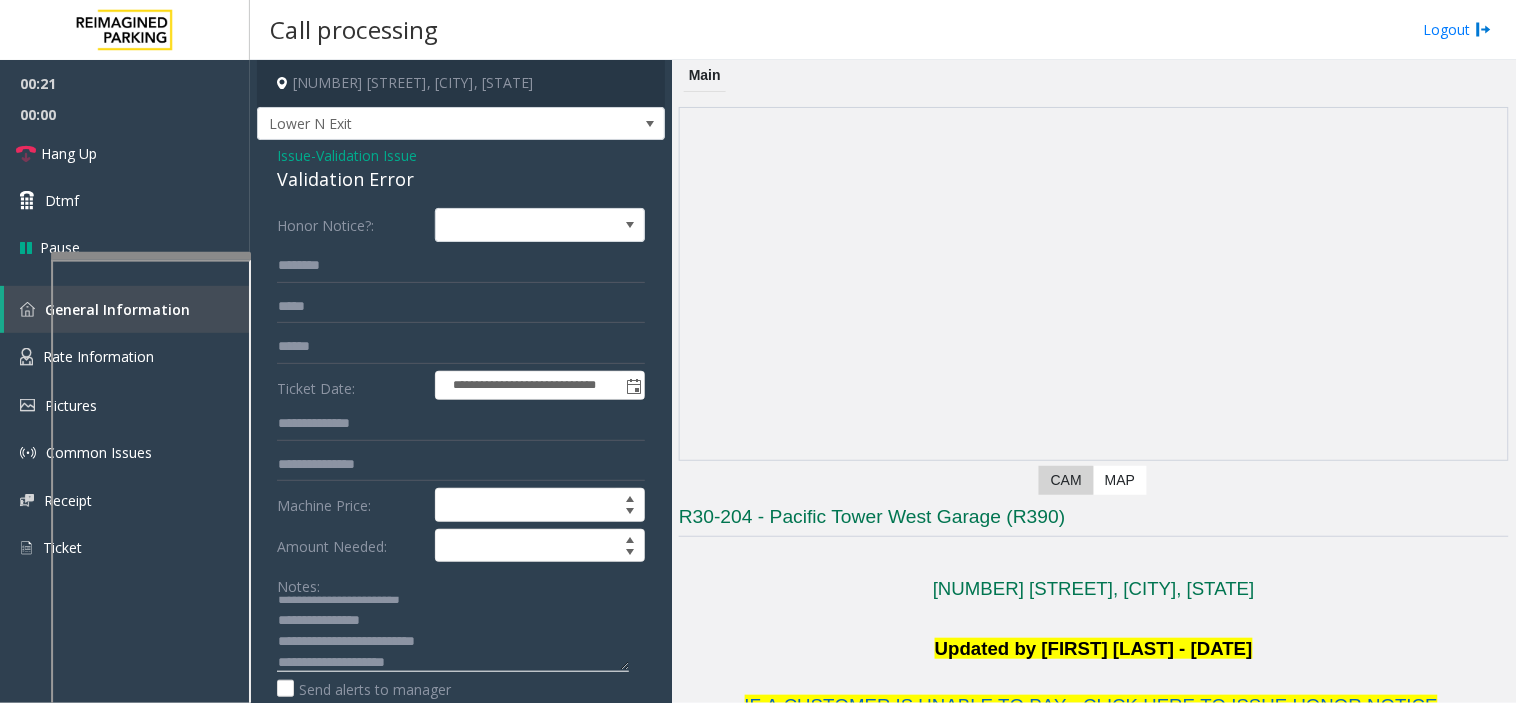 type on "**********" 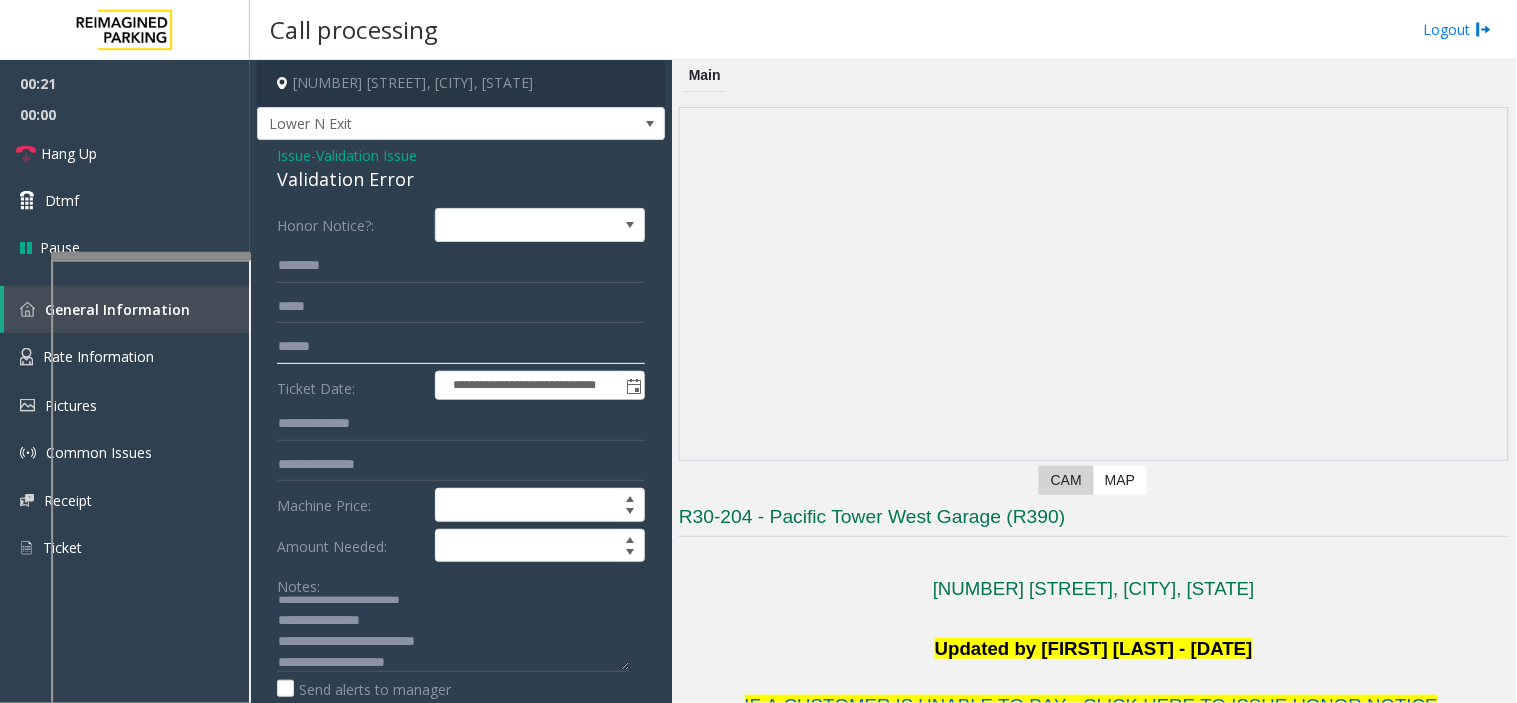 click 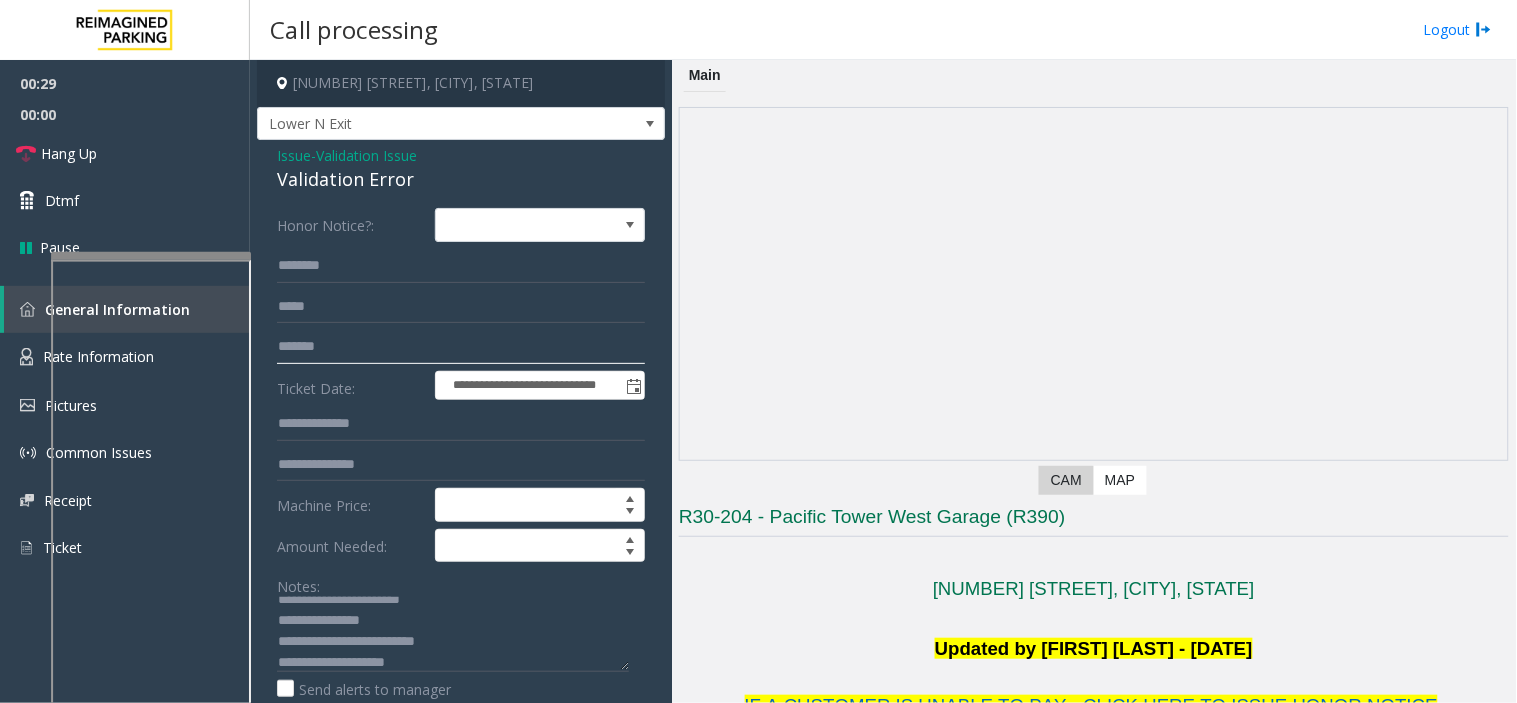 click on "*******" 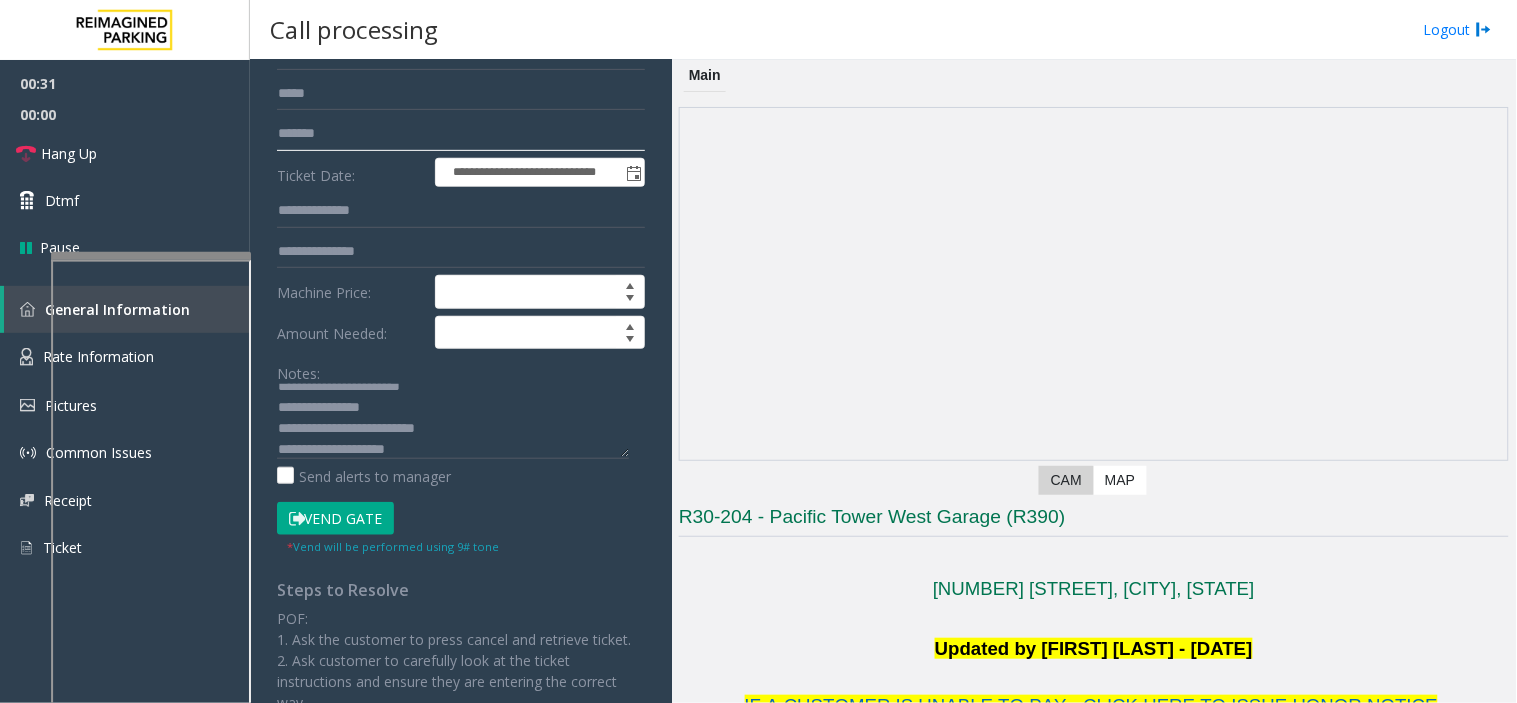 scroll, scrollTop: 222, scrollLeft: 0, axis: vertical 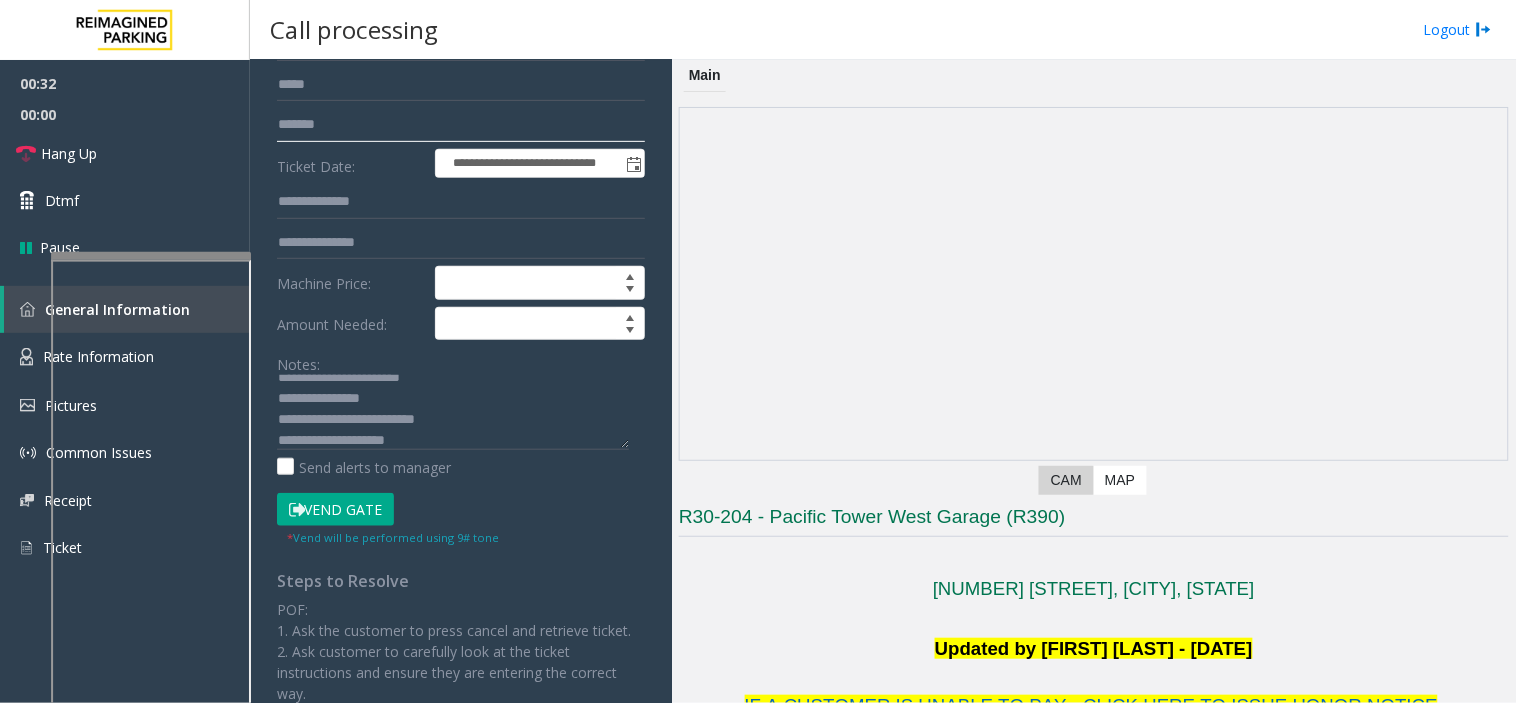 type on "*******" 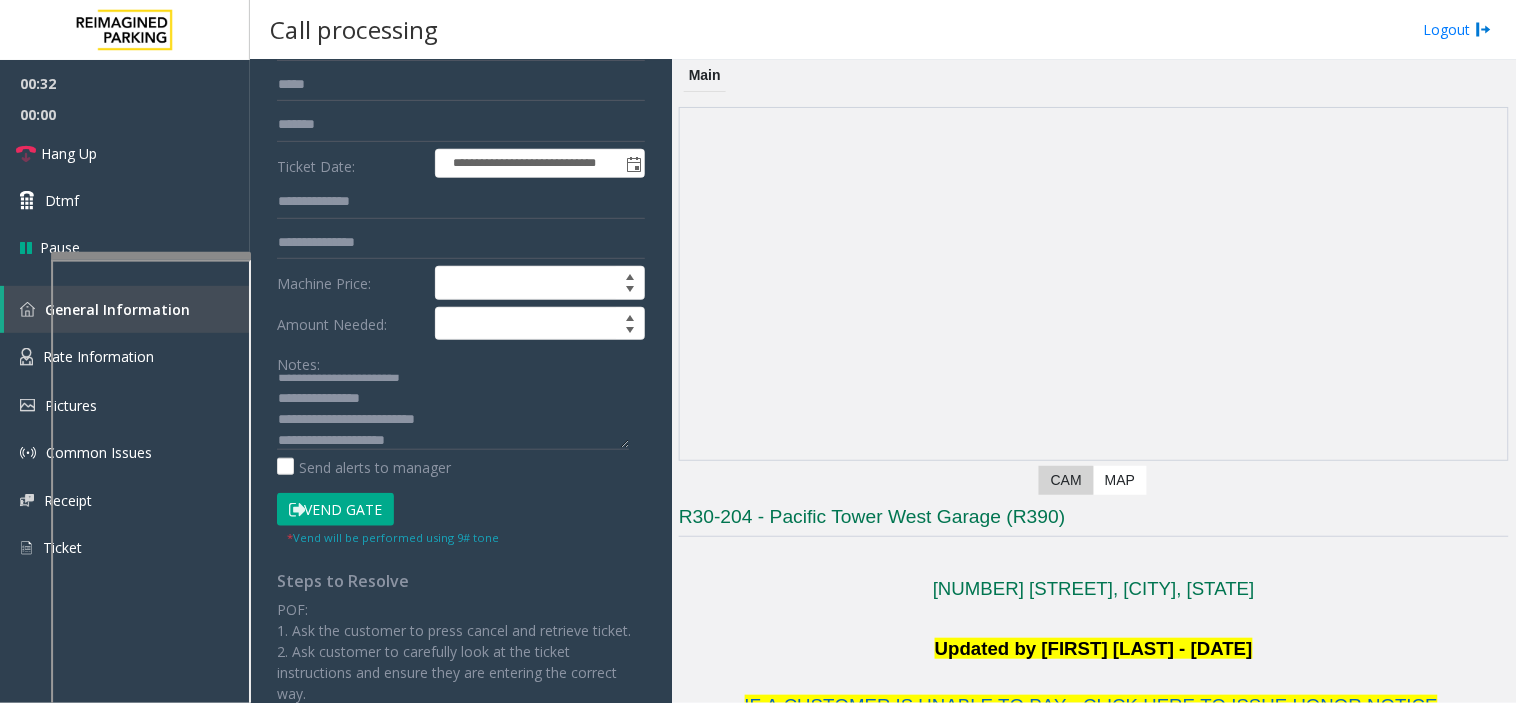 click on "Vend Gate" 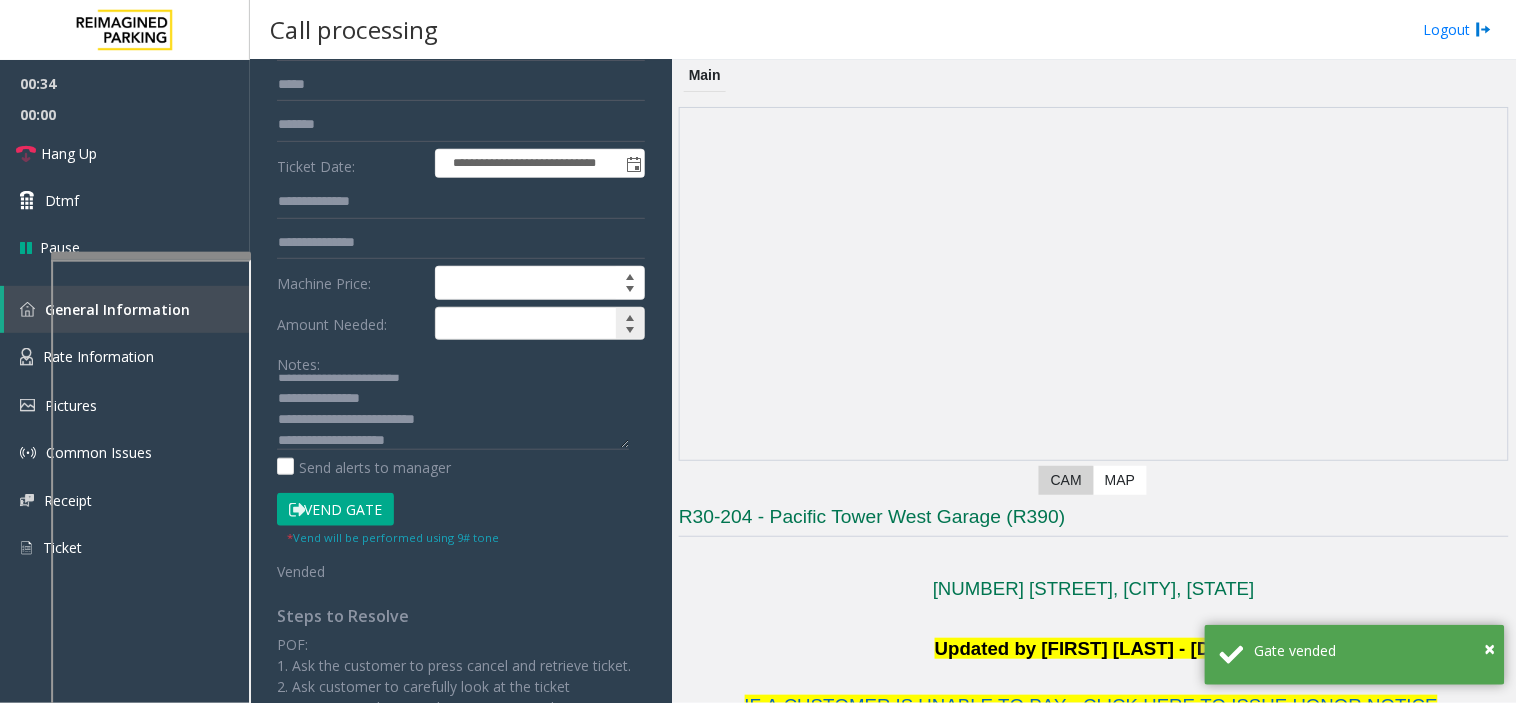 scroll, scrollTop: 0, scrollLeft: 0, axis: both 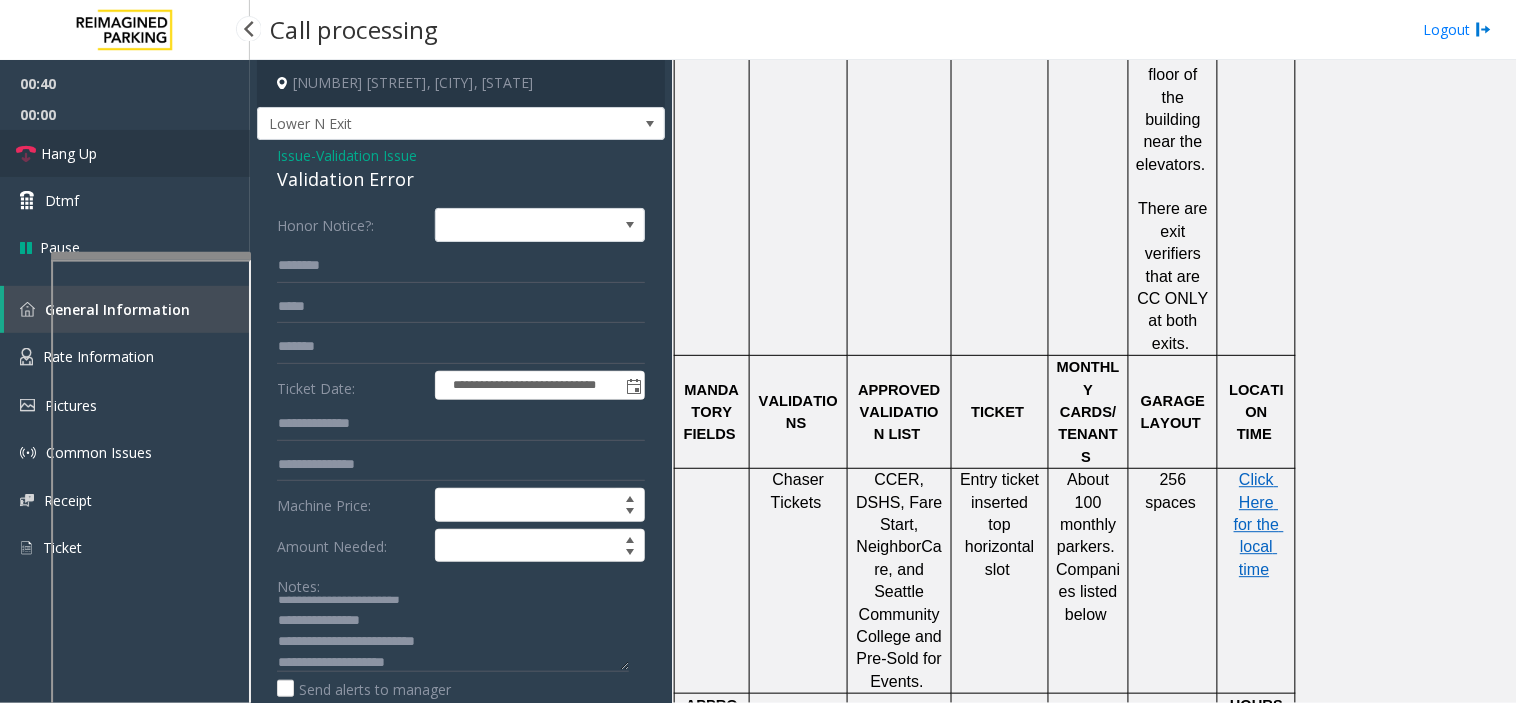 click on "Hang Up" at bounding box center (125, 153) 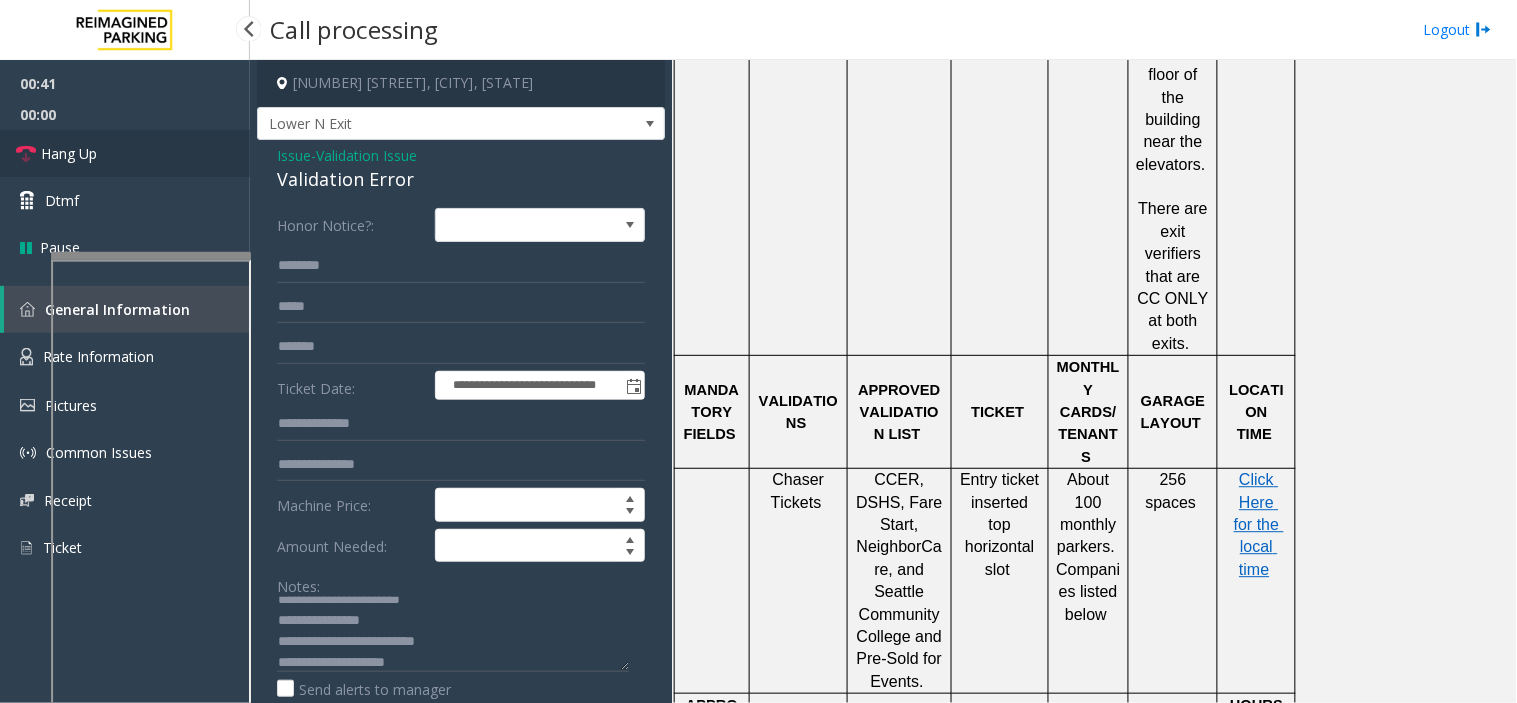 click on "Hang Up" at bounding box center (125, 153) 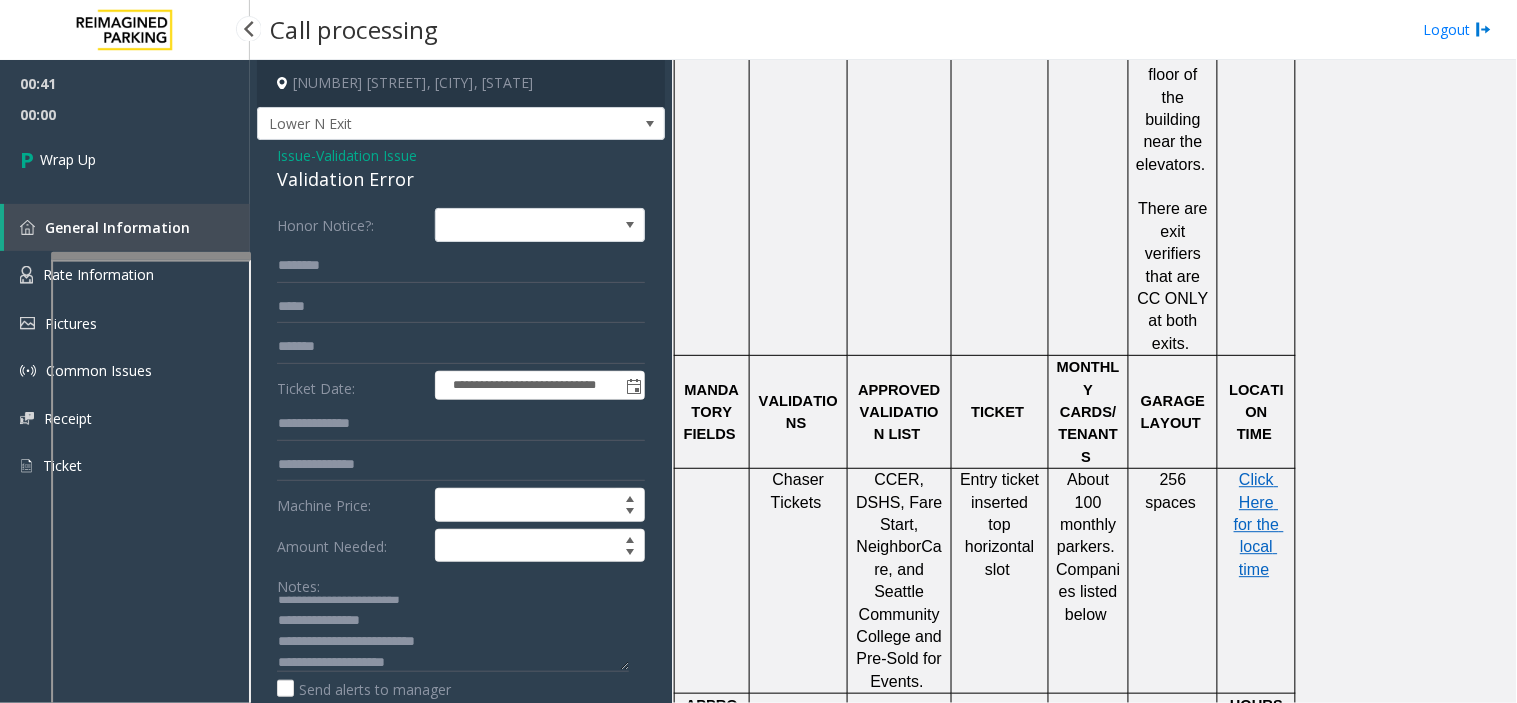 click on "Wrap Up" at bounding box center [125, 159] 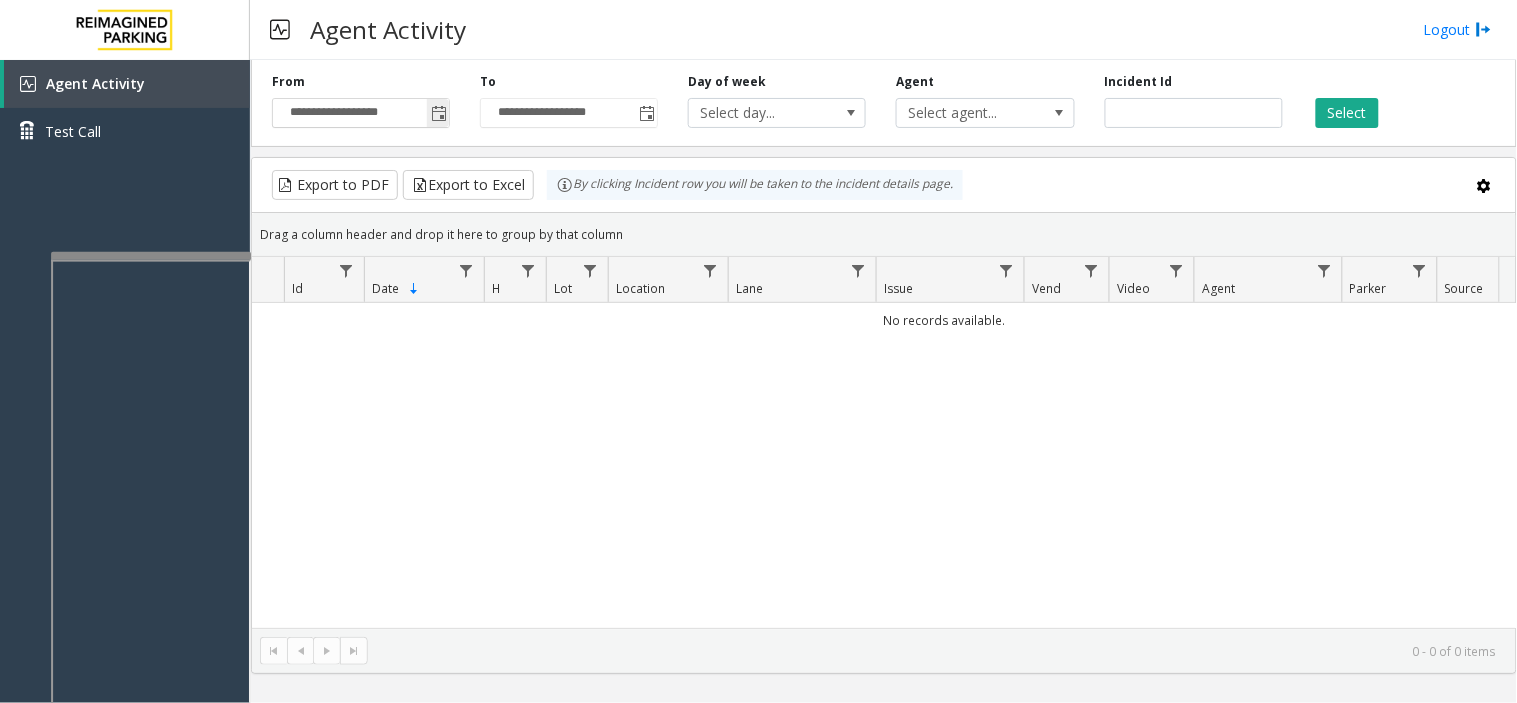 click 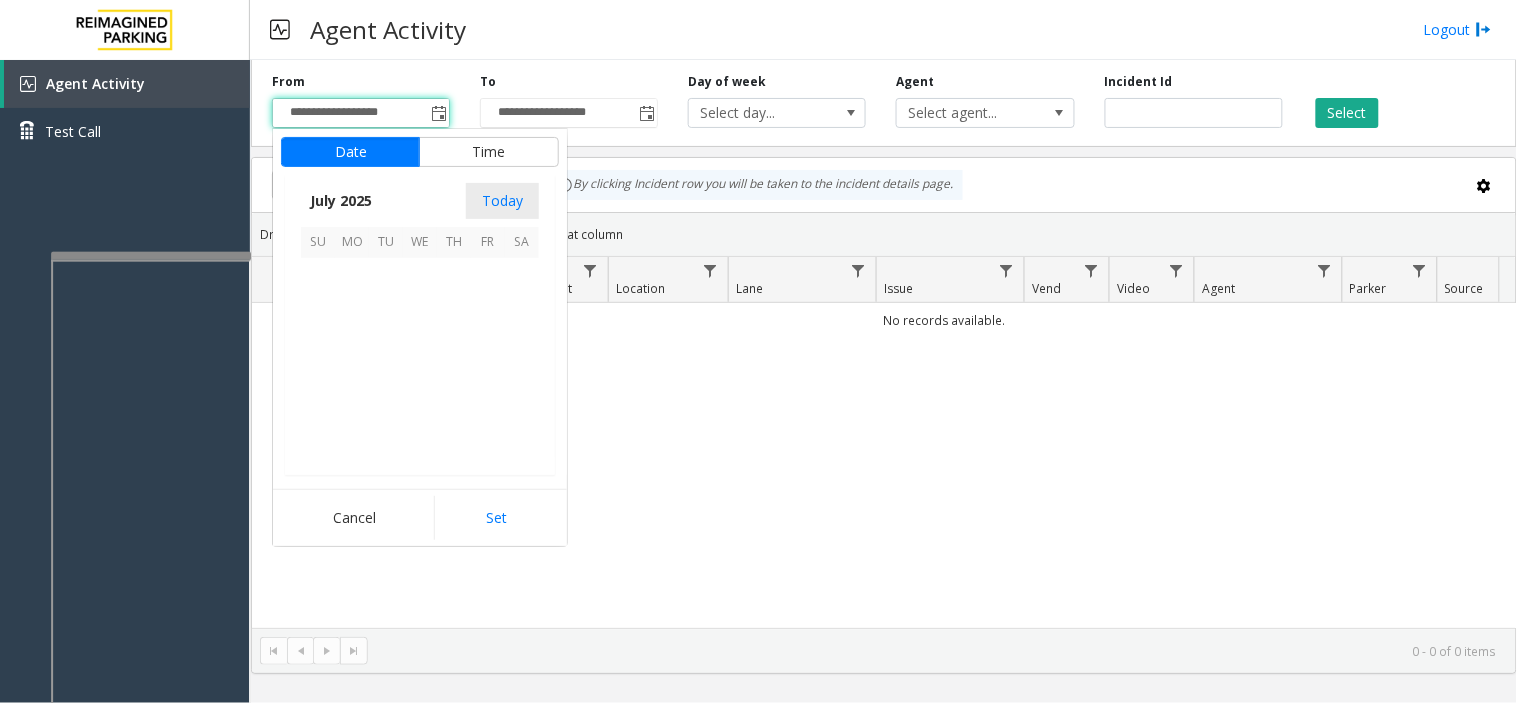 scroll, scrollTop: 358354, scrollLeft: 0, axis: vertical 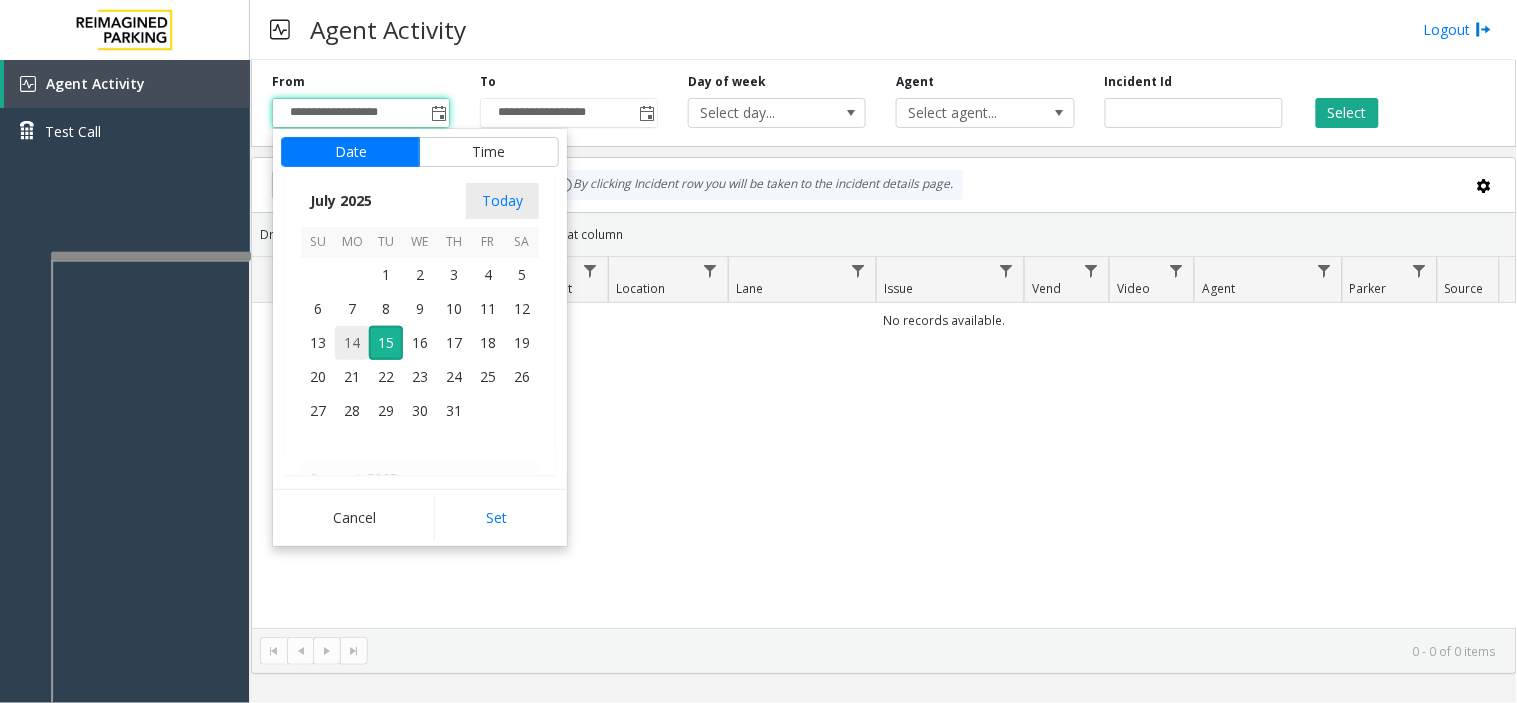 click on "14" at bounding box center [352, 343] 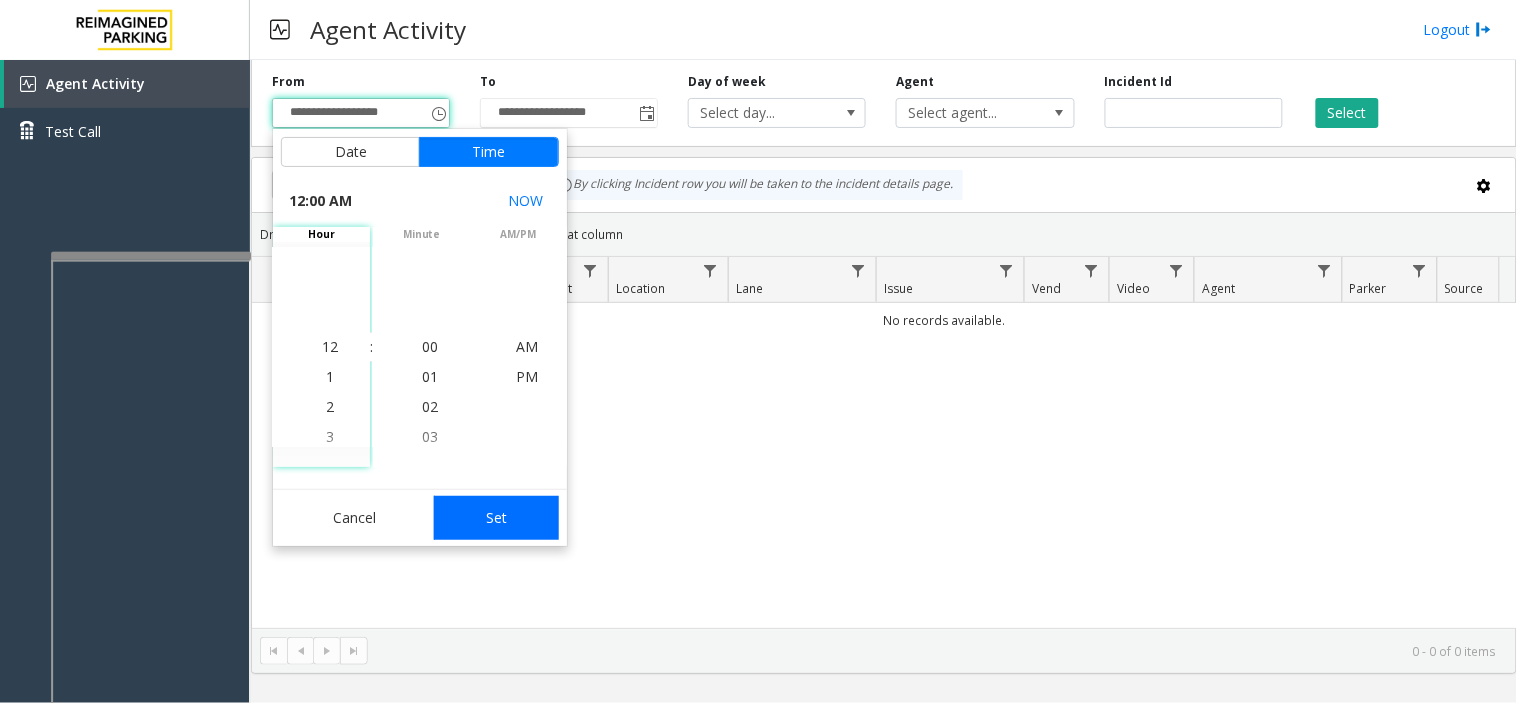click on "Set" 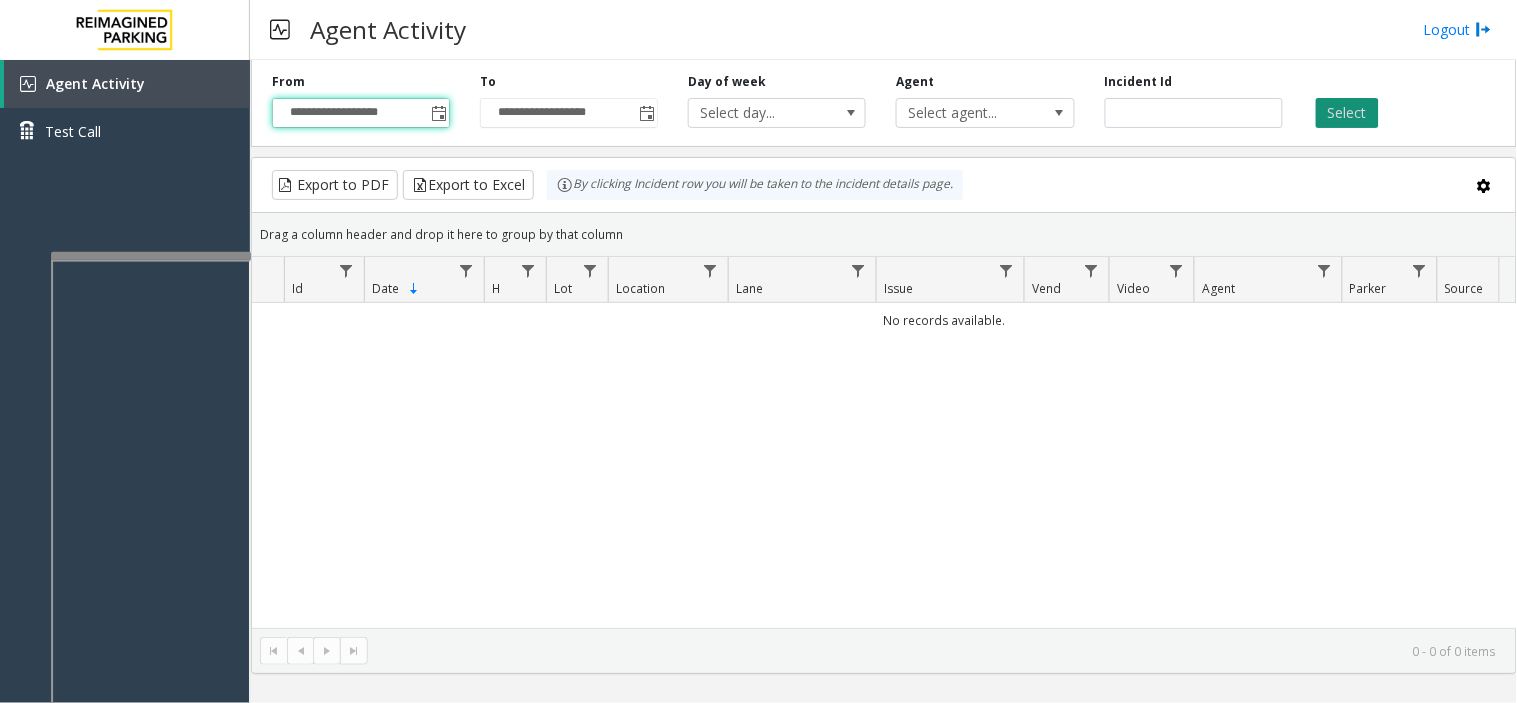 click on "Select" 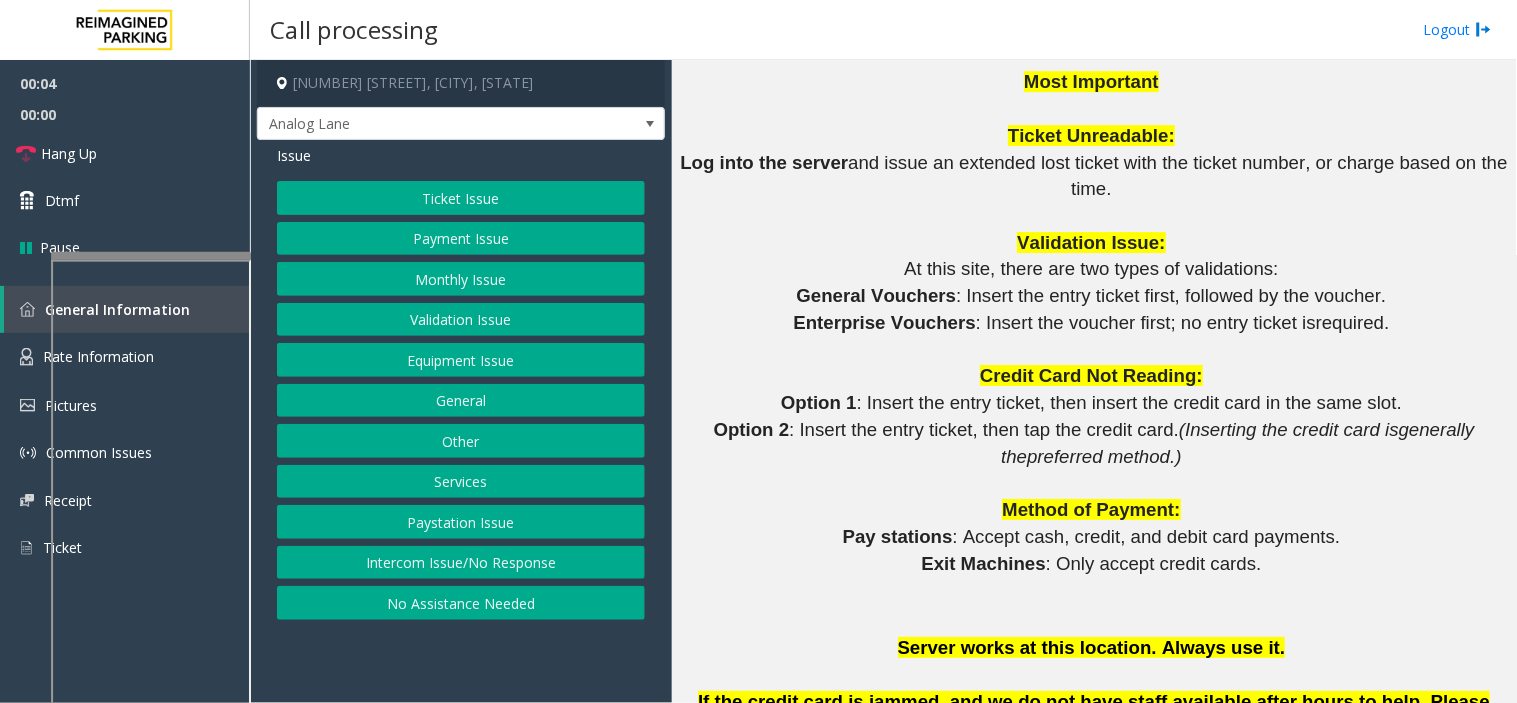 scroll, scrollTop: 1888, scrollLeft: 0, axis: vertical 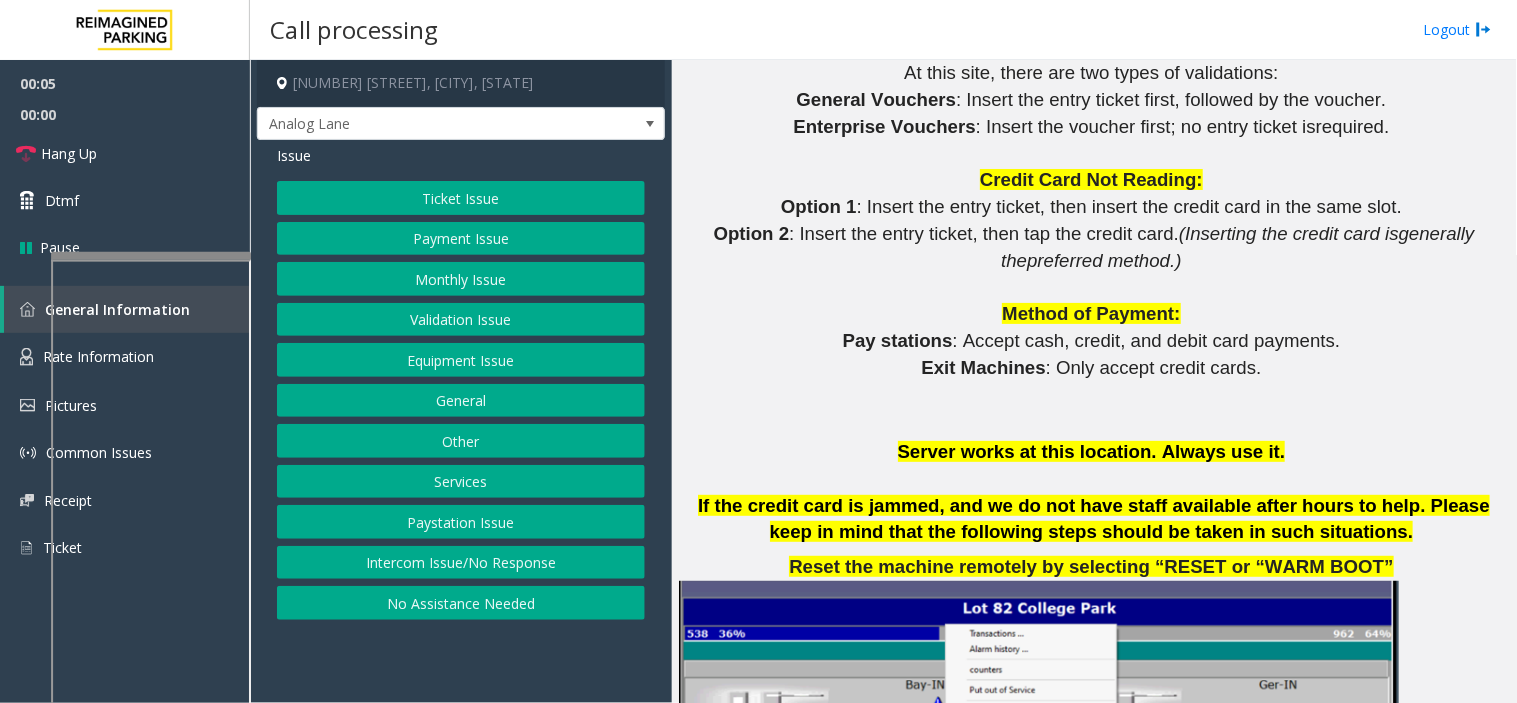 drag, startPoint x: 475, startPoint y: 596, endPoint x: 428, endPoint y: 287, distance: 312.554 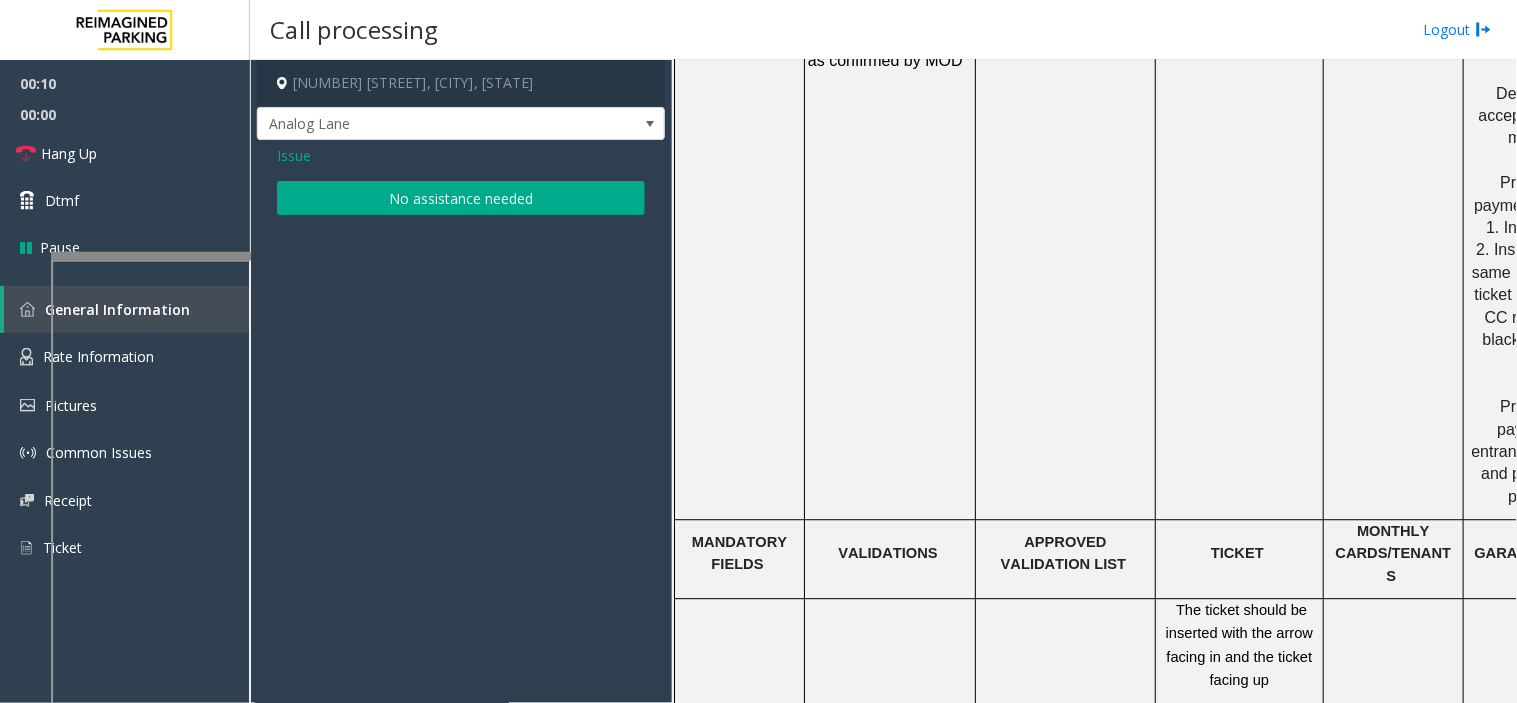 scroll, scrollTop: 2555, scrollLeft: 0, axis: vertical 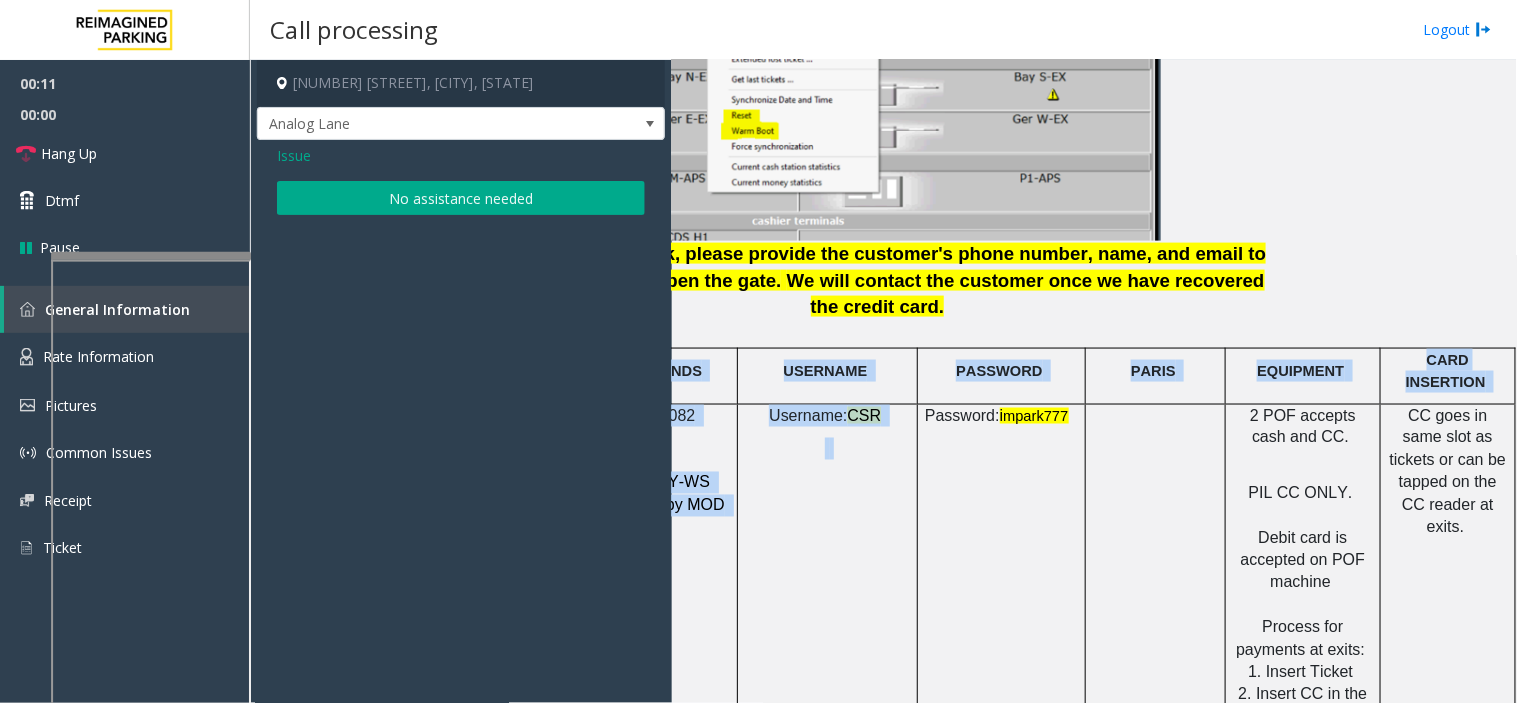 drag, startPoint x: 1036, startPoint y: 493, endPoint x: 1506, endPoint y: 453, distance: 471.69907 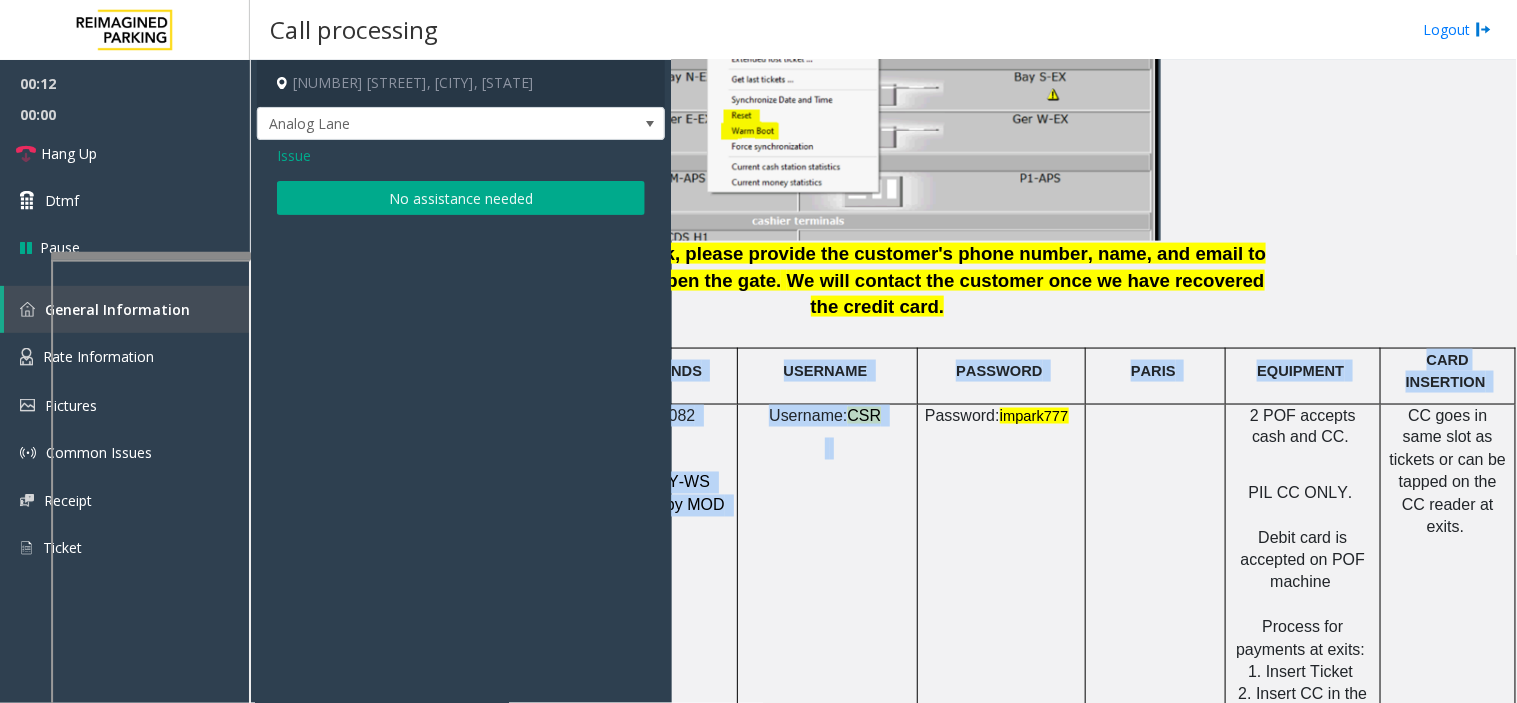 click on "Password:  i mpark777" 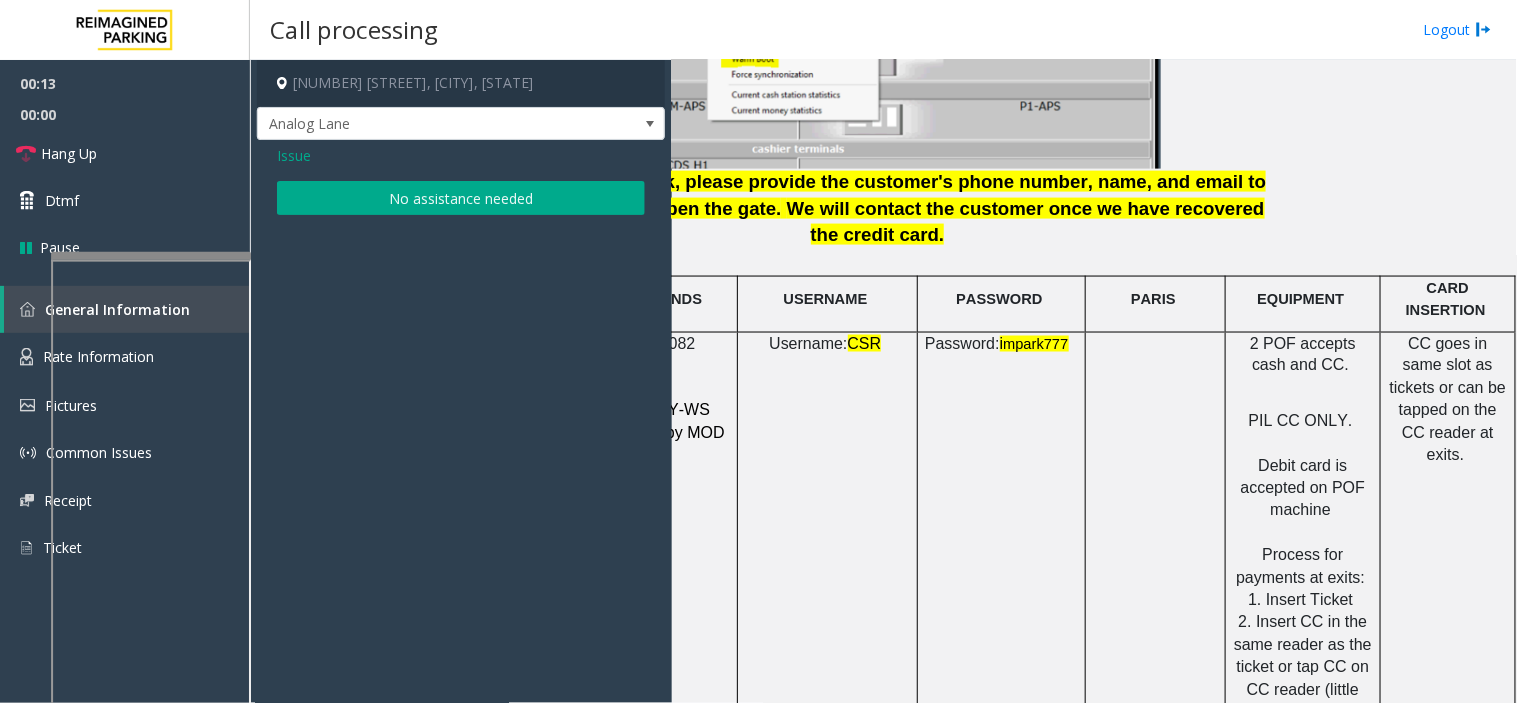 scroll, scrollTop: 2666, scrollLeft: 254, axis: both 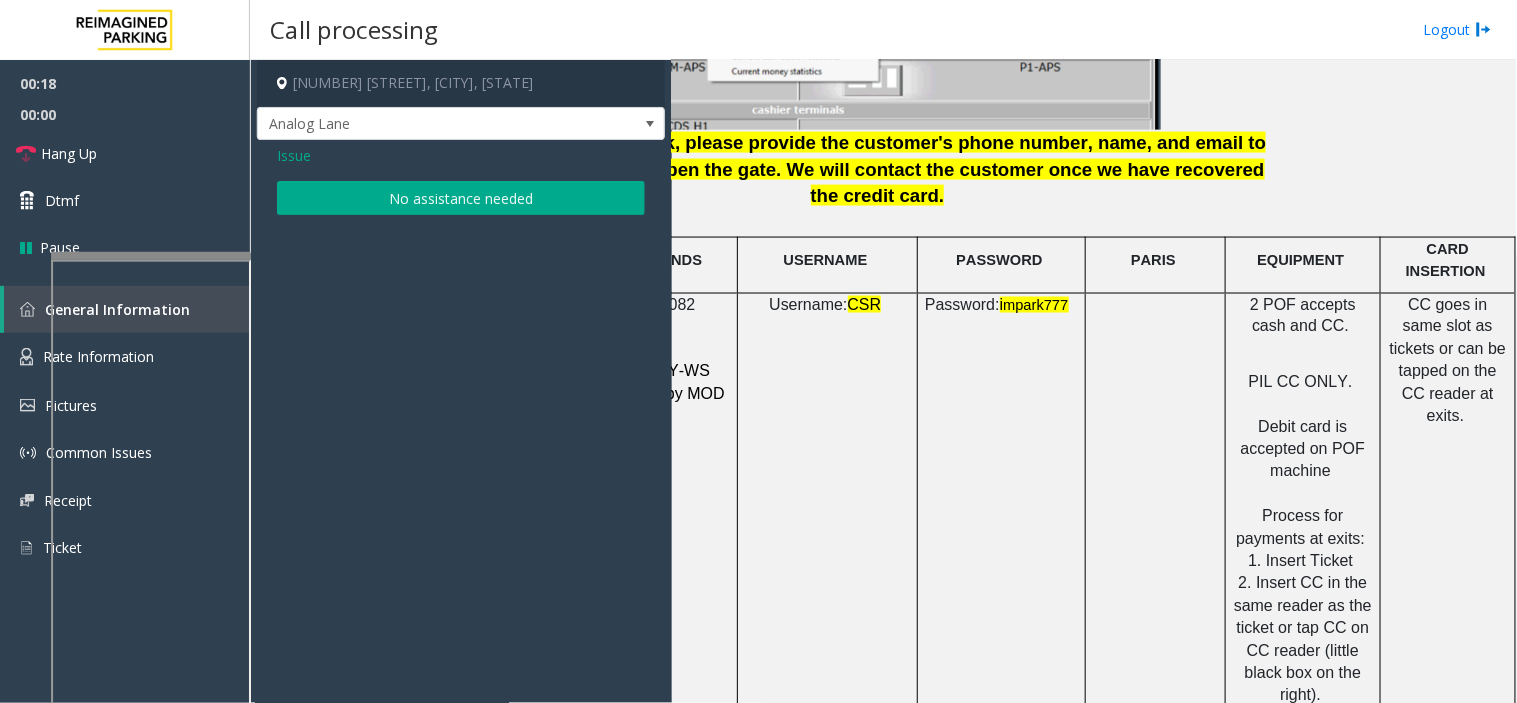 click on "Issue" 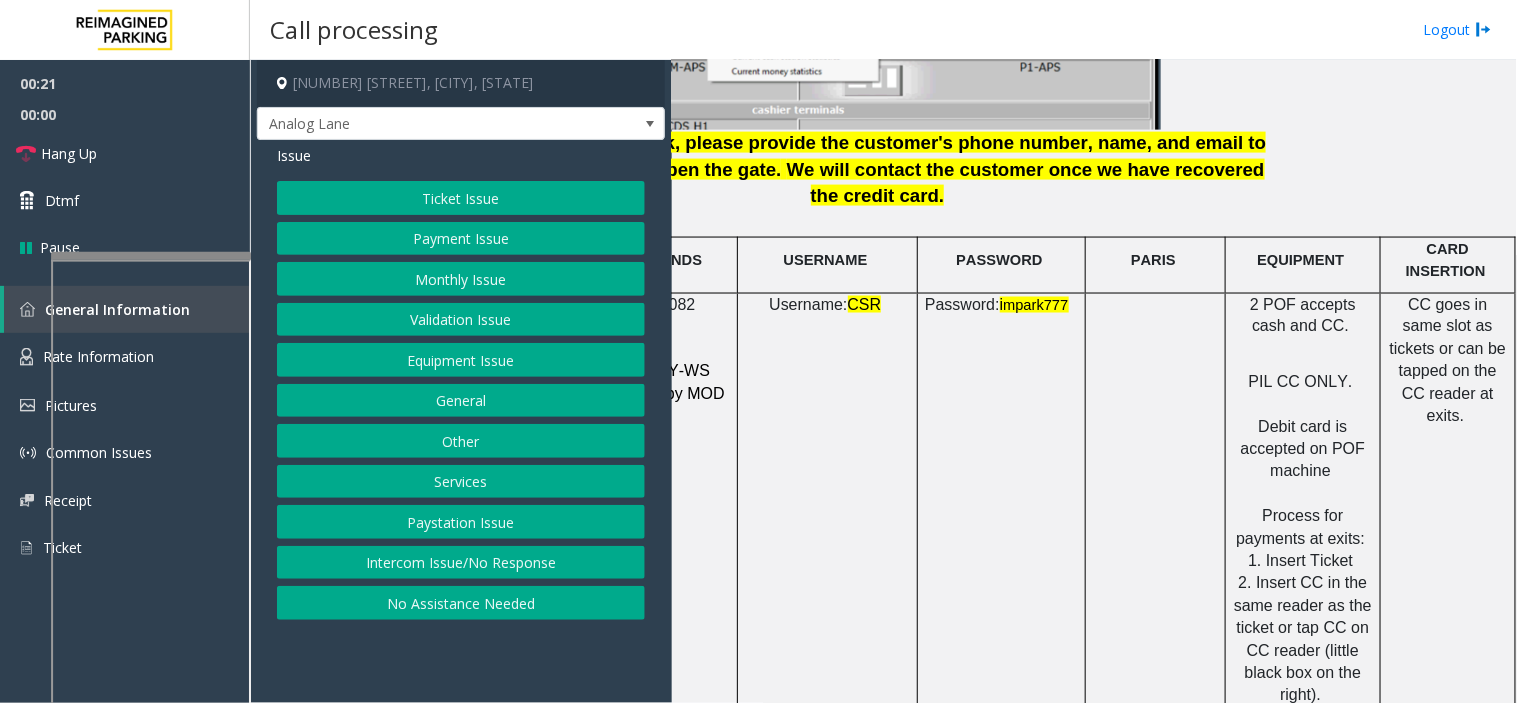 click on "Other" 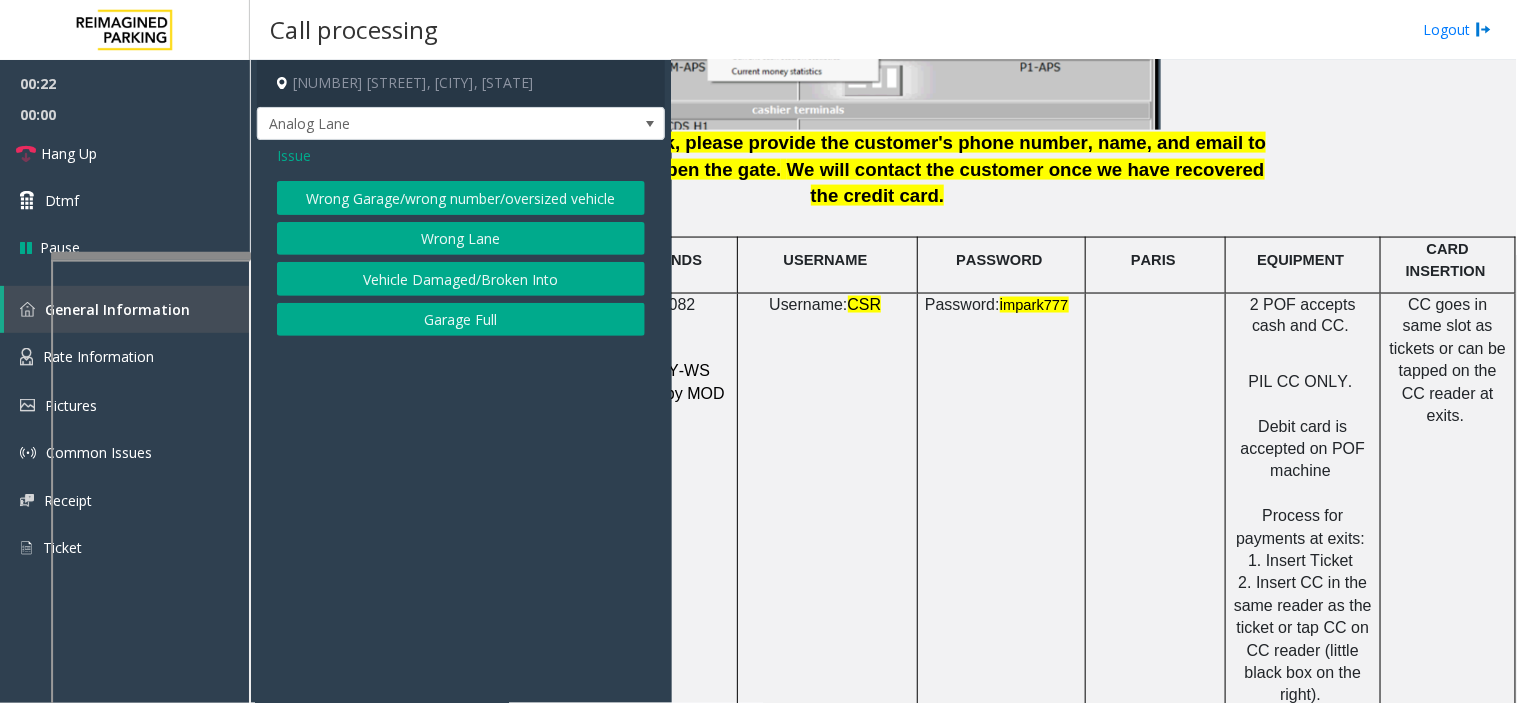 click on "Issue" 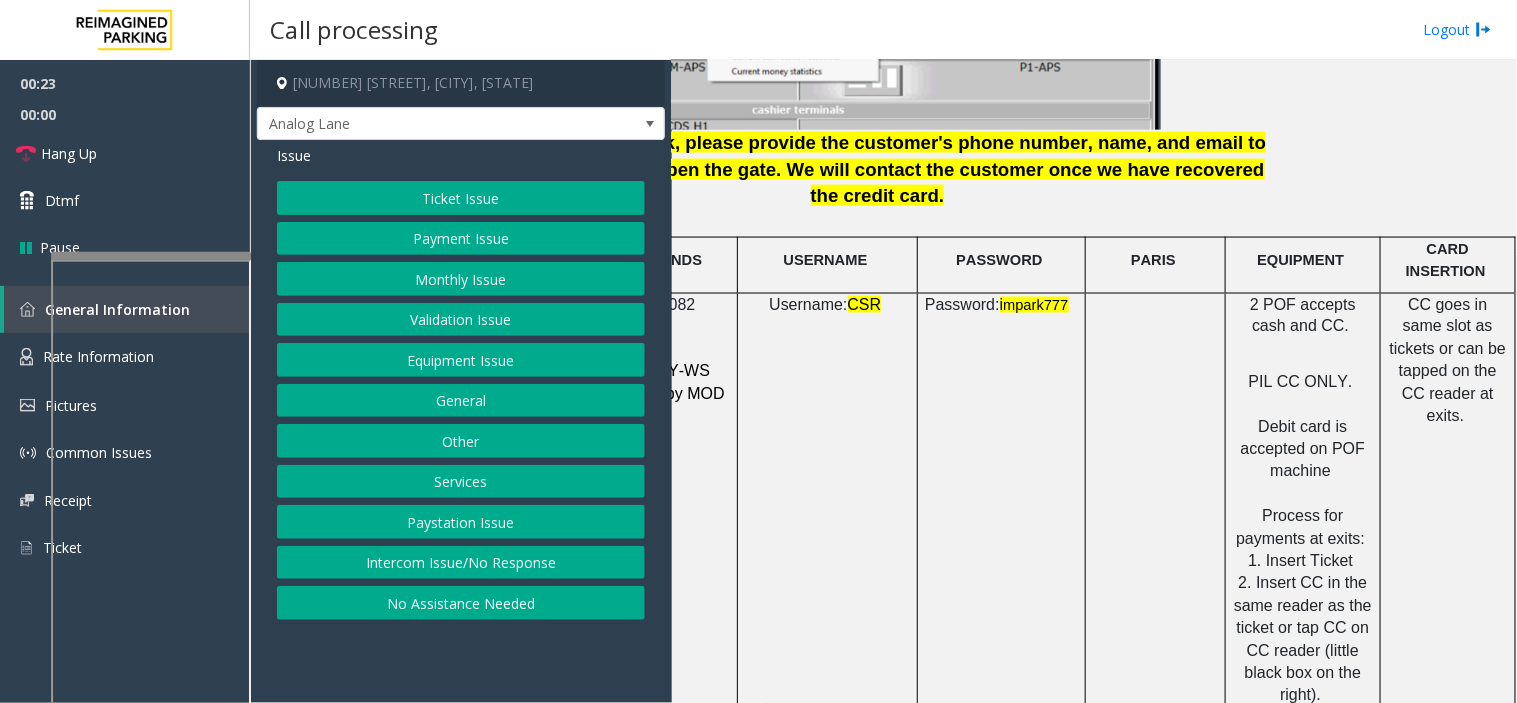 click on "General" 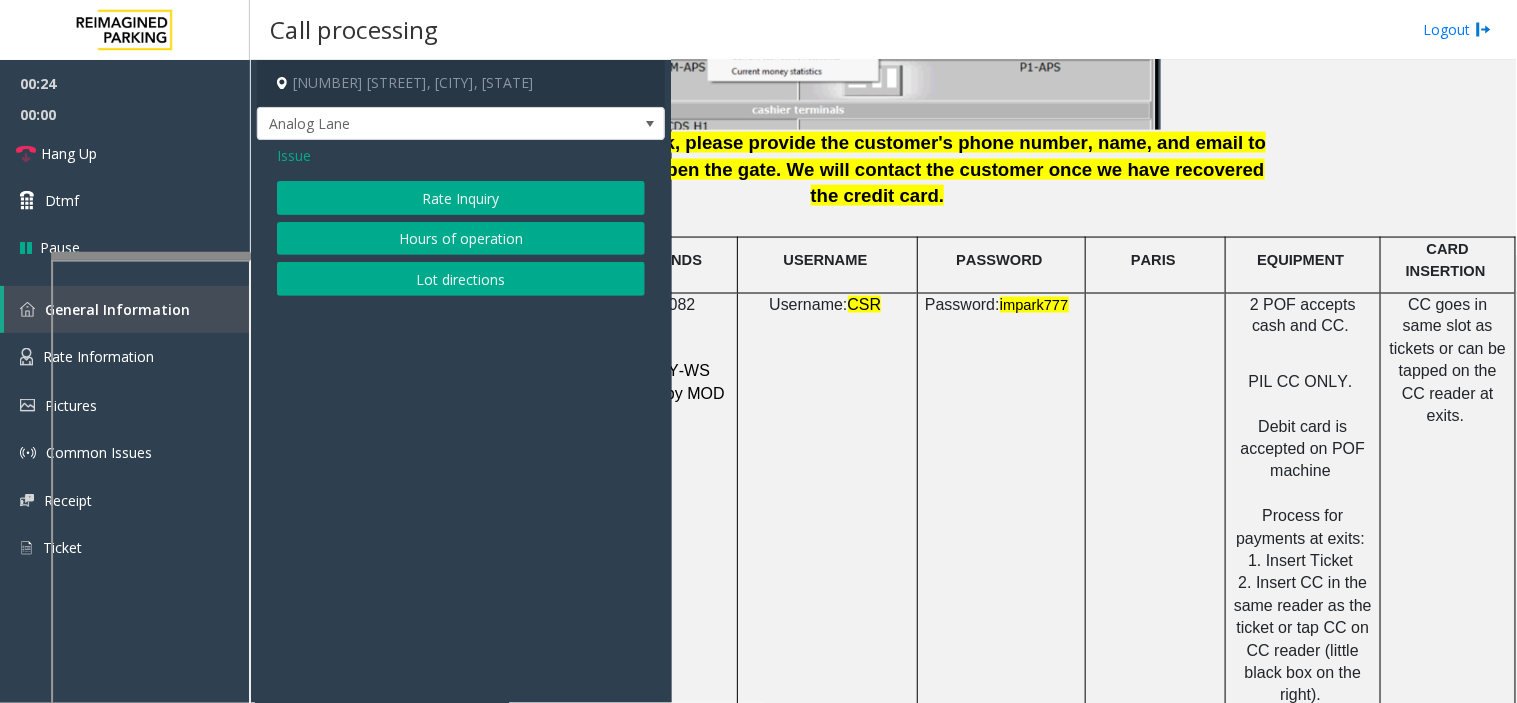 click on "Lot directions" 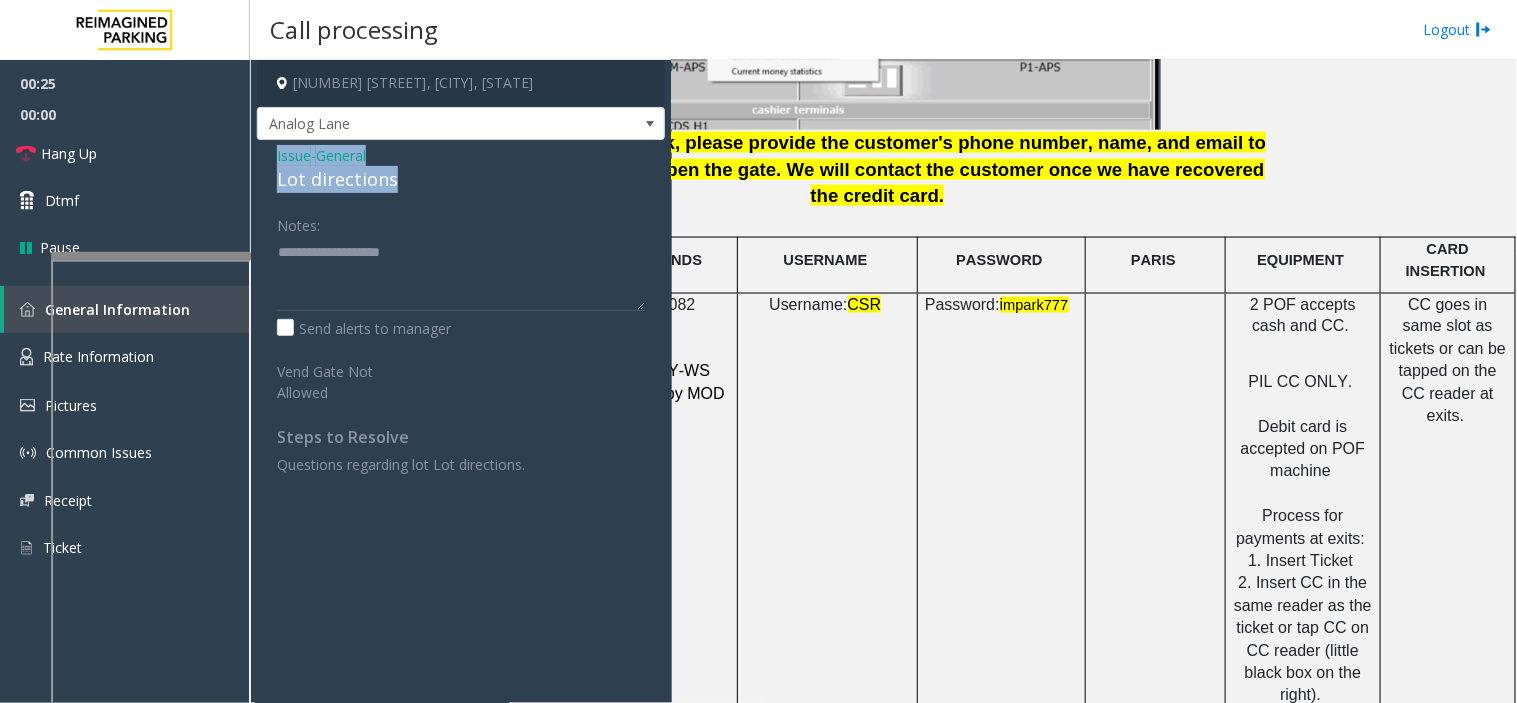 drag, startPoint x: 404, startPoint y: 182, endPoint x: 267, endPoint y: 151, distance: 140.46352 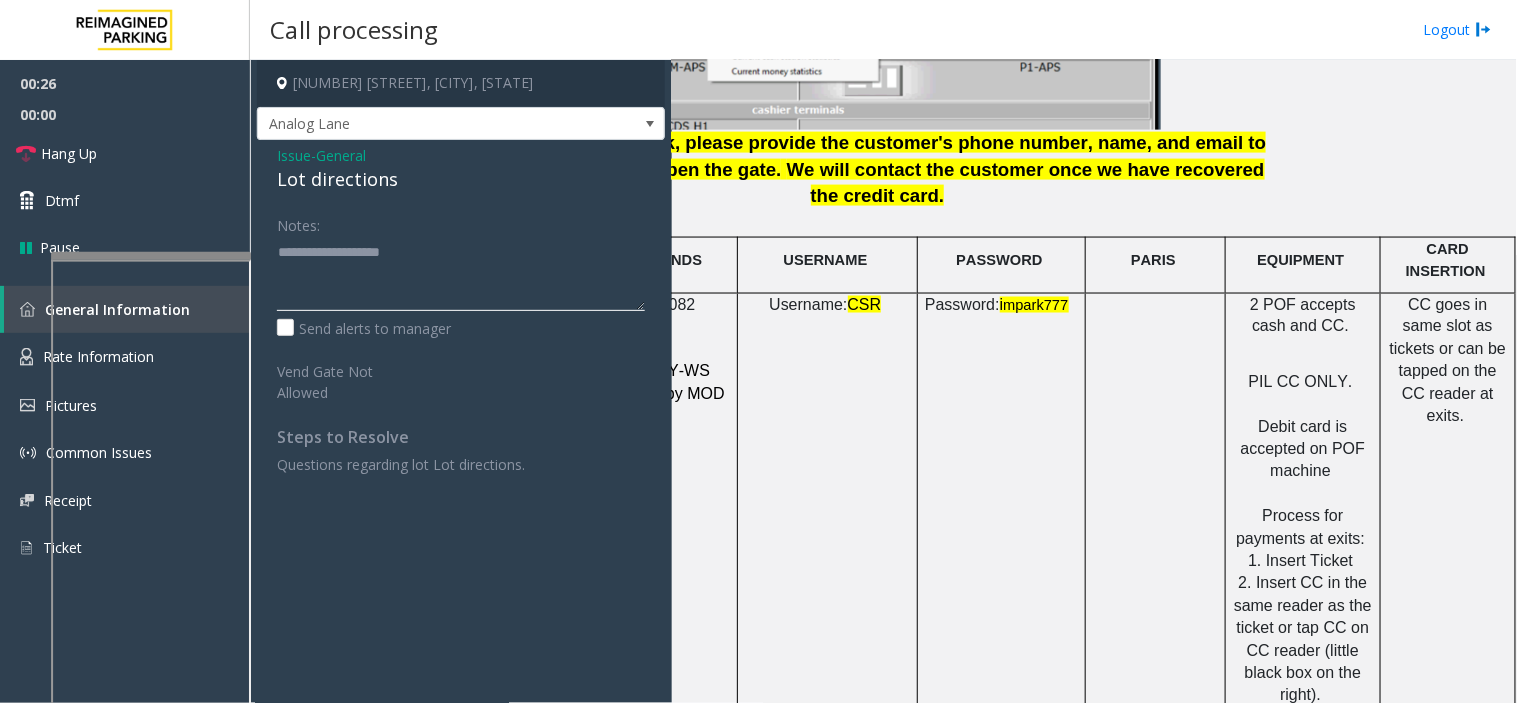 click 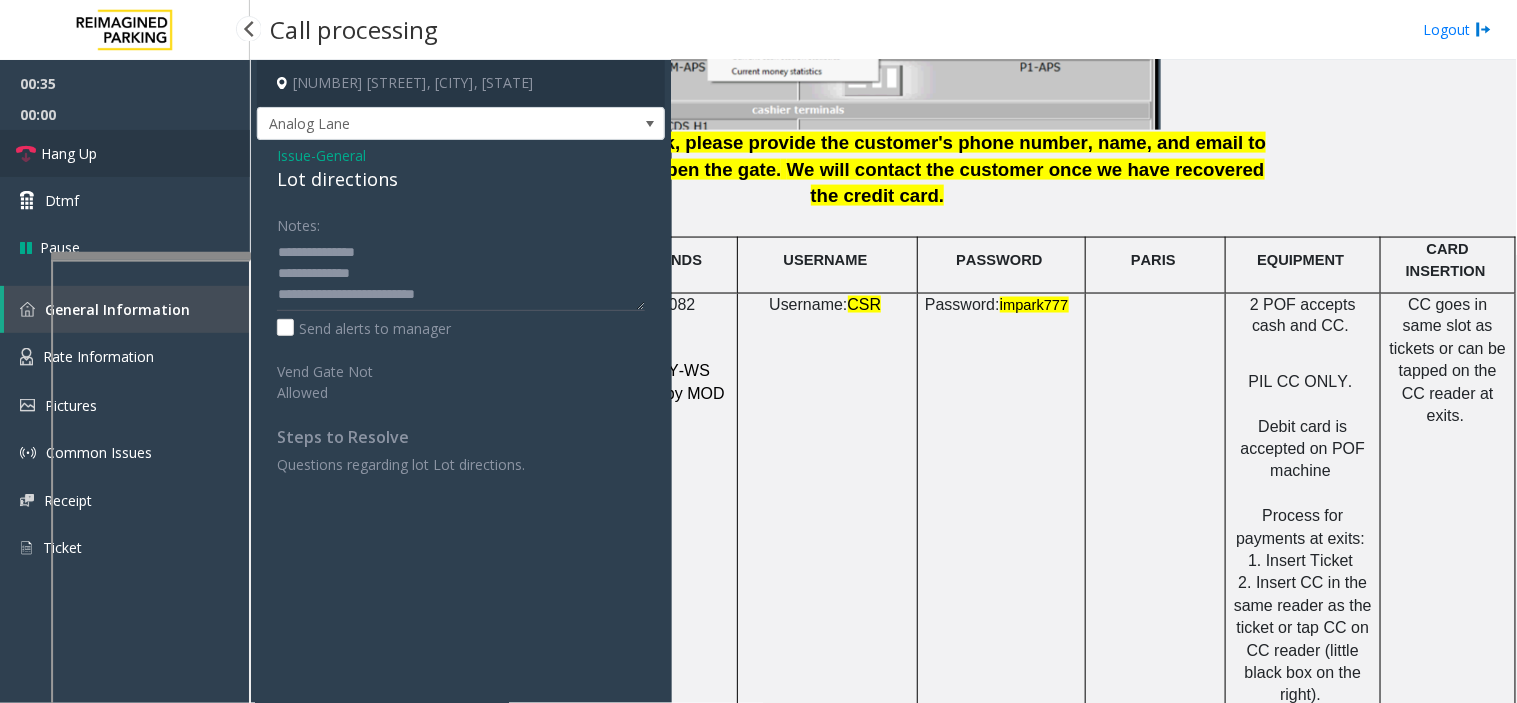 click on "Hang Up" at bounding box center (125, 153) 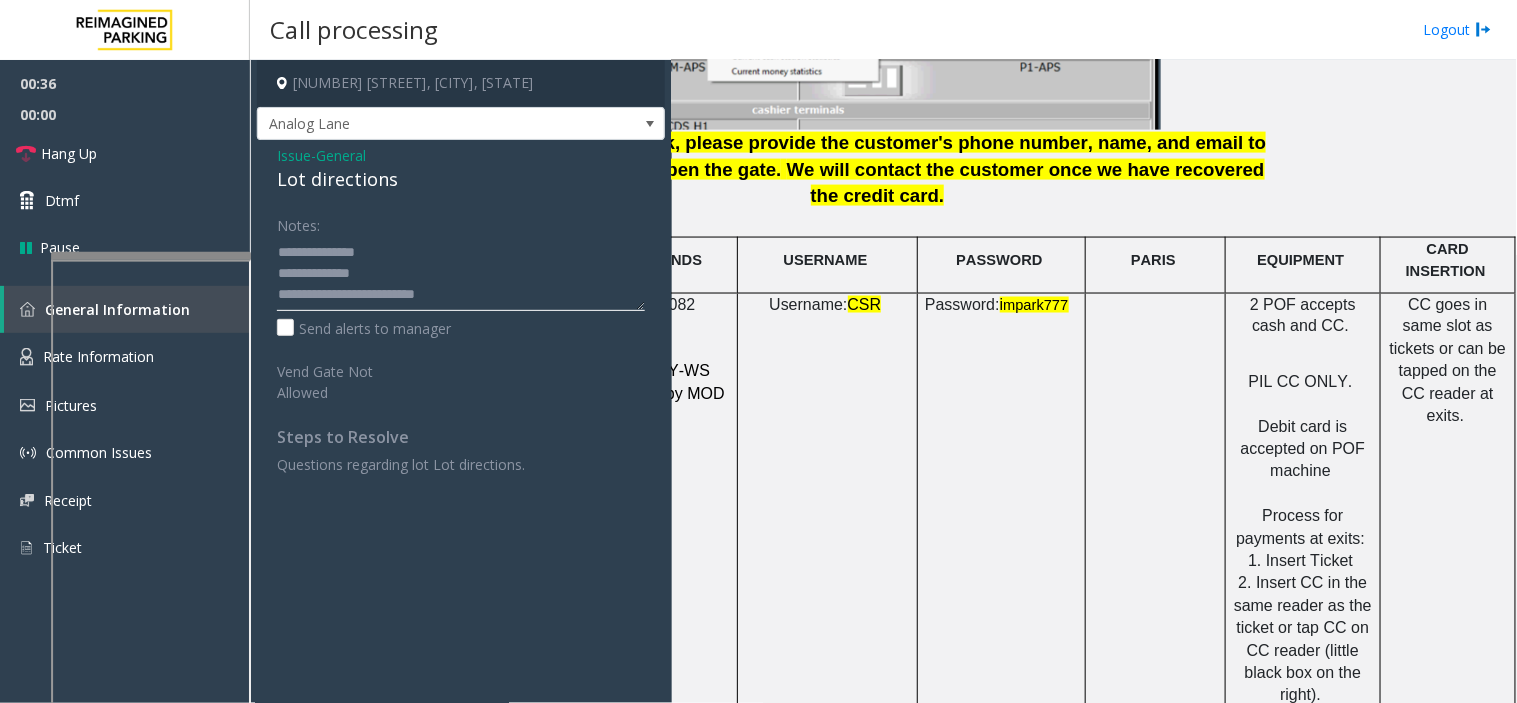 click 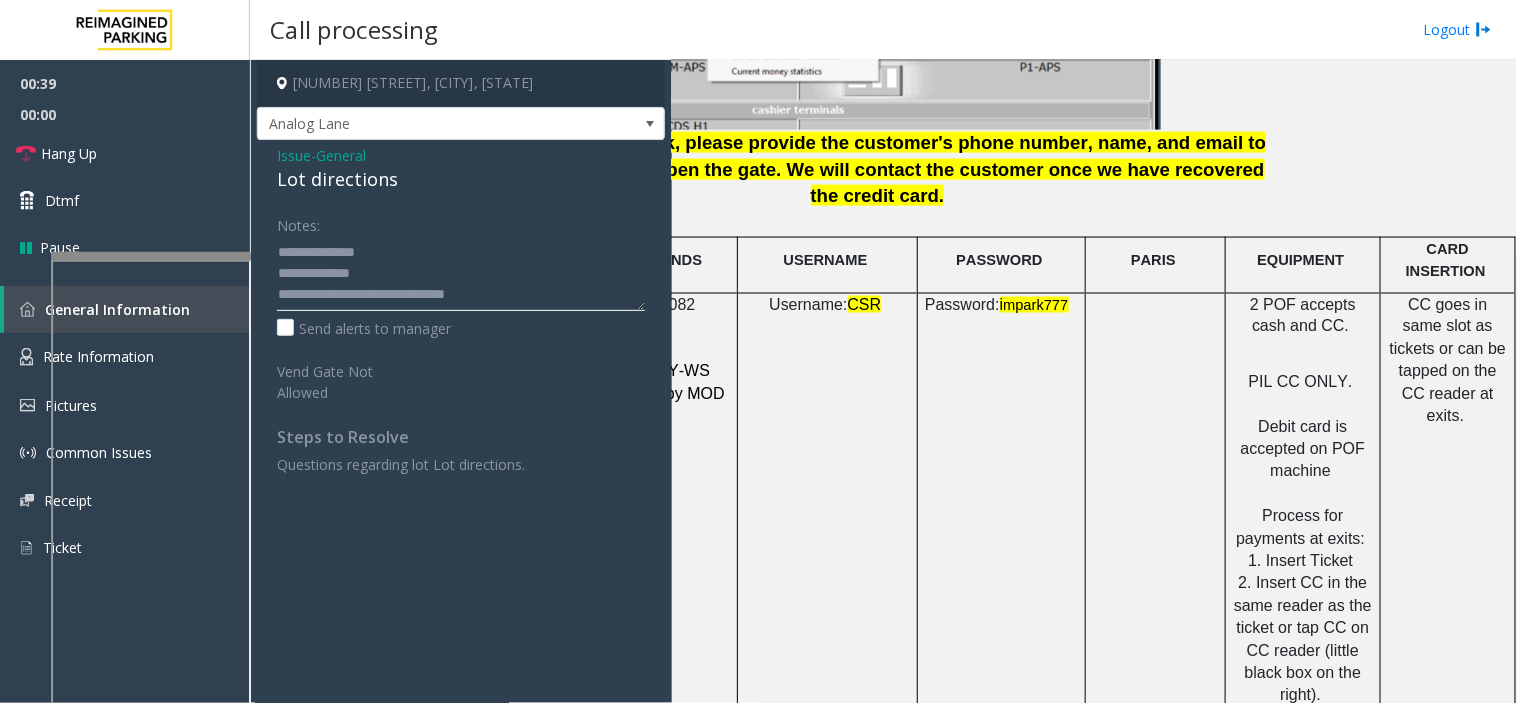 click 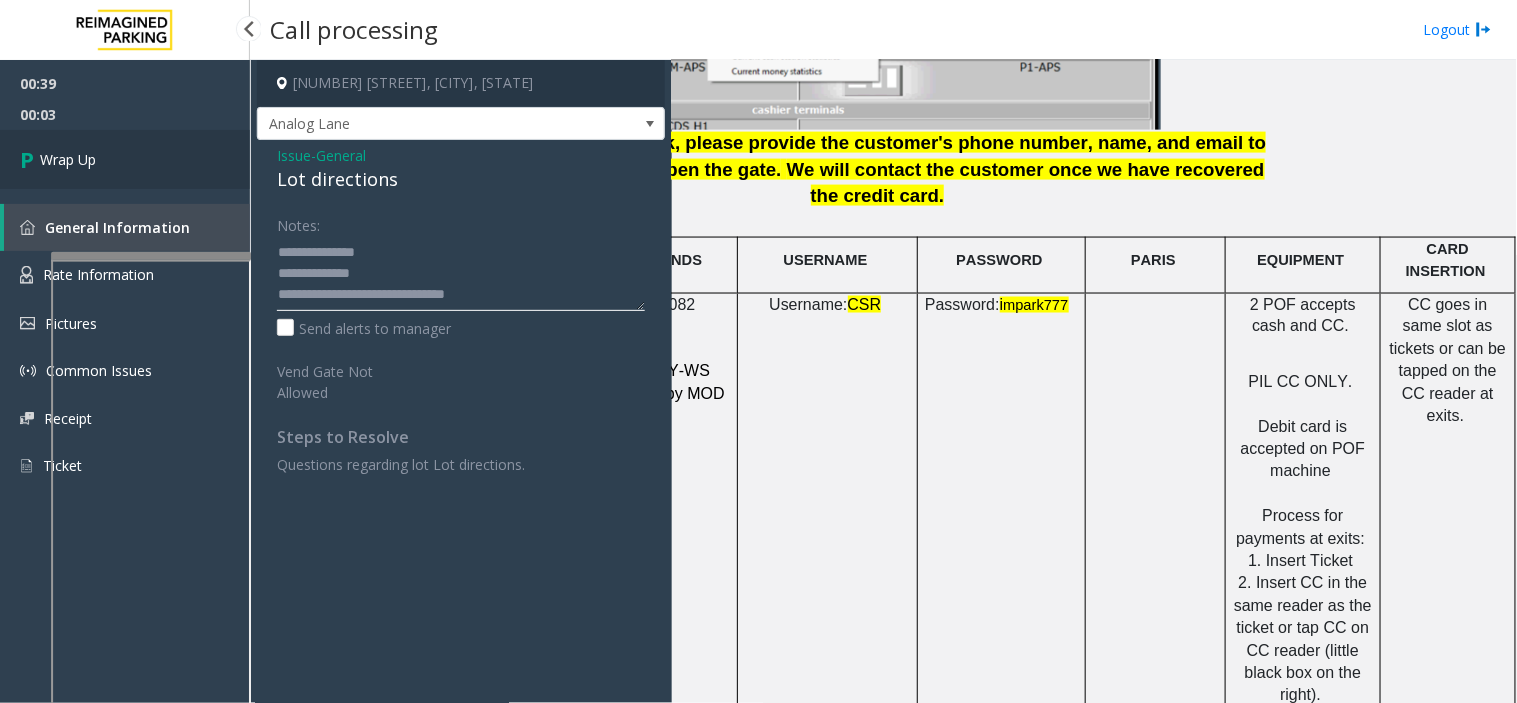 type on "**********" 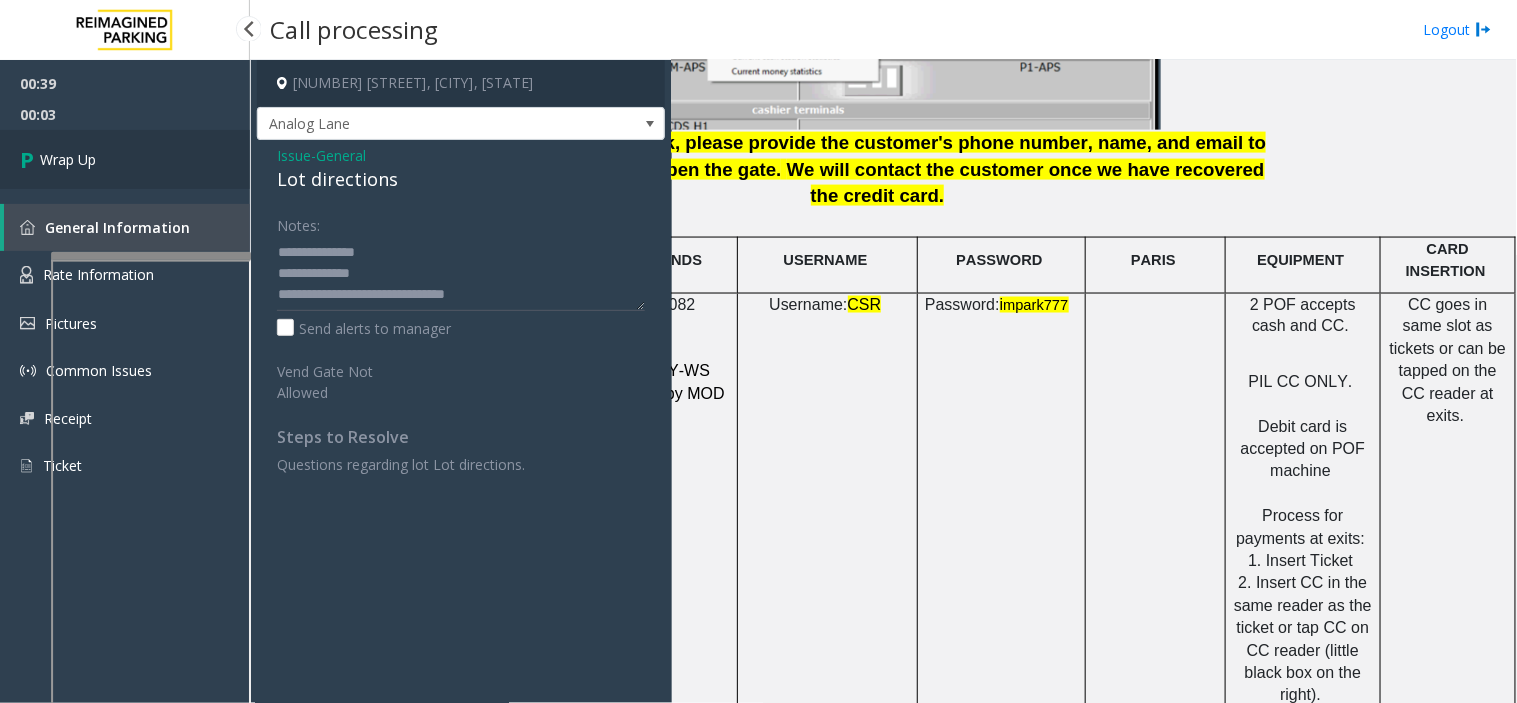 click on "Wrap Up" at bounding box center [125, 159] 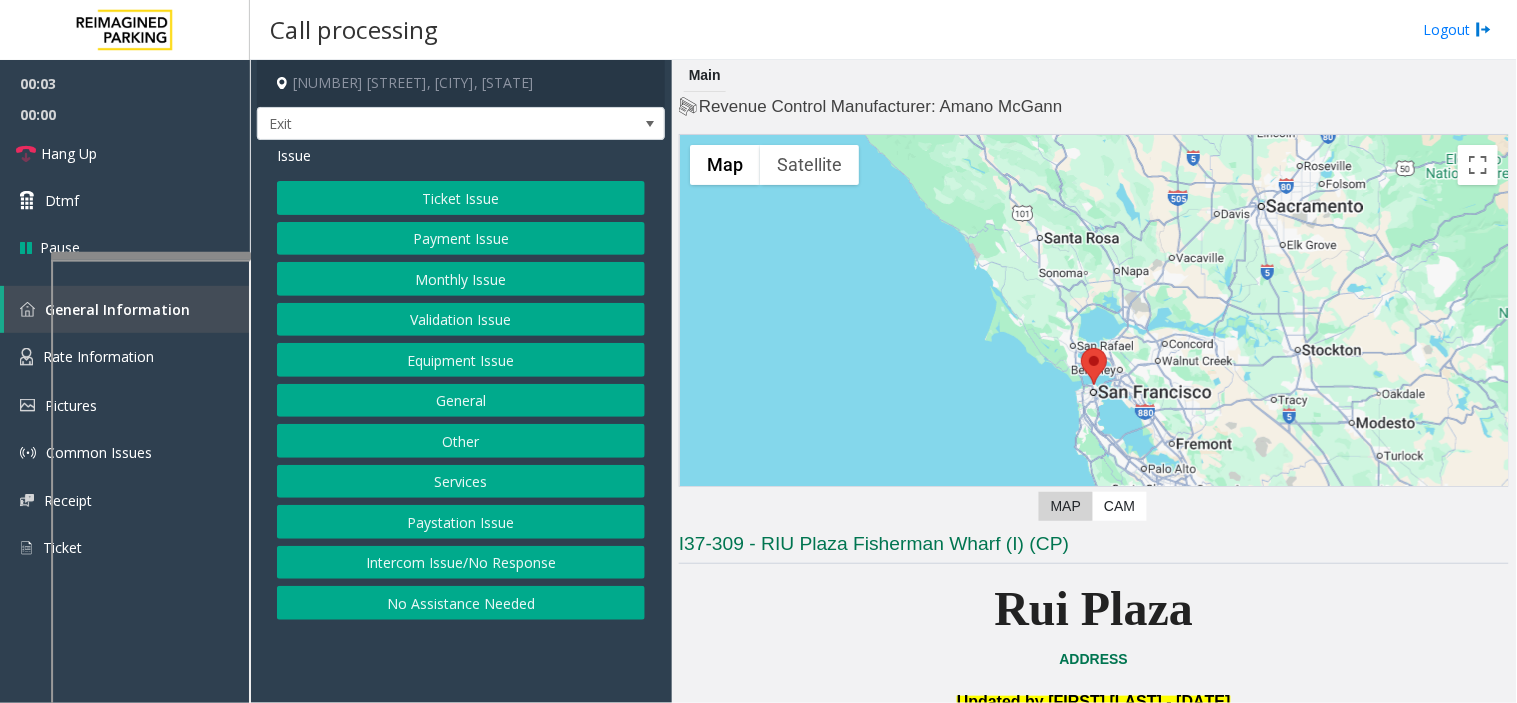 click on "Services" 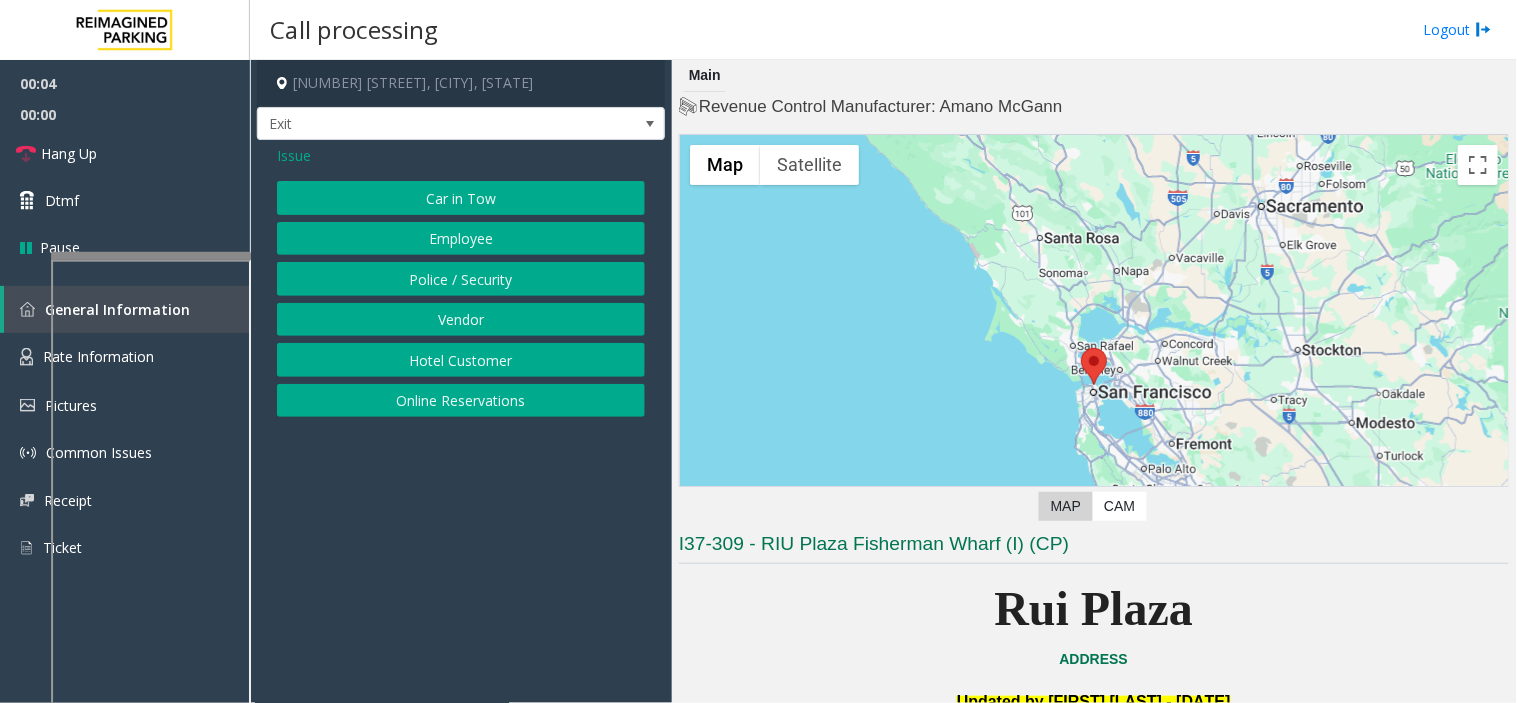 click on "Online Reservations" 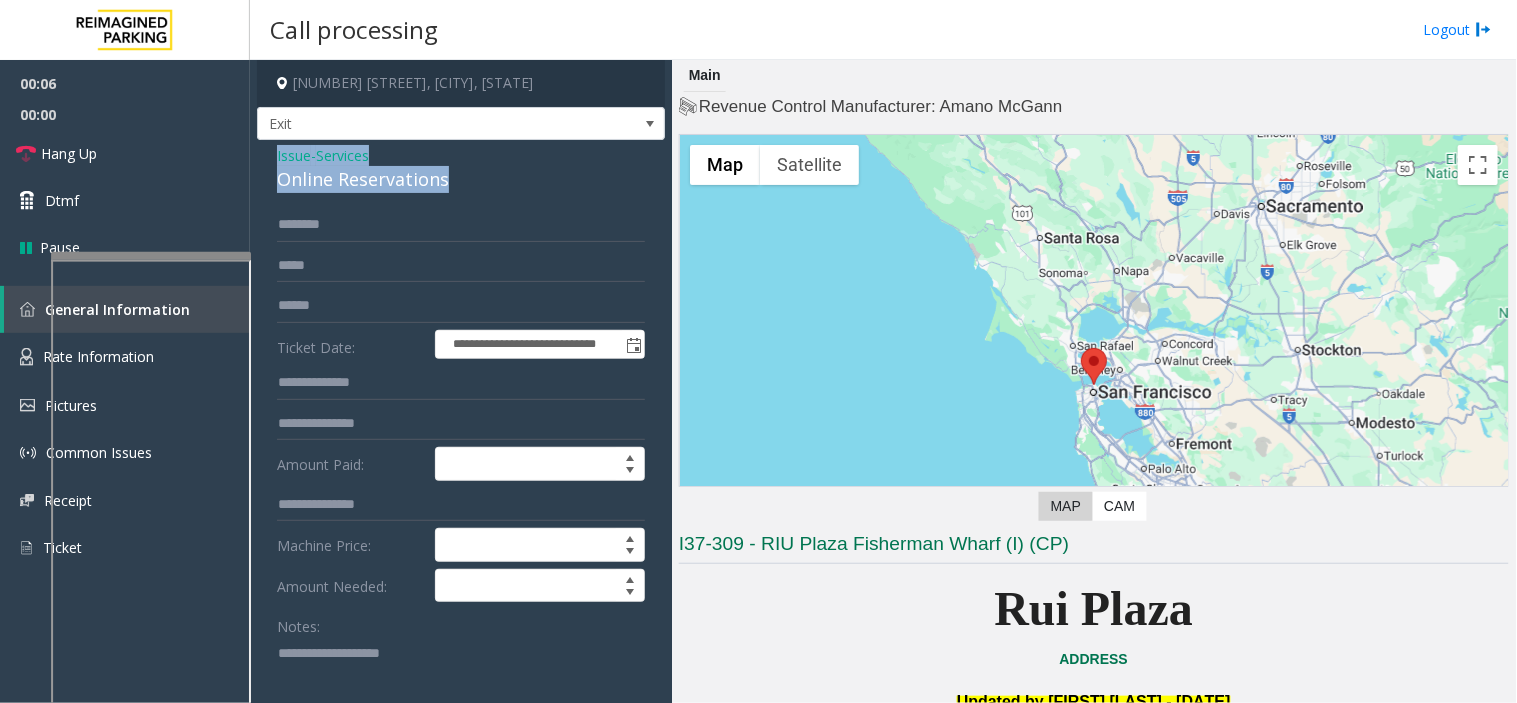 drag, startPoint x: 457, startPoint y: 184, endPoint x: 252, endPoint y: 151, distance: 207.63911 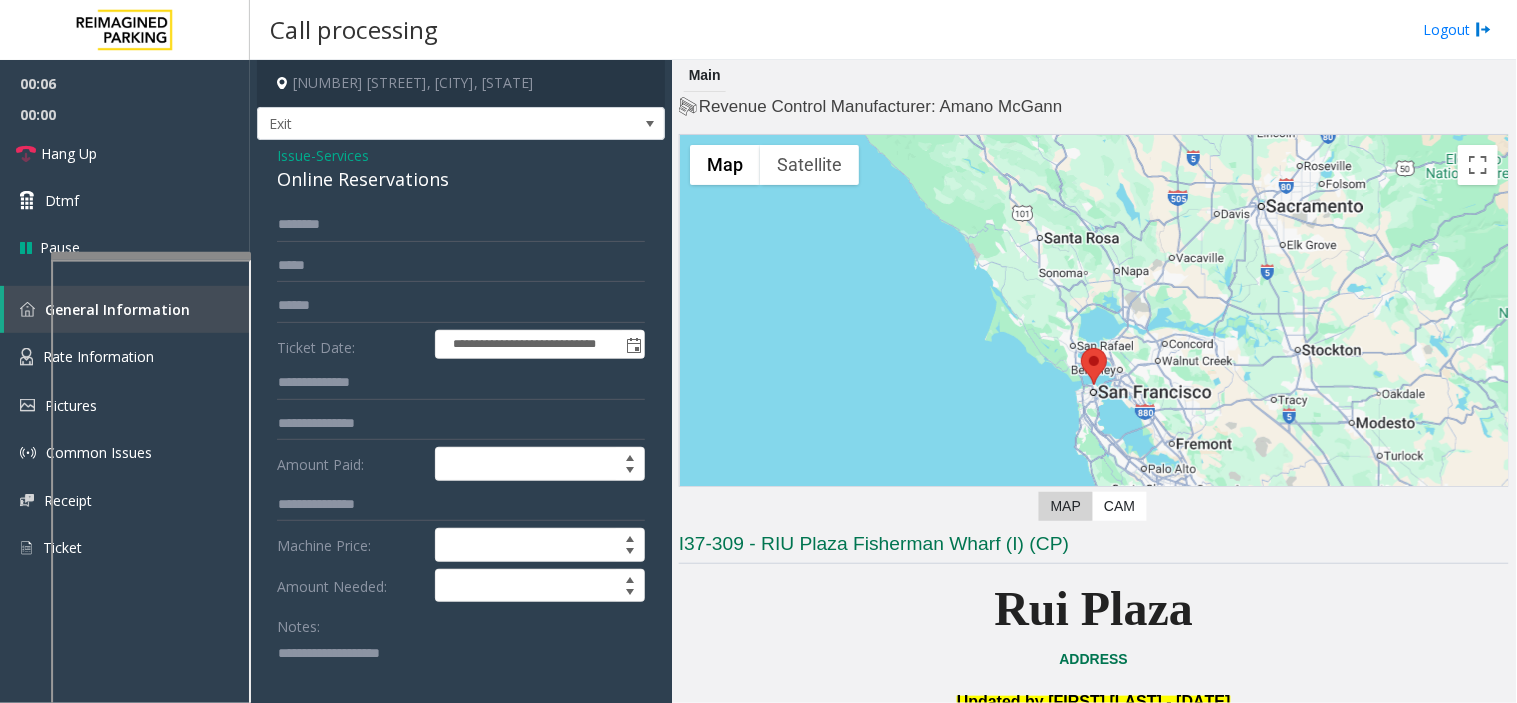 click 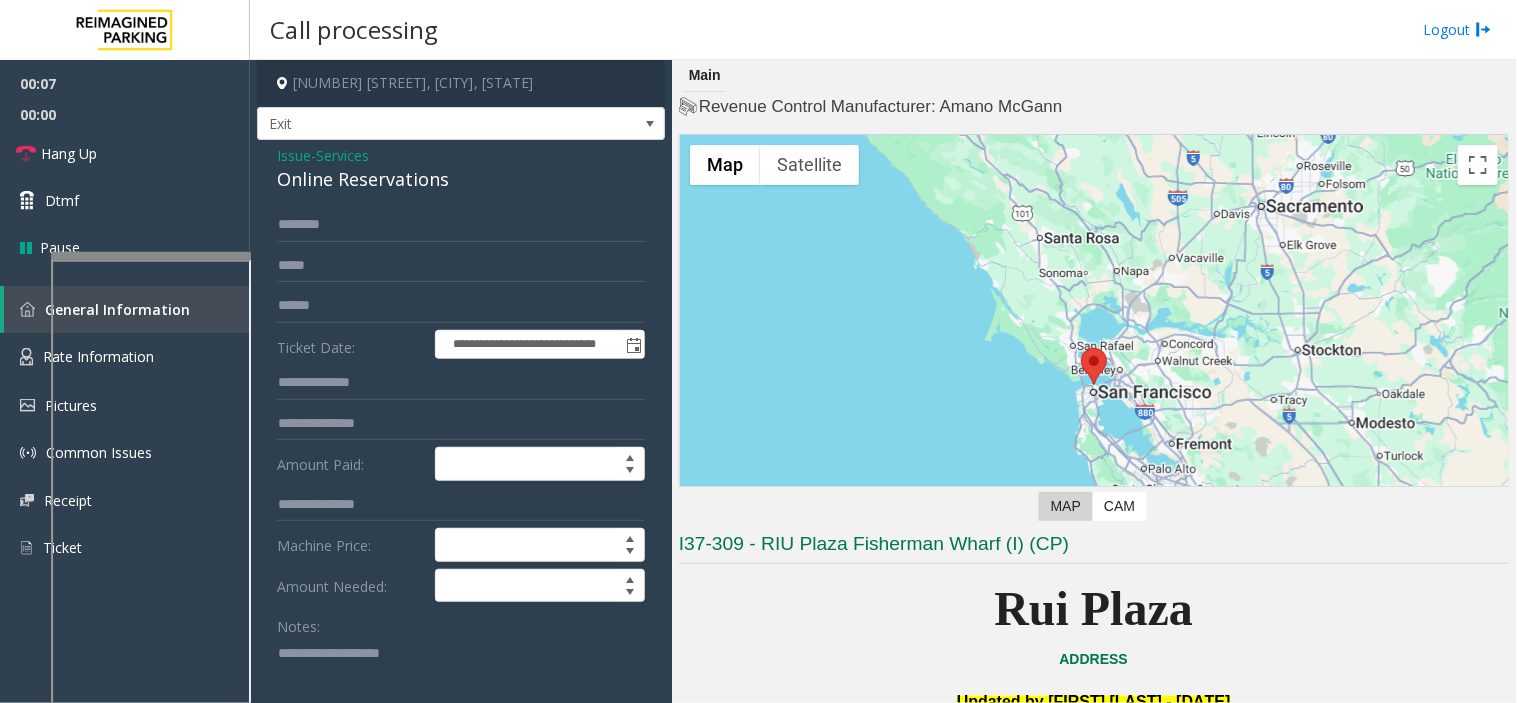 paste on "**********" 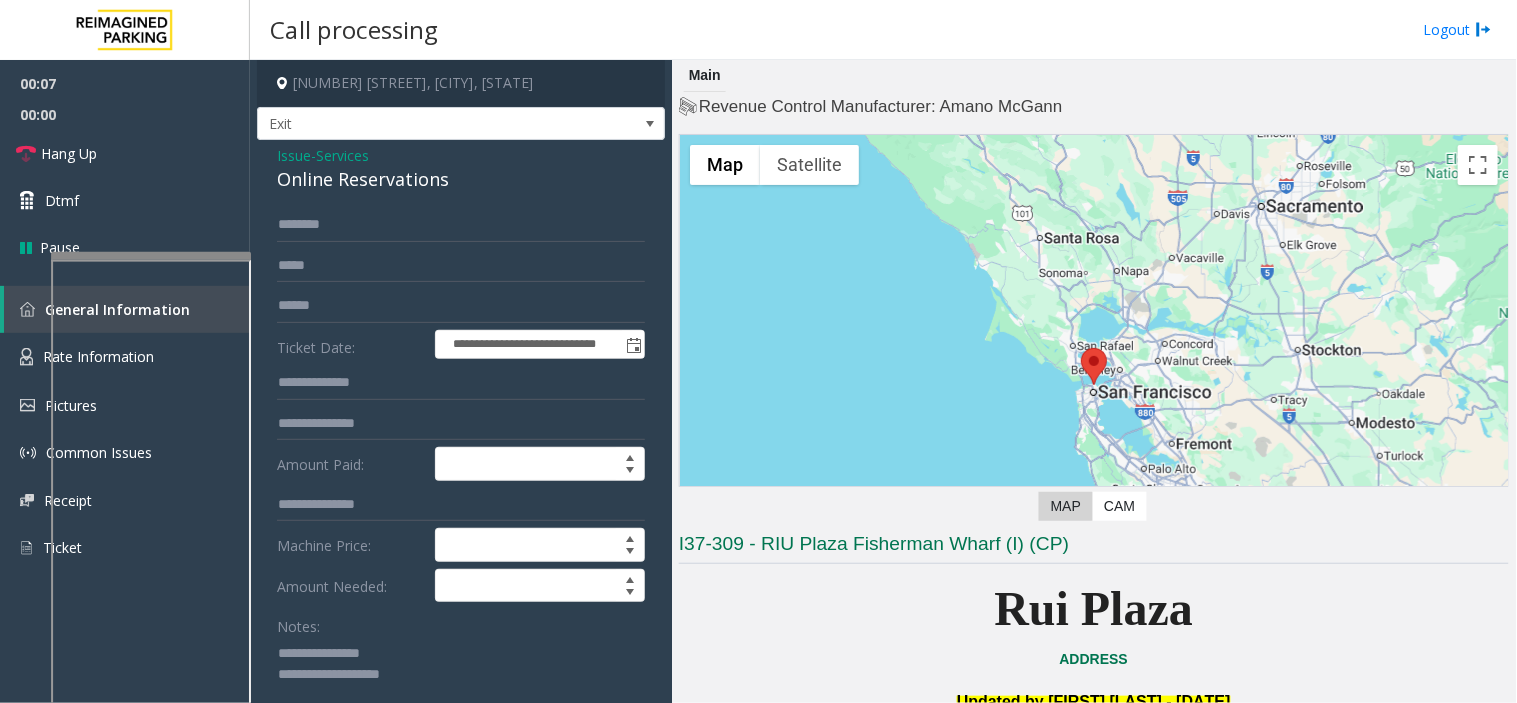scroll, scrollTop: 1, scrollLeft: 0, axis: vertical 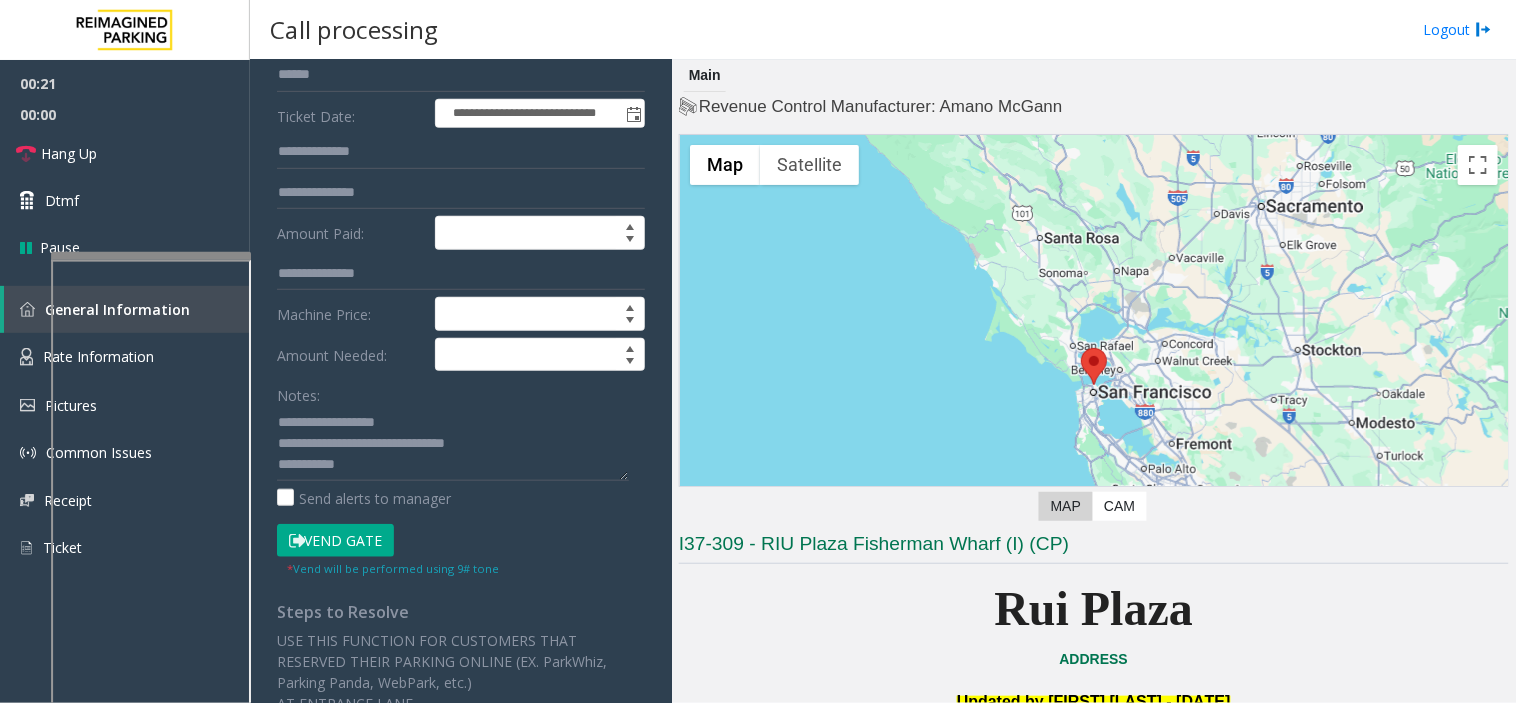 click on "Vend Gate" 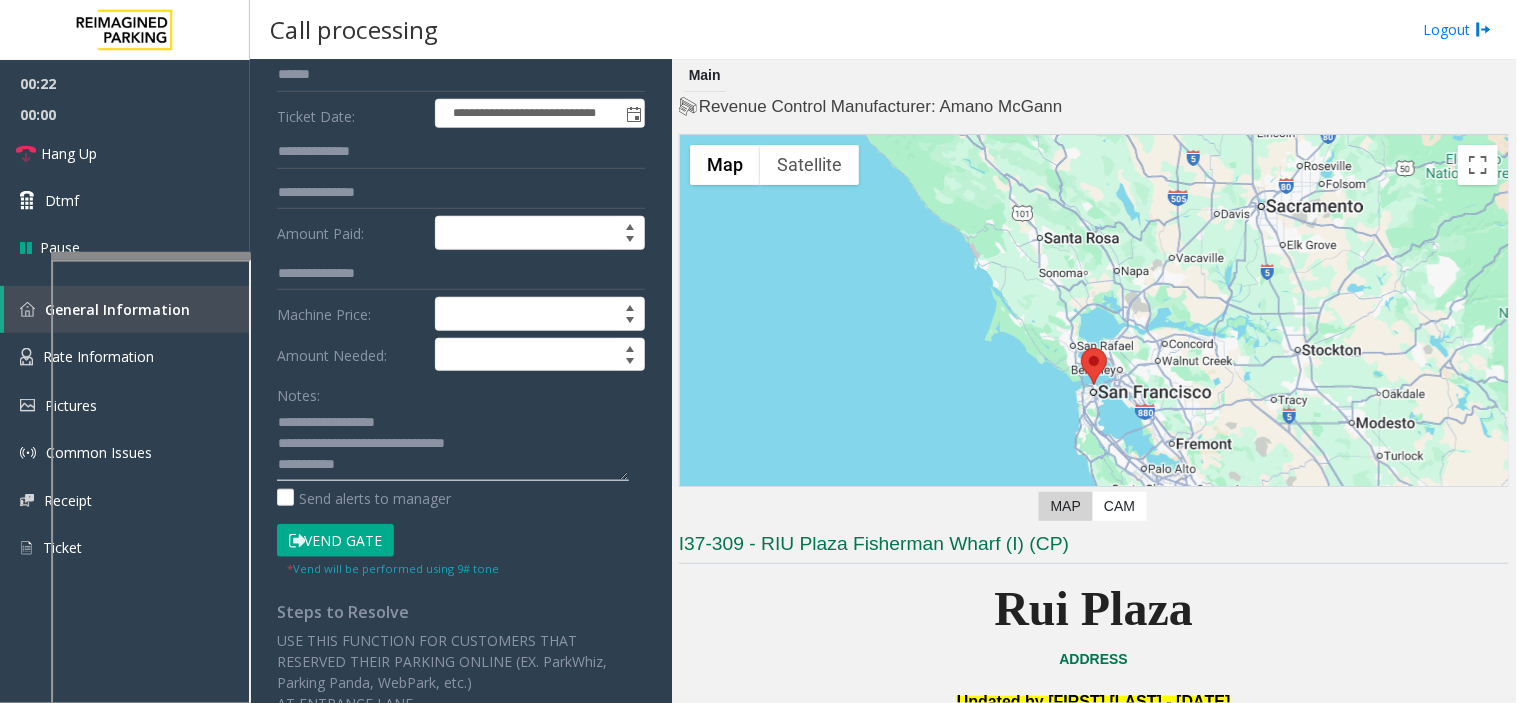 click 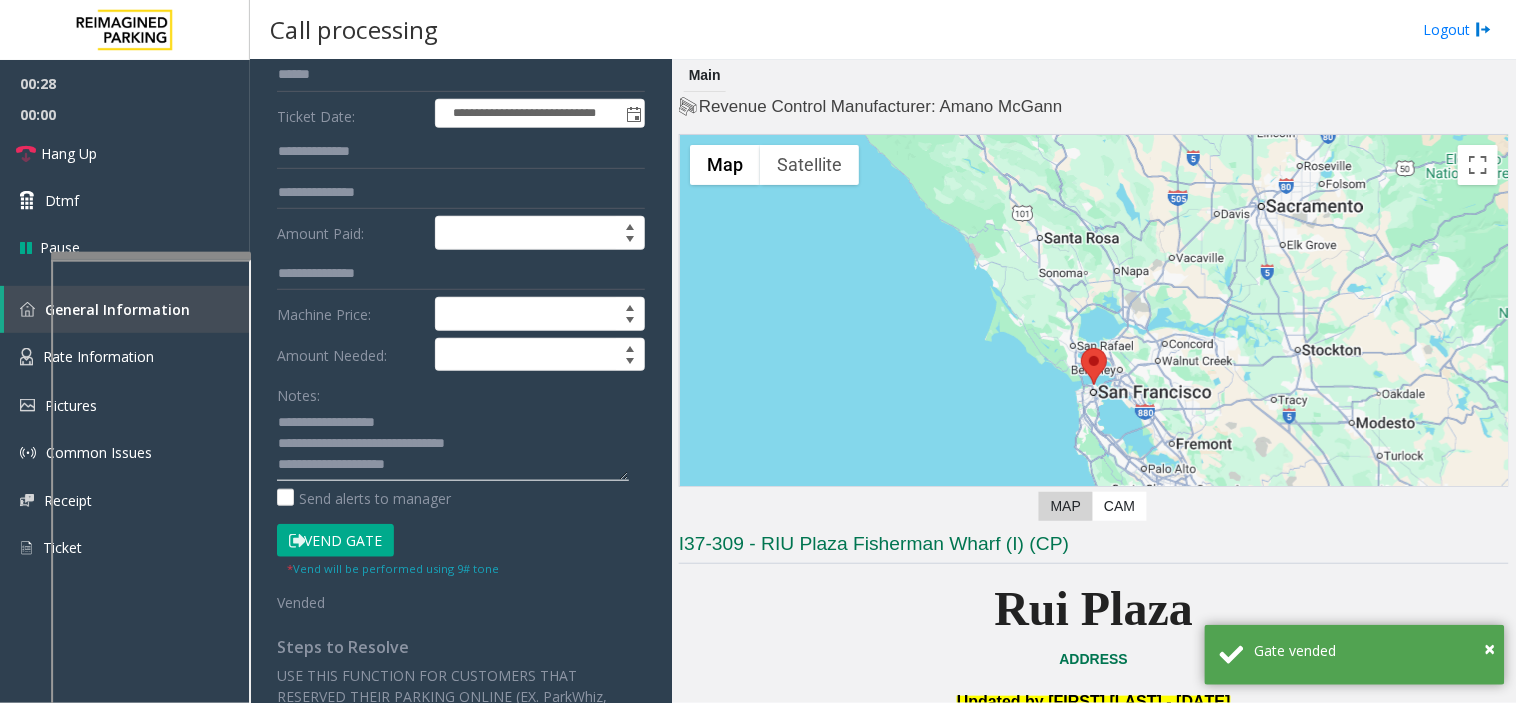 click 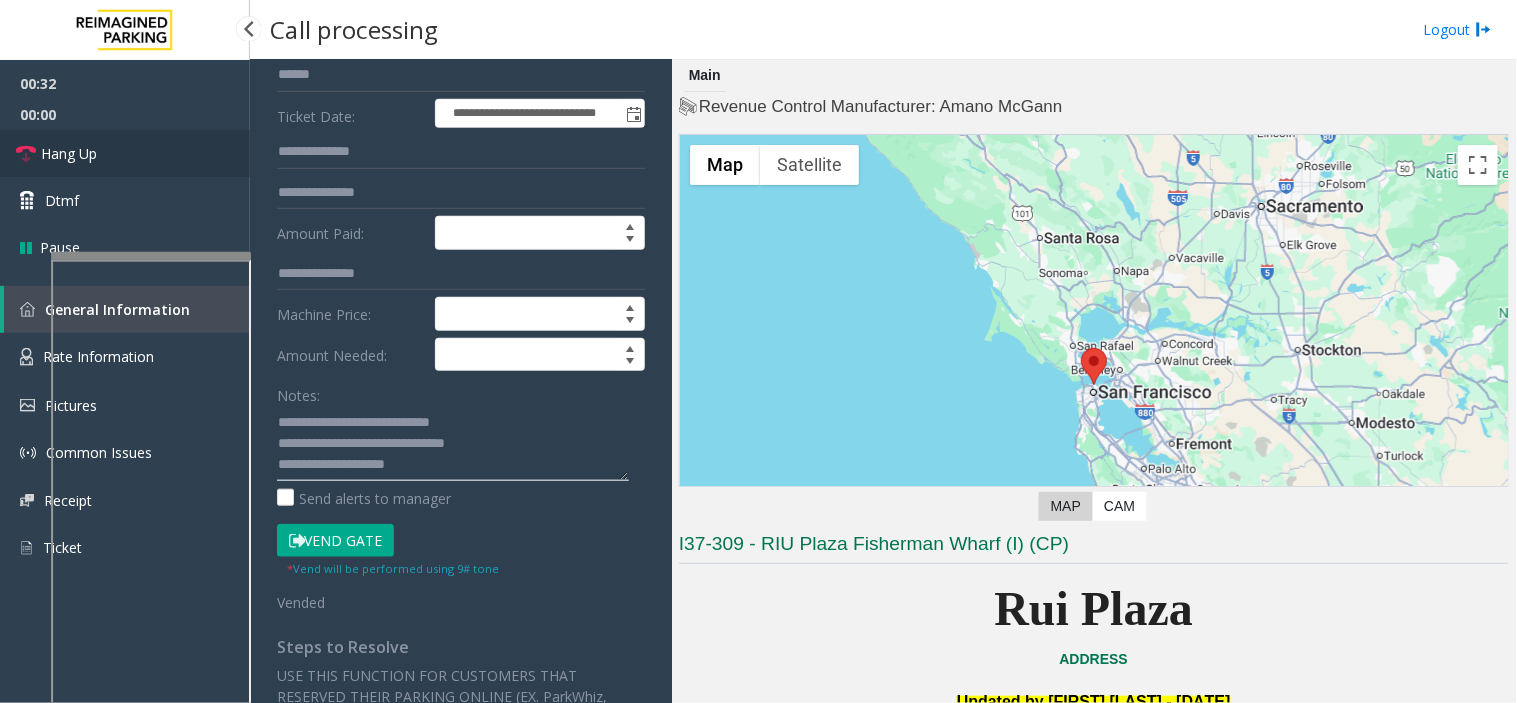 type on "**********" 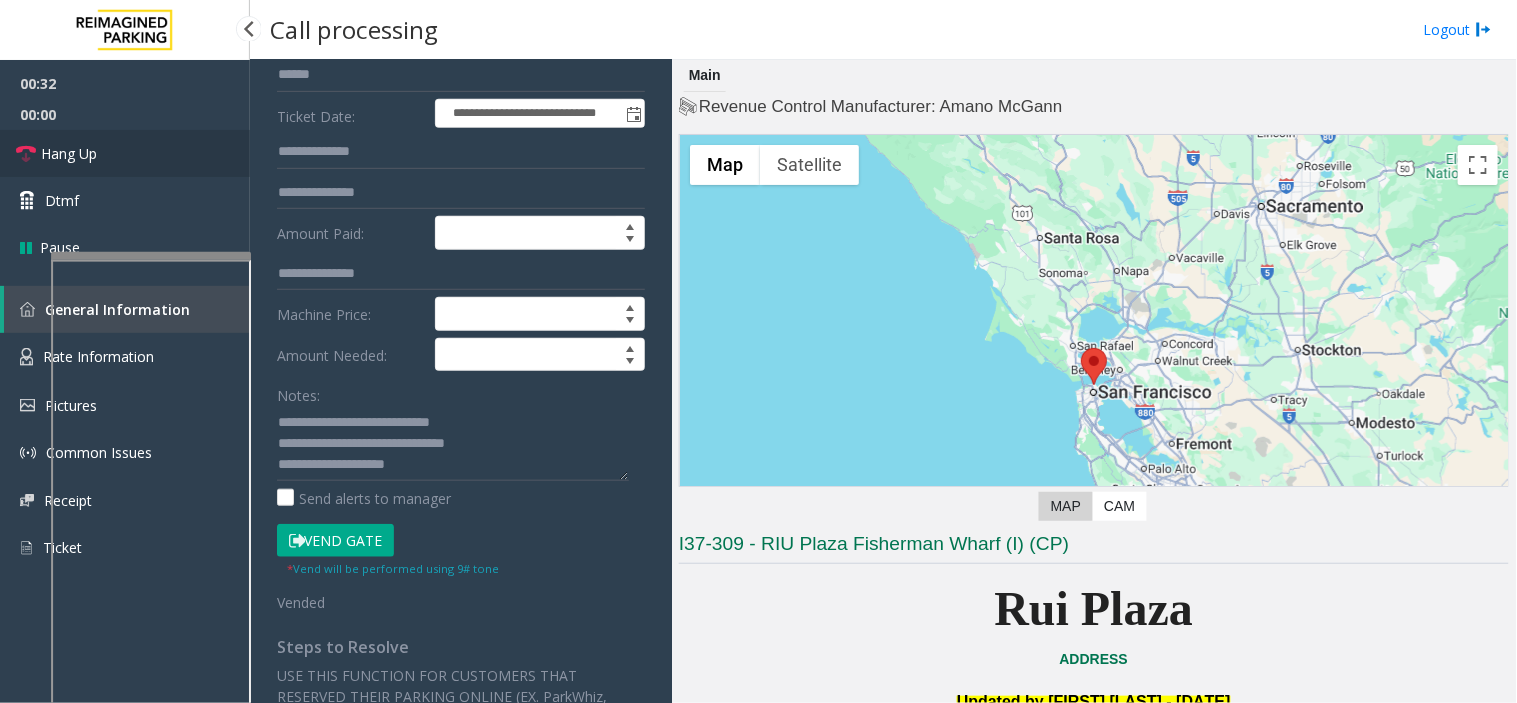 click on "Hang Up" at bounding box center [125, 153] 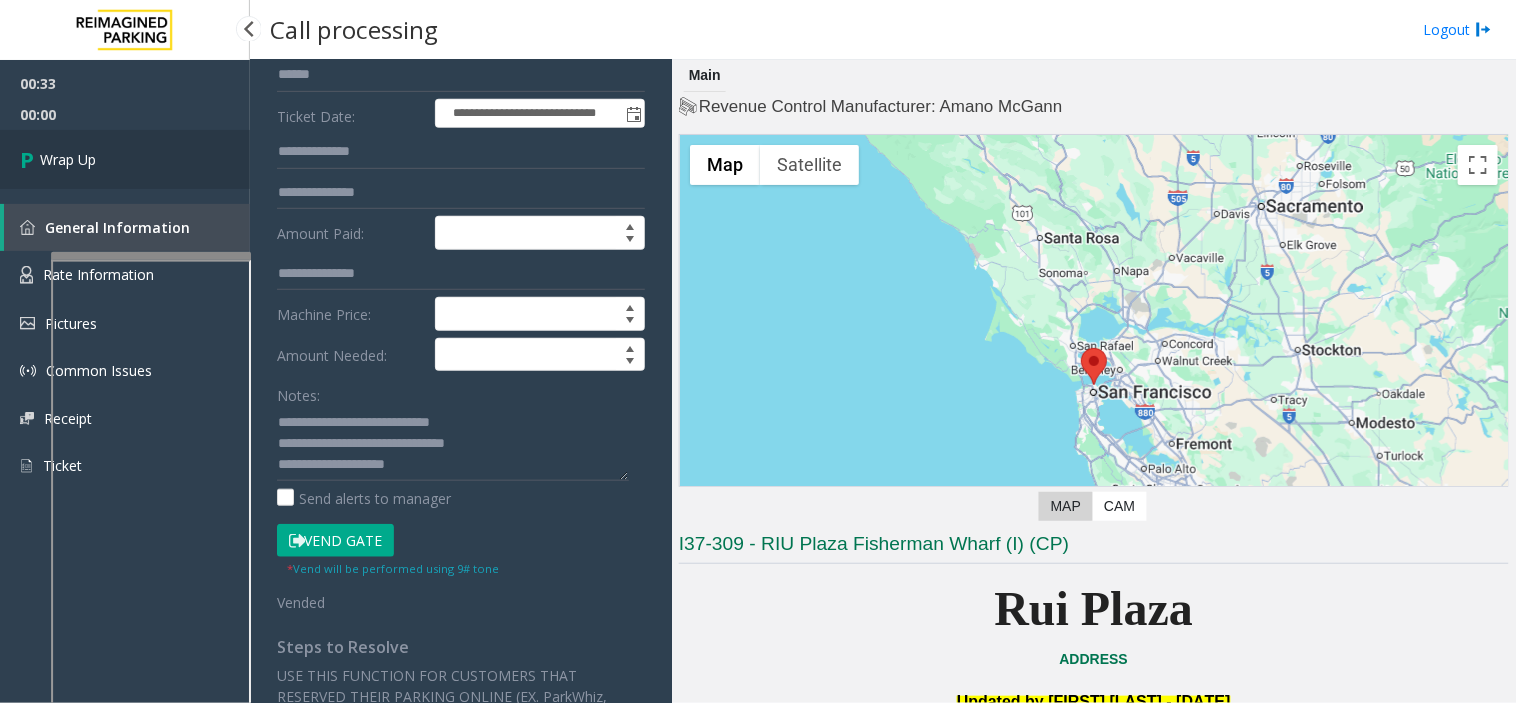 click on "Wrap Up" at bounding box center [125, 159] 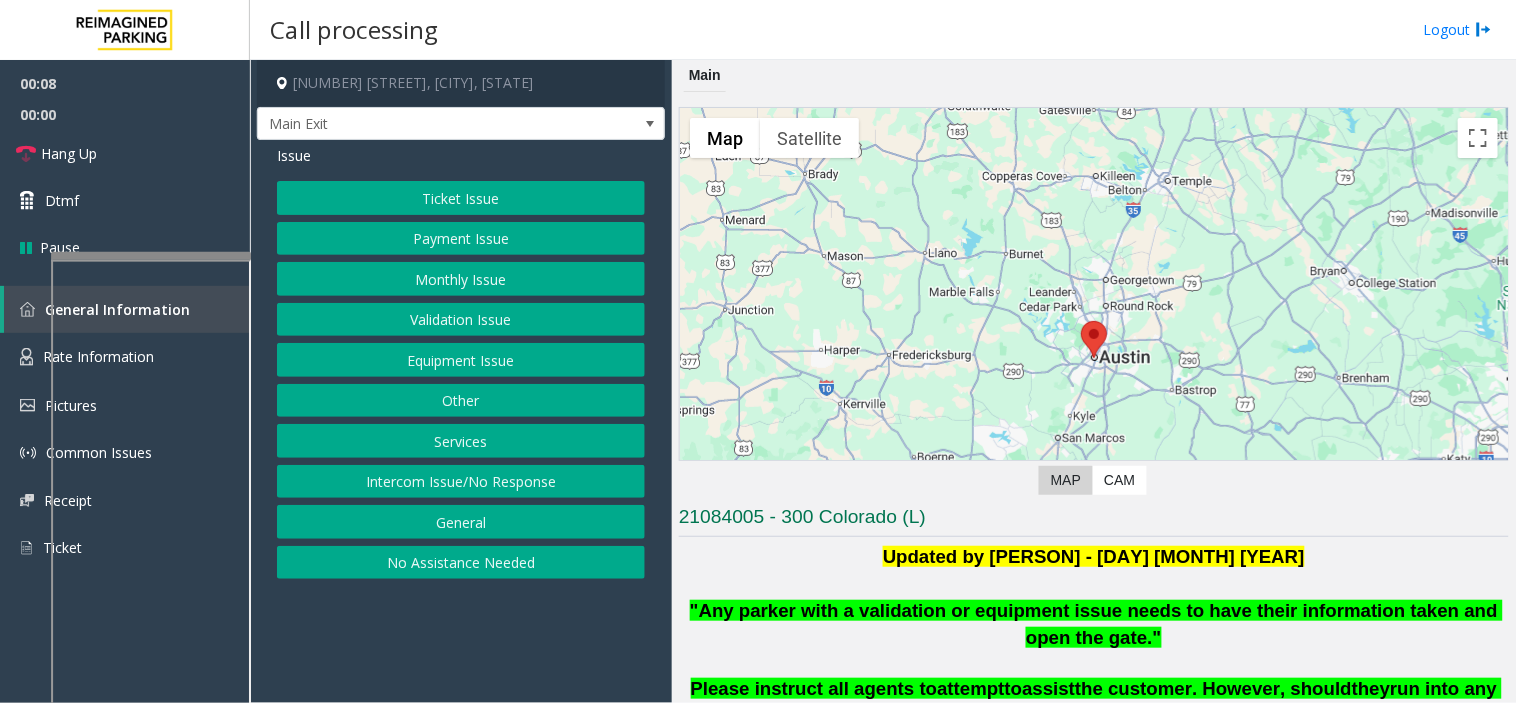 click on "Intercom Issue/No Response" 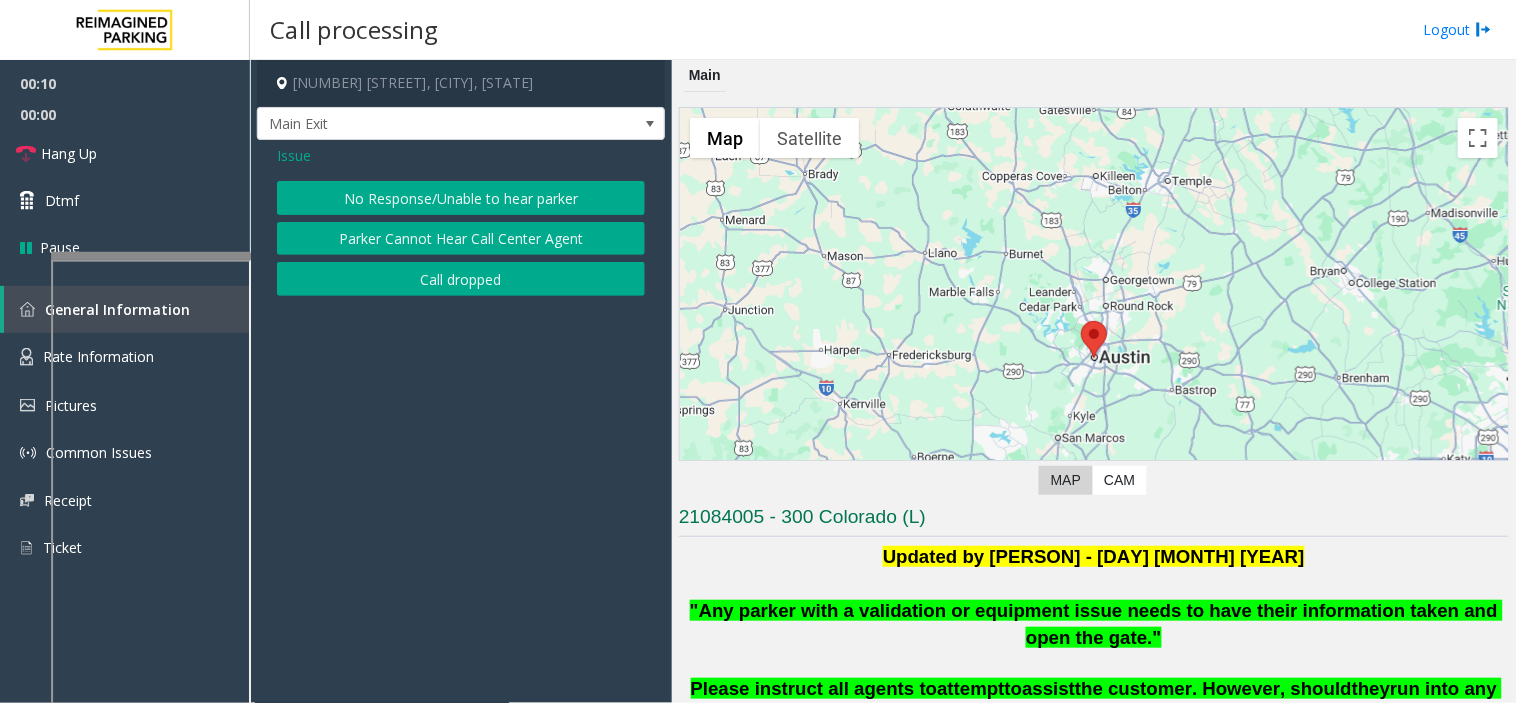 click on "No Response/Unable to hear parker" 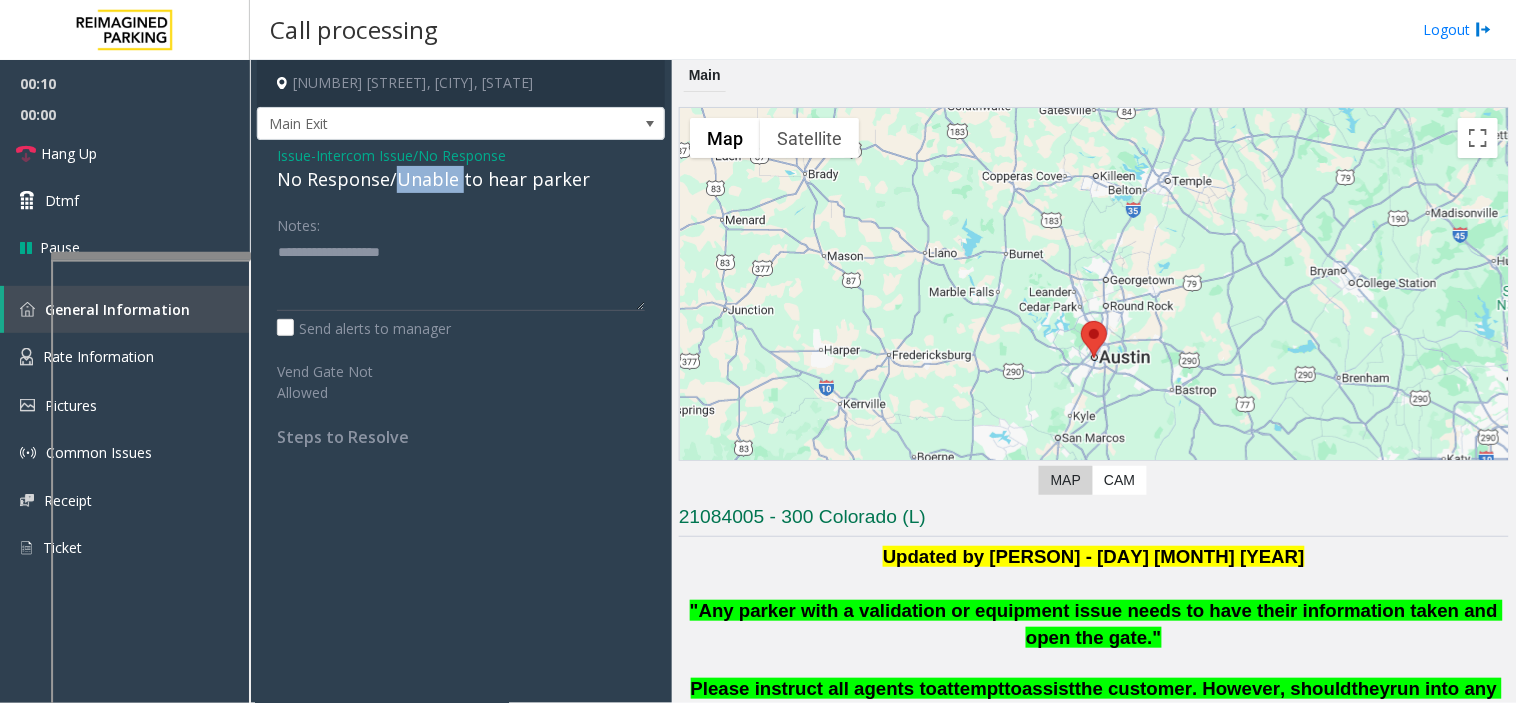 click on "No Response/Unable to hear parker" 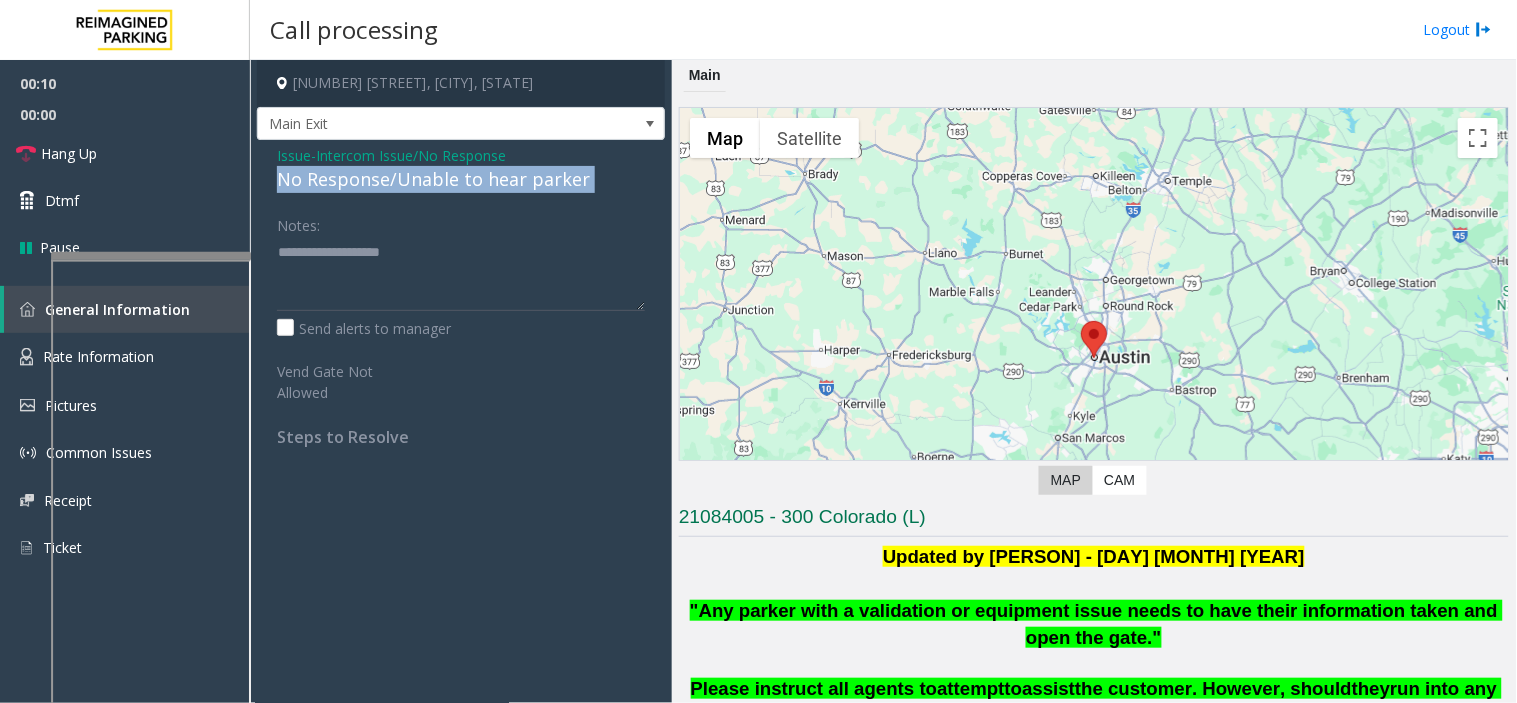 click on "No Response/Unable to hear parker" 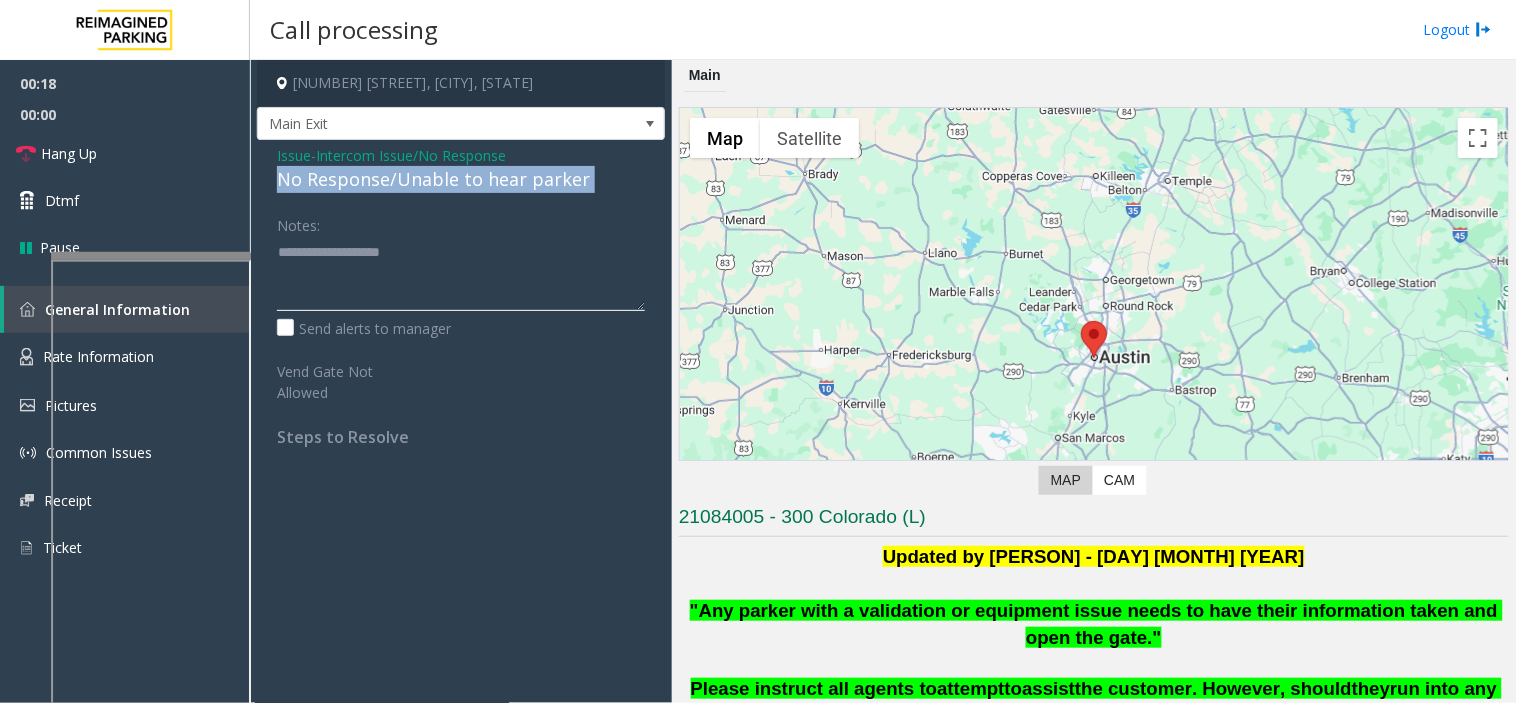 type on "**********" 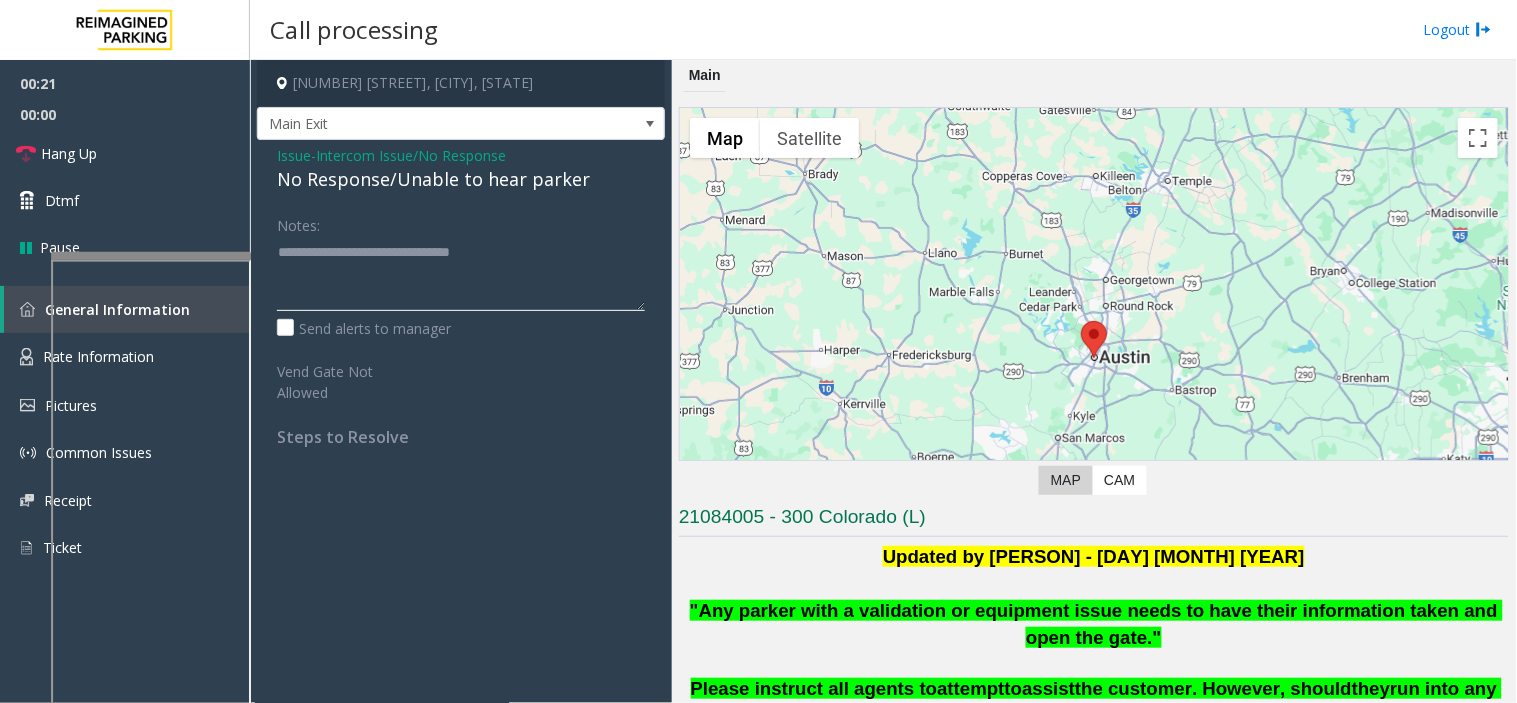 click 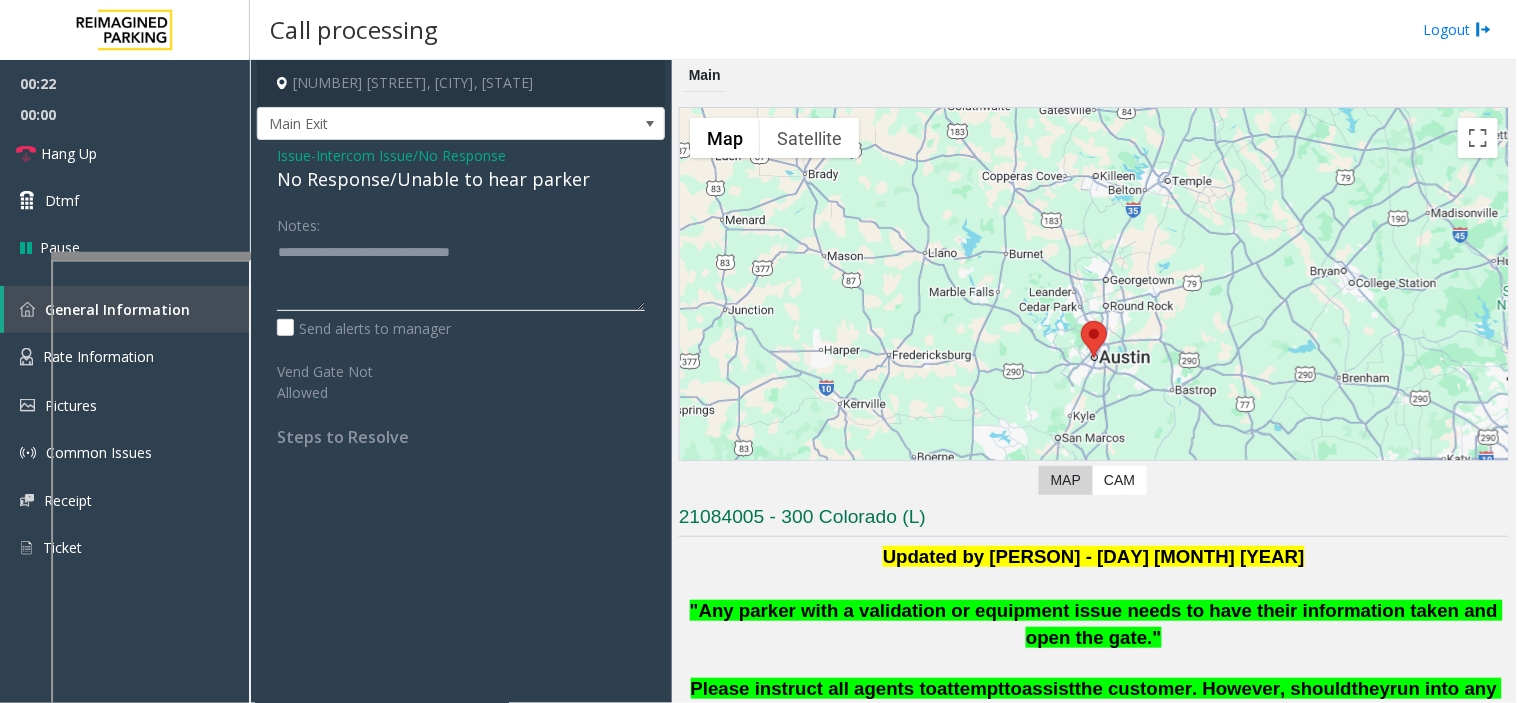 type 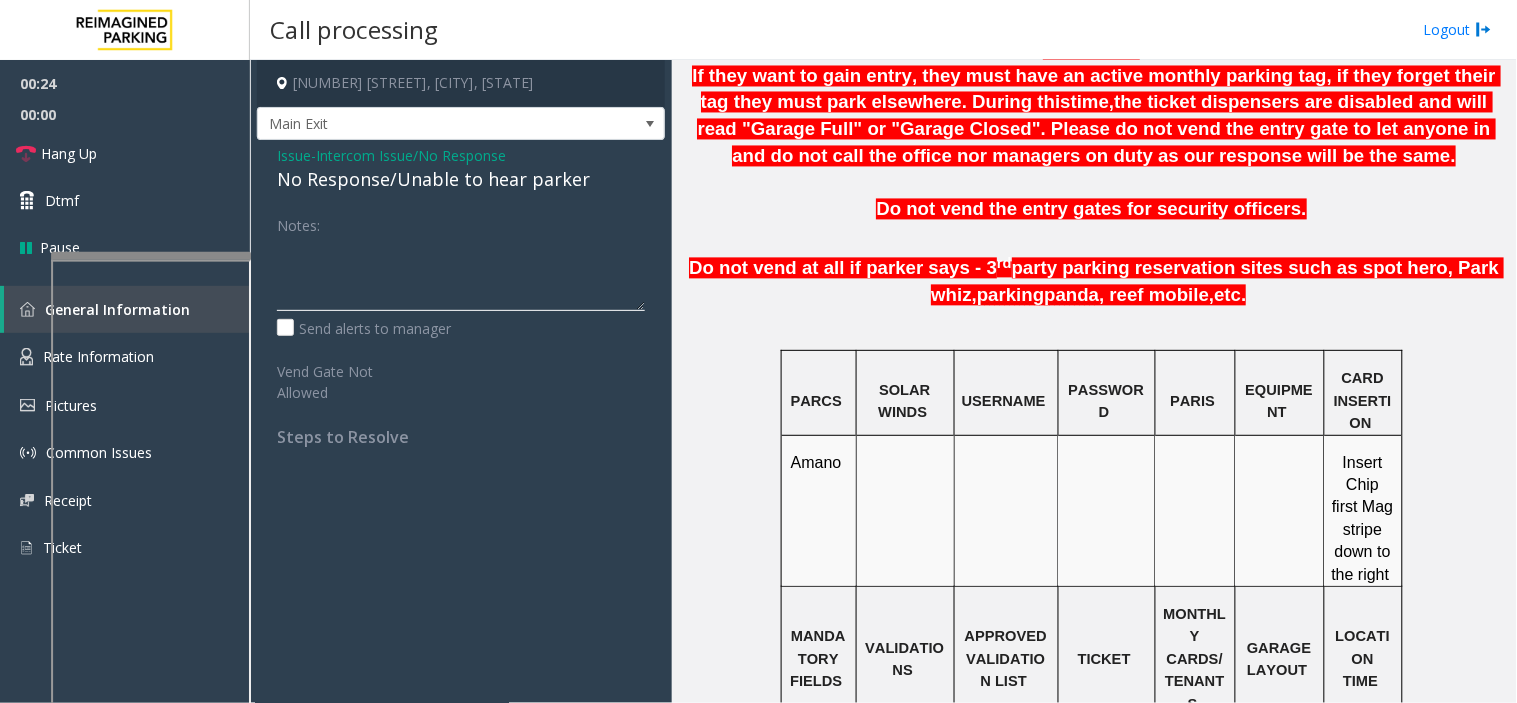 scroll, scrollTop: 1222, scrollLeft: 0, axis: vertical 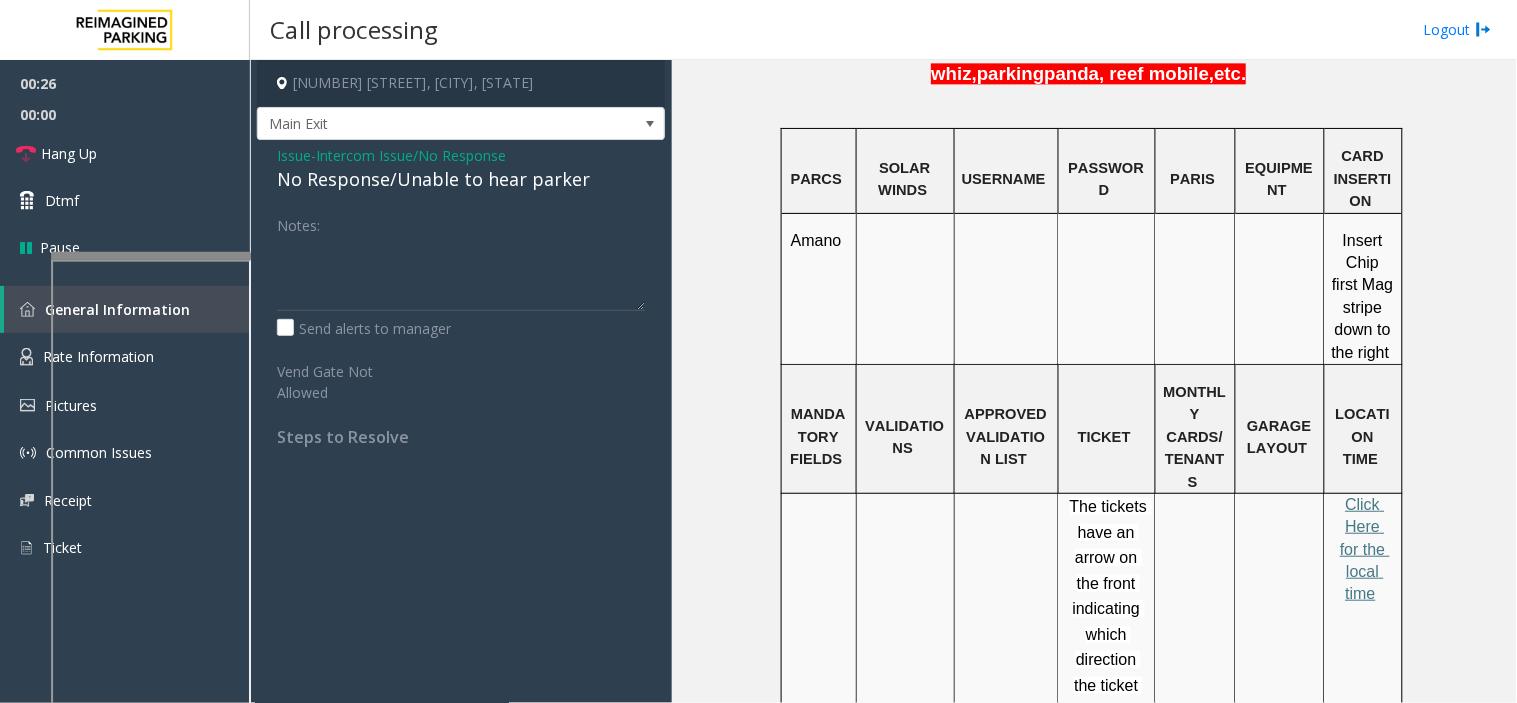 click on "Issue" 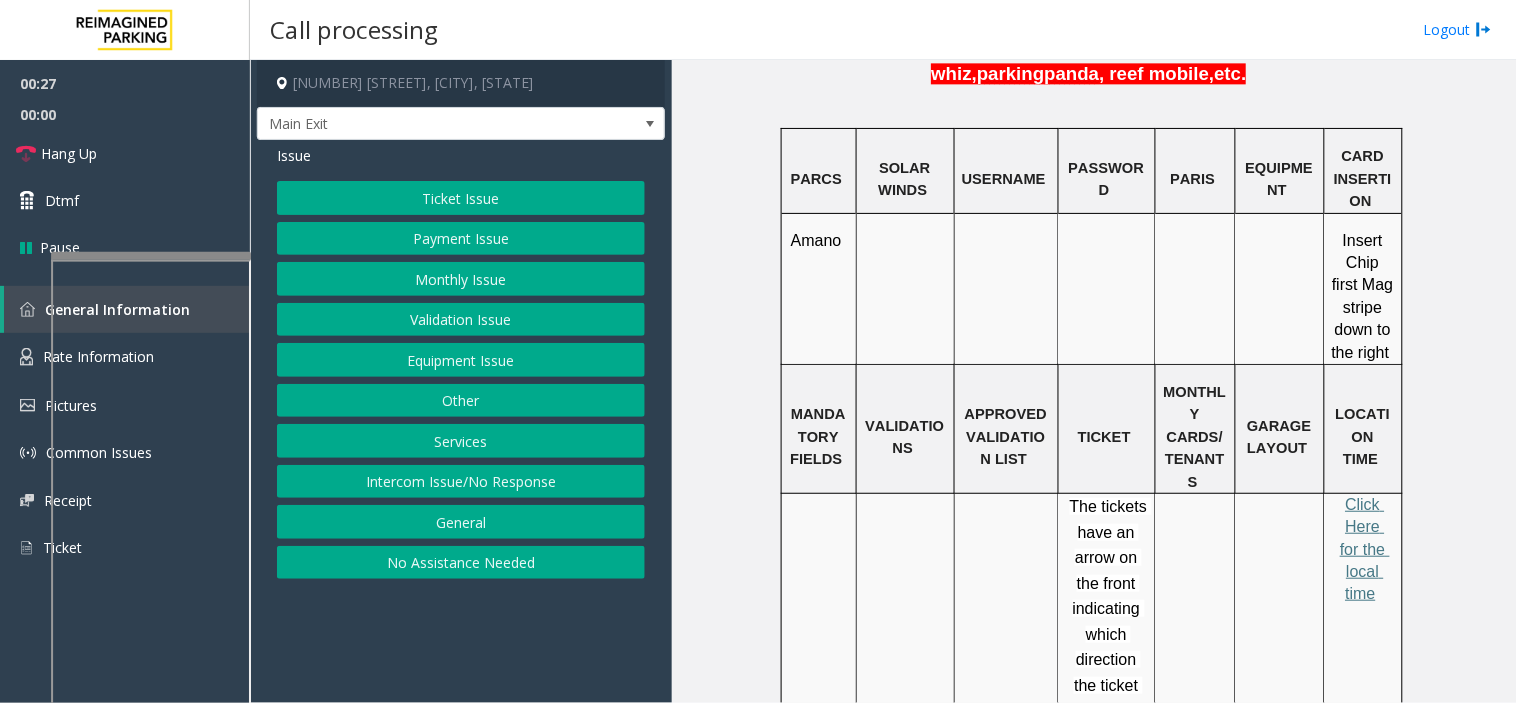 click on "Payment Issue" 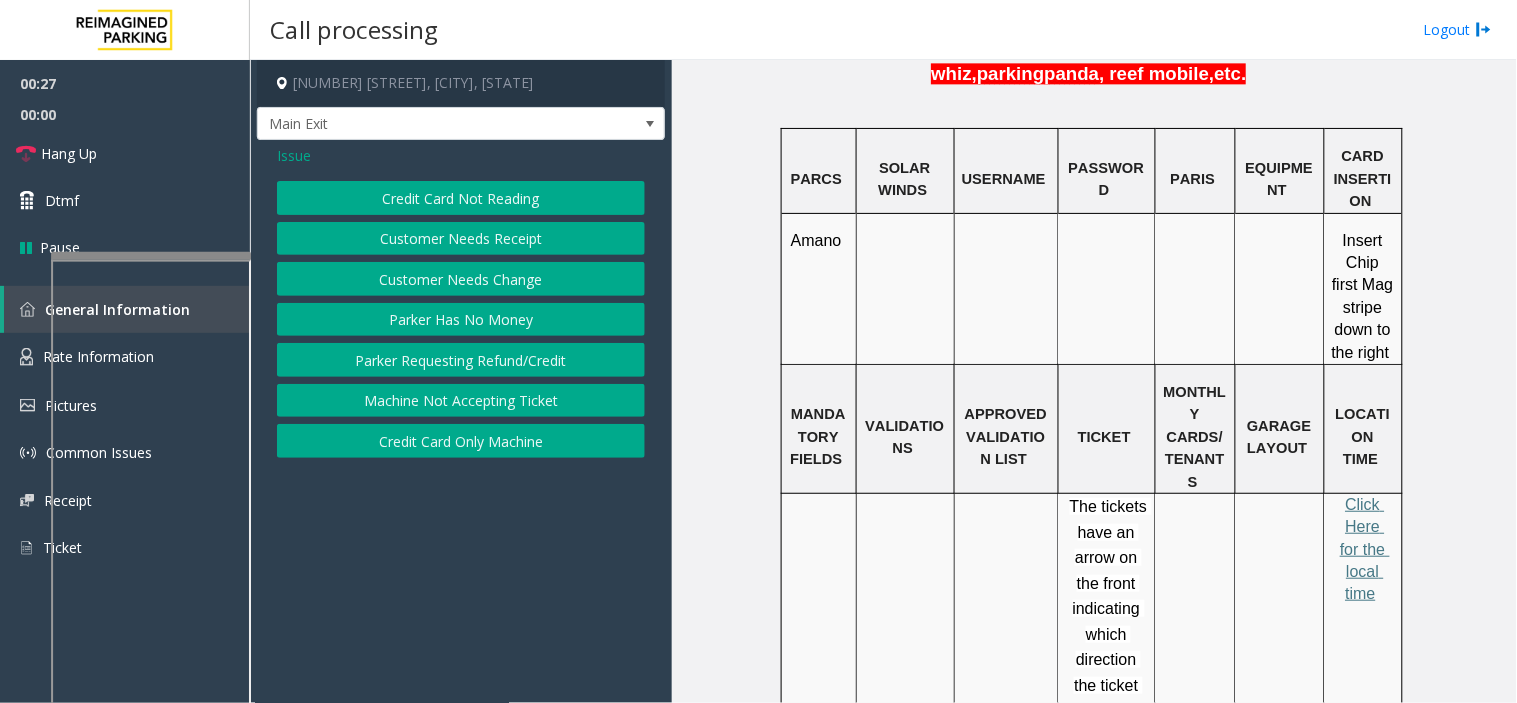 click on "Credit Card Not Reading" 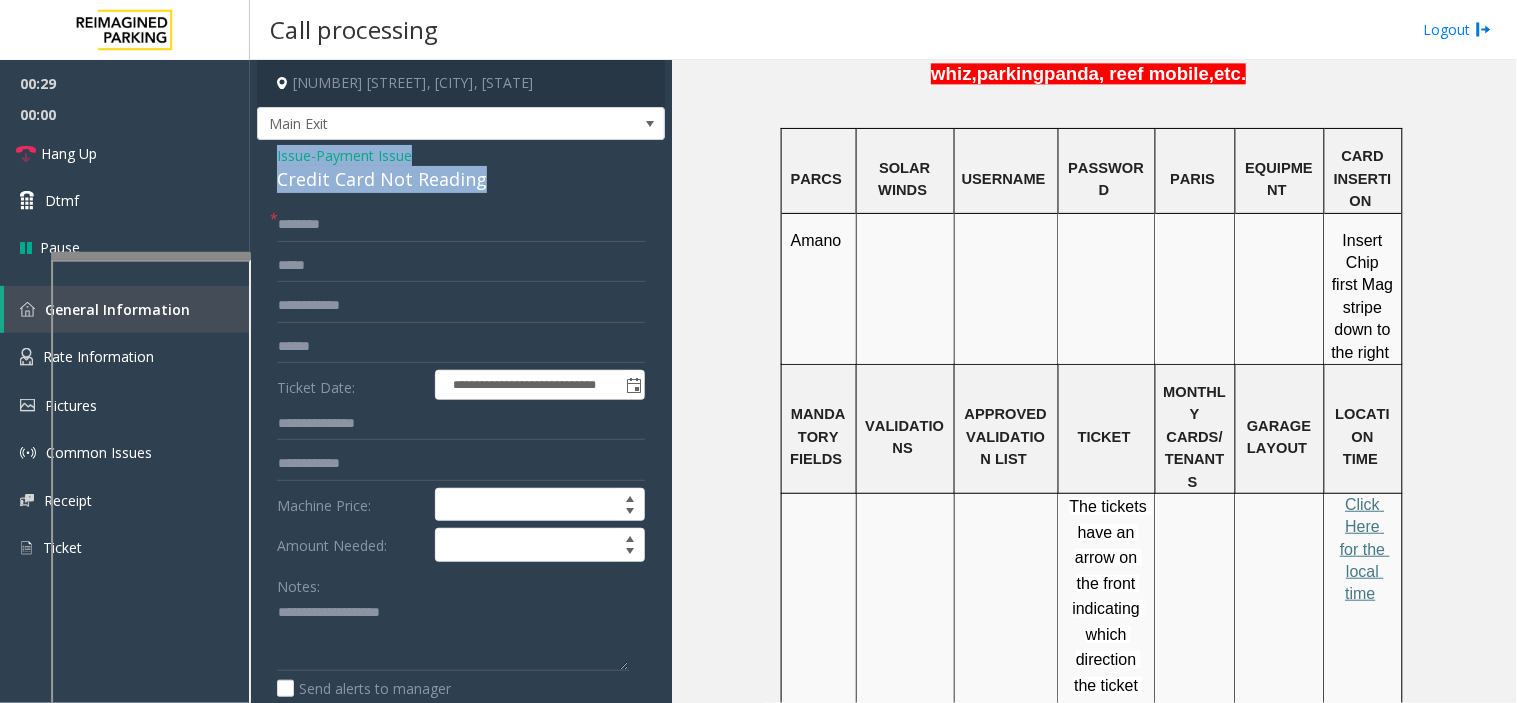 drag, startPoint x: 487, startPoint y: 185, endPoint x: 262, endPoint y: 164, distance: 225.97787 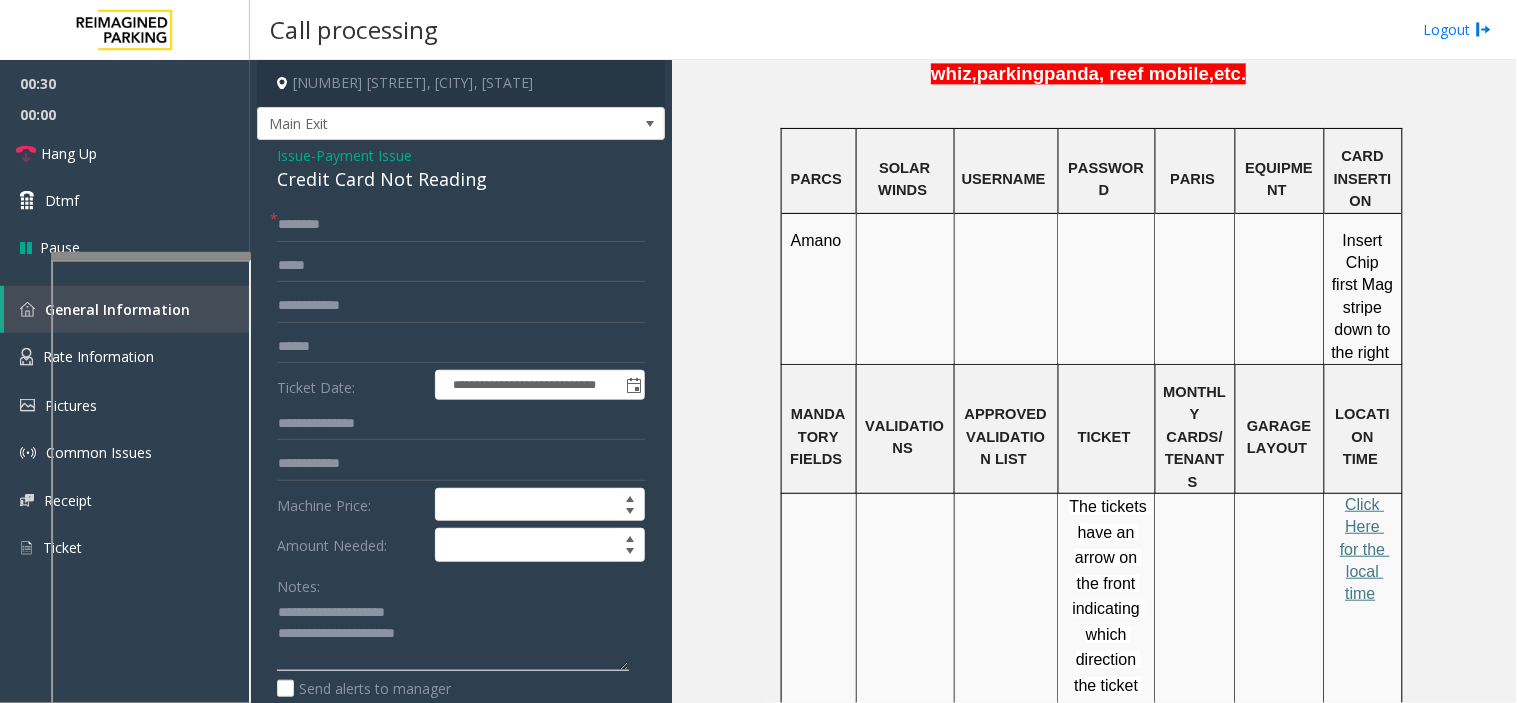 click 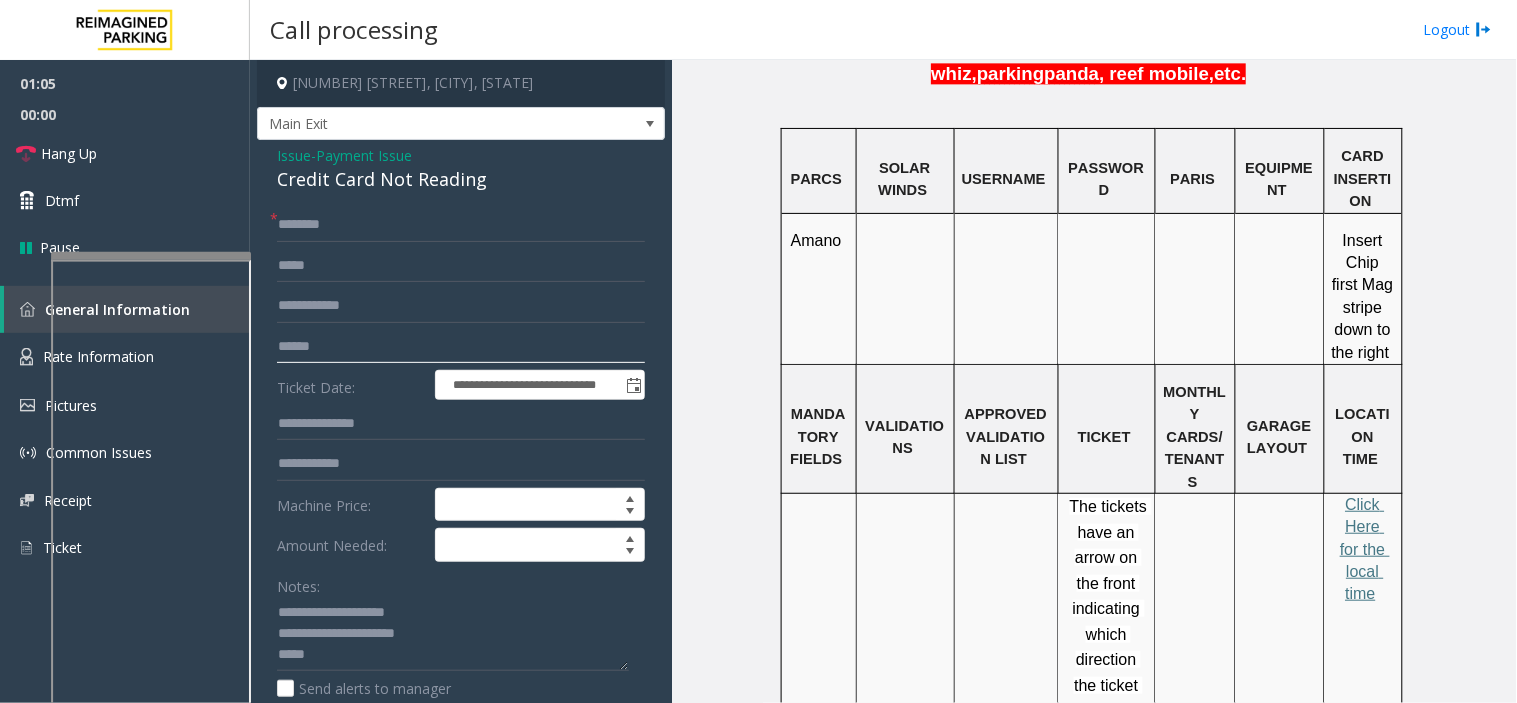 click 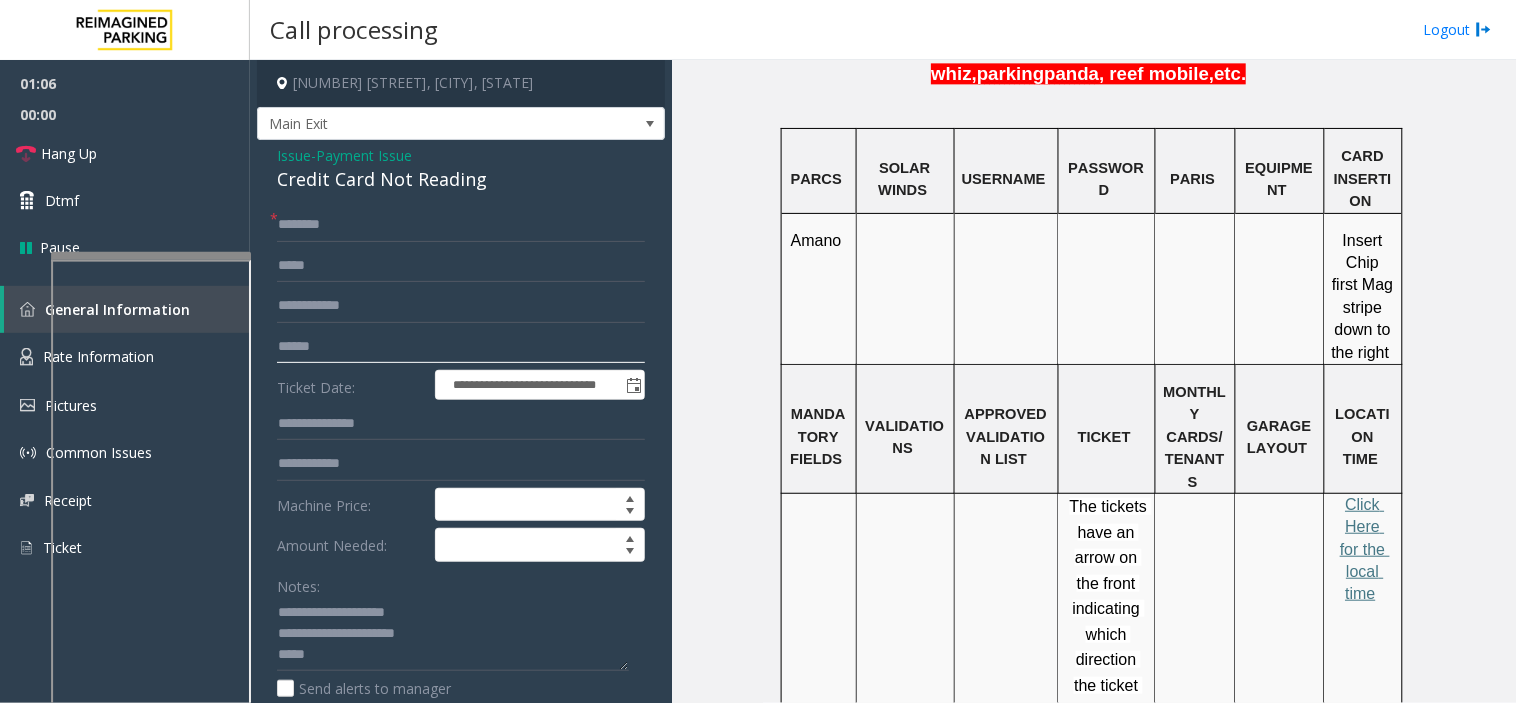 click 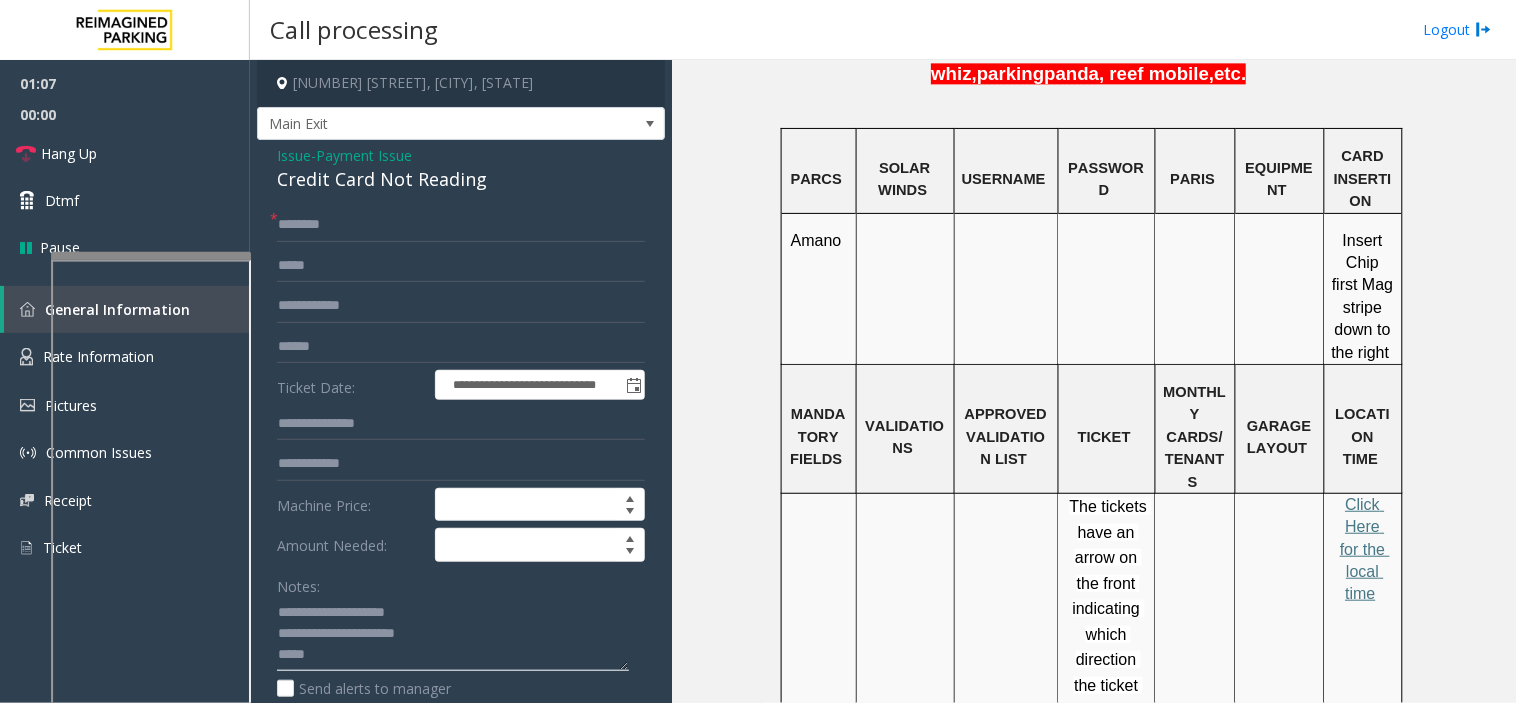 click 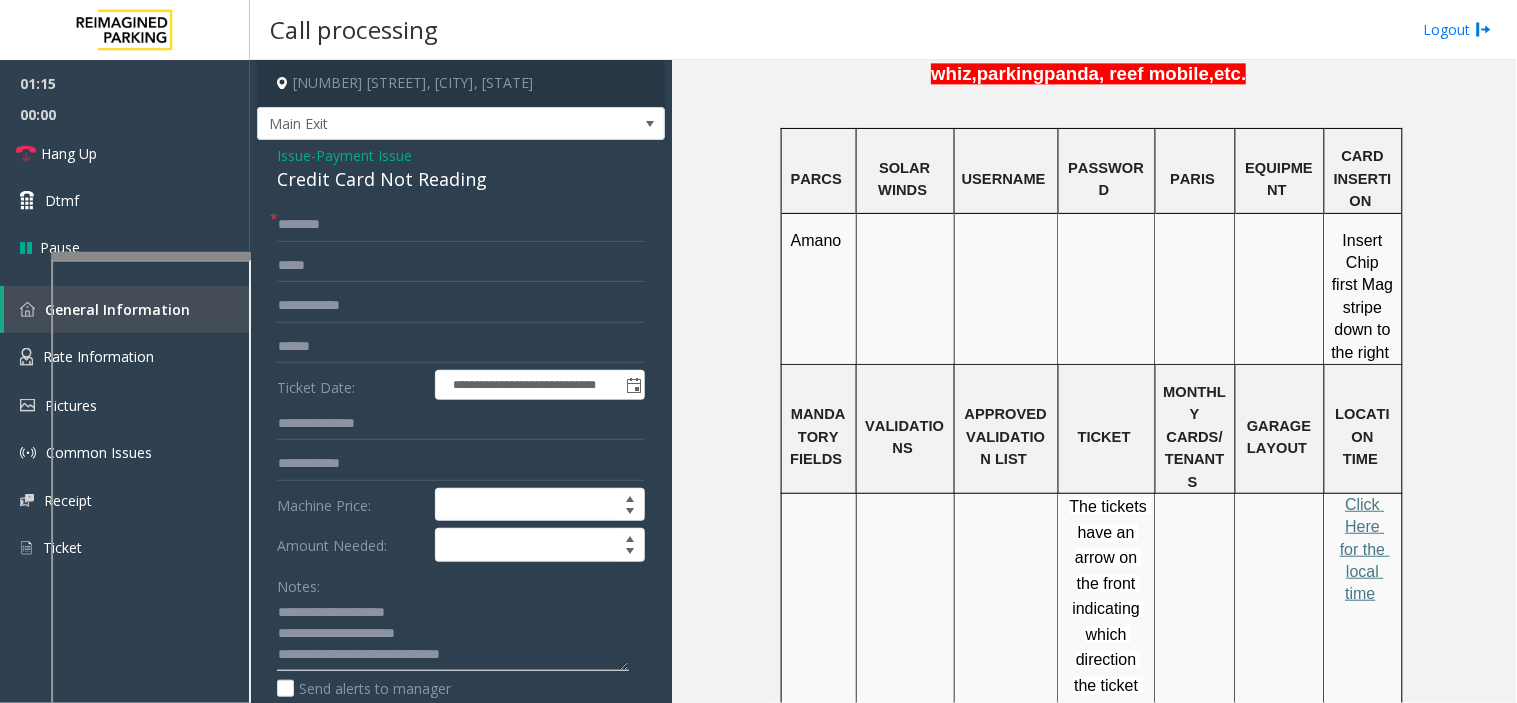 type on "**********" 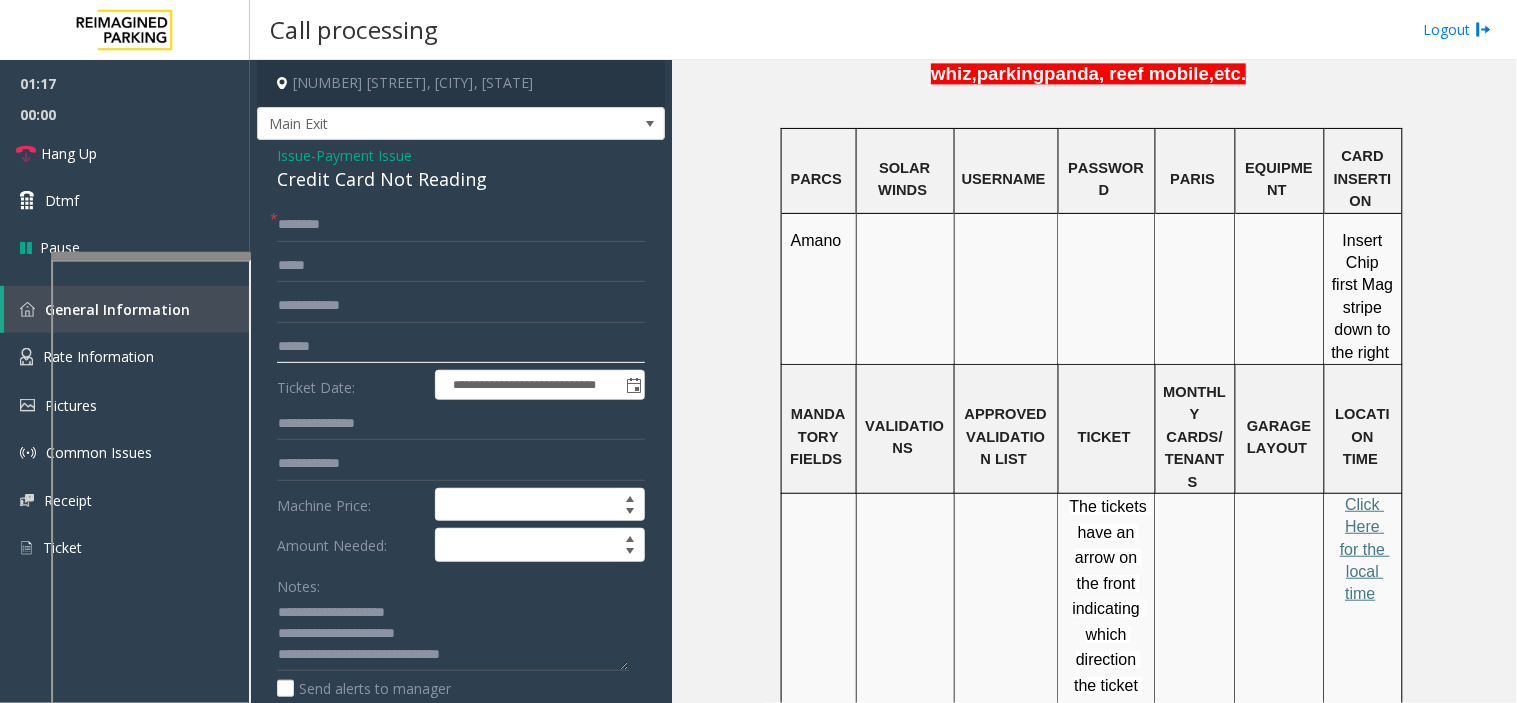 click 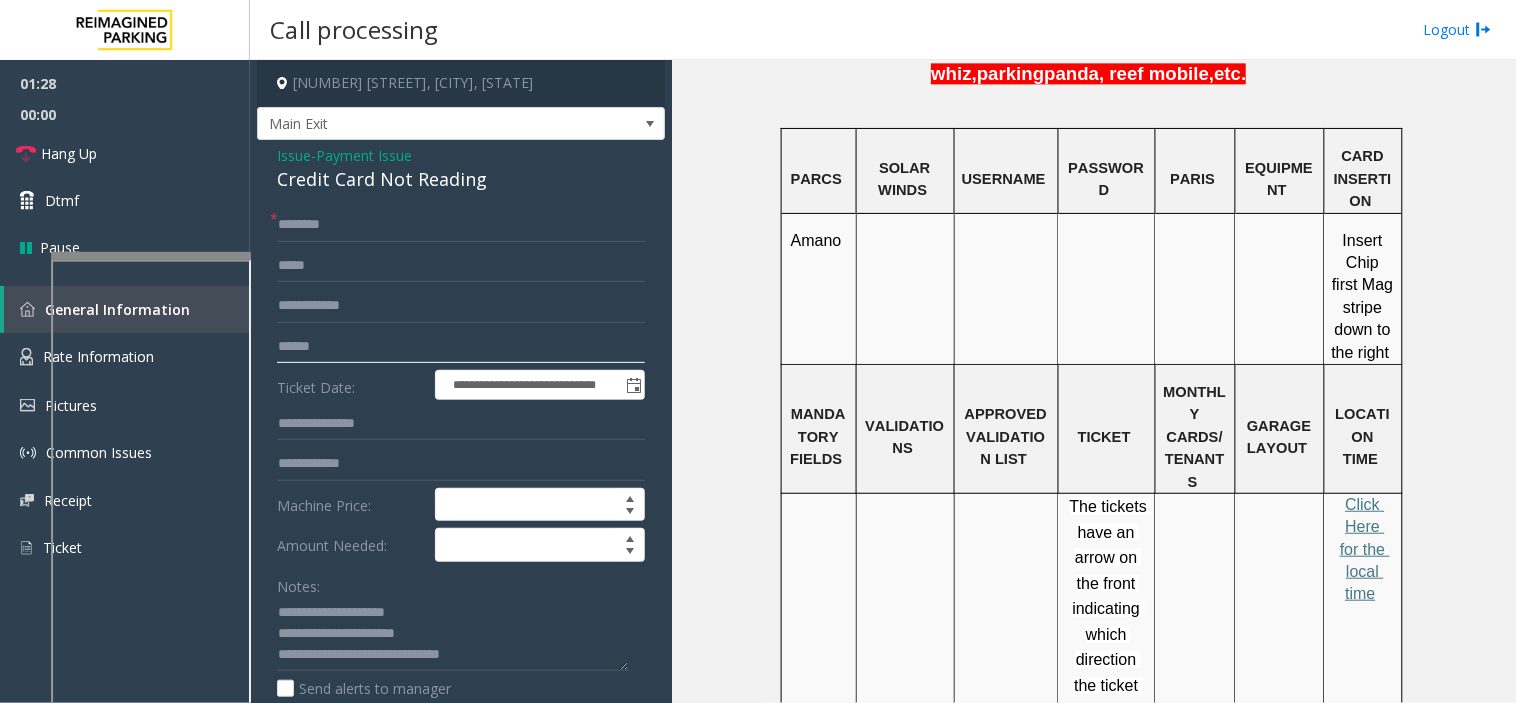click 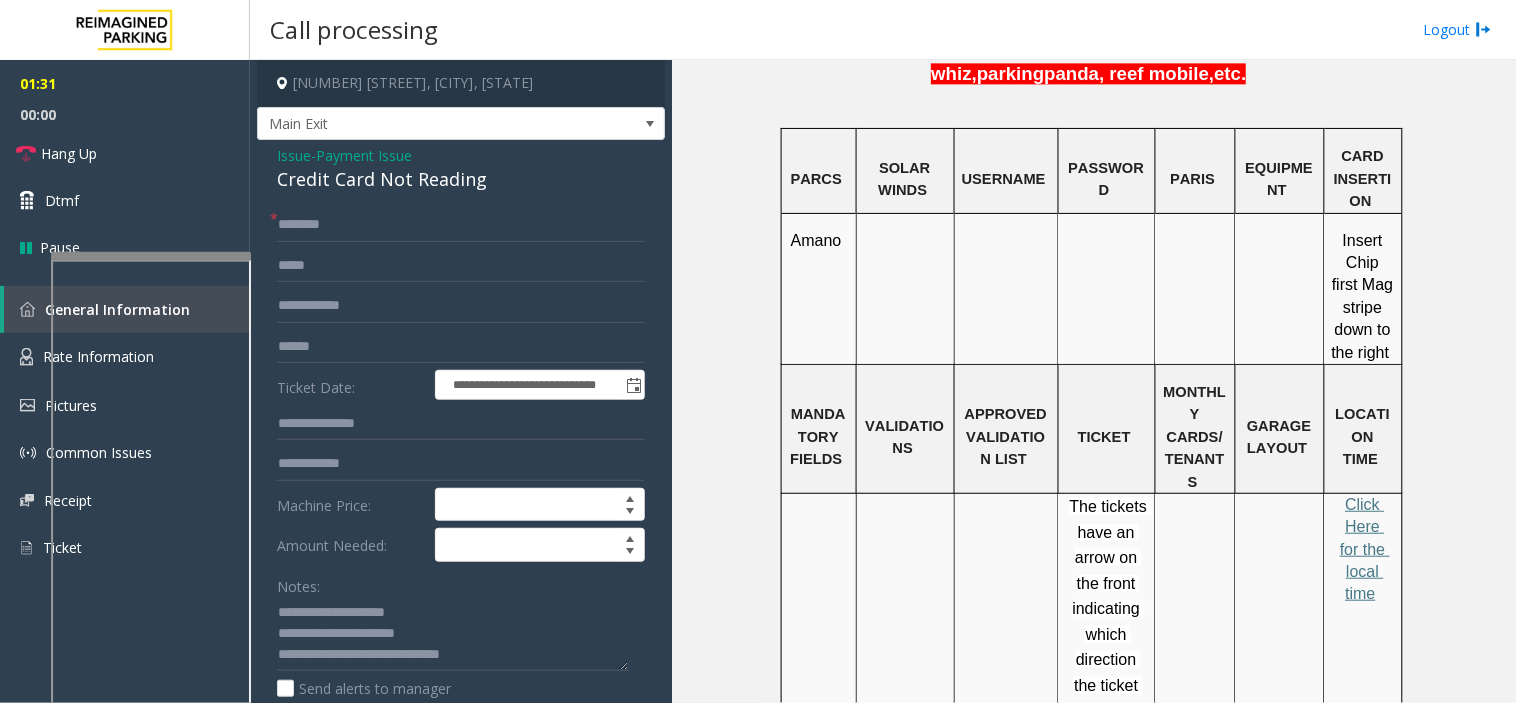 click on "**********" 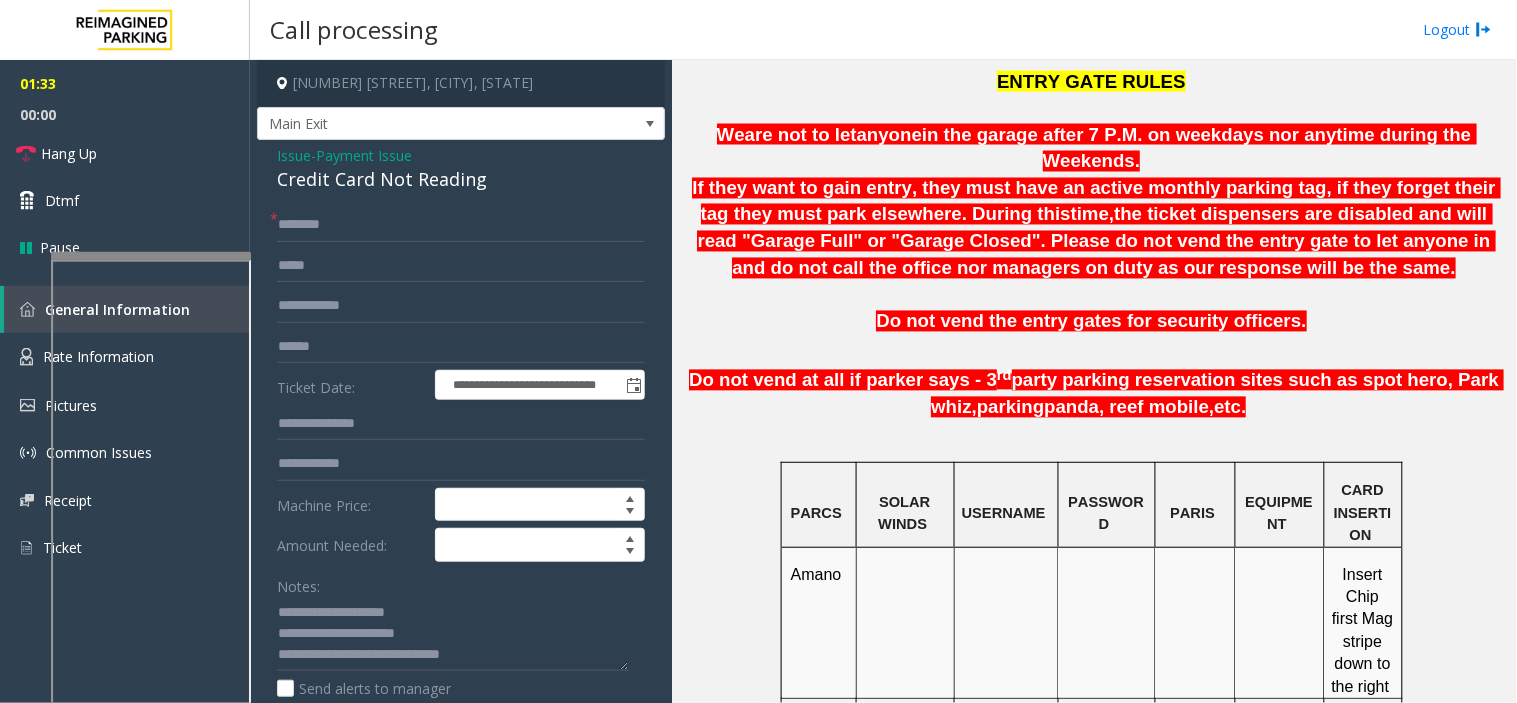 scroll, scrollTop: 666, scrollLeft: 0, axis: vertical 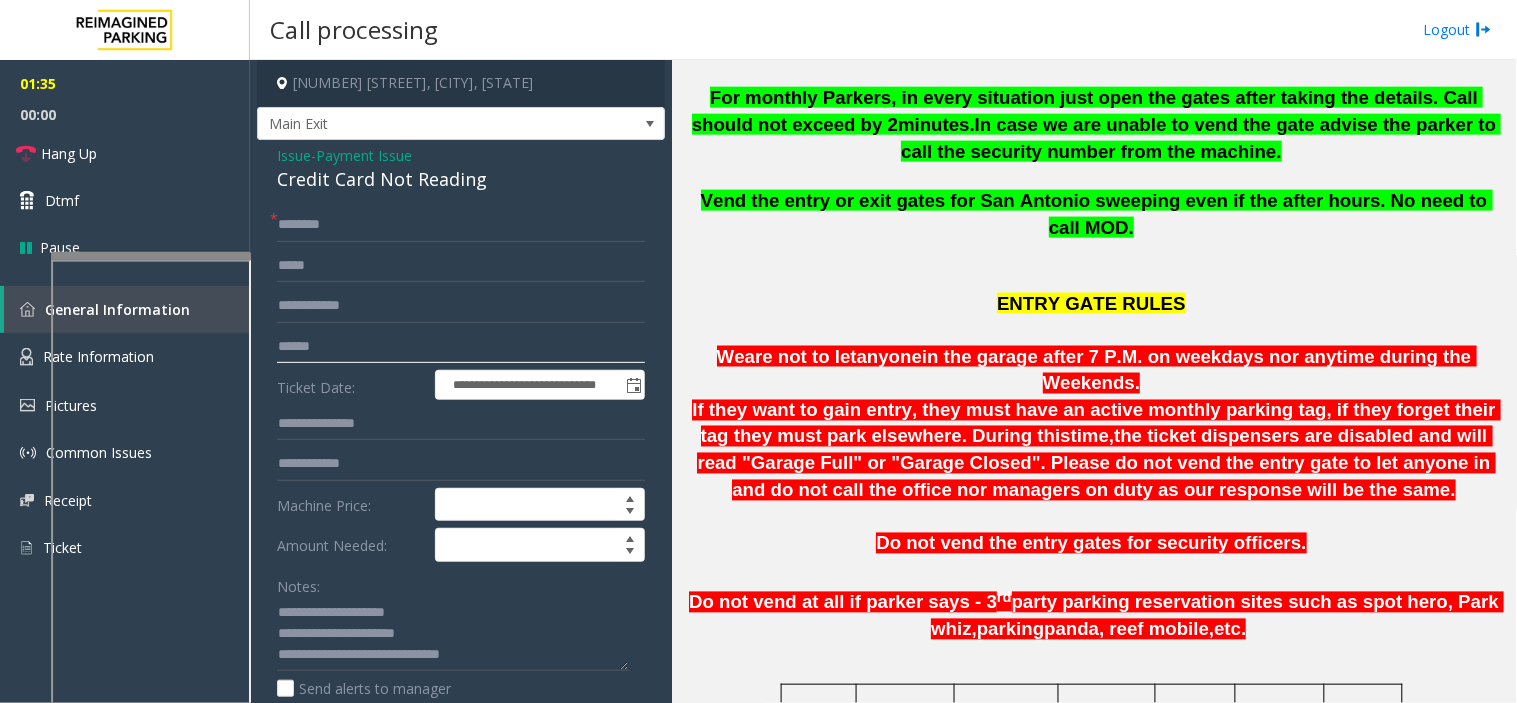 click 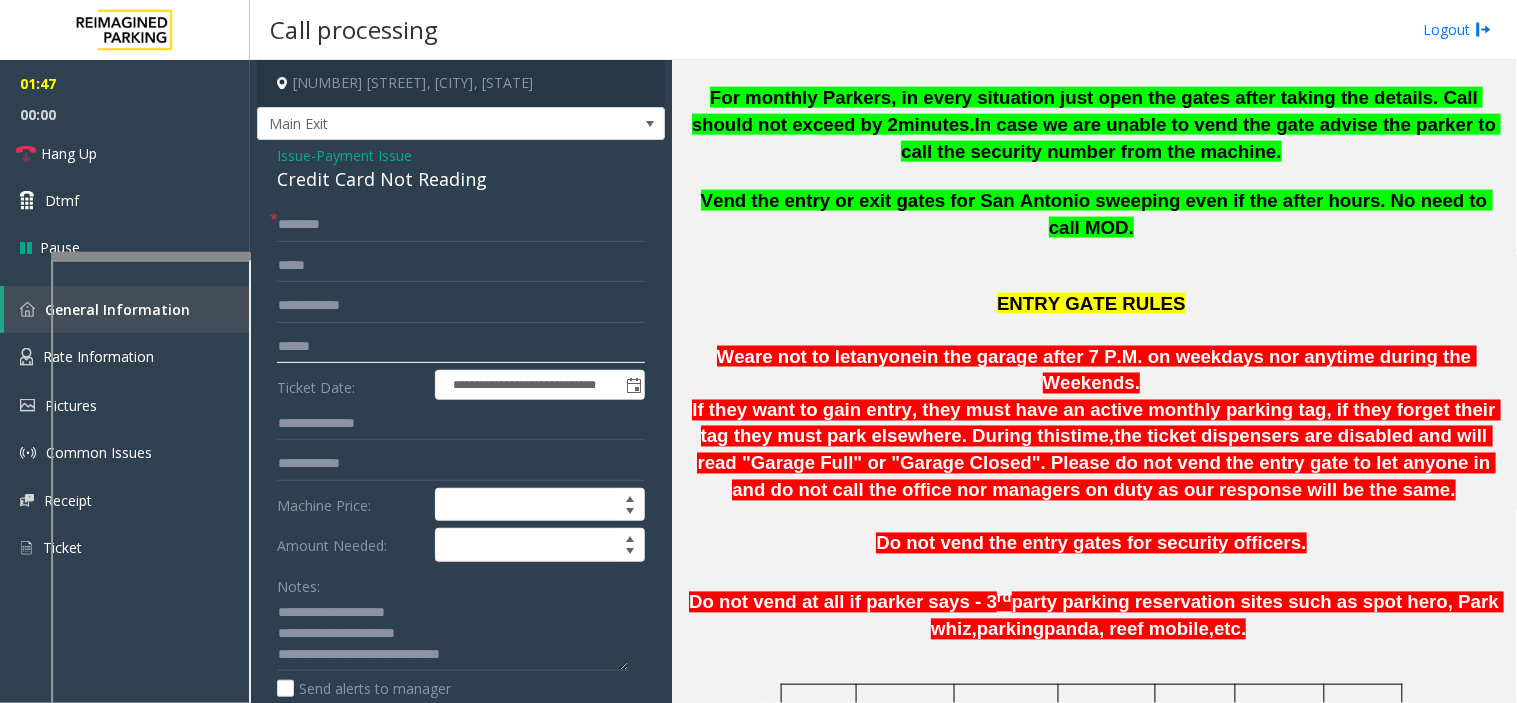 type on "******" 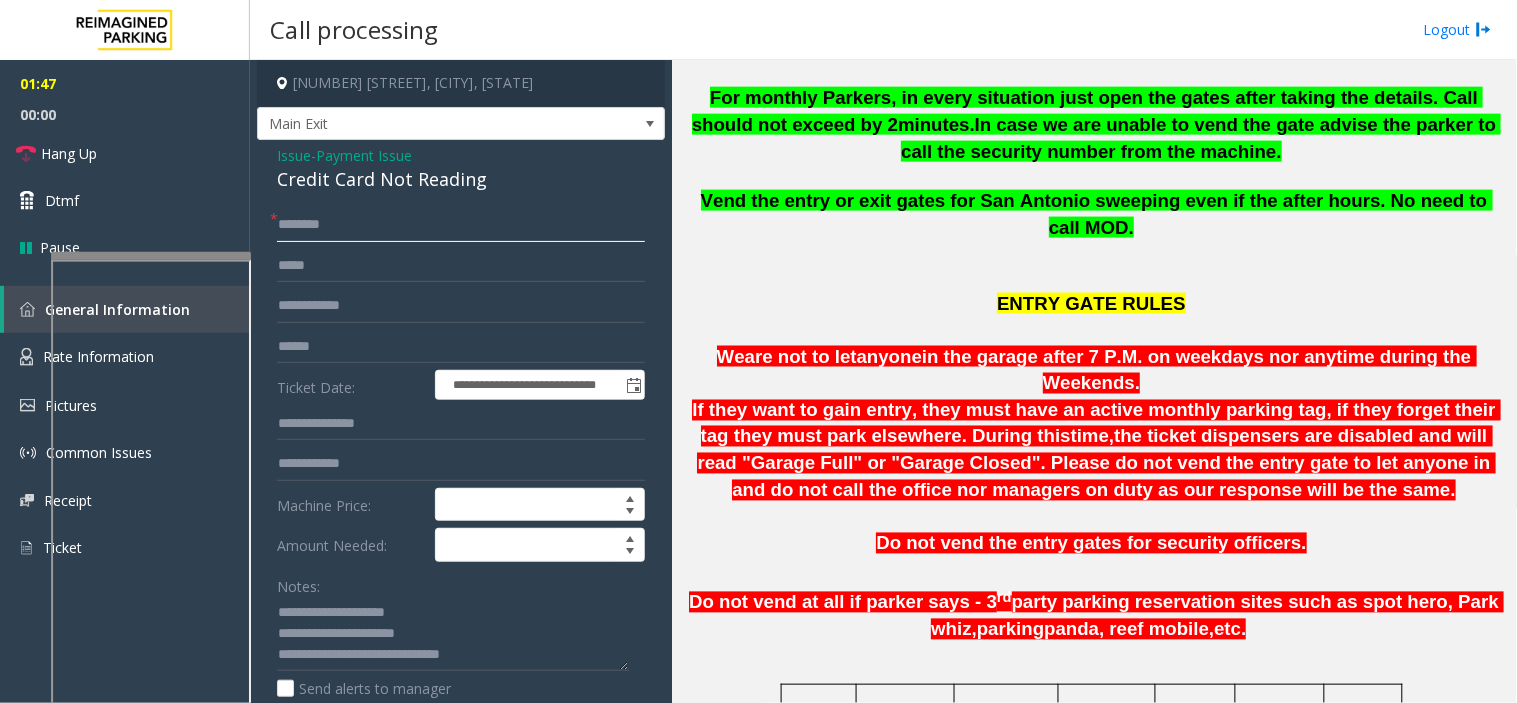click 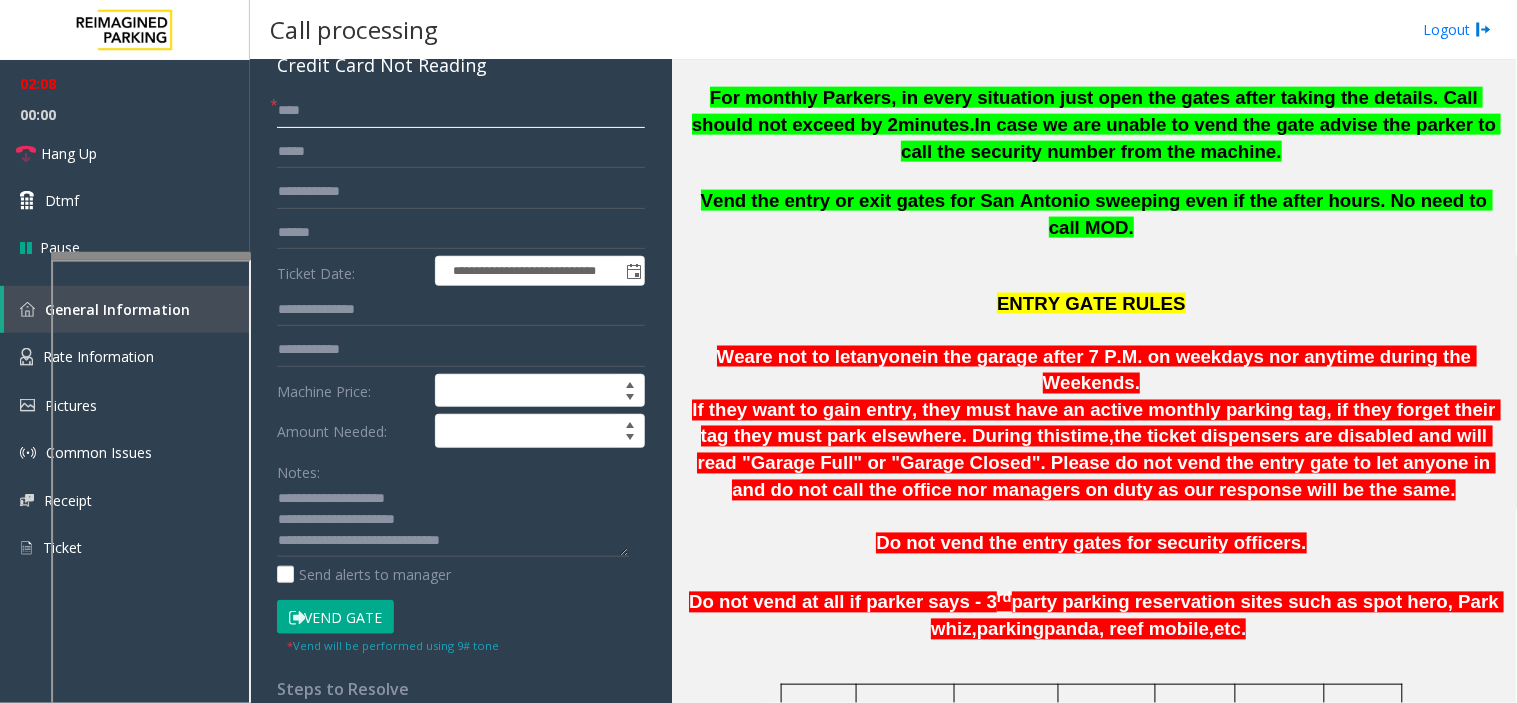 scroll, scrollTop: 222, scrollLeft: 0, axis: vertical 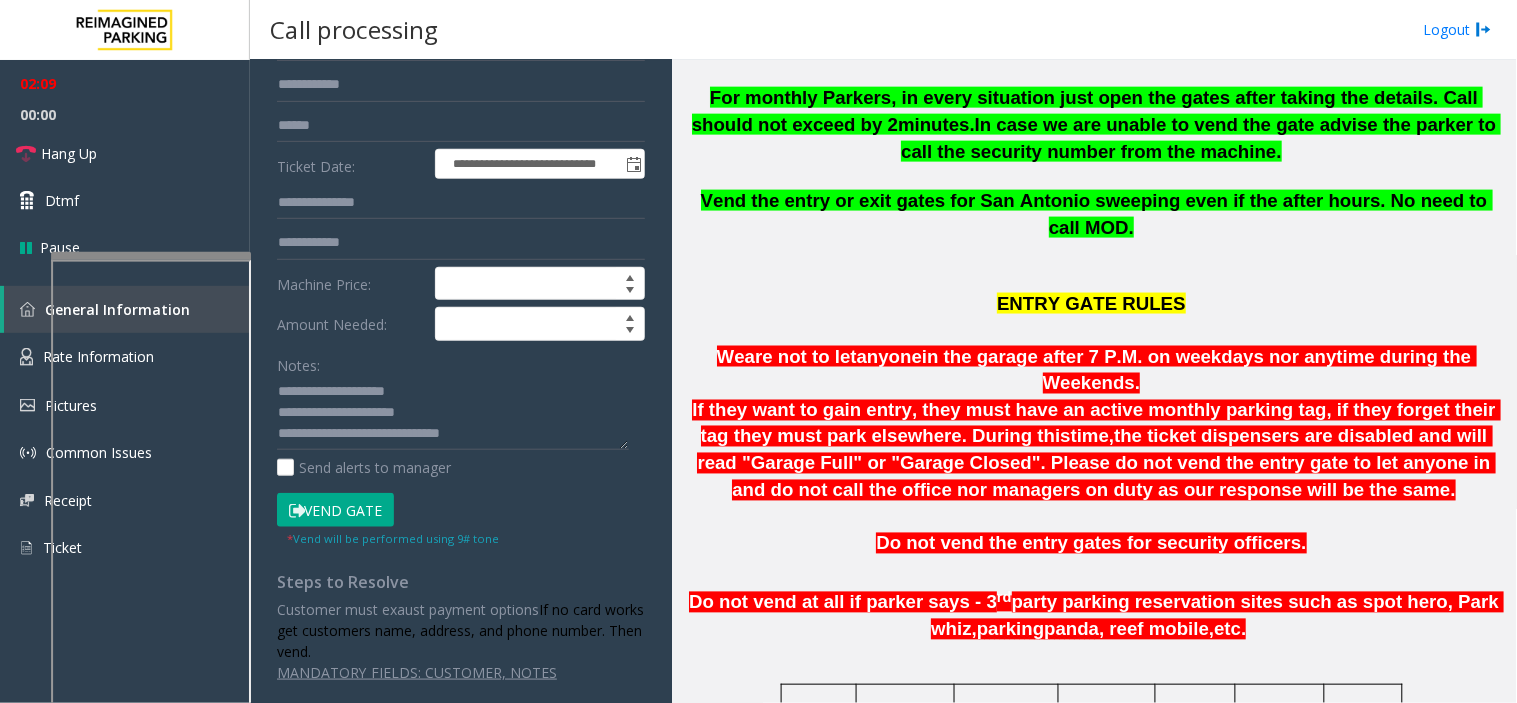type on "****" 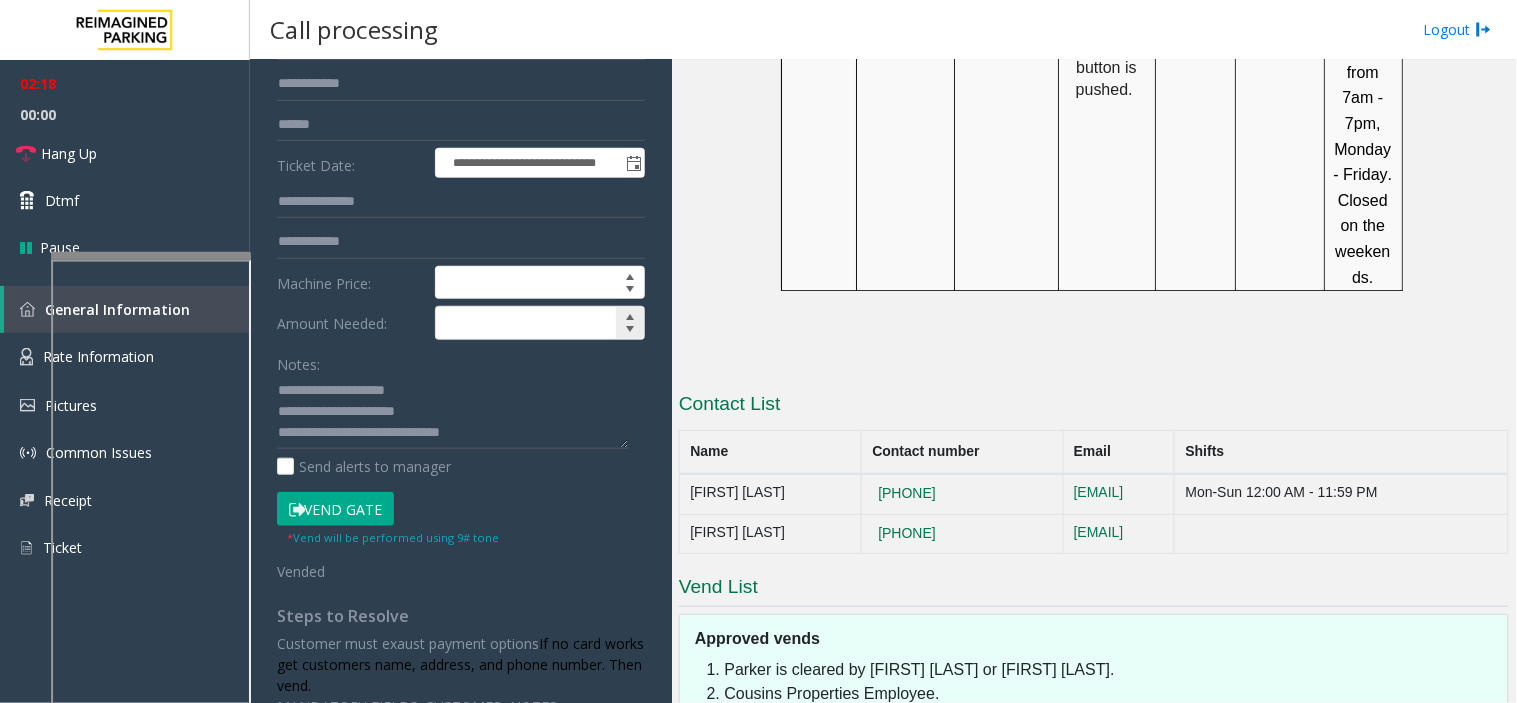 scroll, scrollTop: 2267, scrollLeft: 0, axis: vertical 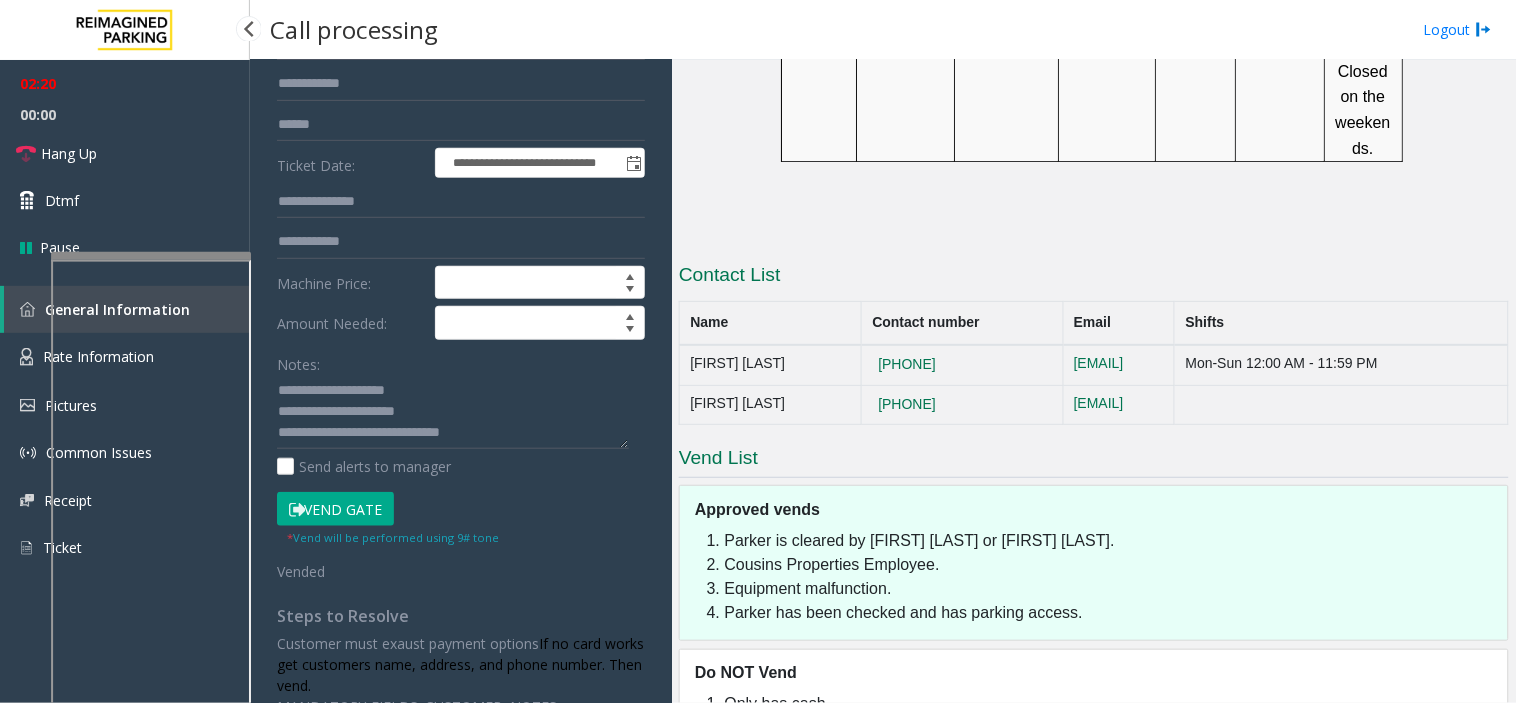 click on "00:00" at bounding box center [125, 114] 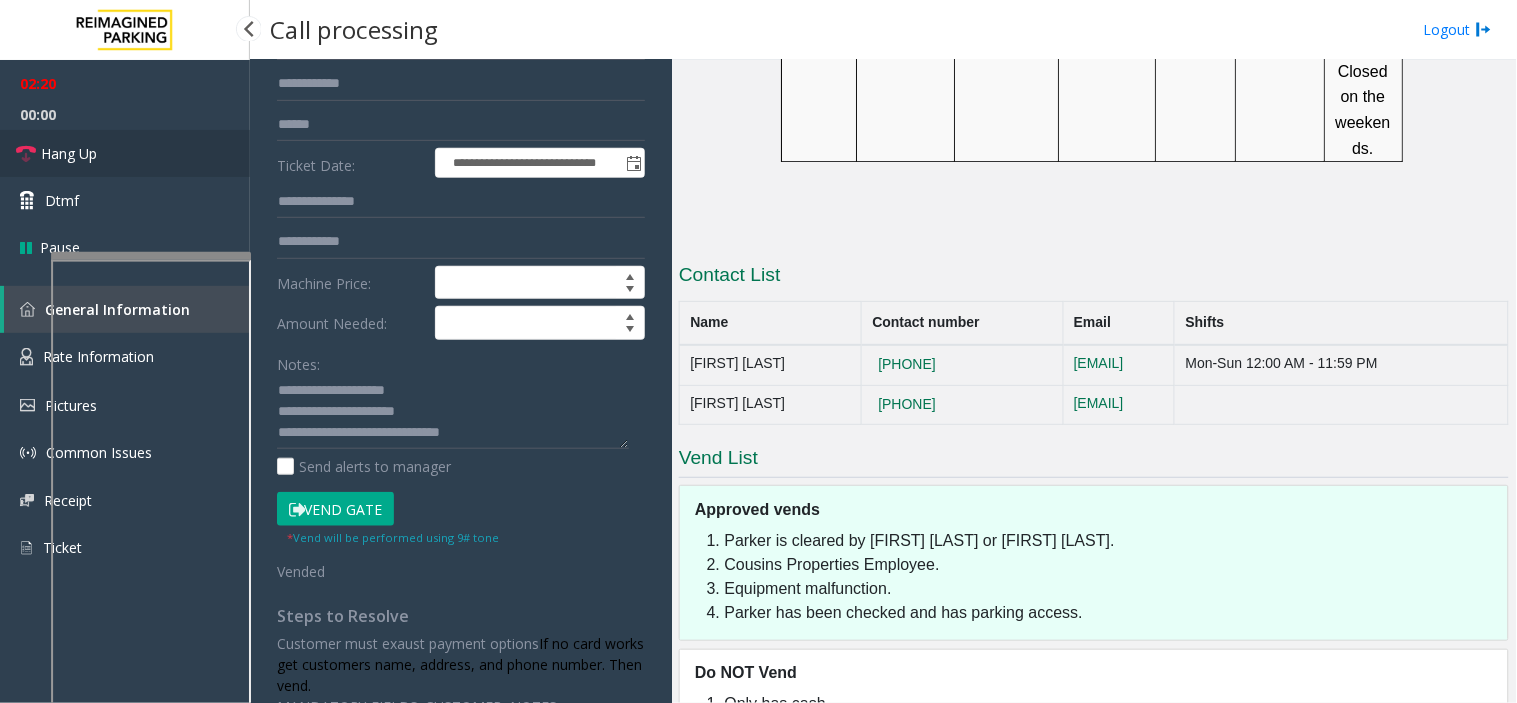 click on "Hang Up" at bounding box center [125, 153] 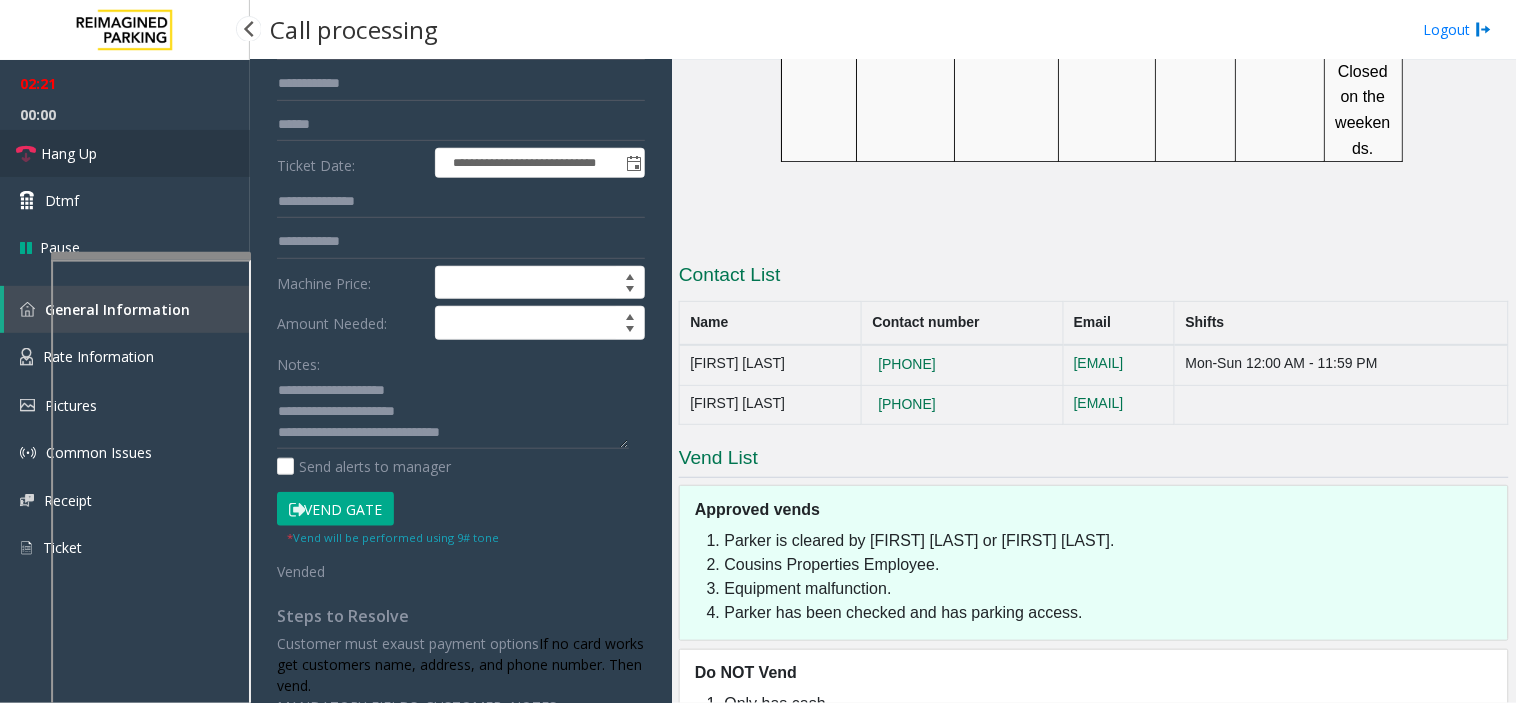 click on "Hang Up" at bounding box center [125, 153] 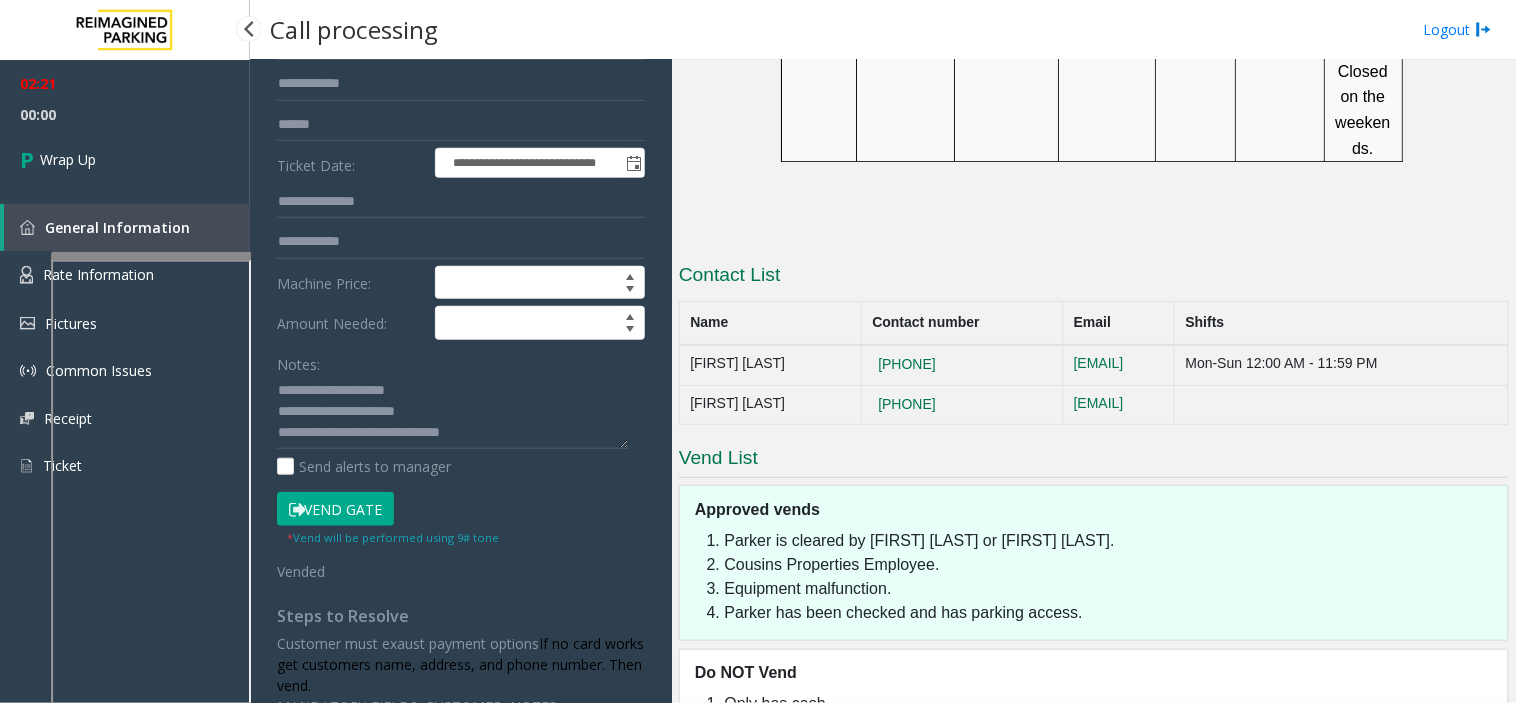click on "Wrap Up" at bounding box center (125, 159) 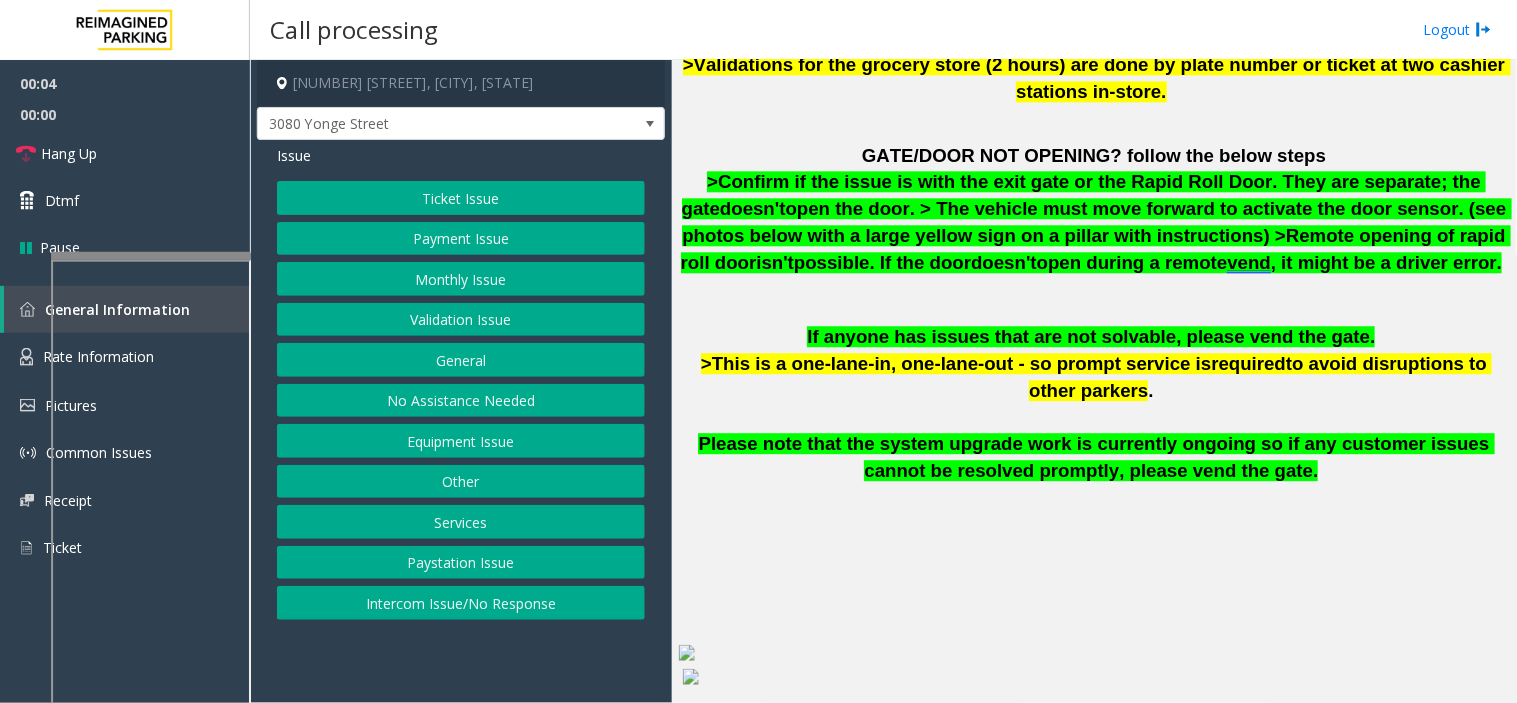 scroll, scrollTop: 1346, scrollLeft: 0, axis: vertical 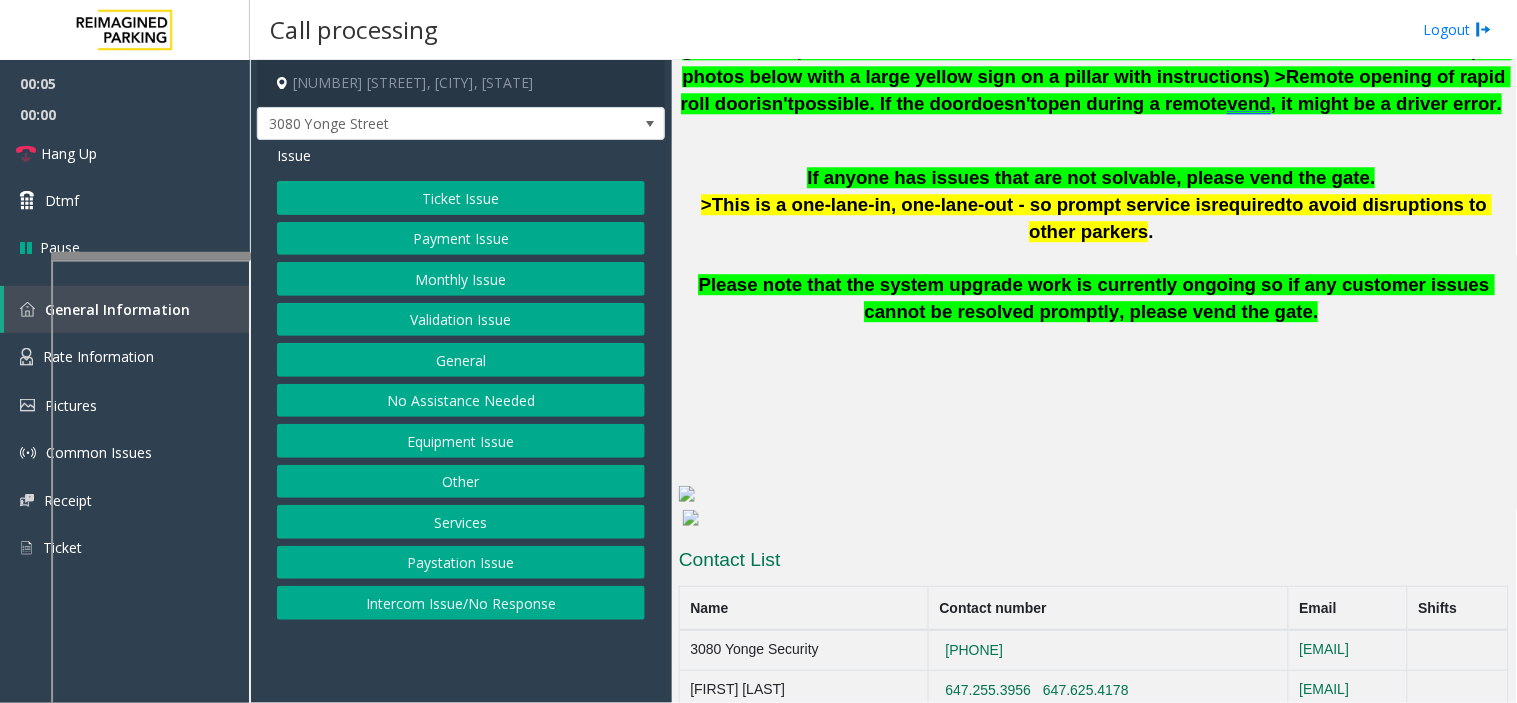 click on "Ticket Issue" 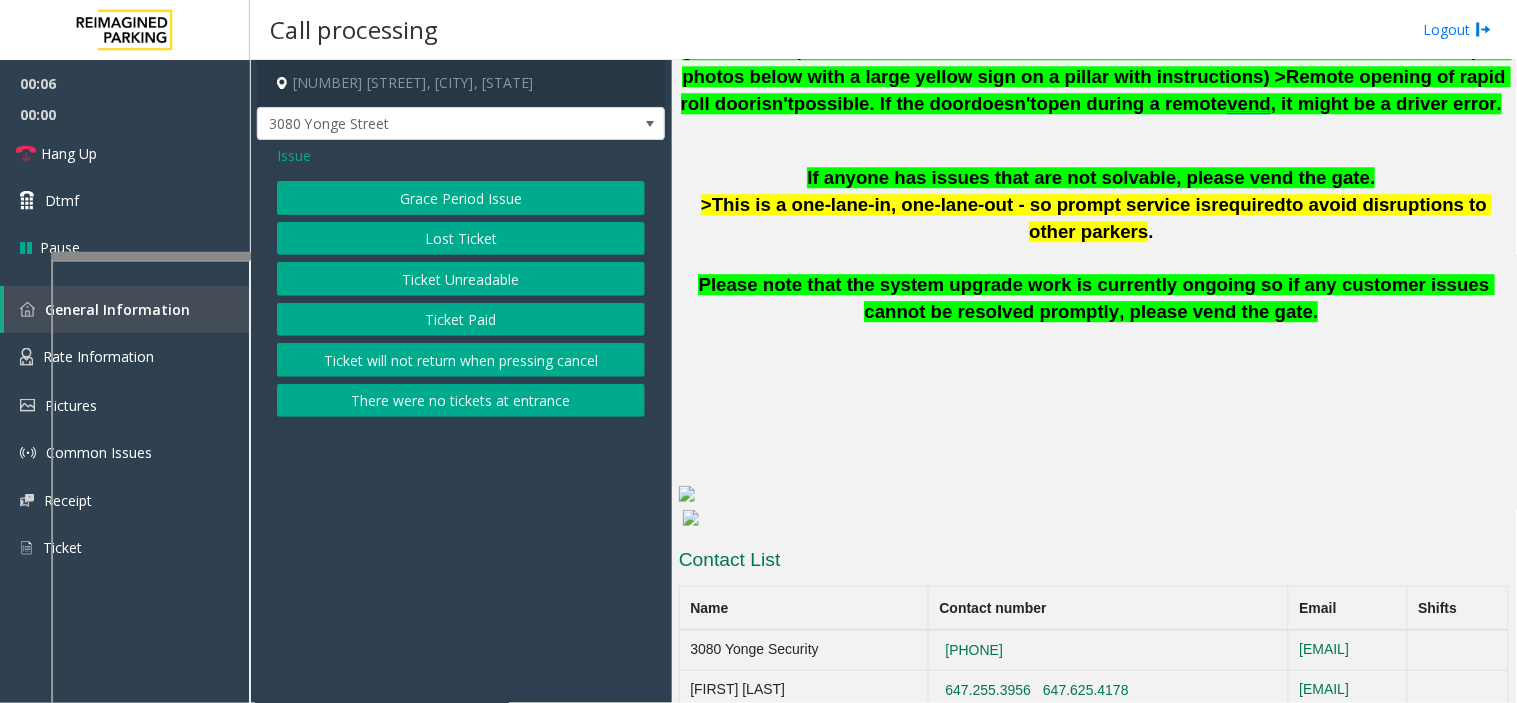 click on "Ticket Unreadable" 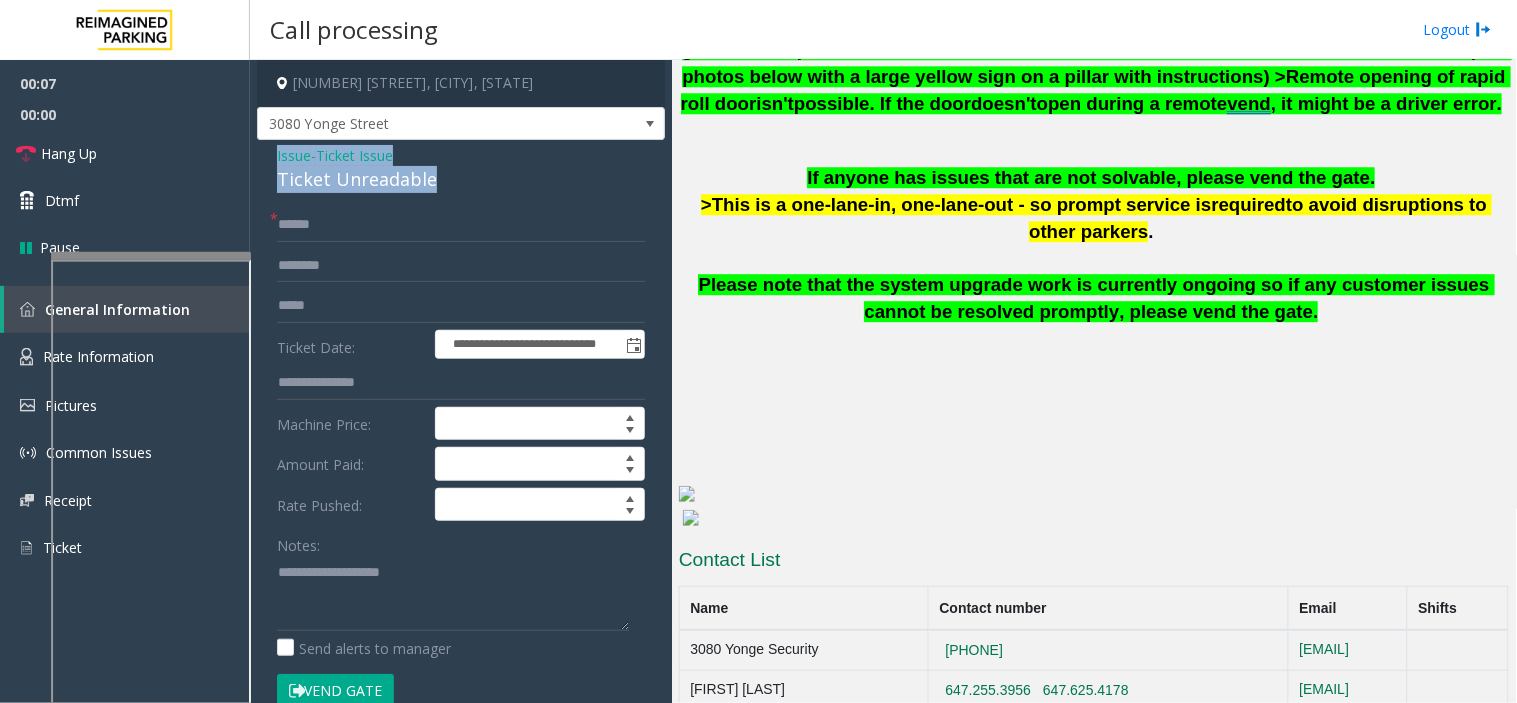 drag, startPoint x: 454, startPoint y: 177, endPoint x: 266, endPoint y: 145, distance: 190.70396 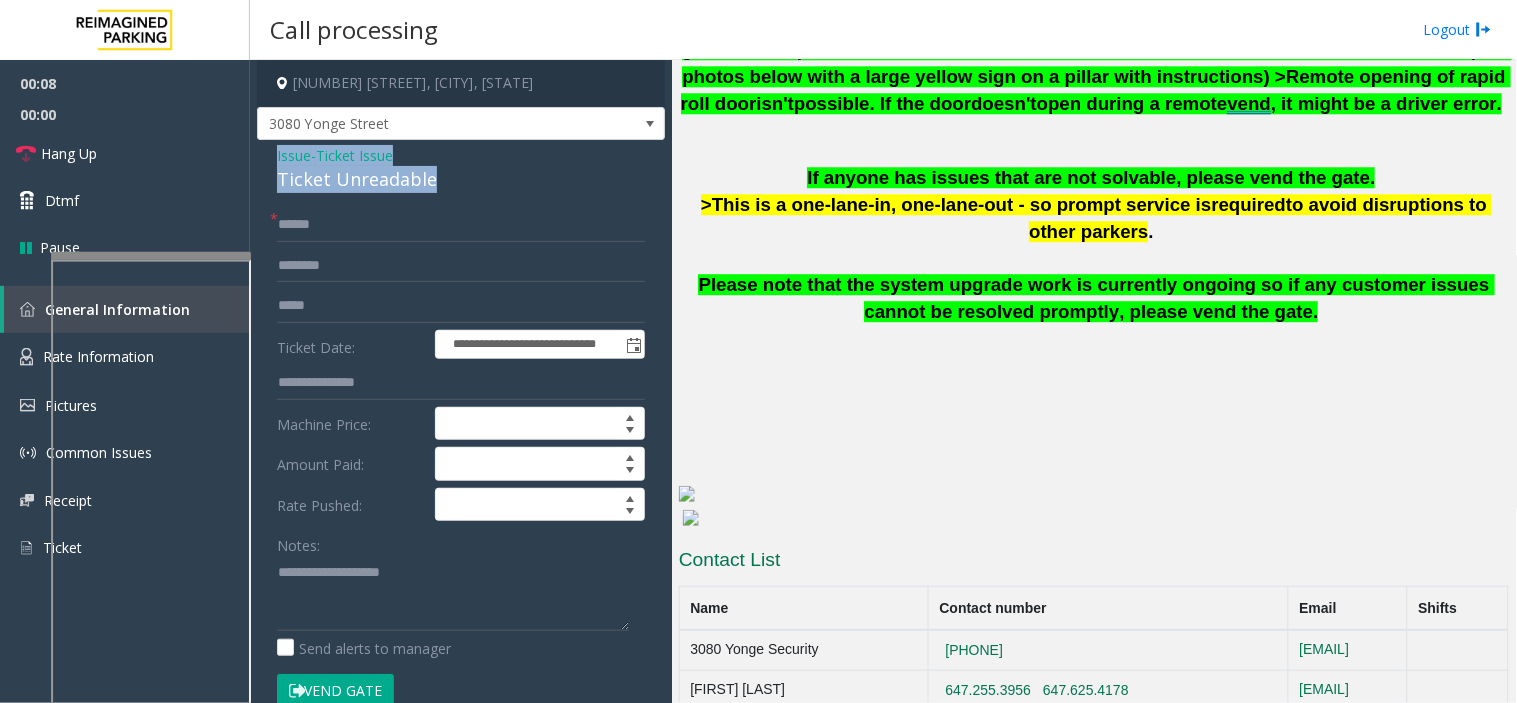 copy on "Issue  -  Ticket Issue Ticket Unreadable" 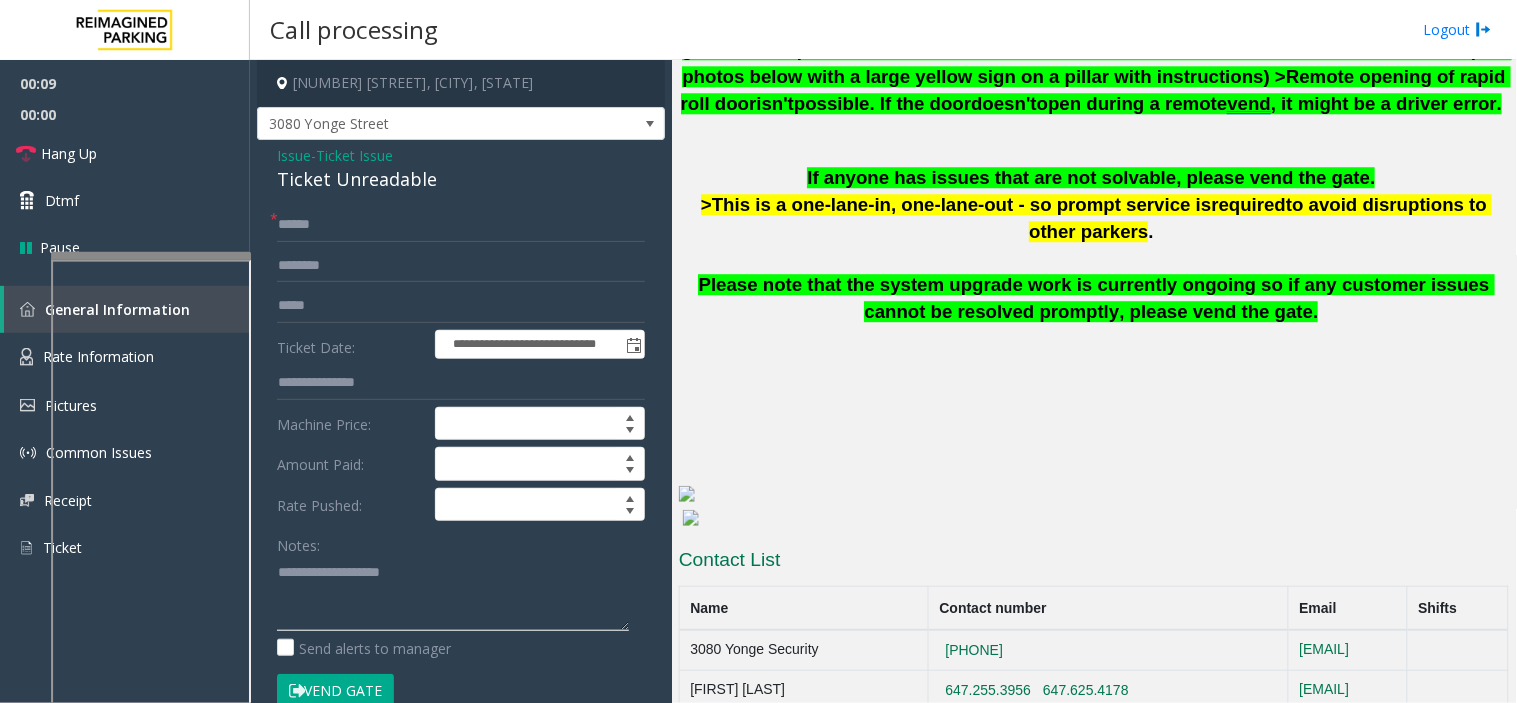 click 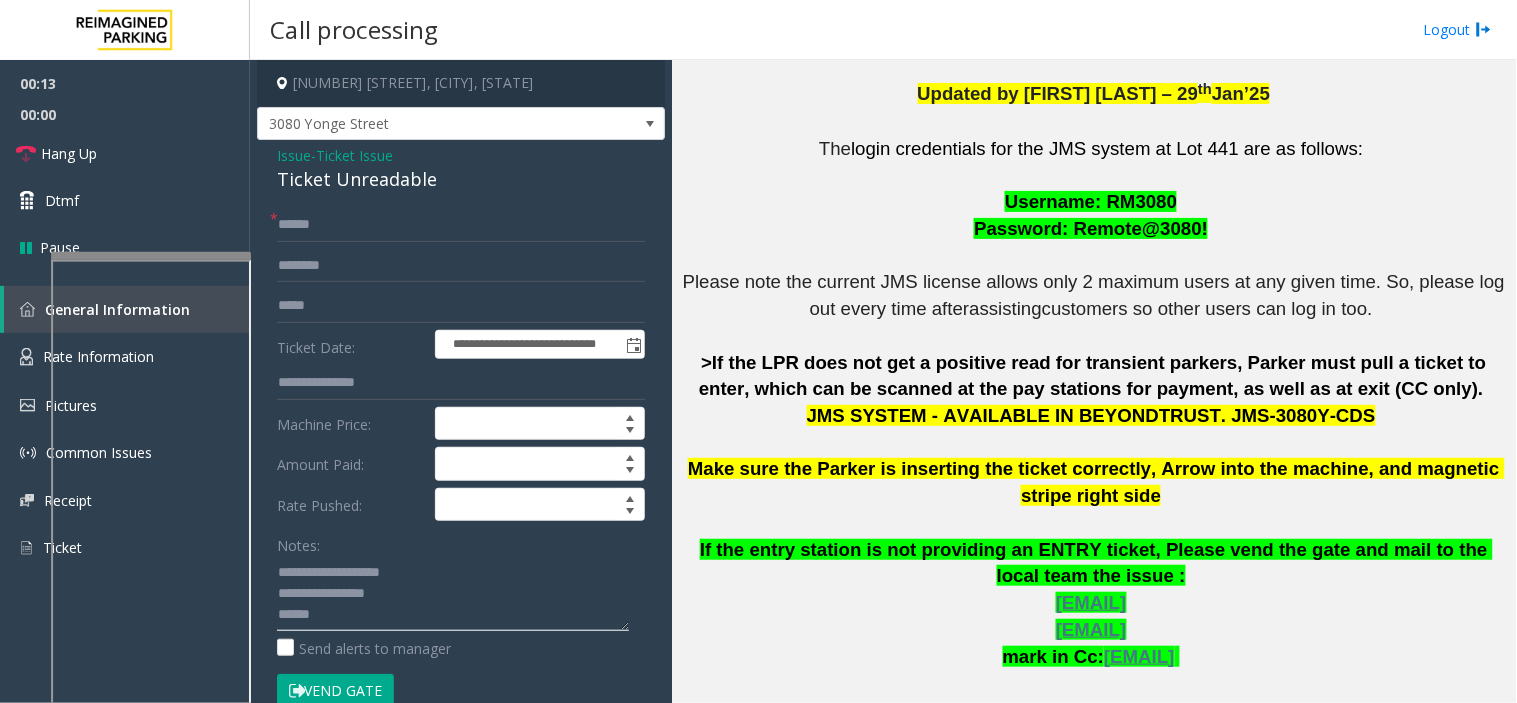 scroll, scrollTop: 568, scrollLeft: 0, axis: vertical 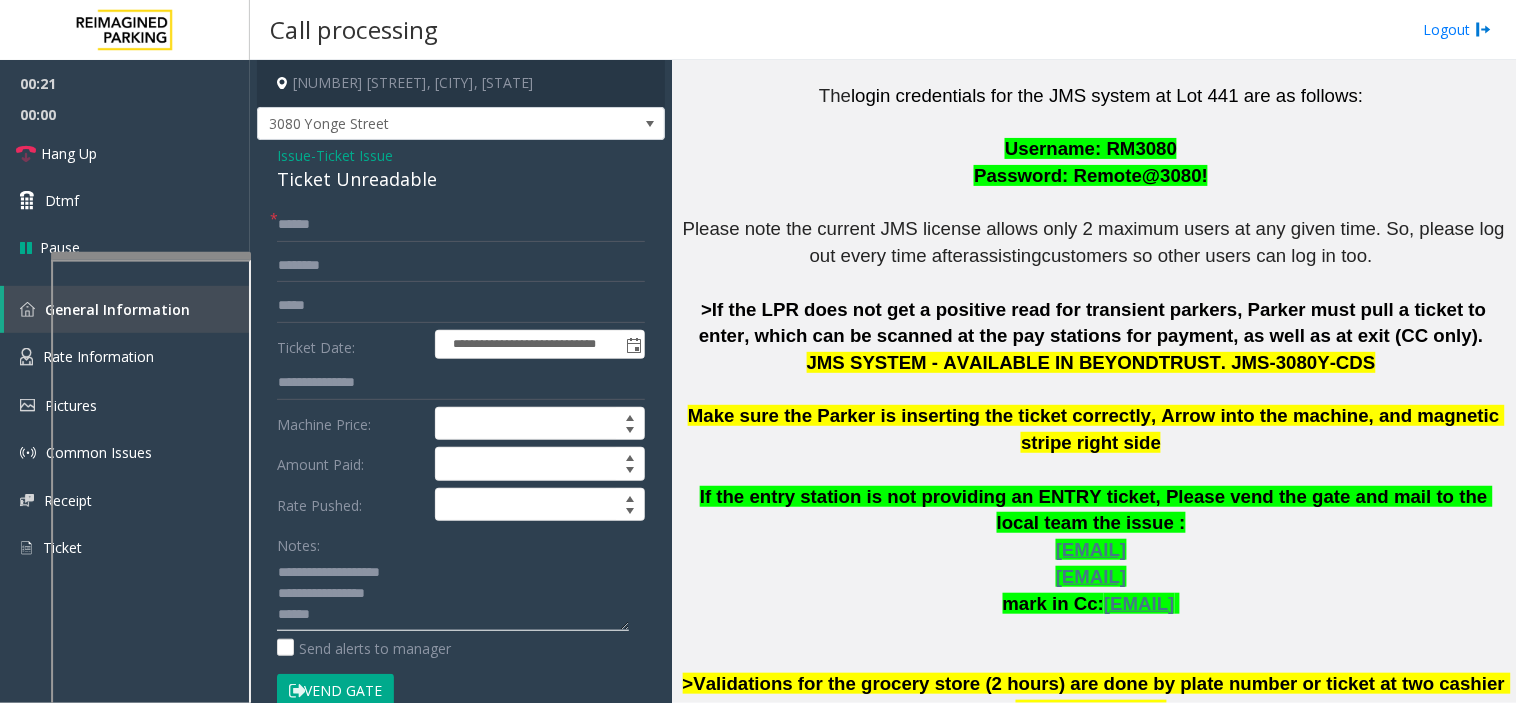 type on "**********" 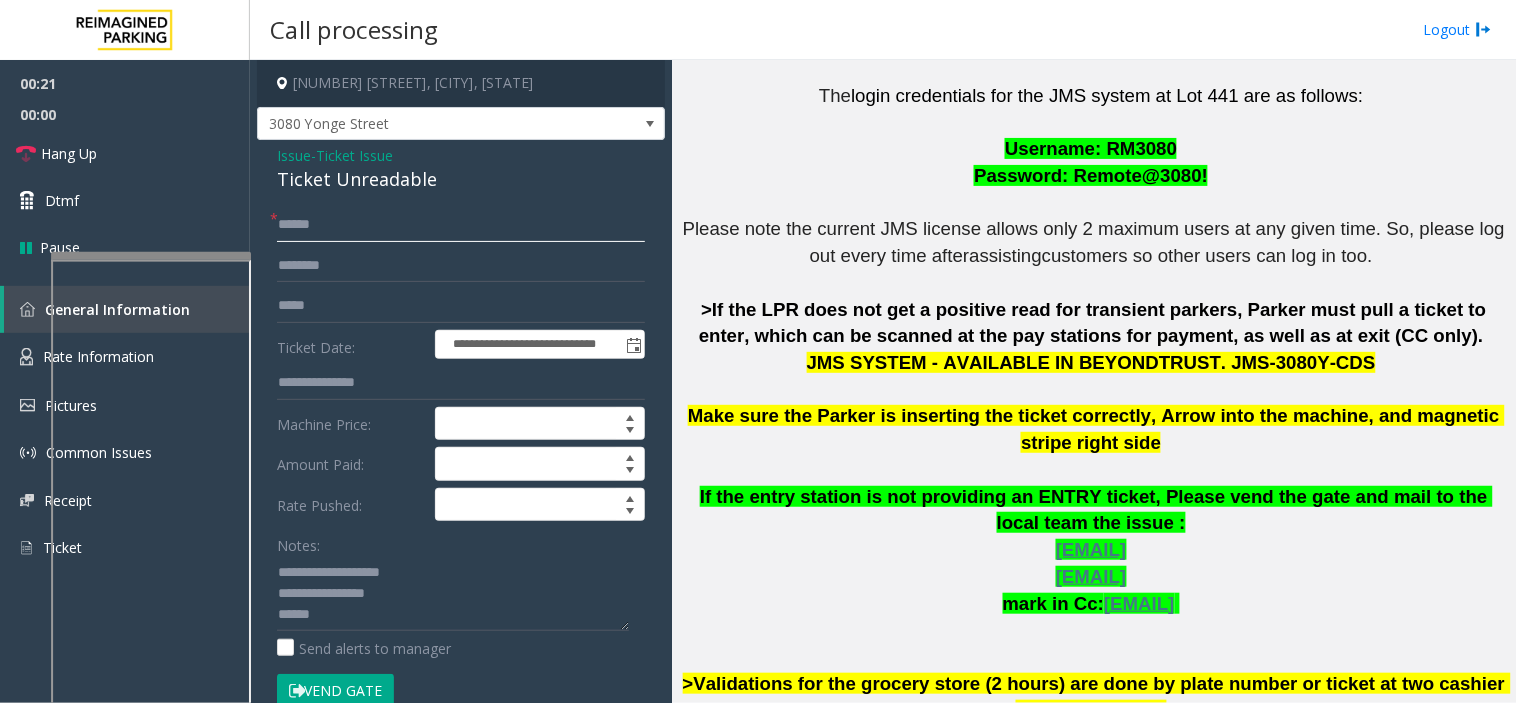 click 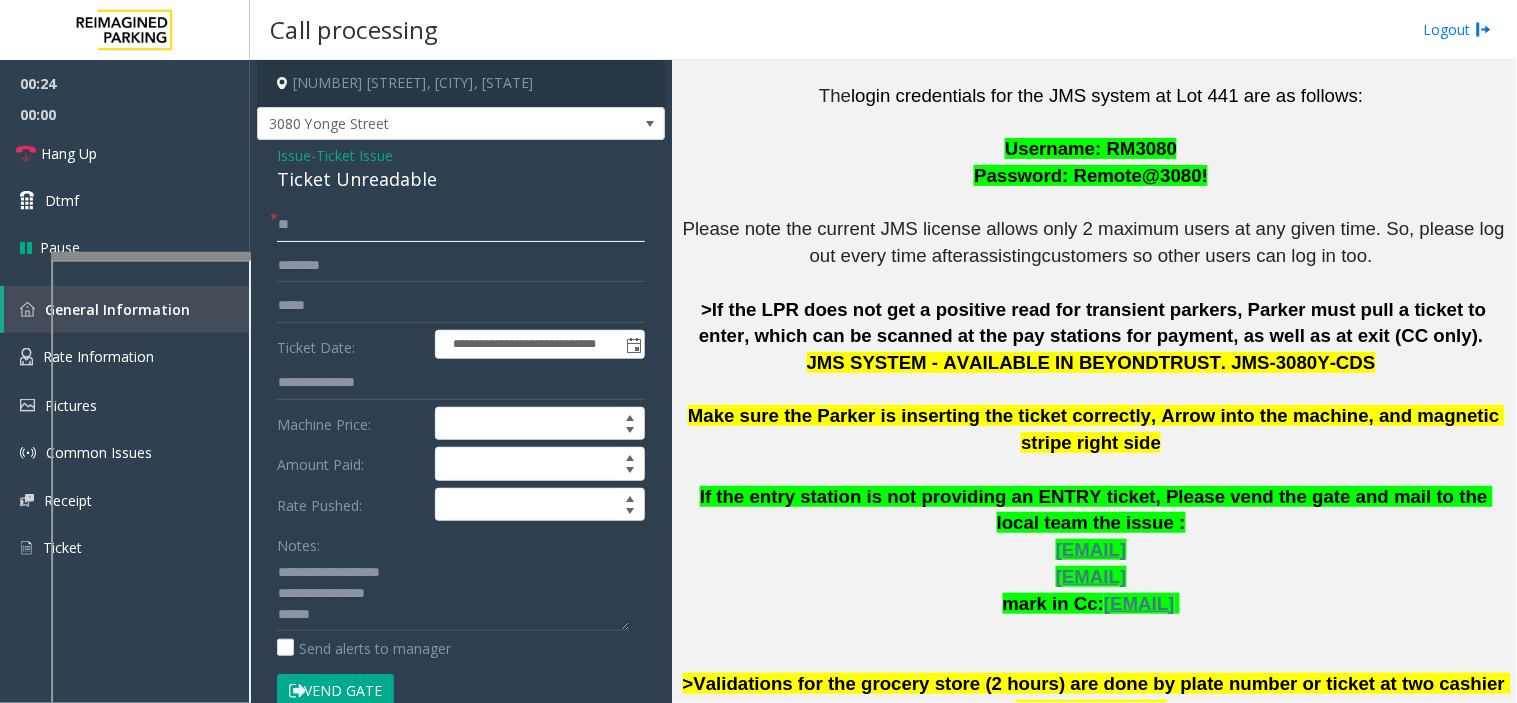 type on "**" 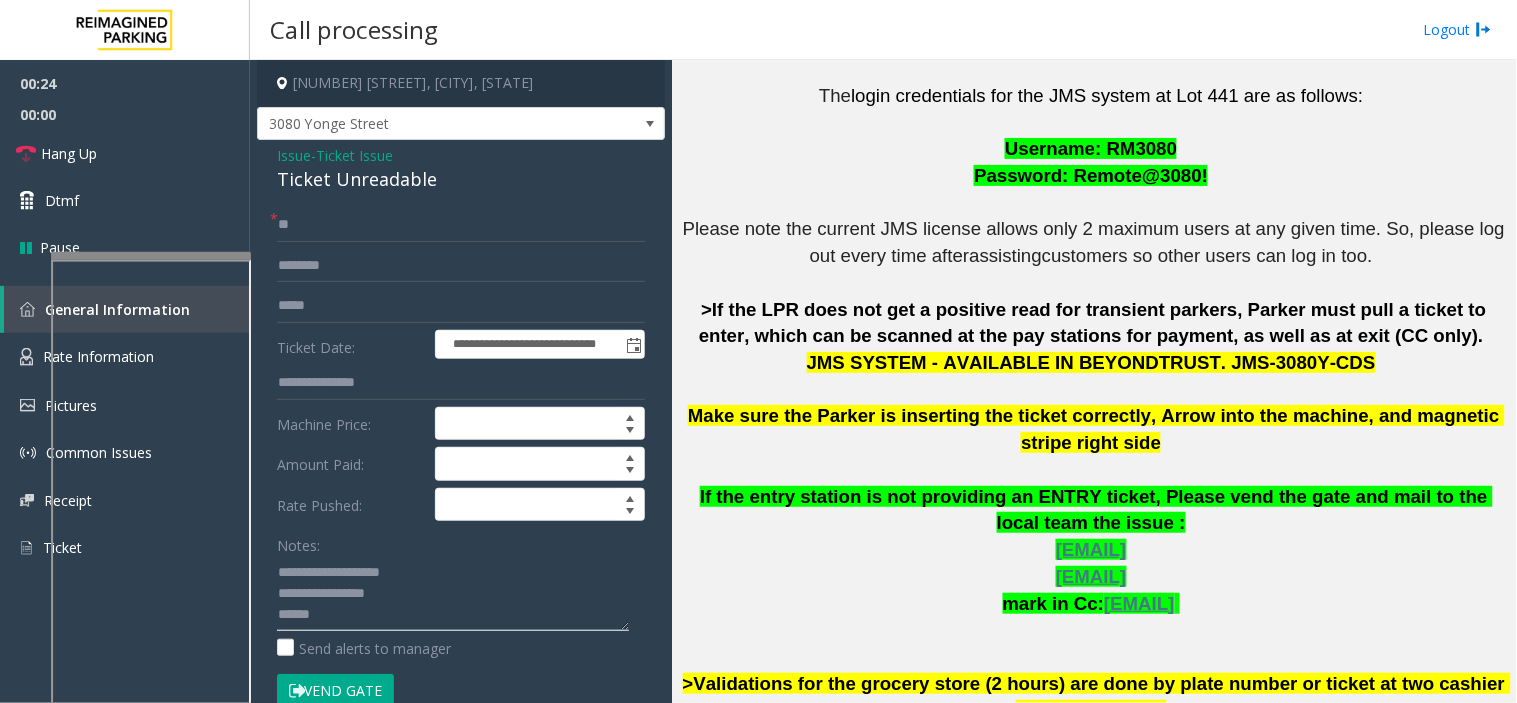 click 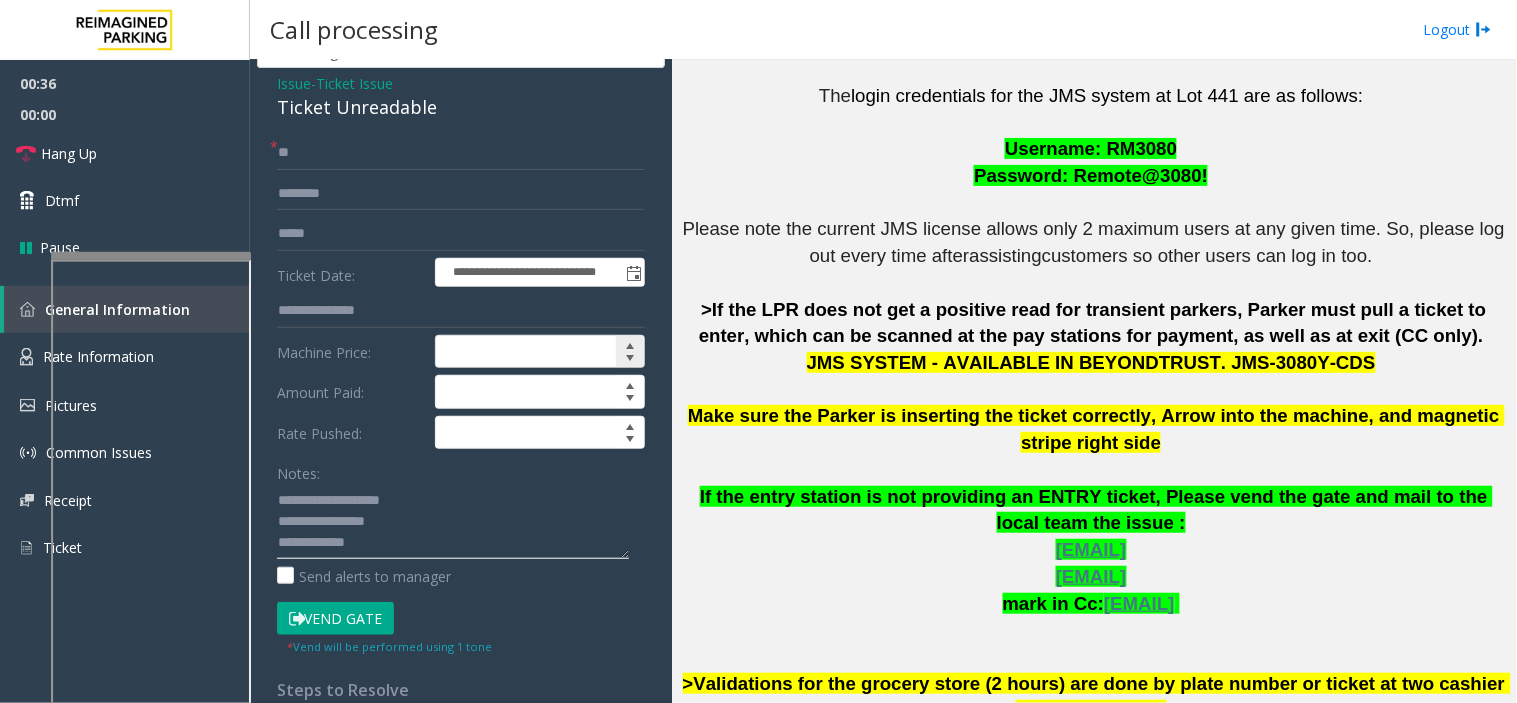 scroll, scrollTop: 111, scrollLeft: 0, axis: vertical 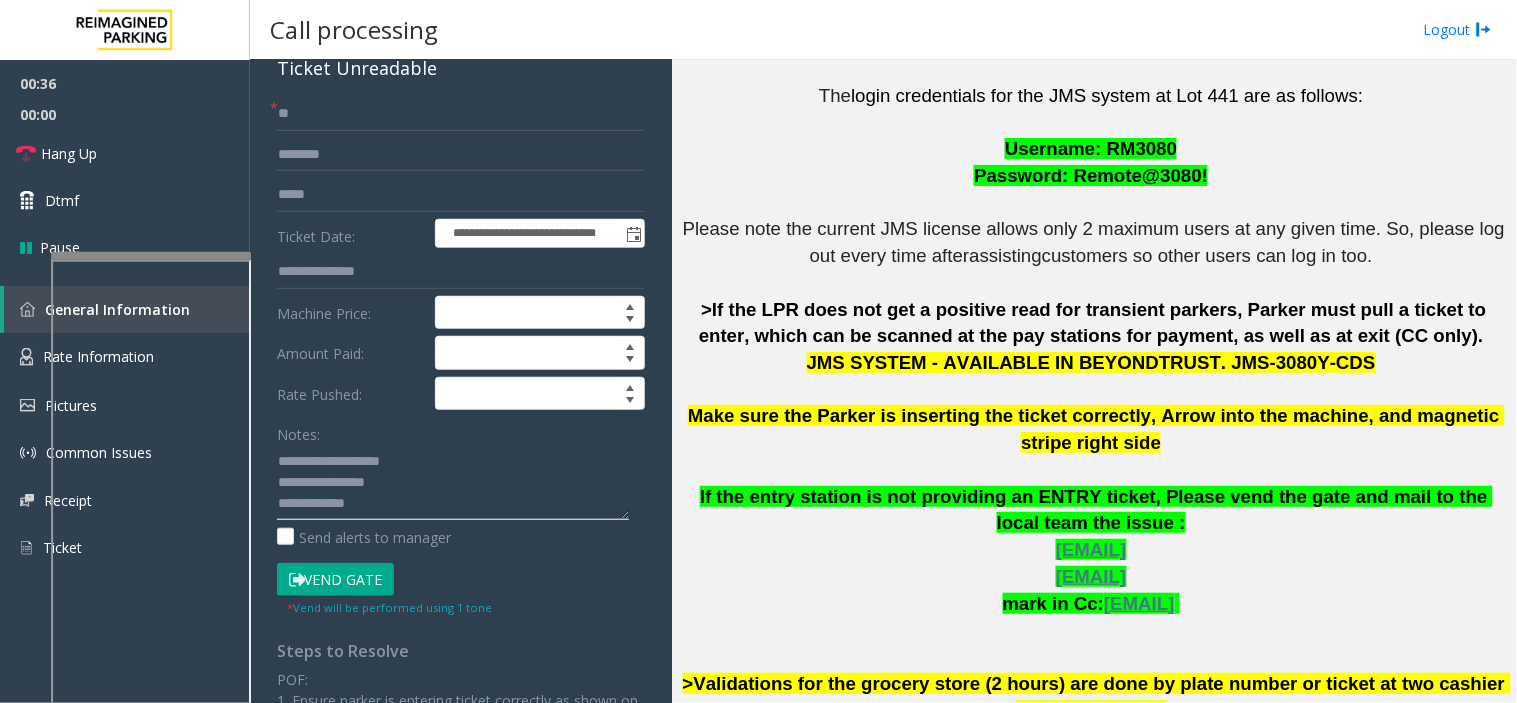 type on "**********" 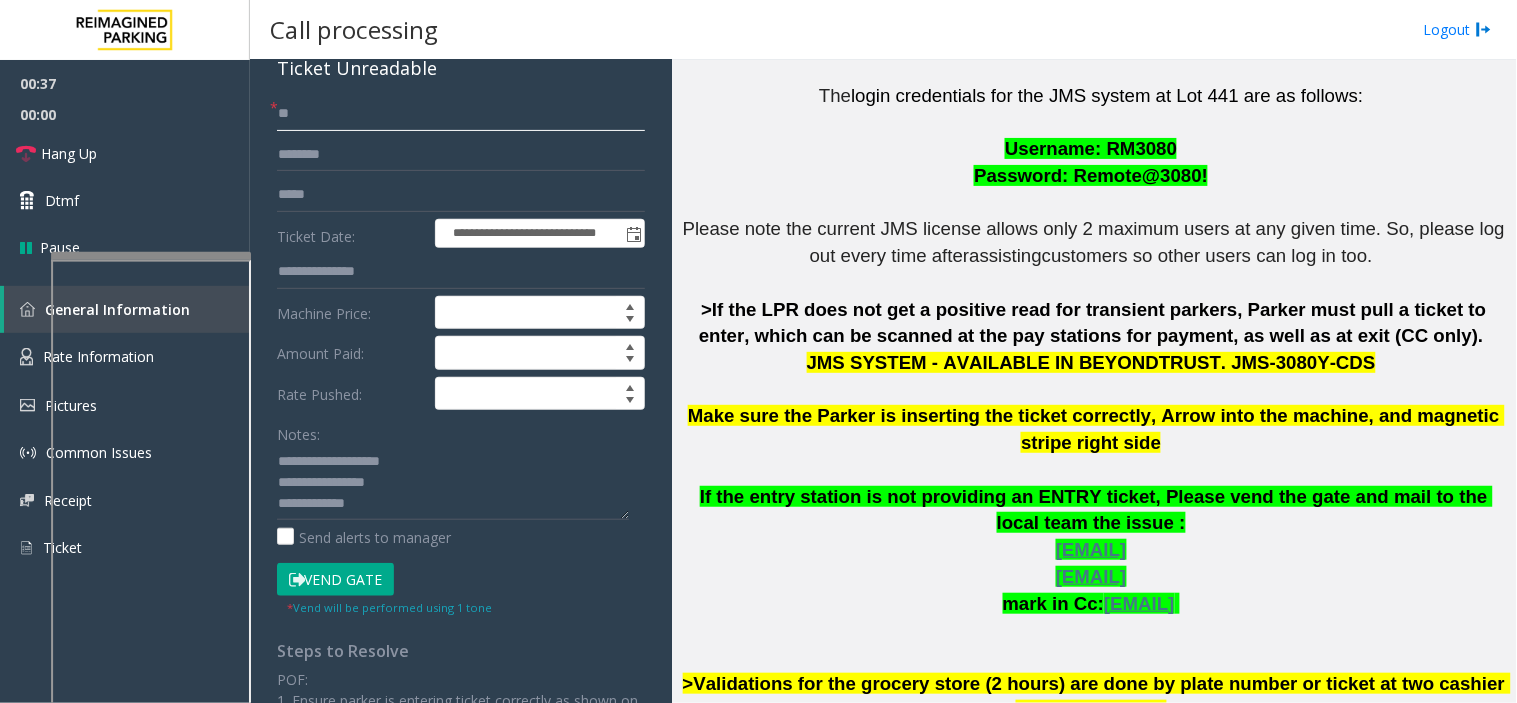 click on "**" 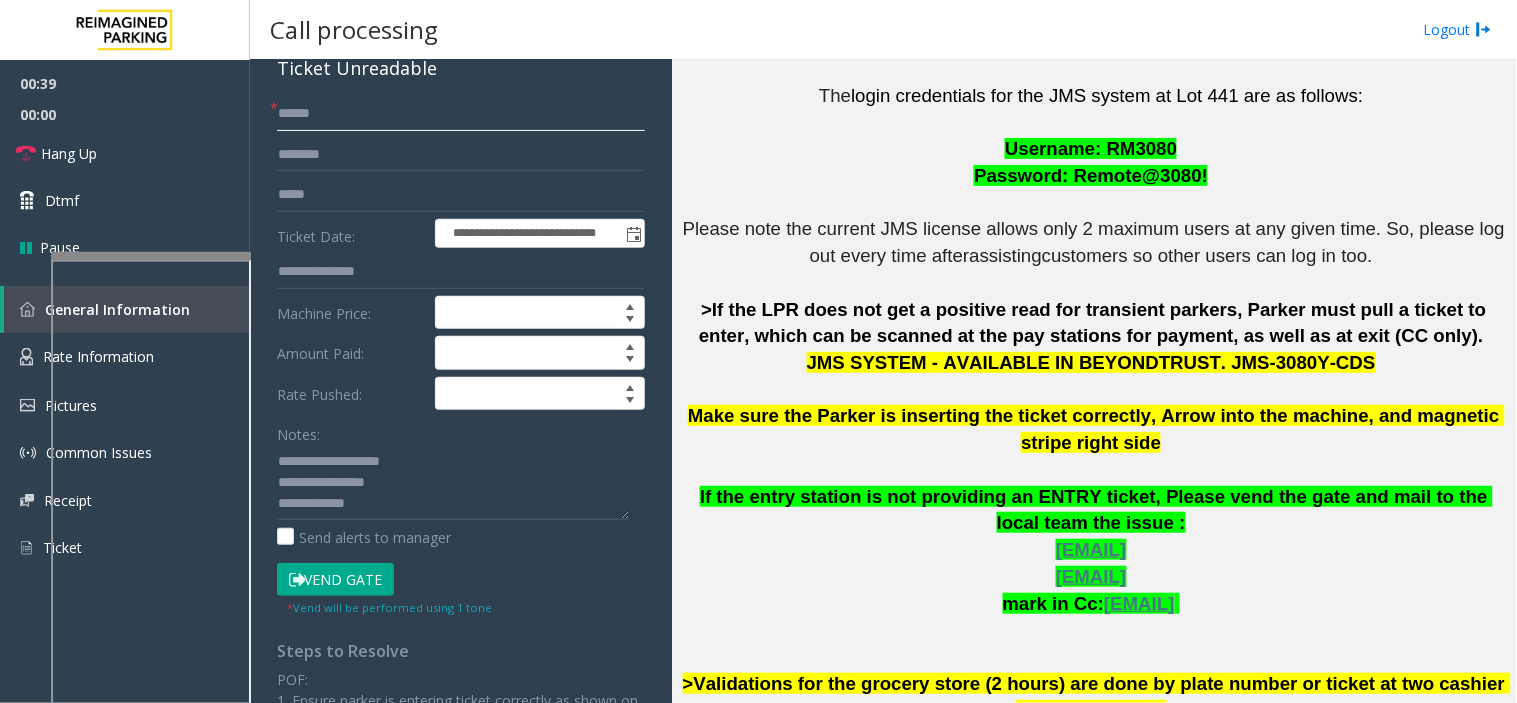type 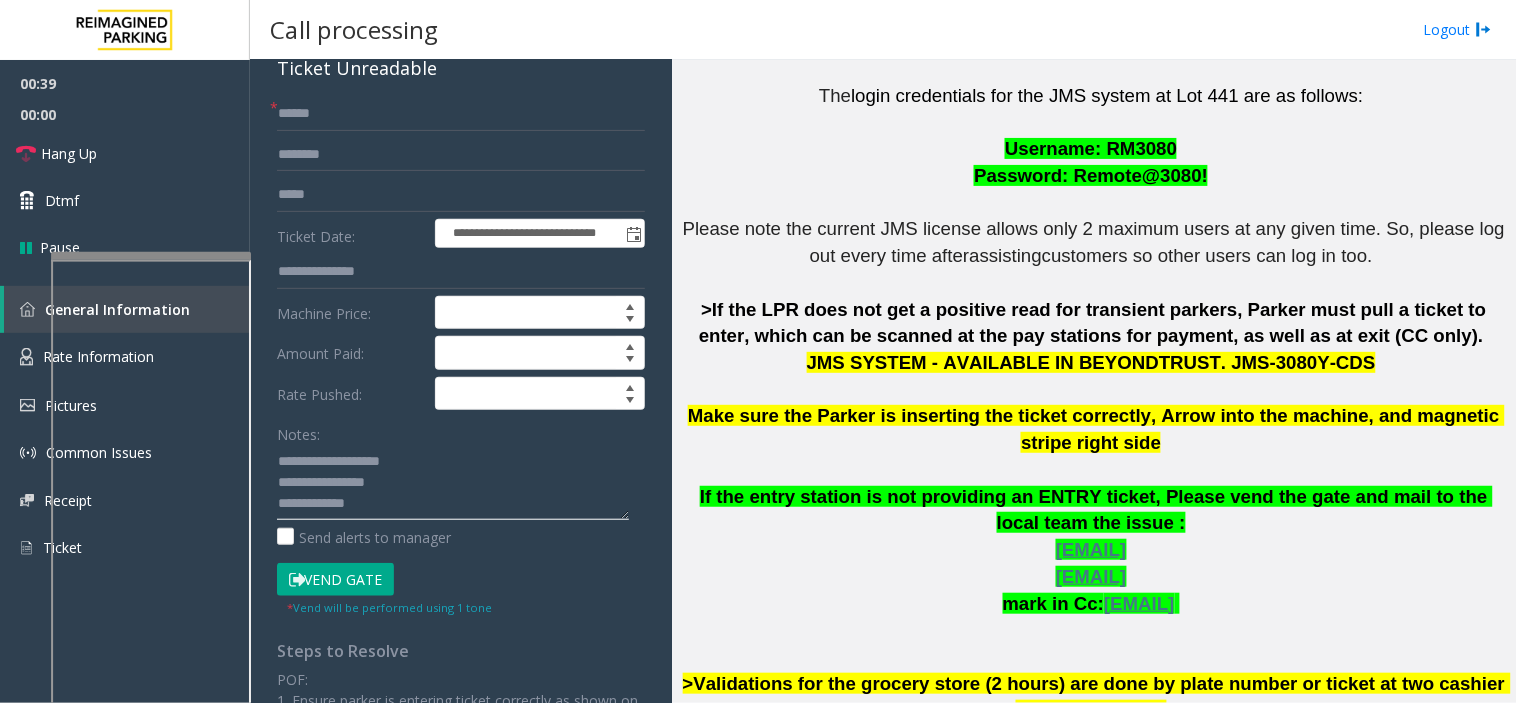 click 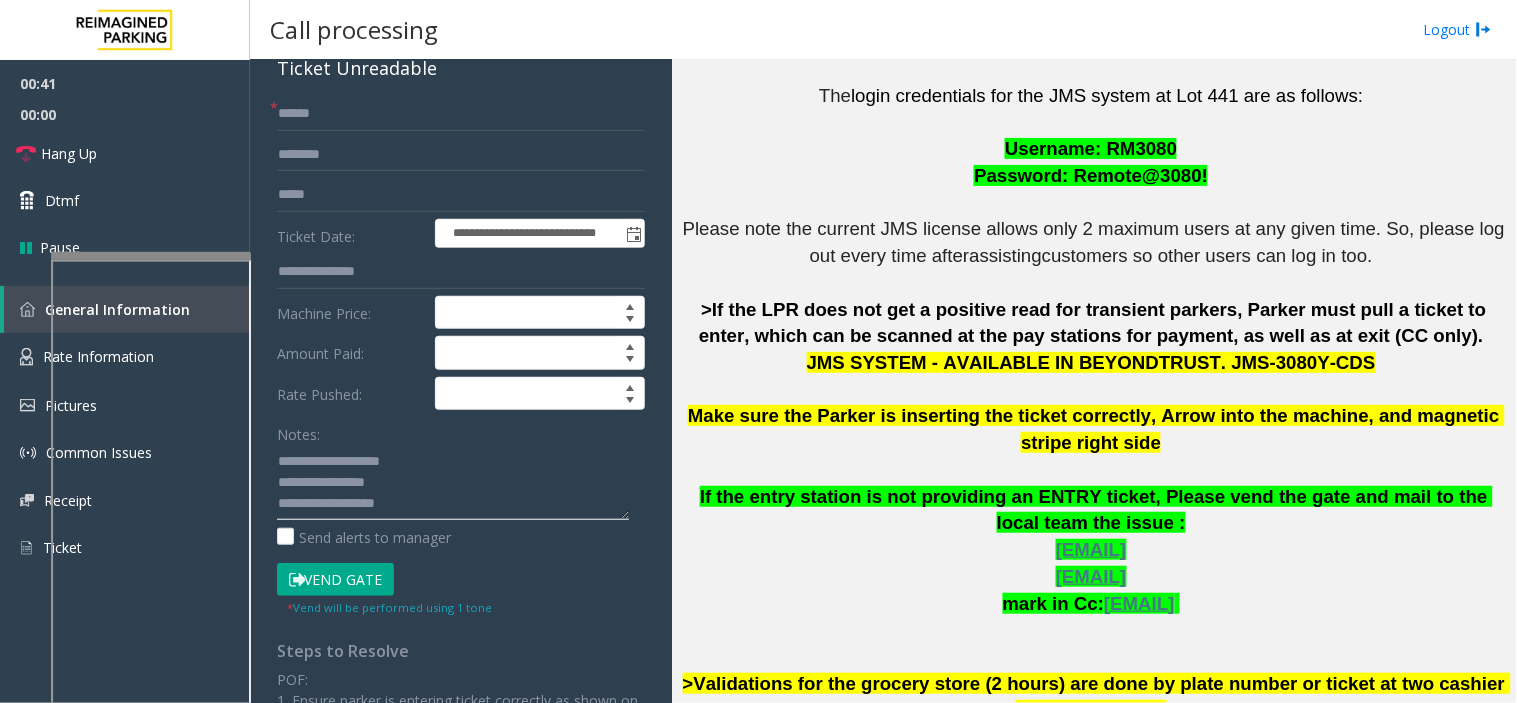 type on "**********" 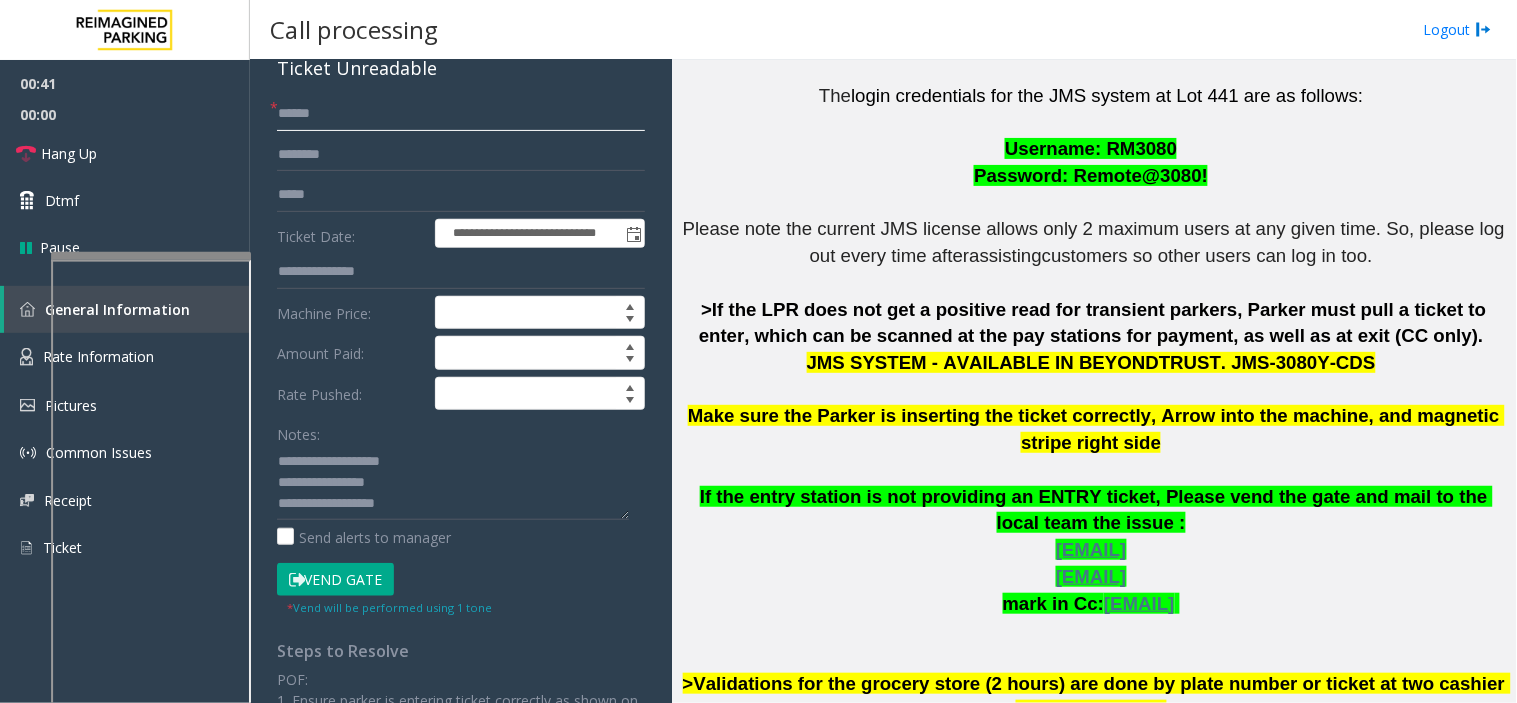 click 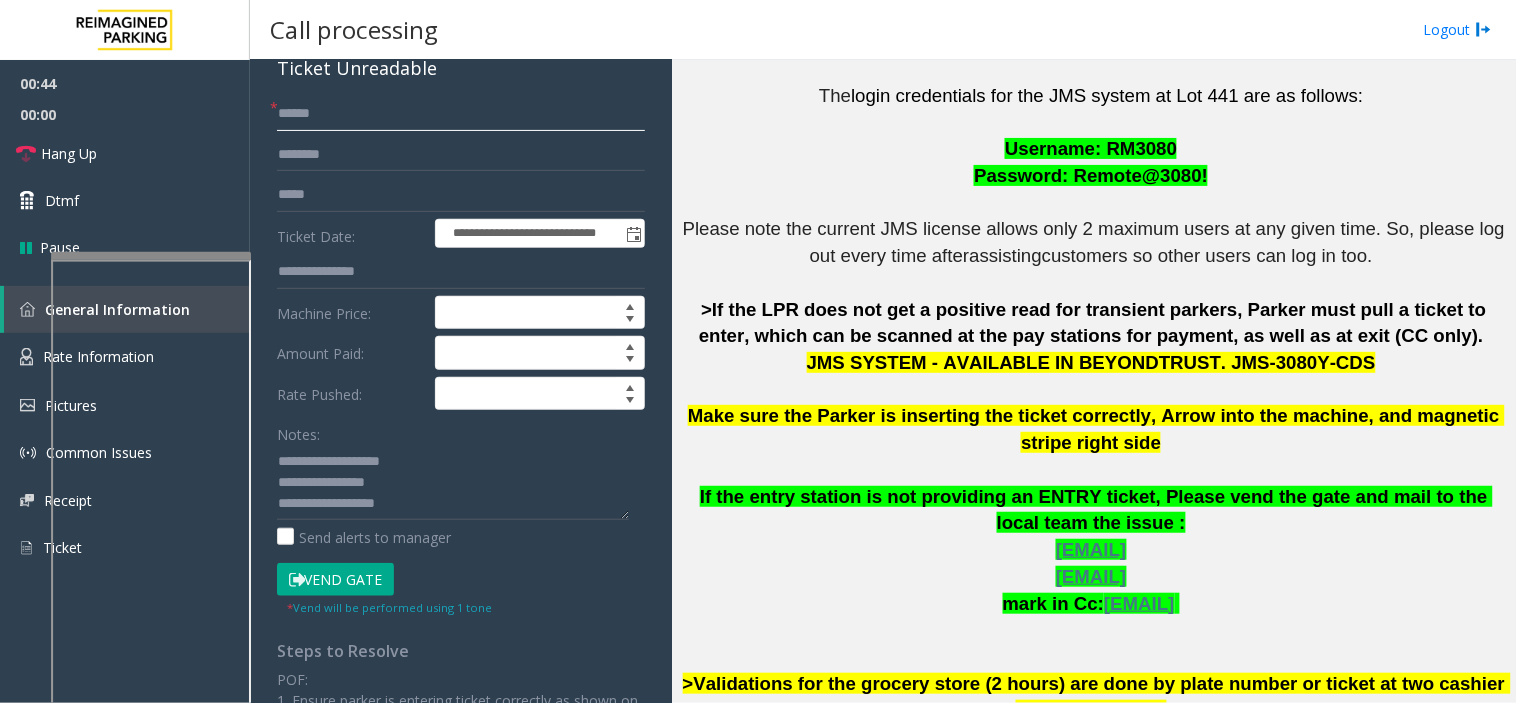 scroll, scrollTop: 444, scrollLeft: 0, axis: vertical 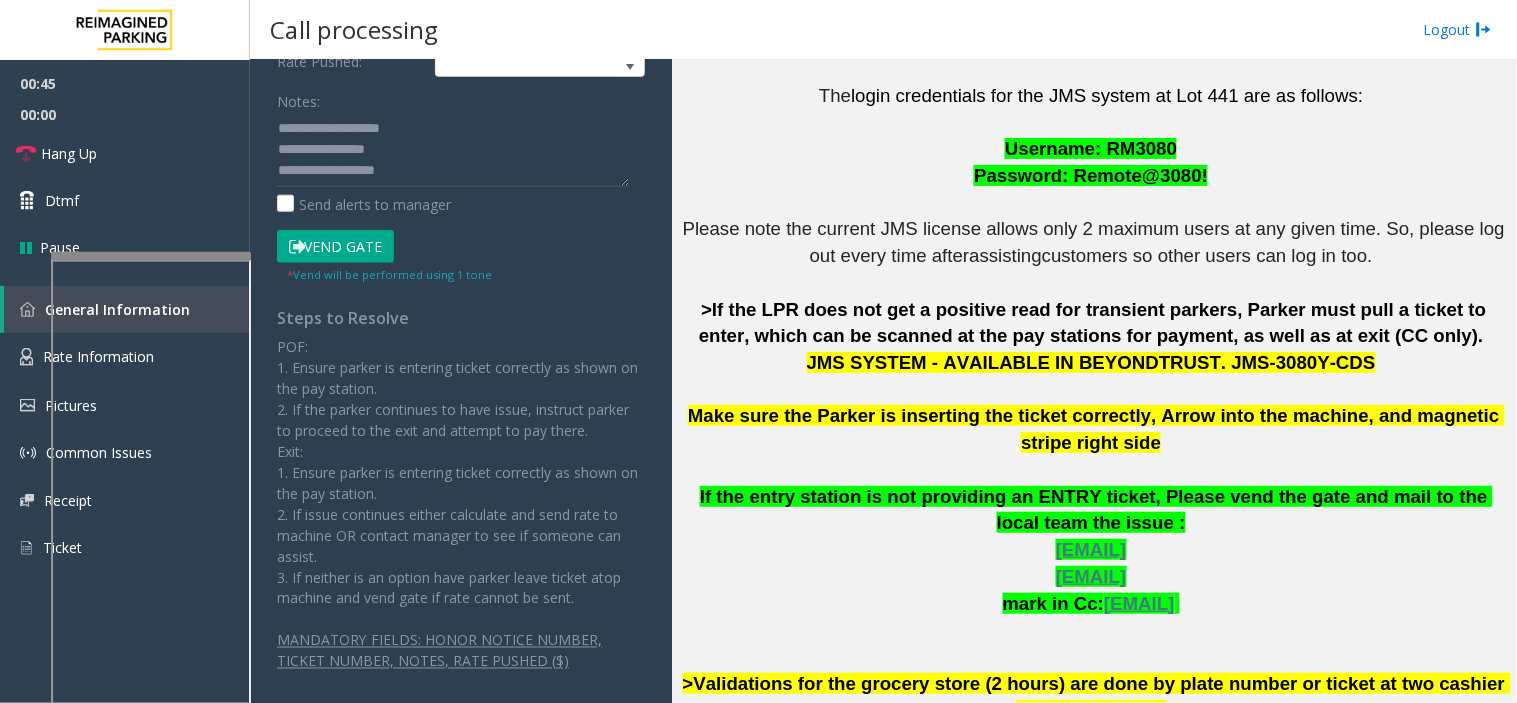 type on "******" 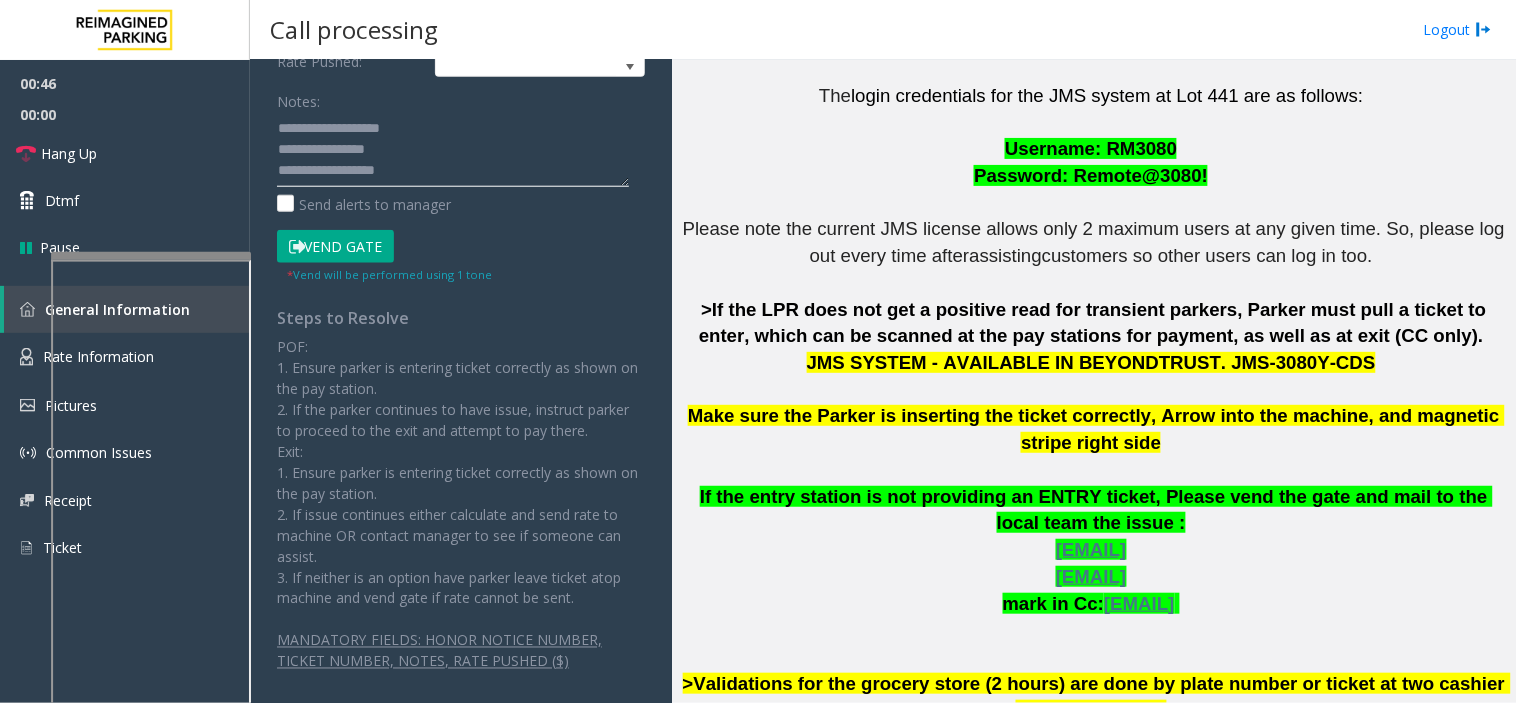 click 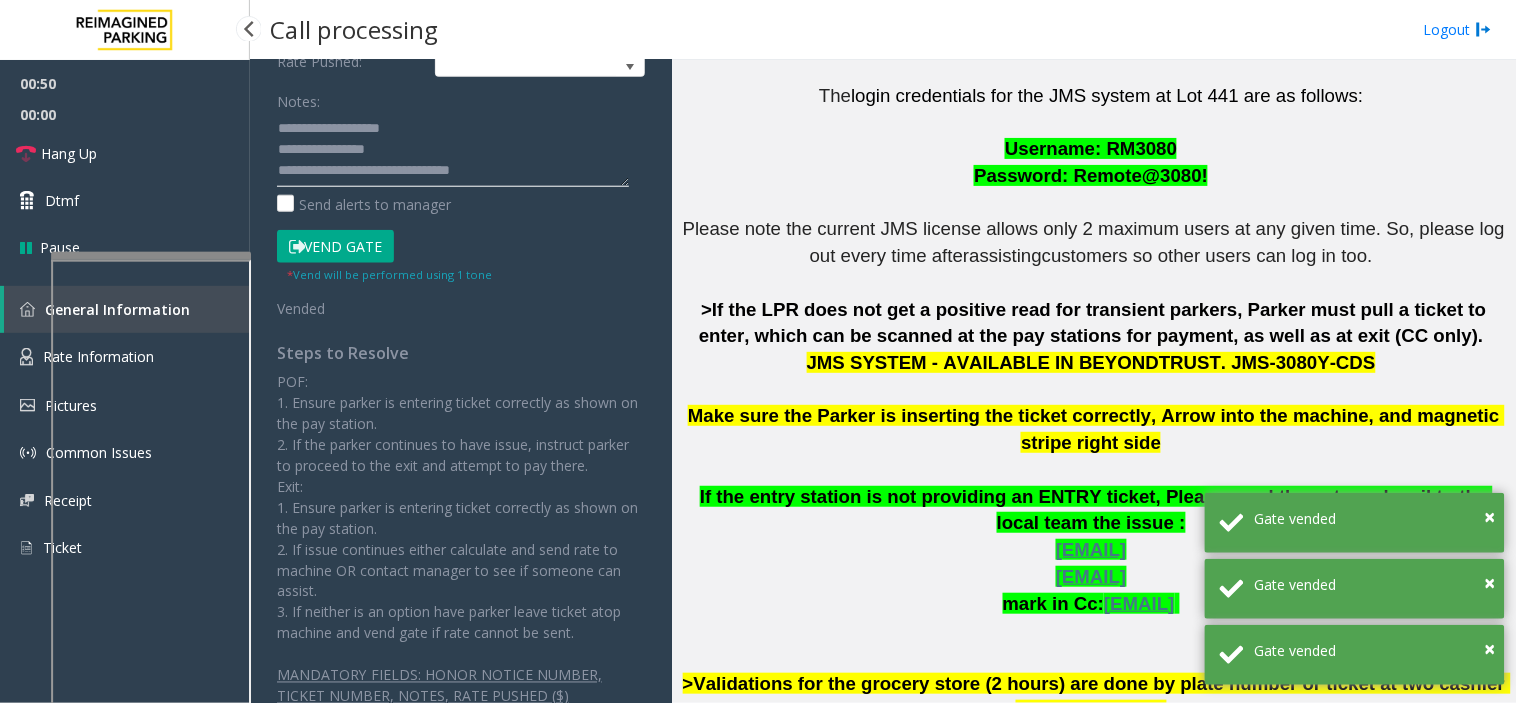 type on "**********" 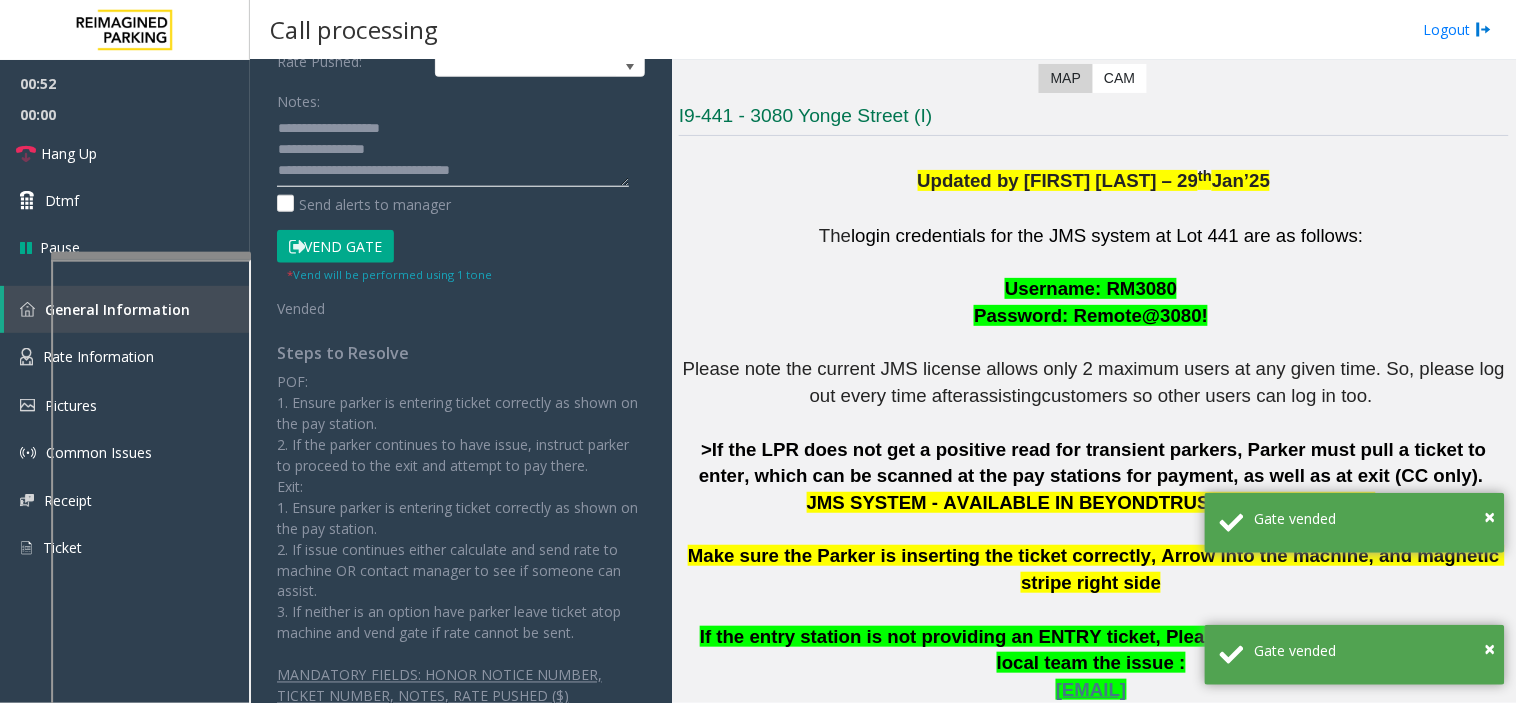 scroll, scrollTop: 444, scrollLeft: 0, axis: vertical 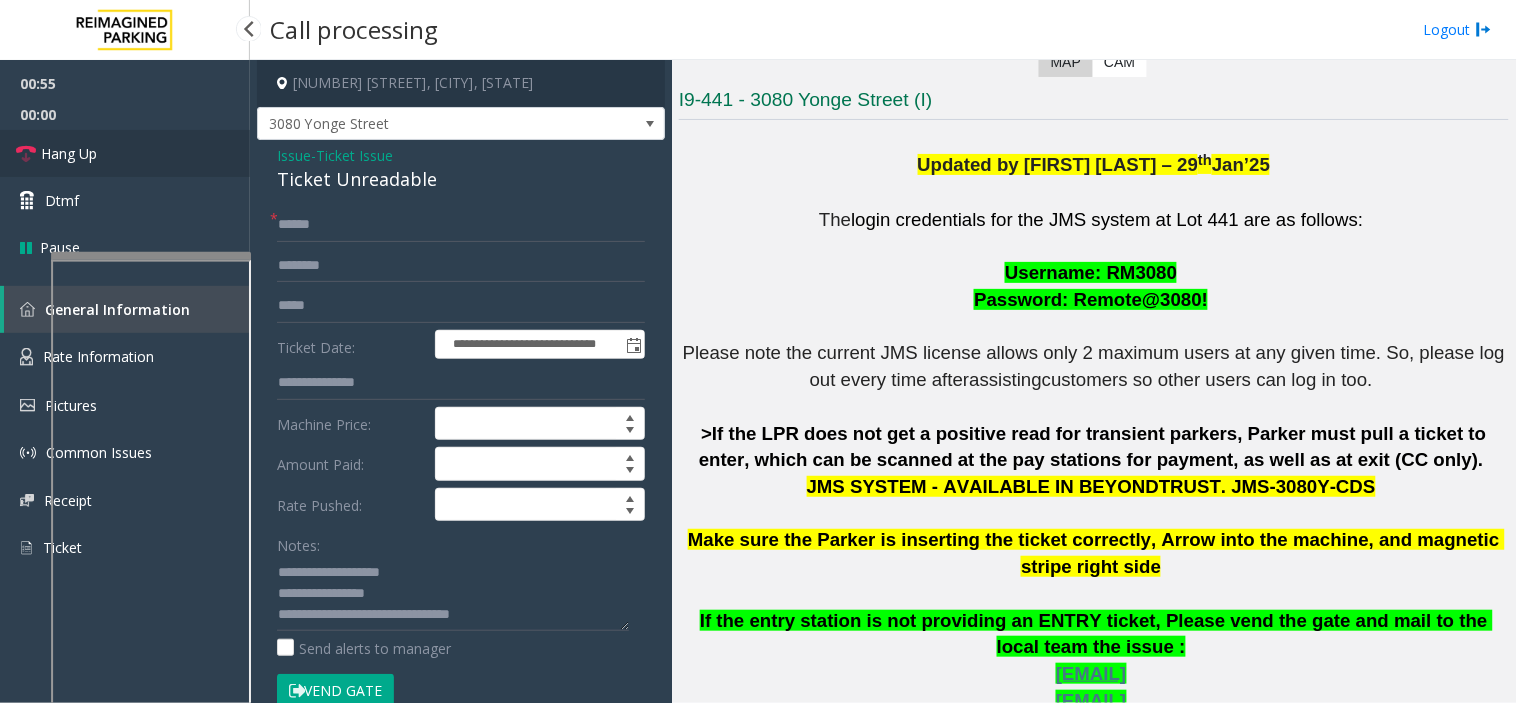 click on "Hang Up" at bounding box center [125, 153] 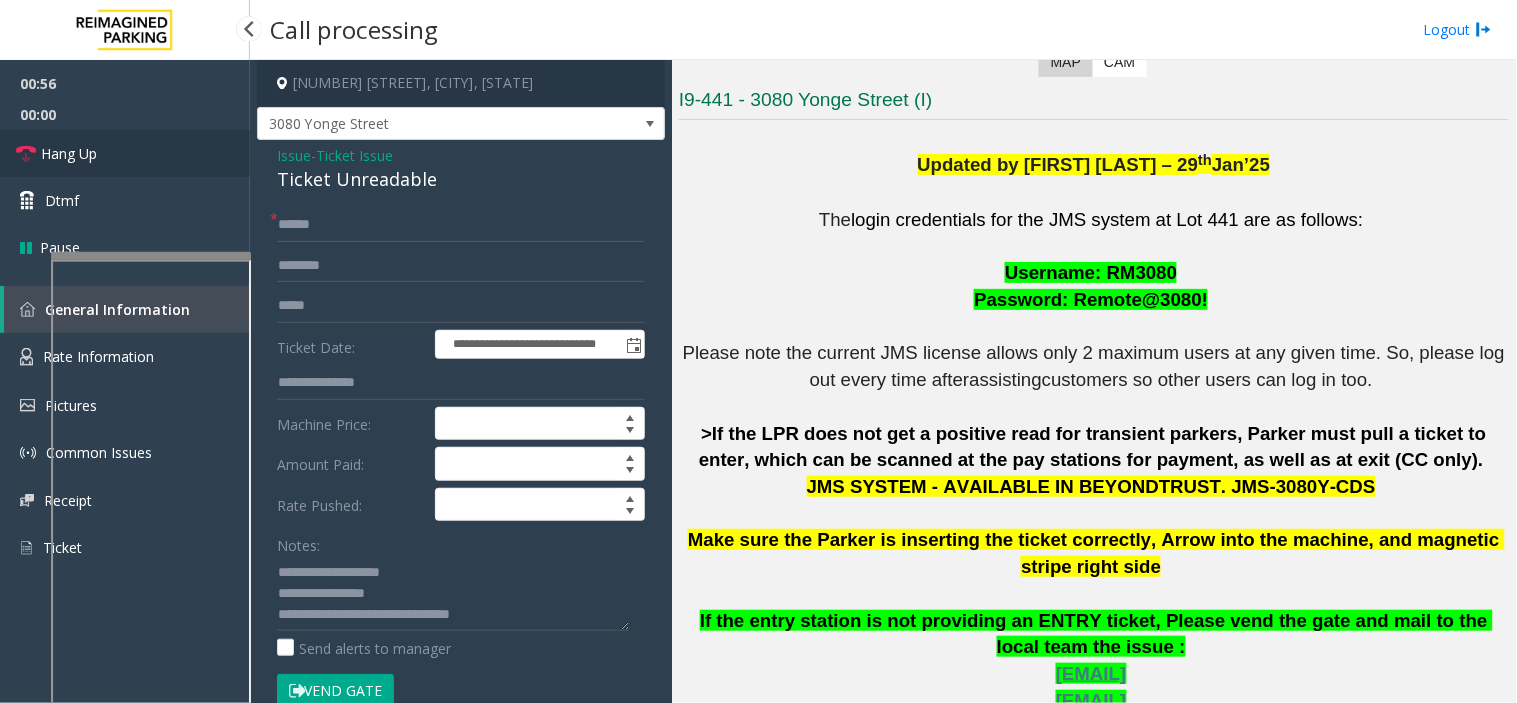 click on "Hang Up" at bounding box center [125, 153] 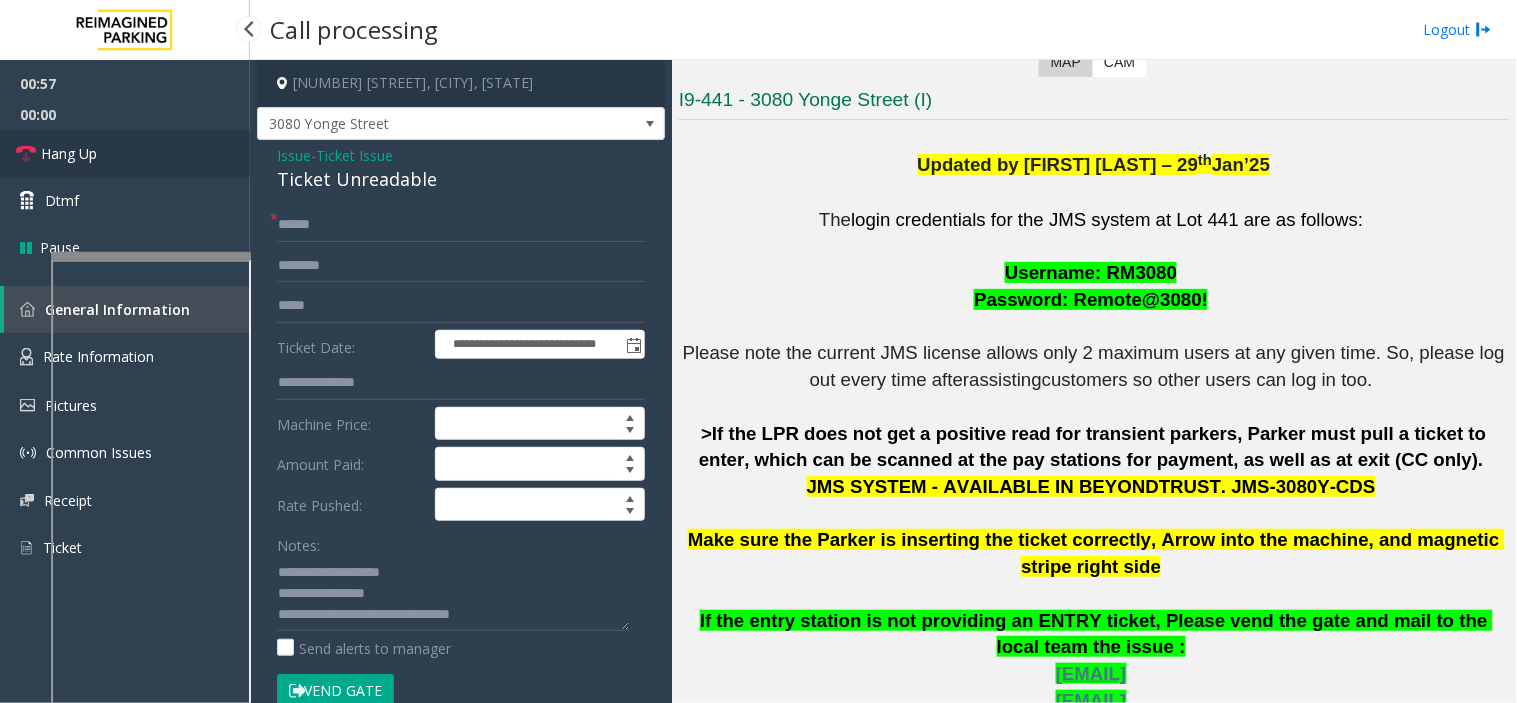 click on "Hang Up" at bounding box center (125, 153) 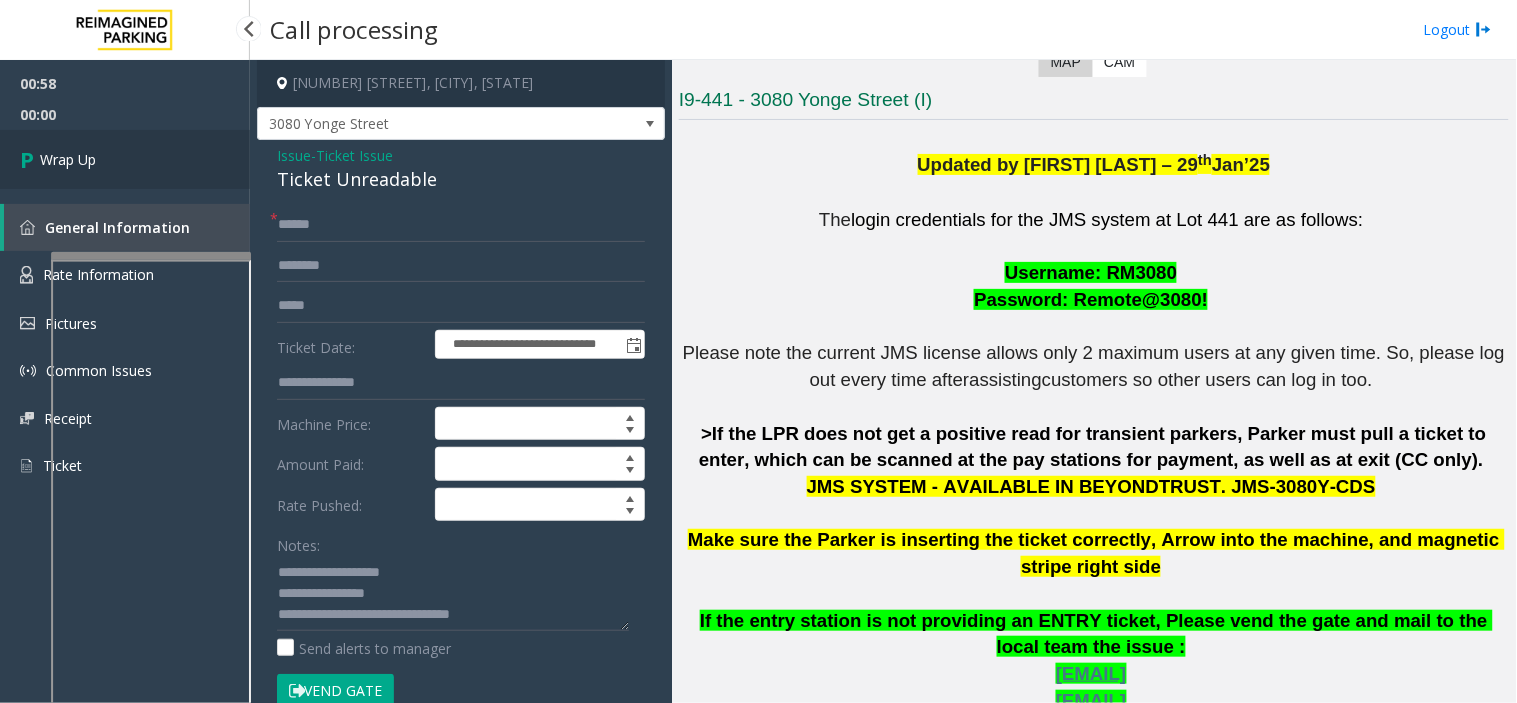 click on "Wrap Up" at bounding box center [125, 159] 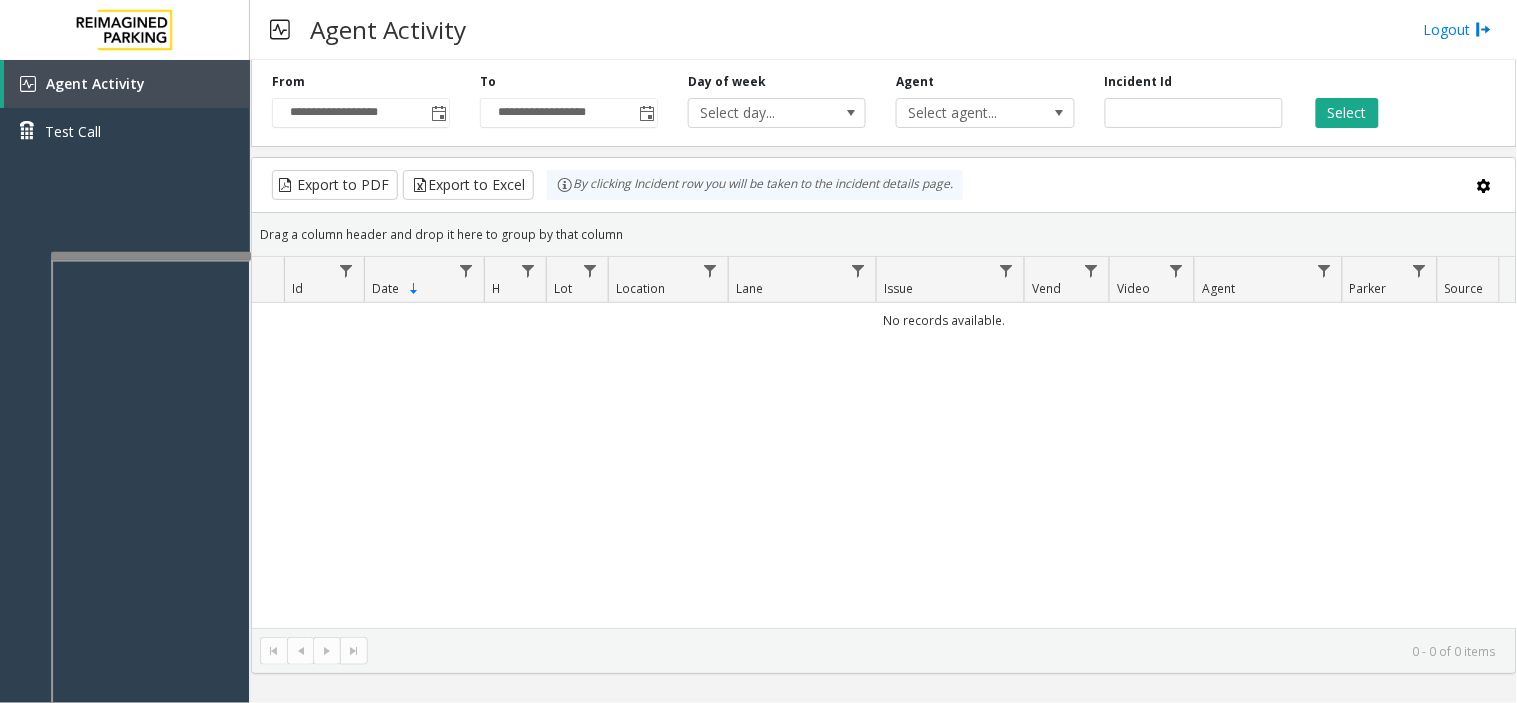 click on "**********" 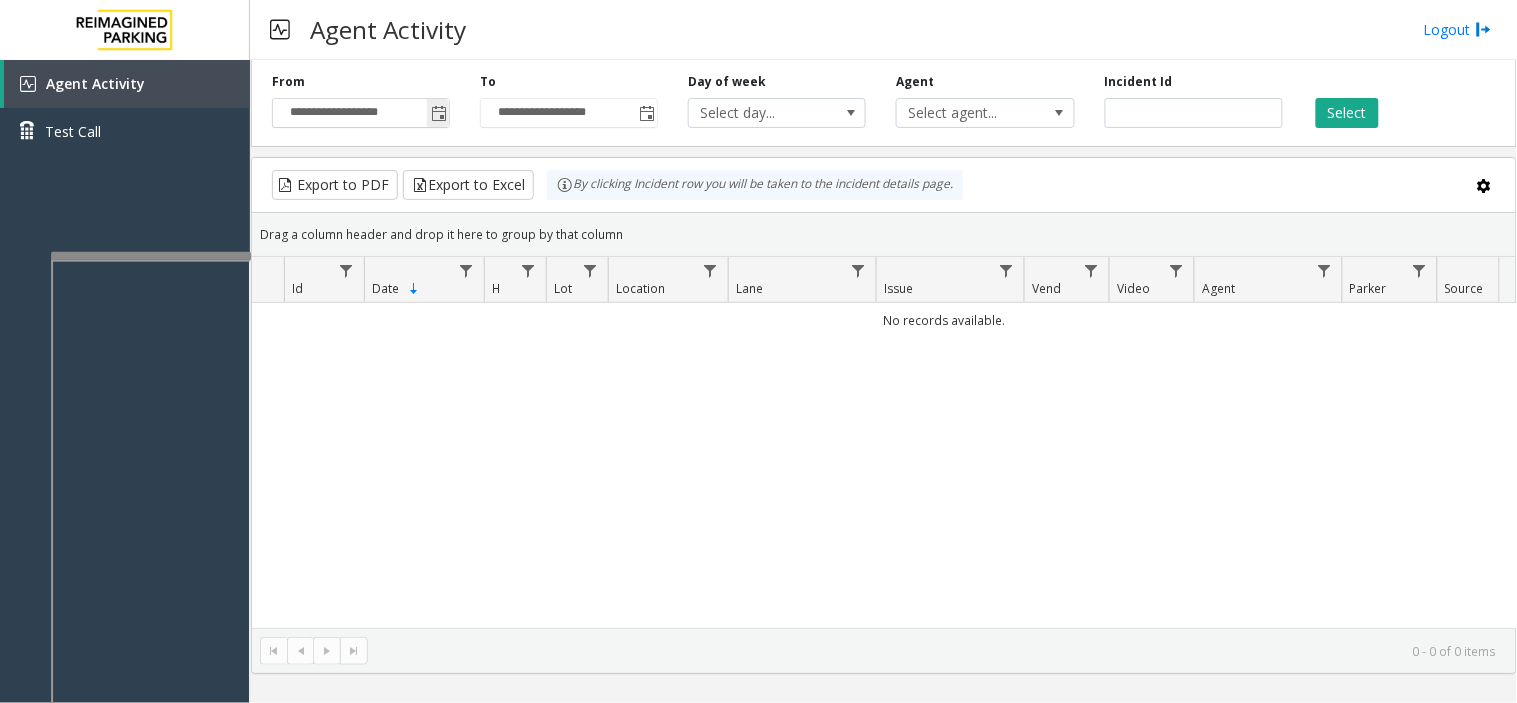 click 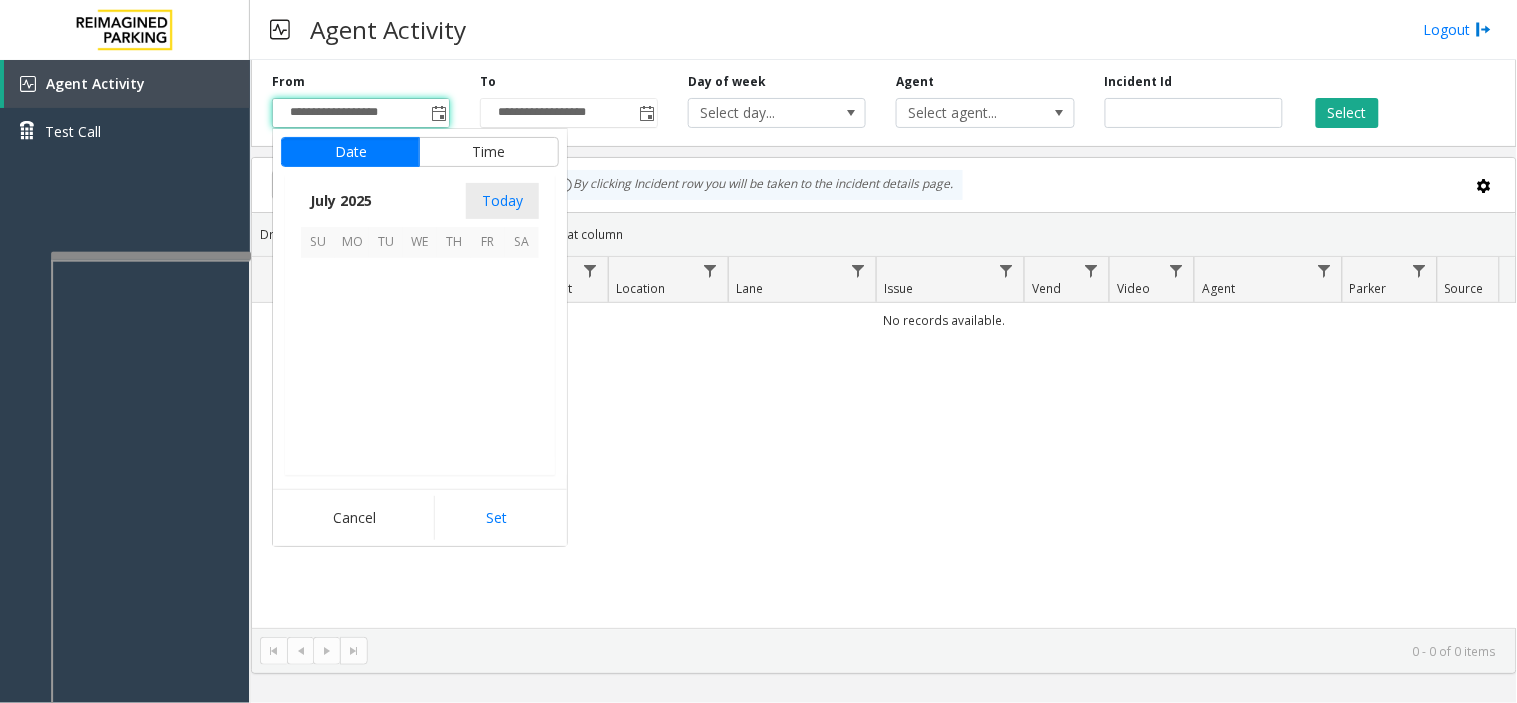 scroll, scrollTop: 358354, scrollLeft: 0, axis: vertical 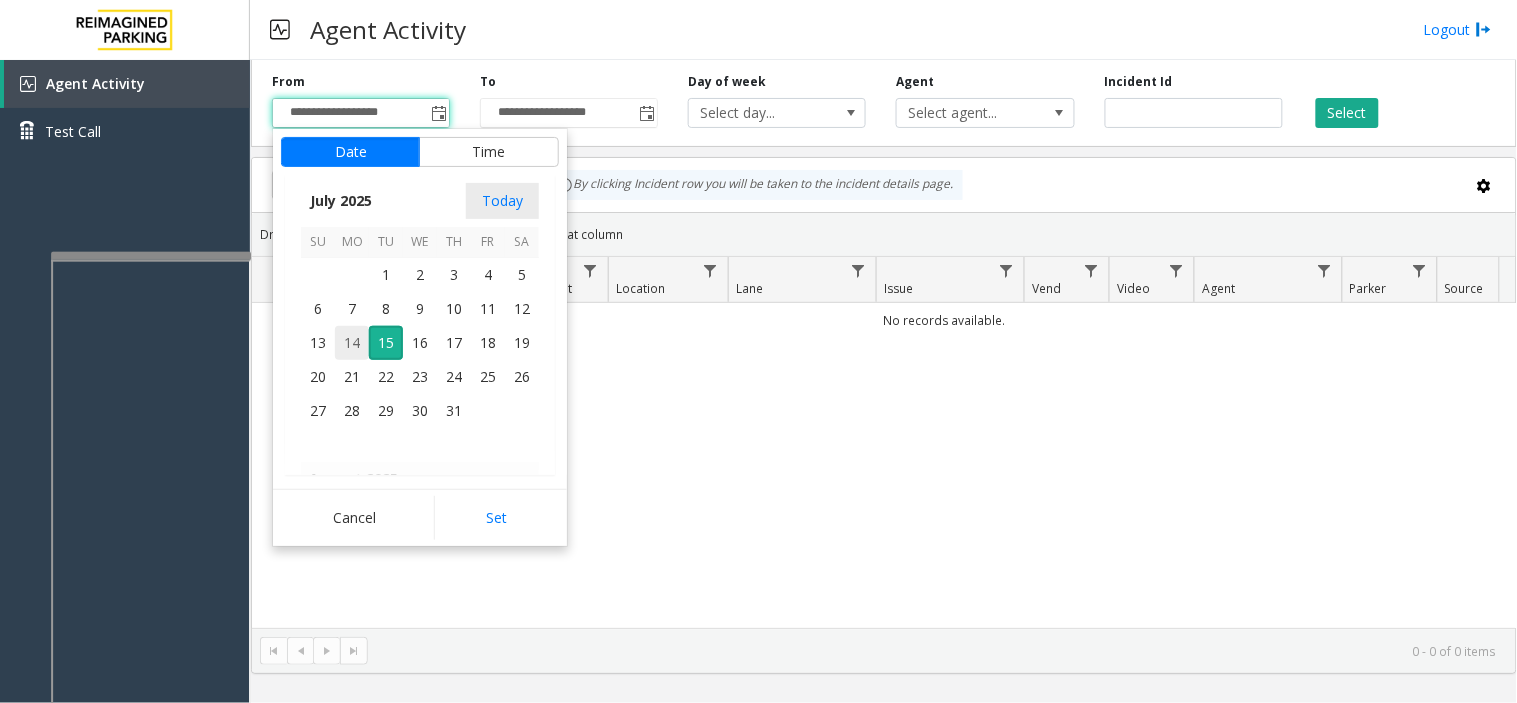 click on "14" at bounding box center (352, 343) 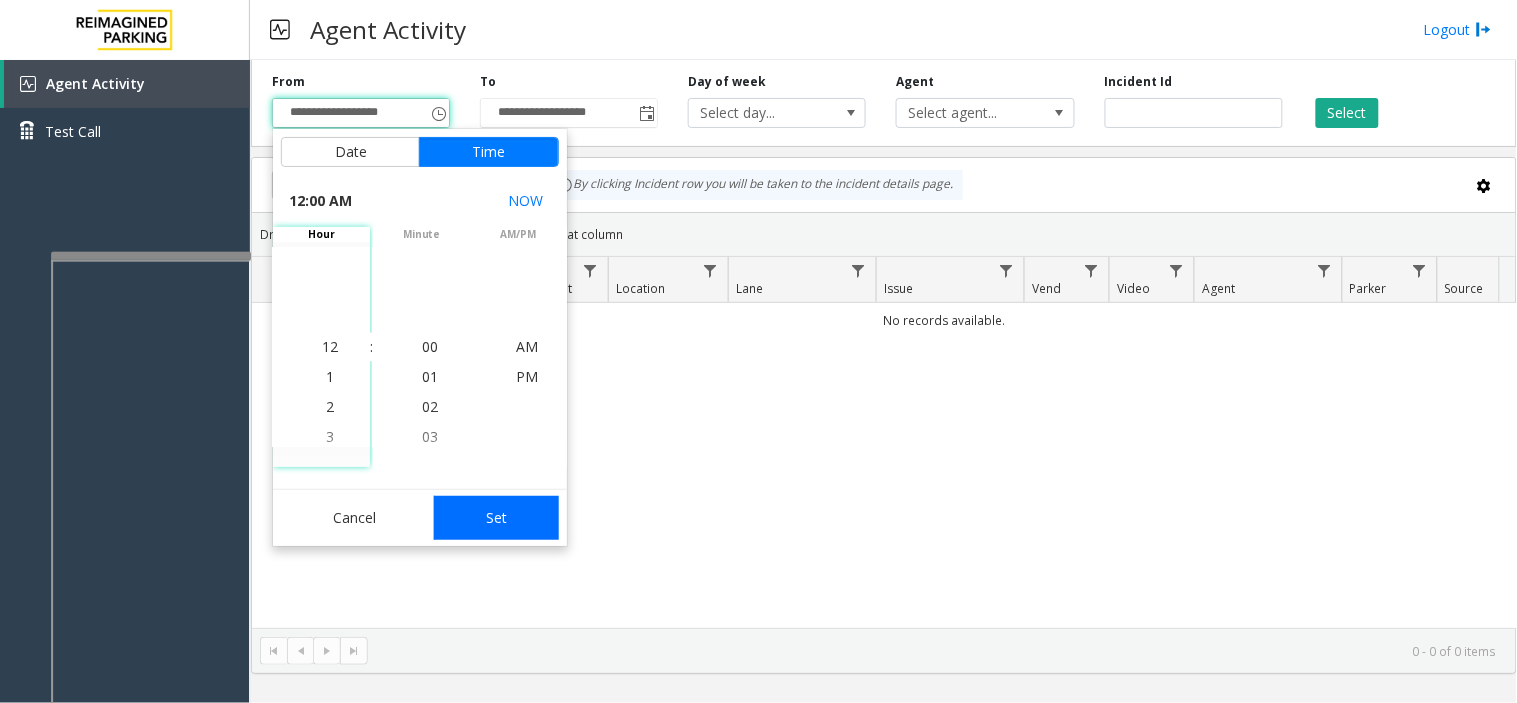 click on "Set" 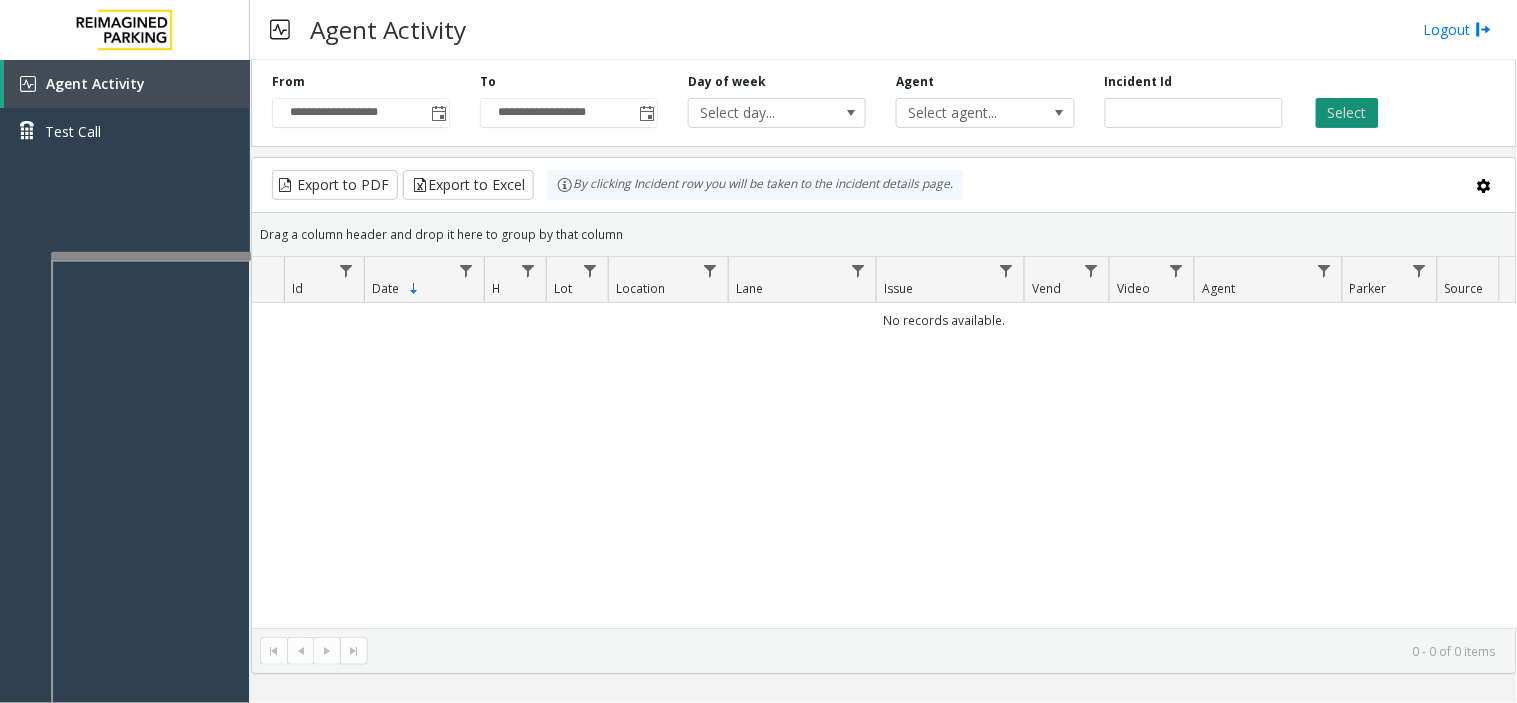 click on "Select" 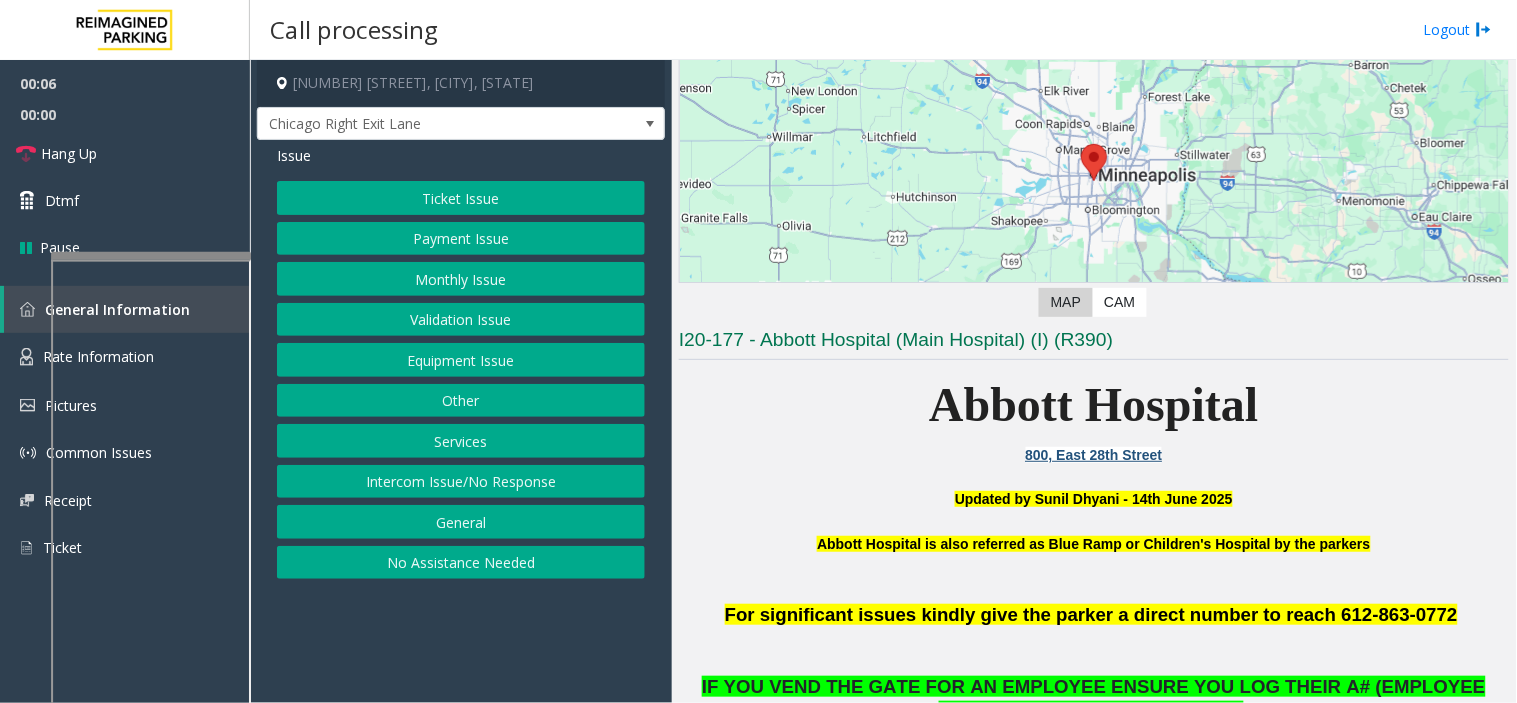 scroll, scrollTop: 333, scrollLeft: 0, axis: vertical 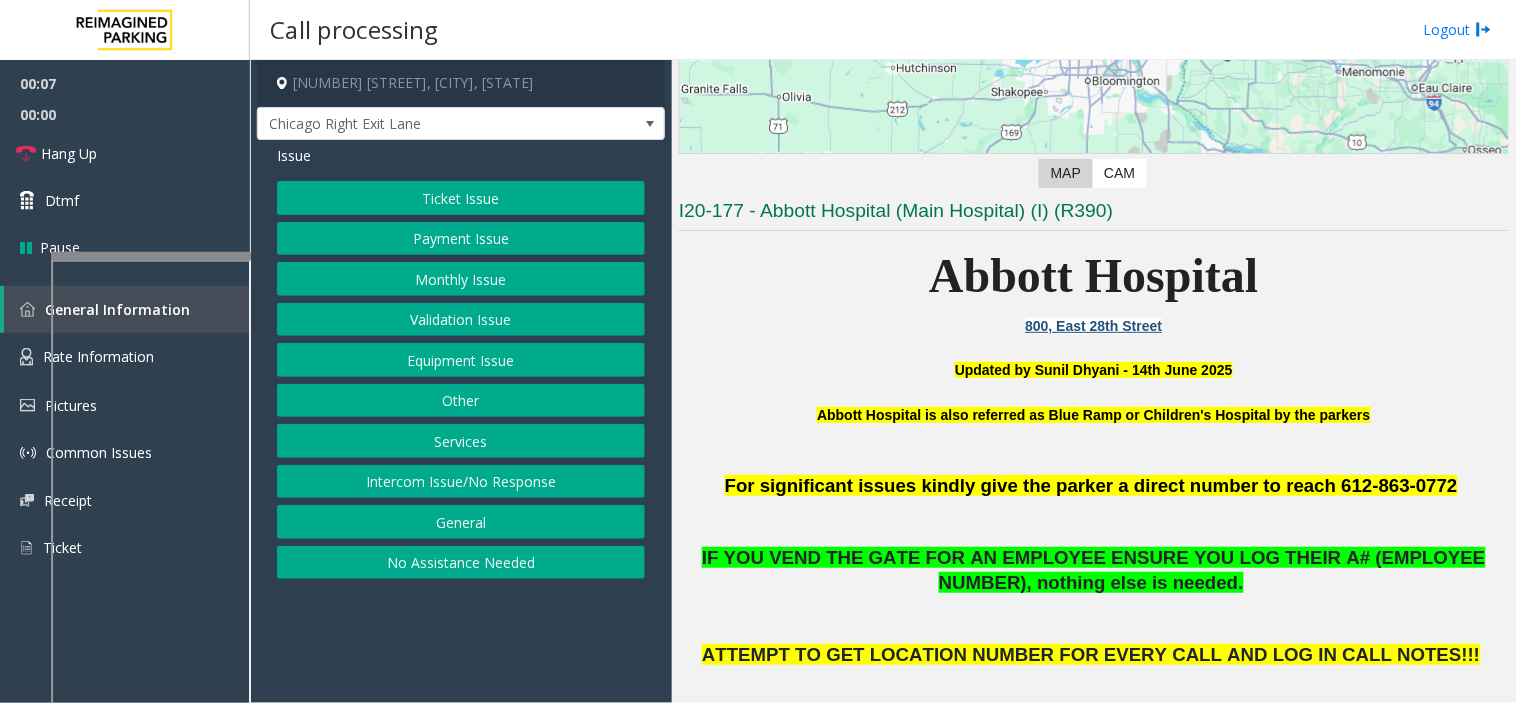 click on "Ticket Issue" 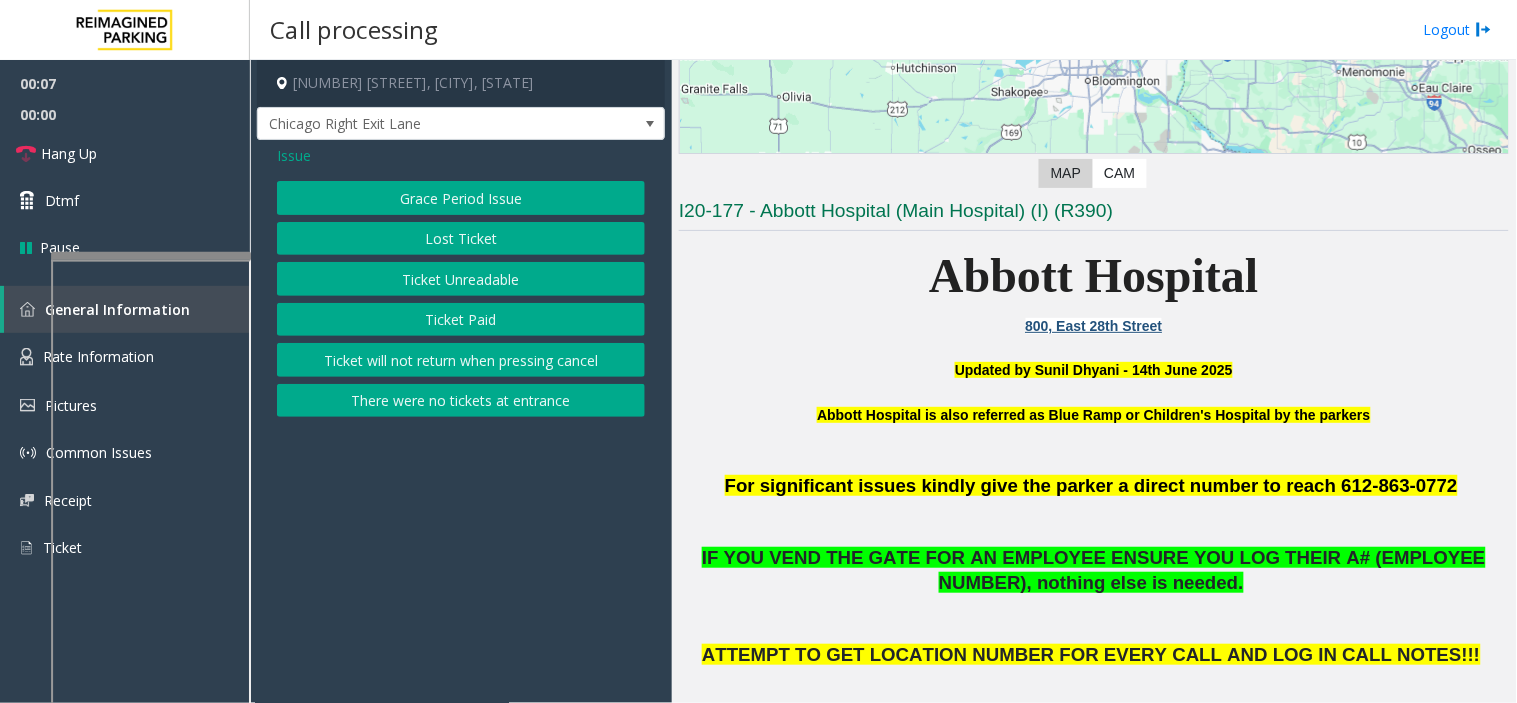 click on "Ticket Unreadable" 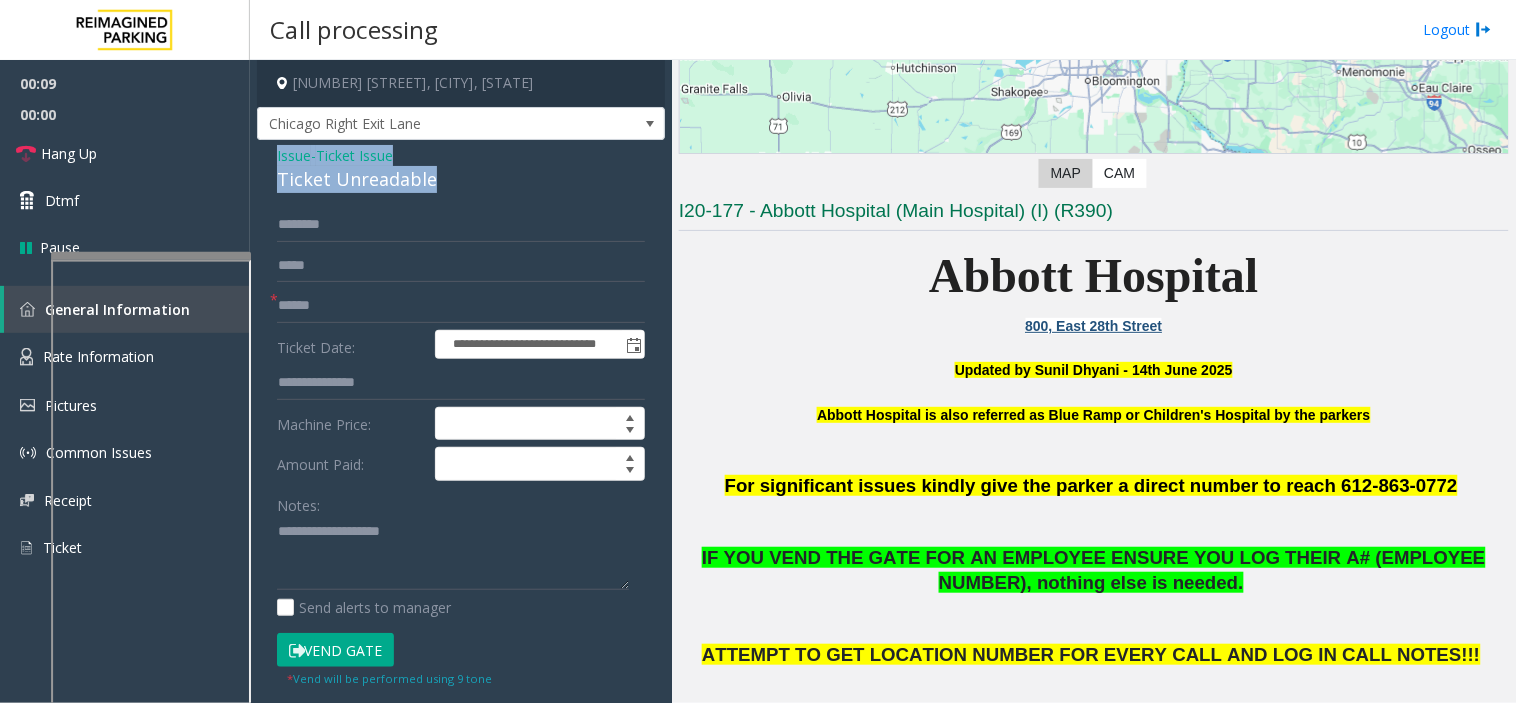 drag, startPoint x: 446, startPoint y: 184, endPoint x: 274, endPoint y: 145, distance: 176.3661 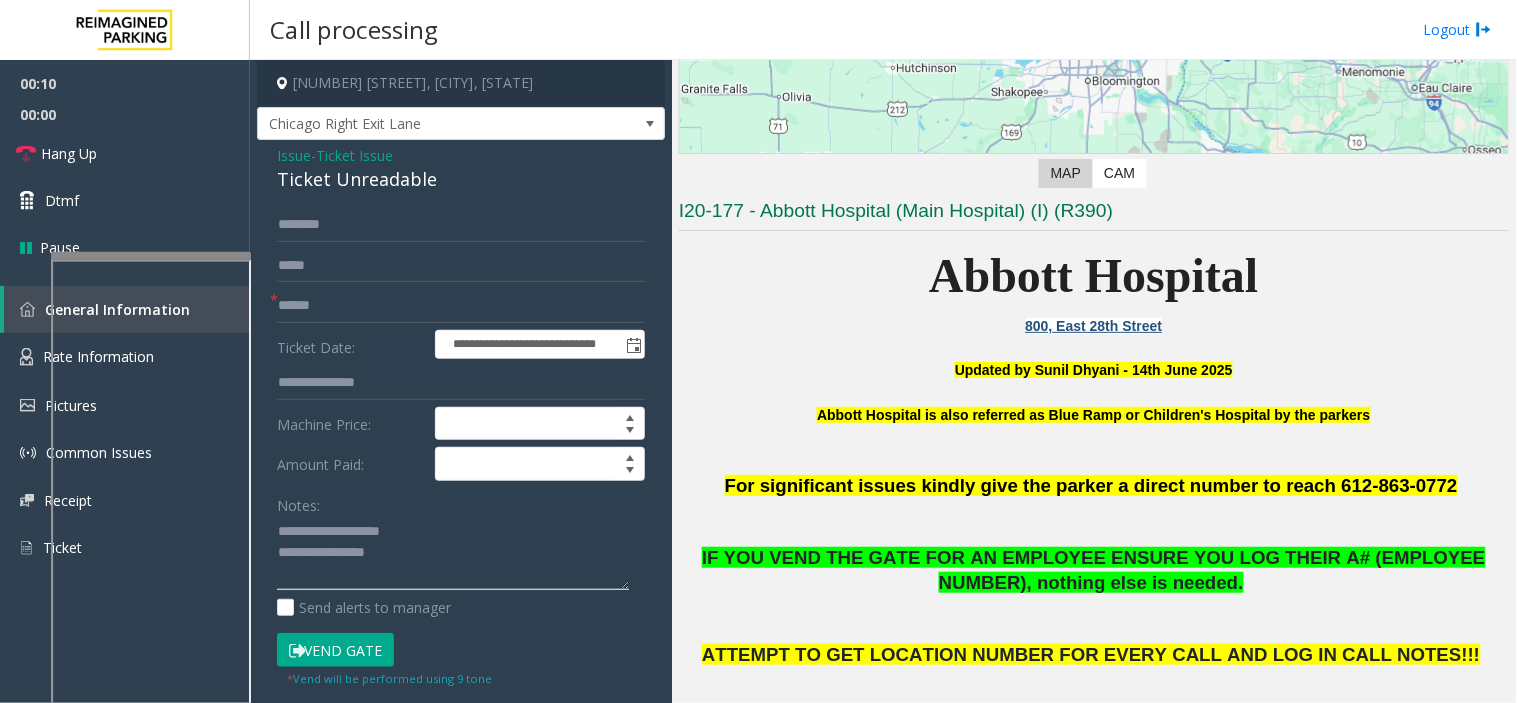 click 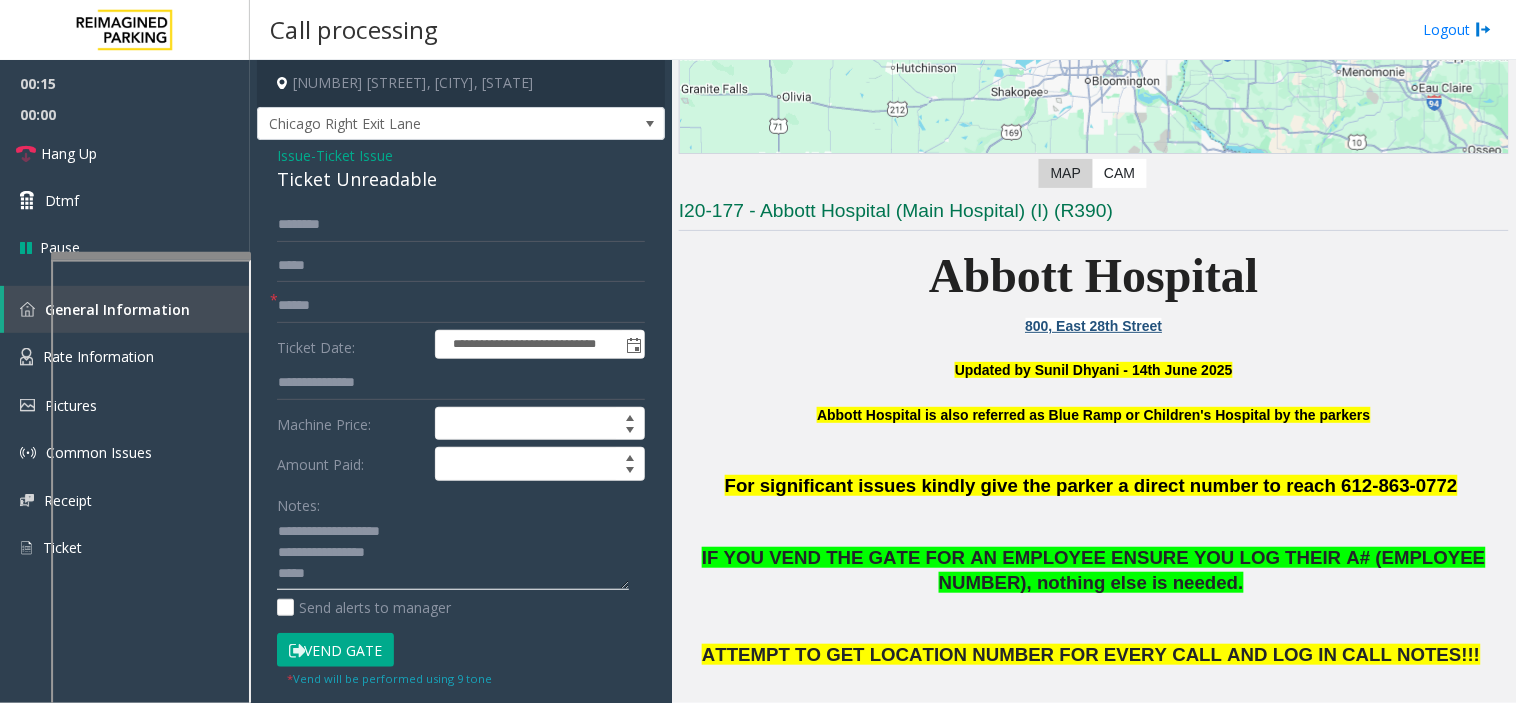 type on "**********" 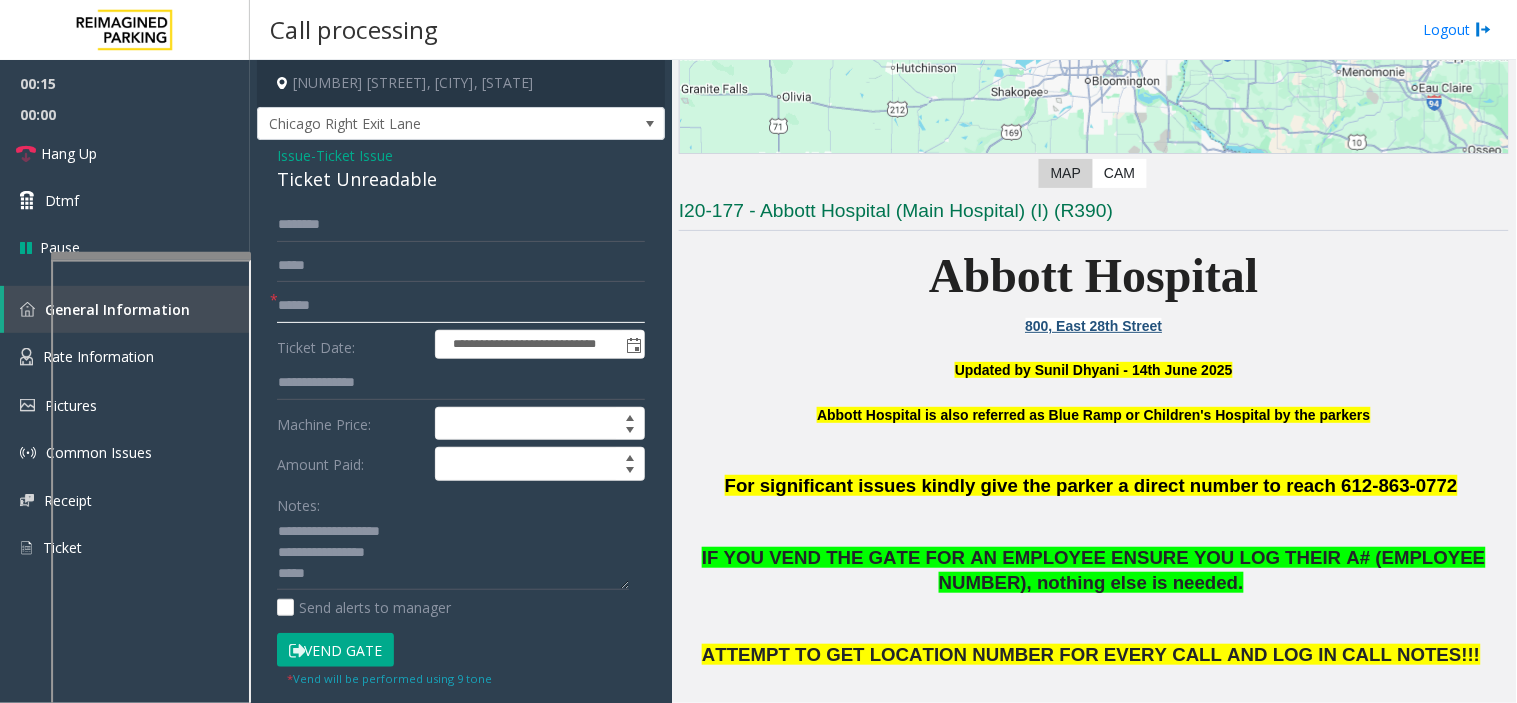 click 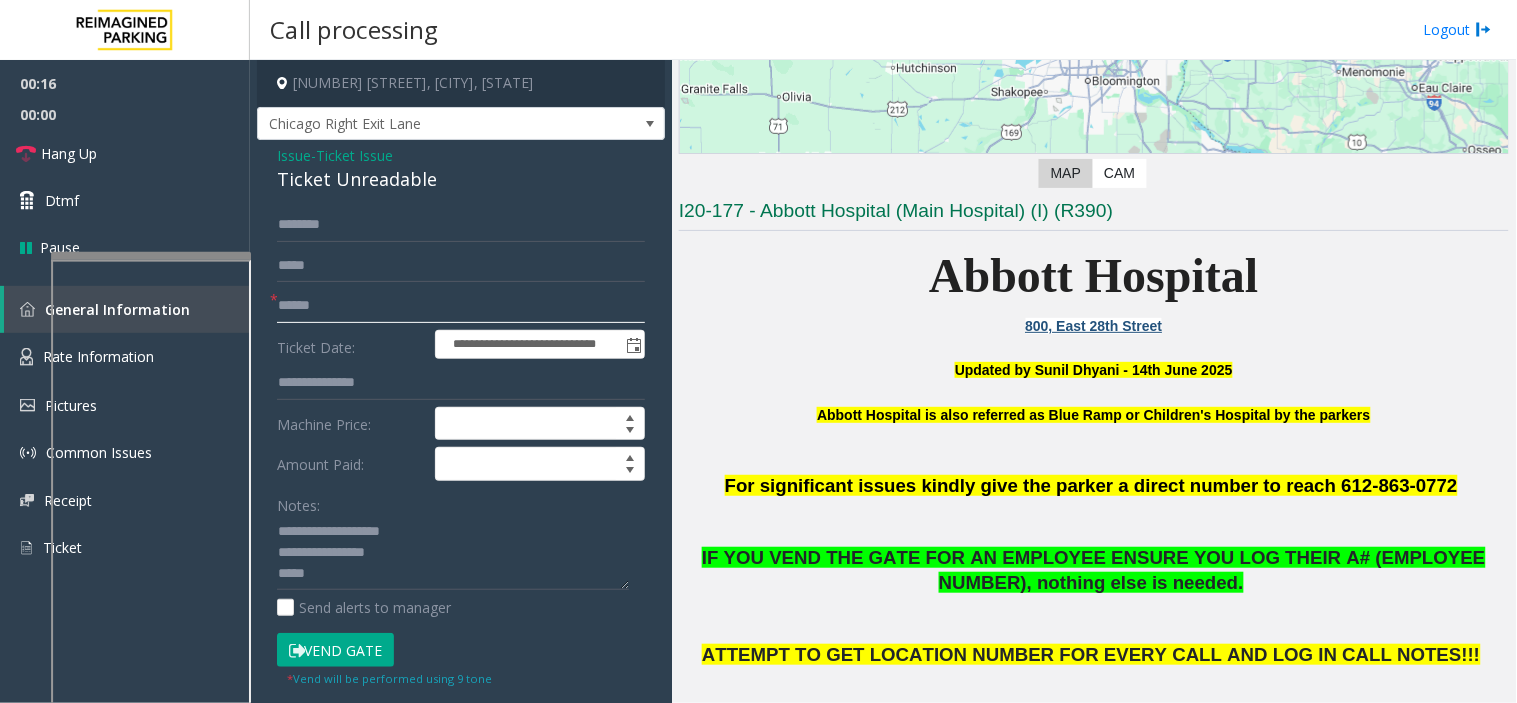 click 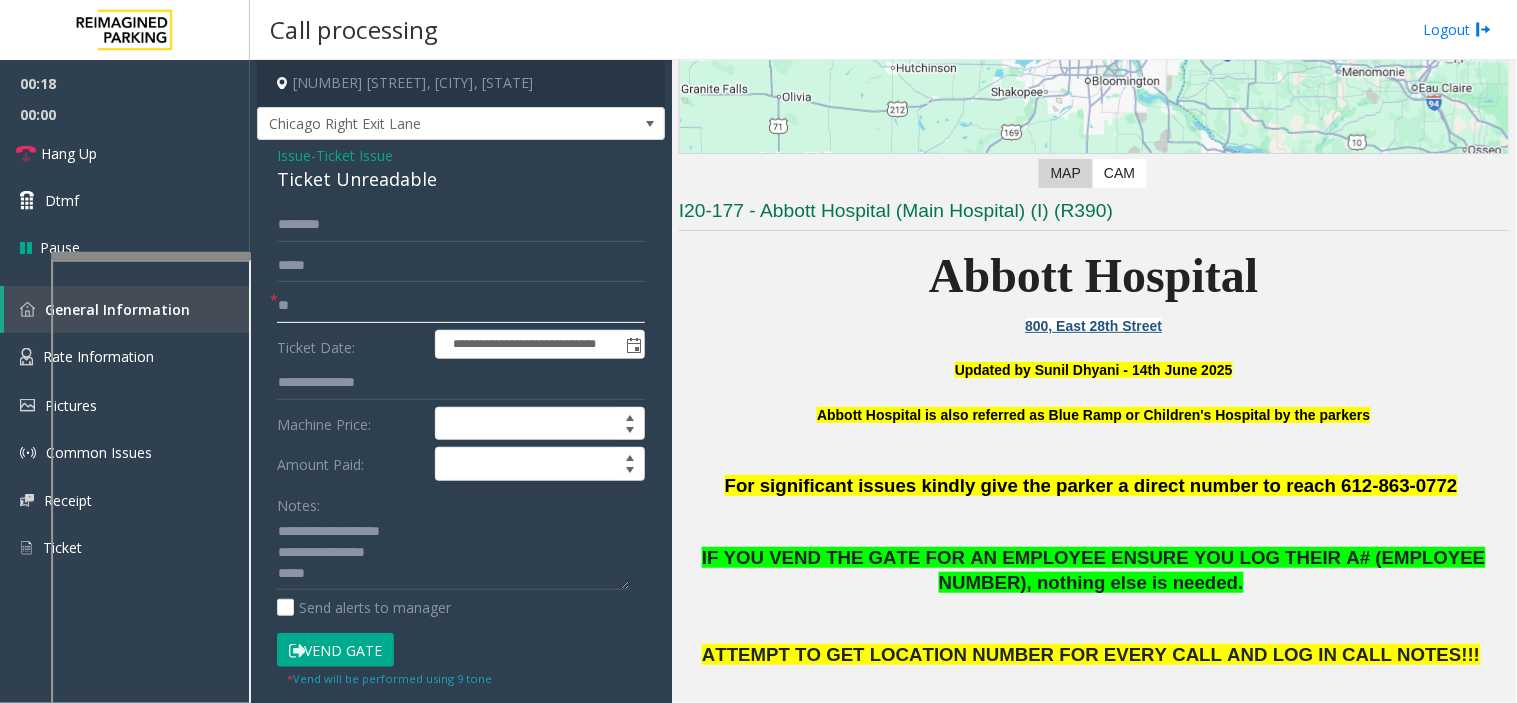type on "**" 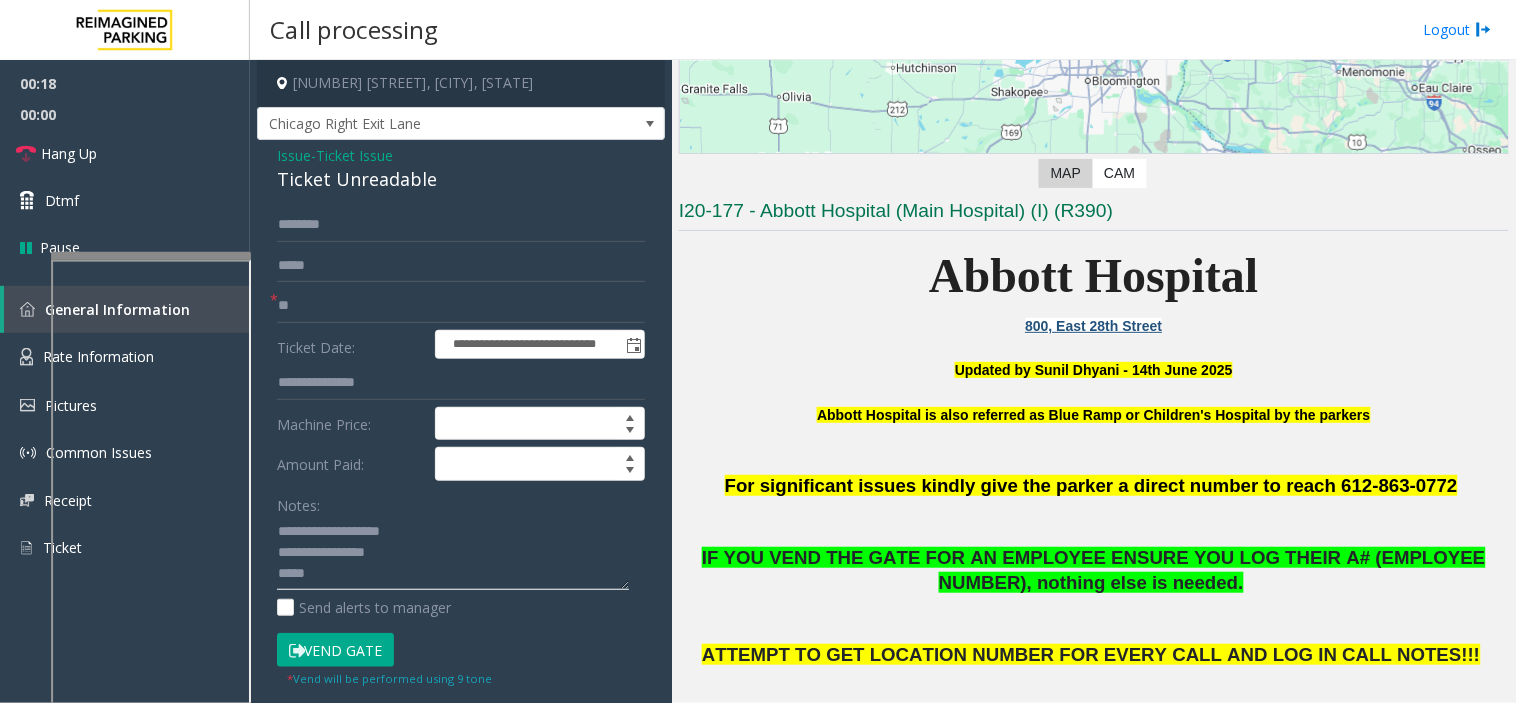 click 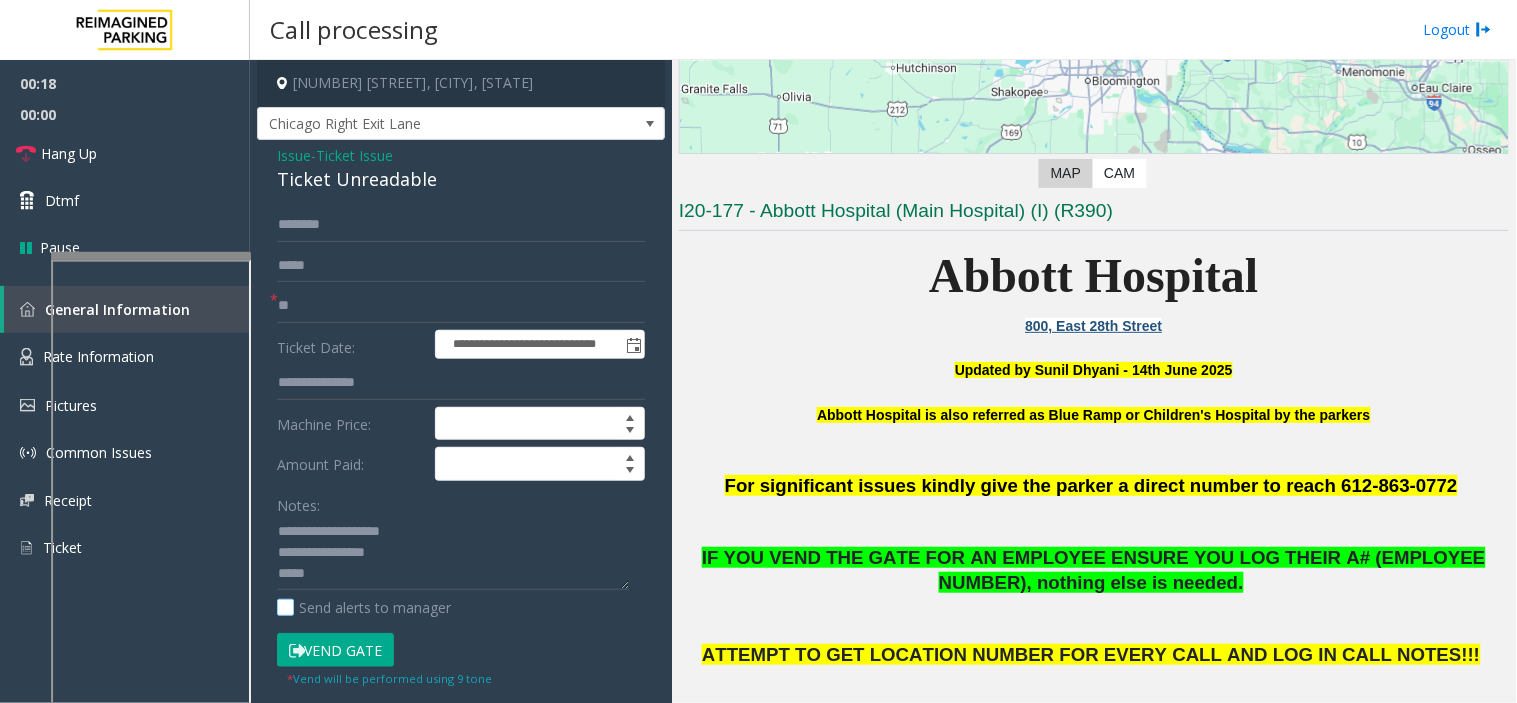 click on "Send alerts to manager" 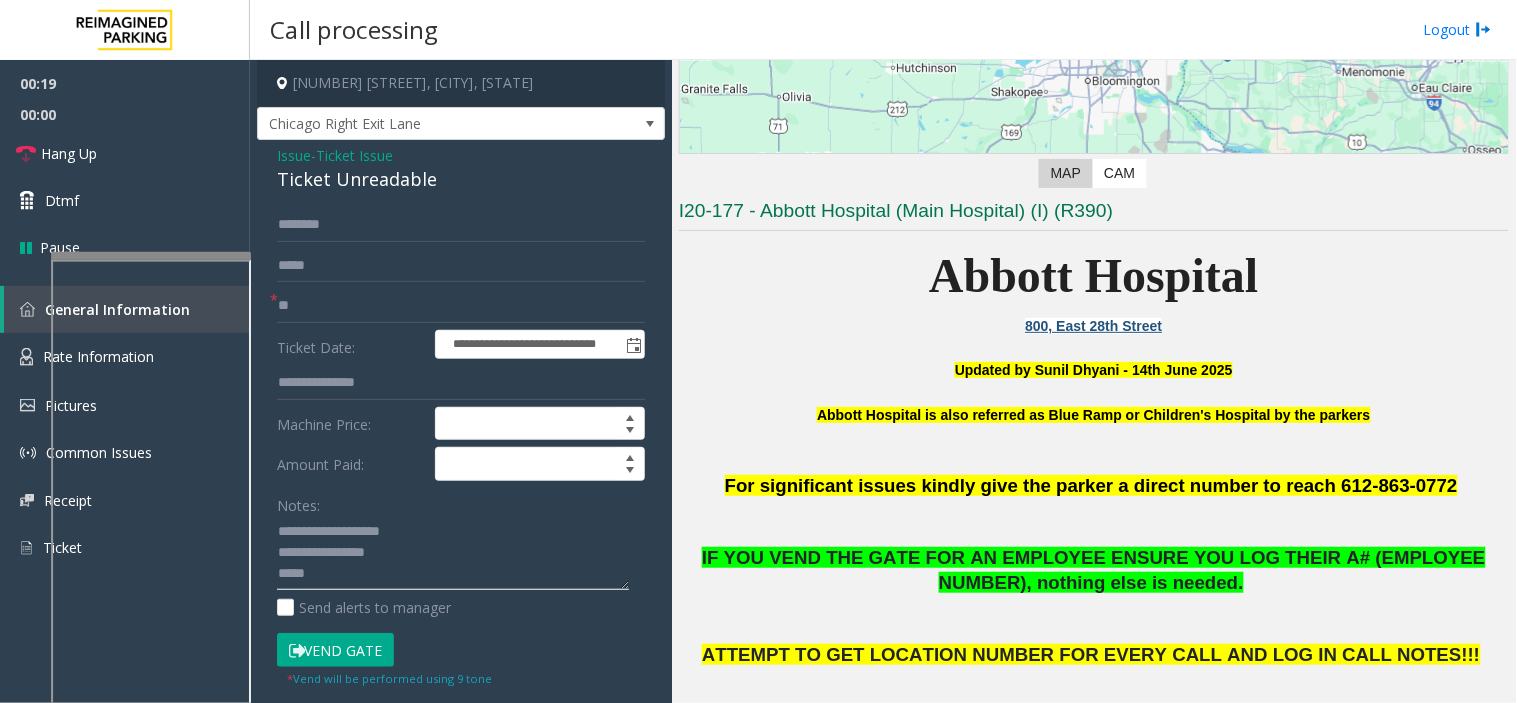 click 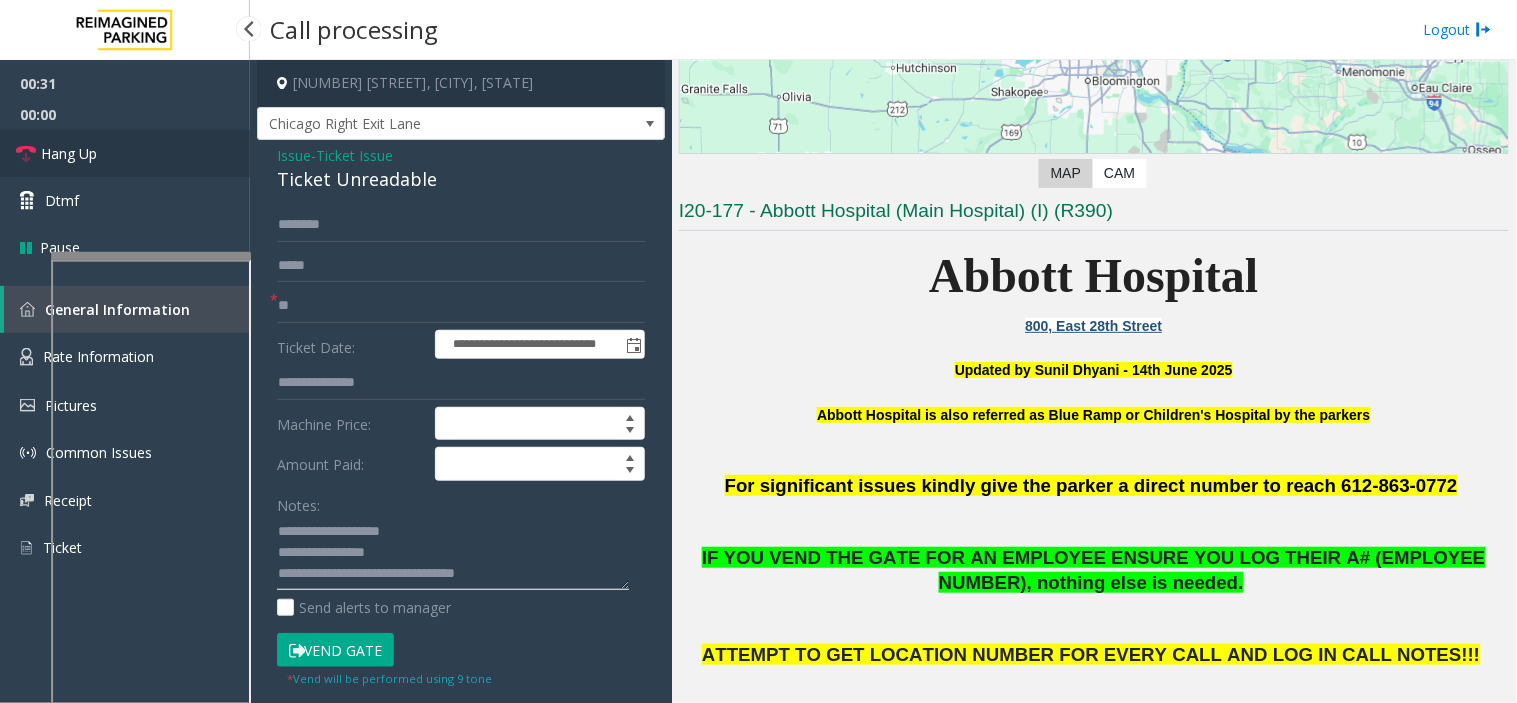 type on "**********" 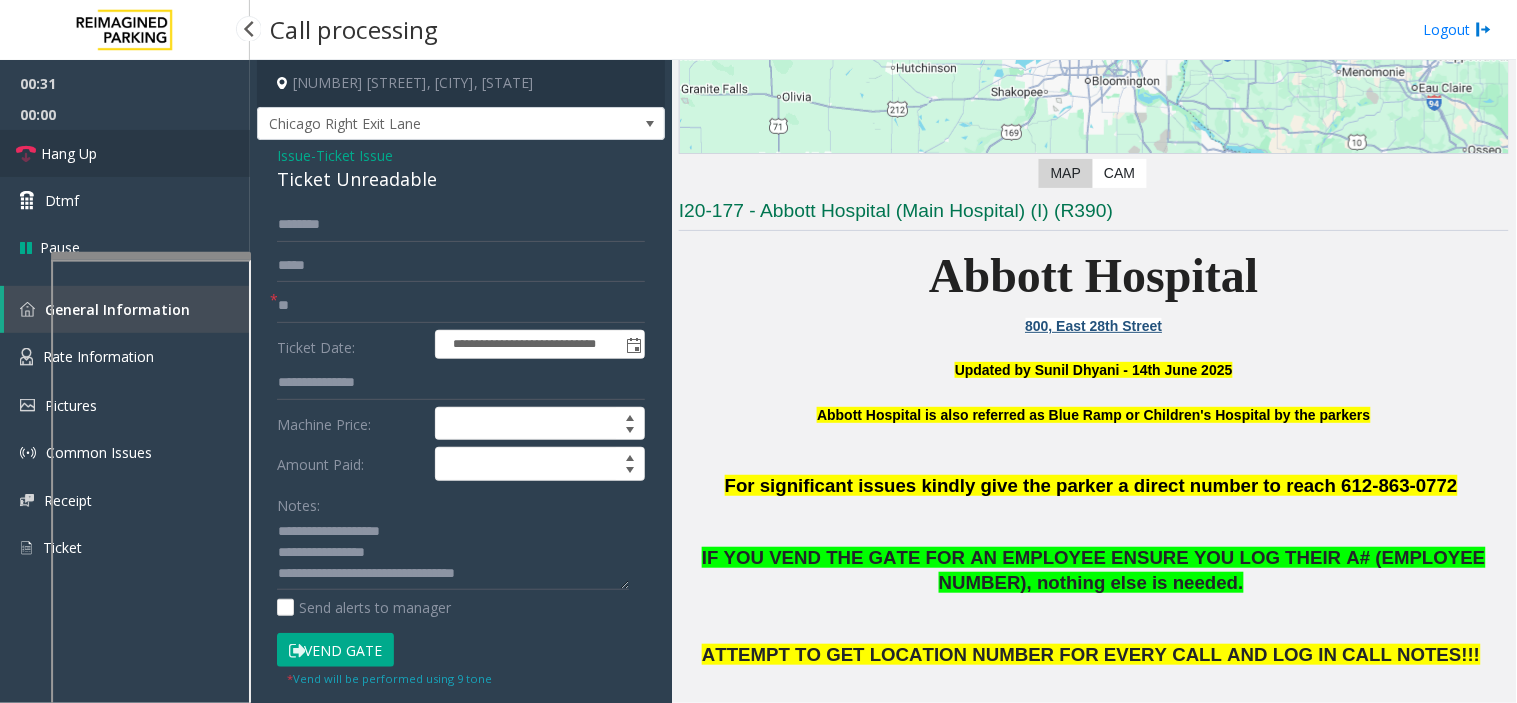click on "Hang Up" at bounding box center (125, 153) 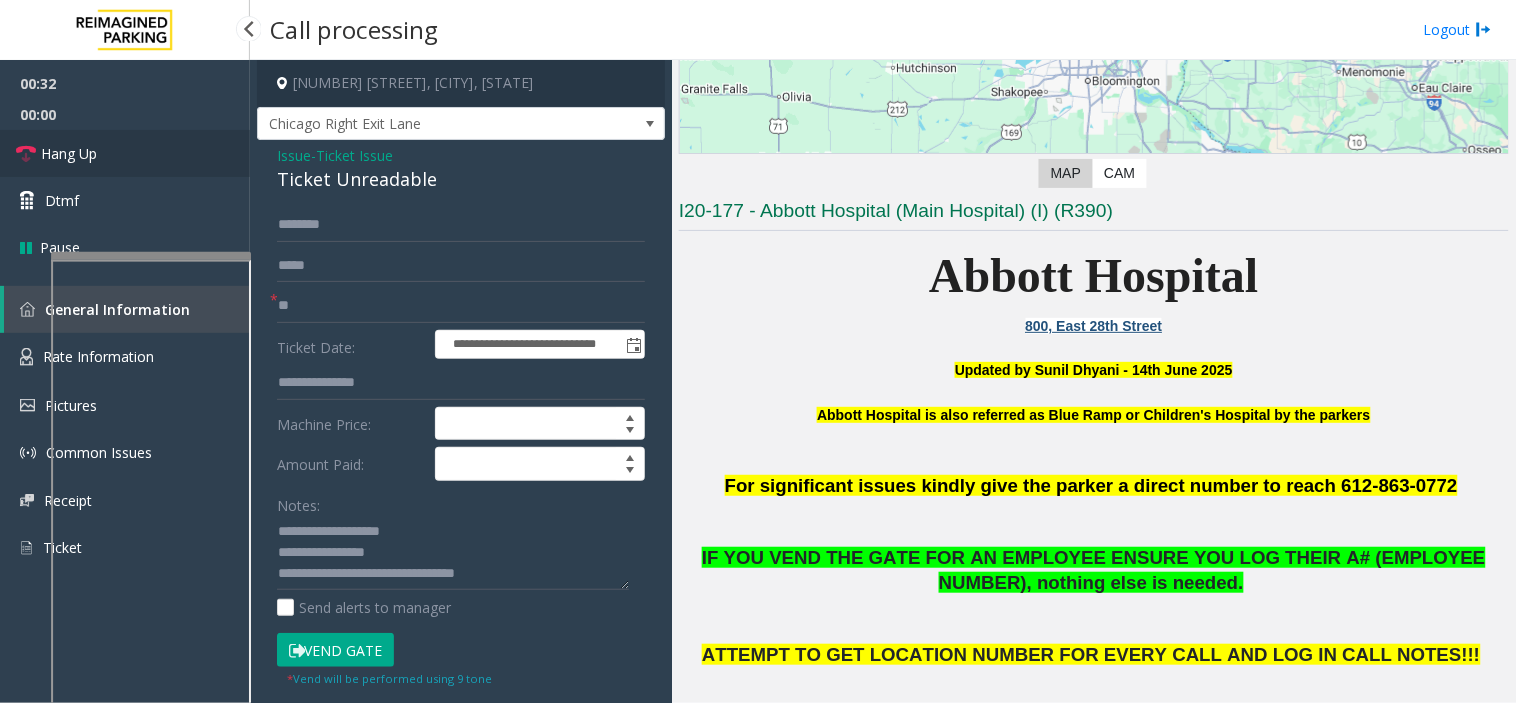 click on "Hang Up" at bounding box center (125, 153) 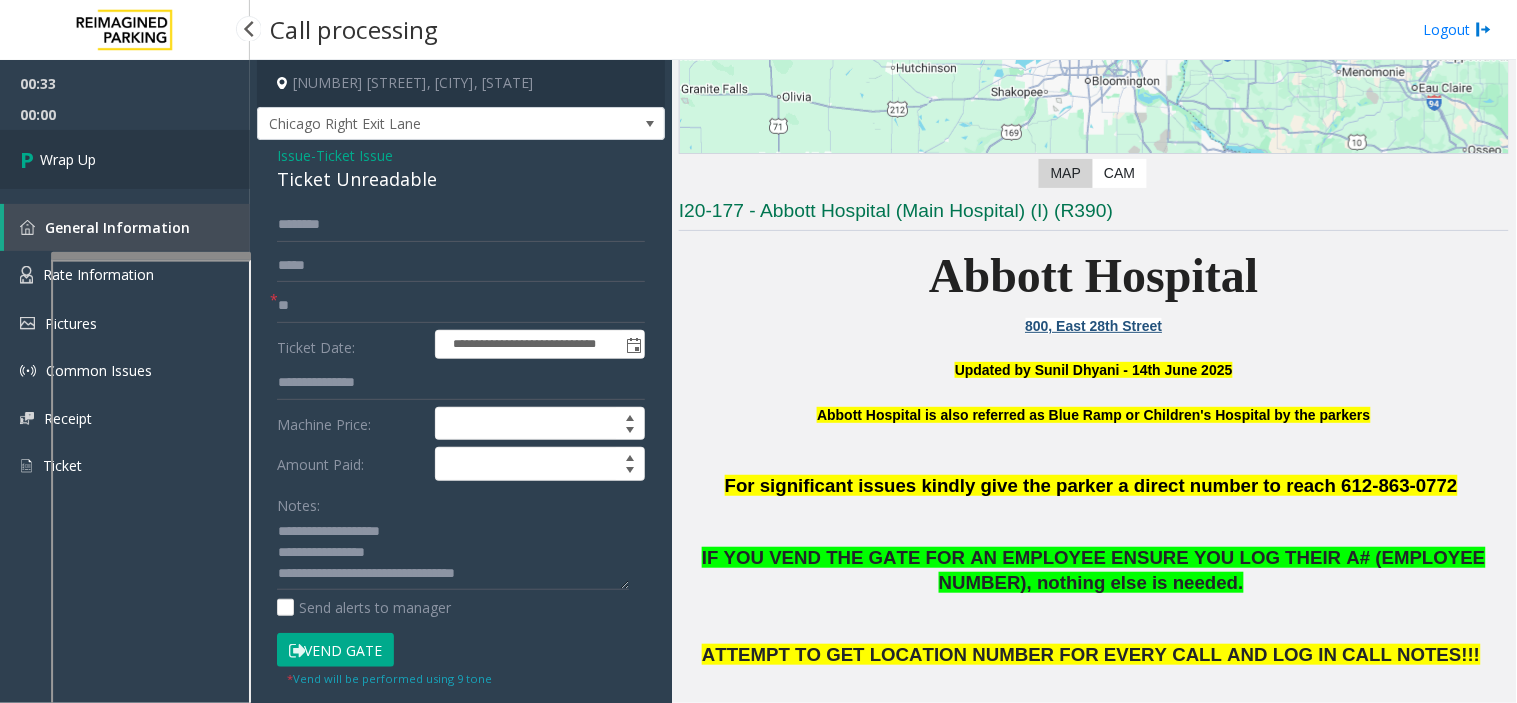 click on "Wrap Up" at bounding box center (125, 159) 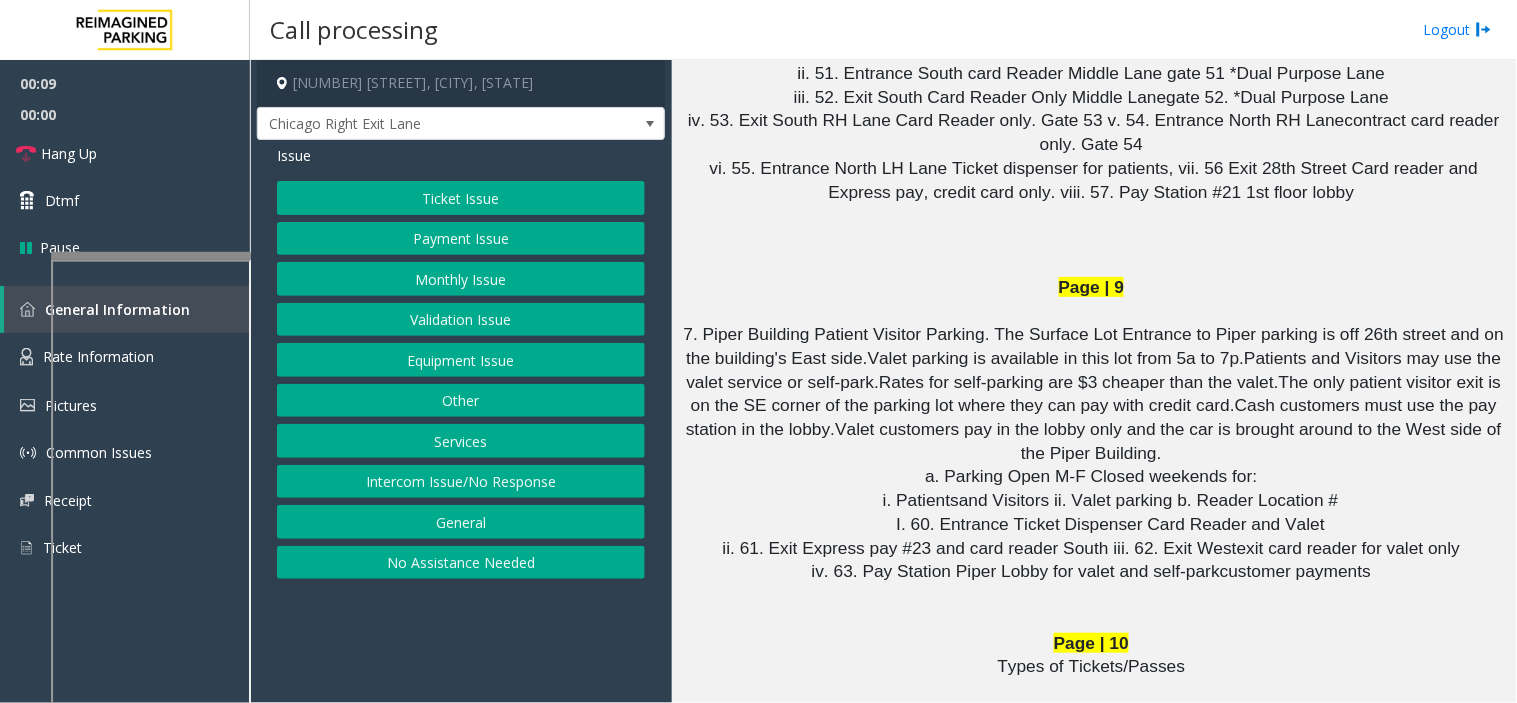 scroll, scrollTop: 9555, scrollLeft: 0, axis: vertical 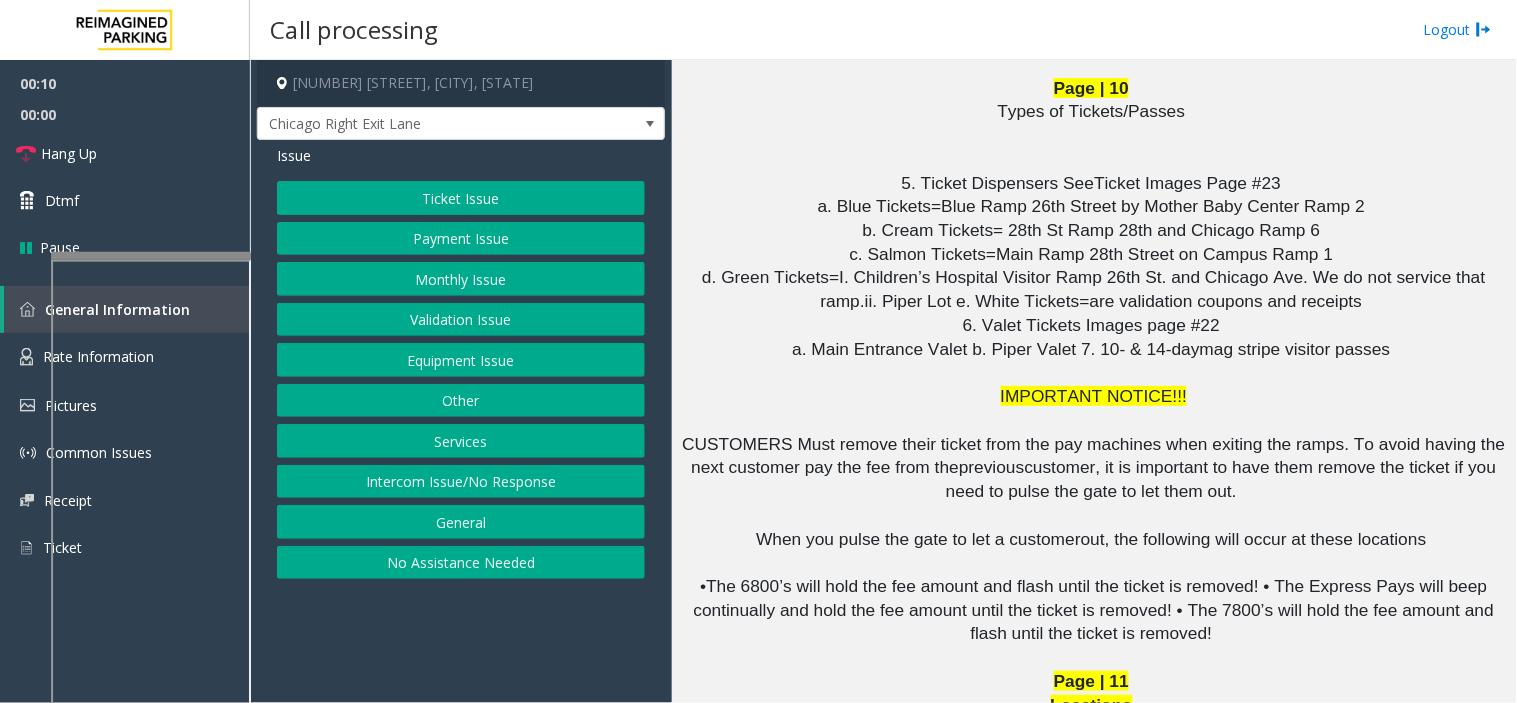 click on "Equipment Issue" 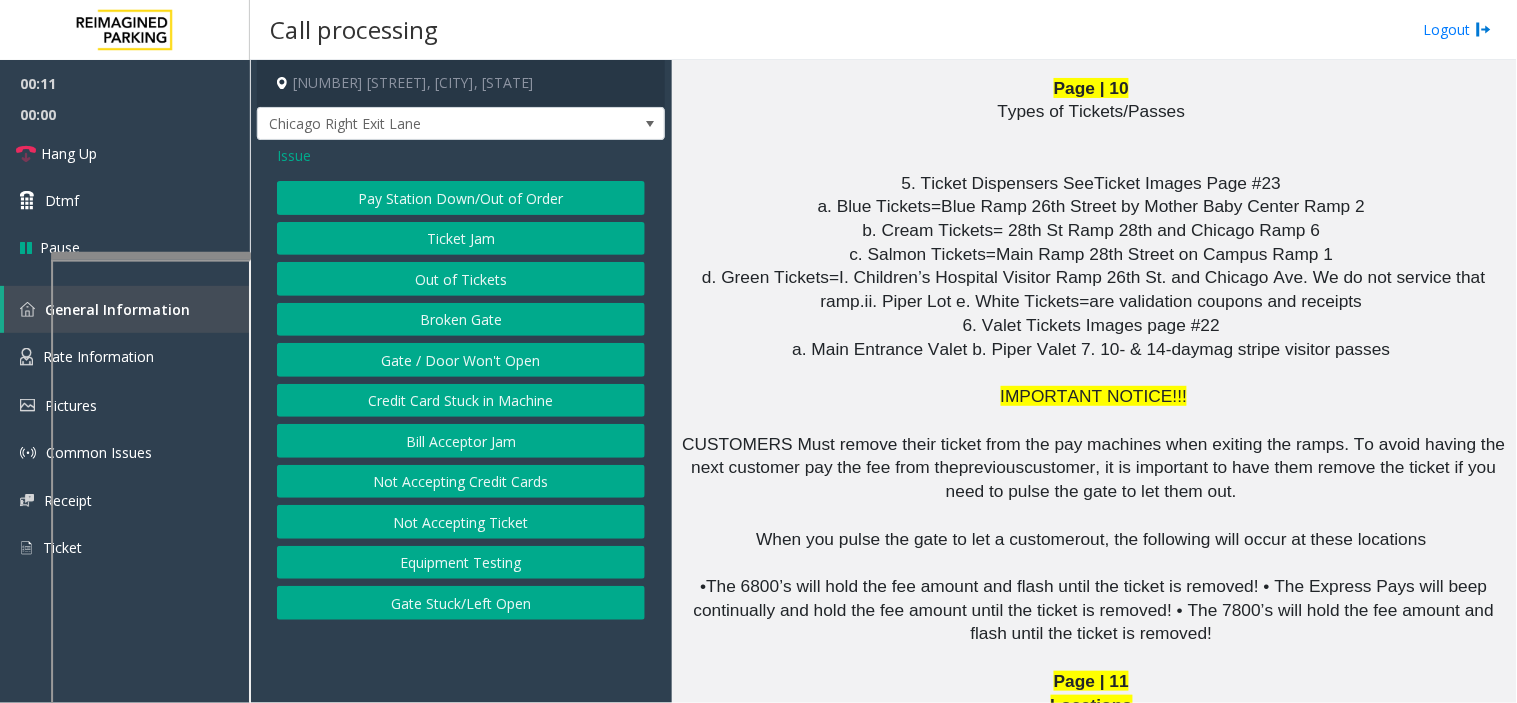 click on "Gate / Door Won't Open" 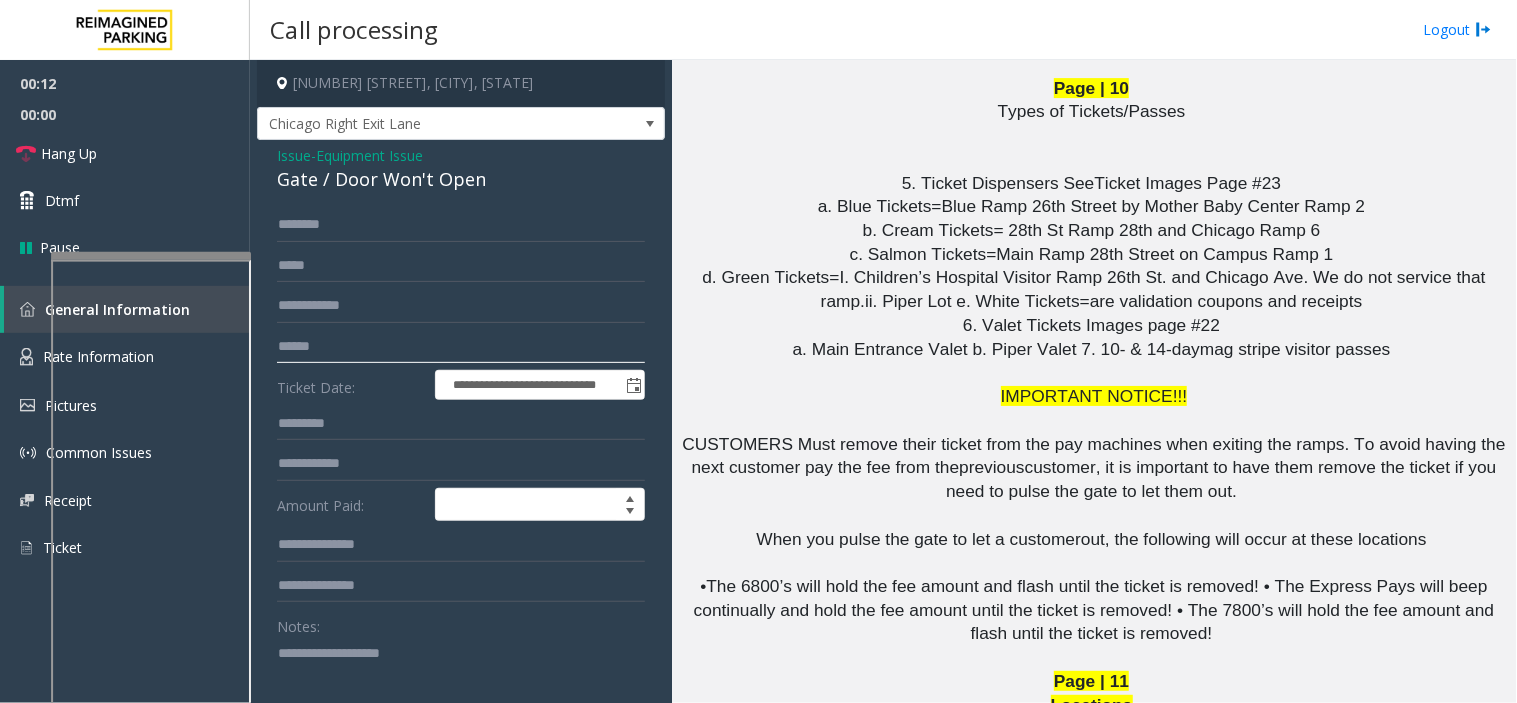 click 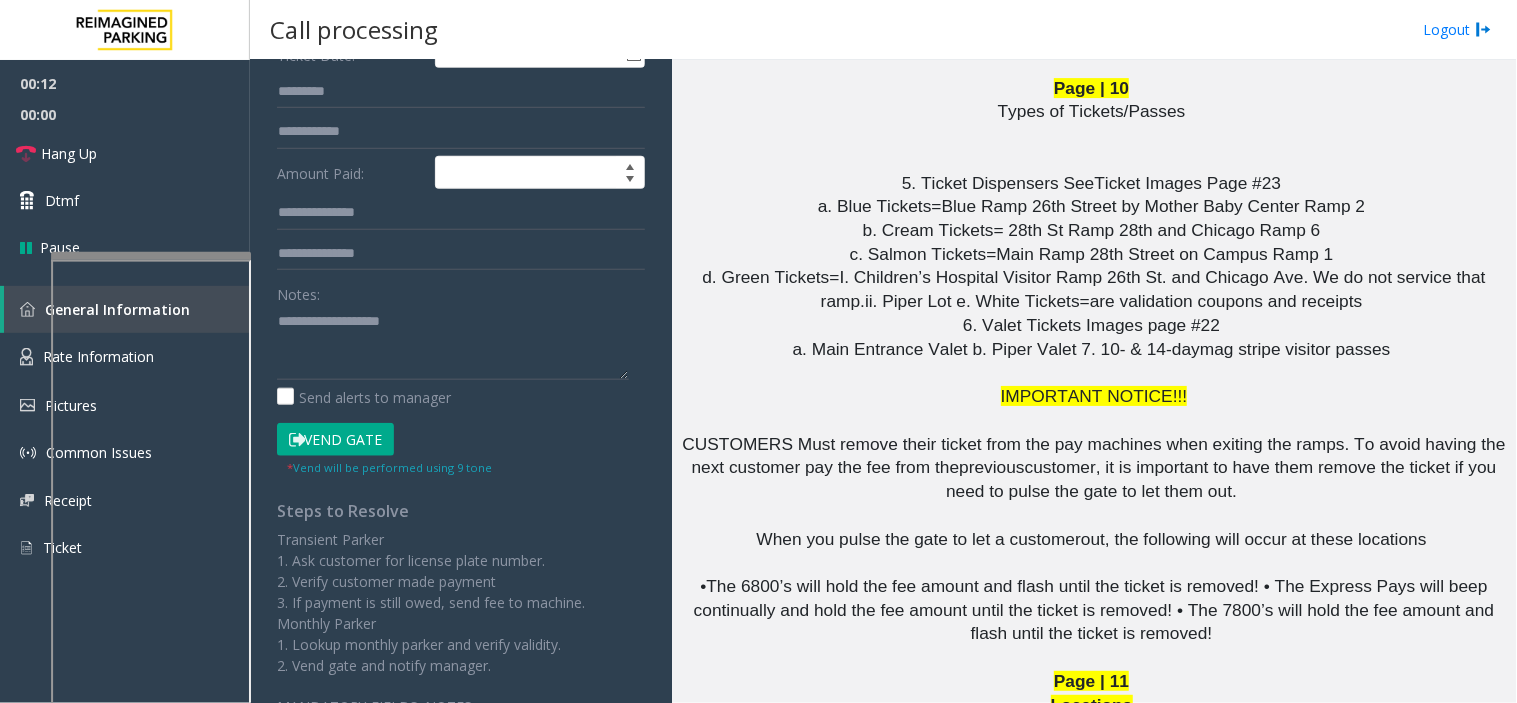 scroll, scrollTop: 333, scrollLeft: 0, axis: vertical 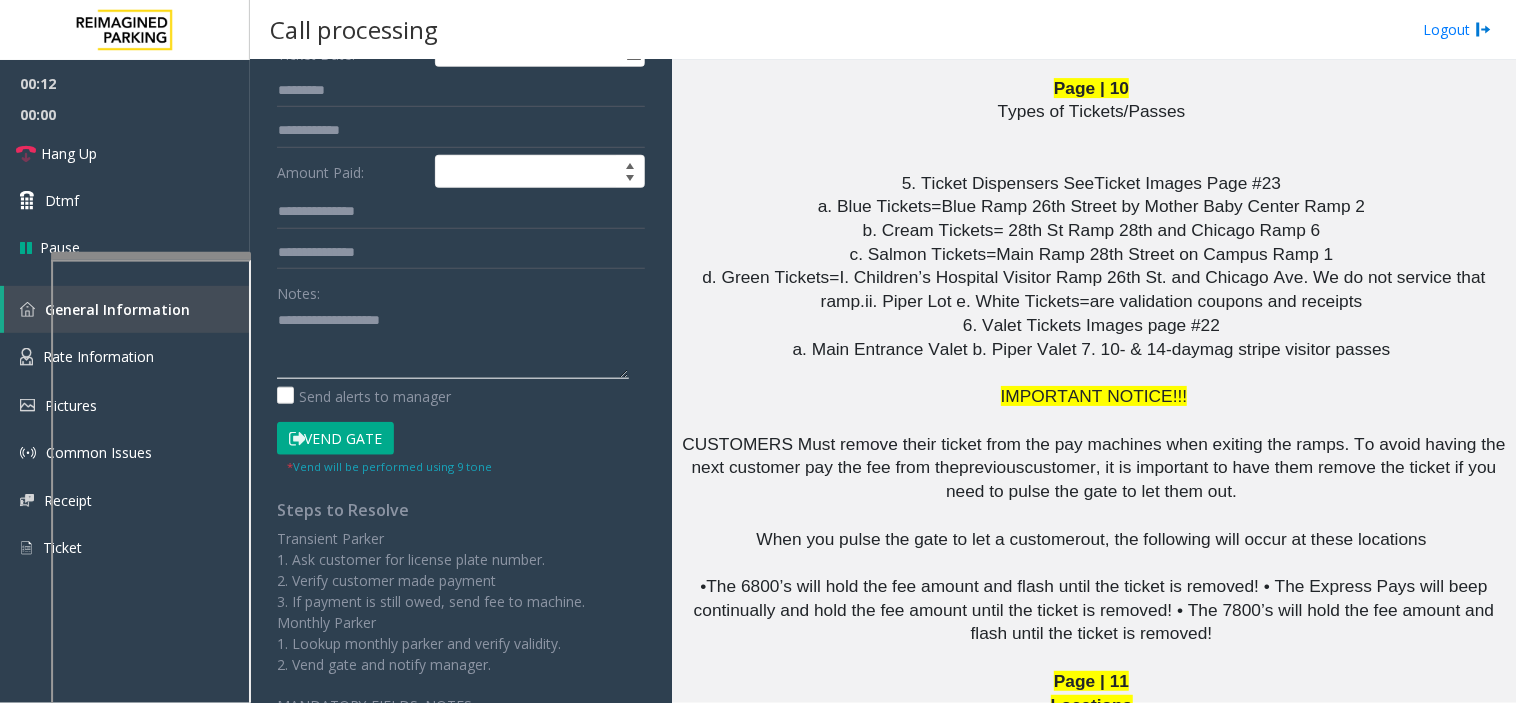click 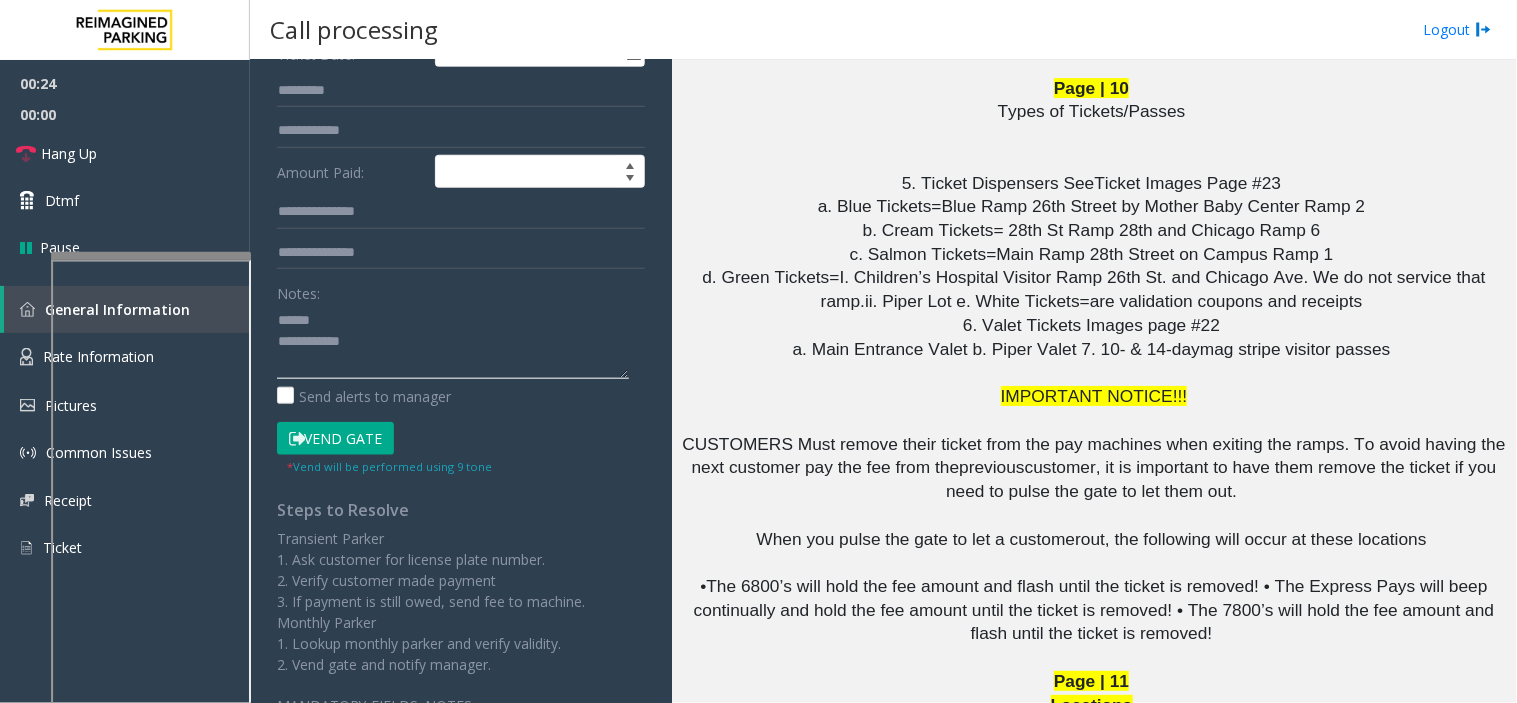drag, startPoint x: 346, startPoint y: 337, endPoint x: 311, endPoint y: 344, distance: 35.69314 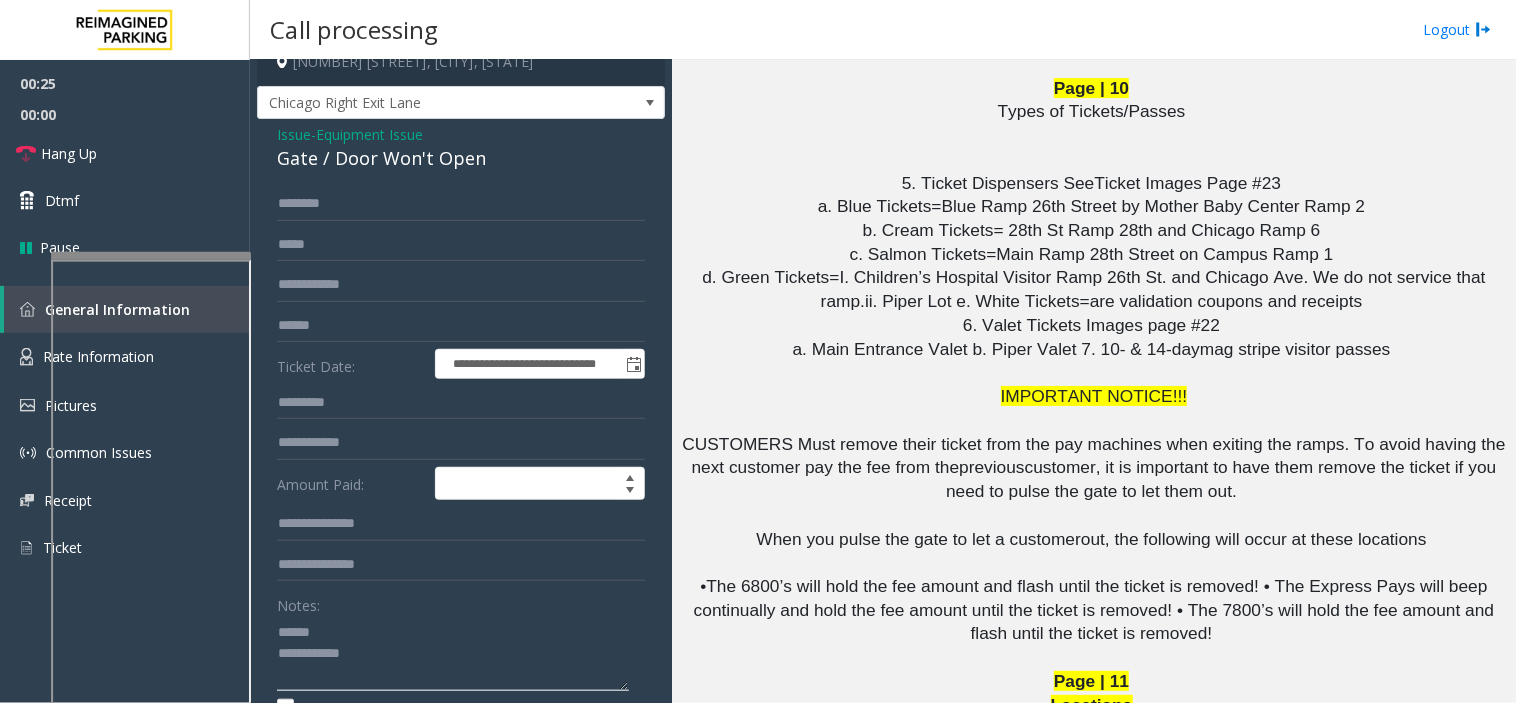 scroll, scrollTop: 0, scrollLeft: 0, axis: both 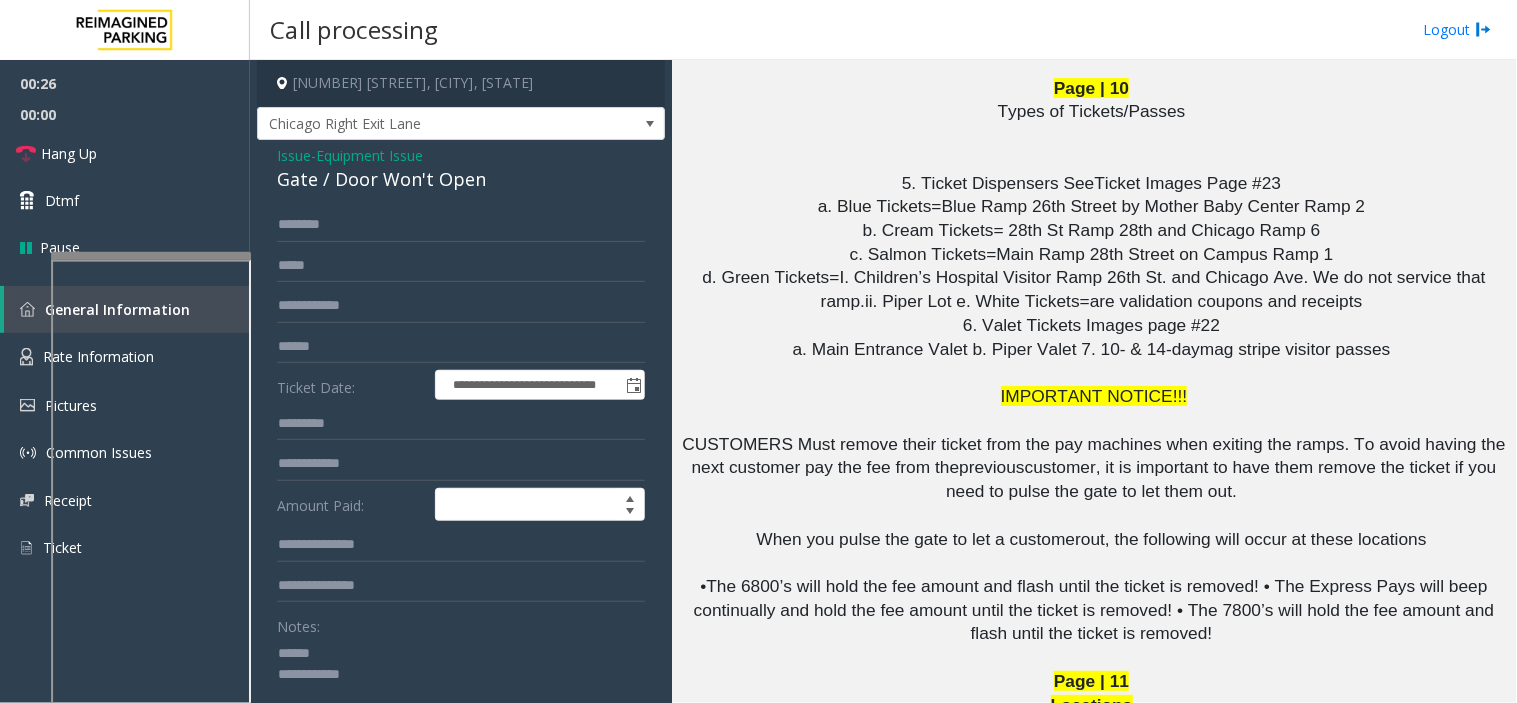 type on "**********" 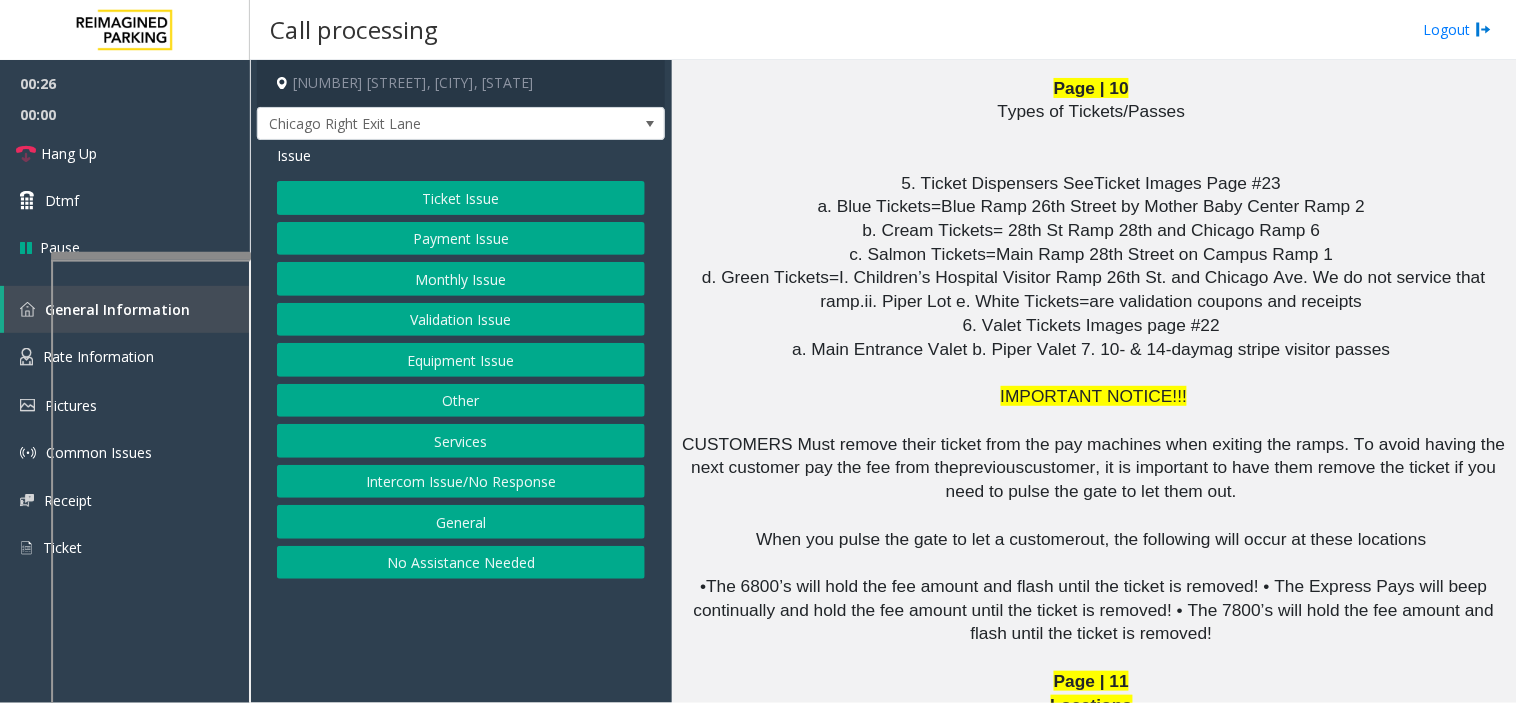 click on "Issue  Ticket Issue   Payment Issue   Monthly Issue   Validation Issue   Equipment Issue   Other   Services   Intercom Issue/No Response   General   No Assistance Needed" 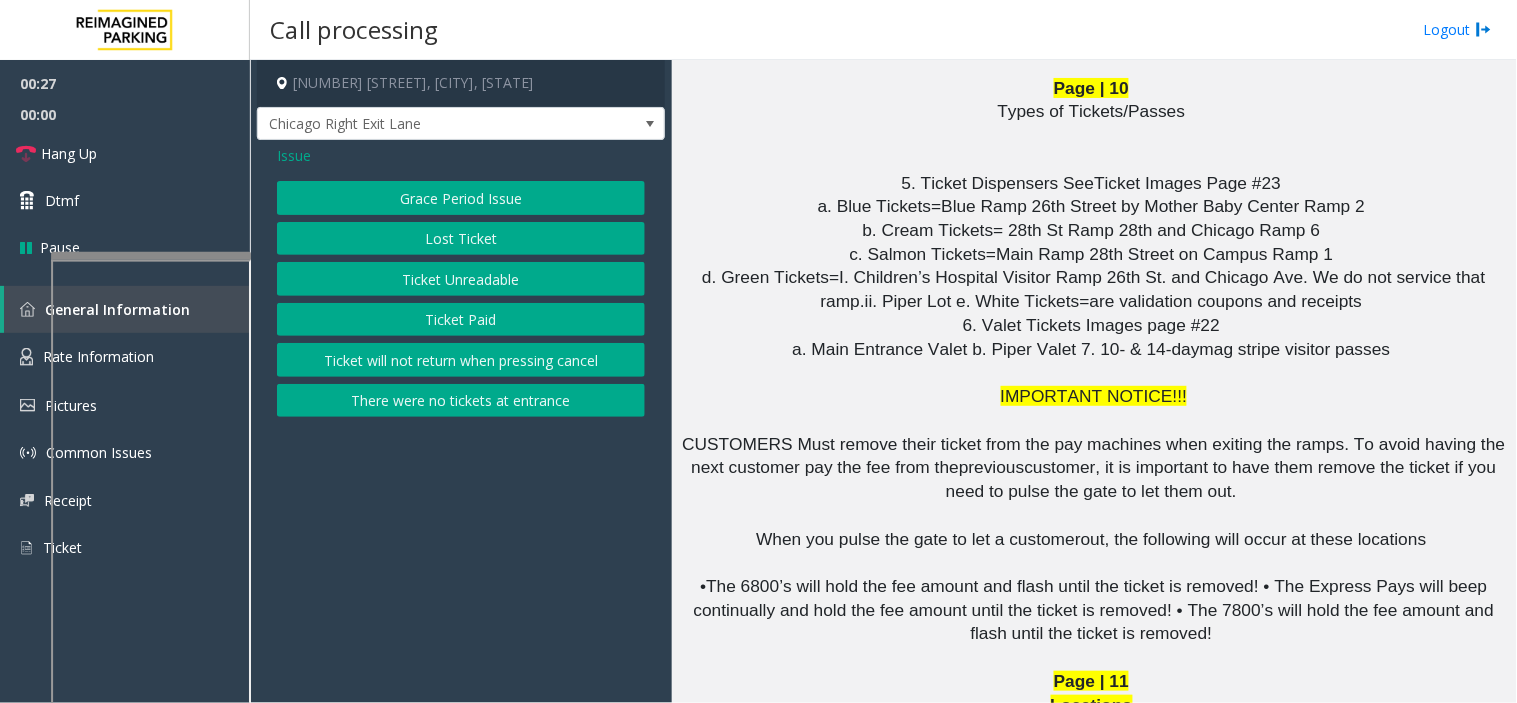 click on "Ticket Unreadable" 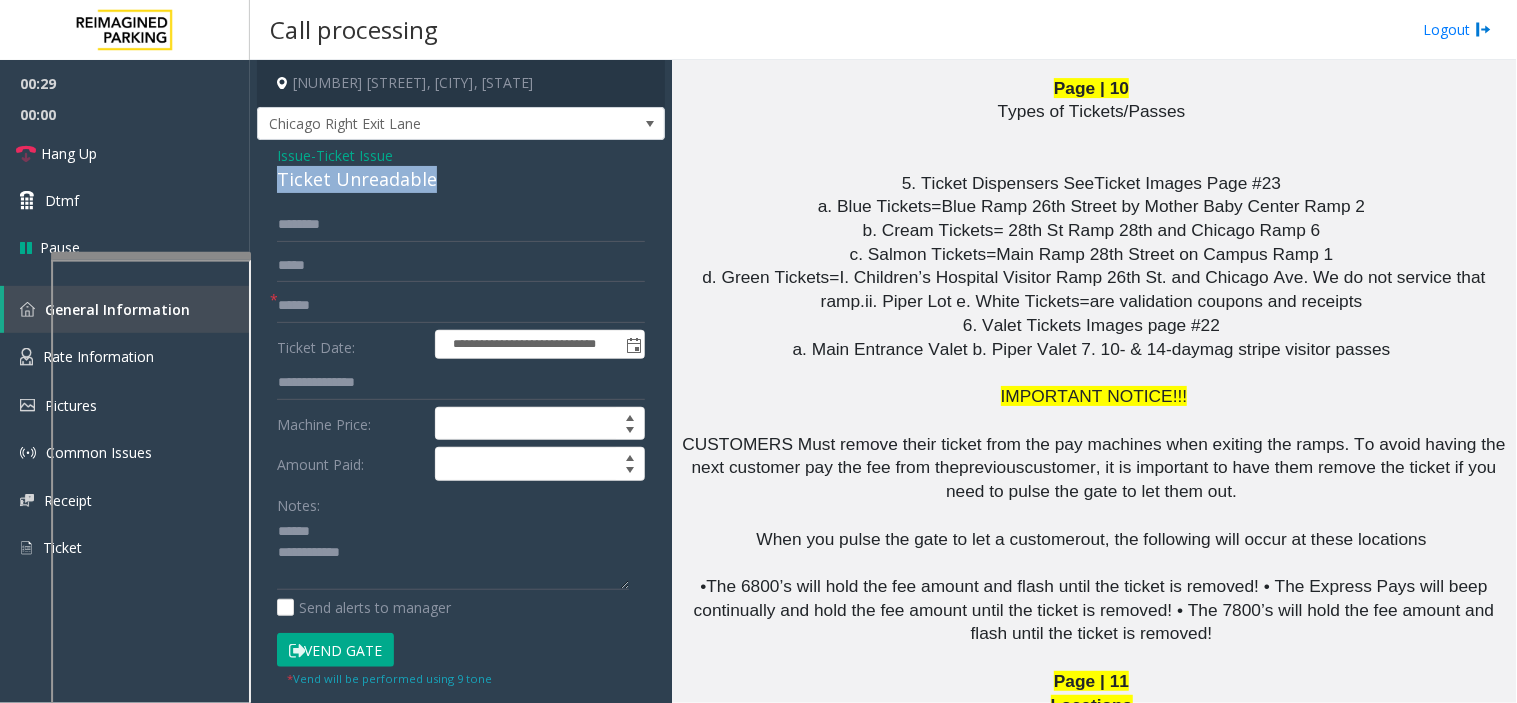 drag, startPoint x: 441, startPoint y: 176, endPoint x: 265, endPoint y: 185, distance: 176.22997 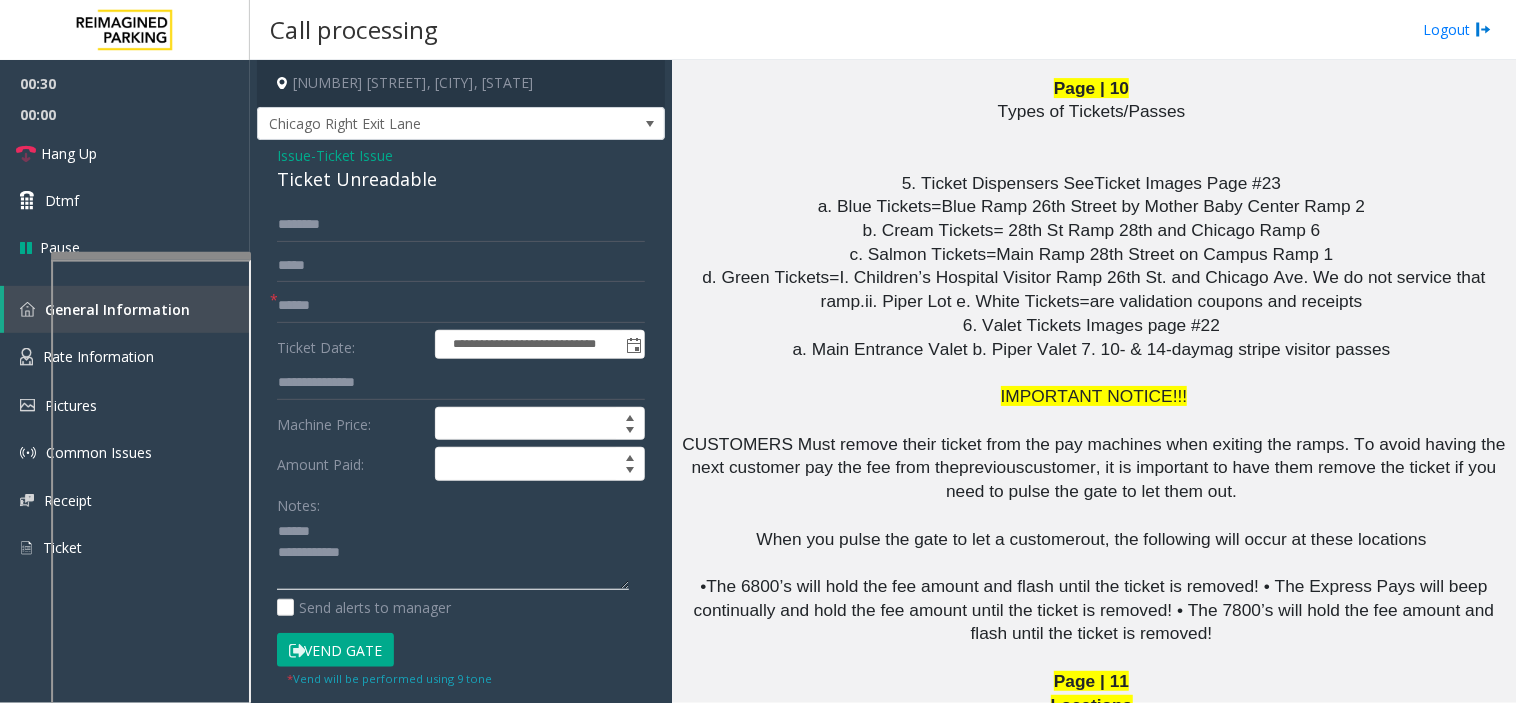 click 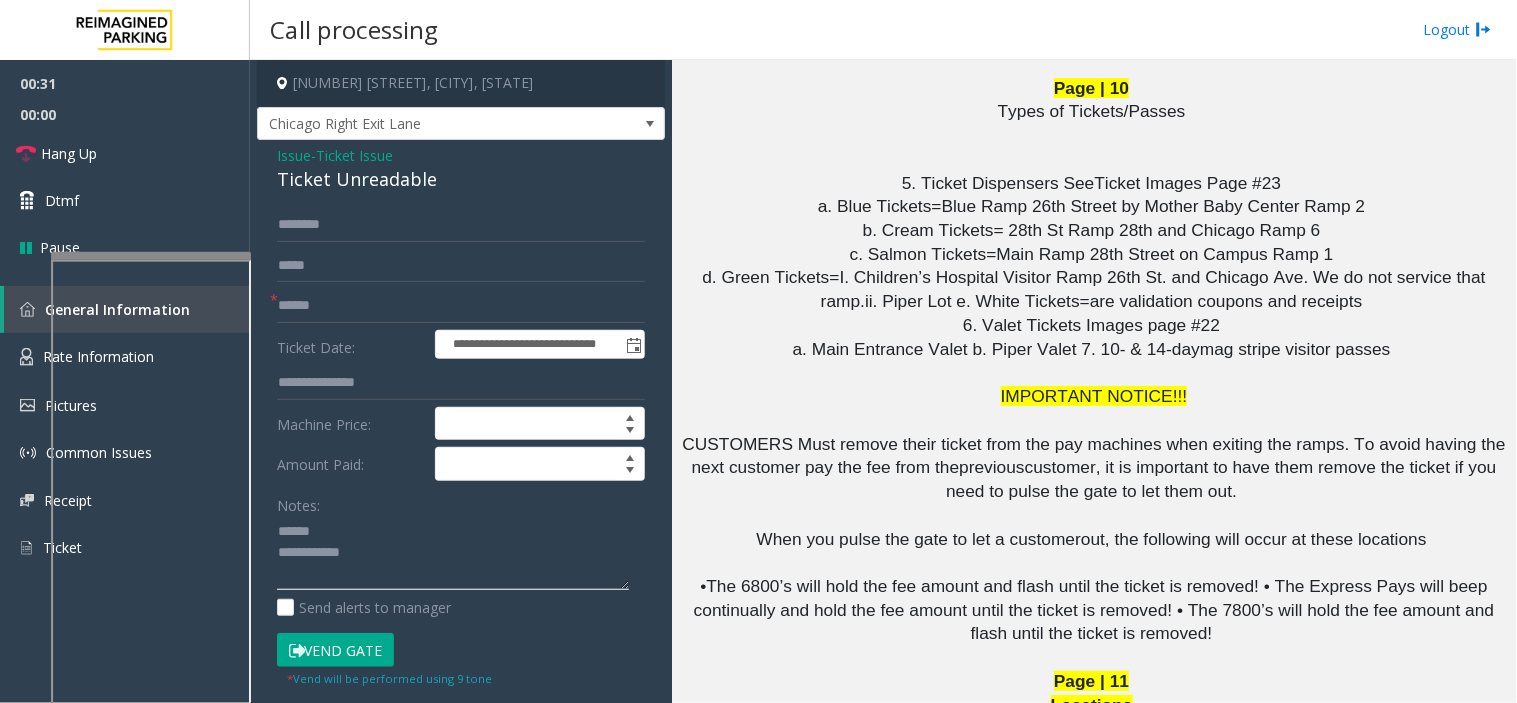 paste on "**********" 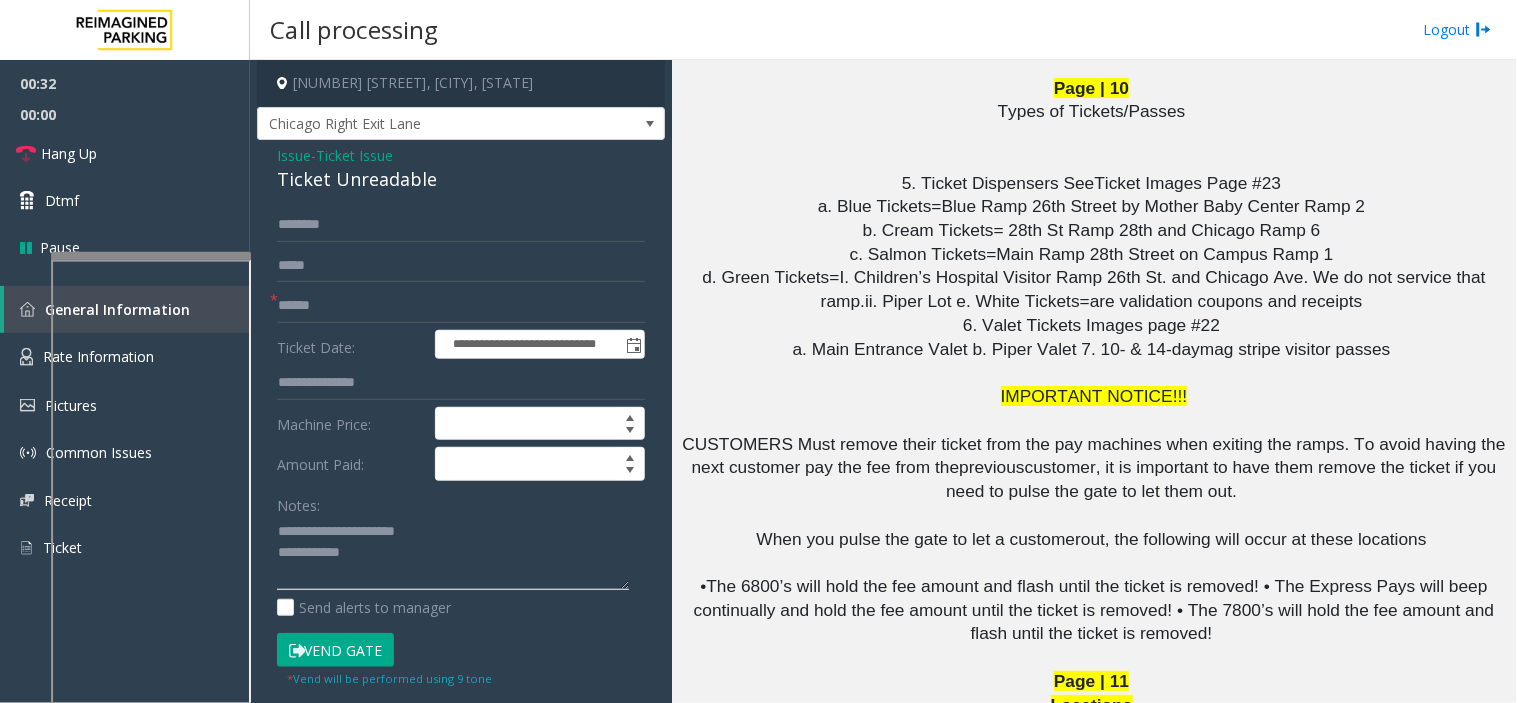 click 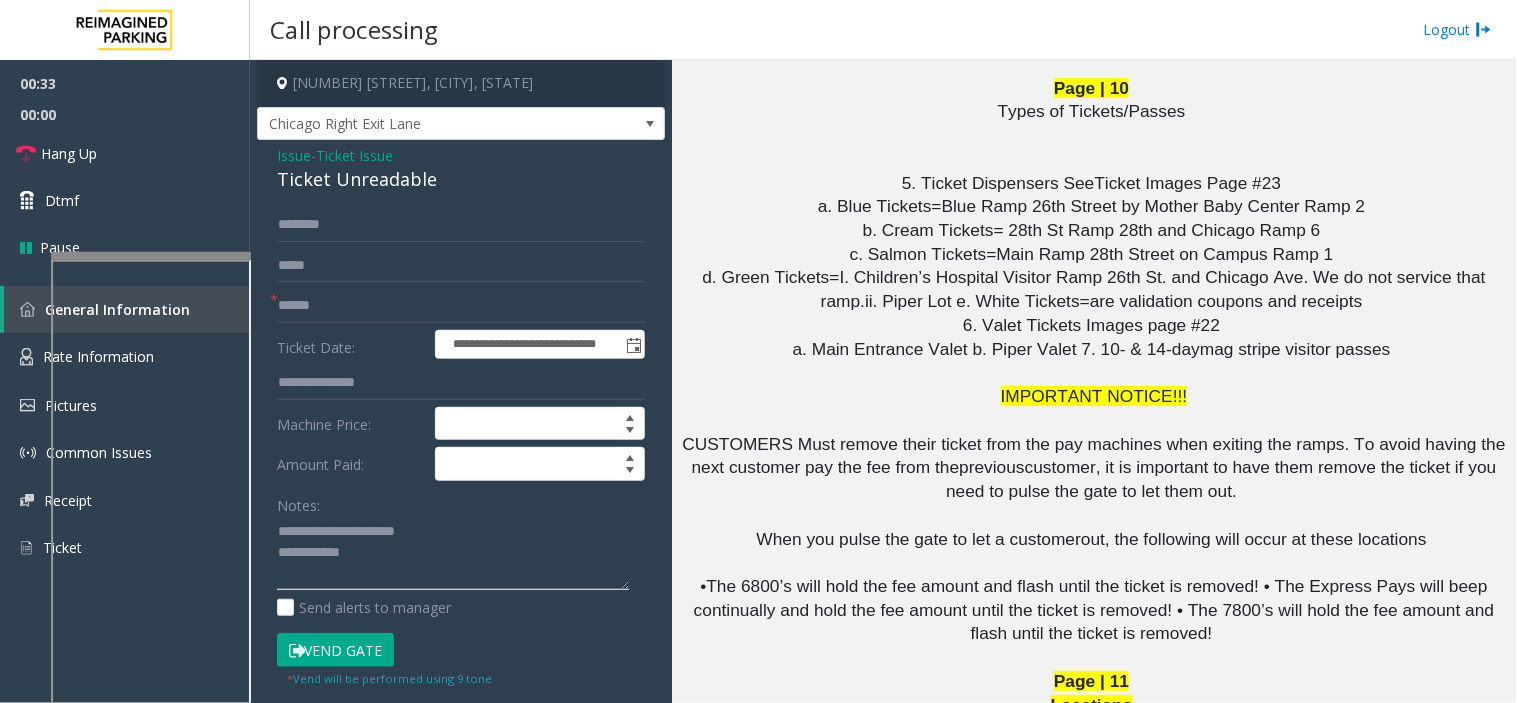 click 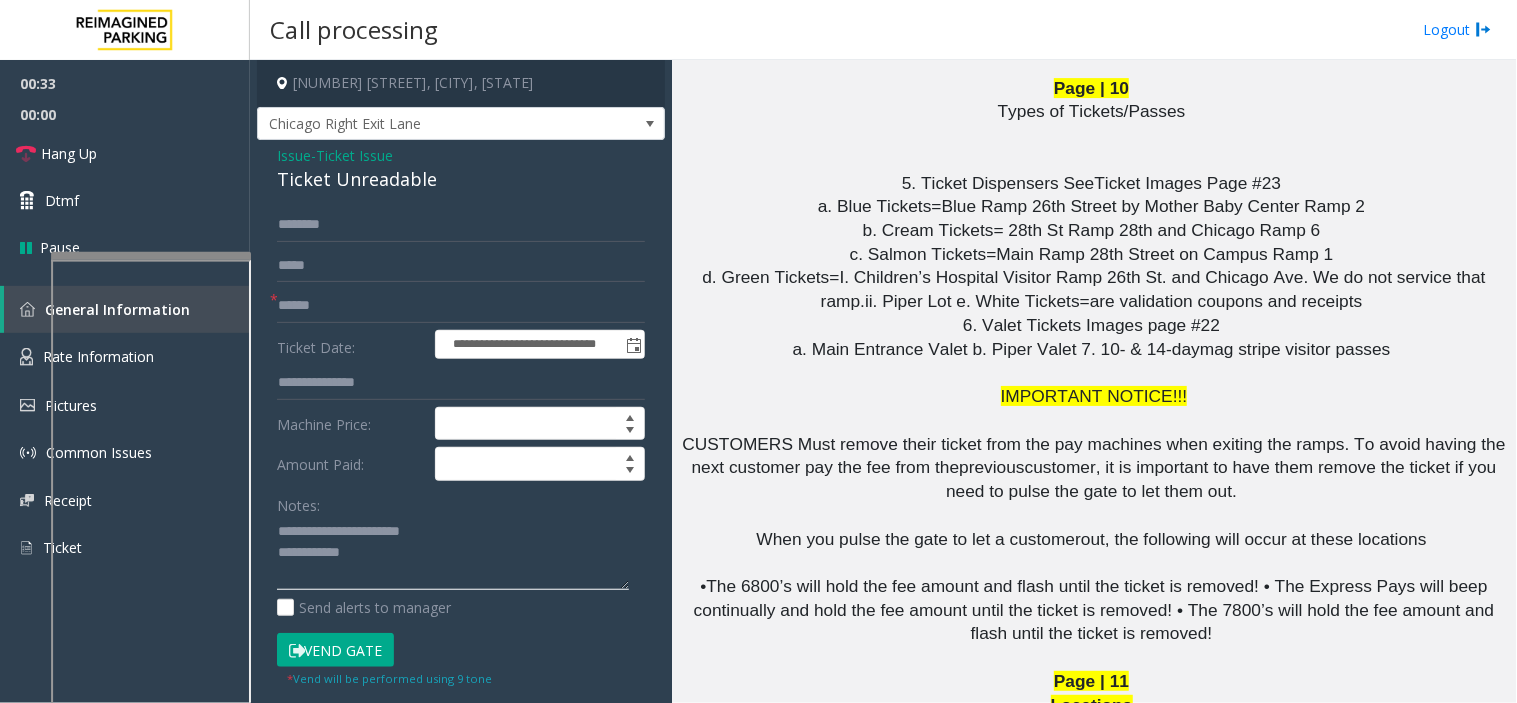click 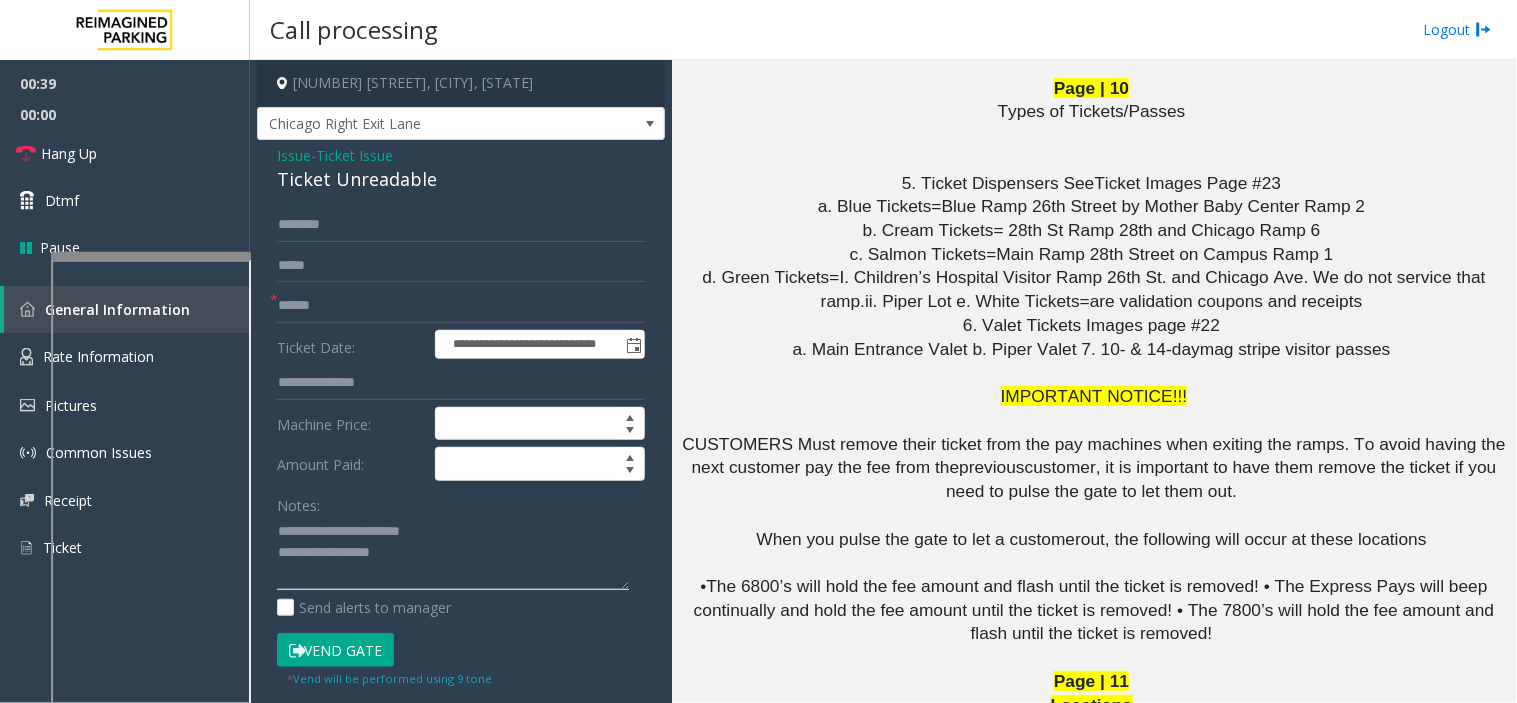 type on "**********" 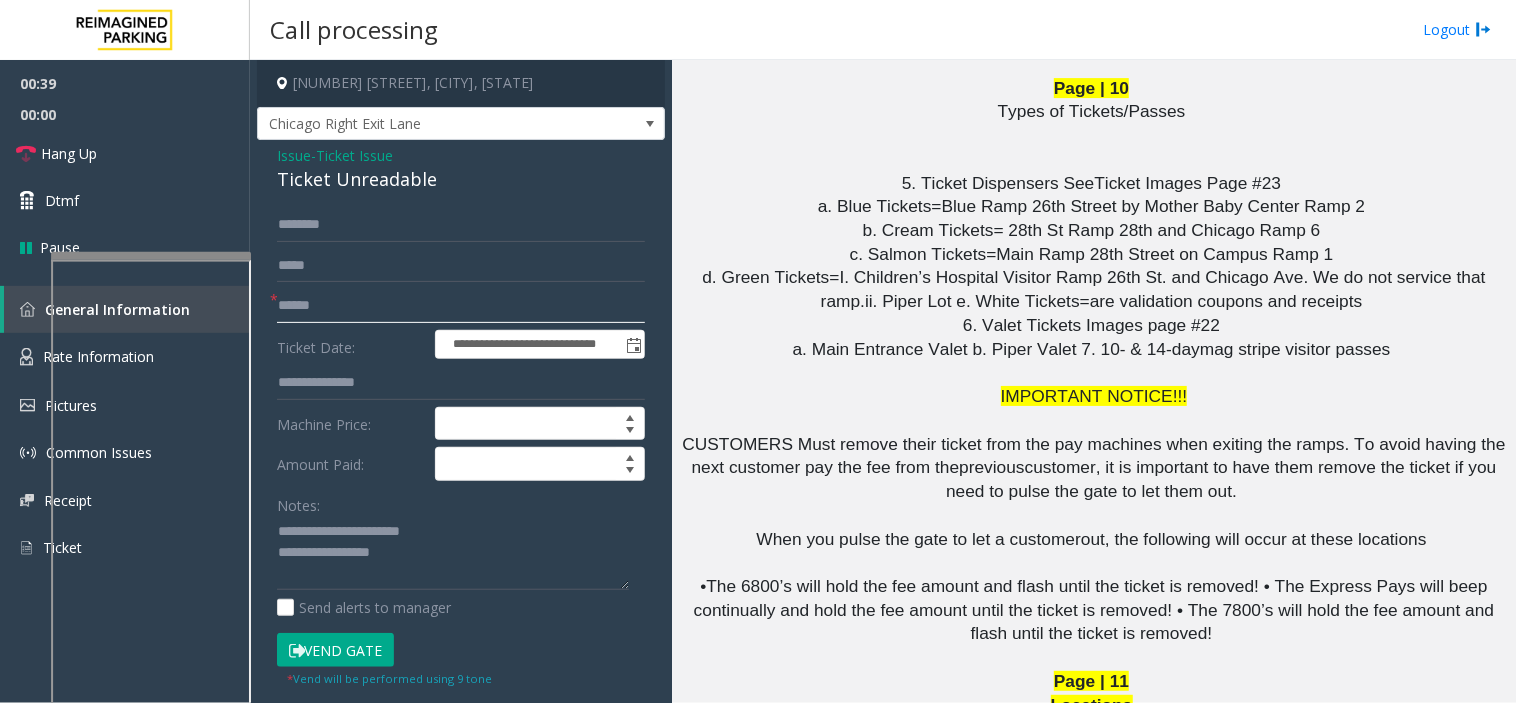click 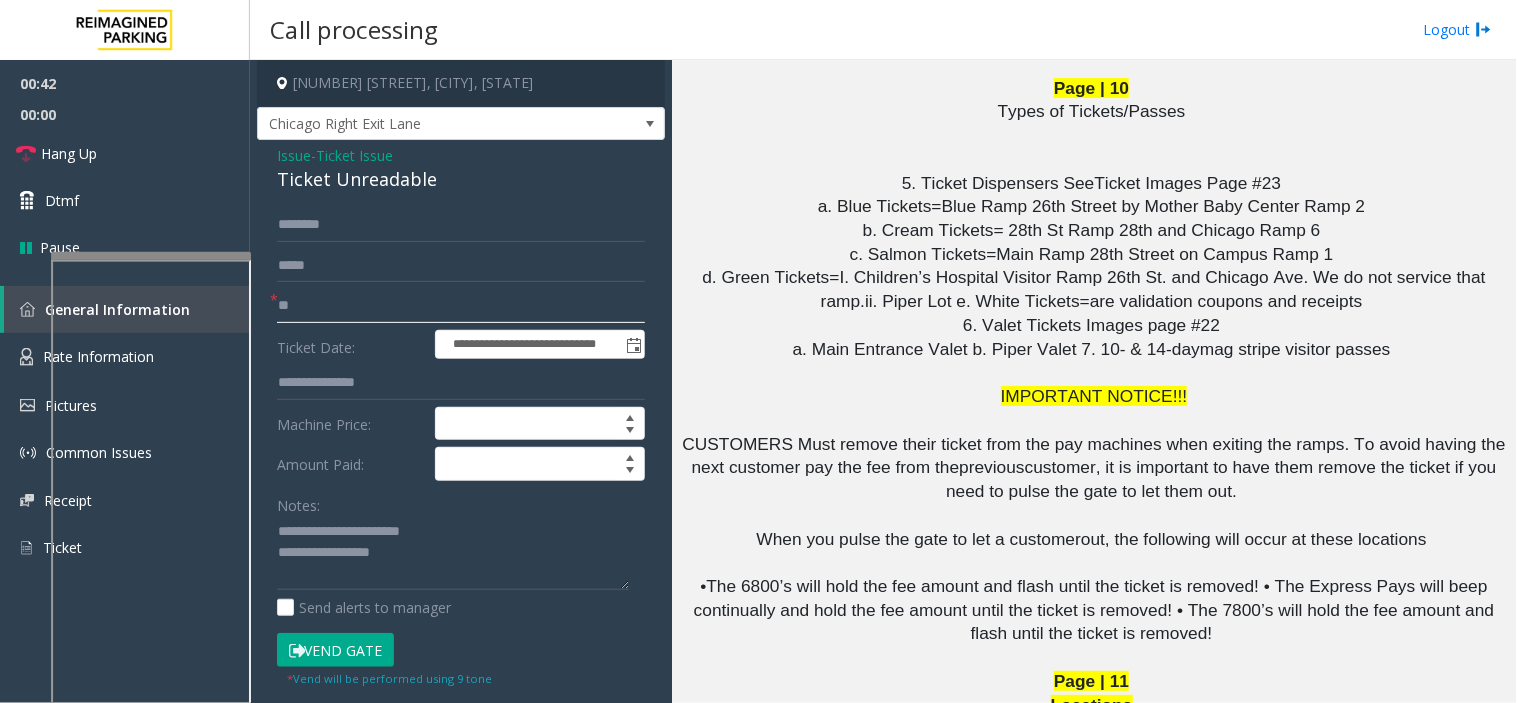 type on "**" 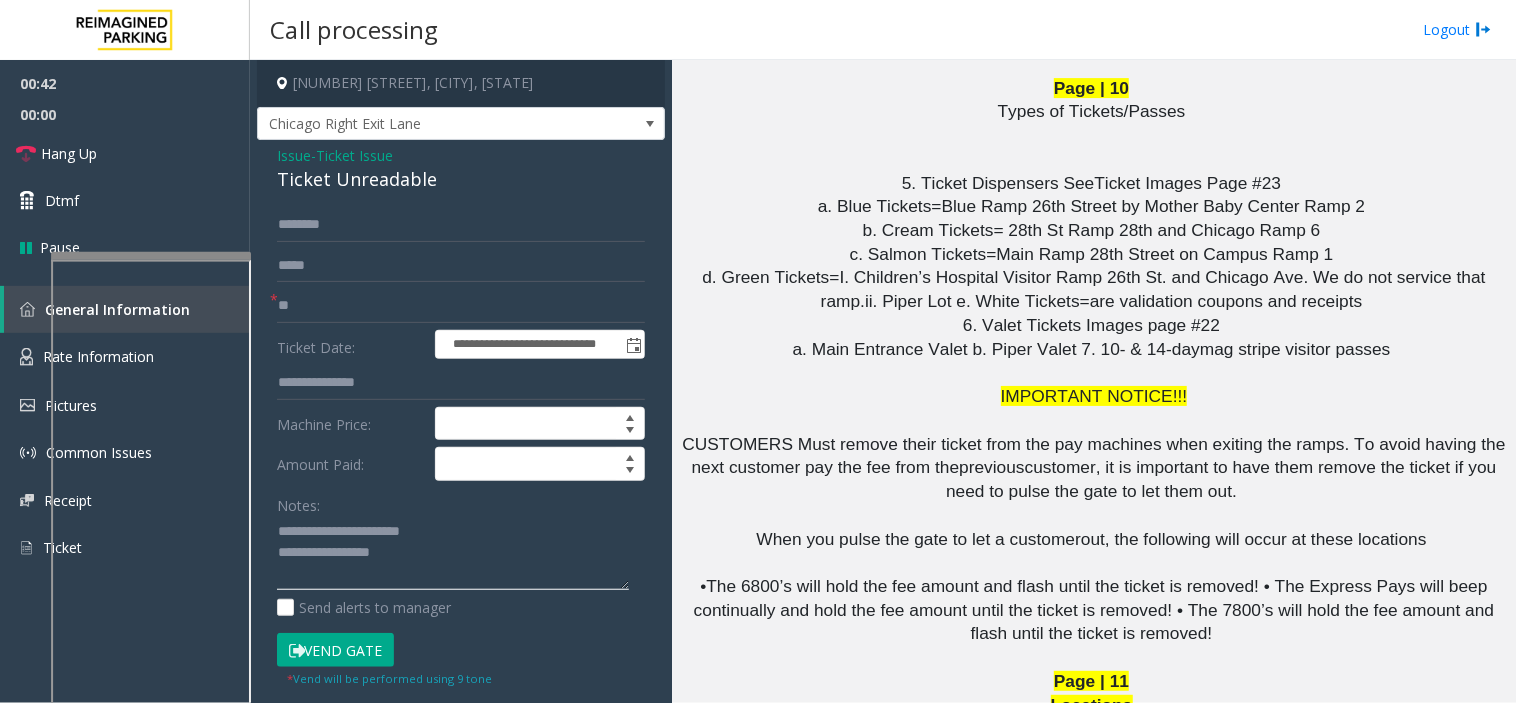 click 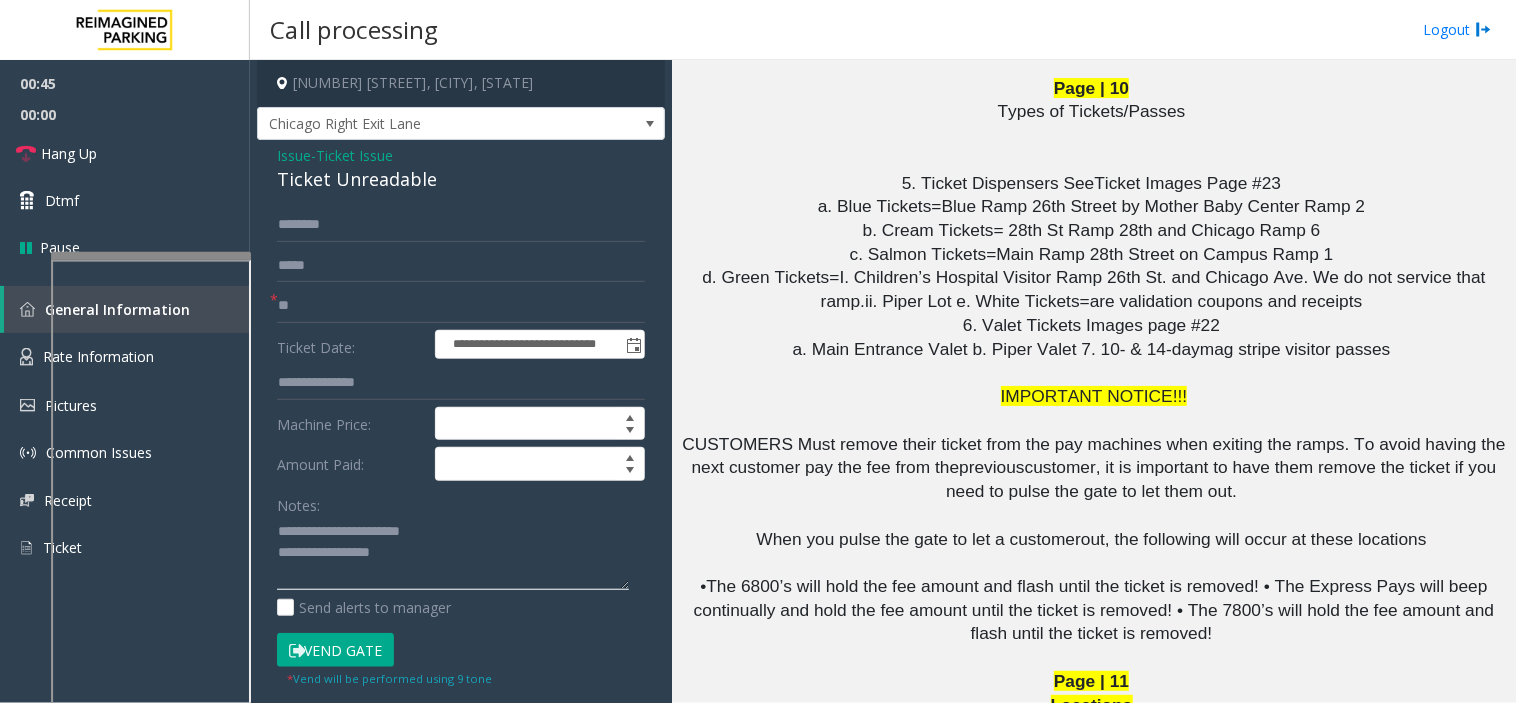 drag, startPoint x: 354, startPoint y: 557, endPoint x: 403, endPoint y: 564, distance: 49.497475 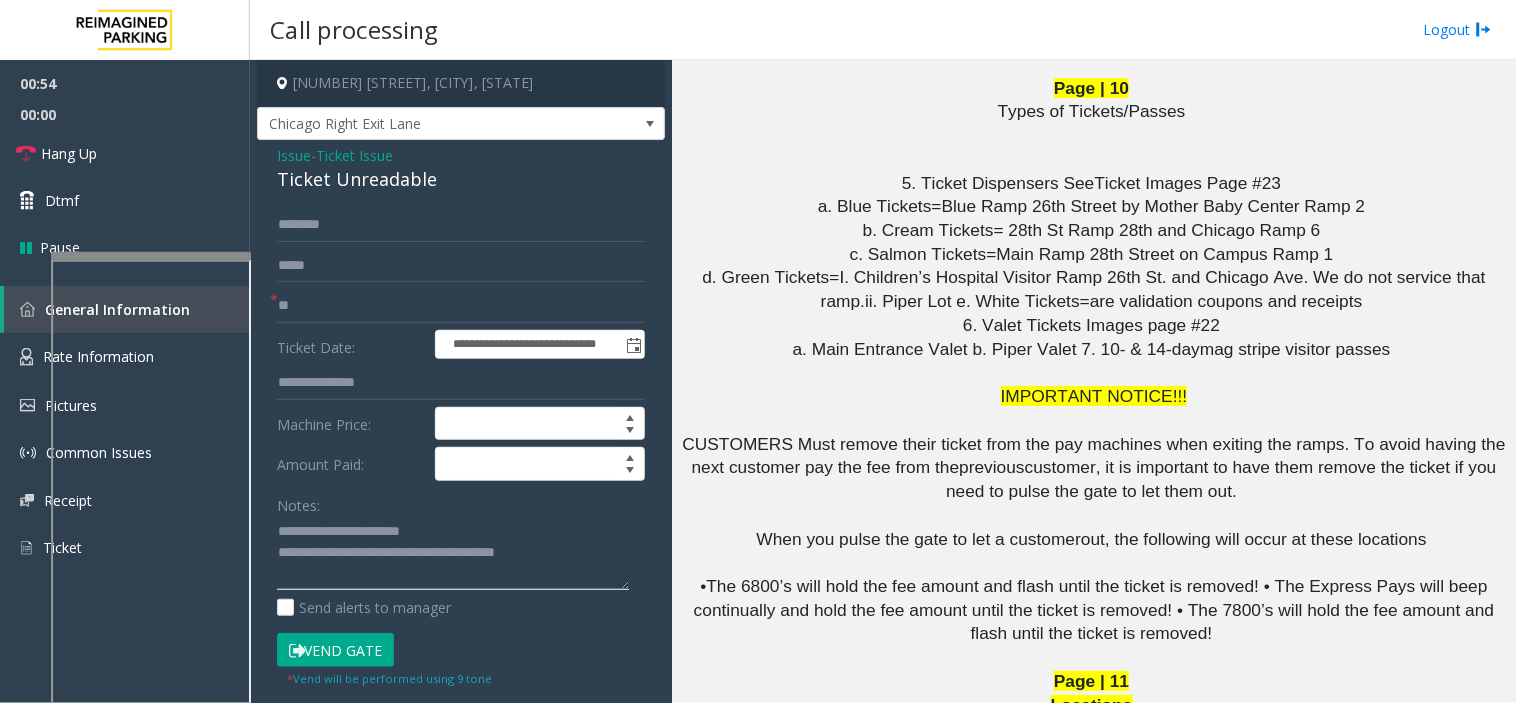 type on "**********" 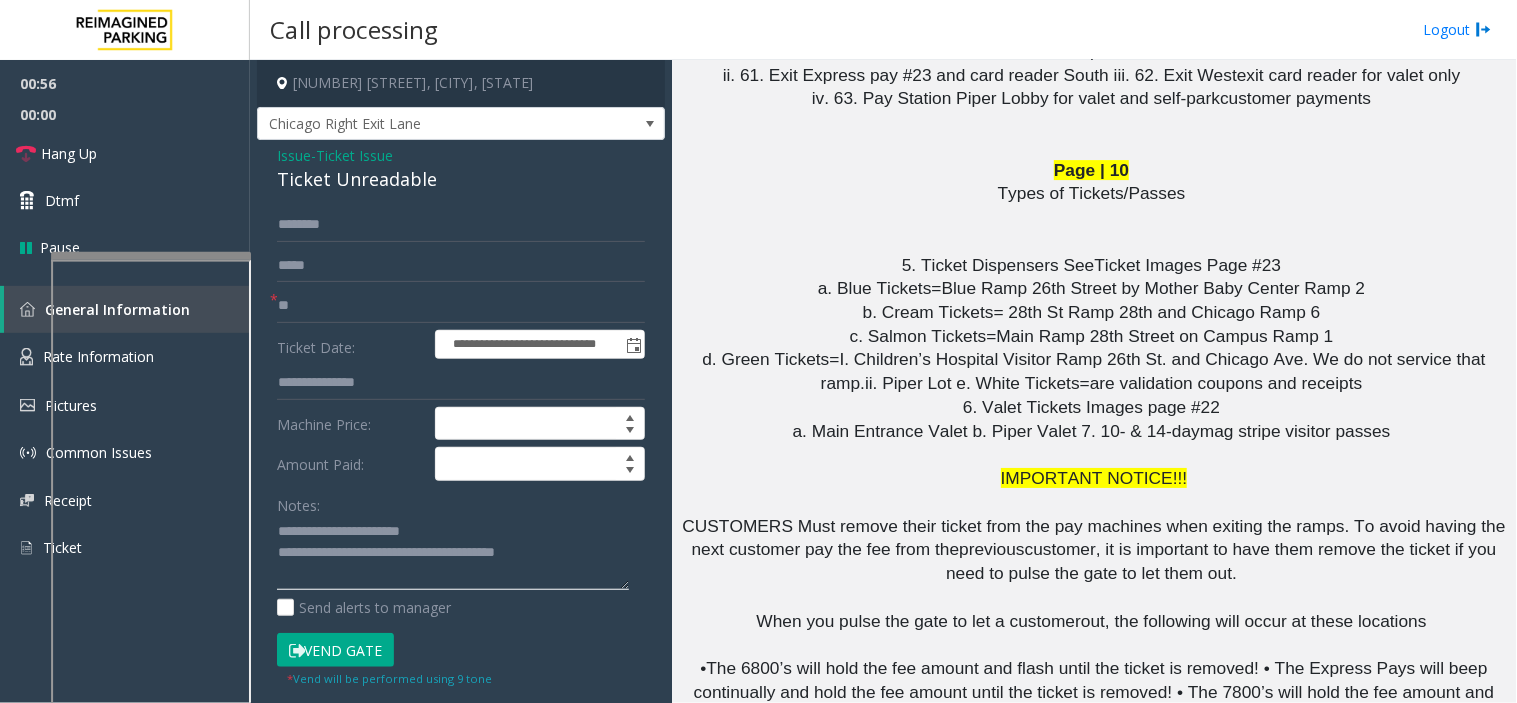 scroll, scrollTop: 9222, scrollLeft: 0, axis: vertical 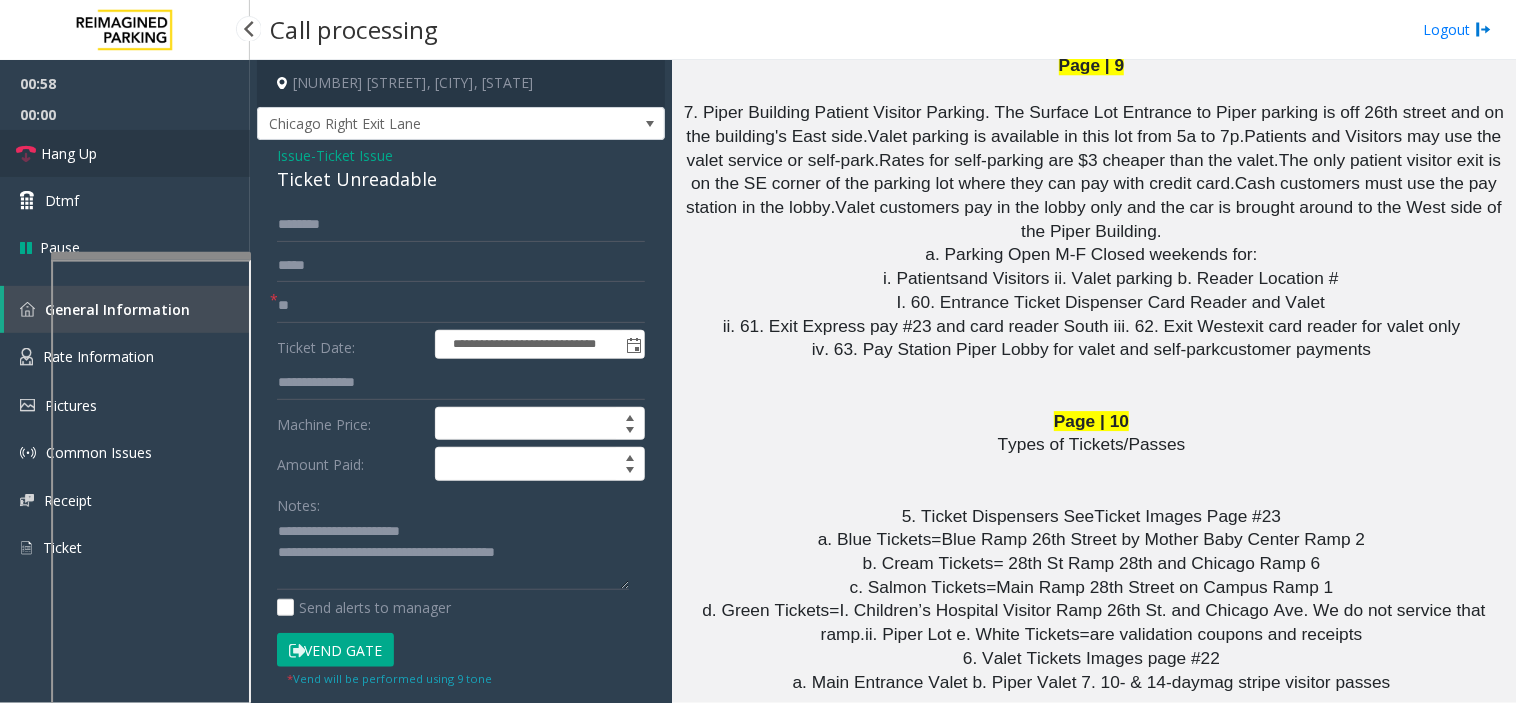 click on "Hang Up" at bounding box center (125, 153) 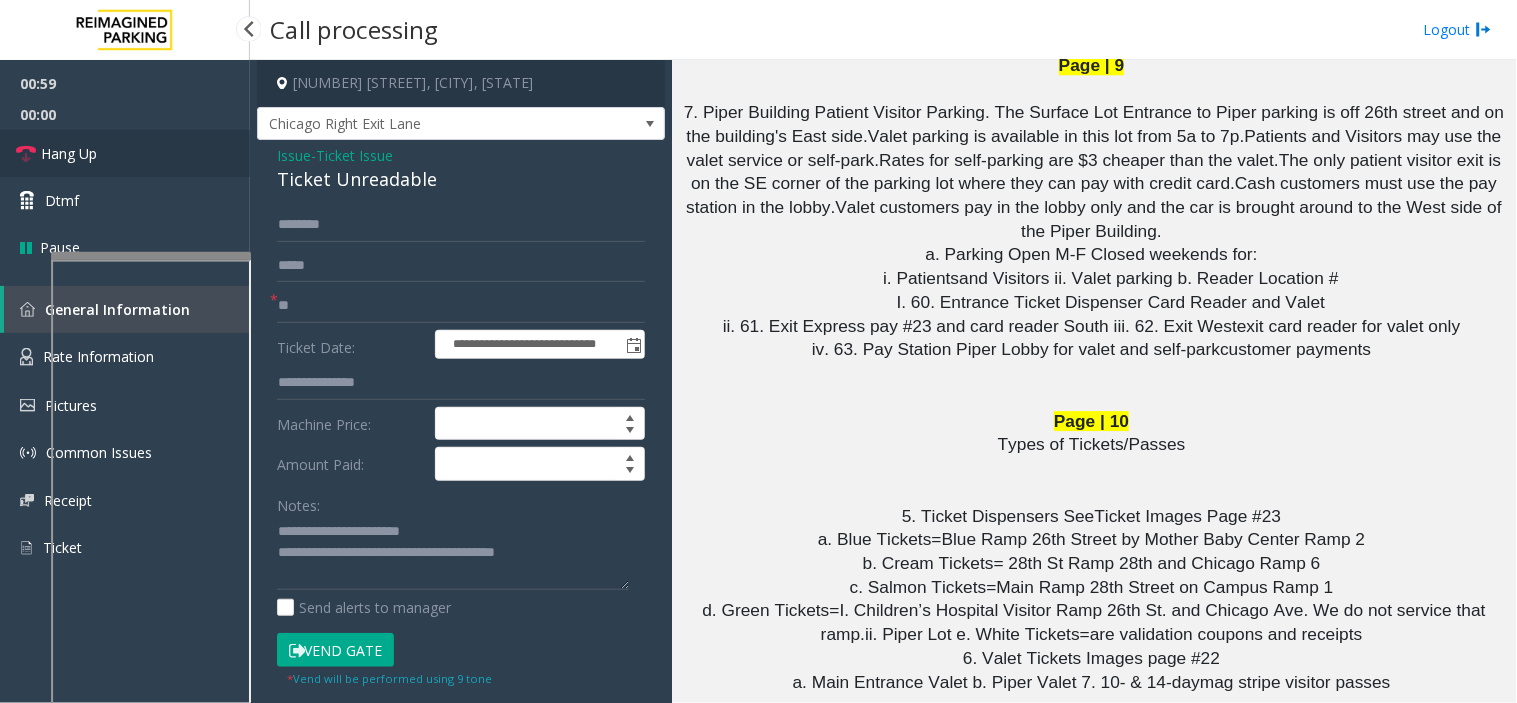 click on "Hang Up" at bounding box center (125, 153) 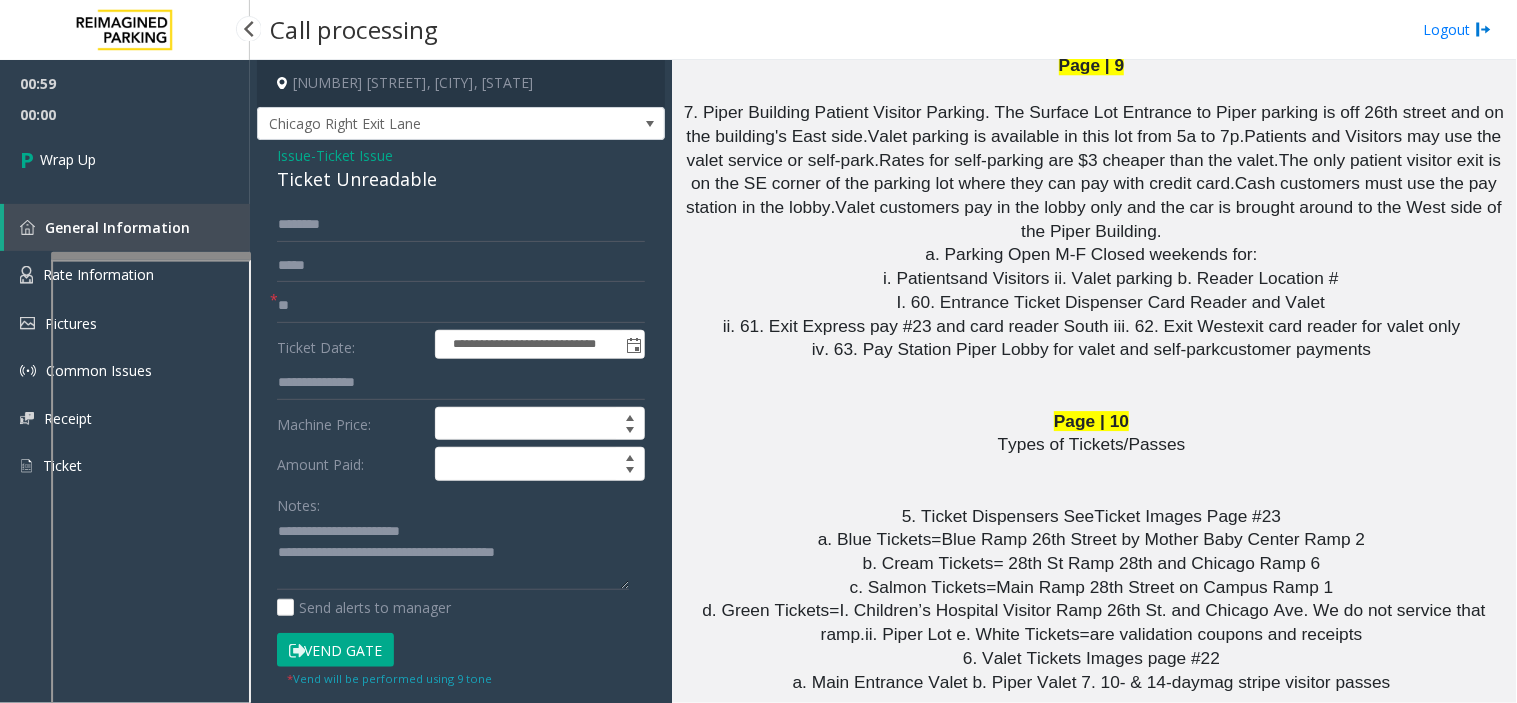 click on "Wrap Up" at bounding box center [125, 159] 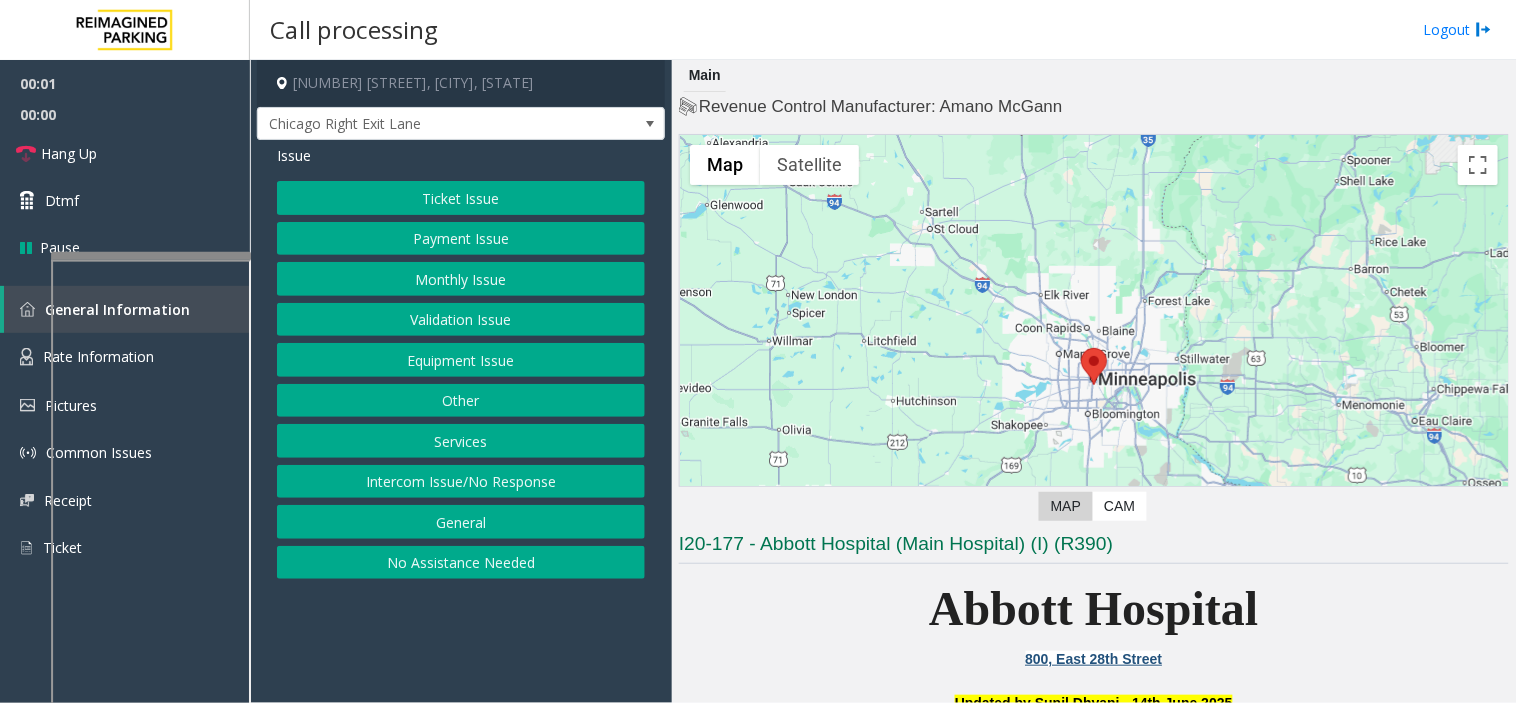 click on "Equipment Issue" 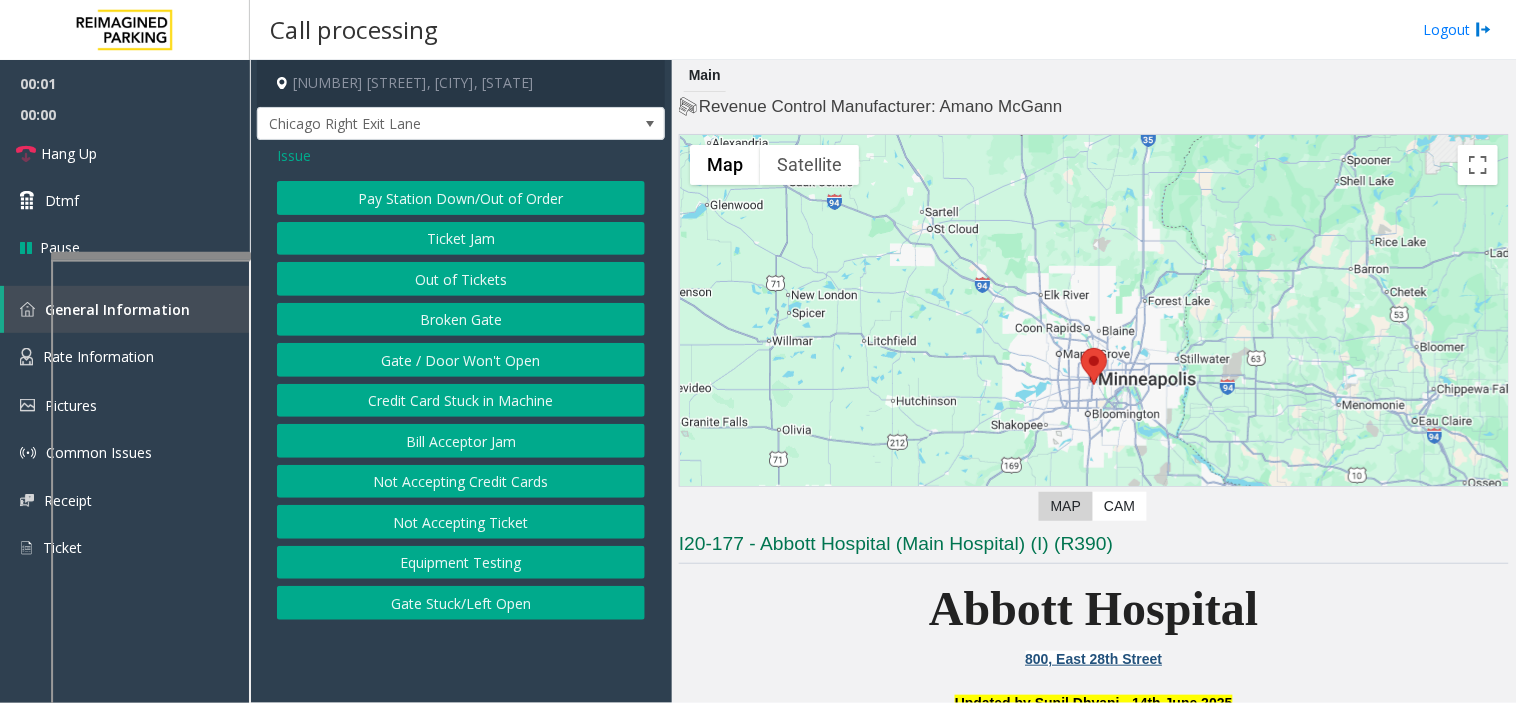 click on "Gate / Door Won't Open" 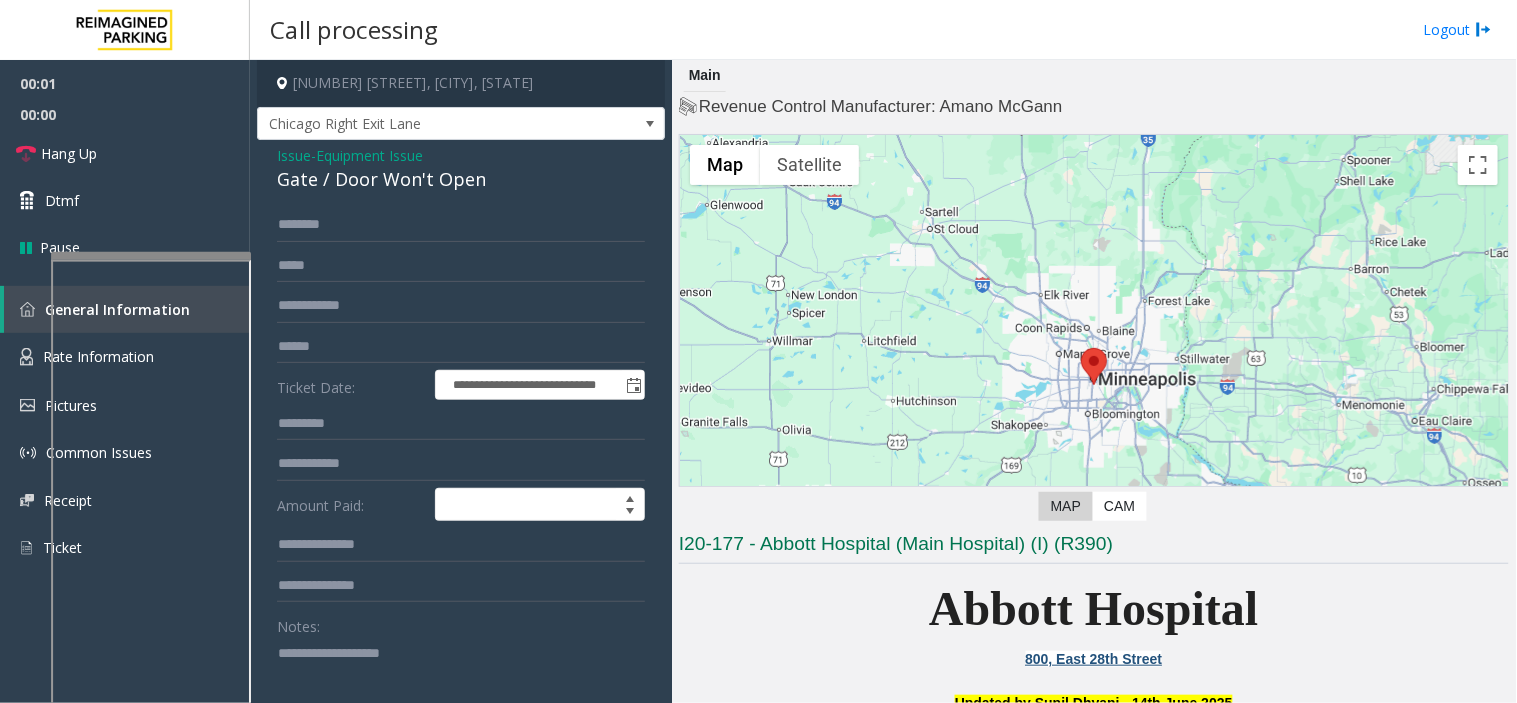 scroll, scrollTop: 111, scrollLeft: 0, axis: vertical 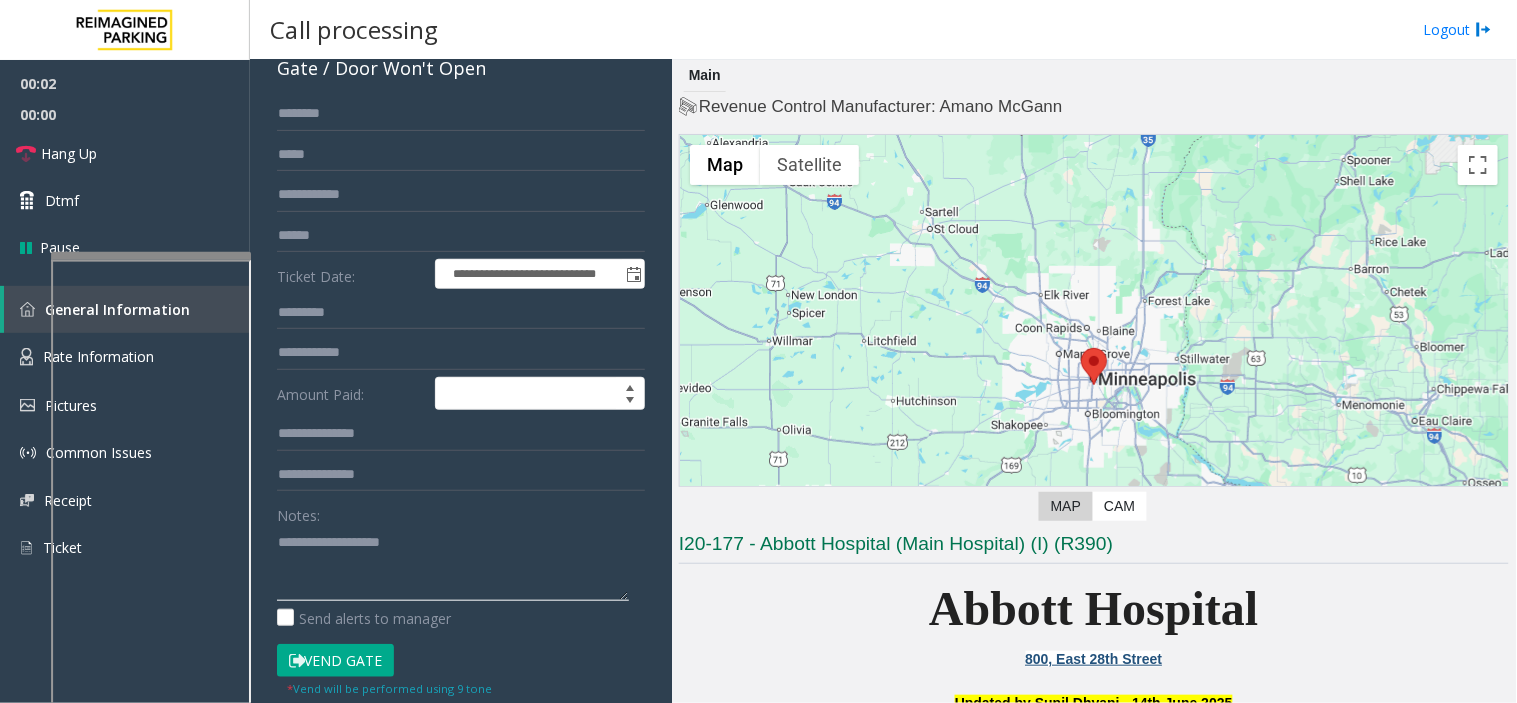 click 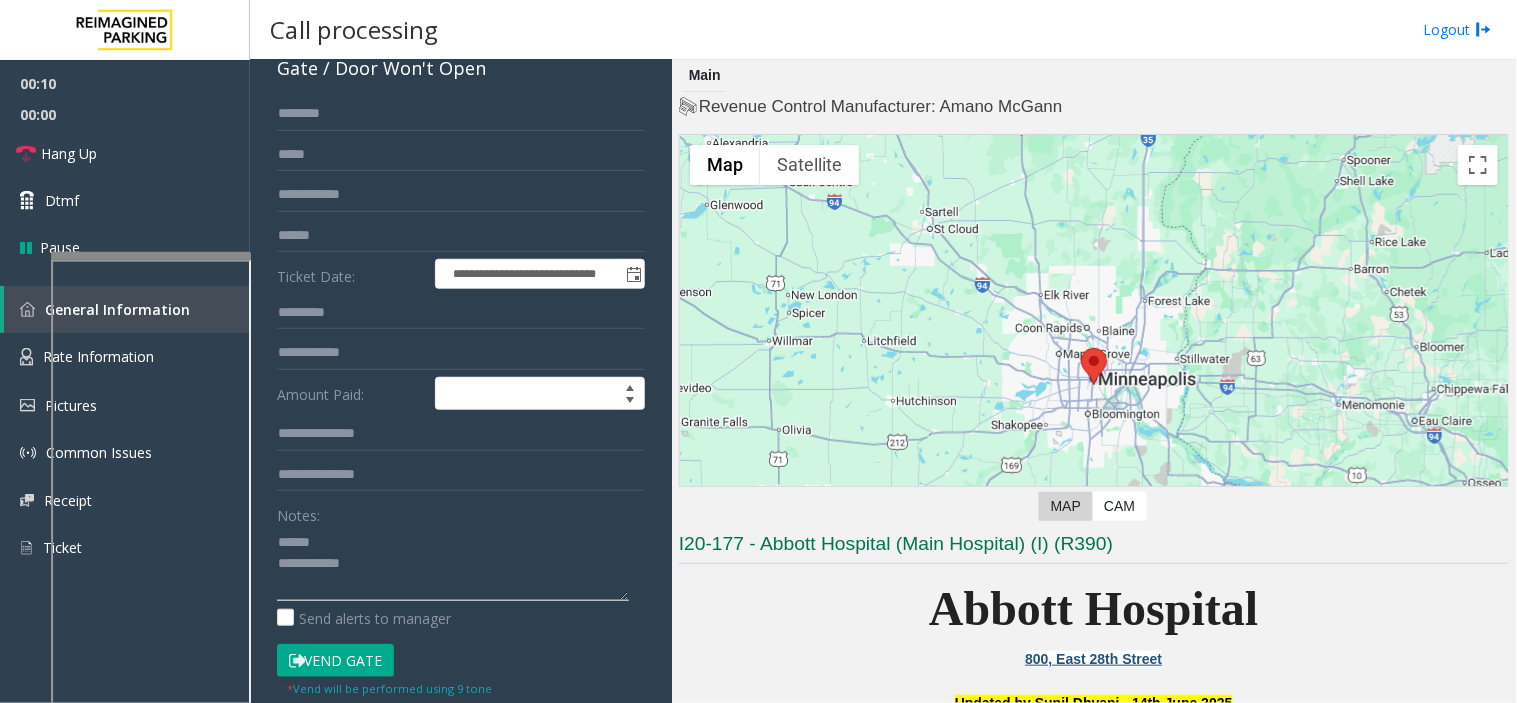 click 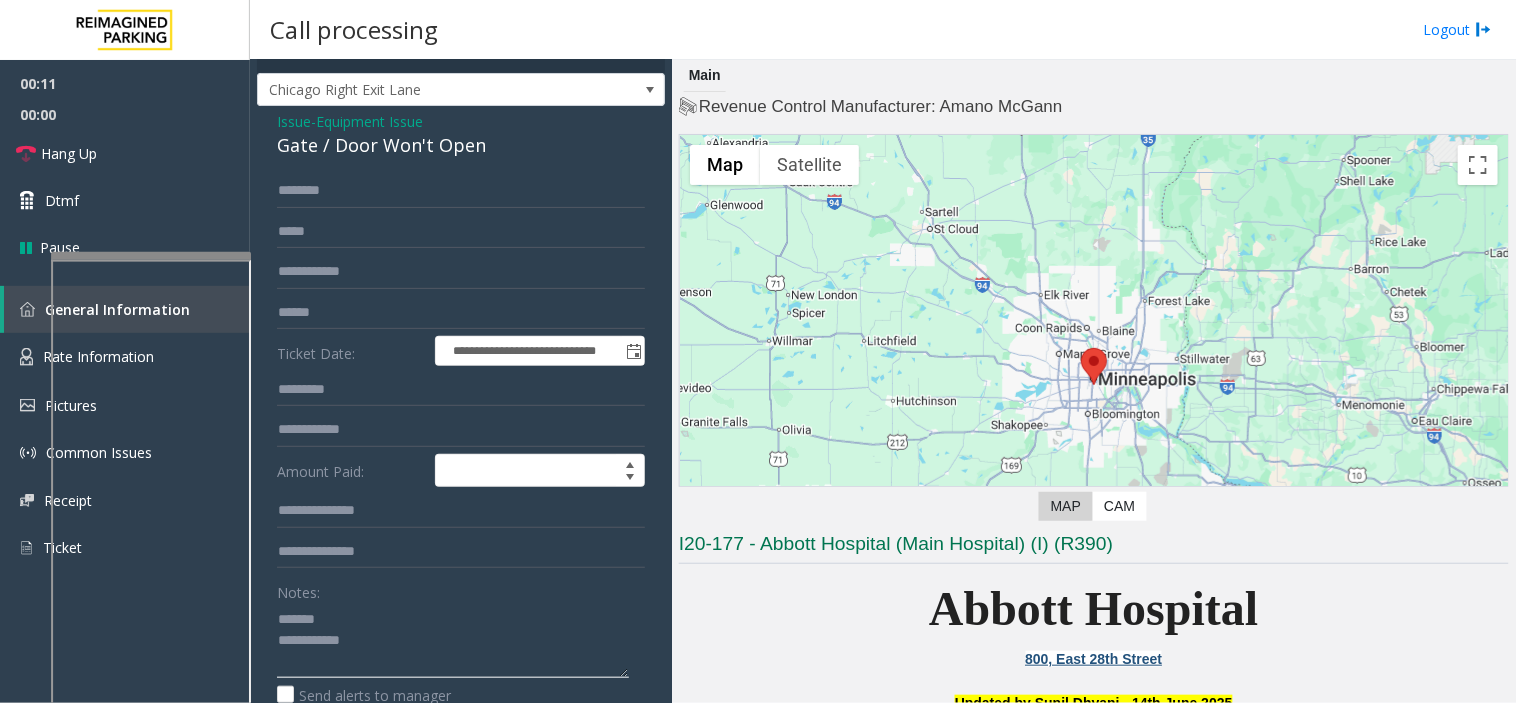 scroll, scrollTop: 0, scrollLeft: 0, axis: both 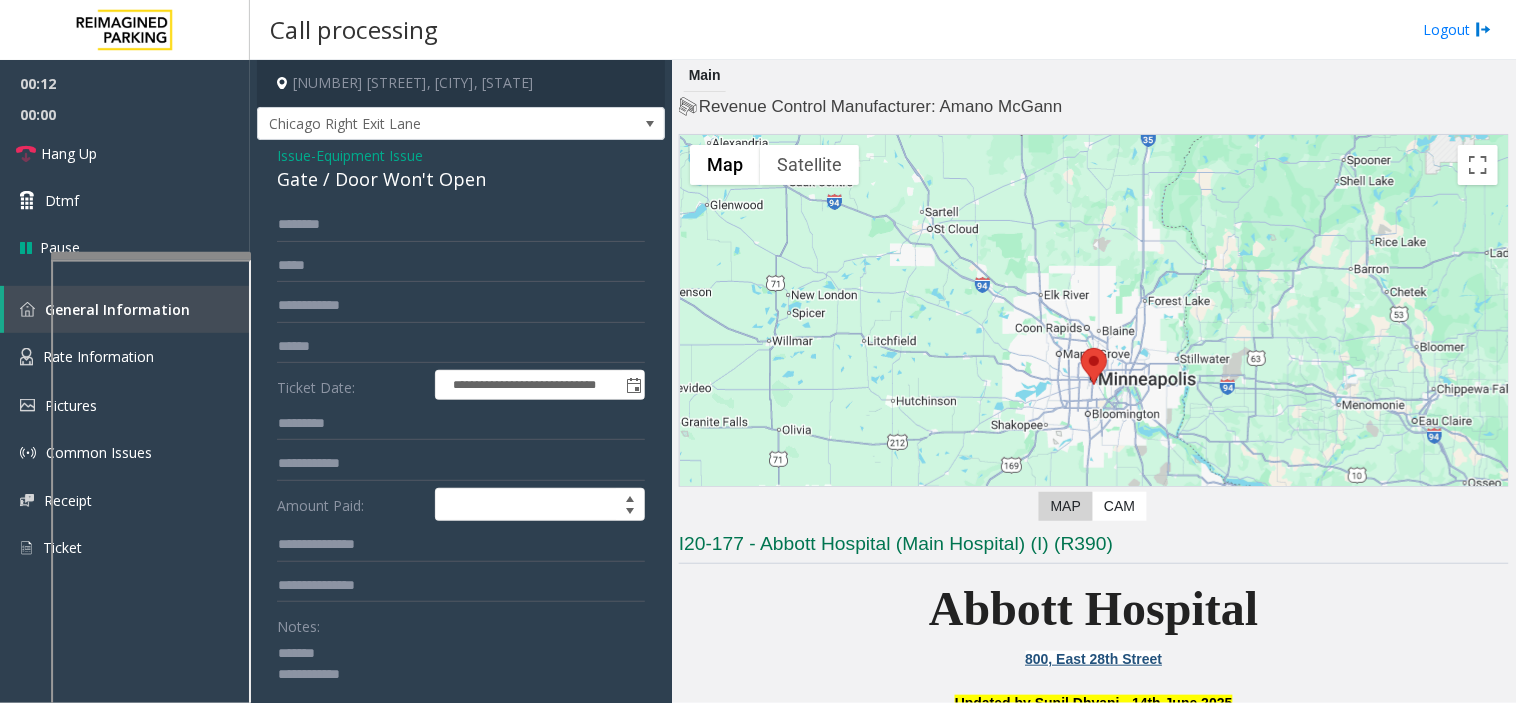 type on "**********" 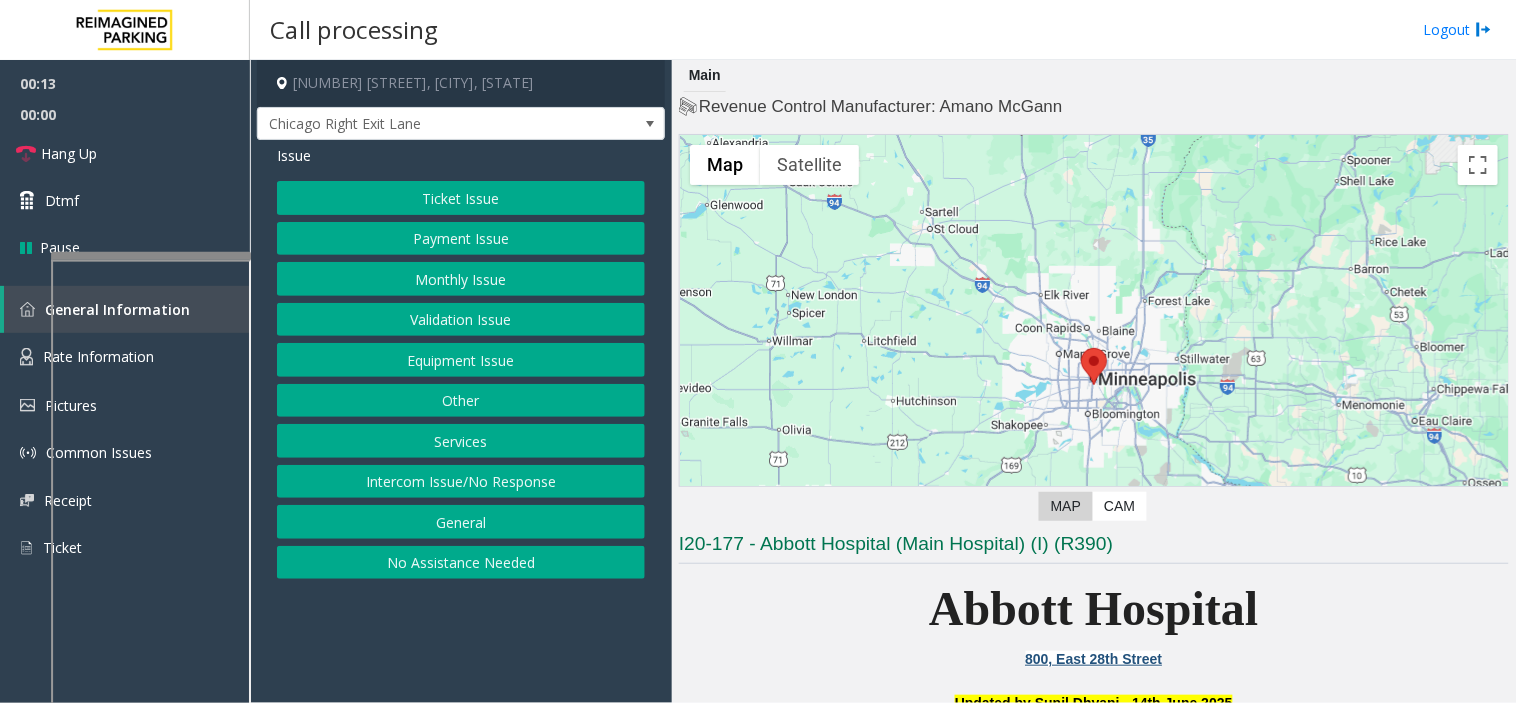 click on "Monthly Issue" 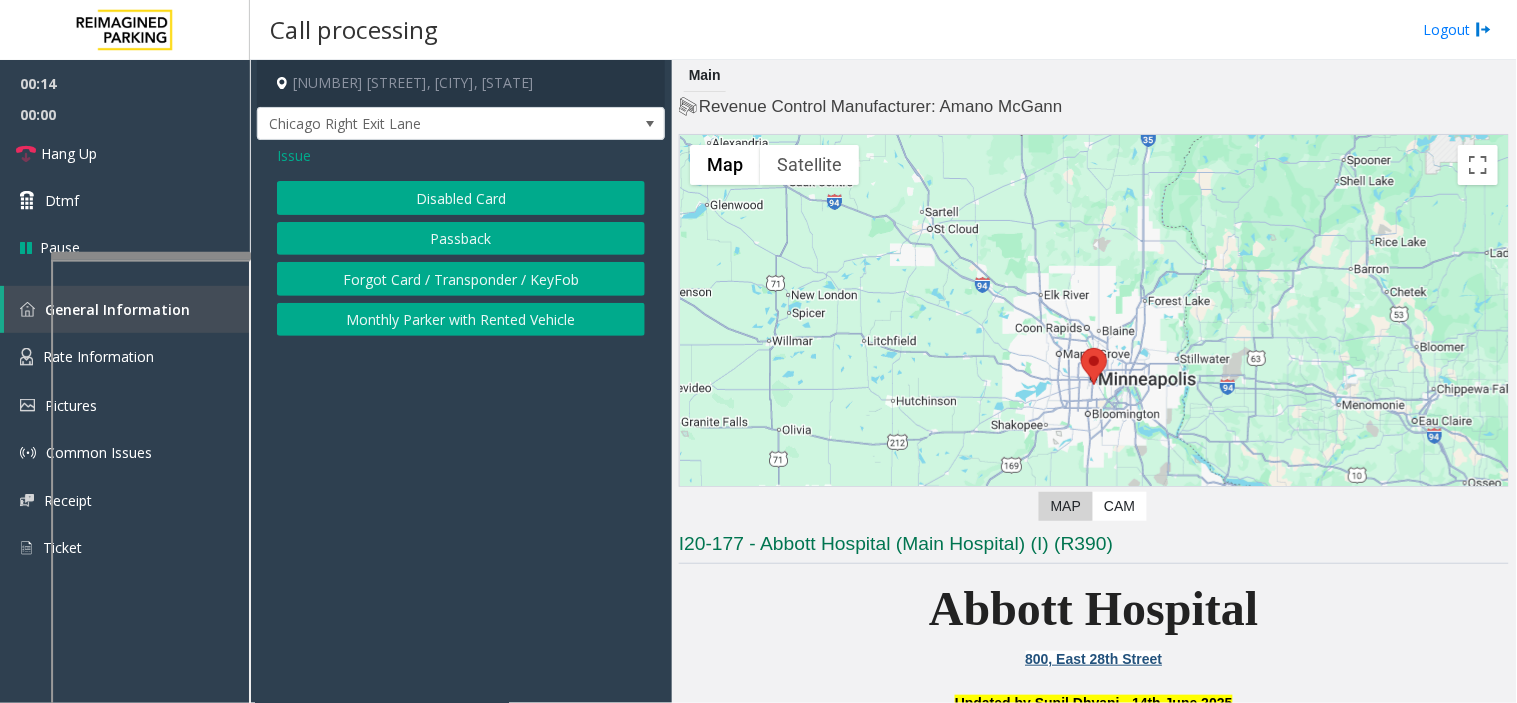click on "Disabled Card" 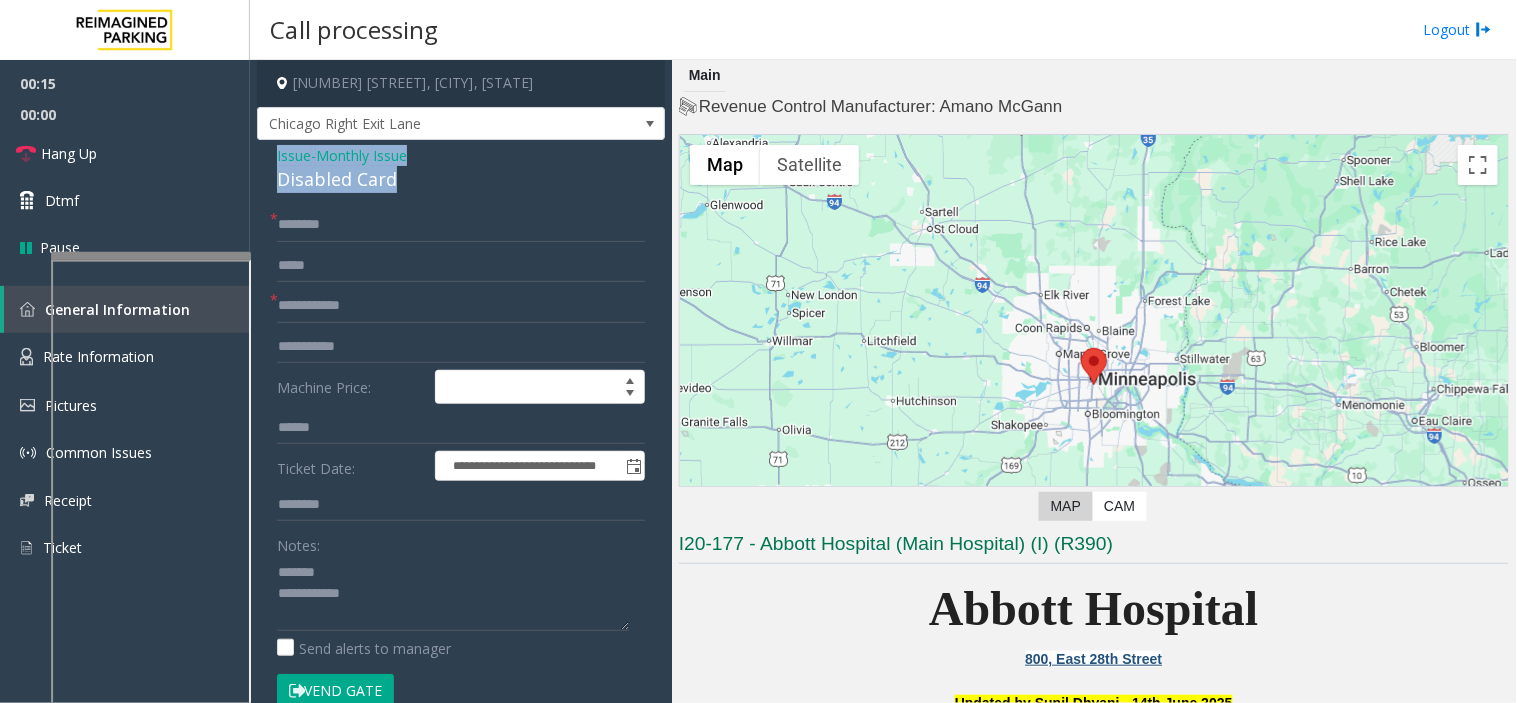 drag, startPoint x: 408, startPoint y: 186, endPoint x: 260, endPoint y: 161, distance: 150.09663 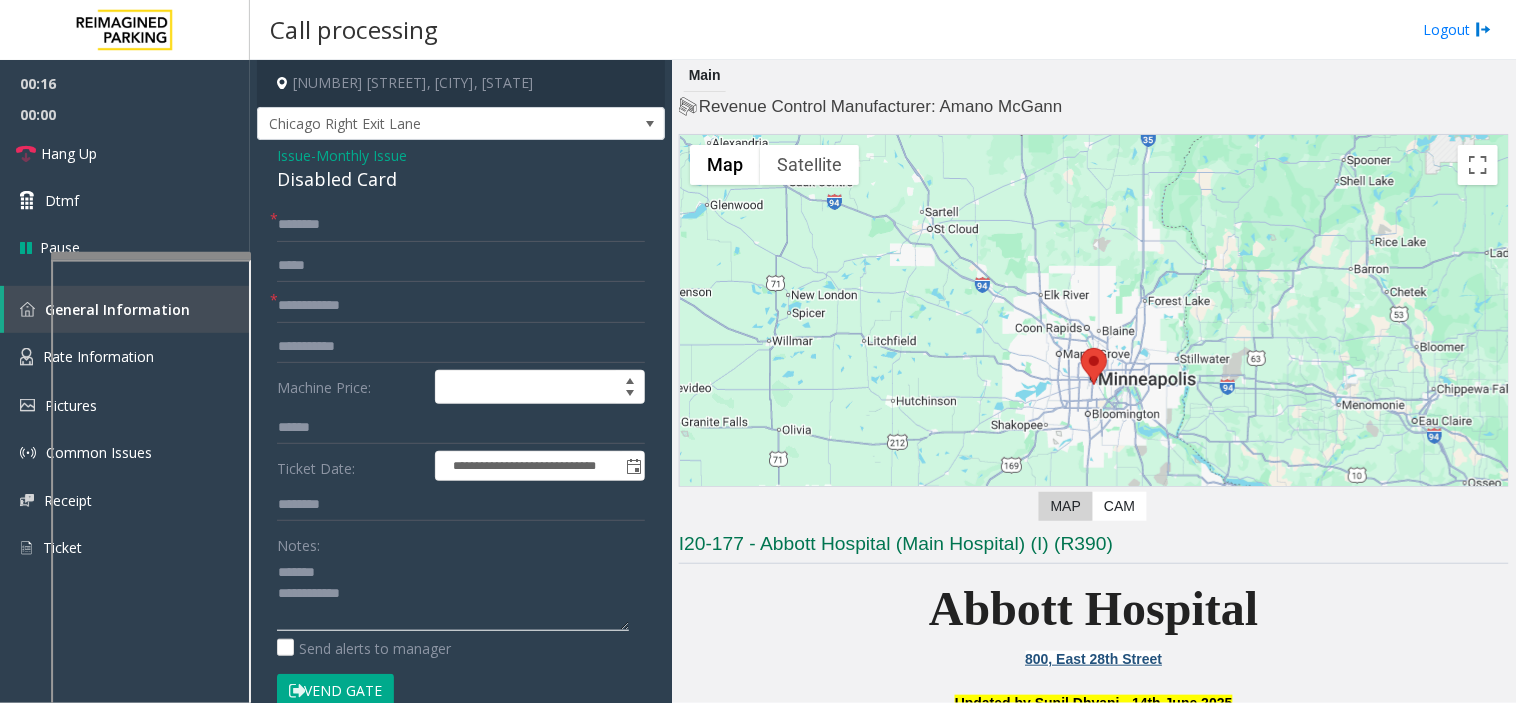 click 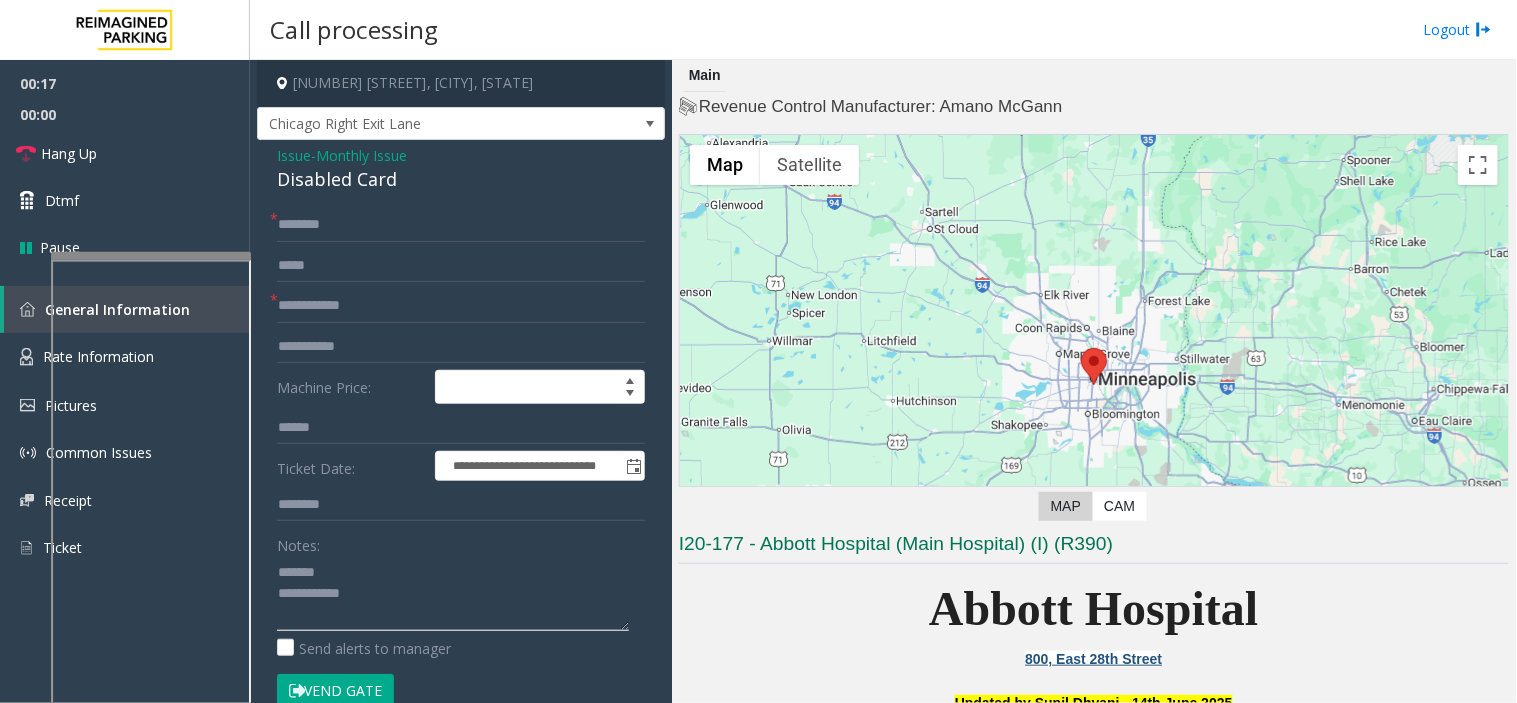 paste on "**********" 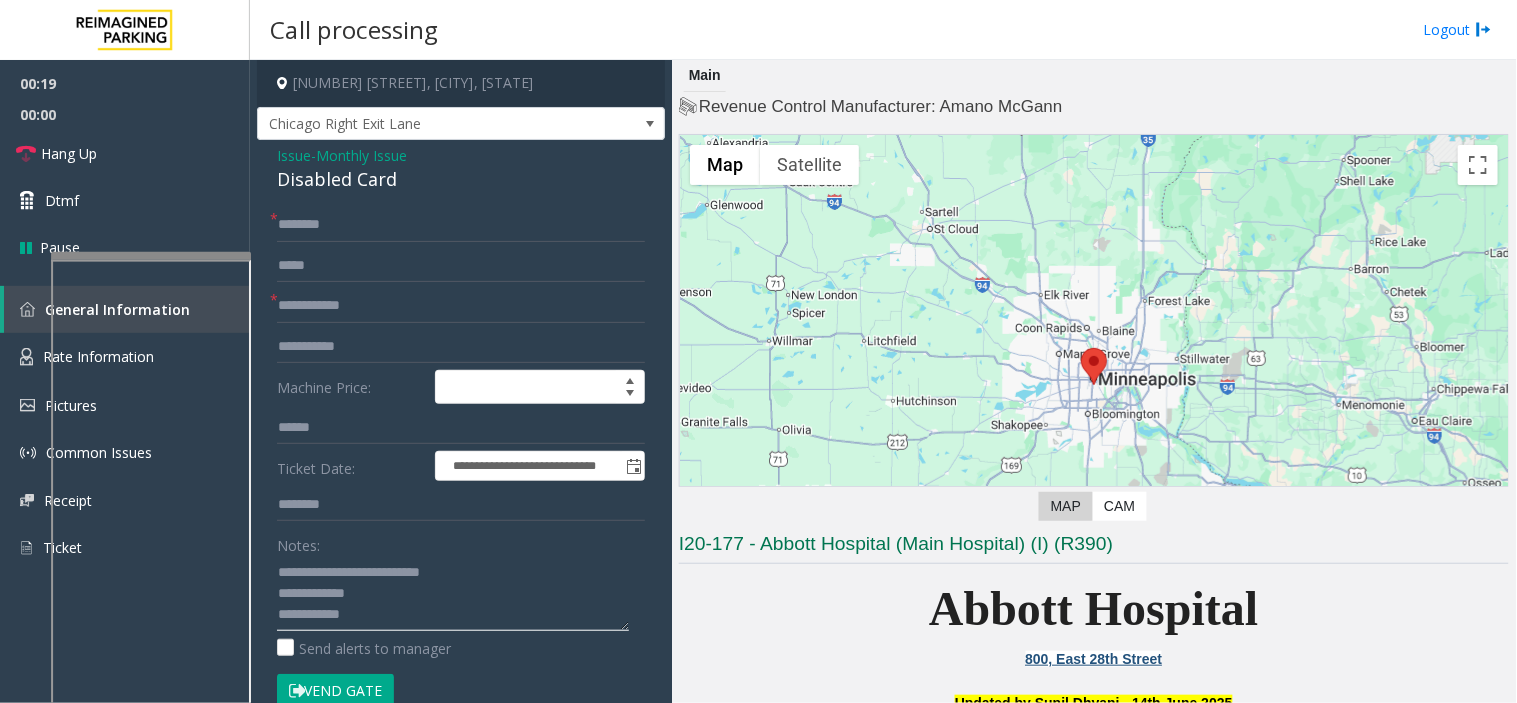 click 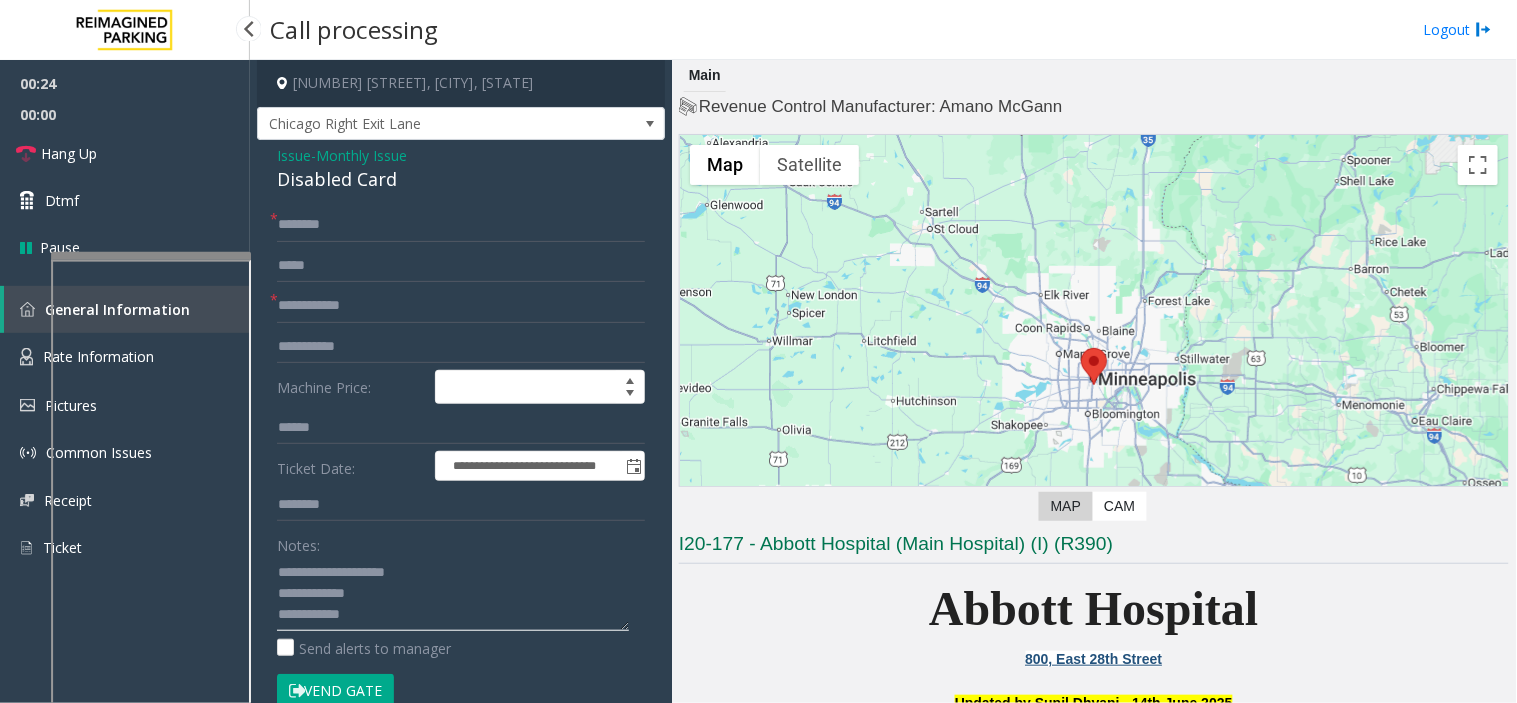 type on "**********" 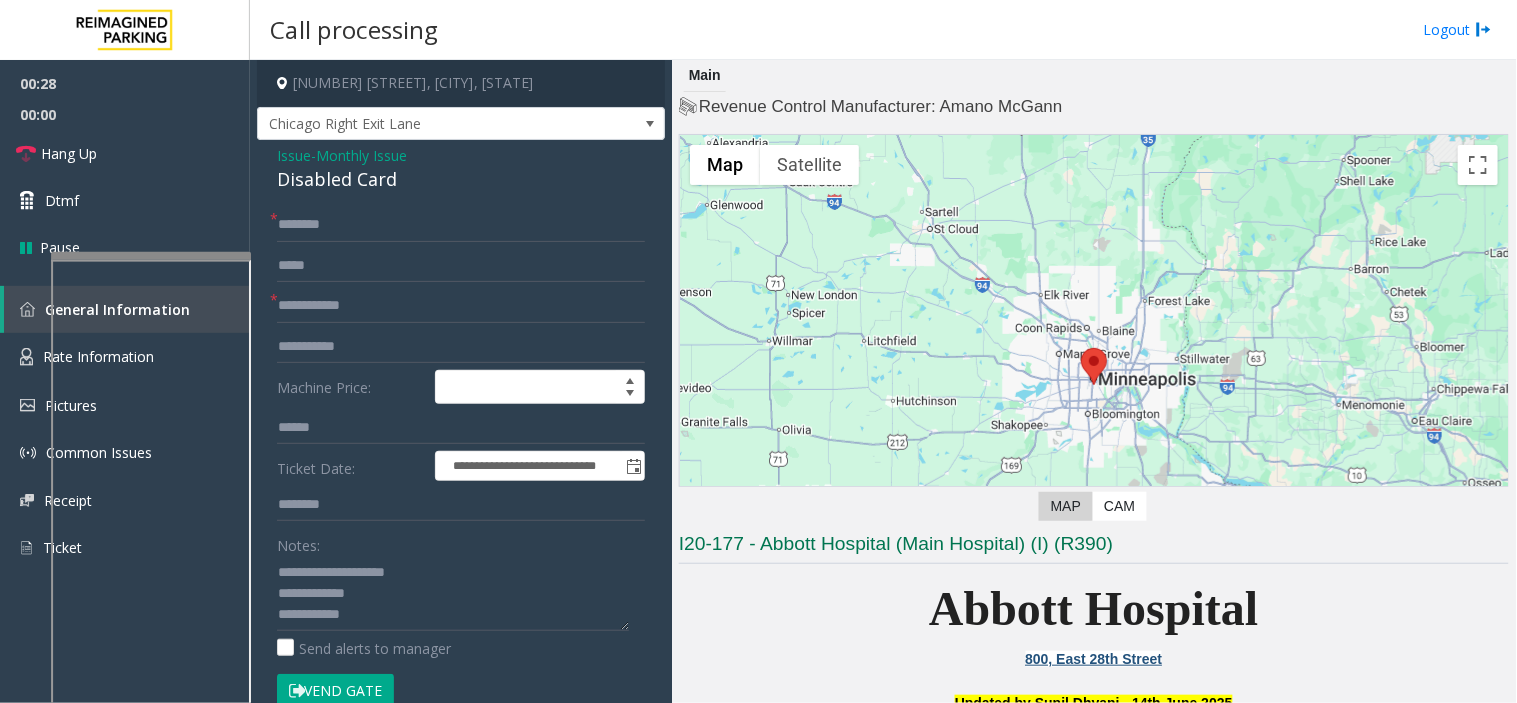 click on "Issue" 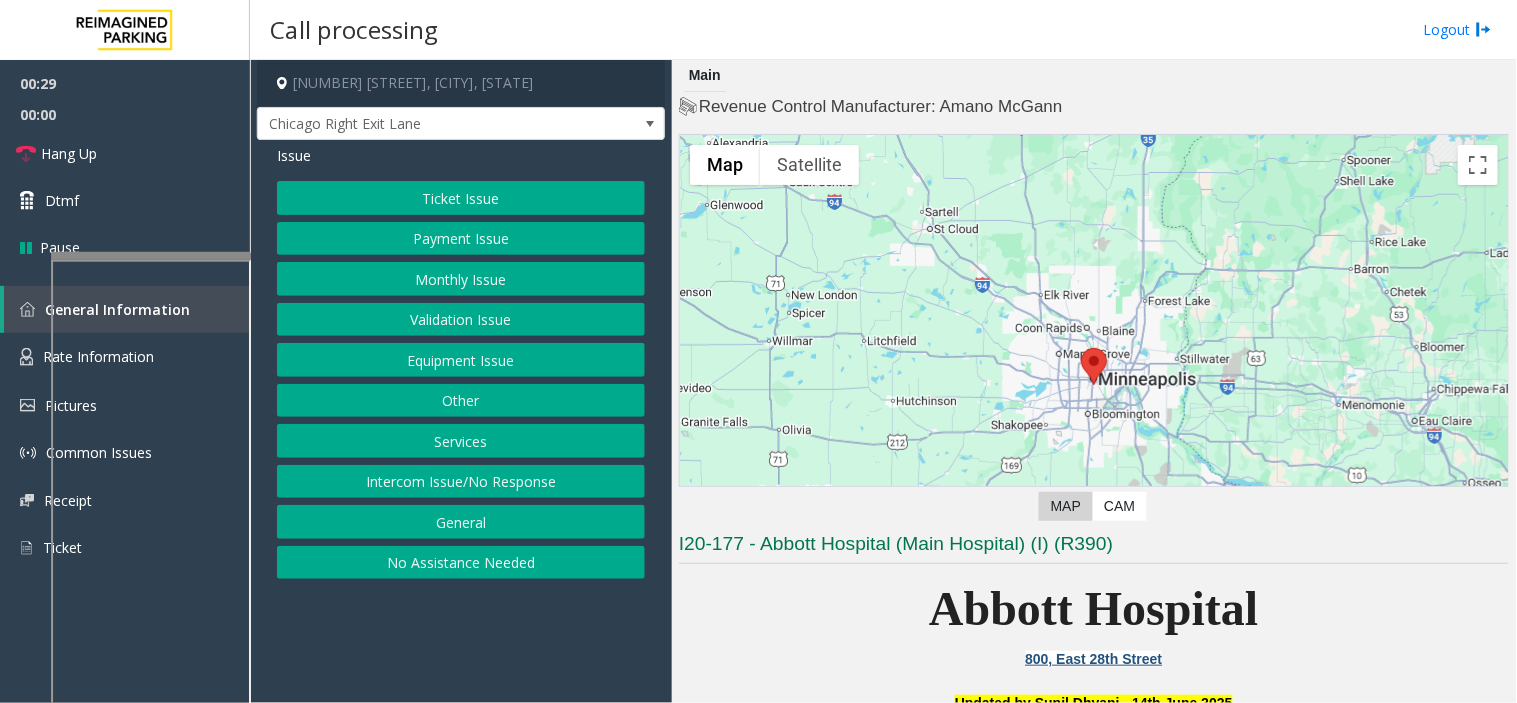 click on "Monthly Issue" 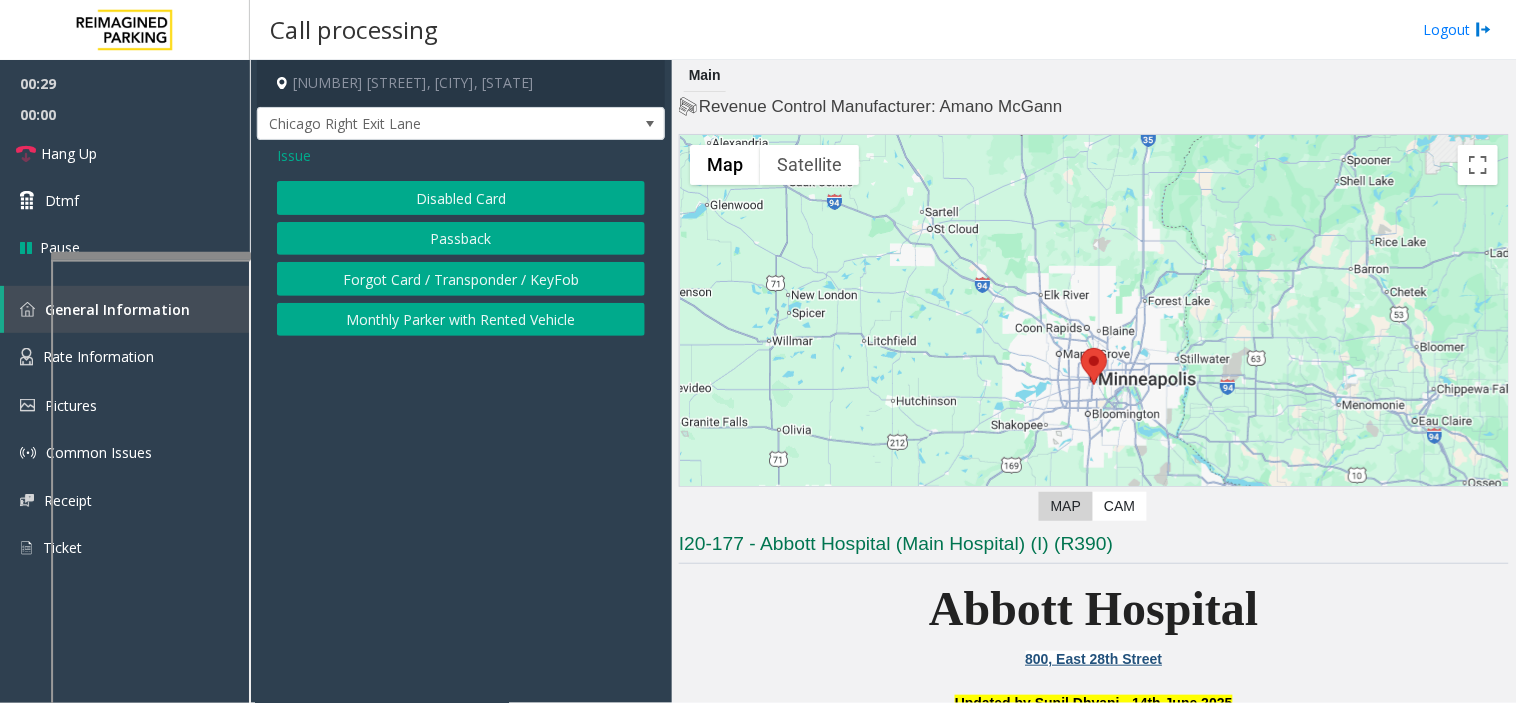 click on "Passback" 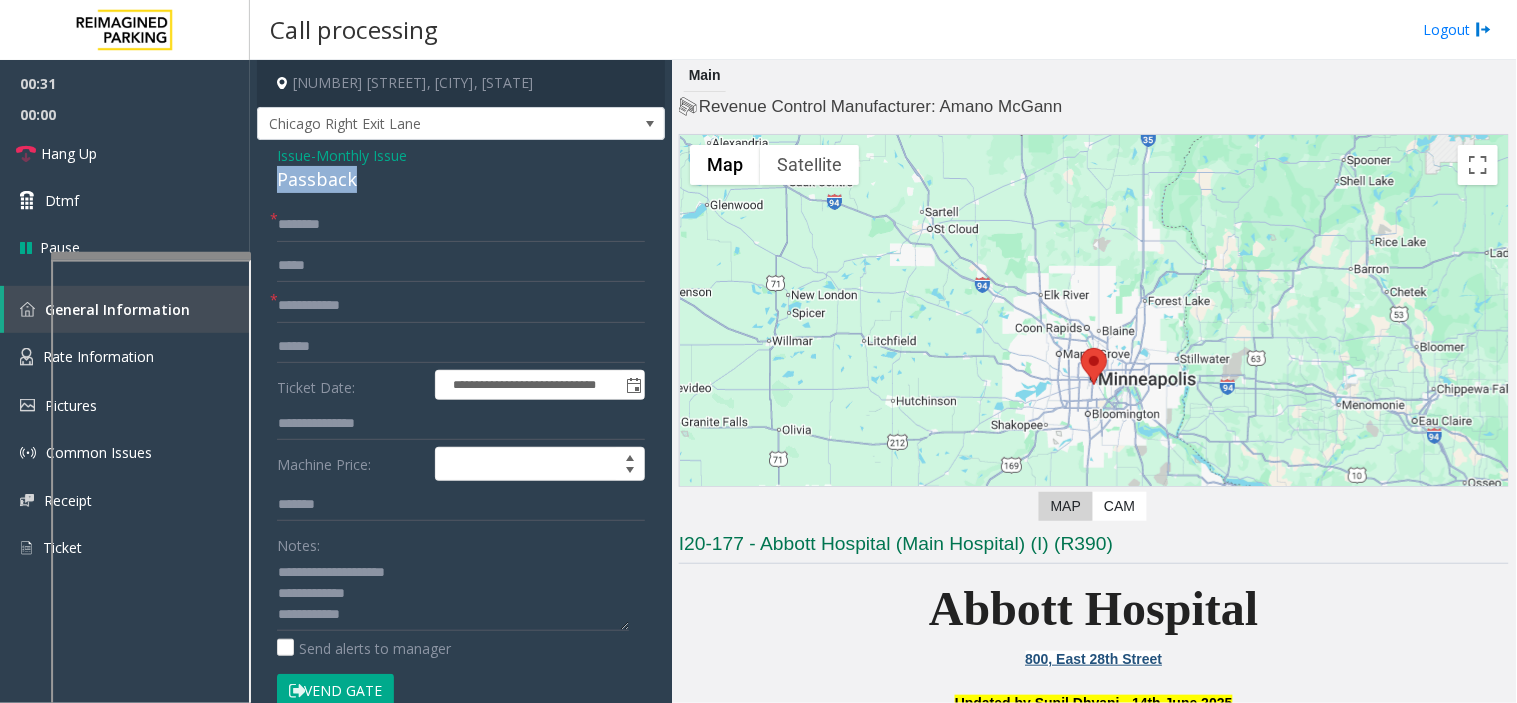 drag, startPoint x: 364, startPoint y: 185, endPoint x: 256, endPoint y: 181, distance: 108.07405 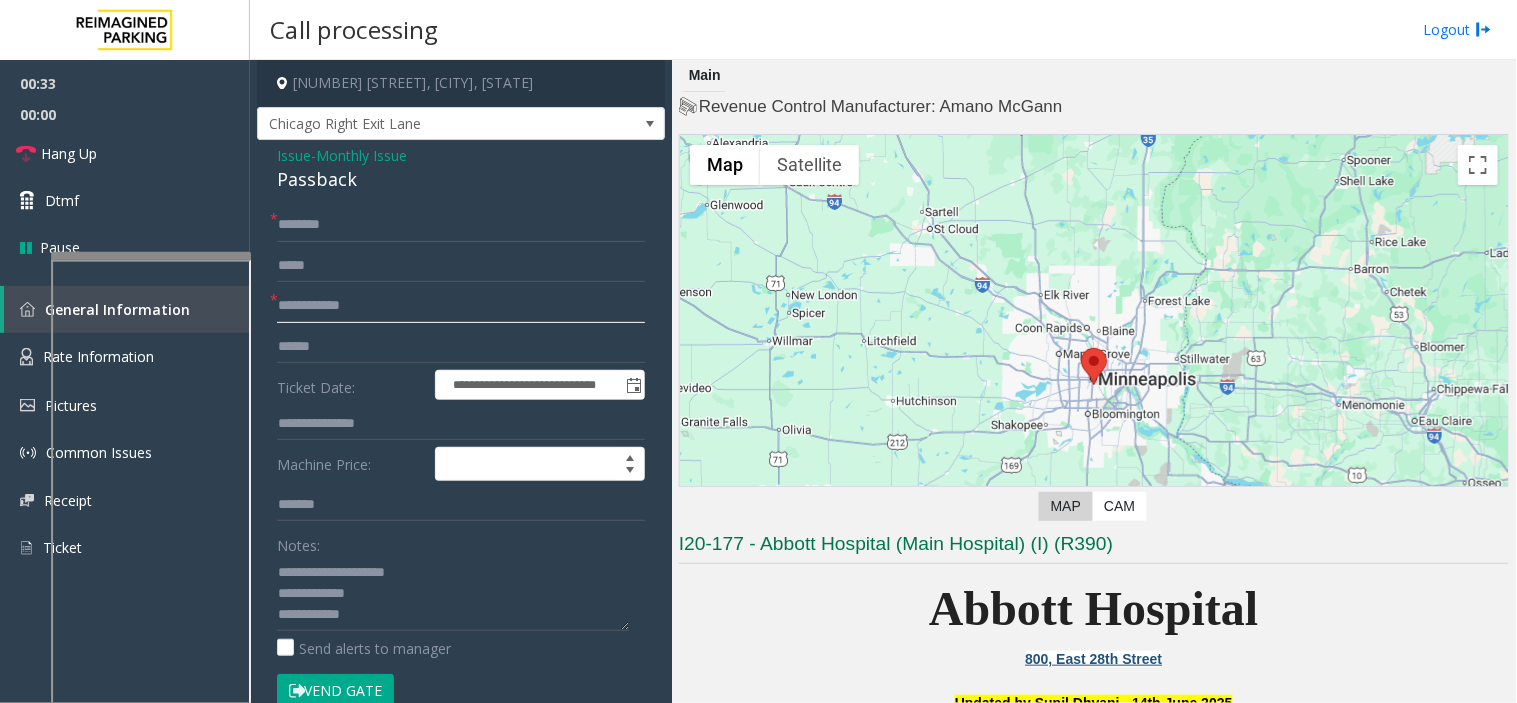 click 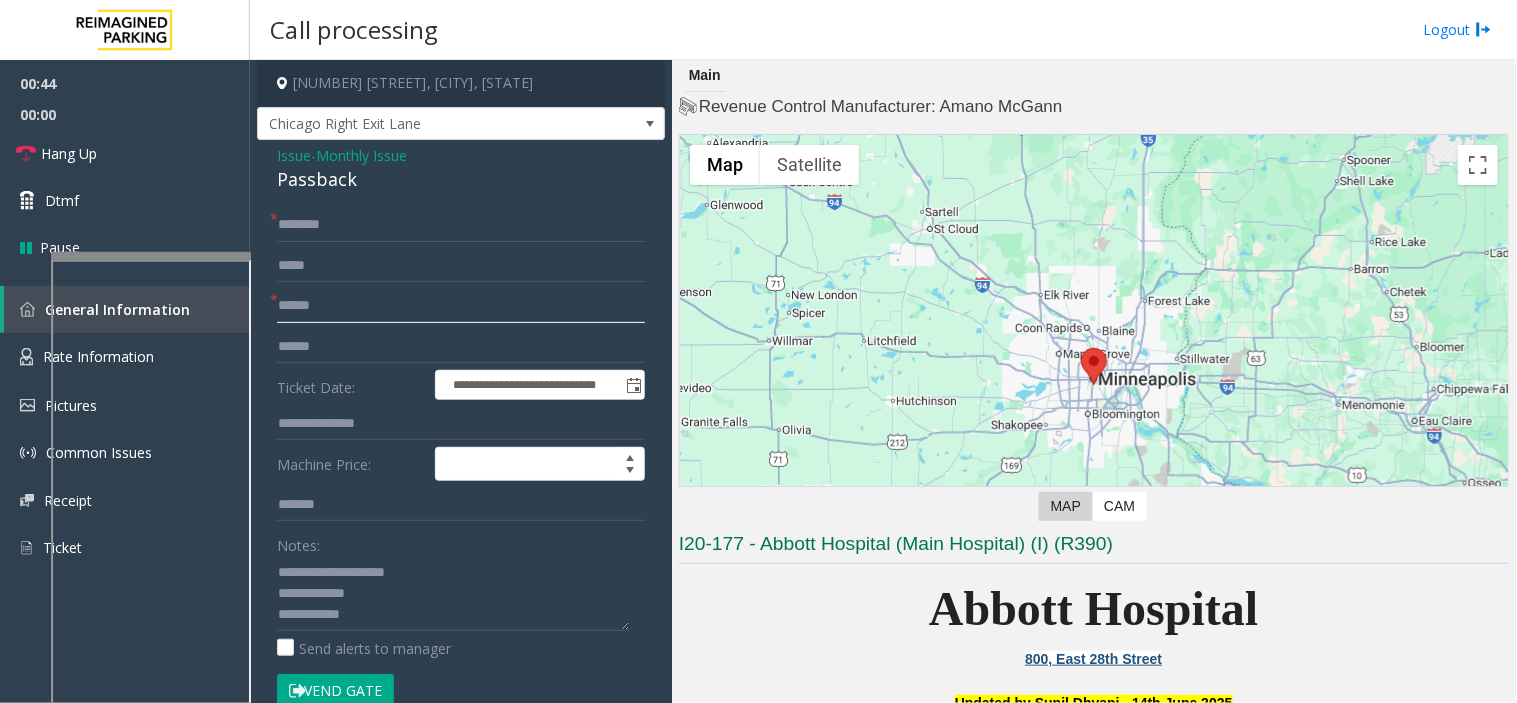 type on "******" 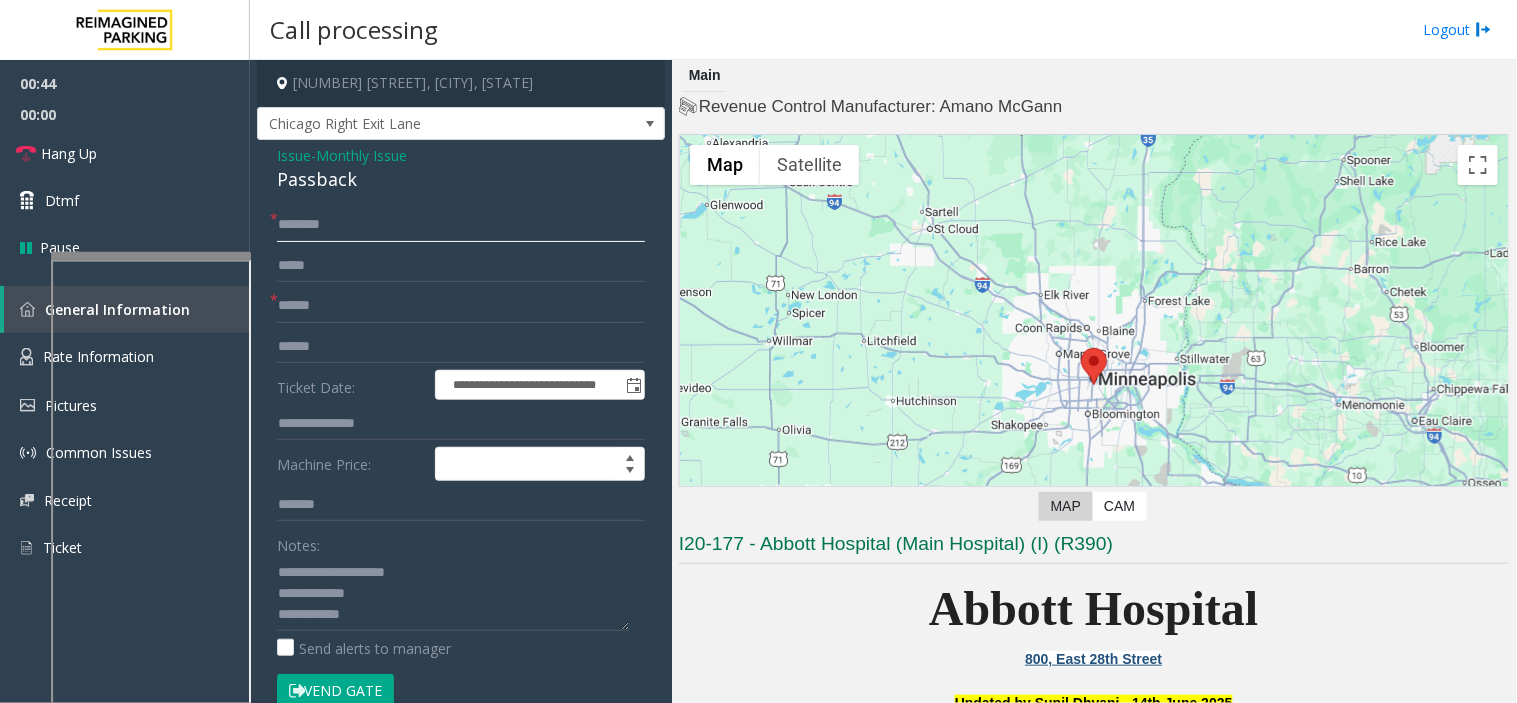 click 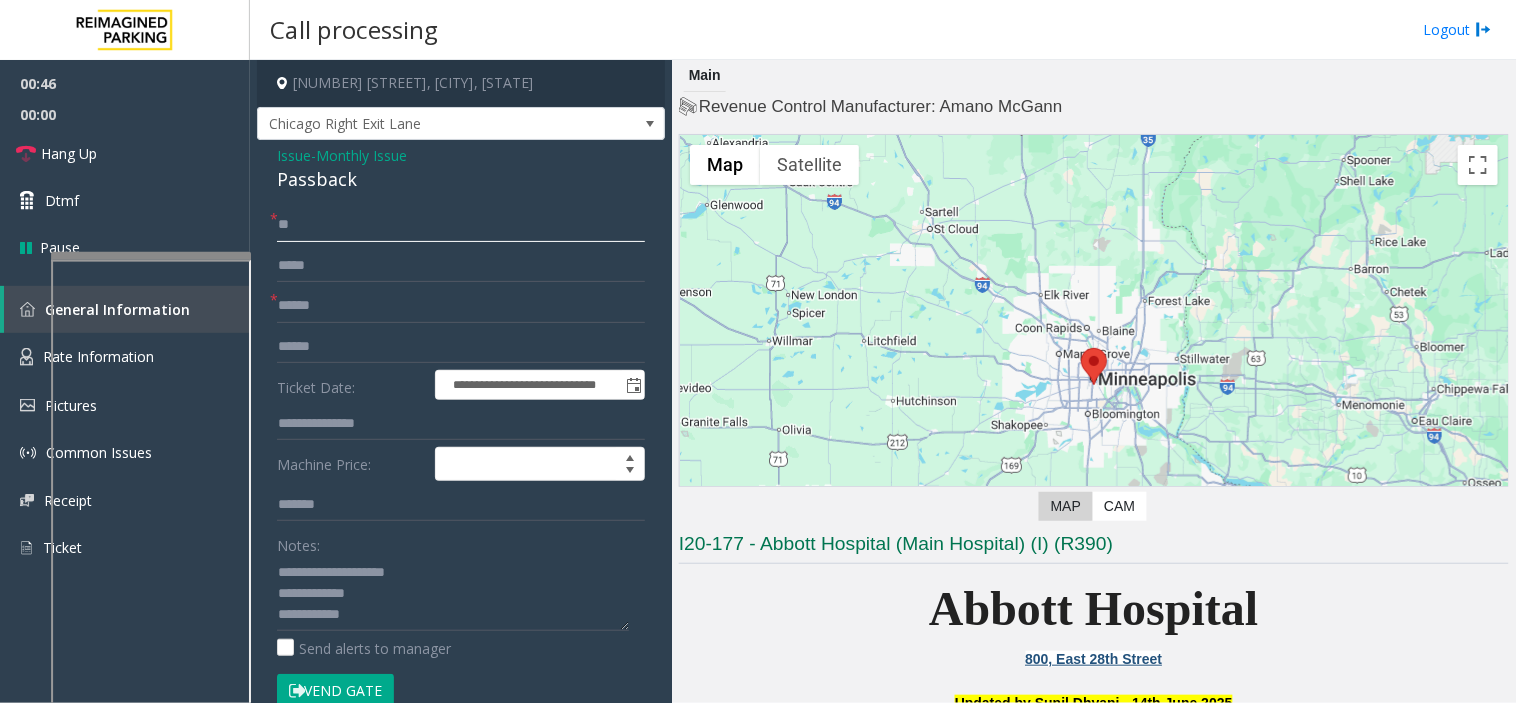 type on "**" 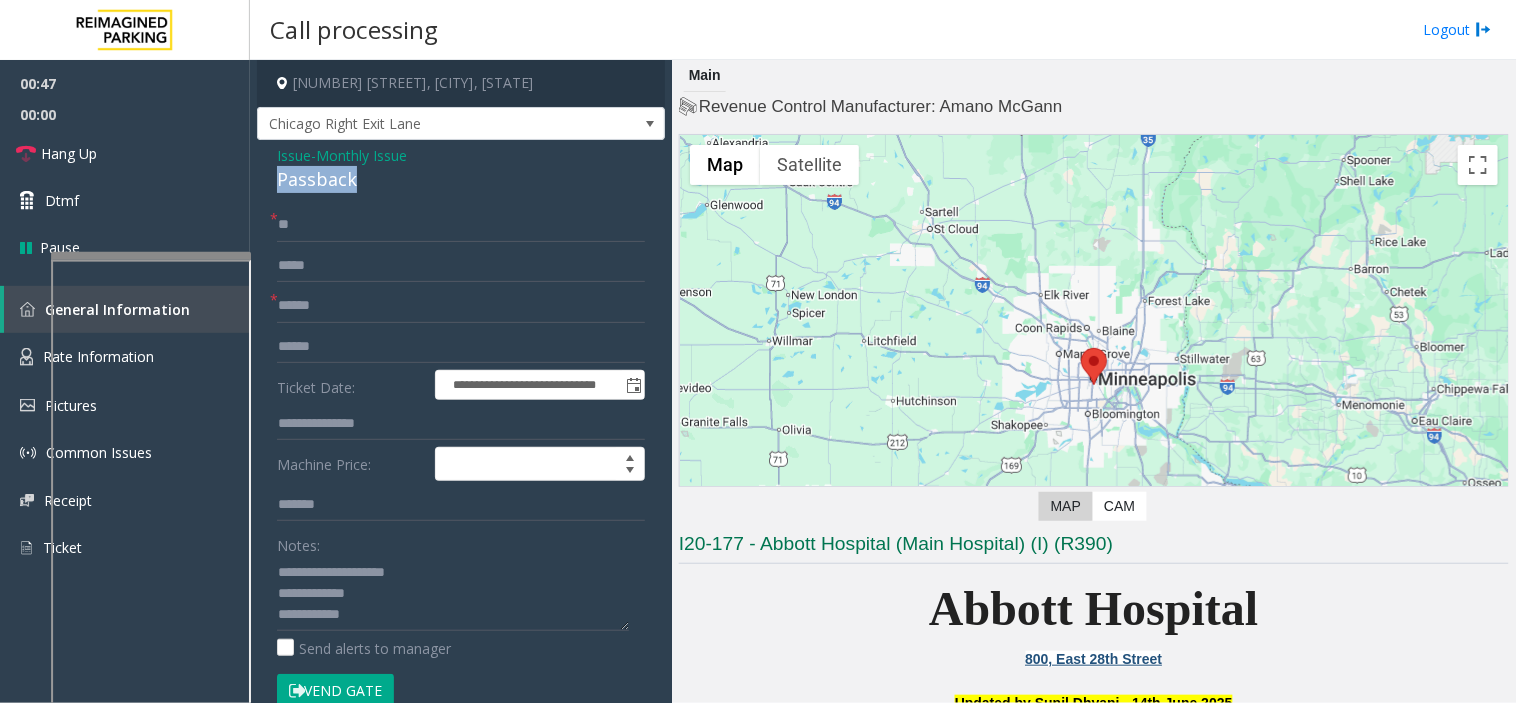 drag, startPoint x: 360, startPoint y: 180, endPoint x: 273, endPoint y: 178, distance: 87.02299 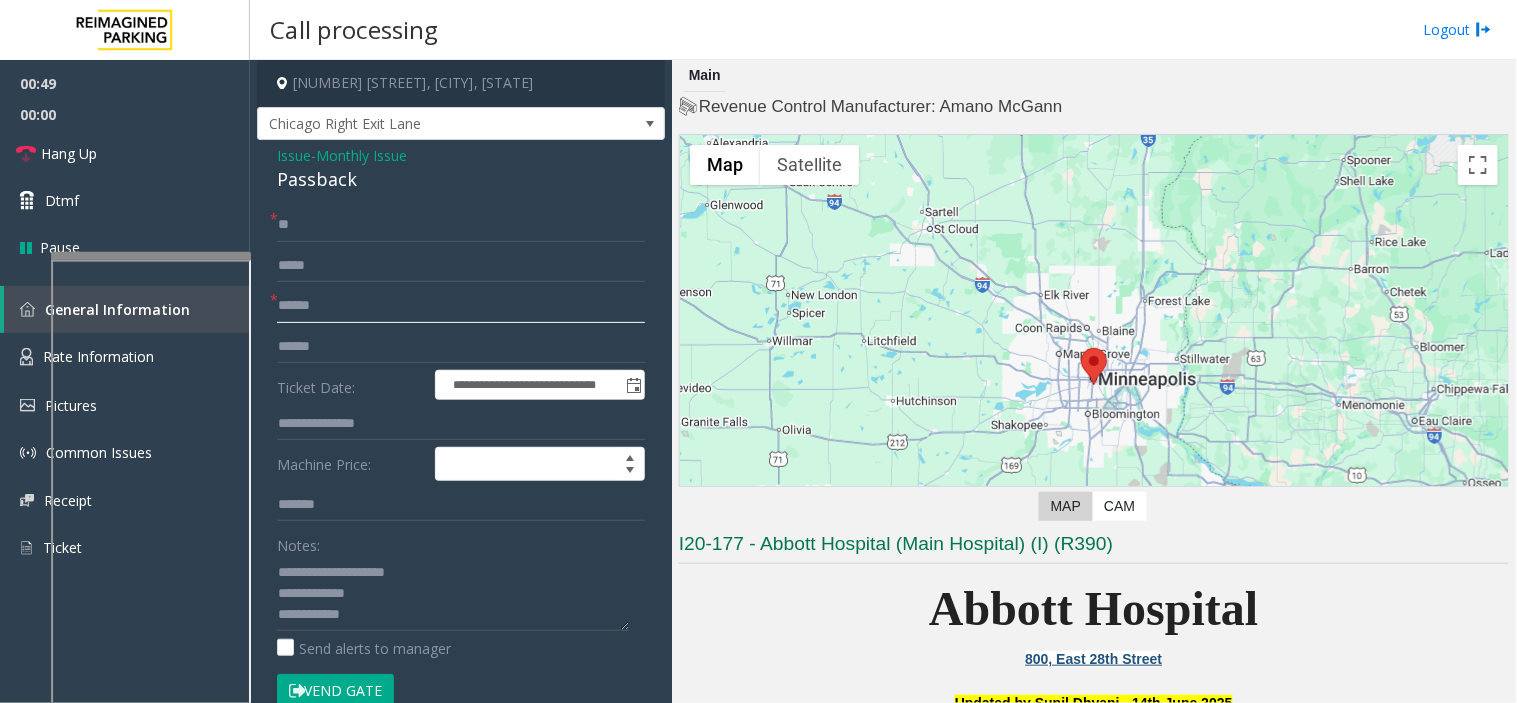 click on "******" 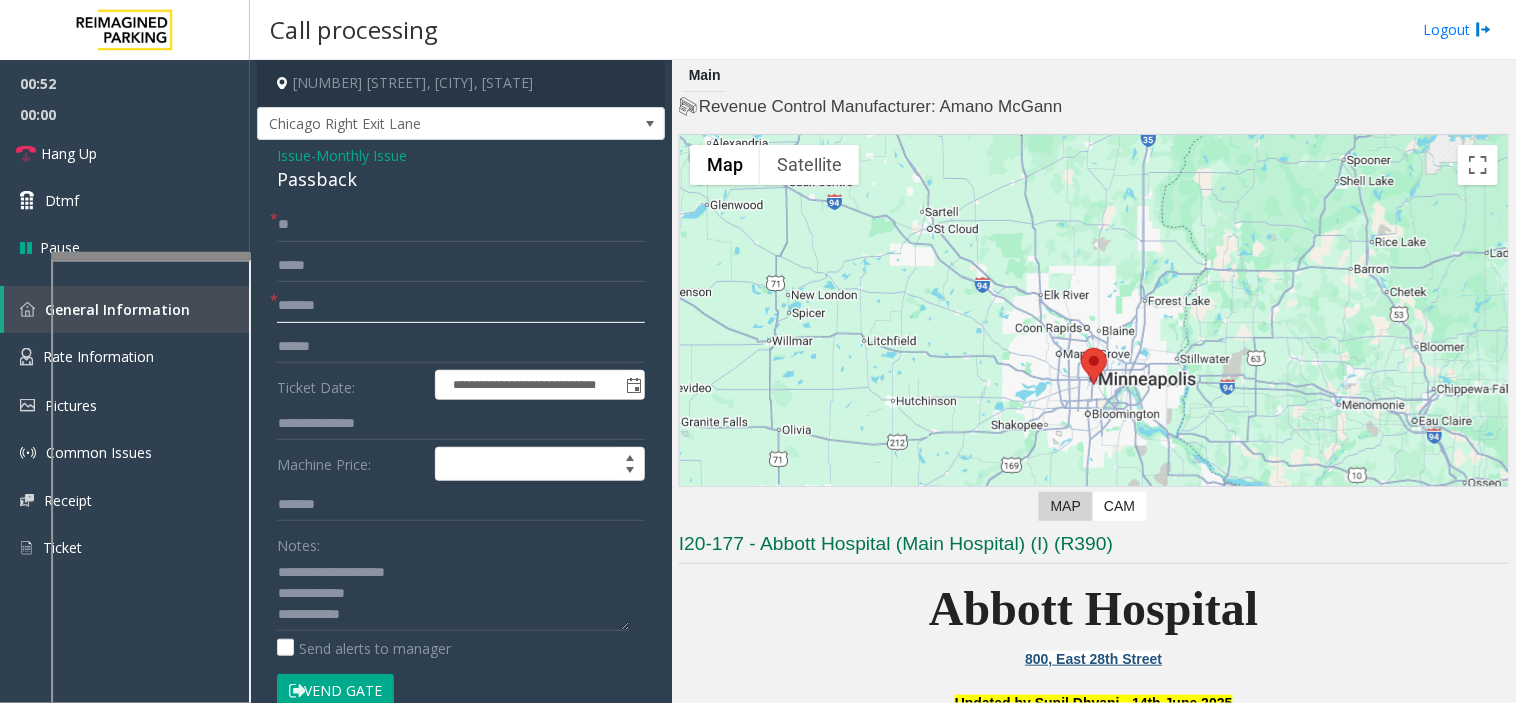 type on "*******" 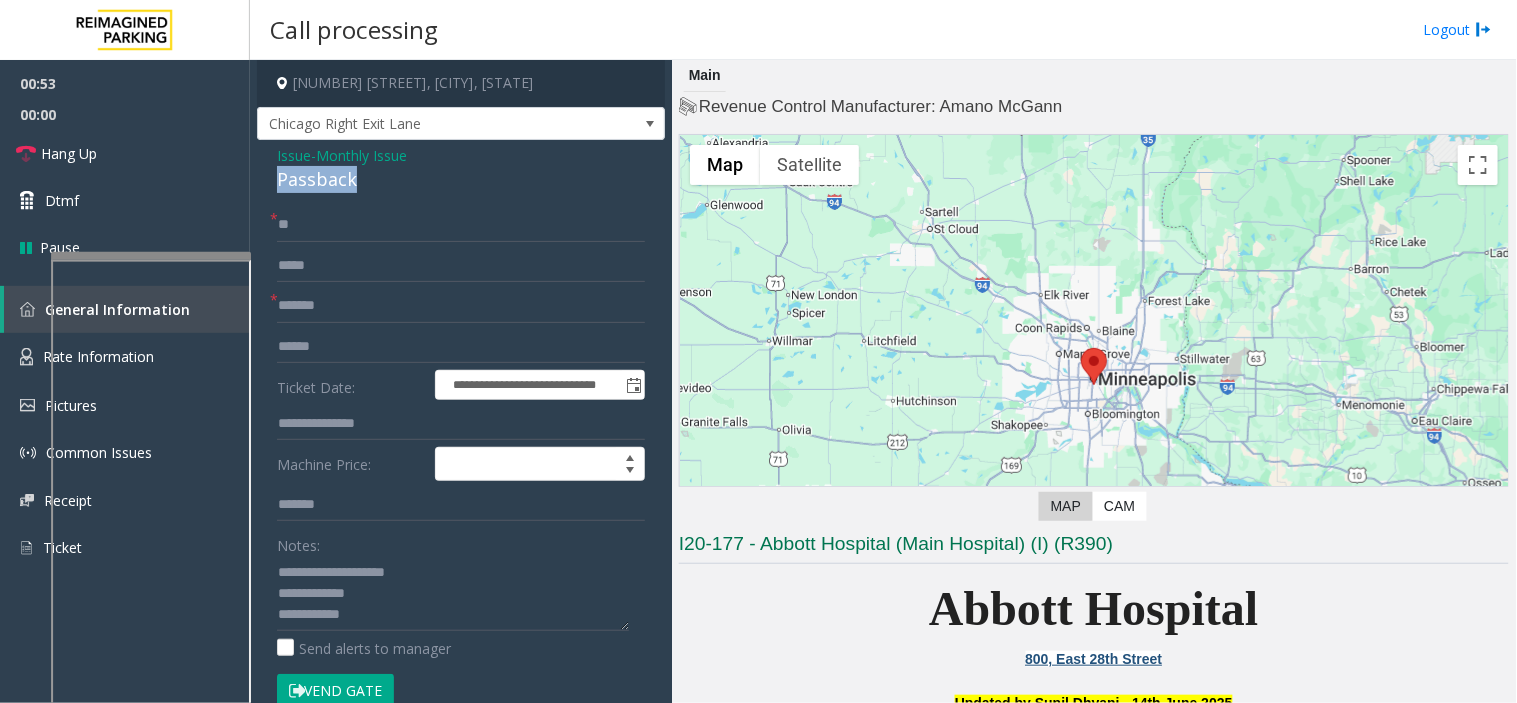 drag, startPoint x: 374, startPoint y: 176, endPoint x: 264, endPoint y: 188, distance: 110.65261 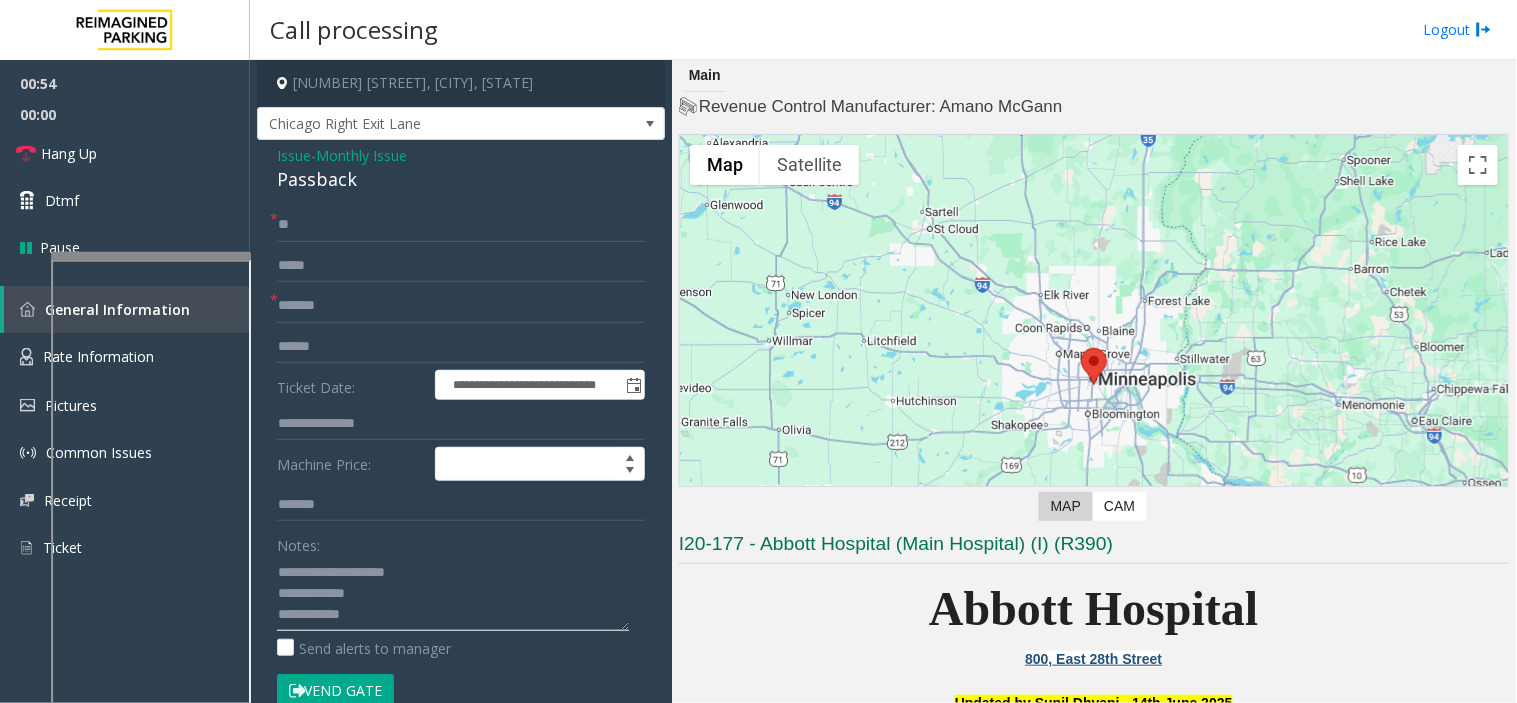 drag, startPoint x: 374, startPoint y: 591, endPoint x: 271, endPoint y: 593, distance: 103.01942 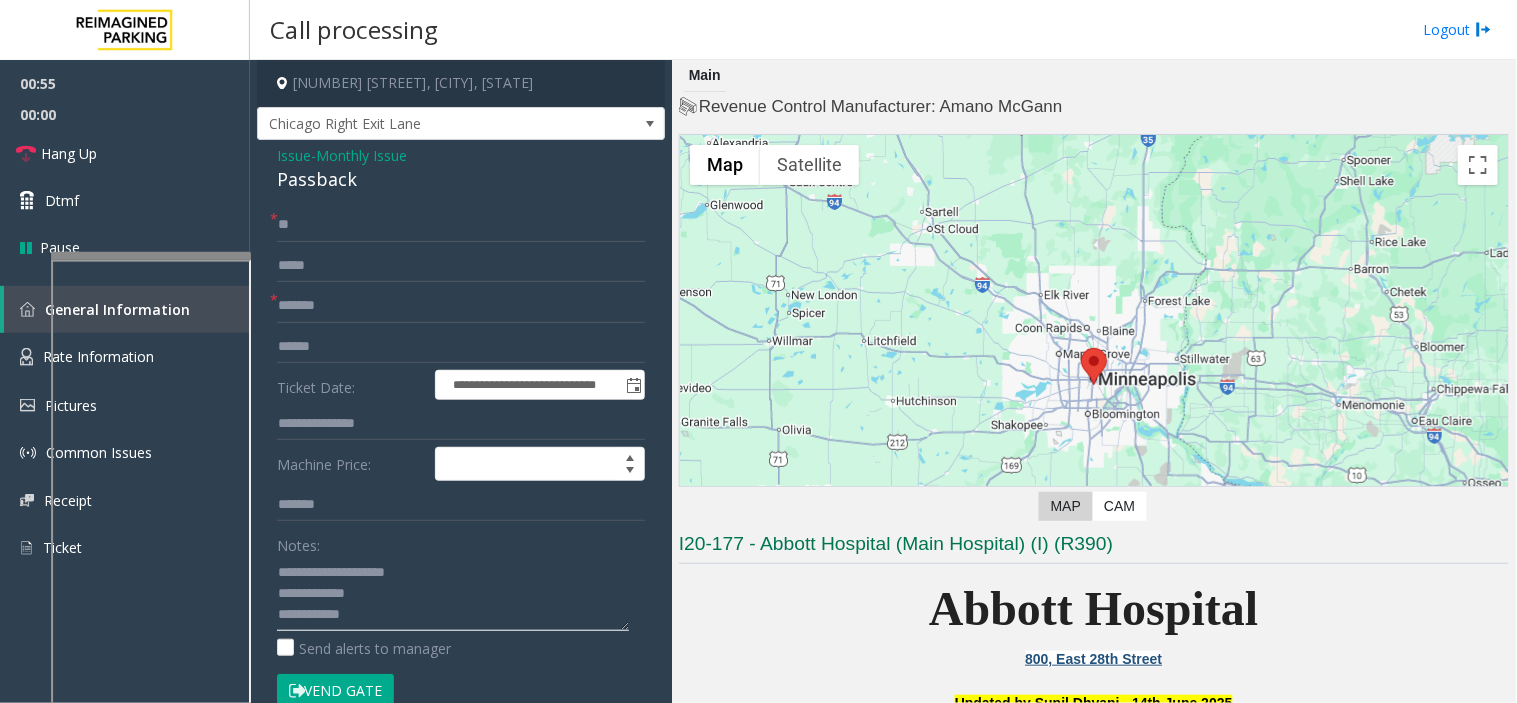 paste 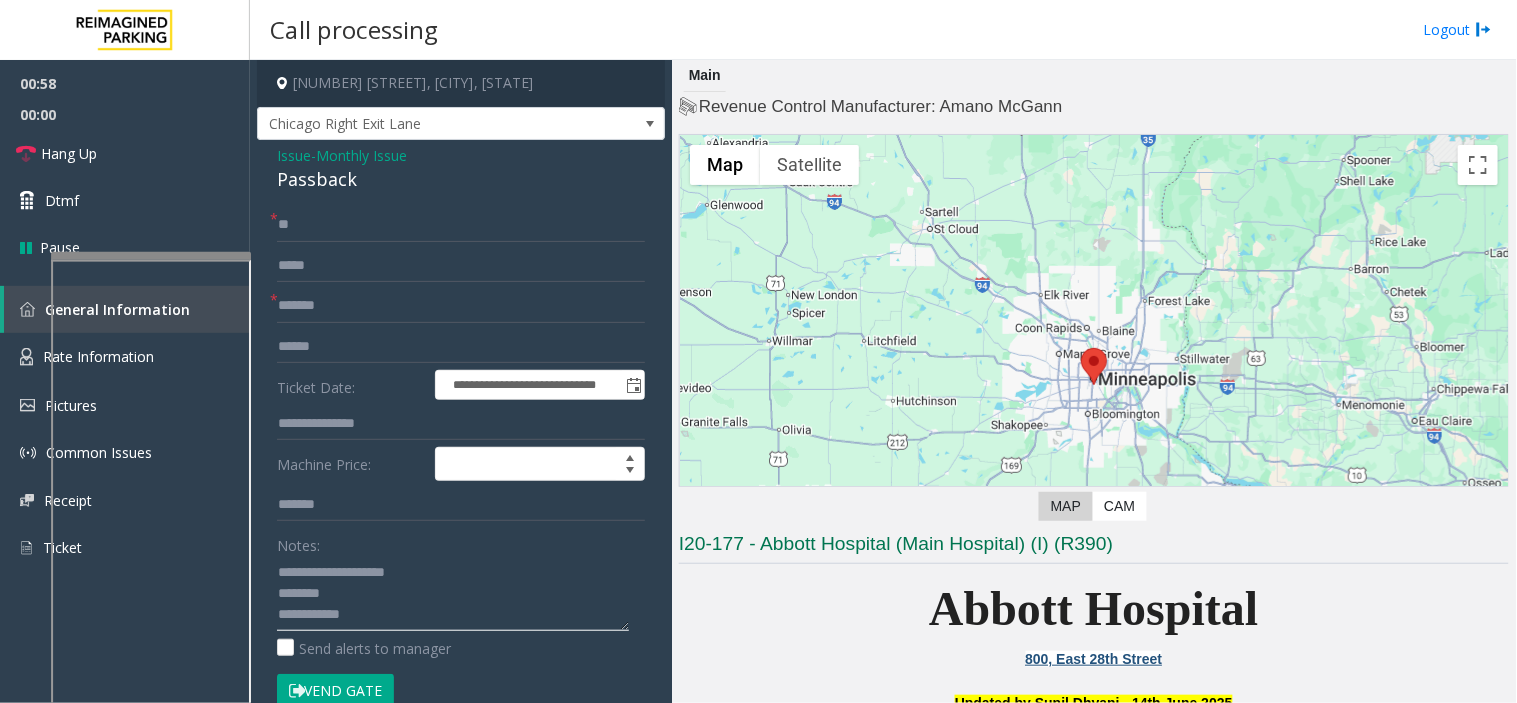 click 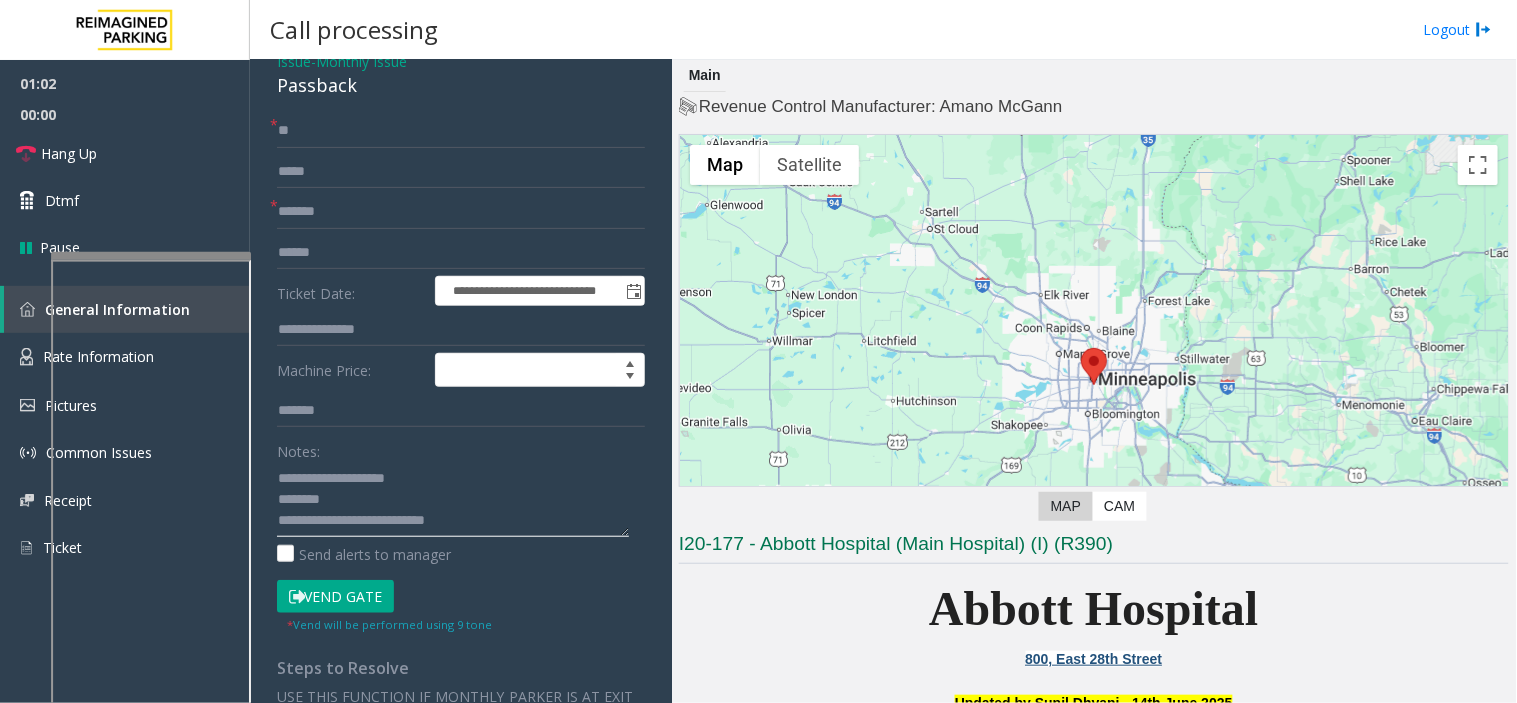 scroll, scrollTop: 222, scrollLeft: 0, axis: vertical 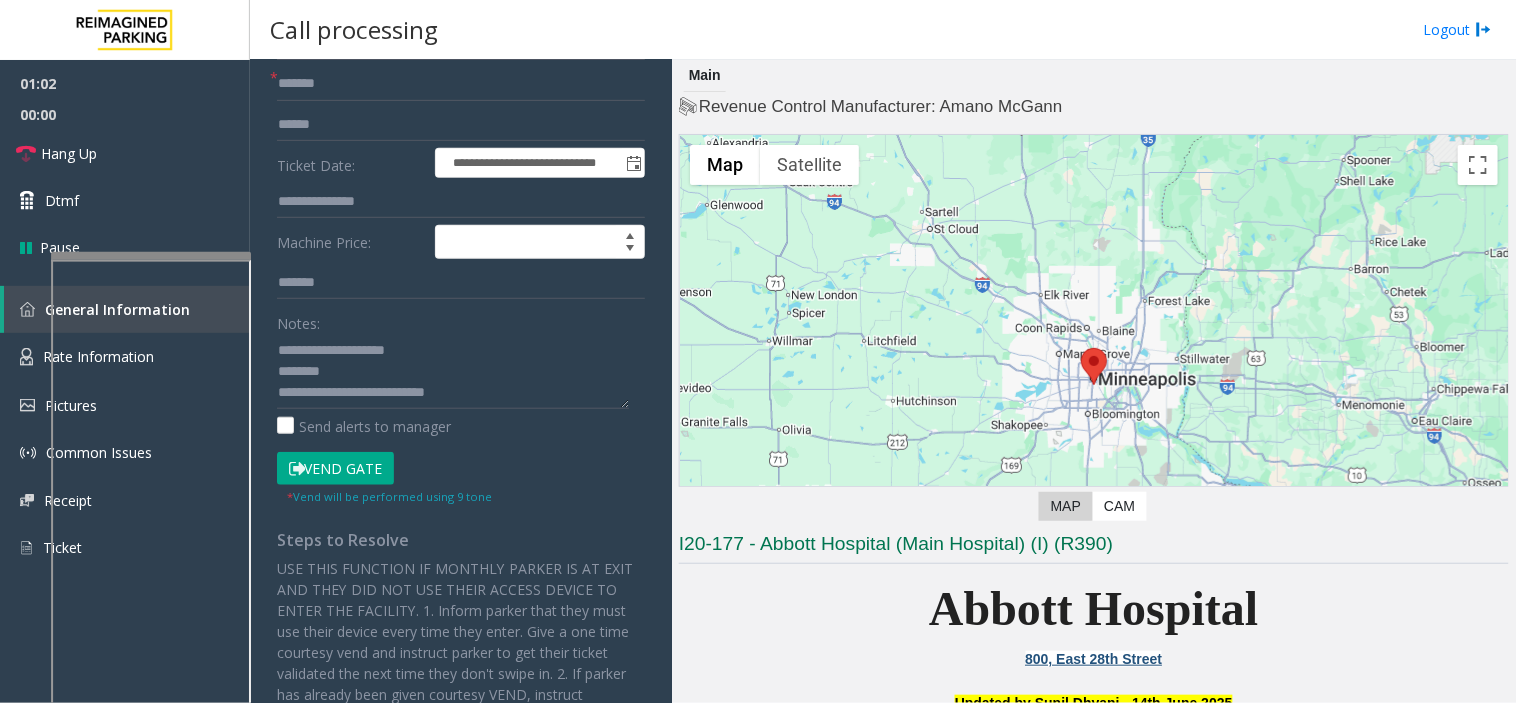 click on "Vend Gate" 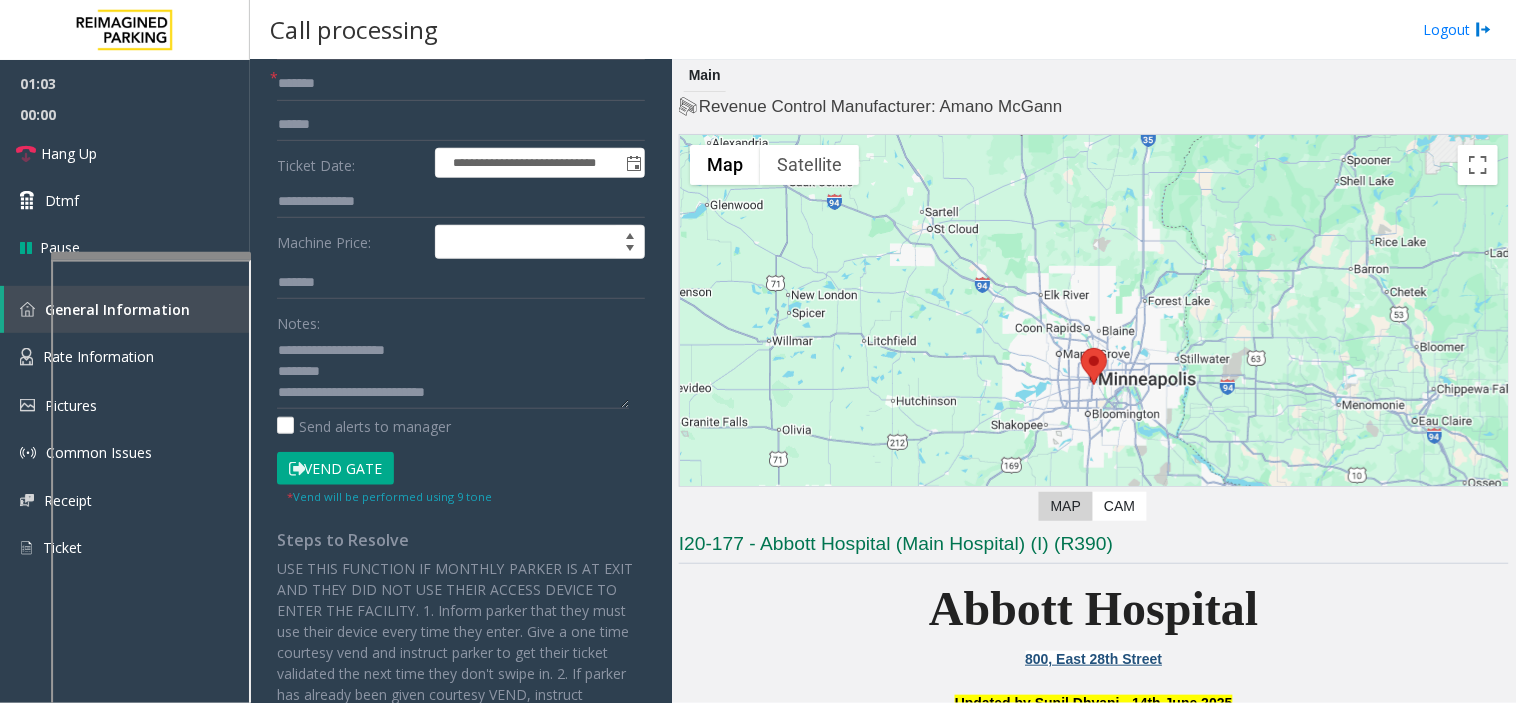 click on "Vend Gate" 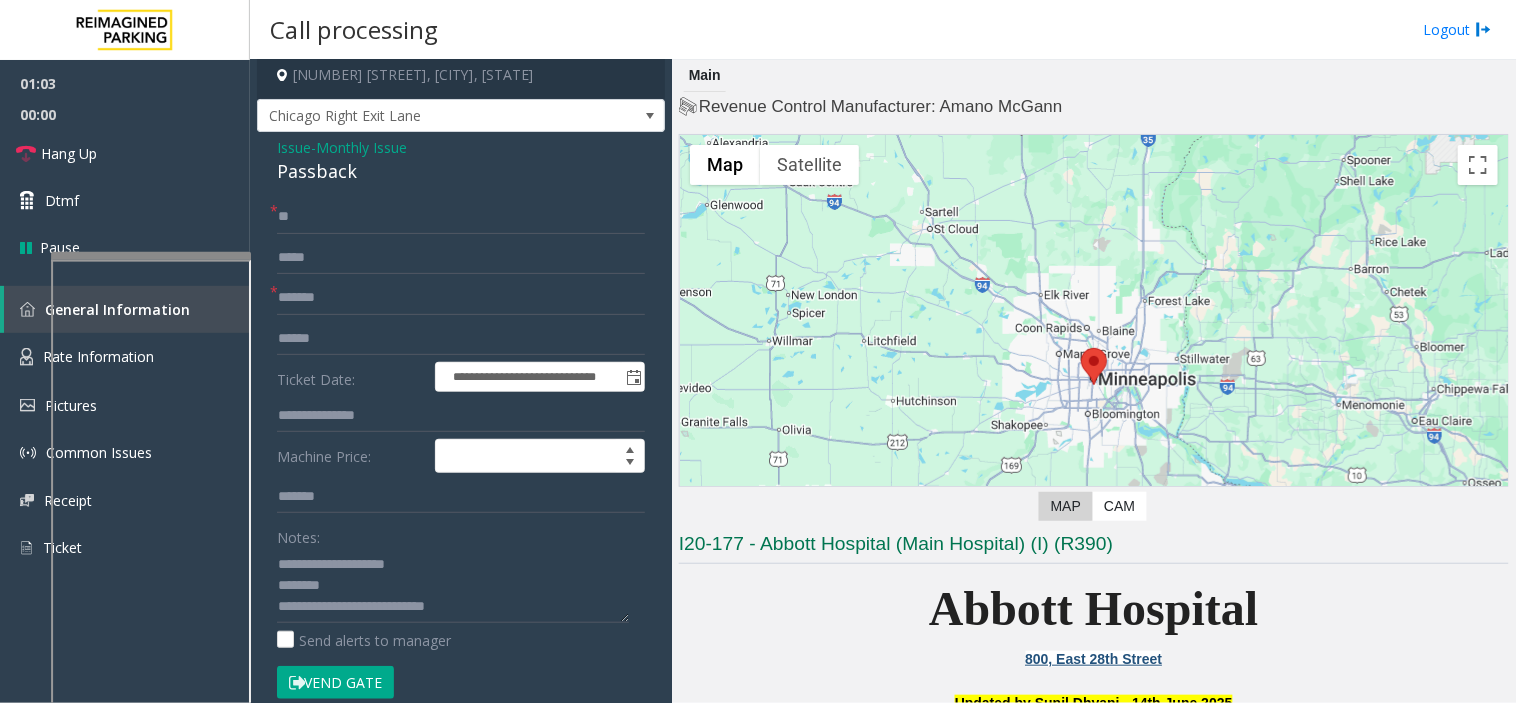 scroll, scrollTop: 0, scrollLeft: 0, axis: both 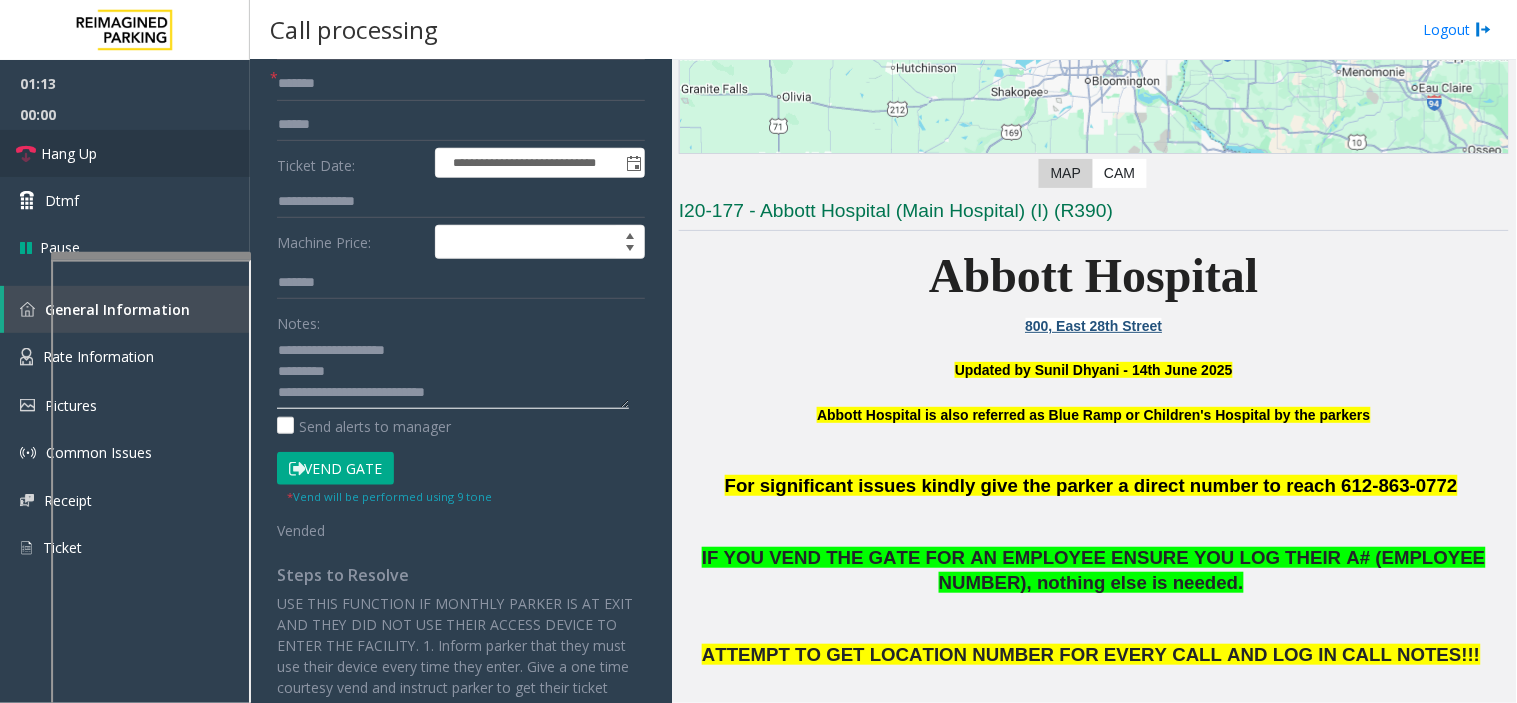 type on "**********" 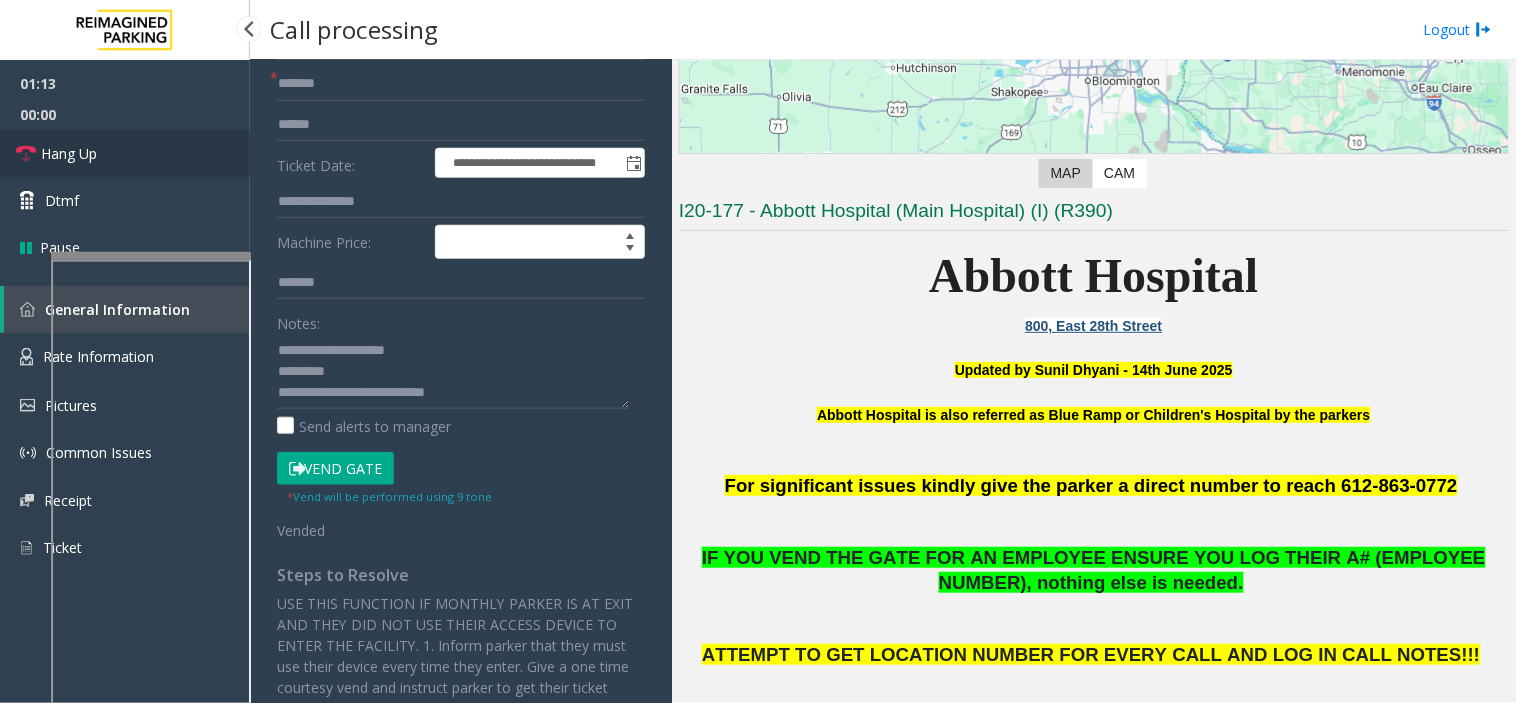 click on "Hang Up" at bounding box center [125, 153] 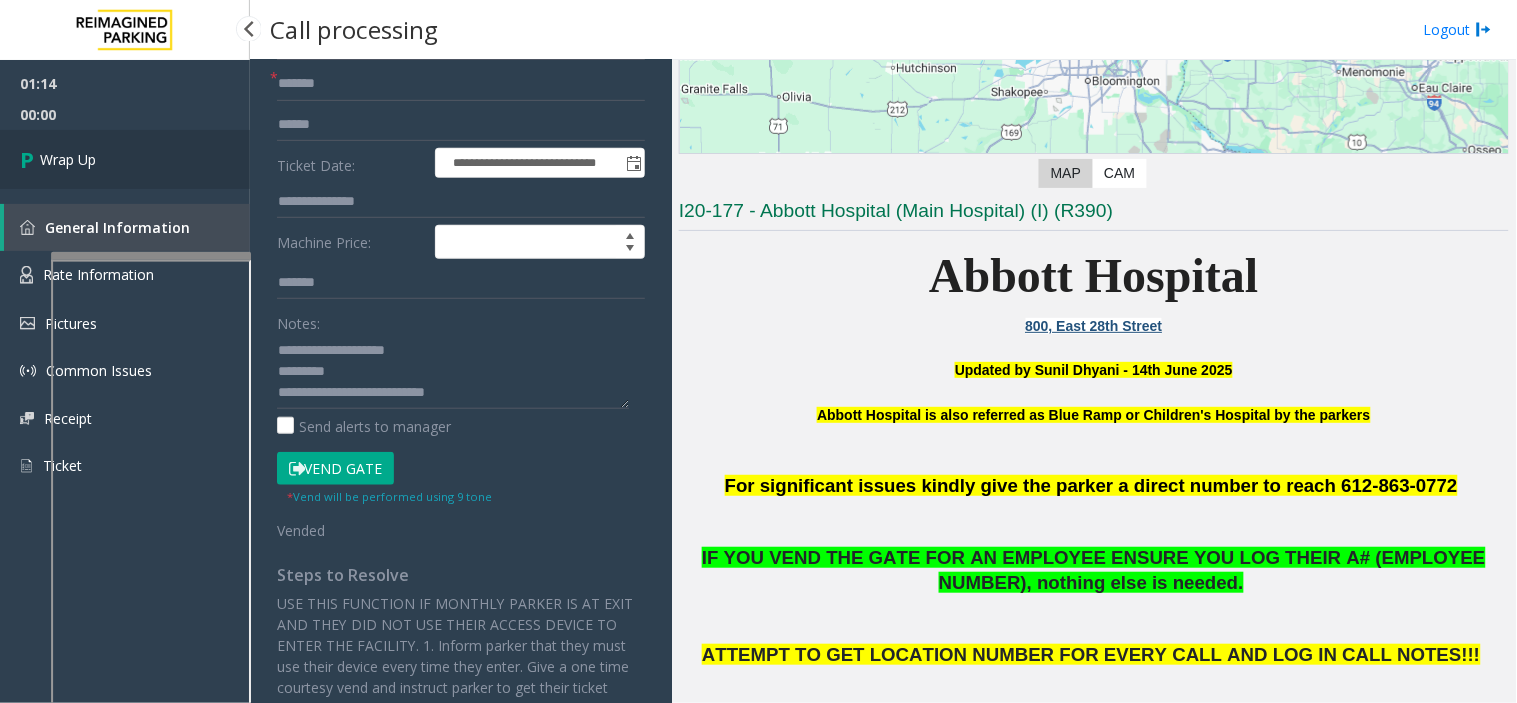 click on "Wrap Up" at bounding box center (125, 159) 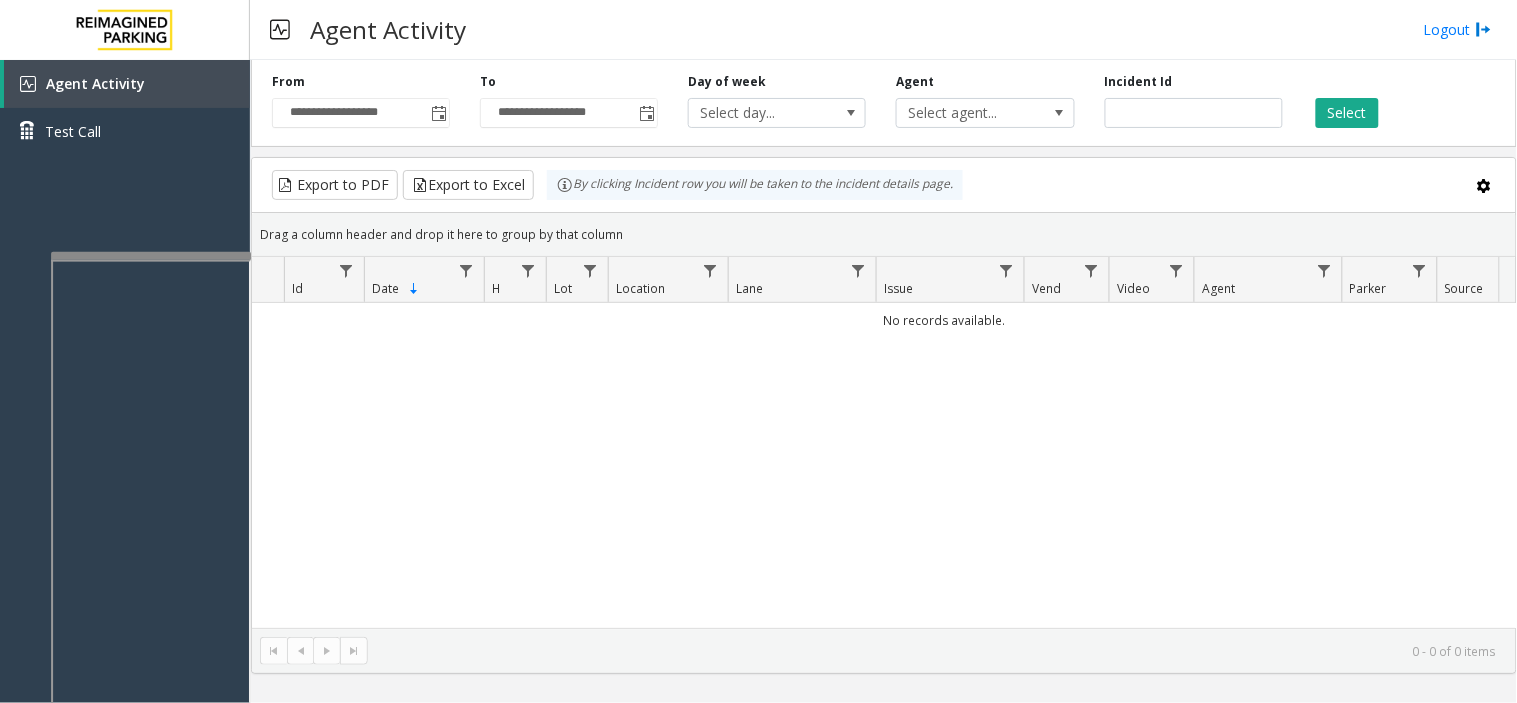click 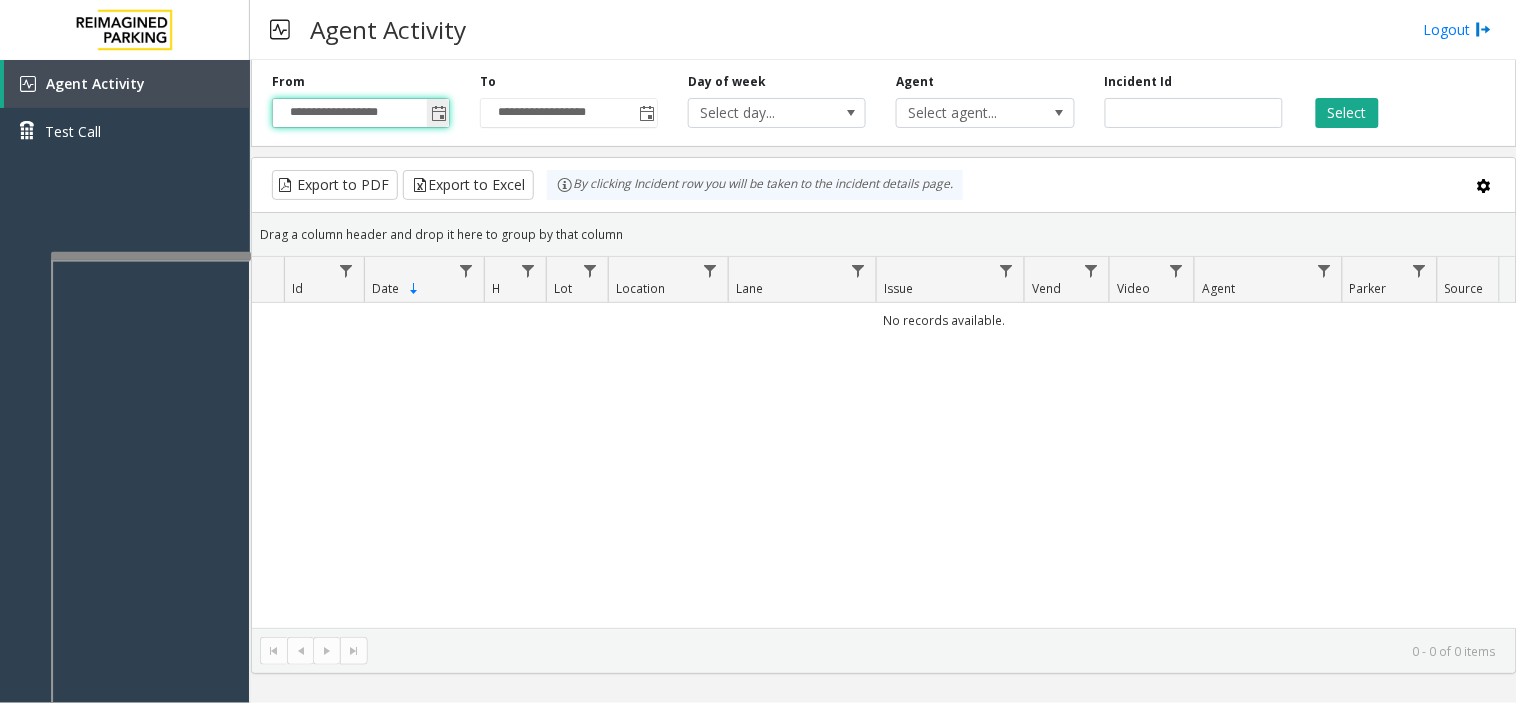 click 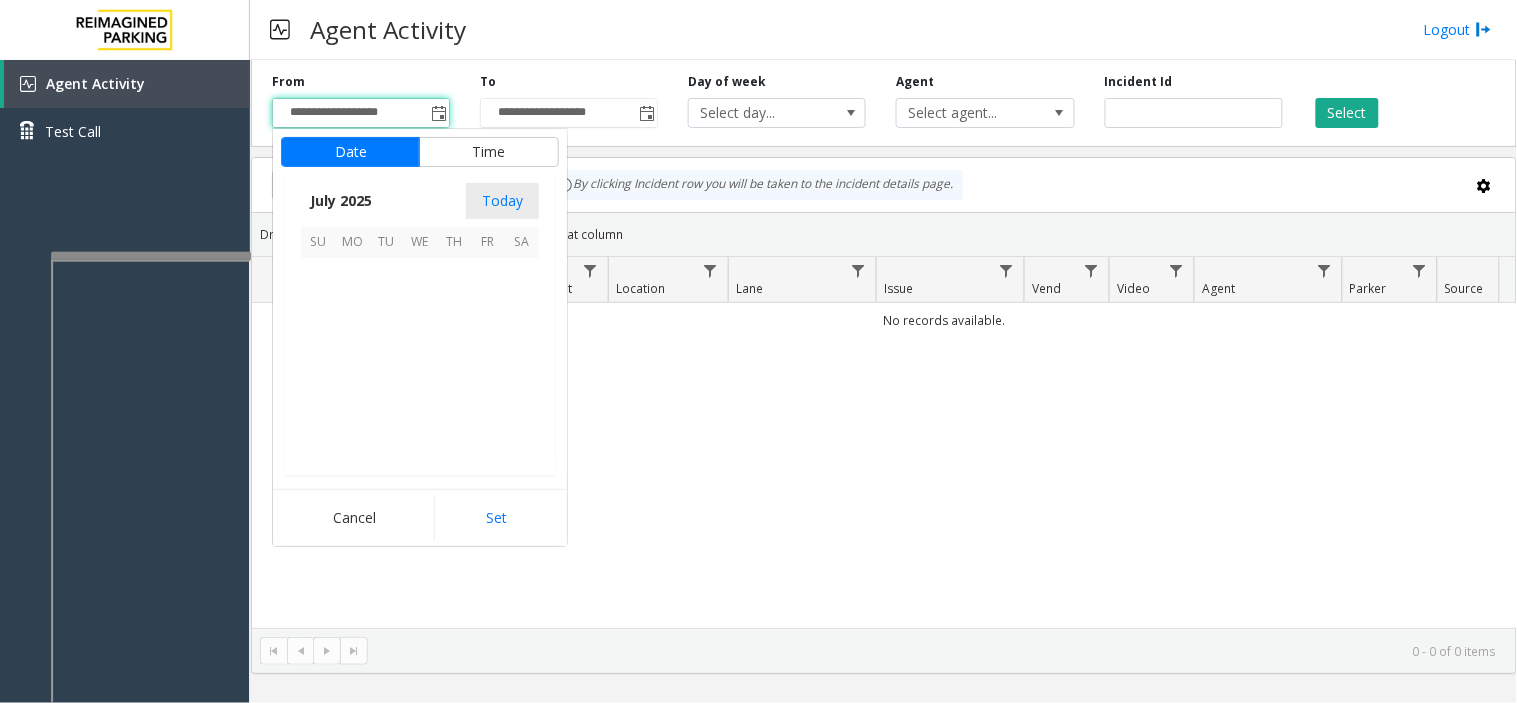 scroll, scrollTop: 358354, scrollLeft: 0, axis: vertical 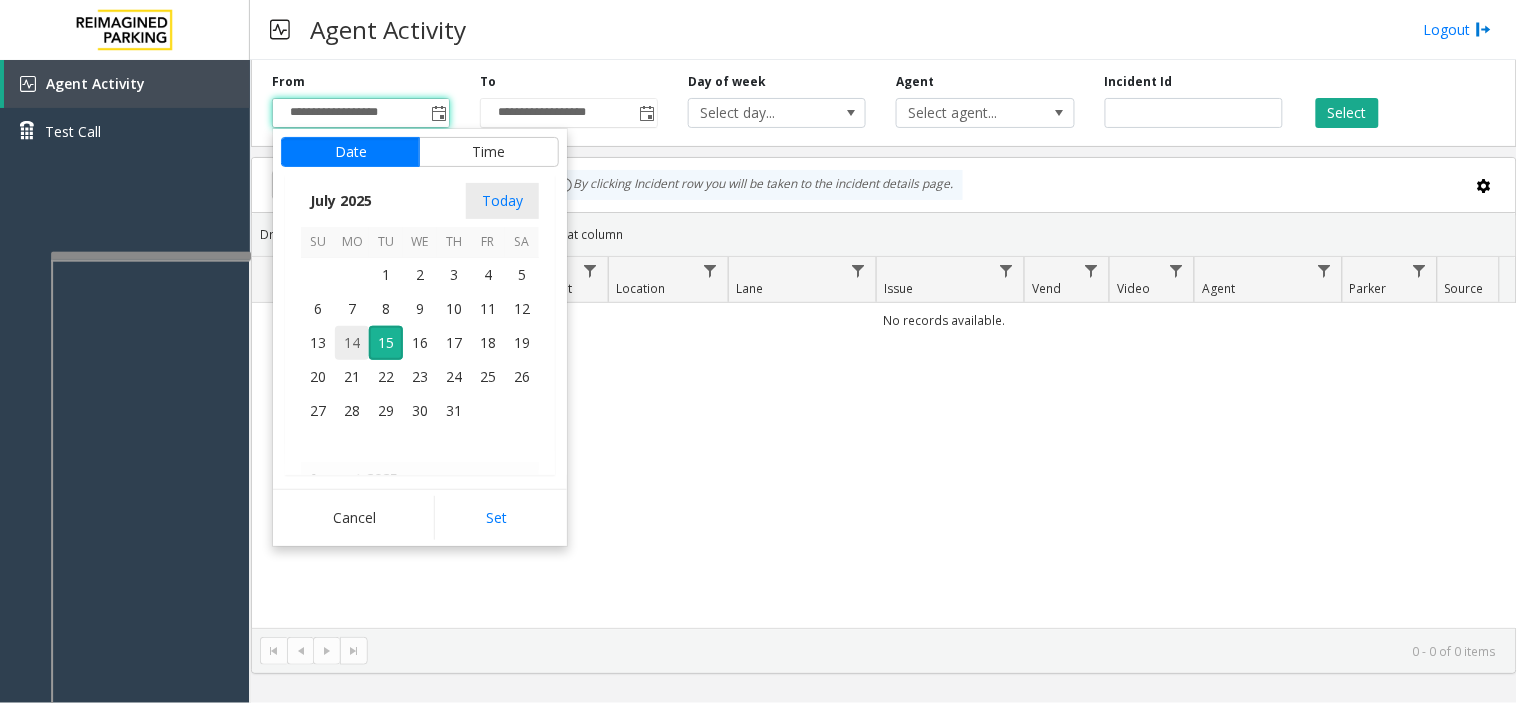 click on "14" at bounding box center (352, 343) 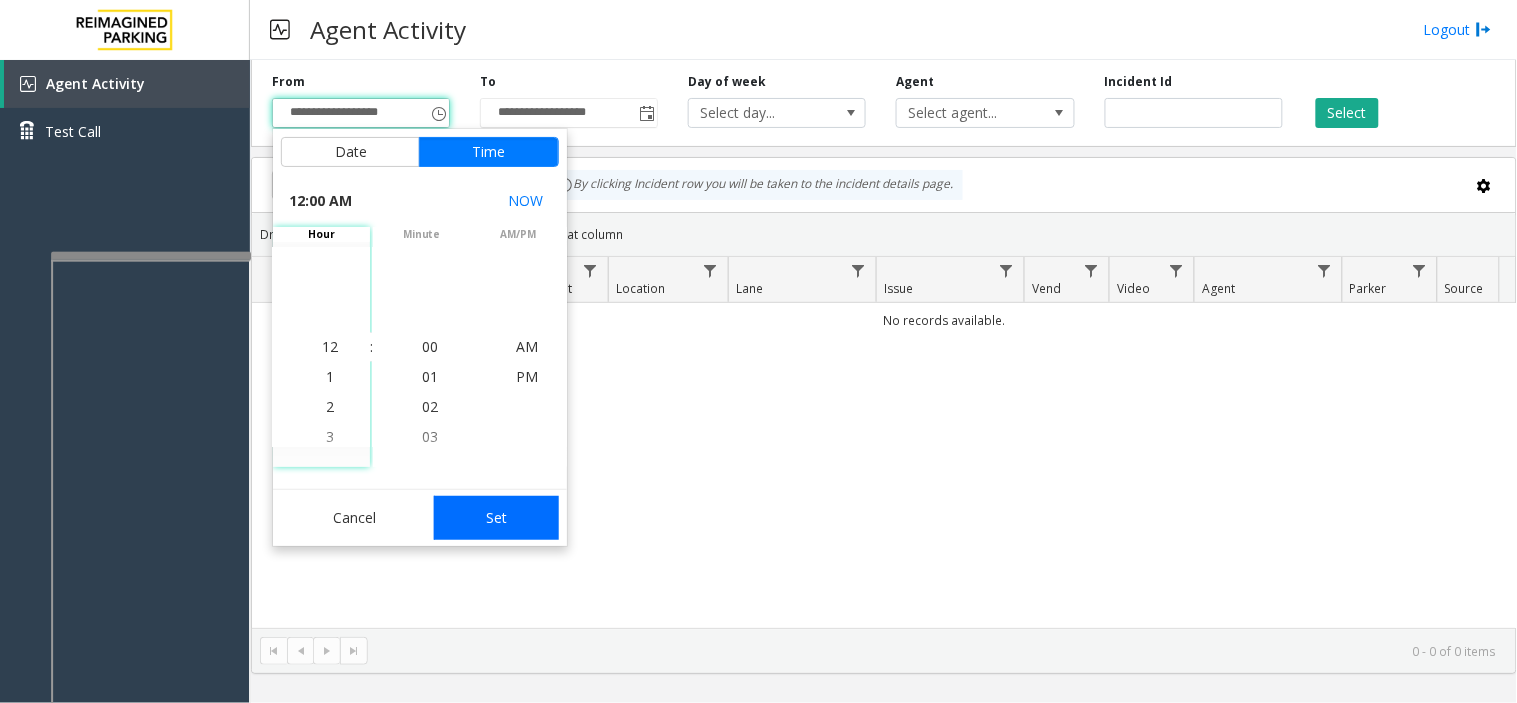 click on "Set" 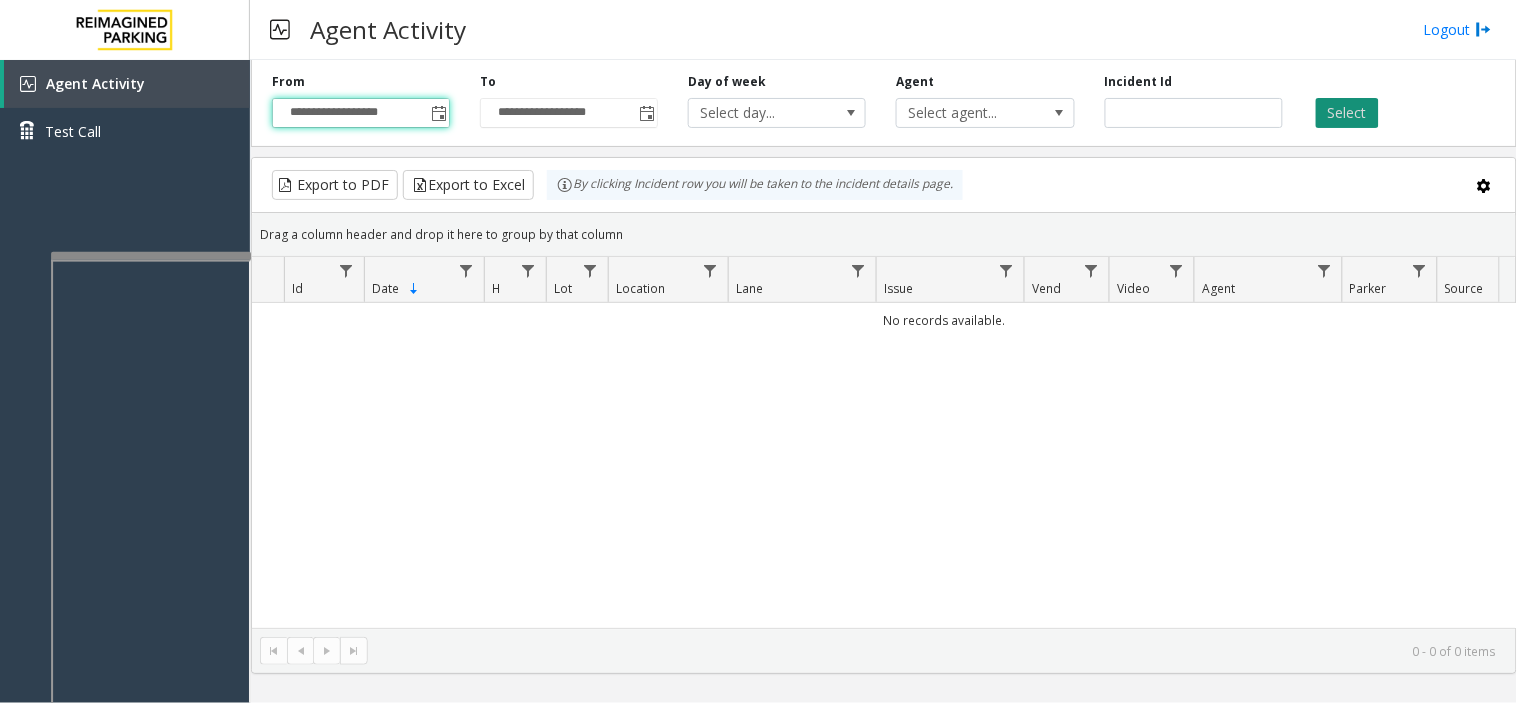 click on "Select" 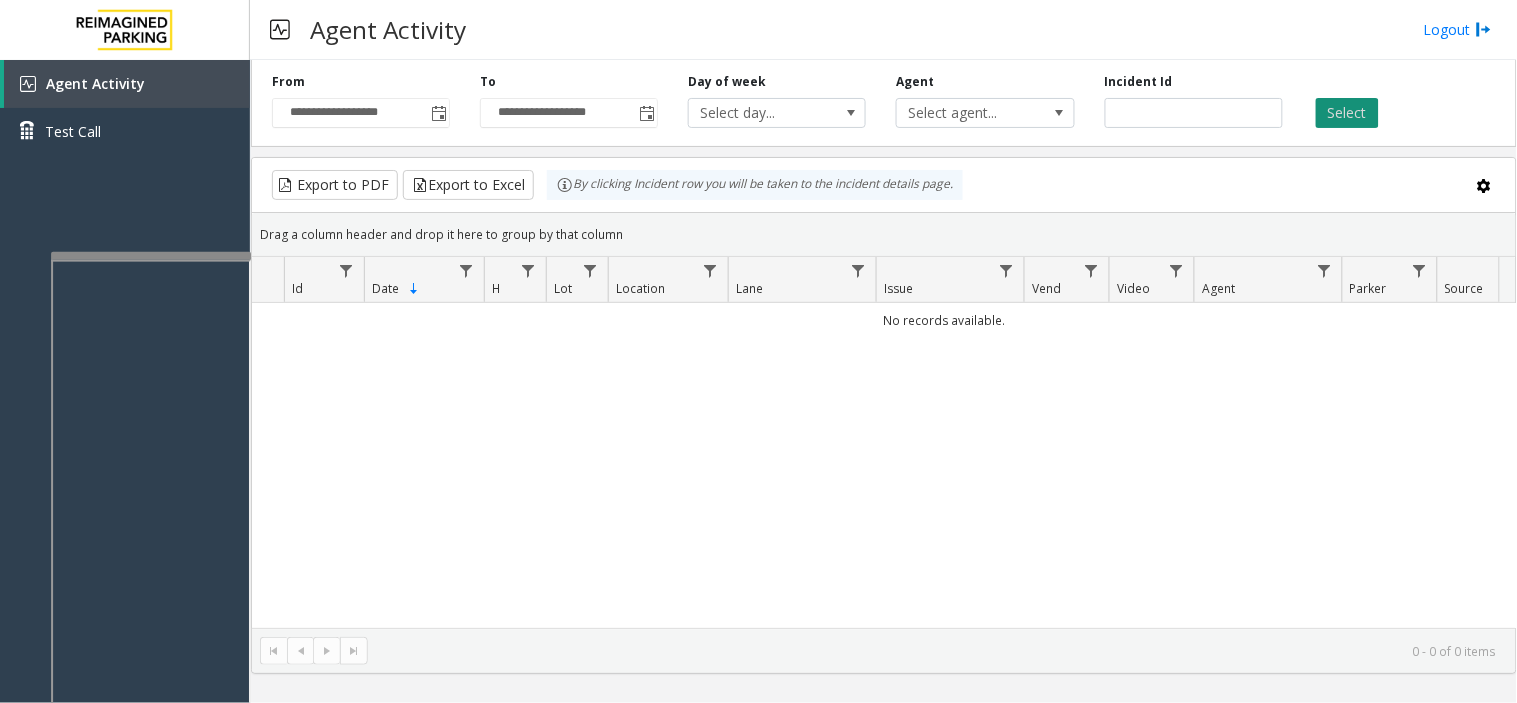click on "Select" 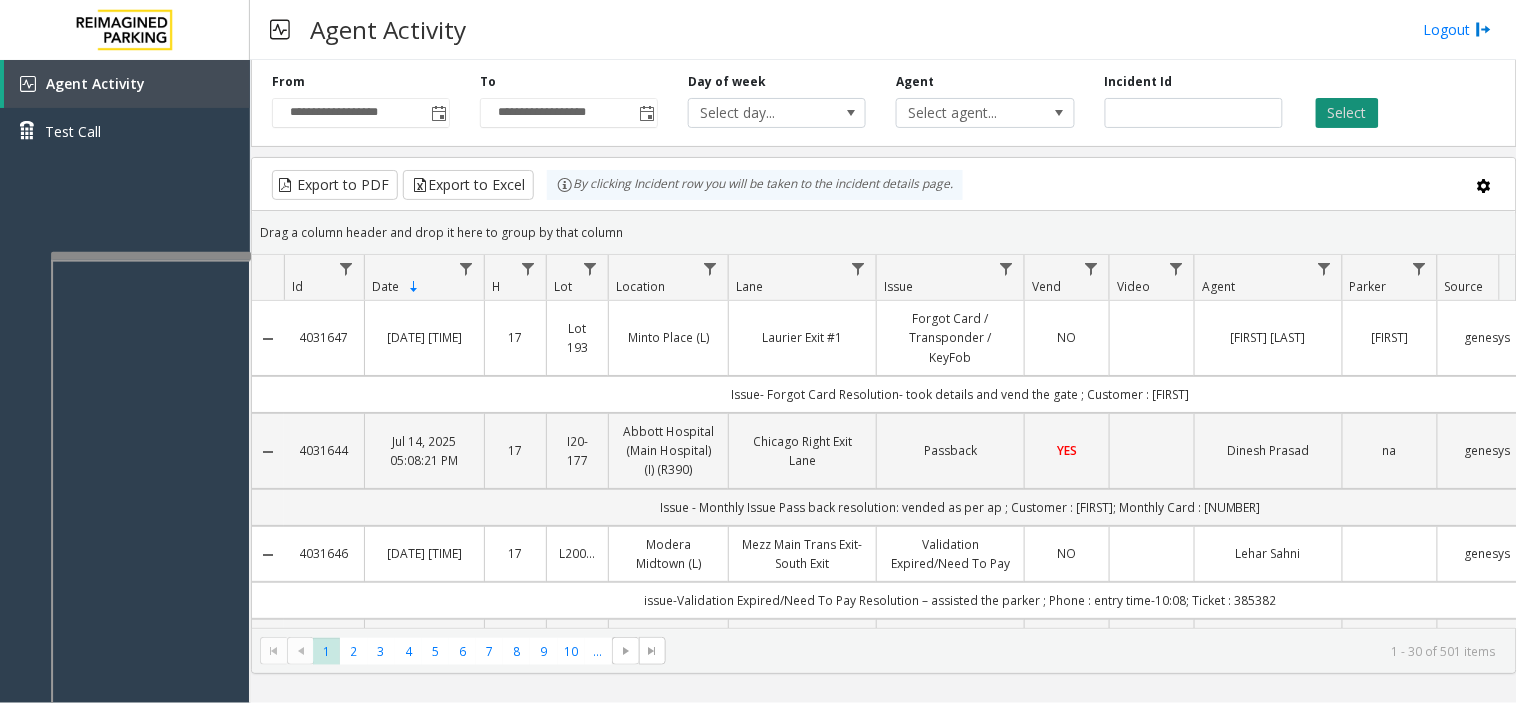 type 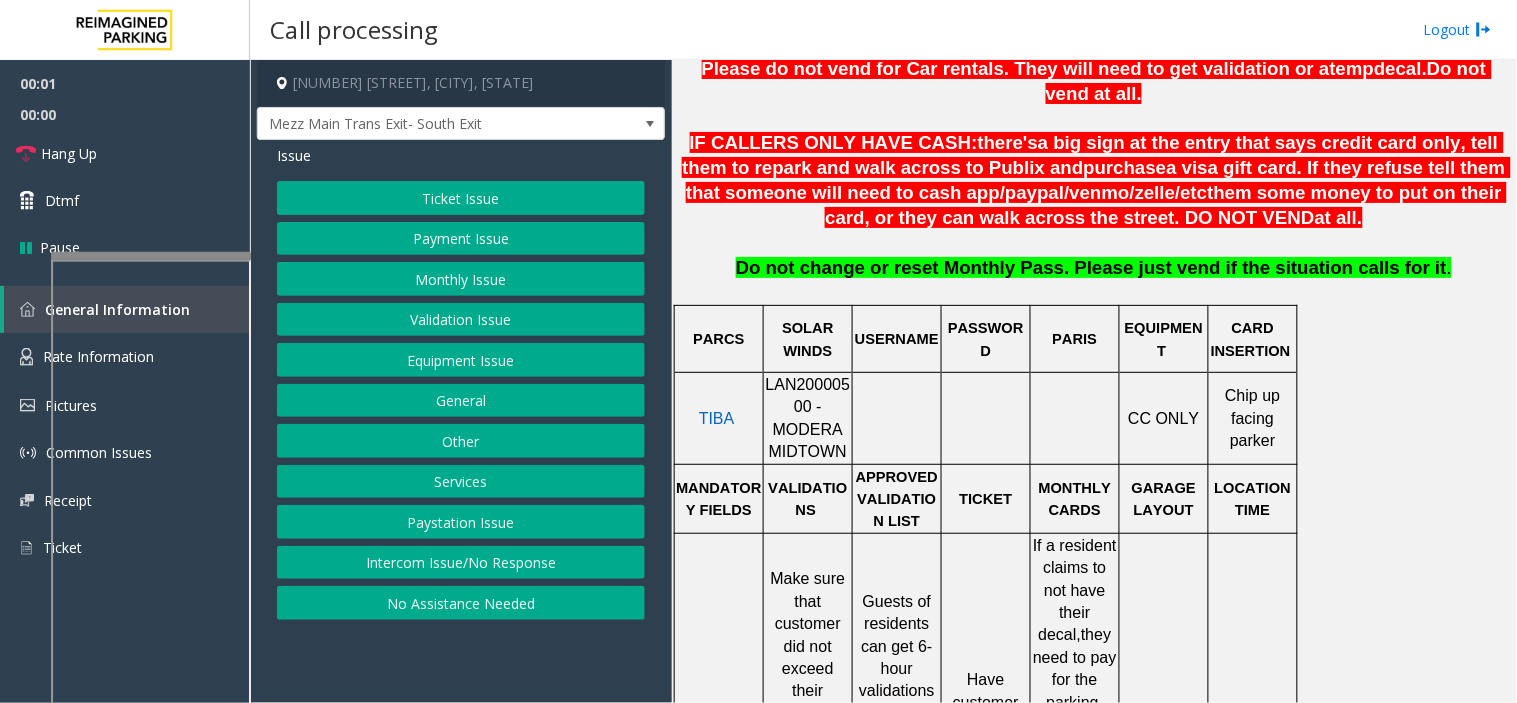 scroll, scrollTop: 888, scrollLeft: 0, axis: vertical 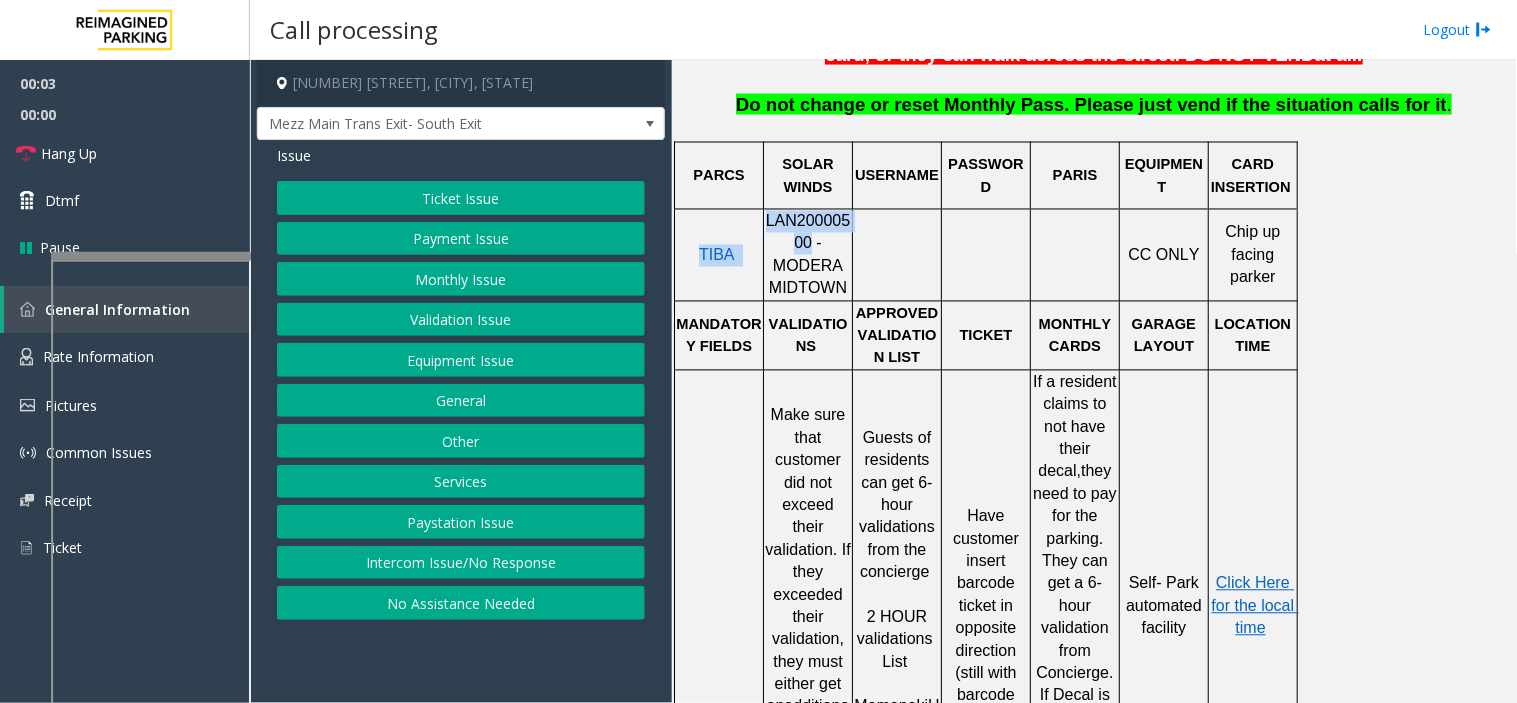 drag, startPoint x: 776, startPoint y: 228, endPoint x: 762, endPoint y: 191, distance: 39.56008 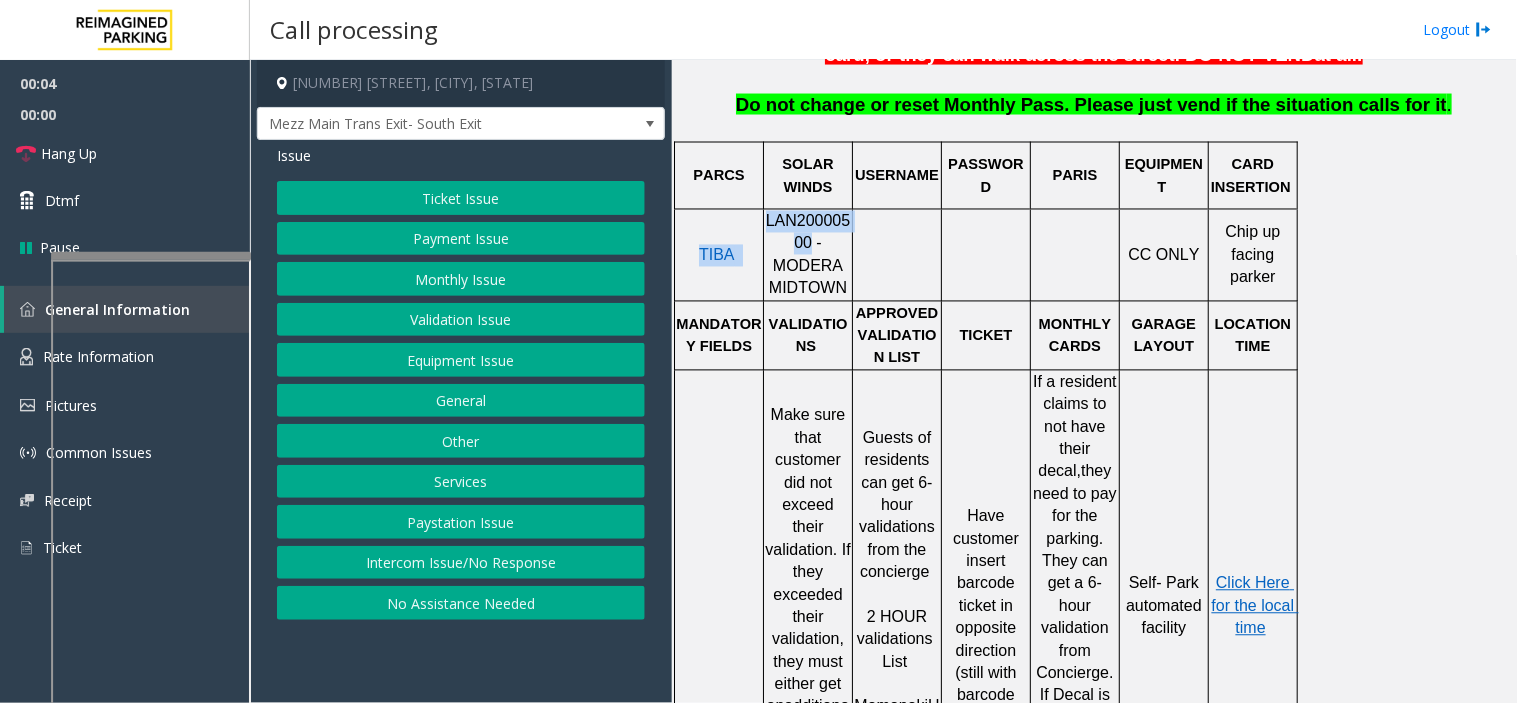 click on "LAN20000500 - MODERA MIDTOWN" 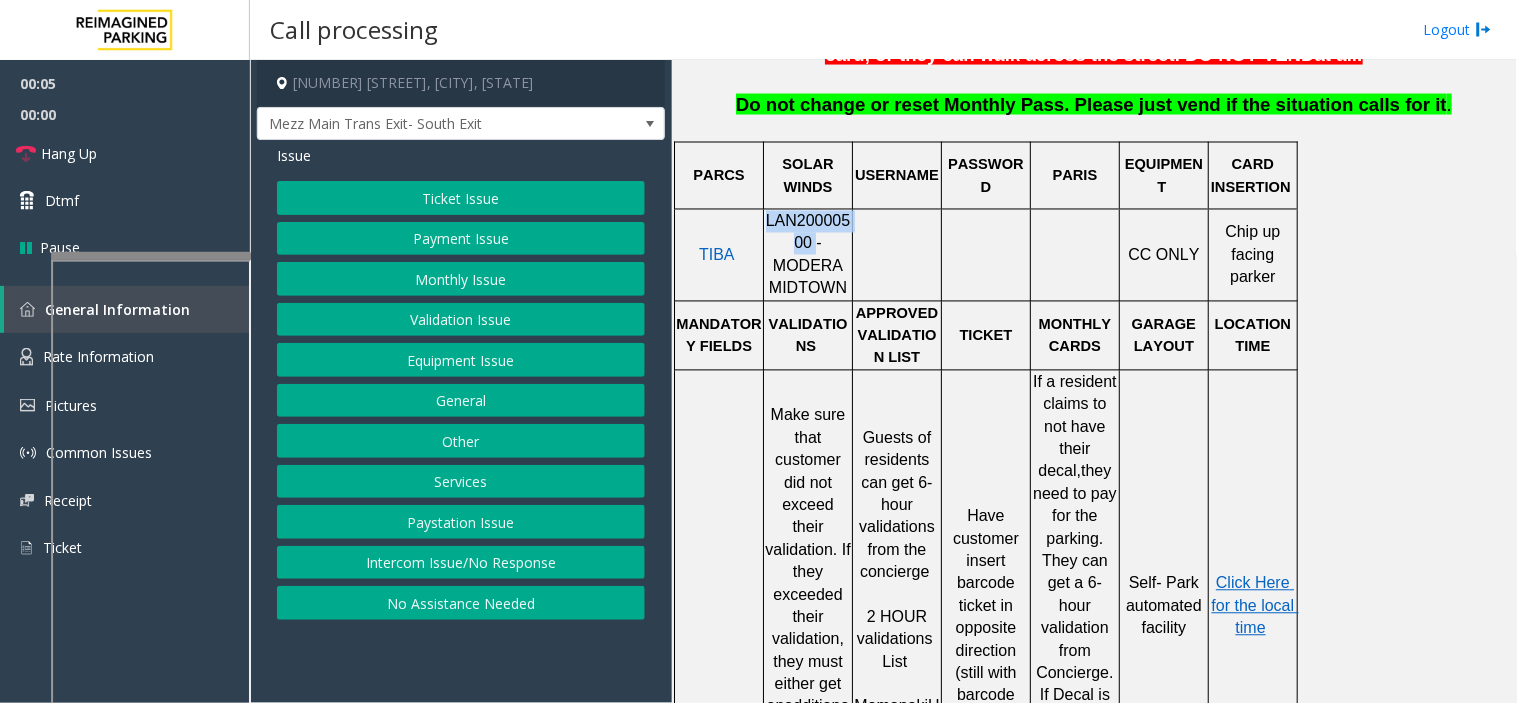 drag, startPoint x: 778, startPoint y: 218, endPoint x: 770, endPoint y: 193, distance: 26.24881 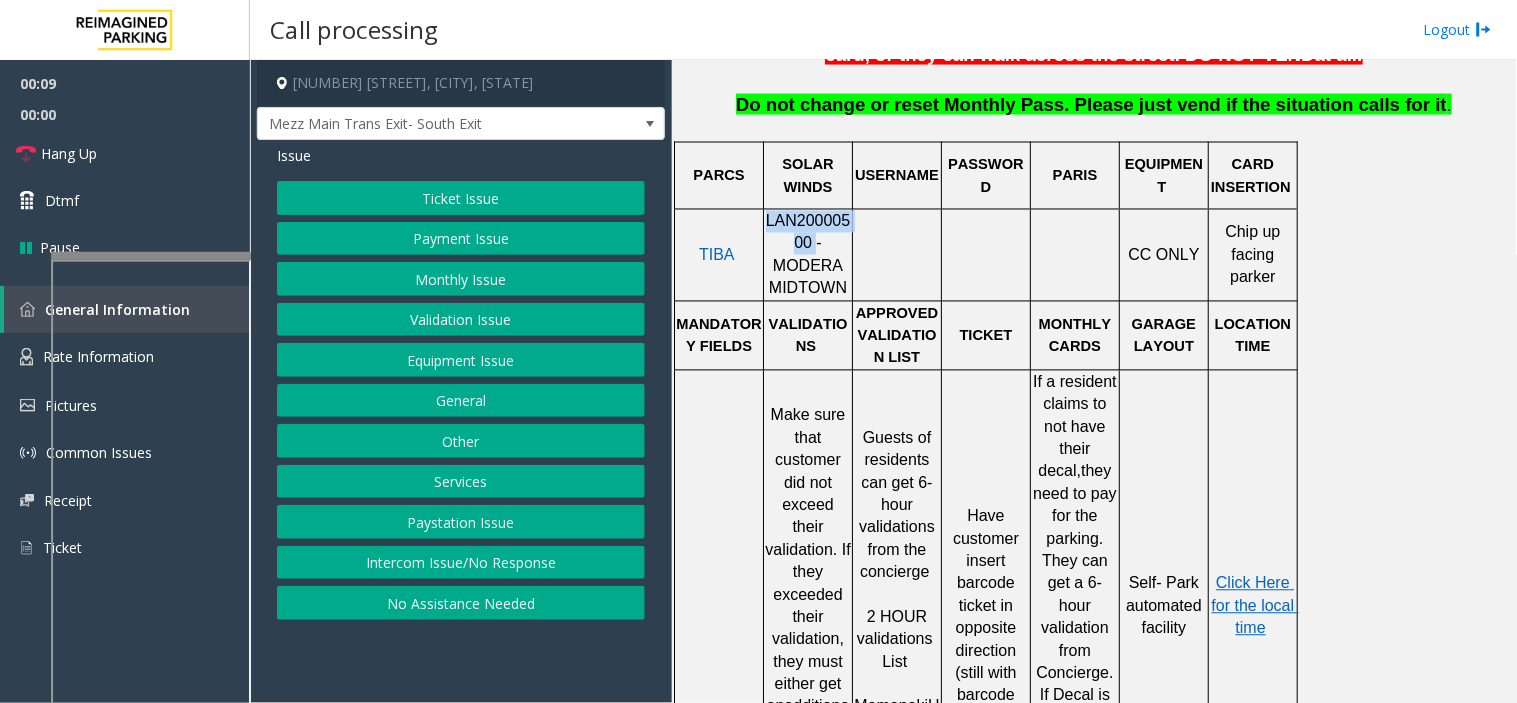 click on "Intercom Issue/No Response" 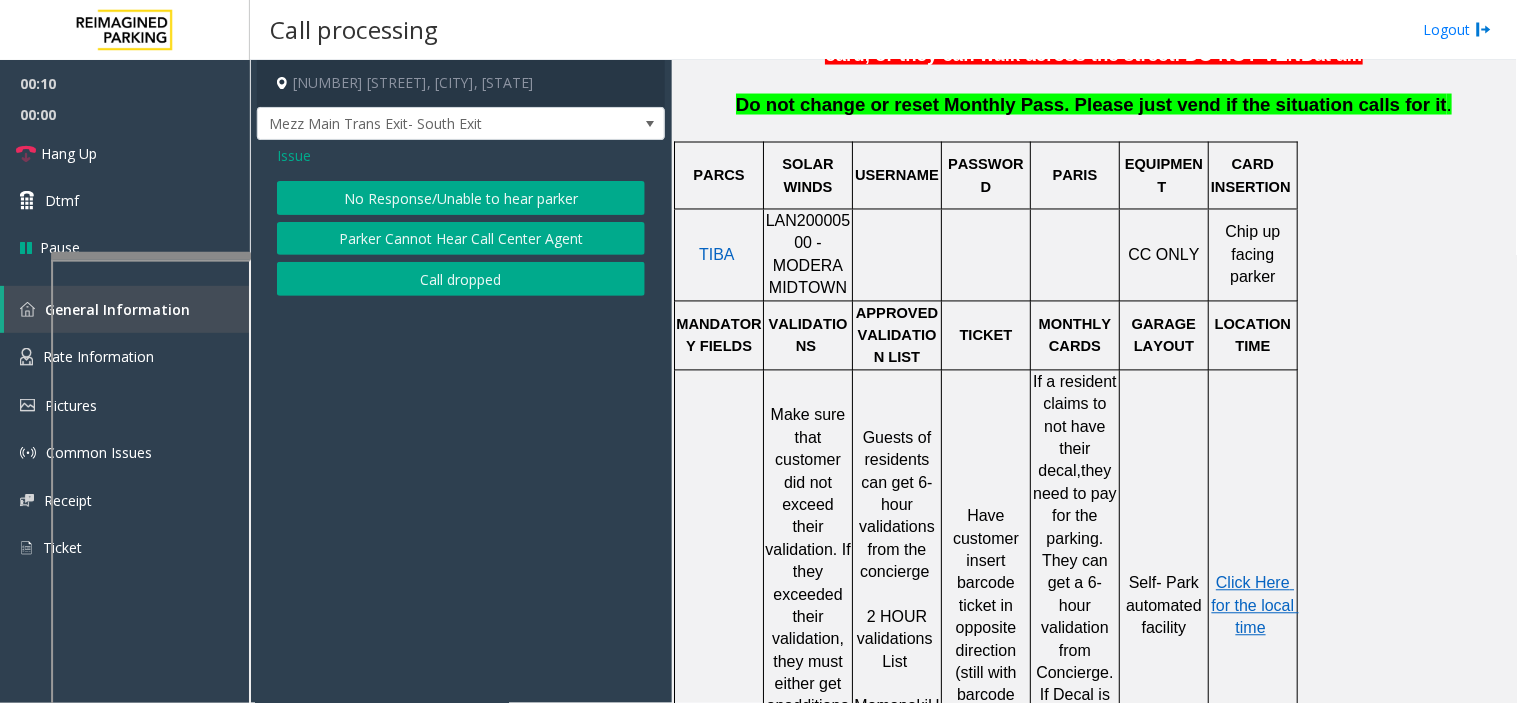 click on "Issue  No Response/Unable to hear parker   Parker Cannot Hear Call Center Agent   Call dropped" 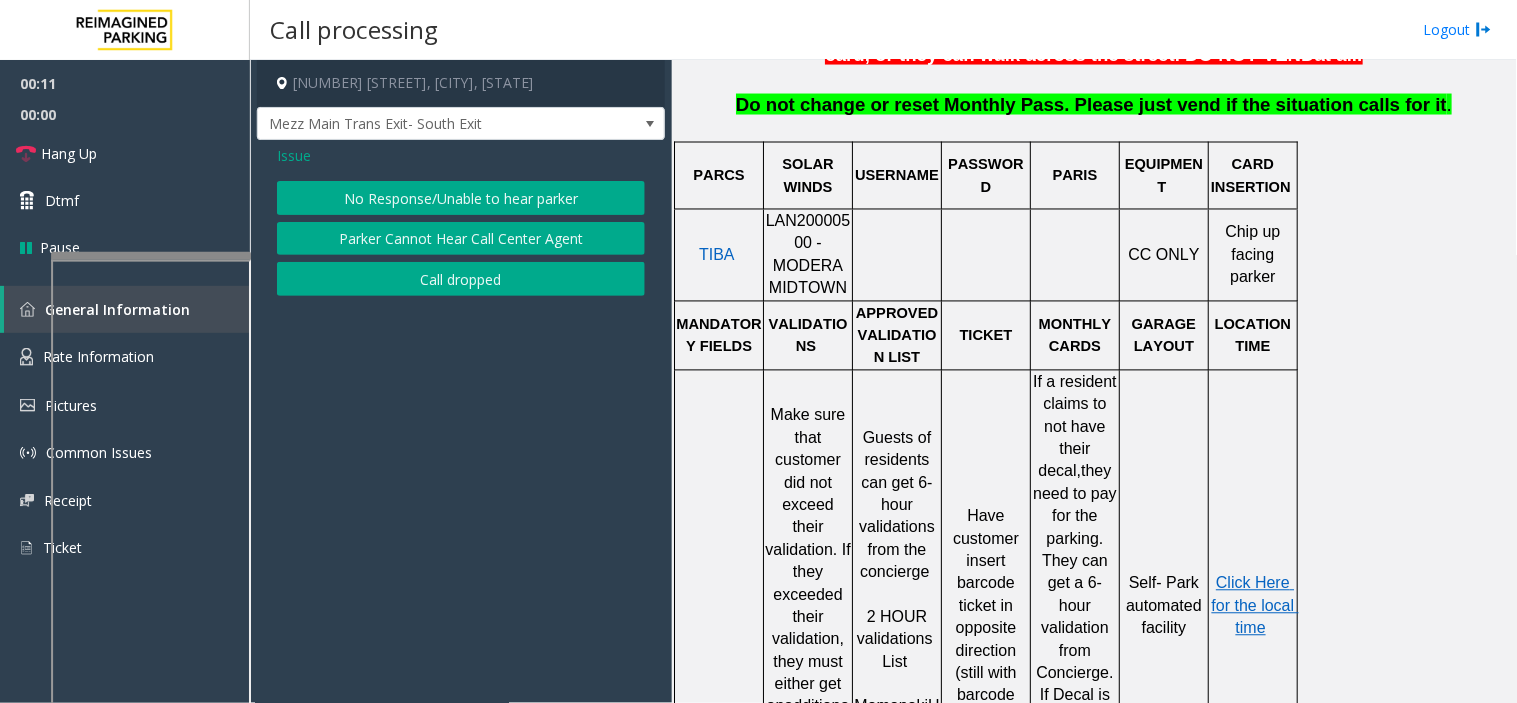 click on "No Response/Unable to hear parker" 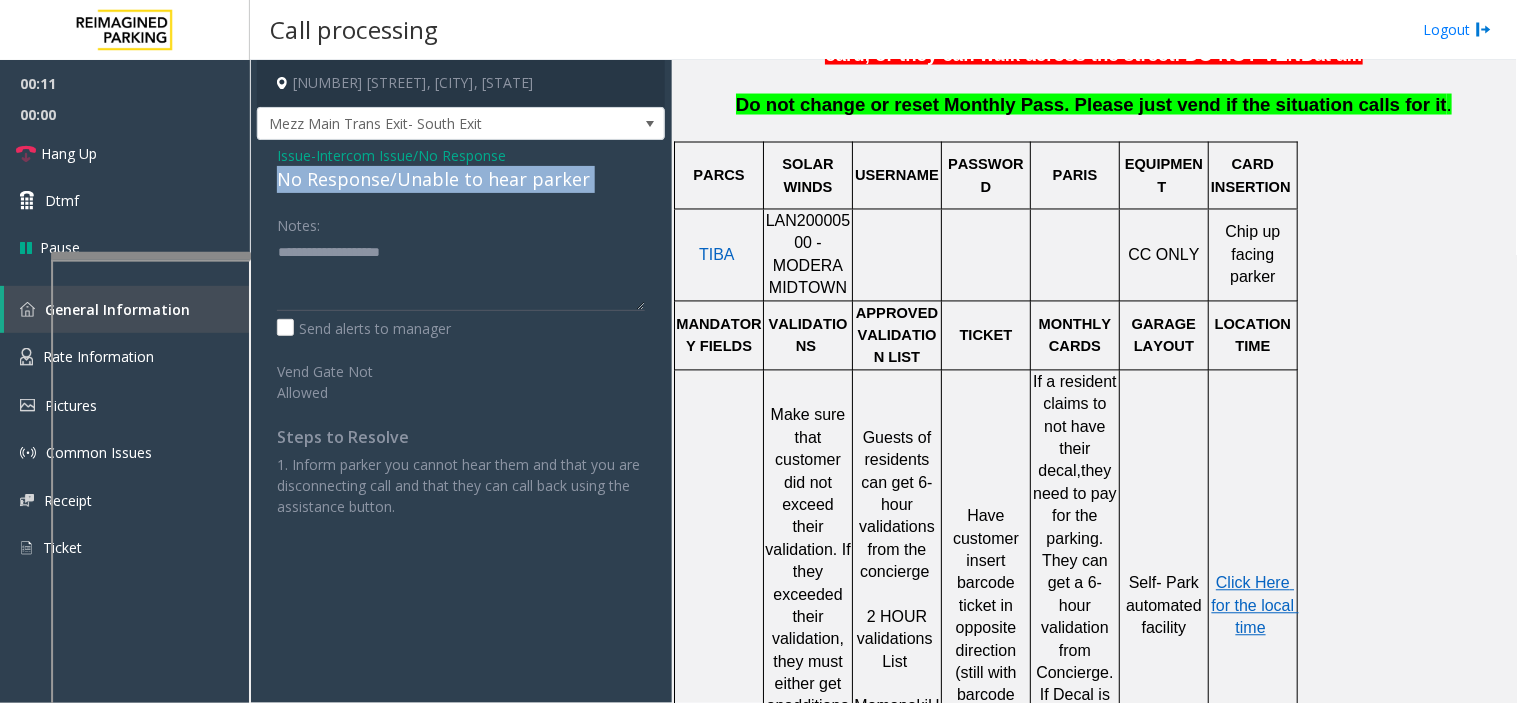 click on "No Response/Unable to hear parker" 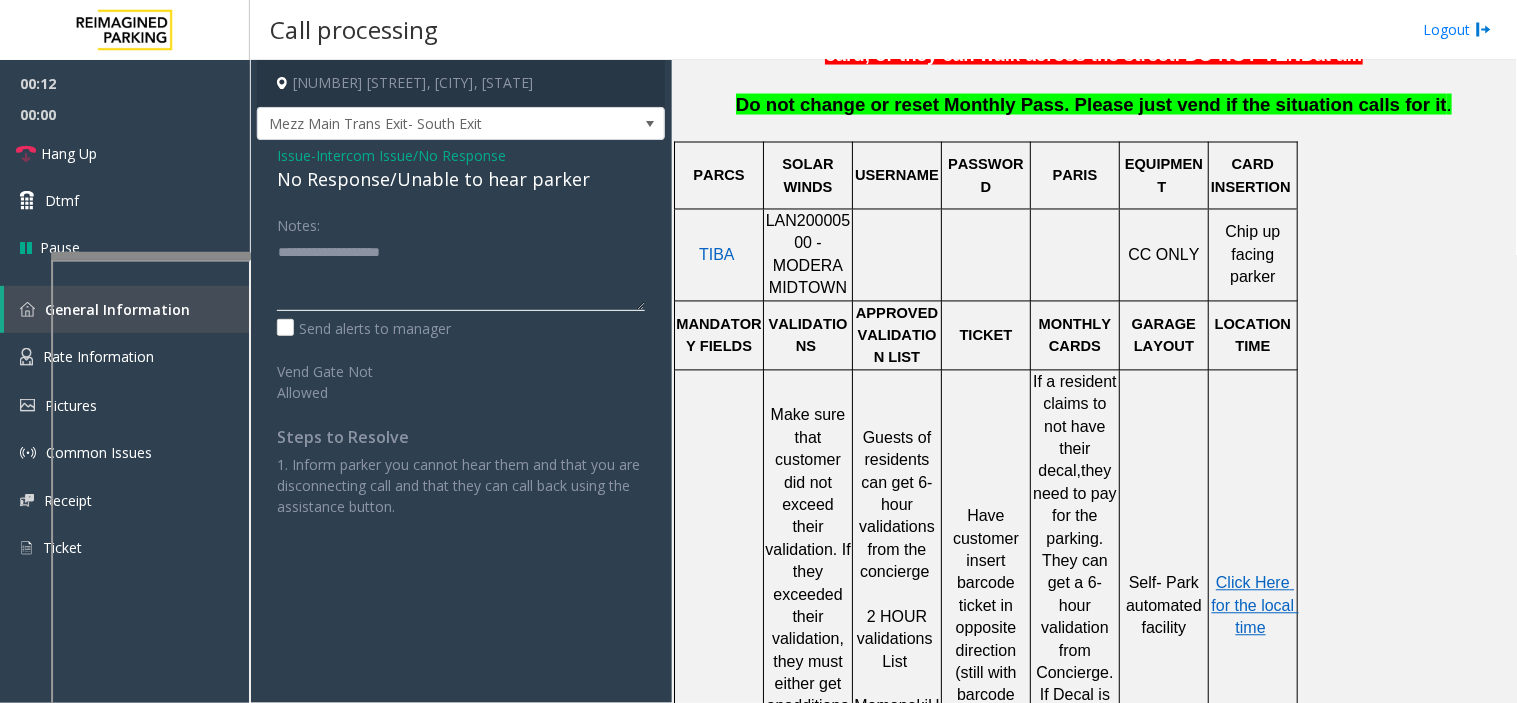 click 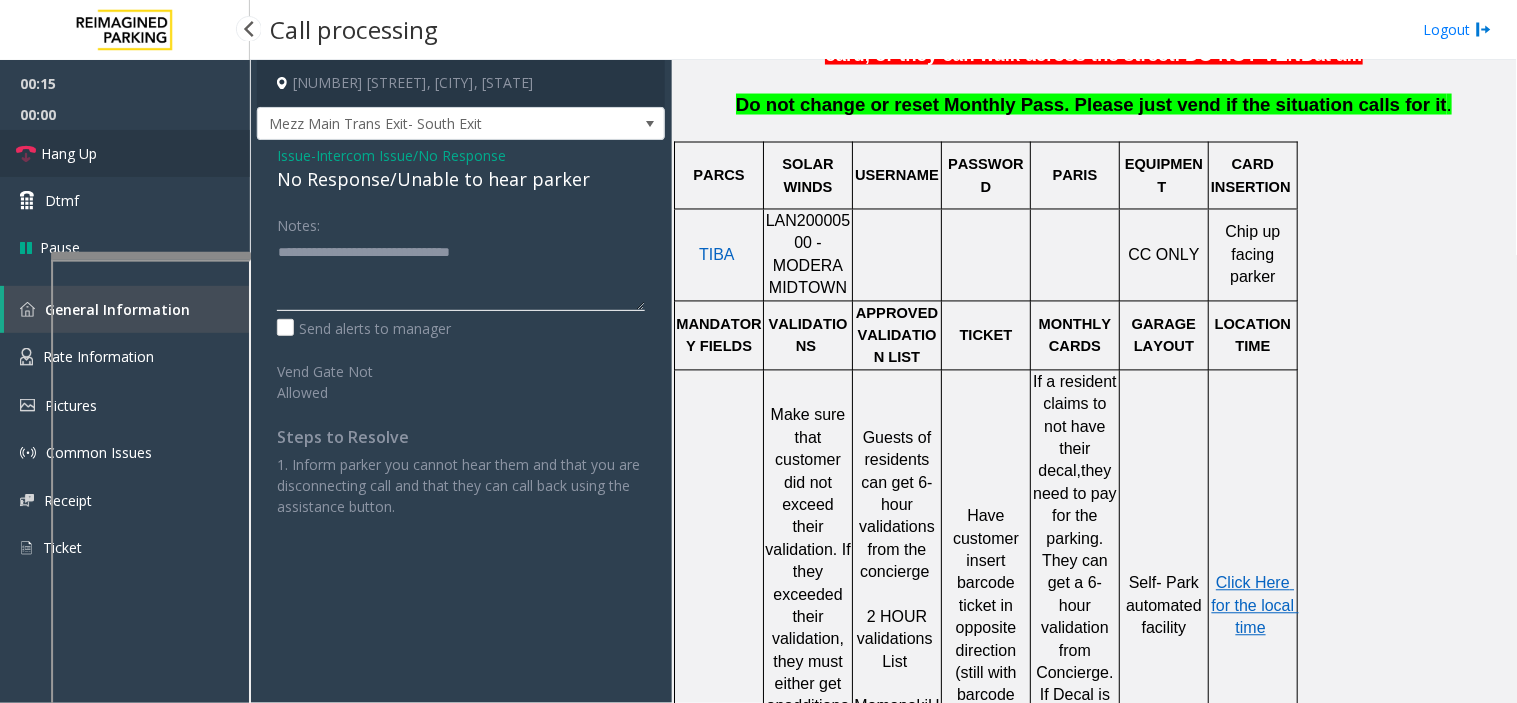 type on "**********" 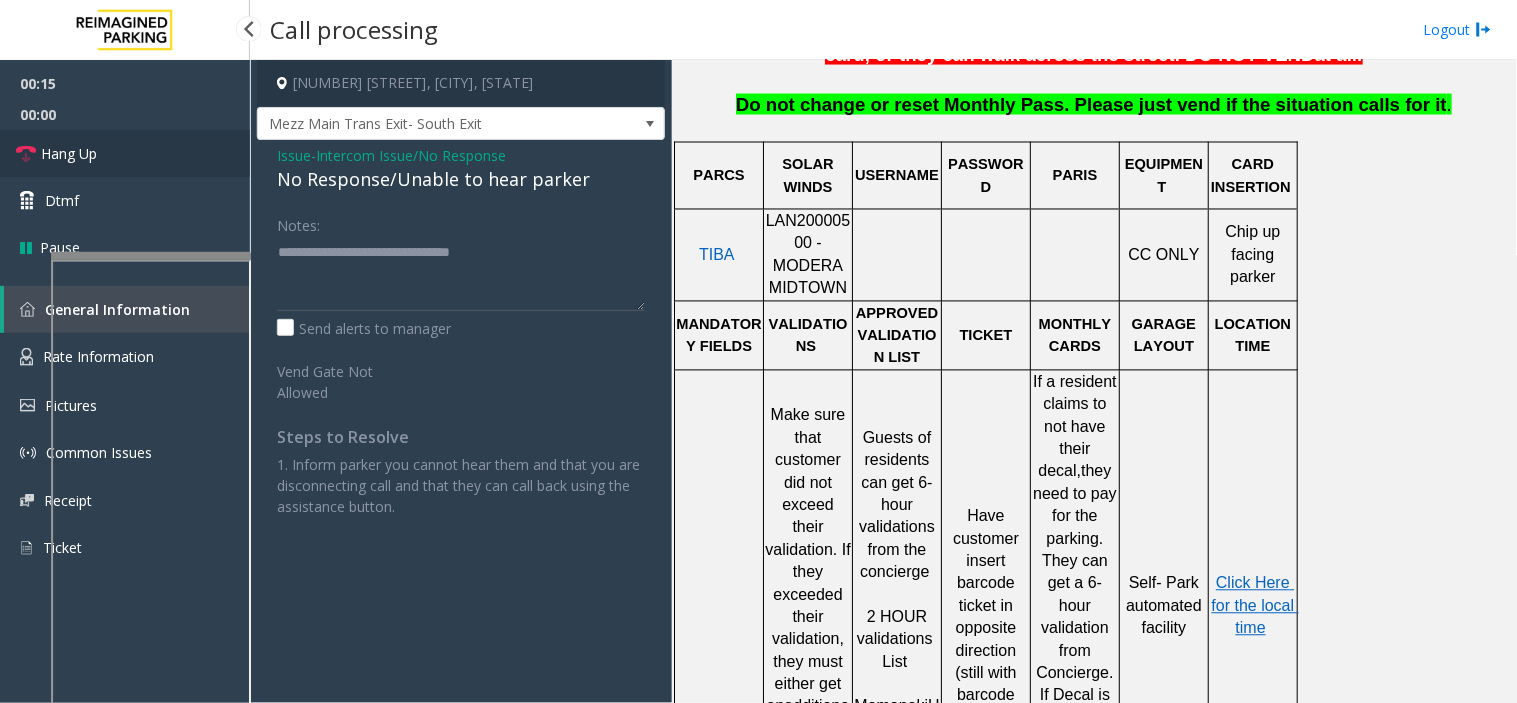 click on "Hang Up" at bounding box center [125, 153] 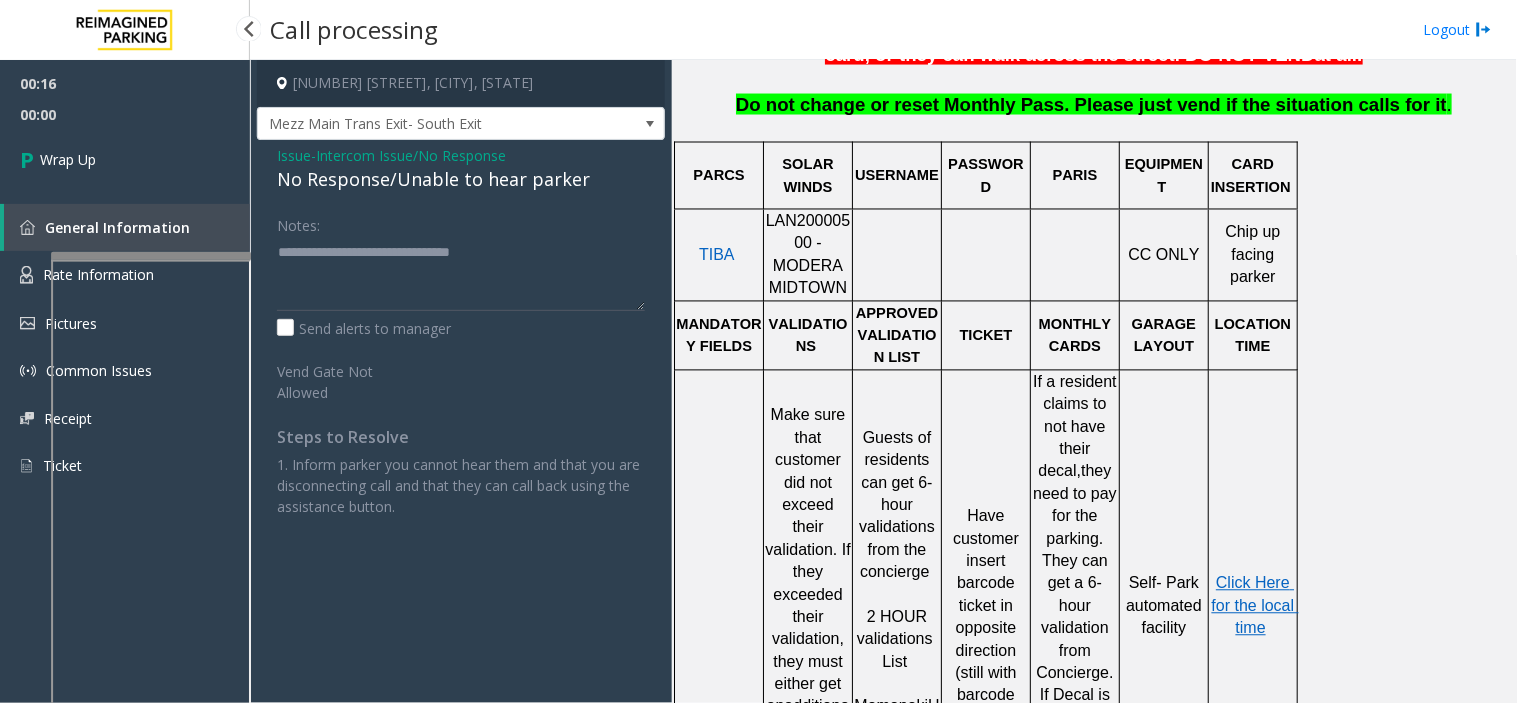 click on "Wrap Up" at bounding box center (125, 159) 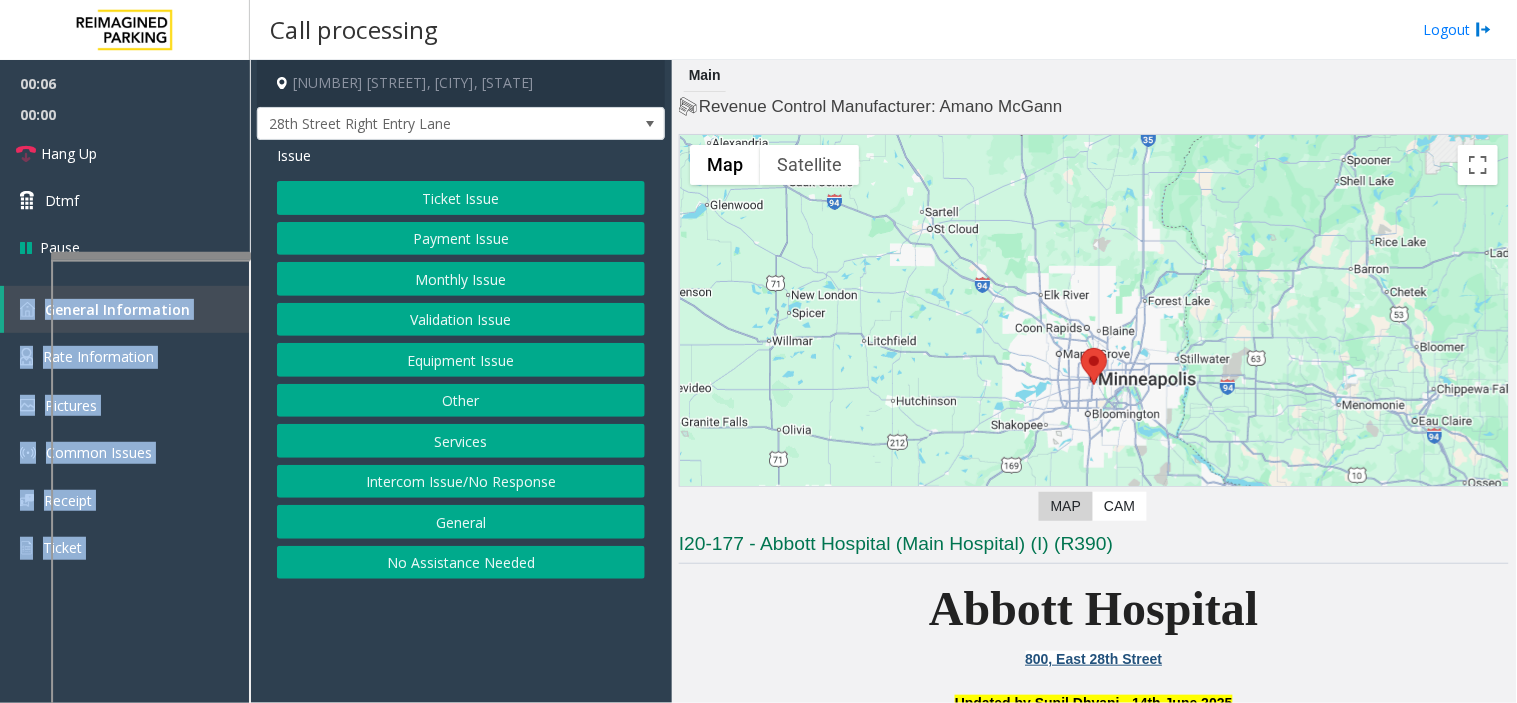 click on "Equipment Issue" 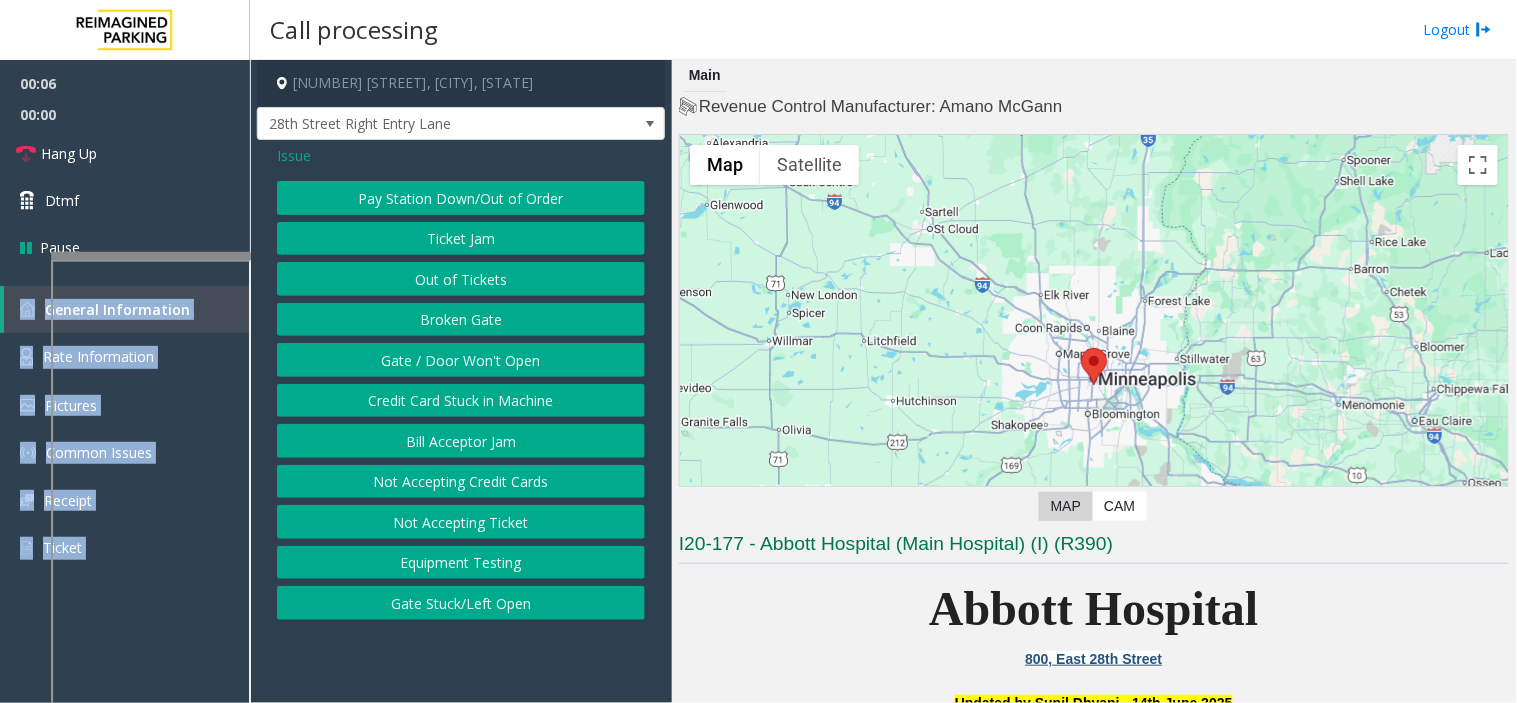 click on "Gate / Door Won't Open" 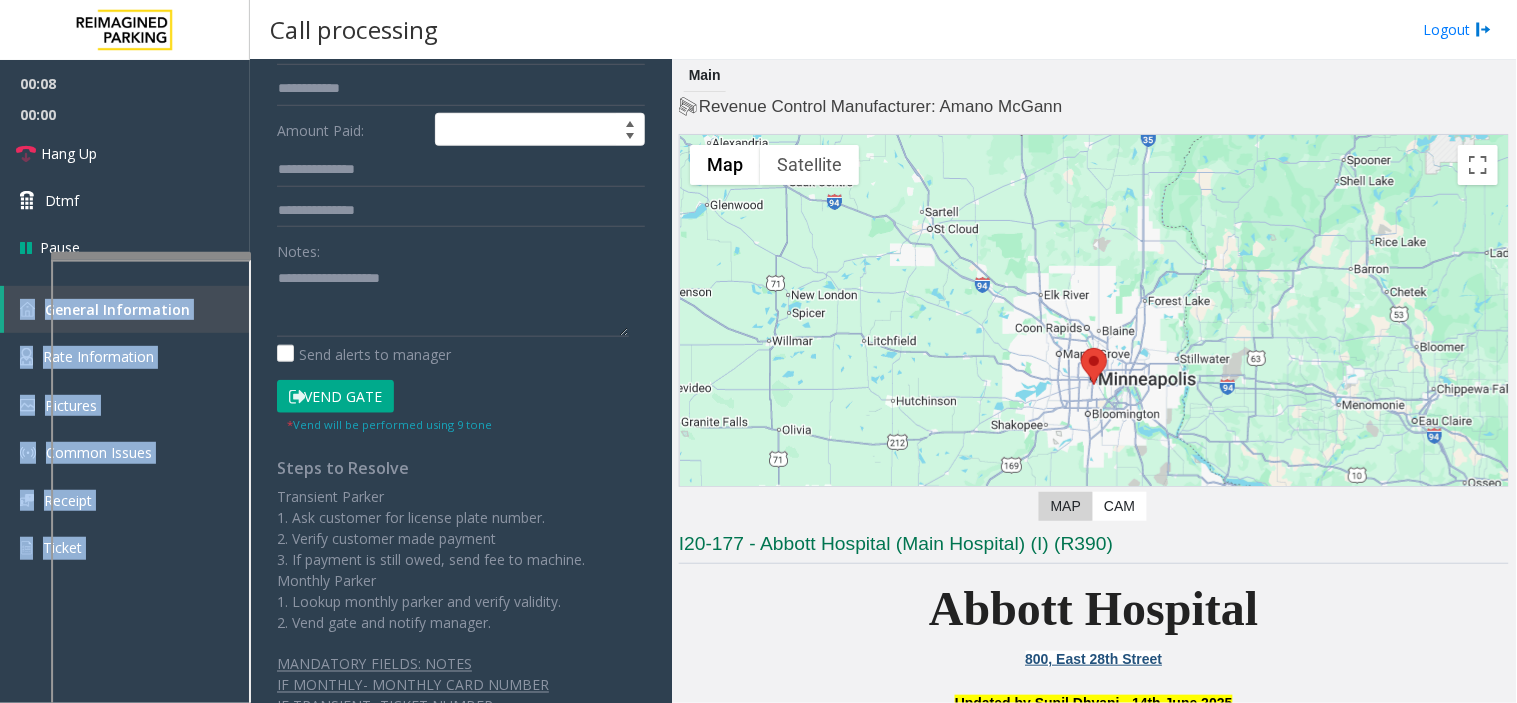 scroll, scrollTop: 444, scrollLeft: 0, axis: vertical 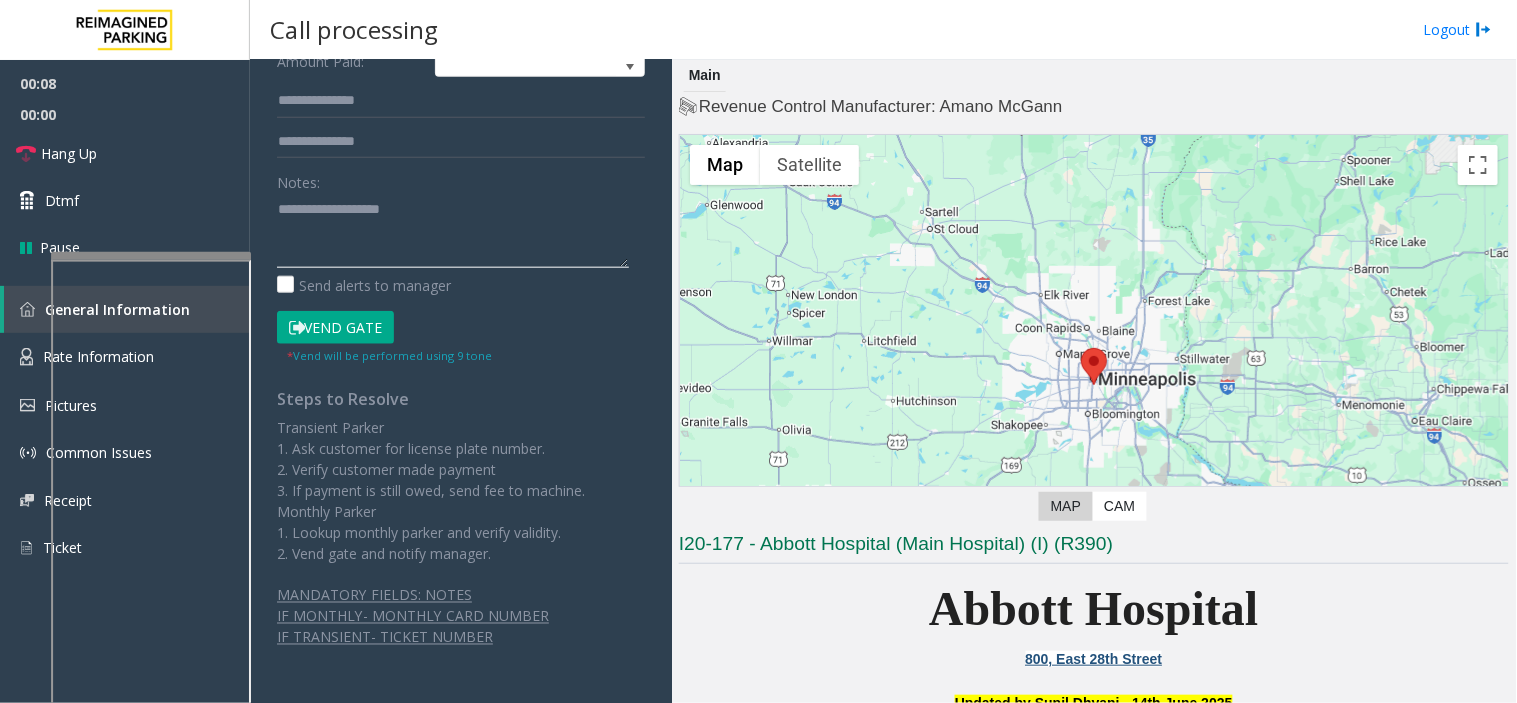 click 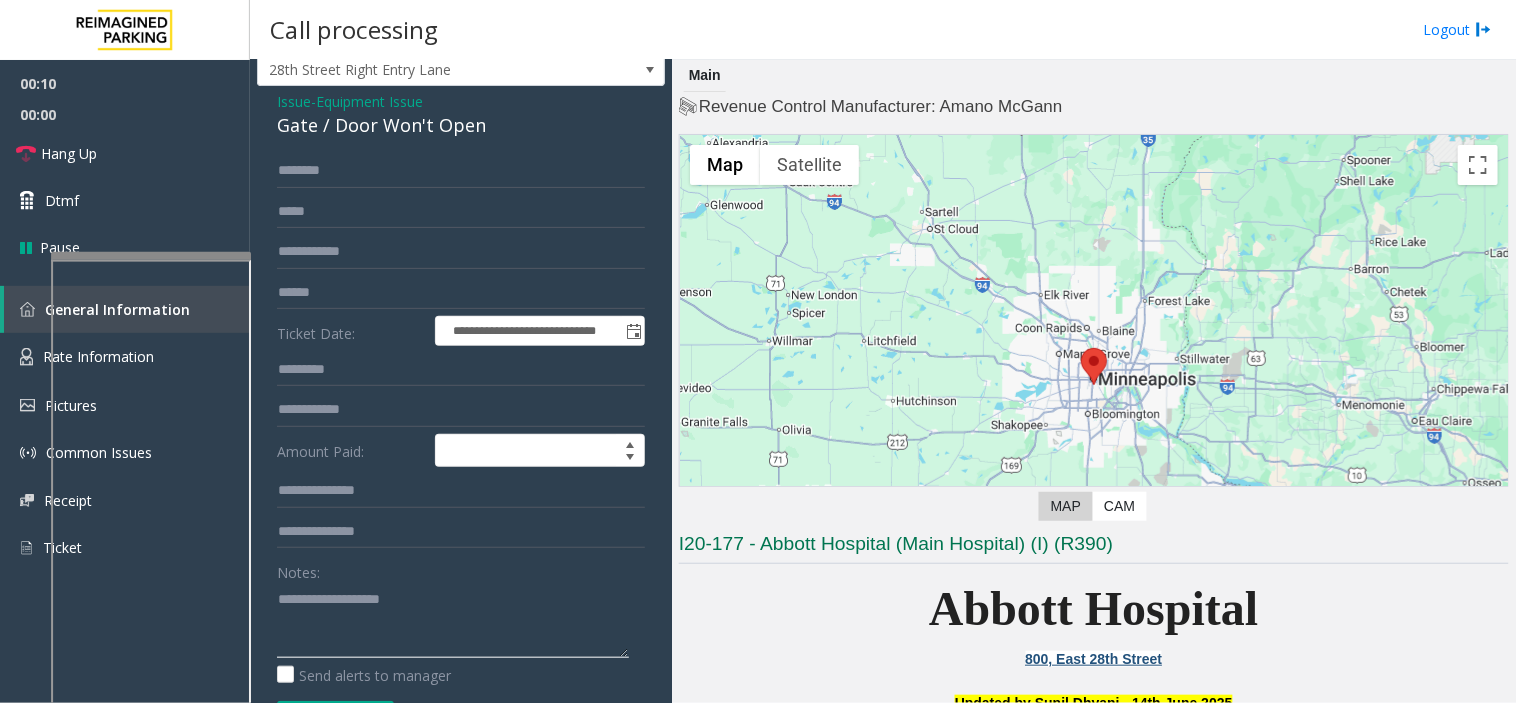 scroll, scrollTop: 0, scrollLeft: 0, axis: both 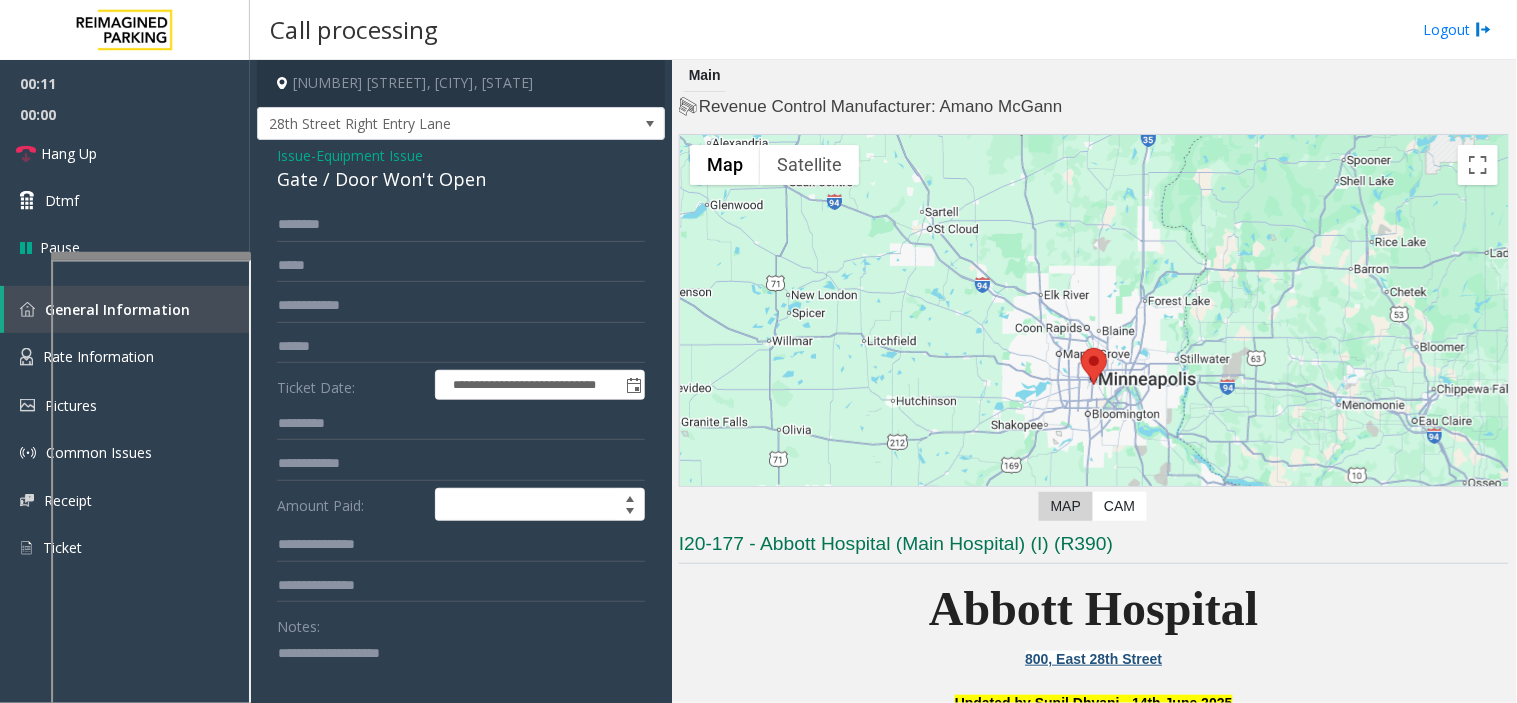 click on "Issue" 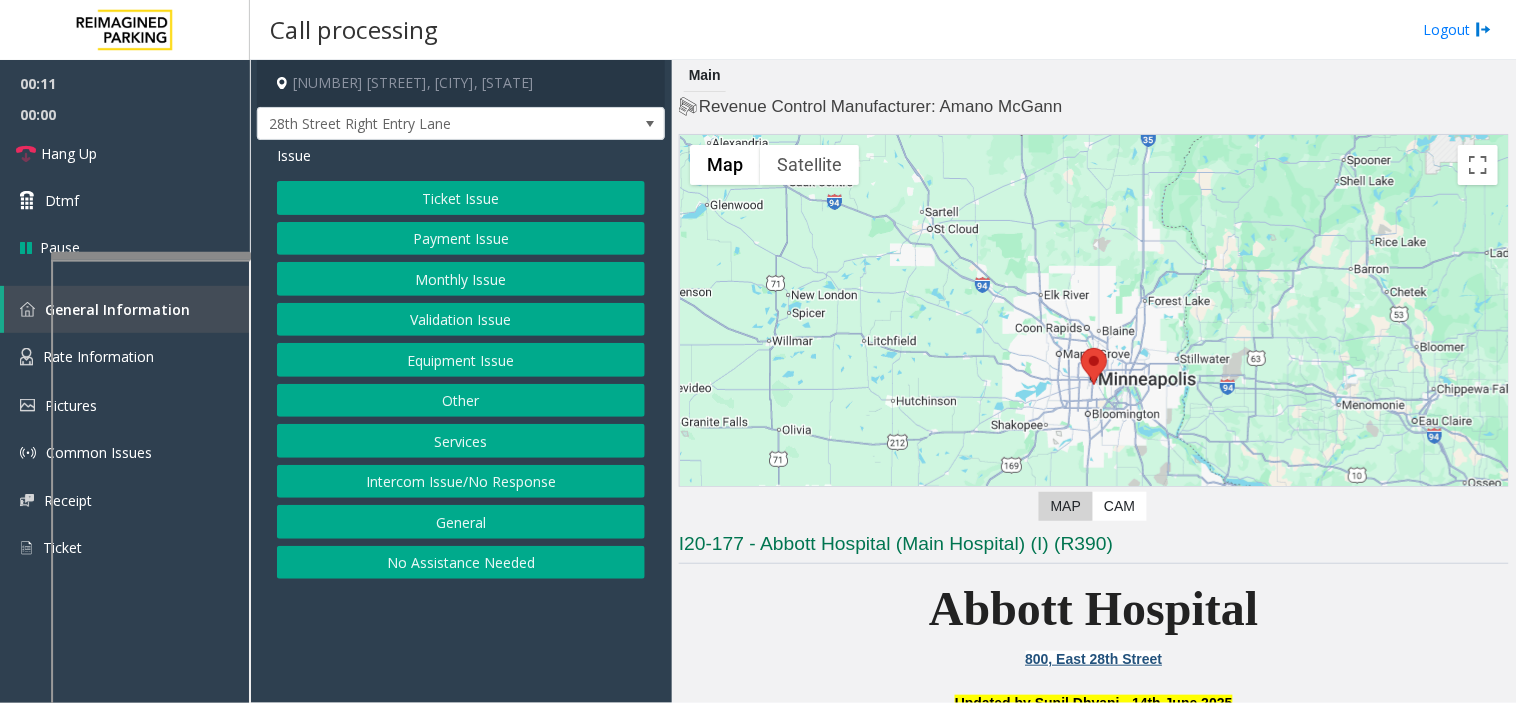 click on "Equipment Issue" 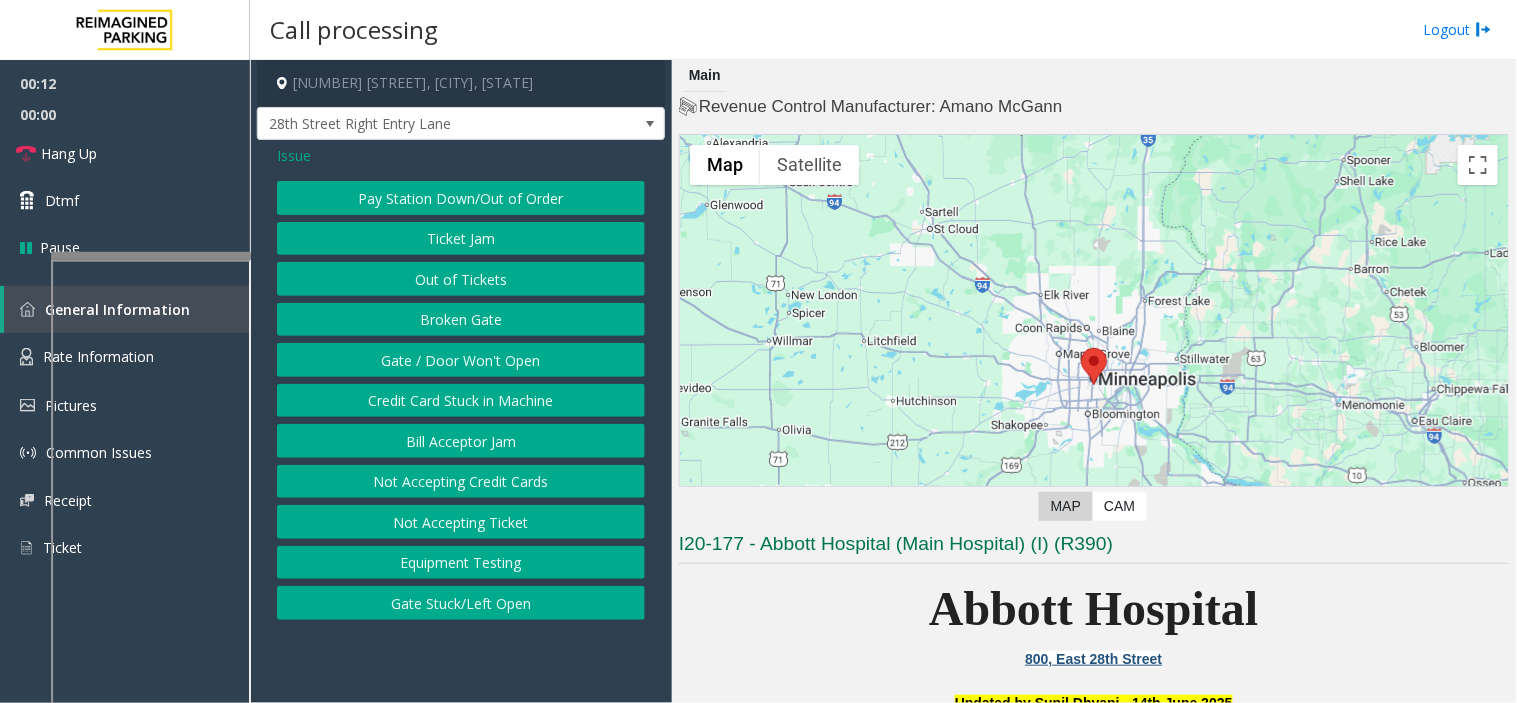 click on "Out of Tickets" 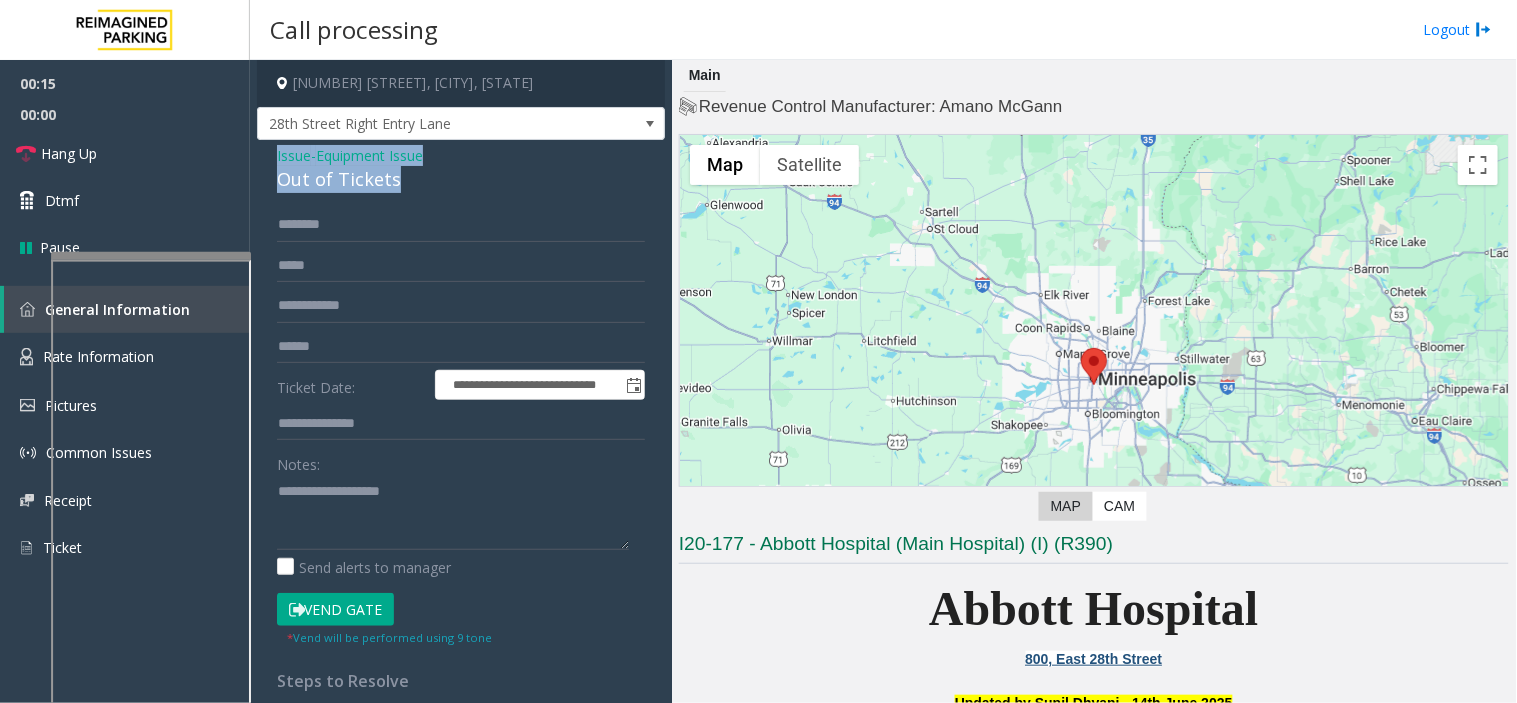 drag, startPoint x: 415, startPoint y: 186, endPoint x: 266, endPoint y: 157, distance: 151.79591 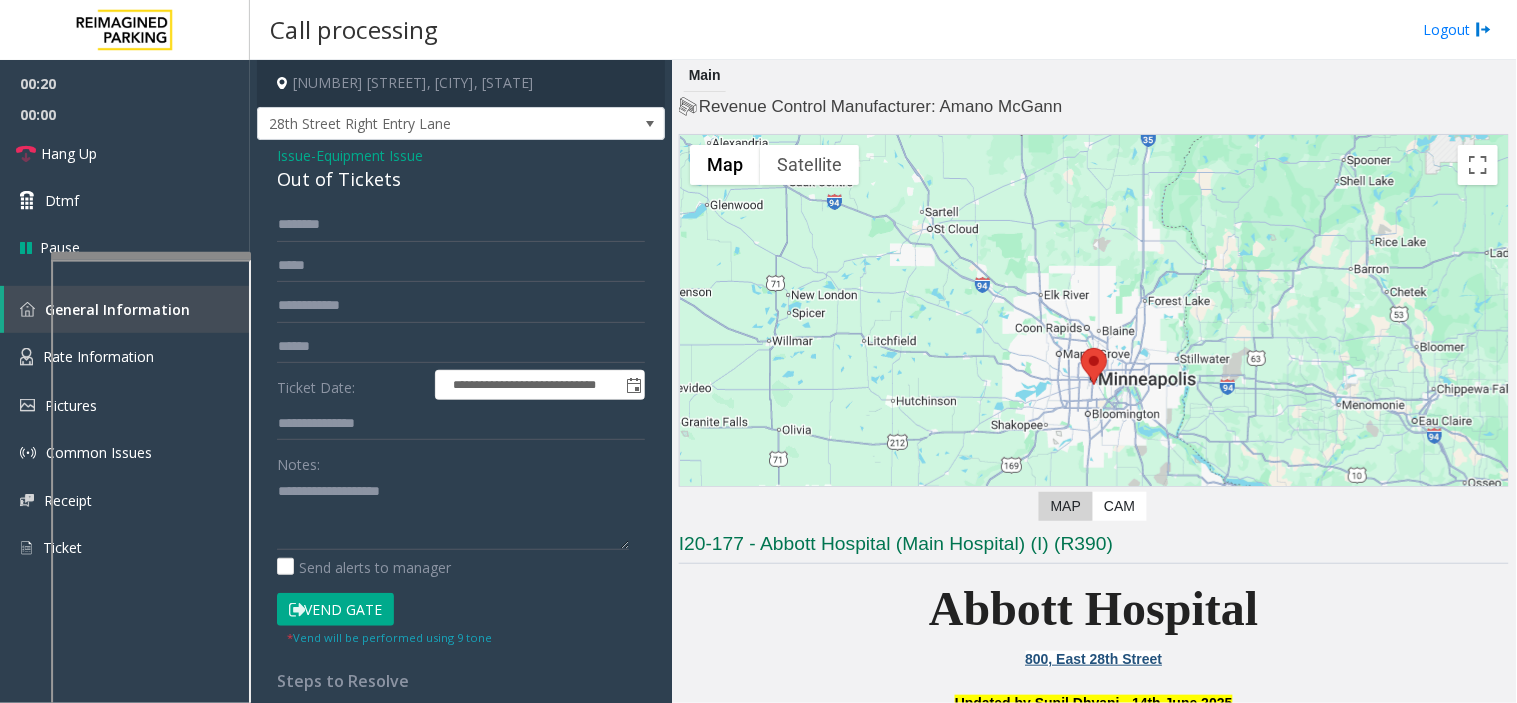 click on "**********" 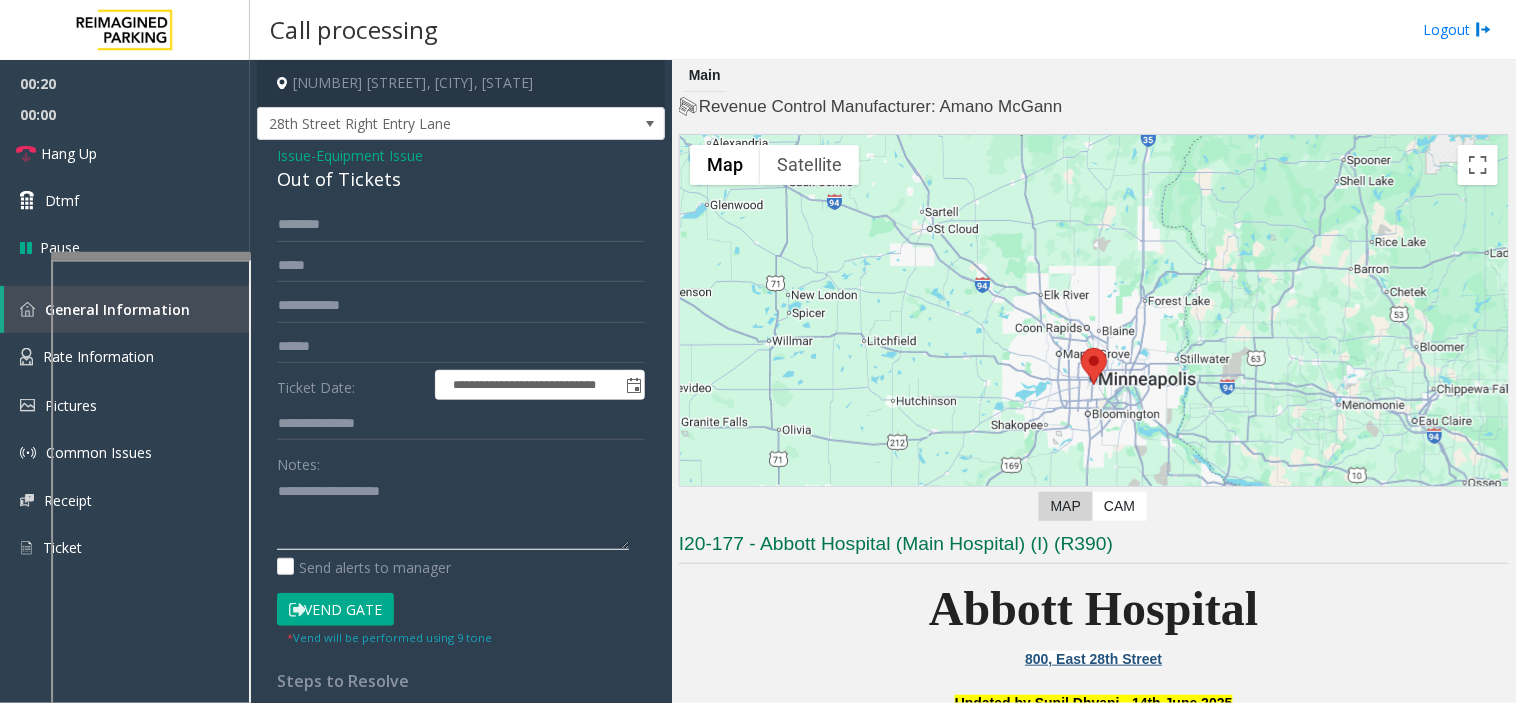 click 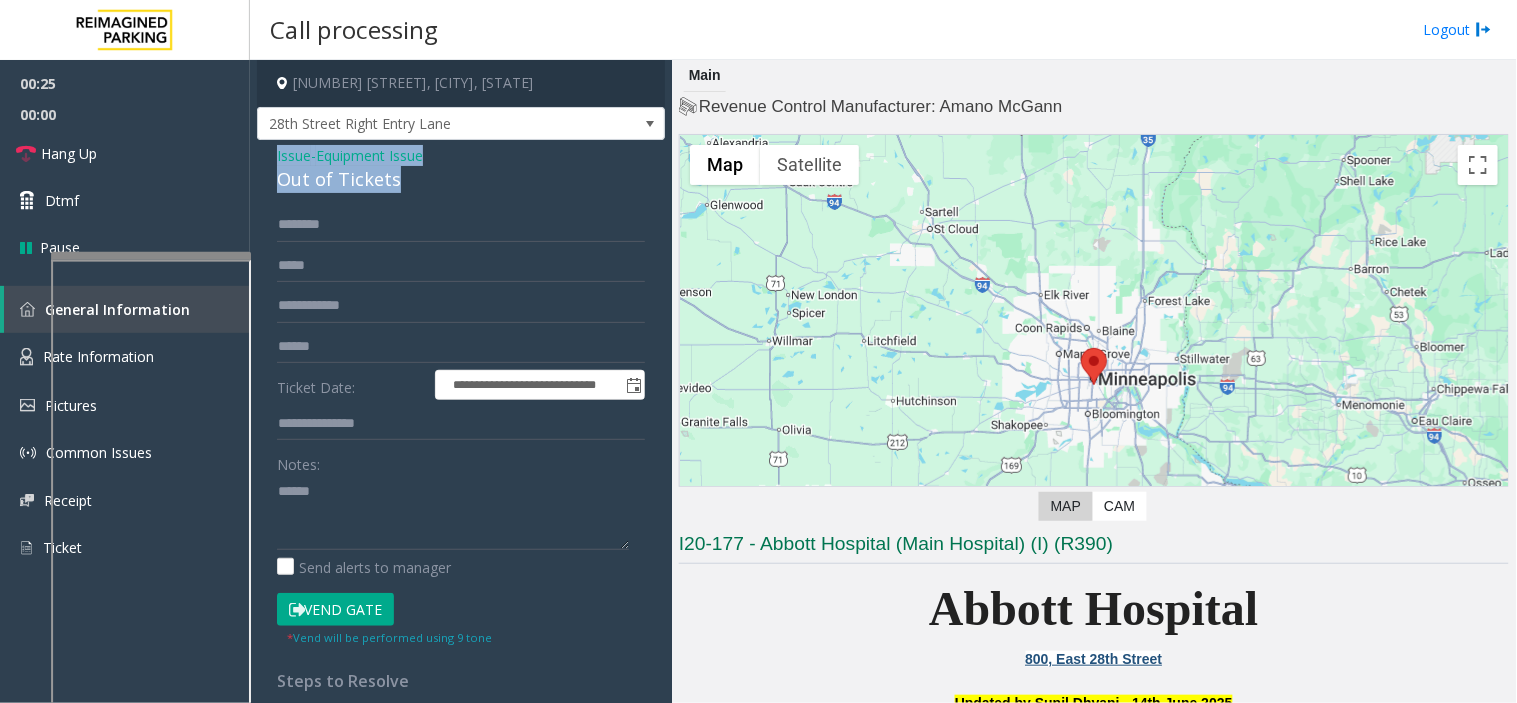drag, startPoint x: 402, startPoint y: 188, endPoint x: 266, endPoint y: 153, distance: 140.43147 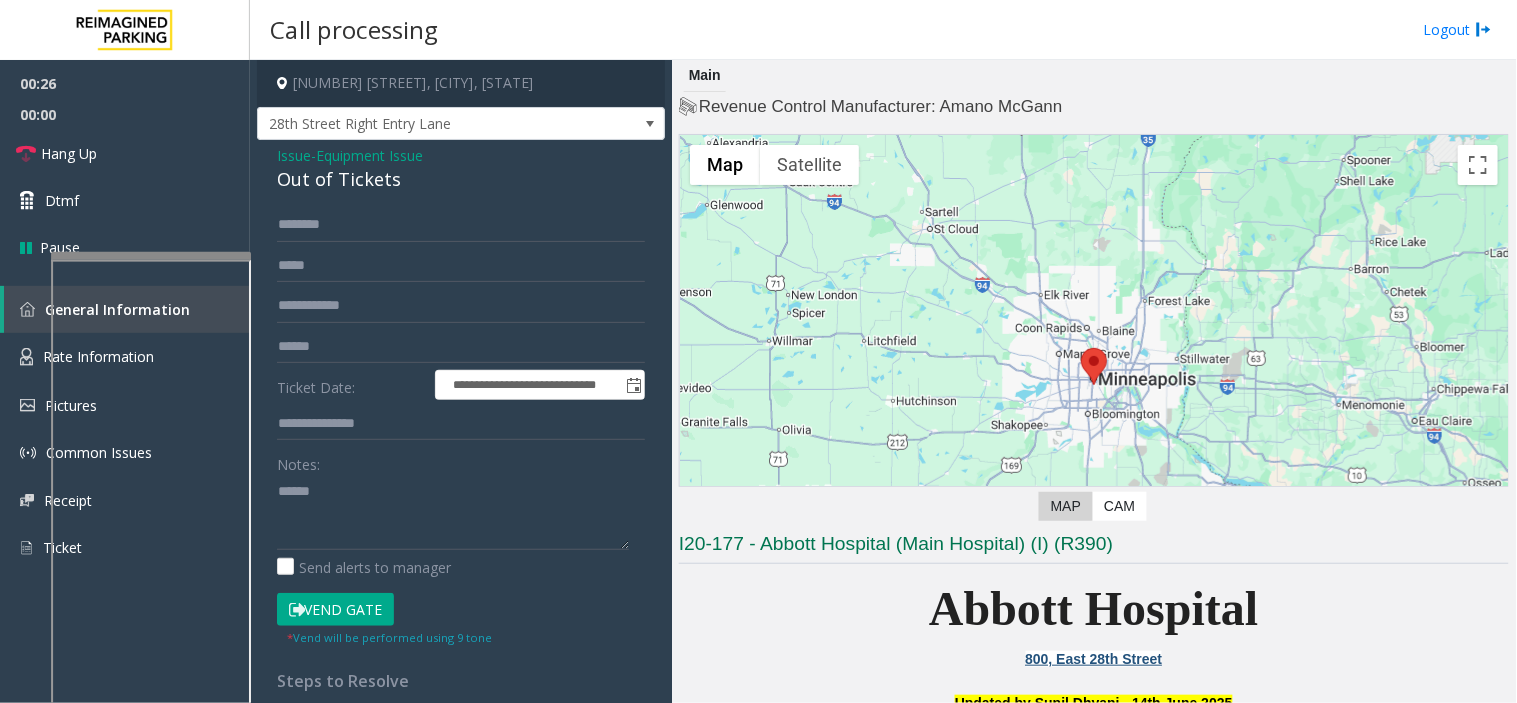 click on "**********" 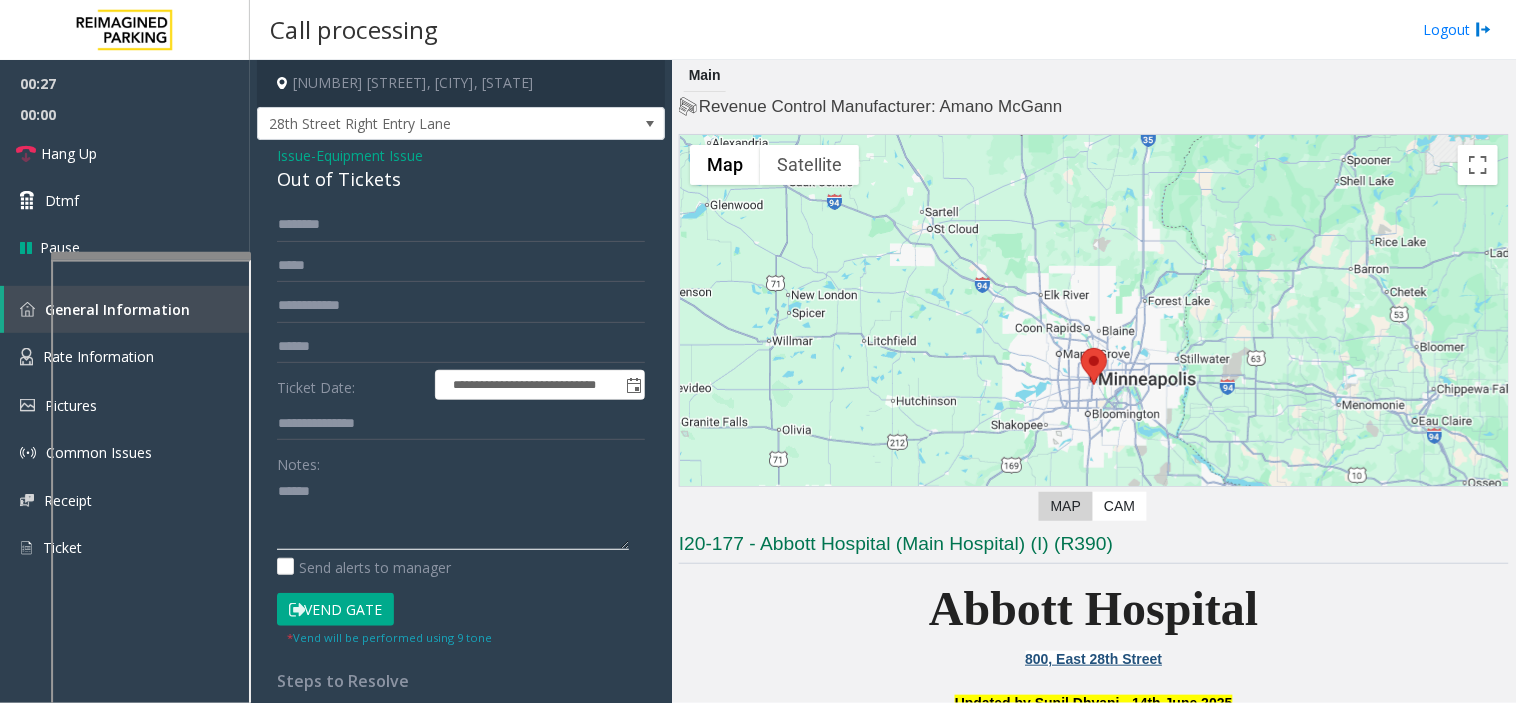 click 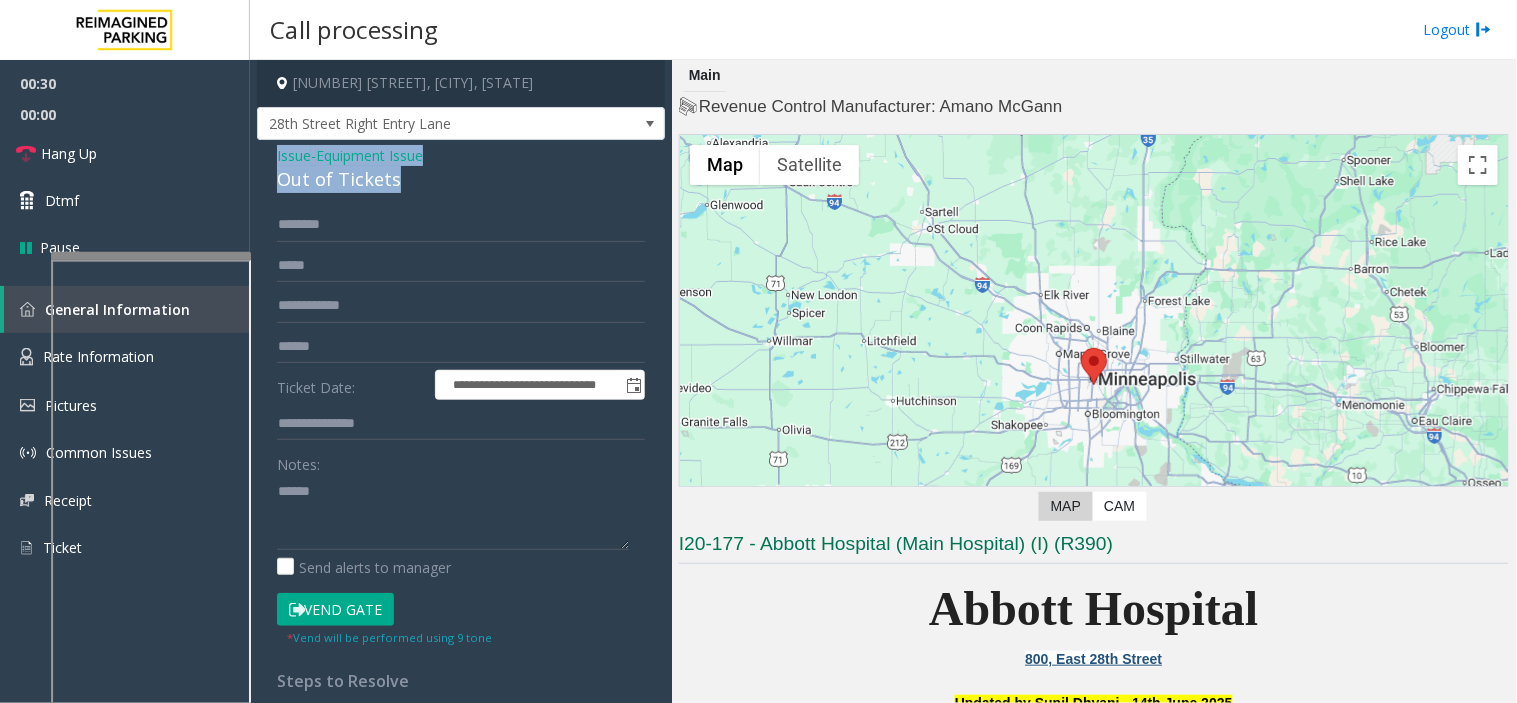 drag, startPoint x: 382, startPoint y: 177, endPoint x: 257, endPoint y: 164, distance: 125.67418 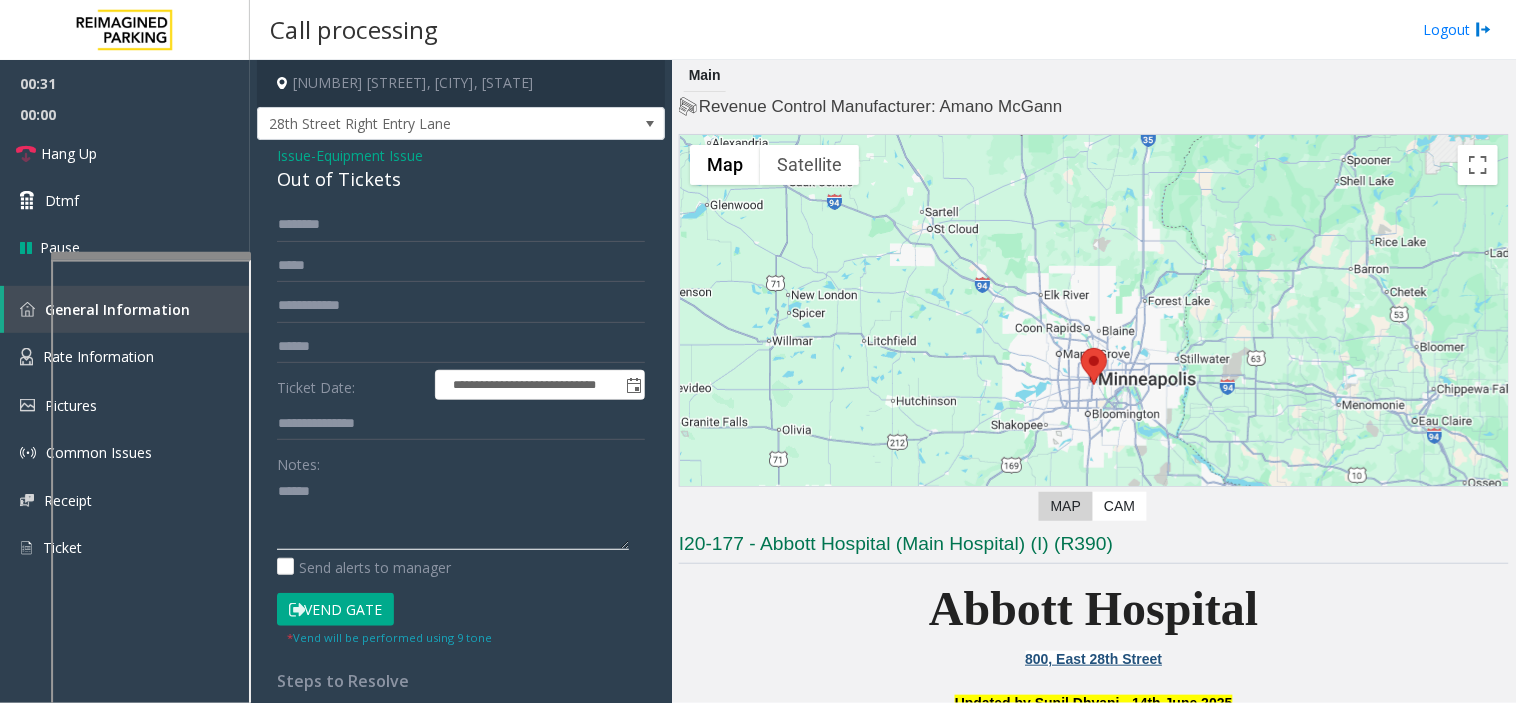 click 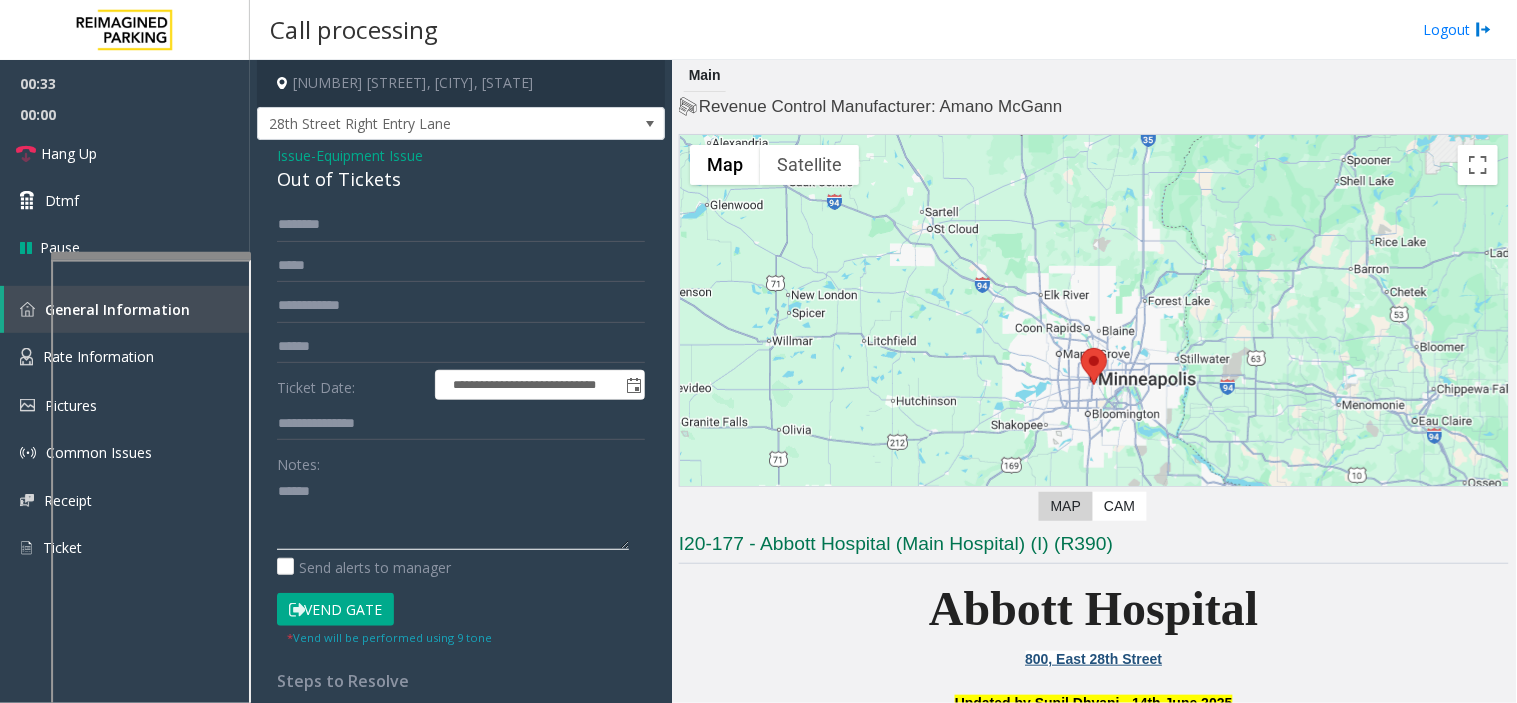click 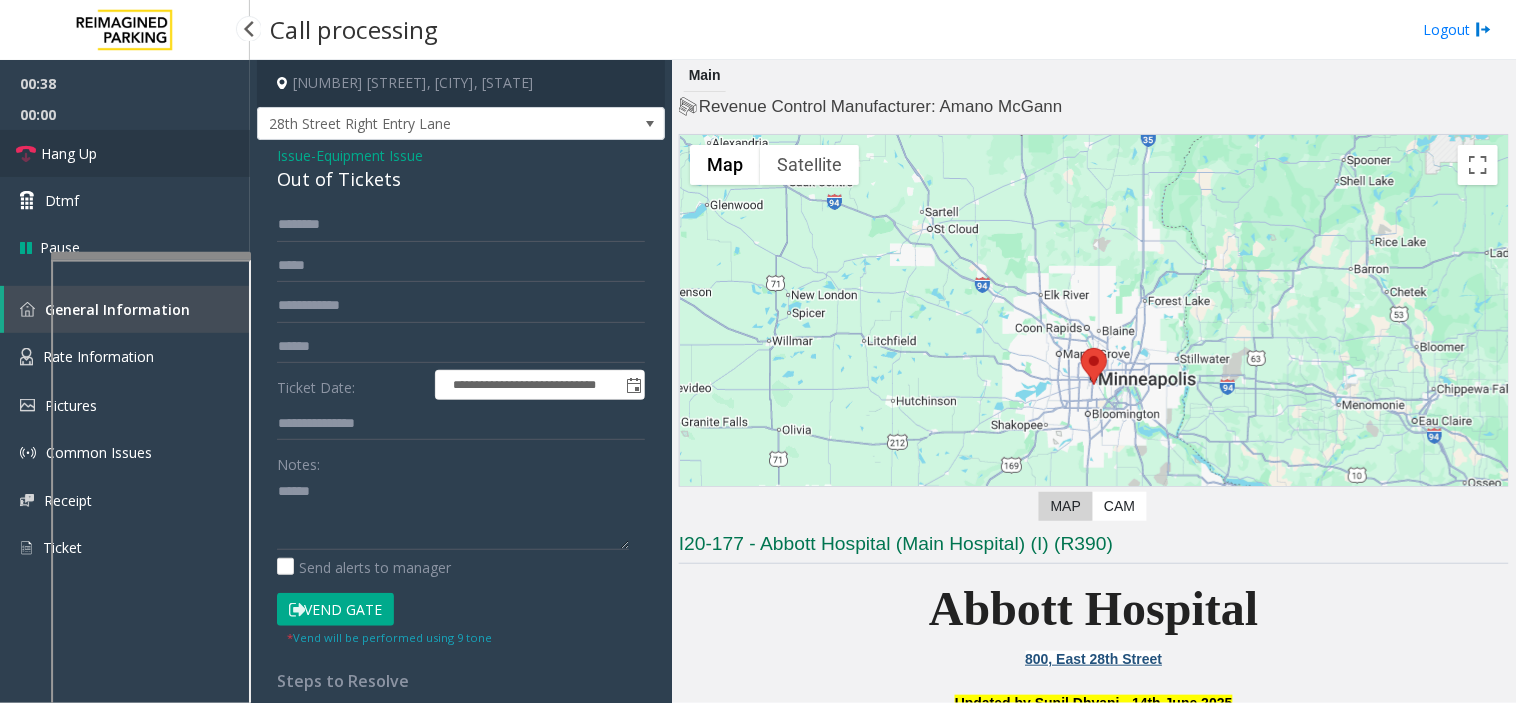 click on "Hang Up" at bounding box center (125, 153) 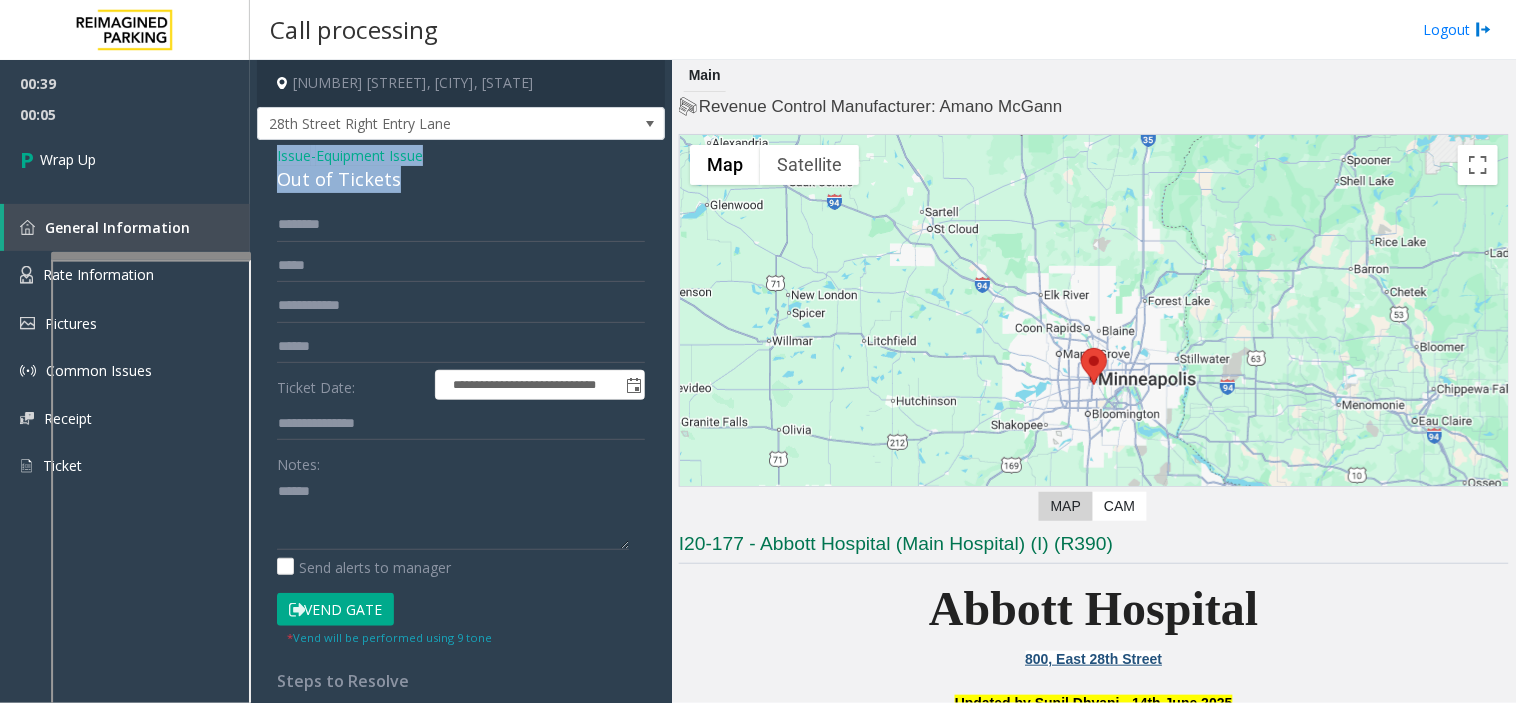 drag, startPoint x: 404, startPoint y: 178, endPoint x: 278, endPoint y: 152, distance: 128.65457 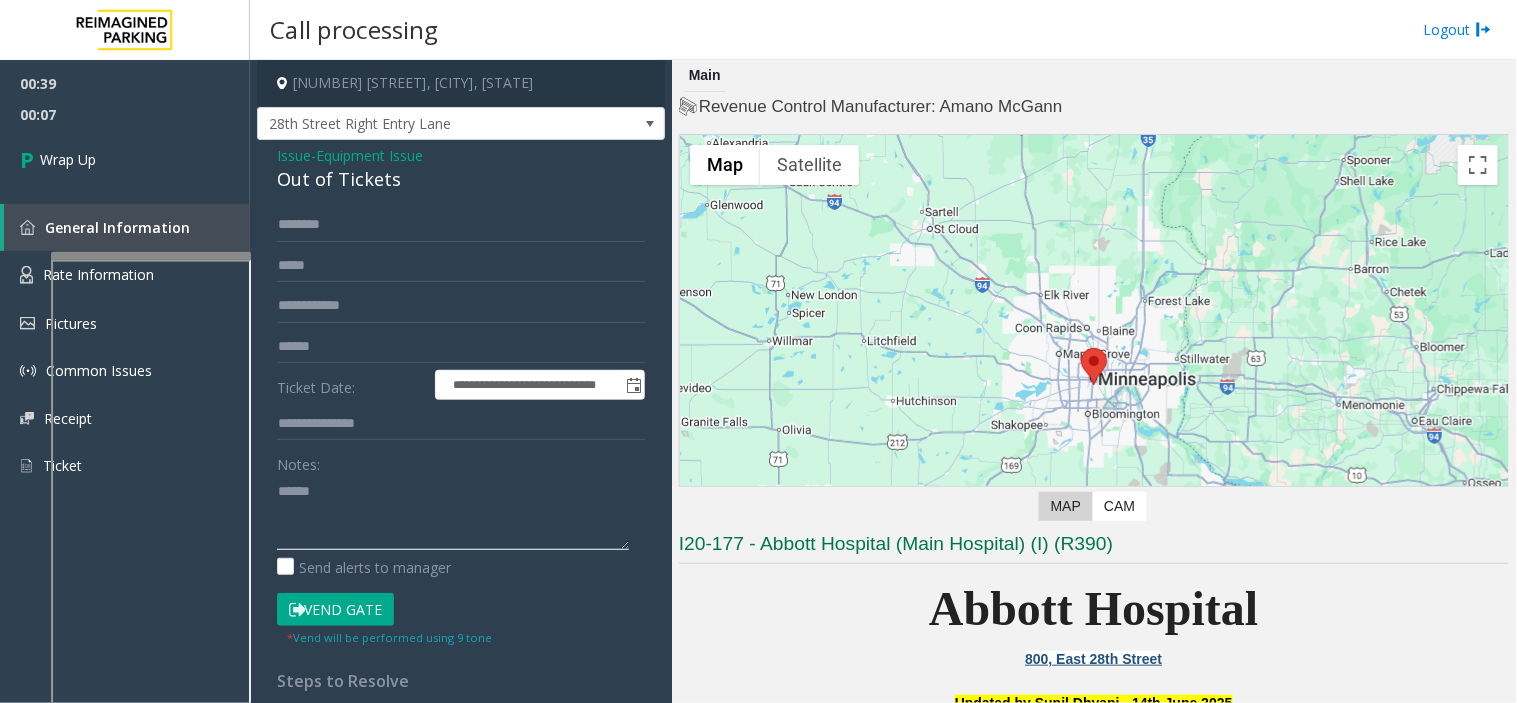 click 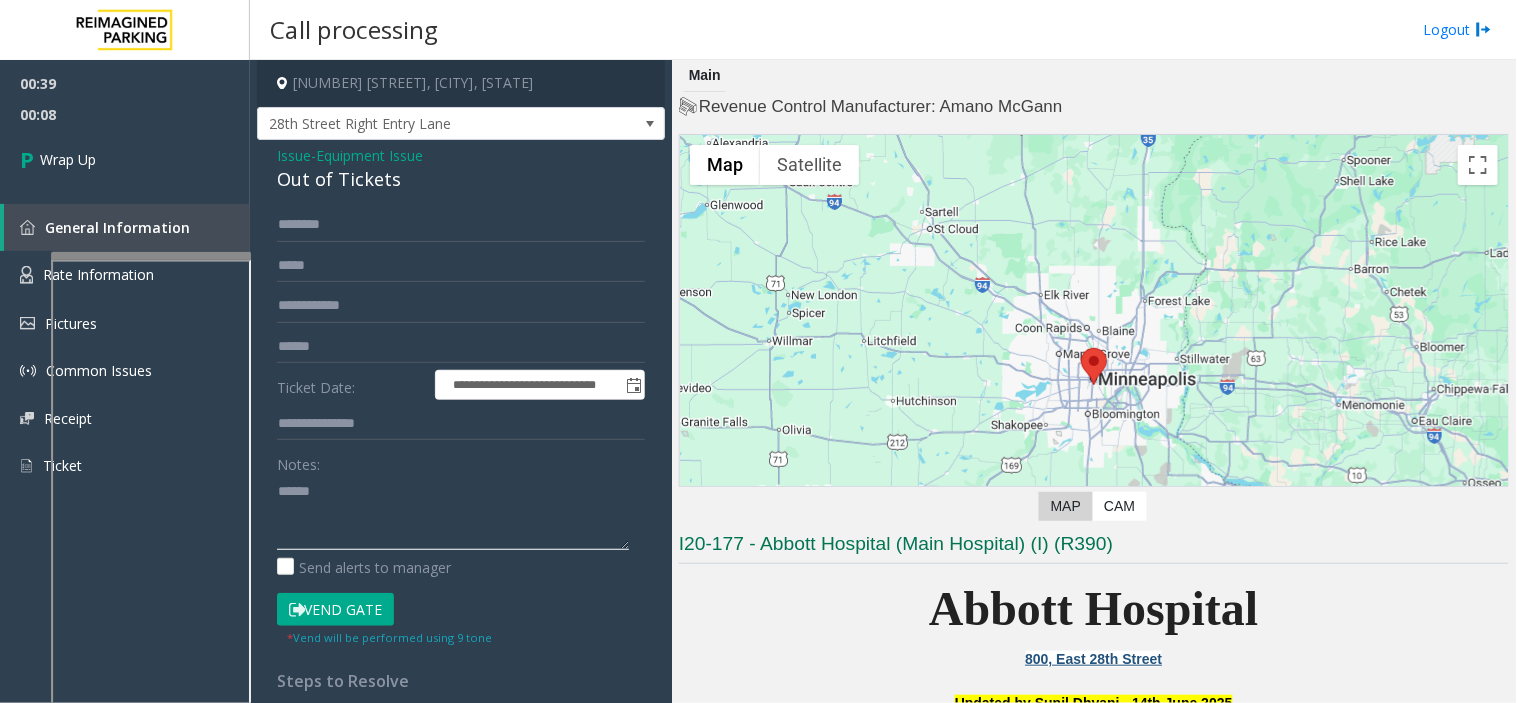 paste on "**********" 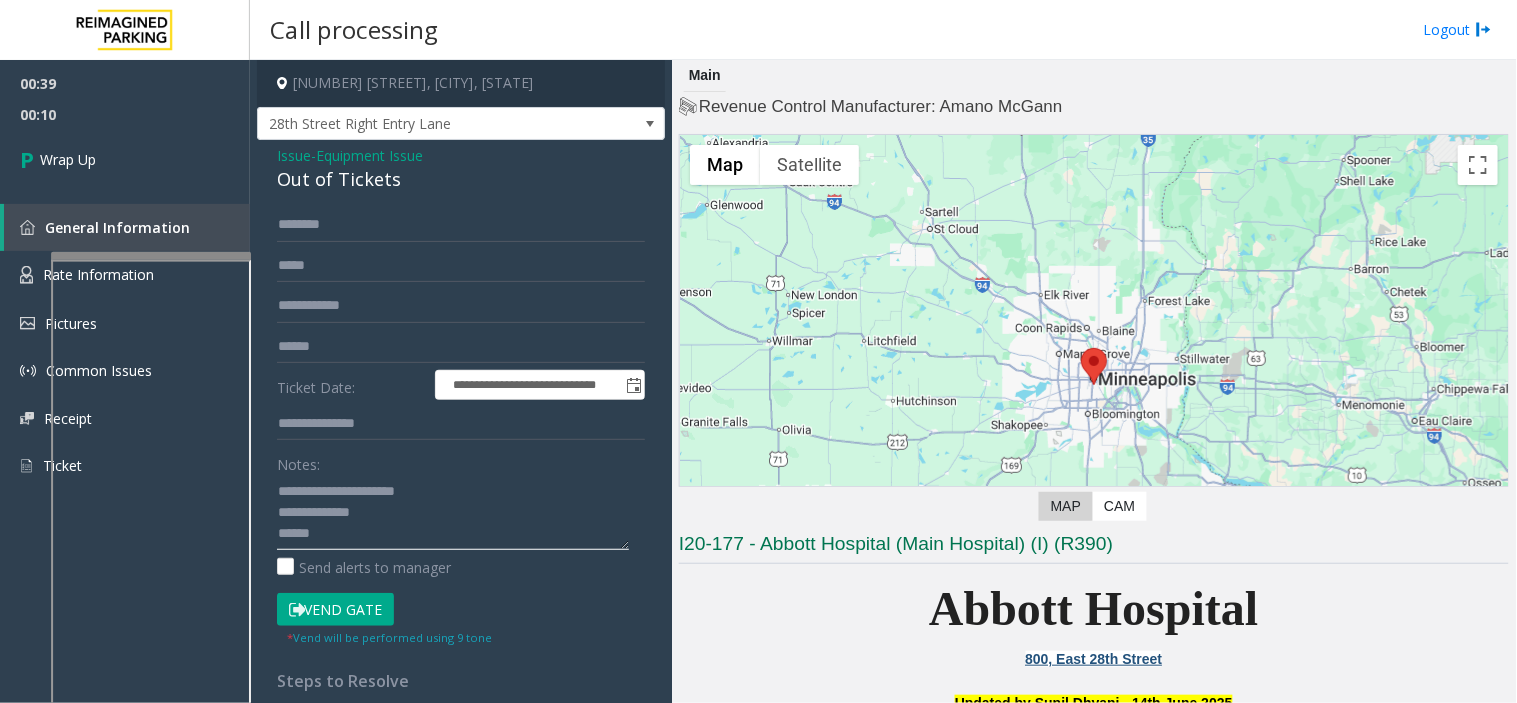 click 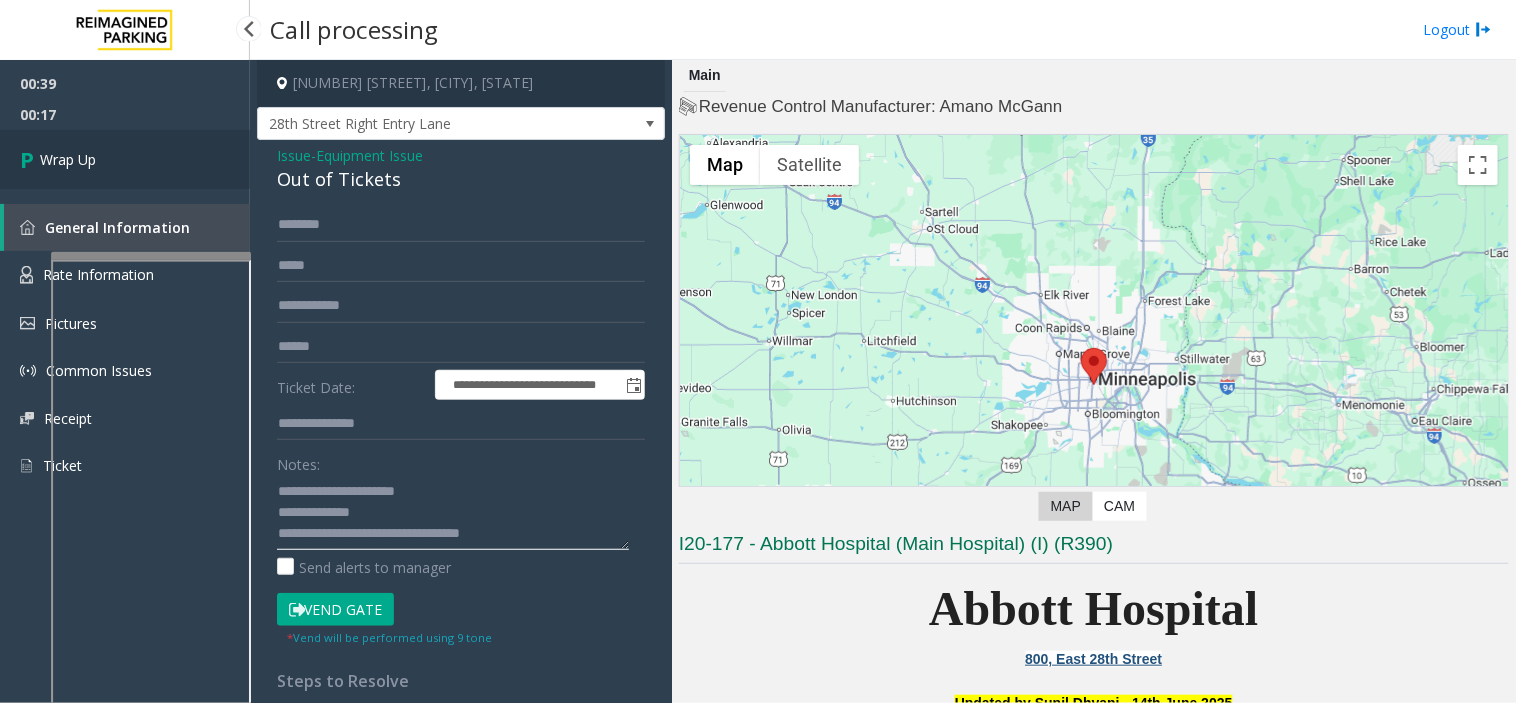 type on "**********" 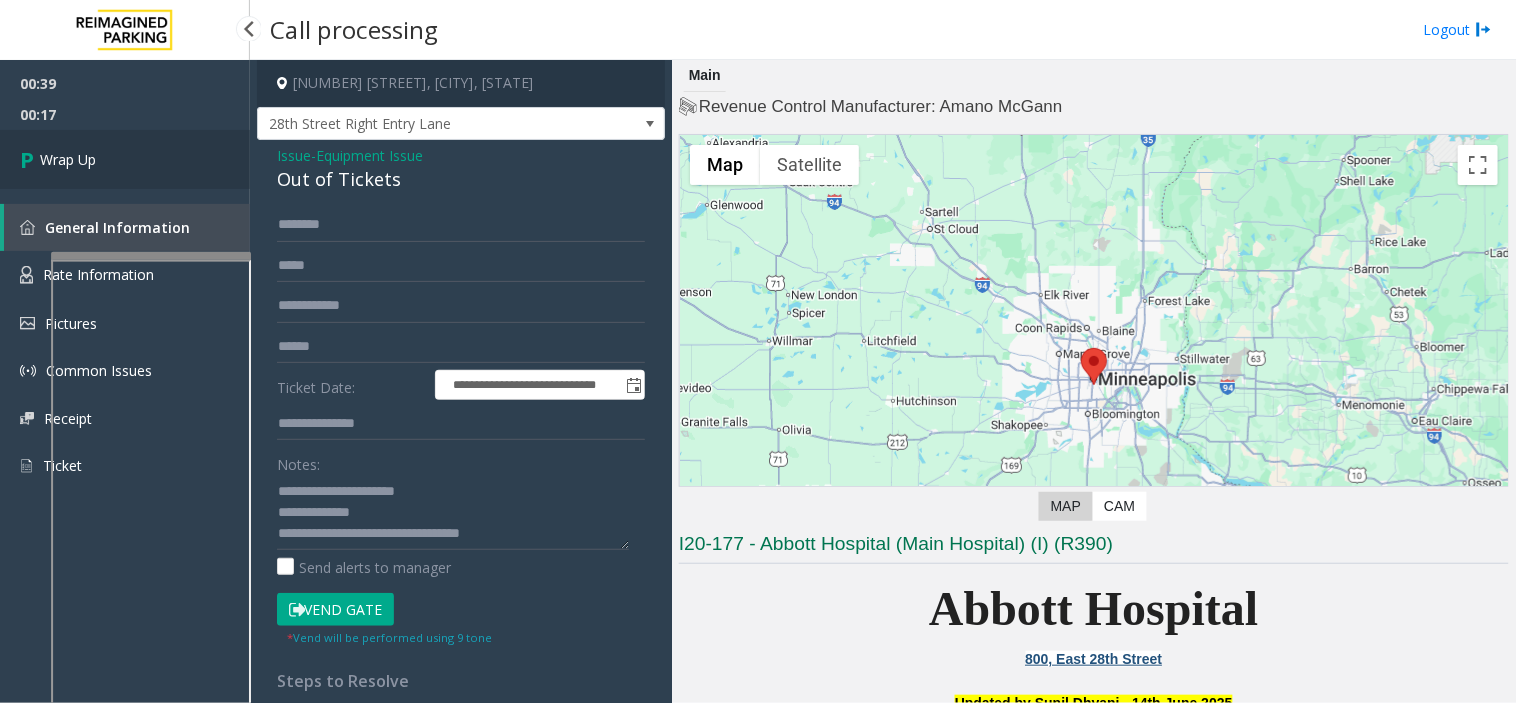 click on "Wrap Up" at bounding box center [125, 159] 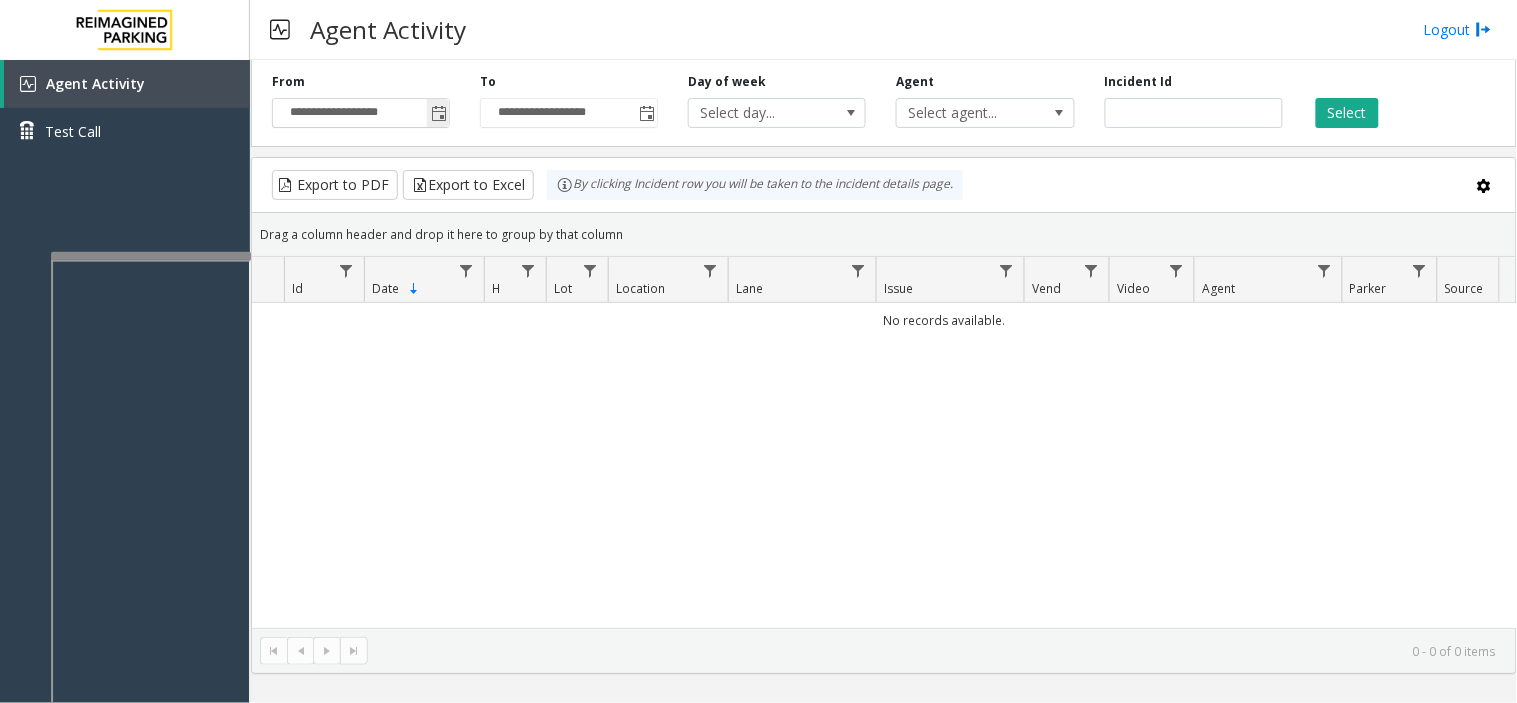 click 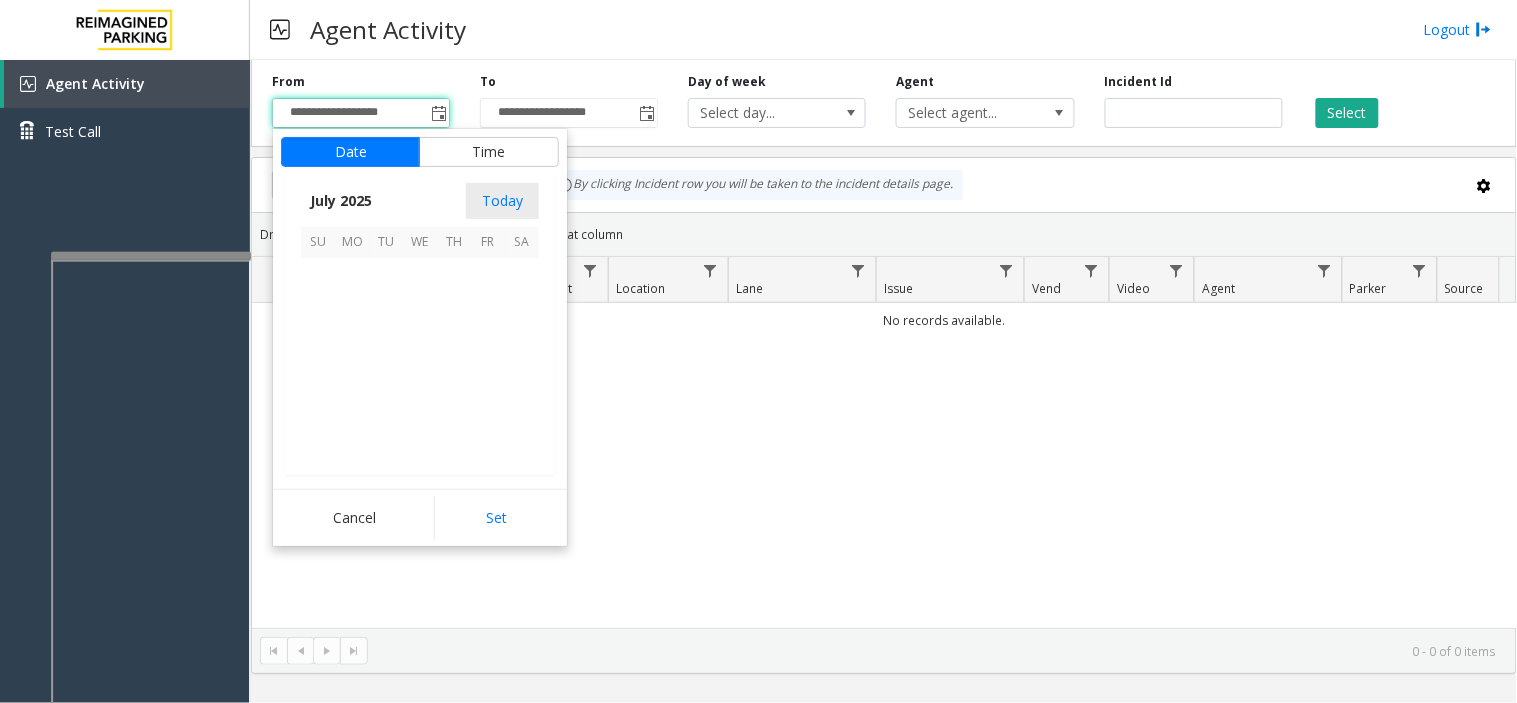 scroll, scrollTop: 358354, scrollLeft: 0, axis: vertical 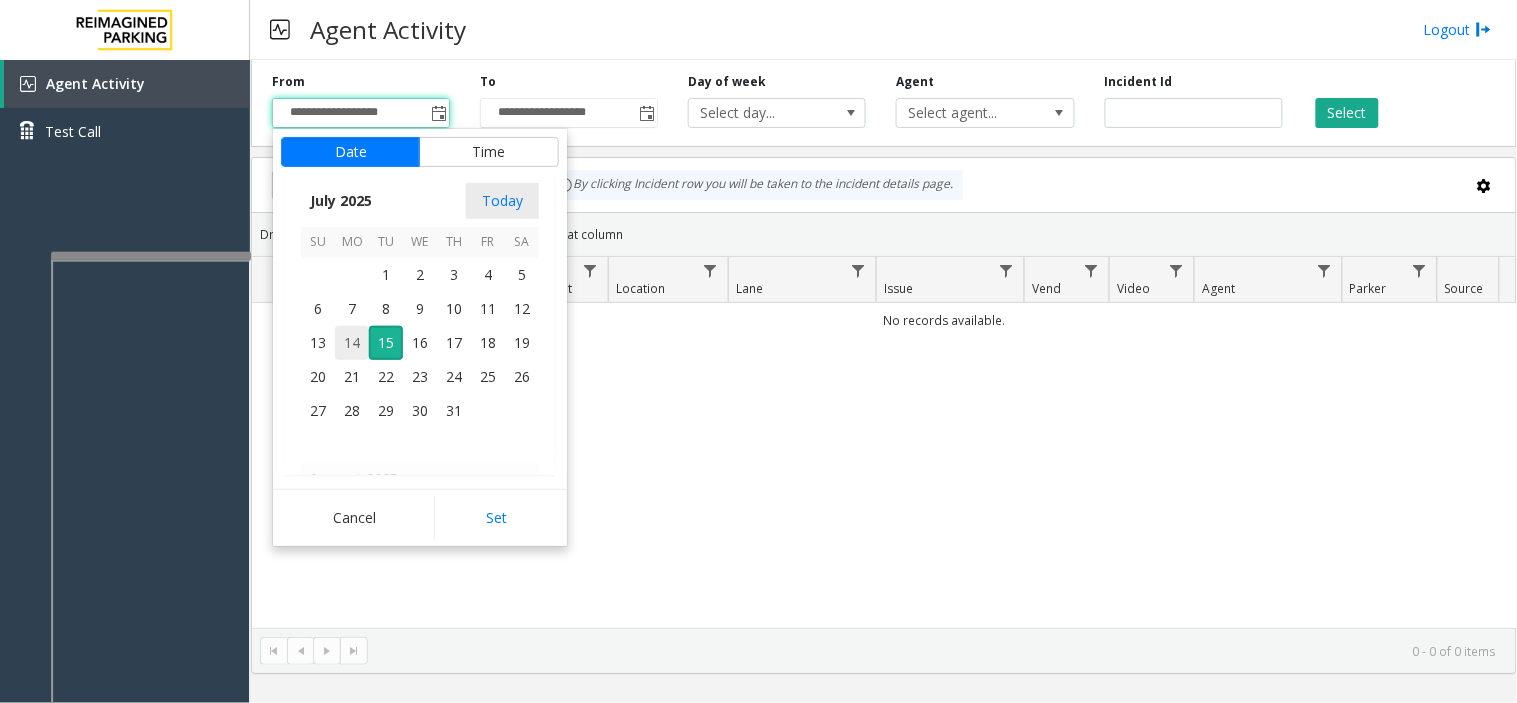 click on "14" at bounding box center [352, 343] 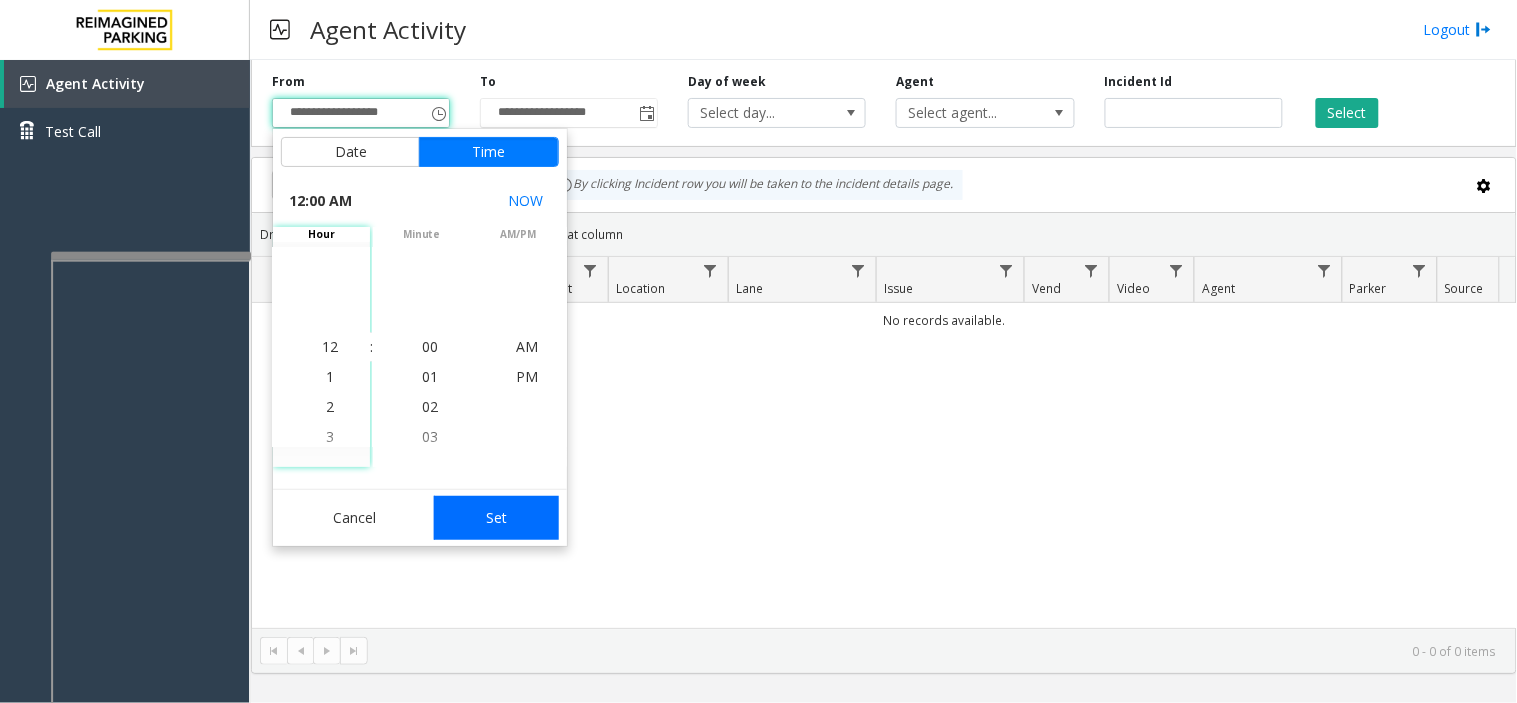 click on "Set" 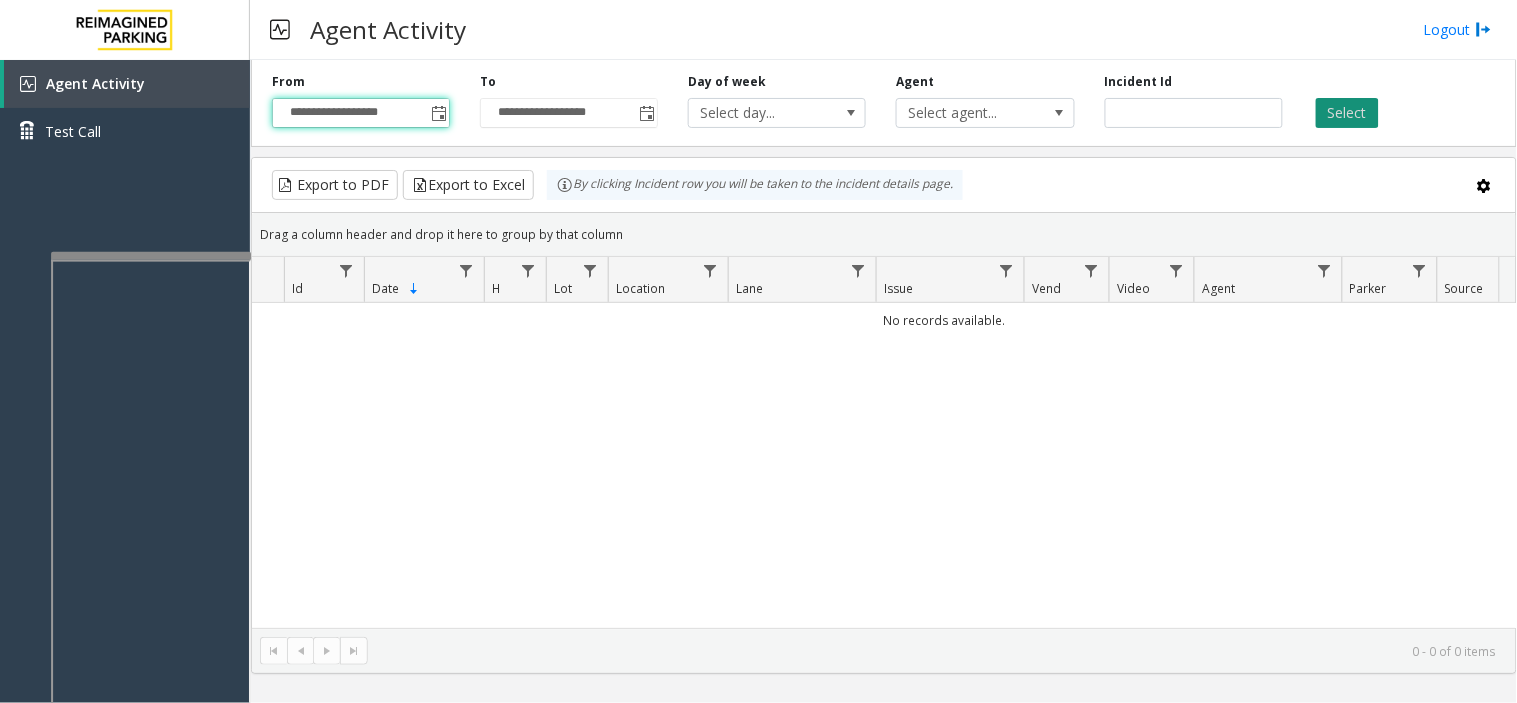 click on "Select" 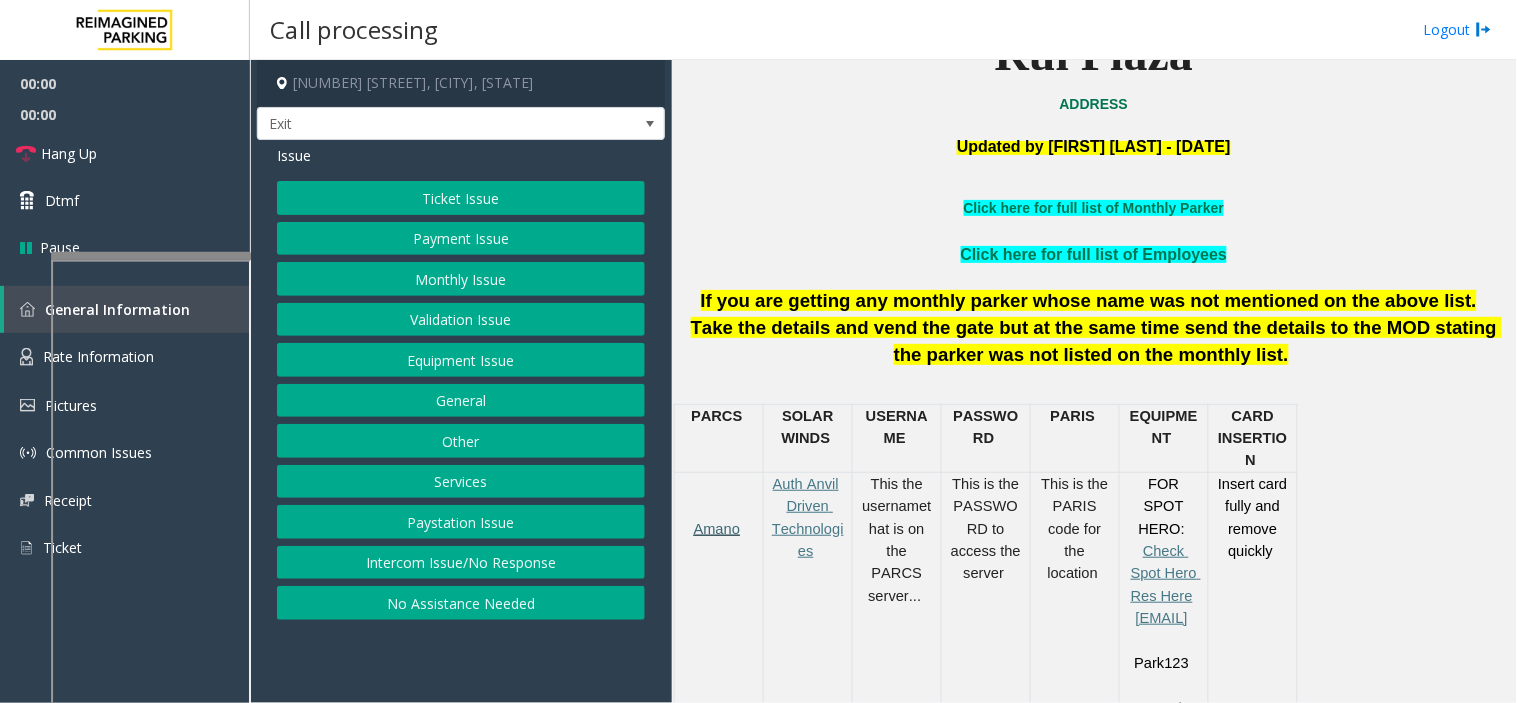 scroll, scrollTop: 888, scrollLeft: 0, axis: vertical 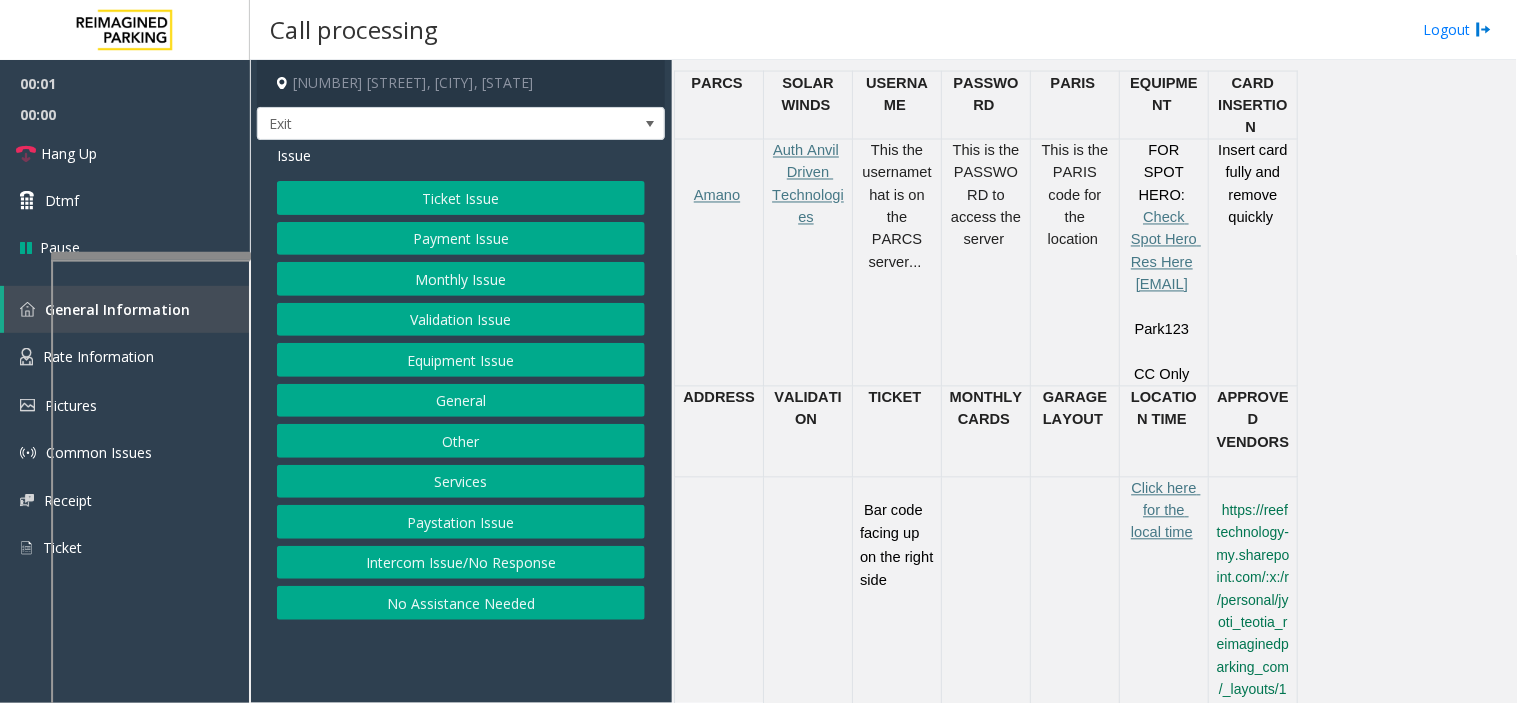 click on "Services" 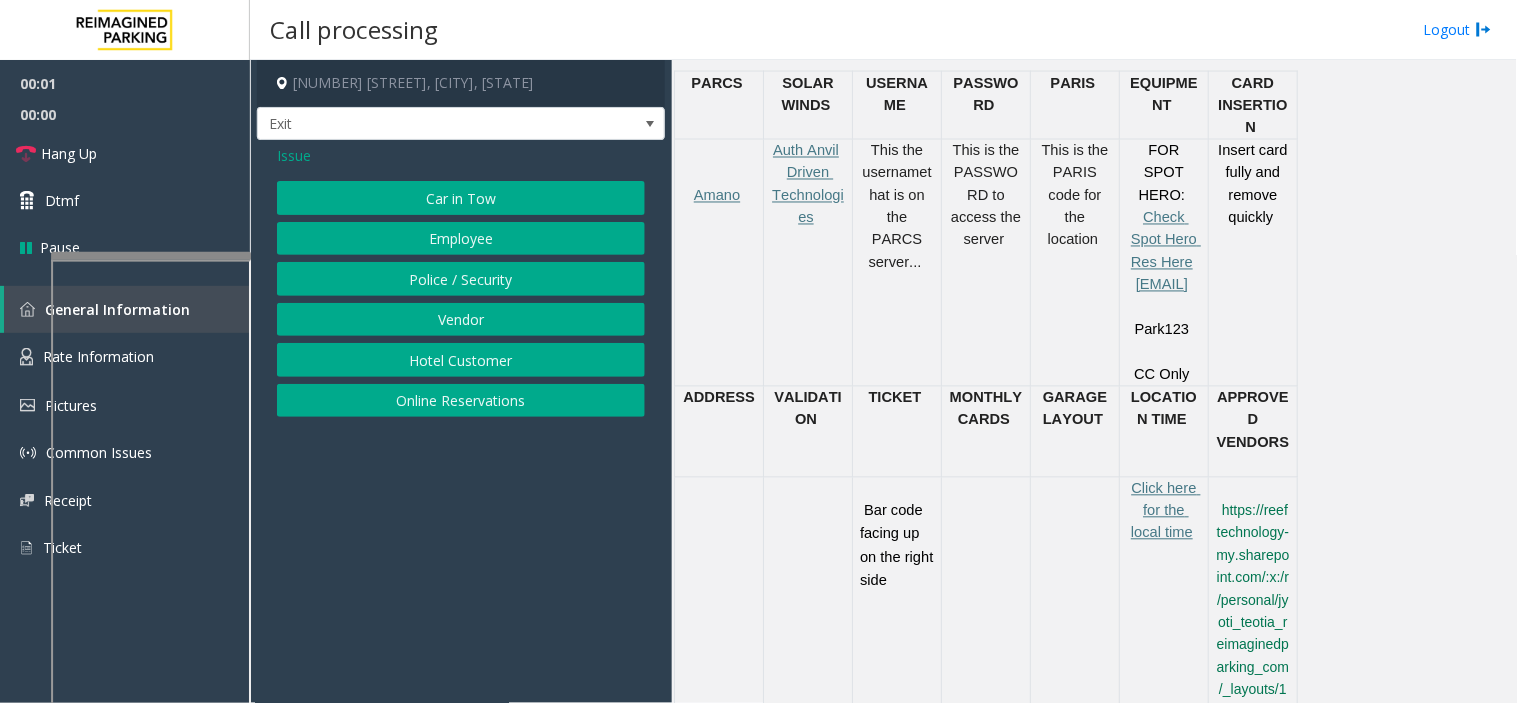 click on "Online Reservations" 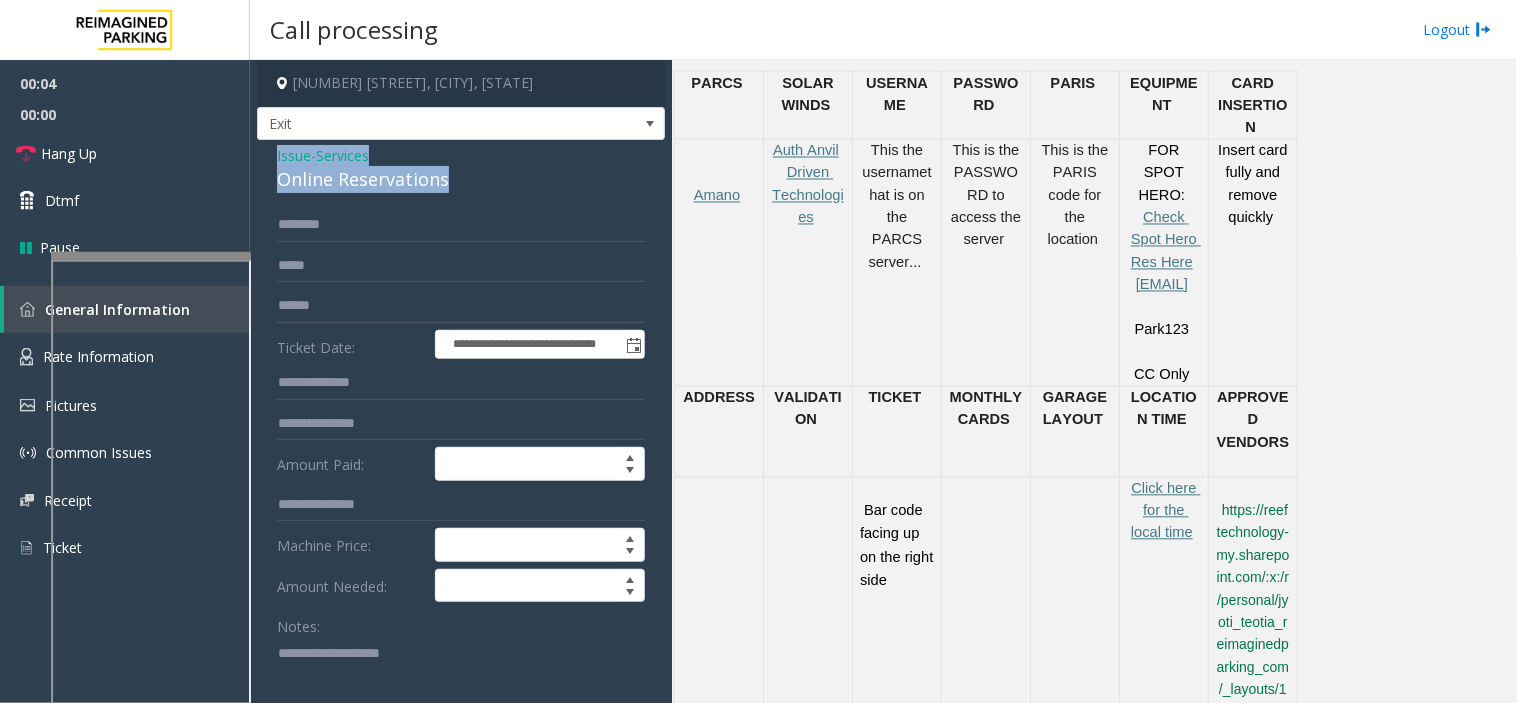 drag, startPoint x: 460, startPoint y: 181, endPoint x: 276, endPoint y: 144, distance: 187.68324 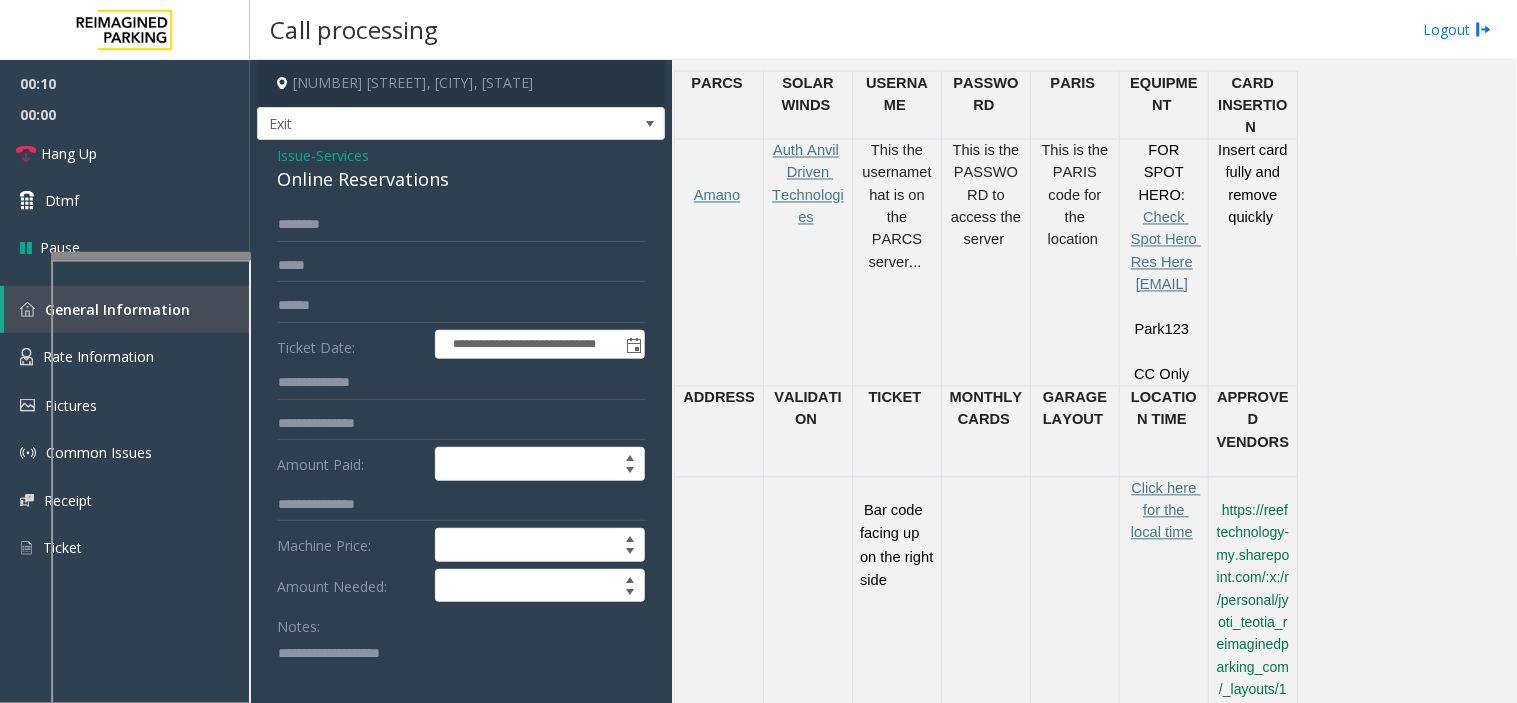 click 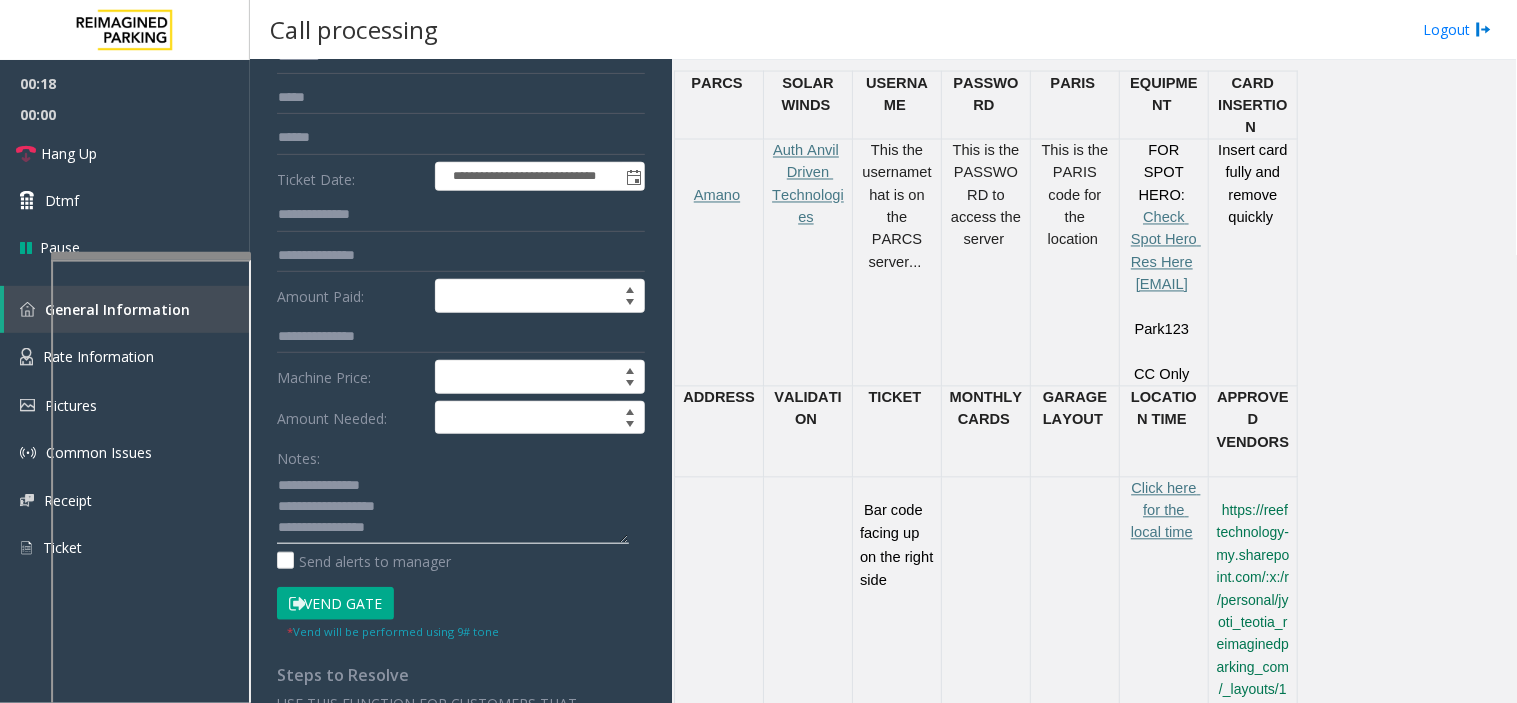 scroll, scrollTop: 445, scrollLeft: 0, axis: vertical 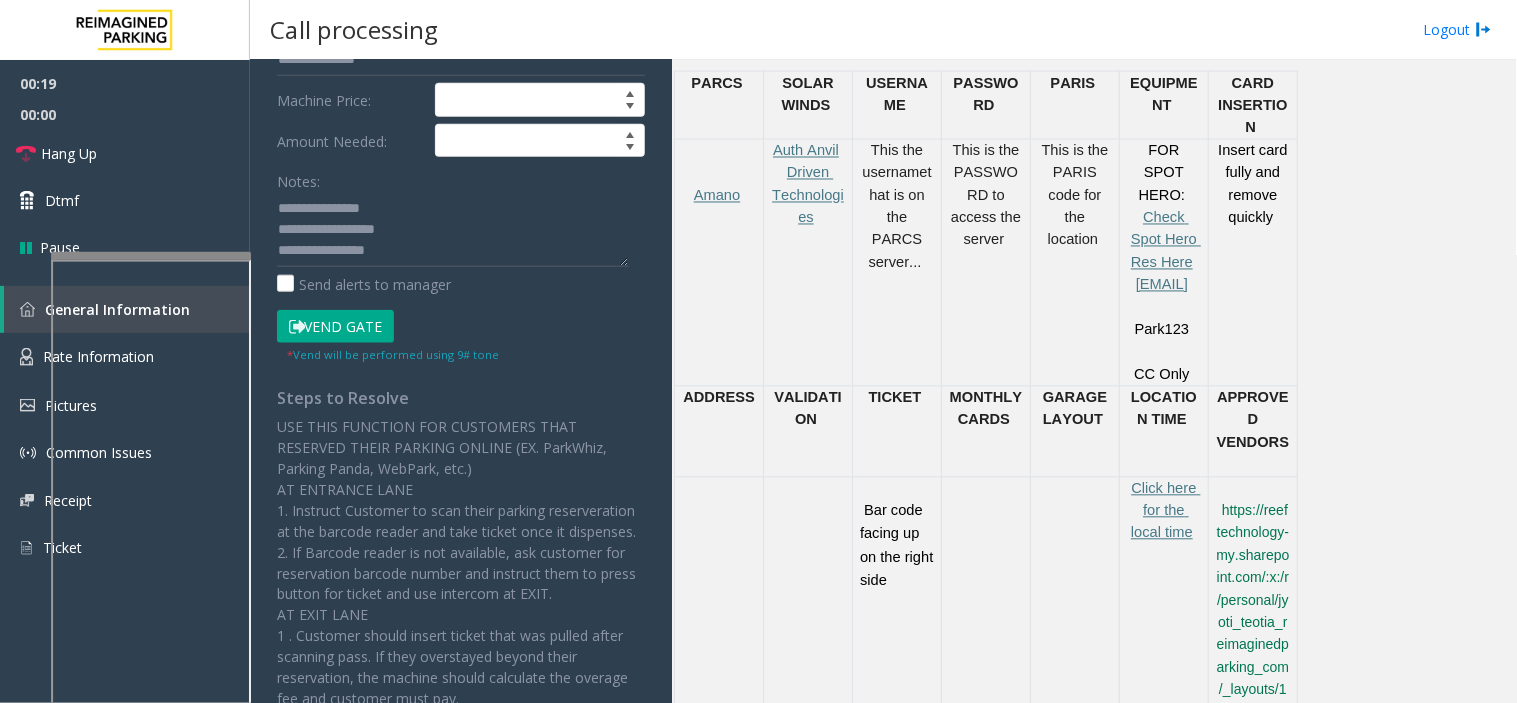 click on "Vend Gate" 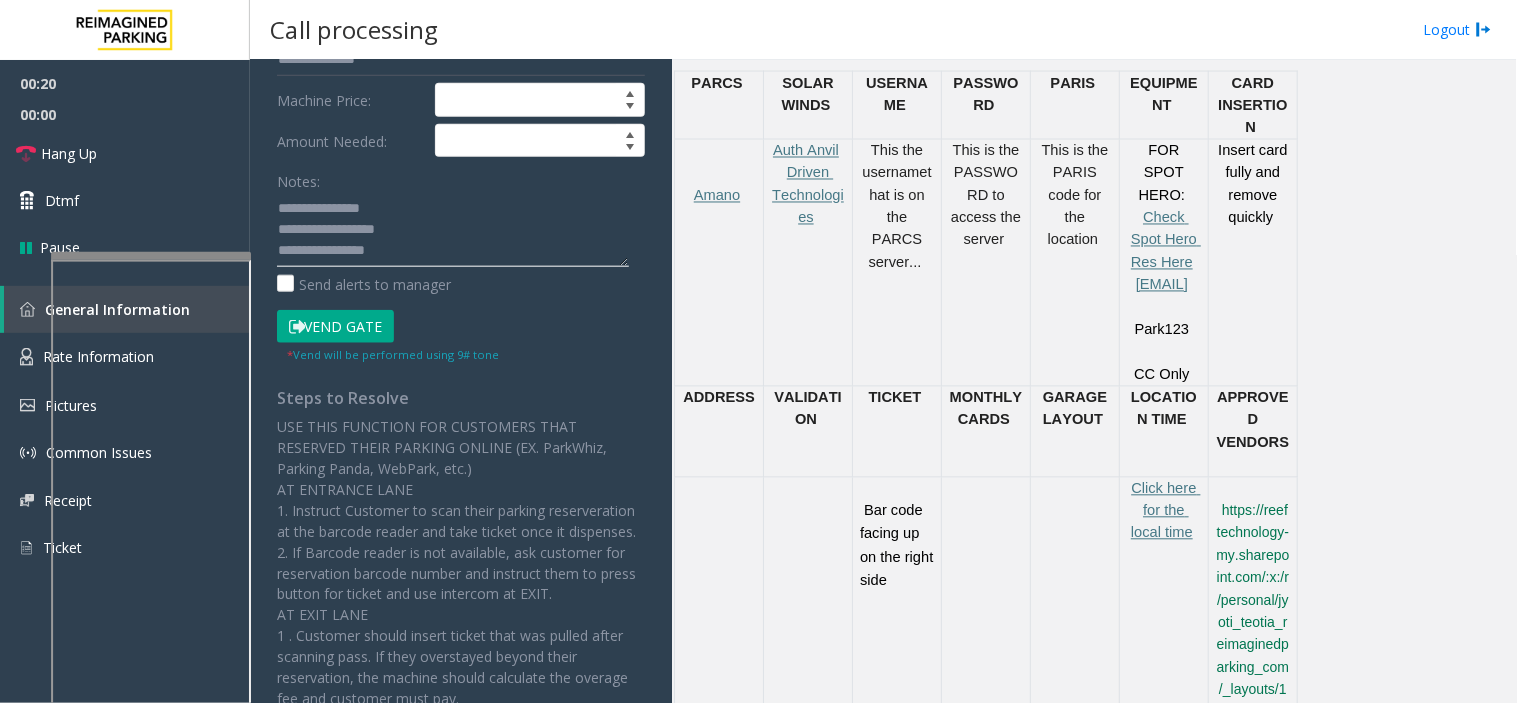 click 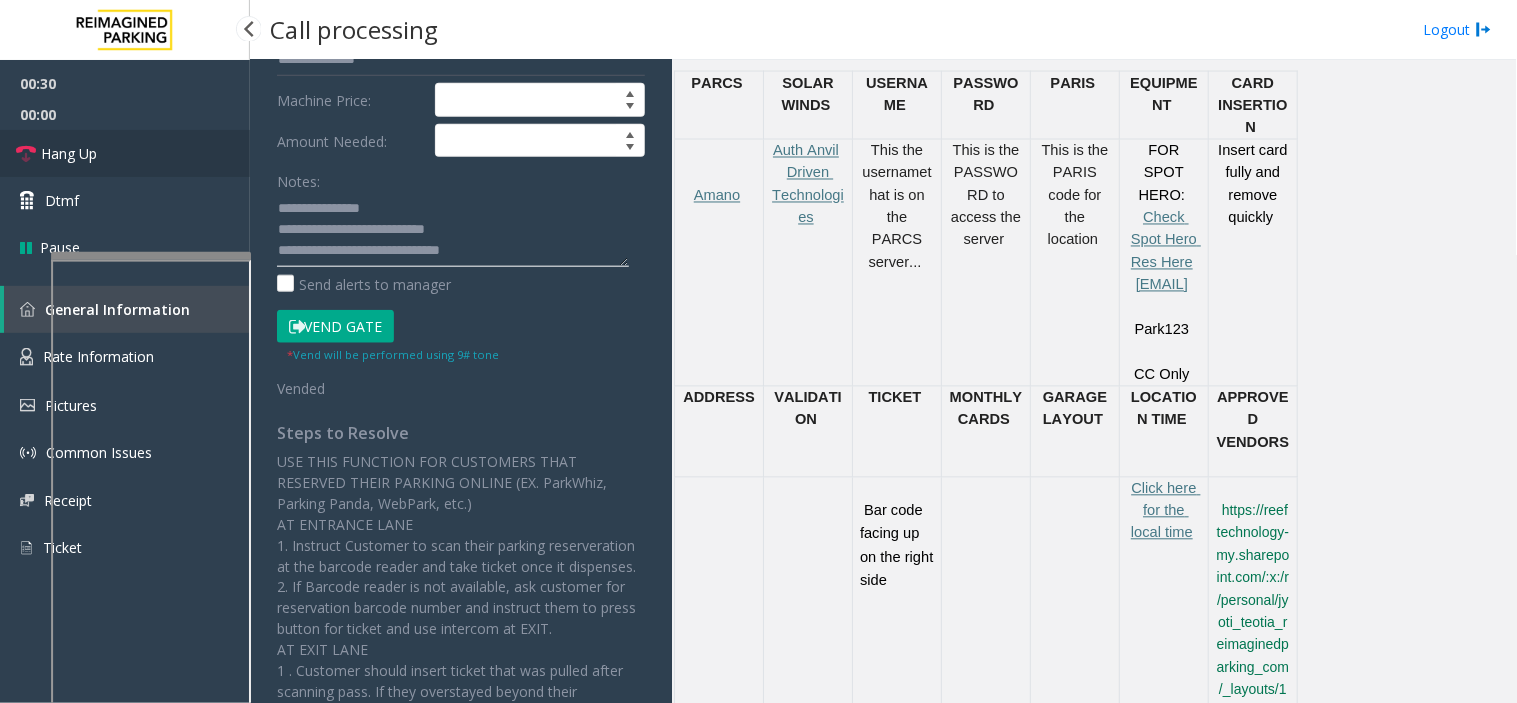 type on "**********" 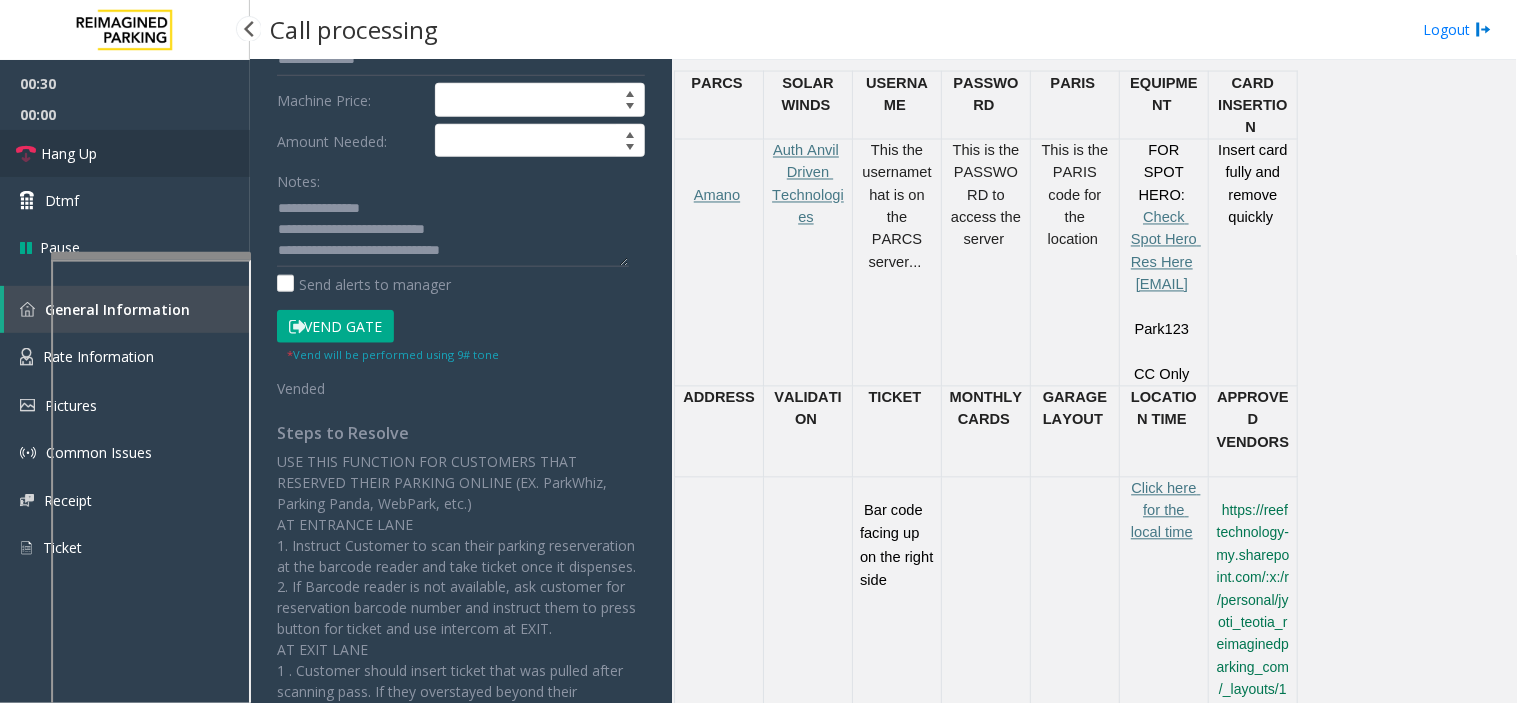 click on "Hang Up" at bounding box center (125, 153) 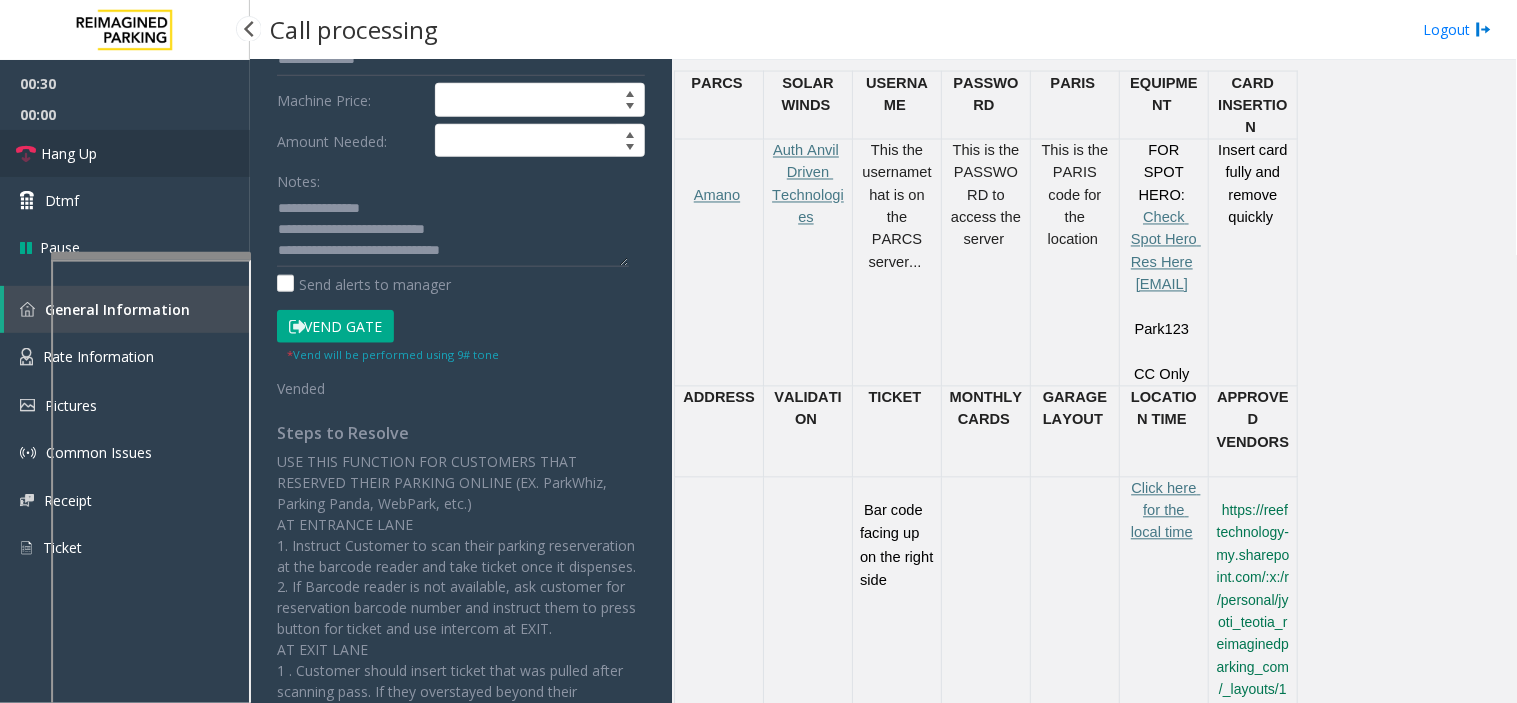 click on "Hang Up" at bounding box center (125, 153) 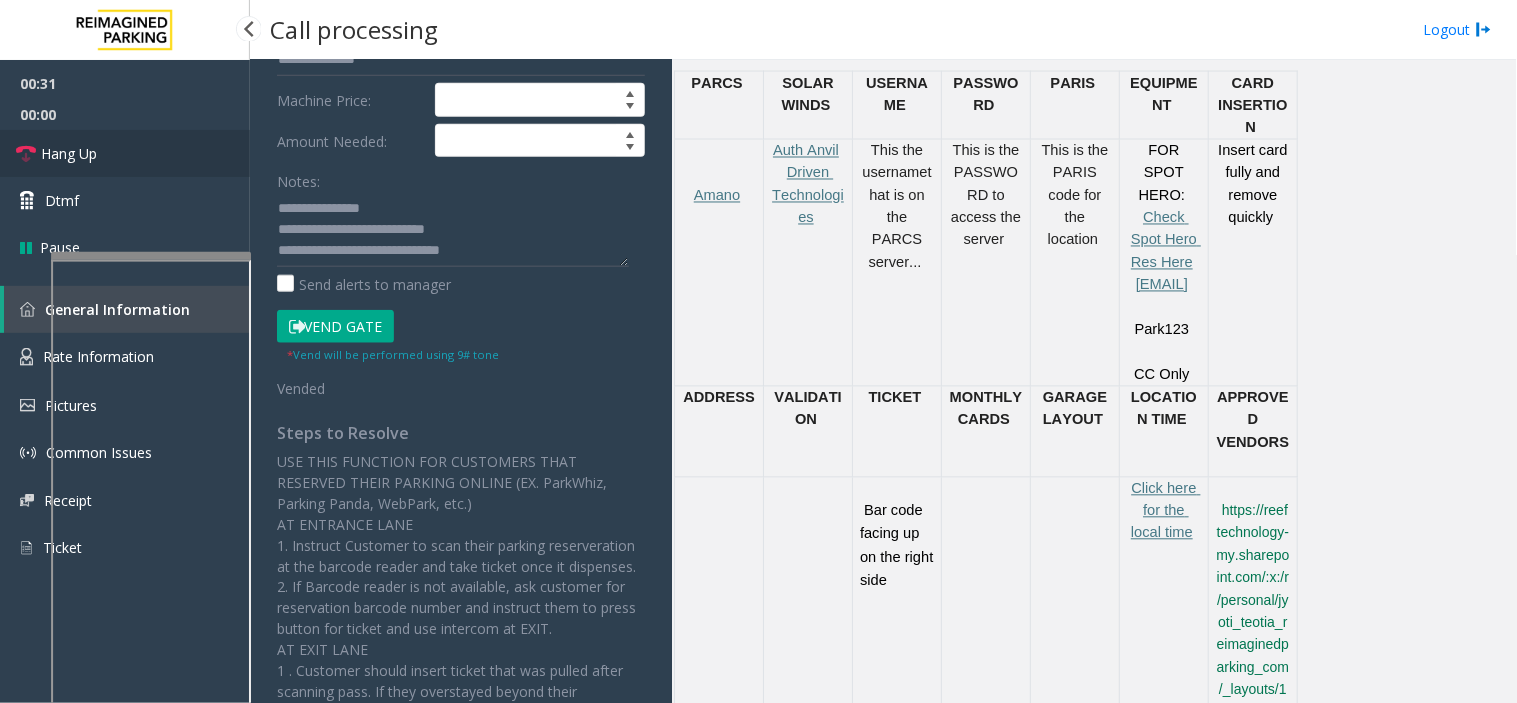 click on "Hang Up" at bounding box center (125, 153) 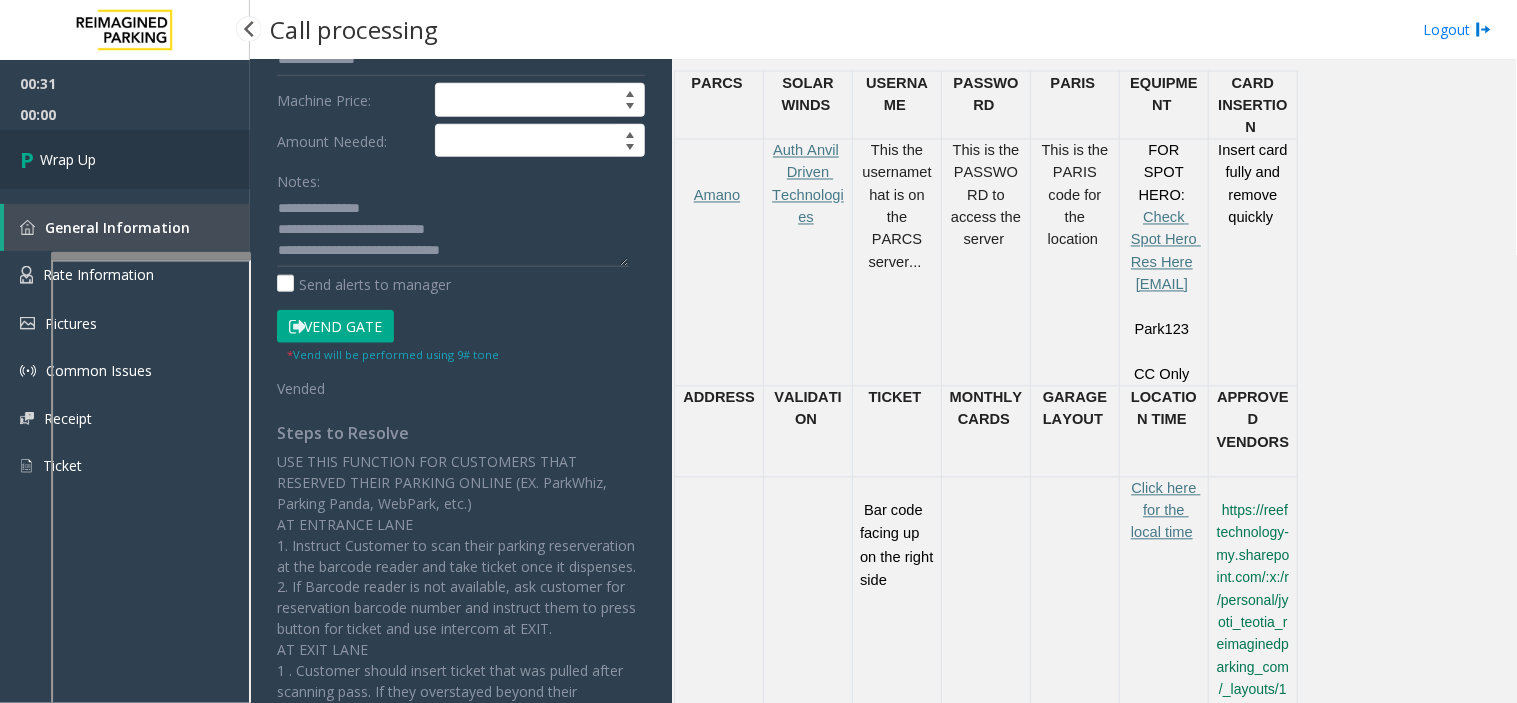 click on "Wrap Up" at bounding box center (125, 159) 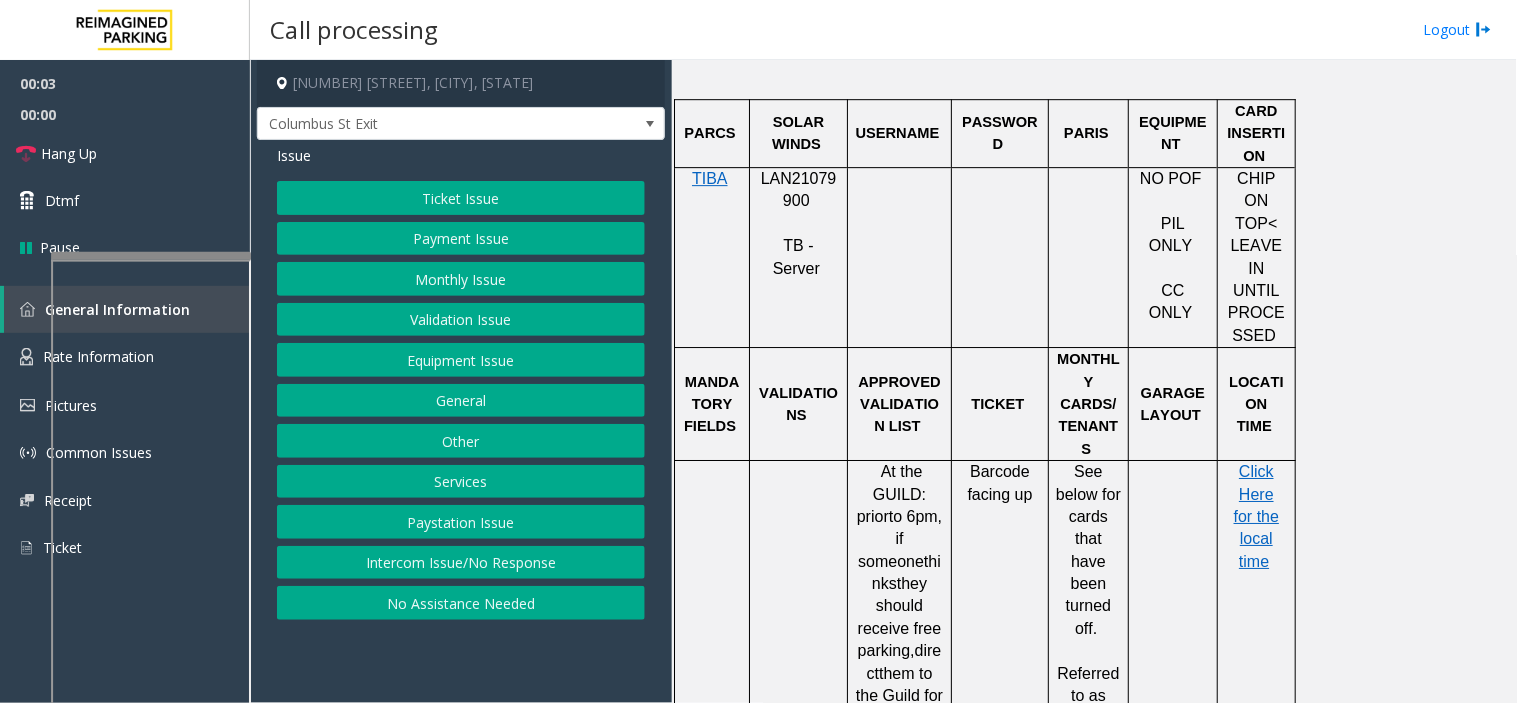 scroll, scrollTop: 1444, scrollLeft: 0, axis: vertical 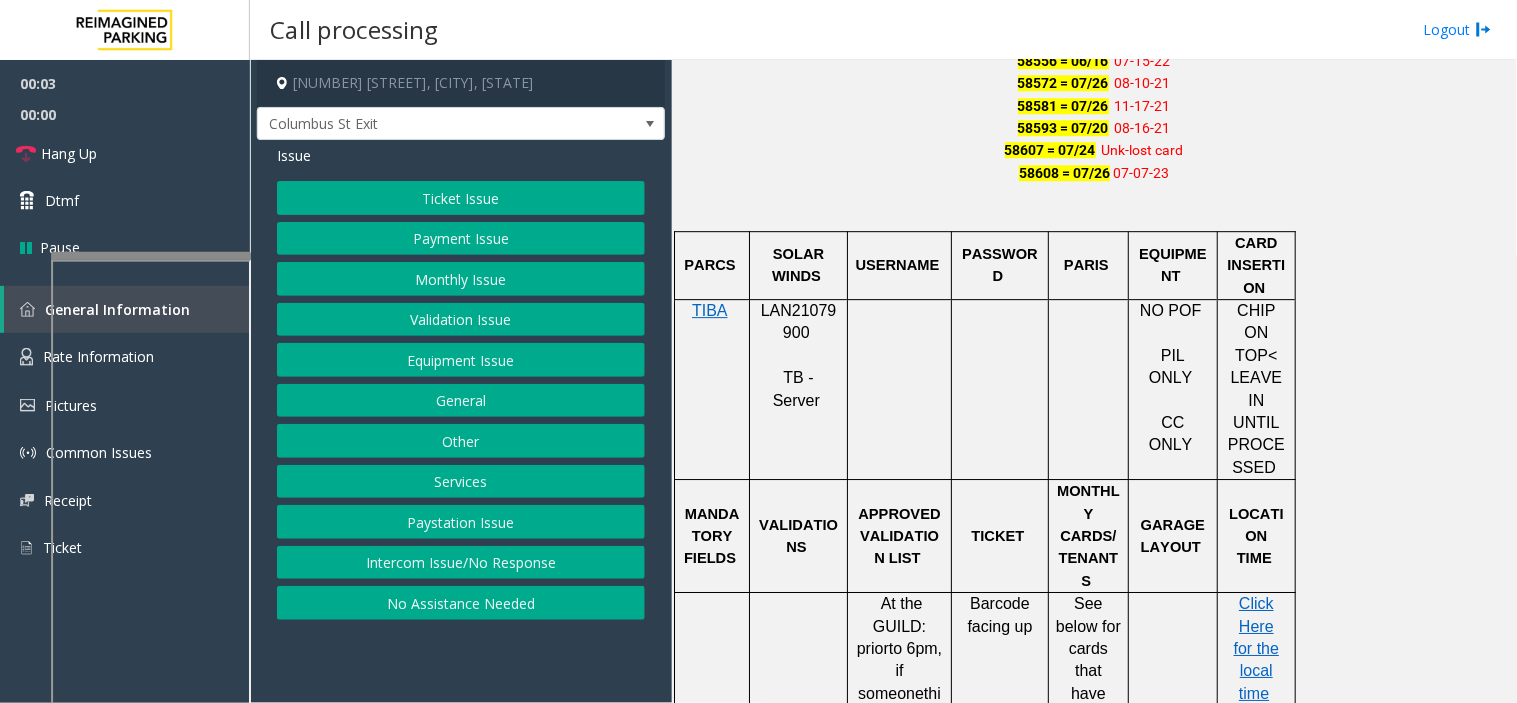 click on "LAN21079900" 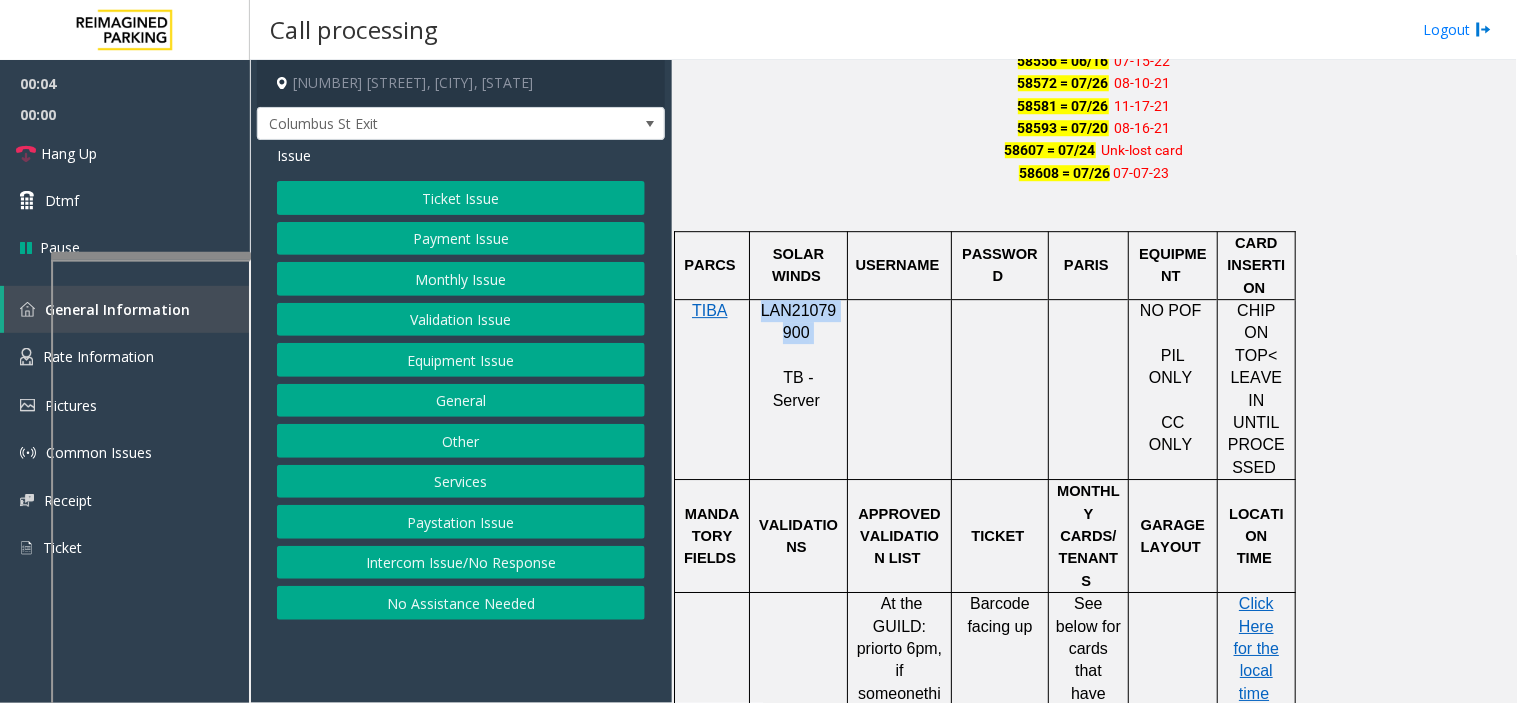 click on "LAN21079900" 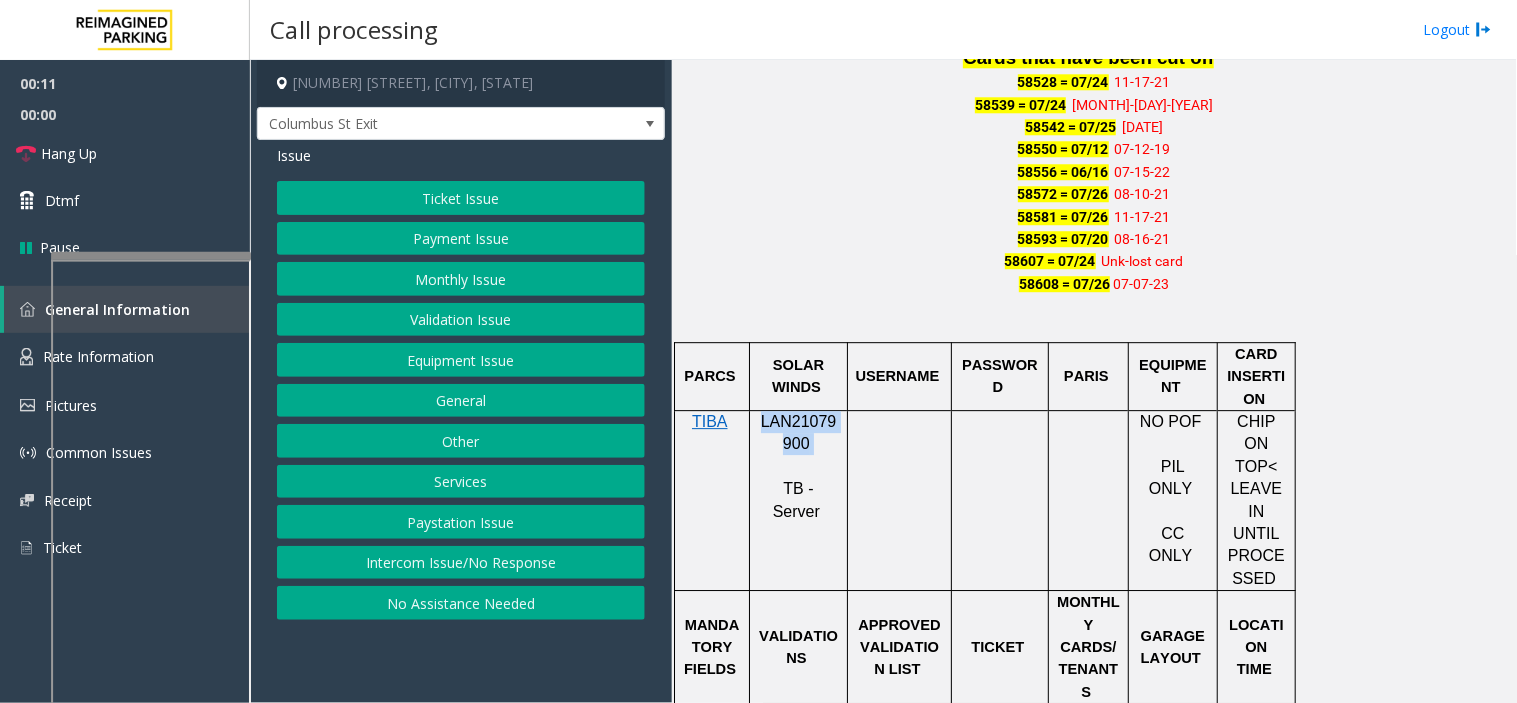 click on "Monthly Issue" 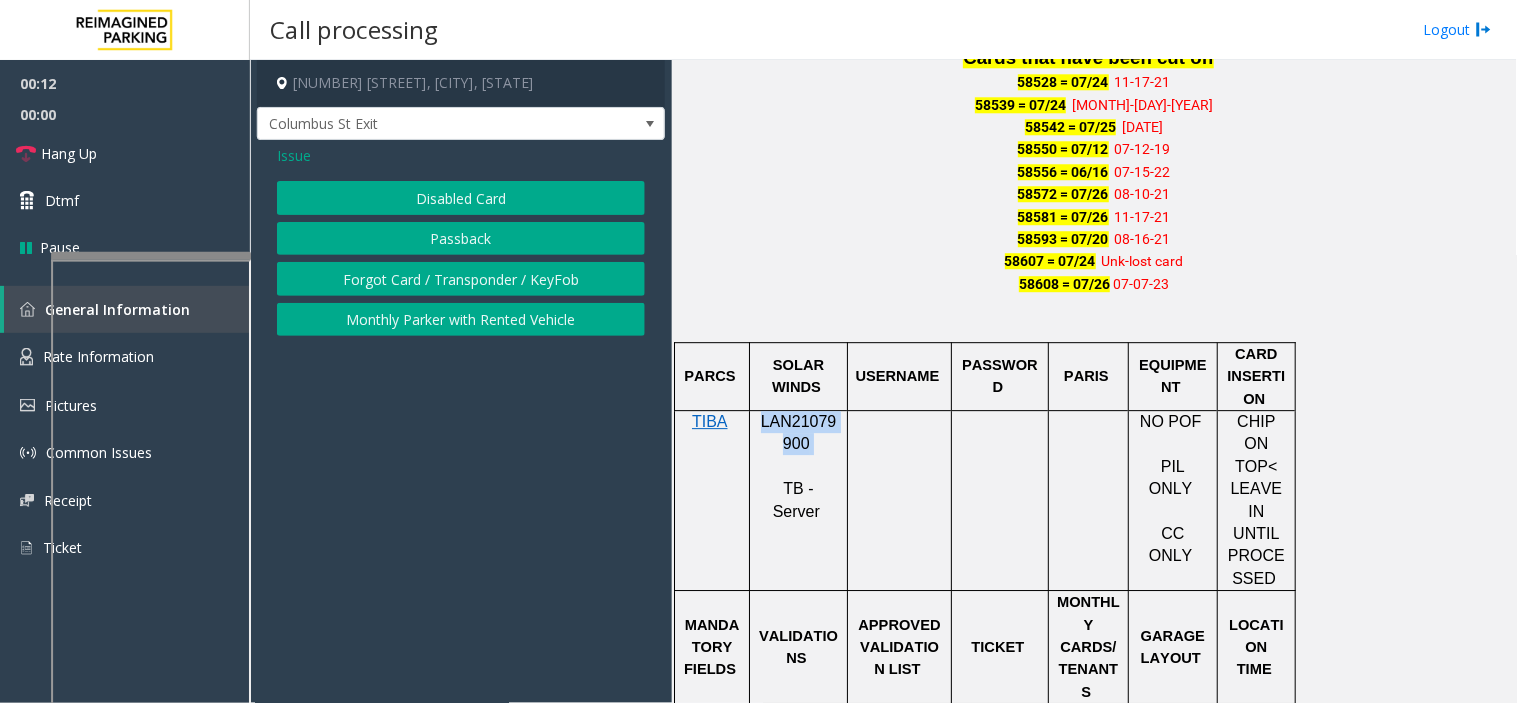 click on "Disabled Card" 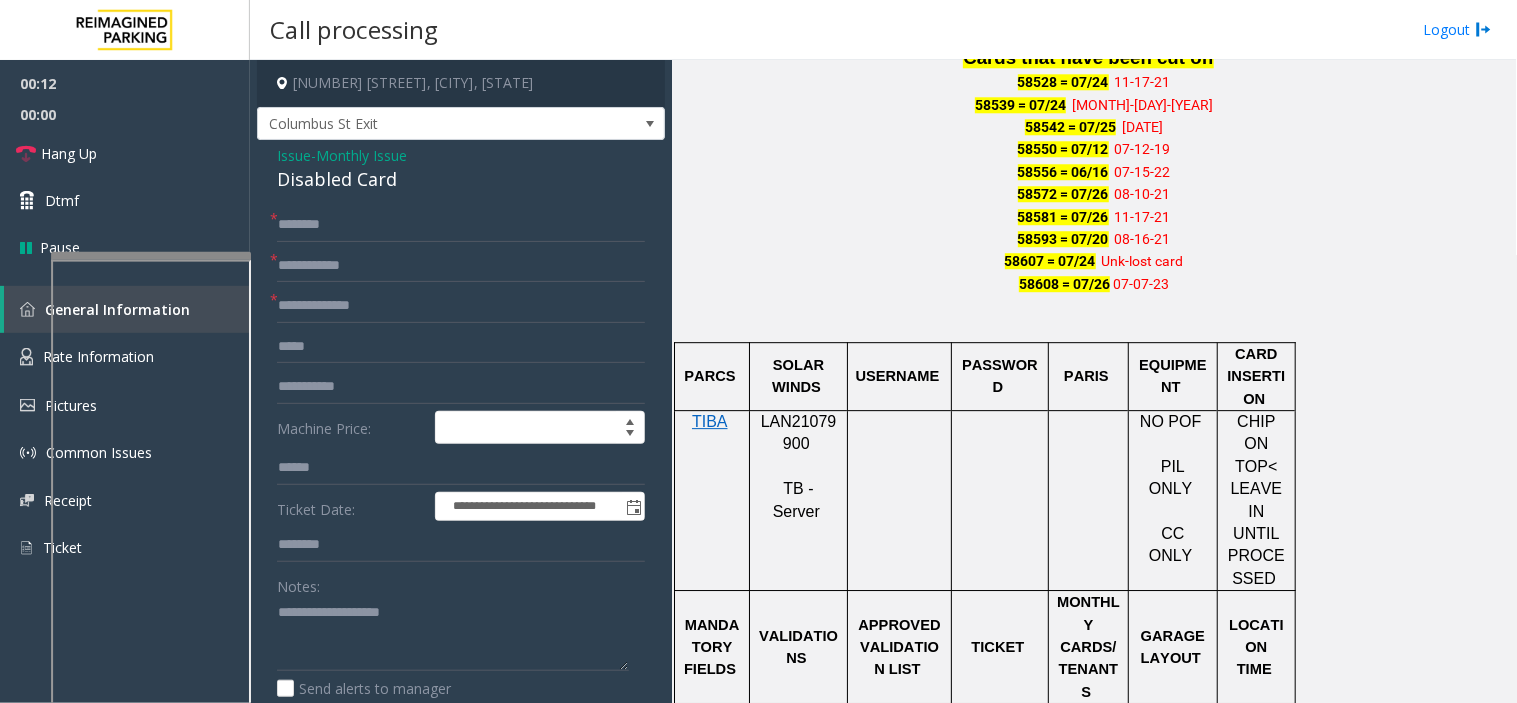 click on "Issue" 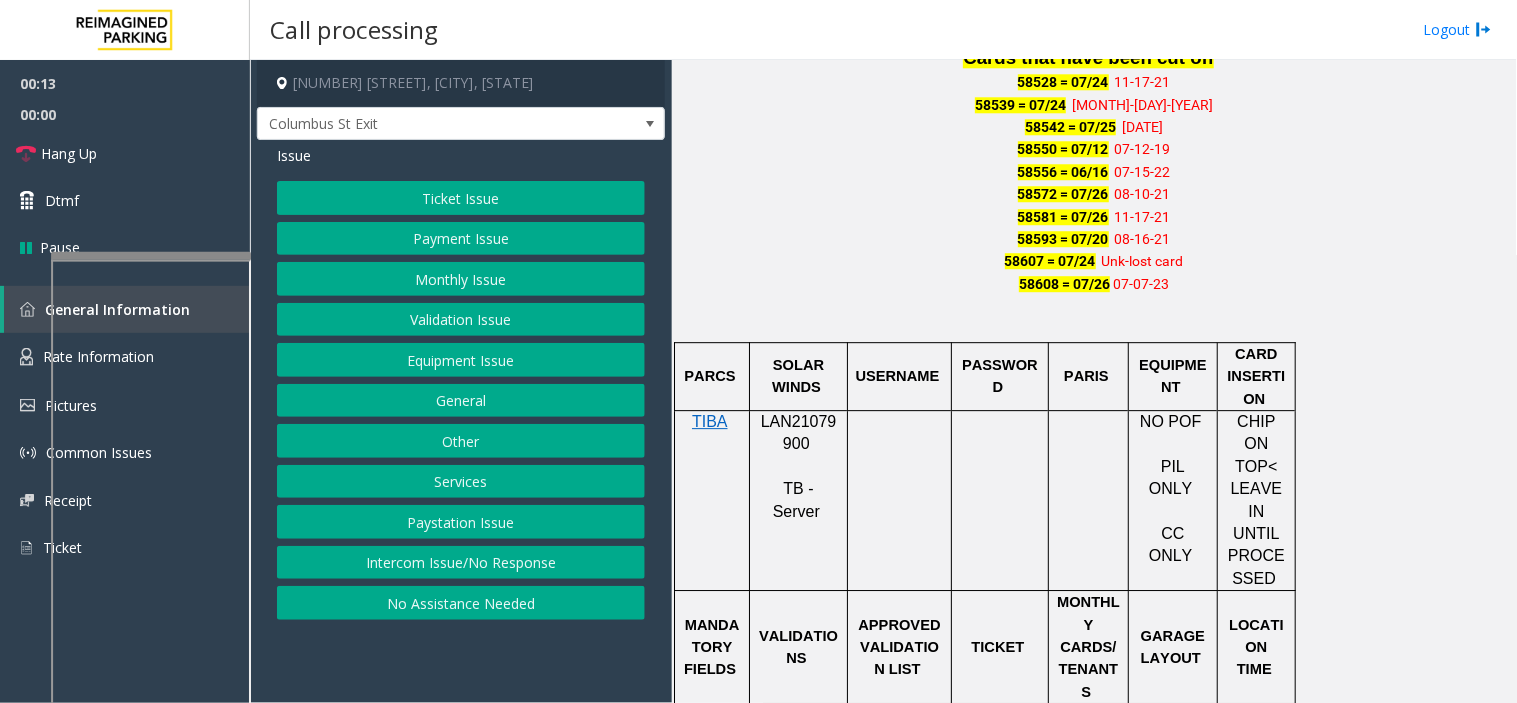 click on "Monthly Issue" 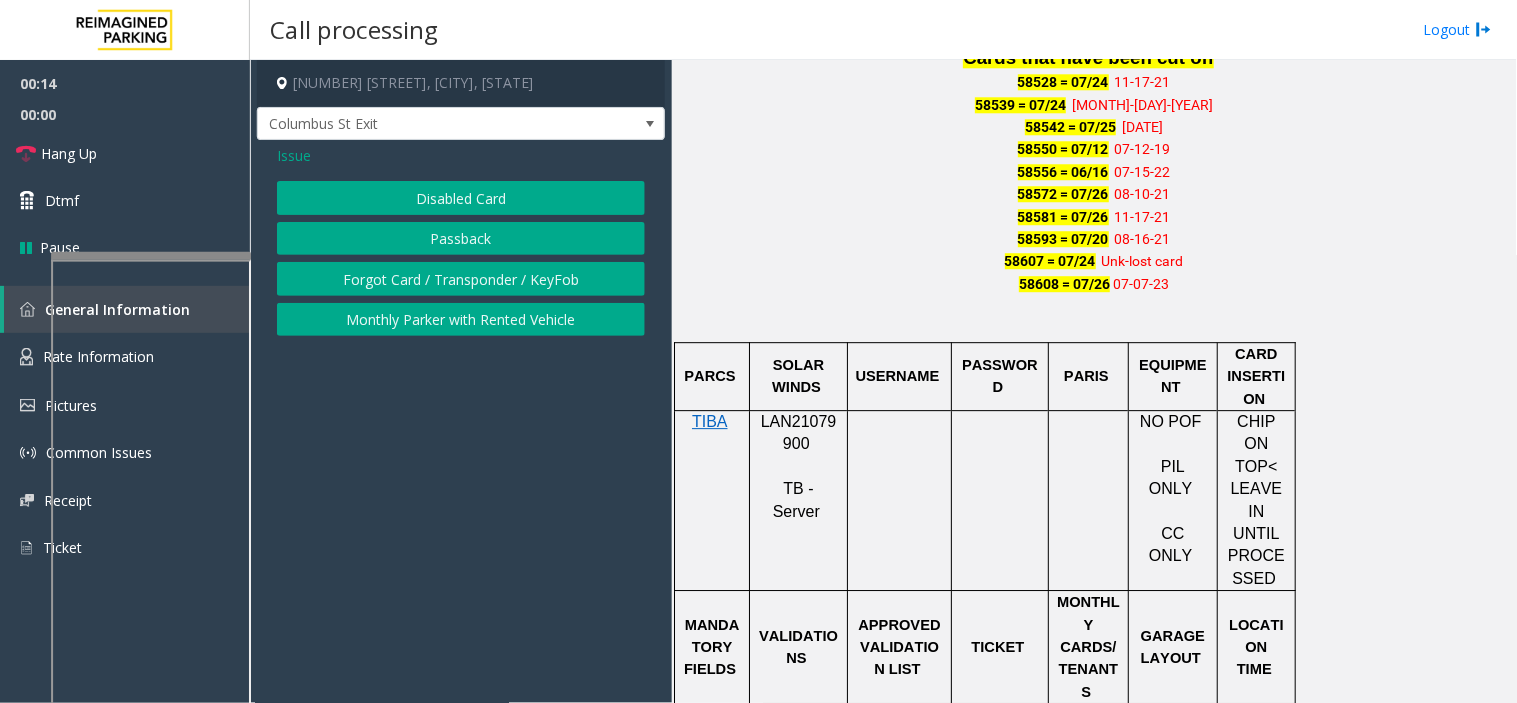 click on "Passback" 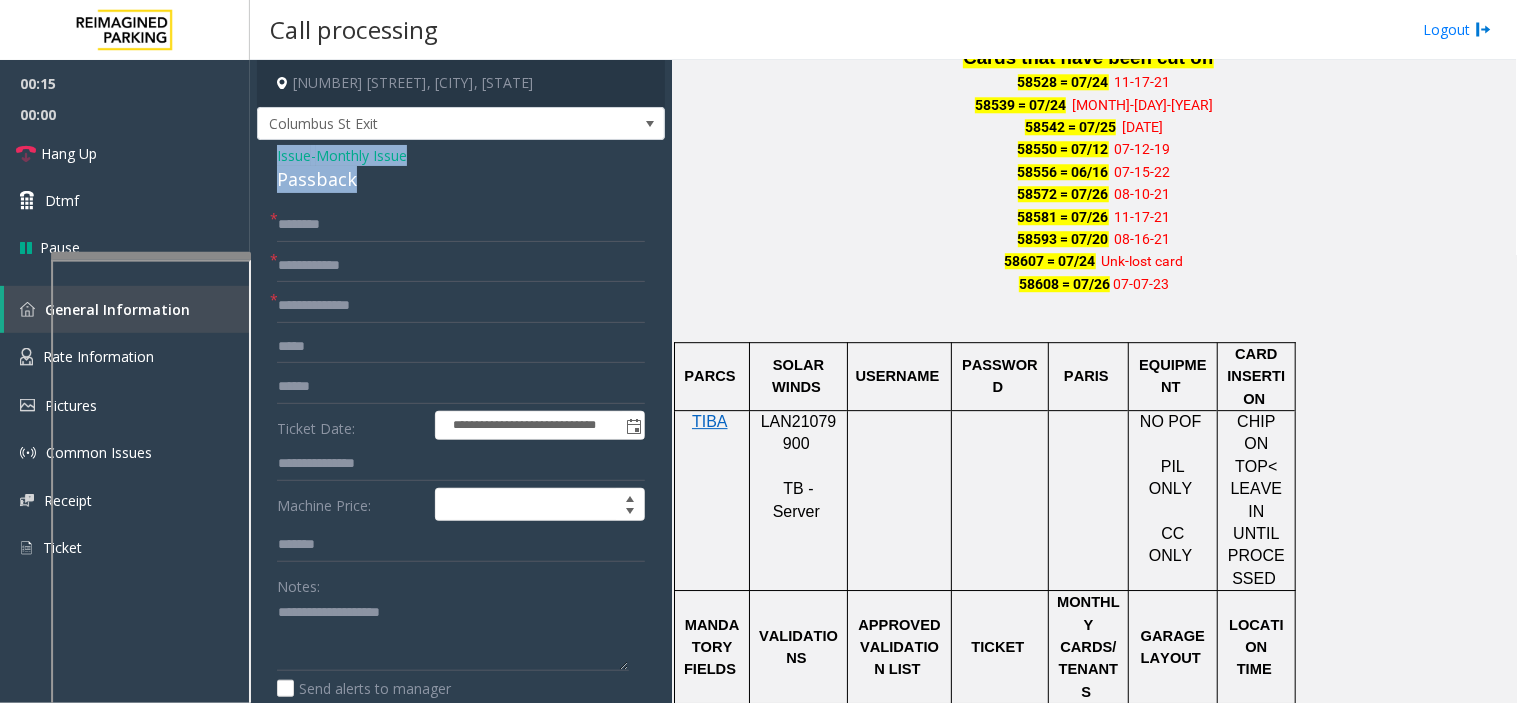 drag, startPoint x: 376, startPoint y: 182, endPoint x: 268, endPoint y: 155, distance: 111.32385 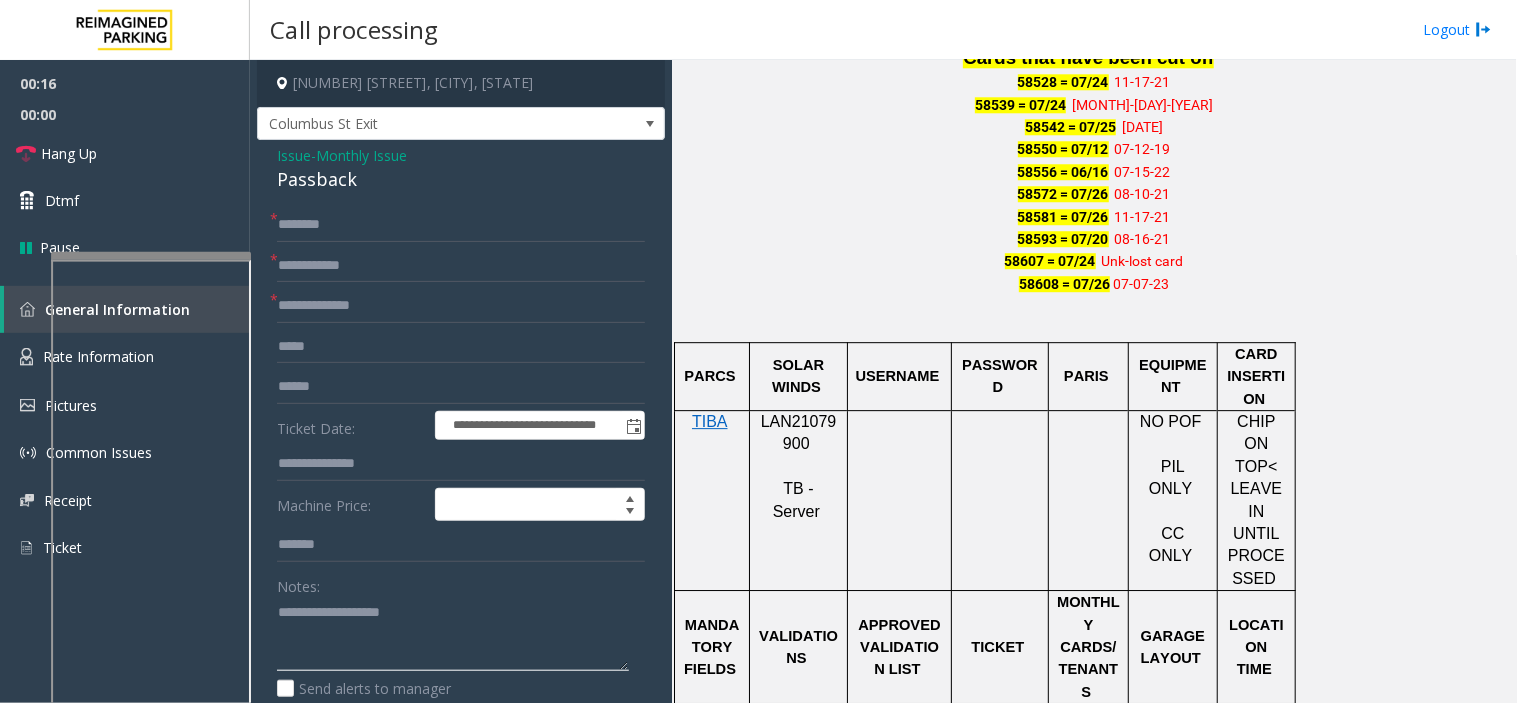 click 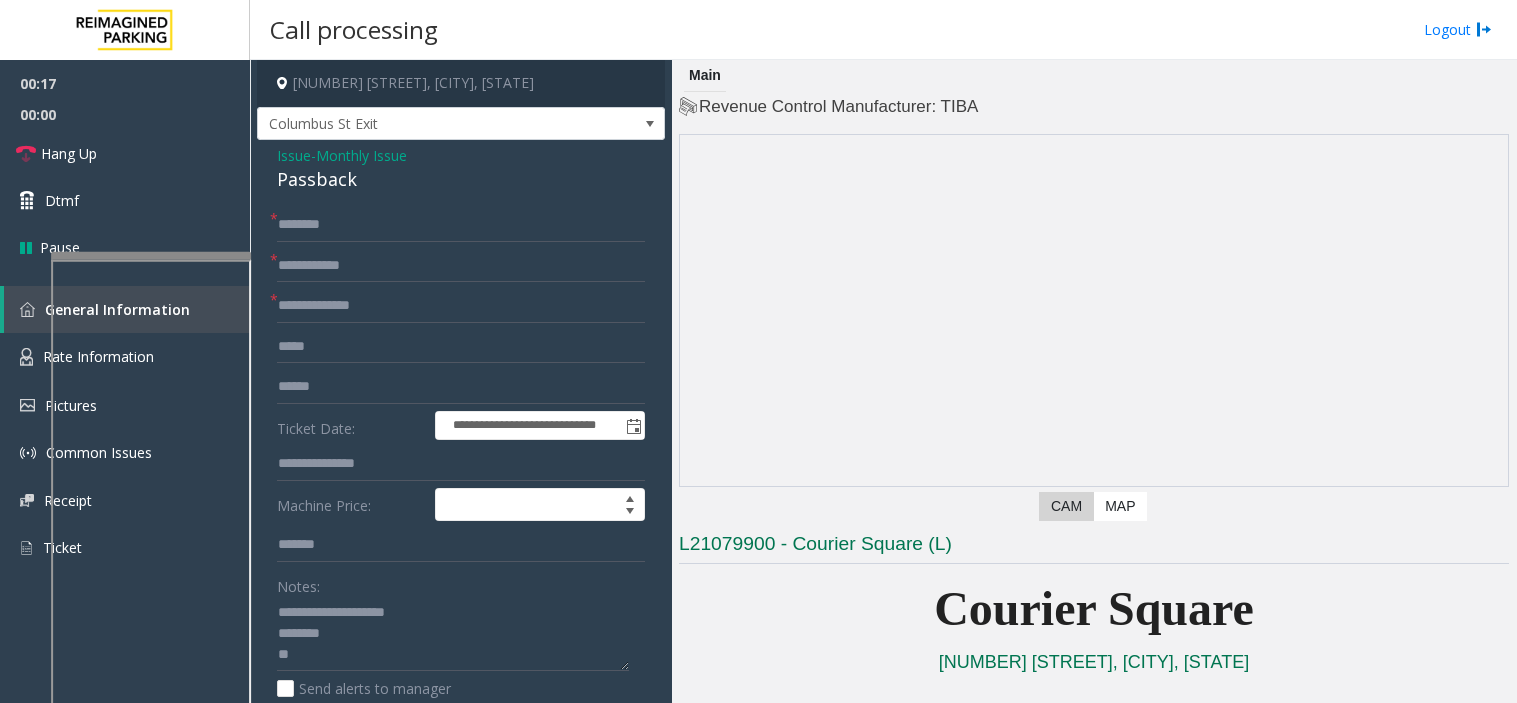 scroll, scrollTop: 0, scrollLeft: 0, axis: both 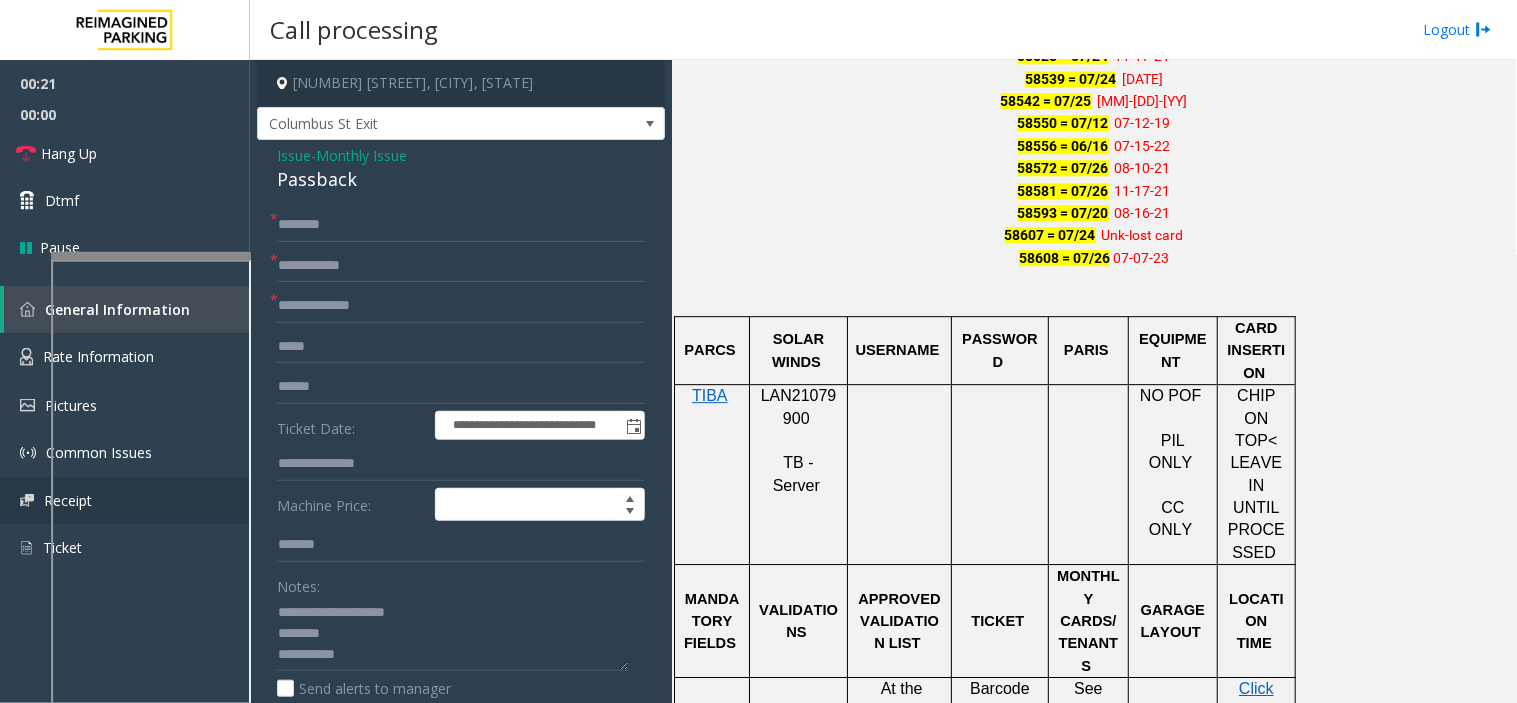 type on "**********" 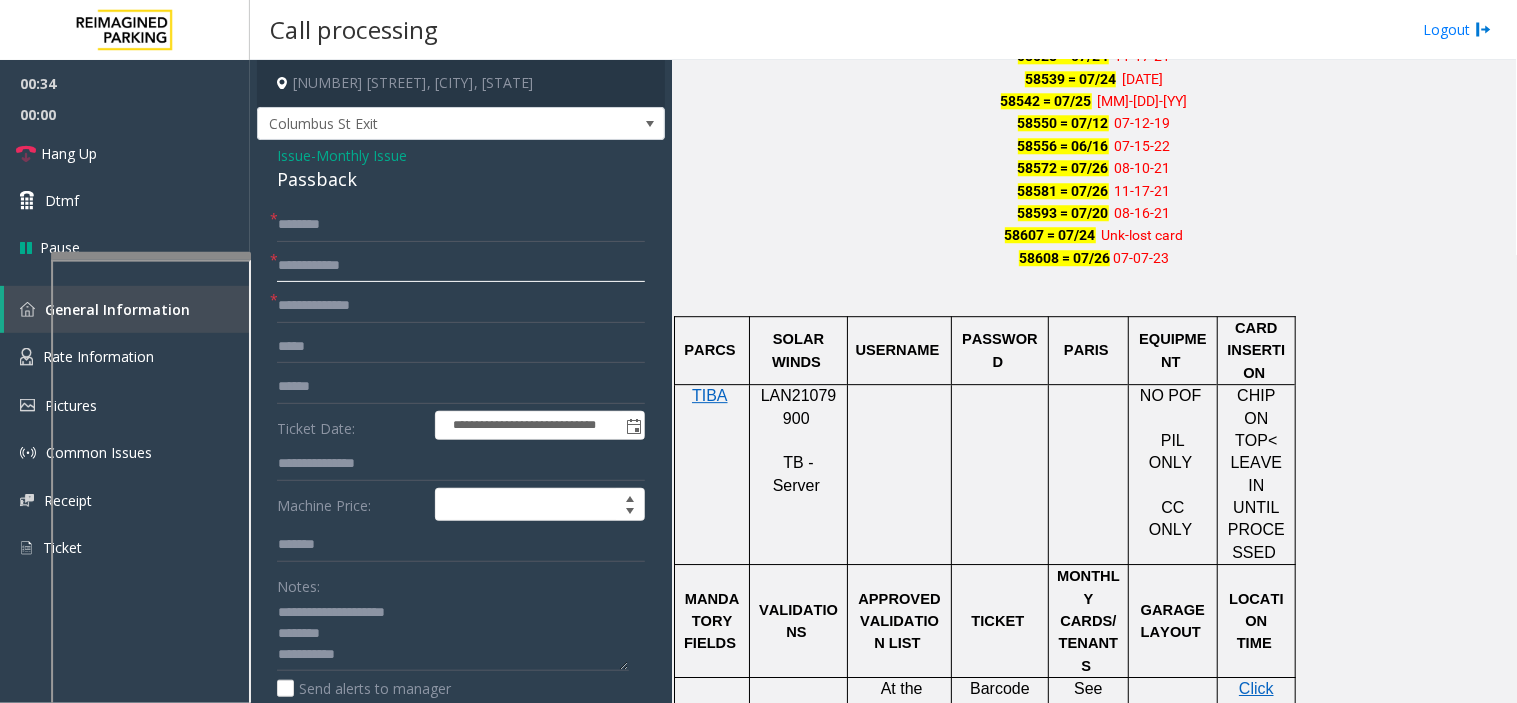 click 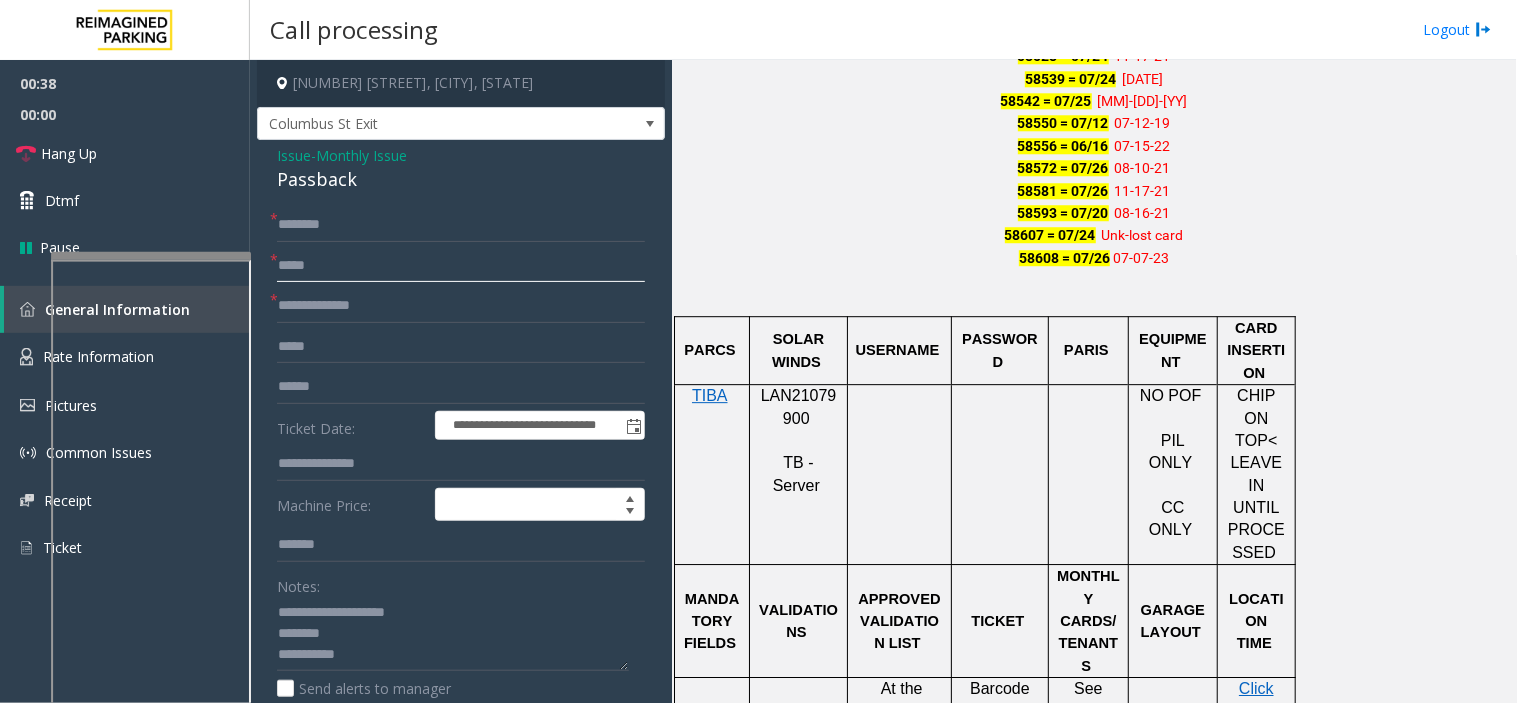 type on "*****" 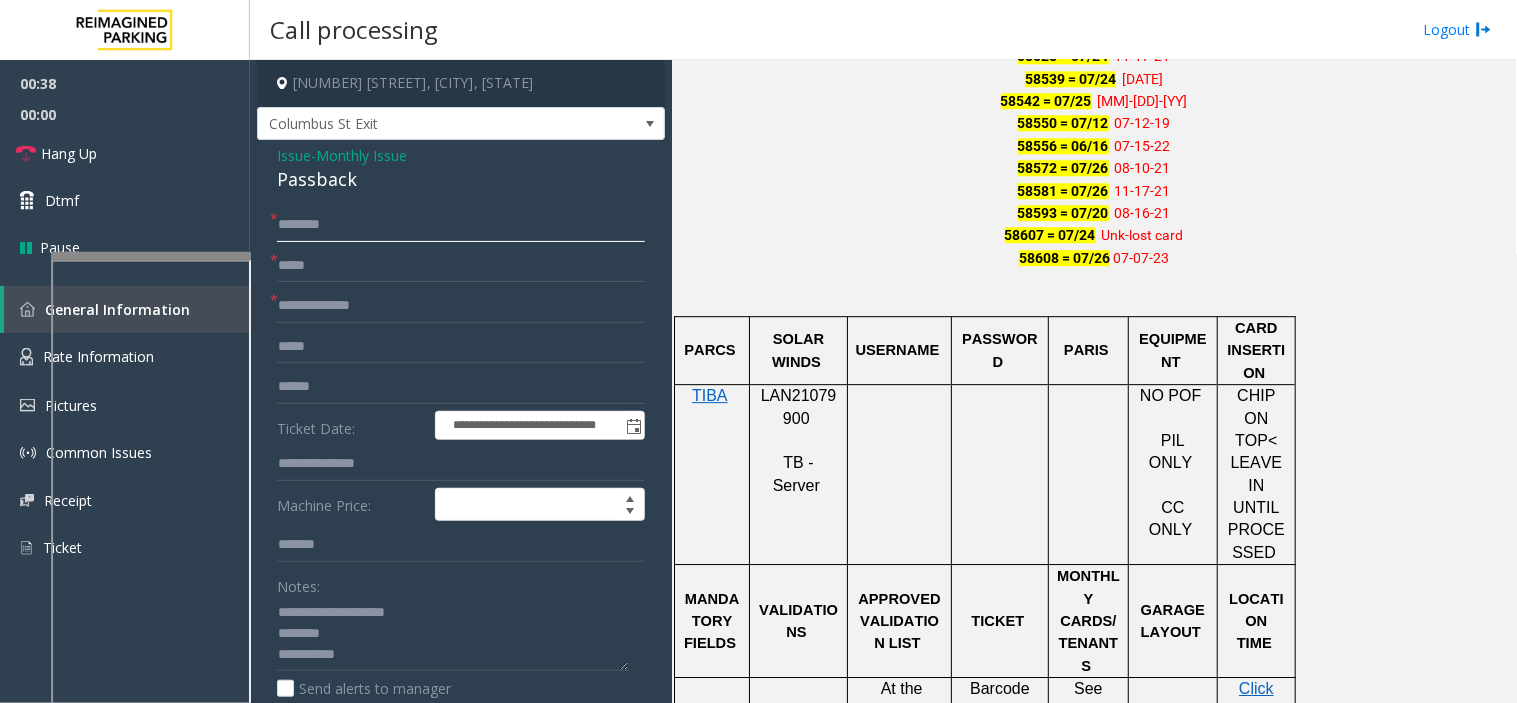 click 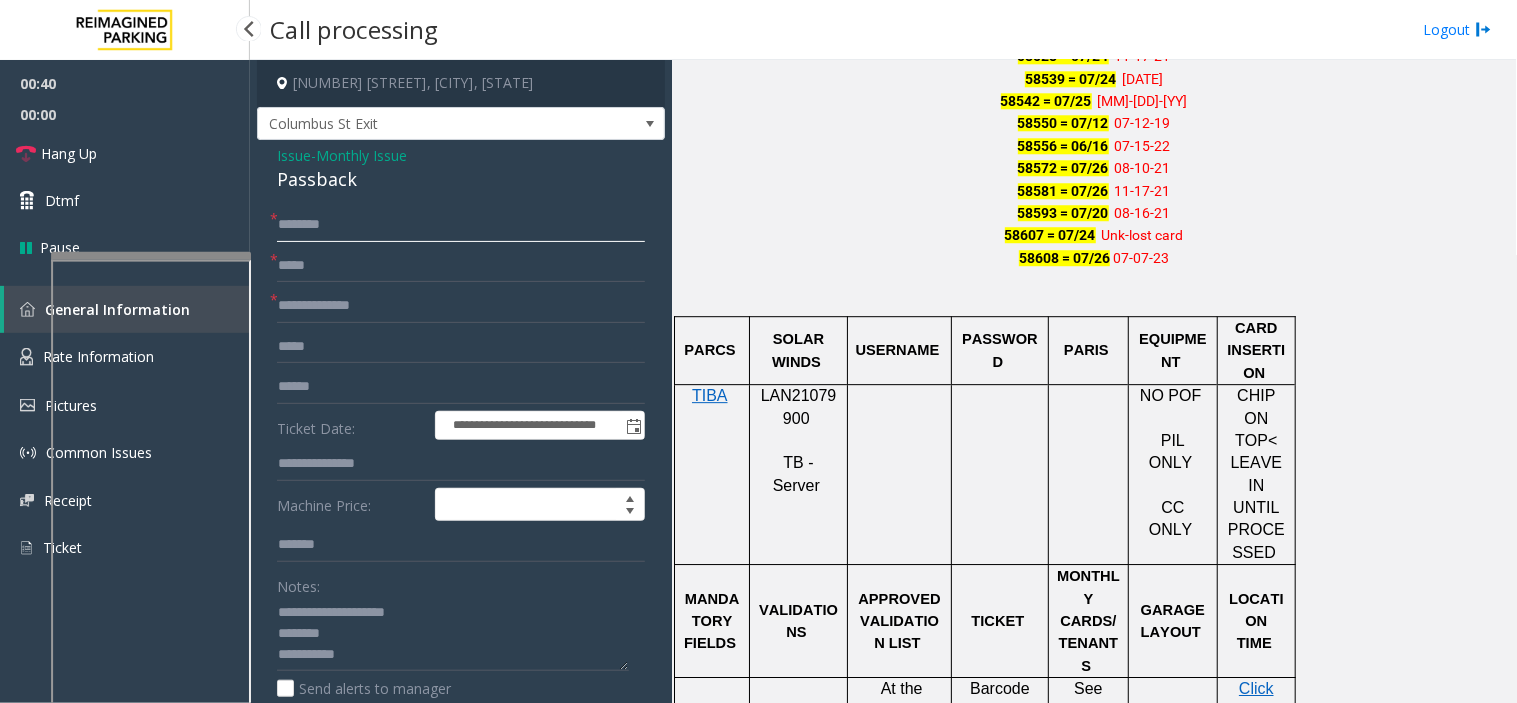 click 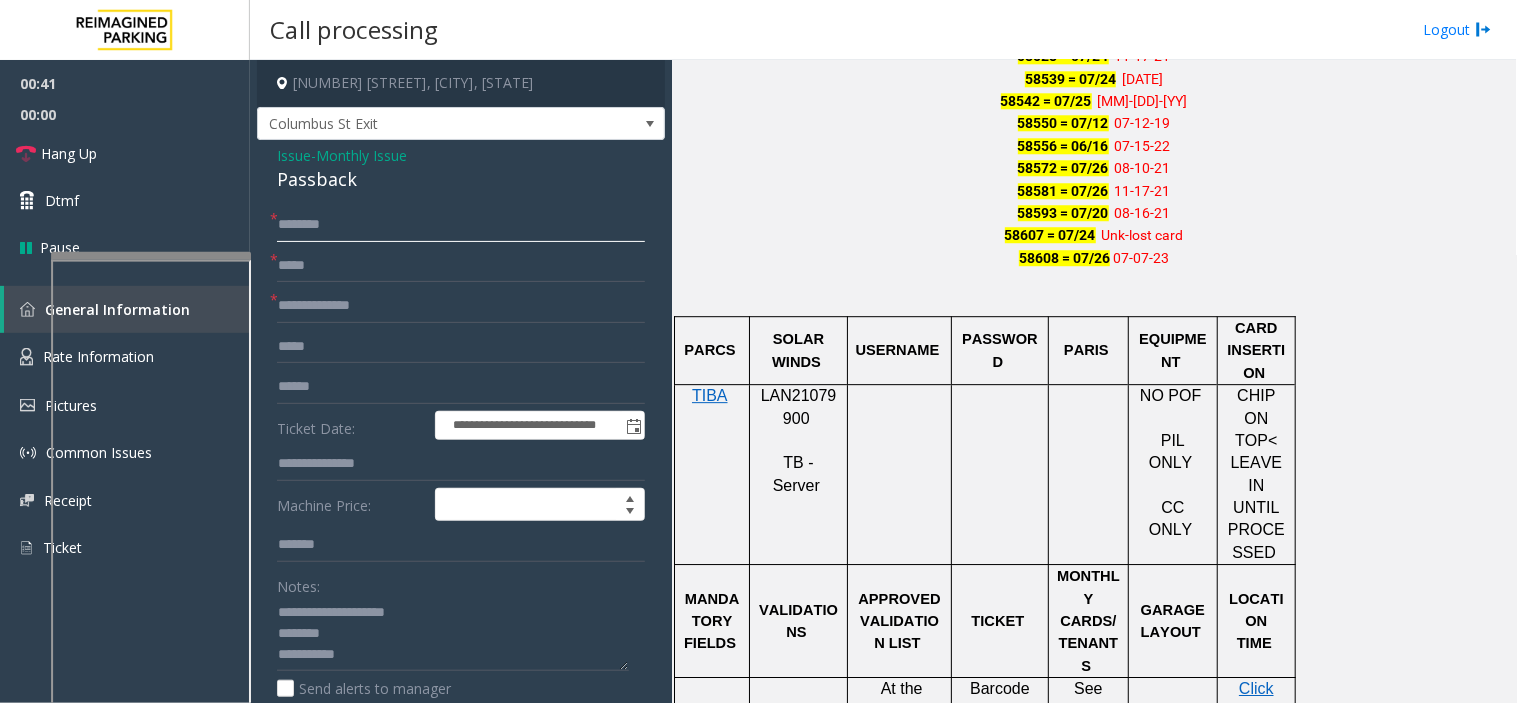 paste on "*****" 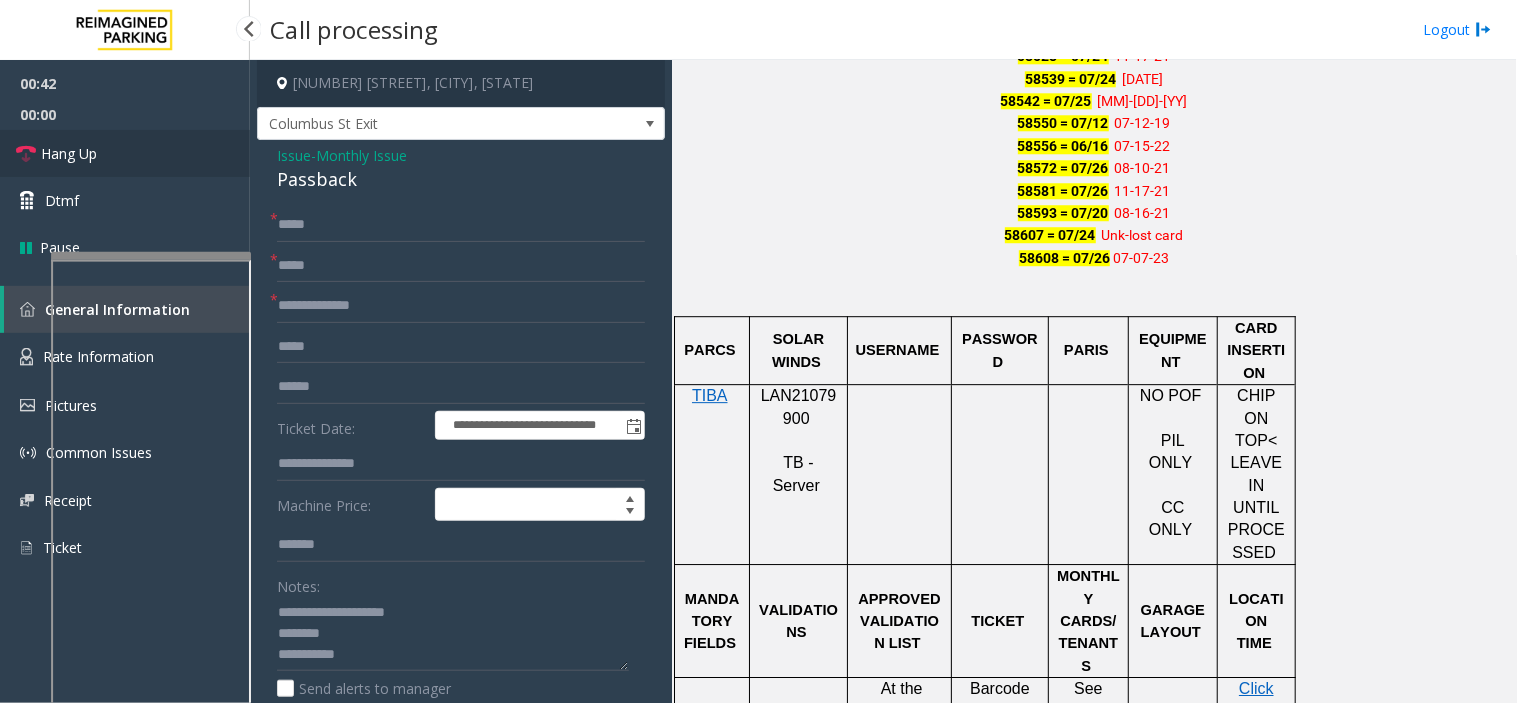 click on "Hang Up" at bounding box center [125, 153] 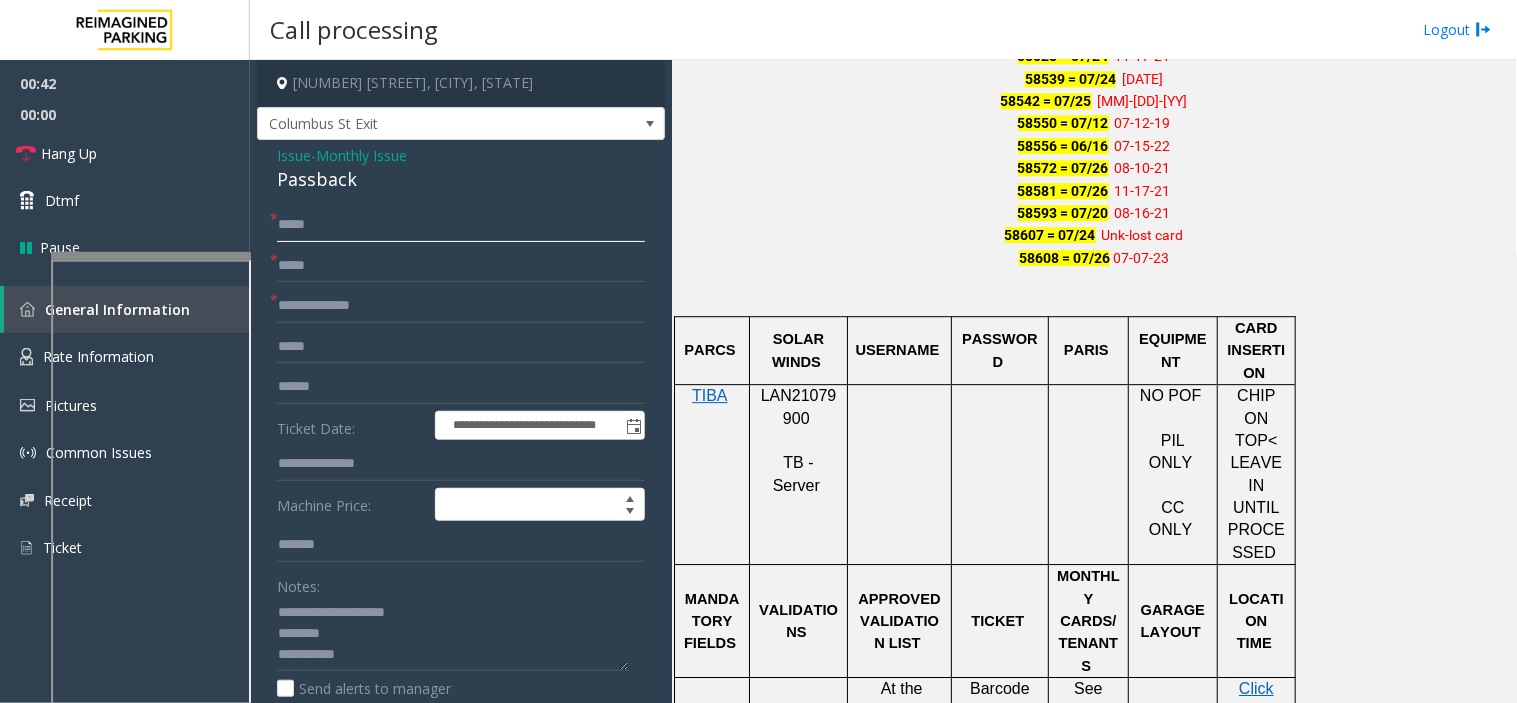 click on "*****" 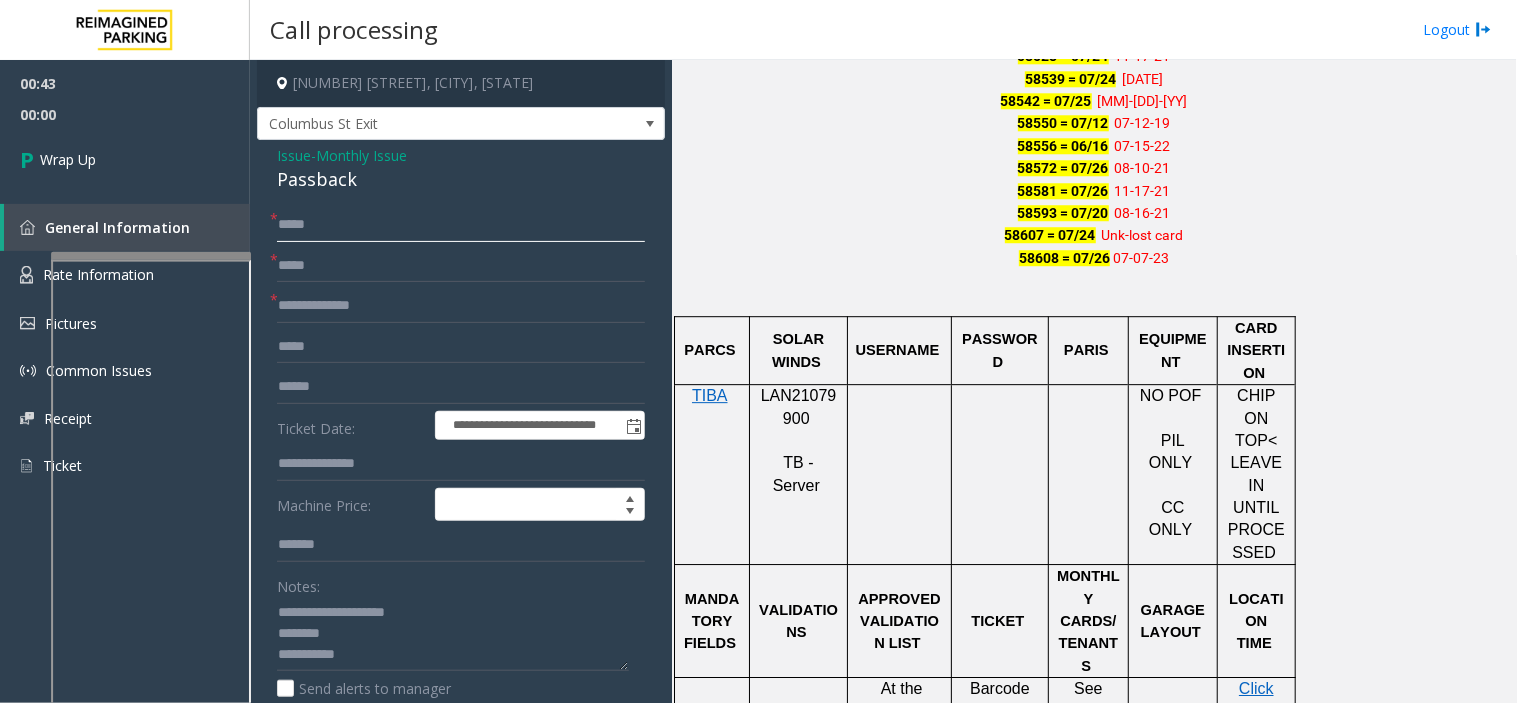 click on "*****" 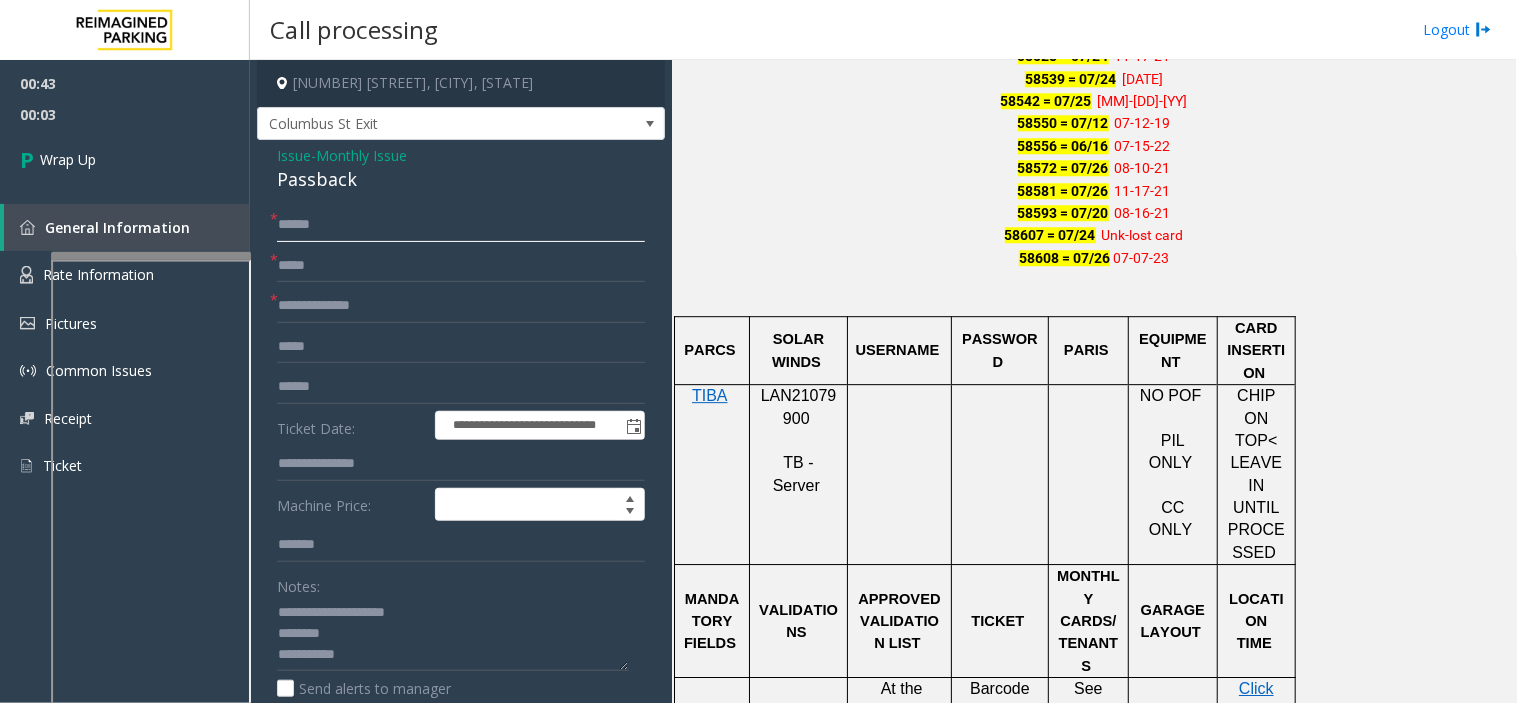 click on "*****" 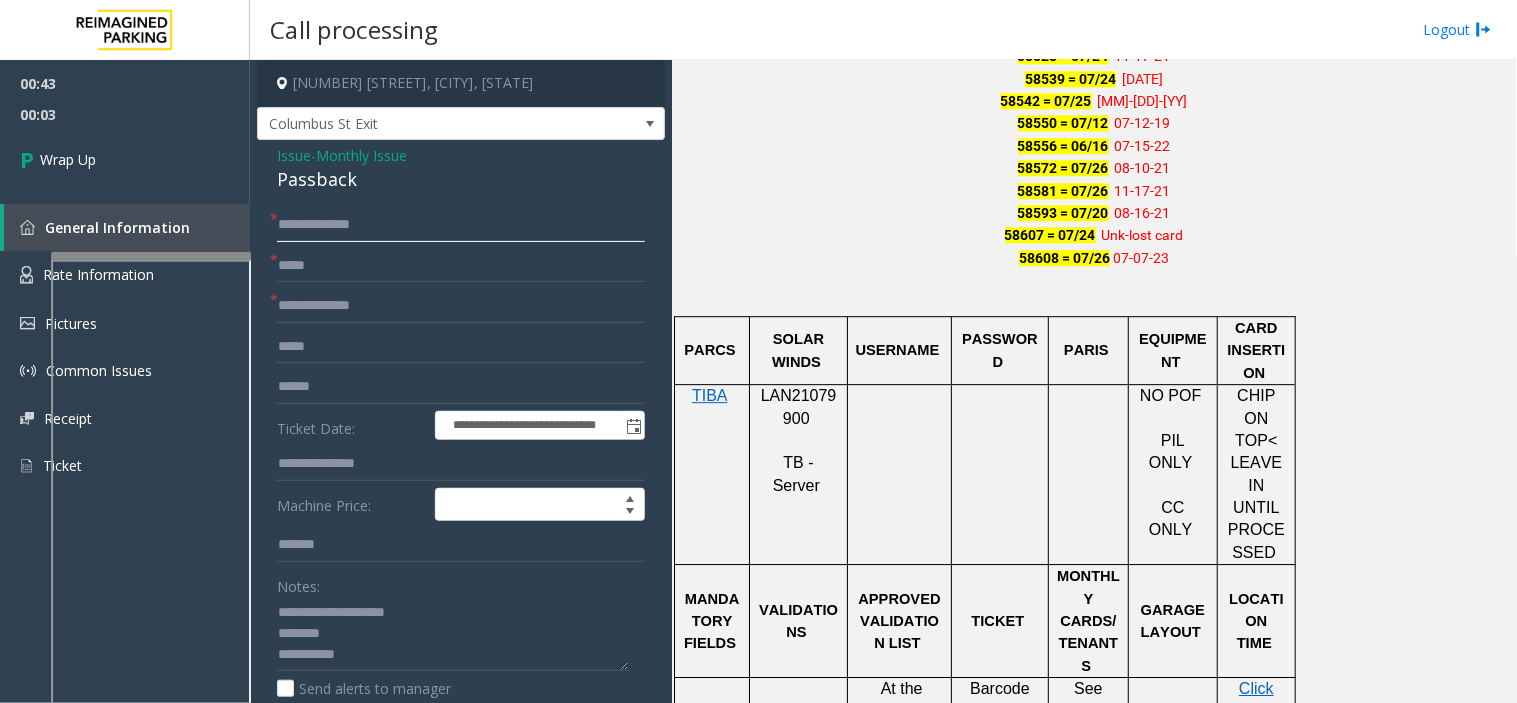 type on "**********" 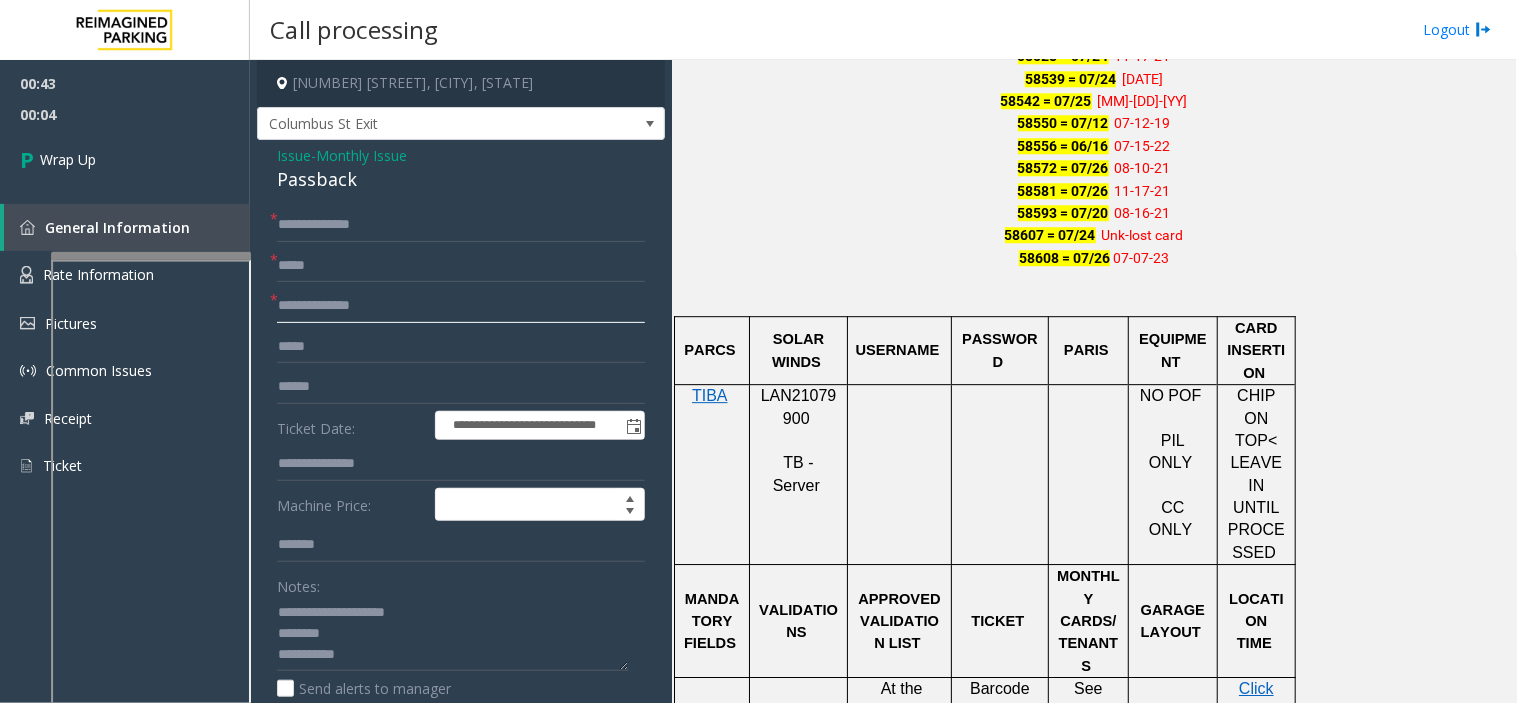 click 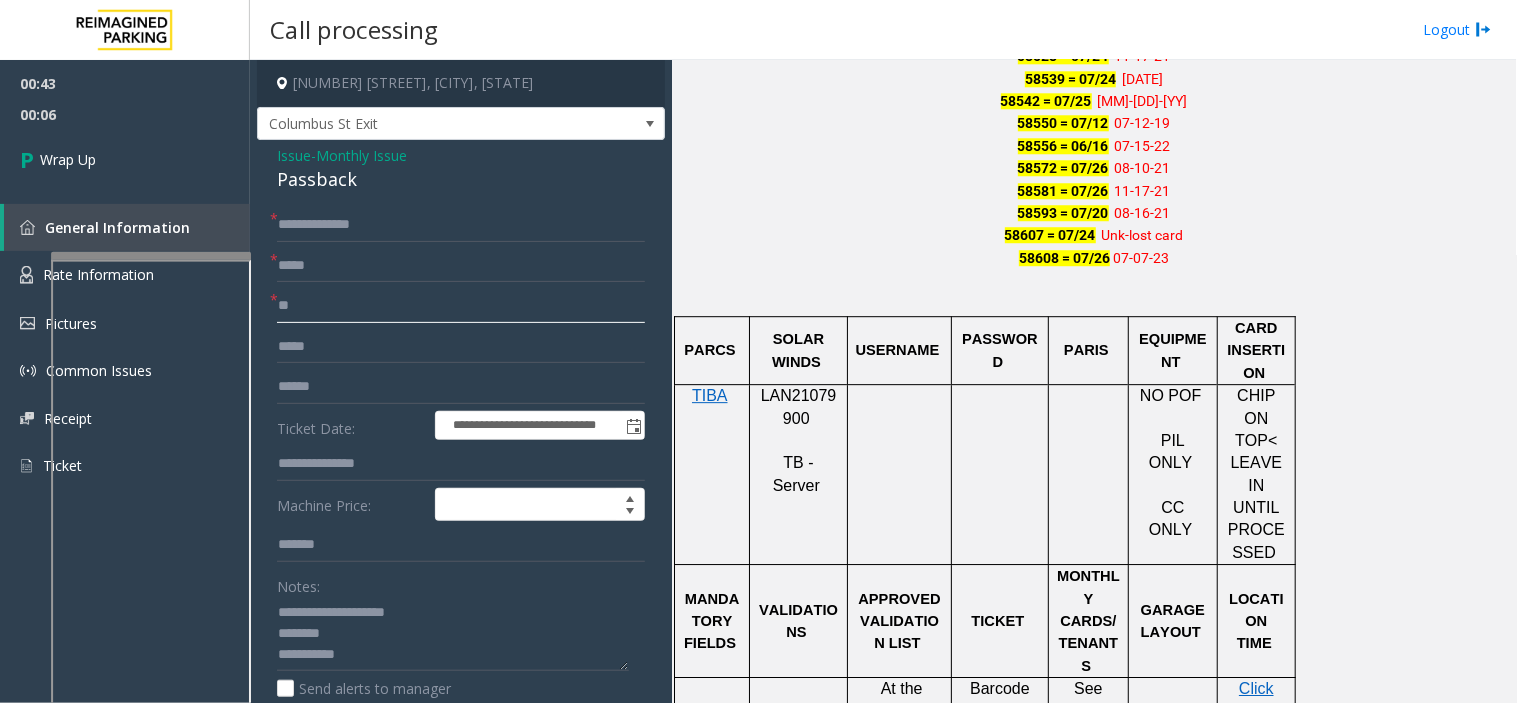 type on "**" 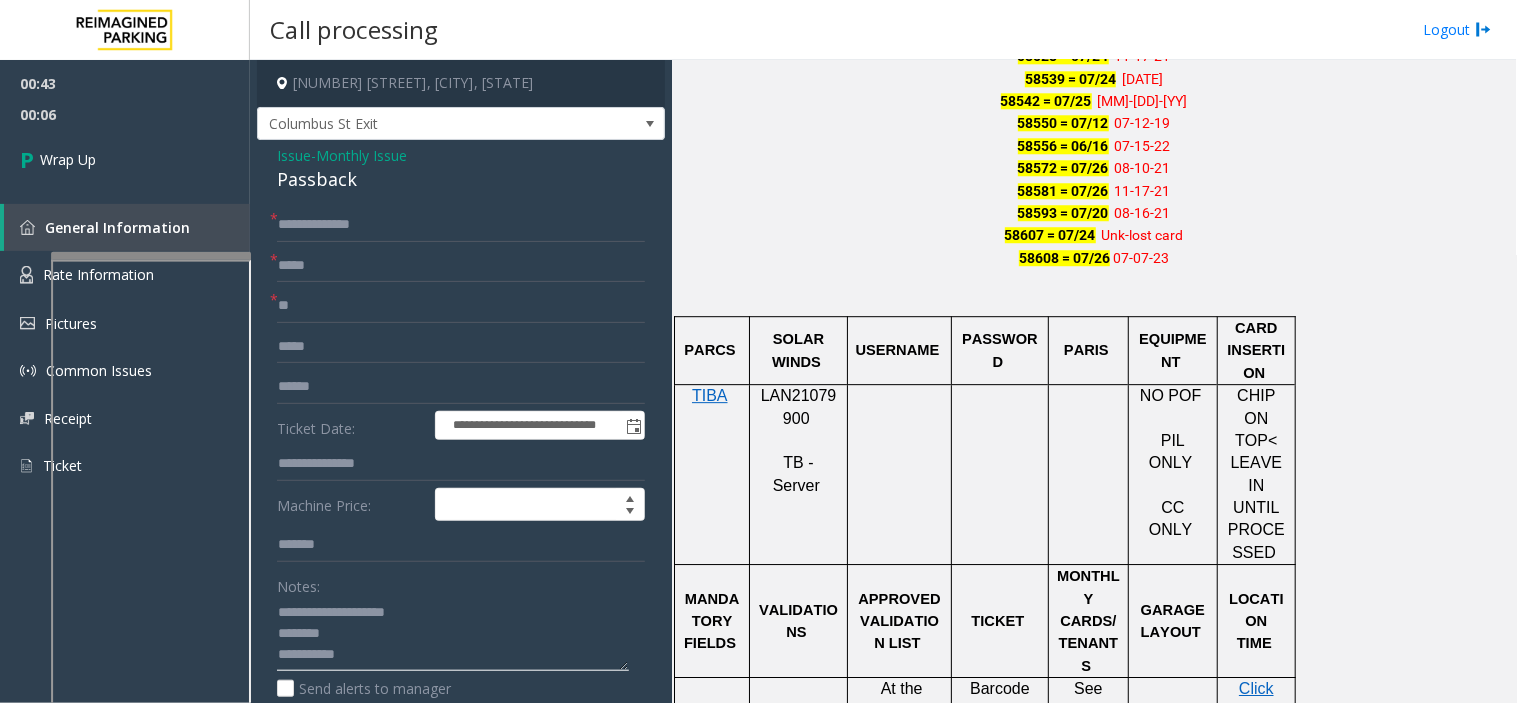 click 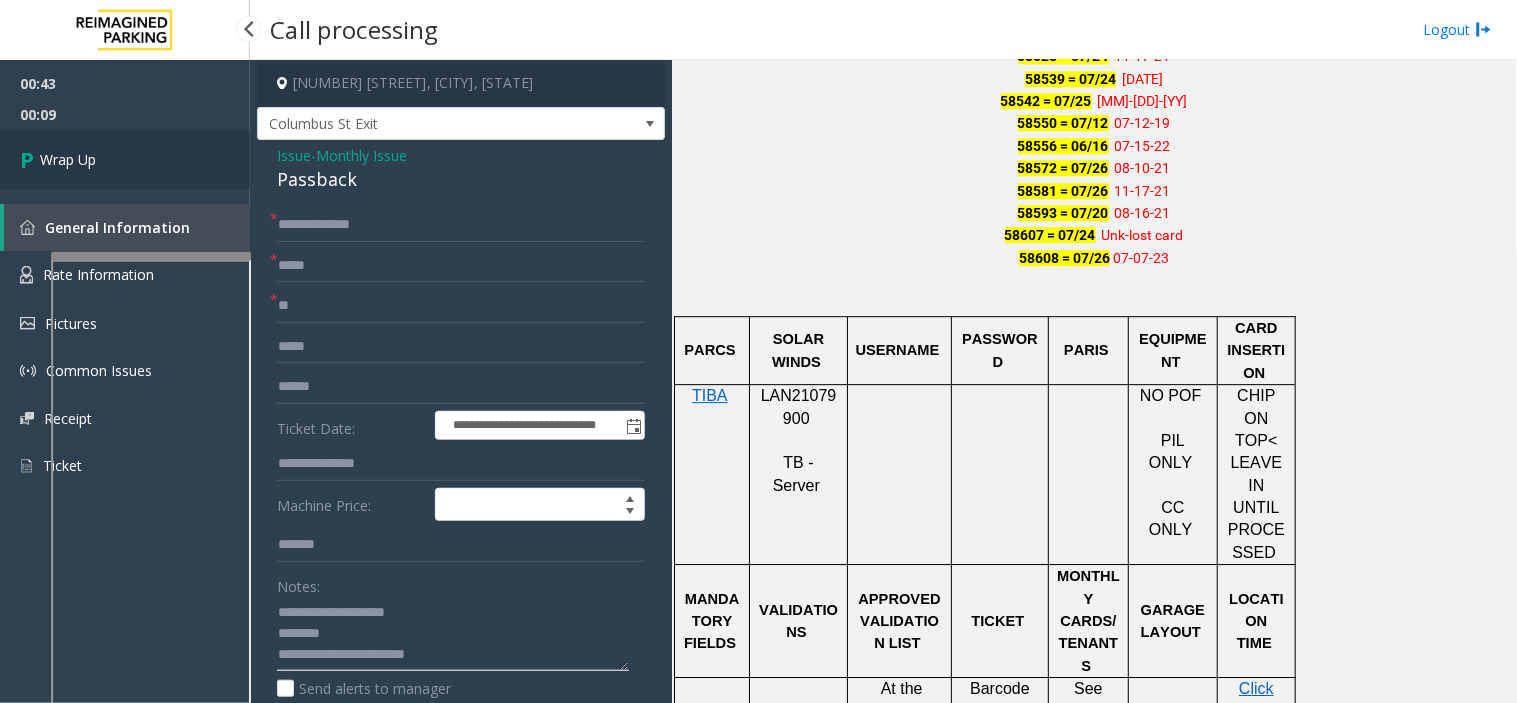 type on "**********" 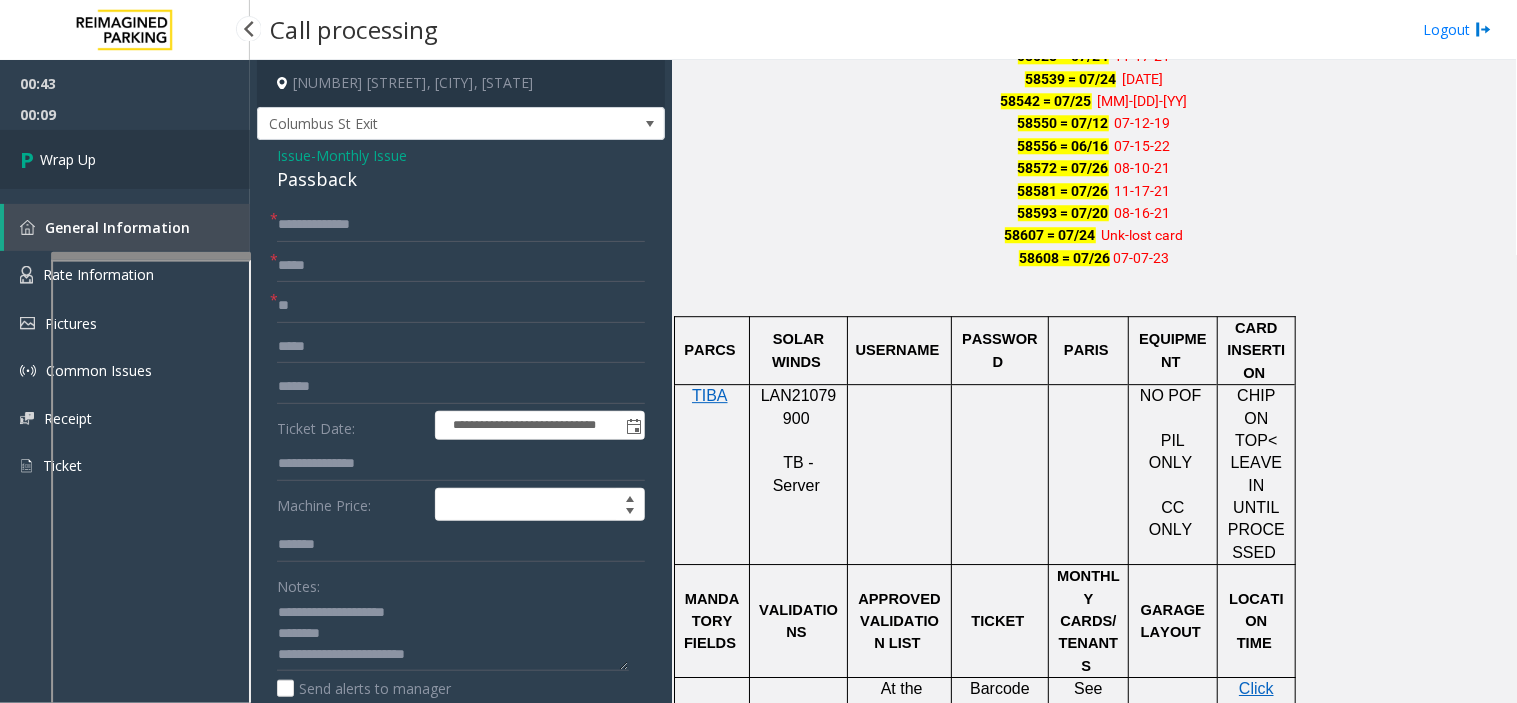 click on "Wrap Up" at bounding box center [125, 159] 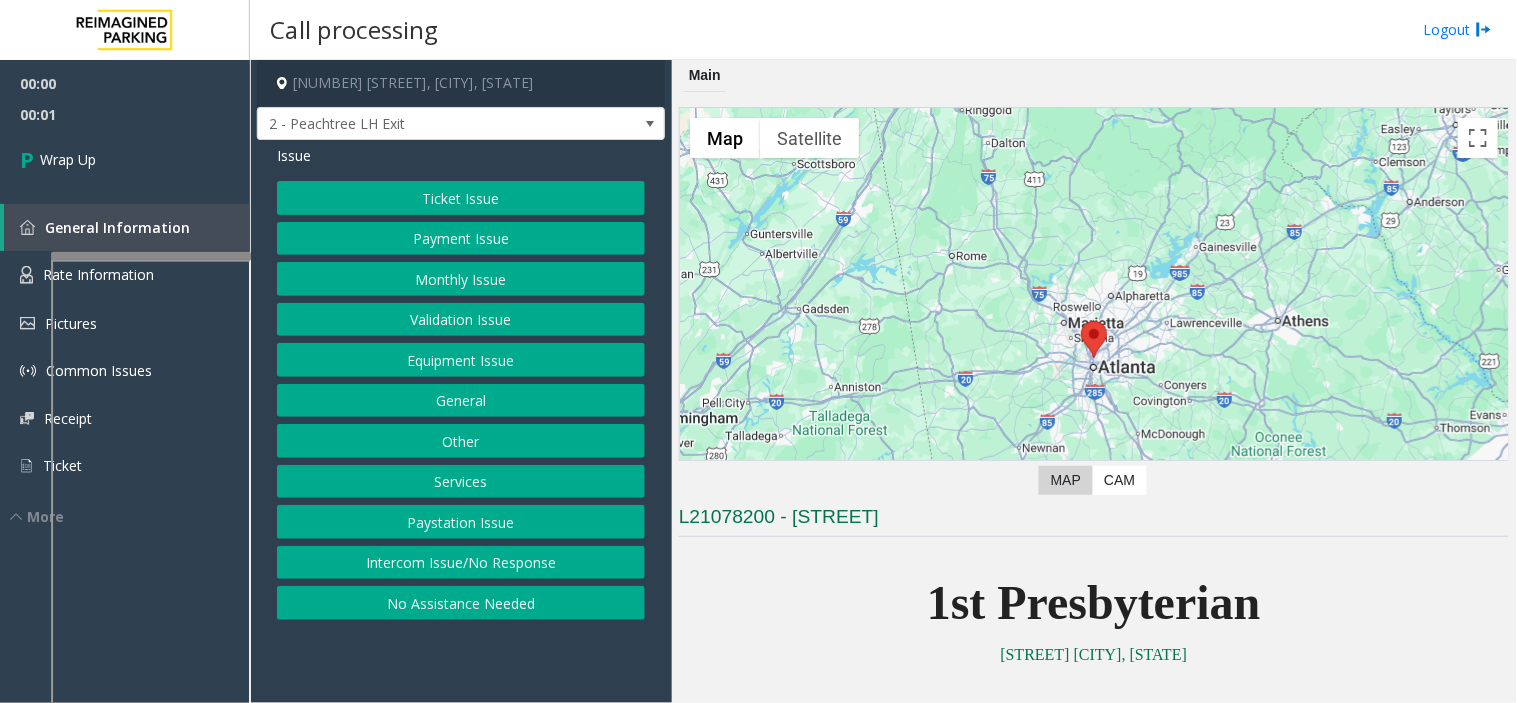 click on "Intercom Issue/No Response" 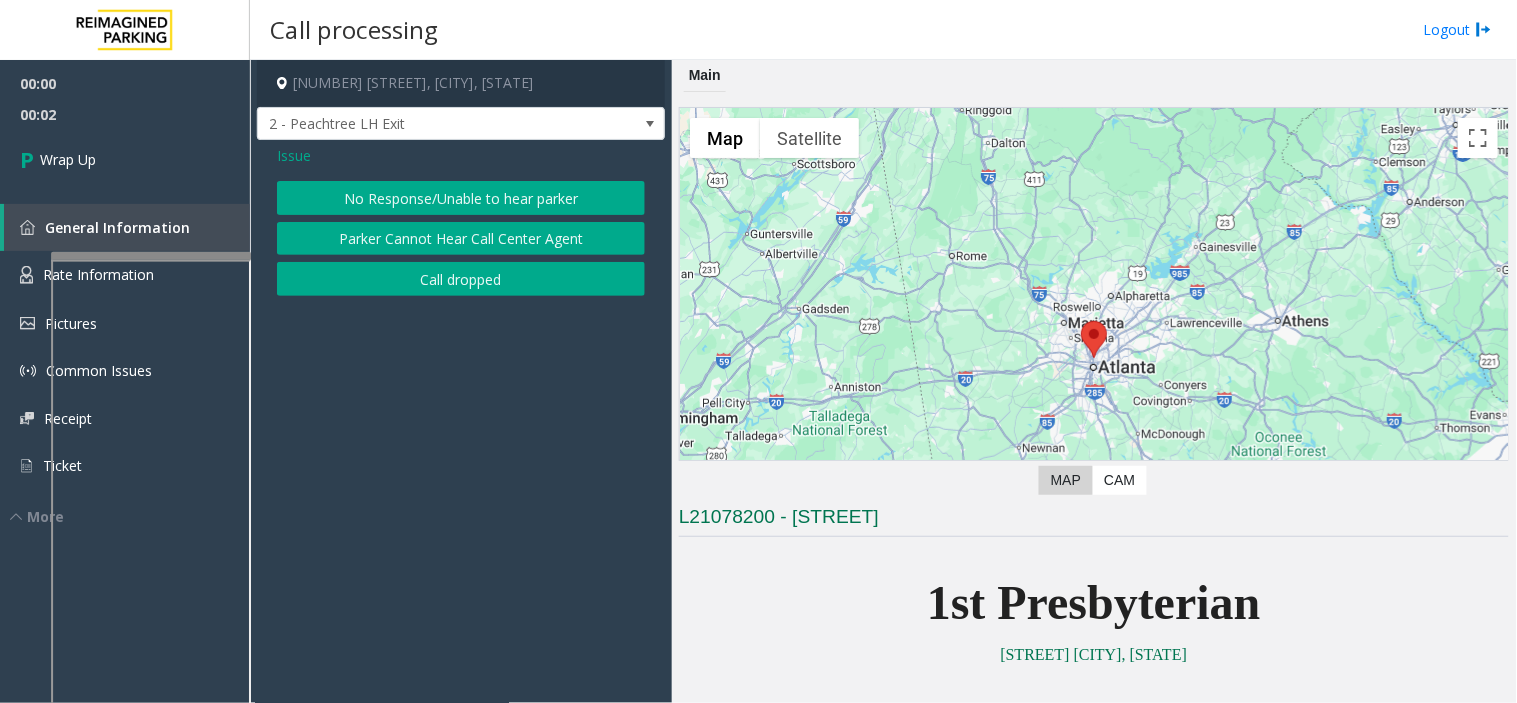 click on "Call dropped" 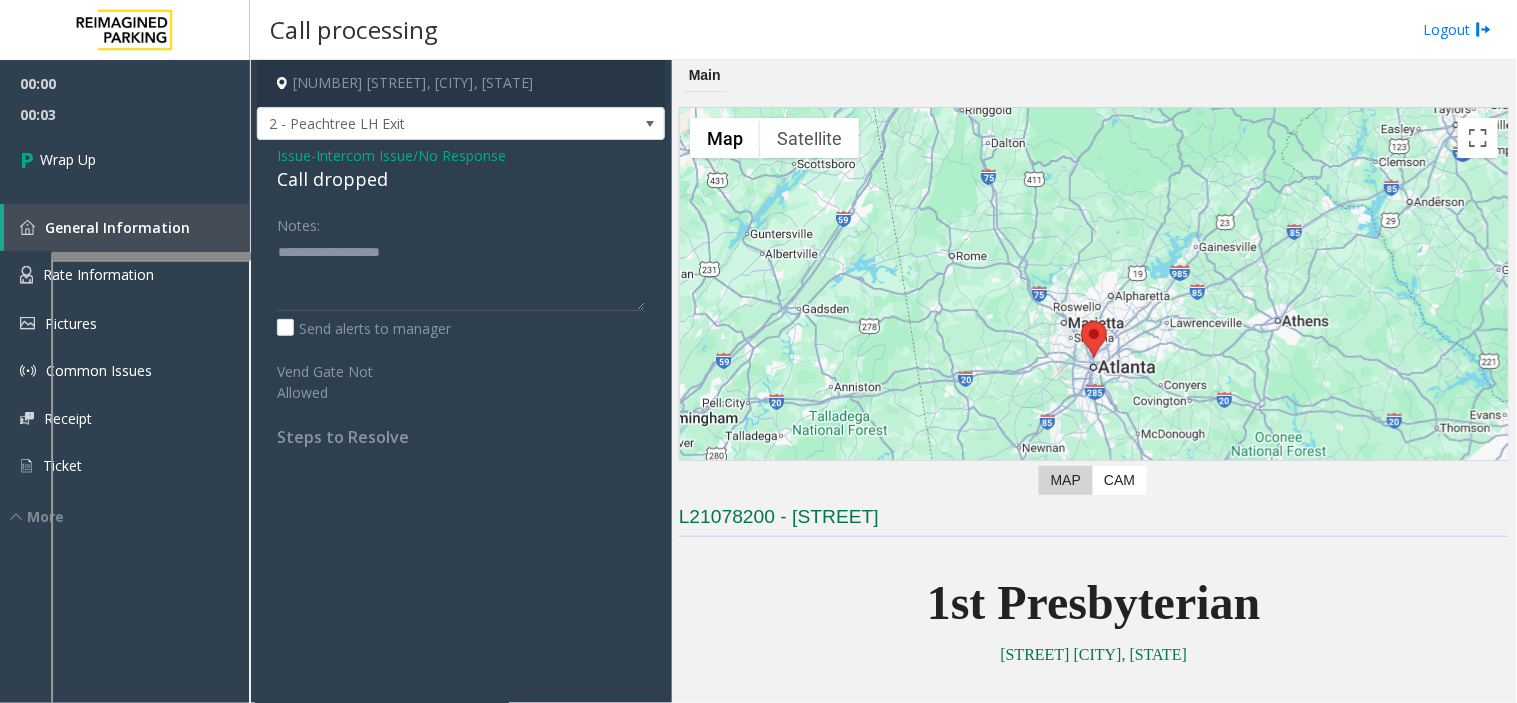 click on "Call dropped" 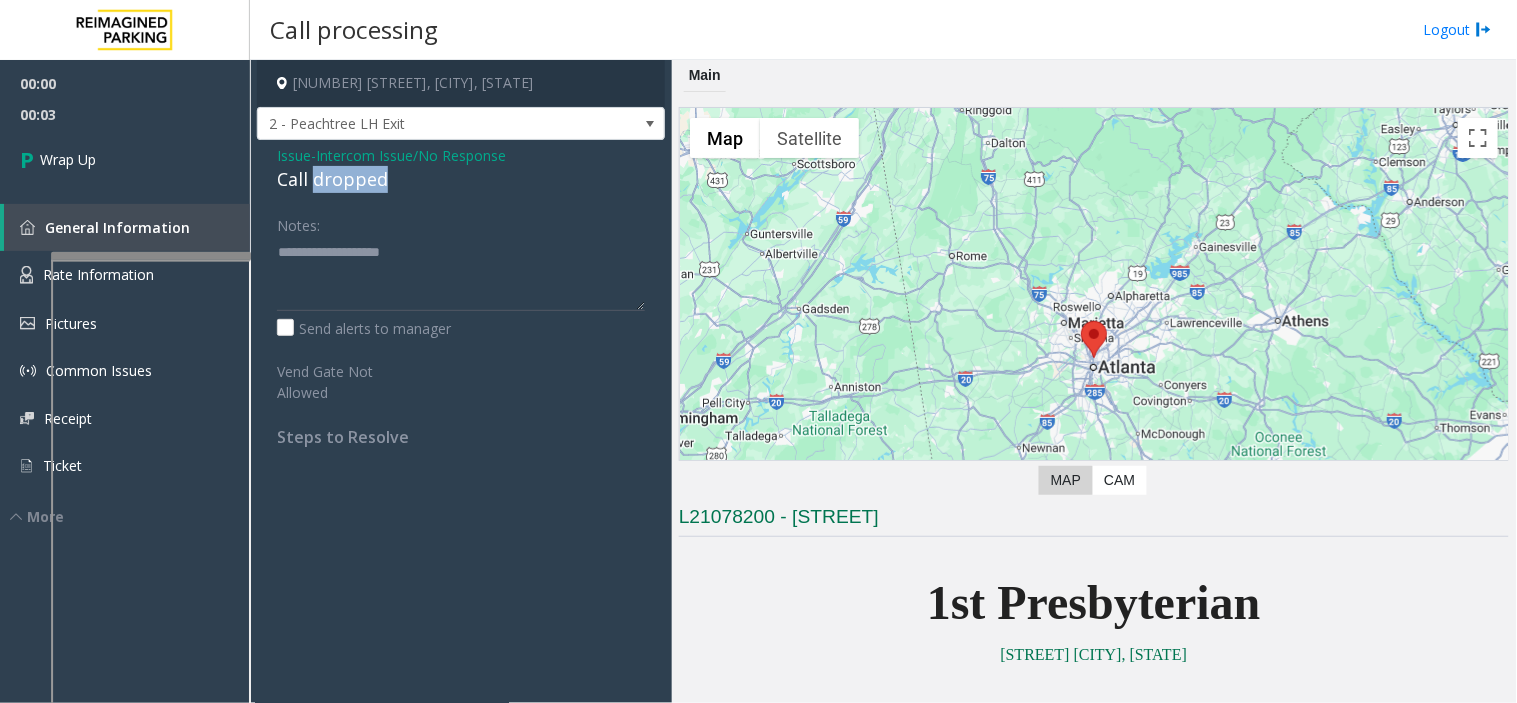 click on "Call dropped" 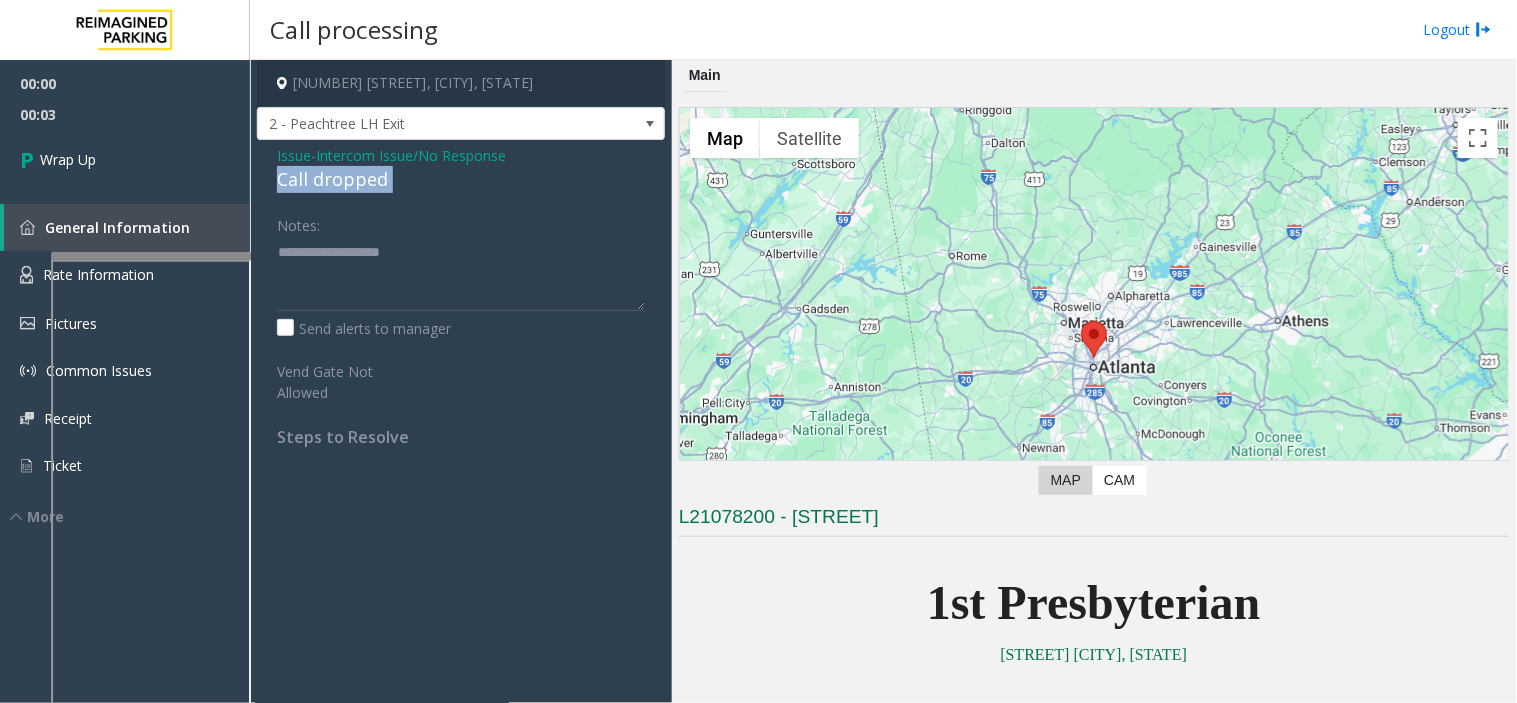click on "Call dropped" 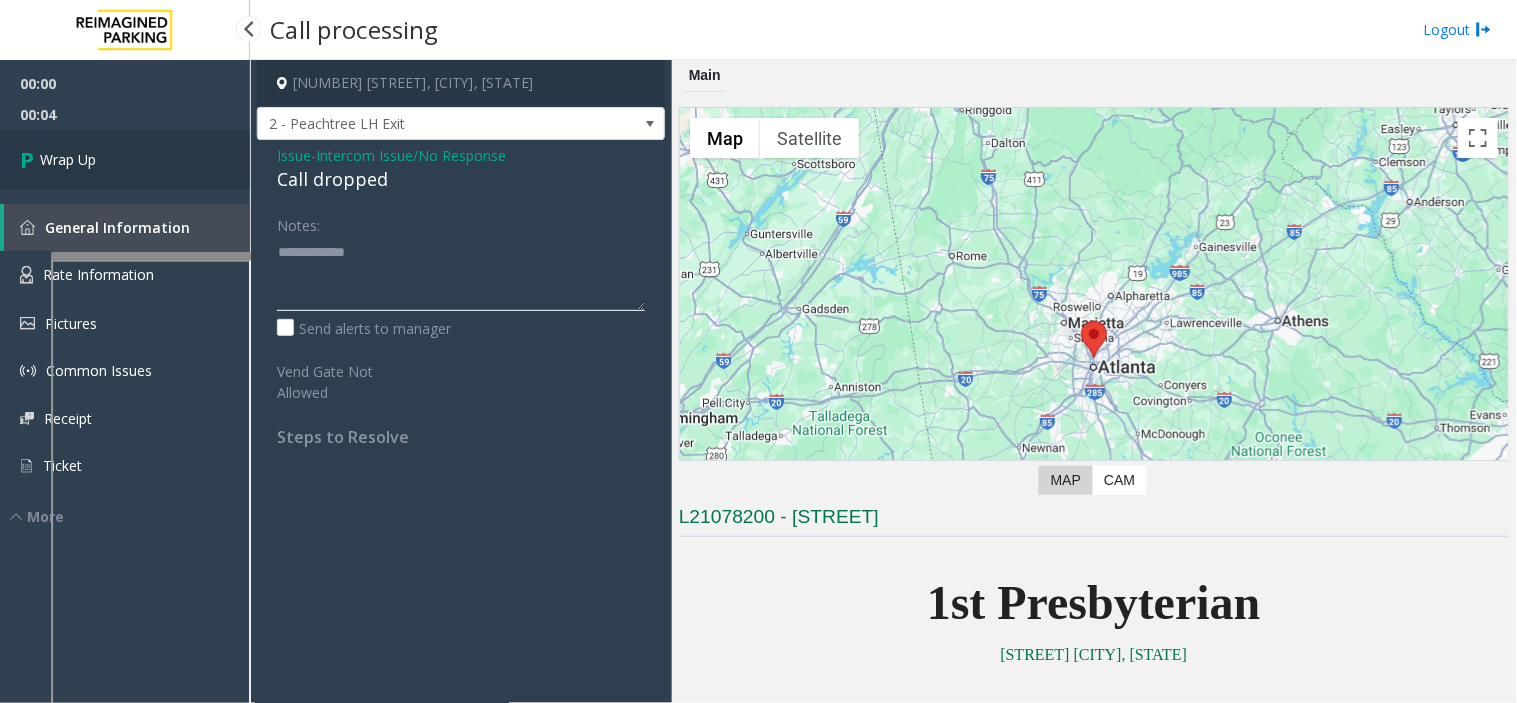 type on "**********" 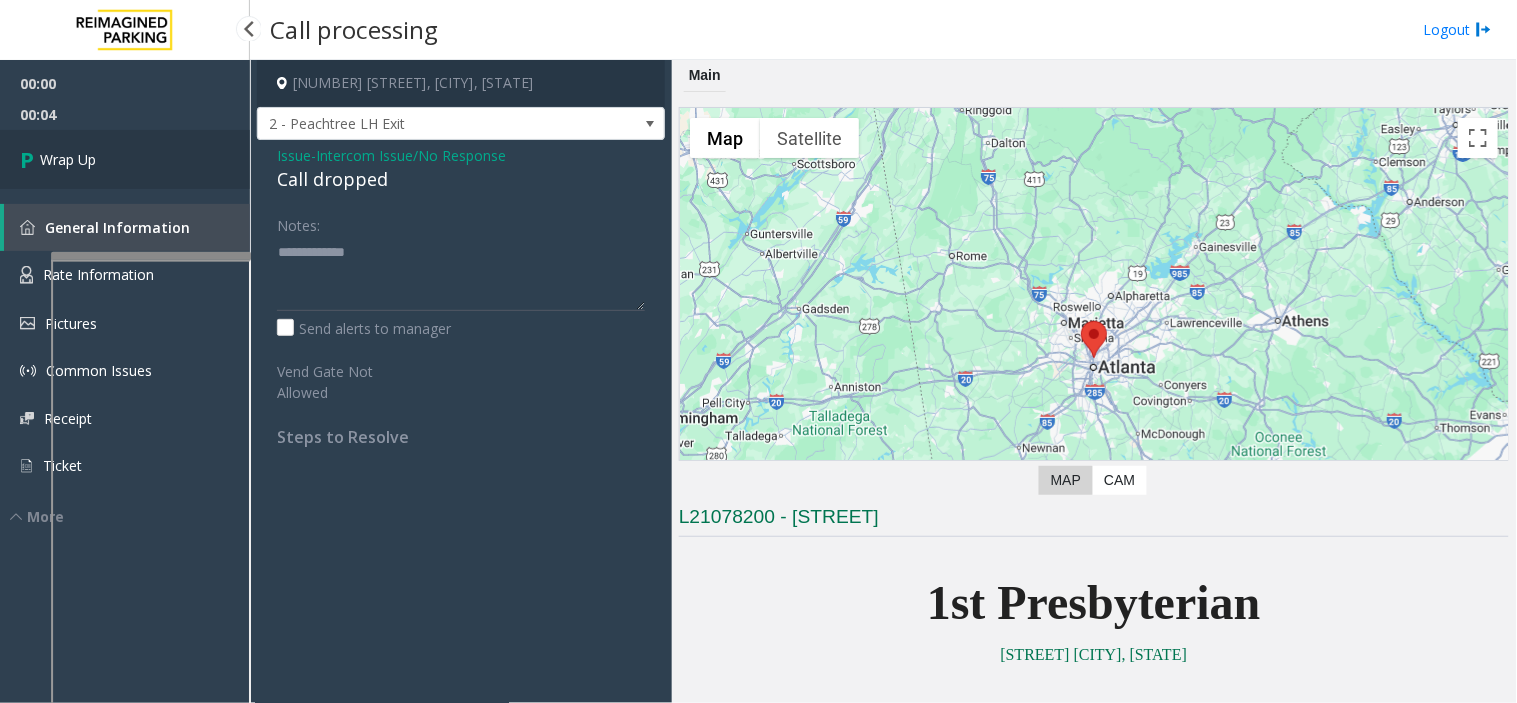 click on "Wrap Up" at bounding box center [125, 159] 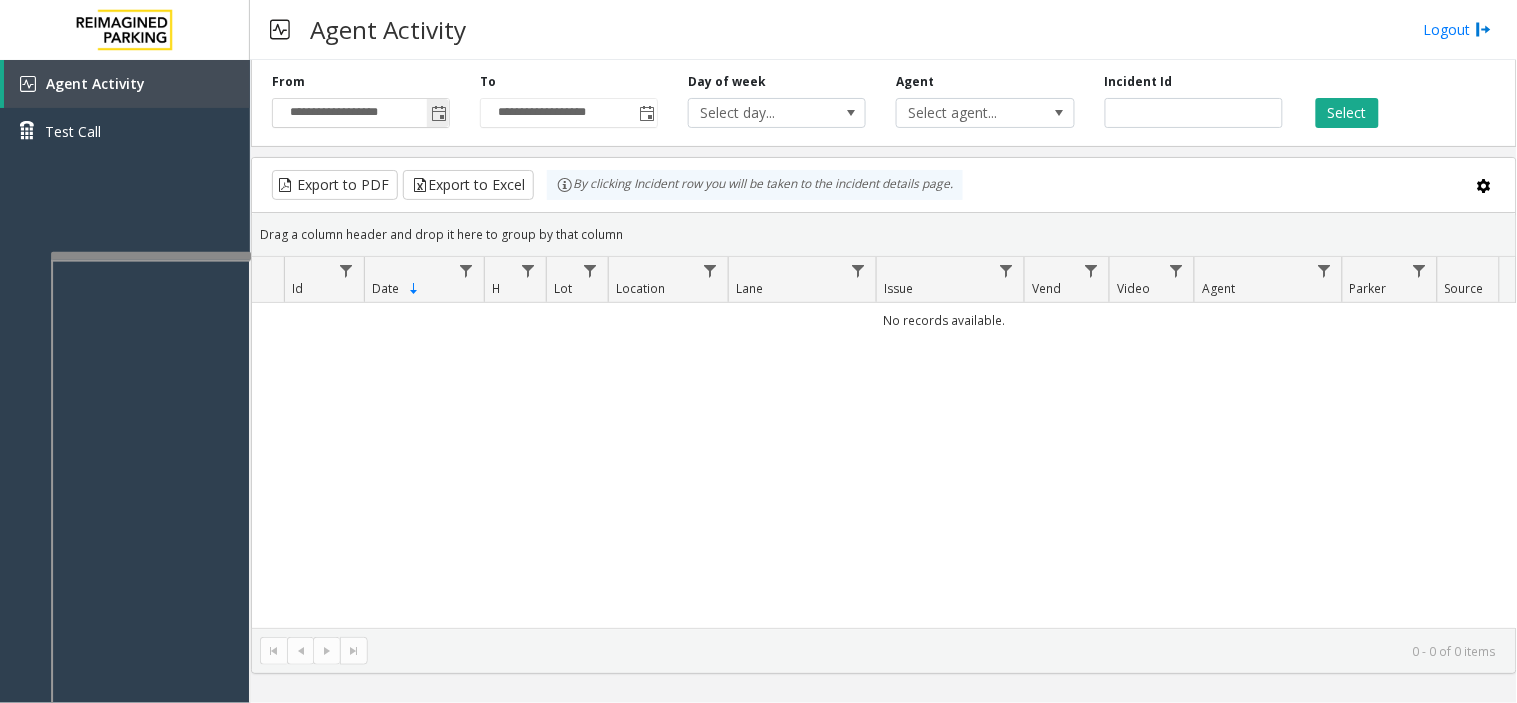 click 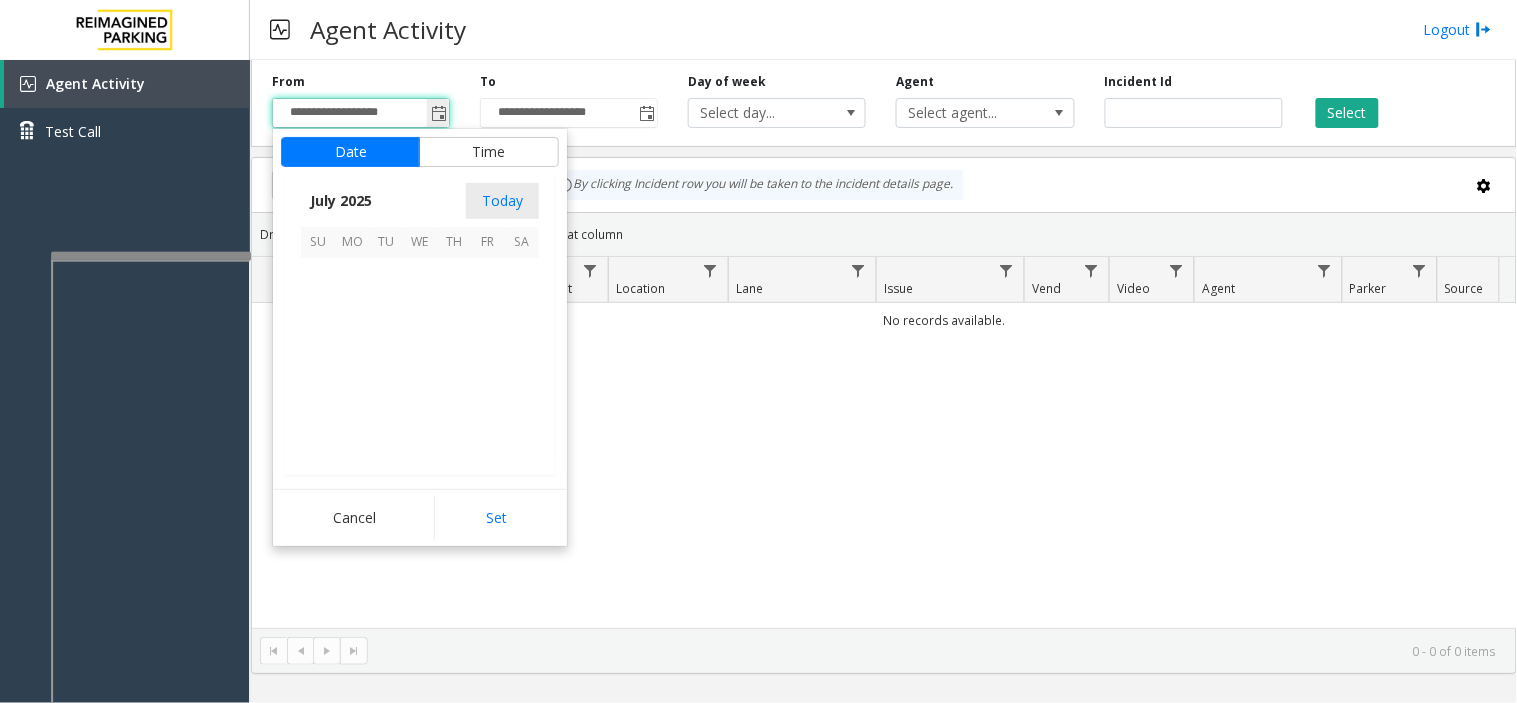 scroll, scrollTop: 358354, scrollLeft: 0, axis: vertical 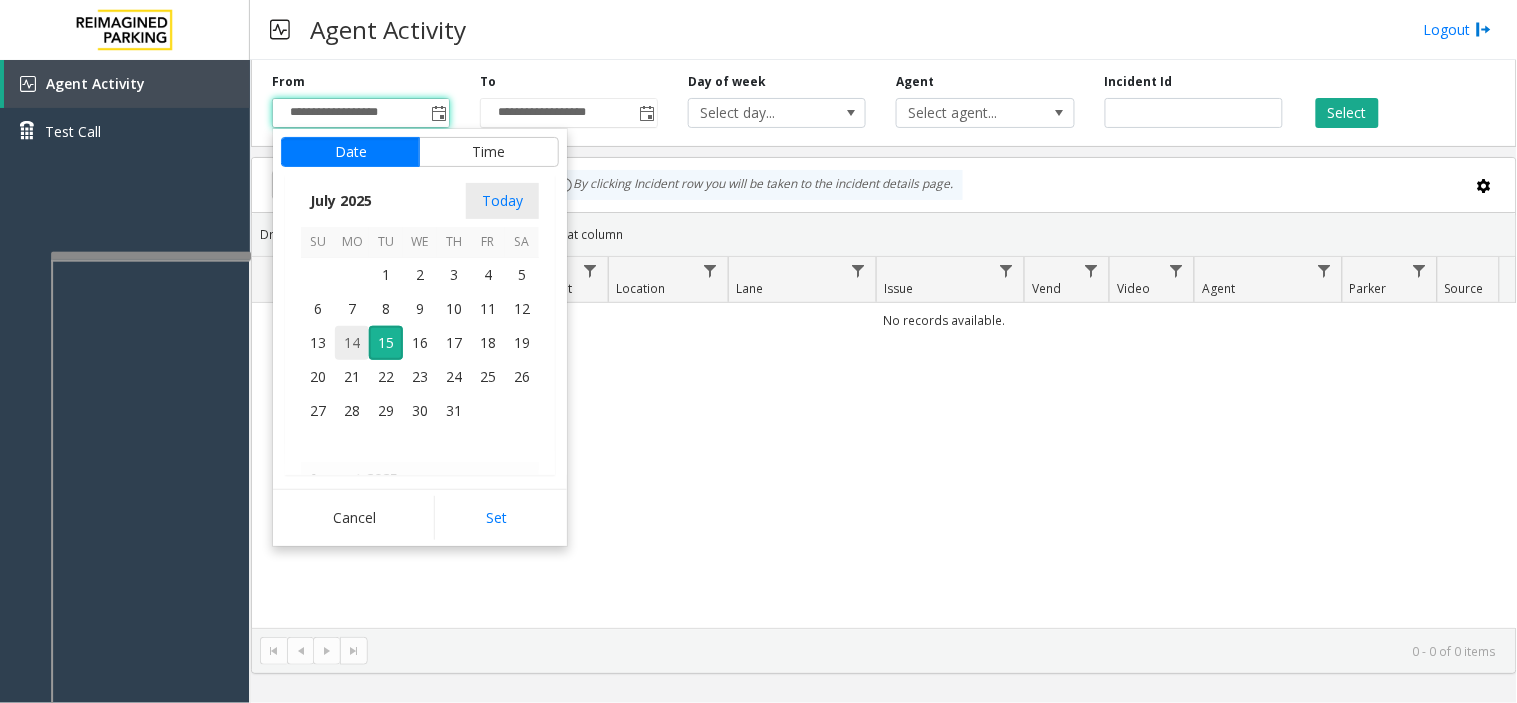 click on "14" at bounding box center [352, 343] 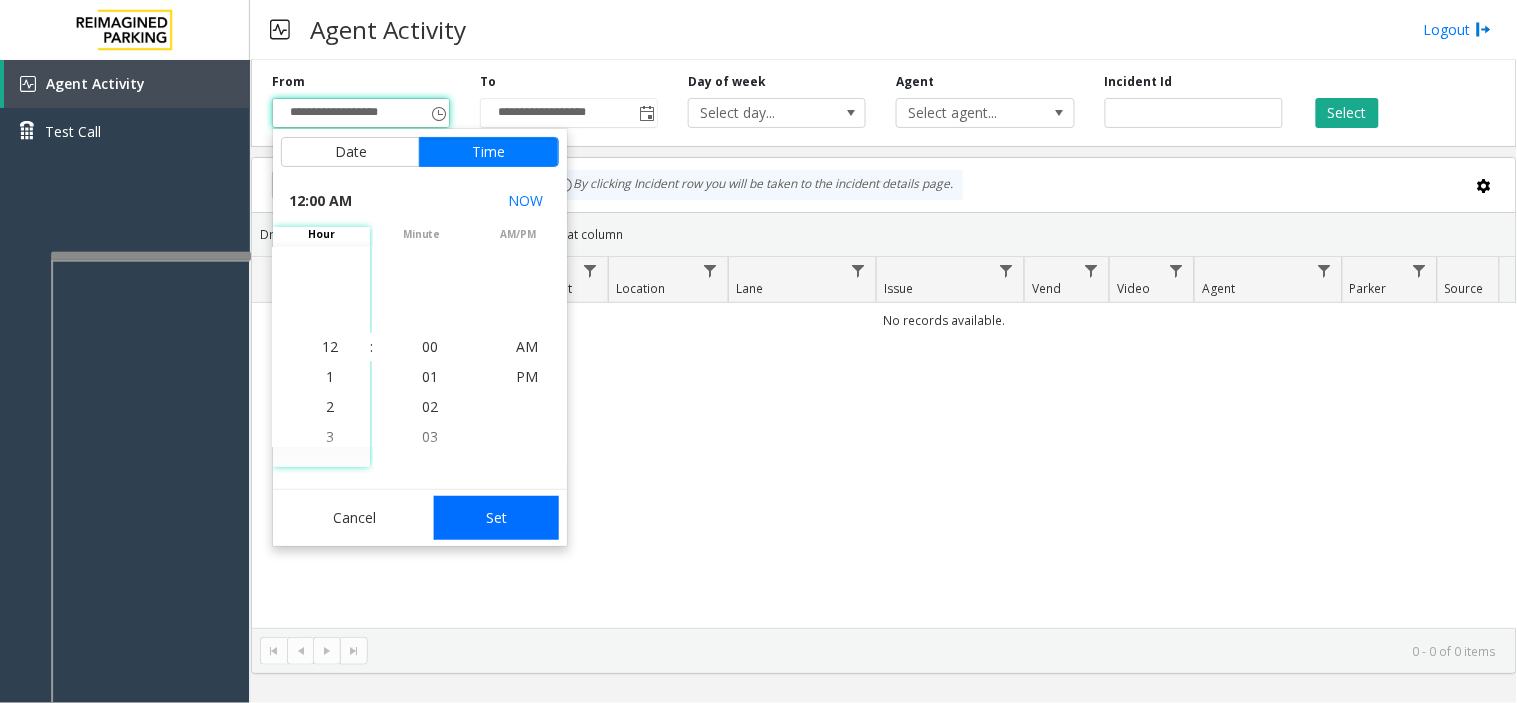 click on "Set" 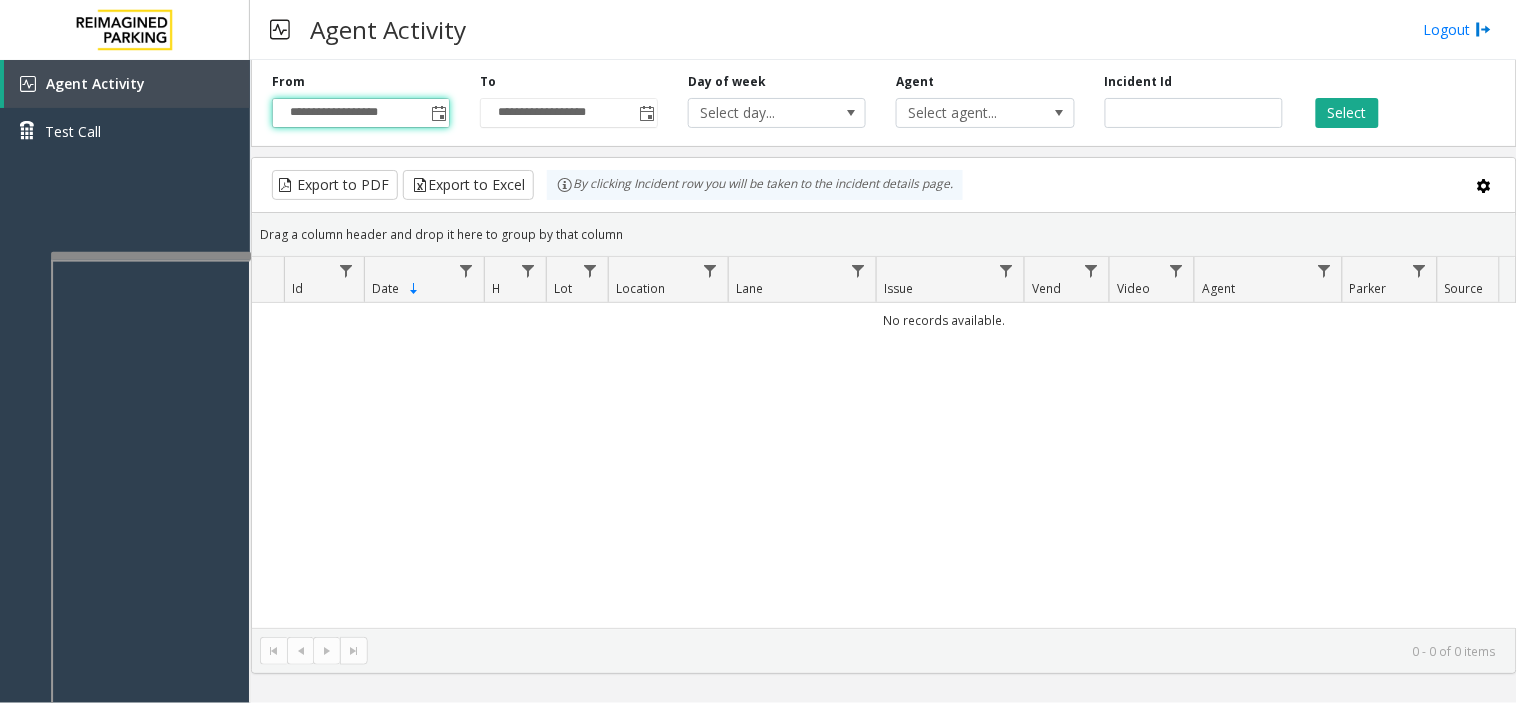 drag, startPoint x: 1356, startPoint y: 110, endPoint x: 1143, endPoint y: 133, distance: 214.23819 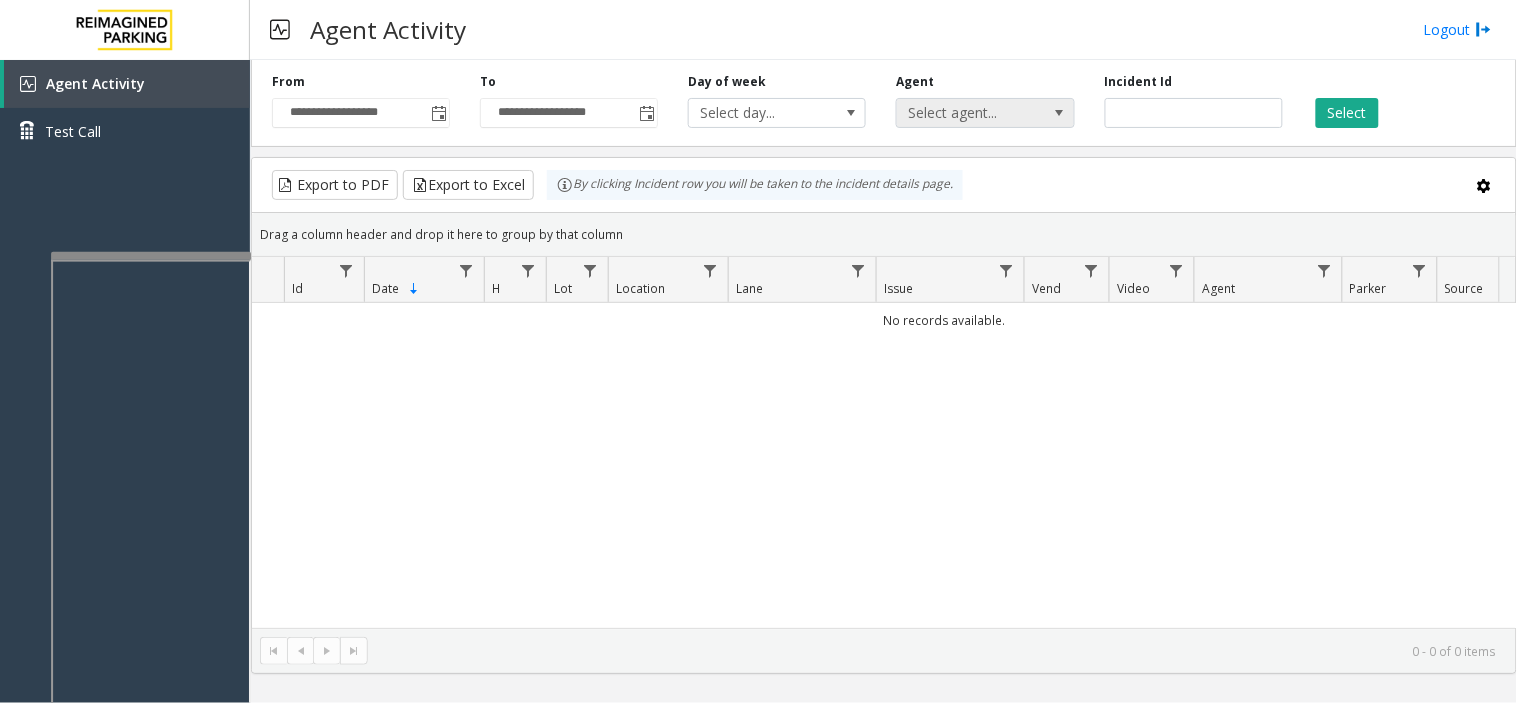 click on "Select agent..." at bounding box center [967, 113] 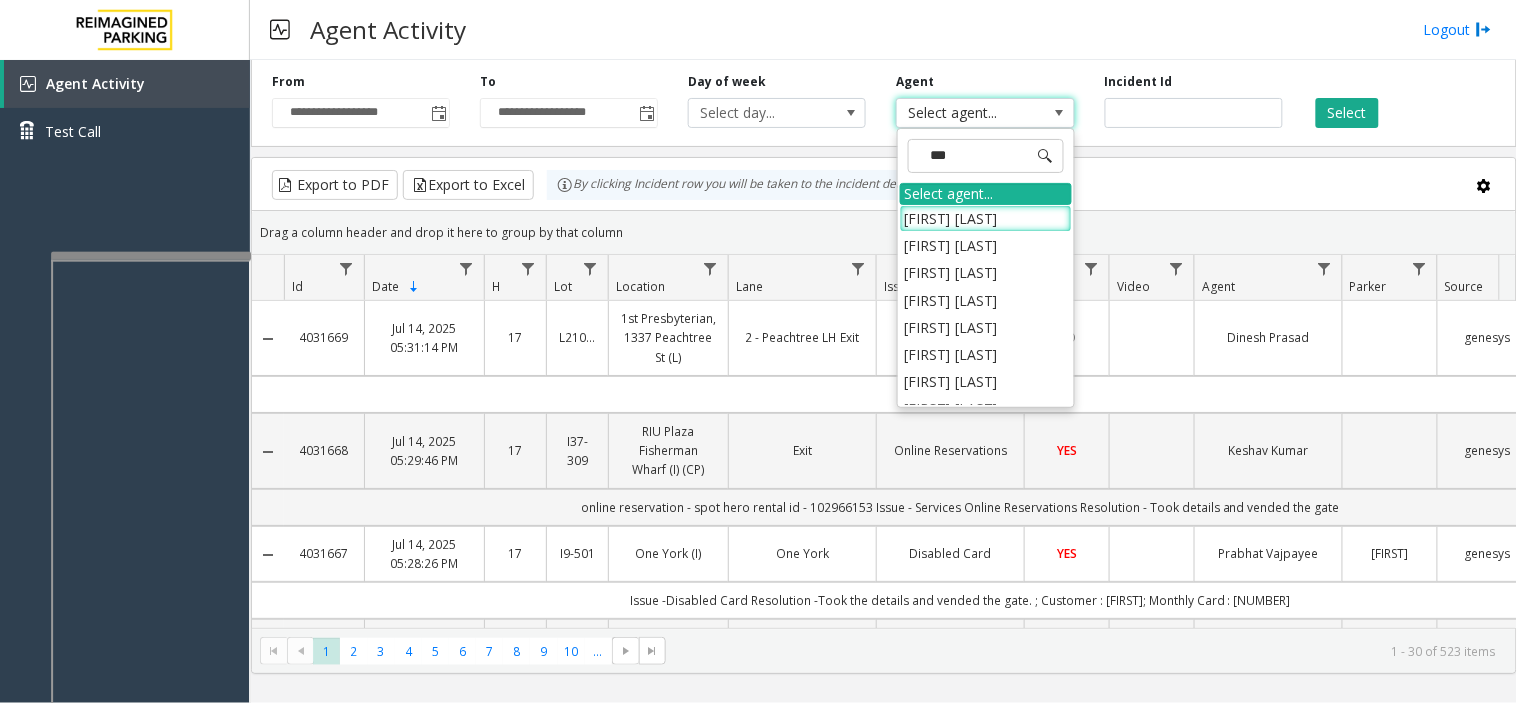 type on "****" 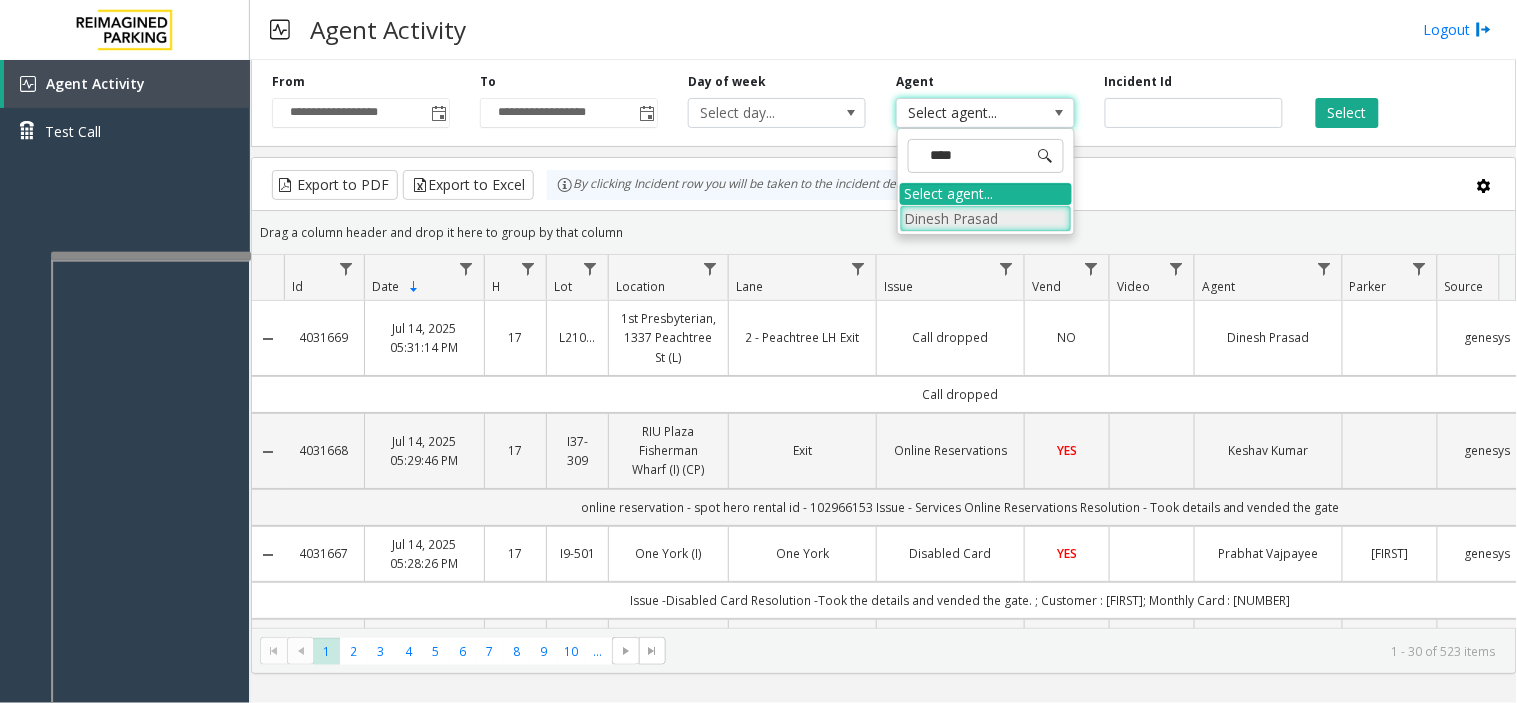 click on "Dinesh Prasad" at bounding box center (986, 218) 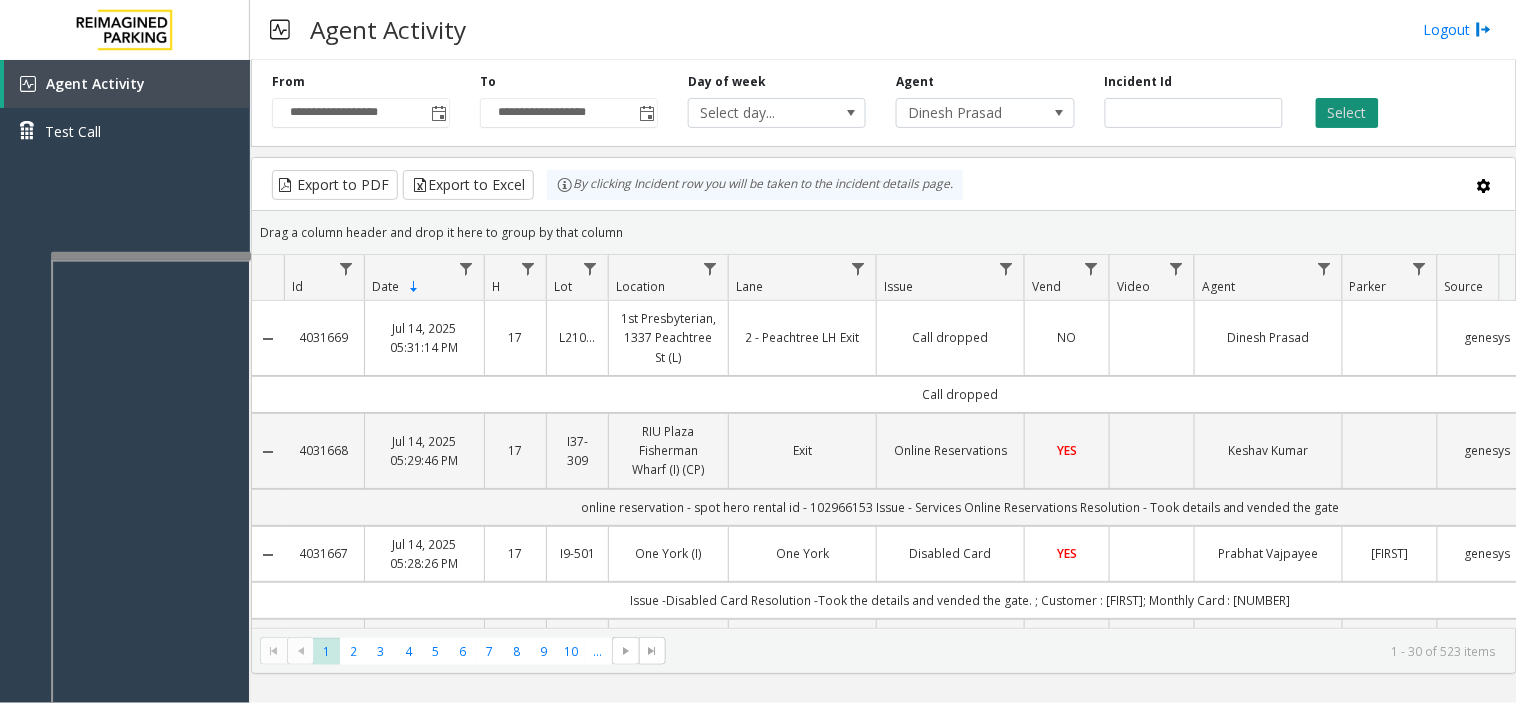 click on "Select" 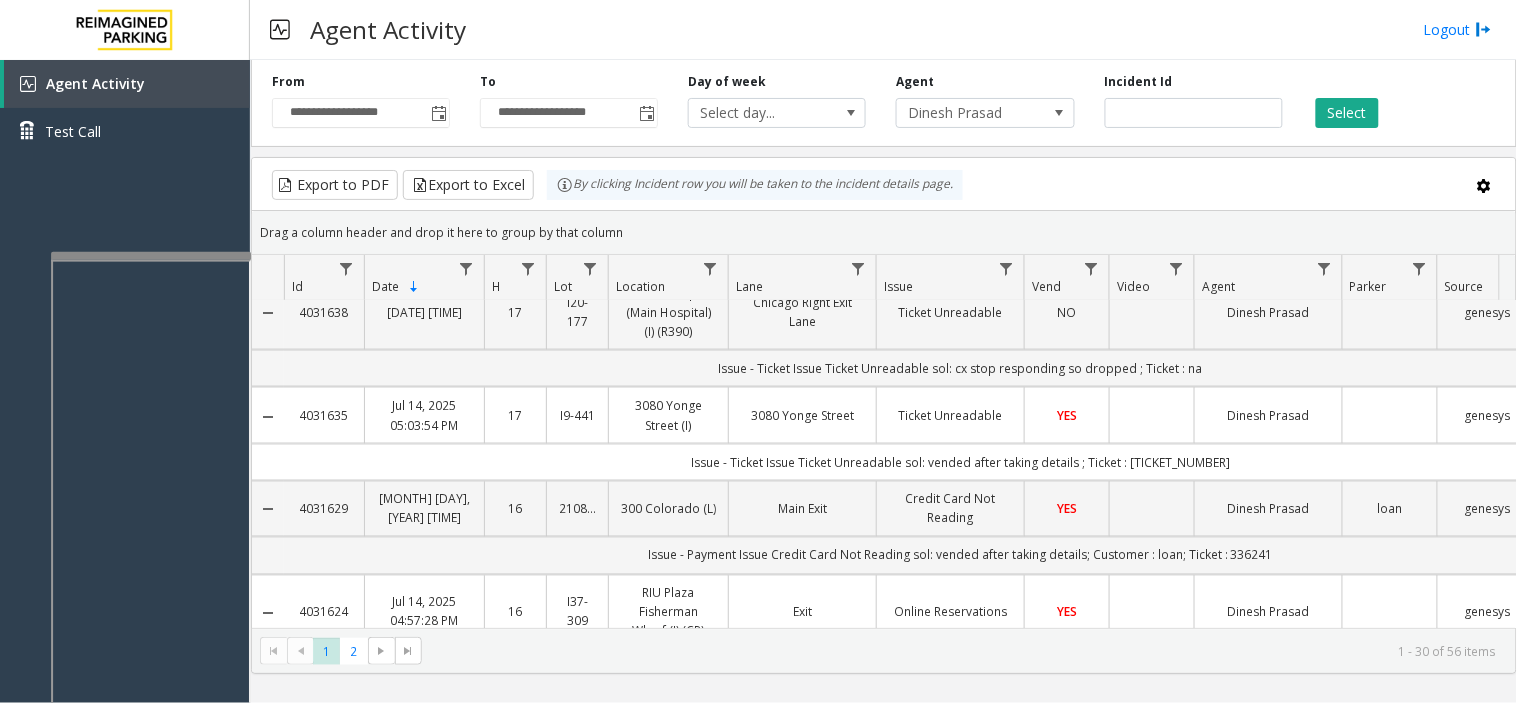 scroll, scrollTop: 888, scrollLeft: 0, axis: vertical 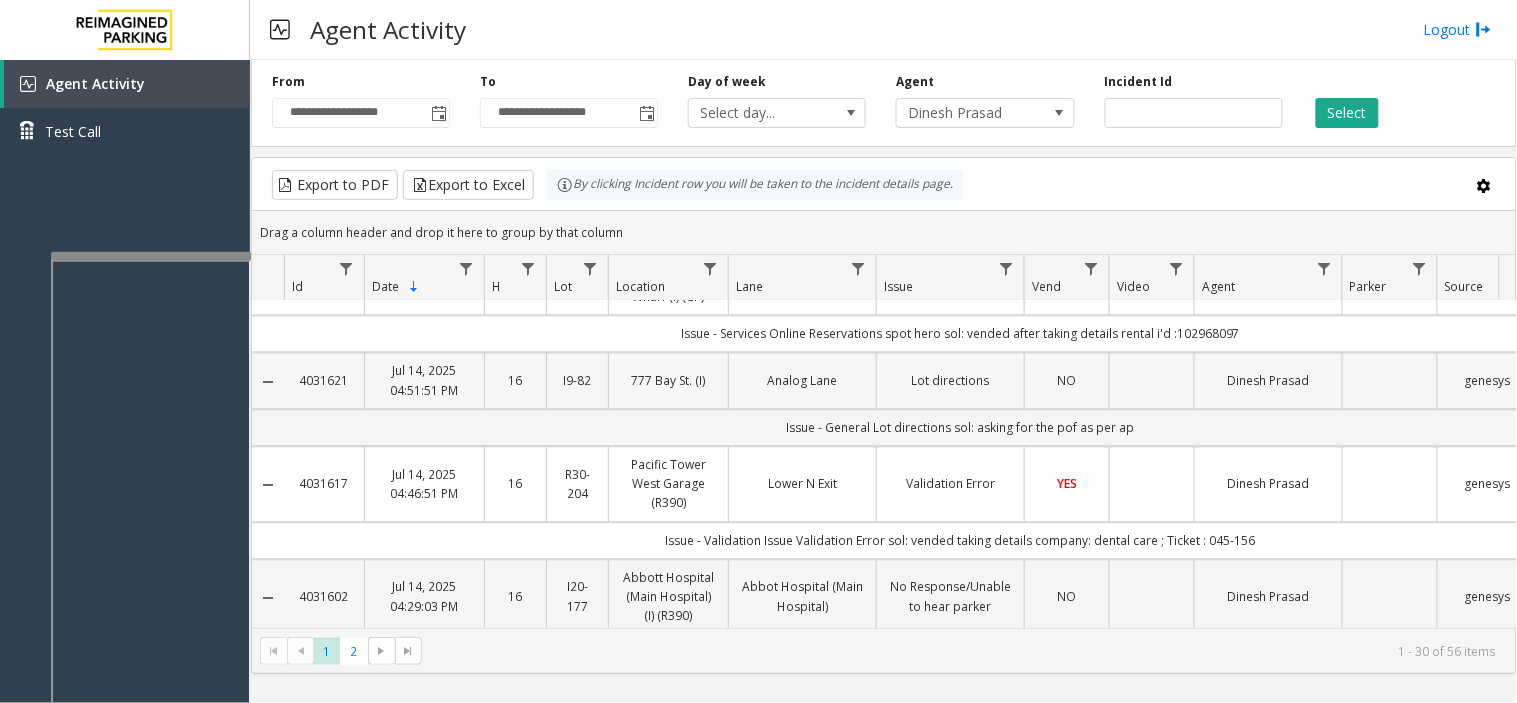 click on "NO" 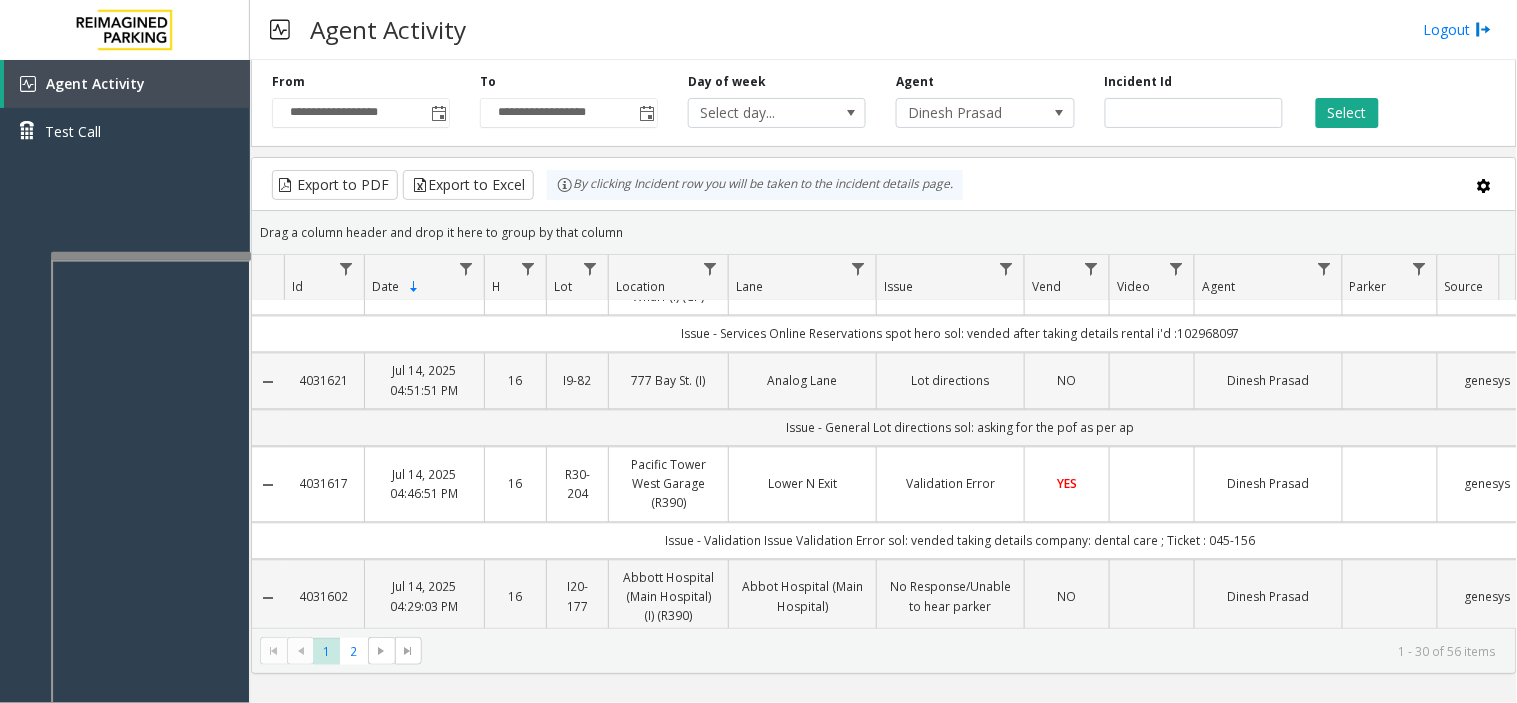 click 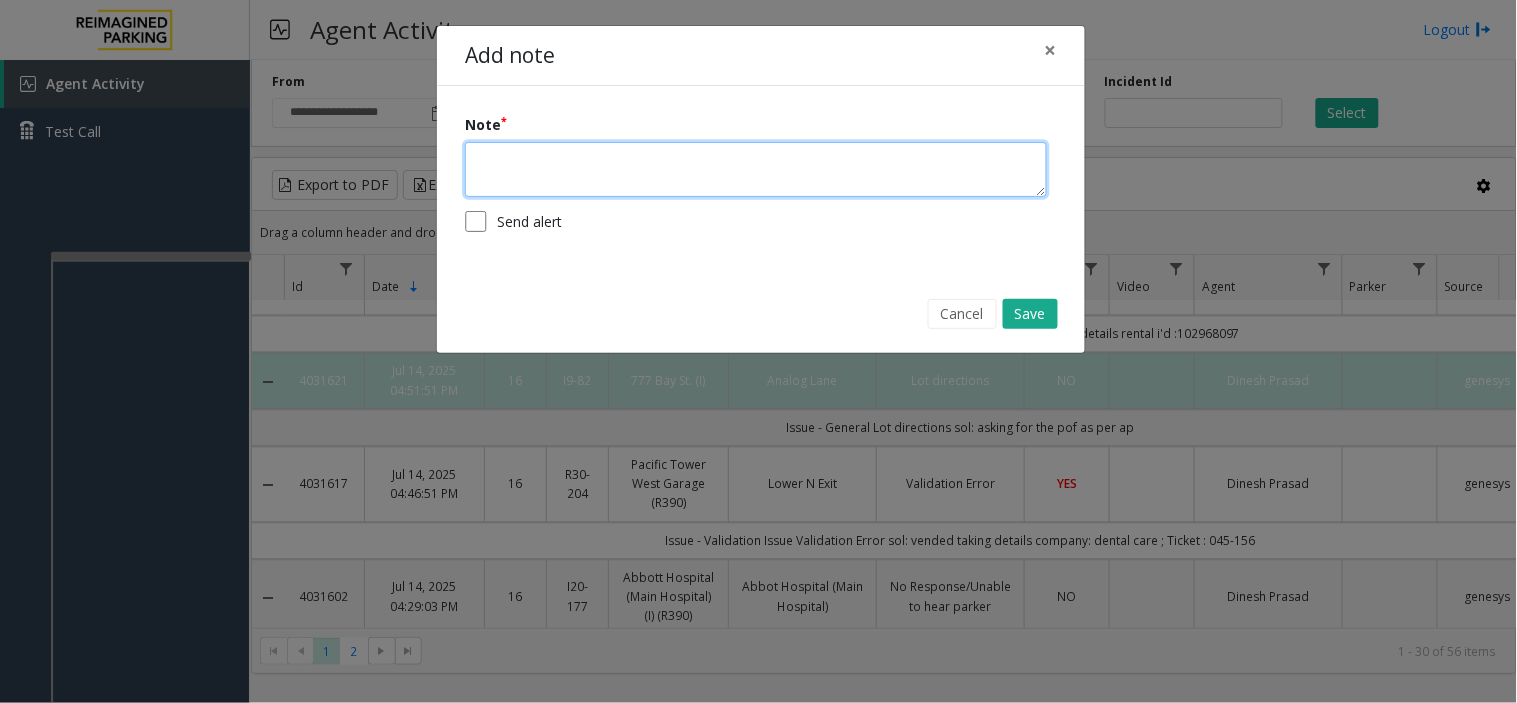 click 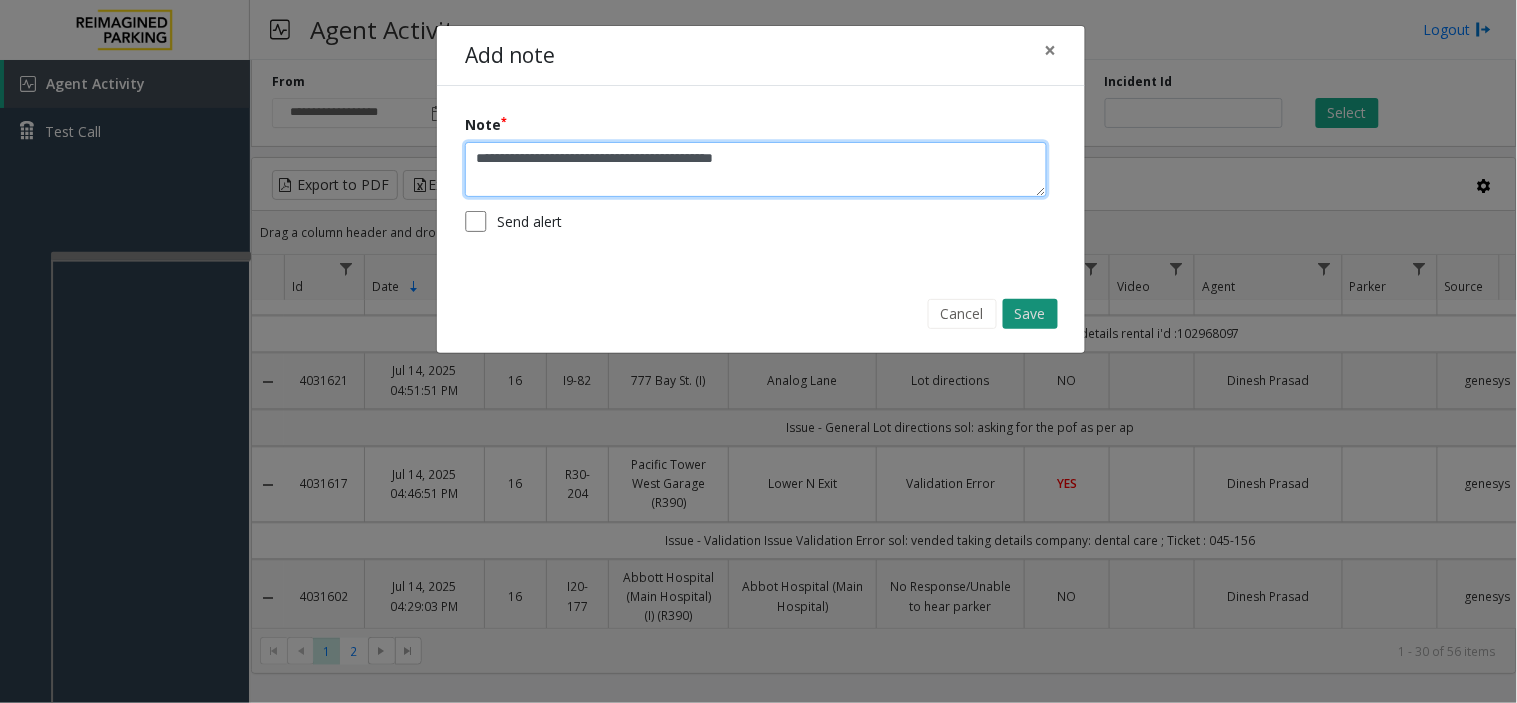 type on "**********" 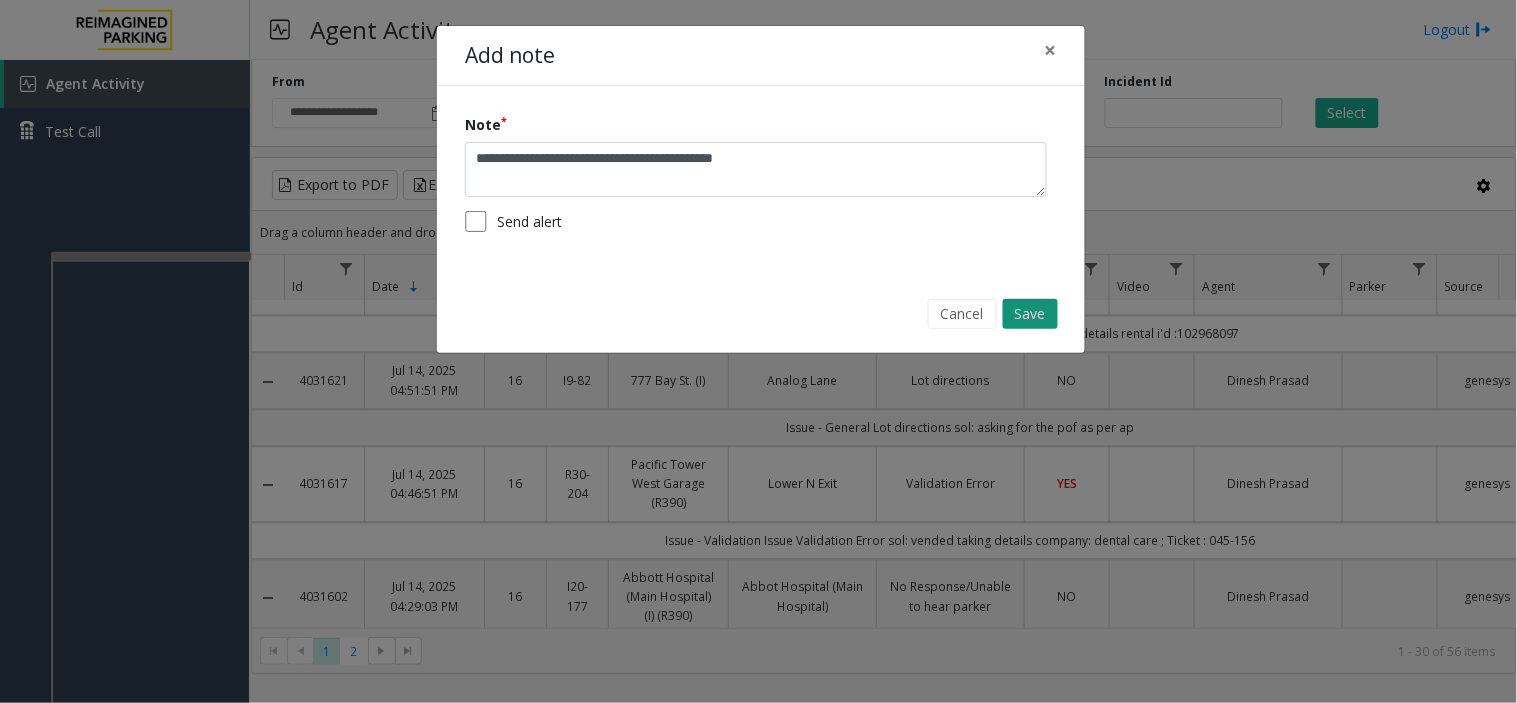 click on "Save" 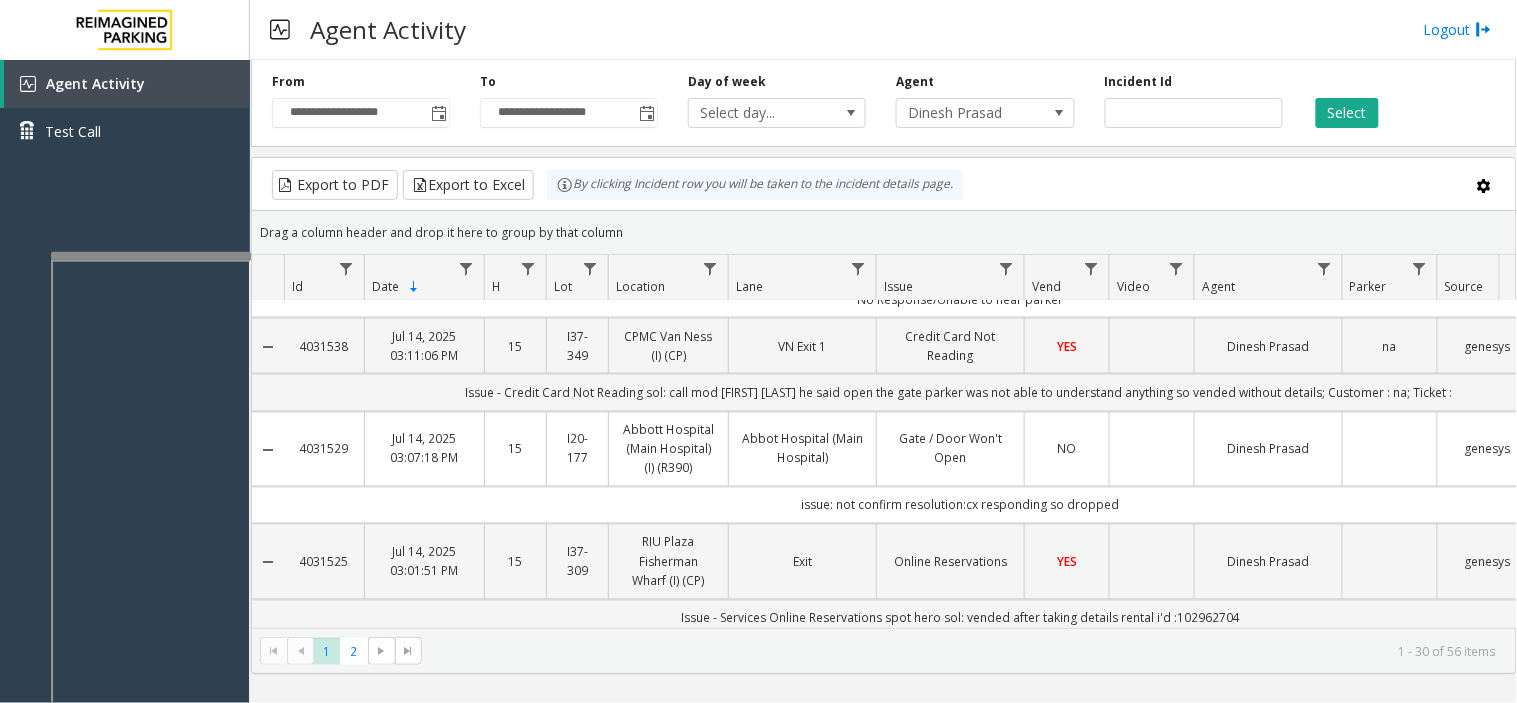 scroll, scrollTop: 2853, scrollLeft: 0, axis: vertical 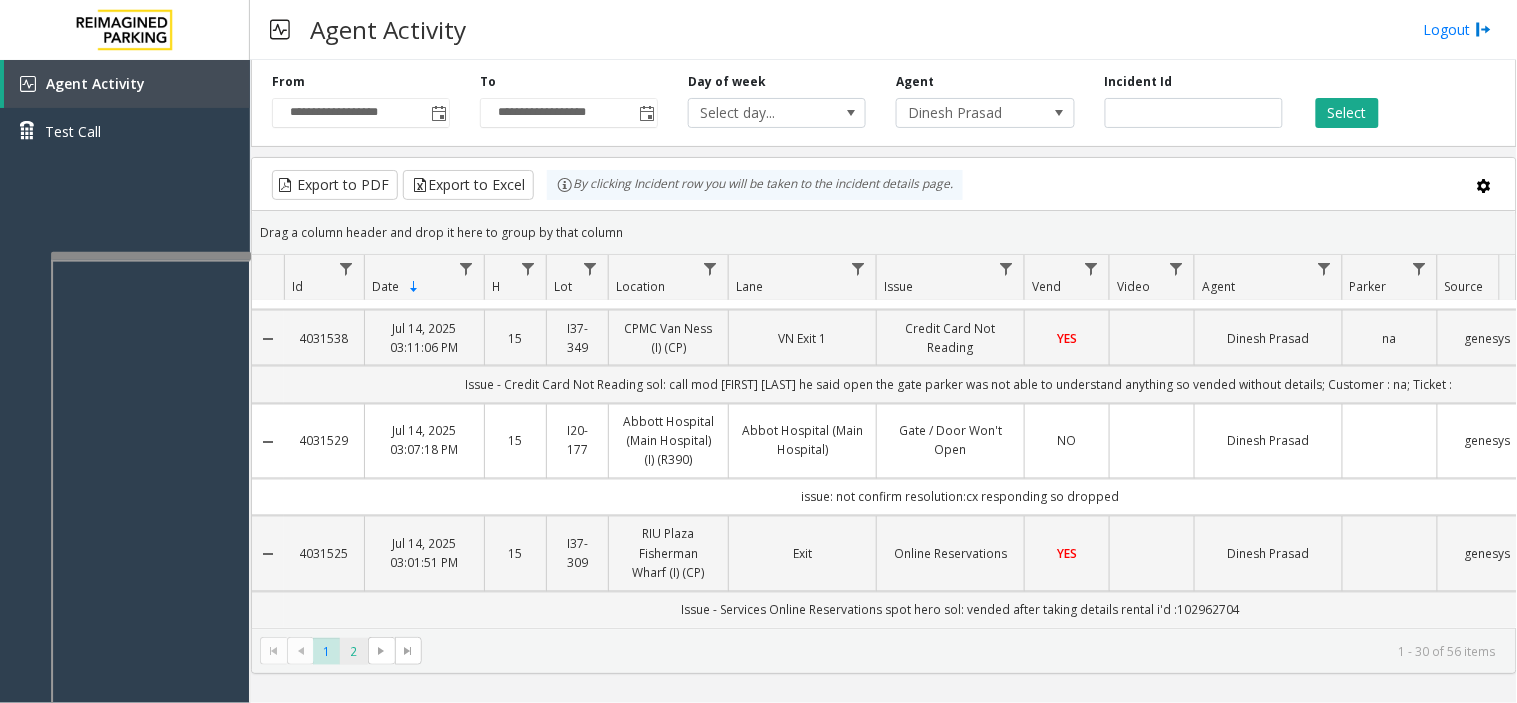 click on "2" 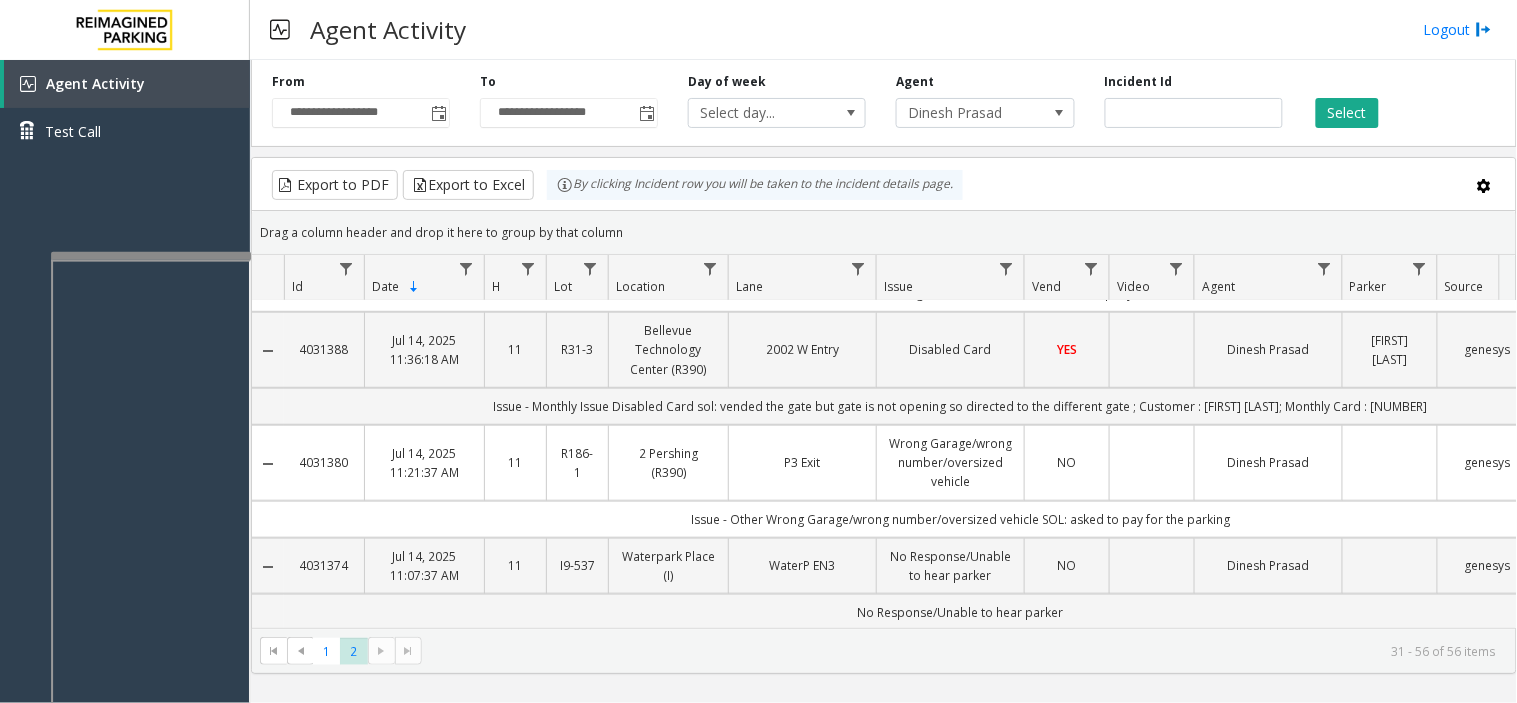 scroll, scrollTop: 2361, scrollLeft: 0, axis: vertical 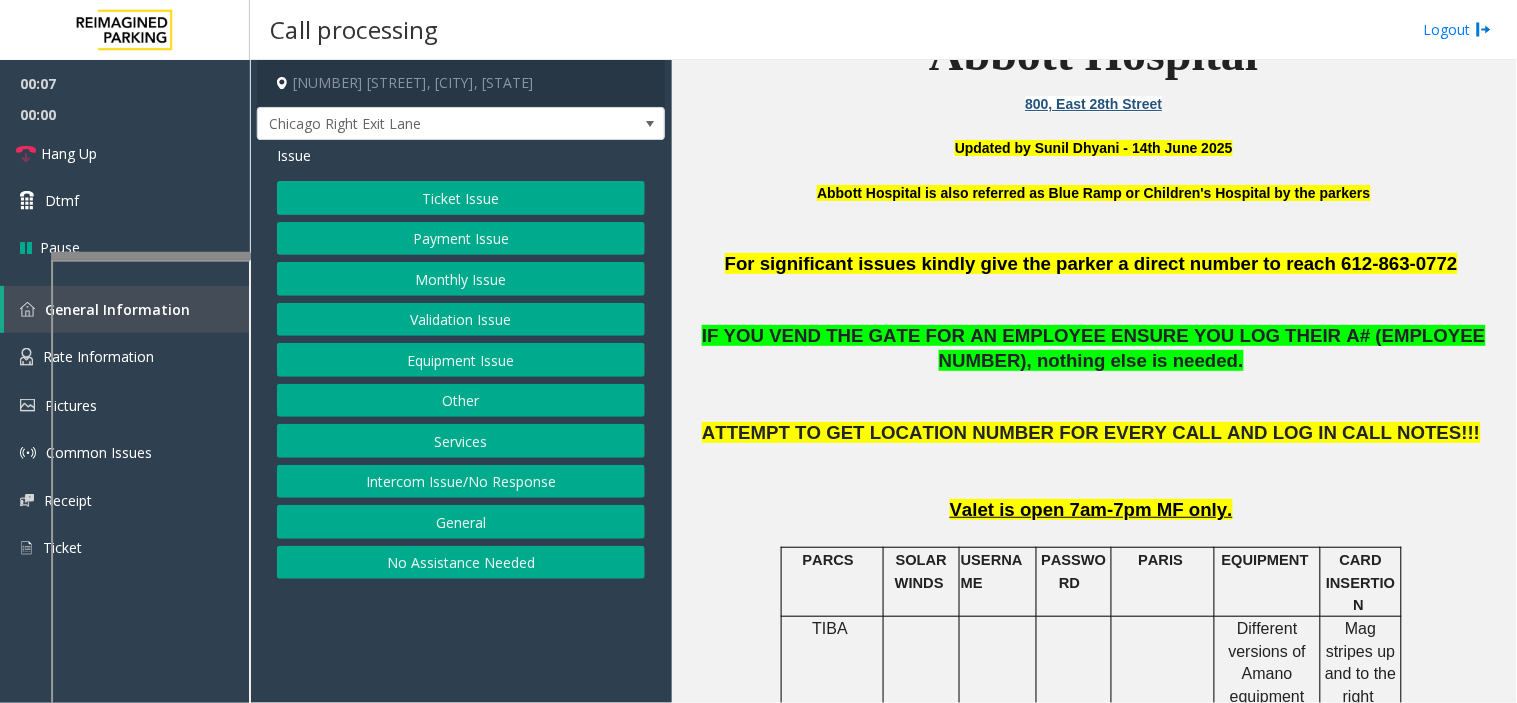 click on "Monthly Issue" 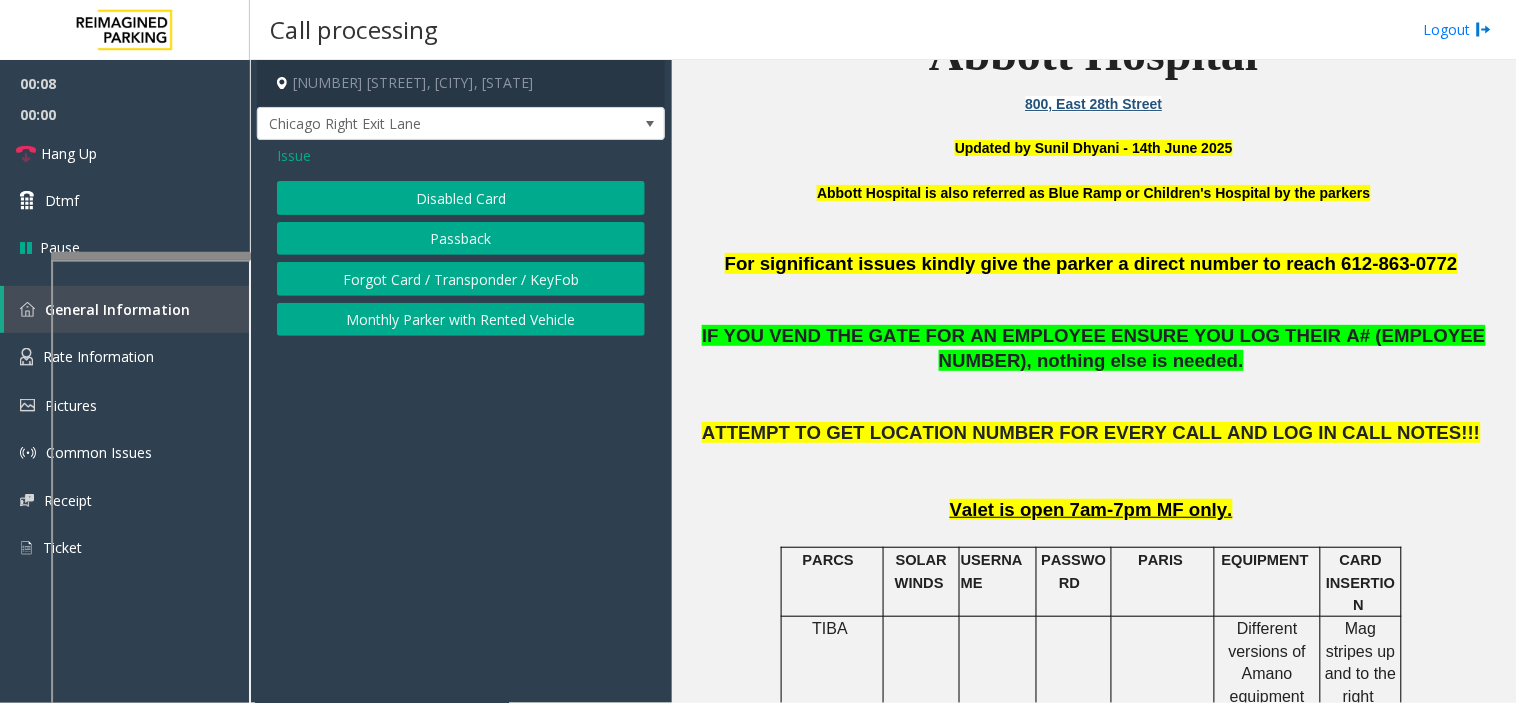click on "Passback" 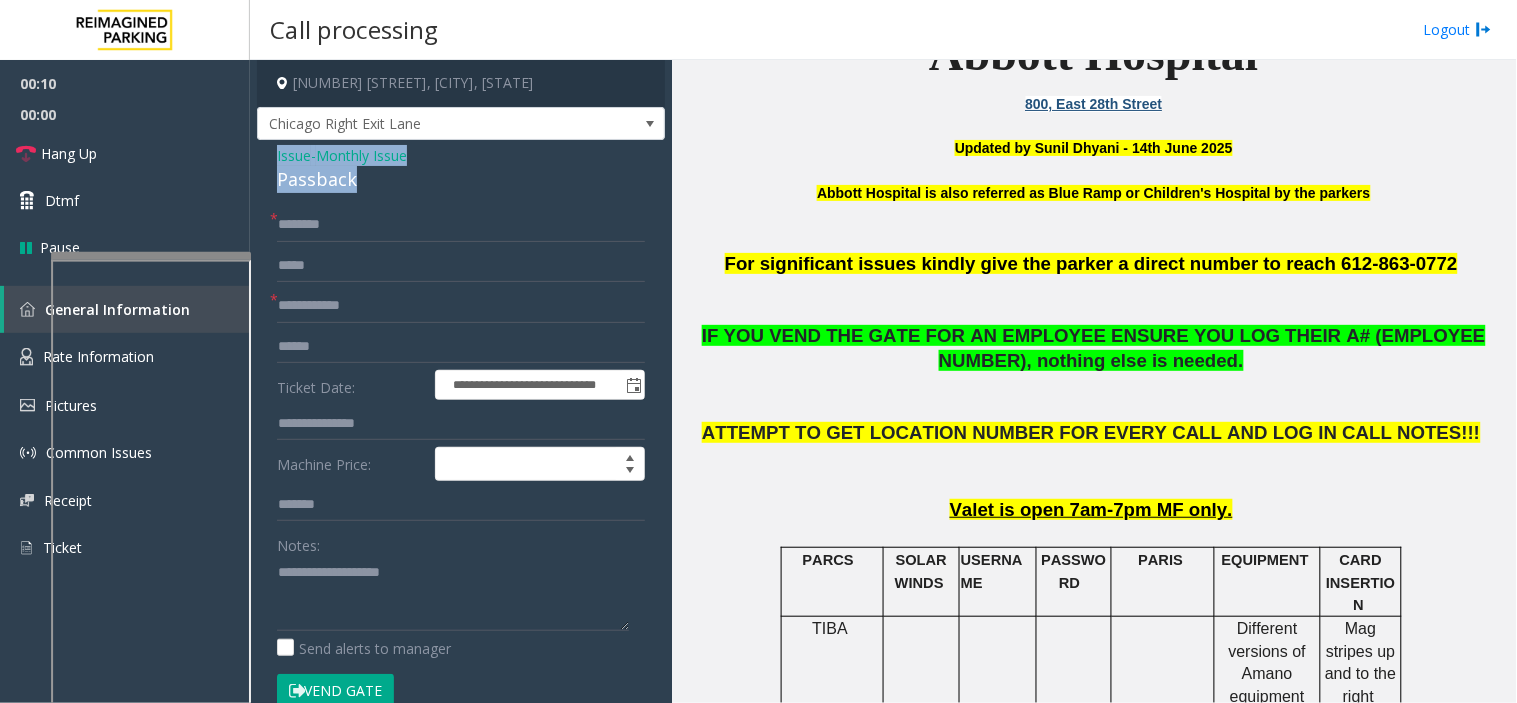 drag, startPoint x: 377, startPoint y: 182, endPoint x: 265, endPoint y: 152, distance: 115.948265 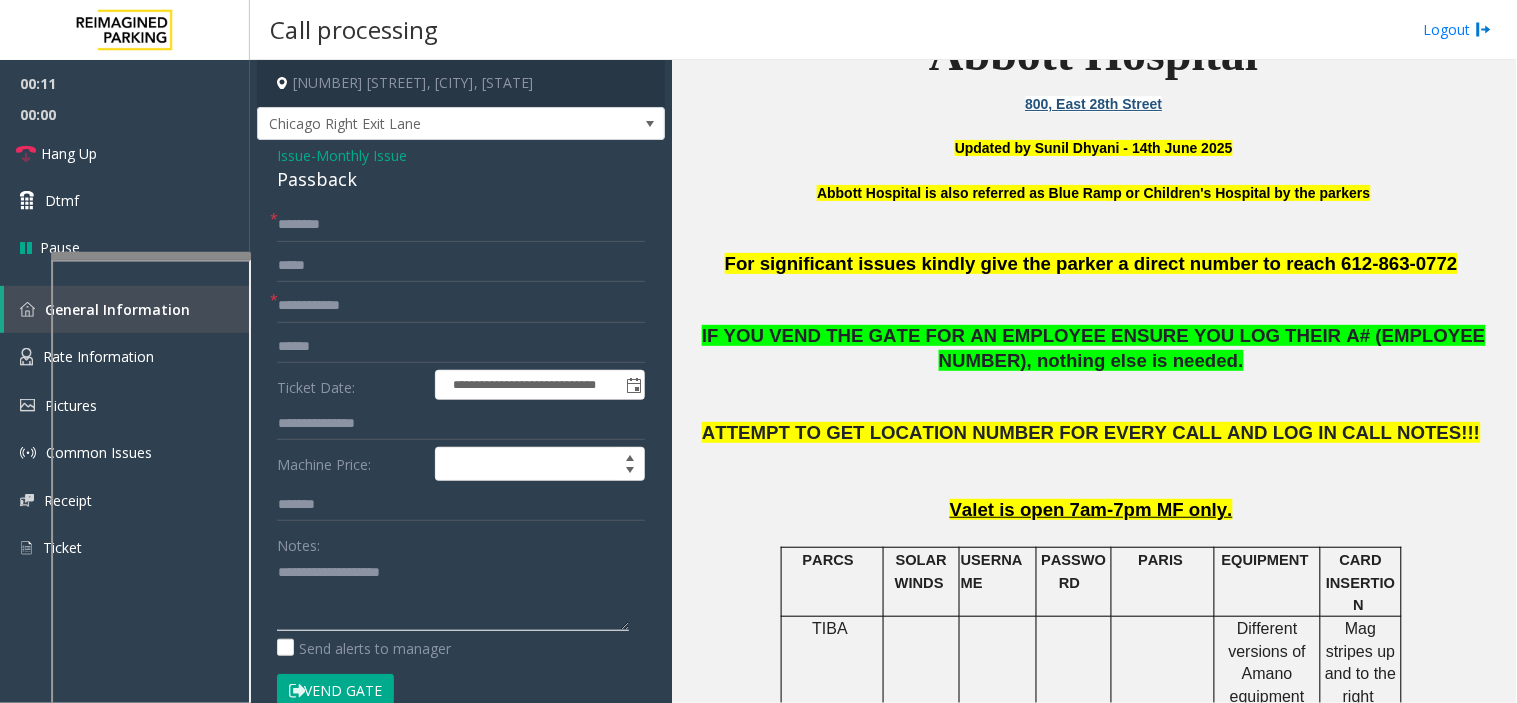 click 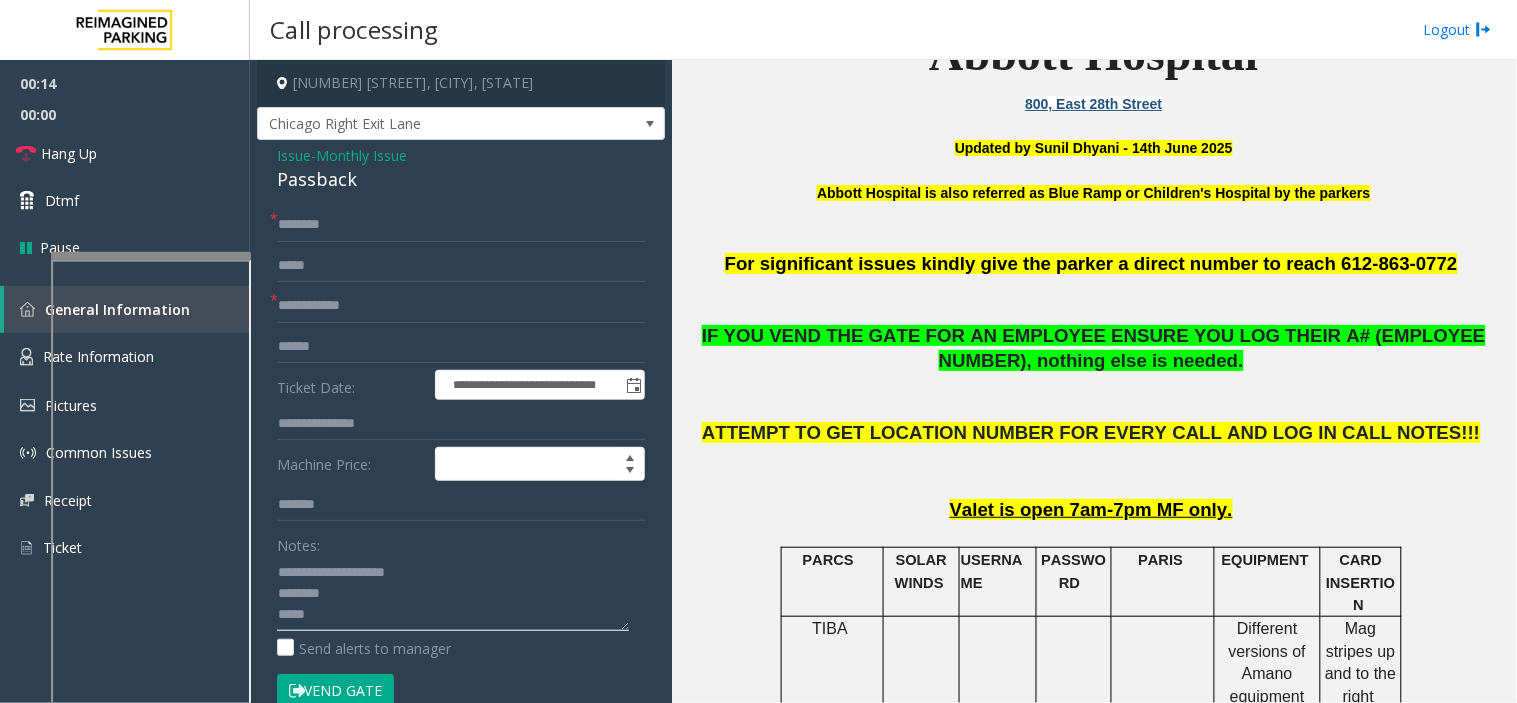 type on "**********" 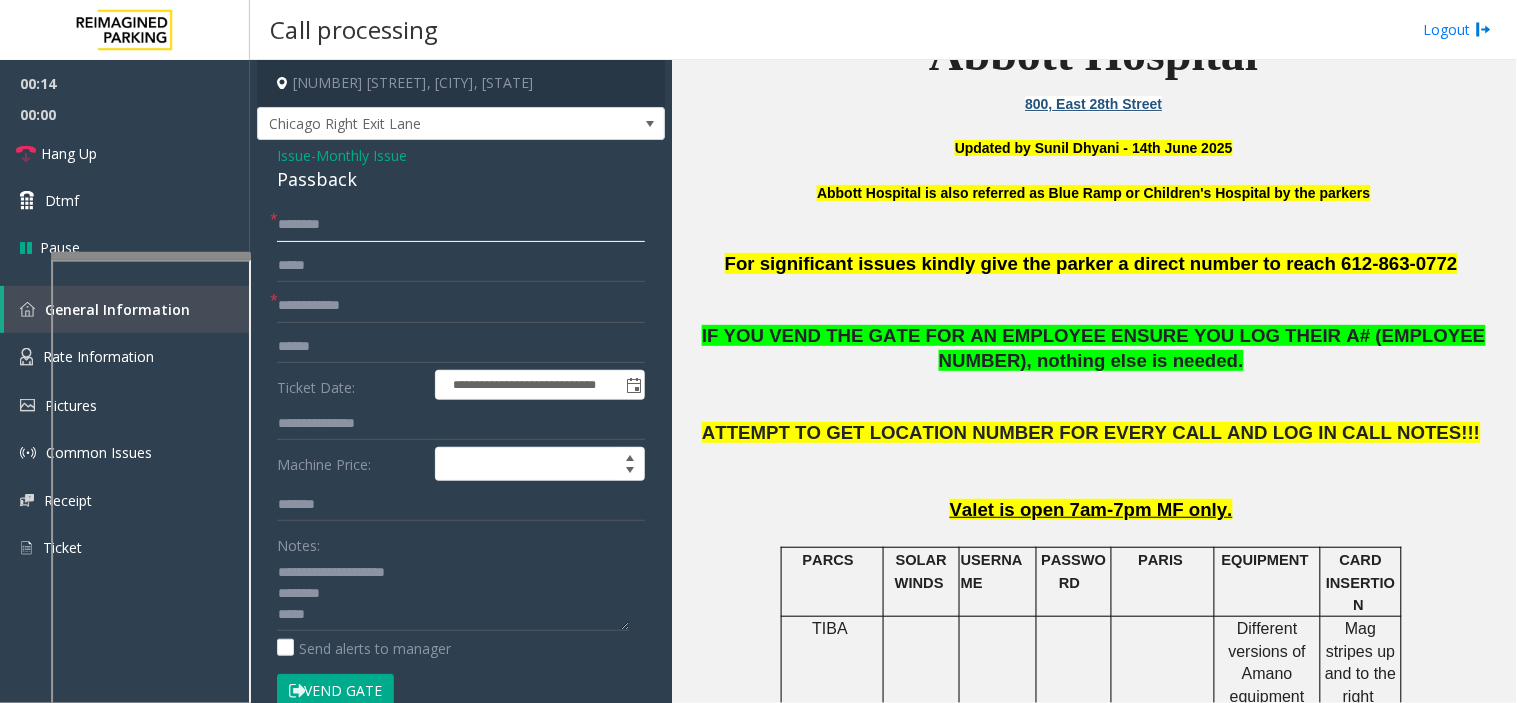 click 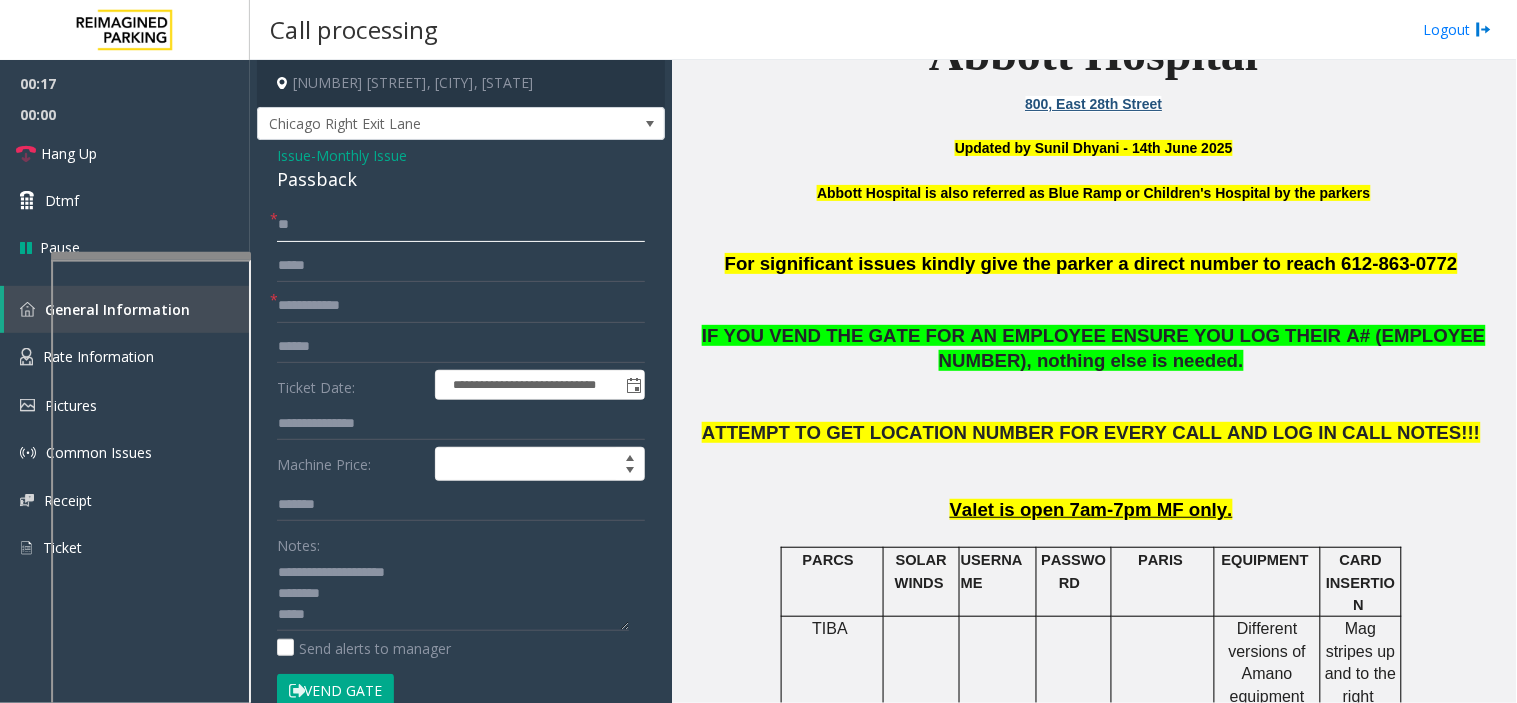 type on "**" 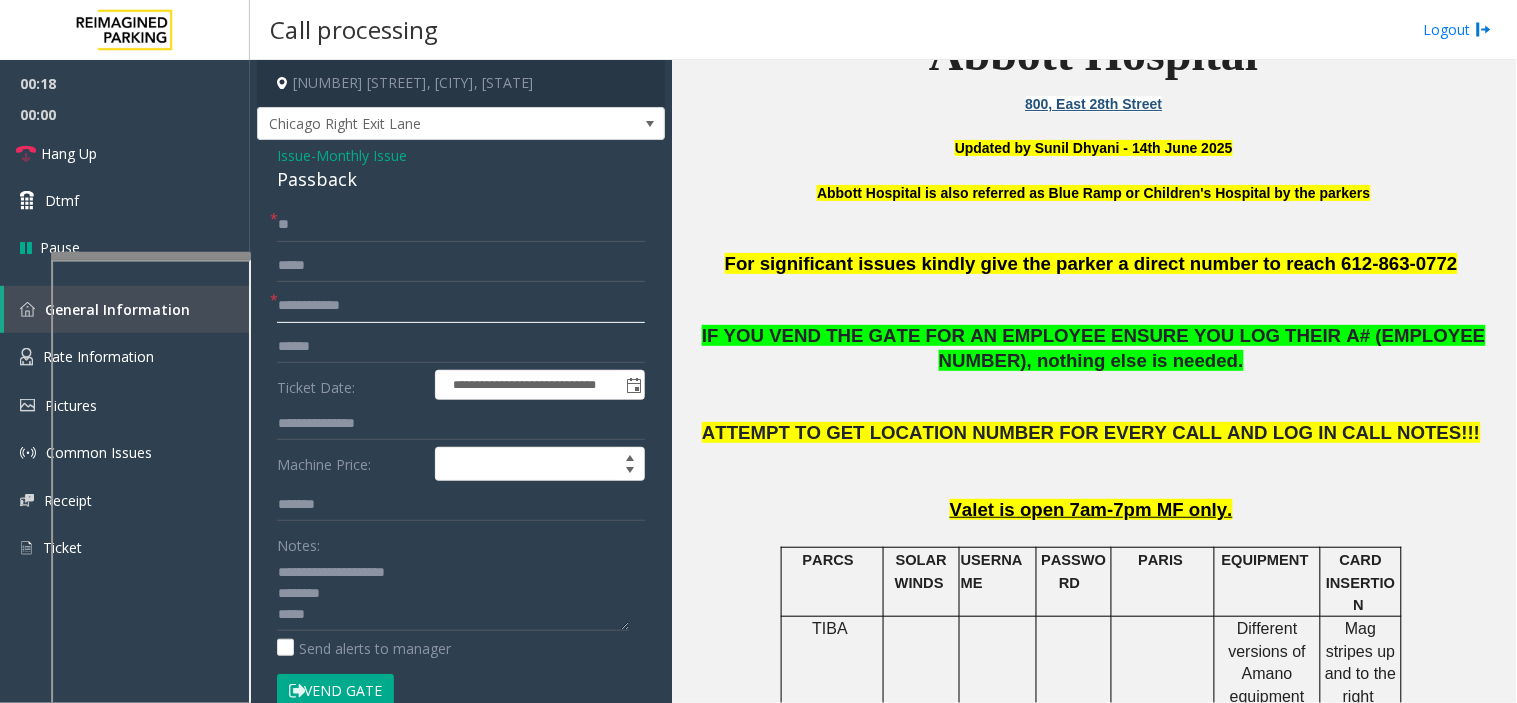 click 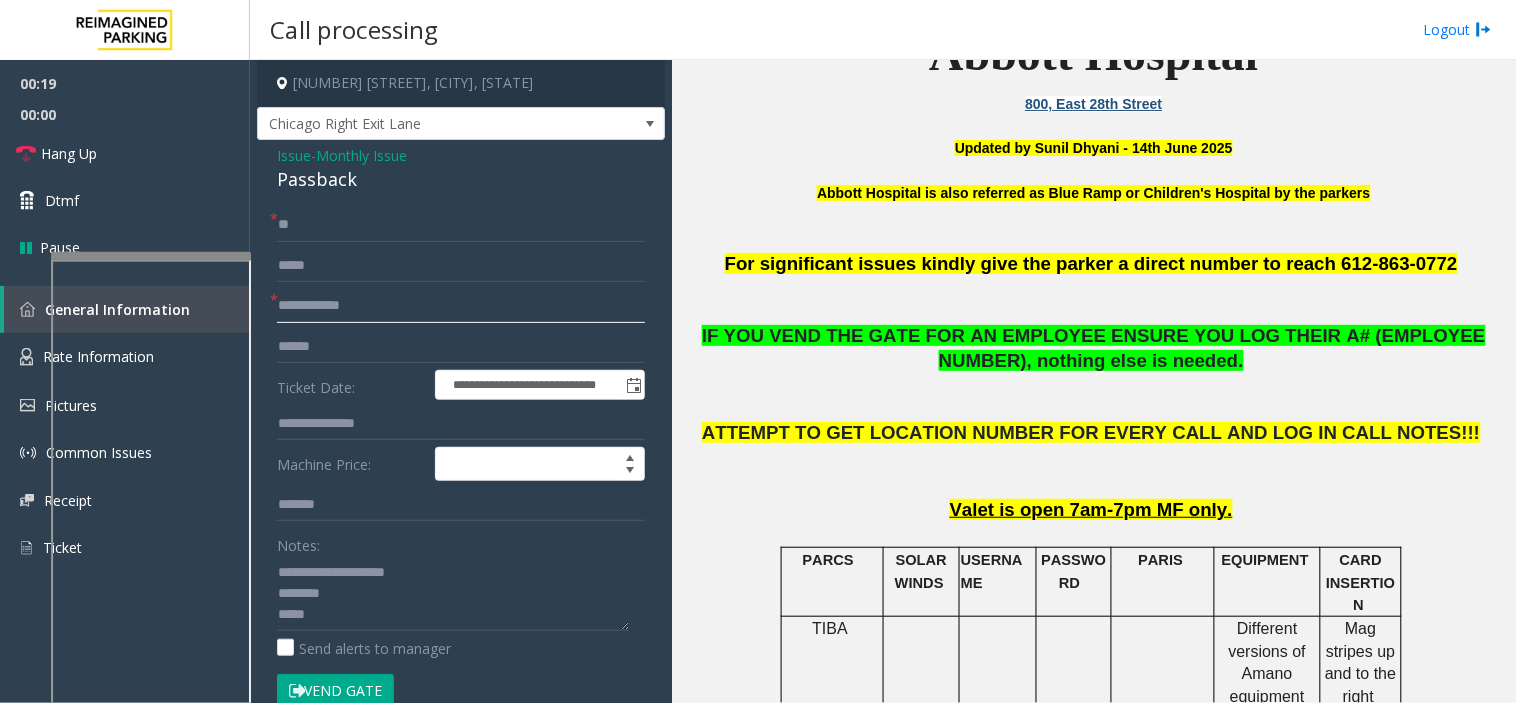 click 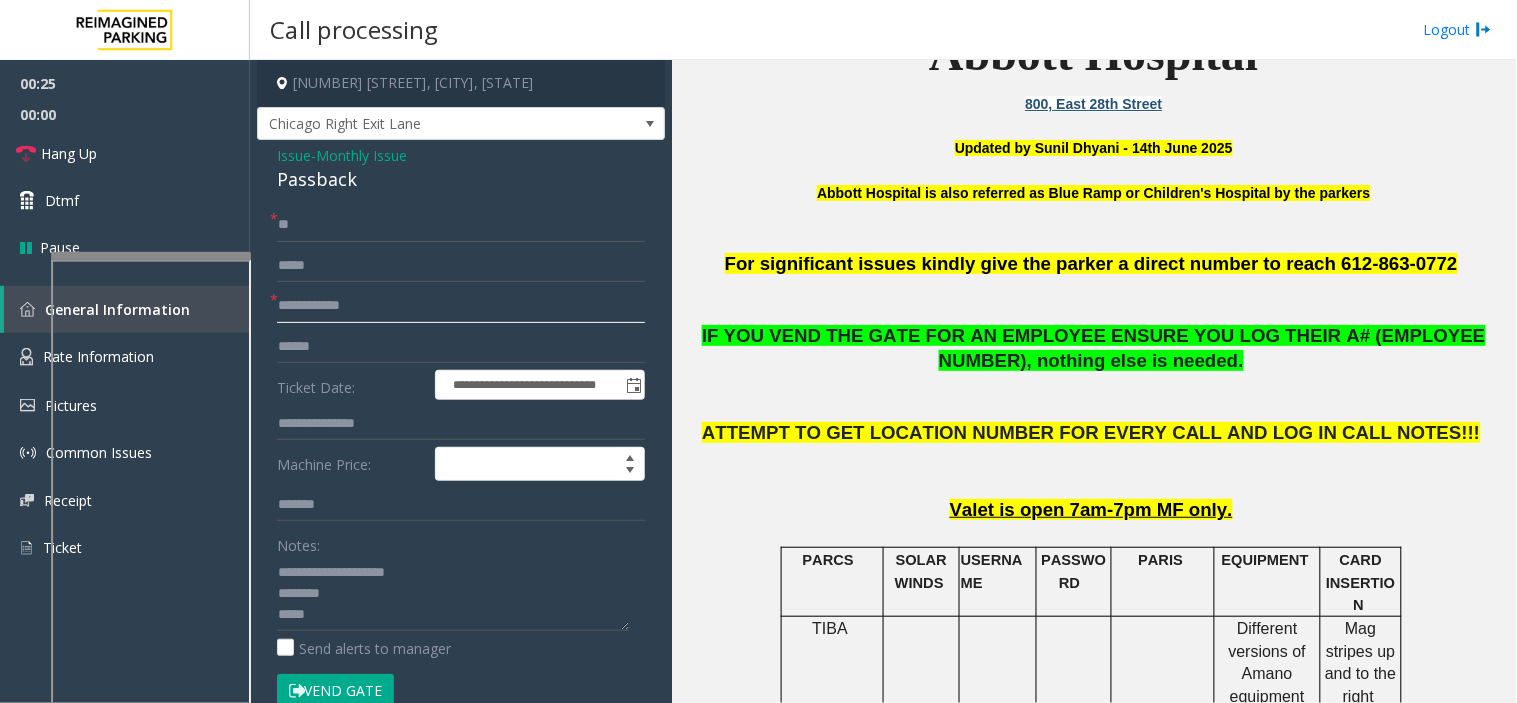 click 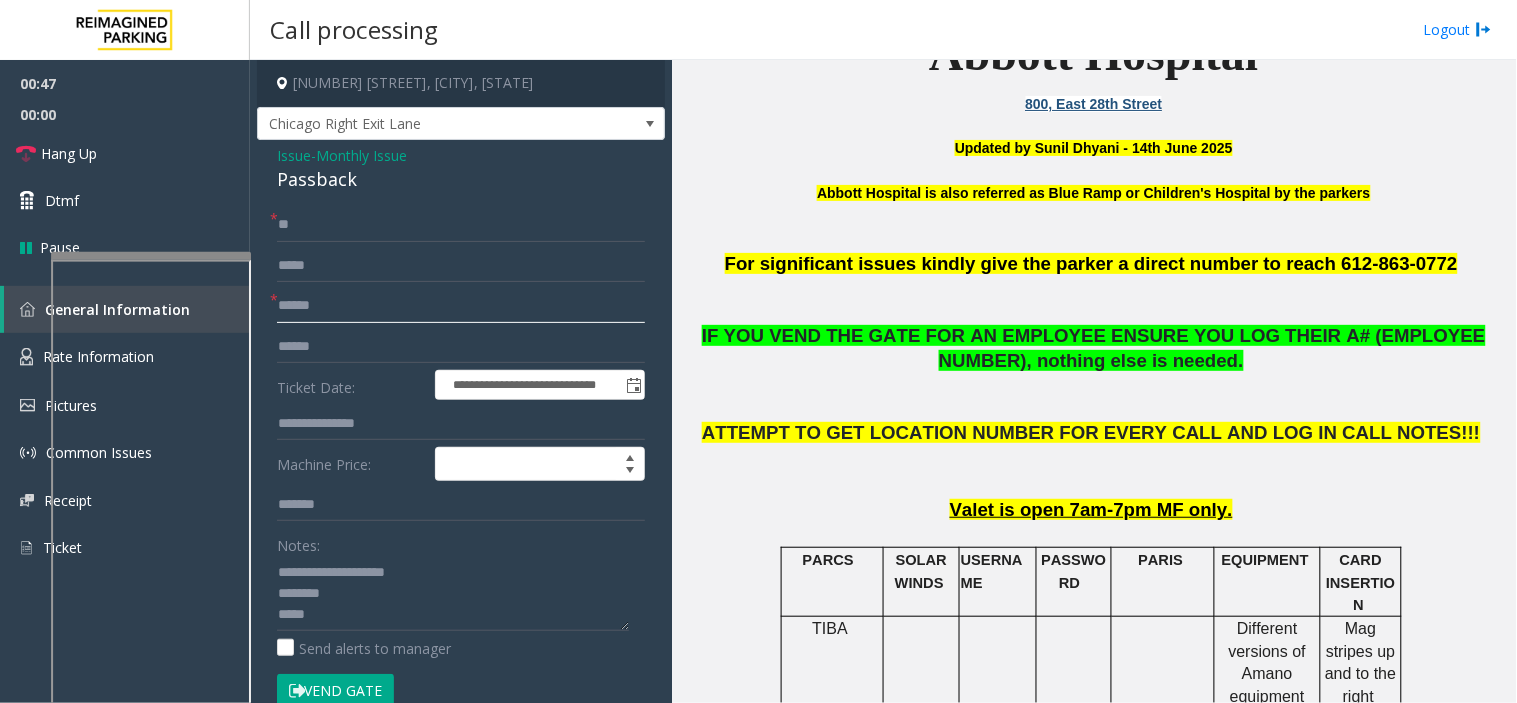 type on "******" 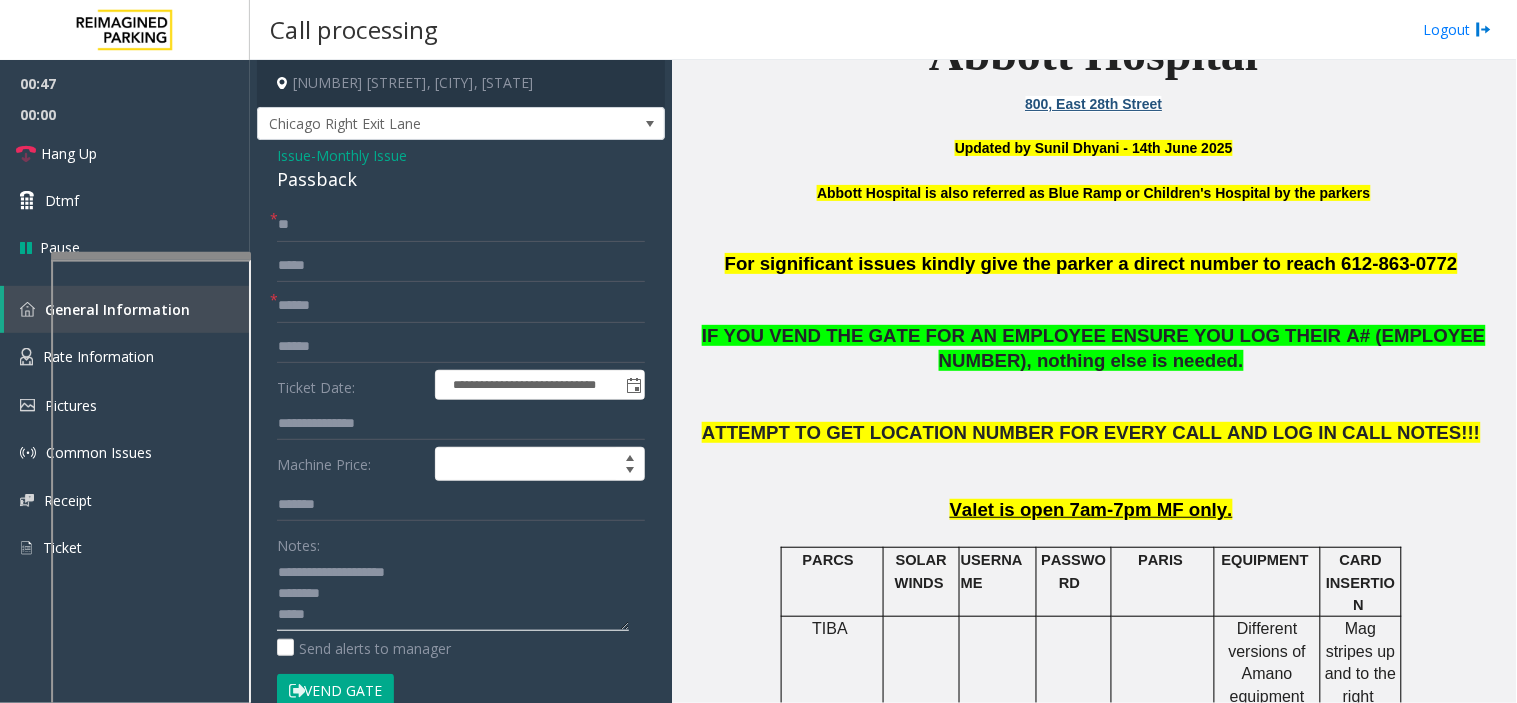 click 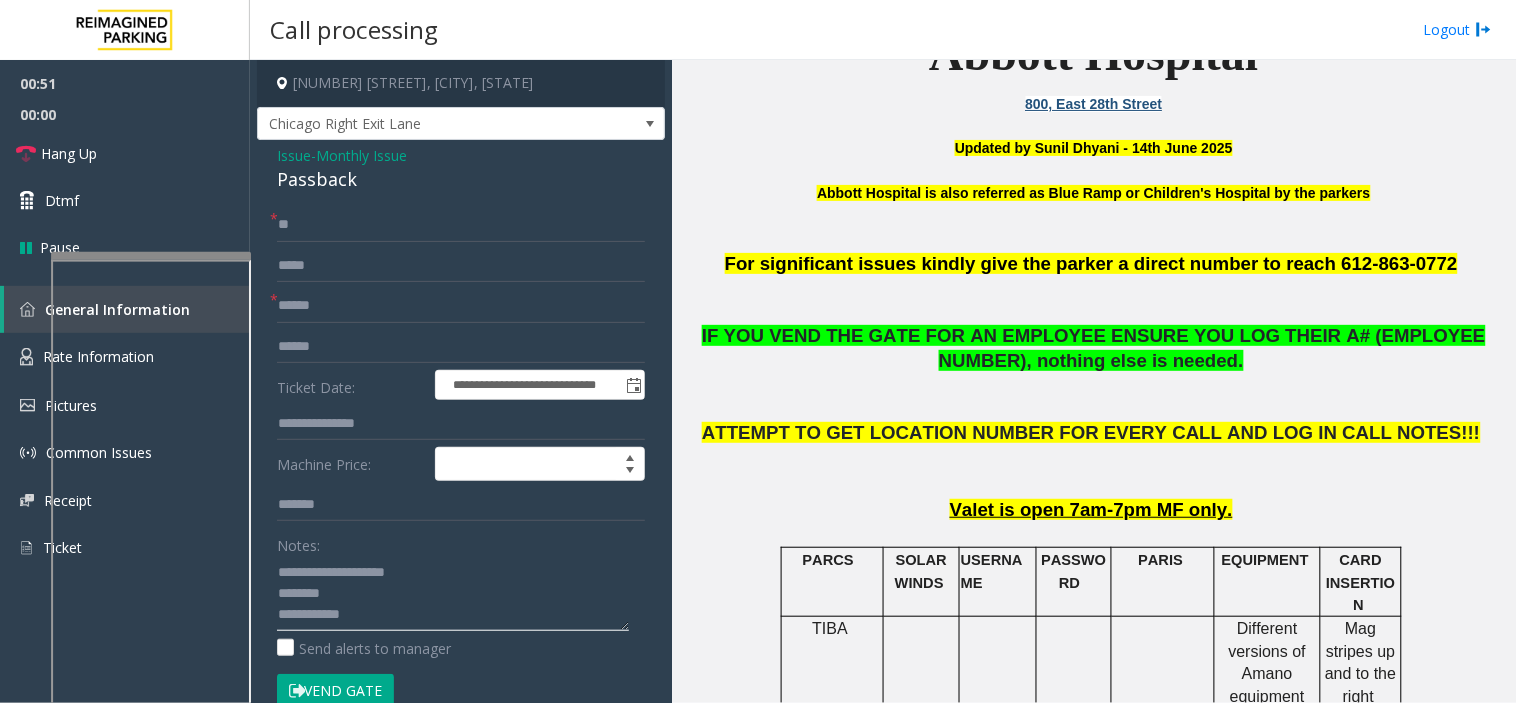 type on "**********" 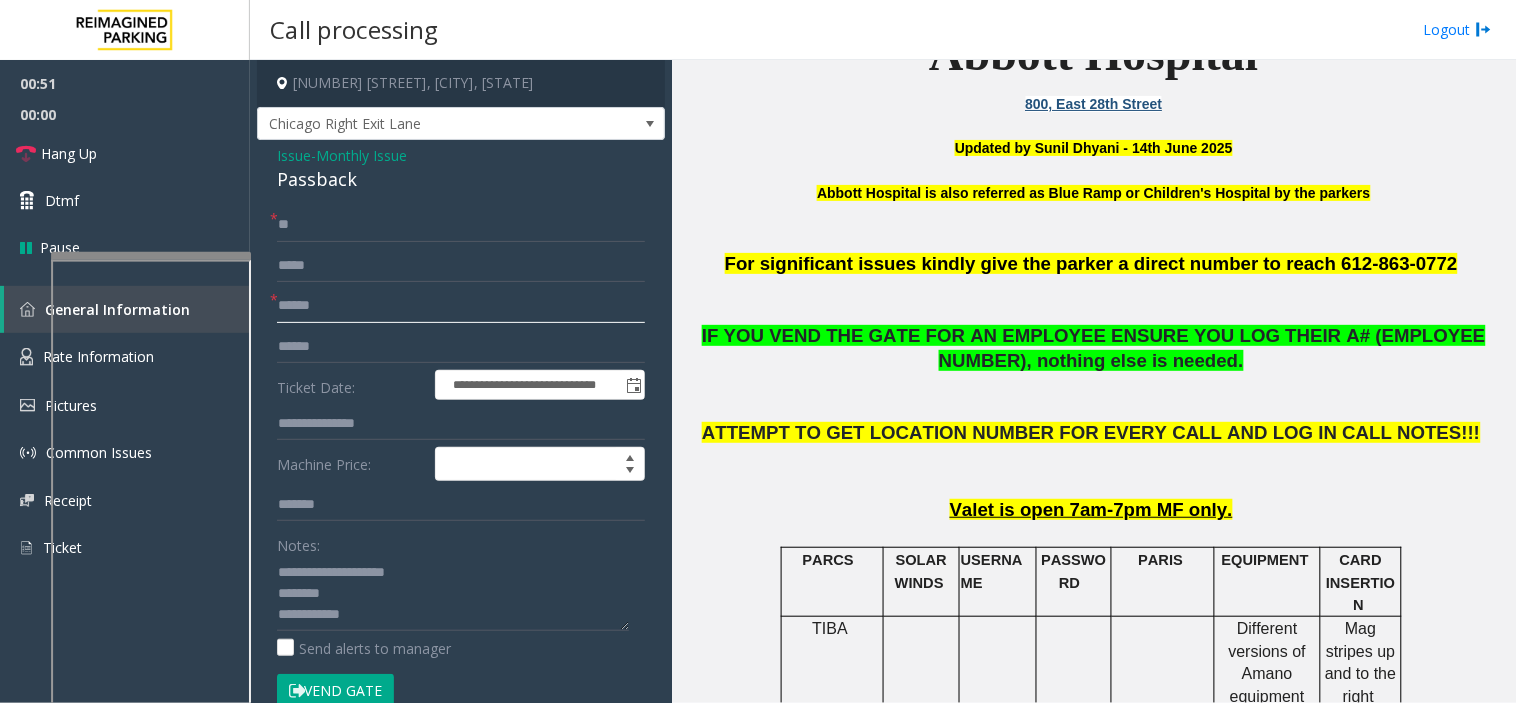 click on "******" 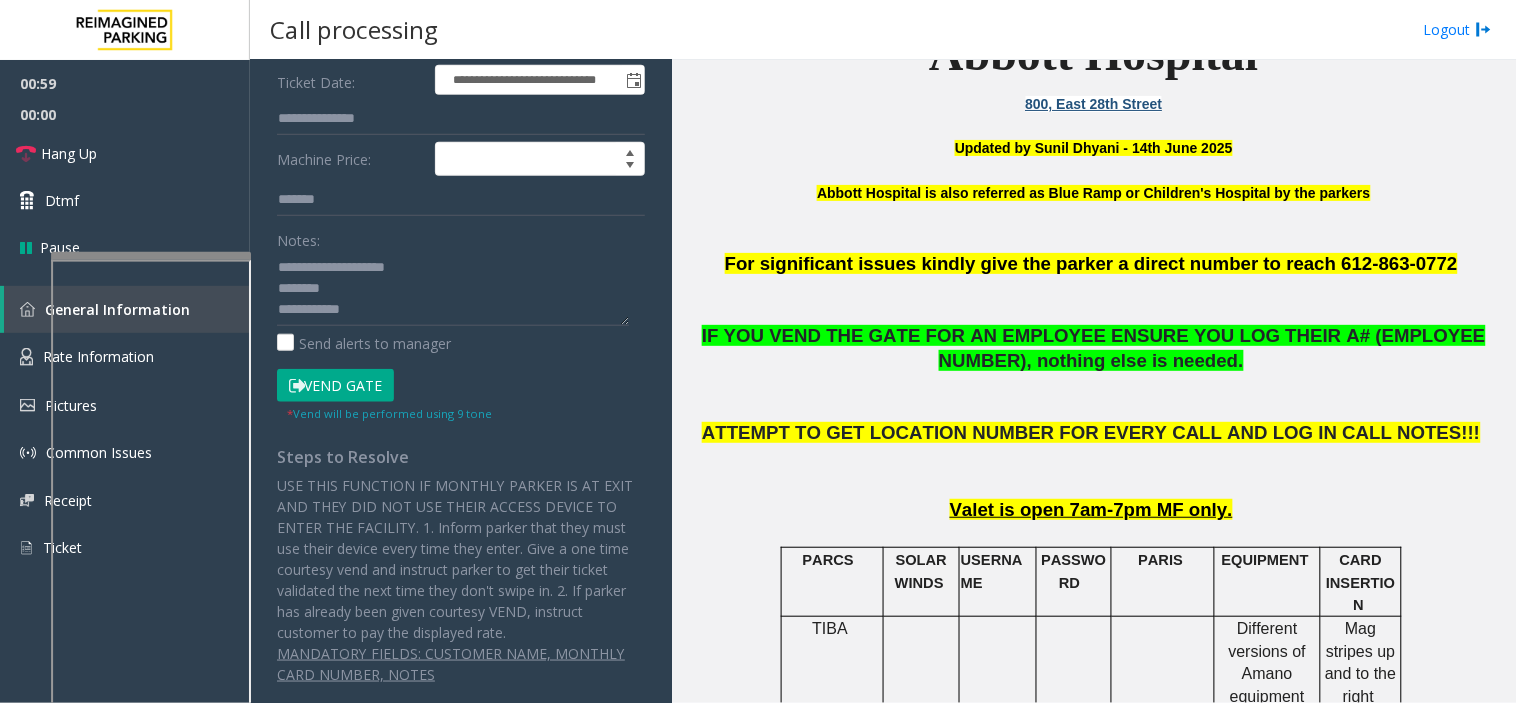 scroll, scrollTop: 306, scrollLeft: 0, axis: vertical 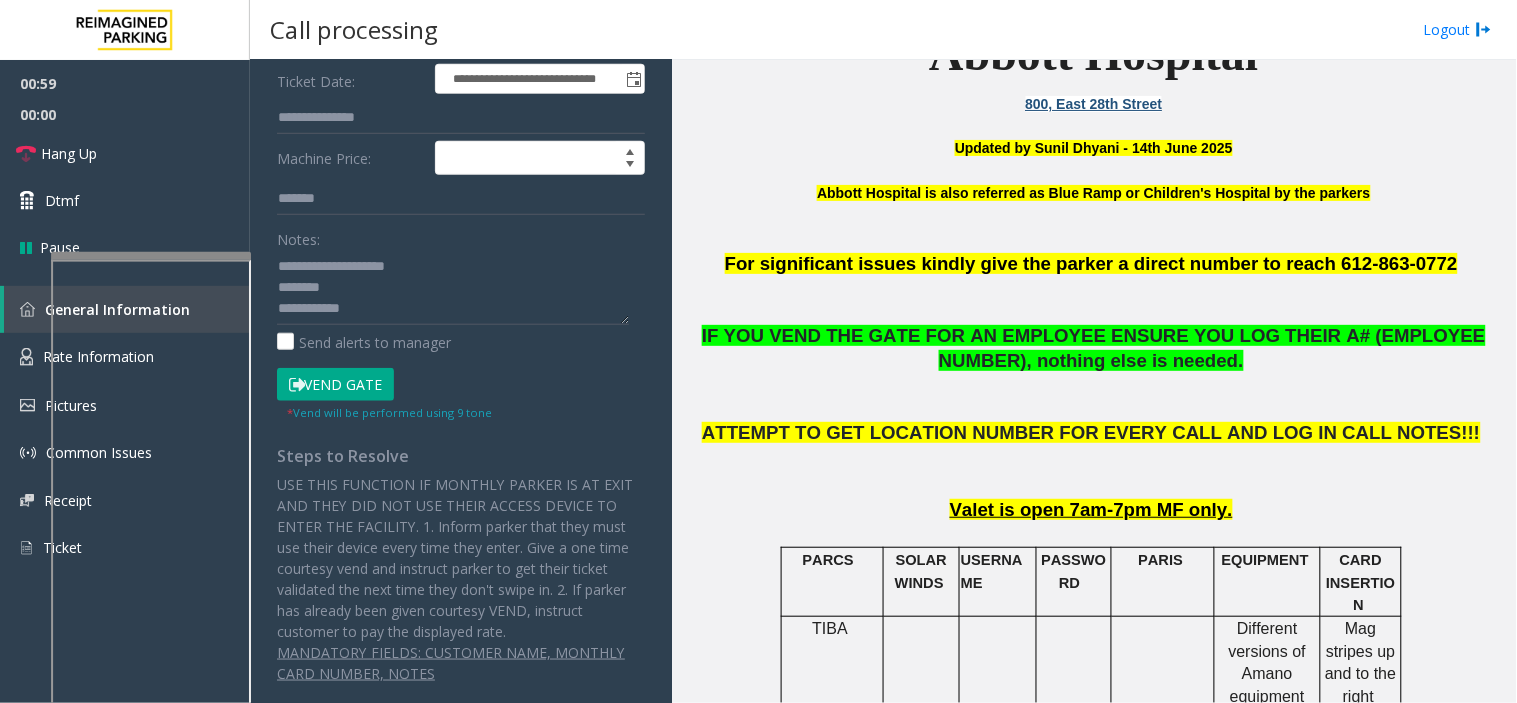 type on "*******" 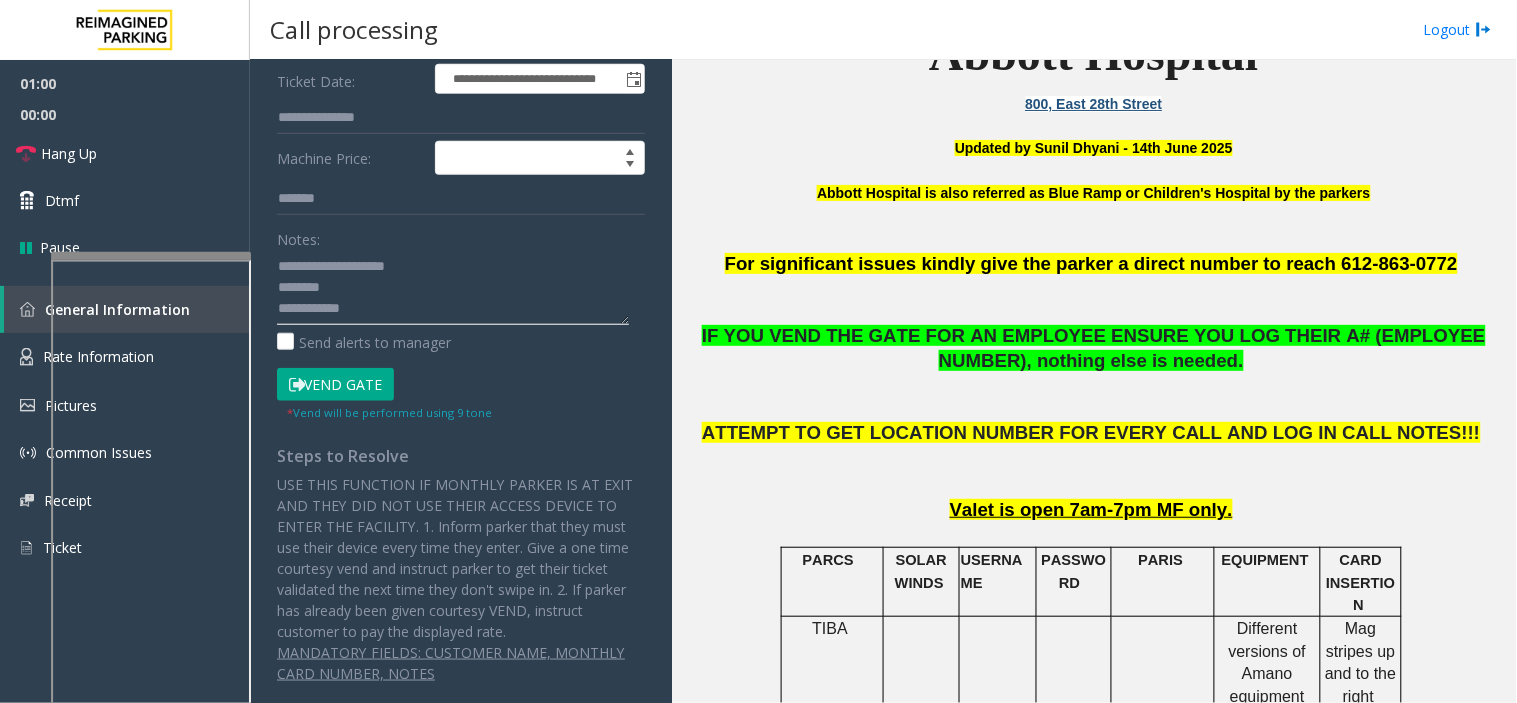 click 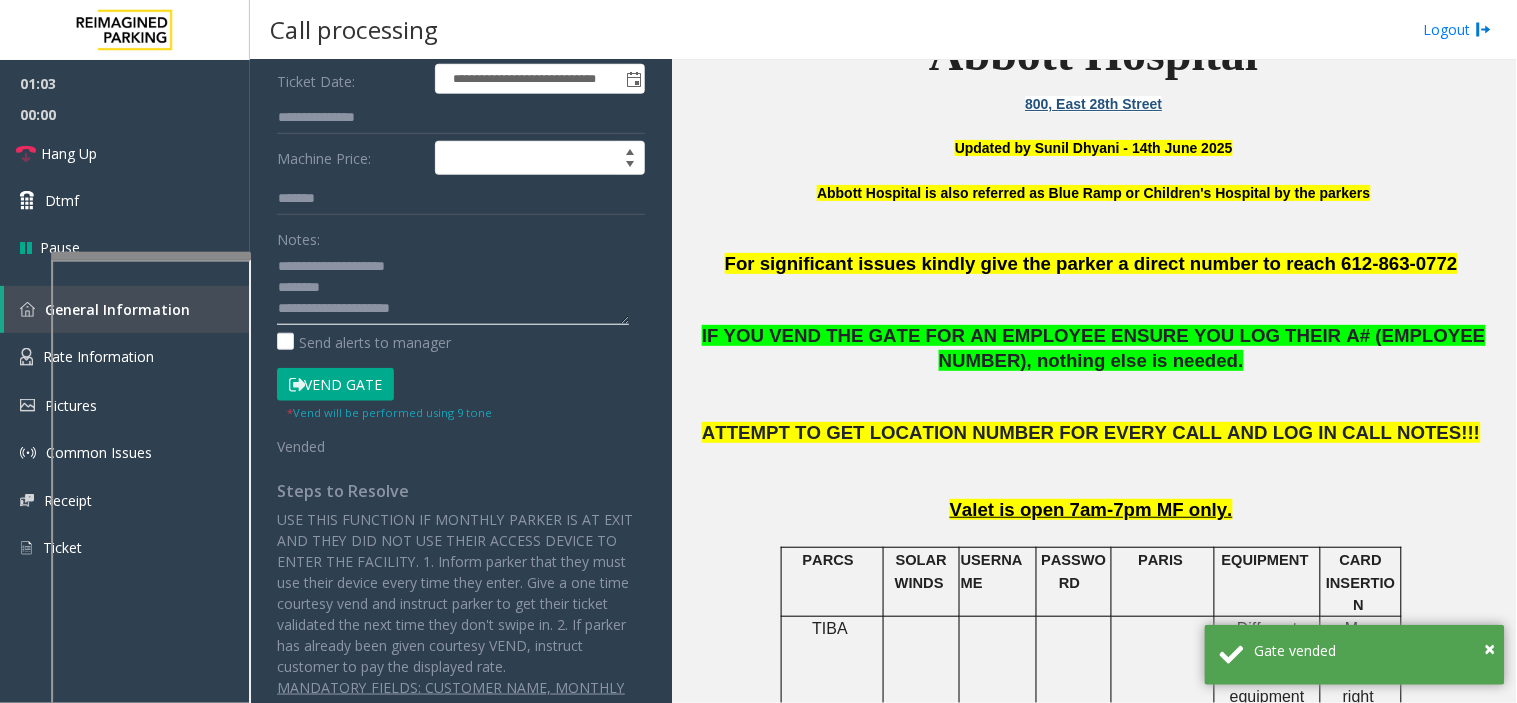 type on "**********" 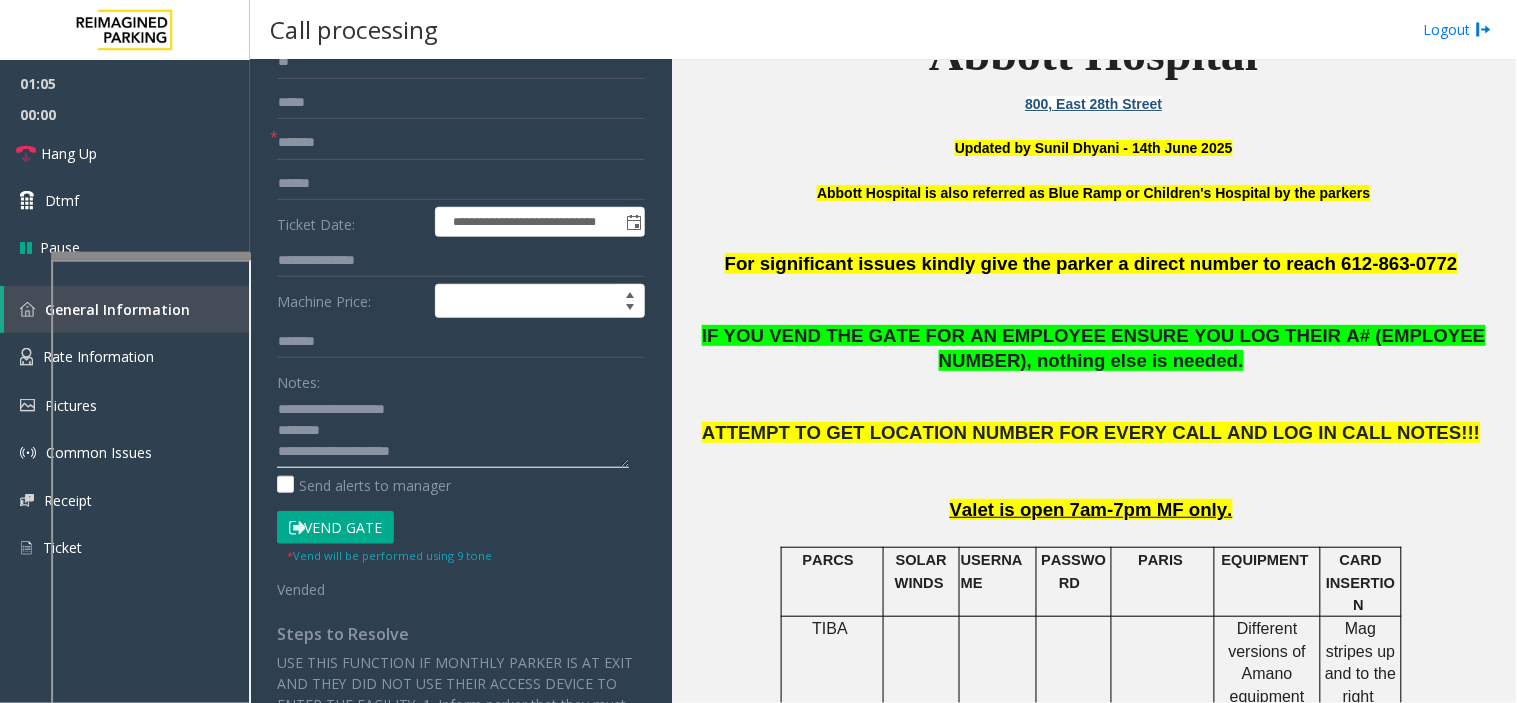 scroll, scrollTop: 0, scrollLeft: 0, axis: both 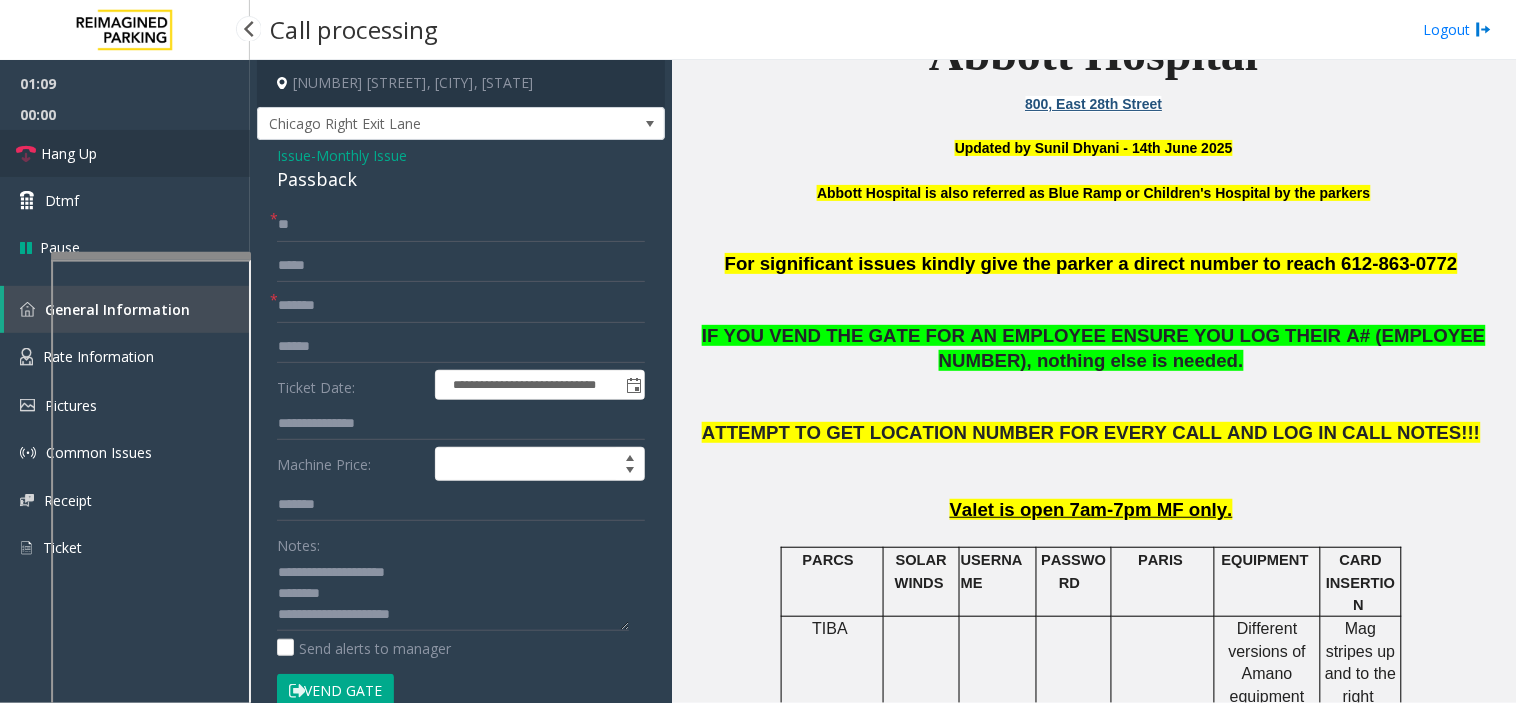 click on "Hang Up" at bounding box center (125, 153) 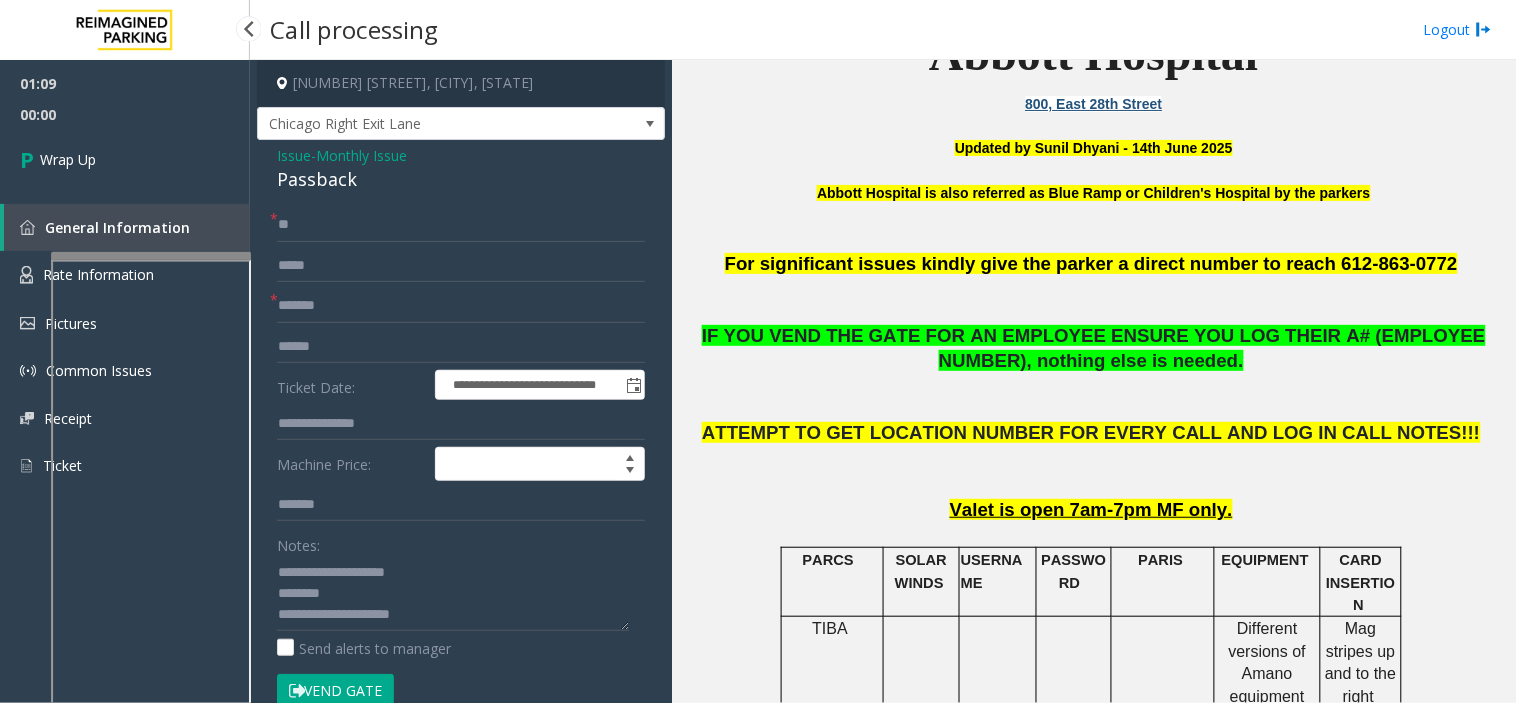 click on "Wrap Up" at bounding box center [125, 159] 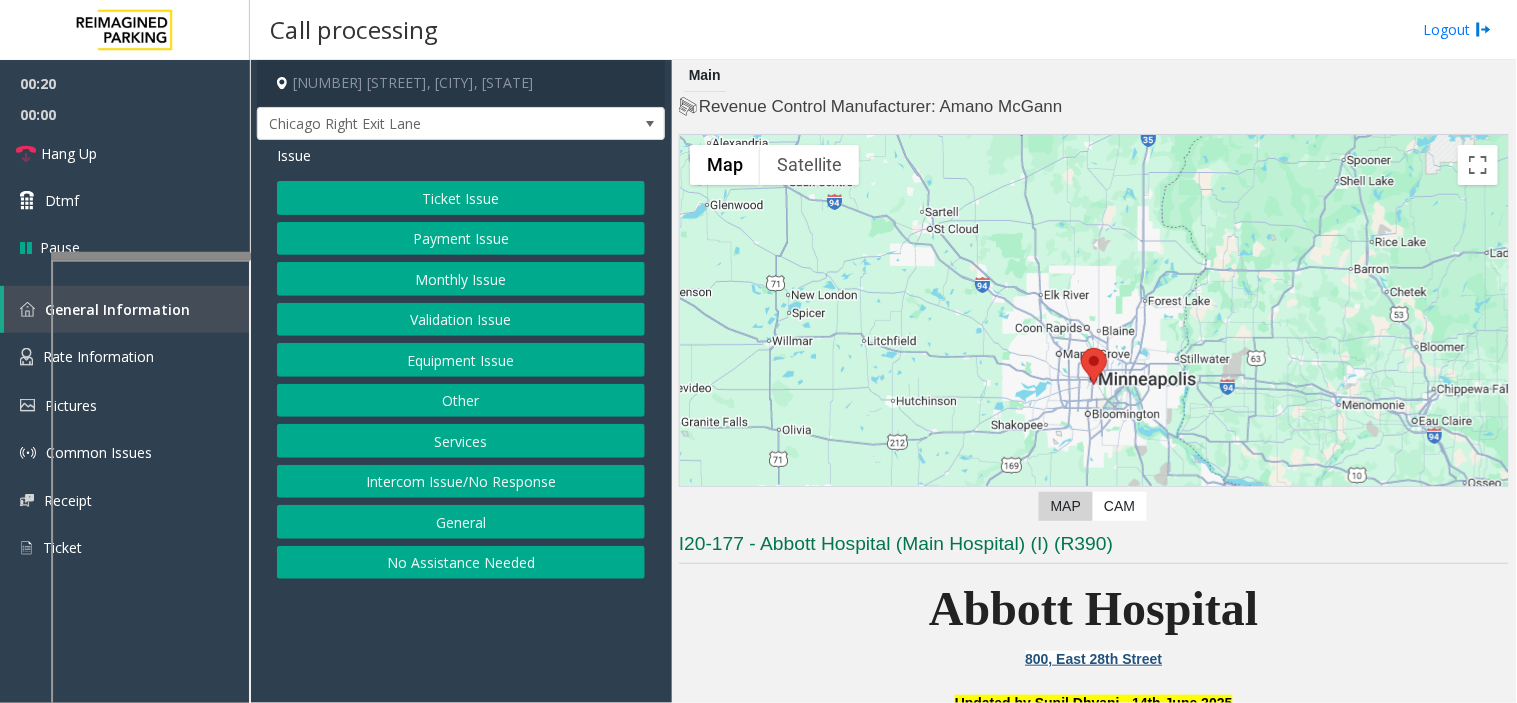 click on "Equipment Issue" 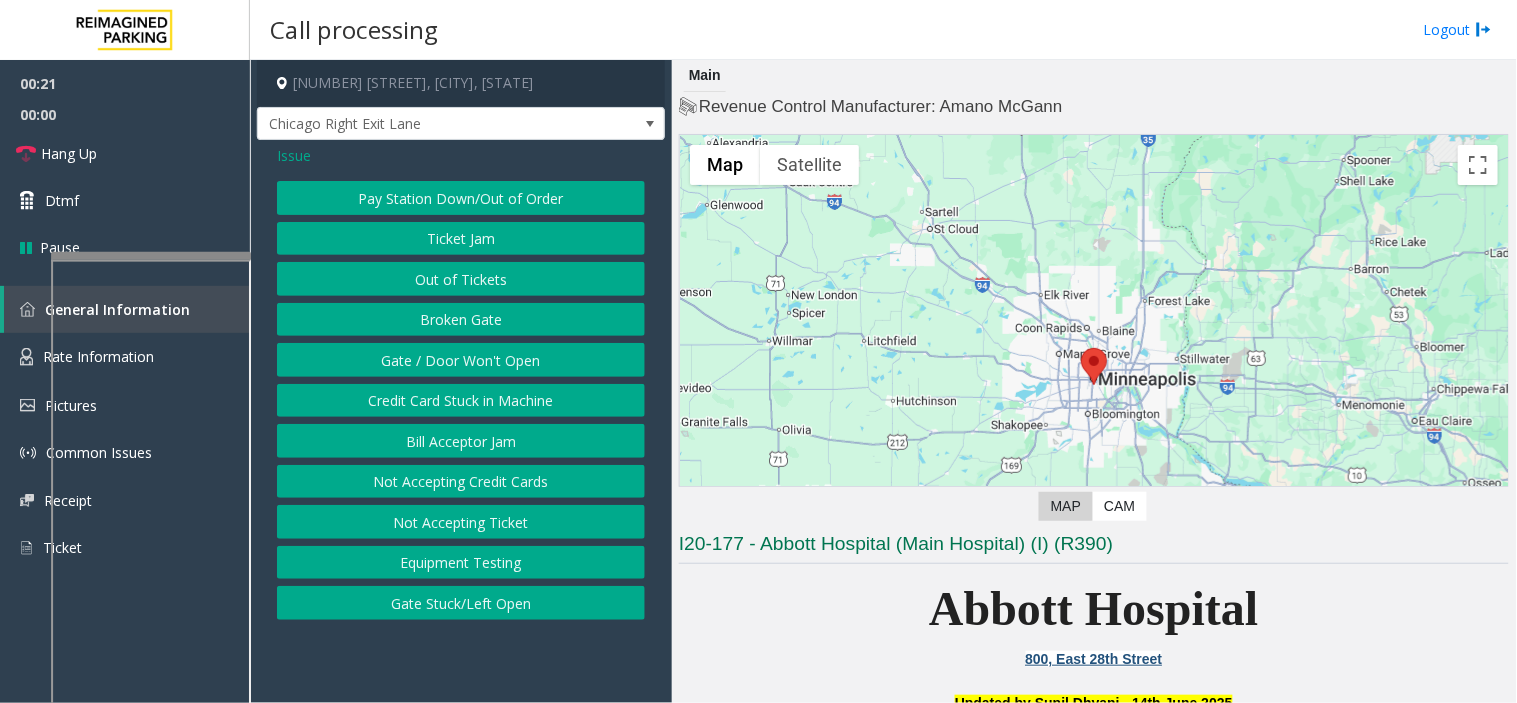 click on "Gate / Door Won't Open" 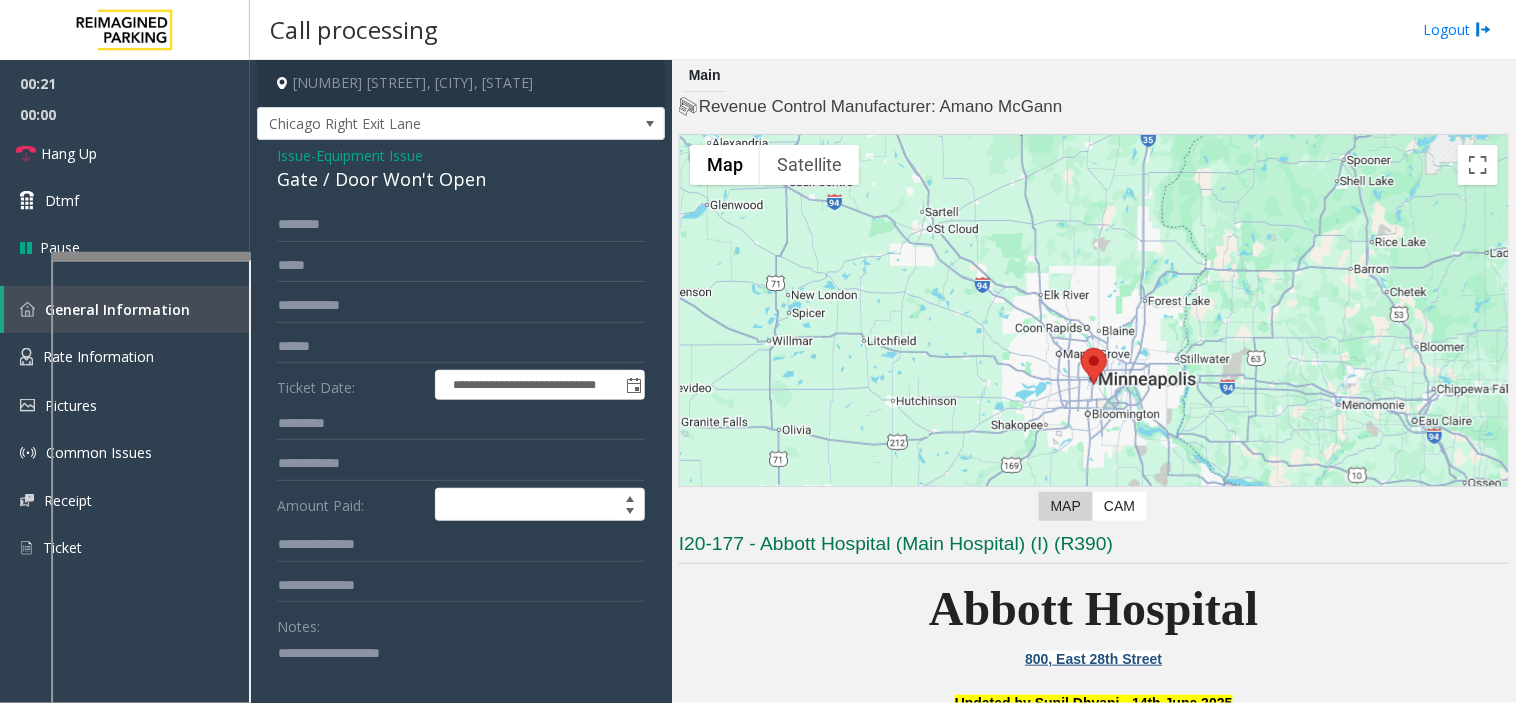 click 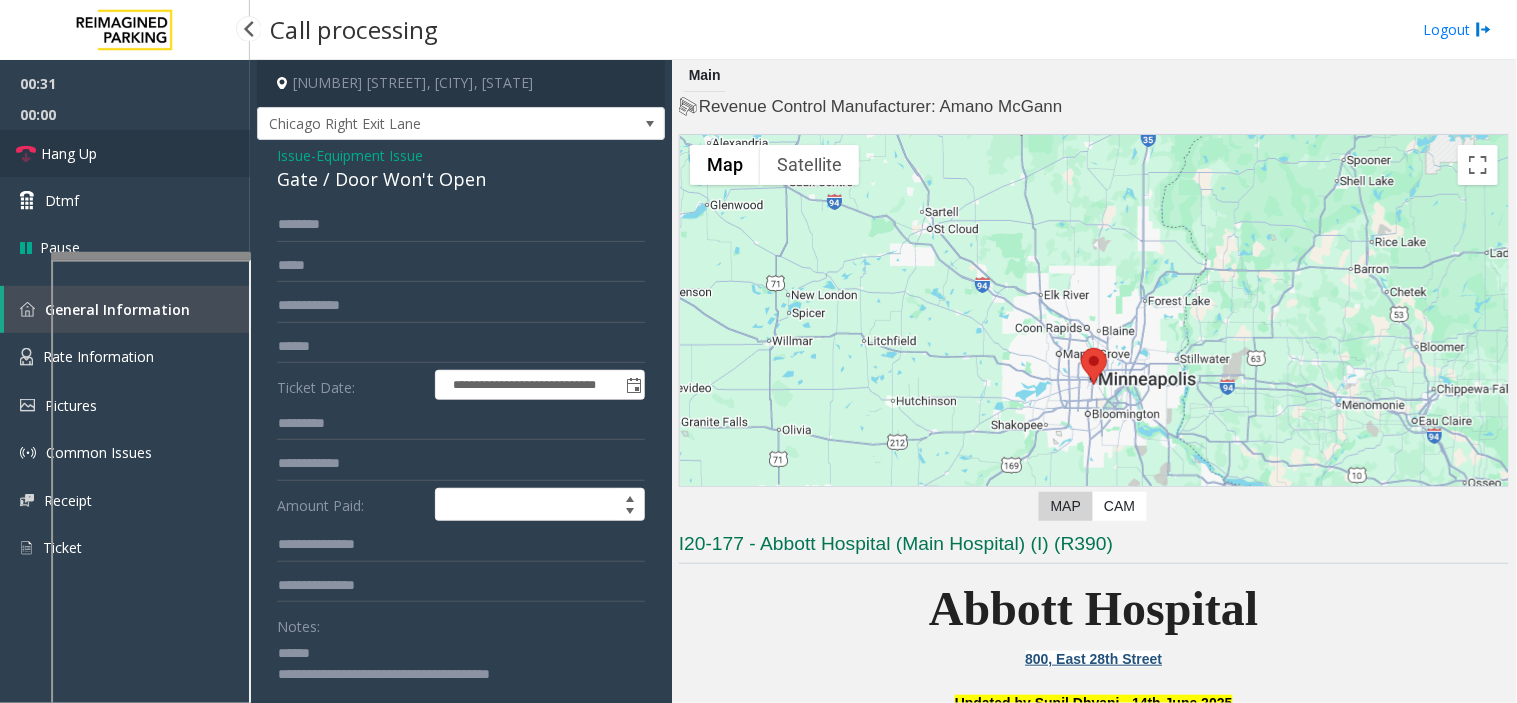 click on "Hang Up" at bounding box center (125, 153) 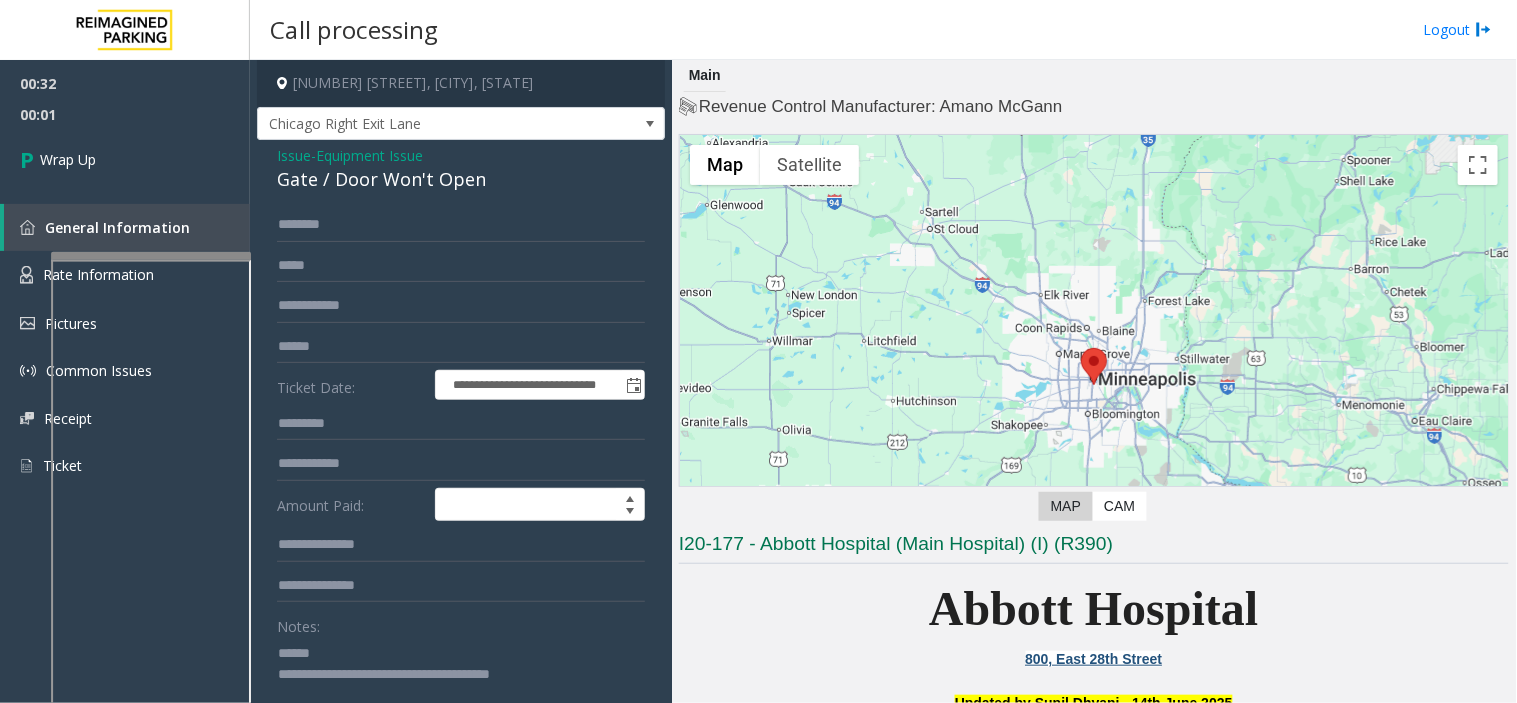 click 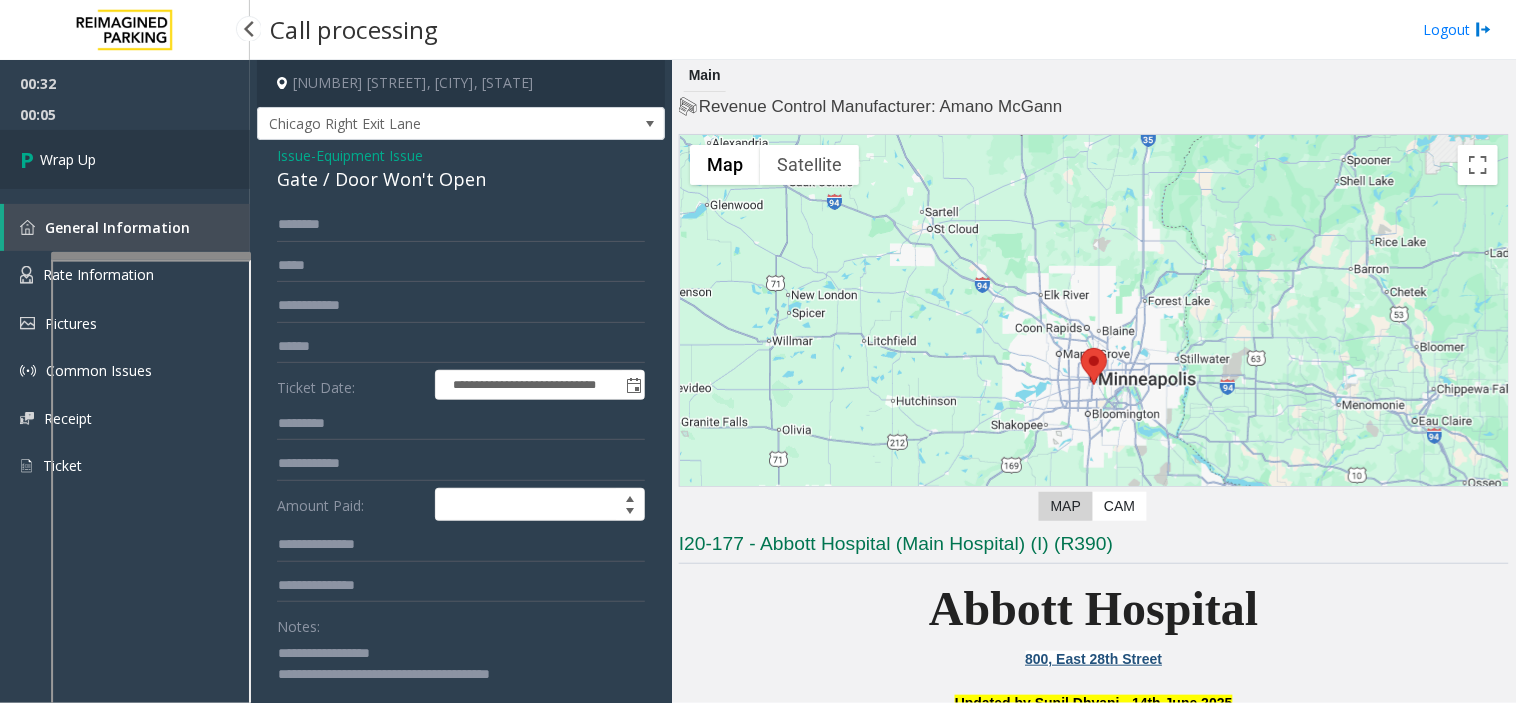 type on "**********" 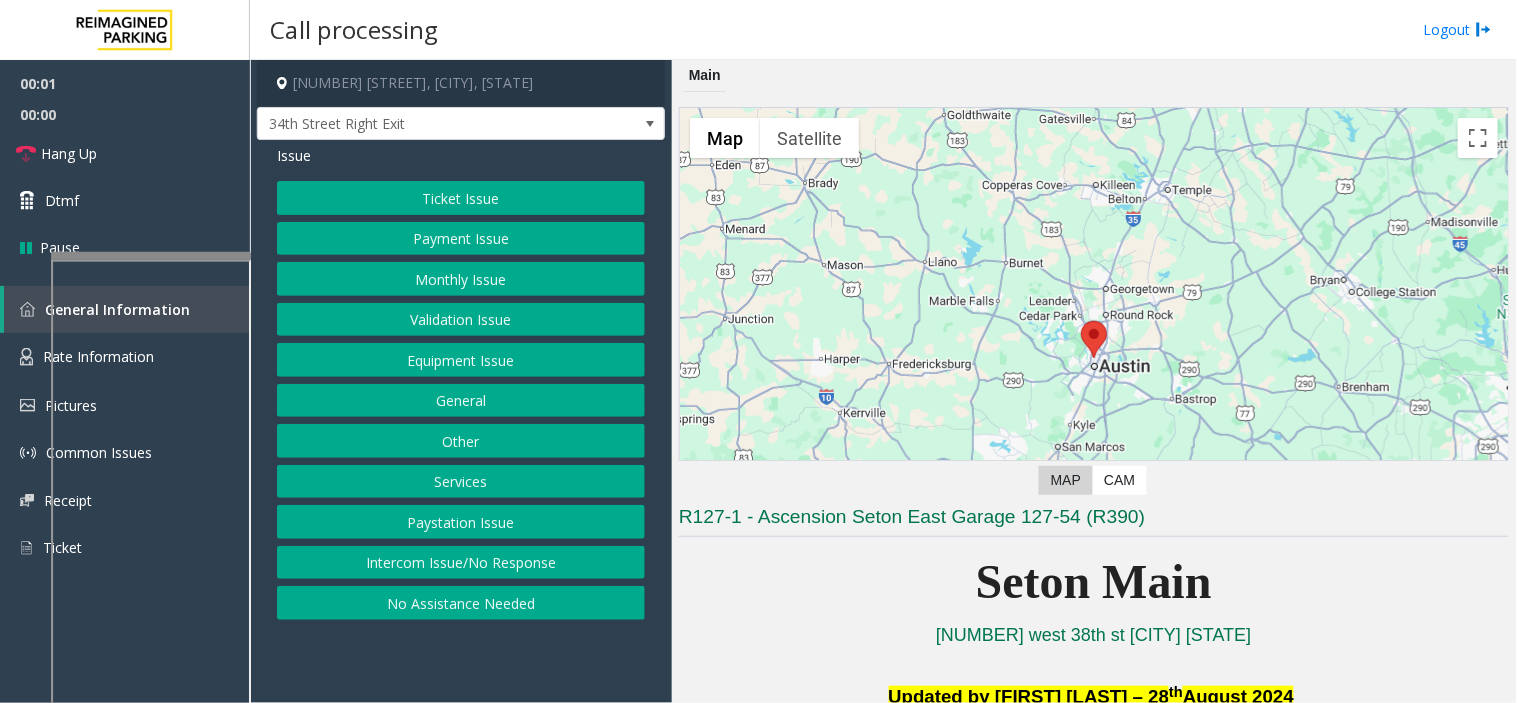 click on "Equipment Issue" 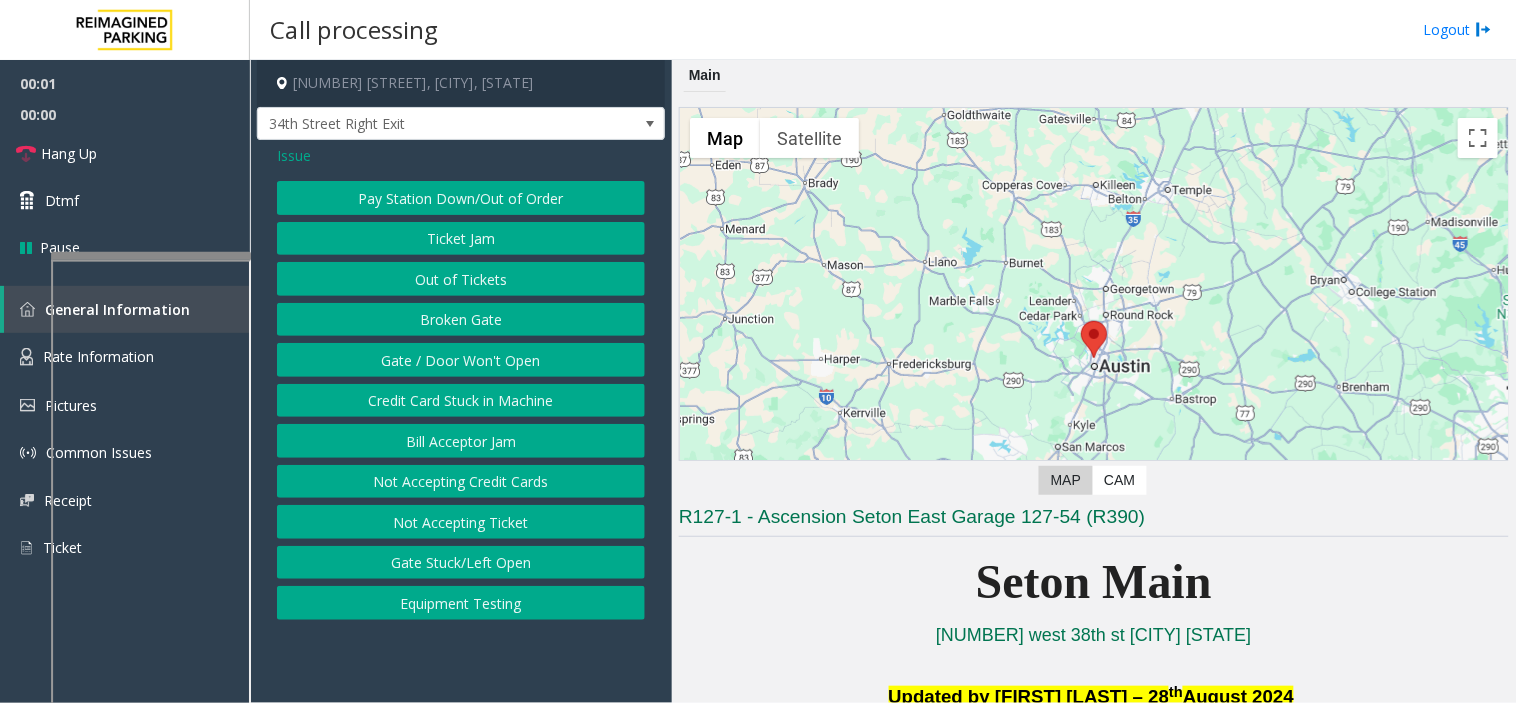 click on "Gate / Door Won't Open" 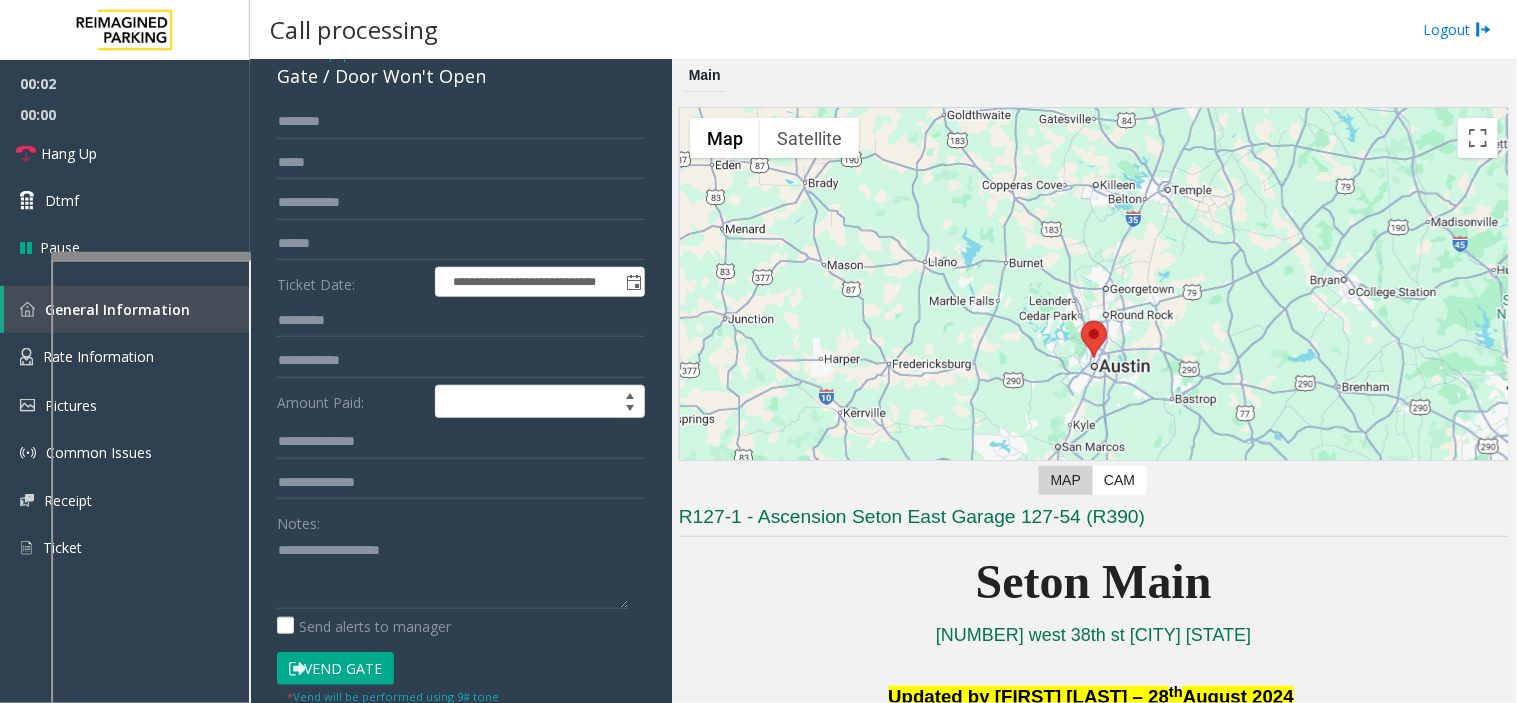 scroll, scrollTop: 333, scrollLeft: 0, axis: vertical 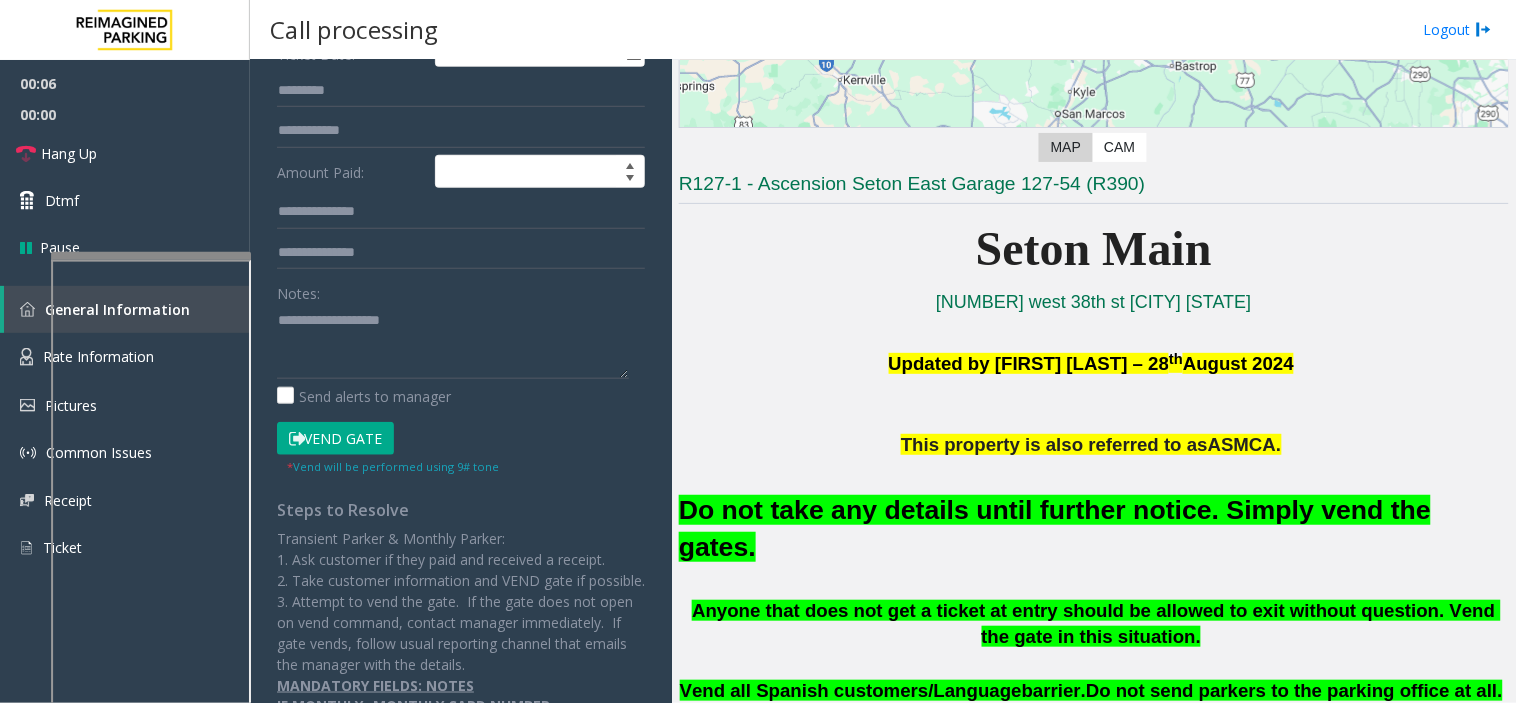 click on "Do not take any details until further notice. Simply vend the gates." 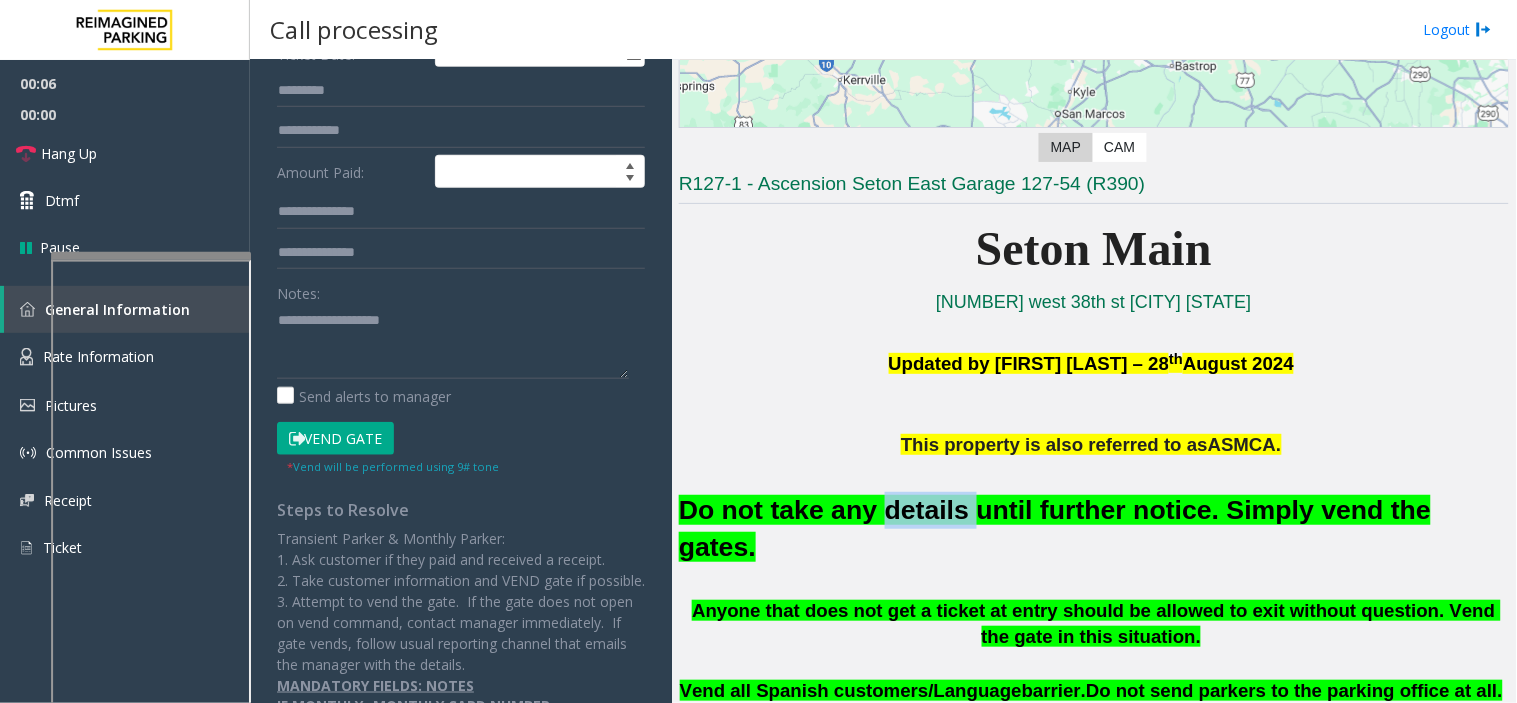 click on "Do not take any details until further notice. Simply vend the gates." 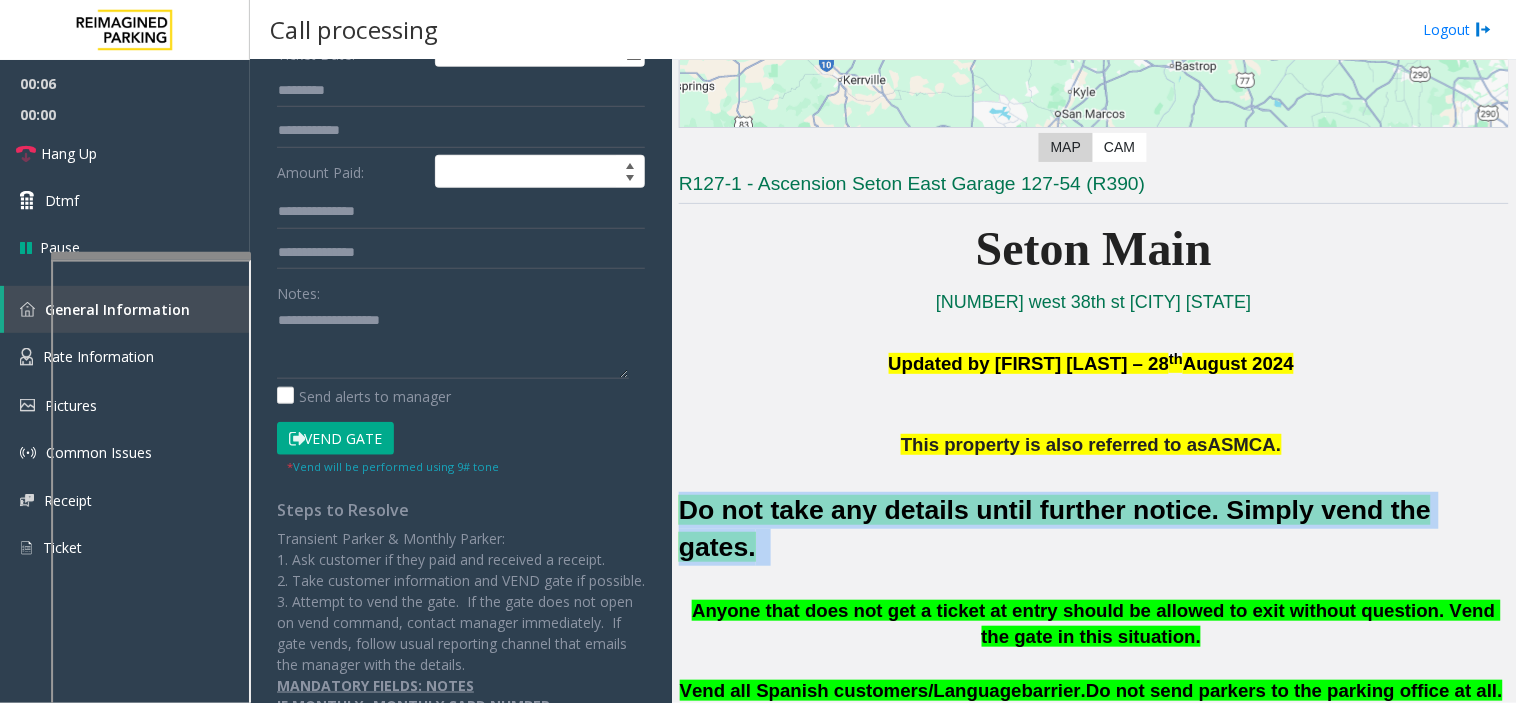 click on "Do not take any details until further notice. Simply vend the gates." 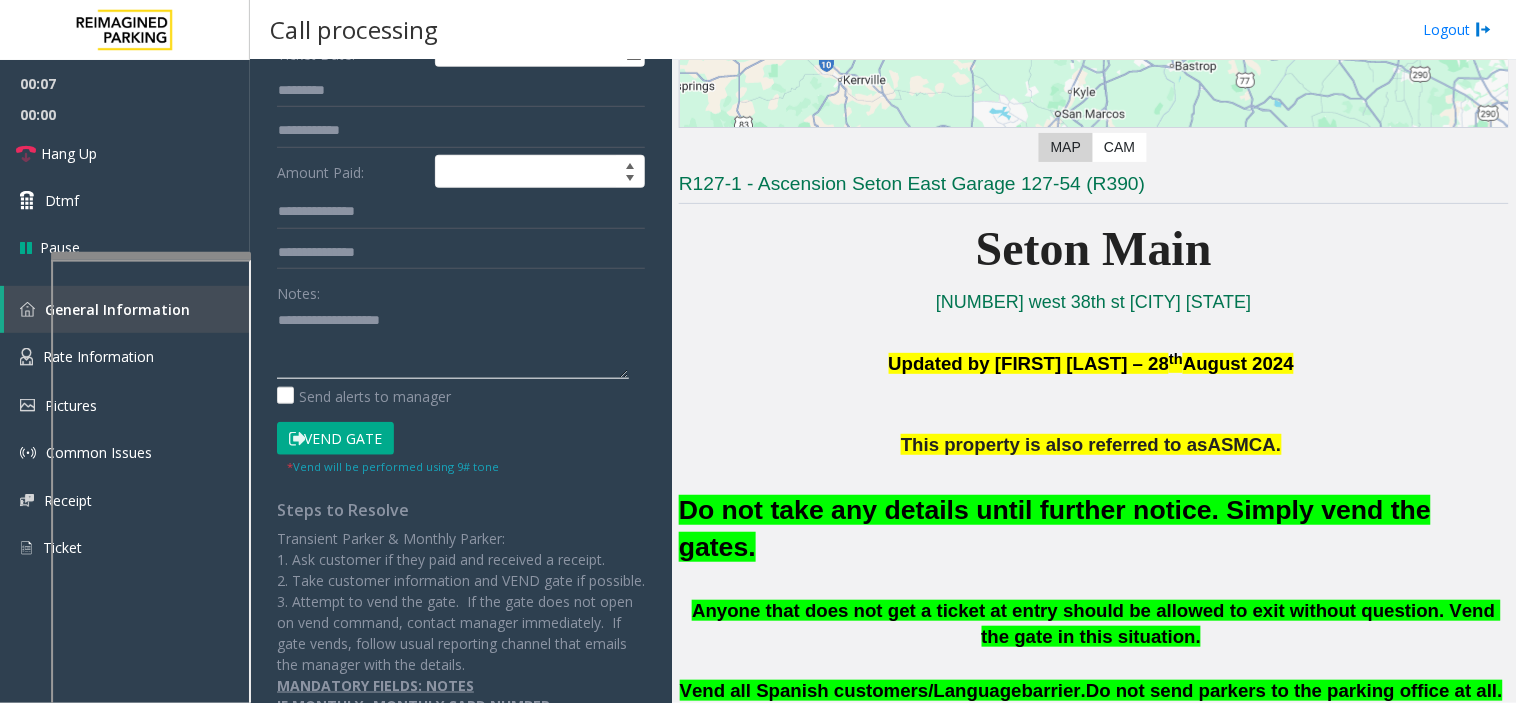 click 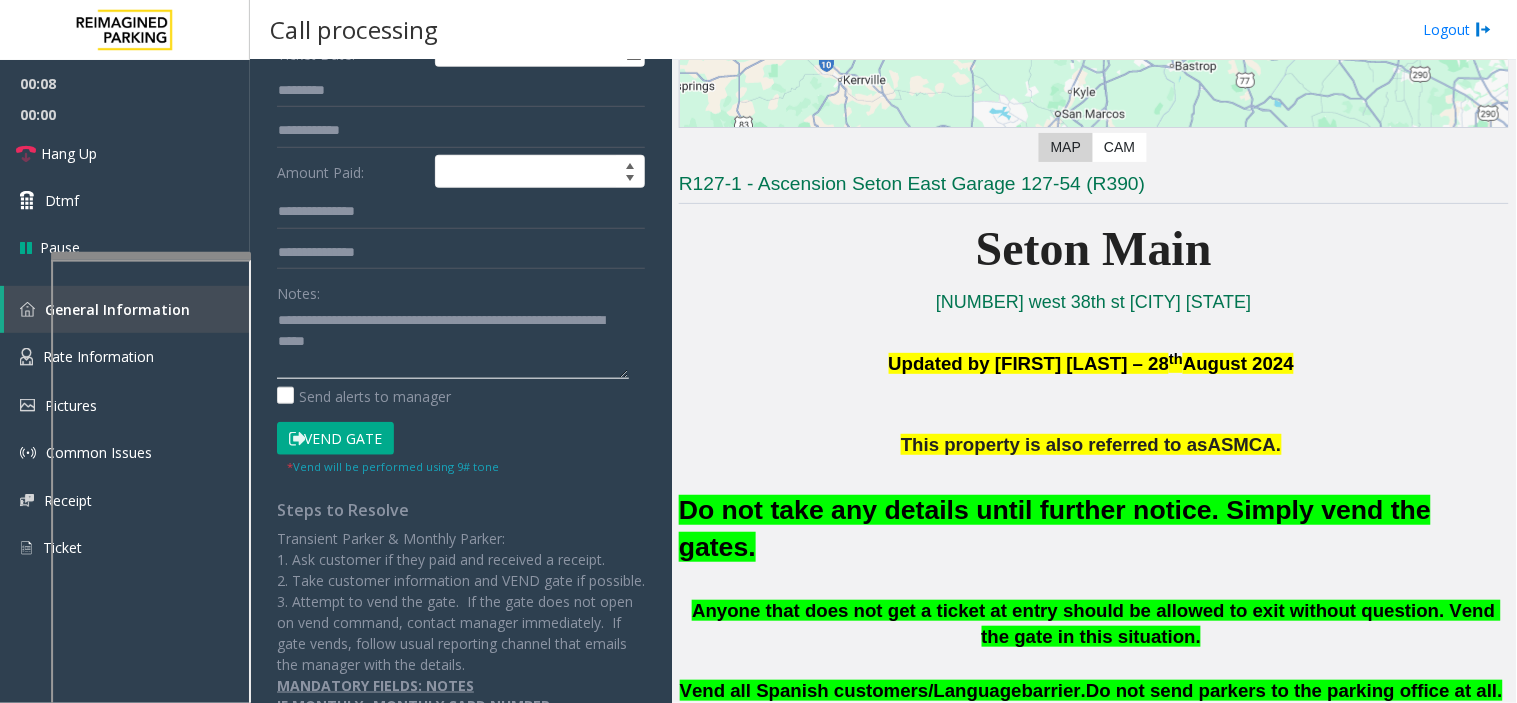 type on "**********" 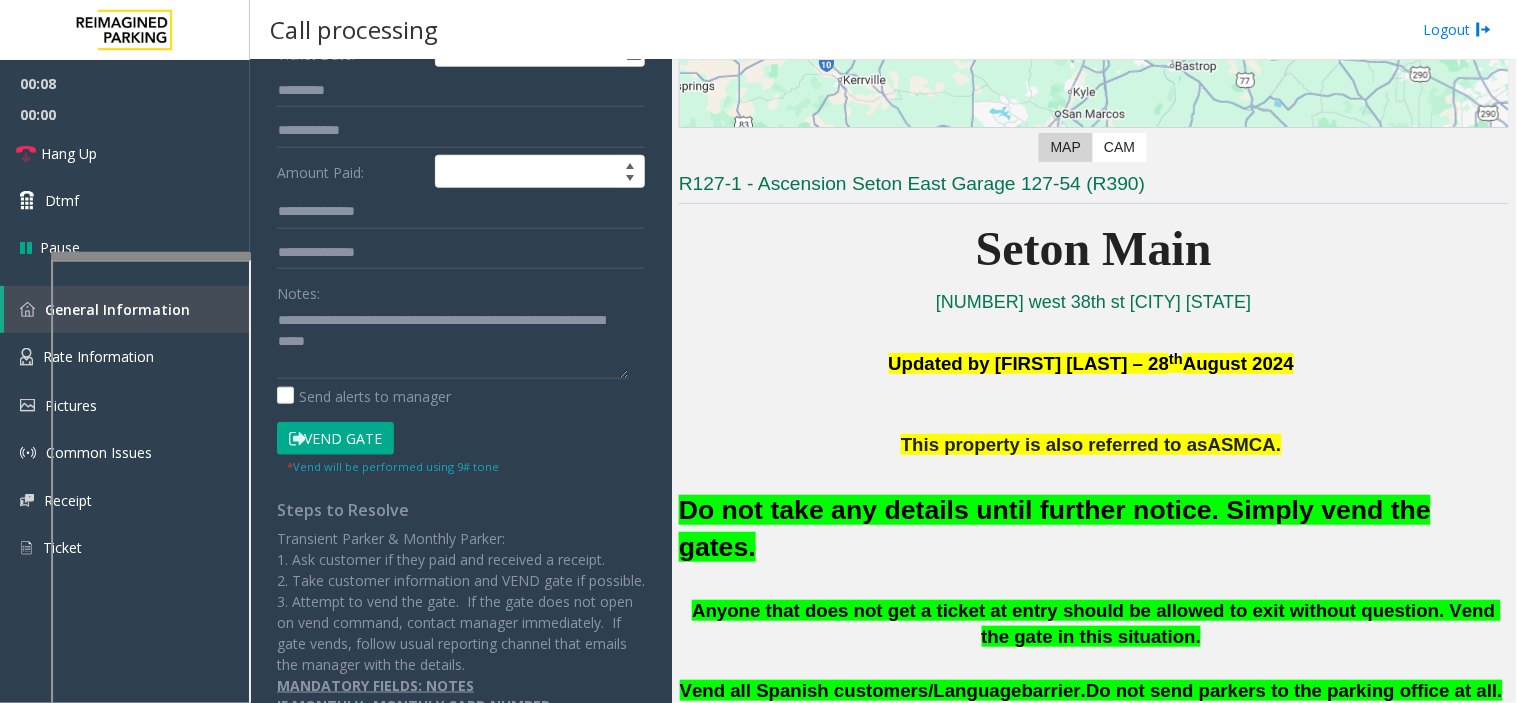 click on "Vend Gate" 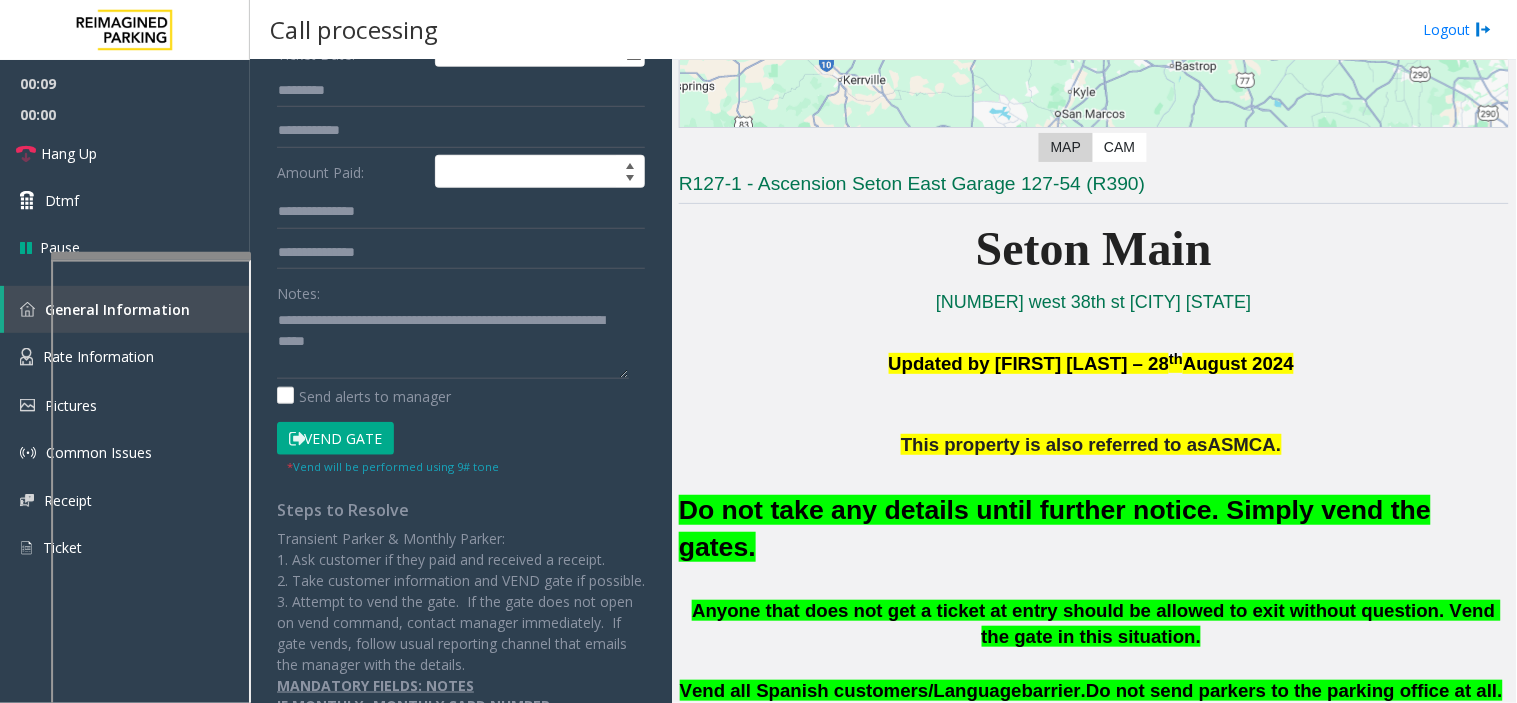 click on "Vend Gate" 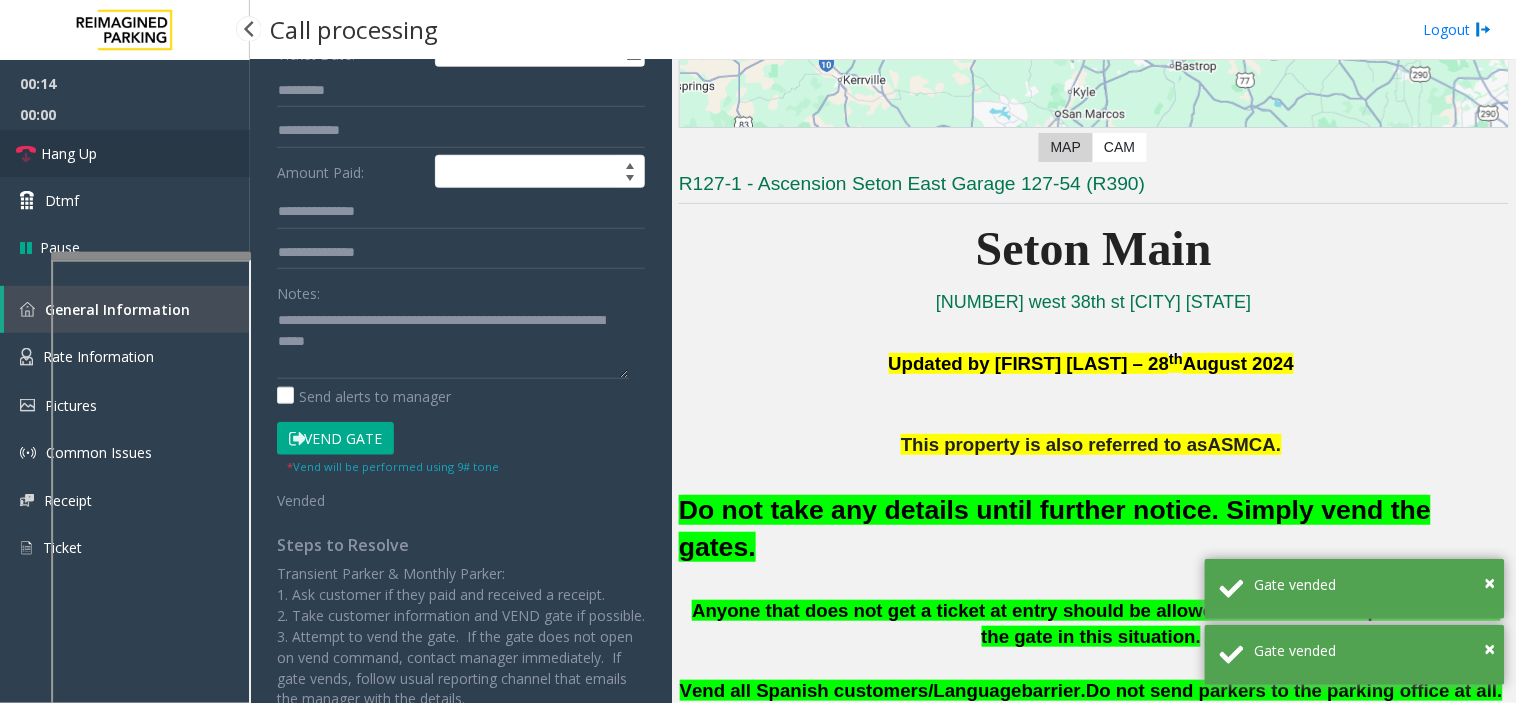 click on "Hang Up" at bounding box center [125, 153] 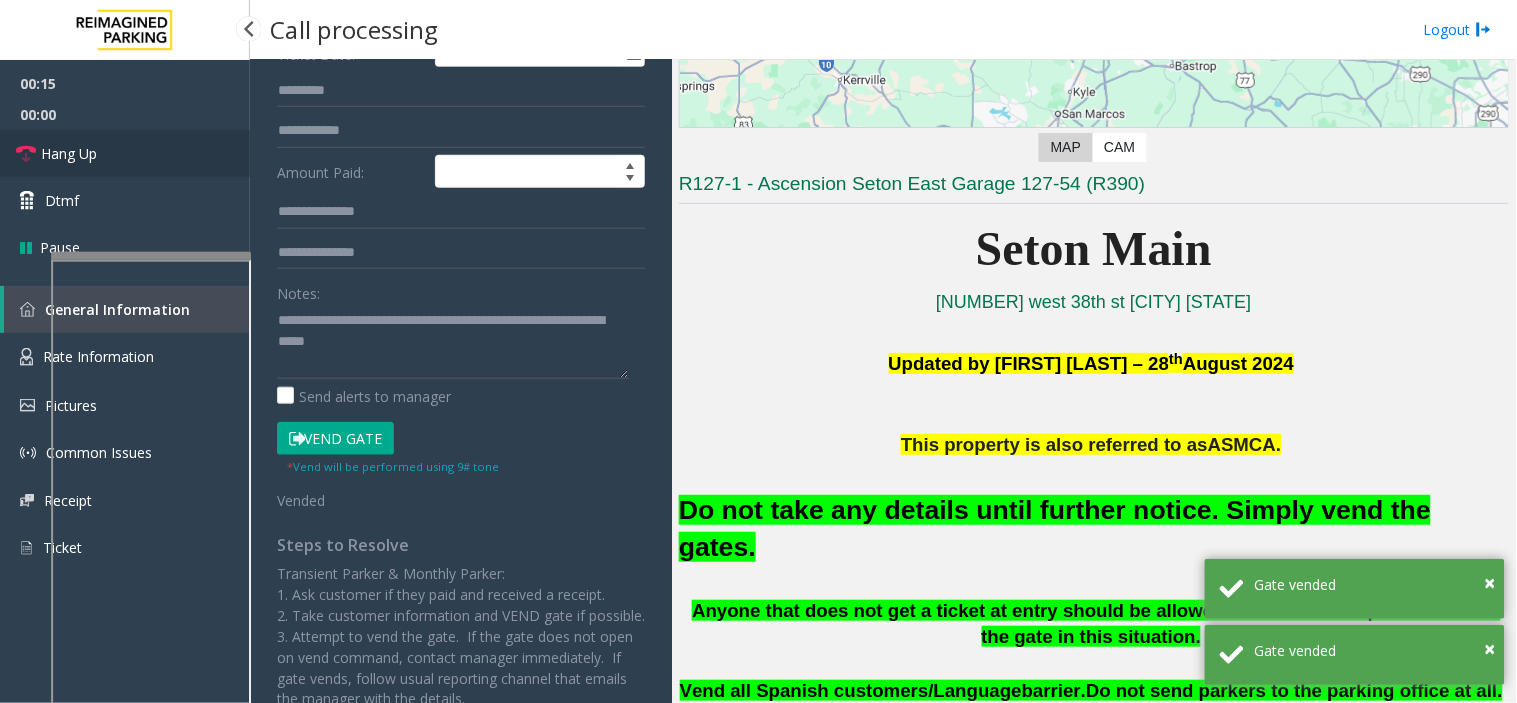 click on "Hang Up" at bounding box center [125, 153] 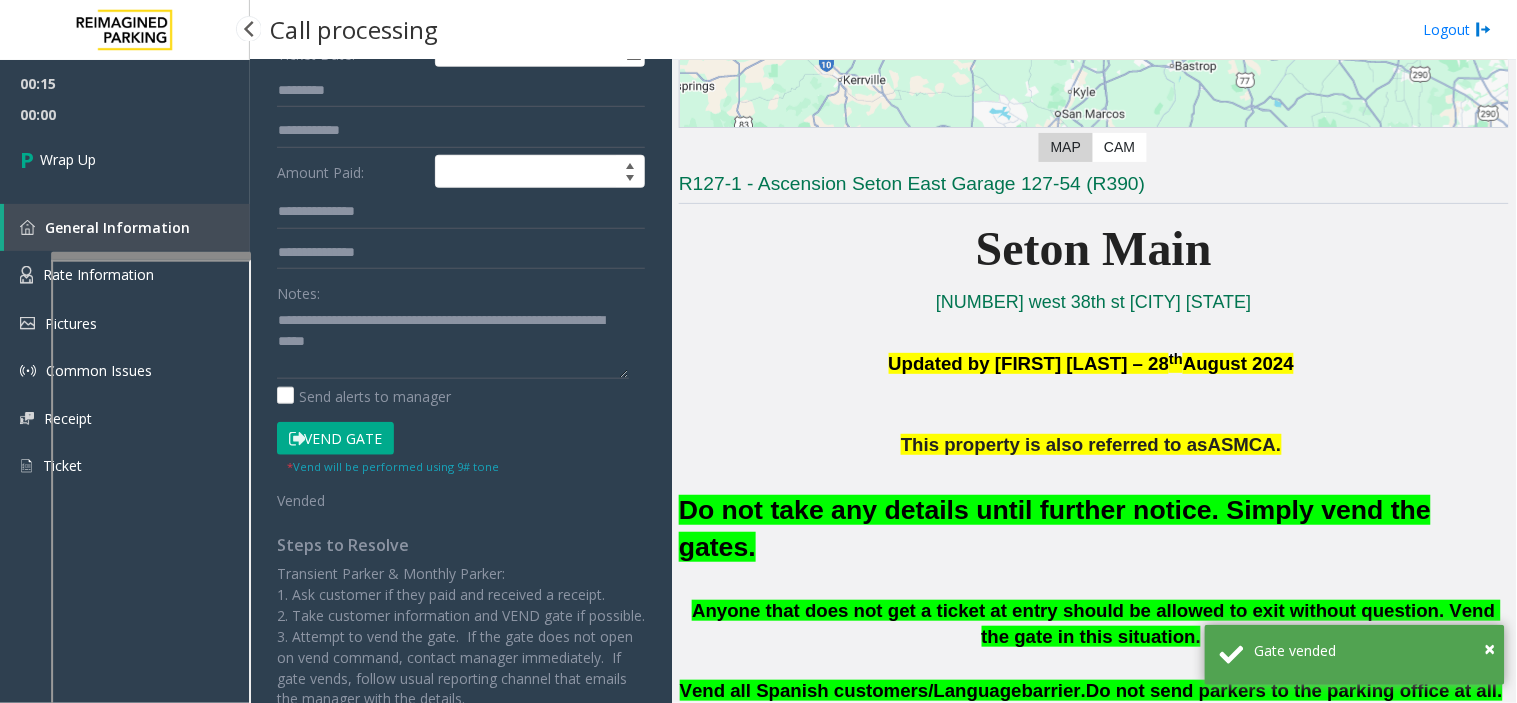 click on "Wrap Up" at bounding box center (125, 159) 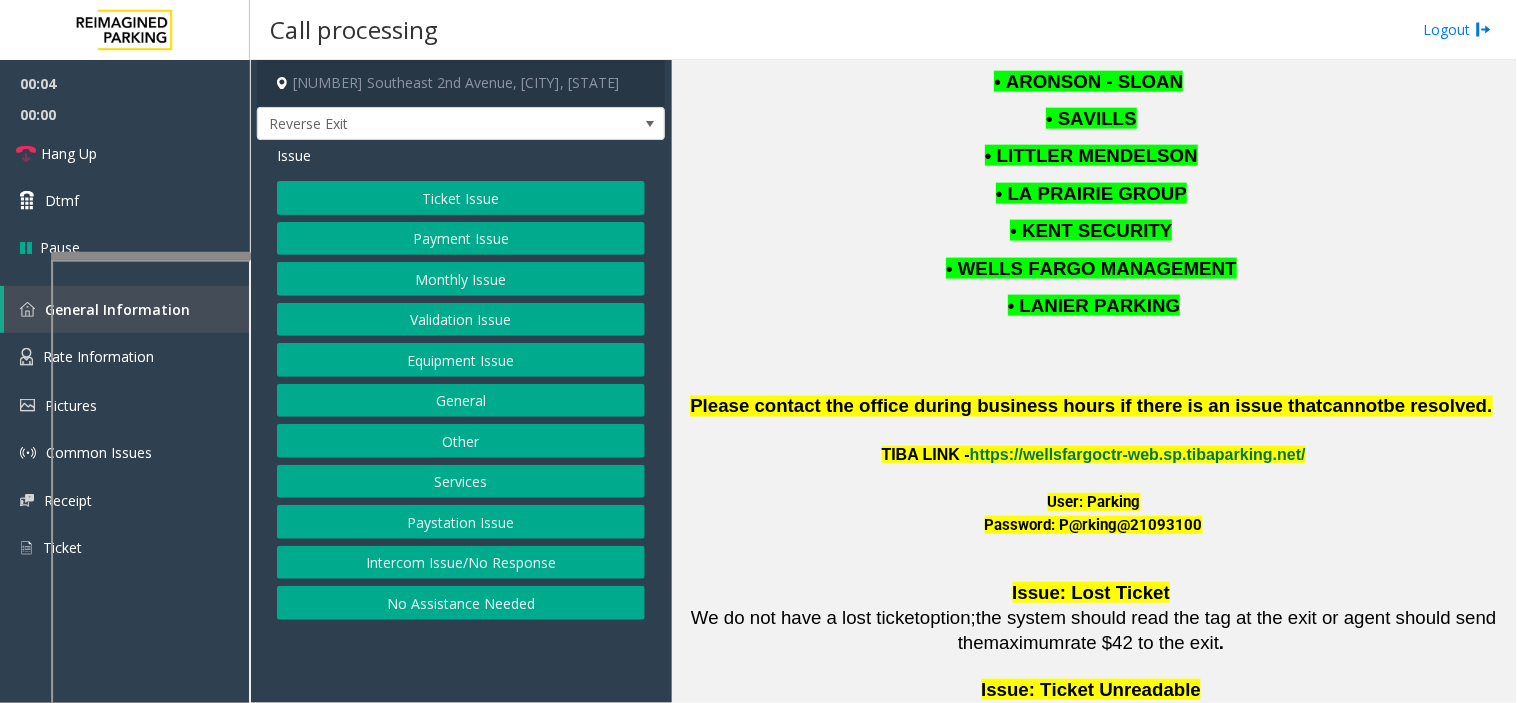 scroll, scrollTop: 2555, scrollLeft: 0, axis: vertical 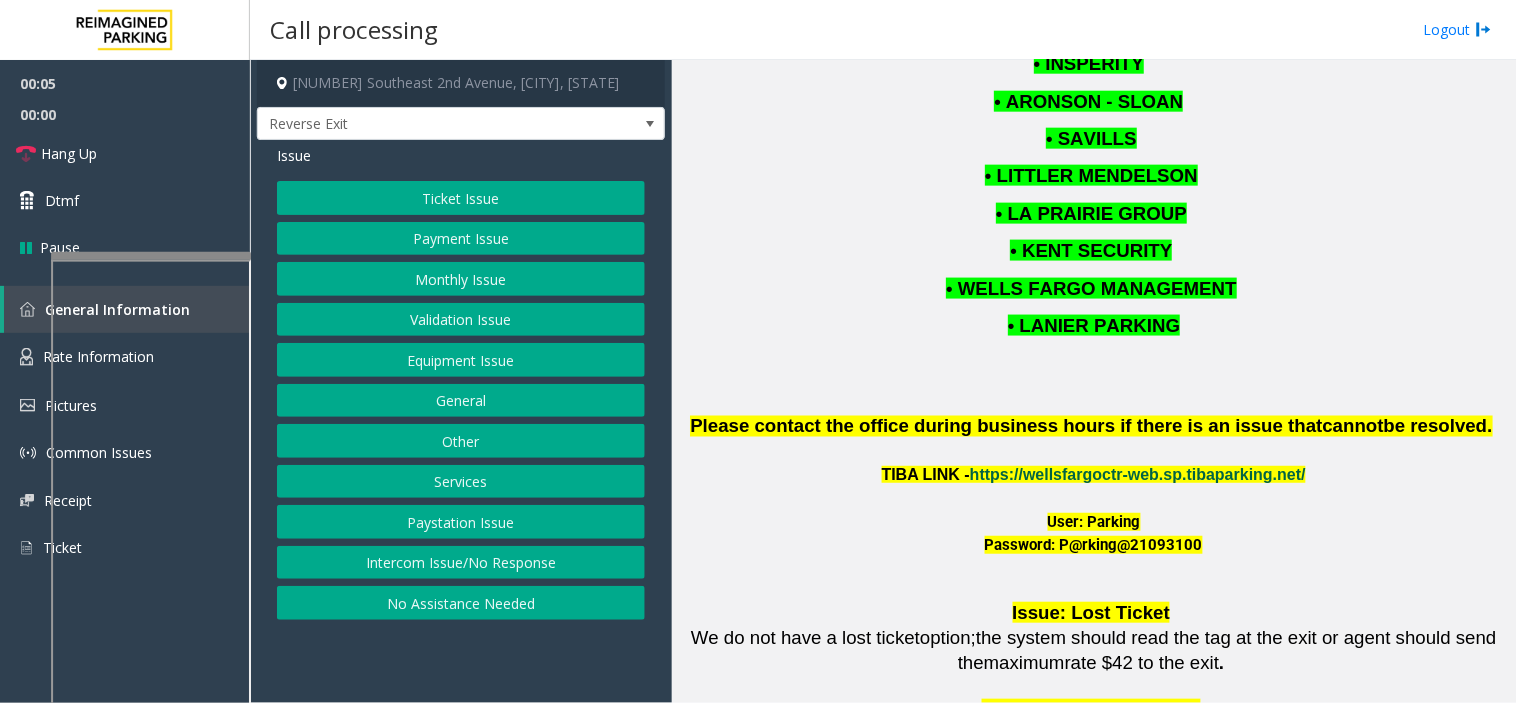 click on "https://wellsfargoctr-web.sp.tibaparking.net/" 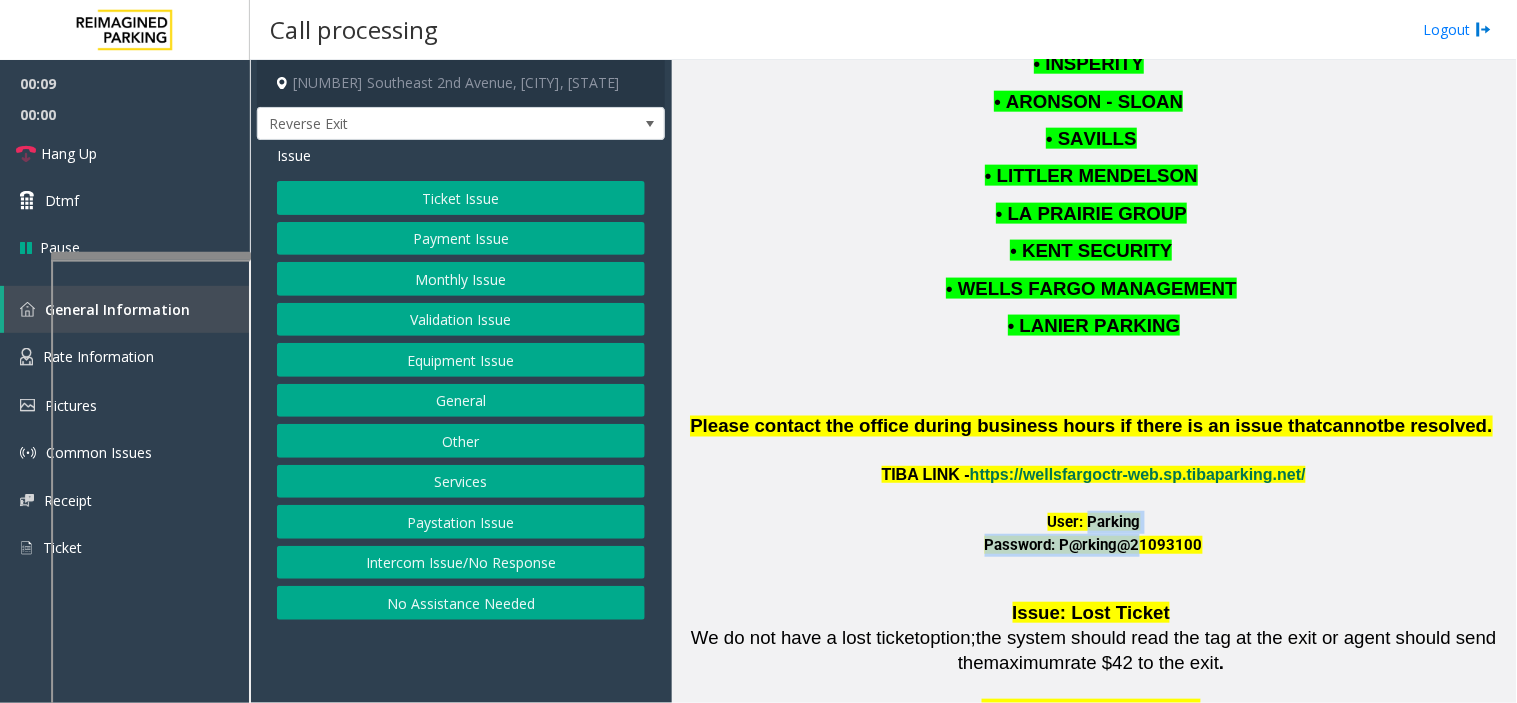drag, startPoint x: 1078, startPoint y: 464, endPoint x: 1135, endPoint y: 476, distance: 58.249462 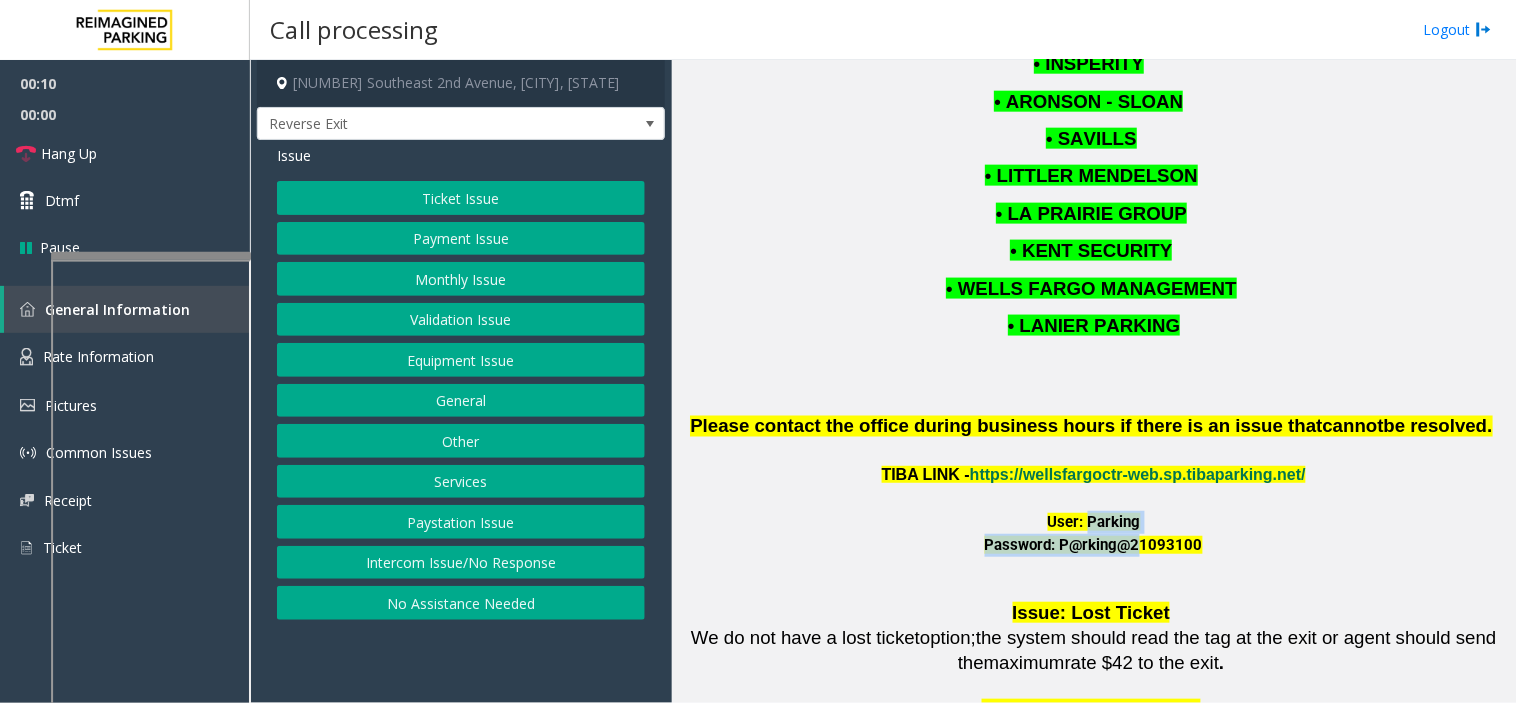 click on "User: Parking" 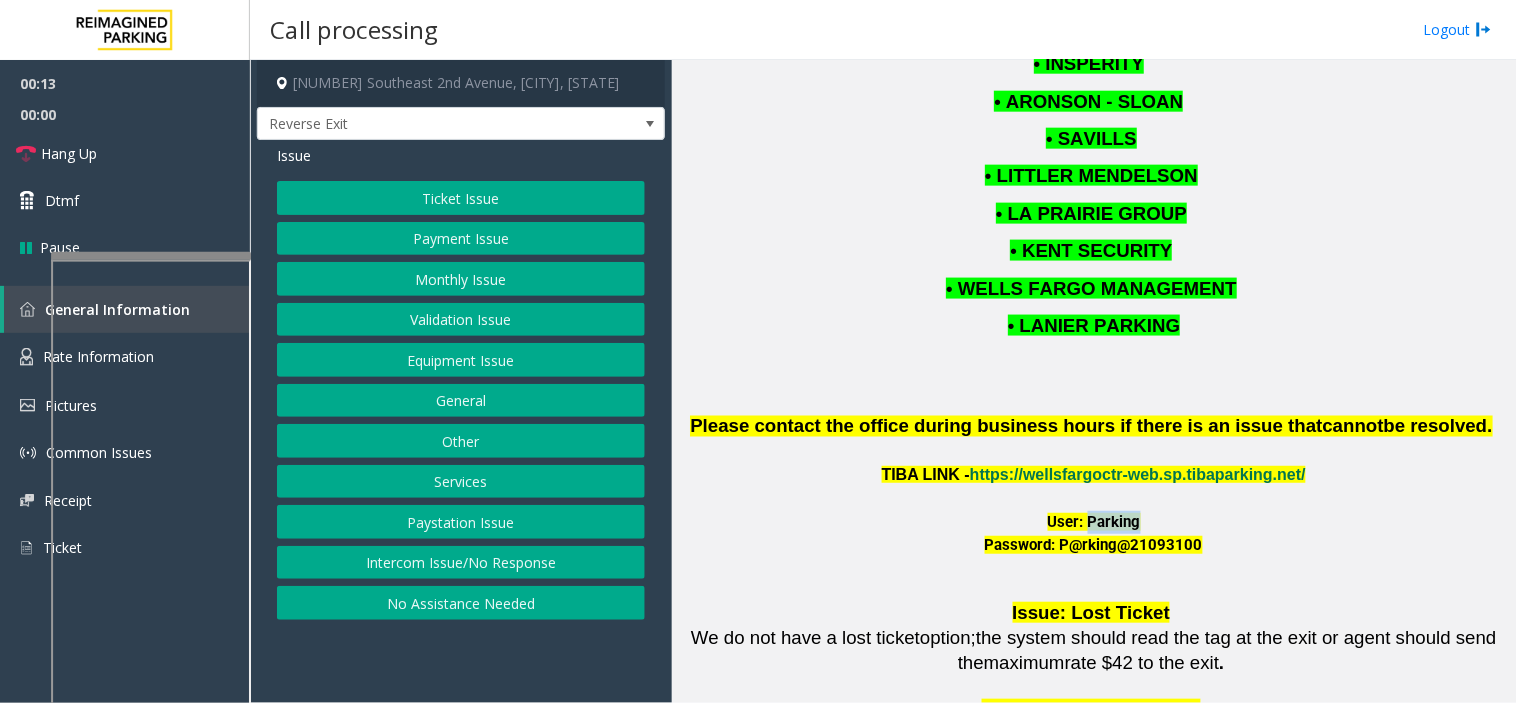 drag, startPoint x: 1082, startPoint y: 458, endPoint x: 1134, endPoint y: 466, distance: 52.611786 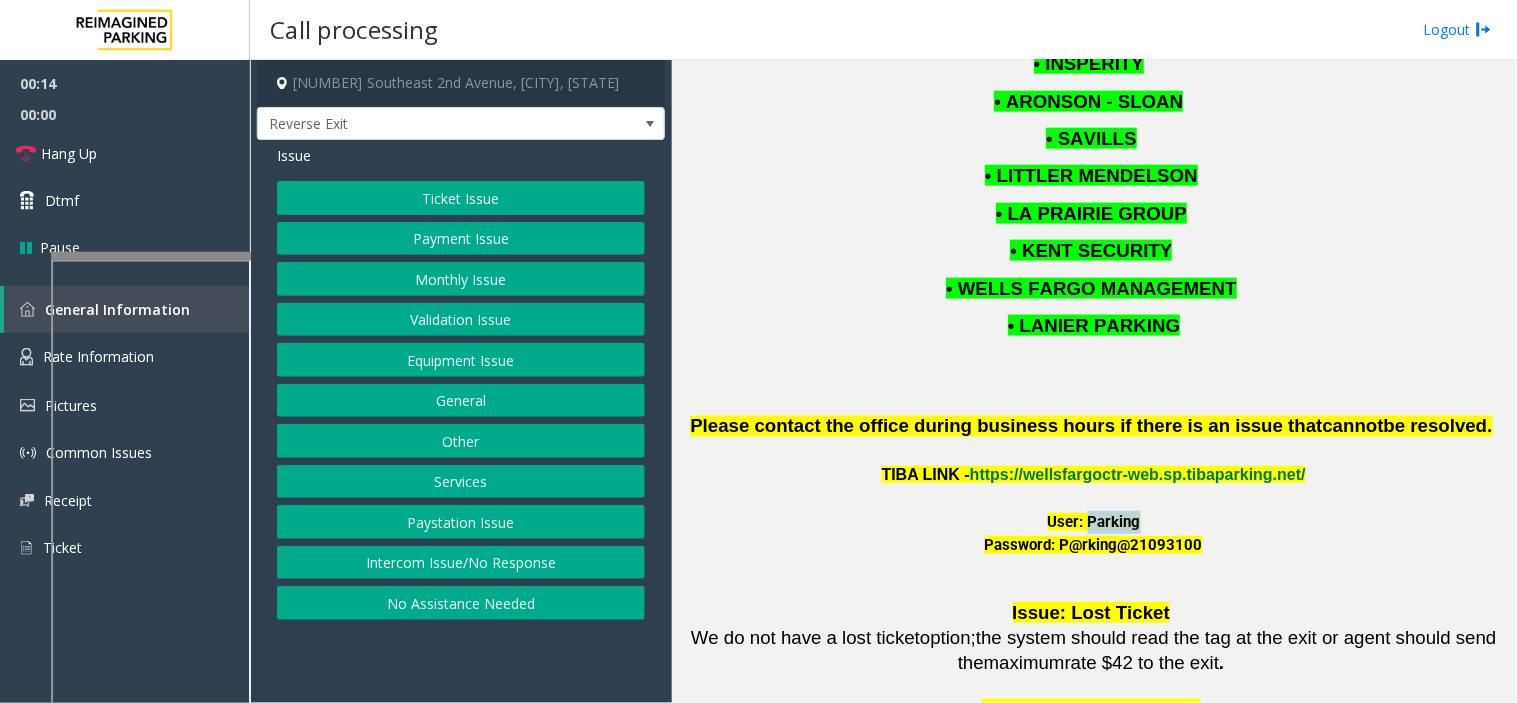 copy on "Parking" 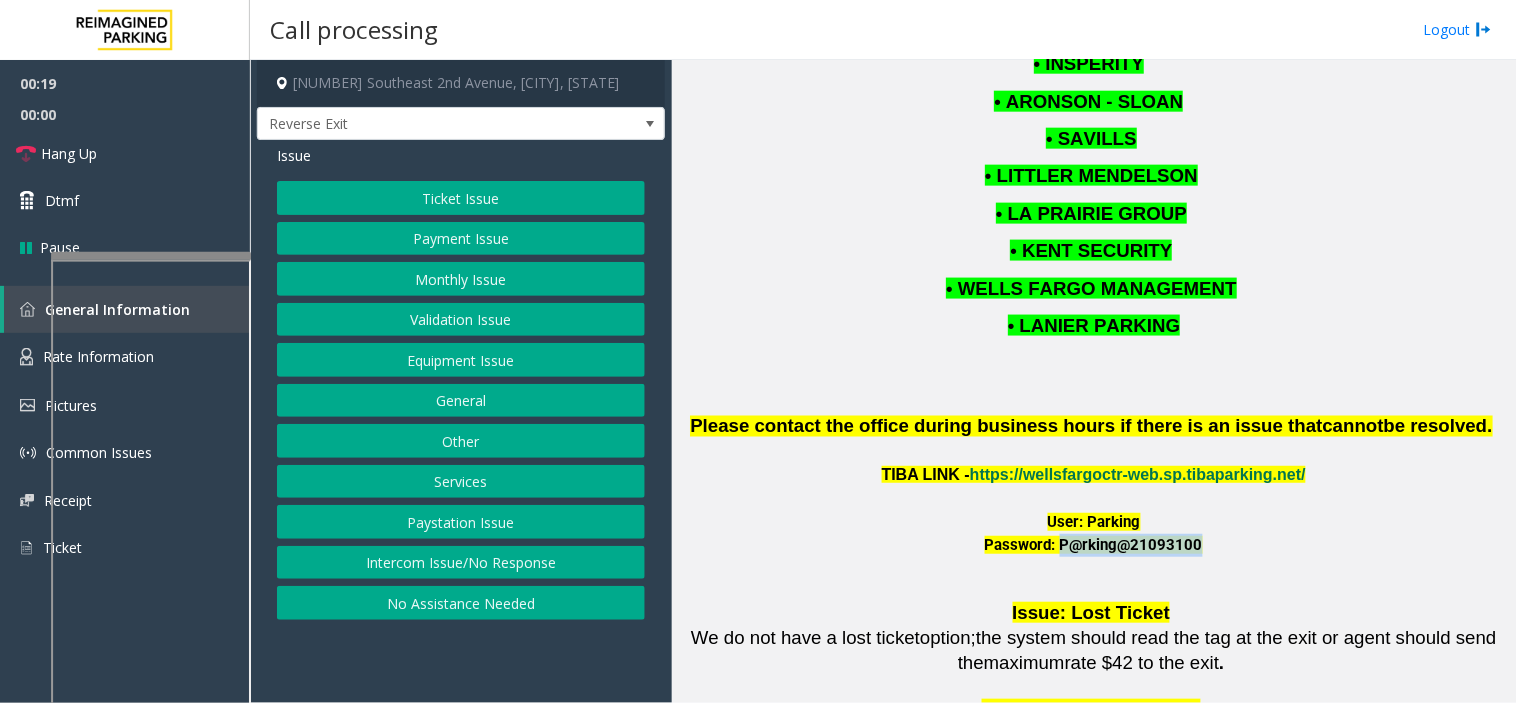 drag, startPoint x: 1052, startPoint y: 490, endPoint x: 1200, endPoint y: 487, distance: 148.0304 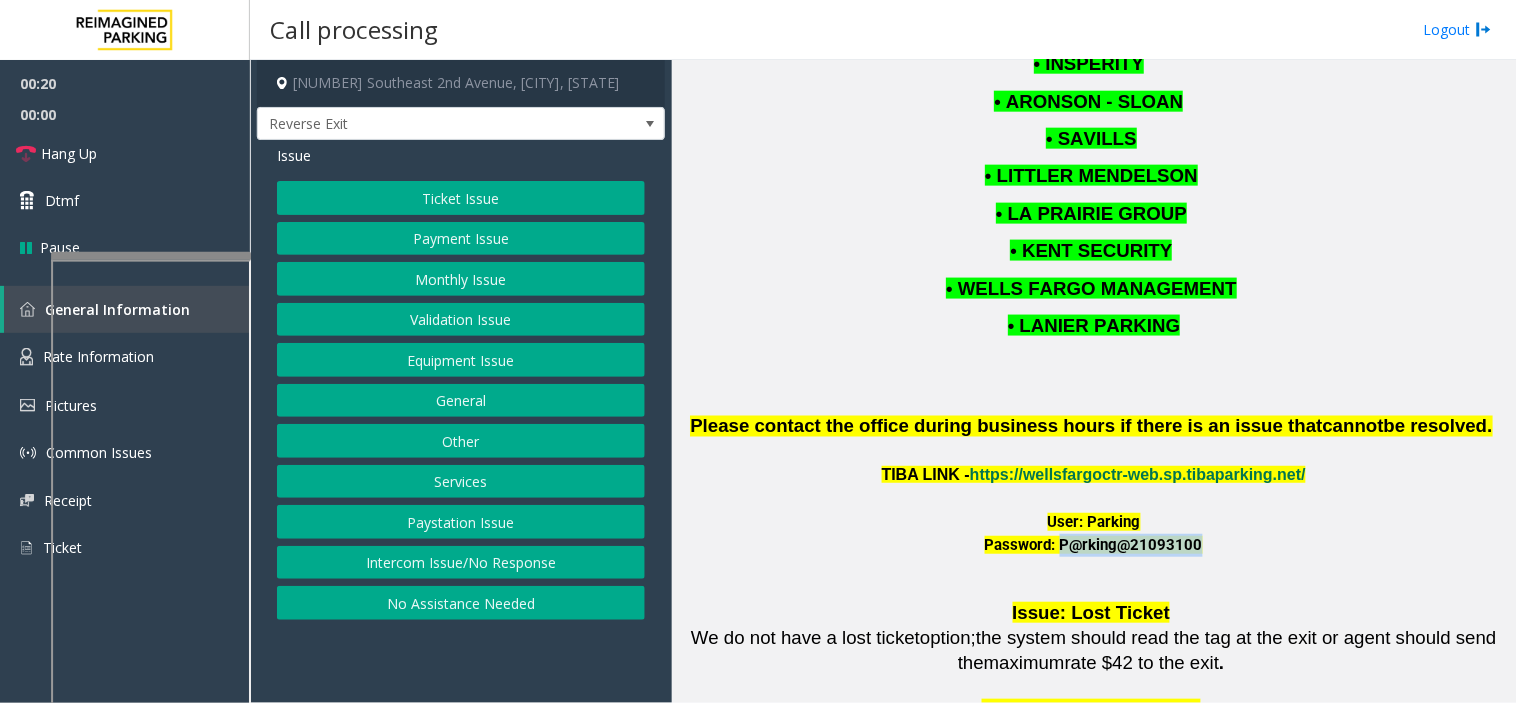 copy on "P@rking@21093100" 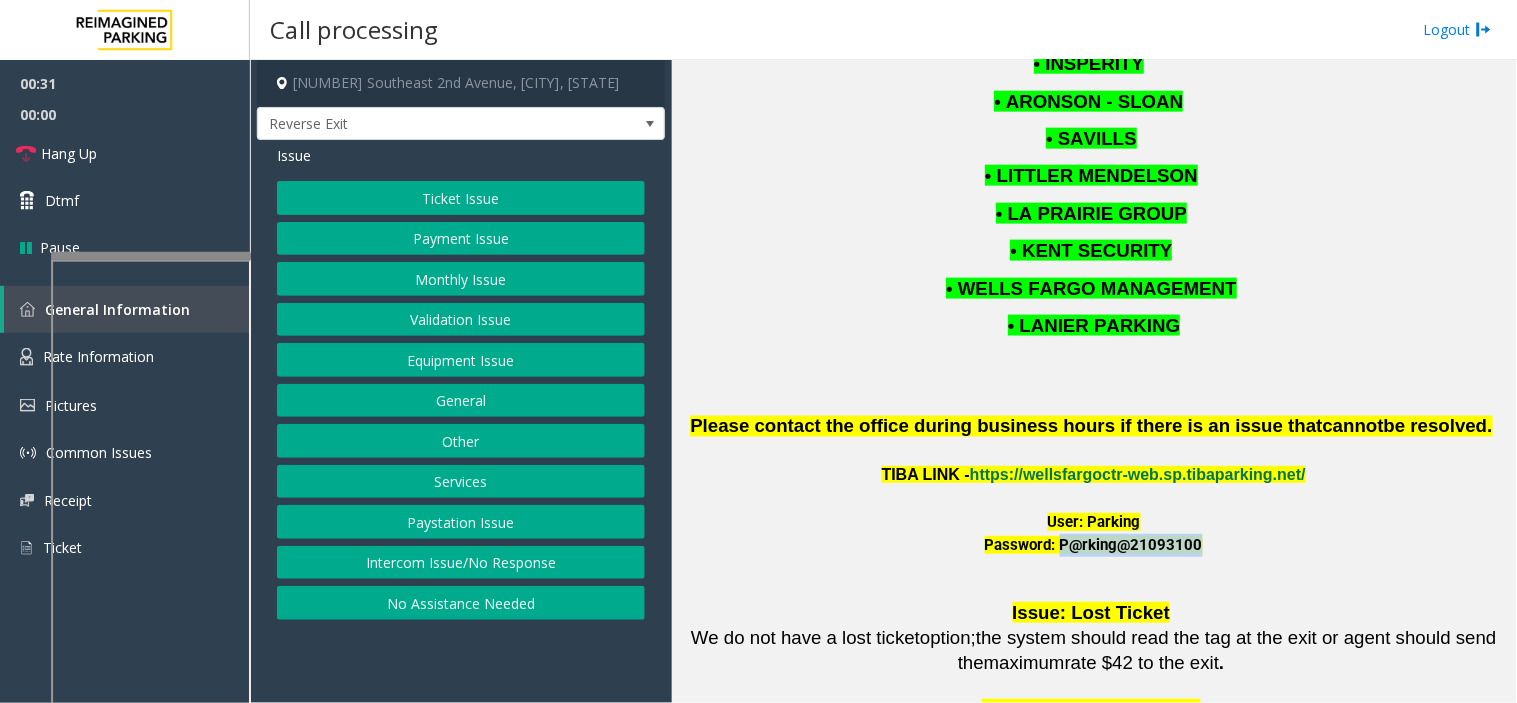 click on "Validation Issue" 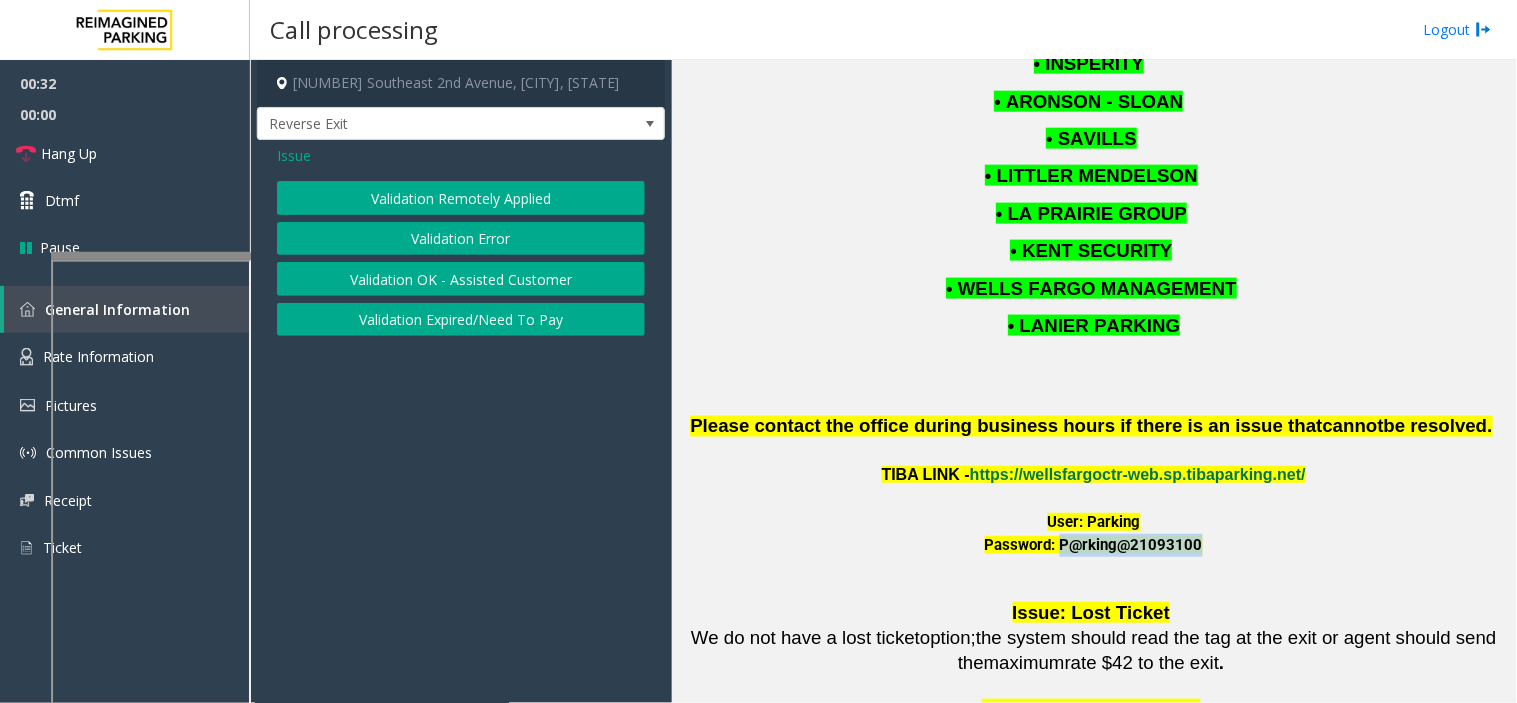 click on "Validation Error" 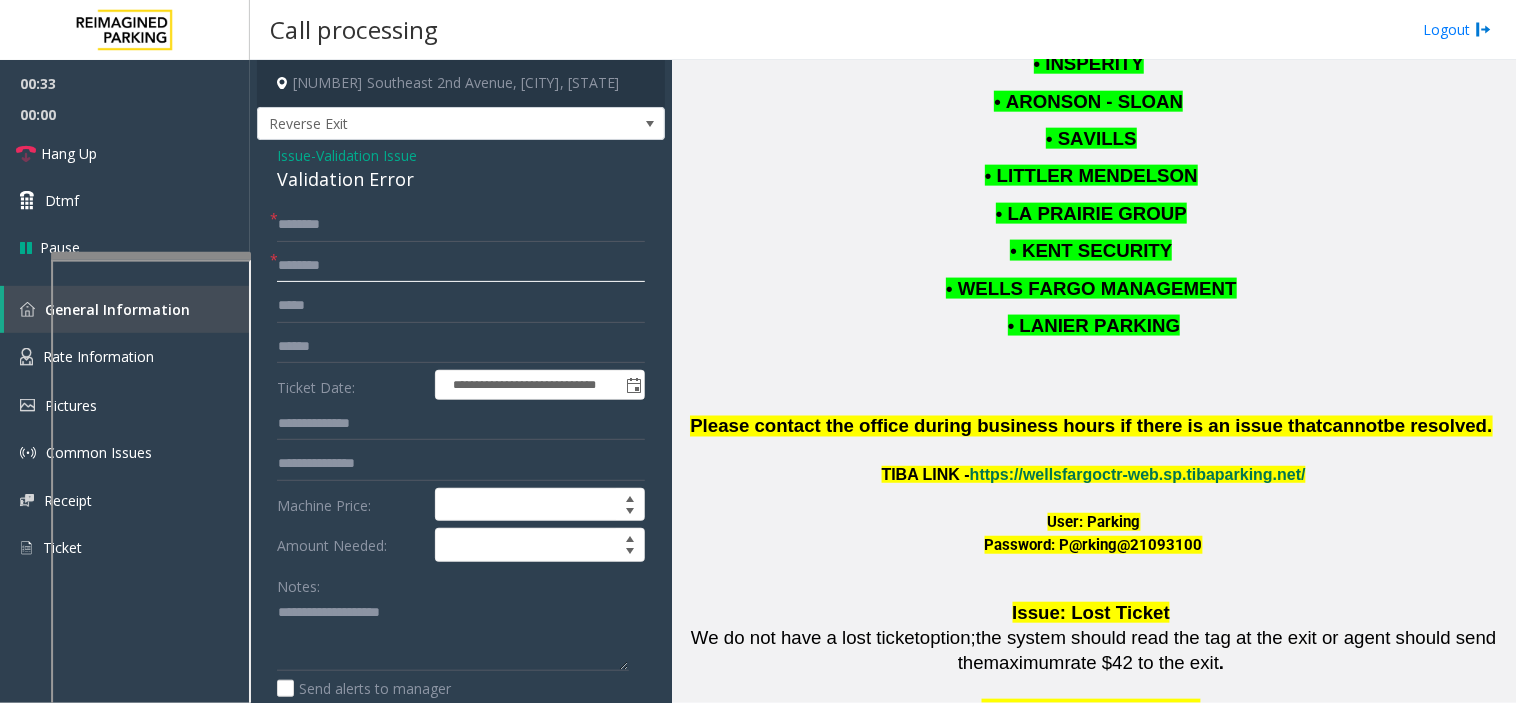 click 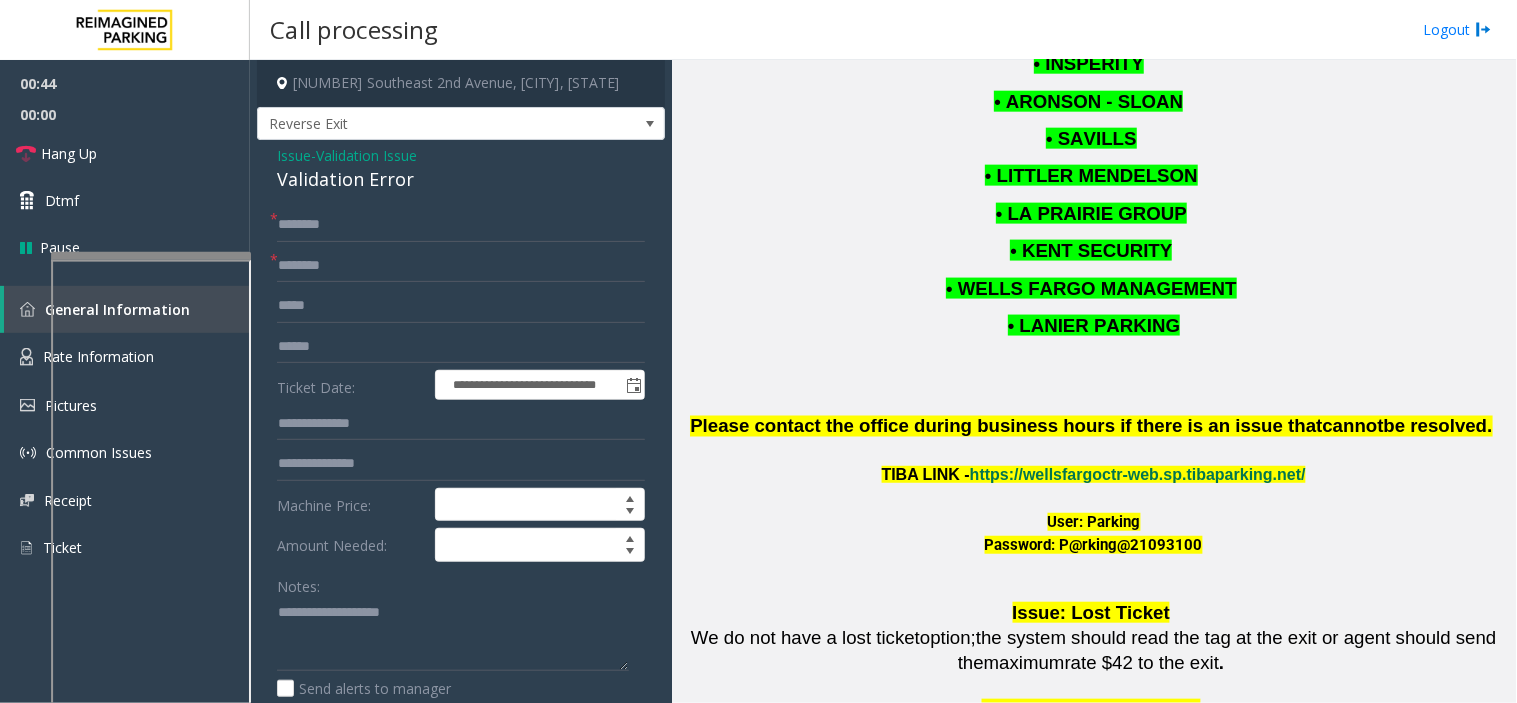 click on "Issue" 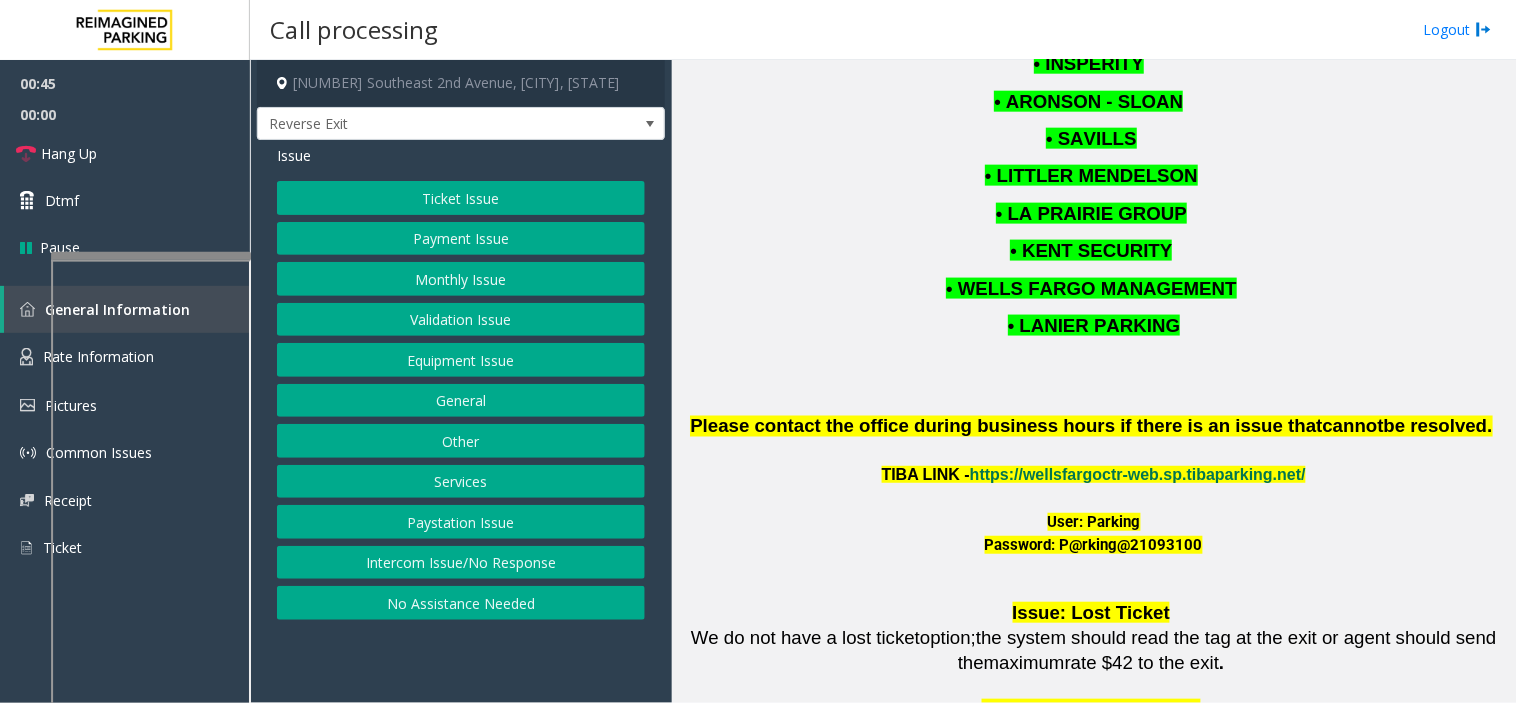 click on "Validation Issue" 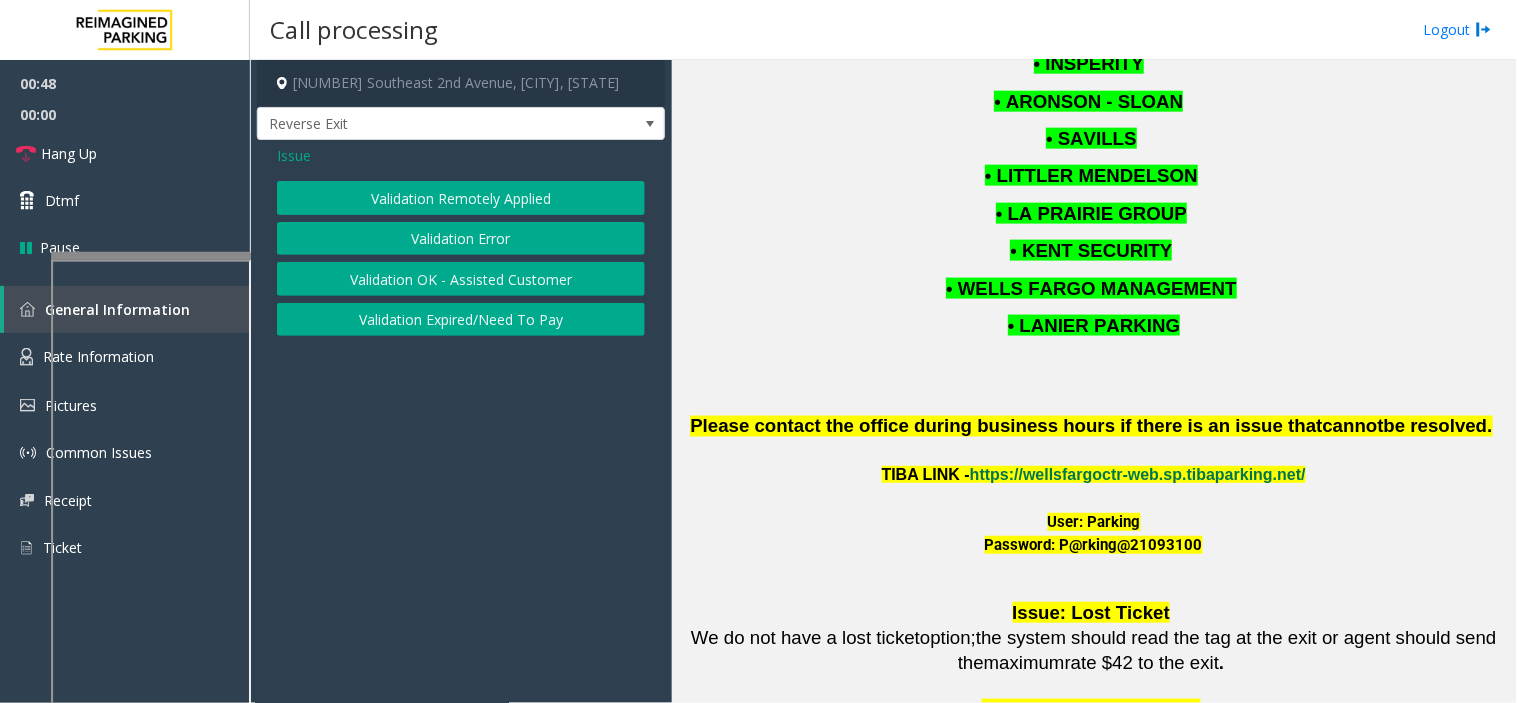 click on "Issue" 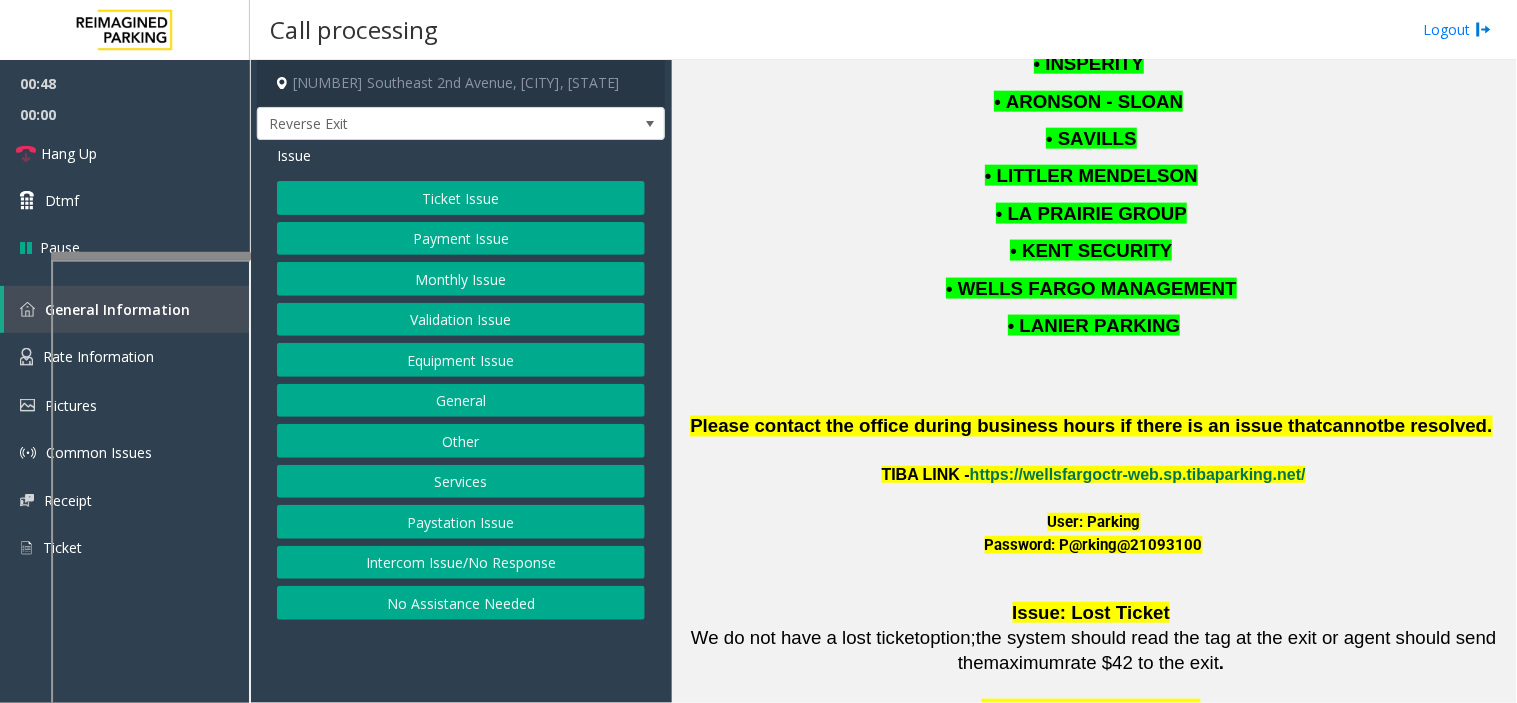 click on "Equipment Issue" 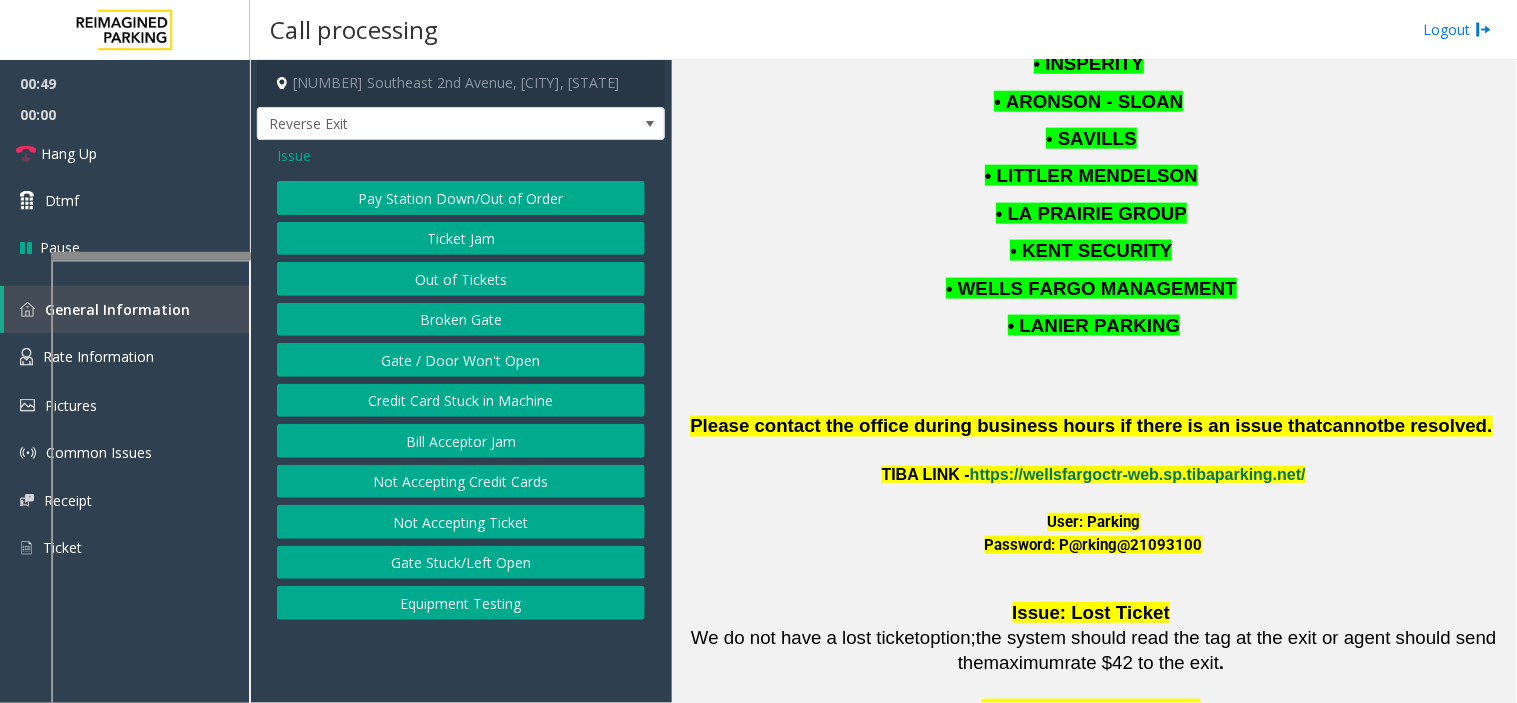 click on "Gate / Door Won't Open" 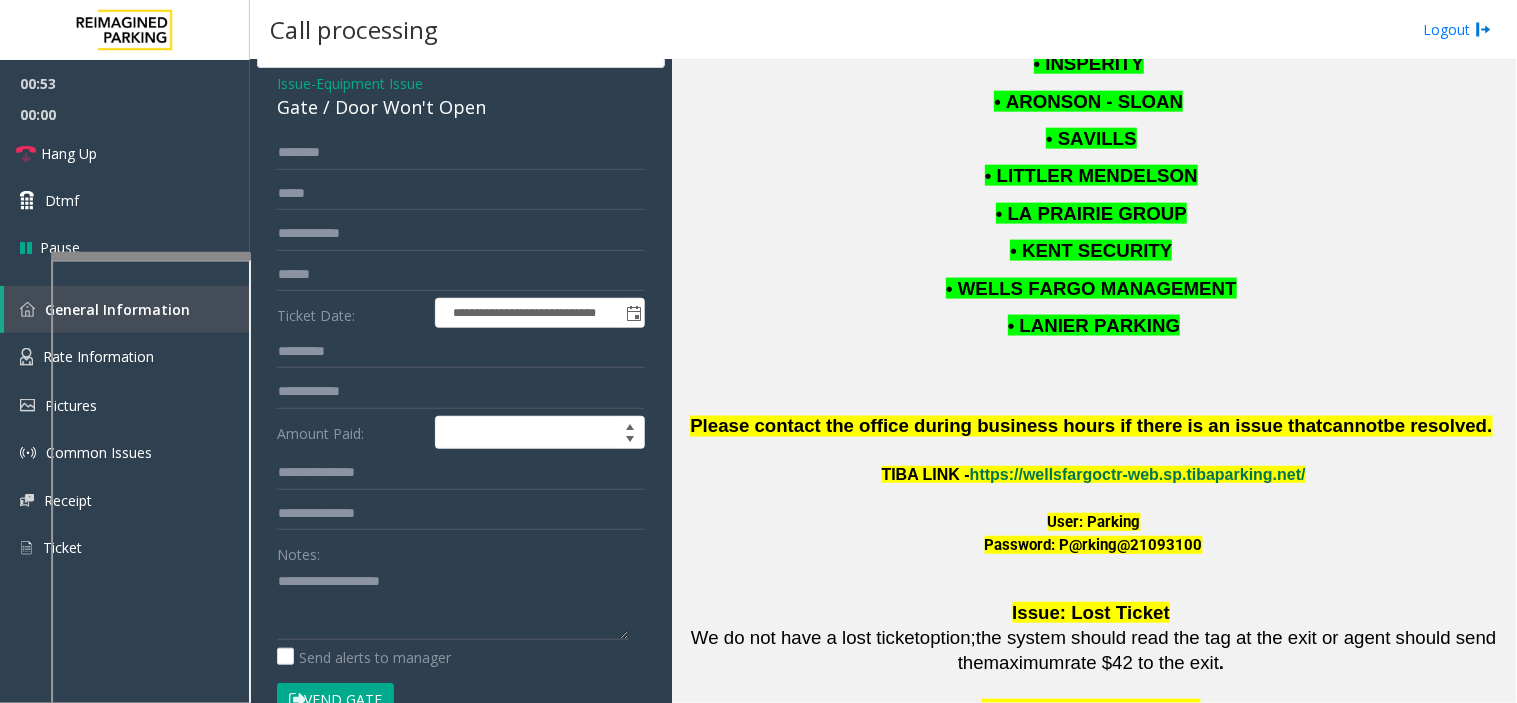 scroll, scrollTop: 111, scrollLeft: 0, axis: vertical 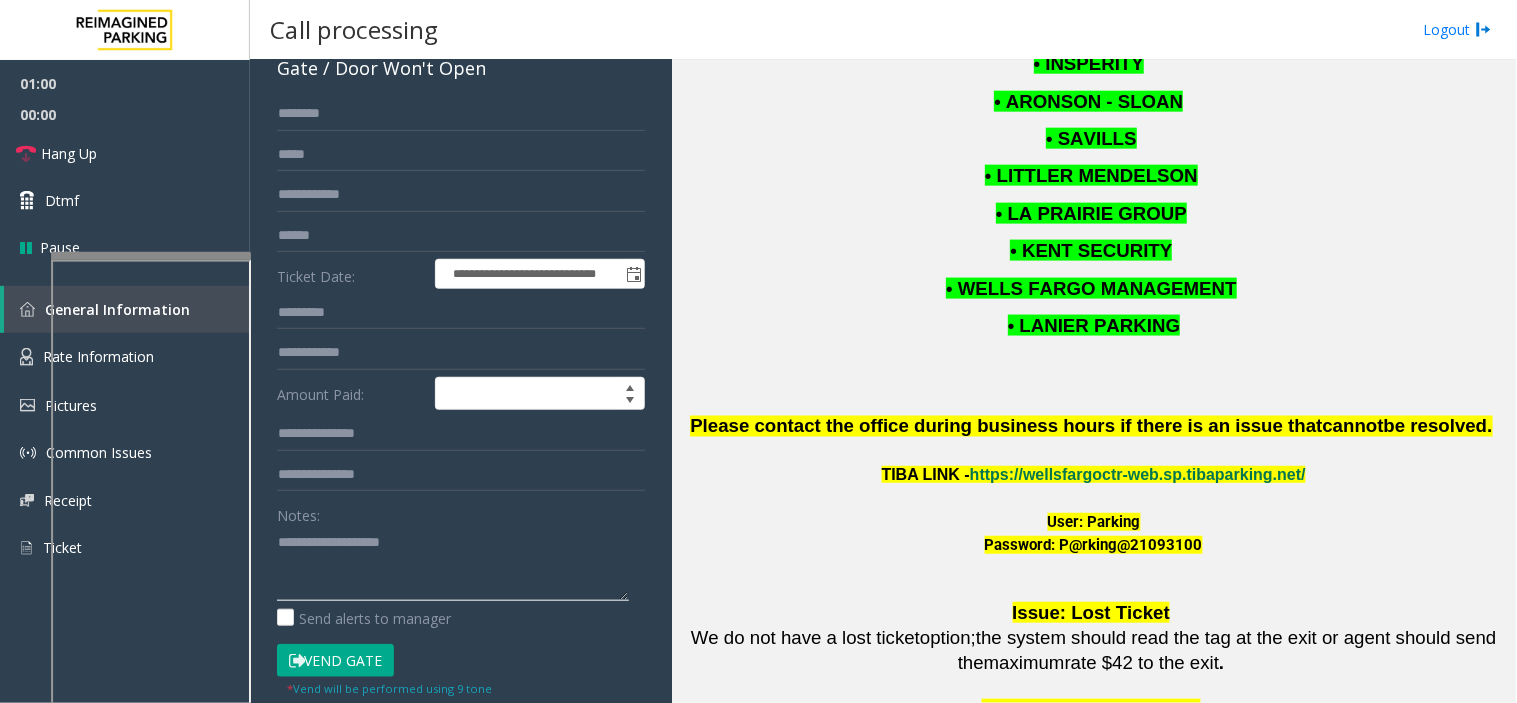 click 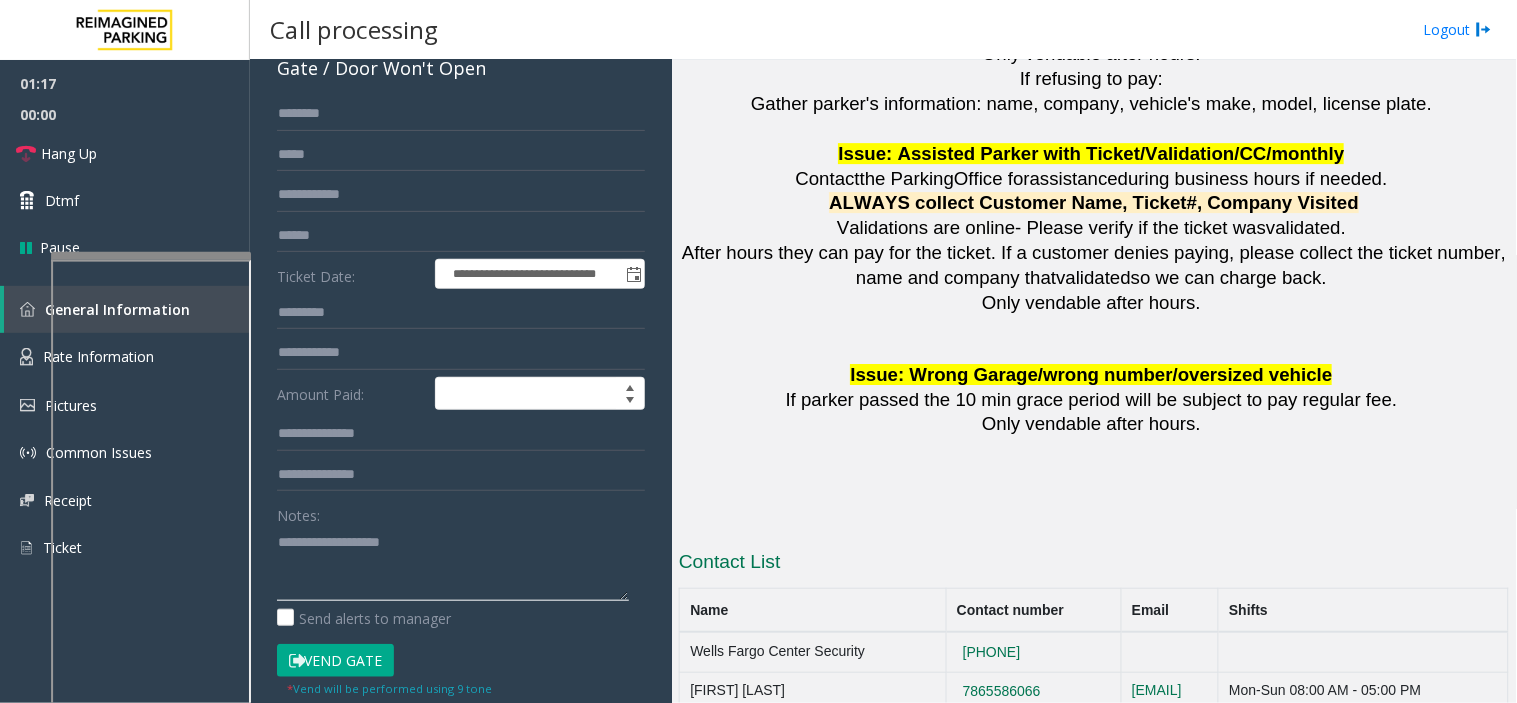 scroll, scrollTop: 3777, scrollLeft: 0, axis: vertical 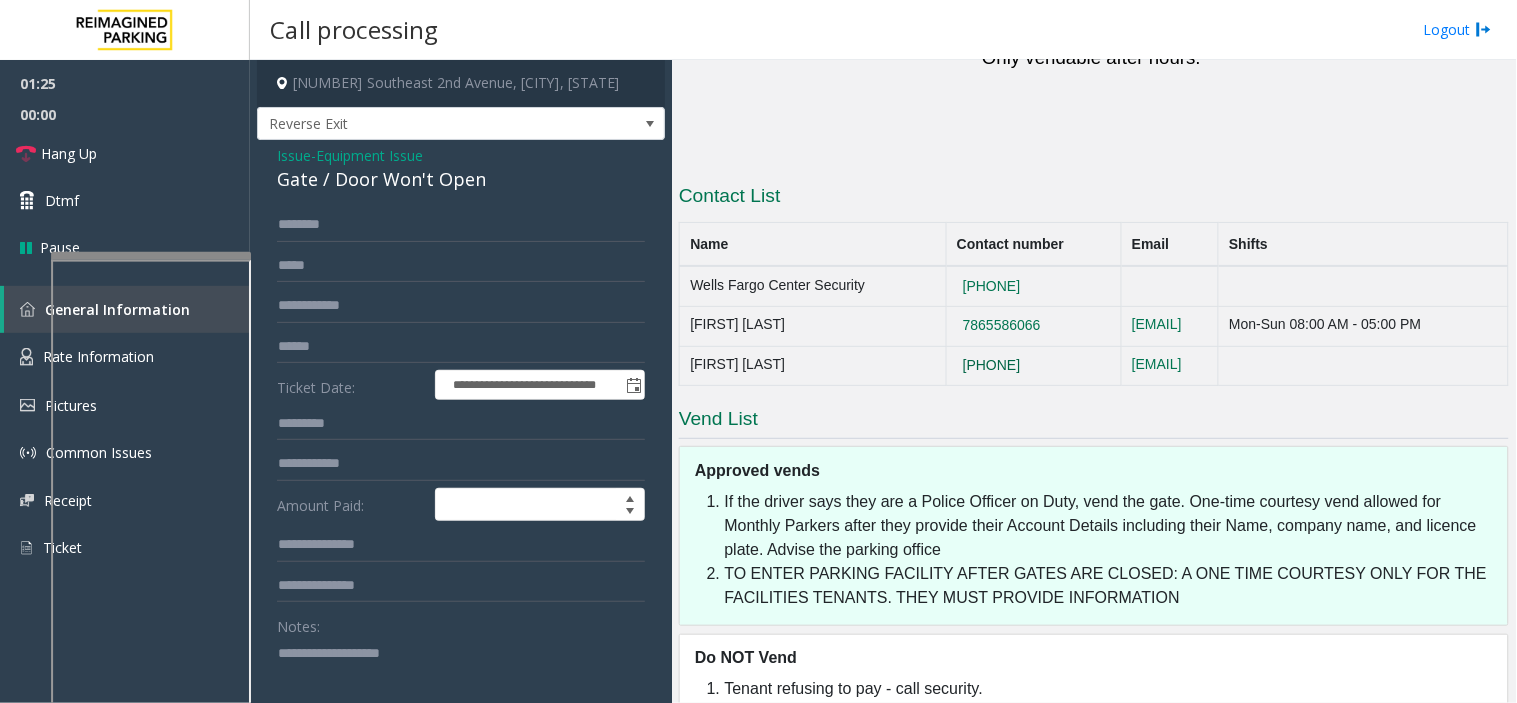 drag, startPoint x: 981, startPoint y: 342, endPoint x: 881, endPoint y: 331, distance: 100.60318 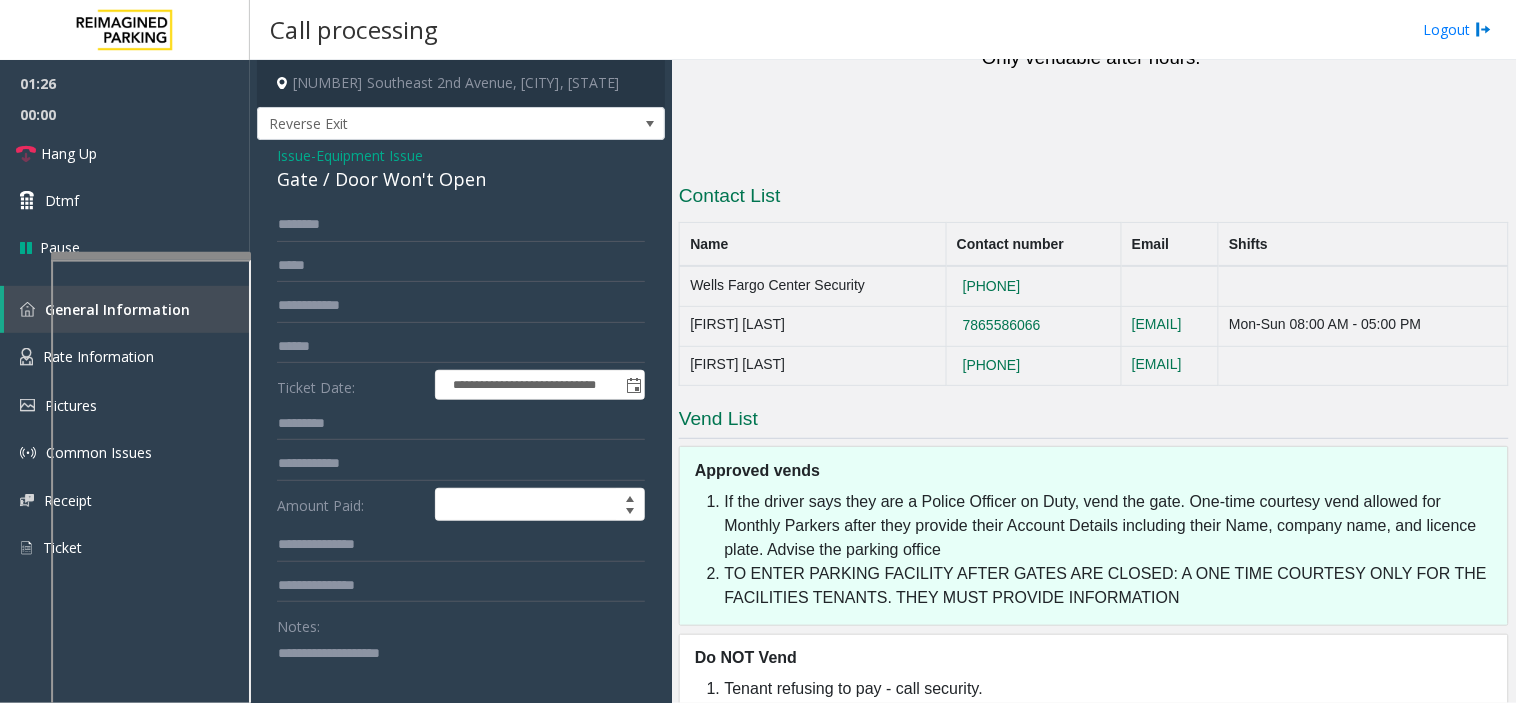 copy on "786-716-3941" 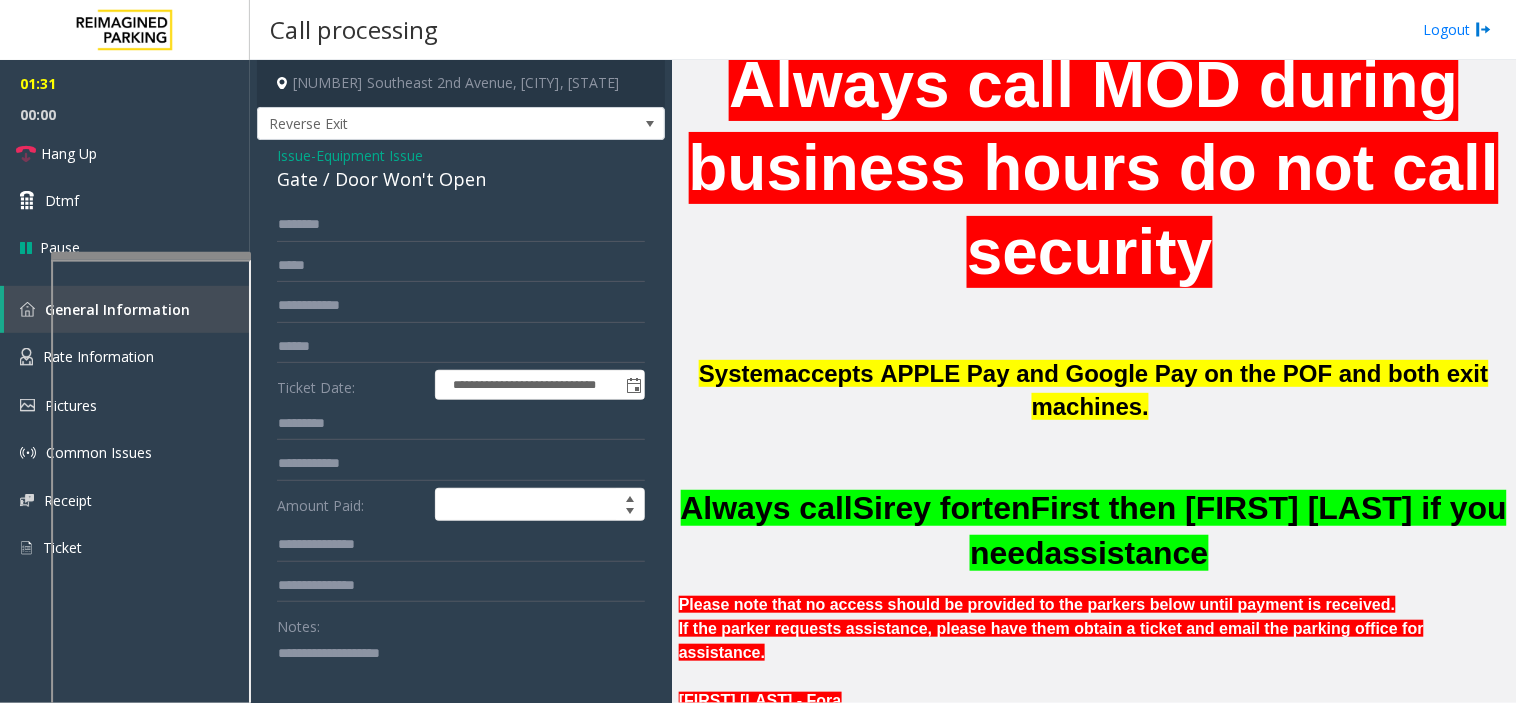 scroll, scrollTop: 722, scrollLeft: 0, axis: vertical 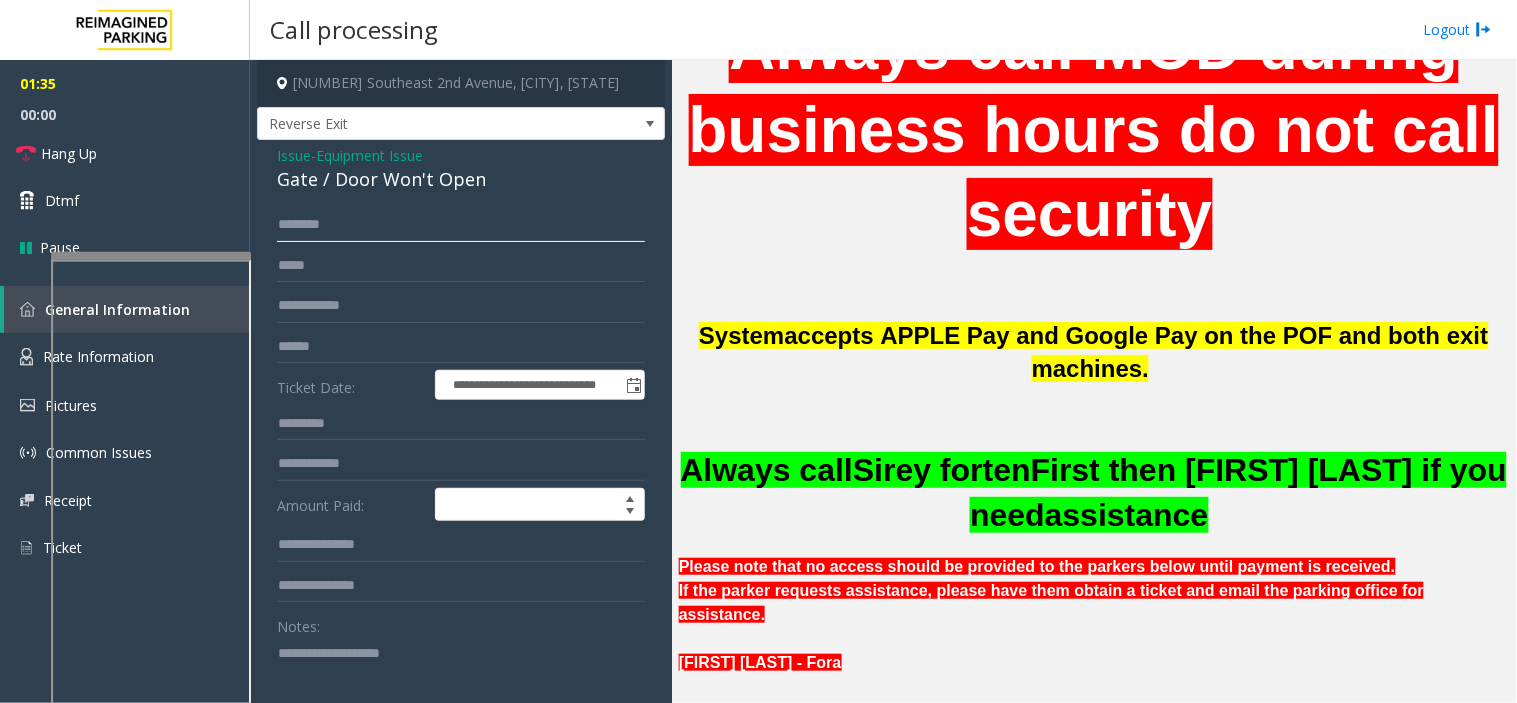click 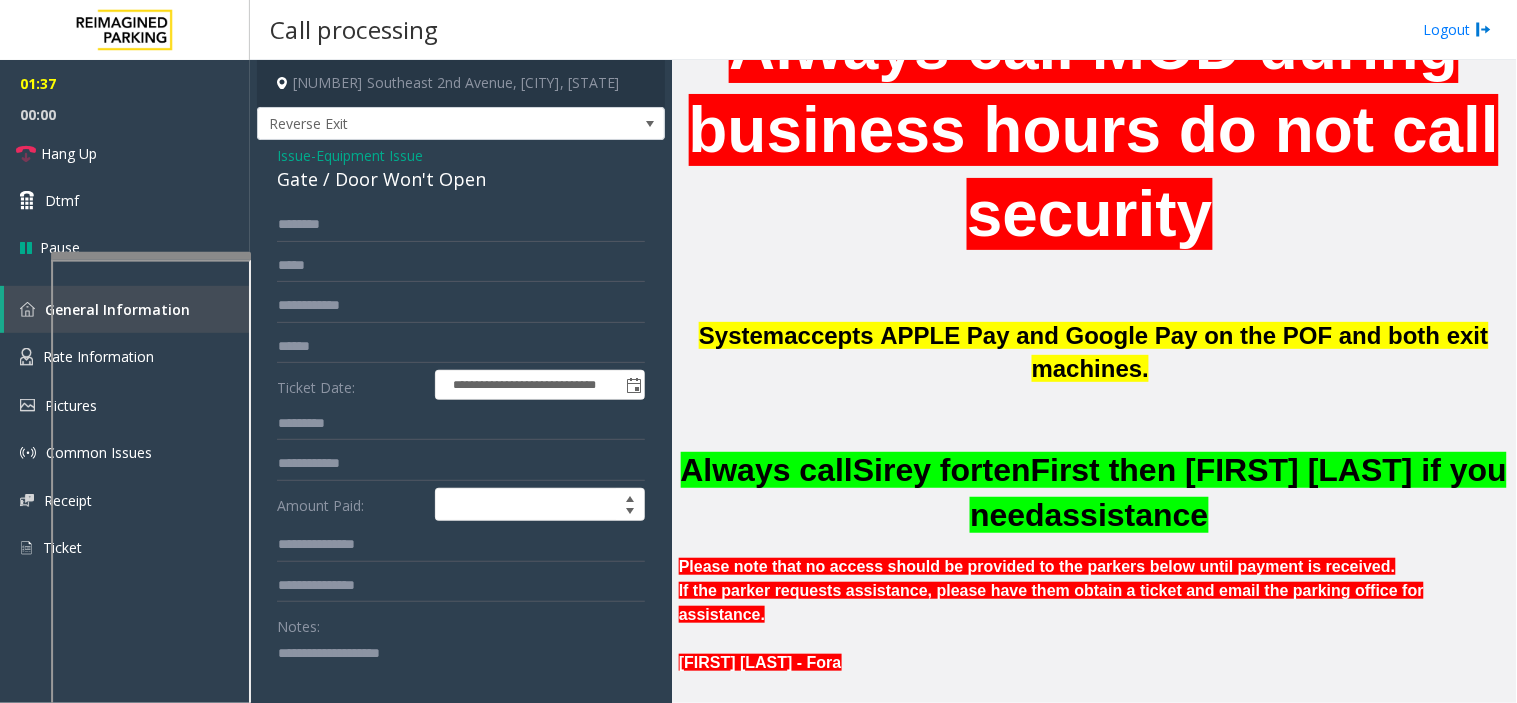 click 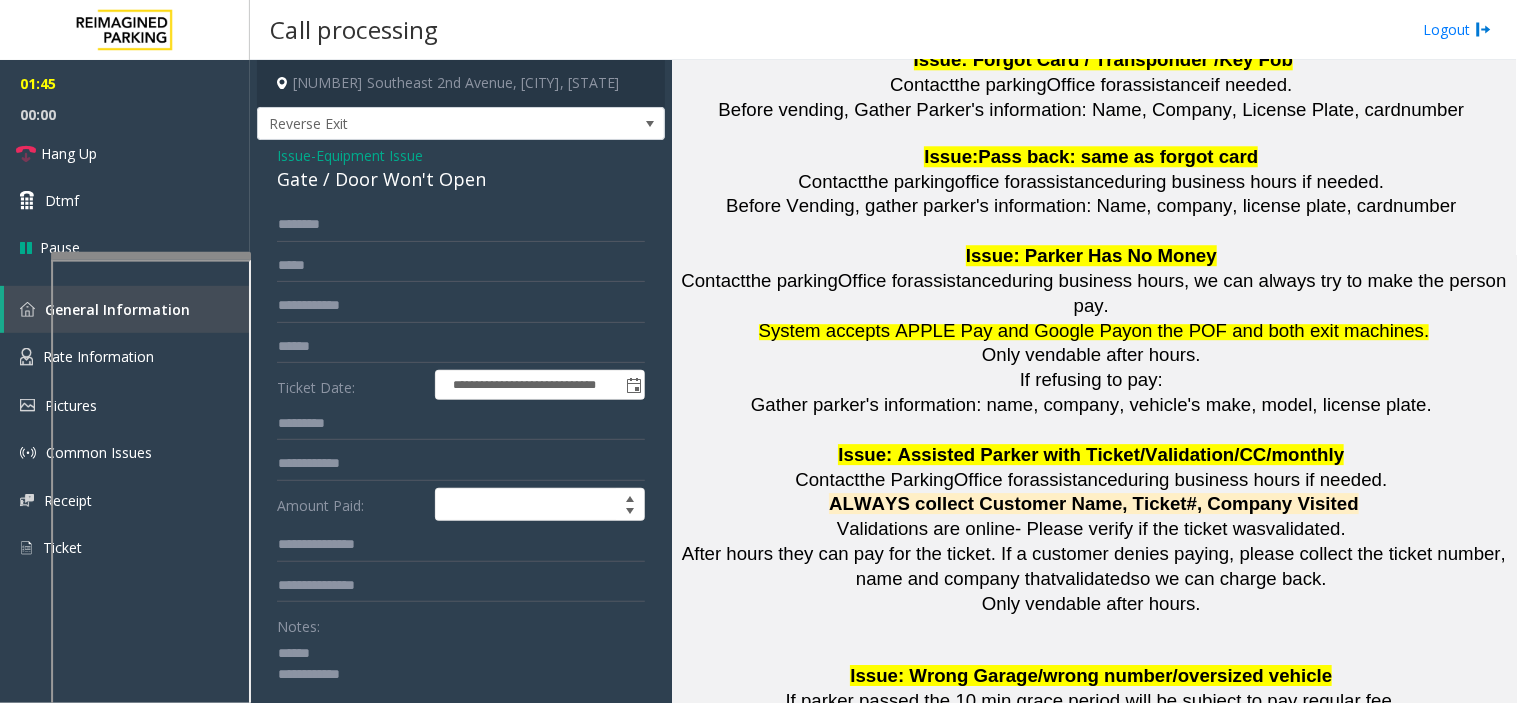 scroll, scrollTop: 3944, scrollLeft: 0, axis: vertical 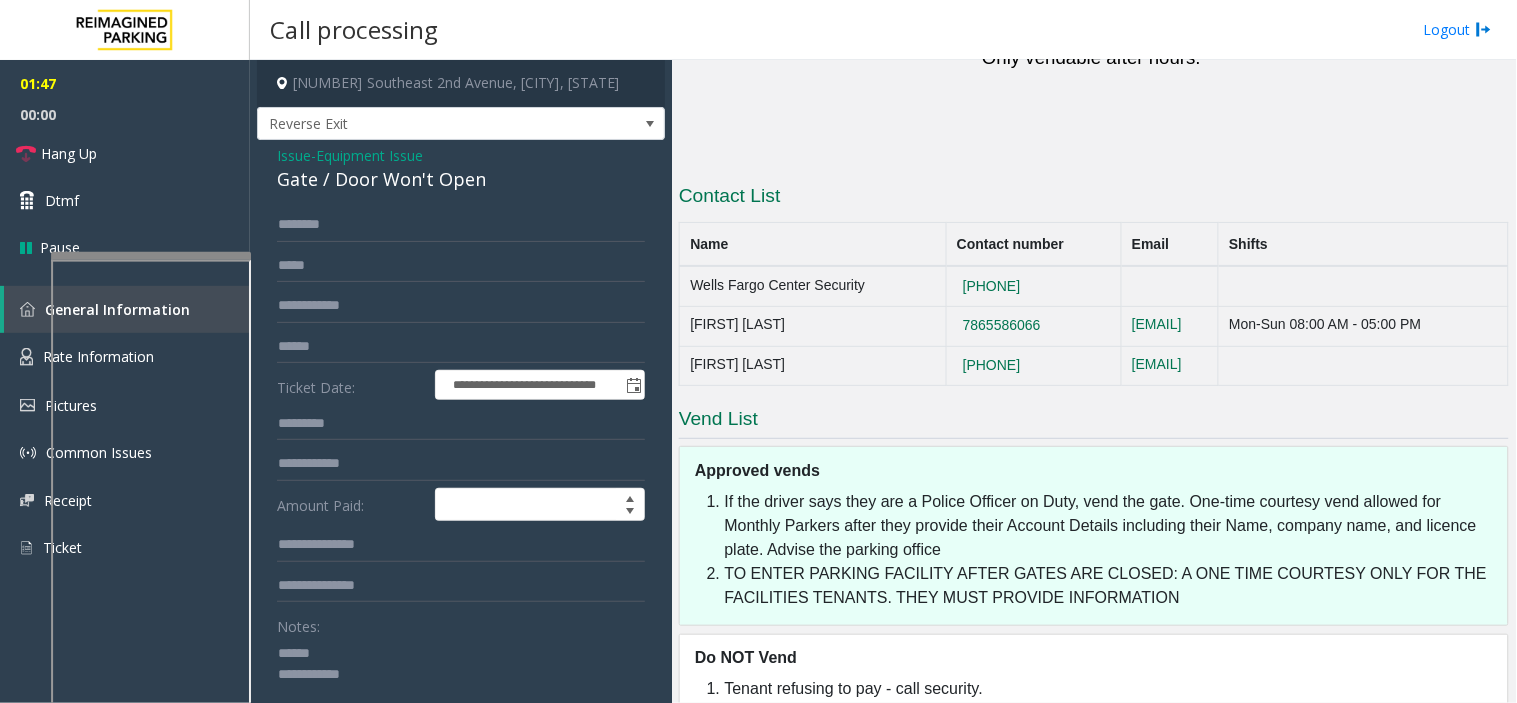 drag, startPoint x: 975, startPoint y: 276, endPoint x: 862, endPoint y: 274, distance: 113.0177 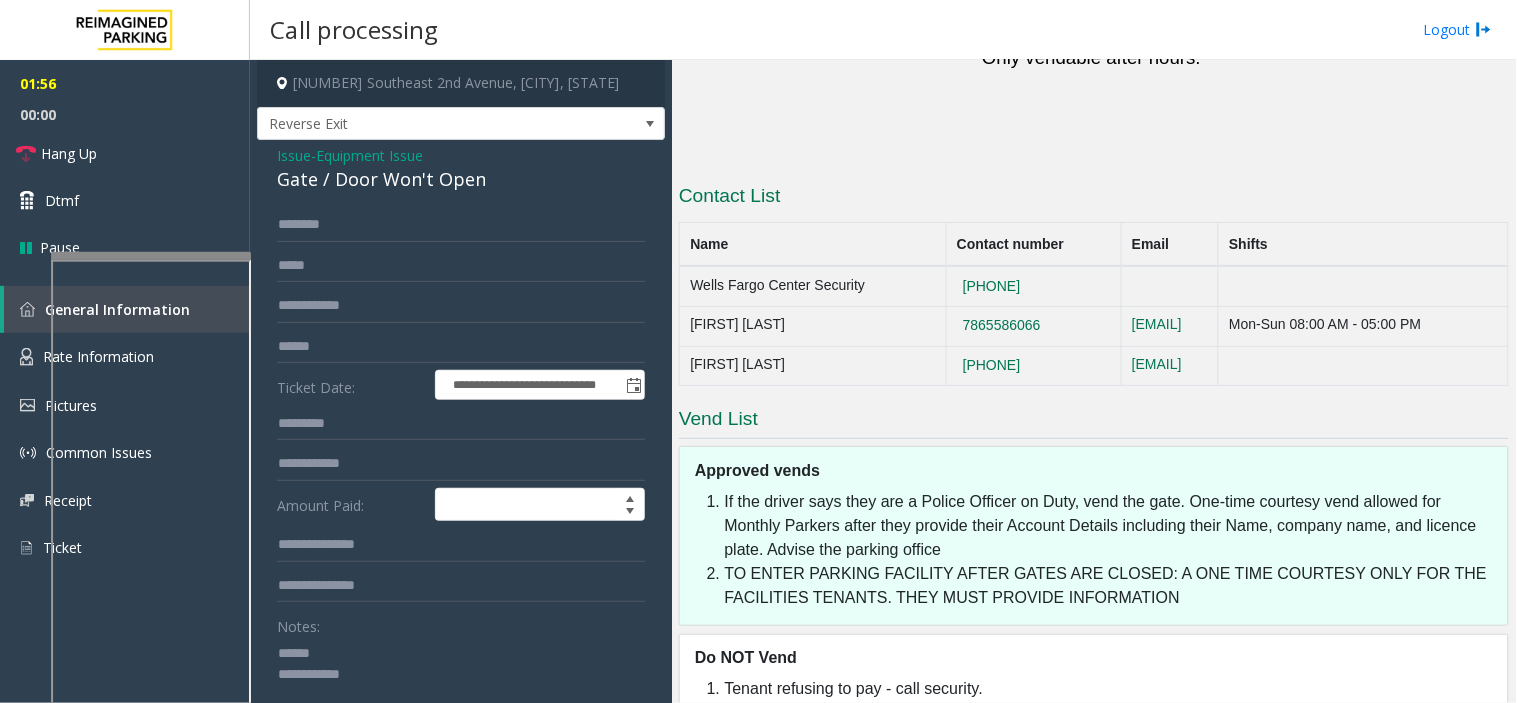 click 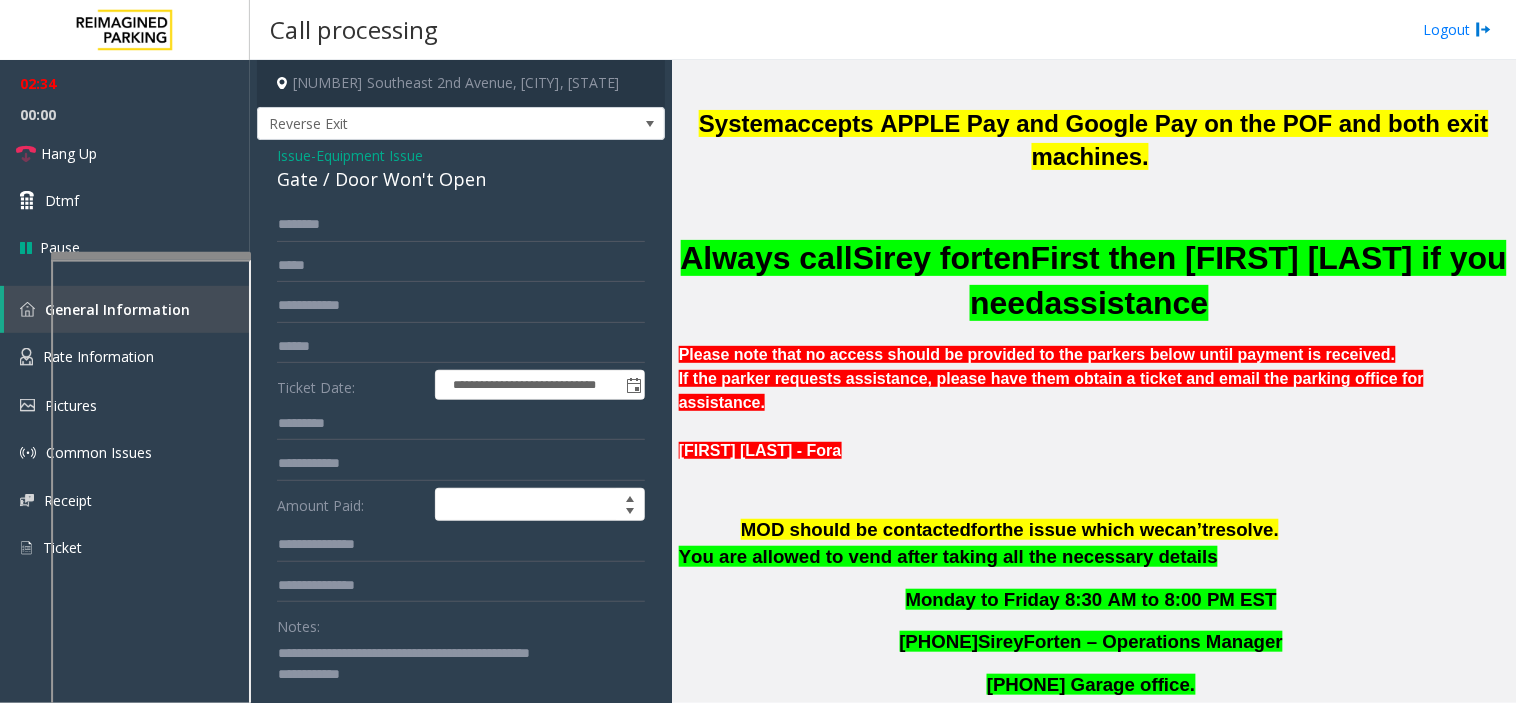 scroll, scrollTop: 944, scrollLeft: 0, axis: vertical 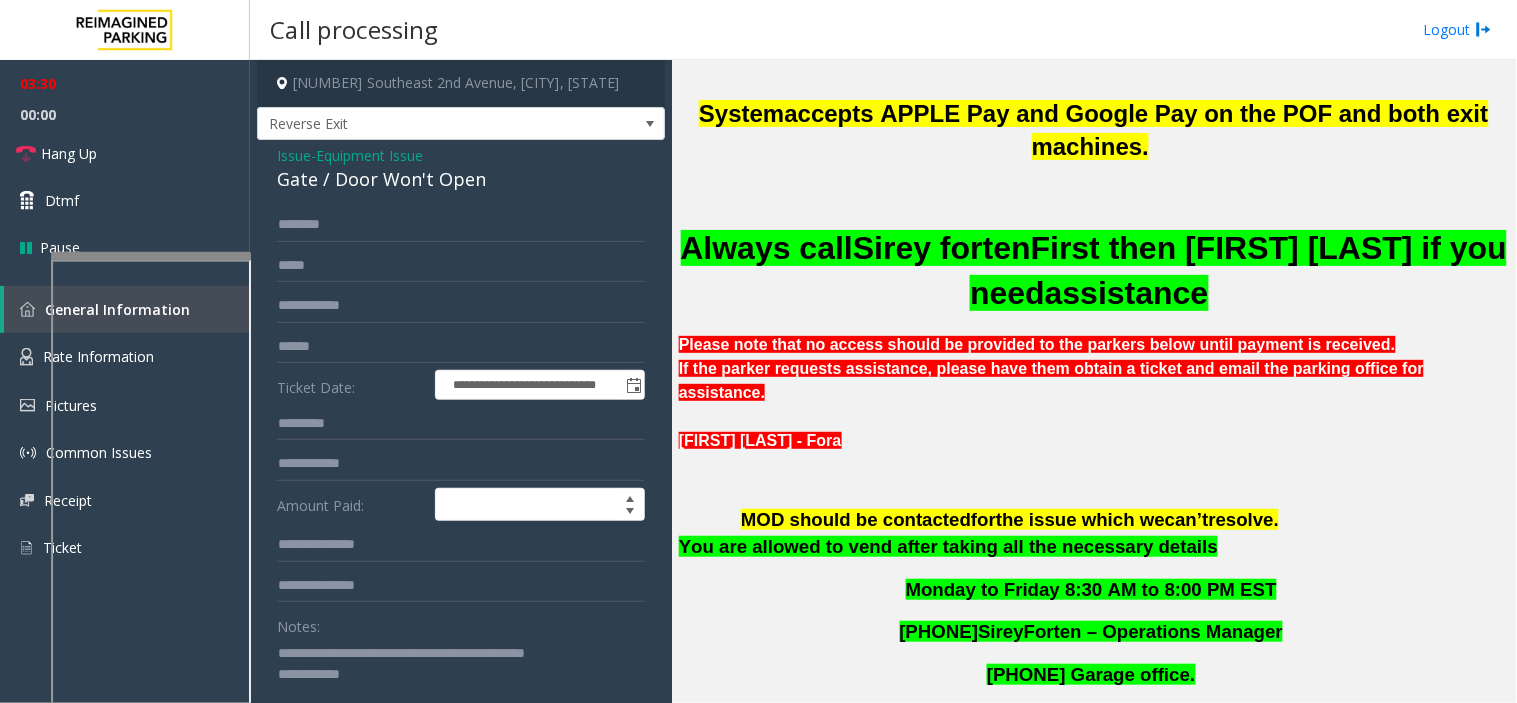 click 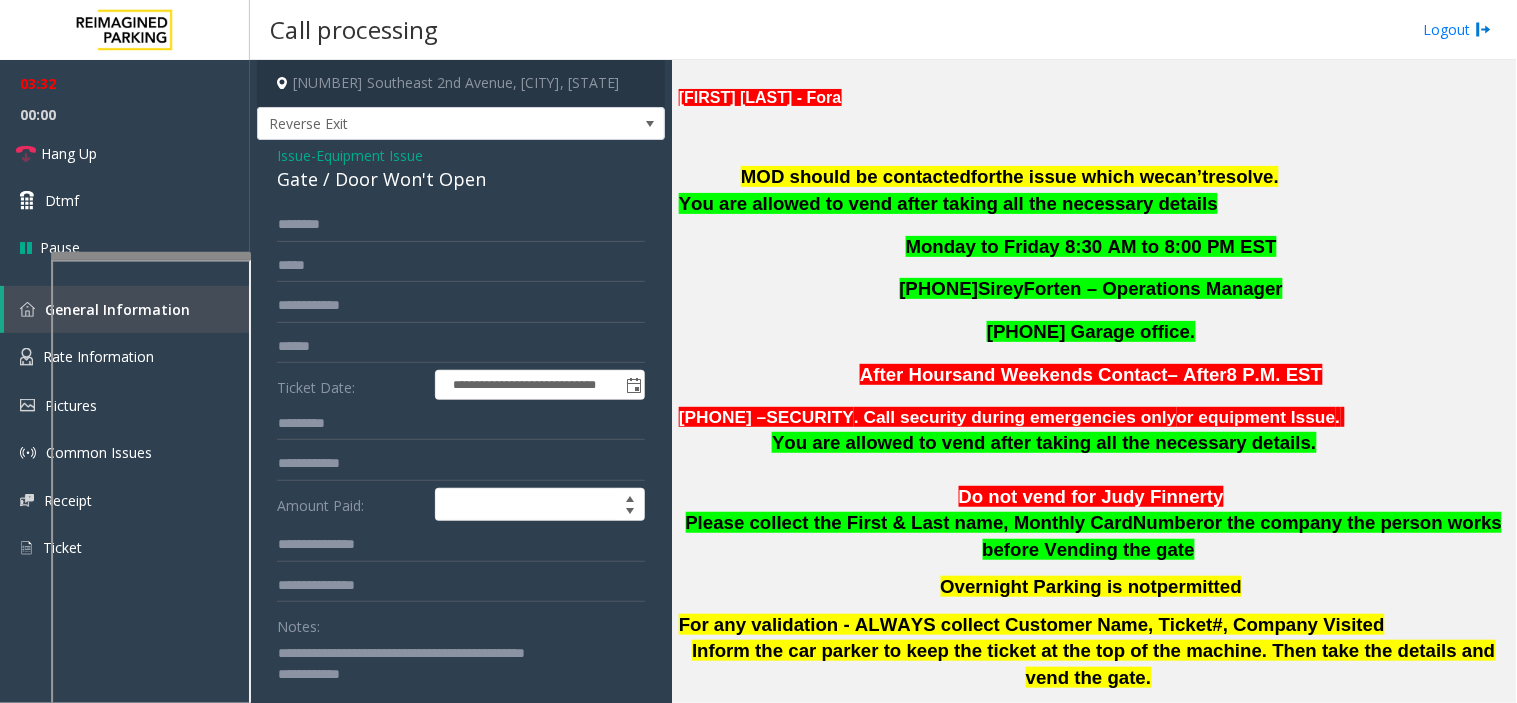 scroll, scrollTop: 1388, scrollLeft: 0, axis: vertical 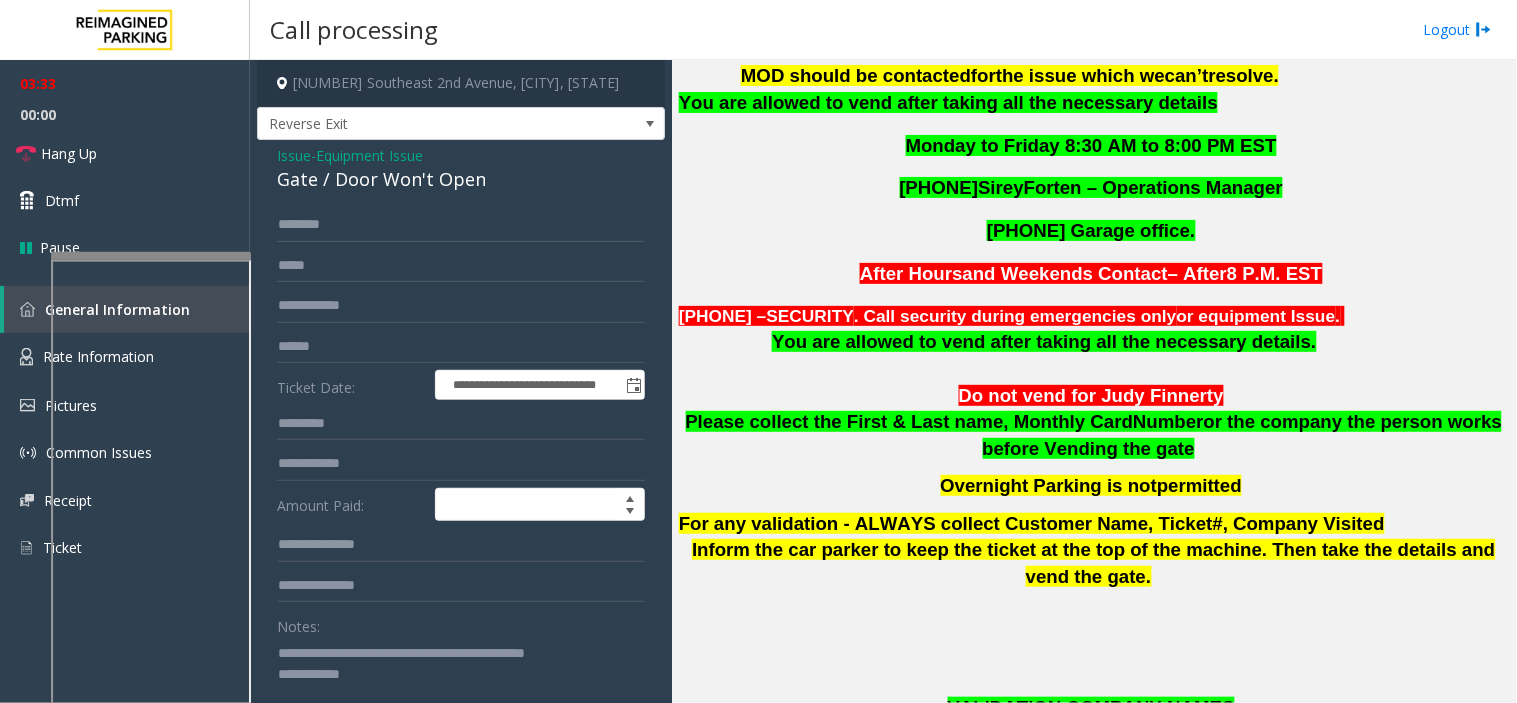 click 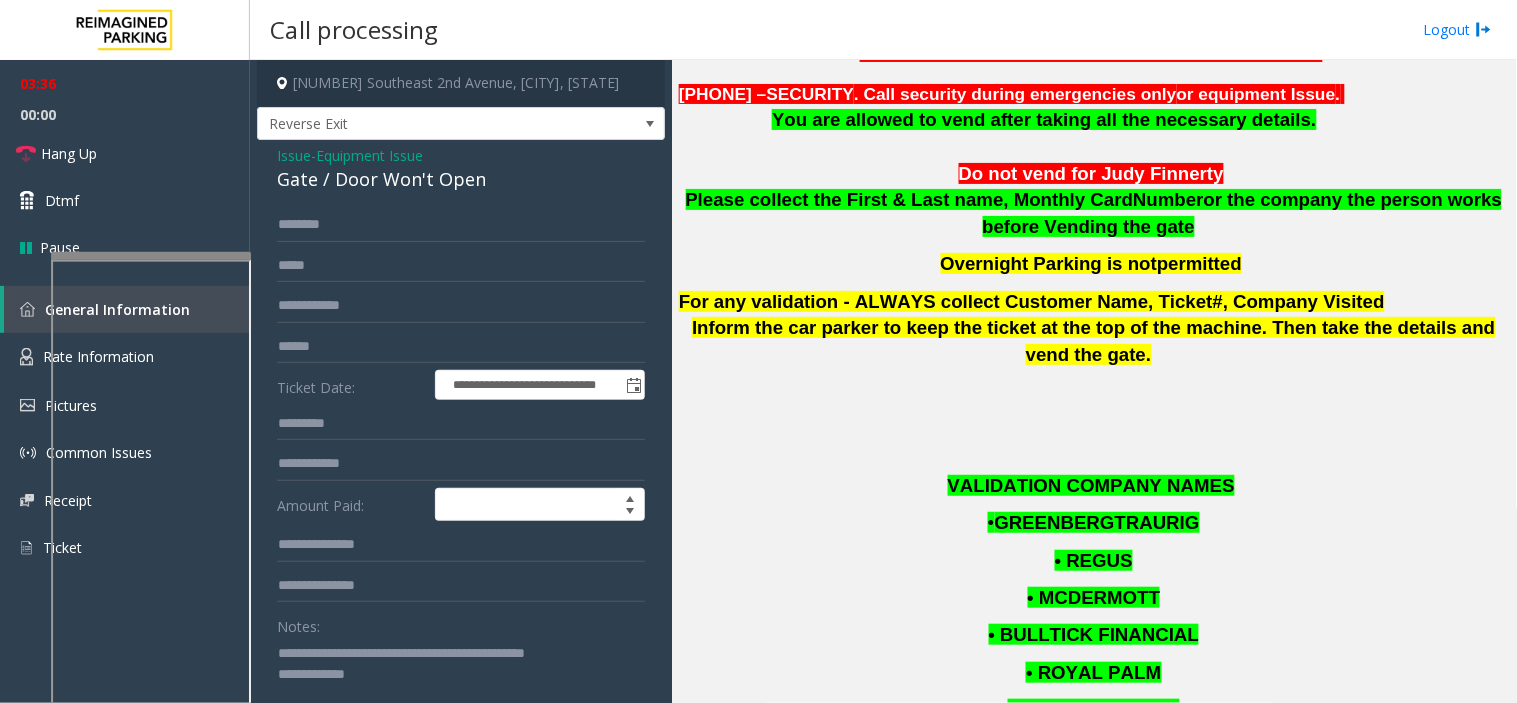 scroll, scrollTop: 1611, scrollLeft: 0, axis: vertical 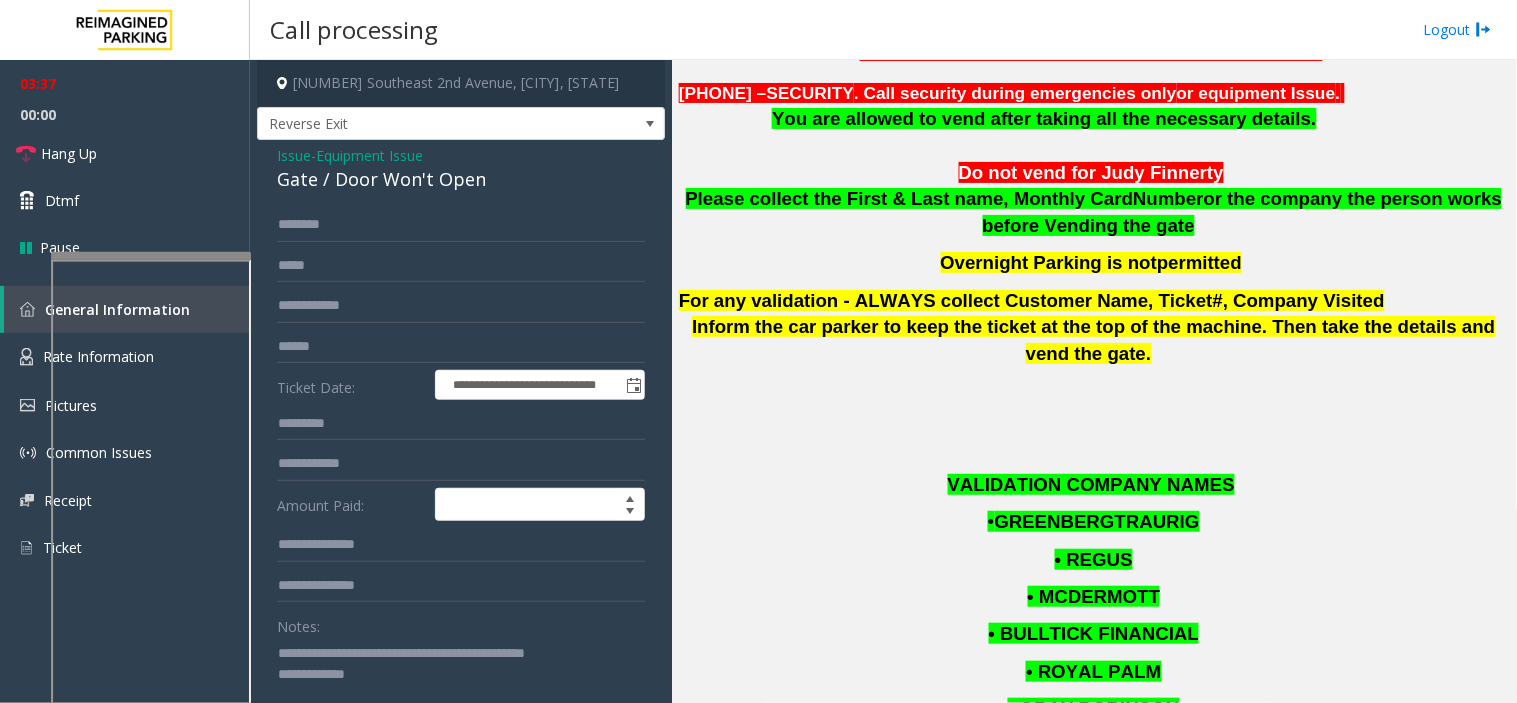 click 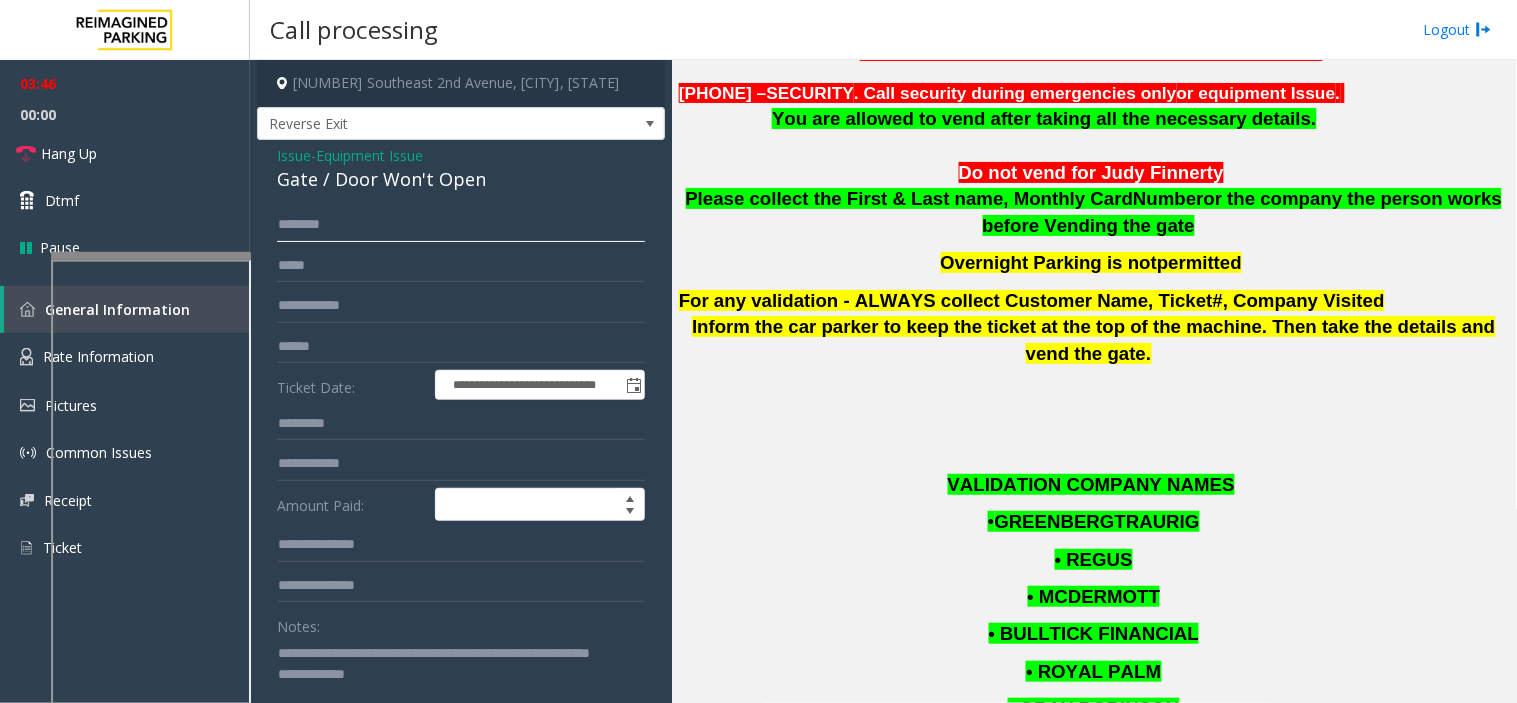 click 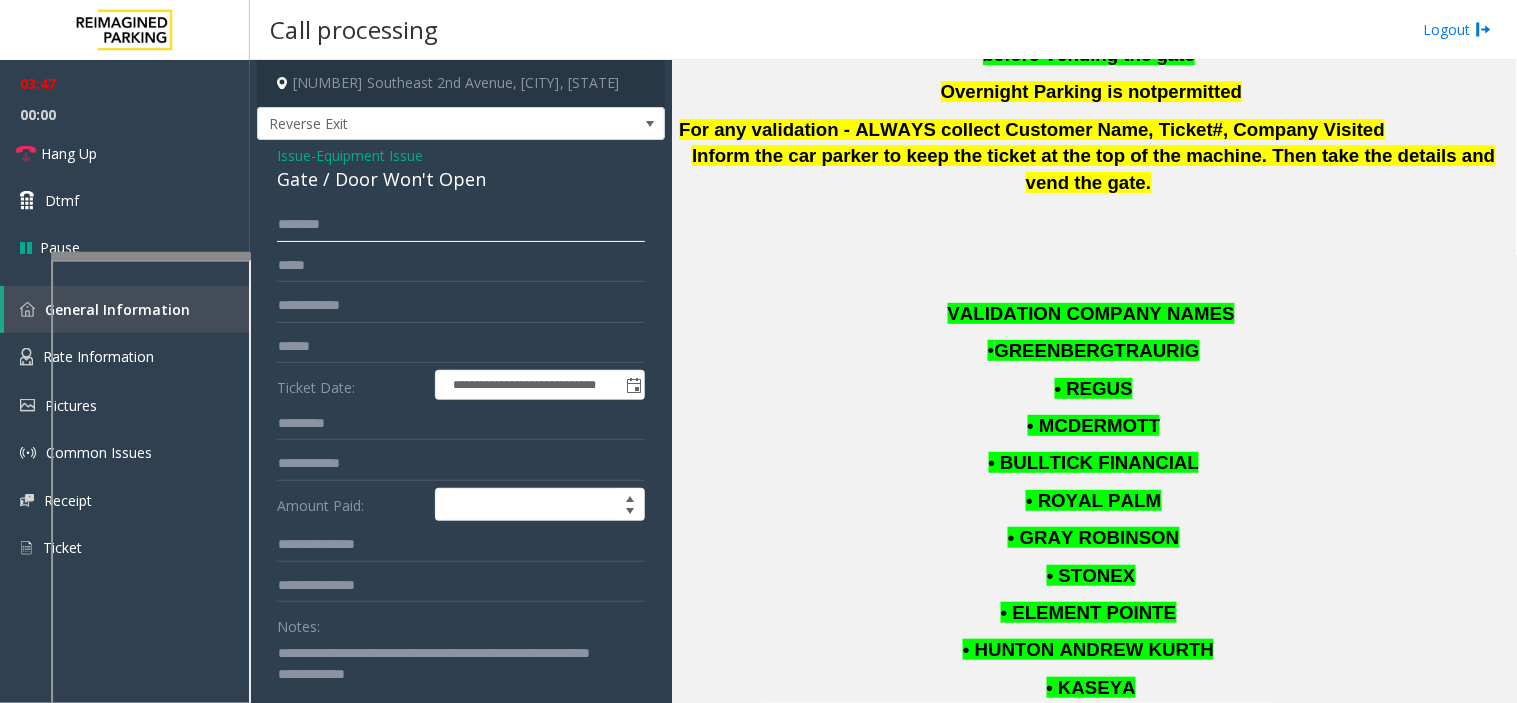 scroll, scrollTop: 1944, scrollLeft: 0, axis: vertical 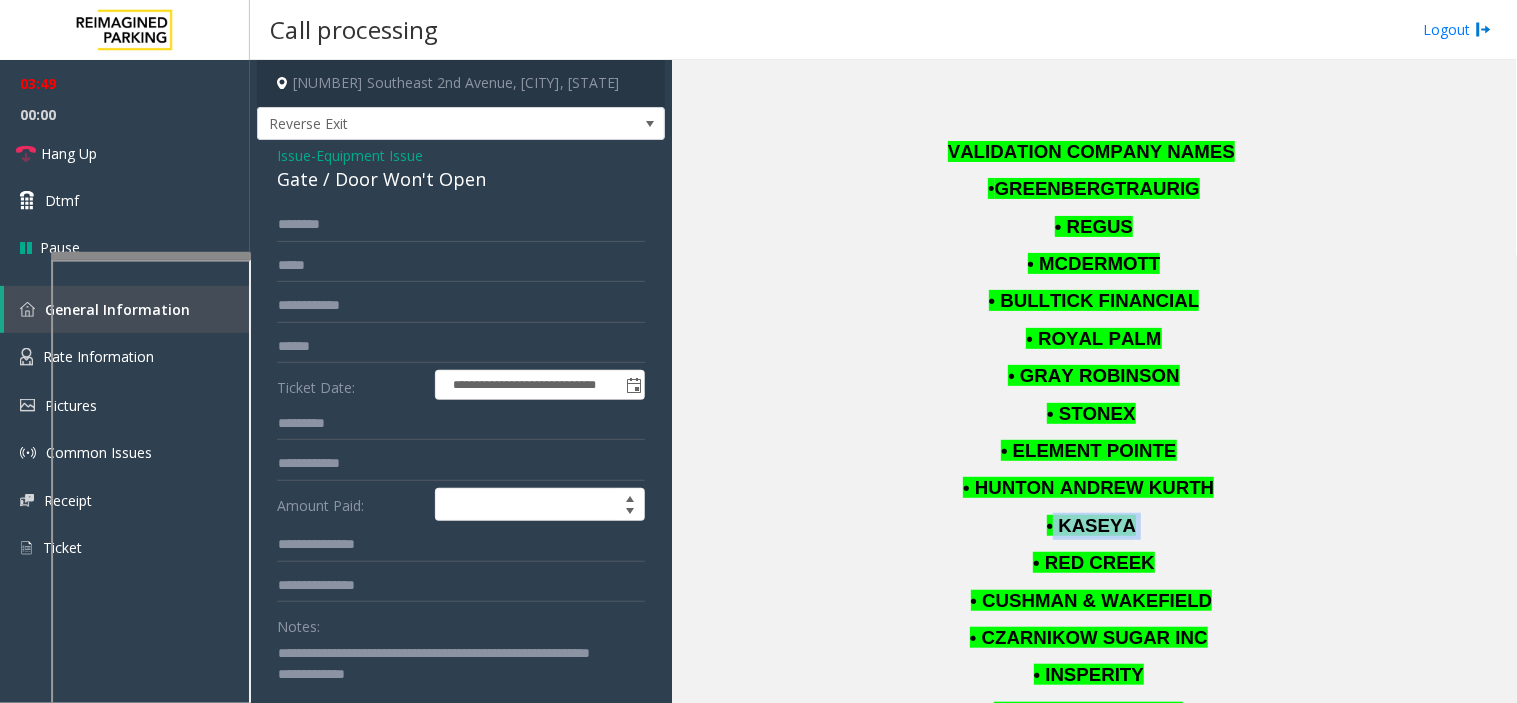 drag, startPoint x: 1134, startPoint y: 478, endPoint x: 1057, endPoint y: 481, distance: 77.05842 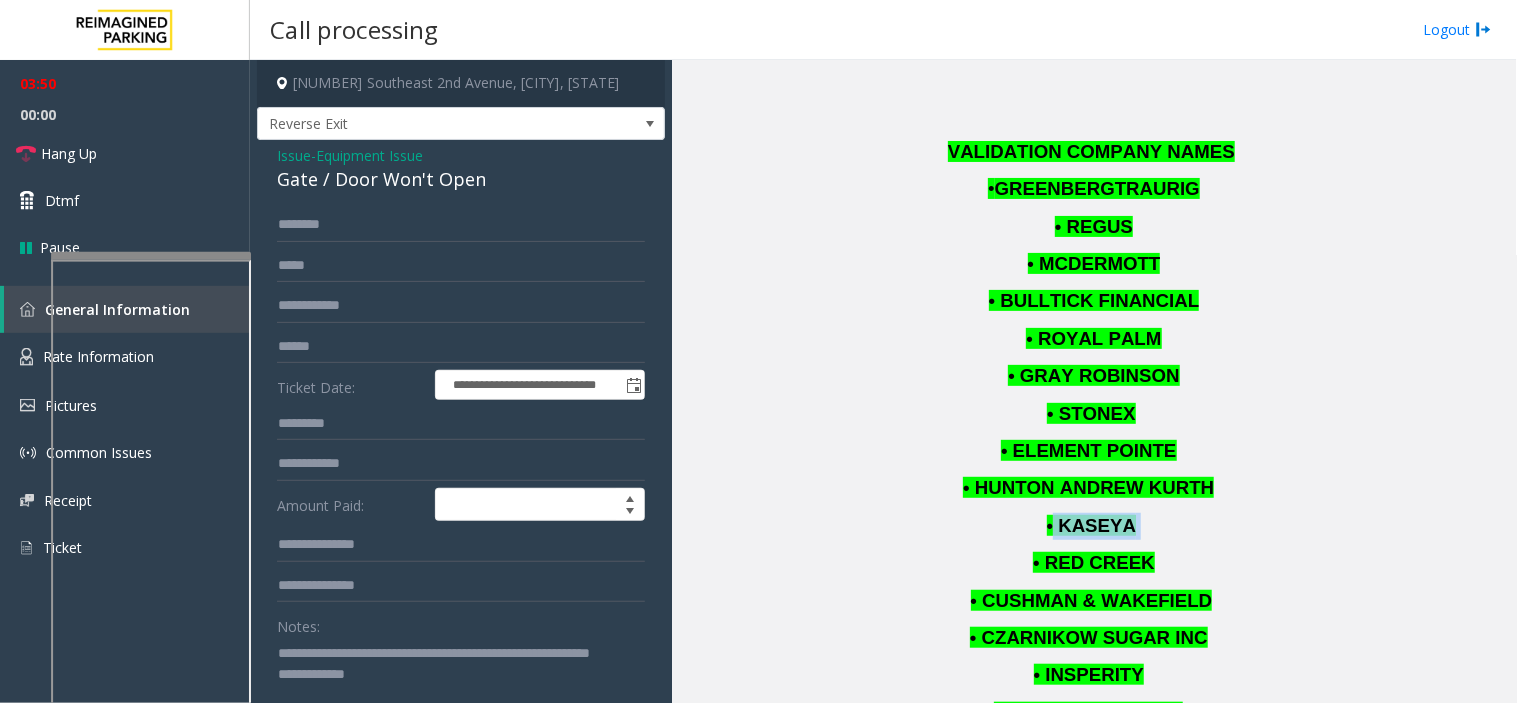 copy on "KASEYA" 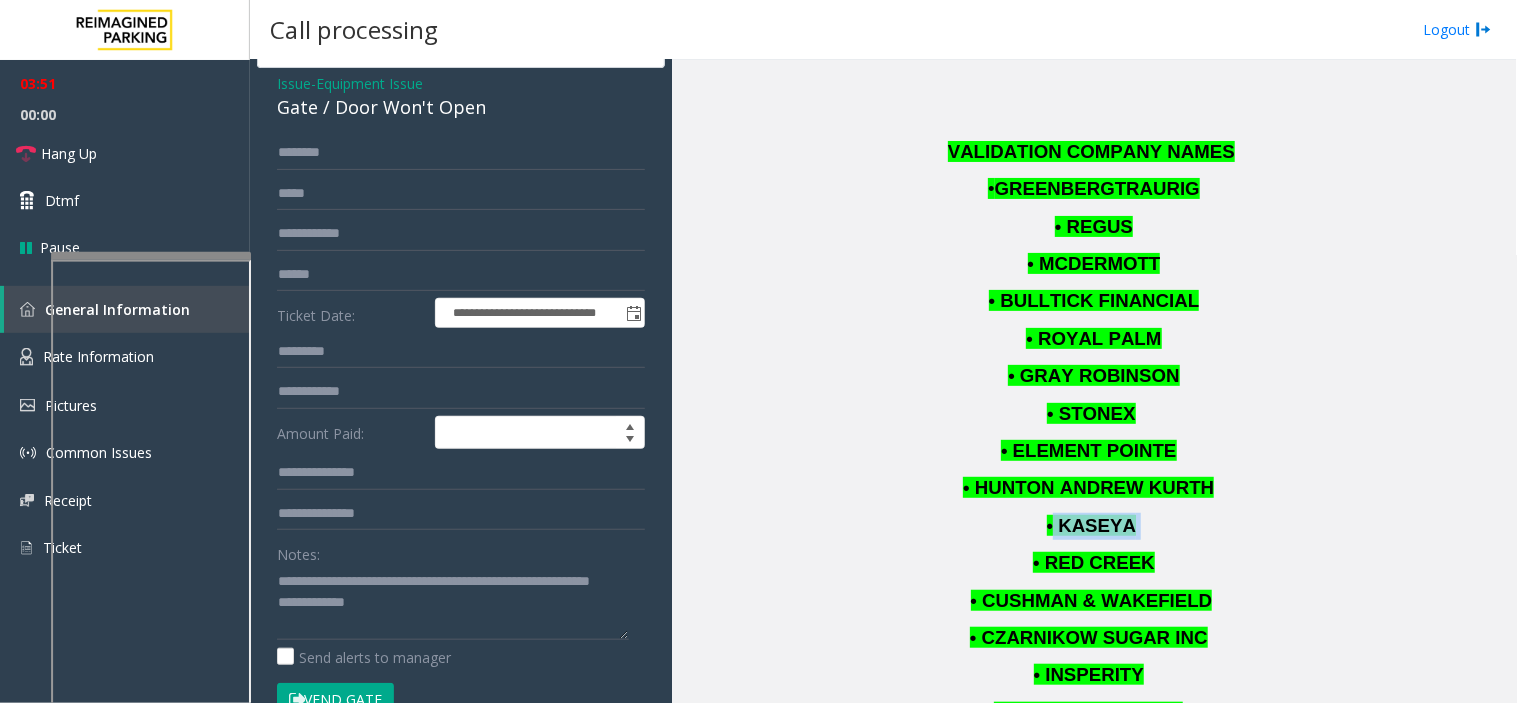 scroll, scrollTop: 111, scrollLeft: 0, axis: vertical 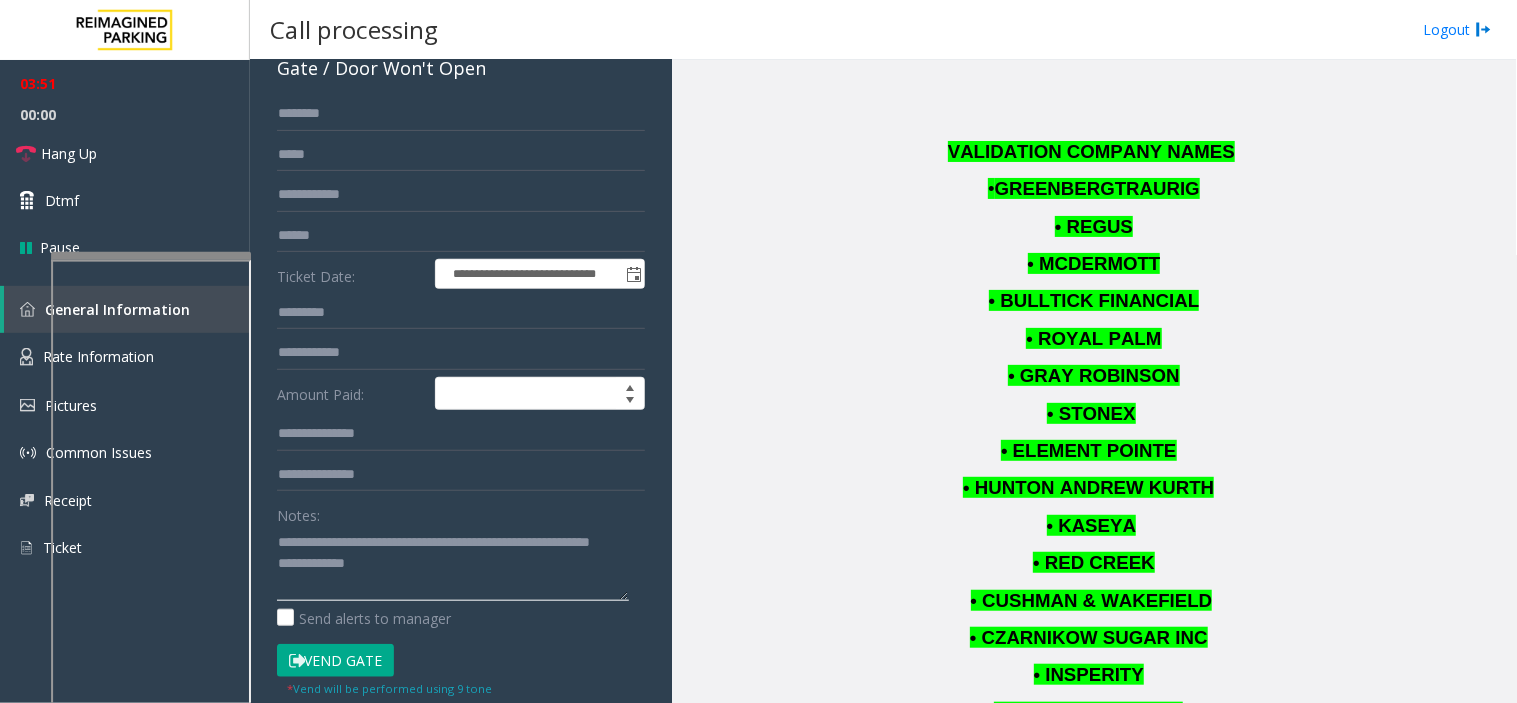 click 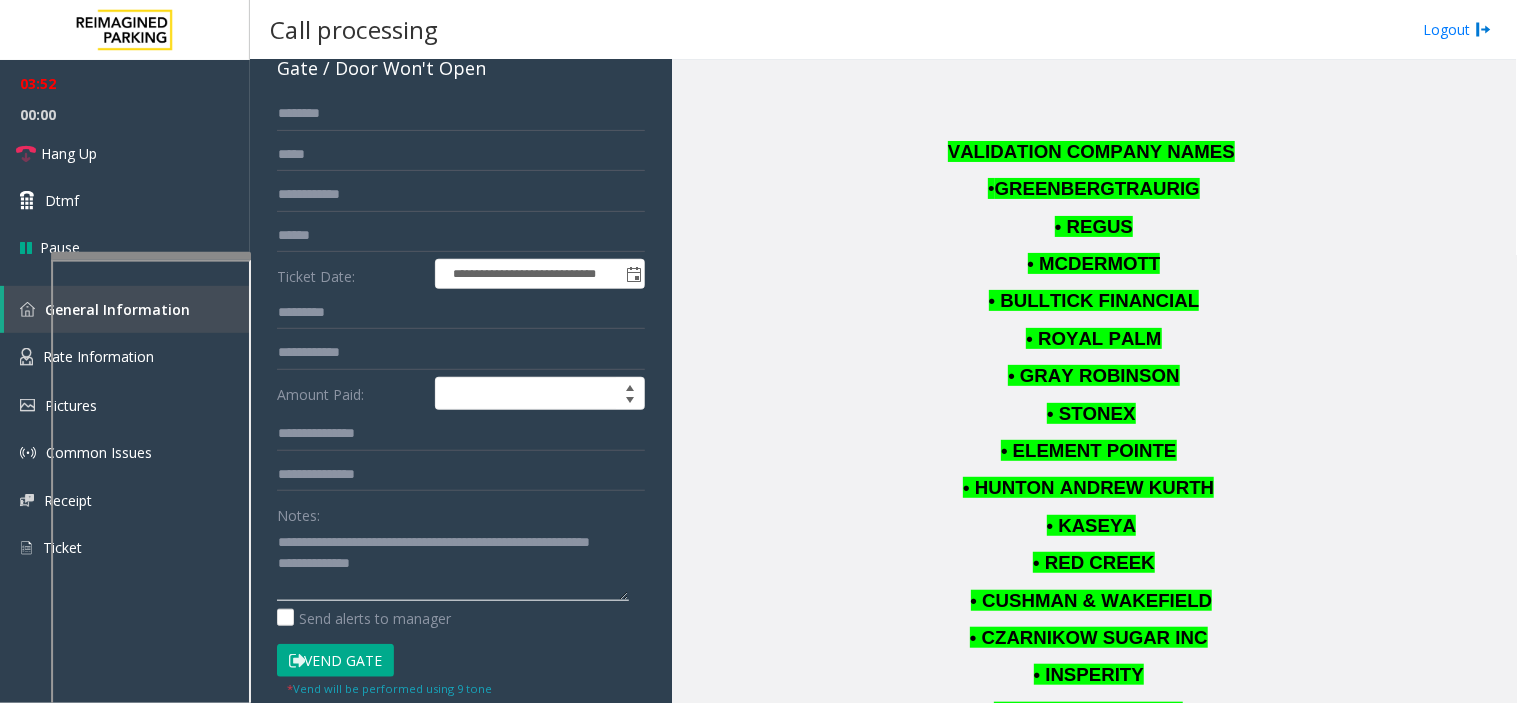 scroll, scrollTop: 14, scrollLeft: 0, axis: vertical 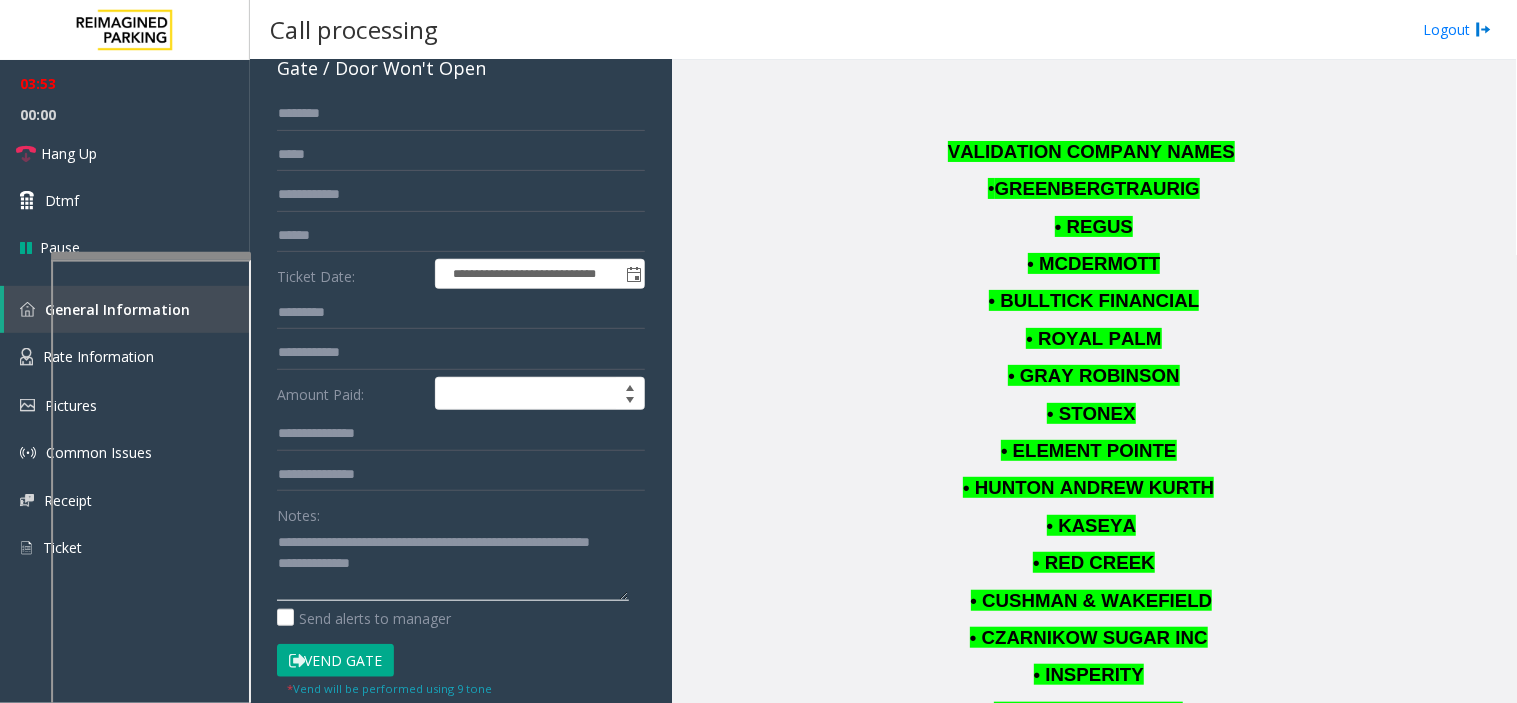 paste on "**
*******" 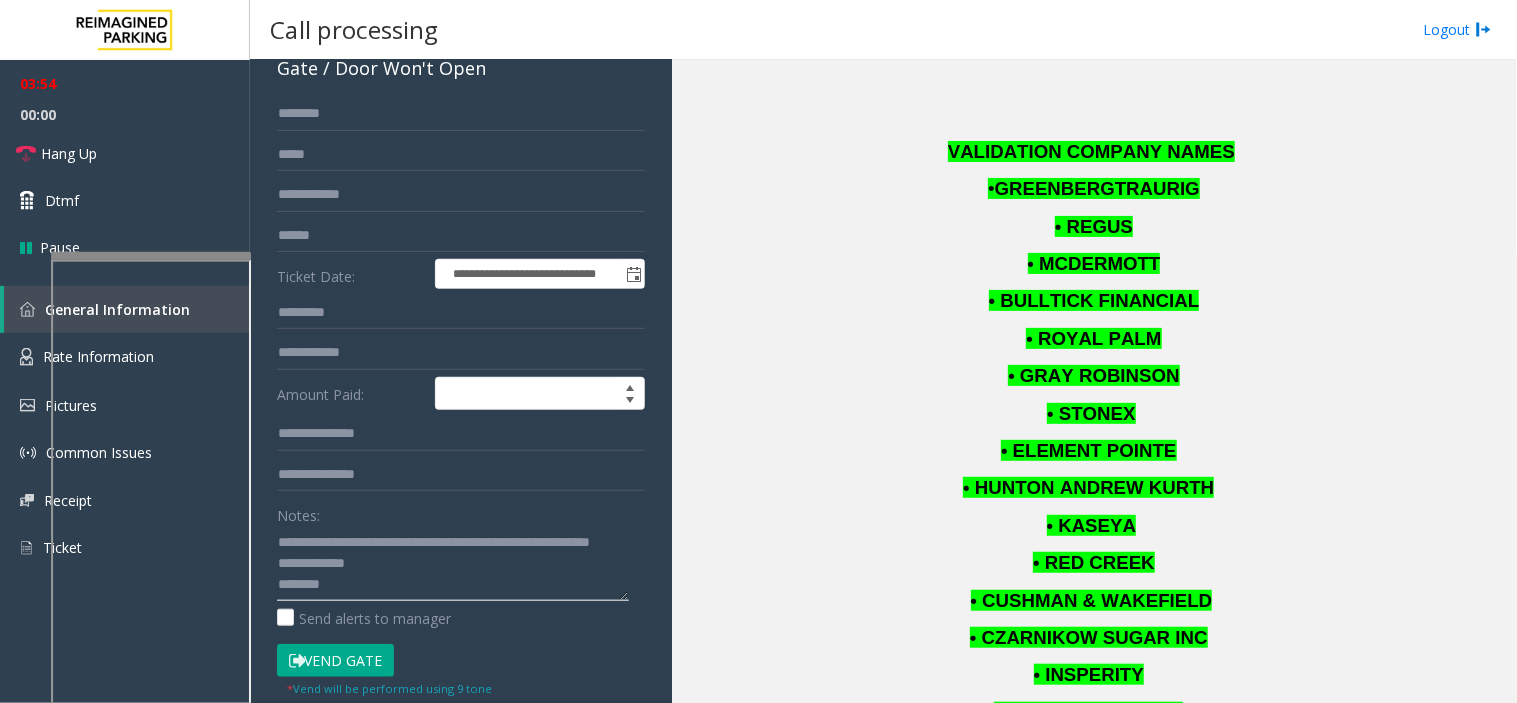 click 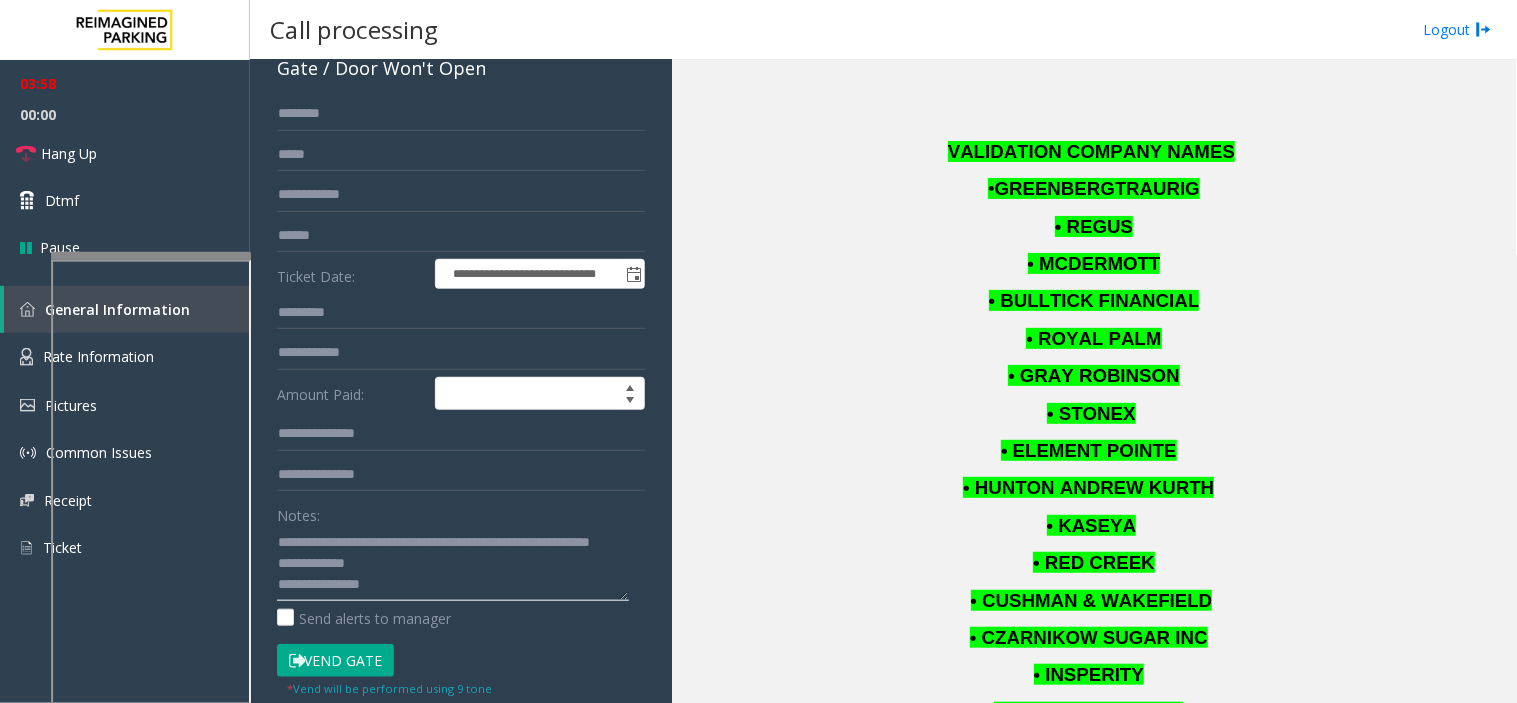 type on "**********" 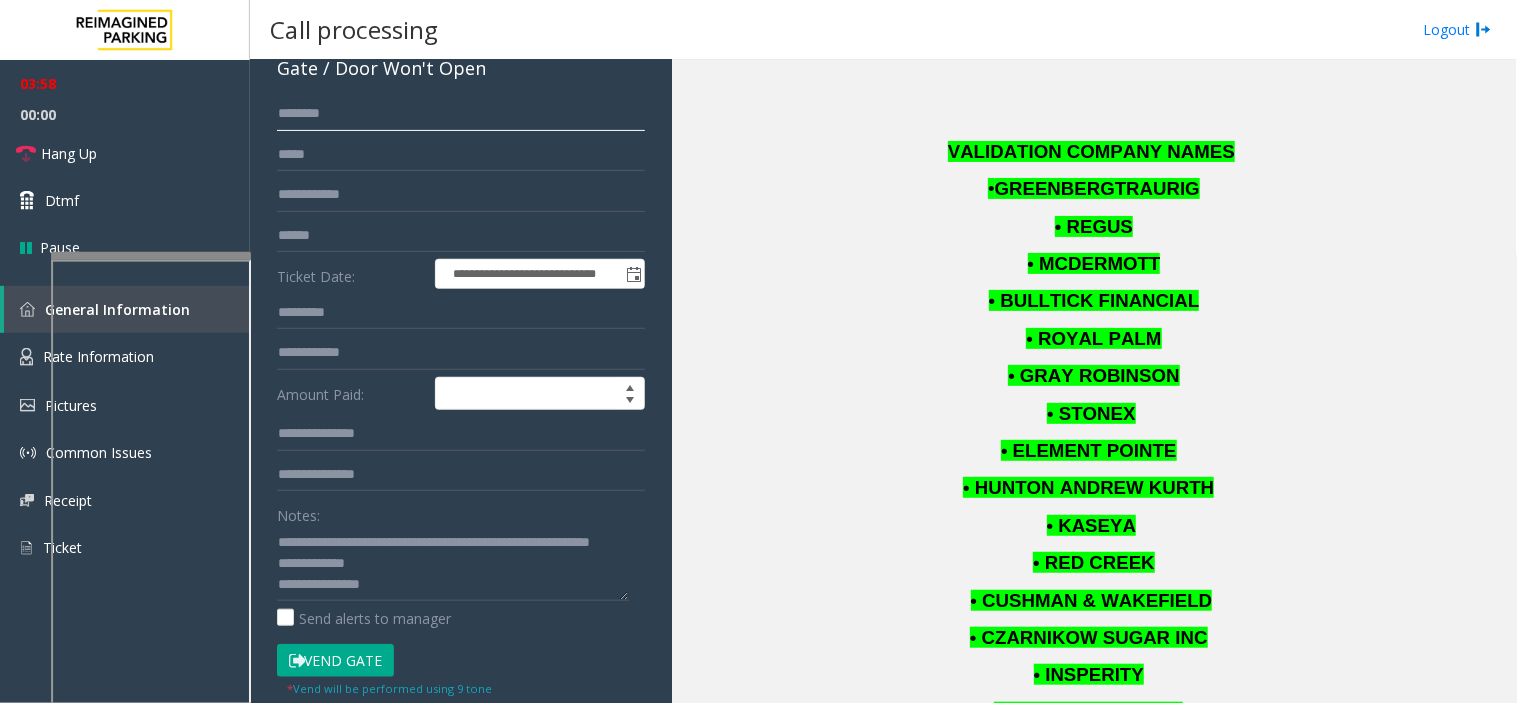 click 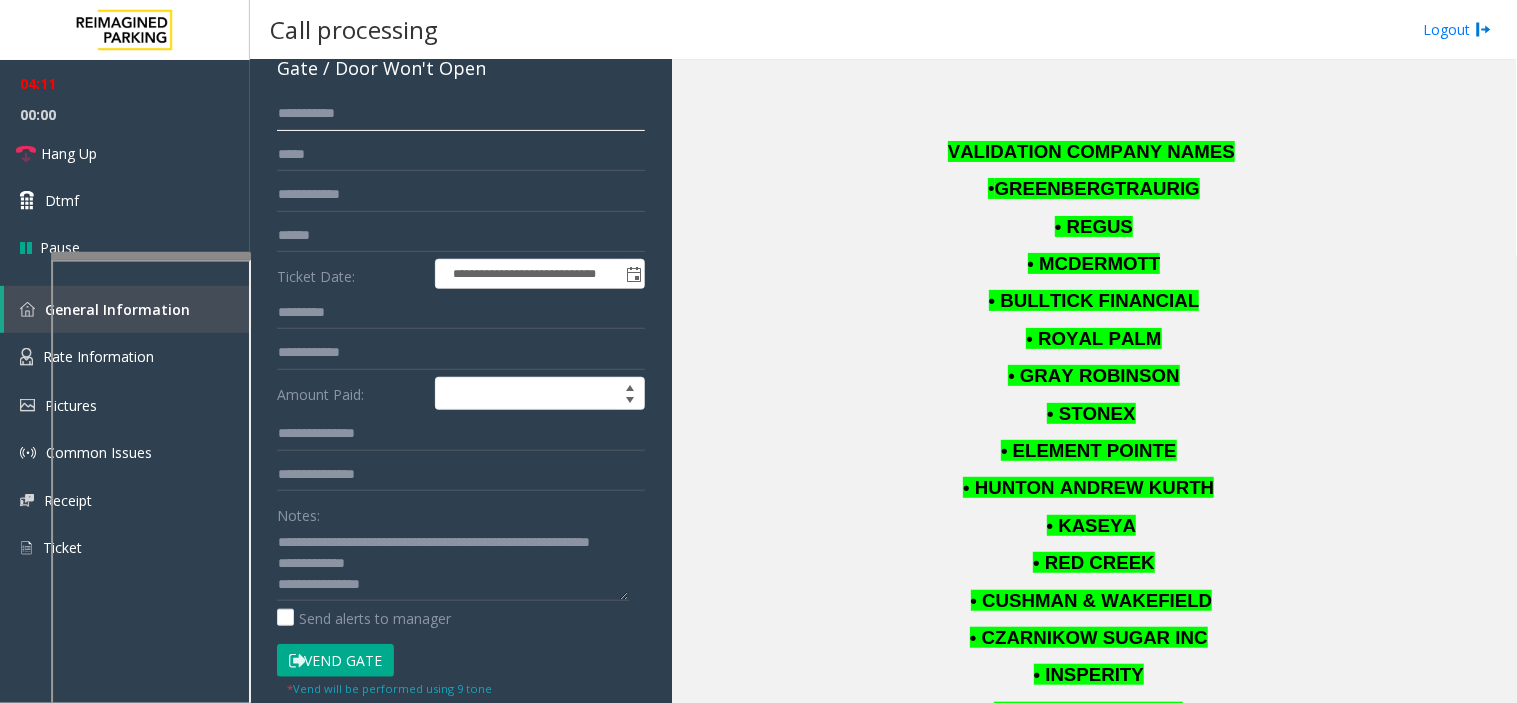 click on "**********" 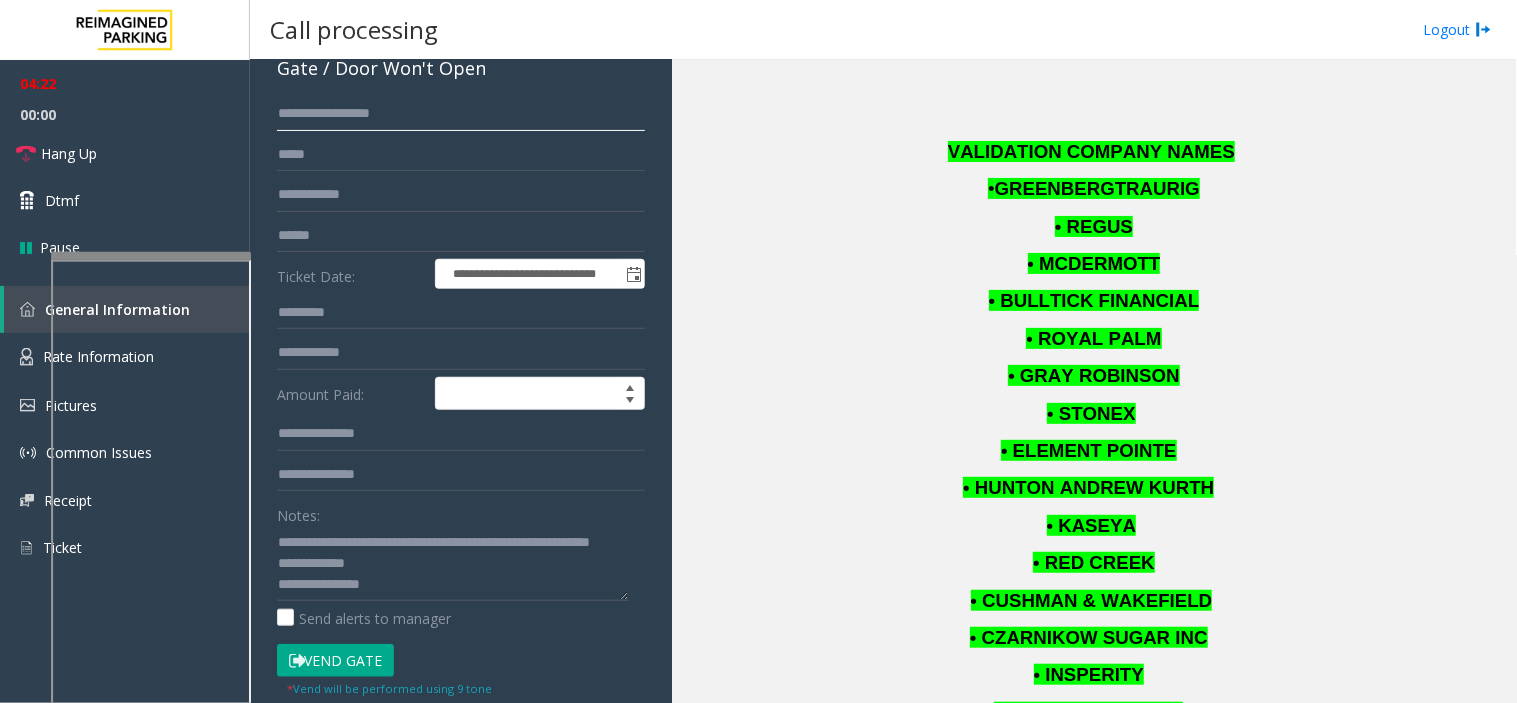 drag, startPoint x: 377, startPoint y: 125, endPoint x: 318, endPoint y: 113, distance: 60.207973 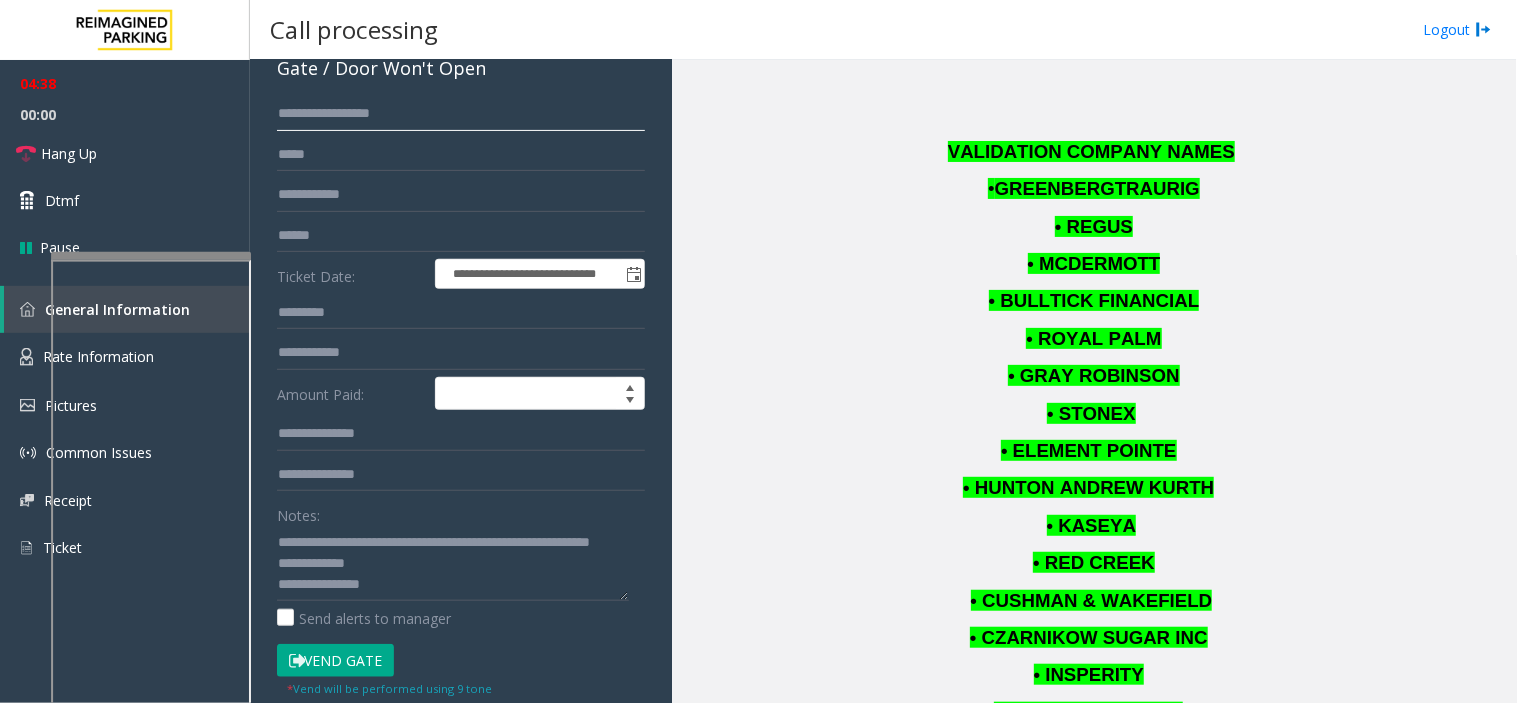 type on "**********" 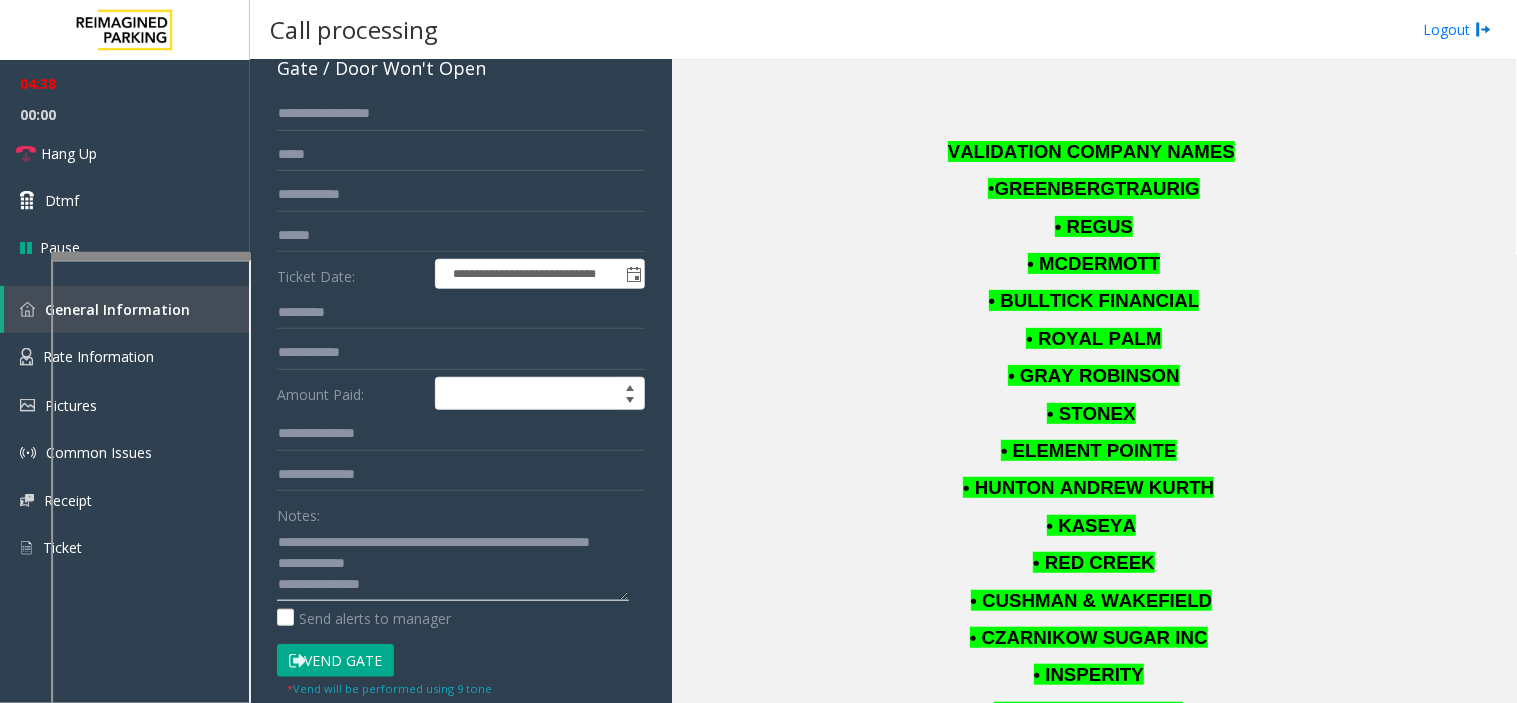 click 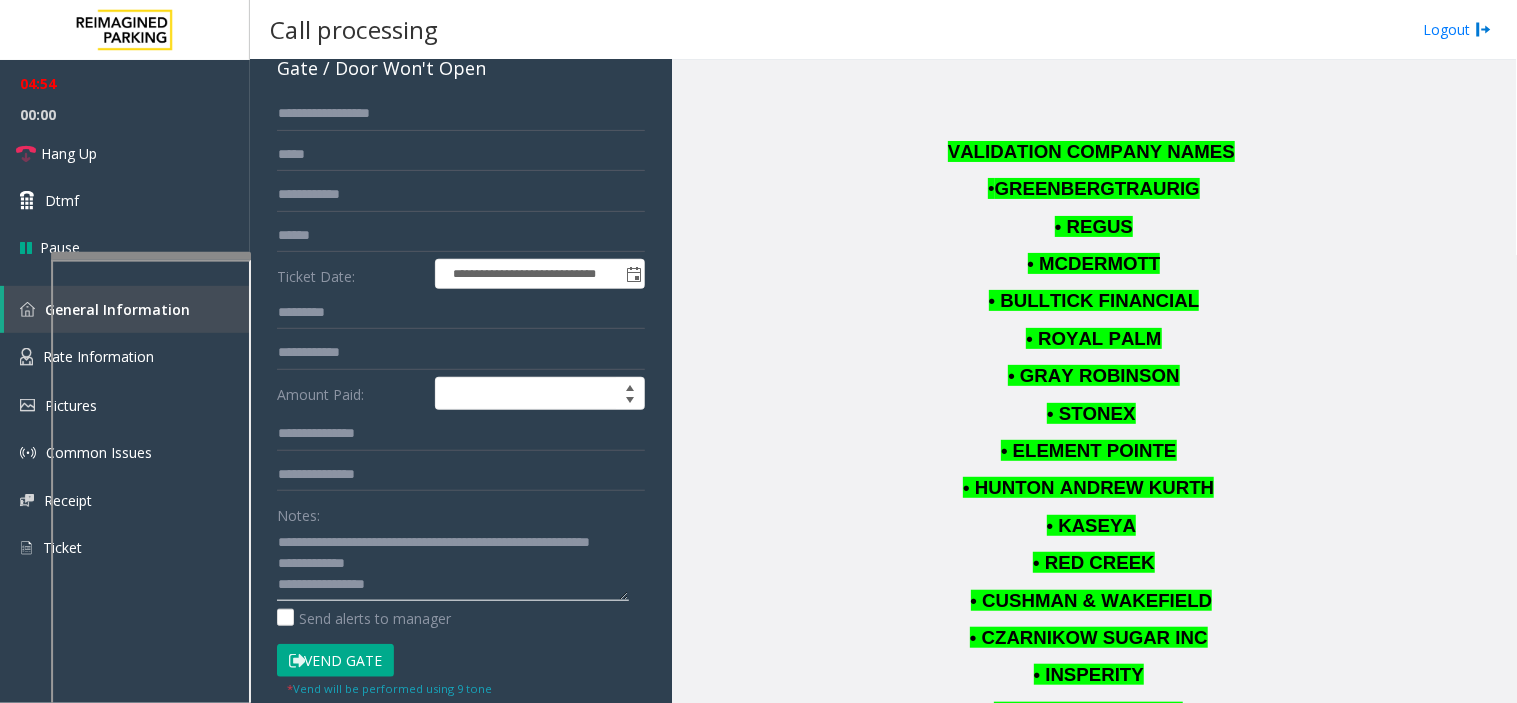click 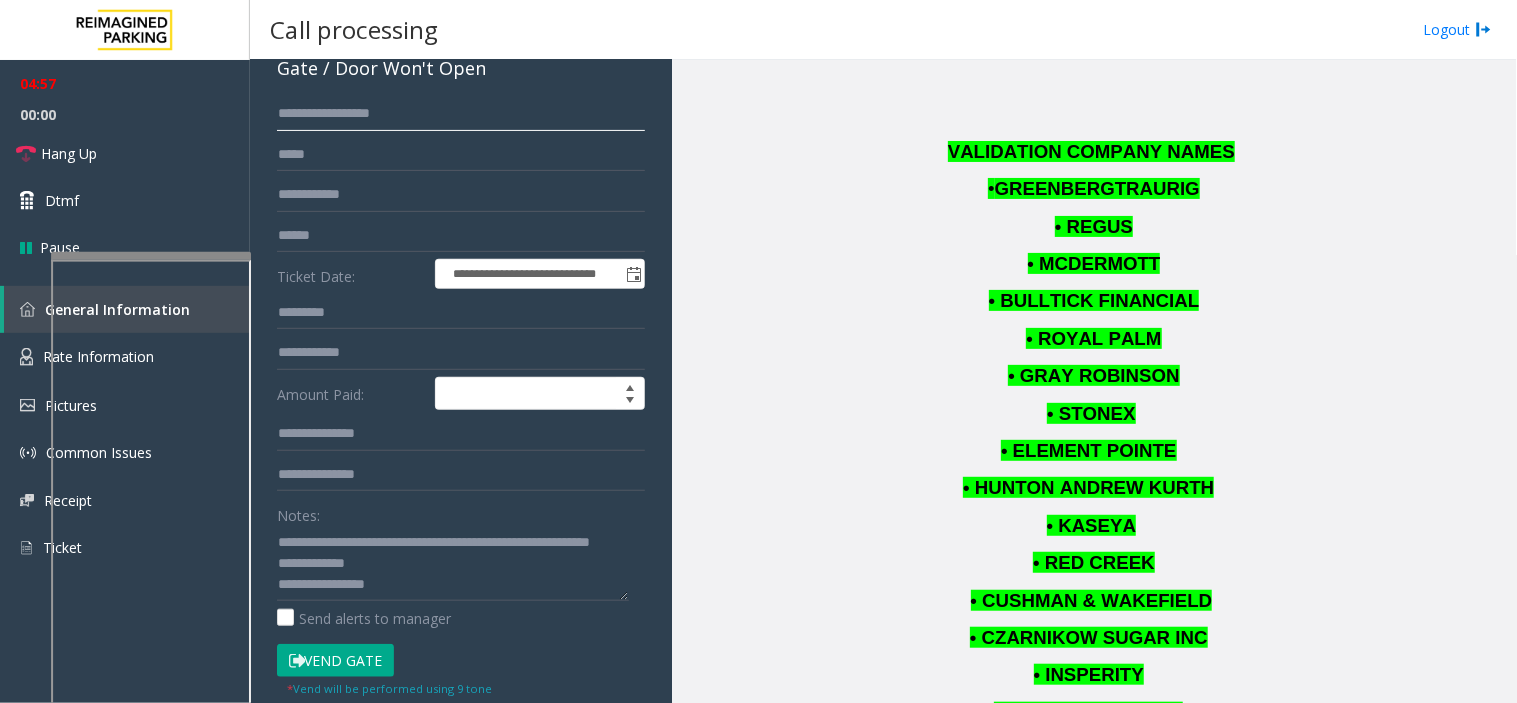 click on "**********" 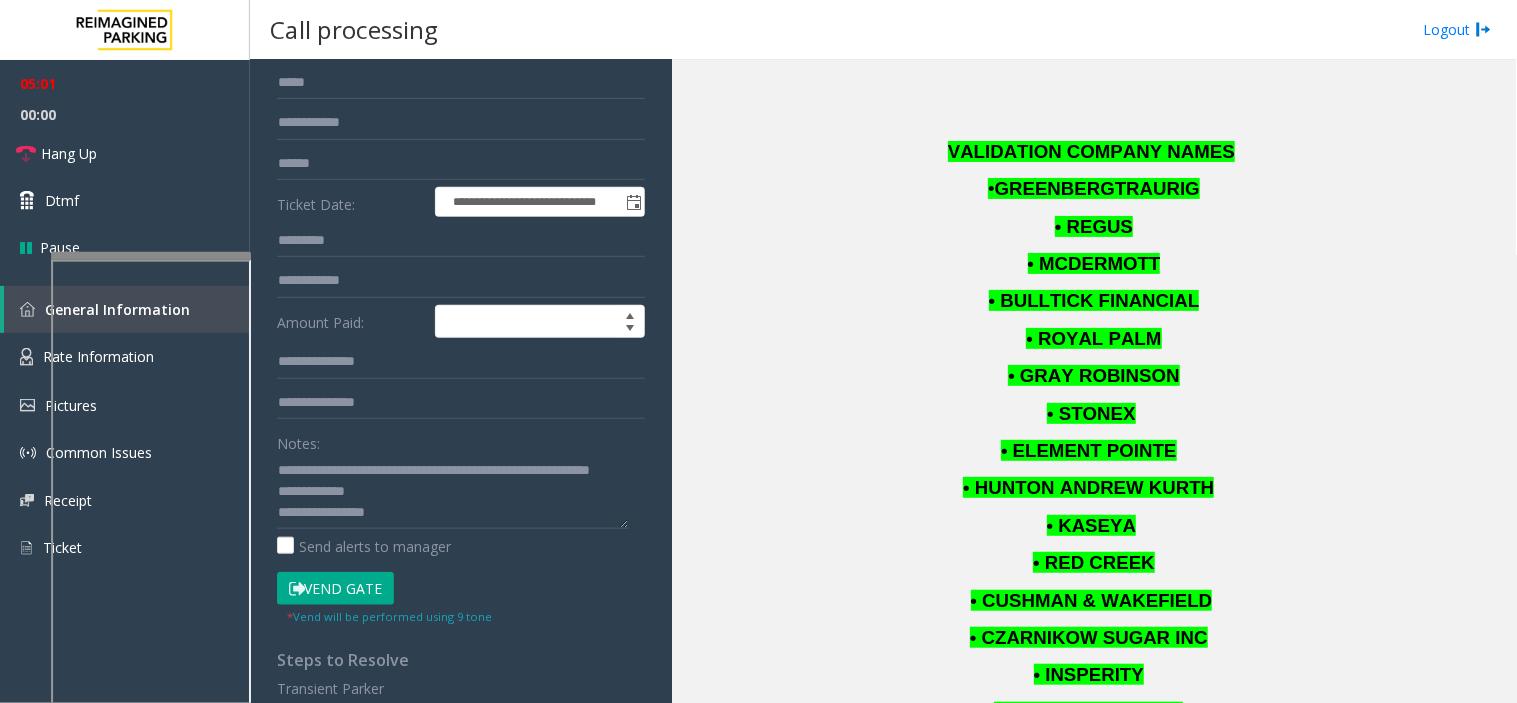 scroll, scrollTop: 222, scrollLeft: 0, axis: vertical 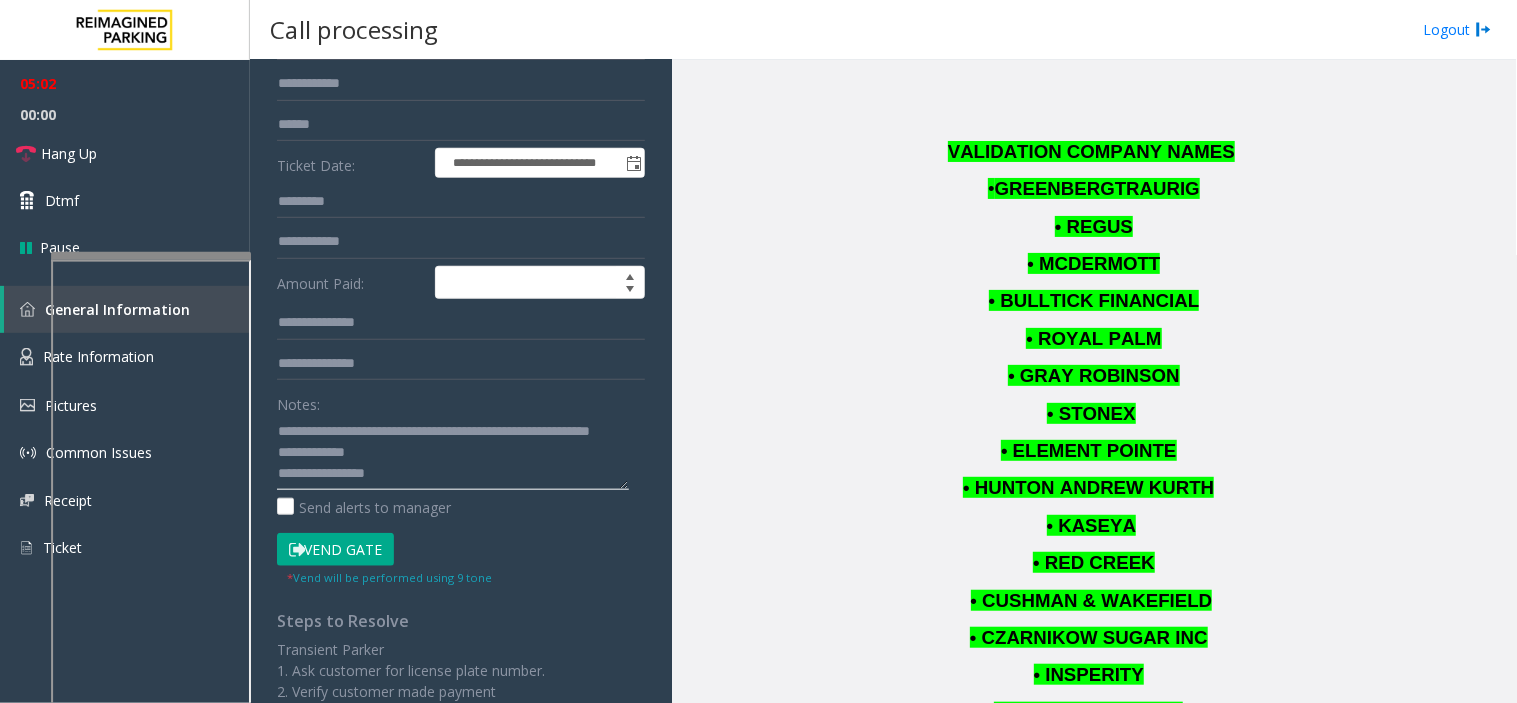 click 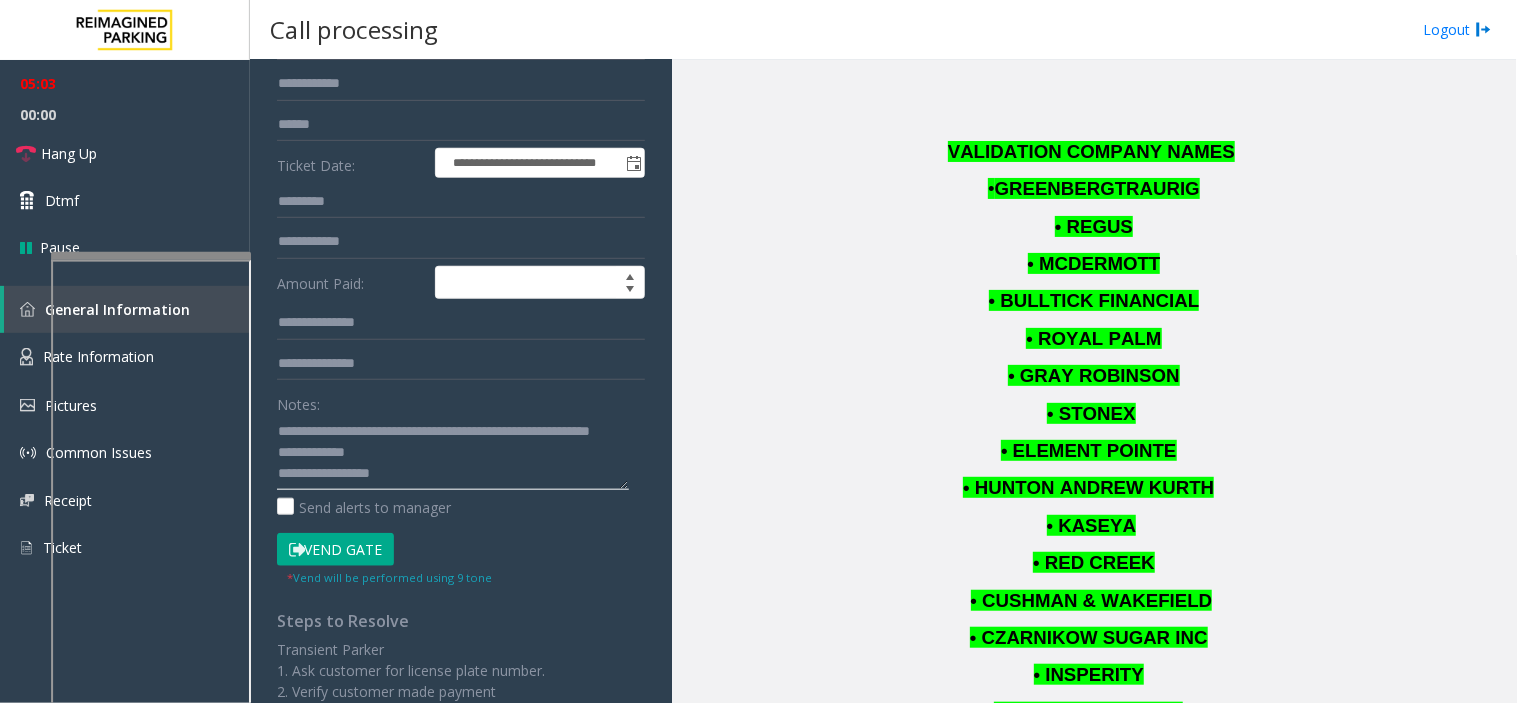 scroll, scrollTop: 35, scrollLeft: 0, axis: vertical 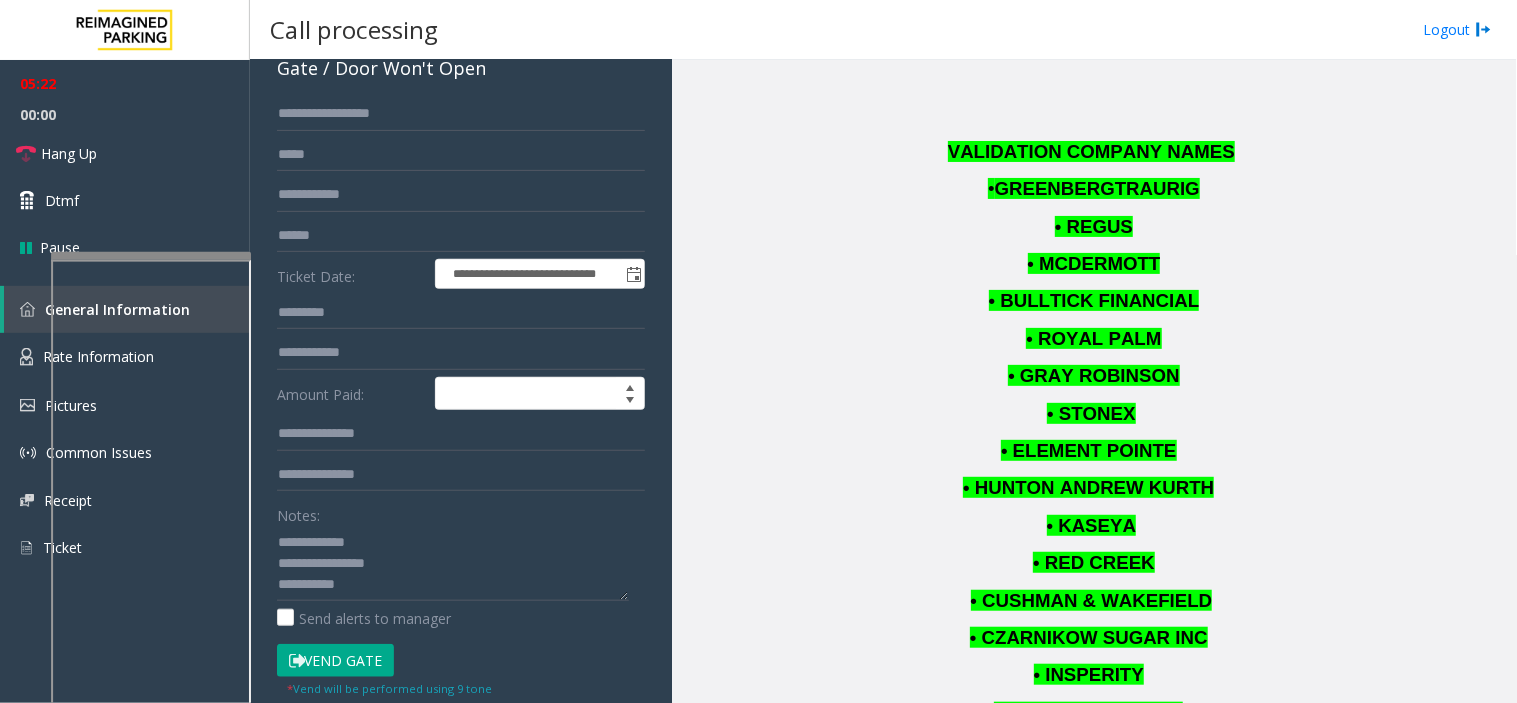 drag, startPoint x: 320, startPoint y: 593, endPoint x: 754, endPoint y: 265, distance: 544.00366 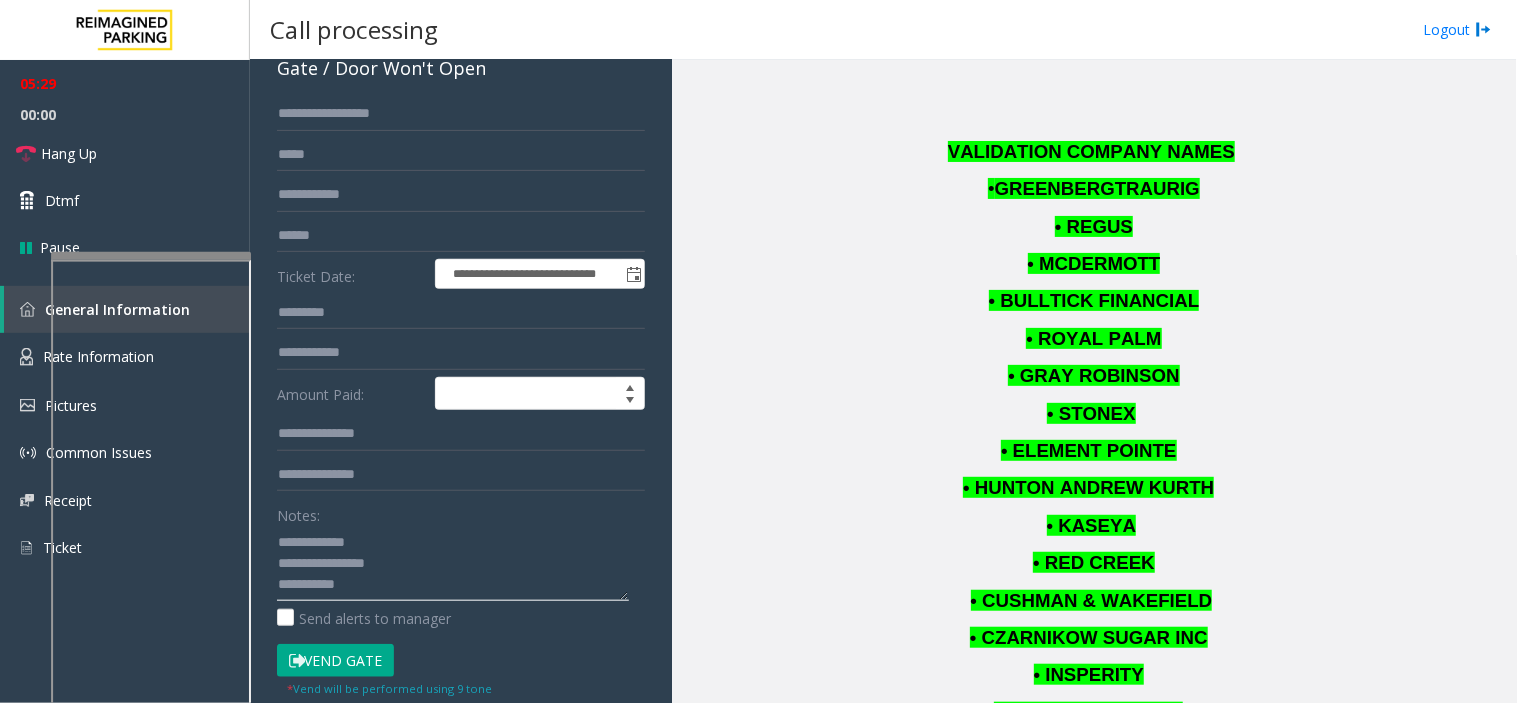 click 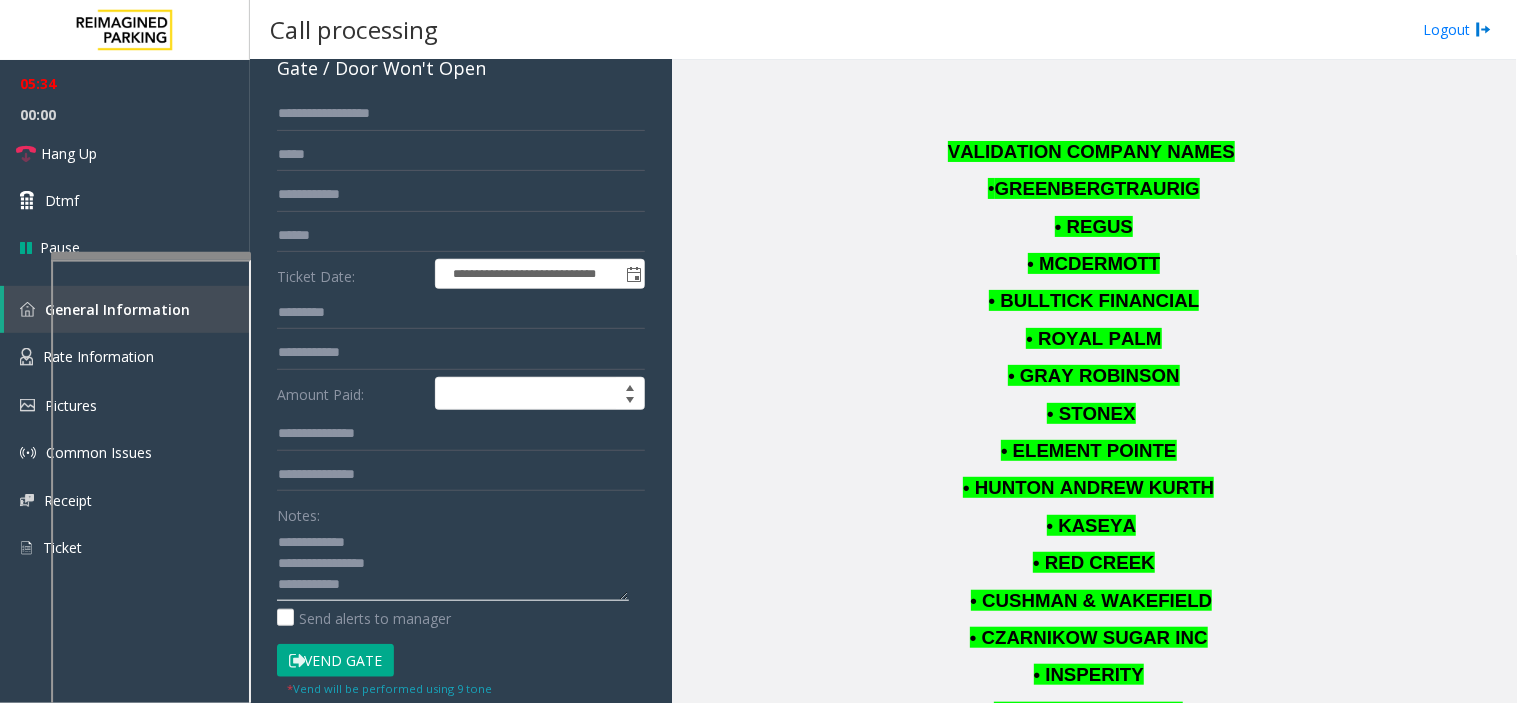 click 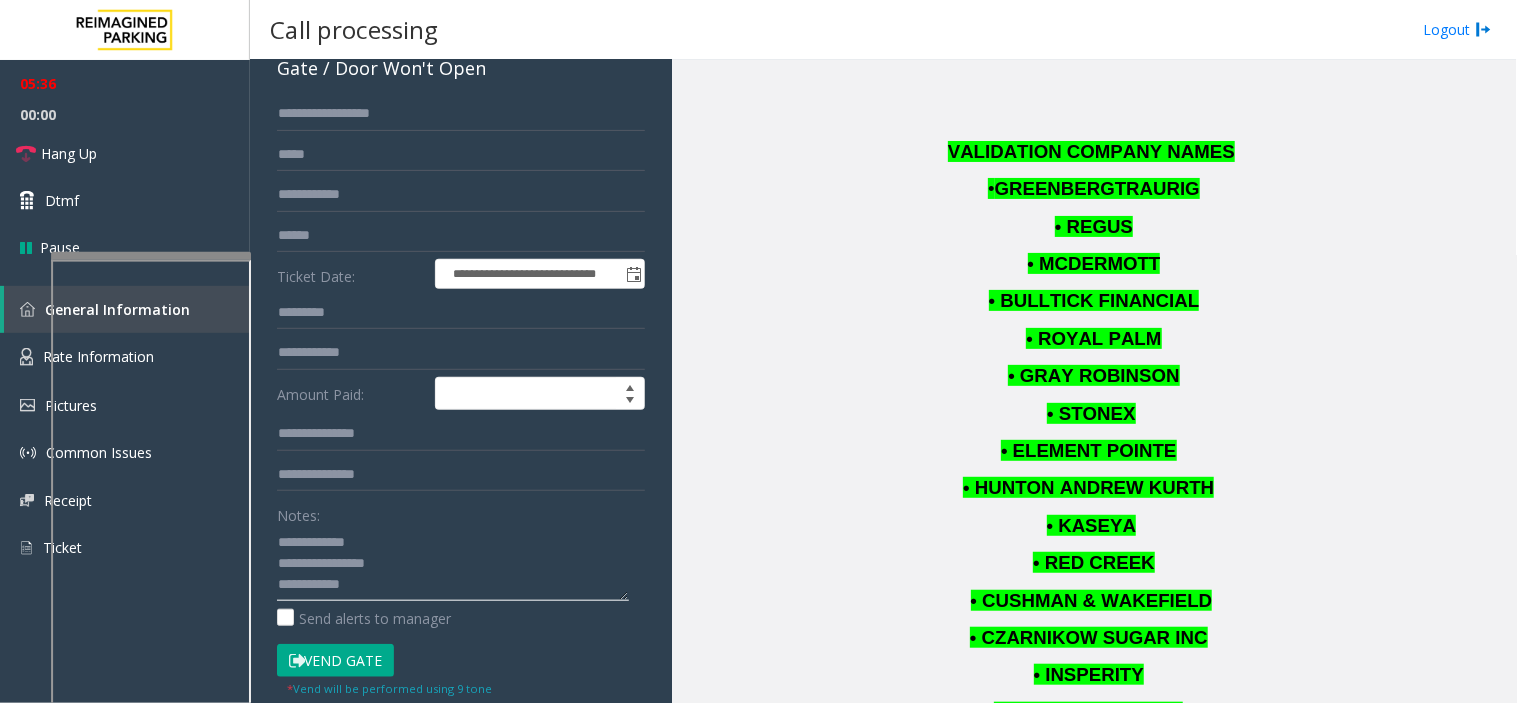 type on "**********" 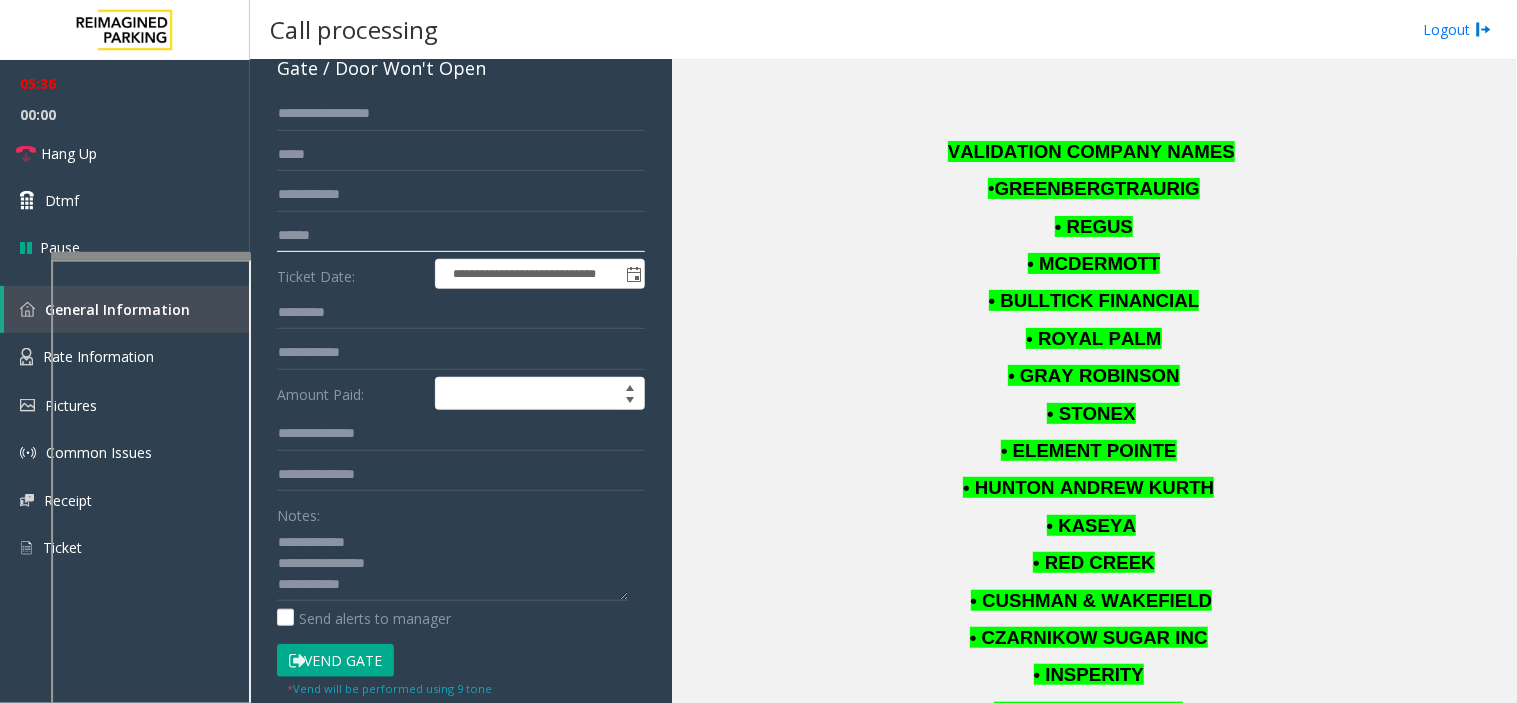 click 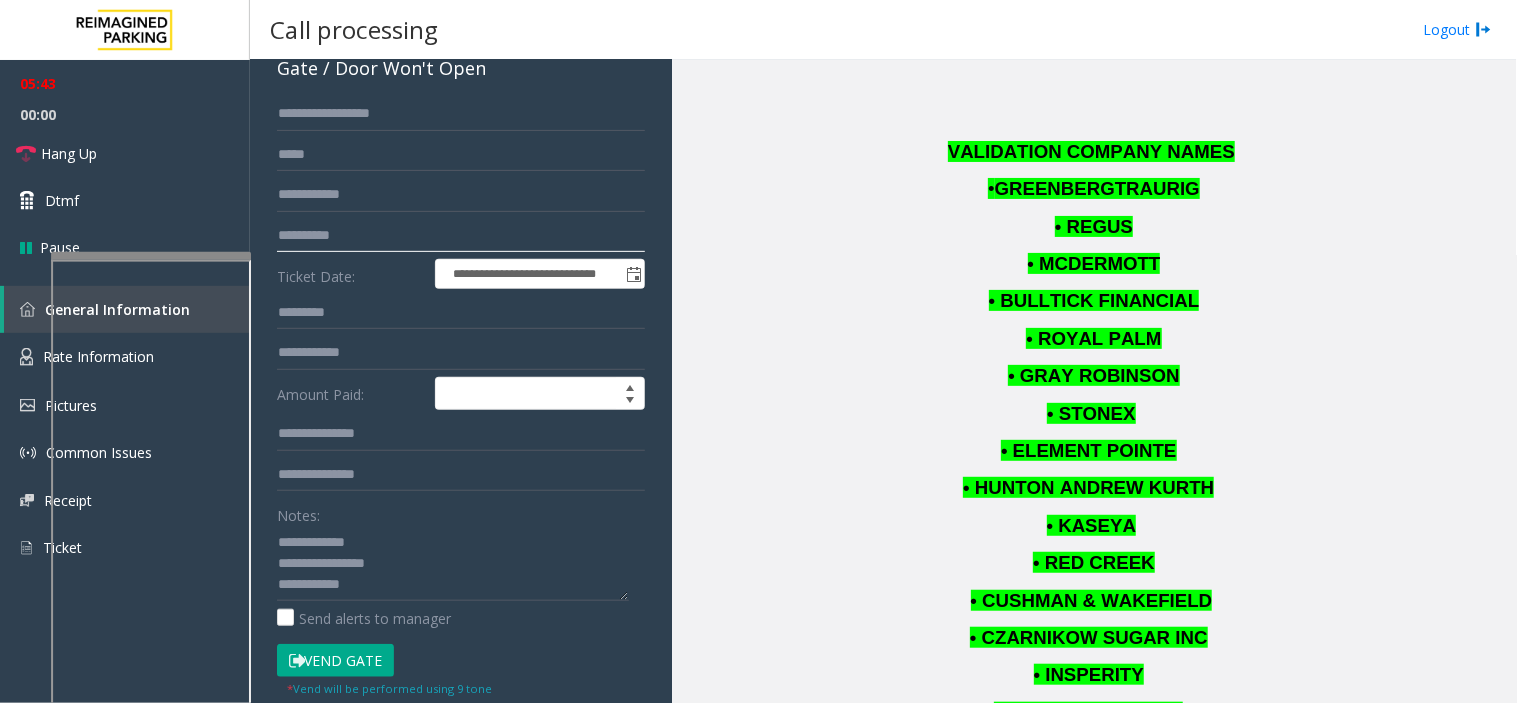 scroll, scrollTop: 222, scrollLeft: 0, axis: vertical 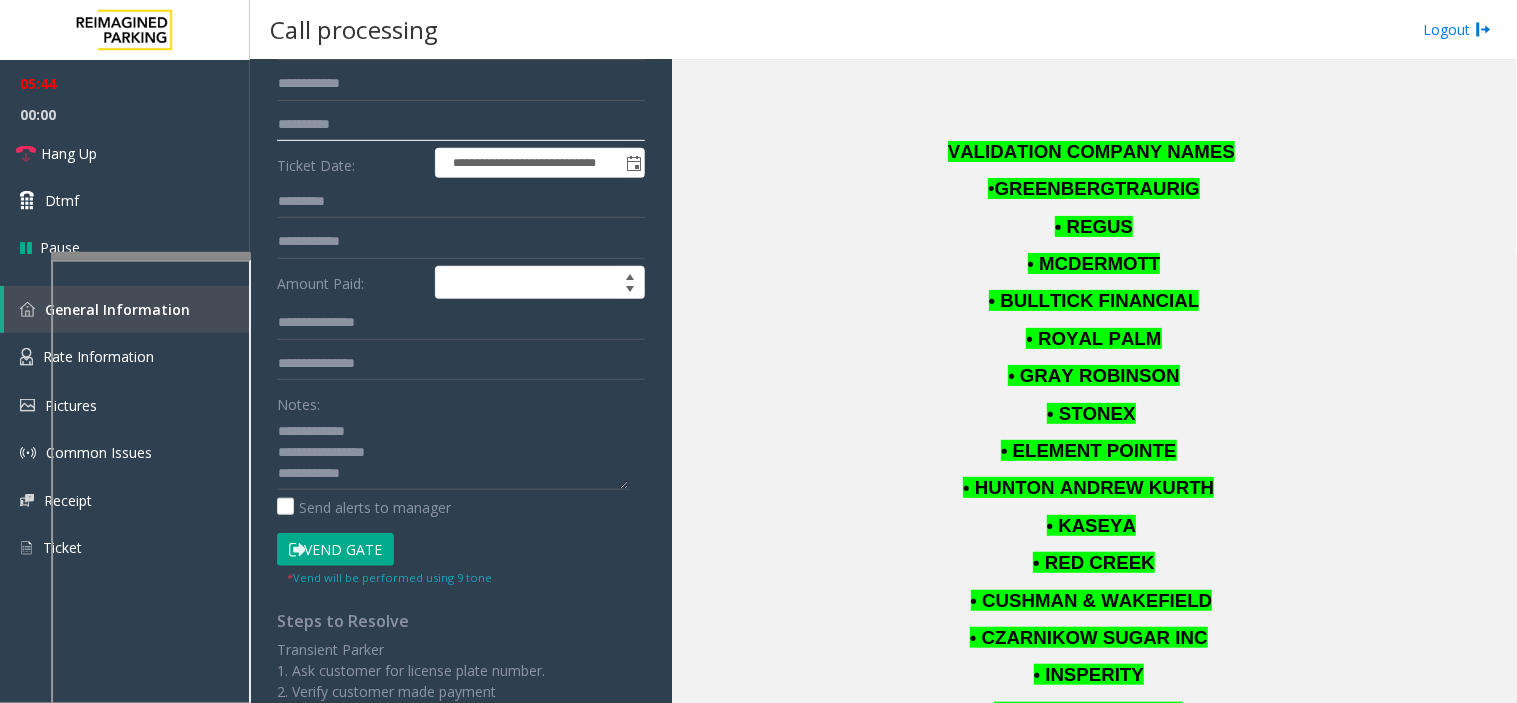 type on "**********" 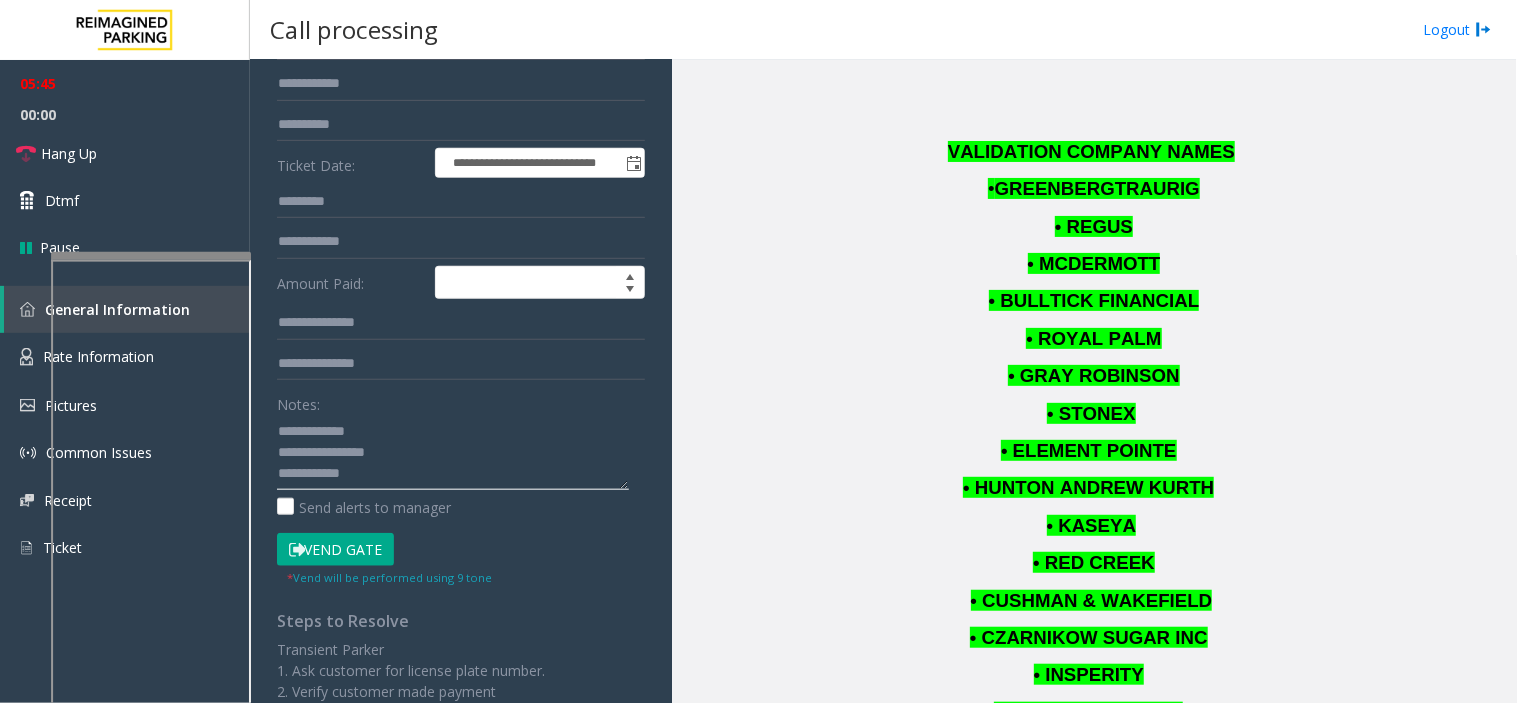 click 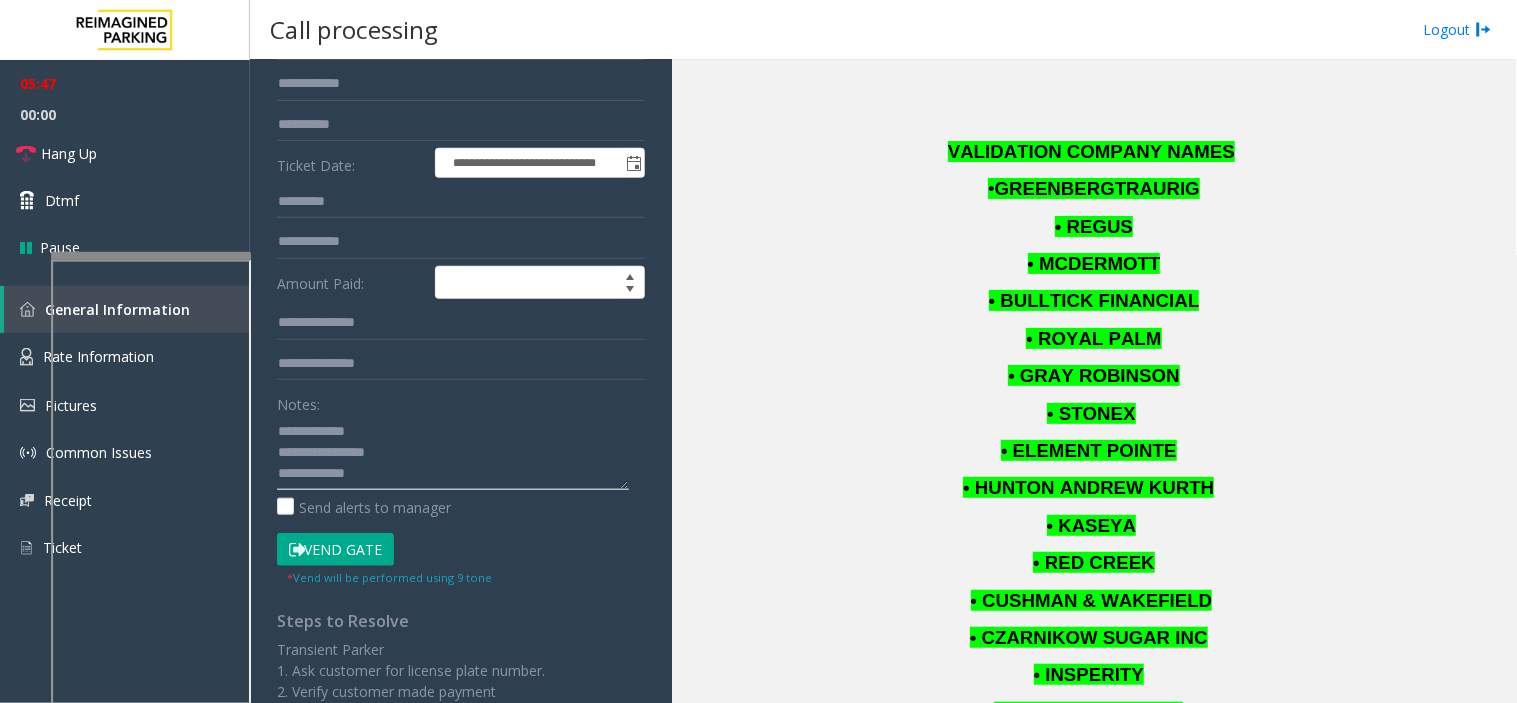 scroll, scrollTop: 0, scrollLeft: 0, axis: both 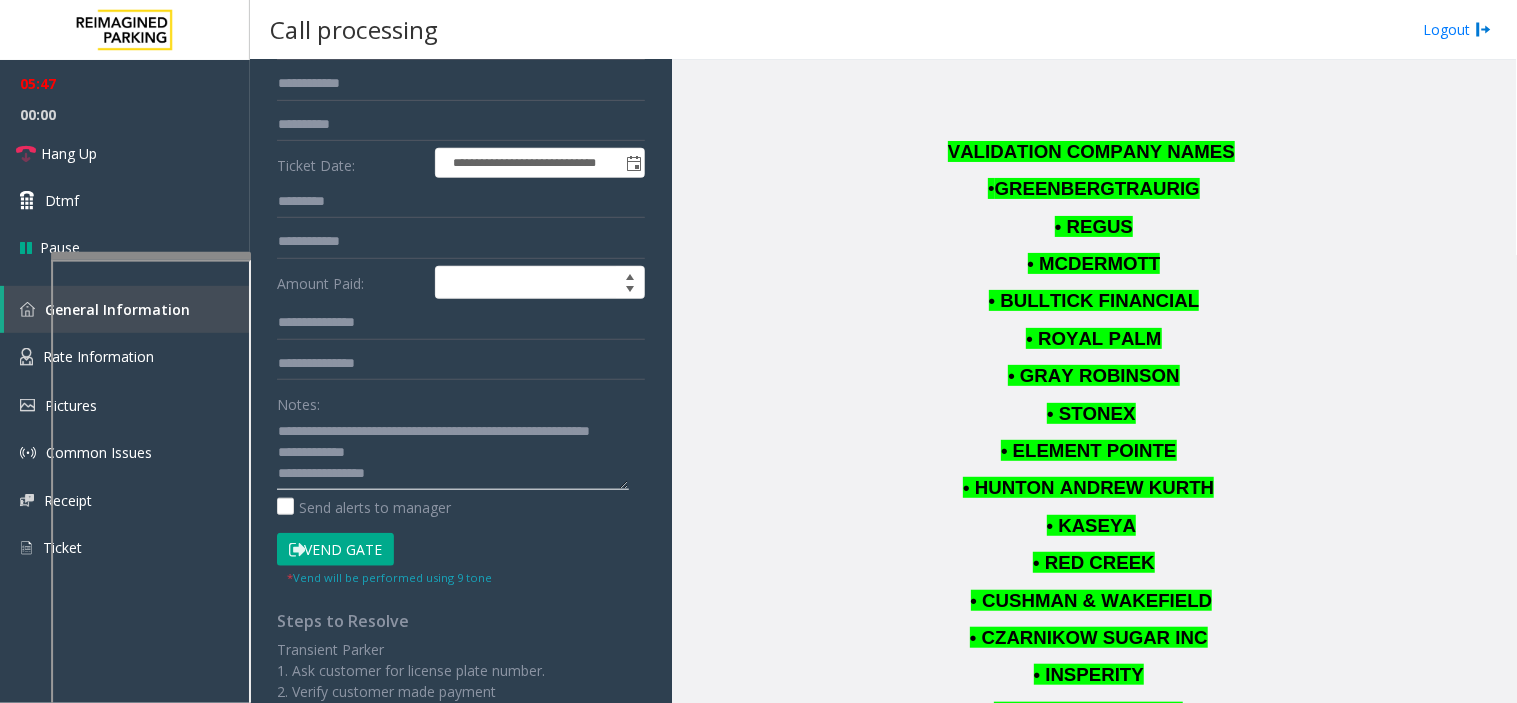 click 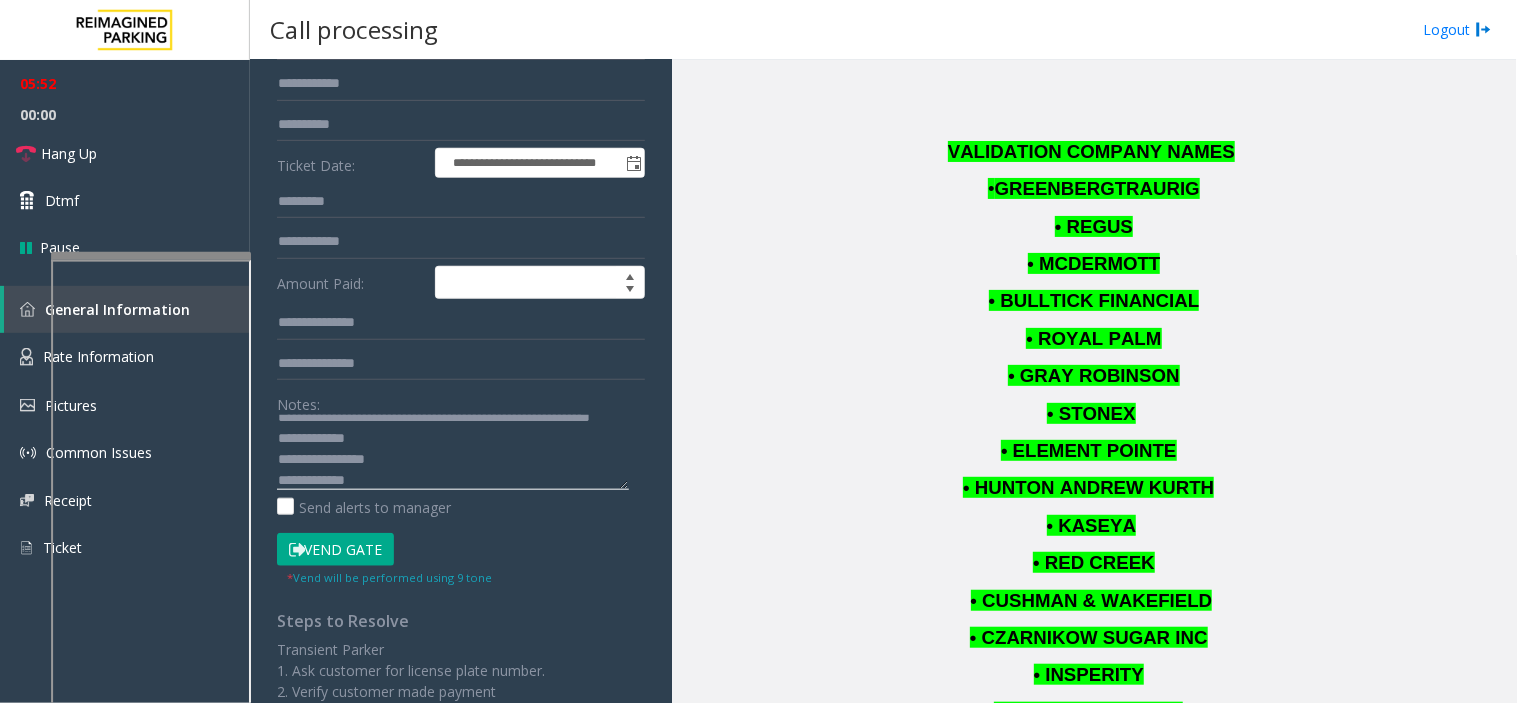 scroll, scrollTop: 0, scrollLeft: 0, axis: both 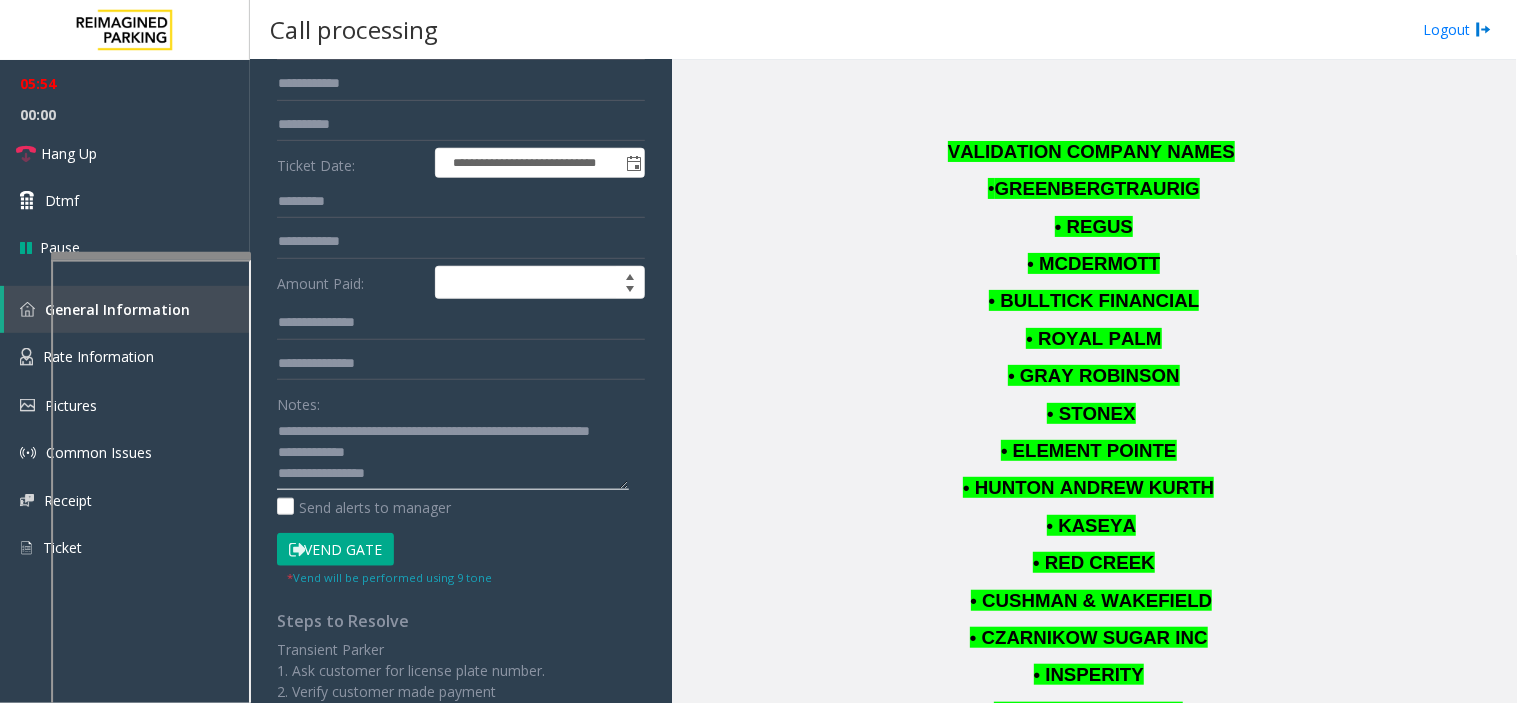 type on "**********" 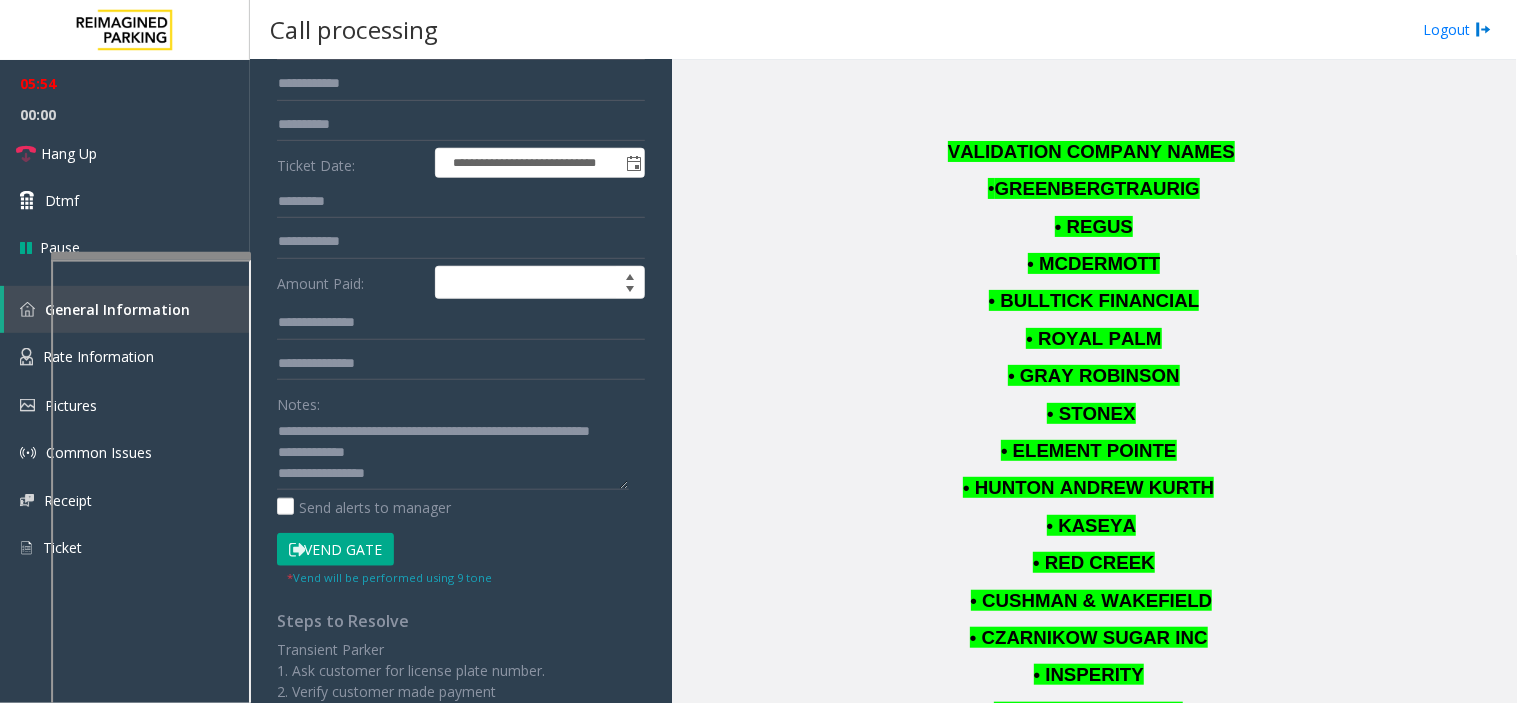 click on "Vend Gate" 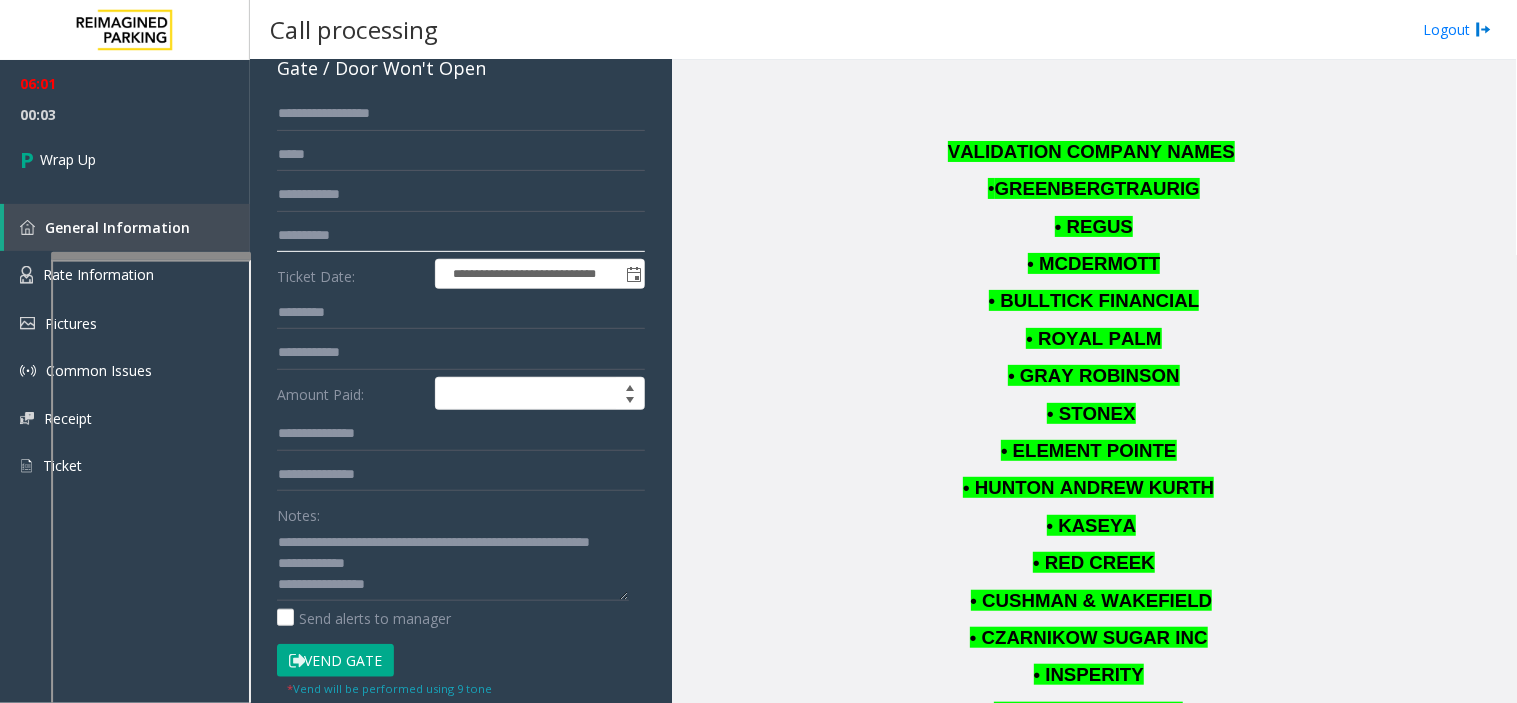 drag, startPoint x: 380, startPoint y: 232, endPoint x: 255, endPoint y: 237, distance: 125.09996 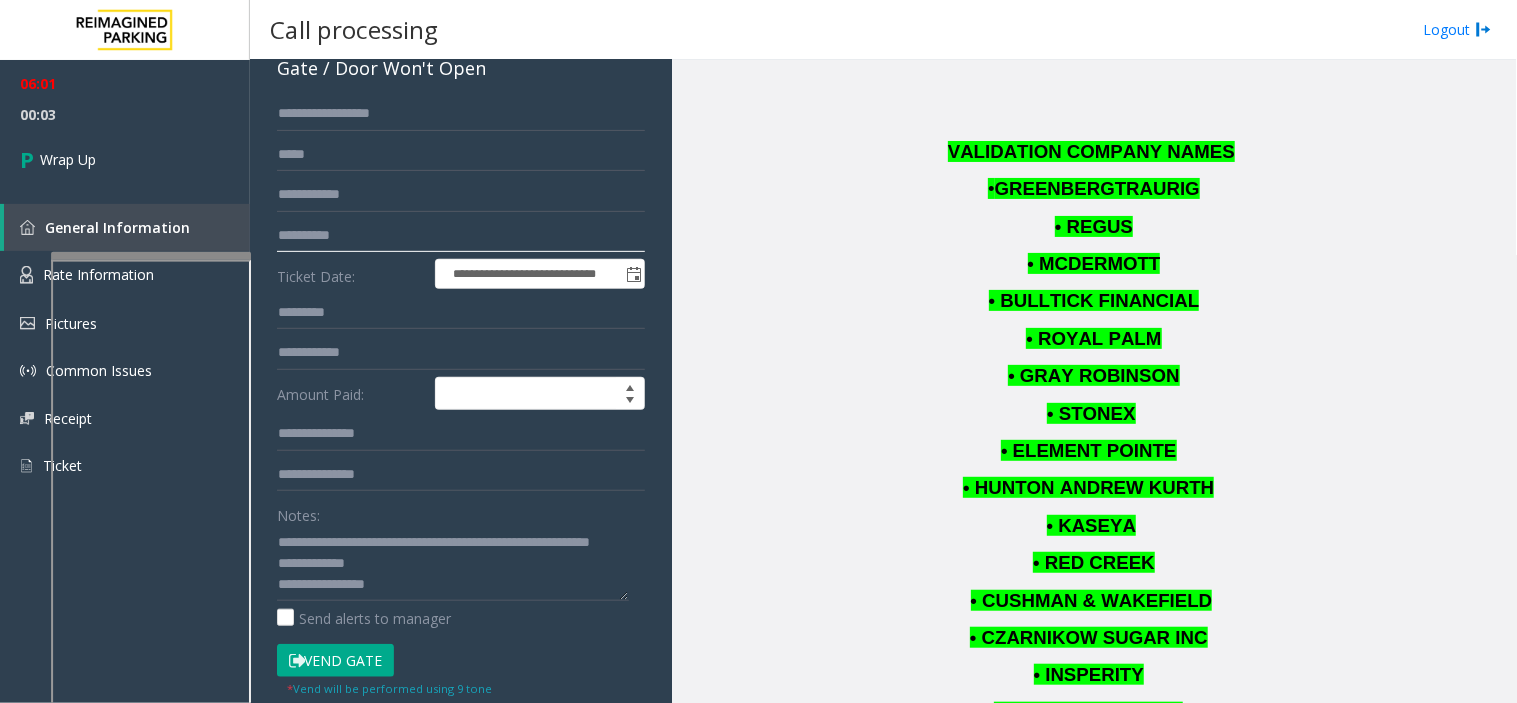 click on "**********" 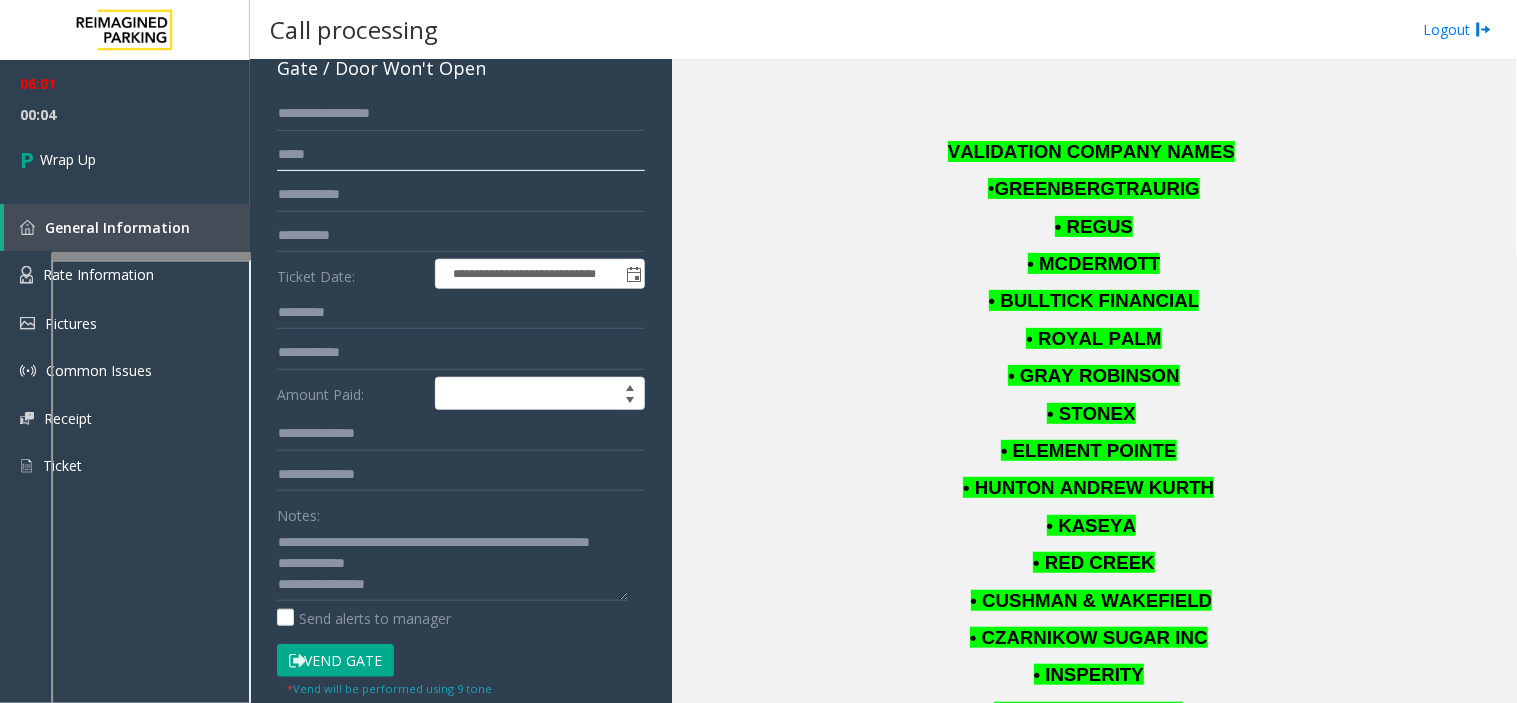 click 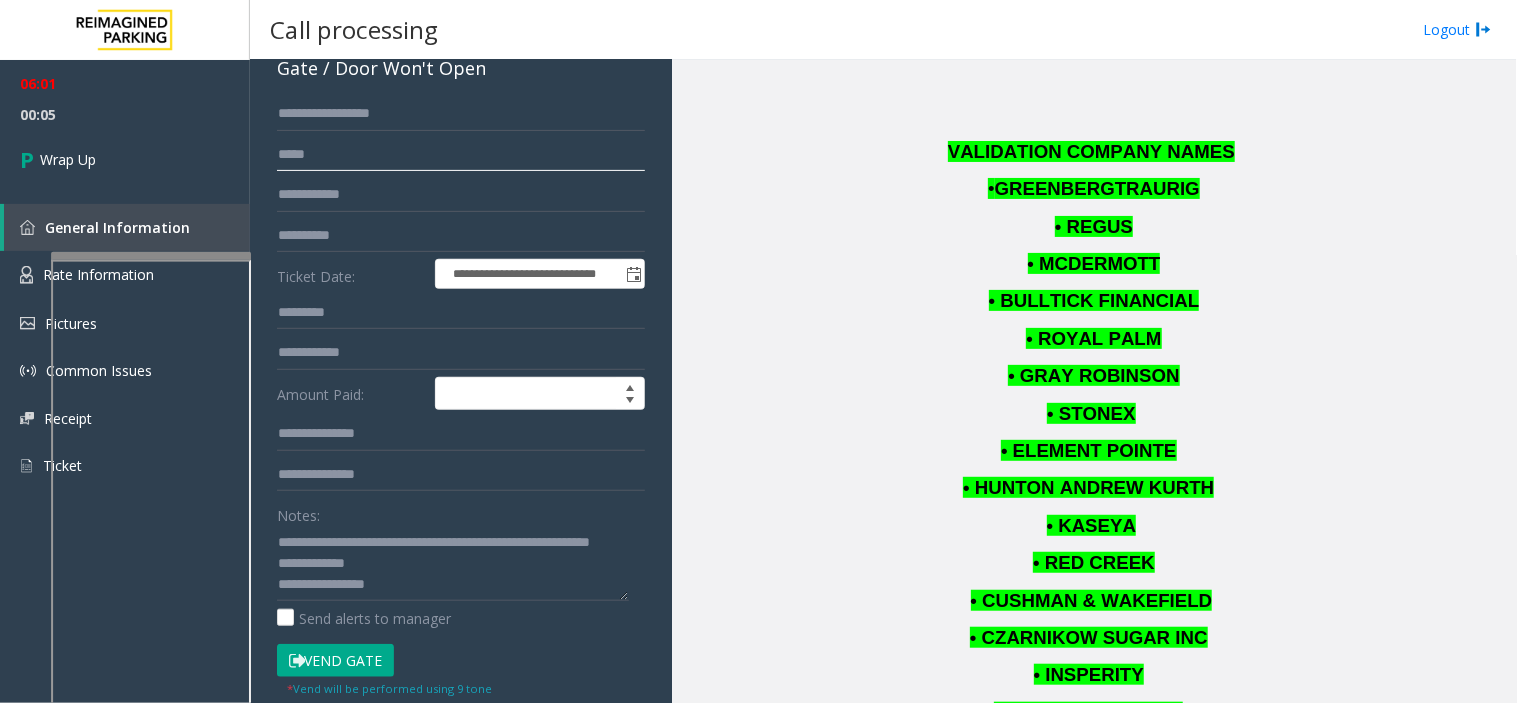 paste on "**********" 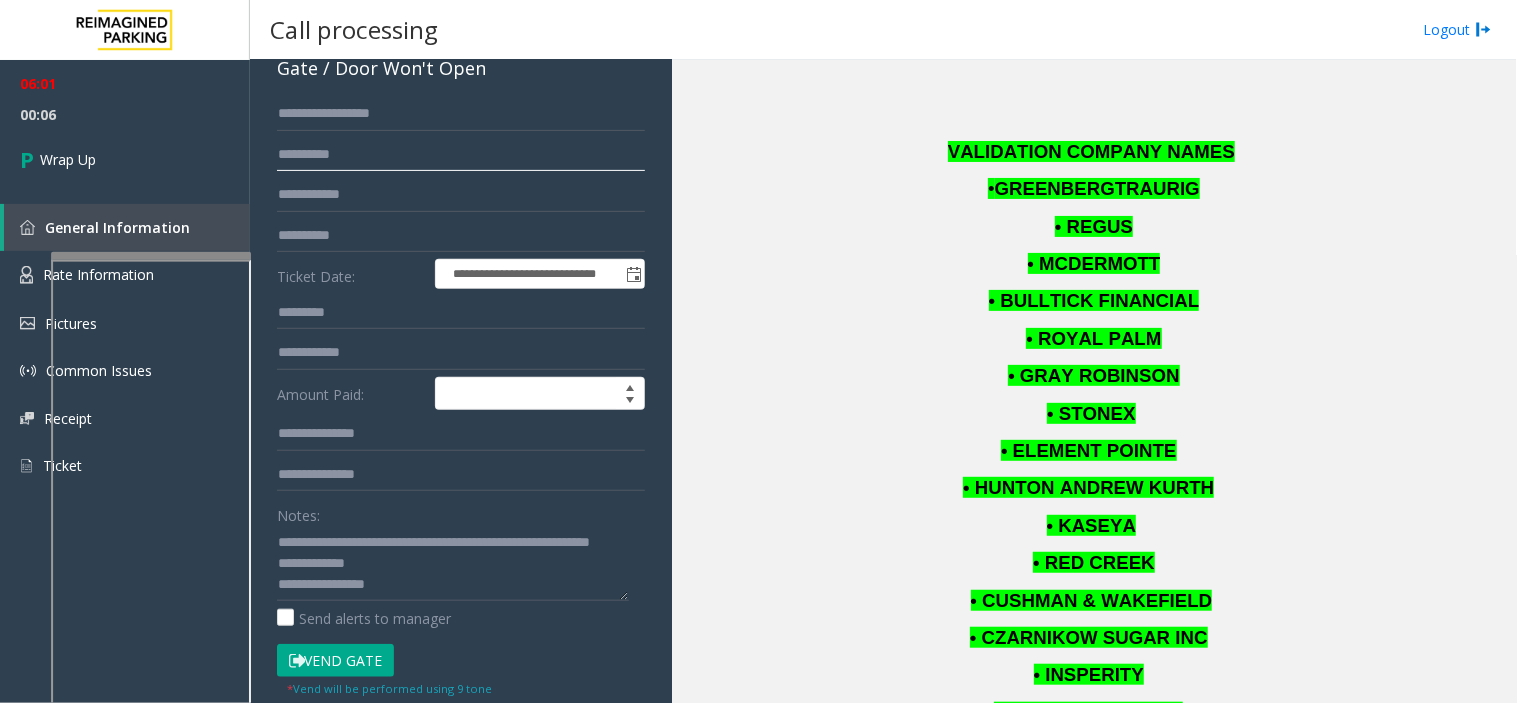 type on "**********" 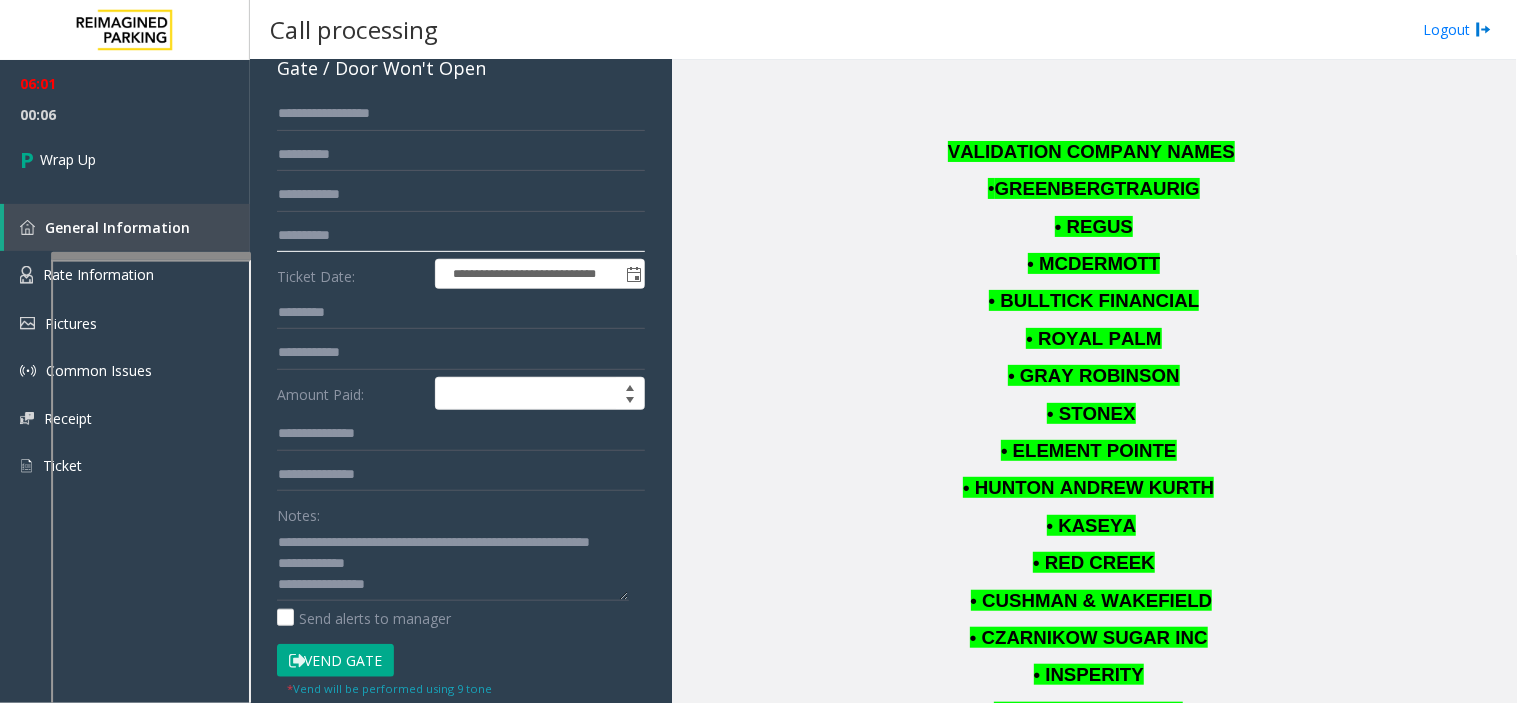 drag, startPoint x: 391, startPoint y: 220, endPoint x: 253, endPoint y: 226, distance: 138.13037 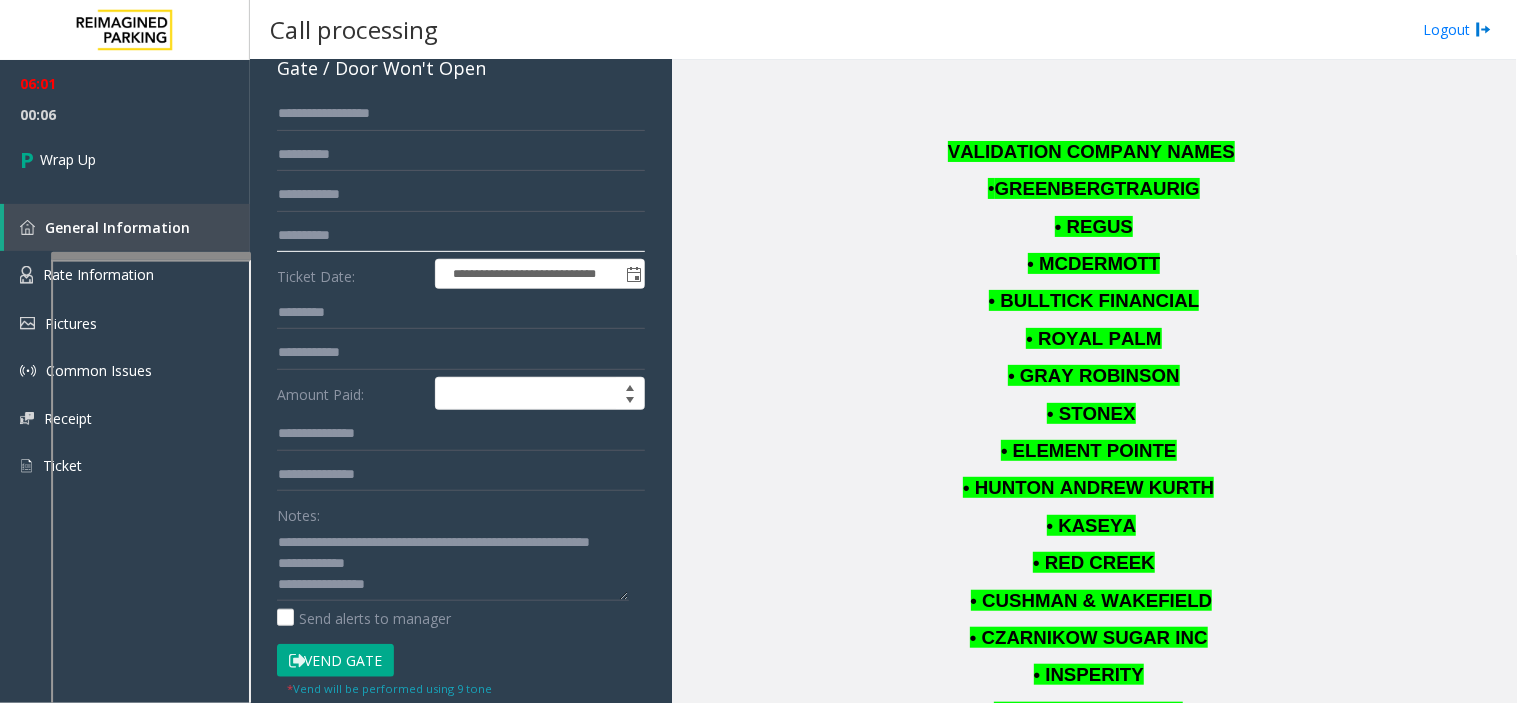 click on "**********" 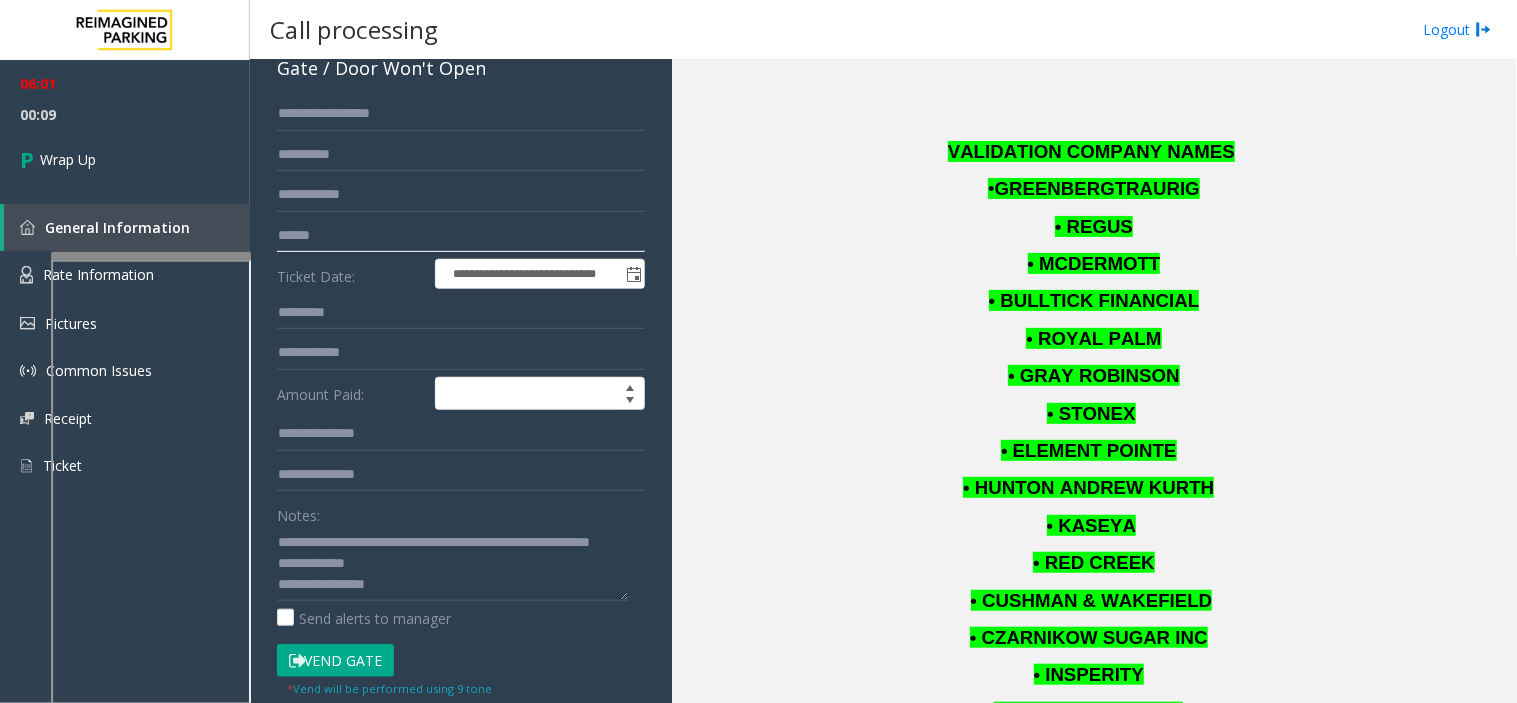 type 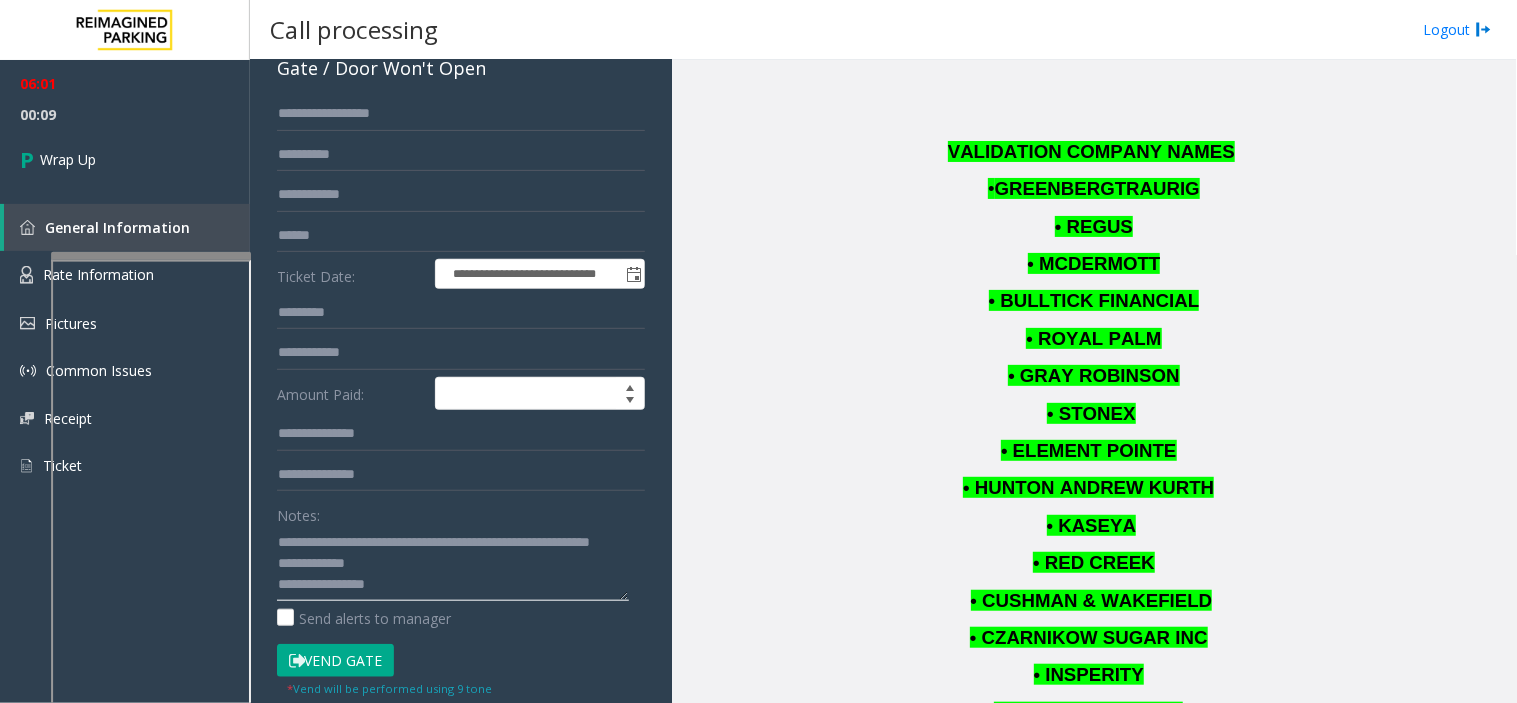 click 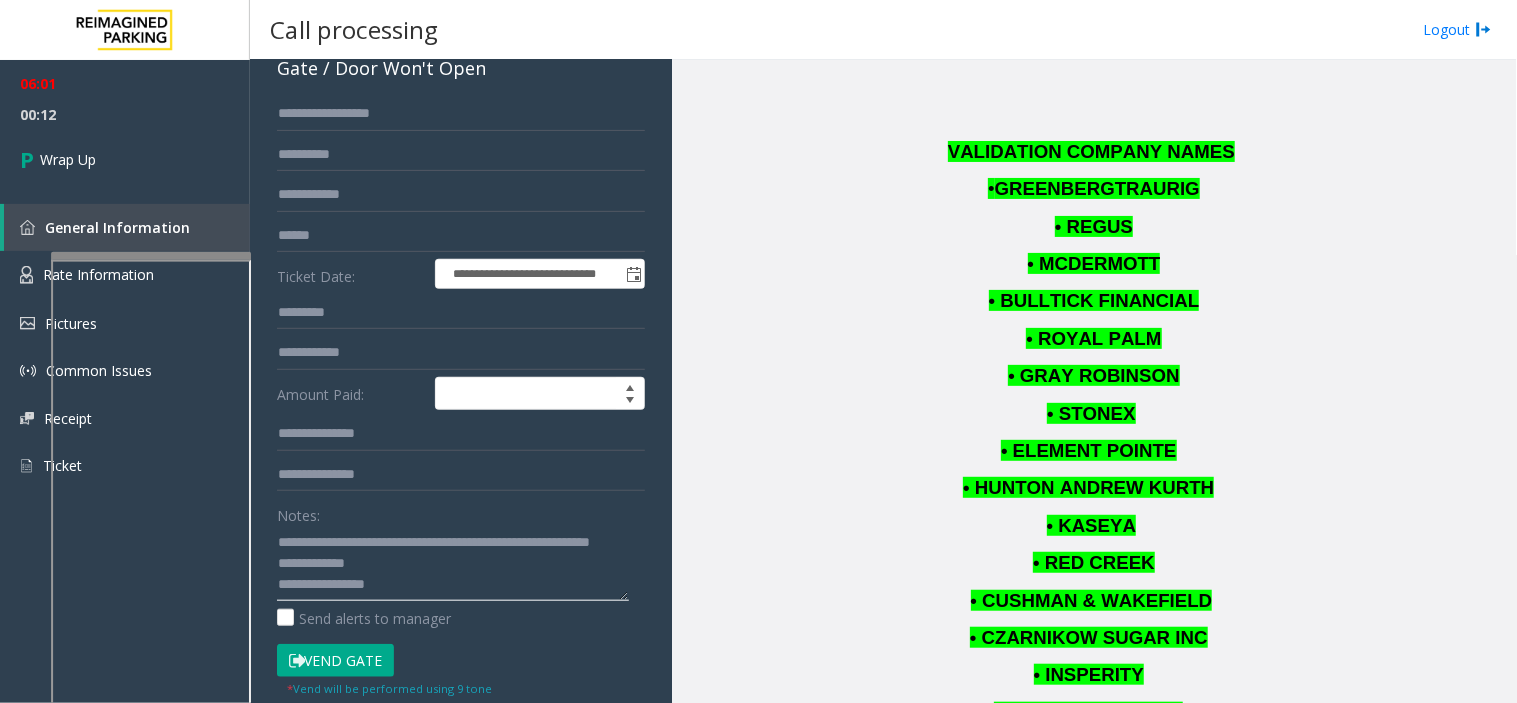 click 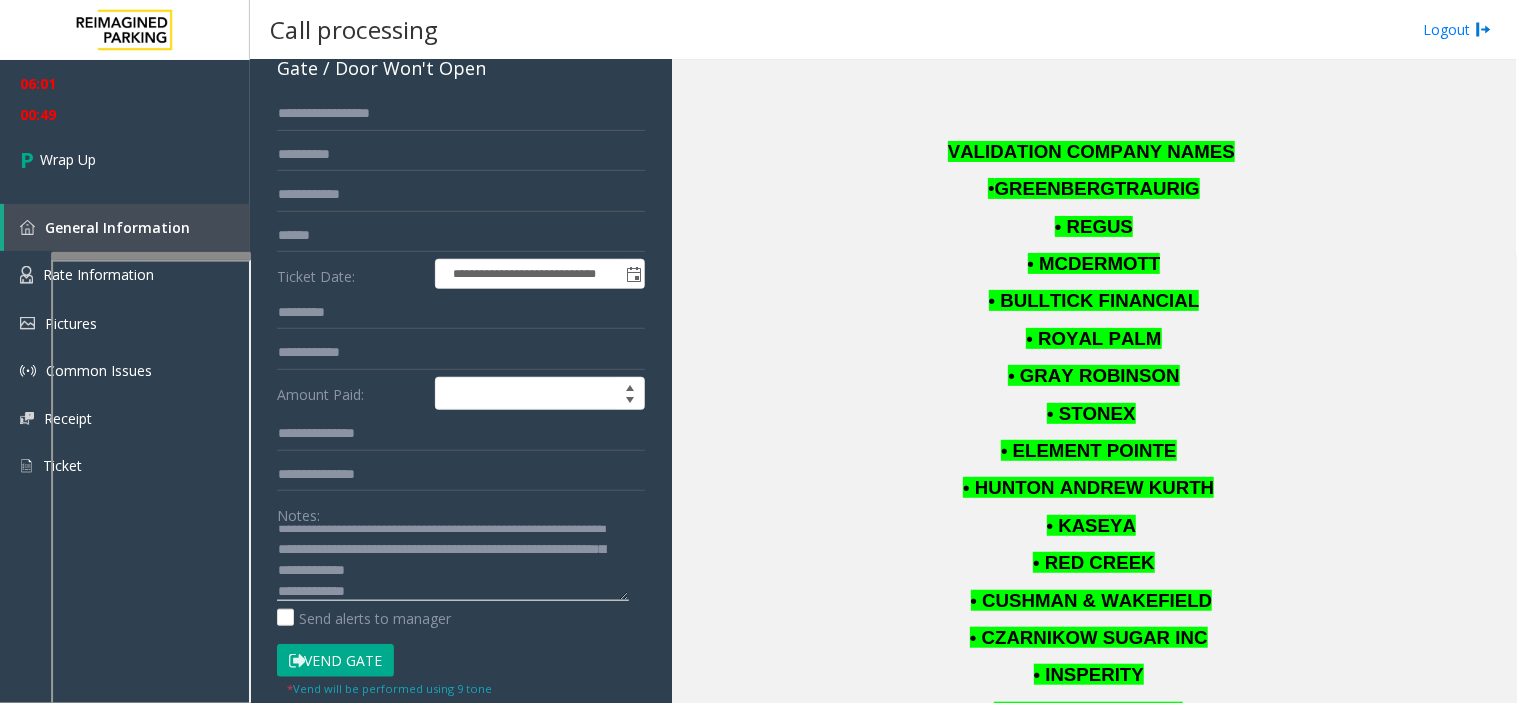 scroll, scrollTop: 84, scrollLeft: 0, axis: vertical 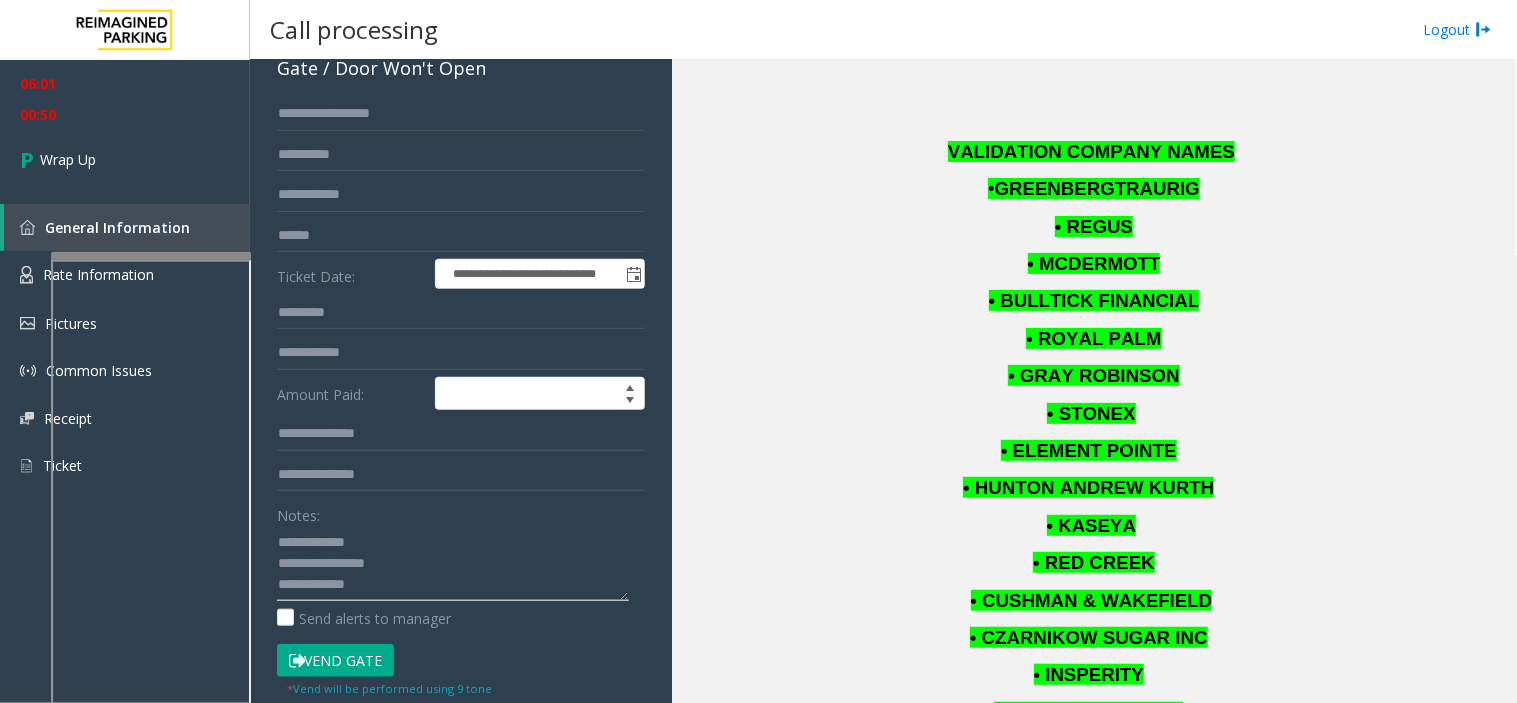 click 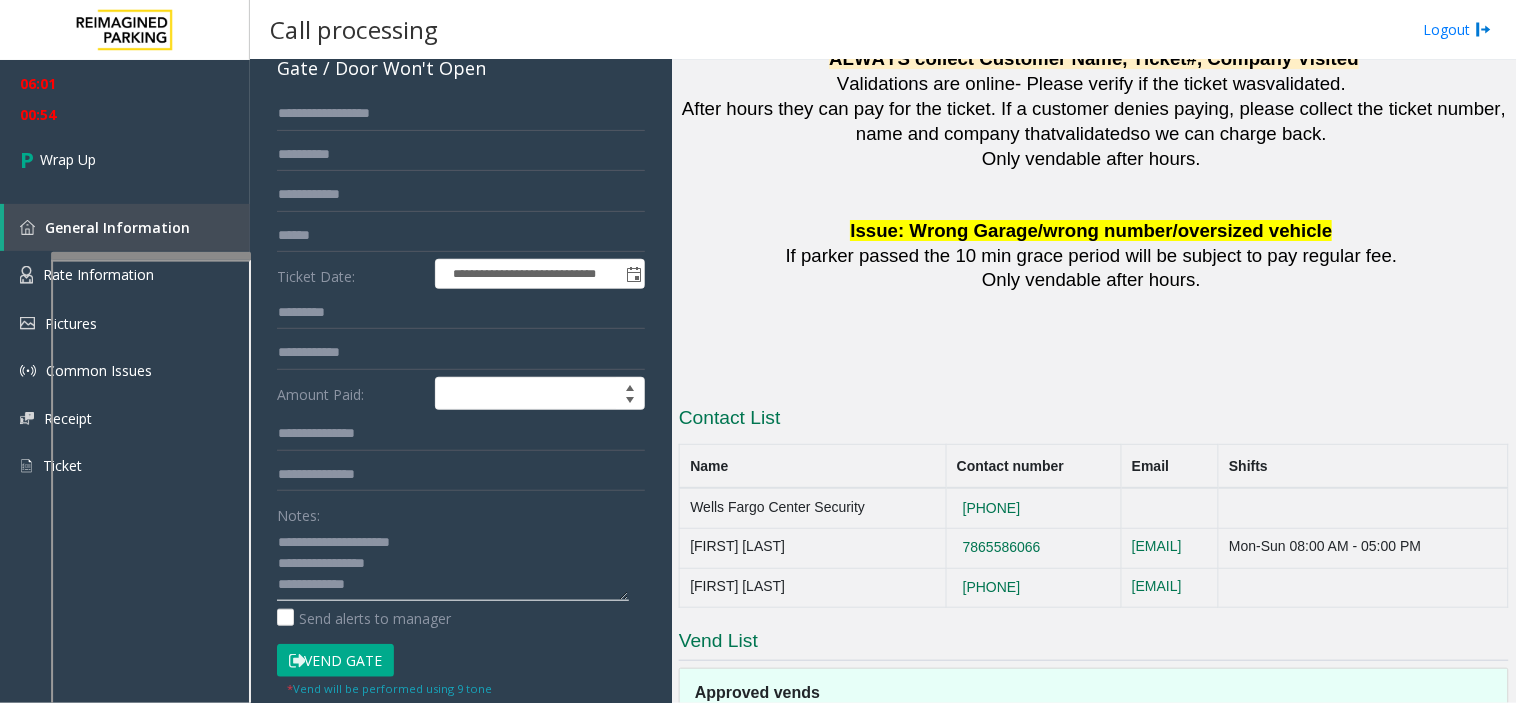 scroll, scrollTop: 3944, scrollLeft: 0, axis: vertical 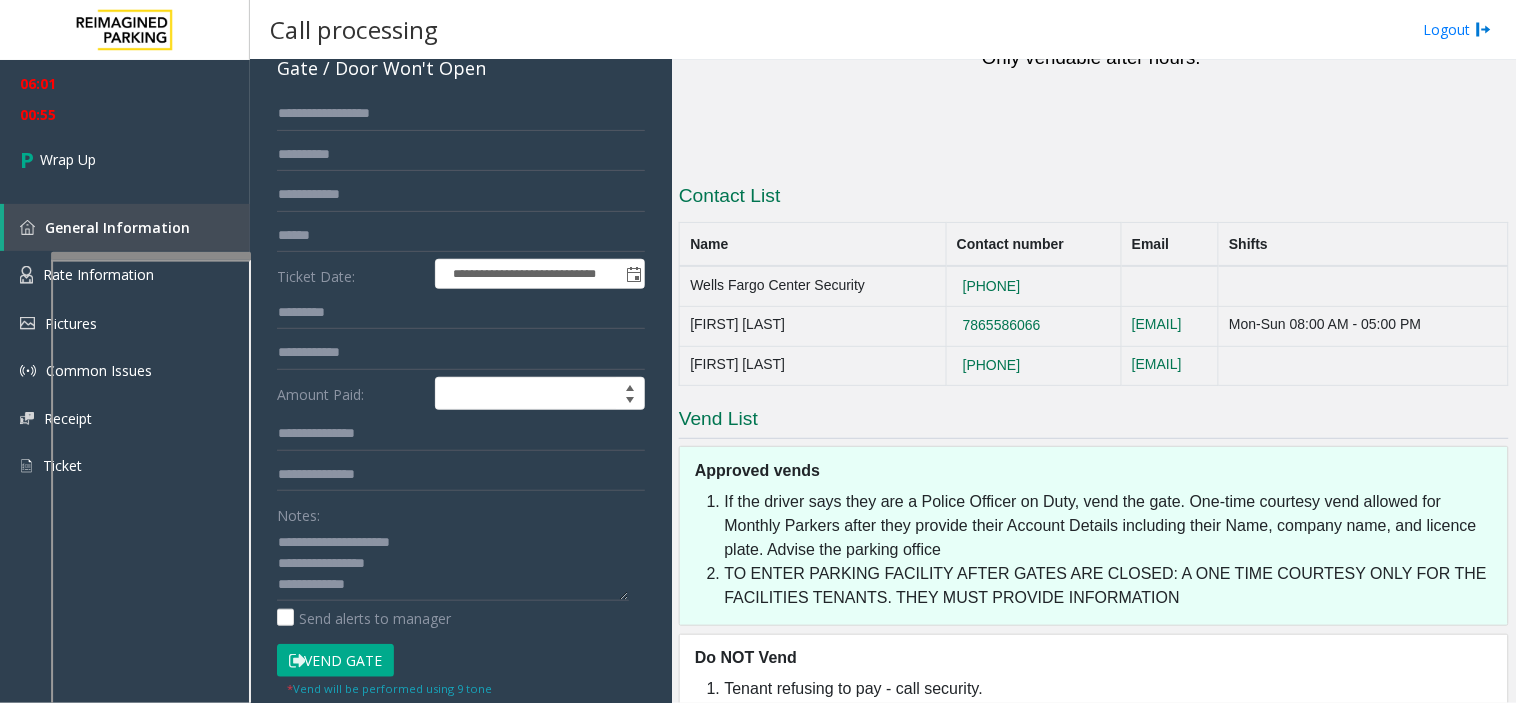 drag, startPoint x: 790, startPoint y: 272, endPoint x: 688, endPoint y: 270, distance: 102.01961 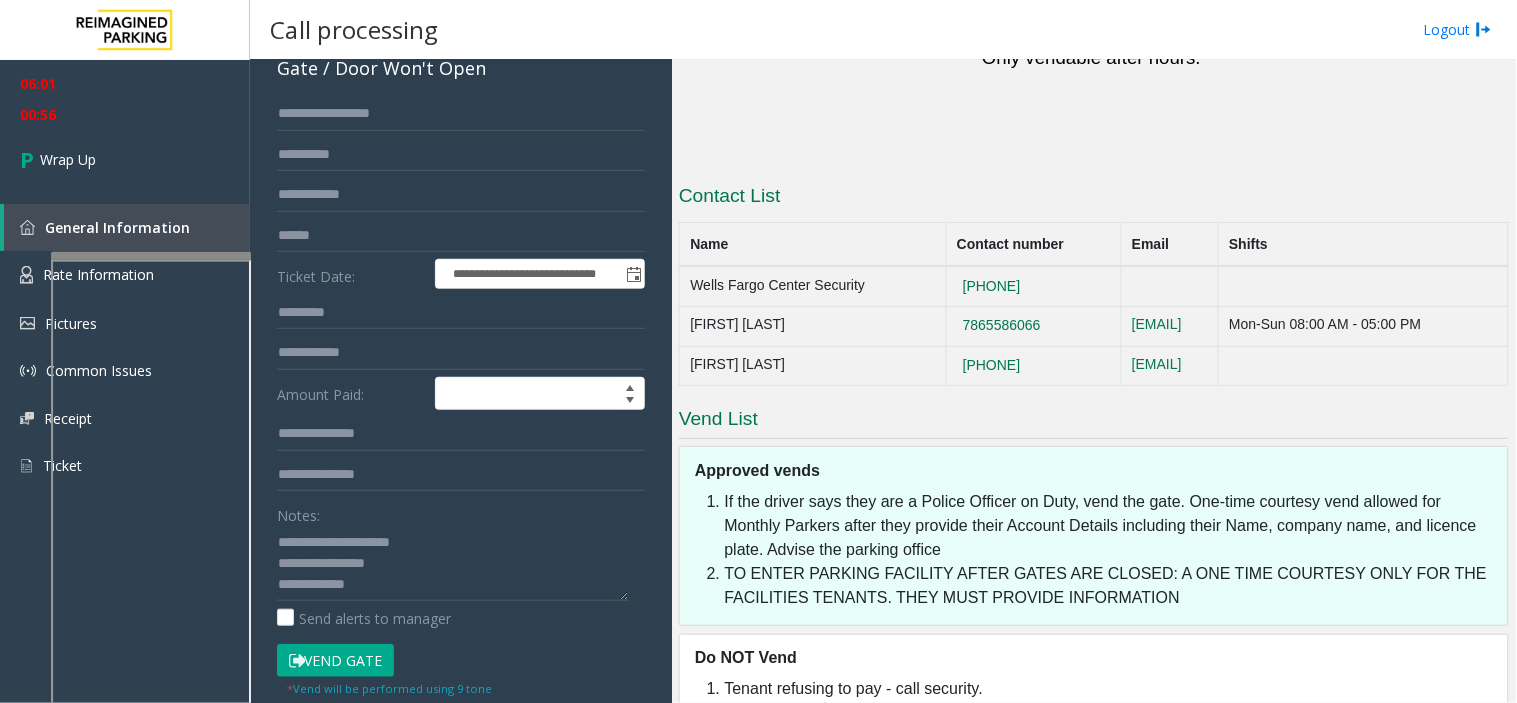 copy on "Alexandra Meneses" 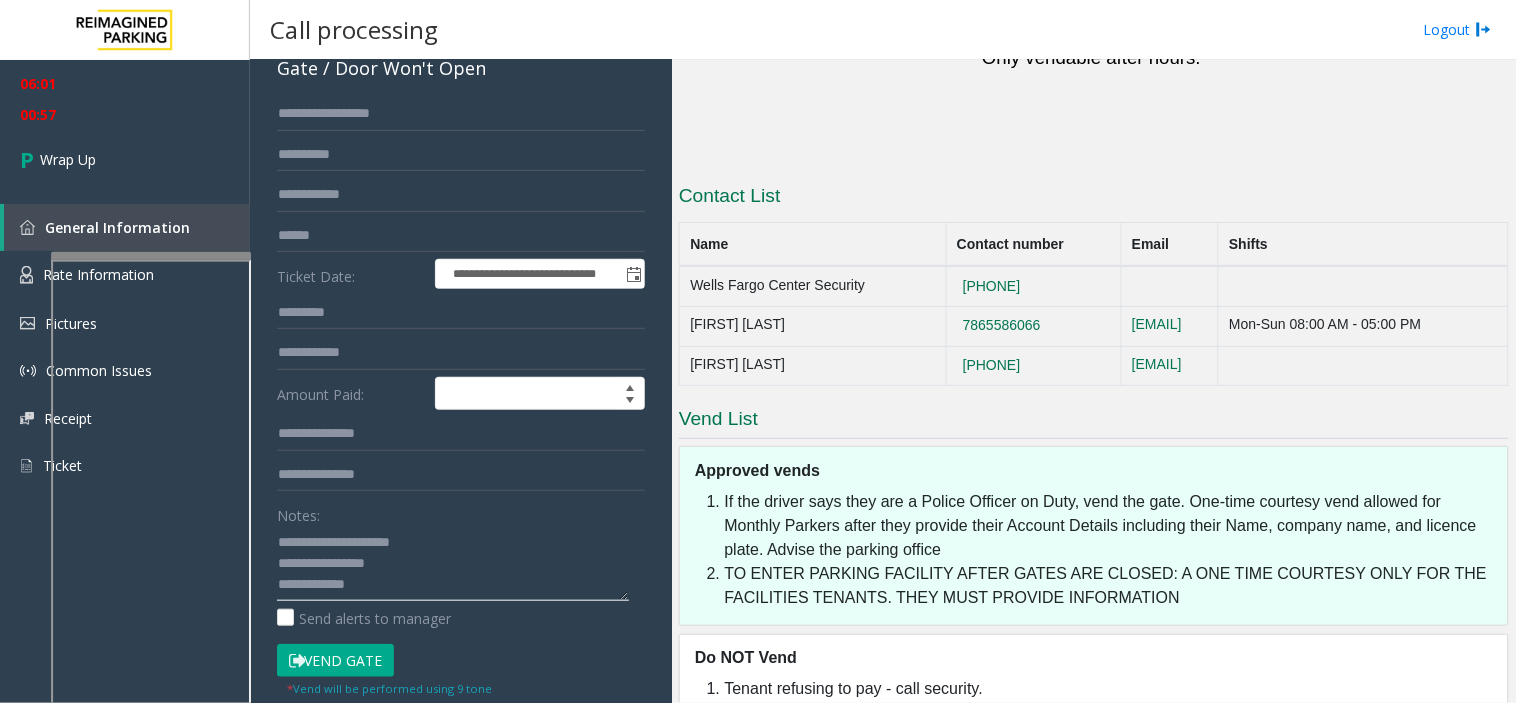 click 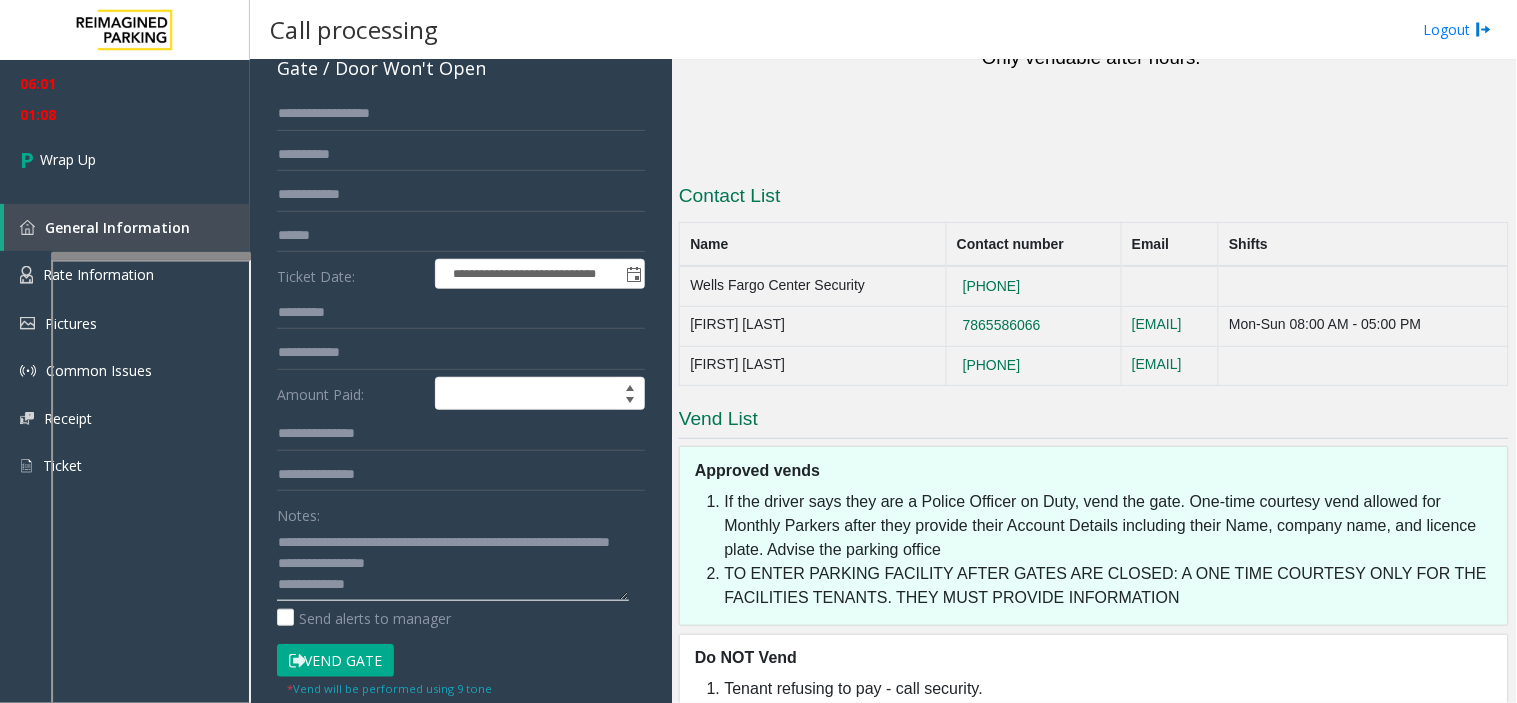 scroll, scrollTop: 105, scrollLeft: 0, axis: vertical 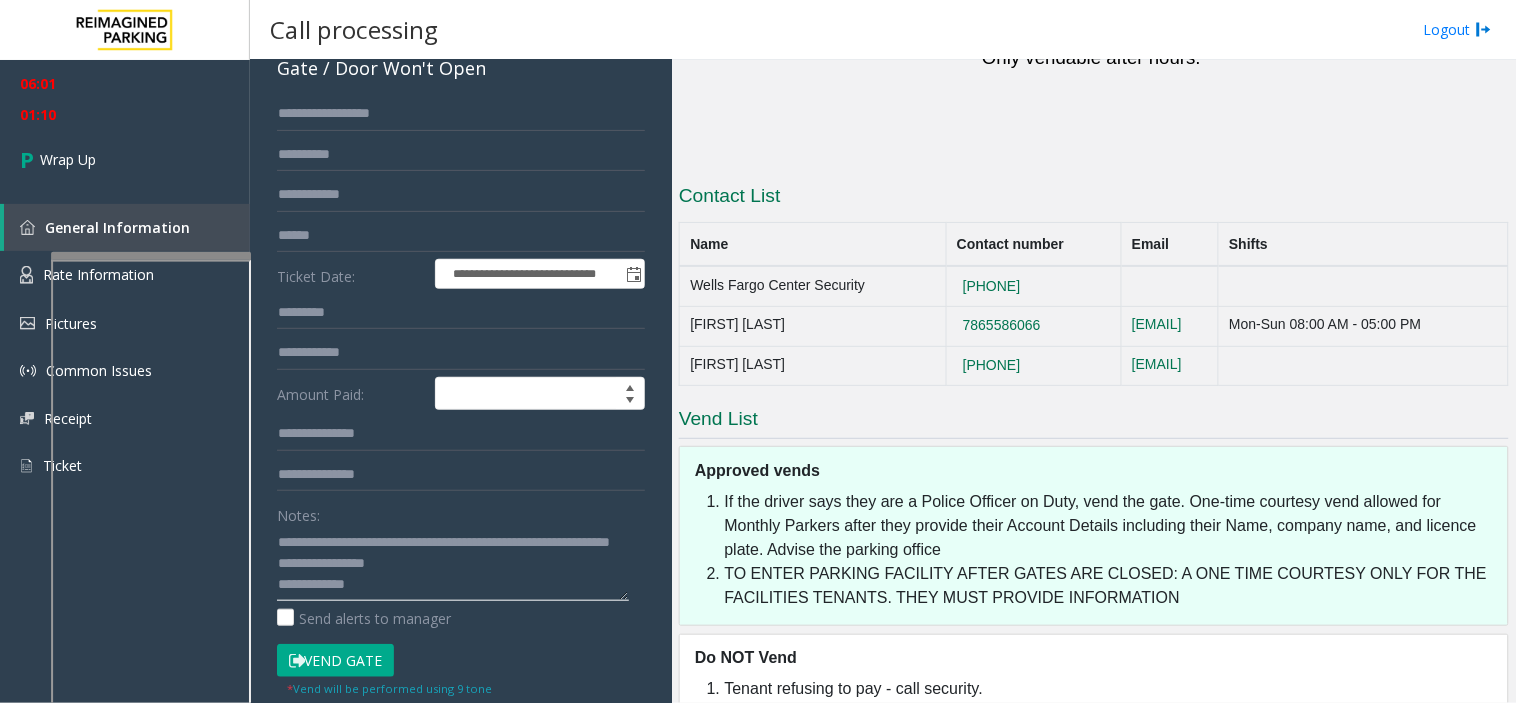 click 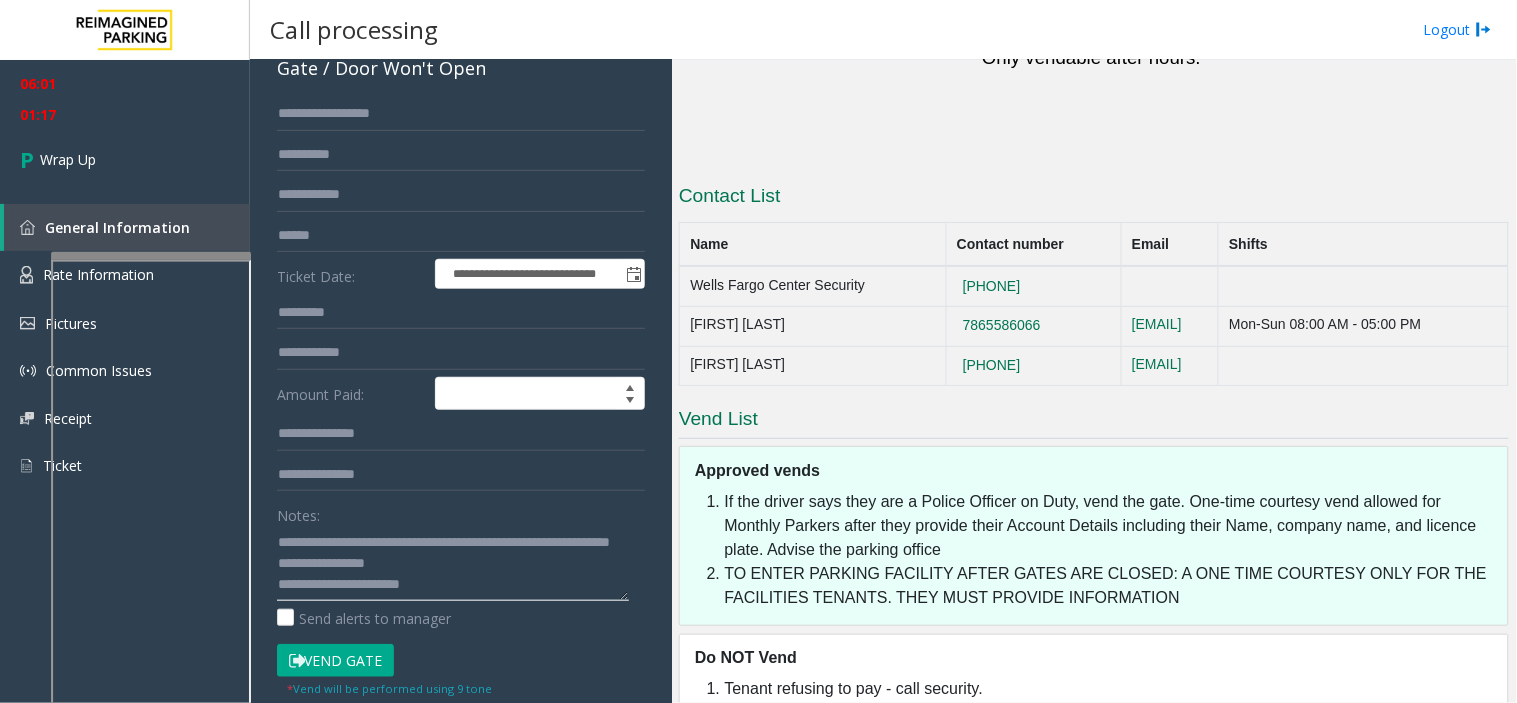 scroll, scrollTop: 0, scrollLeft: 0, axis: both 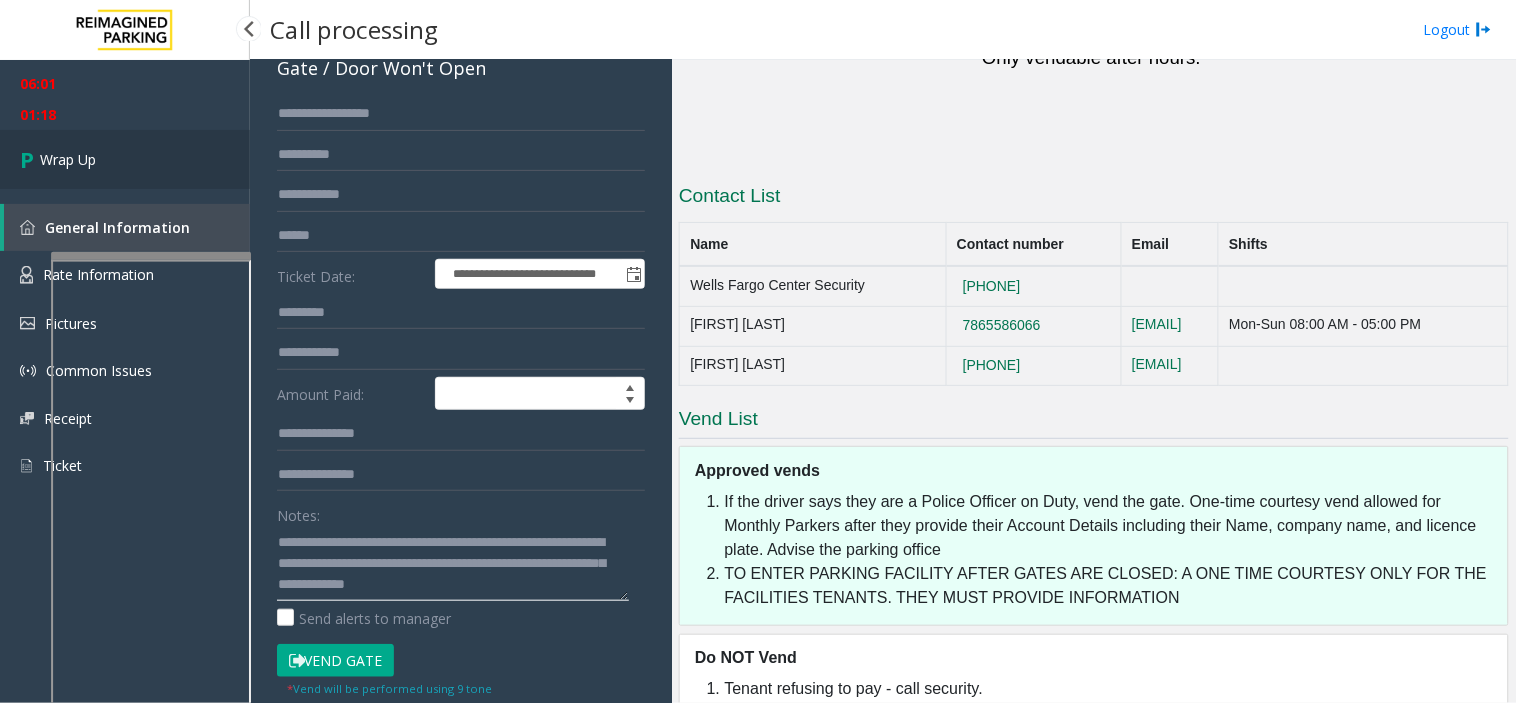 type on "**********" 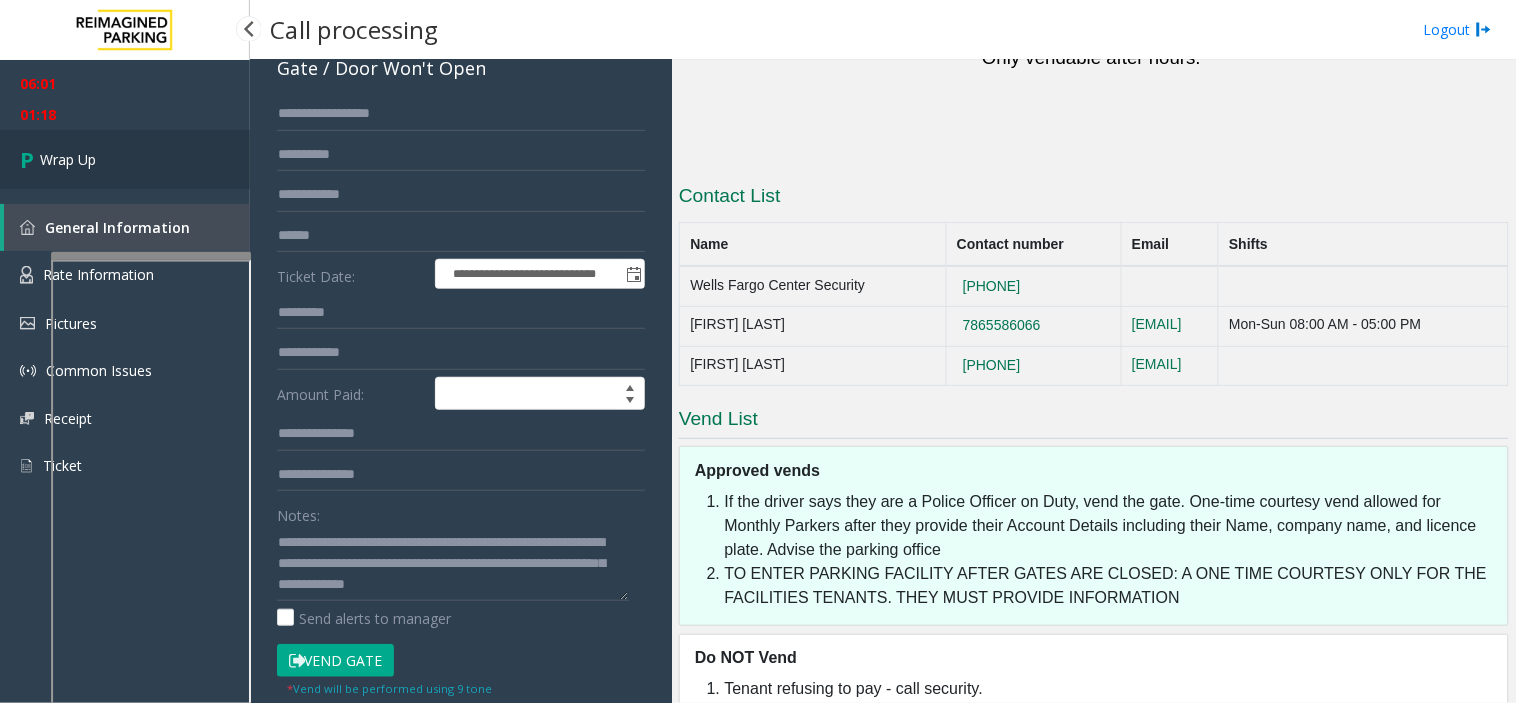 click on "Wrap Up" at bounding box center [125, 159] 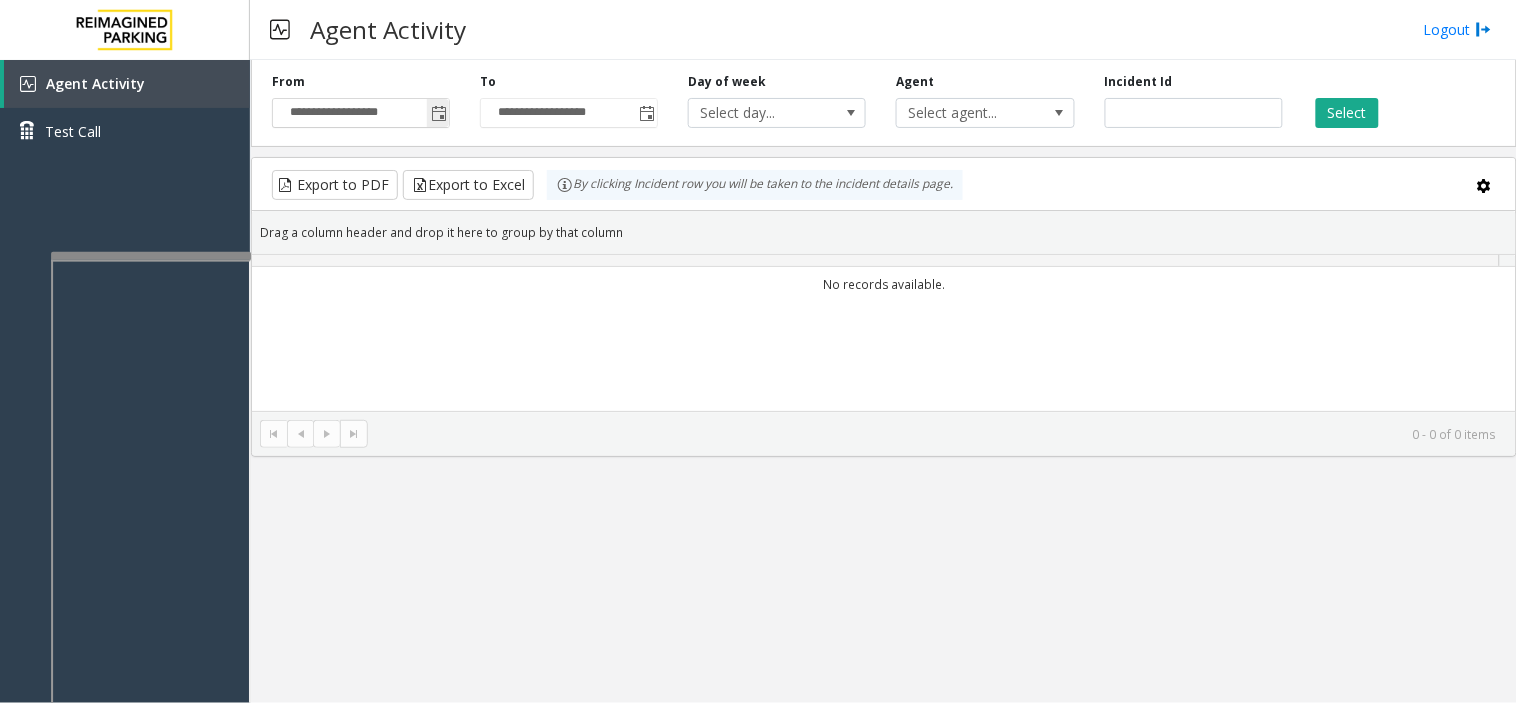 click 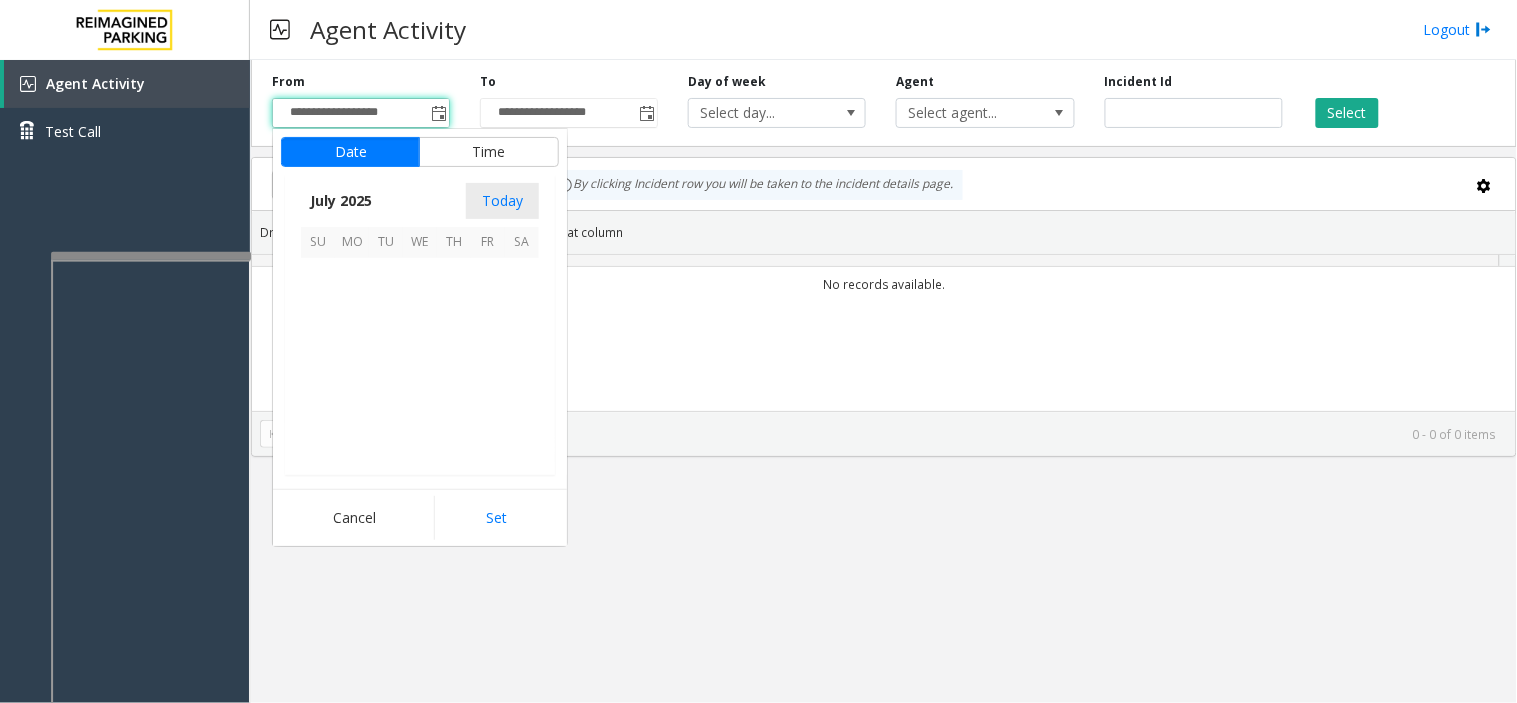 scroll, scrollTop: 358354, scrollLeft: 0, axis: vertical 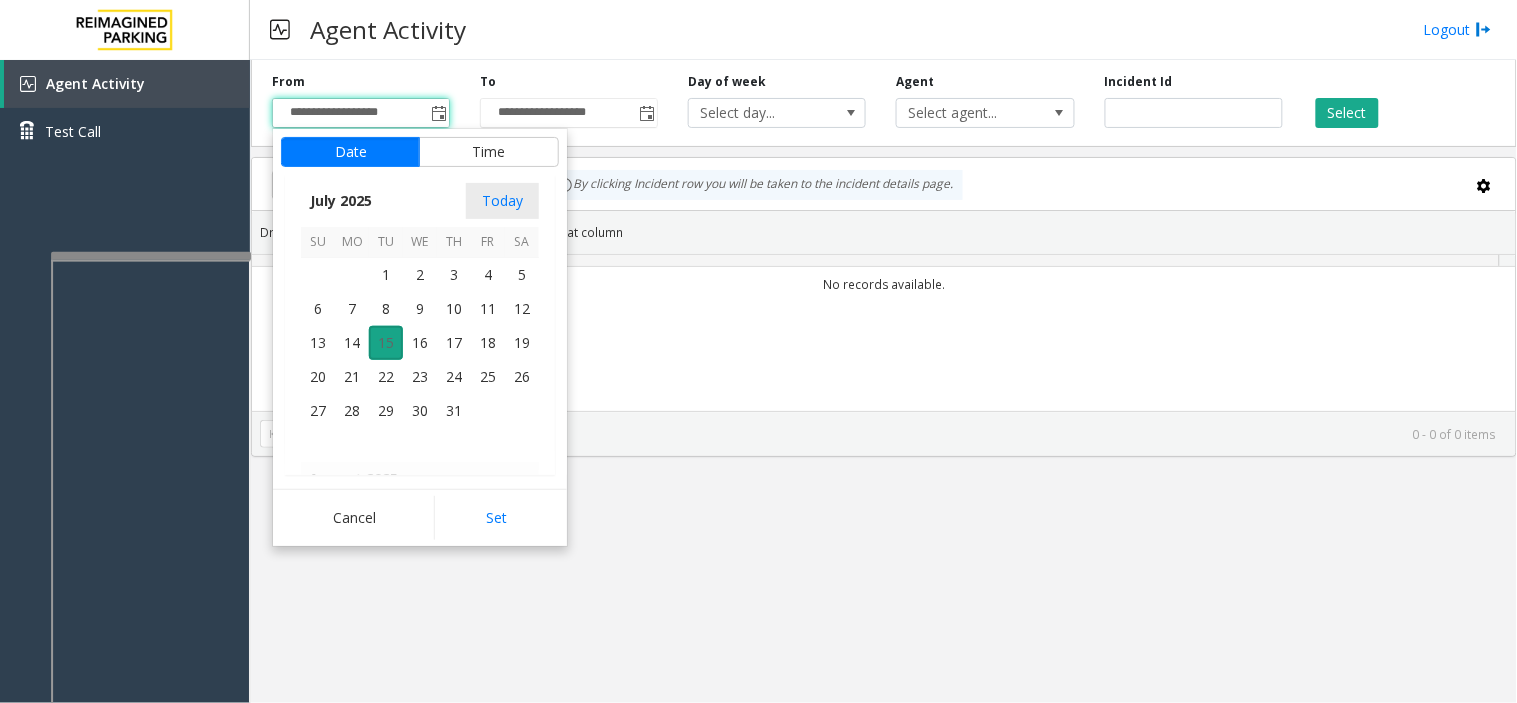 drag, startPoint x: 363, startPoint y: 334, endPoint x: 348, endPoint y: 330, distance: 15.524175 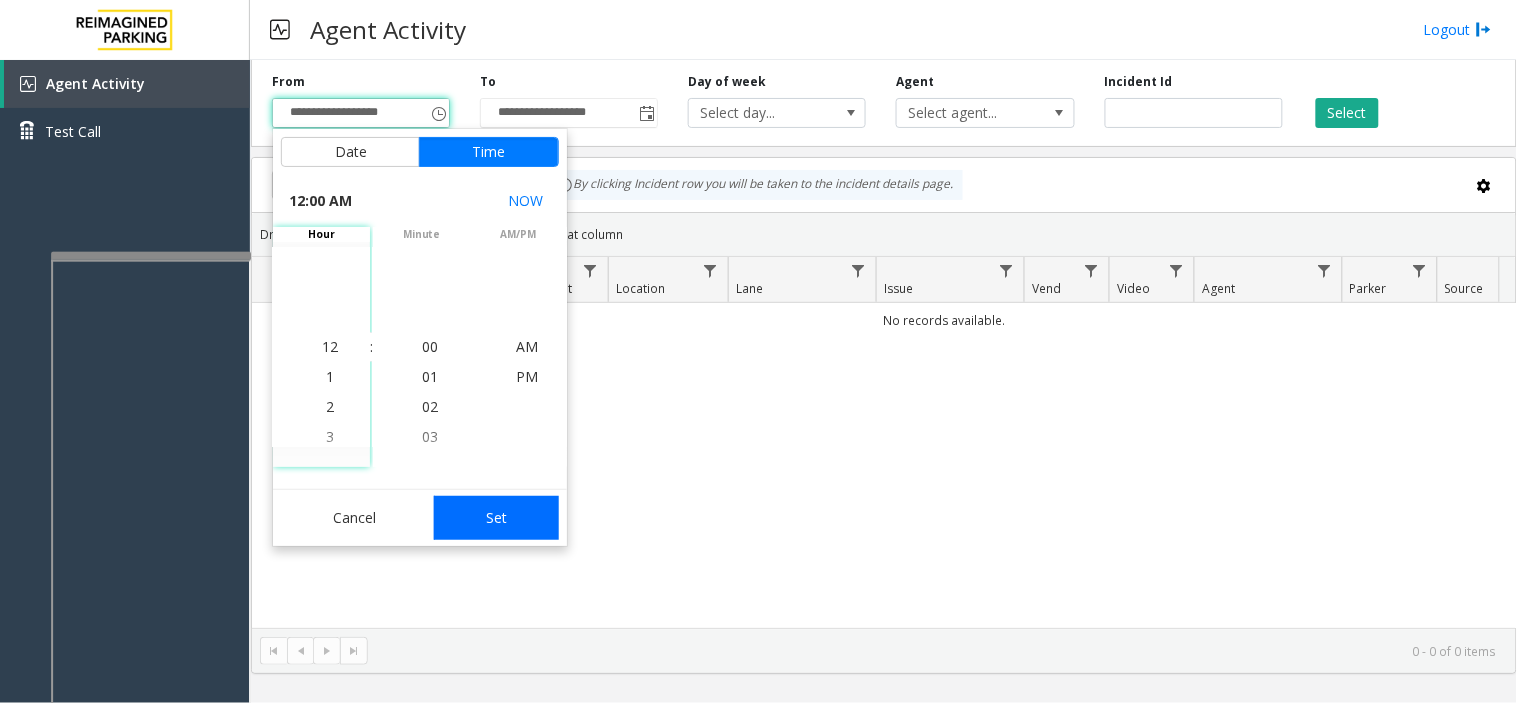 click on "Set" 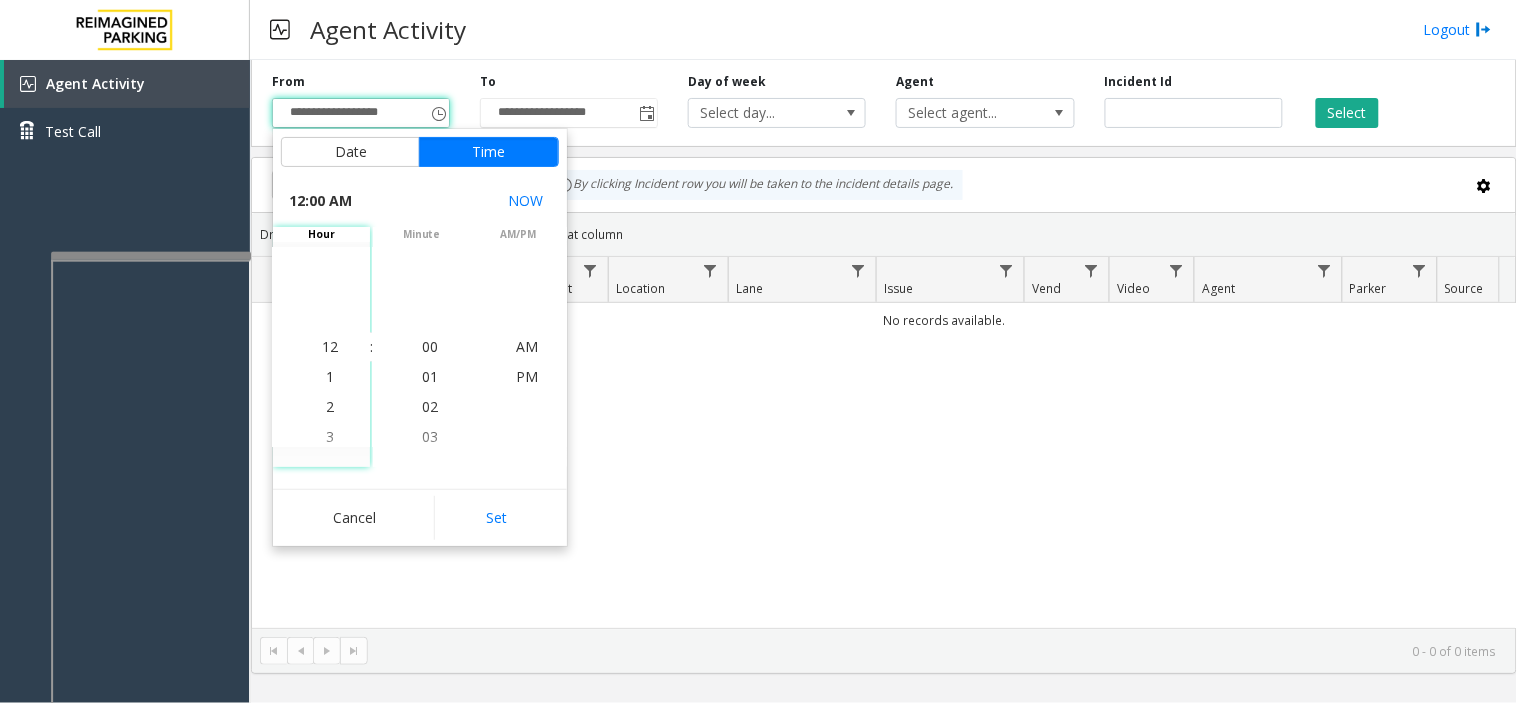 type on "**********" 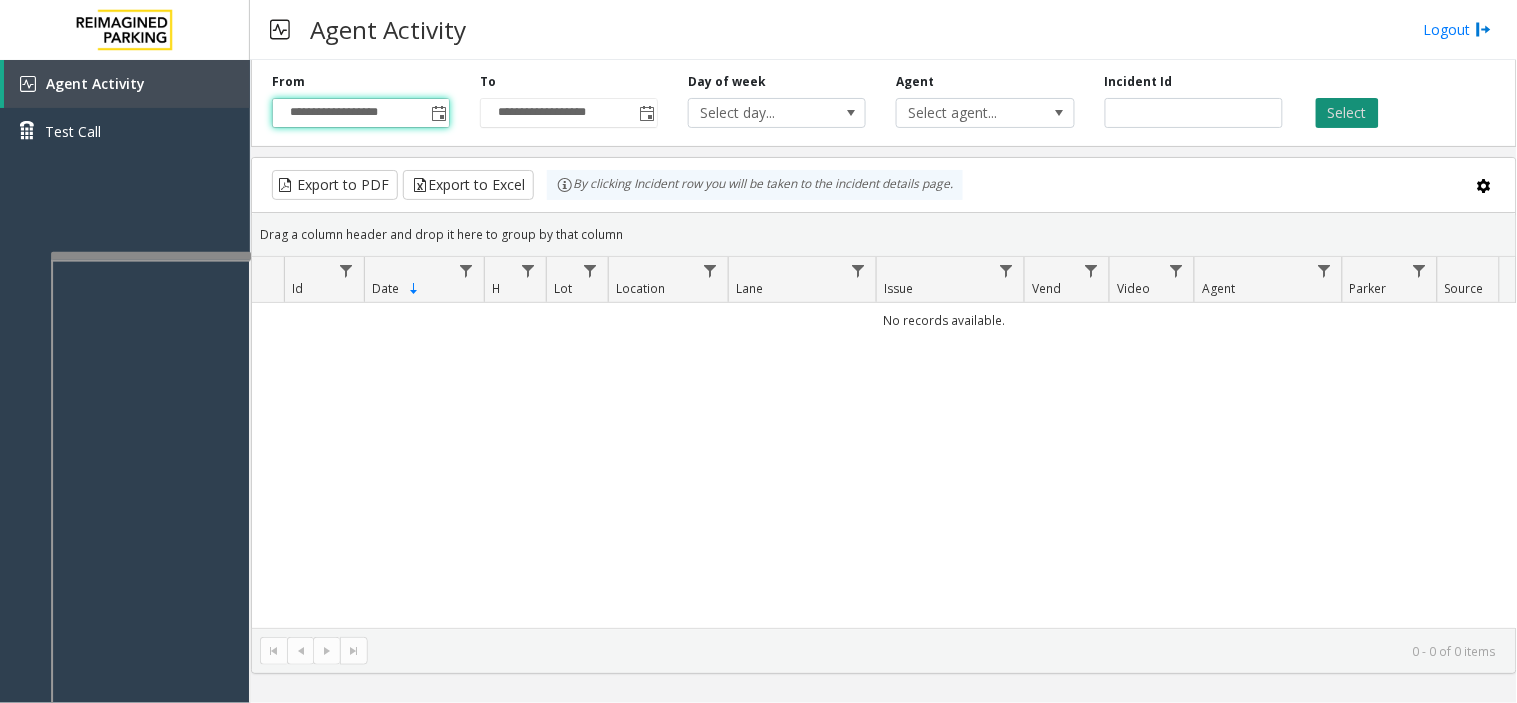 click on "Select" 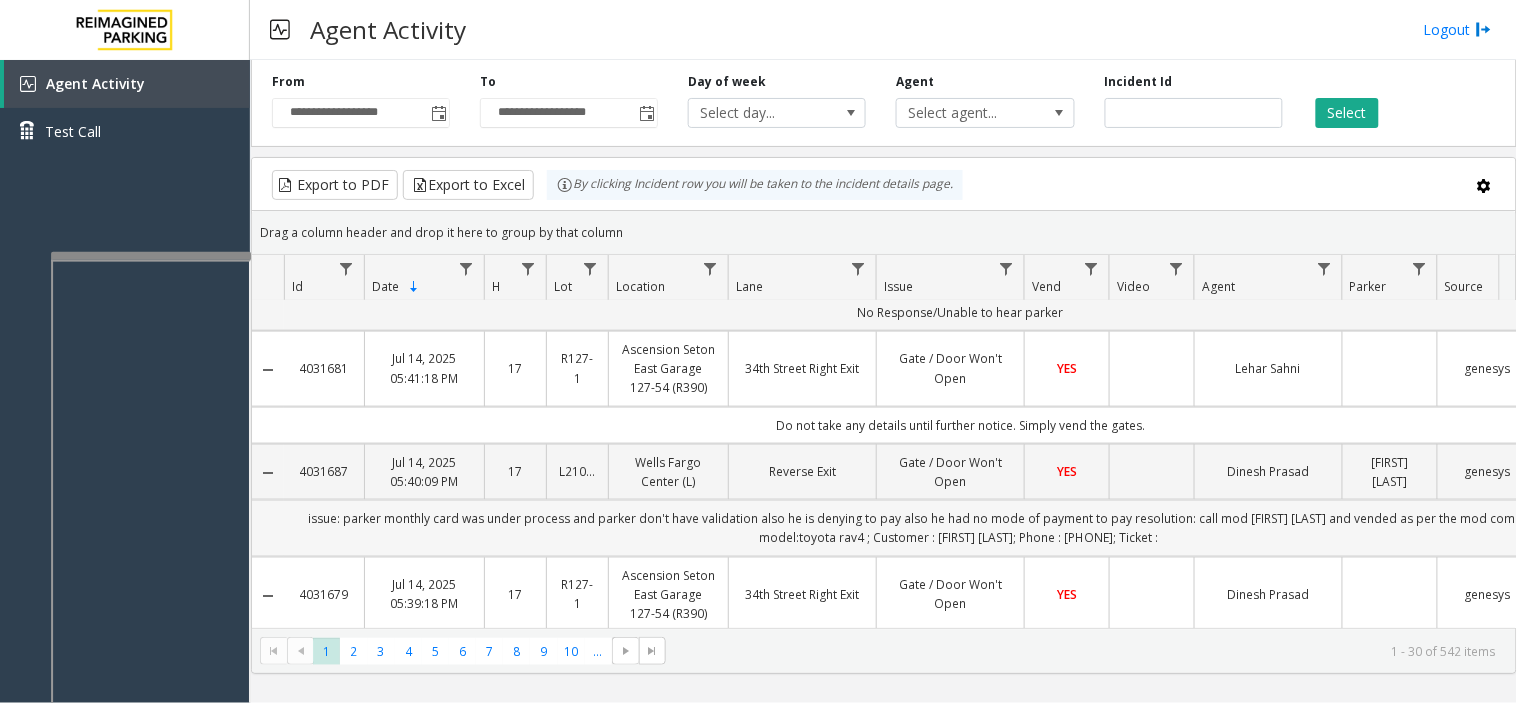 scroll, scrollTop: 666, scrollLeft: 0, axis: vertical 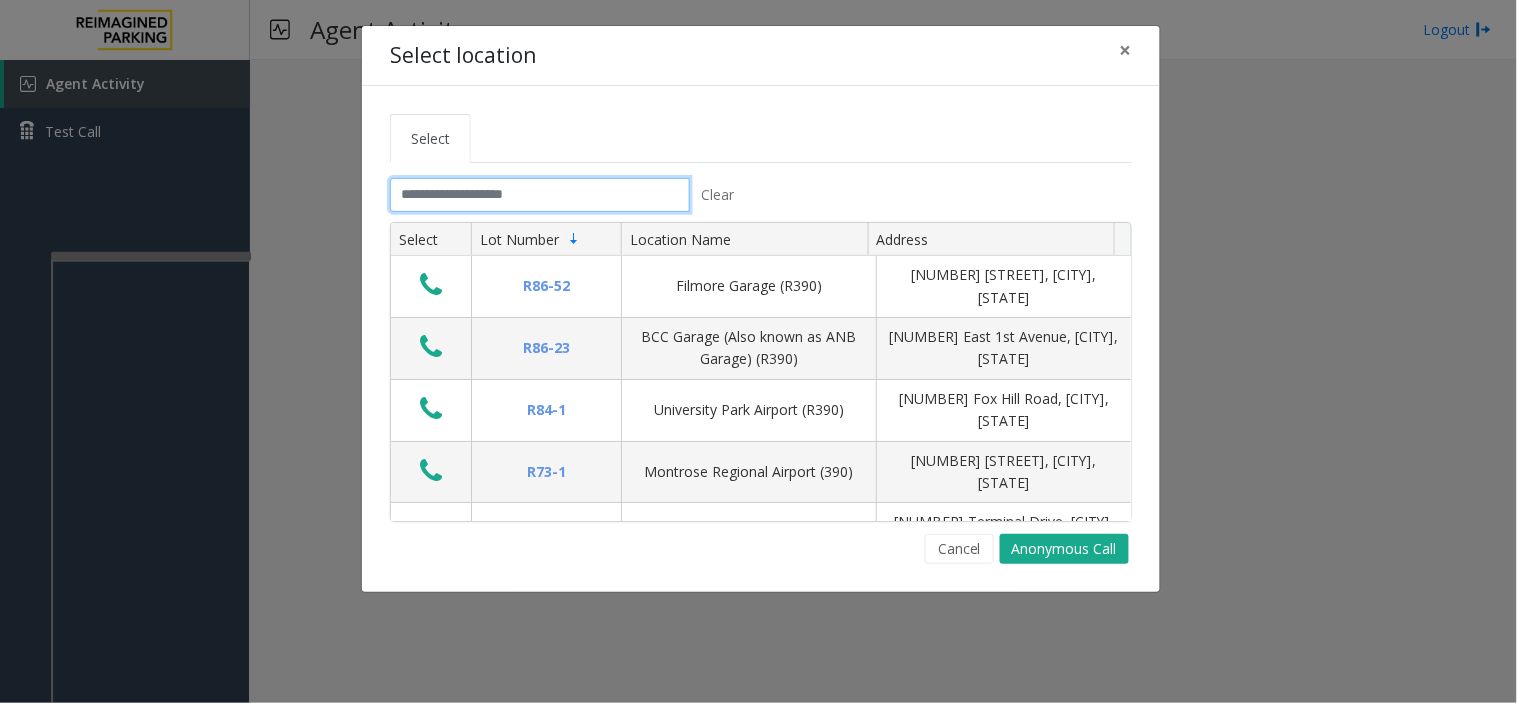 click 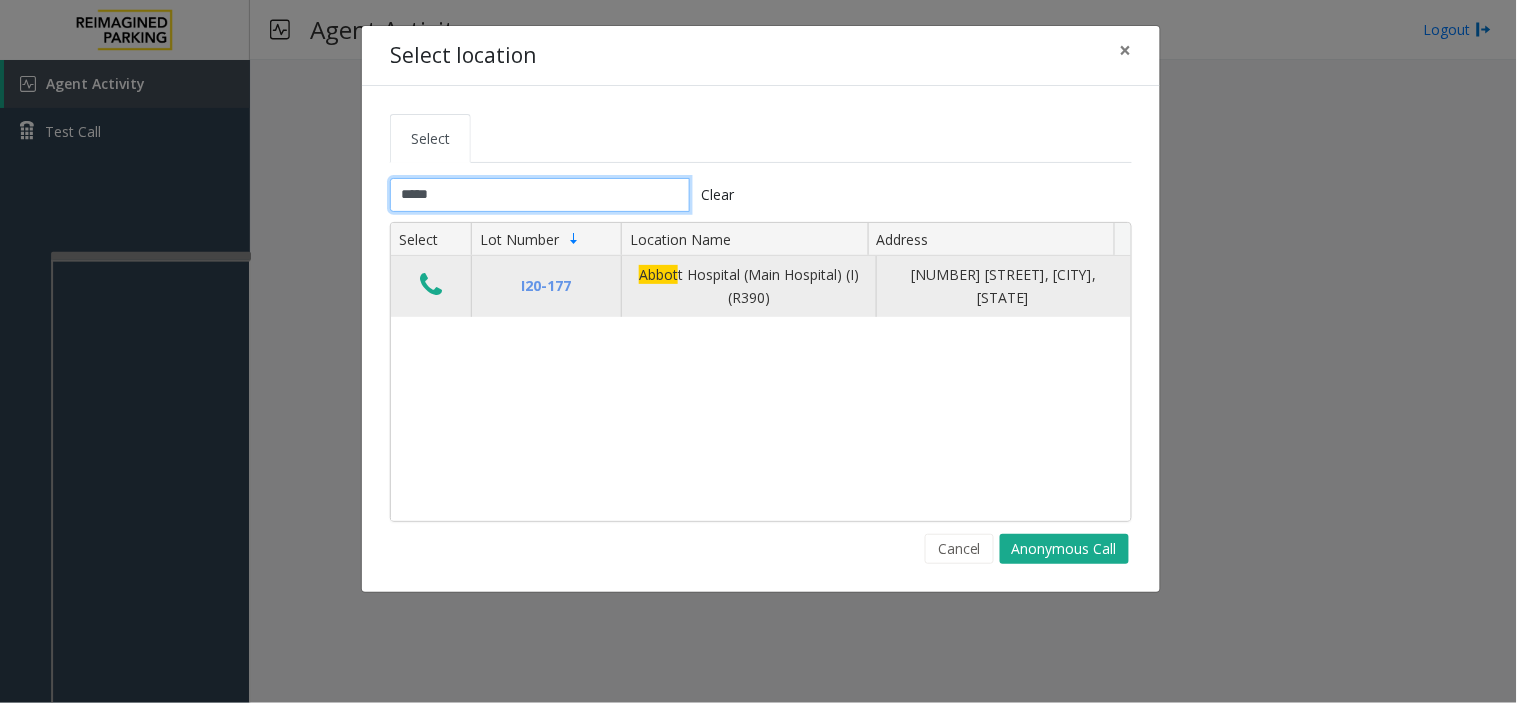 type on "*****" 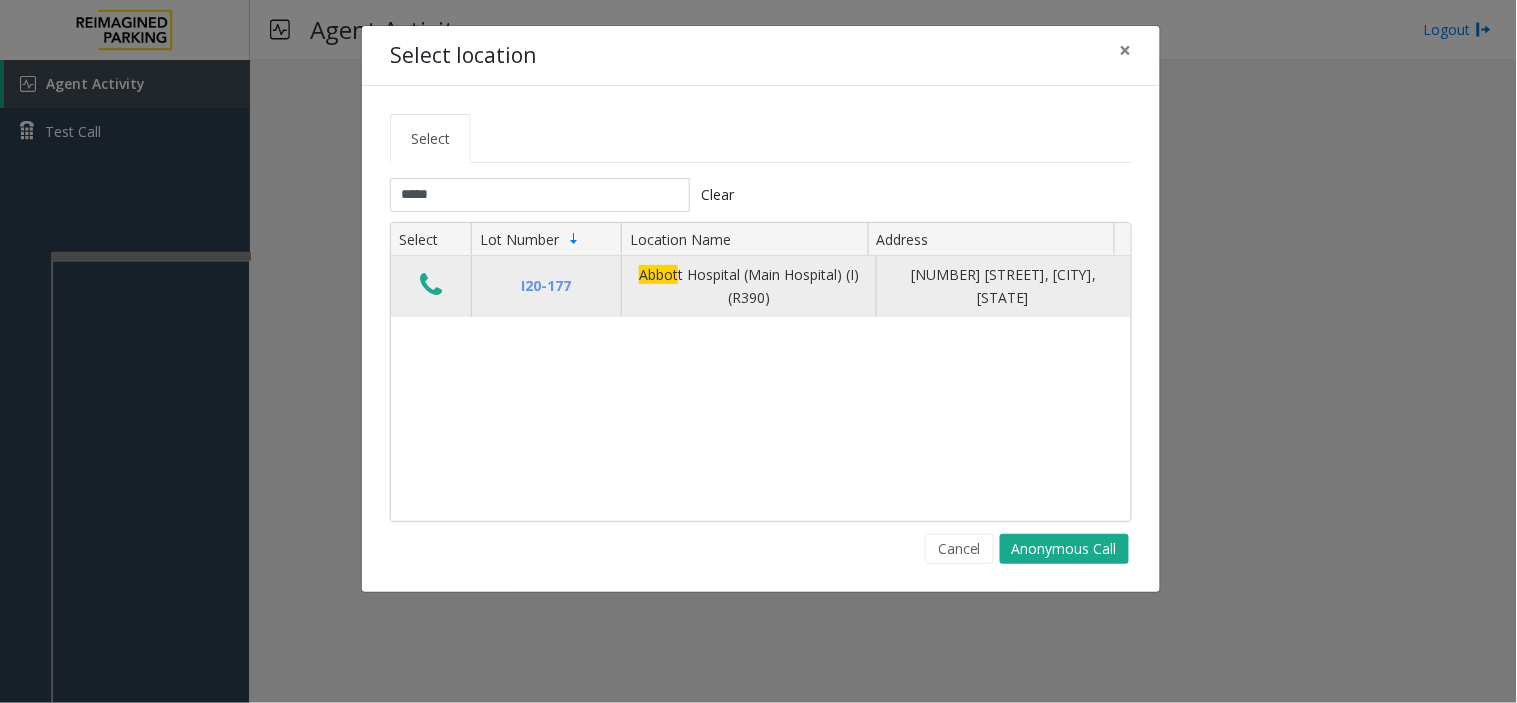click 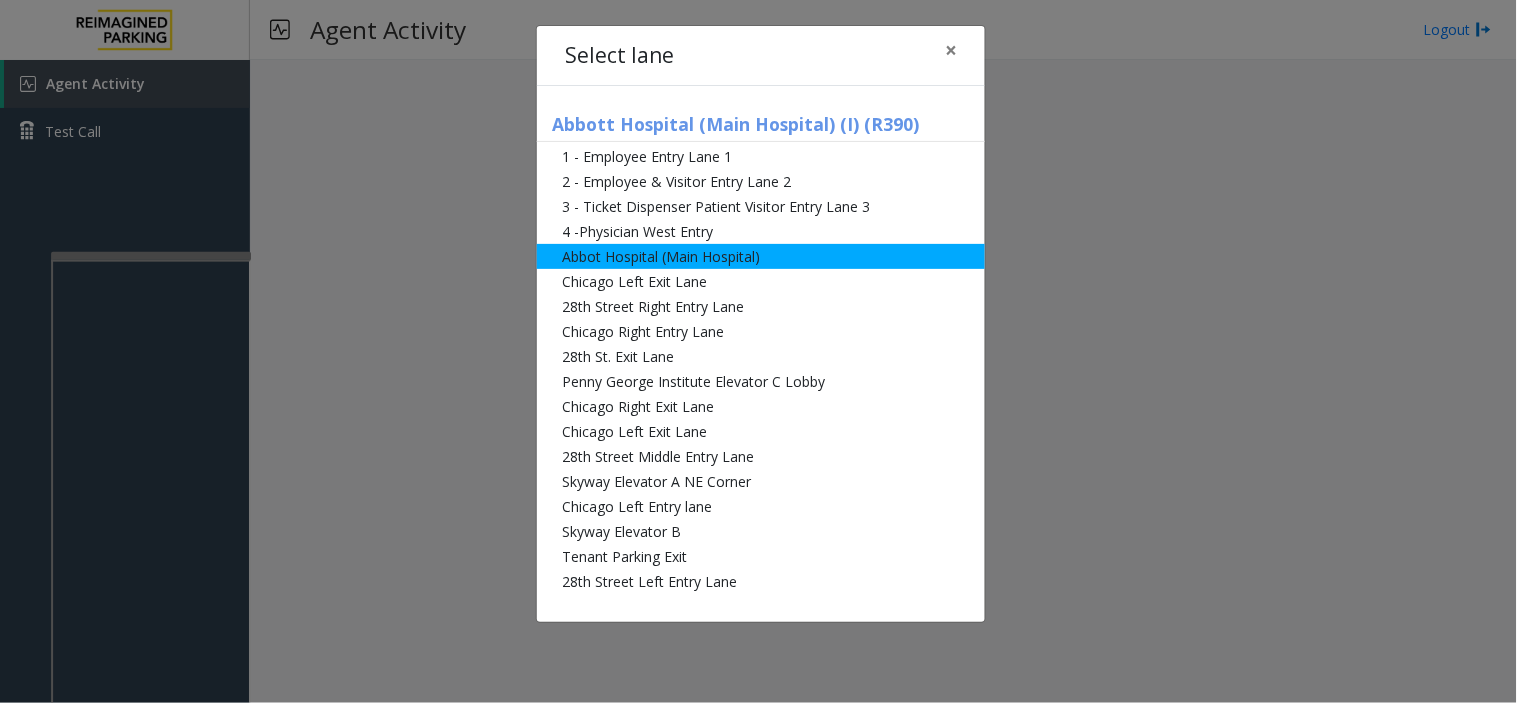 click on "Abbot Hospital (Main Hospital)" 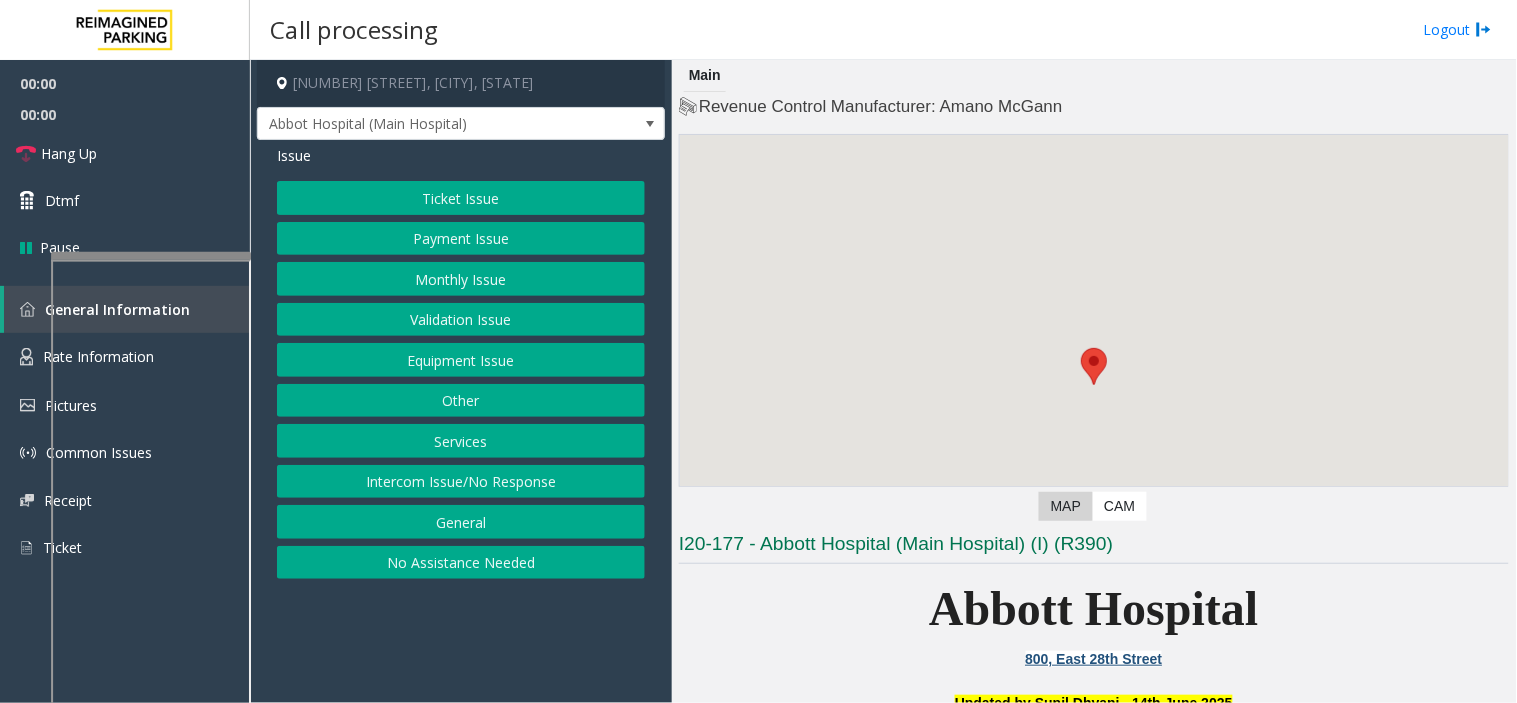 click on "Ticket Issue" 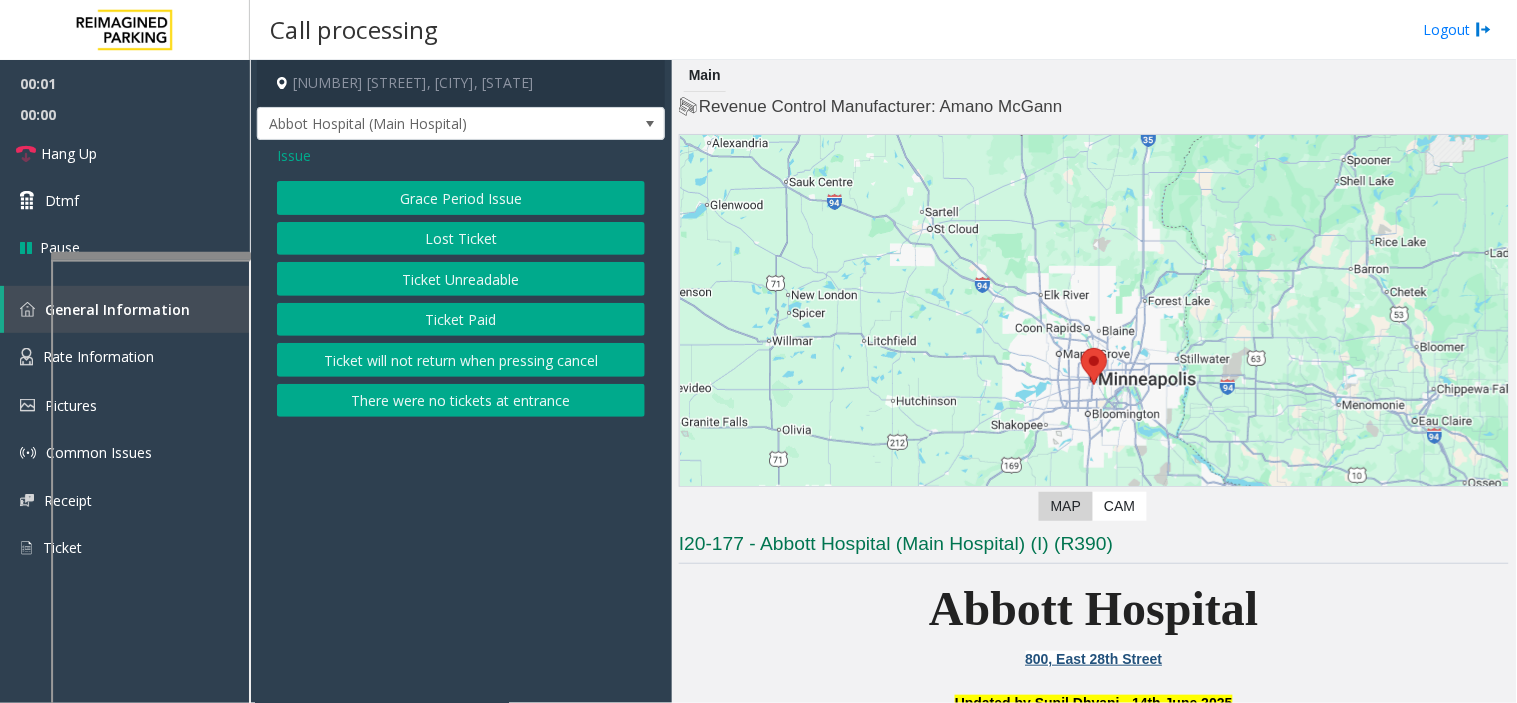 click on "Ticket Unreadable" 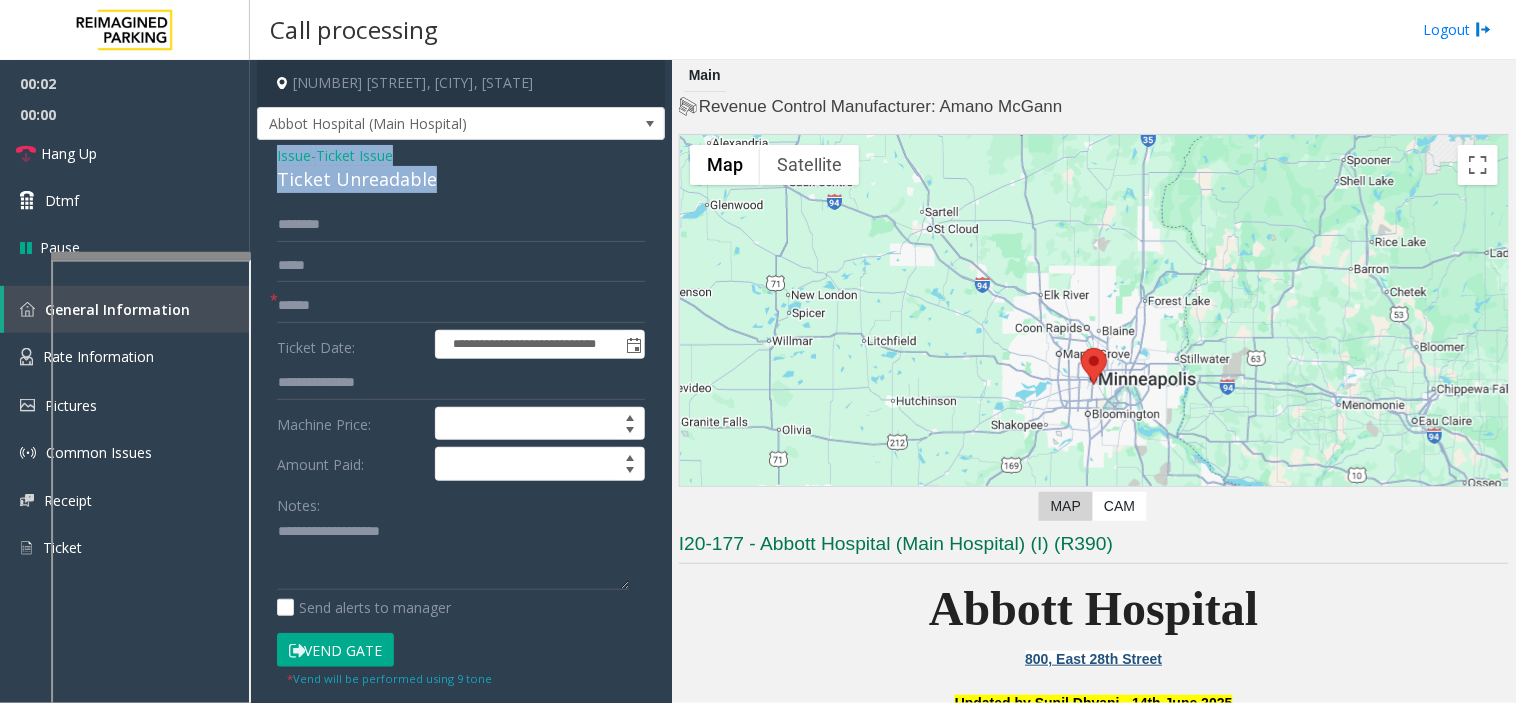 drag, startPoint x: 444, startPoint y: 167, endPoint x: 270, endPoint y: 150, distance: 174.82849 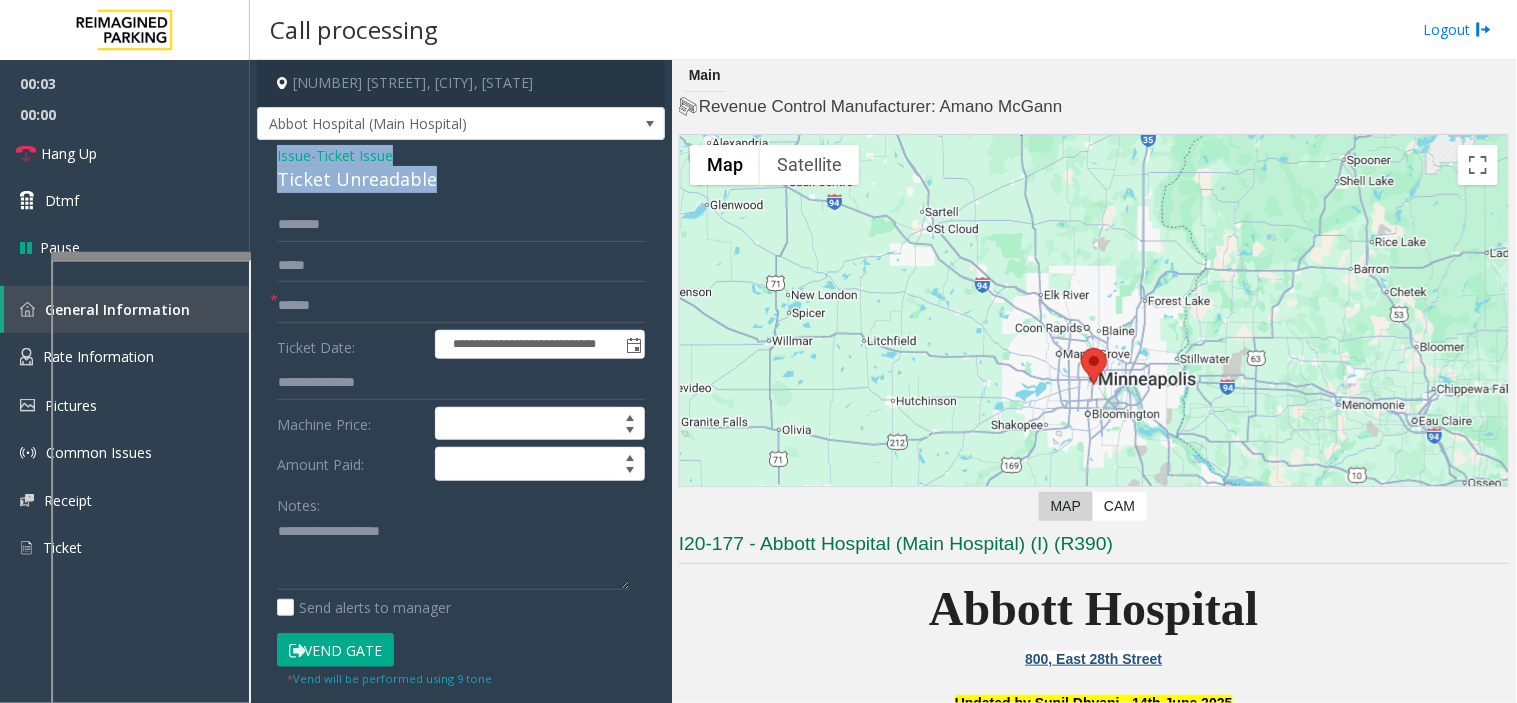 copy on "Issue  -  Ticket Issue Ticket Unreadable" 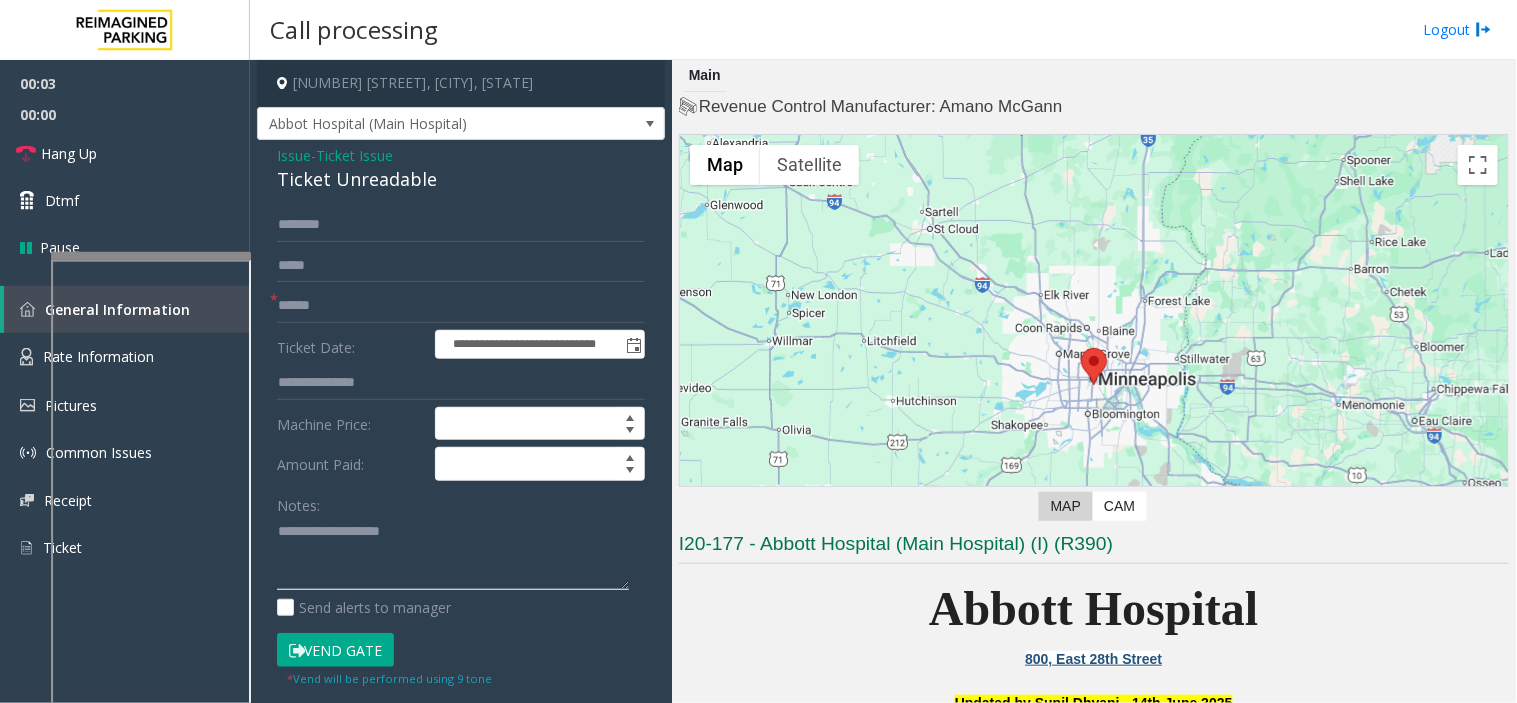 click 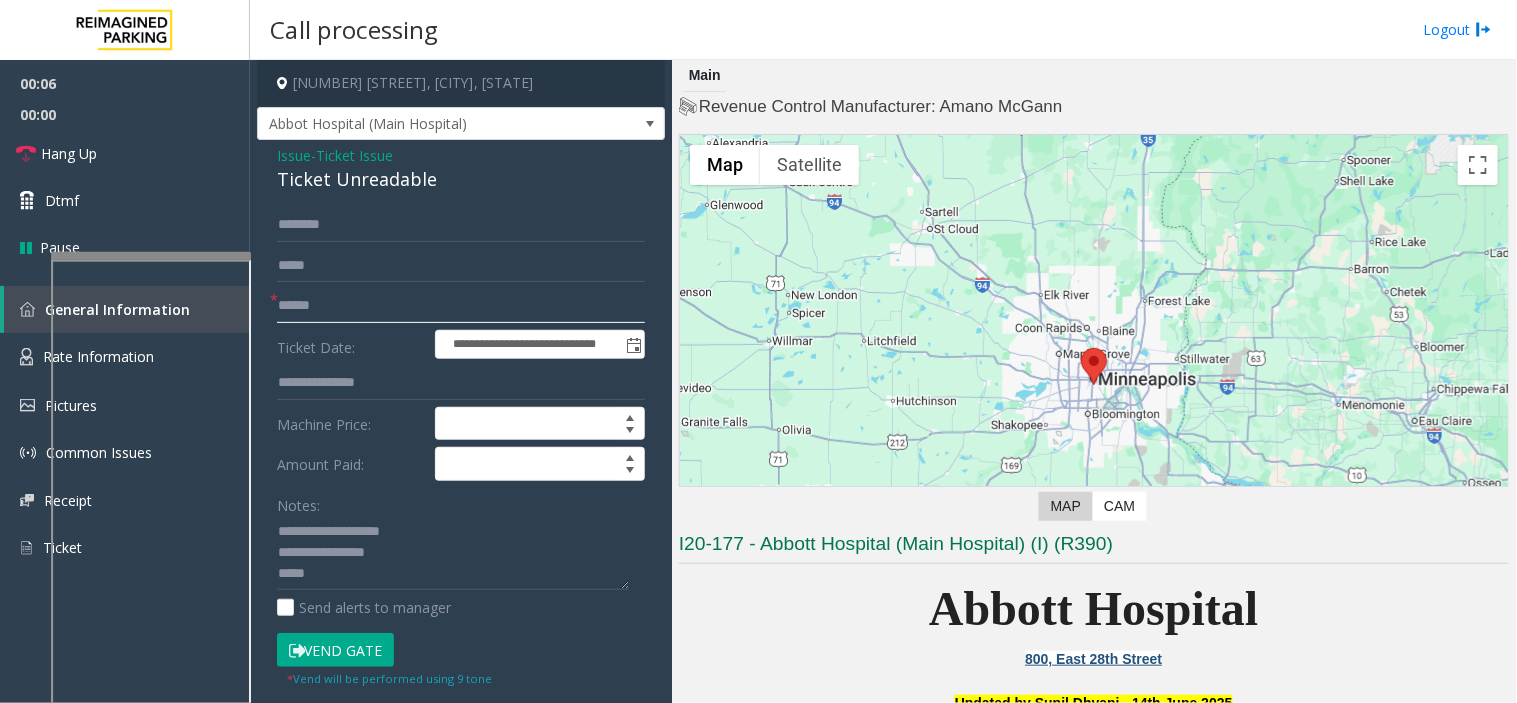 click 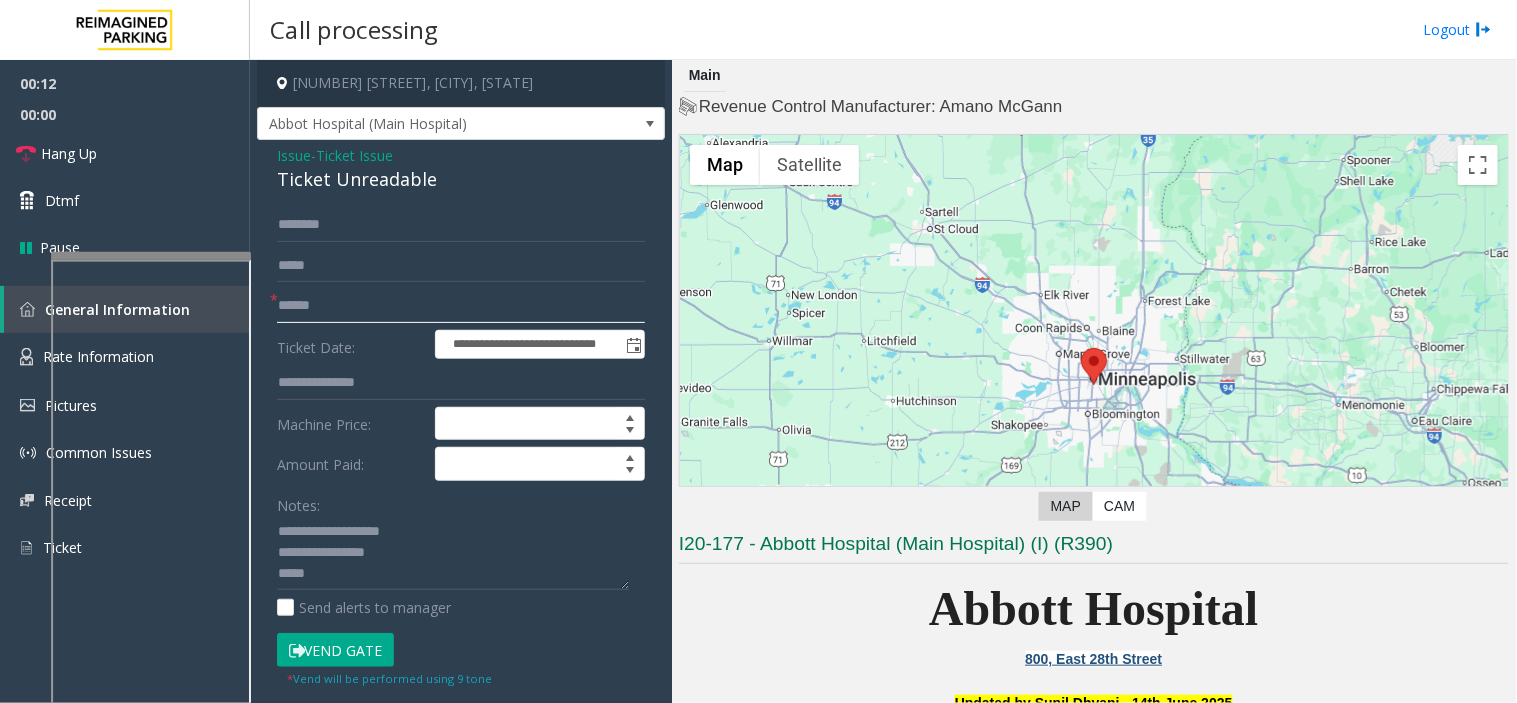 click 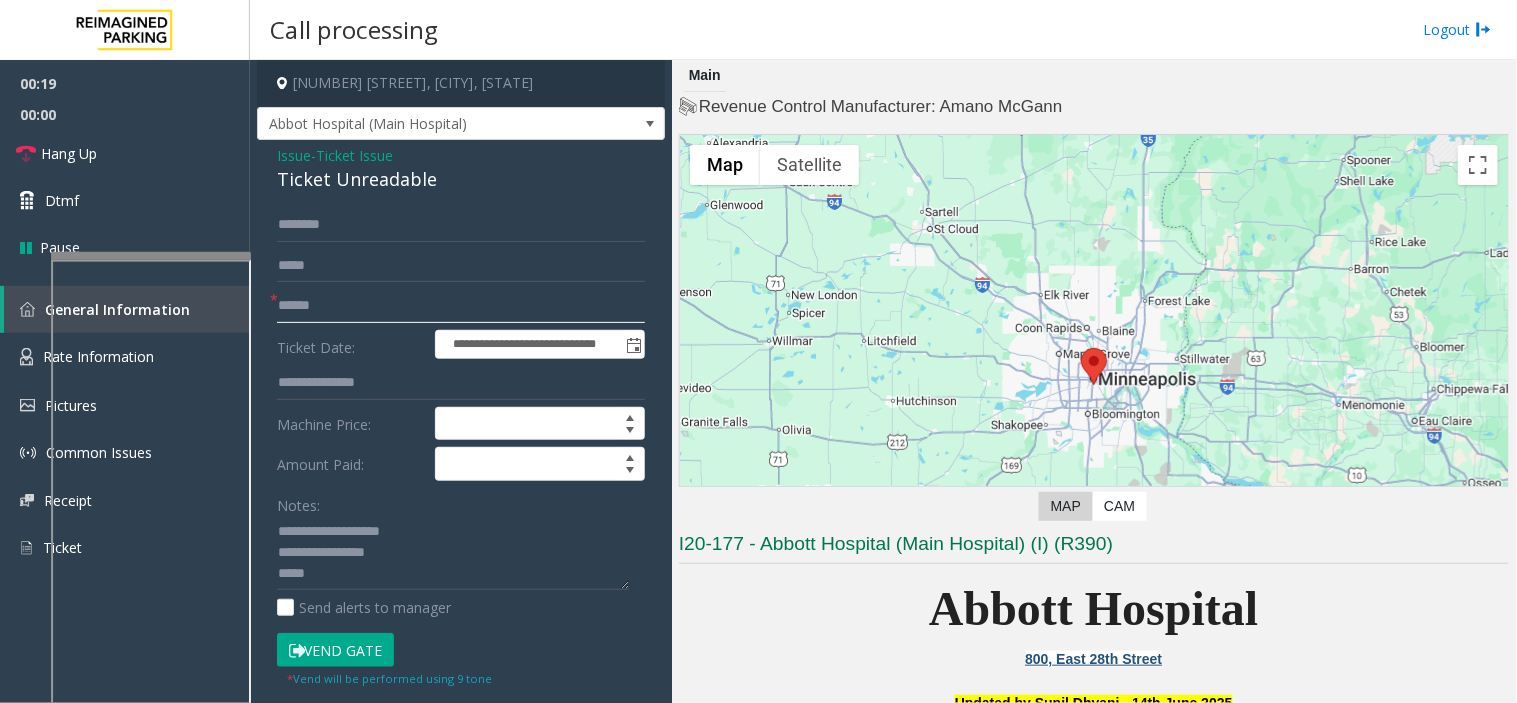 click 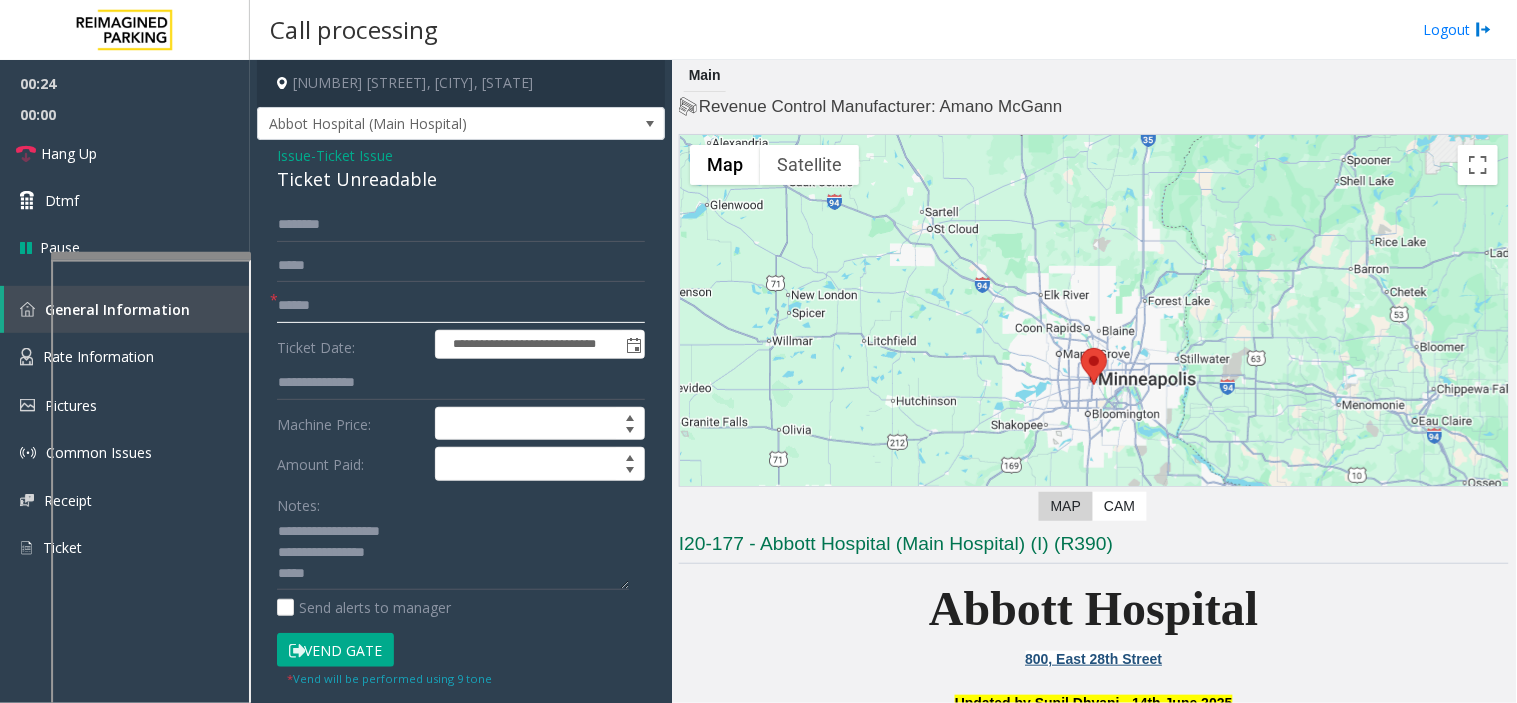click 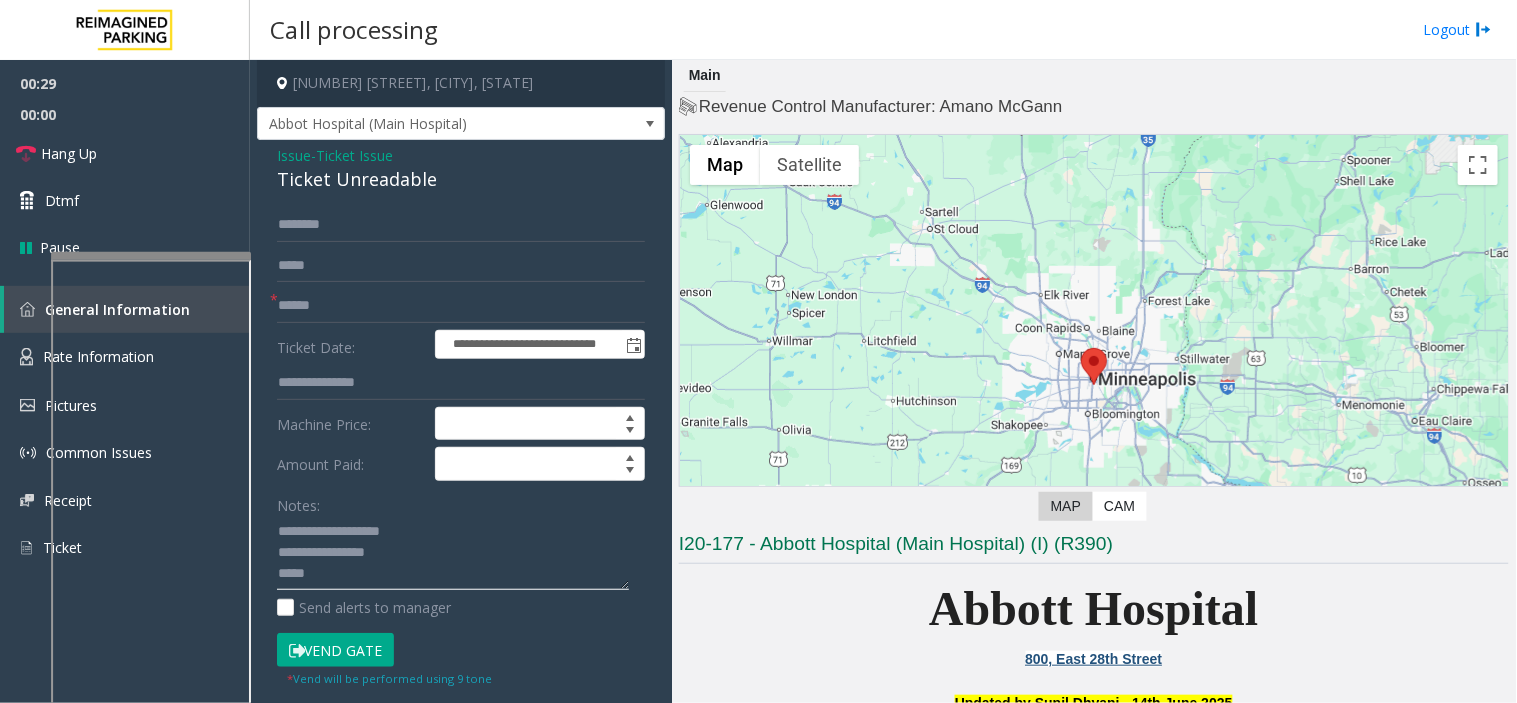 click 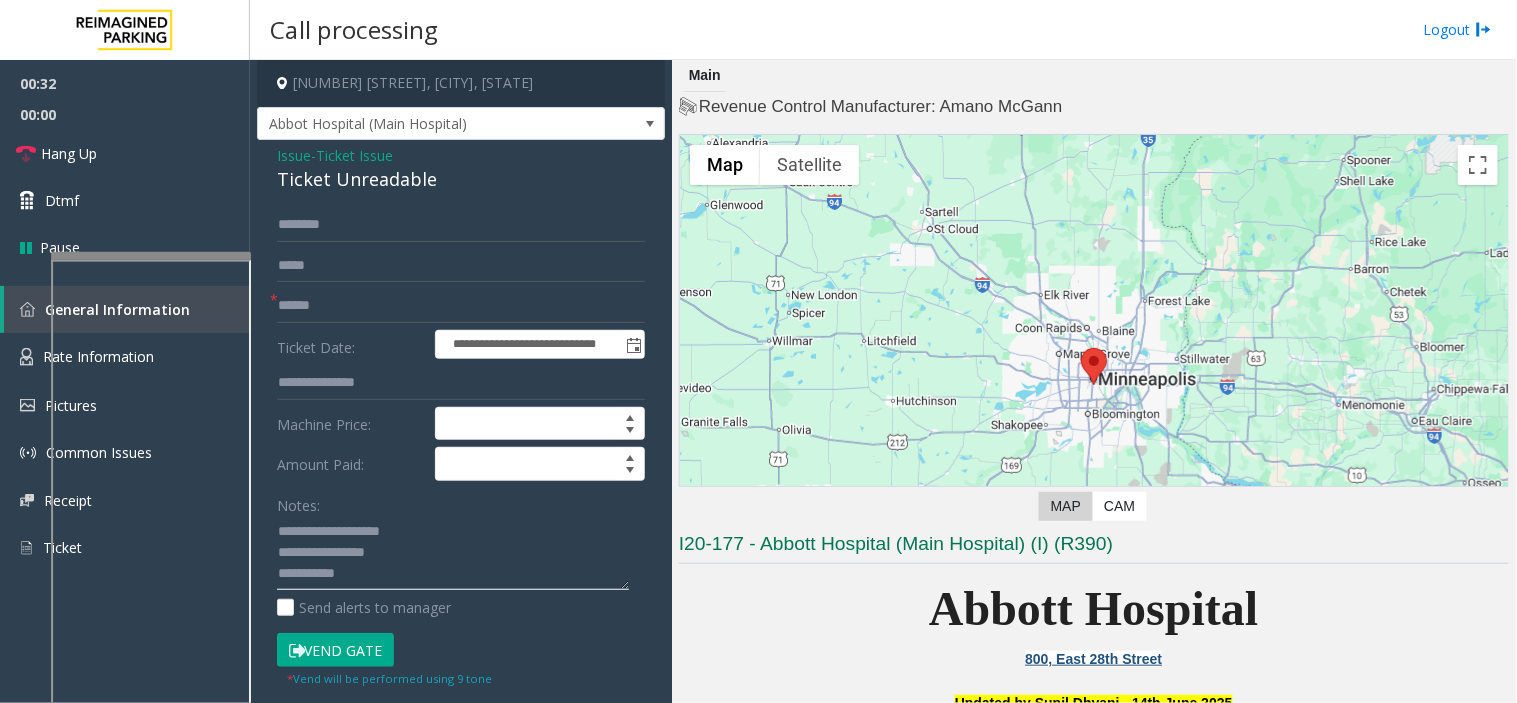 type on "**********" 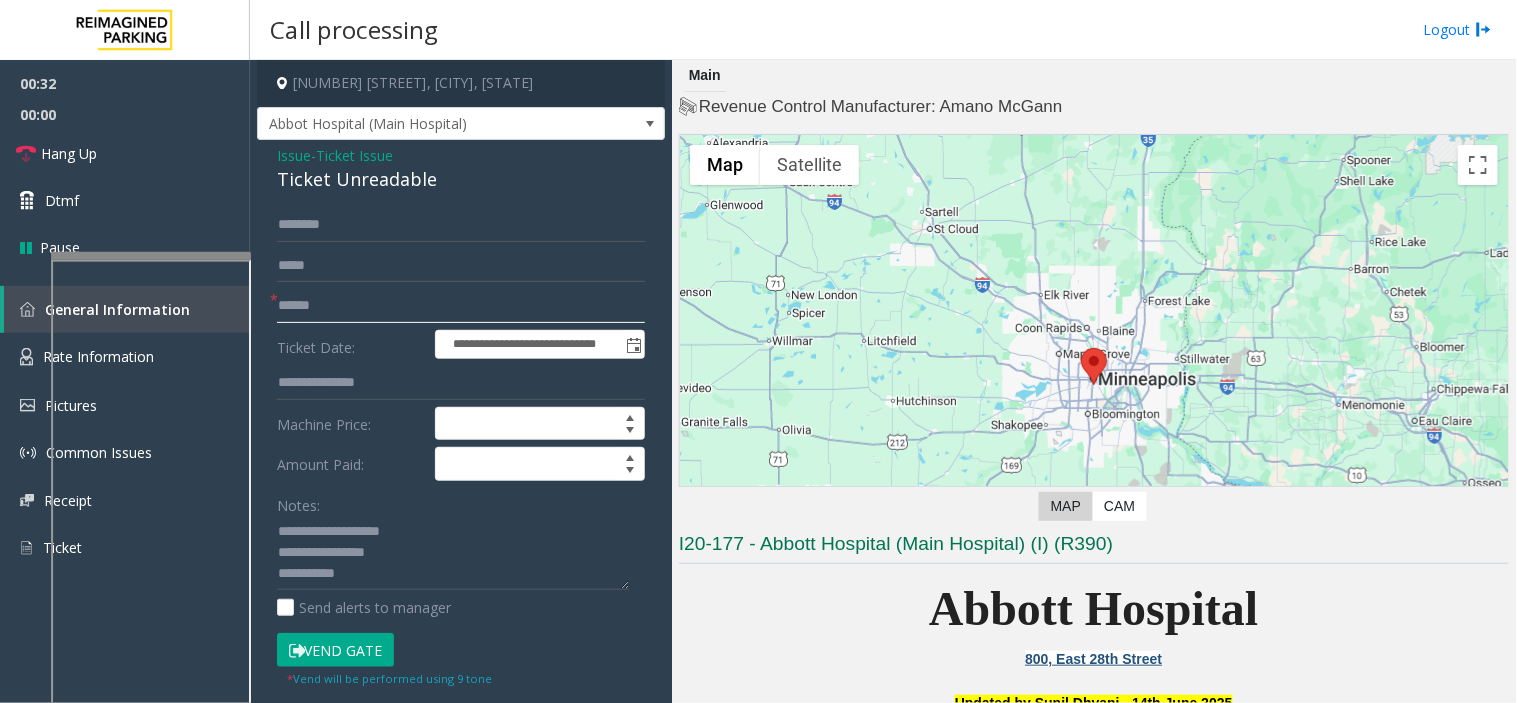 click 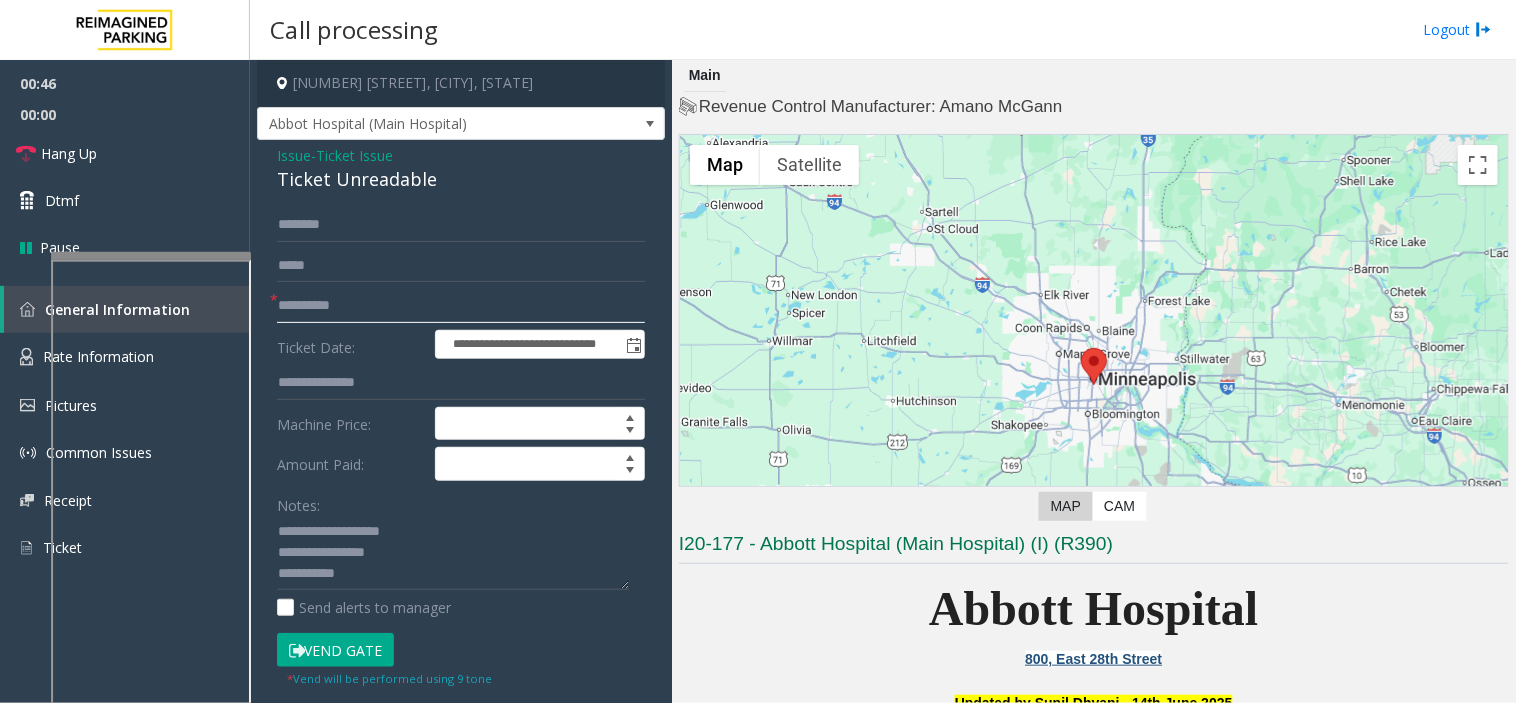 type on "*********" 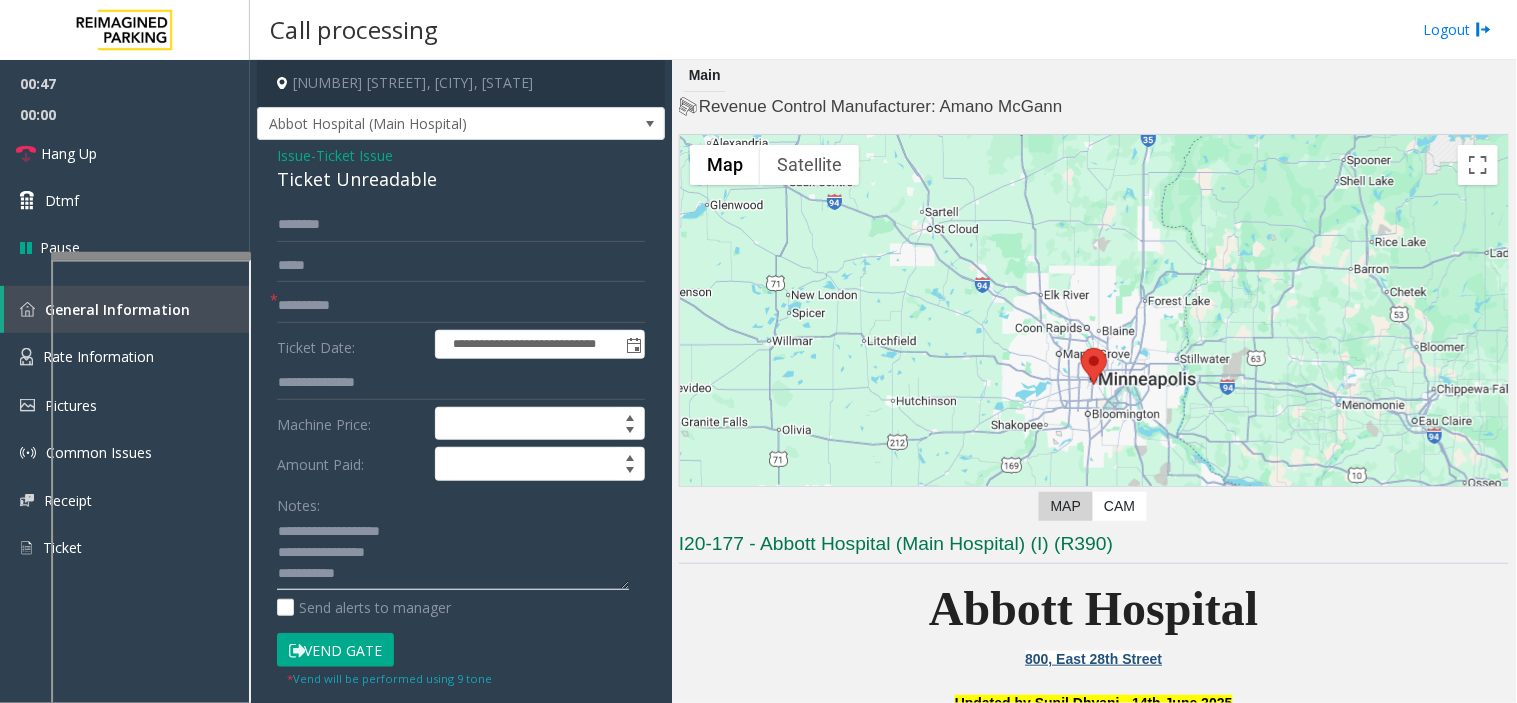 click 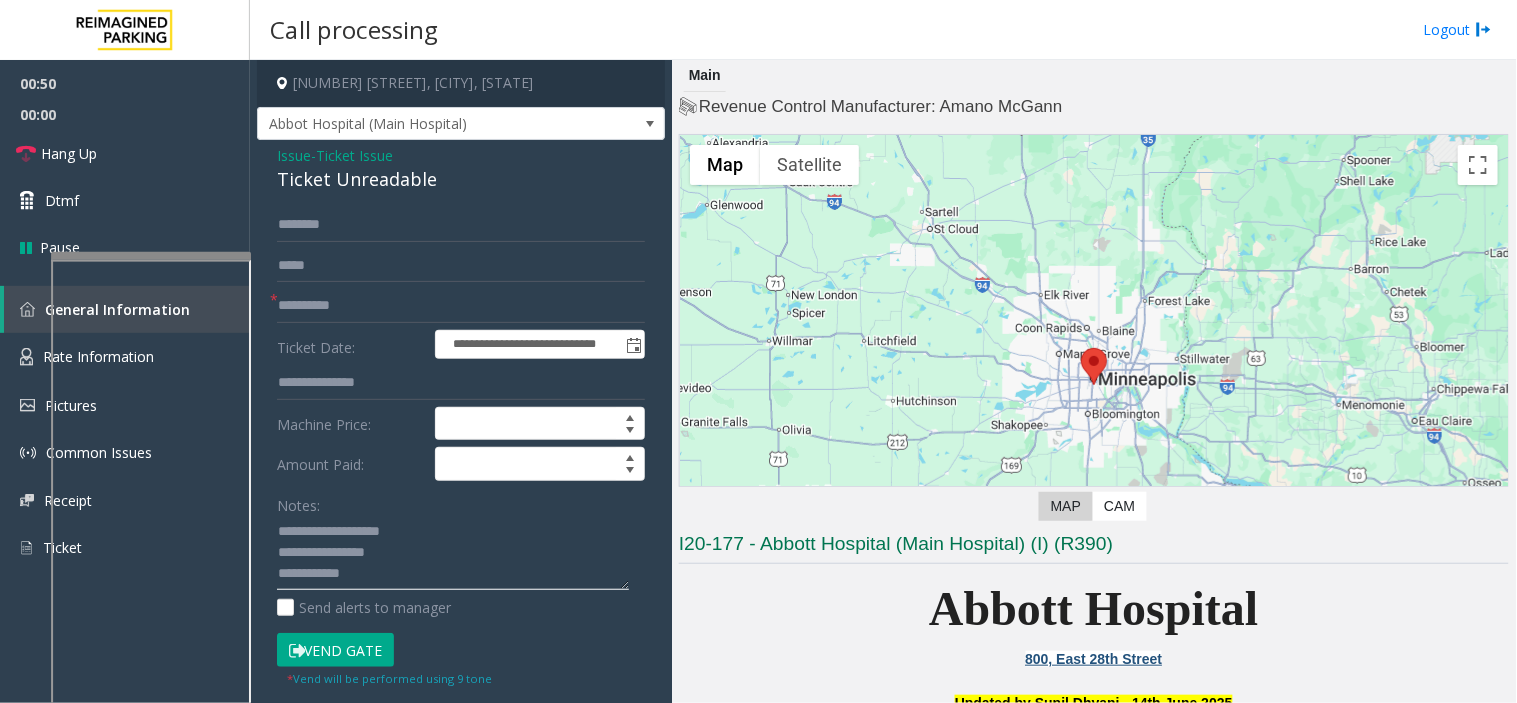 type on "**********" 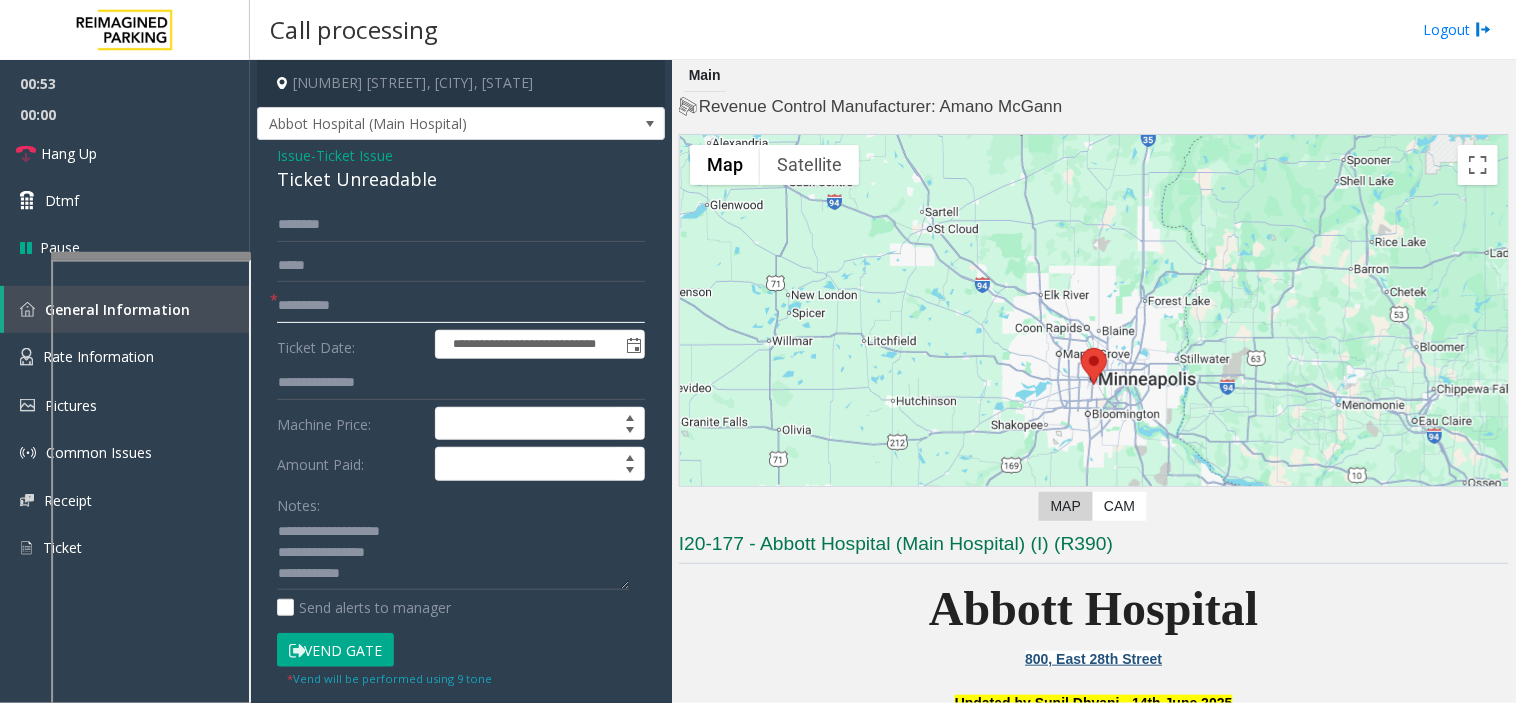 click on "*********" 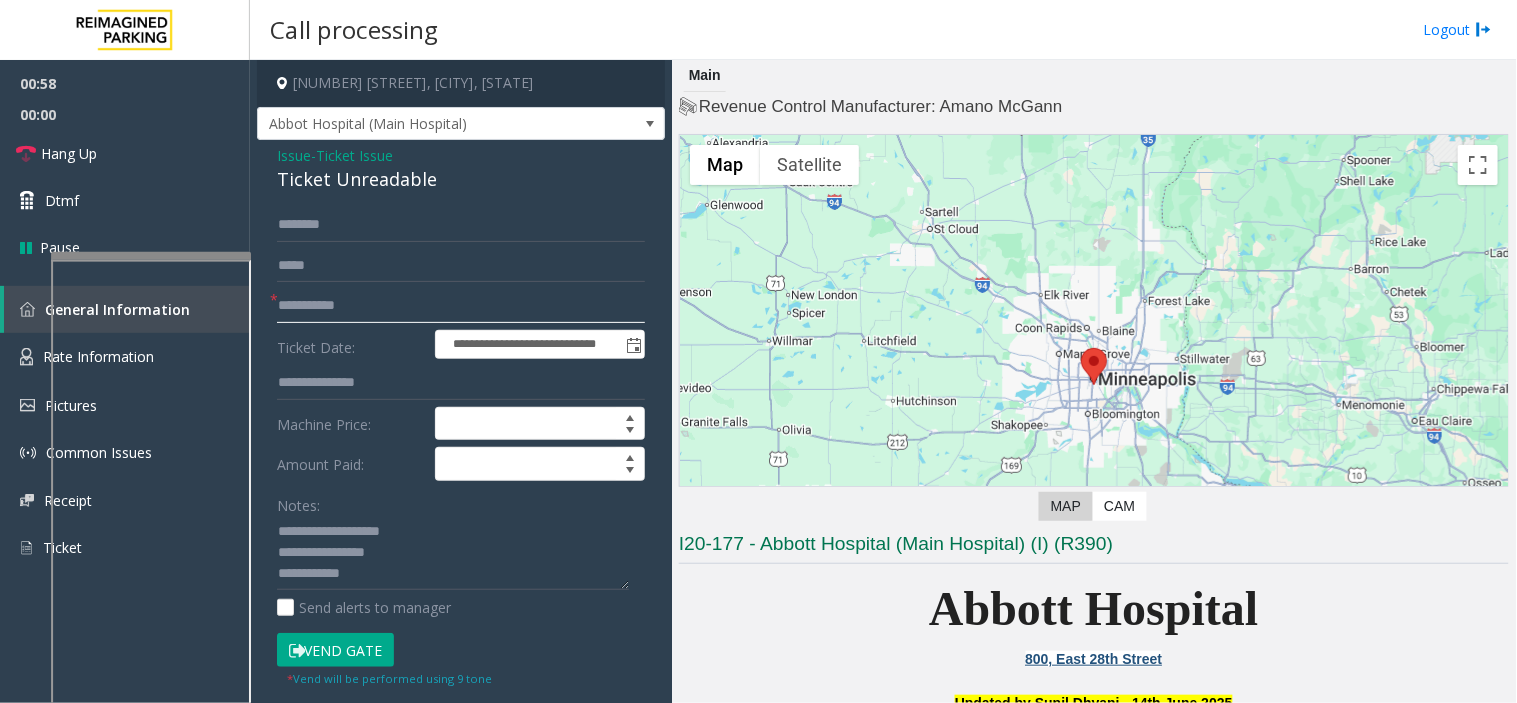 click on "**********" 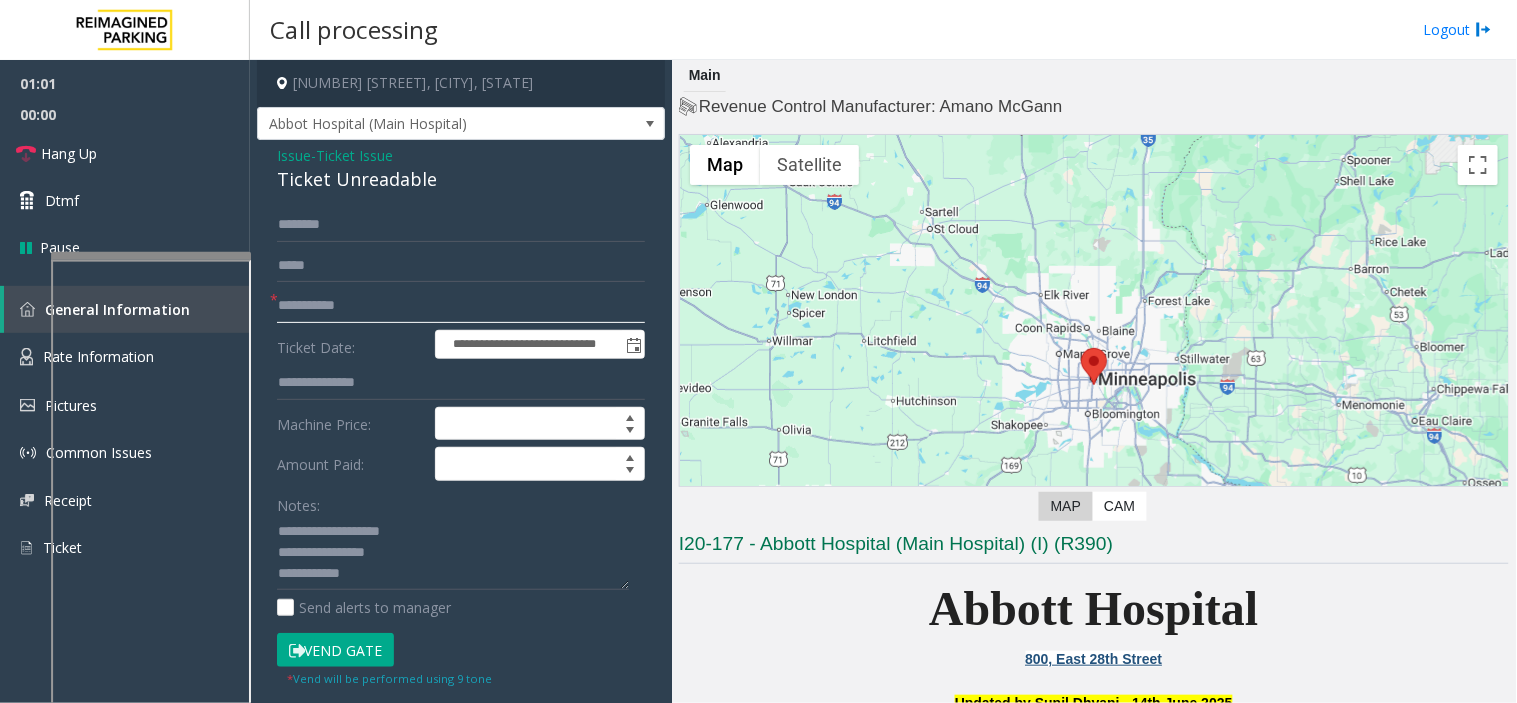click on "**********" 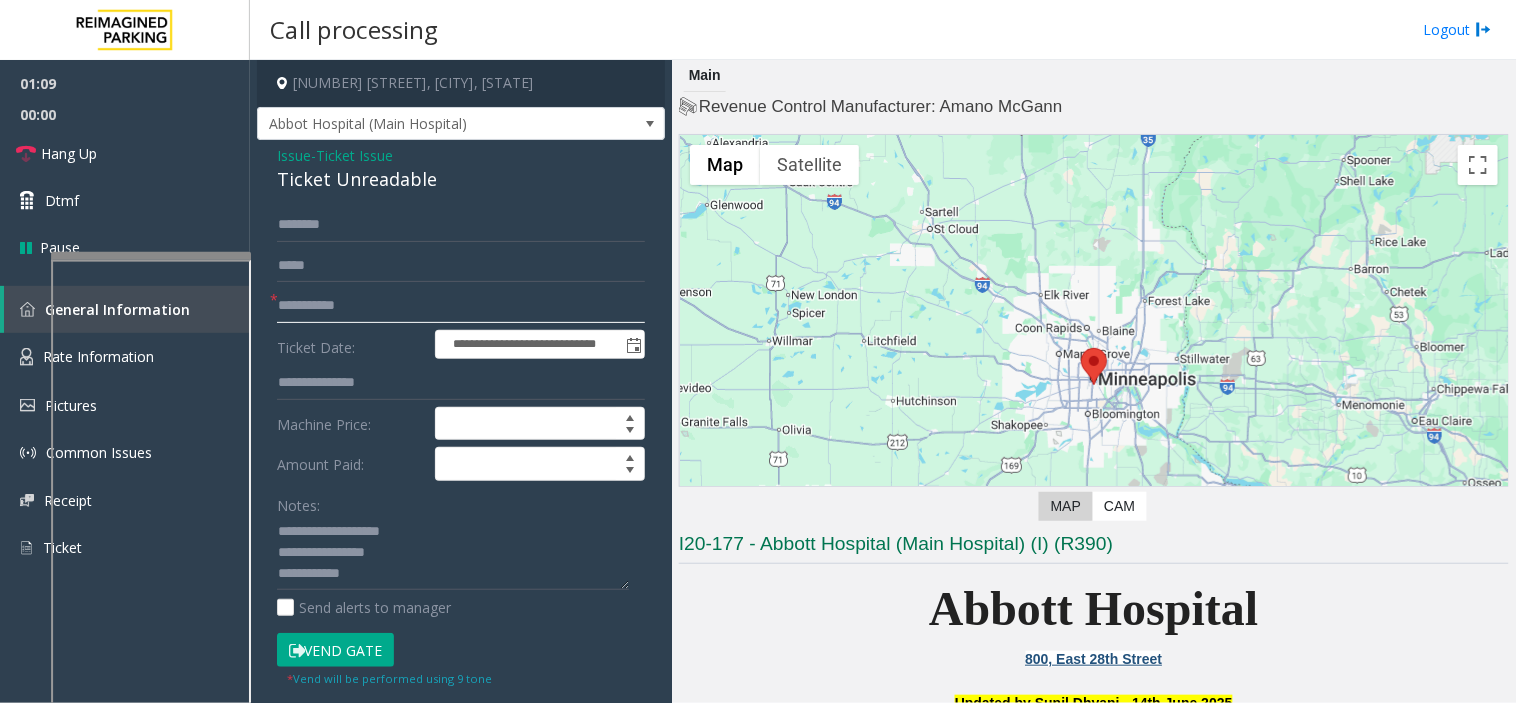 type on "**********" 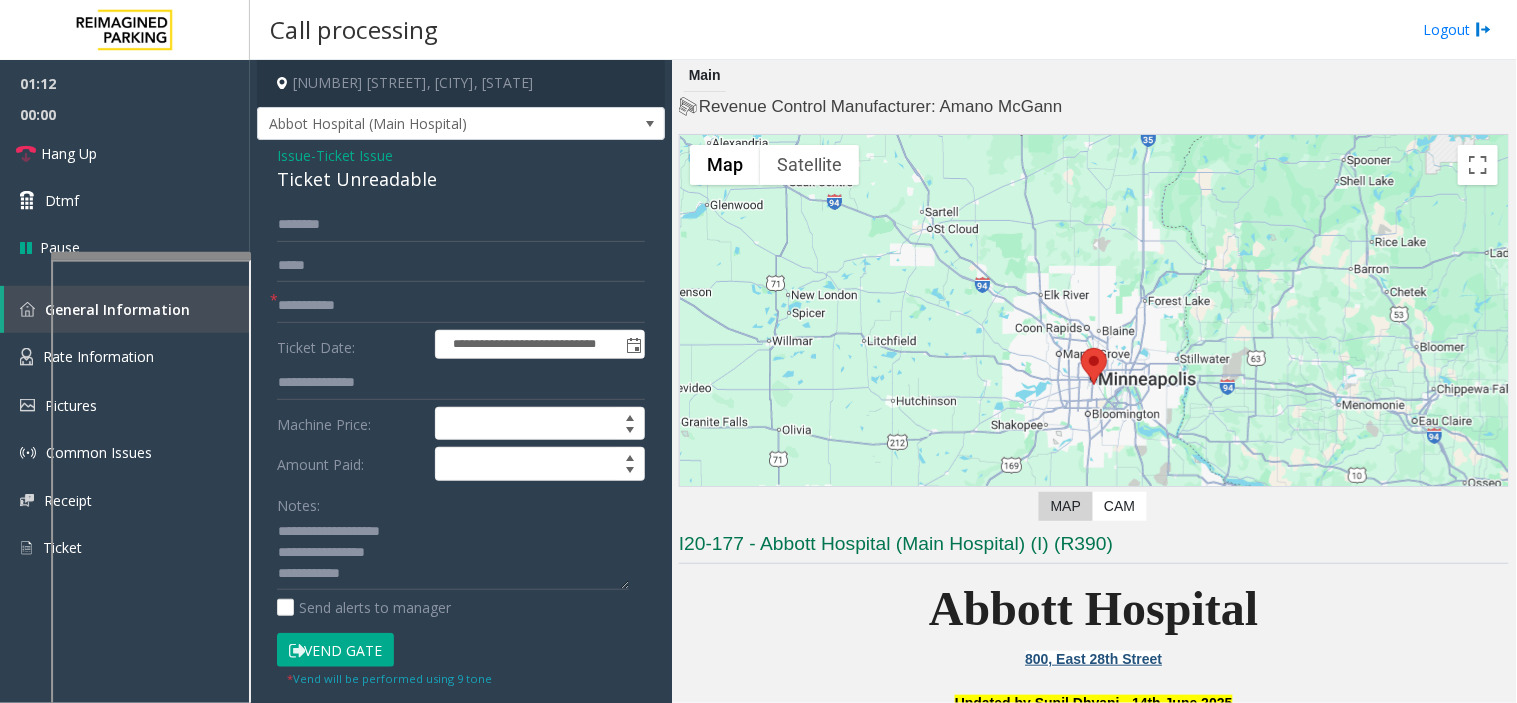 drag, startPoint x: 366, startPoint y: 653, endPoint x: 381, endPoint y: 553, distance: 101.118744 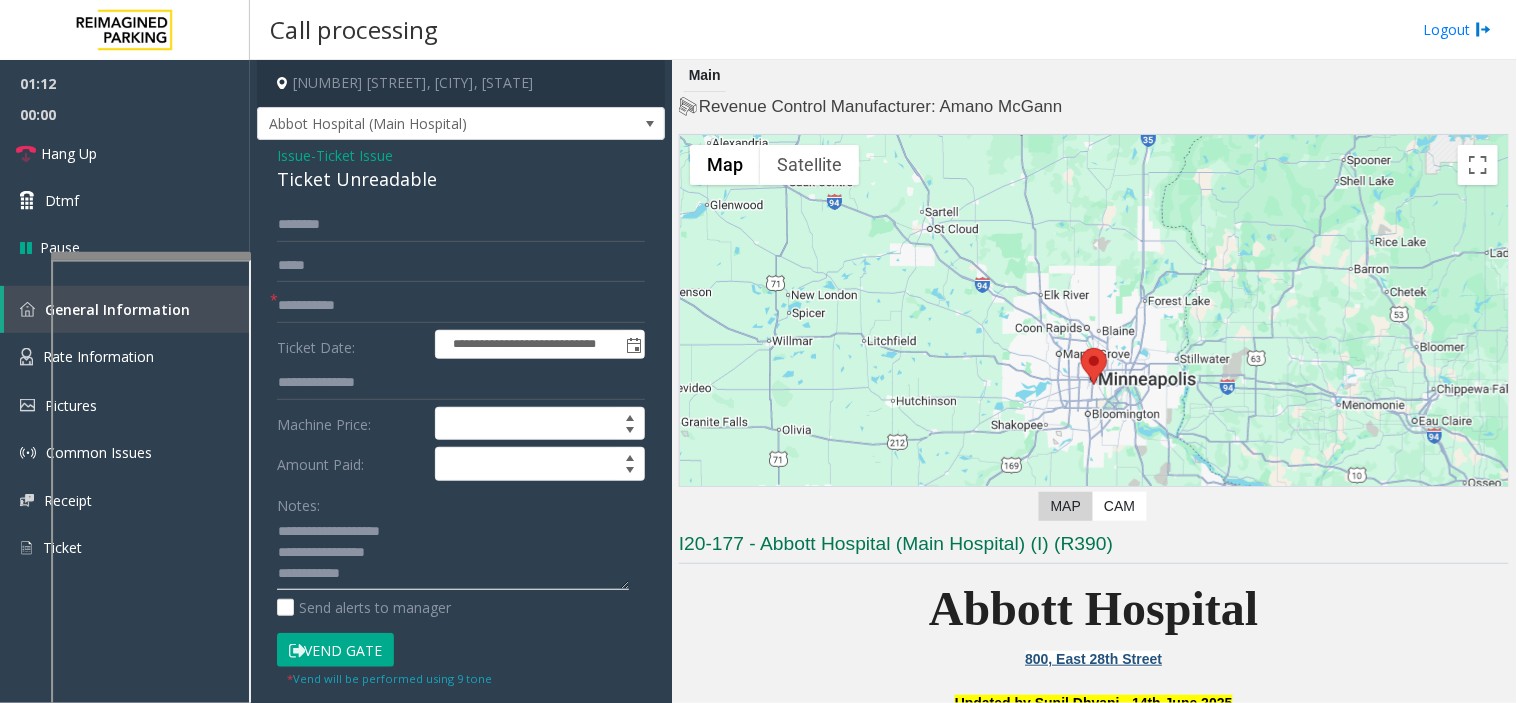 click 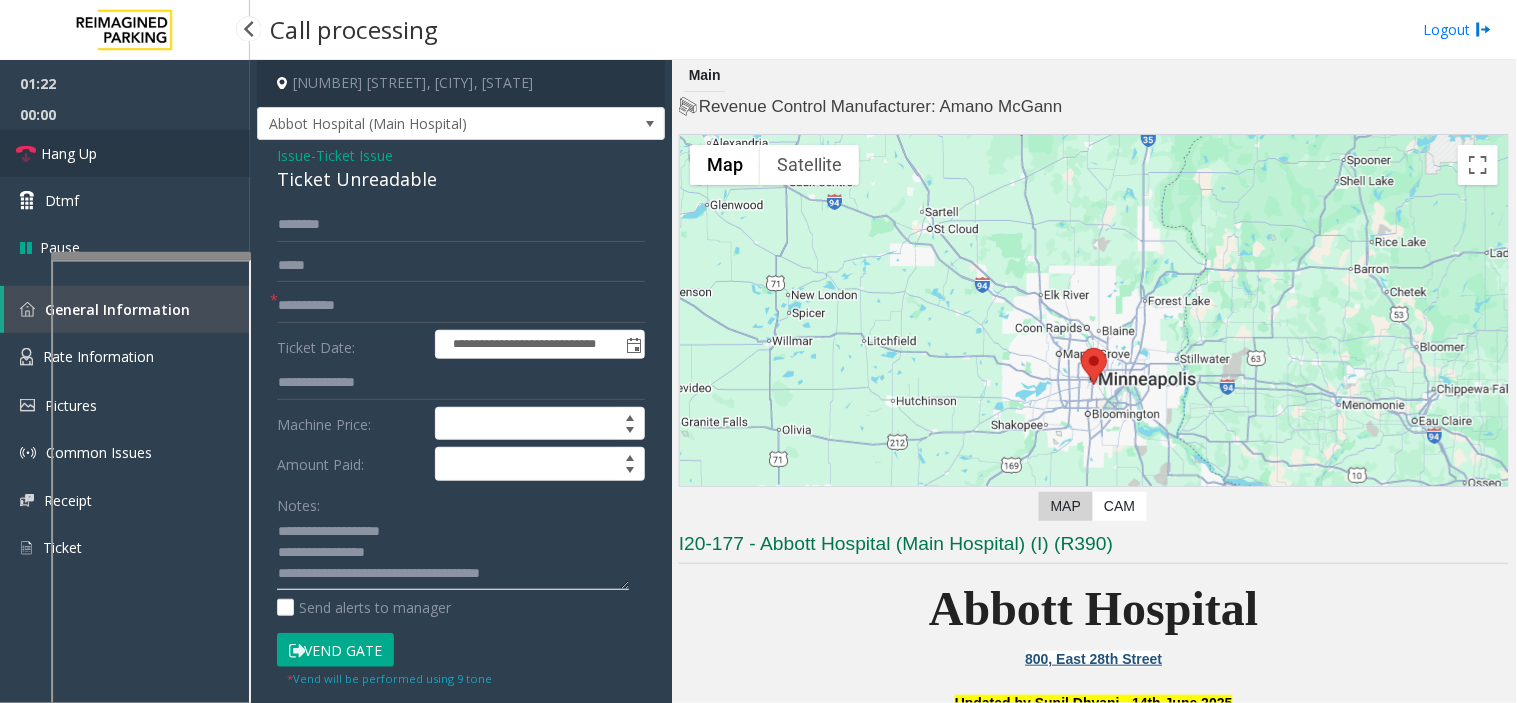 type on "**********" 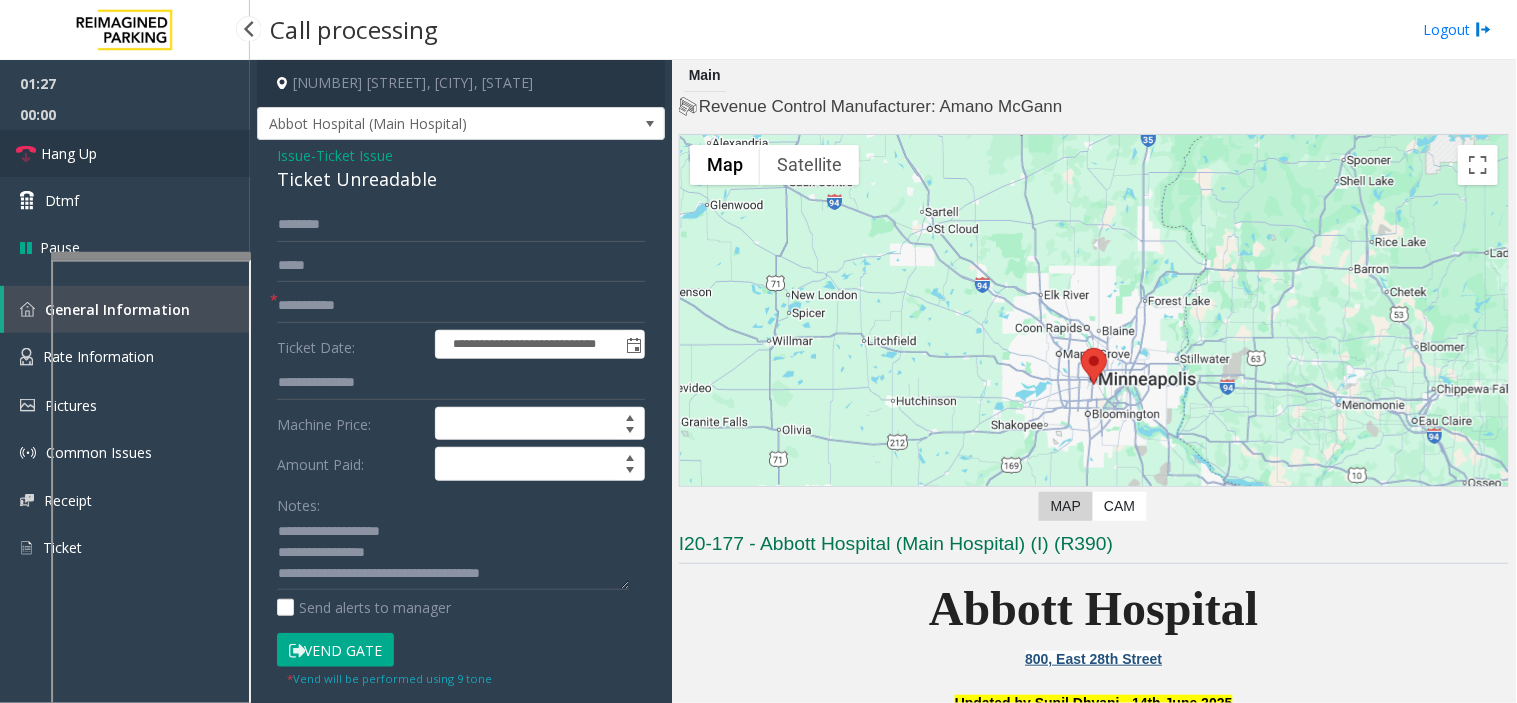 click on "Hang Up" at bounding box center (125, 153) 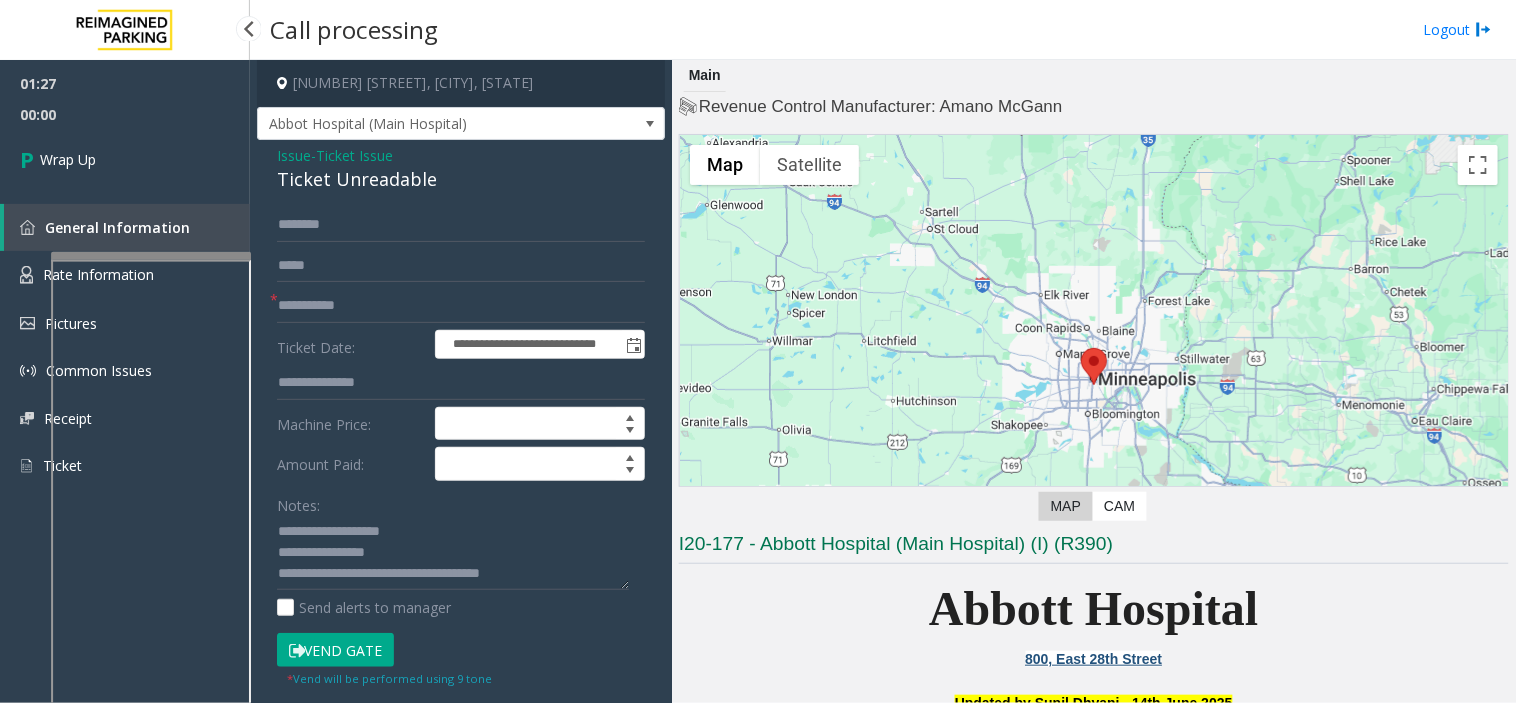 click on "Wrap Up" at bounding box center [125, 159] 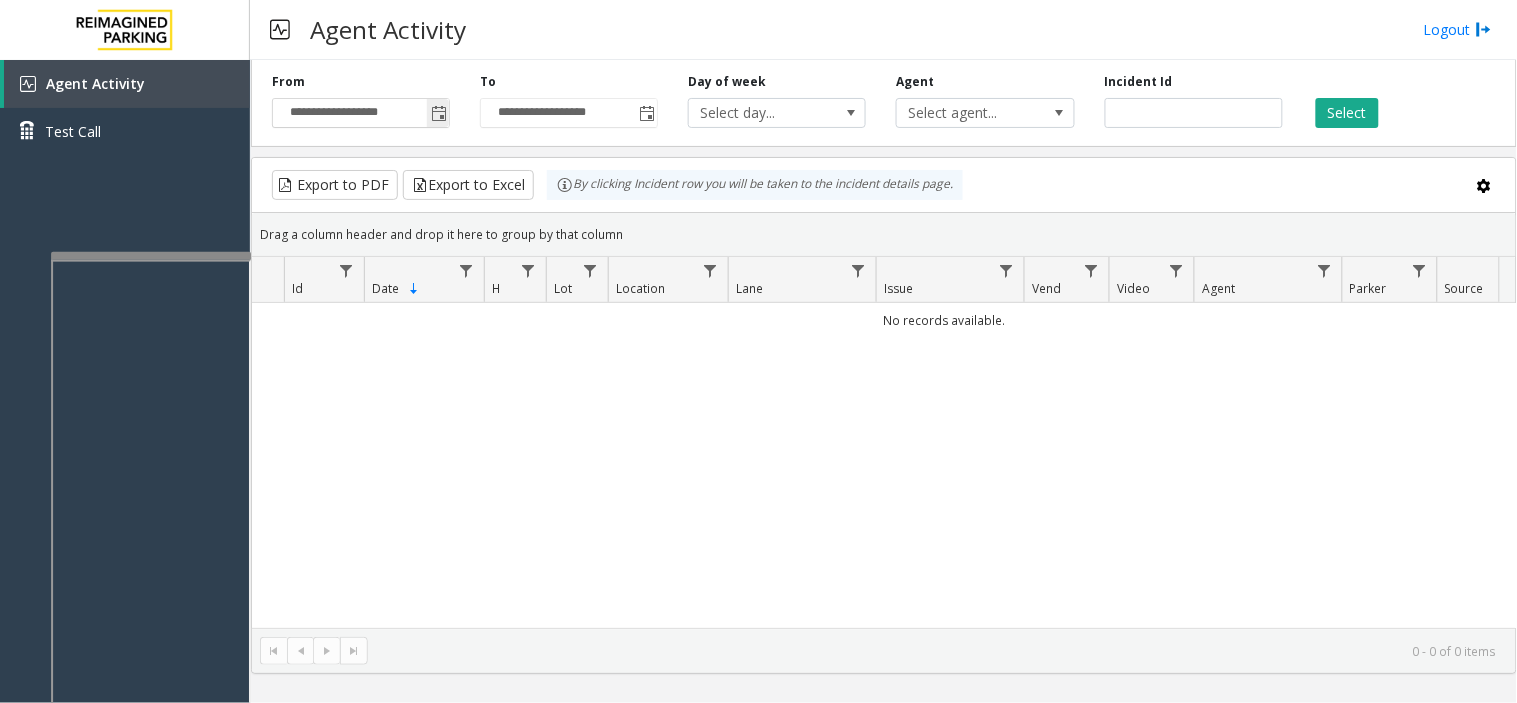 click 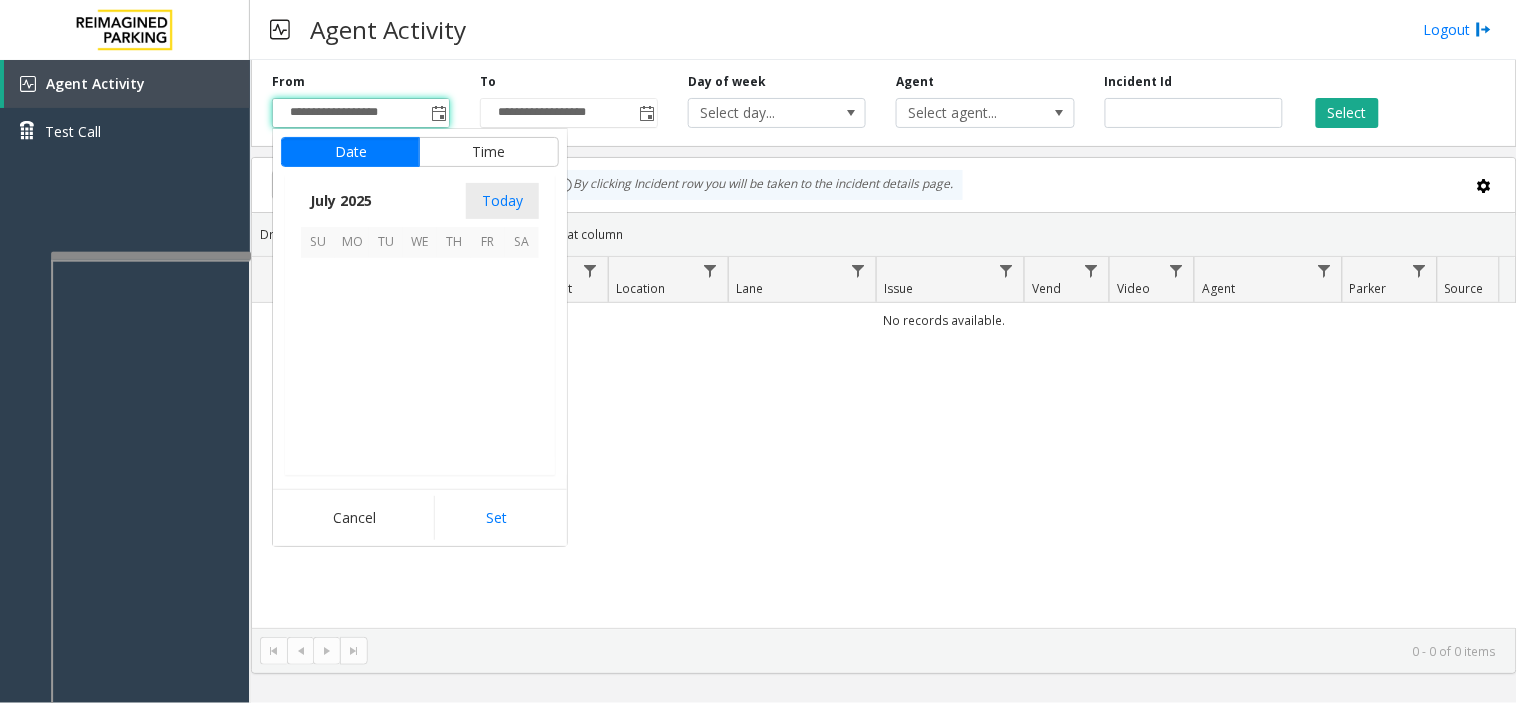 scroll, scrollTop: 358354, scrollLeft: 0, axis: vertical 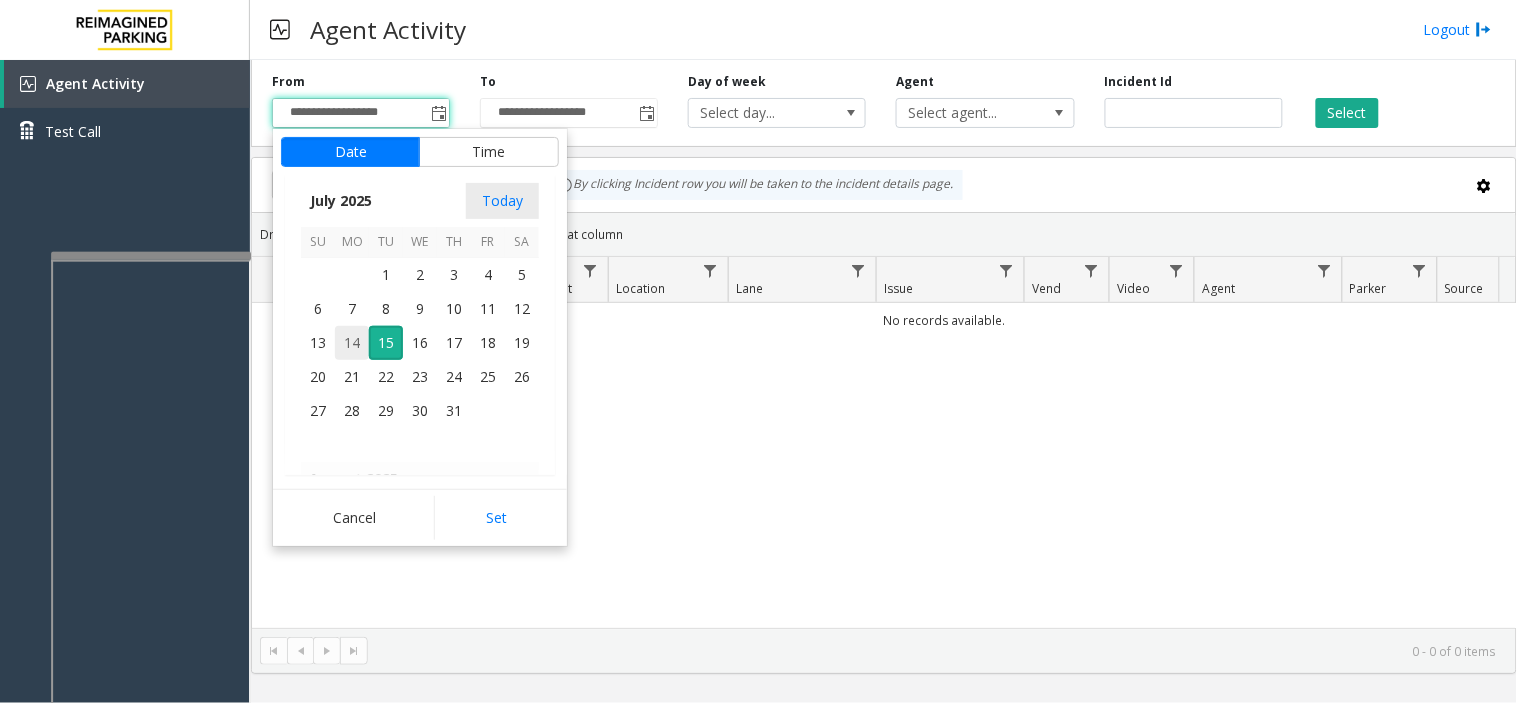 click on "14" at bounding box center [352, 343] 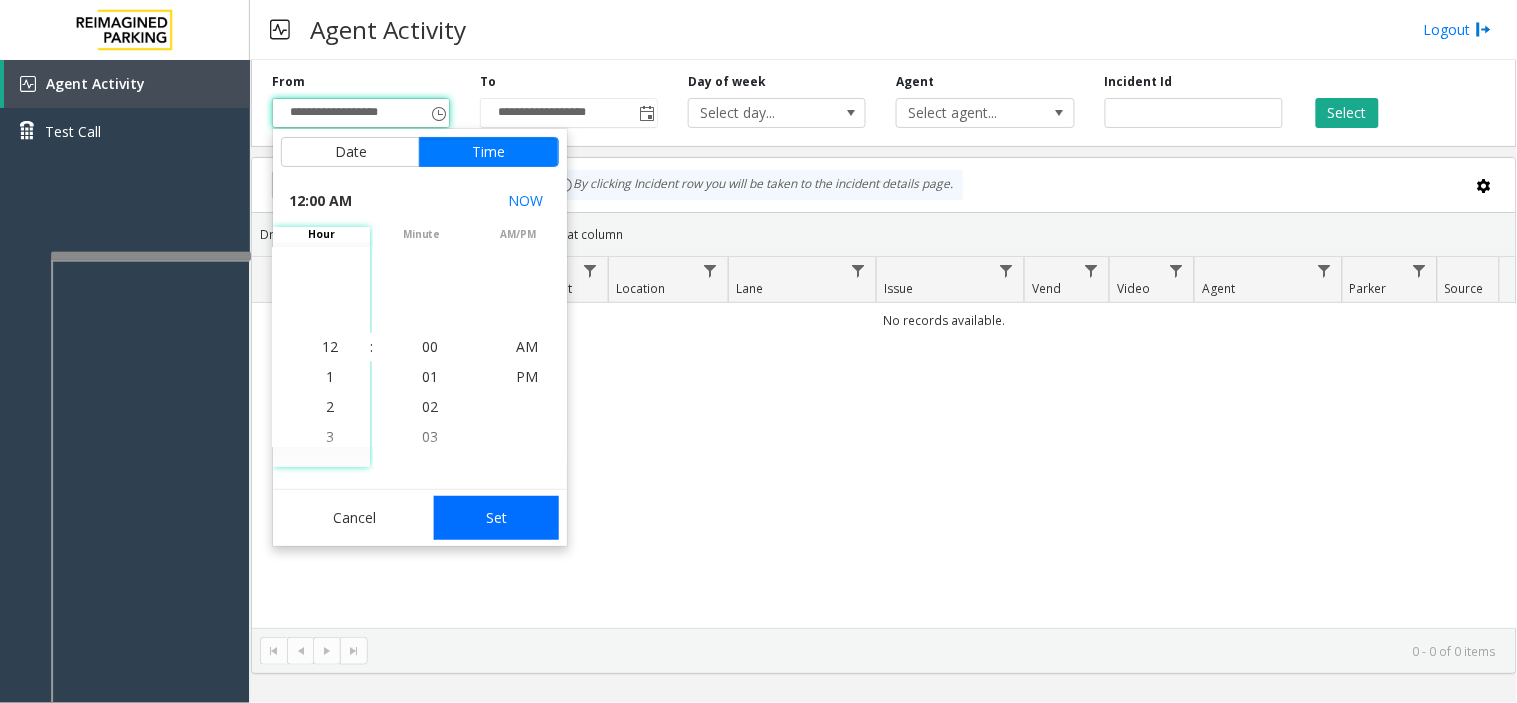 click on "Set" 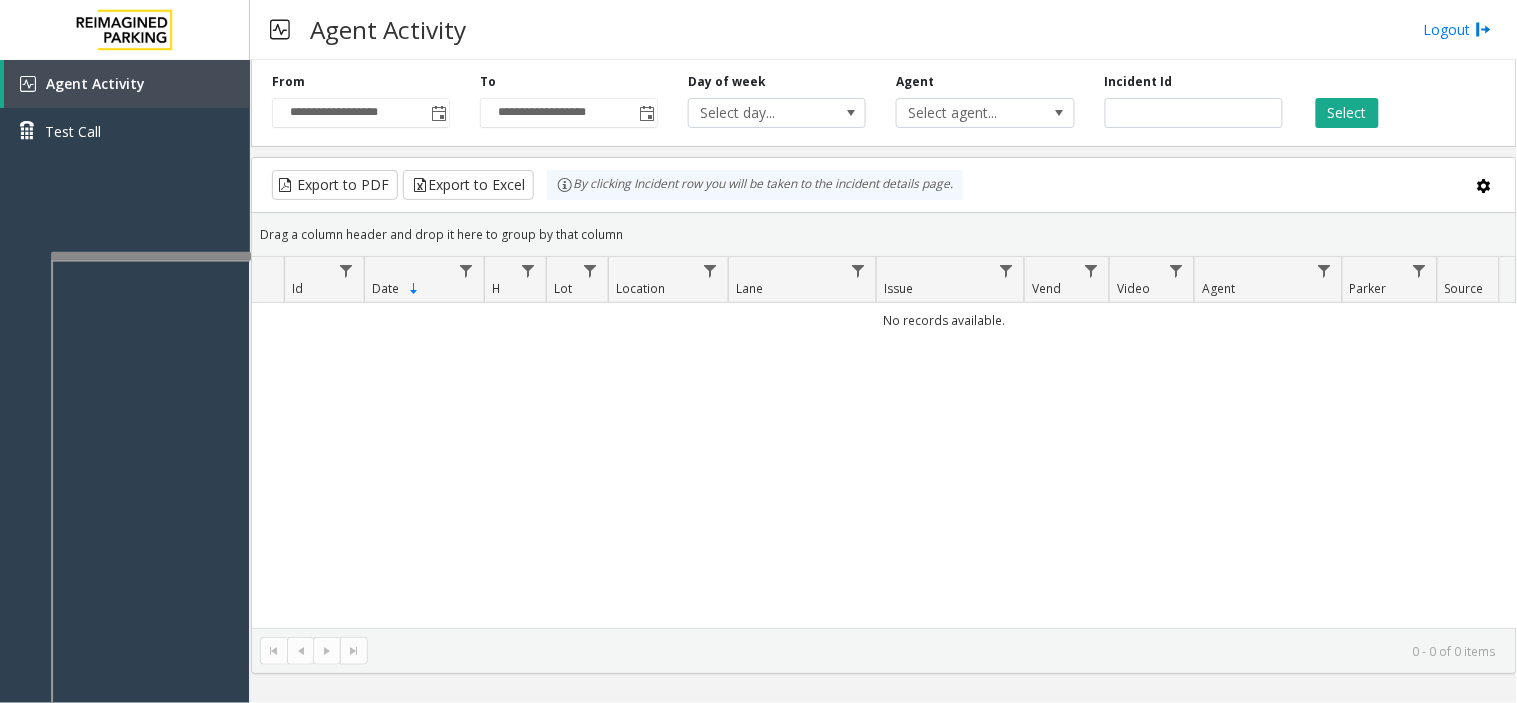 click on "**********" 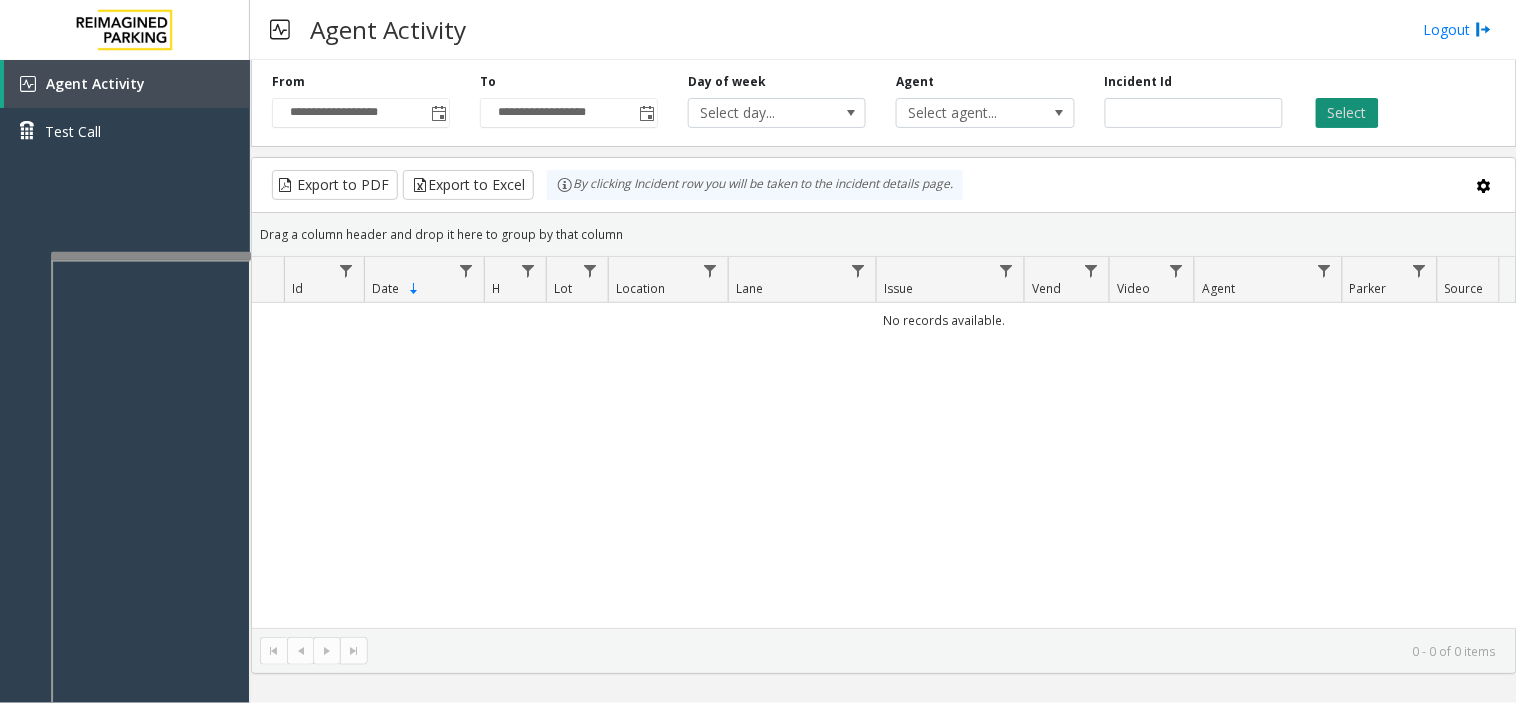 click on "Select" 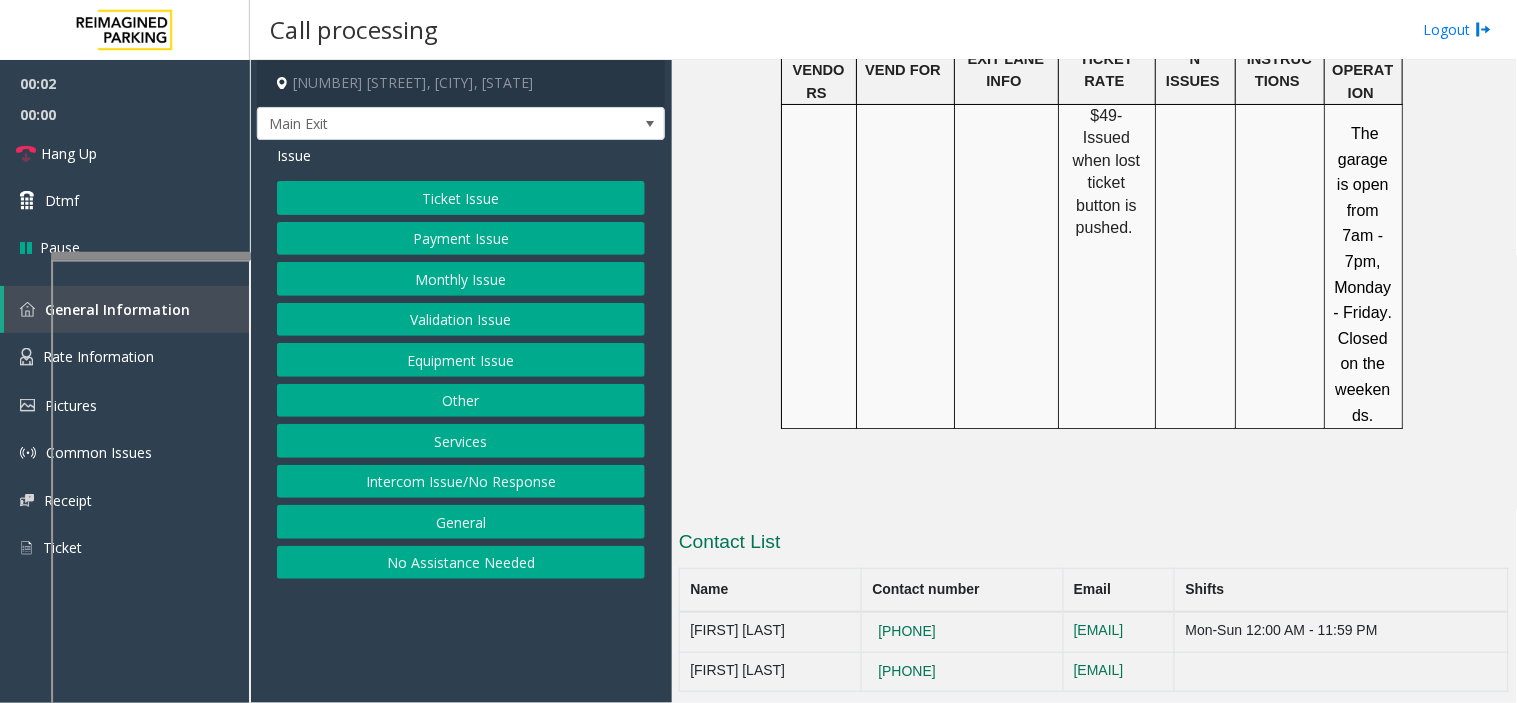 scroll, scrollTop: 2267, scrollLeft: 0, axis: vertical 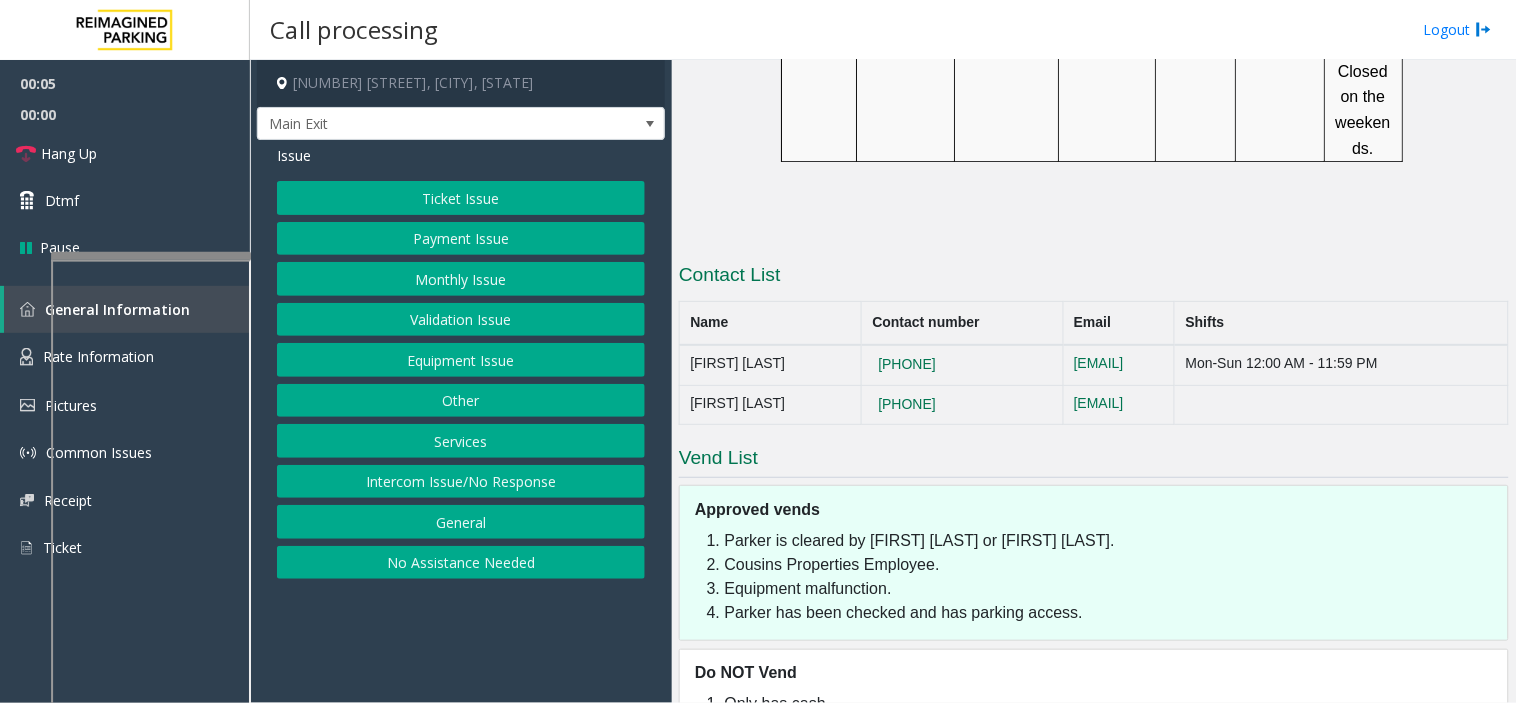 click on "Monthly Issue" 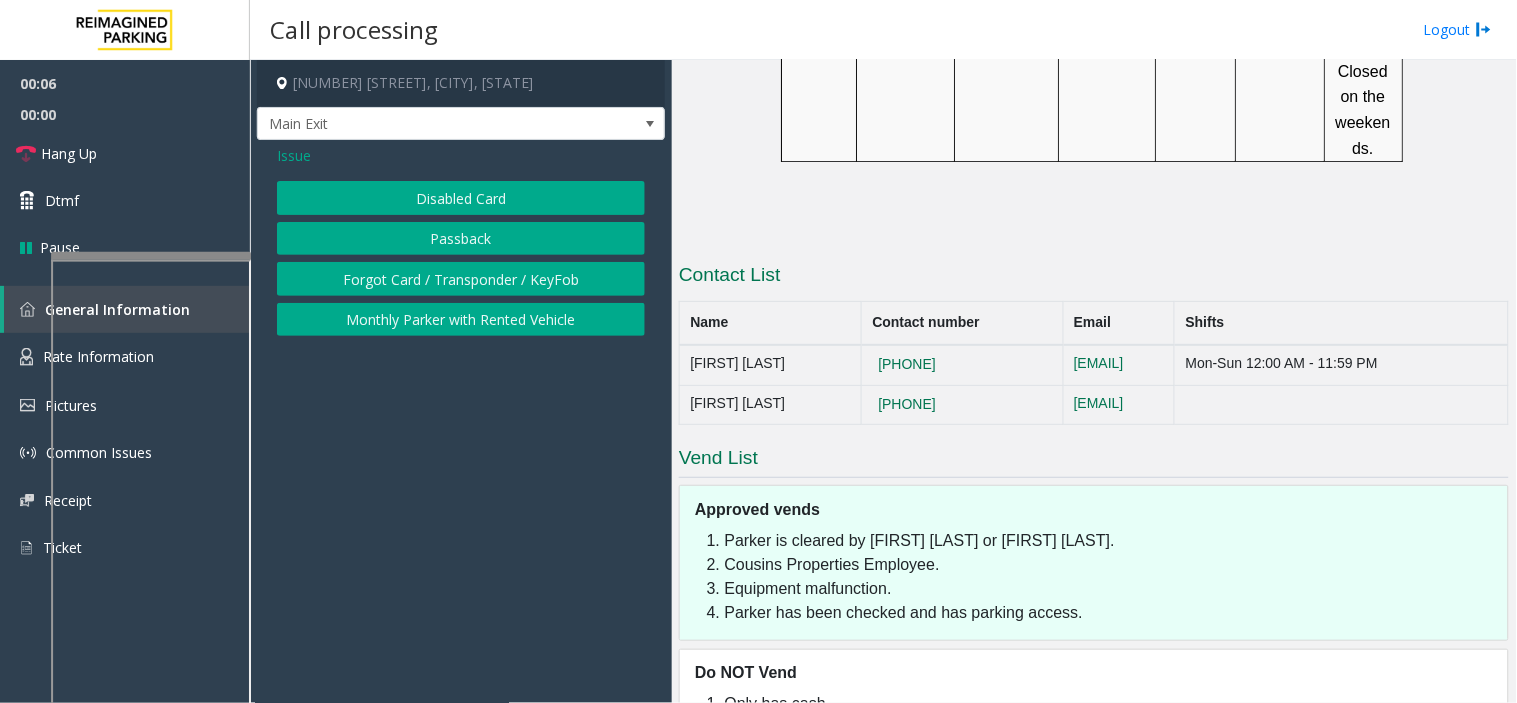 click on "Monthly Parker with Rented Vehicle" 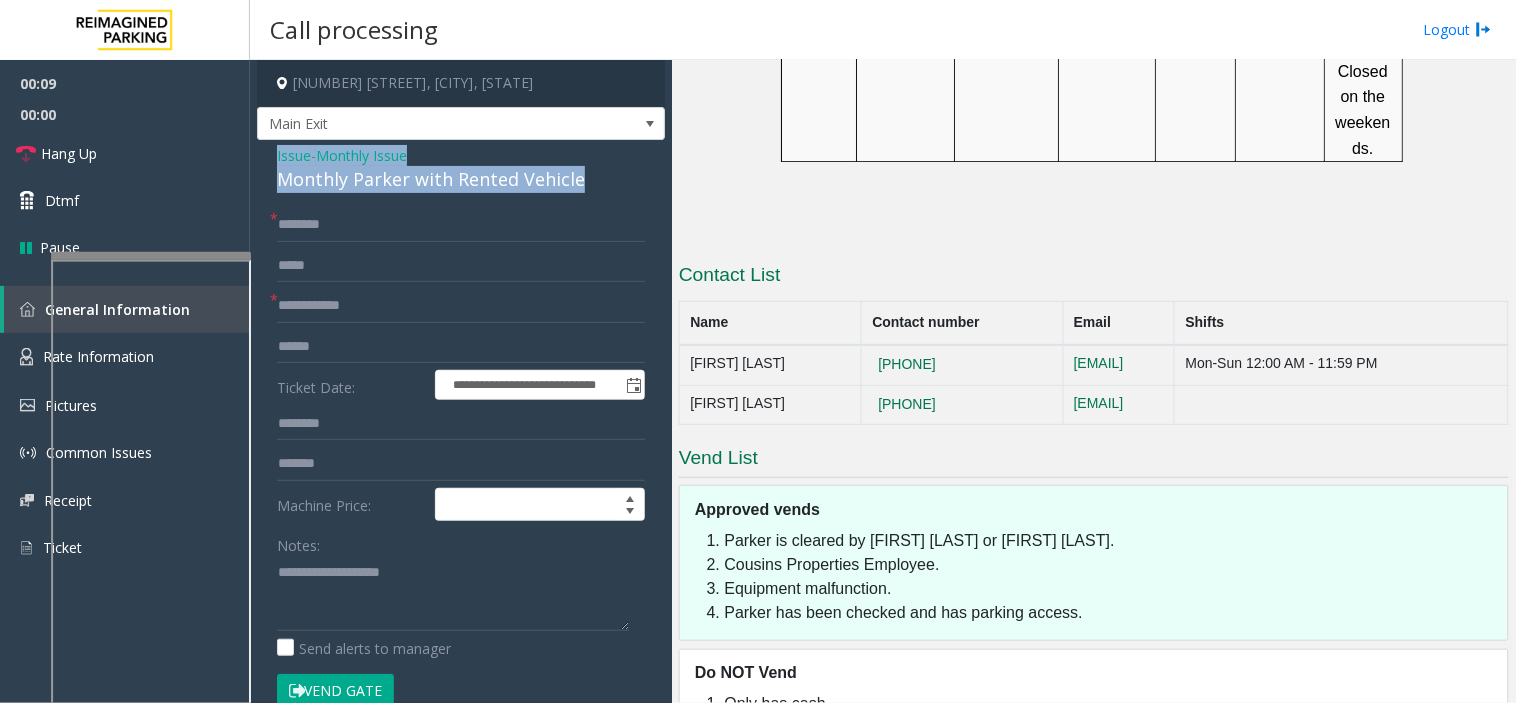 drag, startPoint x: 585, startPoint y: 178, endPoint x: 274, endPoint y: 155, distance: 311.84933 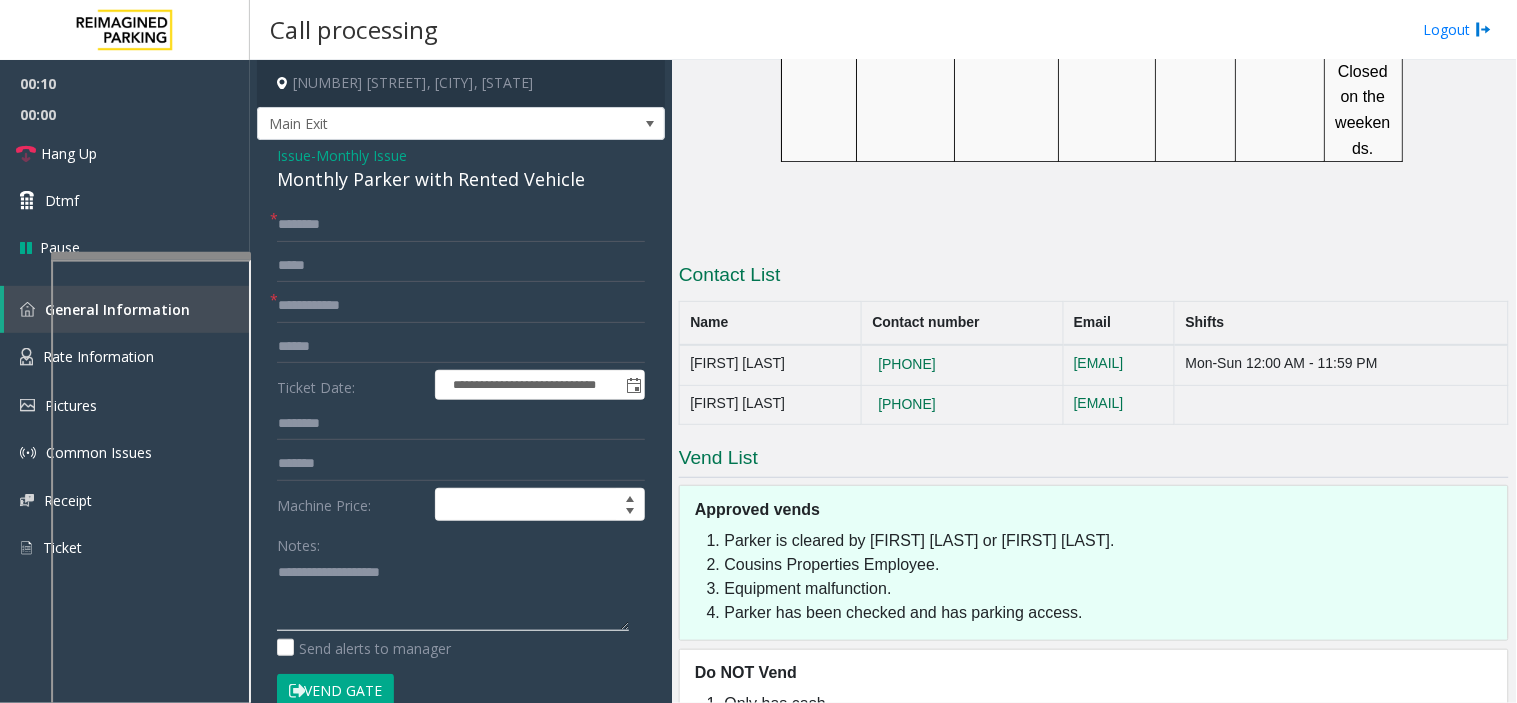 click 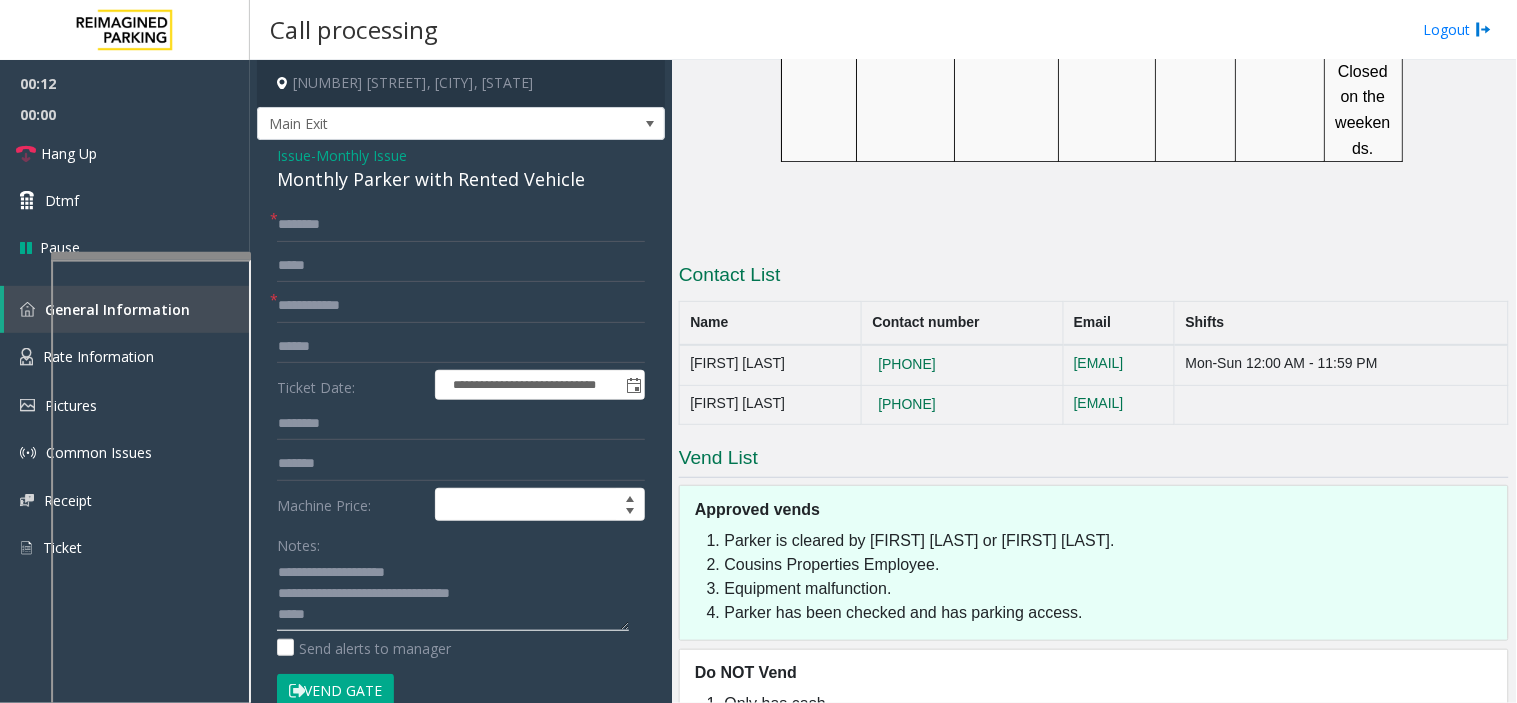 type on "**********" 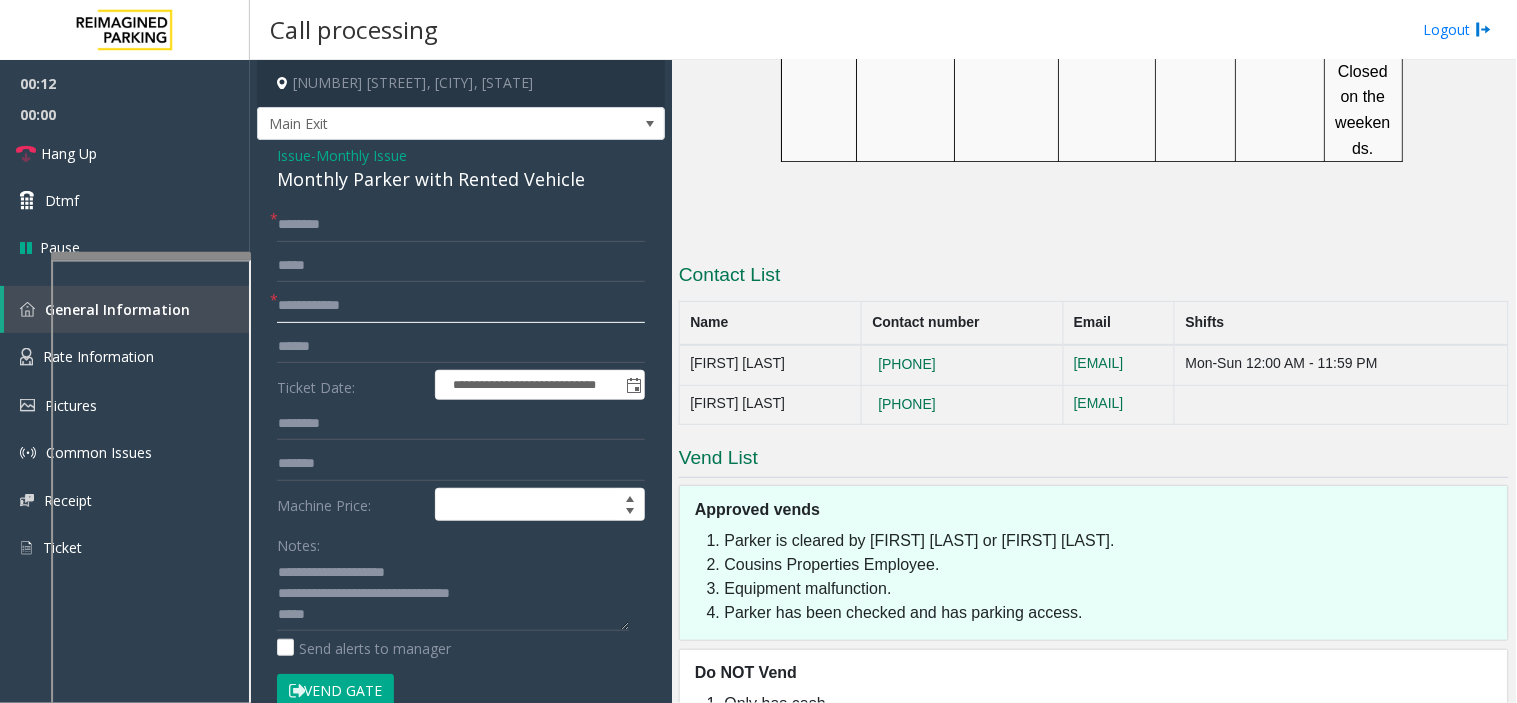 click 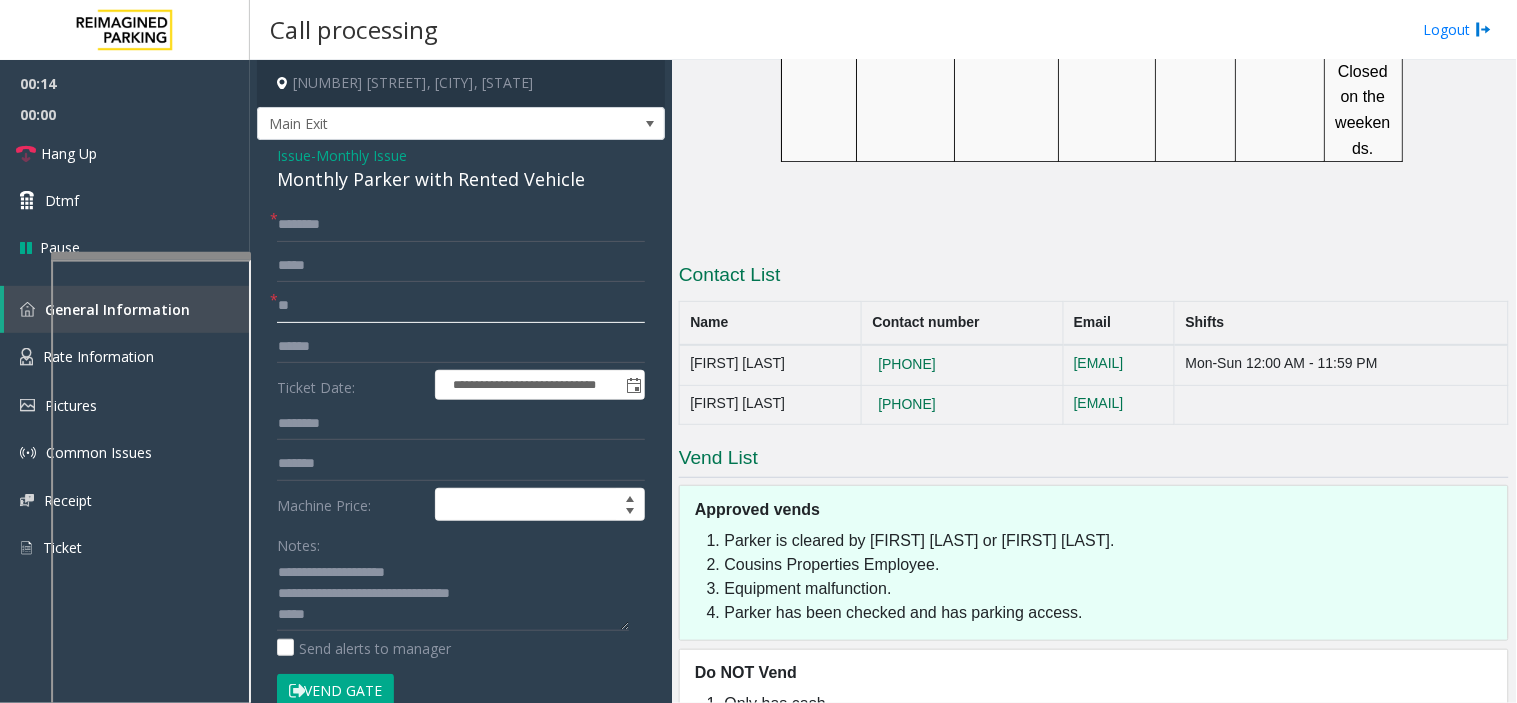 type on "**" 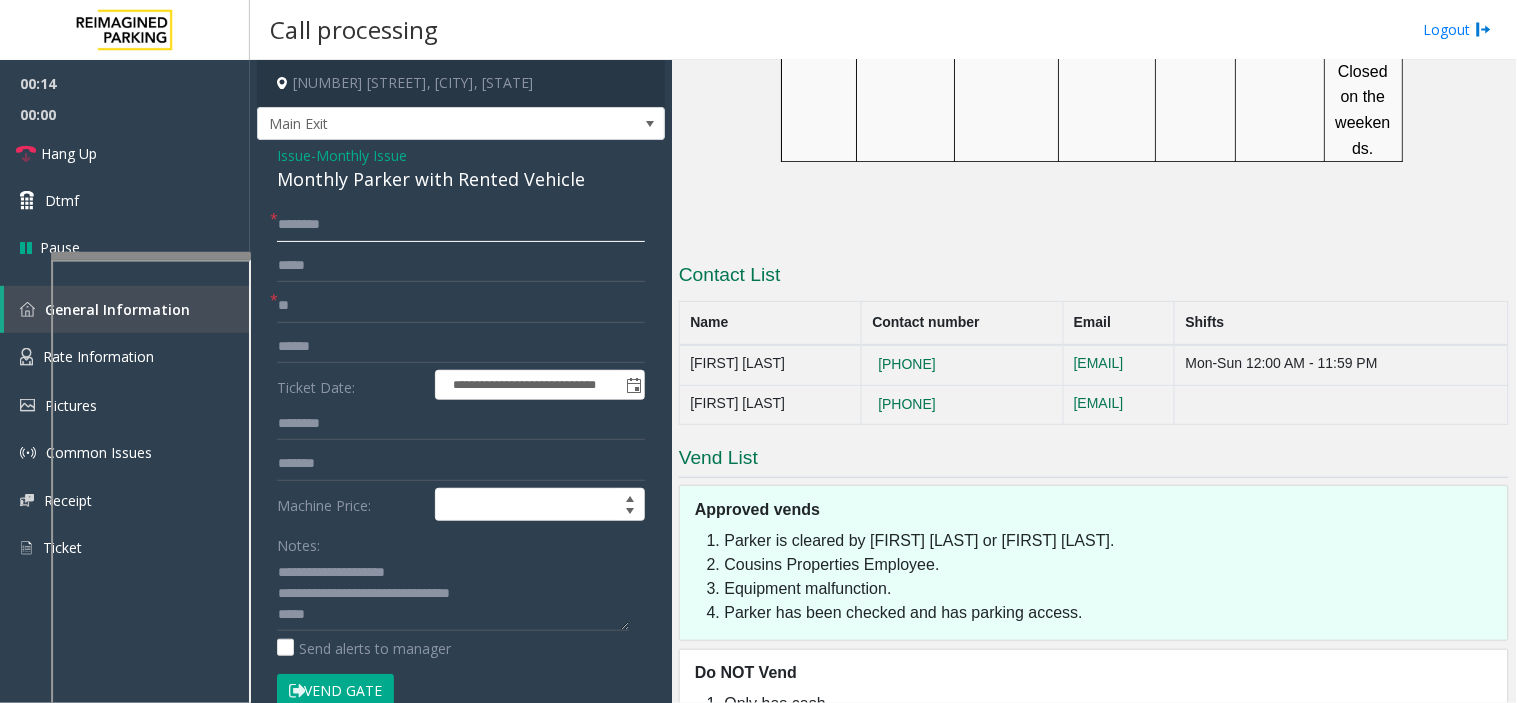click 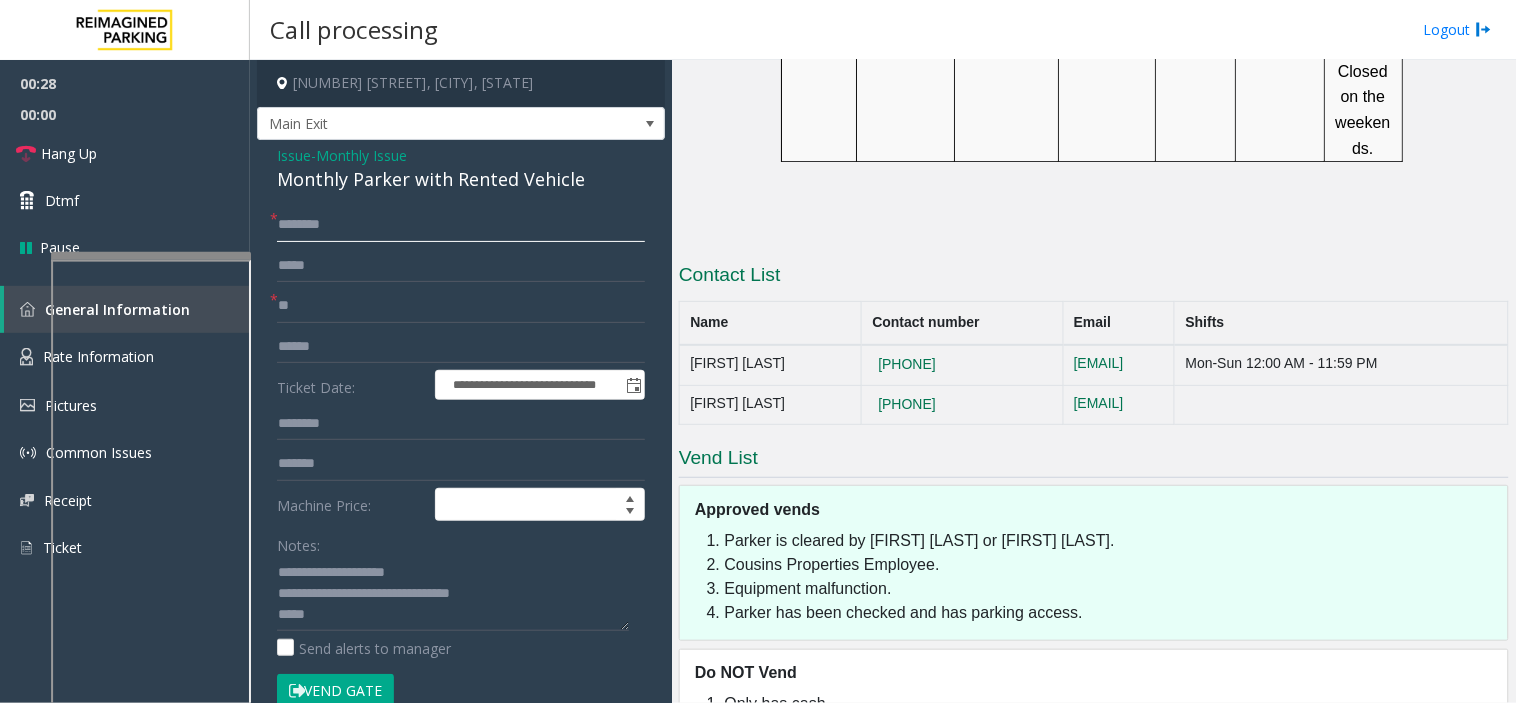 type on "*******" 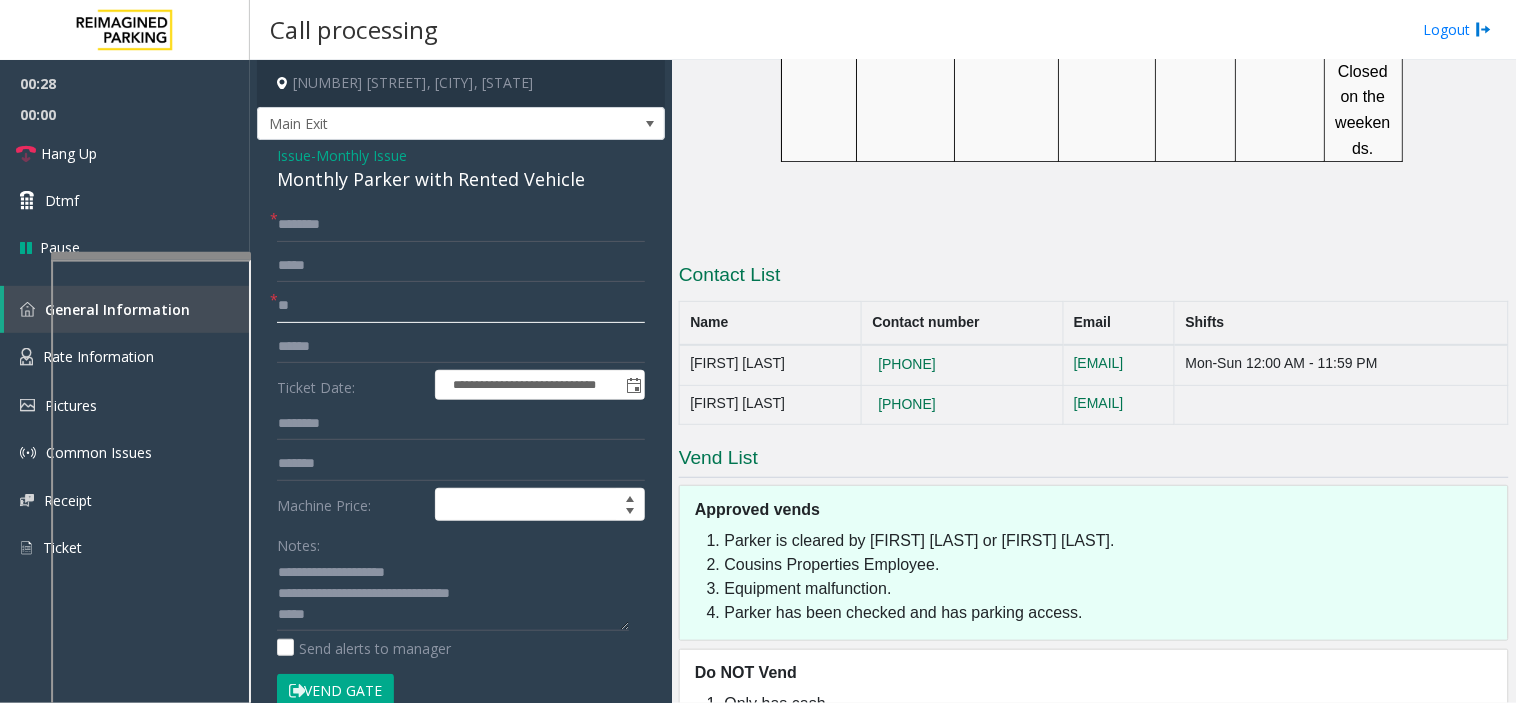 click on "**" 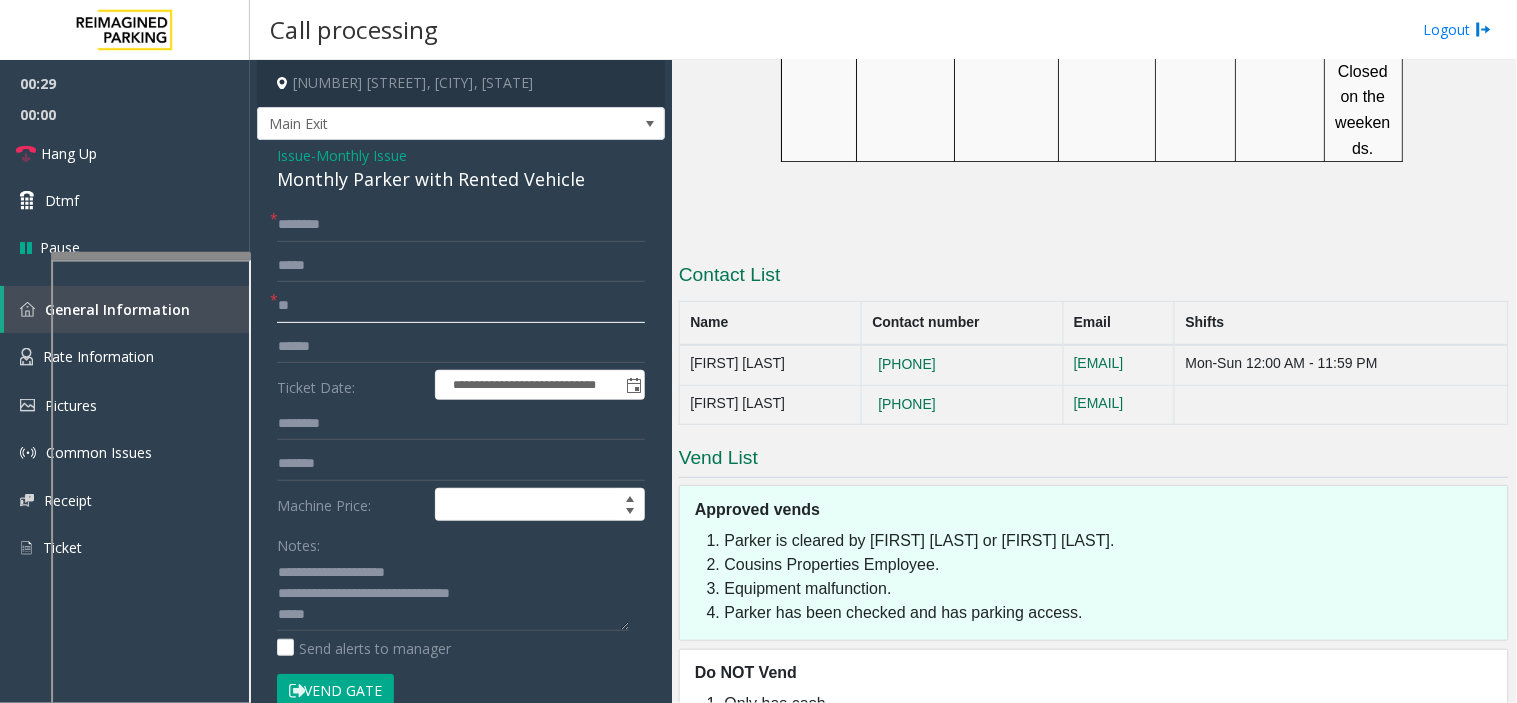 type on "*" 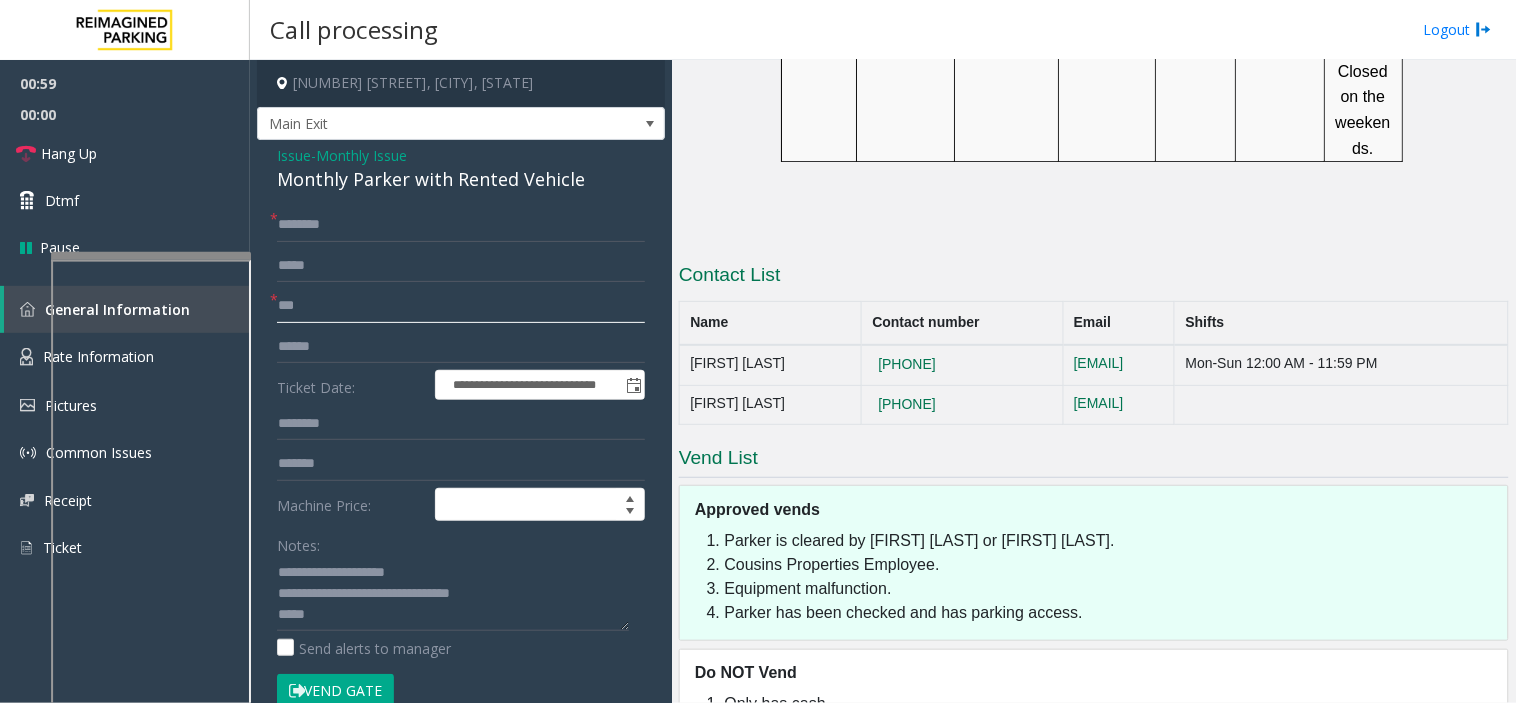 type on "**" 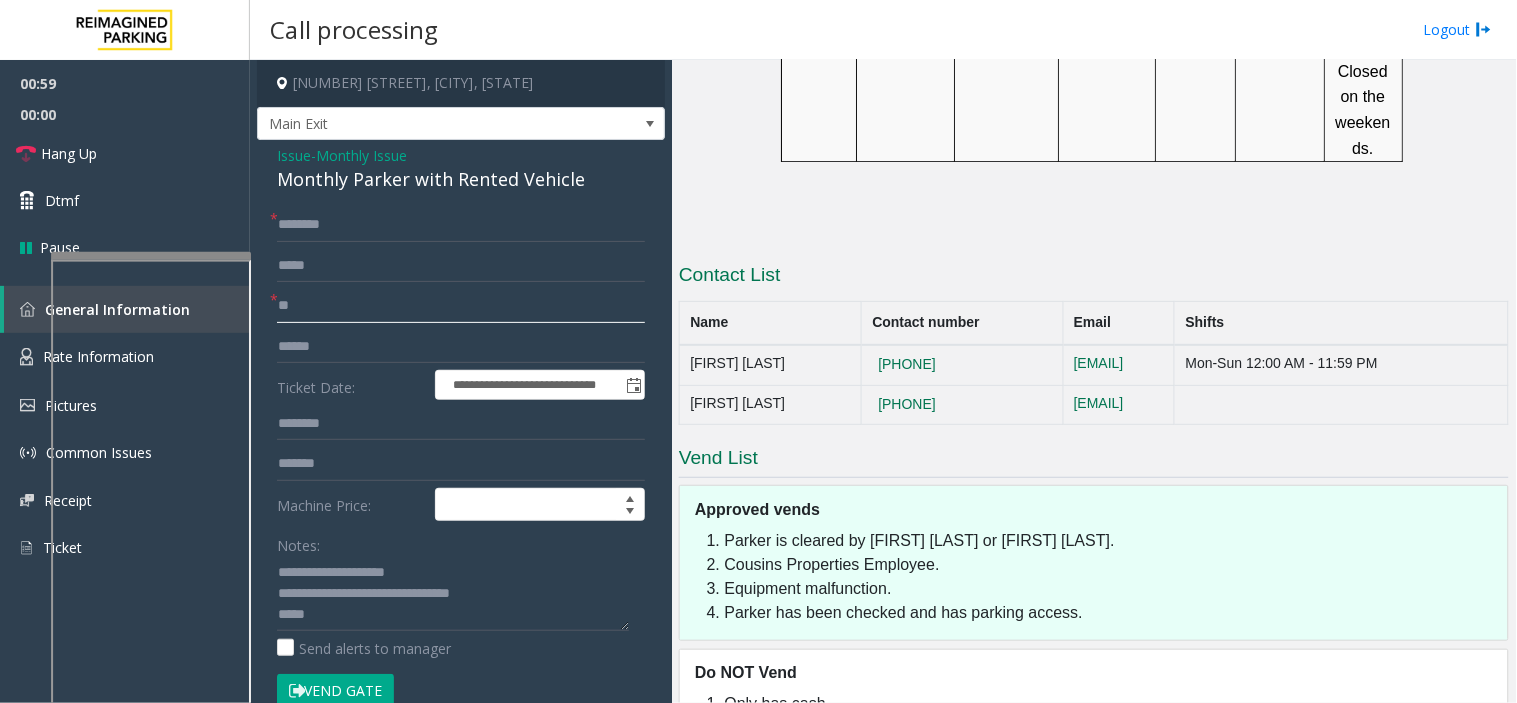 scroll, scrollTop: 222, scrollLeft: 0, axis: vertical 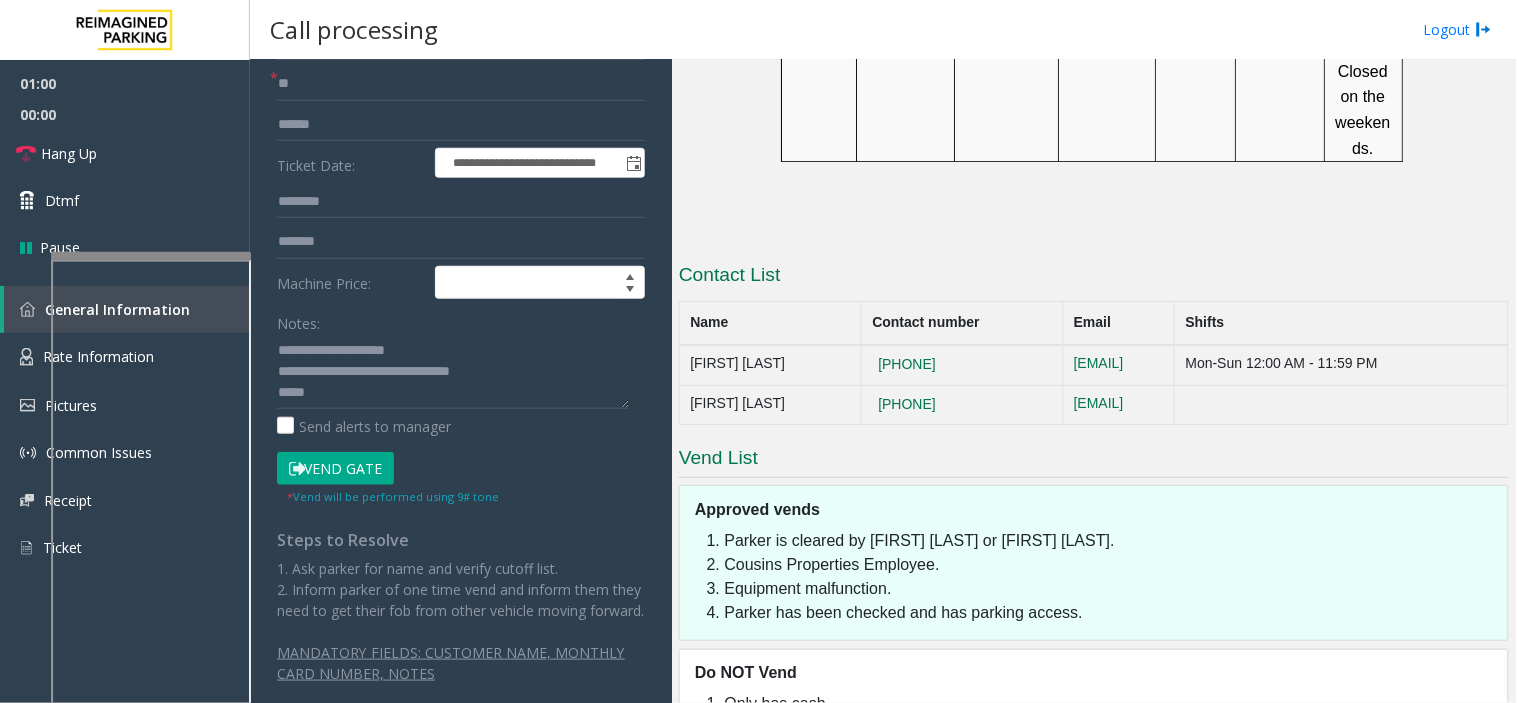 click on "Vend Gate" 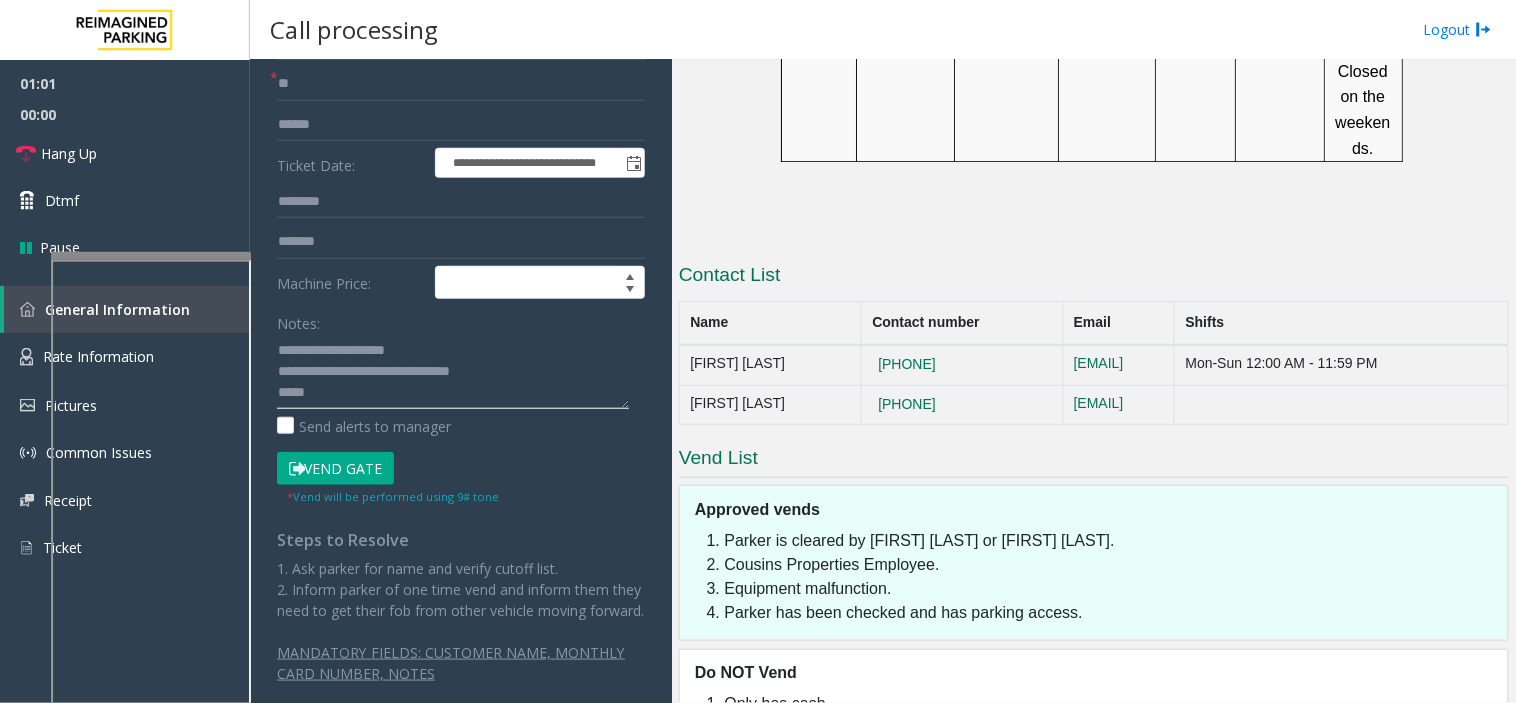 click 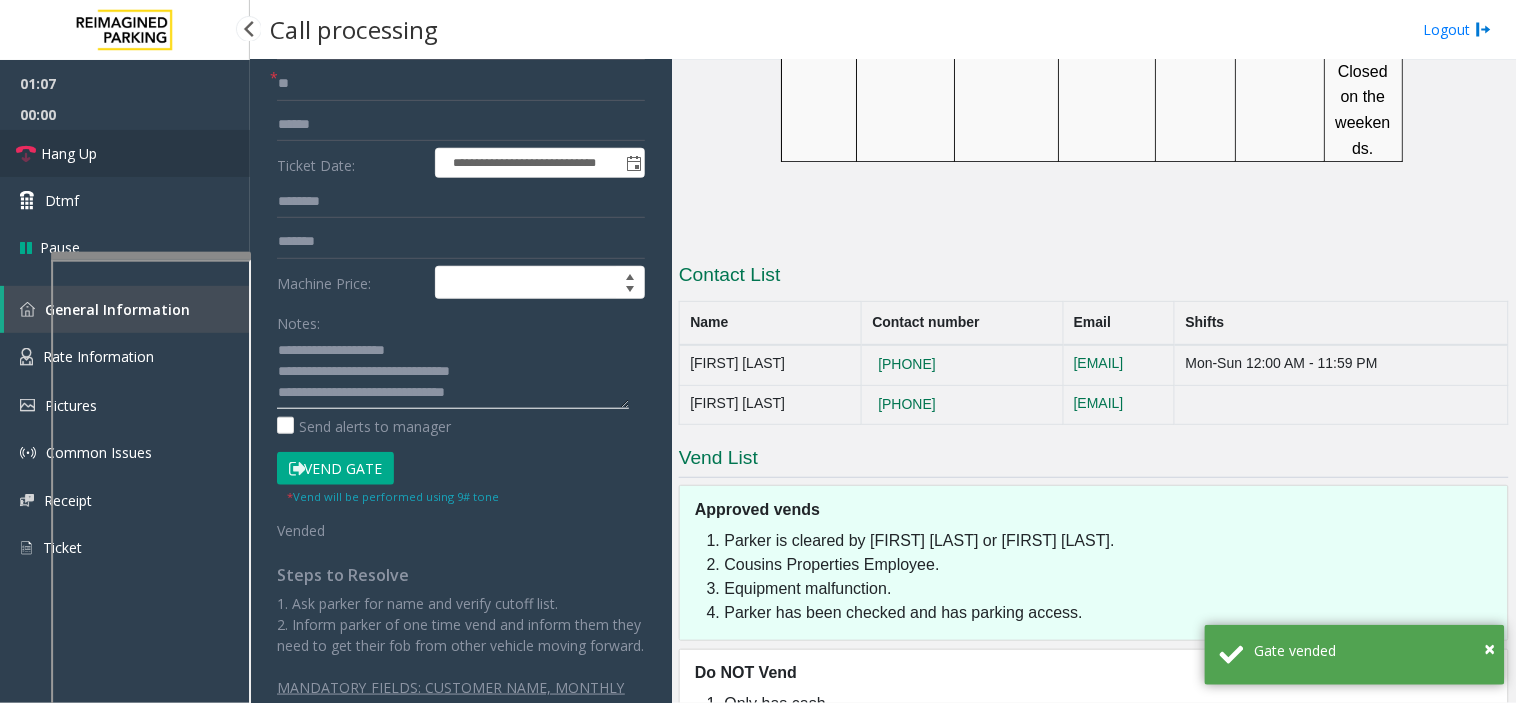 type on "**********" 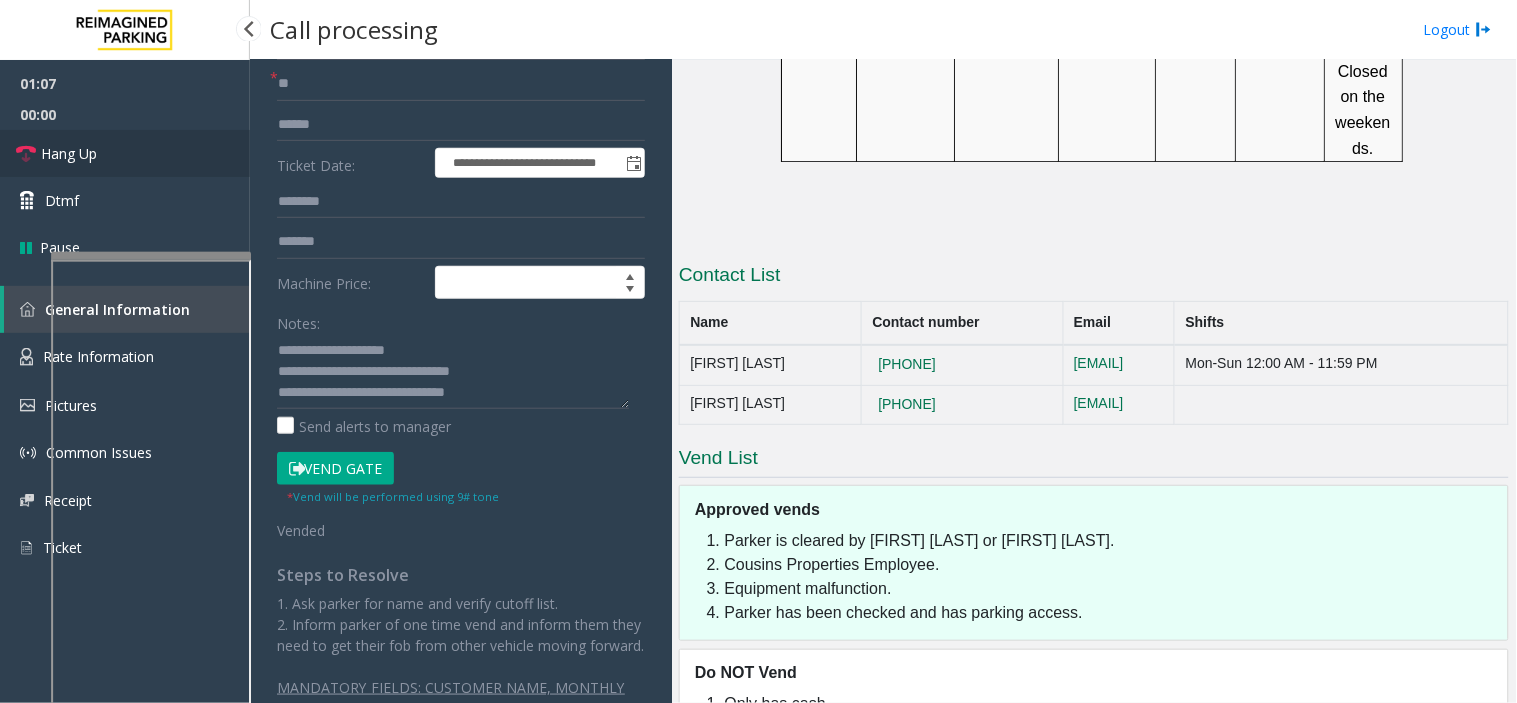 click on "Hang Up" at bounding box center (125, 153) 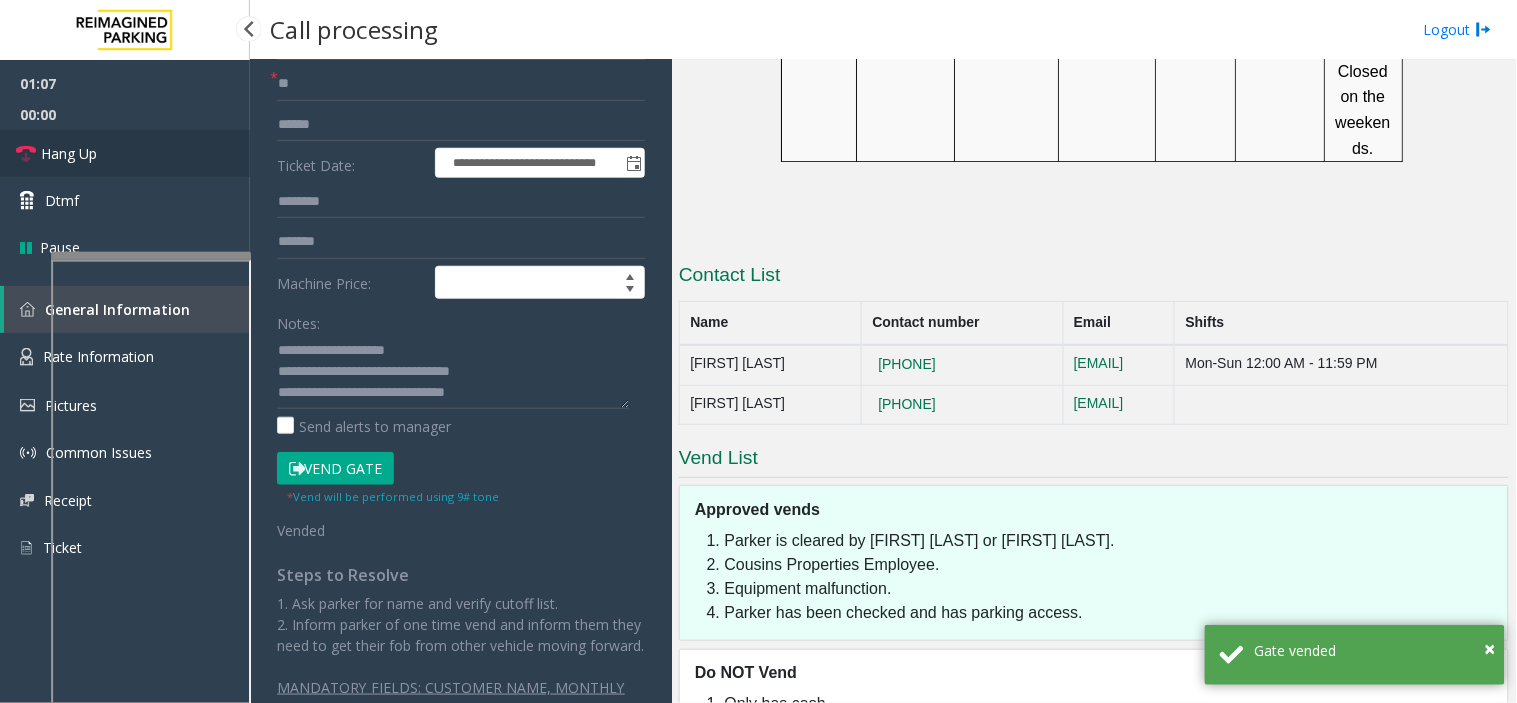click on "Hang Up" at bounding box center [125, 153] 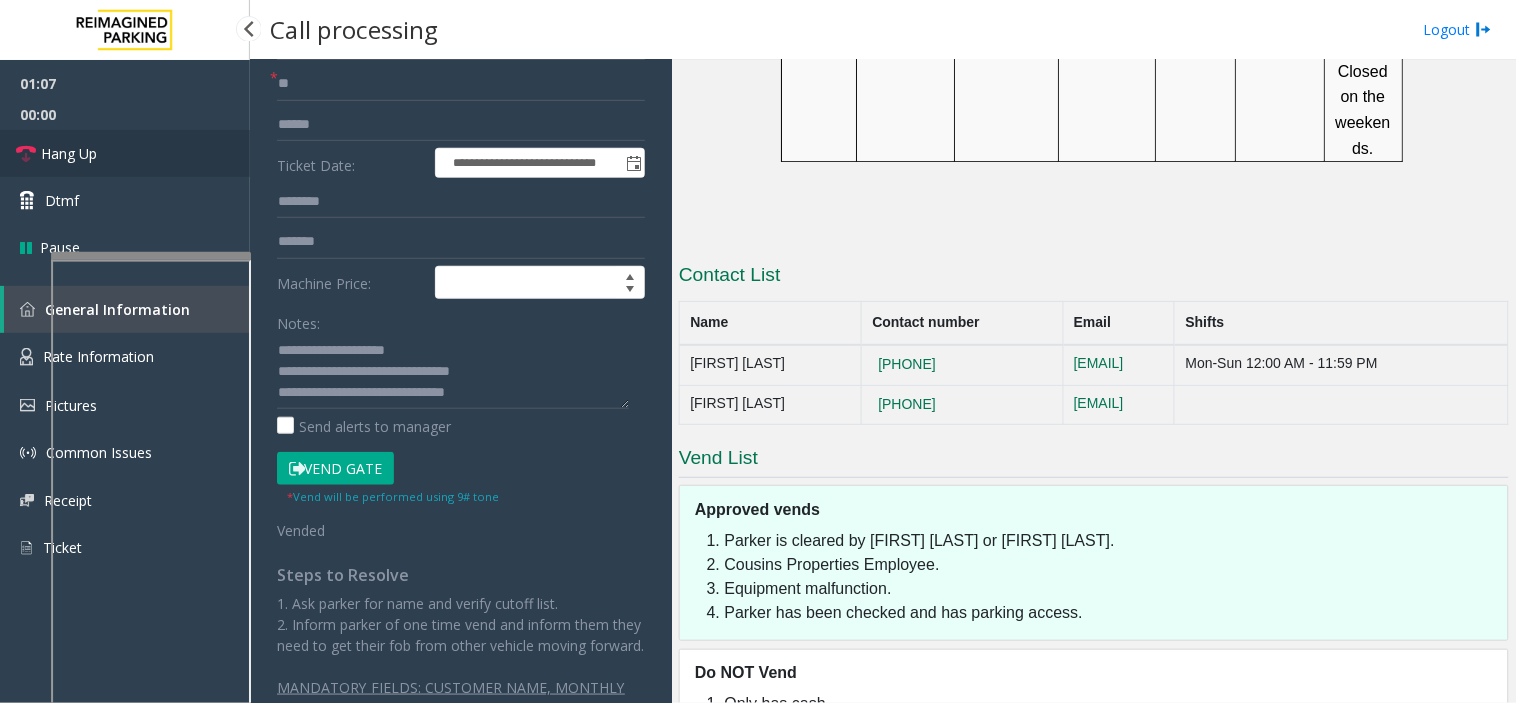 click on "Hang Up" at bounding box center (125, 153) 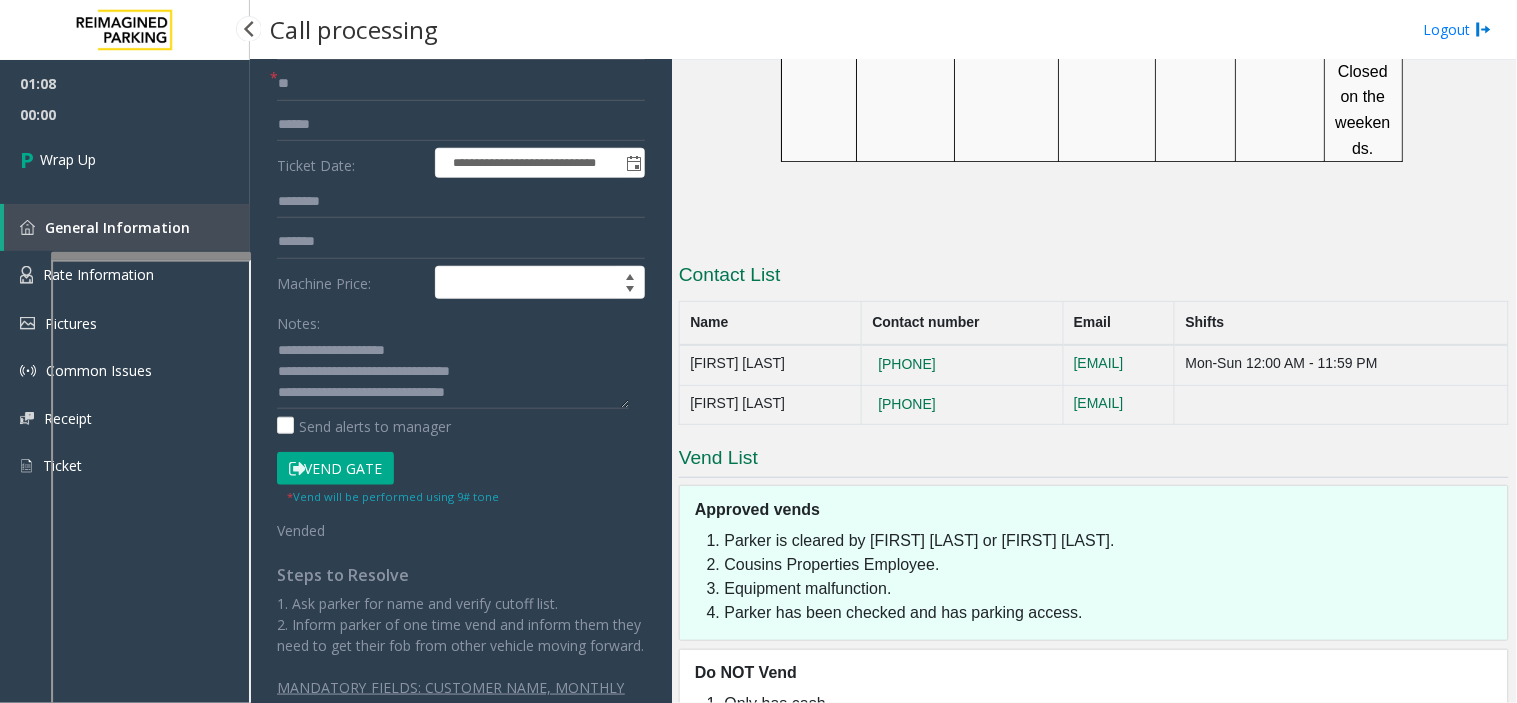 click on "Wrap Up" at bounding box center [125, 159] 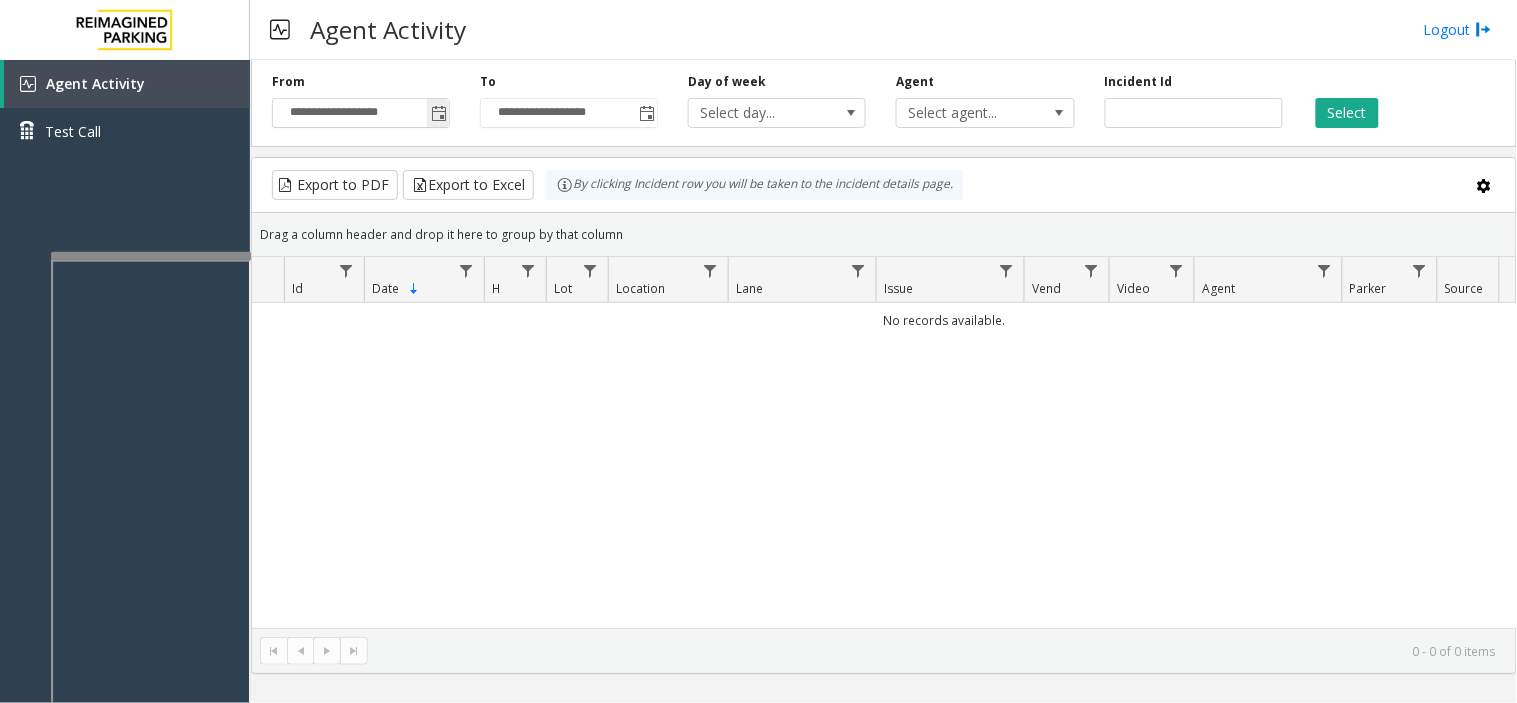 click 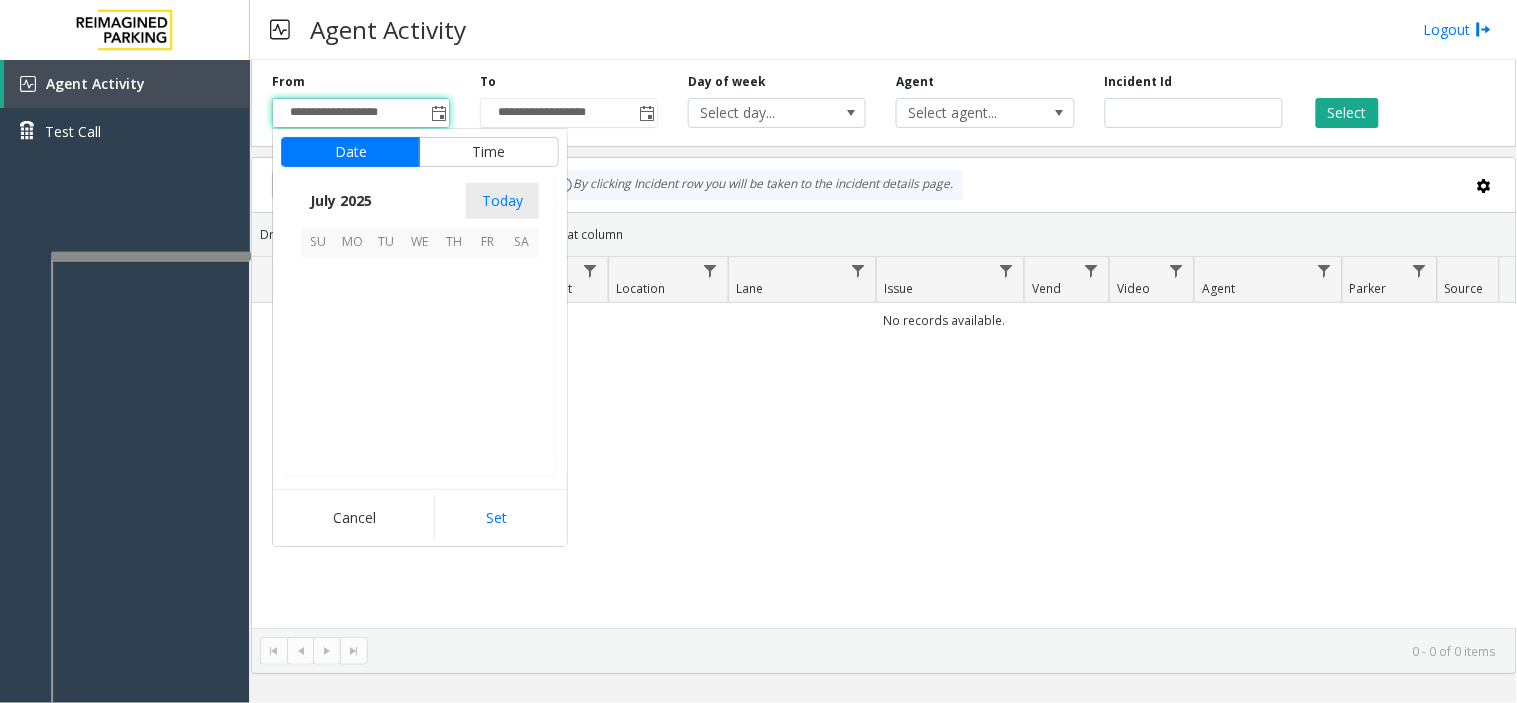 scroll, scrollTop: 358354, scrollLeft: 0, axis: vertical 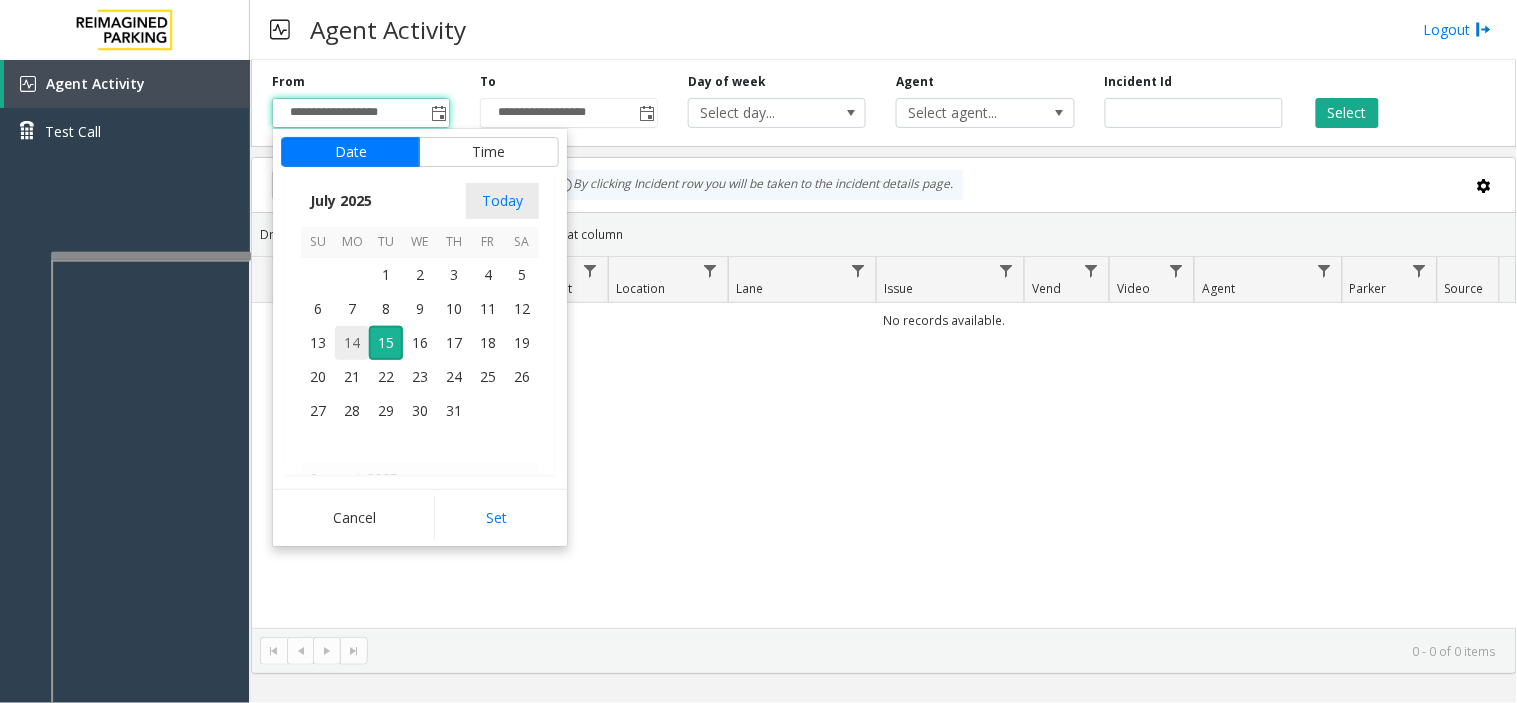 click on "14" at bounding box center [352, 343] 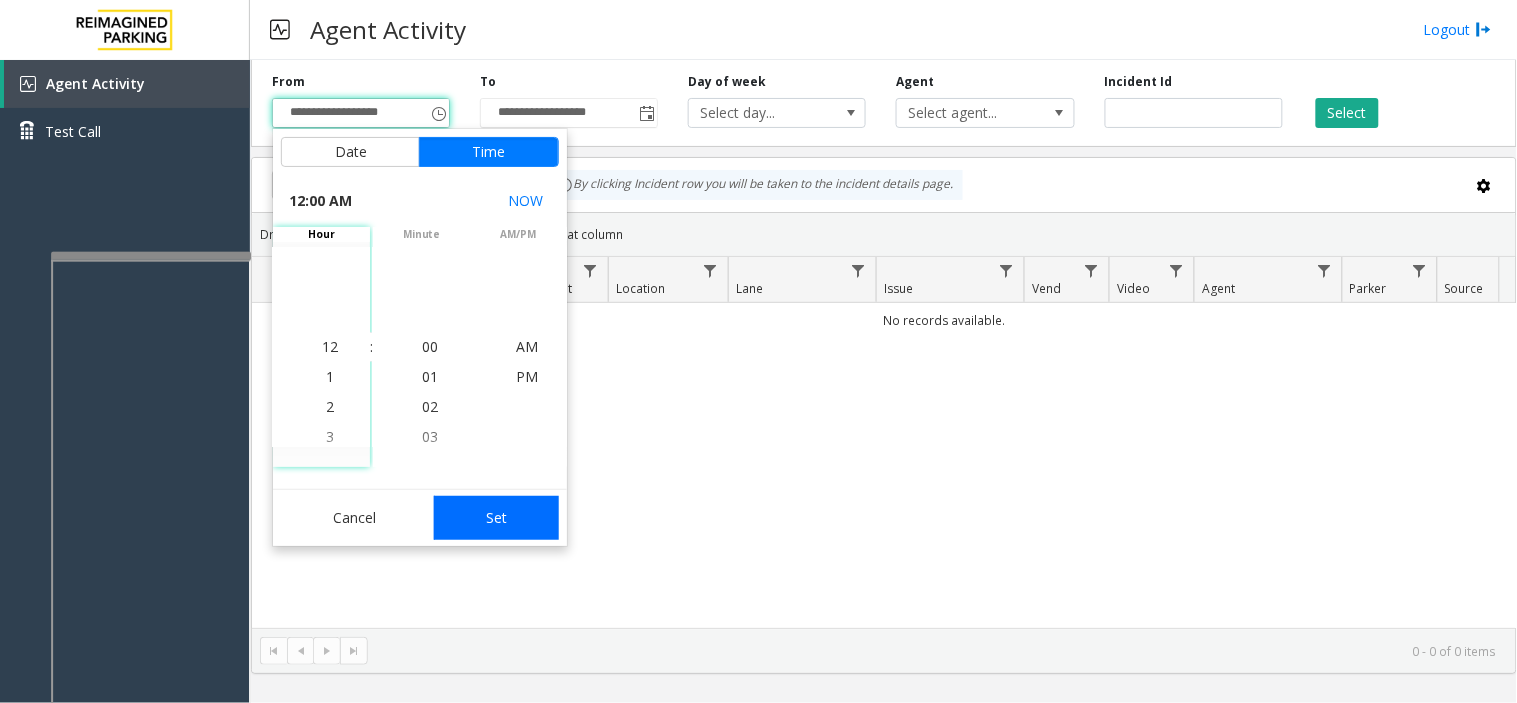 click on "Set" 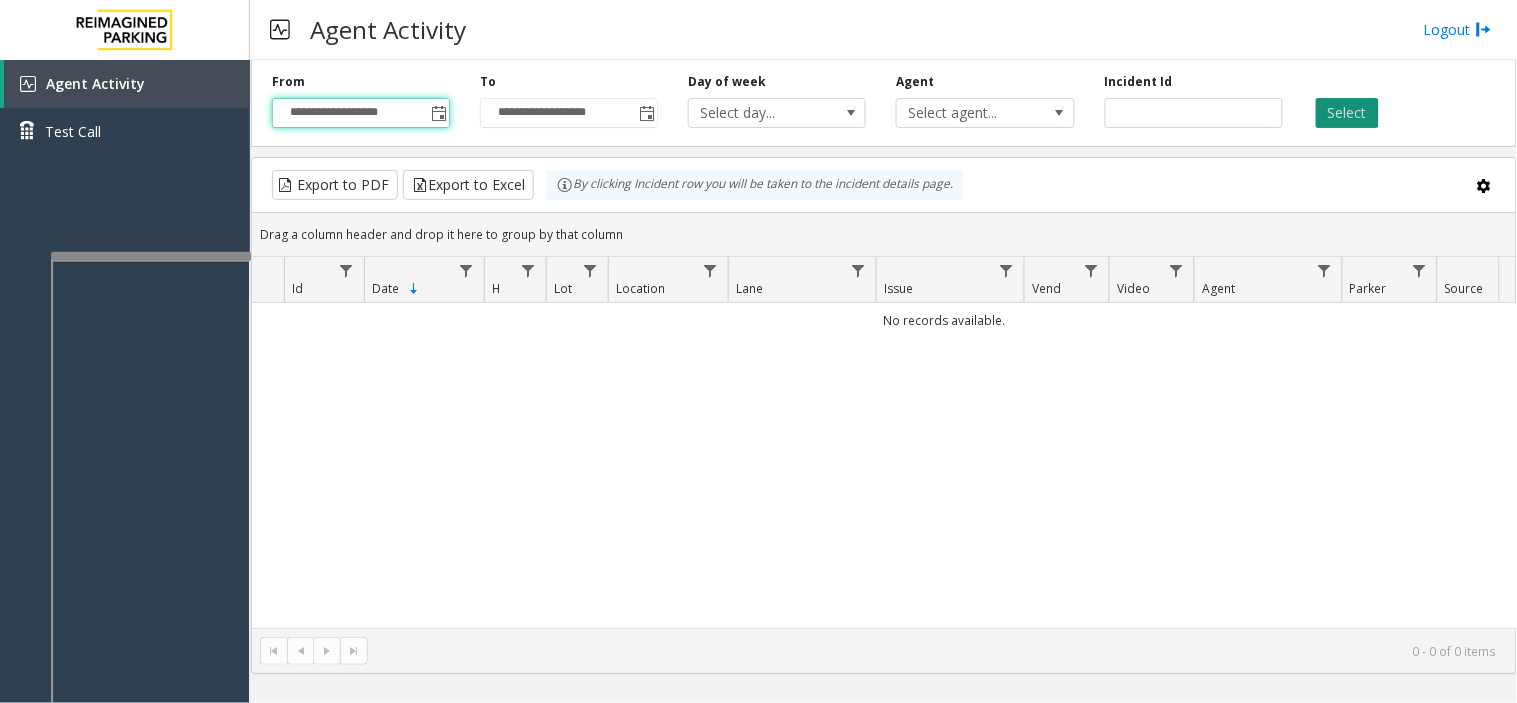 click on "Select" 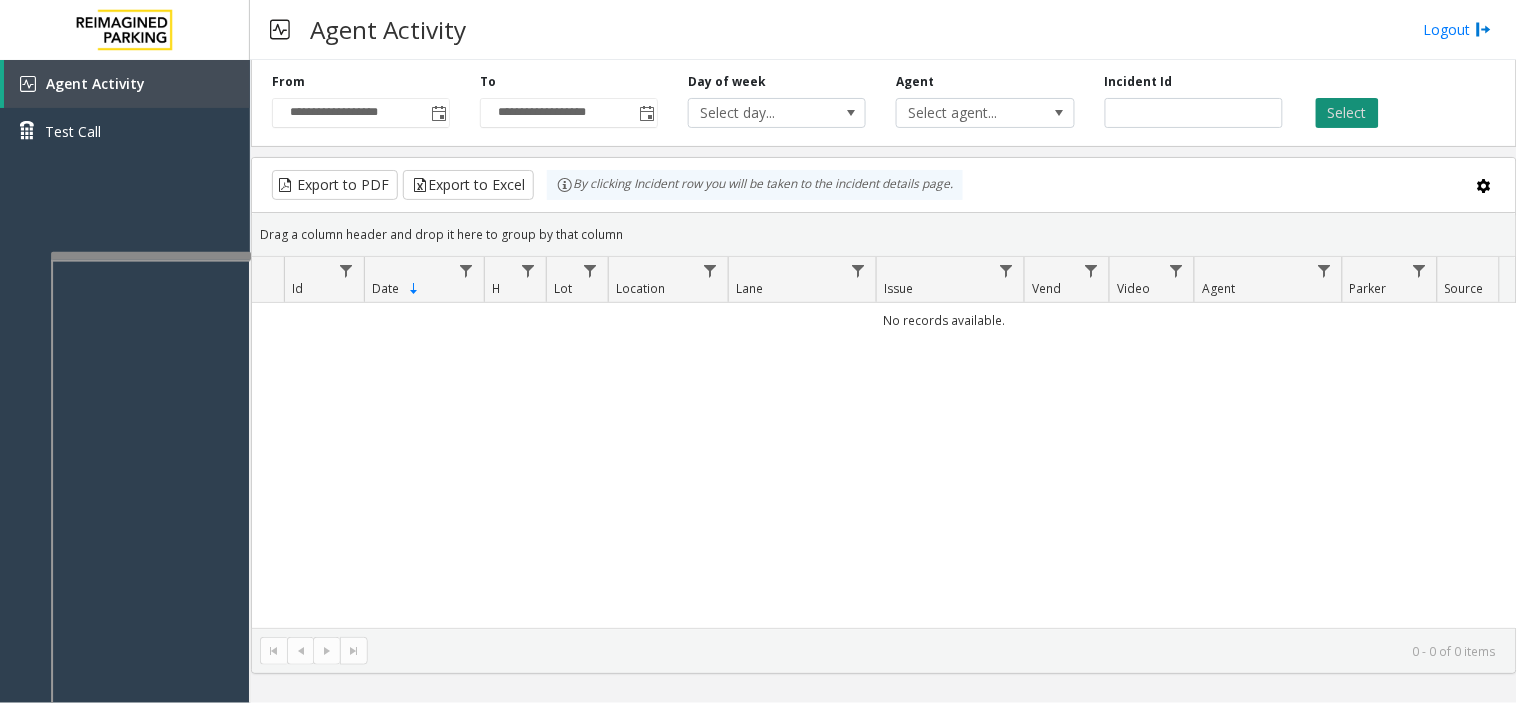 click on "Select" 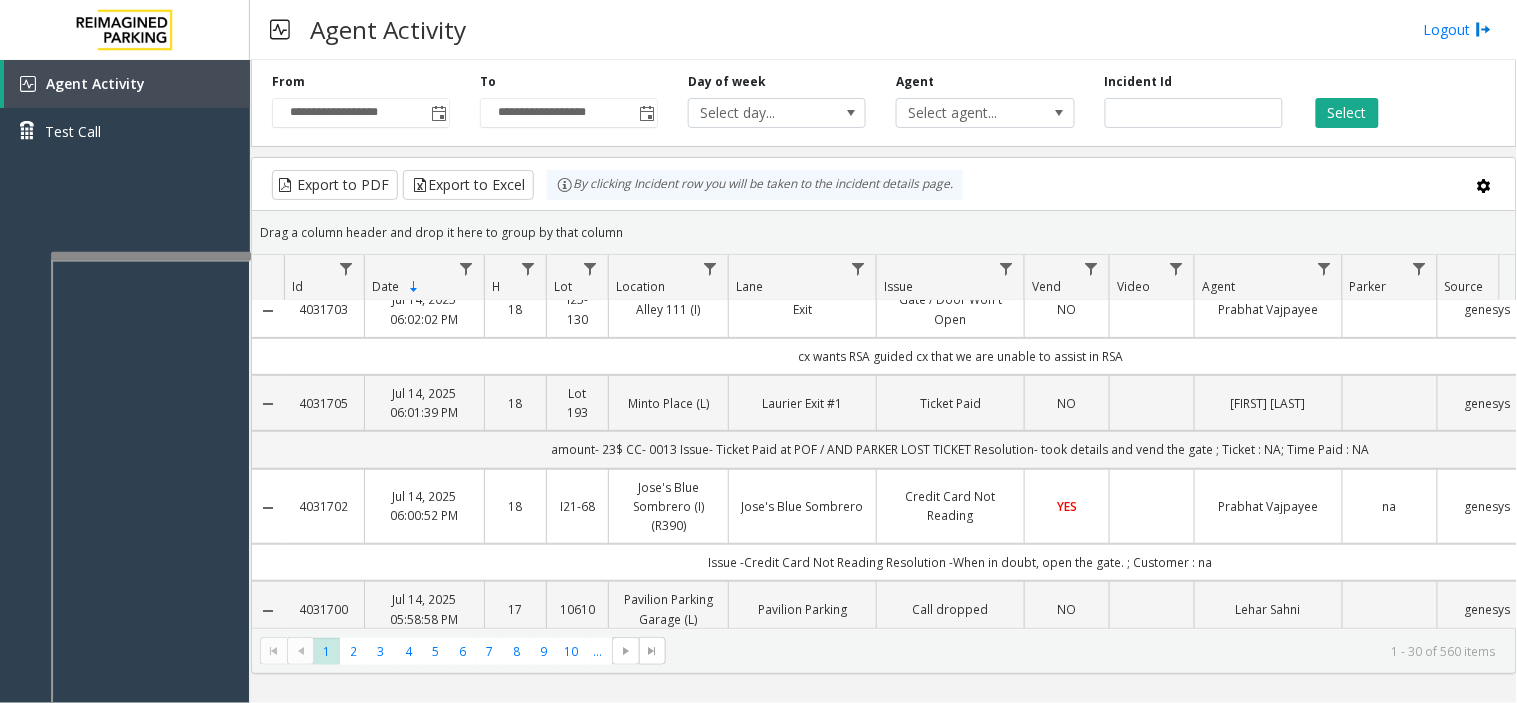 scroll, scrollTop: 222, scrollLeft: 0, axis: vertical 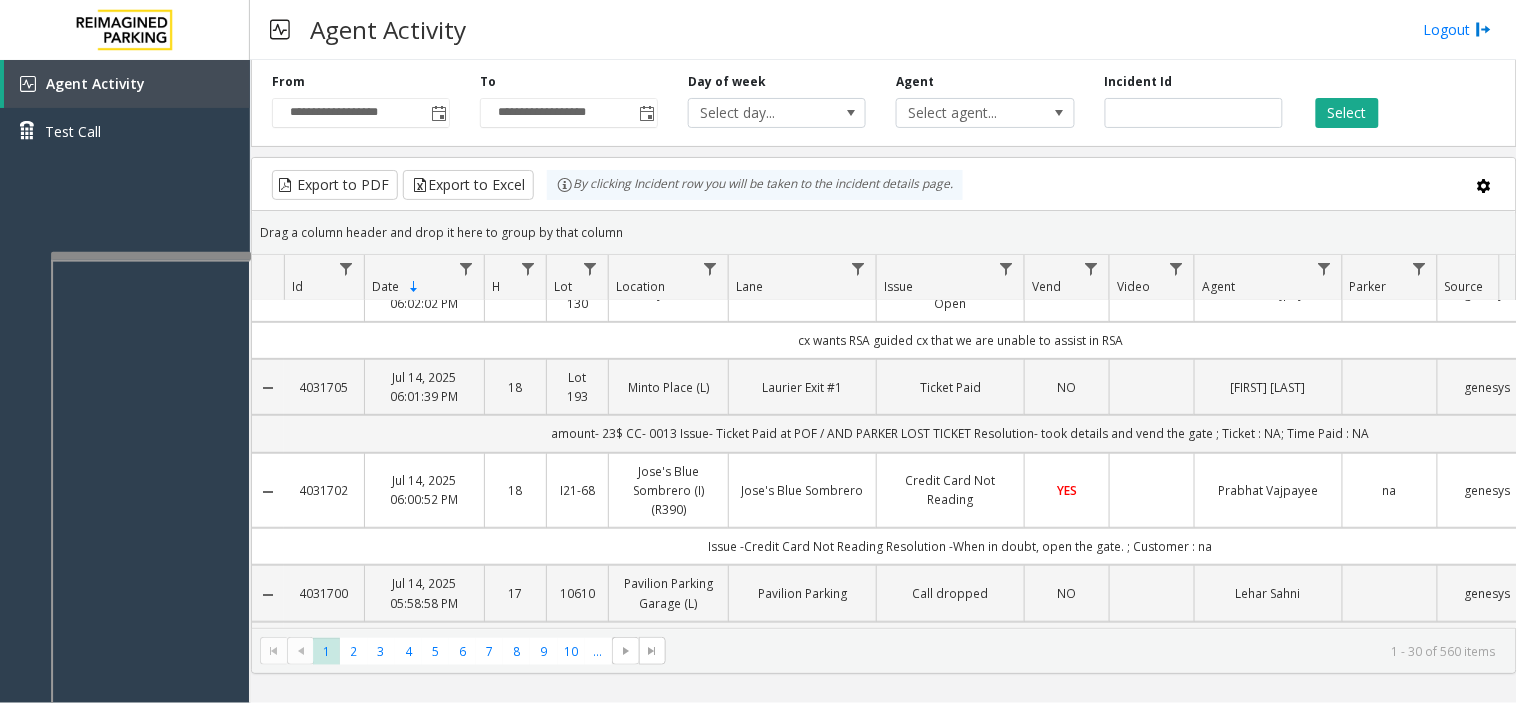 click on "**********" 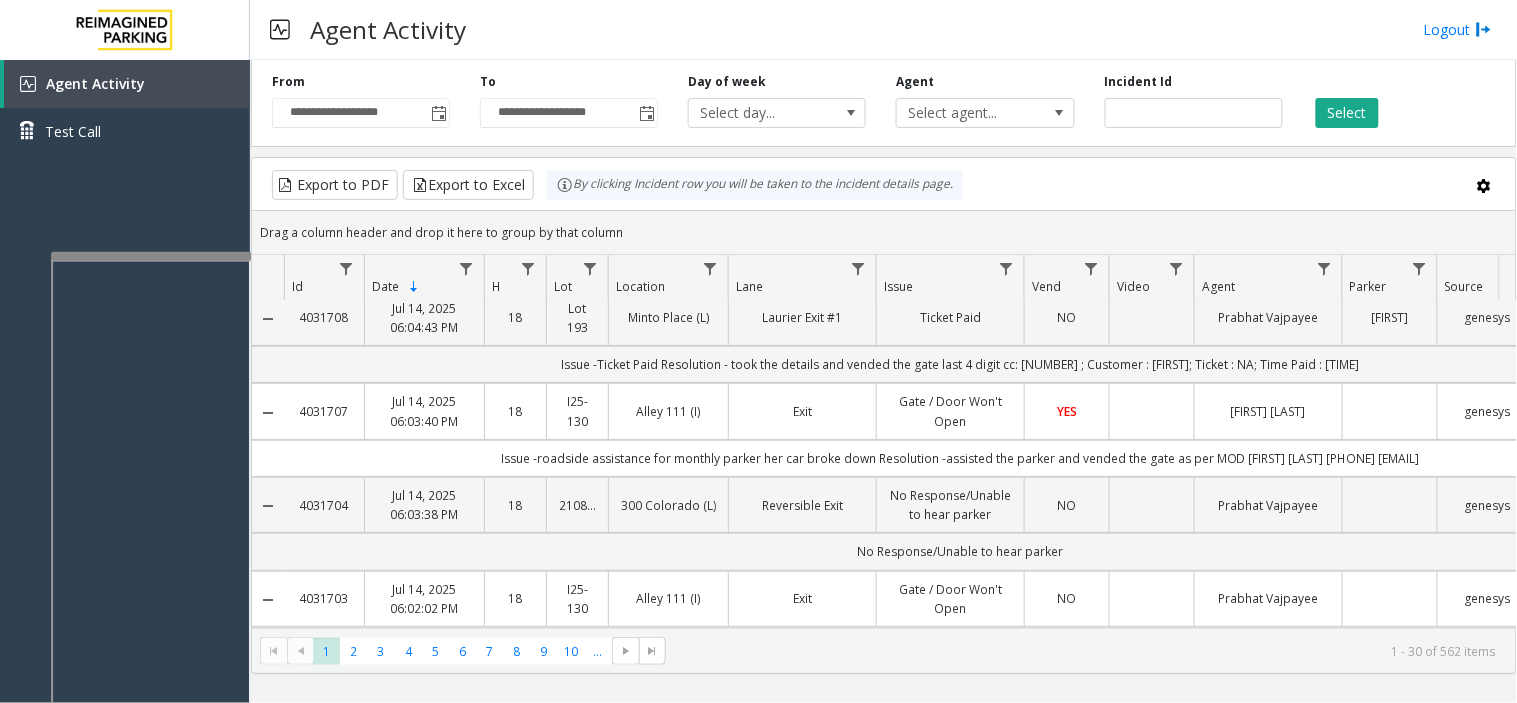 scroll, scrollTop: 0, scrollLeft: 0, axis: both 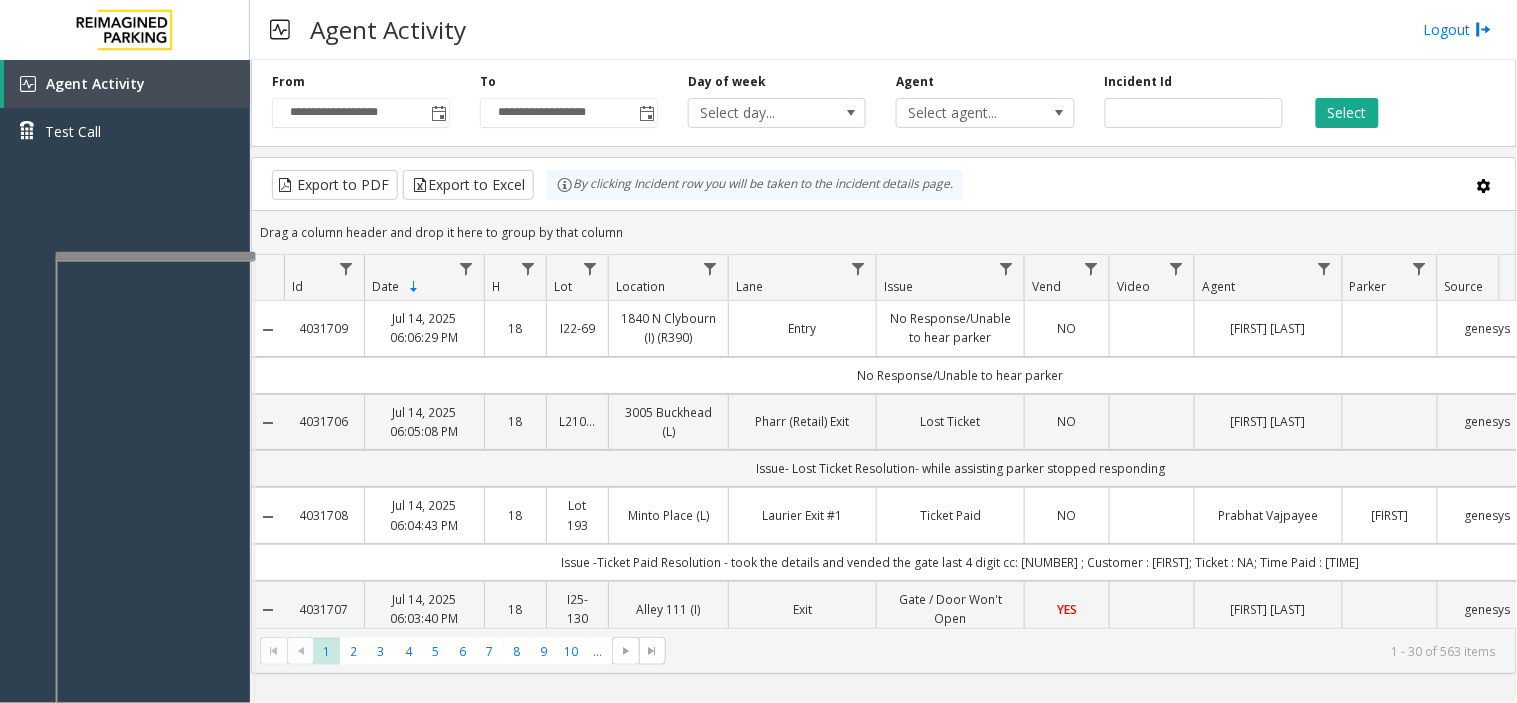 click at bounding box center [156, 256] 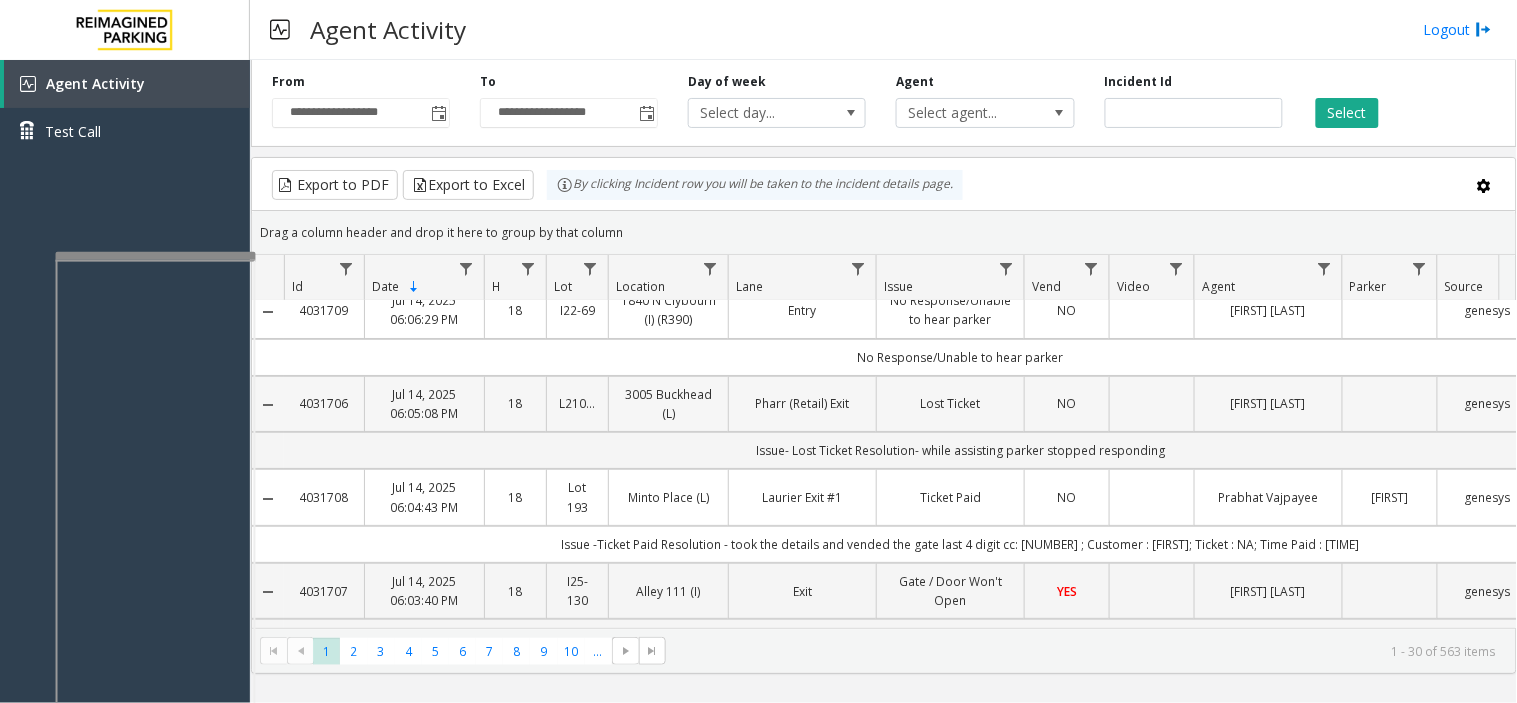 scroll, scrollTop: 0, scrollLeft: 0, axis: both 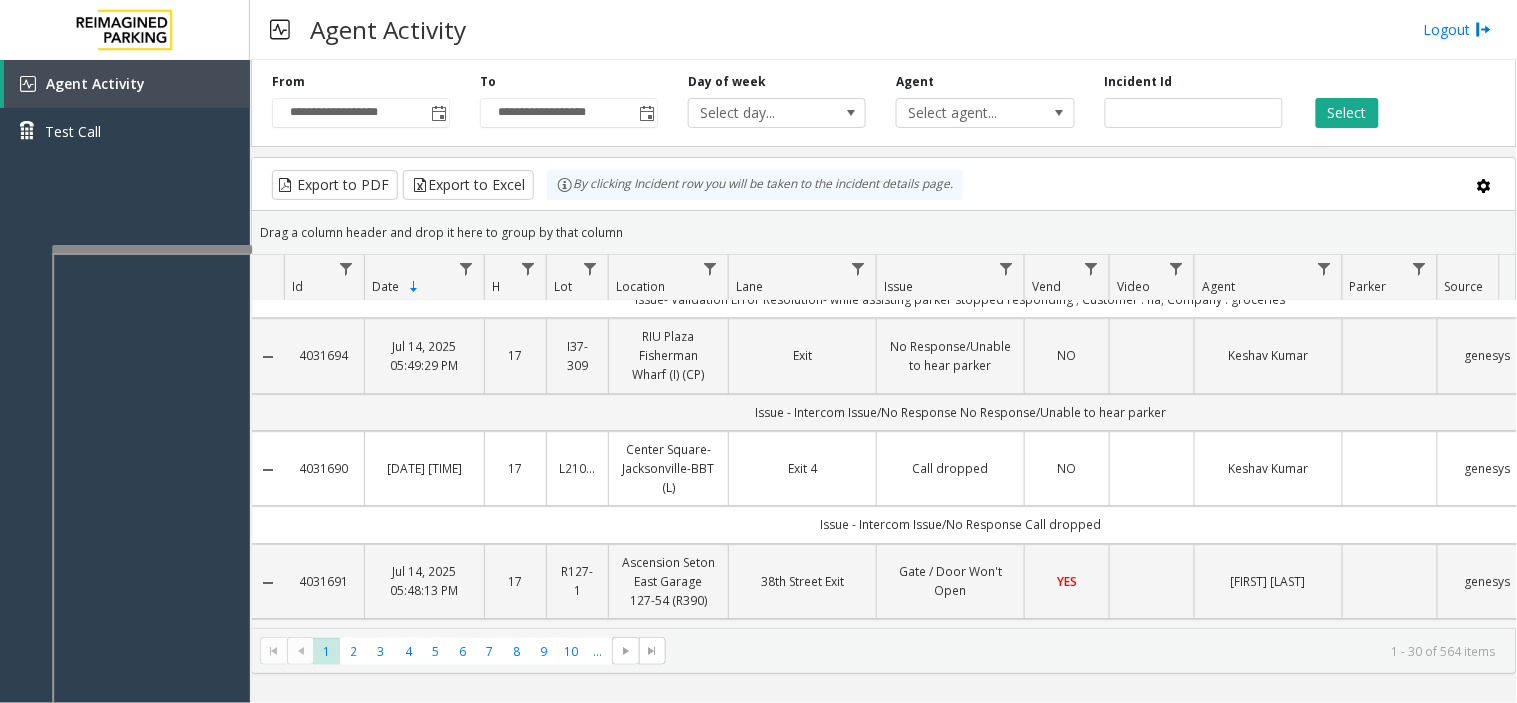 click at bounding box center (152, 249) 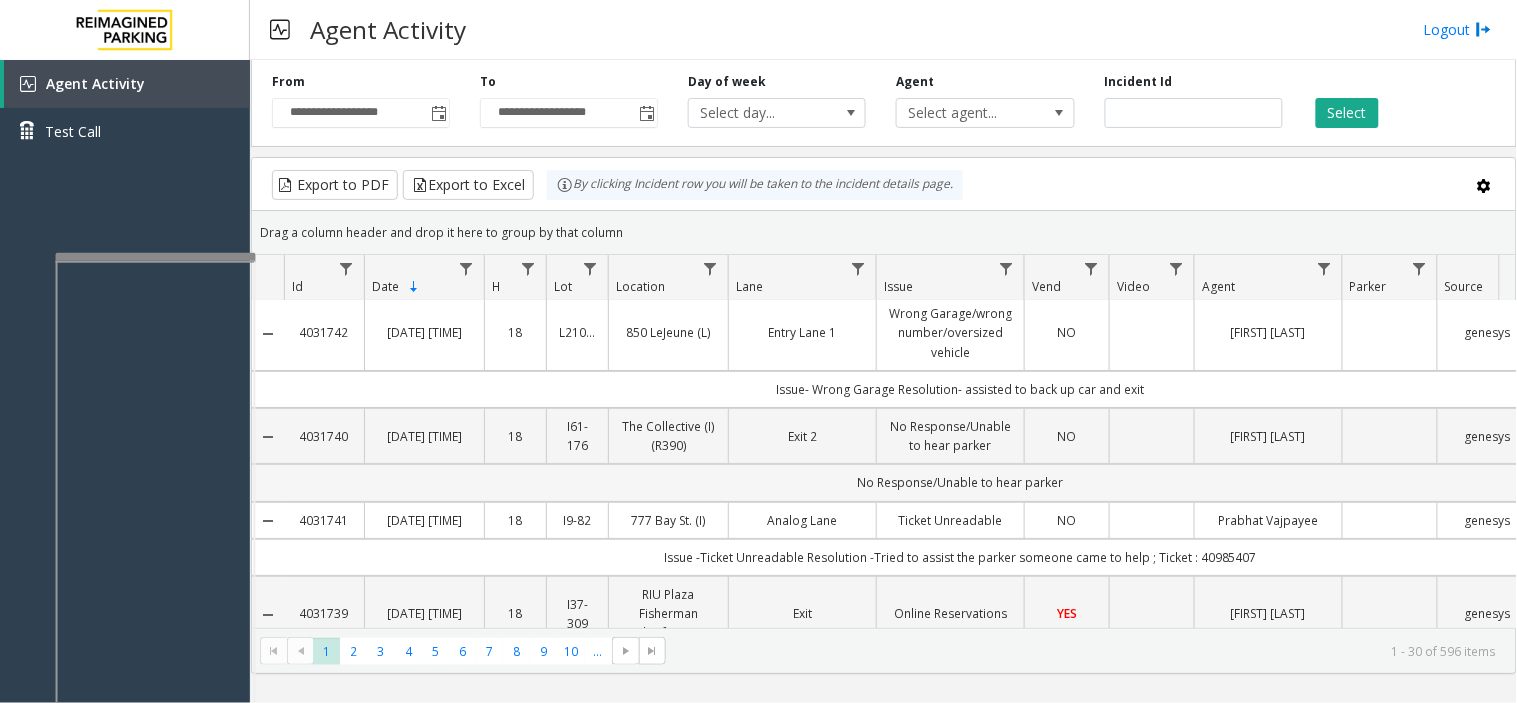 scroll, scrollTop: 0, scrollLeft: 0, axis: both 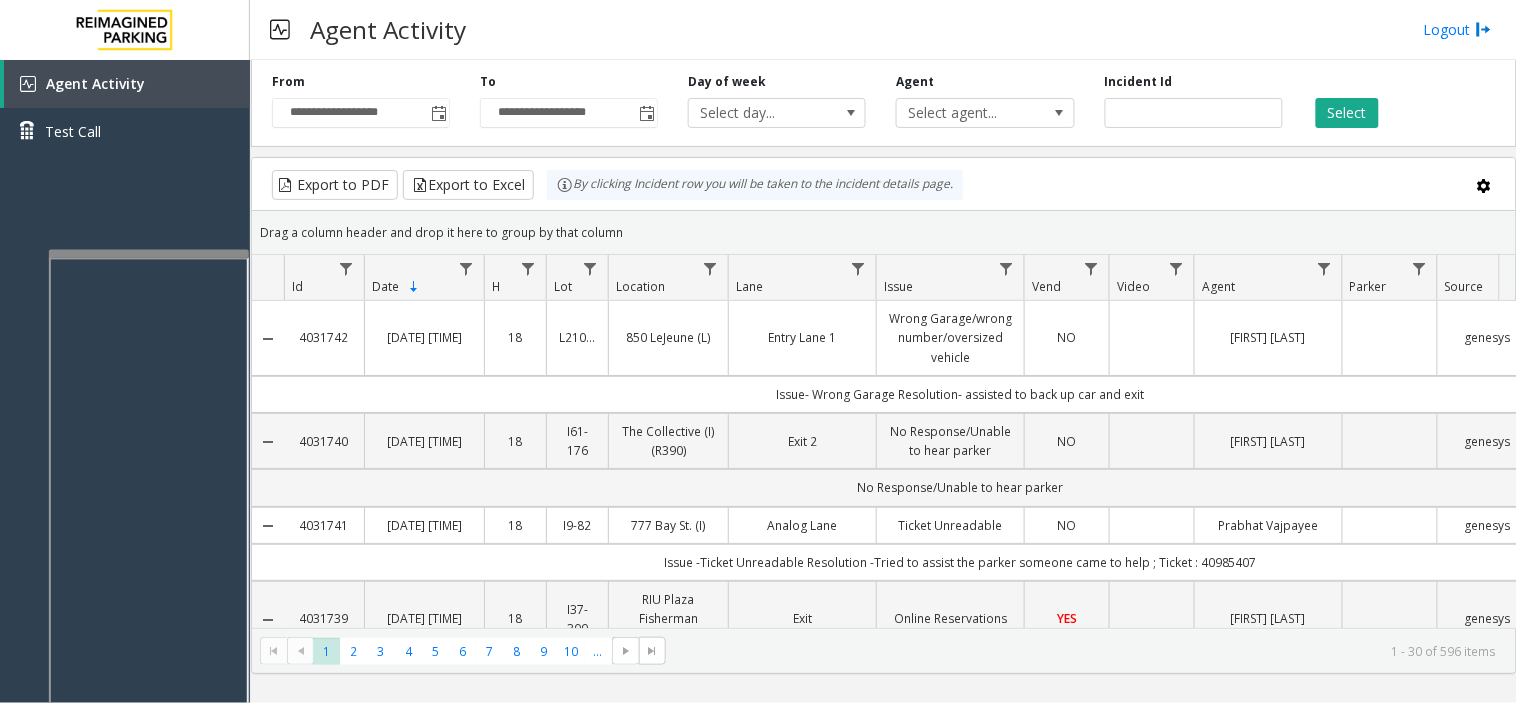 click at bounding box center [149, 254] 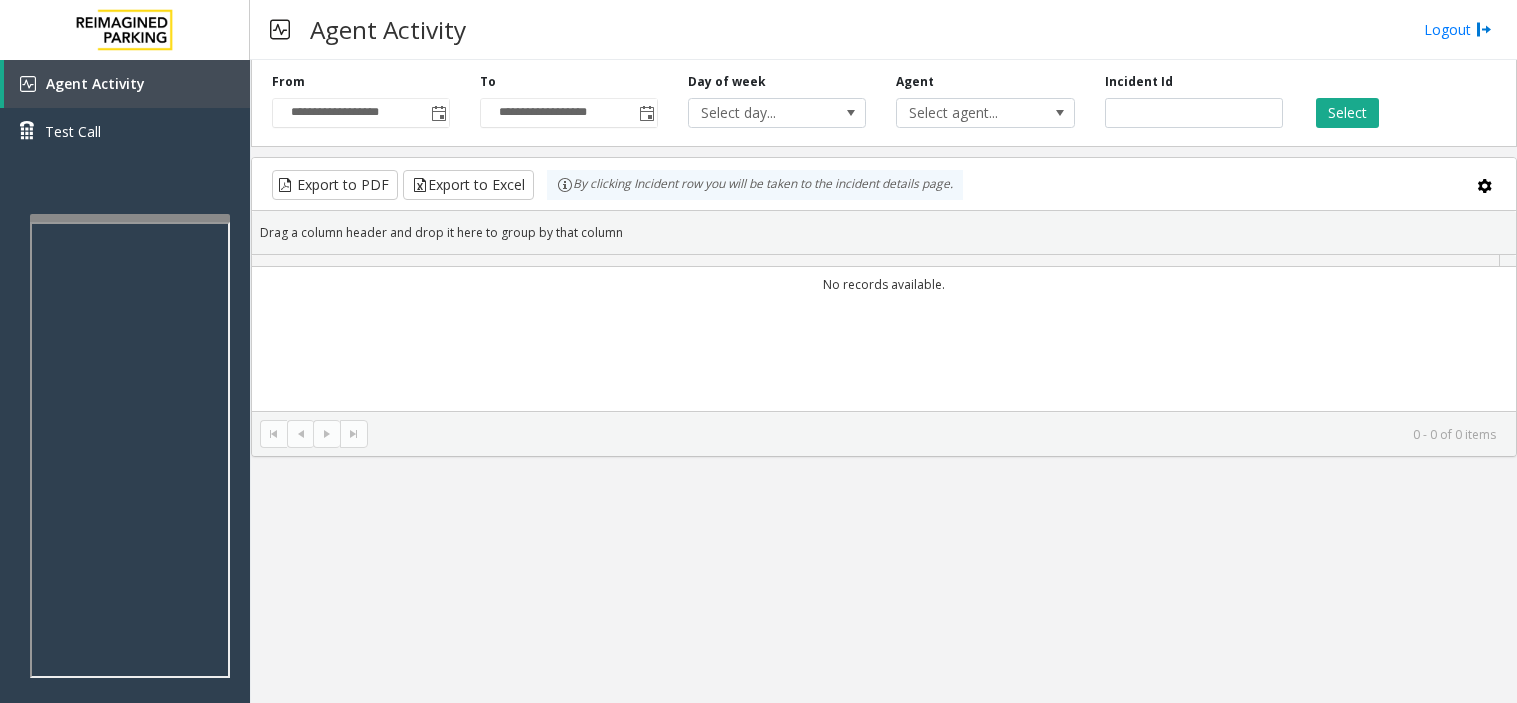 scroll, scrollTop: 0, scrollLeft: 0, axis: both 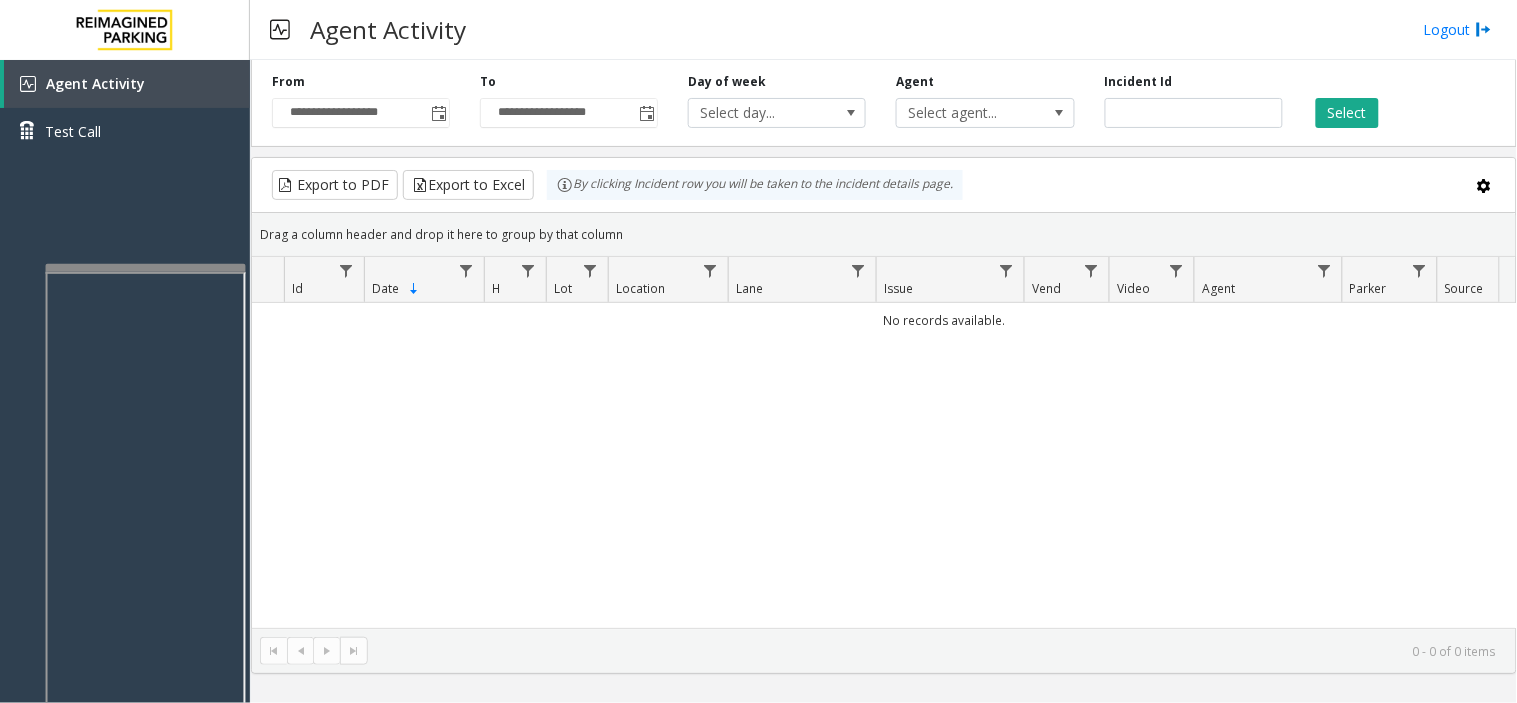 click at bounding box center [146, 268] 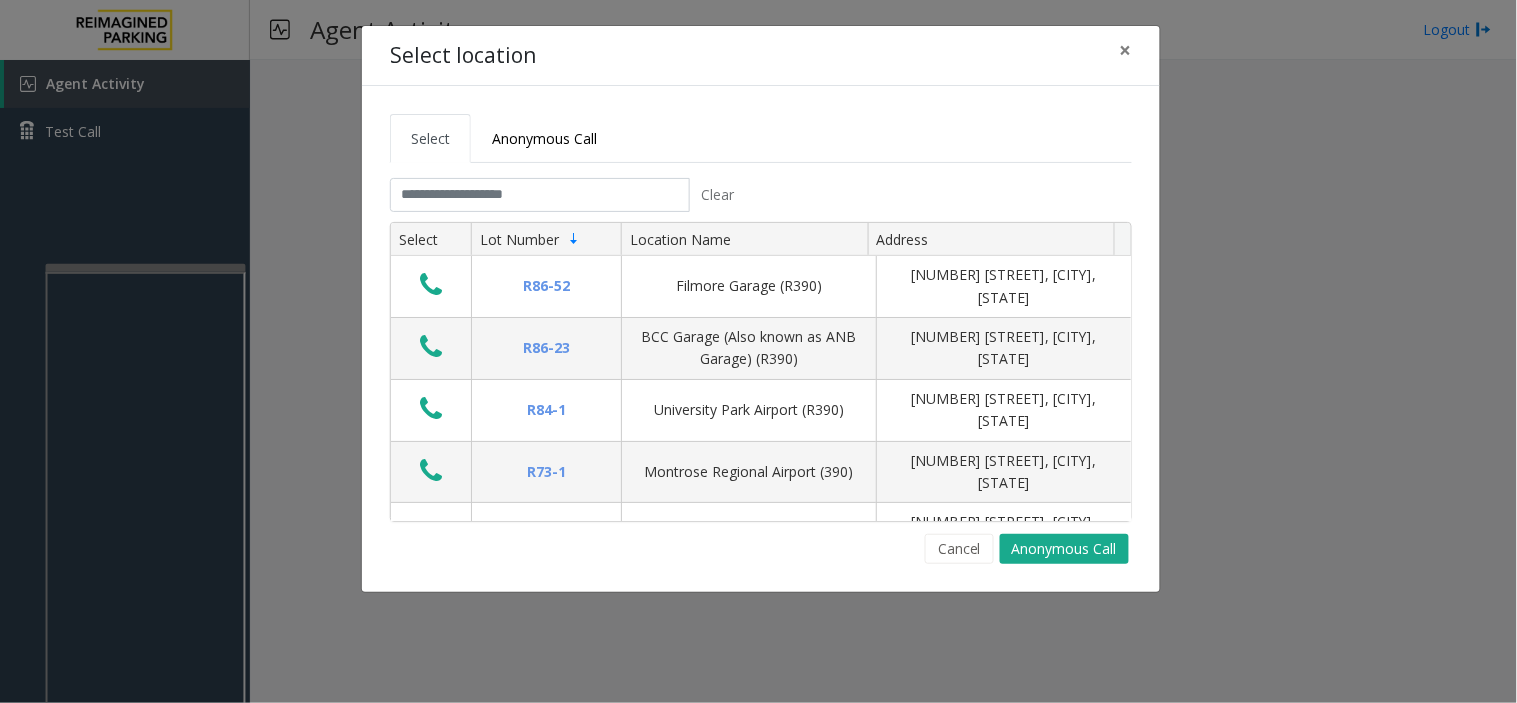 click on "Select Anonymous Call Clear Select Lot Number Location Name Address R86-52 Filmore Garage (R390) [NUMBER] [STREET], [CITY], [STATE] R86-23 BCC Garage (Also known as ANB Garage) (R390)  [NUMBER] [STREET], [CITY], [STATE] R84-1 University Park Airport (R390) [NUMBER] [STREET], [CITY], [STATE] R73-1 Montrose Regional Airport (390) [NUMBER] [STREET], [CITY], [STATE] R4-1 Lafayette Regional Airport (R390) [NUMBER] [STREET], [CITY], [STATE] R31-35 Sunset Corporate Campus (R390) [NUMBER] [STREET], [CITY], [STATE] R31-3 Bell Street Garage (R390) [NUMBER] [STREET], [CITY], [STATE] R31-3 Bellevue Technology Center (R390) [NUMBER] [STREET], [CITY], [STATE] R31-1 Meydenbauer Center (MBC)(R390) [NUMBER] [STREET], [CITY], [STATE] R30-259 Cherry Hill (R390) [NUMBER] [STREET], [CITY], [STATE] R30-259 First (1st) Hill Medical Pavilion (R390) [NUMBER] [STREET], [CITY], [STATE] R30-216 G2 Garage (R390) [NUMBER] [STREET], [CITY], [STATE] R30-204 Pacific Tower West Garage (R390) [NUMBER] [STREET], [CITY], [STATE] R30-20" 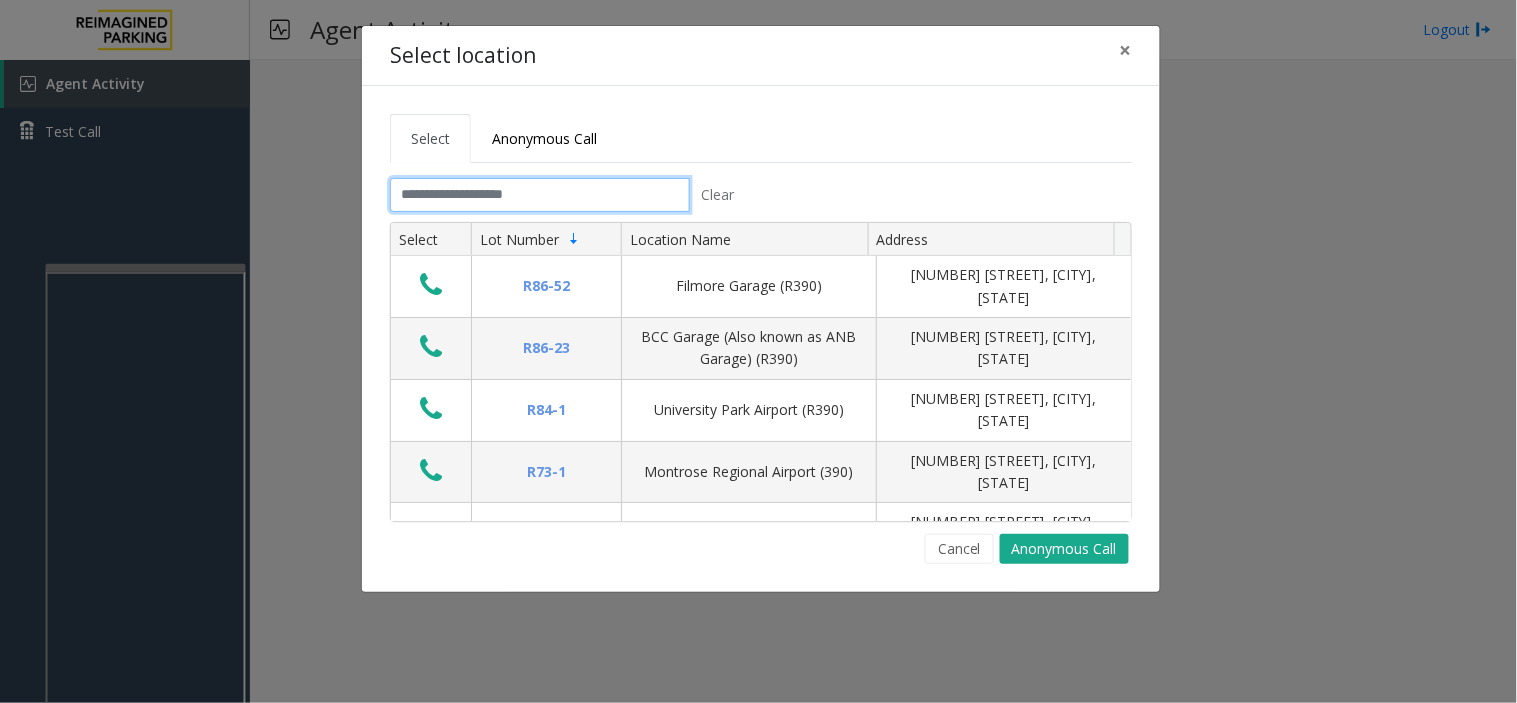 click 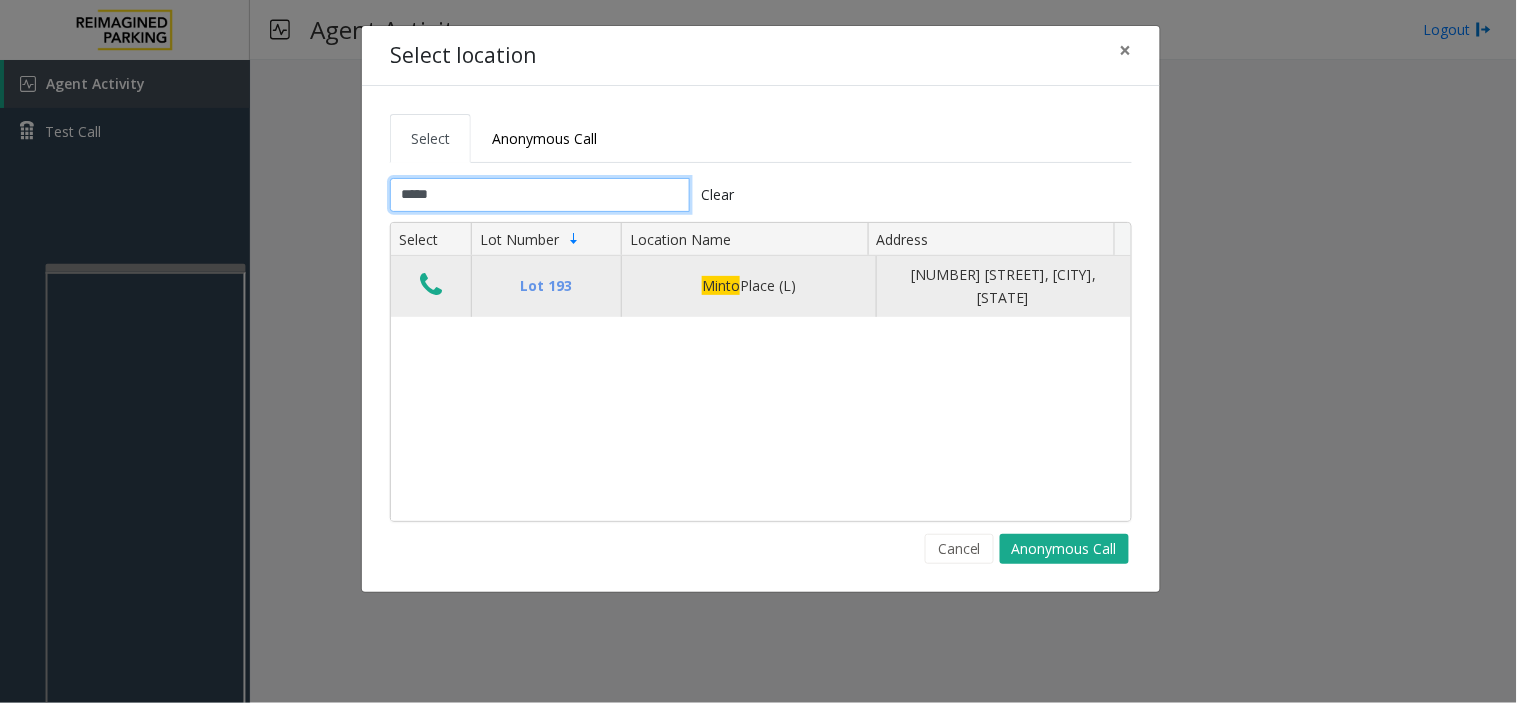type on "*****" 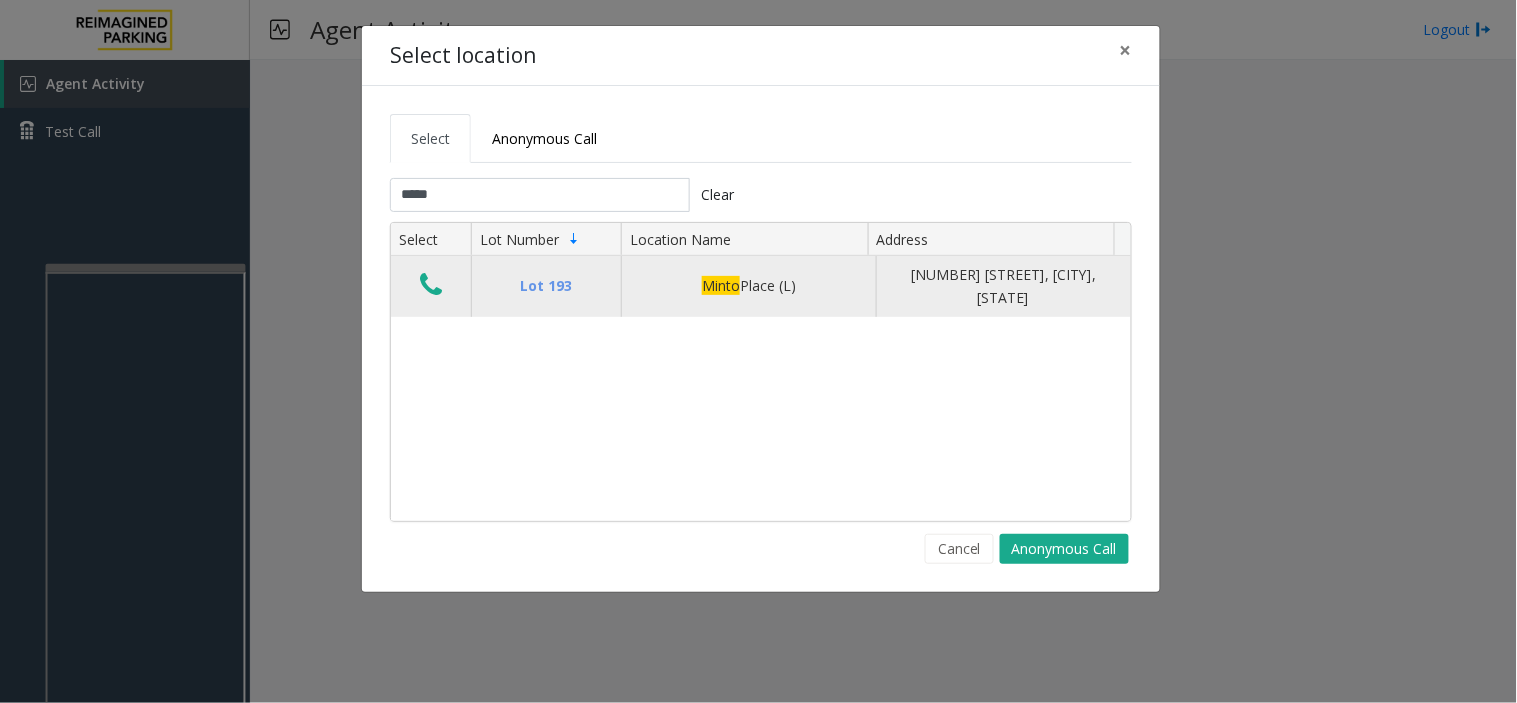click 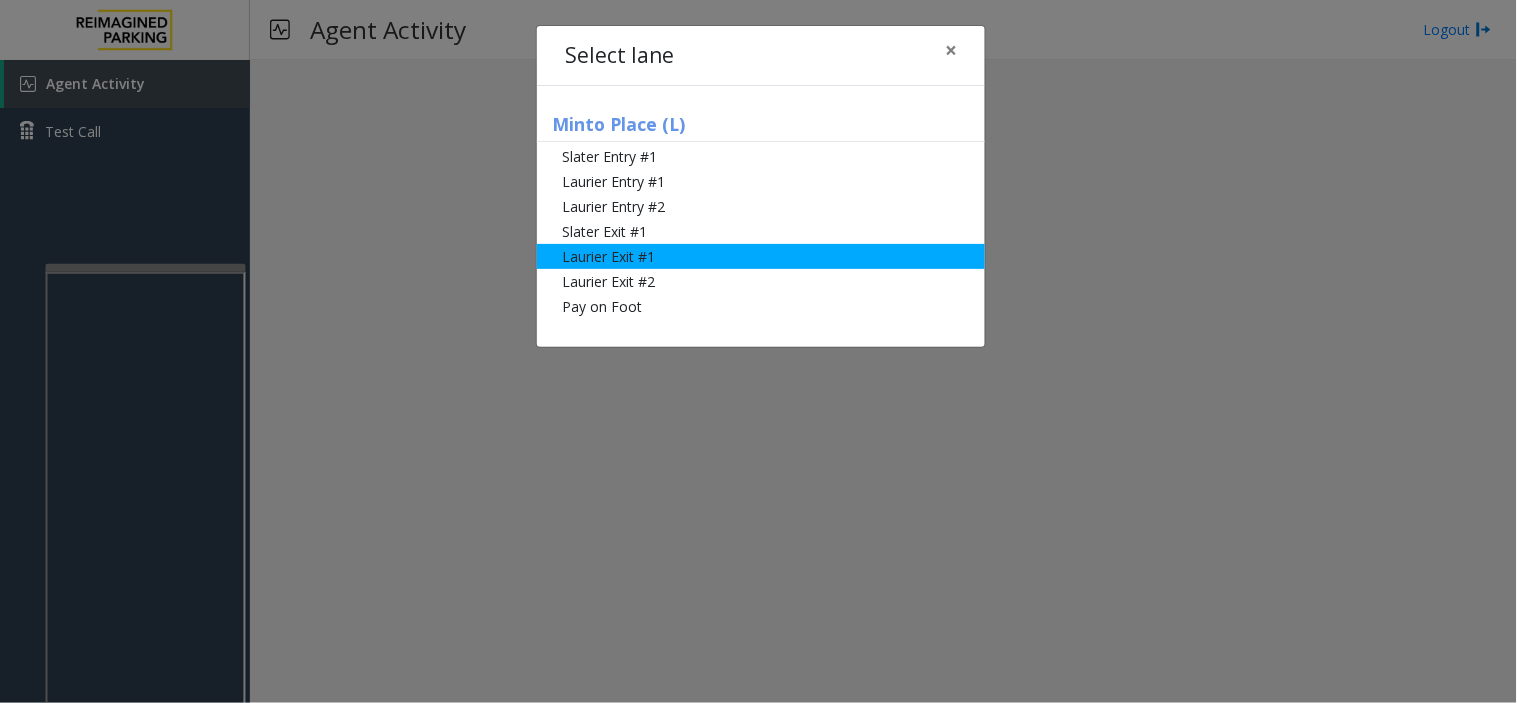 click on "Laurier Exit #1" 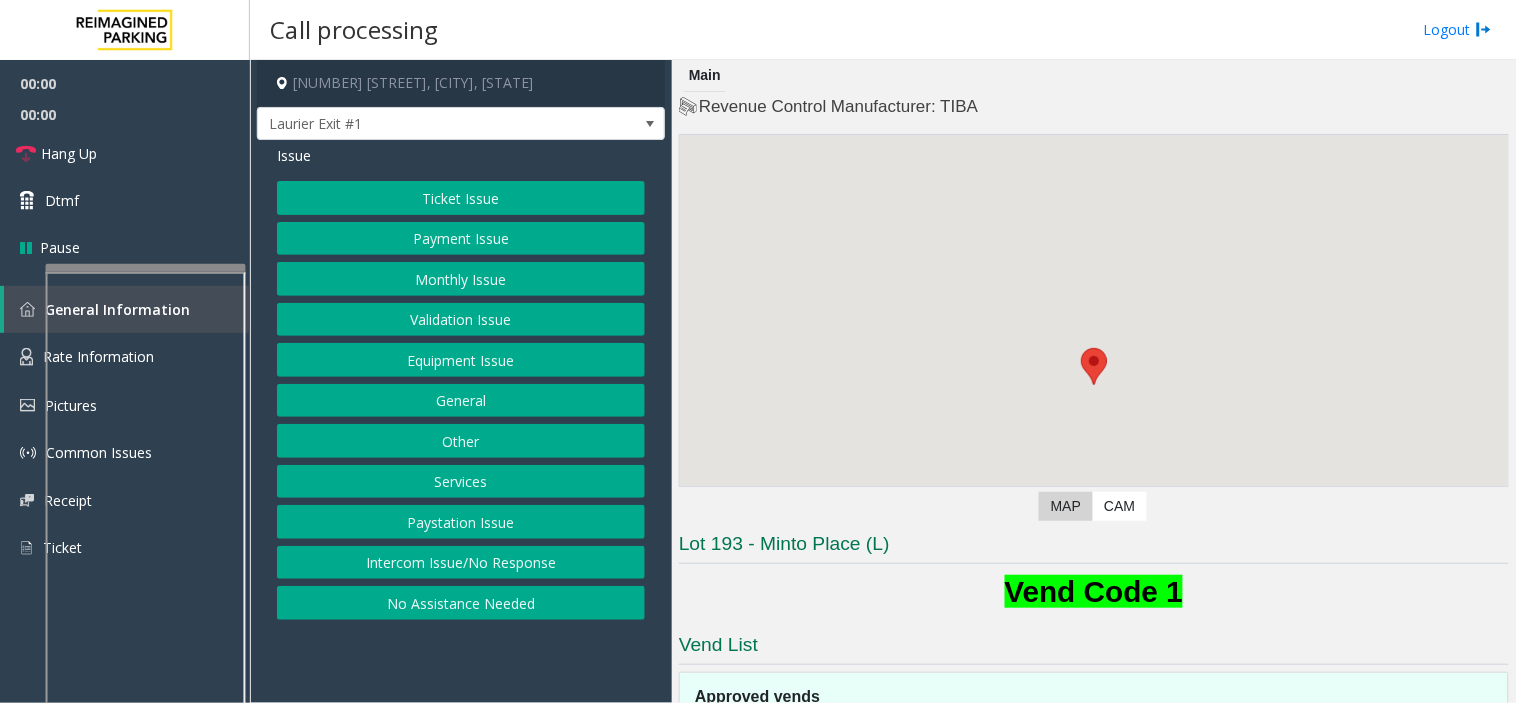 click on "Validation Issue" 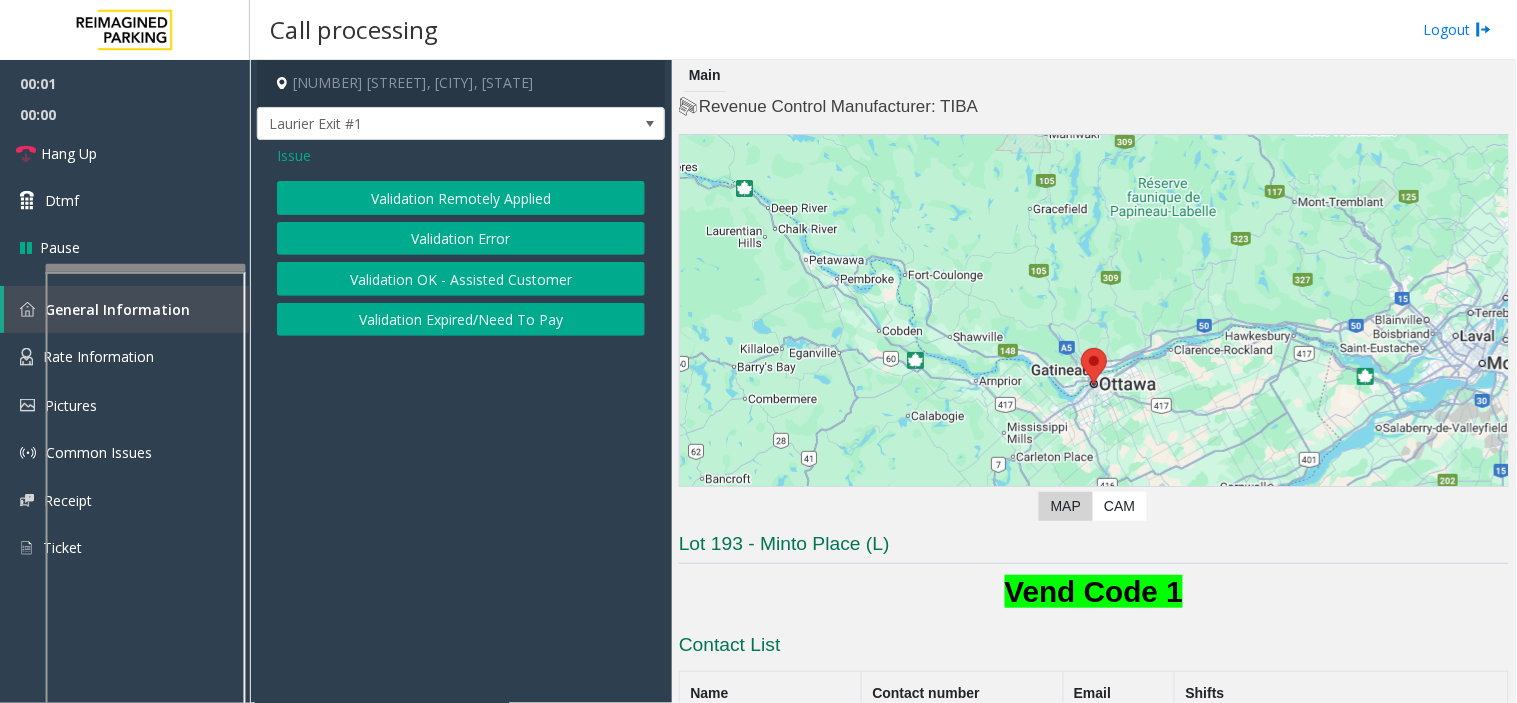 click on "Validation Error" 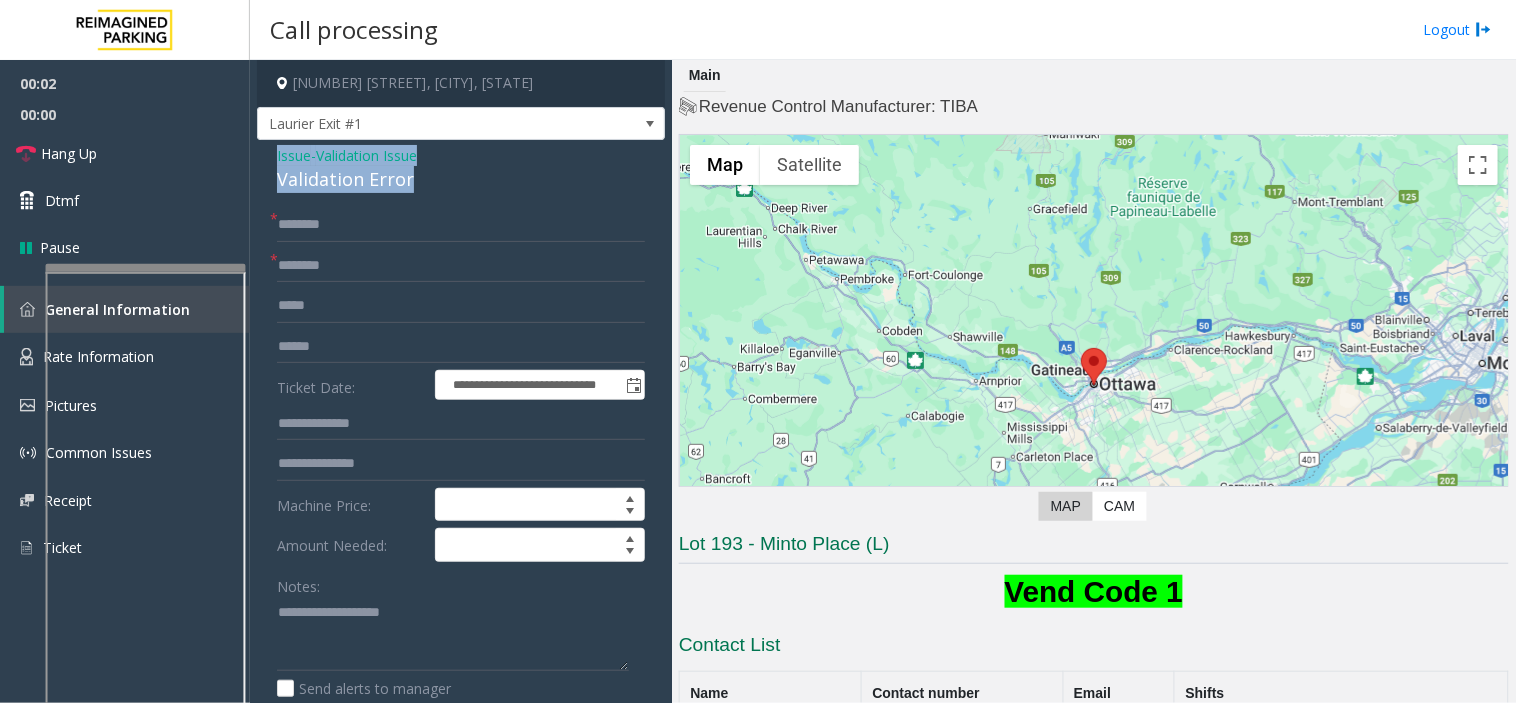 drag, startPoint x: 431, startPoint y: 182, endPoint x: 277, endPoint y: 155, distance: 156.34897 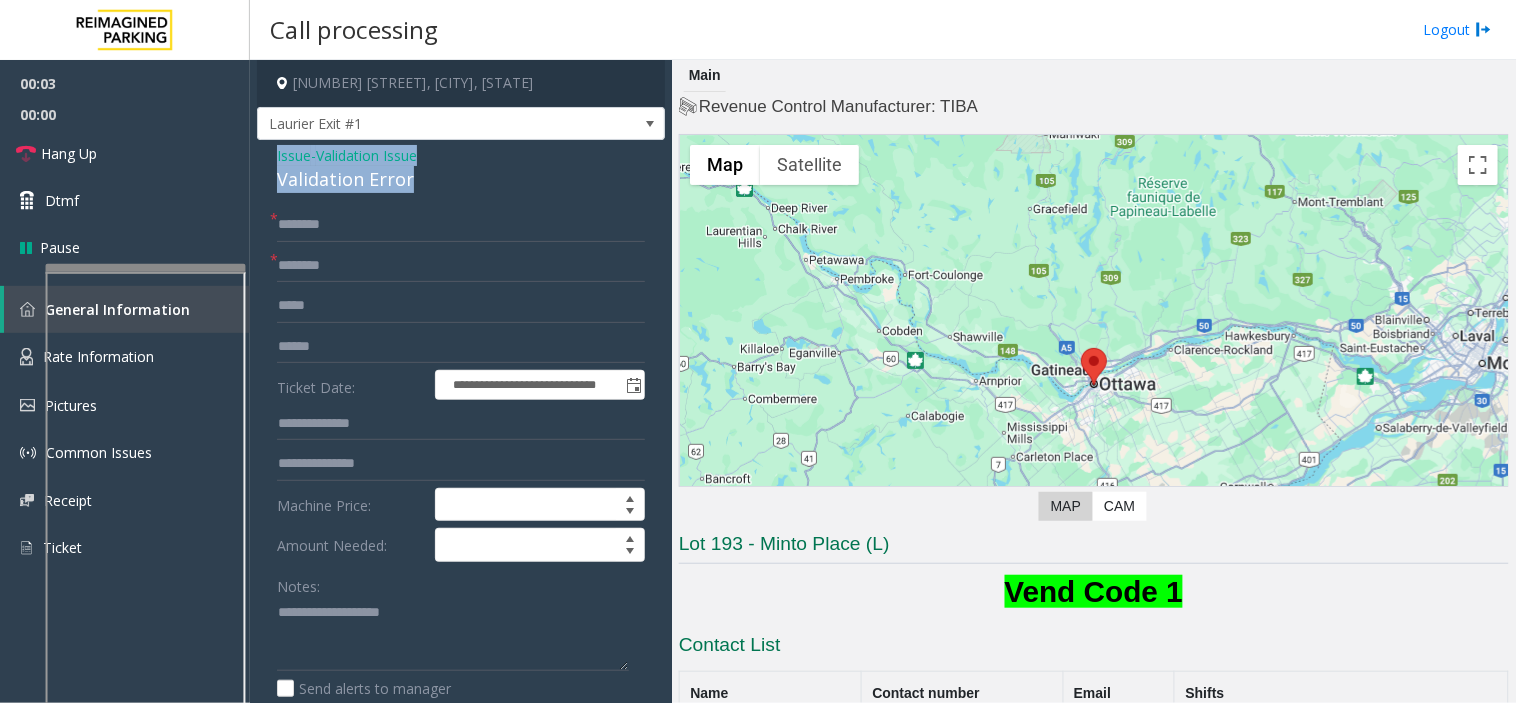 copy on "Issue  -  Validation Issue Validation Error" 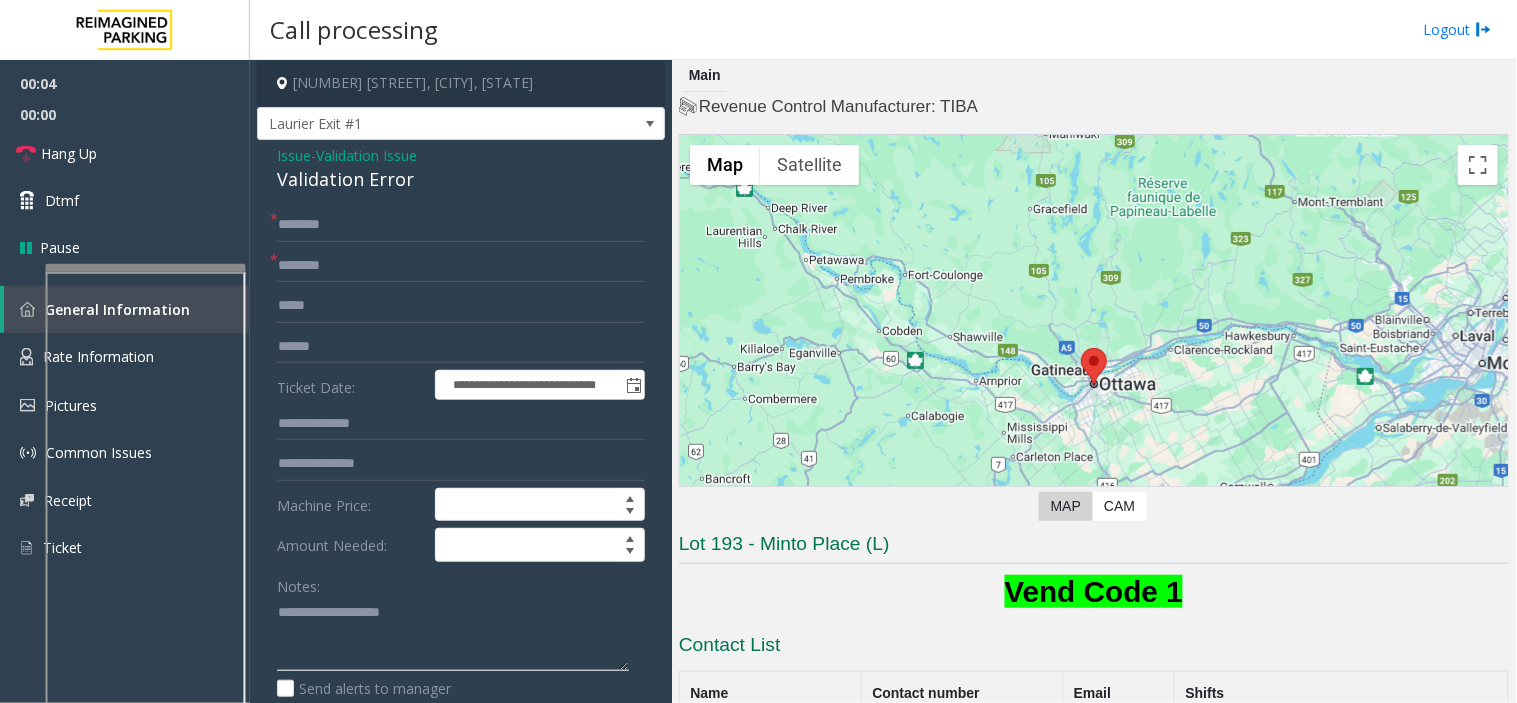click 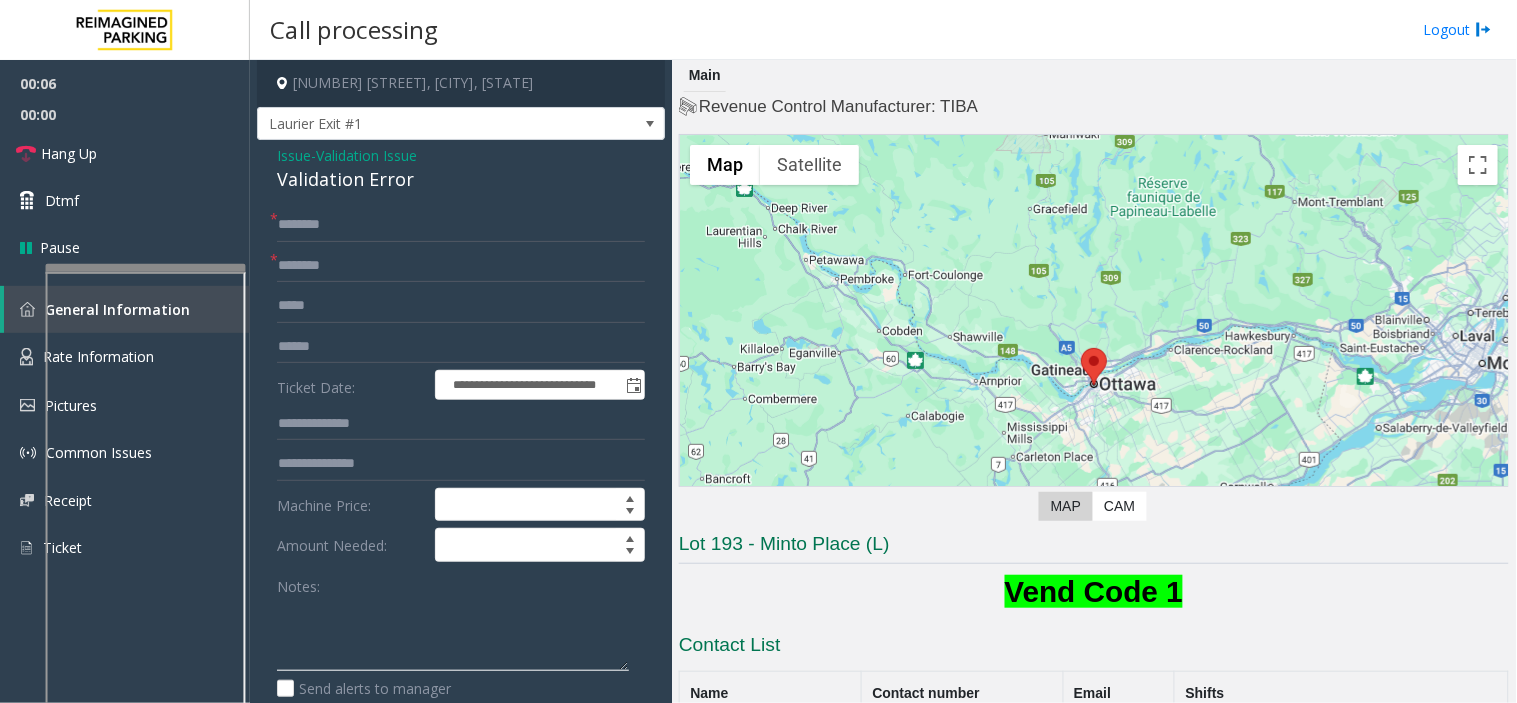 paste on "**********" 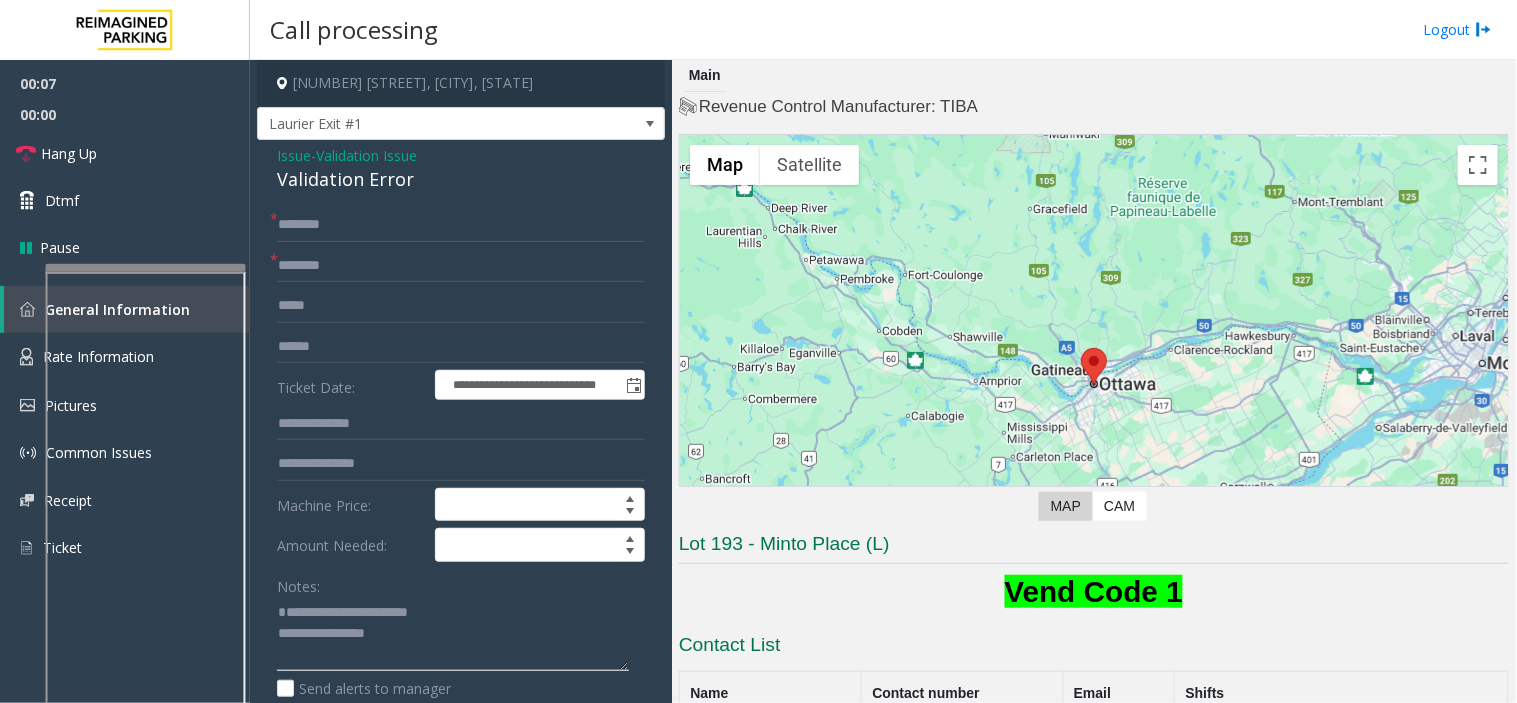 scroll, scrollTop: 14, scrollLeft: 0, axis: vertical 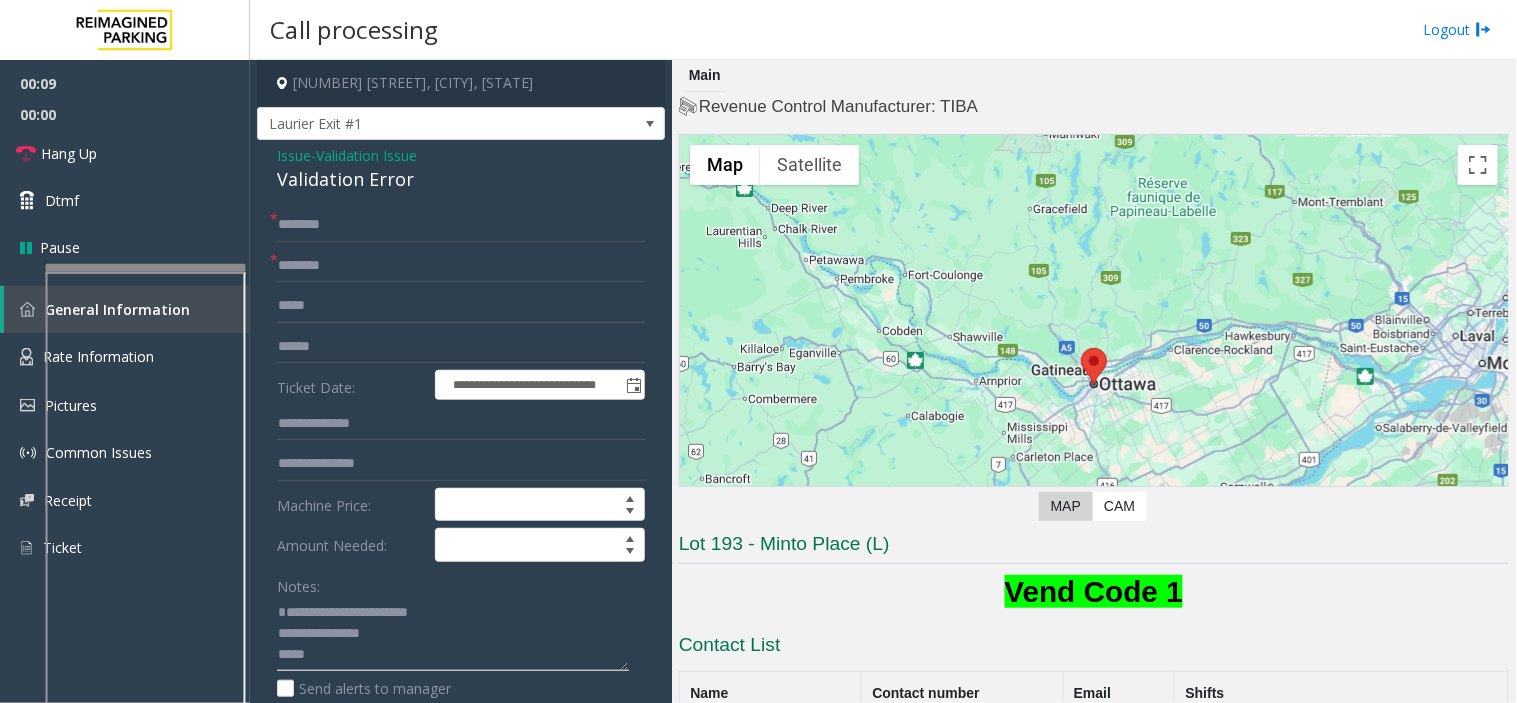 type on "**********" 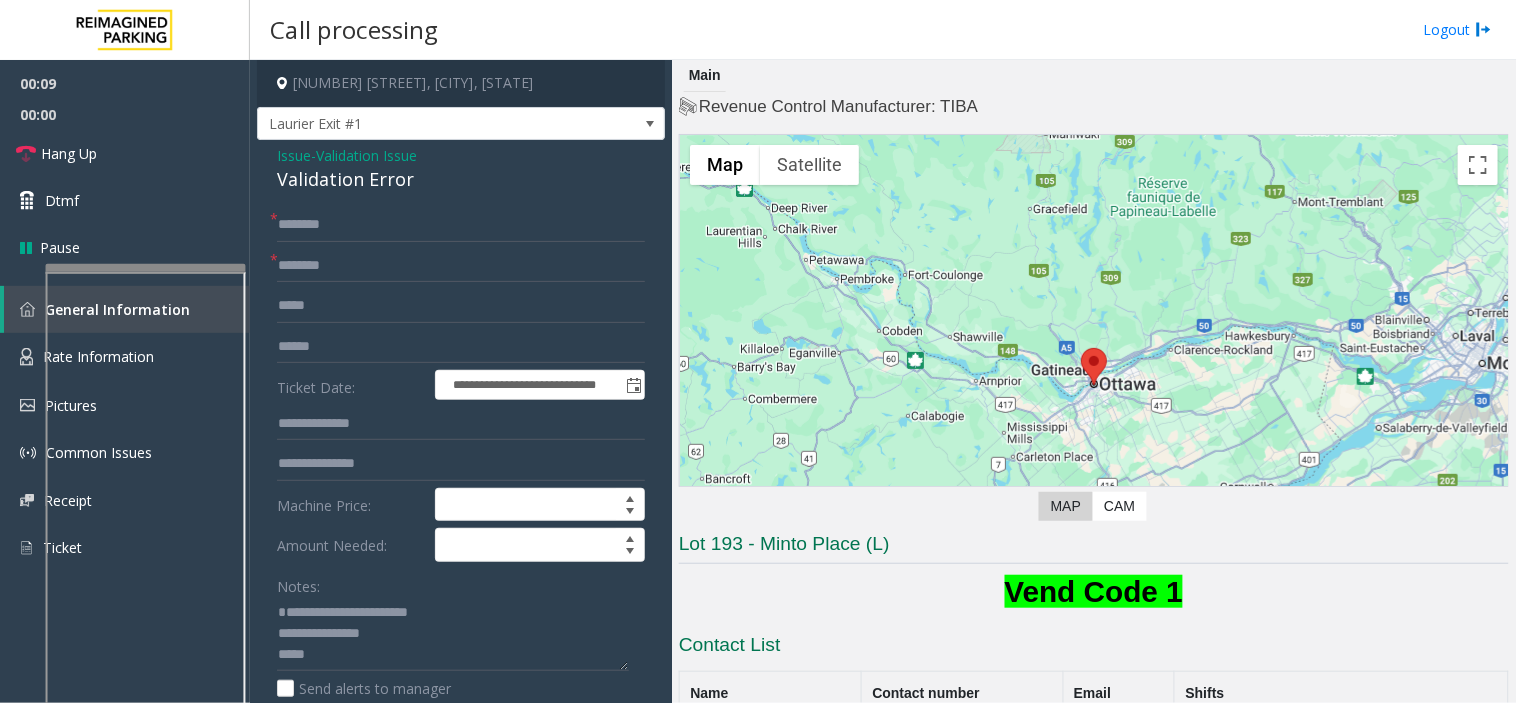 click on "**********" 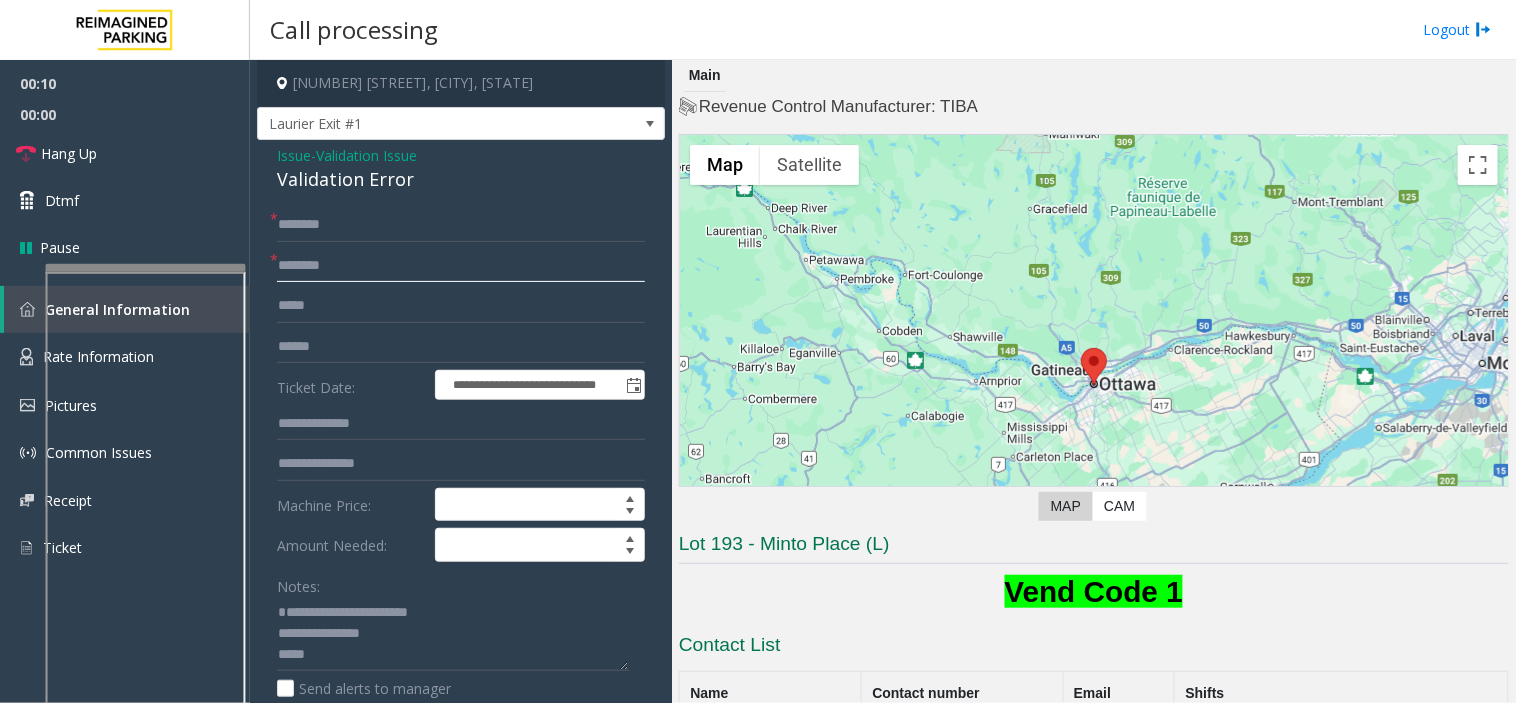 click 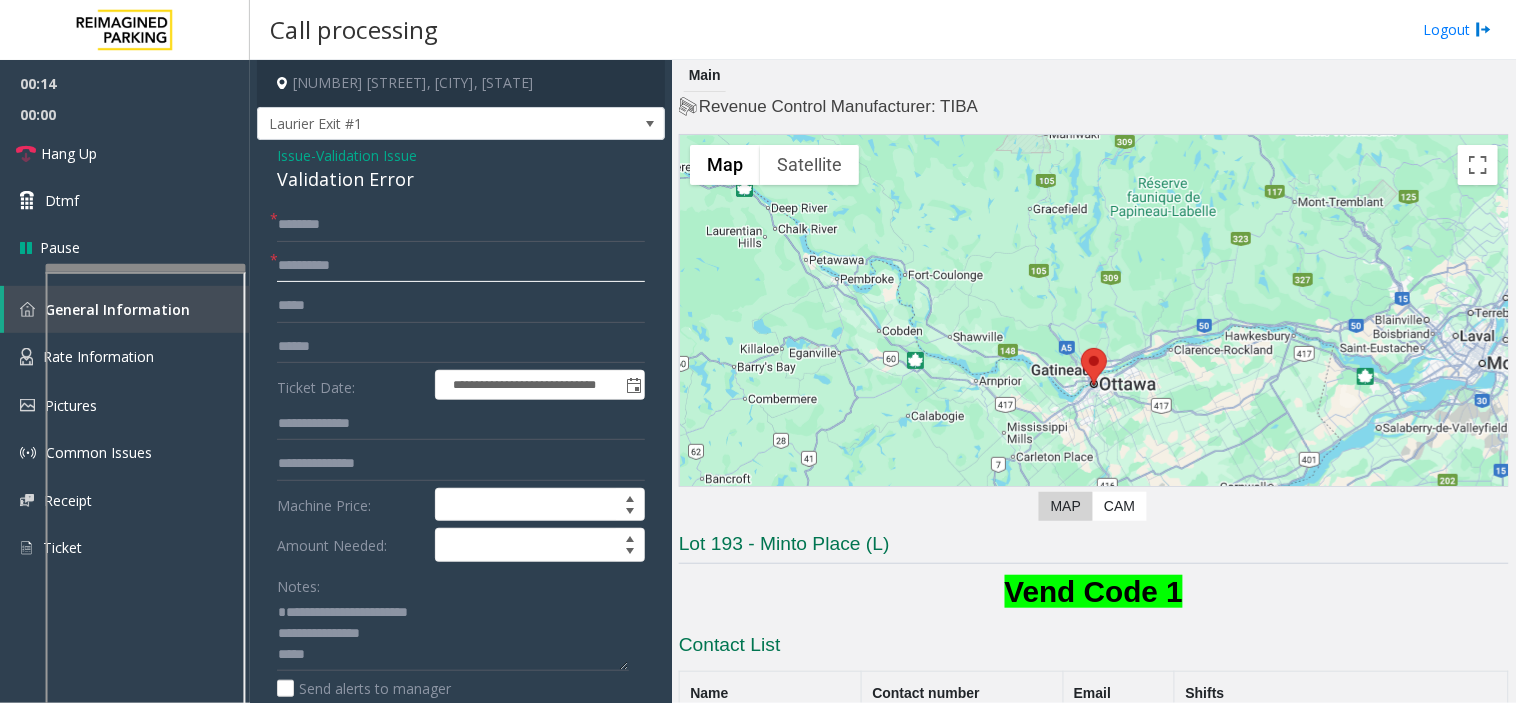 type on "**********" 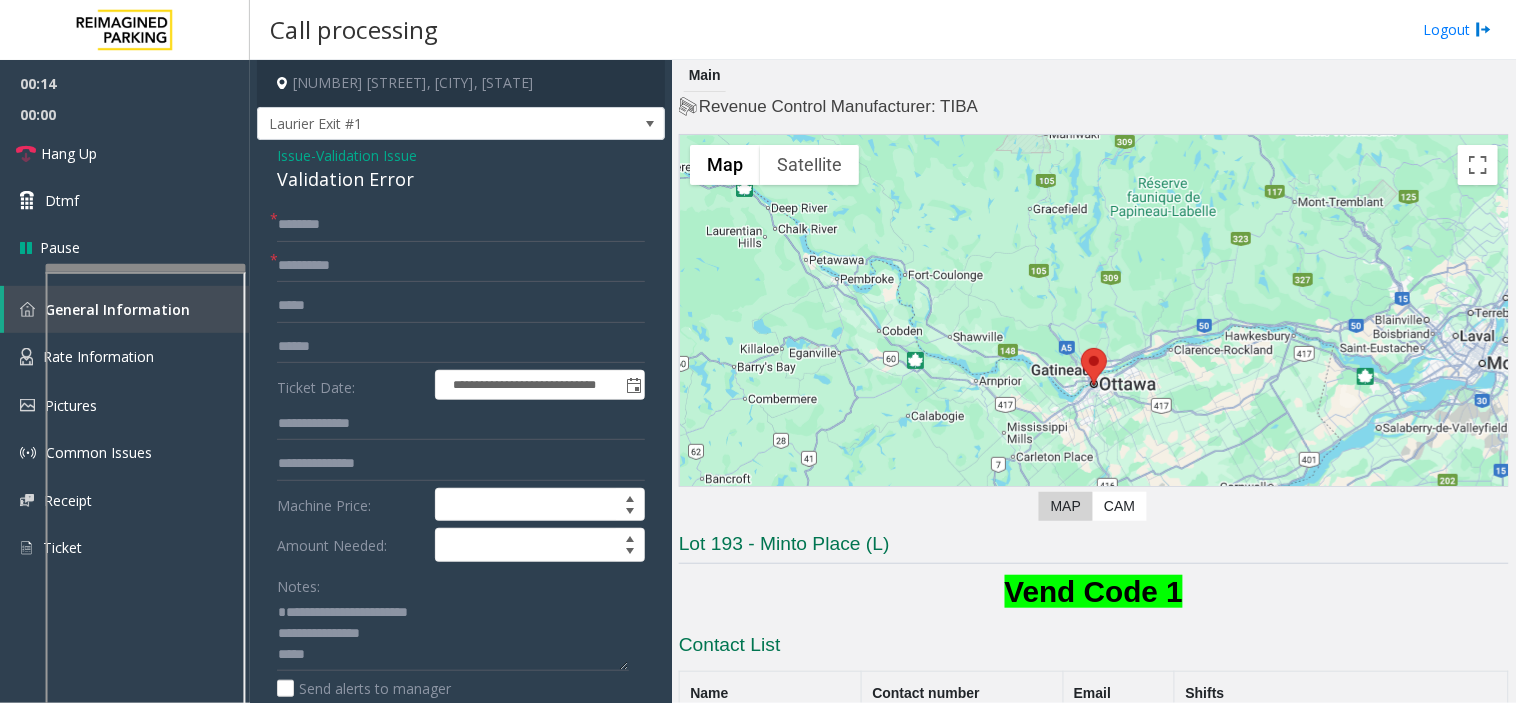 drag, startPoint x: 323, startPoint y: 268, endPoint x: 301, endPoint y: 287, distance: 29.068884 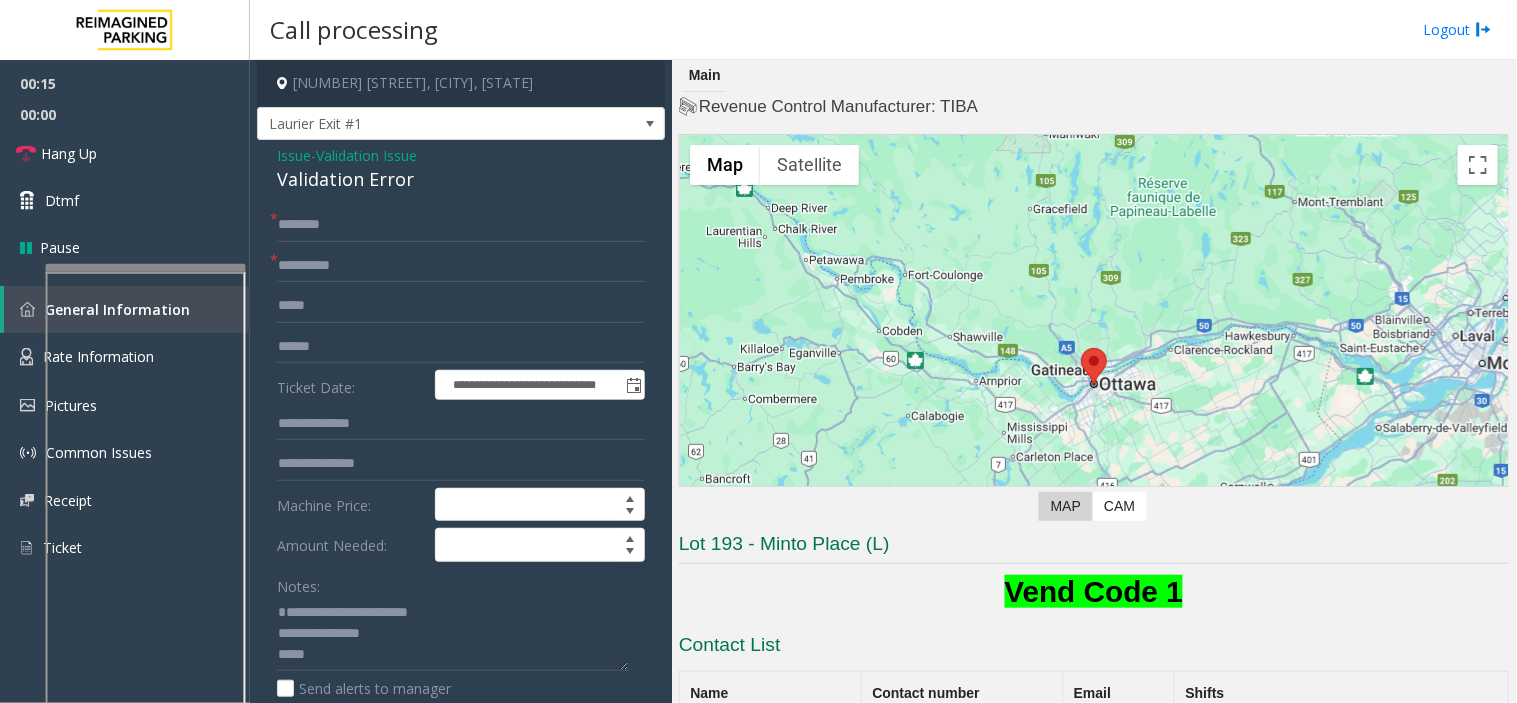 click on "Ticket Date:" 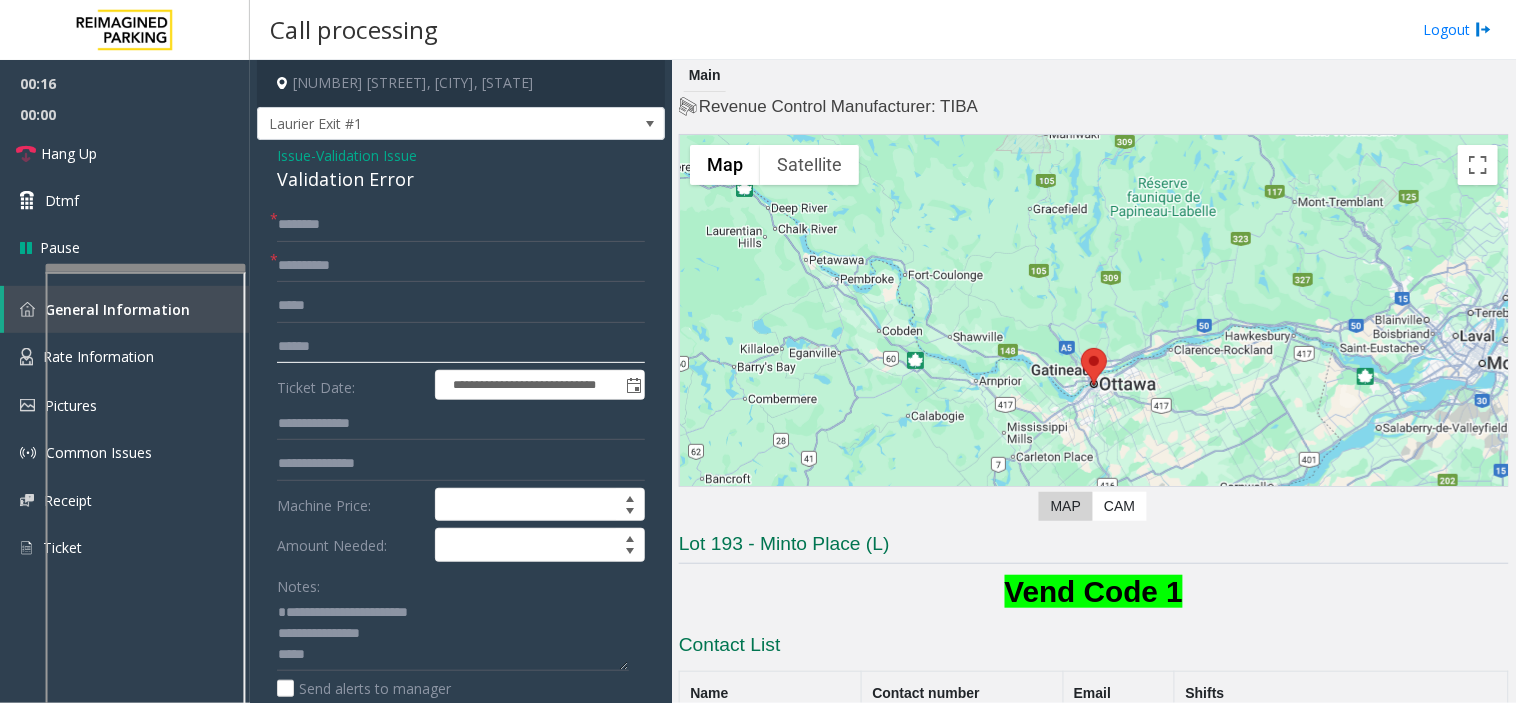 click 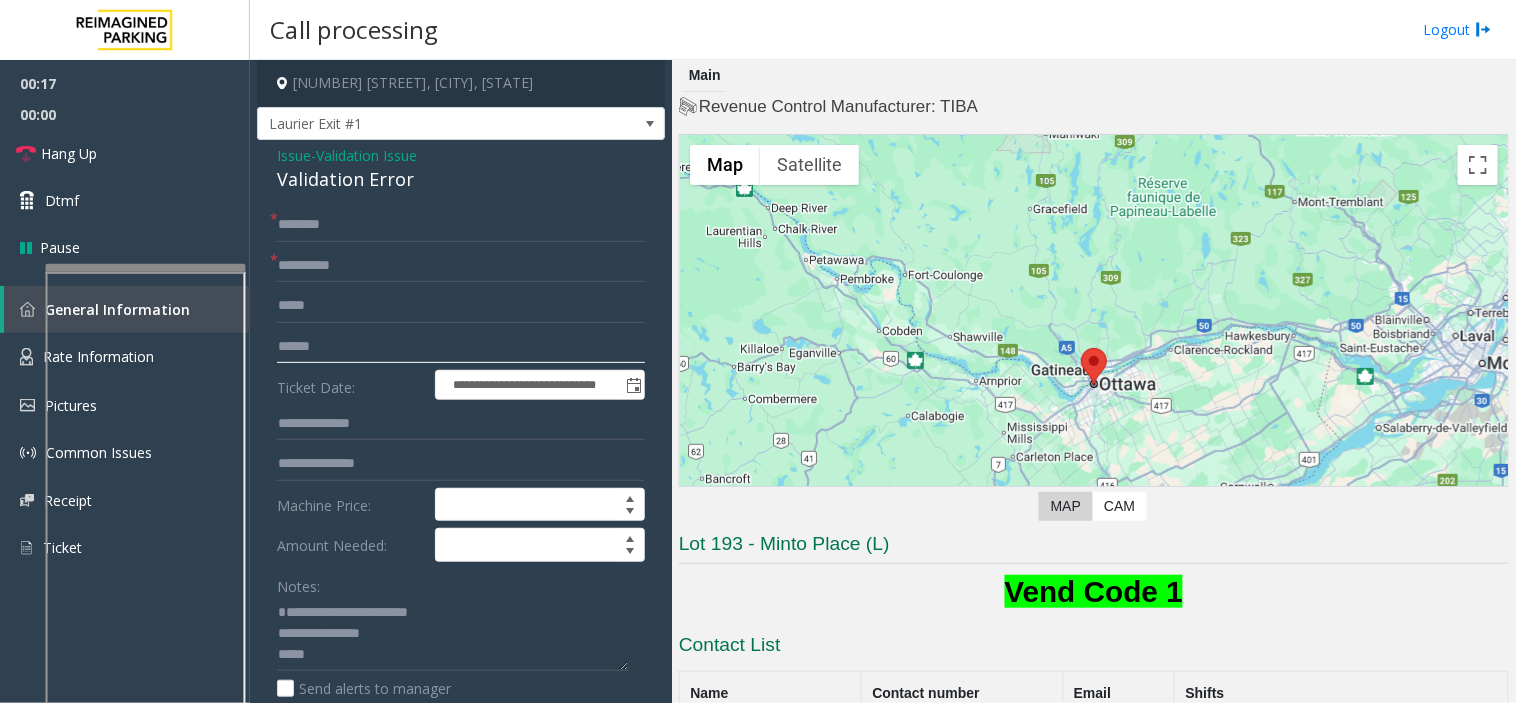 click 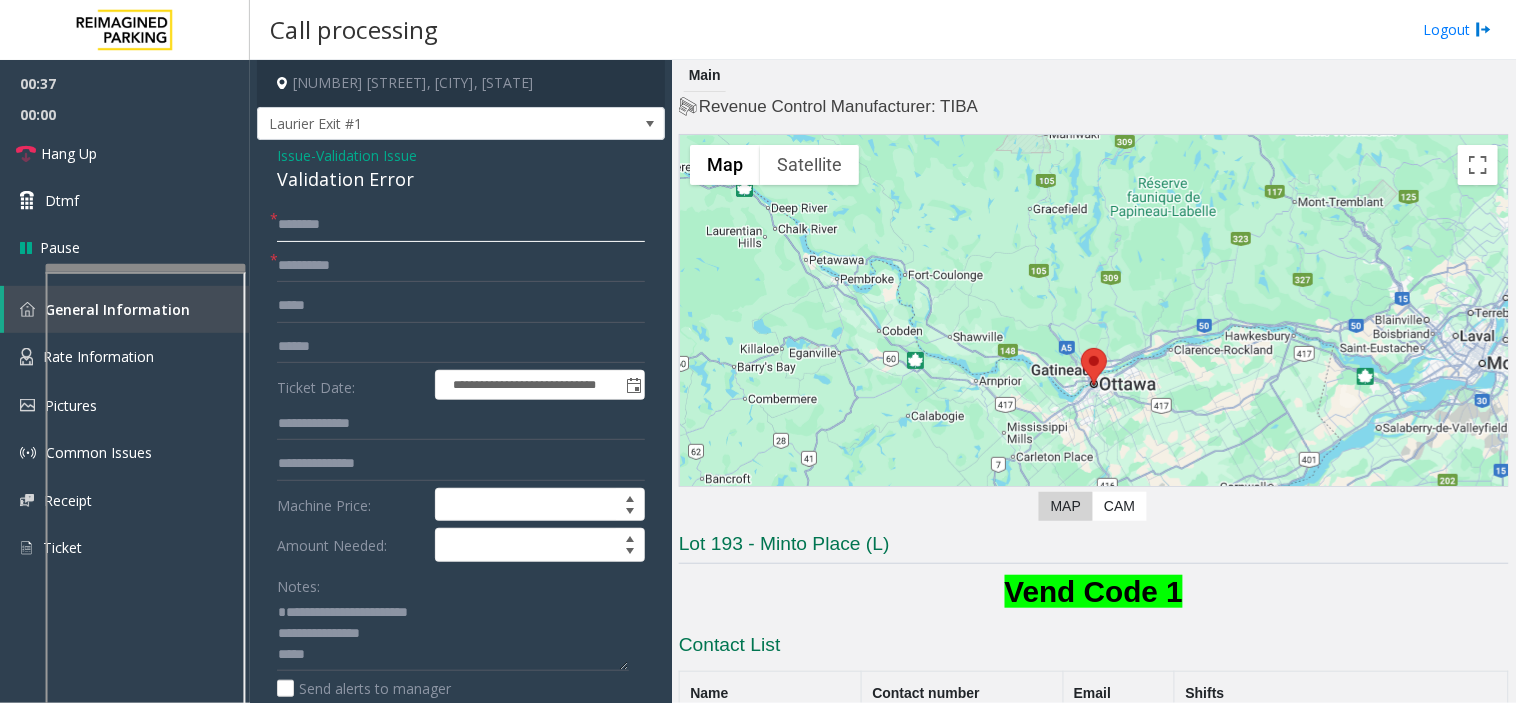 click 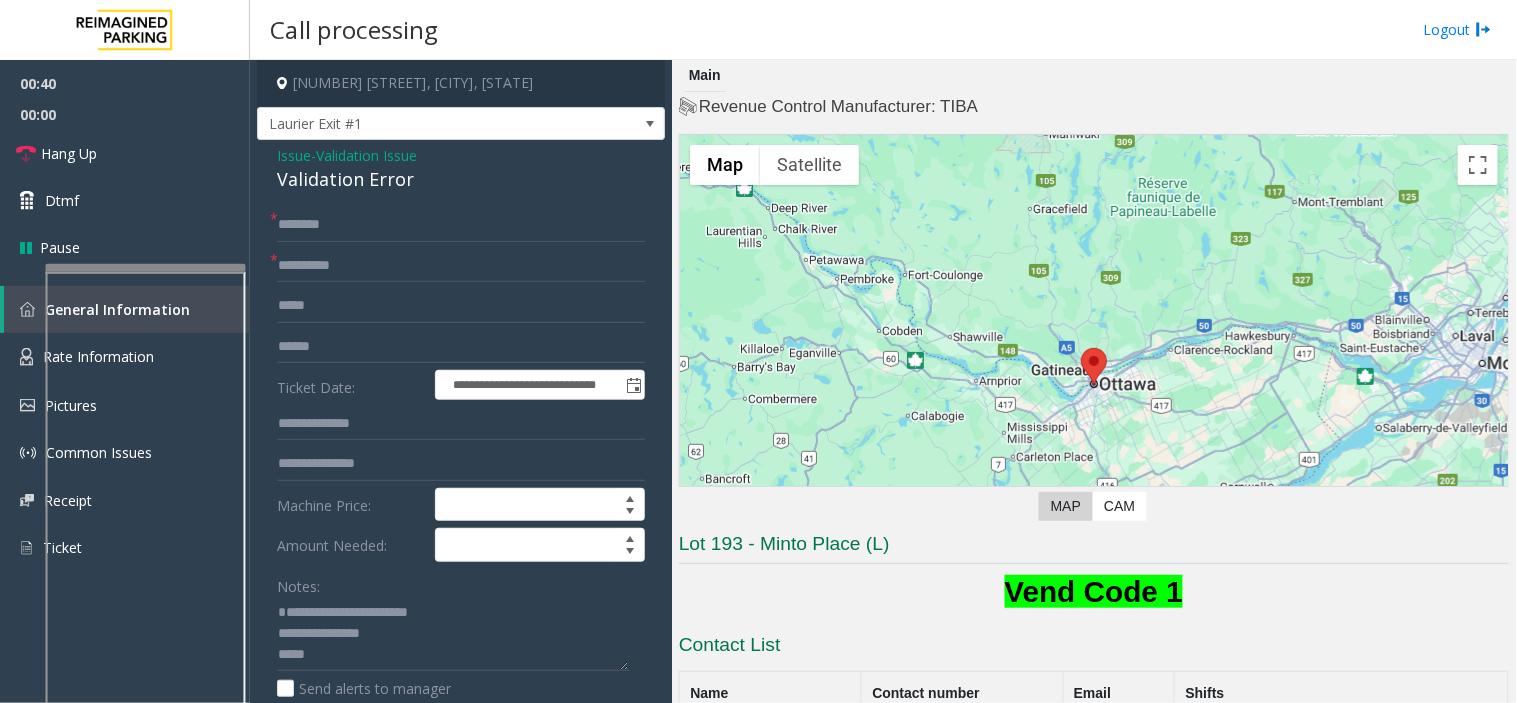 click on "**********" 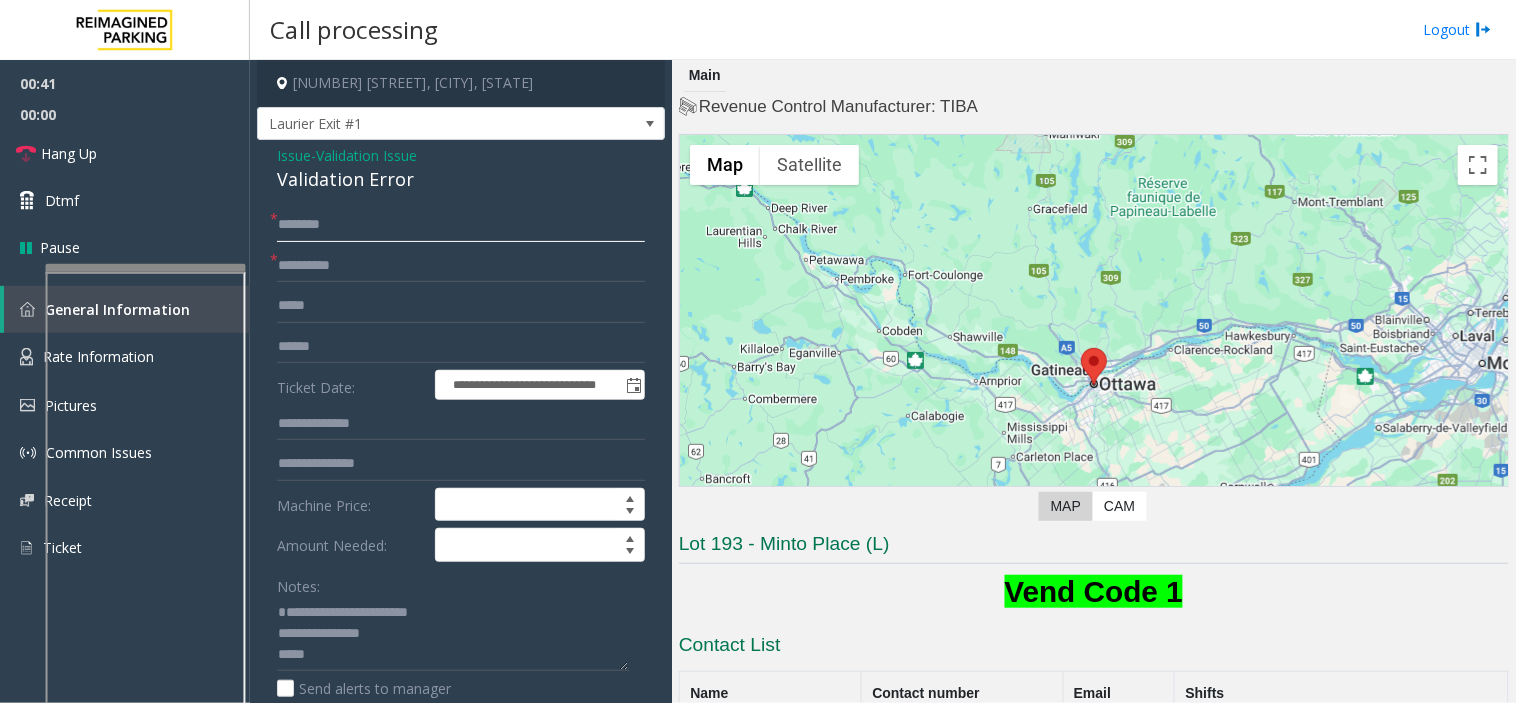 click 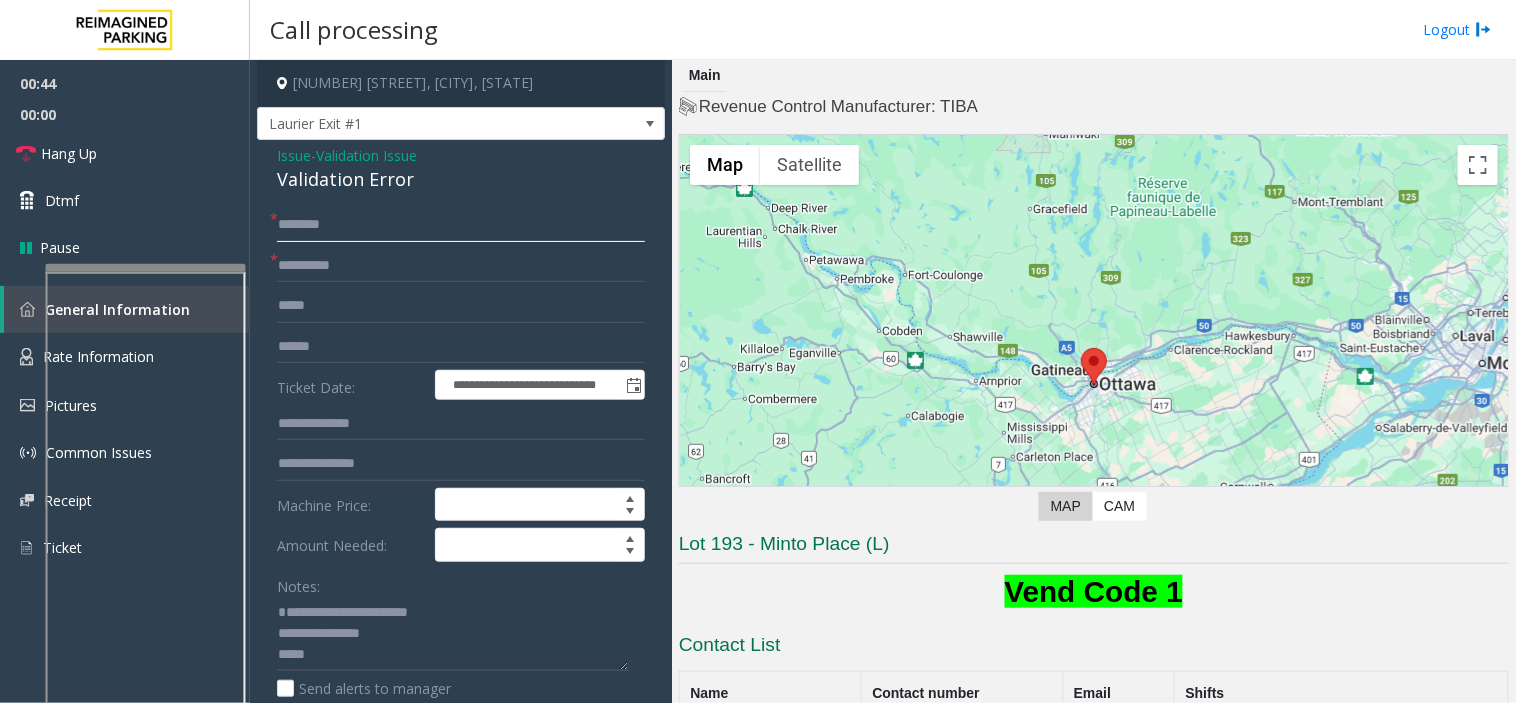 click 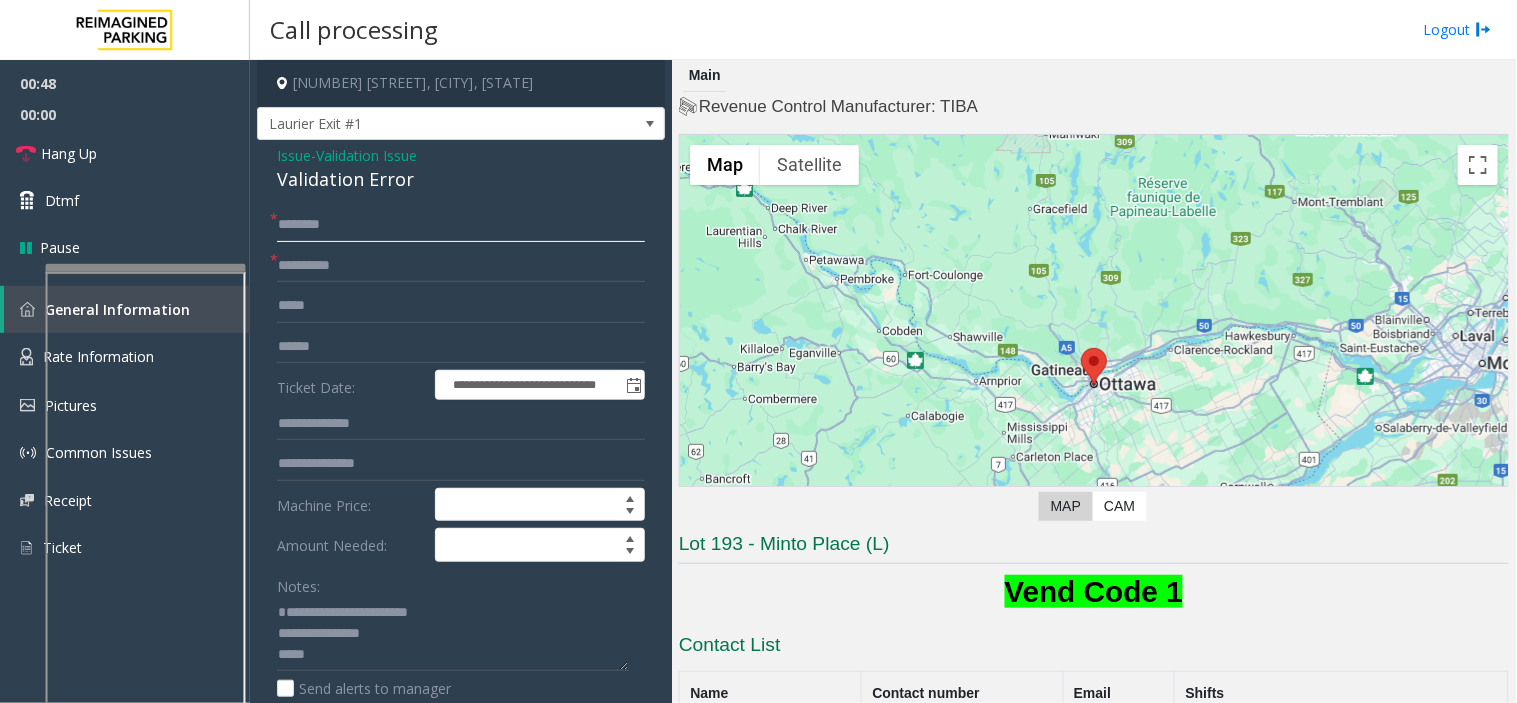 click 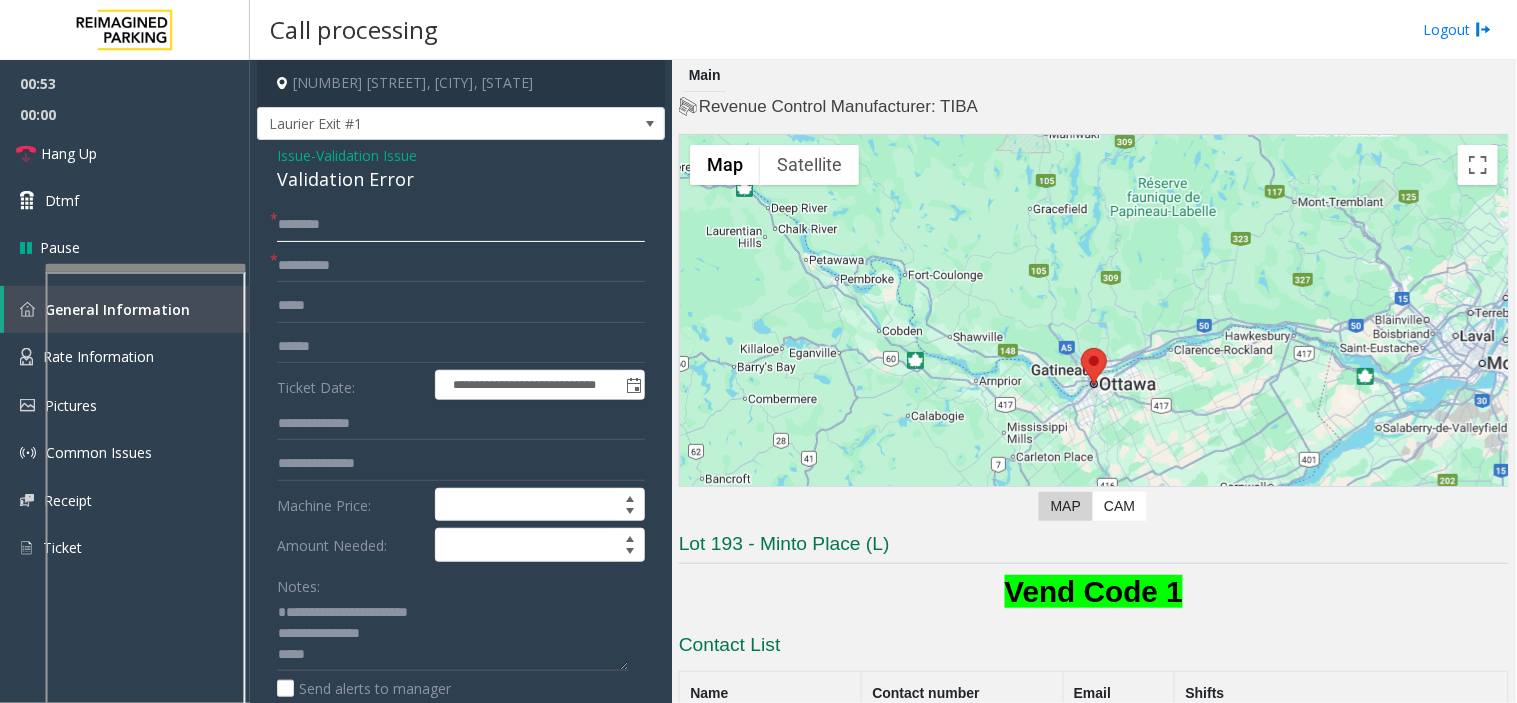 click 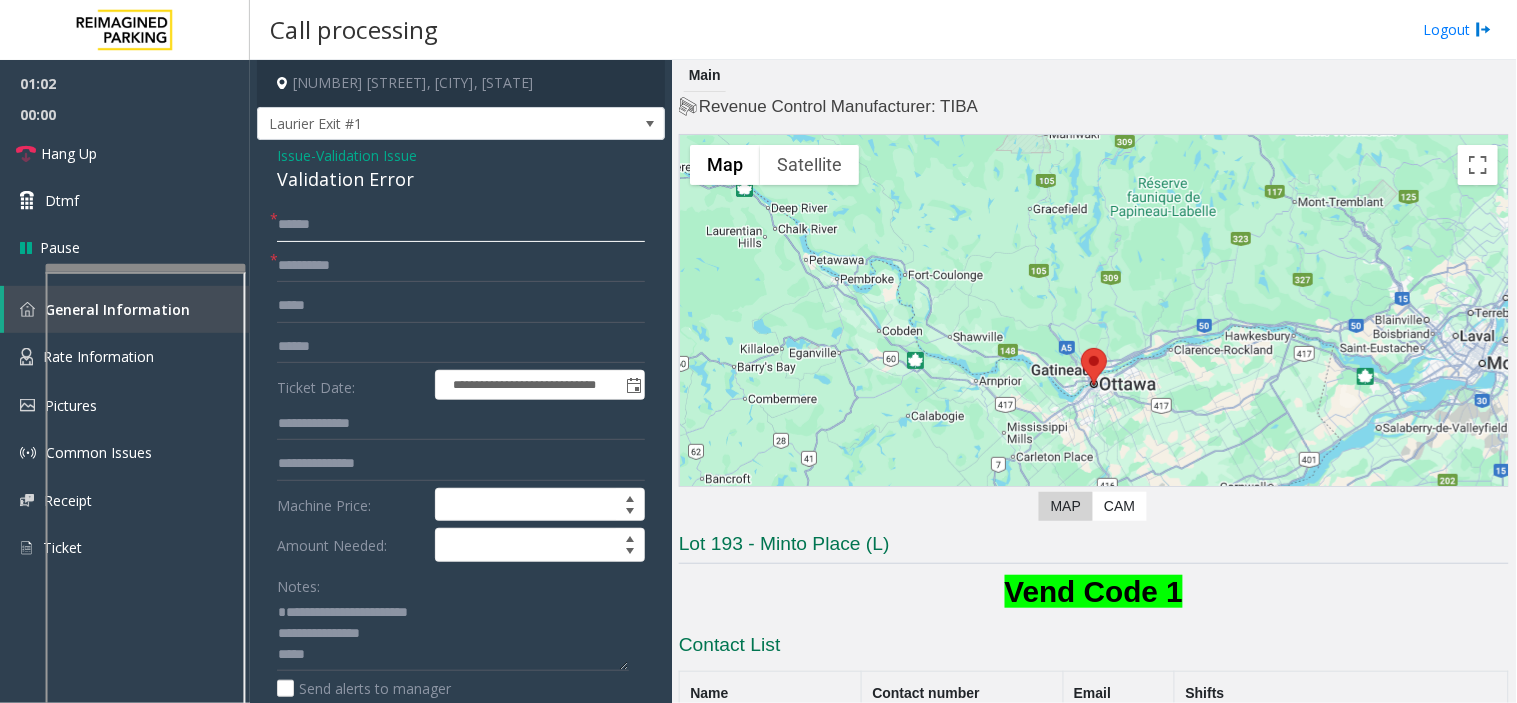 click on "******" 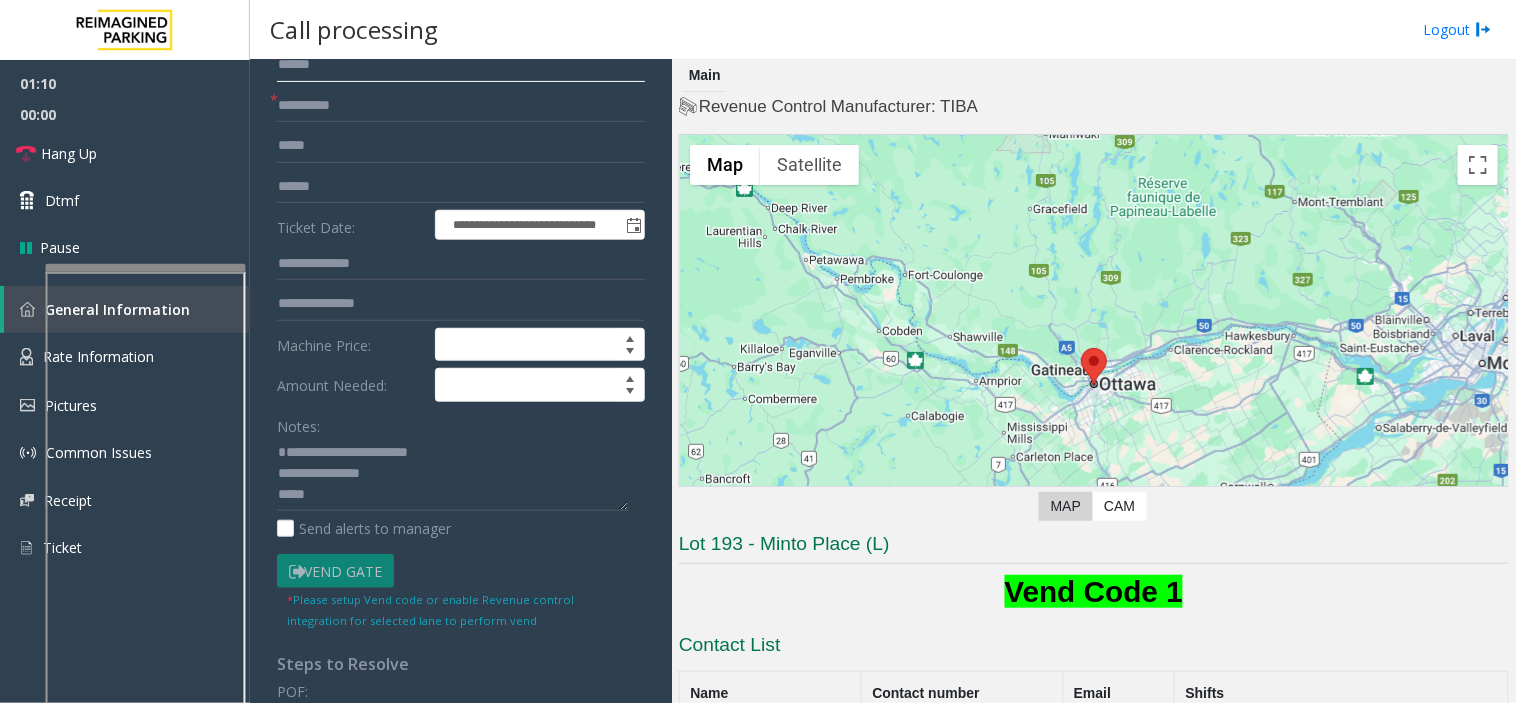 scroll, scrollTop: 333, scrollLeft: 0, axis: vertical 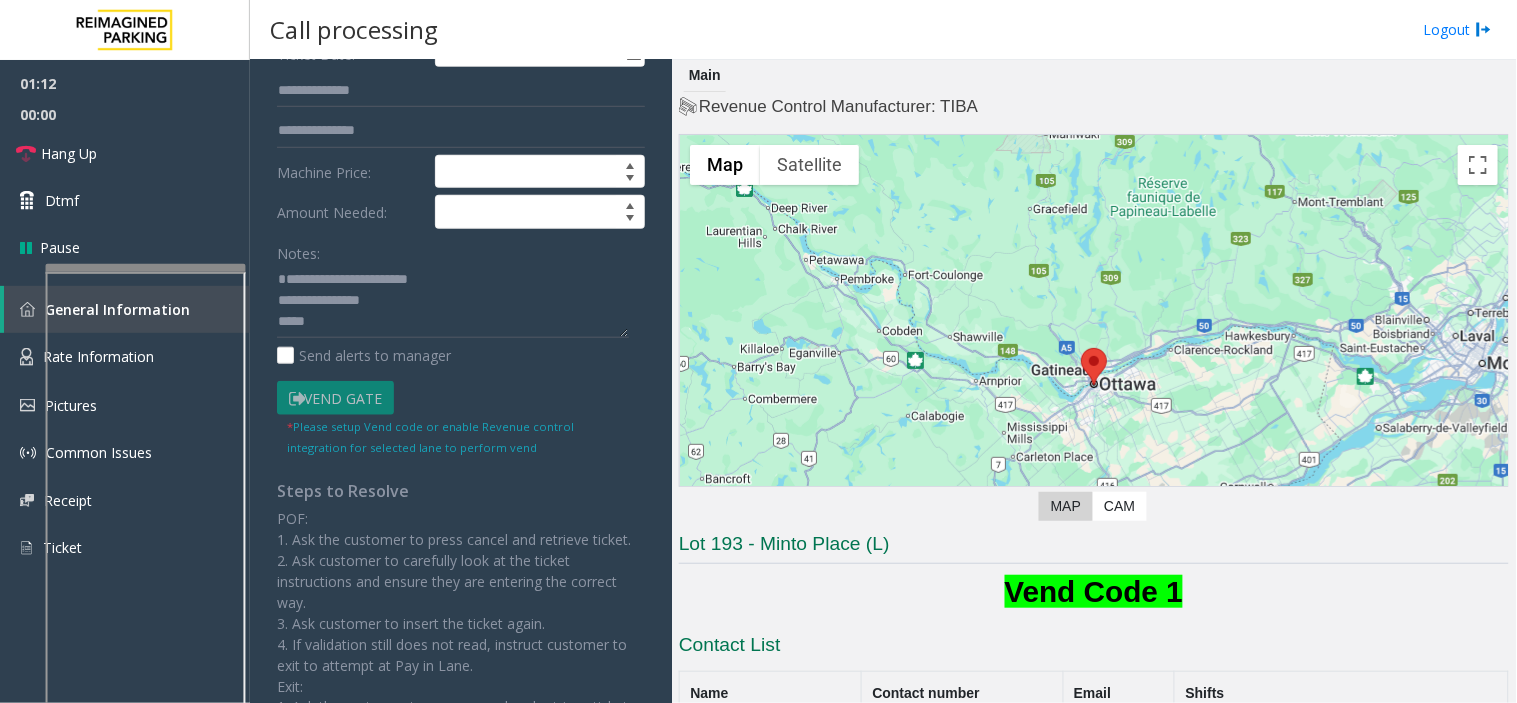 type on "******" 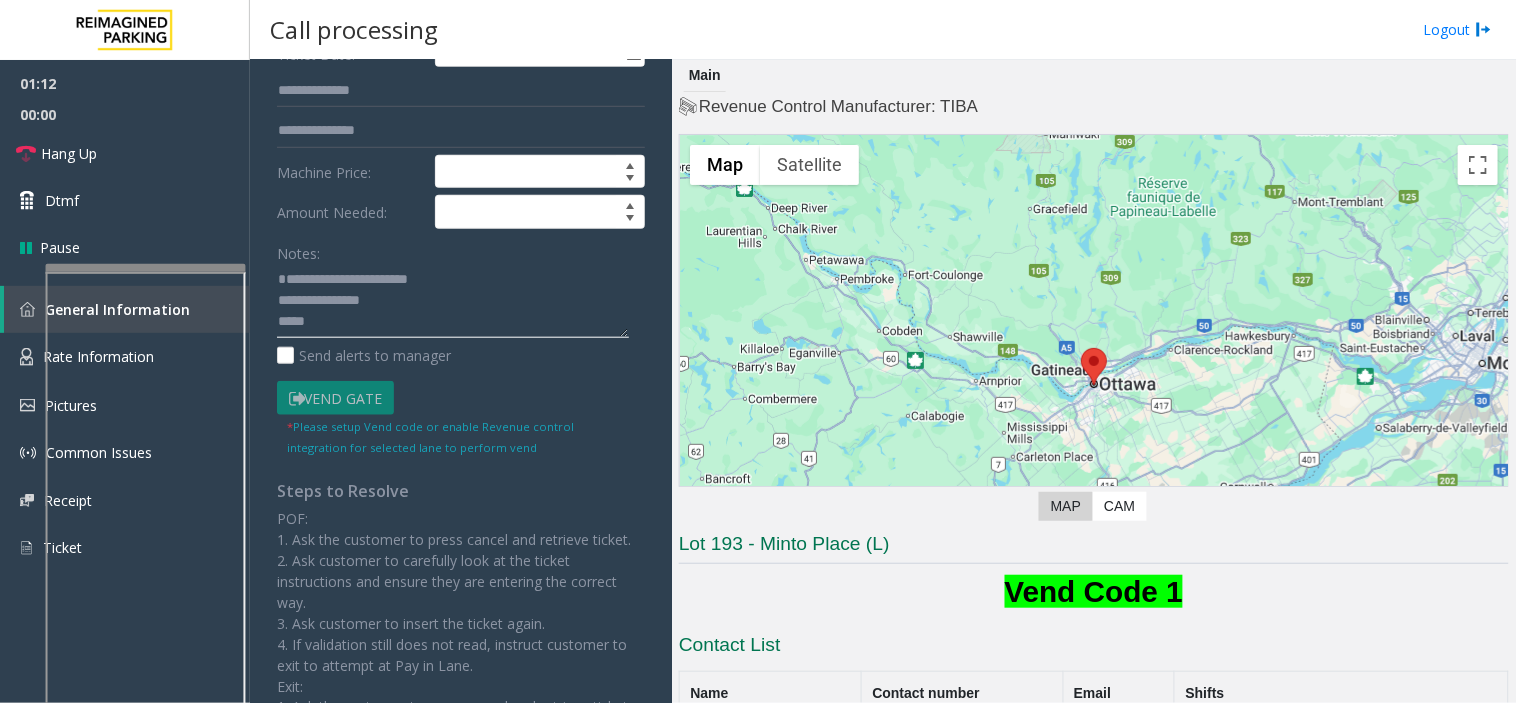 click 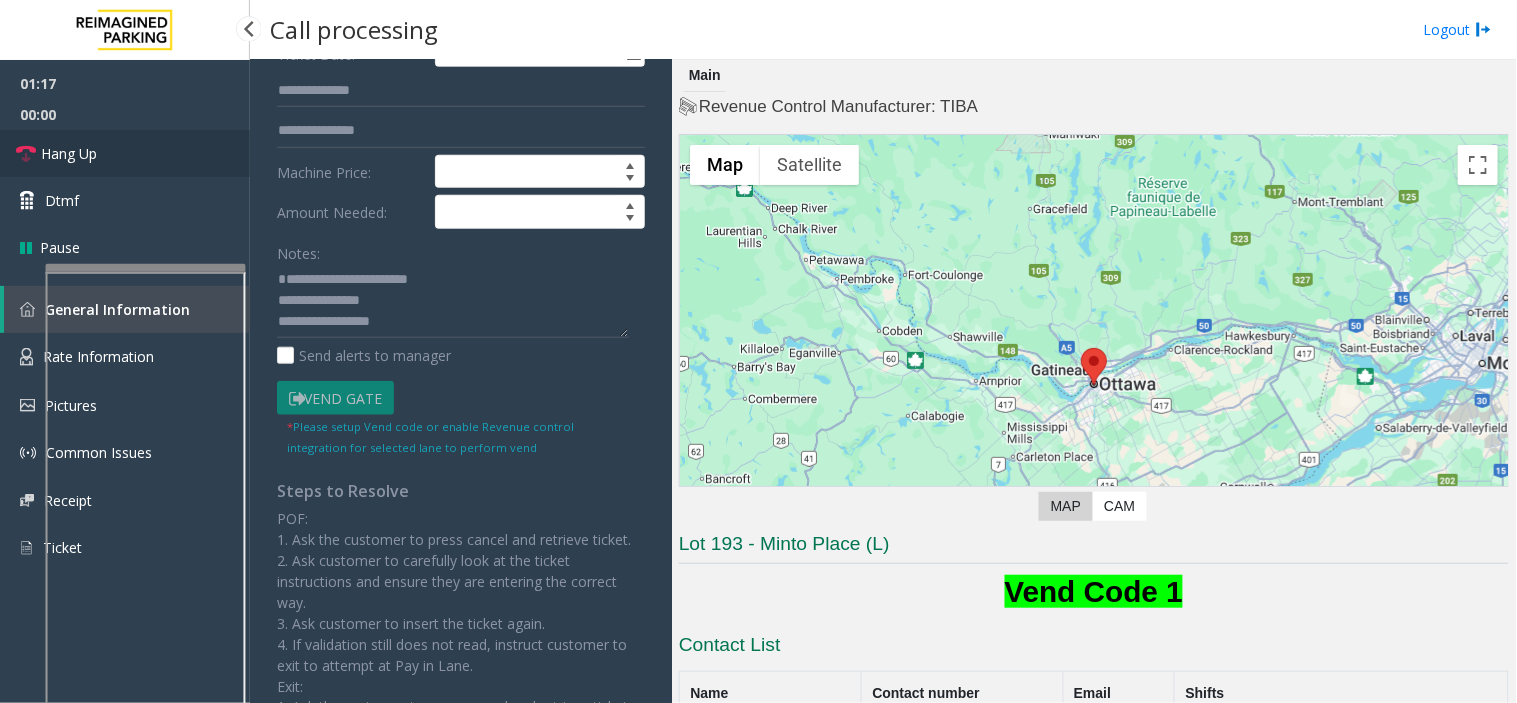 click on "Hang Up" at bounding box center [125, 153] 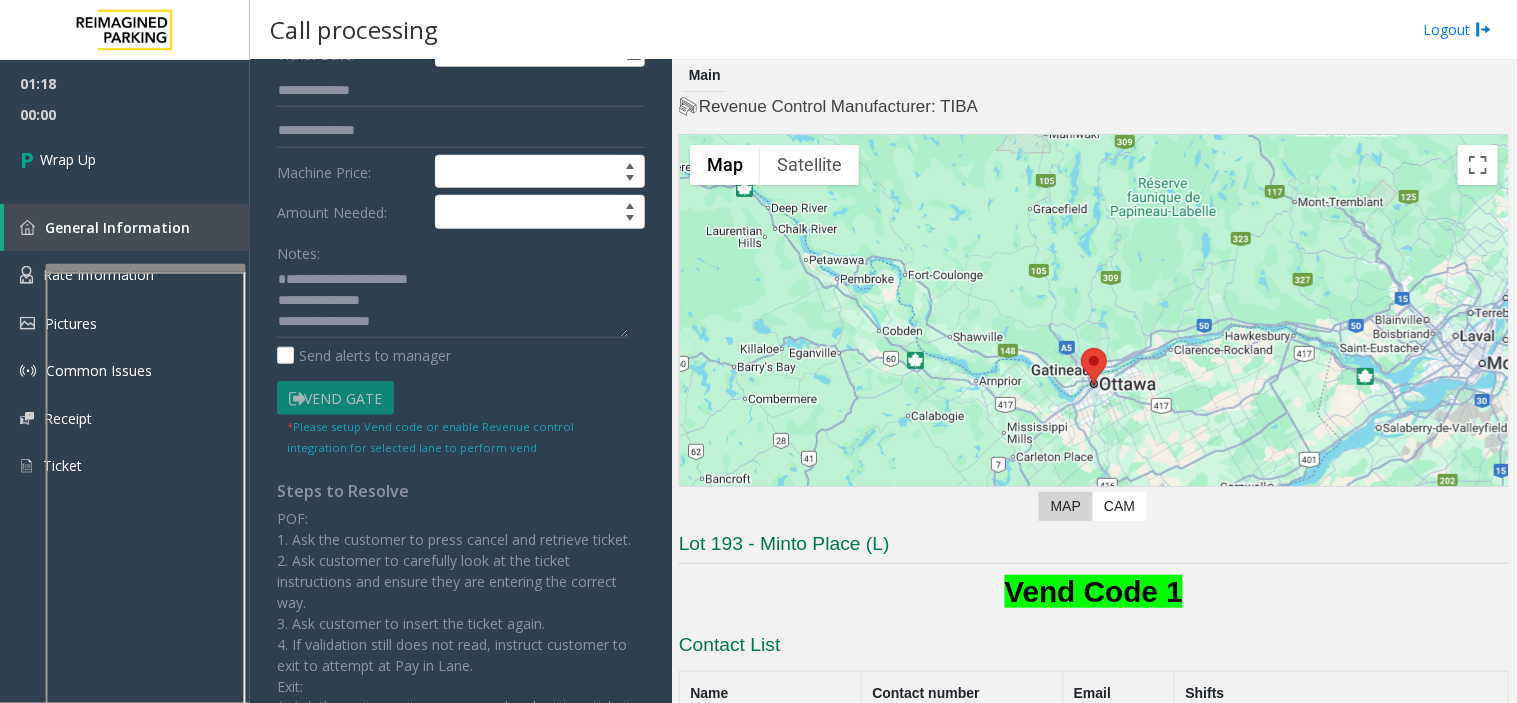 click on "Notes:                      Send alerts to manager" 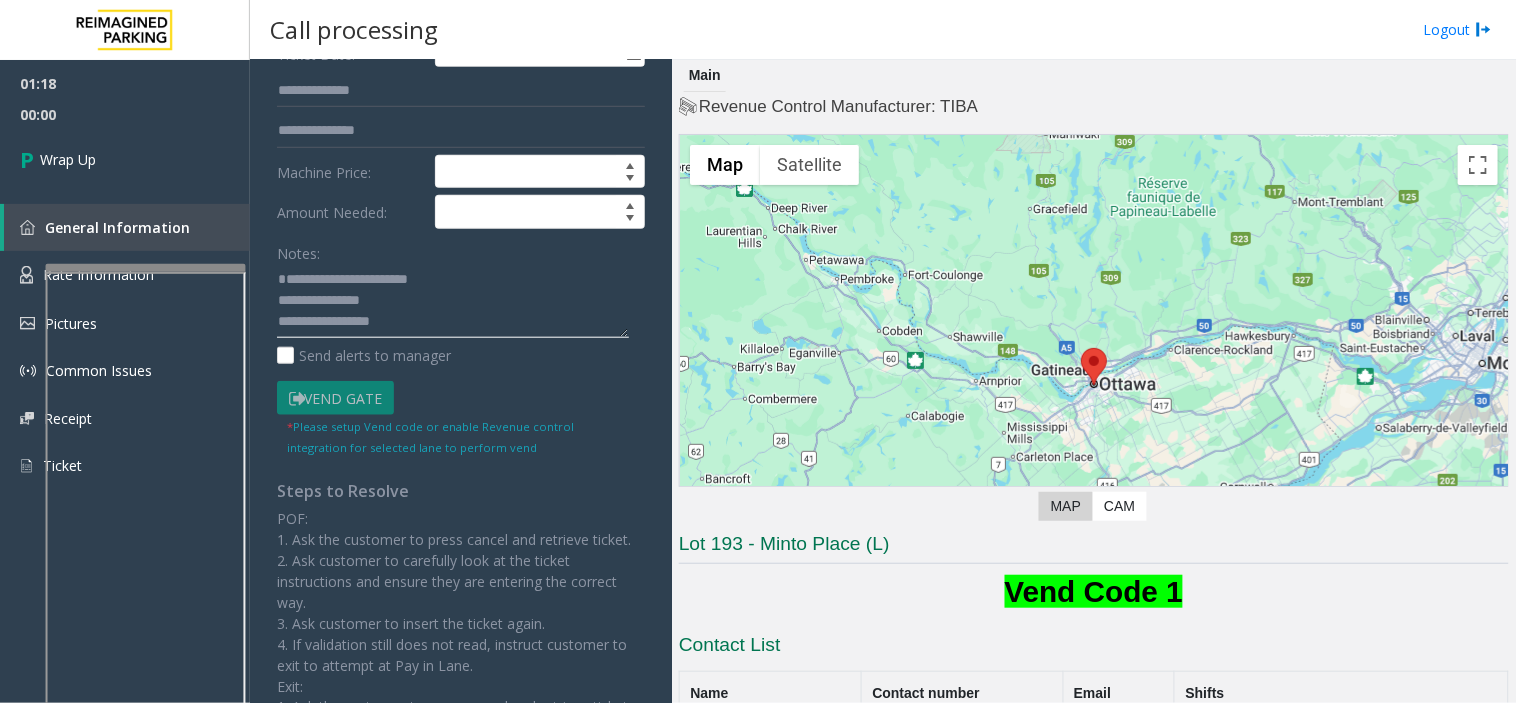 click 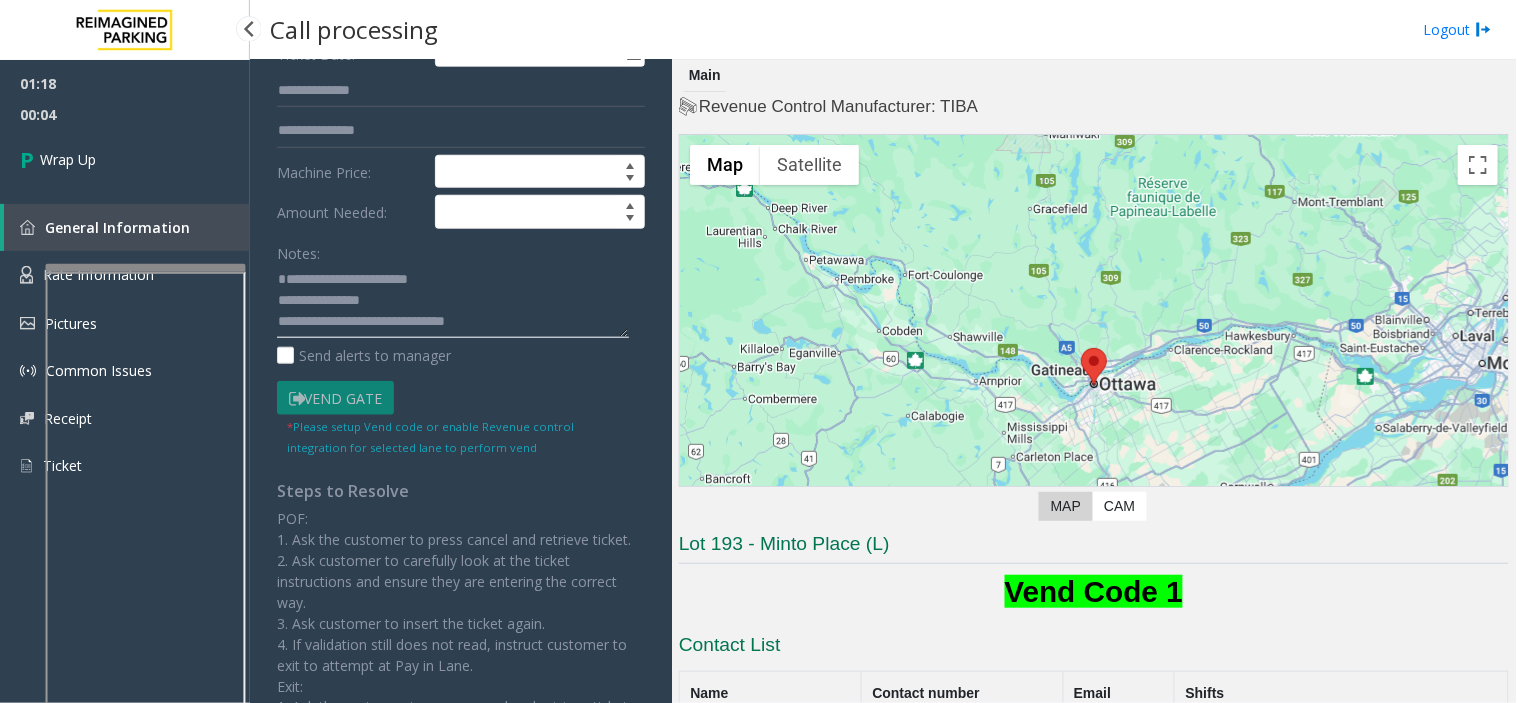 type on "**********" 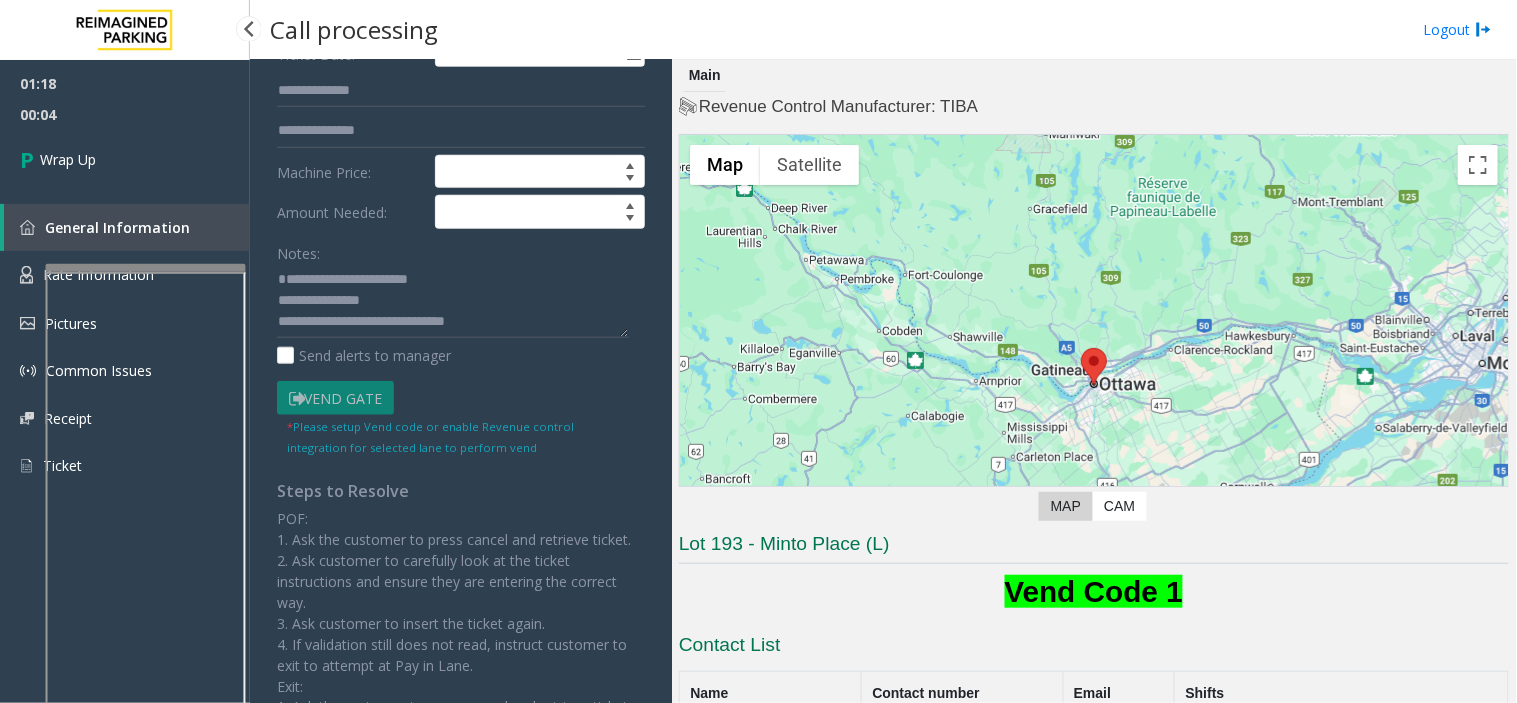 click on "01:18   00:04  Wrap Up General Information Rate Information Pictures Common Issues Receipt Ticket" at bounding box center [125, 283] 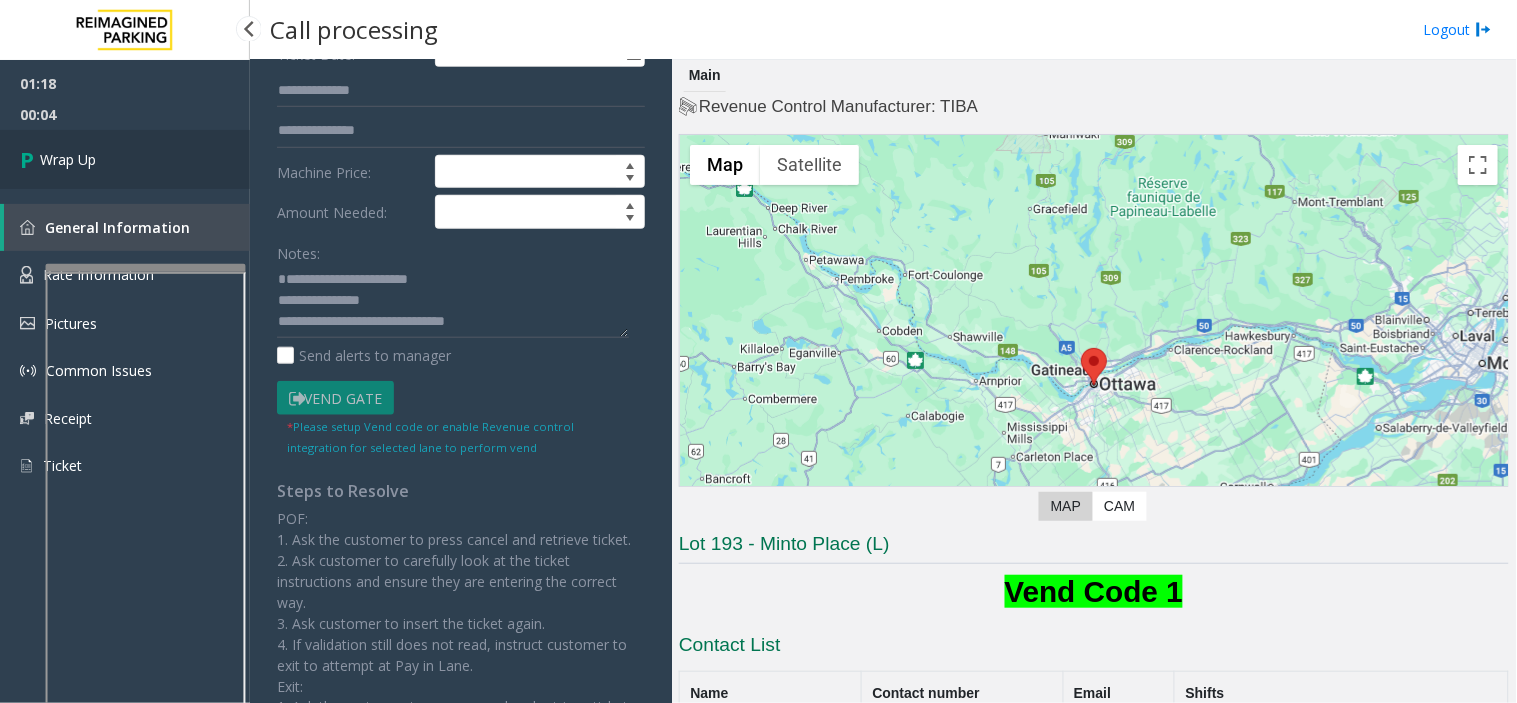 click on "Wrap Up" at bounding box center [125, 159] 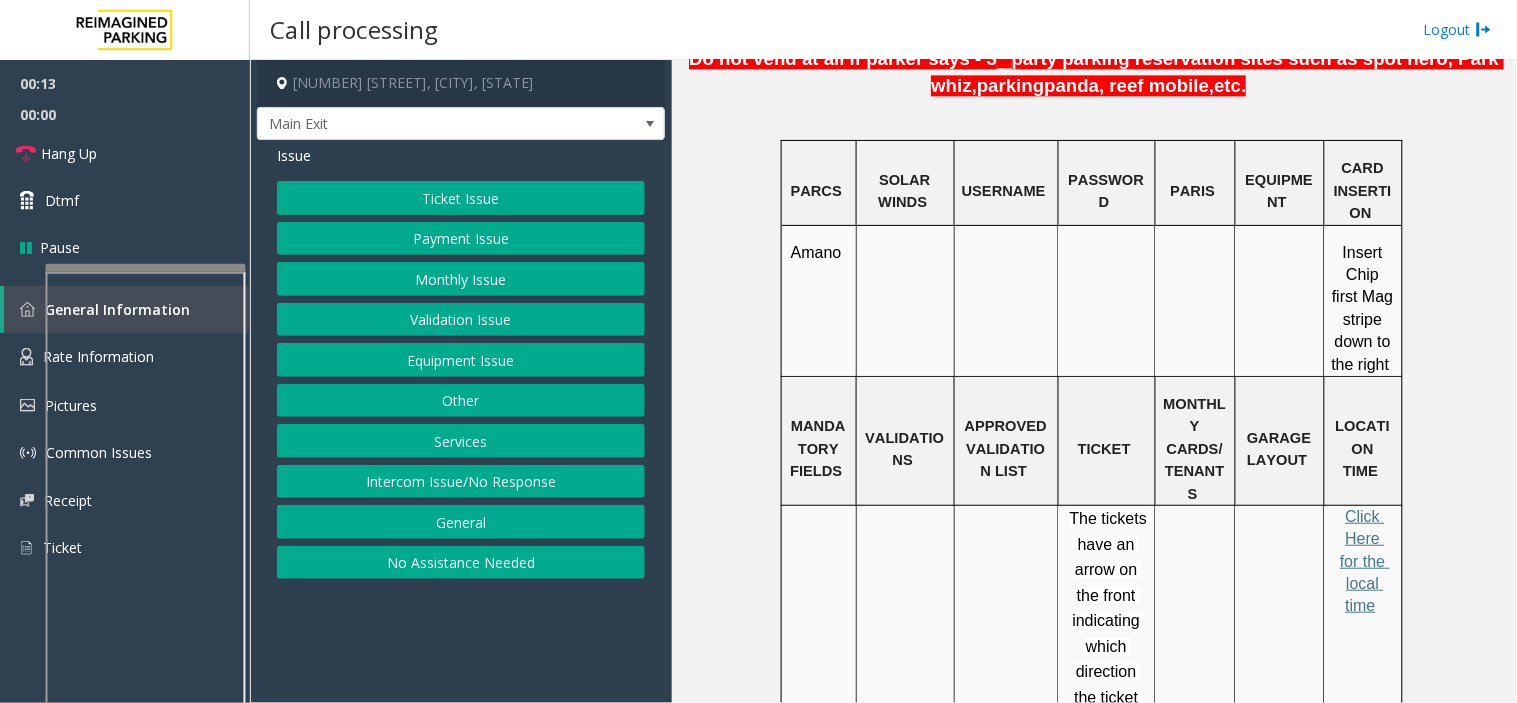 scroll, scrollTop: 1045, scrollLeft: 0, axis: vertical 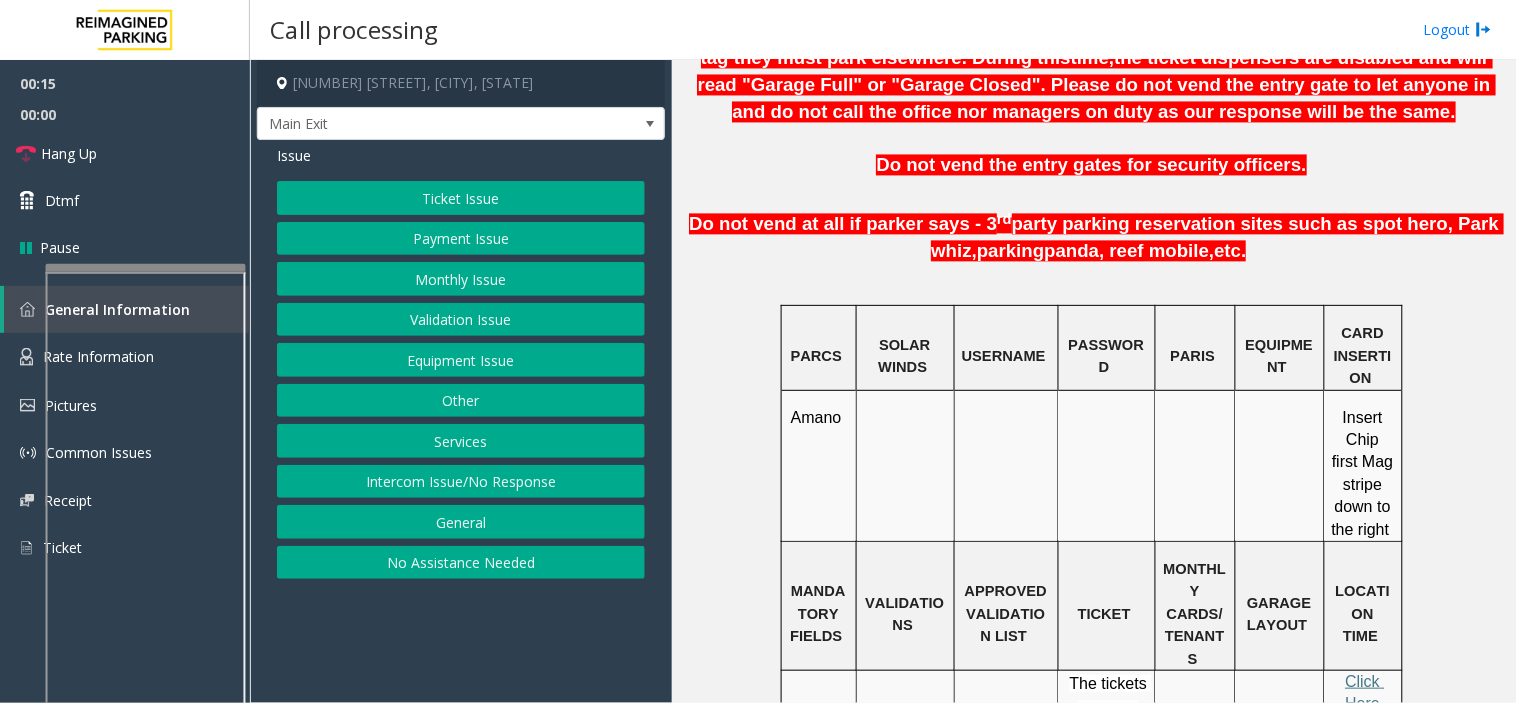 click on "Payment Issue" 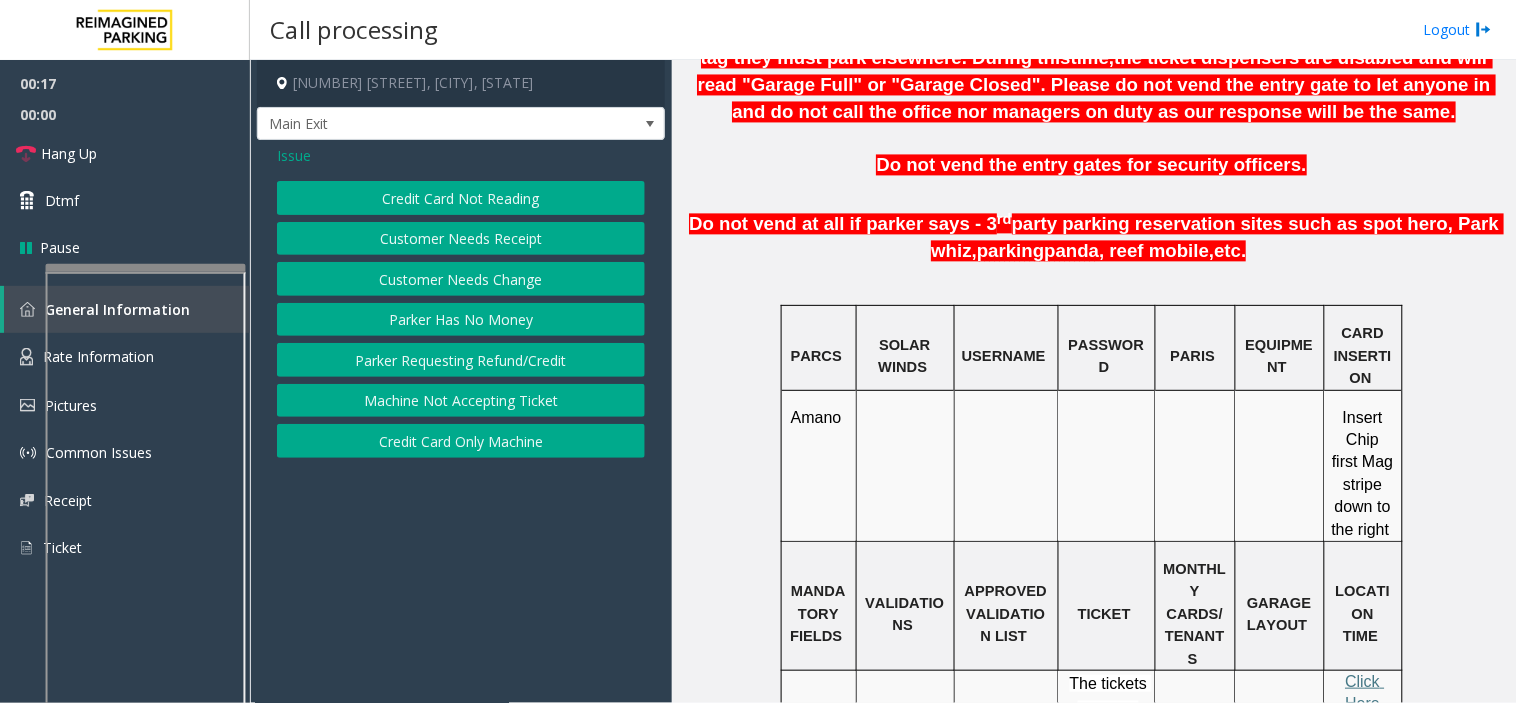 click on "Credit Card Only Machine" 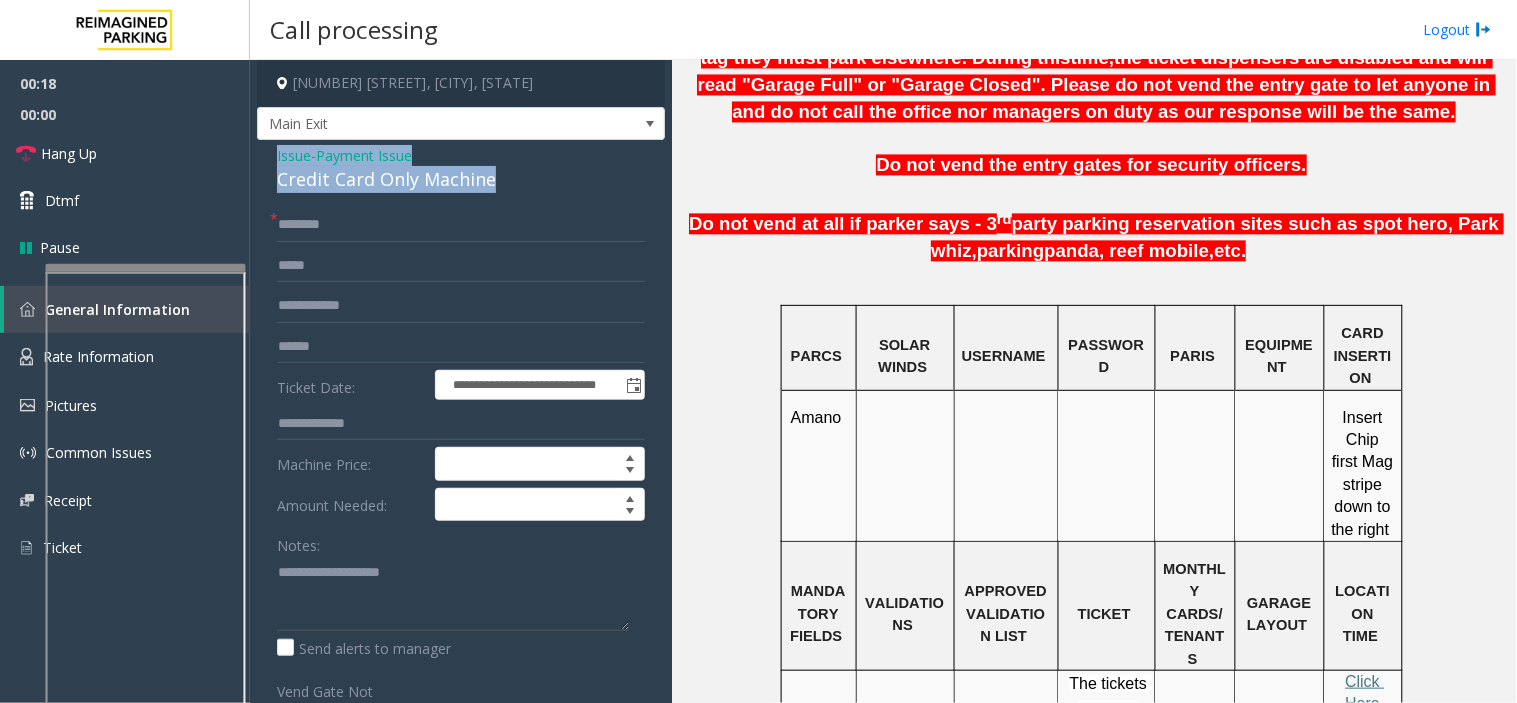drag, startPoint x: 521, startPoint y: 176, endPoint x: 267, endPoint y: 150, distance: 255.32724 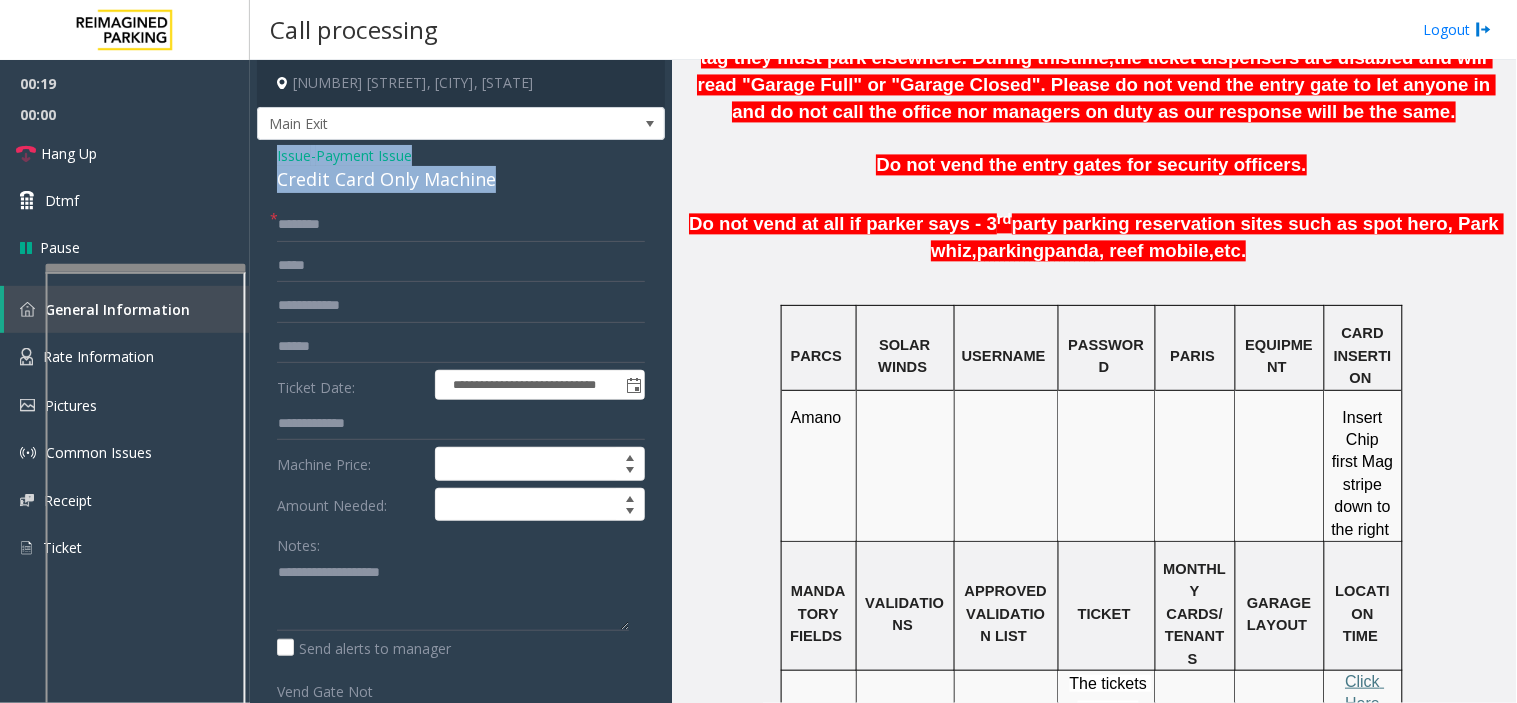 copy on "Issue  -  Payment Issue Credit Card Only Machine" 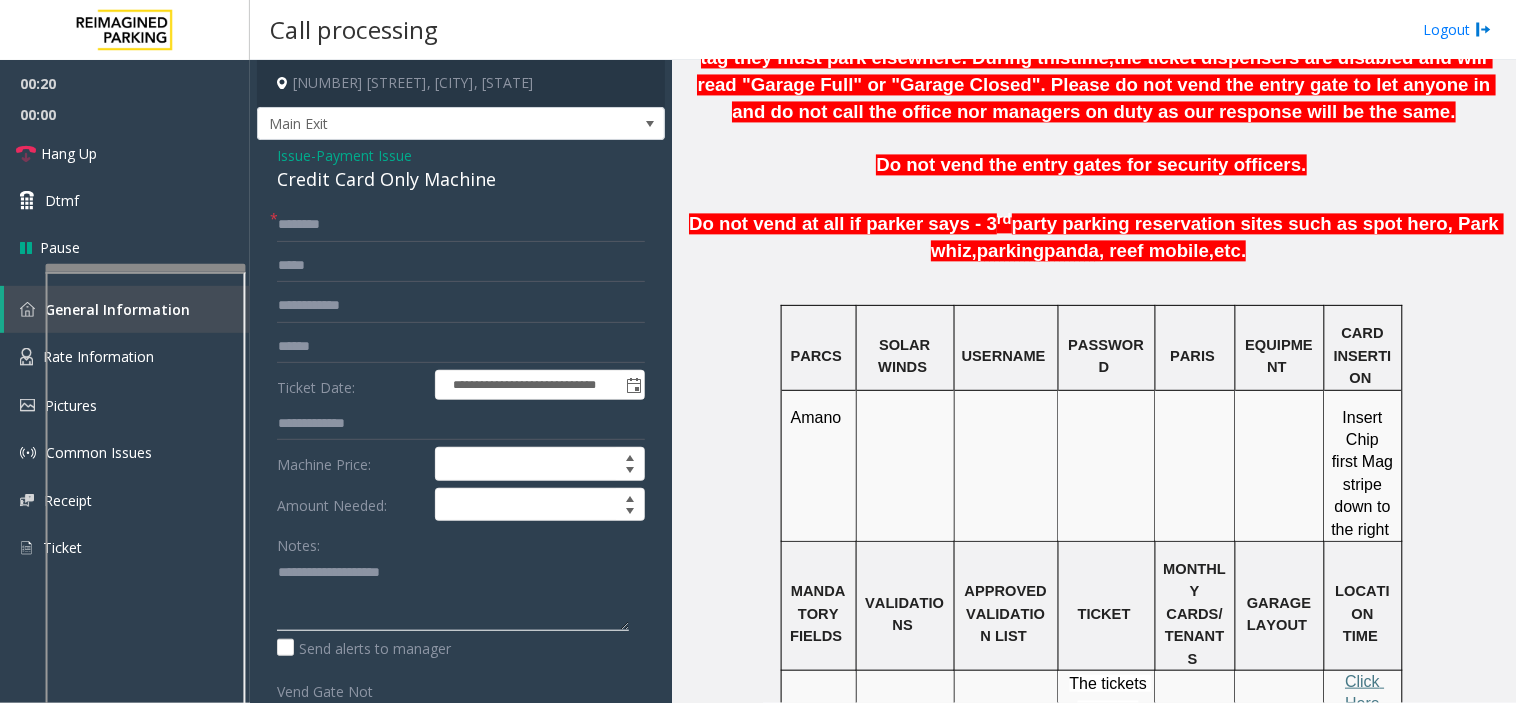 click 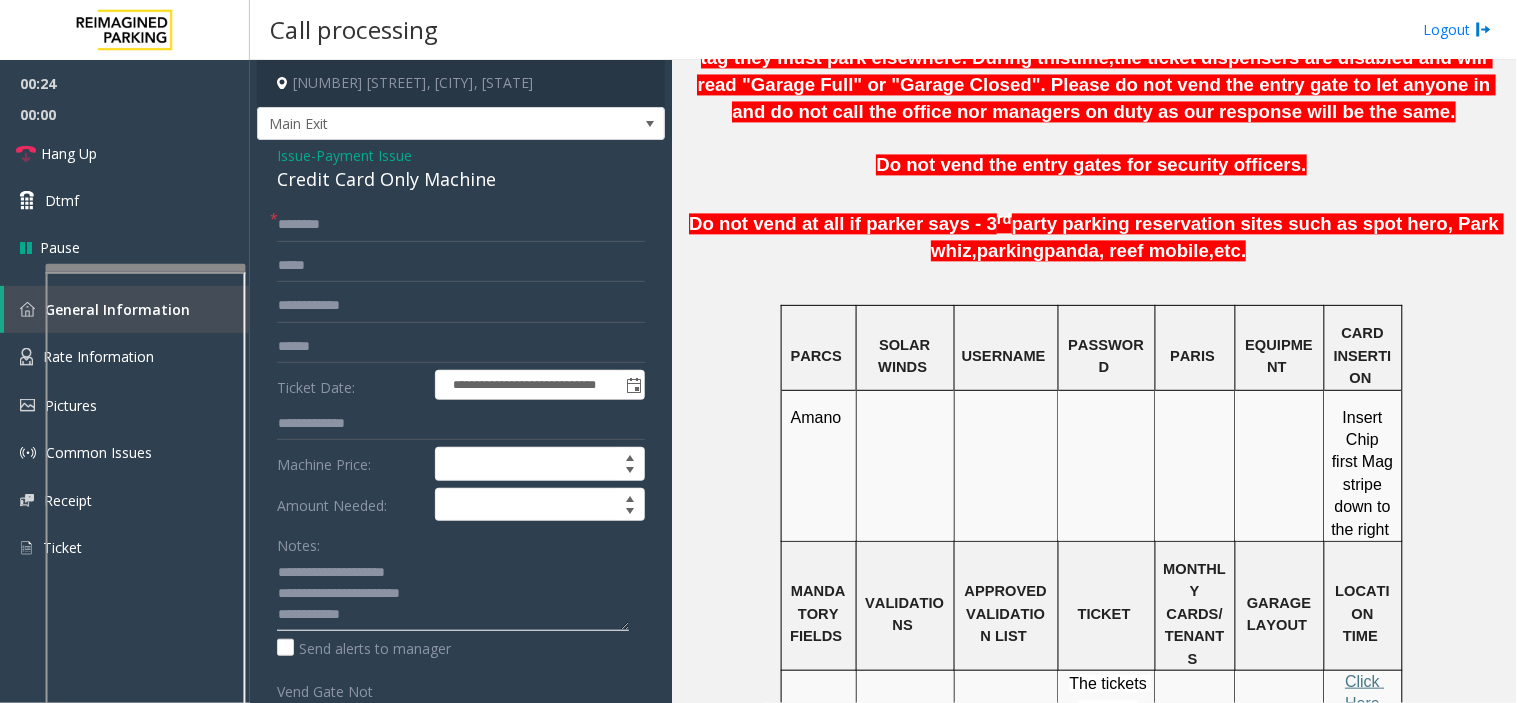type on "**********" 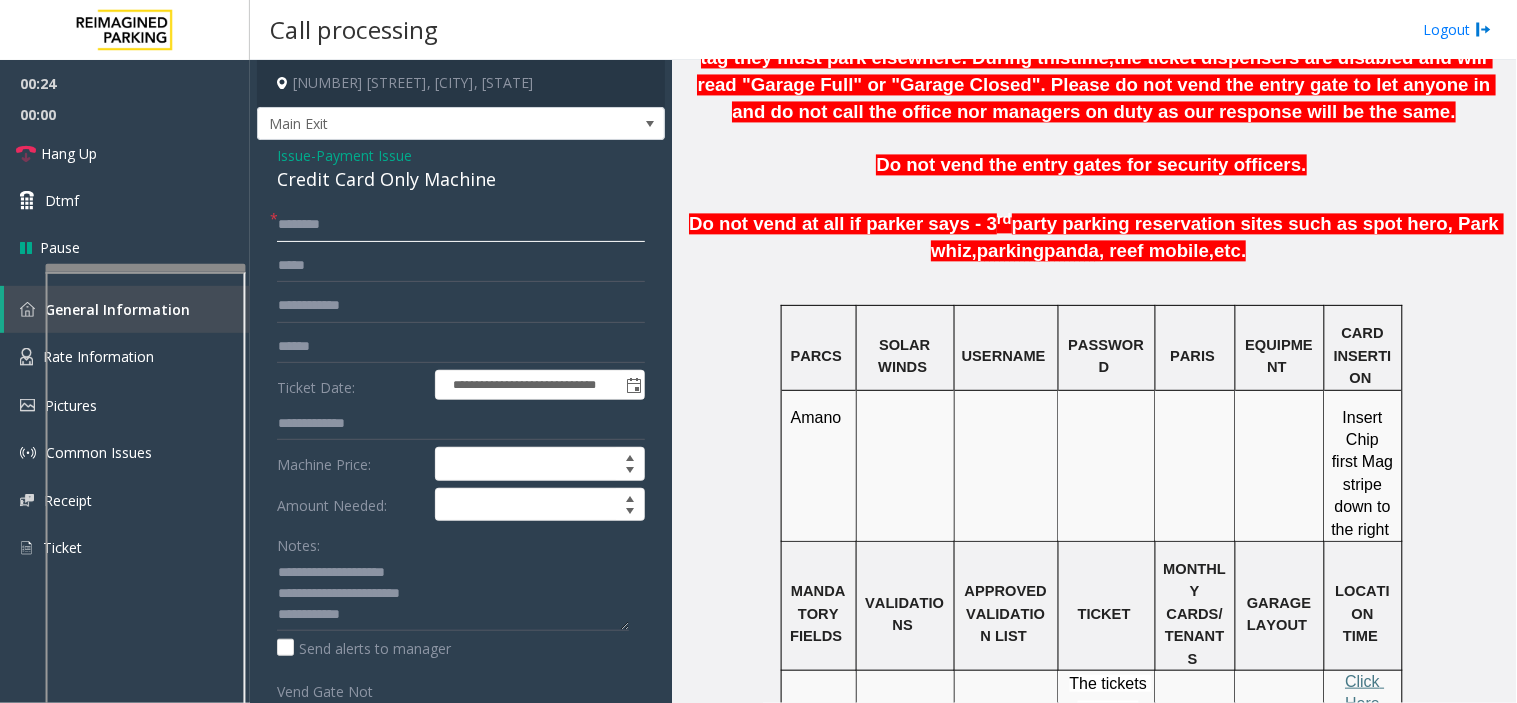 click 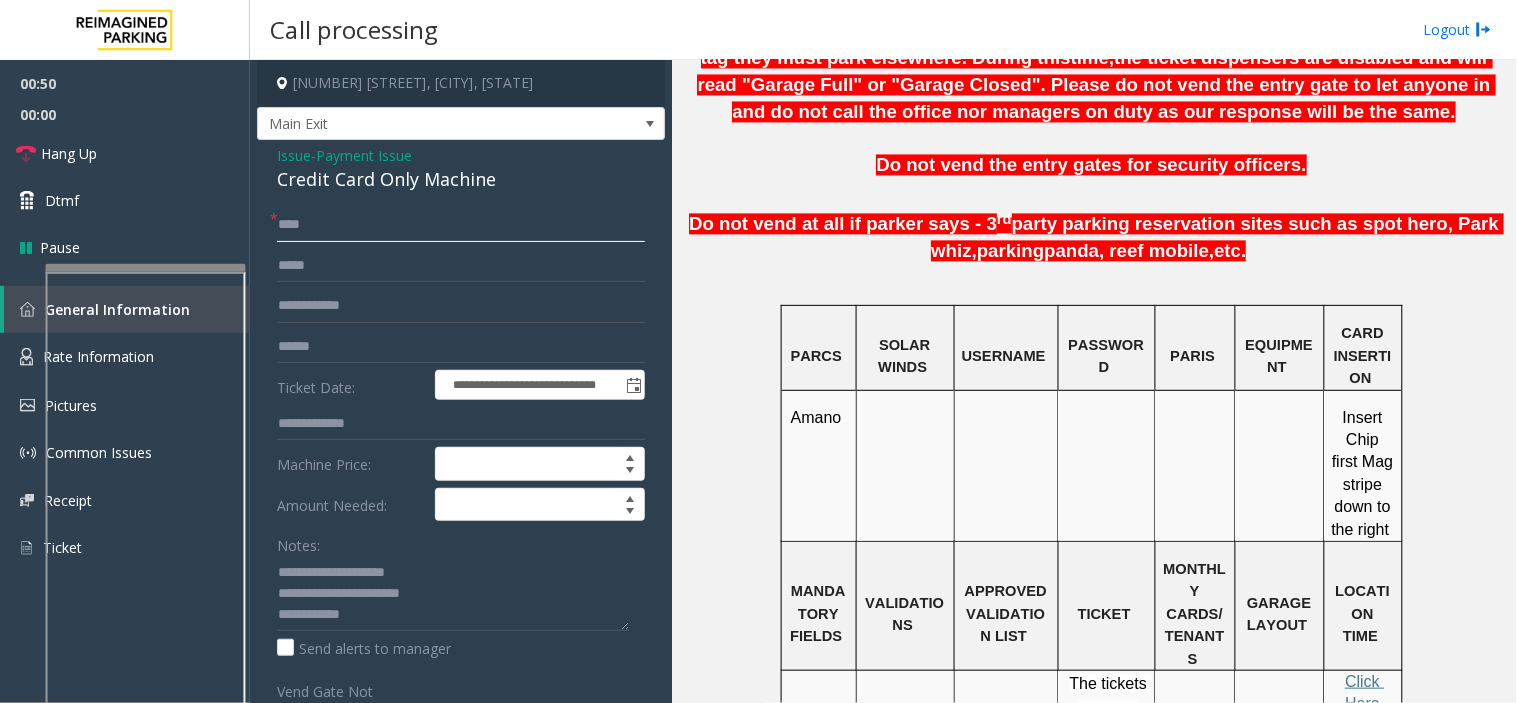 click on "****" 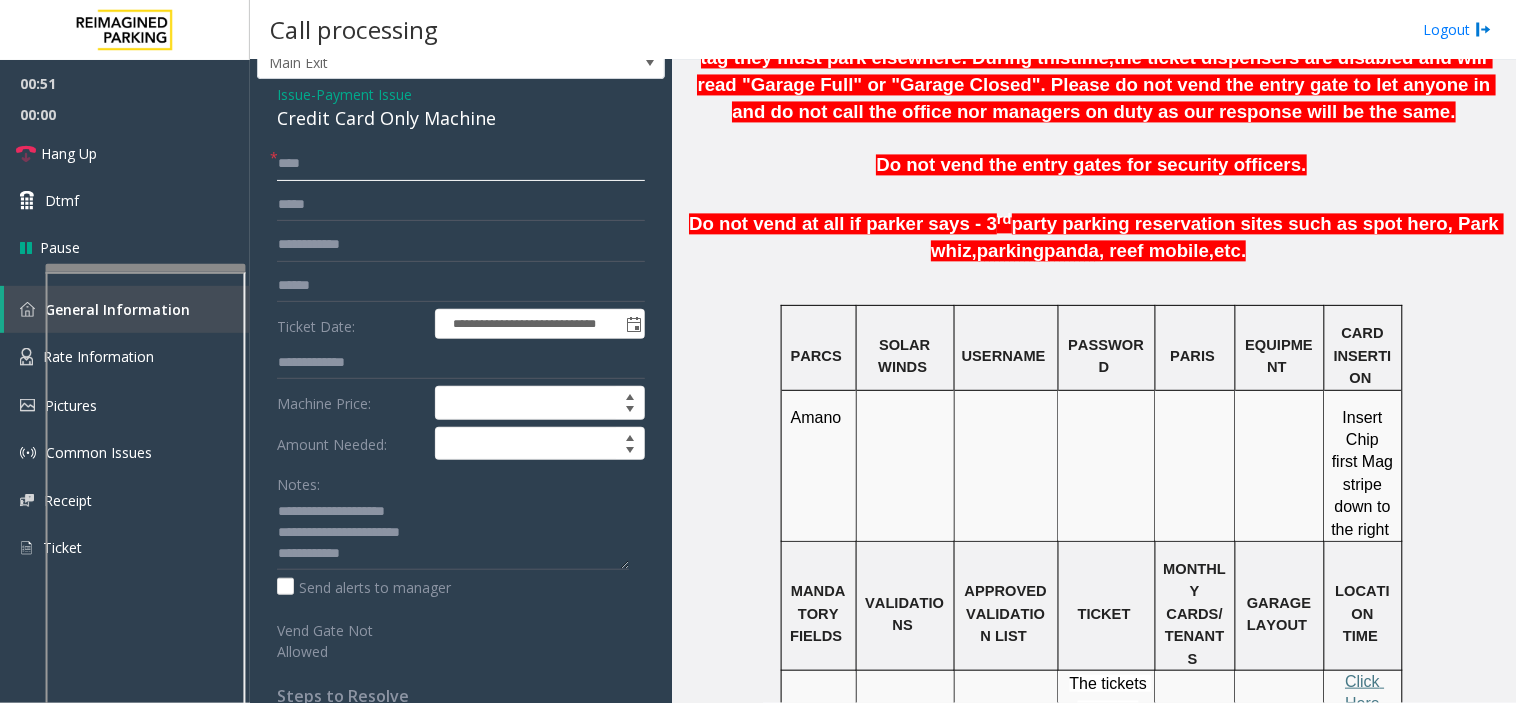 scroll, scrollTop: 111, scrollLeft: 0, axis: vertical 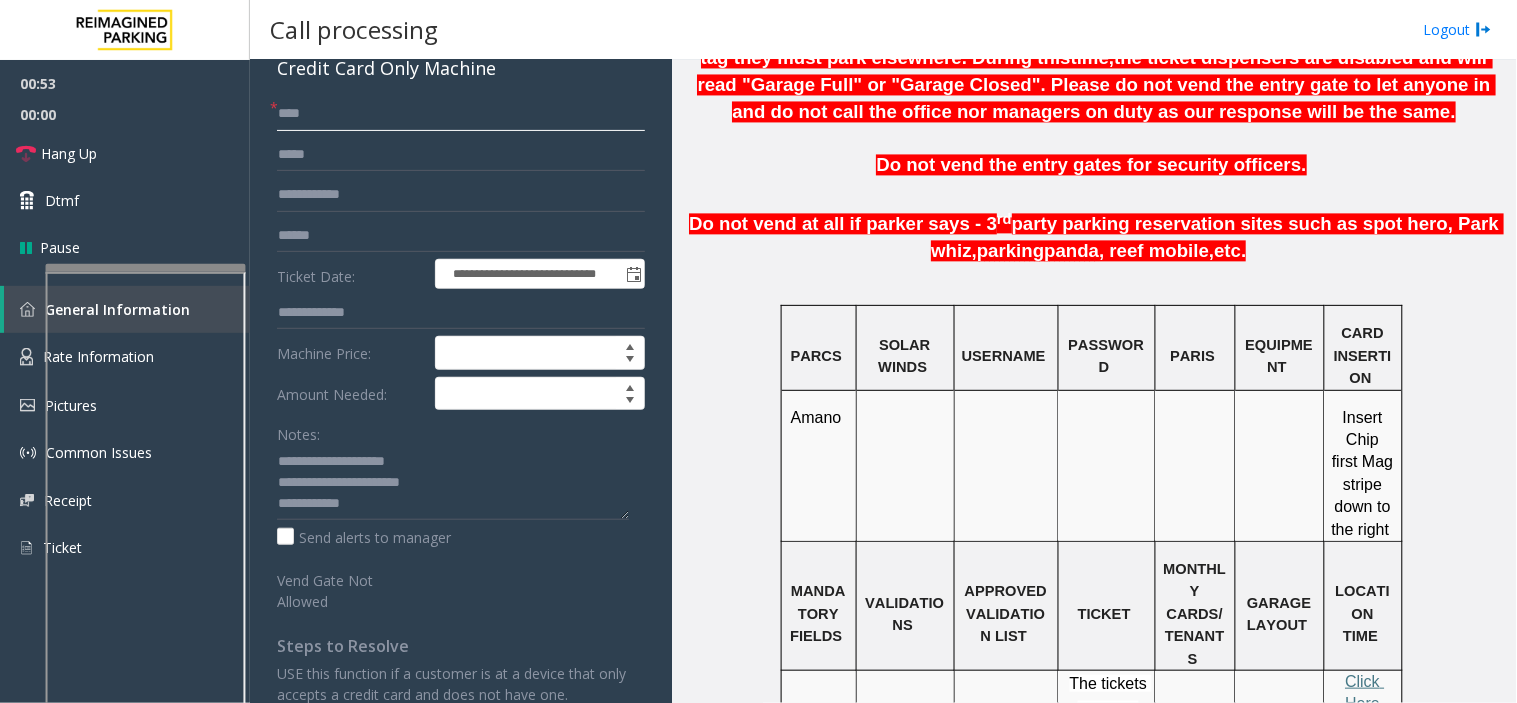 drag, startPoint x: 303, startPoint y: 111, endPoint x: 330, endPoint y: 96, distance: 30.88689 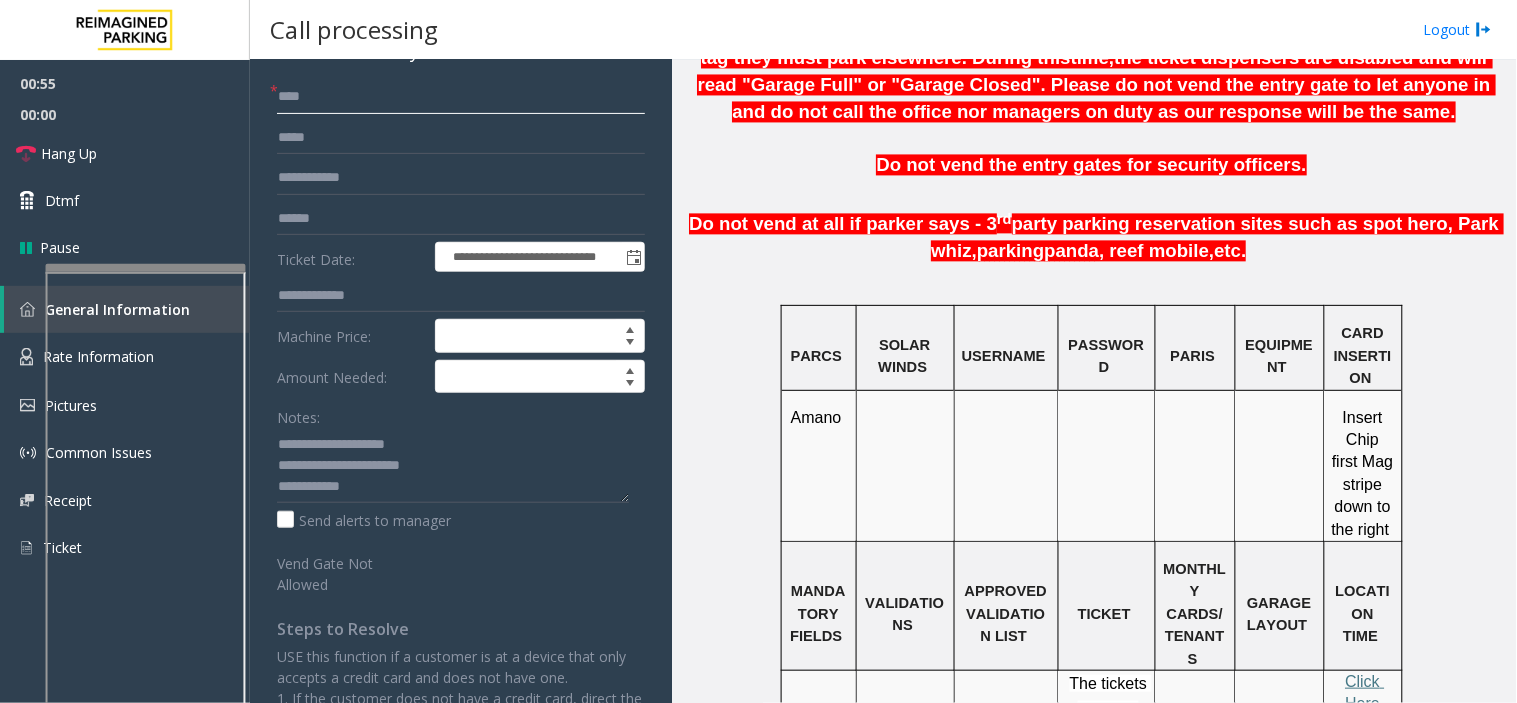 scroll, scrollTop: 0, scrollLeft: 0, axis: both 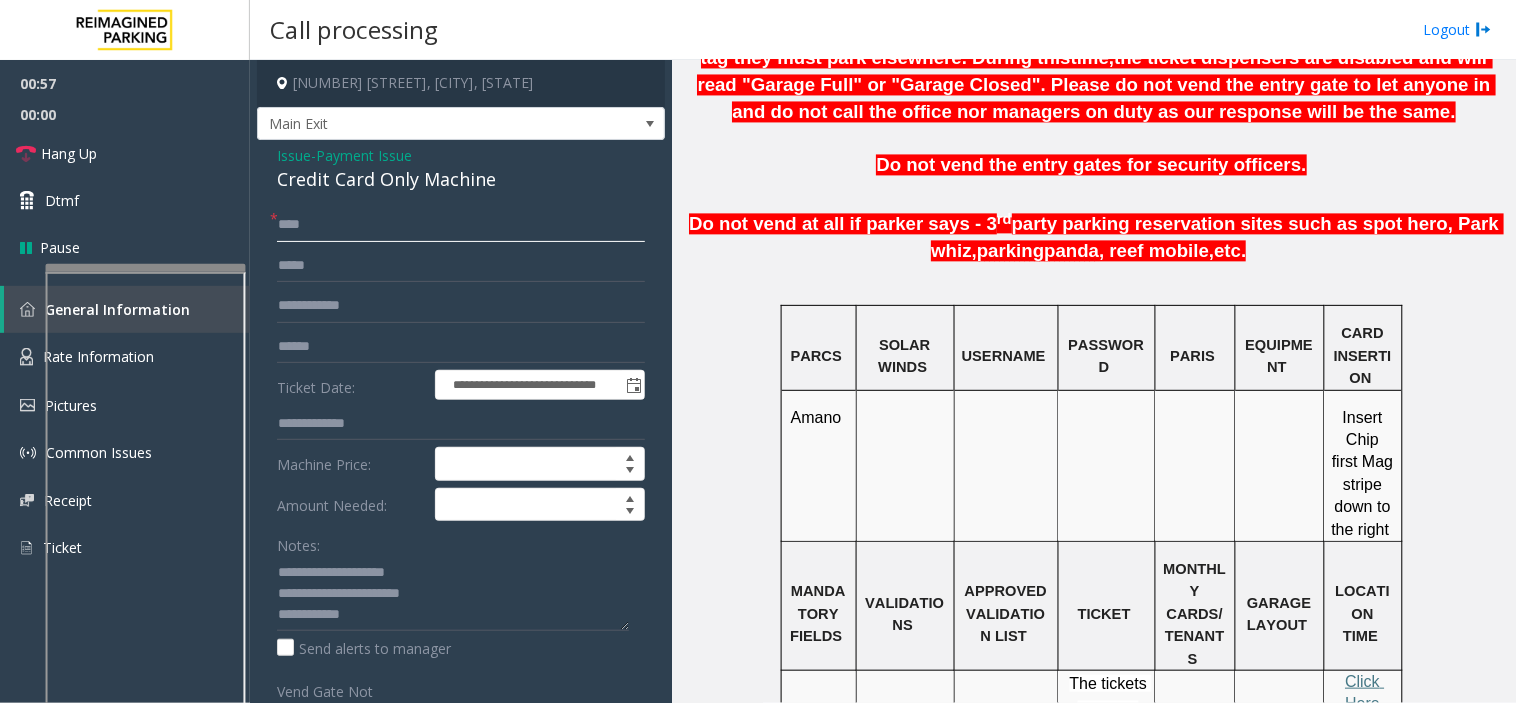 click on "****" 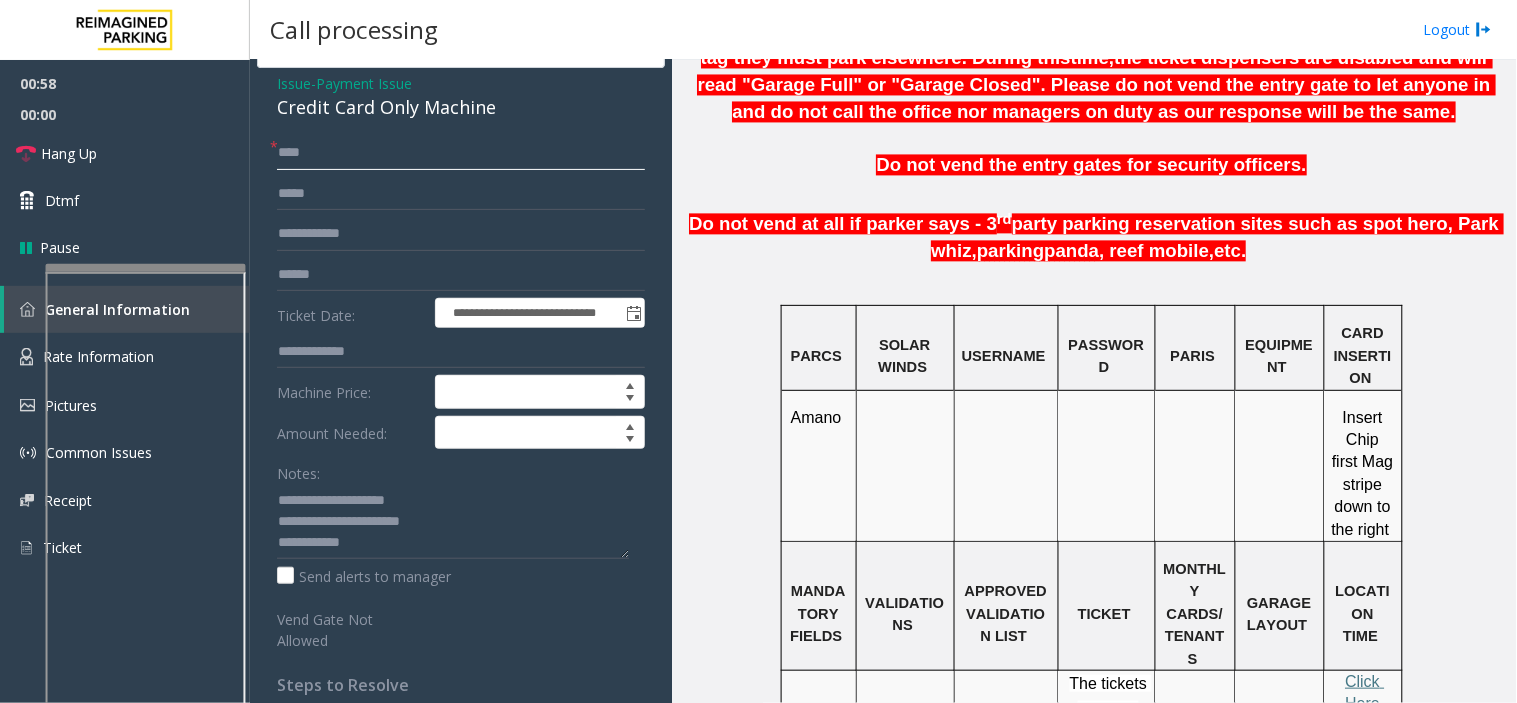 scroll, scrollTop: 111, scrollLeft: 0, axis: vertical 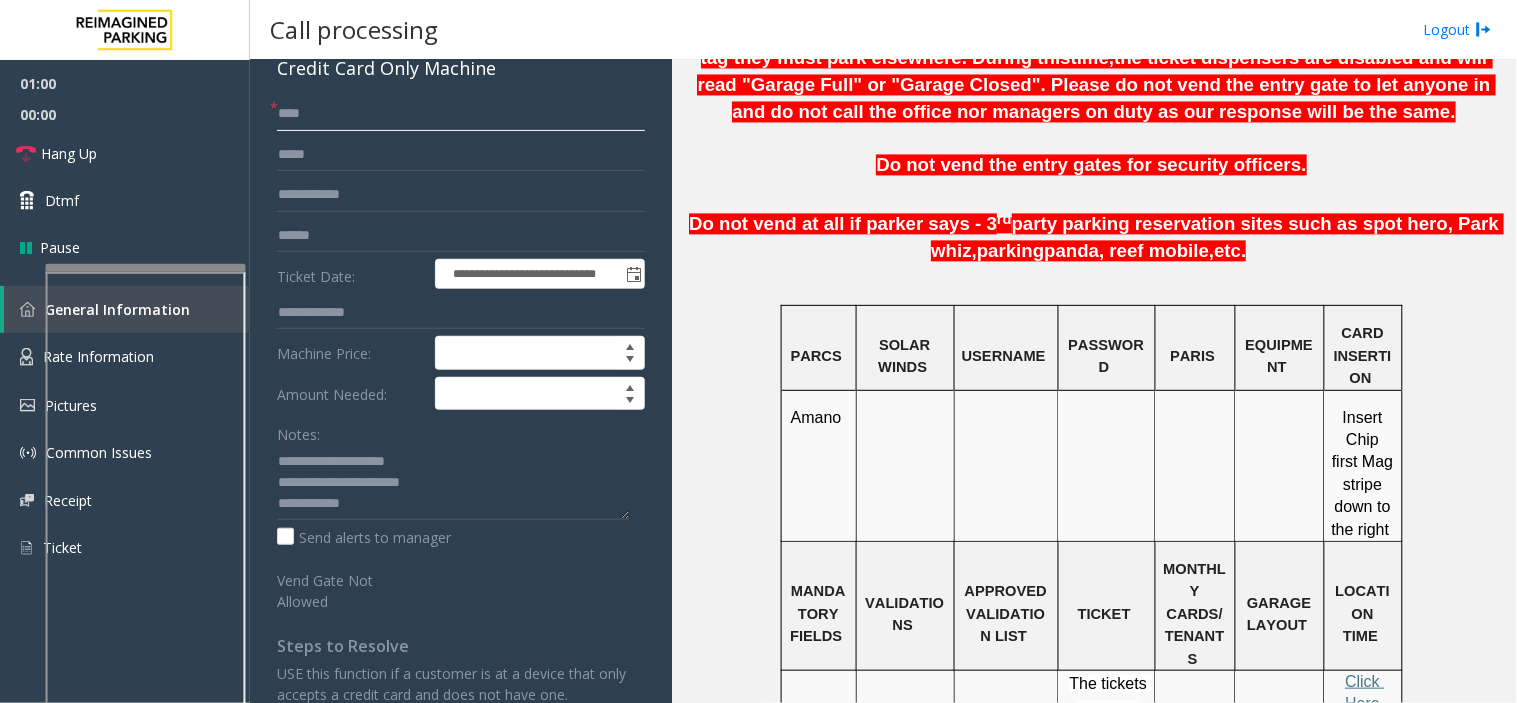 type on "****" 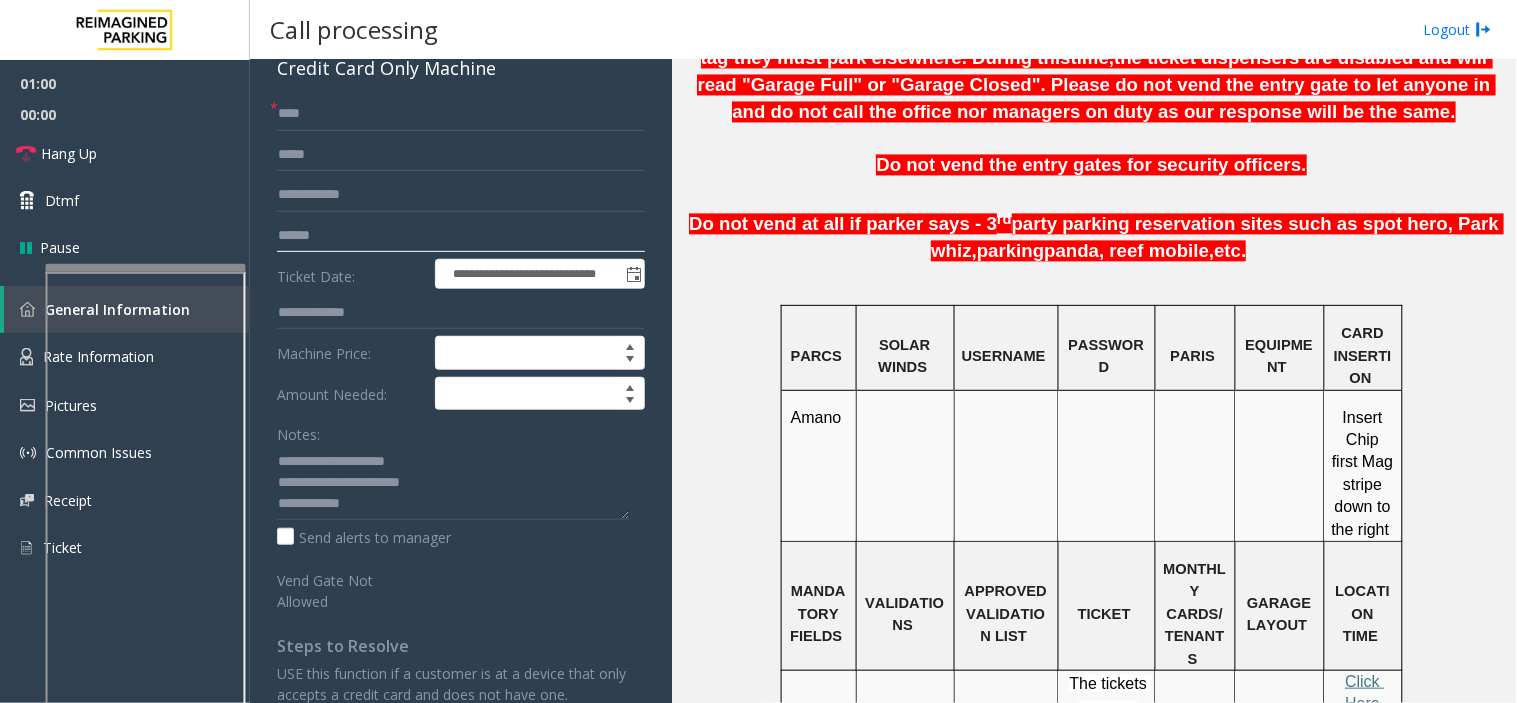 click 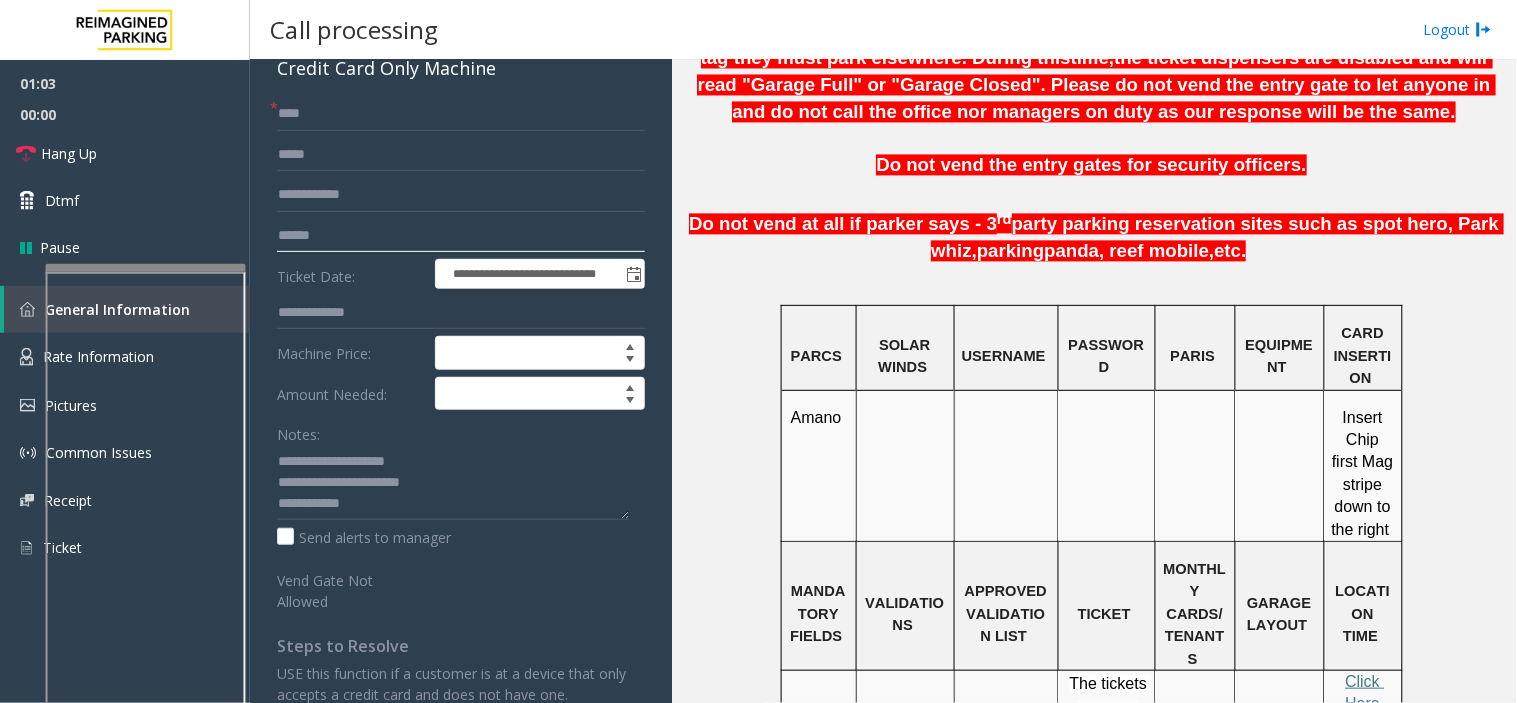 click 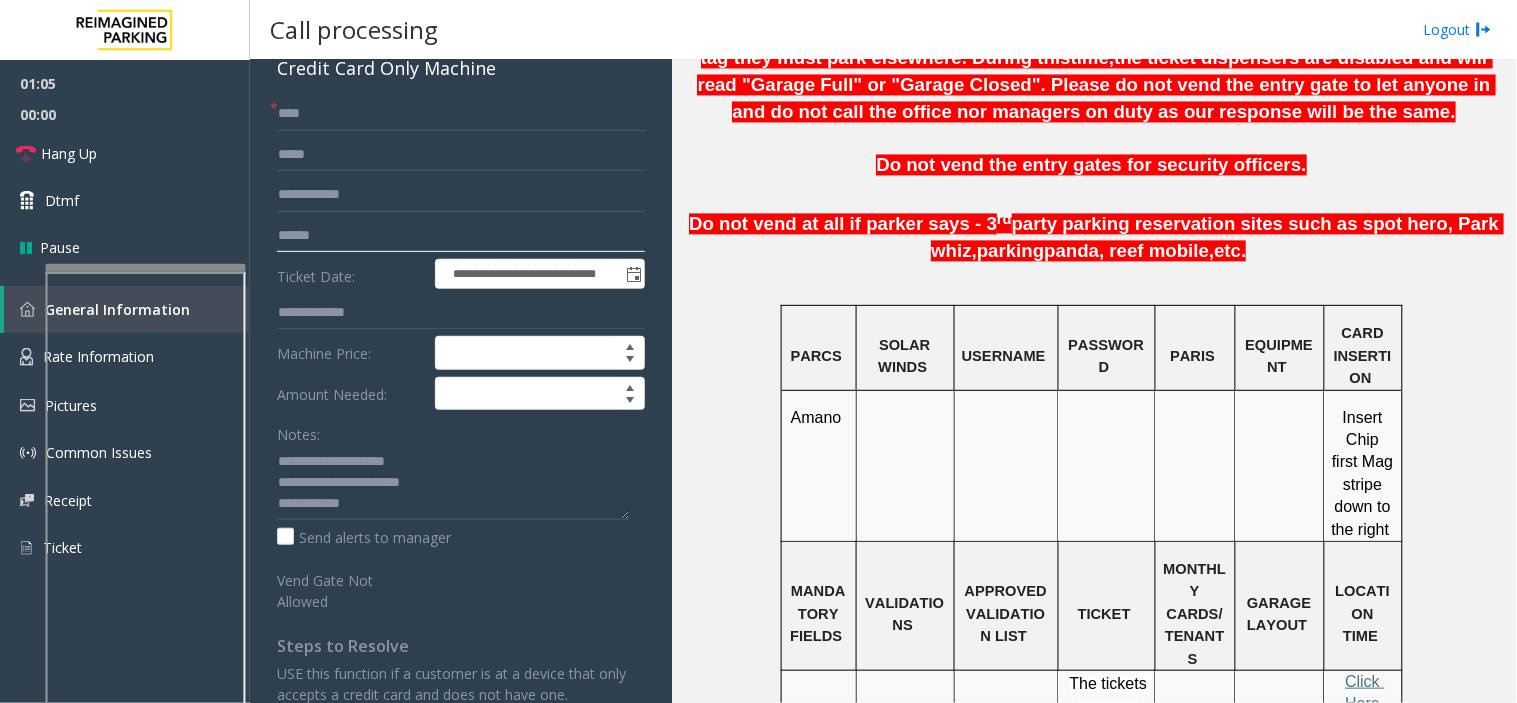 scroll, scrollTop: 601, scrollLeft: 0, axis: vertical 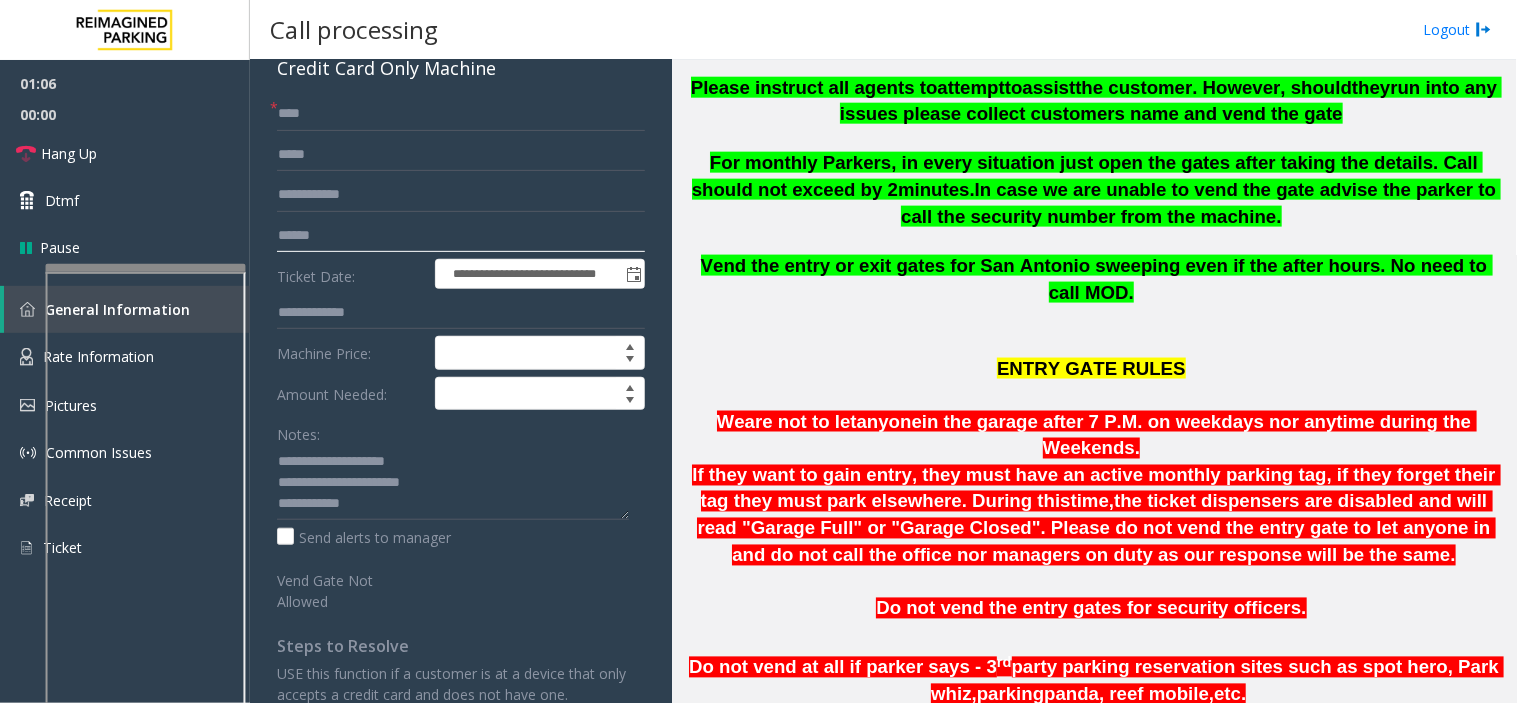 click 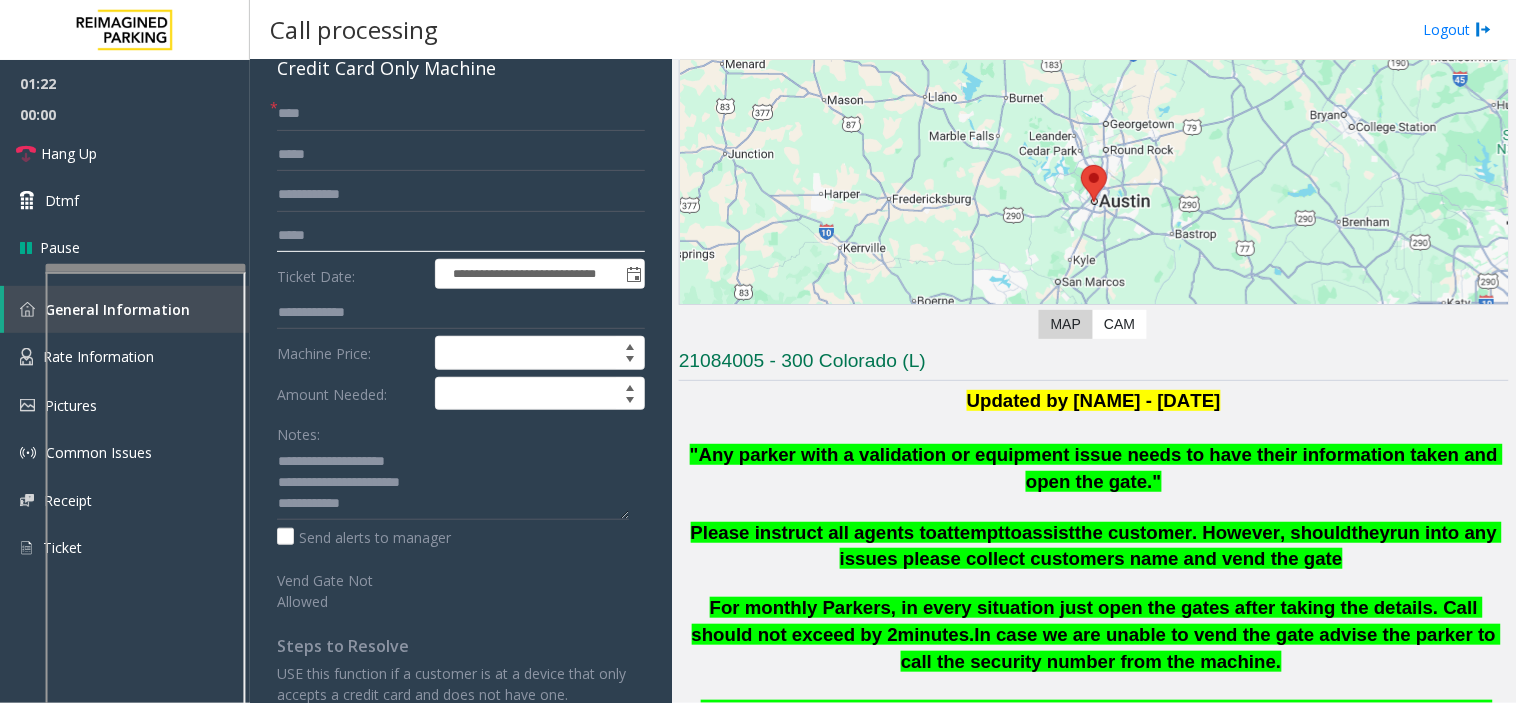 scroll, scrollTop: 267, scrollLeft: 0, axis: vertical 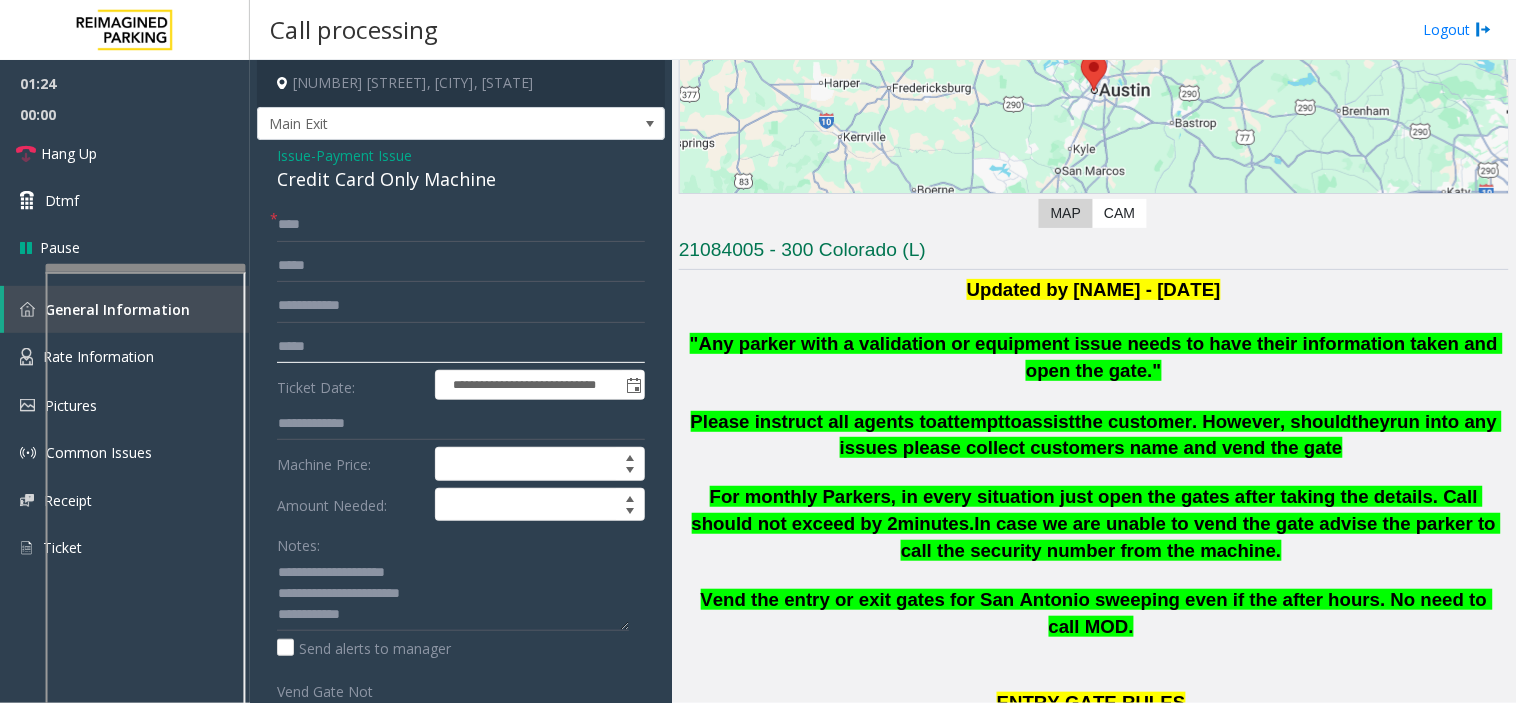 type on "*****" 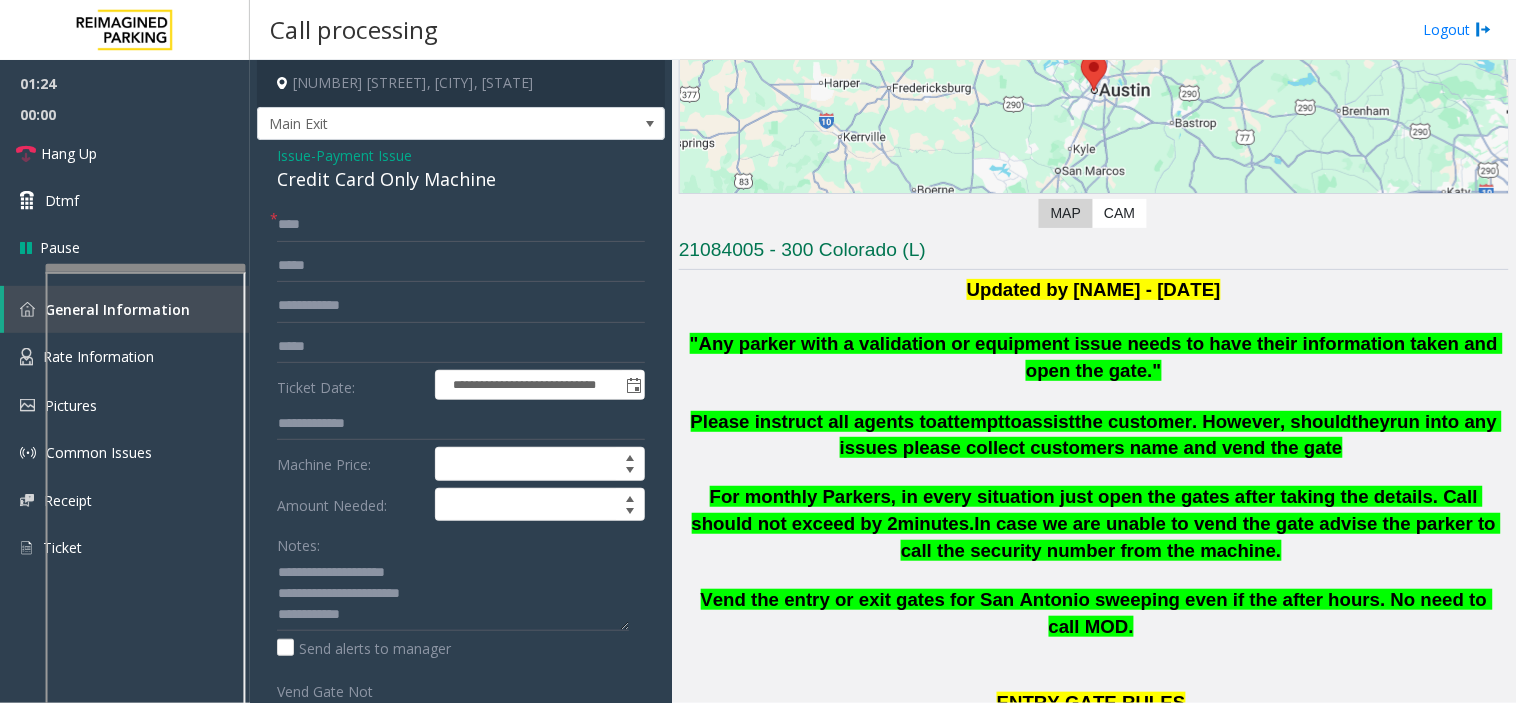 click on "Issue" 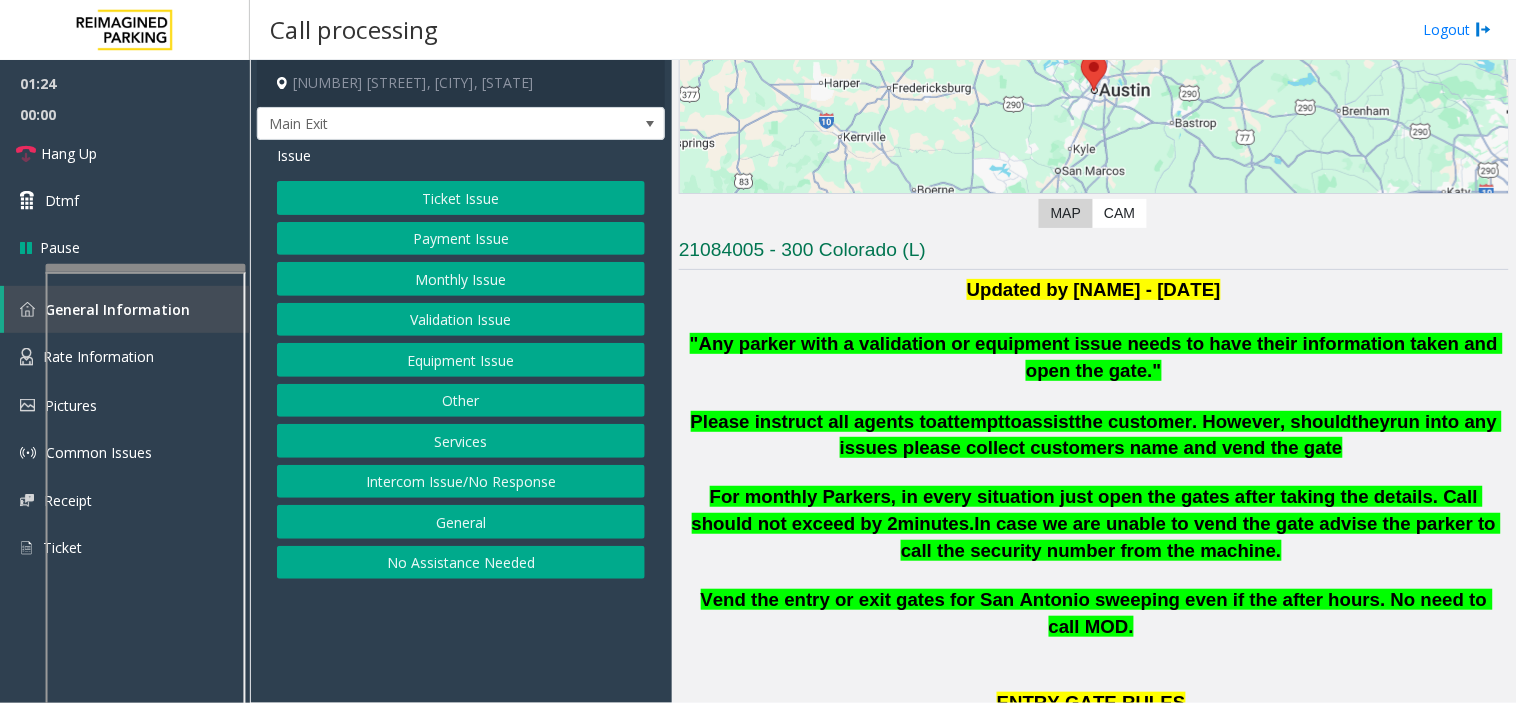 click on "Ticket Issue" 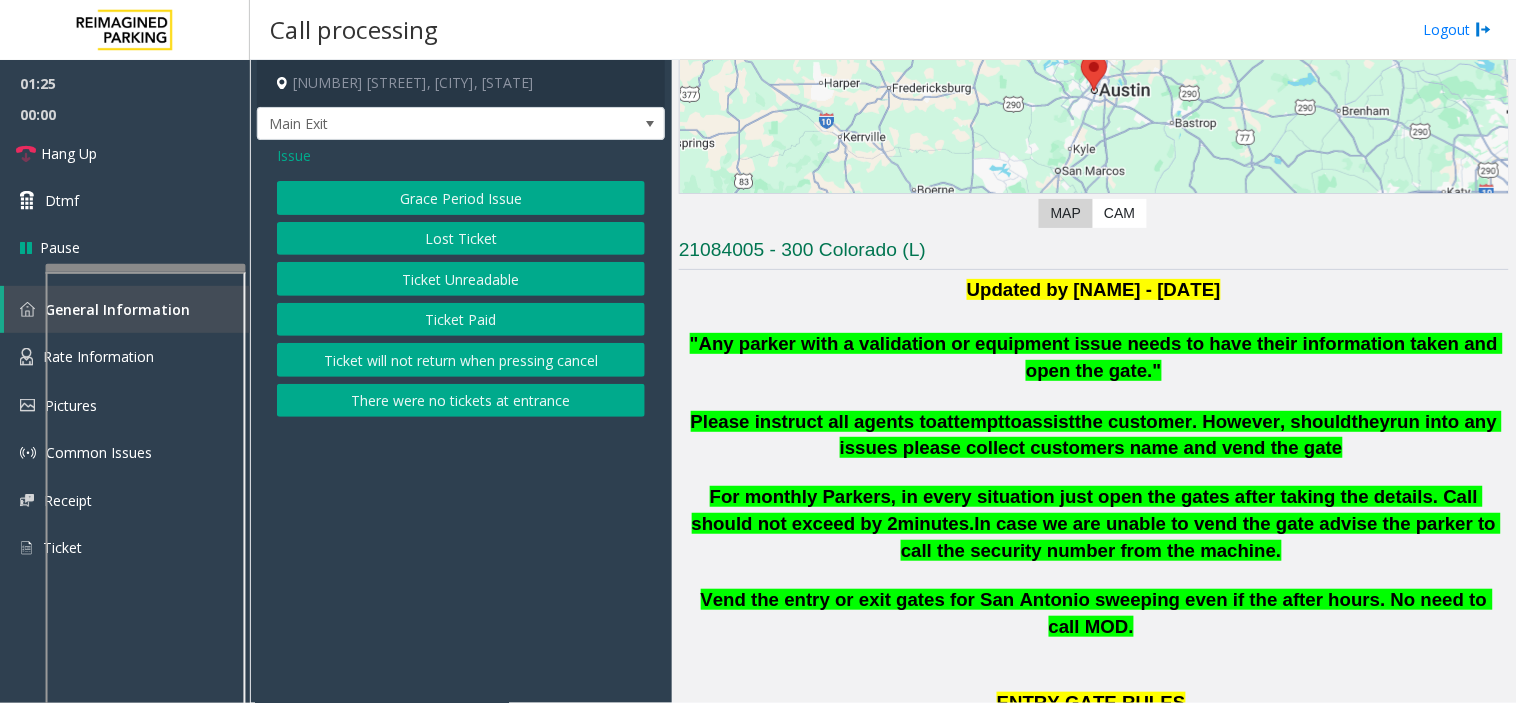 click on "Ticket Paid" 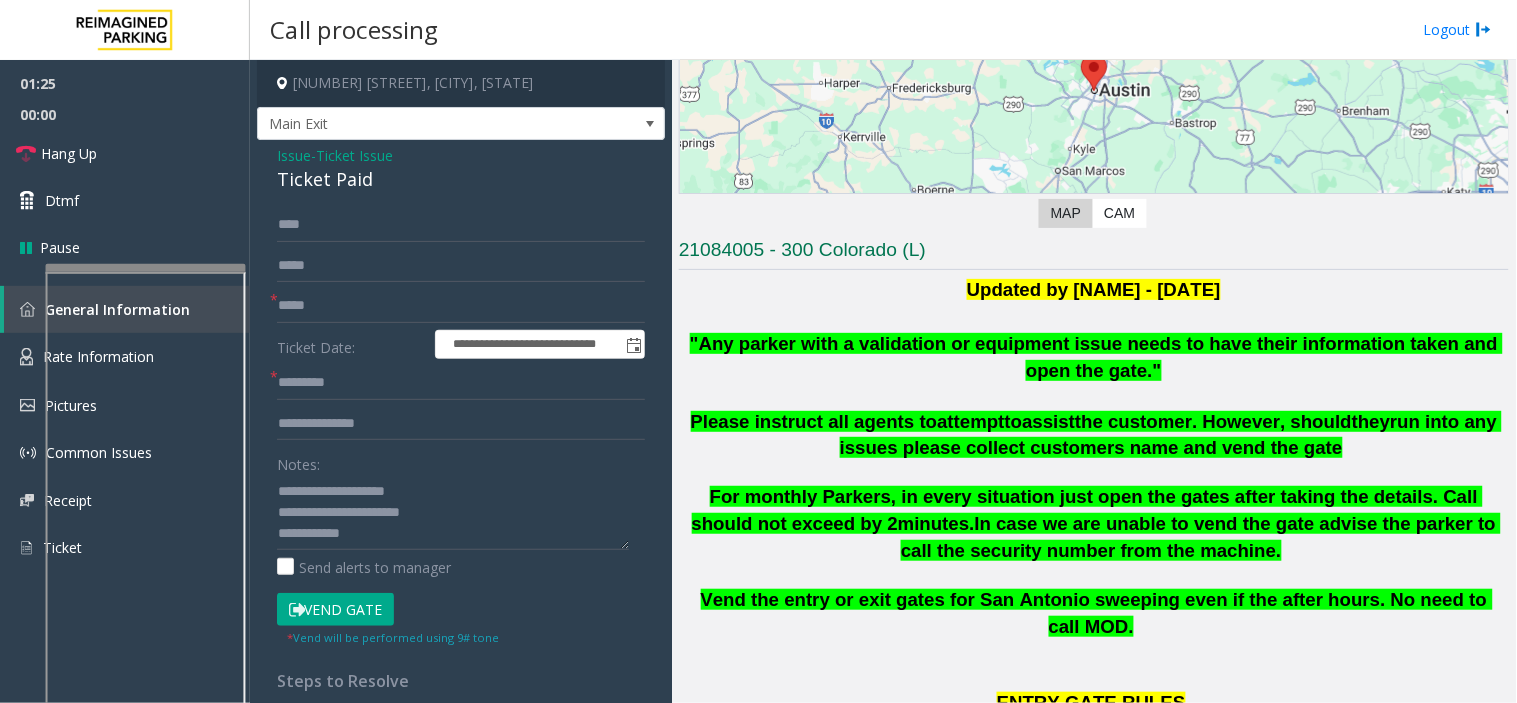 scroll, scrollTop: 111, scrollLeft: 0, axis: vertical 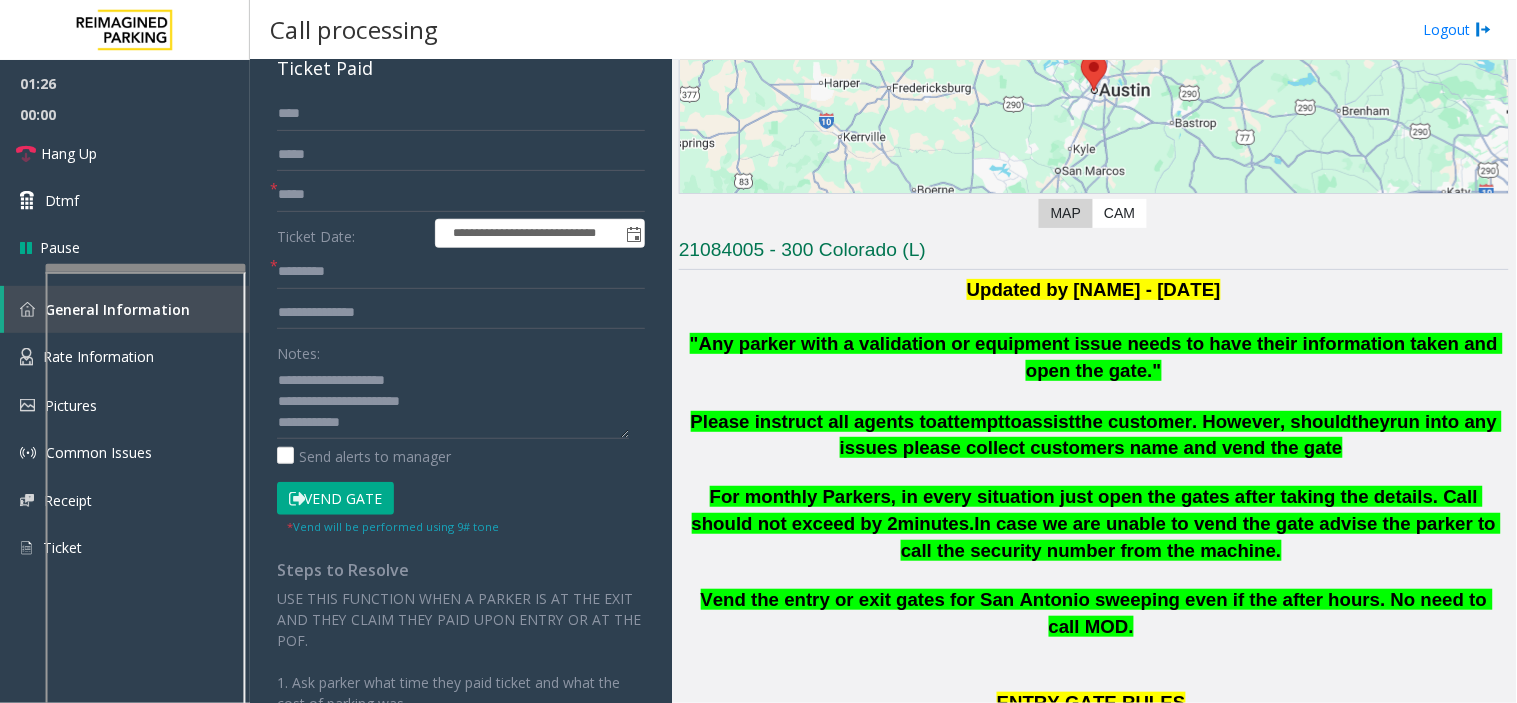 click on "Vend Gate" 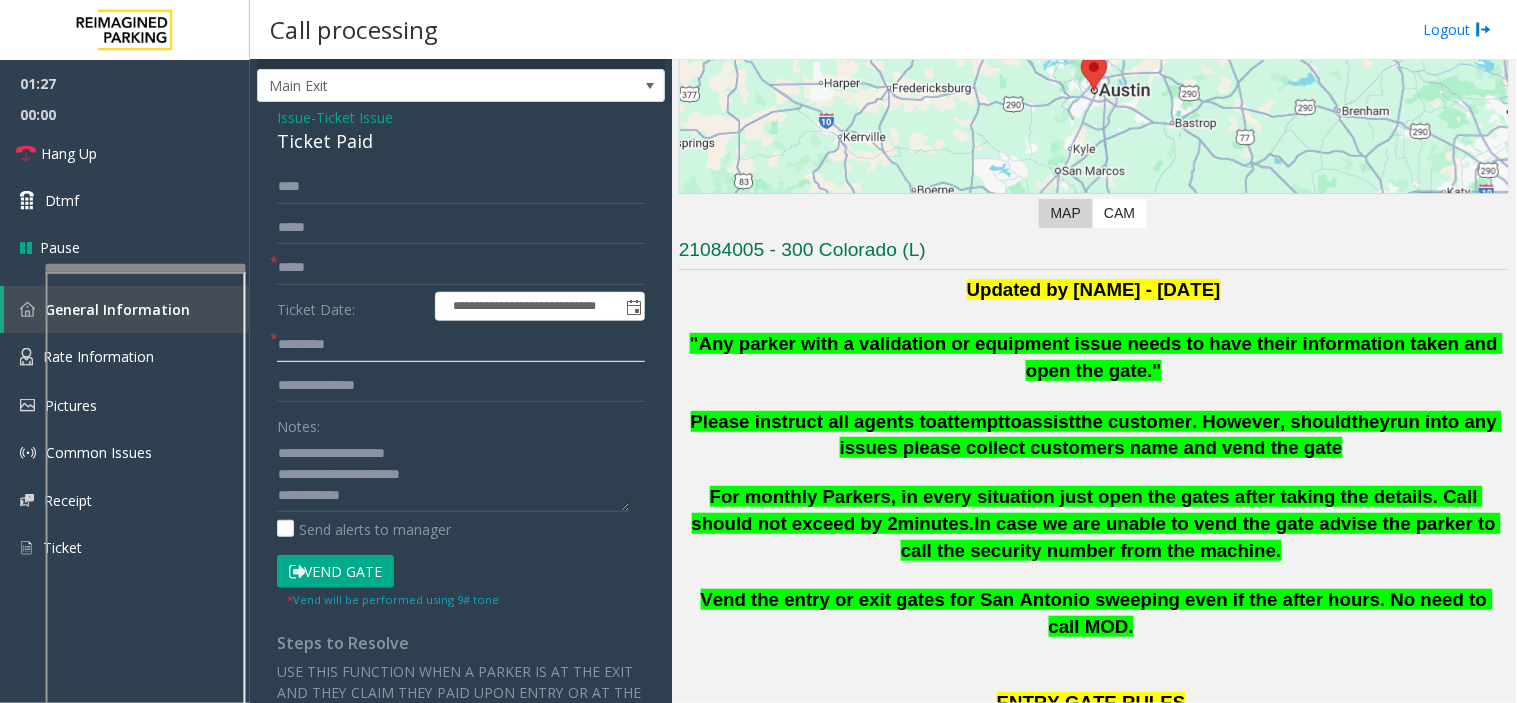 scroll, scrollTop: 0, scrollLeft: 0, axis: both 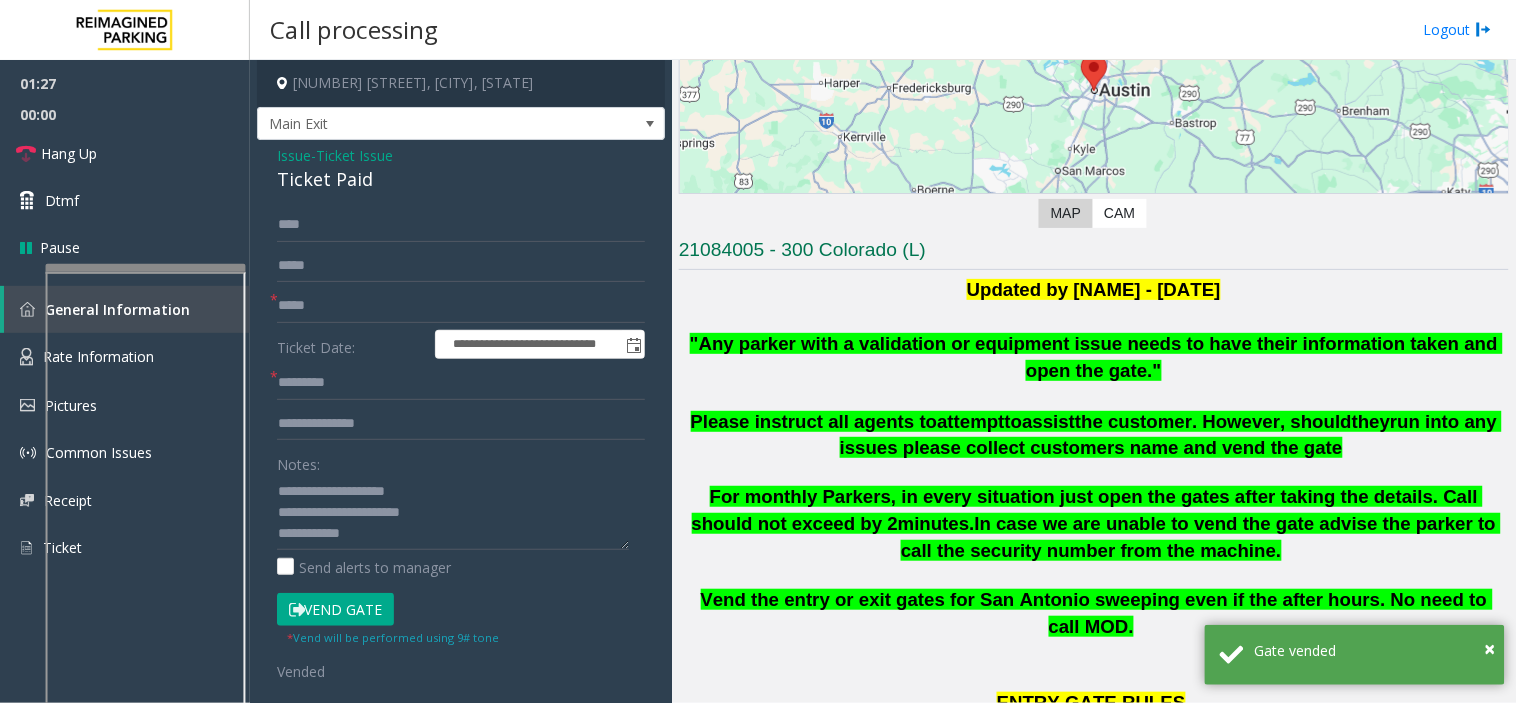 click on "Issue" 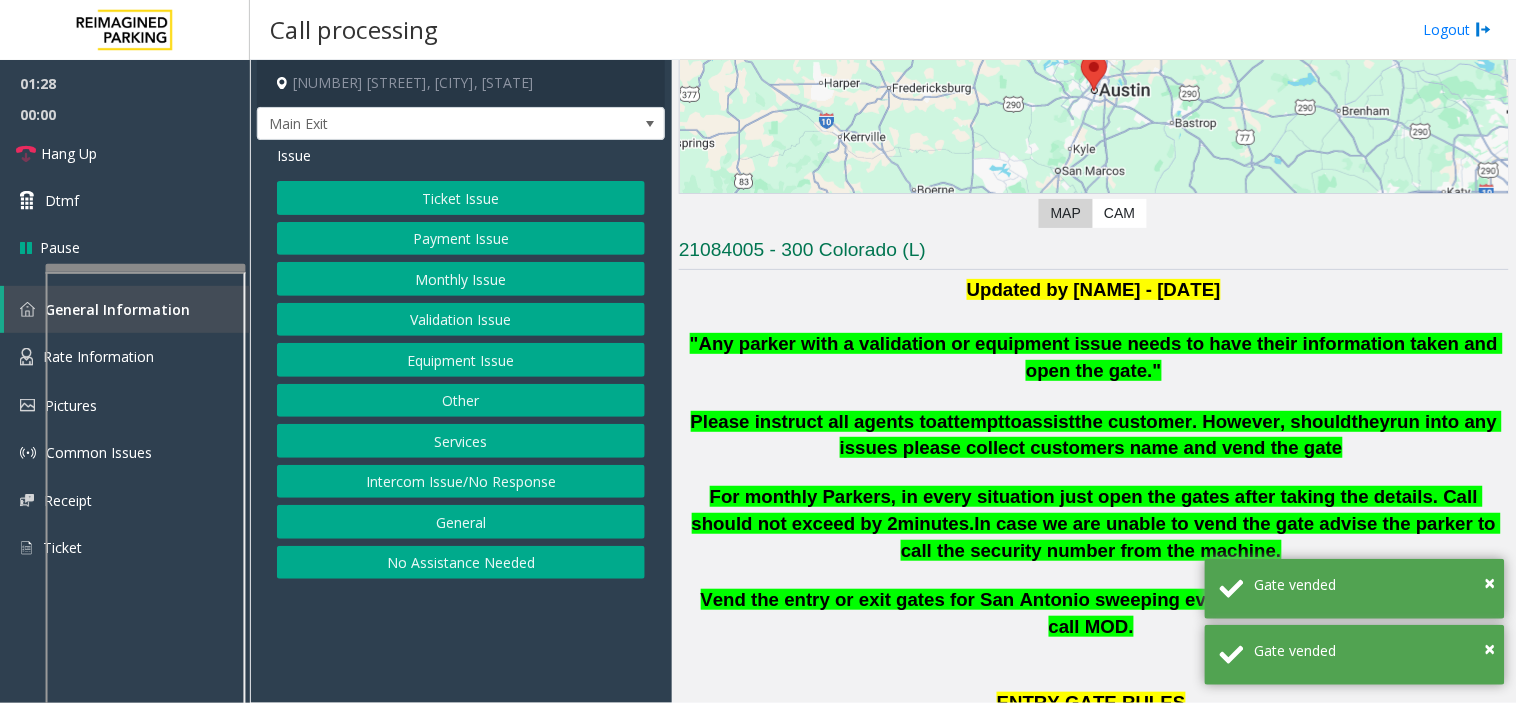 click on "Payment Issue" 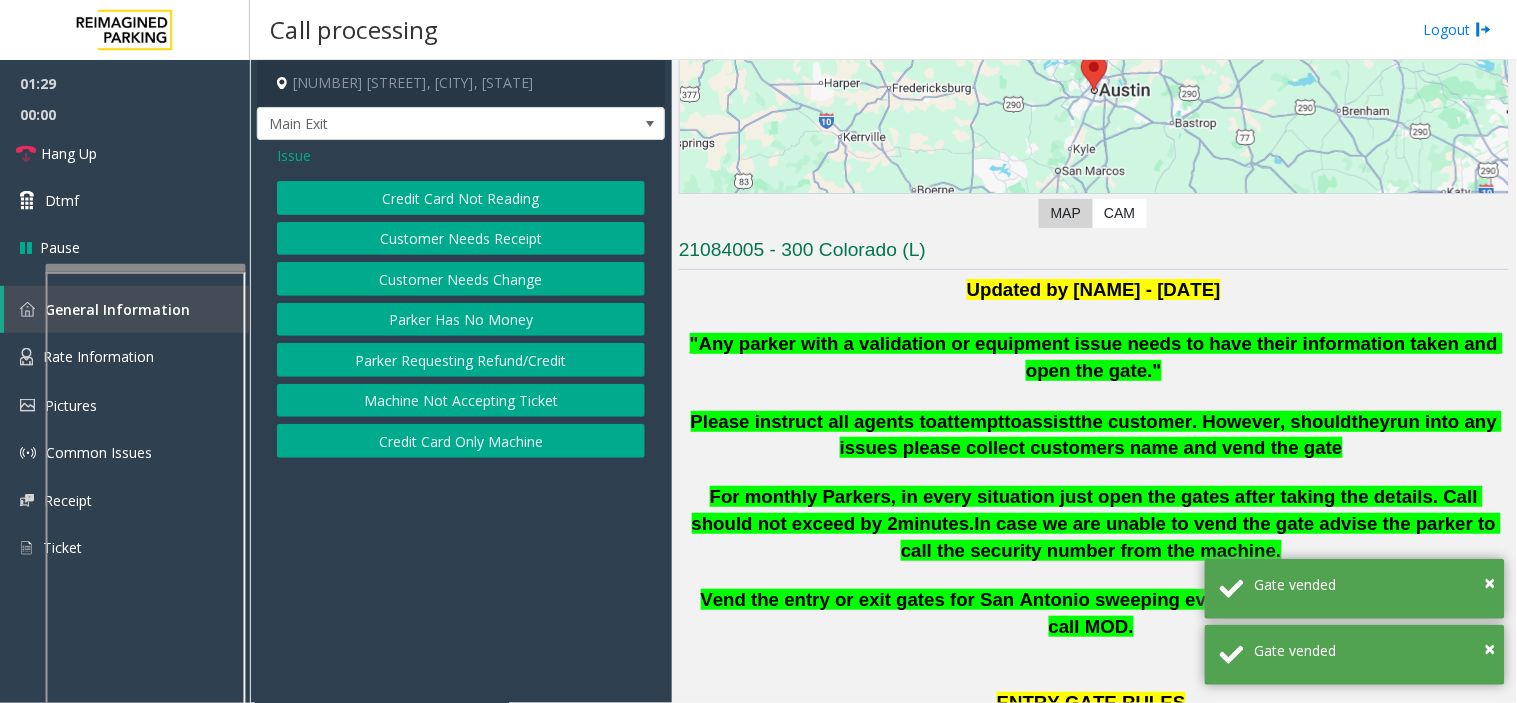 click on "Credit Card Only Machine" 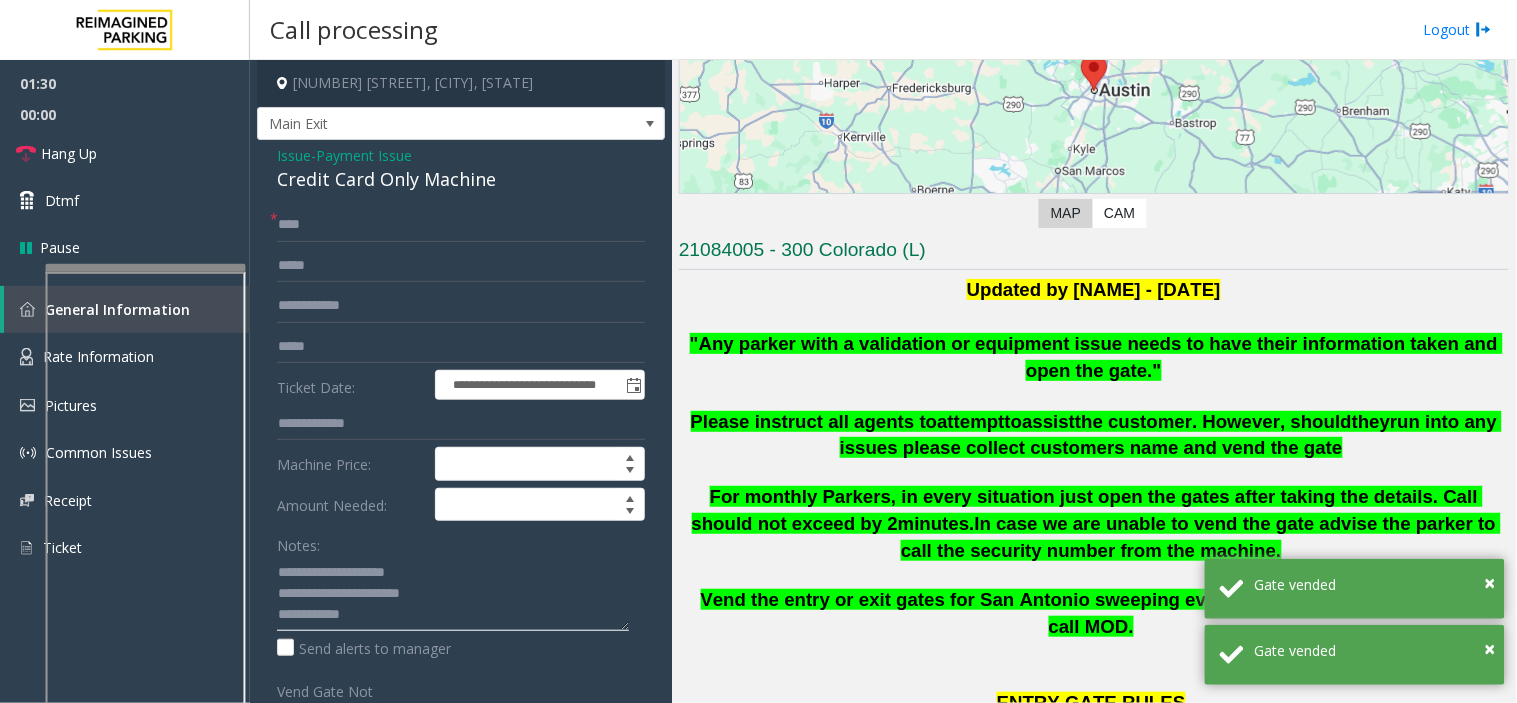 click 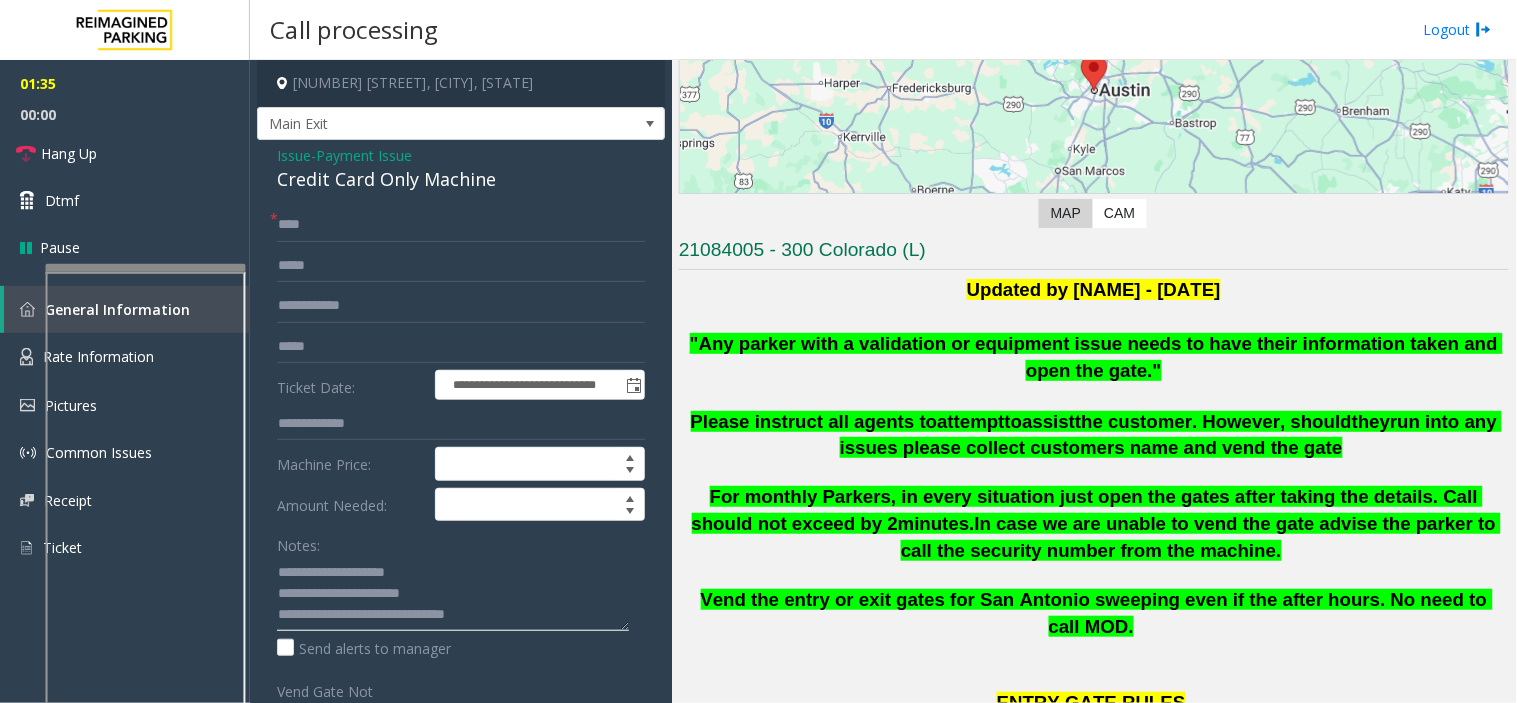 type on "**********" 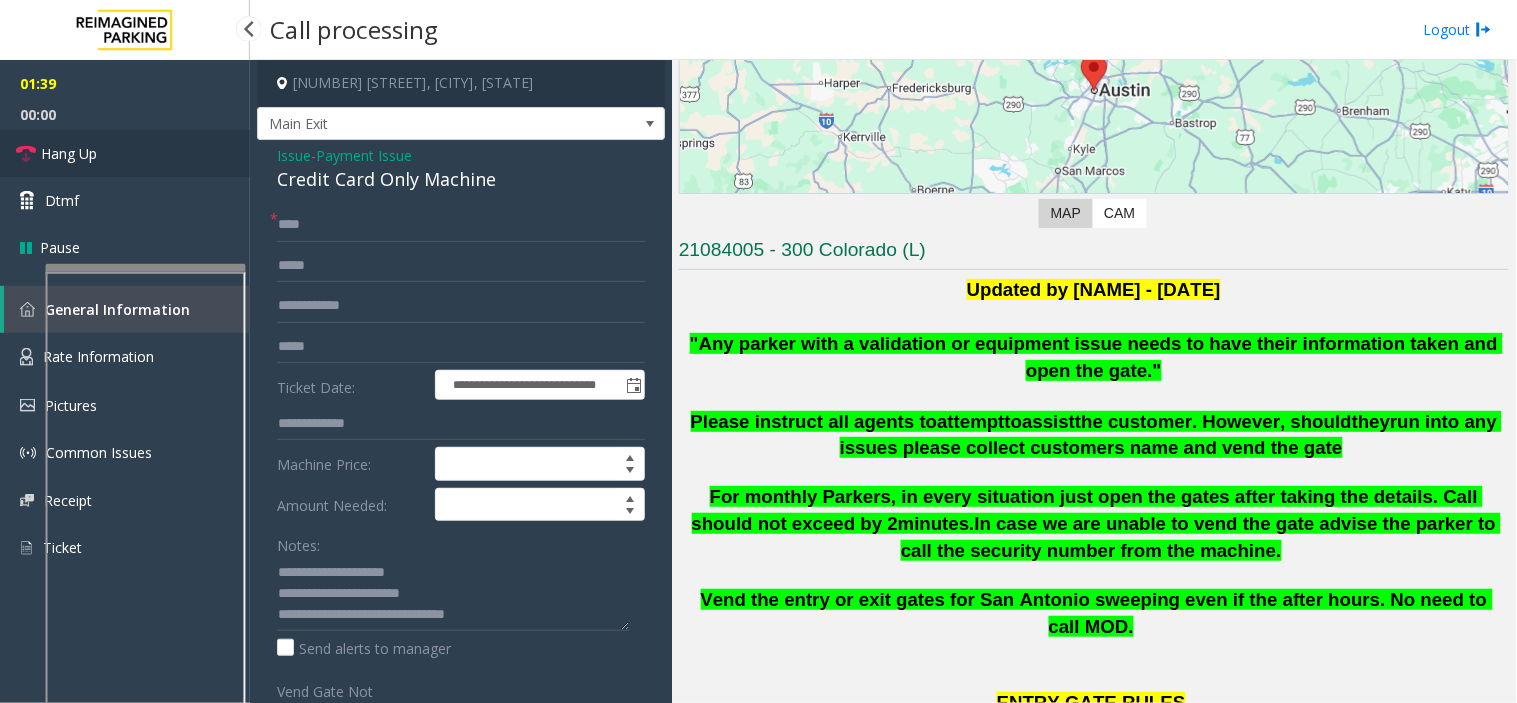 click on "Hang Up" at bounding box center [125, 153] 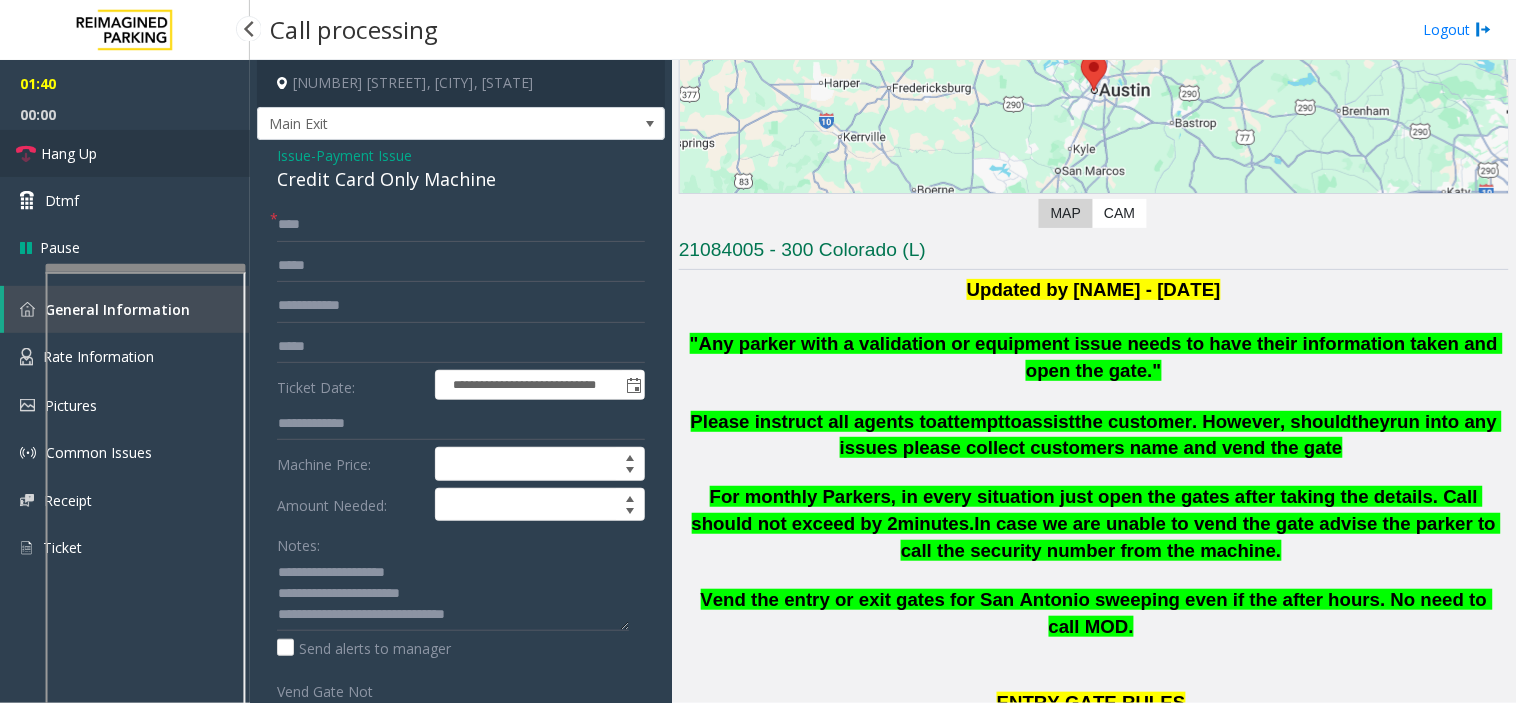 click on "Hang Up" at bounding box center (125, 153) 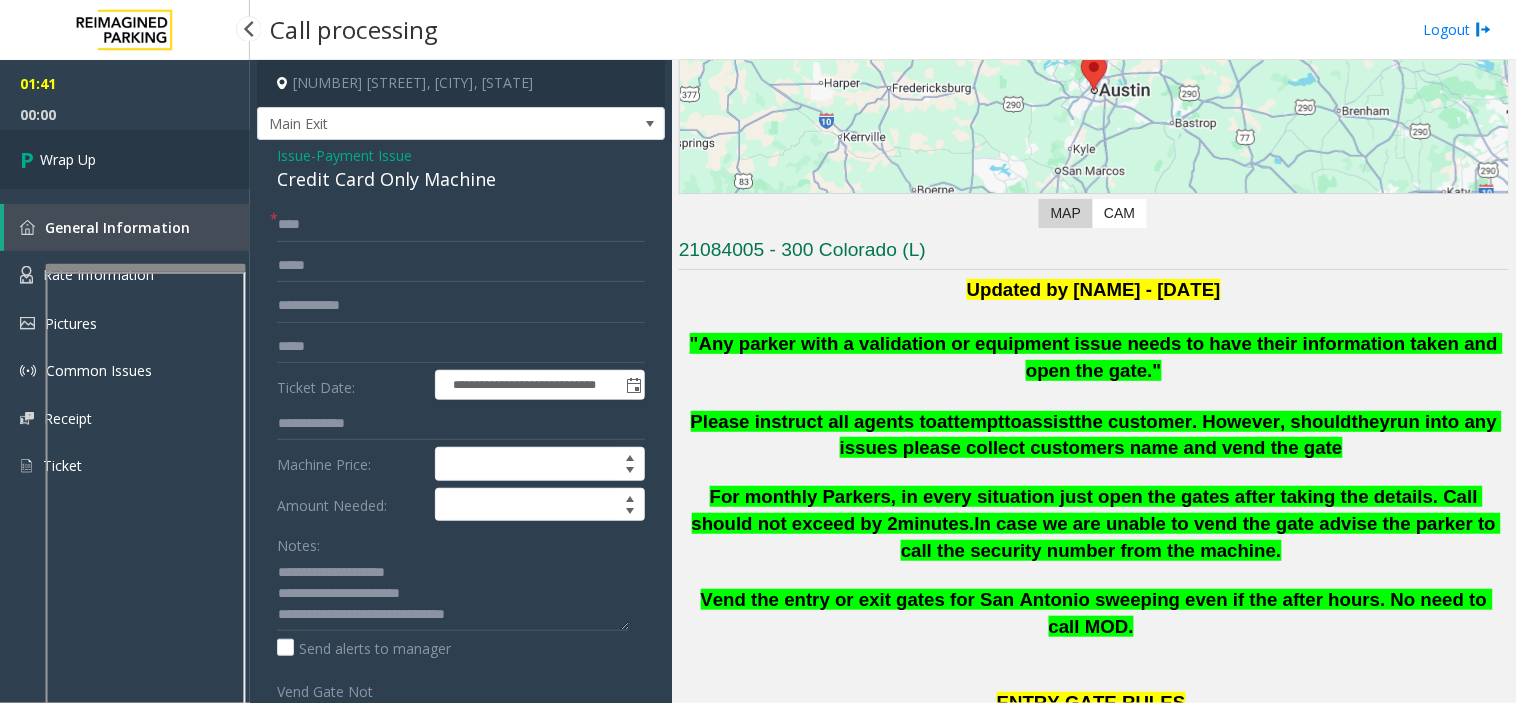click on "Wrap Up" at bounding box center (125, 159) 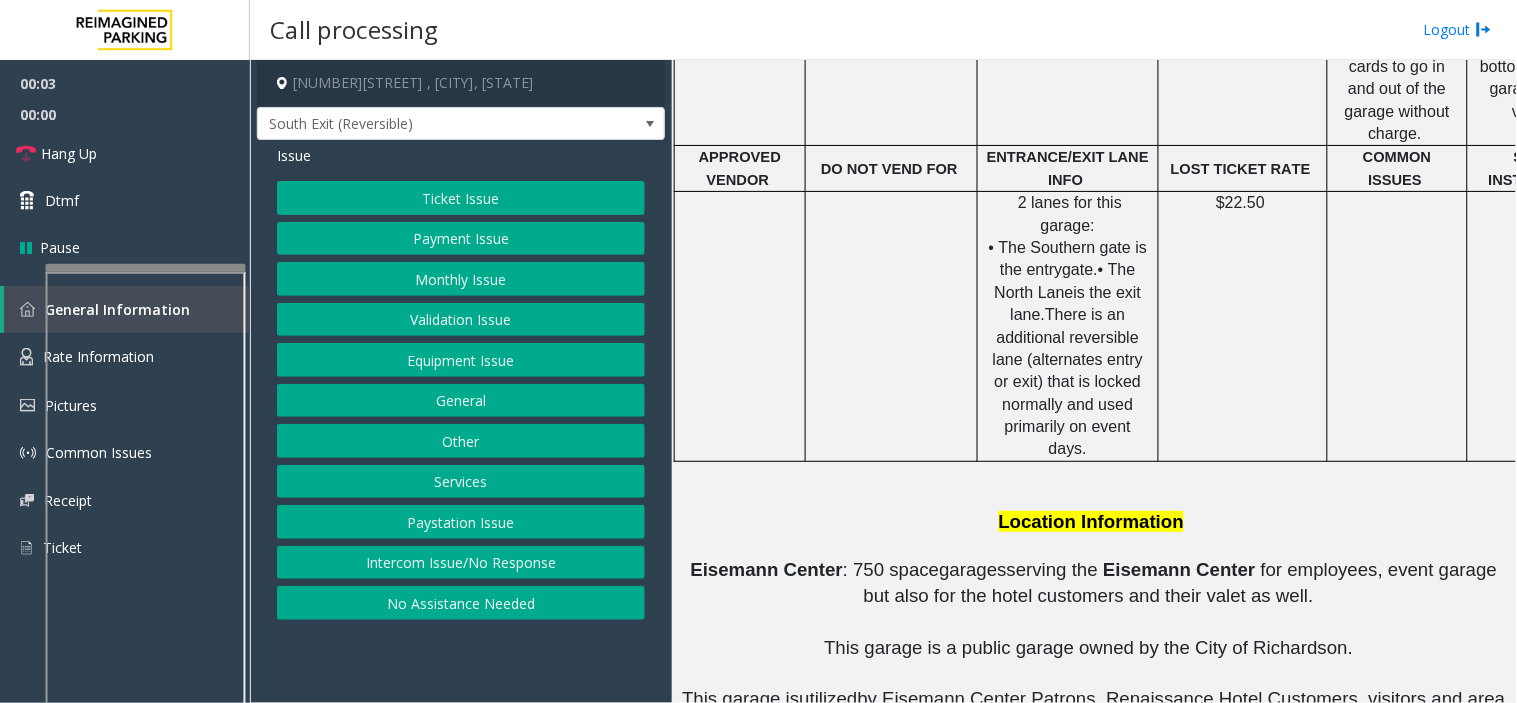 scroll, scrollTop: 1333, scrollLeft: 0, axis: vertical 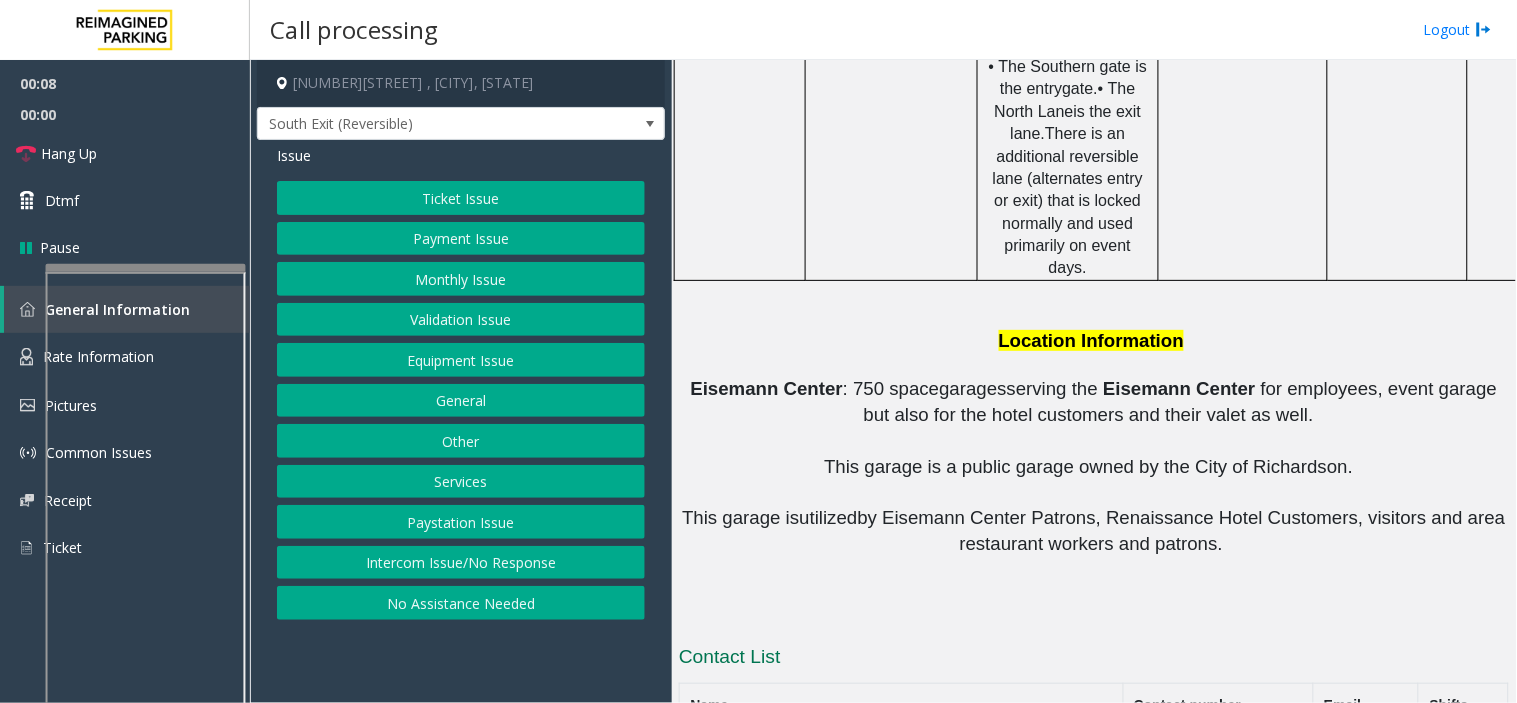 click on "Intercom Issue/No Response" 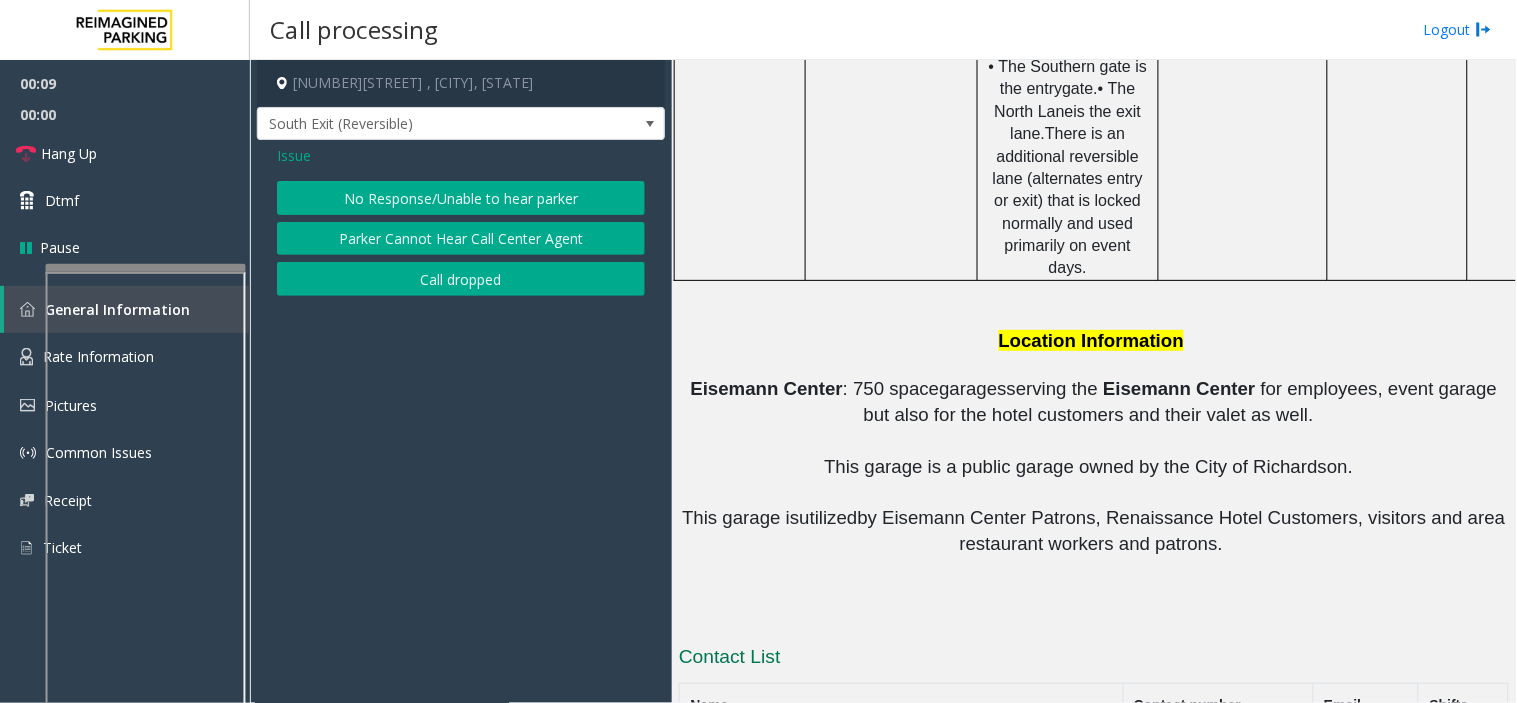 click on "No Response/Unable to hear parker" 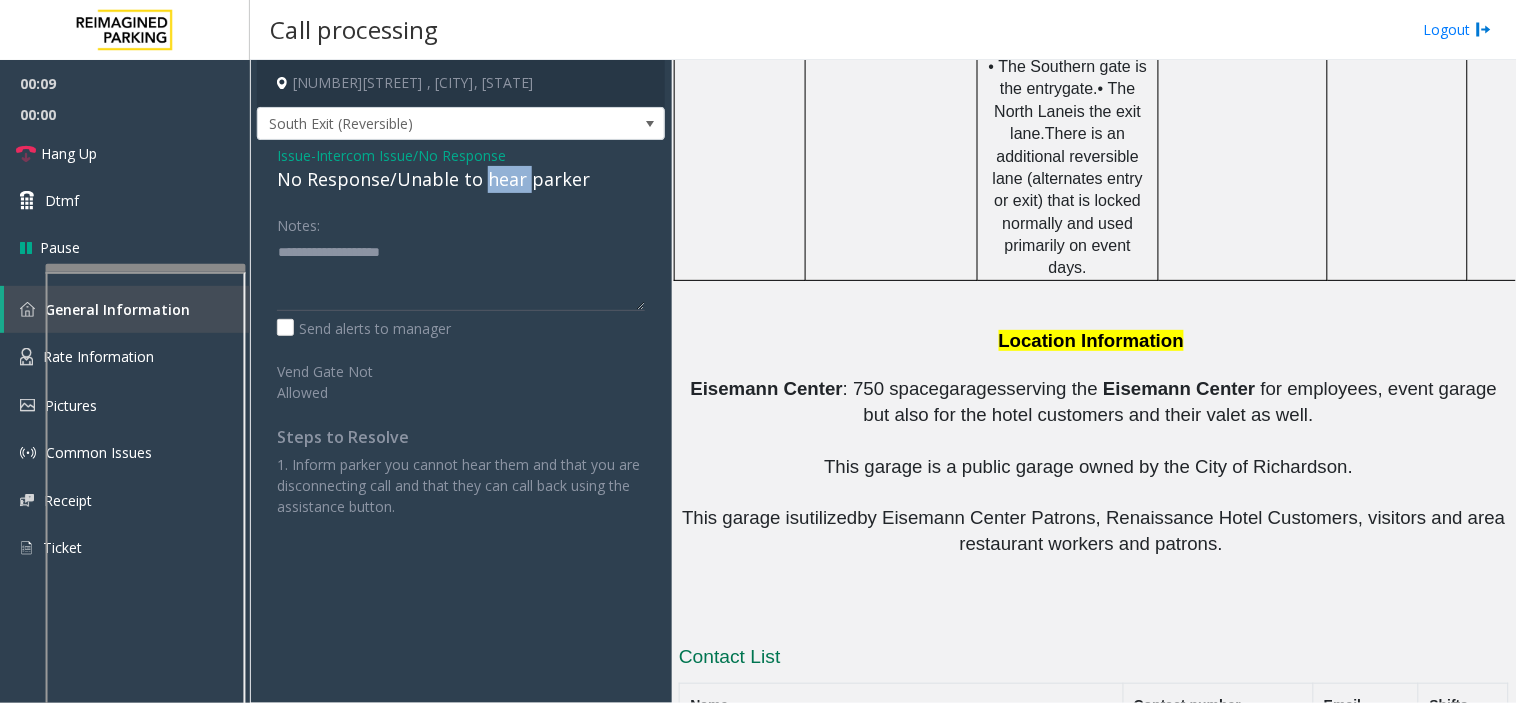 click on "No Response/Unable to hear parker" 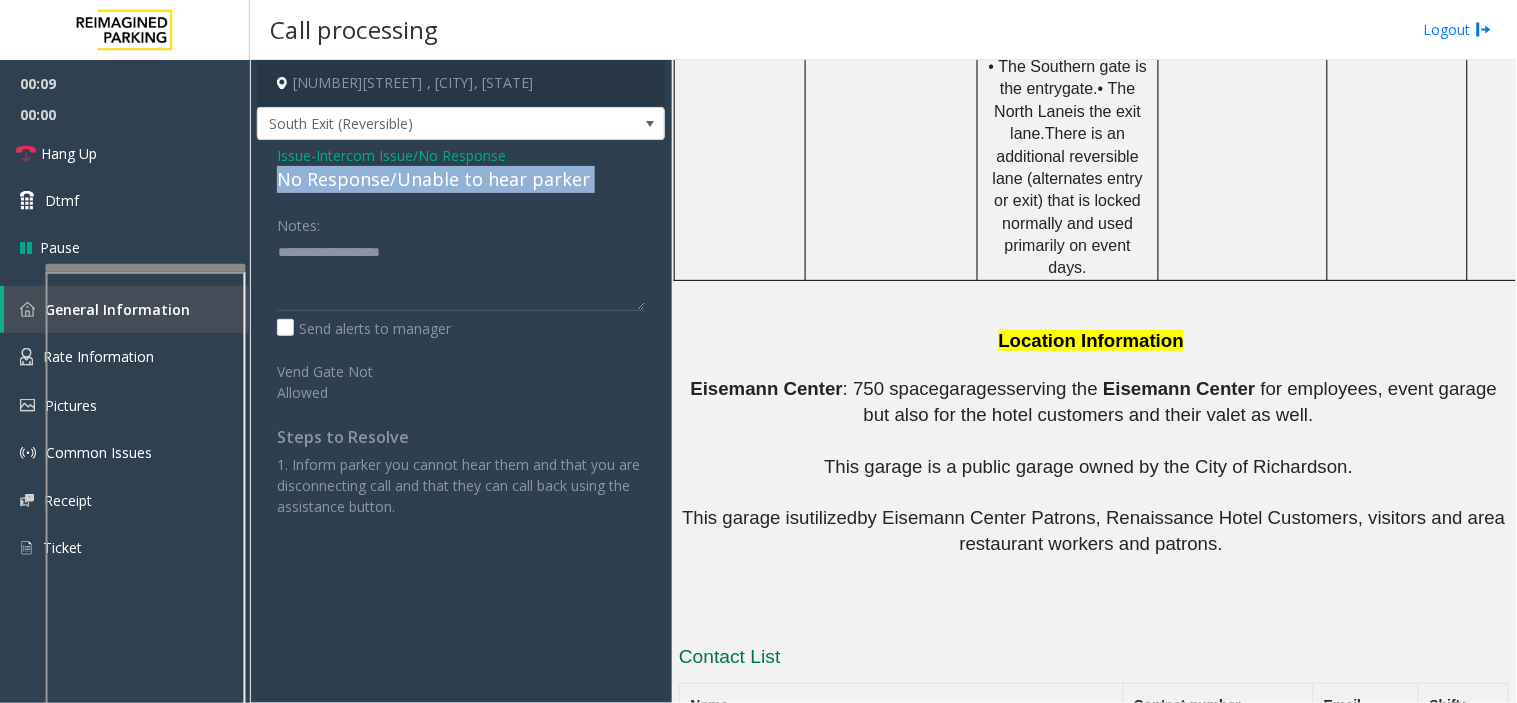 click on "No Response/Unable to hear parker" 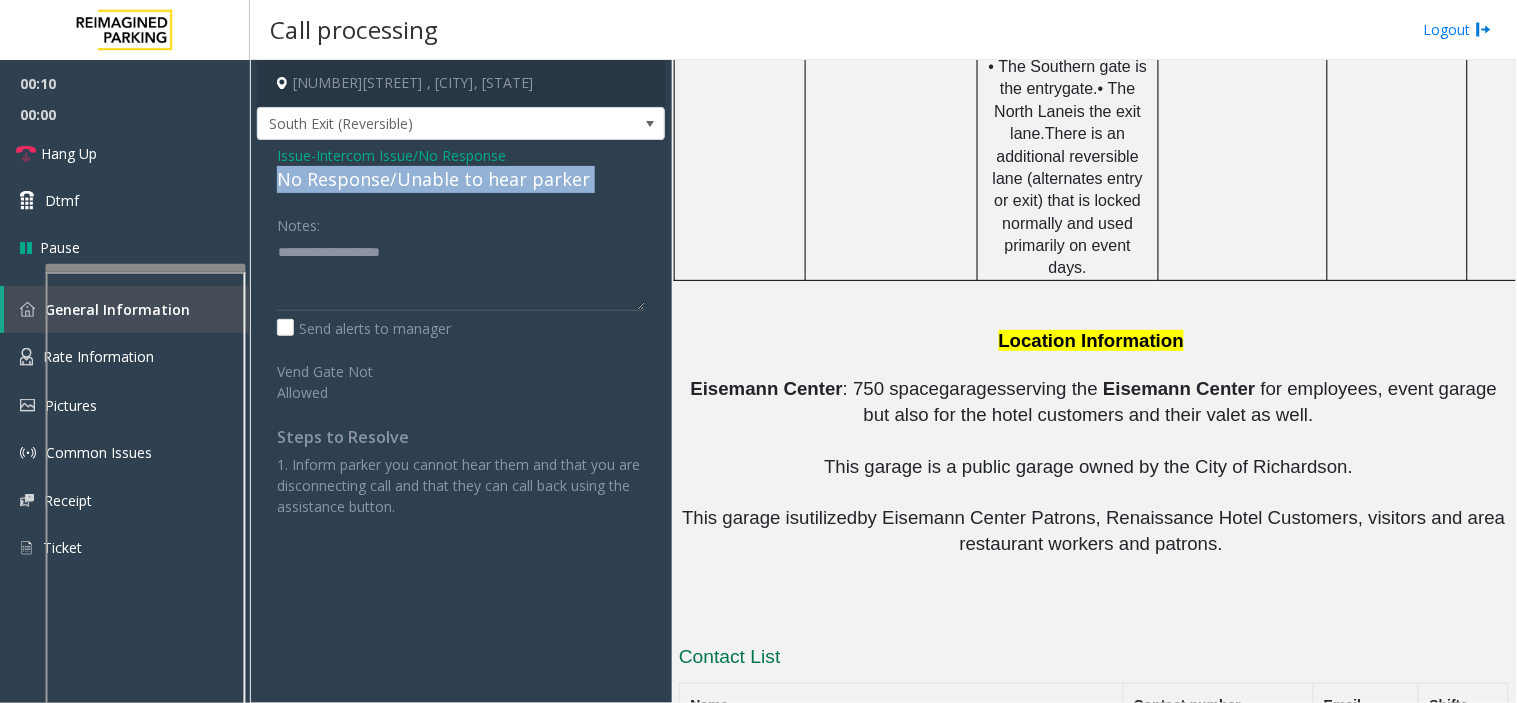 click on "No Response/Unable to hear parker" 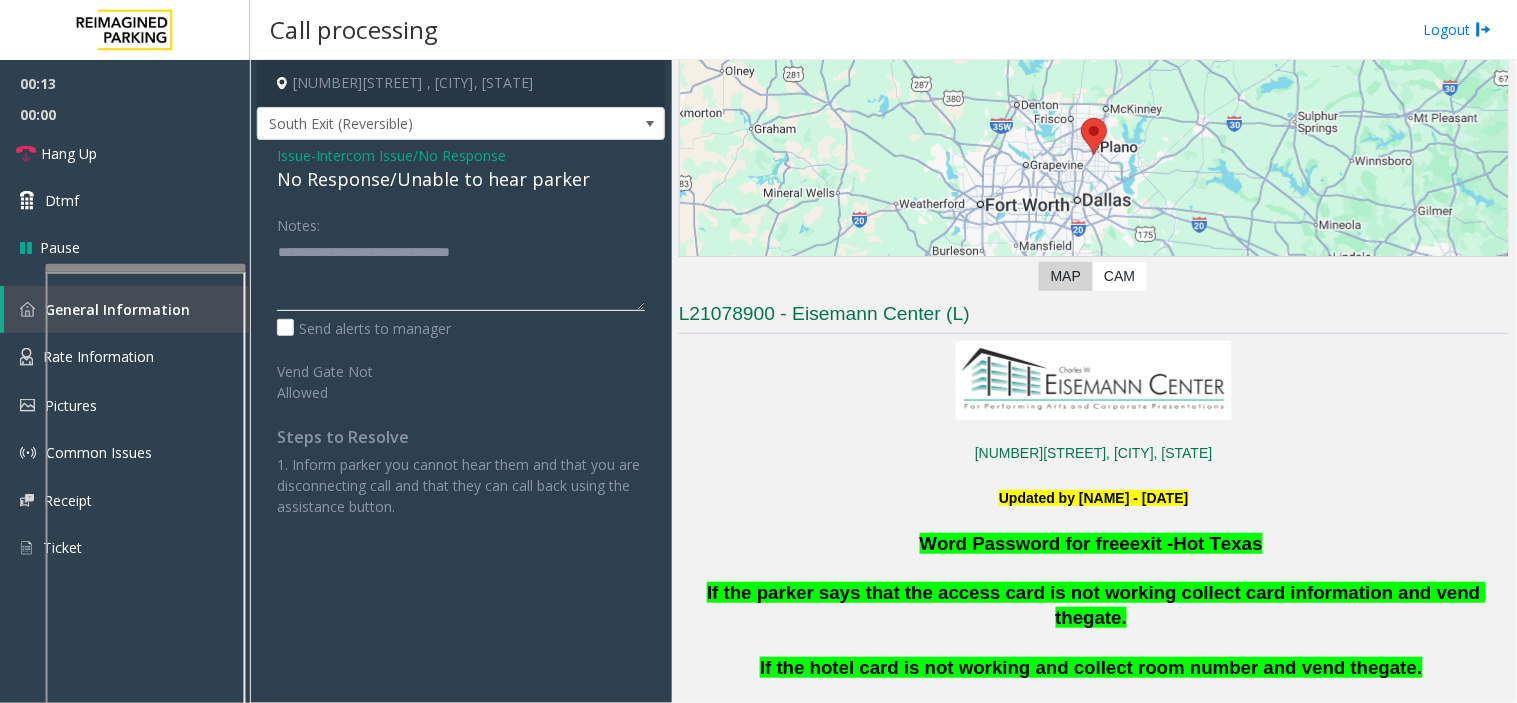 scroll, scrollTop: 0, scrollLeft: 0, axis: both 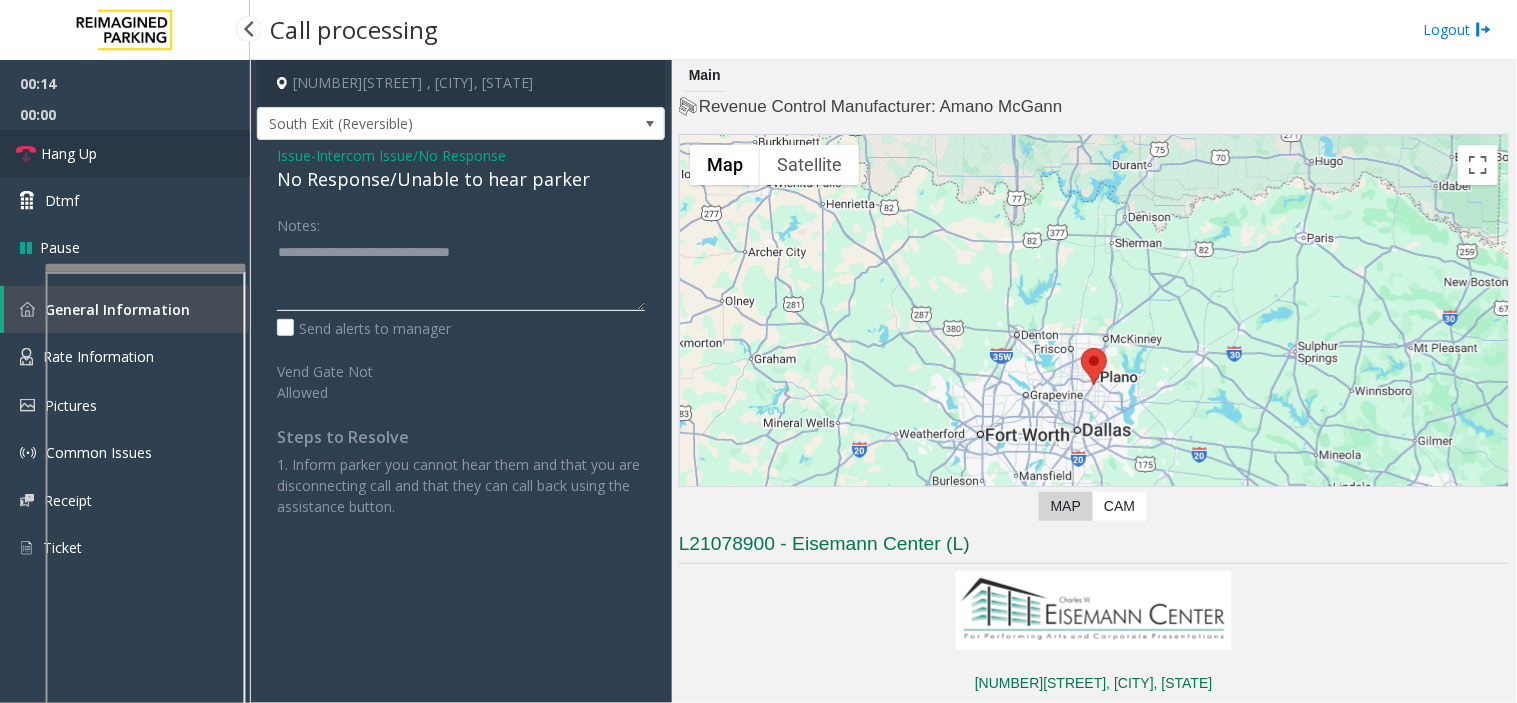 type on "**********" 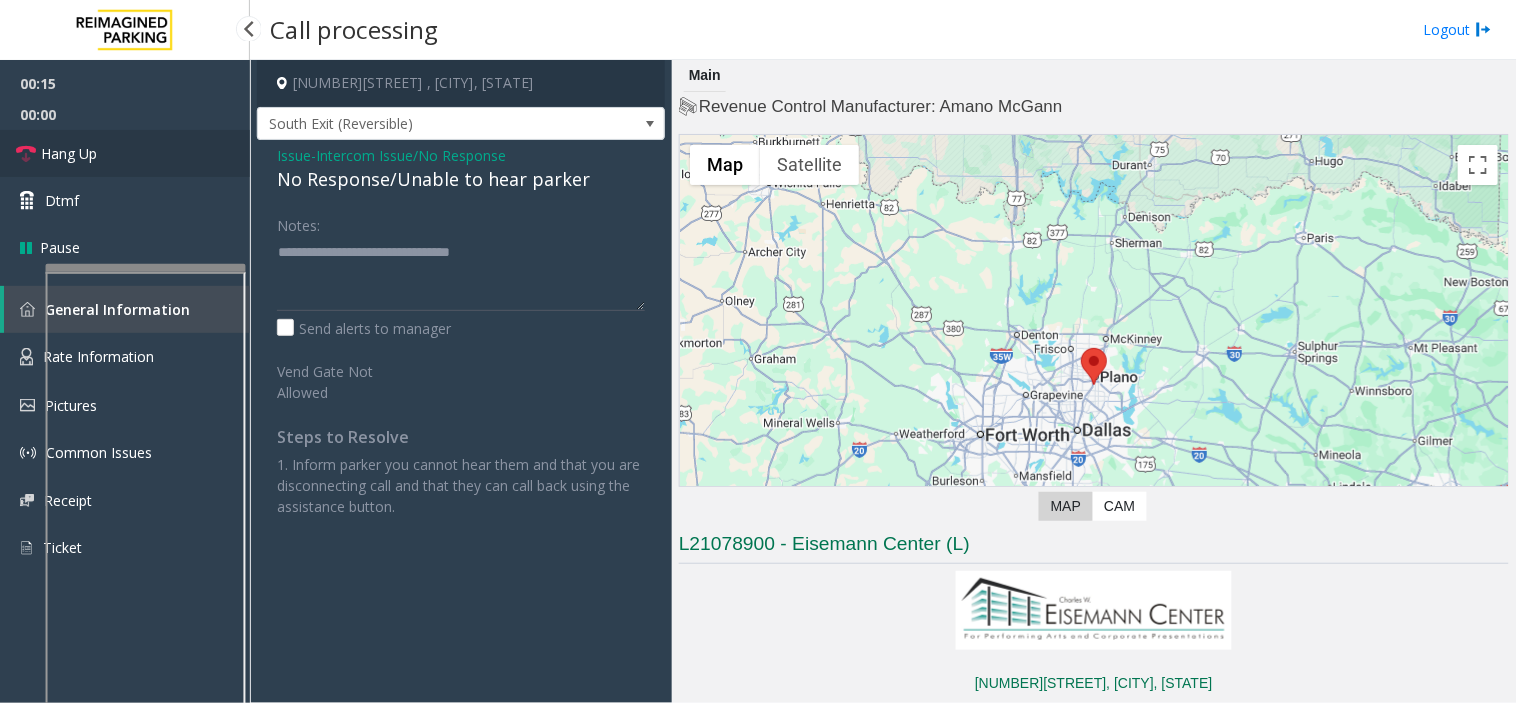 click on "Hang Up" at bounding box center [125, 153] 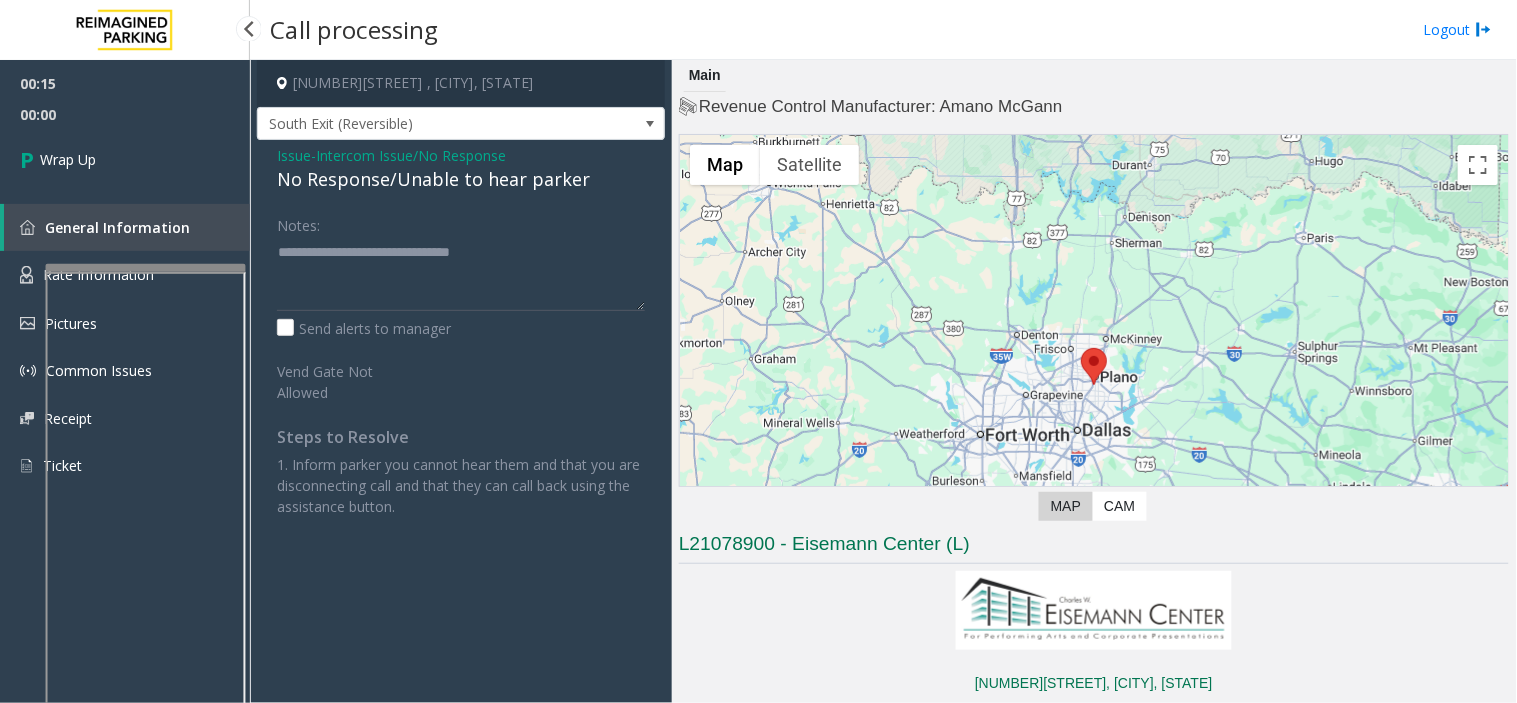 click on "Wrap Up" at bounding box center (125, 159) 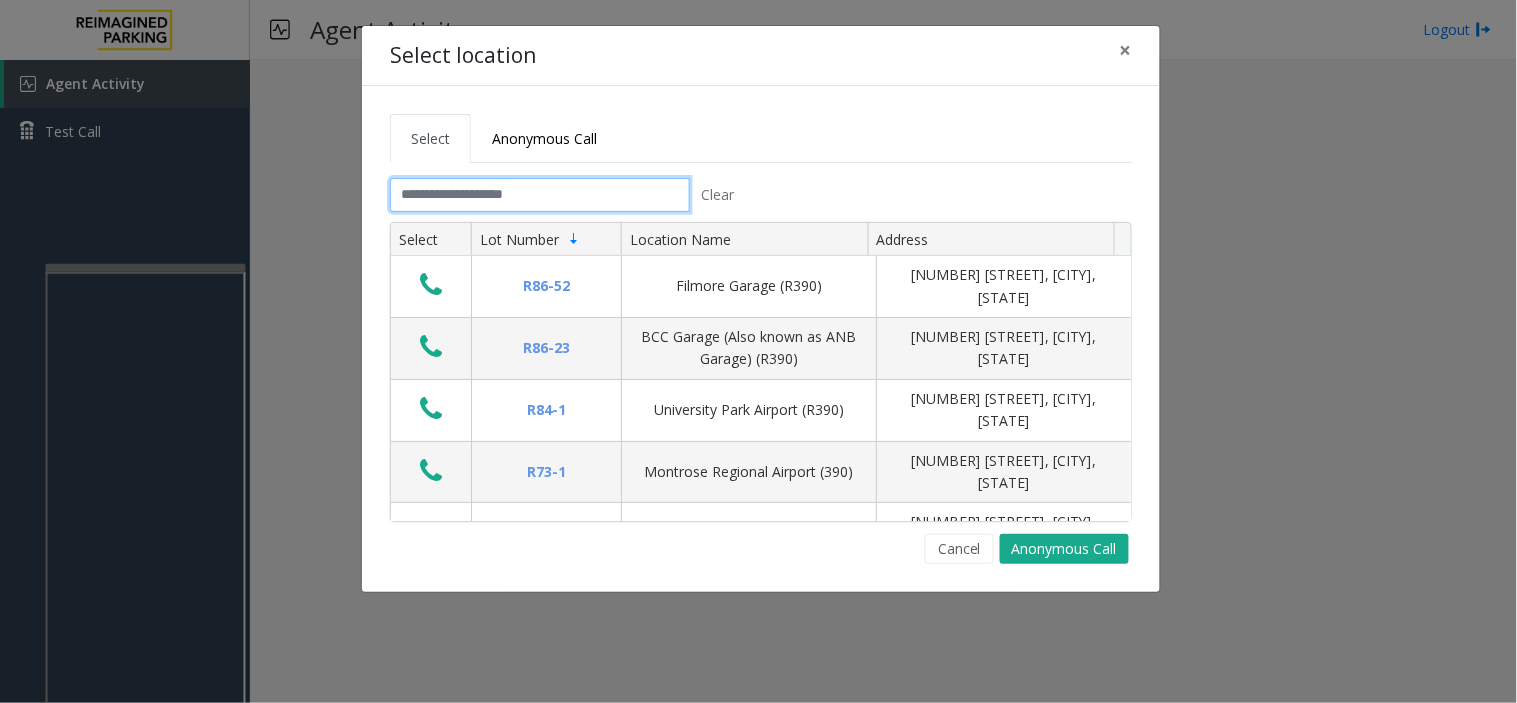 click 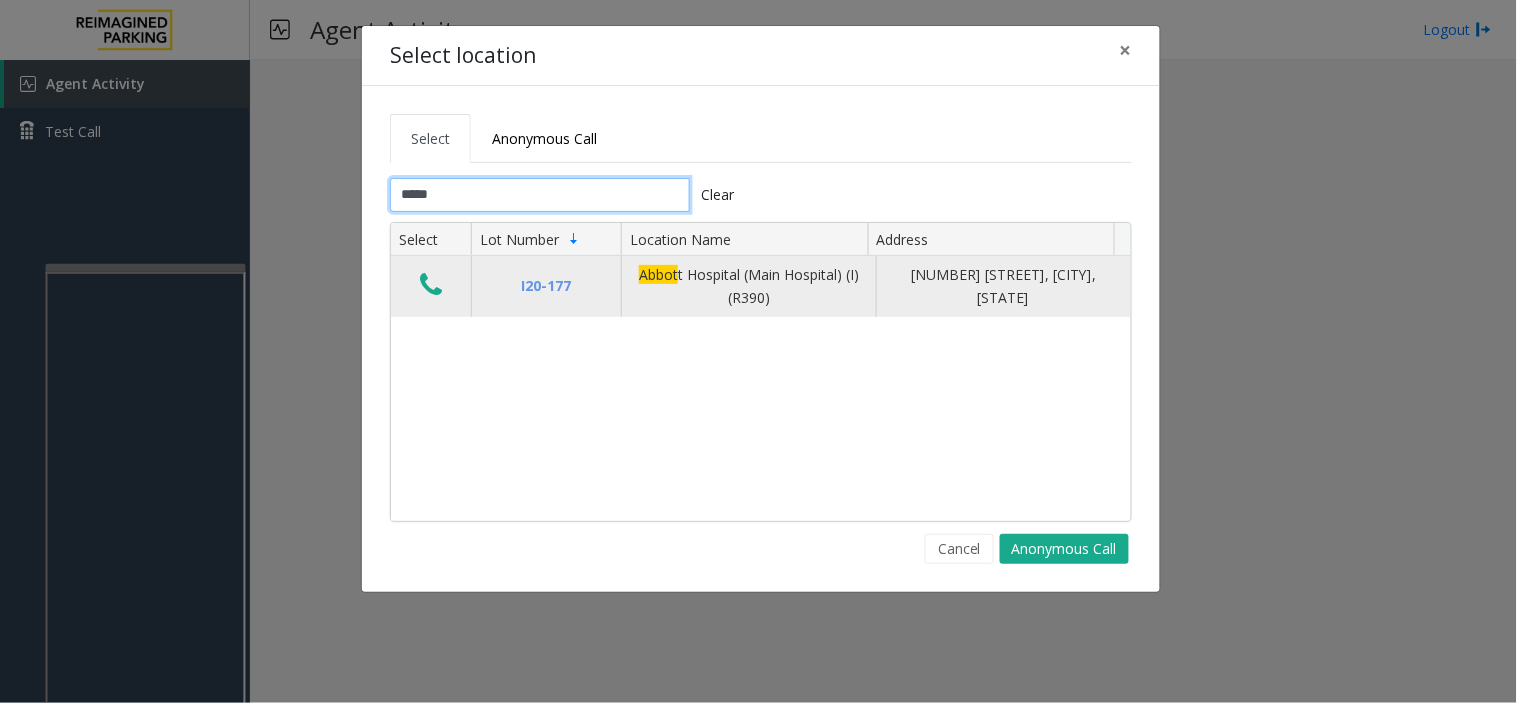 type on "*****" 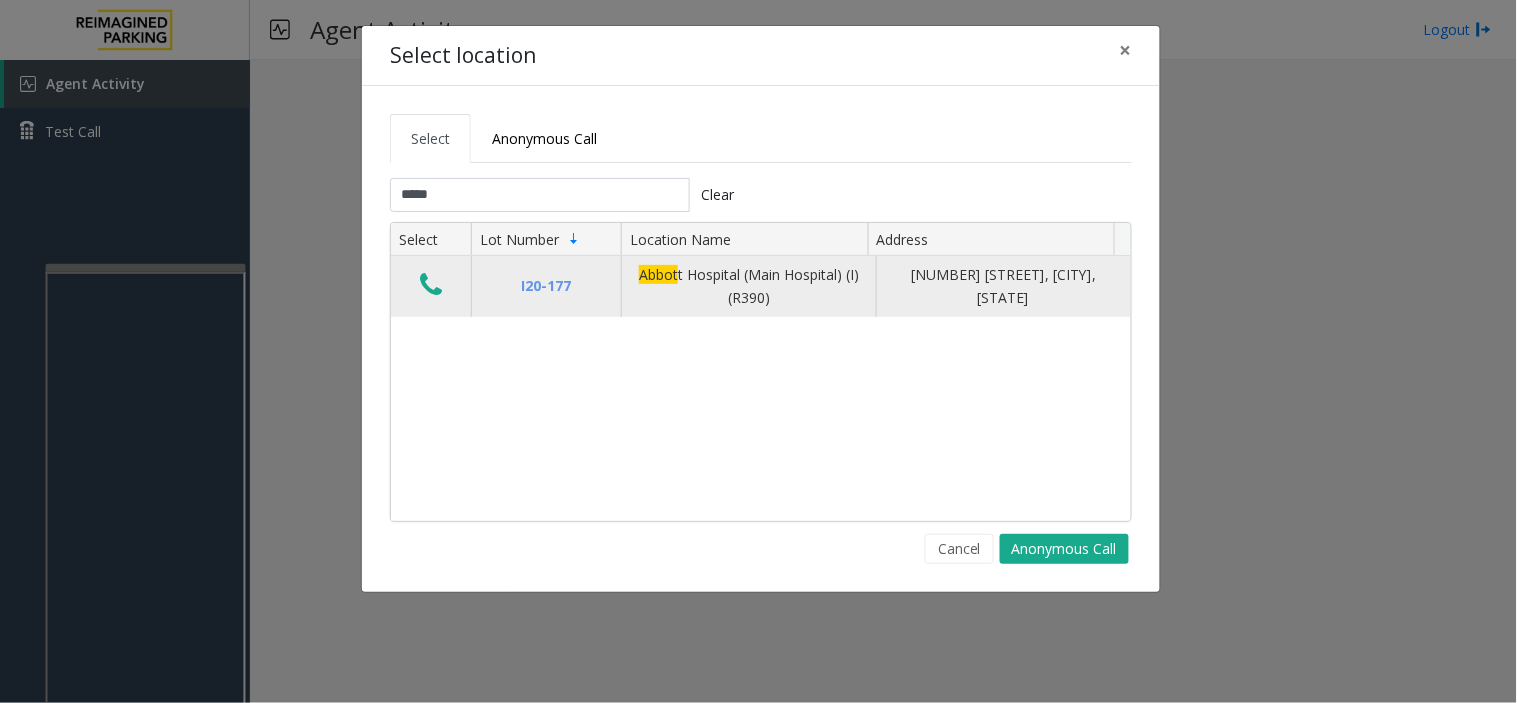 click 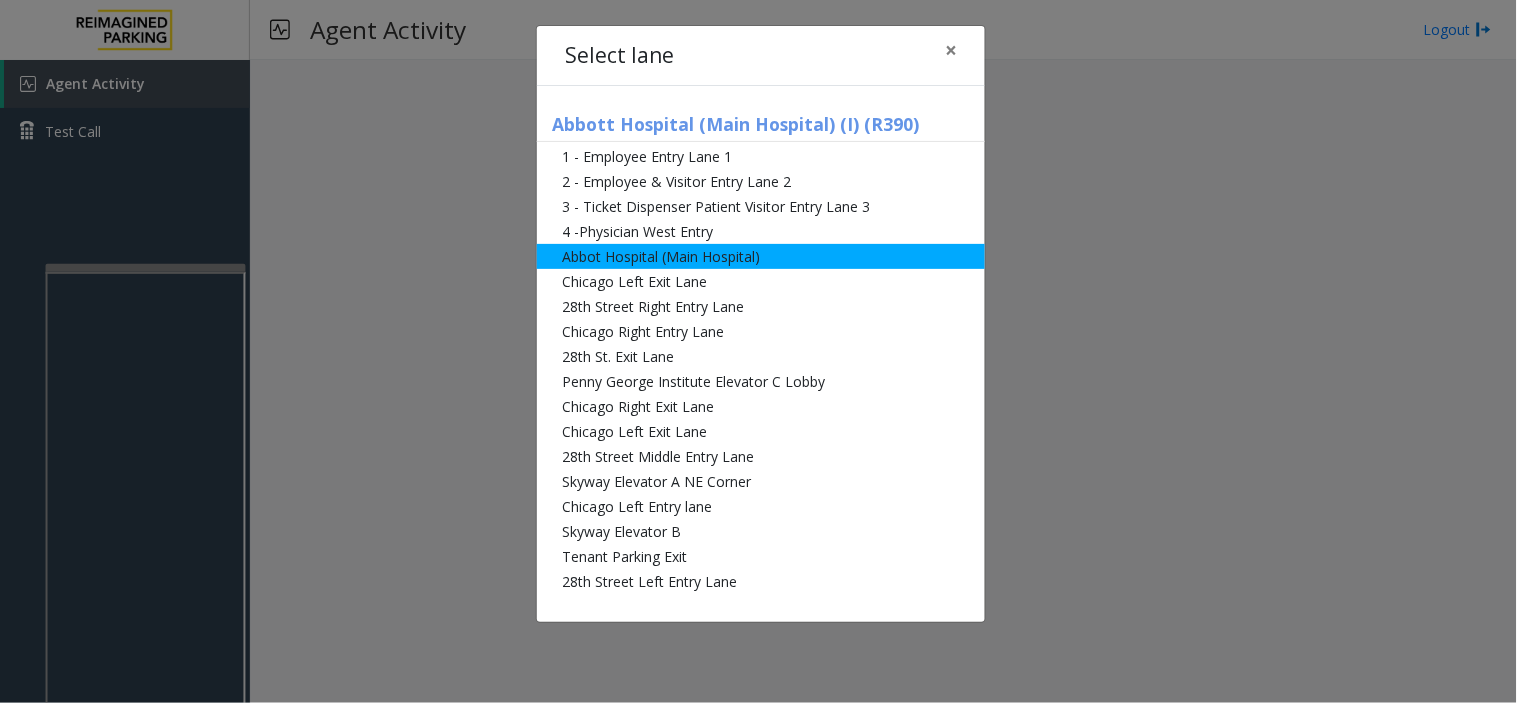 click on "Abbot Hospital (Main Hospital)" 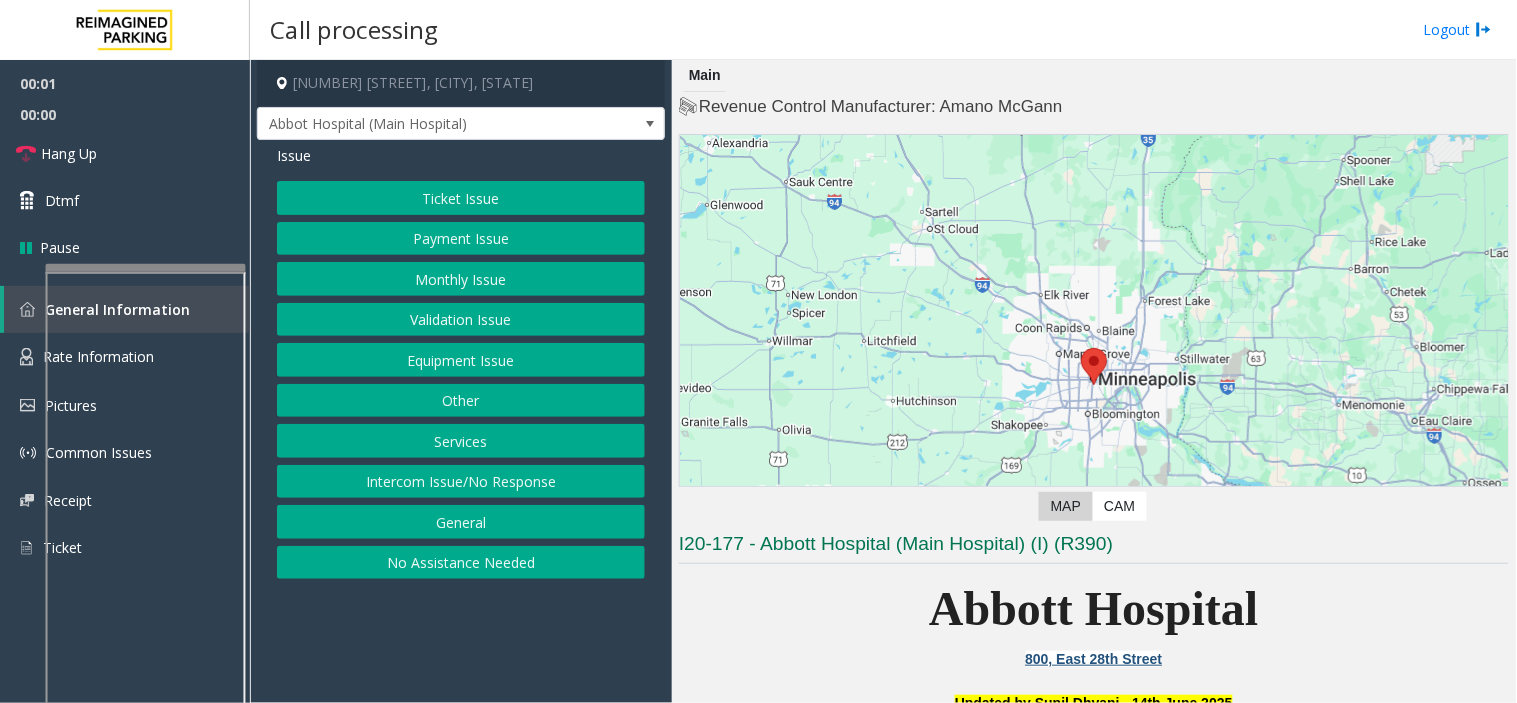 click on "Ticket Issue" 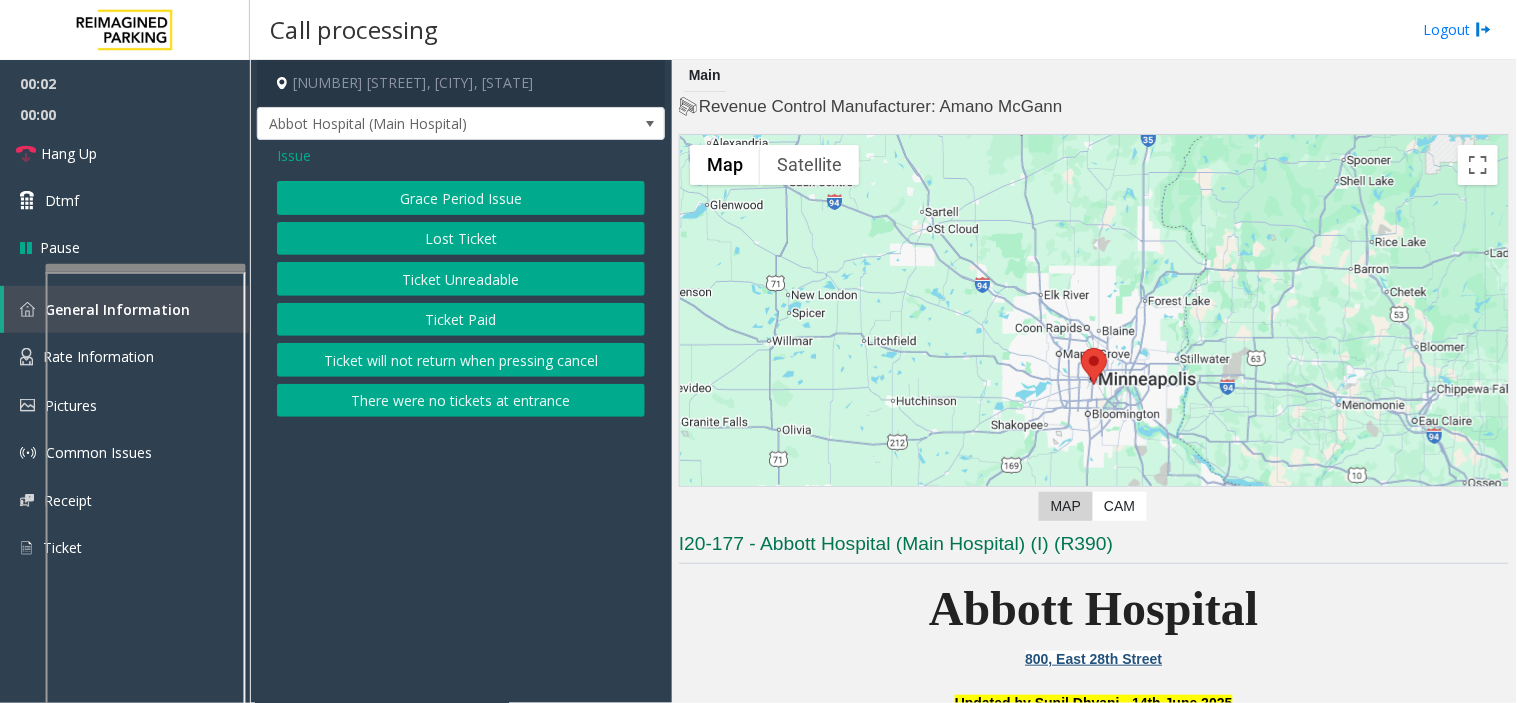 click on "Ticket Unreadable" 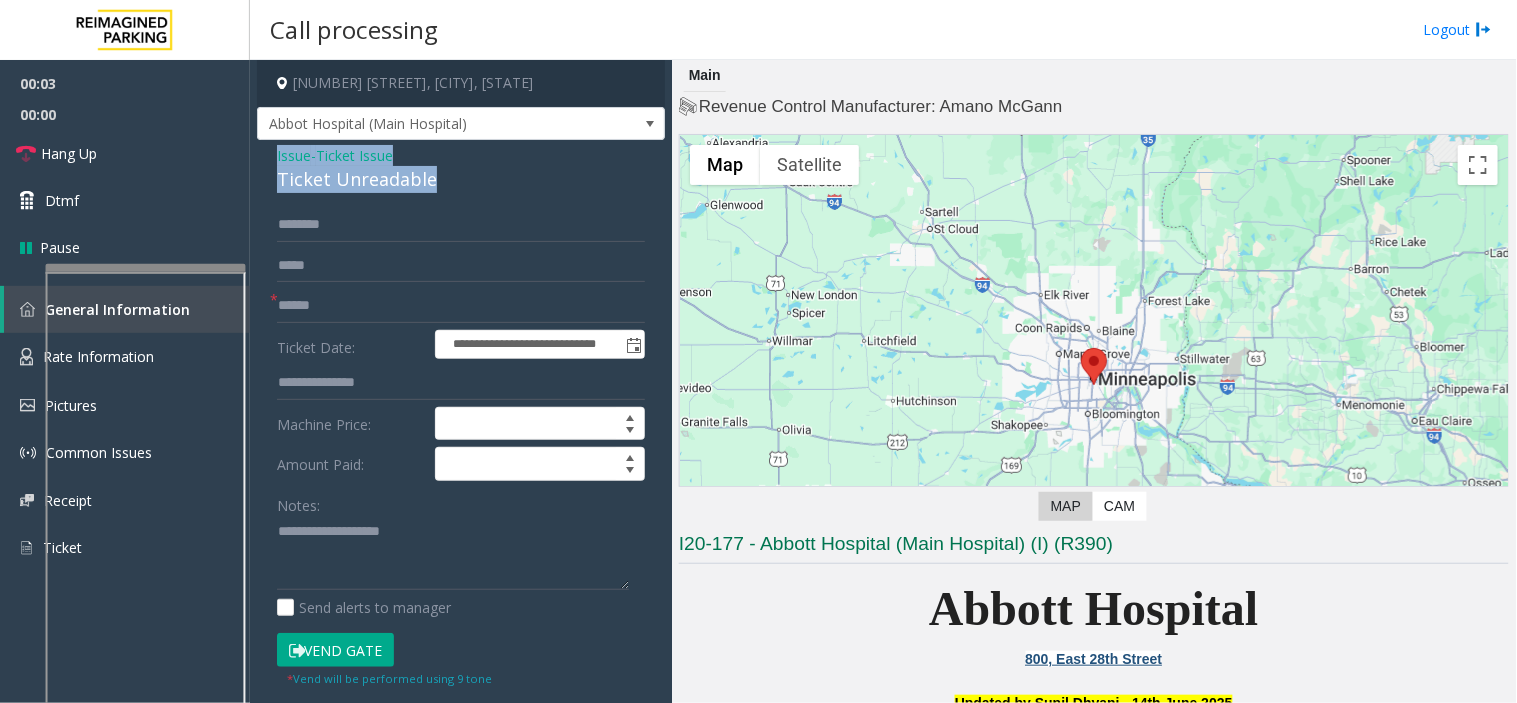 drag, startPoint x: 393, startPoint y: 178, endPoint x: 264, endPoint y: 146, distance: 132.90974 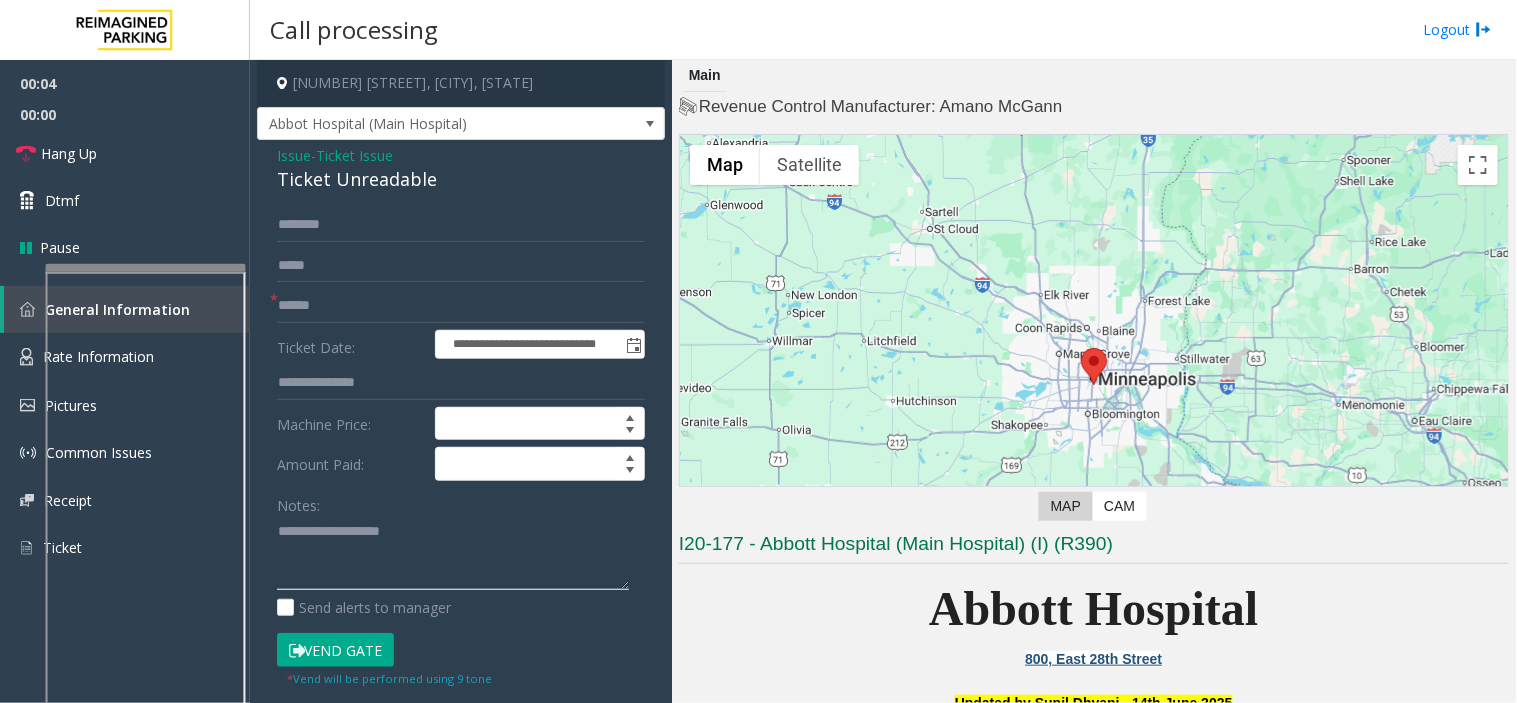 click 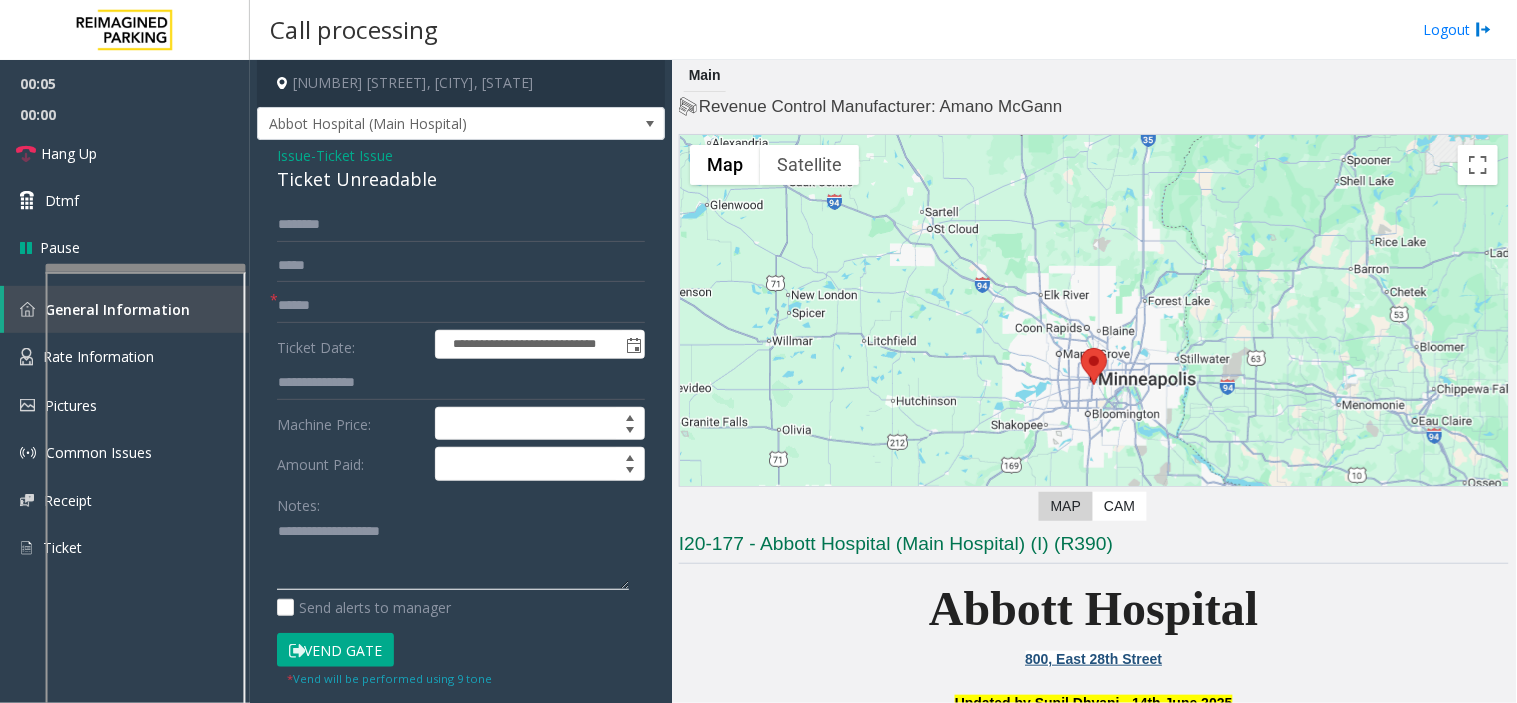 paste on "**********" 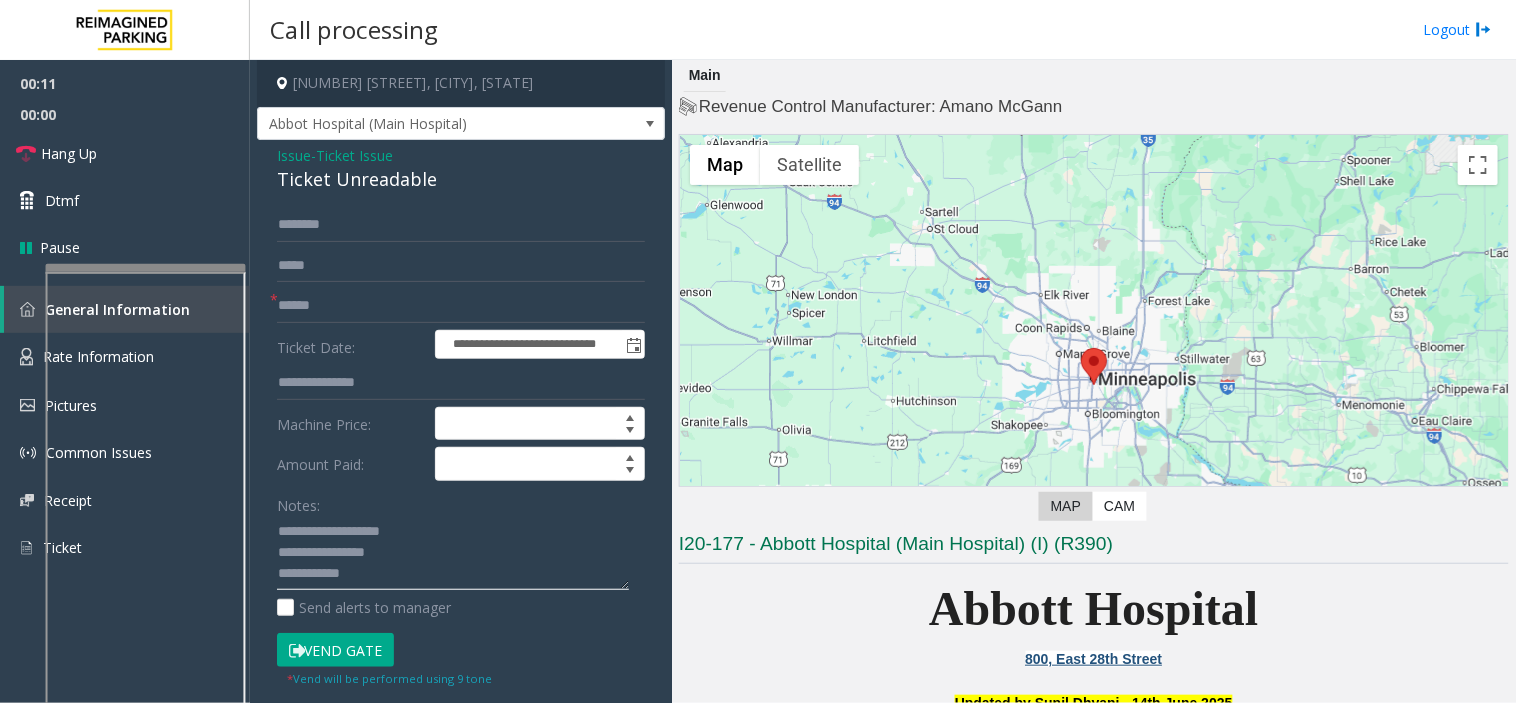 type on "**********" 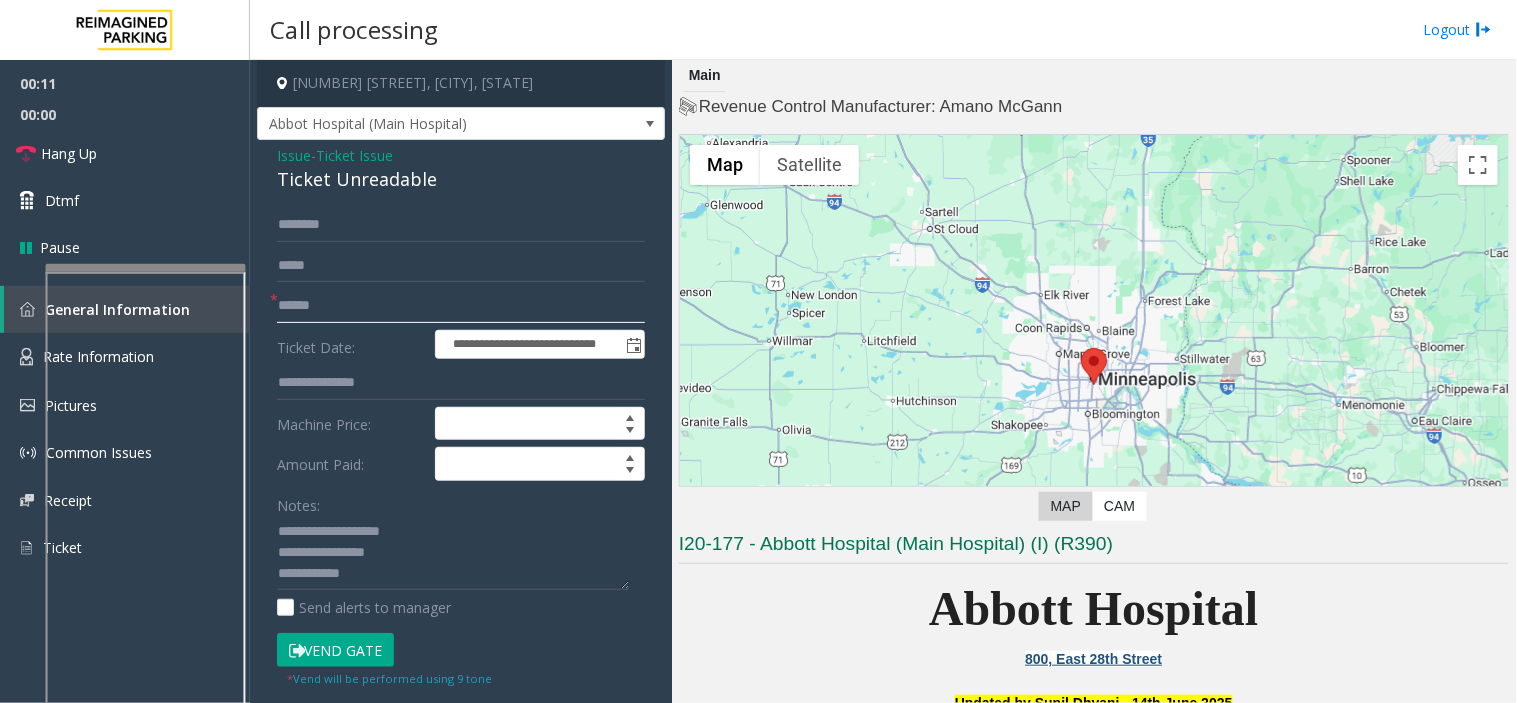 click 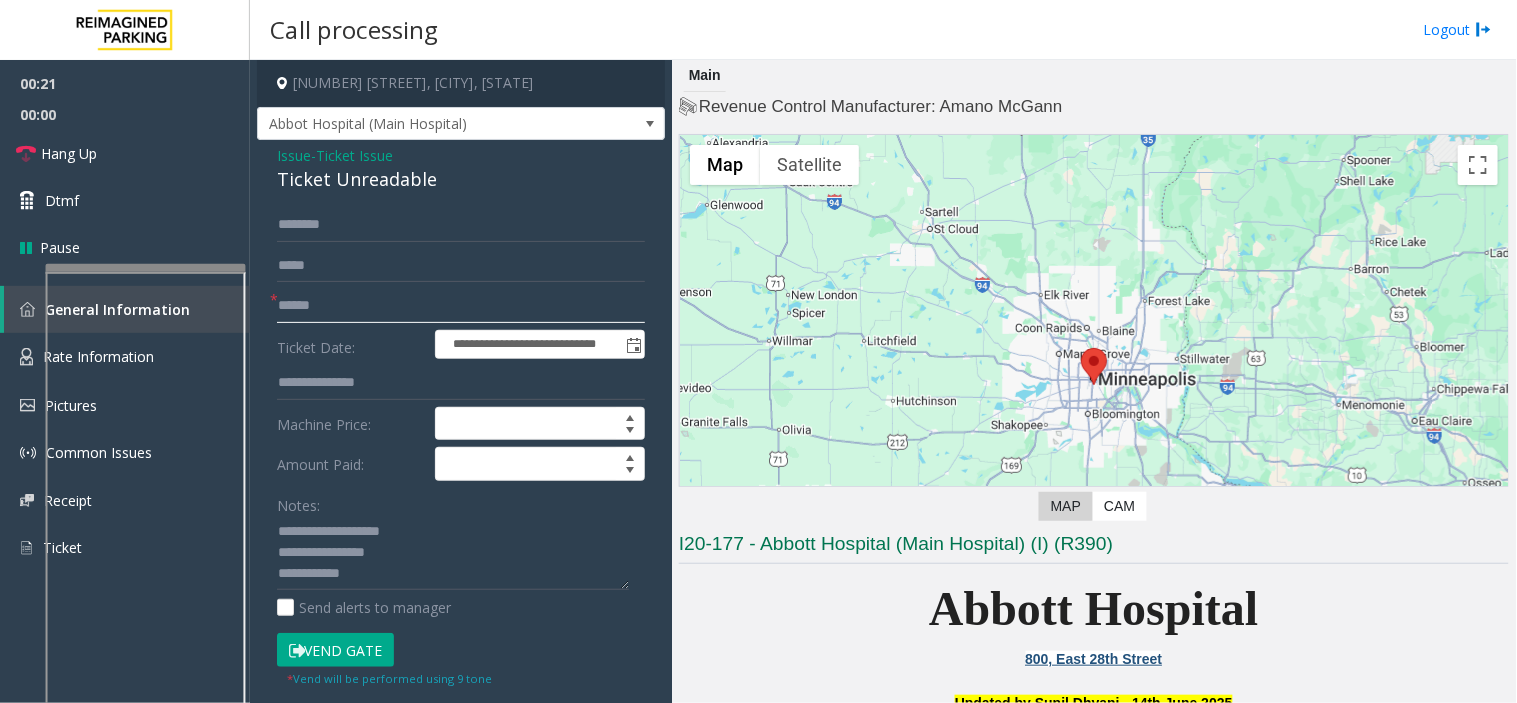 click 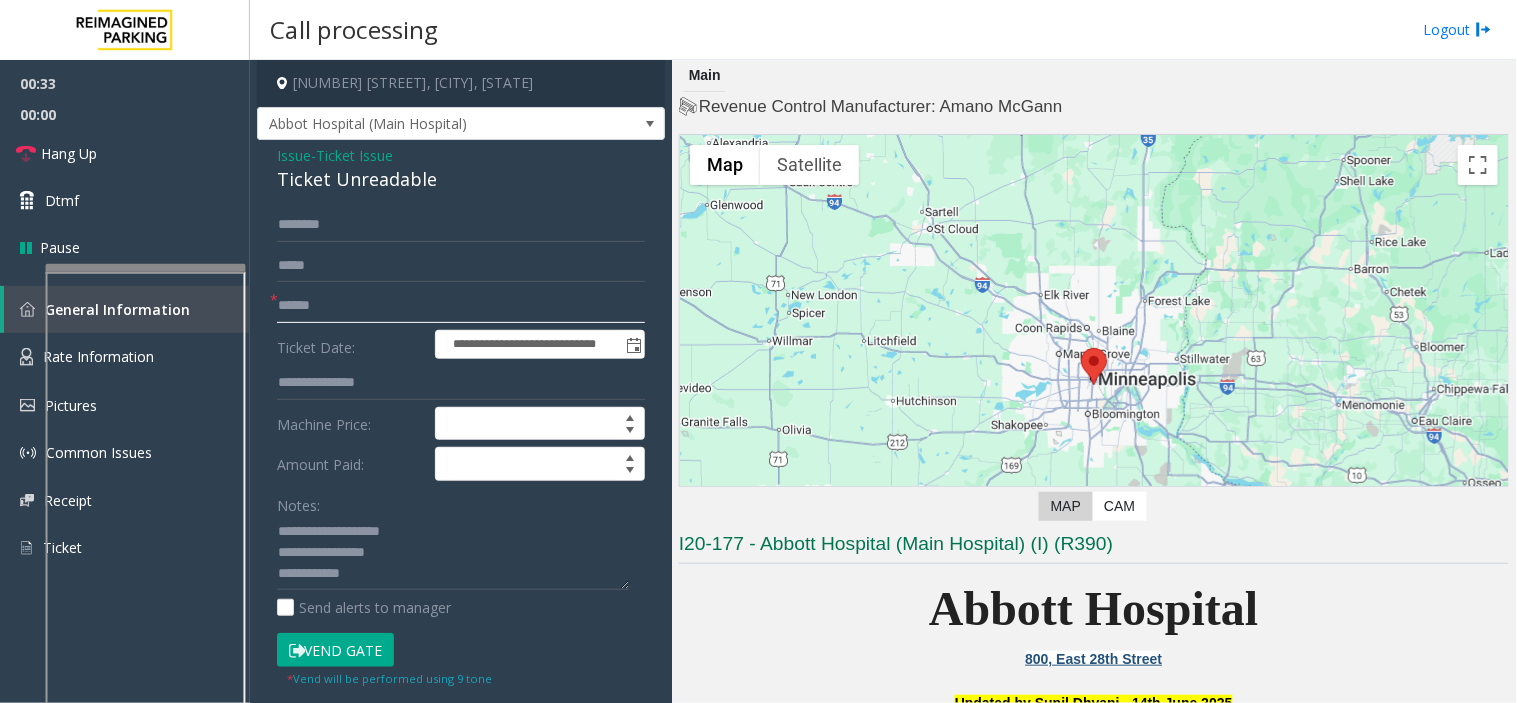 click 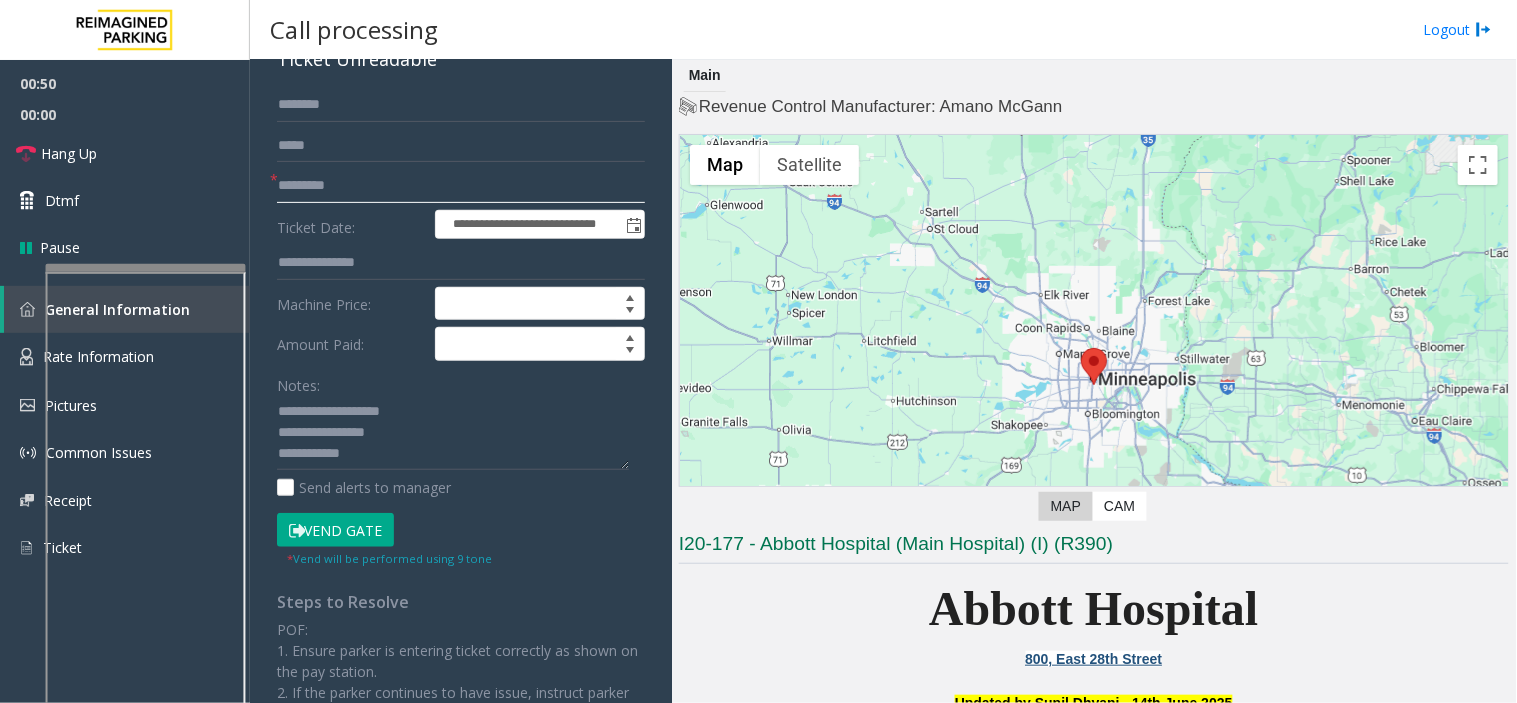 scroll, scrollTop: 222, scrollLeft: 0, axis: vertical 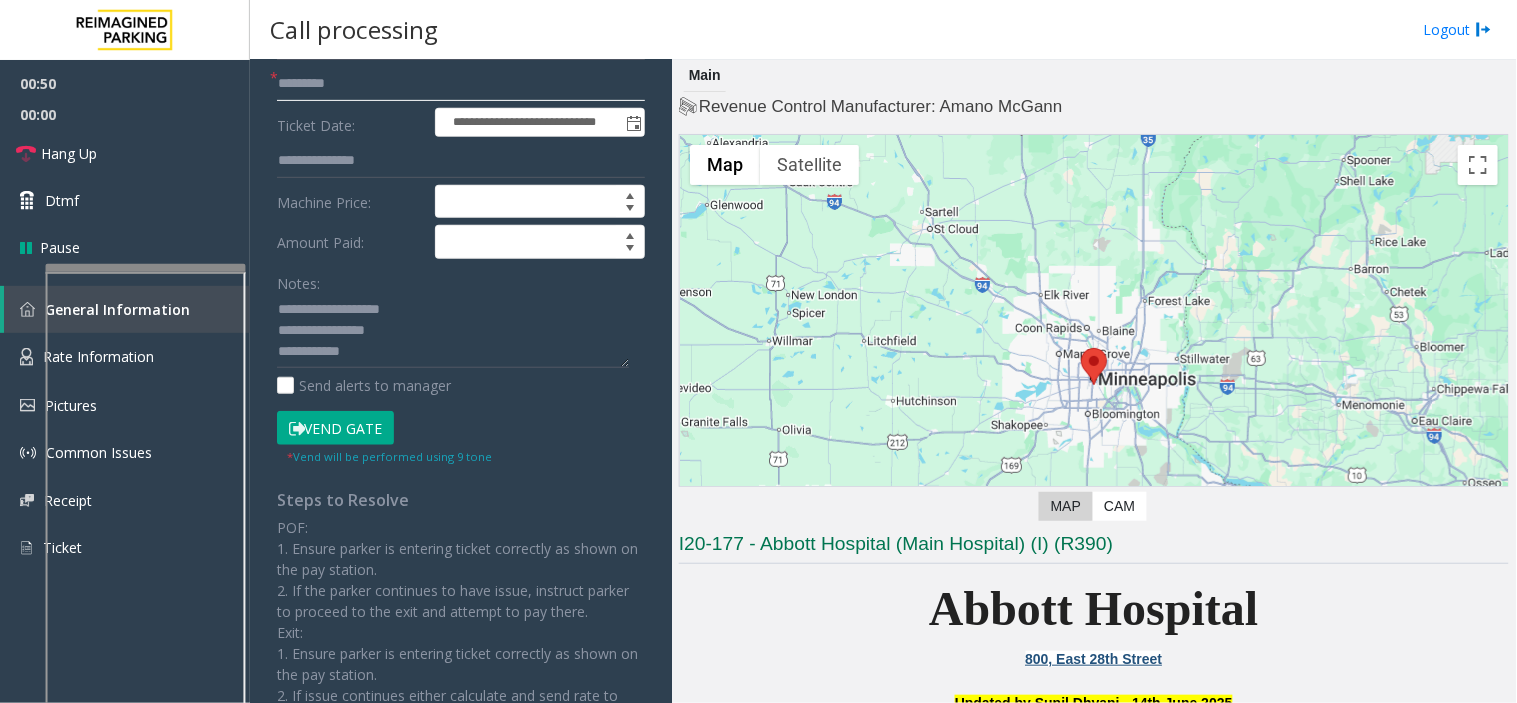 type on "*********" 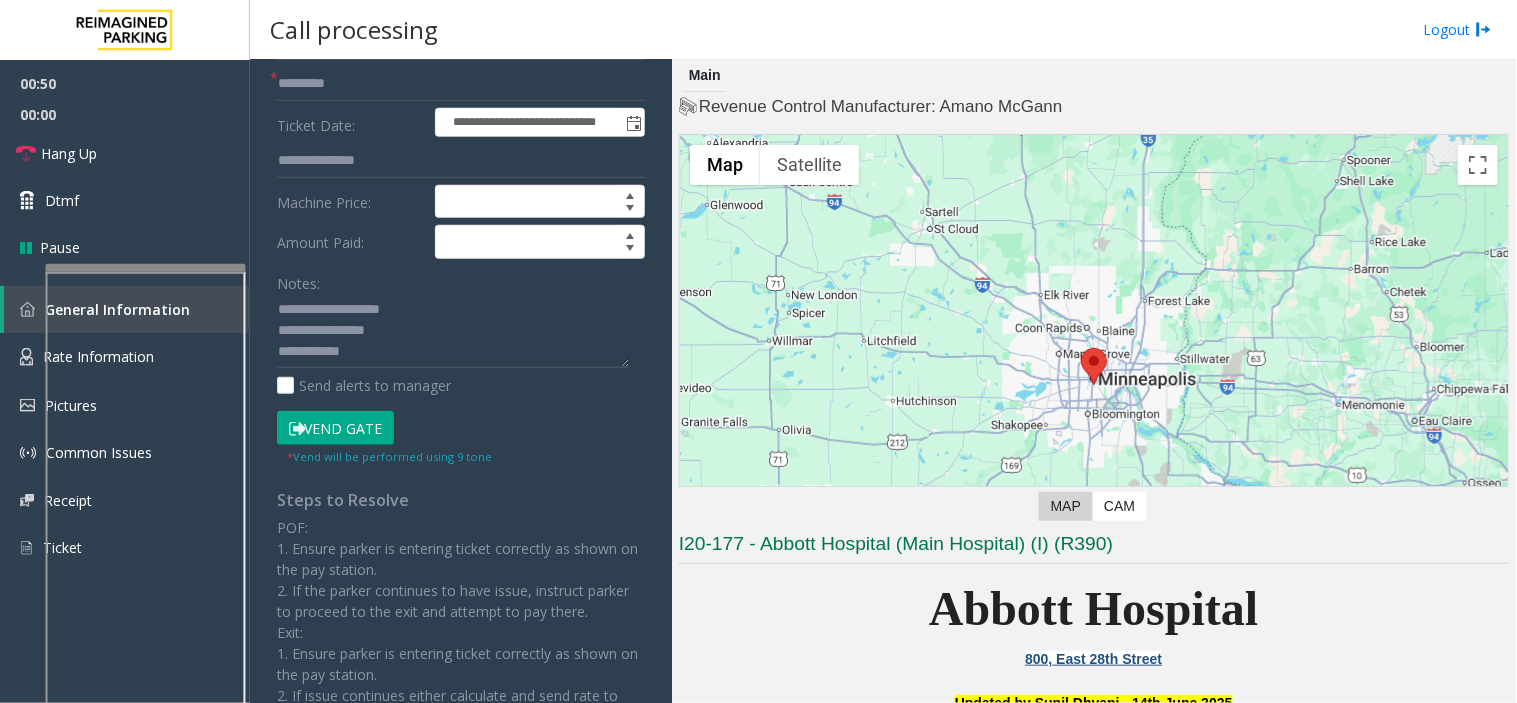 drag, startPoint x: 333, startPoint y: 430, endPoint x: 351, endPoint y: 401, distance: 34.132095 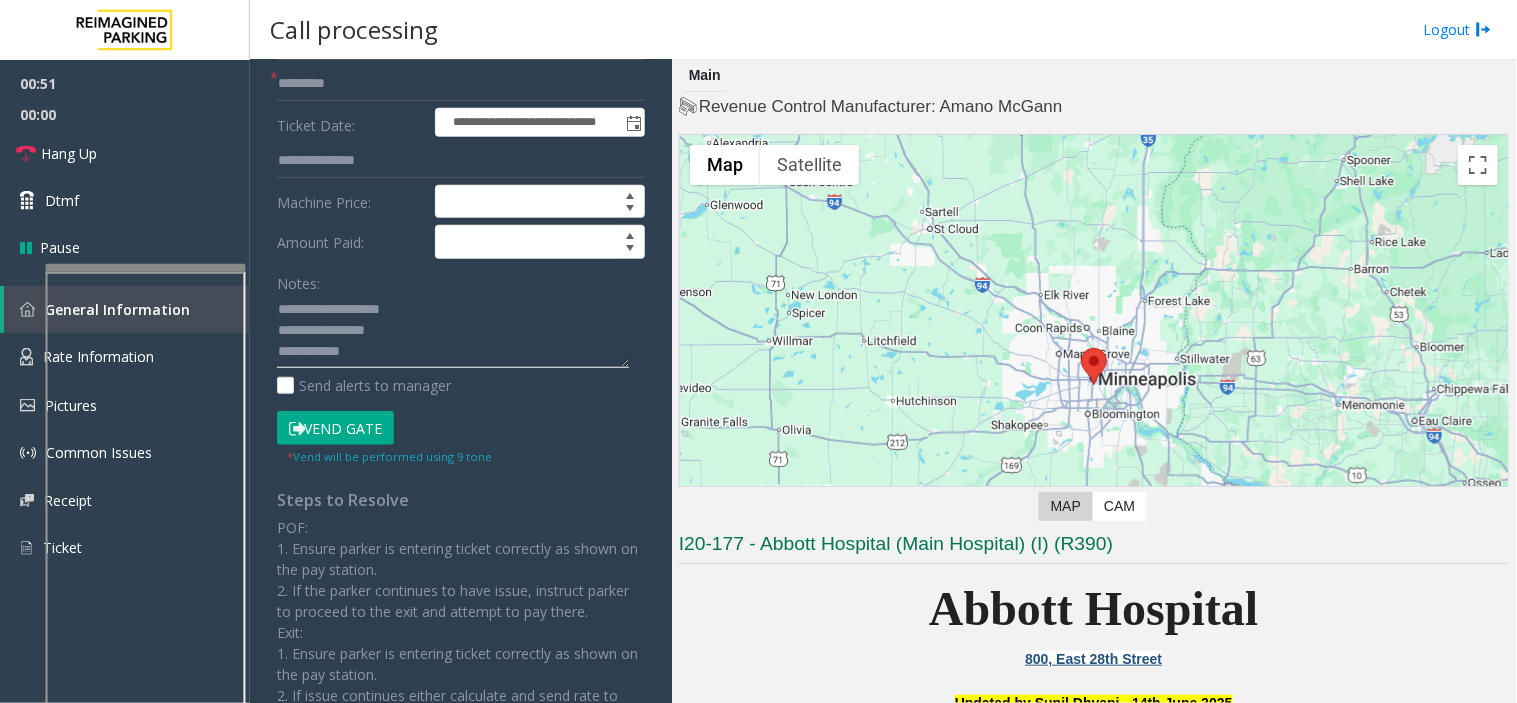 click 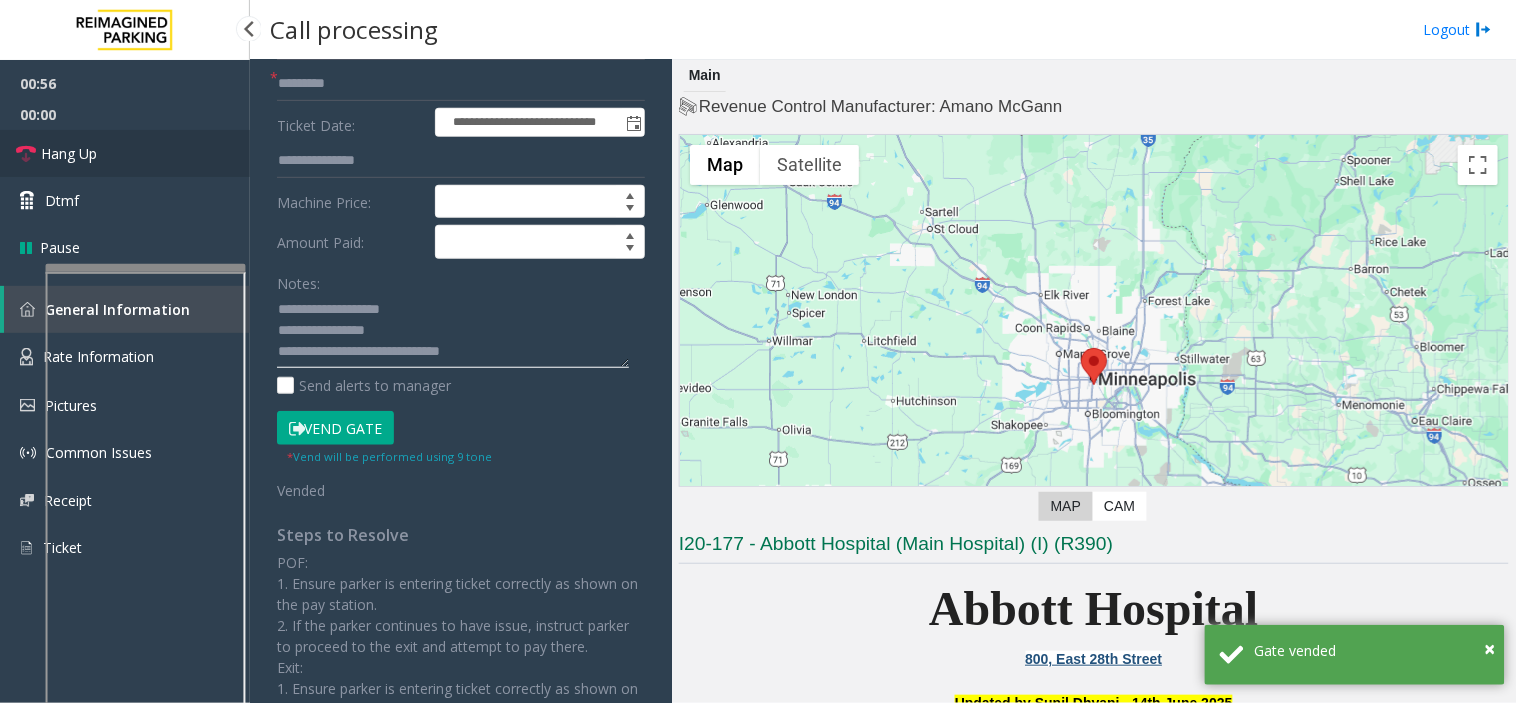 type on "**********" 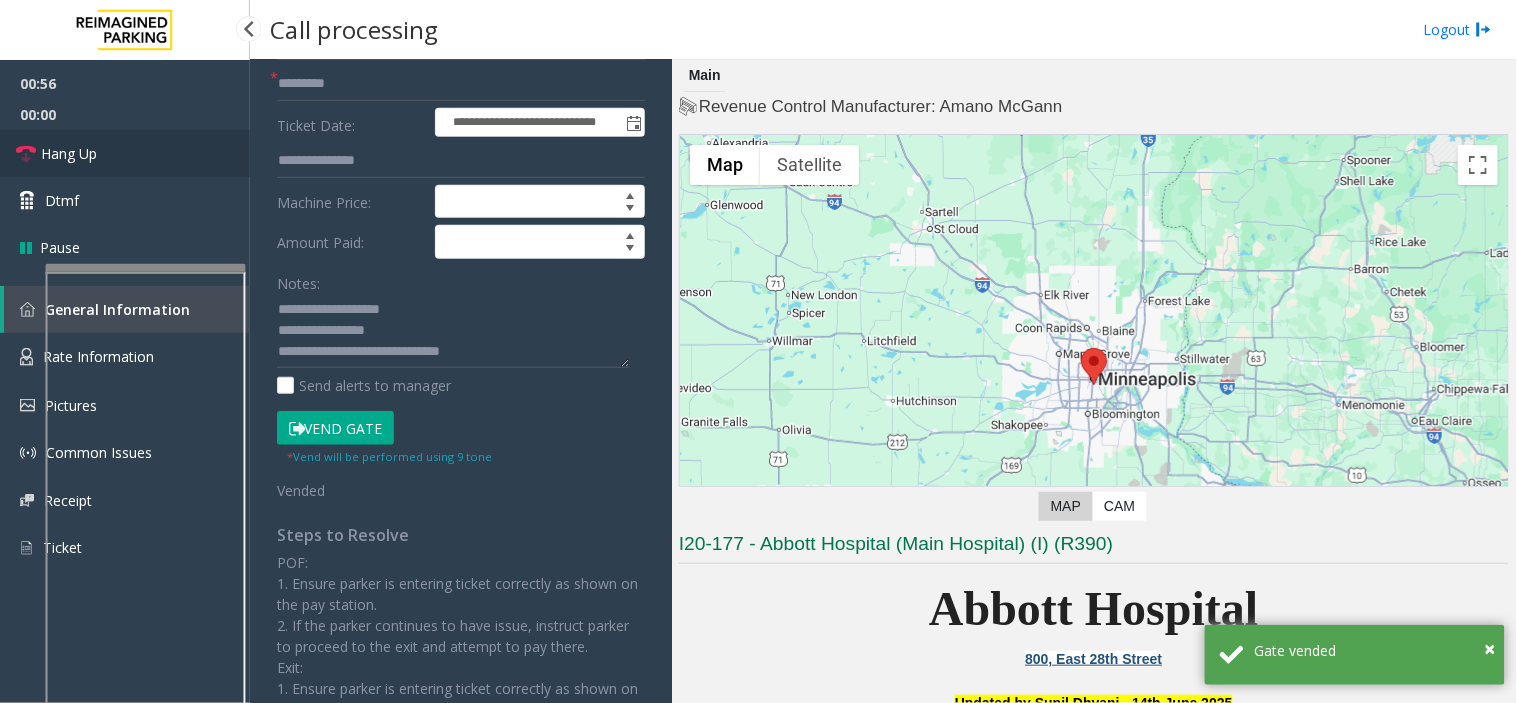 click on "Hang Up" at bounding box center (125, 153) 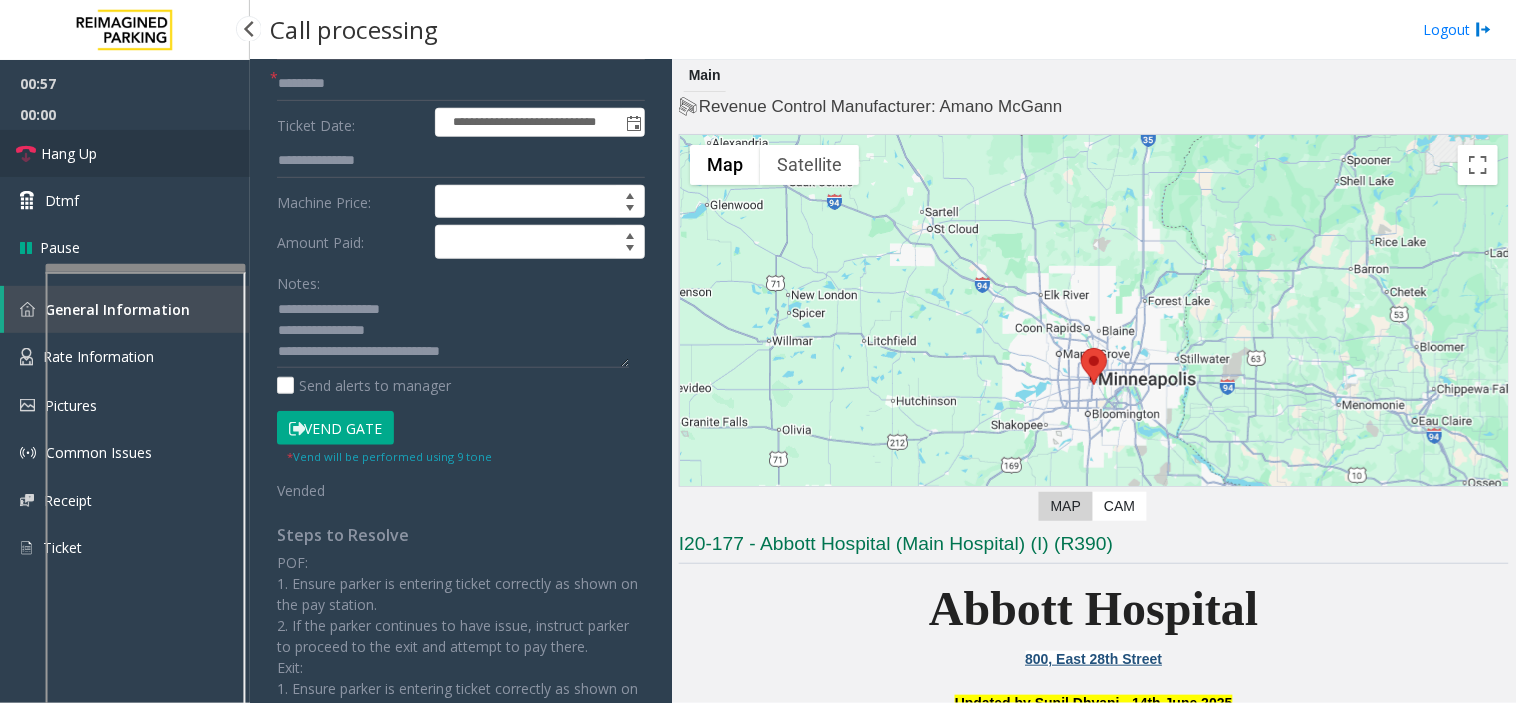 click on "Hang Up" at bounding box center (125, 153) 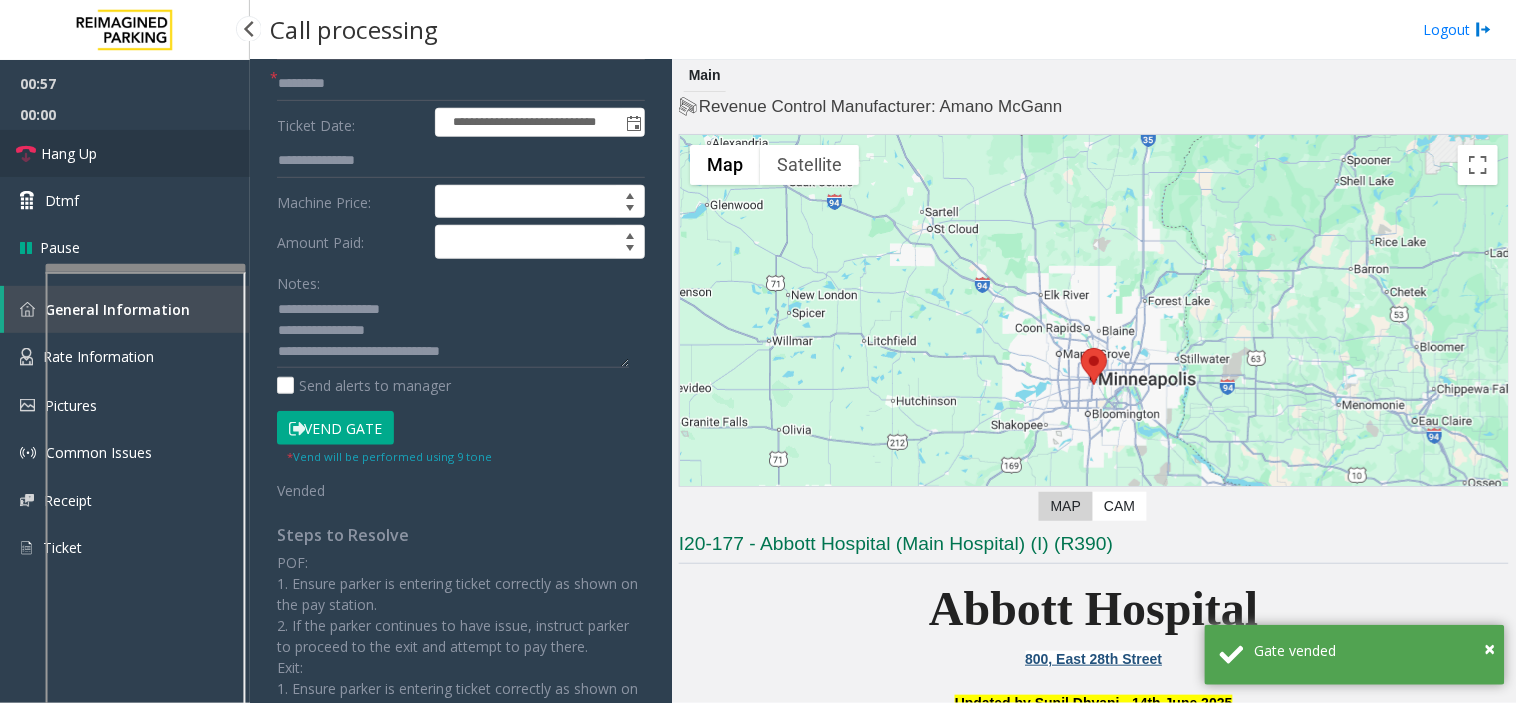 click on "Hang Up" at bounding box center [125, 153] 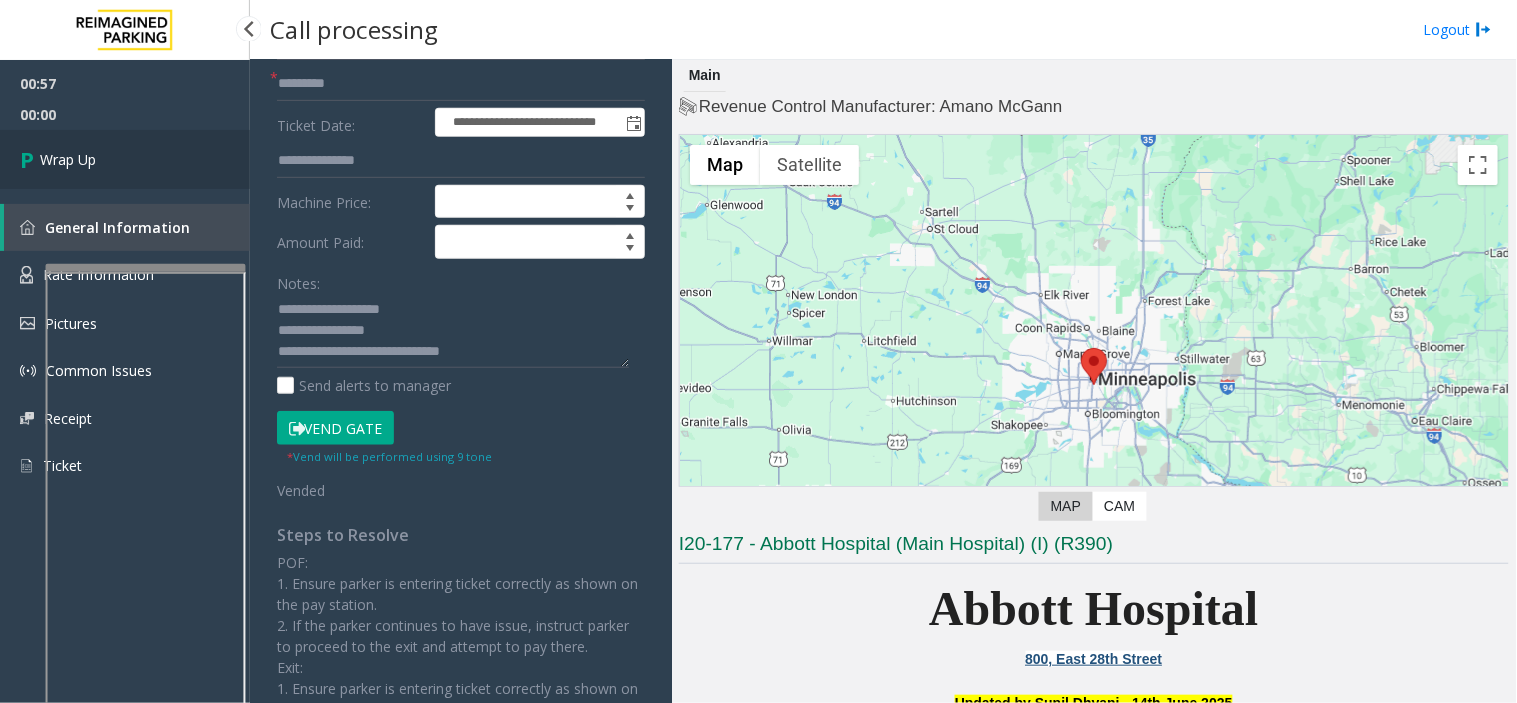 click on "Wrap Up" at bounding box center (125, 159) 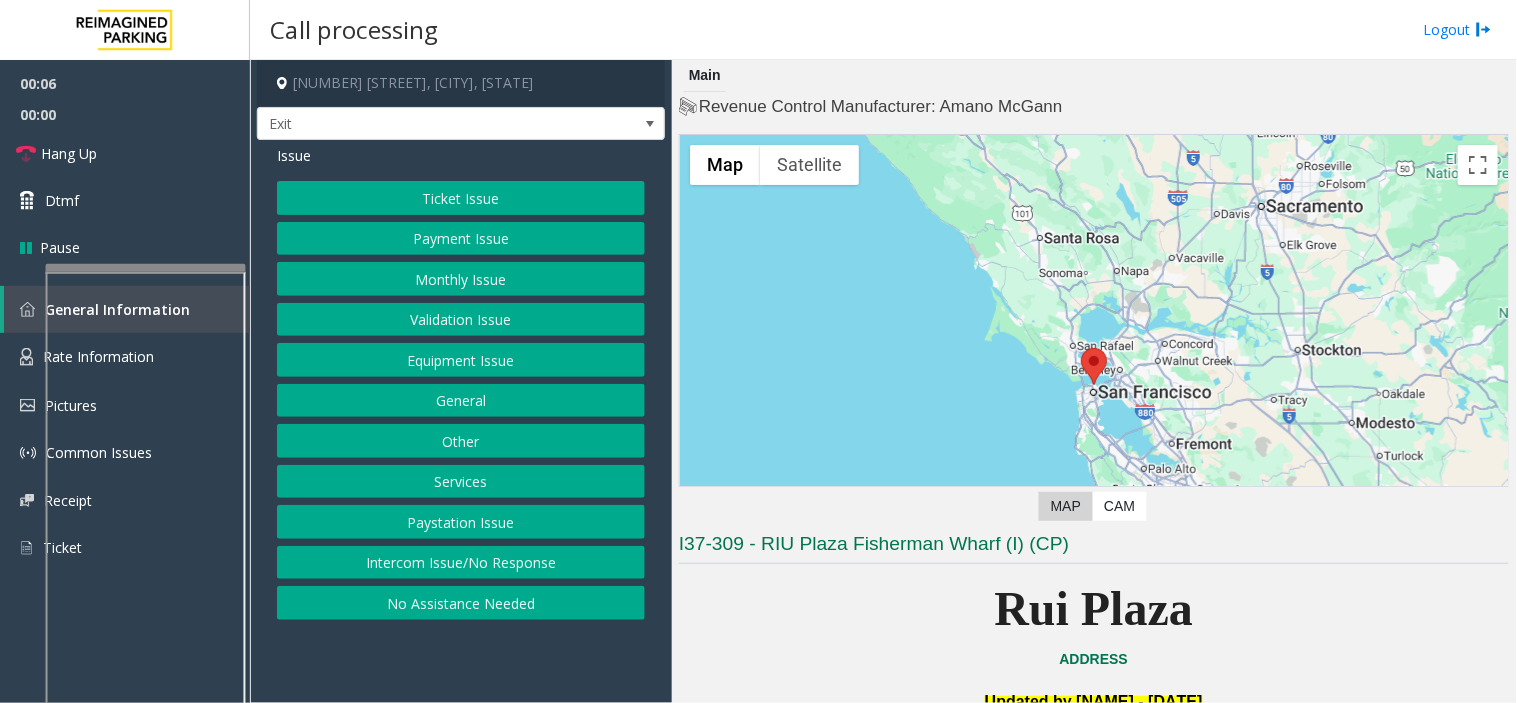 click on "Services" 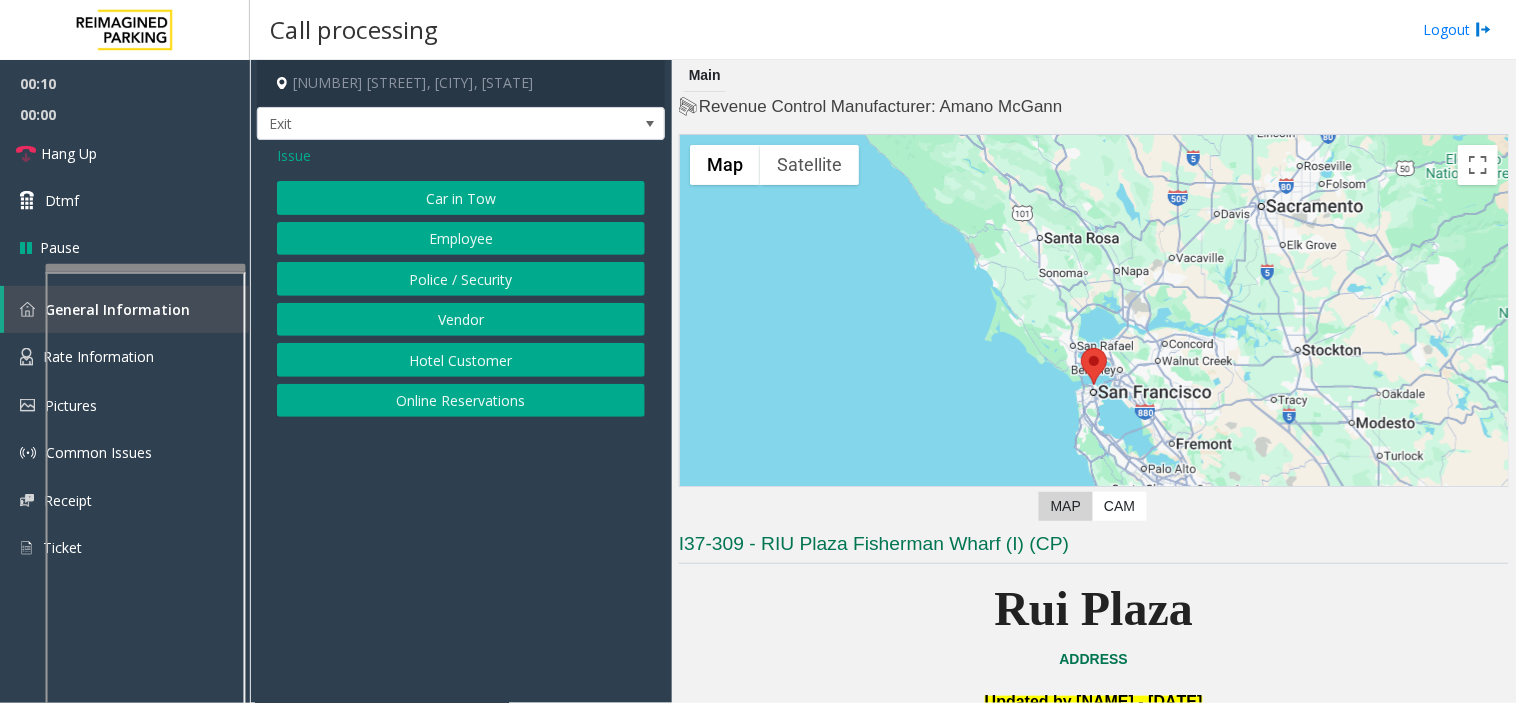 drag, startPoint x: 462, startPoint y: 400, endPoint x: 474, endPoint y: 455, distance: 56.293873 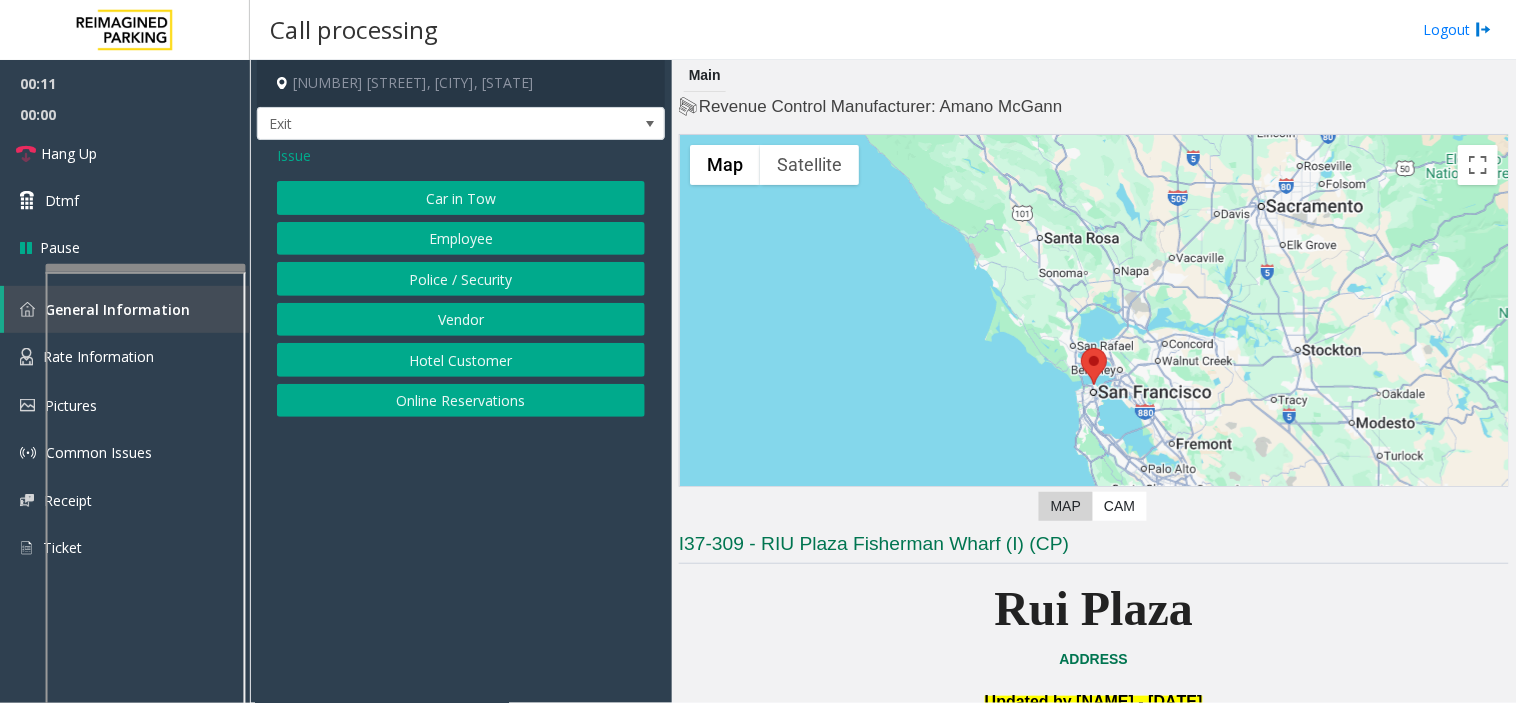 click on "Hotel Customer" 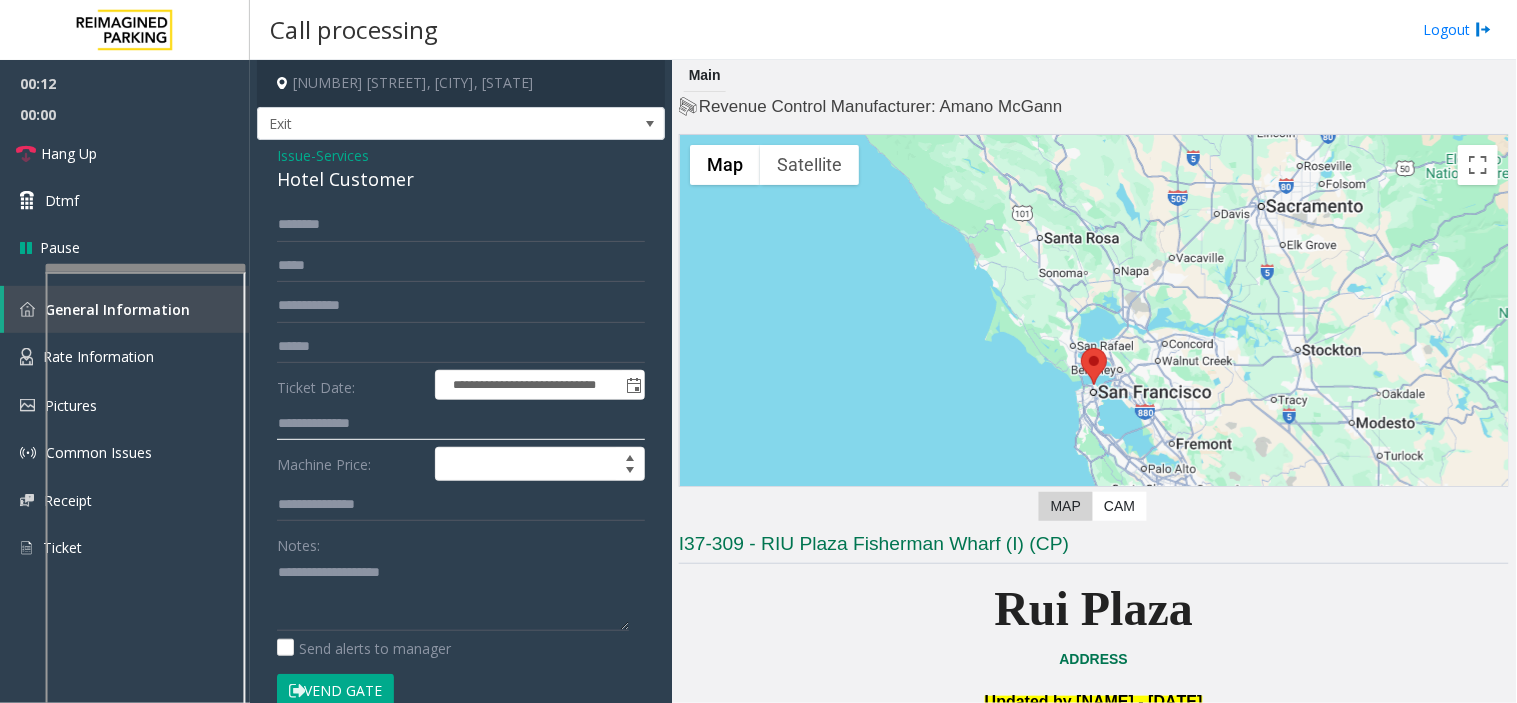 click 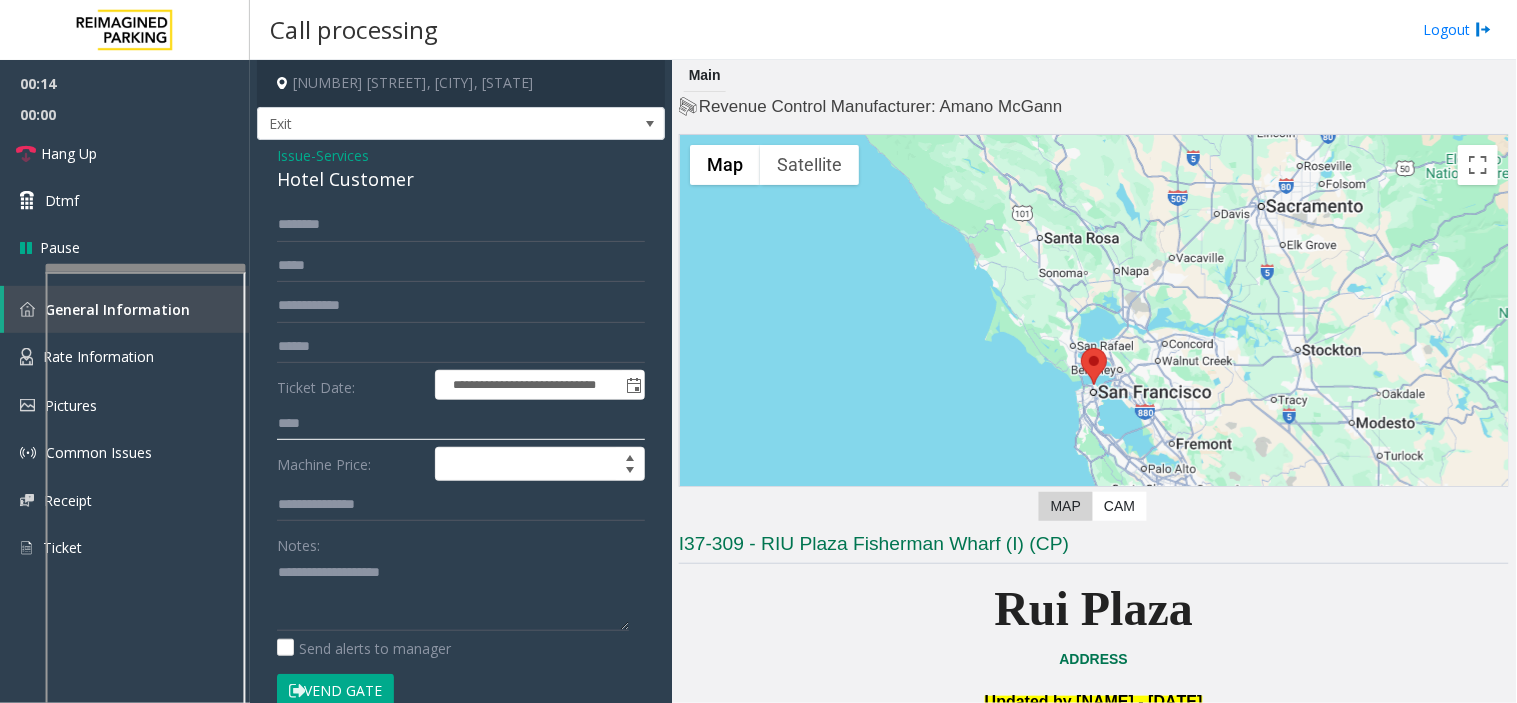 type on "****" 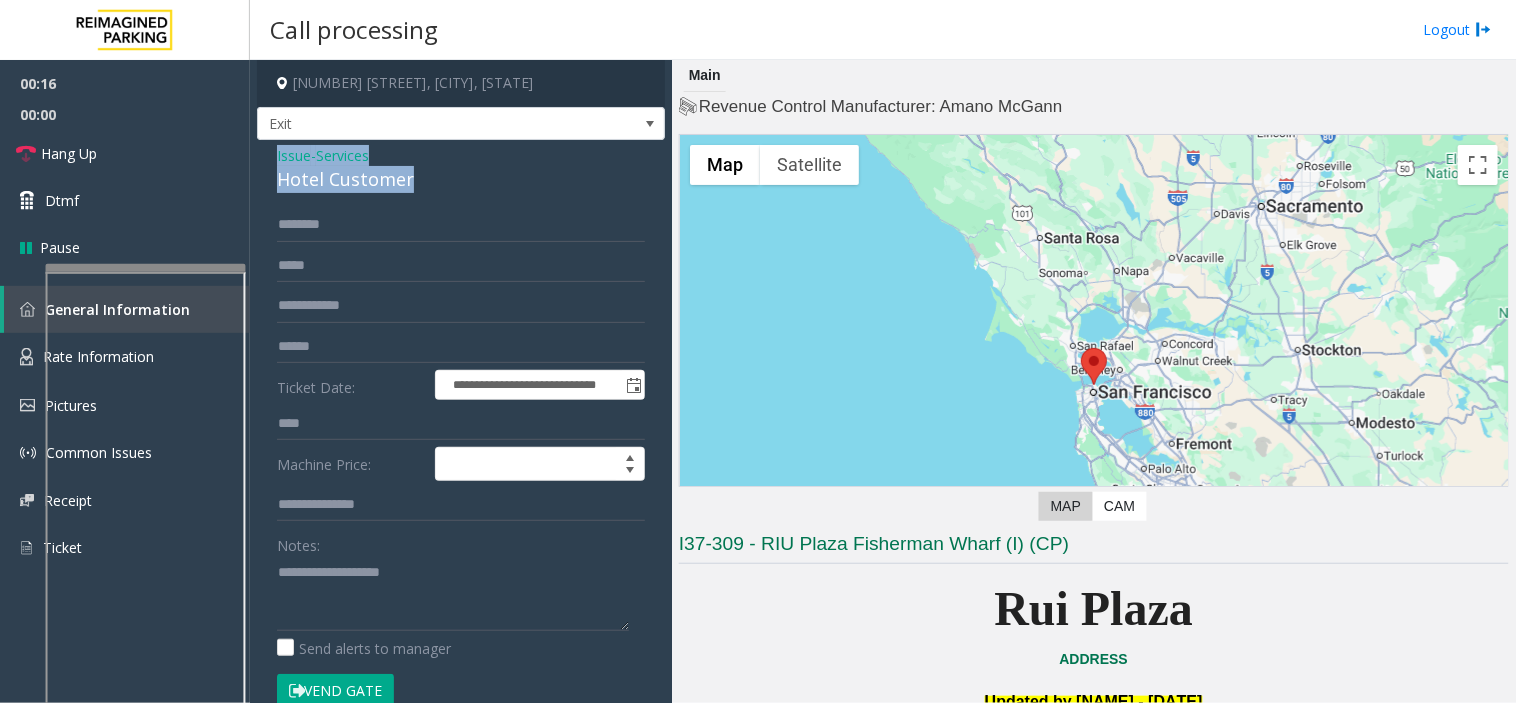 drag, startPoint x: 398, startPoint y: 173, endPoint x: 258, endPoint y: 154, distance: 141.2834 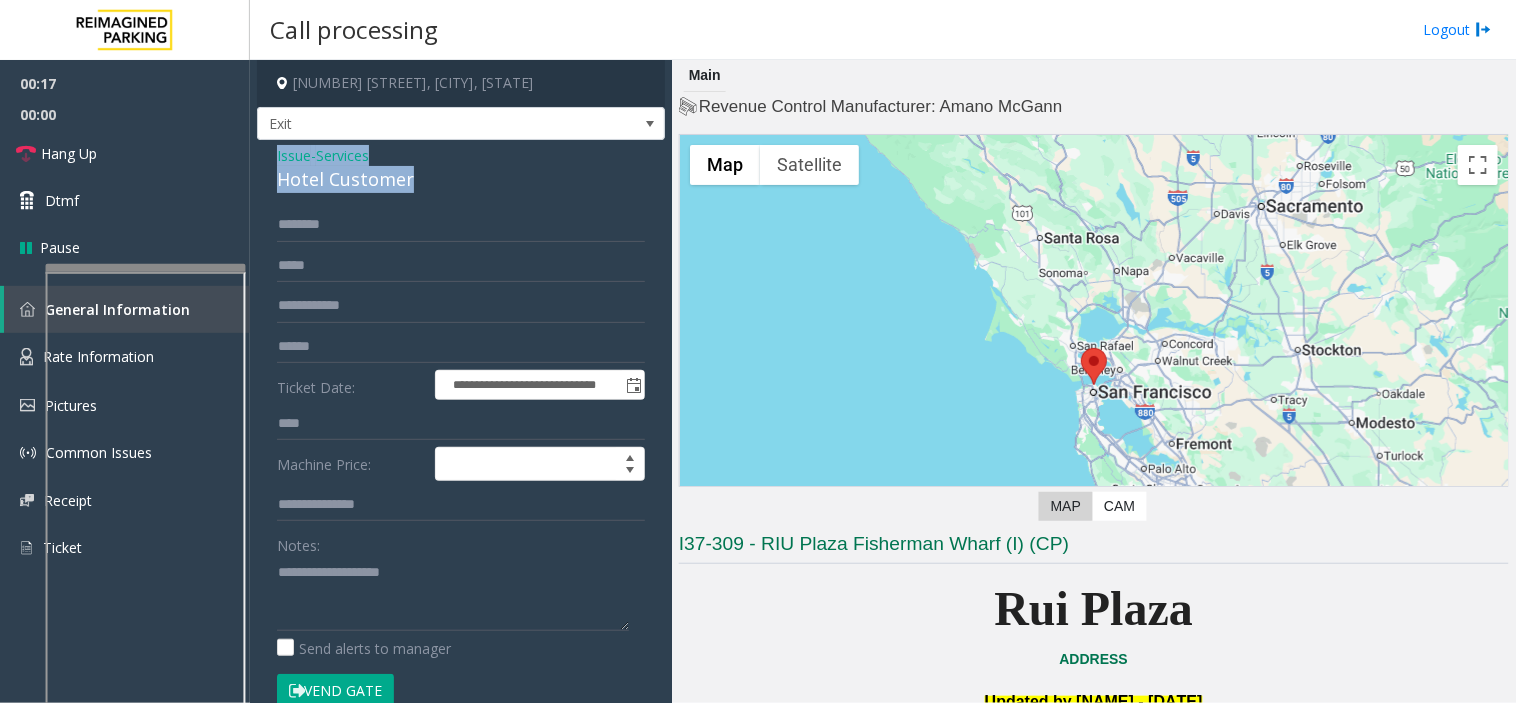 copy on "Issue  -  Services Hotel Customer" 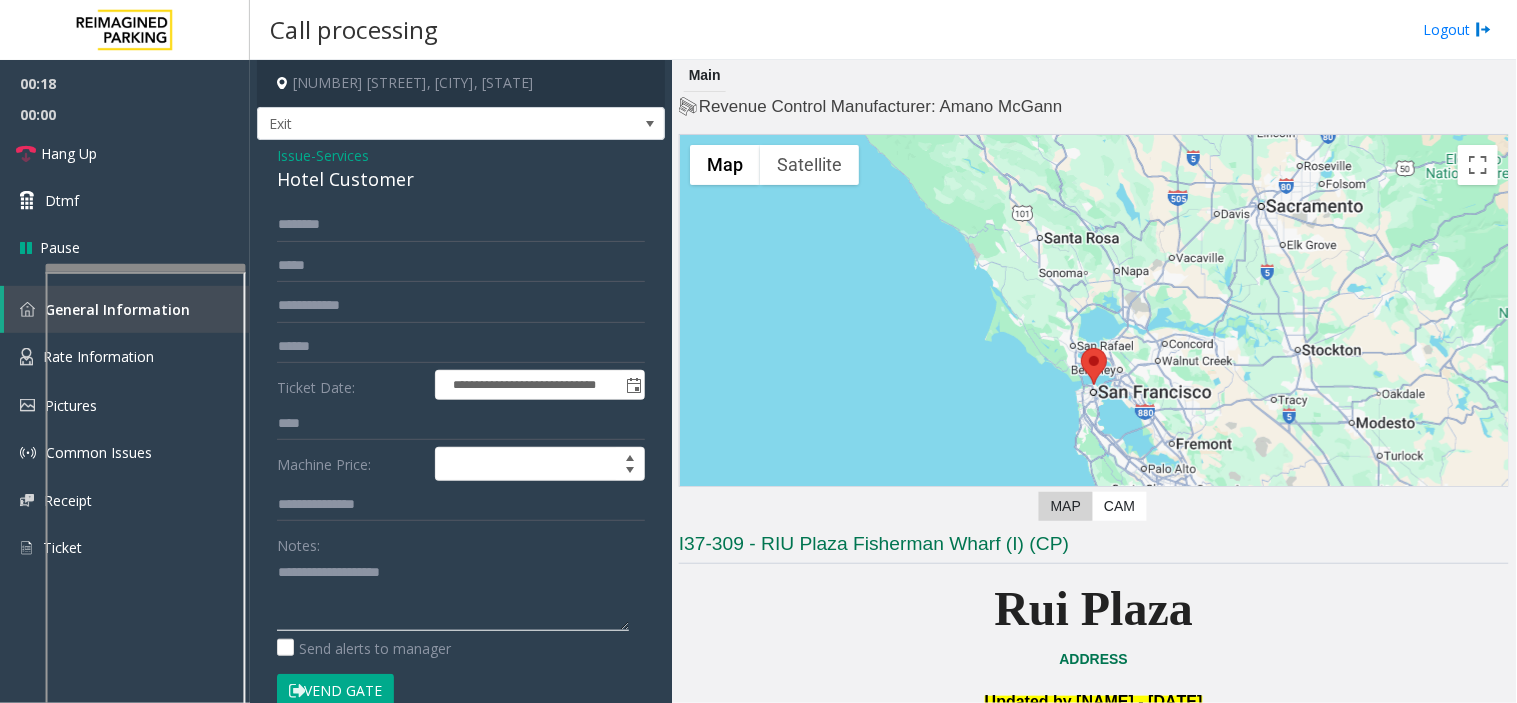 click 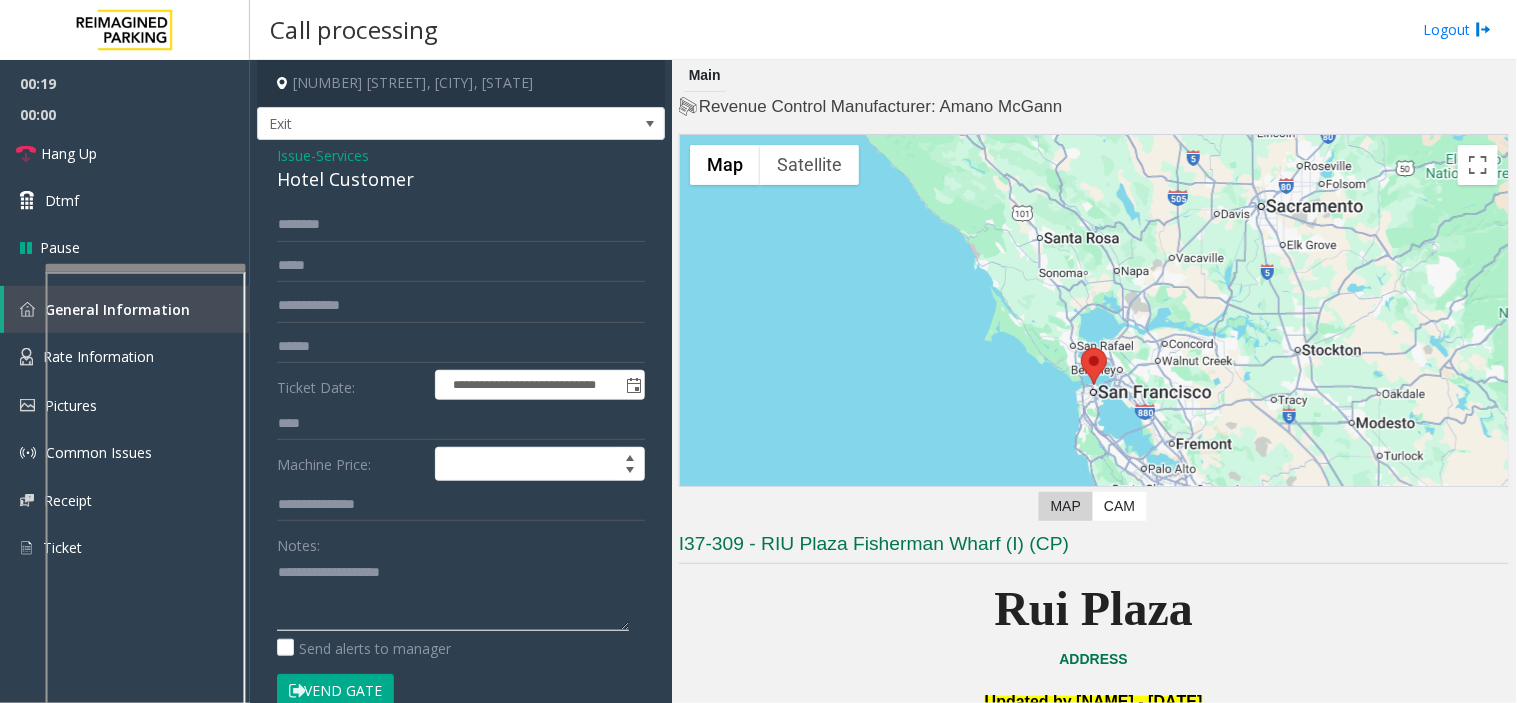 paste on "**********" 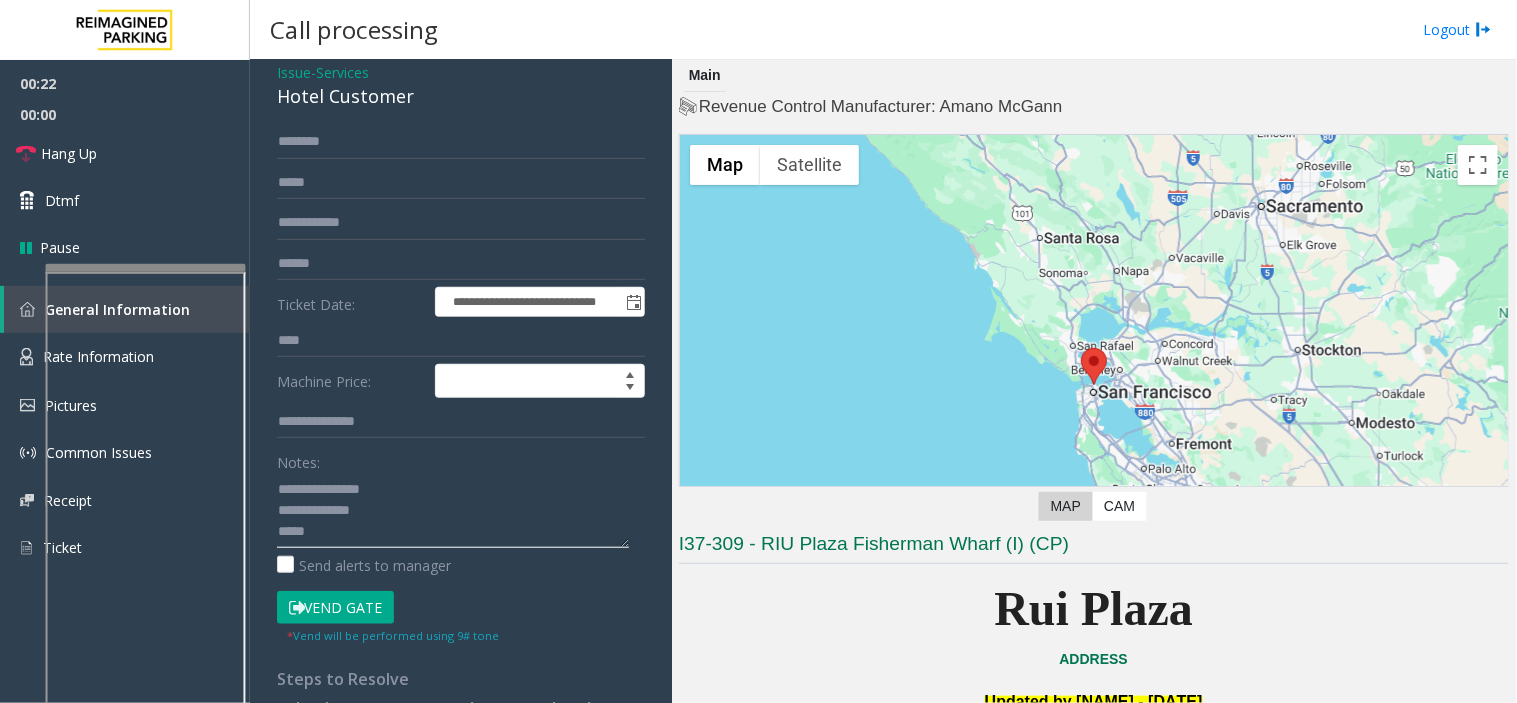 scroll, scrollTop: 181, scrollLeft: 0, axis: vertical 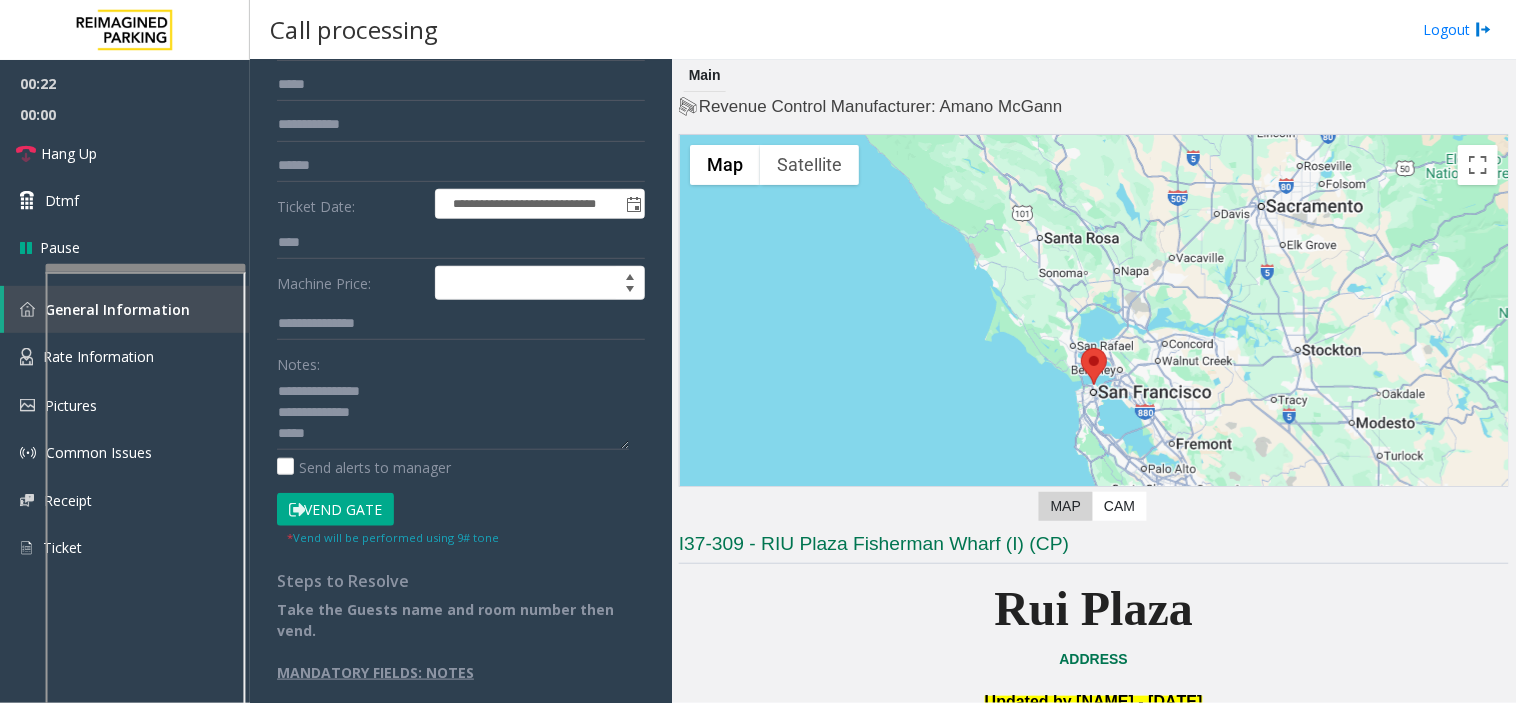 click on "Vend Gate" 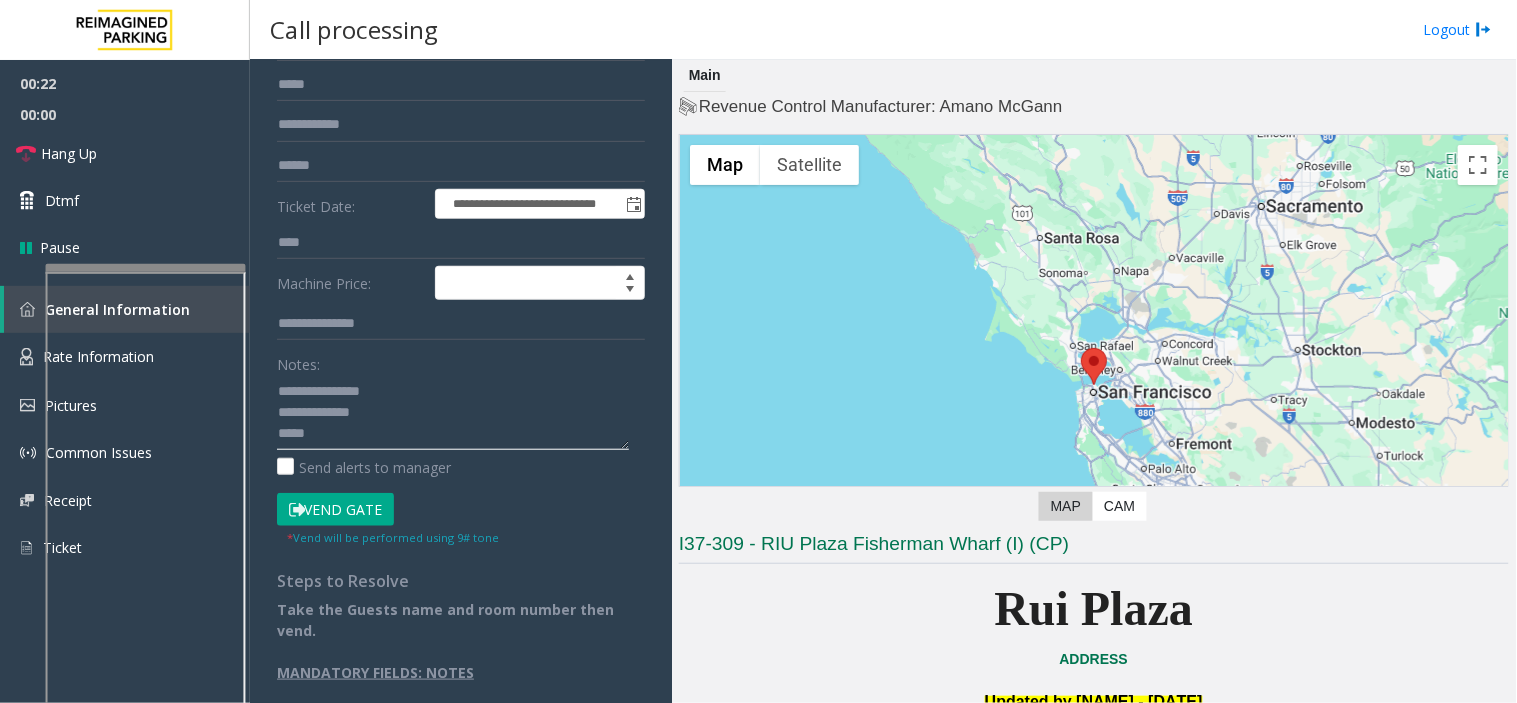 click 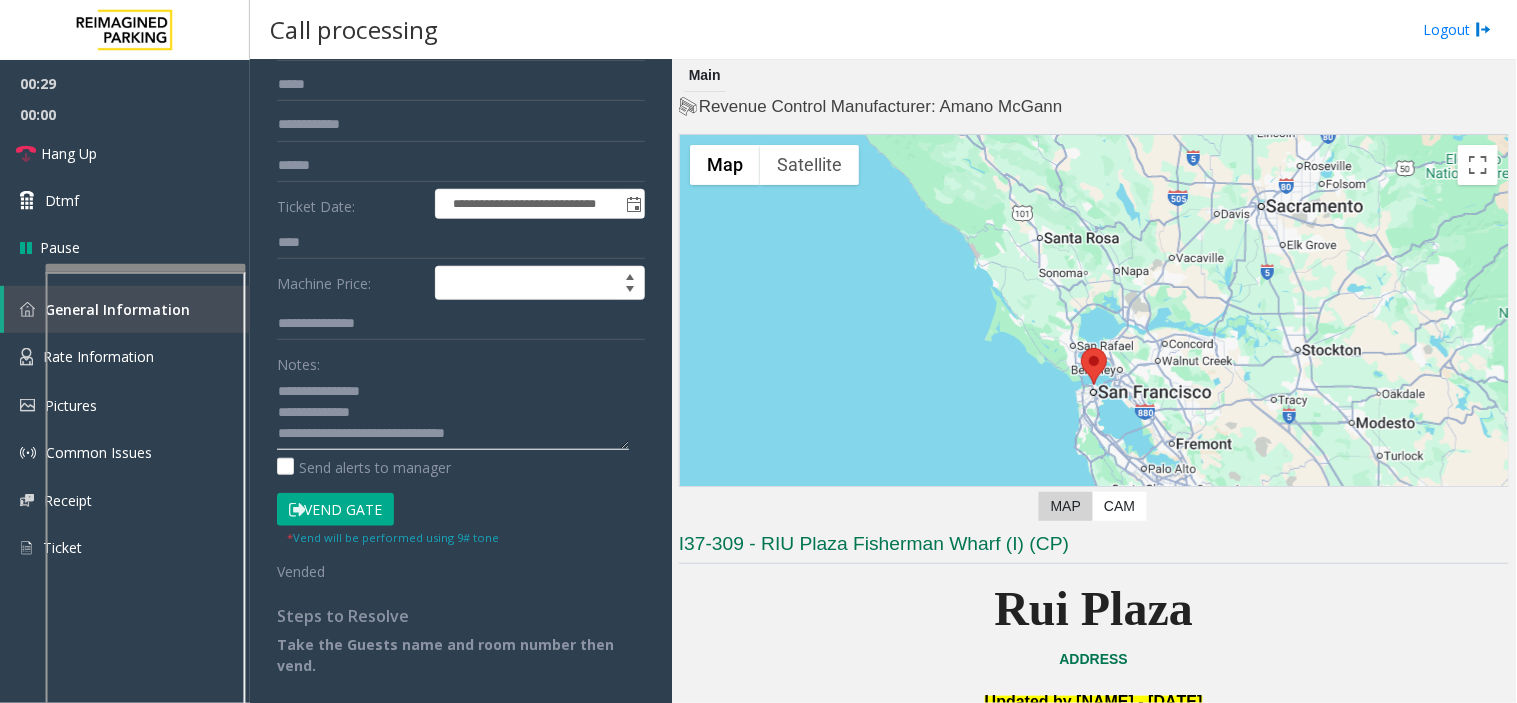 type on "**********" 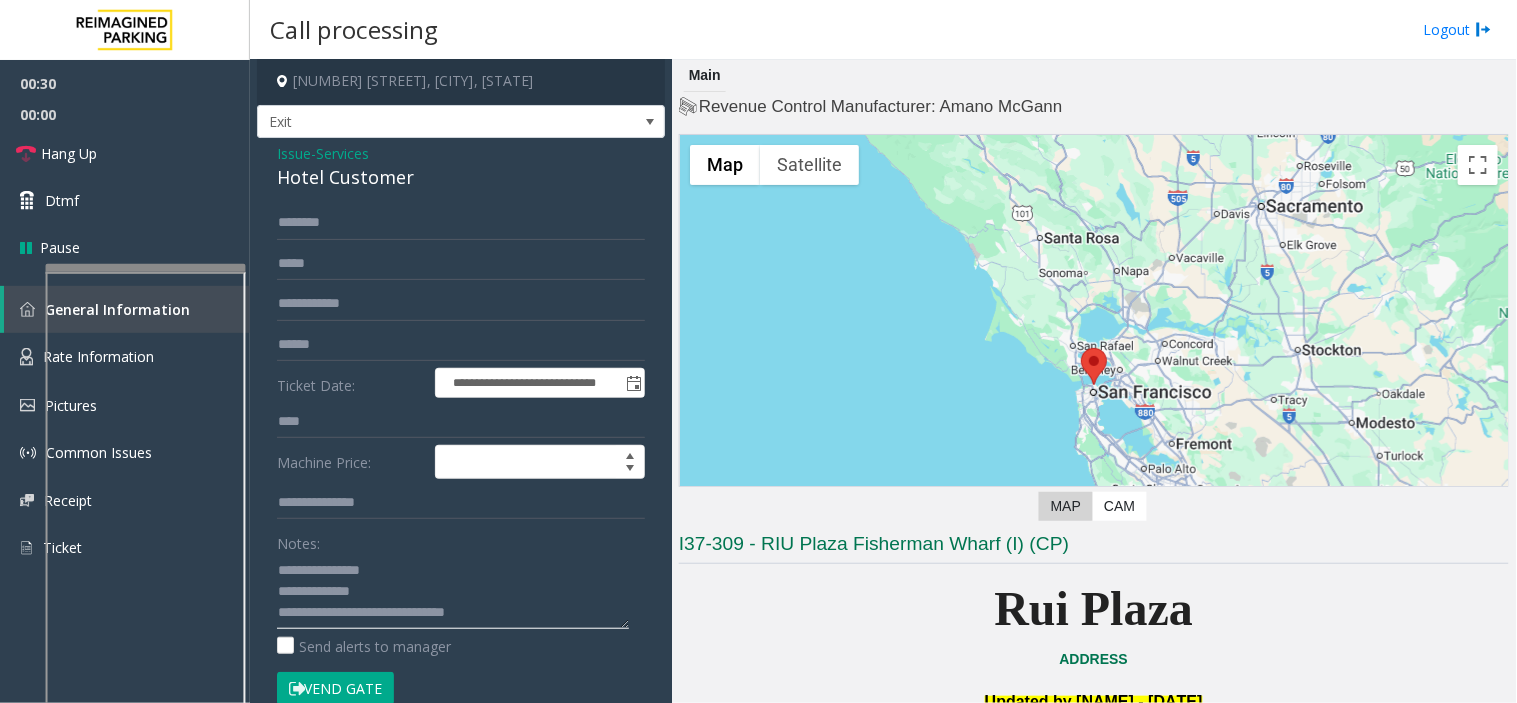 scroll, scrollTop: 0, scrollLeft: 0, axis: both 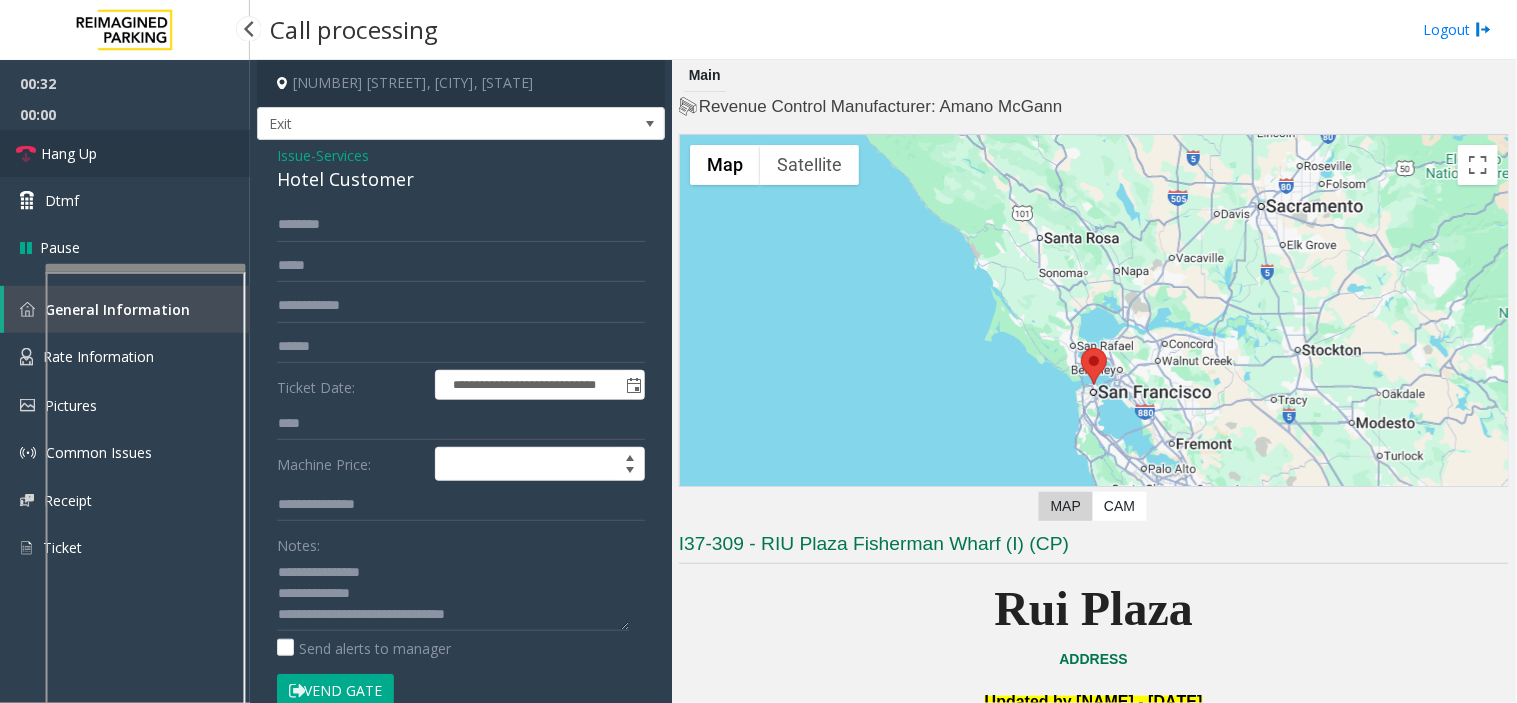 click on "Hang Up" at bounding box center [125, 153] 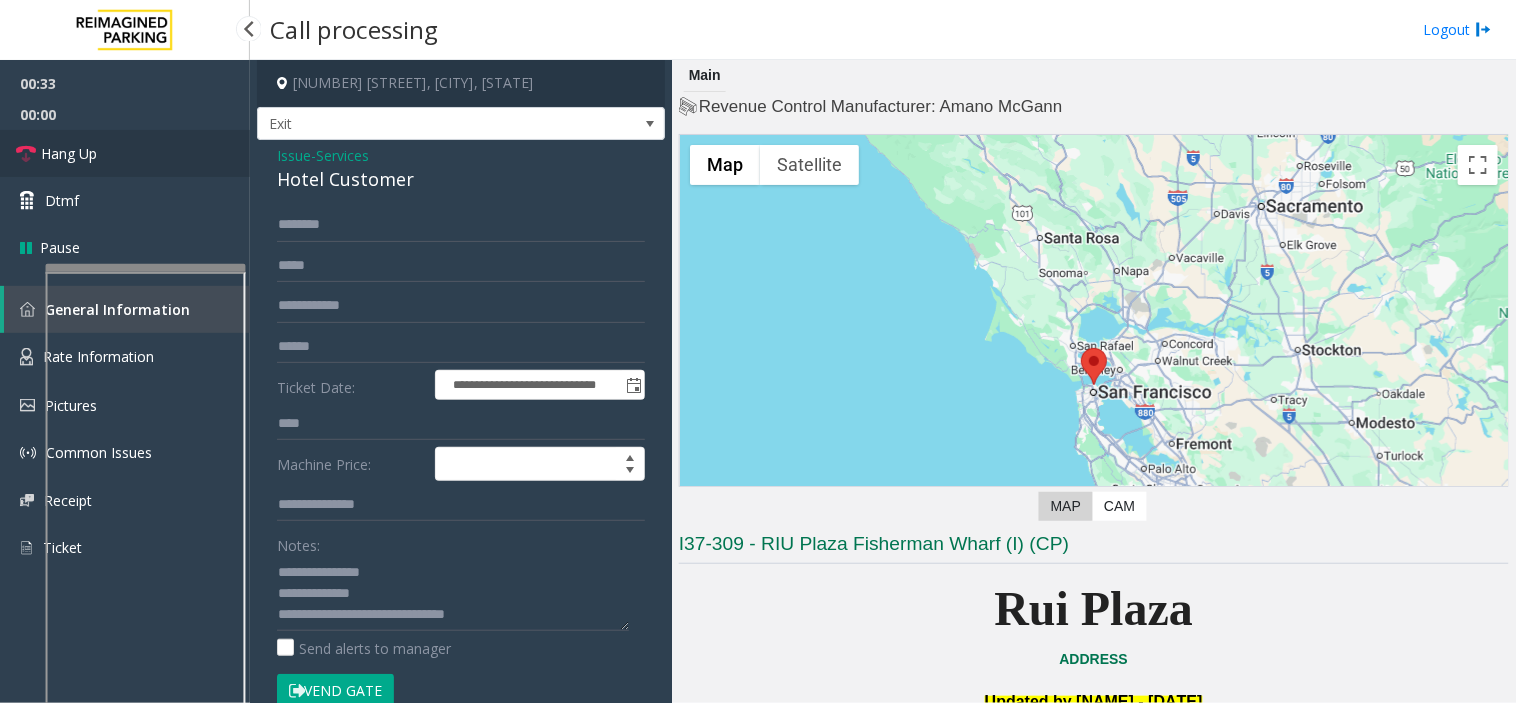 click on "Hang Up" at bounding box center [125, 153] 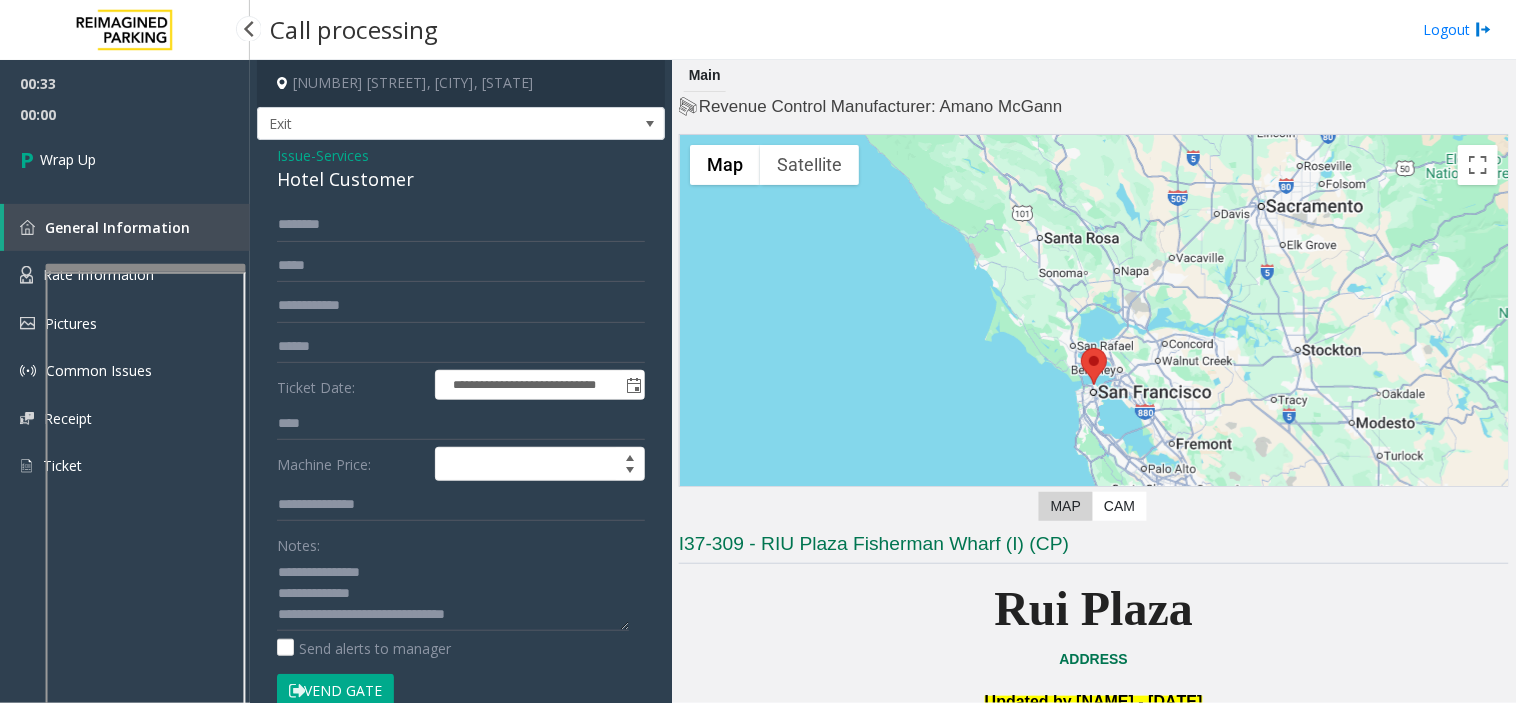 click on "Wrap Up" at bounding box center [125, 159] 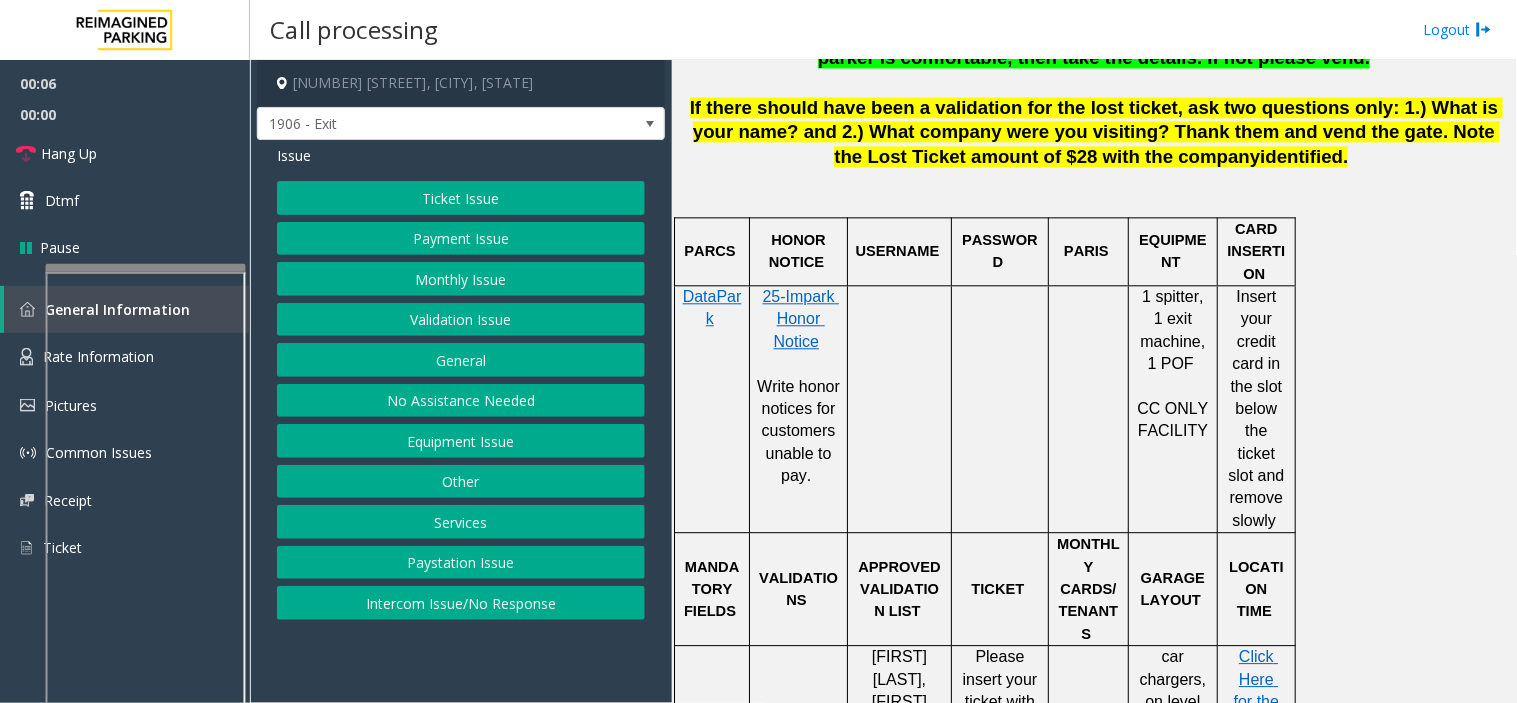 scroll, scrollTop: 1222, scrollLeft: 0, axis: vertical 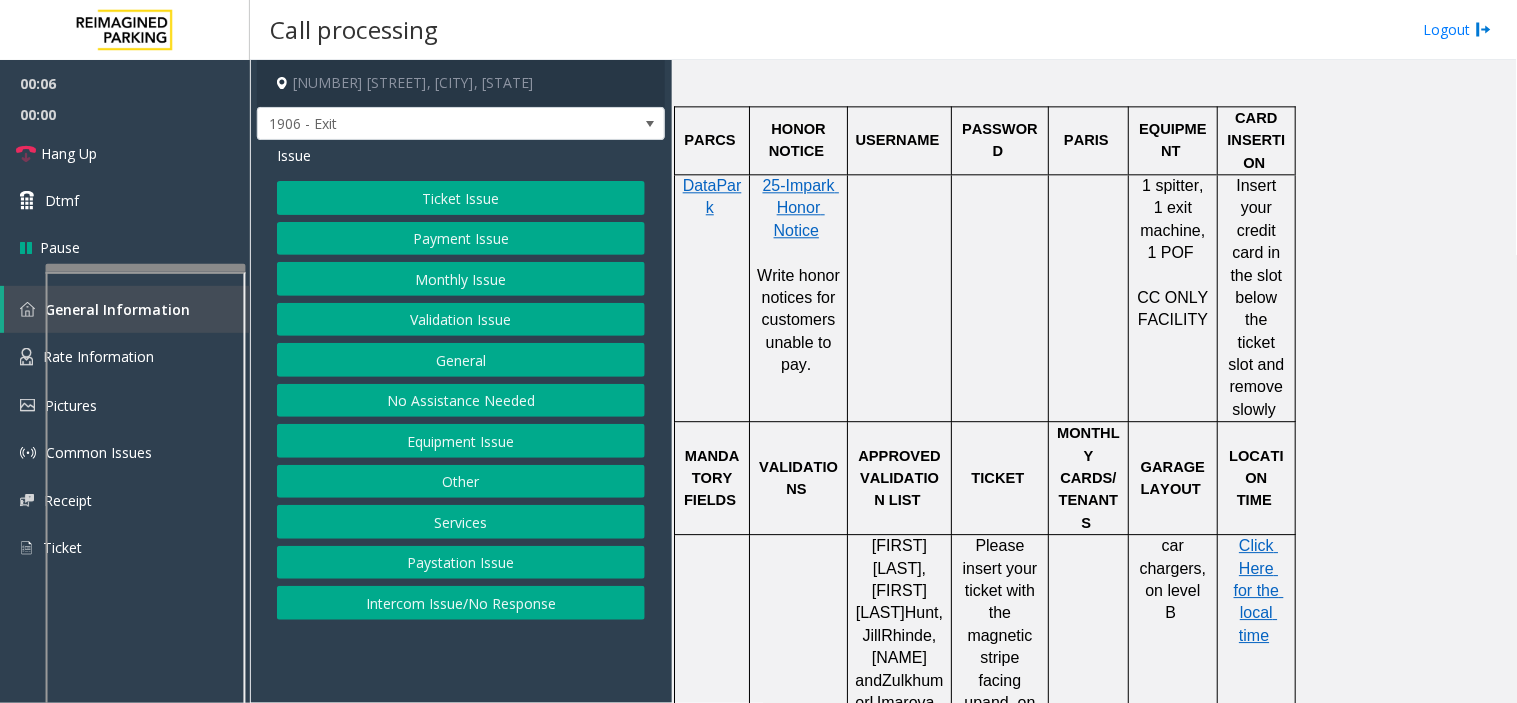 click on "Ticket Issue" 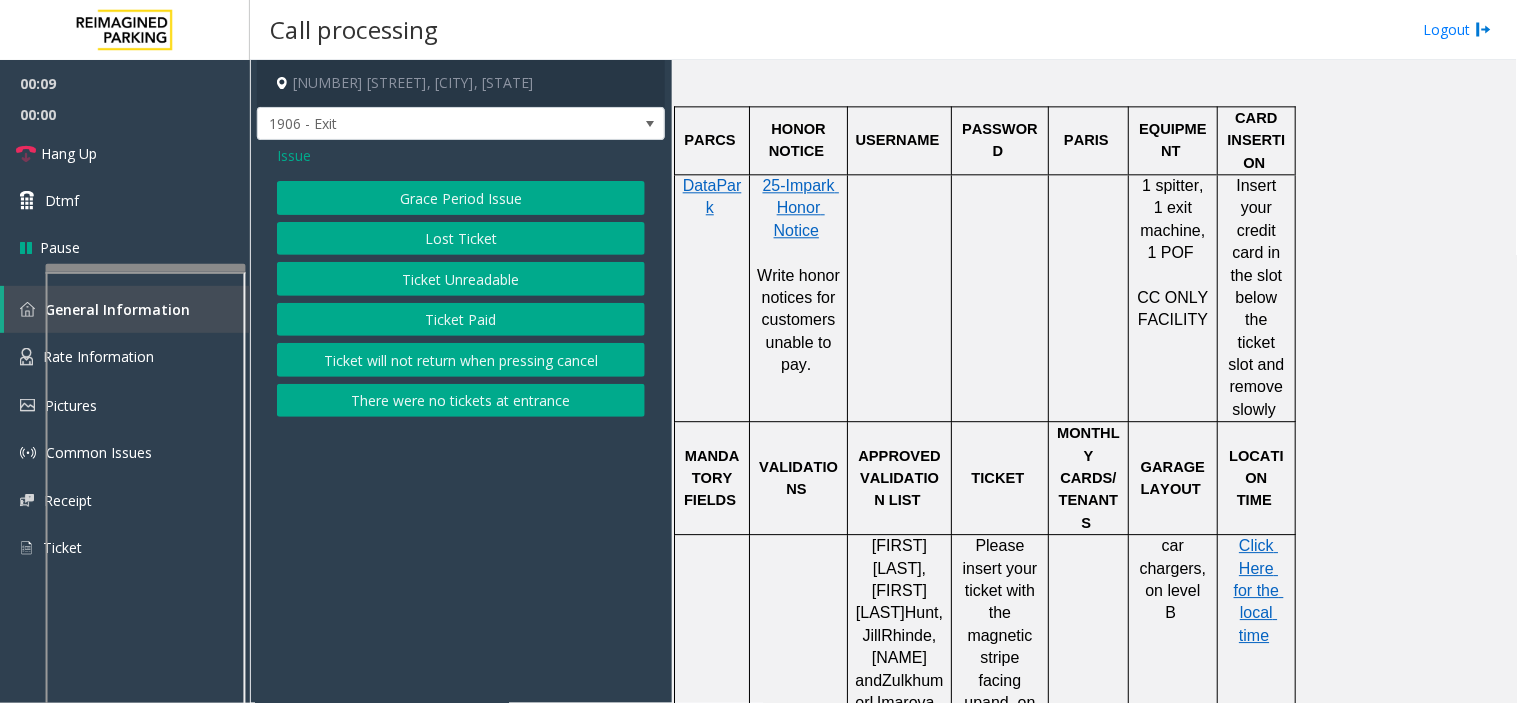click on "Ticket Unreadable" 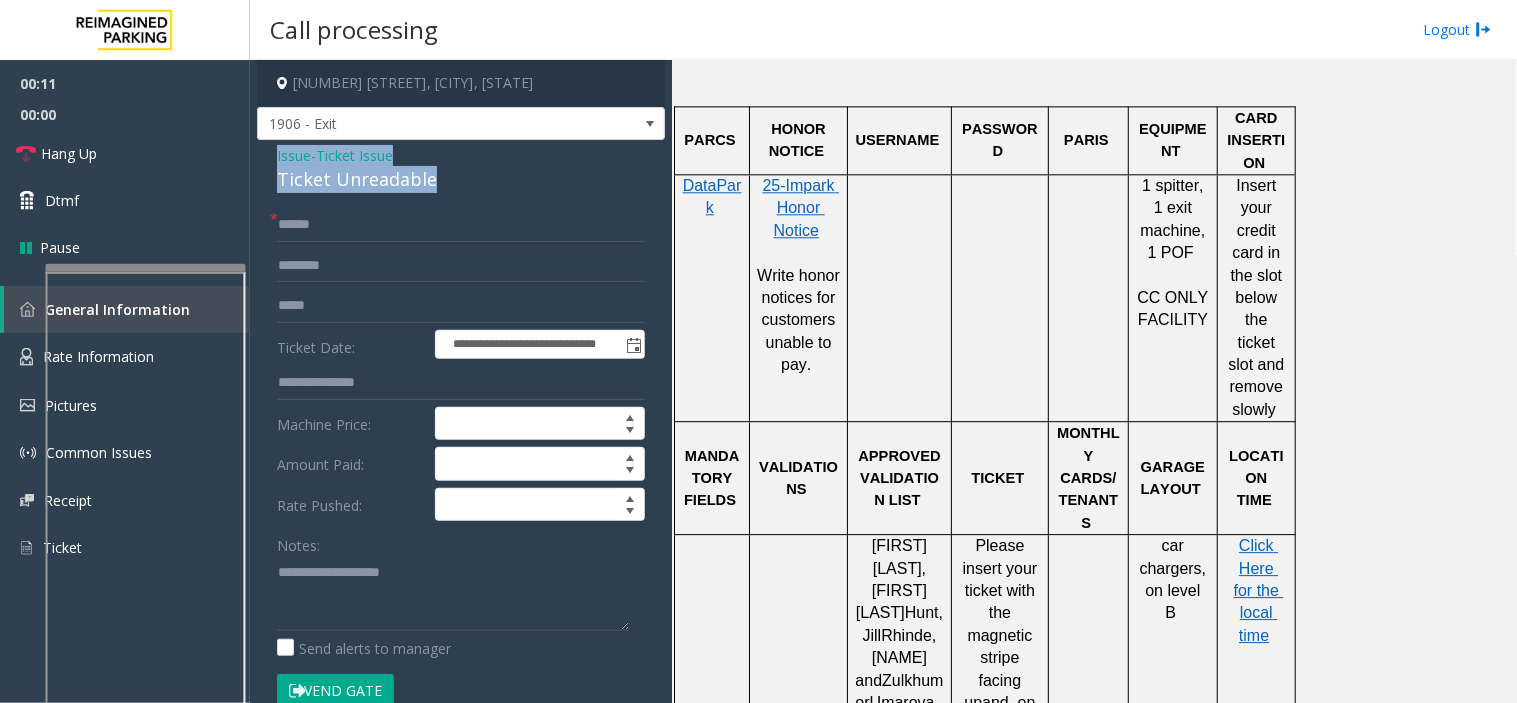drag, startPoint x: 434, startPoint y: 190, endPoint x: 265, endPoint y: 147, distance: 174.38463 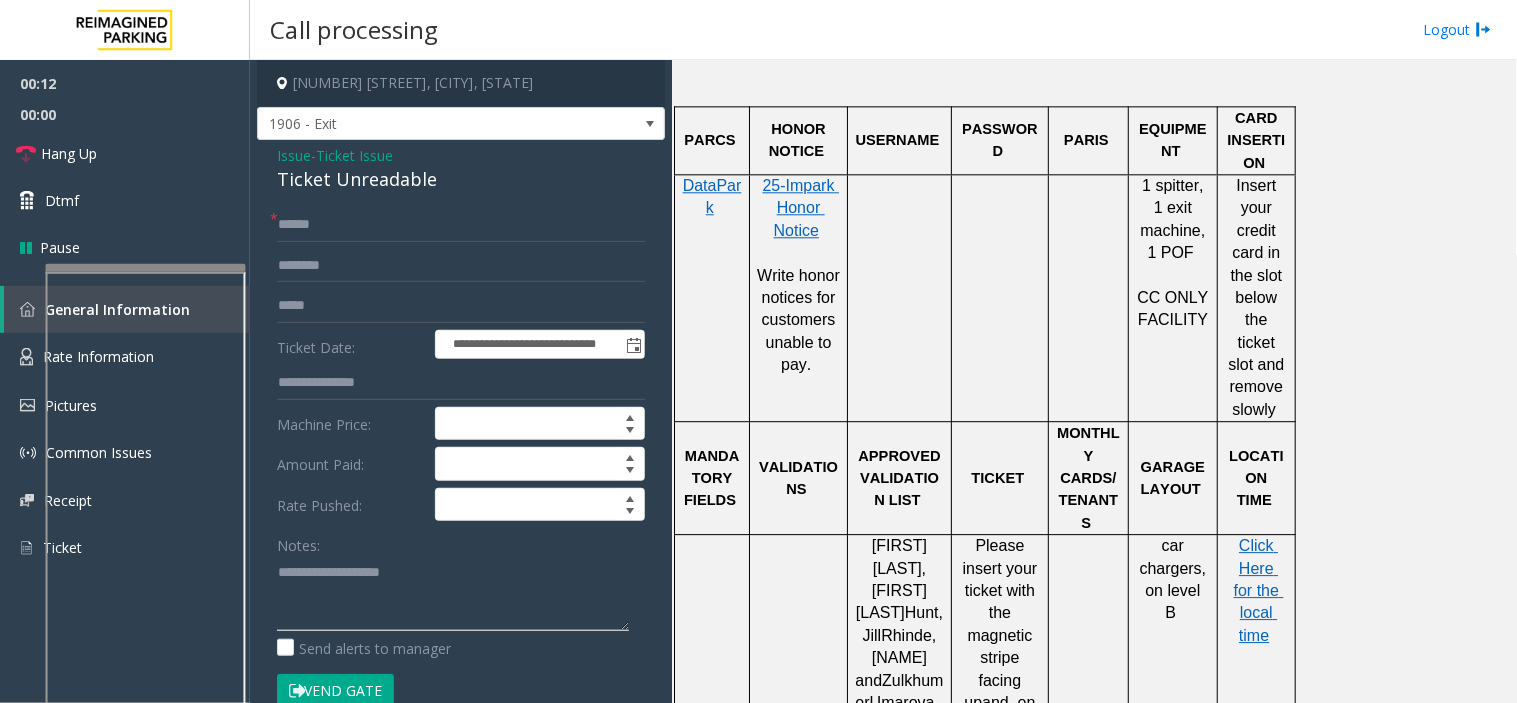 click 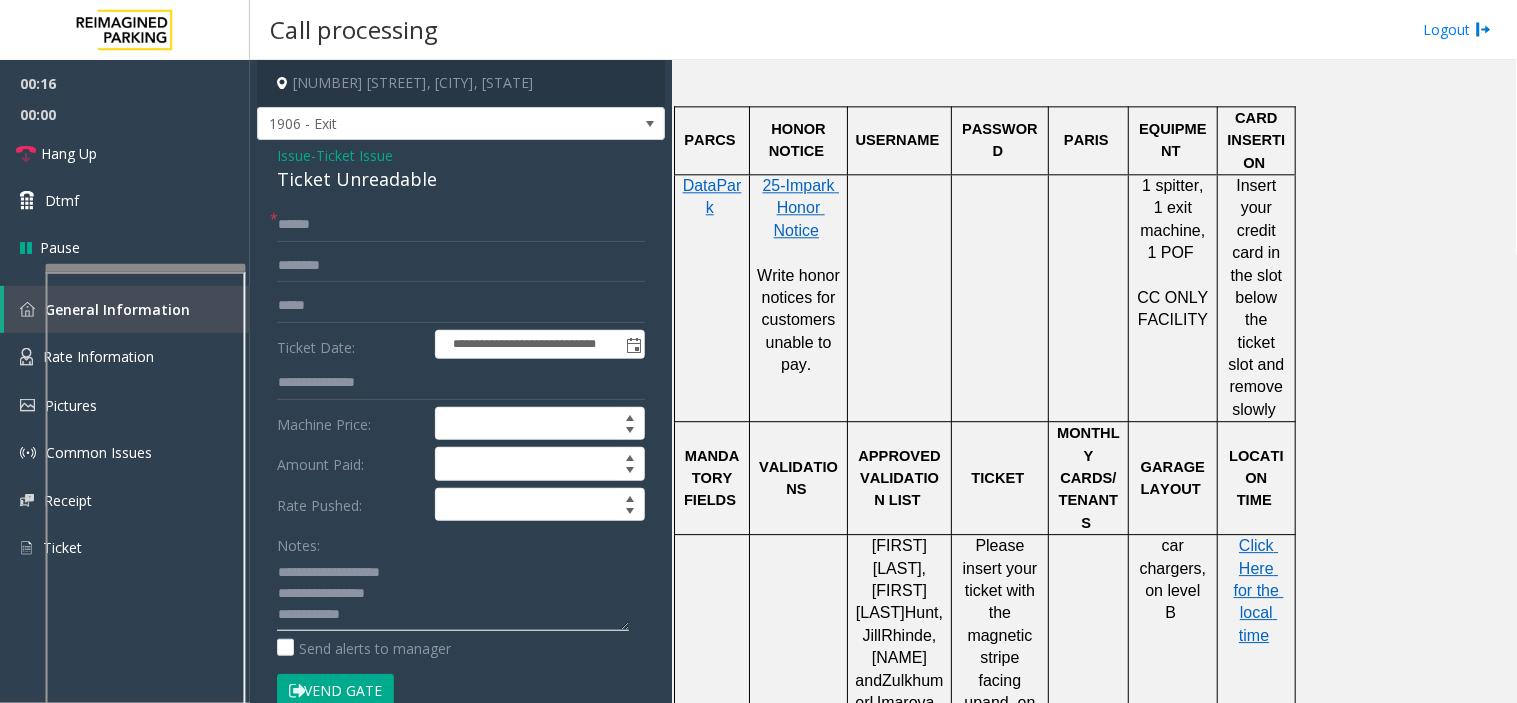 type on "**********" 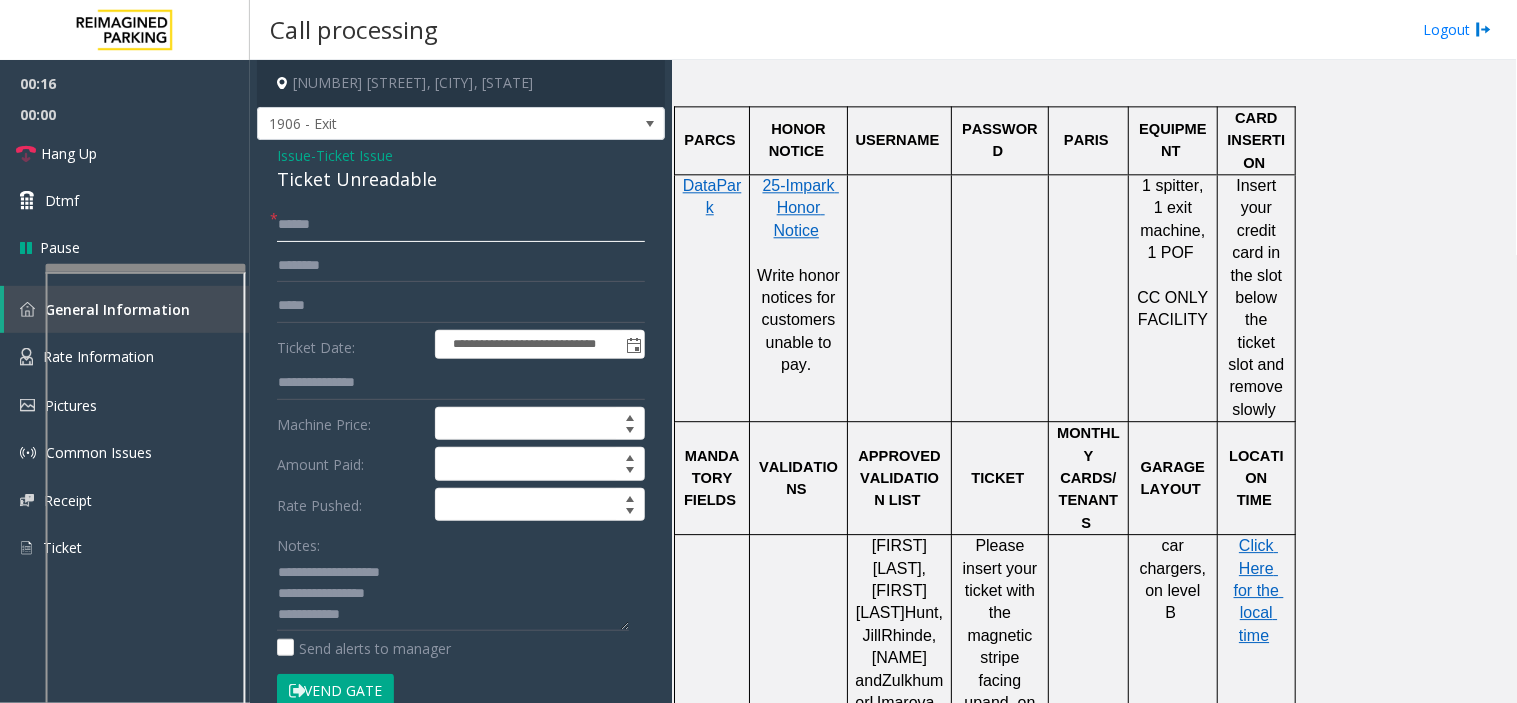 click 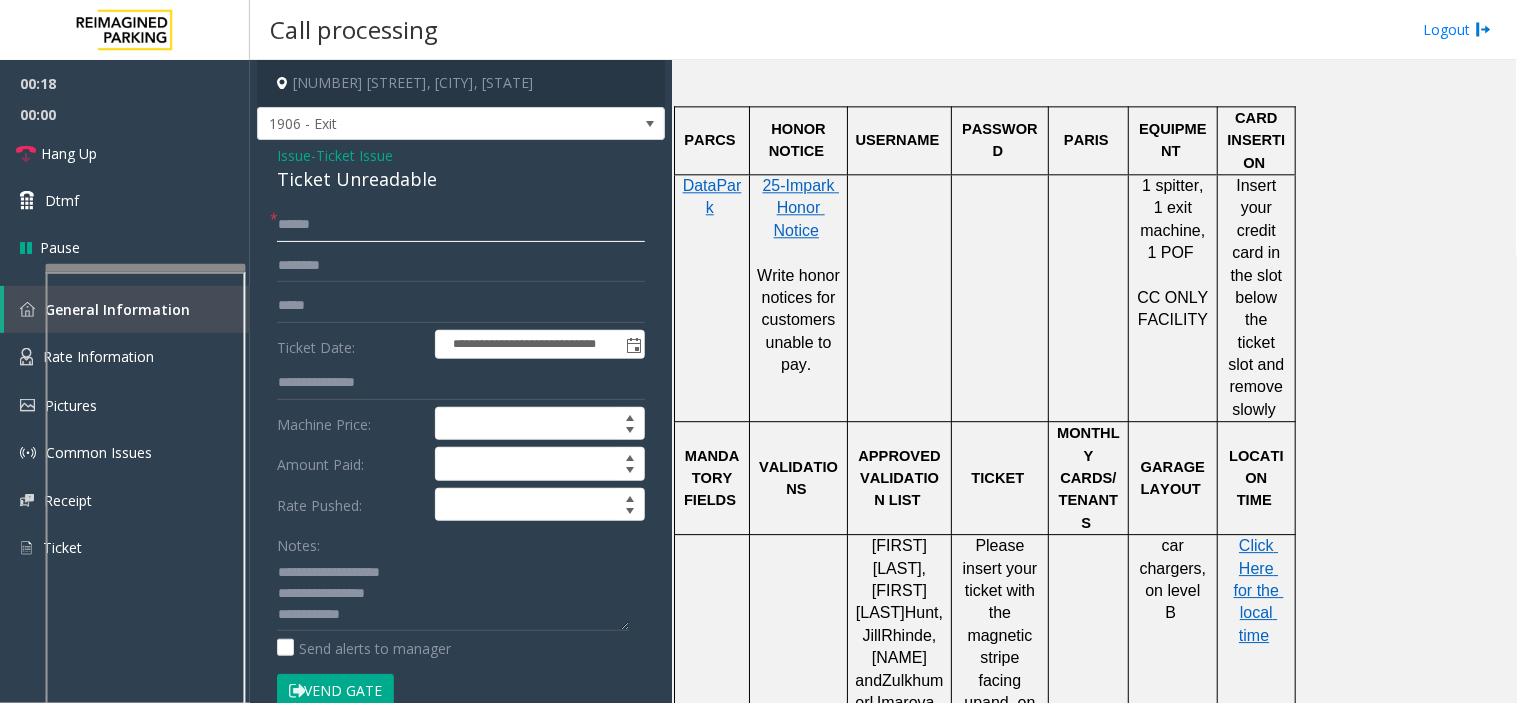 click 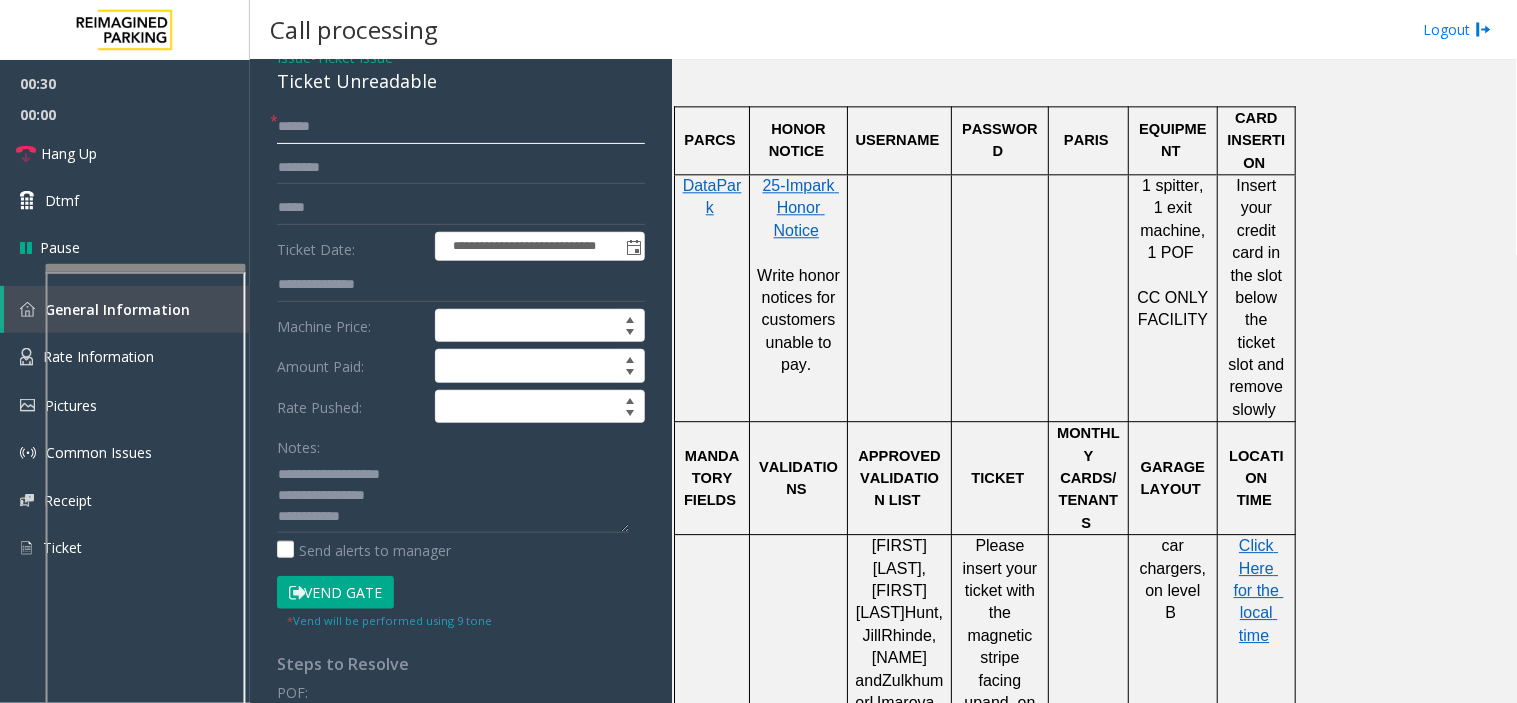 scroll, scrollTop: 222, scrollLeft: 0, axis: vertical 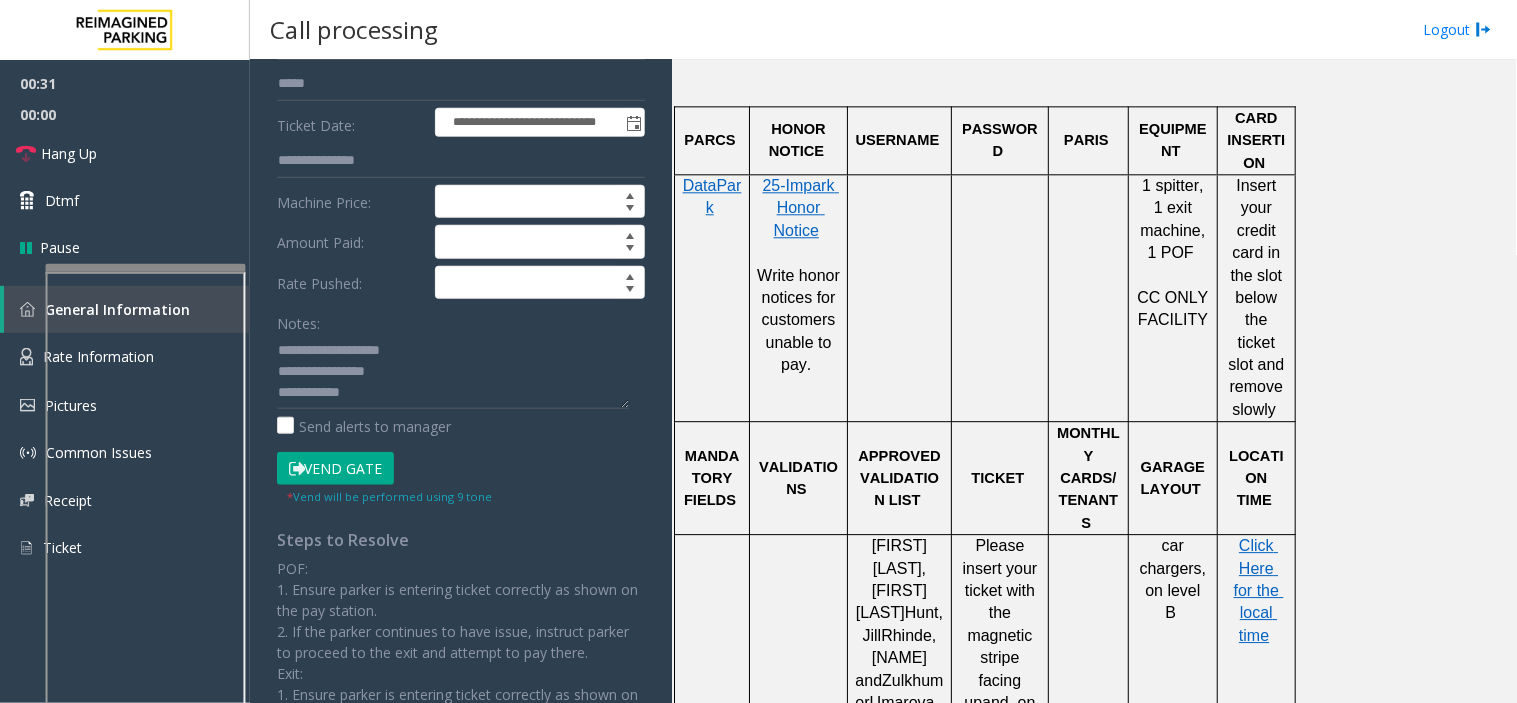 type on "******" 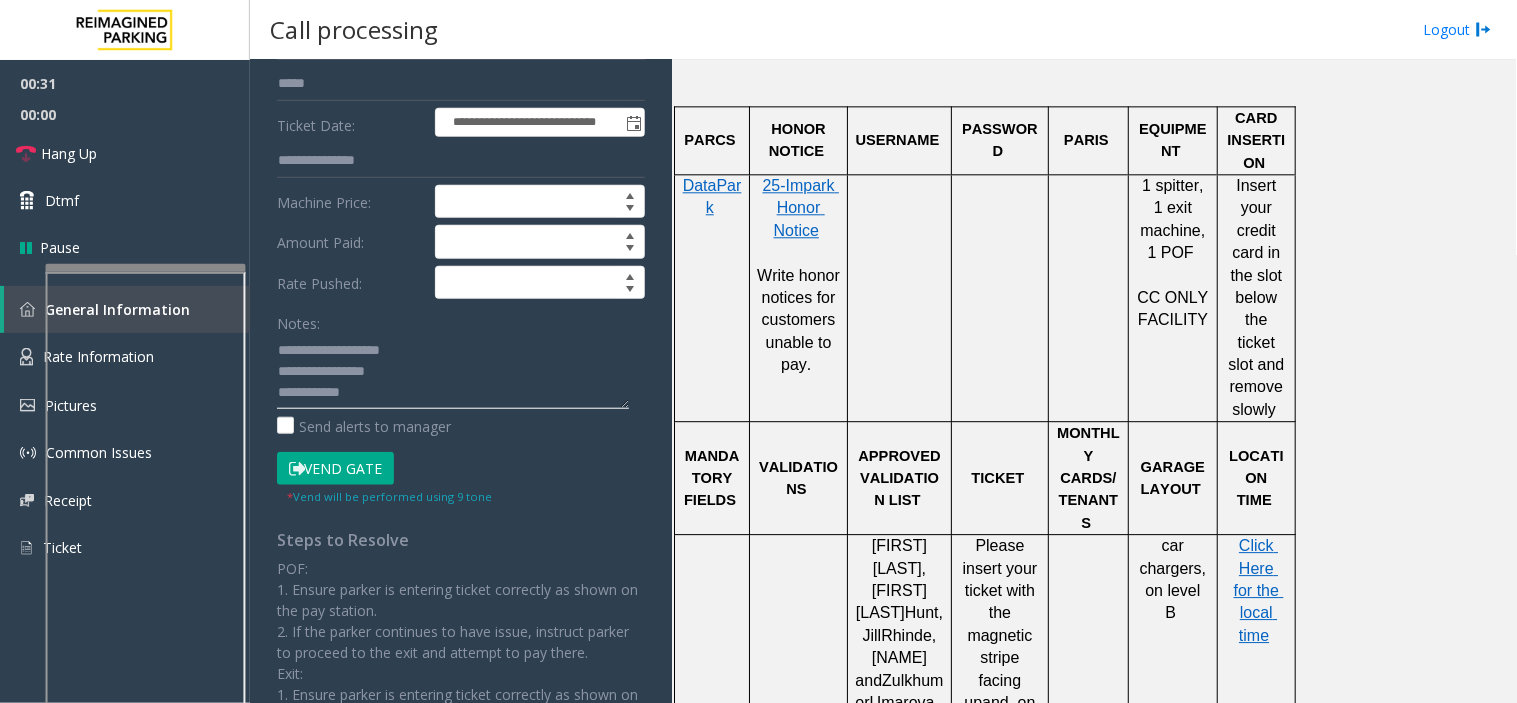 click 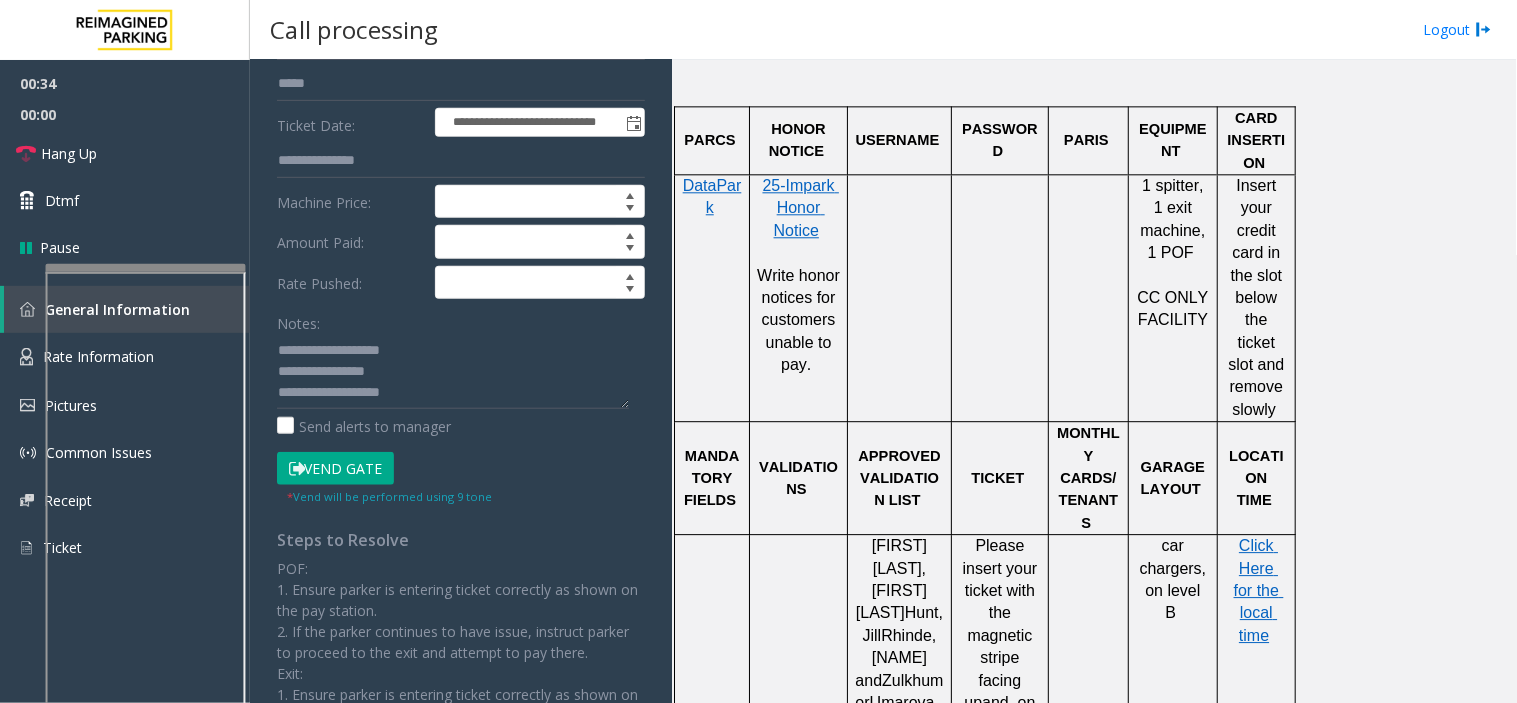 click on "Vend Gate" 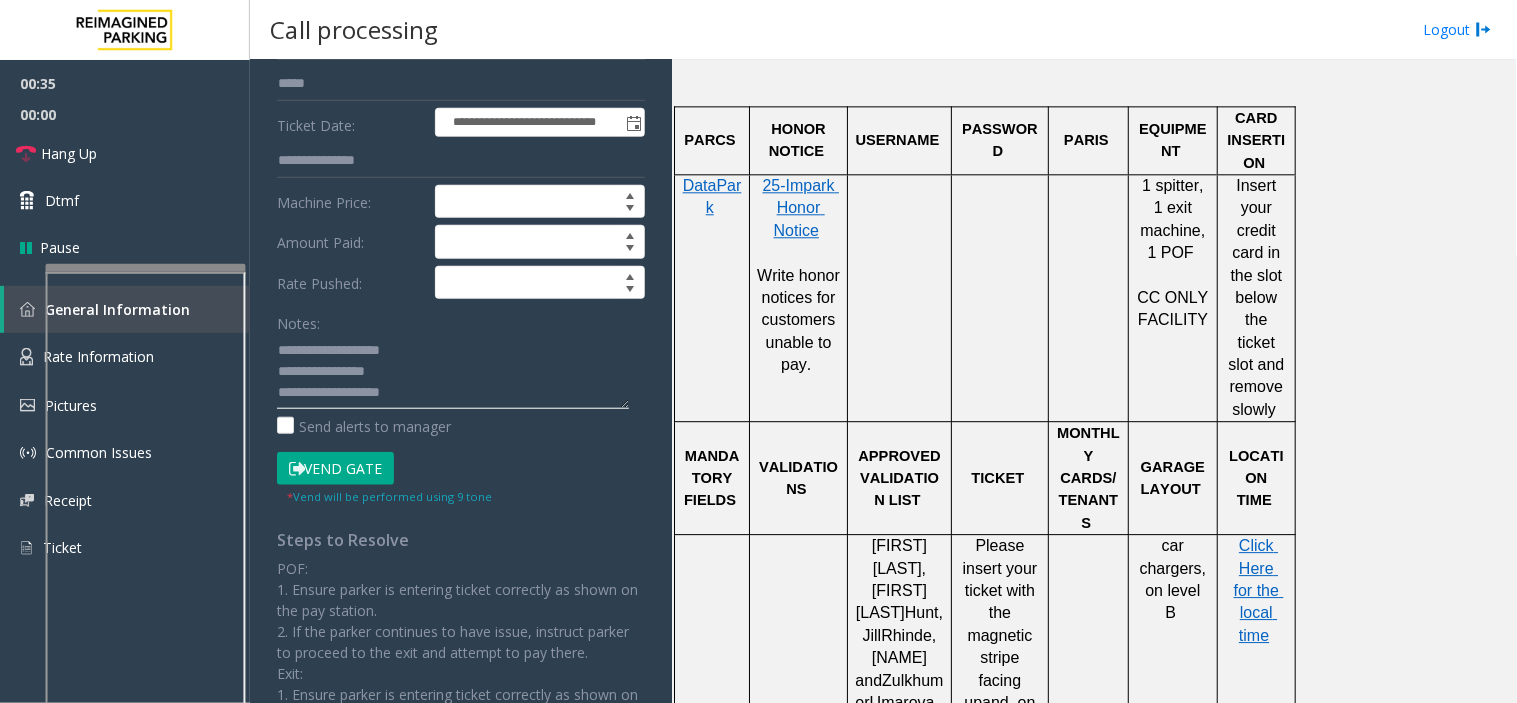 click 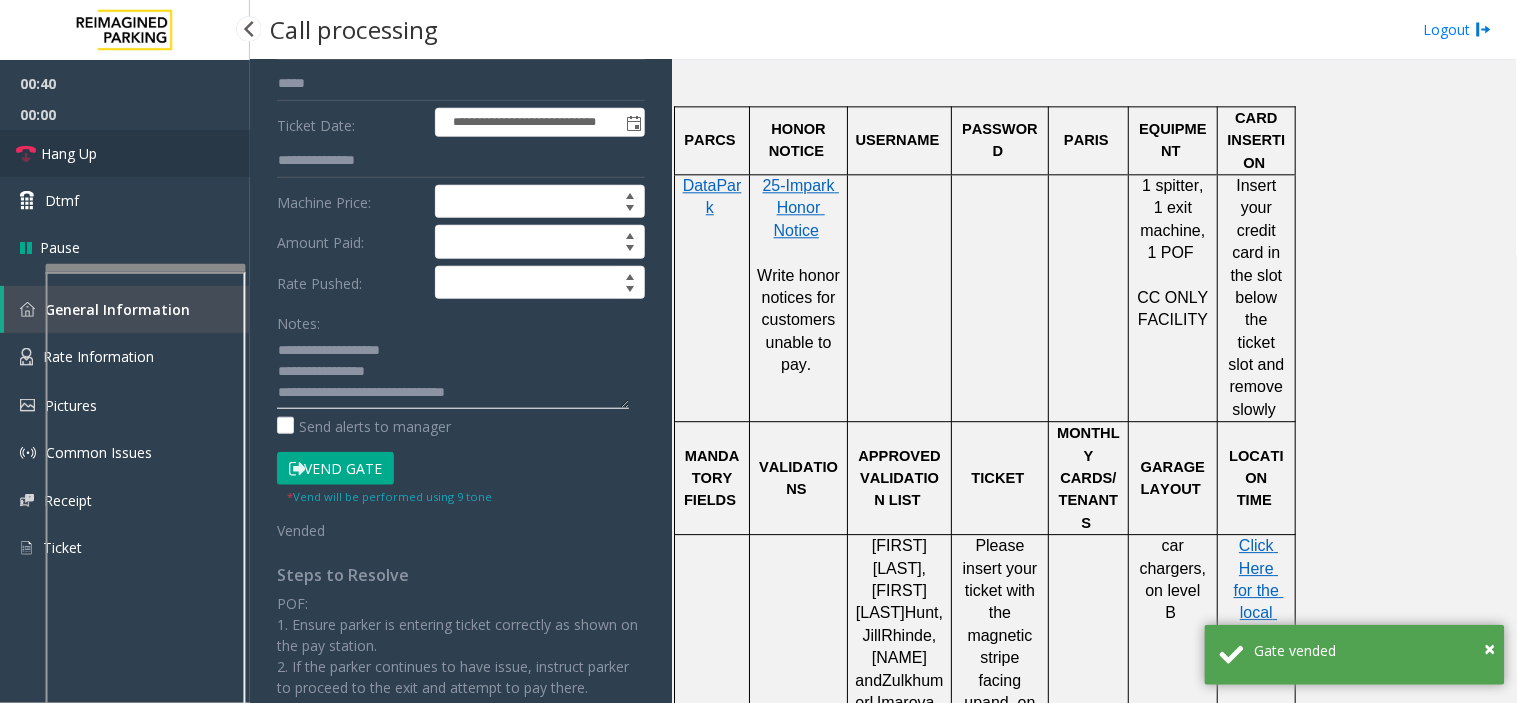 type on "**********" 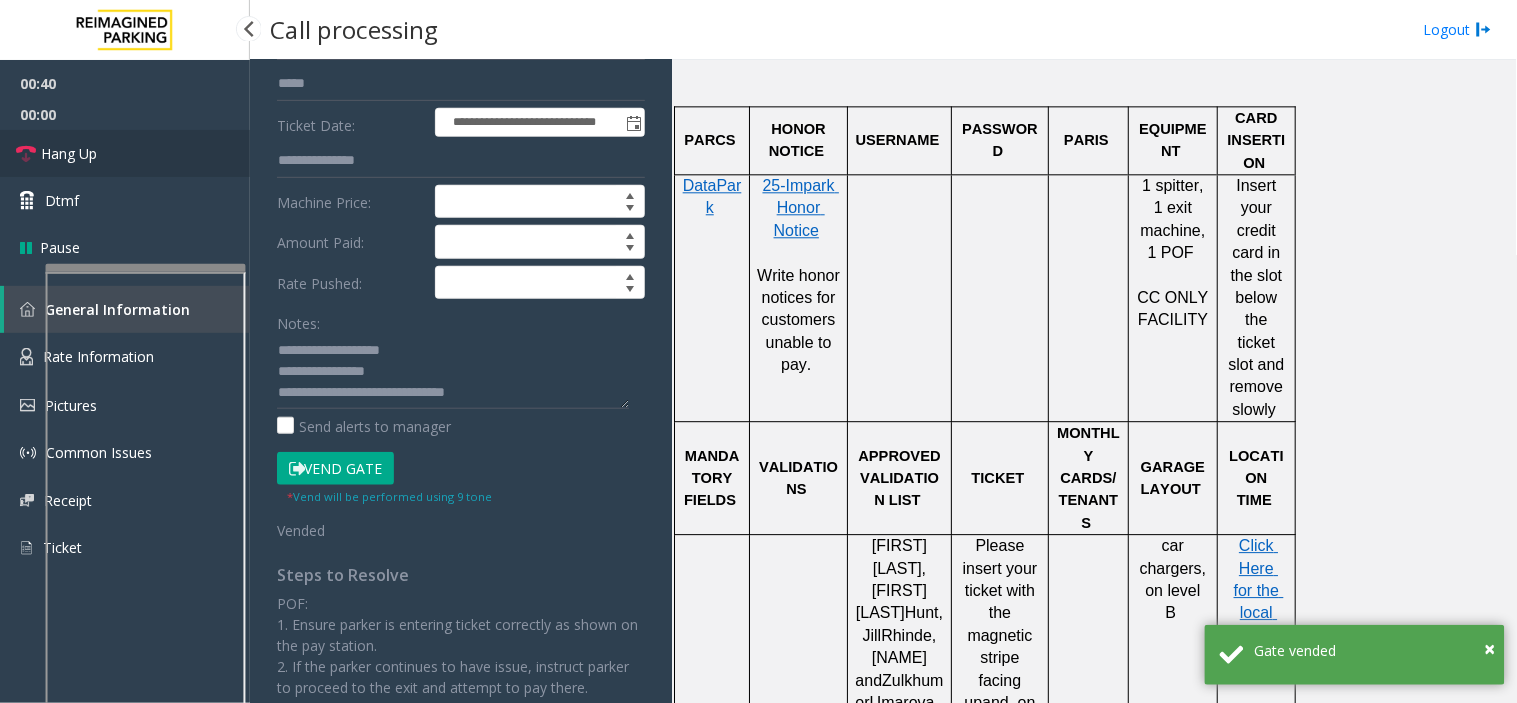 click on "Hang Up" at bounding box center (125, 153) 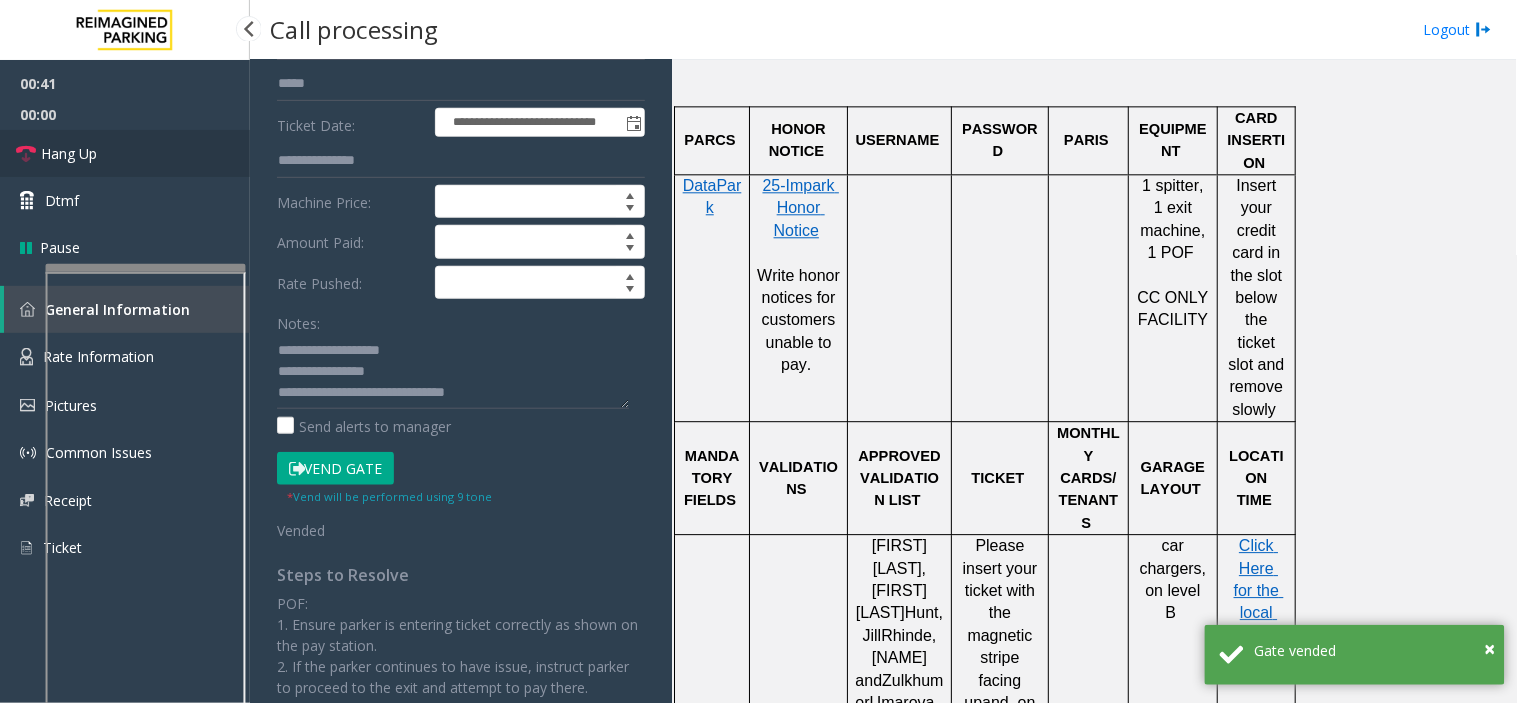 click on "Hang Up" at bounding box center [125, 153] 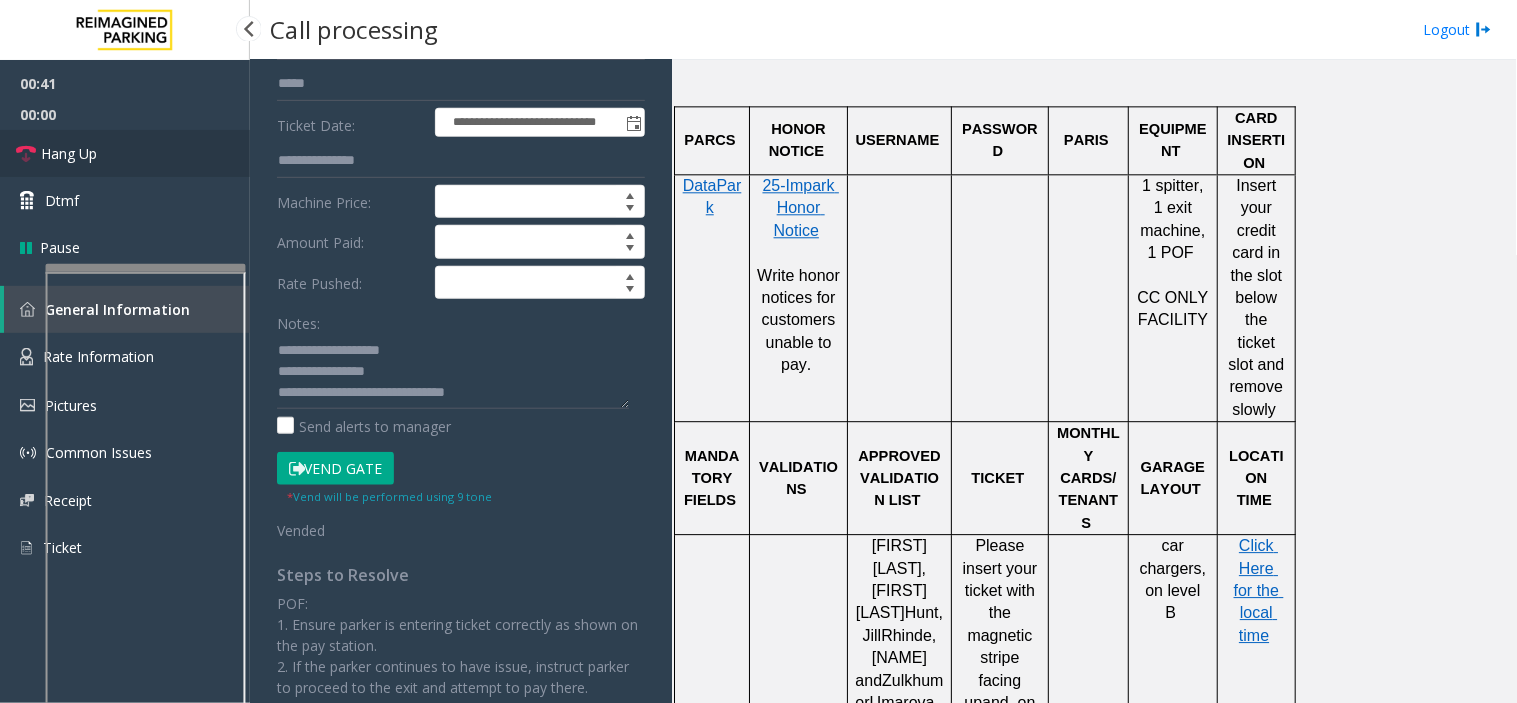 click on "Hang Up" at bounding box center (125, 153) 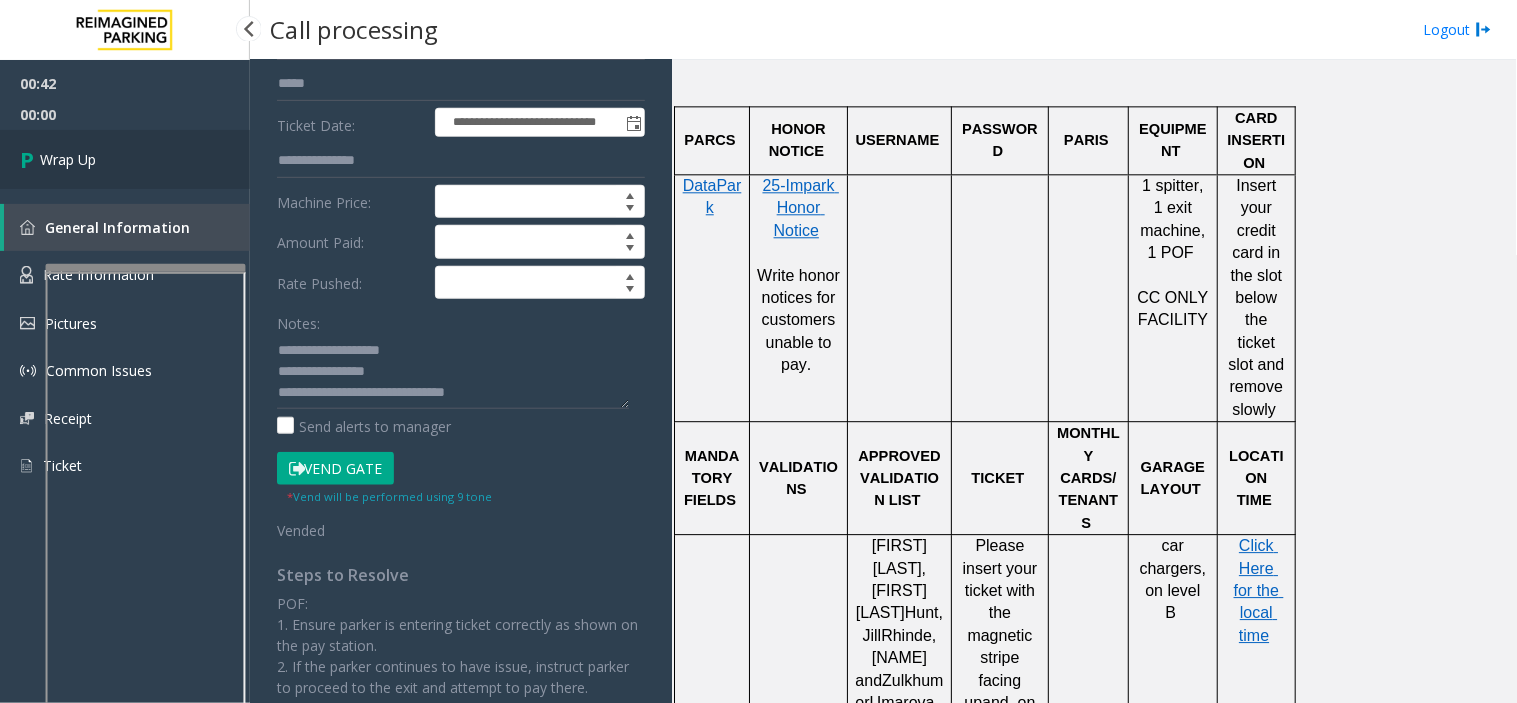 click on "Wrap Up" at bounding box center [125, 159] 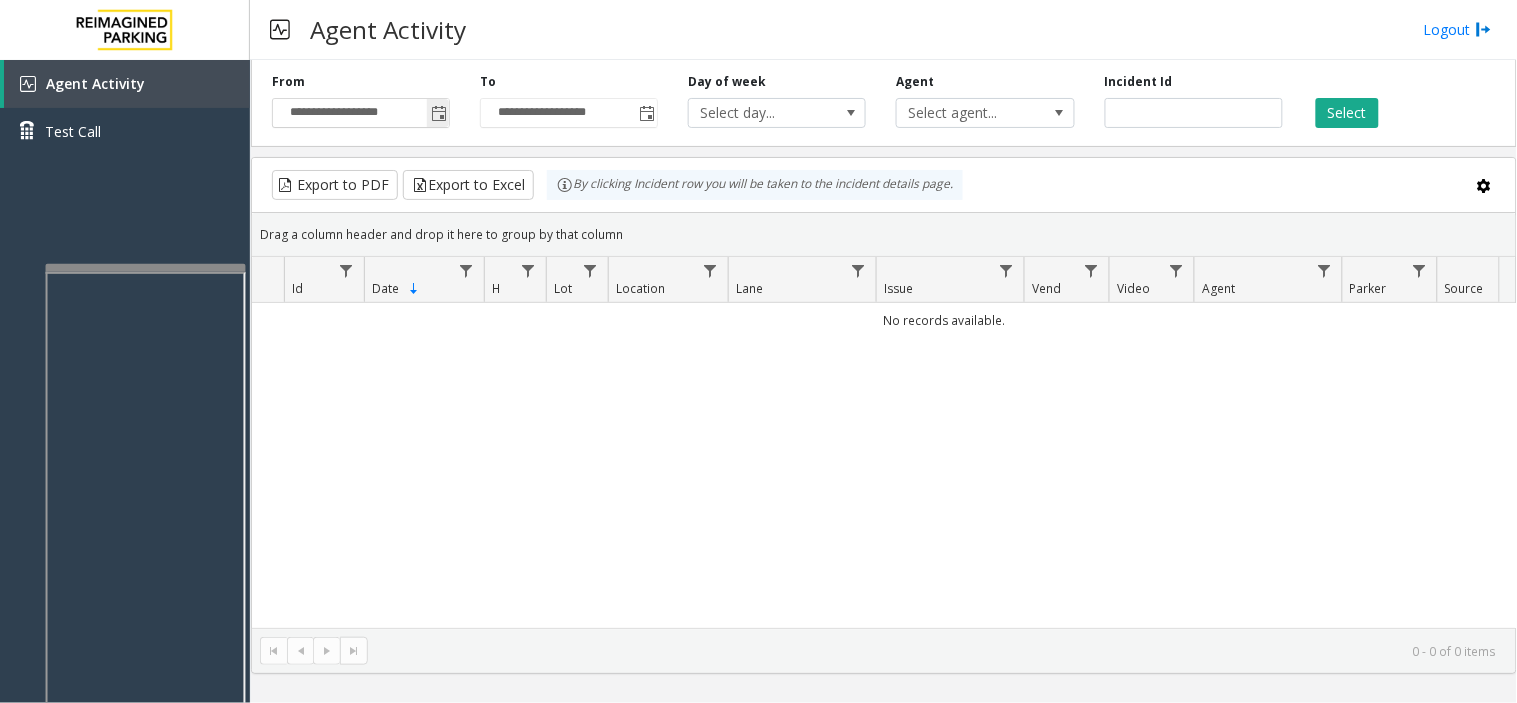 click 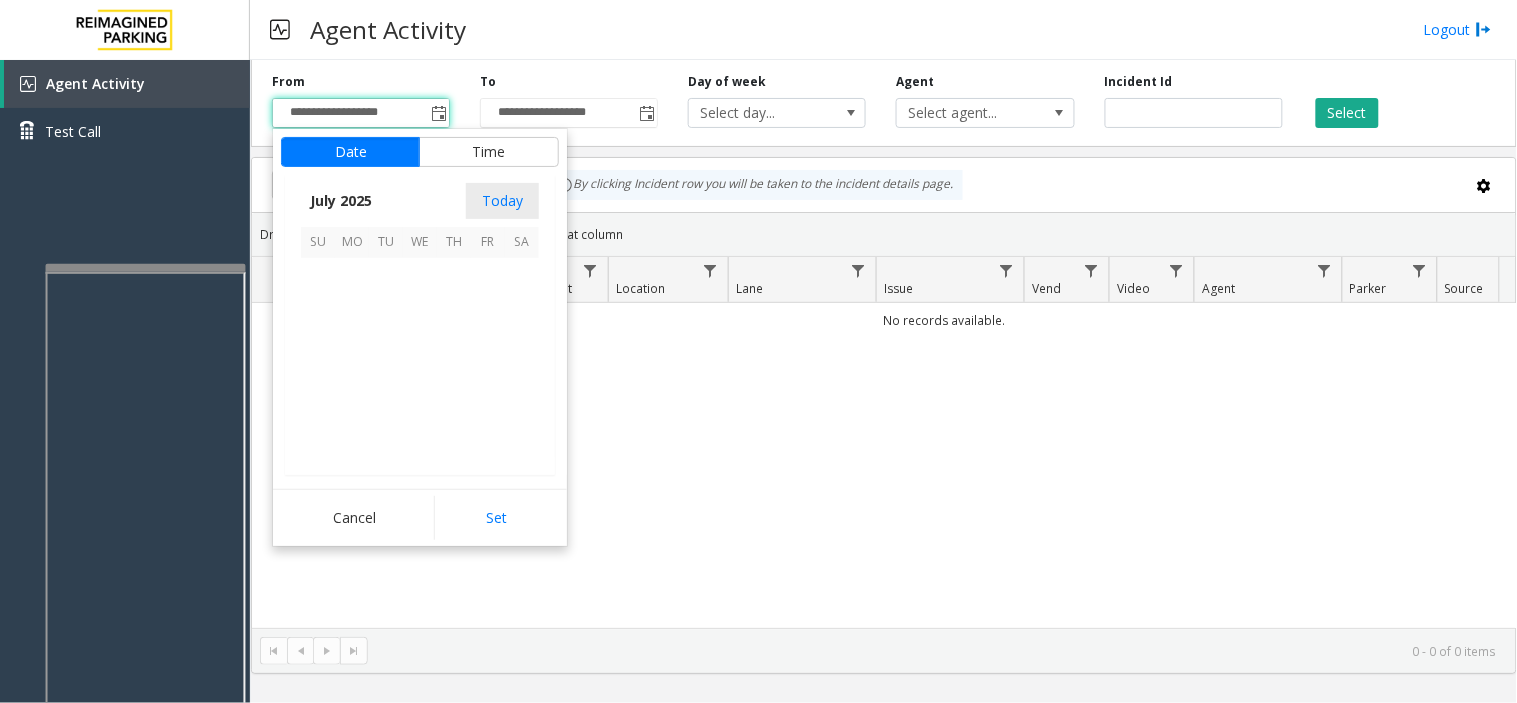 scroll, scrollTop: 358354, scrollLeft: 0, axis: vertical 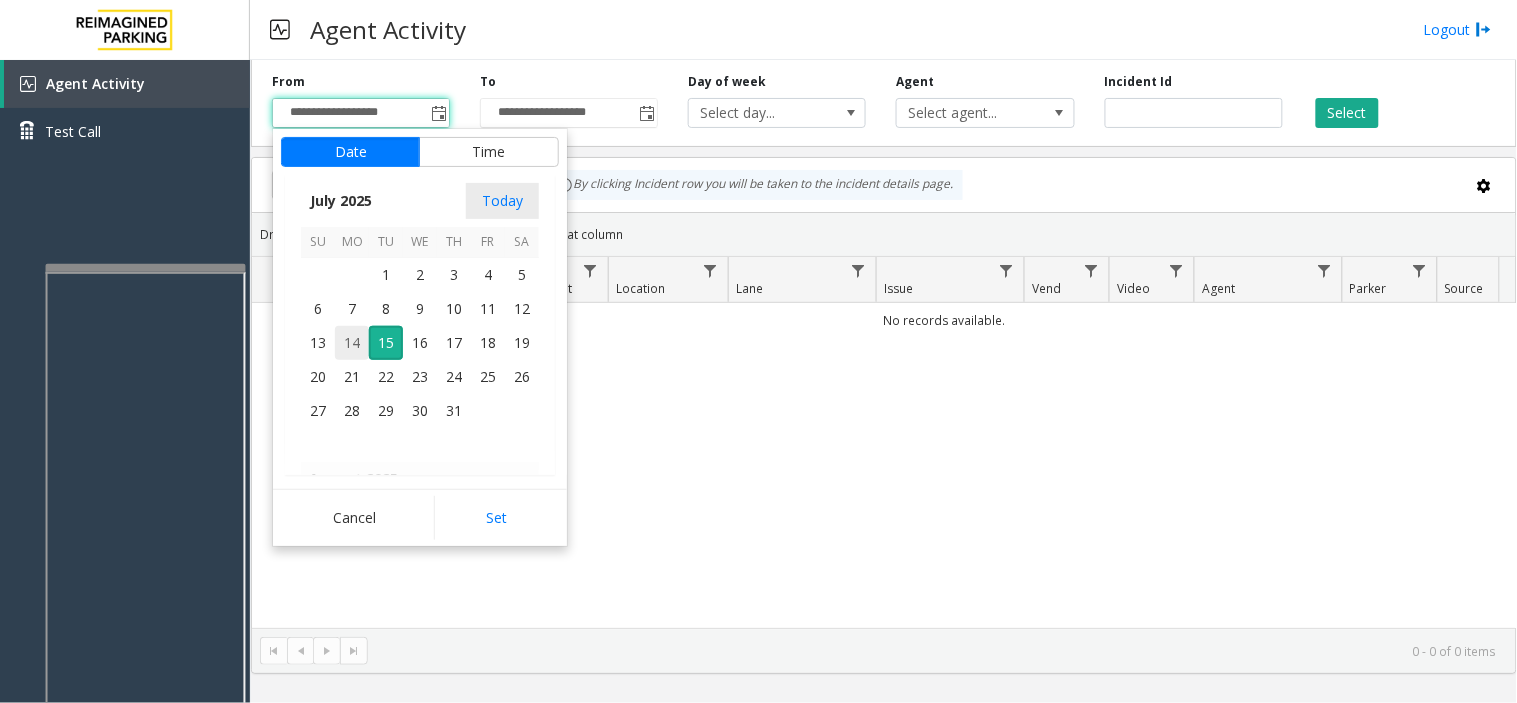 click on "14" at bounding box center (352, 343) 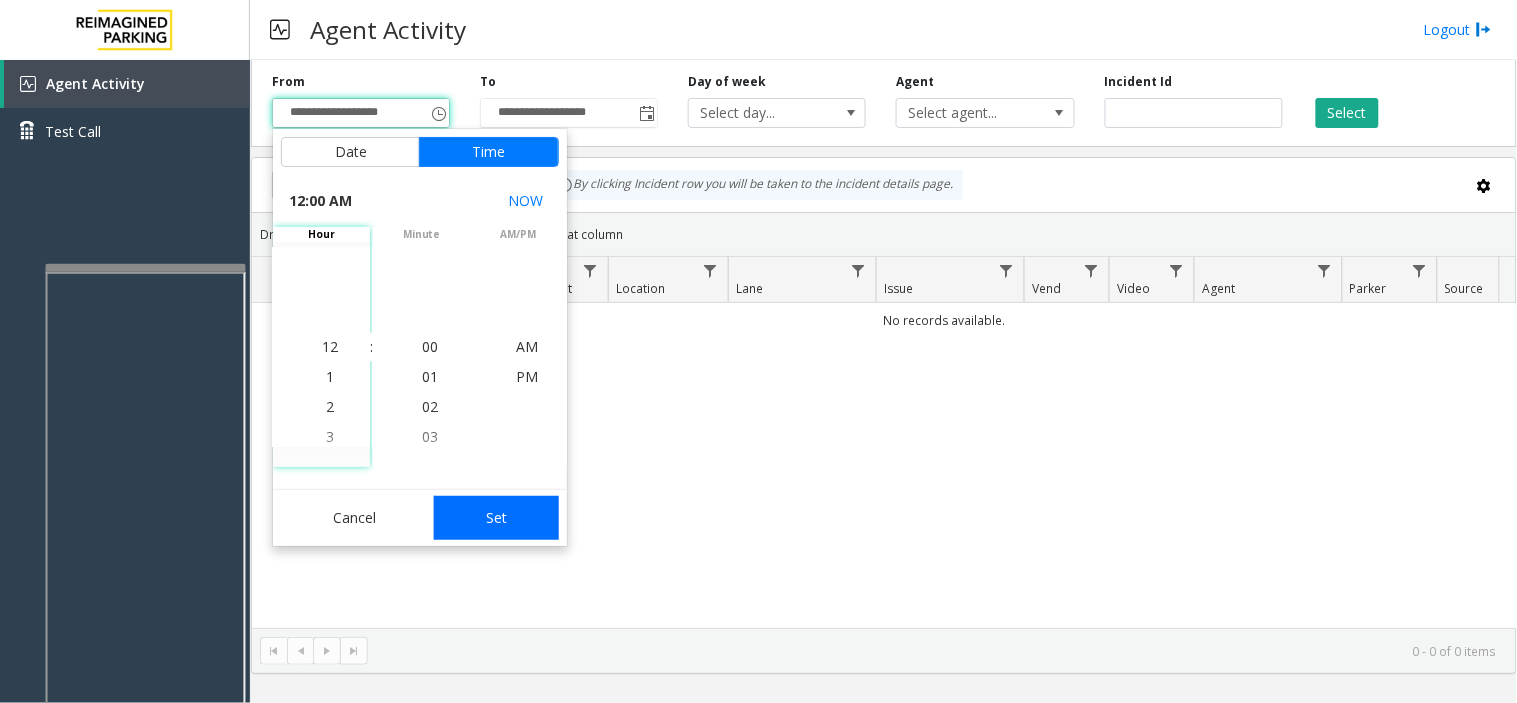 click on "Set" 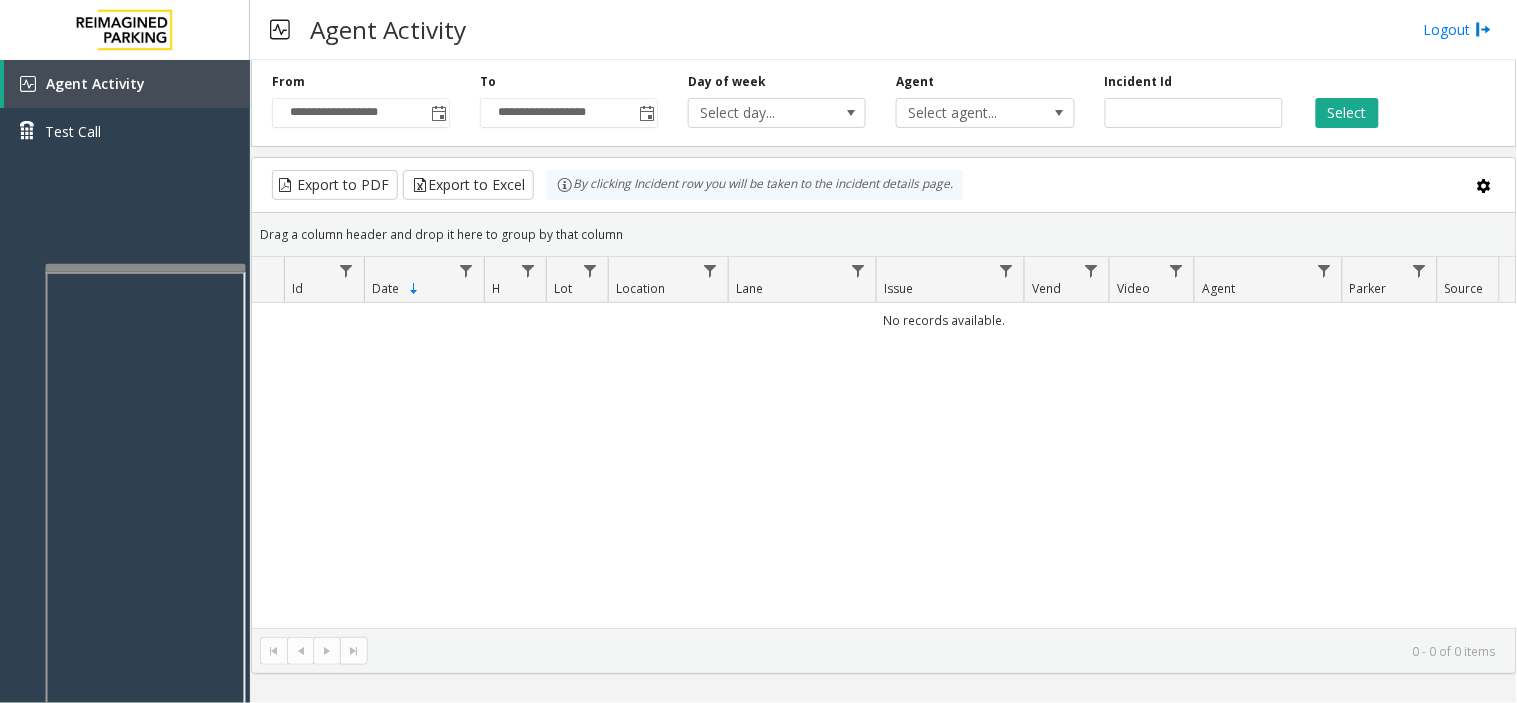 drag, startPoint x: 1343, startPoint y: 108, endPoint x: 1297, endPoint y: 90, distance: 49.396355 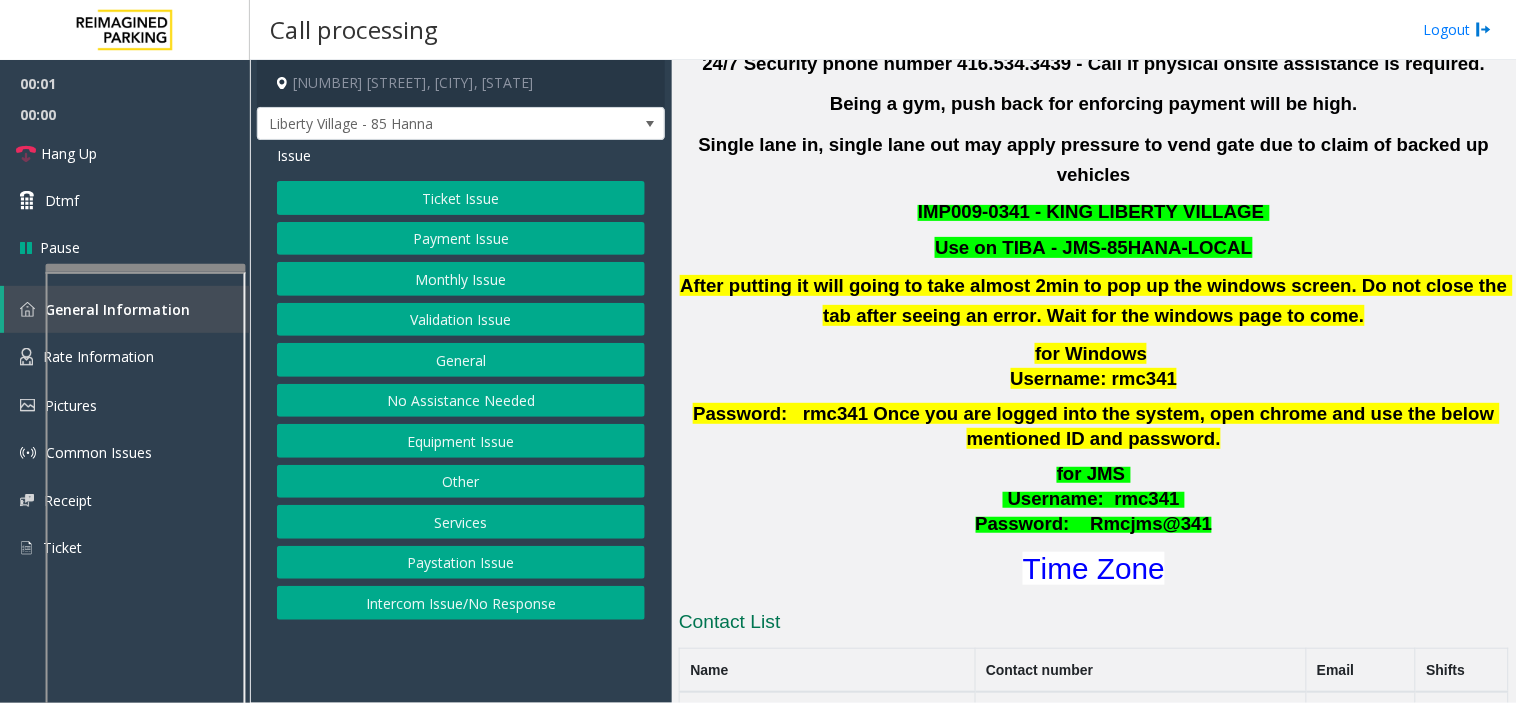 scroll, scrollTop: 777, scrollLeft: 0, axis: vertical 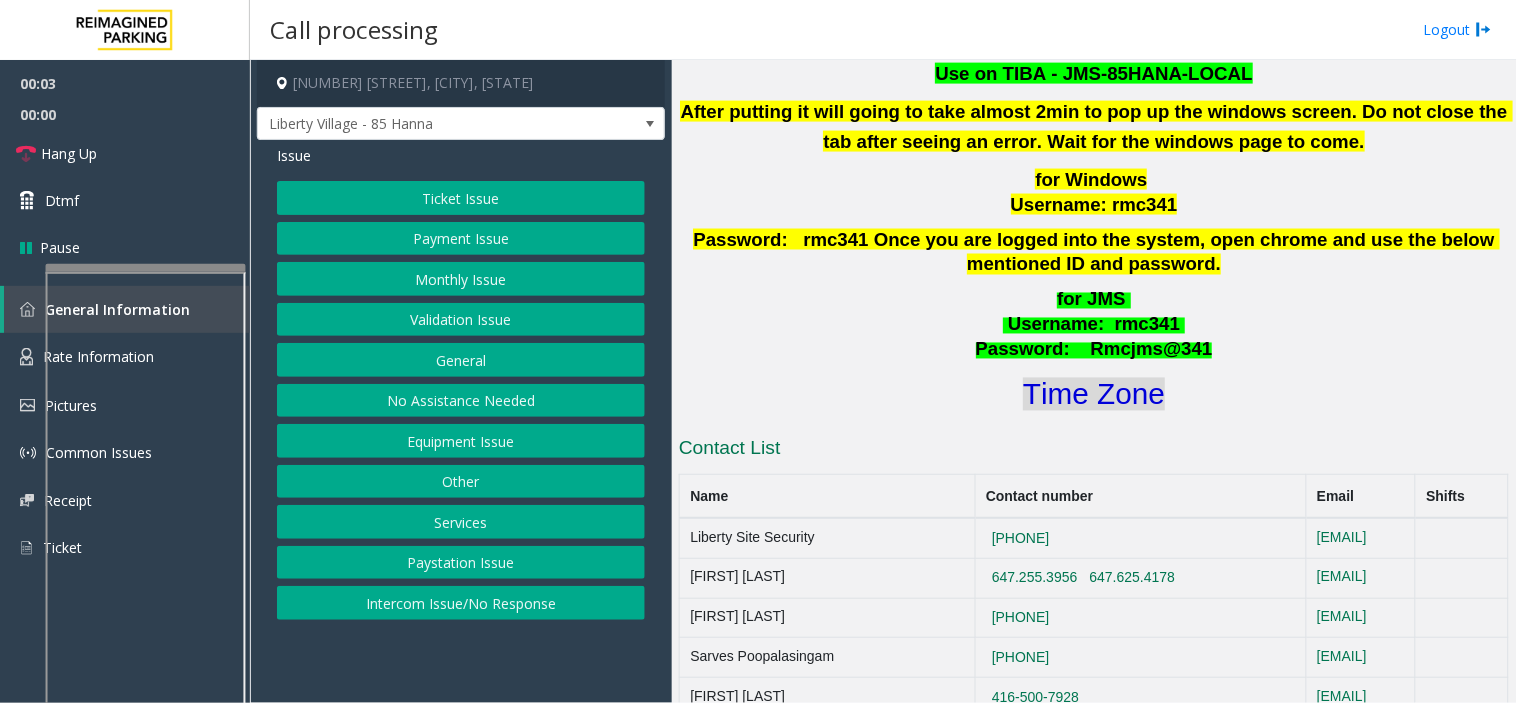 click on "Time Zone" 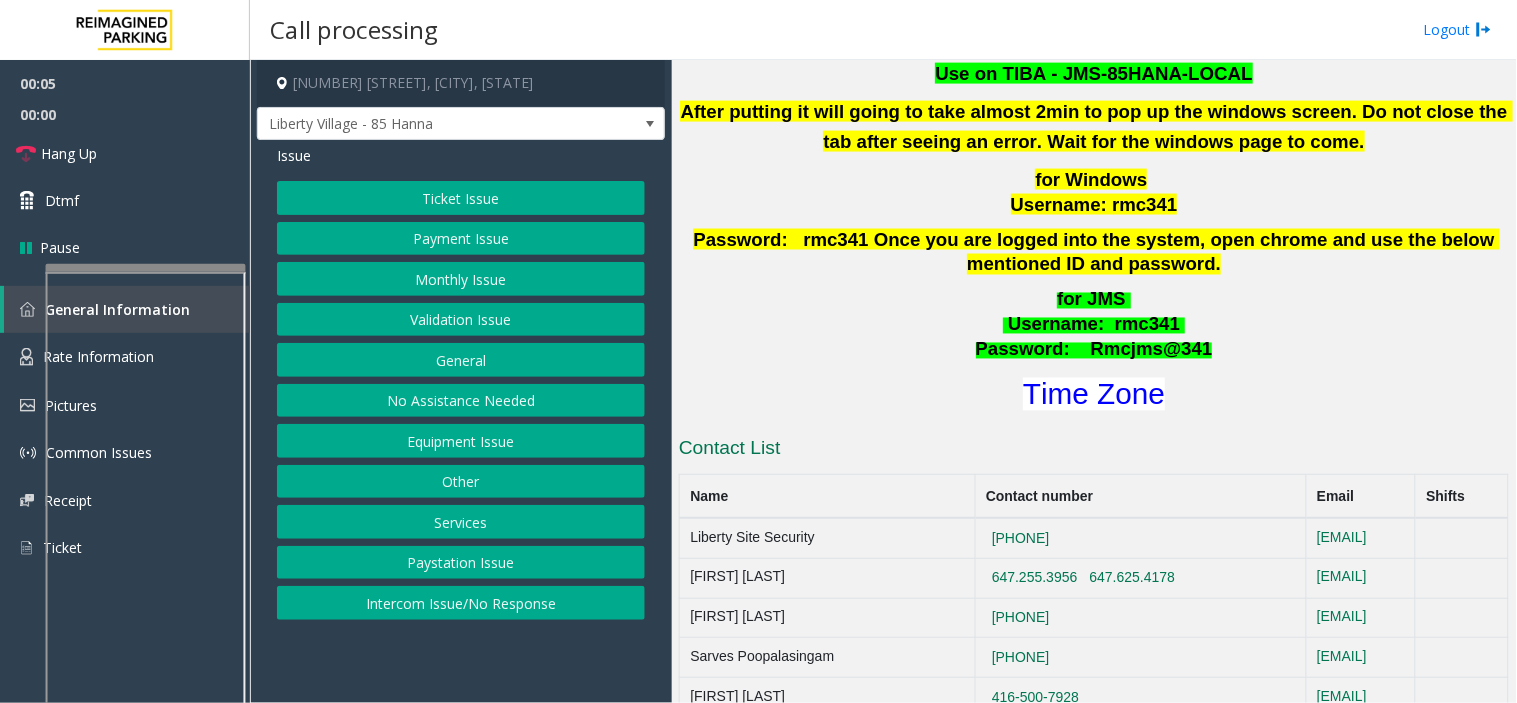 click on "Validation Issue" 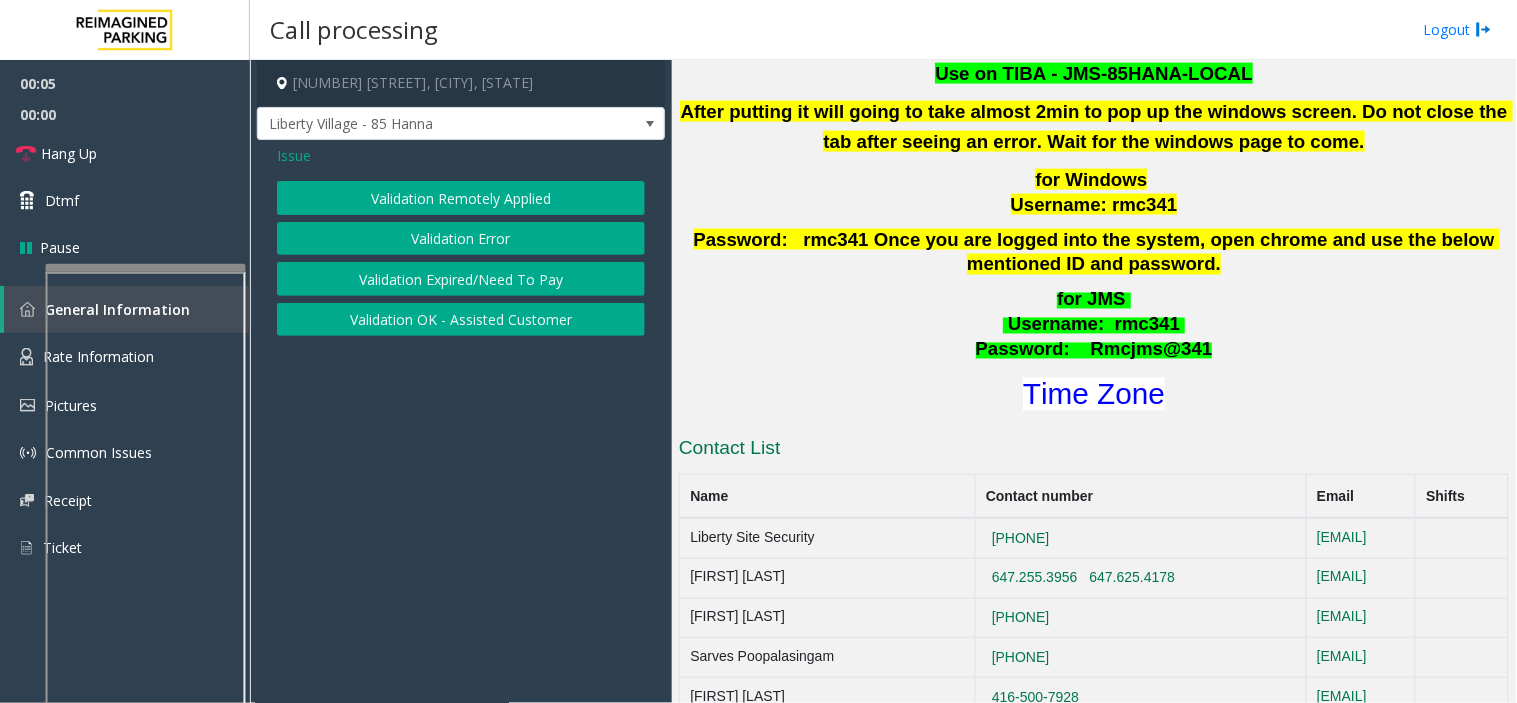 click on "Validation Error" 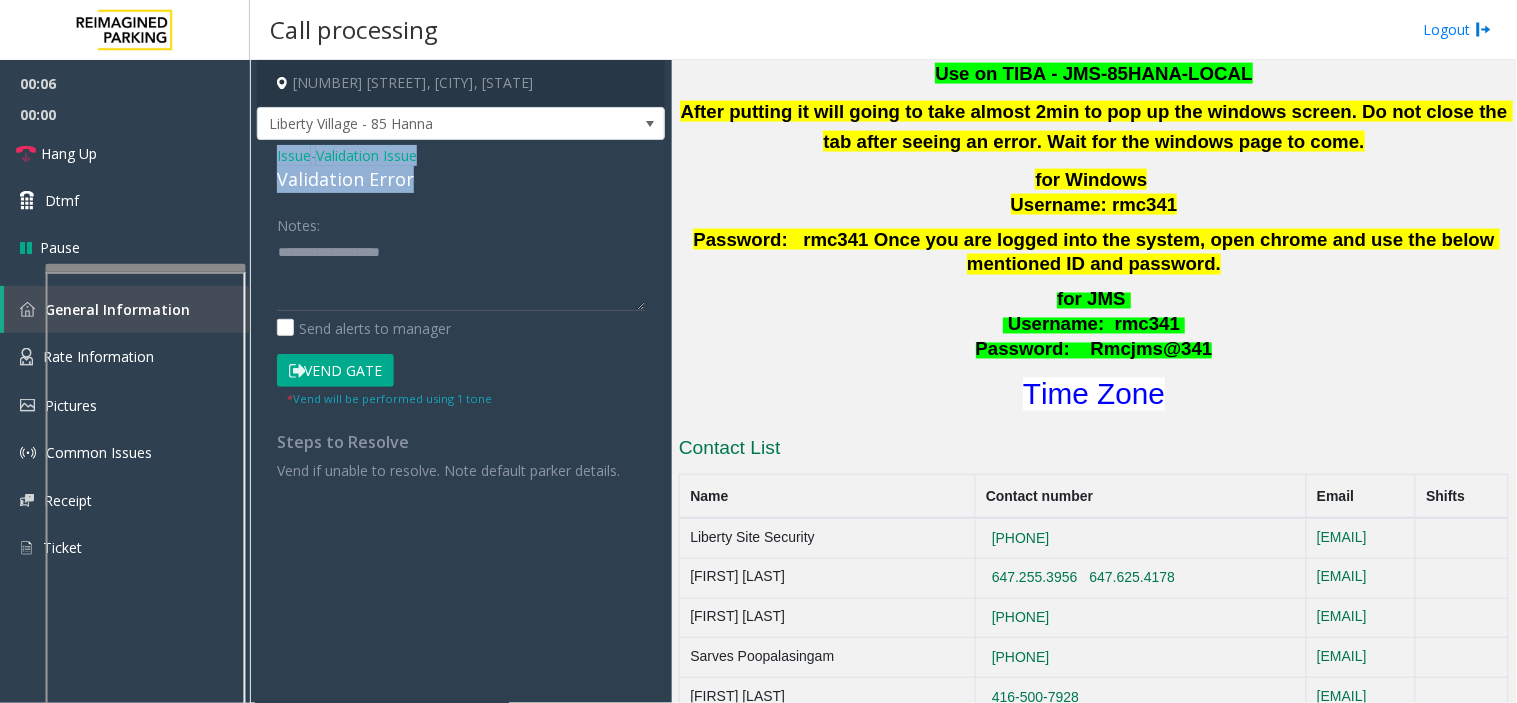 drag, startPoint x: 418, startPoint y: 184, endPoint x: 272, endPoint y: 153, distance: 149.25482 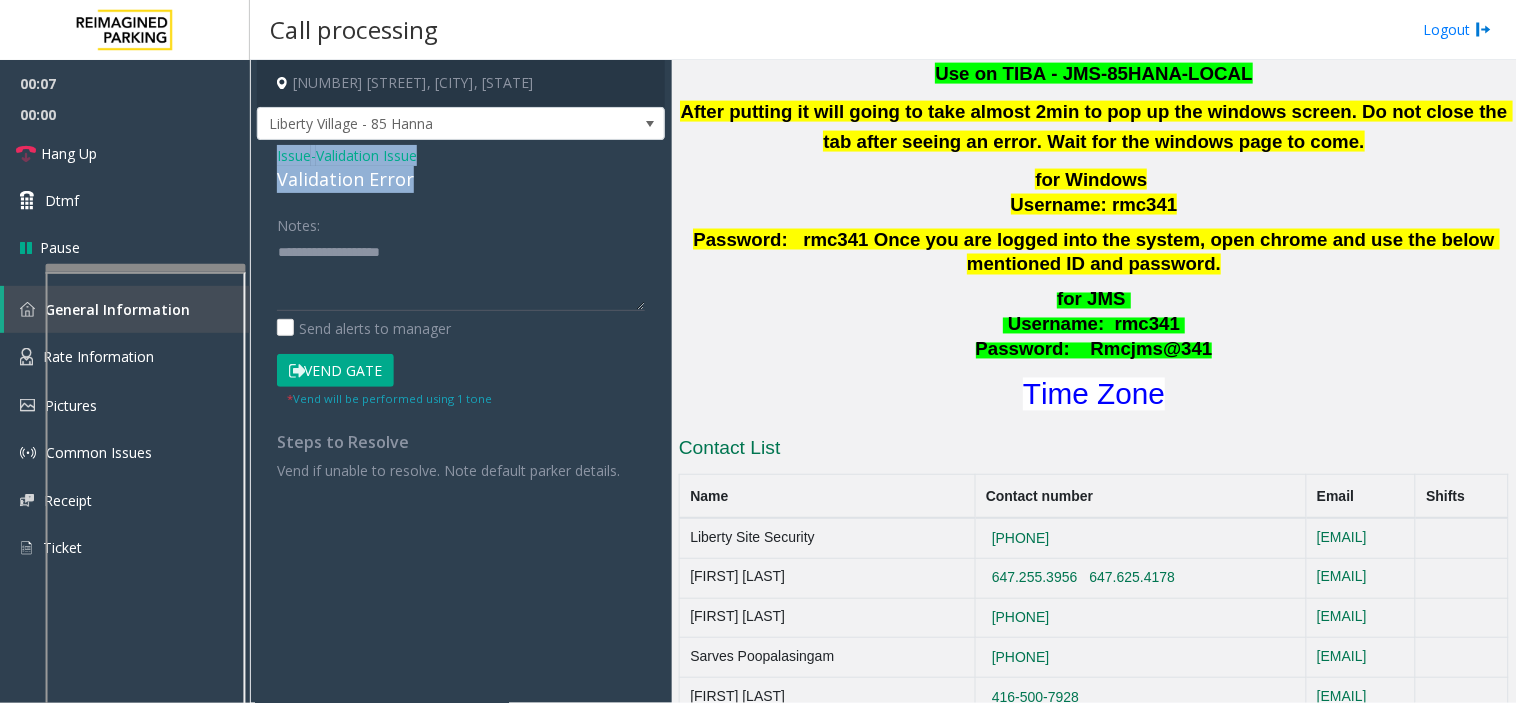 copy on "Issue  -  Validation Issue Validation Error" 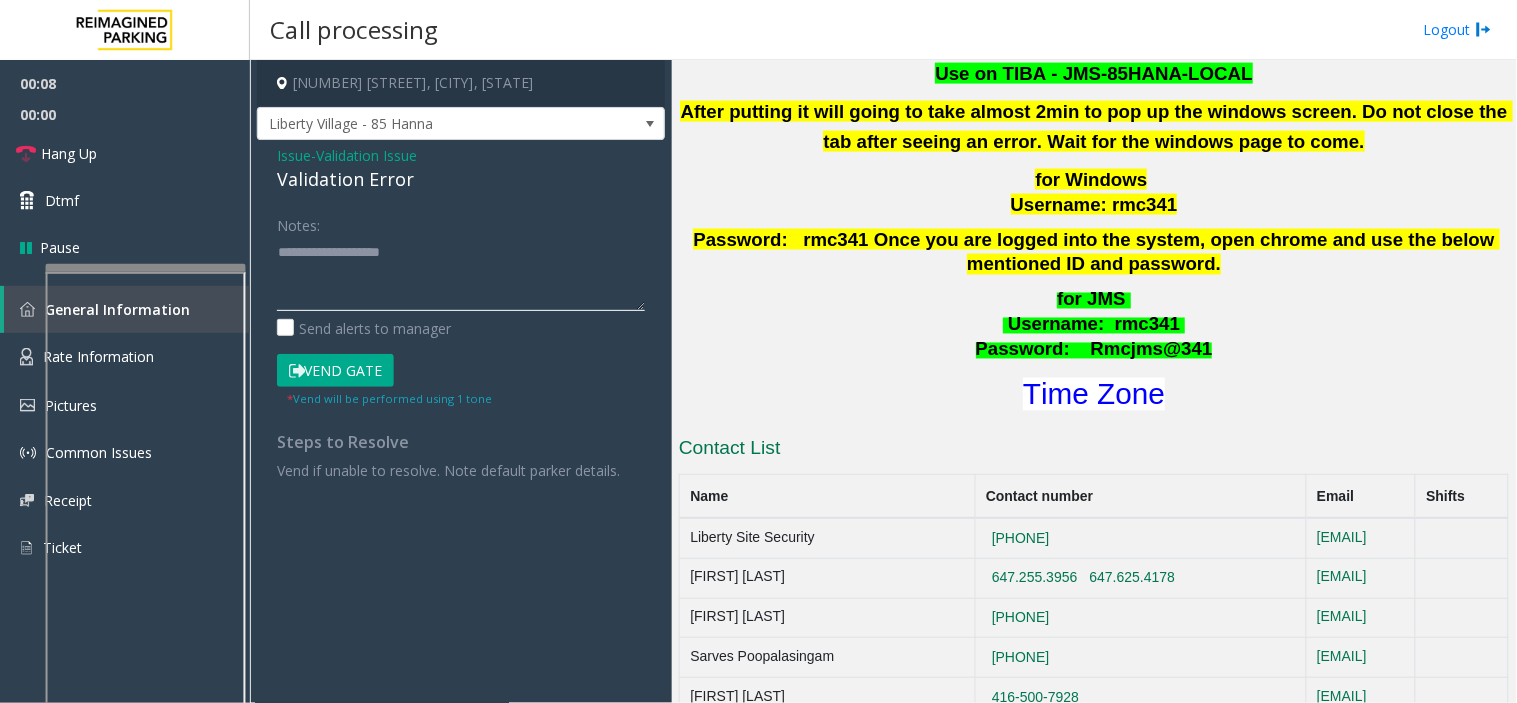 click 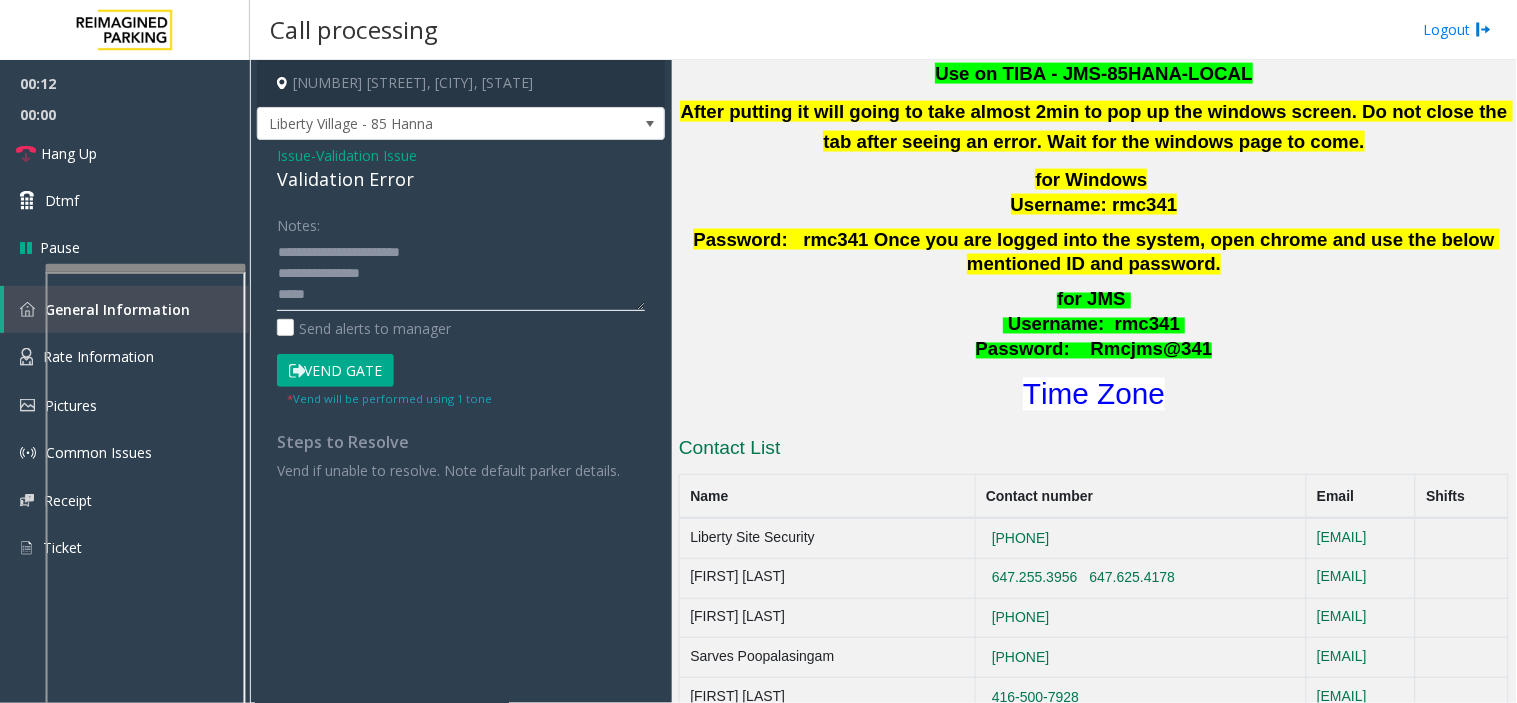 click 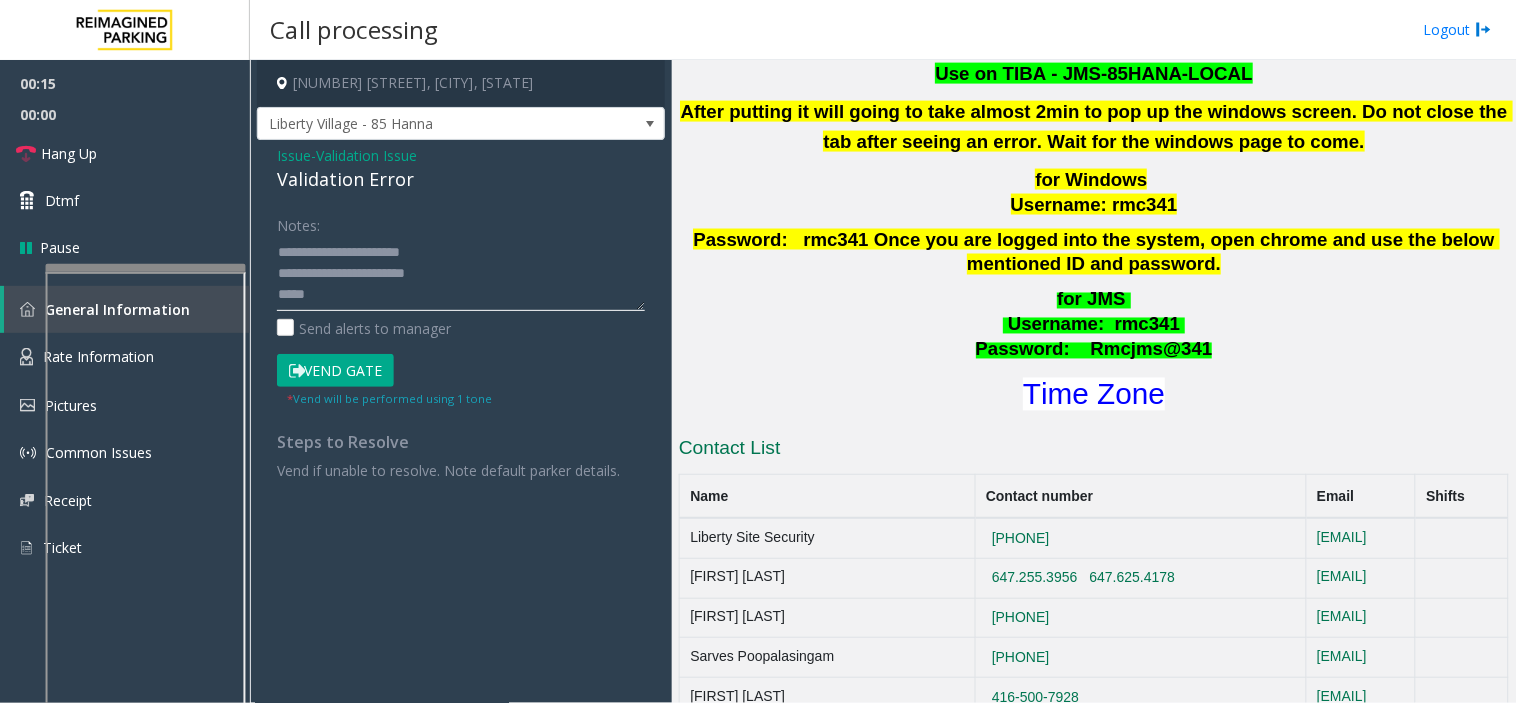 click 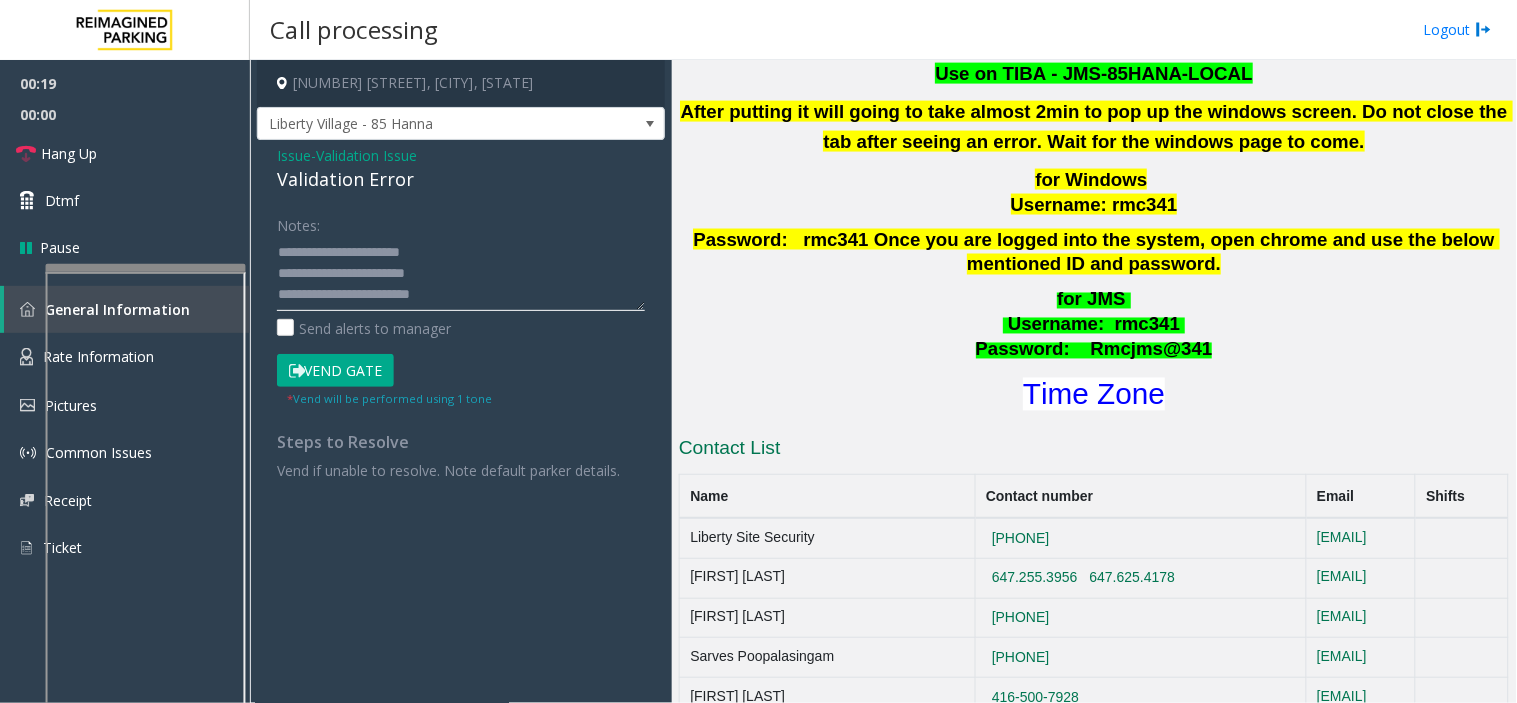 scroll, scrollTop: 14, scrollLeft: 0, axis: vertical 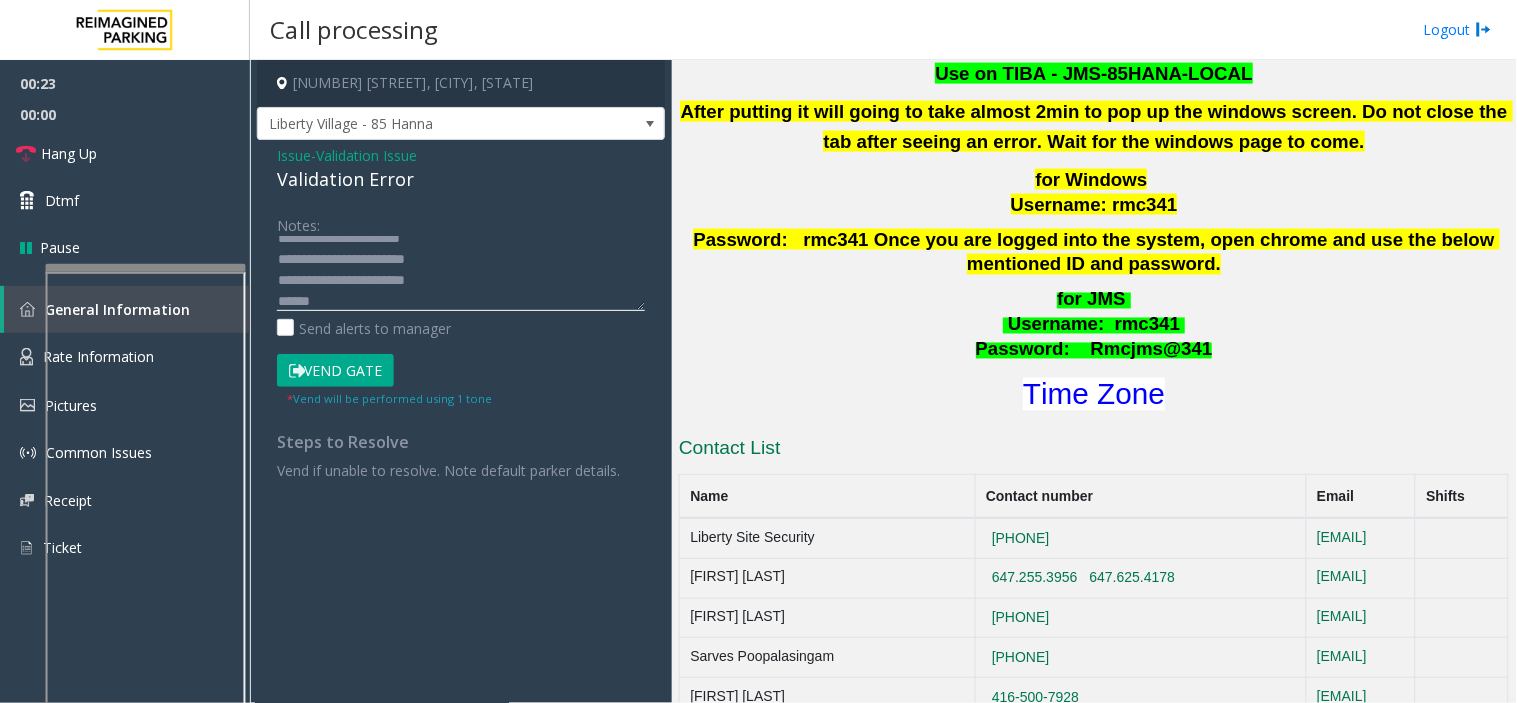 click 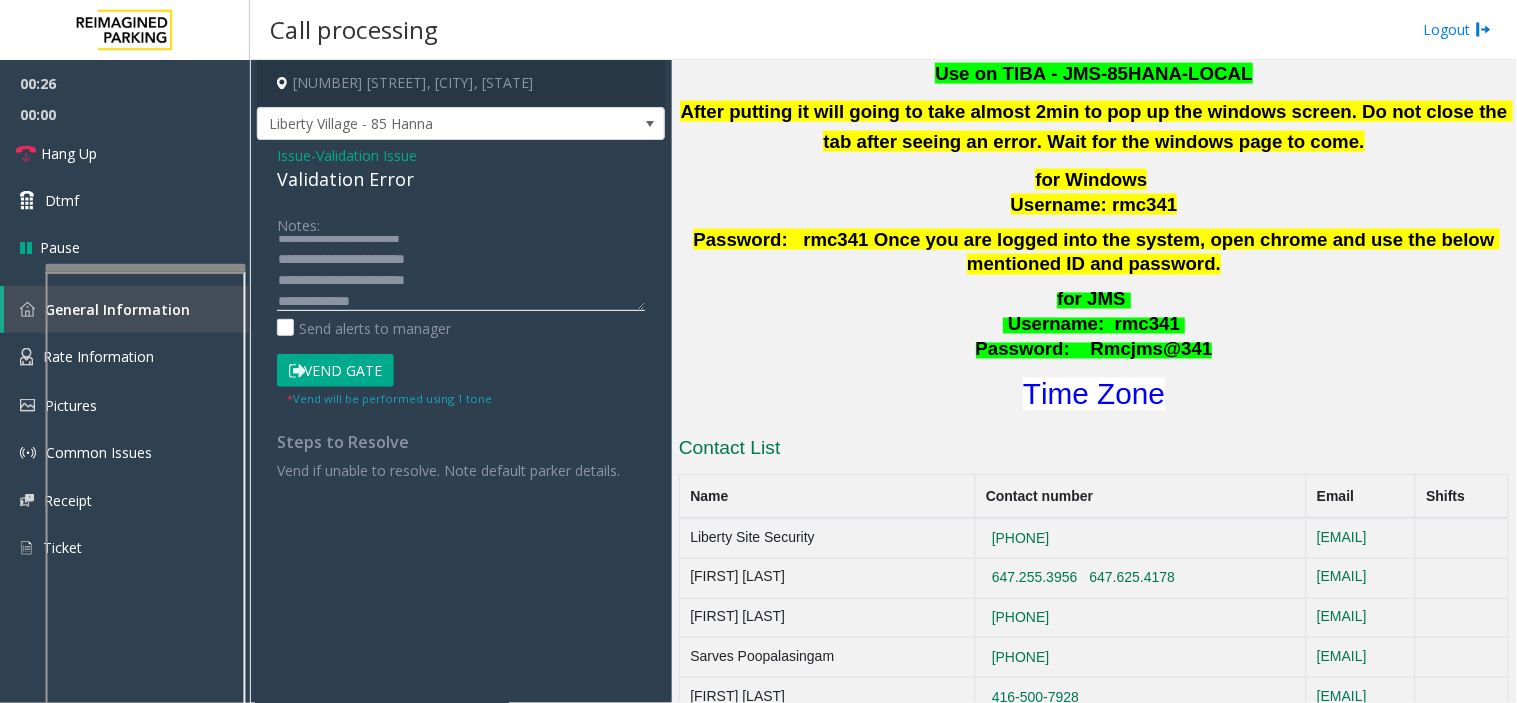 click 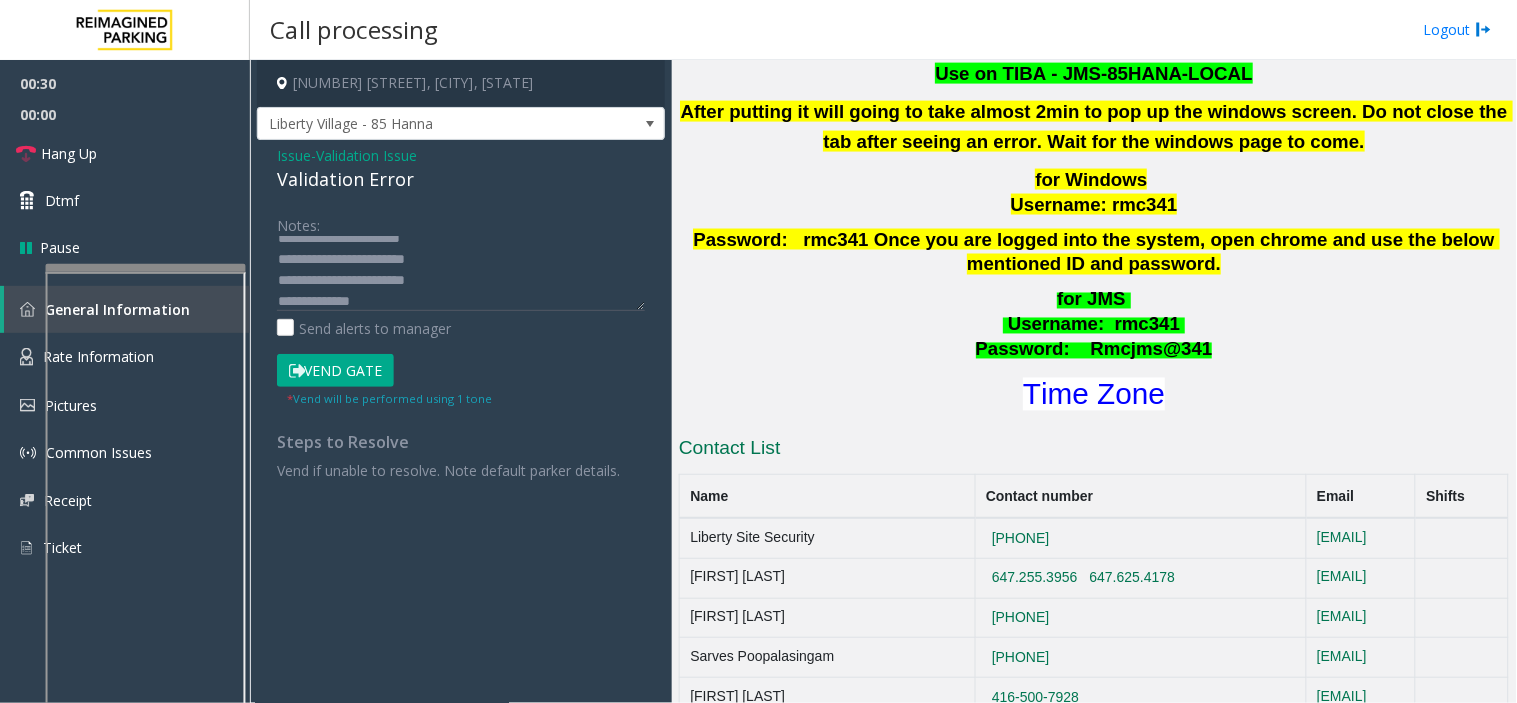 click on "Vend Gate" 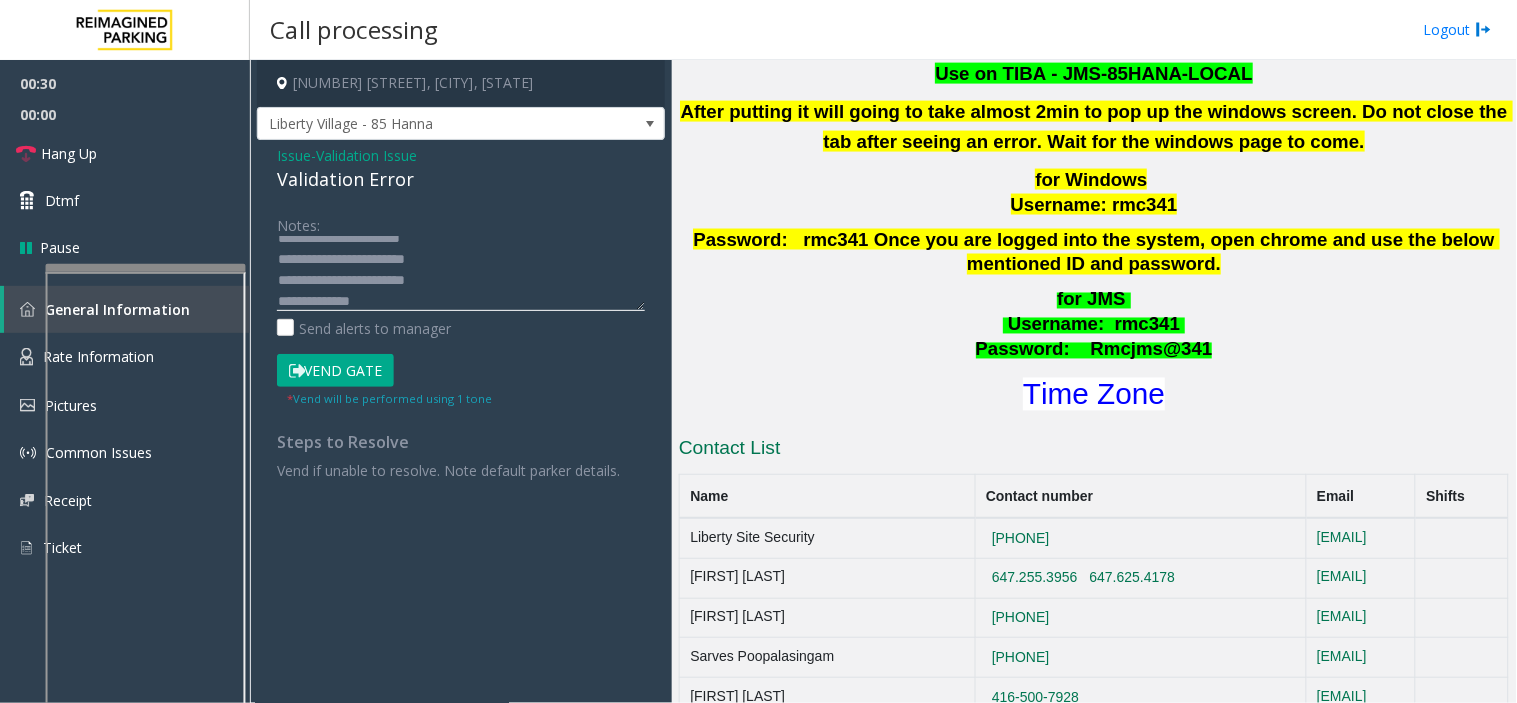 click 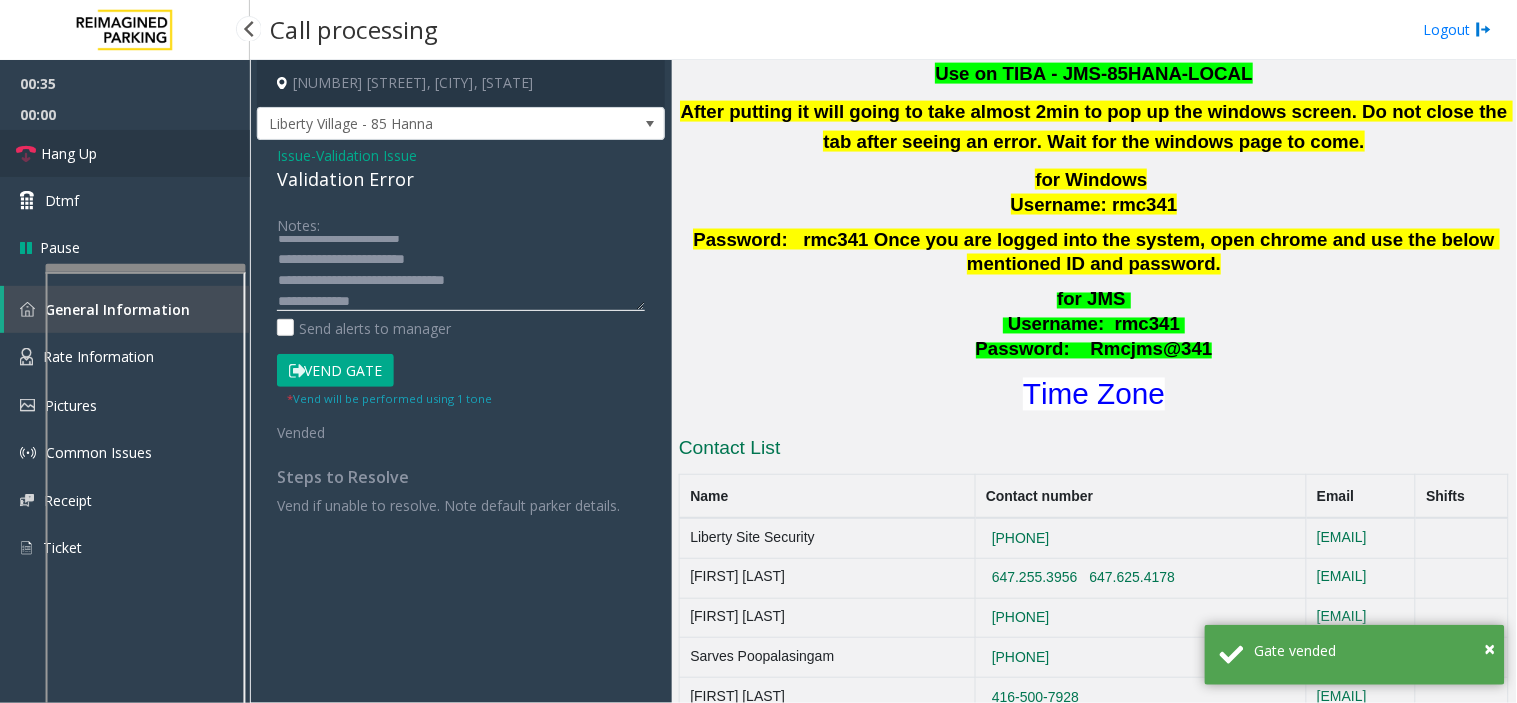 type on "**********" 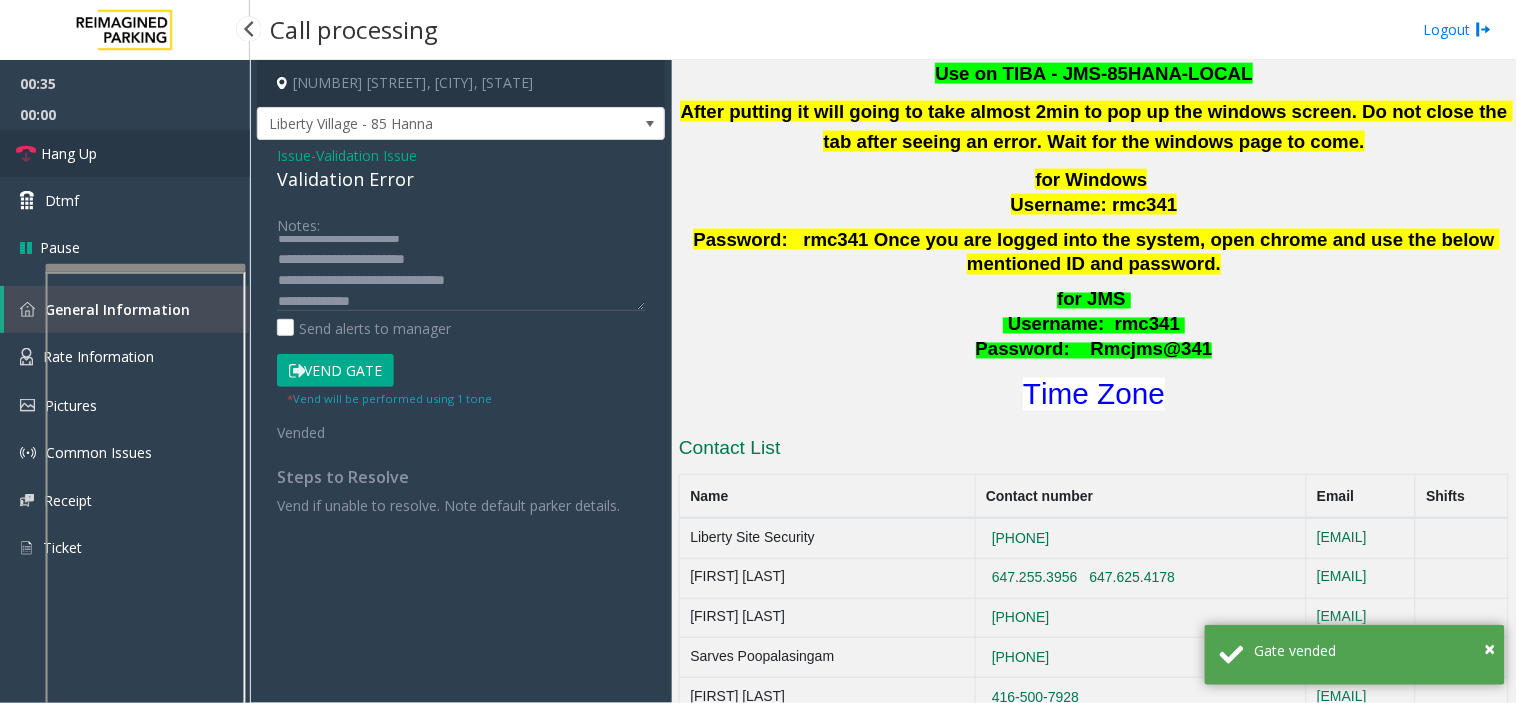 click on "Hang Up" at bounding box center (125, 153) 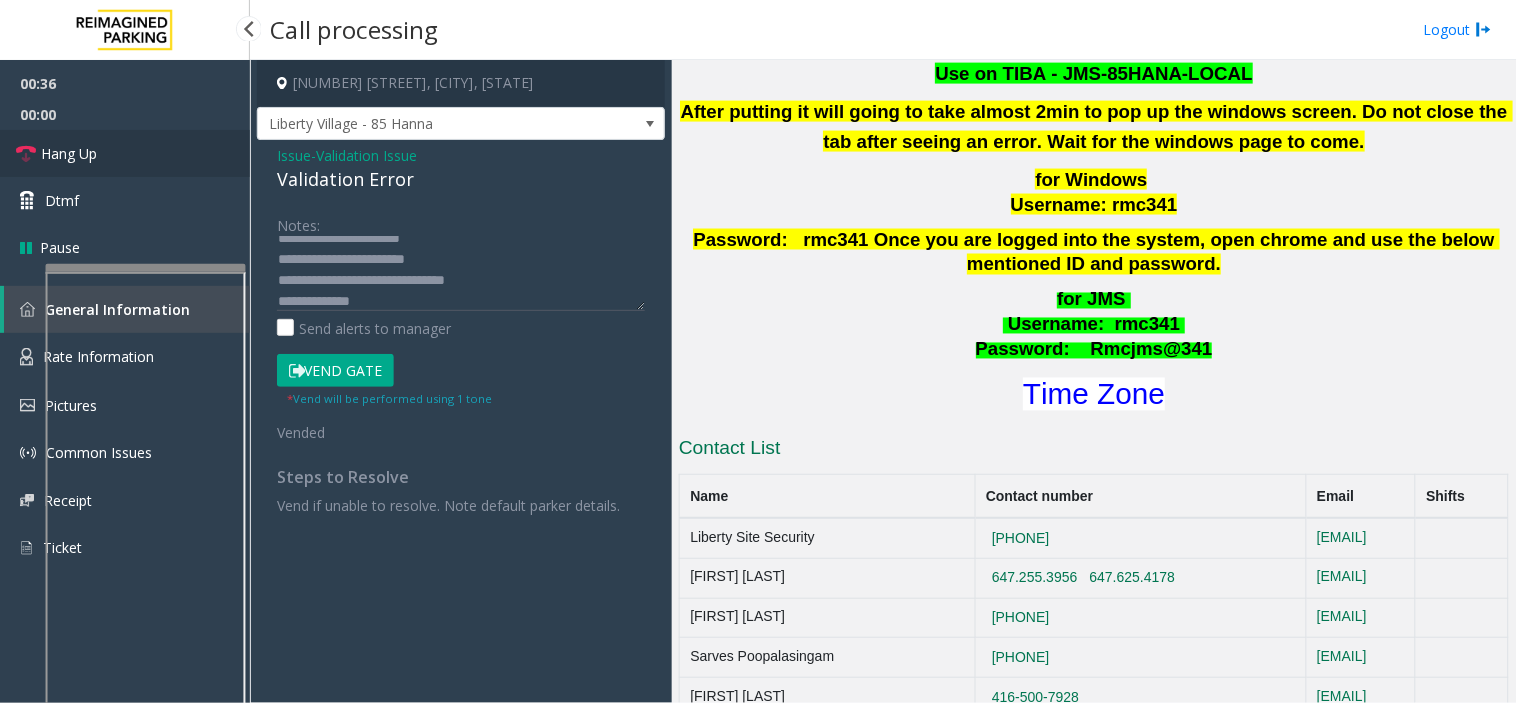 click on "Hang Up" at bounding box center [125, 153] 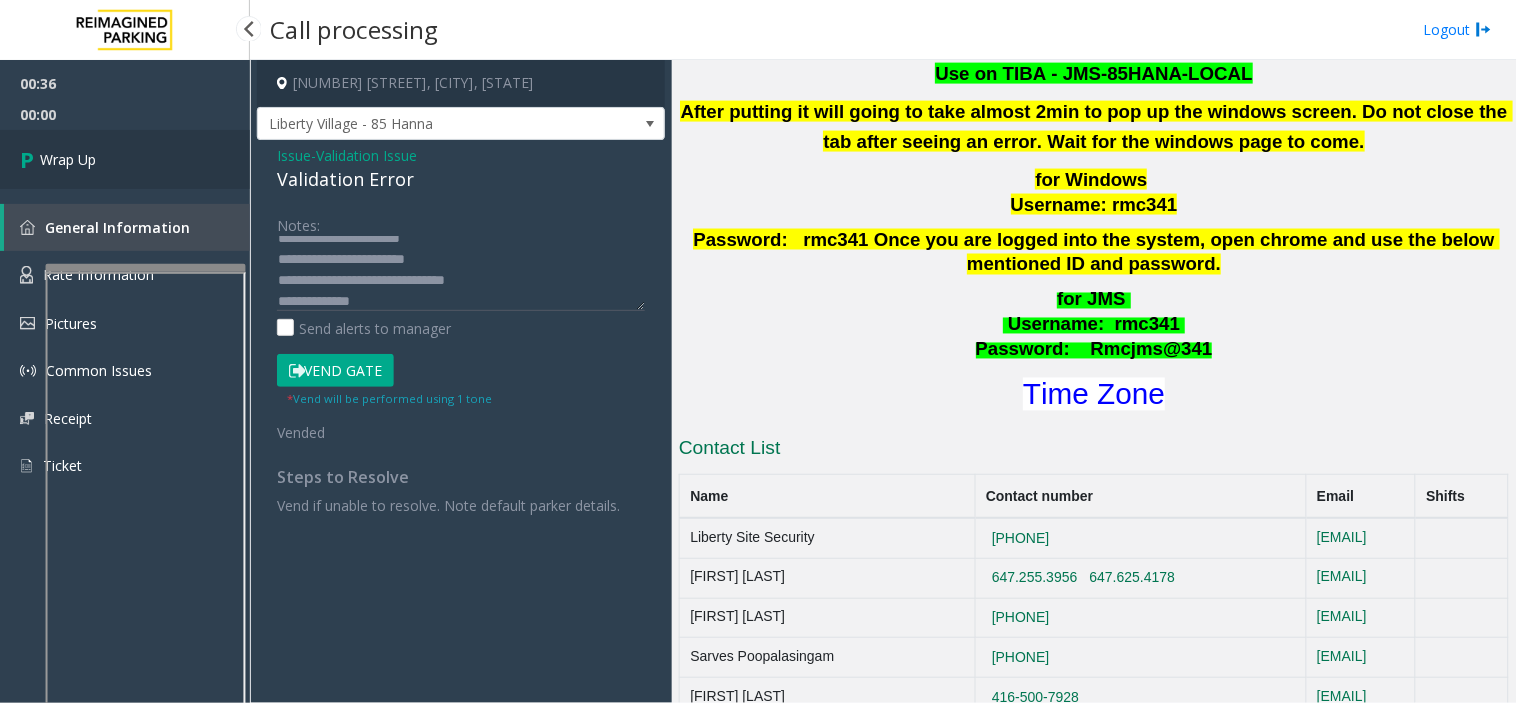 click on "Wrap Up" at bounding box center (125, 159) 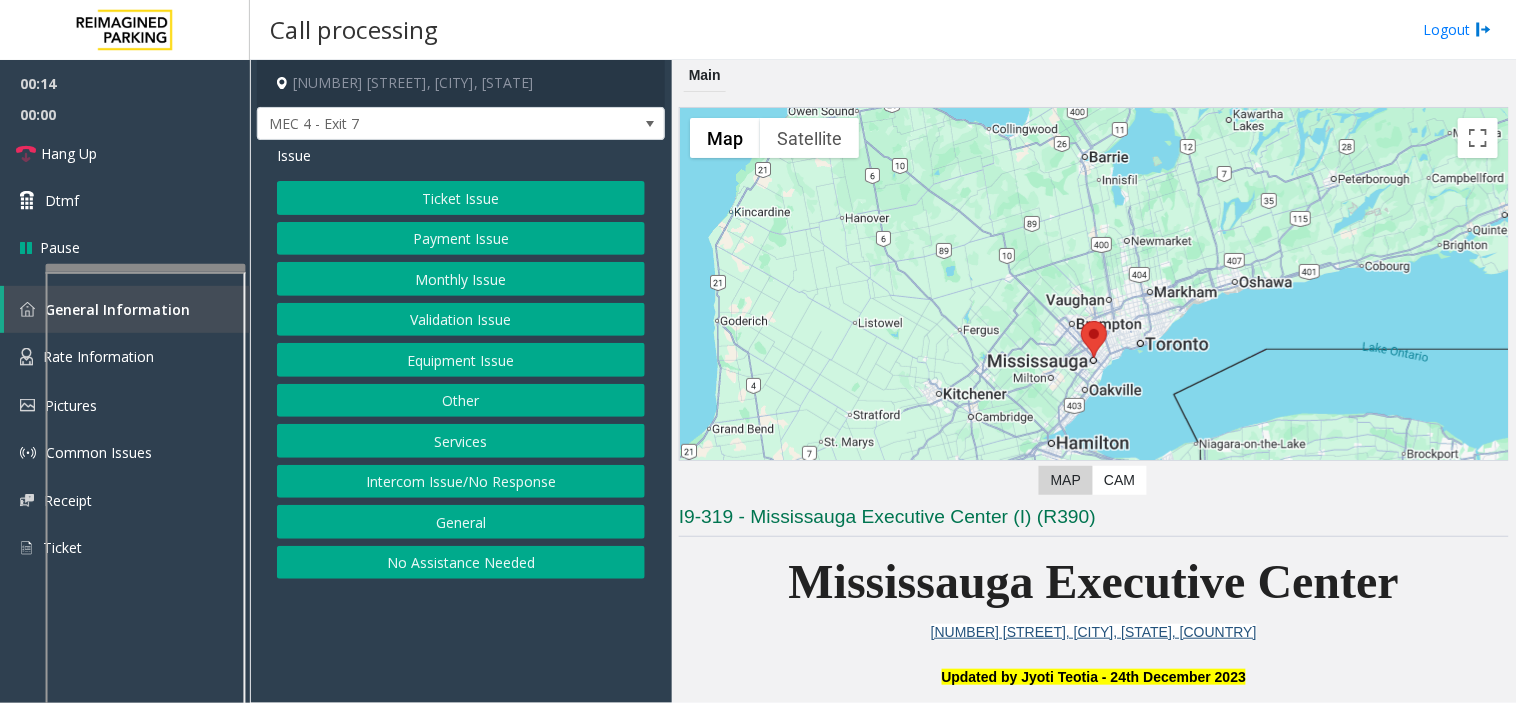 click on "Equipment Issue" 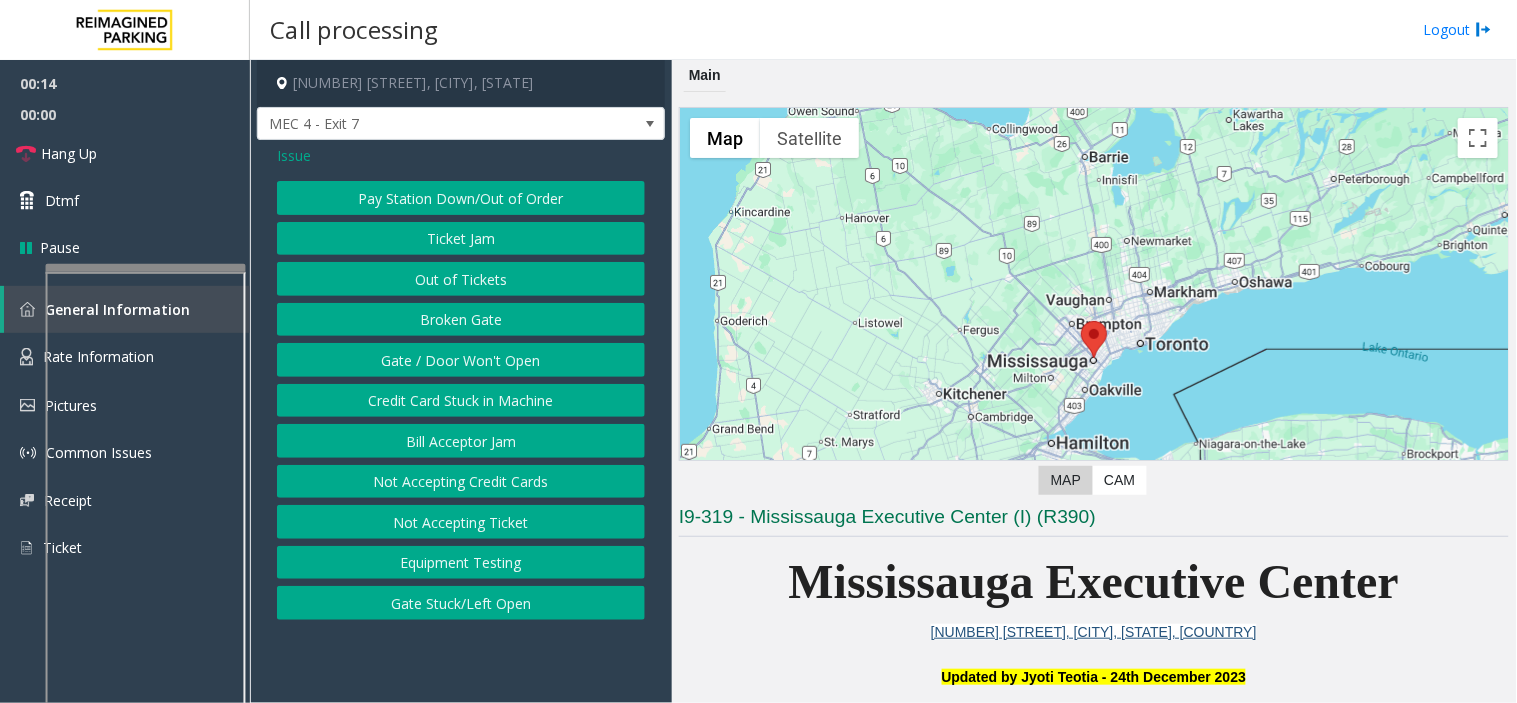 click on "Gate / Door Won't Open" 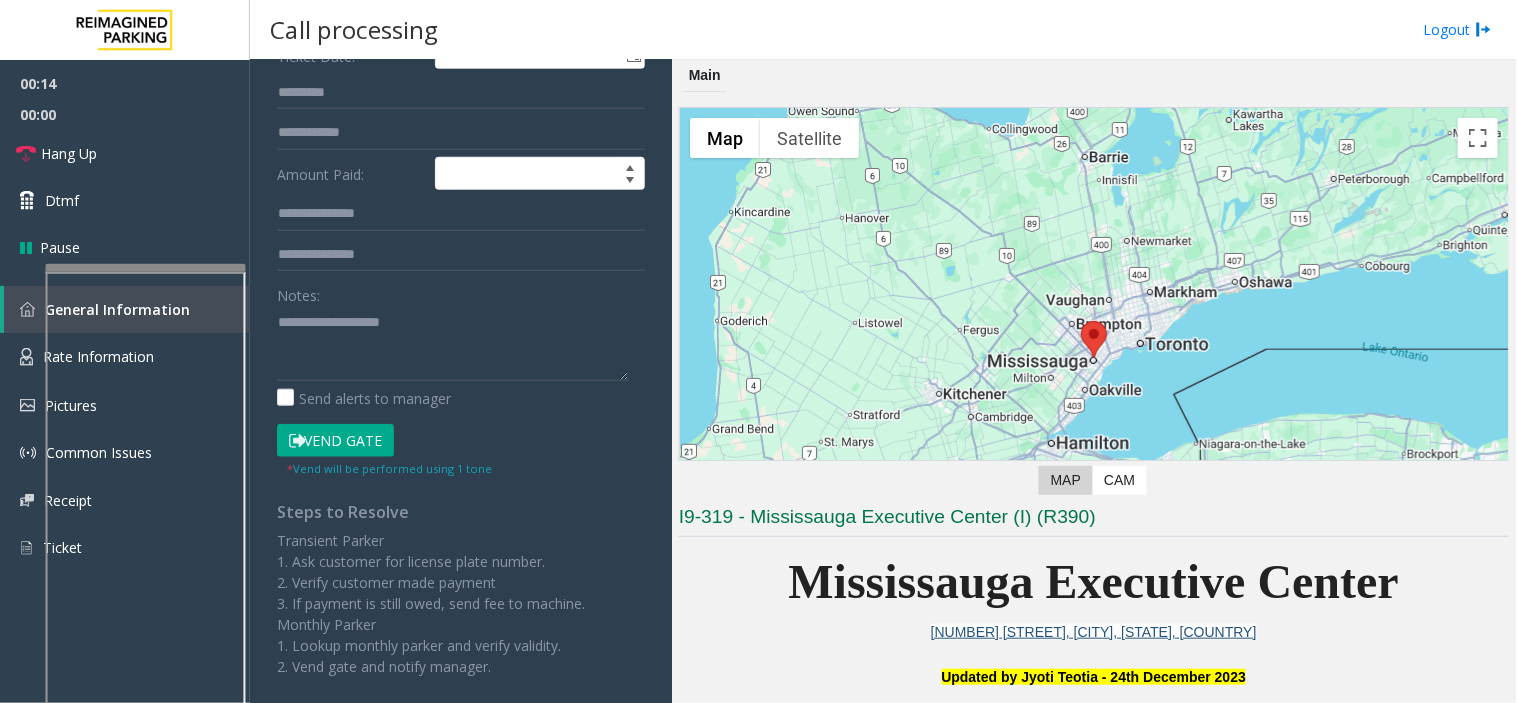 scroll, scrollTop: 333, scrollLeft: 0, axis: vertical 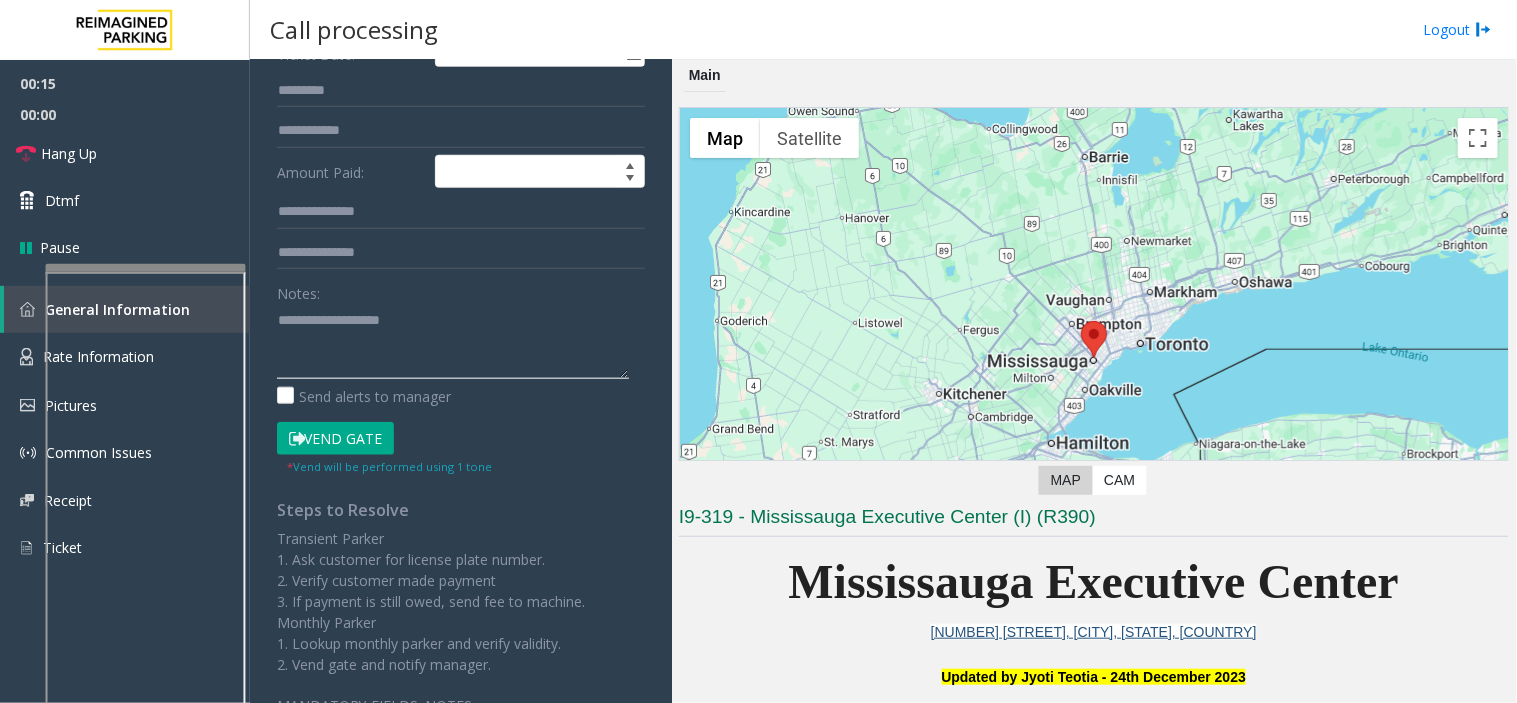 click 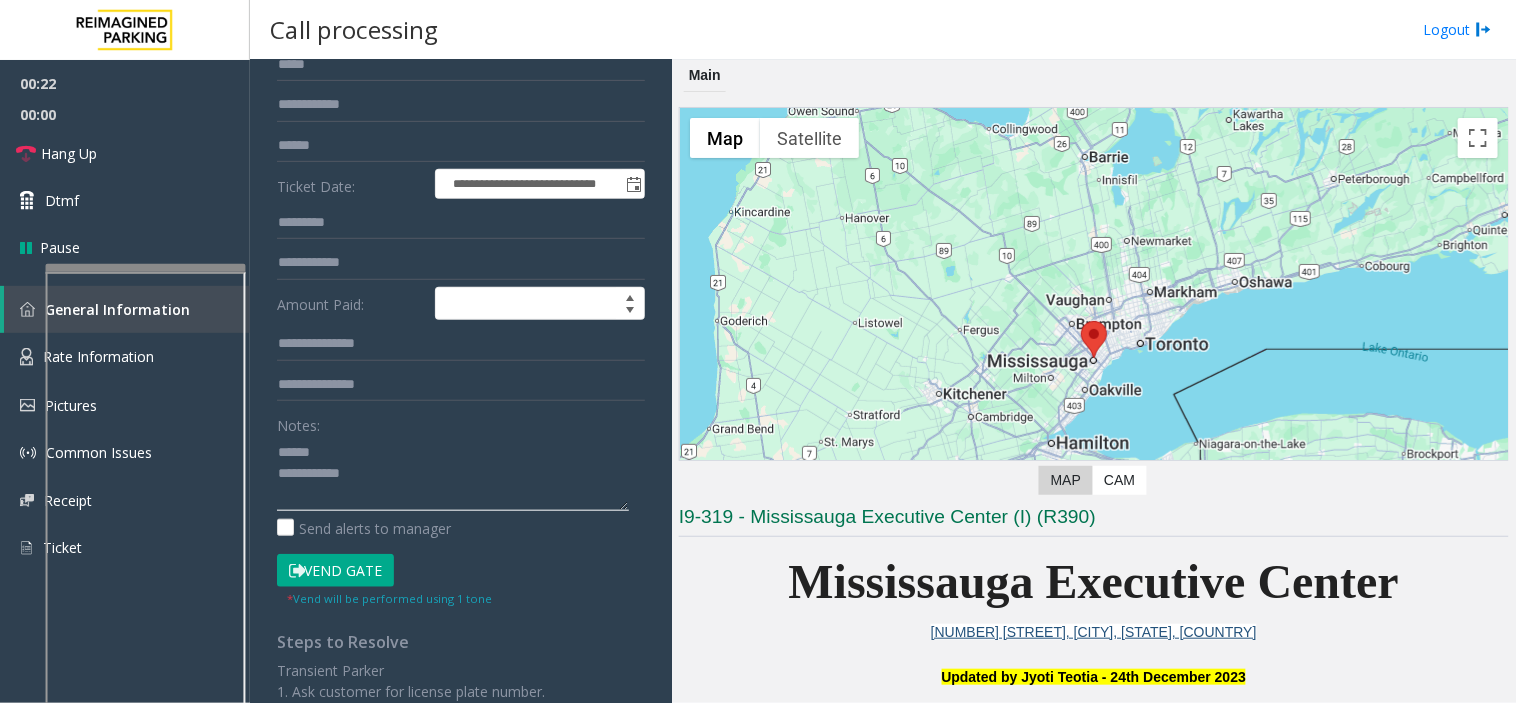 scroll, scrollTop: 0, scrollLeft: 0, axis: both 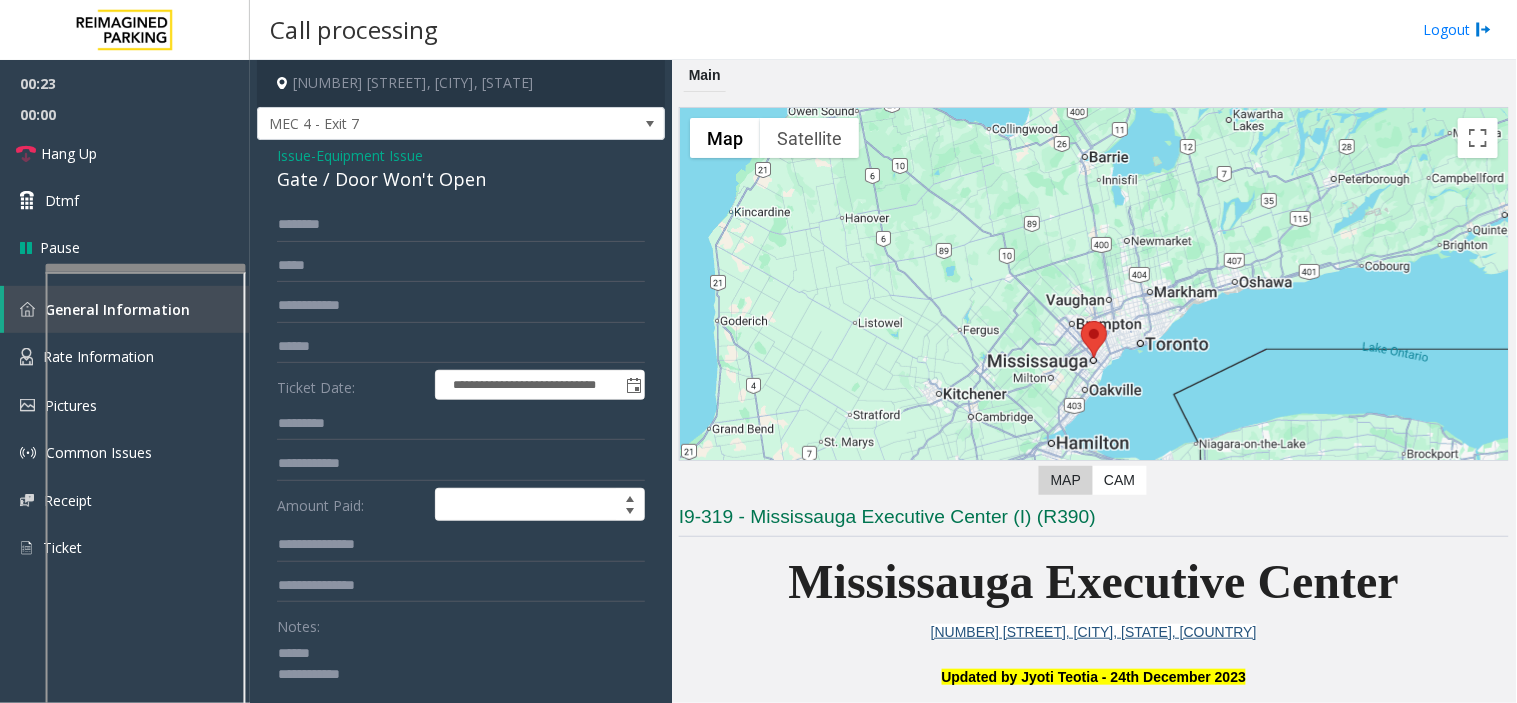 type on "**********" 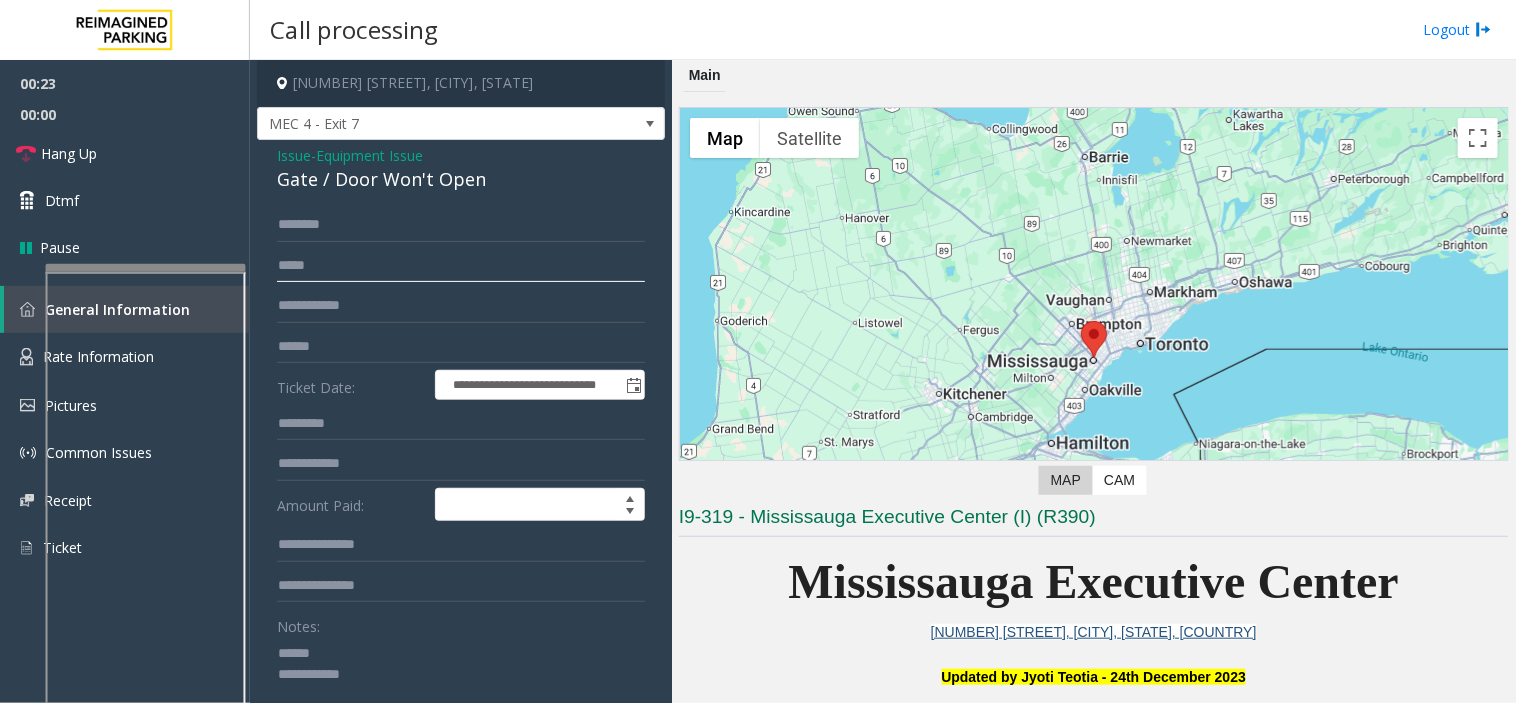 click 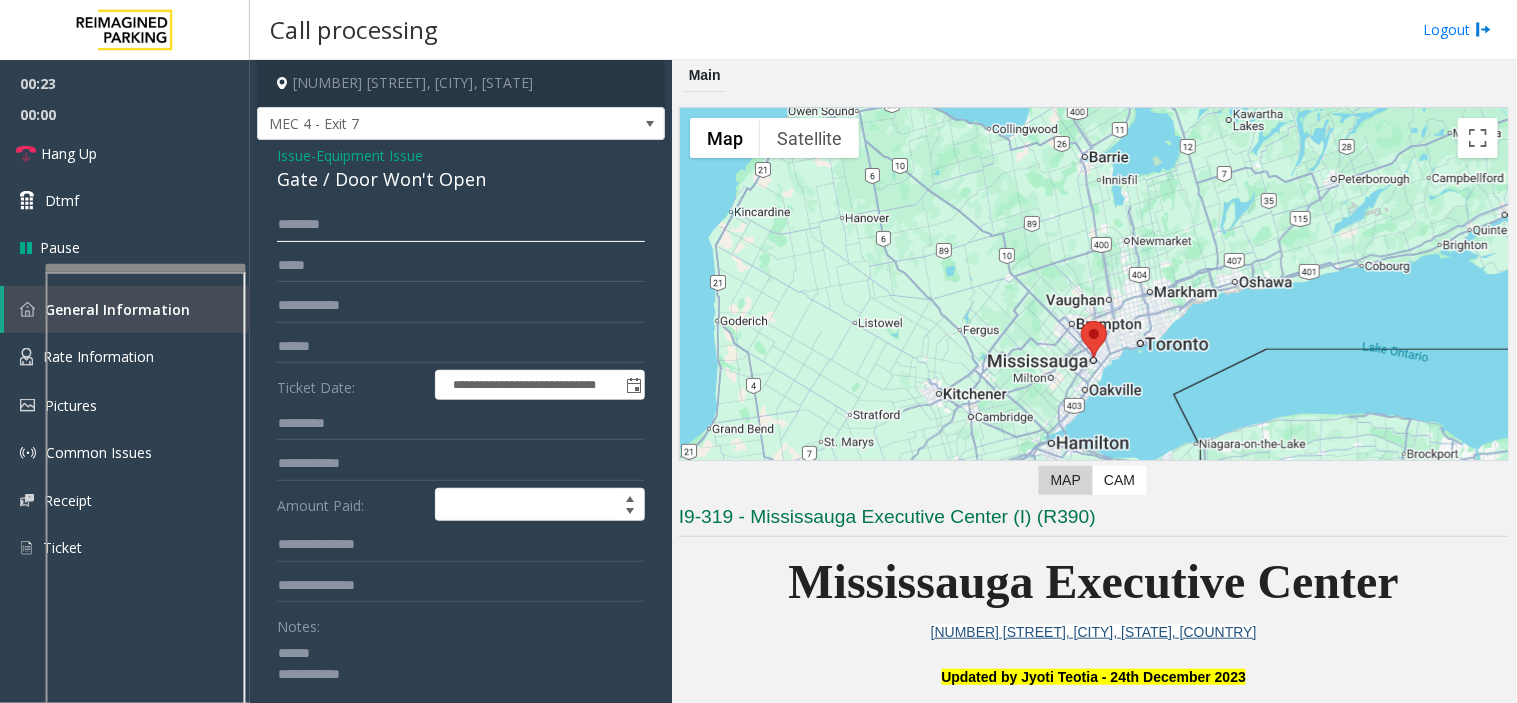 click 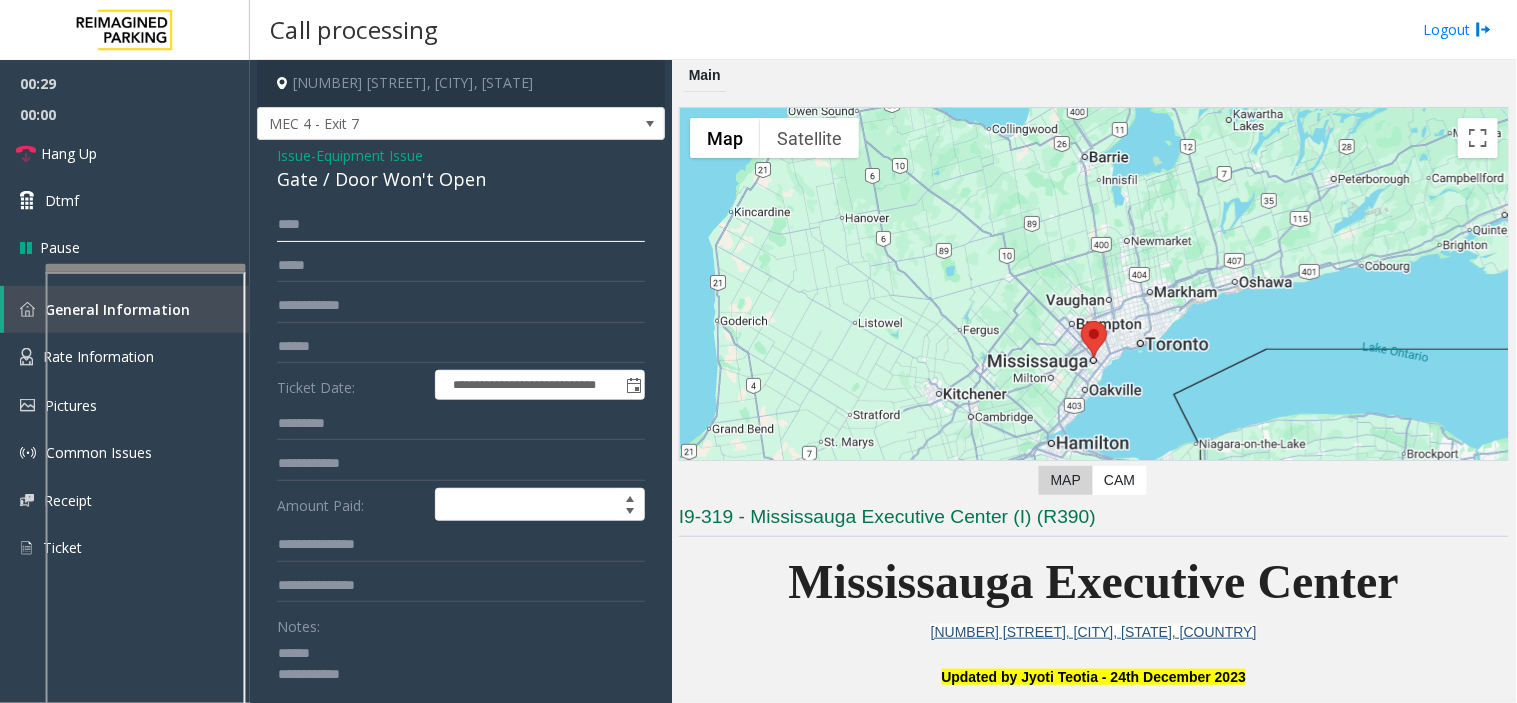 type on "***" 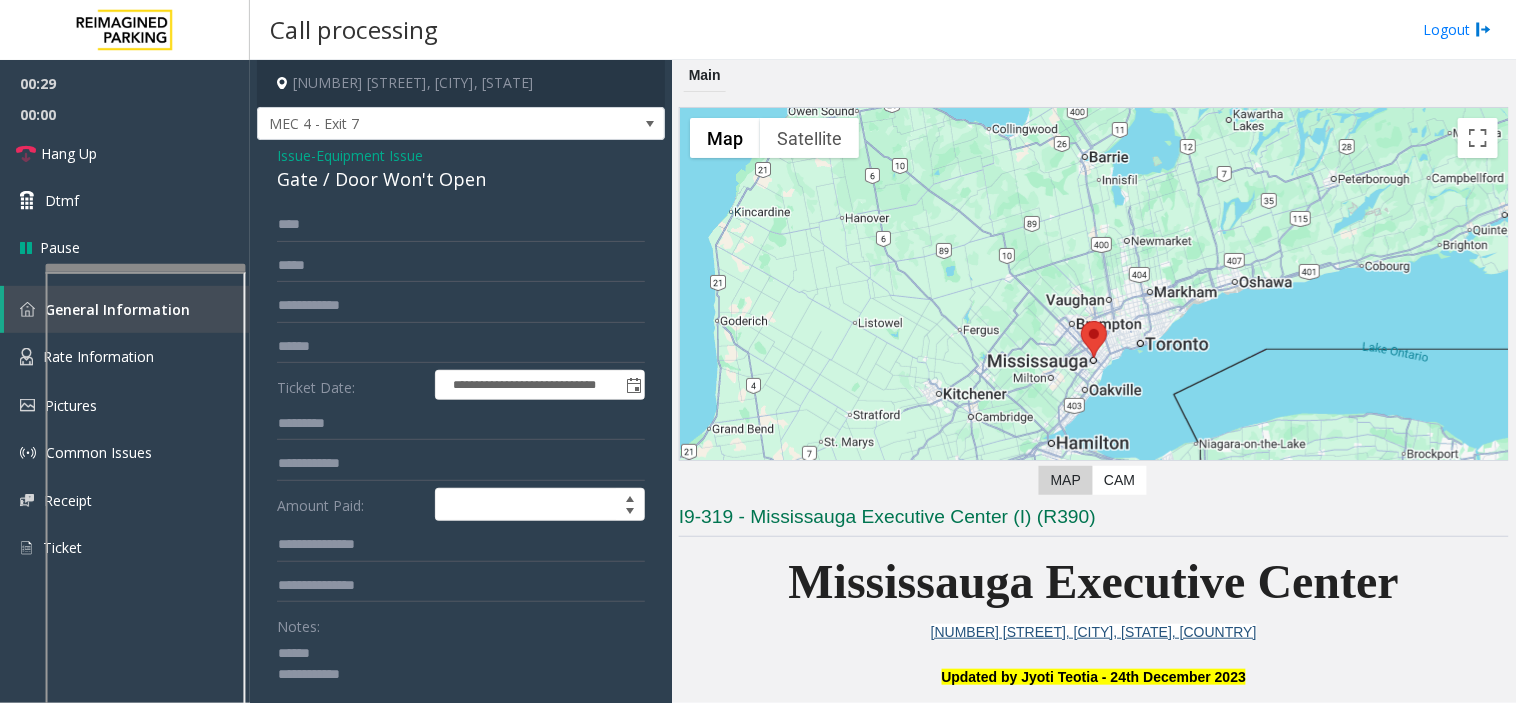 click on "Notes:" 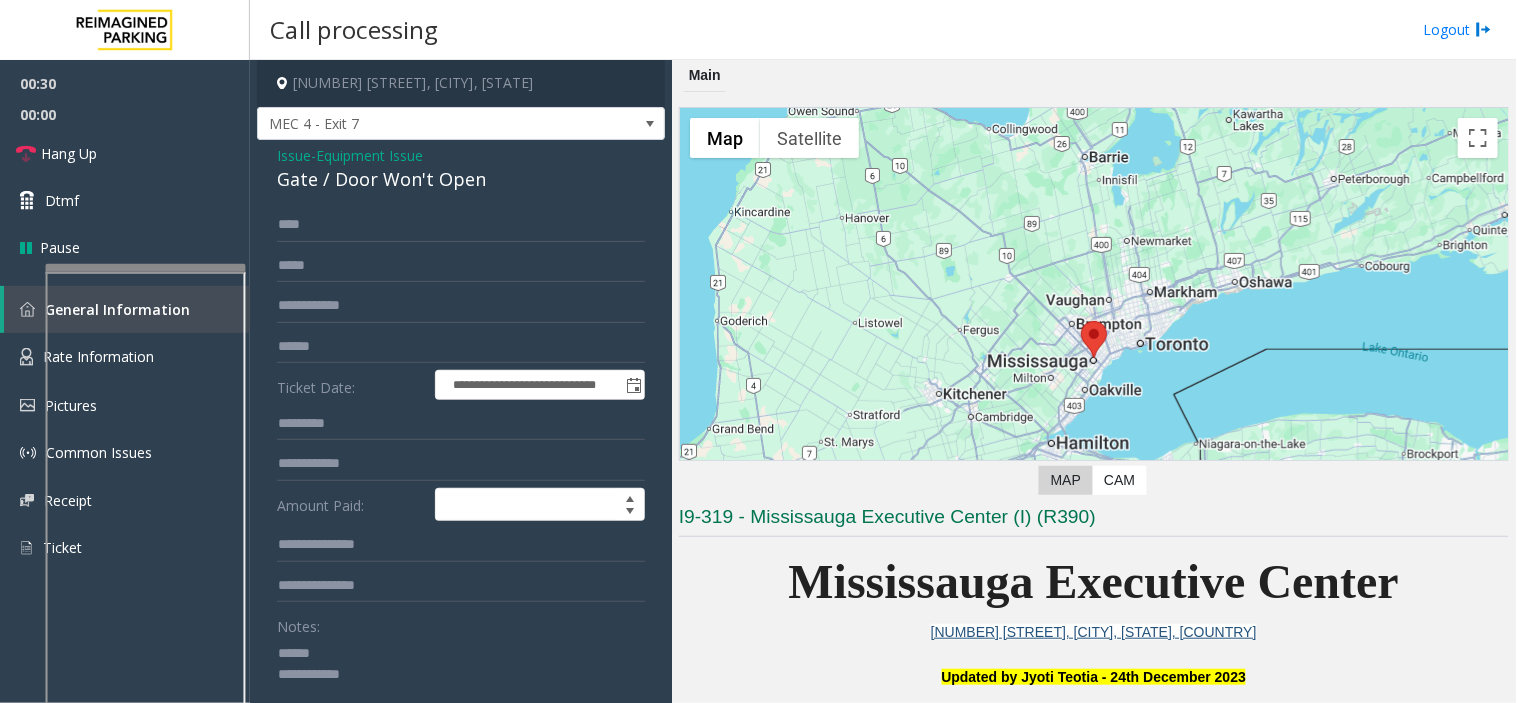 click 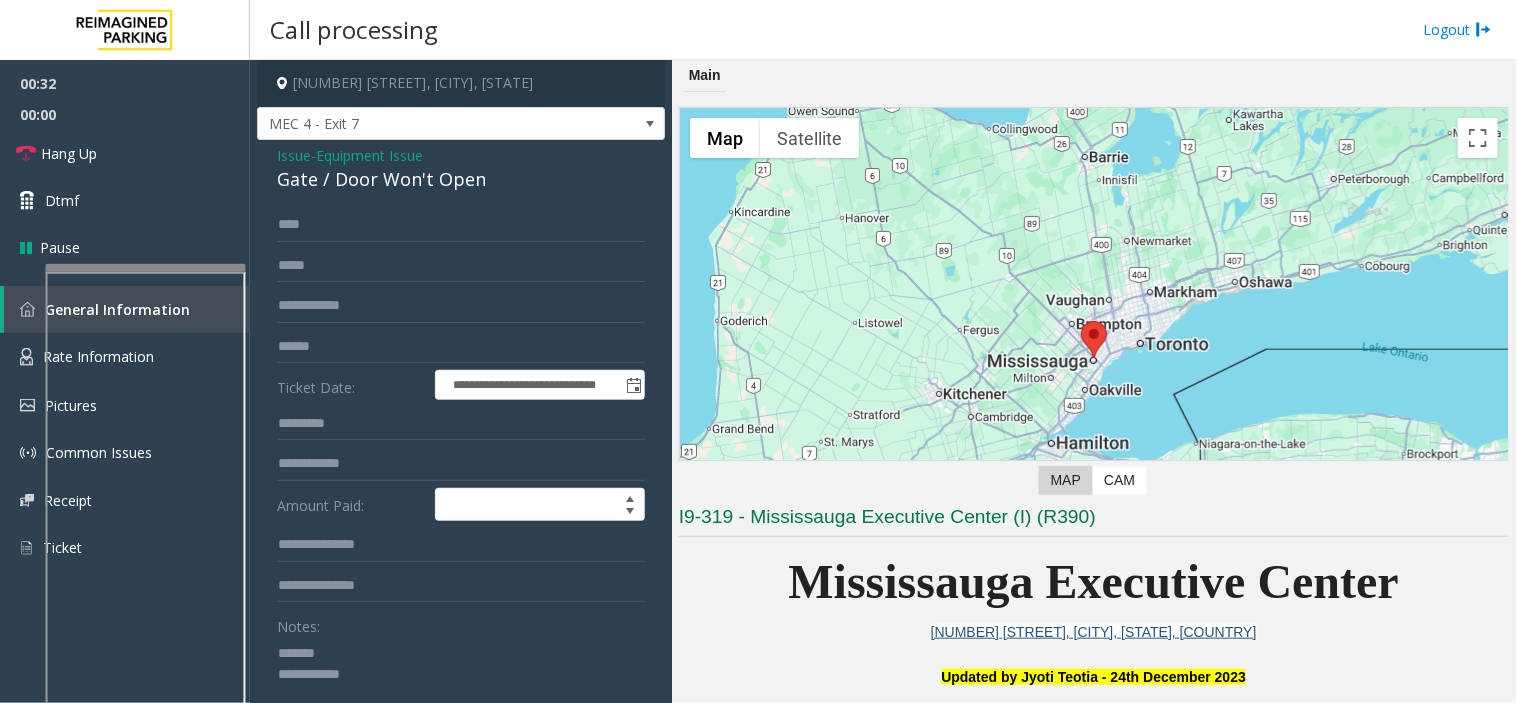 click 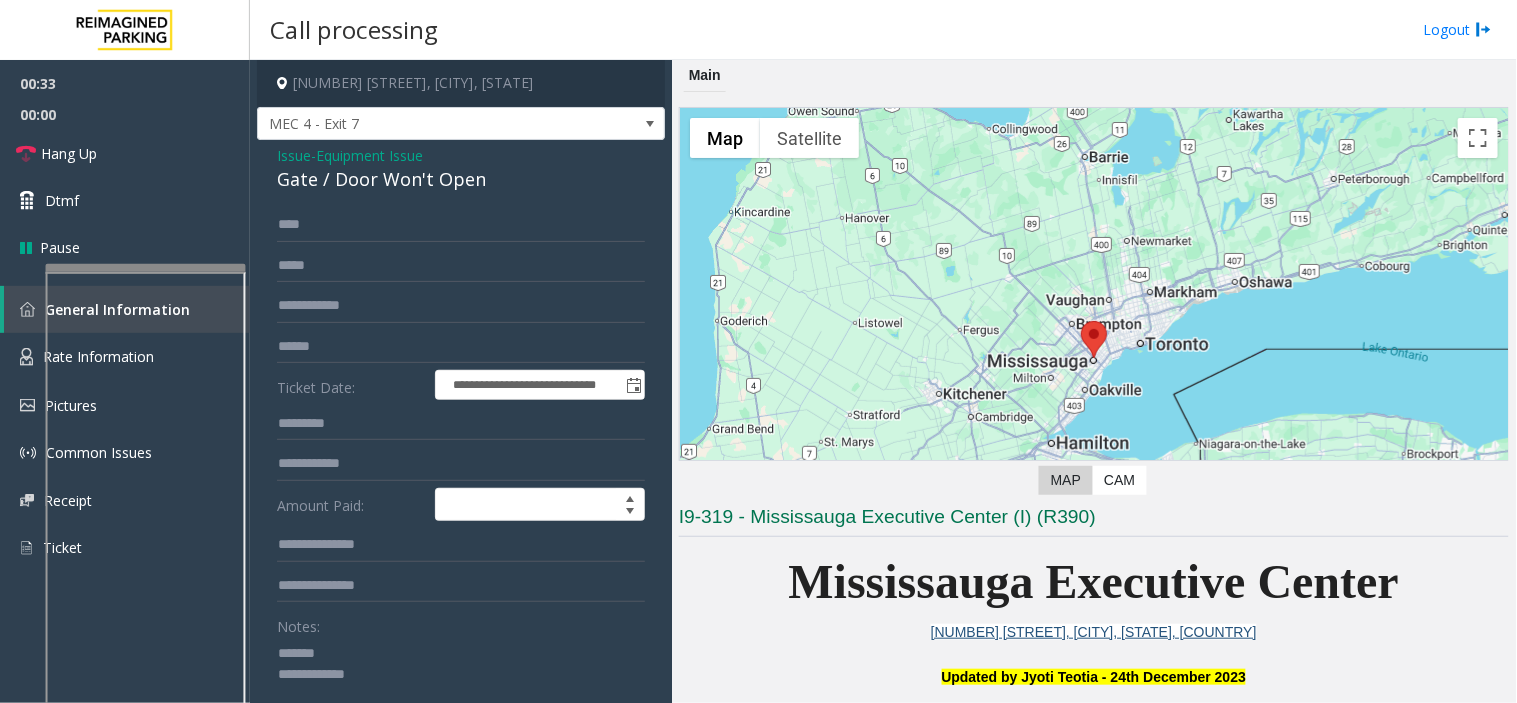 scroll, scrollTop: 1, scrollLeft: 0, axis: vertical 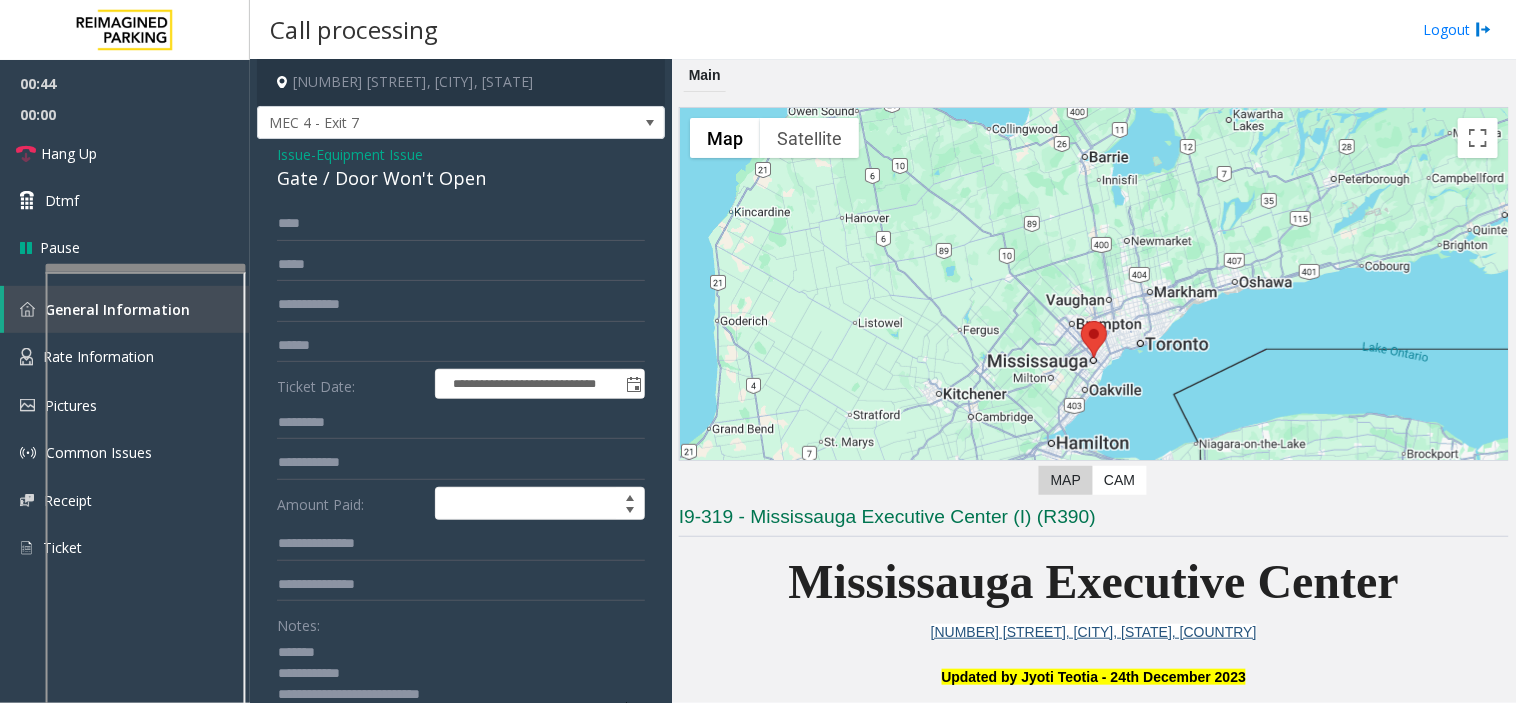 click 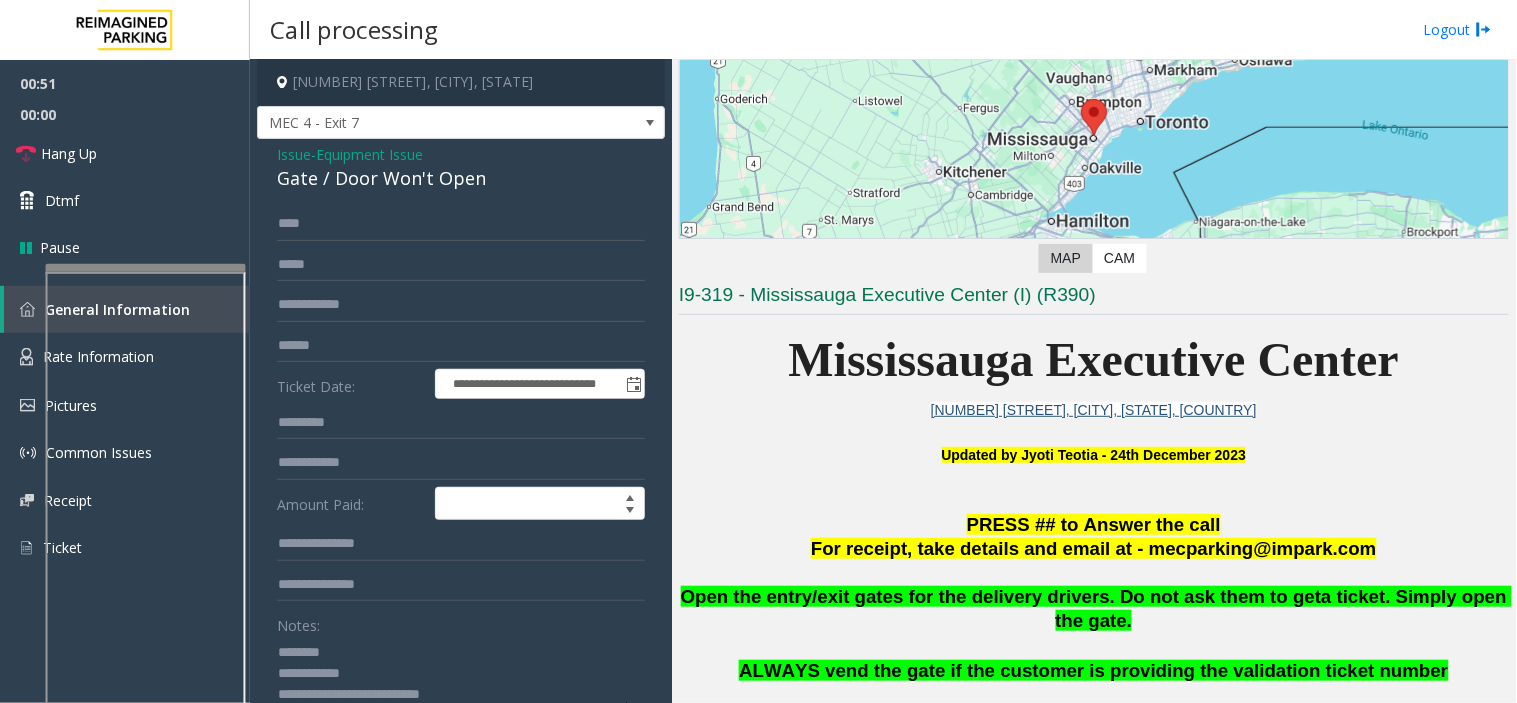 scroll, scrollTop: 333, scrollLeft: 0, axis: vertical 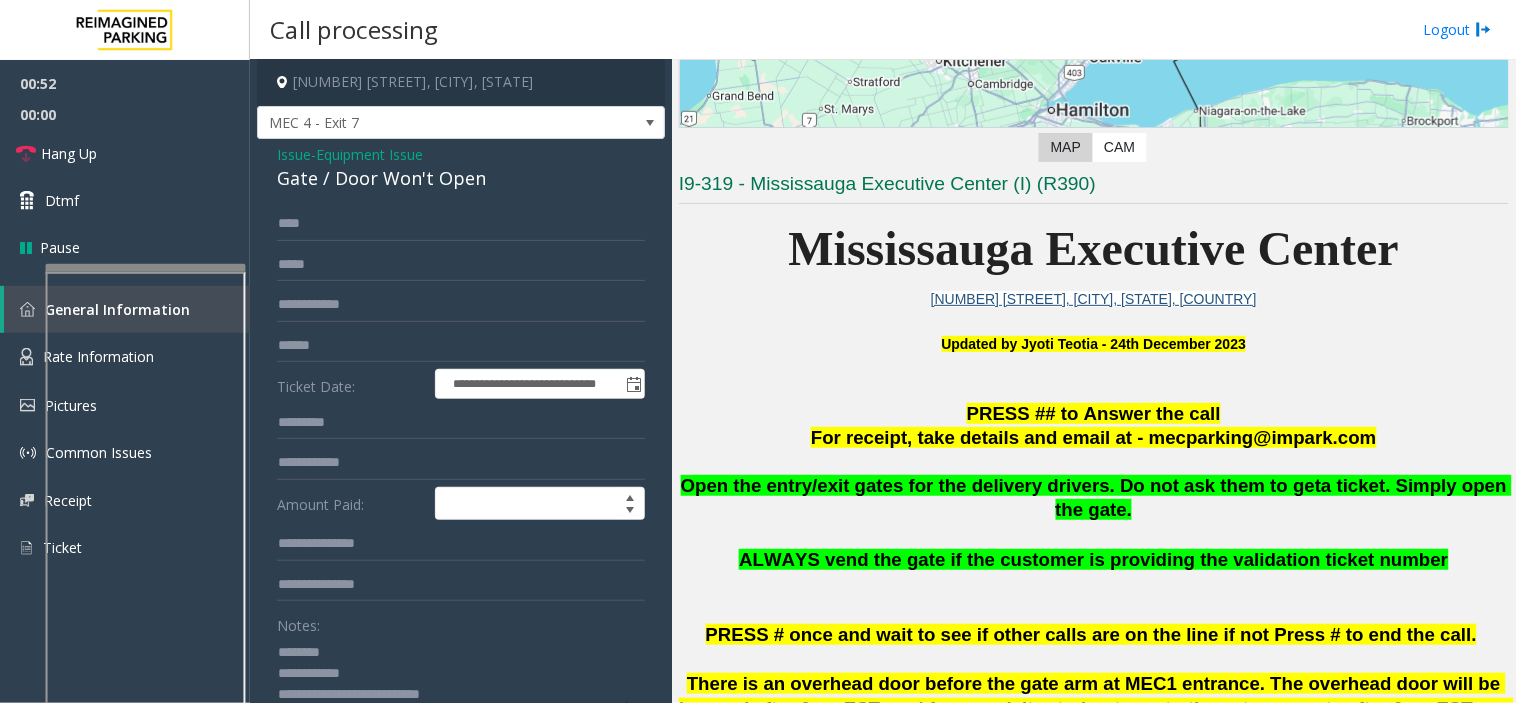 click 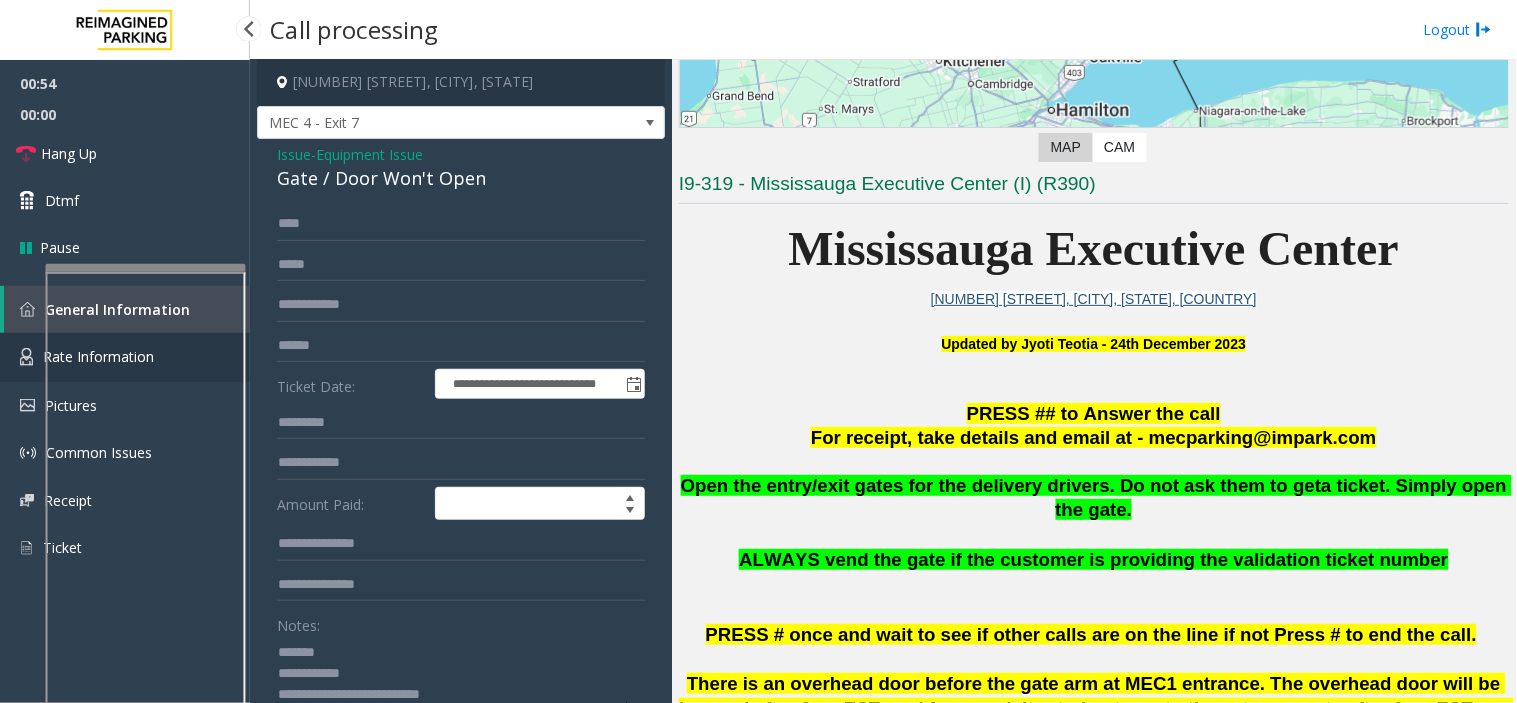 click on "Rate Information" at bounding box center [125, 357] 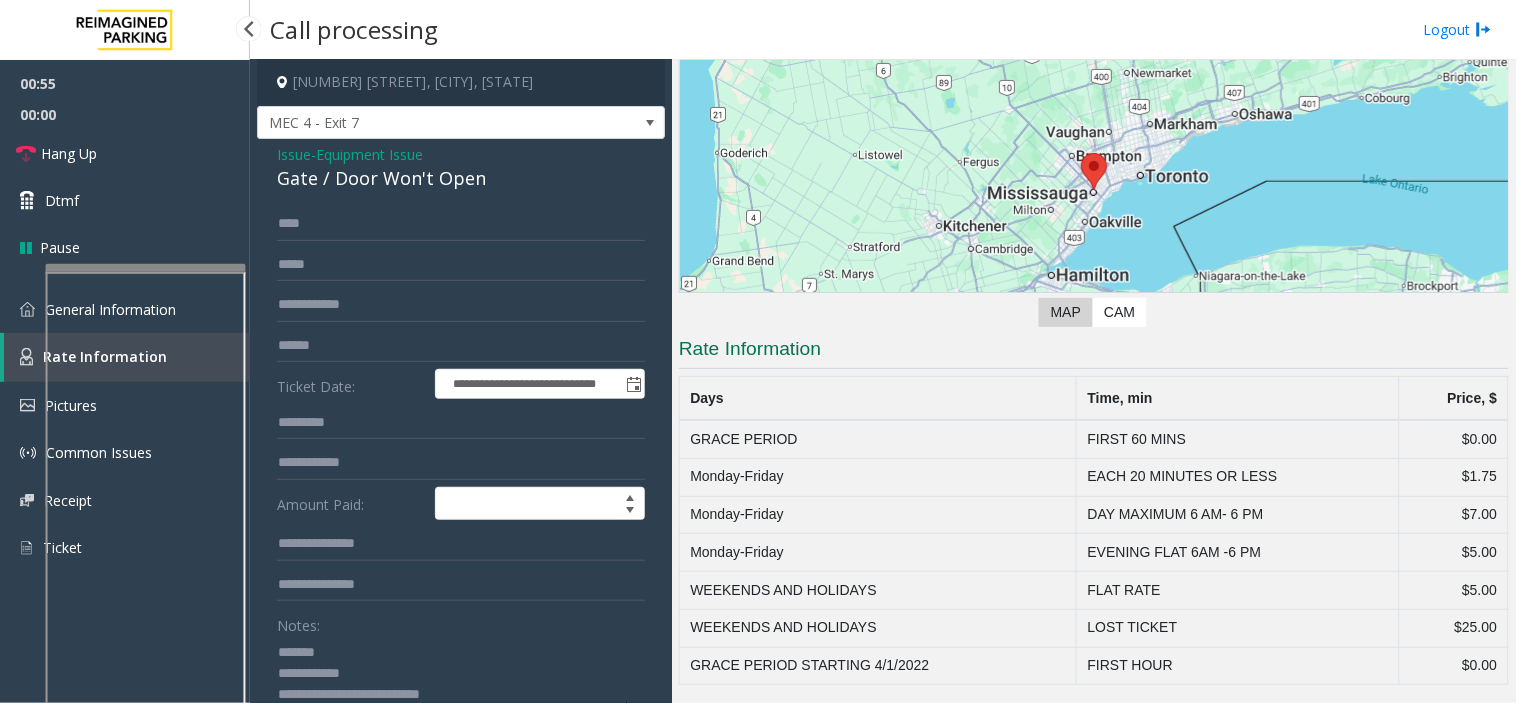 scroll, scrollTop: 167, scrollLeft: 0, axis: vertical 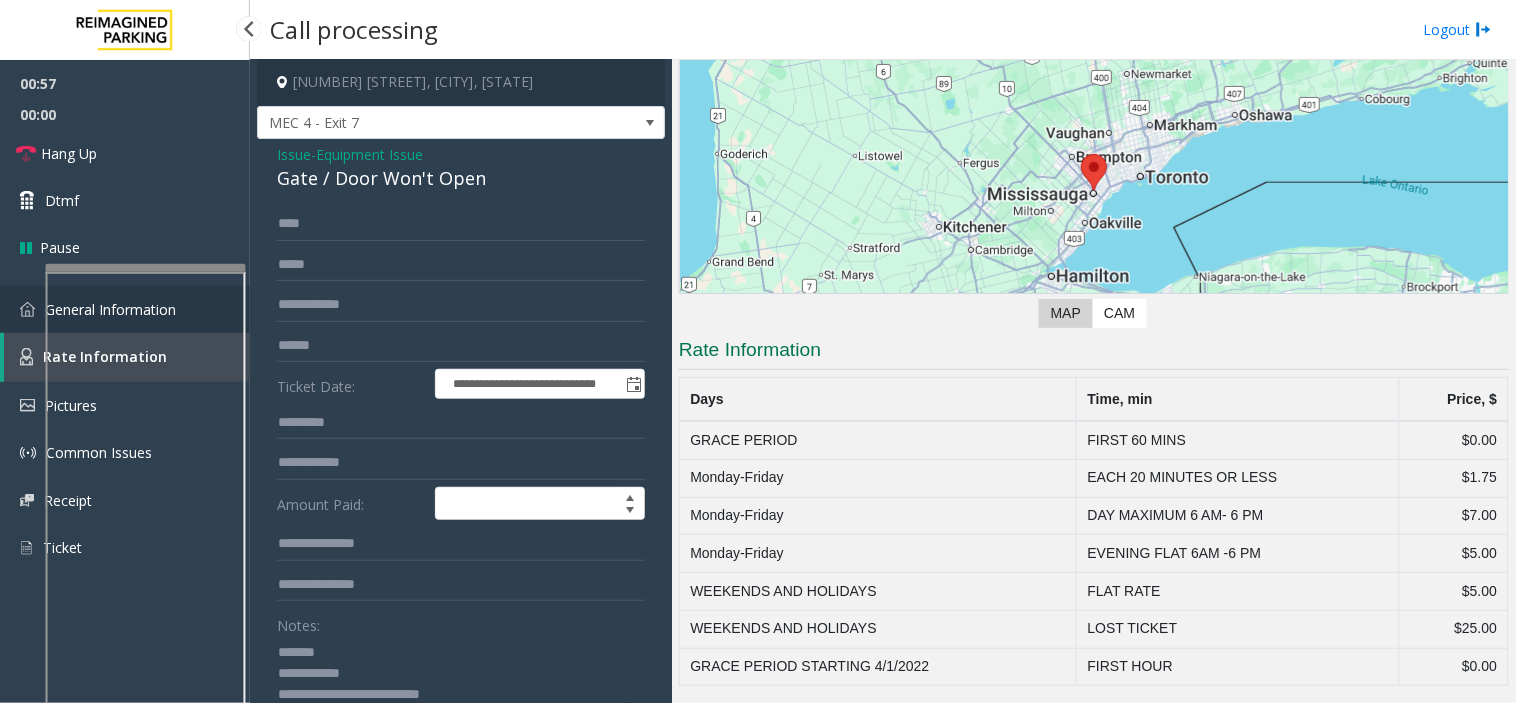 click at bounding box center (27, 309) 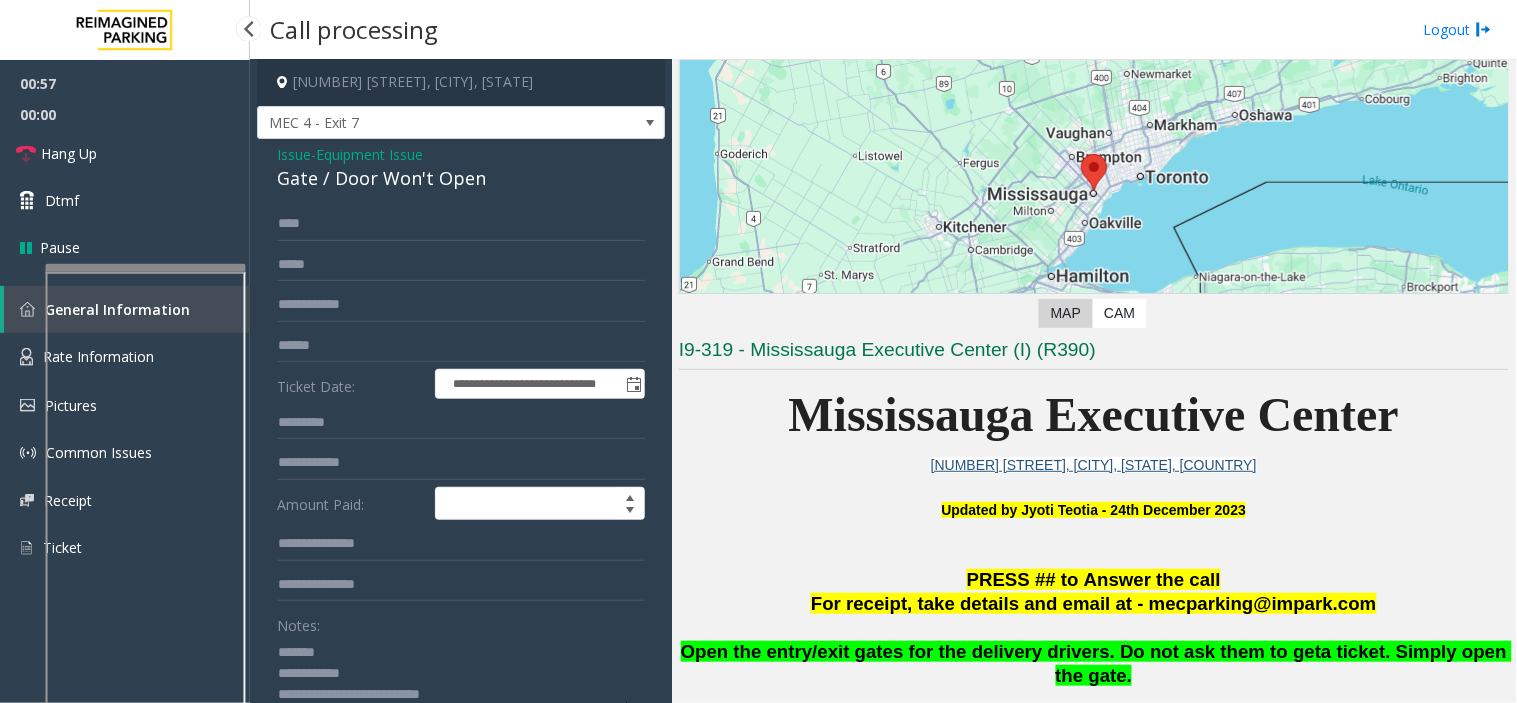 scroll, scrollTop: 333, scrollLeft: 0, axis: vertical 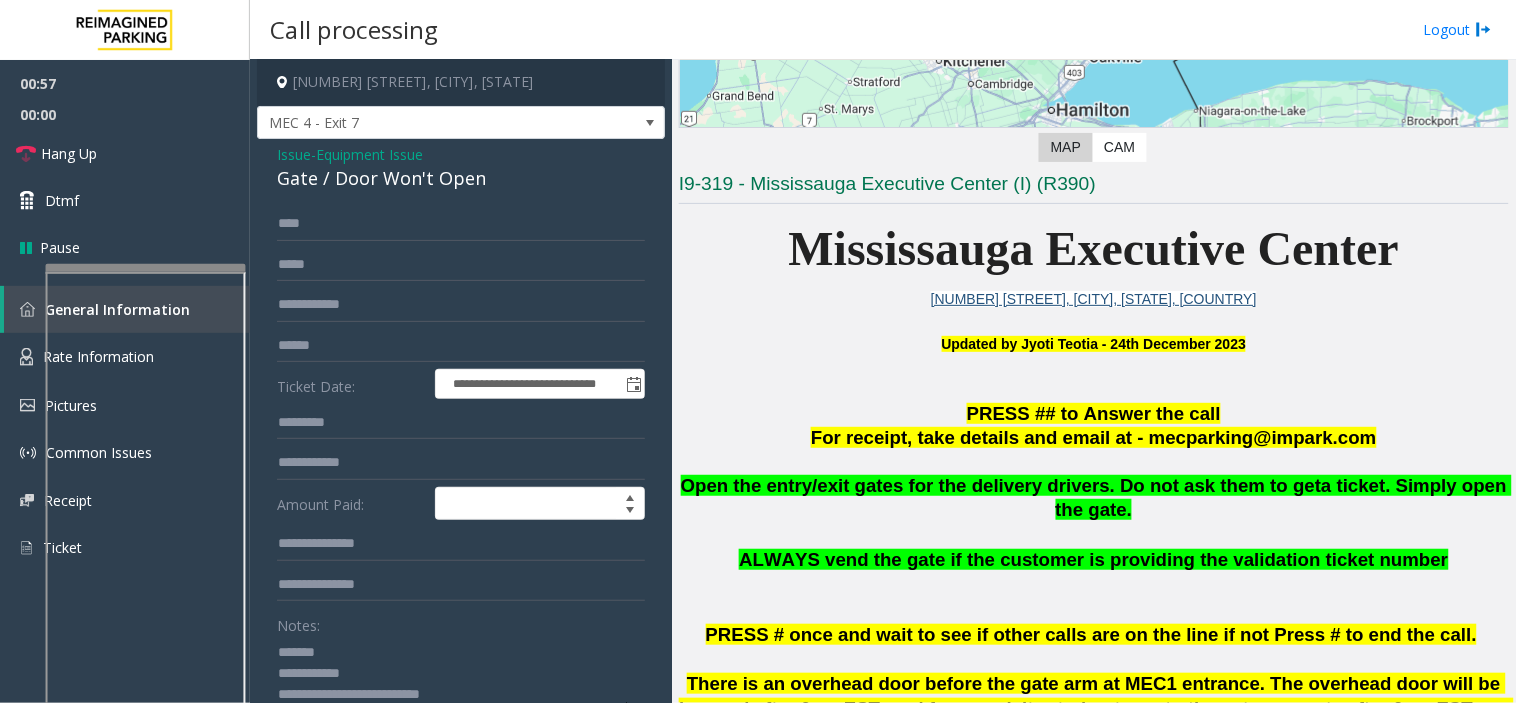 click 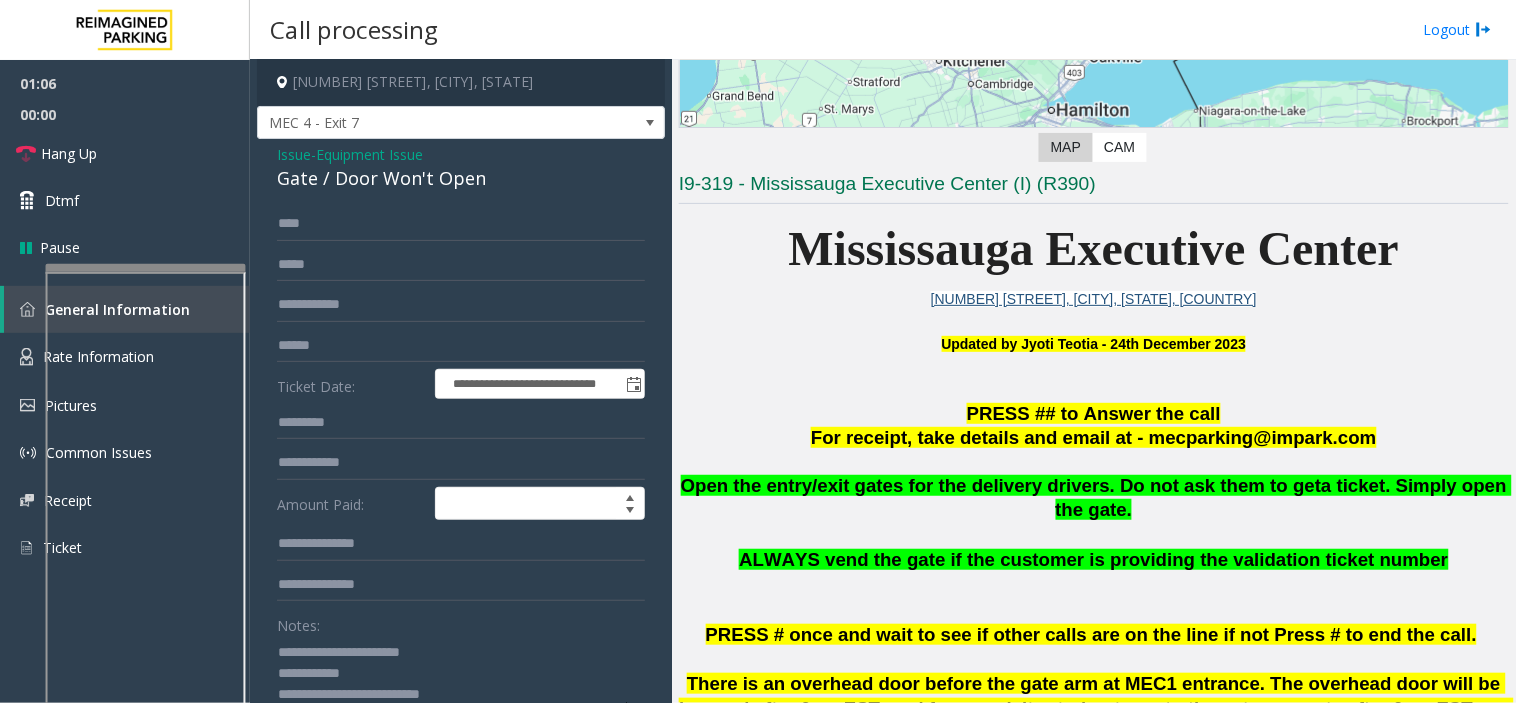 click 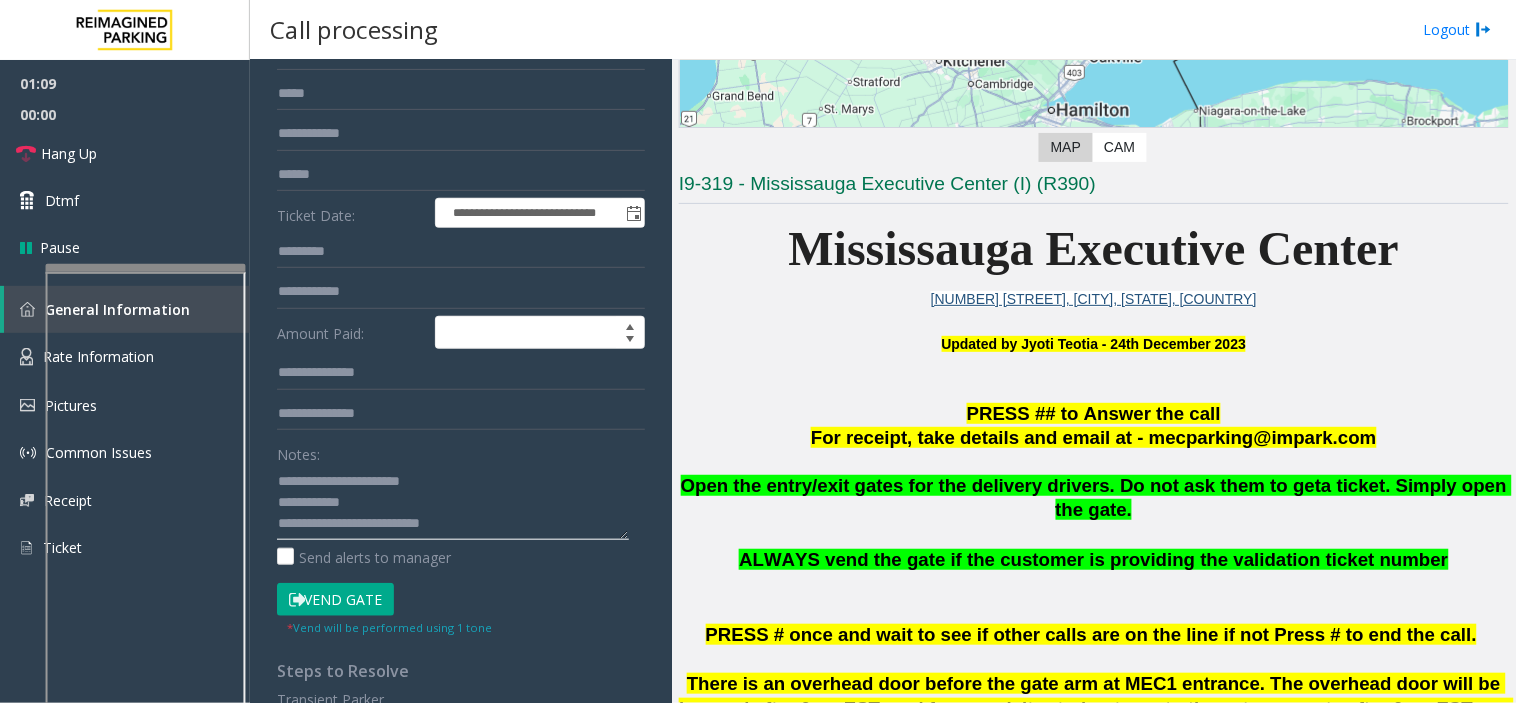 scroll, scrollTop: 257, scrollLeft: 0, axis: vertical 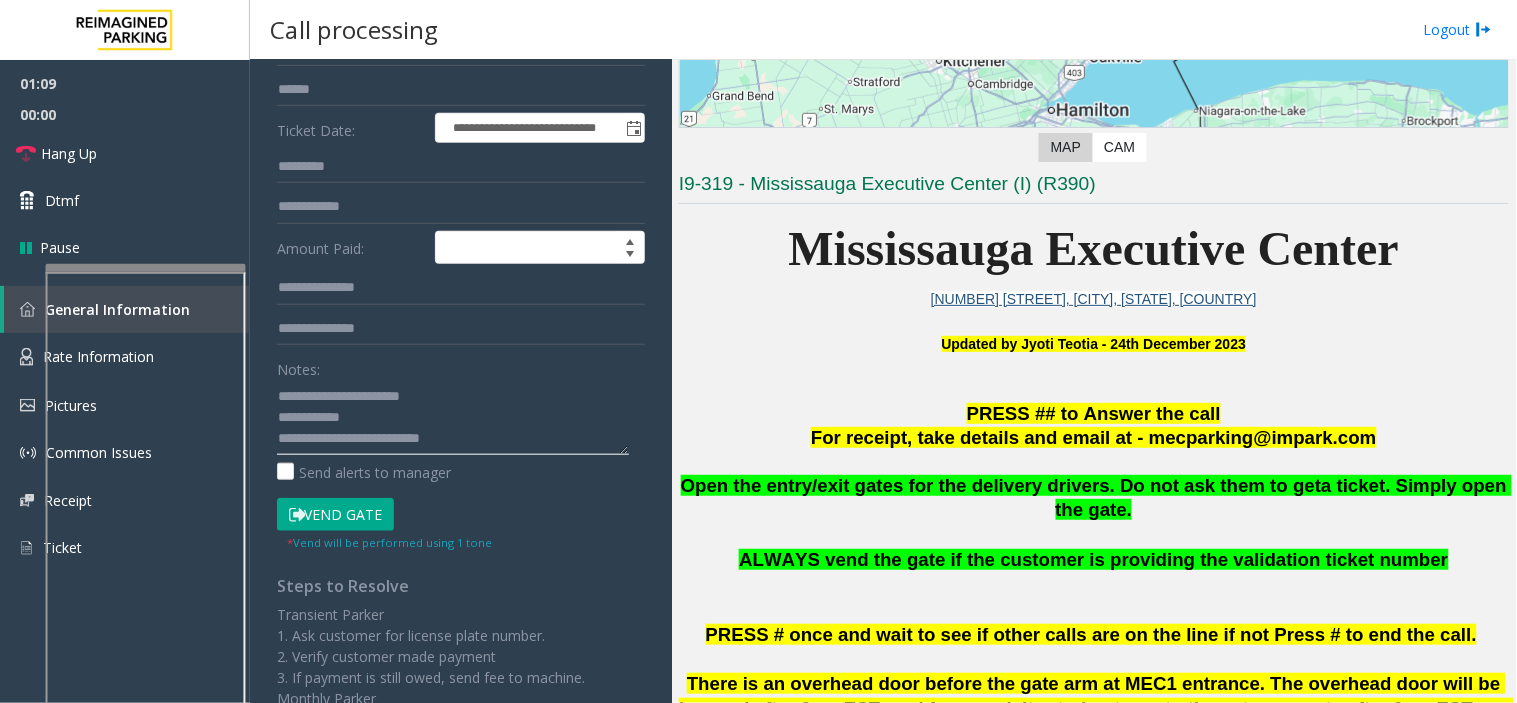 drag, startPoint x: 411, startPoint y: 692, endPoint x: 445, endPoint y: 692, distance: 34 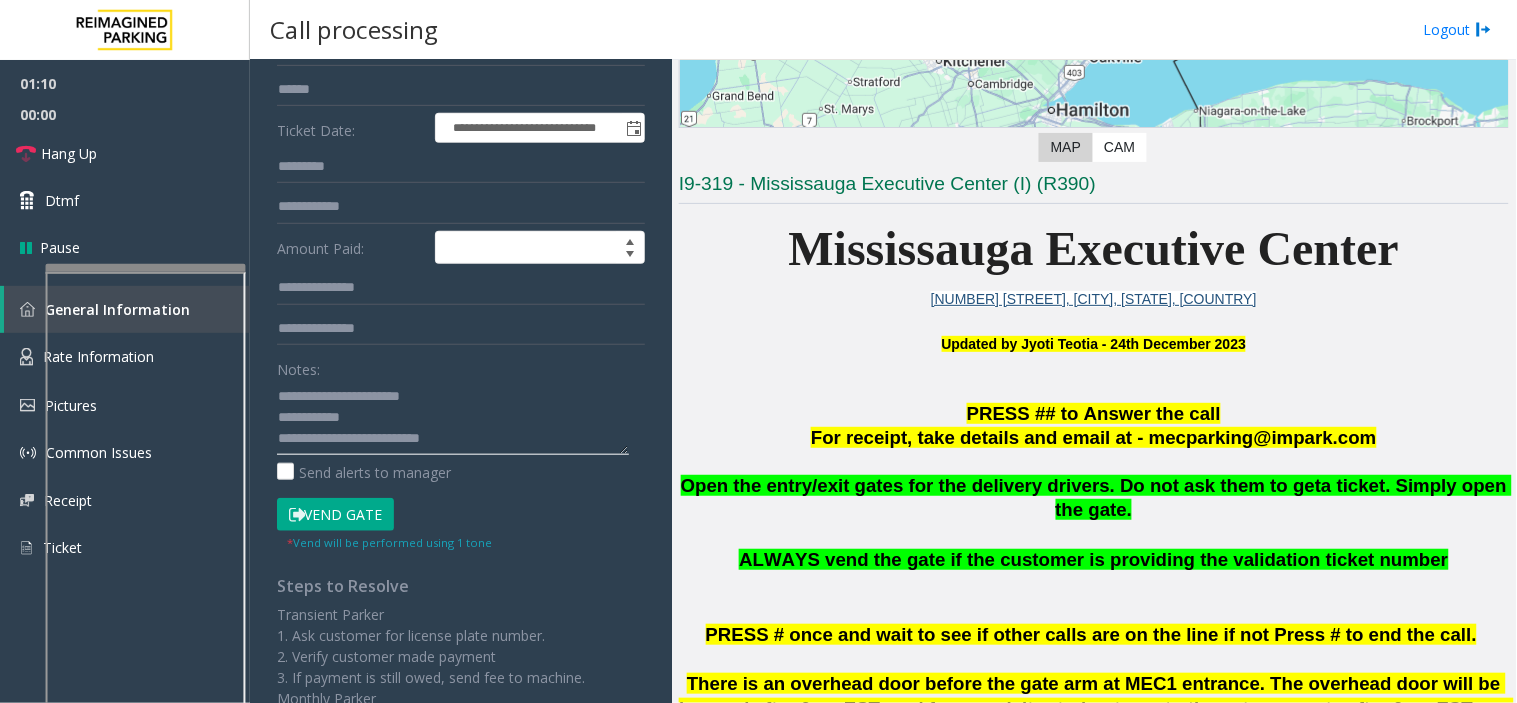 click 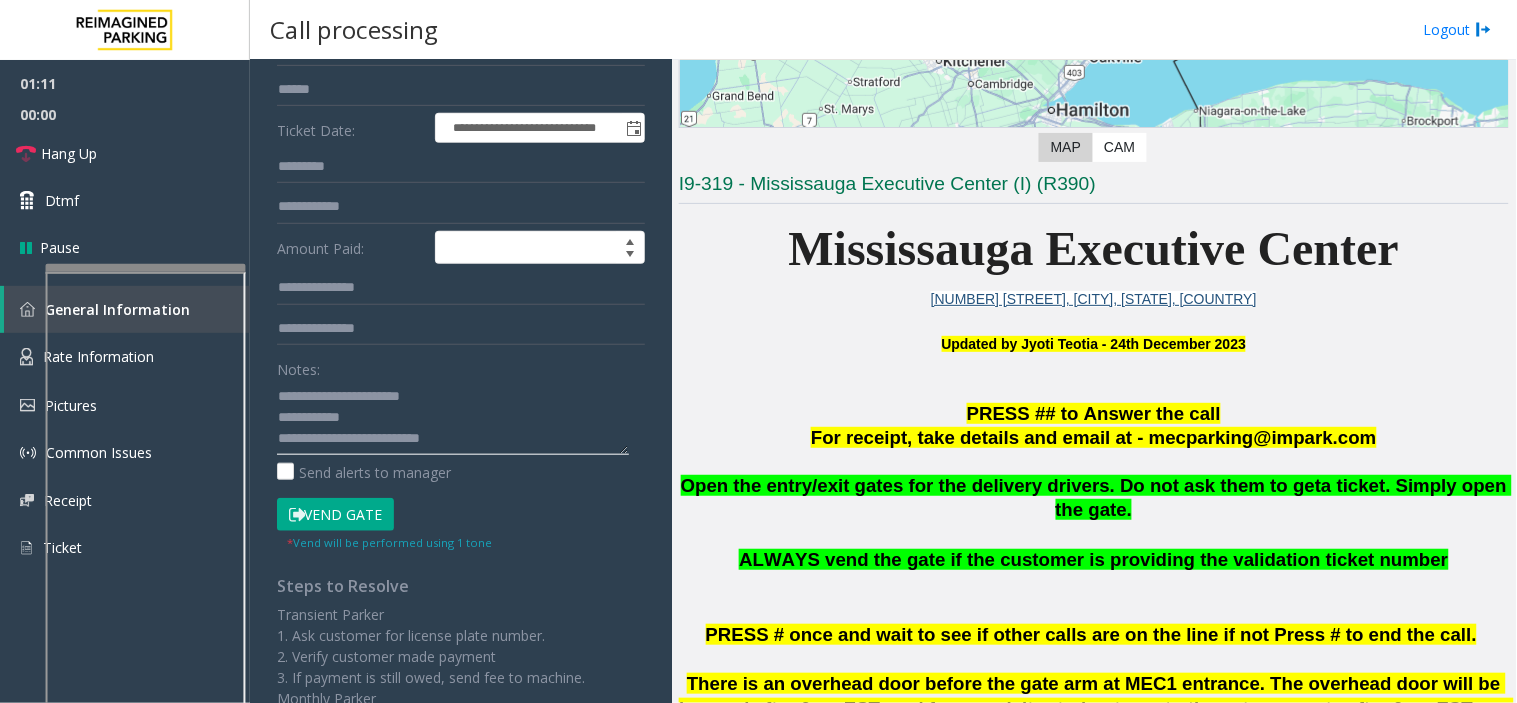 click 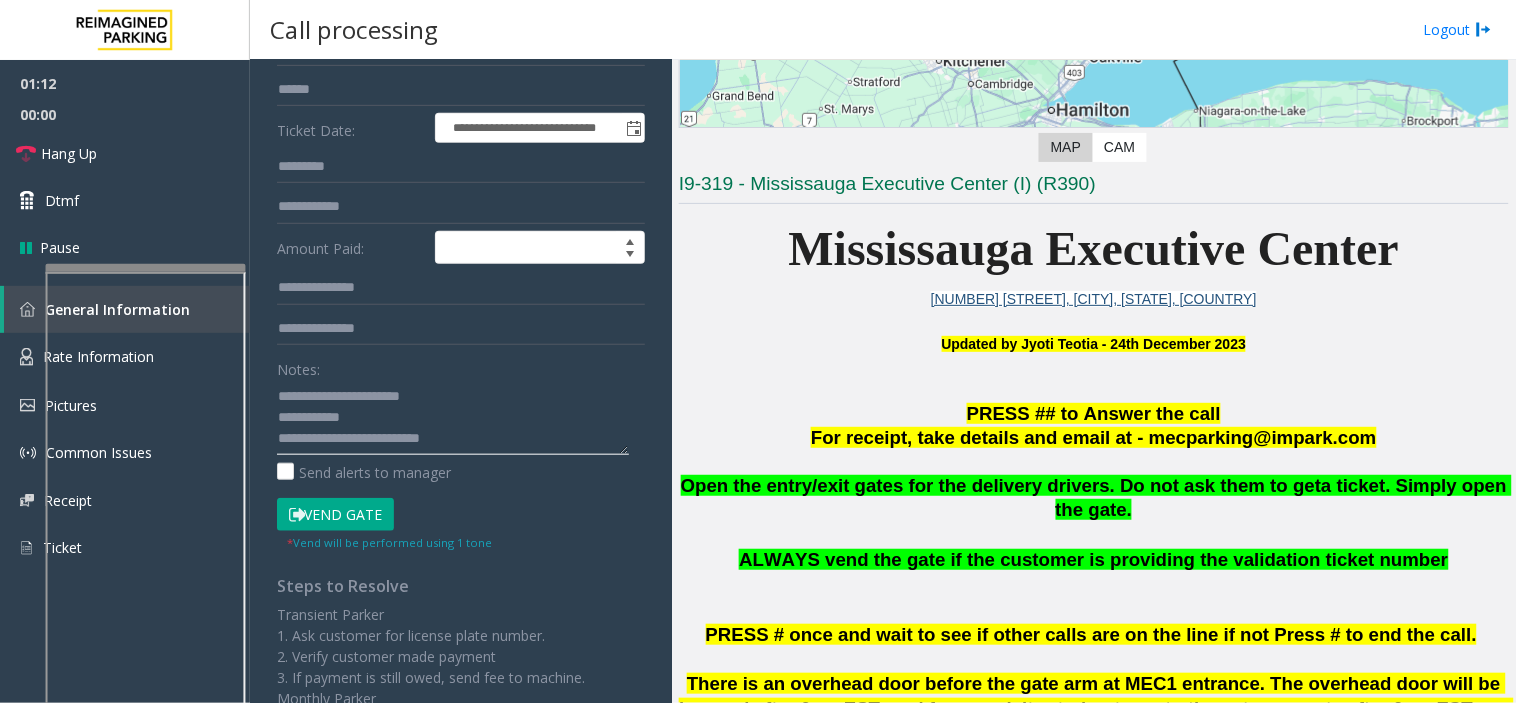 click 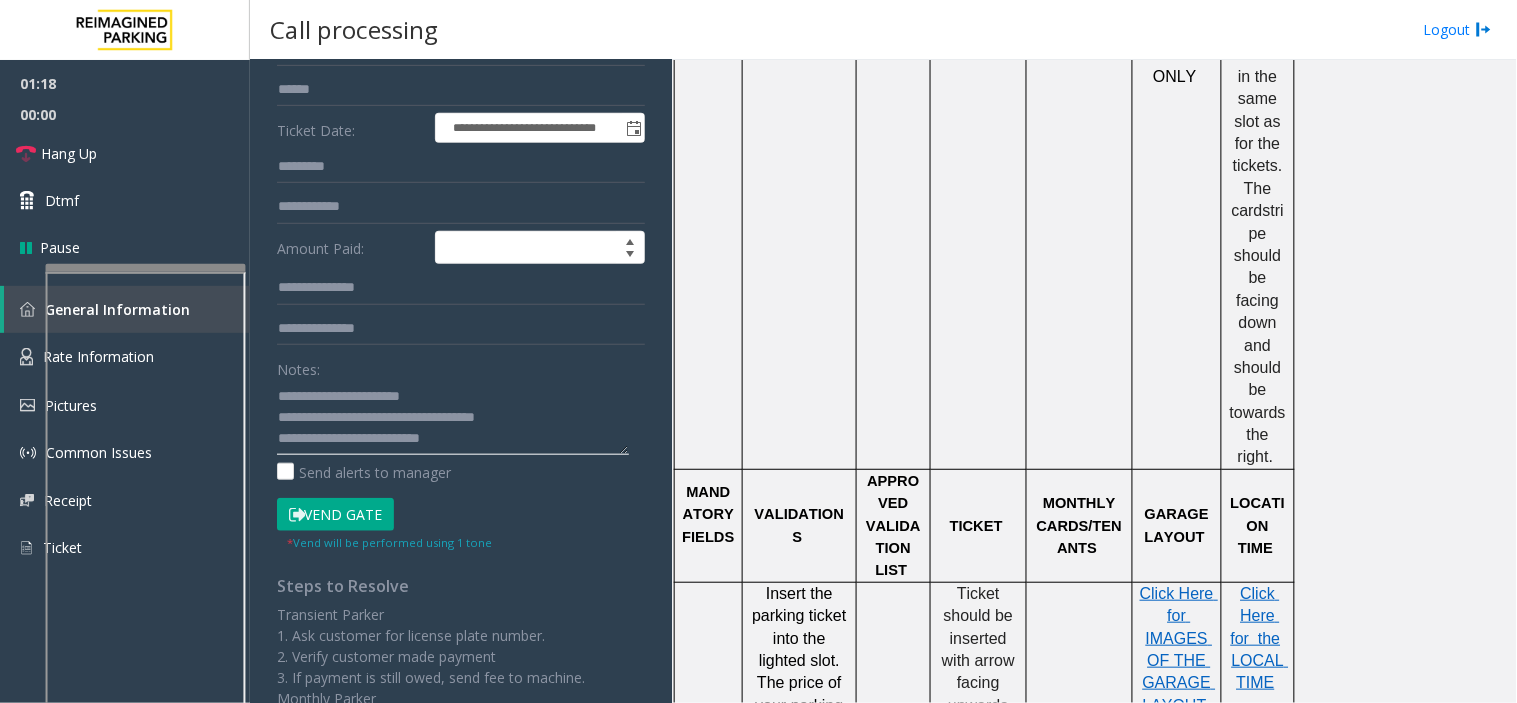type on "**********" 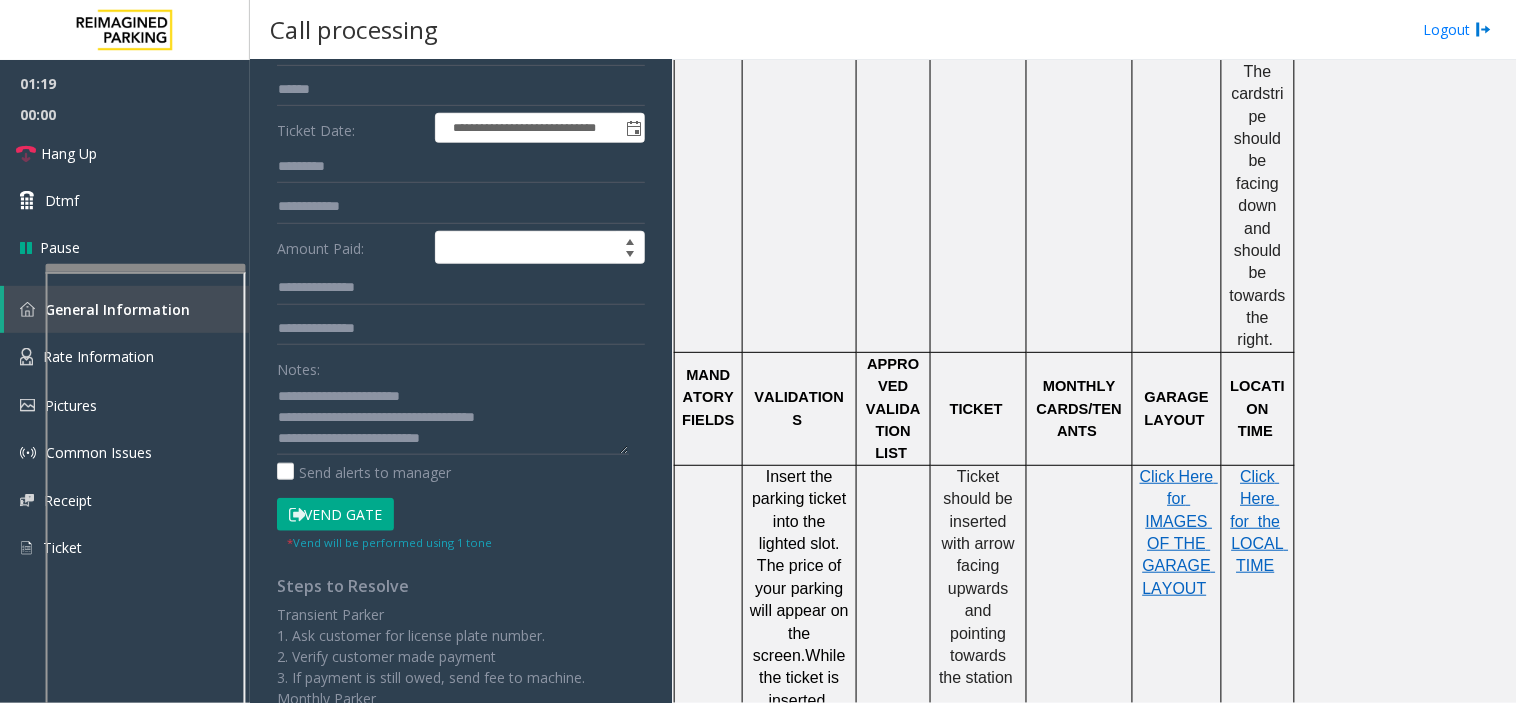 scroll, scrollTop: 1666, scrollLeft: 0, axis: vertical 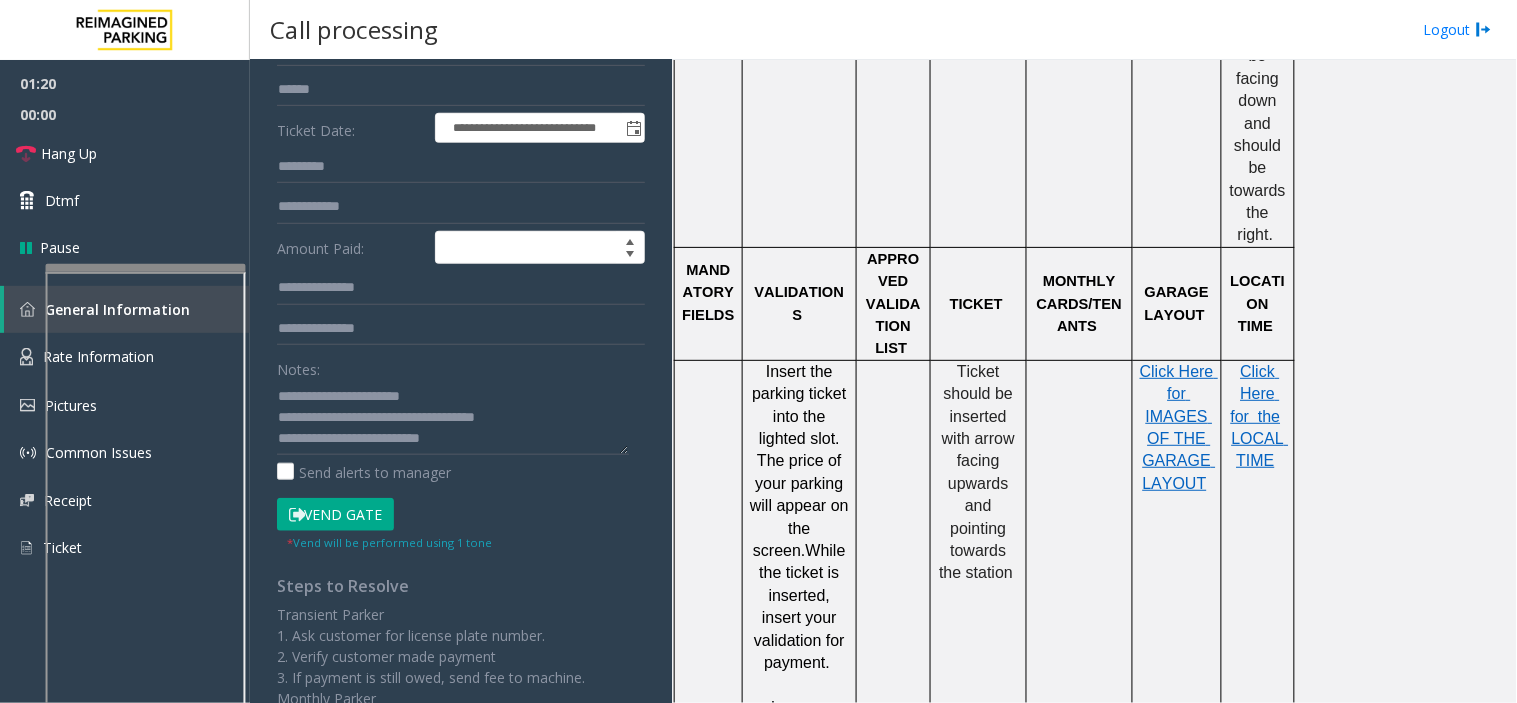 click on "Click Here for  the" at bounding box center [1258, 394] 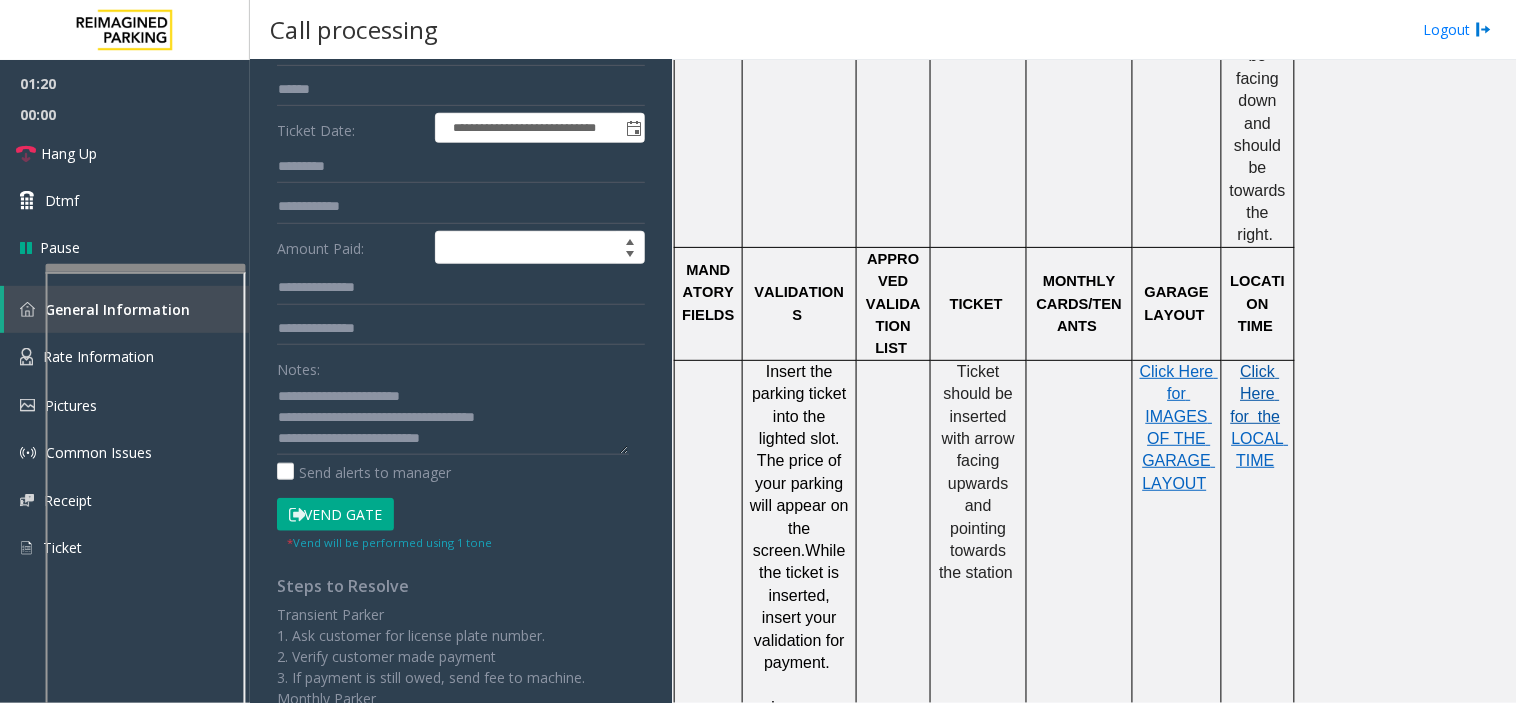 click on "Click Here for  the" at bounding box center (1256, 394) 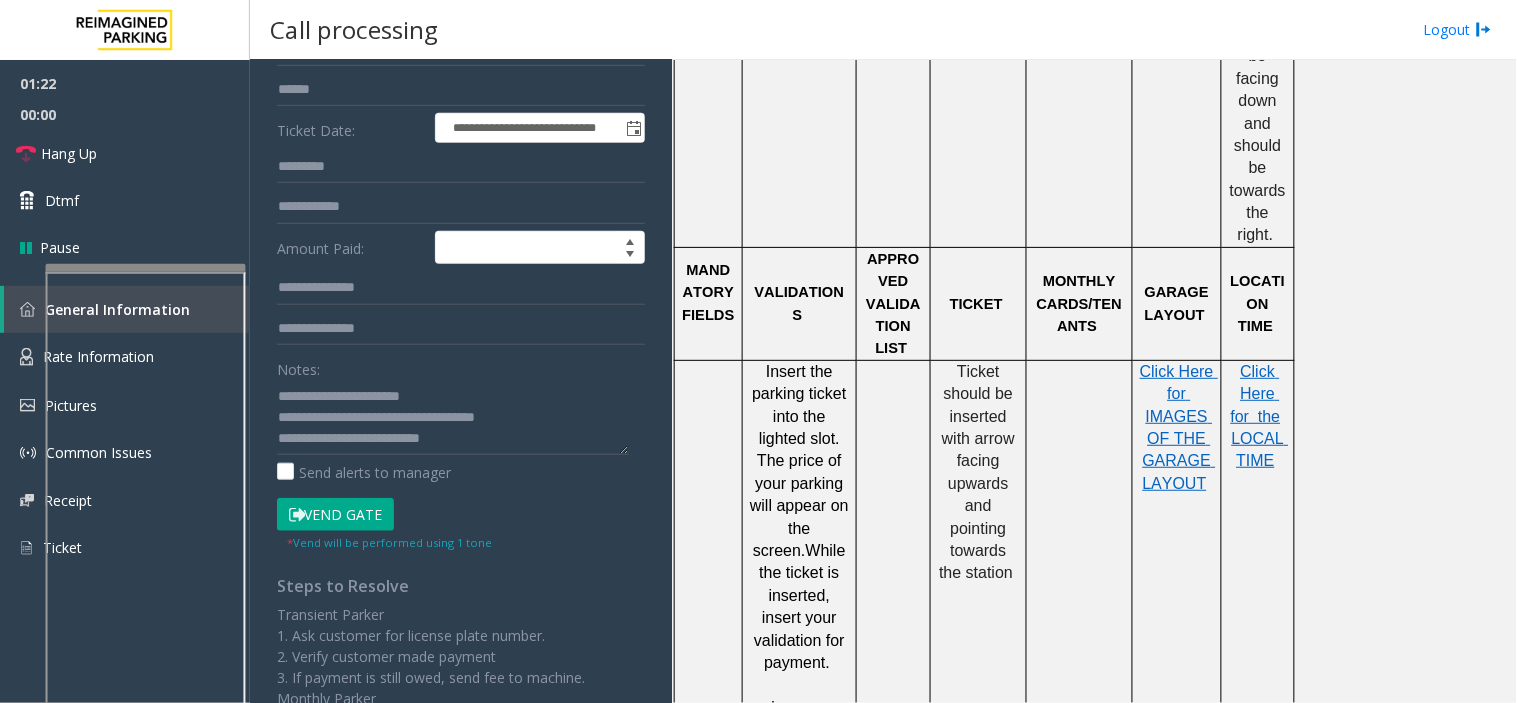 click on "* Vend will be performed using 1 tone" 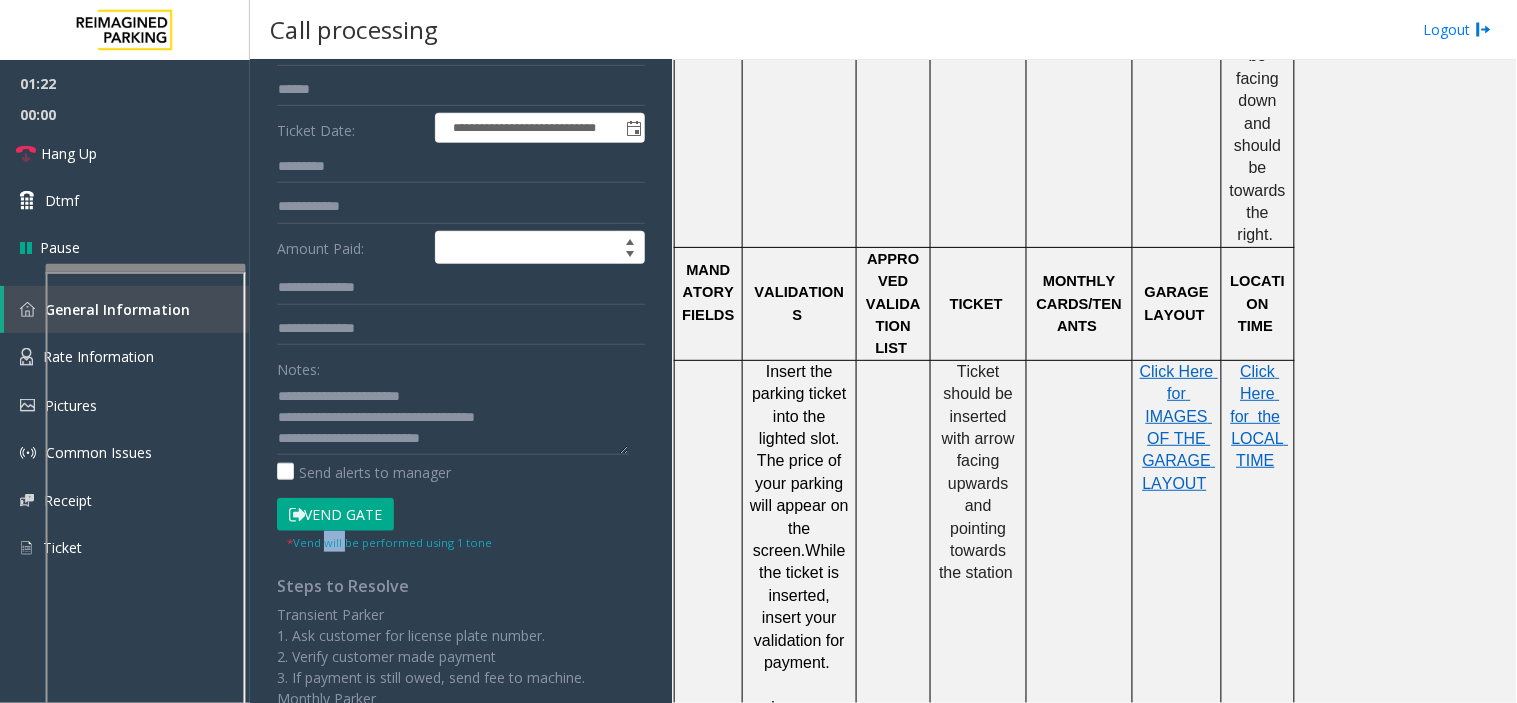 click on "* Vend will be performed using 1 tone" 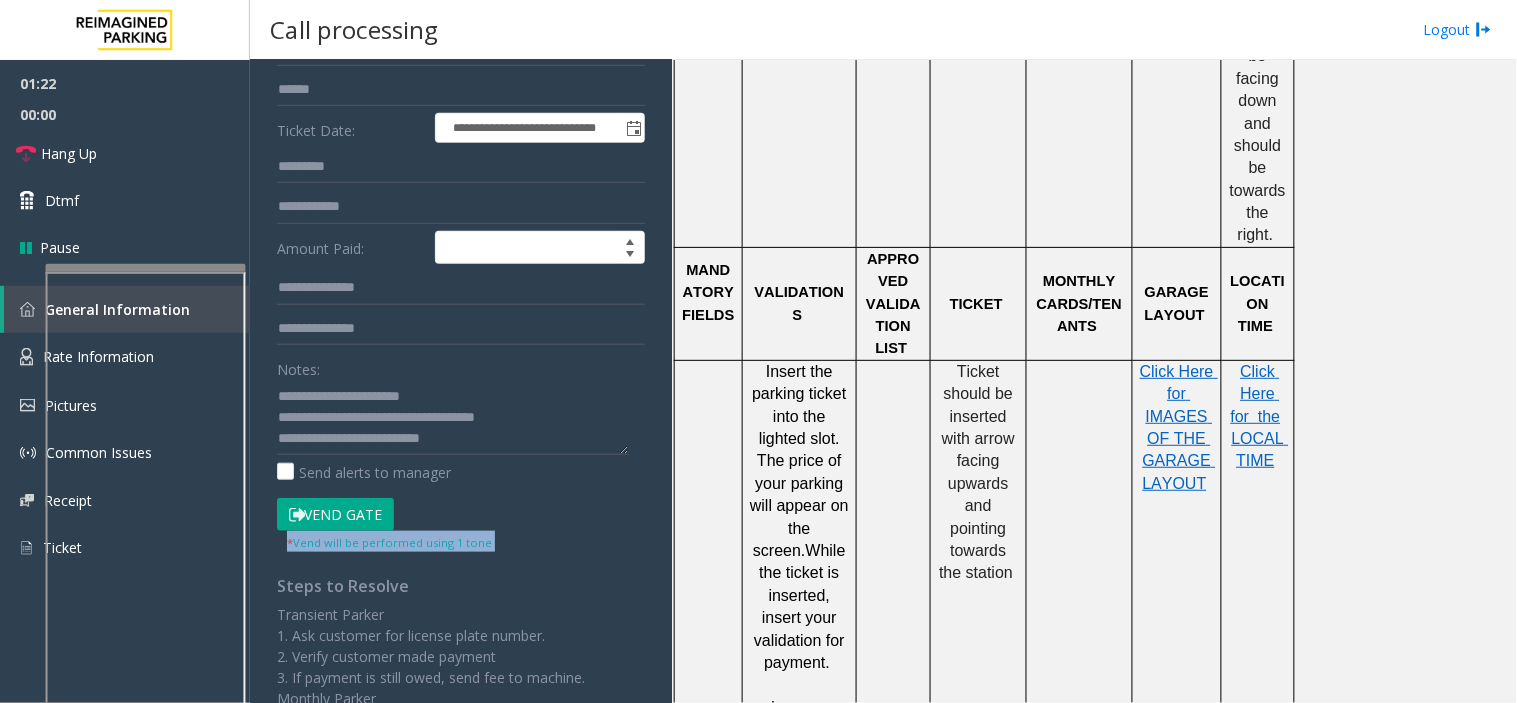 click on "* Vend will be performed using 1 tone" 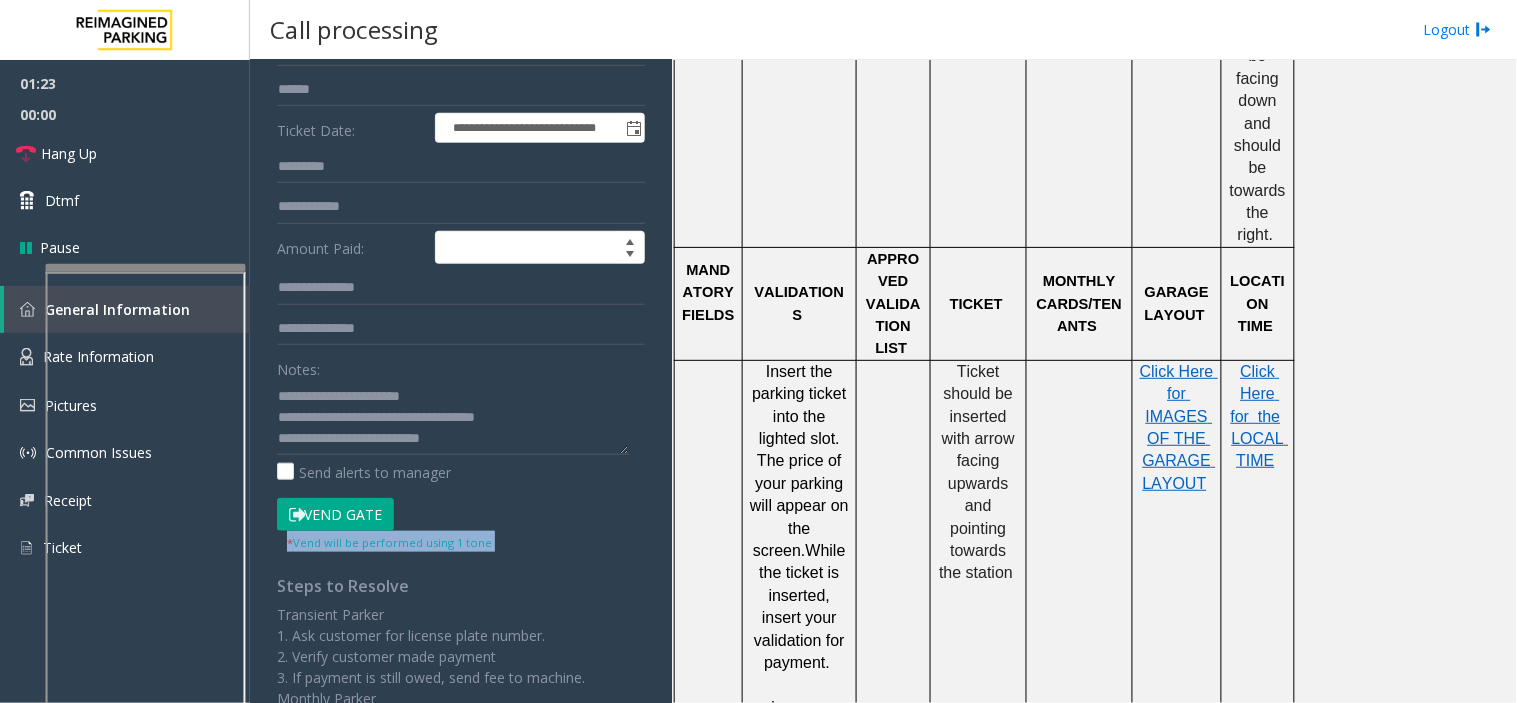 click on "Vend Gate" 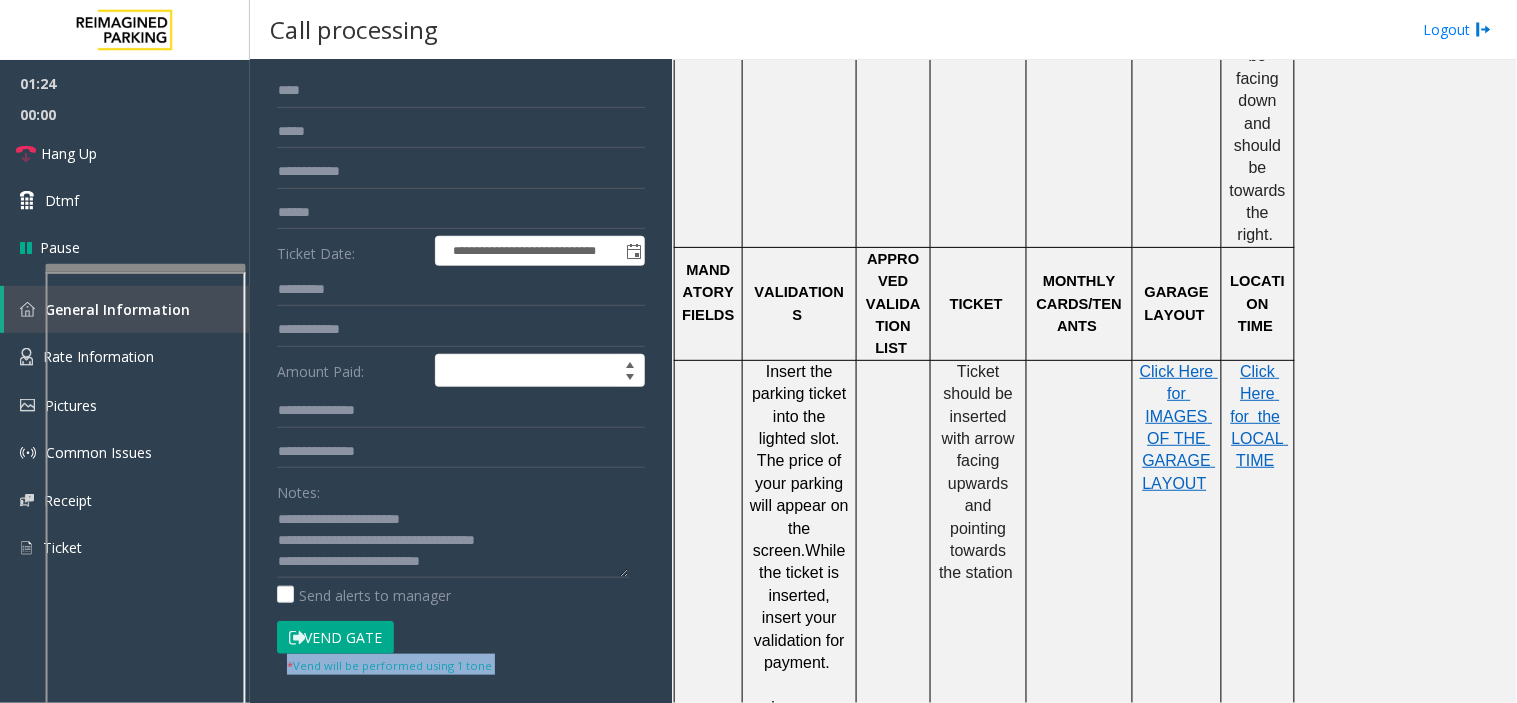scroll, scrollTop: 0, scrollLeft: 0, axis: both 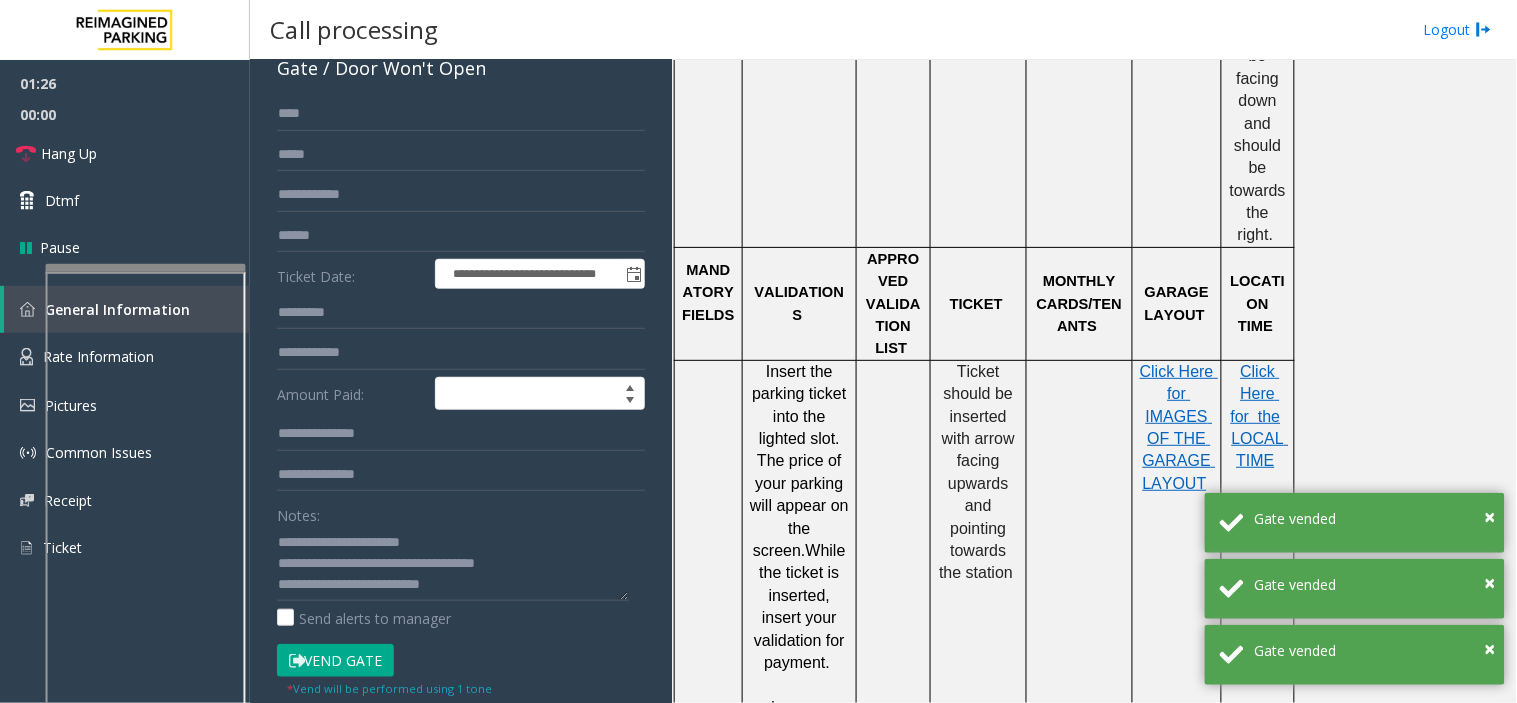 click on "Notes:" 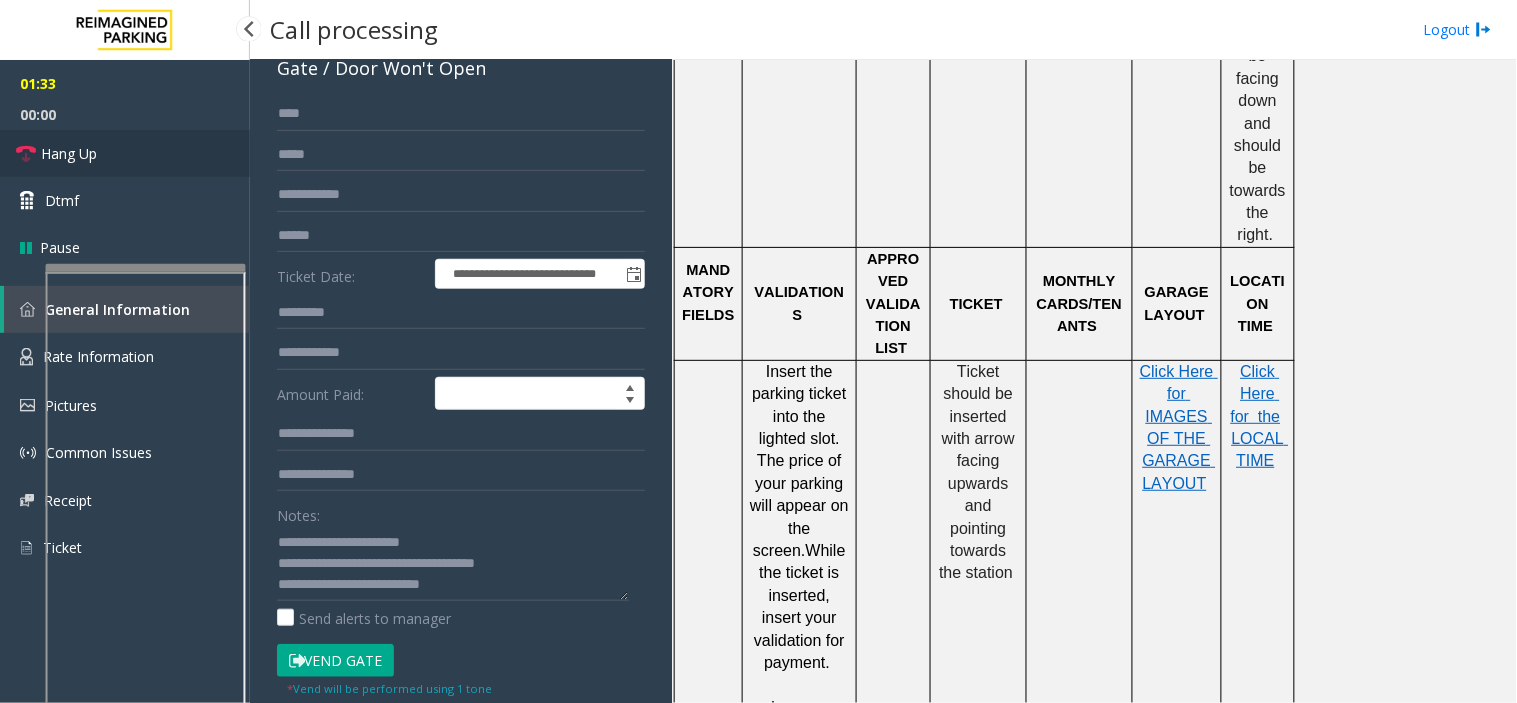 click on "Hang Up" at bounding box center (125, 153) 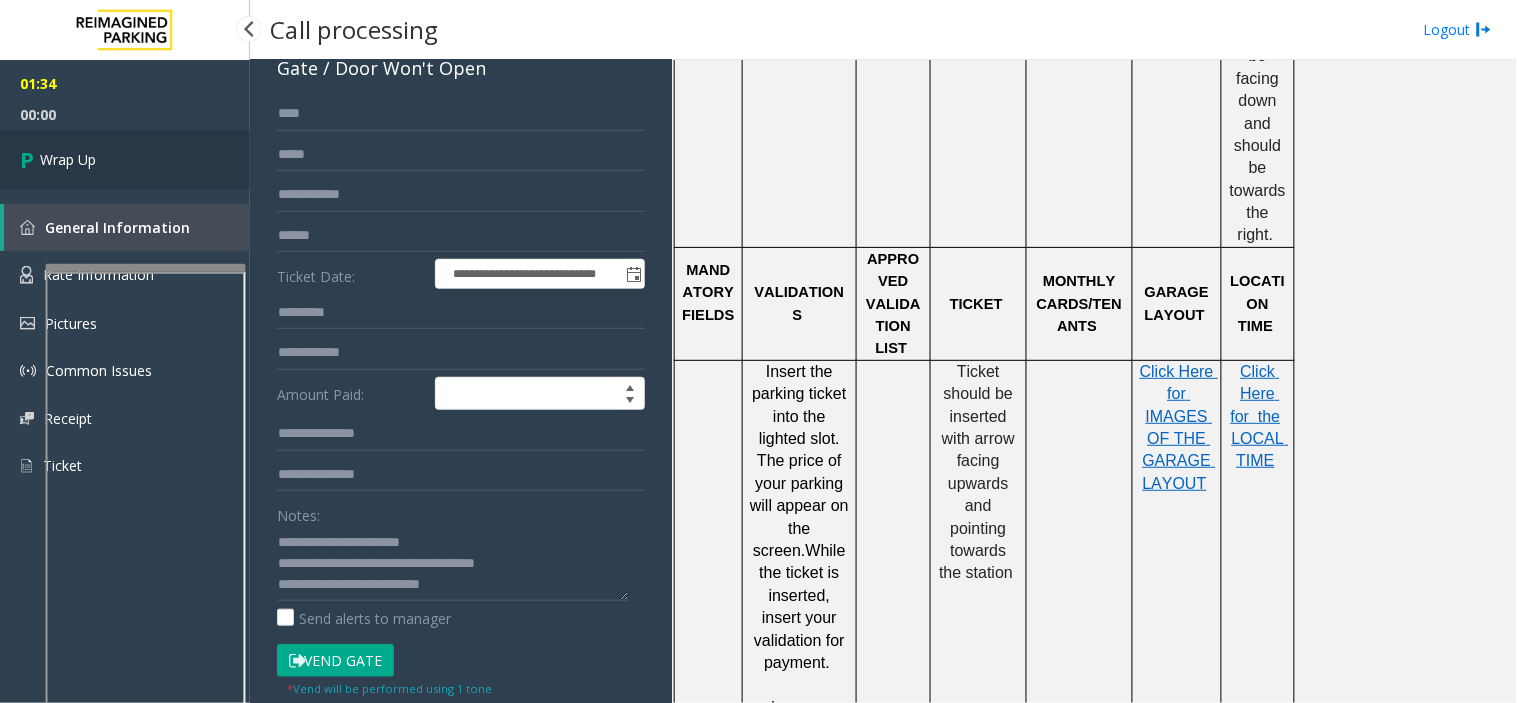 click on "Wrap Up" at bounding box center [125, 159] 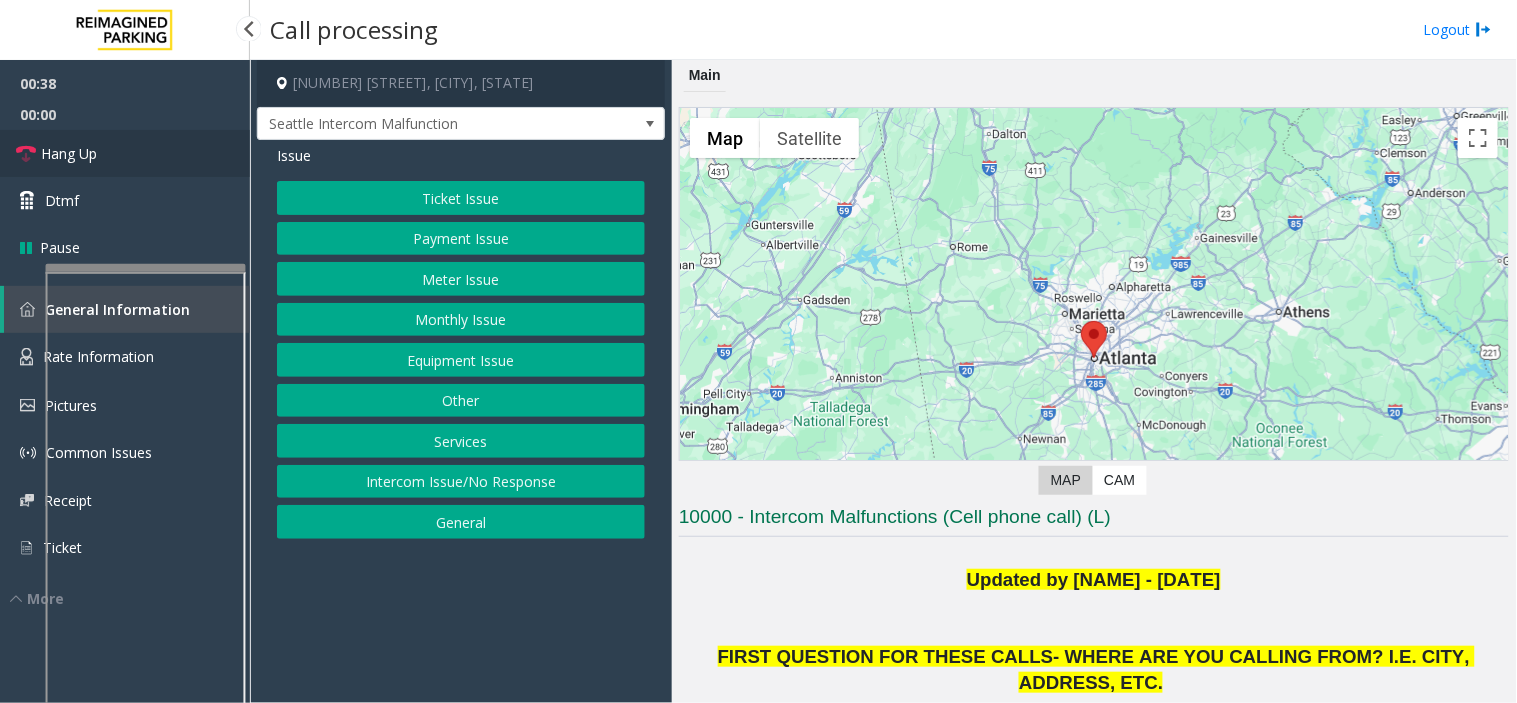 click on "Hang Up" at bounding box center (125, 153) 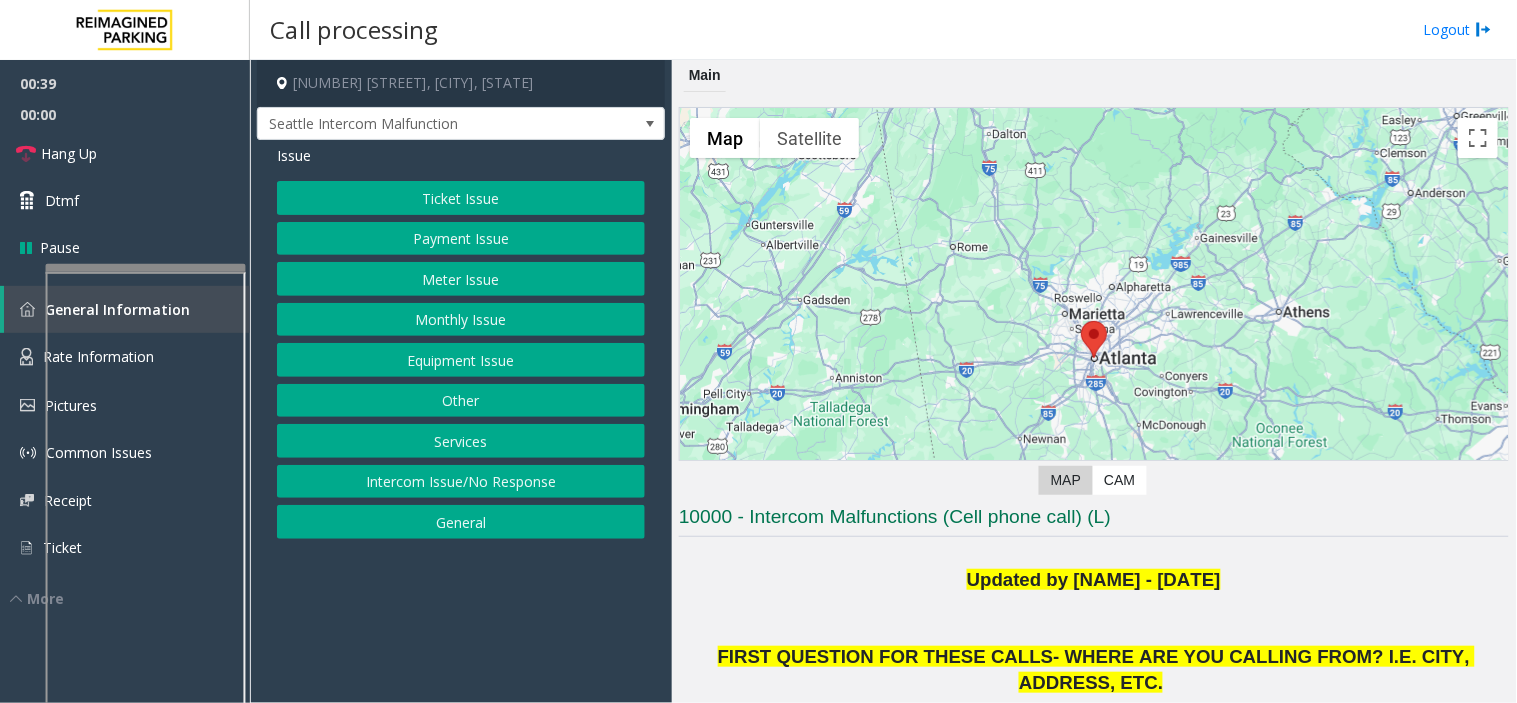 click on "Payment Issue" 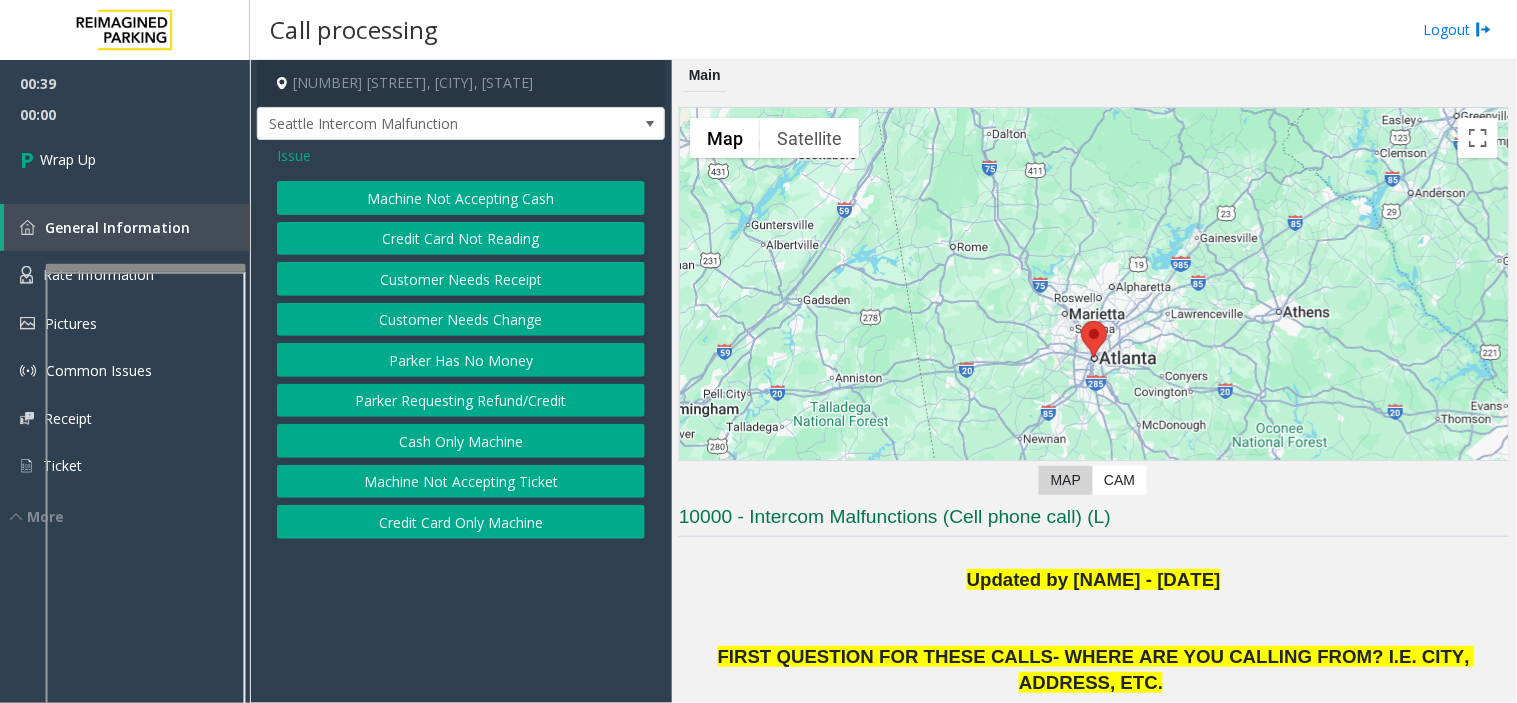 click on "Credit Card Only Machine" 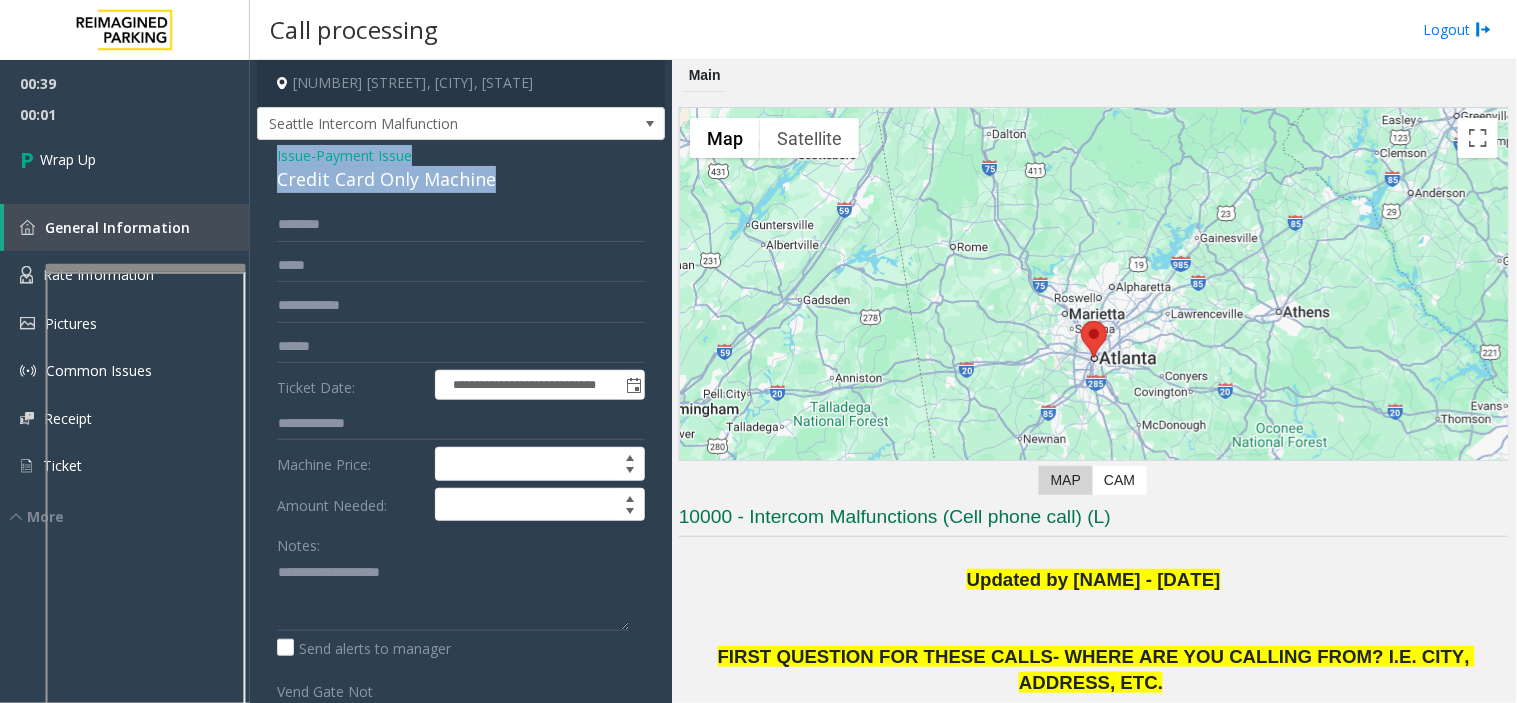 drag, startPoint x: 520, startPoint y: 174, endPoint x: 255, endPoint y: 155, distance: 265.68027 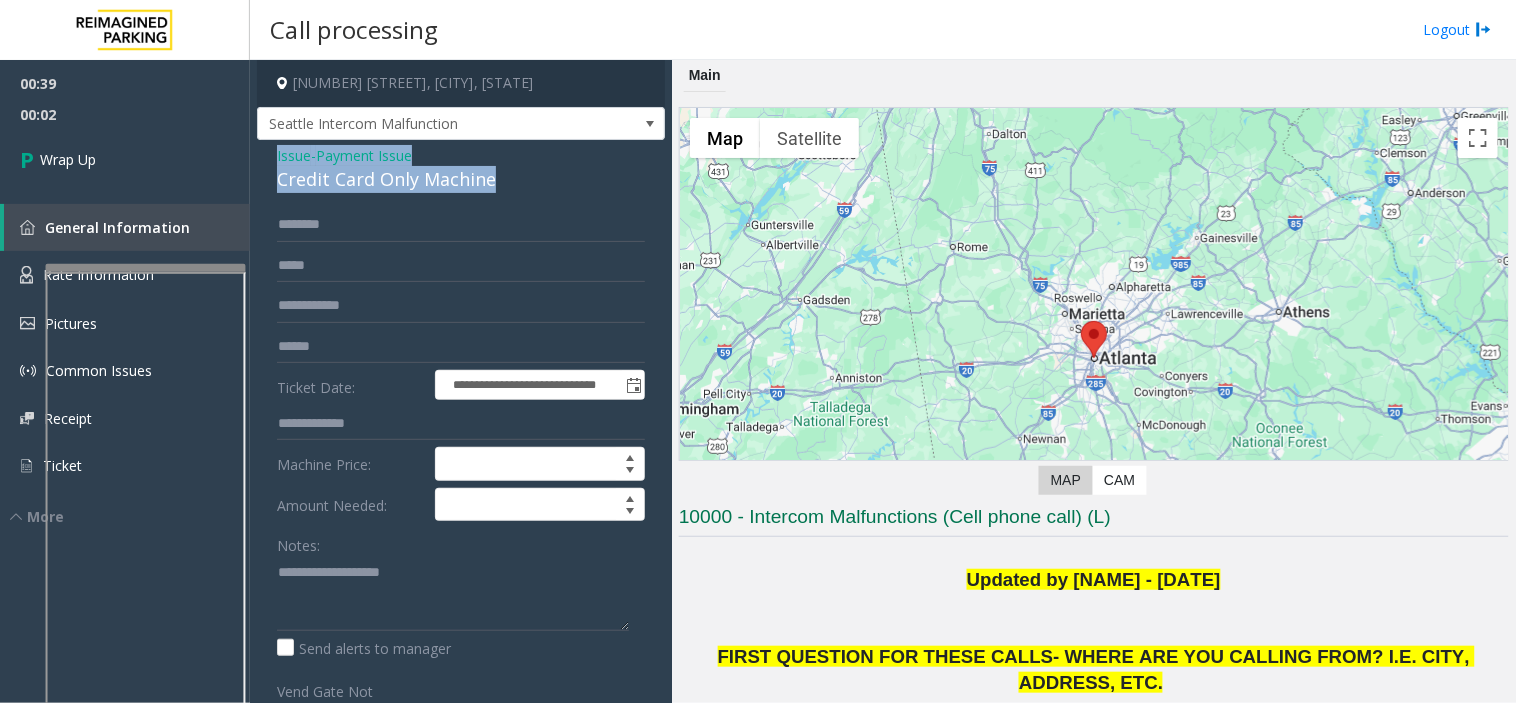 copy on "Issue  -  Payment Issue Credit Card Only Machine" 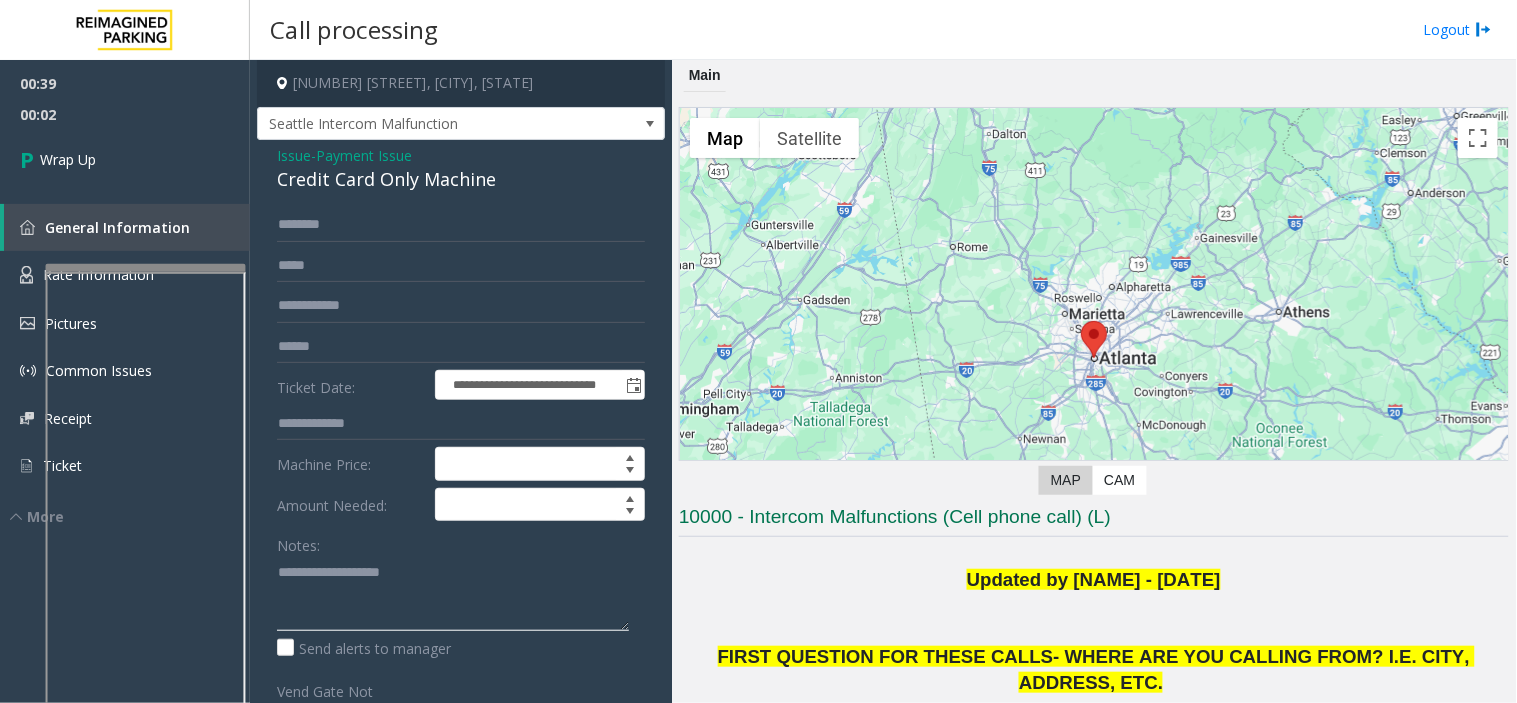 click 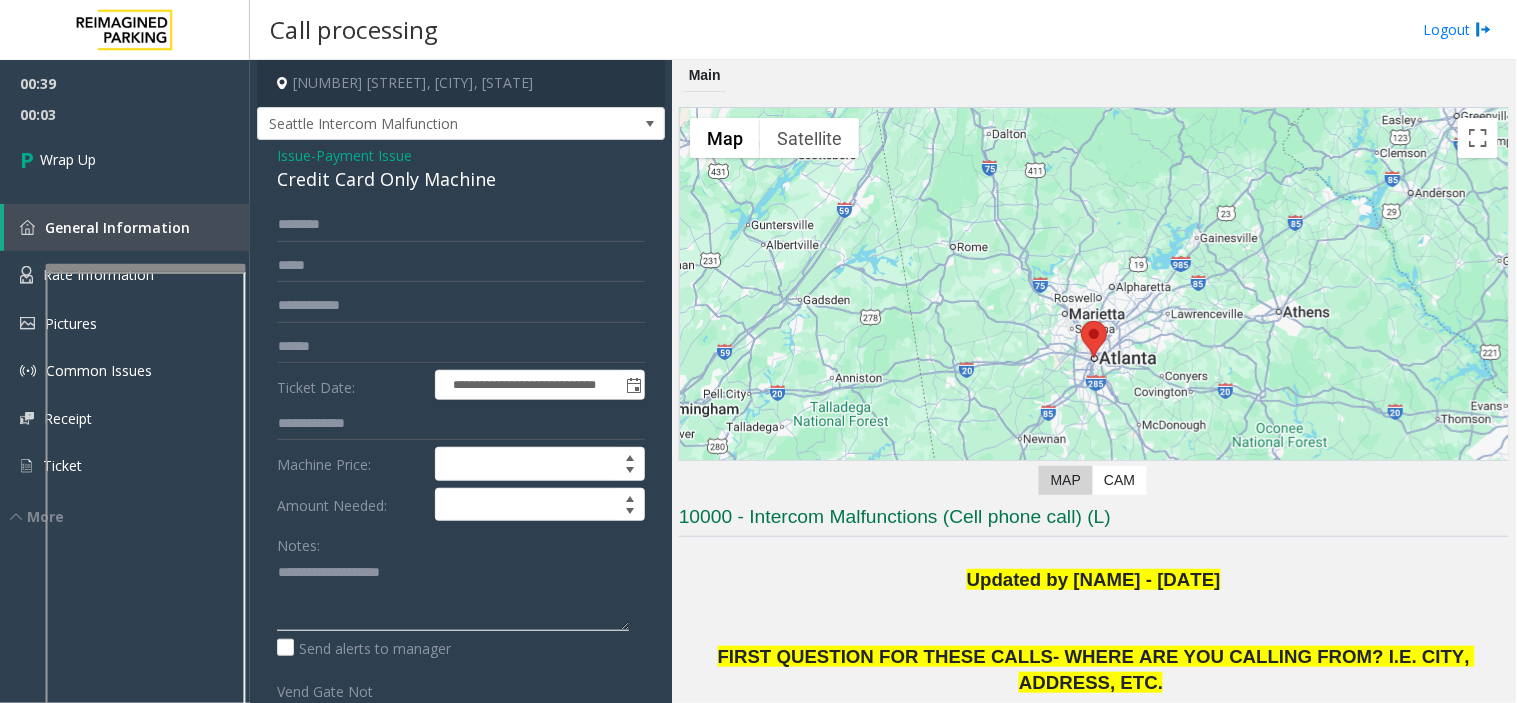paste on "**********" 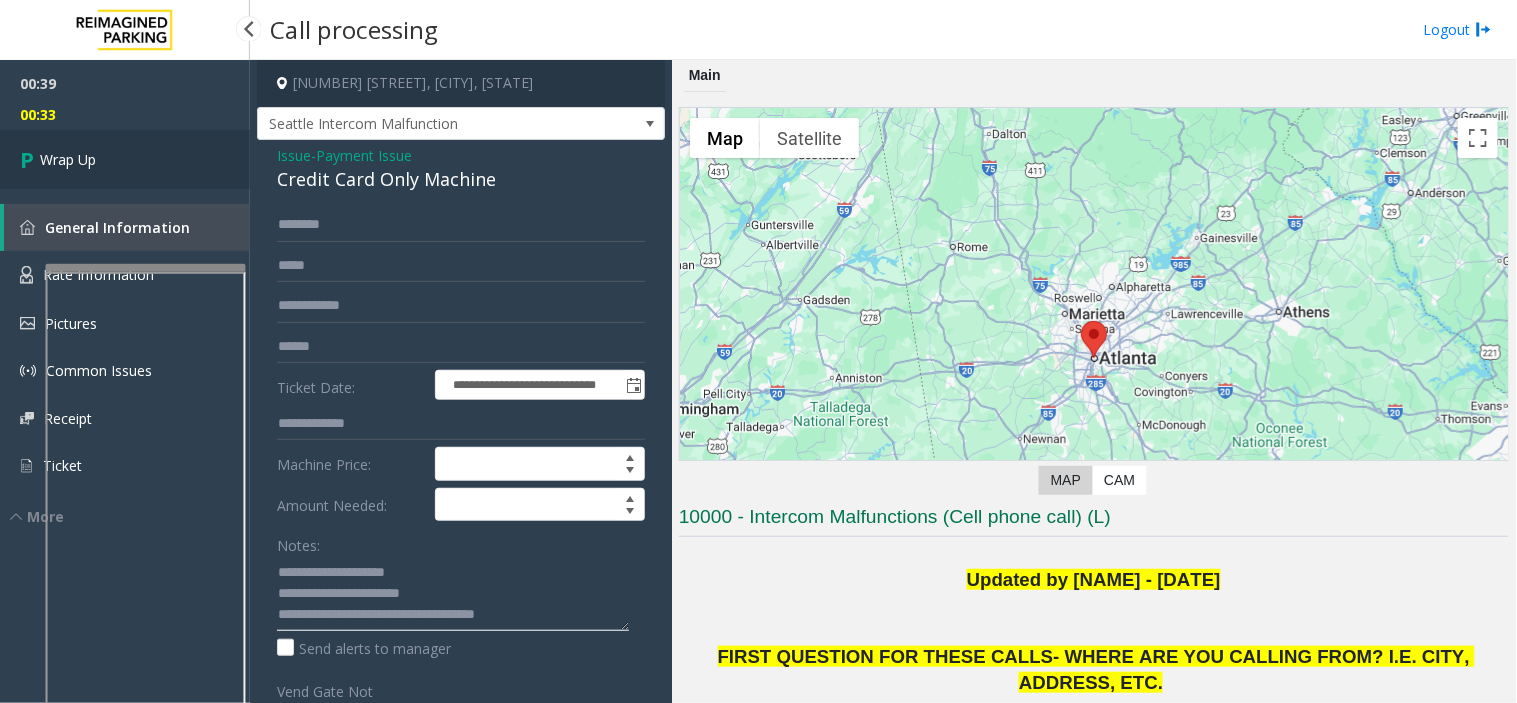 type on "**********" 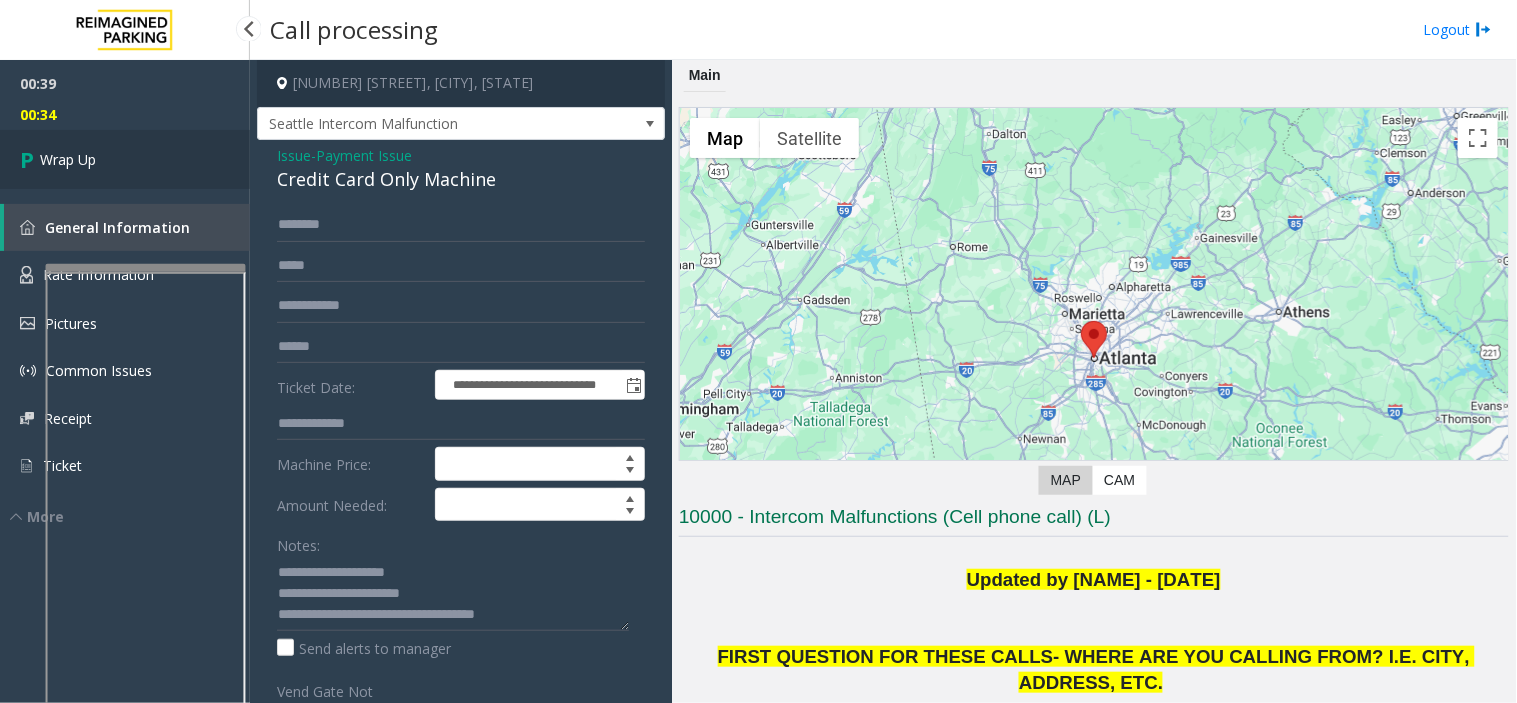 click on "Wrap Up" at bounding box center (68, 159) 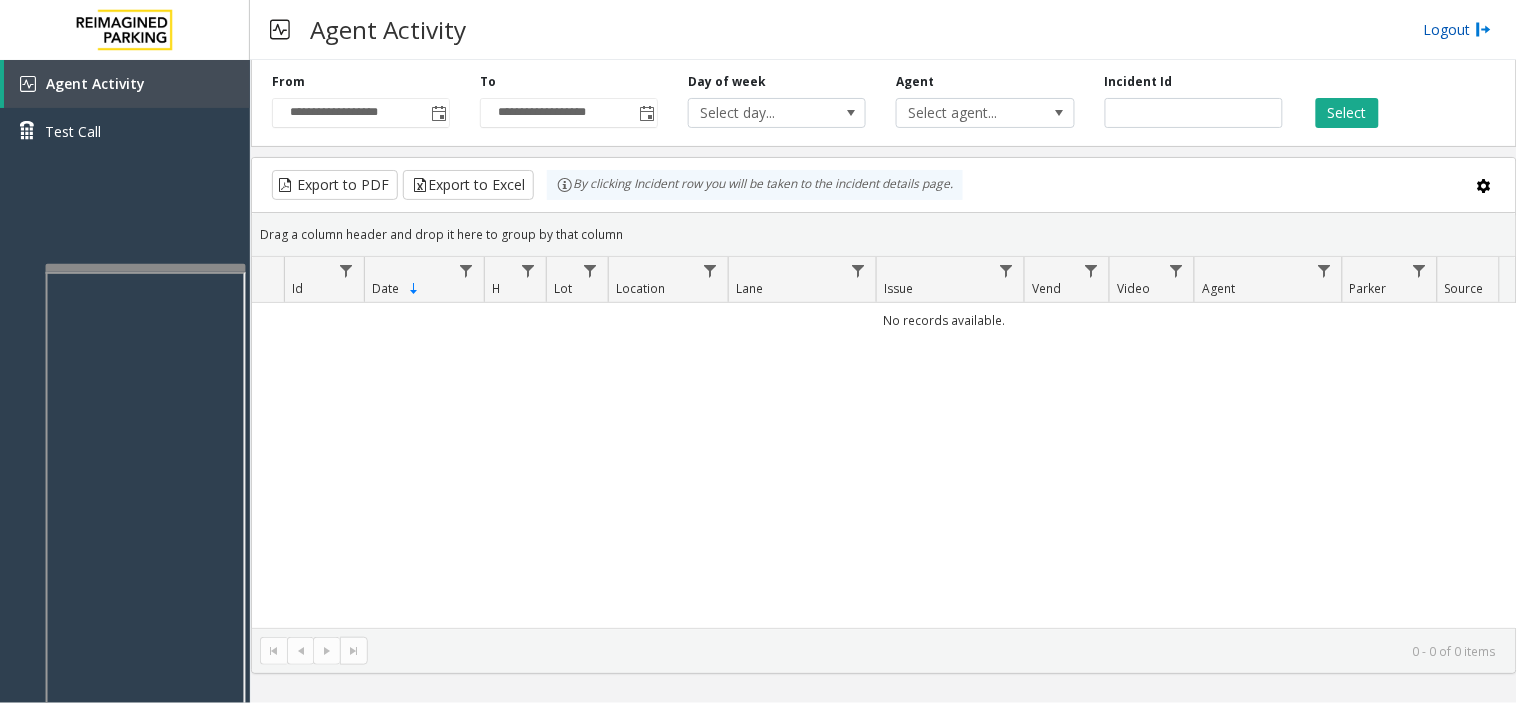 click on "Logout" at bounding box center (1458, 29) 